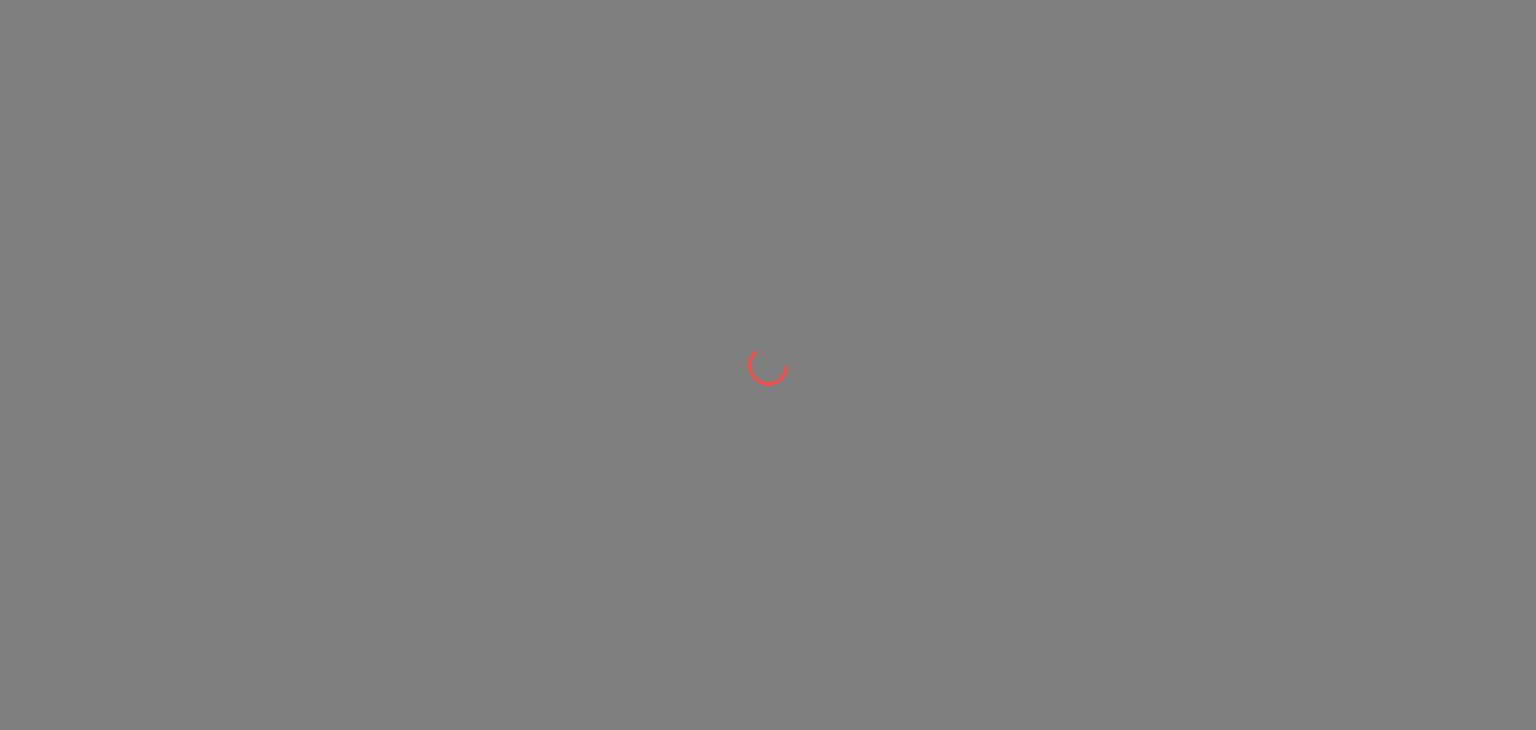 scroll, scrollTop: 0, scrollLeft: 0, axis: both 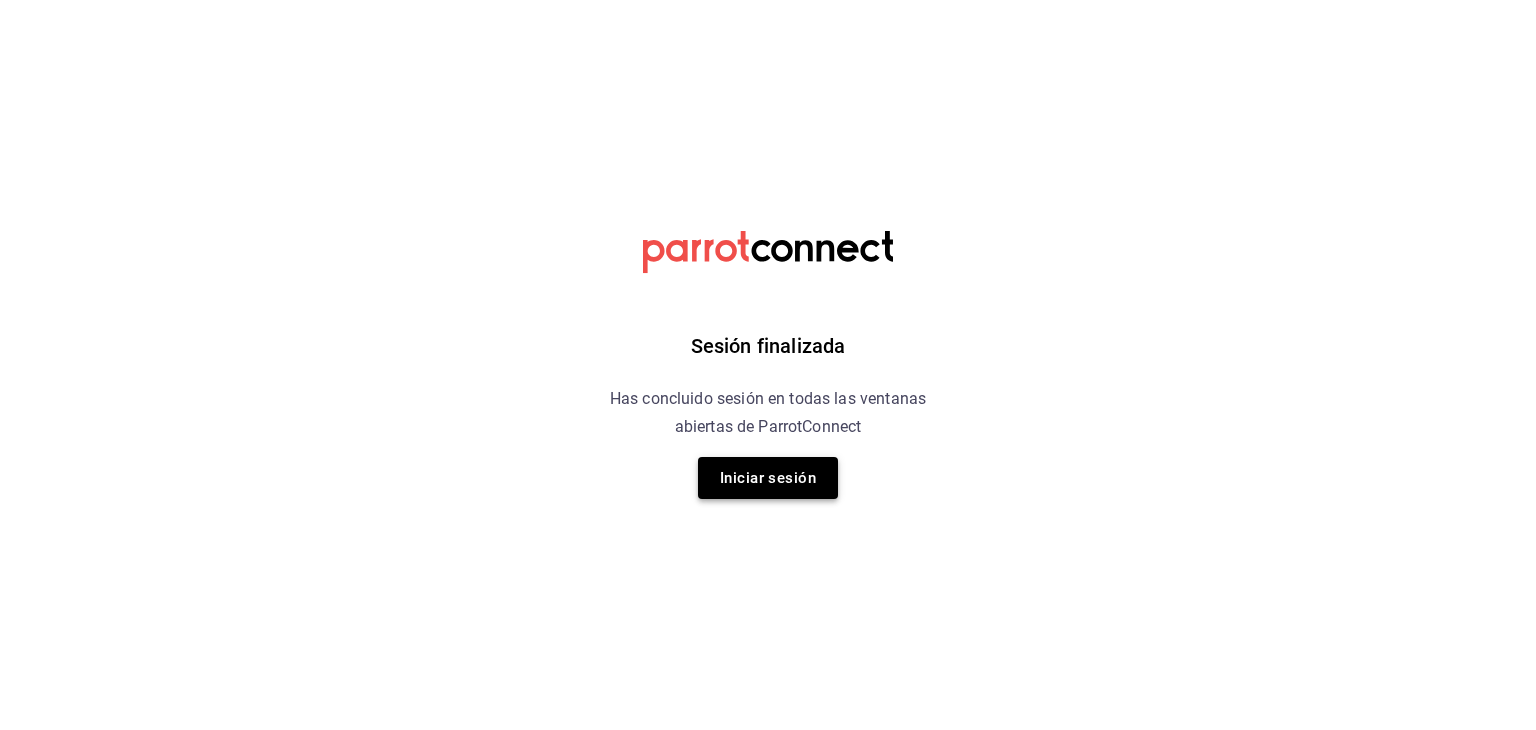 click on "Iniciar sesión" at bounding box center (768, 478) 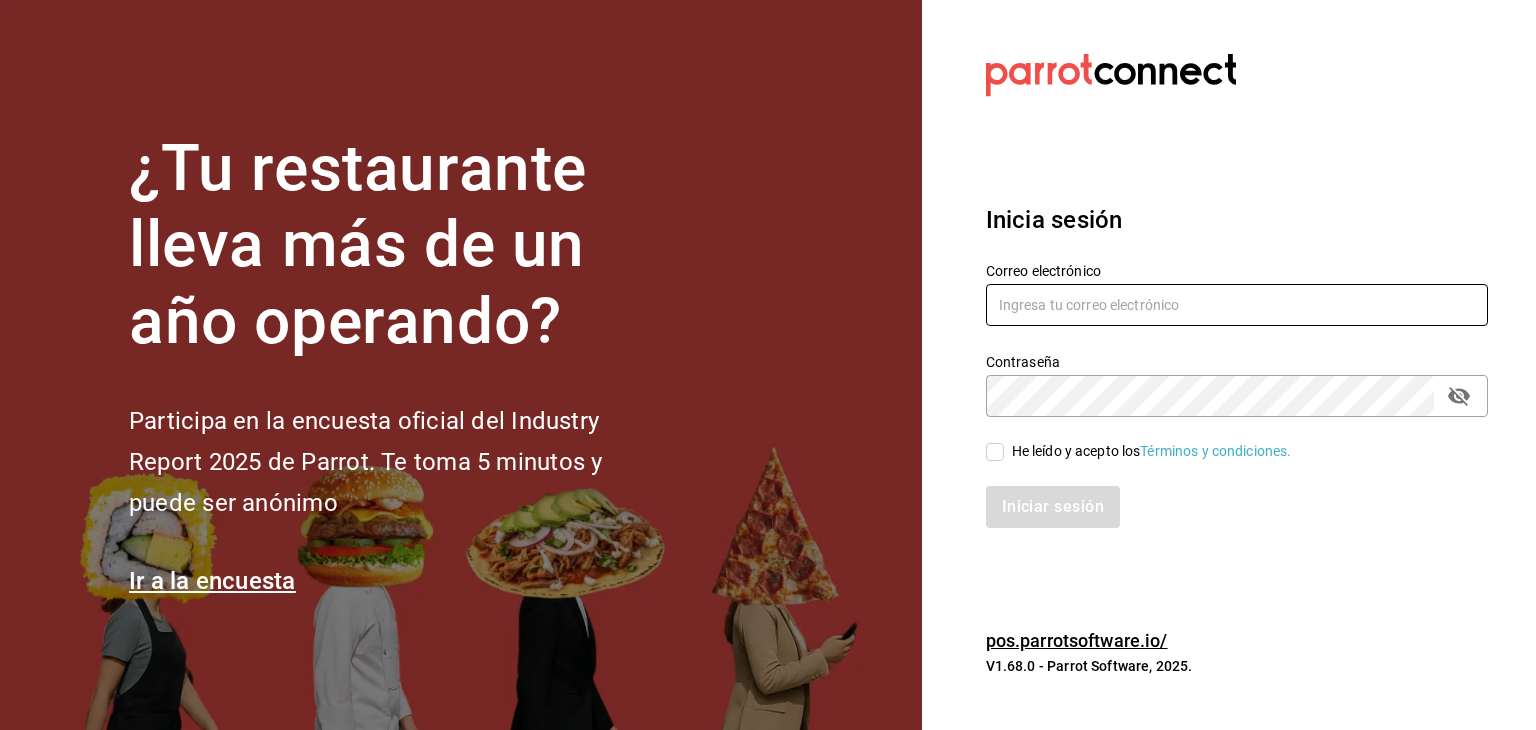 click at bounding box center (1237, 305) 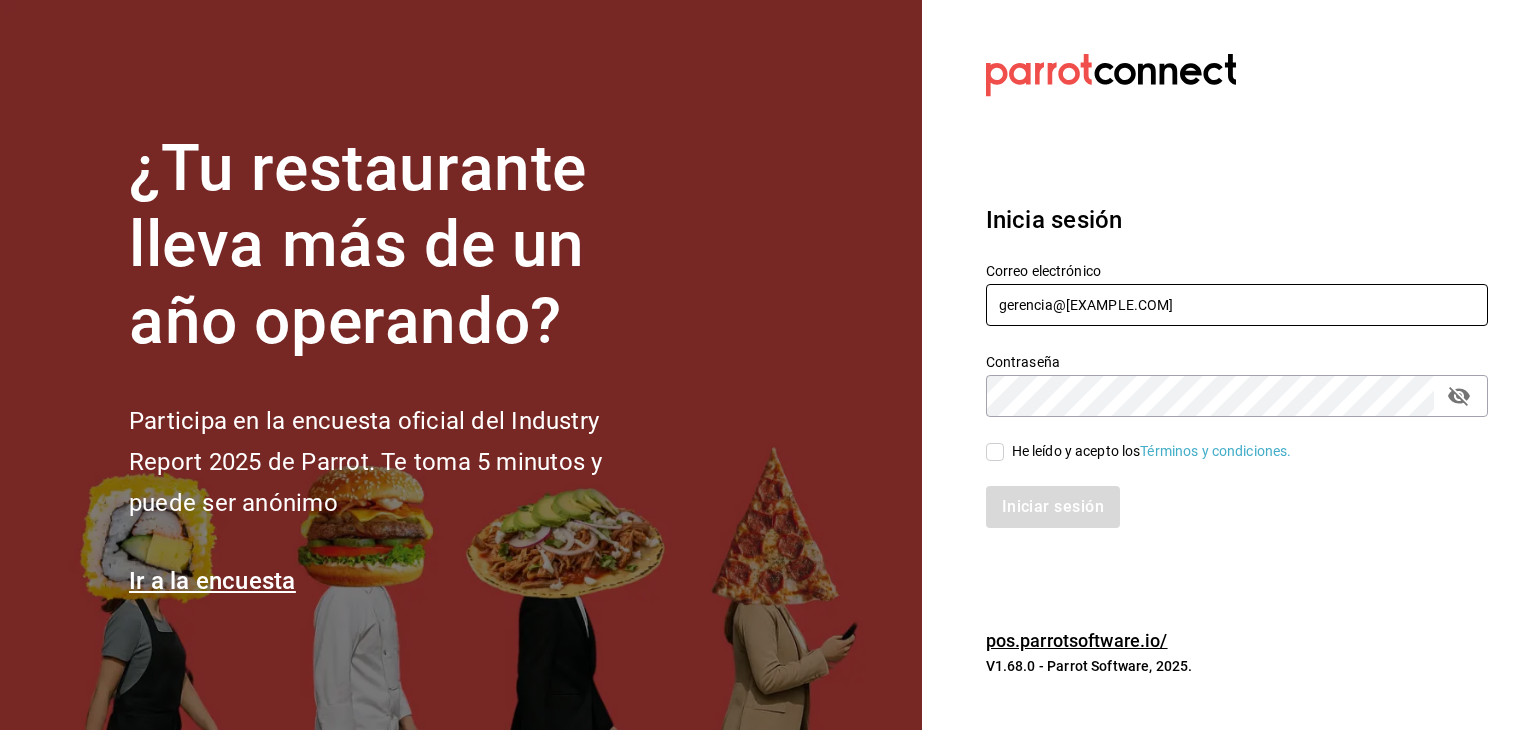 type on "gerencia@[EXAMPLE.COM]" 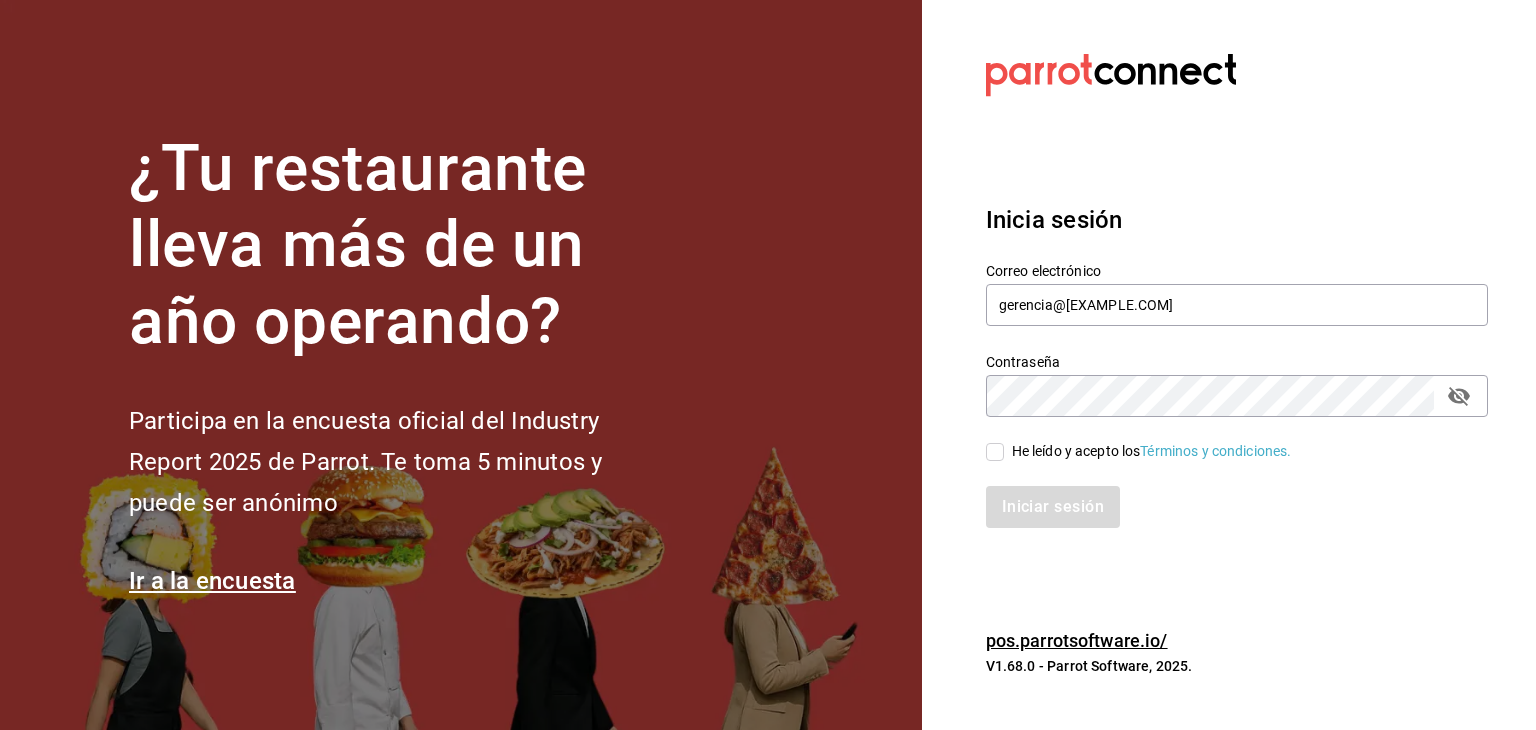 click 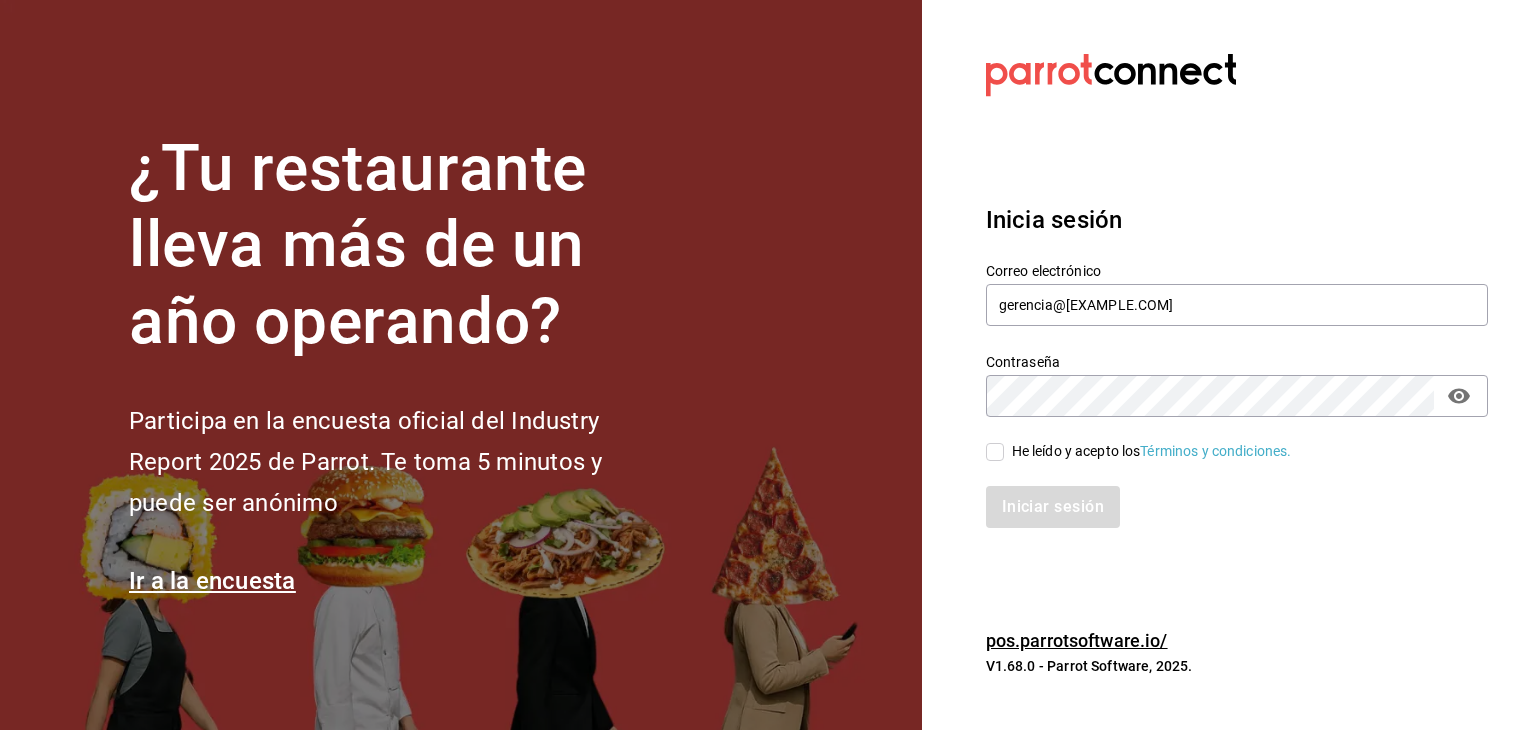 click on "He leído y acepto los  Términos y condiciones." at bounding box center [995, 452] 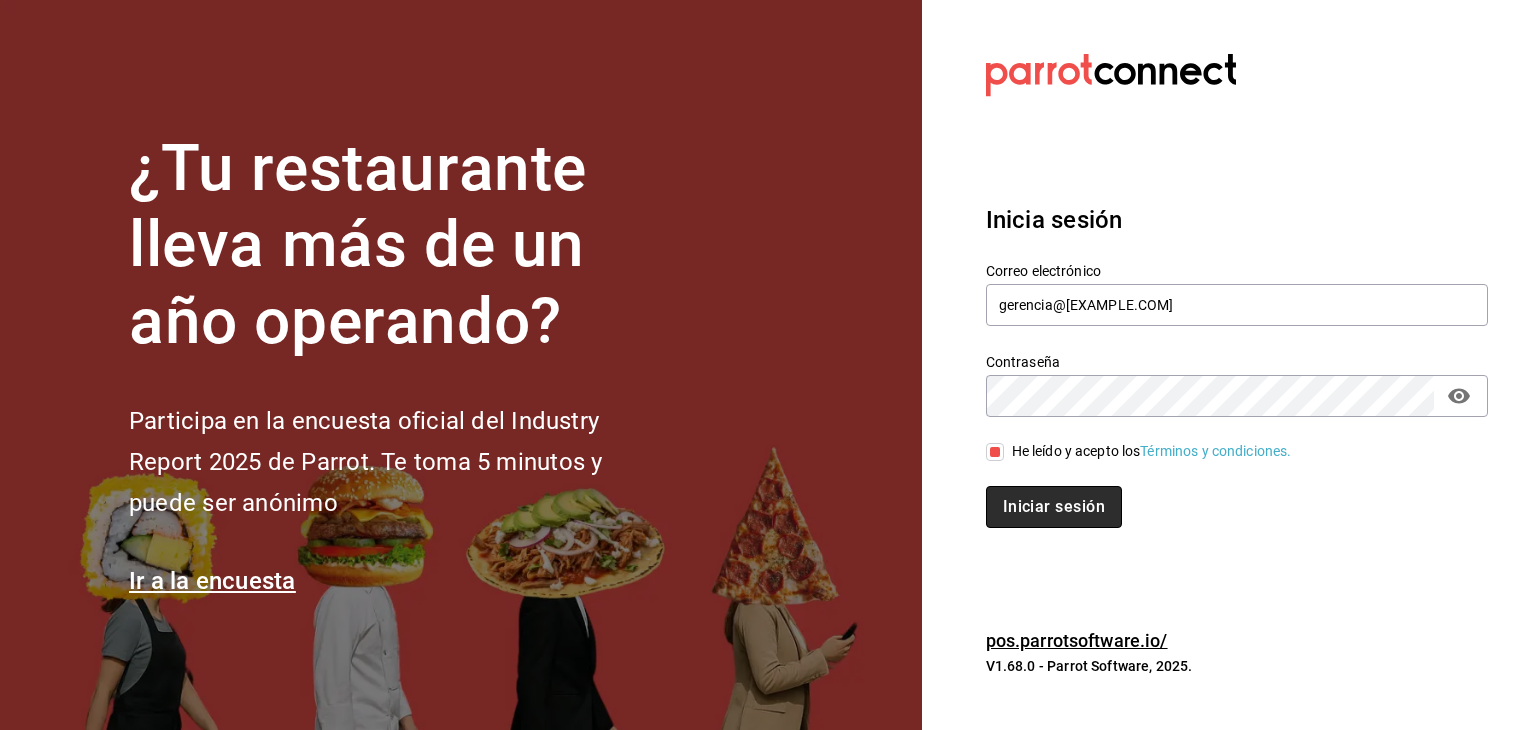 click on "Iniciar sesión" at bounding box center (1054, 507) 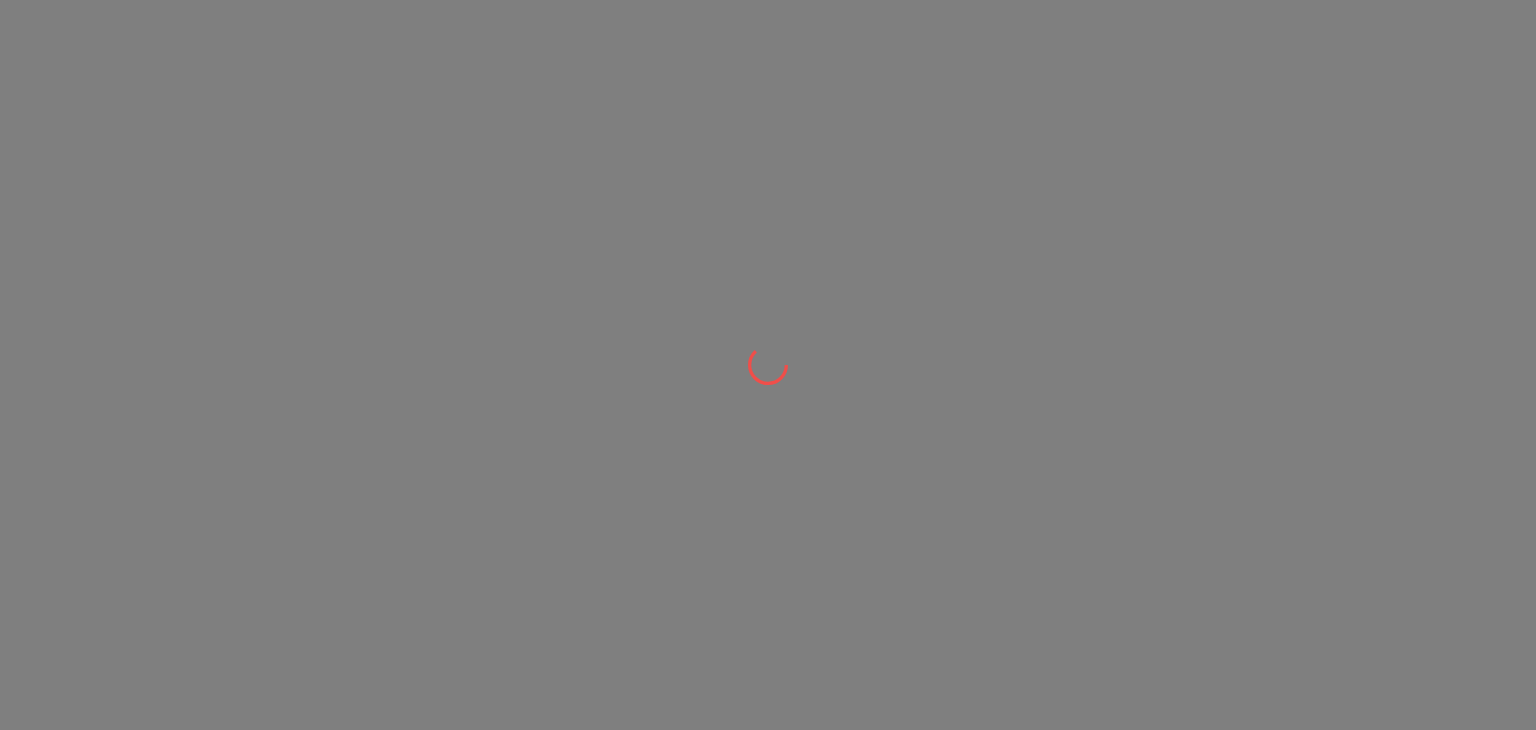 scroll, scrollTop: 0, scrollLeft: 0, axis: both 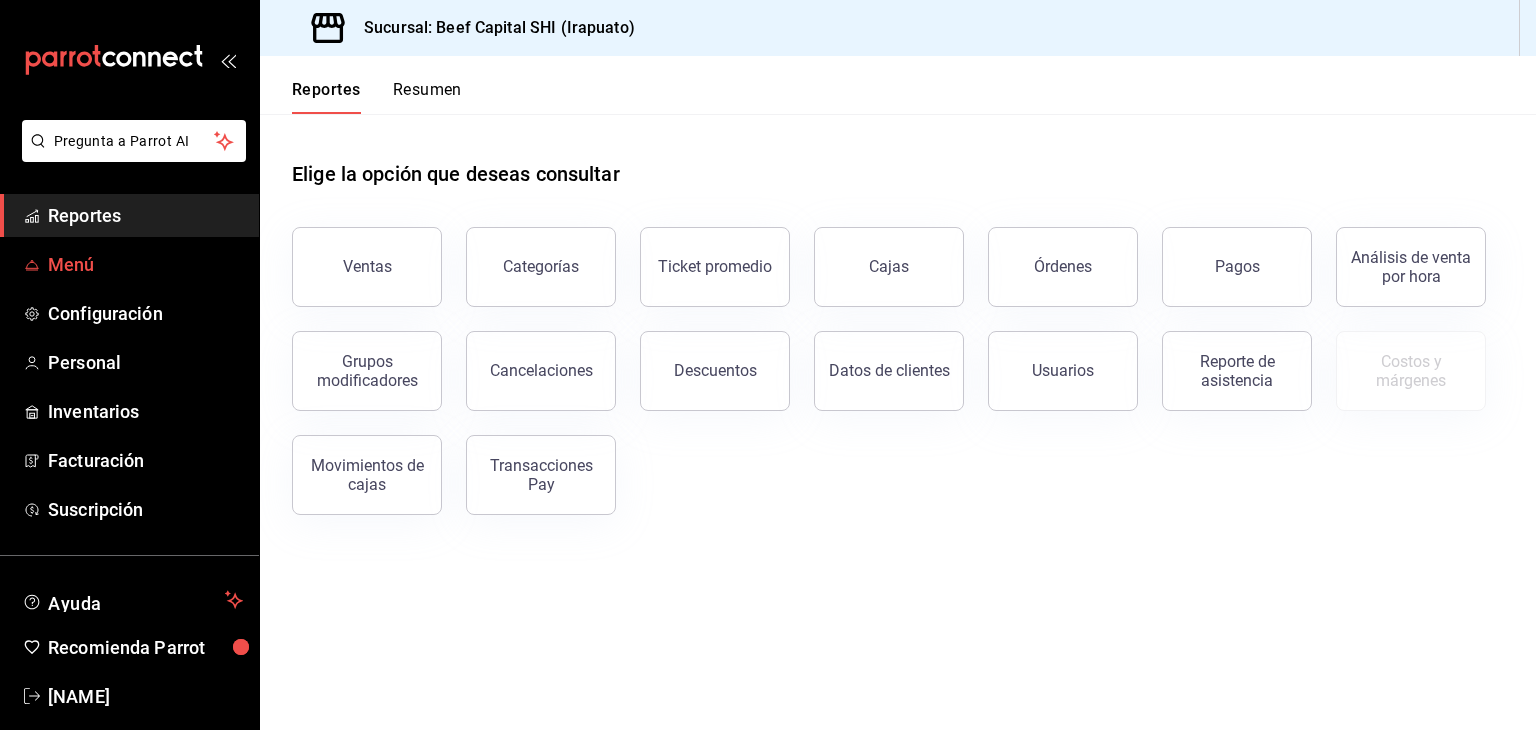 click on "Menú" at bounding box center (145, 264) 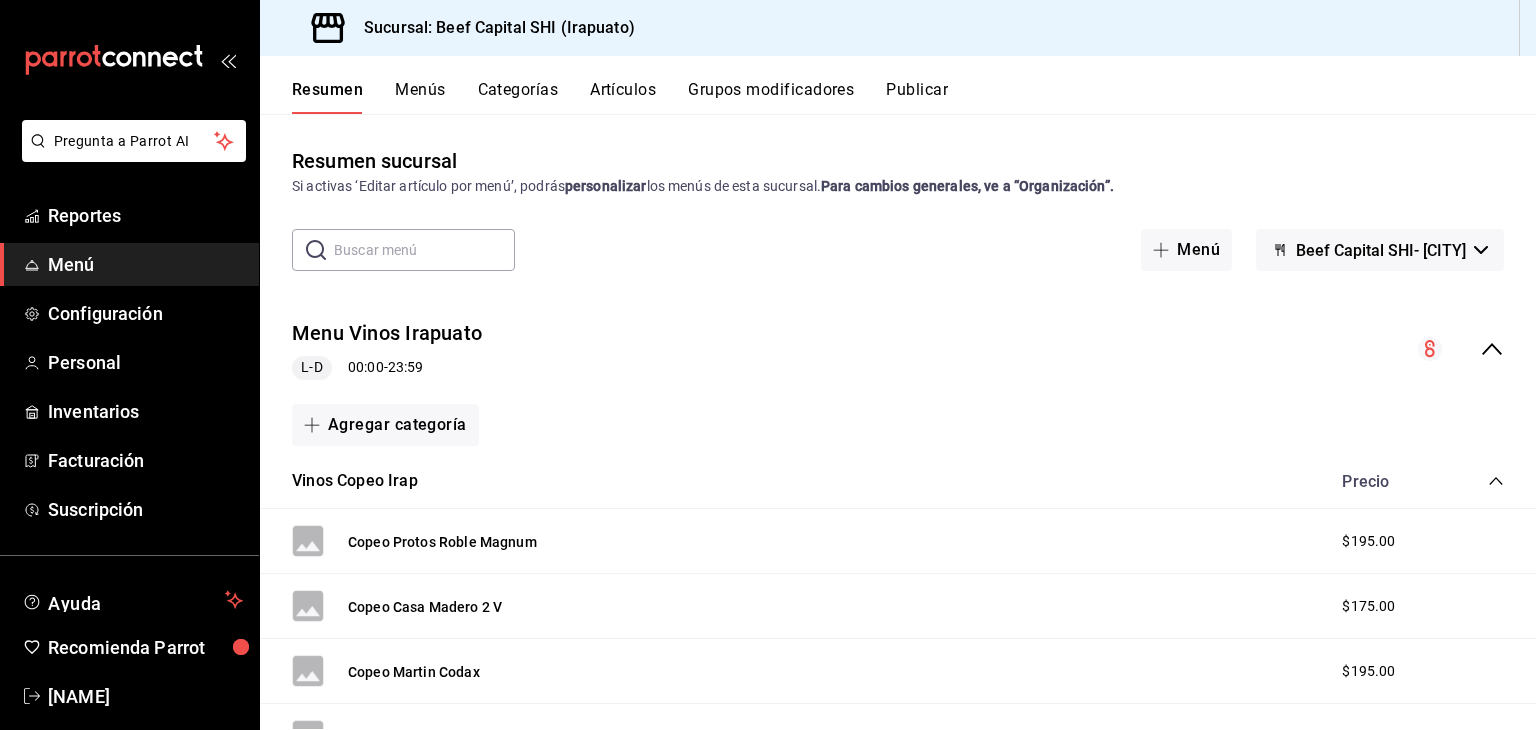 click on "Menús" at bounding box center [420, 97] 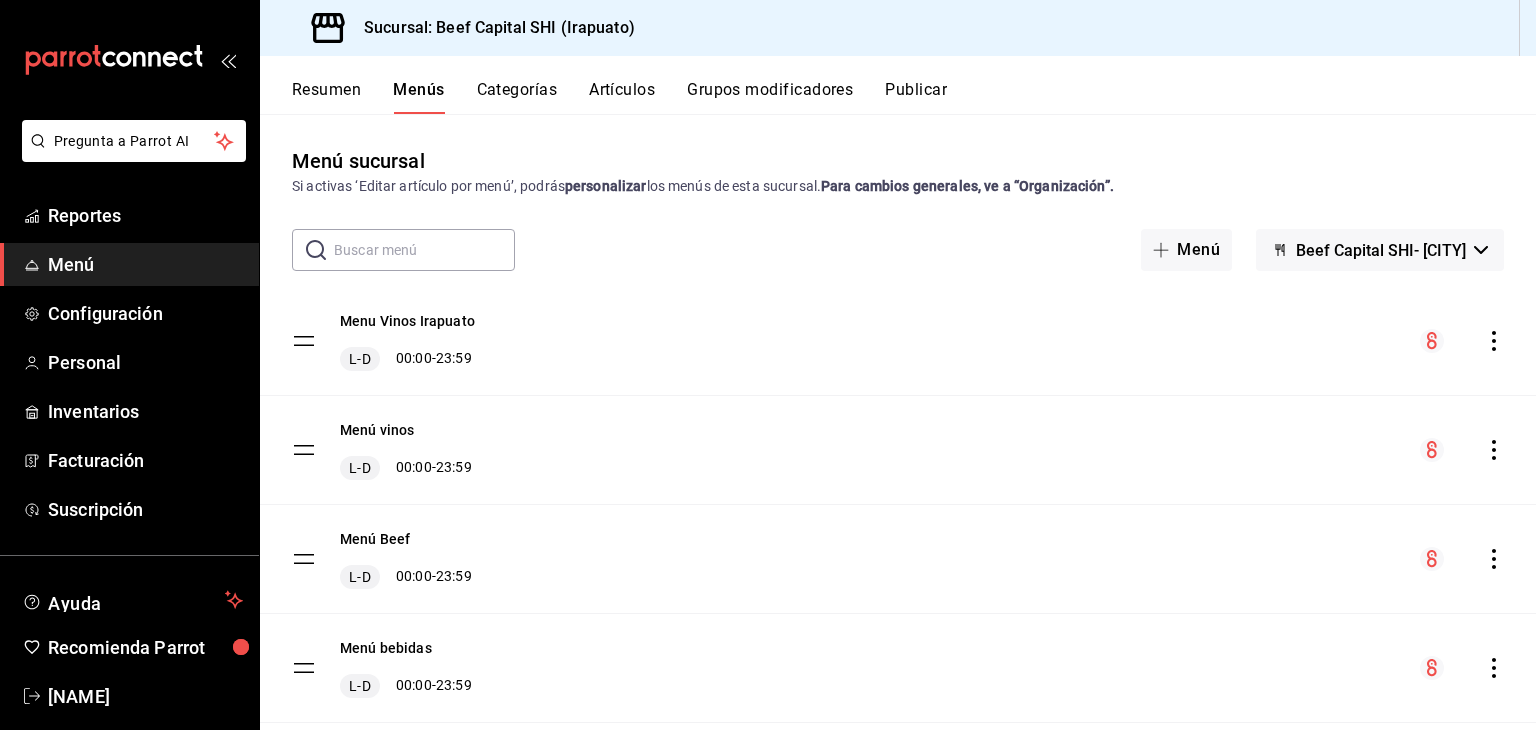 click on "Categorías" at bounding box center (517, 97) 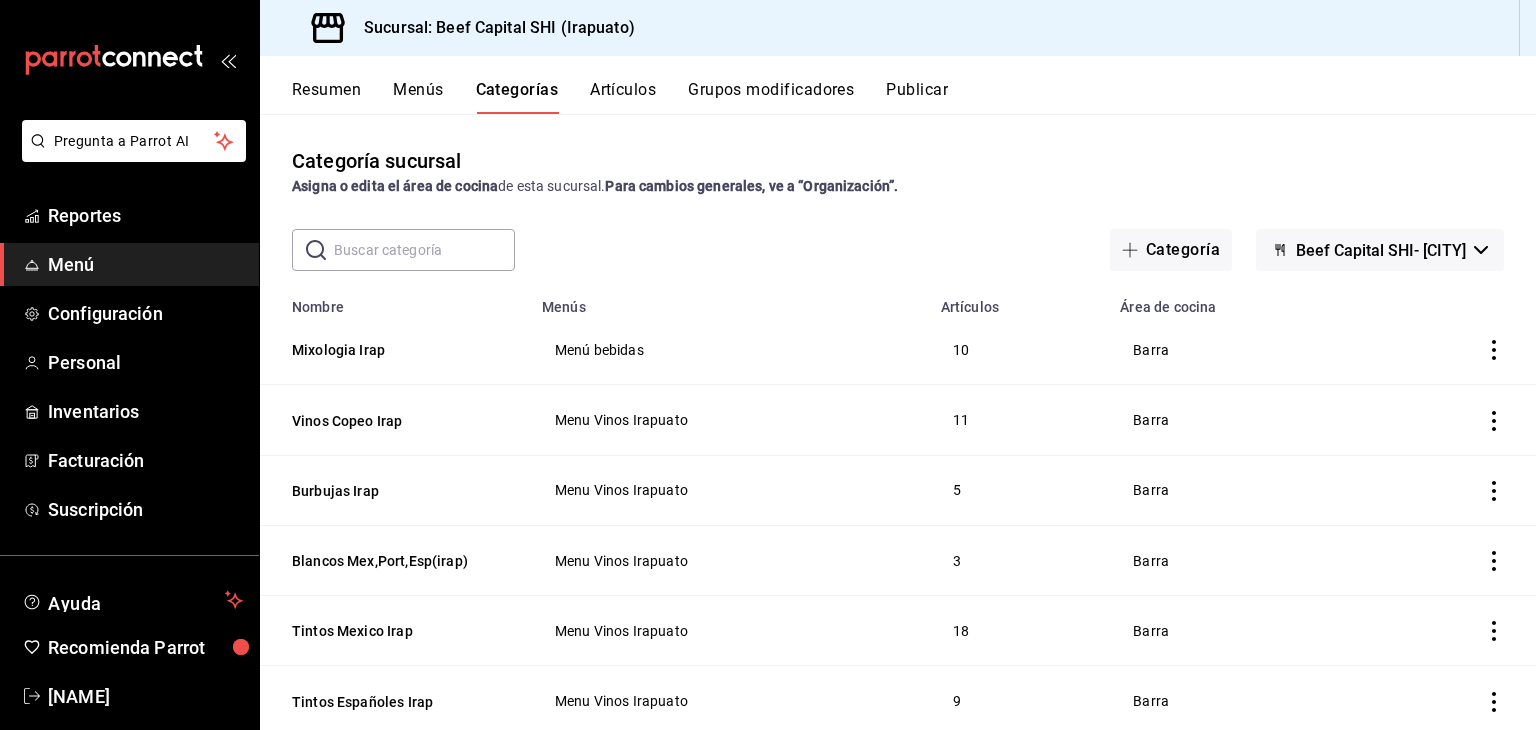 click on "Artículos" at bounding box center (623, 97) 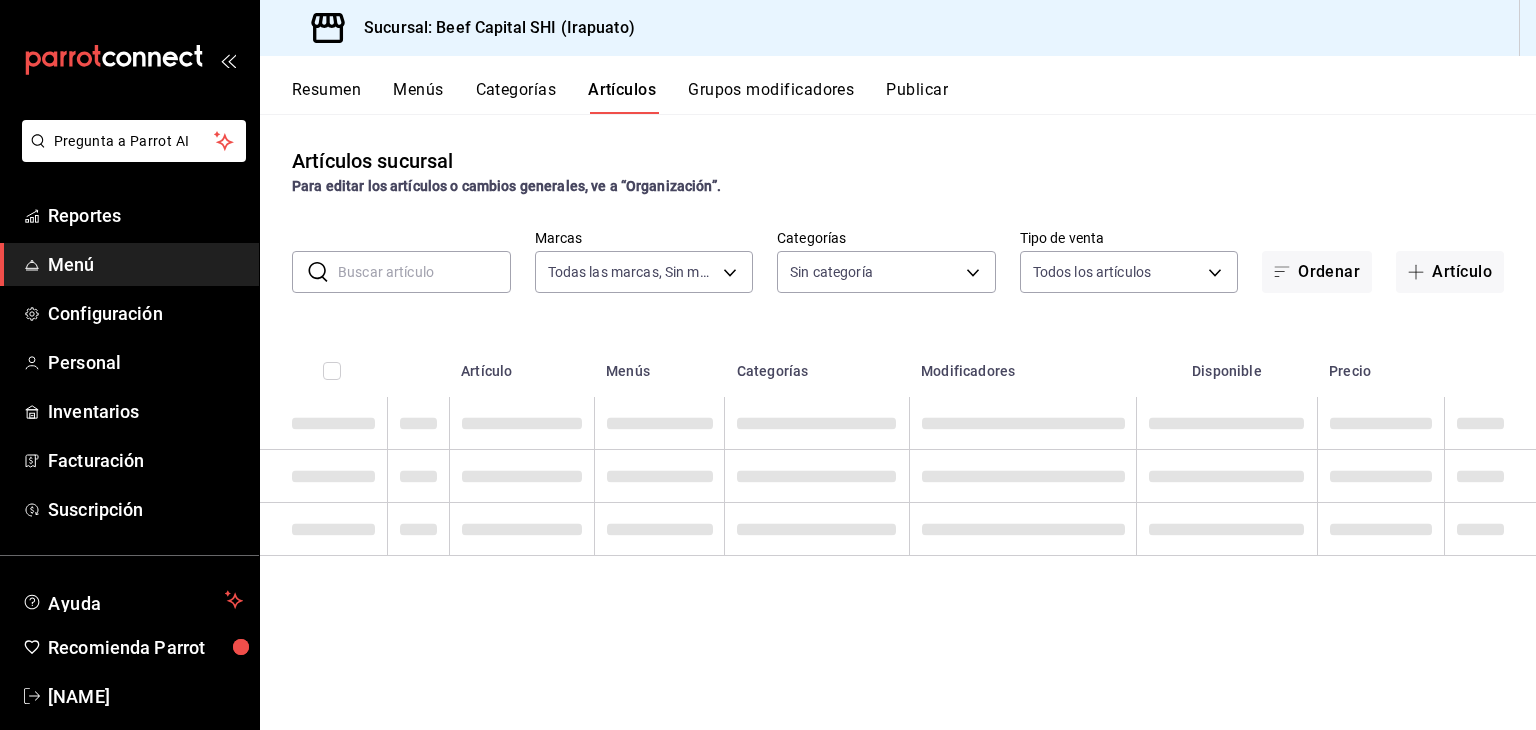 type on "605647f7-5ddc-403a-84da-aa3c8a25865f" 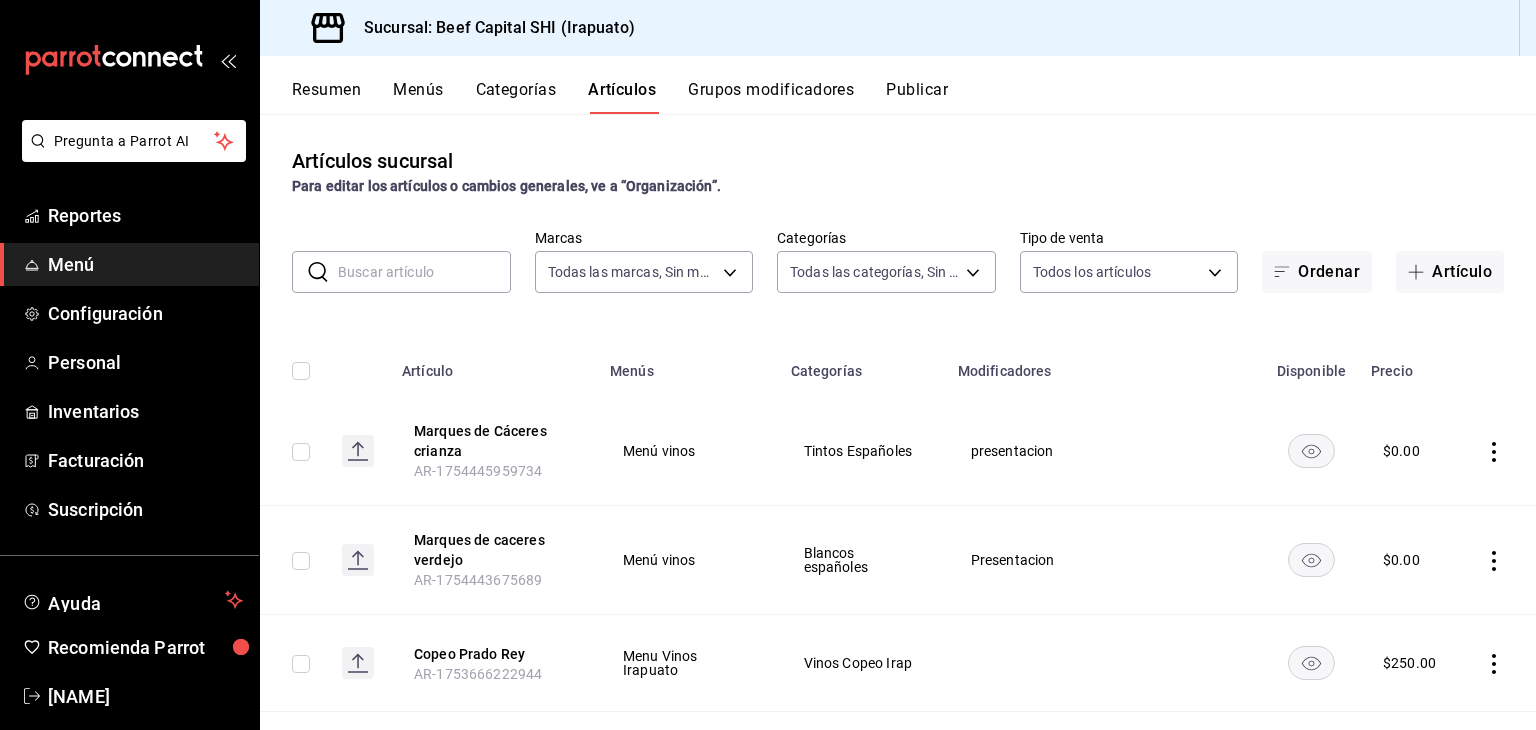 type on "5aaa2e03-870a-4139-a5ee-c0adf652e721,b9d03865-b415-493f-a2ea-e4353c441588,3c7d2ad2-1d43-4c0a-865e-ca5f70957830,f23f0945-c331-47c3-a78d-c8adfdb22f29,70fc7f8b-7193-4205-9978-c70e370b88ec,15fc0098-a8a6-4625-ad8b-91a15c1bbf05,a2cfab74-379c-4389-8d06-b32e88edb388,c5d70b27-e86d-4c7d-a5f3-dfc541fd6873,f88518ab-b853-4dd6-aa6c-53ca66c6ccf4,8828723a-0015-47f9-bab0-107c99beb256,8ec04016-420a-44a2-b3e3-785083b6f673,318d6cbe-7b2b-4a39-a82d-239c927cd86f,48f7fb61-45c2-42d0-b0ba-021fa4206c9a,c0e257bc-c66b-4af4-bb53-edede752b9d2,13358f1b-fc32-4a6c-b044-12be6e04d9e6,03cf777b-250c-4d50-8c5f-234c926fe296,0d09ec44-93f8-4950-a2ba-8b5bbde65602,160f20af-4788-4aa6-9e10-564924ebade7,366aa65f-dcae-4592-b26c-4c76a73b3636,f0a62641-d906-4ec3-a881-7dd43c14e062,0818e993-c065-49a0-b20a-dc14ced6dbd7,e2fc7ef1-00d7-4d7f-8c7e-bebe7c1a0617,bfad43a6-0e0c-4e4d-b23e-03d4e3ab010f,bf92a678-9751-4e1d-9e66-6c13fba2fc37,9b40fc2b-ceed-49c5-af2d-138b793ead07,6d1aa503-bd7f-43ec-ba28-e7f4ac7ef971,d8ea20ee-f3b0-4771-8d85-1cb3ba72cf6a,db393c01-7ef1-4b09-99c..." 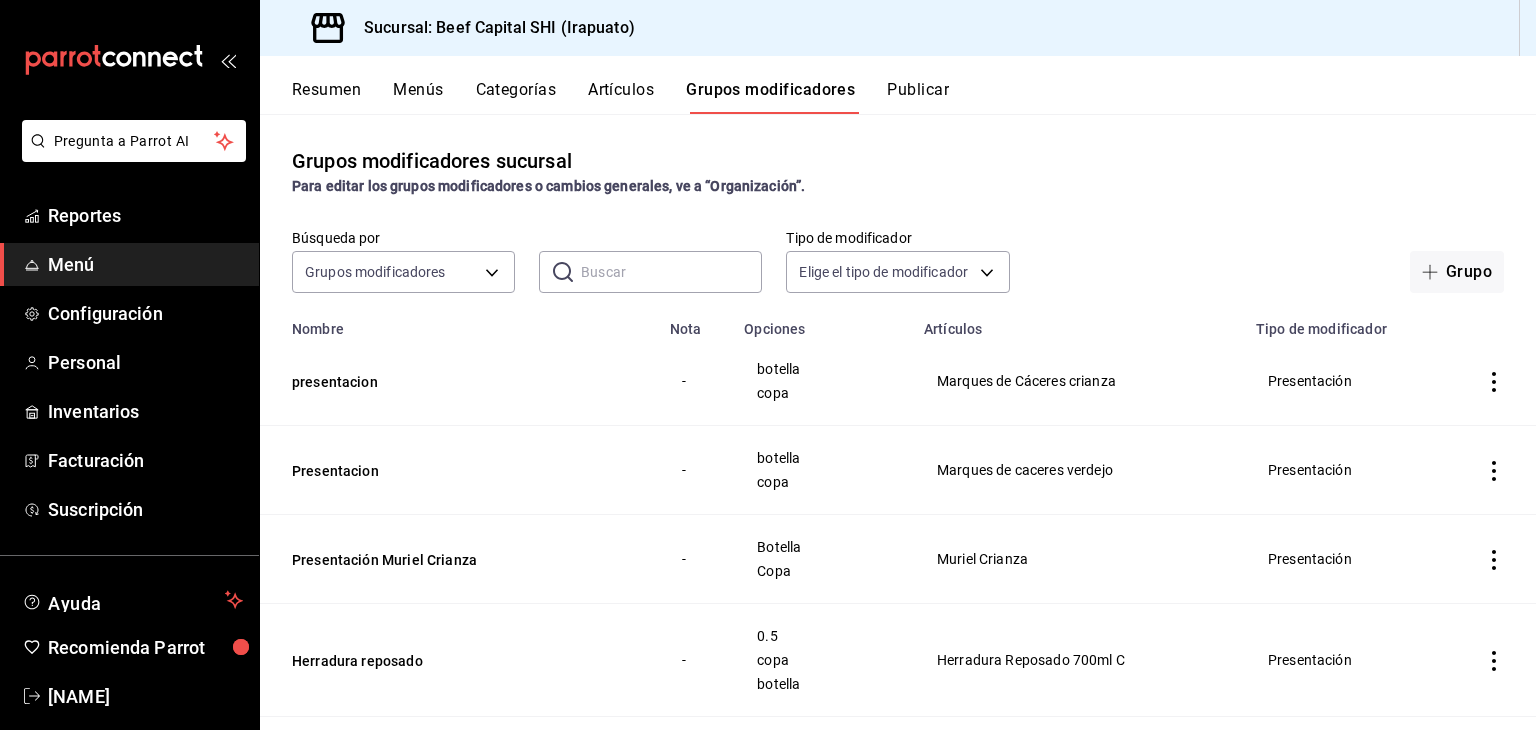 click on "Artículos" at bounding box center [621, 97] 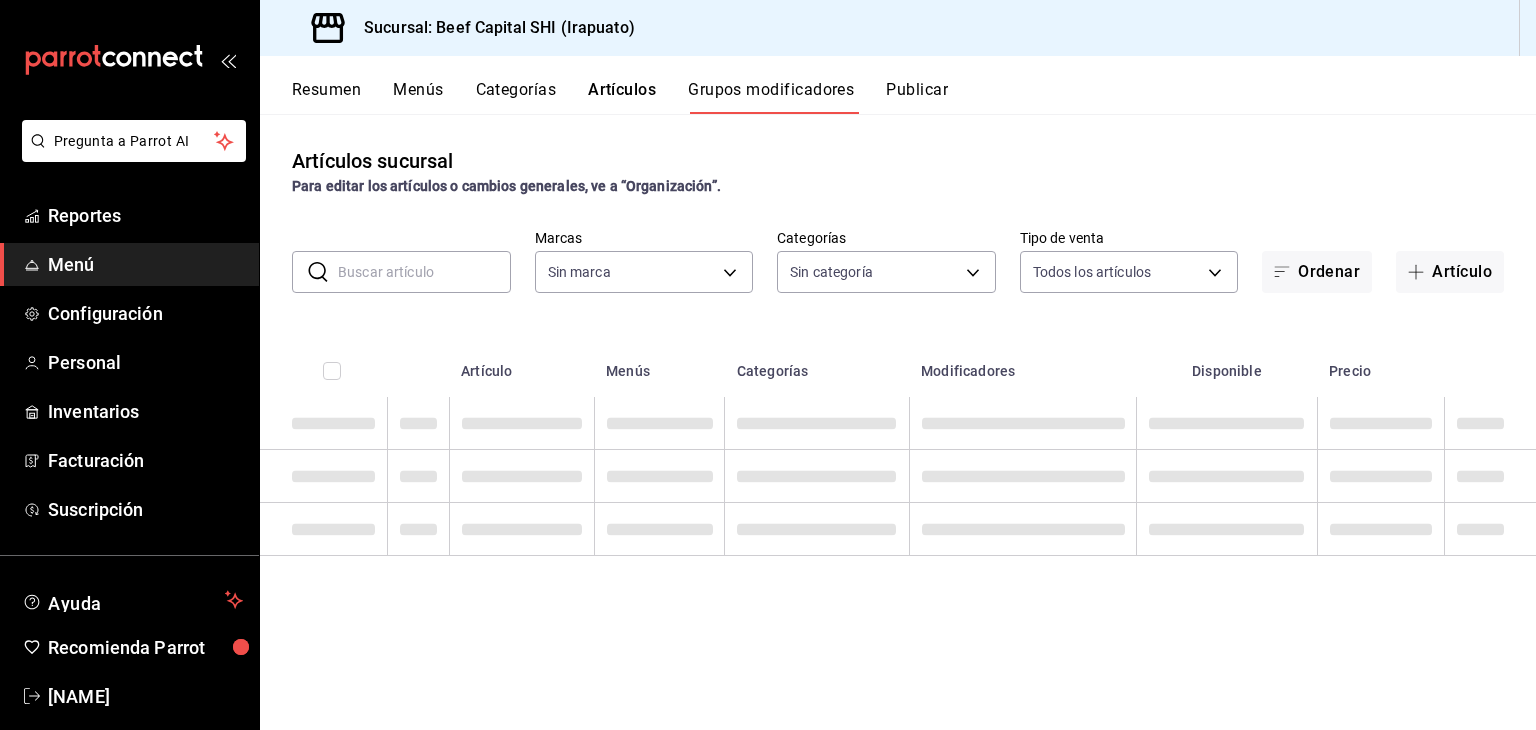 type on "605647f7-5ddc-403a-84da-aa3c8a25865f" 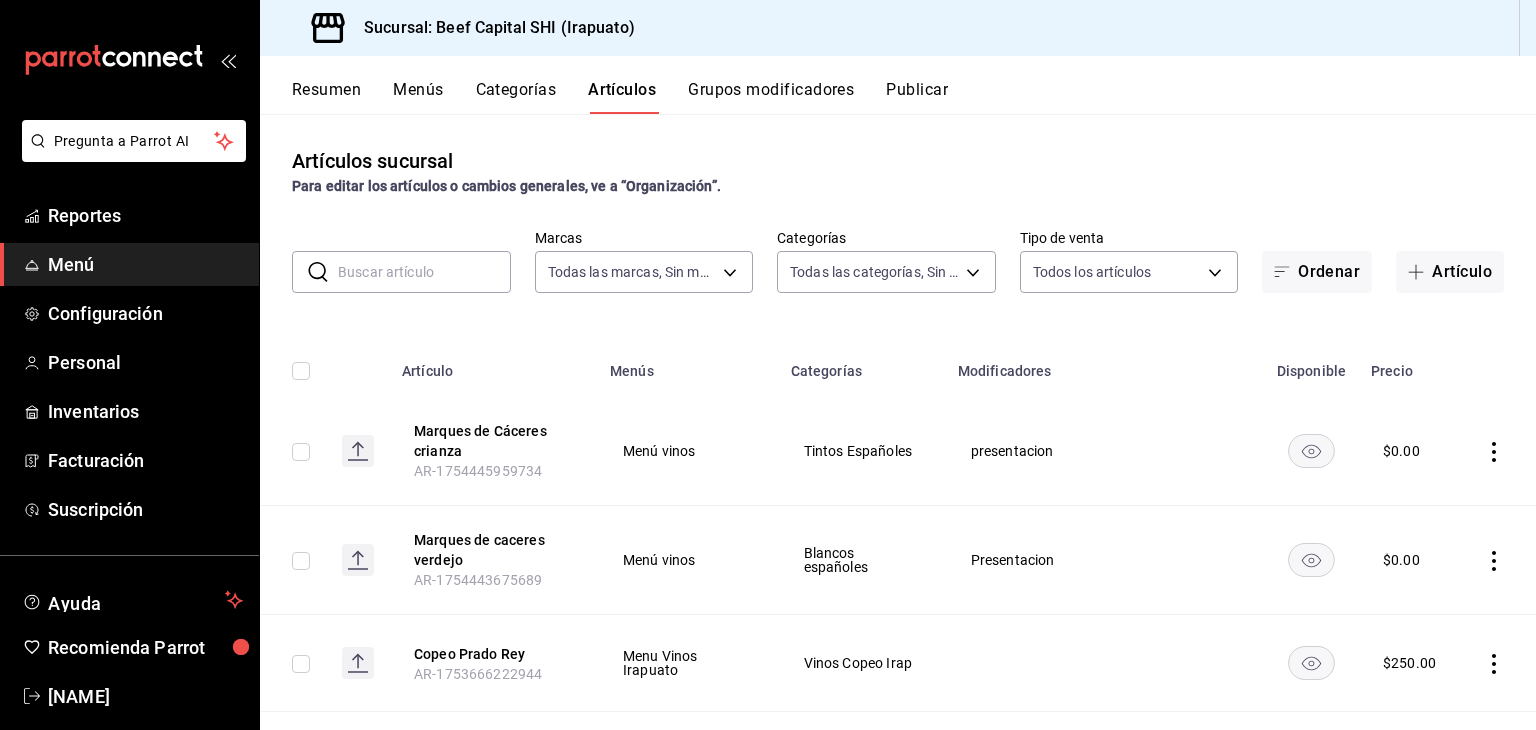 type on "605647f7-5ddc-403a-84da-aa3c8a25865f" 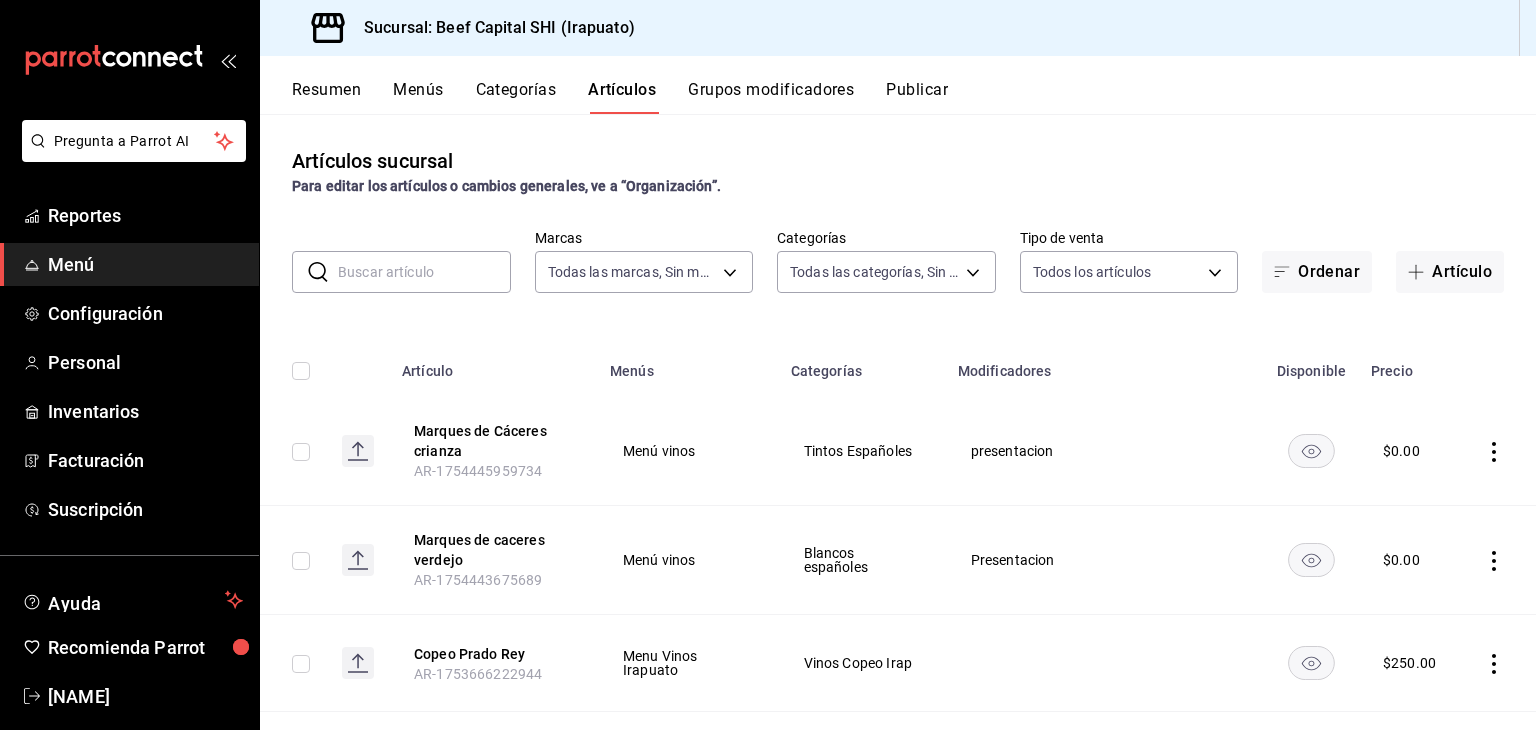 click on "Artículos" at bounding box center (622, 97) 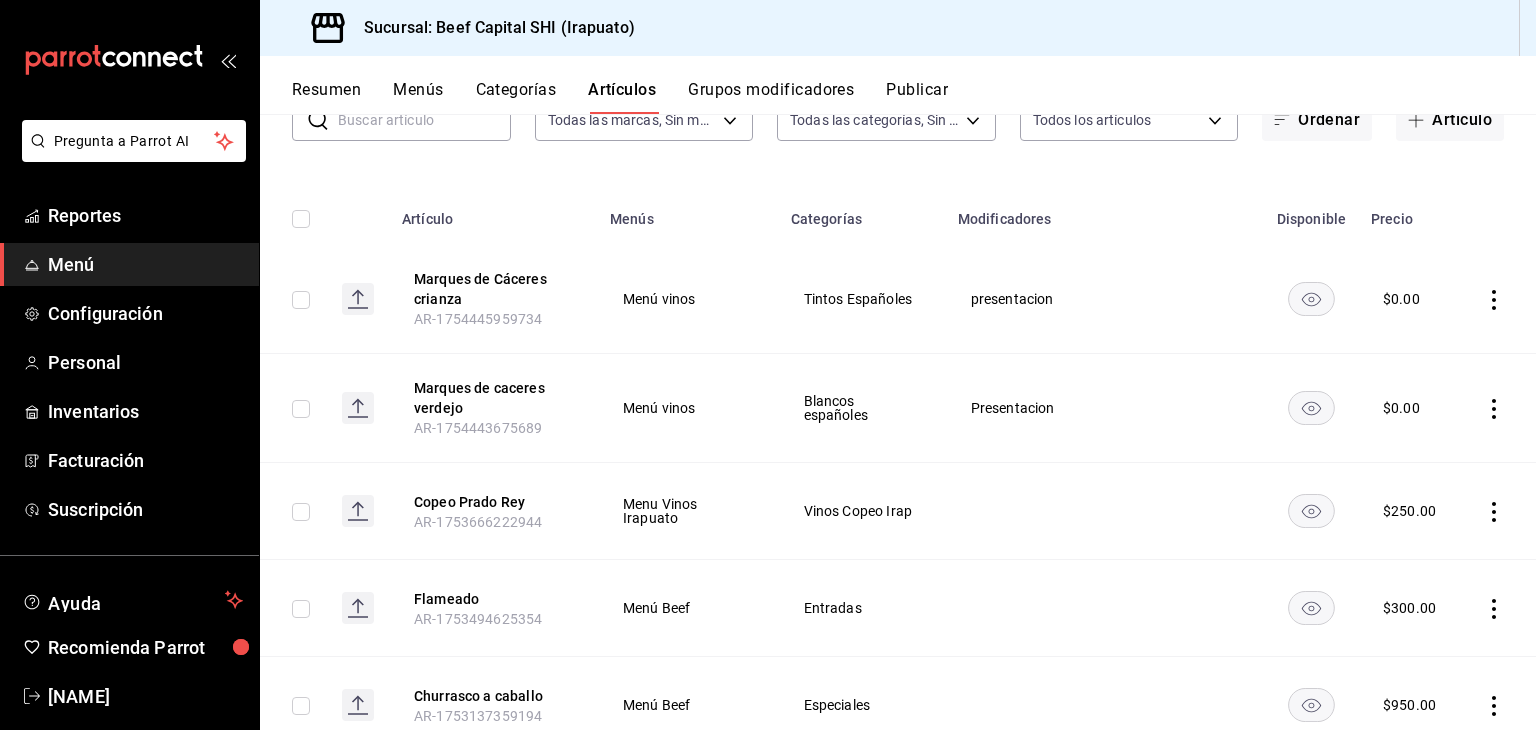 scroll, scrollTop: 0, scrollLeft: 0, axis: both 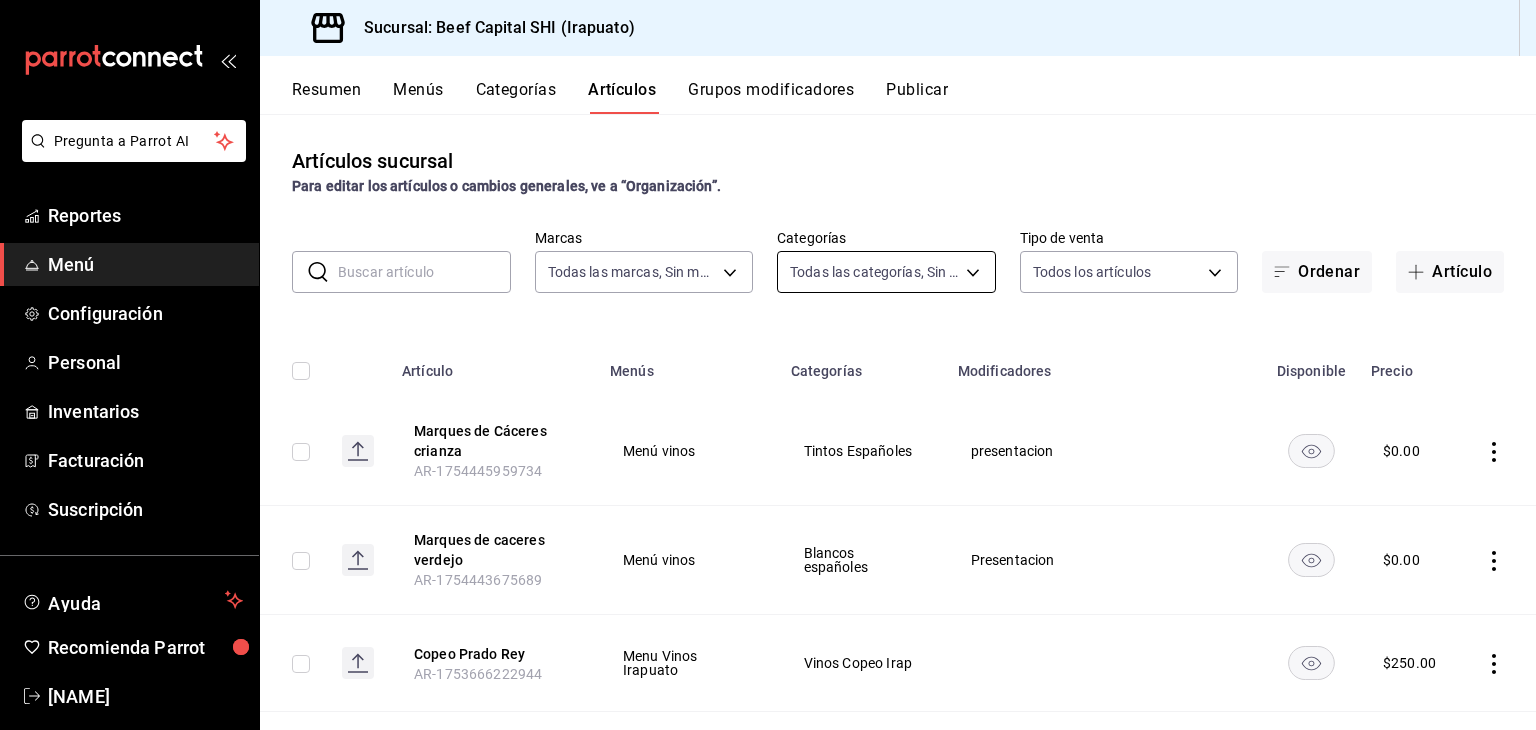 click on "Pregunta a Parrot AI Reportes   Menú   Configuración   Personal   Inventarios   Facturación   Suscripción   Ayuda Recomienda Parrot   [FIRST] [LAST]   Sugerir nueva función   Sucursal: Beef Capital SHI ([CITY]) Resumen Menús Categorías Artículos Grupos modificadores Publicar Artículos sucursal Para editar los artículos o cambios generales, ve a “Organización”. ​ ​ Marcas Todas las marcas, Sin marca 605647f7-5ddc-403a-84da-aa3c8a25865f Categorías Todas las categorías, Sin categoría Tipo de venta Todos los artículos ALL Ordenar Artículo Artículo Menús Categorías Modificadores Disponible Precio Marques de Cáceres crianza AR-1754445959734 Menú vinos Tintos Españoles presentacion $ 0.00 Marques de caceres verdejo AR-1754443675689 Menú vinos Blancos españoles Presentacion $ 0.00 Copeo Prado Rey AR-1753666222944 Menu Vinos [CITY] Vinos Copeo [CITY] $ 250.00 Flameado AR-1753494625354 Menú Beef Entradas $ 300.00 Churrasco a caballo AR-1753137359194 Menú Beef Especiales $ 950.00 $" at bounding box center (768, 365) 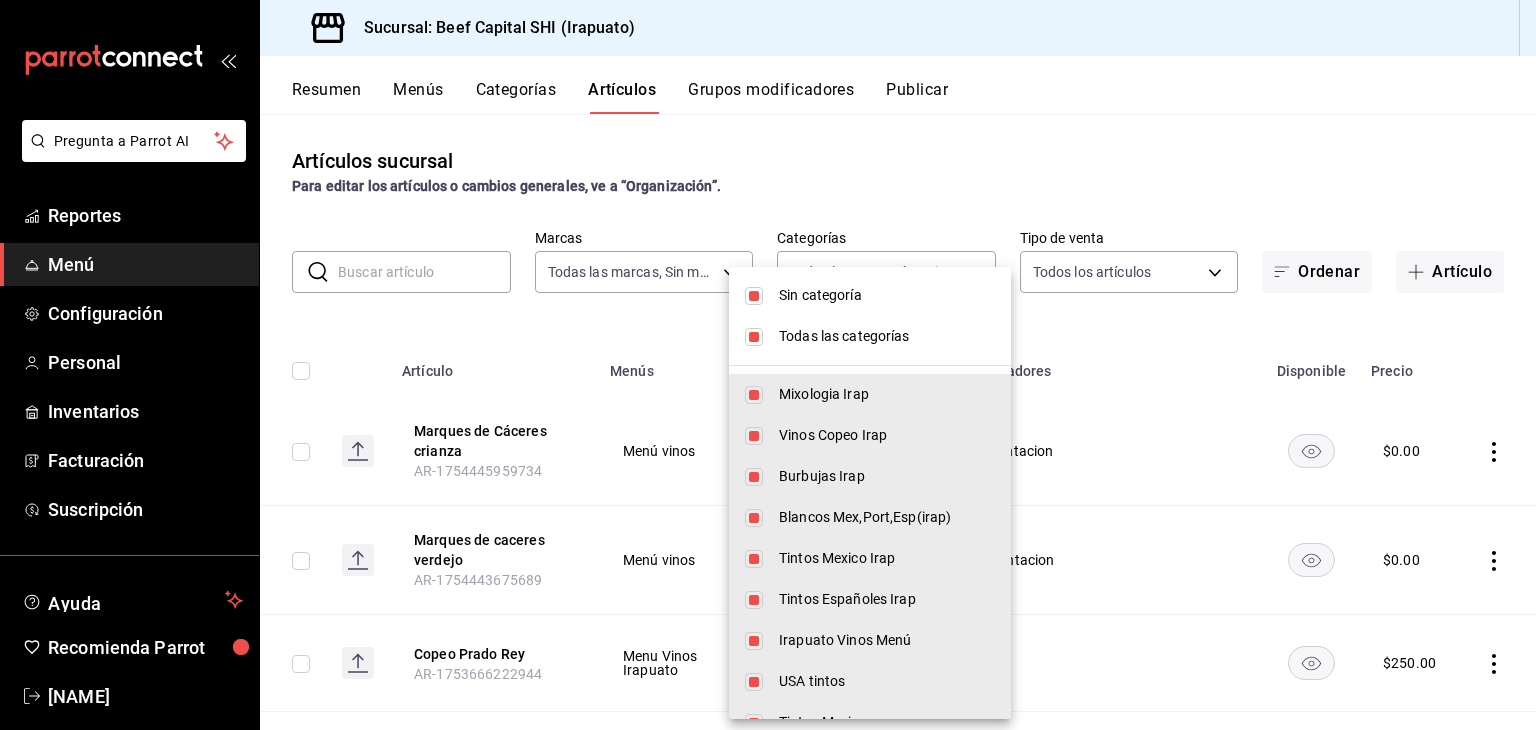 click at bounding box center (754, 337) 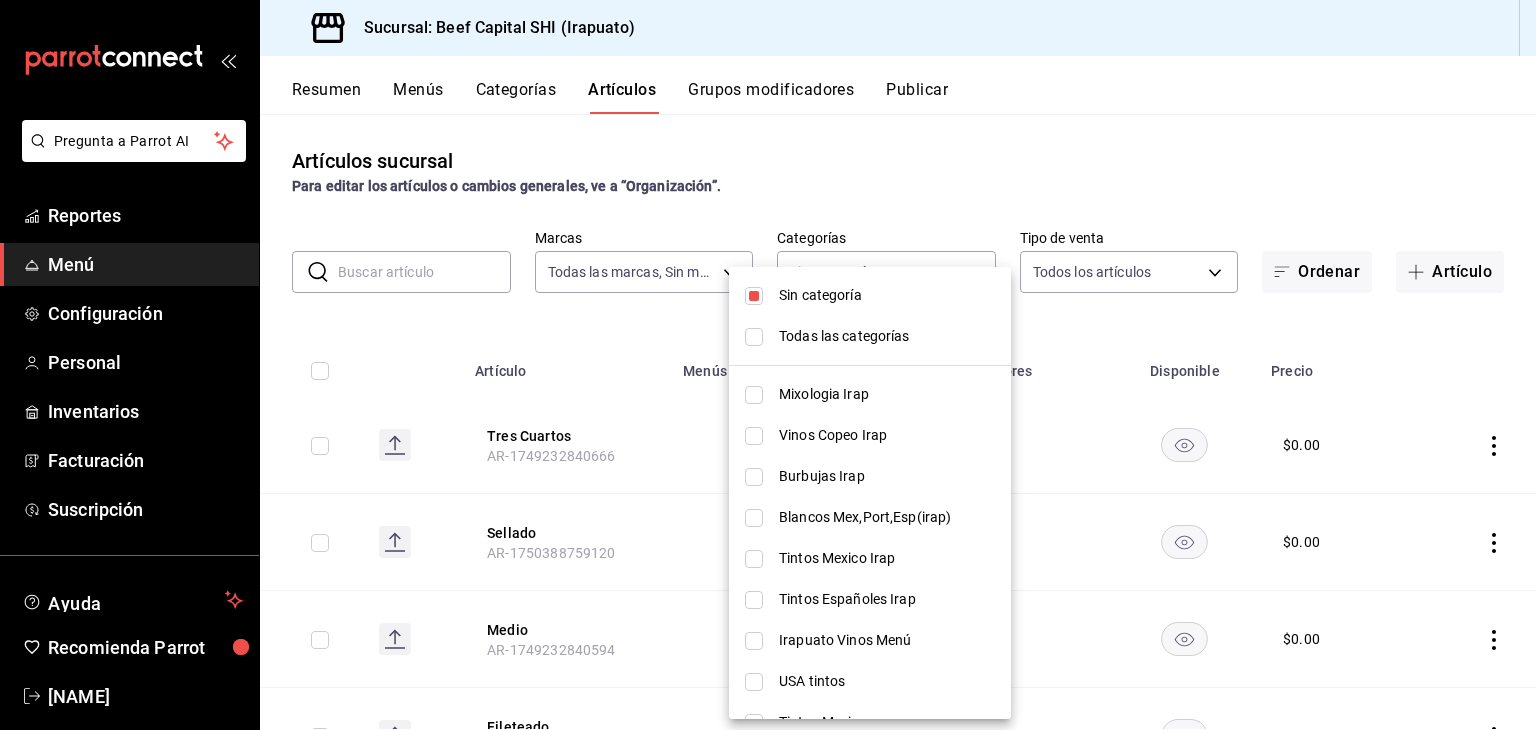 click at bounding box center (754, 395) 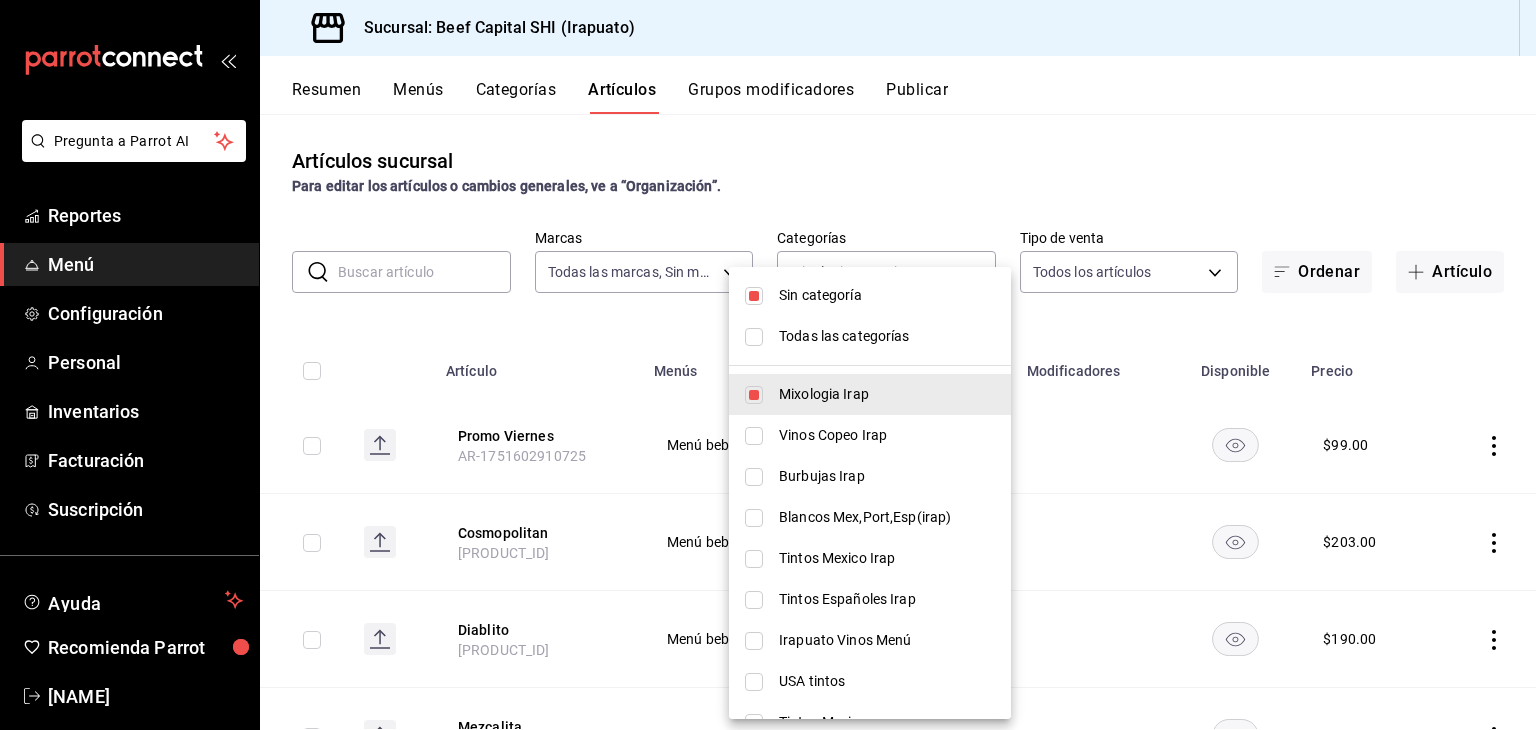 click at bounding box center [754, 337] 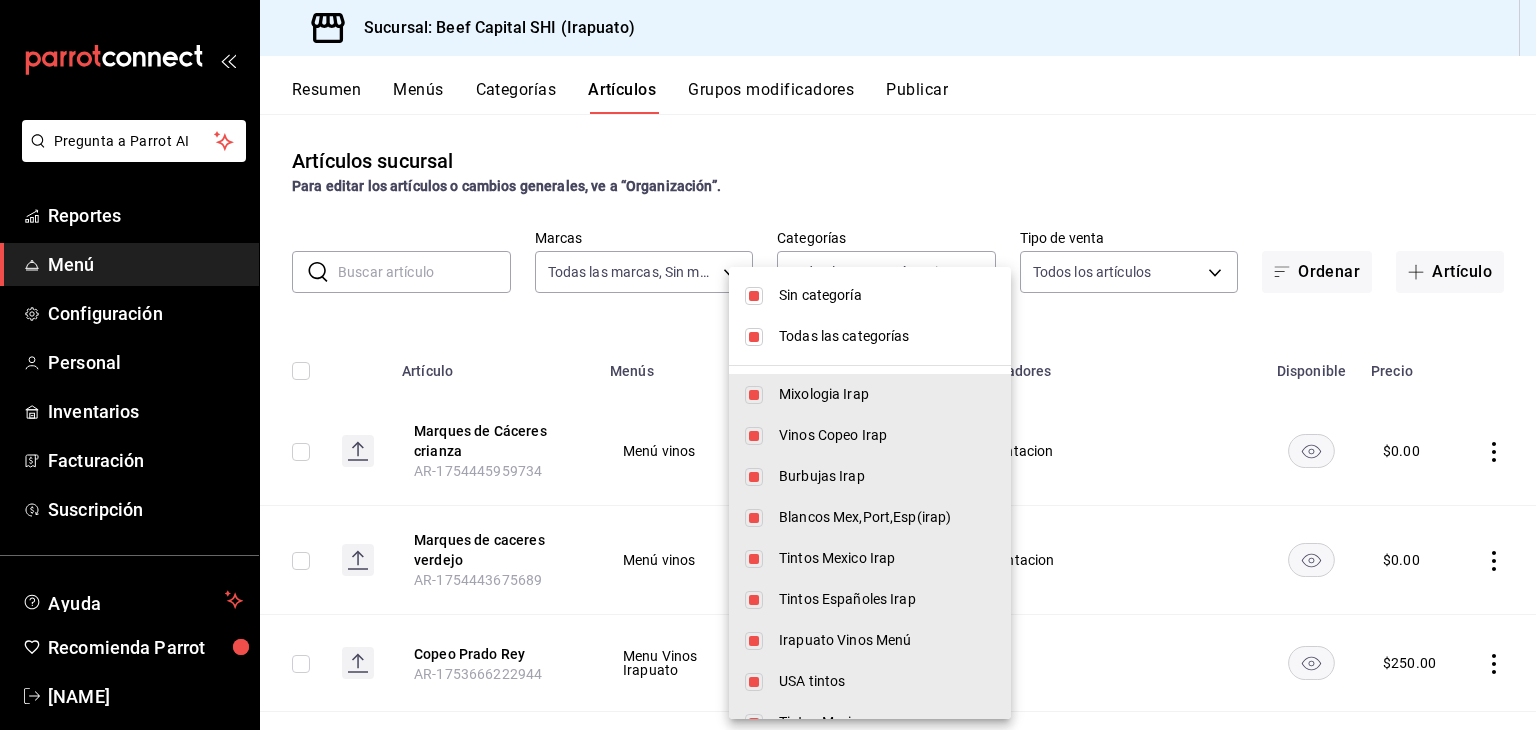 click at bounding box center (768, 365) 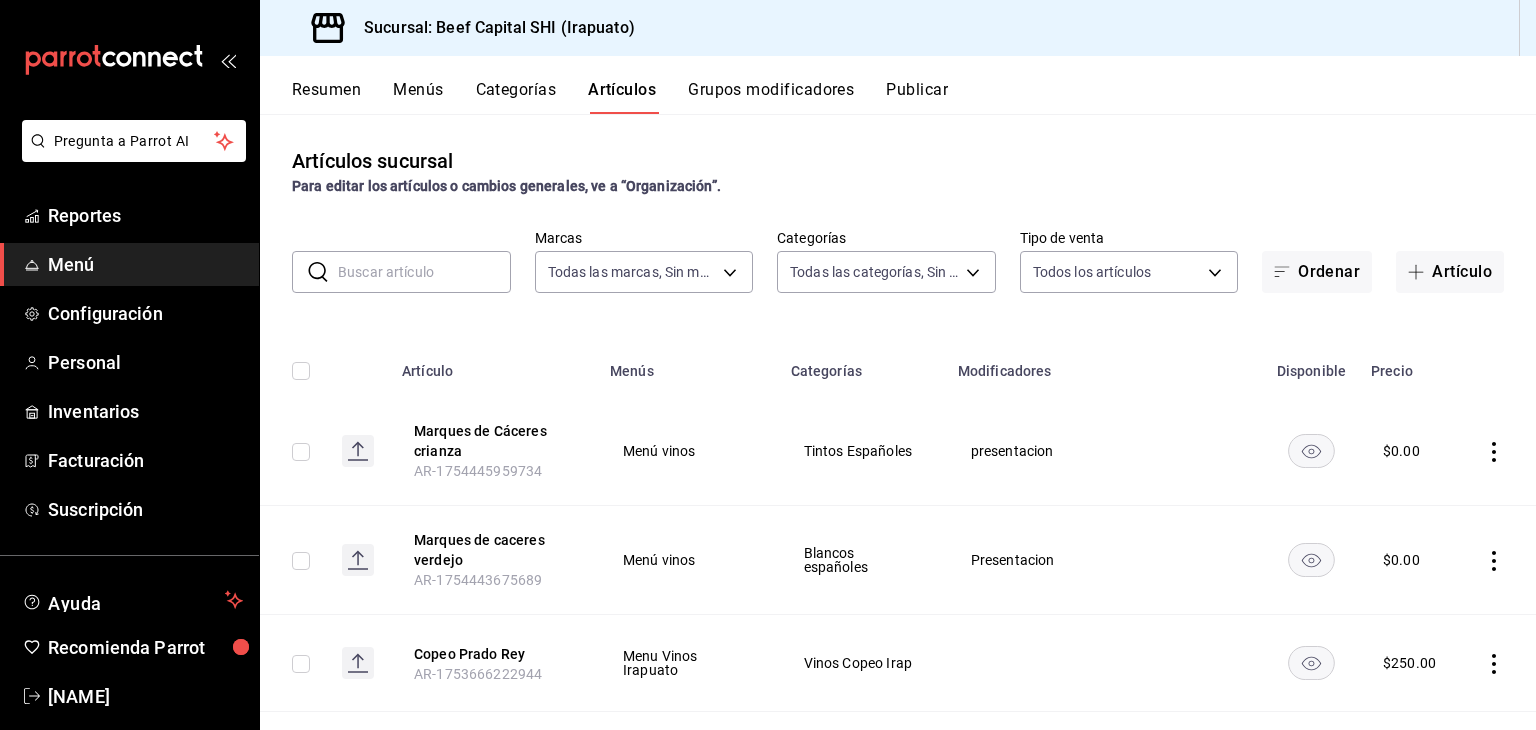 click on "Menús" at bounding box center [418, 97] 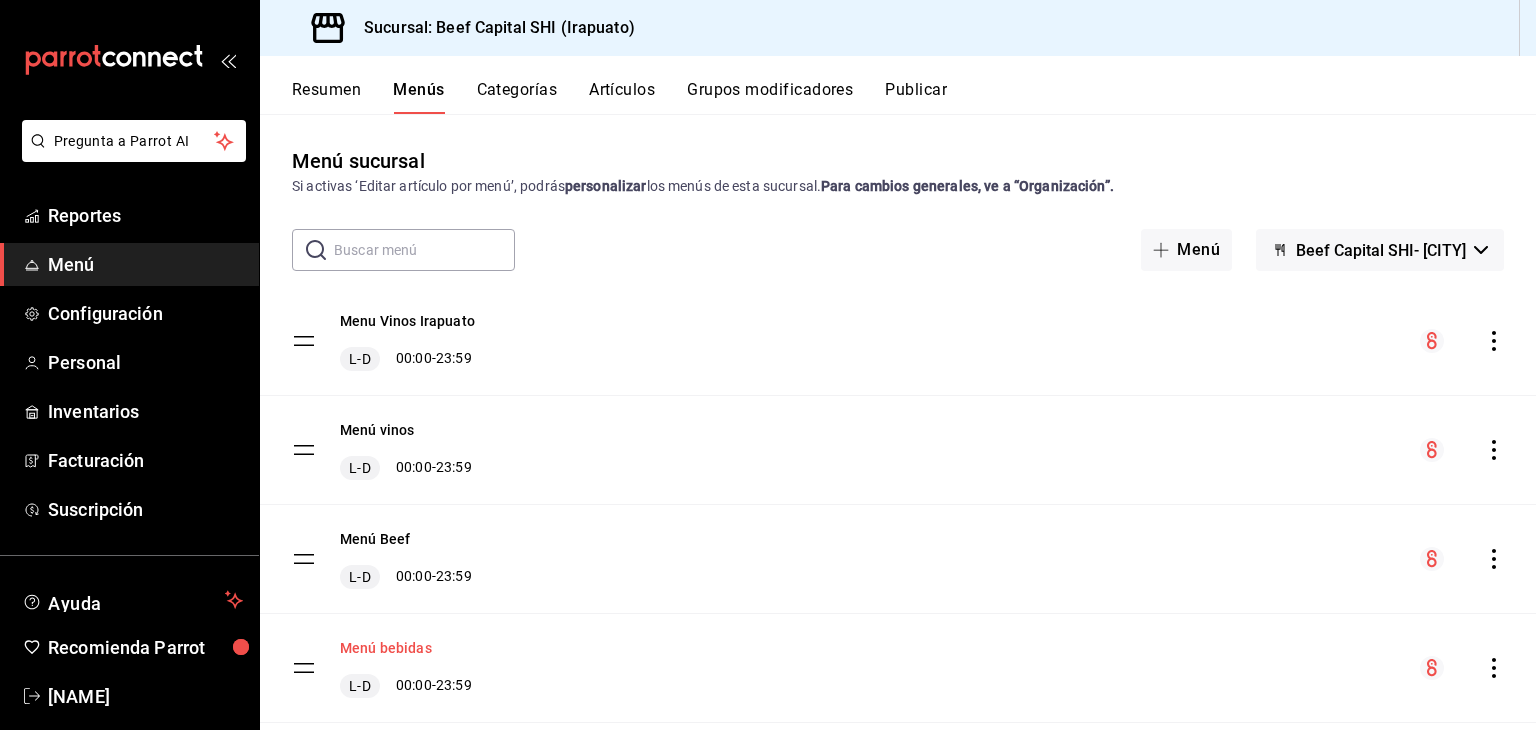 scroll, scrollTop: 49, scrollLeft: 0, axis: vertical 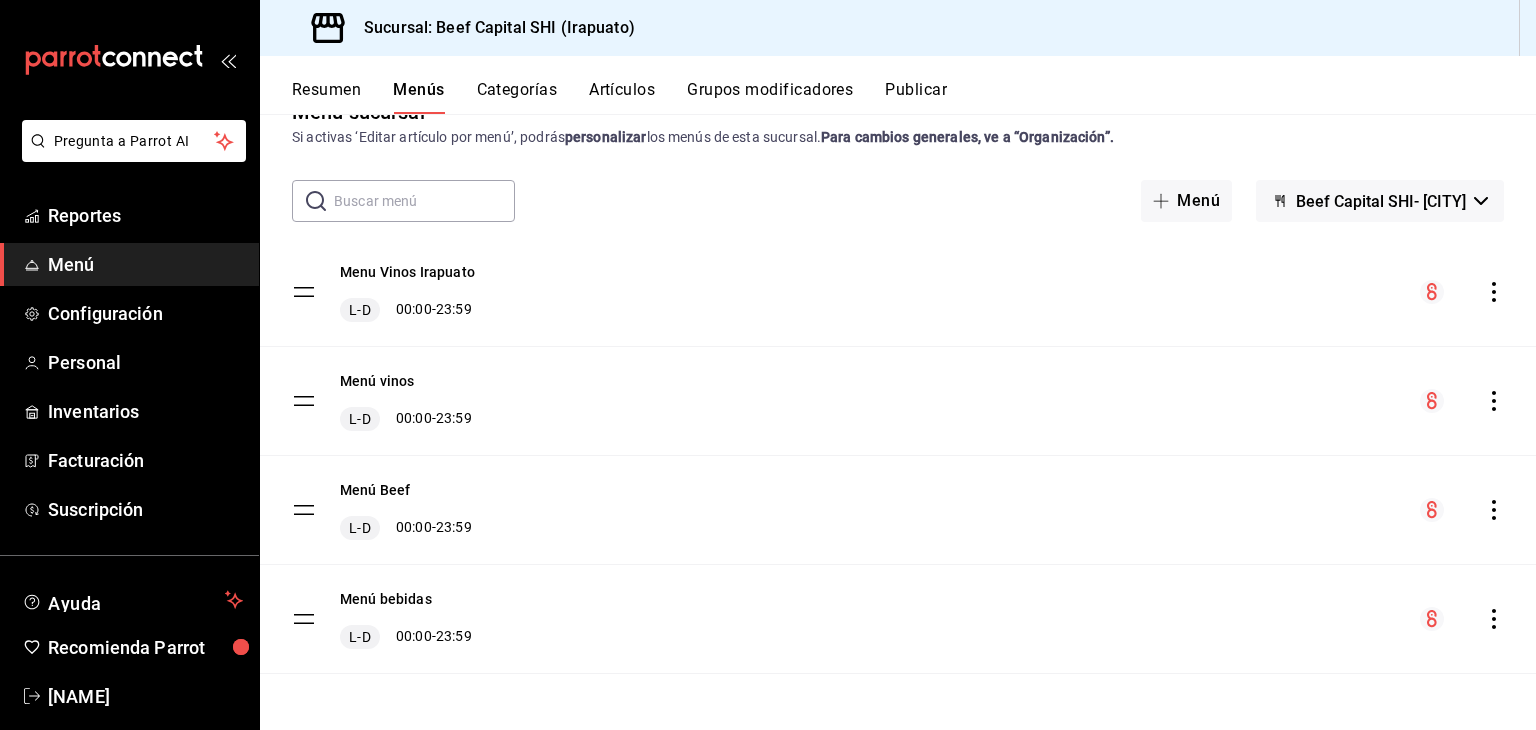 click 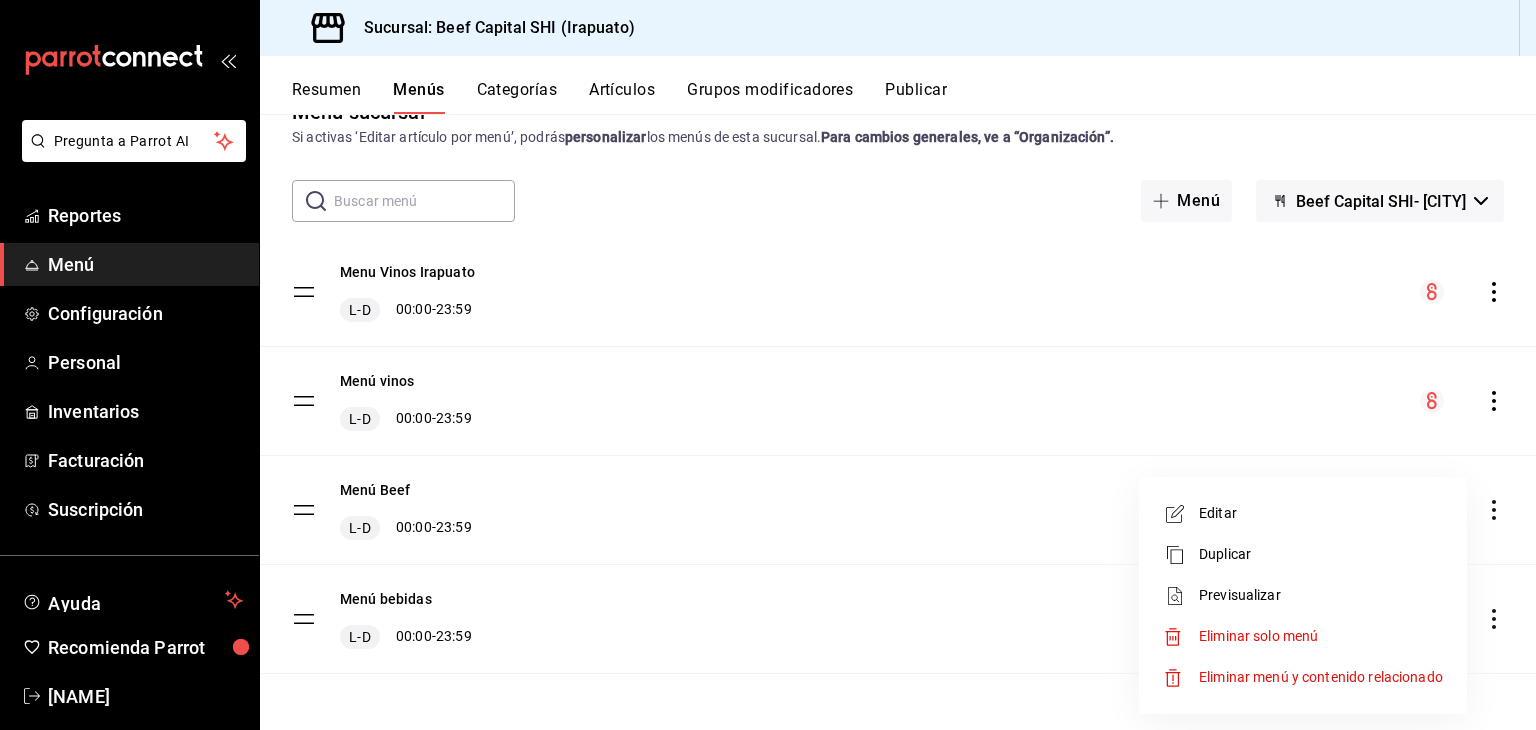 click at bounding box center [1181, 514] 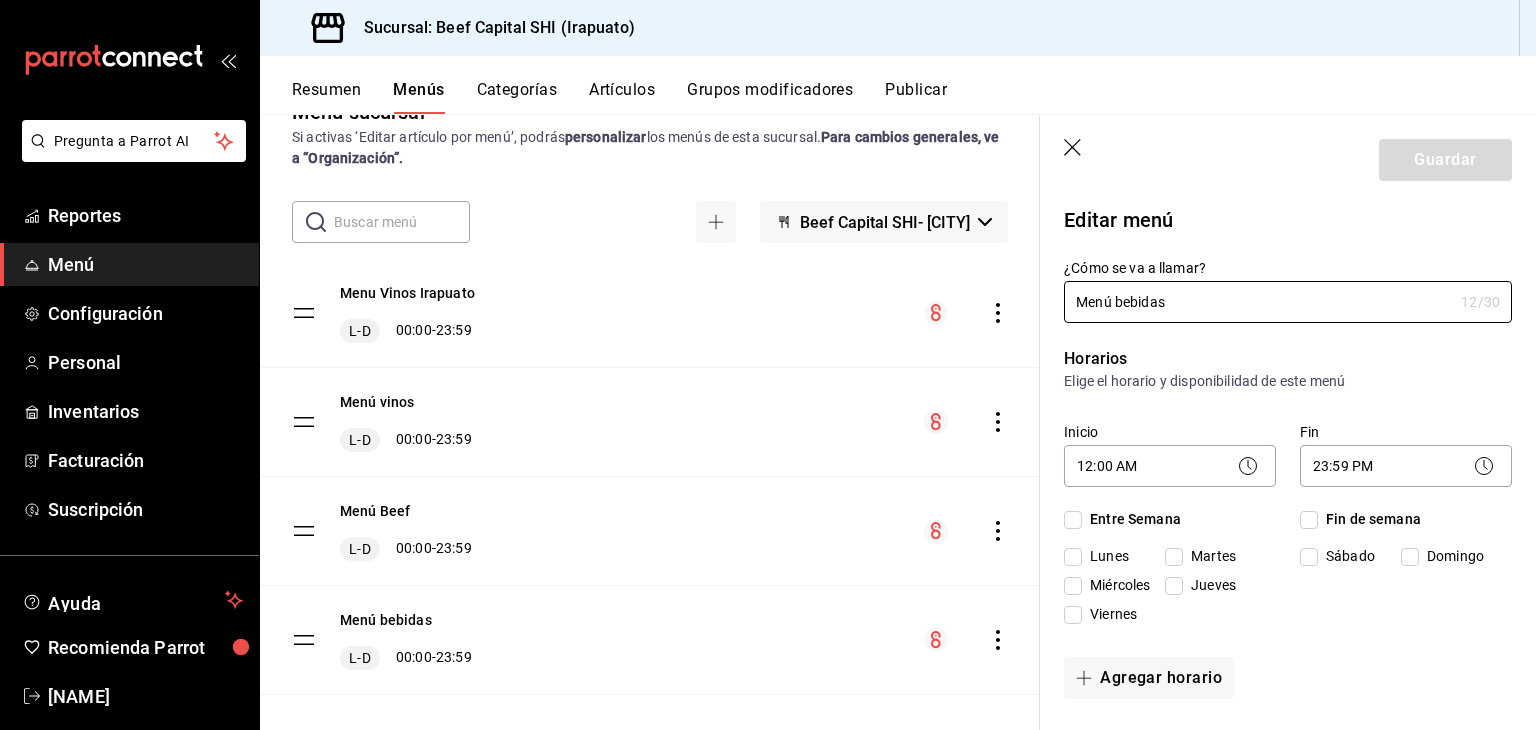 checkbox on "true" 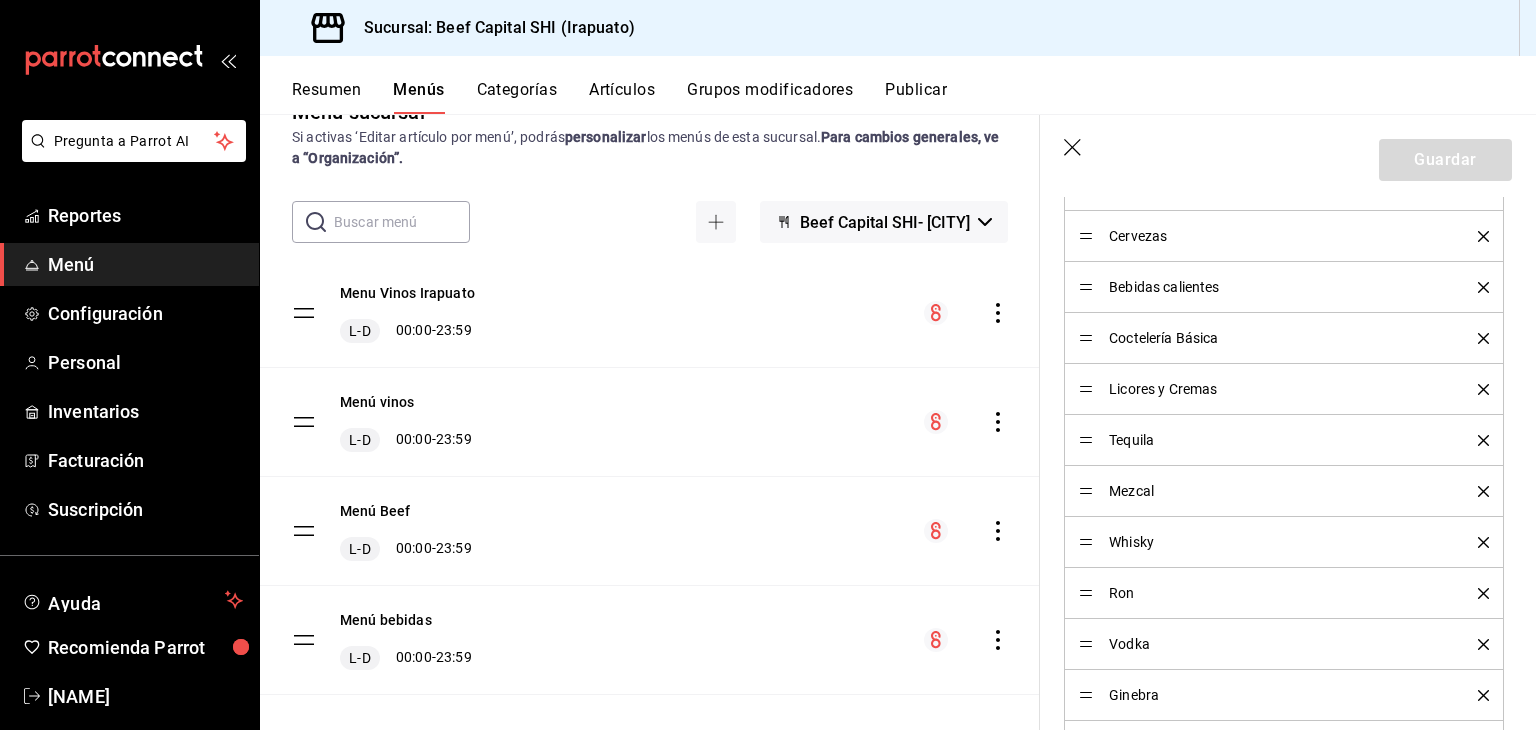 scroll, scrollTop: 860, scrollLeft: 0, axis: vertical 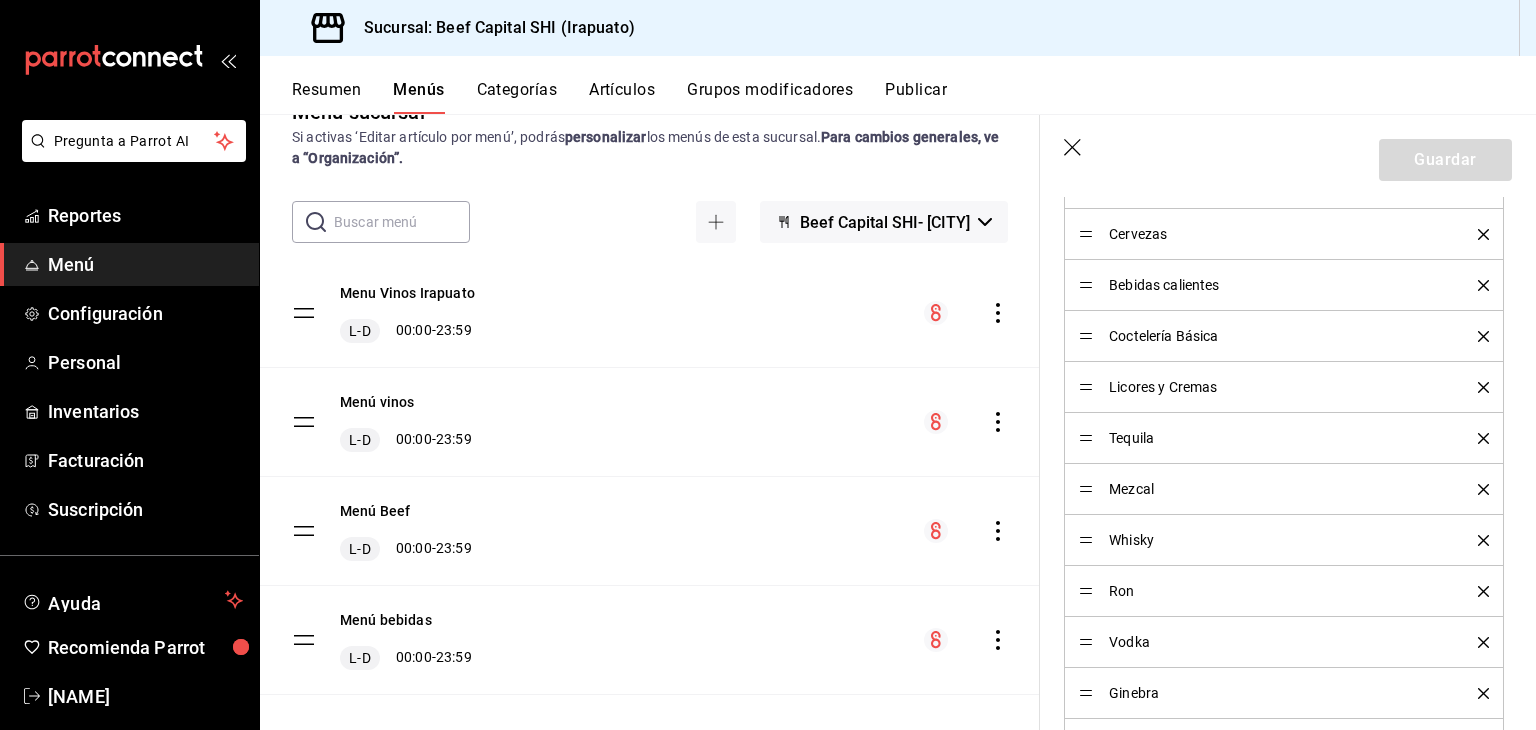 click on "Resumen Menús Categorías Artículos Grupos modificadores Publicar" at bounding box center (898, 85) 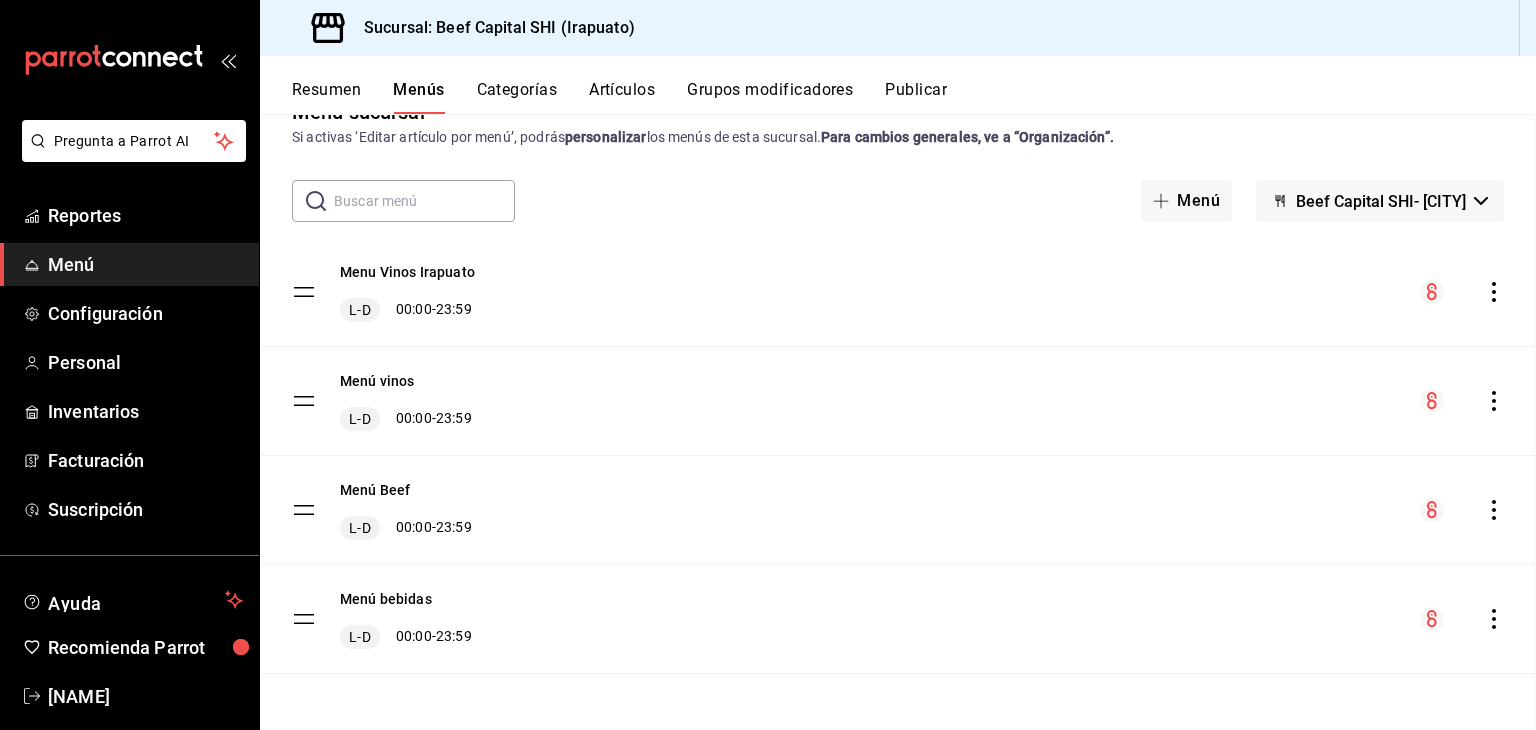 checkbox on "false" 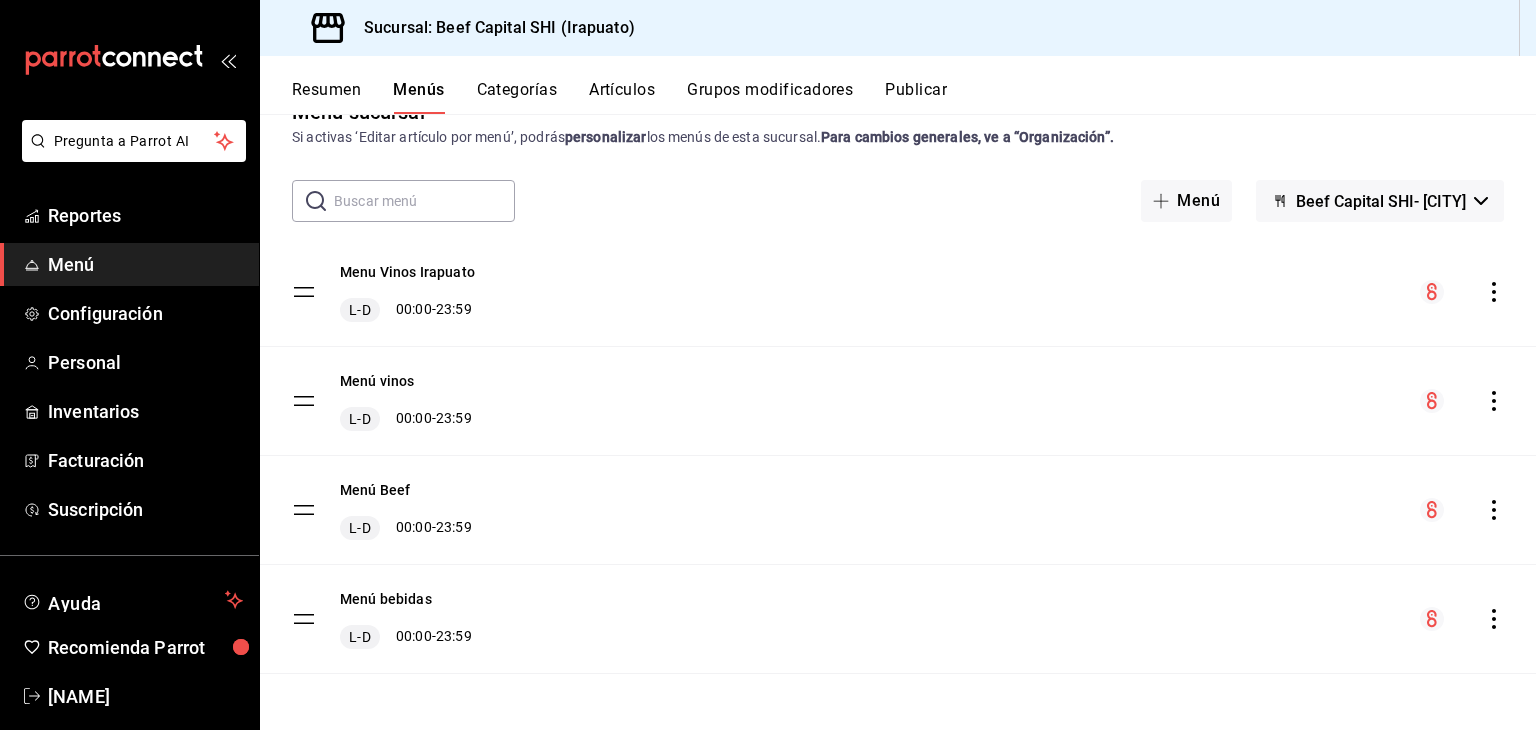scroll, scrollTop: 0, scrollLeft: 0, axis: both 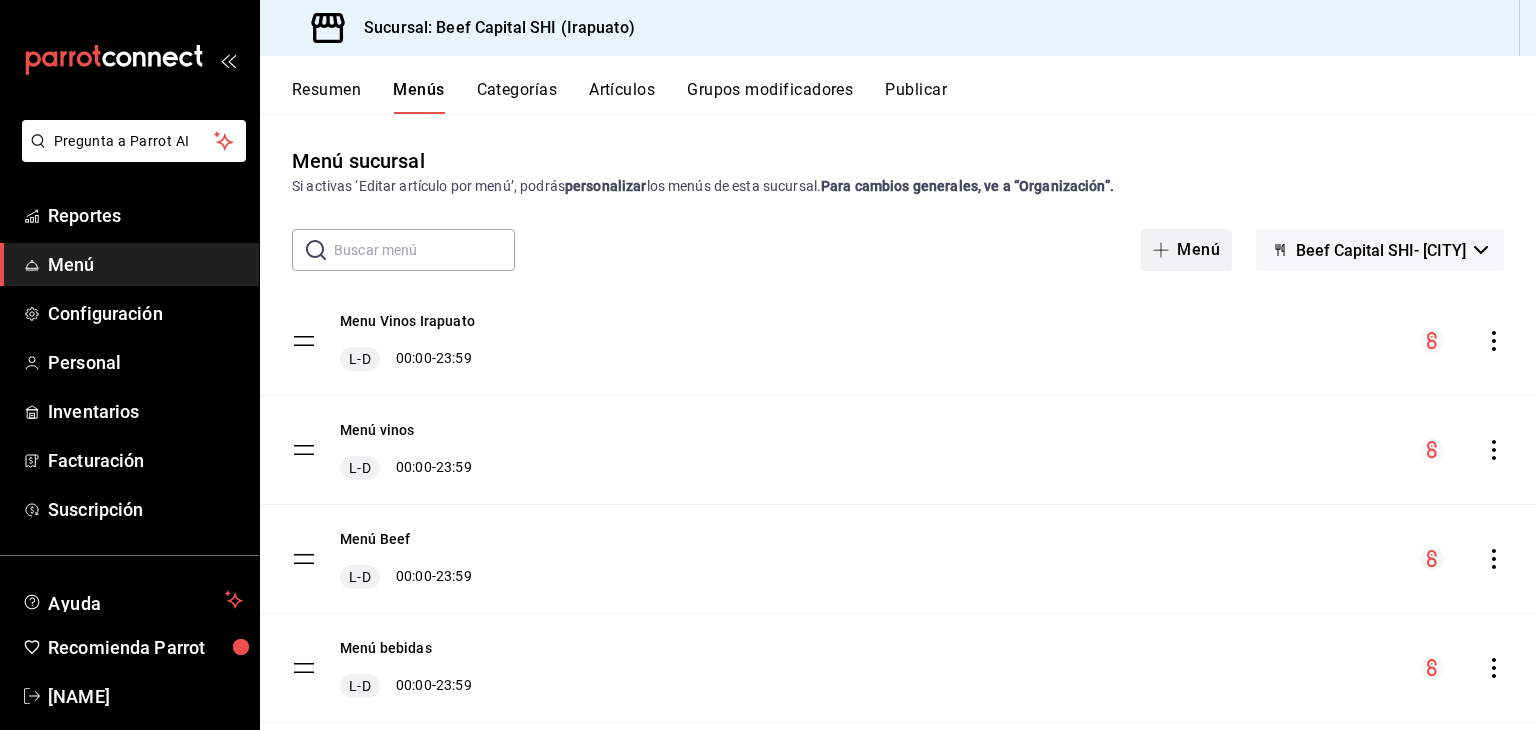 click 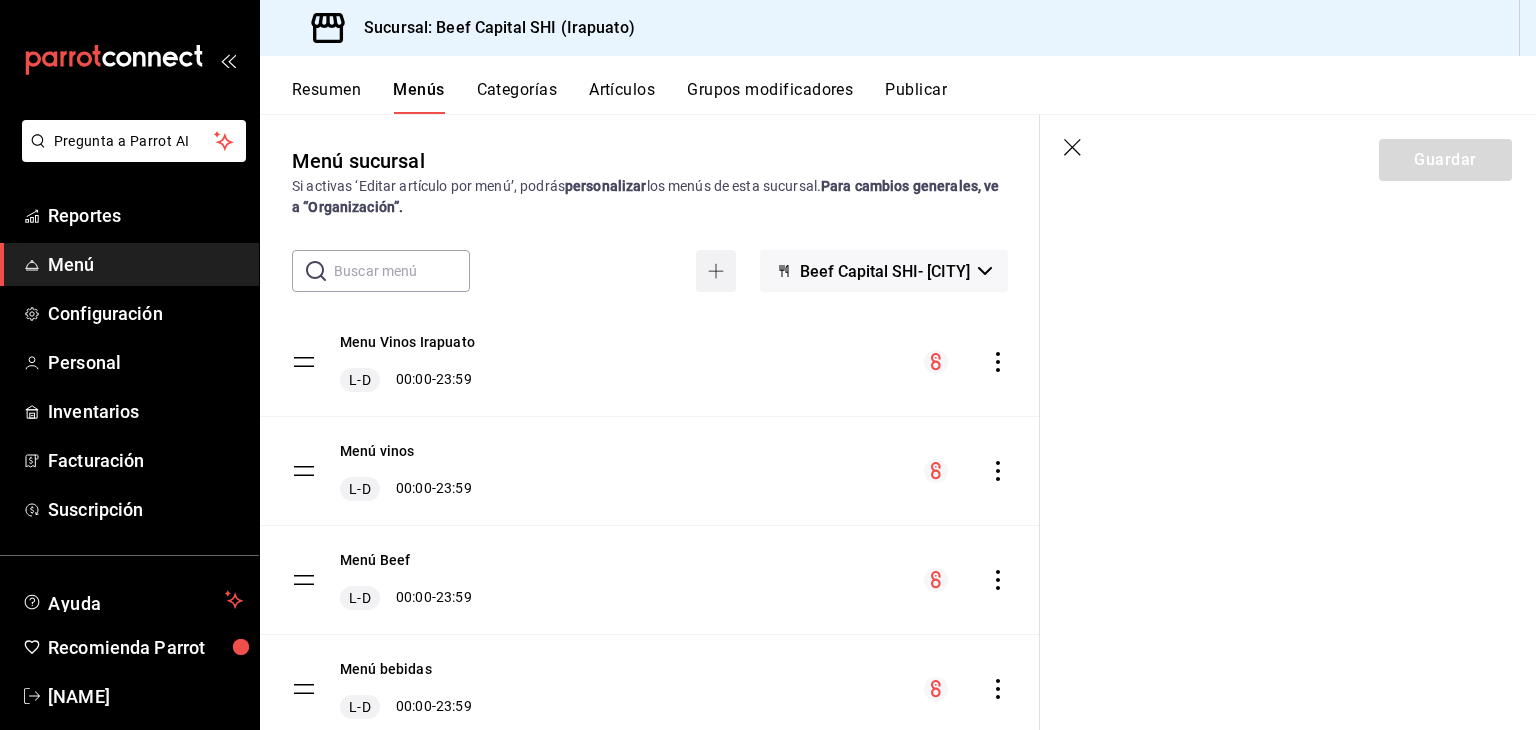 scroll, scrollTop: 0, scrollLeft: 0, axis: both 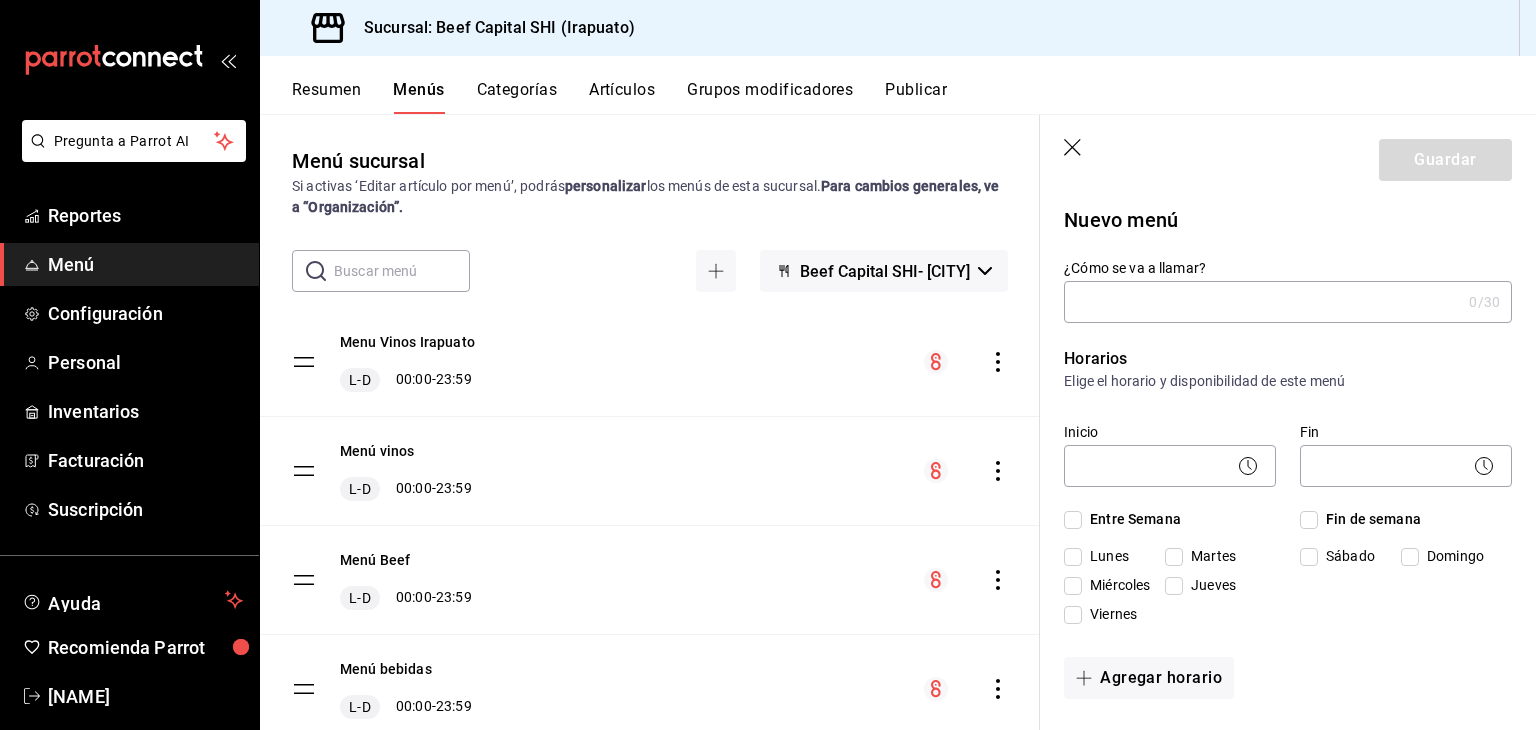 click on "¿Cómo se va a llamar?" at bounding box center [1262, 302] 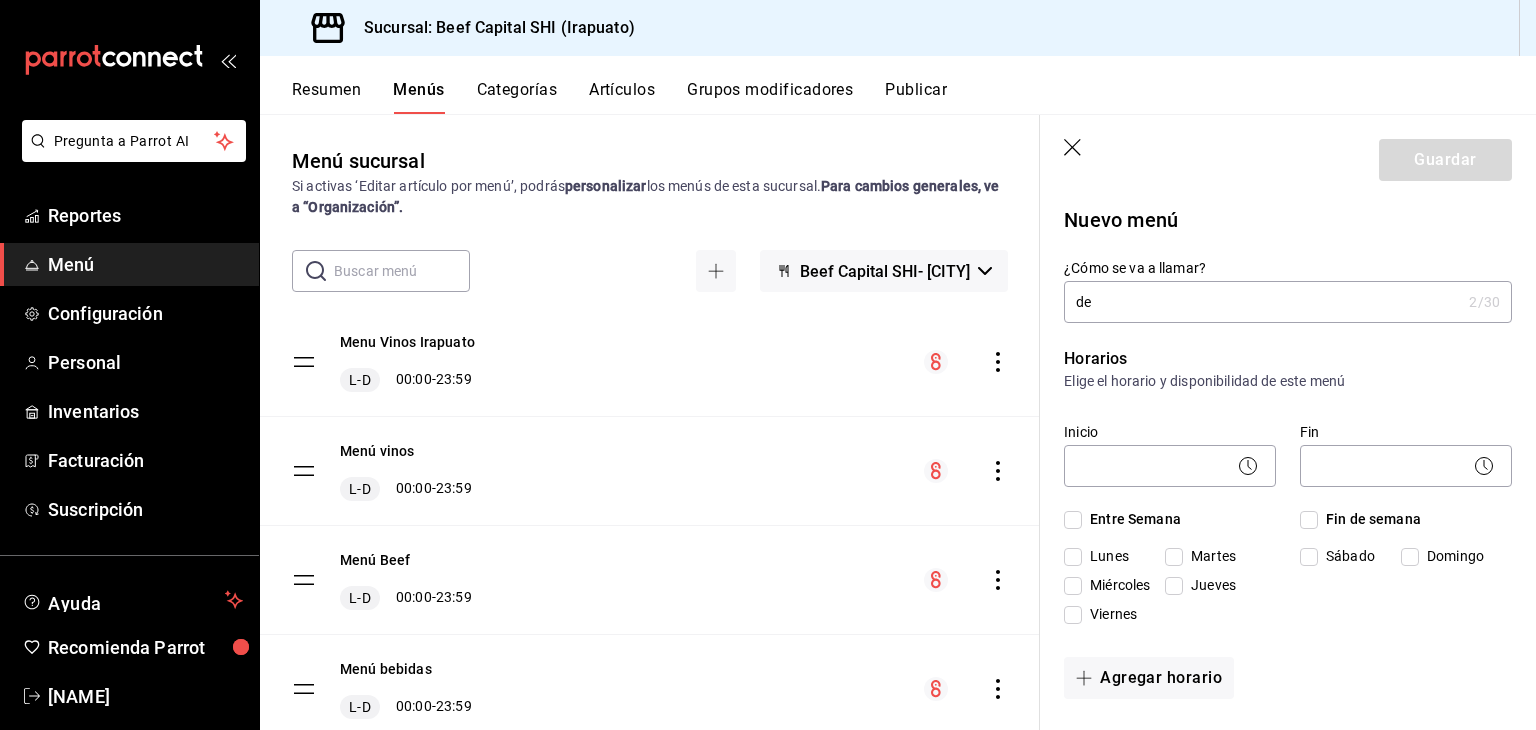 type on "d" 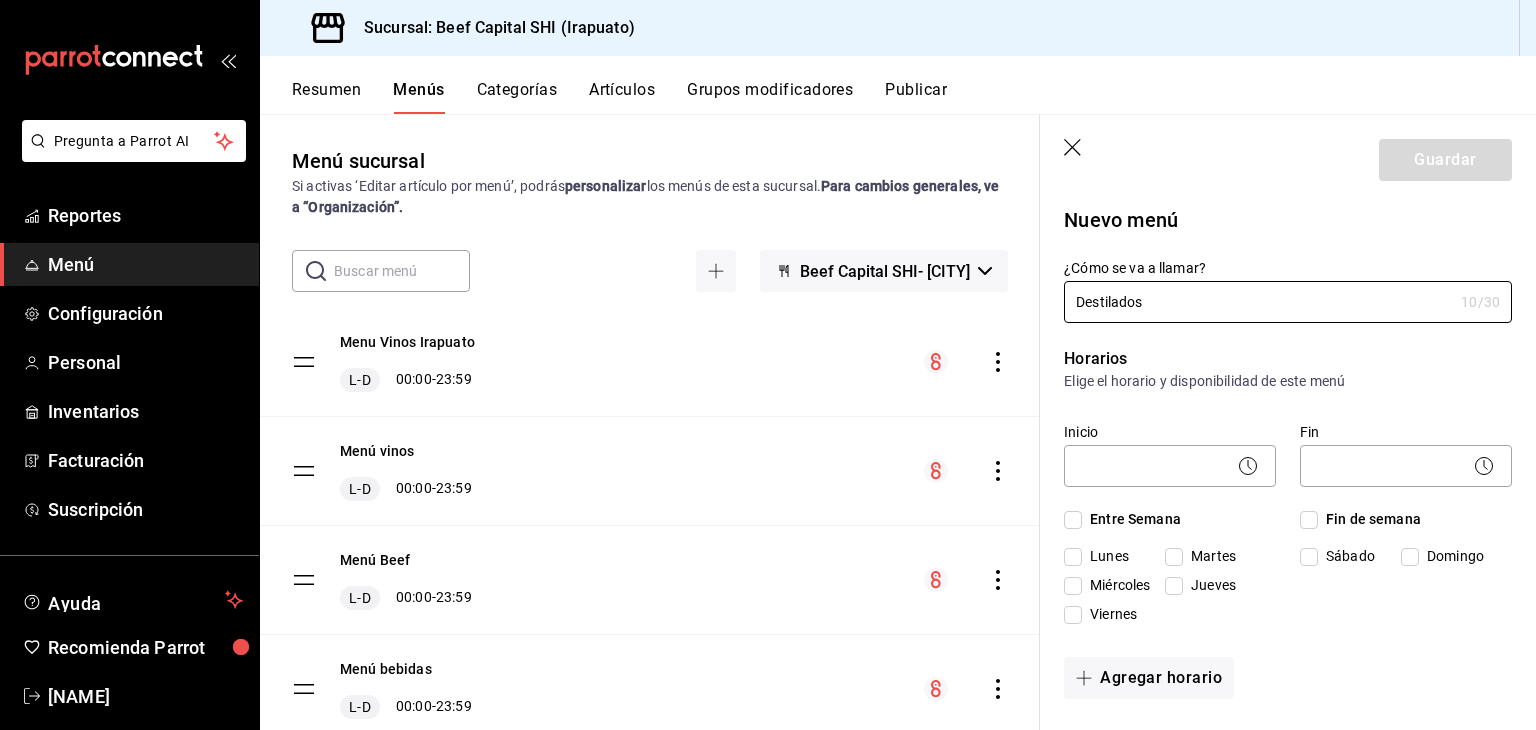 type on "Destilados" 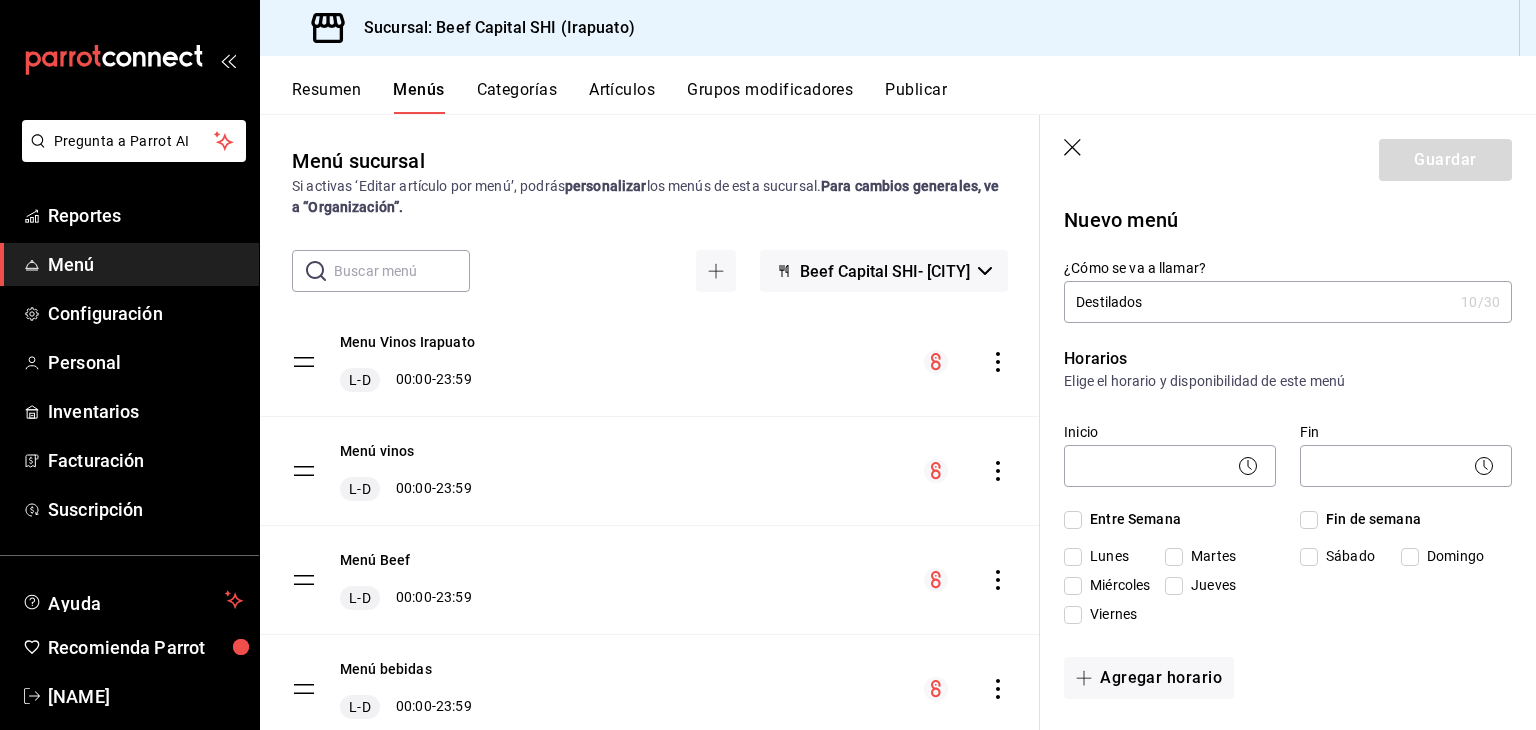 click 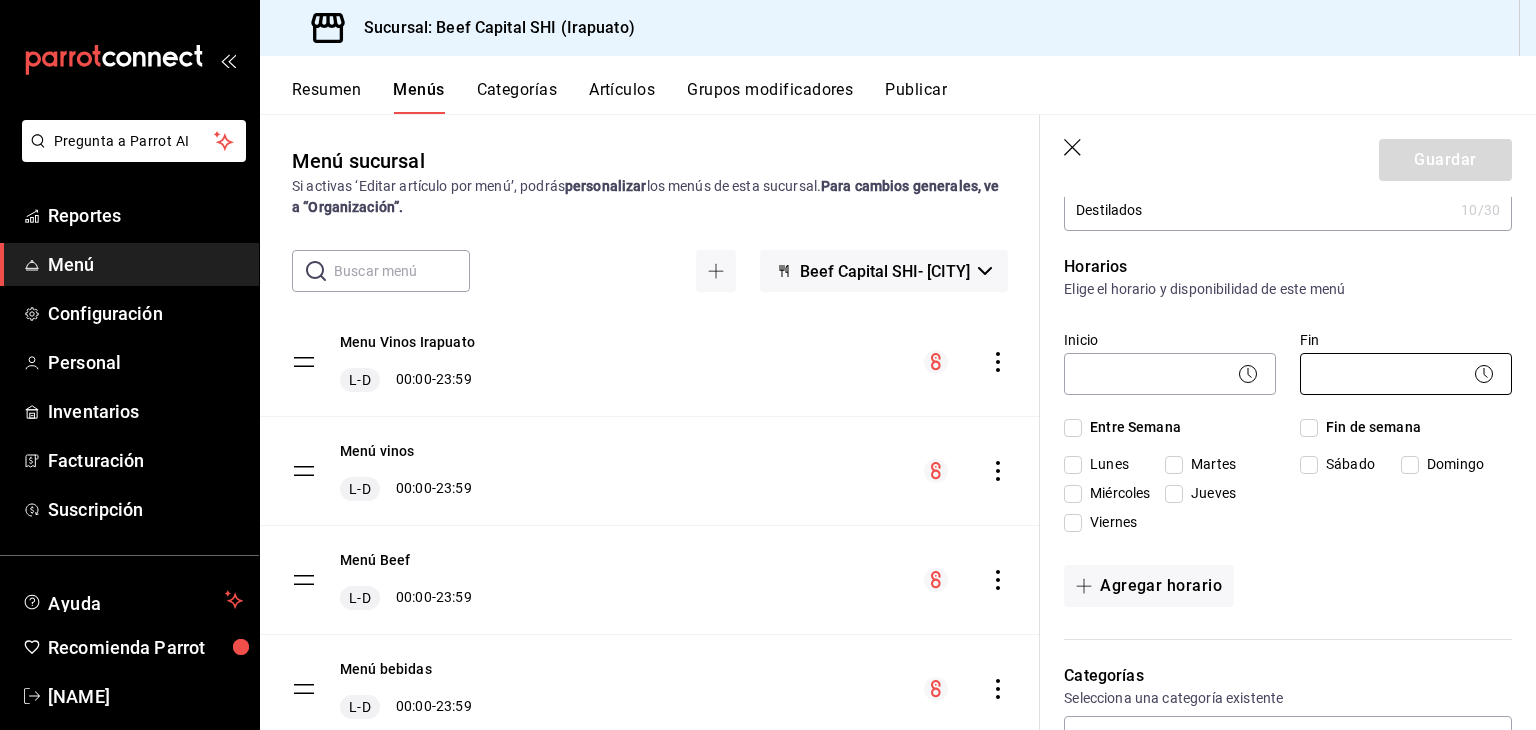 scroll, scrollTop: 96, scrollLeft: 0, axis: vertical 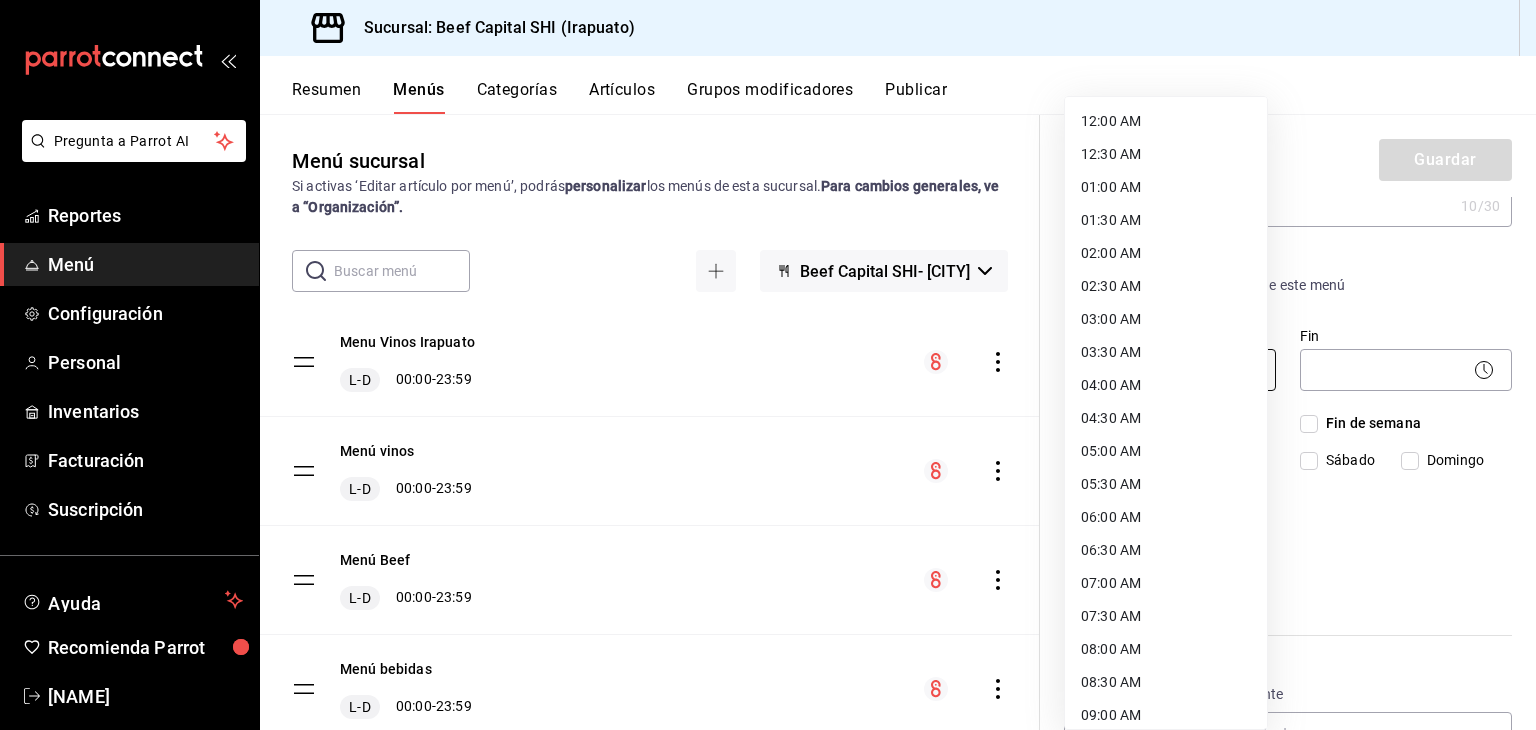 click on "Pregunta a Parrot AI Reportes   Menú   Configuración   Personal   Inventarios   Facturación   Suscripción   Ayuda Recomienda Parrot   Georgina Manrique   Sugerir nueva función   Sucursal: Beef Capital SHI (Irapuato) Resumen Menús Categorías Artículos Grupos modificadores Publicar Menú sucursal Si activas ‘Editar artículo por menú’, podrás  personalizar  los menús de esta sucursal.  Para cambios generales, ve a “Organización”. ​ ​ Beef Capital SHI- Irapuato Menu Vinos Irapuato L-D 00:00  -  23:59 Menú vinos L-D 00:00  -  23:59 Menú Beef L-D 00:00  -  23:59 Menú bebidas L-D 00:00  -  23:59 Guardar Nuevo menú ¿Cómo se va a llamar? Destilados 10 /30 ¿Cómo se va a llamar? Horarios Elige el horario y disponibilidad de este menú Inicio ​ Fin ​ Entre Semana Lunes Martes Miércoles Jueves Viernes Fin de semana Sábado Domingo Agregar horario Categorías Selecciona una categoría existente ¿Dónde se va a mostrar tu menú? Selecciona los canales de venta disponibles Uber Eats ​" at bounding box center (768, 365) 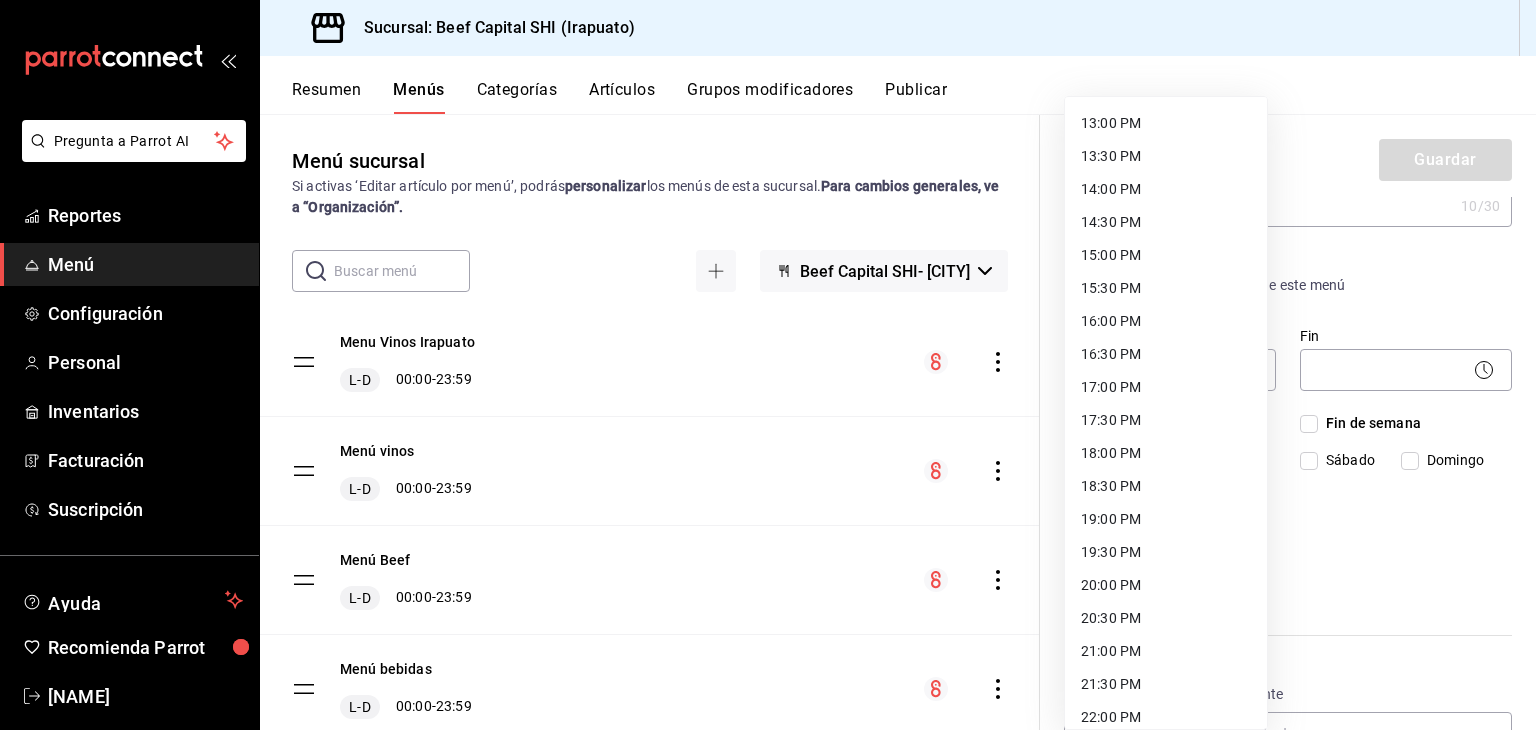 scroll, scrollTop: 876, scrollLeft: 0, axis: vertical 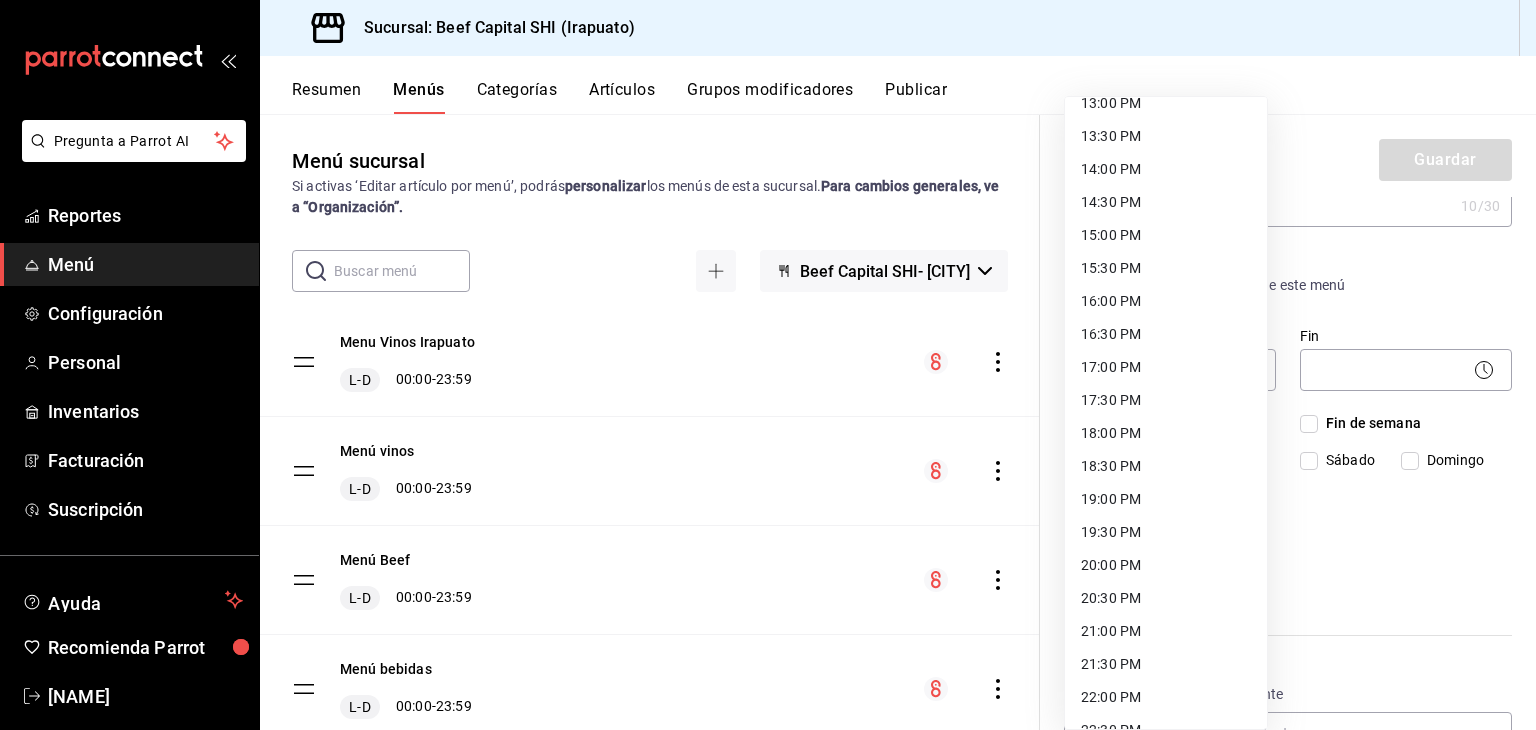 click at bounding box center (768, 365) 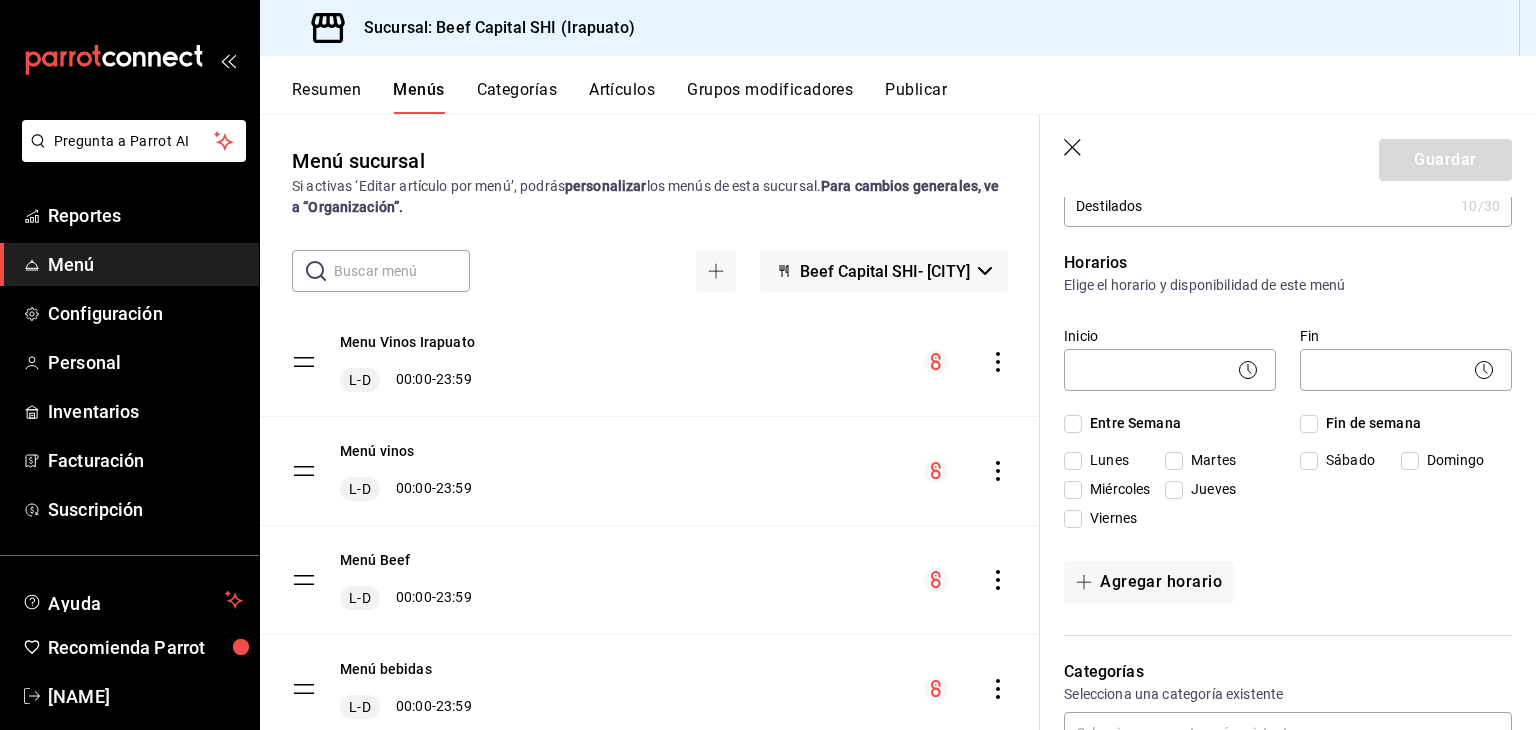 click on "Entre Semana" at bounding box center (1073, 424) 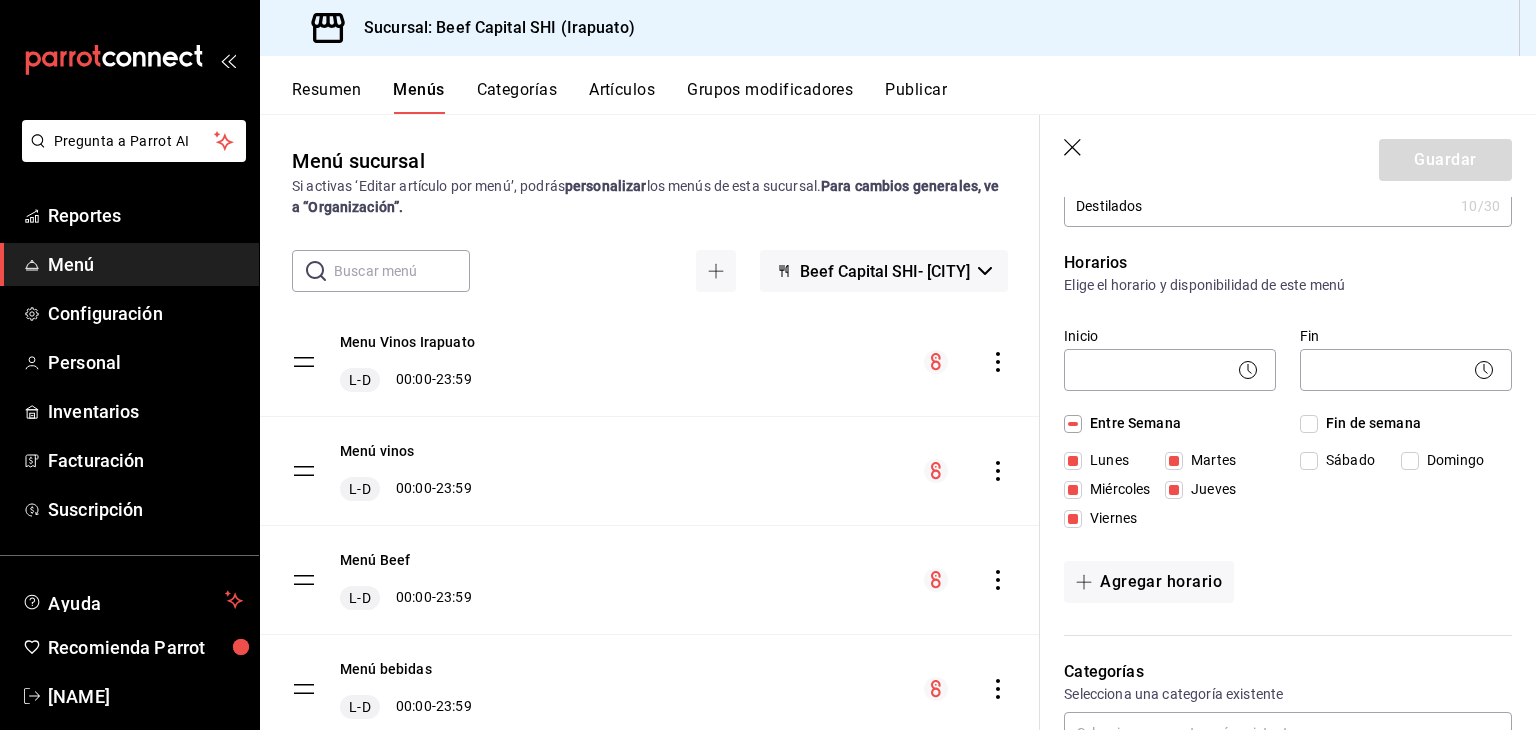 checkbox on "true" 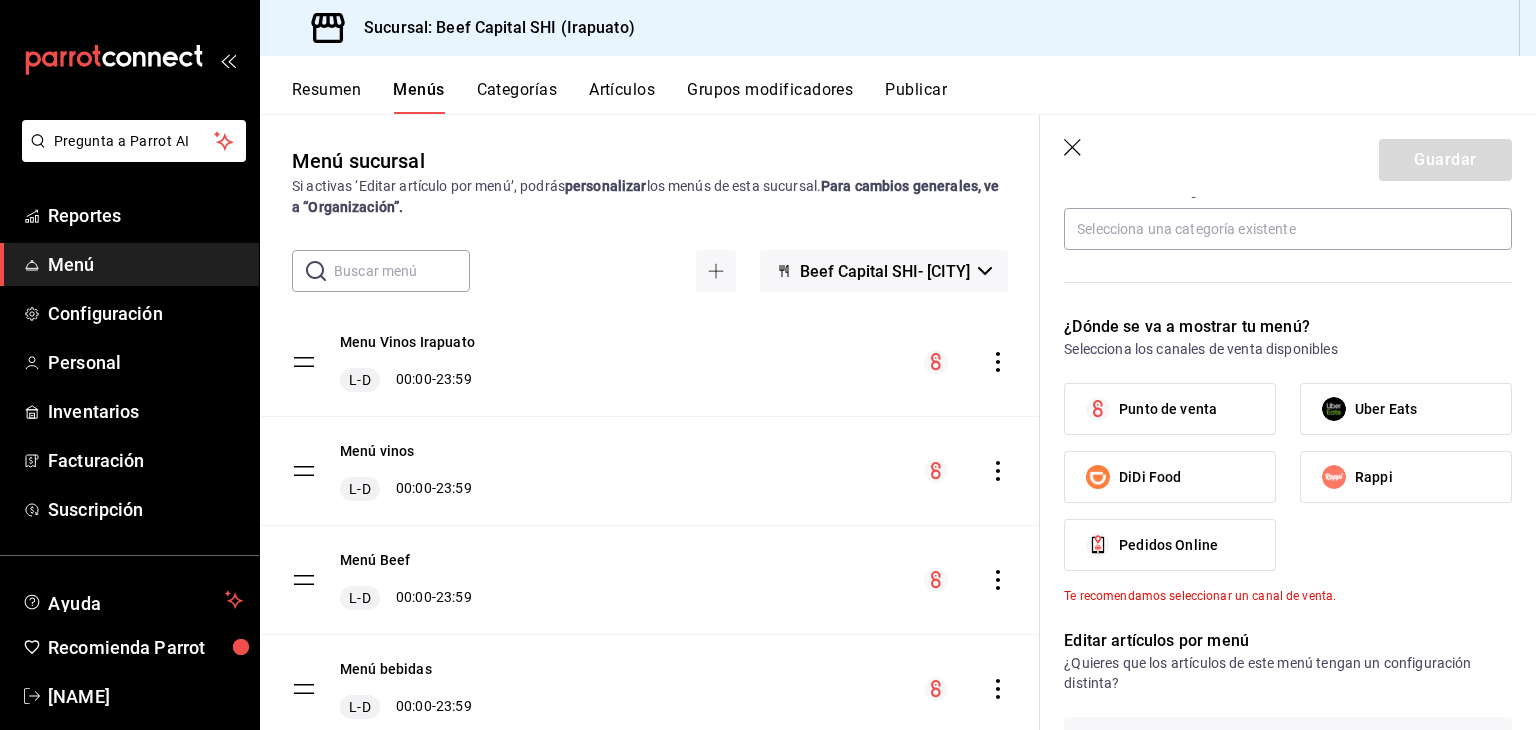 scroll, scrollTop: 700, scrollLeft: 0, axis: vertical 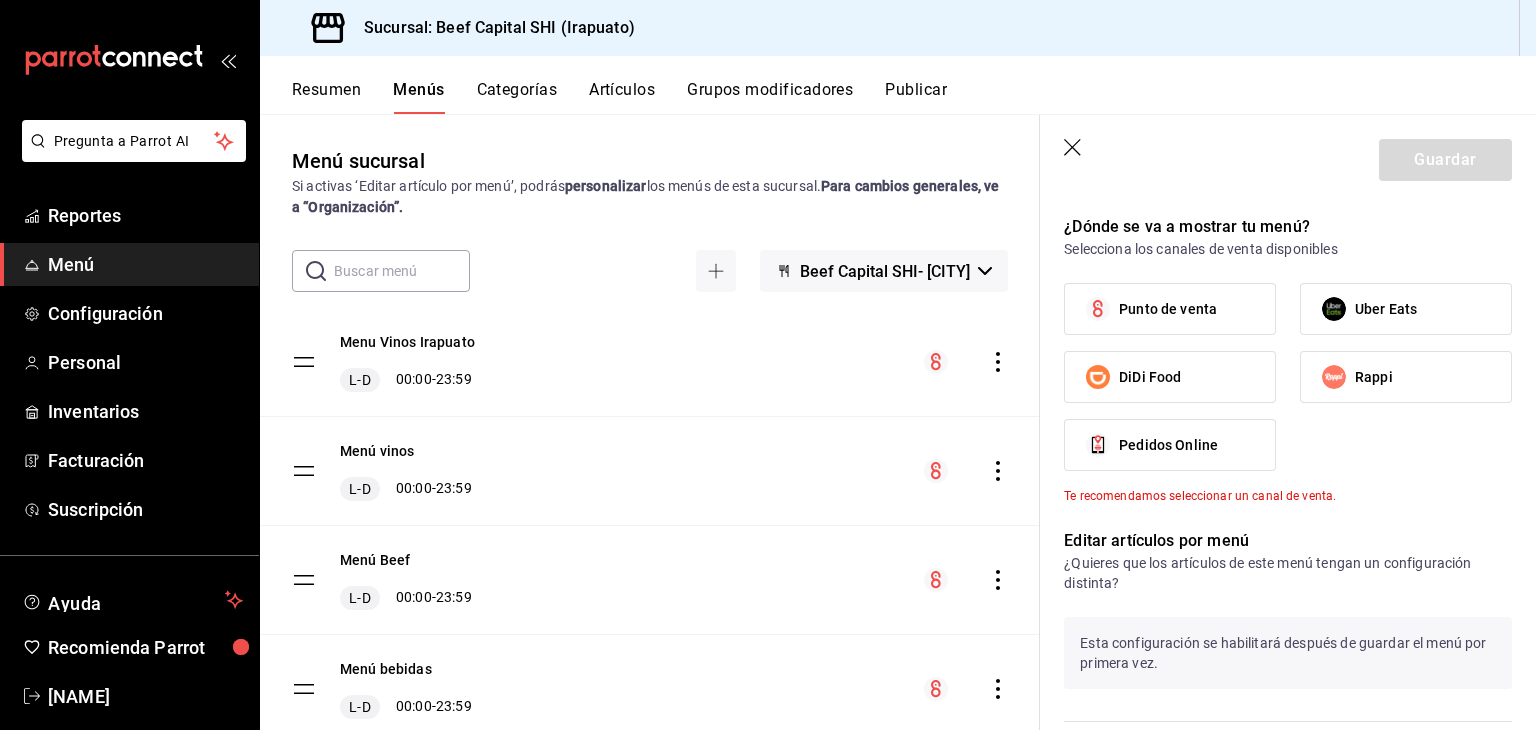 click on "Punto de venta" at bounding box center (1168, 309) 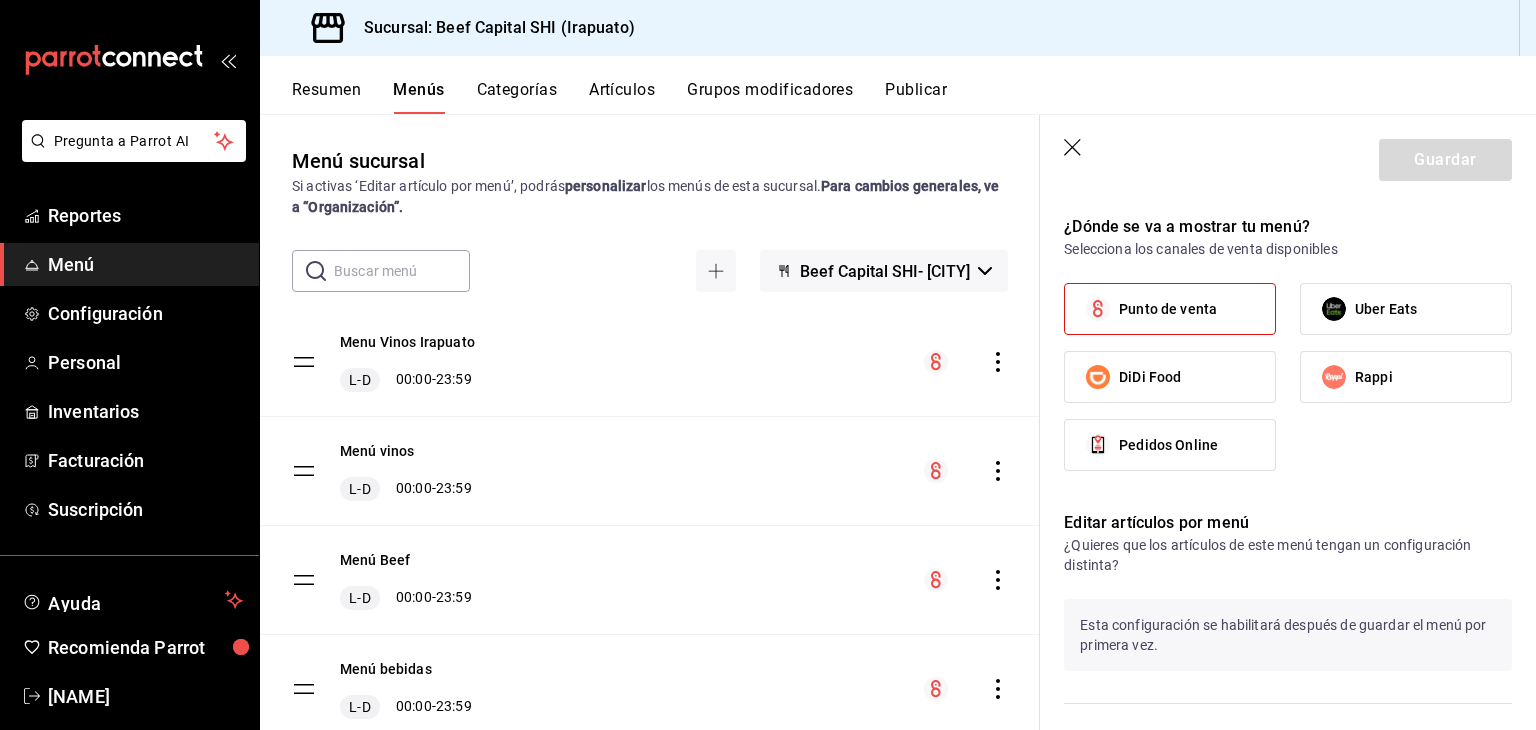 click on "Punto de venta" at bounding box center (1168, 309) 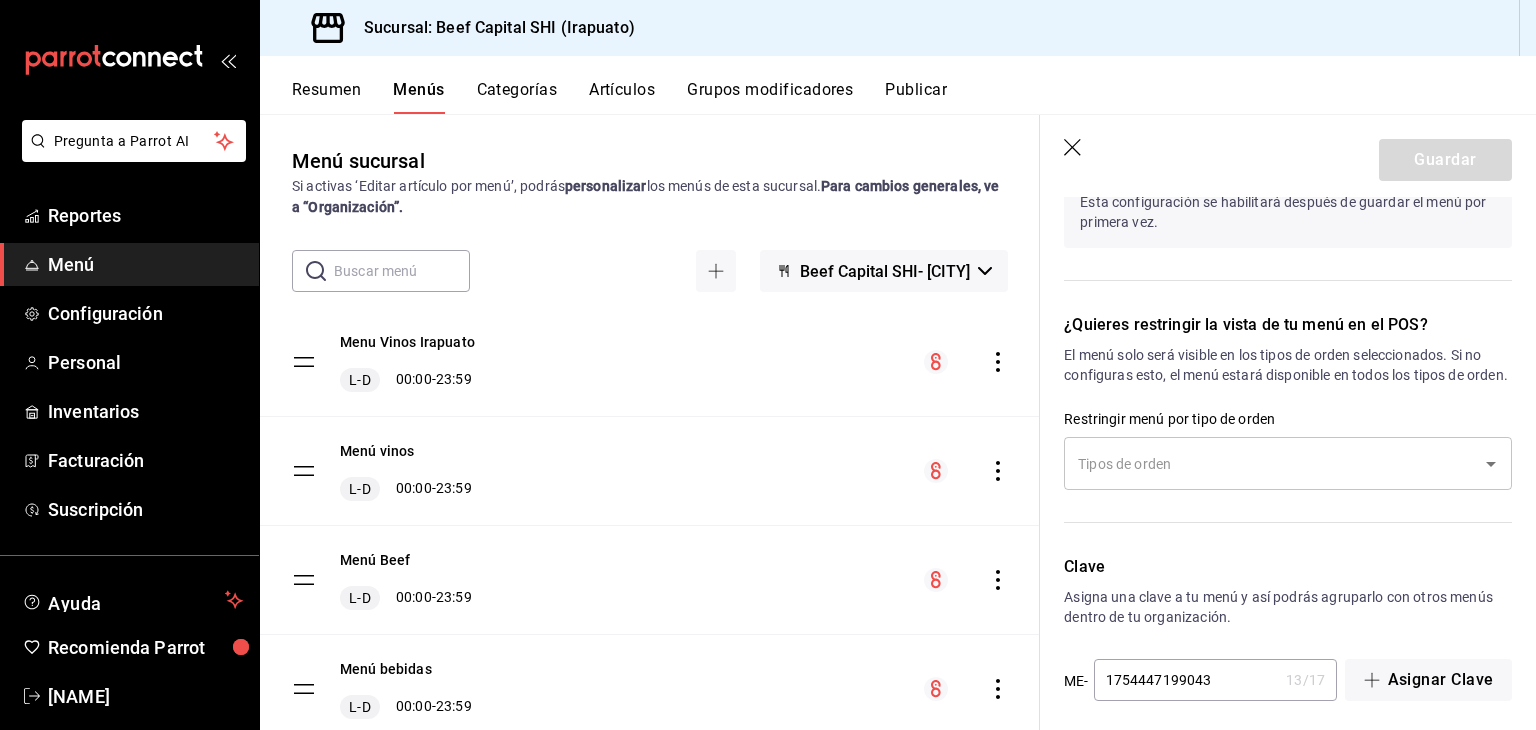 scroll, scrollTop: 1172, scrollLeft: 0, axis: vertical 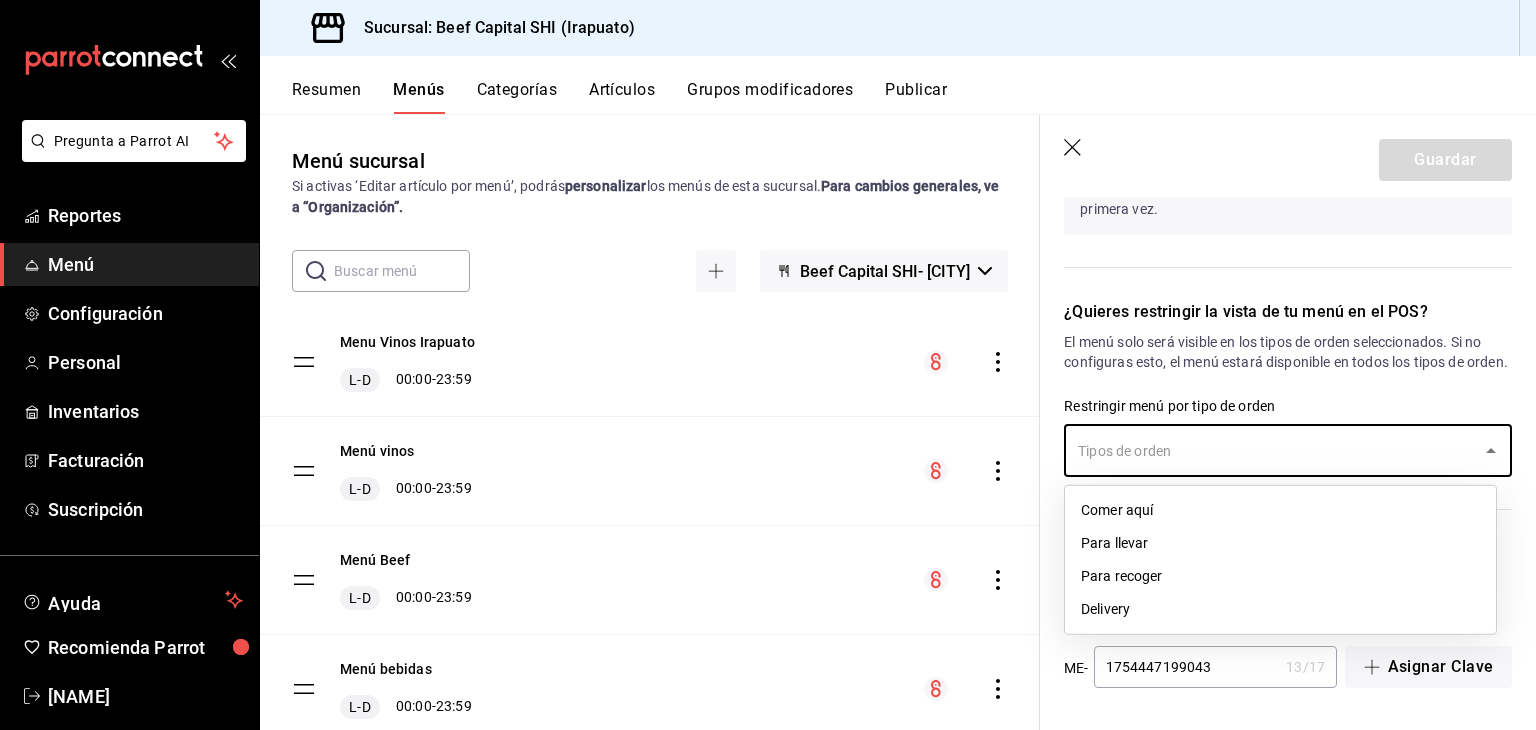 click at bounding box center (1273, 450) 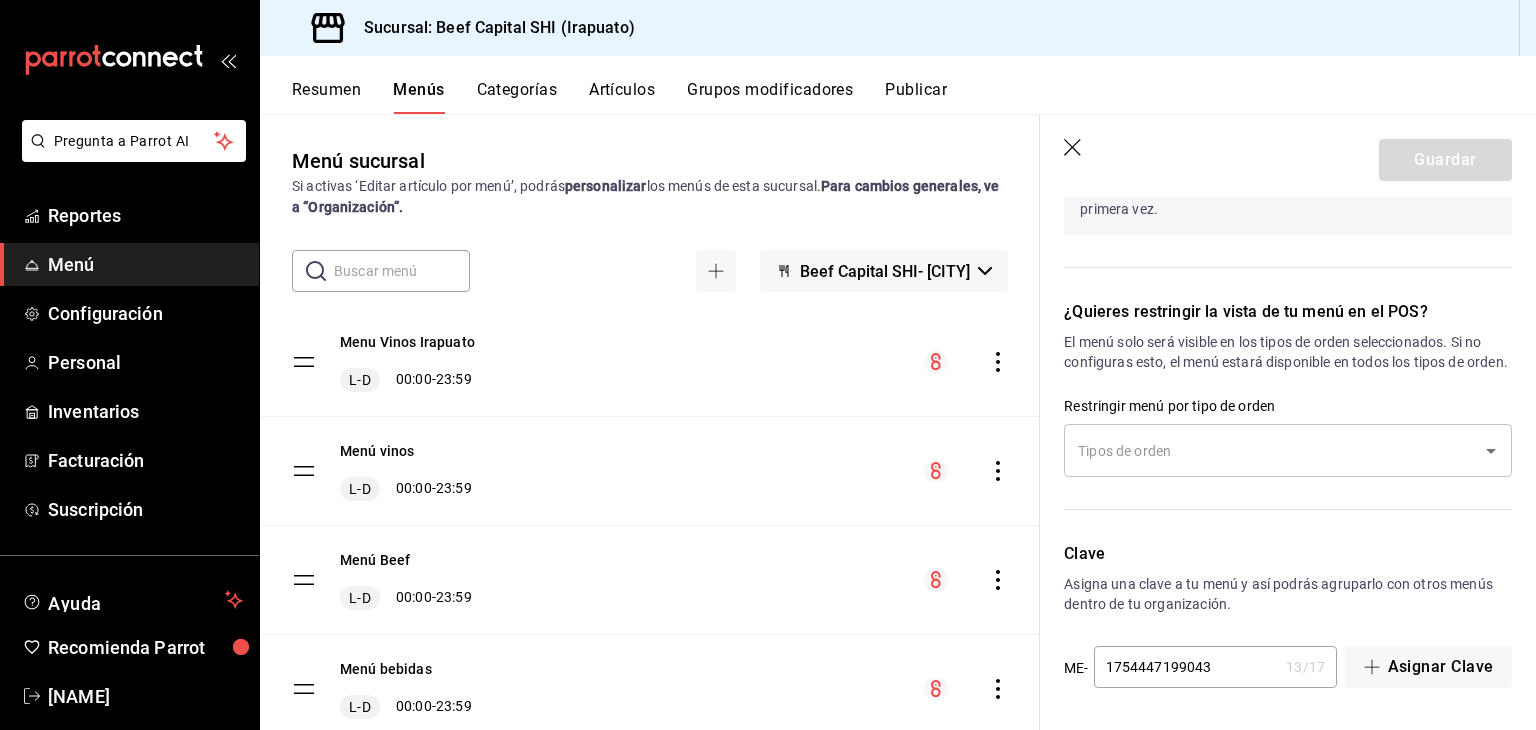 click on "¿Quieres restringir la vista de tu menú en el POS? El menú solo será visible en los tipos de orden seleccionados. Si no configuras esto, el menú estará disponible en todos los tipos de orden. Restringir menú por tipo de orden ​" at bounding box center [1276, 397] 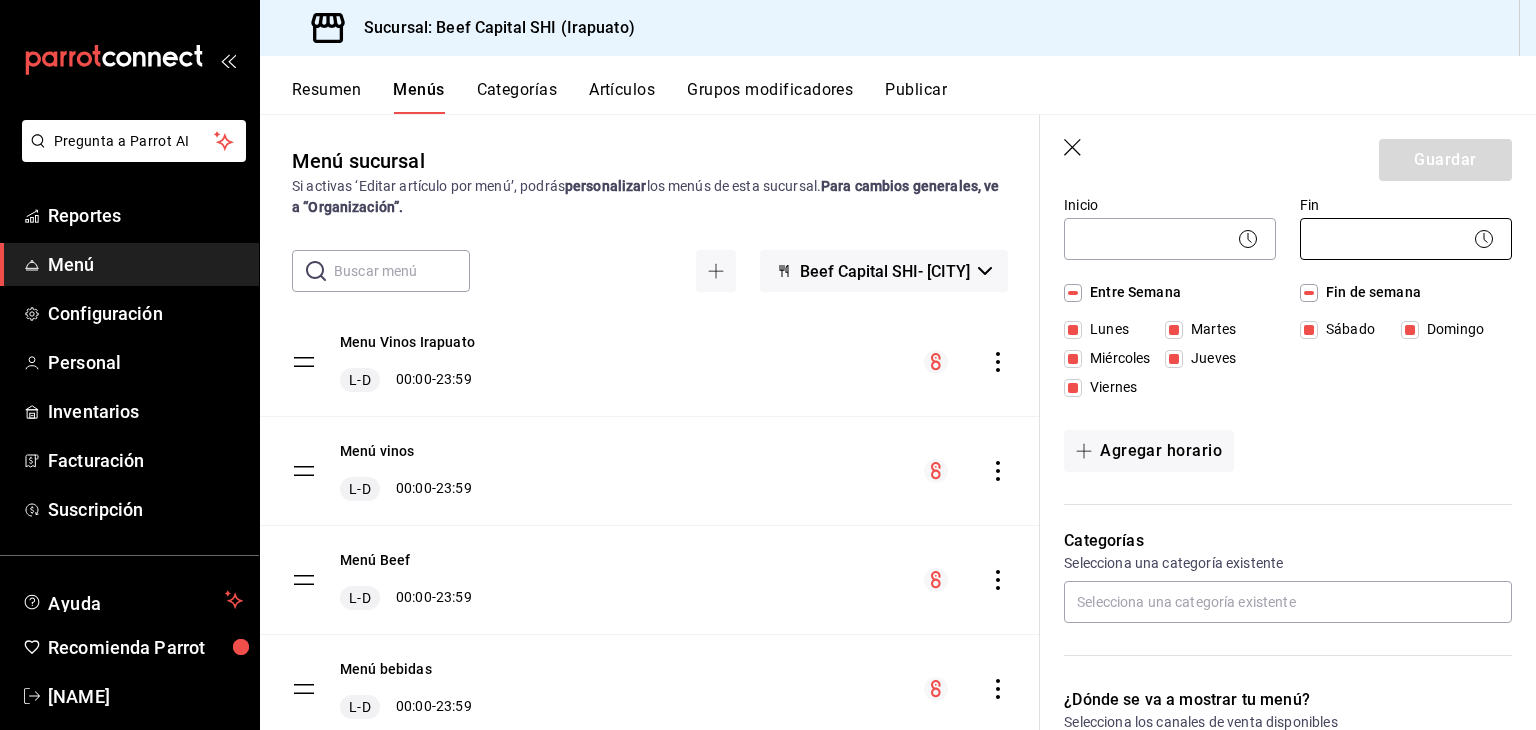 scroll, scrollTop: 0, scrollLeft: 0, axis: both 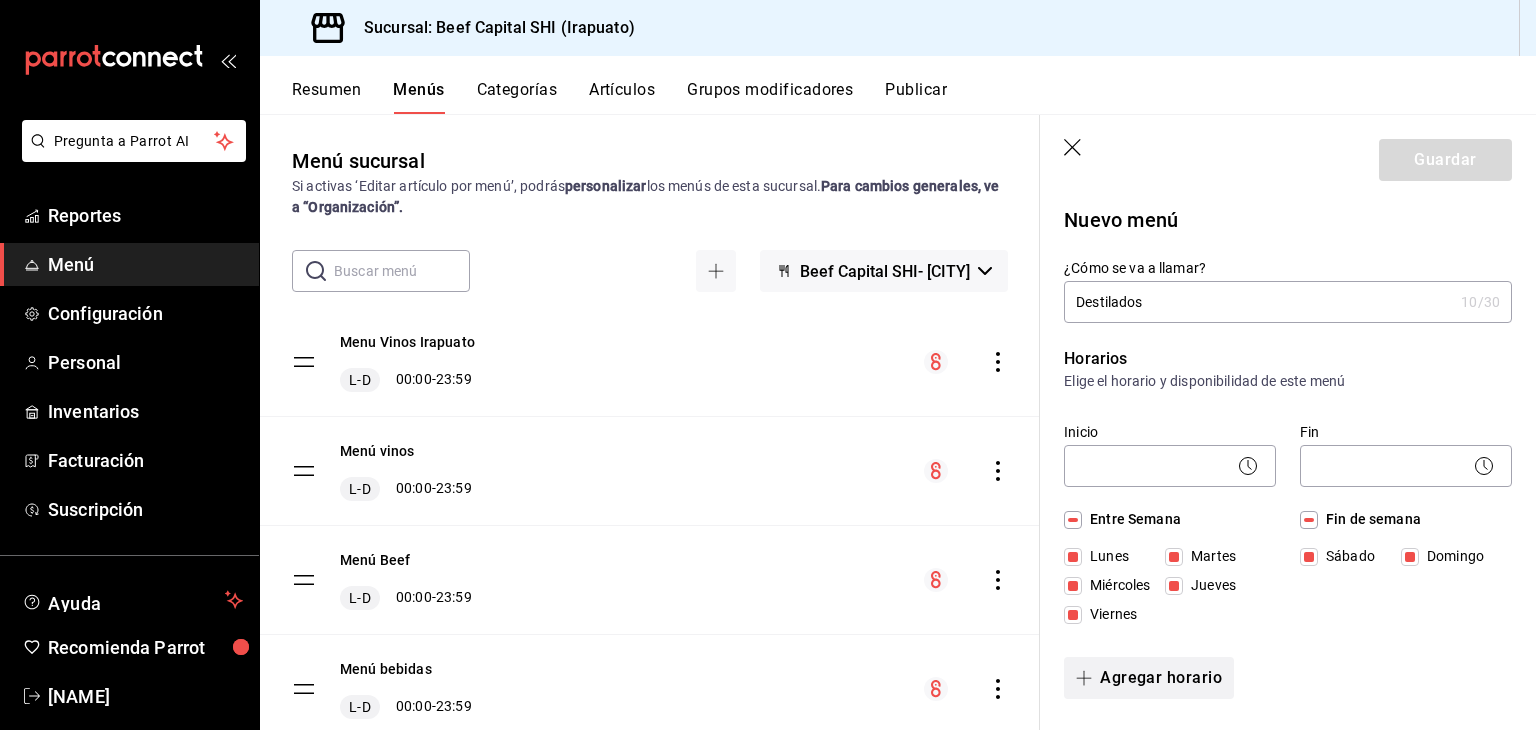 click 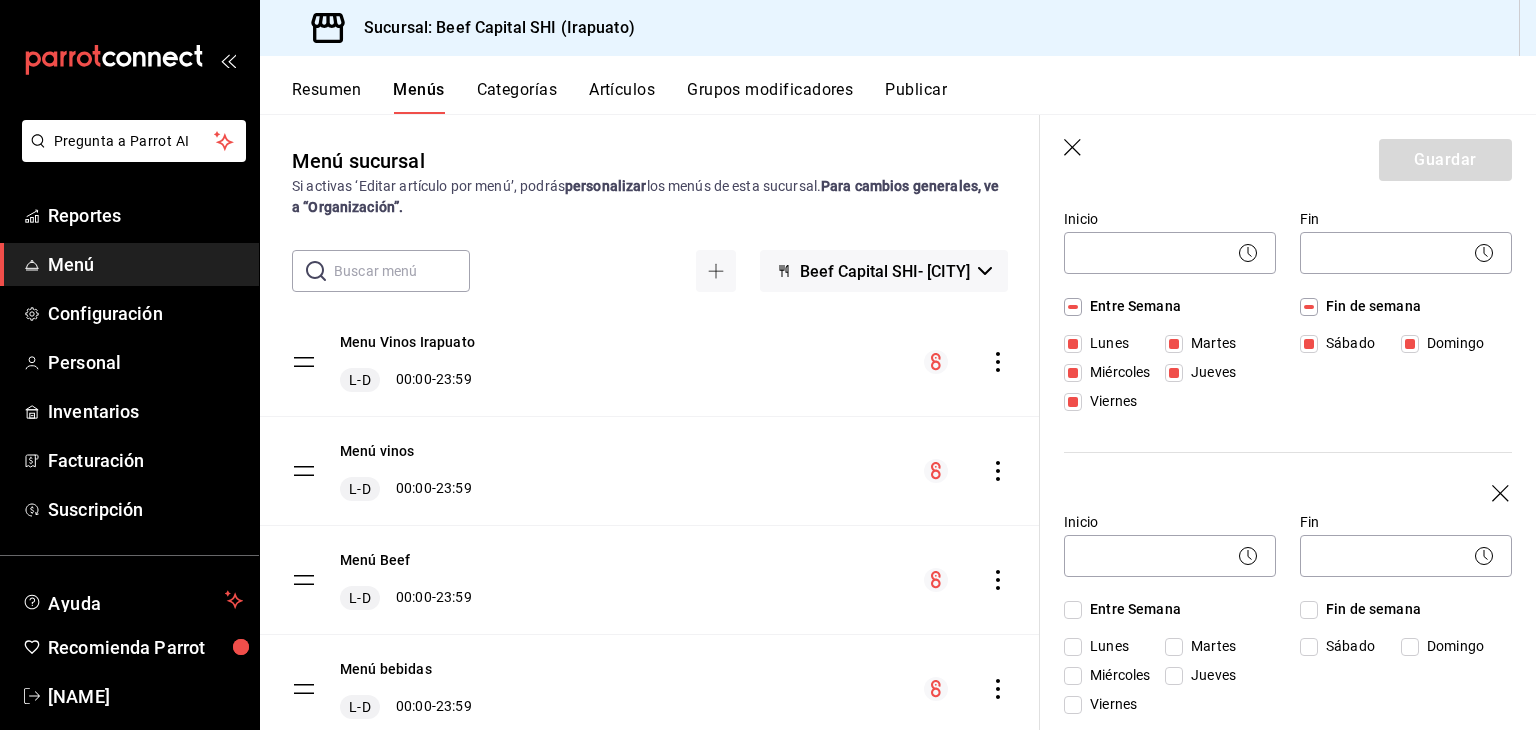 scroll, scrollTop: 300, scrollLeft: 0, axis: vertical 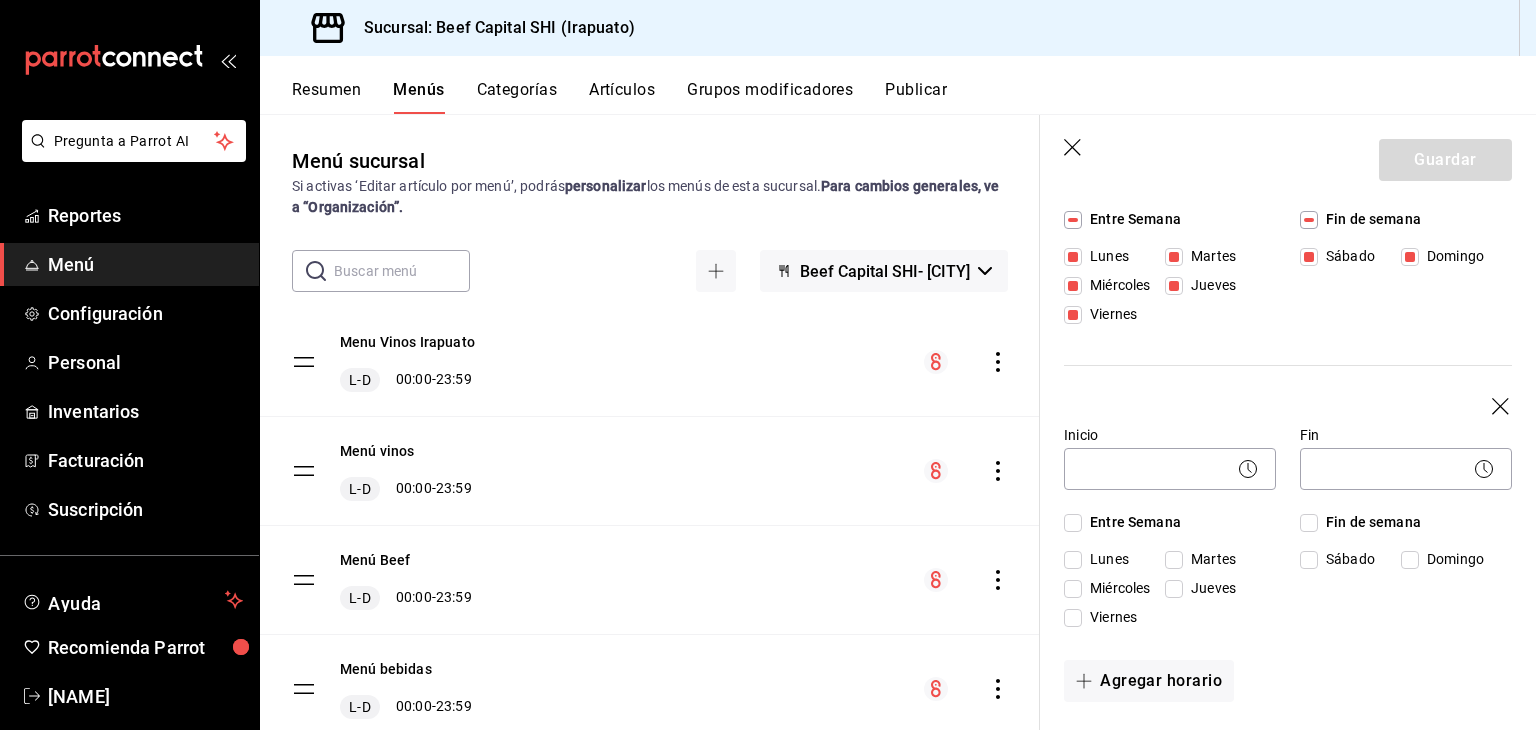 click 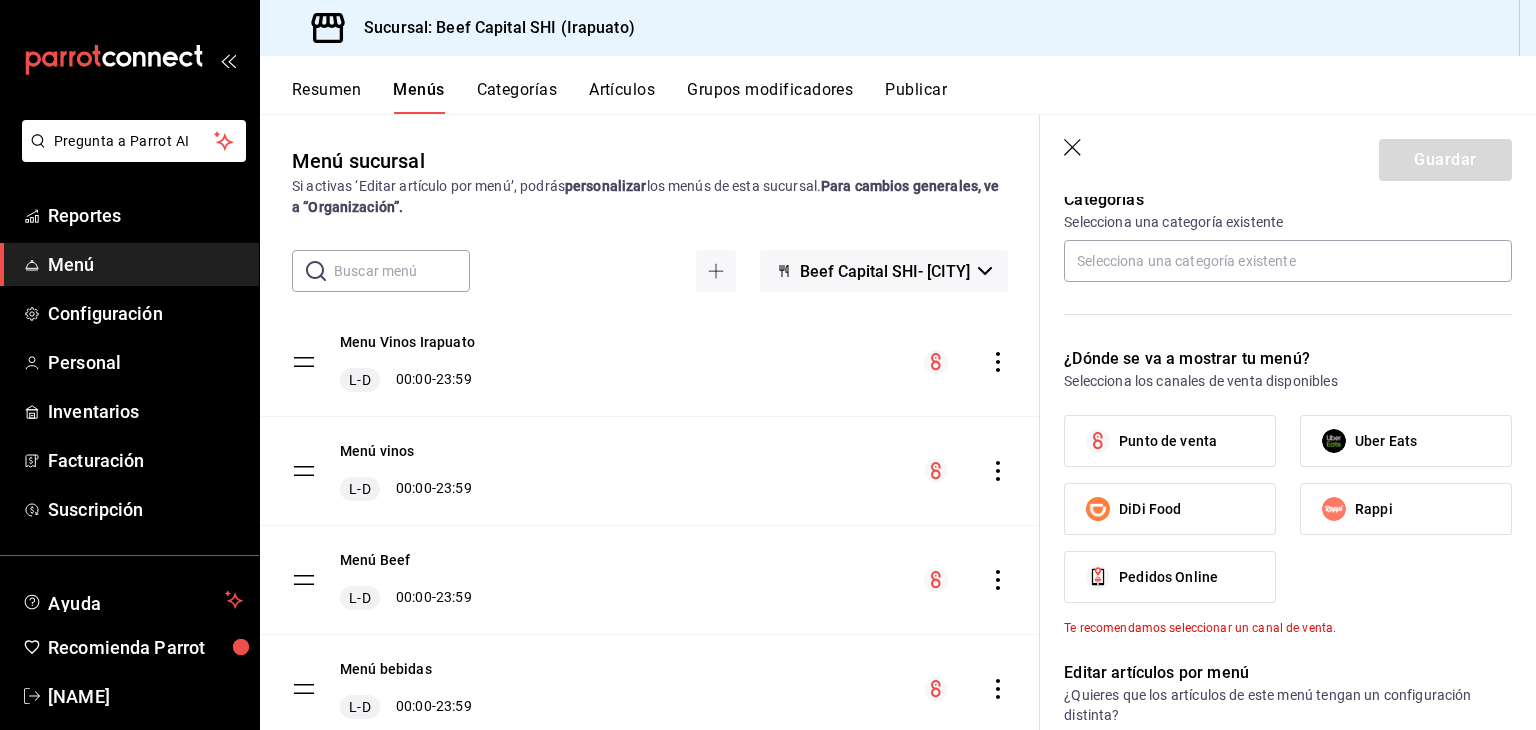 scroll, scrollTop: 600, scrollLeft: 0, axis: vertical 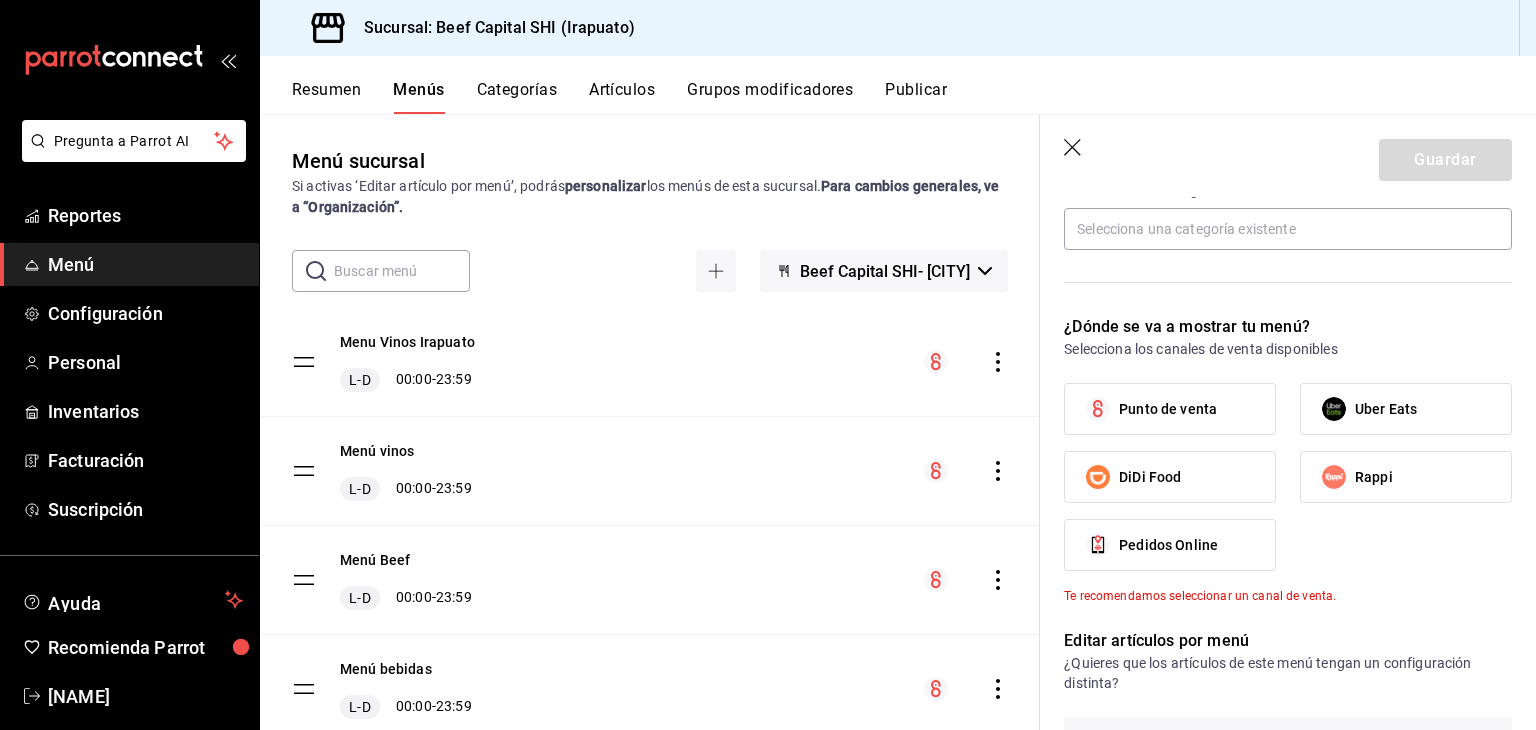 click on "Punto de venta" at bounding box center (1168, 409) 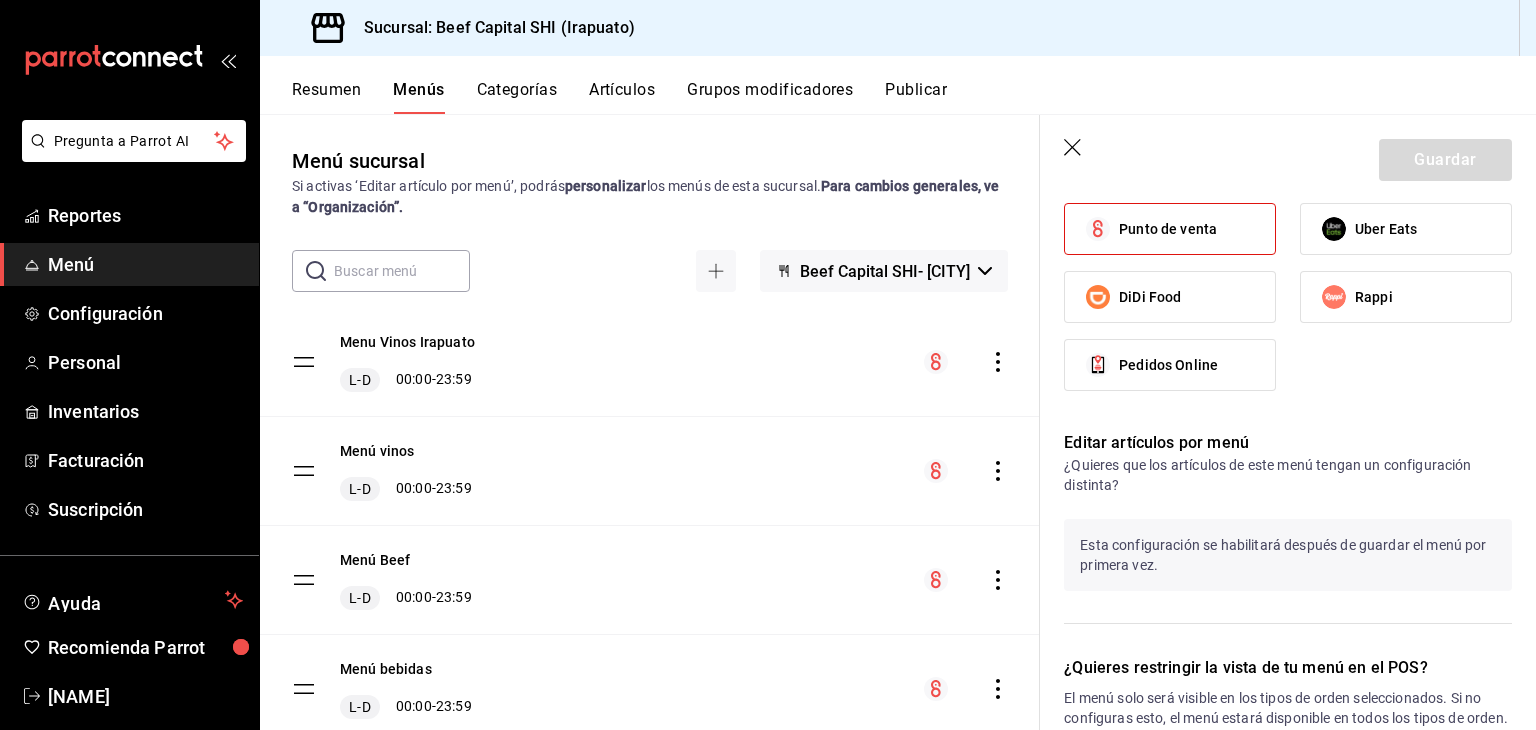 scroll, scrollTop: 900, scrollLeft: 0, axis: vertical 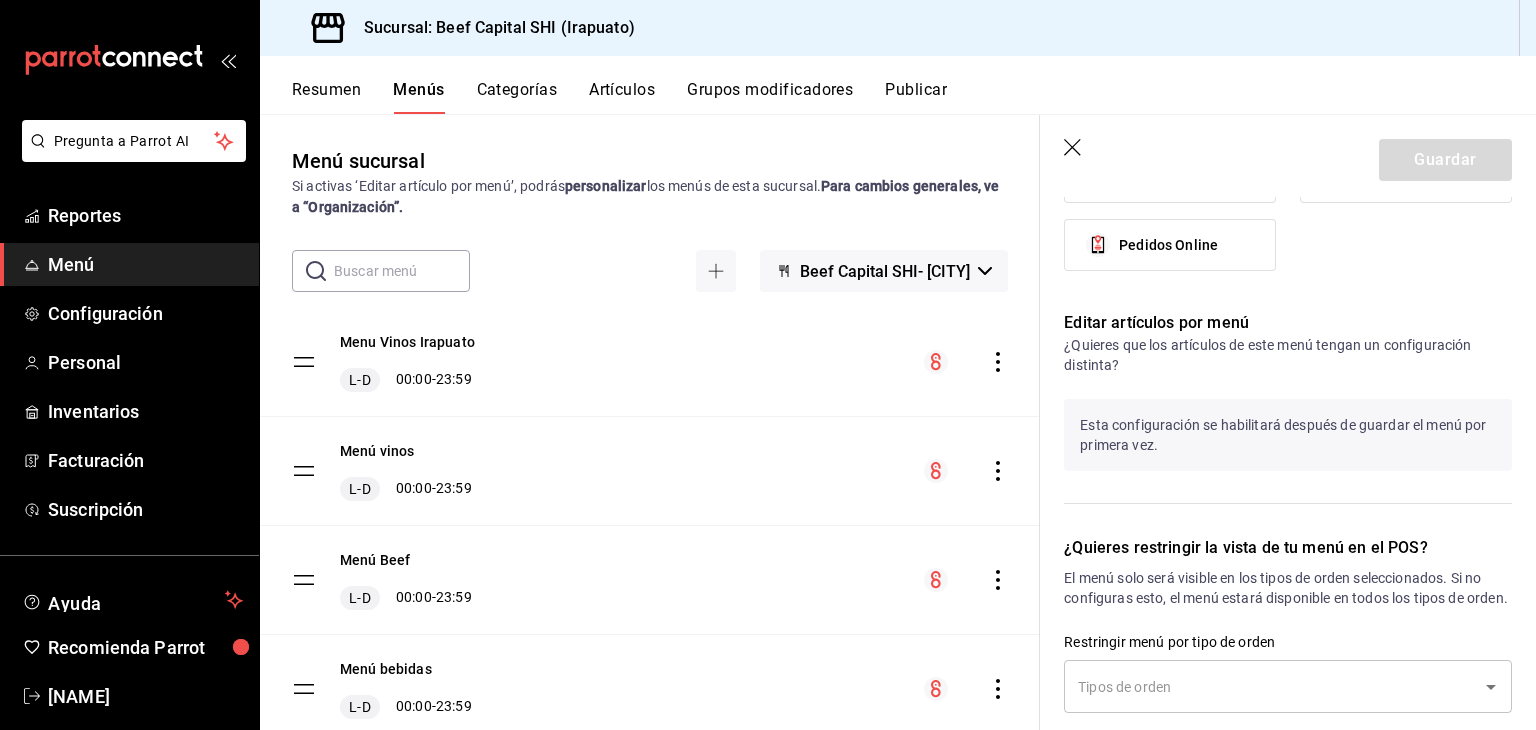 click on "Esta configuración se habilitará después de guardar el menú por primera vez." at bounding box center [1288, 435] 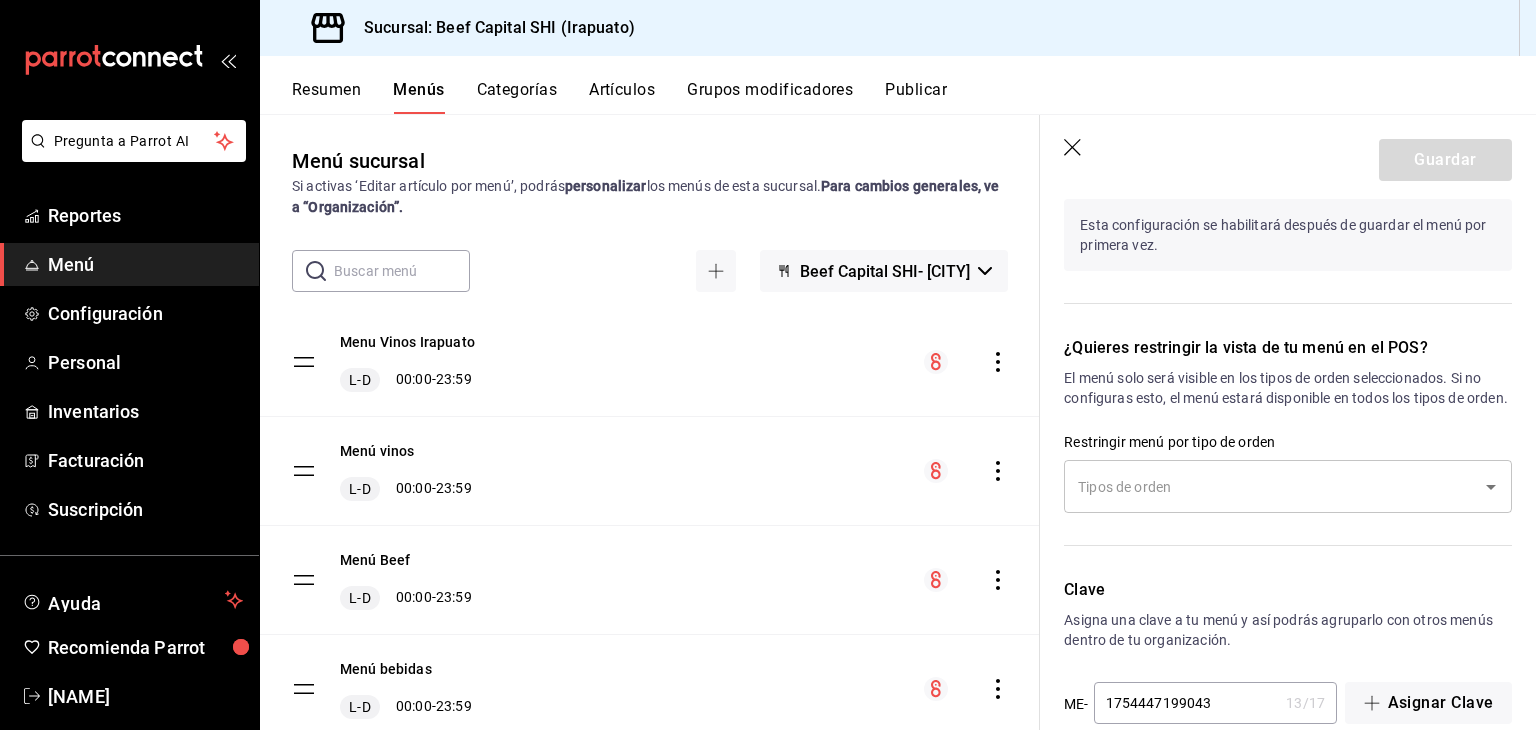 scroll, scrollTop: 1154, scrollLeft: 0, axis: vertical 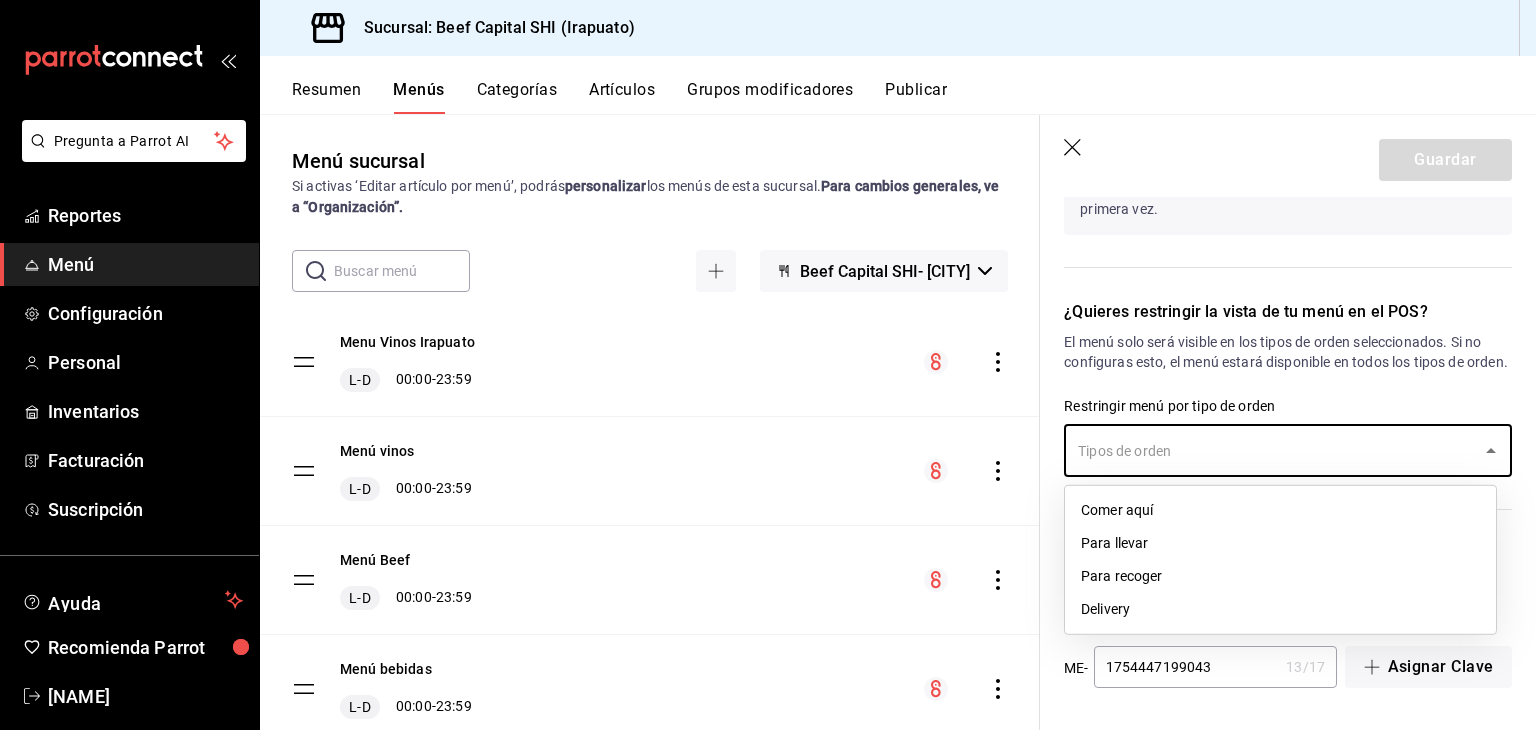 click at bounding box center (1273, 450) 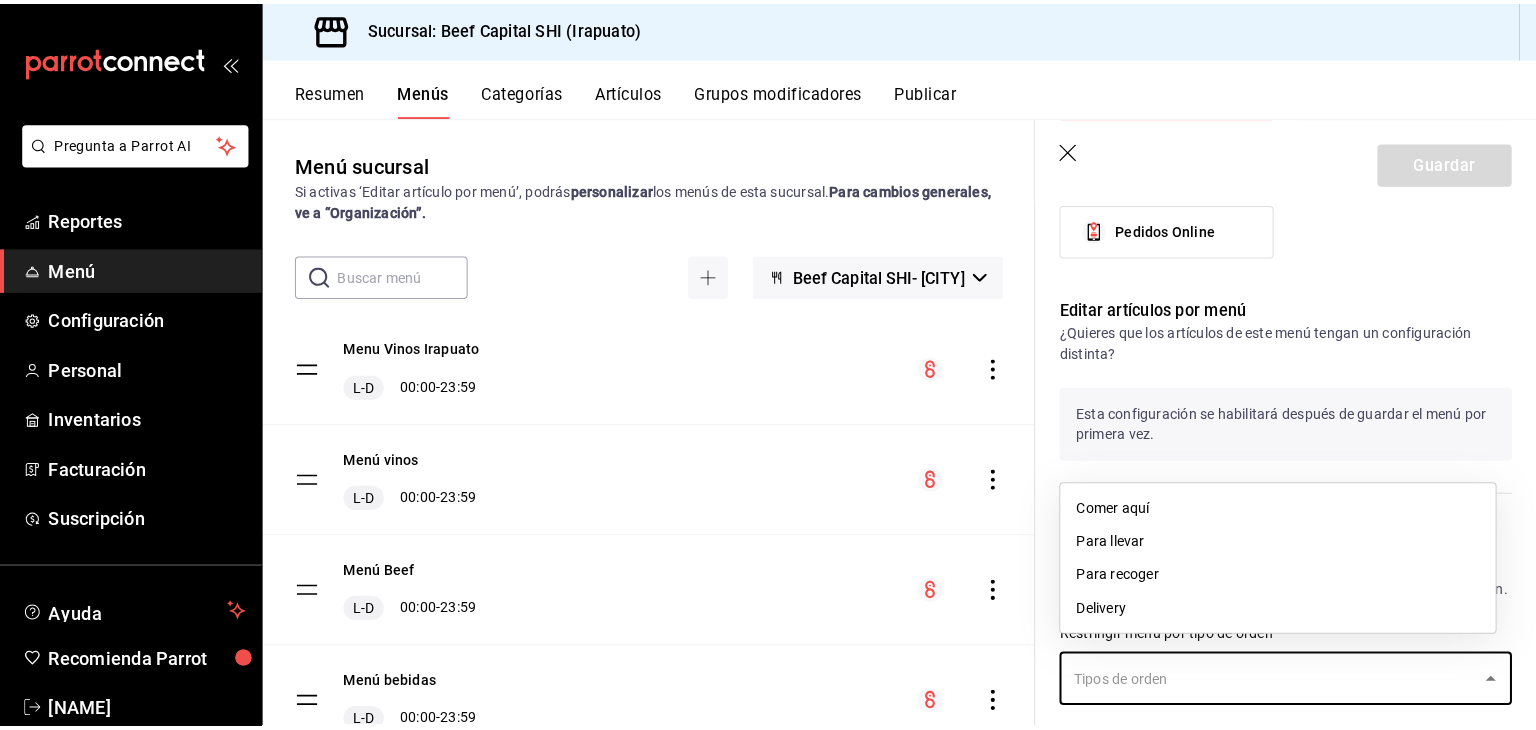scroll, scrollTop: 954, scrollLeft: 0, axis: vertical 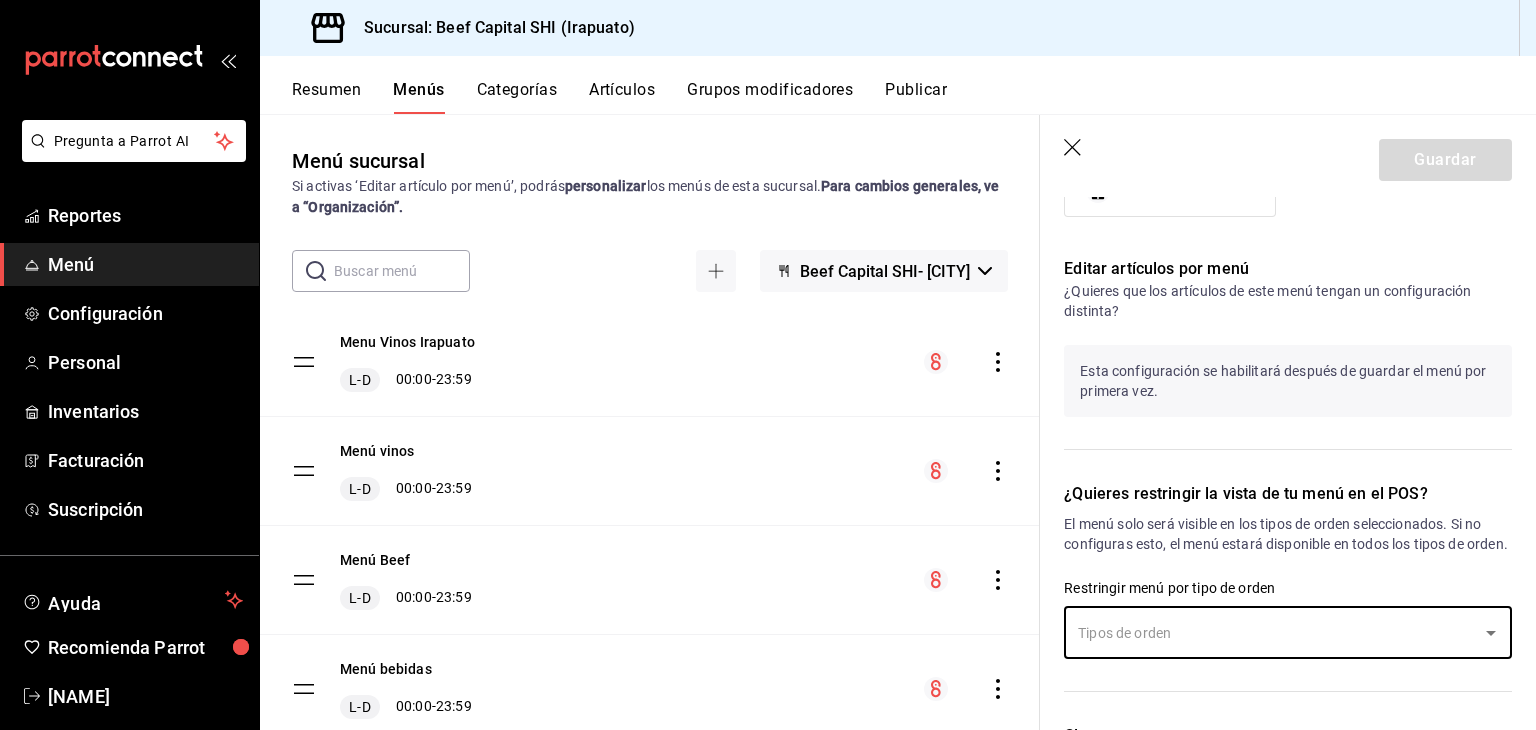 click on "Editar artículos por menú ¿Quieres que los artículos de este menú tengan un configuración distinta? Esta configuración se habilitará después de guardar el menú por primera vez." at bounding box center (1276, 345) 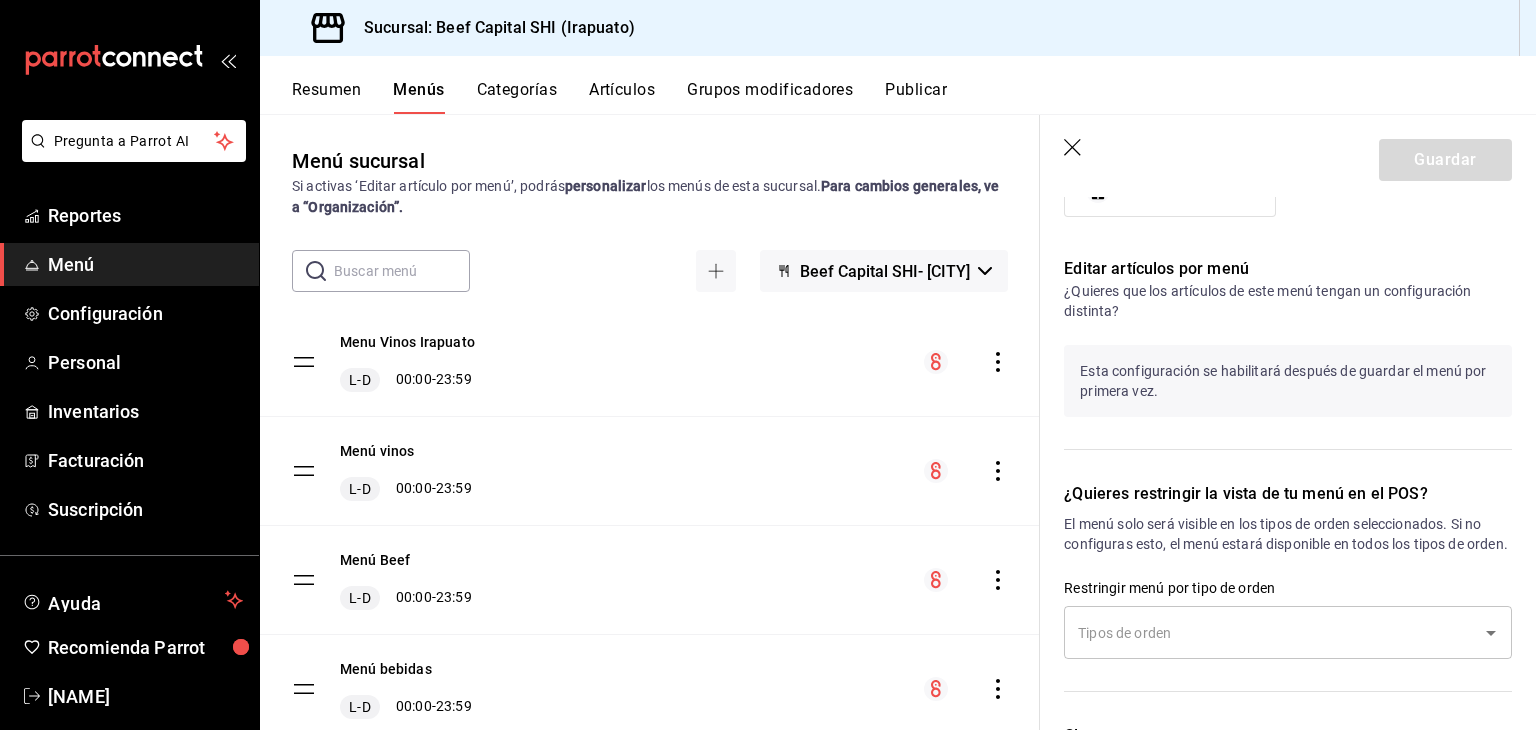 click on "Esta configuración se habilitará después de guardar el menú por primera vez." at bounding box center [1288, 381] 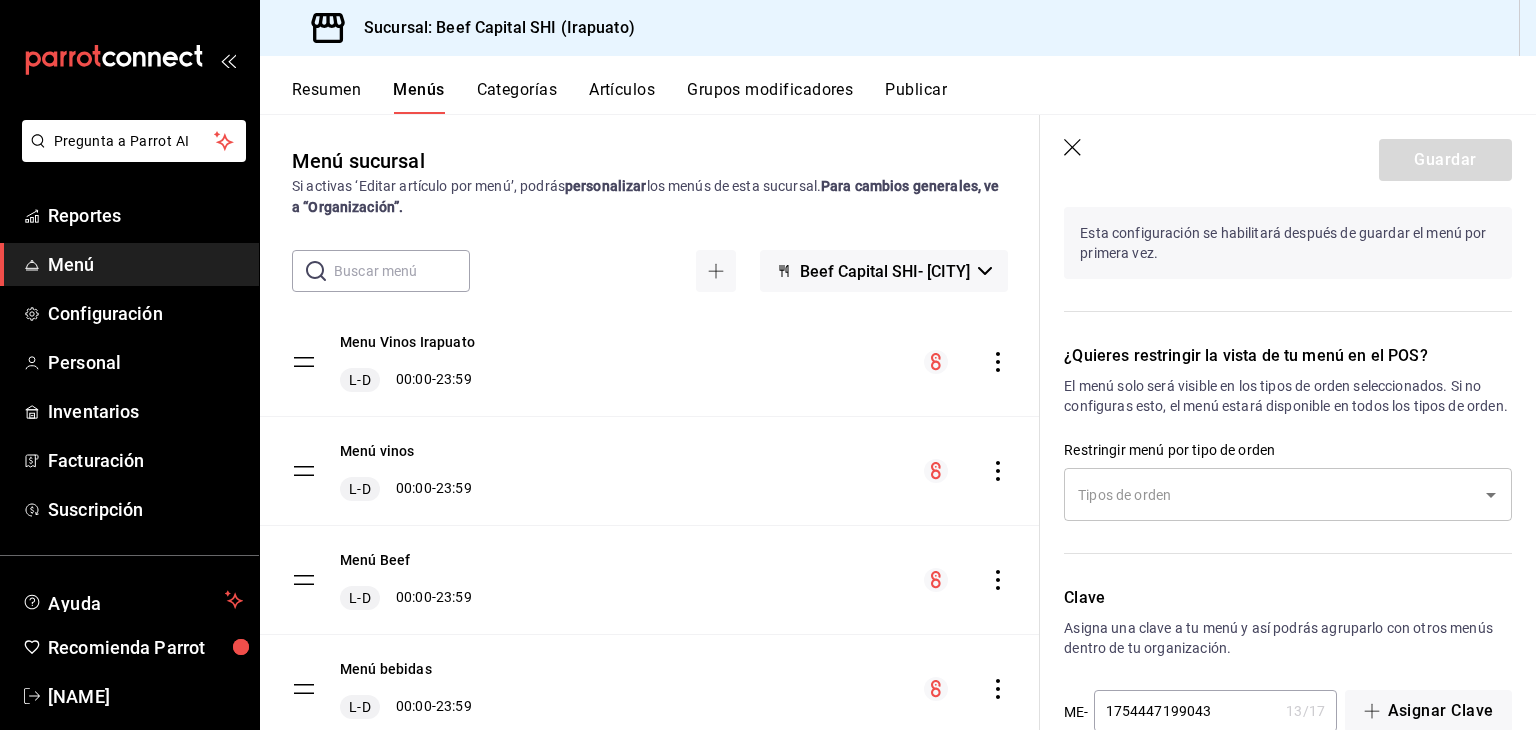 scroll, scrollTop: 1154, scrollLeft: 0, axis: vertical 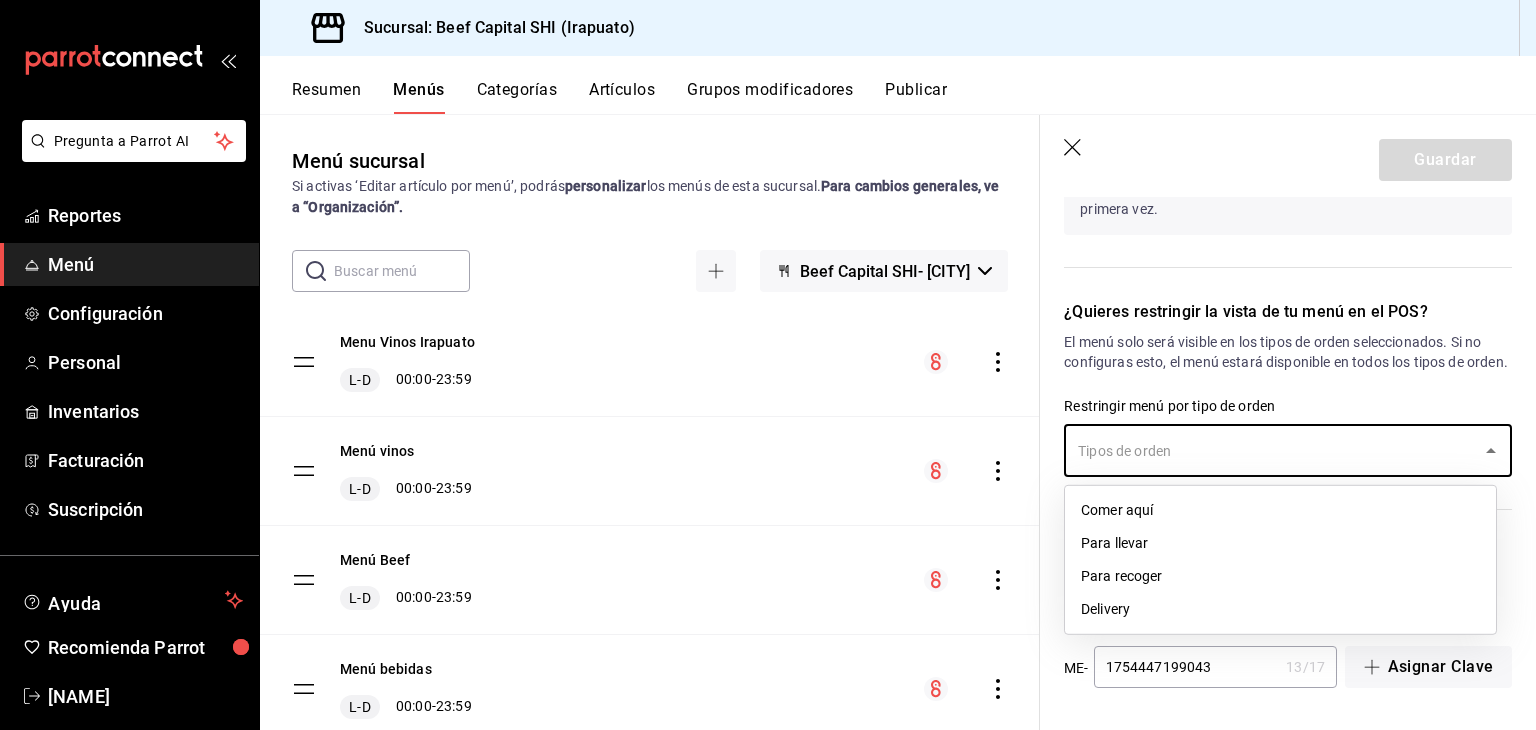 click at bounding box center [1273, 450] 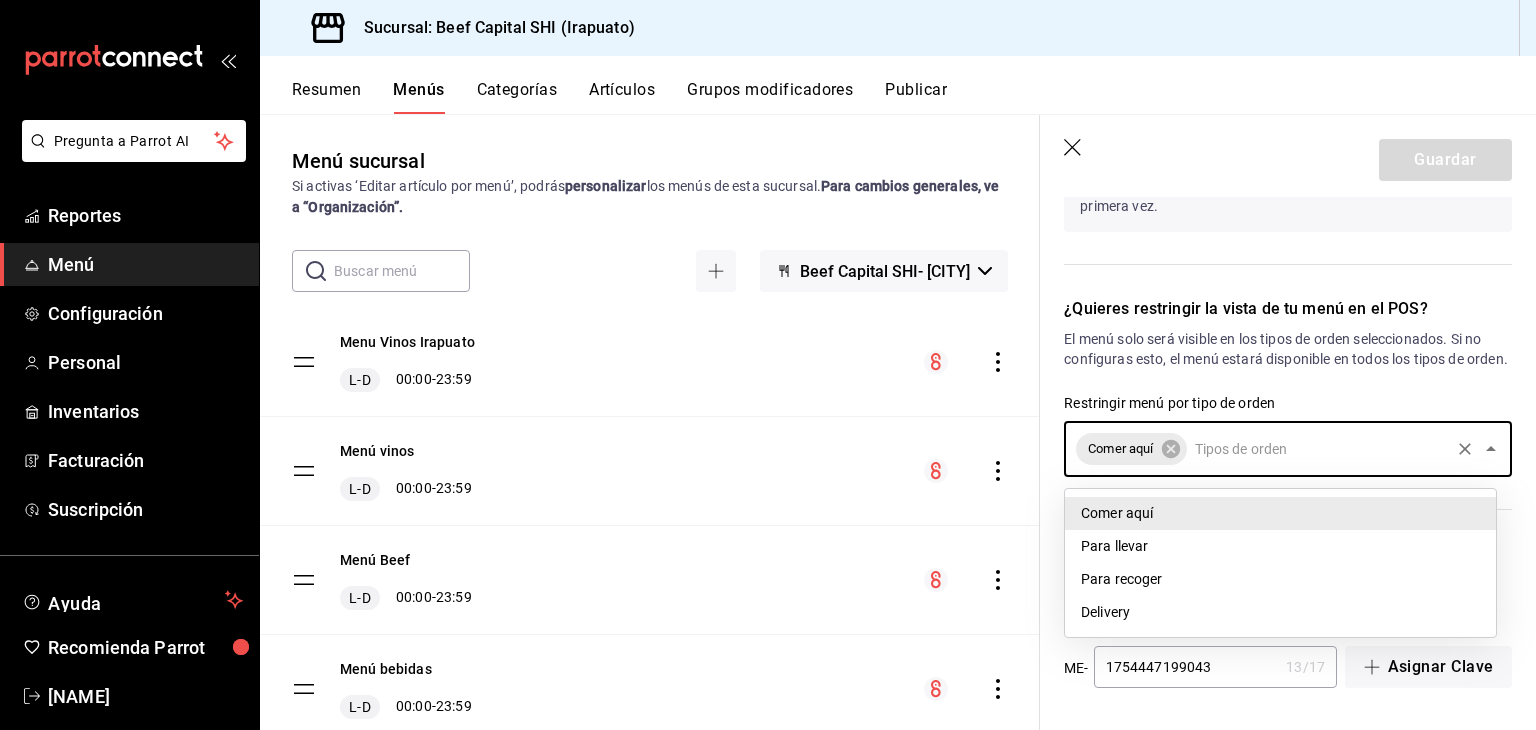 click at bounding box center (1318, 449) 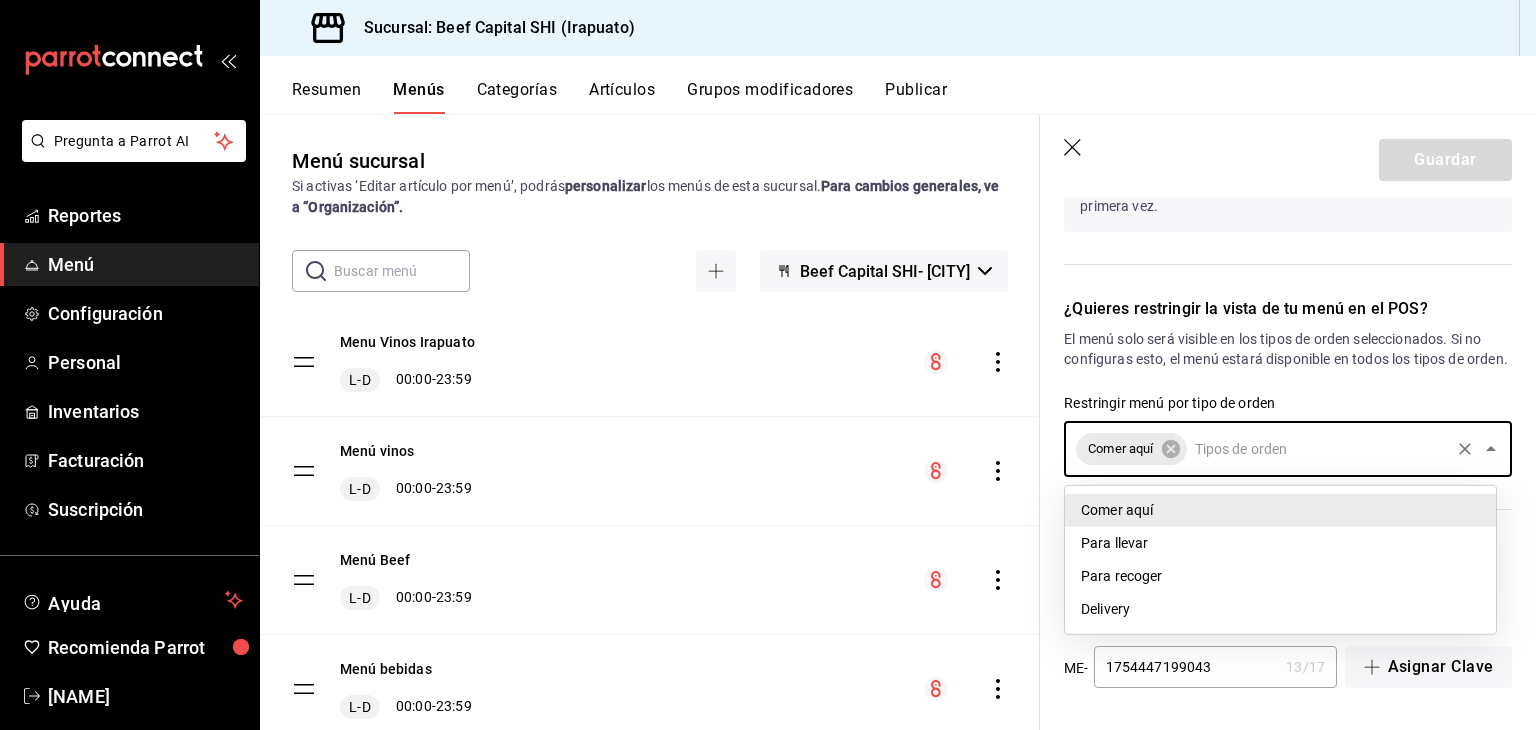 scroll, scrollTop: 1157, scrollLeft: 0, axis: vertical 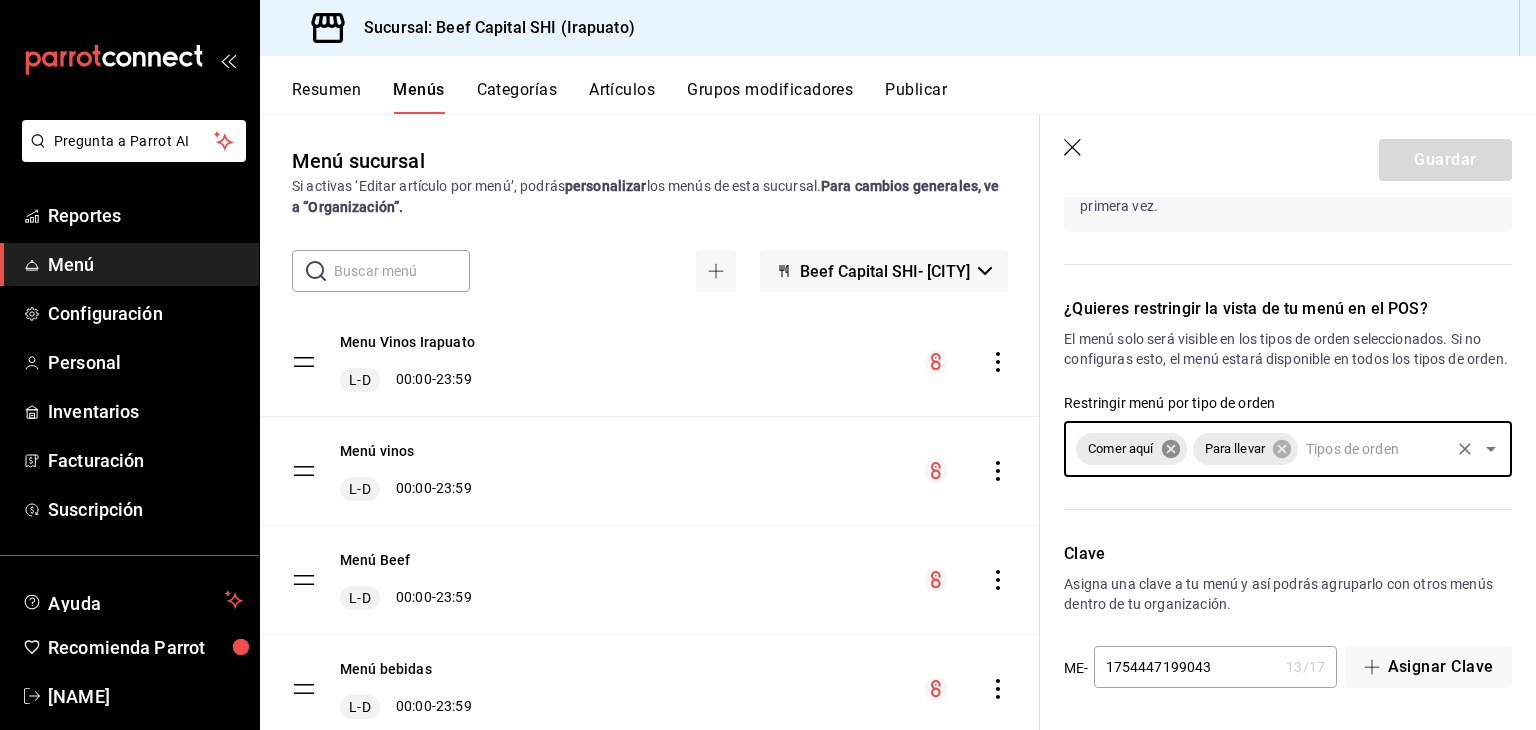 click 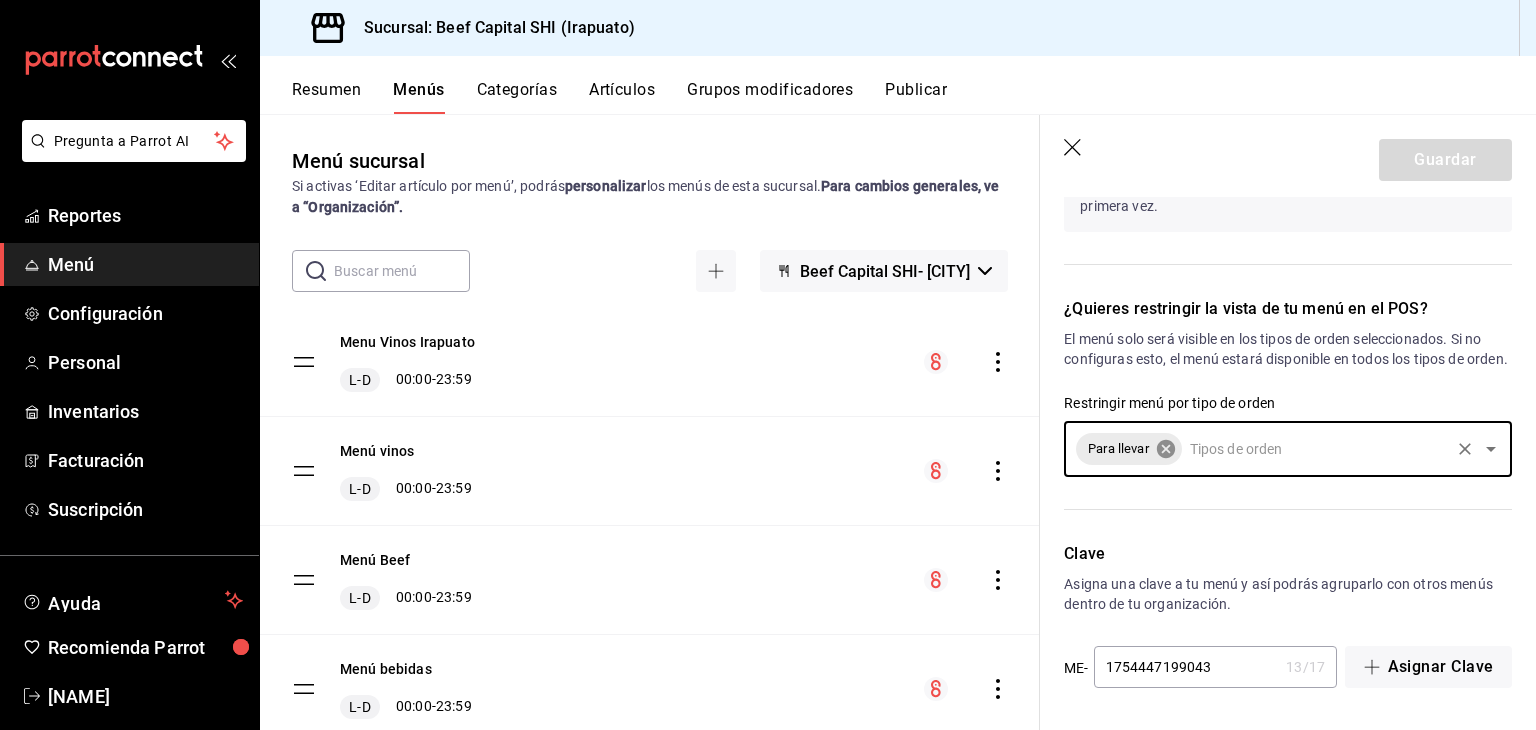 click 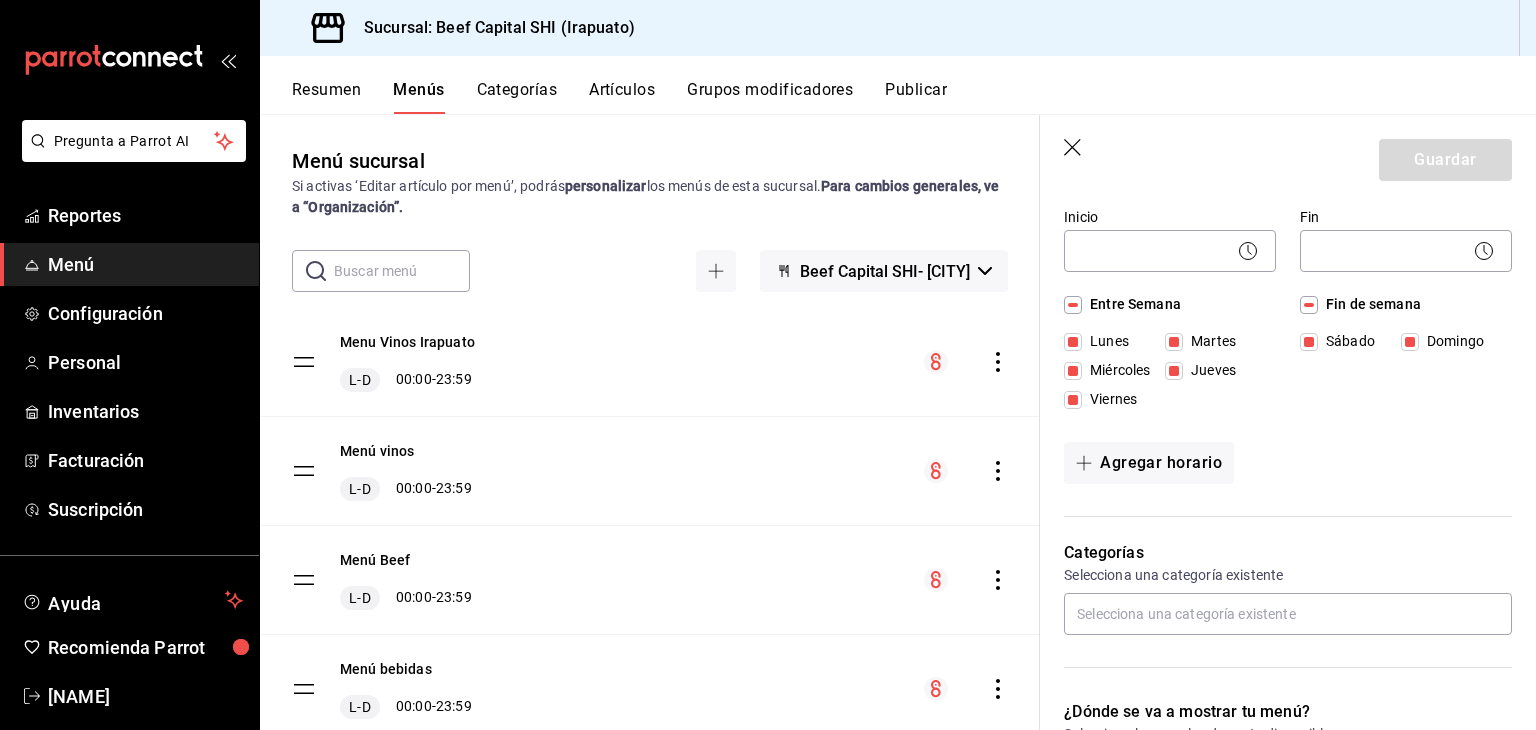 scroll, scrollTop: 0, scrollLeft: 0, axis: both 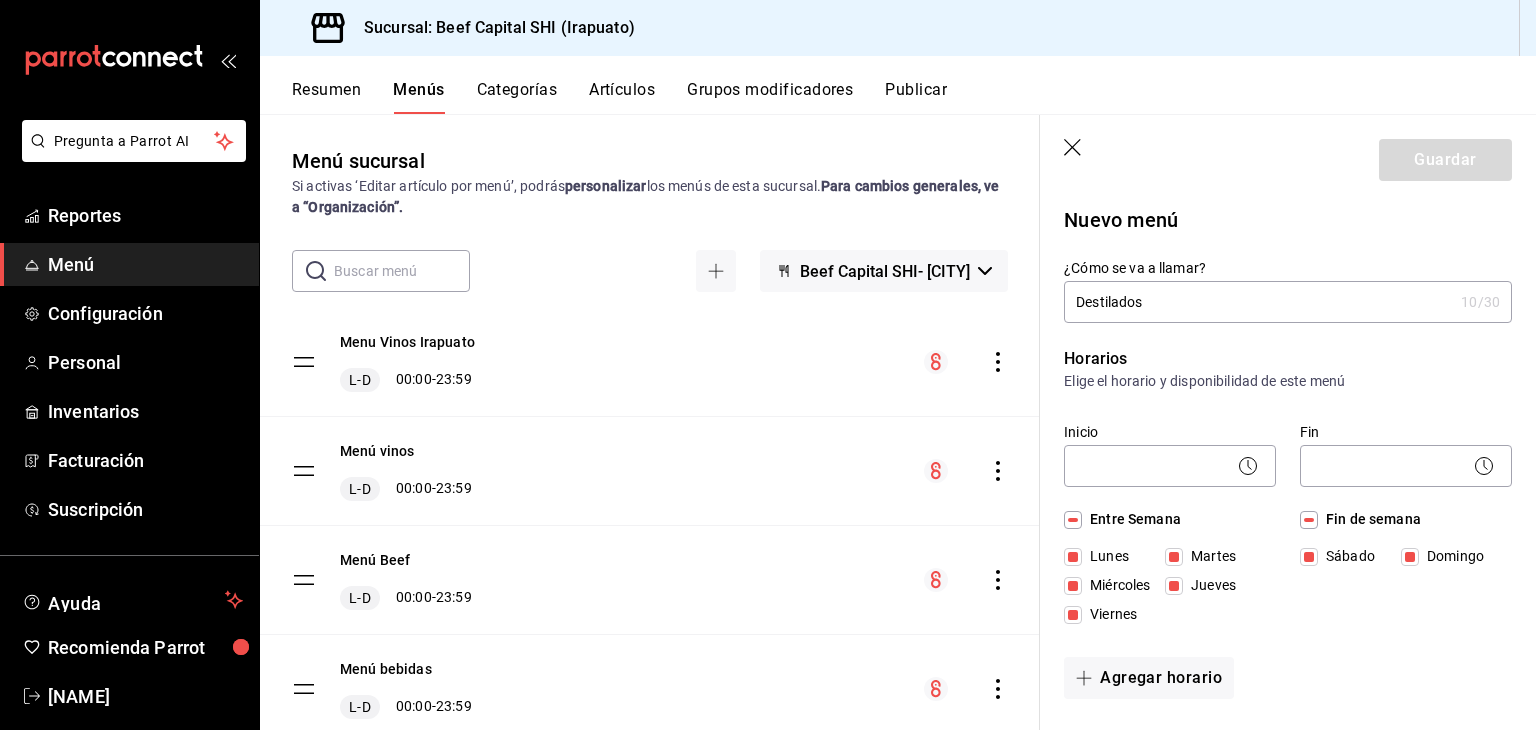 click on "Guardar" at bounding box center [1445, 160] 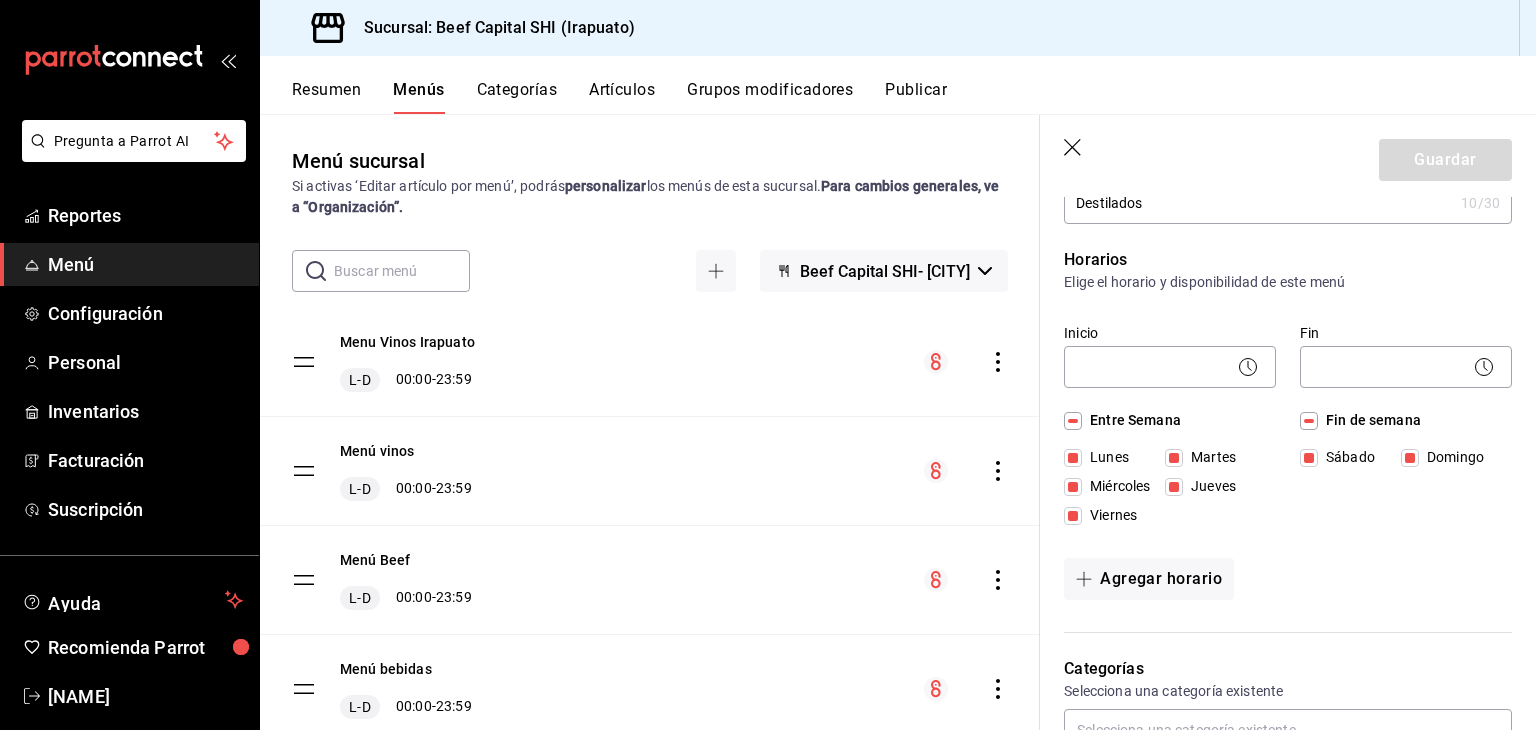 scroll, scrollTop: 100, scrollLeft: 0, axis: vertical 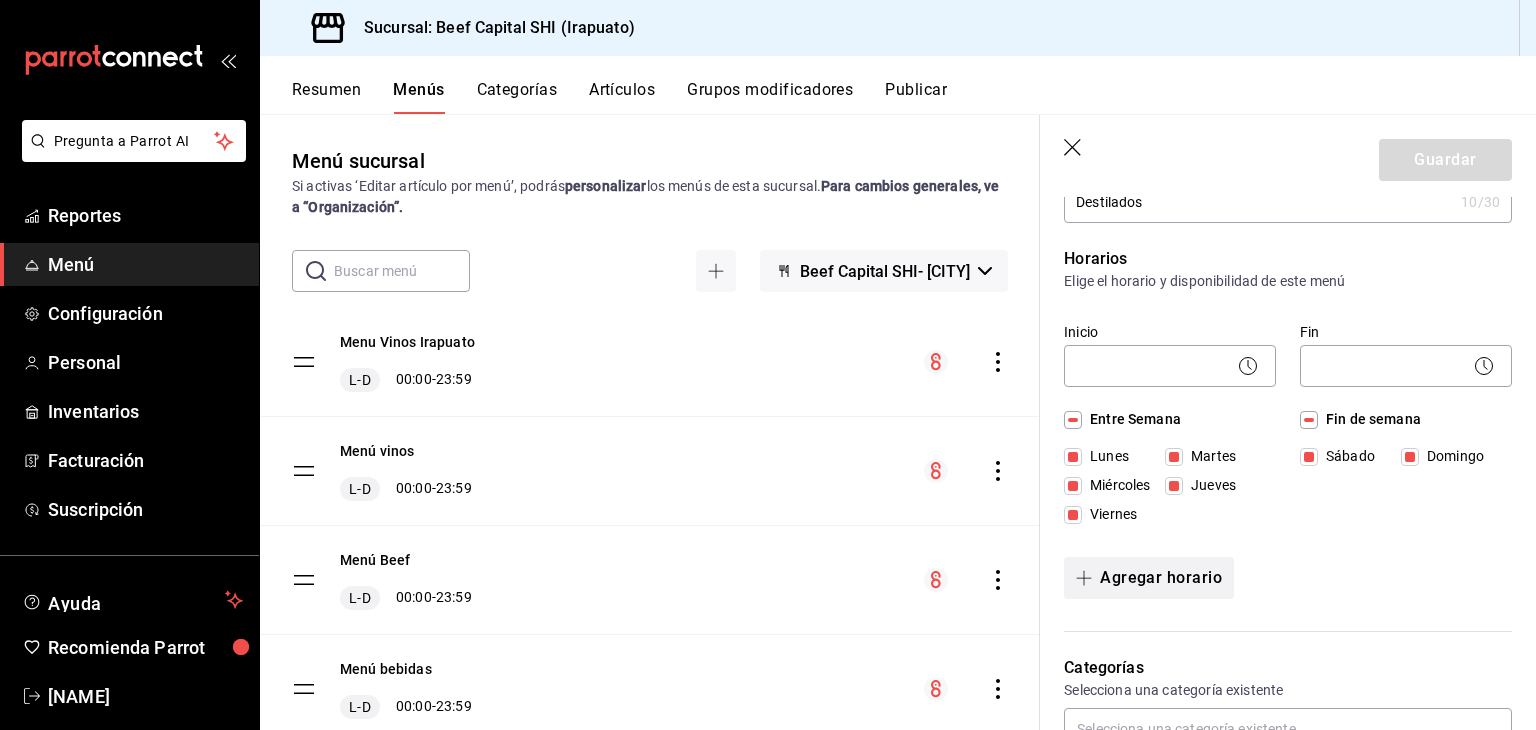 click at bounding box center (1088, 578) 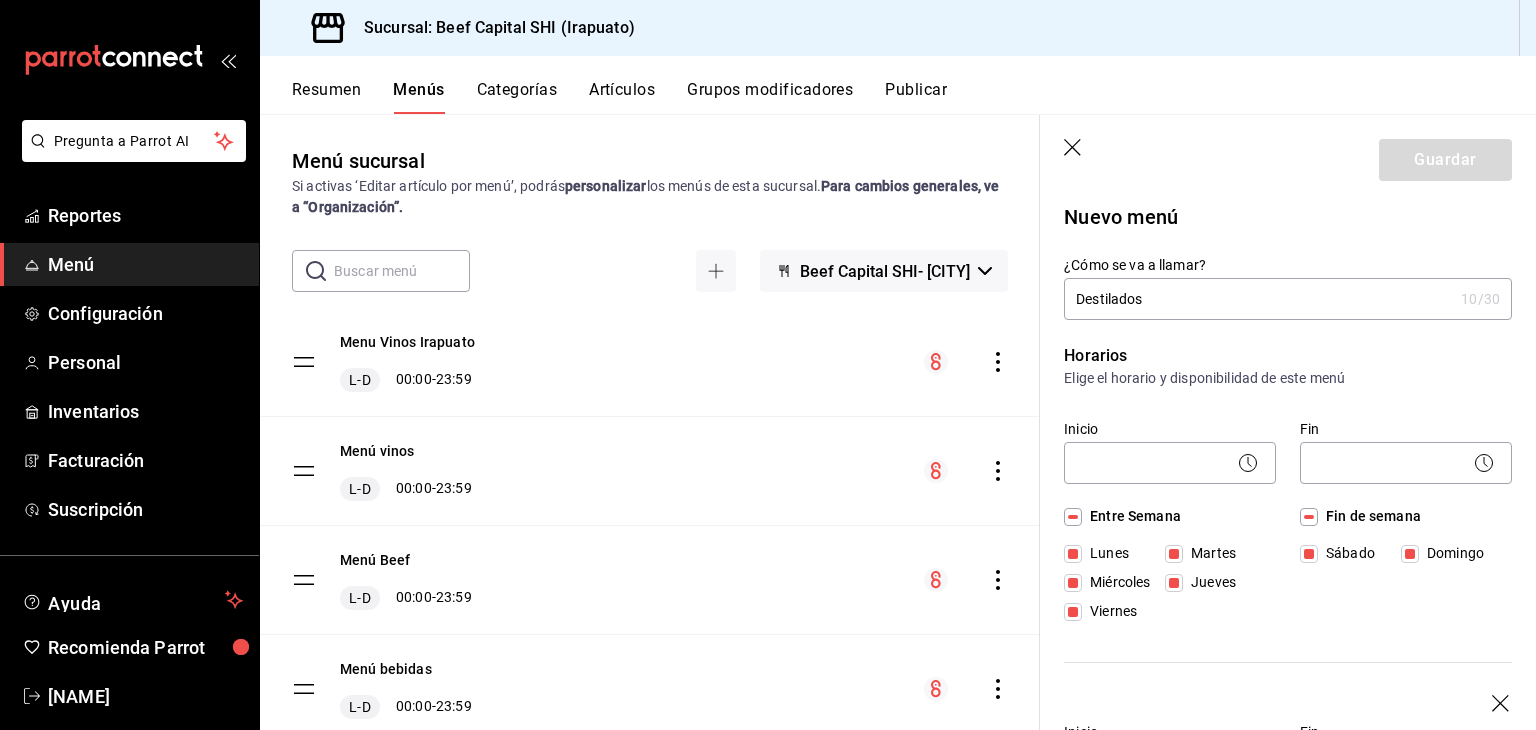 scroll, scrollTop: 0, scrollLeft: 0, axis: both 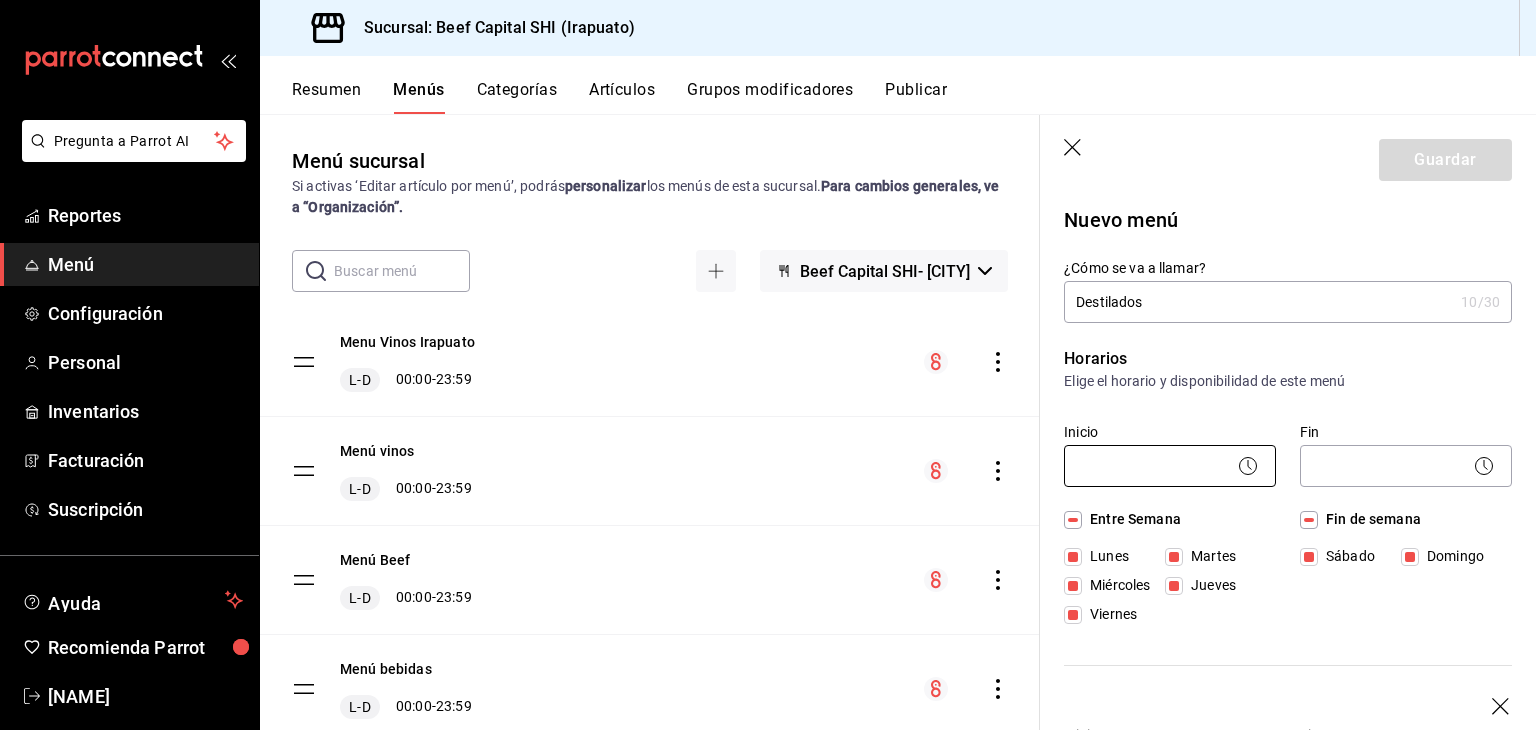 click on "Pregunta a Parrot AI Reportes   Menú   Configuración   Personal   Inventarios   Facturación   Suscripción   Ayuda Recomienda Parrot   Georgina Manrique   Sugerir nueva función   Sucursal: Beef Capital SHI (Irapuato) Resumen Menús Categorías Artículos Grupos modificadores Publicar Menú sucursal Si activas ‘Editar artículo por menú’, podrás  personalizar  los menús de esta sucursal.  Para cambios generales, ve a “Organización”. ​ ​ Beef Capital SHI- Irapuato Menu Vinos Irapuato L-D 00:00  -  23:59 Menú vinos L-D 00:00  -  23:59 Menú Beef L-D 00:00  -  23:59 Menú bebidas L-D 00:00  -  23:59 Guardar Nuevo menú ¿Cómo se va a llamar? Destilados 10 /30 ¿Cómo se va a llamar? Horarios Elige el horario y disponibilidad de este menú Inicio ​ Fin ​ Entre Semana Lunes Martes Miércoles Jueves Viernes Fin de semana Sábado Domingo Inicio ​ Fin ​ Entre Semana Lunes Martes Miércoles Jueves Viernes Fin de semana Sábado Domingo Agregar horario Categorías Punto de venta Uber Eats 13" at bounding box center [768, 365] 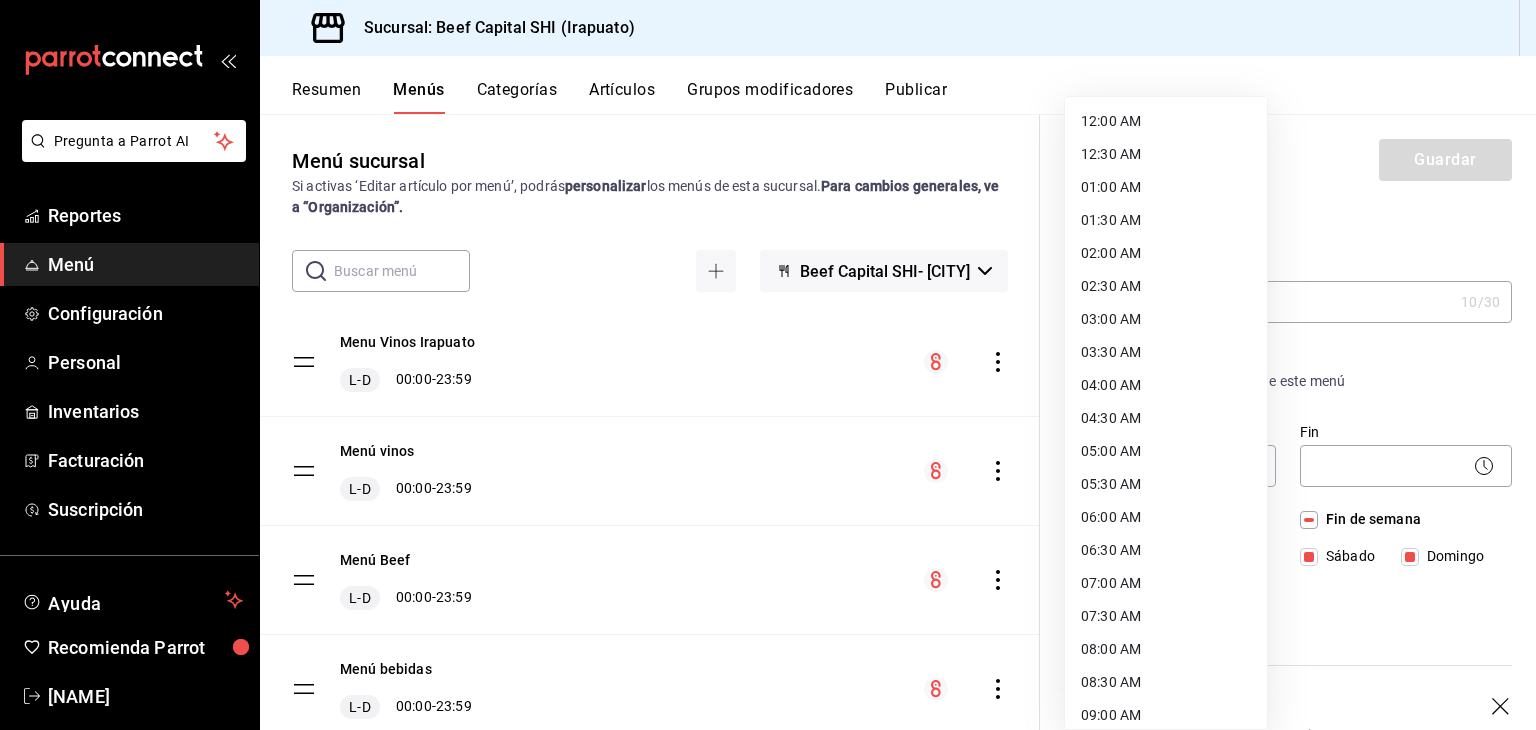 click on "12:00 AM" at bounding box center (1166, 121) 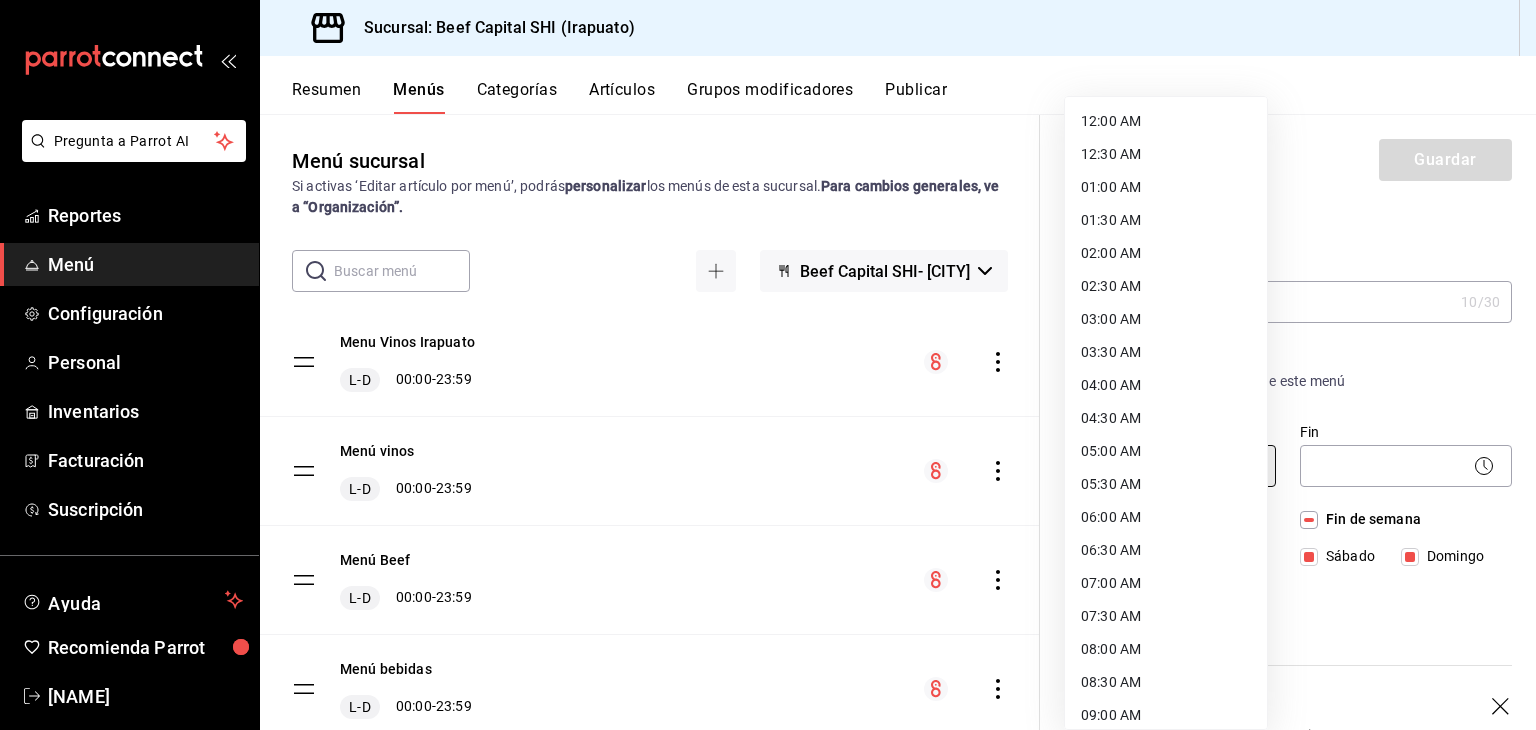 type on "00:00" 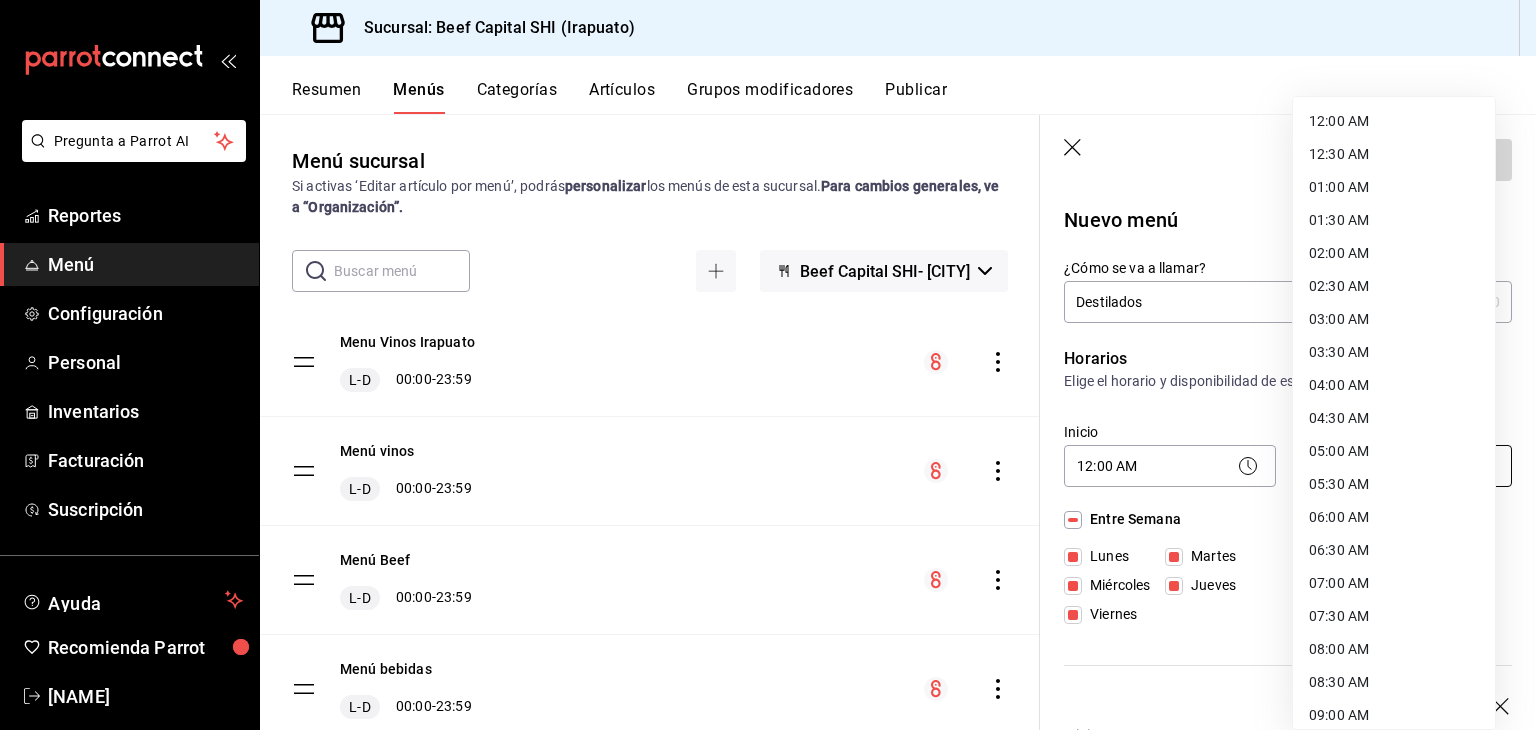 click on "Pregunta a Parrot AI Reportes   Menú   Configuración   Personal   Inventarios   Facturación   Suscripción   Ayuda Recomienda Parrot   Georgina Manrique   Sugerir nueva función   Sucursal: Beef Capital SHI (Irapuato) Resumen Menús Categorías Artículos Grupos modificadores Publicar Menú sucursal Si activas ‘Editar artículo por menú’, podrás  personalizar  los menús de esta sucursal.  Para cambios generales, ve a “Organización”. ​ ​ Beef Capital SHI- Irapuato Menu Vinos Irapuato L-D 00:00  -  23:59 Menú vinos L-D 00:00  -  23:59 Menú Beef L-D 00:00  -  23:59 Menú bebidas L-D 00:00  -  23:59 Guardar Nuevo menú ¿Cómo se va a llamar? Destilados 10 /30 ¿Cómo se va a llamar? Horarios Elige el horario y disponibilidad de este menú Inicio 12:00 AM 00:00 Fin ​ Entre Semana Lunes Martes Miércoles Jueves Viernes Fin de semana Sábado Domingo Inicio ​ Fin ​ Entre Semana Lunes Martes Miércoles Jueves Viernes Fin de semana Sábado Domingo Agregar horario Categorías Punto de venta /" at bounding box center (768, 365) 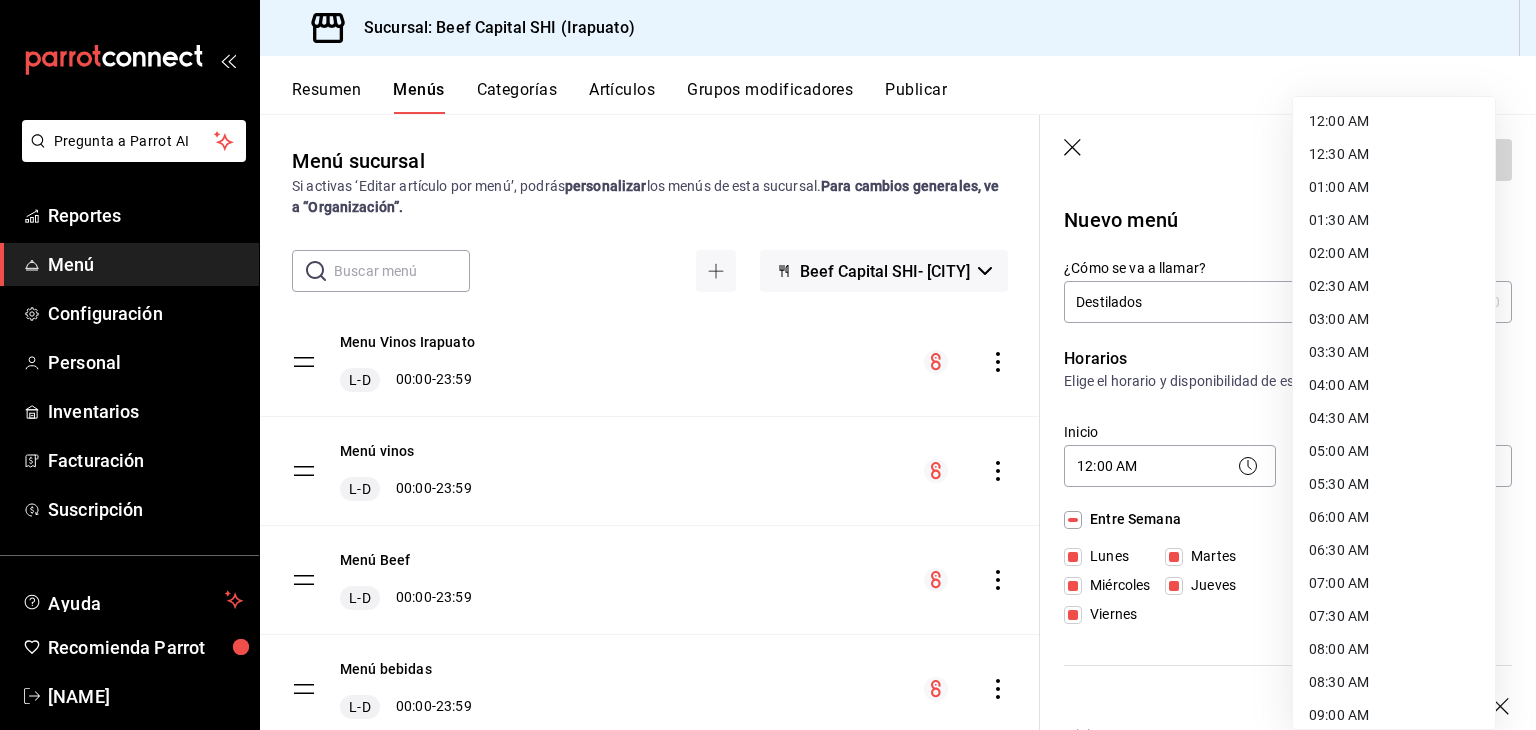 click on "12:00 AM" at bounding box center [1394, 121] 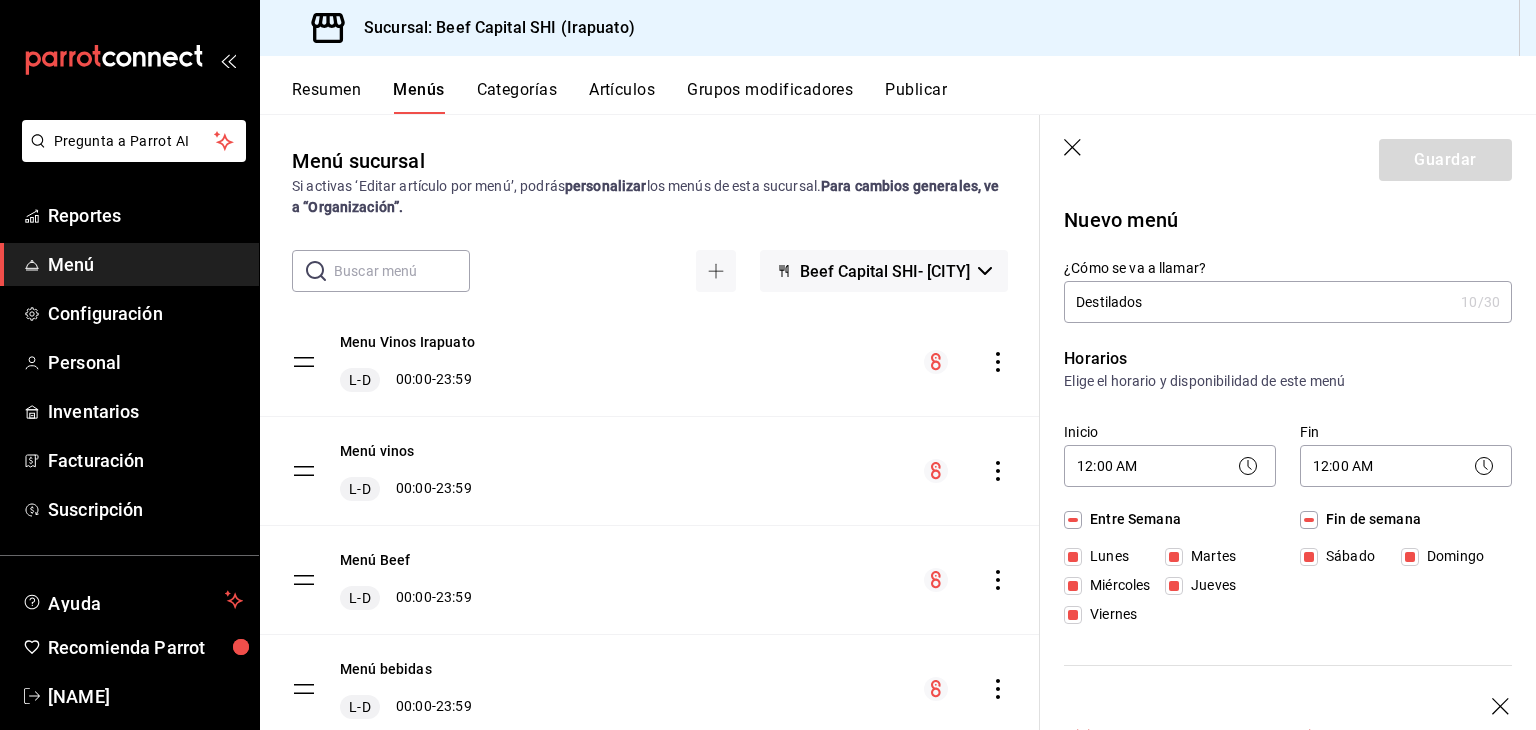 click 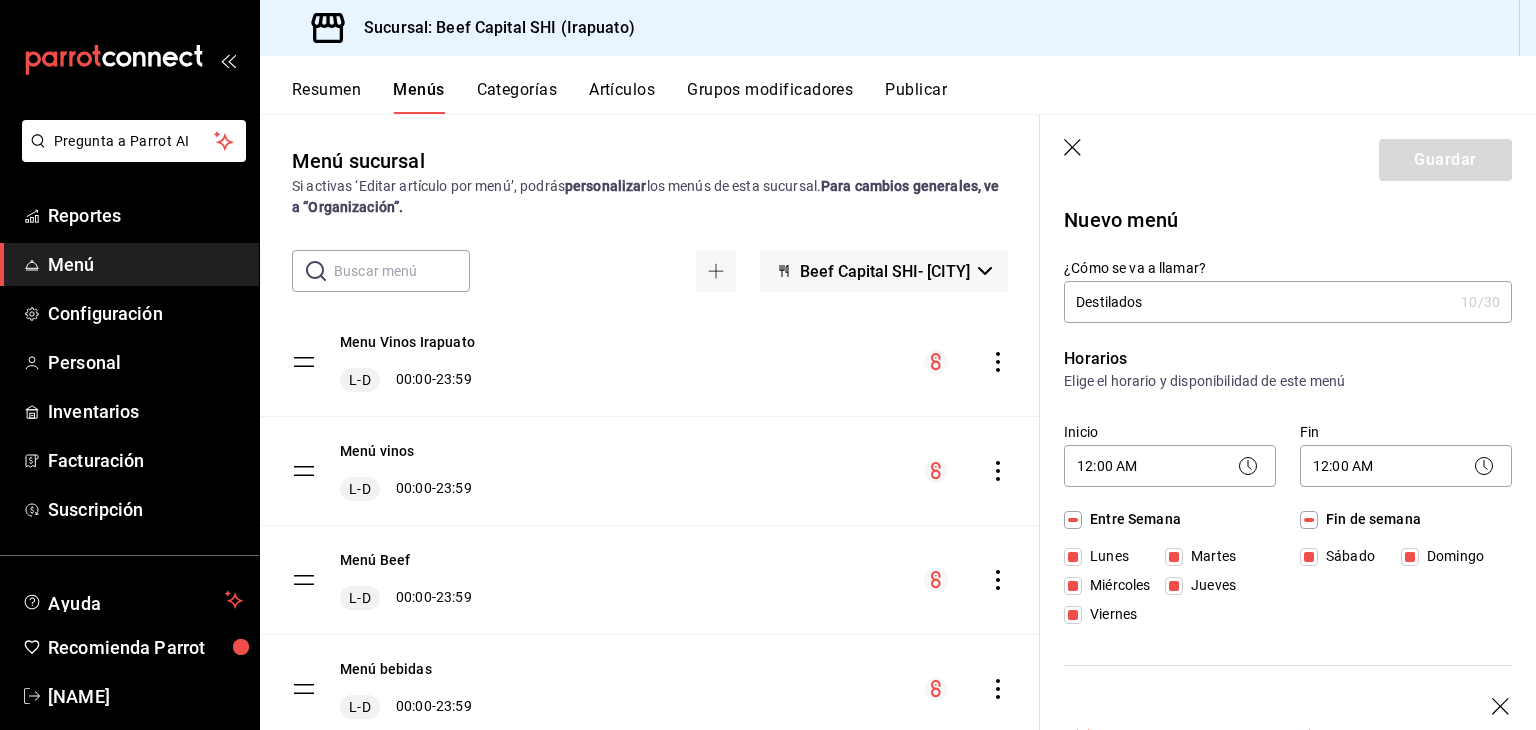 click 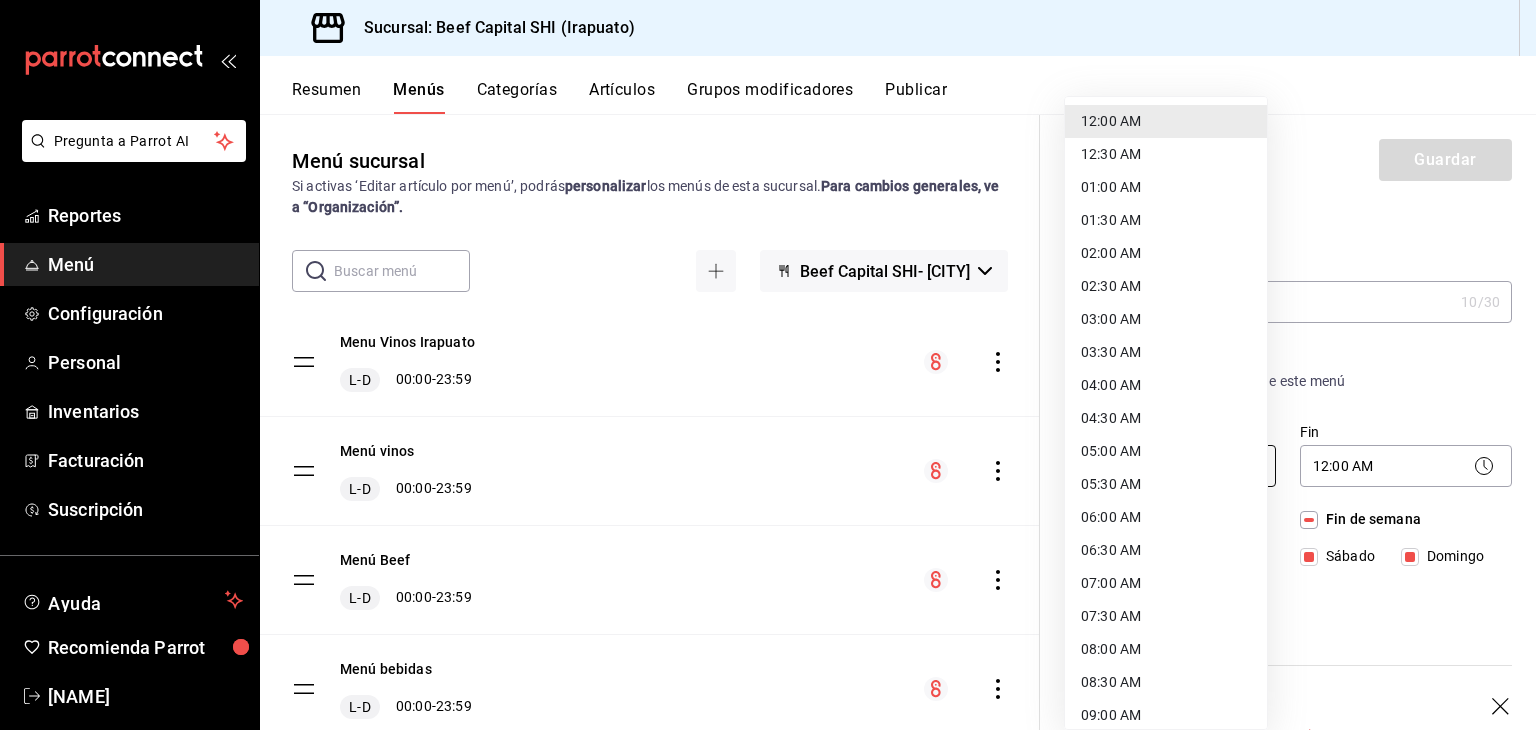 click on "Pregunta a Parrot AI Reportes   Menú   Configuración   Personal   Inventarios   Facturación   Suscripción   Ayuda Recomienda Parrot   Georgina Manrique   Sugerir nueva función   Sucursal: Beef Capital SHI (Irapuato) Resumen Menús Categorías Artículos Grupos modificadores Publicar Menú sucursal Si activas ‘Editar artículo por menú’, podrás  personalizar  los menús de esta sucursal.  Para cambios generales, ve a “Organización”. ​ ​ Beef Capital SHI- Irapuato Menu Vinos Irapuato L-D 00:00  -  23:59 Menú vinos L-D 00:00  -  23:59 Menú Beef L-D 00:00  -  23:59 Menú bebidas L-D 00:00  -  23:59 Guardar Nuevo menú ¿Cómo se va a llamar? Destilados 10 /30 ¿Cómo se va a llamar? Horarios Elige el horario y disponibilidad de este menú Inicio 12:00 AM 00:00 Fin 12:00 AM 00:00 Entre Semana Lunes Martes Miércoles Jueves Viernes Fin de semana Sábado Domingo Inicio ​ Este campo es requerido. Fin ​ Este campo es requerido. Entre Semana Lunes Martes Miércoles Jueves Viernes Fin de semana" at bounding box center (768, 365) 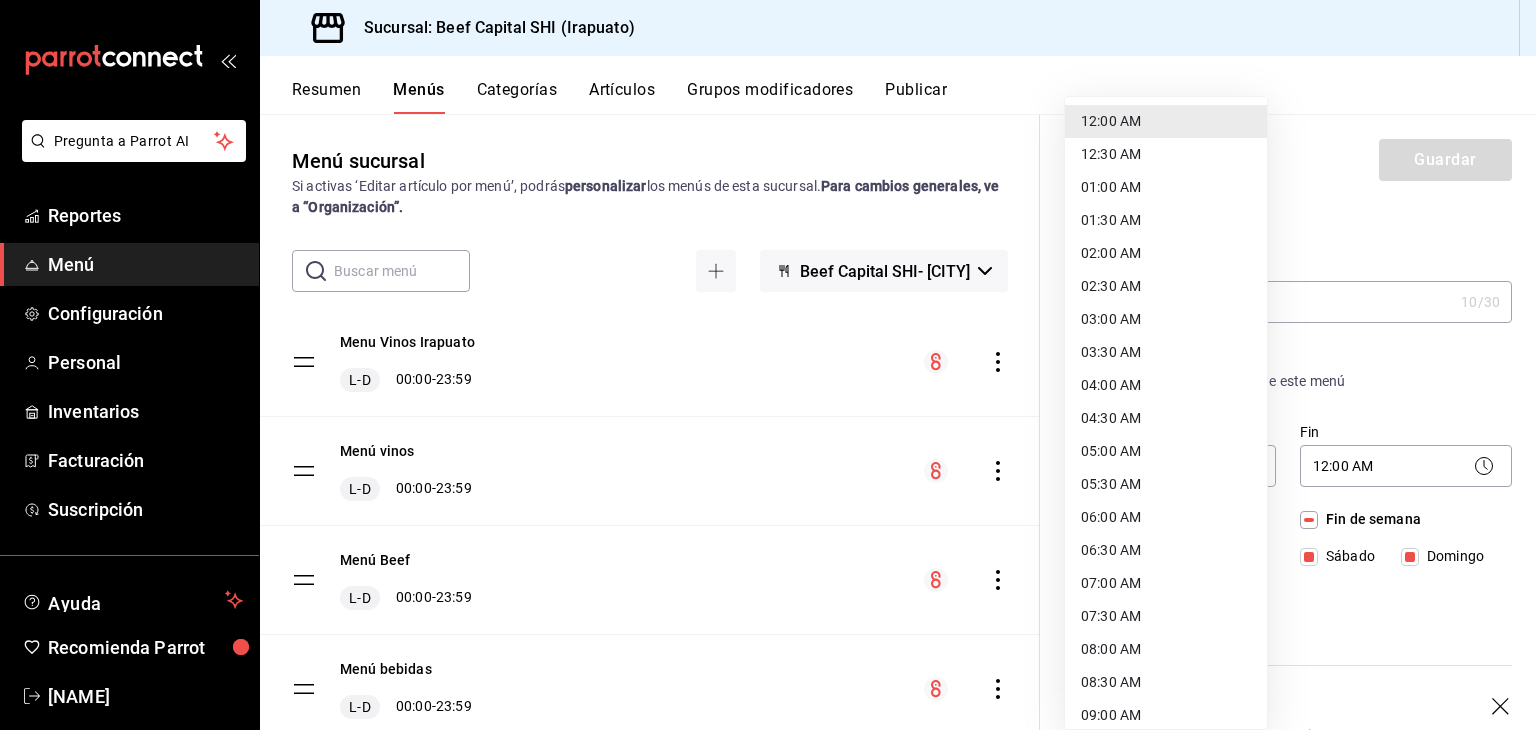 click at bounding box center [768, 365] 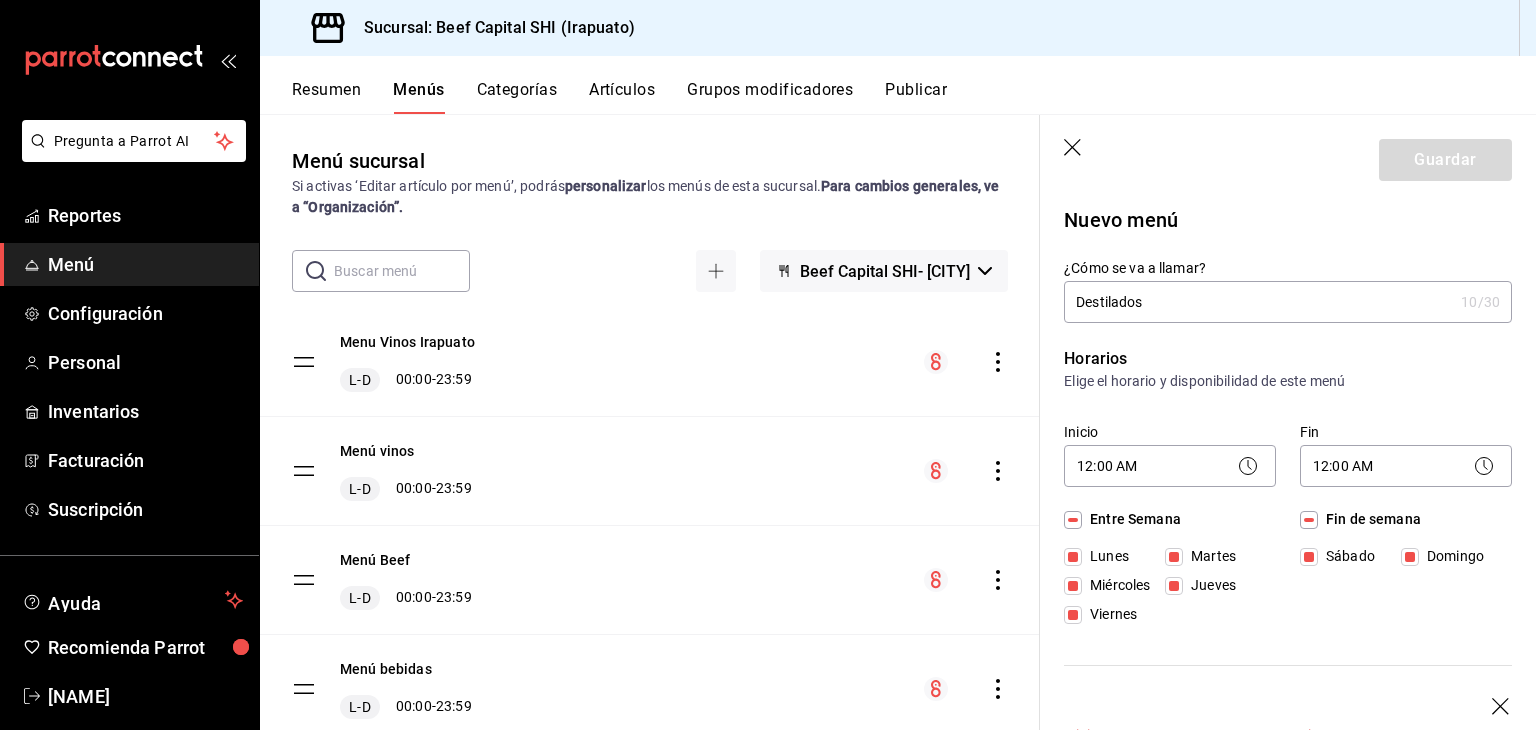 click 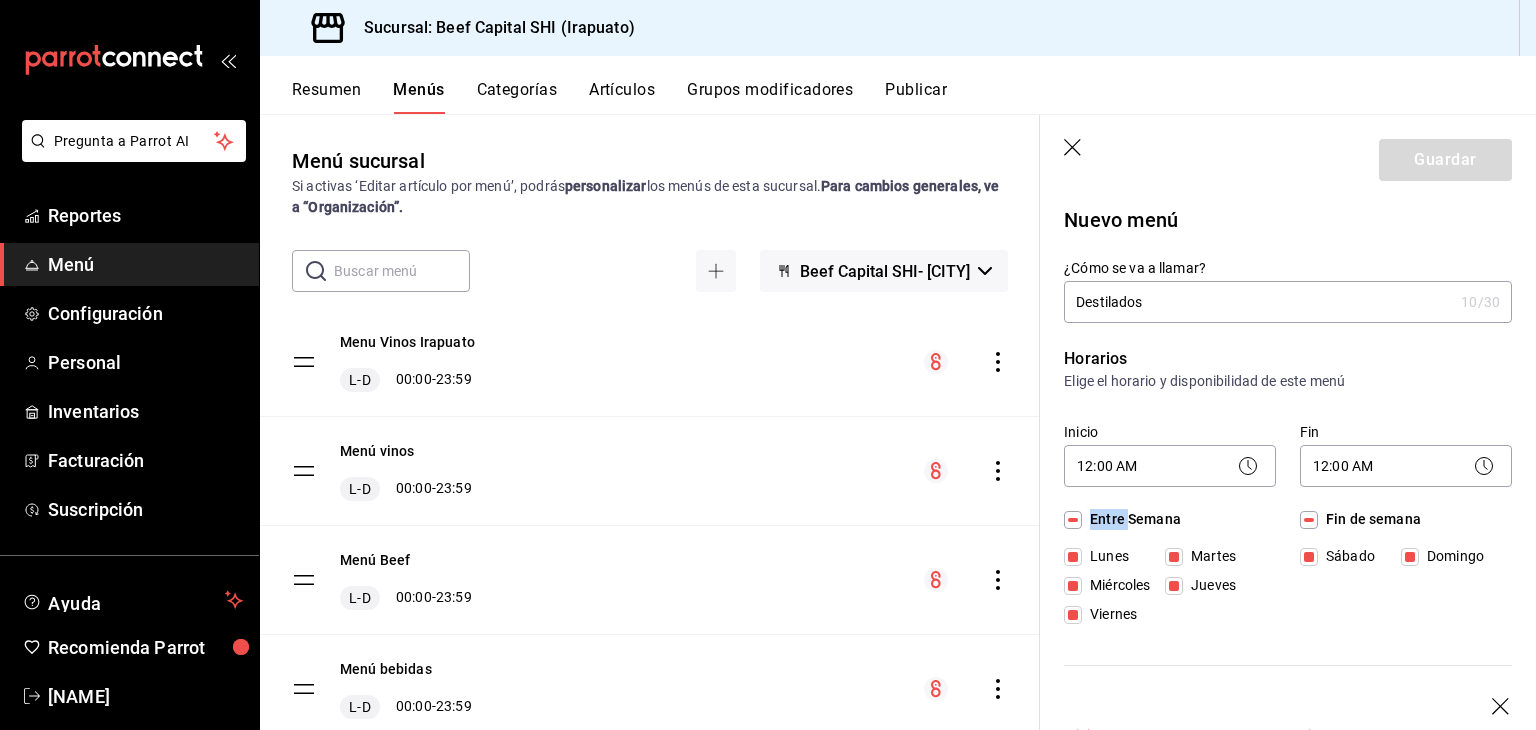 click 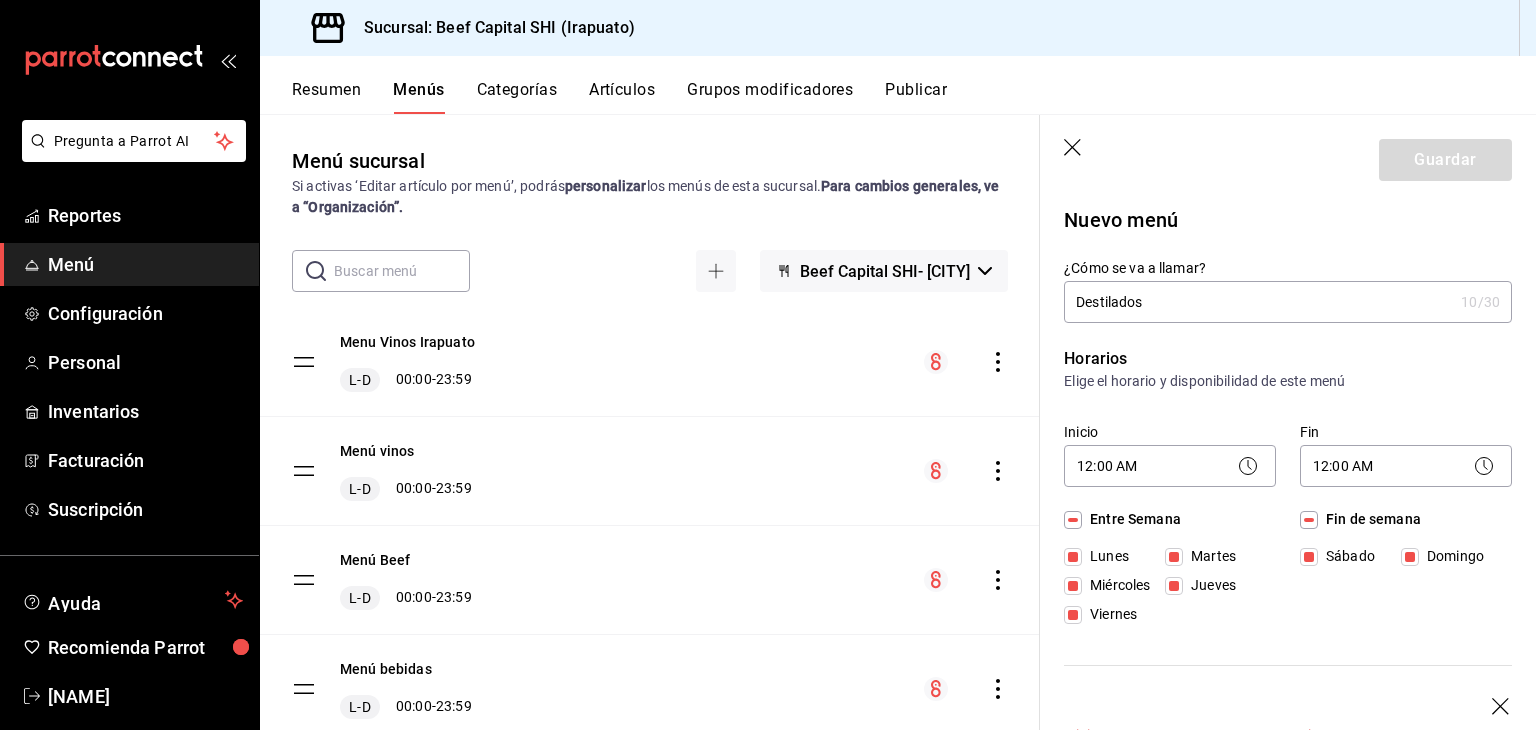 click 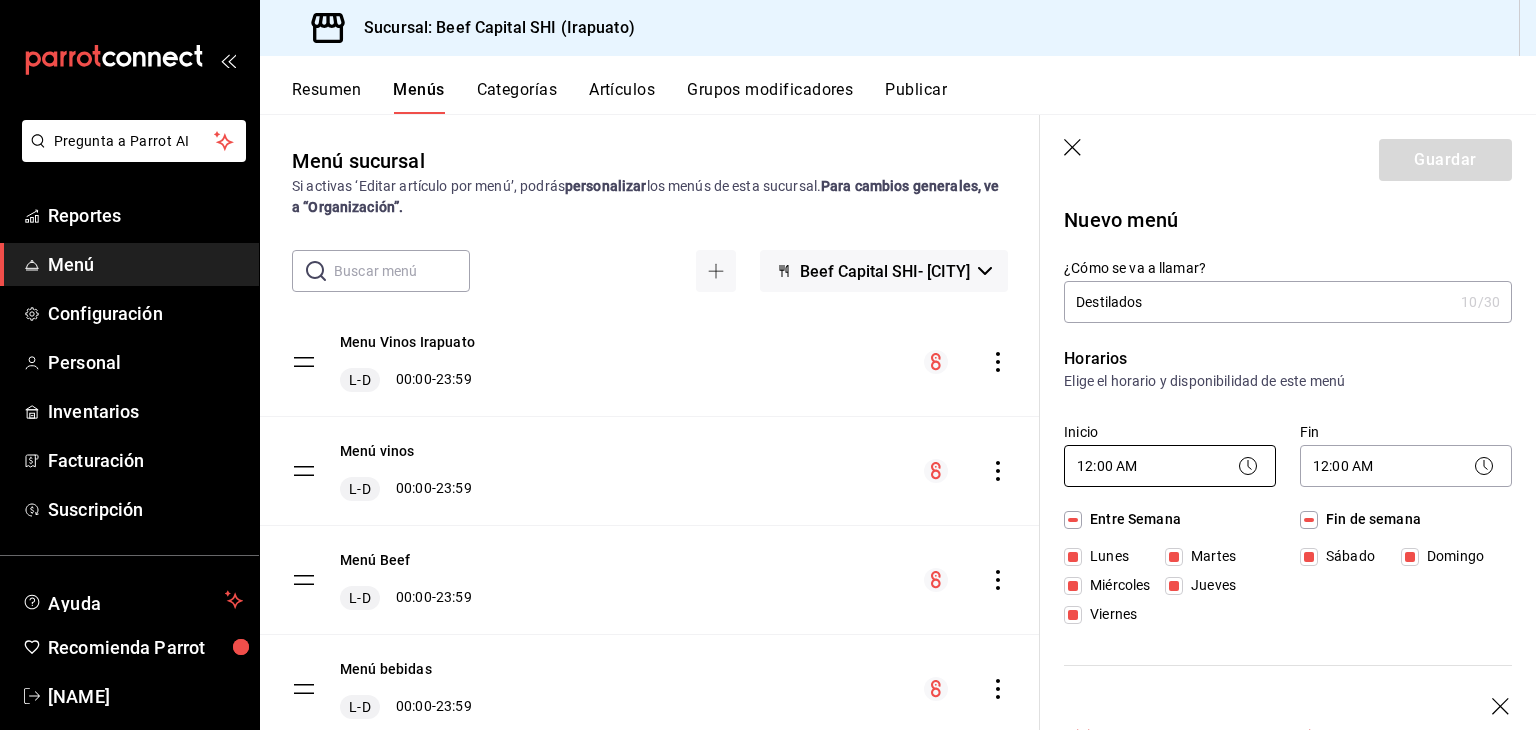 click on "Pregunta a Parrot AI Reportes   Menú   Configuración   Personal   Inventarios   Facturación   Suscripción   Ayuda Recomienda Parrot   Georgina Manrique   Sugerir nueva función   Sucursal: Beef Capital SHI (Irapuato) Resumen Menús Categorías Artículos Grupos modificadores Publicar Menú sucursal Si activas ‘Editar artículo por menú’, podrás  personalizar  los menús de esta sucursal.  Para cambios generales, ve a “Organización”. ​ ​ Beef Capital SHI- Irapuato Menu Vinos Irapuato L-D 00:00  -  23:59 Menú vinos L-D 00:00  -  23:59 Menú Beef L-D 00:00  -  23:59 Menú bebidas L-D 00:00  -  23:59 Guardar Nuevo menú ¿Cómo se va a llamar? Destilados 10 /30 ¿Cómo se va a llamar? Horarios Elige el horario y disponibilidad de este menú Inicio 12:00 AM 00:00 Fin 12:00 AM 00:00 Entre Semana Lunes Martes Miércoles Jueves Viernes Fin de semana Sábado Domingo Inicio ​ Este campo es requerido. Fin ​ Este campo es requerido. Entre Semana Lunes Martes Miércoles Jueves Viernes Fin de semana" at bounding box center [768, 365] 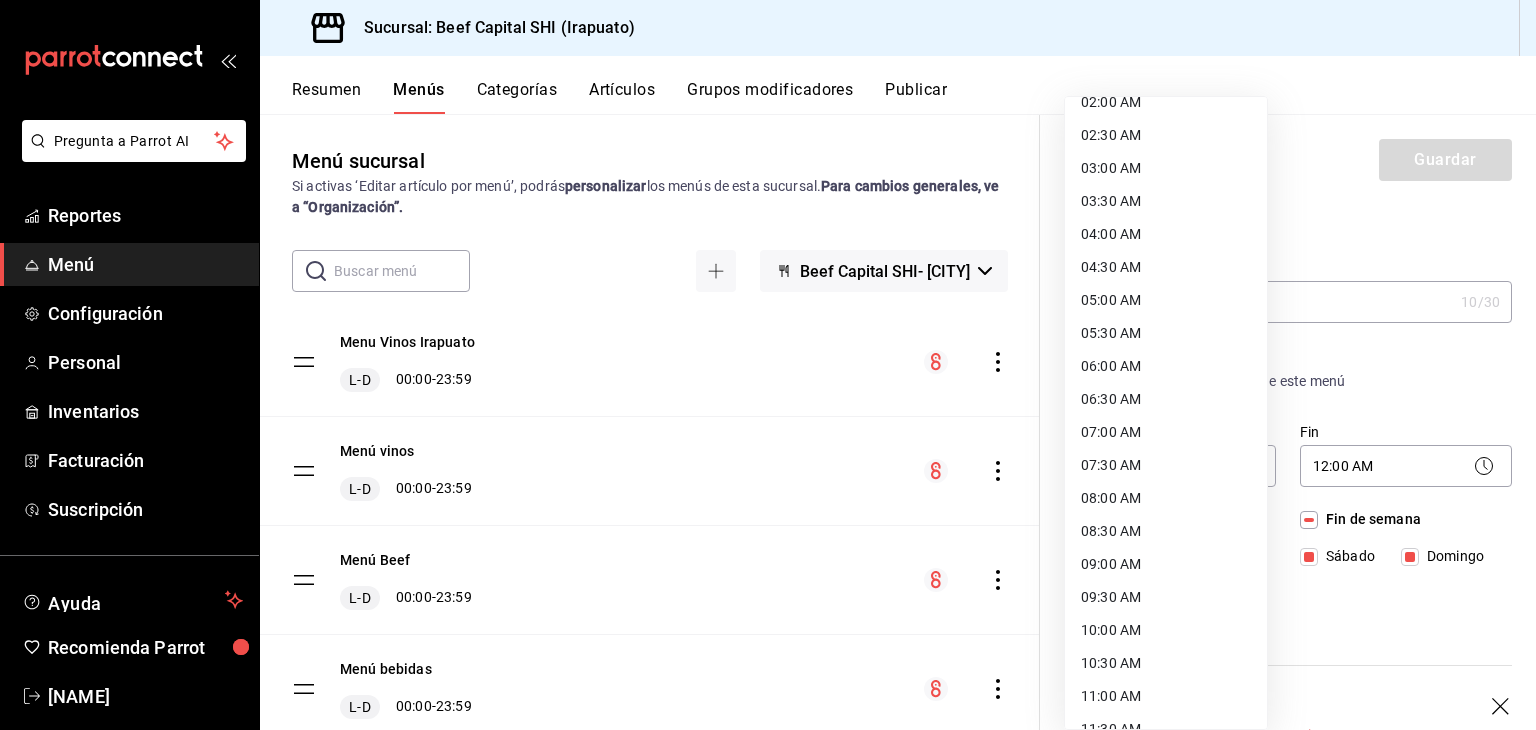 scroll, scrollTop: 0, scrollLeft: 0, axis: both 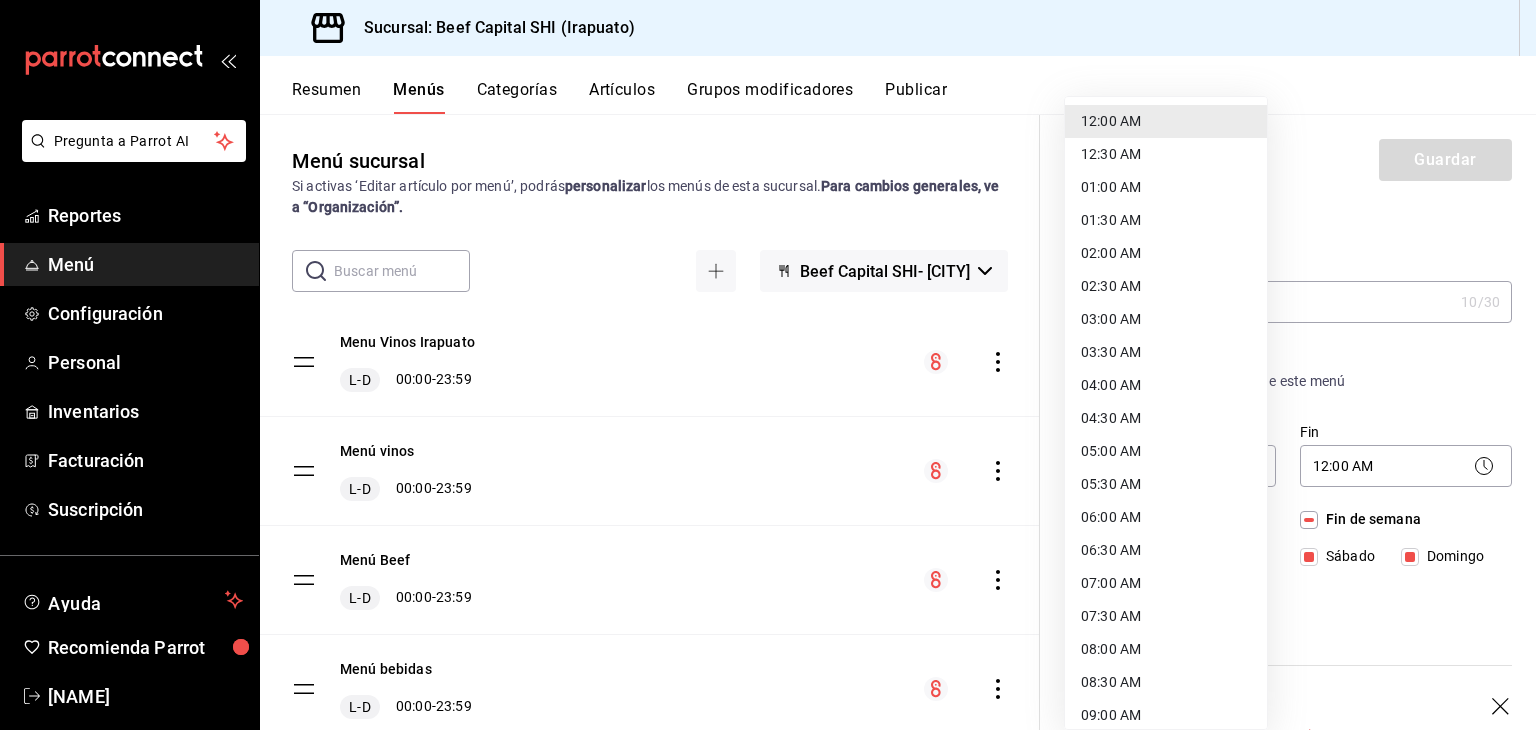 click on "12:00 AM" at bounding box center (1166, 121) 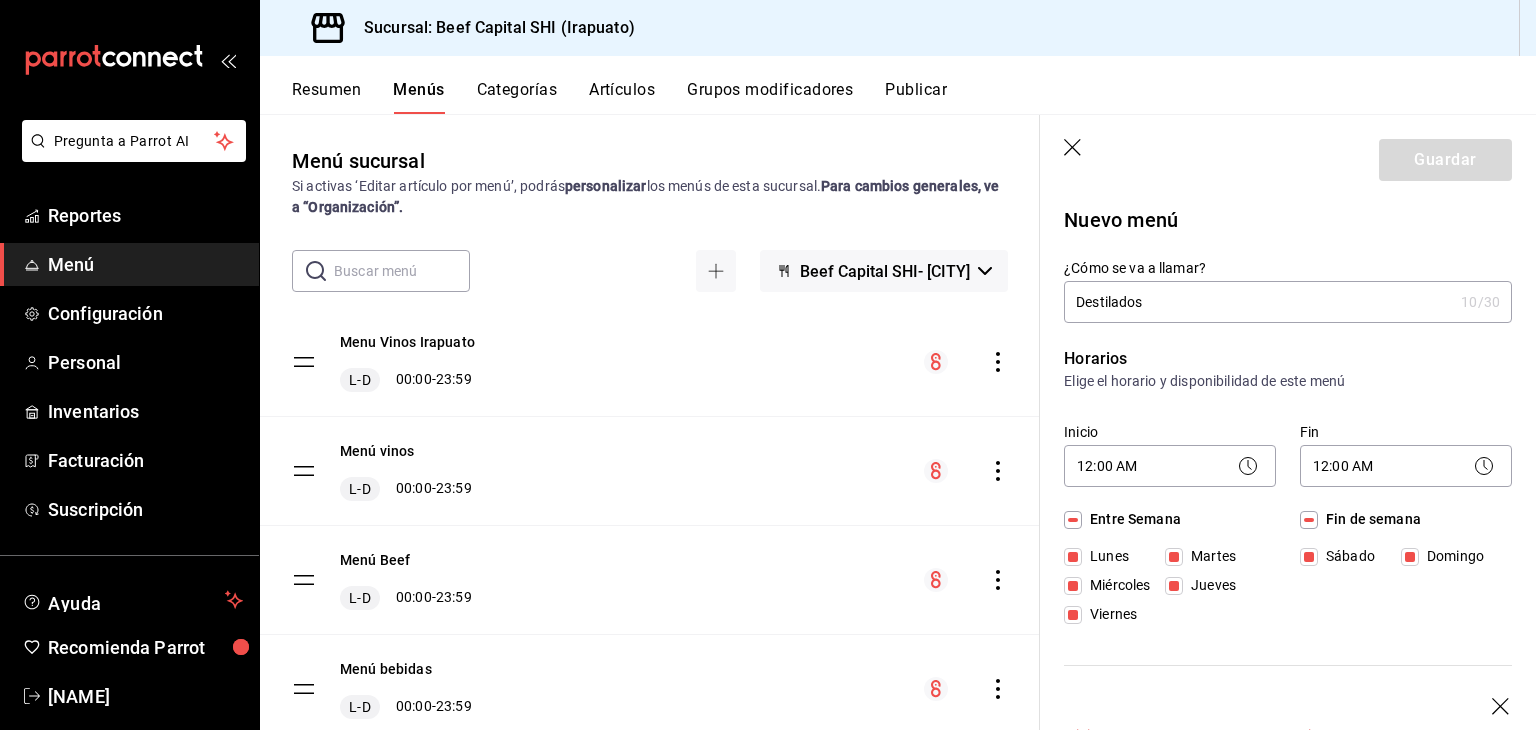 click 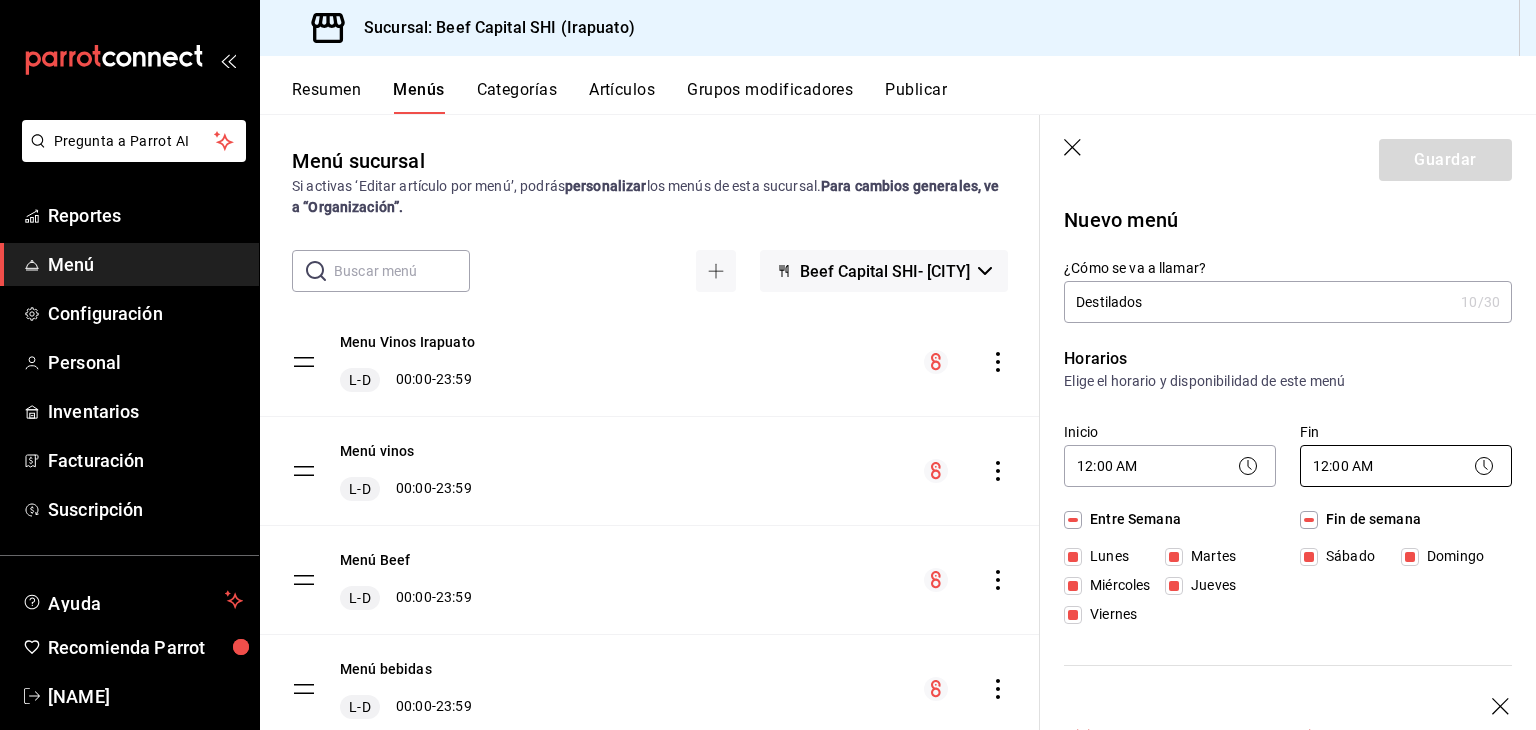 drag, startPoint x: 1464, startPoint y: 473, endPoint x: 1448, endPoint y: 474, distance: 16.03122 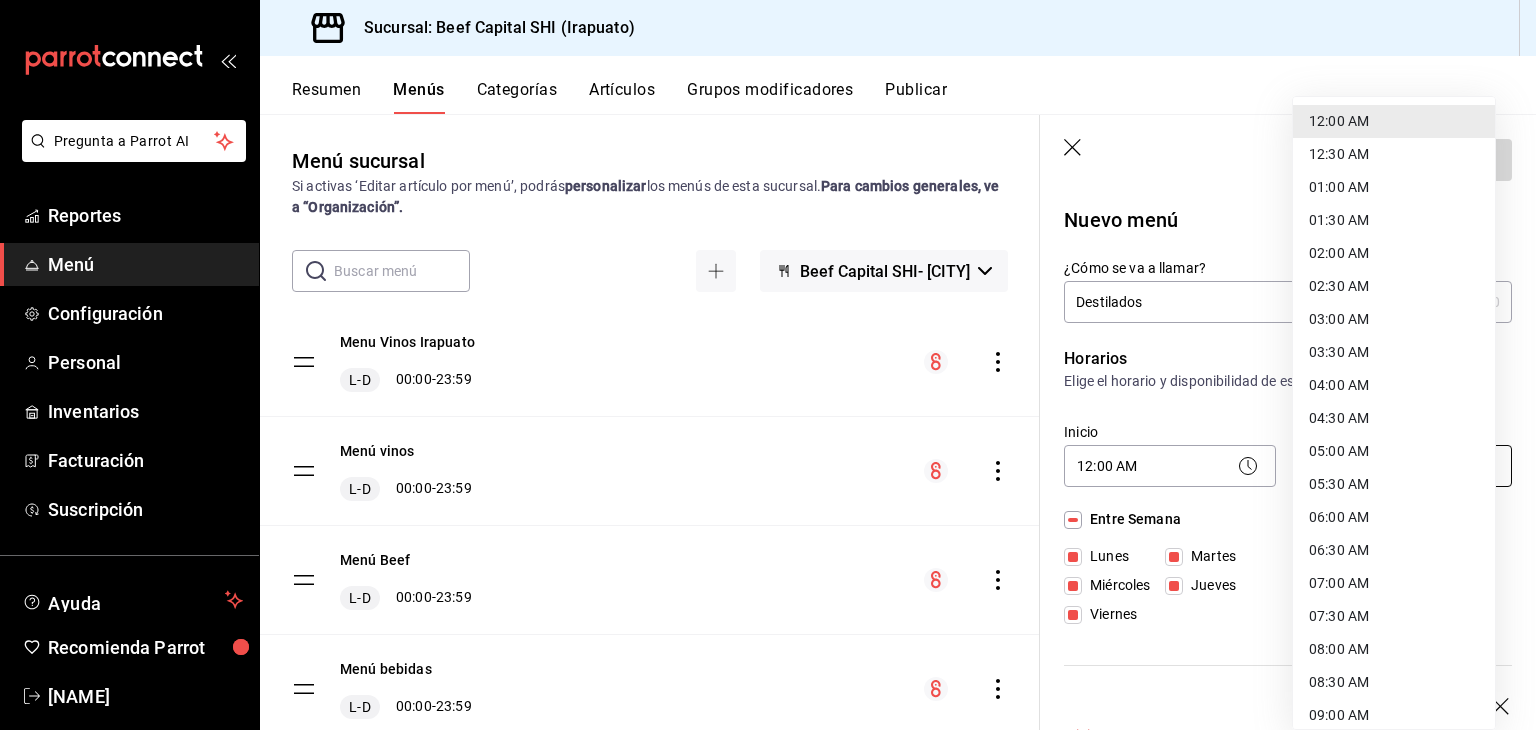 click on "05:30 AM" at bounding box center [1394, 484] 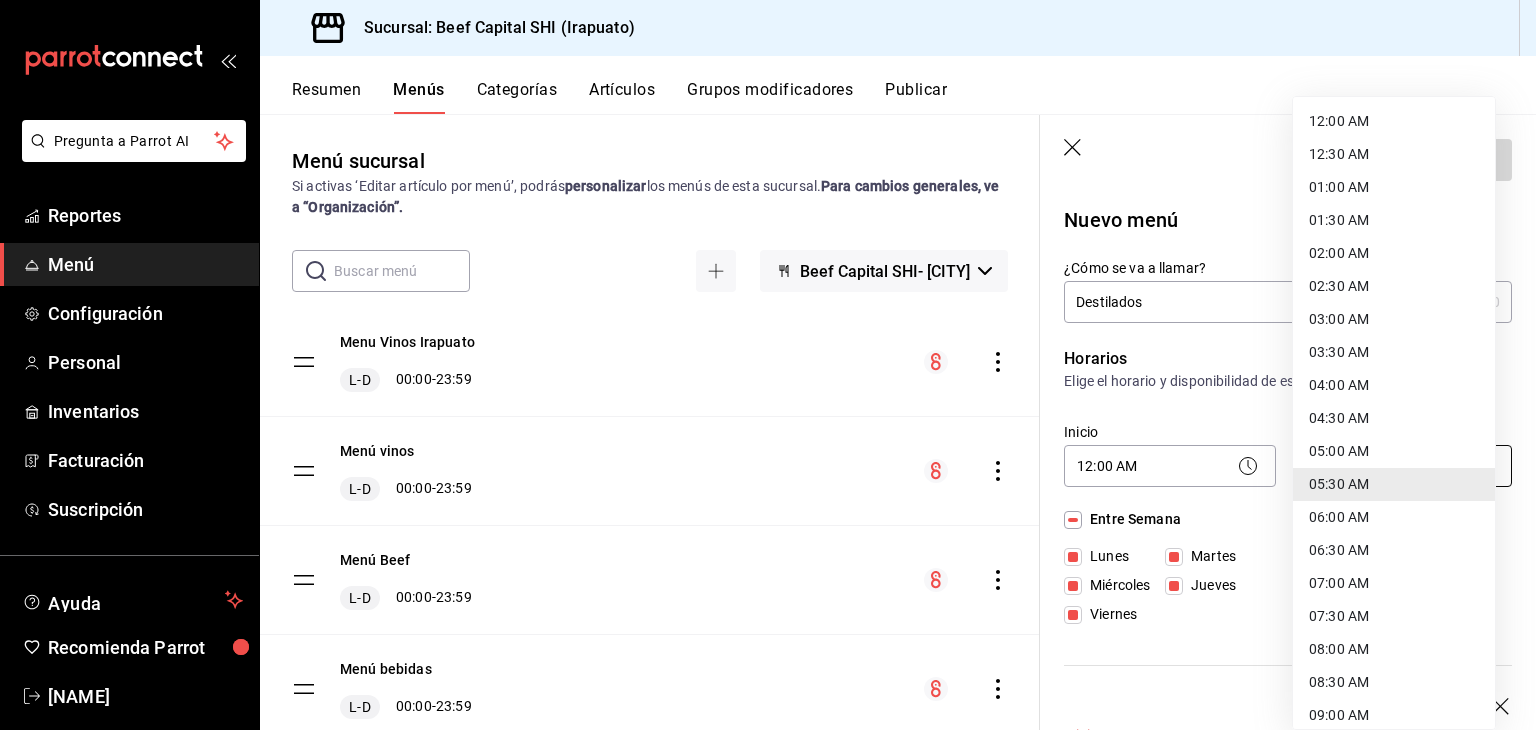 click on "Pregunta a Parrot AI Reportes   Menú   Configuración   Personal   Inventarios   Facturación   Suscripción   Ayuda Recomienda Parrot   Georgina Manrique   Sugerir nueva función   Sucursal: Beef Capital SHI (Irapuato) Resumen Menús Categorías Artículos Grupos modificadores Publicar Menú sucursal Si activas ‘Editar artículo por menú’, podrás  personalizar  los menús de esta sucursal.  Para cambios generales, ve a “Organización”. ​ ​ Beef Capital SHI- Irapuato Menu Vinos Irapuato L-D 00:00  -  23:59 Menú vinos L-D 00:00  -  23:59 Menú Beef L-D 00:00  -  23:59 Menú bebidas L-D 00:00  -  23:59 Guardar Nuevo menú ¿Cómo se va a llamar? Destilados 10 /30 ¿Cómo se va a llamar? Horarios Elige el horario y disponibilidad de este menú Inicio 12:00 AM 00:00 Fin 05:30 AM 05:30 Entre Semana Lunes Martes Miércoles Jueves Viernes Fin de semana Sábado Domingo Inicio ​ Este campo es requerido. Fin ​ Este campo es requerido. Entre Semana Lunes Martes Miércoles Jueves Viernes Fin de semana" at bounding box center (768, 365) 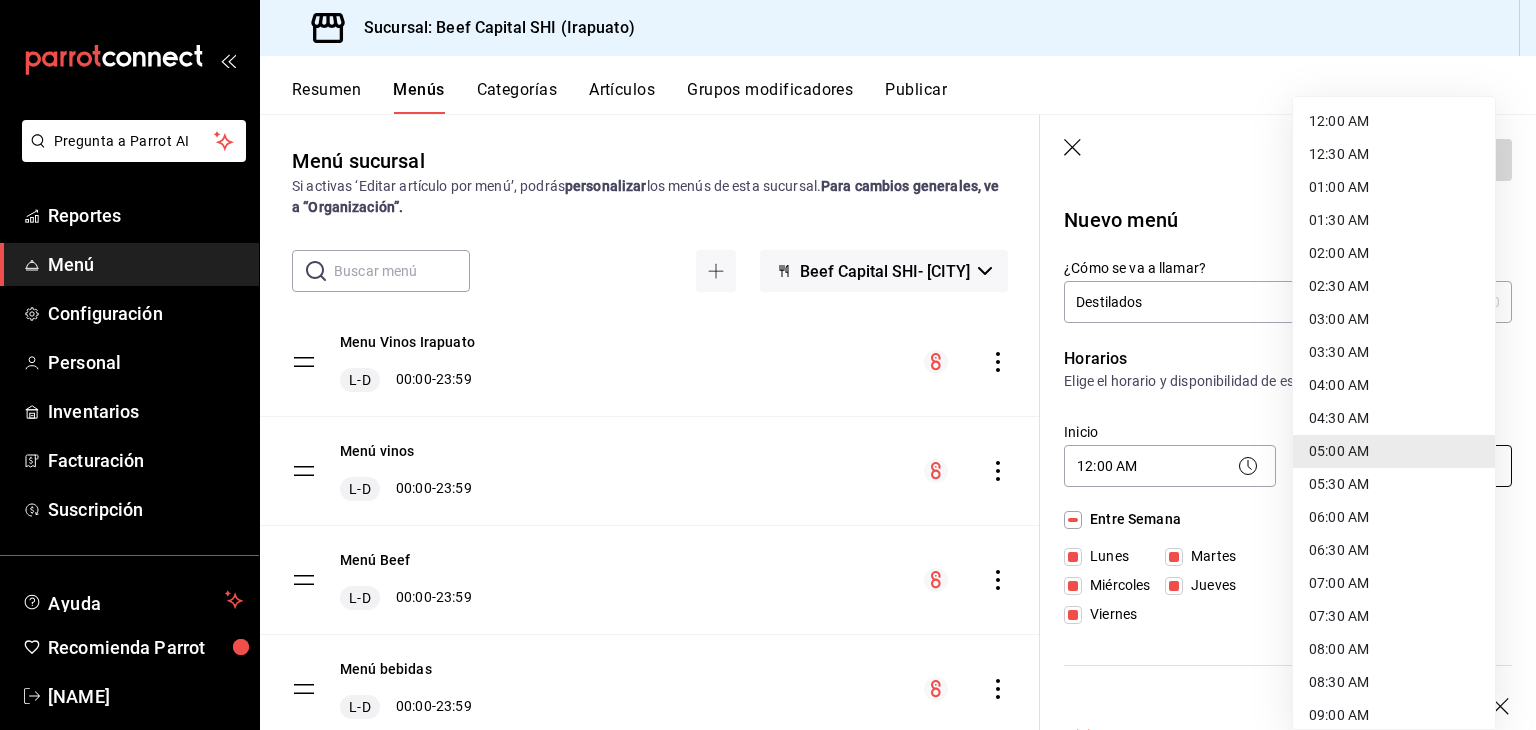 click on "Pregunta a Parrot AI Reportes   Menú   Configuración   Personal   Inventarios   Facturación   Suscripción   Ayuda Recomienda Parrot   Georgina Manrique   Sugerir nueva función   Sucursal: Beef Capital SHI (Irapuato) Resumen Menús Categorías Artículos Grupos modificadores Publicar Menú sucursal Si activas ‘Editar artículo por menú’, podrás  personalizar  los menús de esta sucursal.  Para cambios generales, ve a “Organización”. ​ ​ Beef Capital SHI- Irapuato Menu Vinos Irapuato L-D 00:00  -  23:59 Menú vinos L-D 00:00  -  23:59 Menú Beef L-D 00:00  -  23:59 Menú bebidas L-D 00:00  -  23:59 Guardar Nuevo menú ¿Cómo se va a llamar? Destilados 10 /30 ¿Cómo se va a llamar? Horarios Elige el horario y disponibilidad de este menú Inicio 12:00 AM 00:00 Fin 05:00 AM 05:00 Entre Semana Lunes Martes Miércoles Jueves Viernes Fin de semana Sábado Domingo Inicio ​ Este campo es requerido. Fin ​ Este campo es requerido. Entre Semana Lunes Martes Miércoles Jueves Viernes Fin de semana" at bounding box center [768, 365] 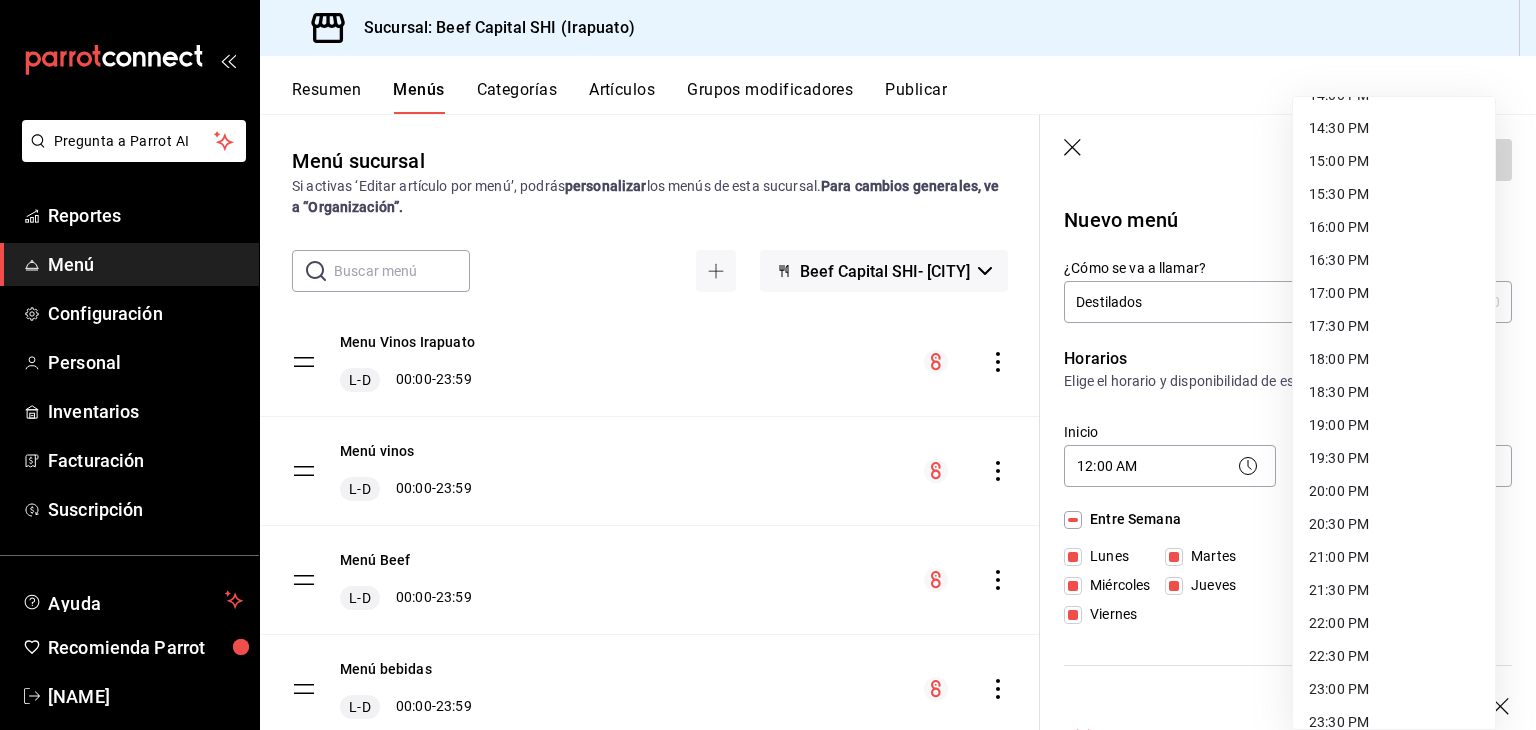 scroll, scrollTop: 1000, scrollLeft: 0, axis: vertical 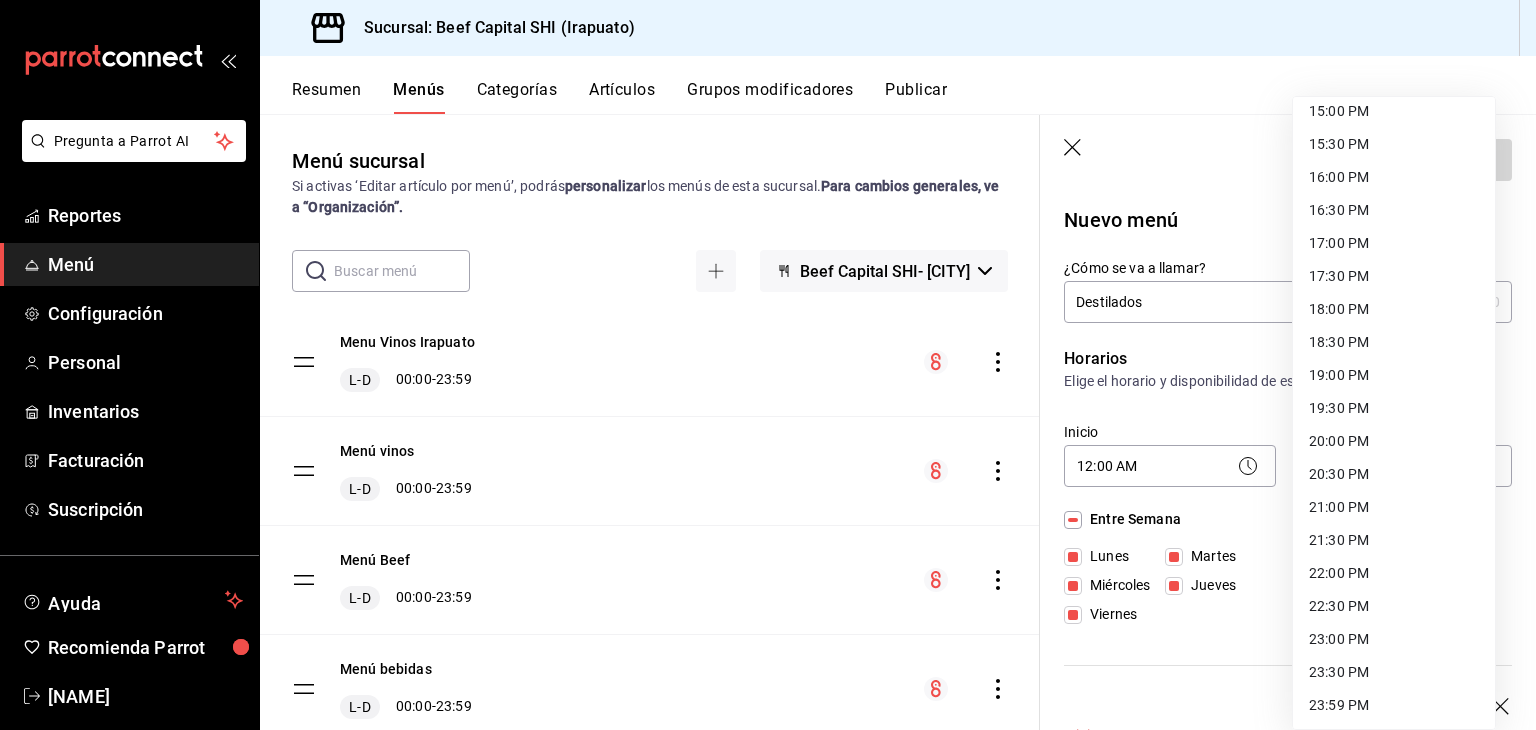 click on "23:59 PM" at bounding box center [1394, 705] 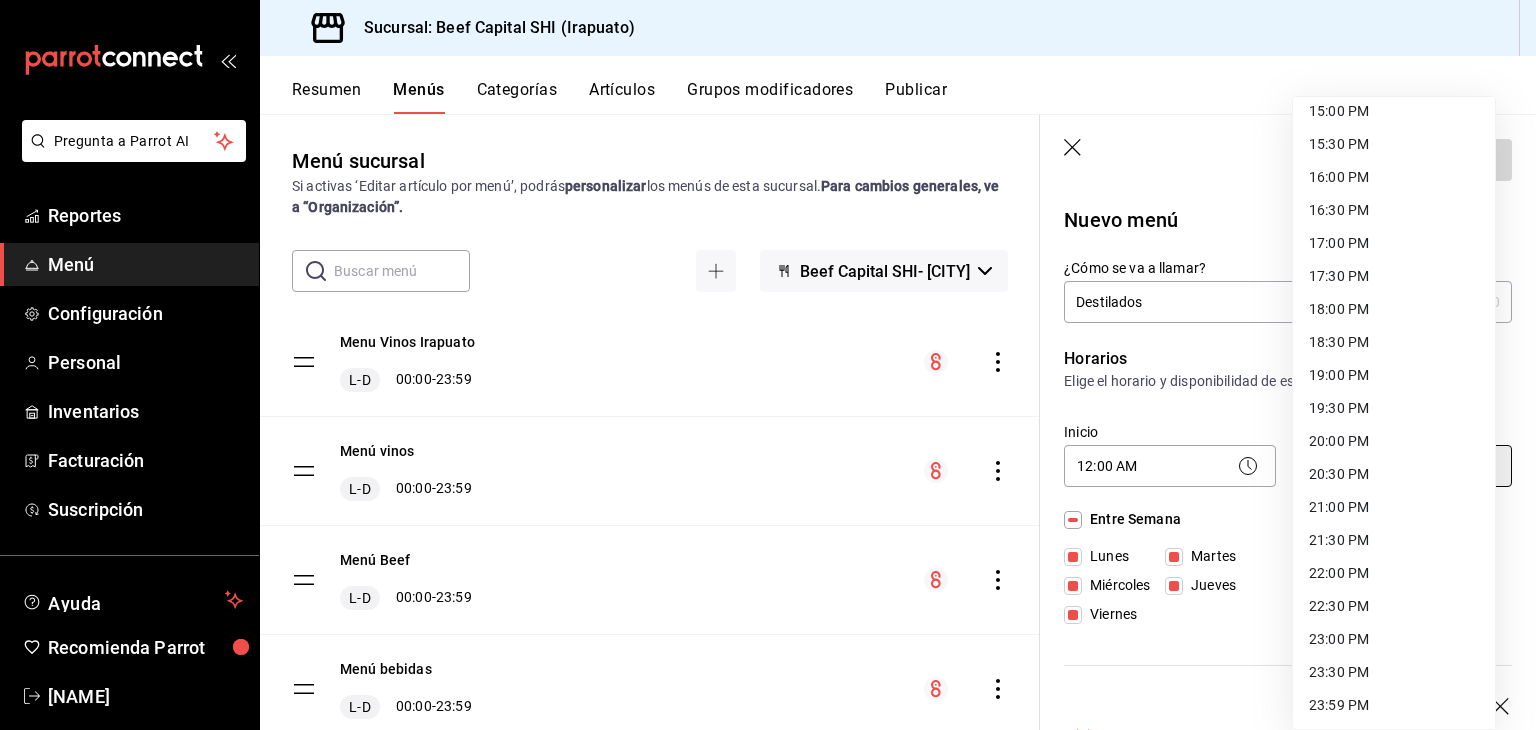 type on "23:59" 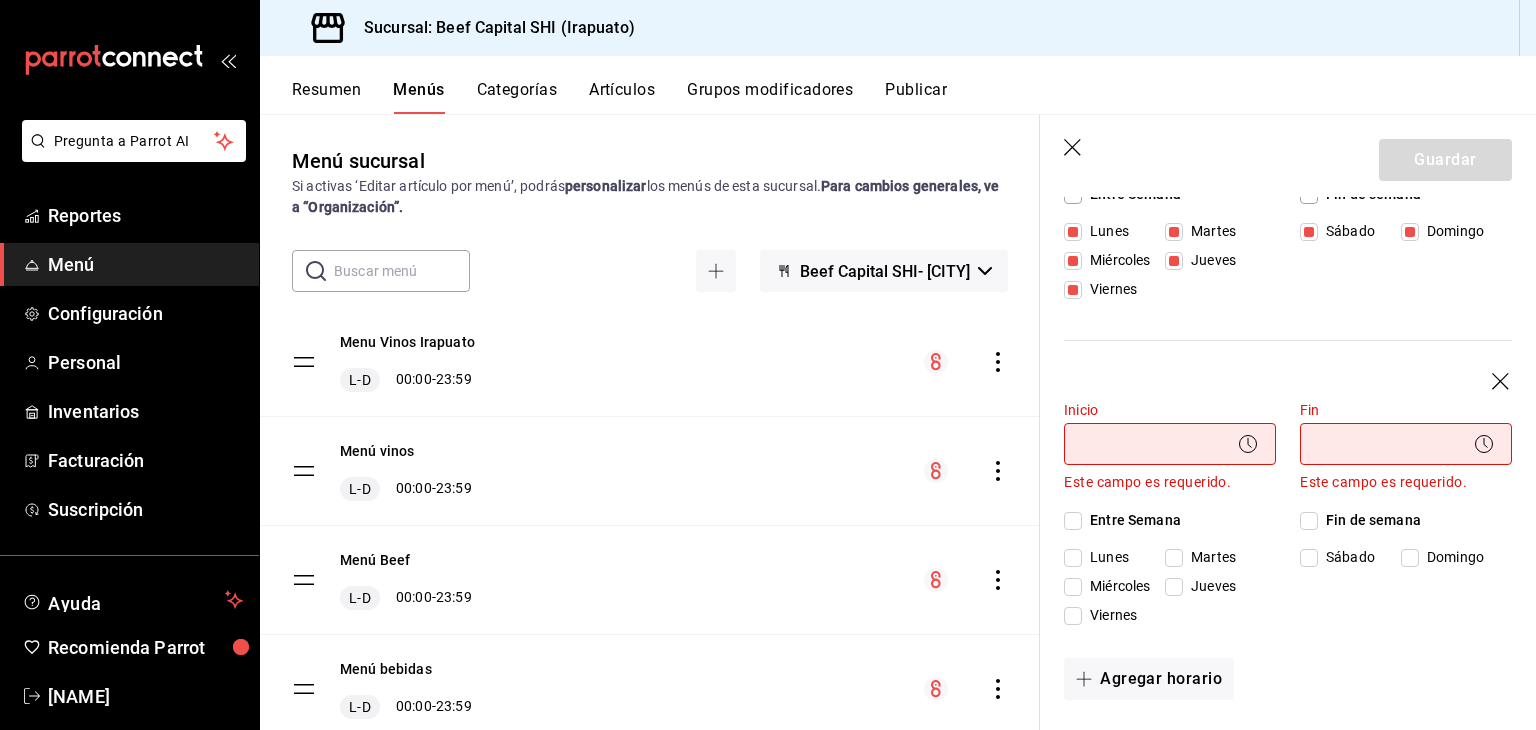scroll, scrollTop: 400, scrollLeft: 0, axis: vertical 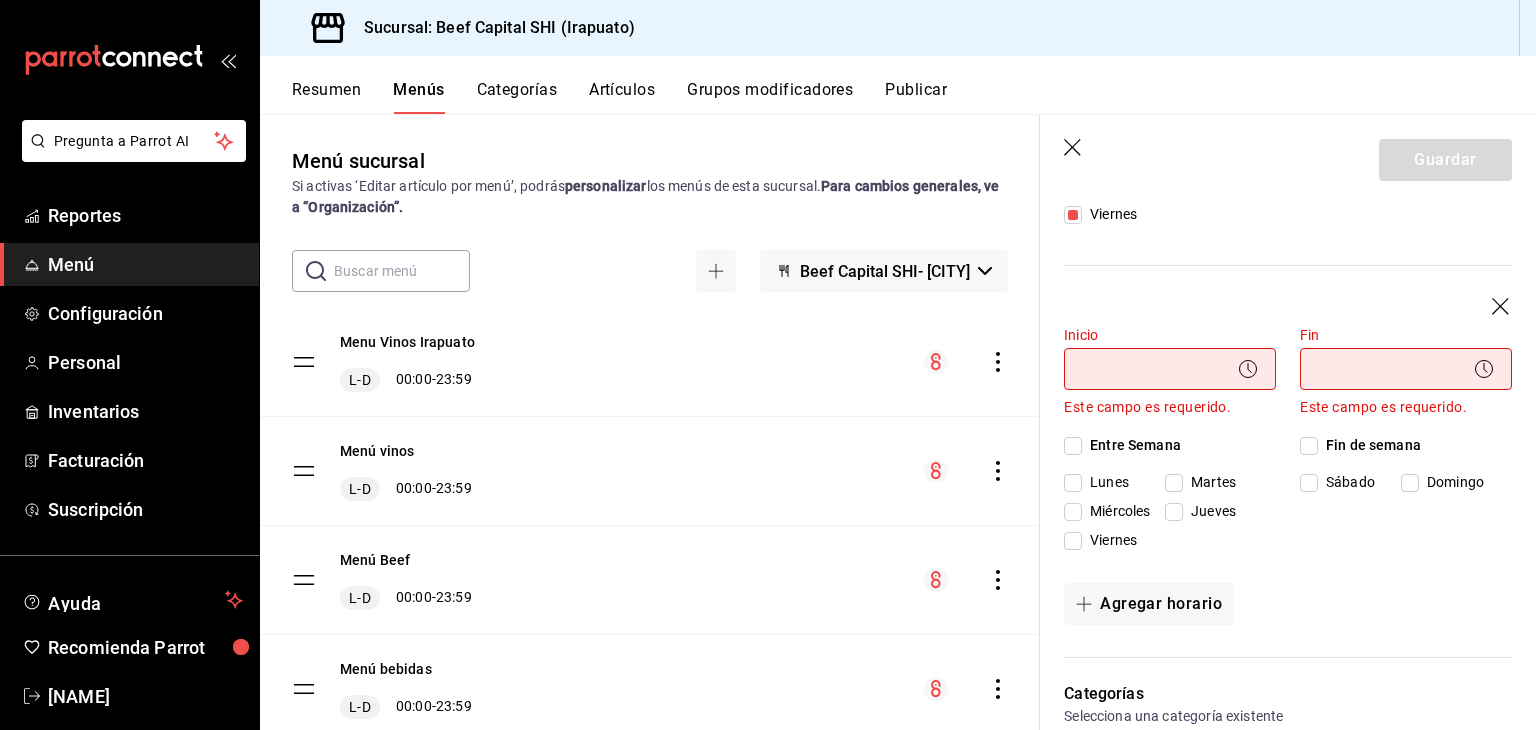 click 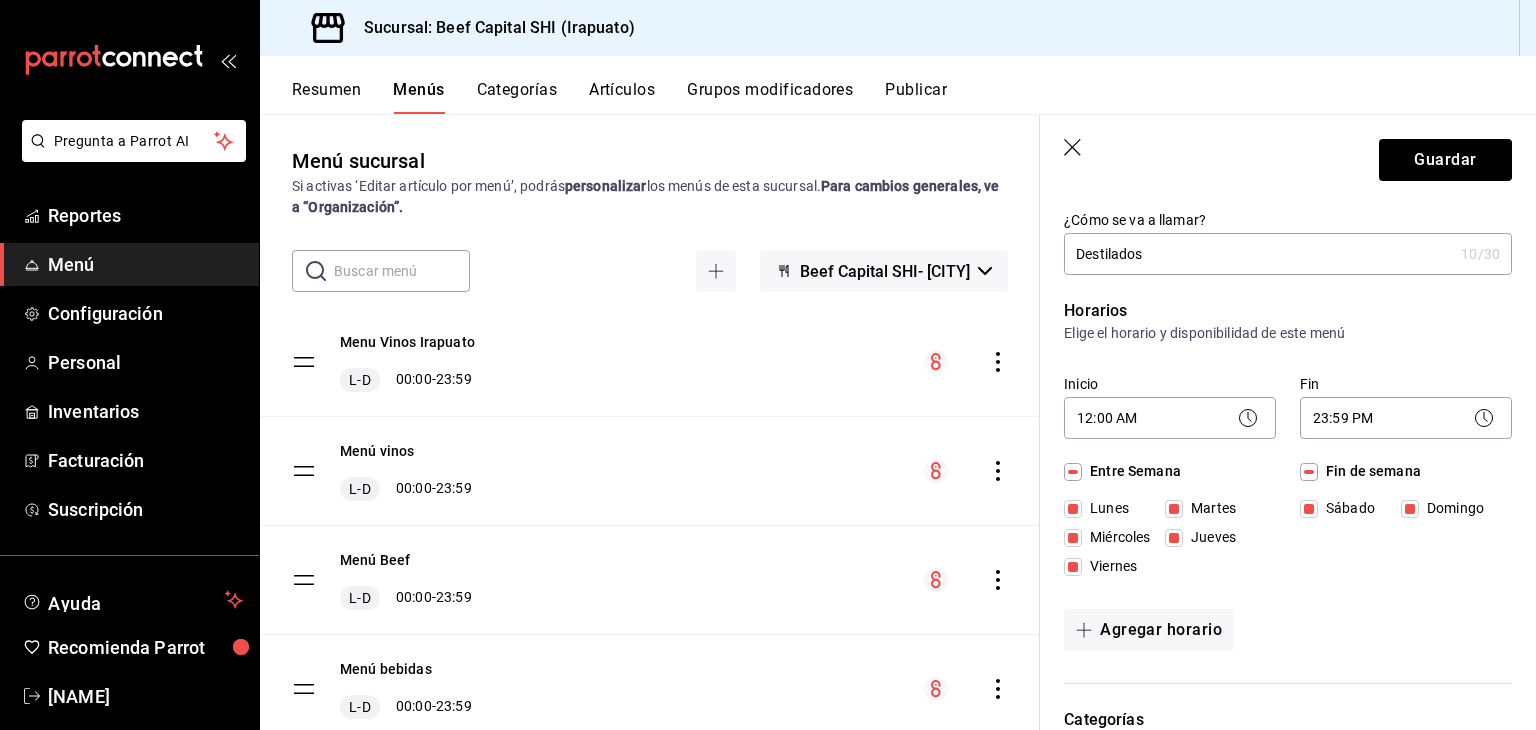 scroll, scrollTop: 0, scrollLeft: 0, axis: both 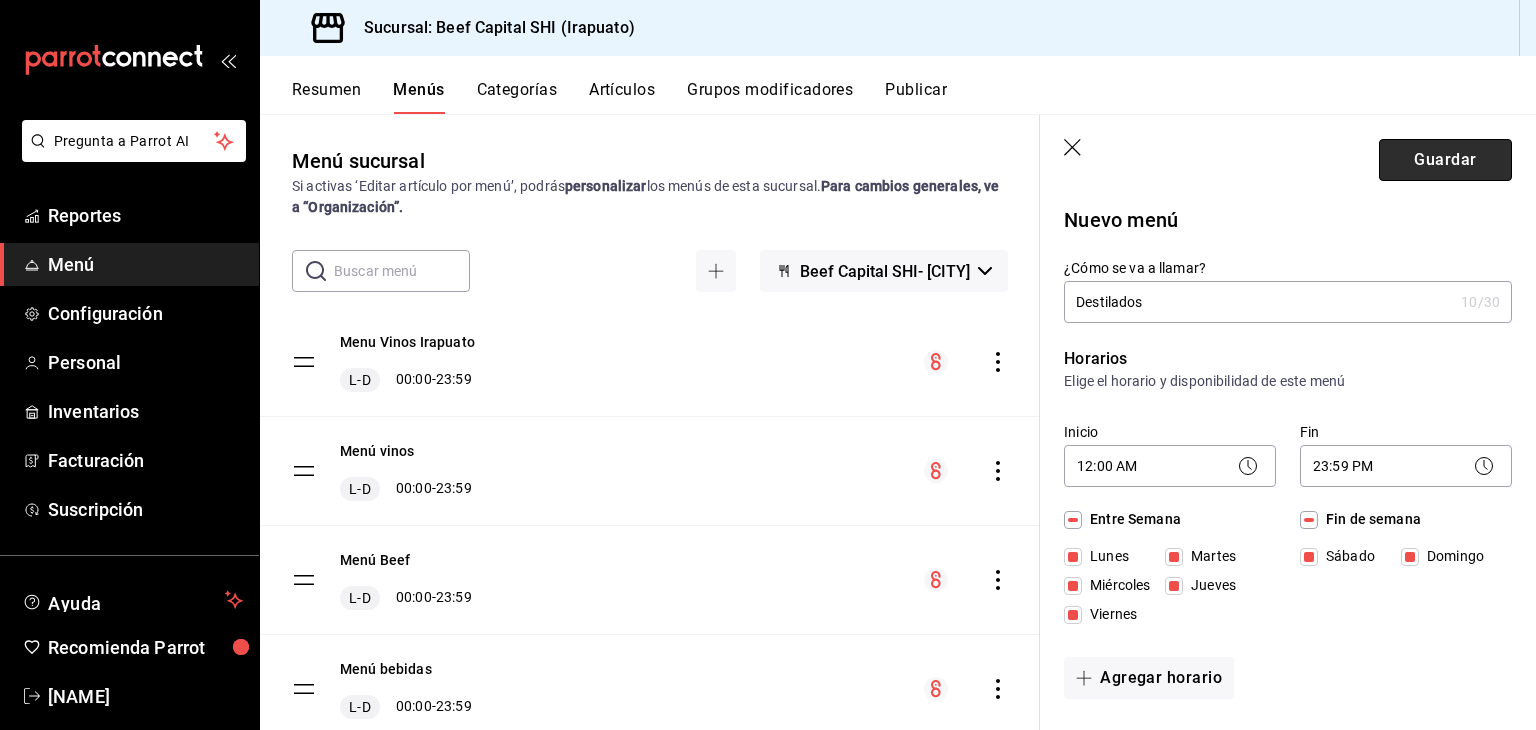 click on "Guardar" at bounding box center (1445, 160) 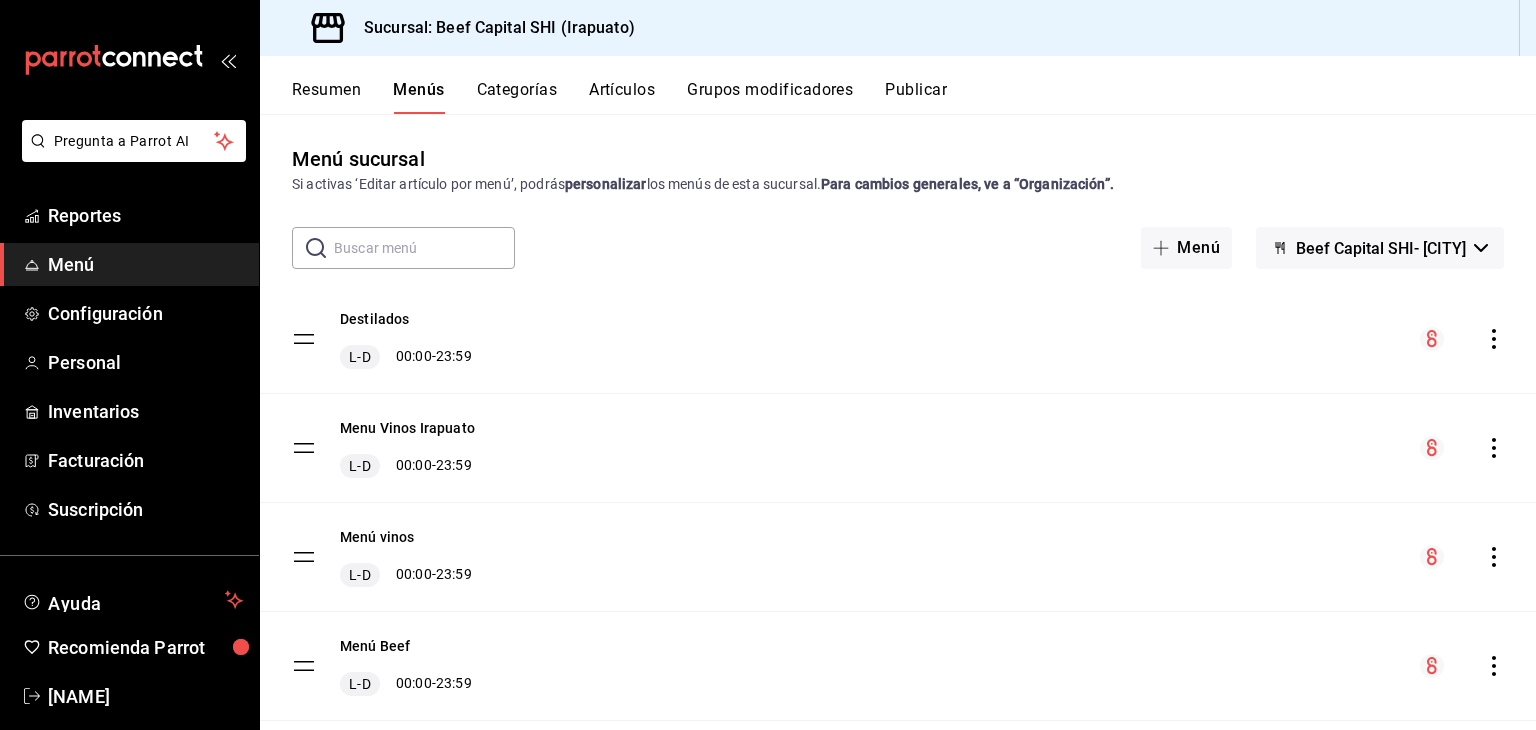 scroll, scrollTop: 0, scrollLeft: 0, axis: both 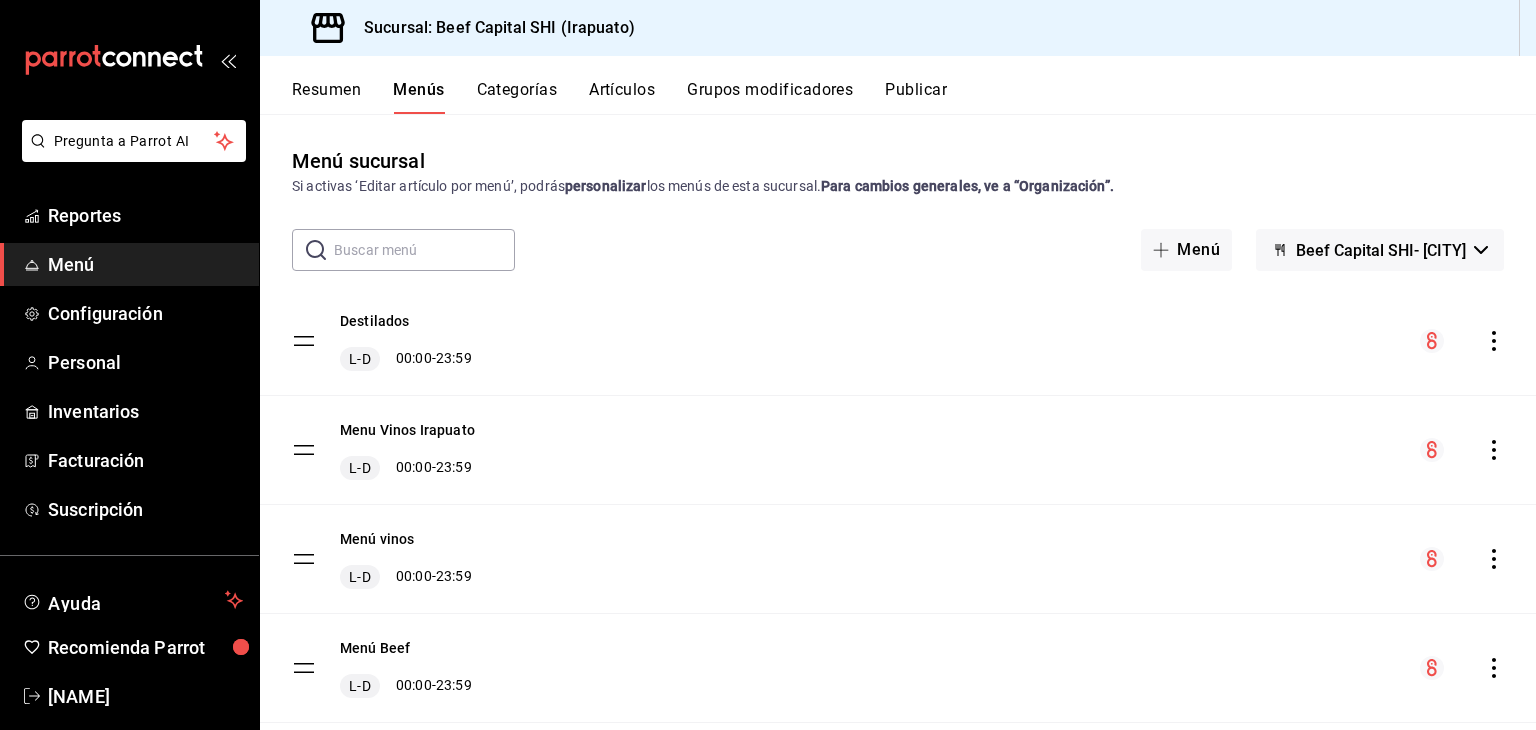 click on "Categorías" at bounding box center (517, 97) 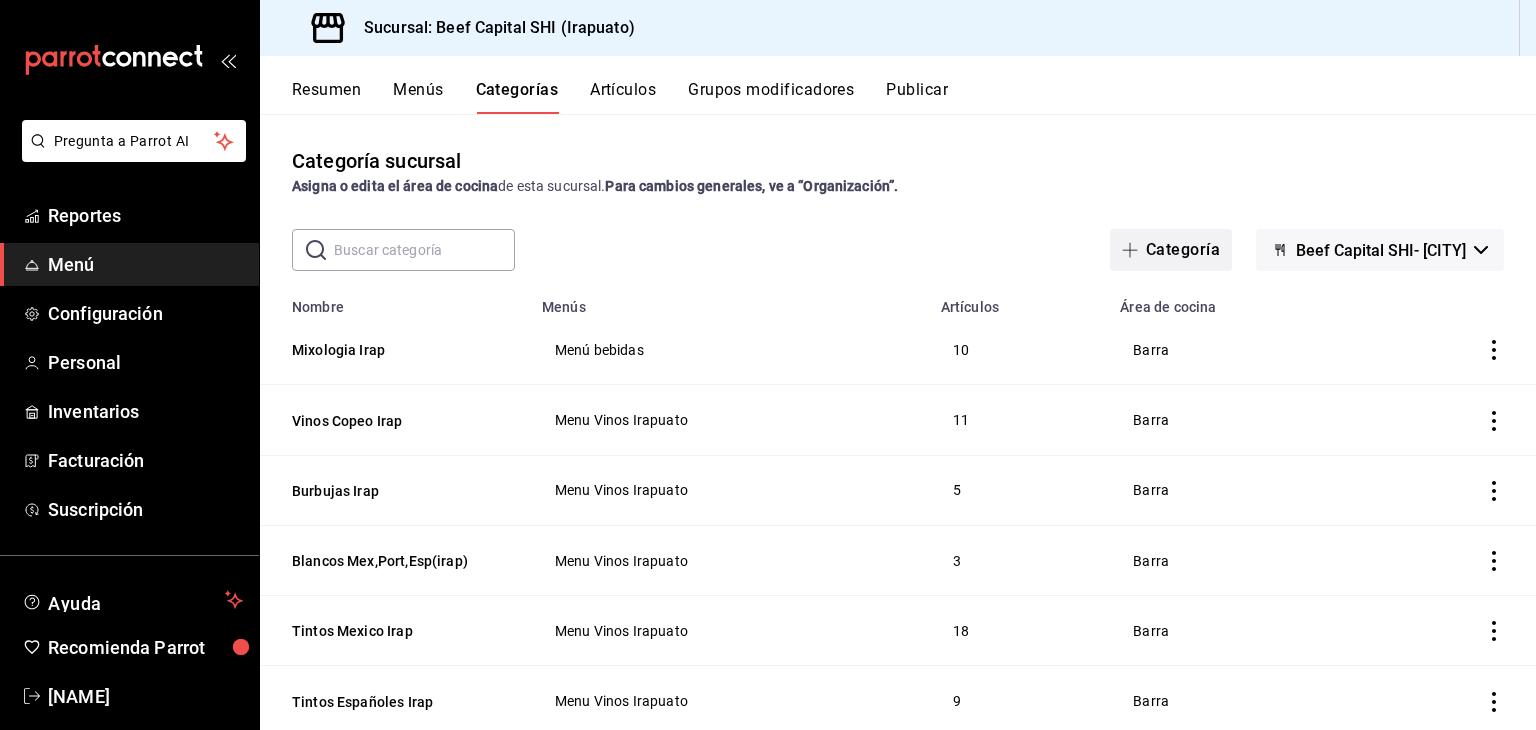 click 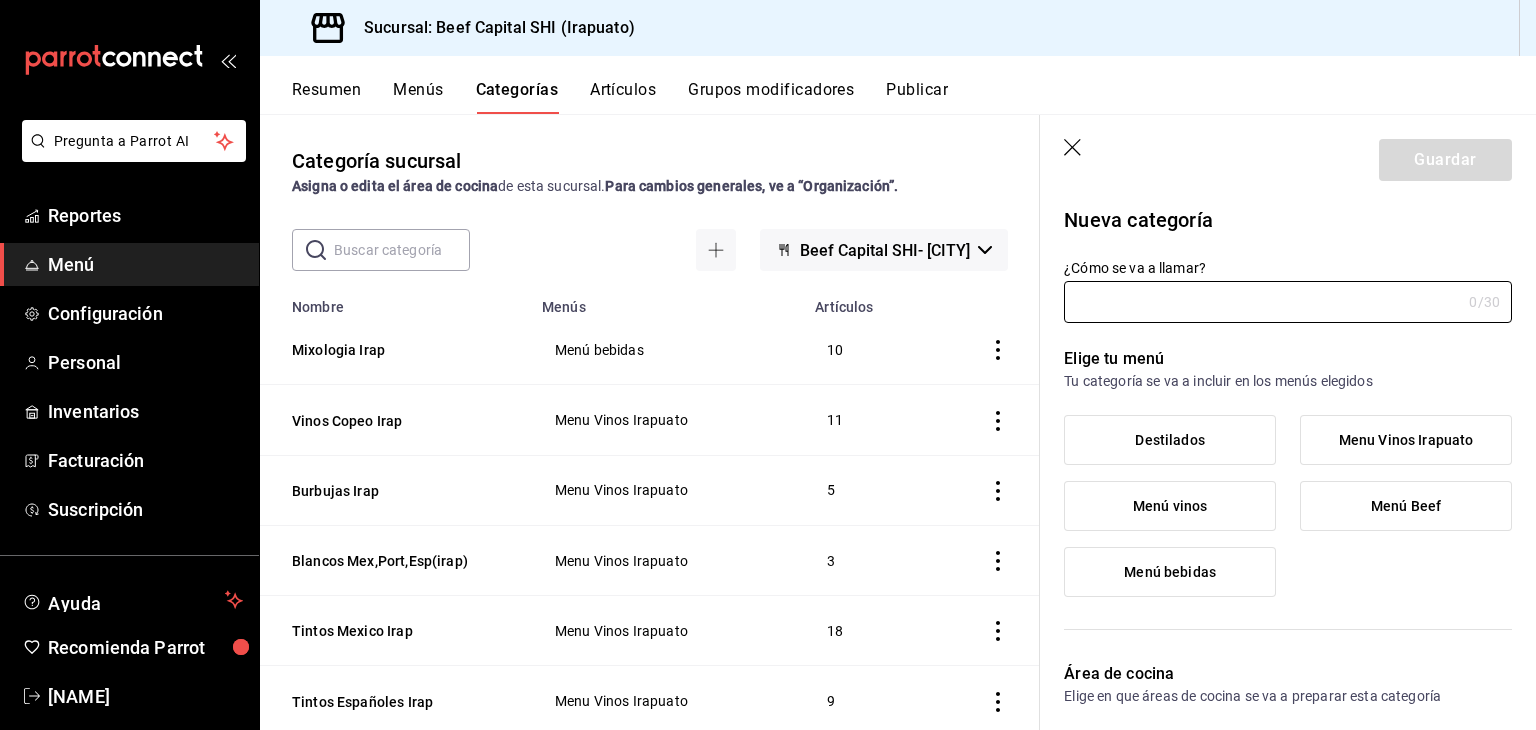click on "Menús" at bounding box center [418, 97] 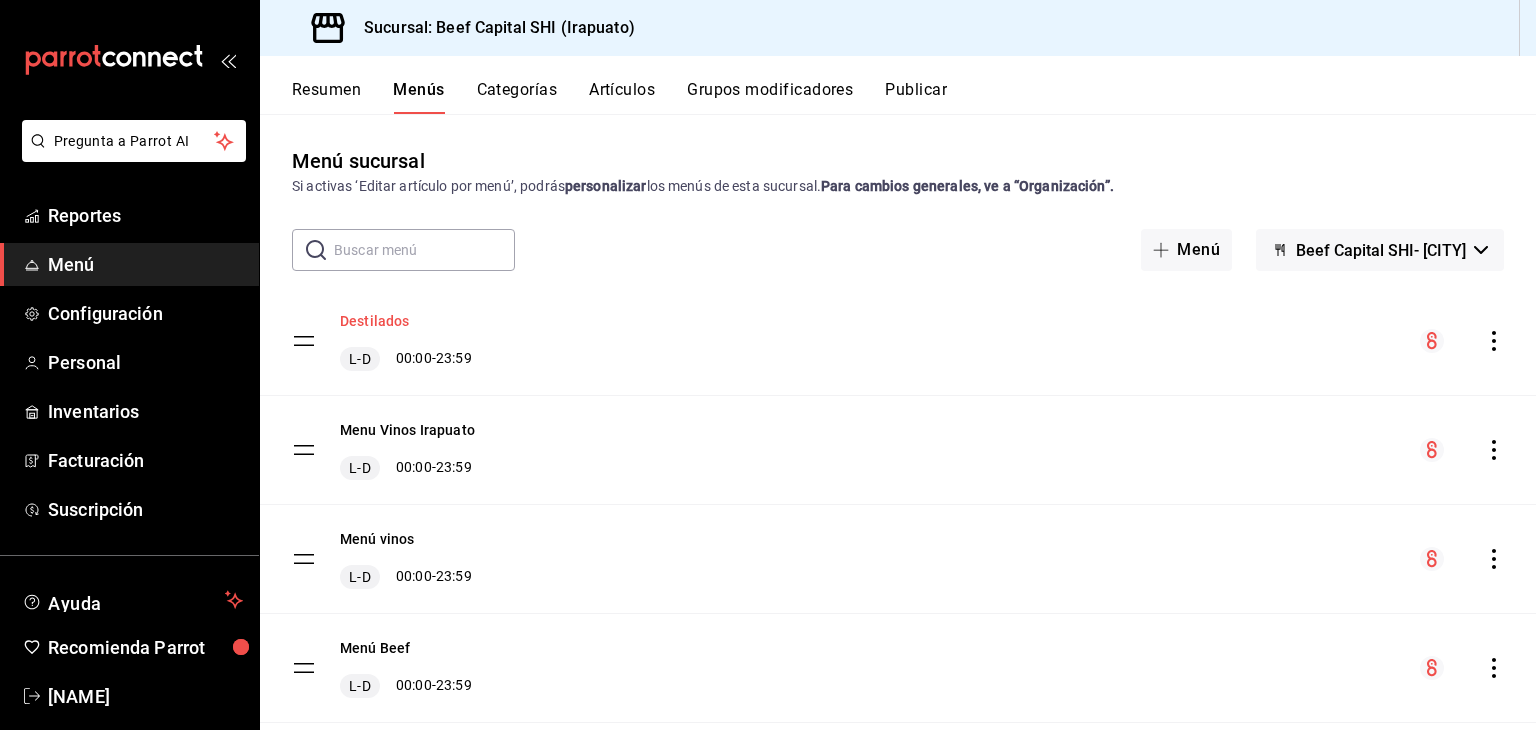 click on "Destilados" at bounding box center (375, 321) 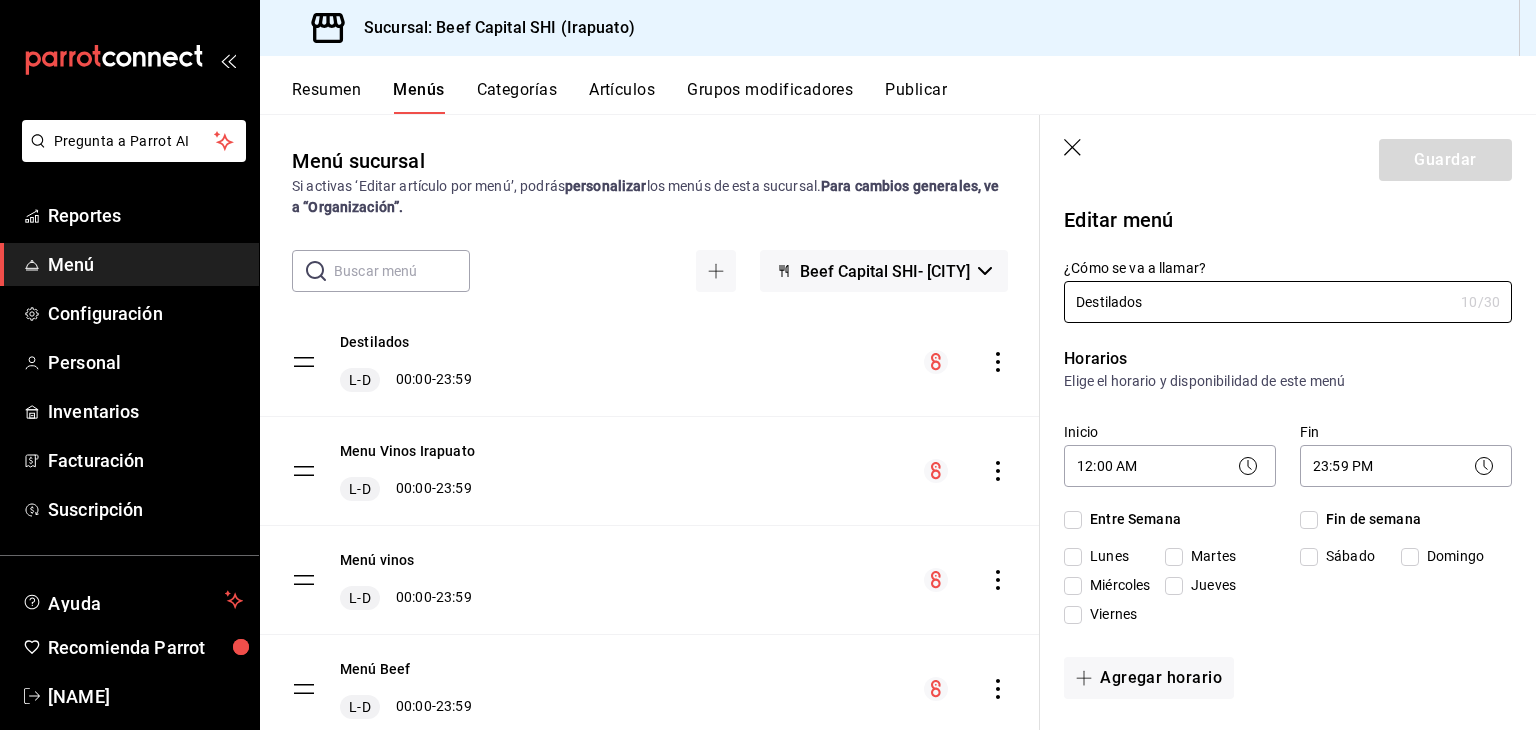 checkbox on "true" 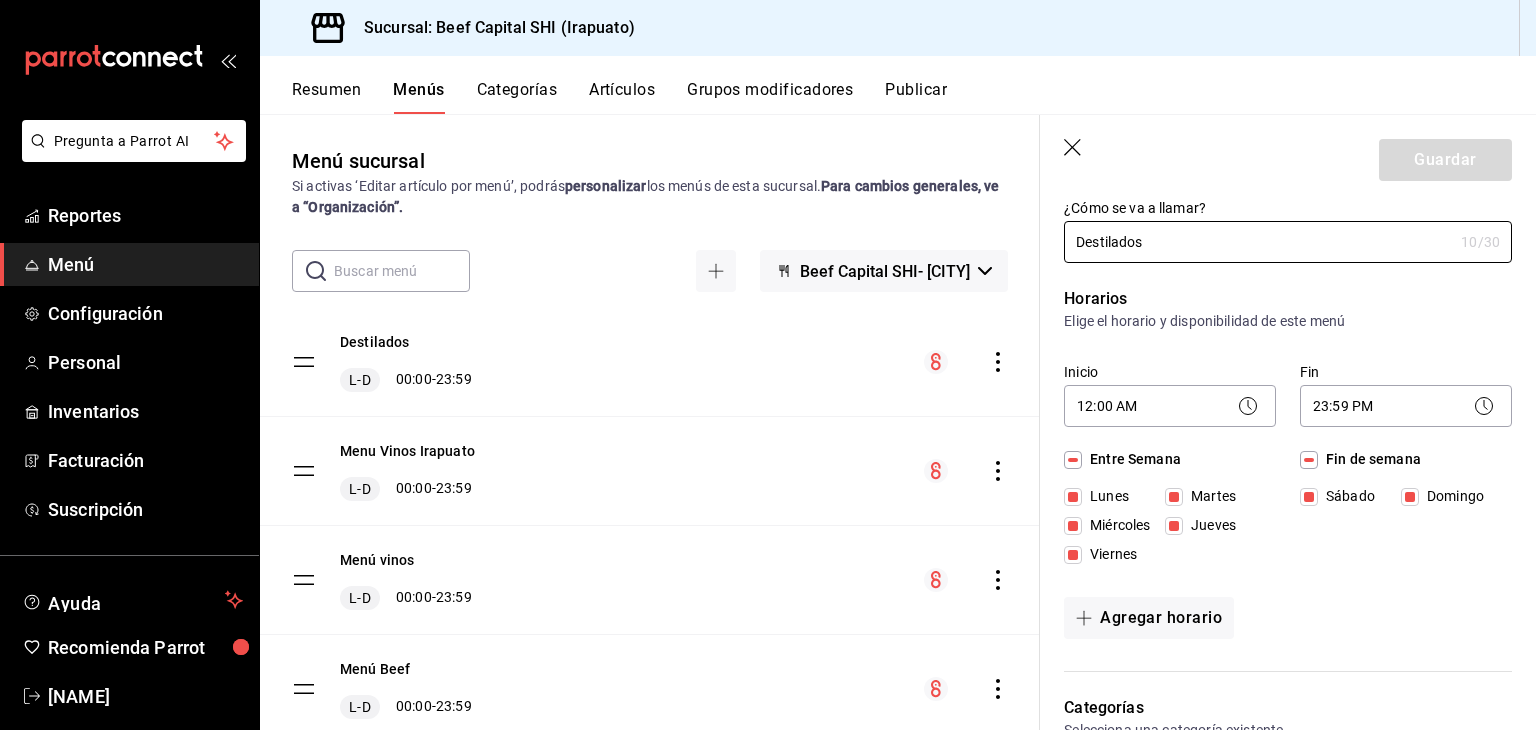 scroll, scrollTop: 0, scrollLeft: 0, axis: both 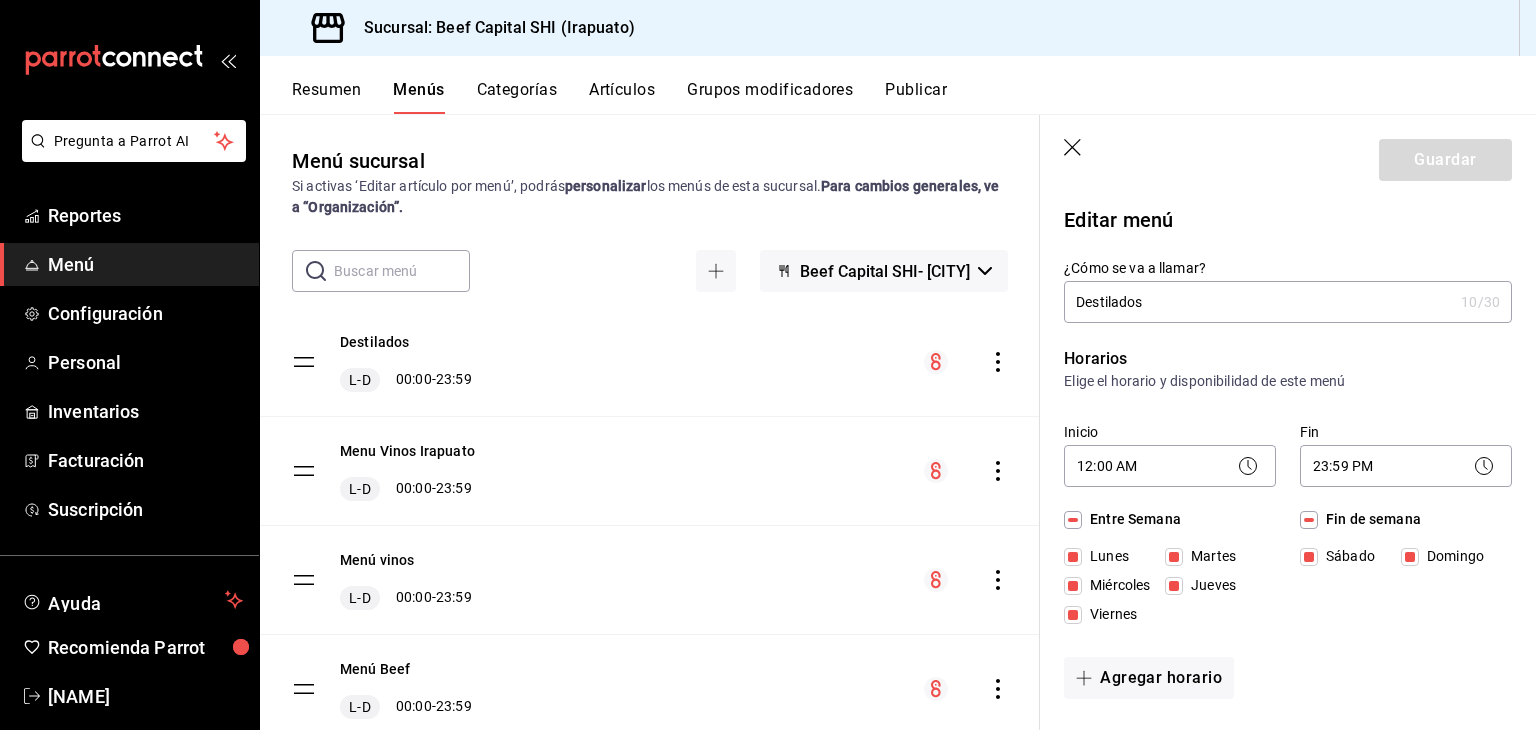 click 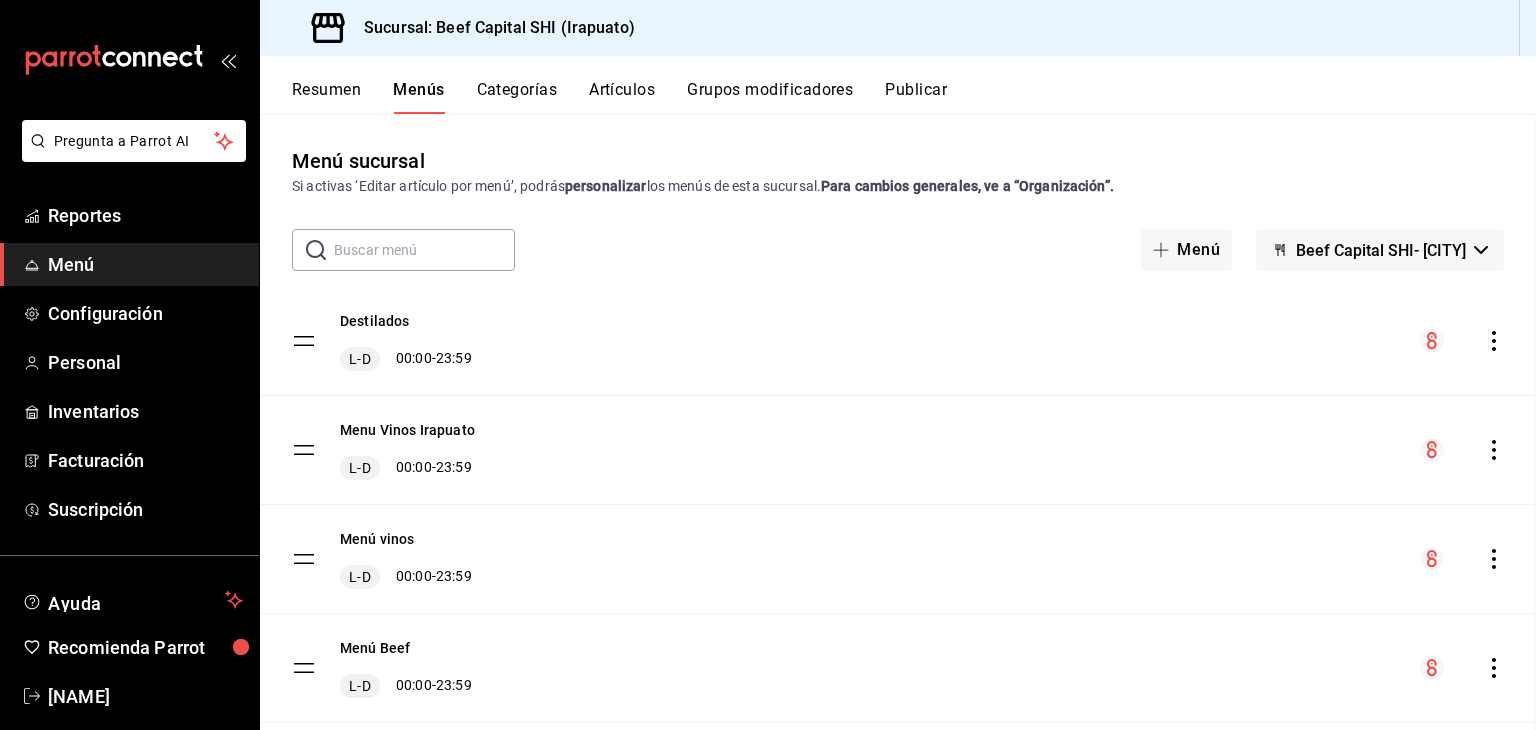 checkbox on "false" 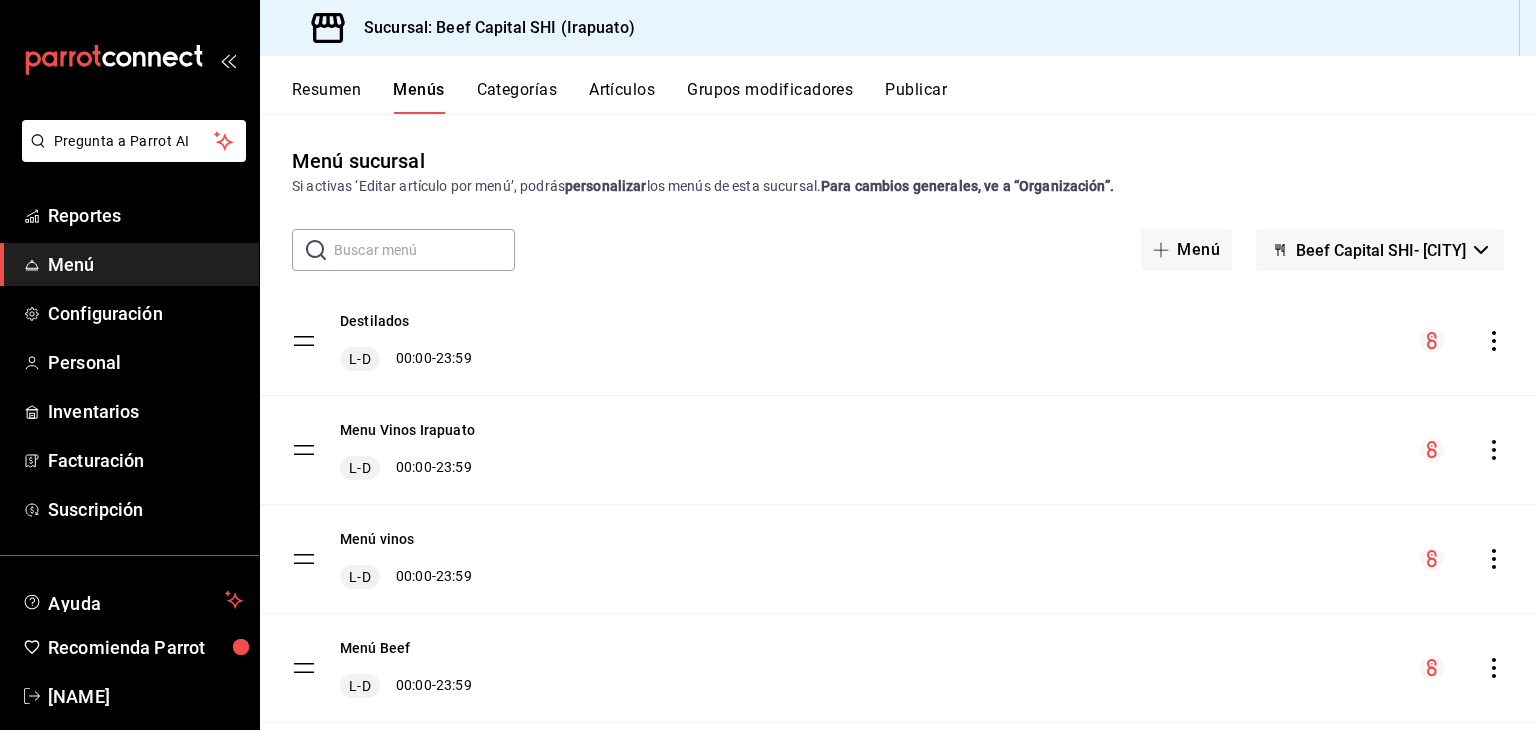 click on "Categorías" at bounding box center (517, 97) 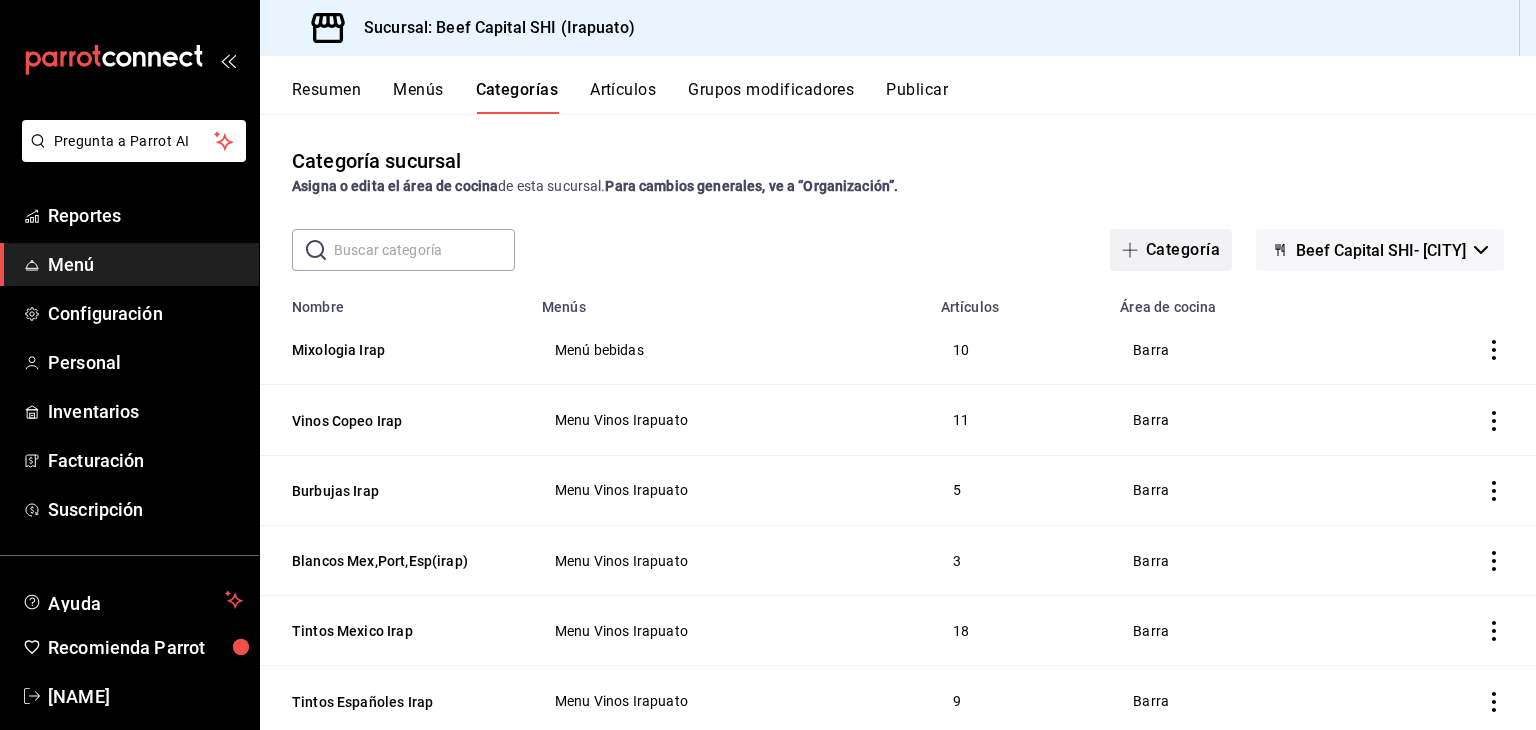 click 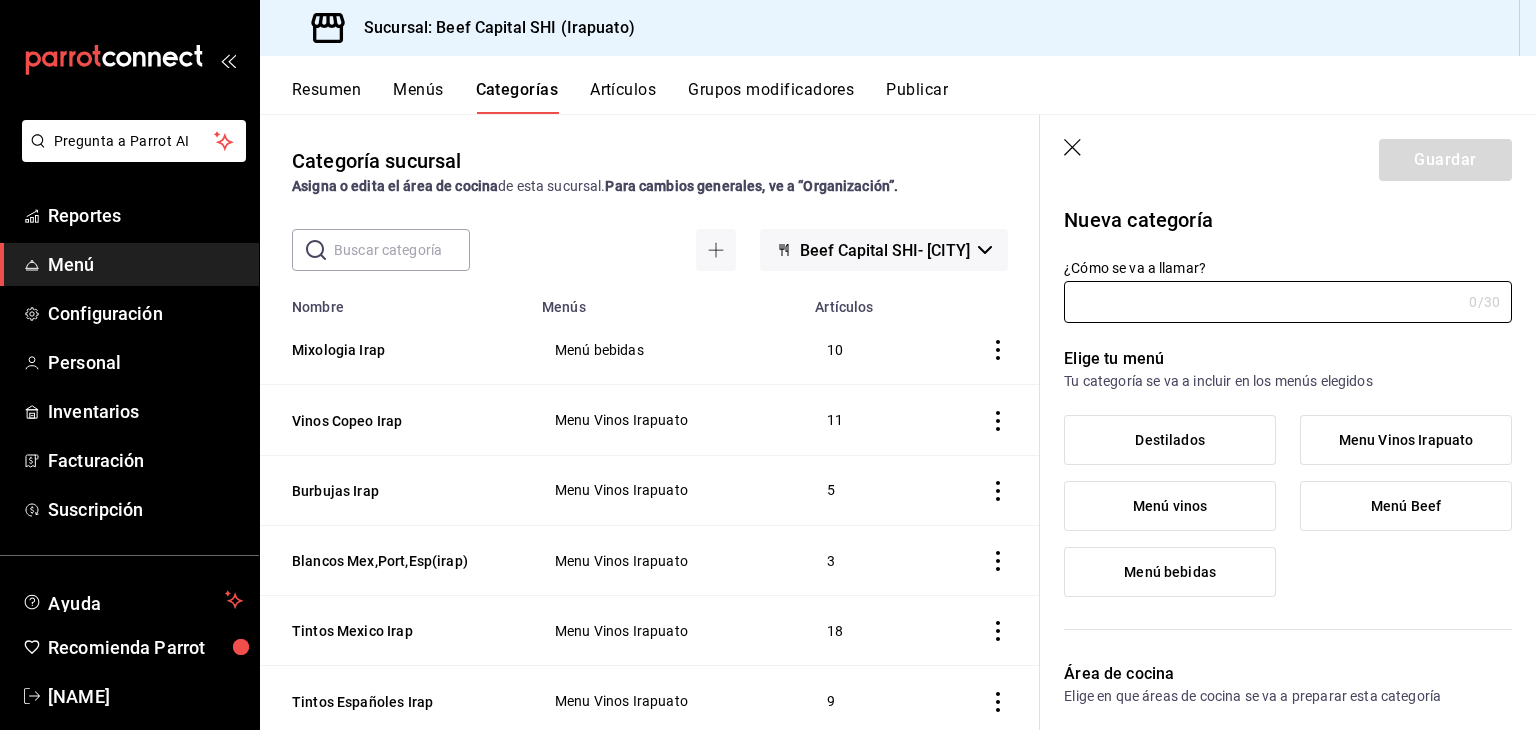 click 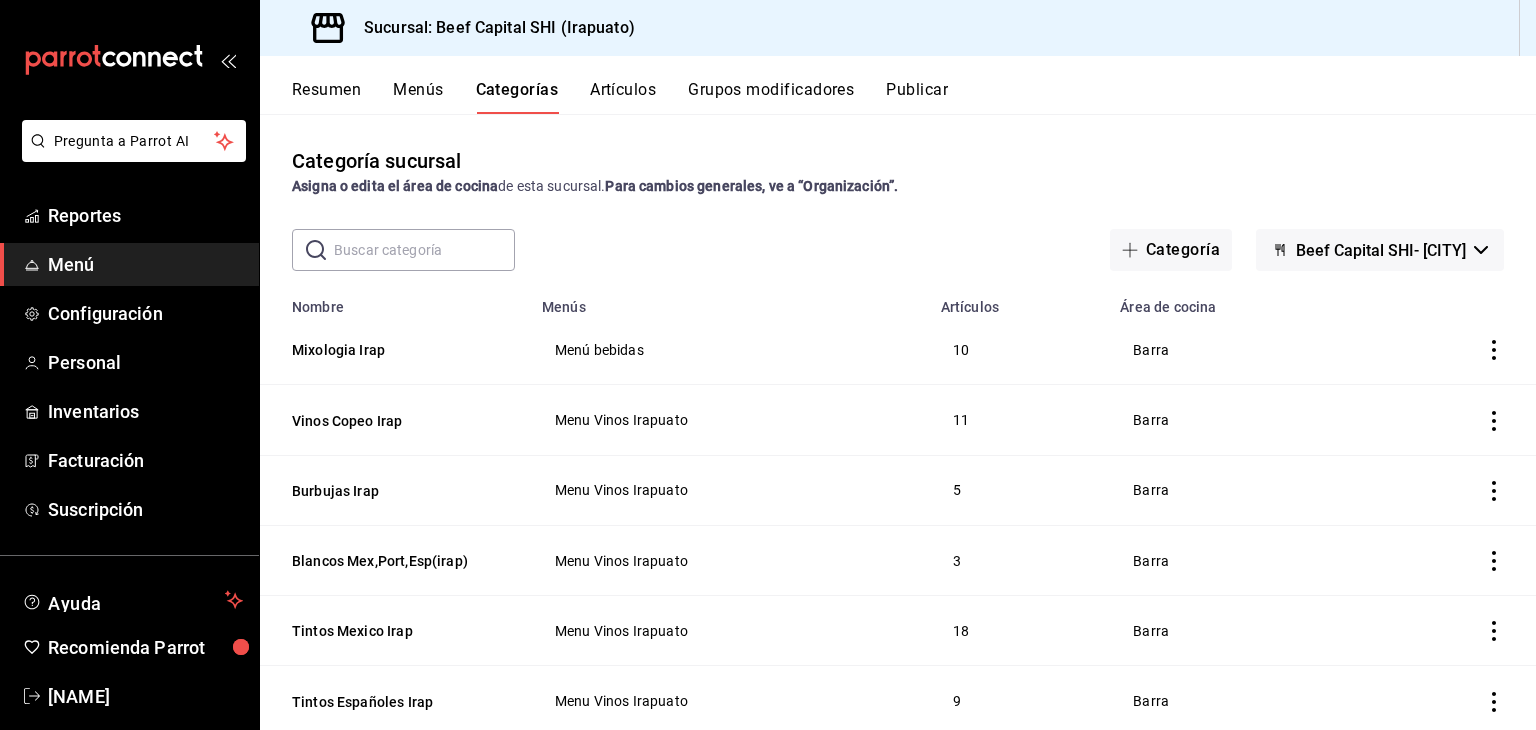 click on "Beef Capital SHI- [CITY]" at bounding box center (1380, 250) 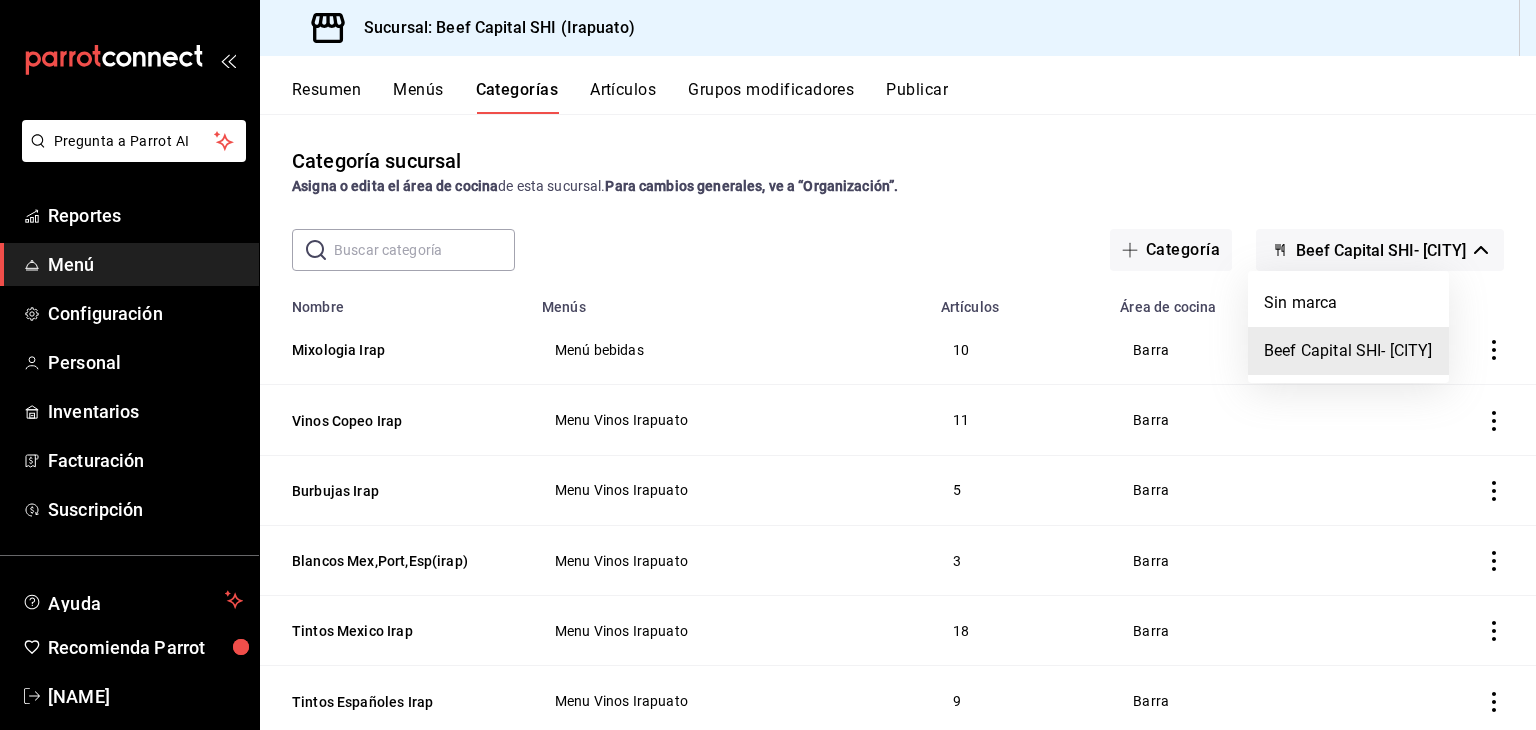 click at bounding box center (768, 365) 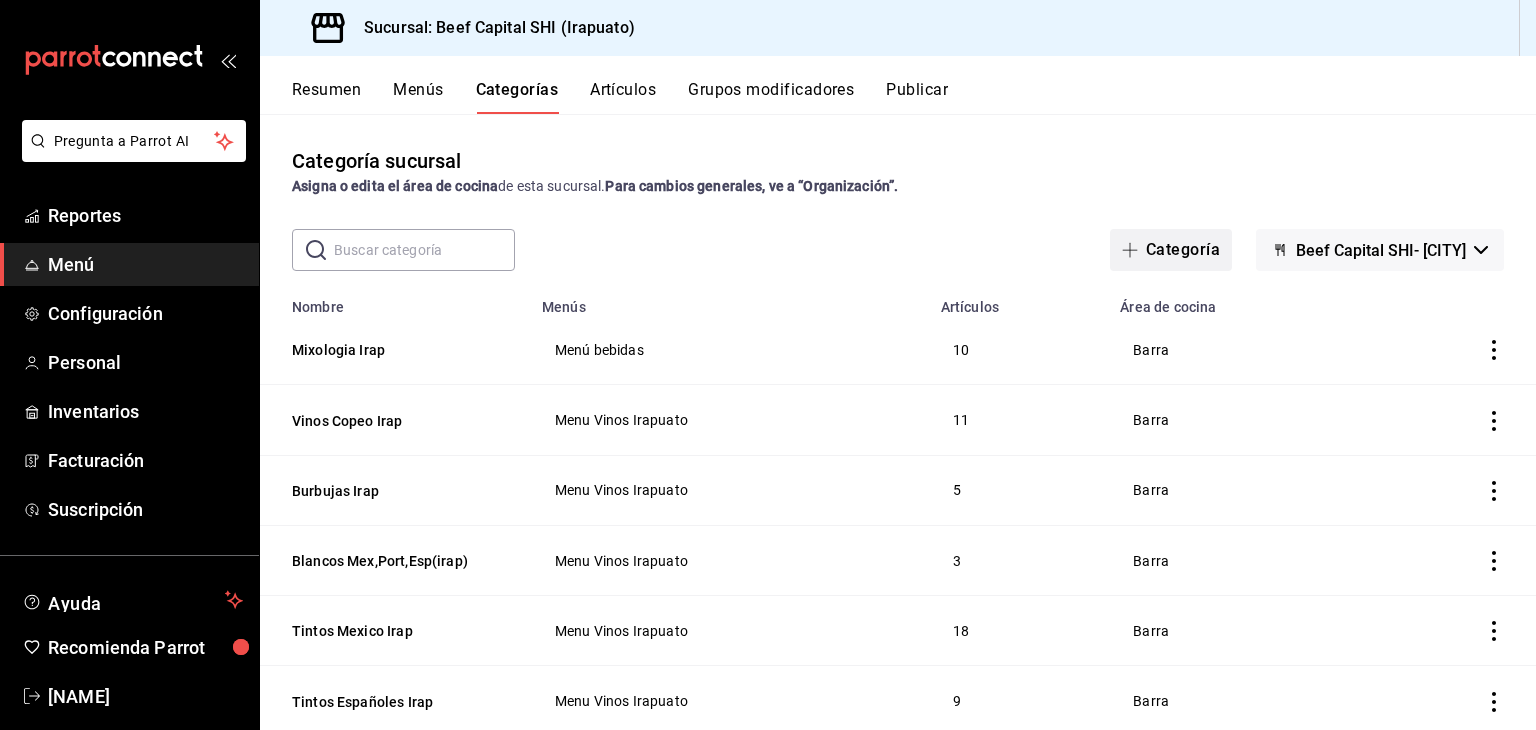 click on "Categoría" at bounding box center [1171, 250] 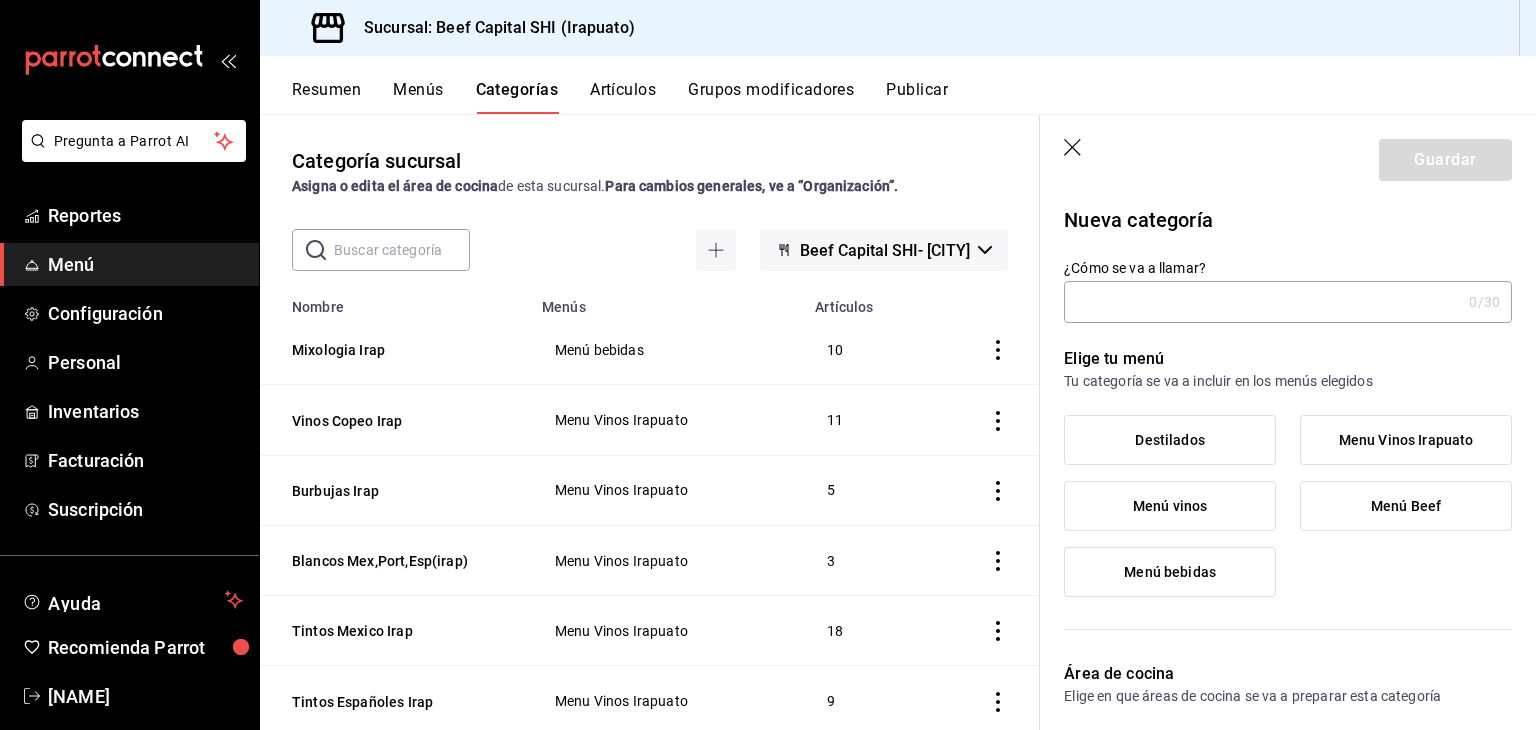 click on "¿Cómo se va a llamar?" at bounding box center (1262, 302) 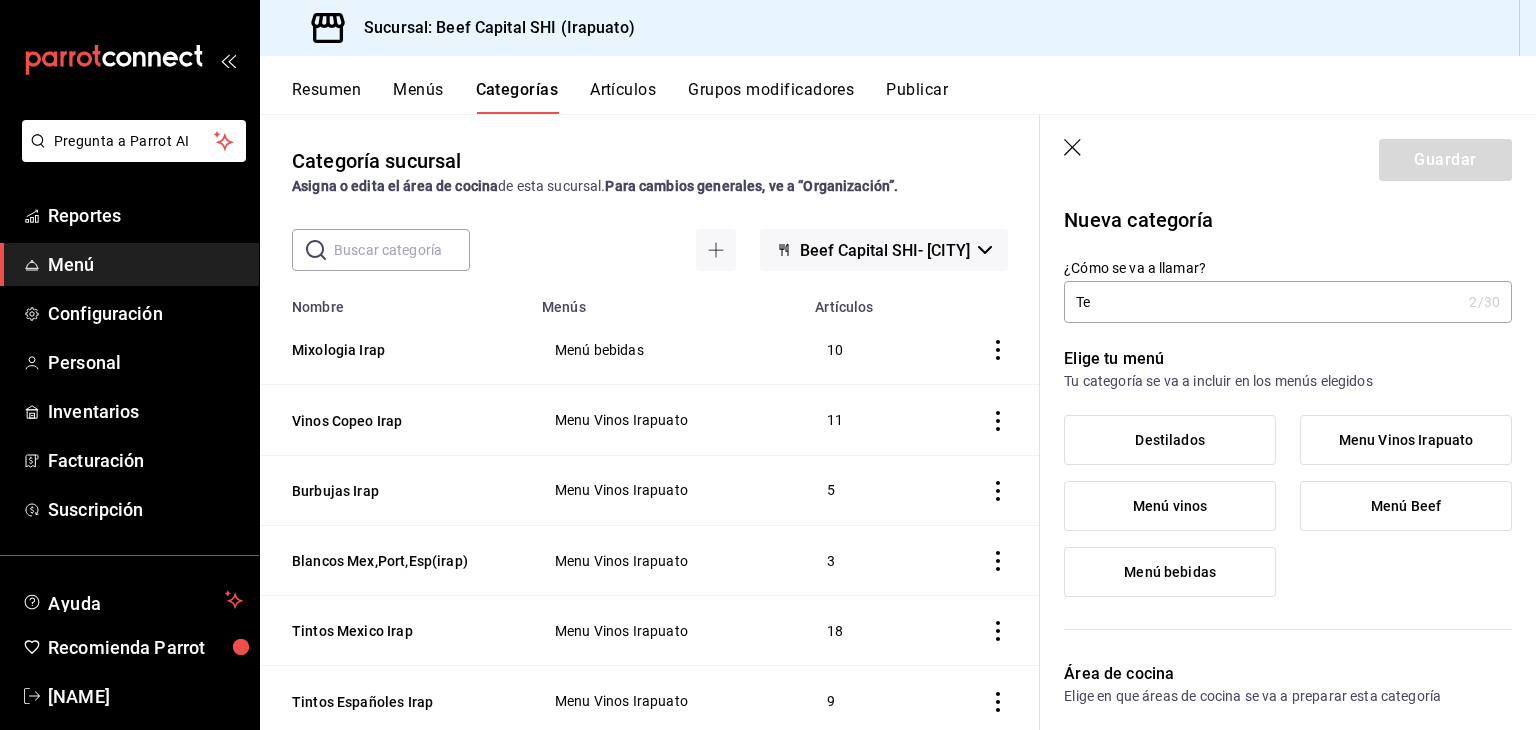 type on "T" 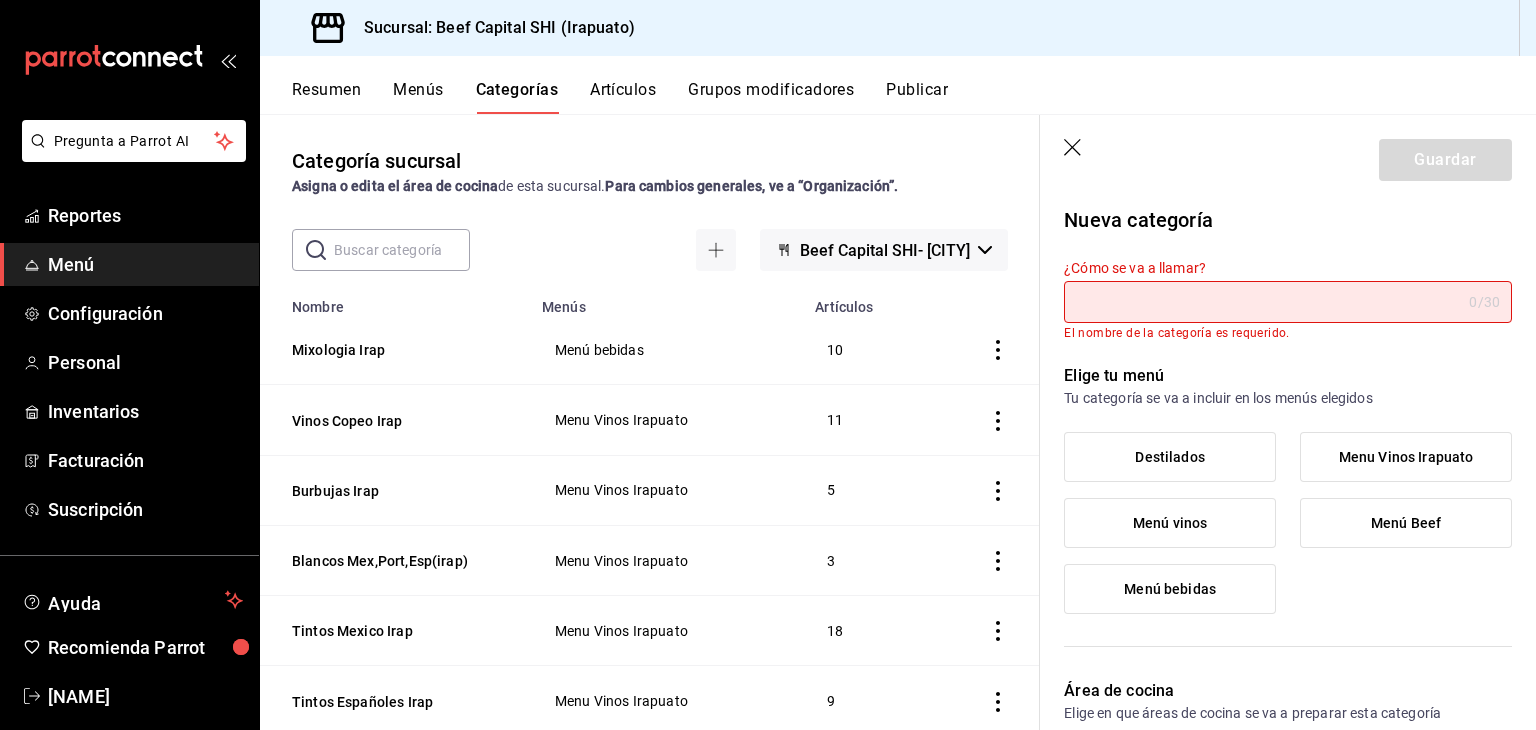 type on "w" 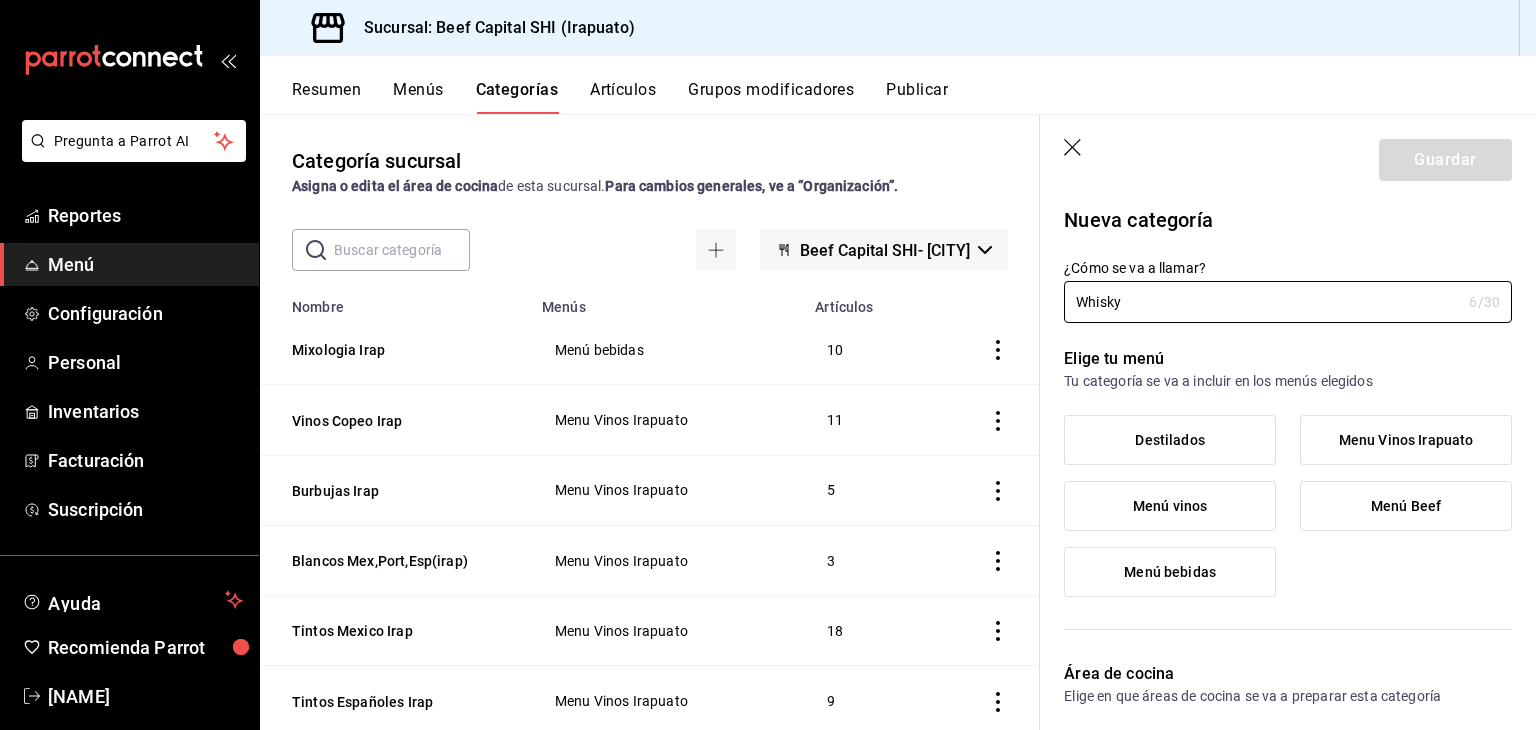 type on "Whisky" 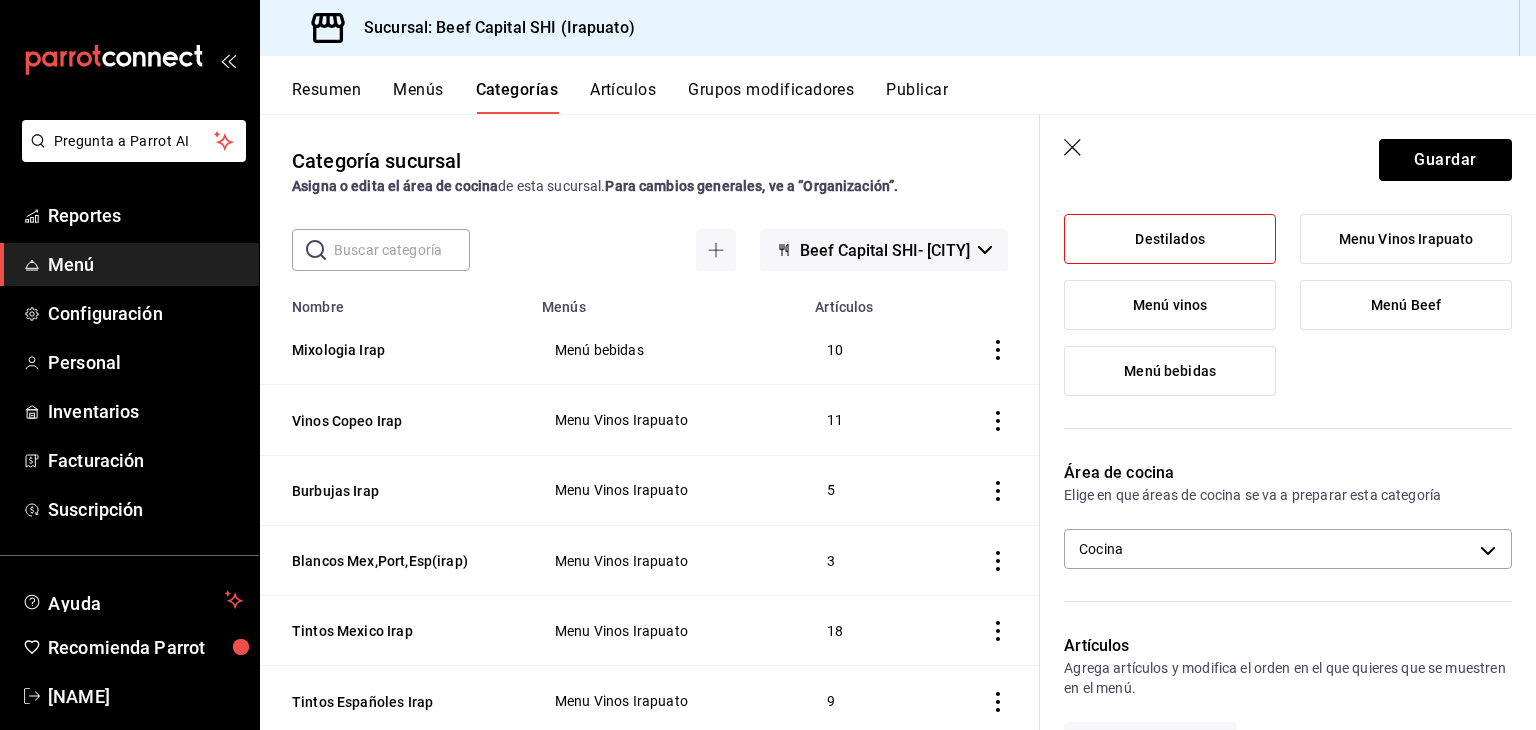 scroll, scrollTop: 300, scrollLeft: 0, axis: vertical 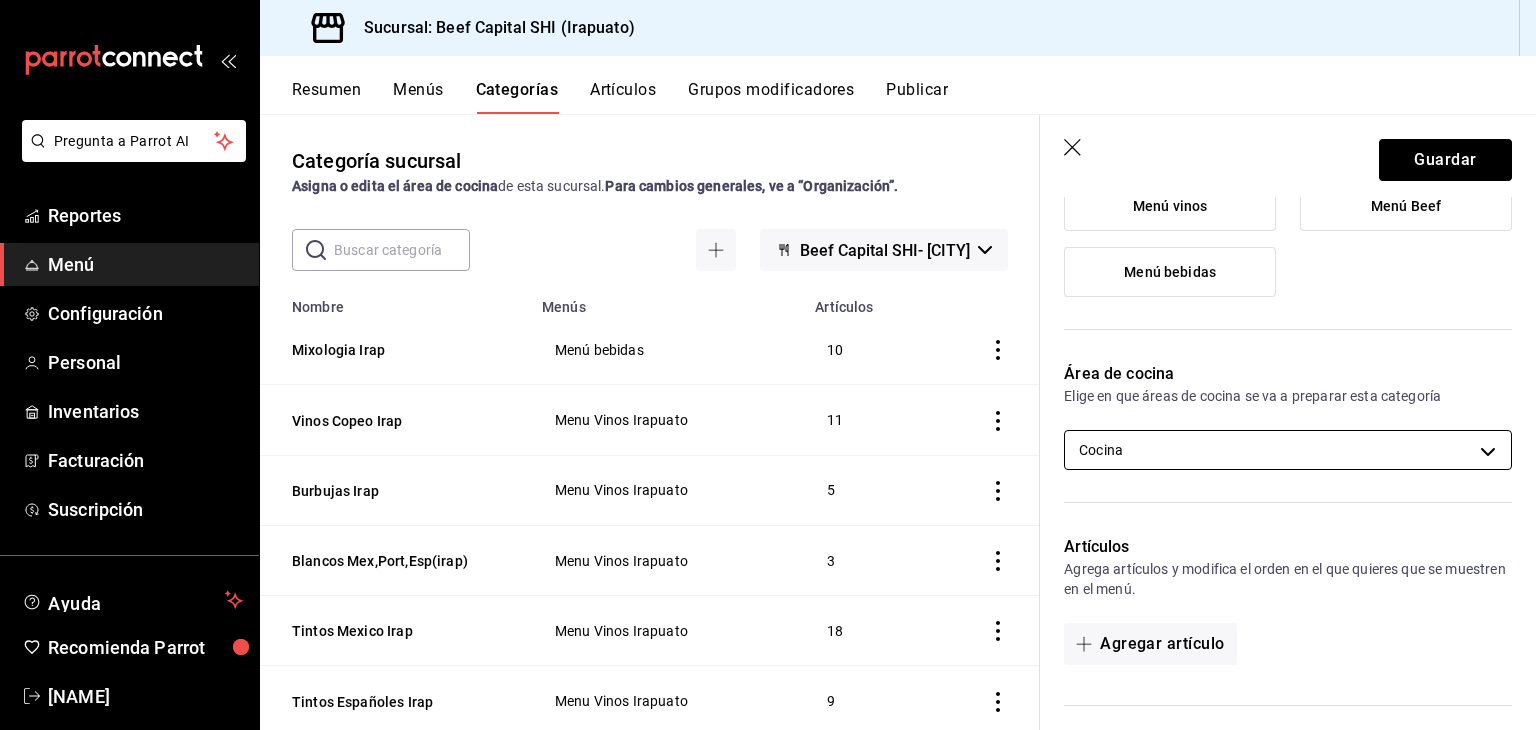 click on "Pregunta a Parrot AI Reportes   Menú   Configuración   Personal   Inventarios   Facturación   Suscripción   Ayuda Recomienda Parrot   Georgina Manrique   Sugerir nueva función   Sucursal: Beef Capital SHI (Irapuato) Resumen Menús Categorías Artículos Grupos modificadores Publicar Categoría sucursal Asigna o edita el área de cocina  de esta sucursal.  Para cambios generales, ve a “Organización”. ​ ​ Beef Capital SHI- Irapuato Nombre Menús Artículos Mixologia Irap Menú bebidas 10 Vinos Copeo Irap Menu Vinos Irapuato 11 Burbujas Irap Menu Vinos Irapuato 5 Blancos Mex,Port,Esp(irap) Menu Vinos Irapuato 3 Tintos Mexico Irap Menu Vinos Irapuato 18 Tintos Españoles Irap Menu Vinos Irapuato 9 Irapuato Vinos Menú Menú vinos 0 USA tintos Menú vinos 8 Tintos Mexicanos Menú vinos 37 Tintos Españoles Menú vinos 45 Tintos argentinos Menú vinos 6 Portugal Aguja Menú vinos 2 Italianos tintos Menú vinos 3 Espumosos y Champaña - España Menú vinos 3 Chile tintos Menú vinos 1 Menú vinos 8 2 1" at bounding box center (768, 365) 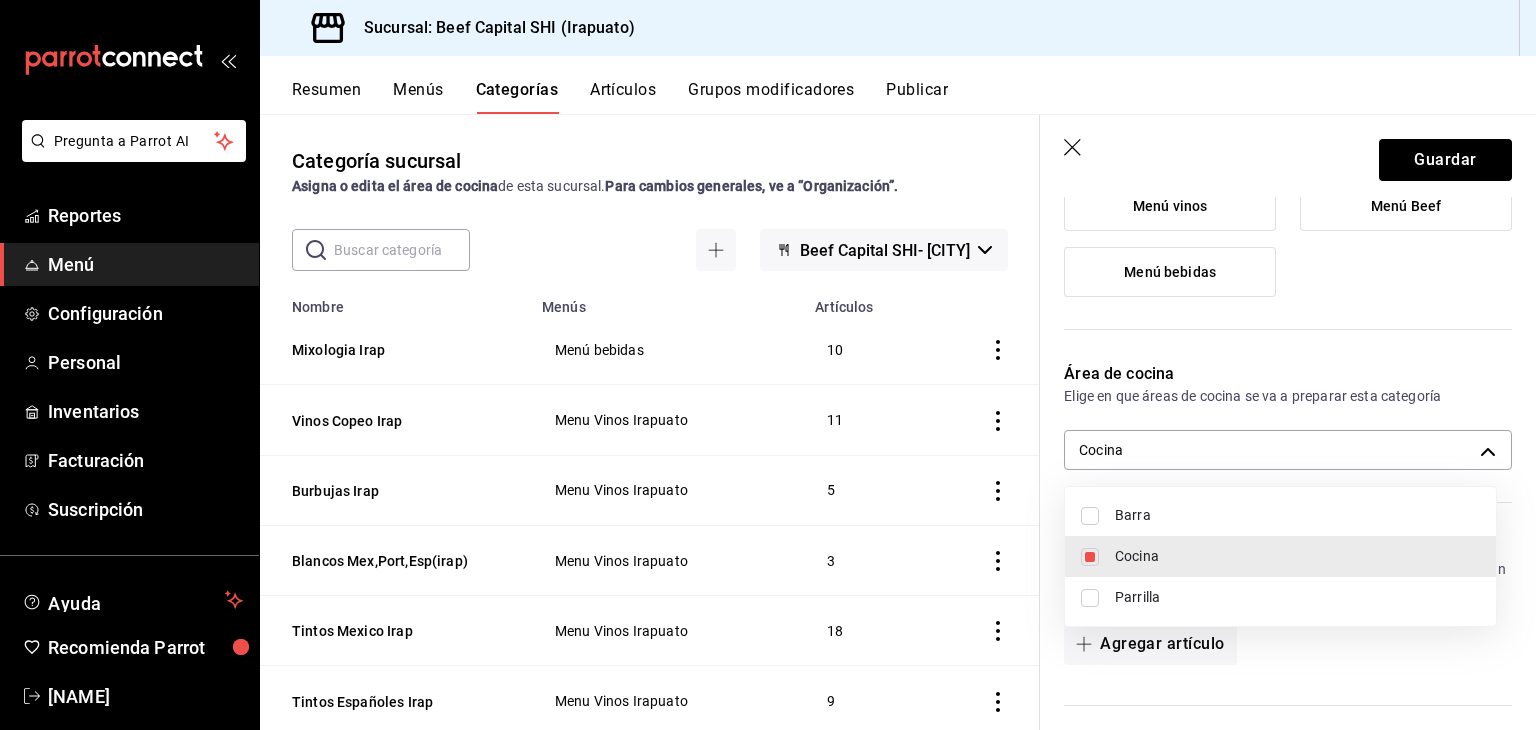 click at bounding box center [1090, 516] 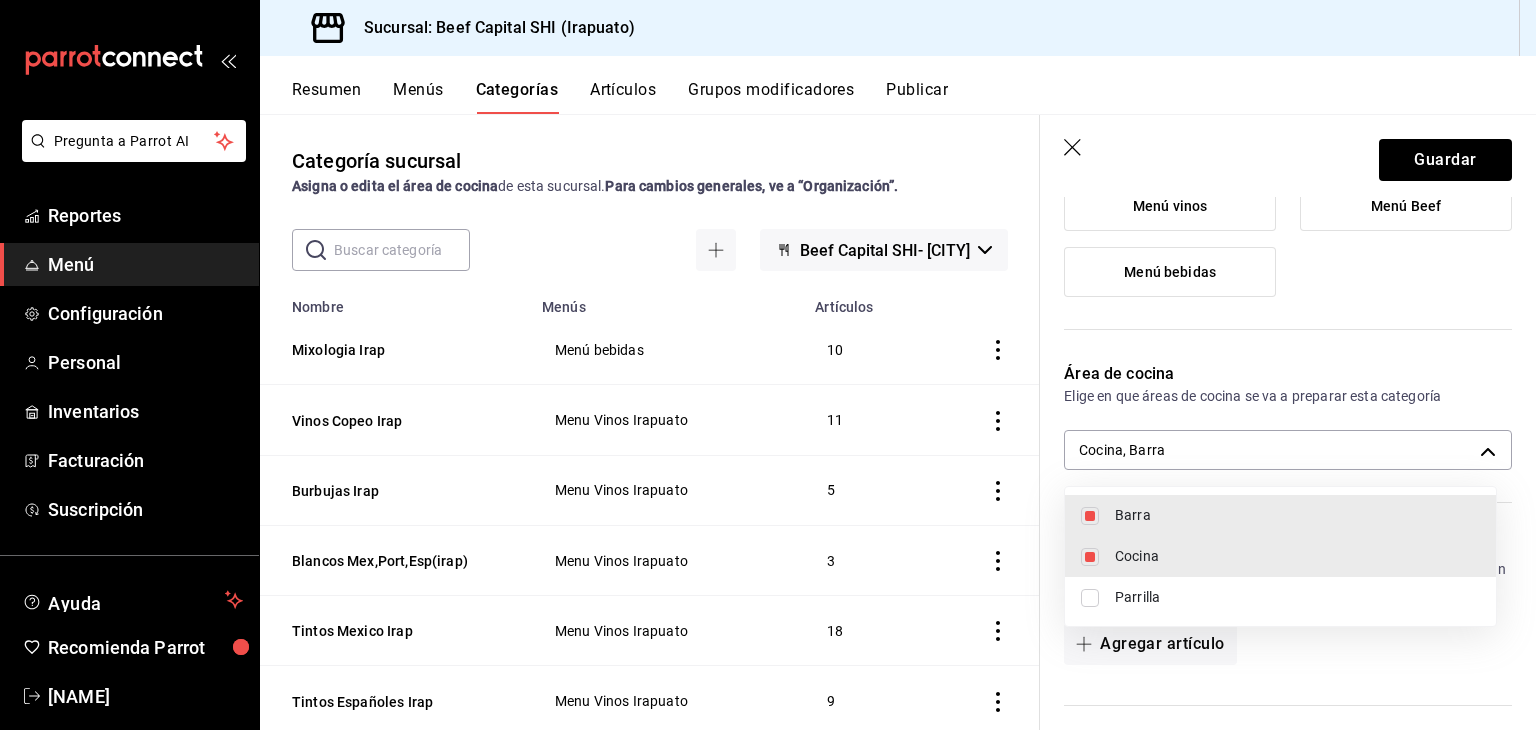 click at bounding box center (1090, 557) 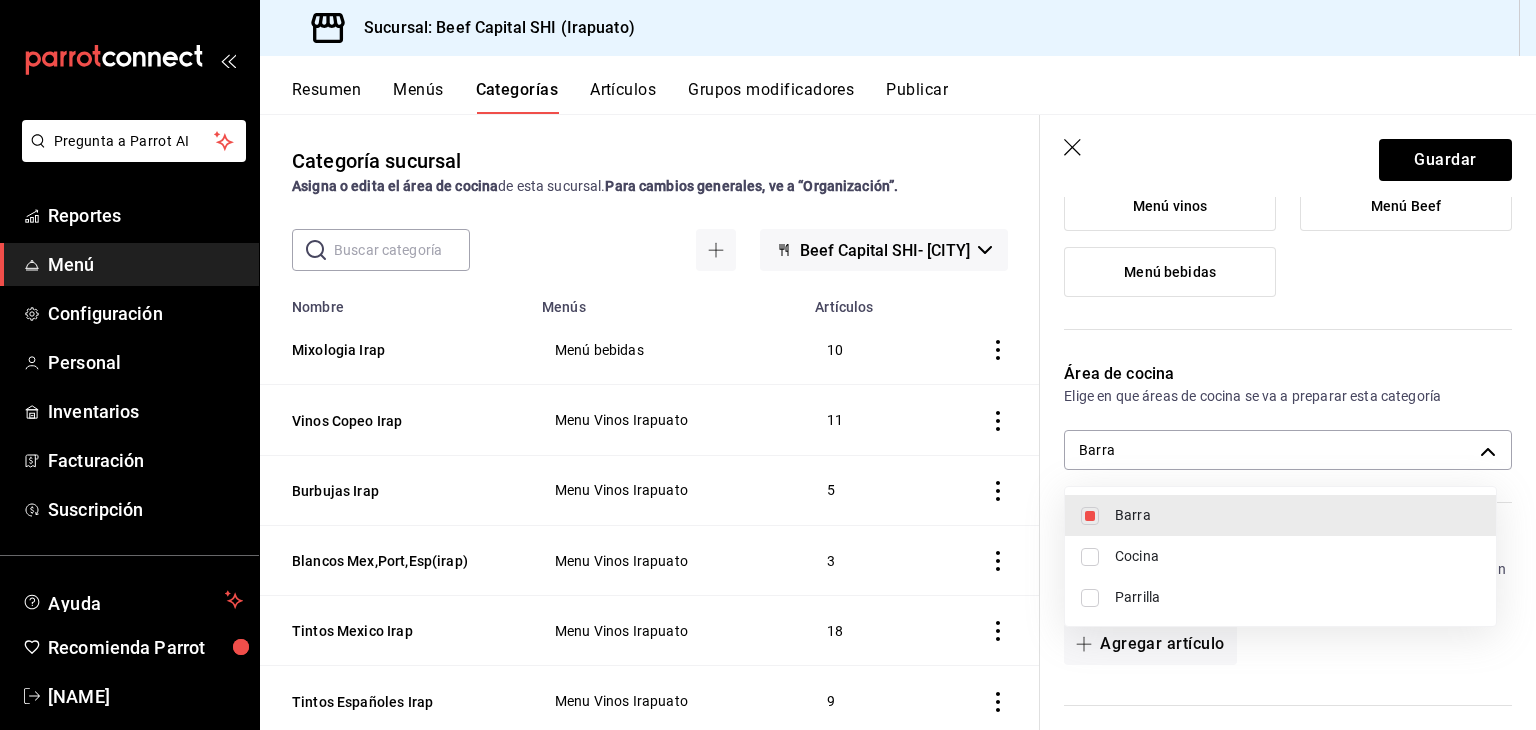 click at bounding box center [768, 365] 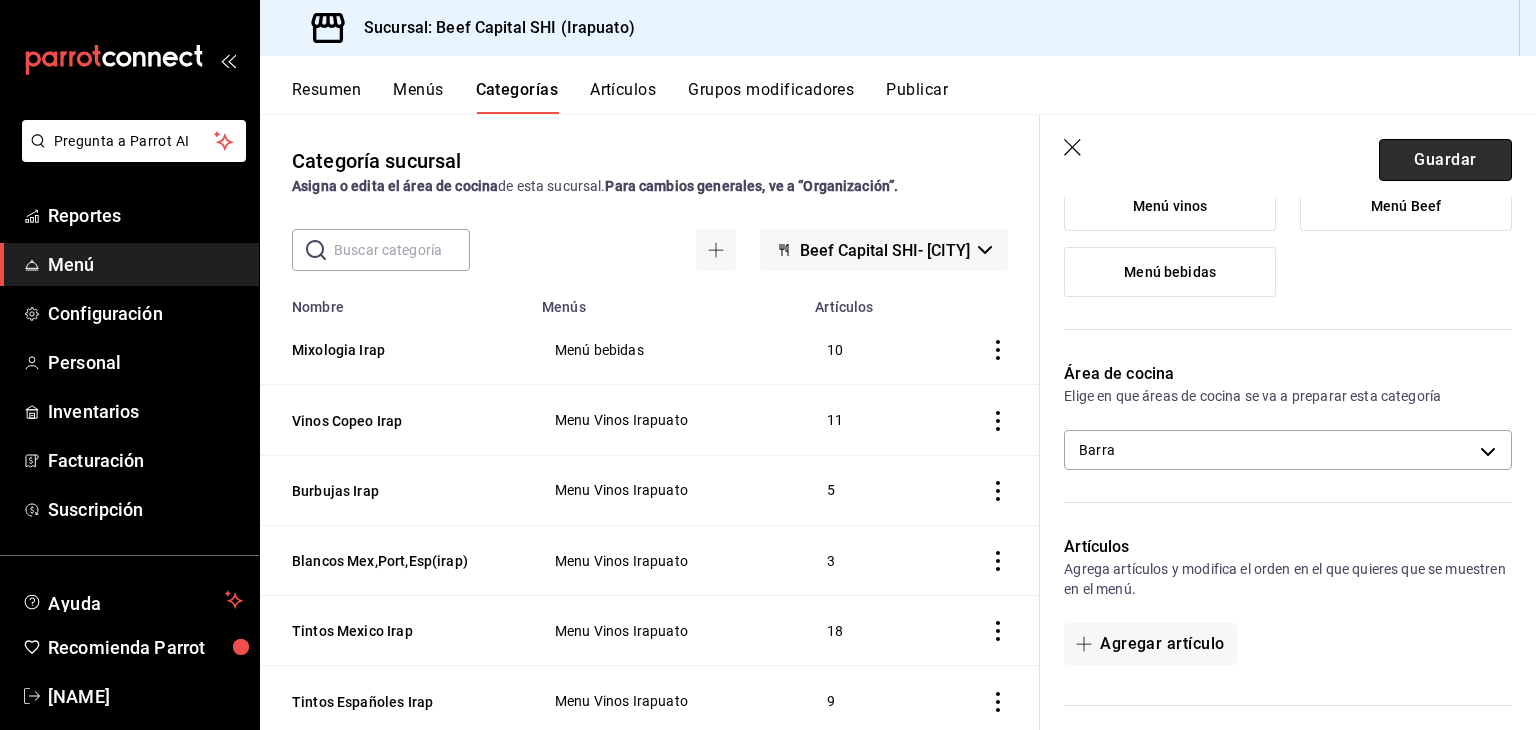 click on "Guardar" at bounding box center (1445, 160) 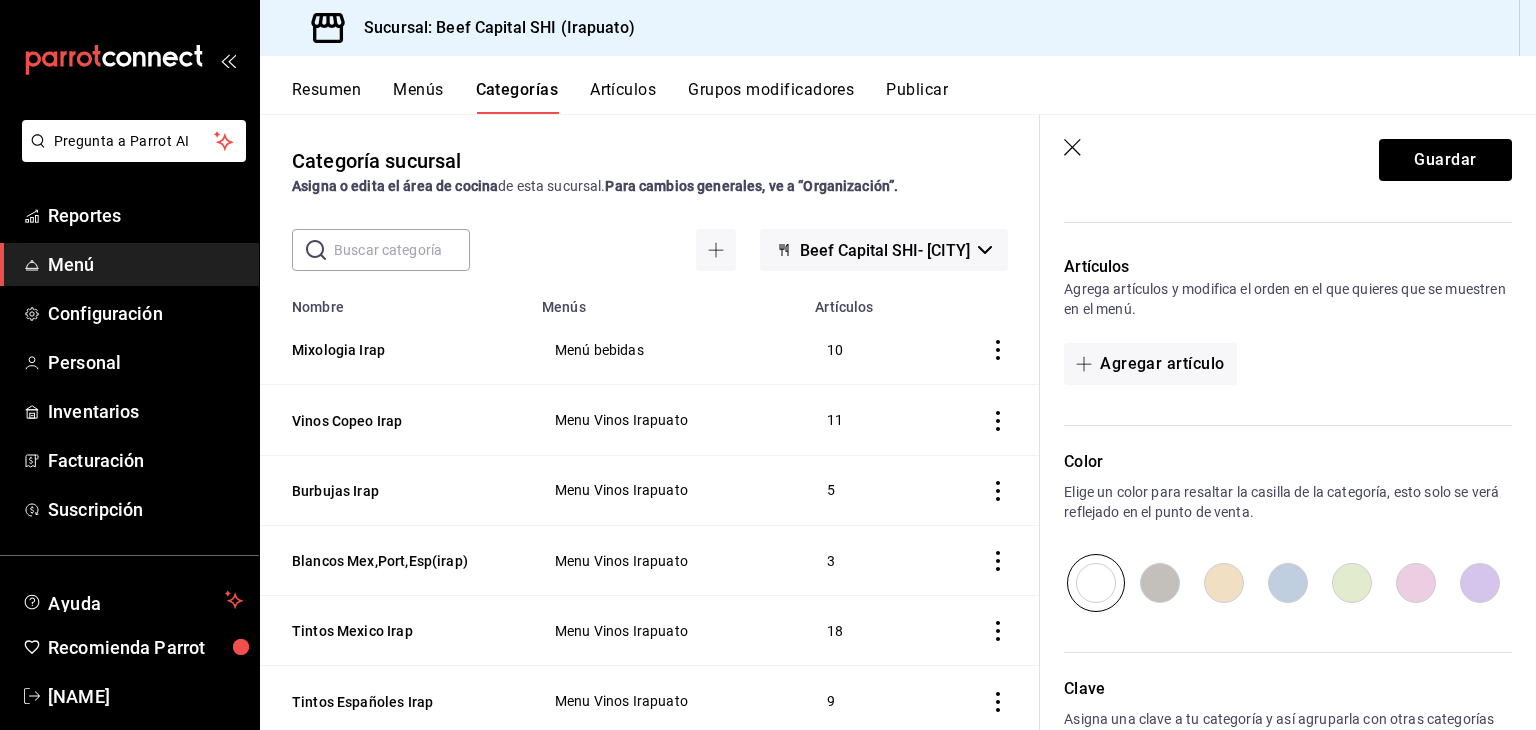 scroll, scrollTop: 614, scrollLeft: 0, axis: vertical 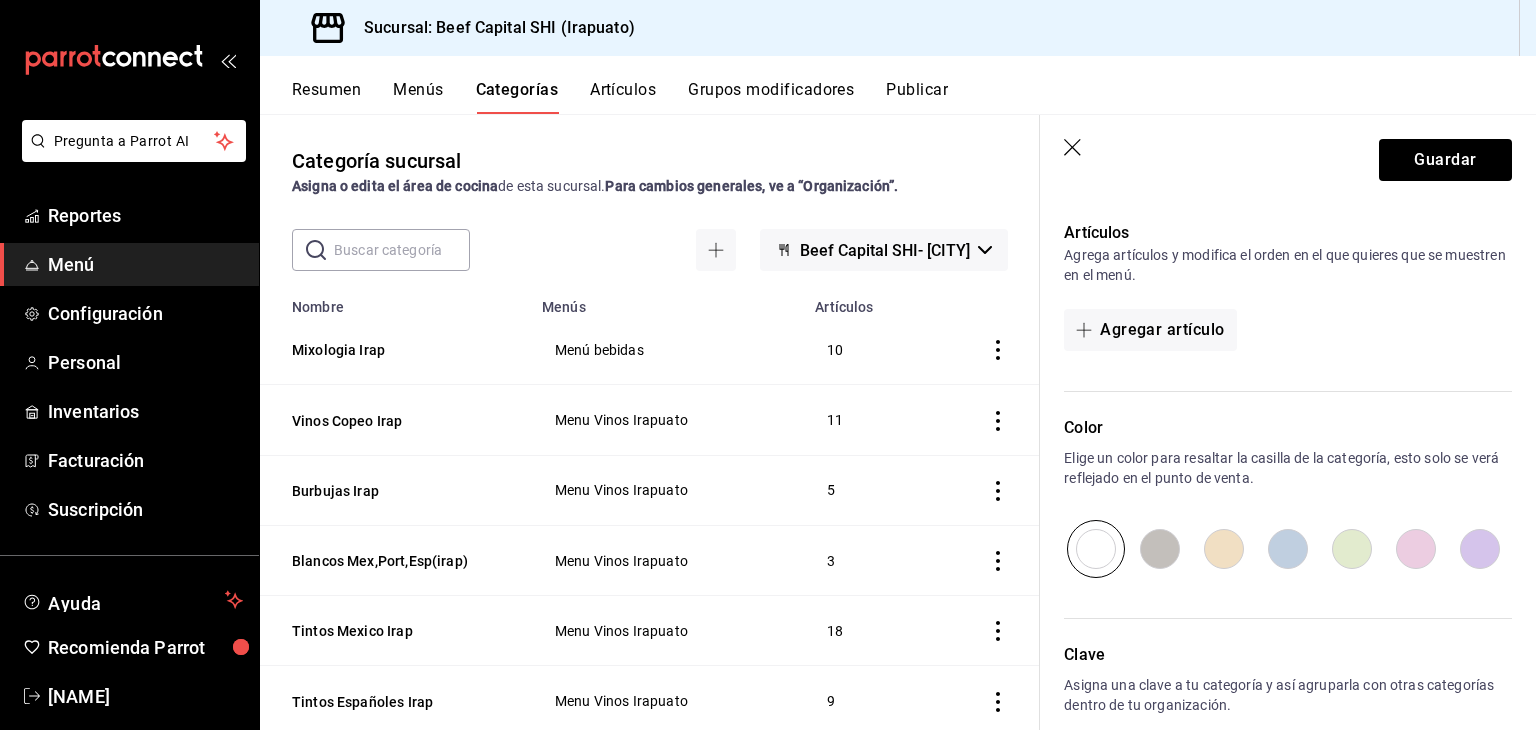 click at bounding box center (1096, 549) 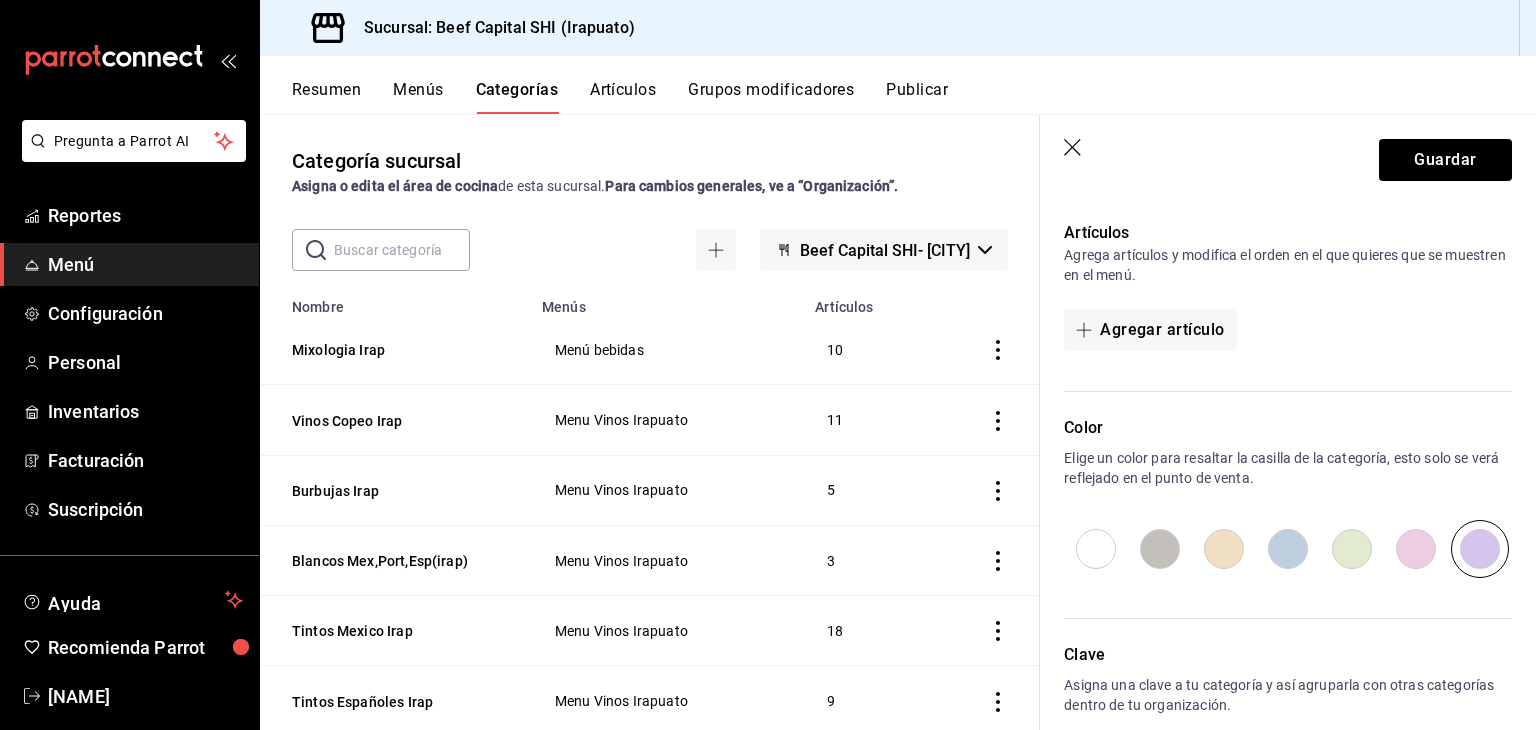 click at bounding box center [1416, 549] 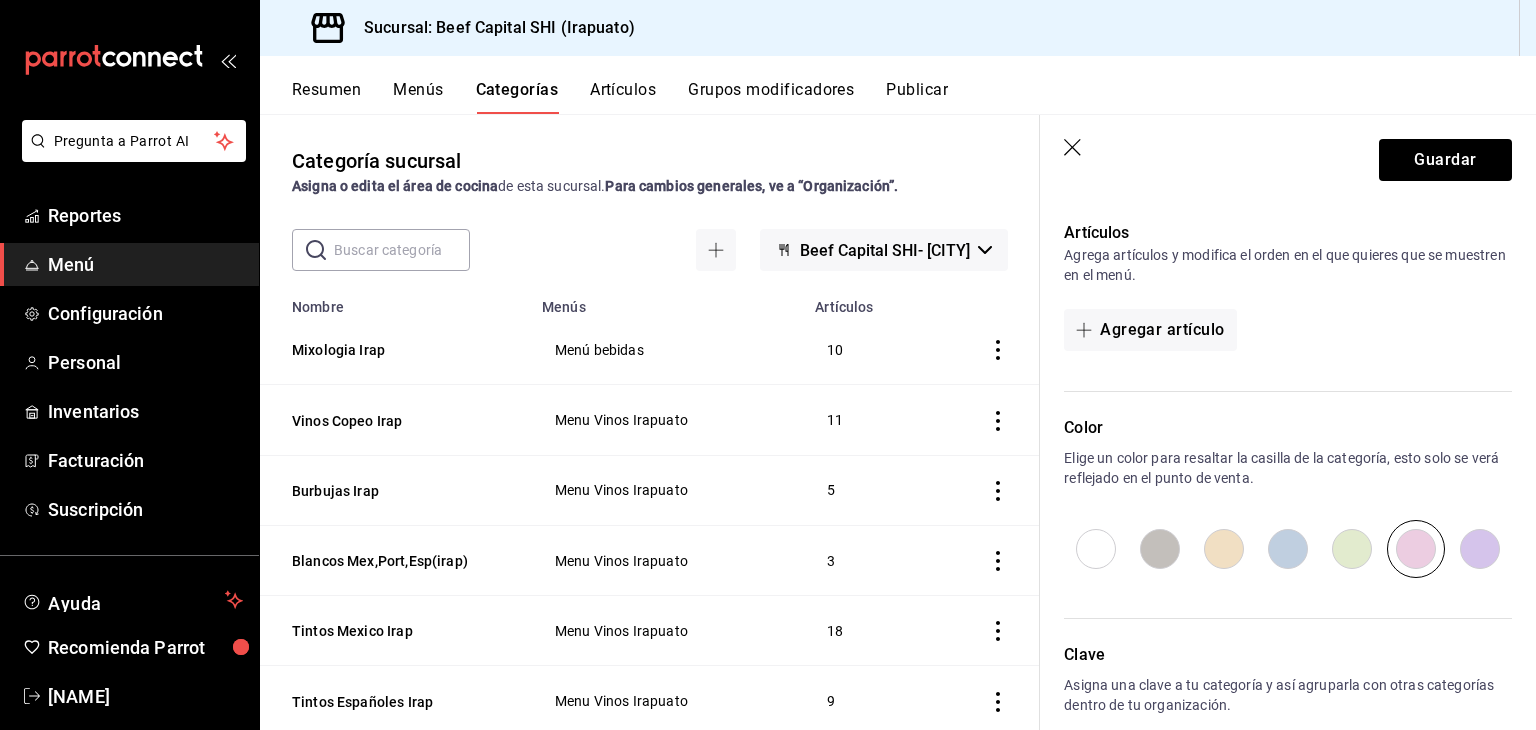 click at bounding box center [1352, 549] 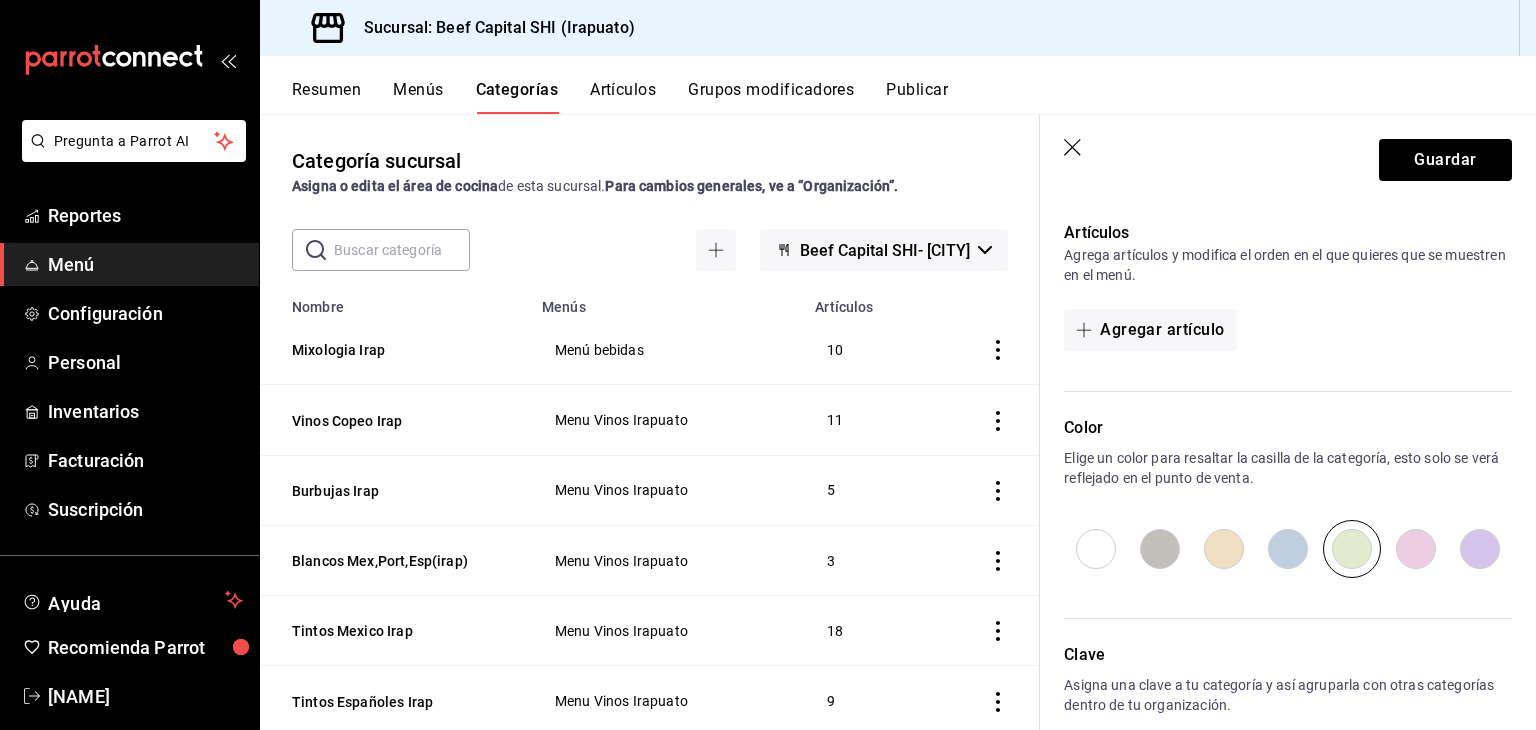 click at bounding box center [1288, 549] 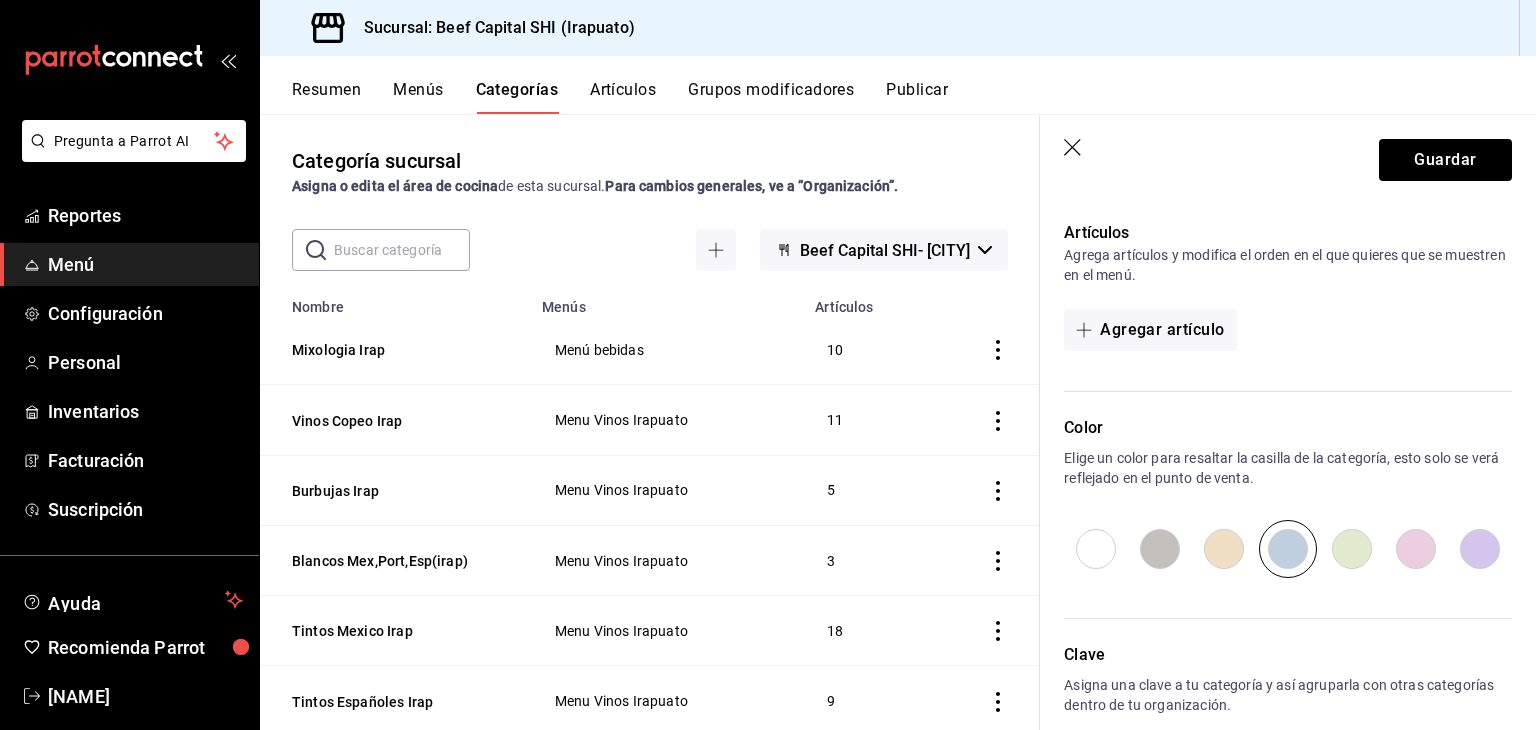 click at bounding box center (1224, 549) 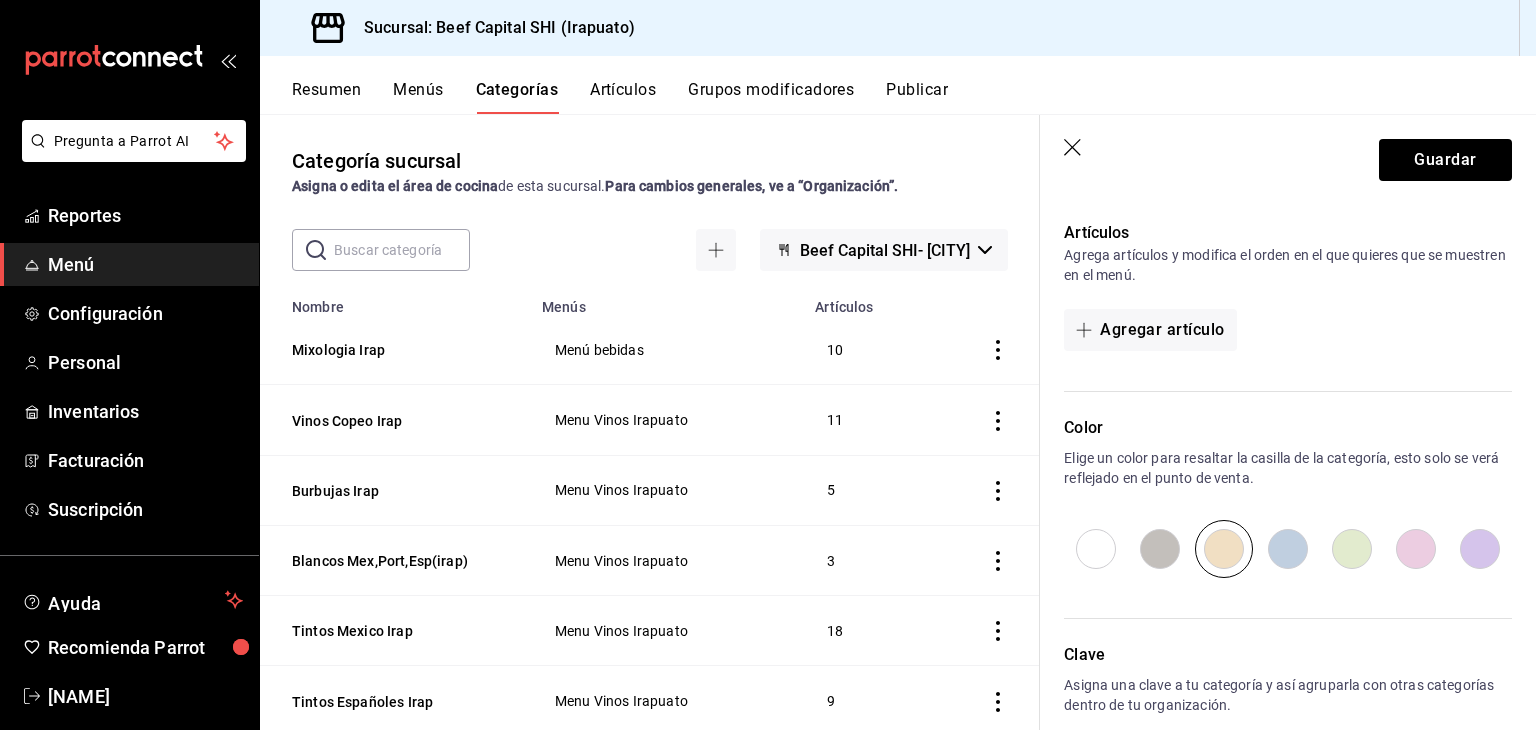 click at bounding box center (1160, 549) 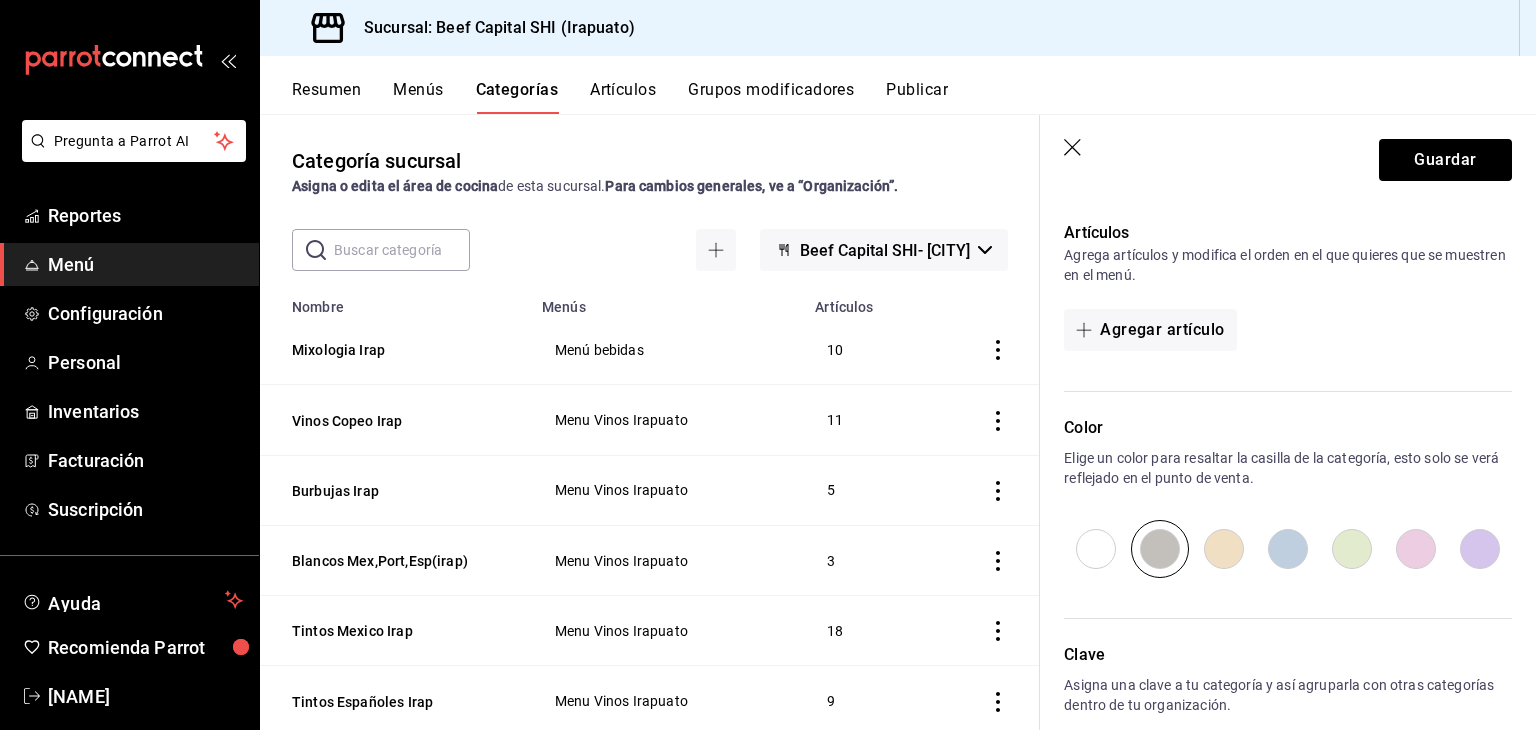 click at bounding box center [1224, 549] 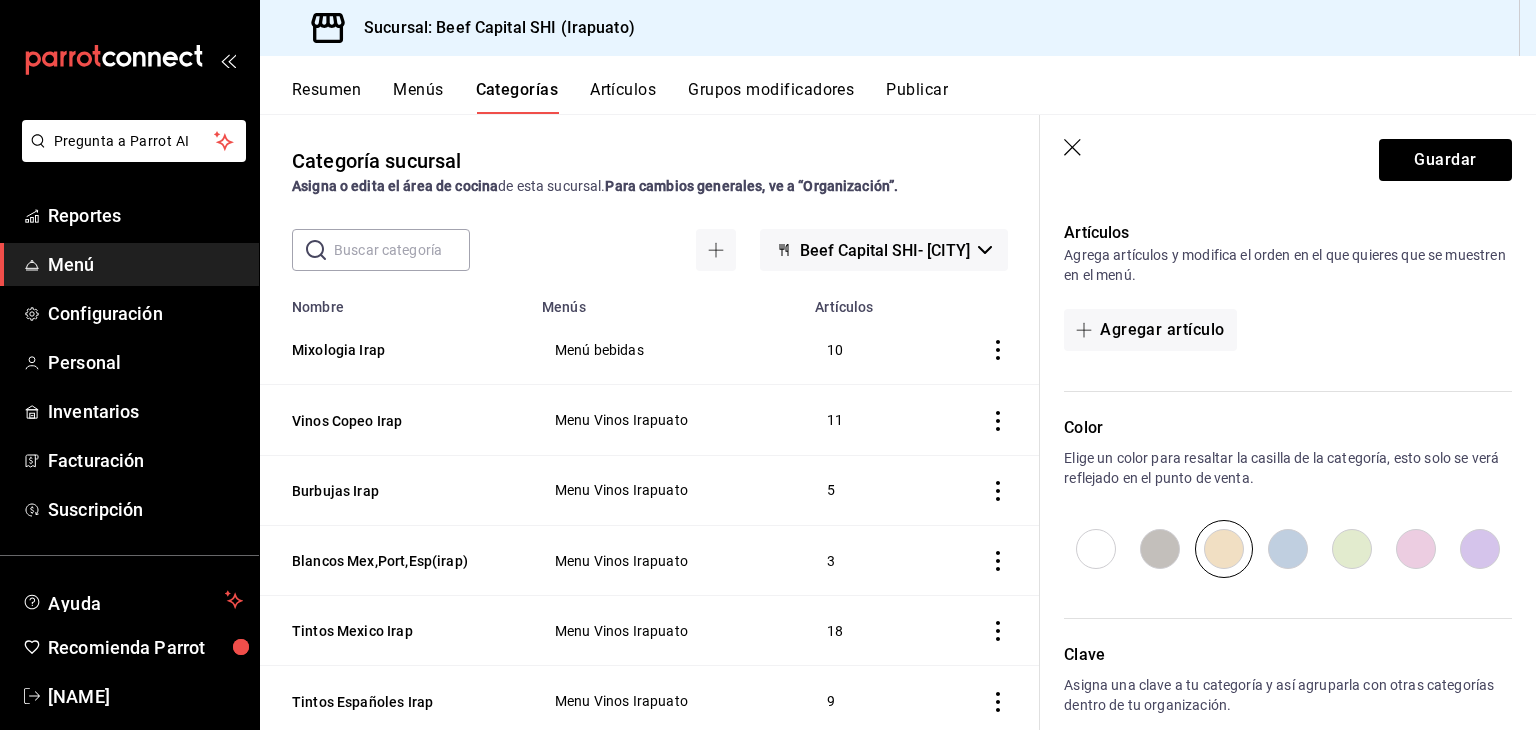 click at bounding box center (1352, 549) 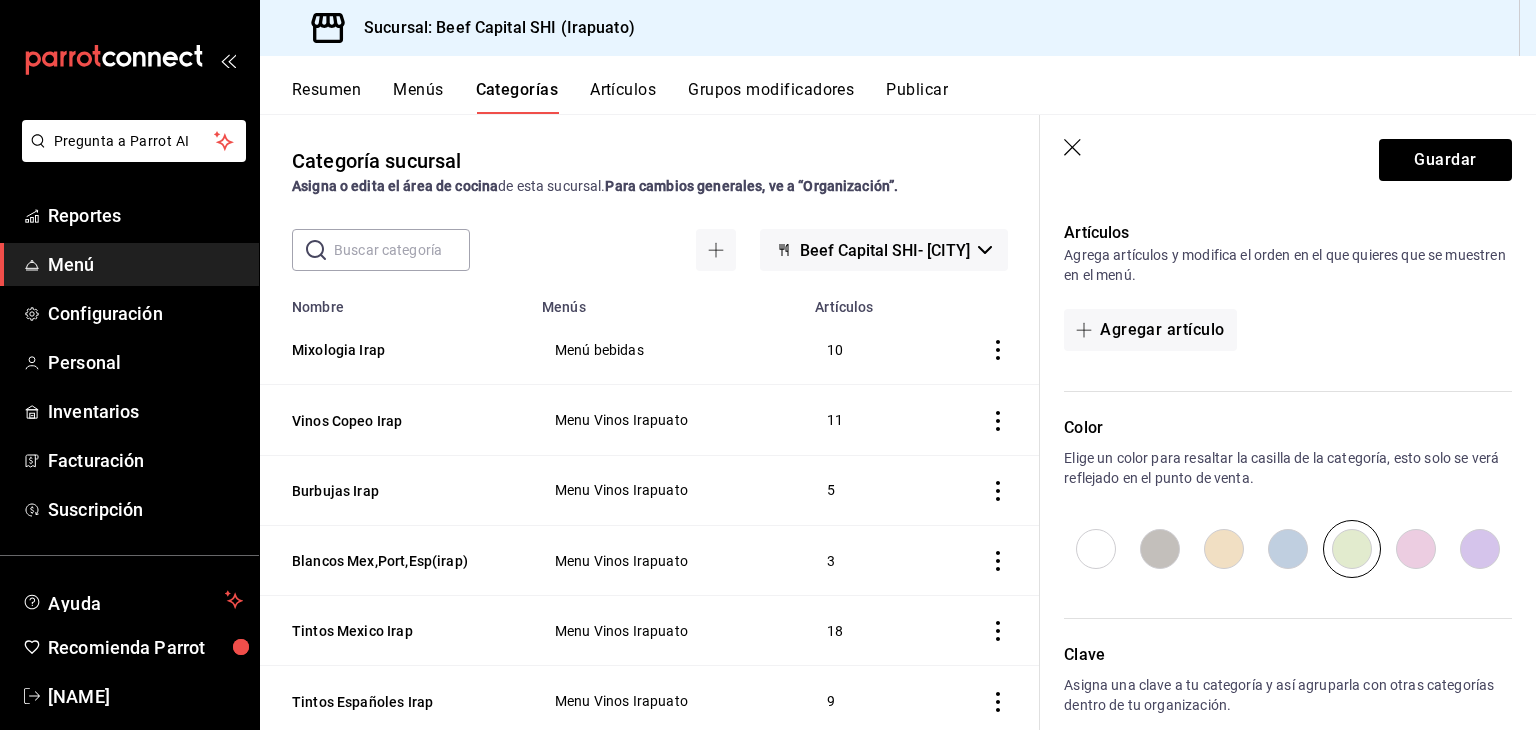 click at bounding box center (1160, 549) 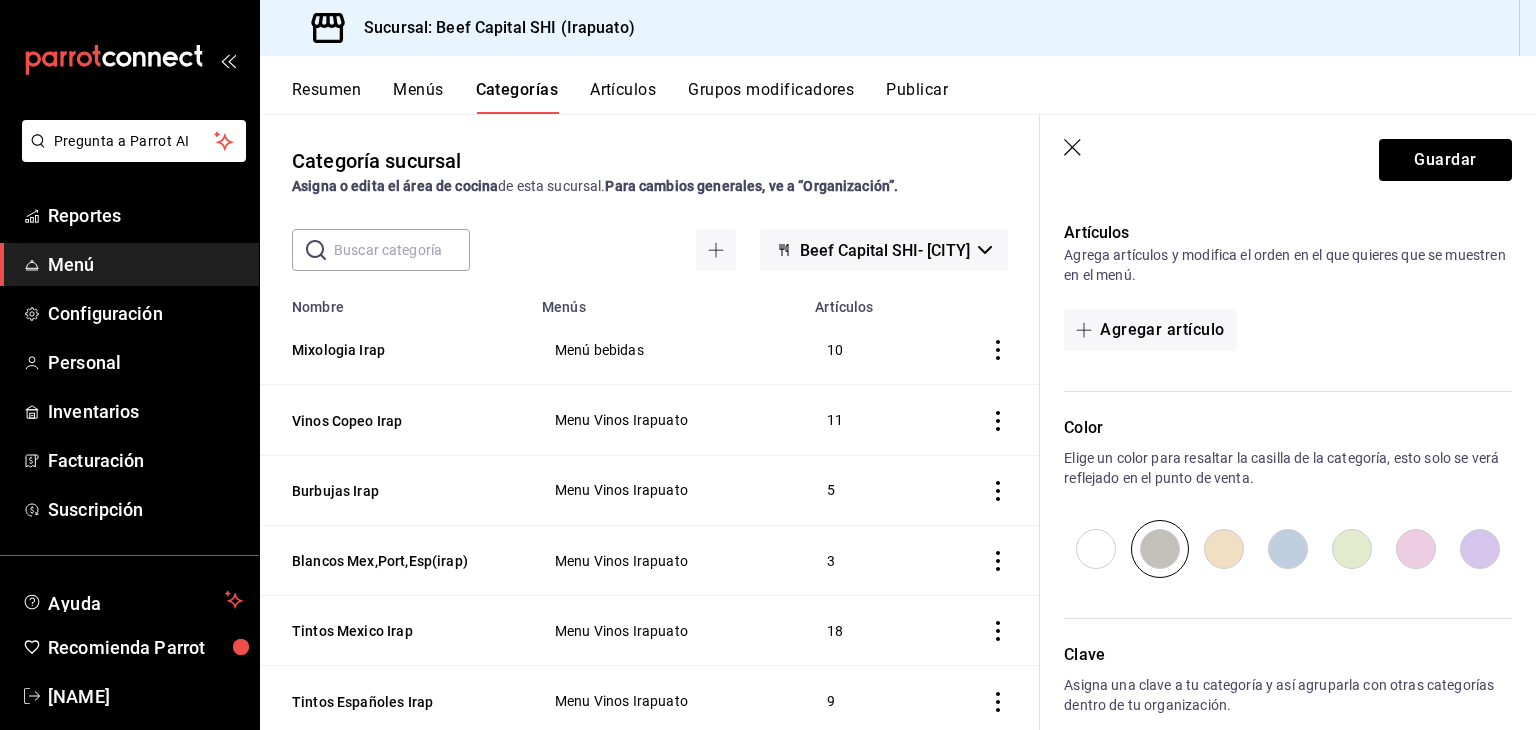 click at bounding box center [1352, 549] 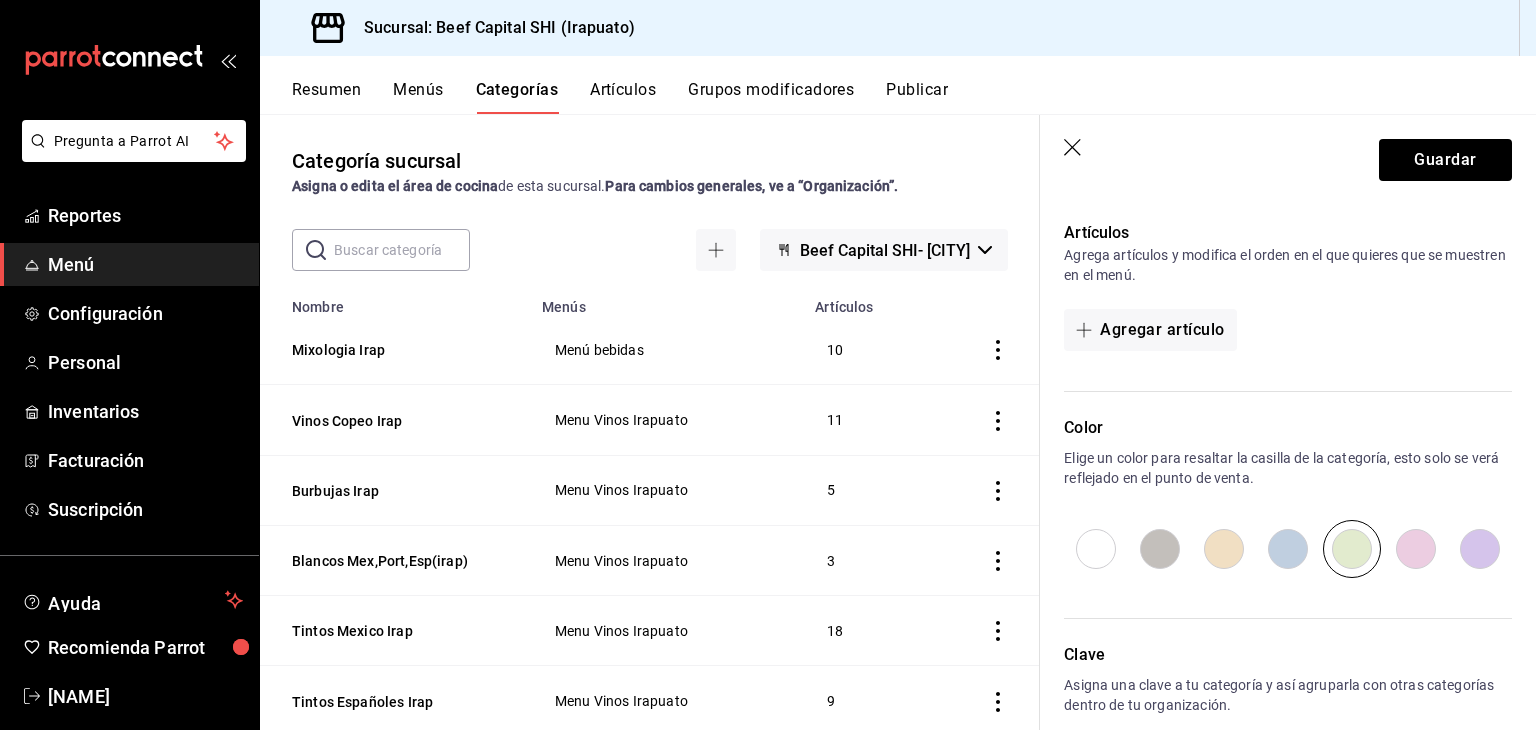 click at bounding box center (1224, 549) 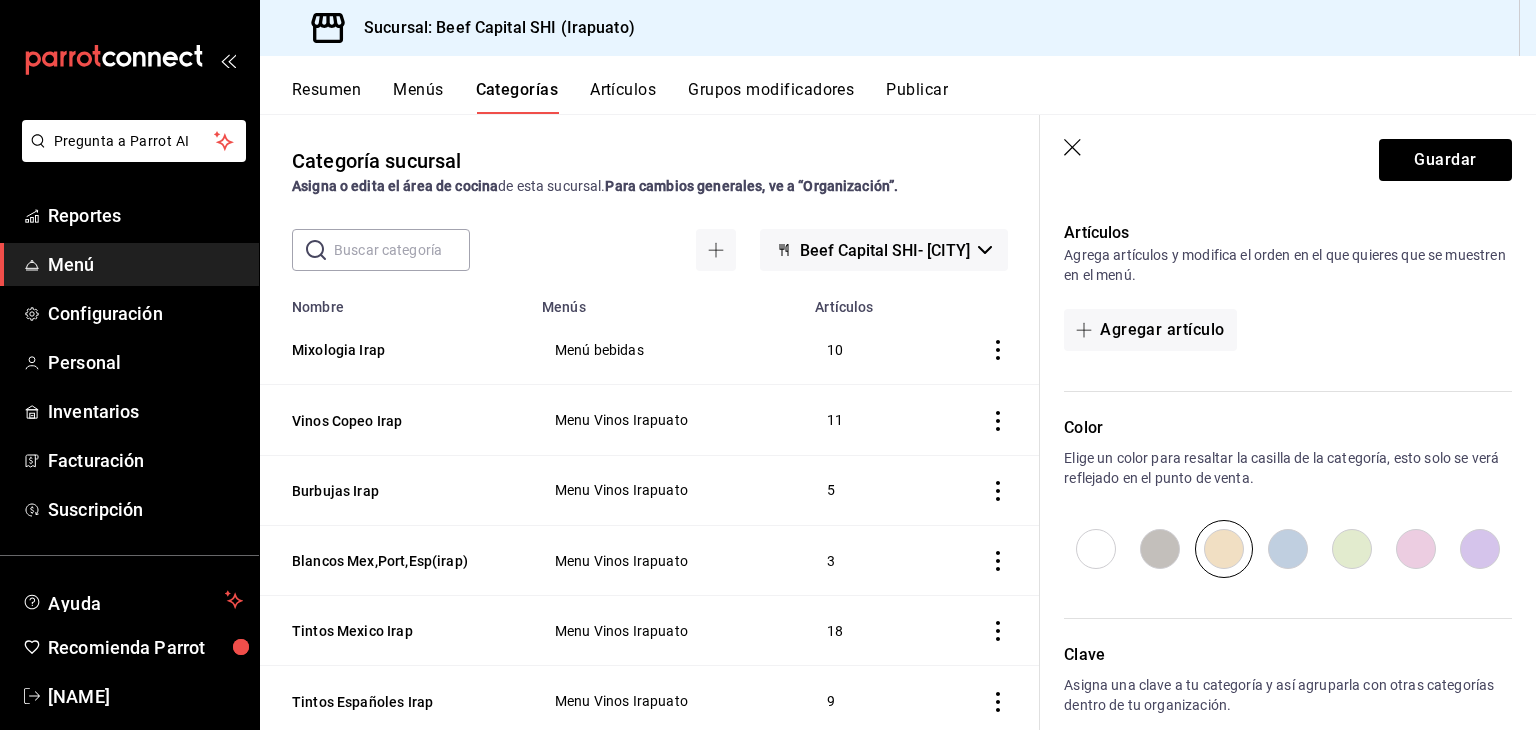 scroll, scrollTop: 714, scrollLeft: 0, axis: vertical 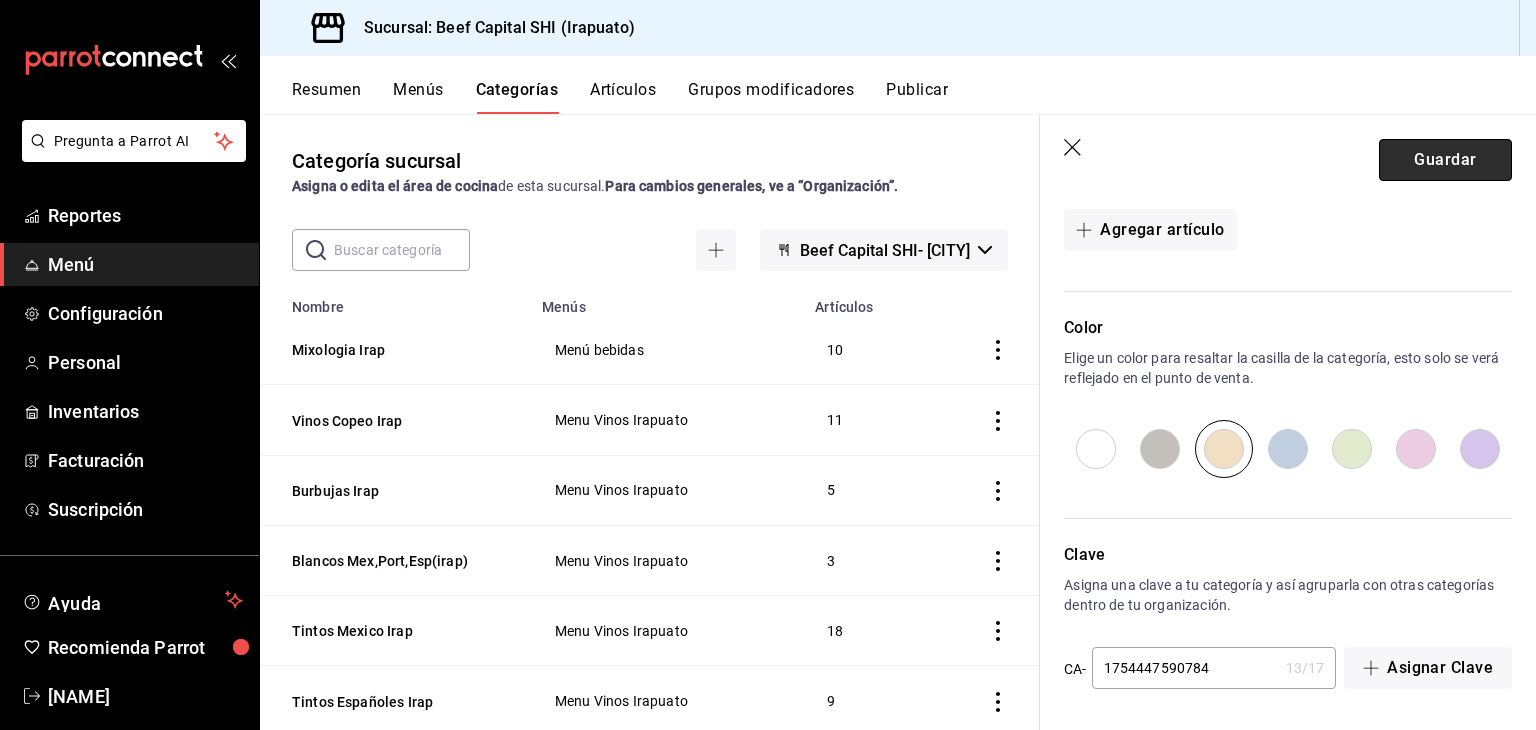 click on "Guardar" at bounding box center [1445, 160] 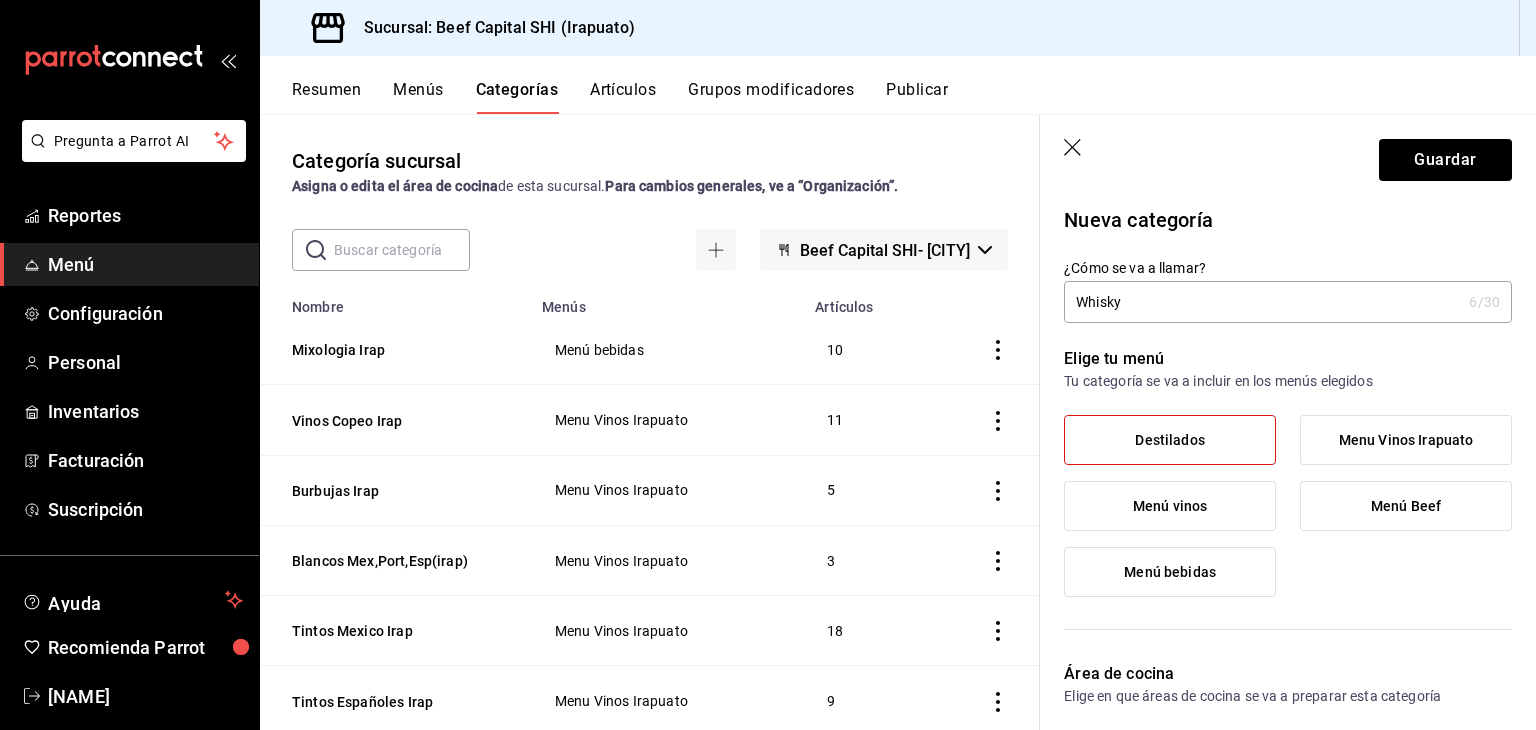 scroll, scrollTop: 0, scrollLeft: 0, axis: both 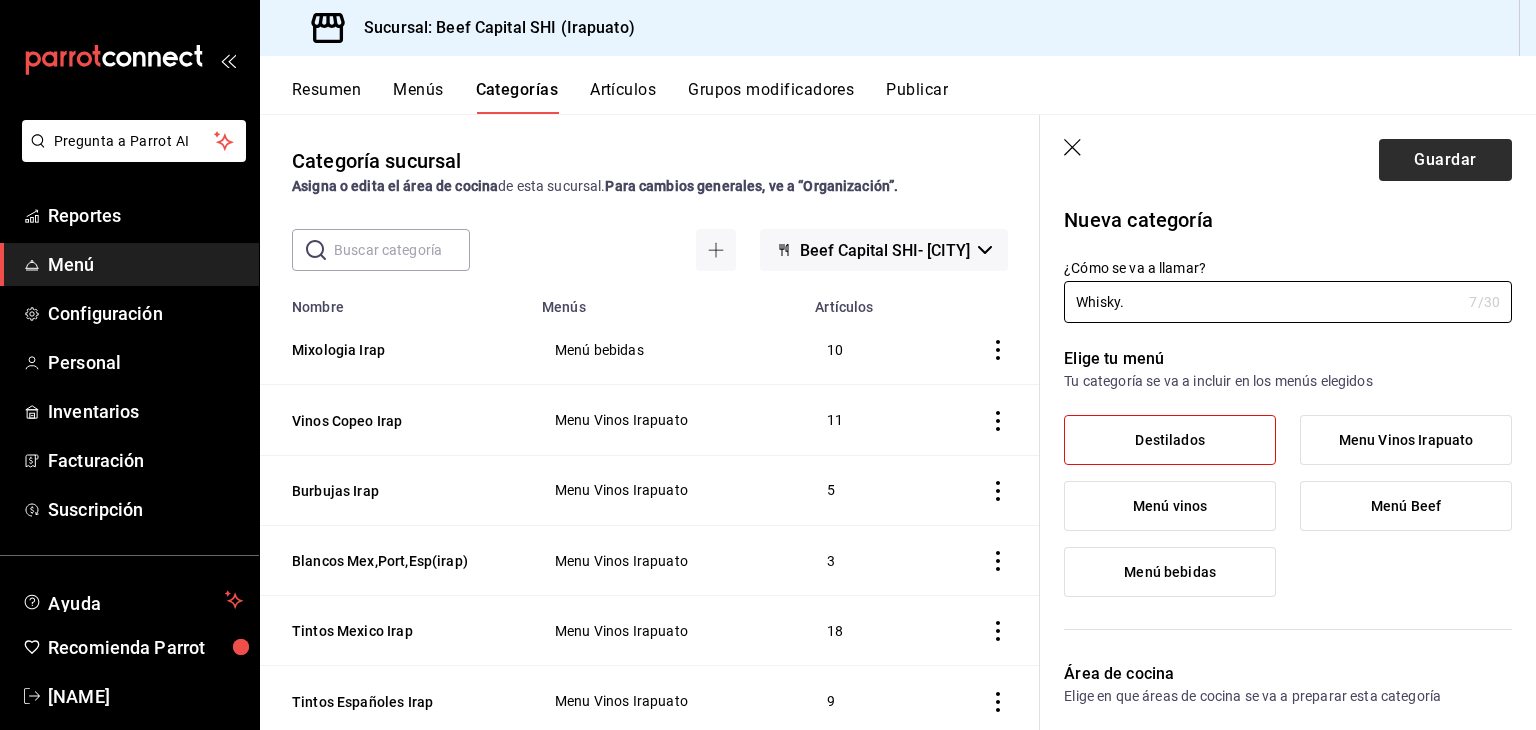 type on "Whisky." 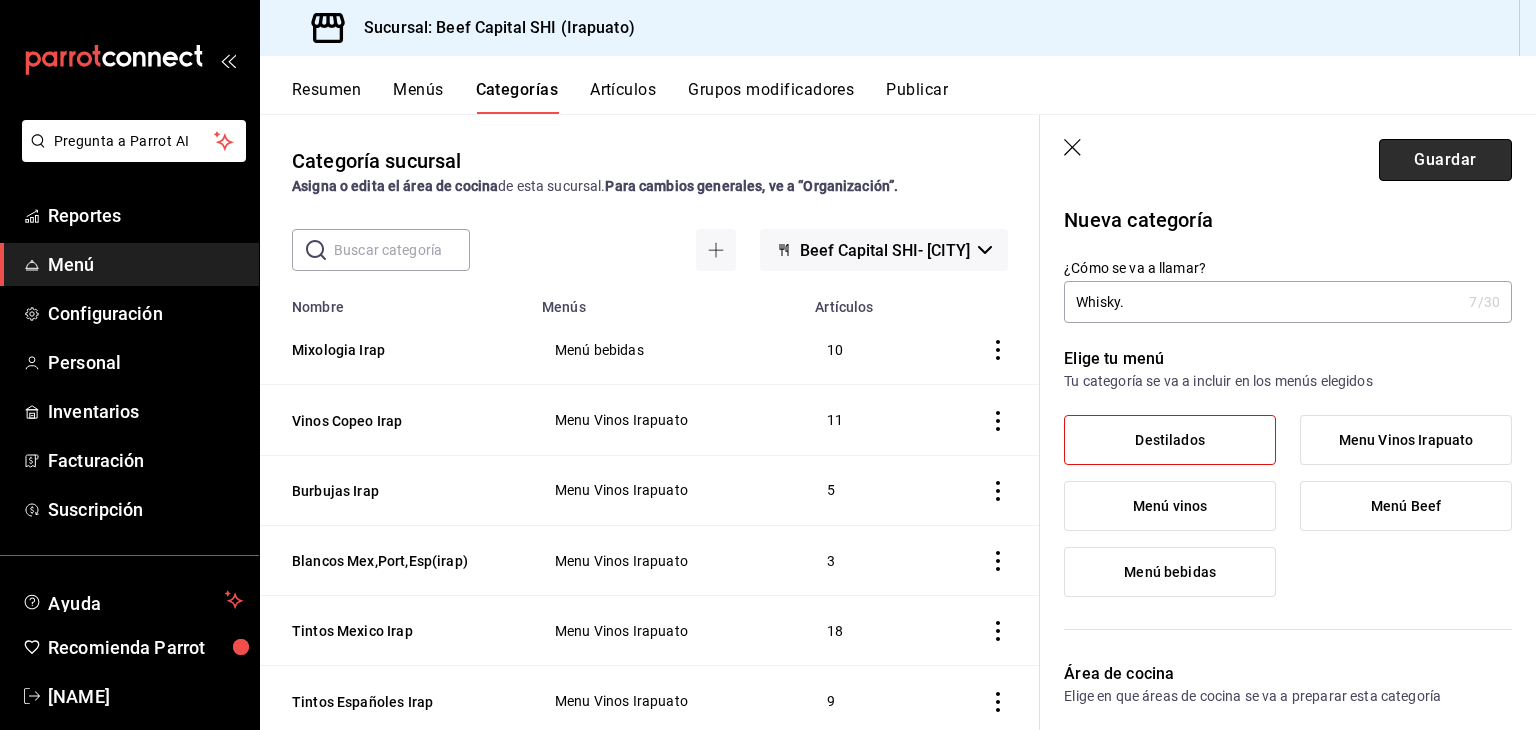 click on "Guardar" at bounding box center (1445, 160) 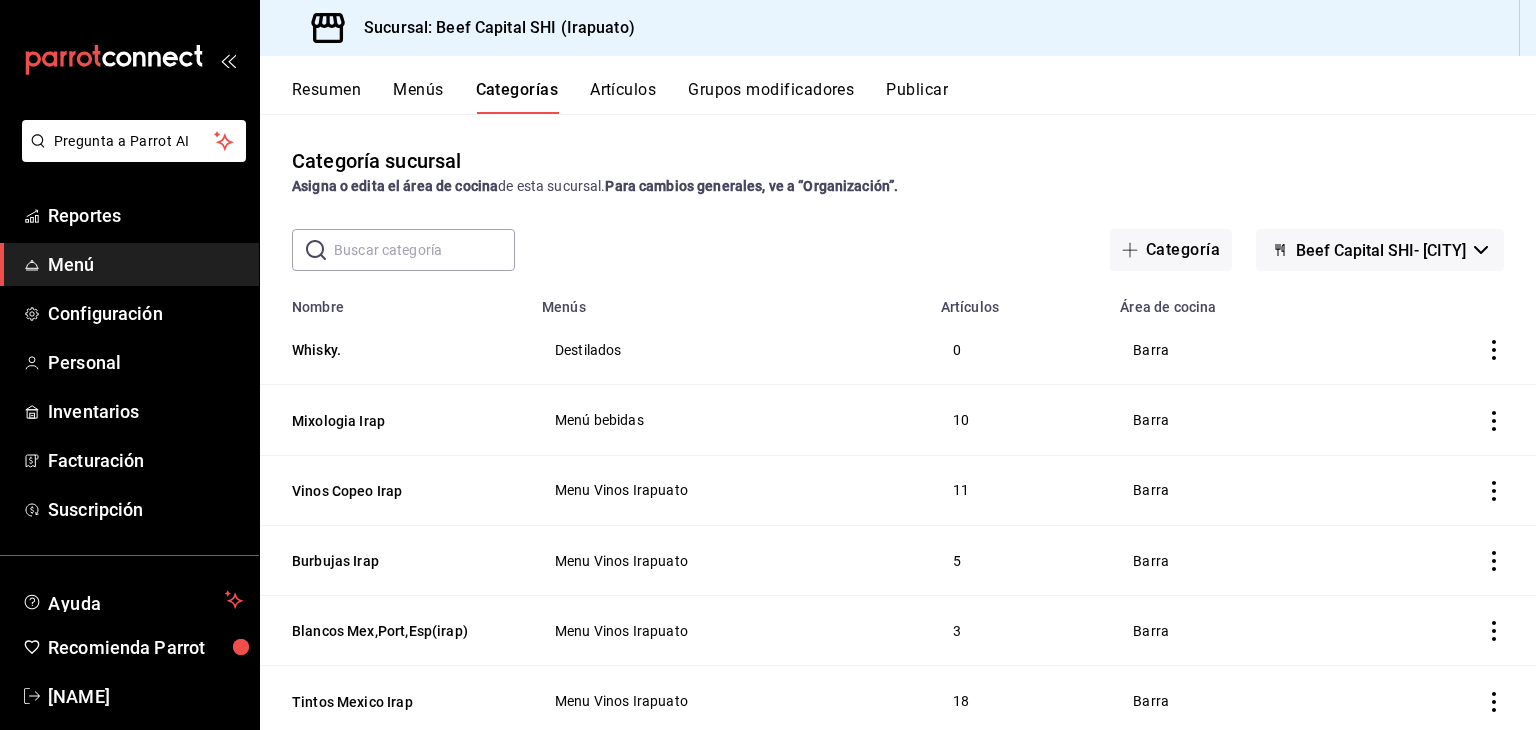 click on "Menús" at bounding box center (418, 97) 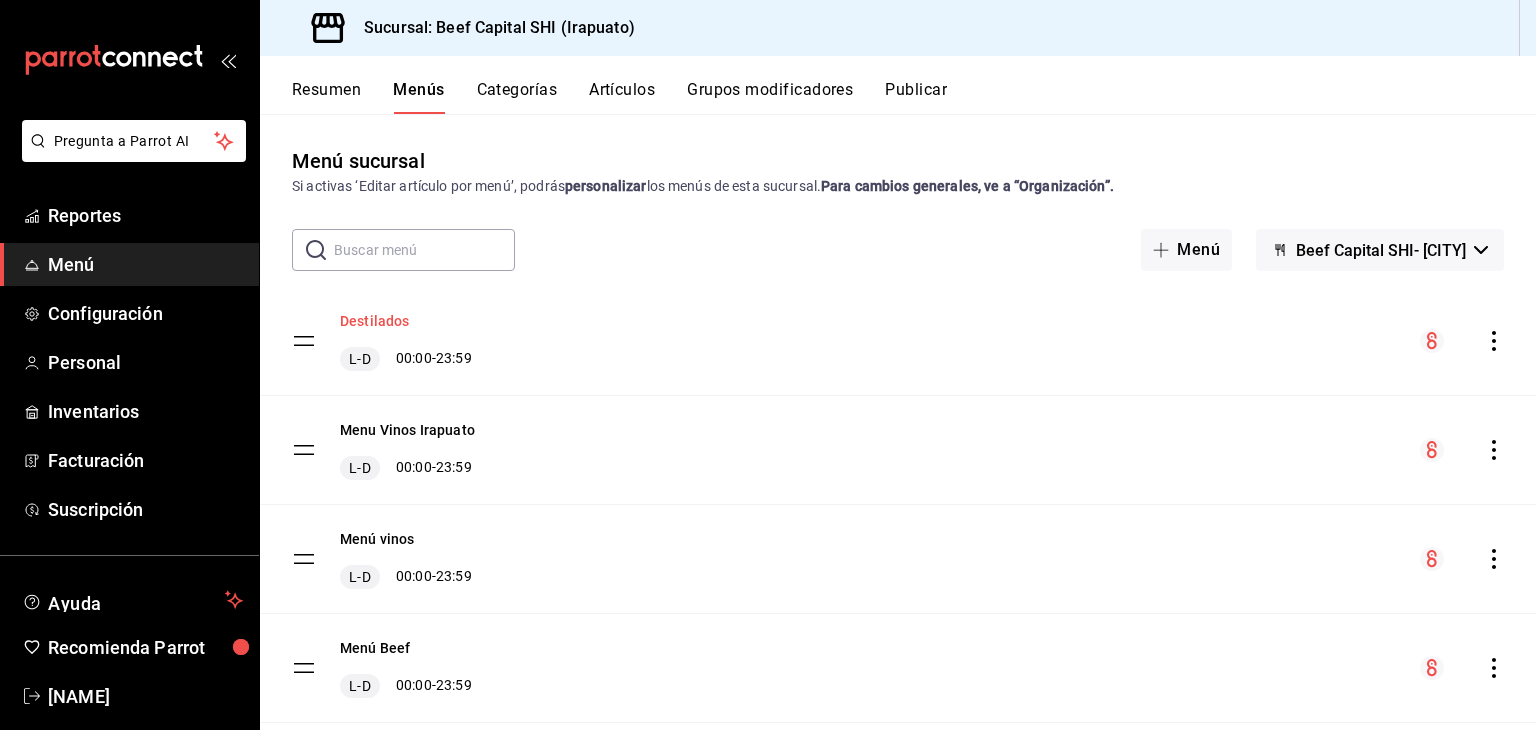 click on "Destilados" at bounding box center (375, 321) 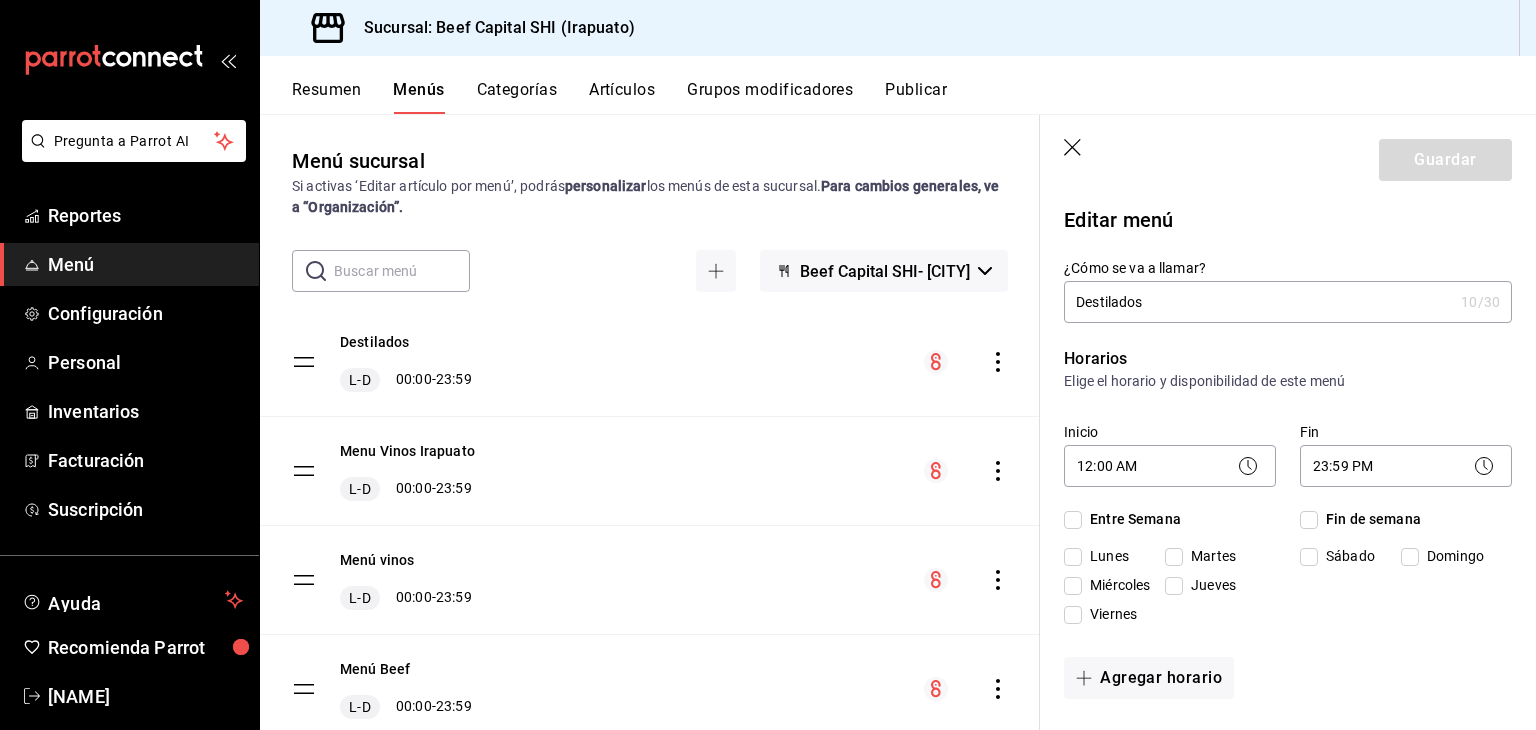 checkbox on "true" 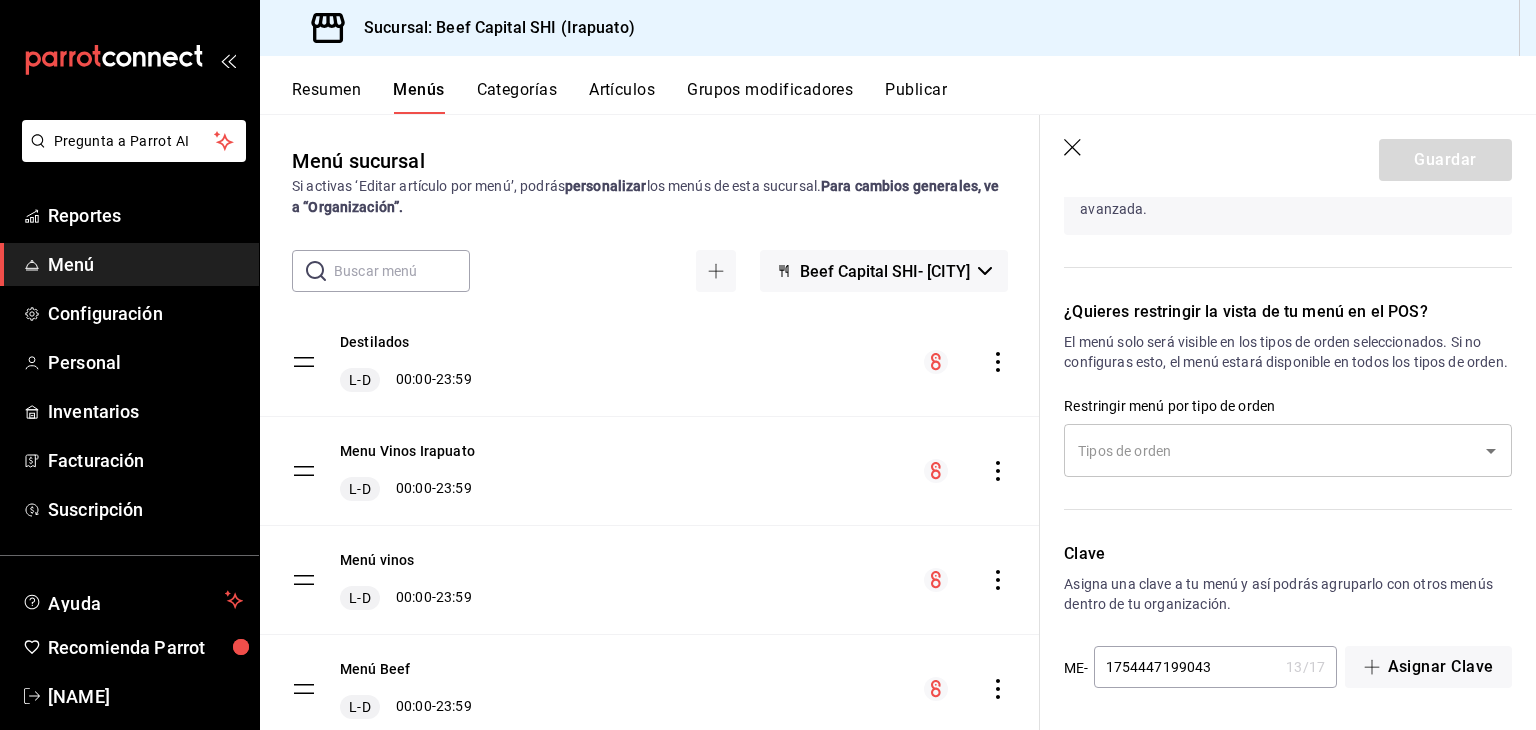 scroll, scrollTop: 1320, scrollLeft: 0, axis: vertical 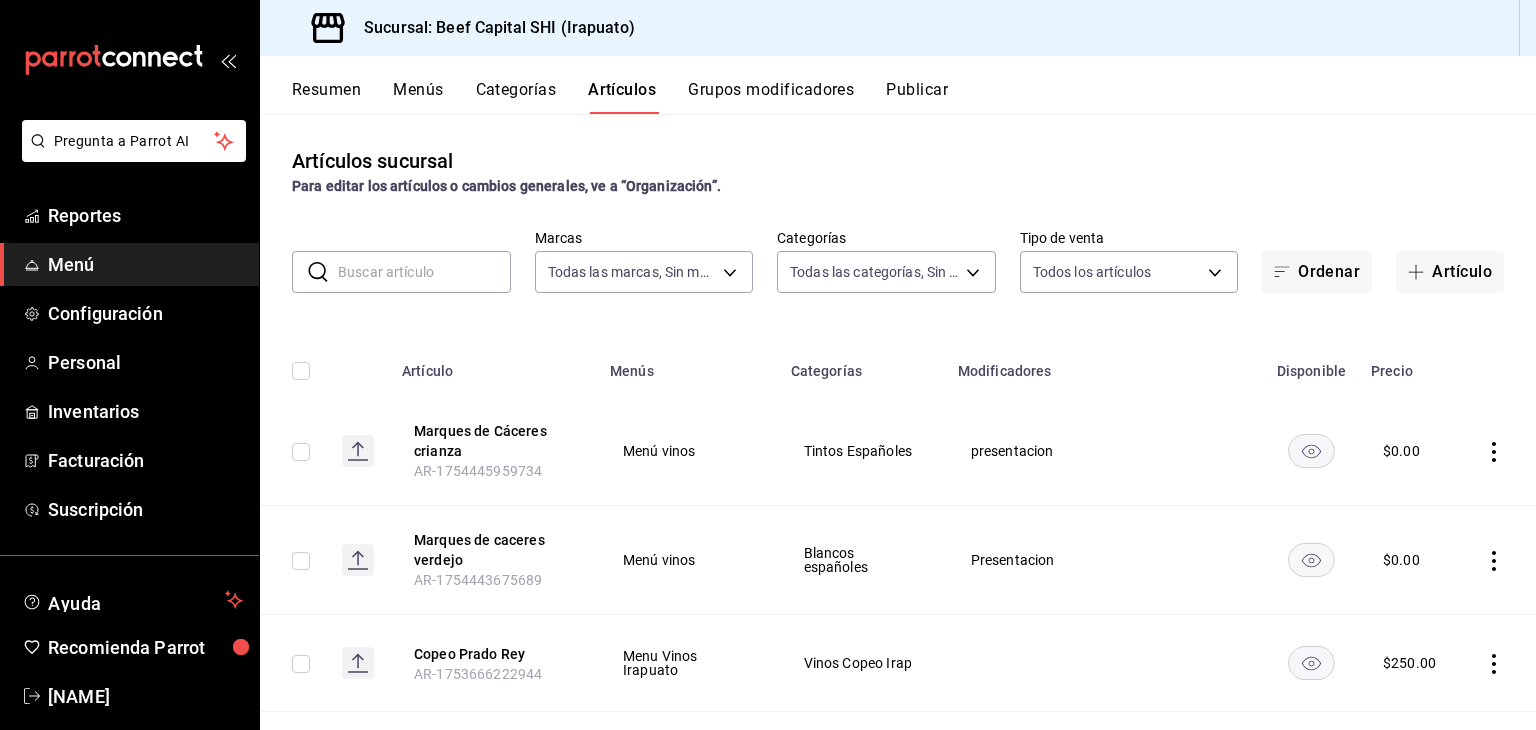 click at bounding box center (424, 272) 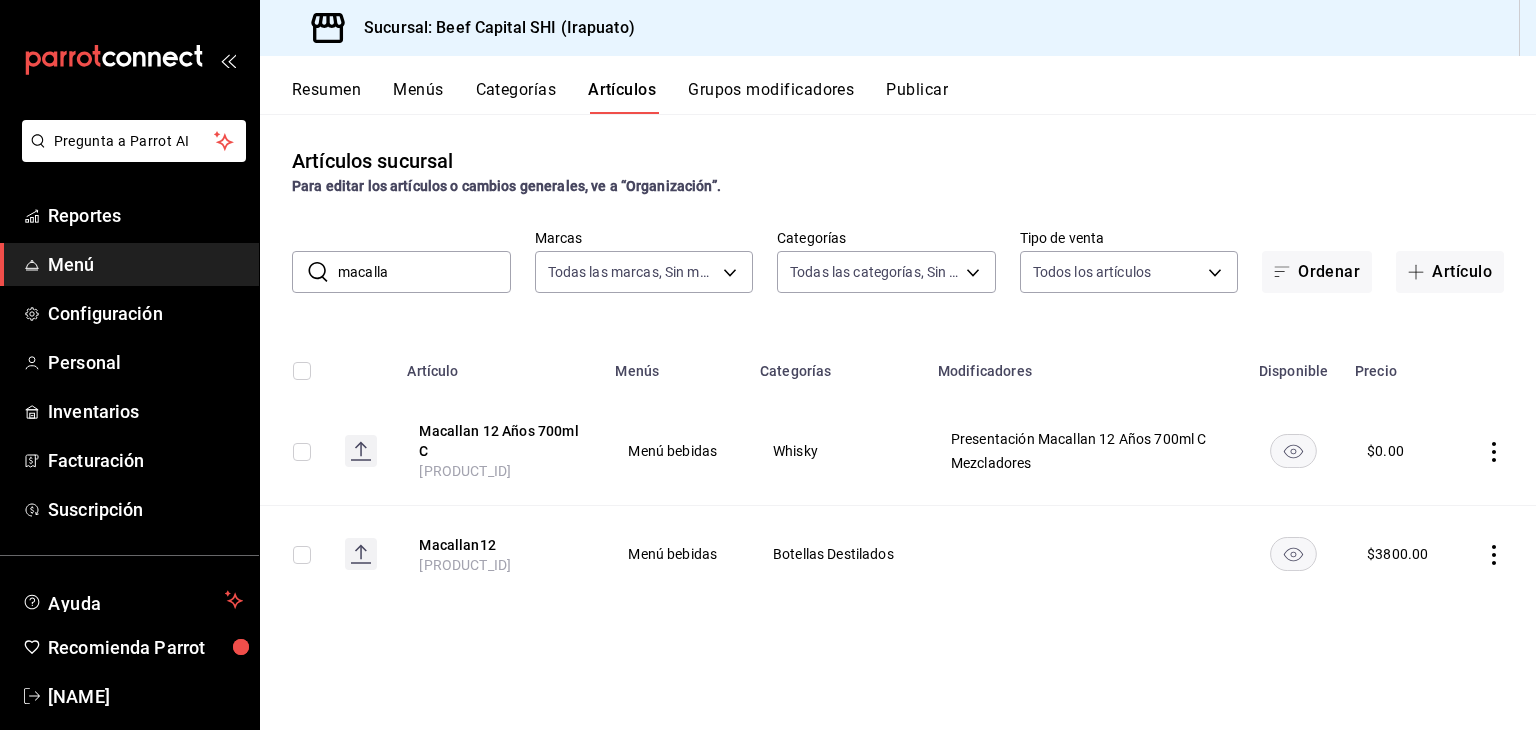 click 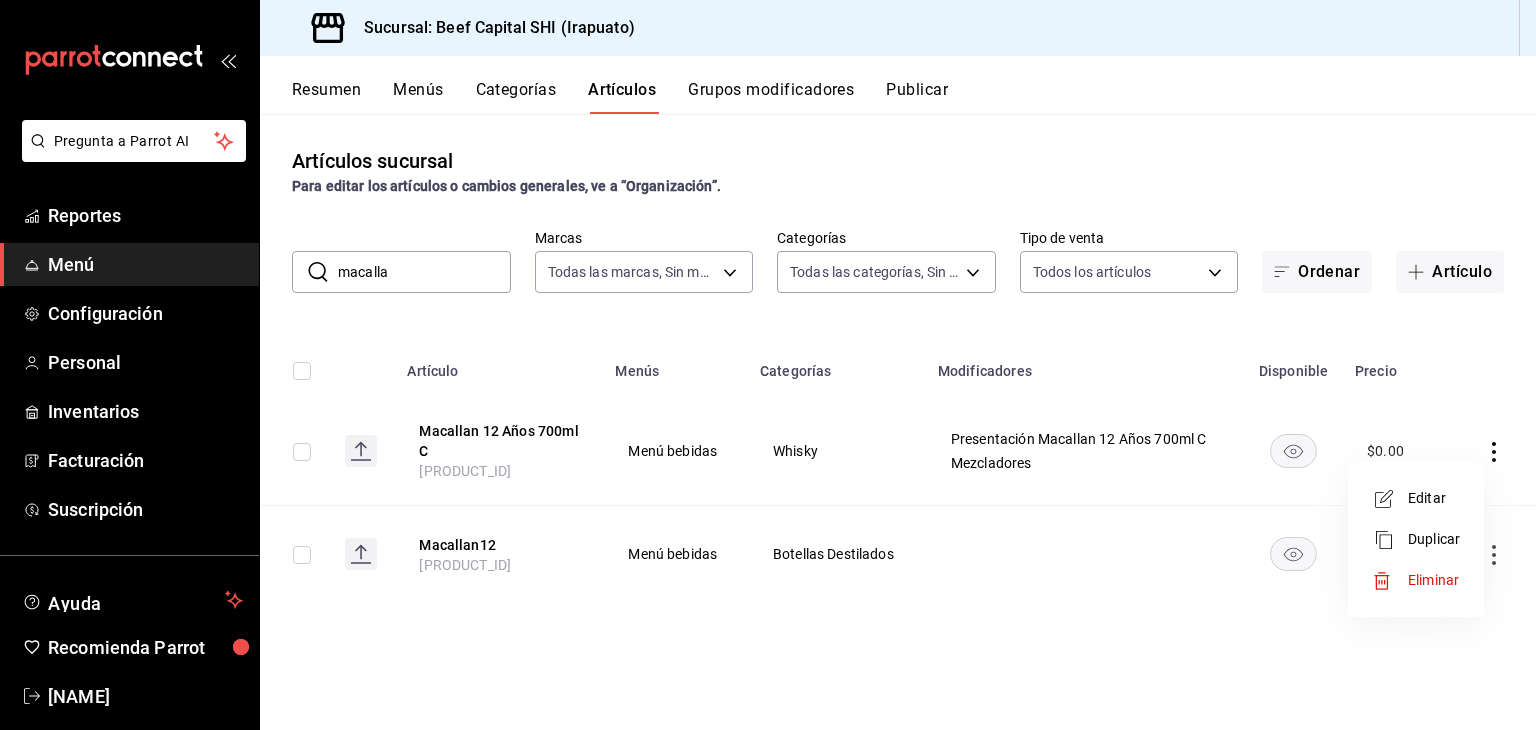 click on "Editar" at bounding box center [1434, 498] 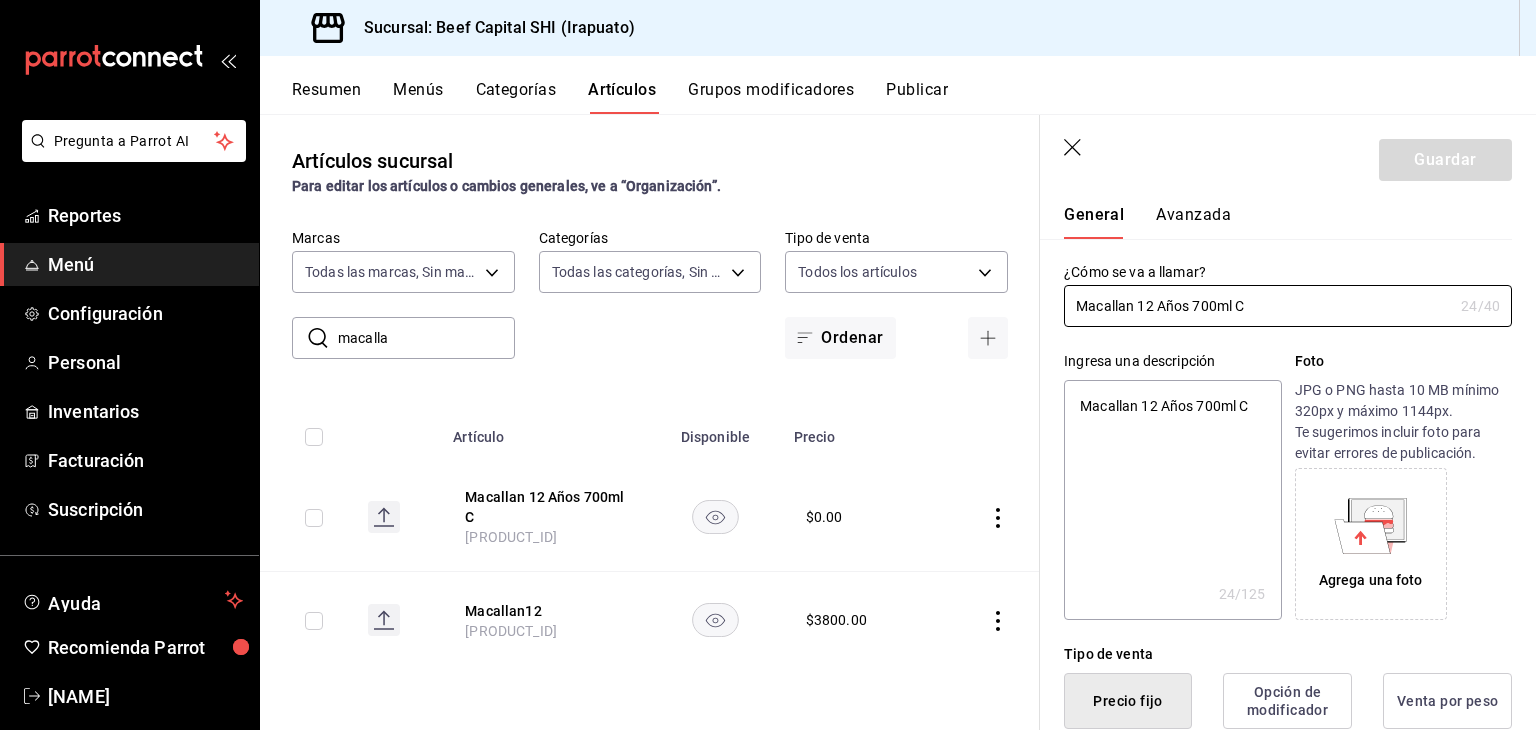 scroll, scrollTop: 0, scrollLeft: 0, axis: both 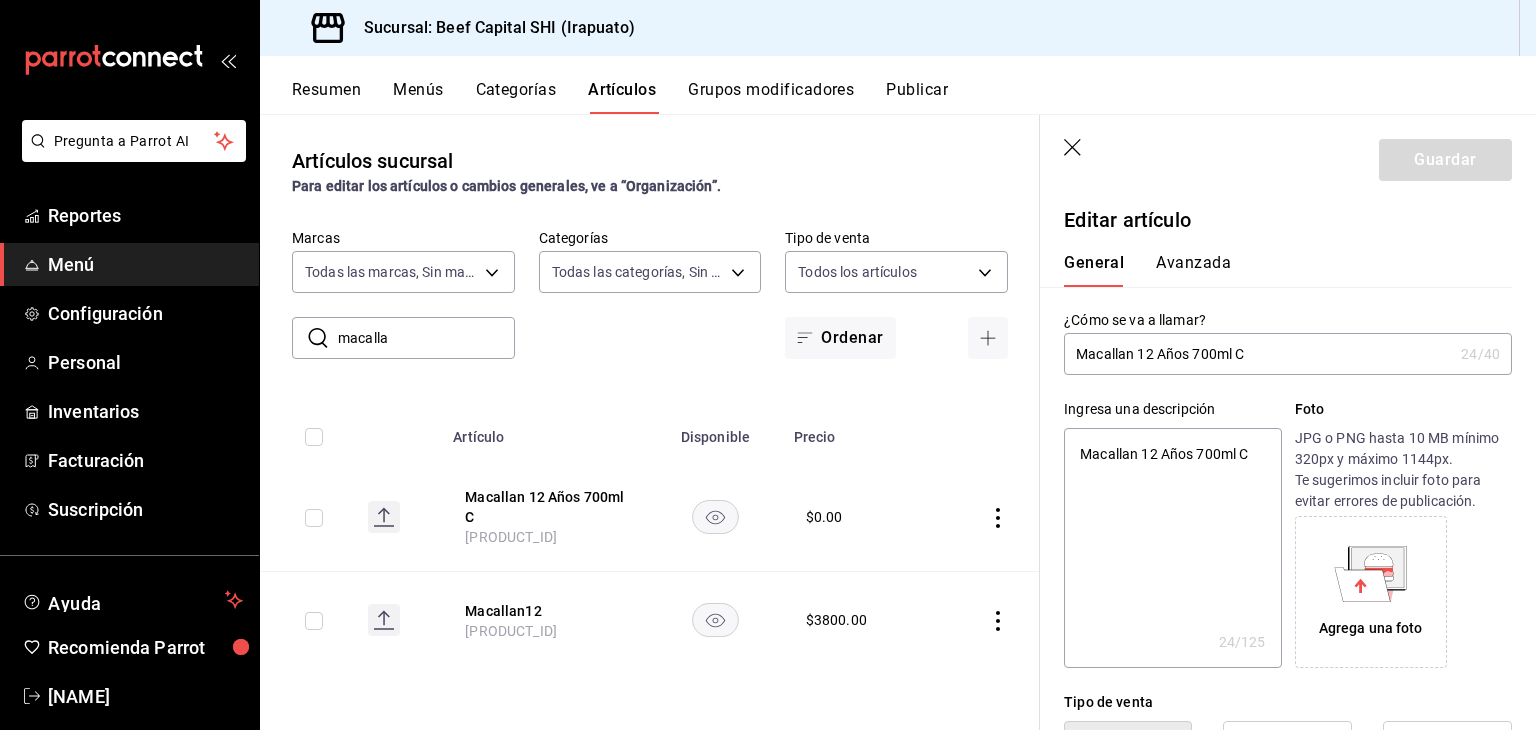 click 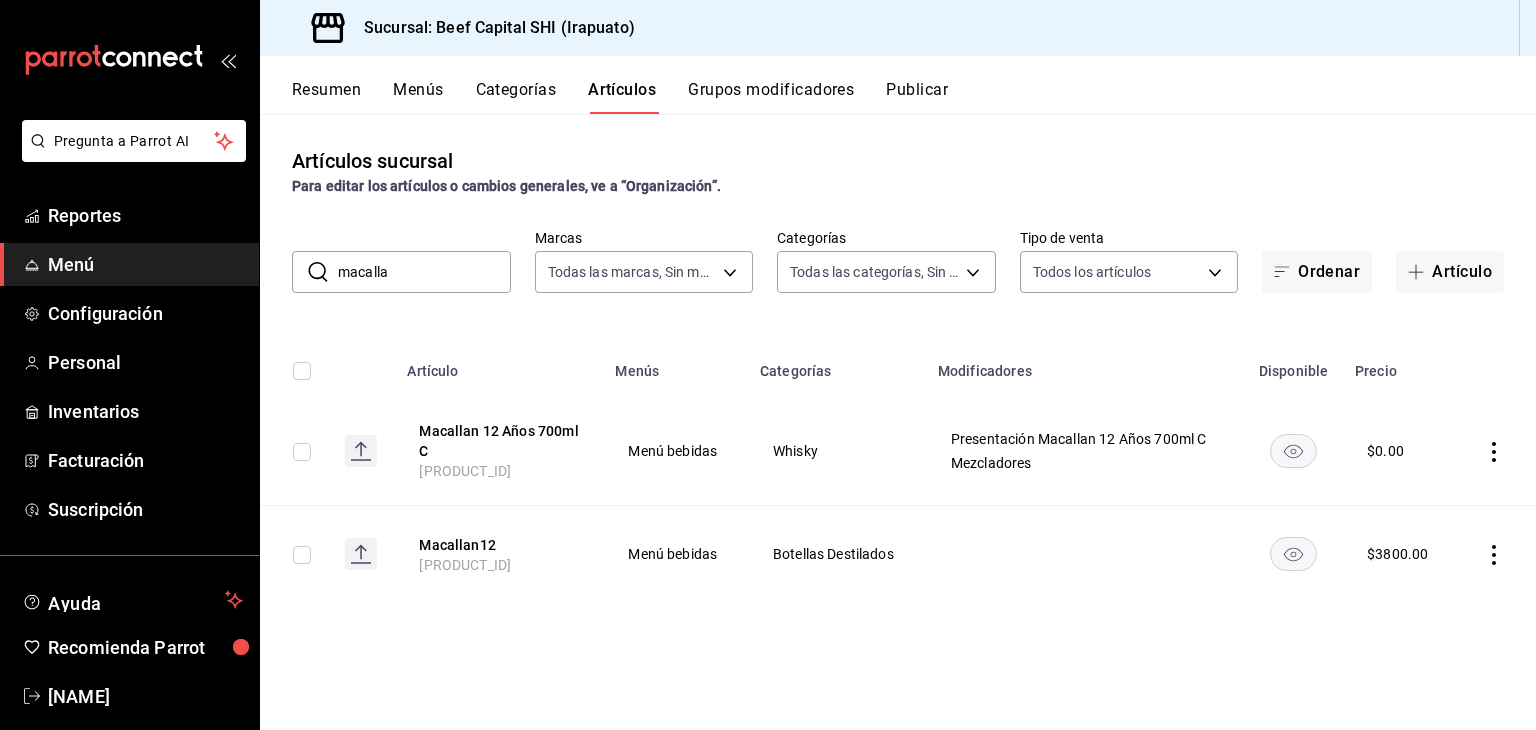 drag, startPoint x: 1494, startPoint y: 447, endPoint x: 1020, endPoint y: 120, distance: 575.85156 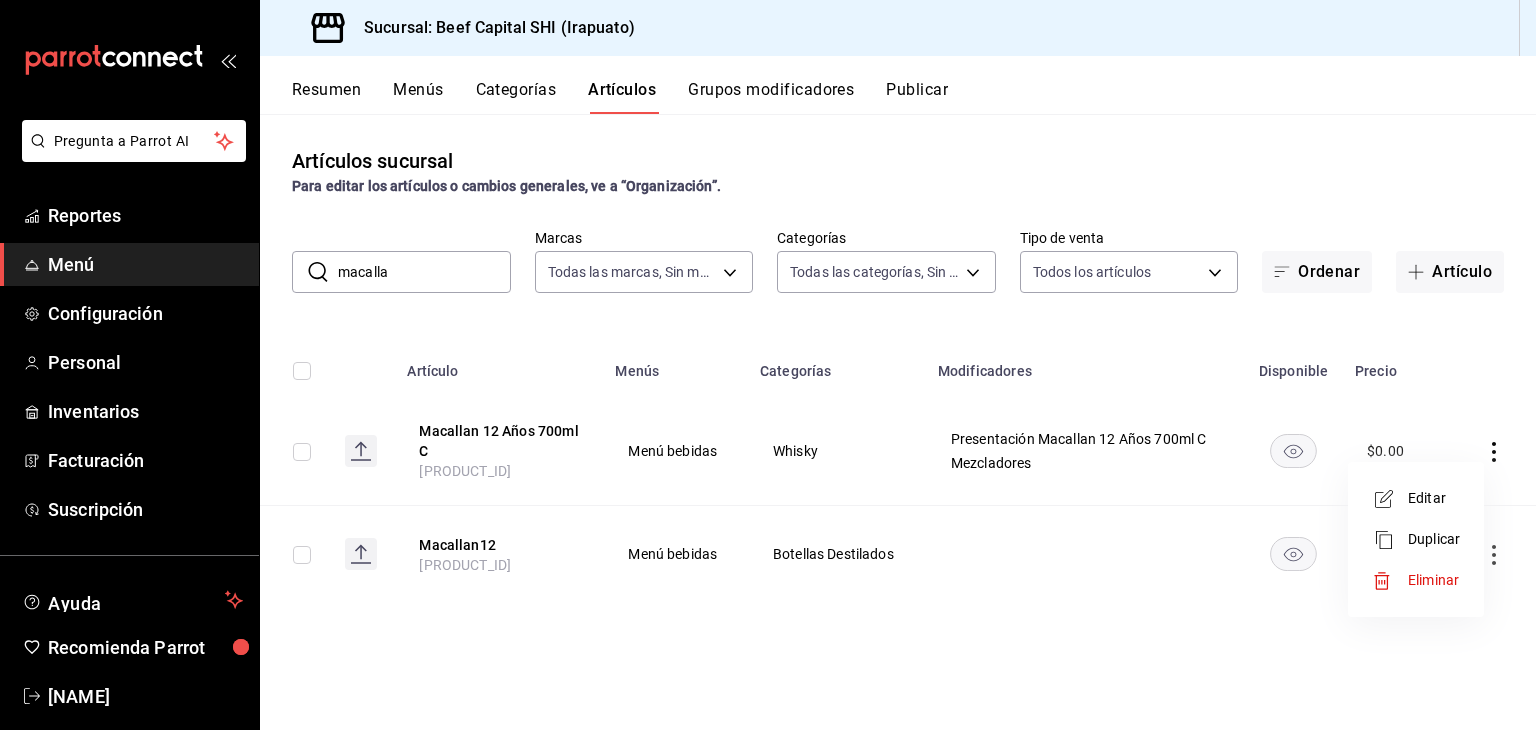 click on "Eliminar" at bounding box center (1433, 580) 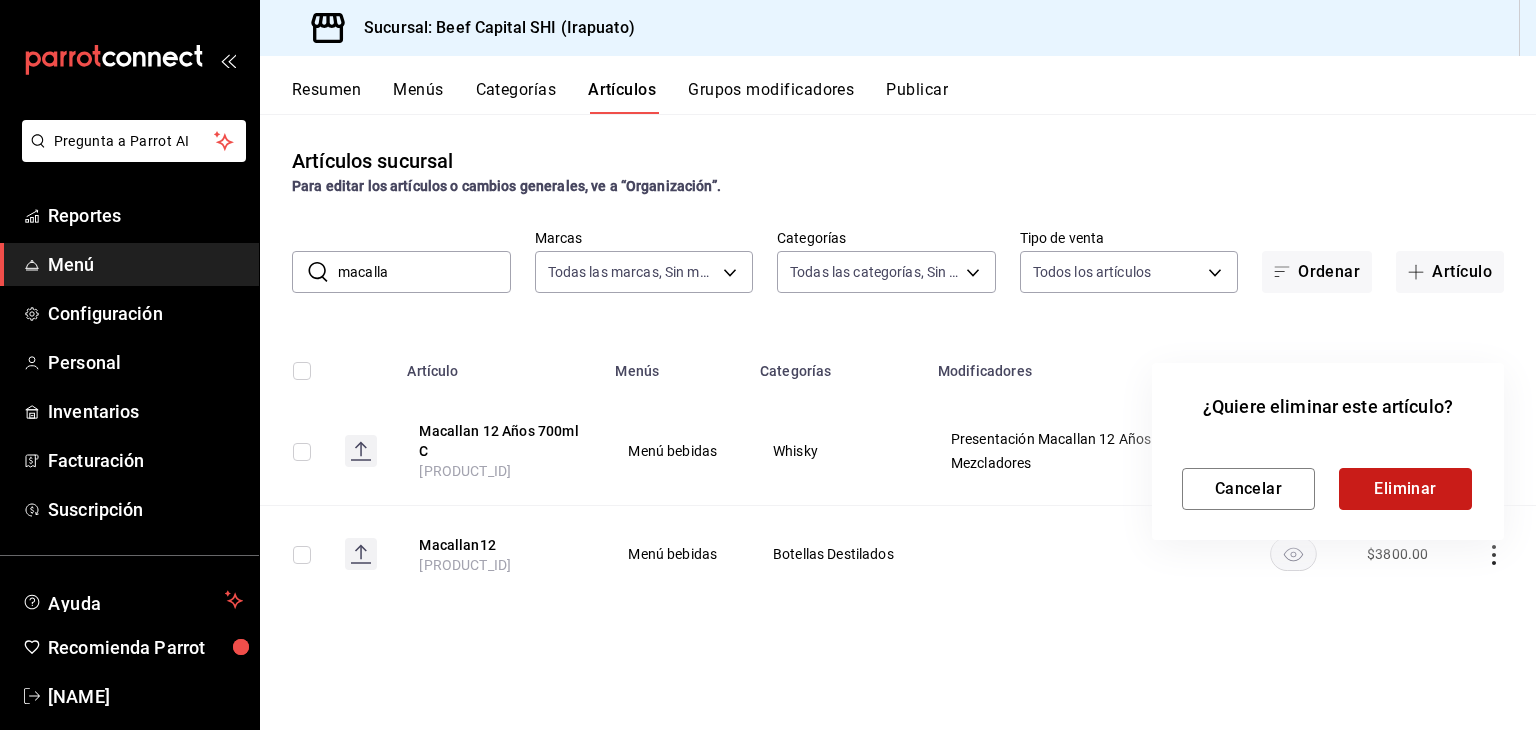click on "Eliminar" at bounding box center (1405, 489) 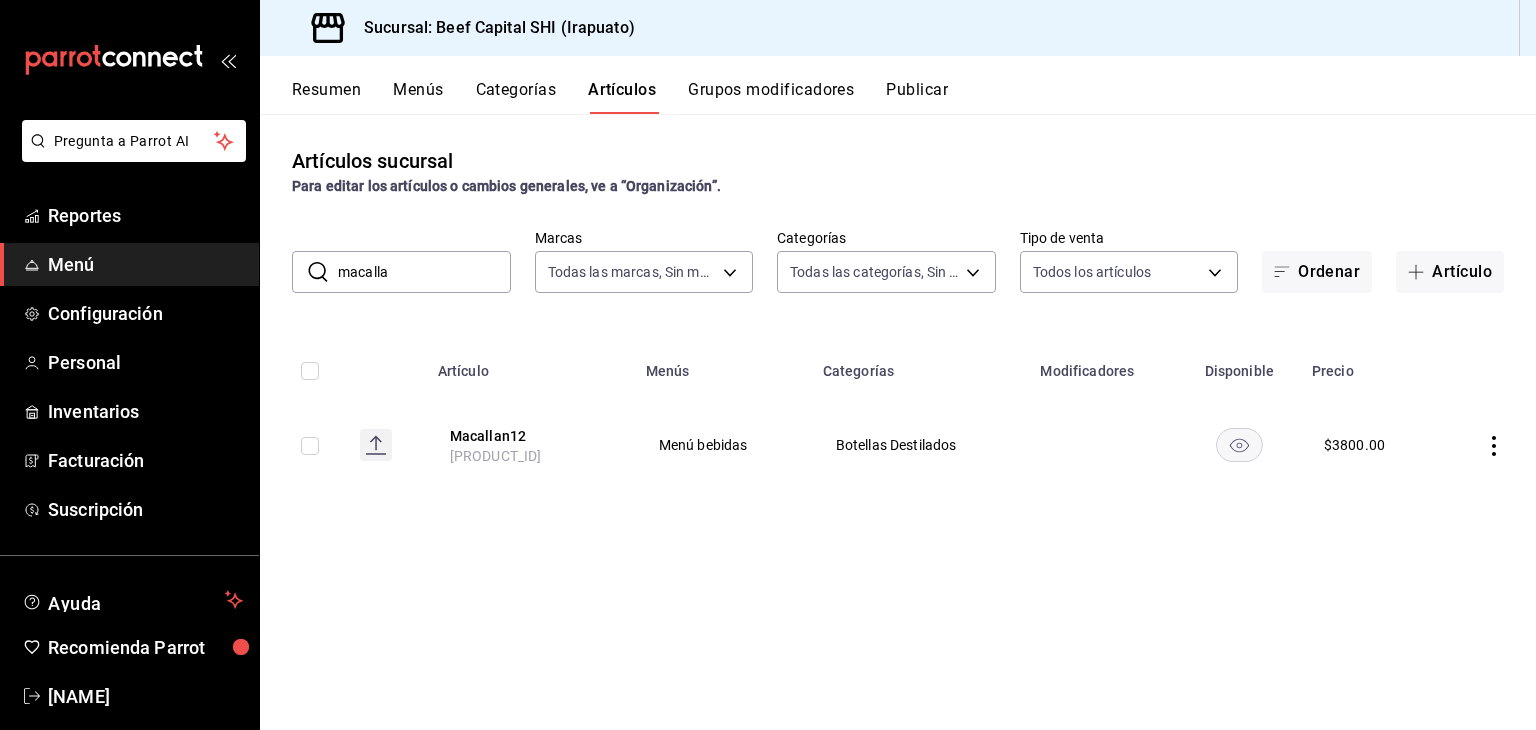 click 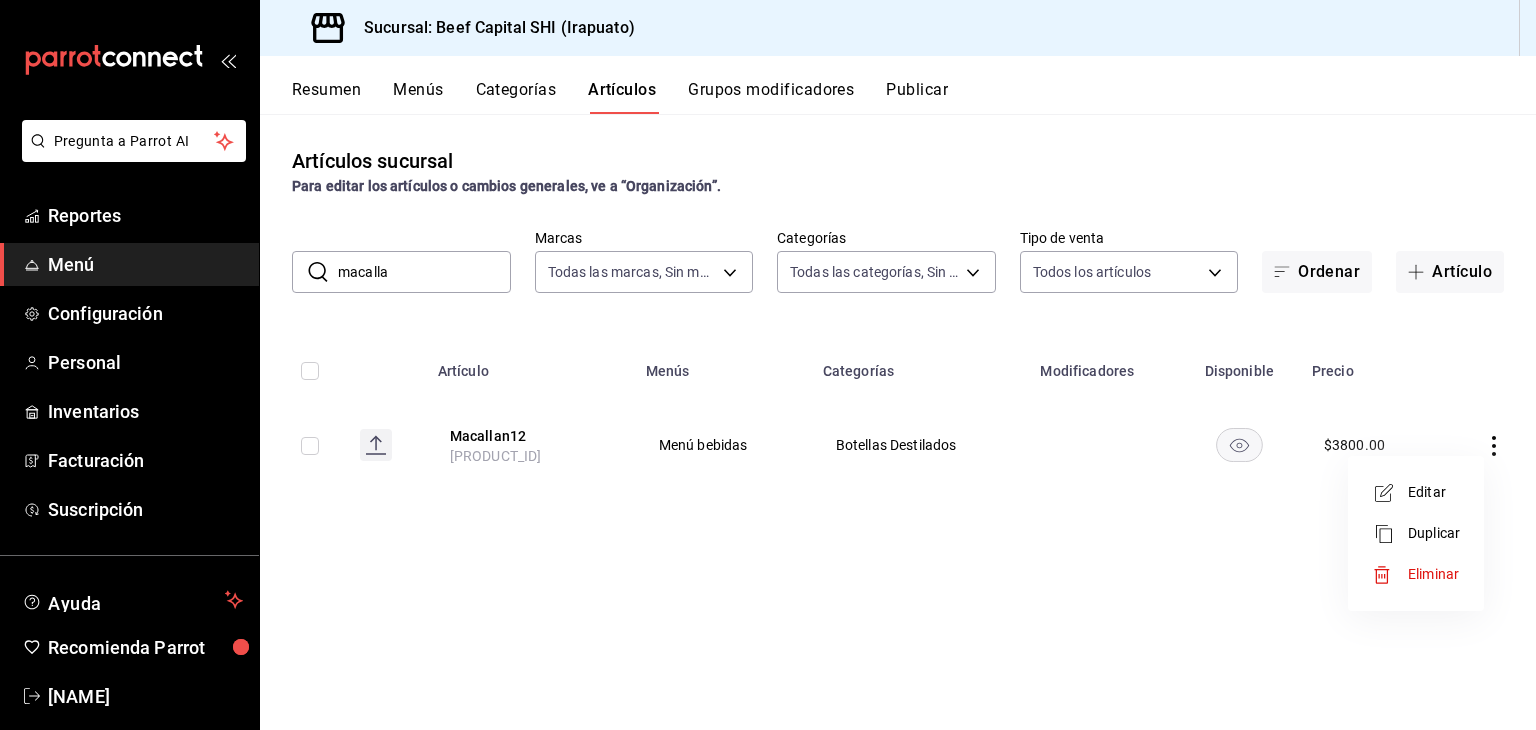 click at bounding box center (1390, 493) 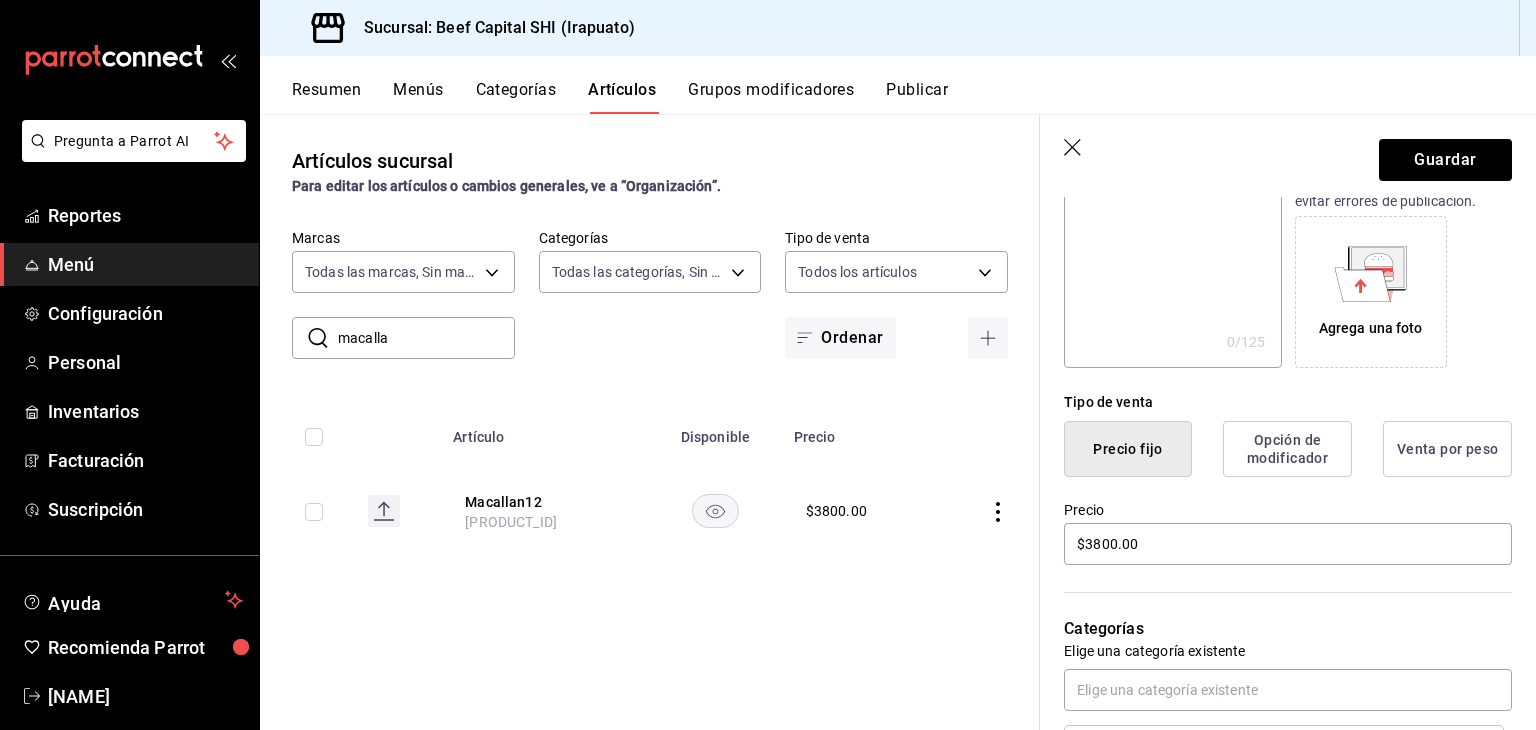 scroll, scrollTop: 400, scrollLeft: 0, axis: vertical 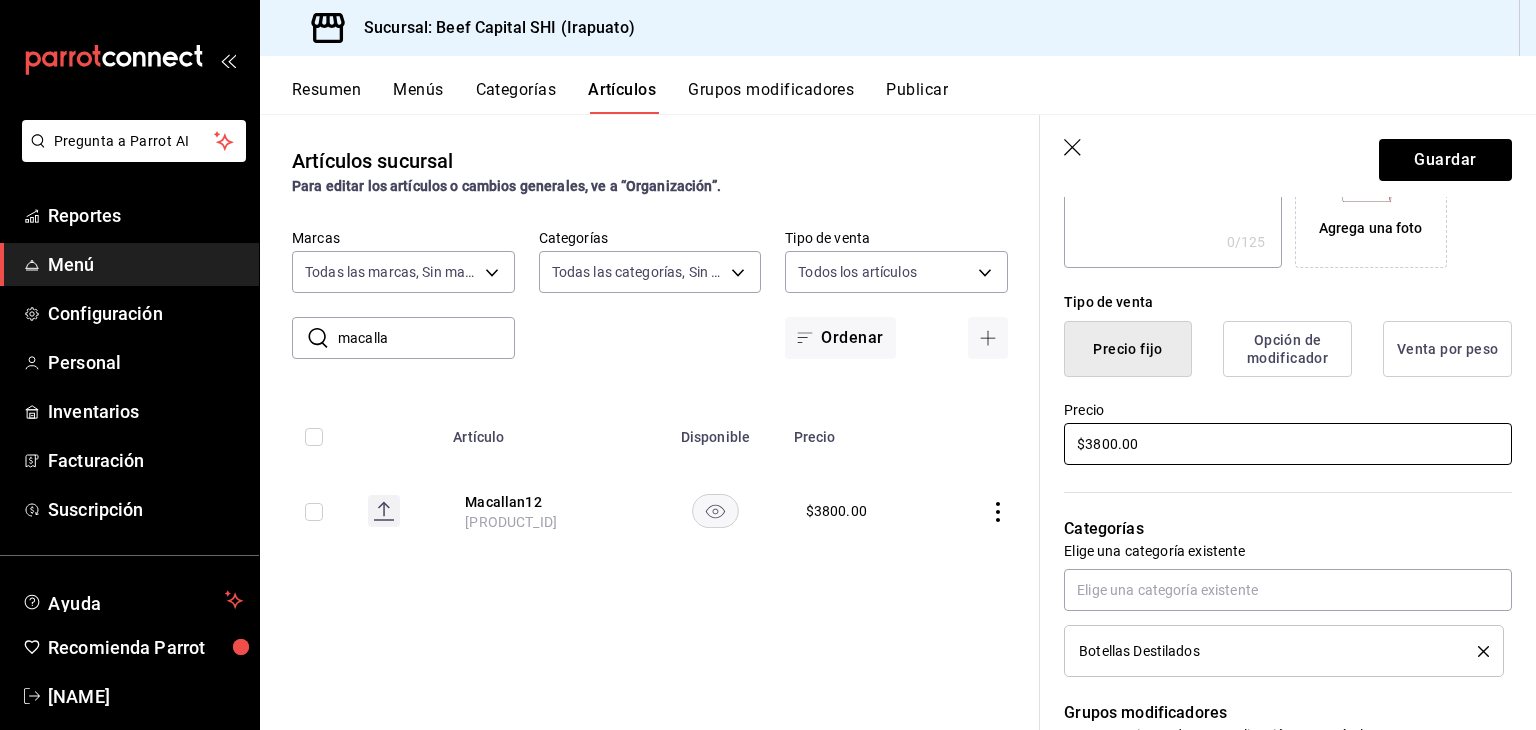drag, startPoint x: 1233, startPoint y: 449, endPoint x: 915, endPoint y: 508, distance: 323.42697 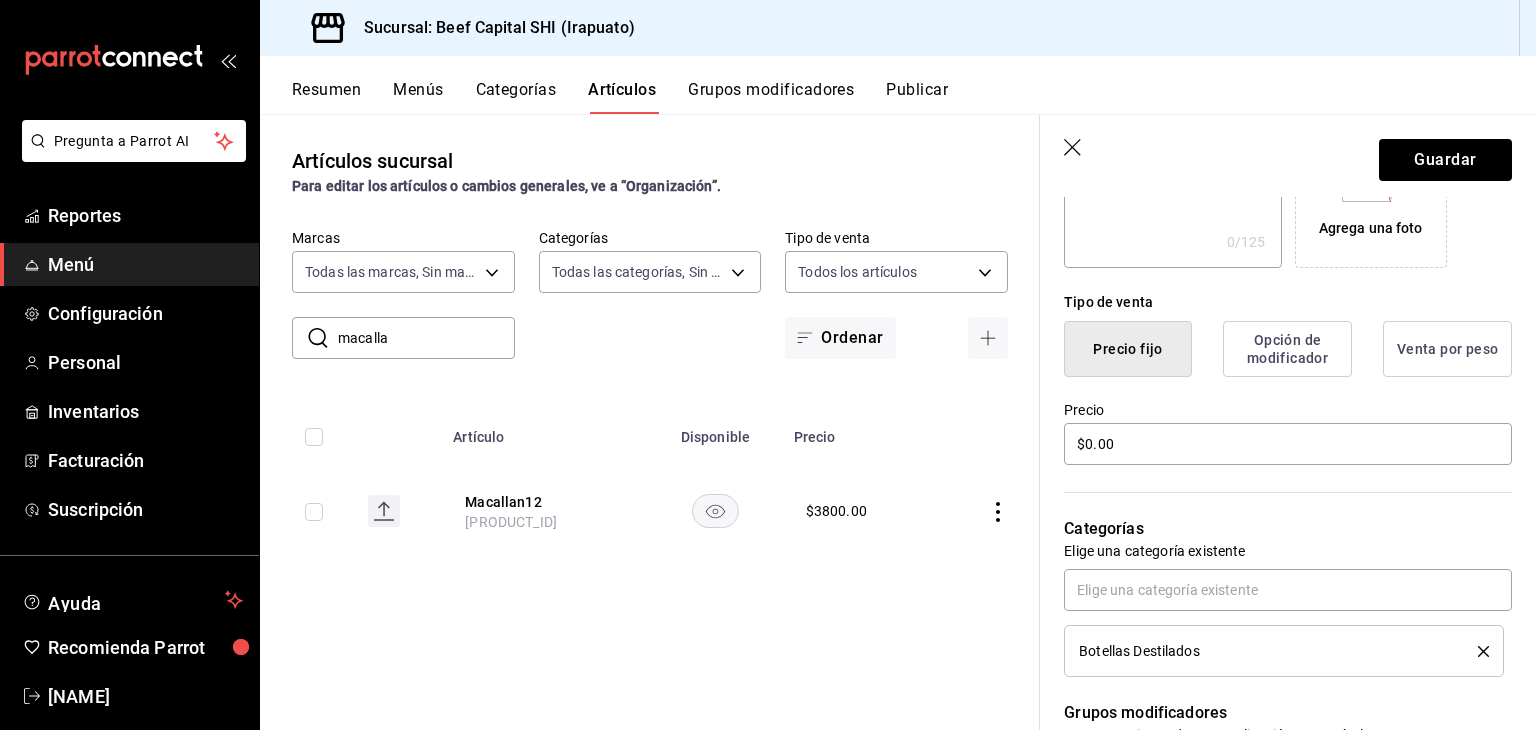 click on "Categorías Elige una categoría existente Botellas Destilados" at bounding box center [1276, 572] 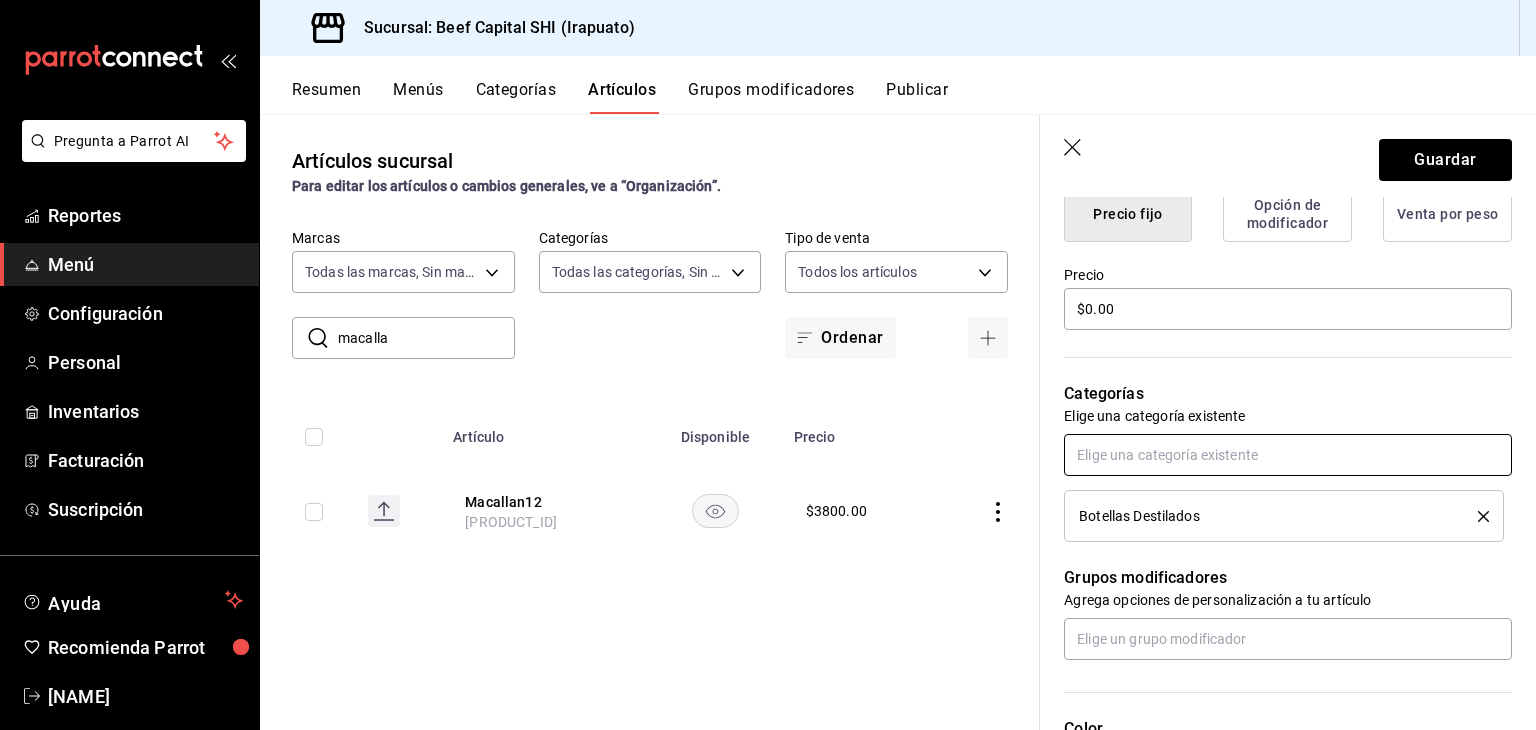 scroll, scrollTop: 600, scrollLeft: 0, axis: vertical 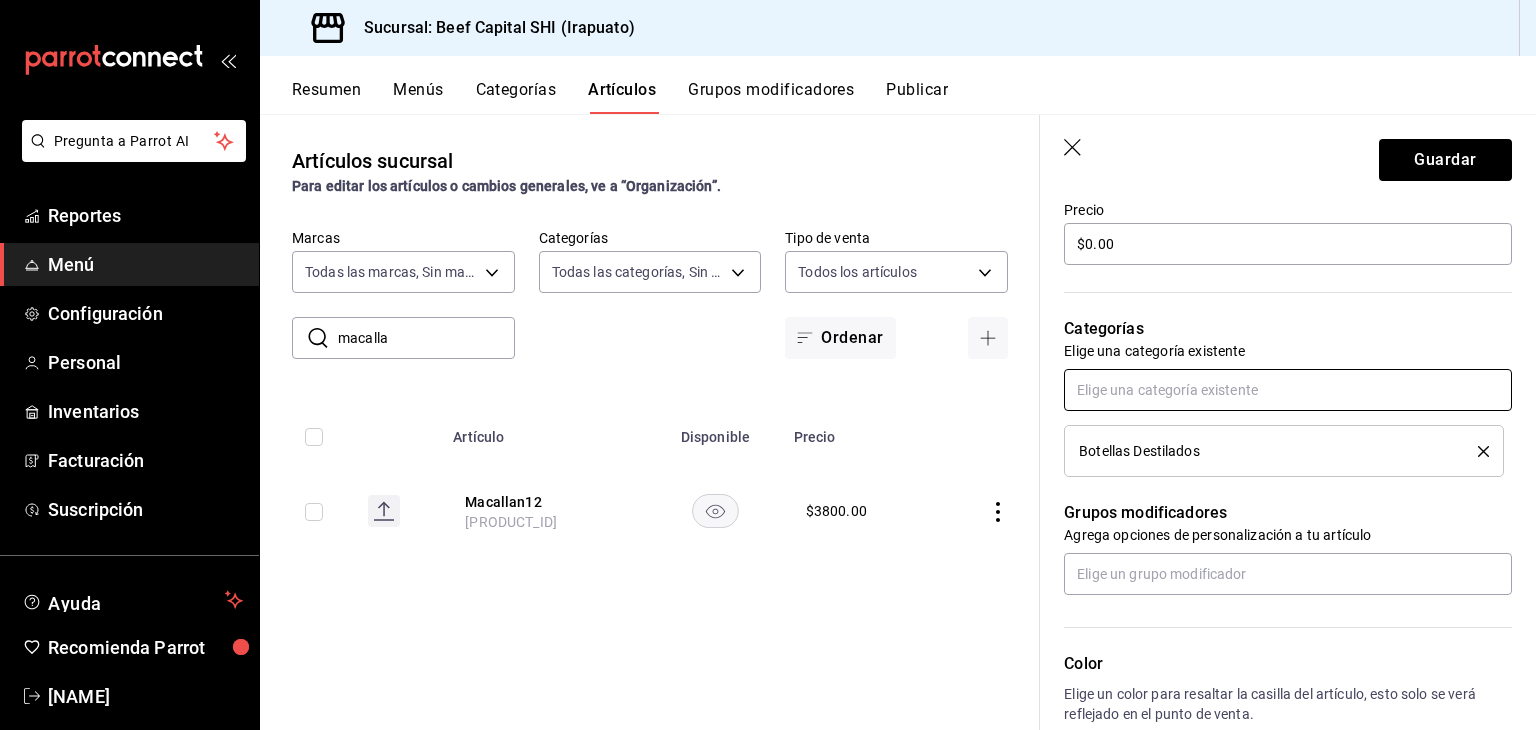 click at bounding box center (1288, 390) 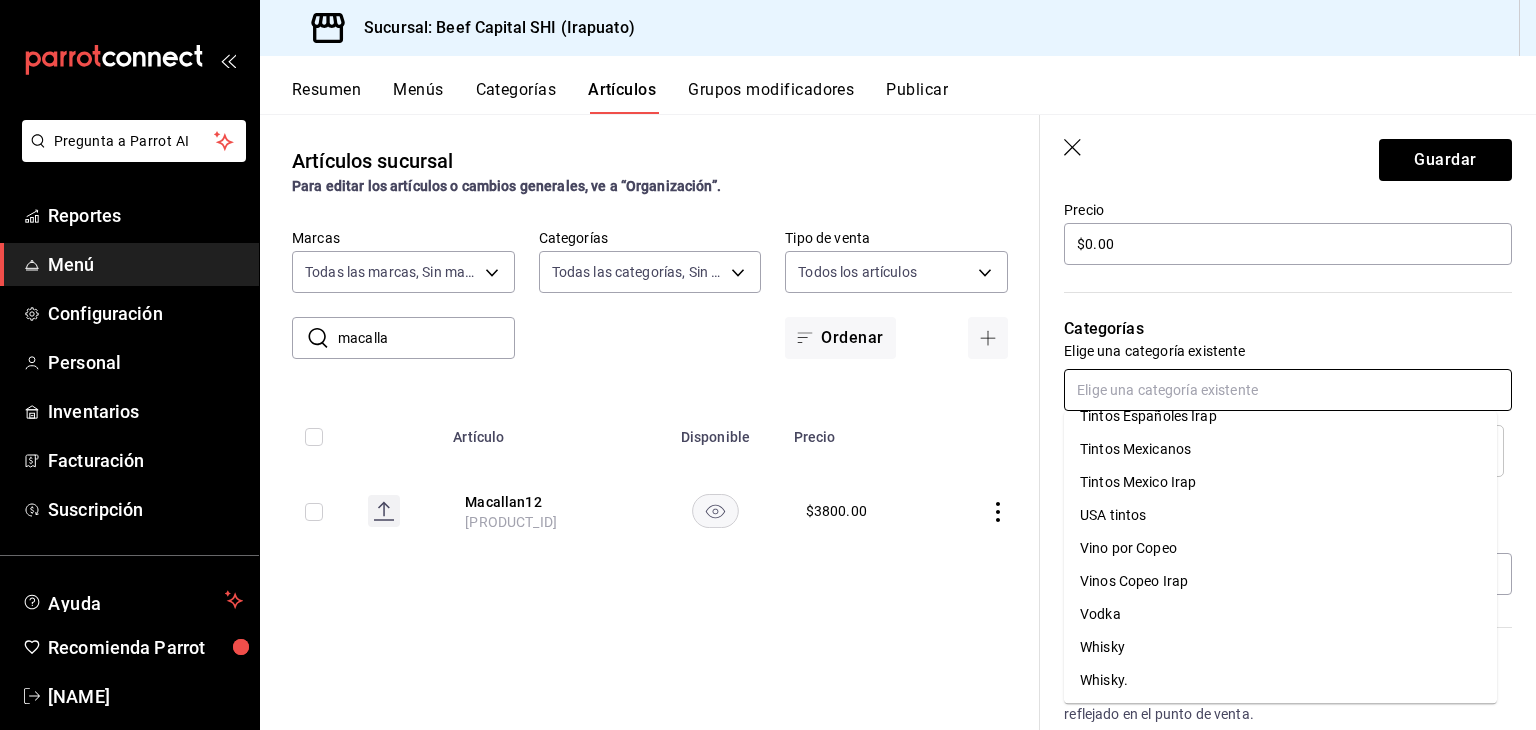 scroll, scrollTop: 1506, scrollLeft: 0, axis: vertical 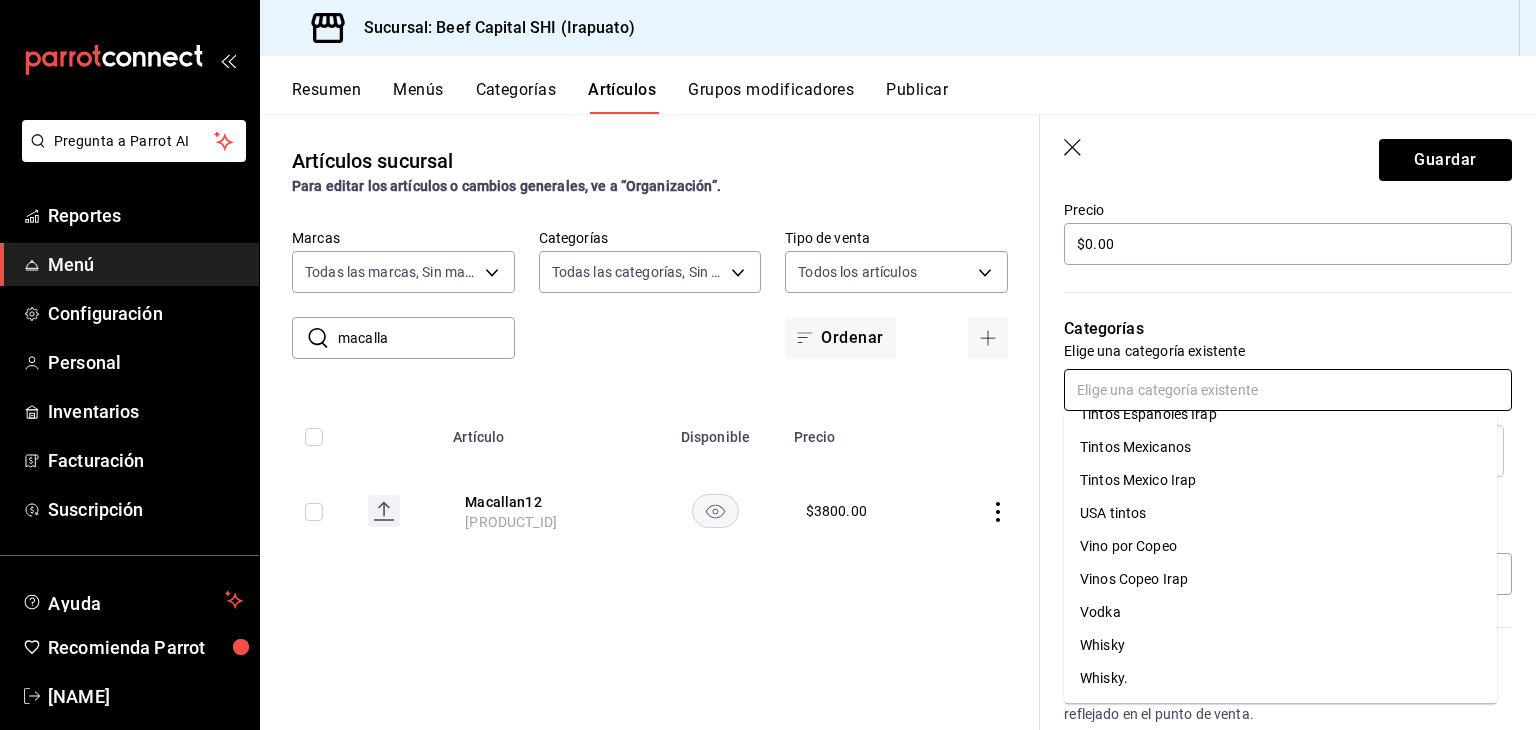 click on "Whisky." at bounding box center [1280, 678] 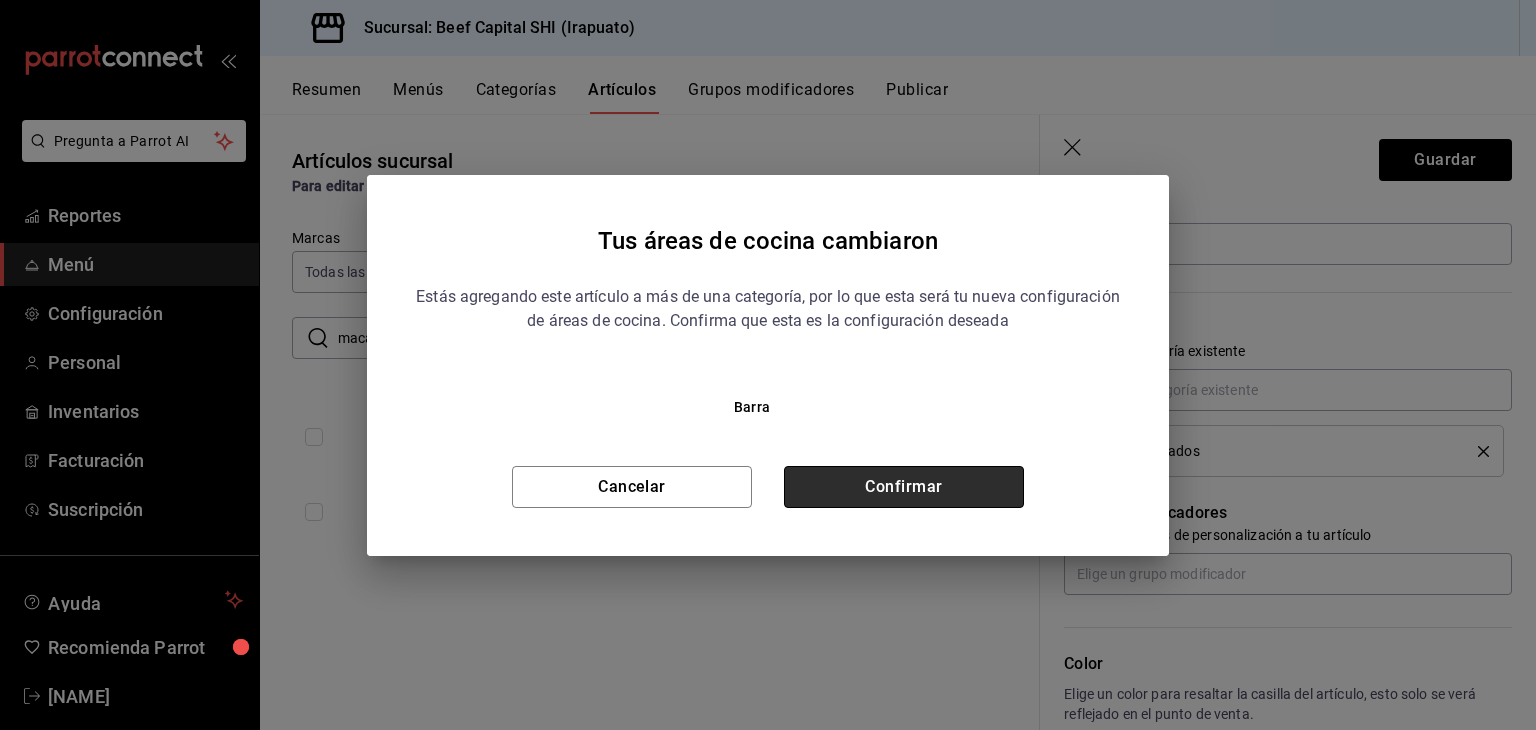 click on "Confirmar" at bounding box center [904, 487] 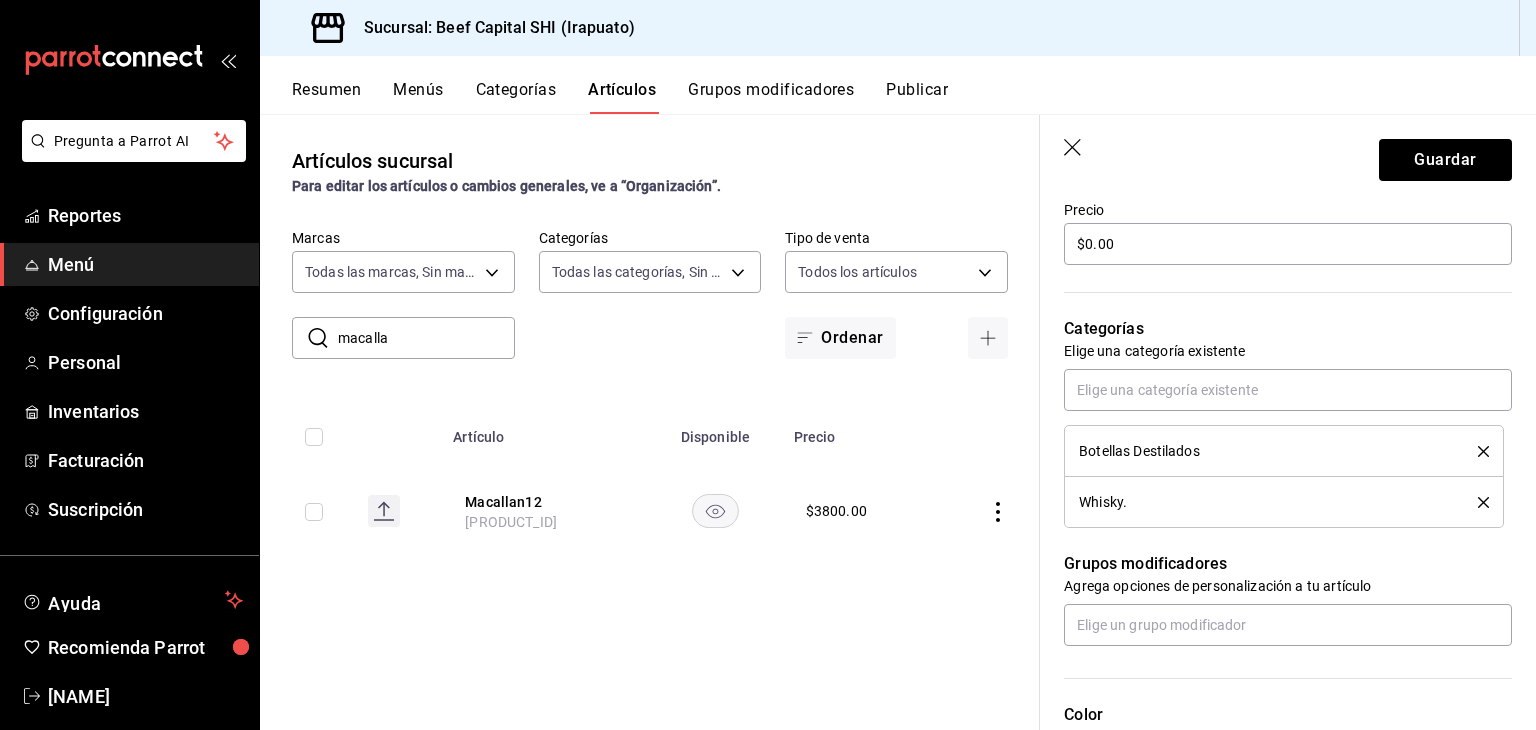 click 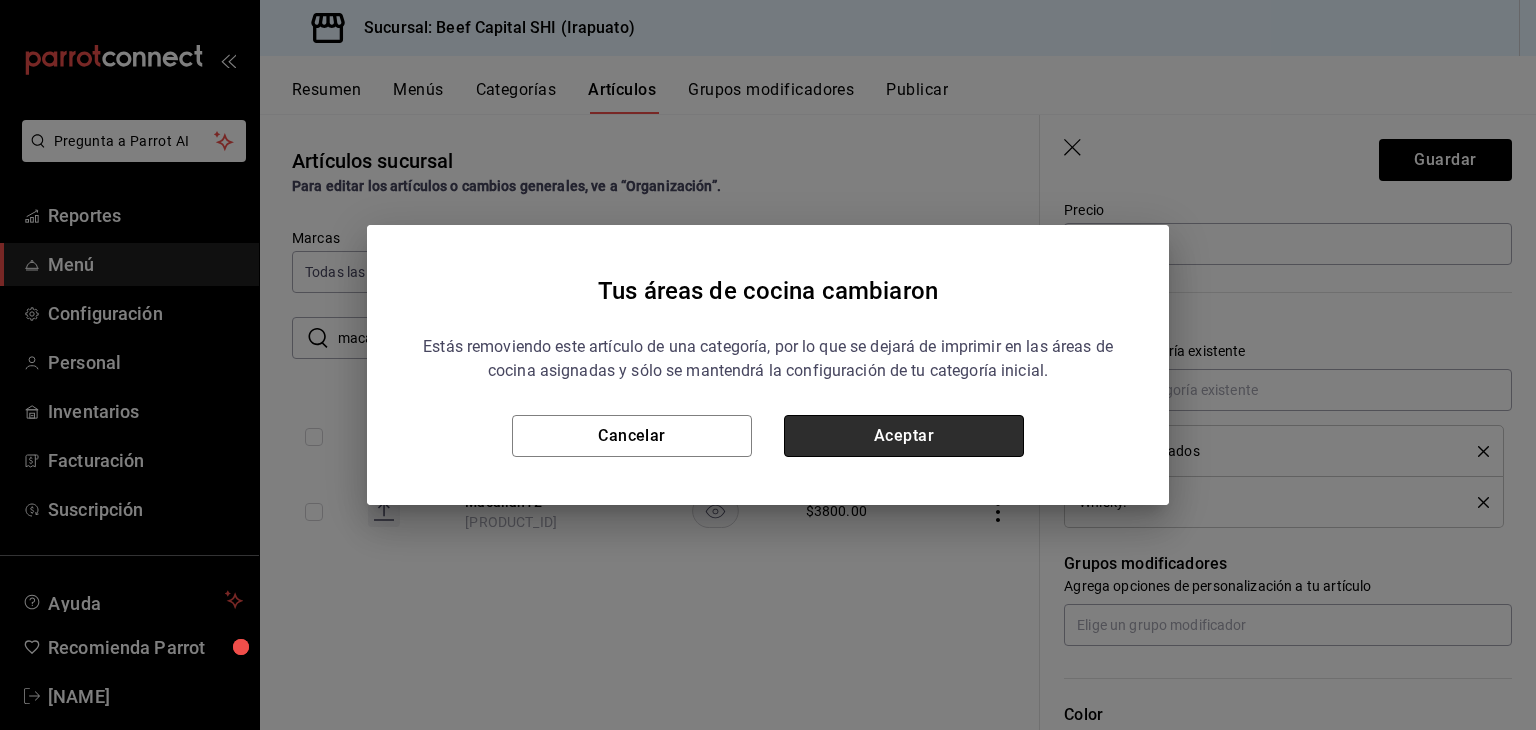 click on "Aceptar" at bounding box center [904, 436] 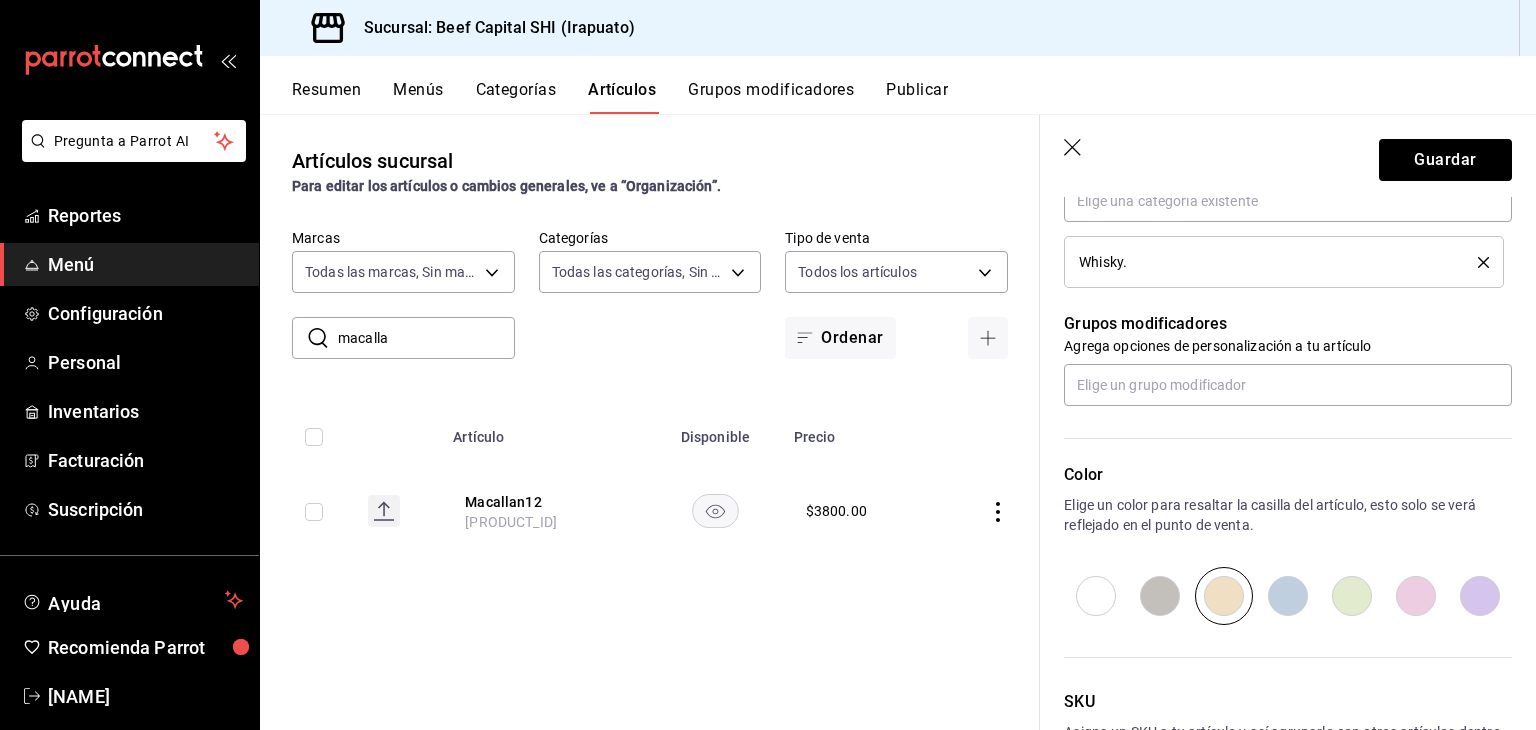 scroll, scrollTop: 800, scrollLeft: 0, axis: vertical 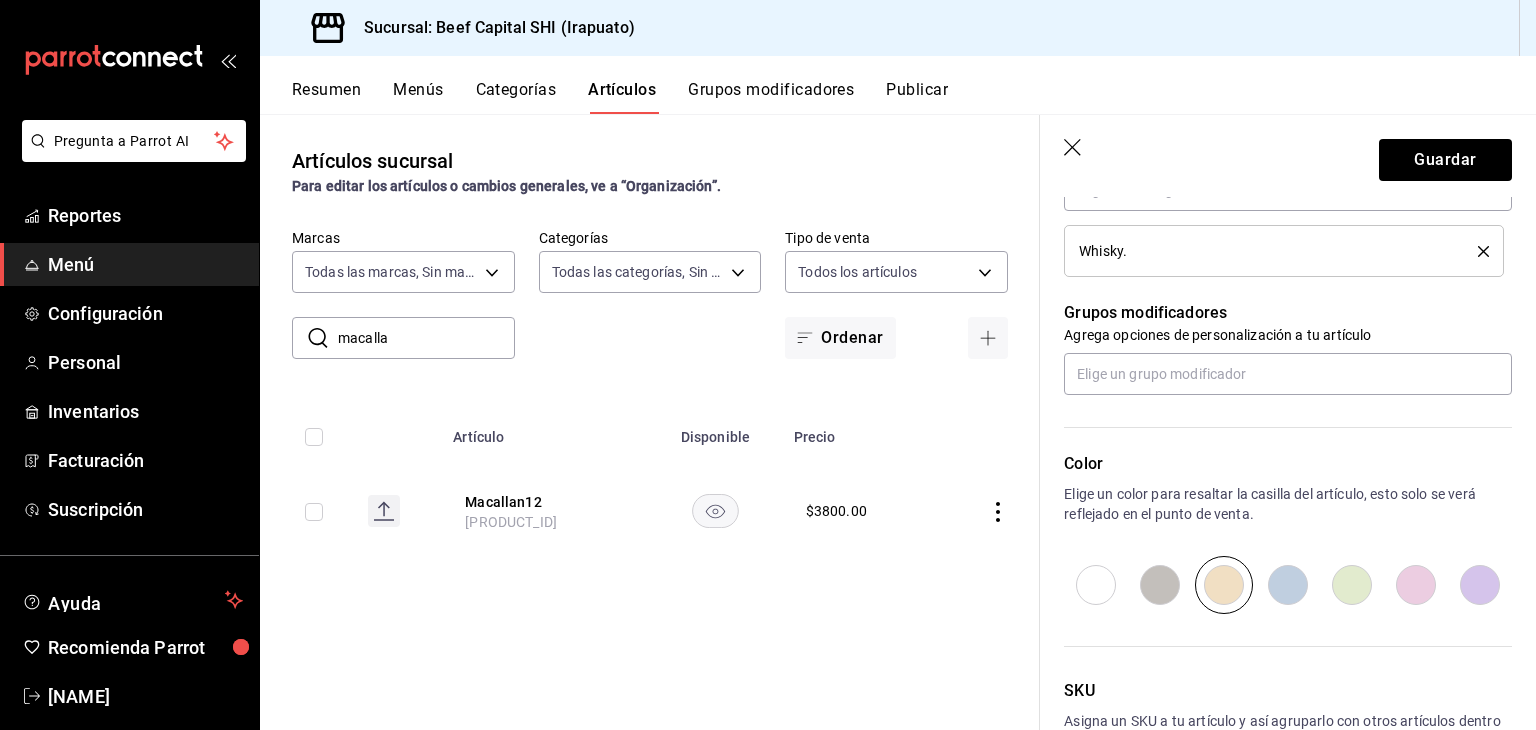 click on "Grupos modificadores Agrega opciones de personalización a tu artículo" at bounding box center [1276, 336] 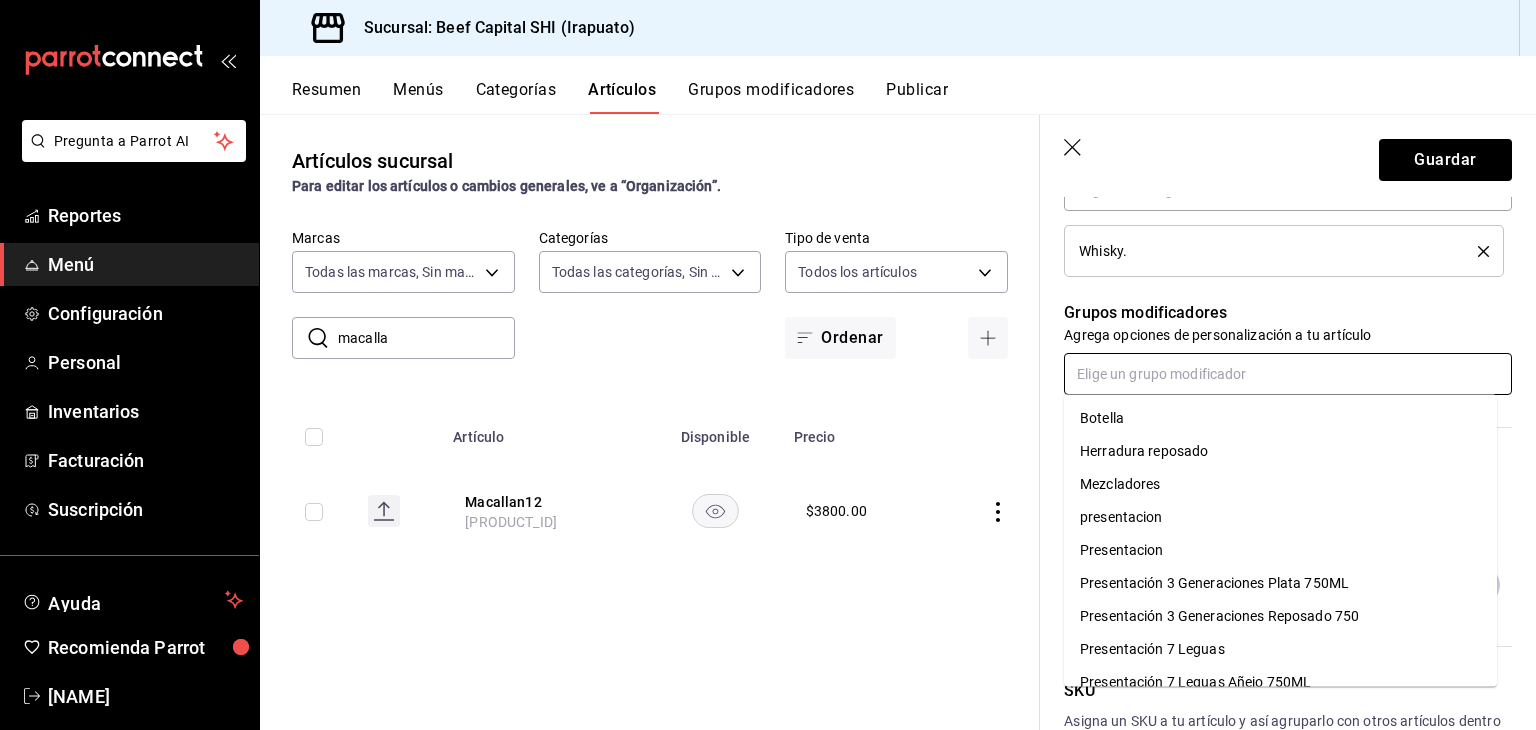 click at bounding box center [1288, 374] 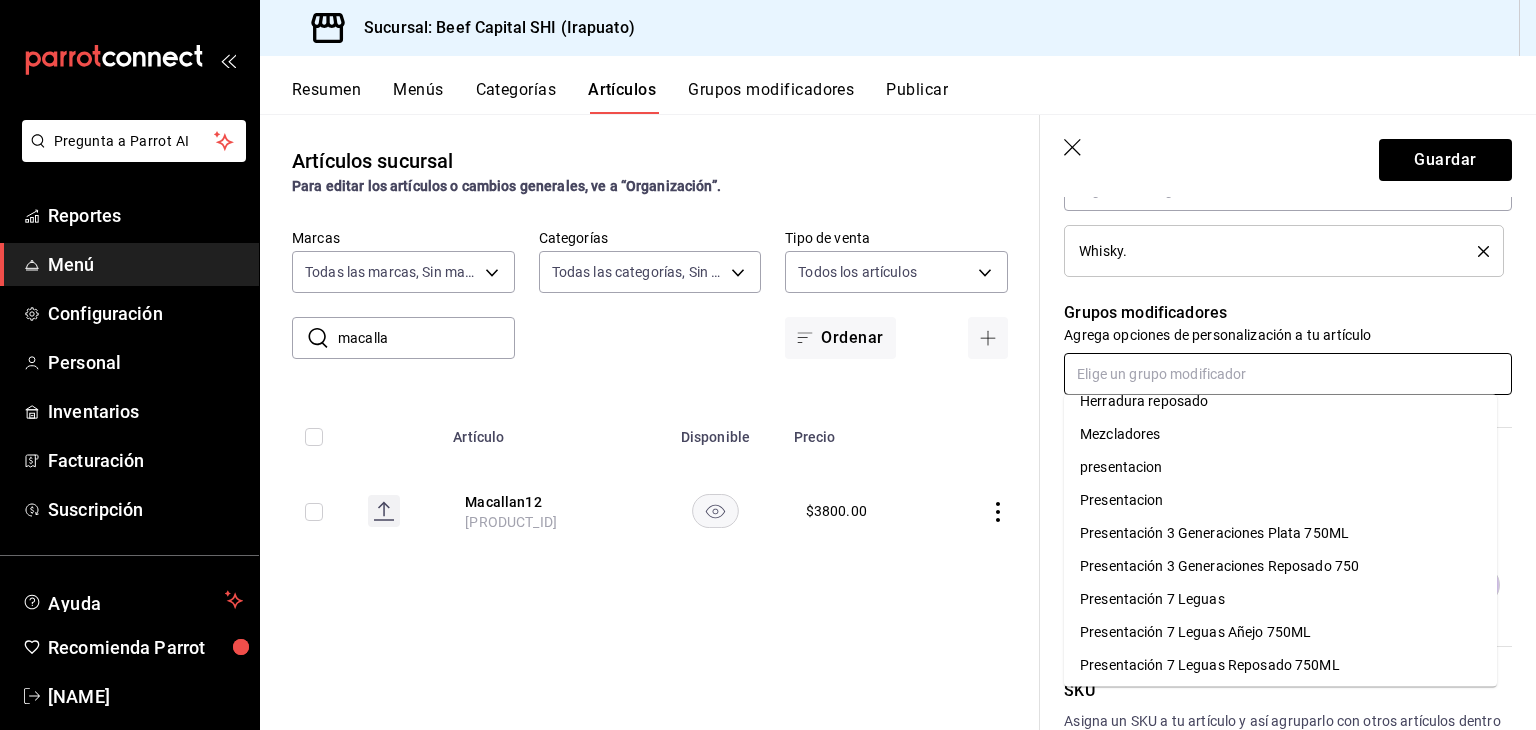 scroll, scrollTop: 0, scrollLeft: 0, axis: both 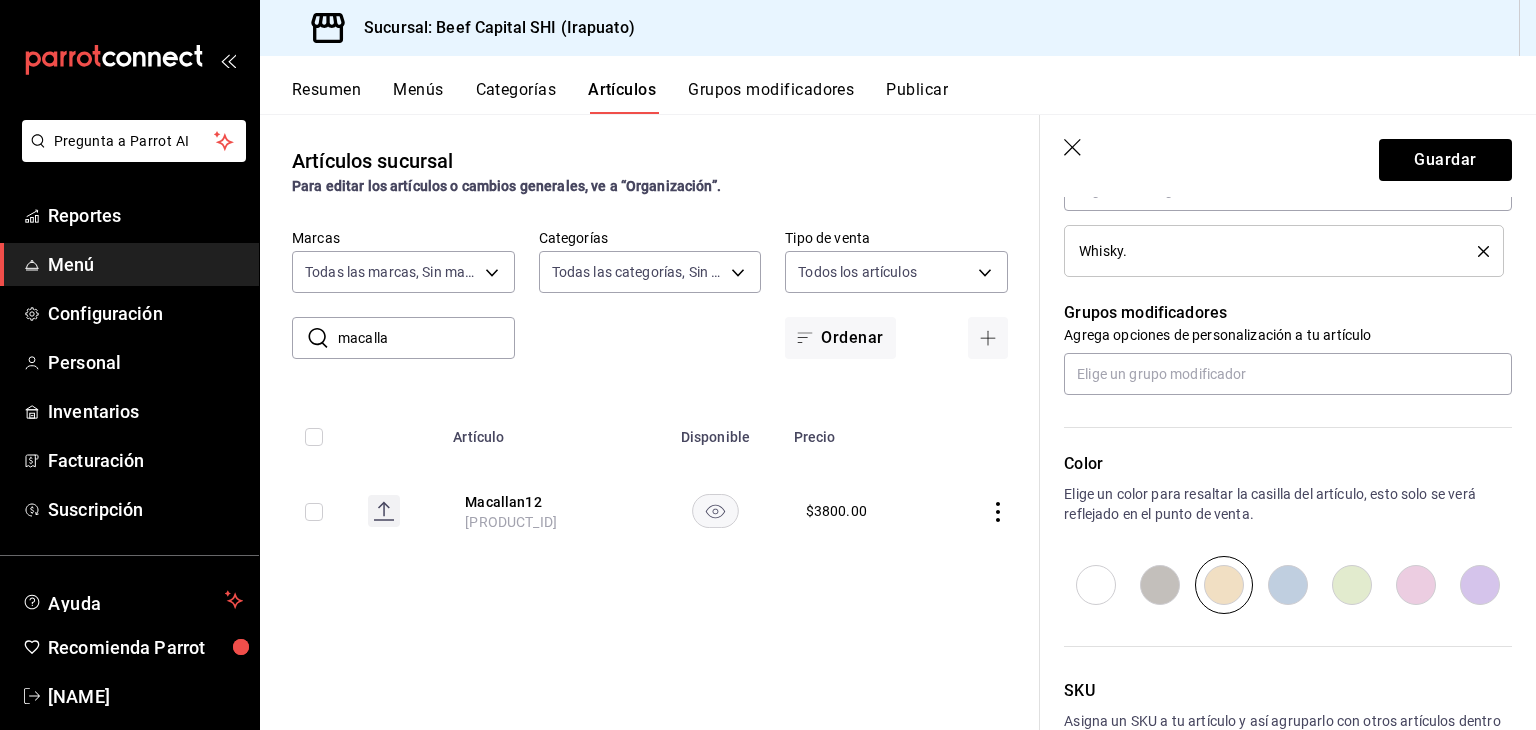 click on "Grupos modificadores" at bounding box center (1288, 313) 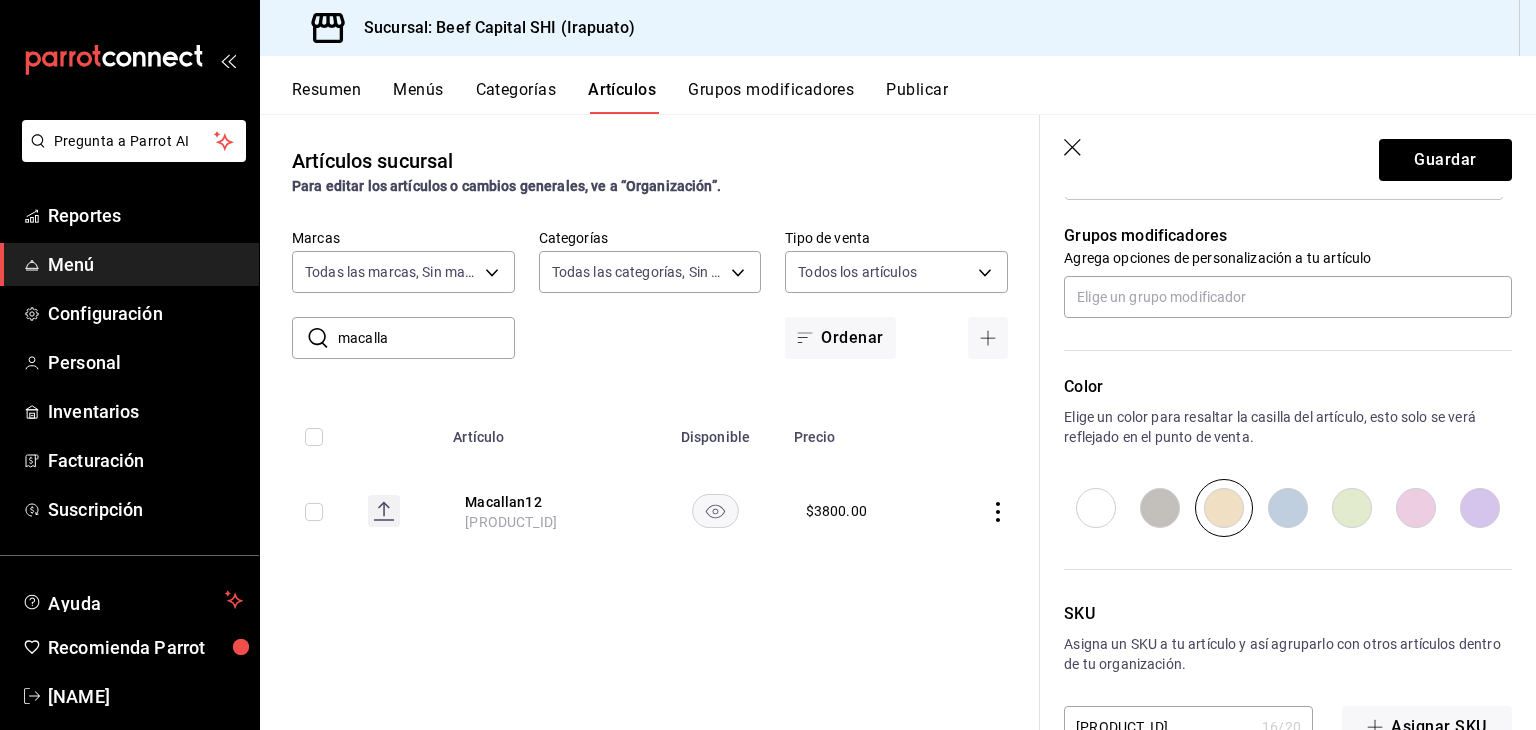 scroll, scrollTop: 934, scrollLeft: 0, axis: vertical 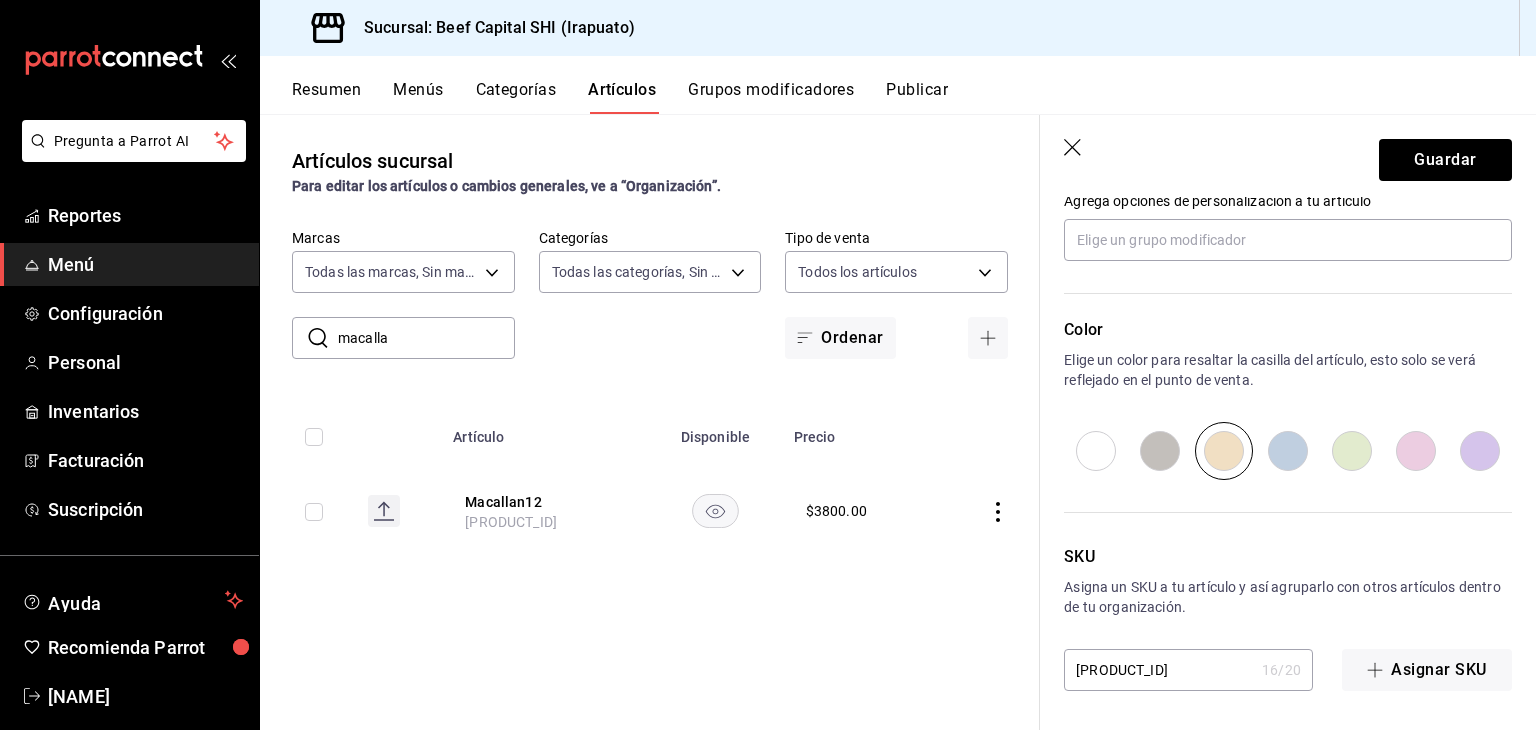 click at bounding box center [1224, 451] 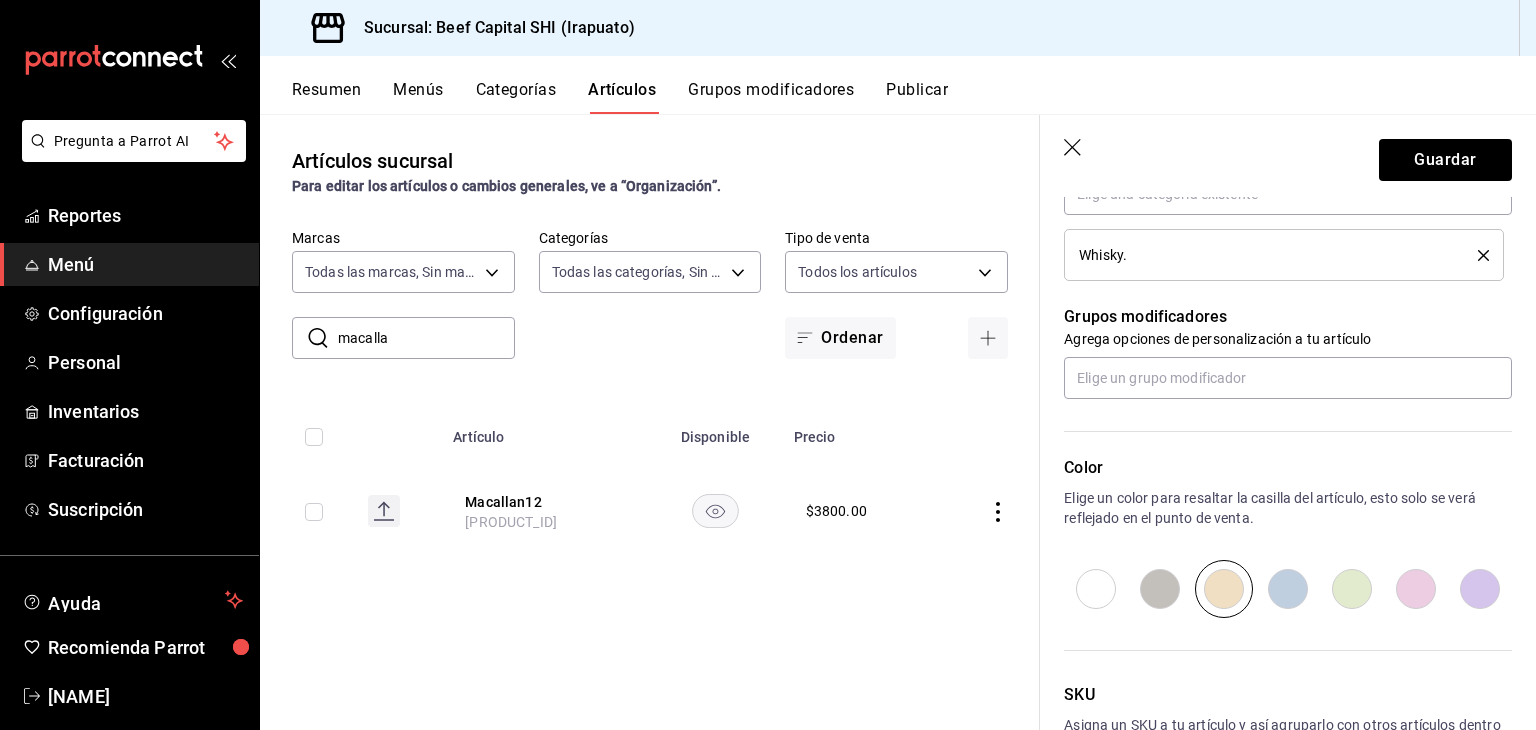 scroll, scrollTop: 734, scrollLeft: 0, axis: vertical 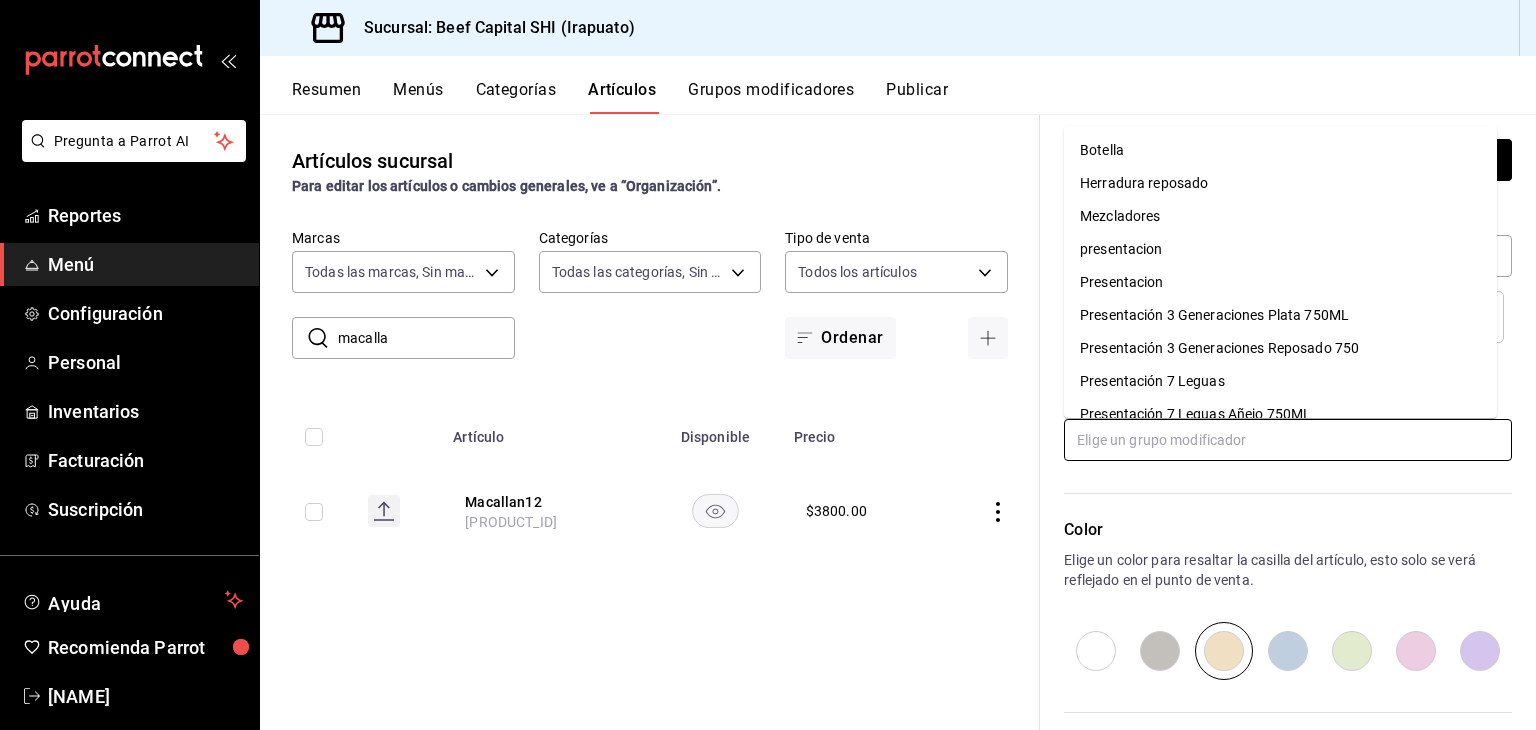 click at bounding box center [1288, 440] 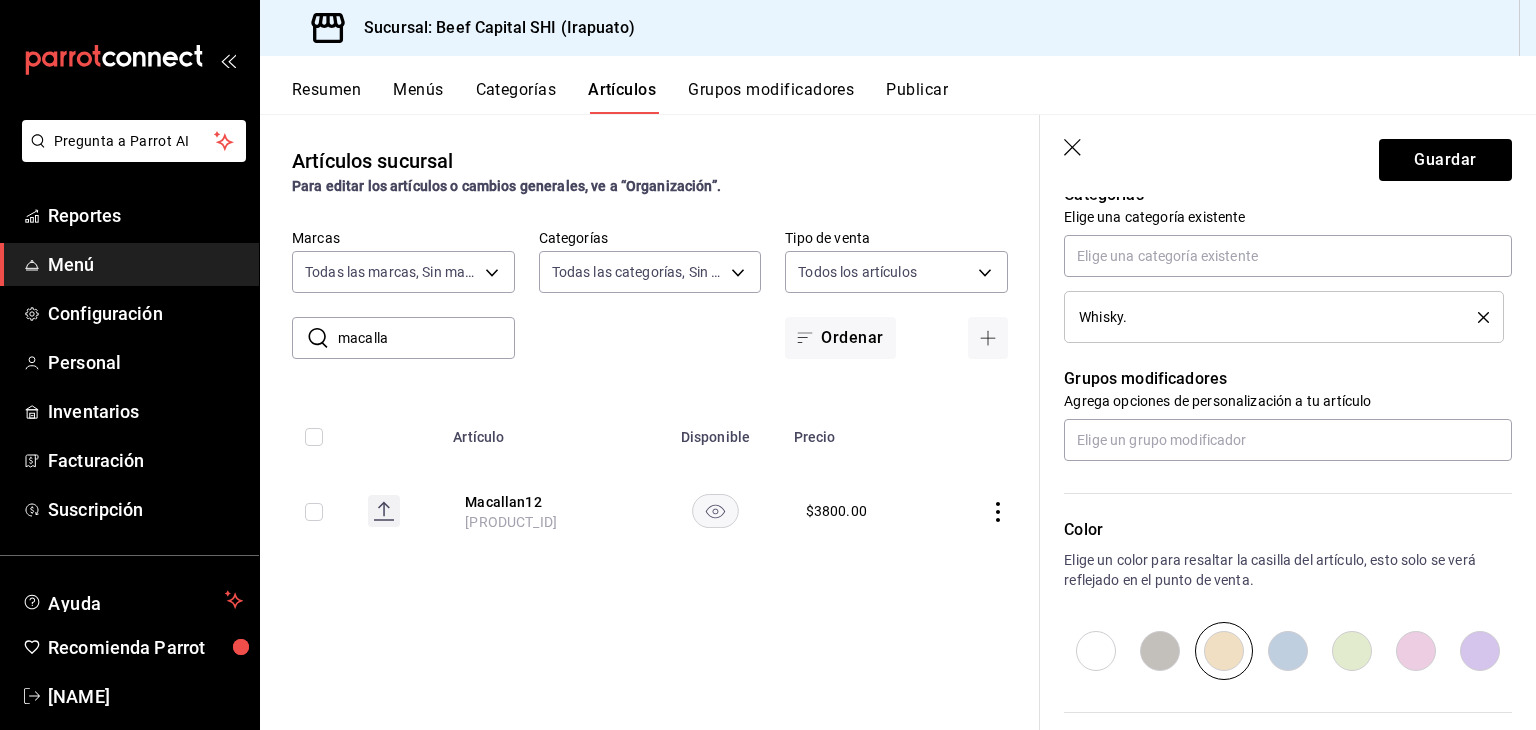 click on "Artículos sucursal Para editar los artículos o cambios generales, ve a “Organización”." at bounding box center [650, 171] 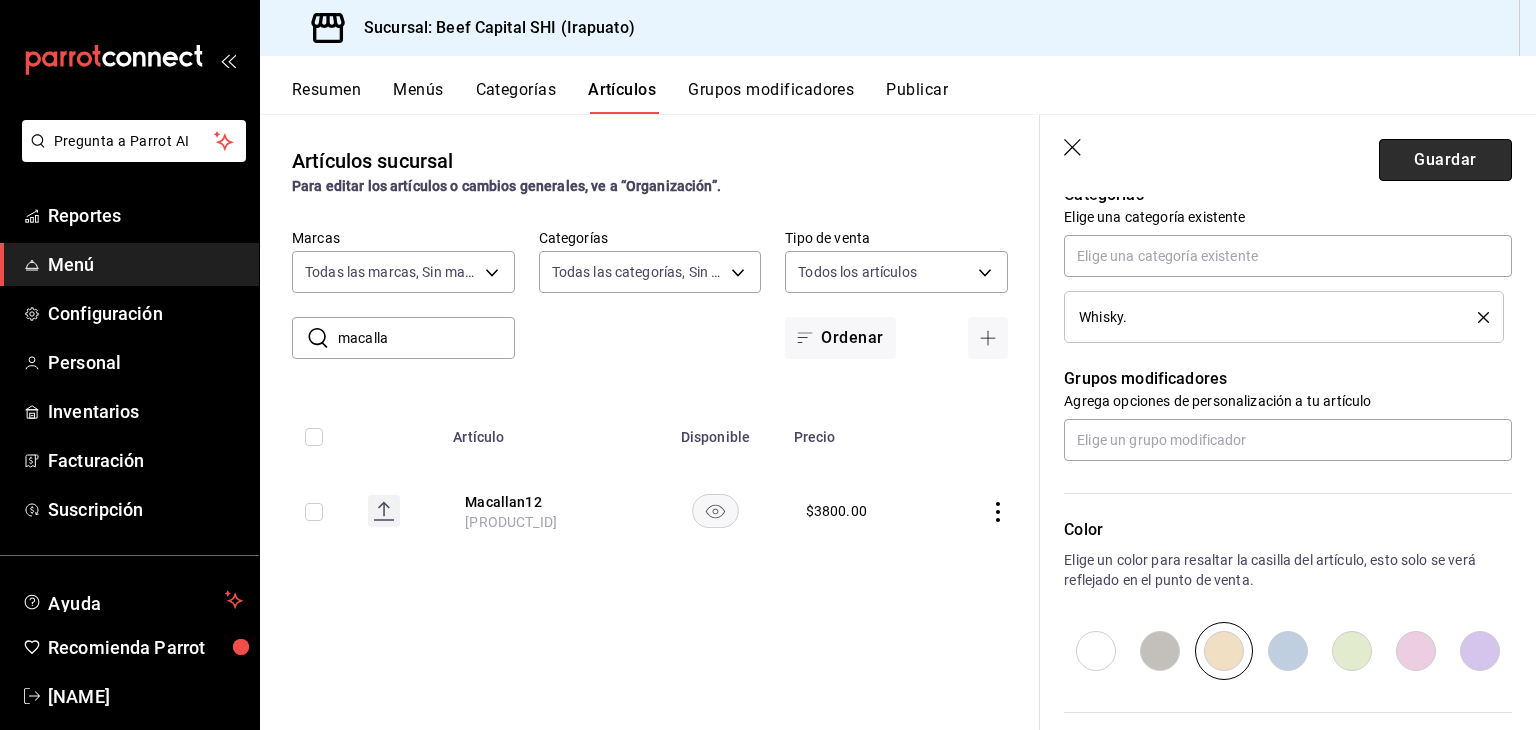 click on "Guardar" at bounding box center (1445, 160) 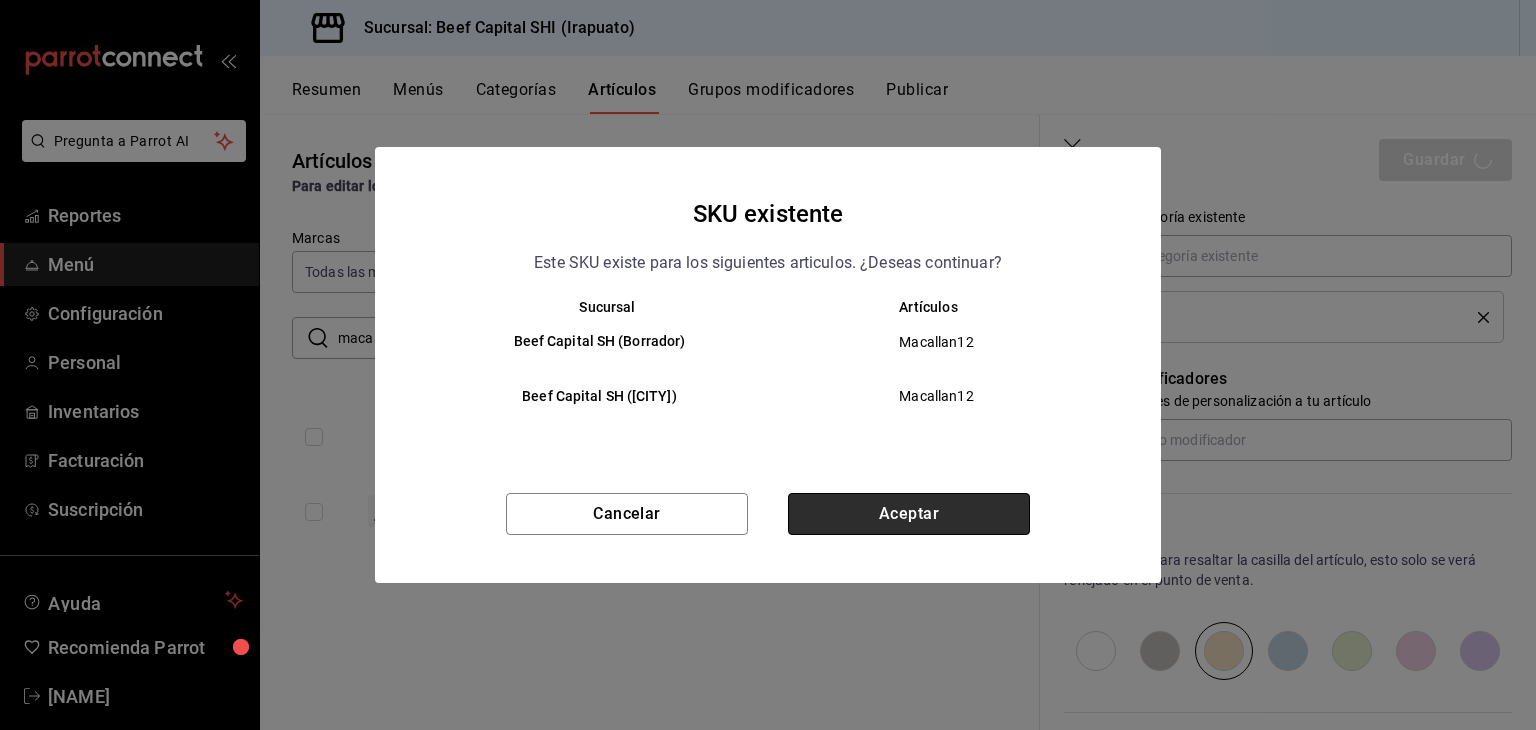 click on "Aceptar" at bounding box center [909, 514] 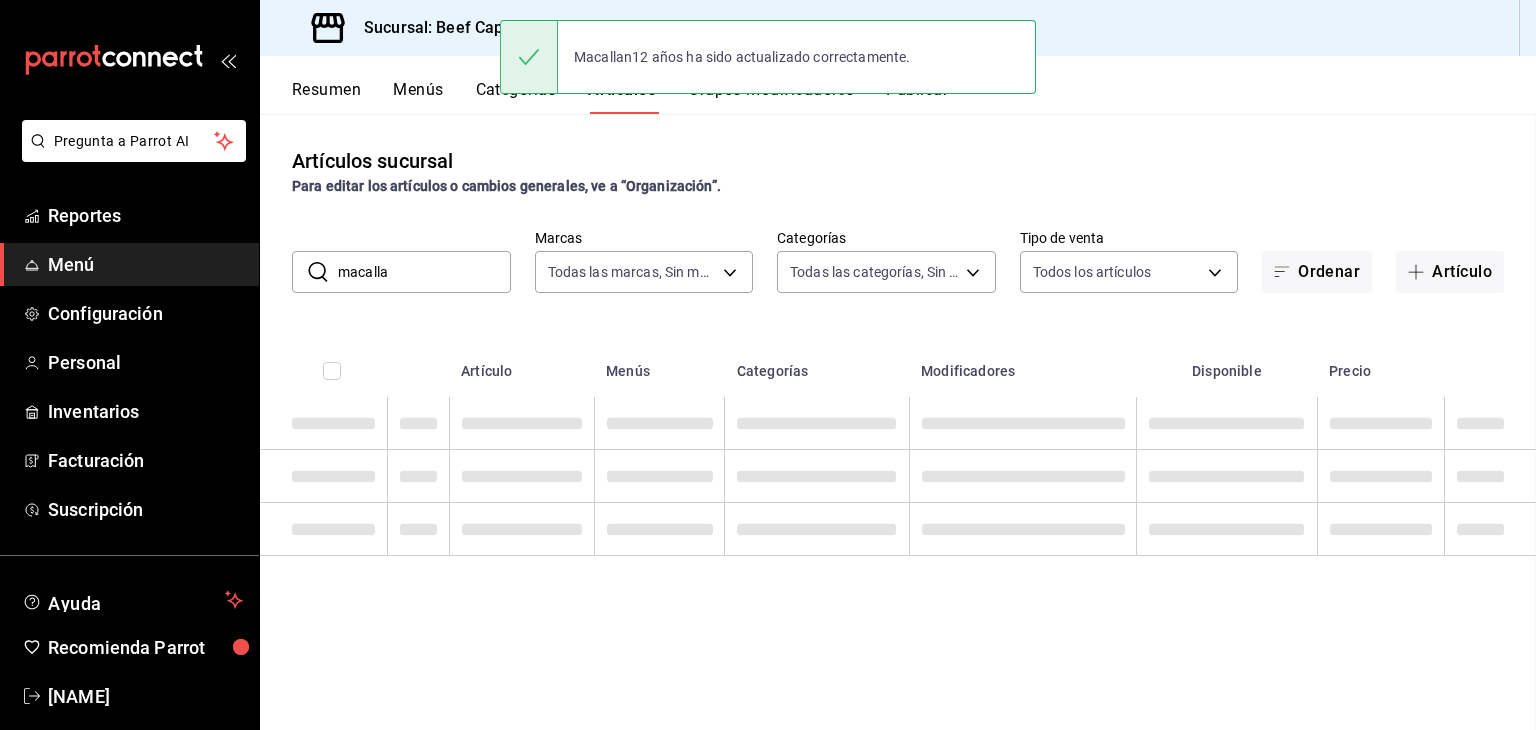 scroll, scrollTop: 0, scrollLeft: 0, axis: both 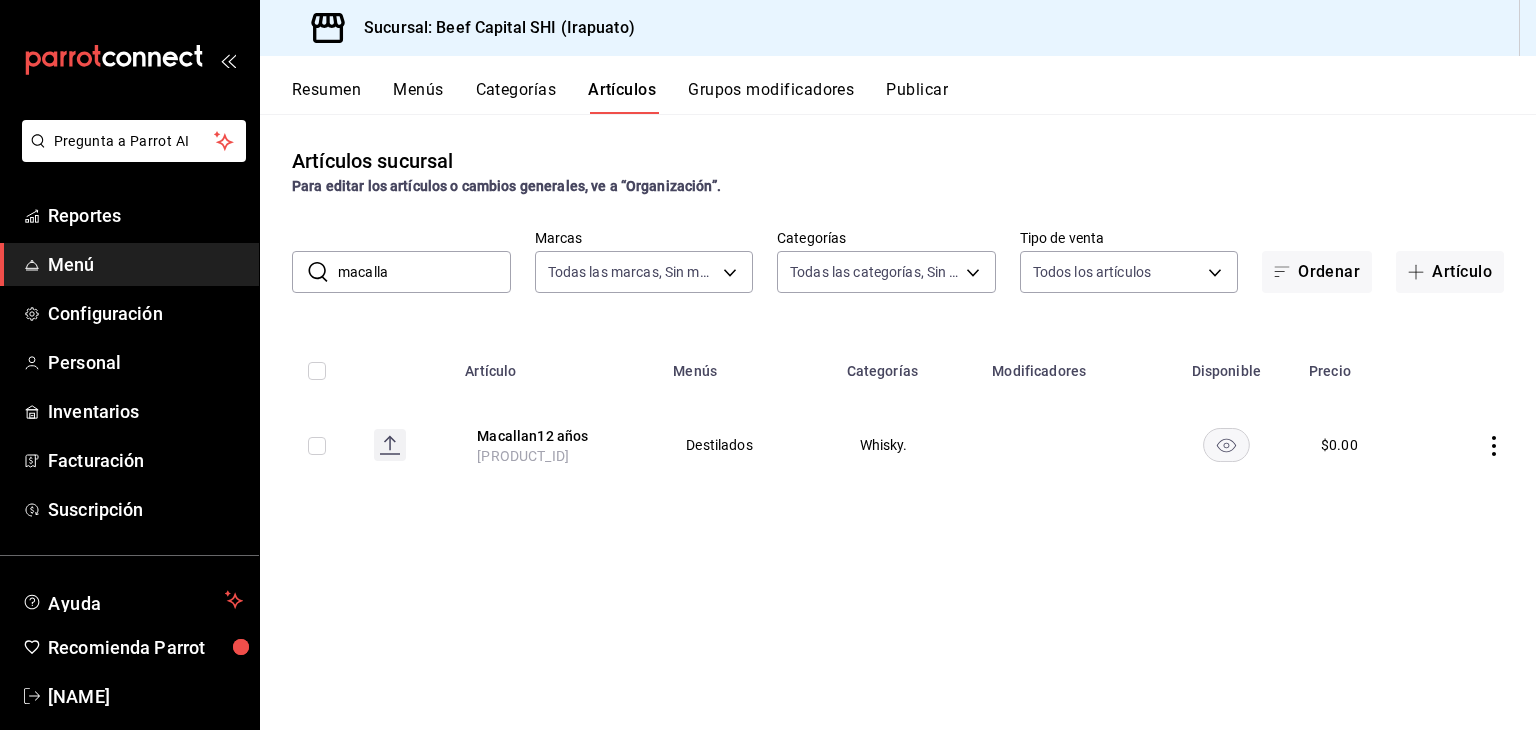 click on "Grupos modificadores" at bounding box center [771, 97] 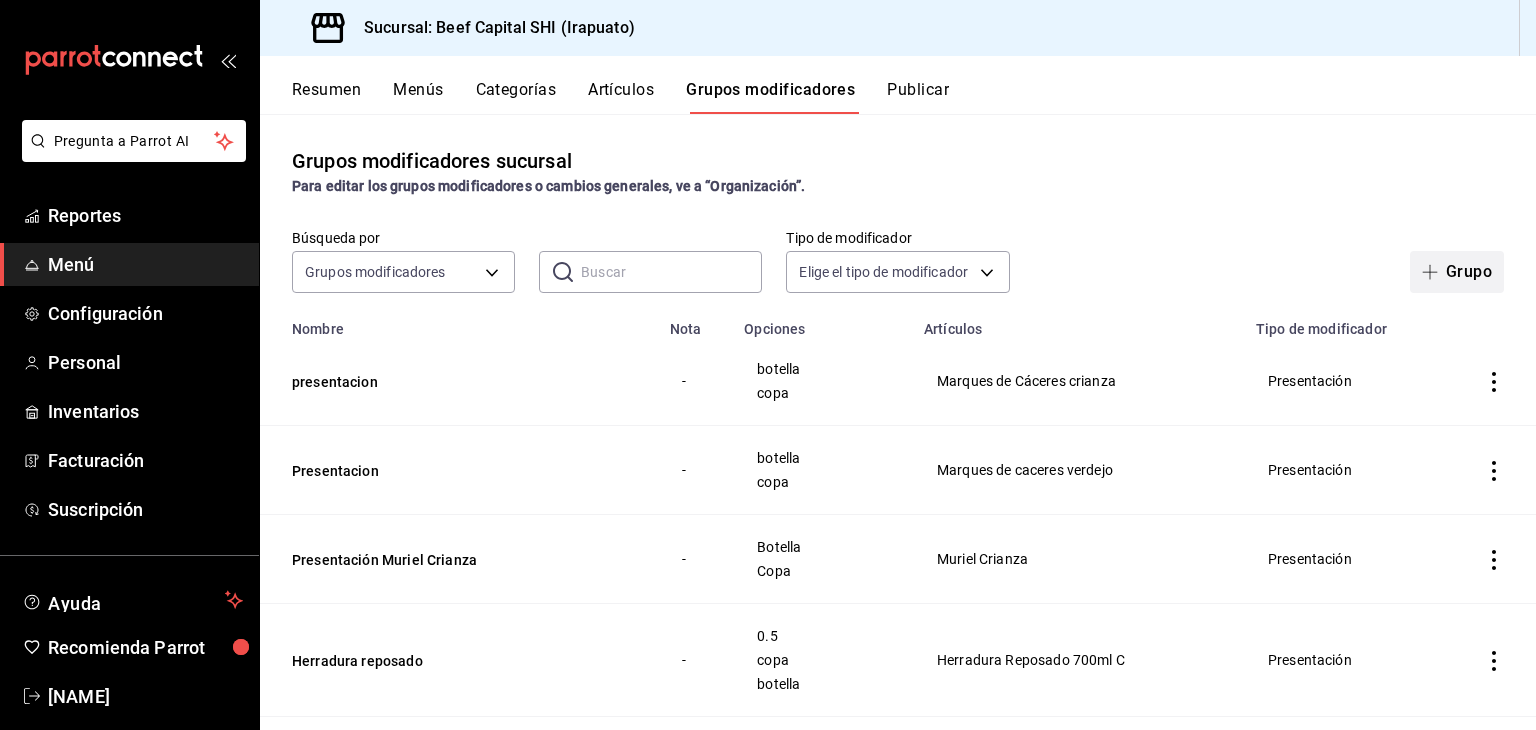 click 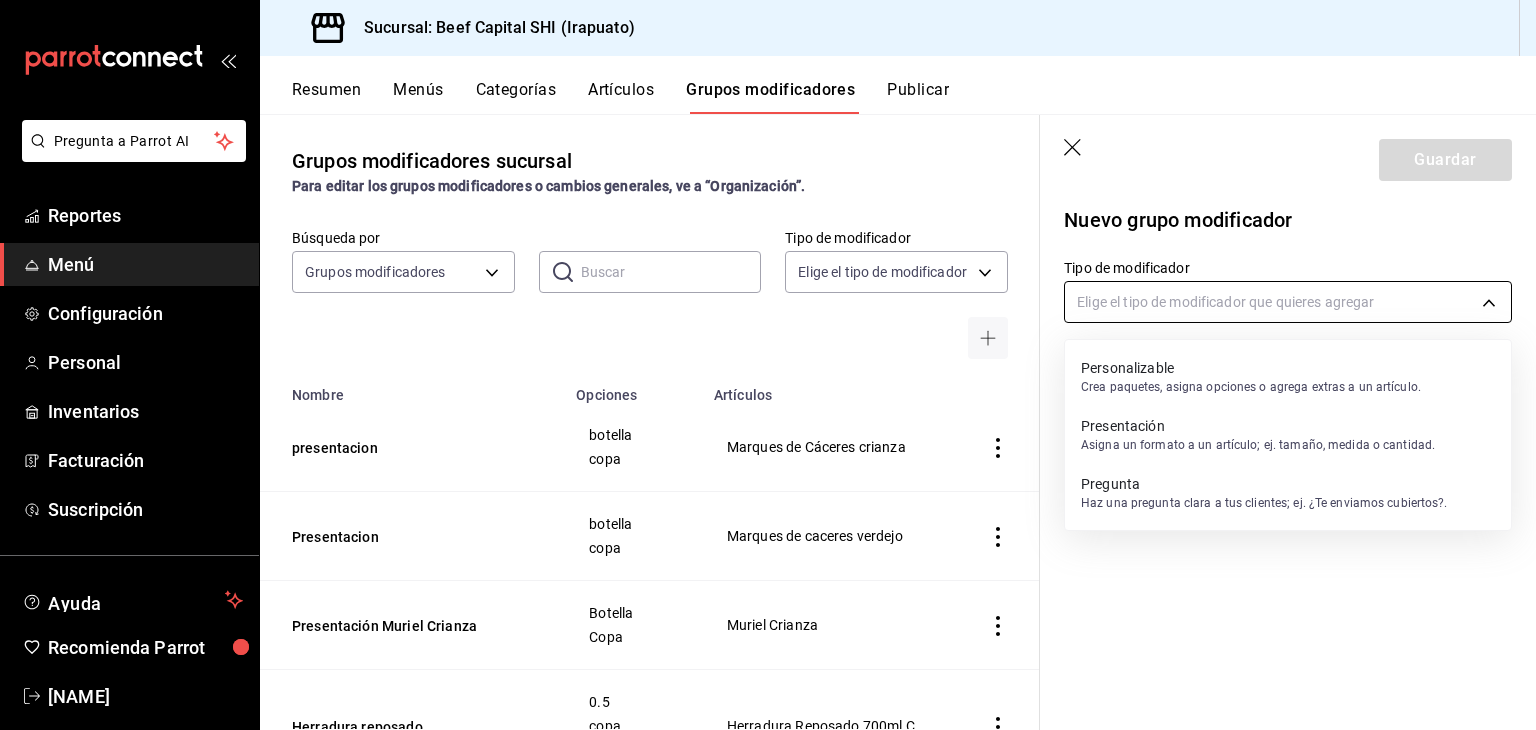 click on "Pregunta a Parrot AI Reportes   Menú   Configuración   Personal   Inventarios   Facturación   Suscripción   Ayuda Recomienda Parrot   Georgina Manrique   Sugerir nueva función   Sucursal: Beef Capital SHI (Irapuato) Resumen Menús Categorías Artículos Grupos modificadores Publicar Grupos modificadores sucursal Para editar los grupos modificadores o cambios generales, ve a “Organización”. Búsqueda por Grupos modificadores GROUP ​ ​ Tipo de modificador Elige el tipo de modificador Nombre Opciones Artículos presentacion botella copa Marques de Cáceres crianza Presentacion botella copa Marques de caceres verdejo Presentación Muriel Crianza Botella Copa Muriel Crianza Herradura reposado 0.5 copa botella Herradura Reposado 700ml C Presentación 7 Leguas .5 Copa Botella 7 Leguas Blanco 750ml C Botella Copeo - Presentacion raices copa botella Monte Cruz Presentación pescado Zarandeado Brasas Mojo de ajo 4 quesos pesca del dia Pesca del Día Pulpo salmon fresco Termino Azul Sellado Medio Al punto" at bounding box center [768, 365] 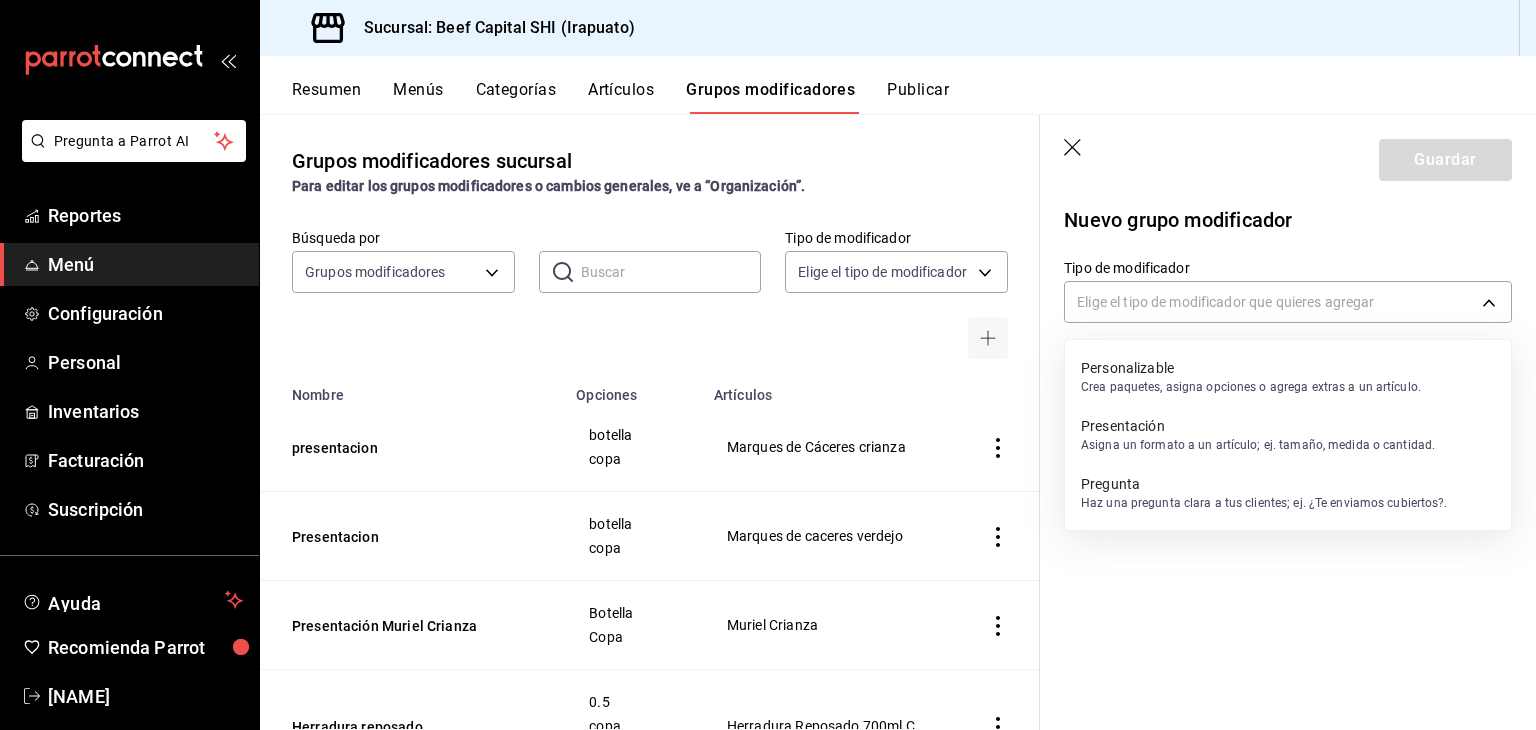 drag, startPoint x: 1139, startPoint y: 383, endPoint x: 1149, endPoint y: 436, distance: 53.935146 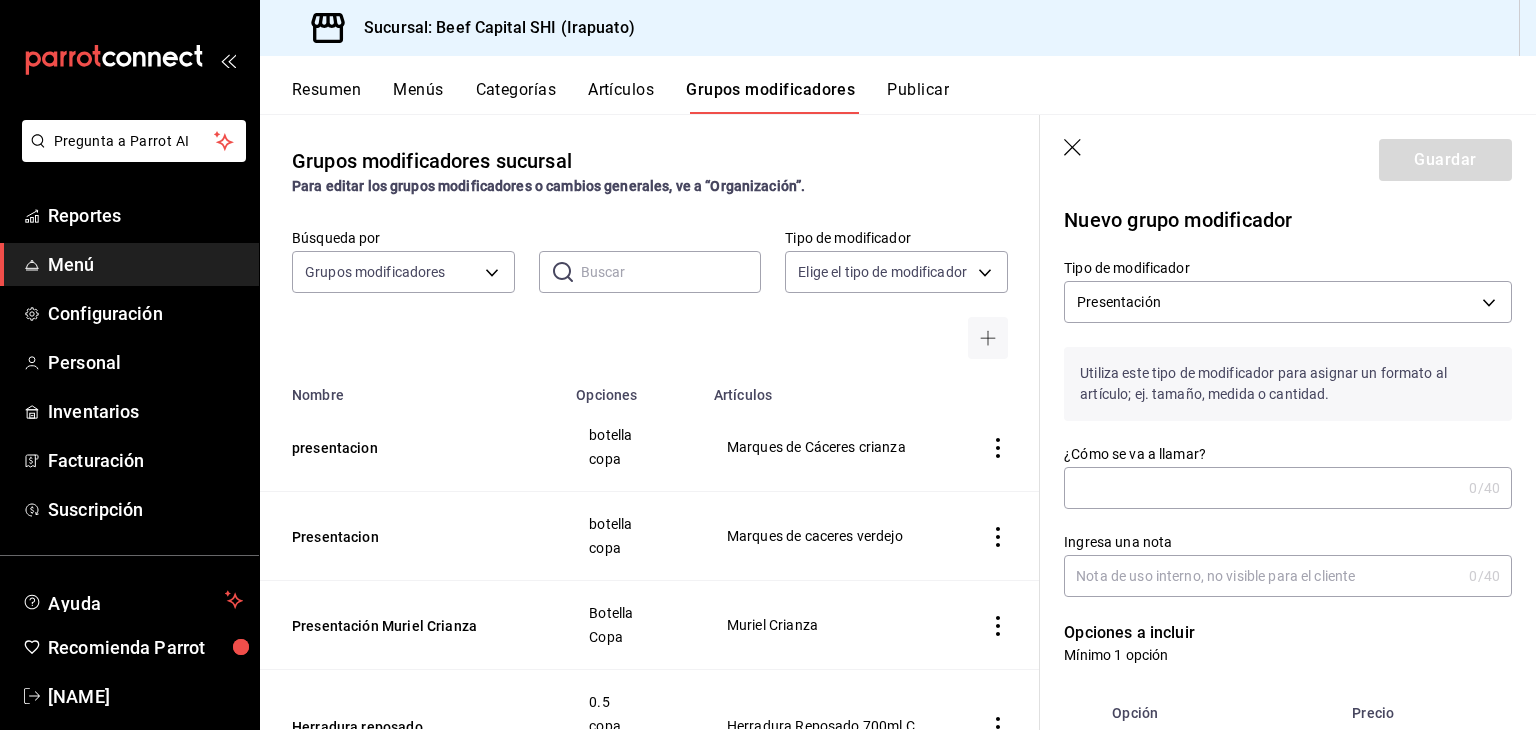 click on "¿Cómo se va a llamar?" at bounding box center (1262, 488) 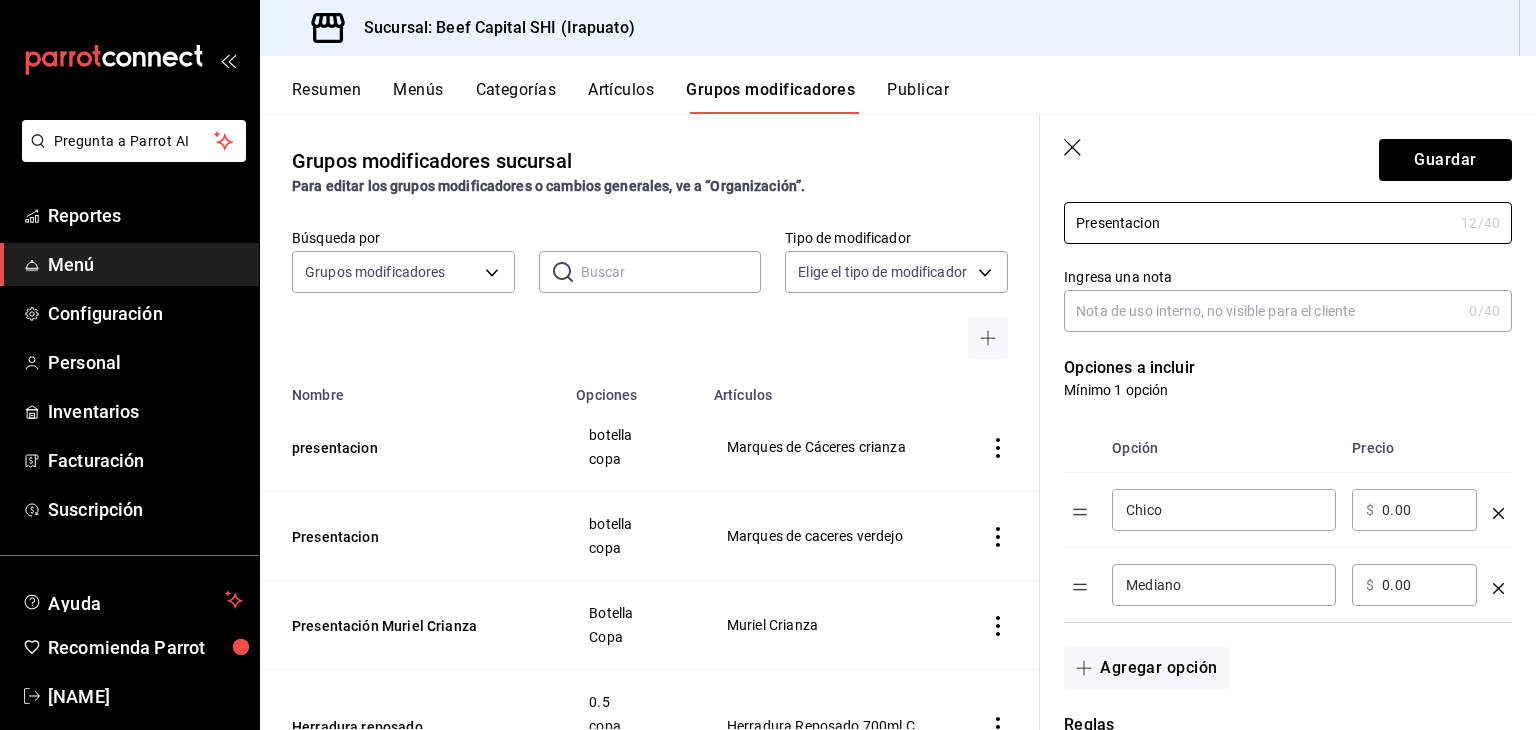 scroll, scrollTop: 300, scrollLeft: 0, axis: vertical 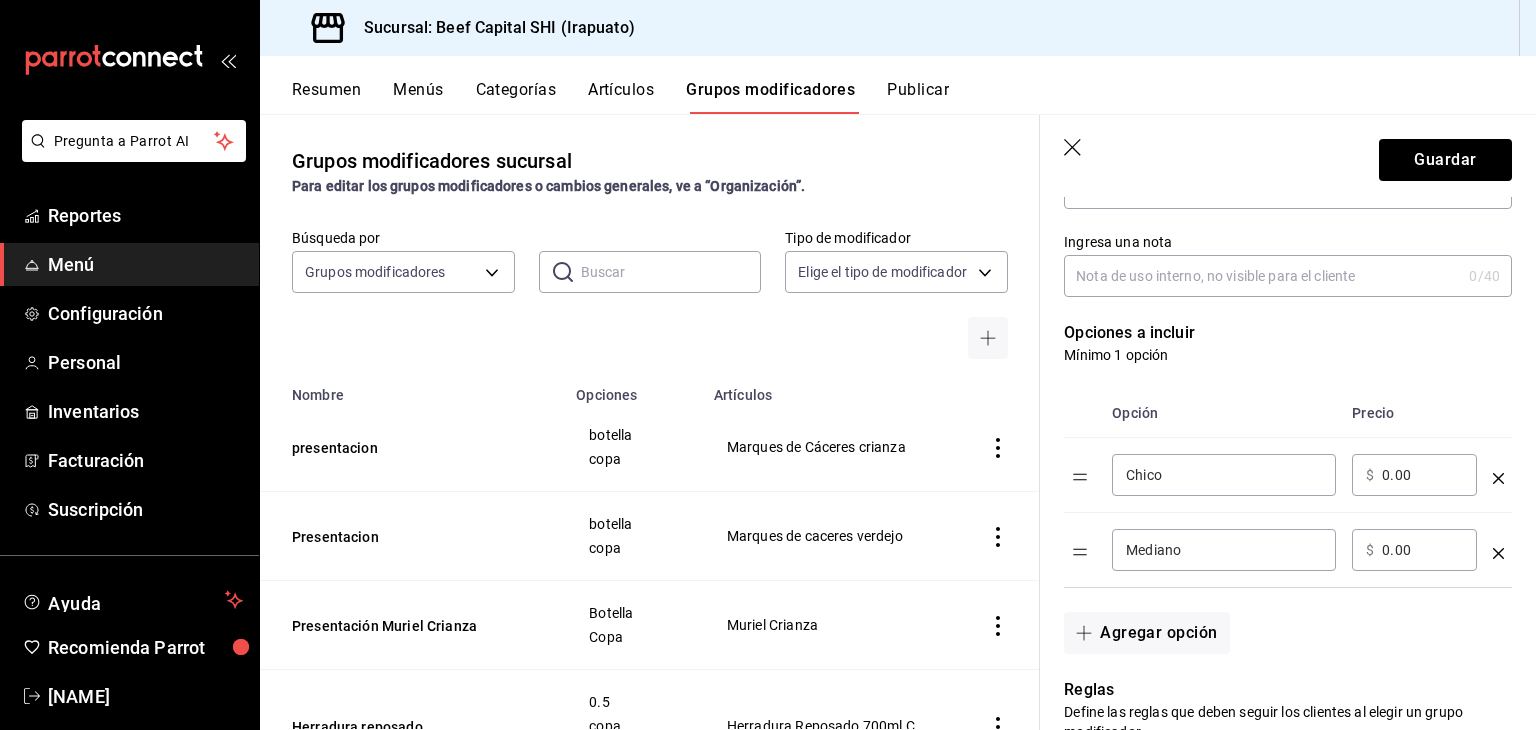 click on "Chico" at bounding box center (1224, 475) 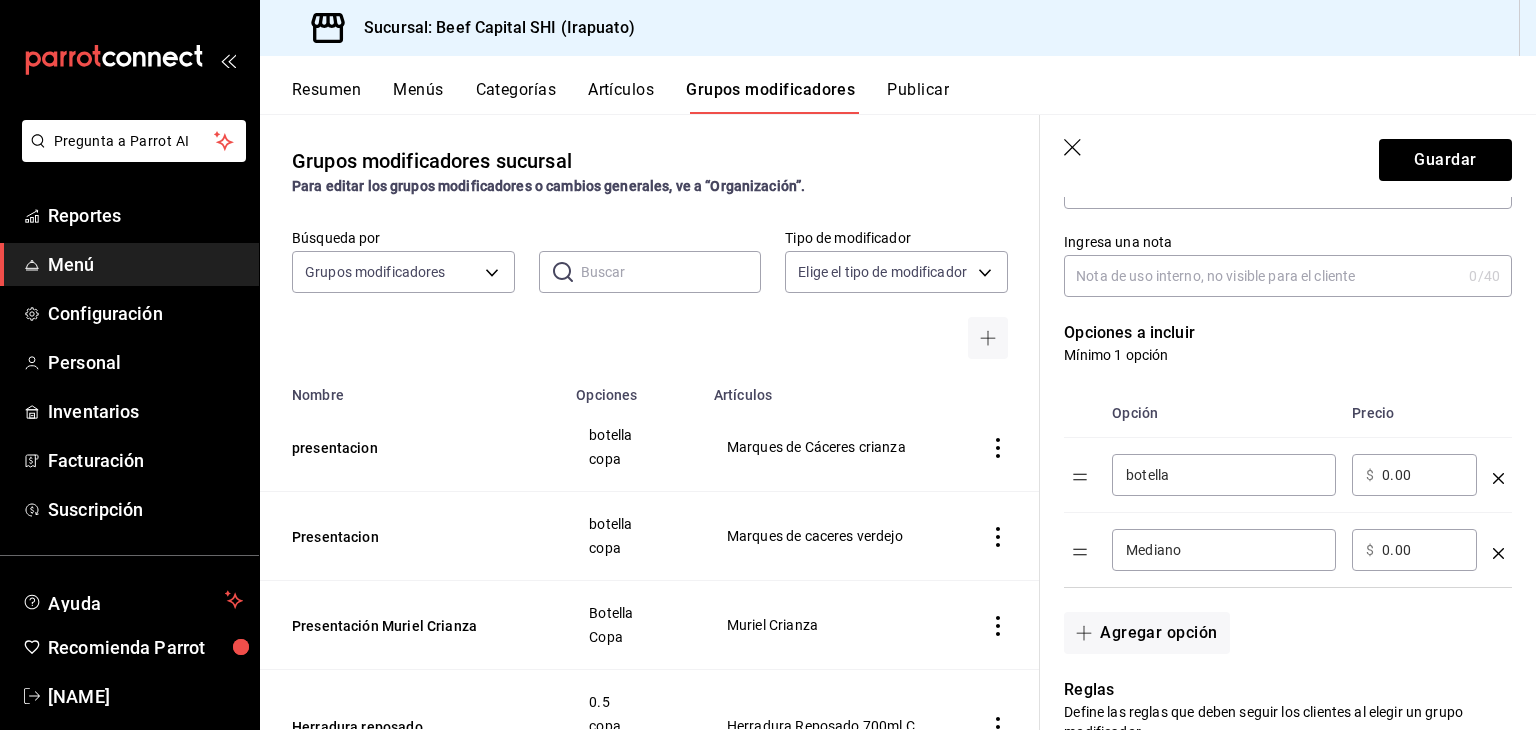 click on "​ $ 0.00 ​" at bounding box center (1414, 475) 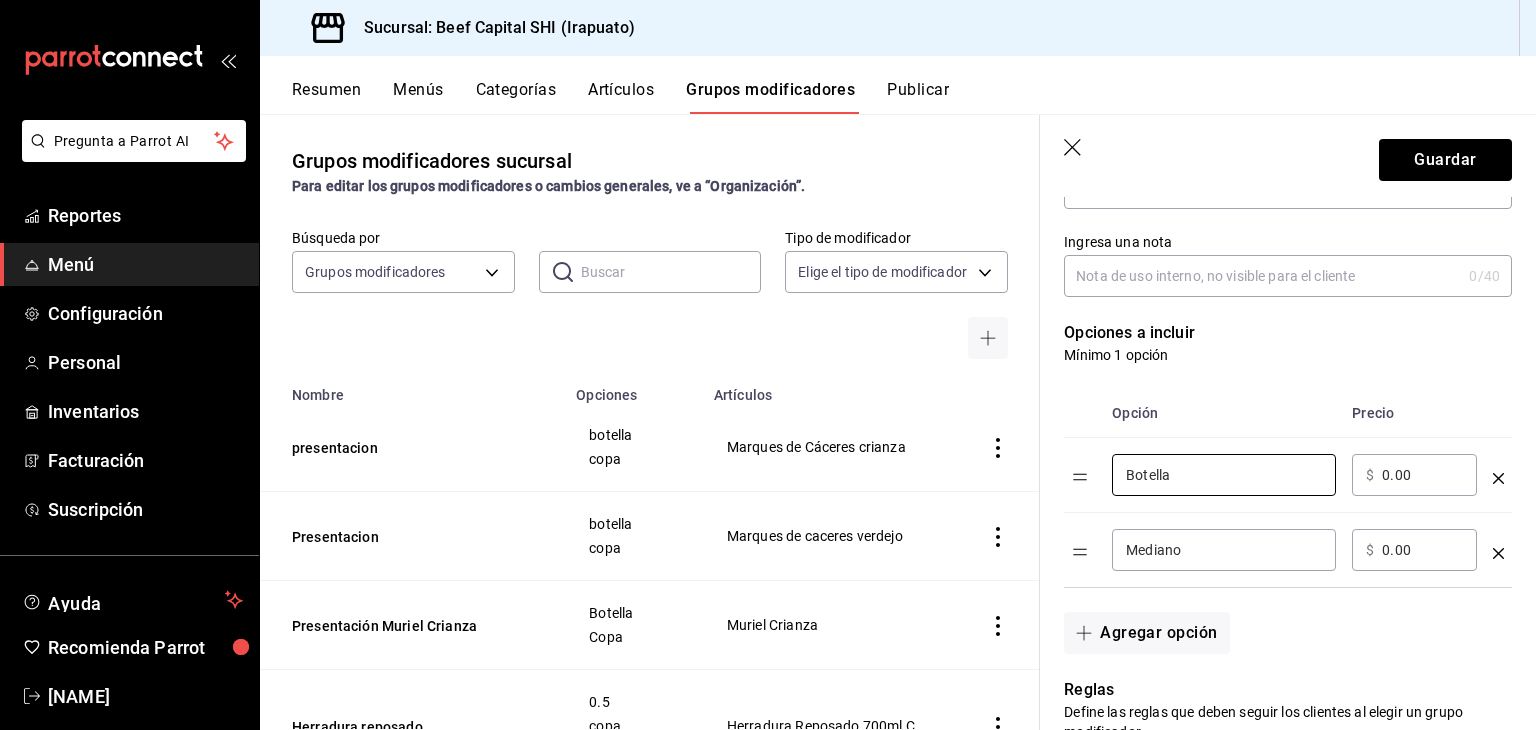 click on "0.00" at bounding box center (1422, 475) 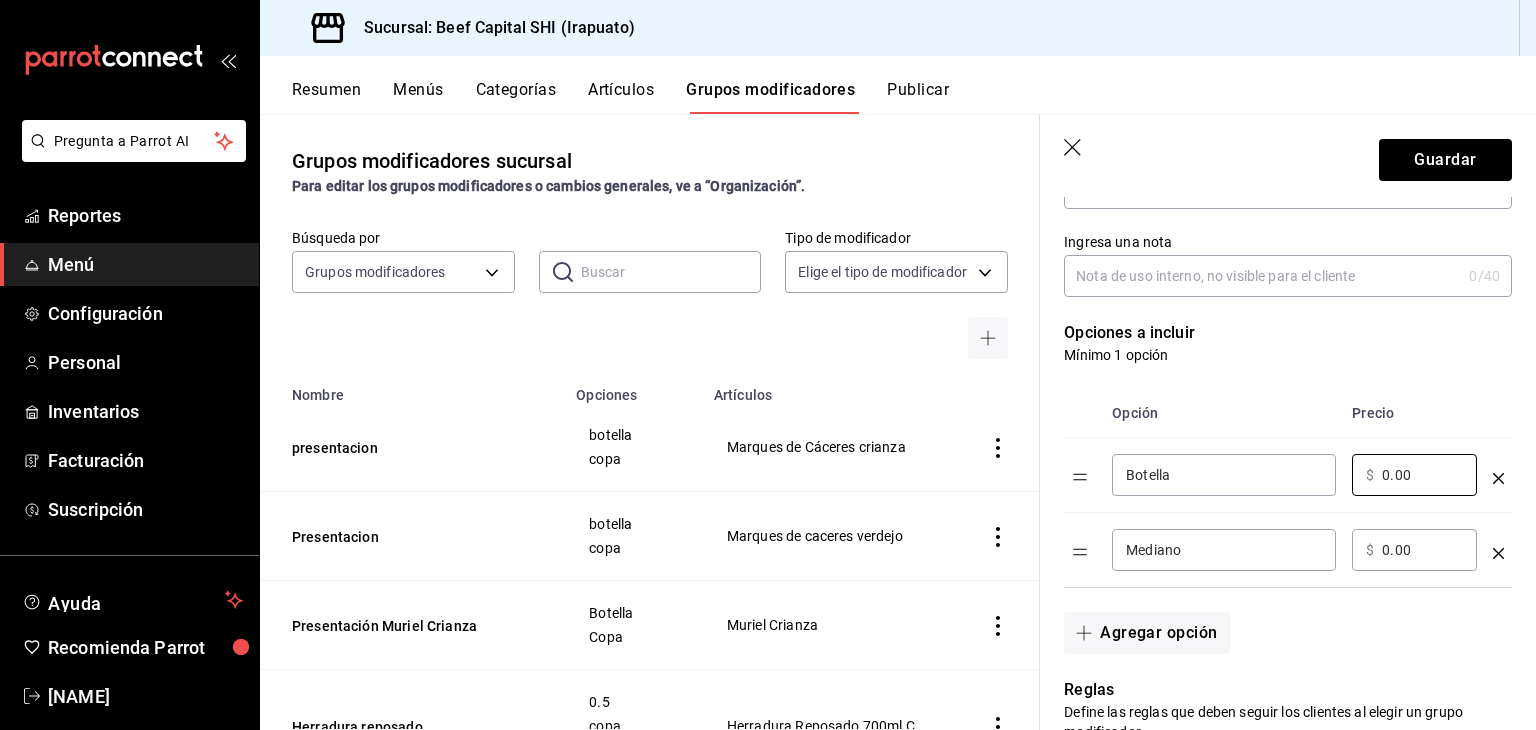 drag, startPoint x: 1416, startPoint y: 467, endPoint x: 1351, endPoint y: 468, distance: 65.00769 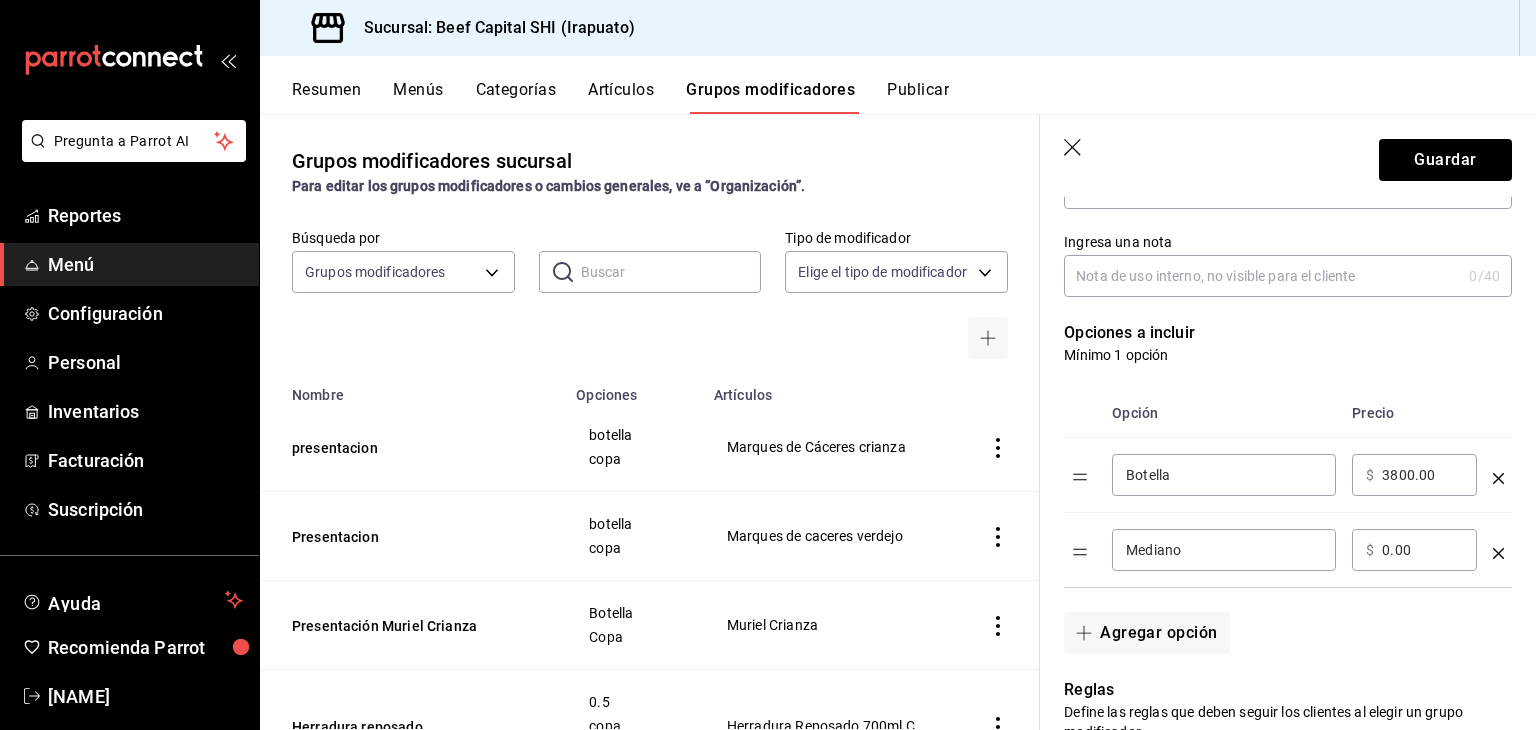 click on "Mediano" at bounding box center (1224, 550) 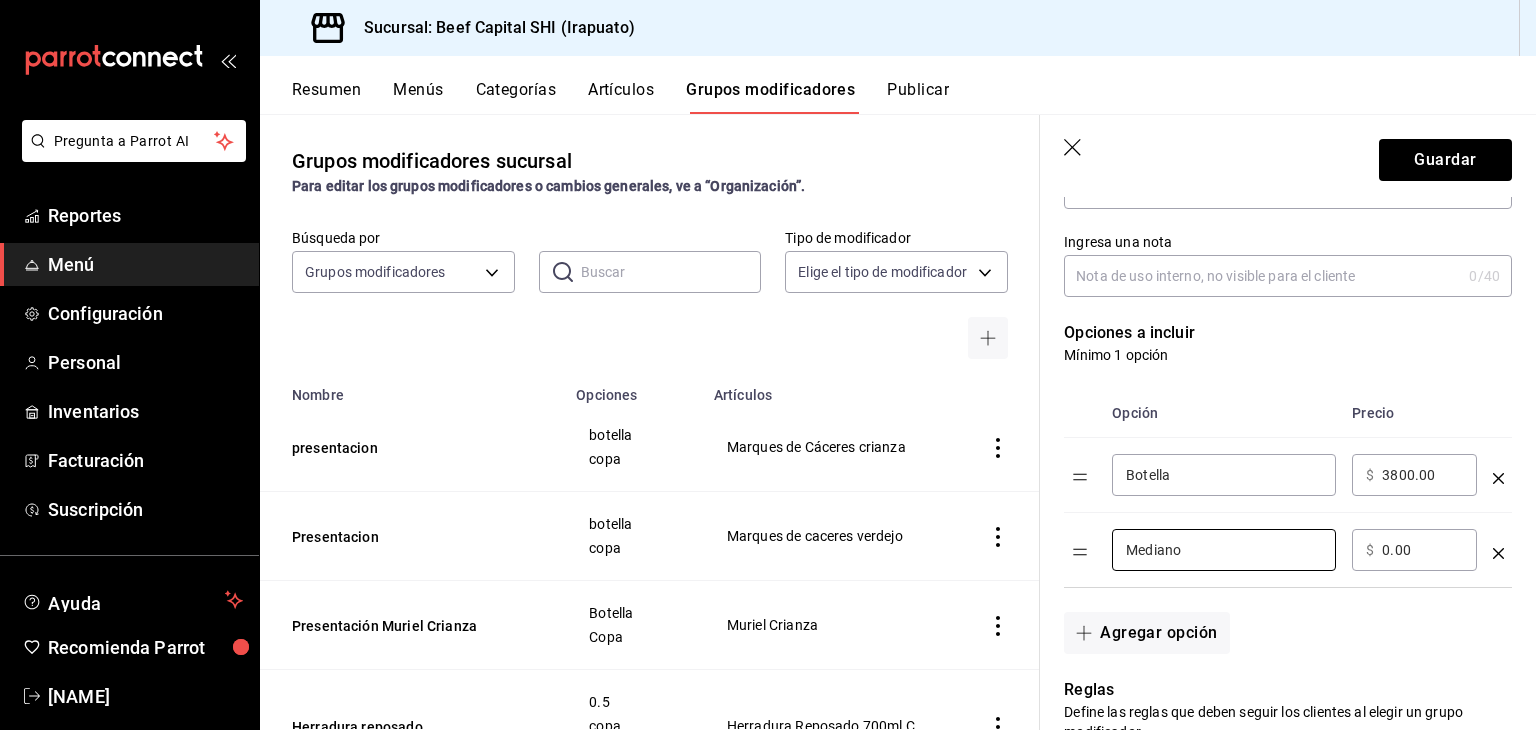 drag, startPoint x: 1253, startPoint y: 541, endPoint x: 967, endPoint y: 580, distance: 288.64685 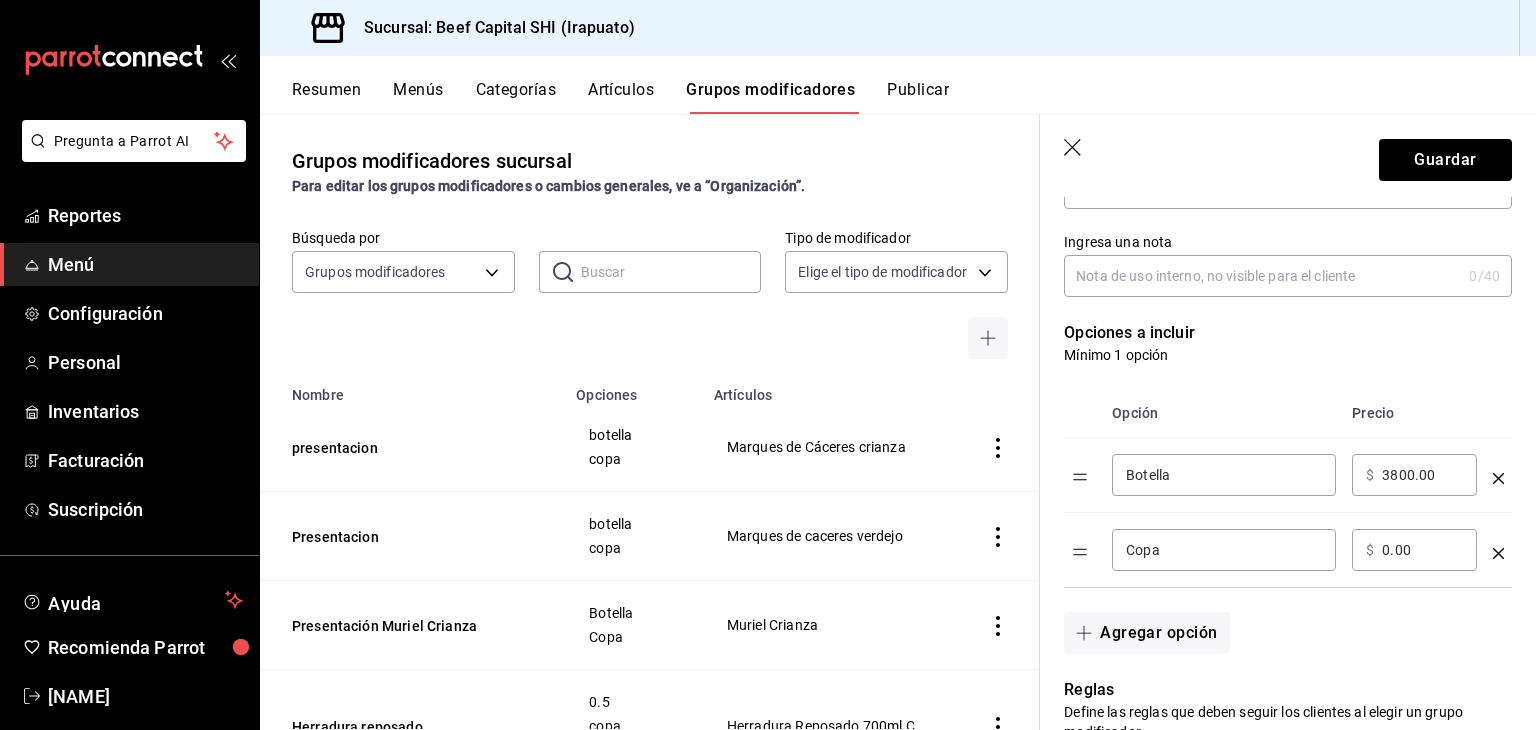 drag, startPoint x: 1411, startPoint y: 549, endPoint x: 1373, endPoint y: 553, distance: 38.209946 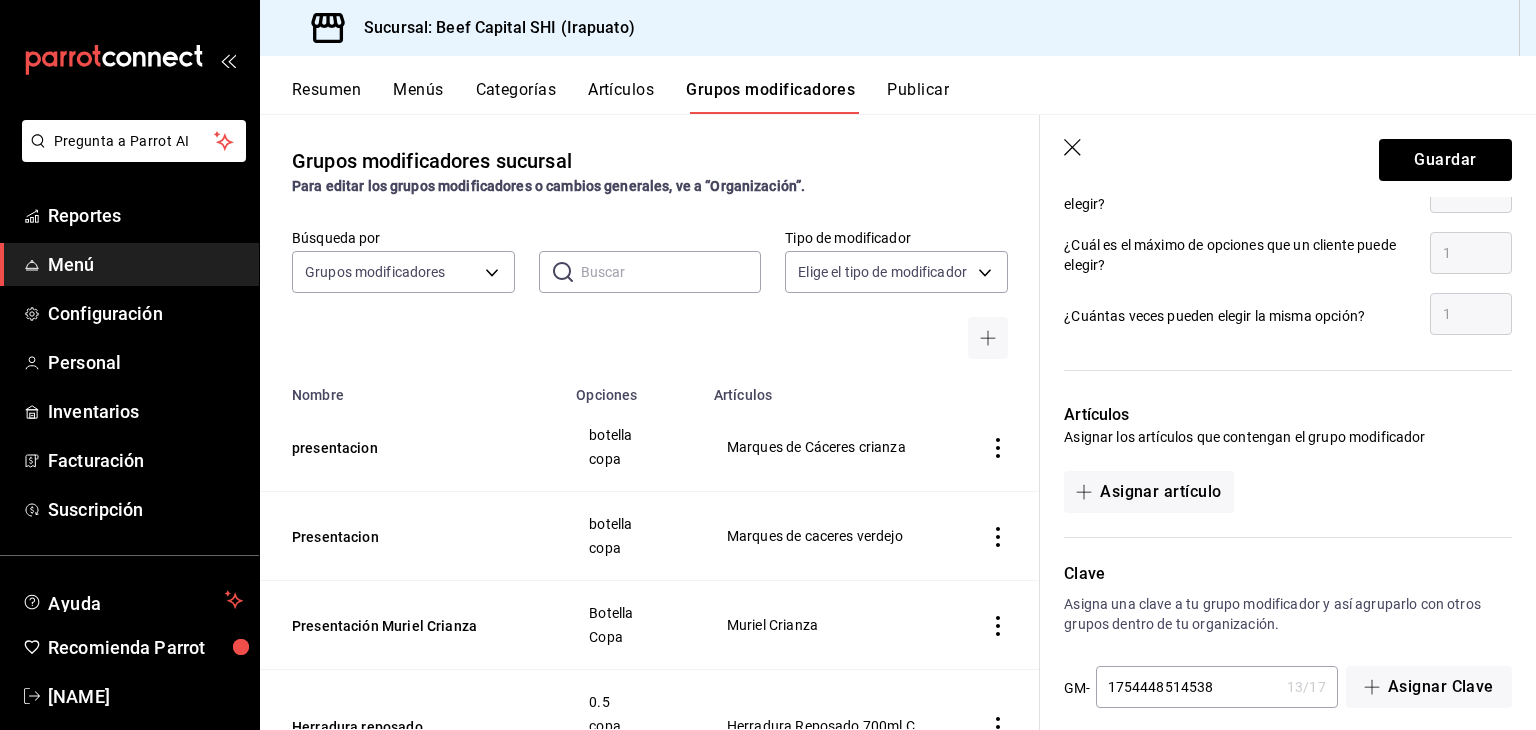 scroll, scrollTop: 992, scrollLeft: 0, axis: vertical 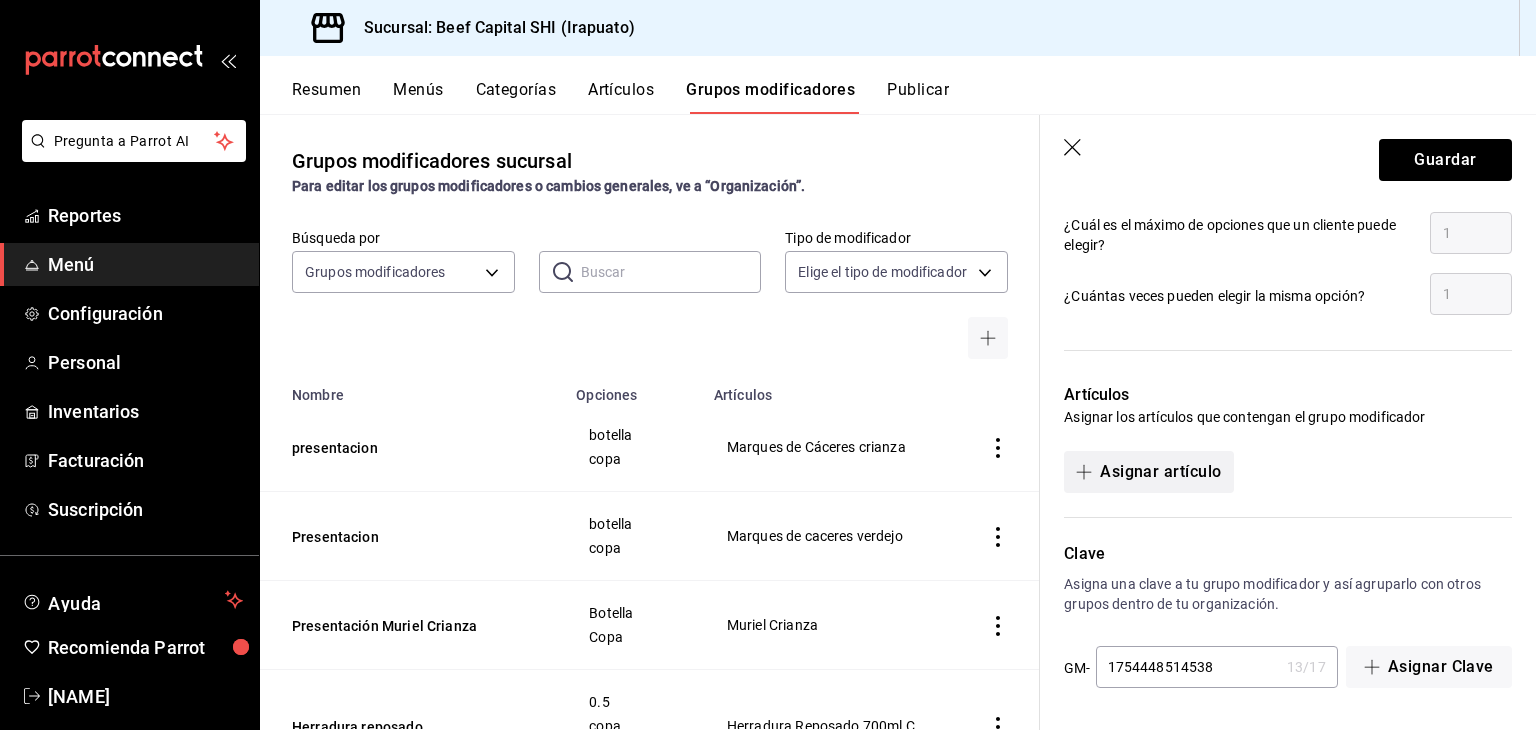 click 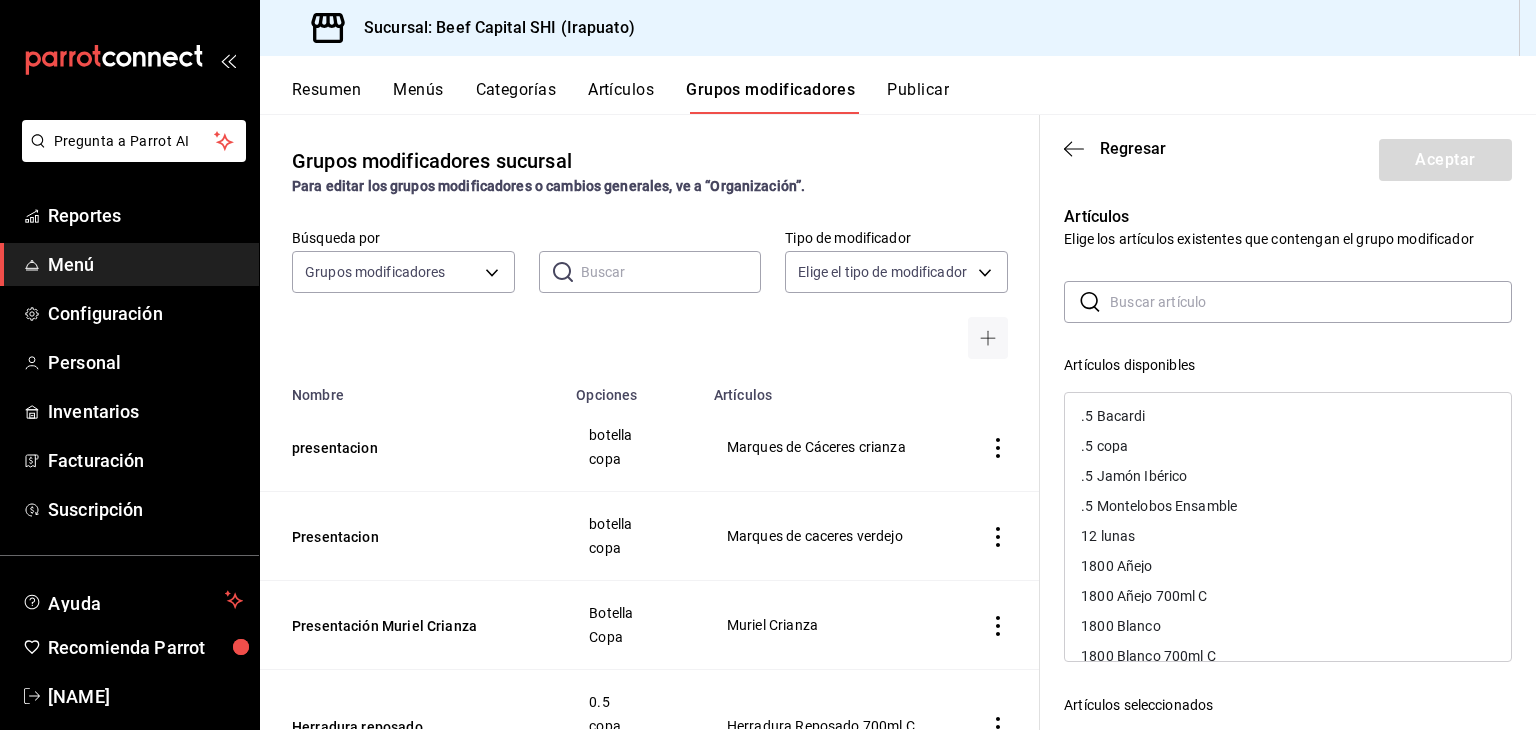 click at bounding box center (1311, 302) 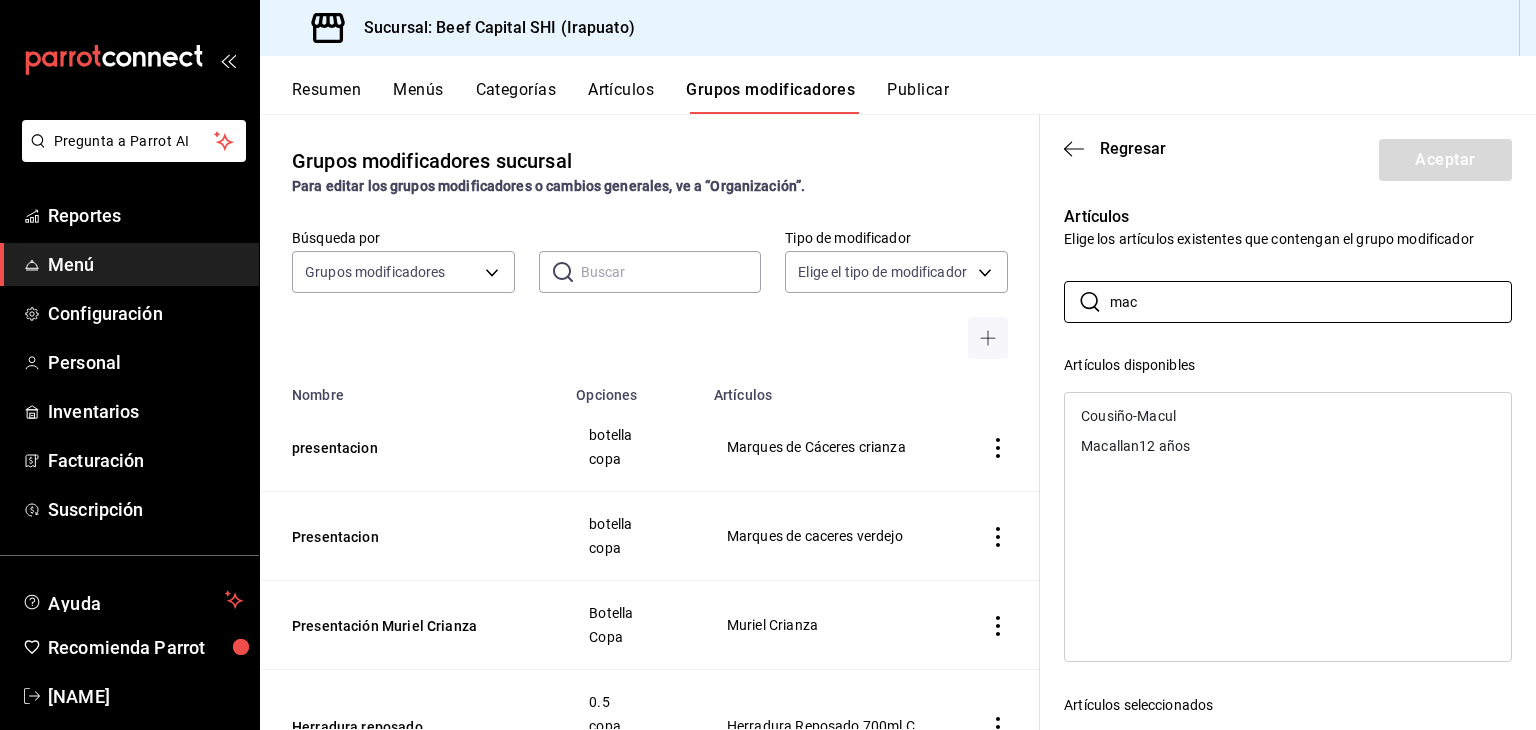 click on "Macallan12 años" at bounding box center [1135, 446] 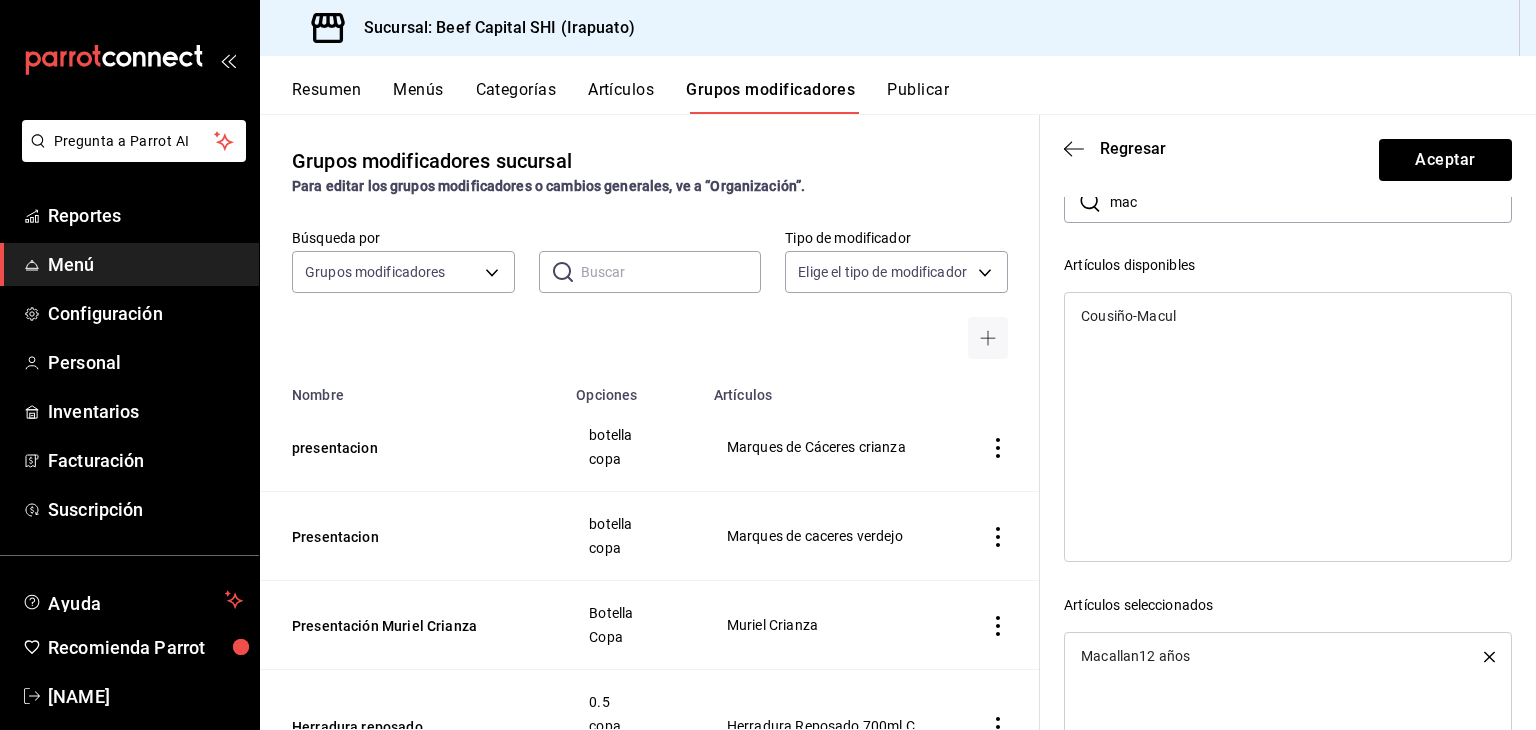 scroll, scrollTop: 0, scrollLeft: 0, axis: both 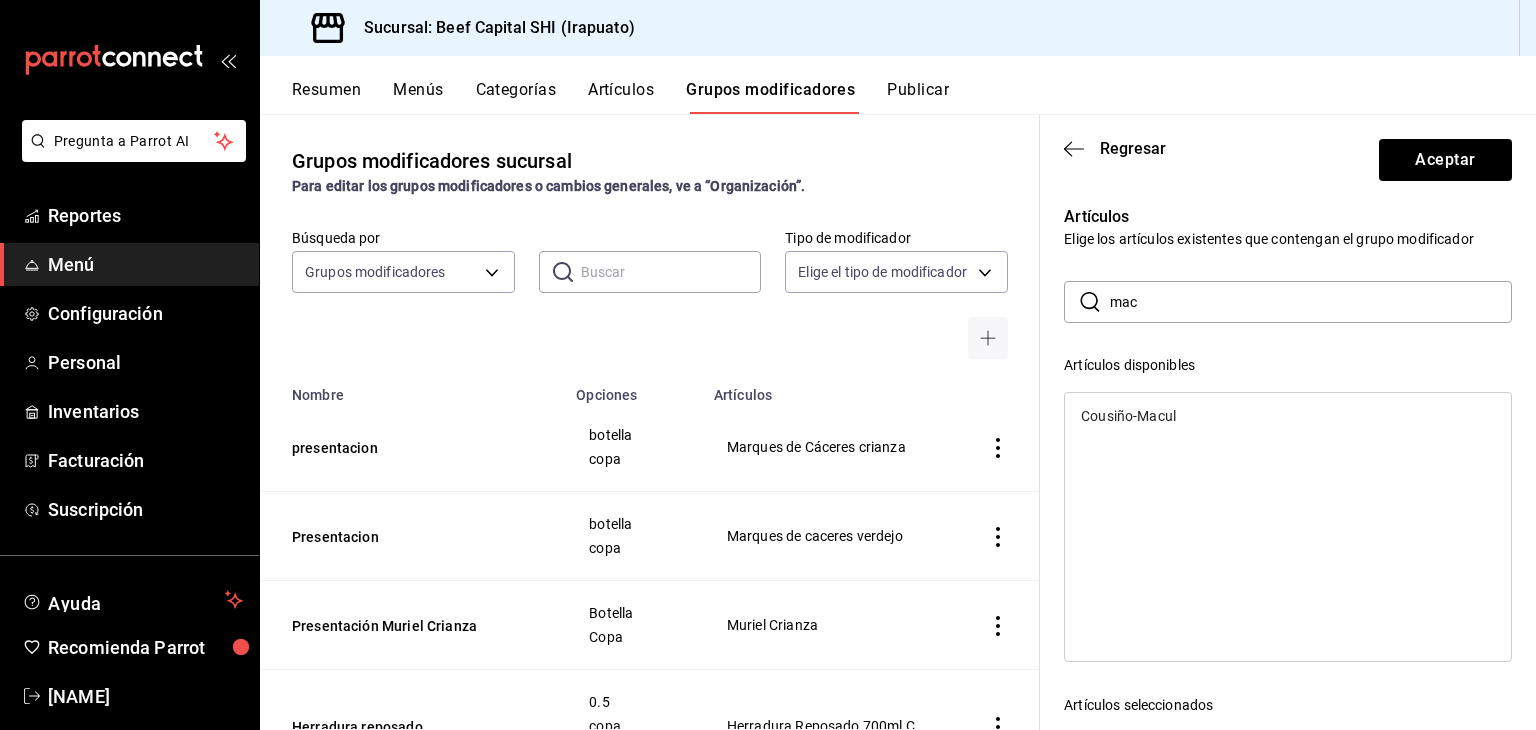 click on "mac" at bounding box center (1311, 302) 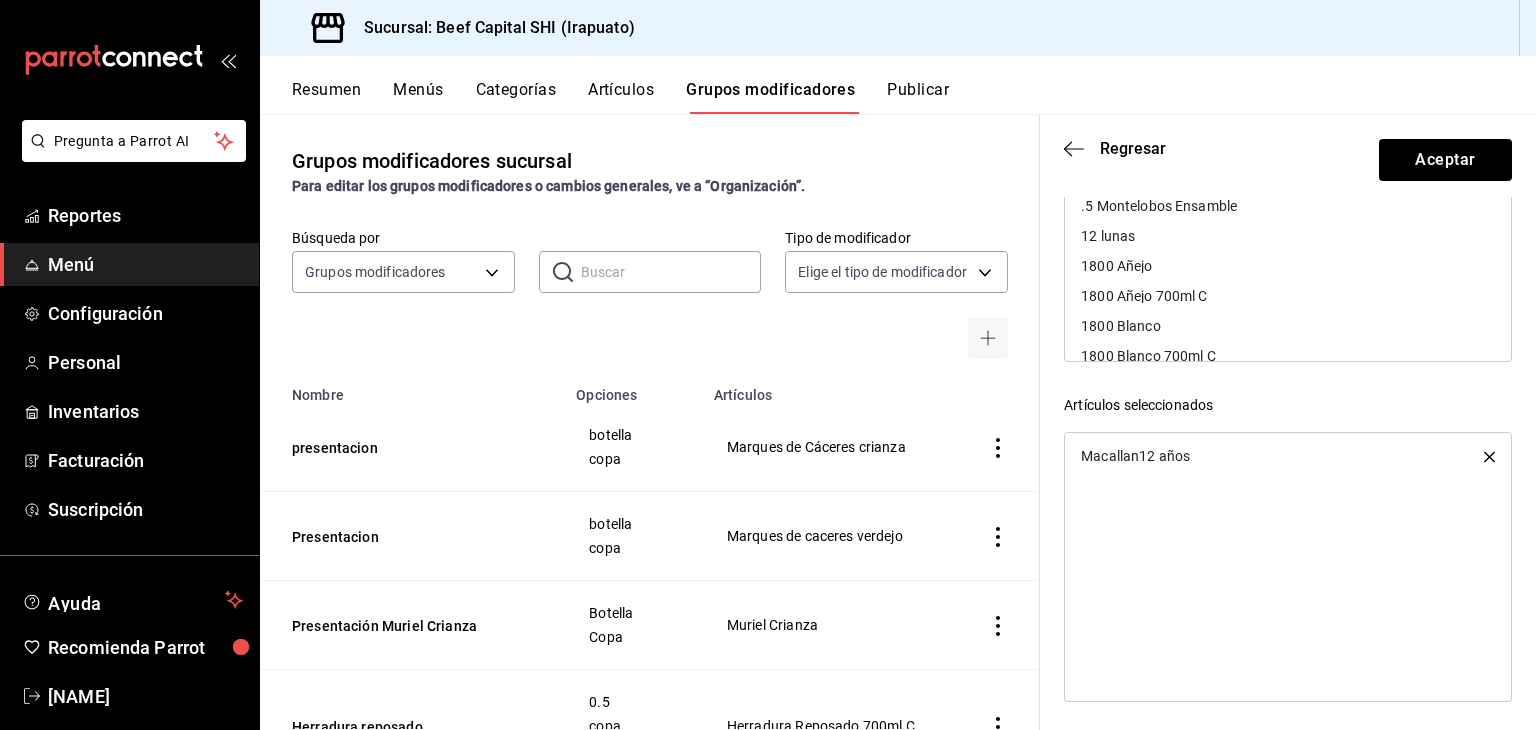 scroll, scrollTop: 305, scrollLeft: 0, axis: vertical 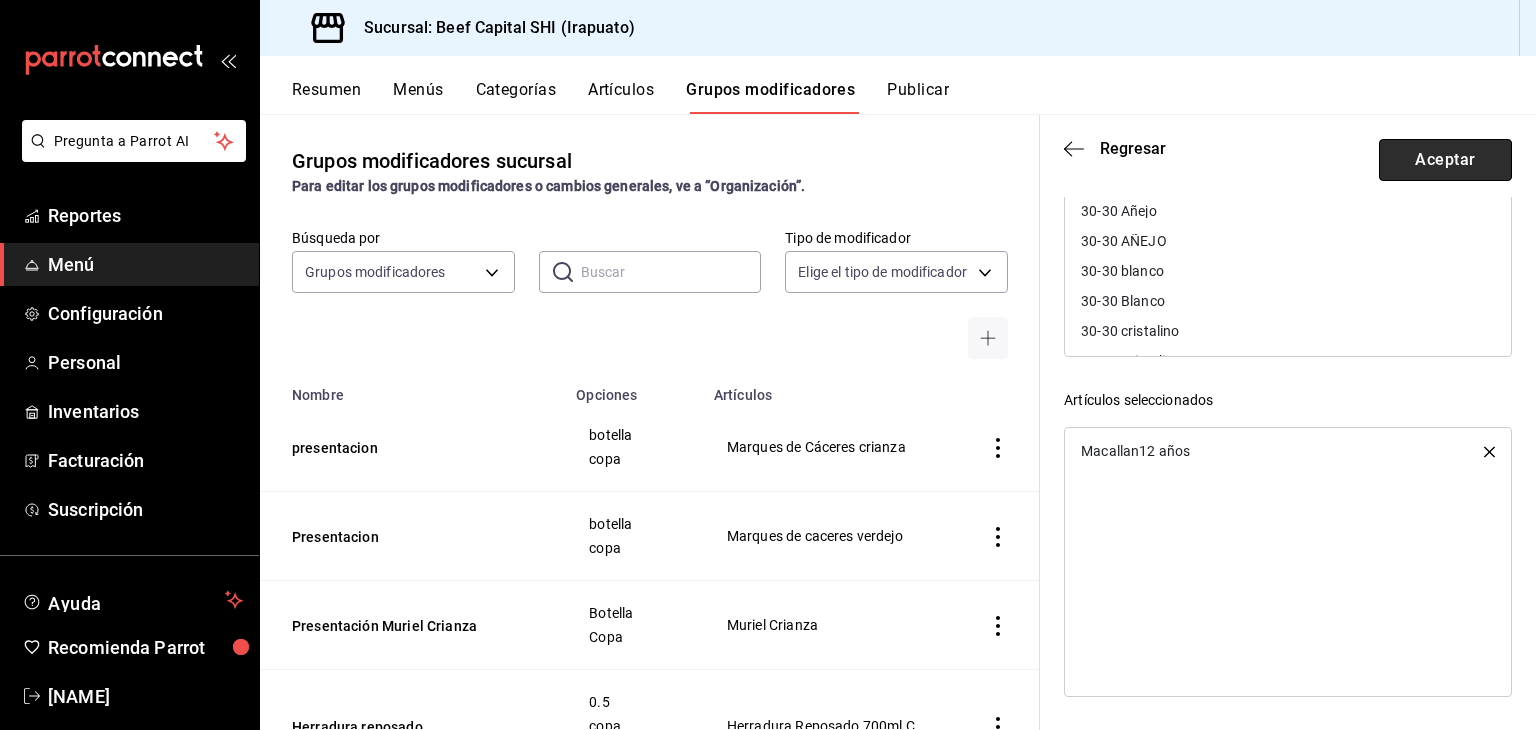 click on "Aceptar" at bounding box center (1445, 160) 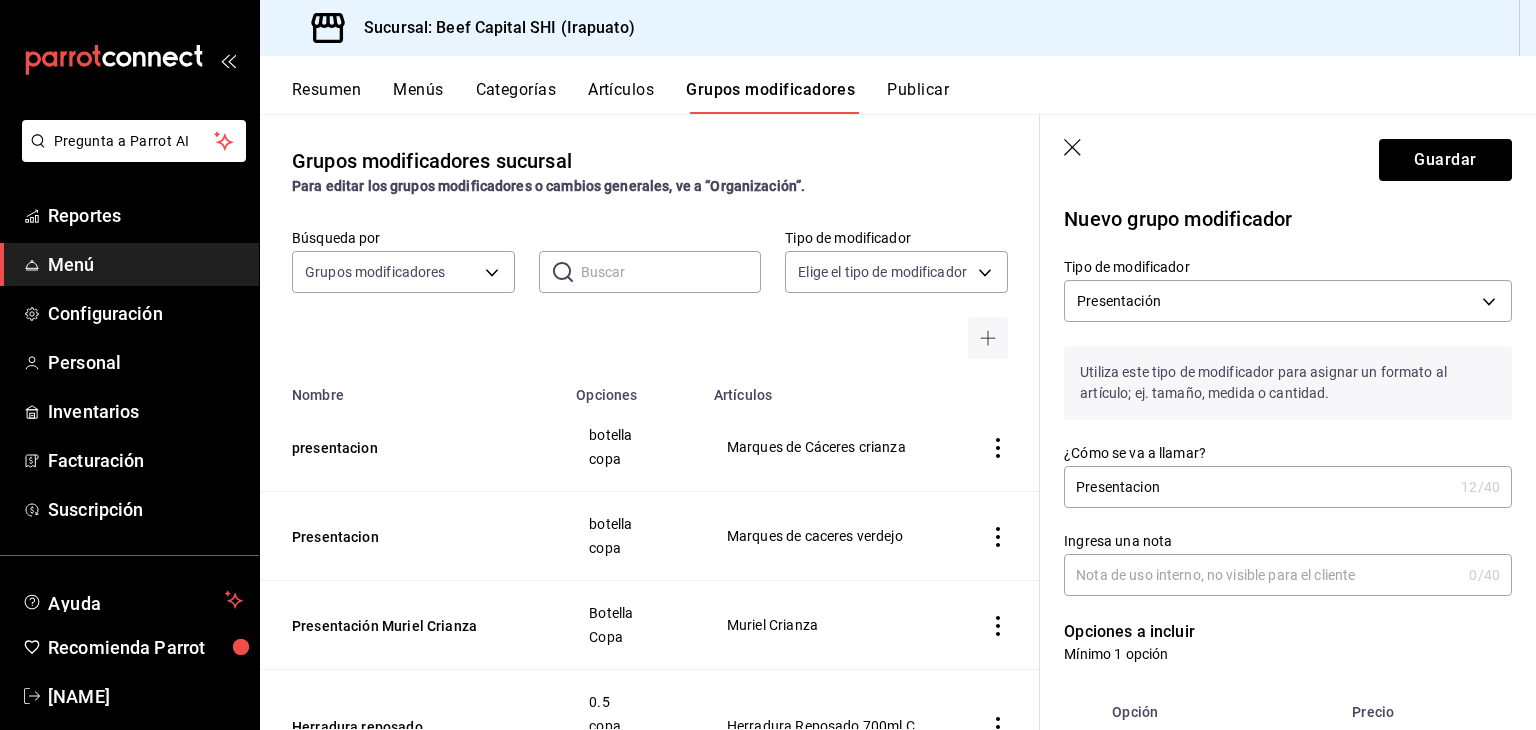 scroll, scrollTop: 0, scrollLeft: 0, axis: both 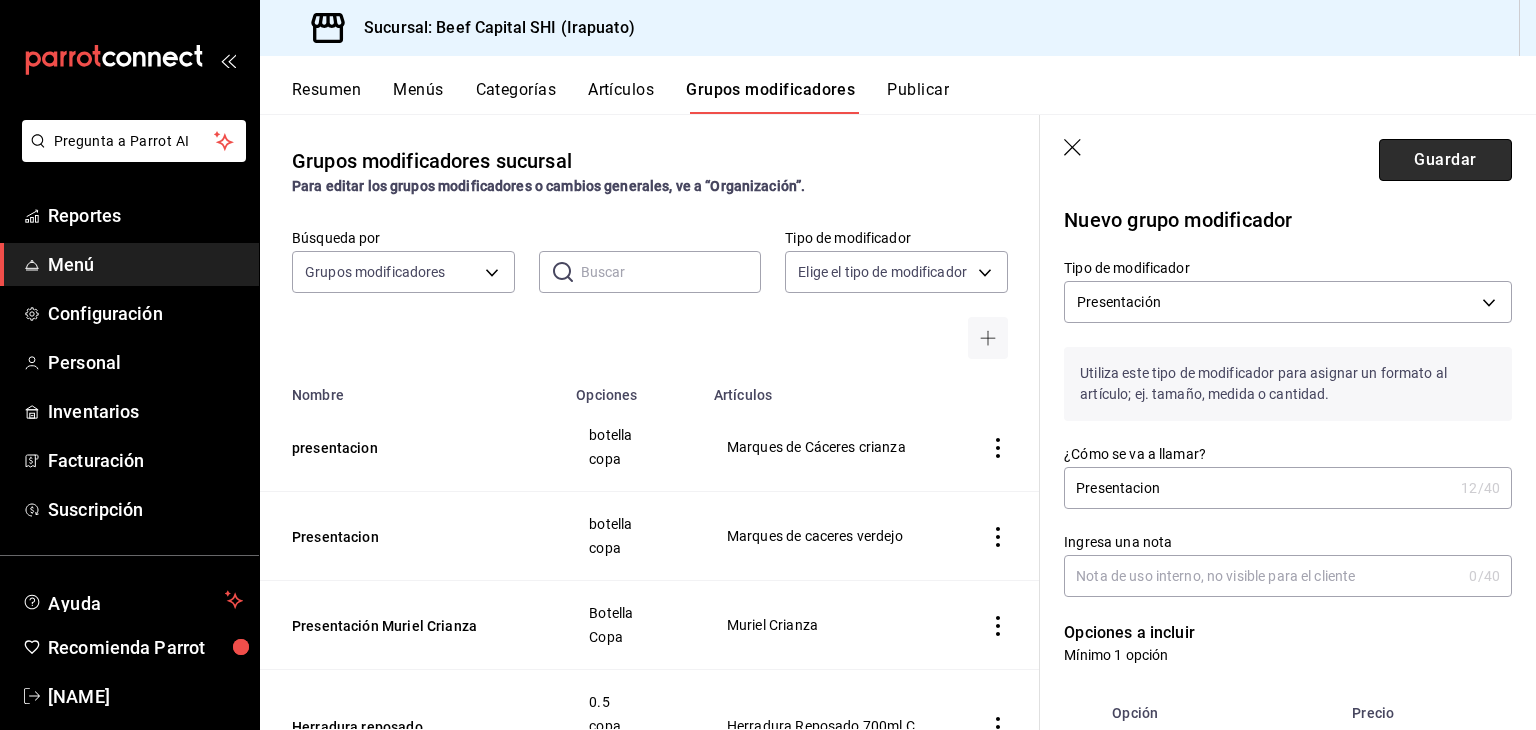 click on "Guardar" at bounding box center (1445, 160) 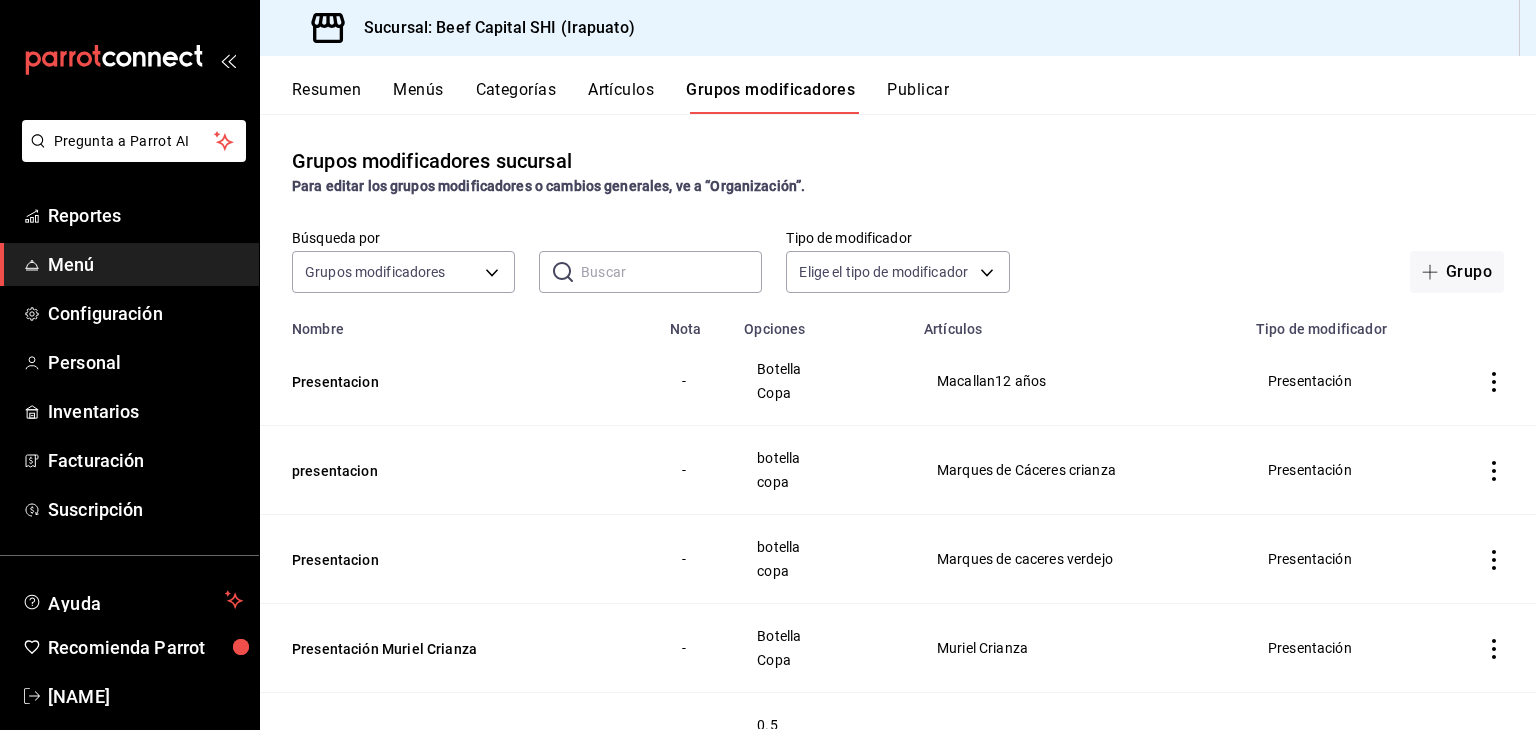 click on "Artículos" at bounding box center (621, 97) 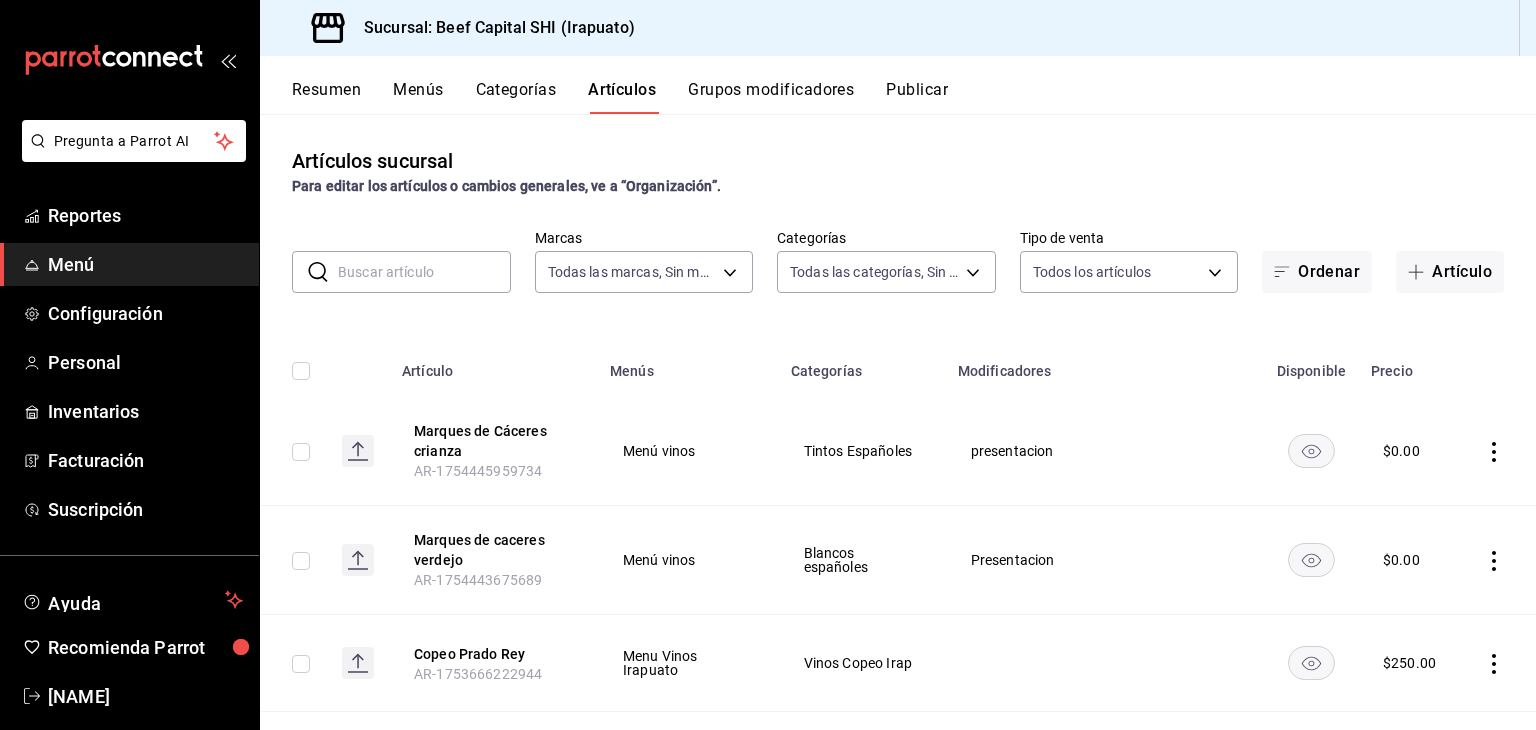 click at bounding box center (424, 272) 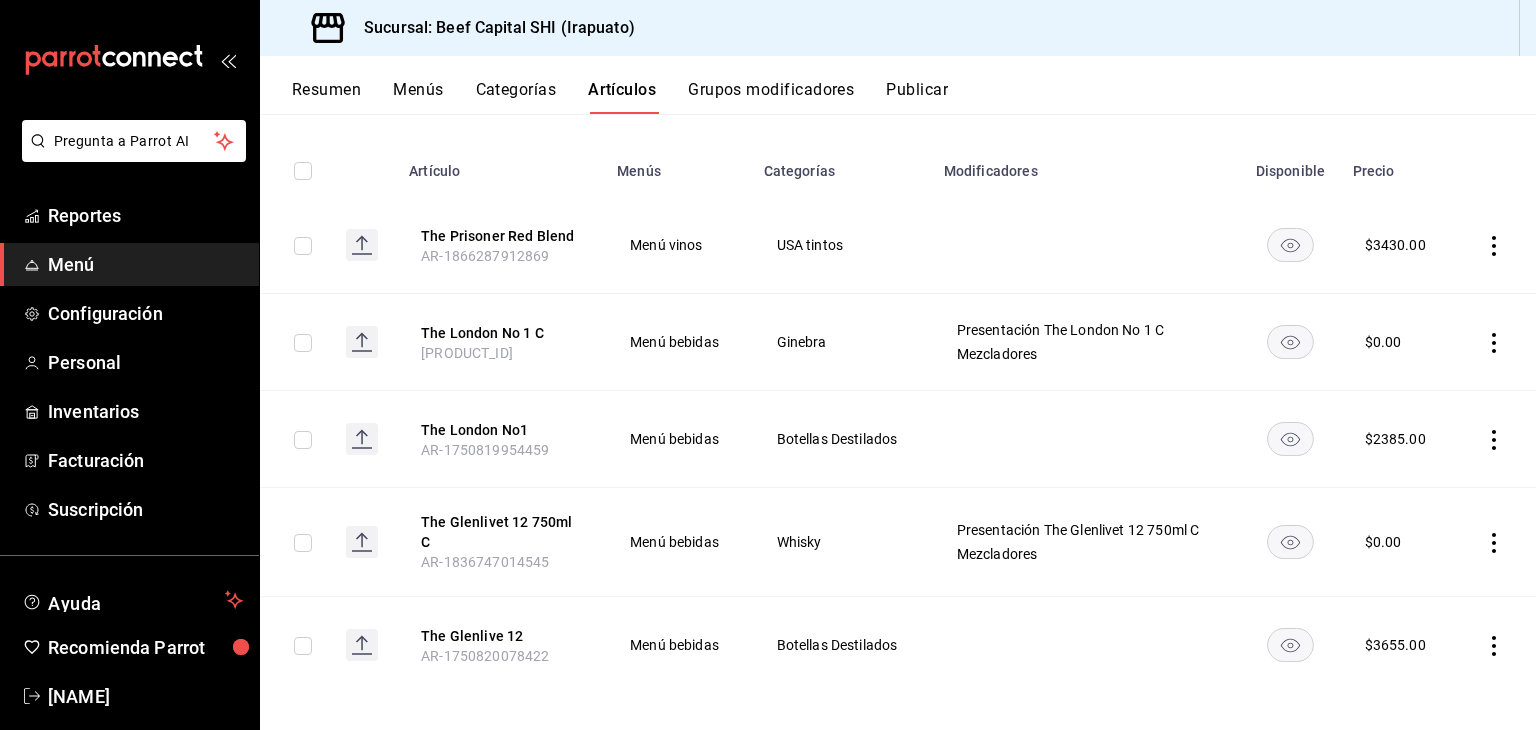 scroll, scrollTop: 211, scrollLeft: 0, axis: vertical 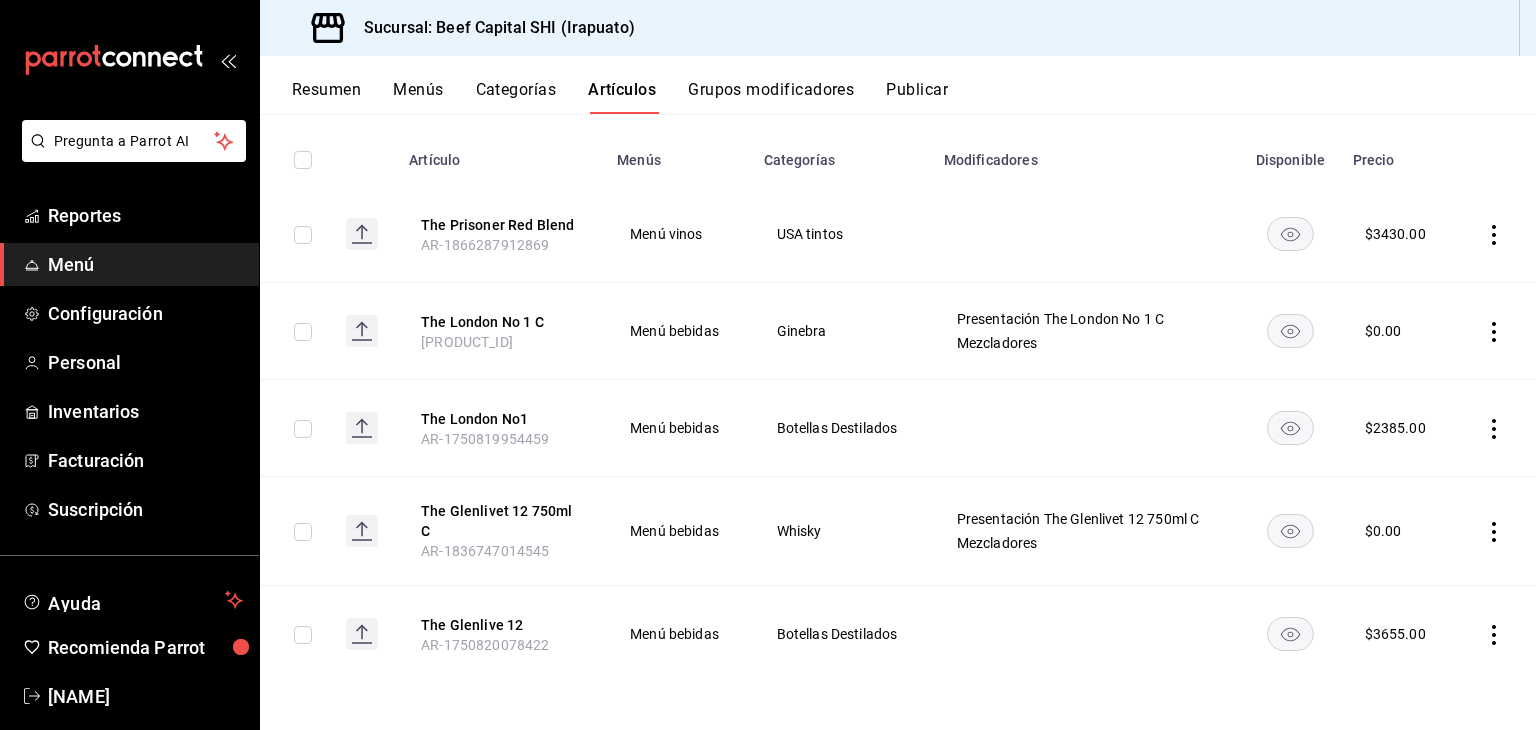 click 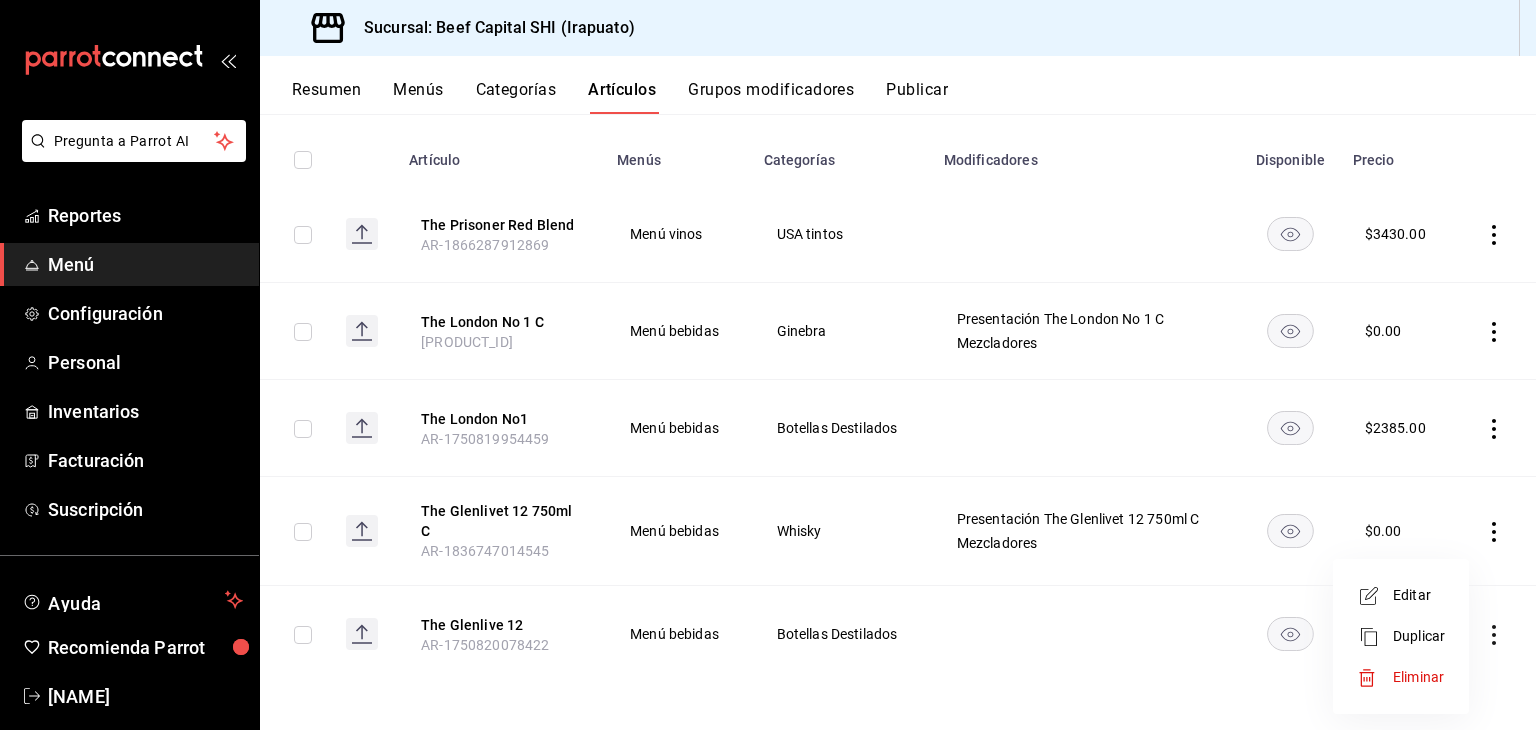 click at bounding box center (1375, 596) 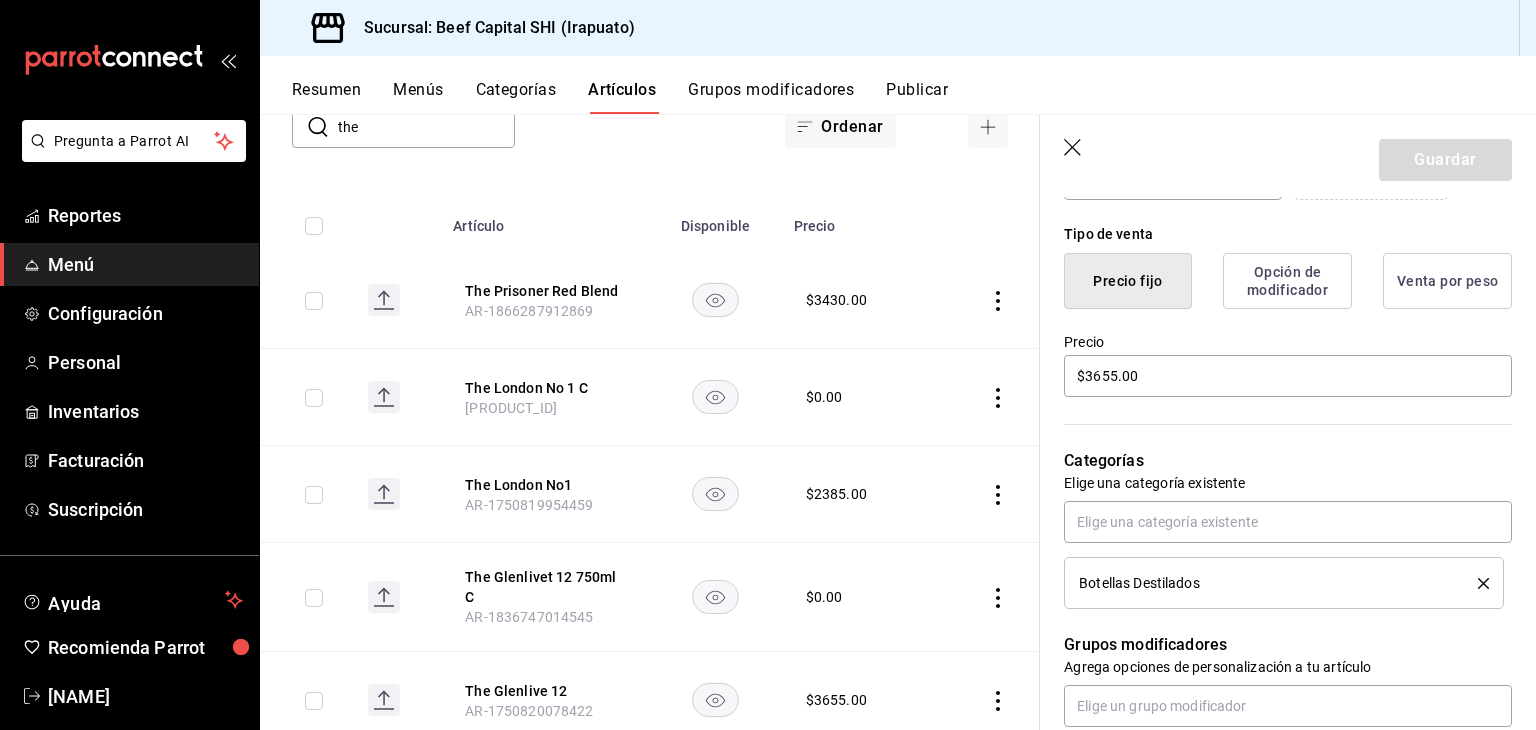 scroll, scrollTop: 500, scrollLeft: 0, axis: vertical 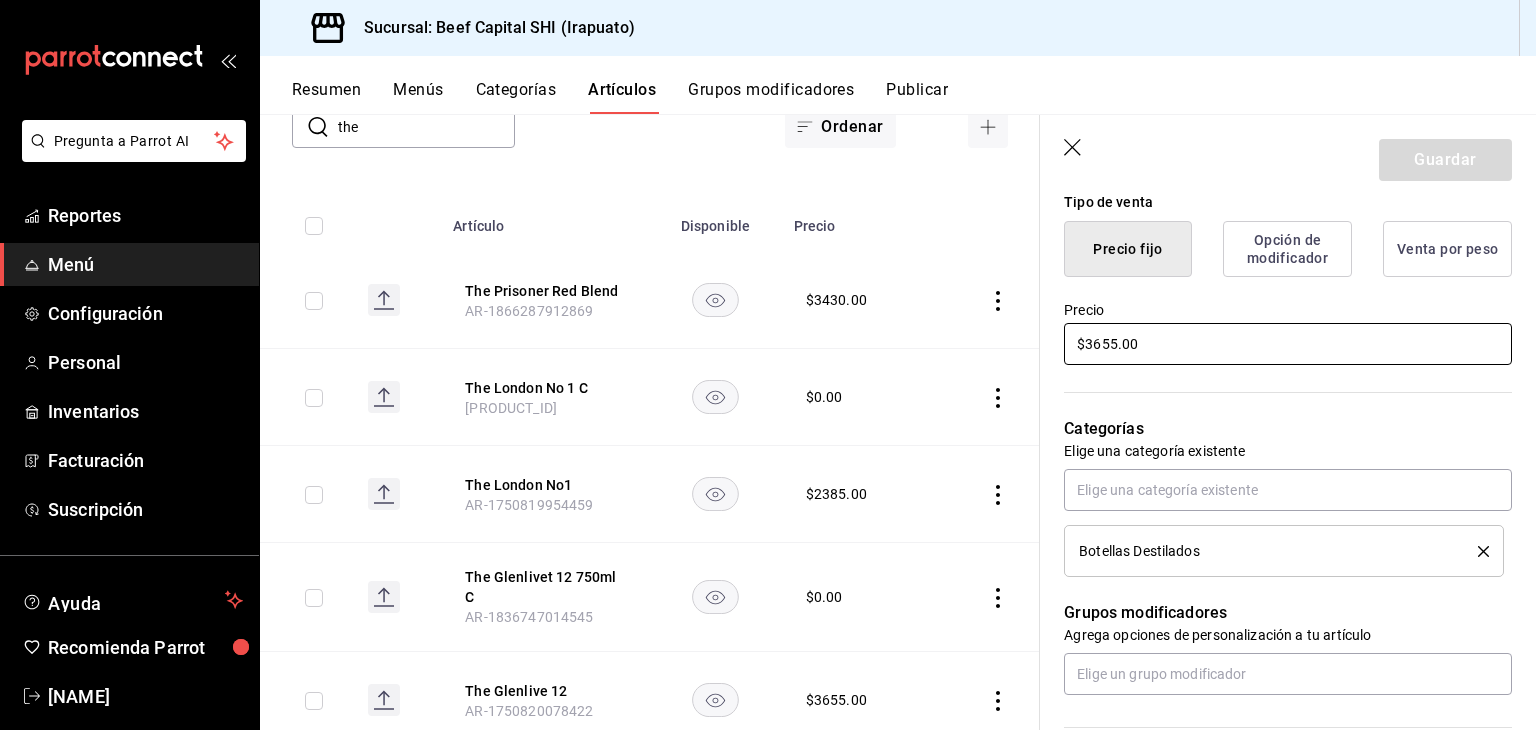 drag, startPoint x: 1152, startPoint y: 341, endPoint x: 1065, endPoint y: 341, distance: 87 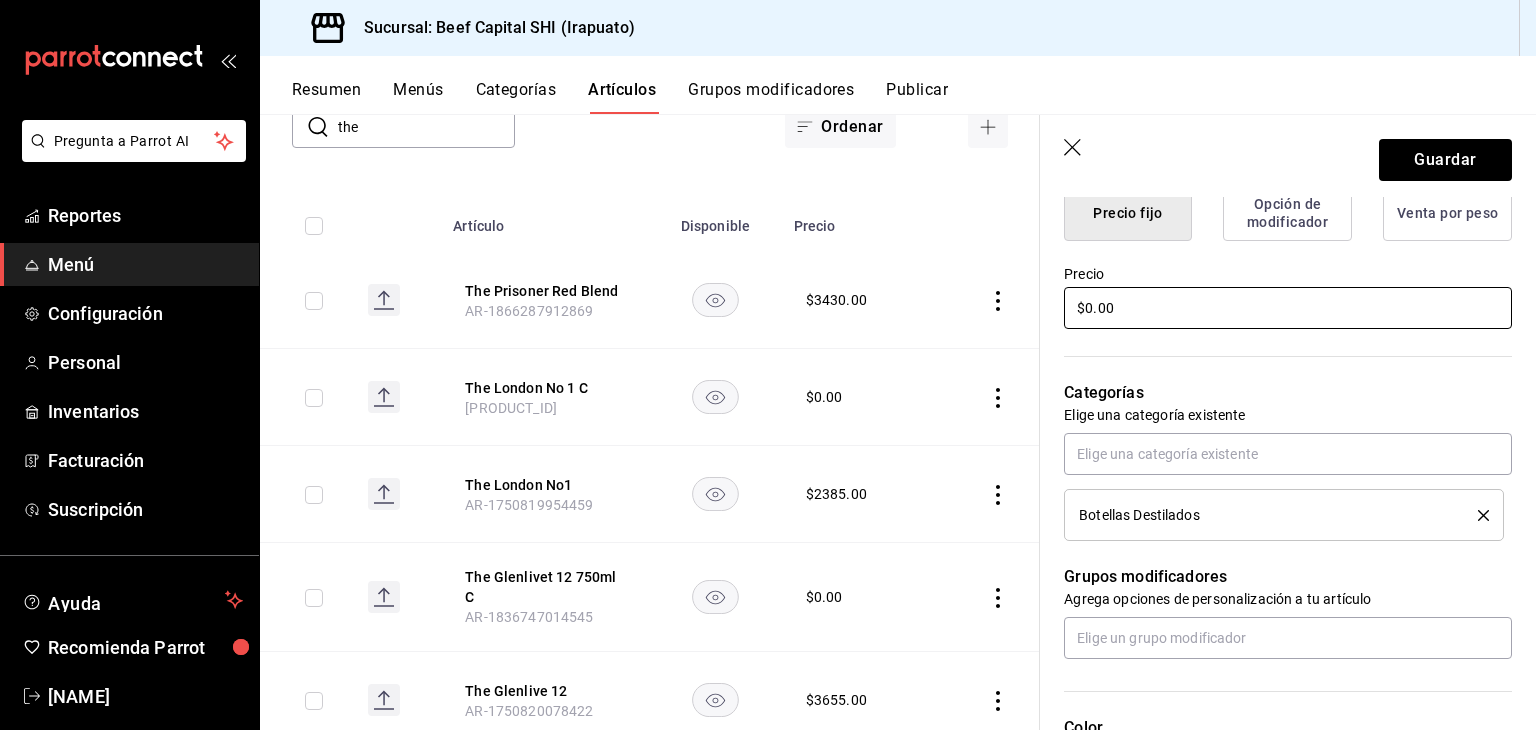 scroll, scrollTop: 600, scrollLeft: 0, axis: vertical 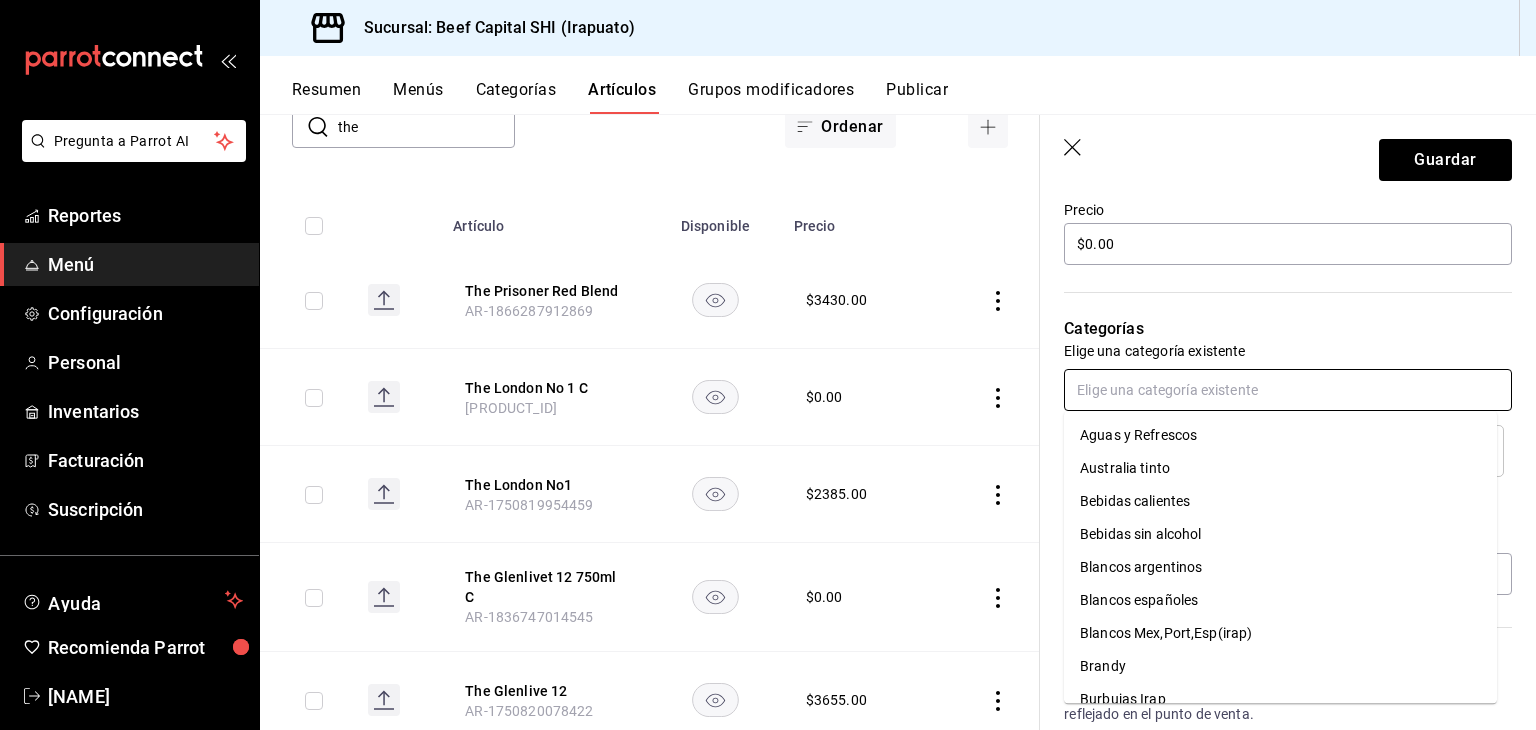 click at bounding box center (1288, 390) 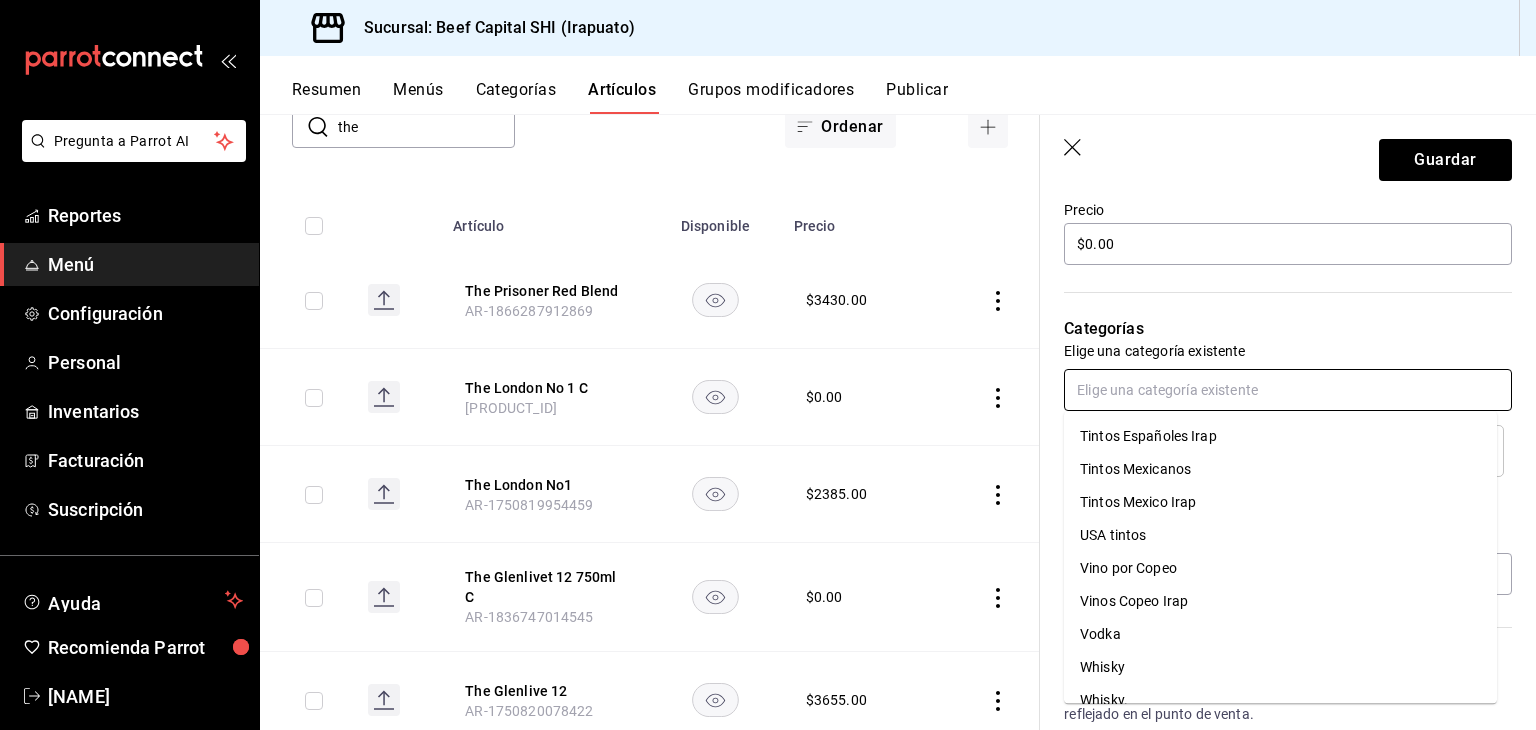 scroll, scrollTop: 1506, scrollLeft: 0, axis: vertical 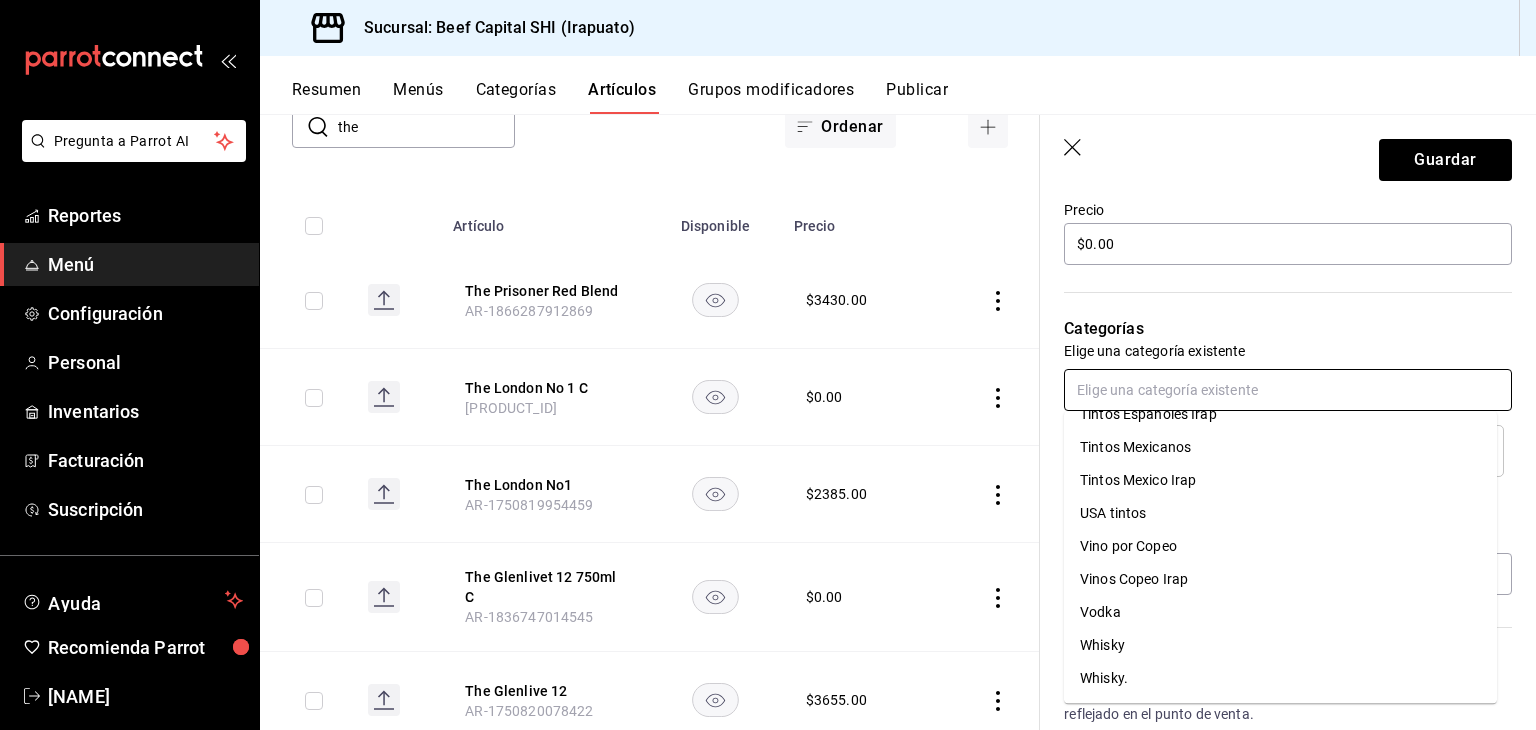 click on "Whisky." at bounding box center [1280, 678] 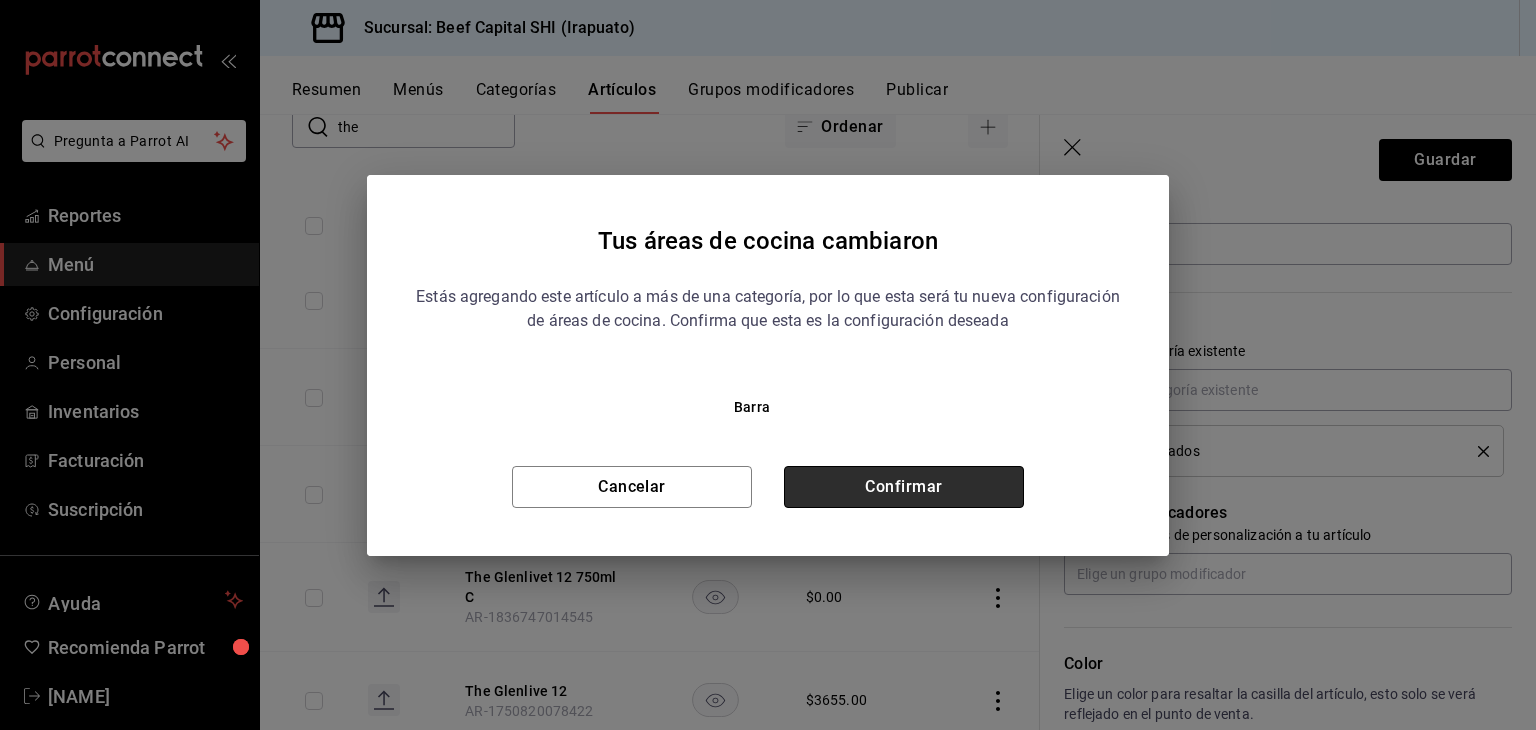 click on "Confirmar" at bounding box center [904, 487] 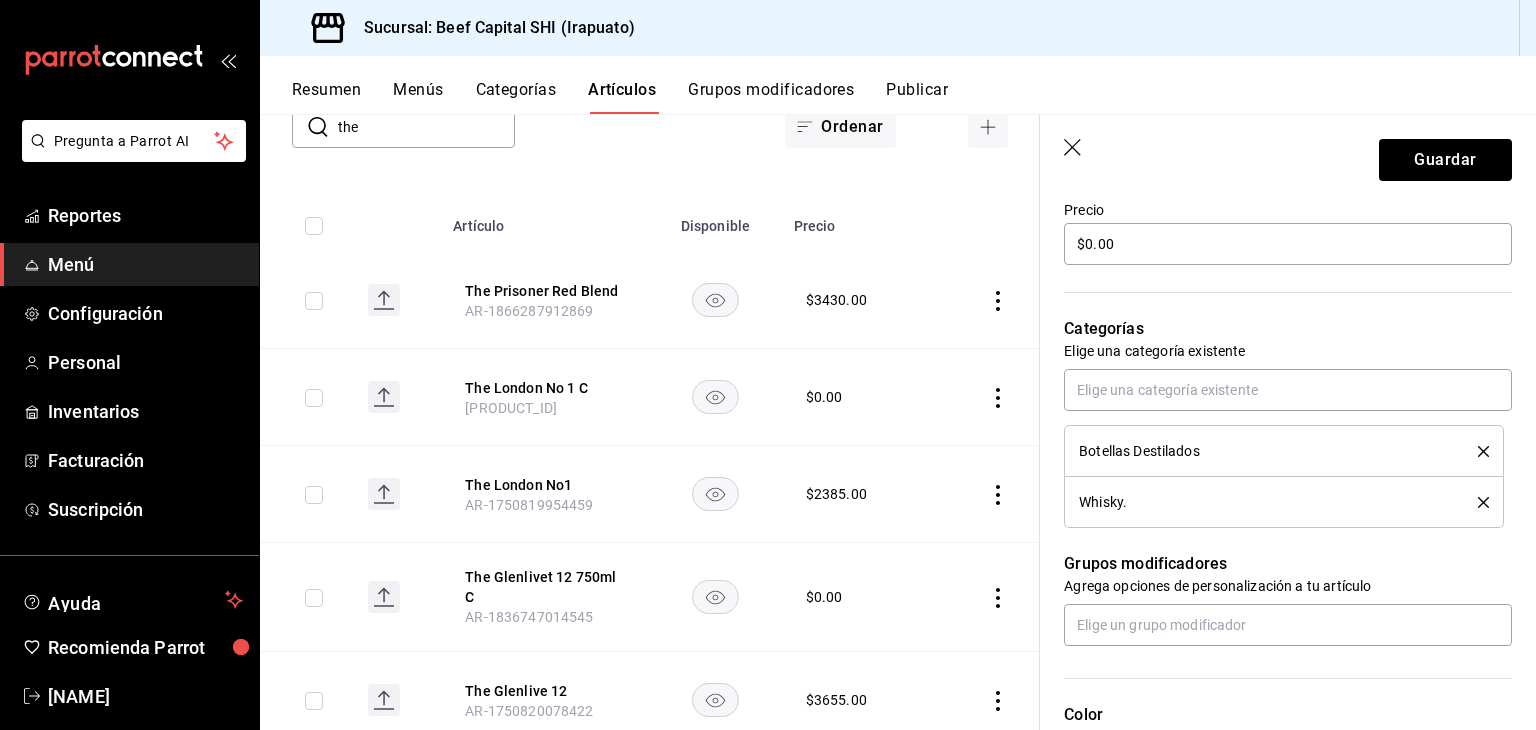 click 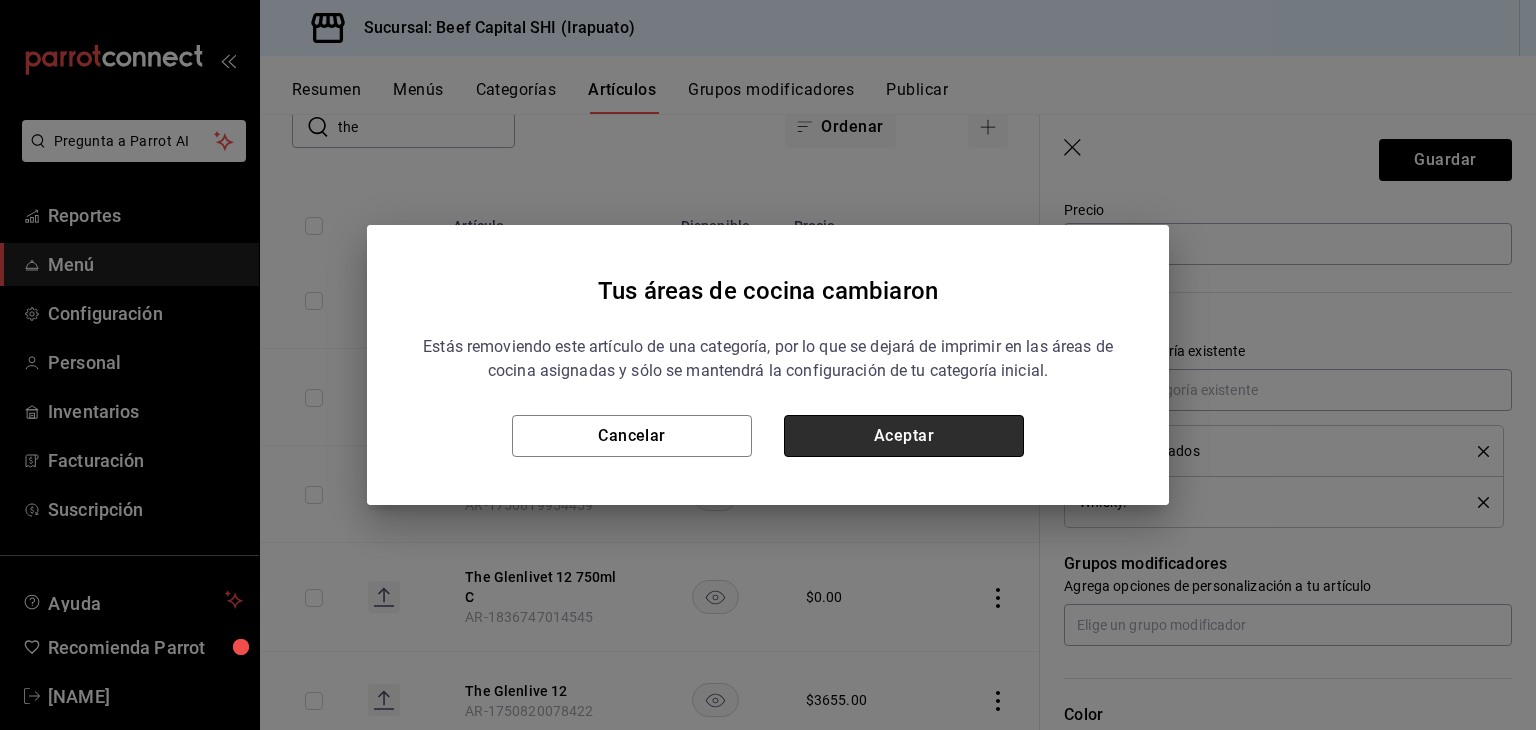click on "Aceptar" at bounding box center (904, 436) 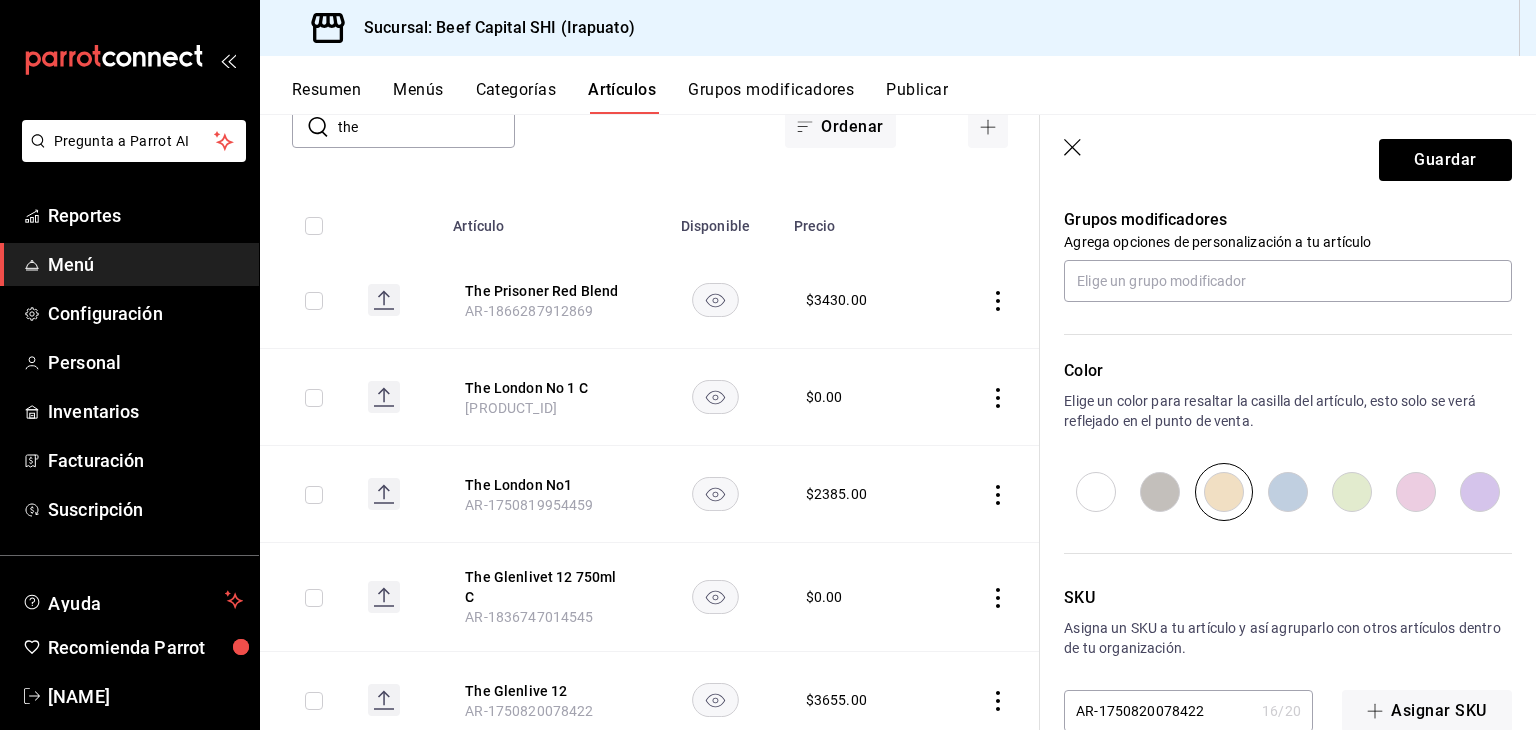 scroll, scrollTop: 900, scrollLeft: 0, axis: vertical 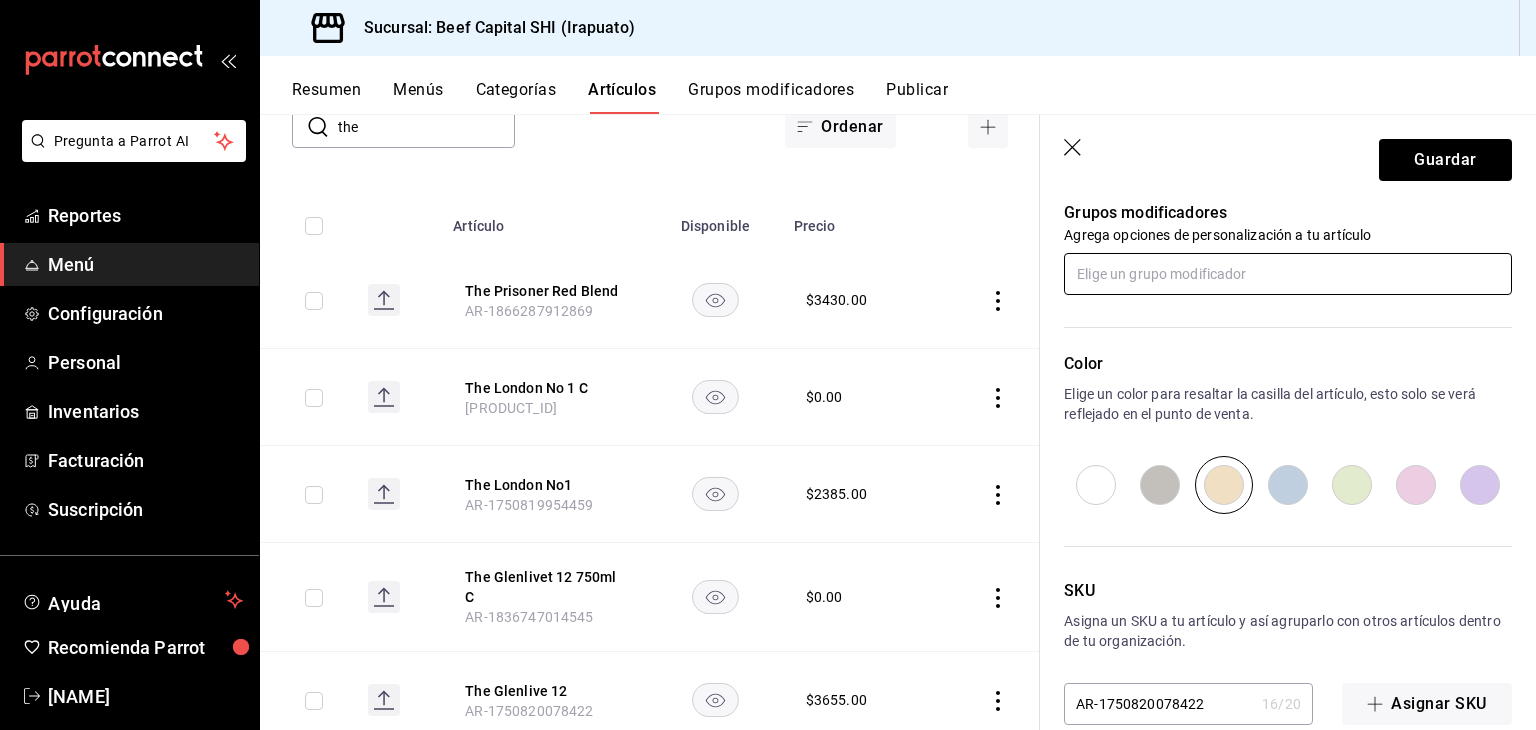 click at bounding box center [1288, 274] 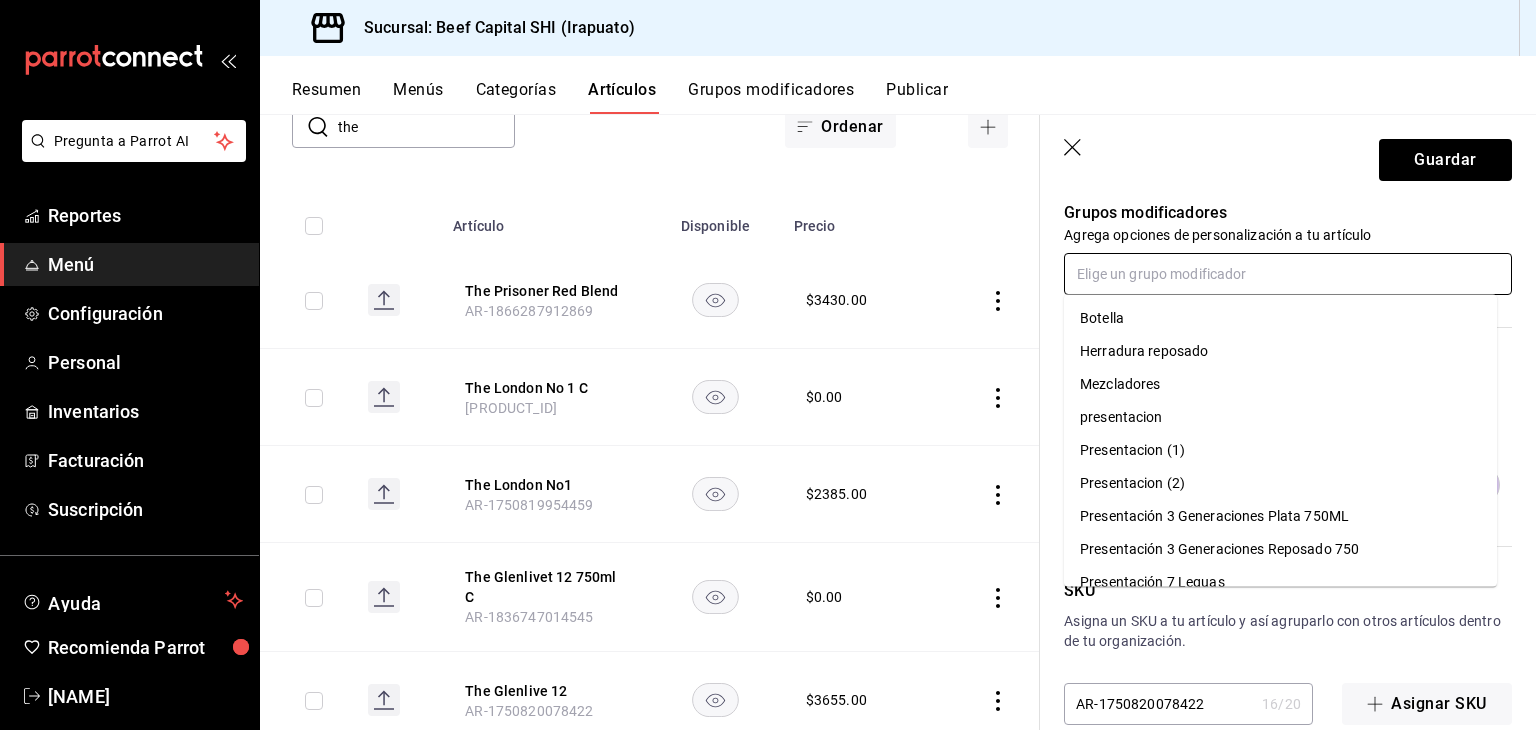 click at bounding box center [1288, 274] 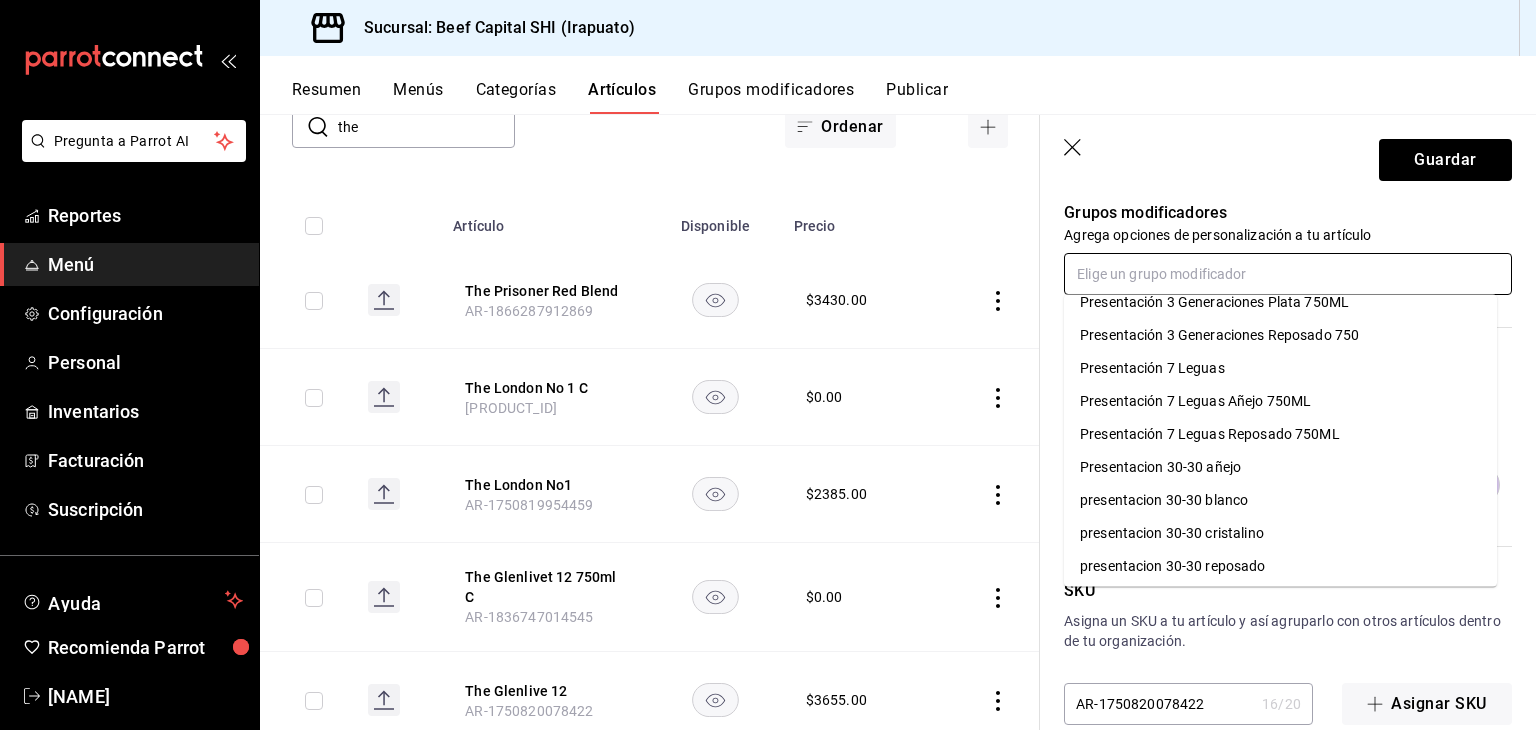 scroll, scrollTop: 0, scrollLeft: 0, axis: both 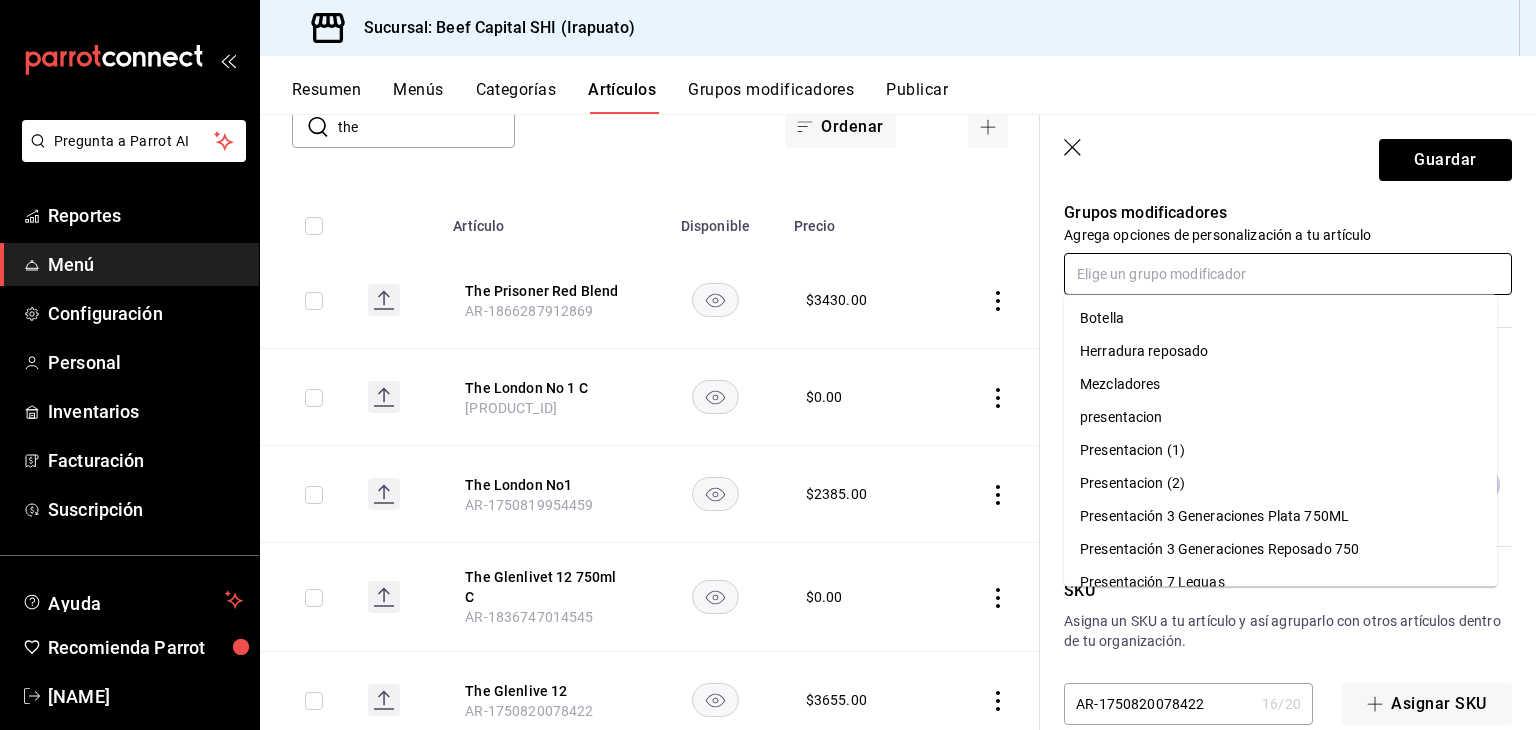 click on "Botella" at bounding box center (1280, 318) 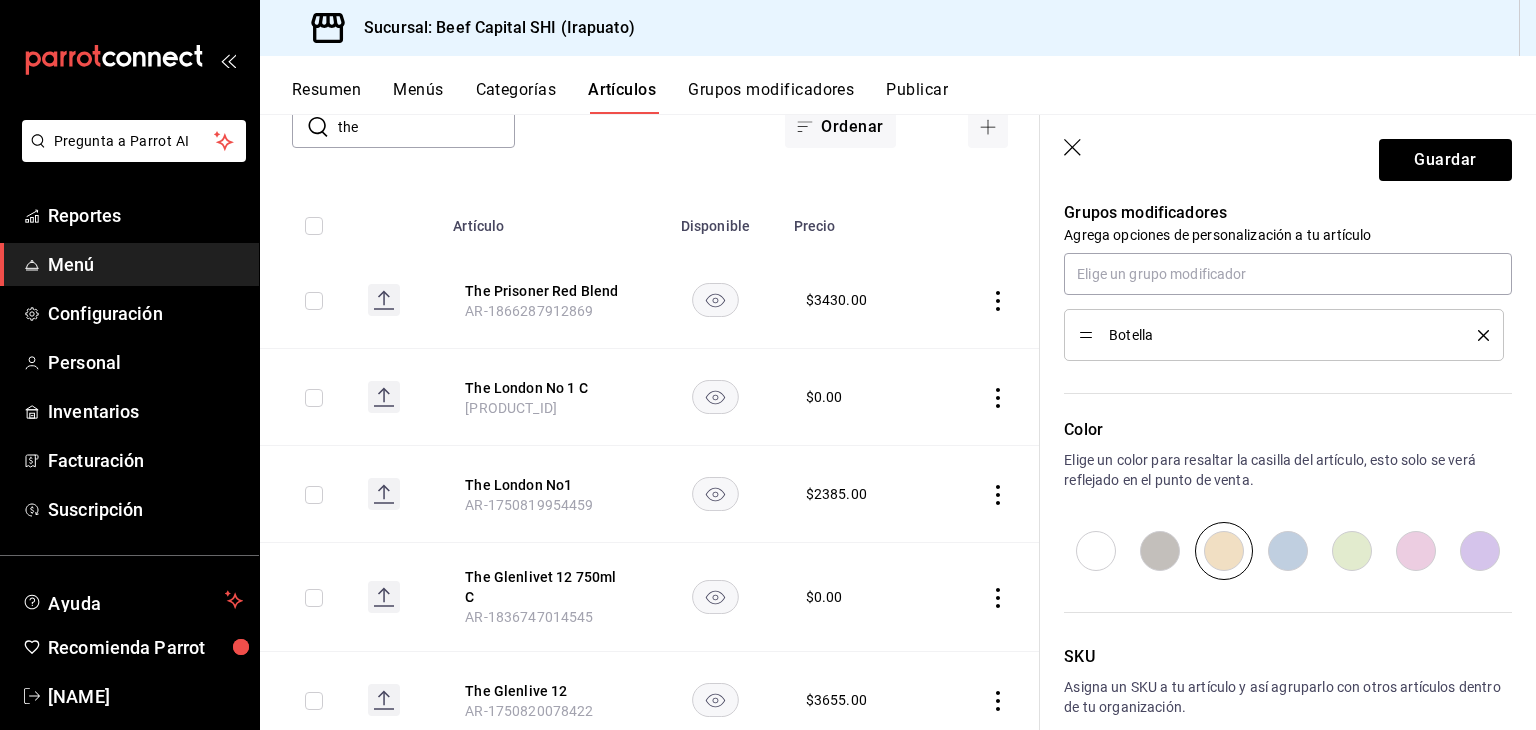 click 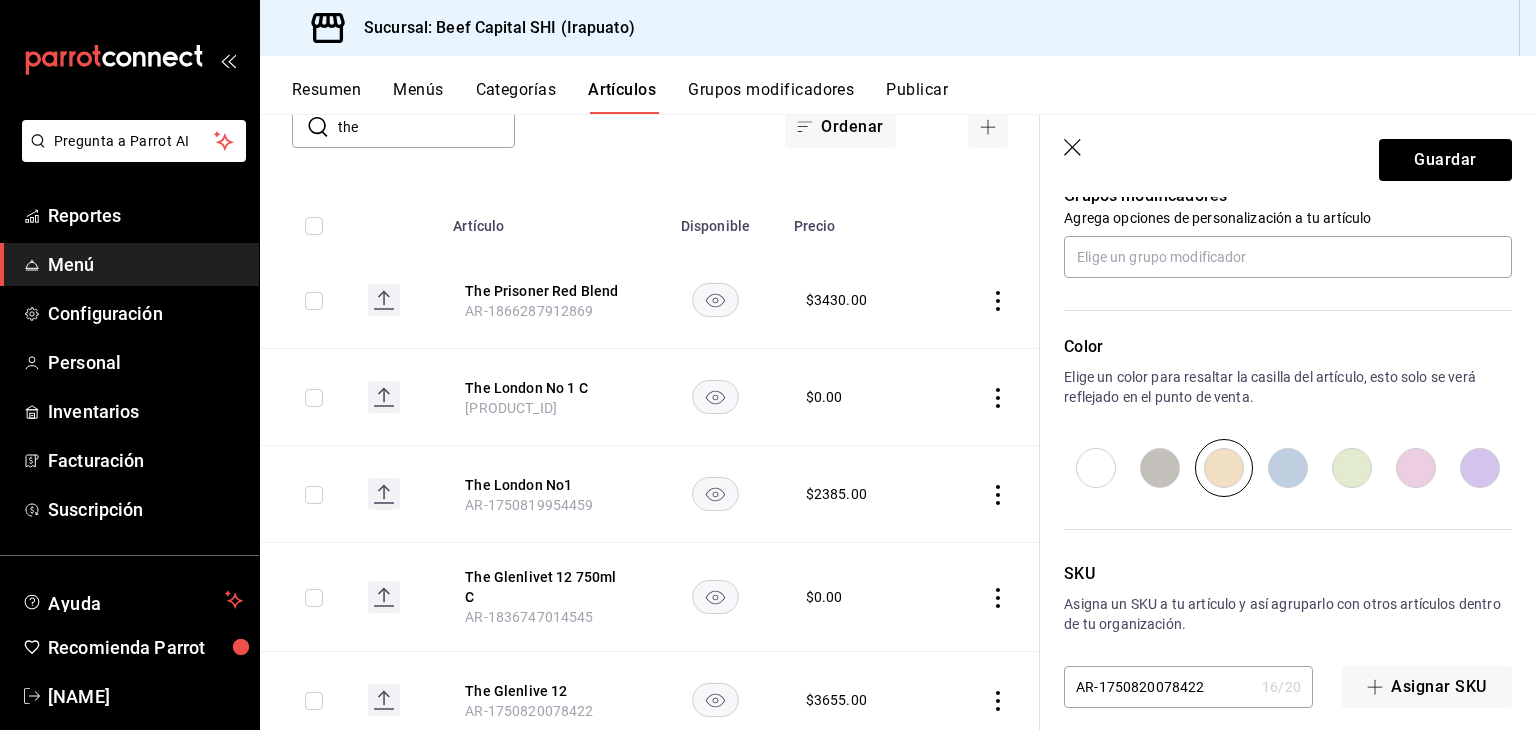 scroll, scrollTop: 934, scrollLeft: 0, axis: vertical 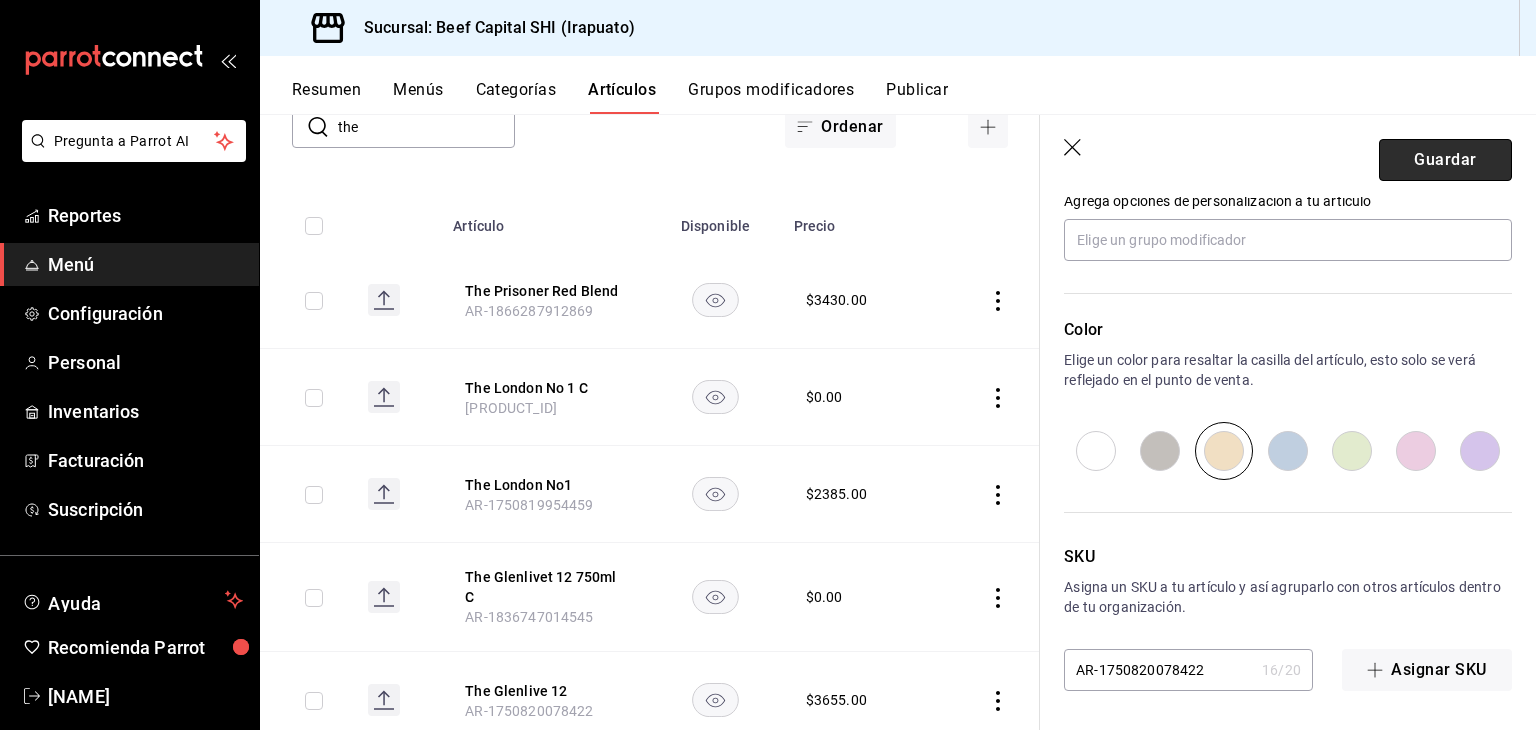 click on "Guardar" at bounding box center (1445, 160) 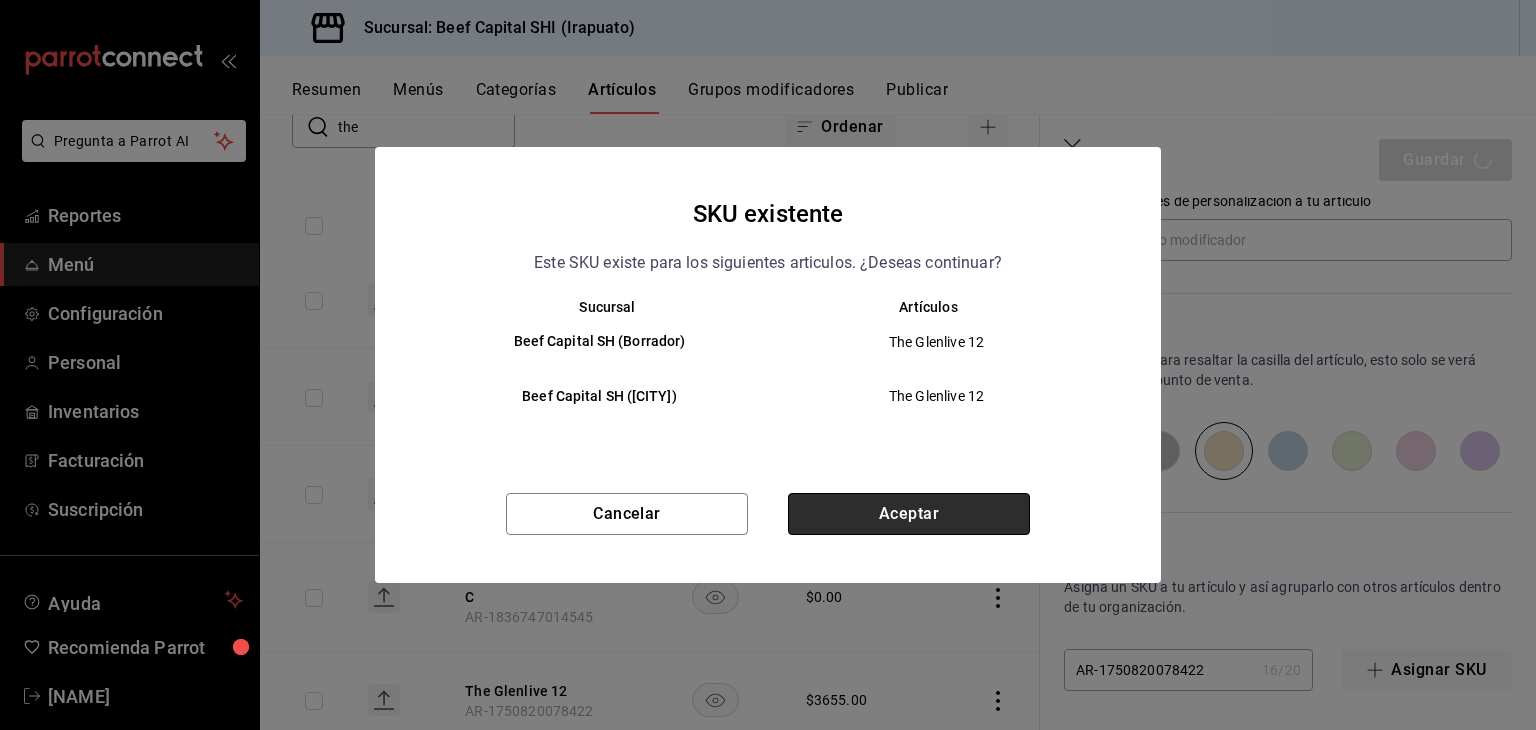 click on "Aceptar" at bounding box center (909, 514) 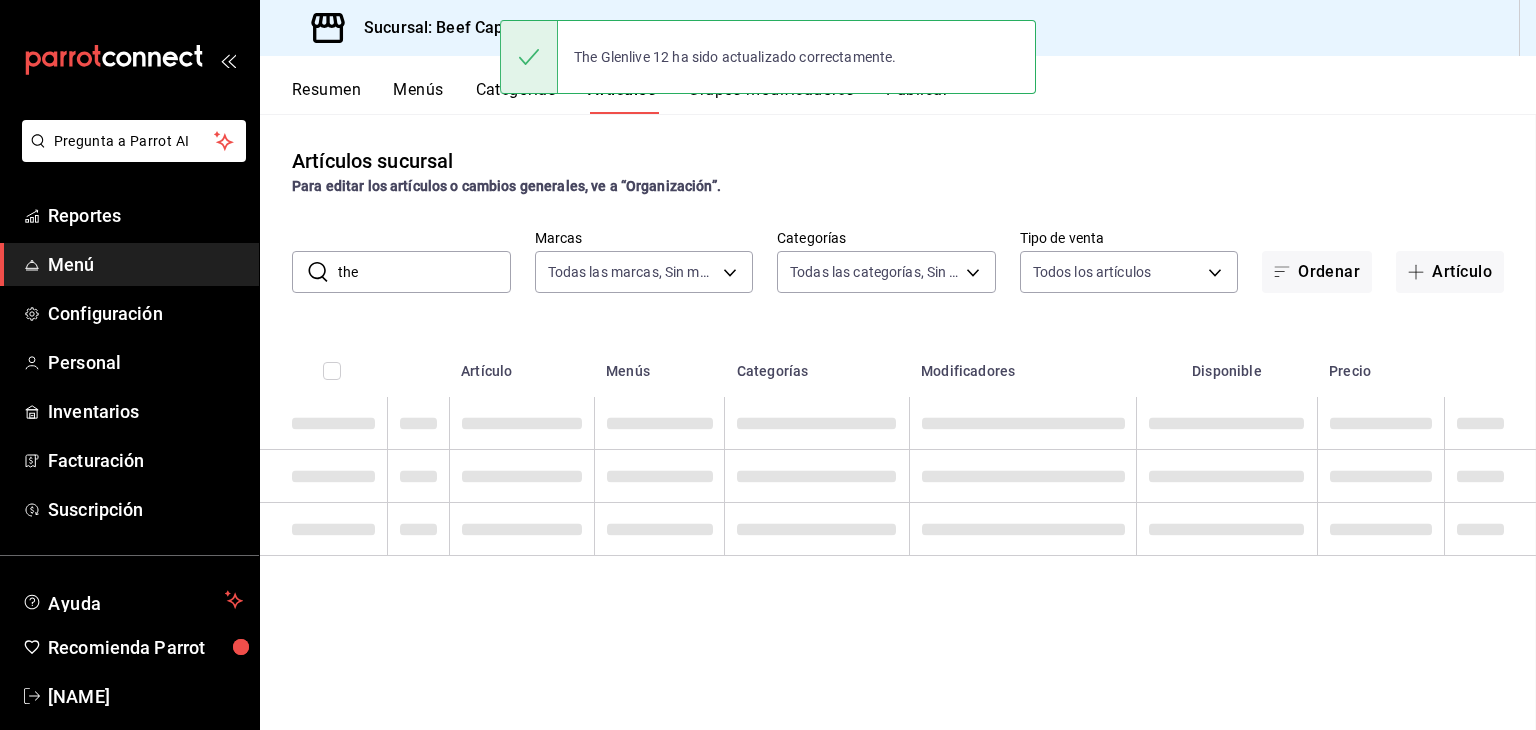scroll, scrollTop: 0, scrollLeft: 0, axis: both 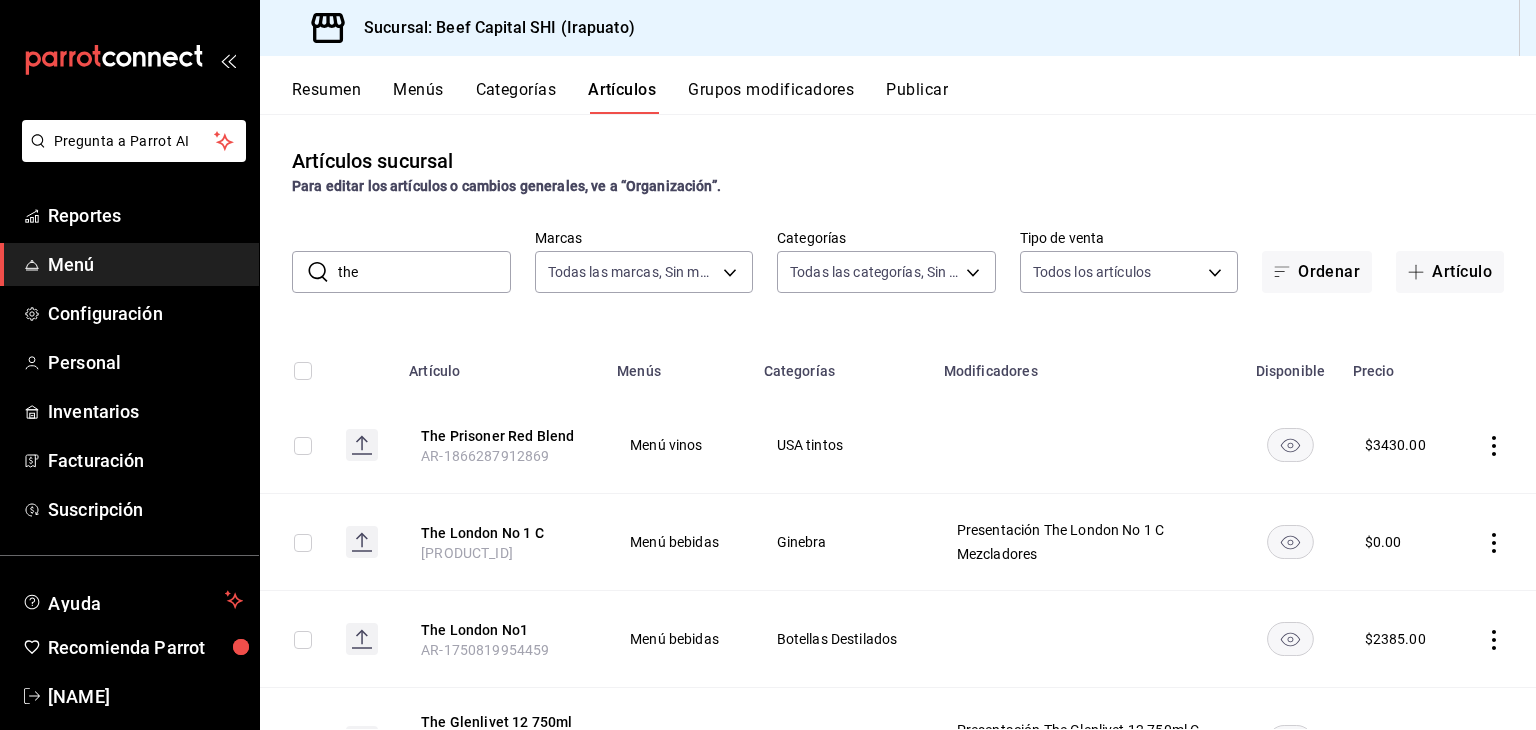 click on "Grupos modificadores" at bounding box center (771, 97) 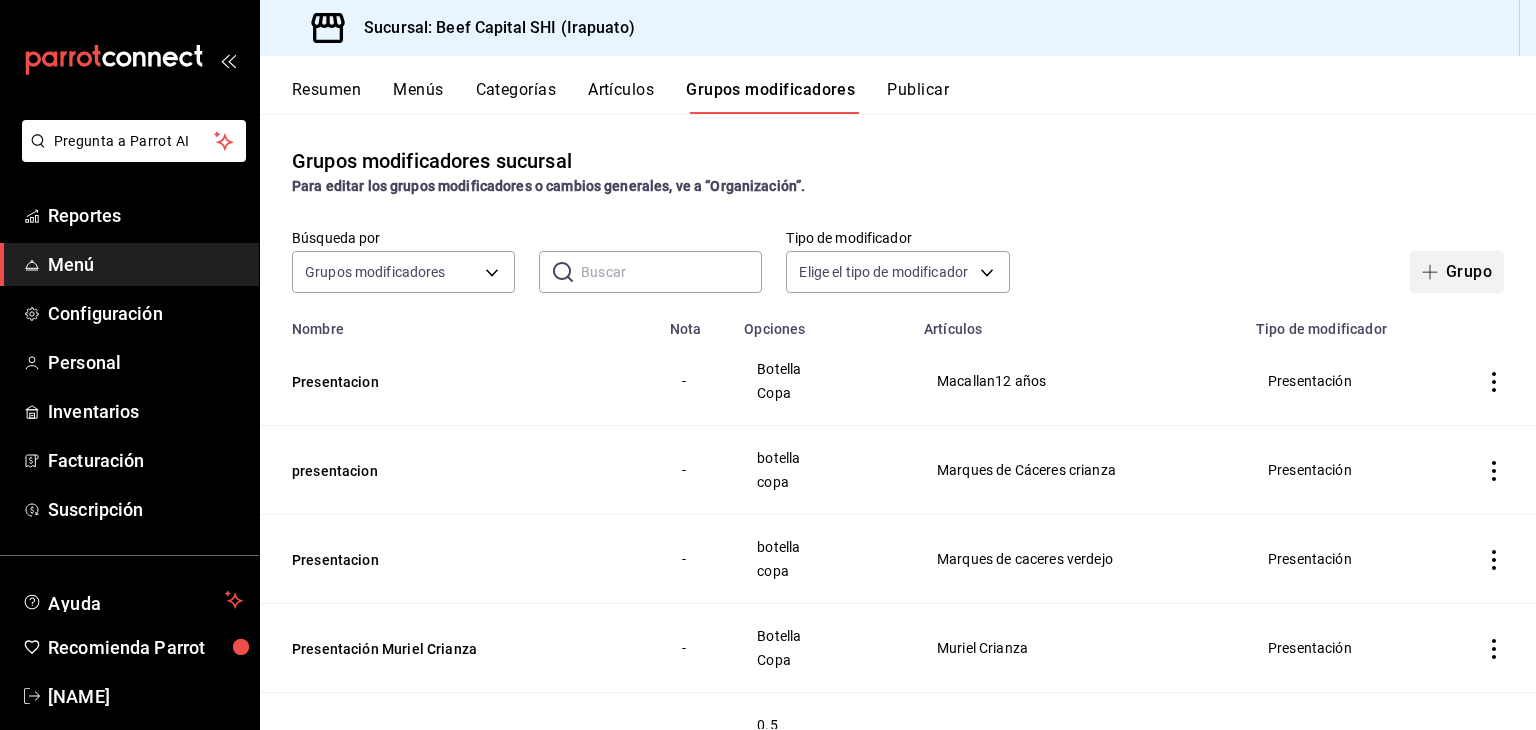 click 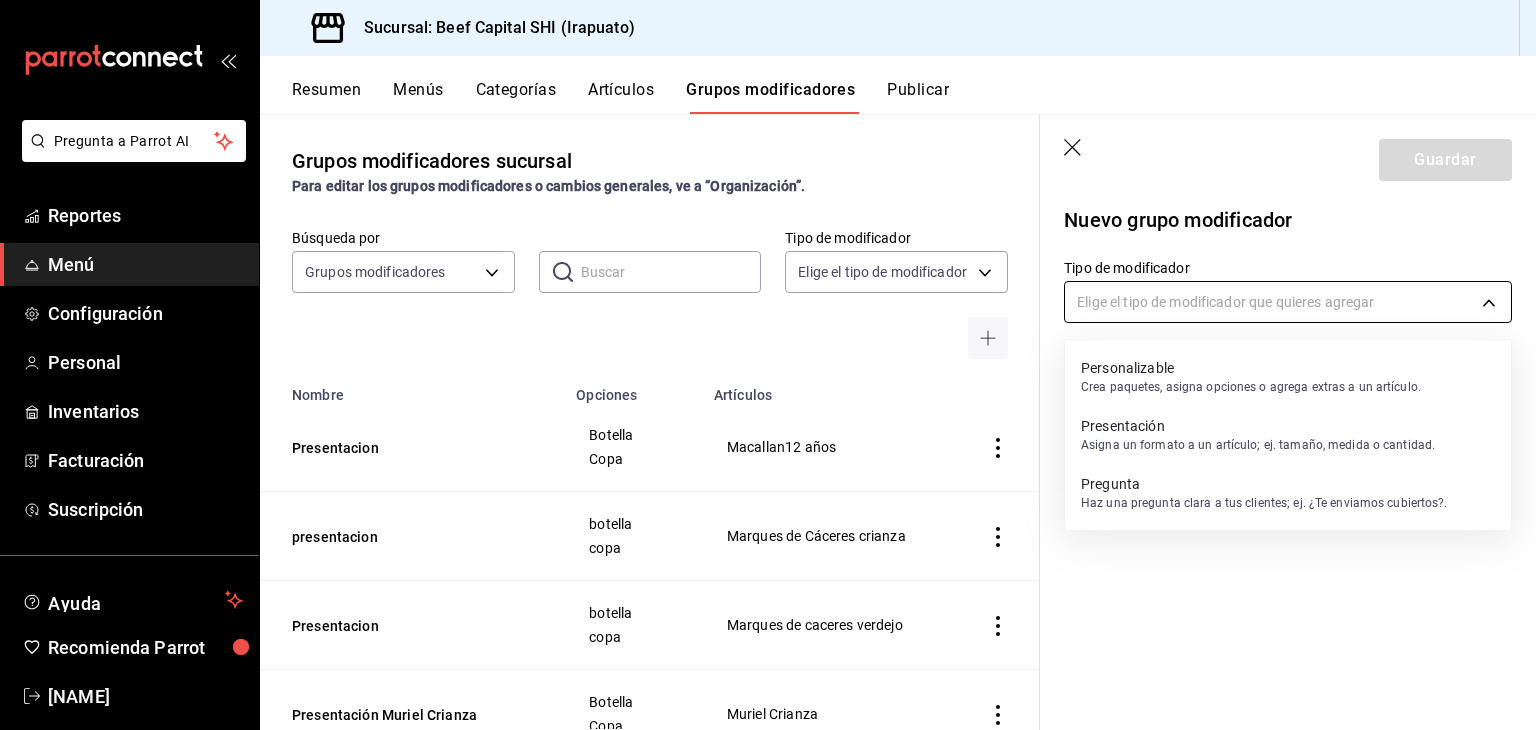 click on "Pregunta a Parrot AI Reportes   Menú   Configuración   Personal   Inventarios   Facturación   Suscripción   Ayuda Recomienda Parrot   Georgina Manrique   Sugerir nueva función   Sucursal: Beef Capital SHI (Irapuato) Resumen Menús Categorías Artículos Grupos modificadores Publicar Grupos modificadores sucursal Para editar los grupos modificadores o cambios generales, ve a “Organización”. Búsqueda por Grupos modificadores GROUP ​ ​ Tipo de modificador Elige el tipo de modificador Nombre Opciones Artículos Presentacion Botella Copa Macallan12 años presentacion botella copa Marques de Cáceres crianza Presentacion botella copa Marques de caceres verdejo Presentación Muriel Crianza Botella Copa Muriel Crianza Herradura reposado 0.5 copa botella Herradura Reposado 700ml C Presentación 7 Leguas .5 Copa Botella 7 Leguas Blanco 750ml C Botella Copeo - Presentacion raices copa botella Monte Cruz Presentación pescado Zarandeado Brasas Mojo de ajo 4 quesos pesca del dia Pesca del Día Pulpo Termino" at bounding box center (768, 365) 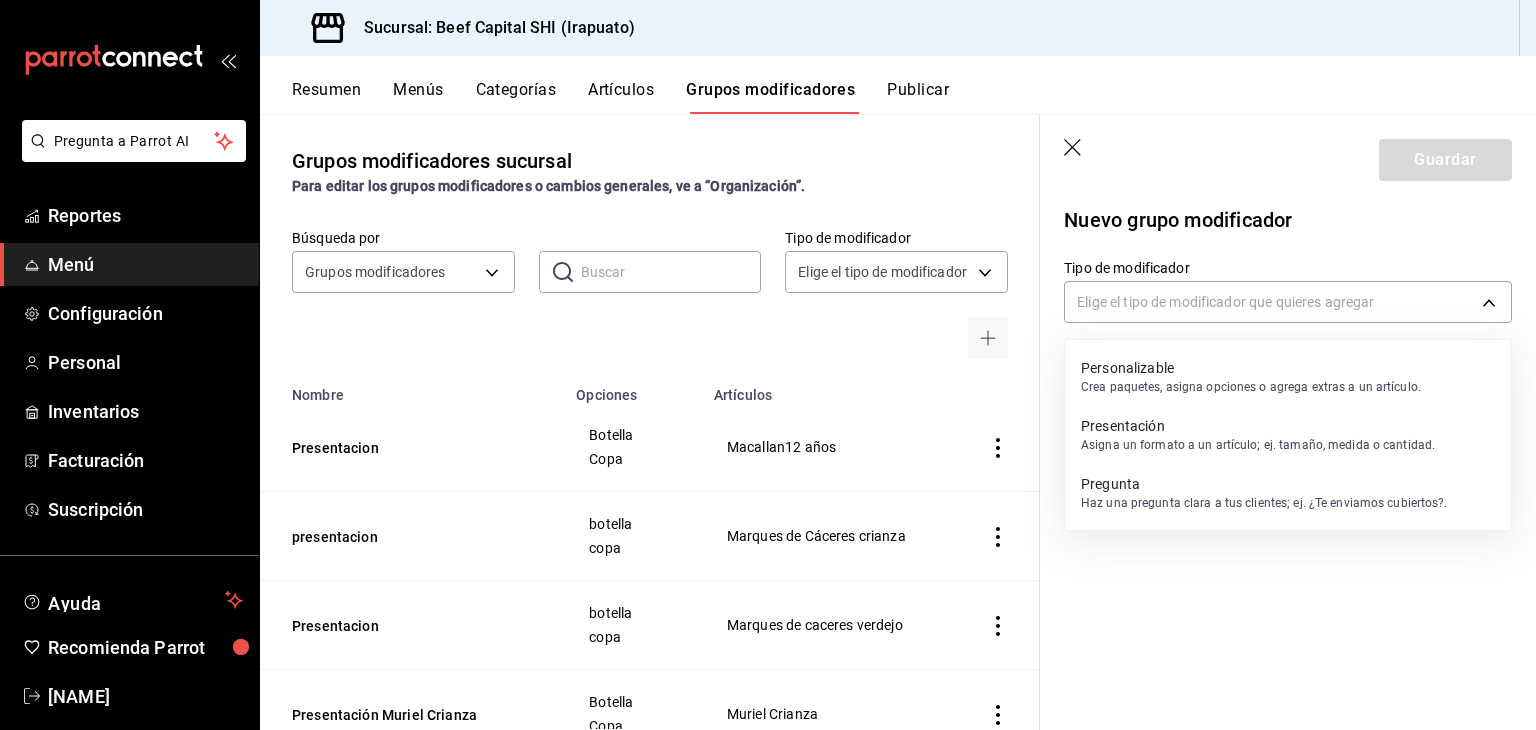 click on "Presentación" at bounding box center [1258, 426] 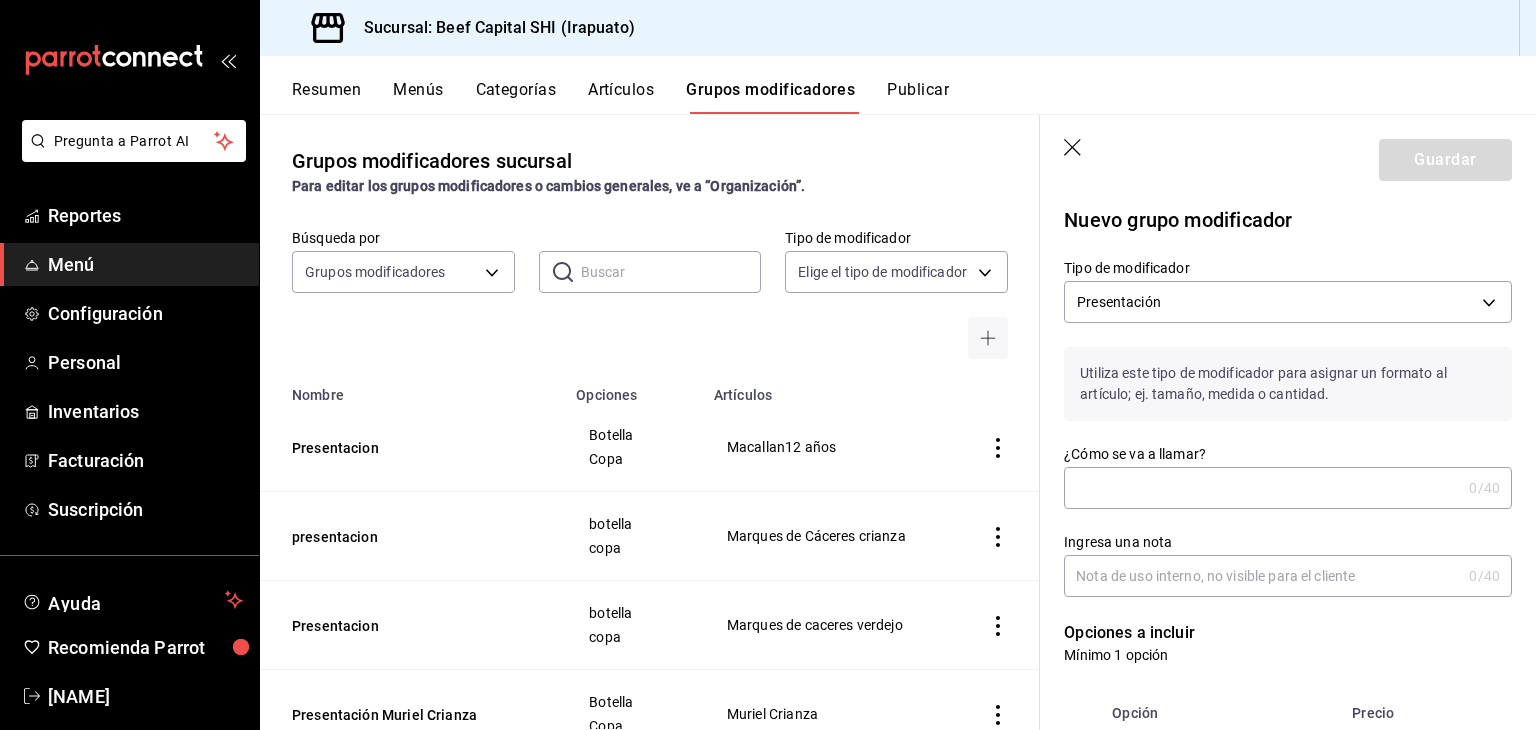 click on "¿Cómo se va a llamar?" at bounding box center [1262, 488] 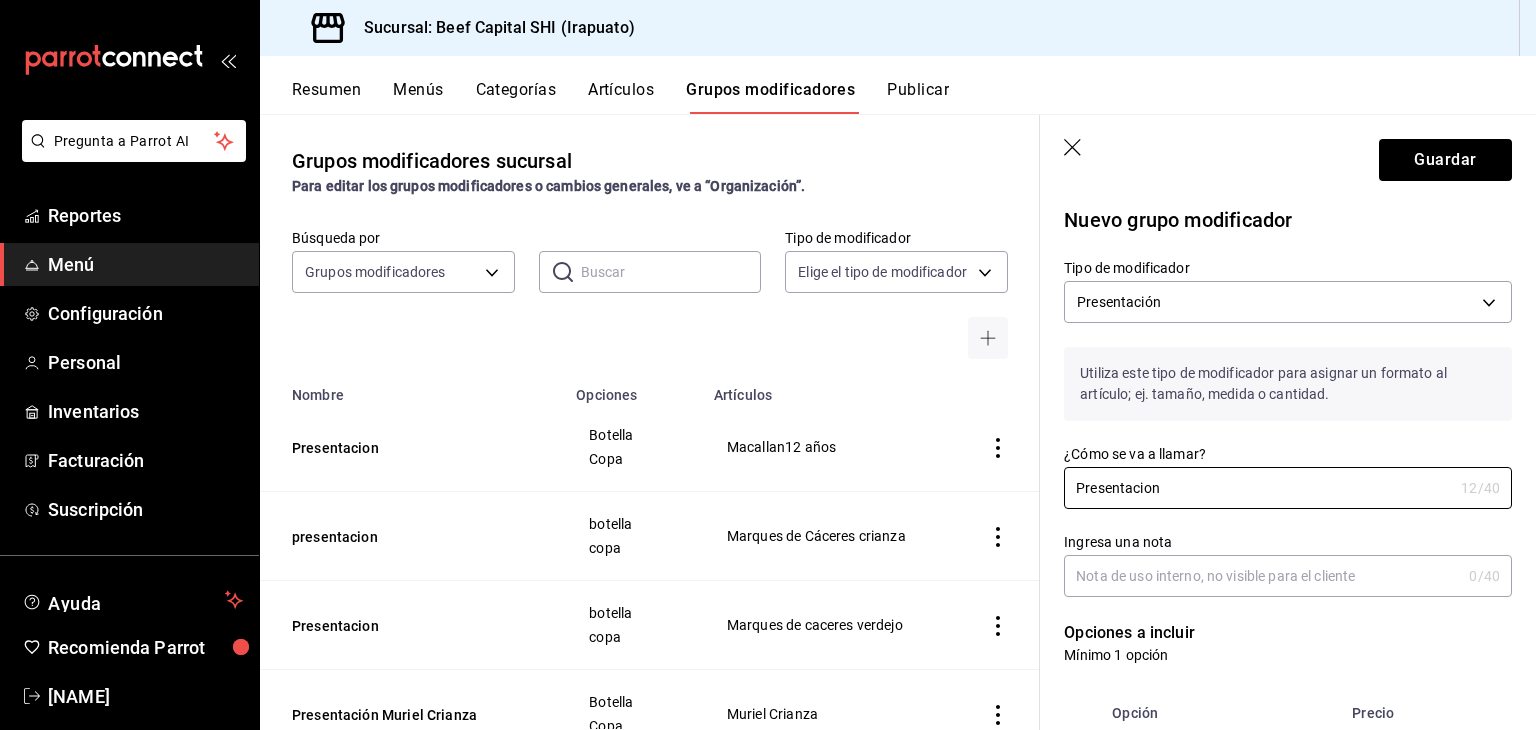 click on "Ingresa una nota" at bounding box center [1262, 576] 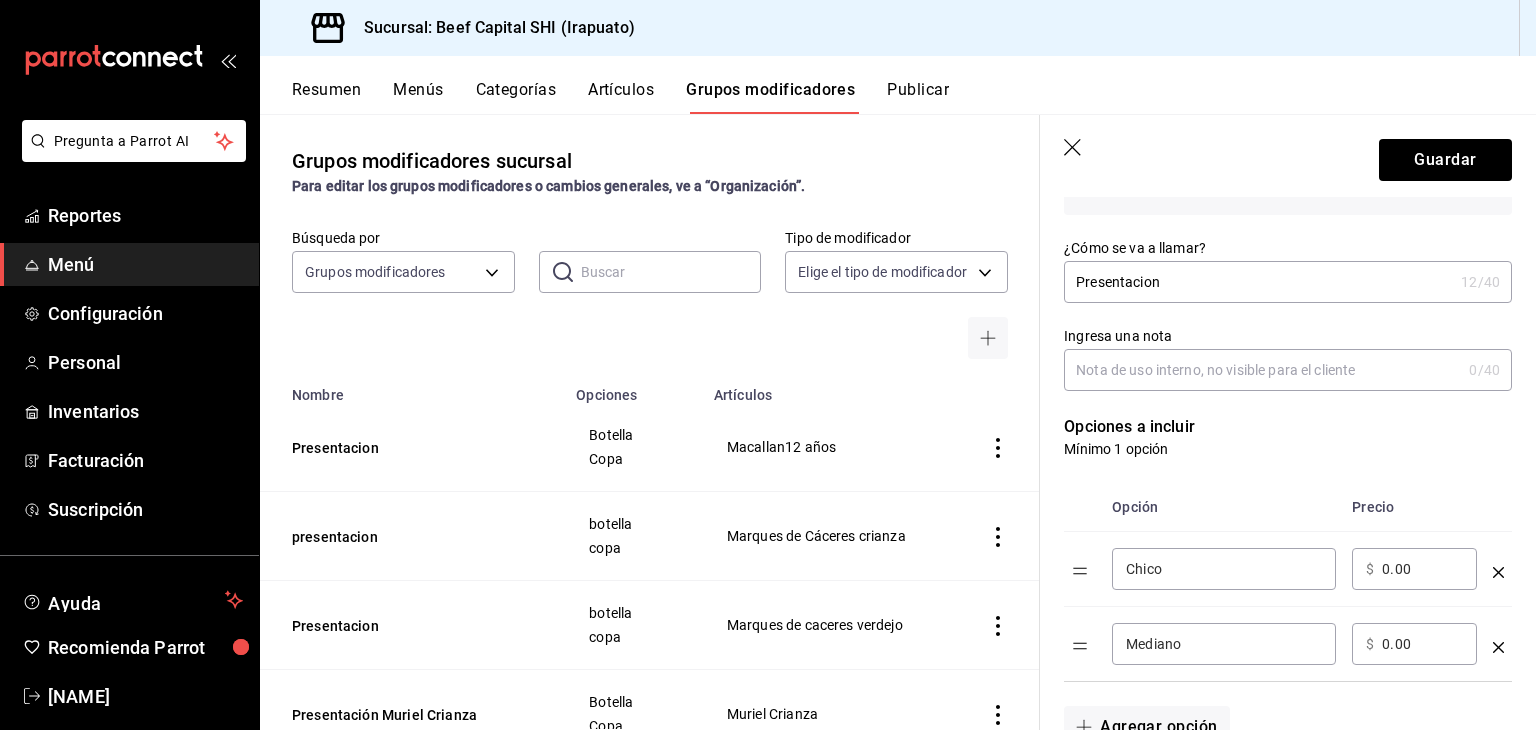 scroll, scrollTop: 300, scrollLeft: 0, axis: vertical 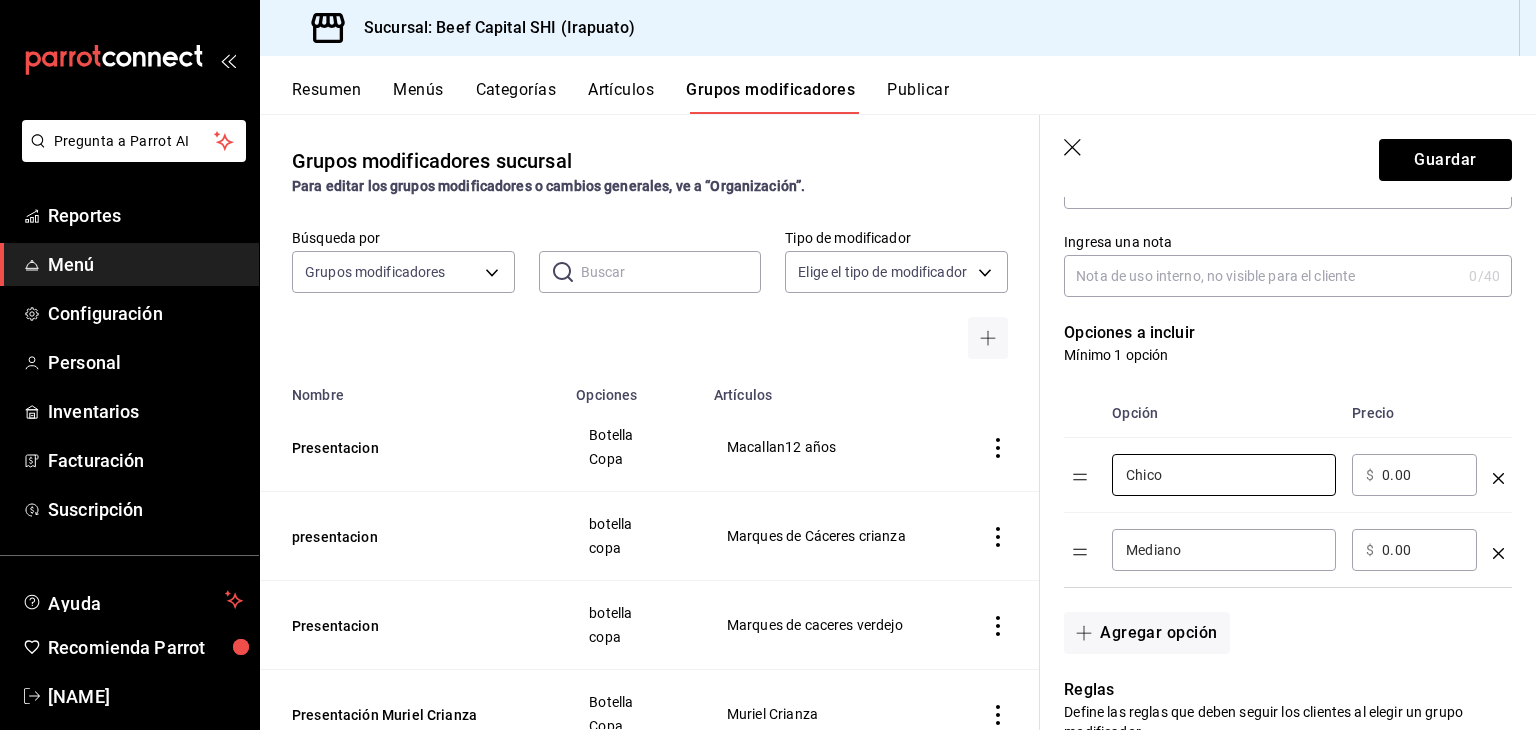 drag, startPoint x: 1277, startPoint y: 477, endPoint x: 855, endPoint y: 475, distance: 422.00473 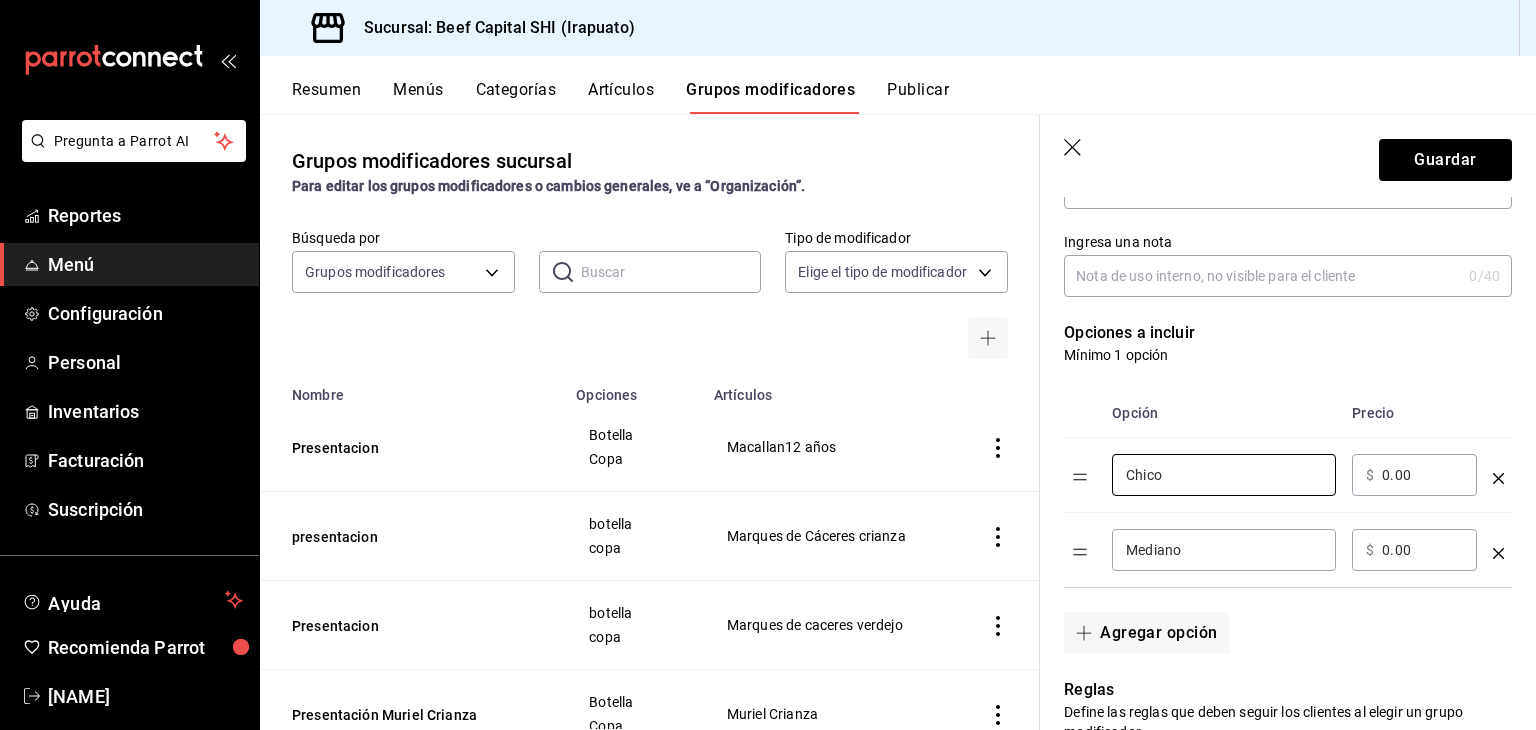 click on "Grupos modificadores sucursal Para editar los grupos modificadores o cambios generales, ve a “Organización”. Búsqueda por Grupos modificadores GROUP ​ ​ Tipo de modificador Elige el tipo de modificador Nombre Opciones Artículos Presentacion Botella Copa Macallan12 años presentacion botella copa Marques de Cáceres crianza Presentacion botella copa Marques de caceres verdejo Presentación Muriel Crianza Botella Copa Muriel Crianza Herradura reposado 0.5 copa botella Herradura Reposado 700ml C Presentación 7 Leguas .5 Copa Botella 7 Leguas Blanco 750ml C Botella Copeo - Presentacion raices copa botella Monte Cruz Presentación pescado Zarandeado Brasas Mojo de ajo 4 quesos pesca del dia Pesca del Día Pulpo salmon fresco Termino Azul Sellado Medio Al punto Ver más... arrachera 300 gr Arrachera .300 gr base ball wagyu 400 gr Cow Boy .700 gr Ver más... Presentación havanna 7 Botella Copa Havana 7 Años 750ml presentacion 30-30 blanco copa C.5 30-30 blanco Presentación jD single barrel Copa copa 0" at bounding box center [898, 422] 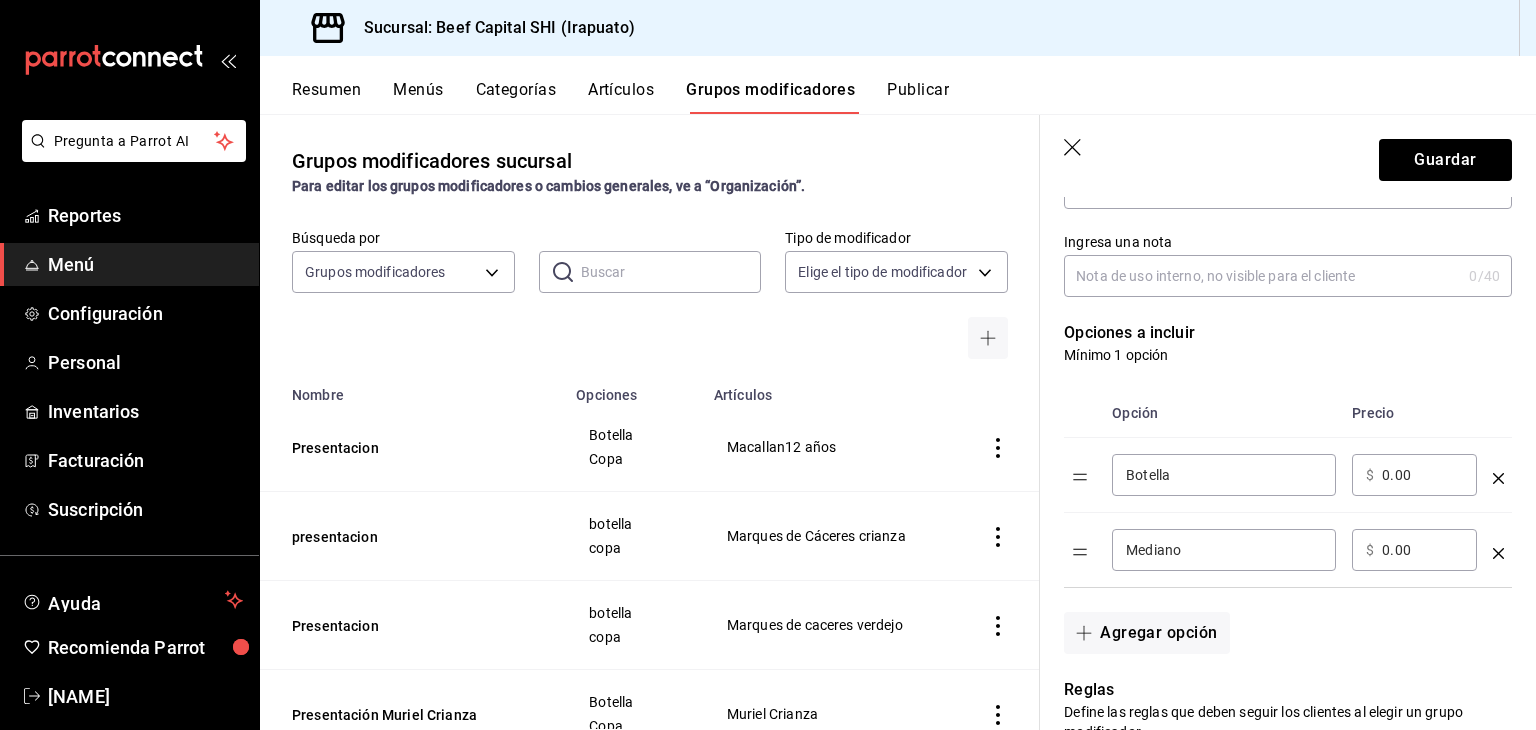 click on "Mediano" at bounding box center [1224, 550] 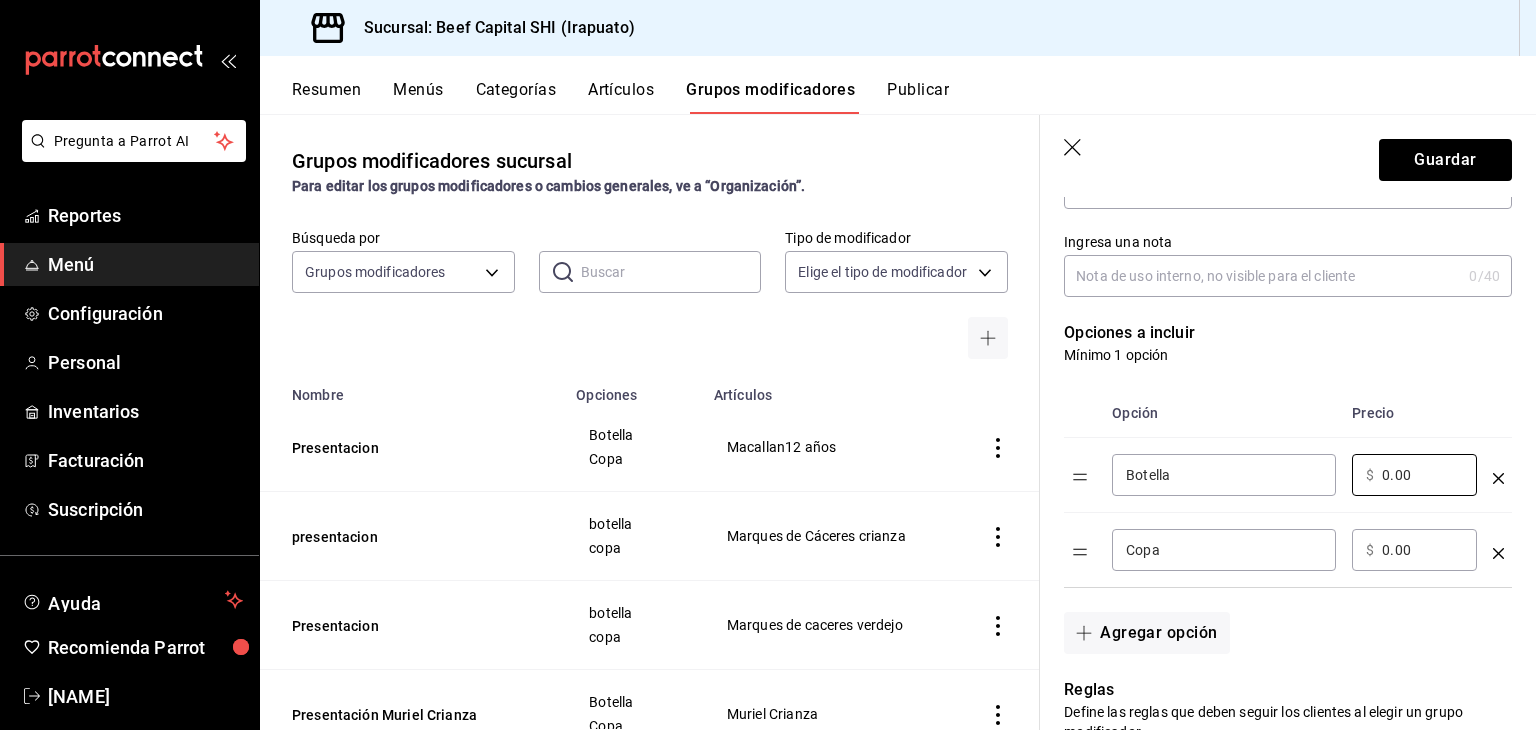 drag, startPoint x: 1412, startPoint y: 473, endPoint x: 1345, endPoint y: 479, distance: 67.26812 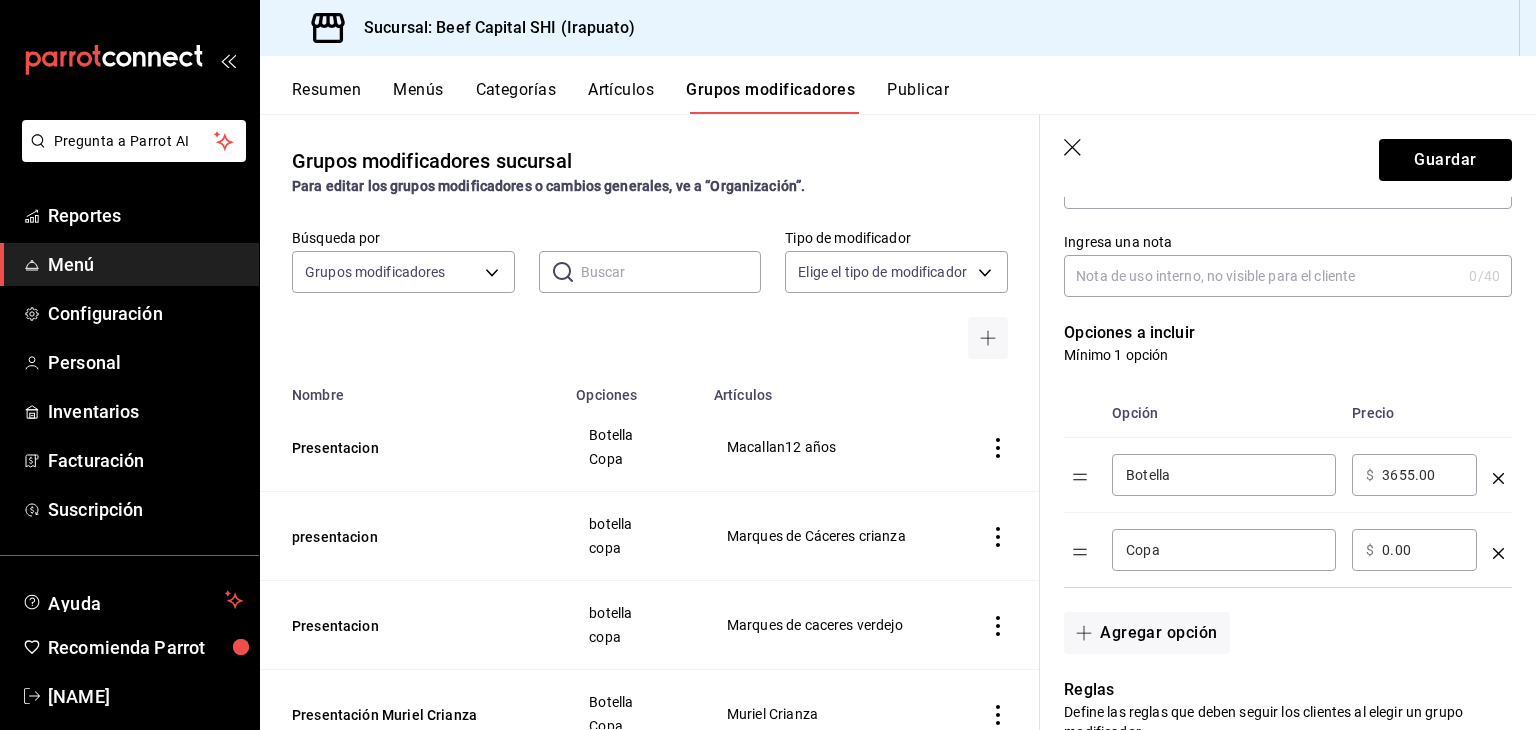 click on "0.00" at bounding box center (1422, 550) 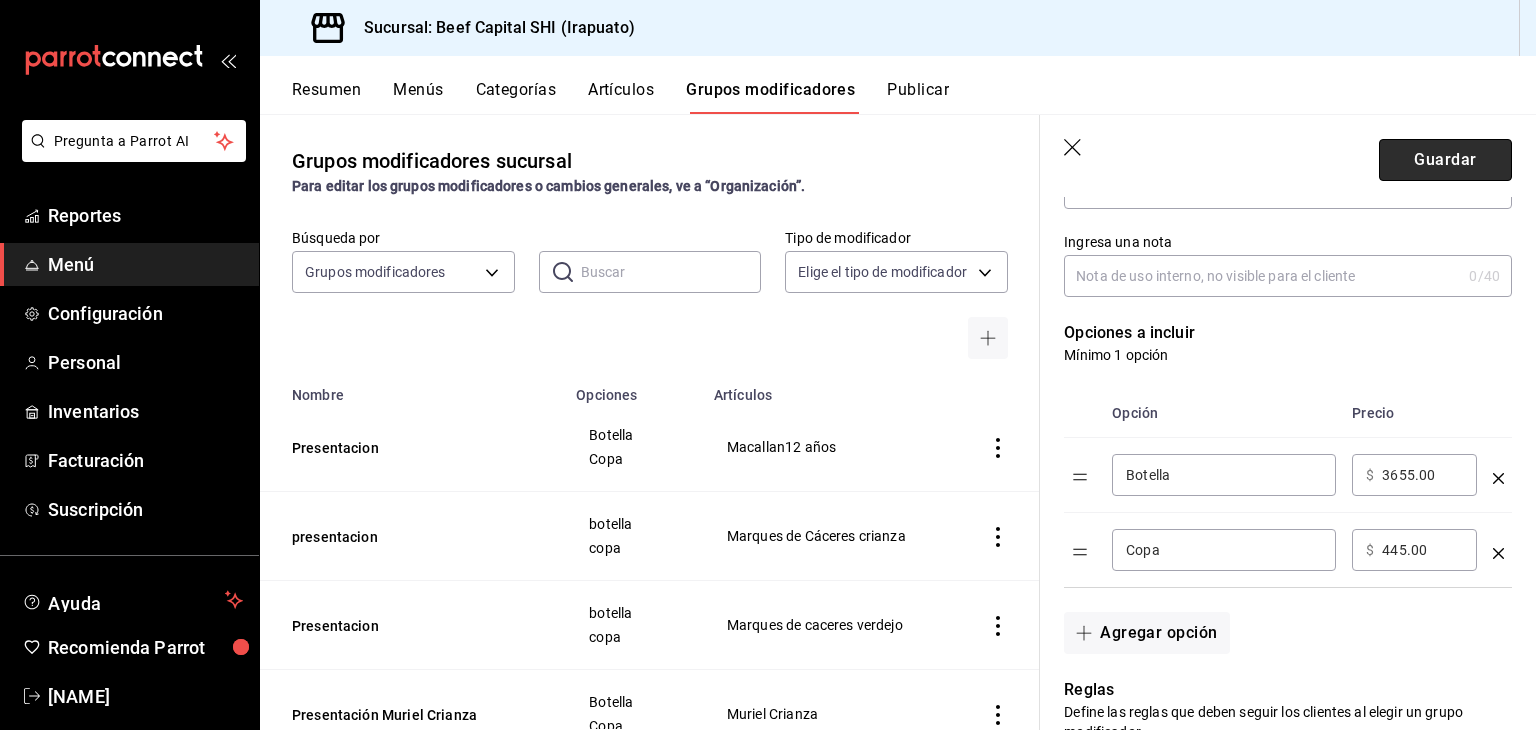 click on "Guardar" at bounding box center [1445, 160] 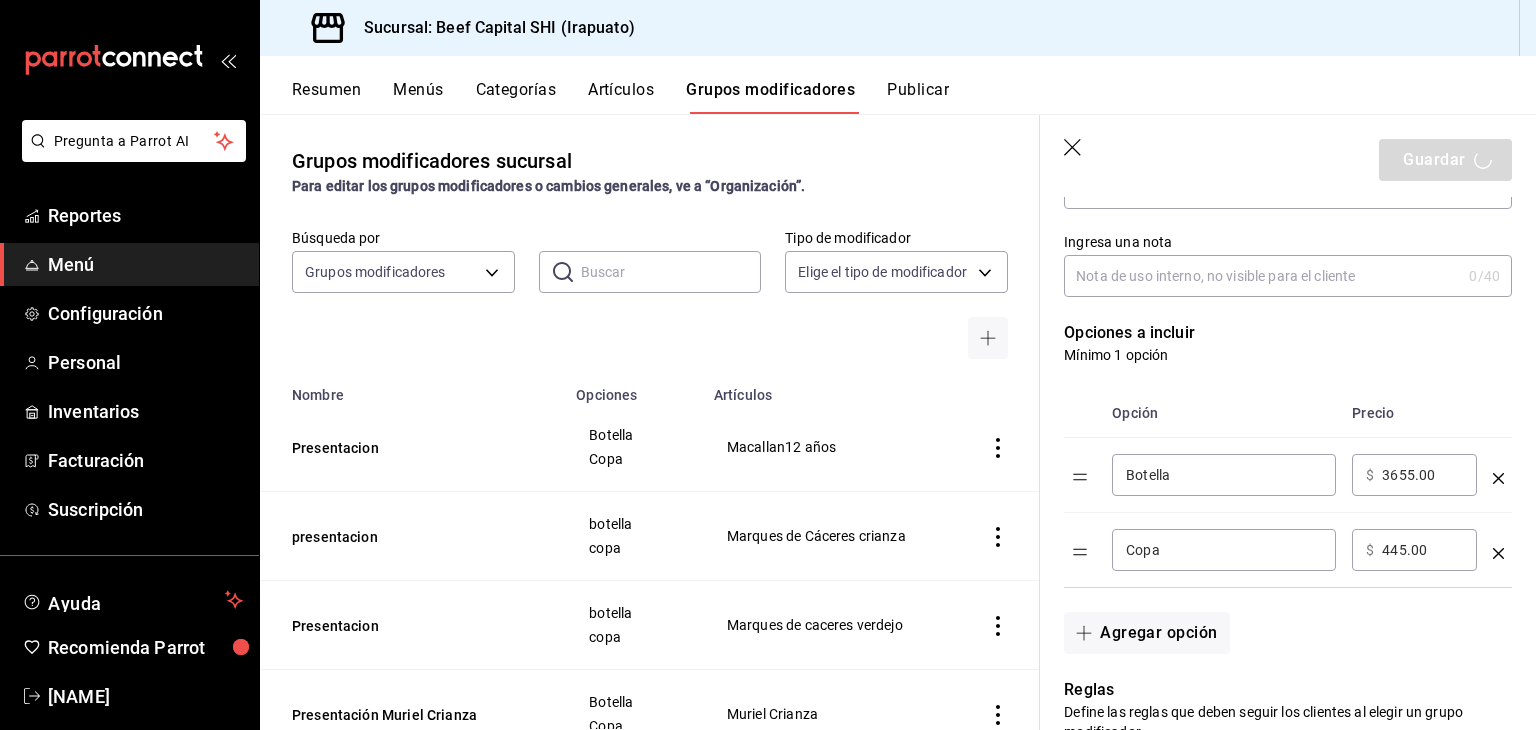 scroll, scrollTop: 373, scrollLeft: 0, axis: vertical 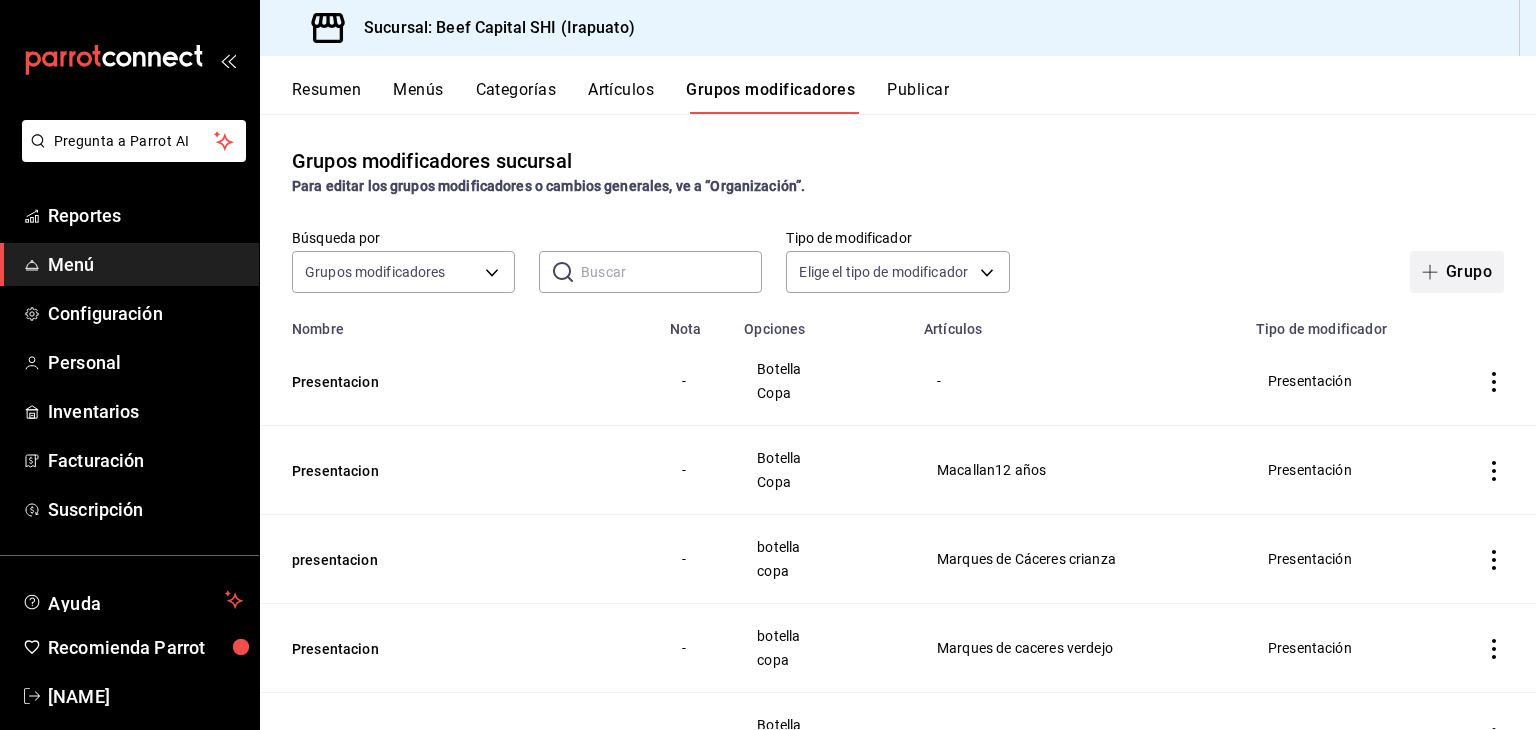 click 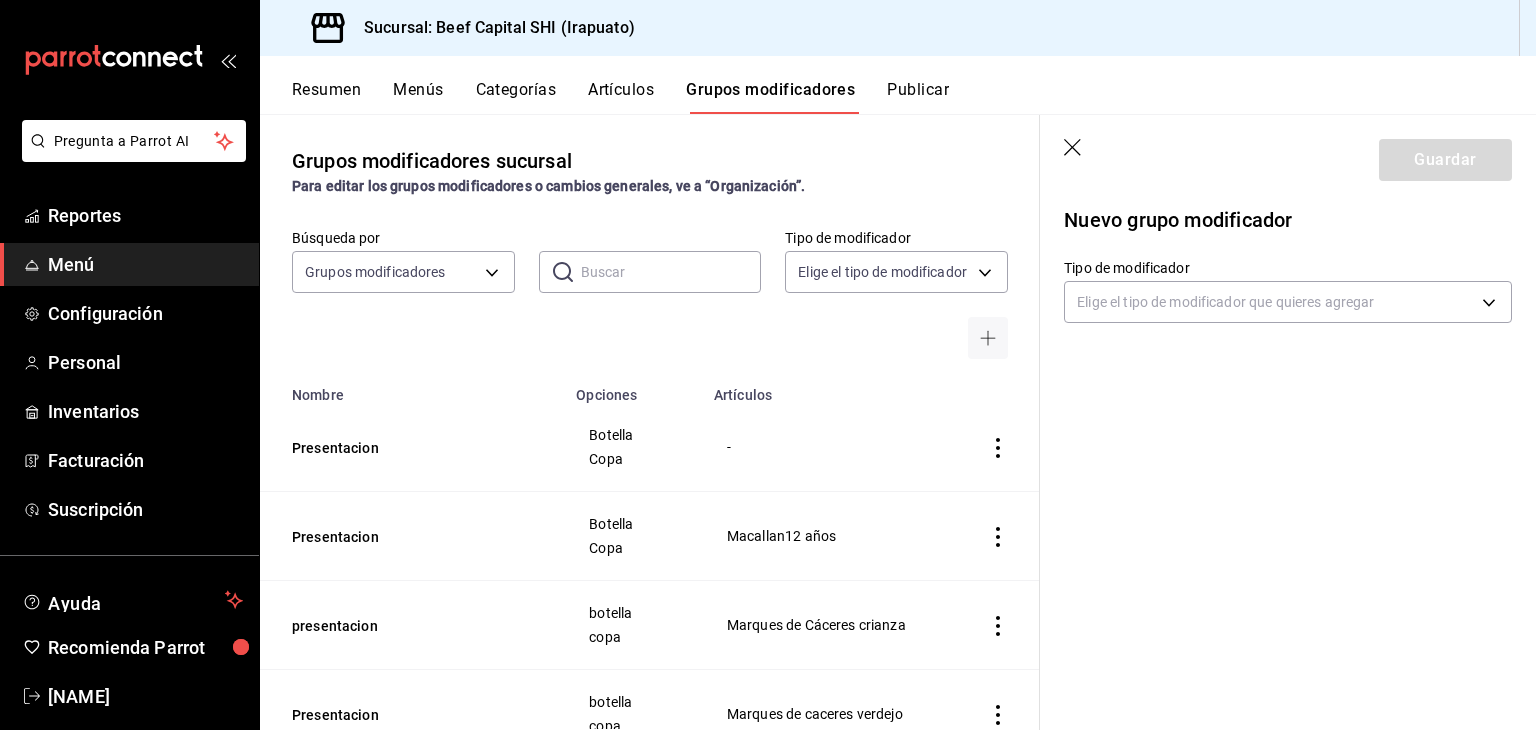 click on "Categorías" at bounding box center (516, 97) 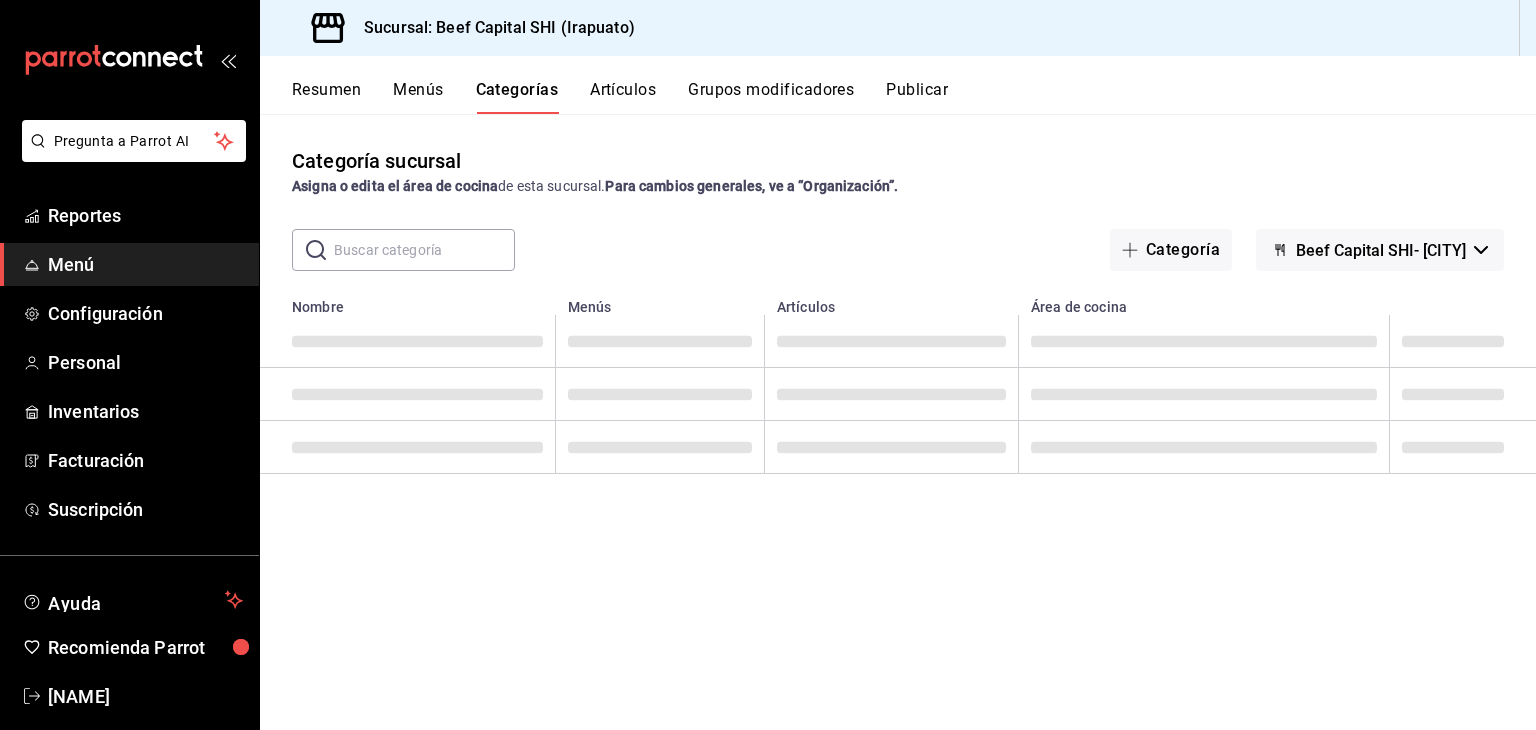 click on "Artículos" at bounding box center [623, 97] 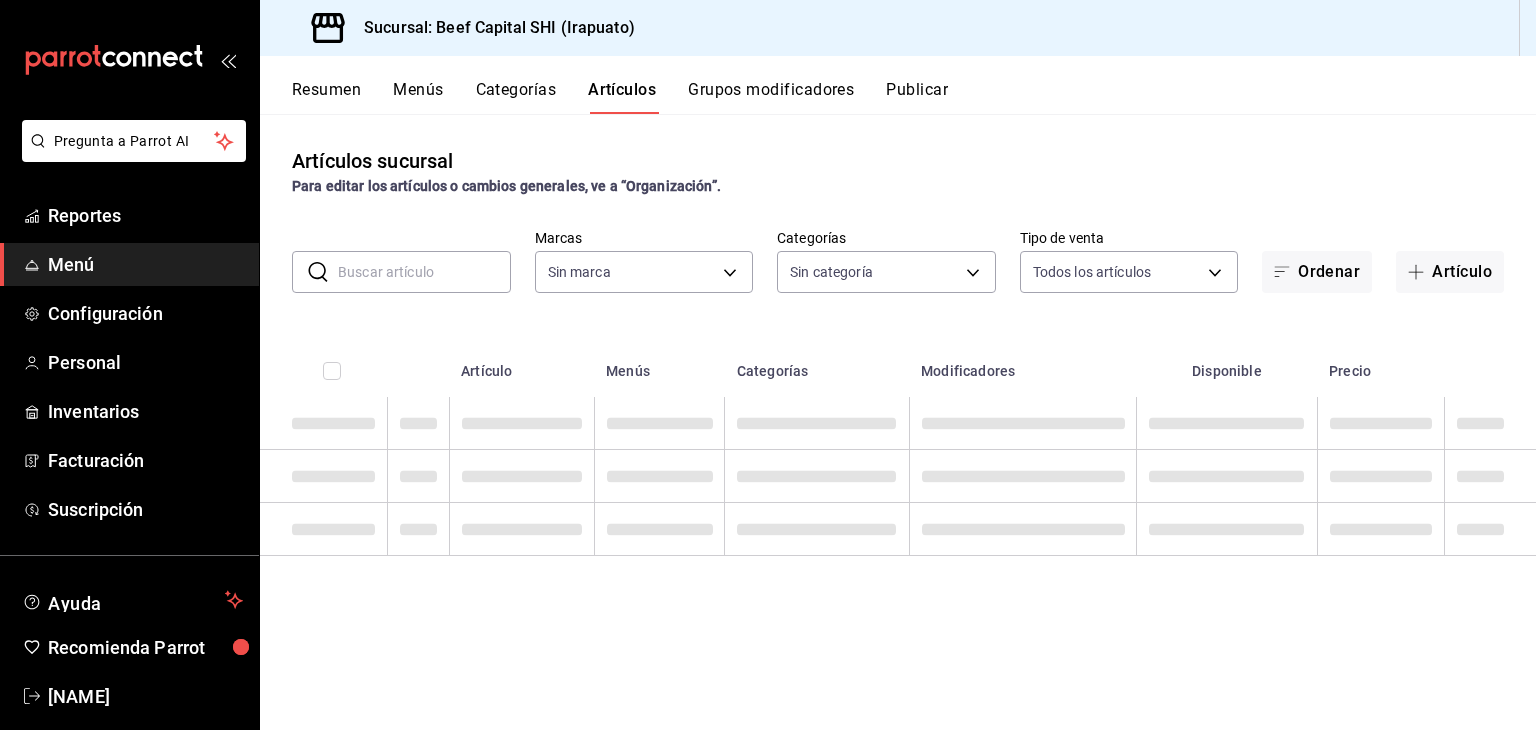 click on "Artículos" at bounding box center (622, 97) 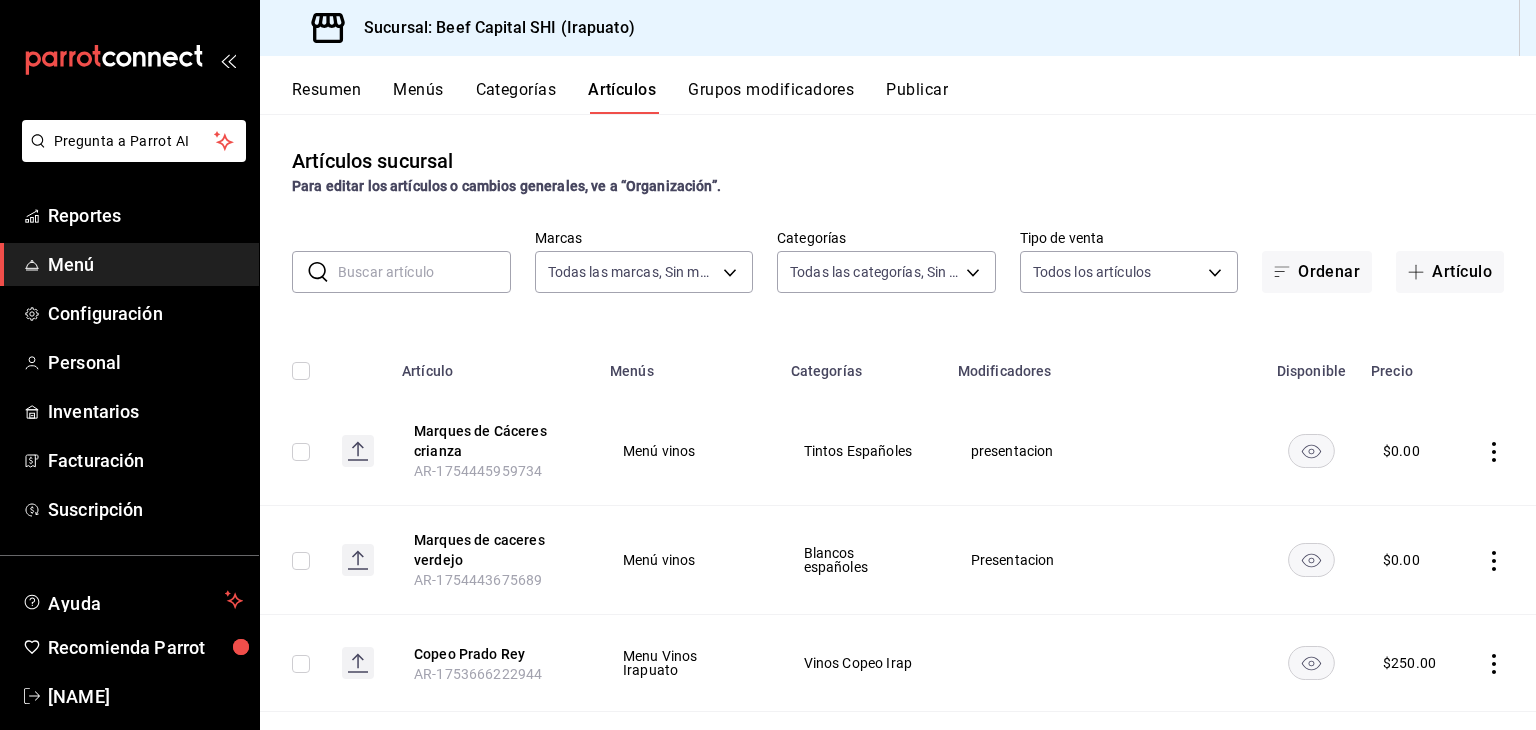 click at bounding box center (424, 272) 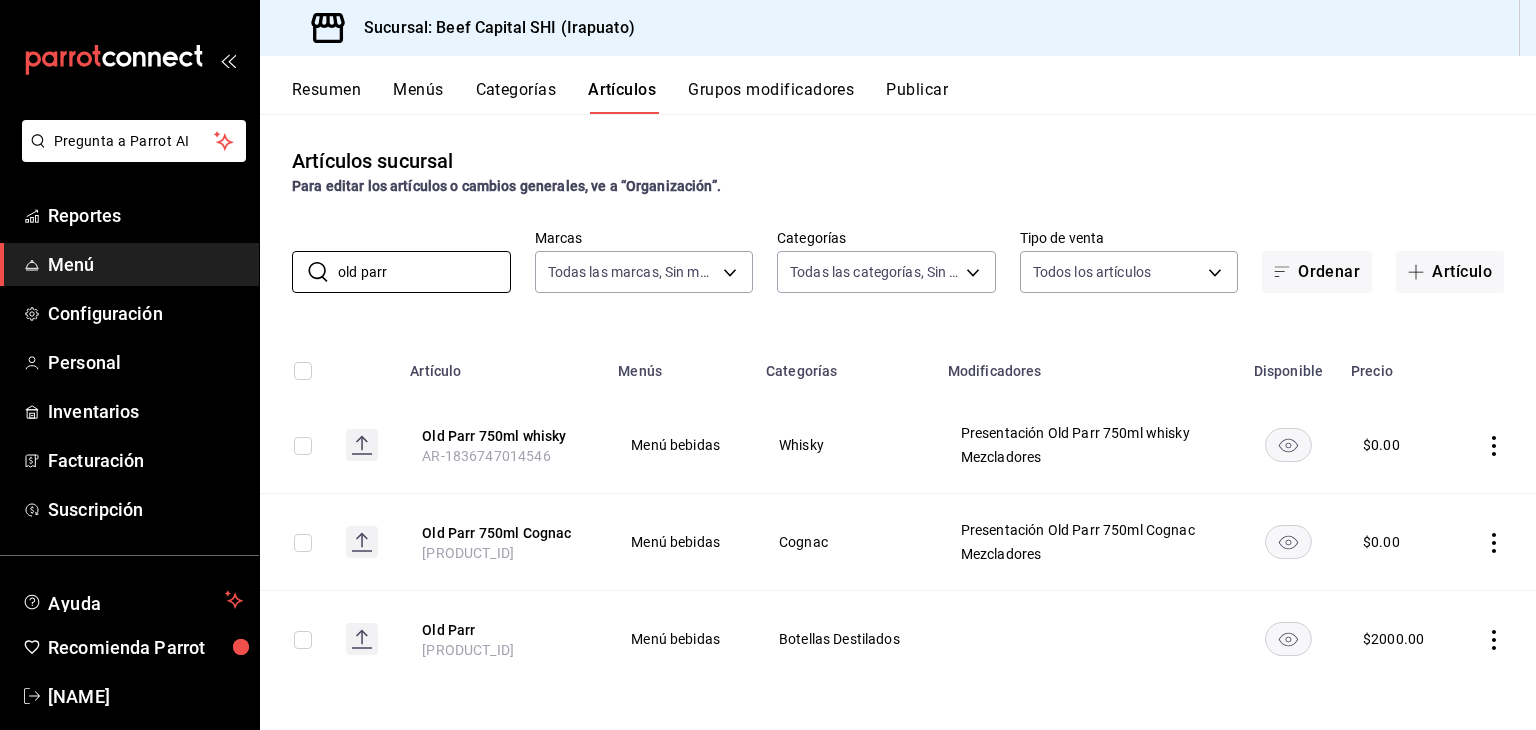 click on "Grupos modificadores" at bounding box center [771, 97] 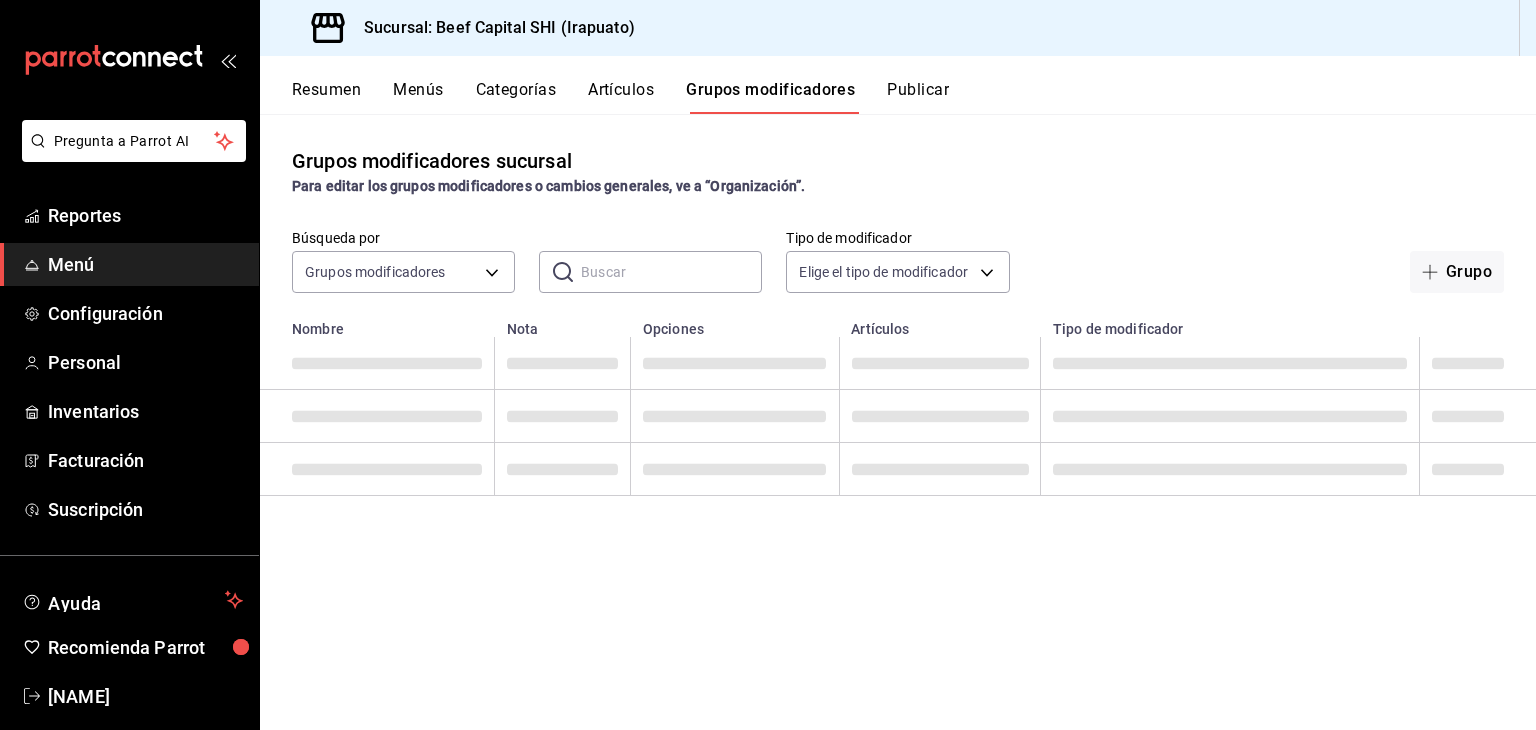 click on "Grupos modificadores" at bounding box center [770, 97] 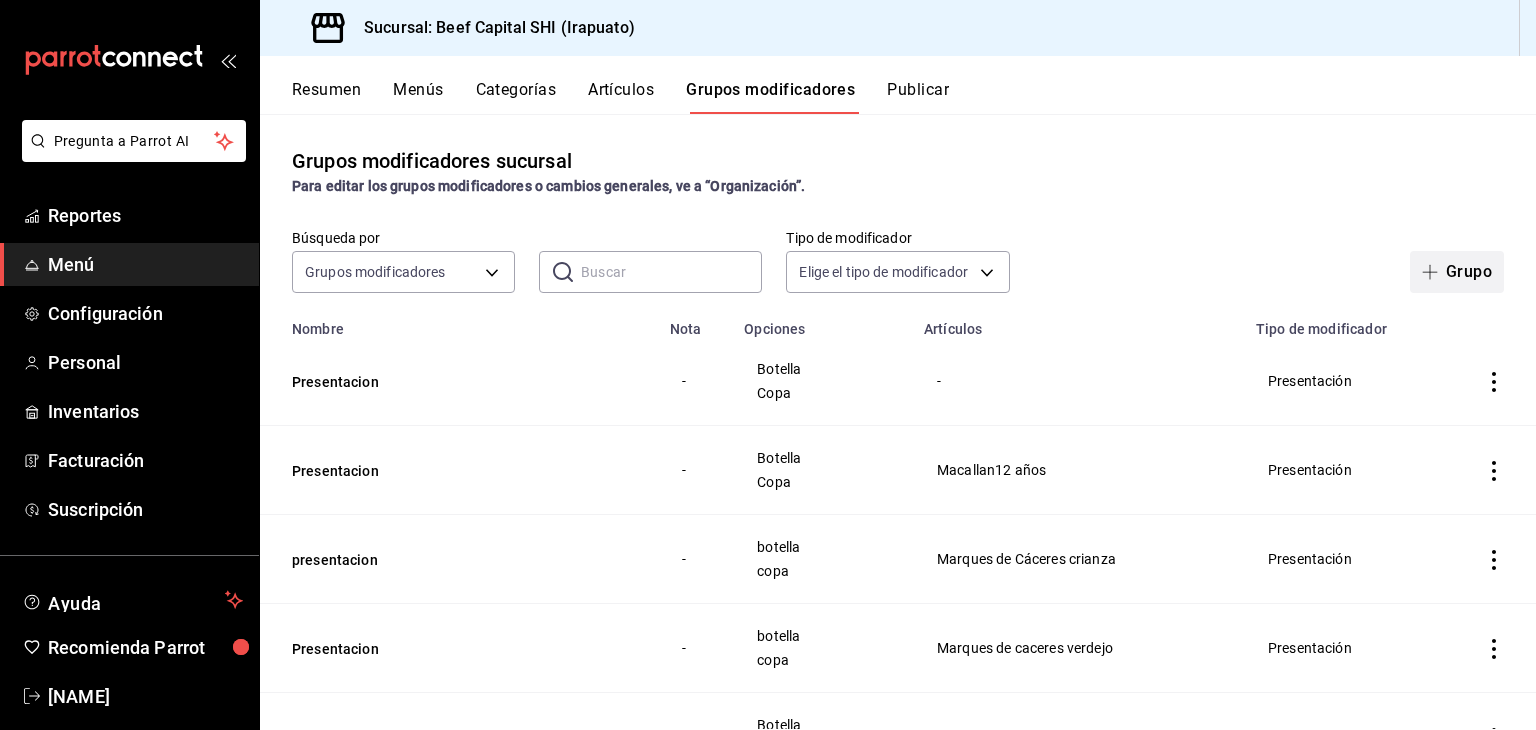 click 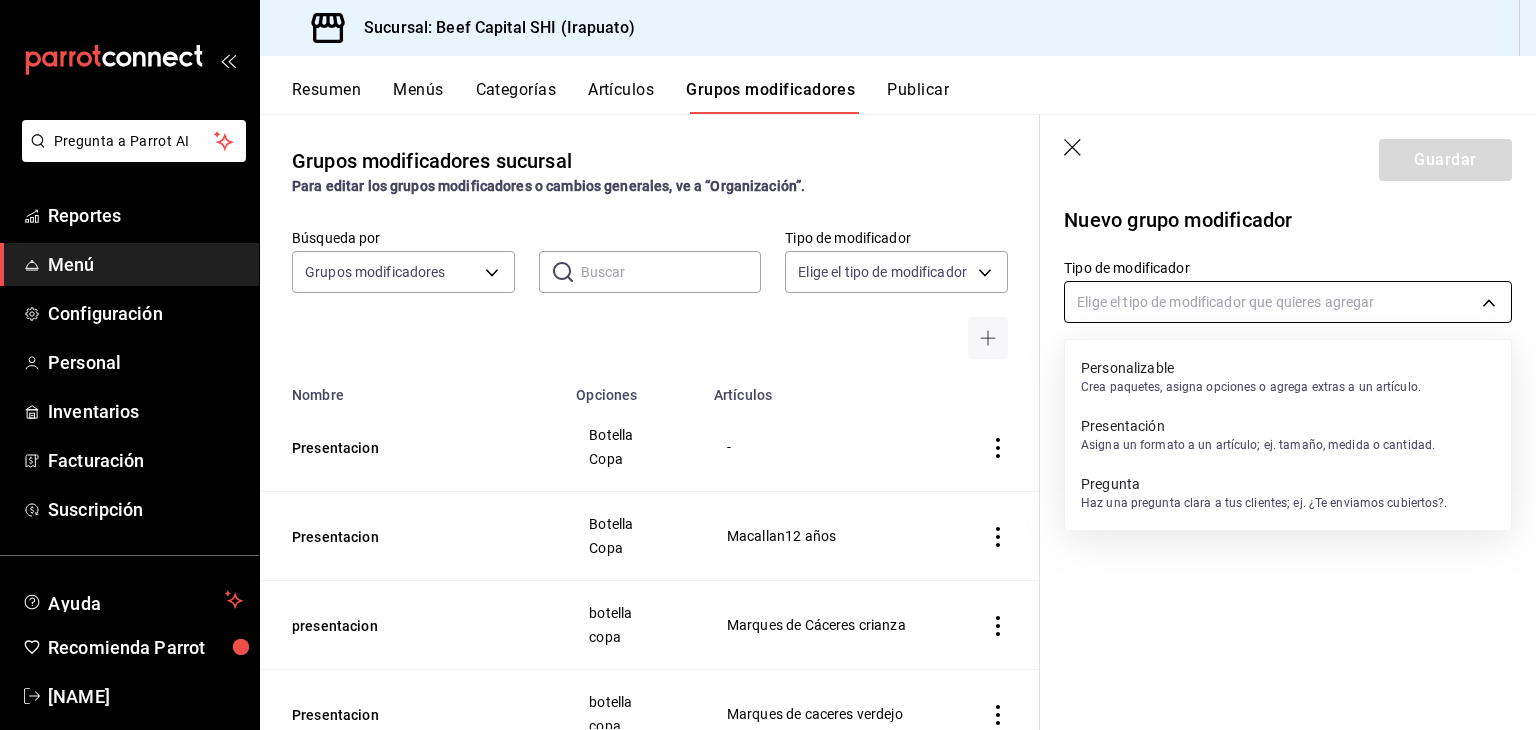click on "Pregunta a Parrot AI Reportes   Menú   Configuración   Personal   Inventarios   Facturación   Suscripción   Ayuda Recomienda Parrot   Georgina Manrique   Sugerir nueva función   Sucursal: Beef Capital SHI (Irapuato) Resumen Menús Categorías Artículos Grupos modificadores Publicar Grupos modificadores sucursal Para editar los grupos modificadores o cambios generales, ve a “Organización”. Búsqueda por Grupos modificadores GROUP ​ ​ Tipo de modificador Elige el tipo de modificador Nombre Opciones Artículos Presentacion Botella Copa - Presentacion Botella Copa Macallan12 años presentacion botella copa Marques de Cáceres crianza Presentacion botella copa Marques de caceres verdejo Presentación Muriel Crianza Botella Copa Muriel Crianza Herradura reposado 0.5 copa botella Herradura Reposado 700ml C Presentación 7 Leguas .5 Copa Botella 7 Leguas Blanco 750ml C Botella Copeo - Presentacion raices copa botella Monte Cruz Presentación pescado Zarandeado Brasas Mojo de ajo 4 quesos pesca del dia" at bounding box center (768, 365) 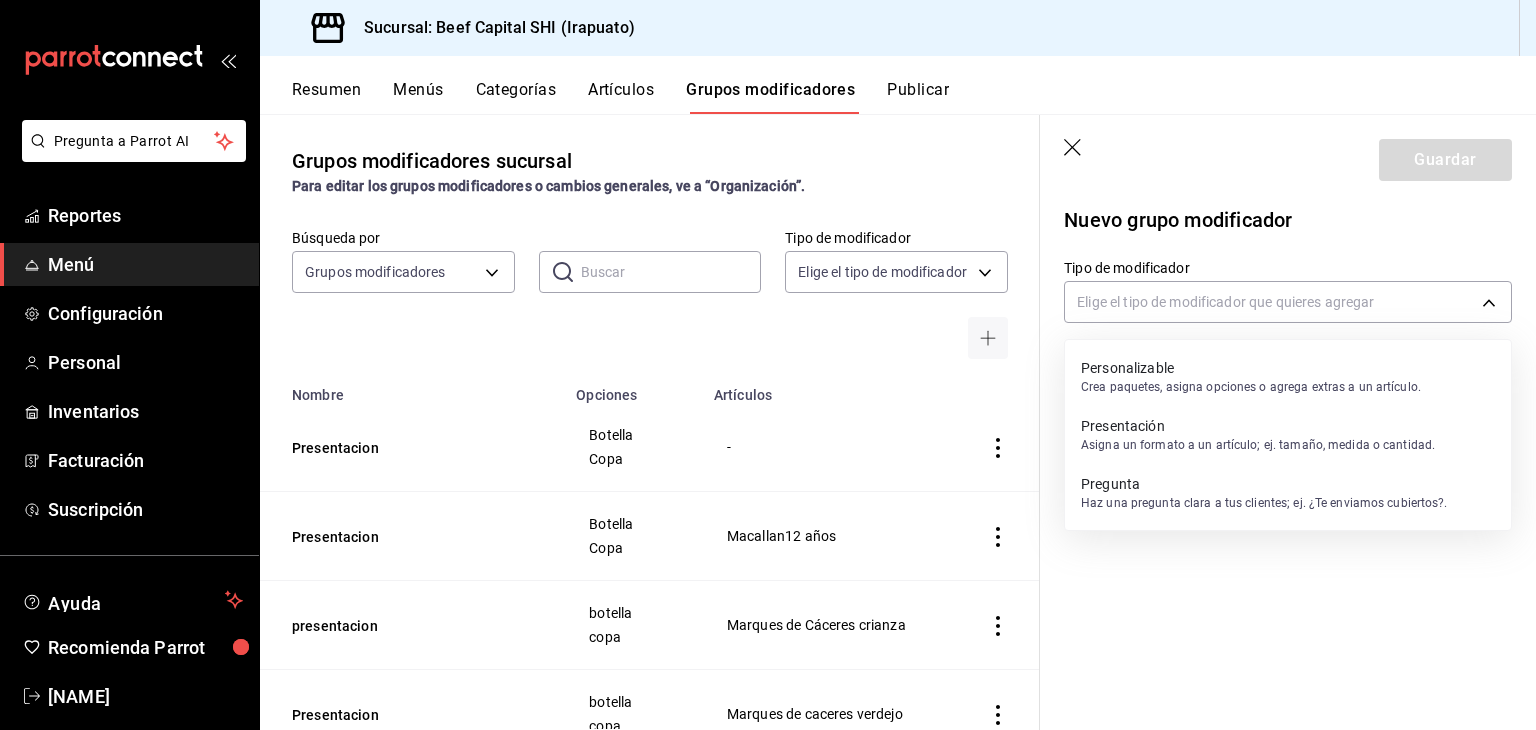 drag, startPoint x: 1138, startPoint y: 374, endPoint x: 1143, endPoint y: 433, distance: 59.211487 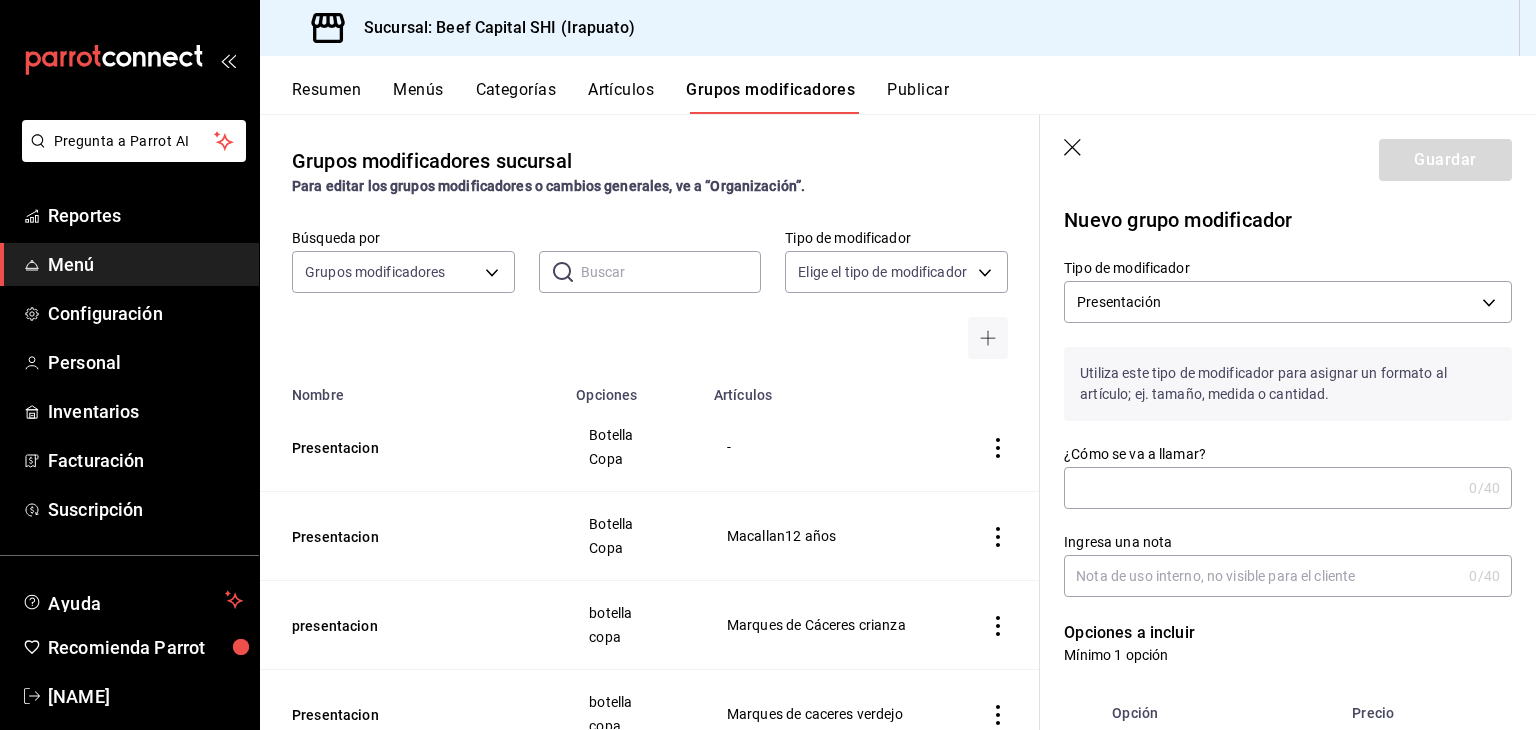 click on "Ingresa una nota" at bounding box center [1262, 576] 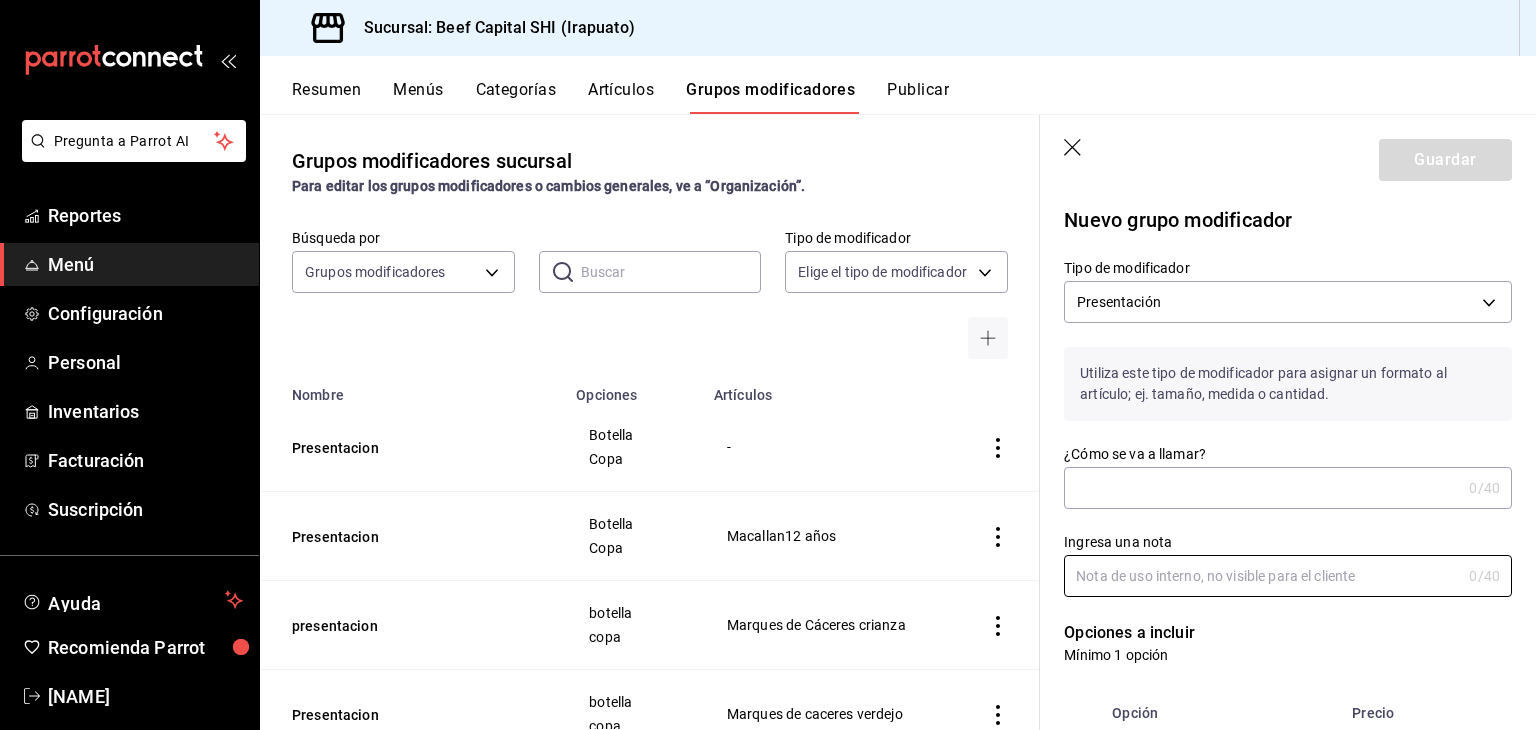 click on "¿Cómo se va a llamar?" at bounding box center [1288, 454] 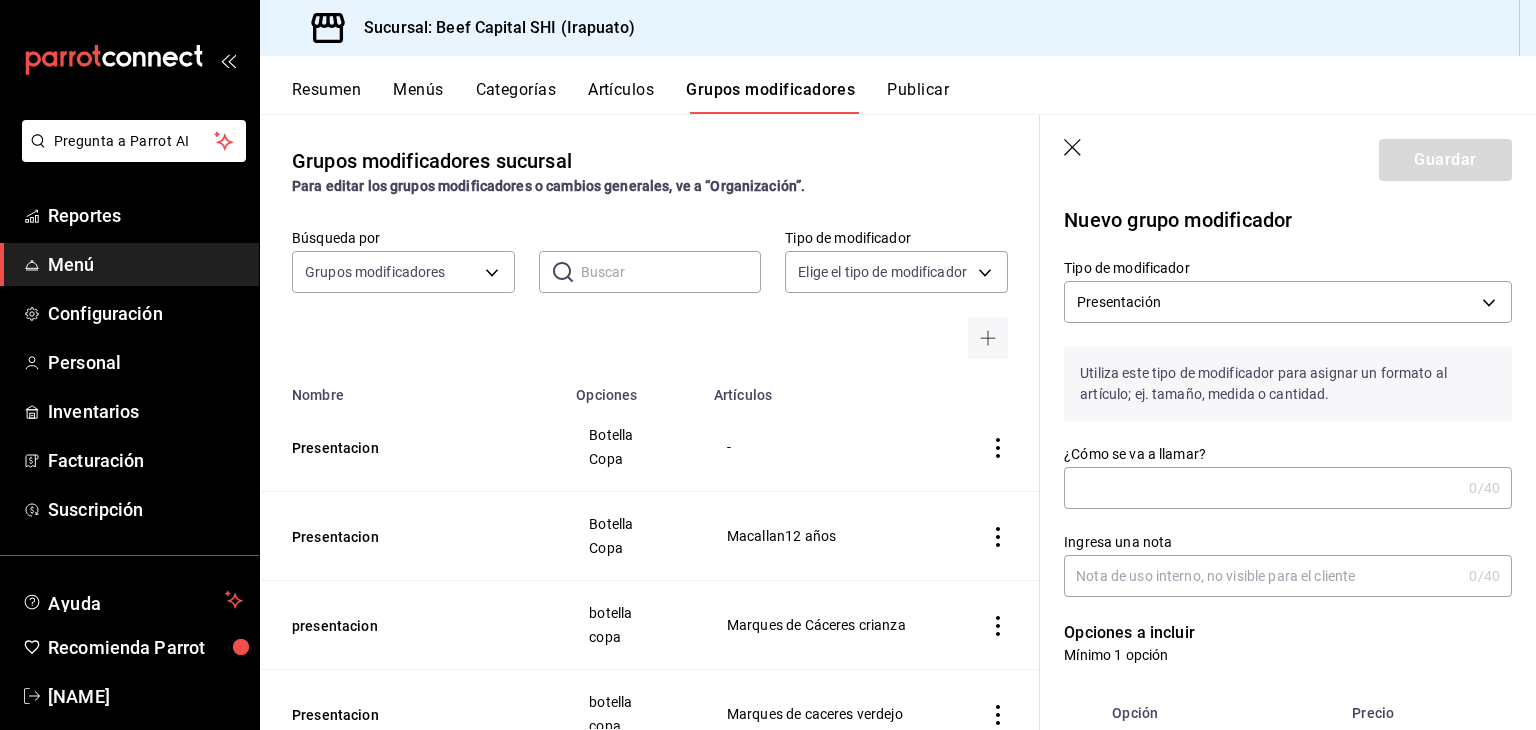 click on "¿Cómo se va a llamar?" at bounding box center [1262, 488] 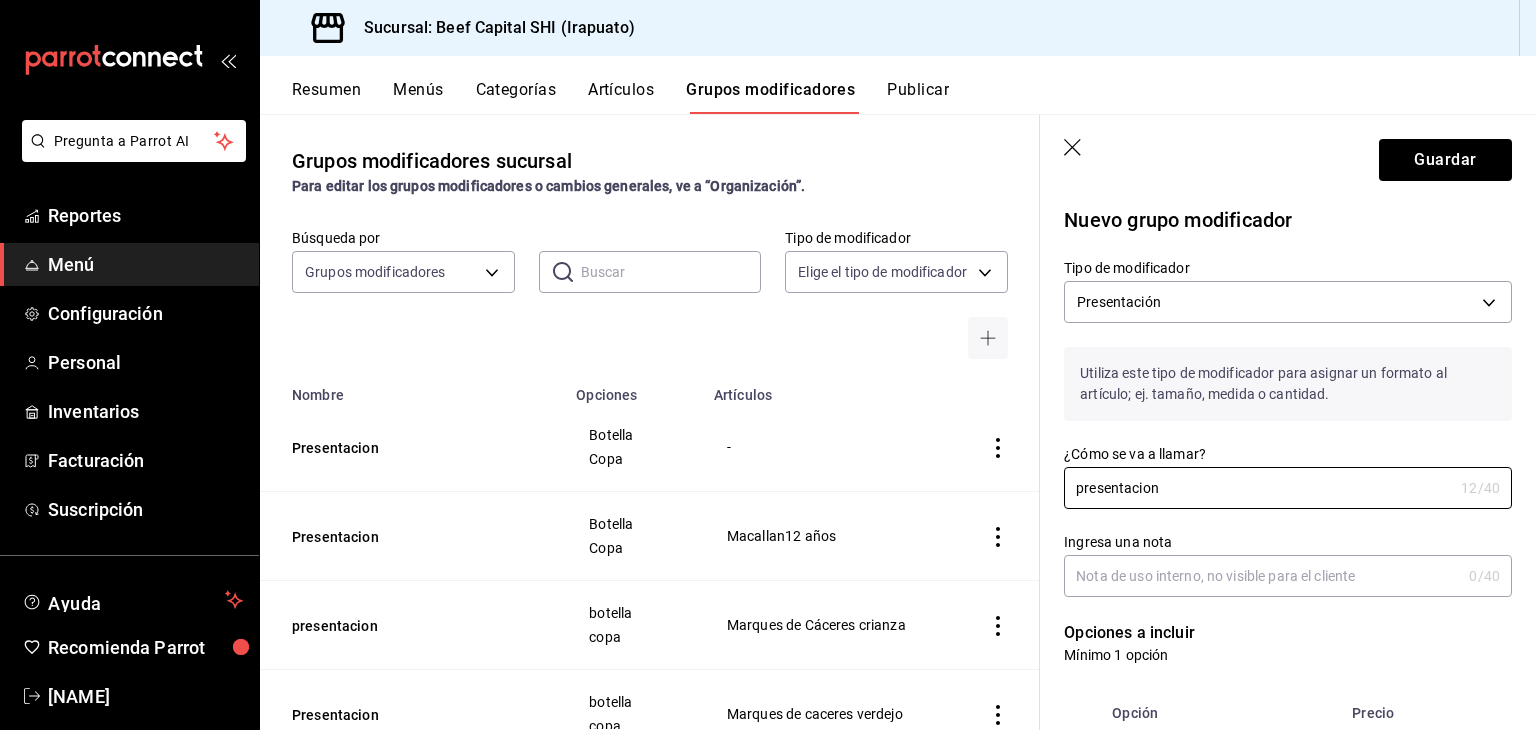 click on "Mínimo 1 opción" at bounding box center (1288, 655) 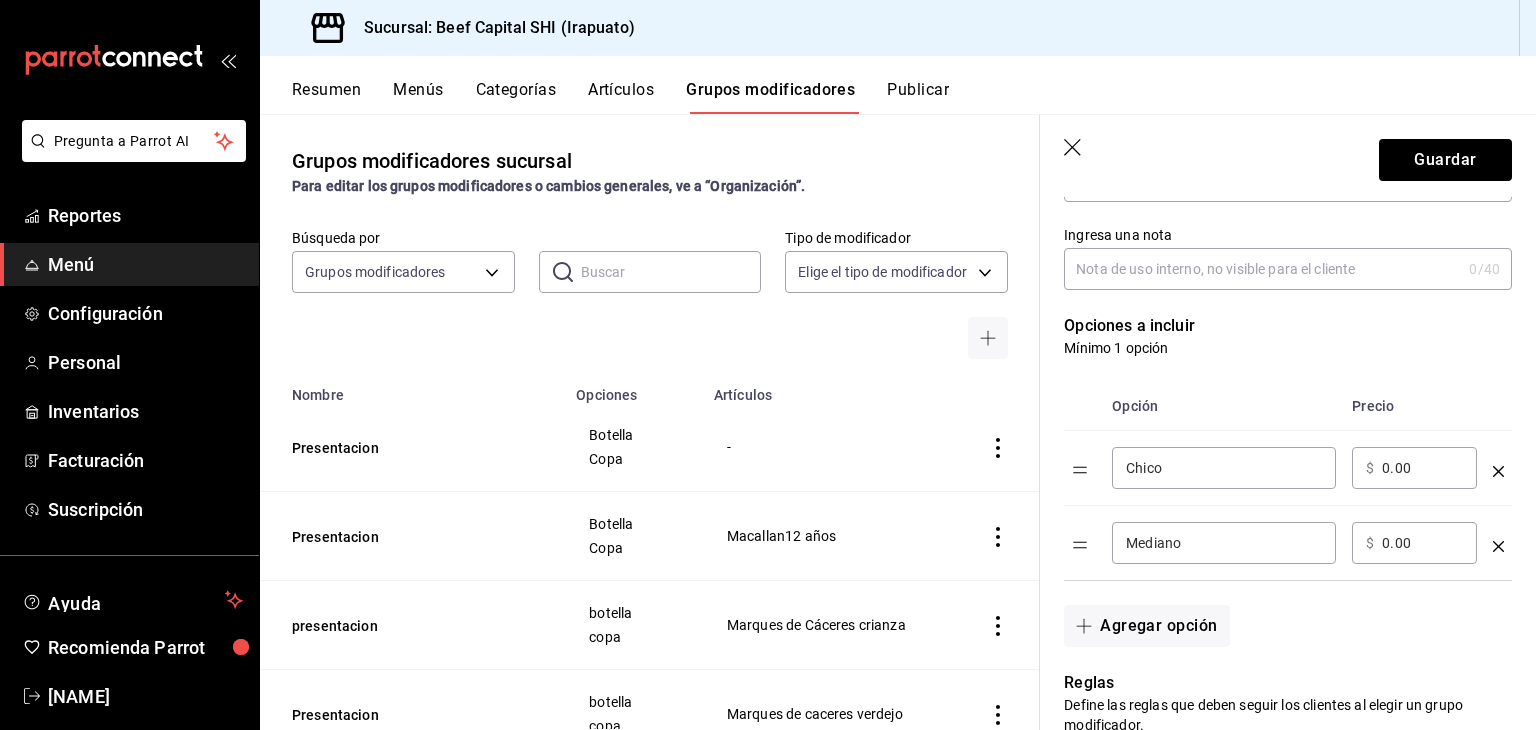 scroll, scrollTop: 400, scrollLeft: 0, axis: vertical 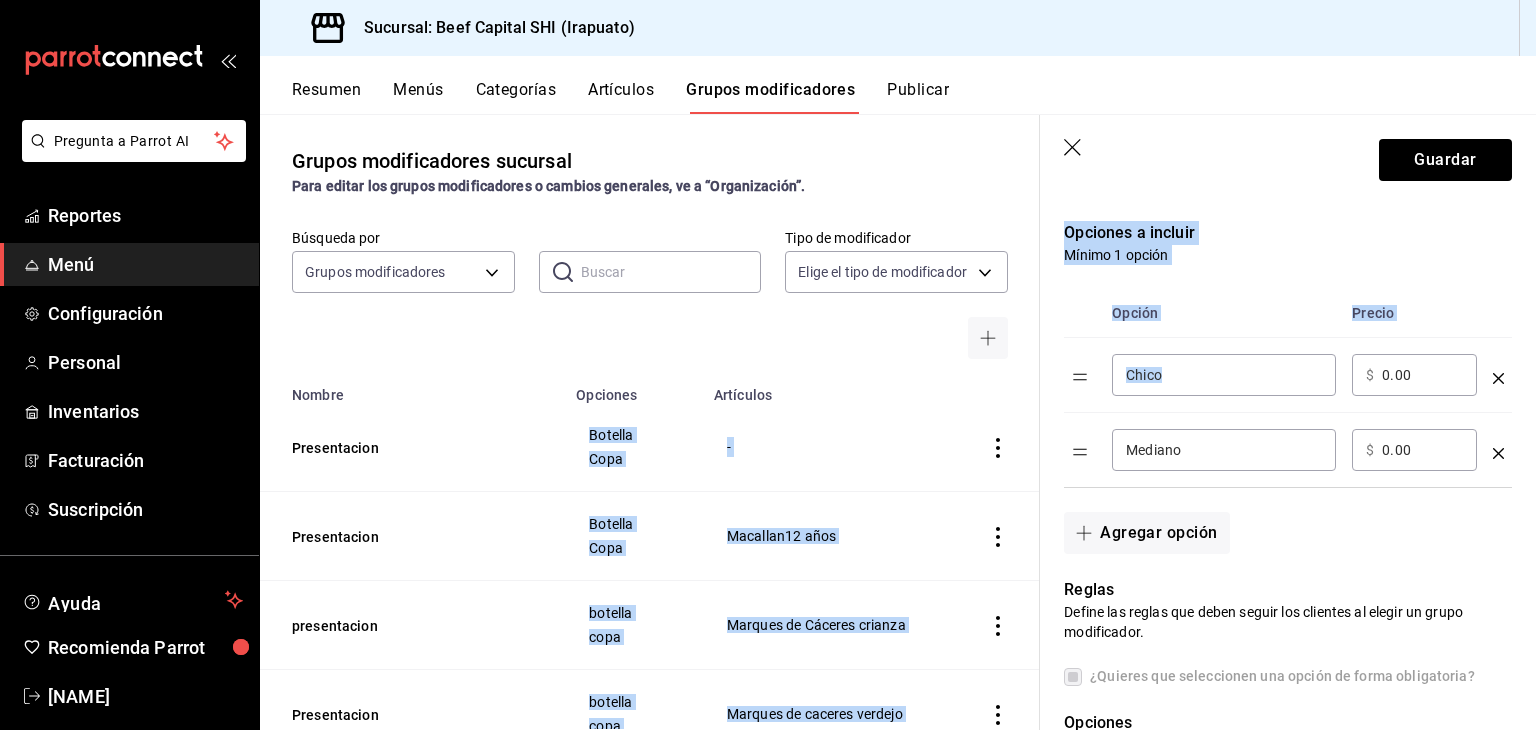 drag, startPoint x: 1297, startPoint y: 364, endPoint x: 1016, endPoint y: 394, distance: 282.5969 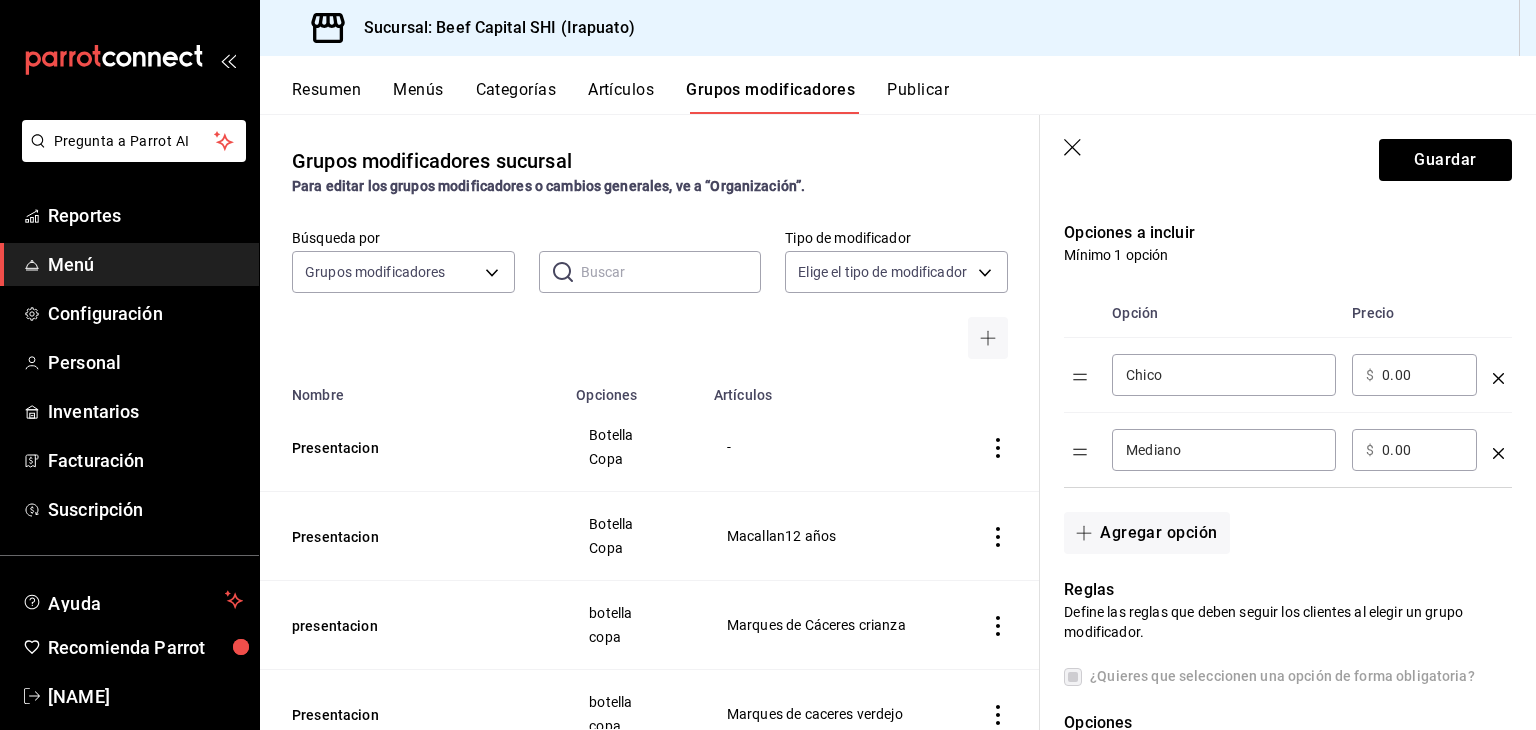 click on "Chico" at bounding box center (1224, 375) 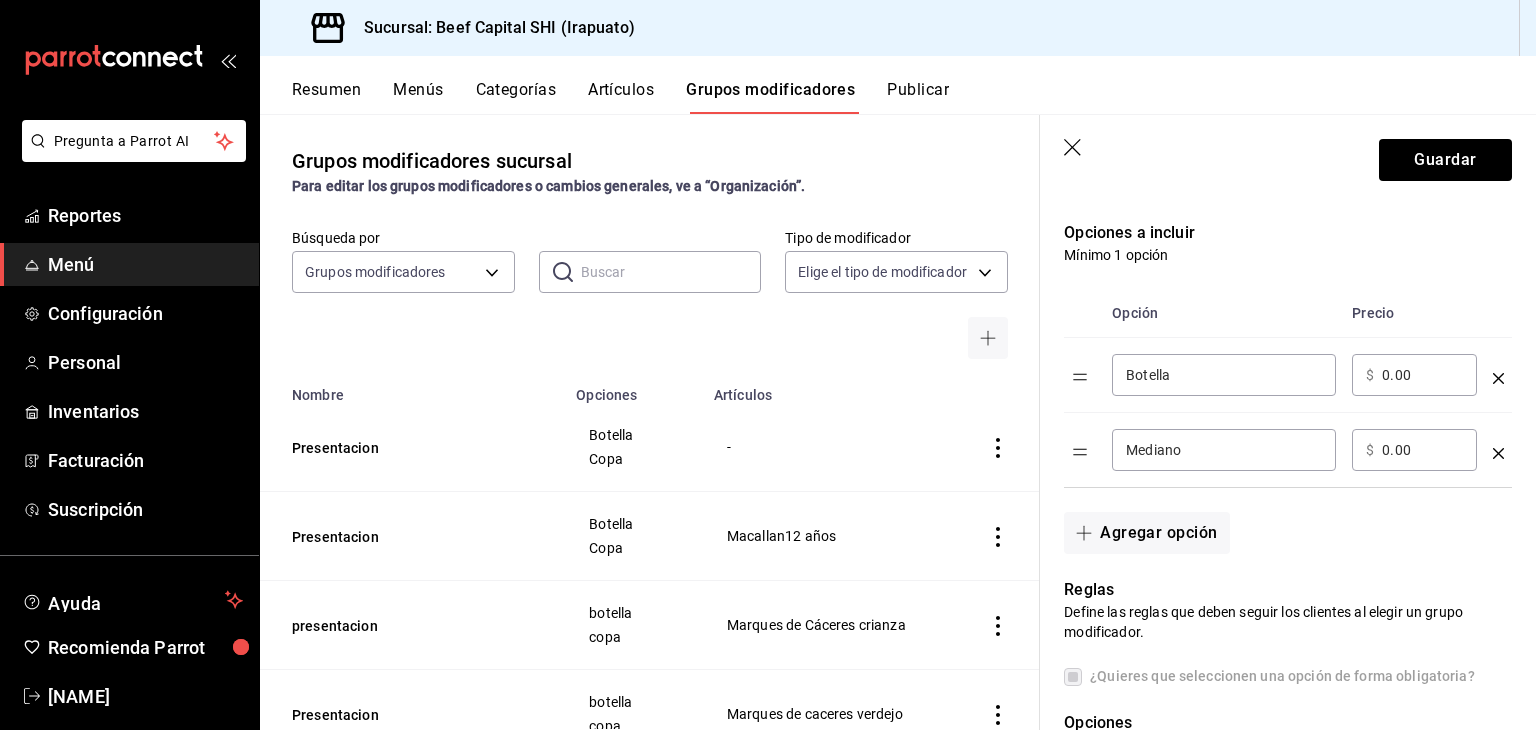 click on "Mediano" at bounding box center (1224, 450) 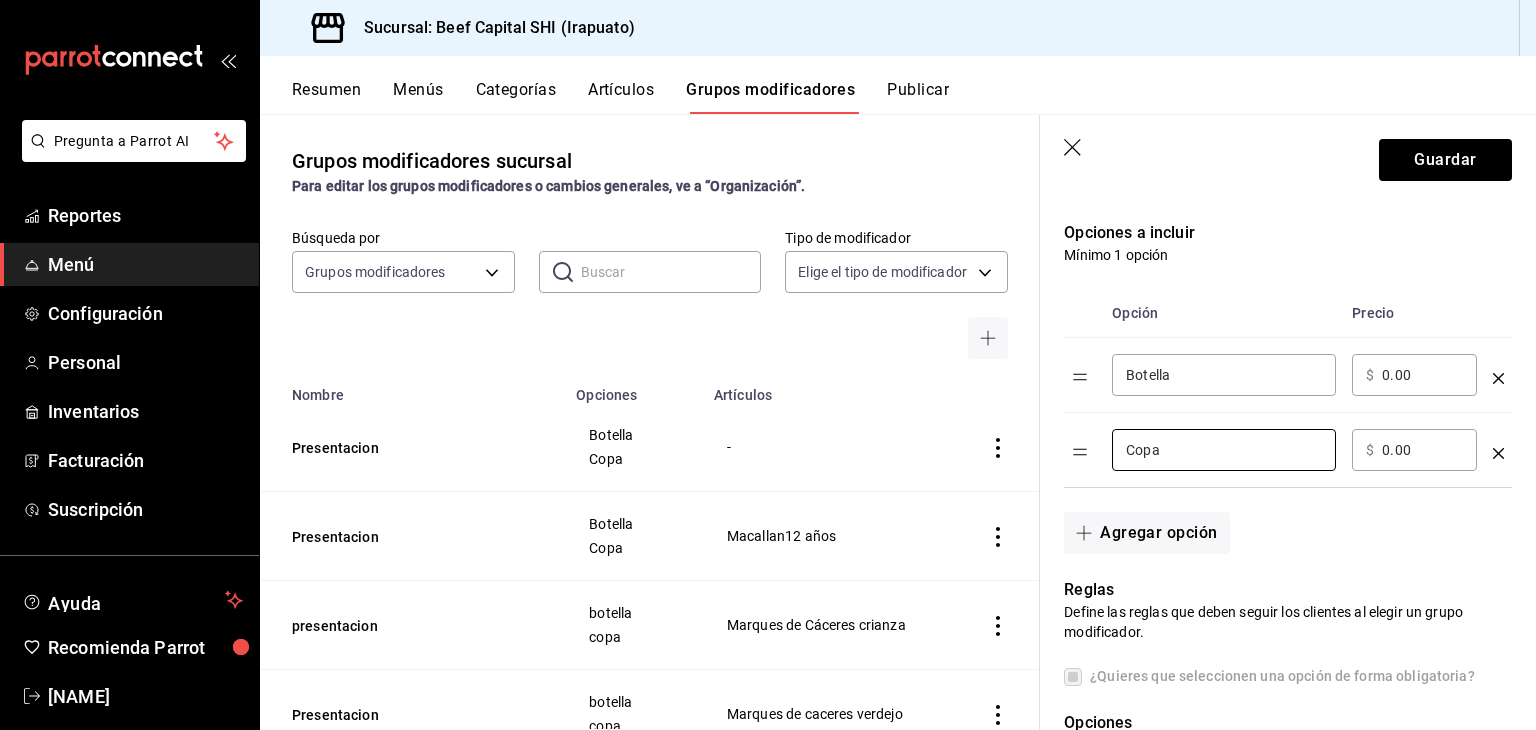 click on "0.00" at bounding box center (1422, 375) 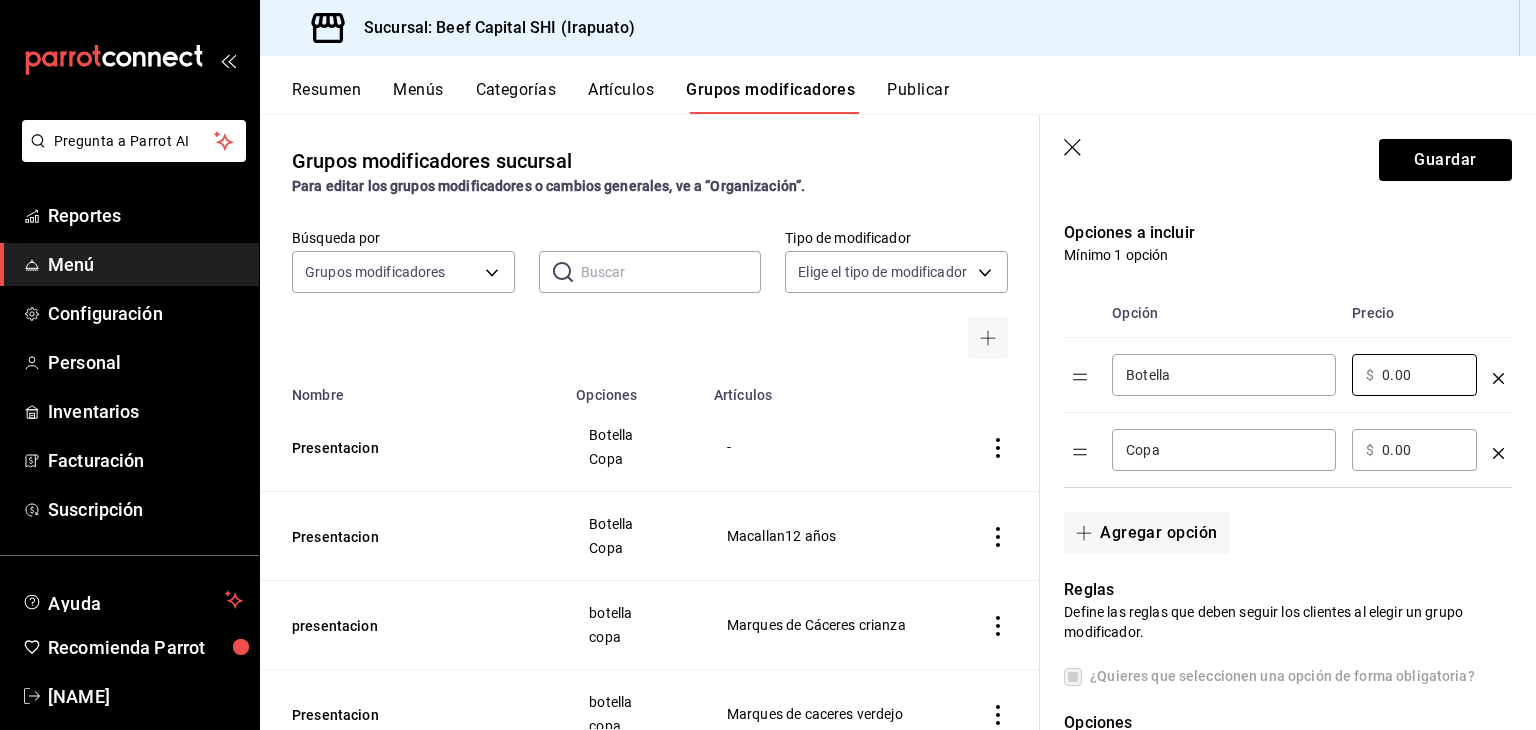 drag, startPoint x: 1413, startPoint y: 365, endPoint x: 1336, endPoint y: 377, distance: 77.92946 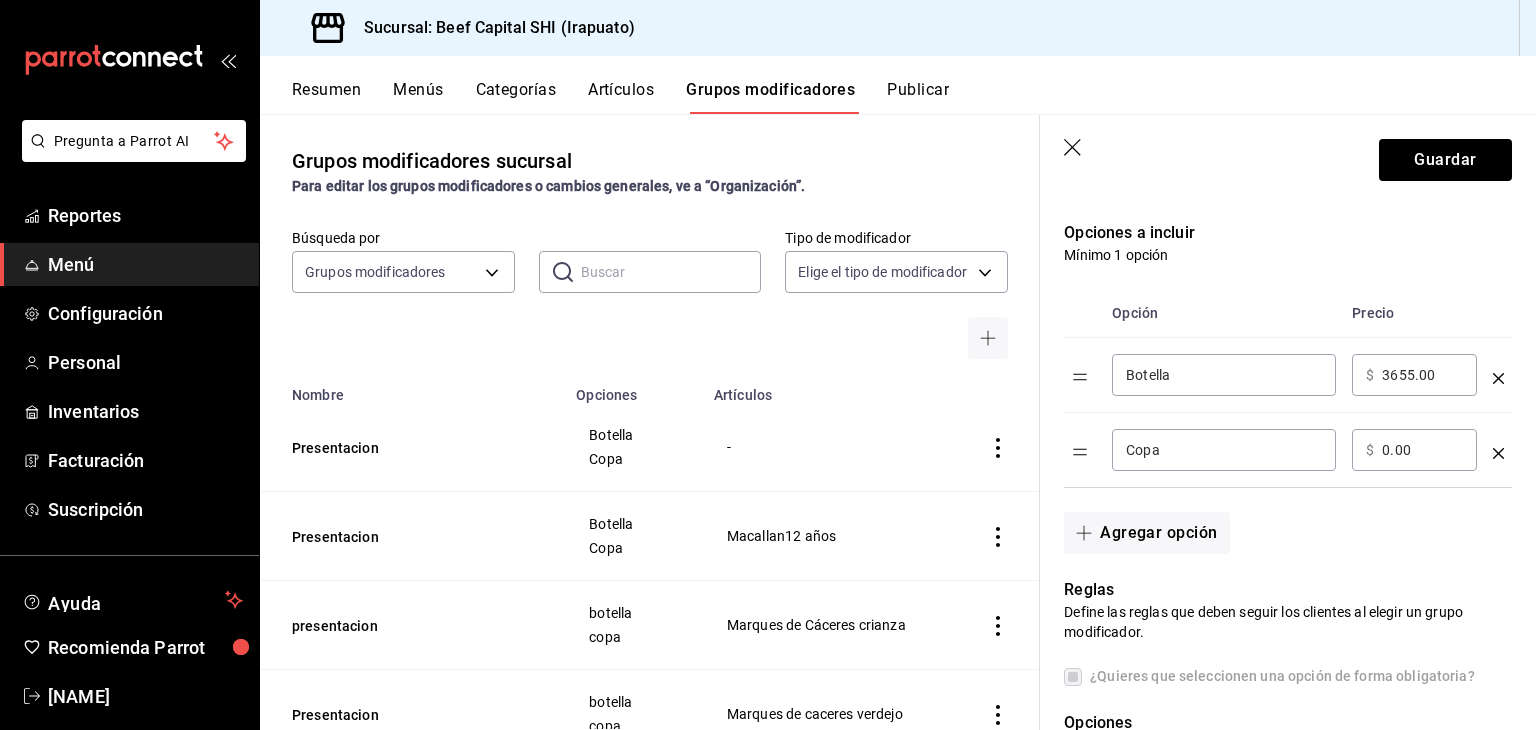 click on "0.00" at bounding box center (1422, 450) 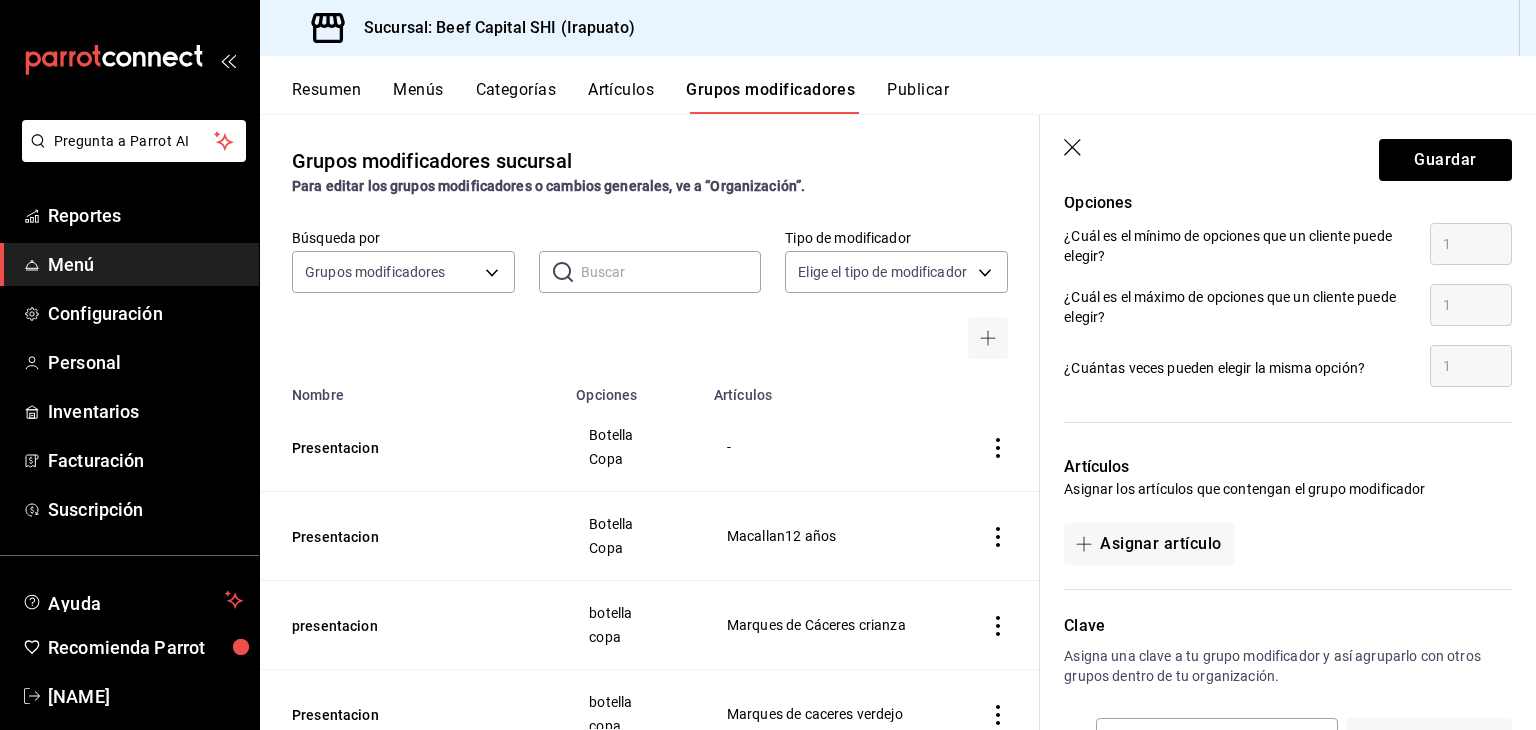scroll, scrollTop: 992, scrollLeft: 0, axis: vertical 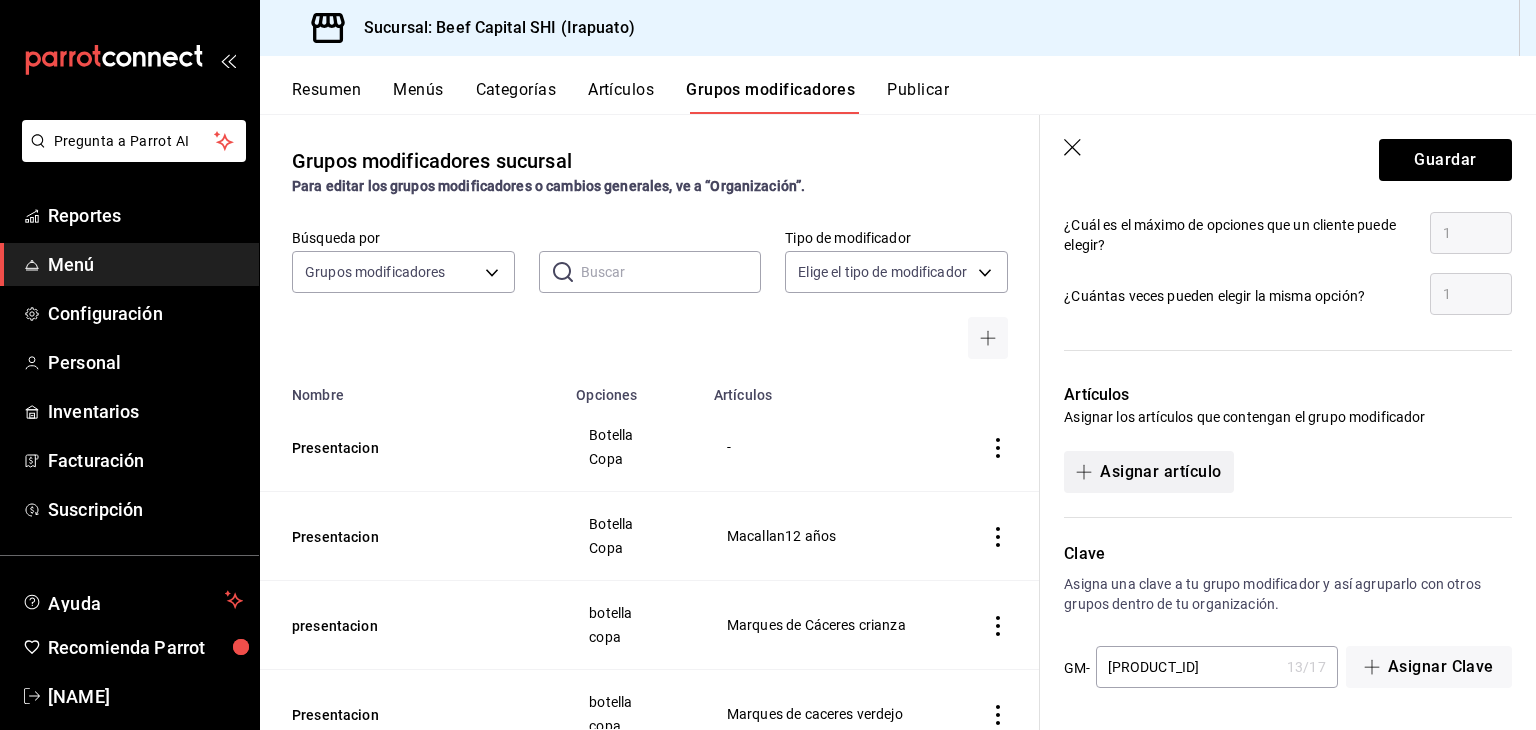 click at bounding box center (1088, 472) 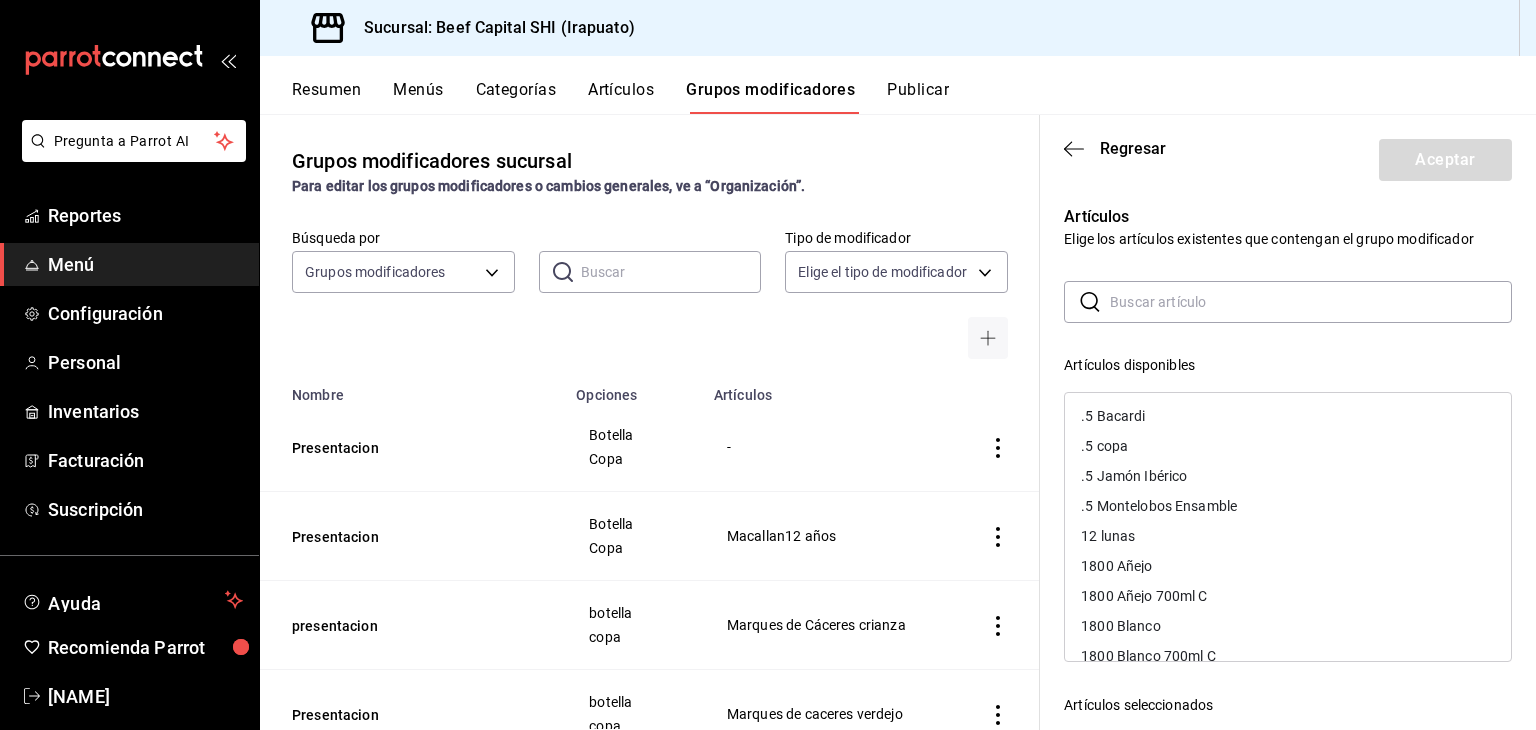 click at bounding box center [1311, 302] 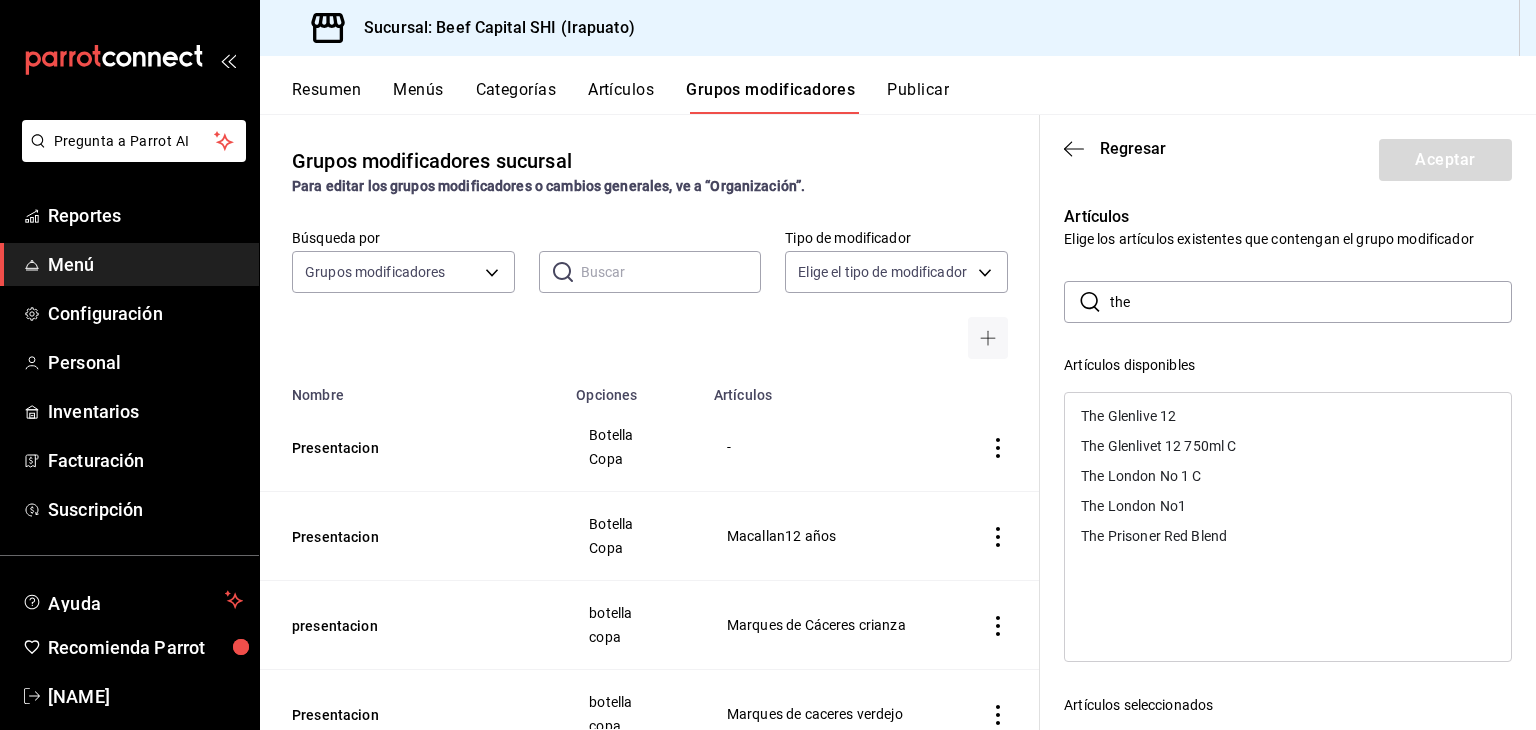 click on "The Glenlive 12" at bounding box center [1128, 416] 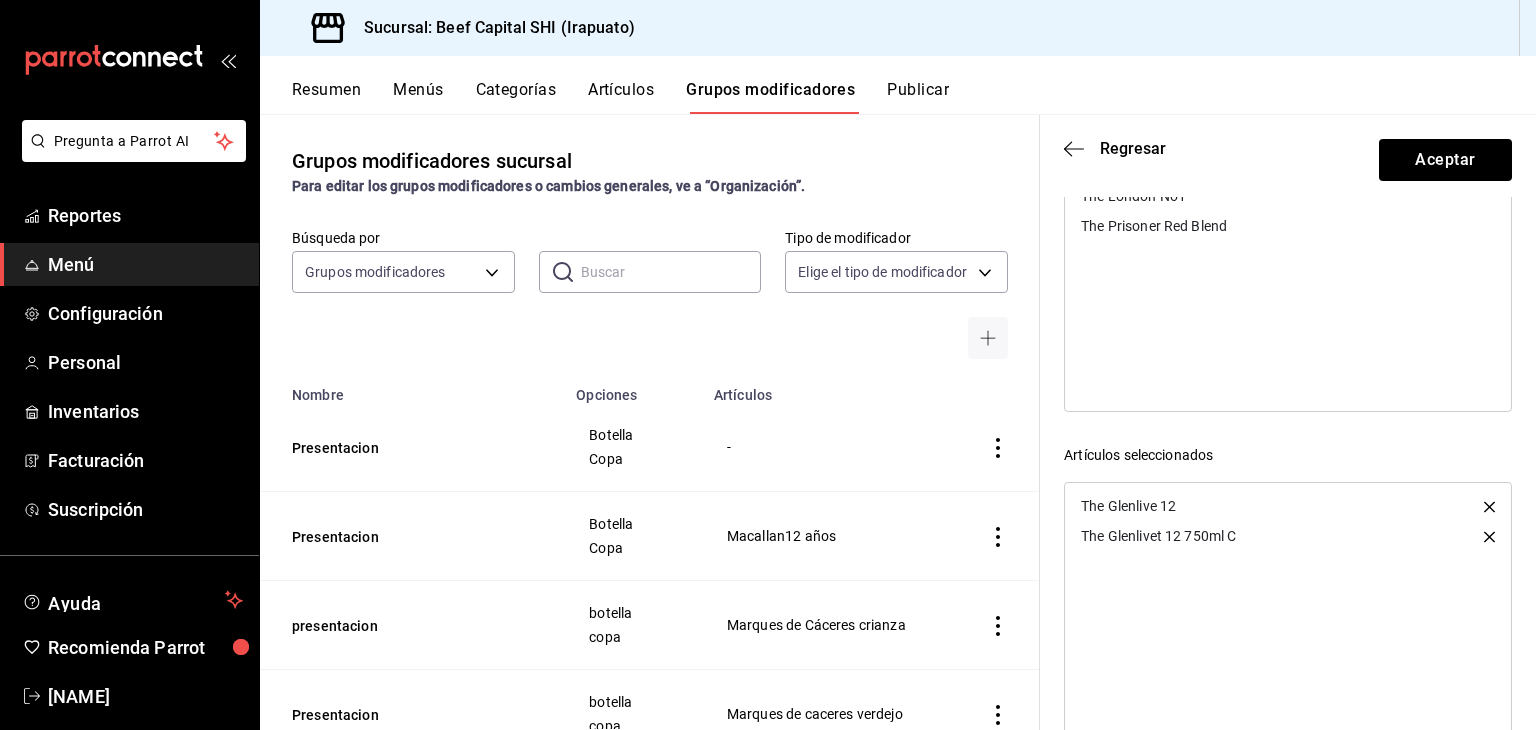 scroll, scrollTop: 305, scrollLeft: 0, axis: vertical 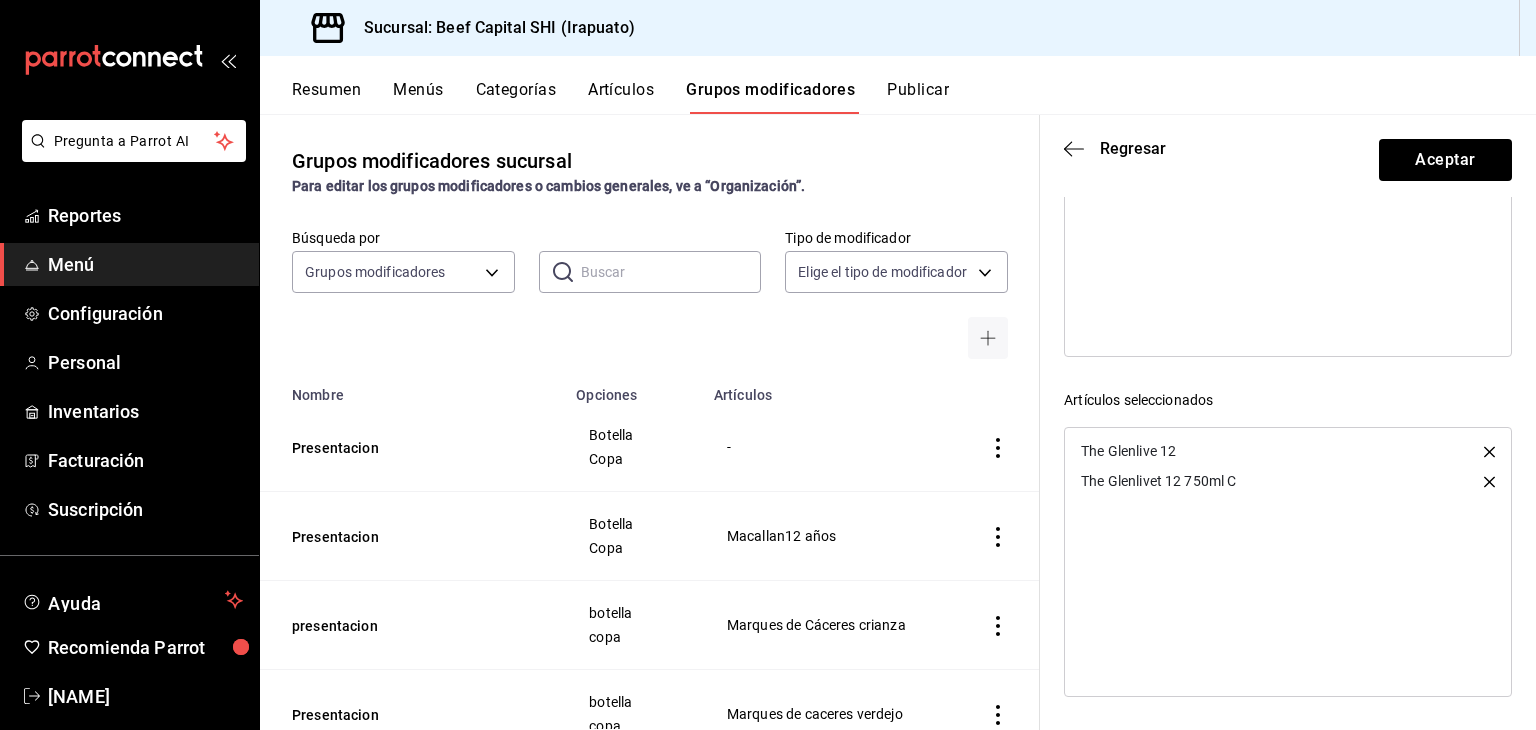 click 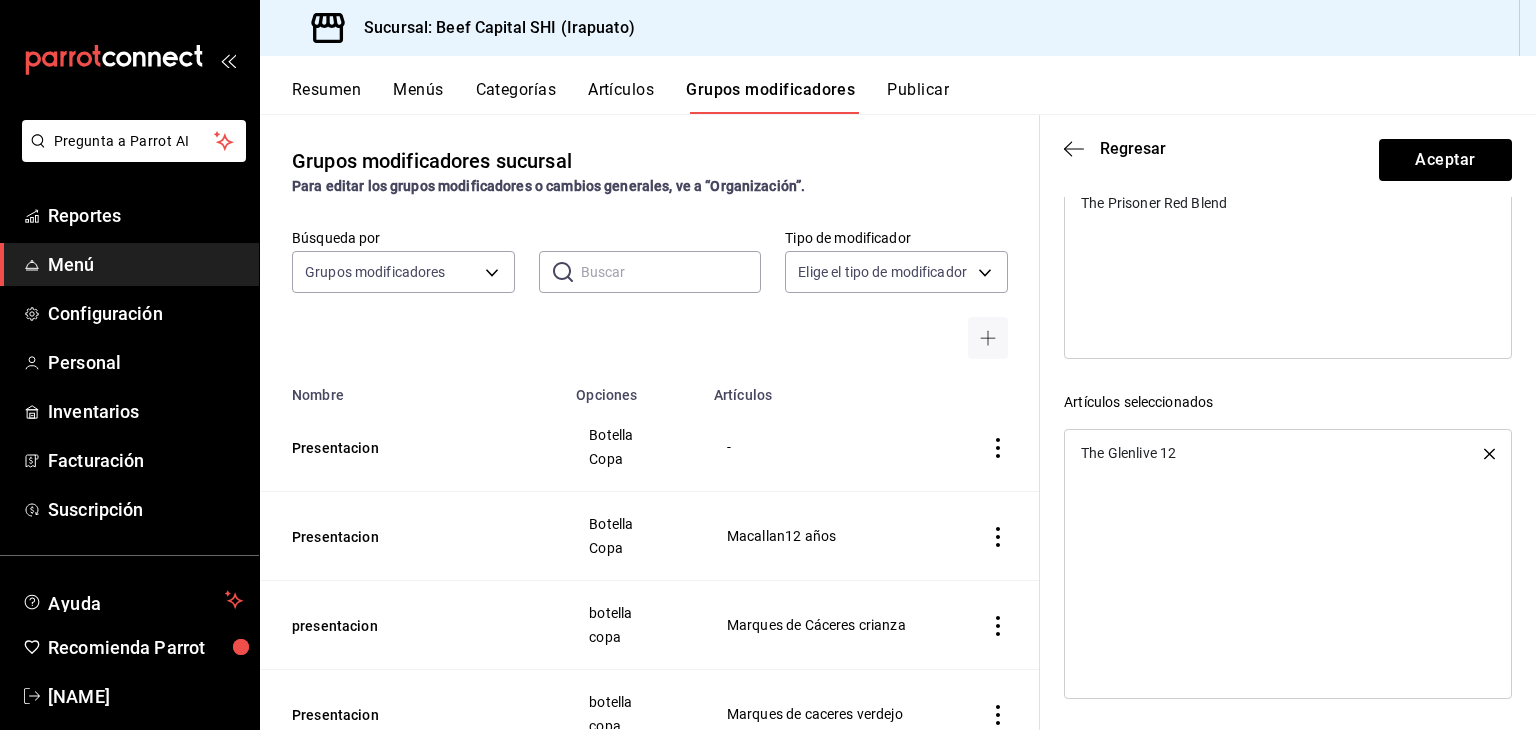 scroll, scrollTop: 305, scrollLeft: 0, axis: vertical 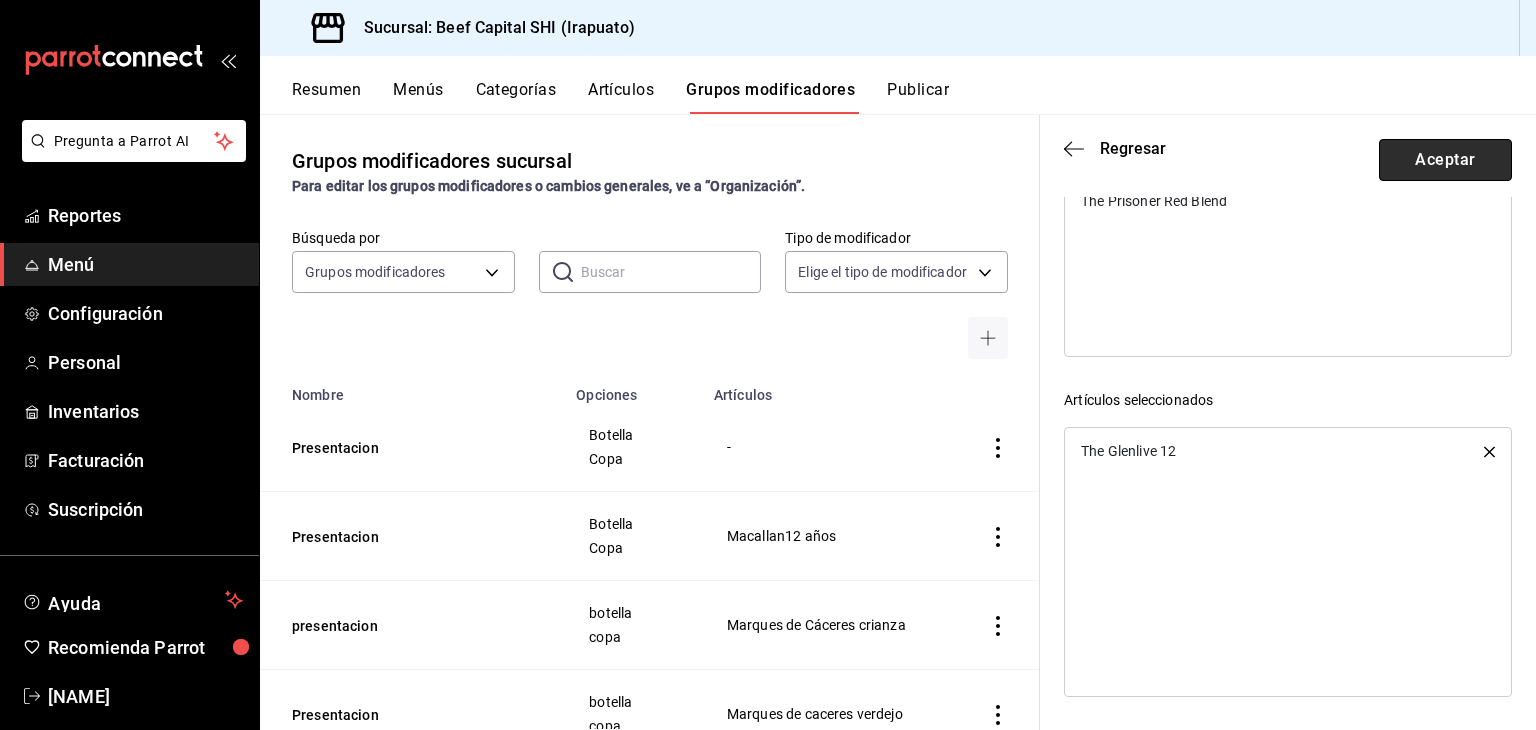 click on "Aceptar" at bounding box center (1445, 160) 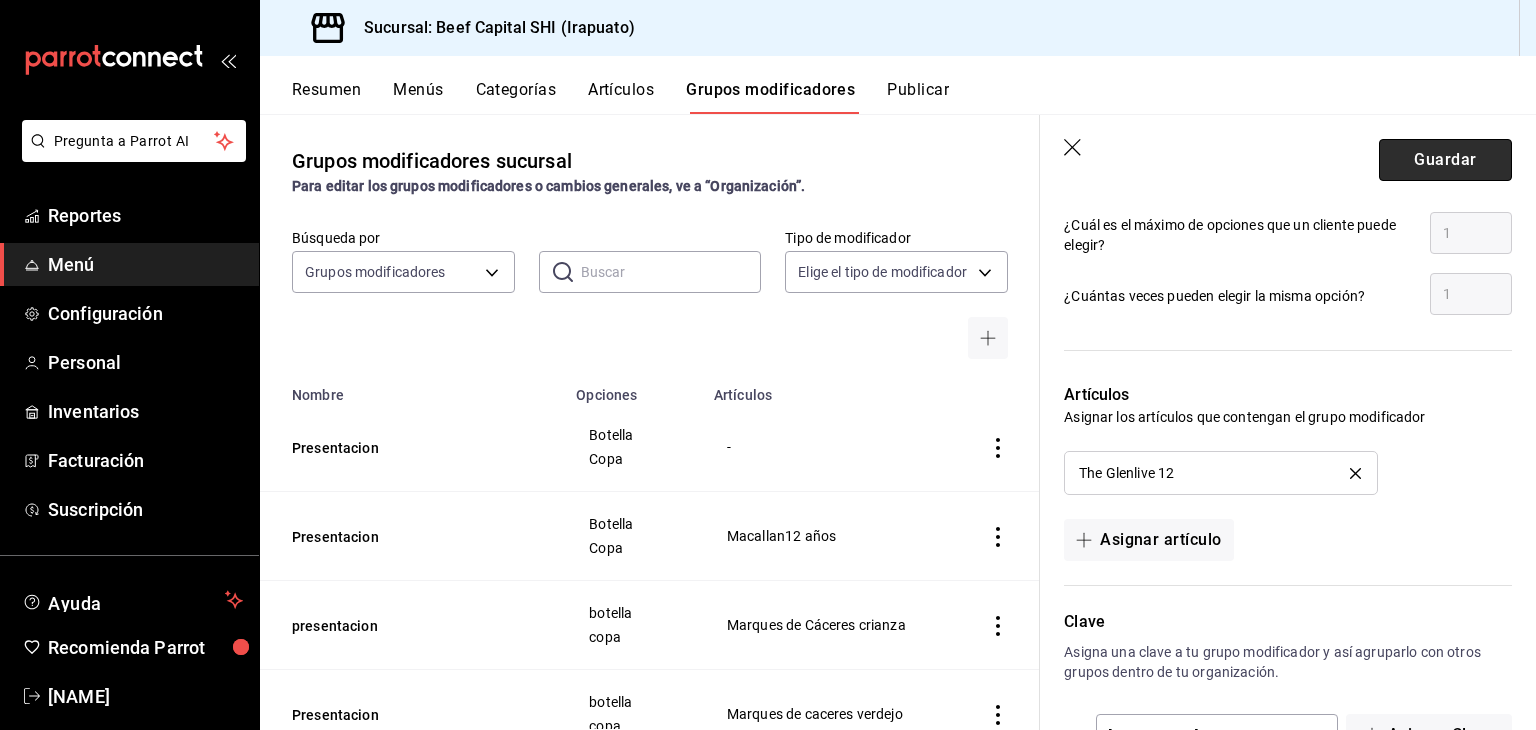 click on "Guardar" at bounding box center [1445, 160] 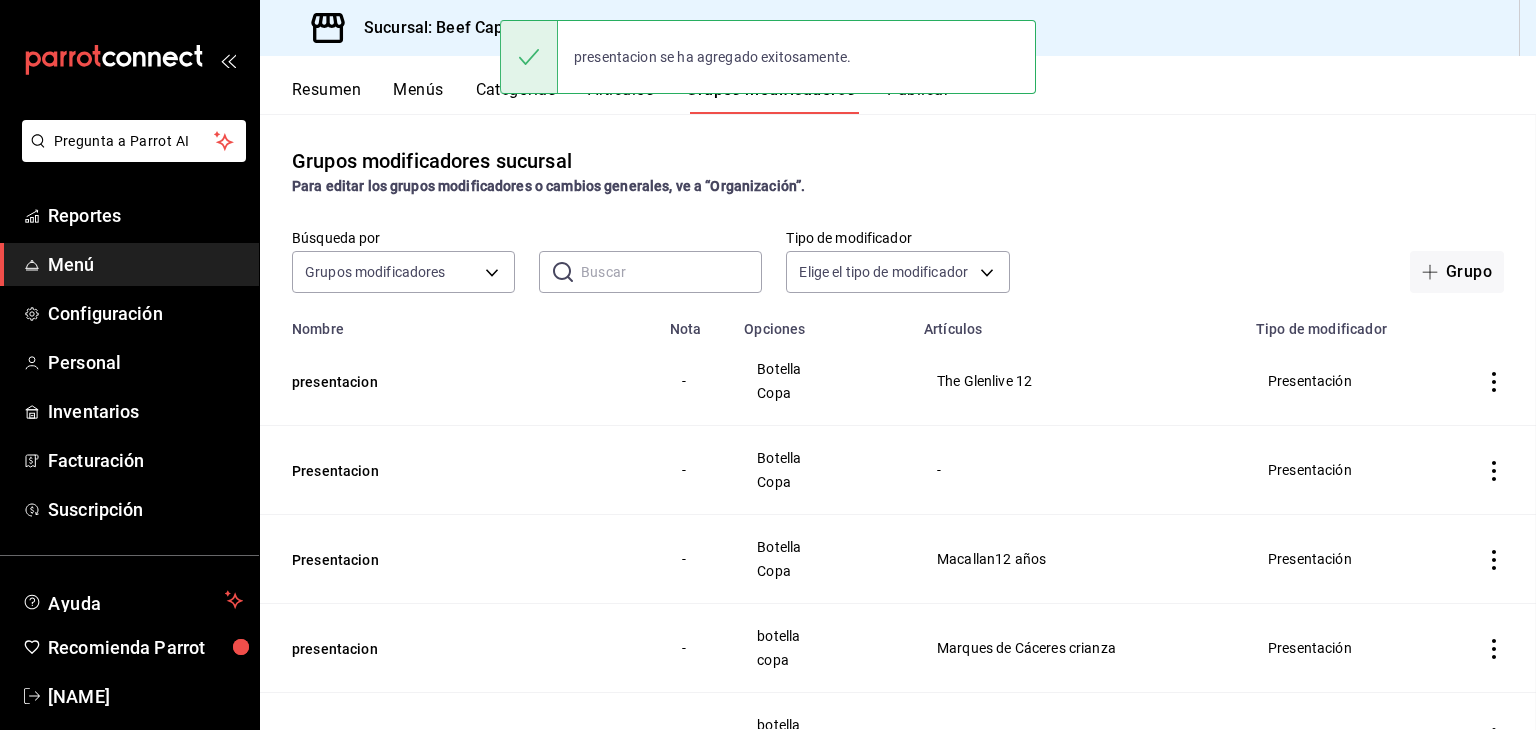 scroll, scrollTop: 0, scrollLeft: 0, axis: both 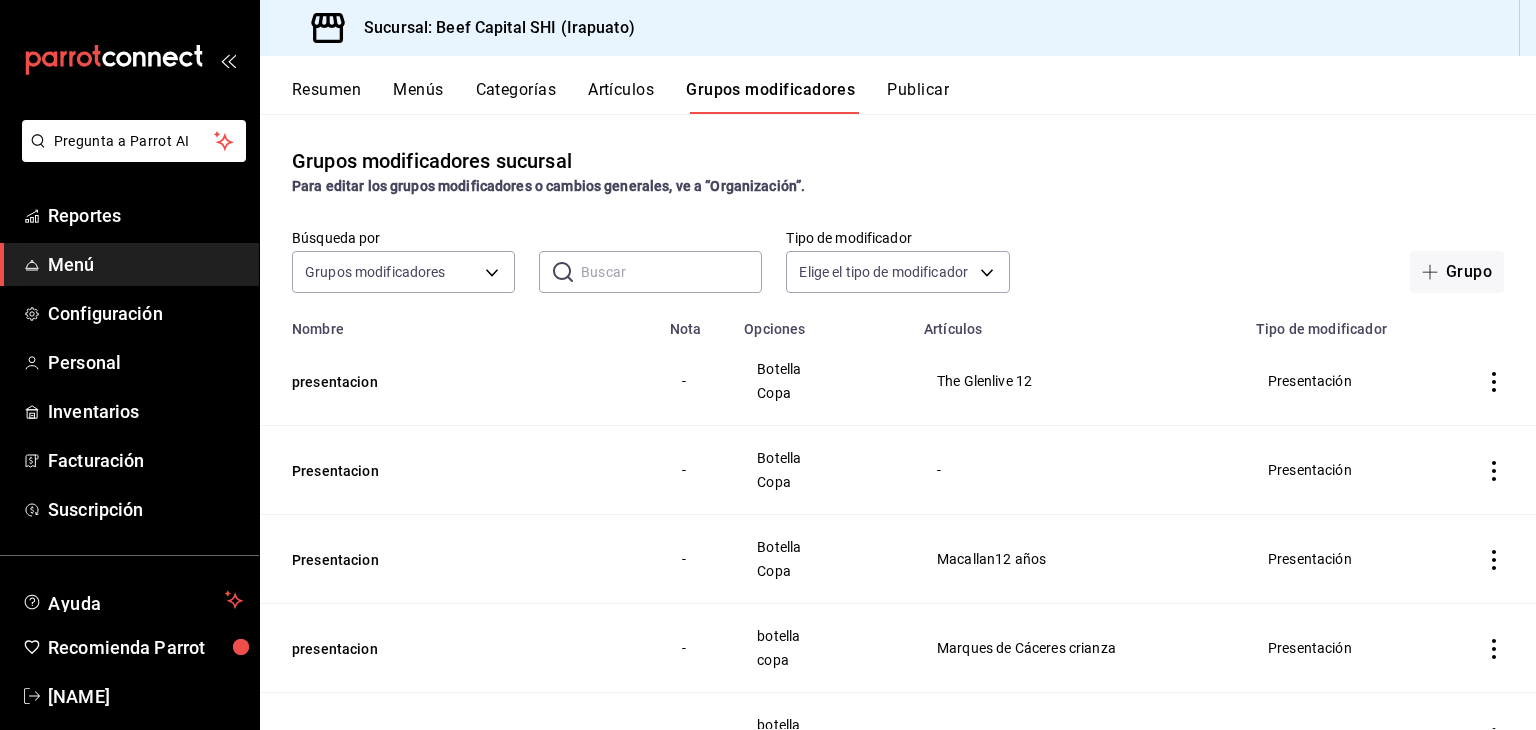 click on "Artículos" at bounding box center (621, 97) 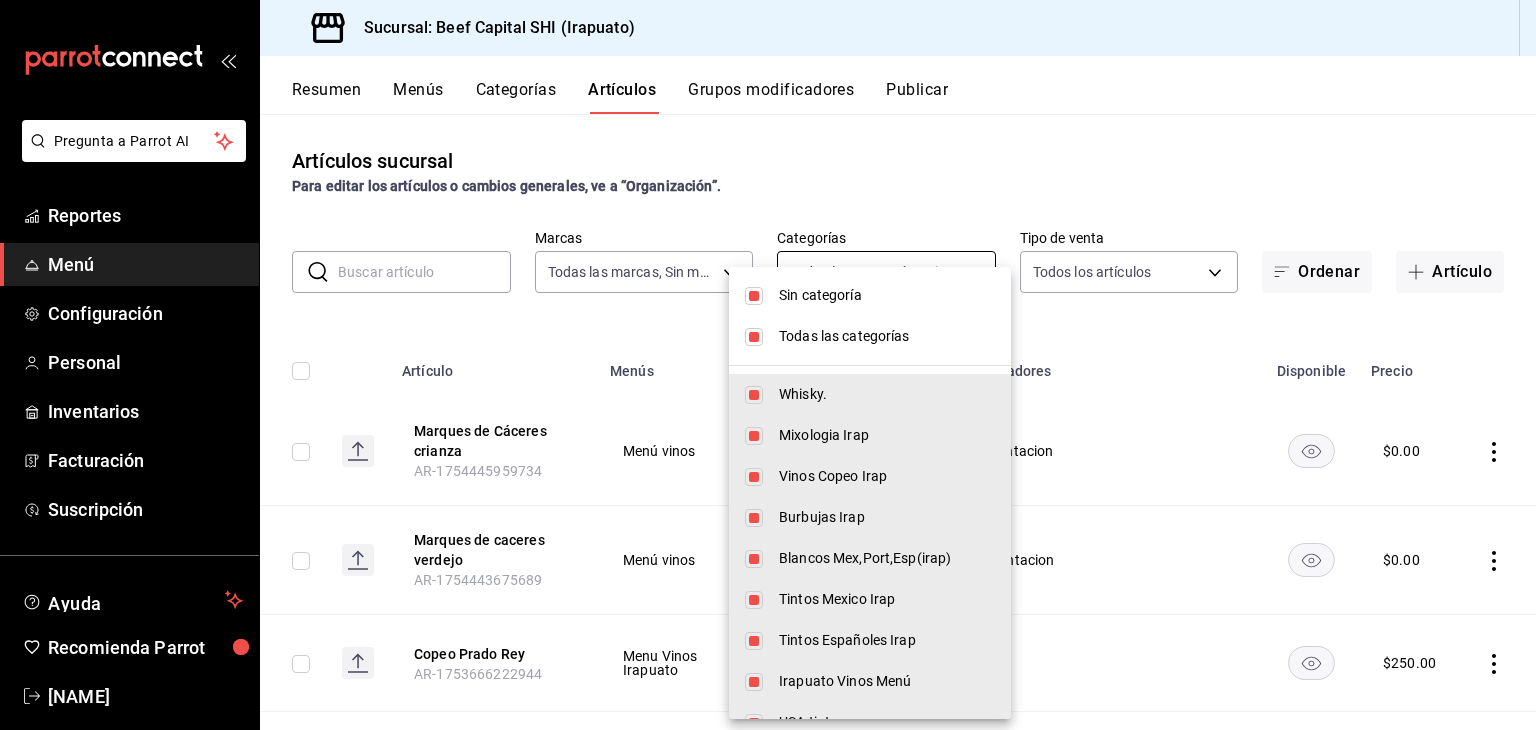 click on "Pregunta a Parrot AI Reportes   Menú   Configuración   Personal   Inventarios   Facturación   Suscripción   Ayuda Recomienda Parrot   [FIRST] [LAST]   Sugerir nueva función   Sucursal: Beef Capital SHI ([CITY]) Resumen Menús Categorías Artículos Grupos modificadores Publicar Artículos sucursal Para editar los artículos o cambios generales, ve a “Organización”. ​ ​ Marcas Todas las marcas, Sin marca 605647f7-5ddc-403a-84da-aa3c8a25865f Categorías Todas las categorías, Sin categoría Tipo de venta Todos los artículos ALL Ordenar Artículo Artículo Menús Categorías Modificadores Disponible Precio Marques de Cáceres crianza AR-1754445959734 Menú vinos Tintos Españoles presentacion $ 0.00 Marques de caceres verdejo AR-1754443675689 Menú vinos Blancos españoles Presentacion $ 0.00 Copeo Prado Rey AR-1753666222944 Menu Vinos [CITY] Vinos Copeo [CITY] $ 250.00 Flameado AR-1753494625354 Menú Beef Entradas $ 300.00 Churrasco a caballo AR-1753137359194 Menú Beef Especiales $ 950.00 $" at bounding box center [768, 365] 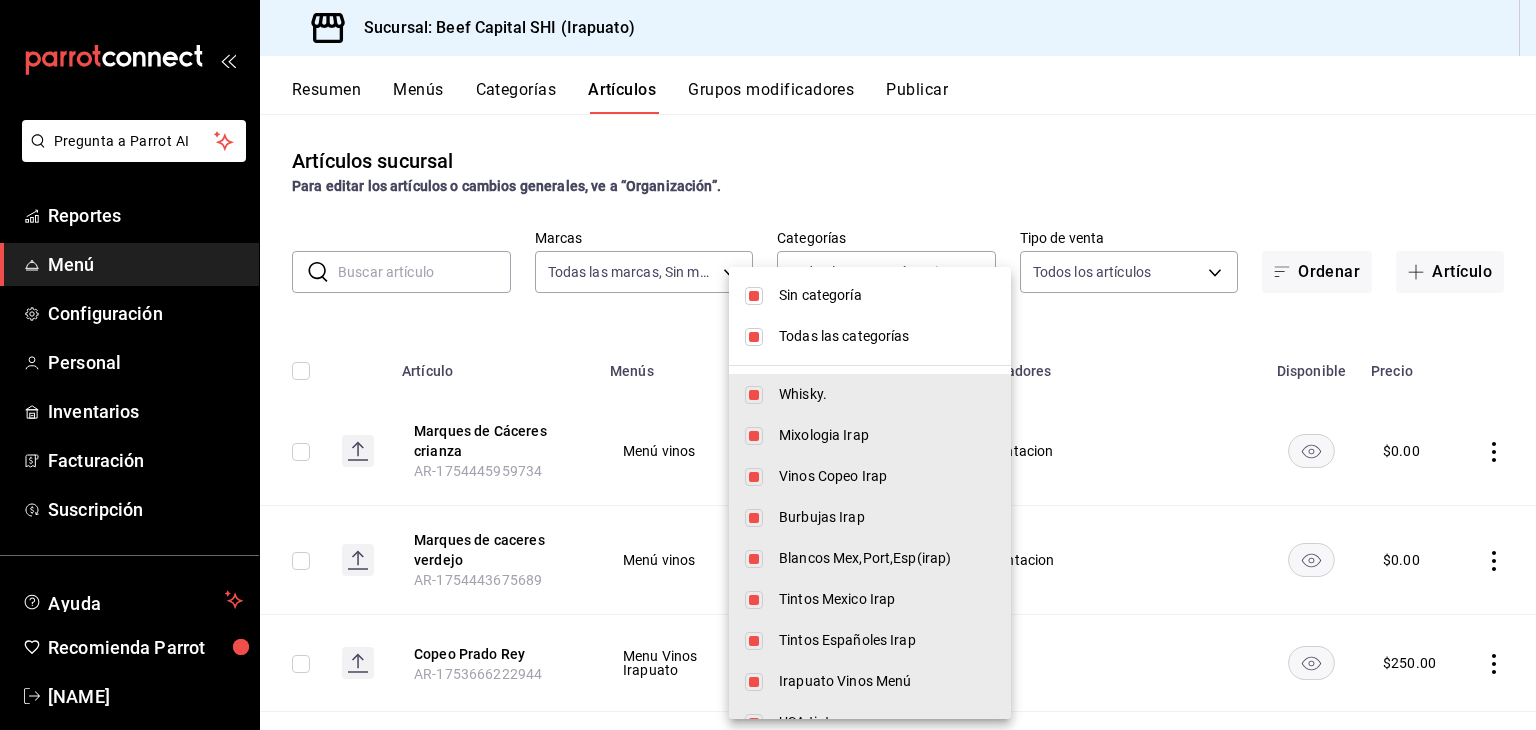 scroll, scrollTop: 0, scrollLeft: 0, axis: both 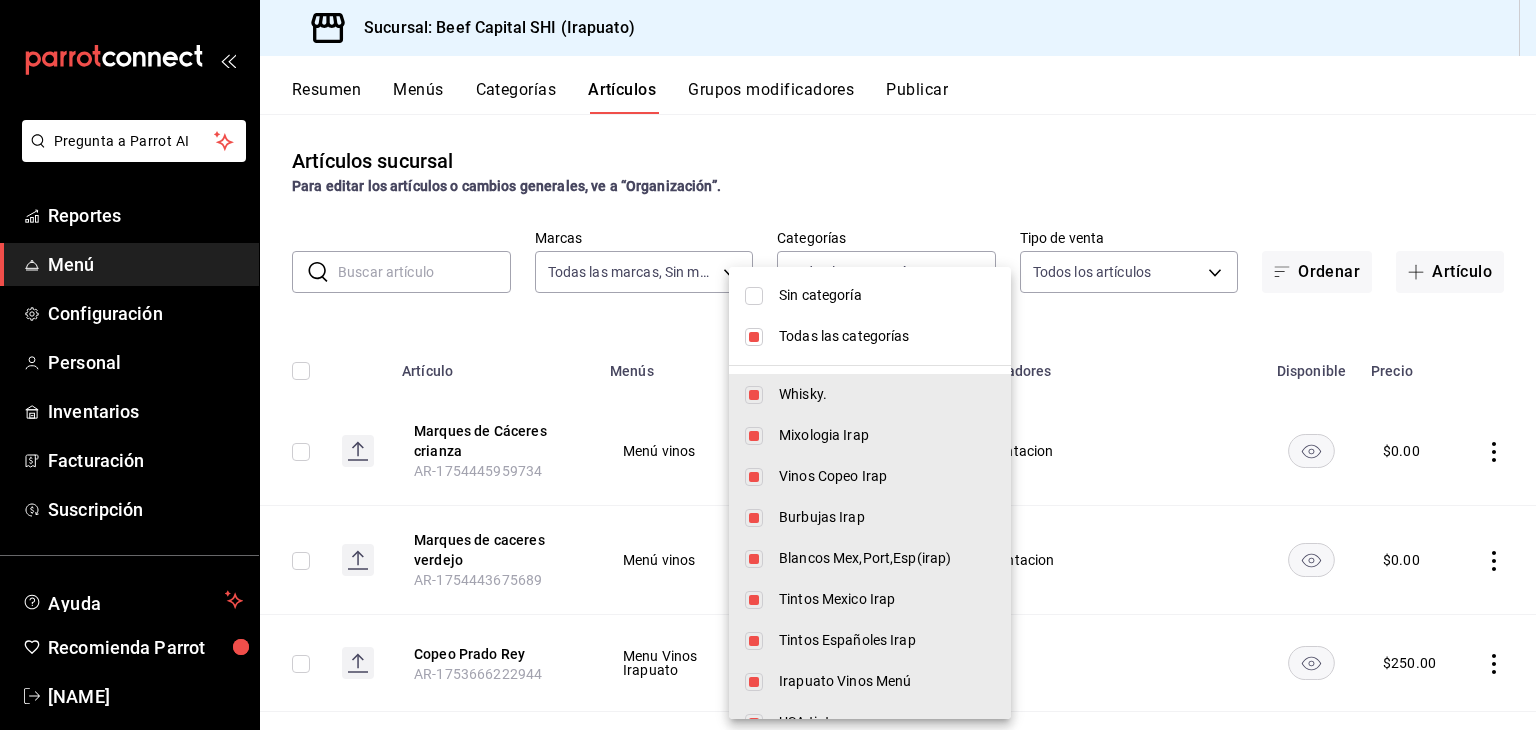 click on "Todas las categorías" at bounding box center (870, 336) 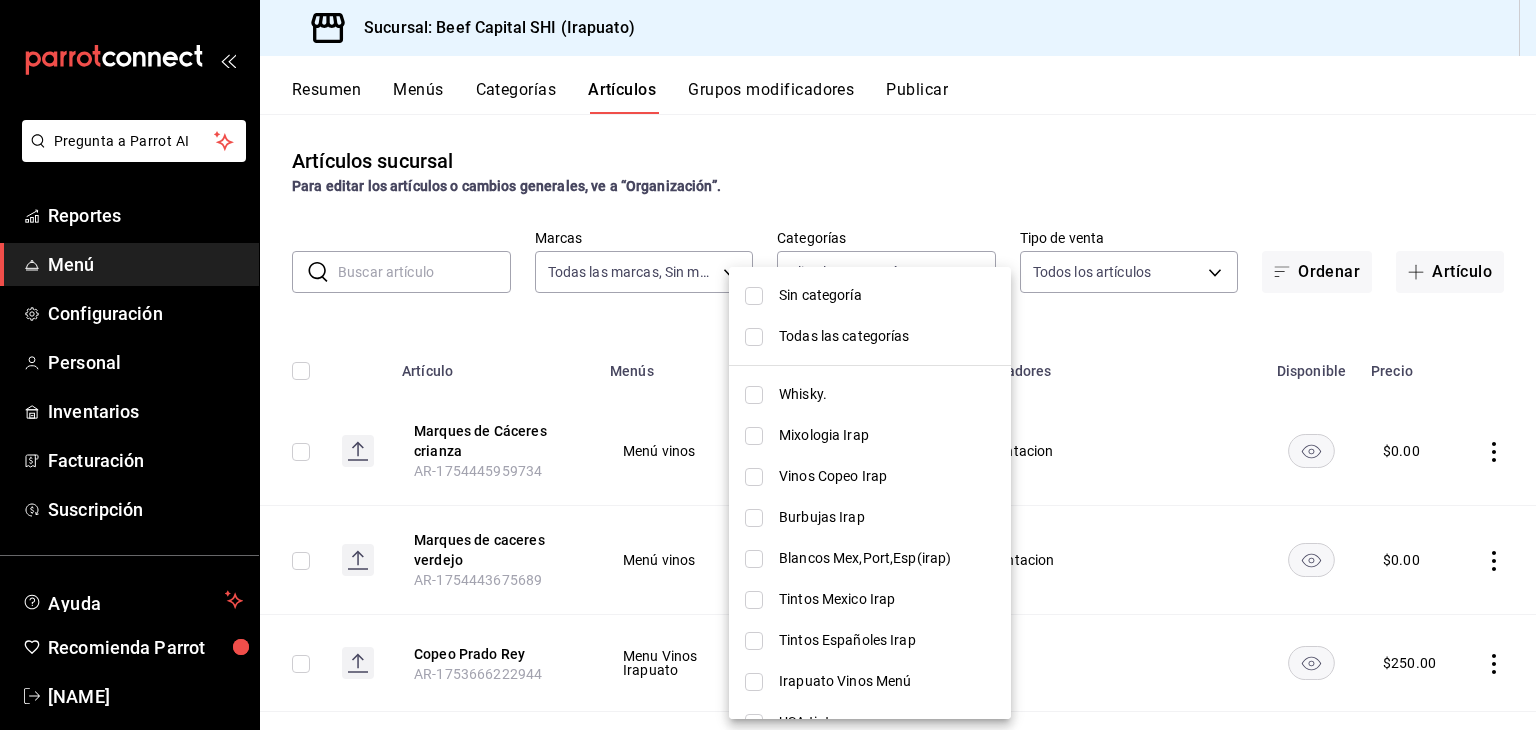 scroll, scrollTop: 100, scrollLeft: 0, axis: vertical 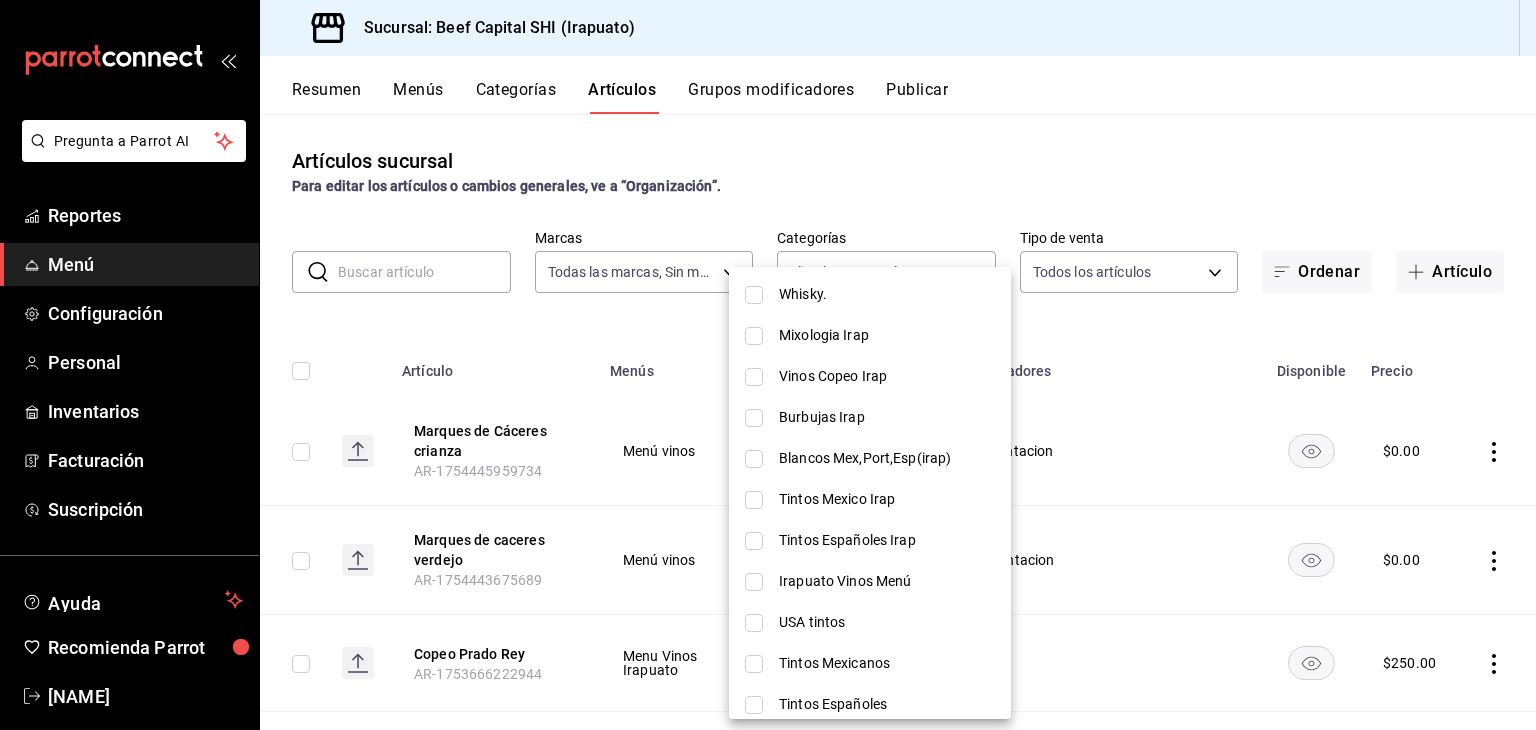 click at bounding box center (754, 295) 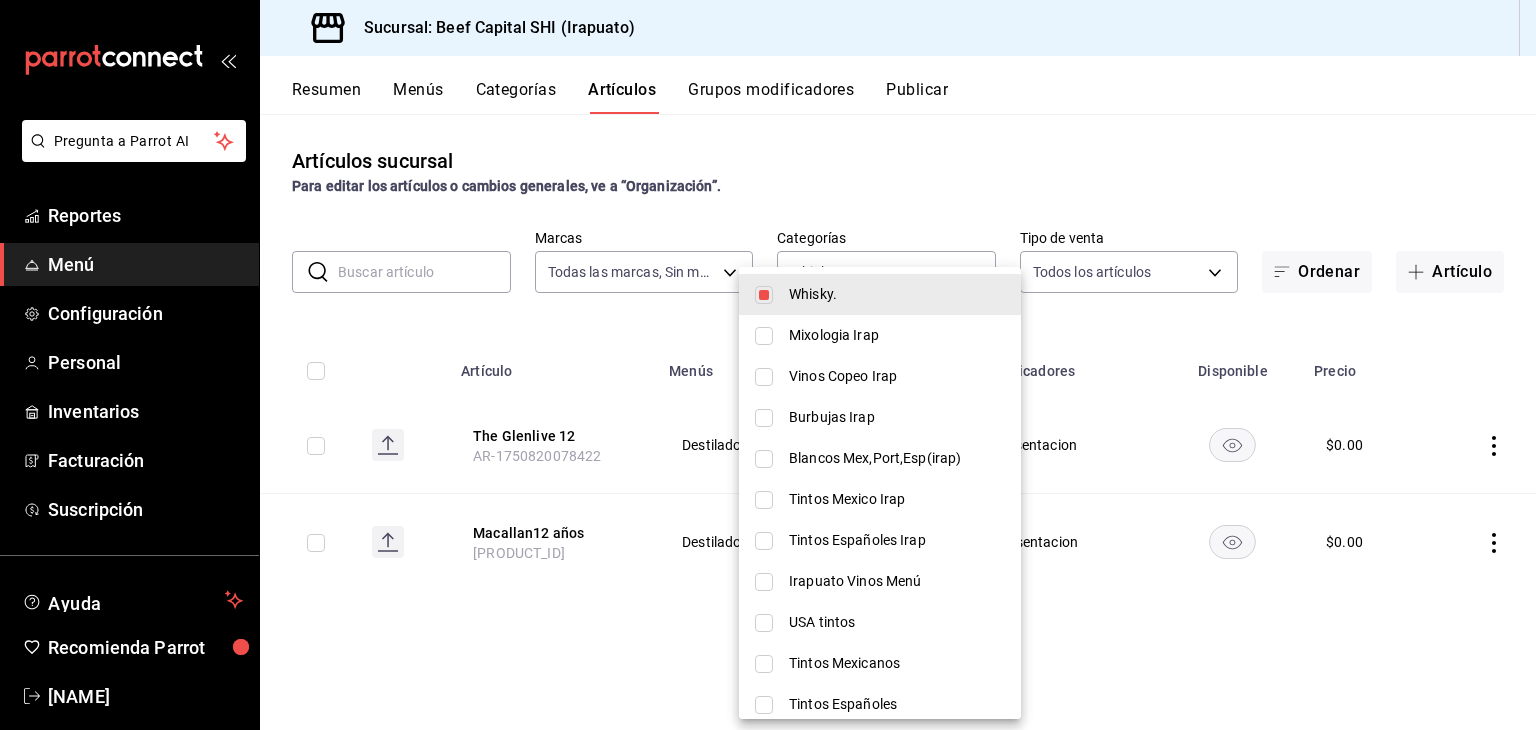 click at bounding box center (764, 295) 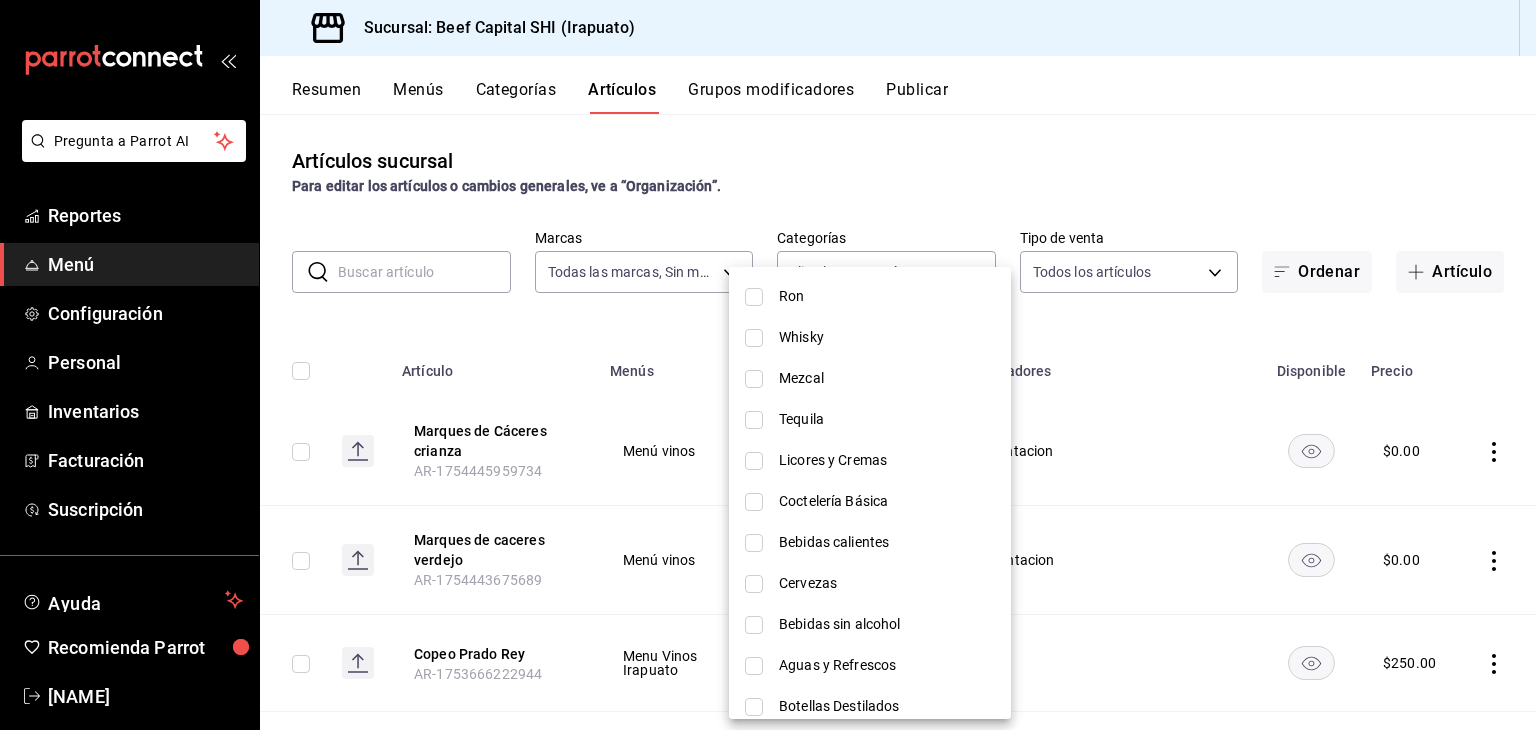 scroll, scrollTop: 1918, scrollLeft: 0, axis: vertical 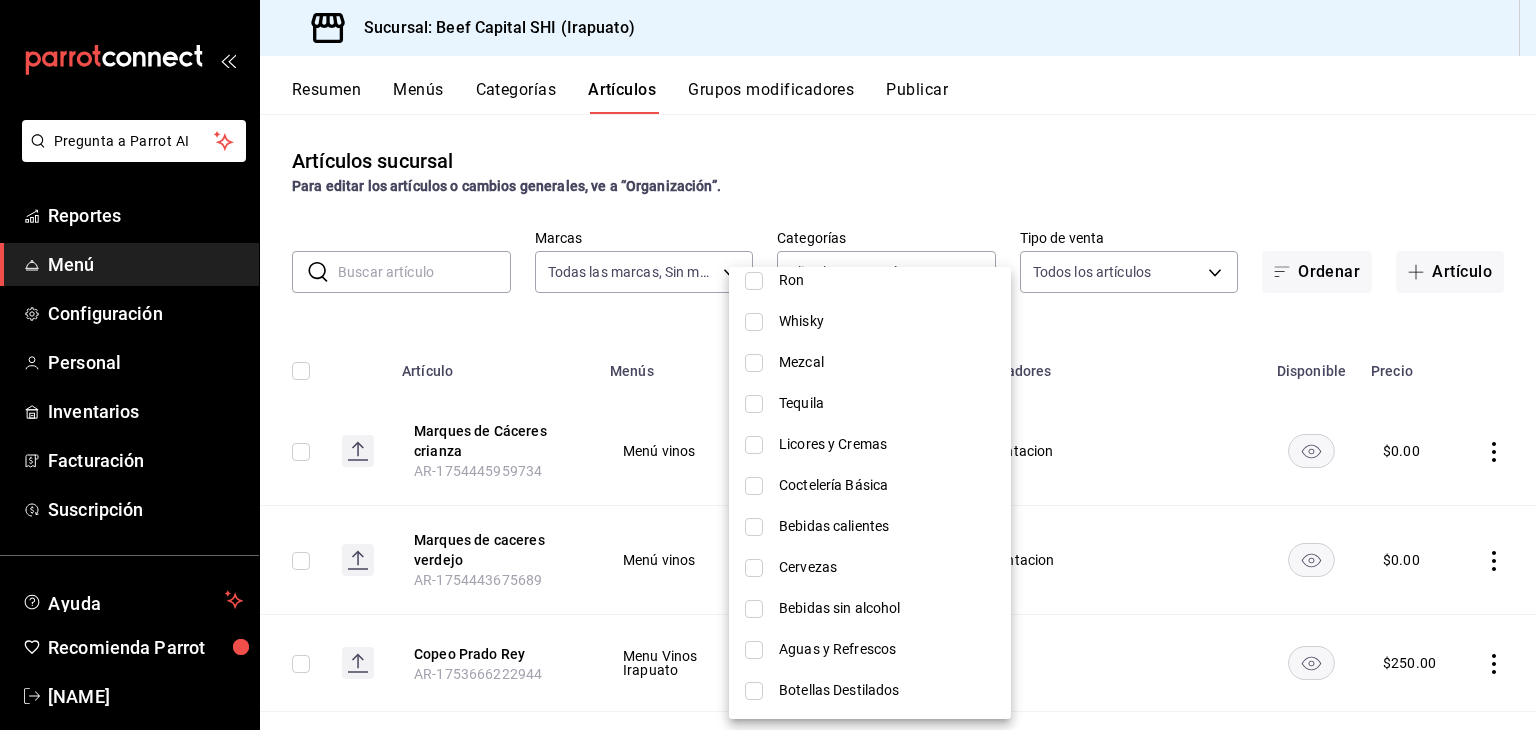 click at bounding box center [754, 691] 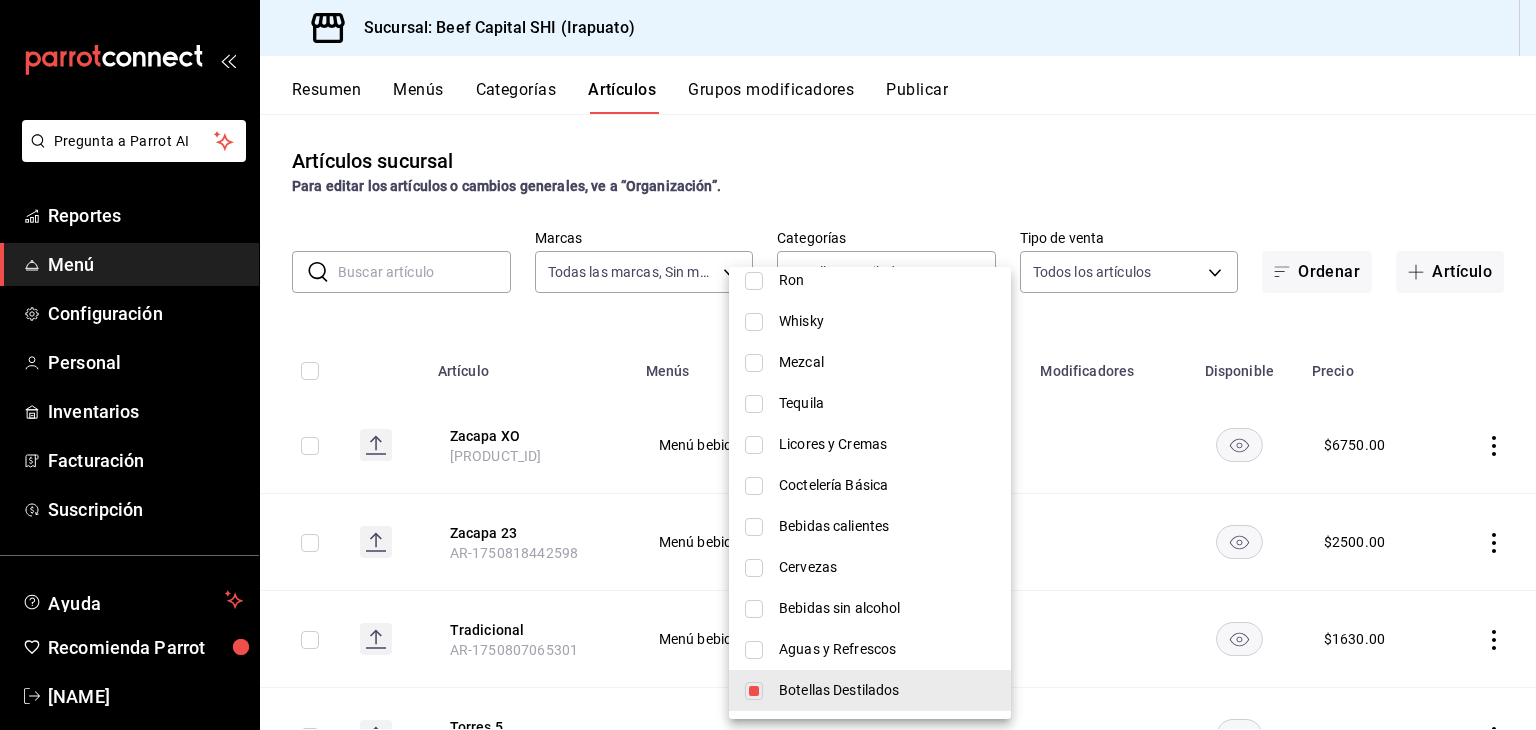 click at bounding box center (768, 365) 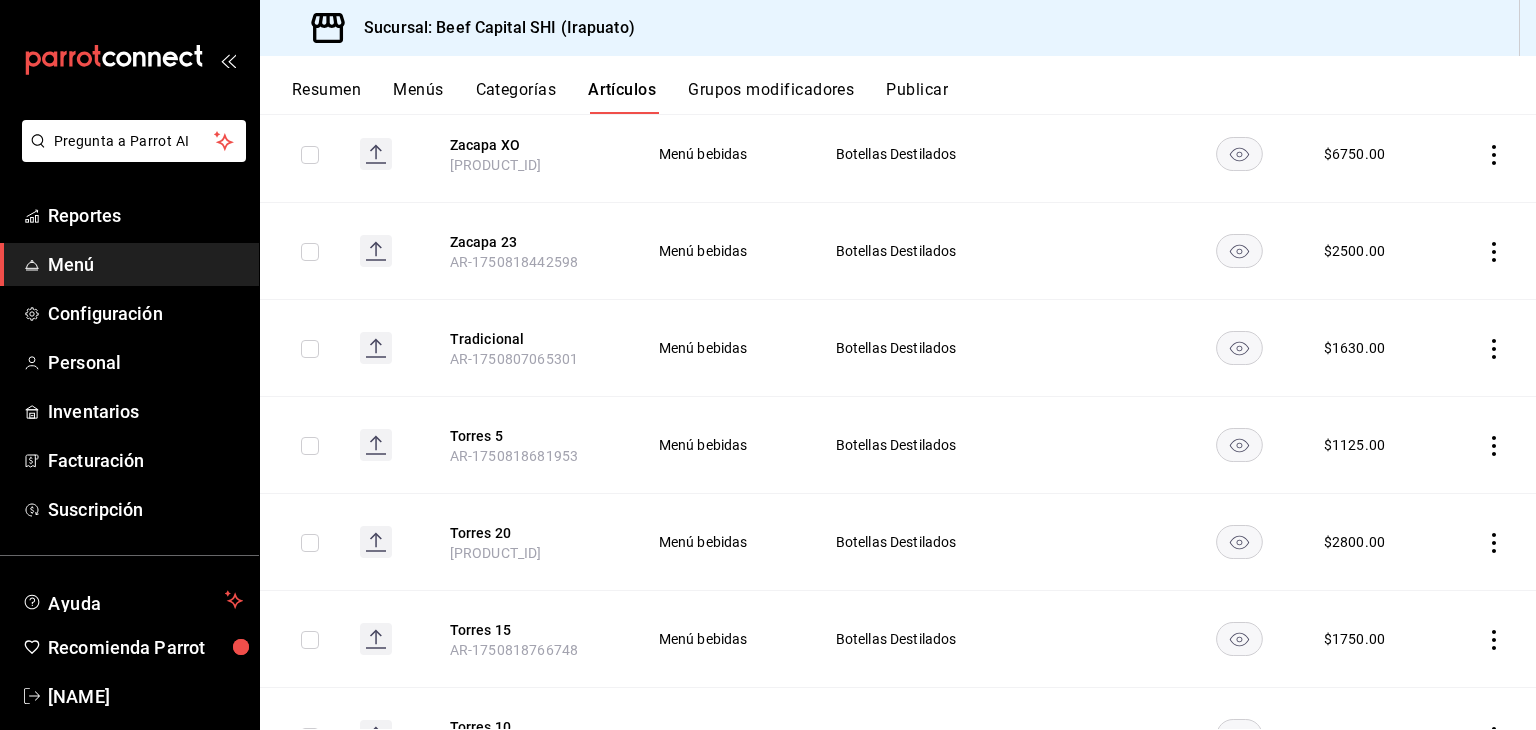 scroll, scrollTop: 0, scrollLeft: 0, axis: both 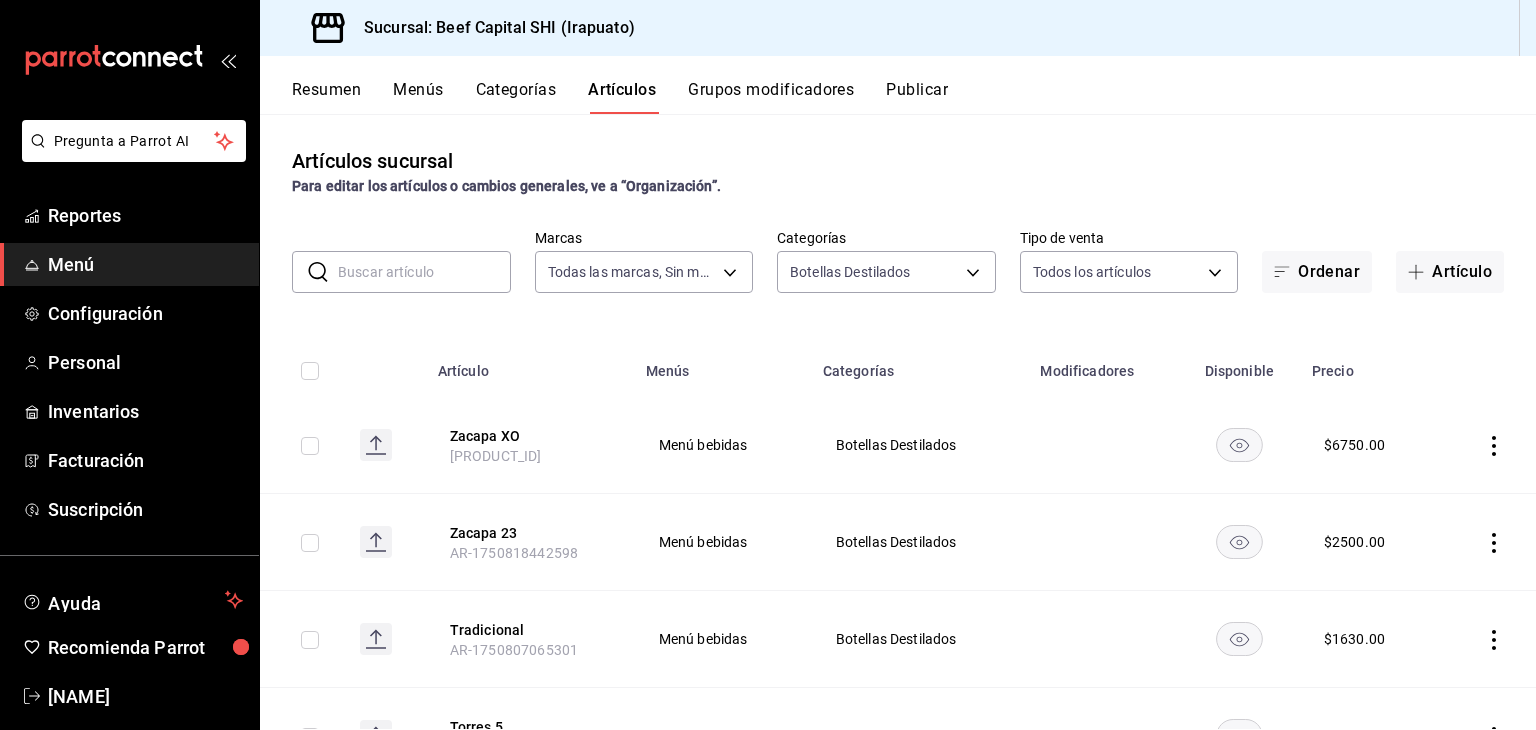 click on "Categorías" at bounding box center (516, 97) 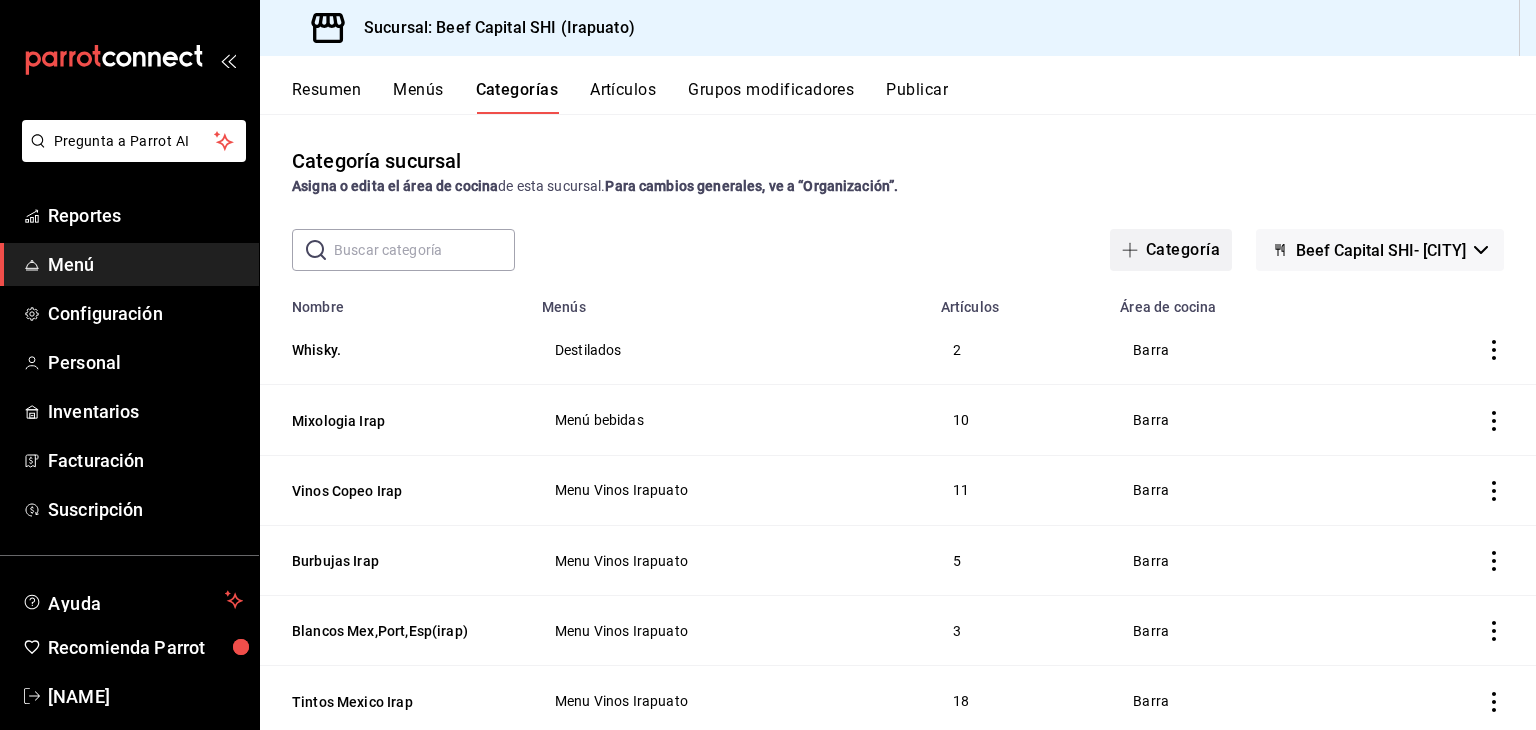 click 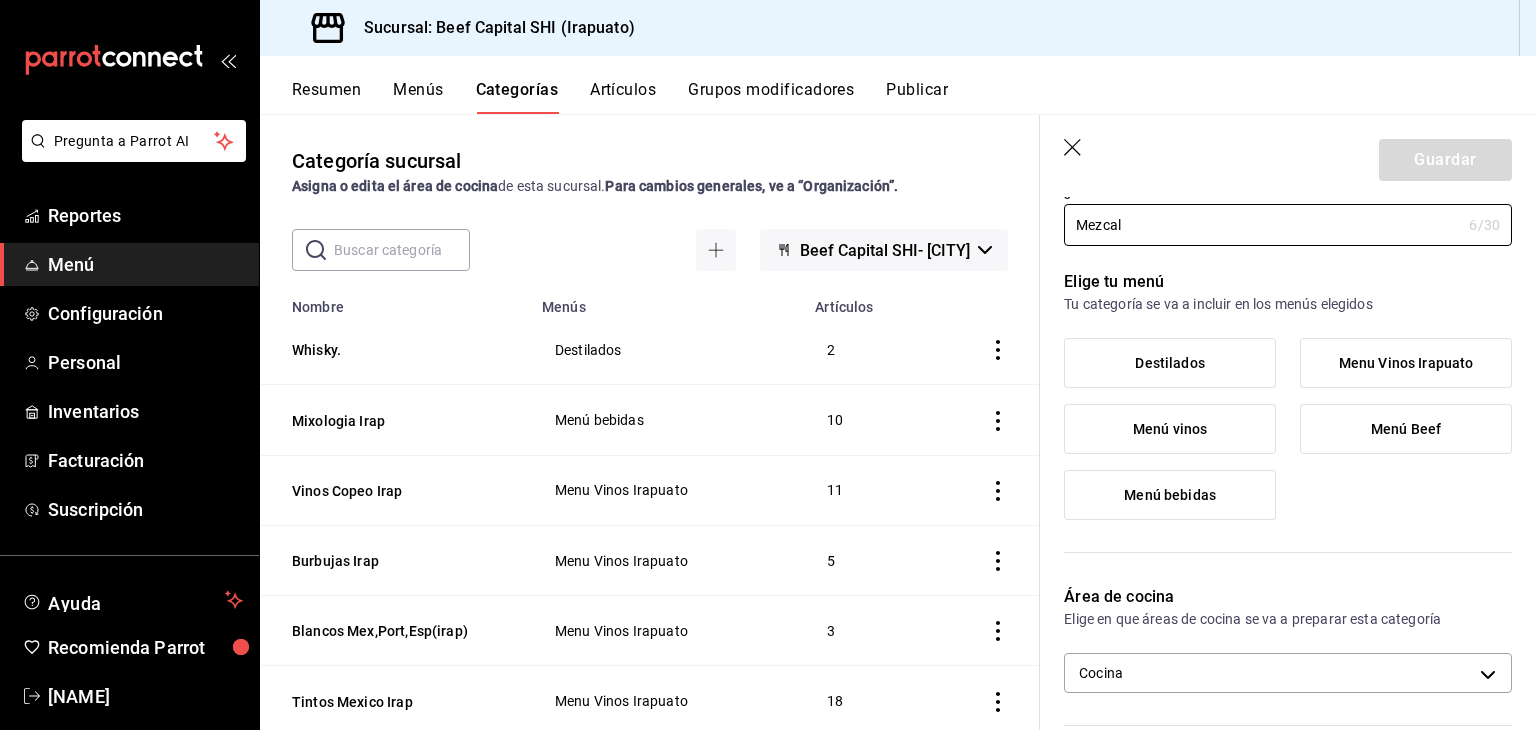 scroll, scrollTop: 100, scrollLeft: 0, axis: vertical 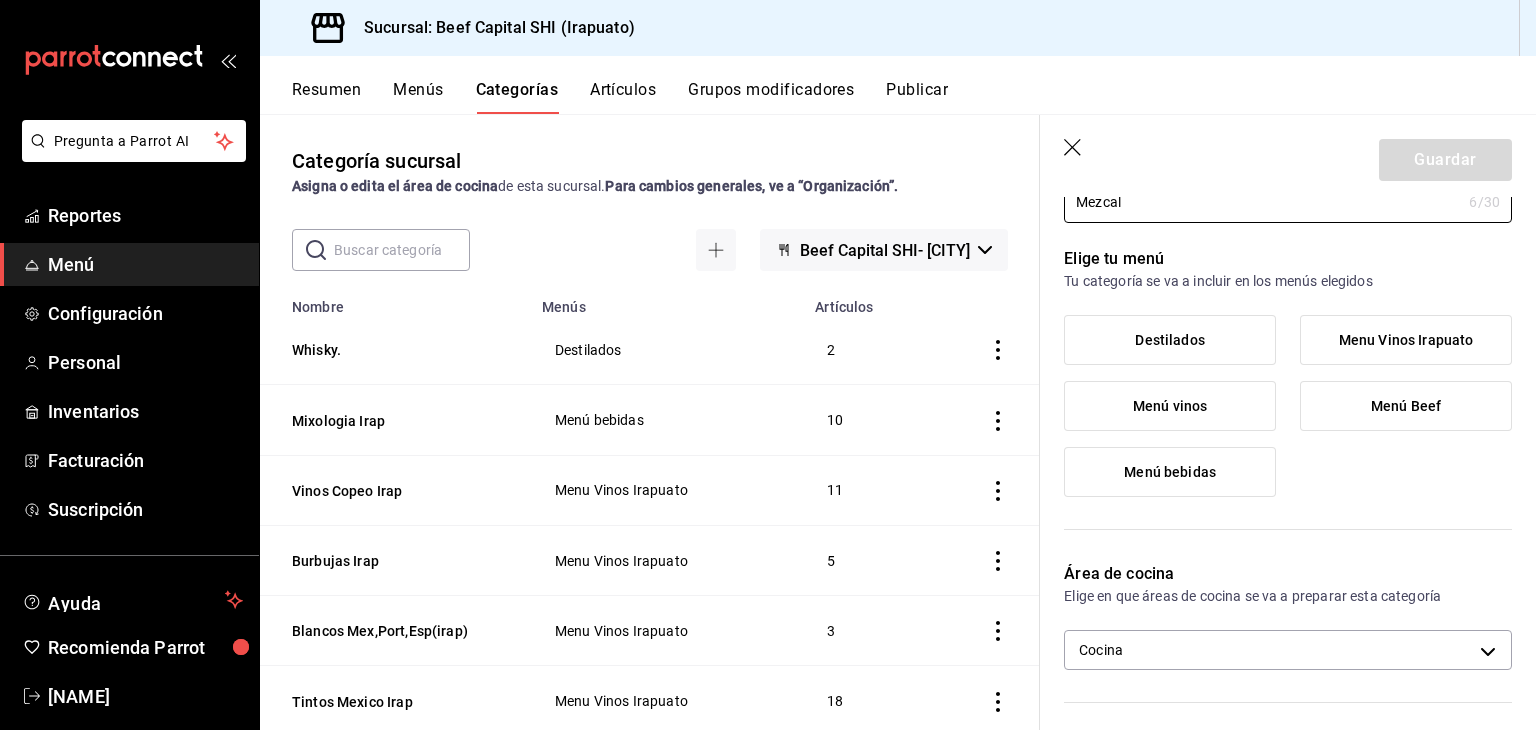 click on "Destilados" at bounding box center [1170, 340] 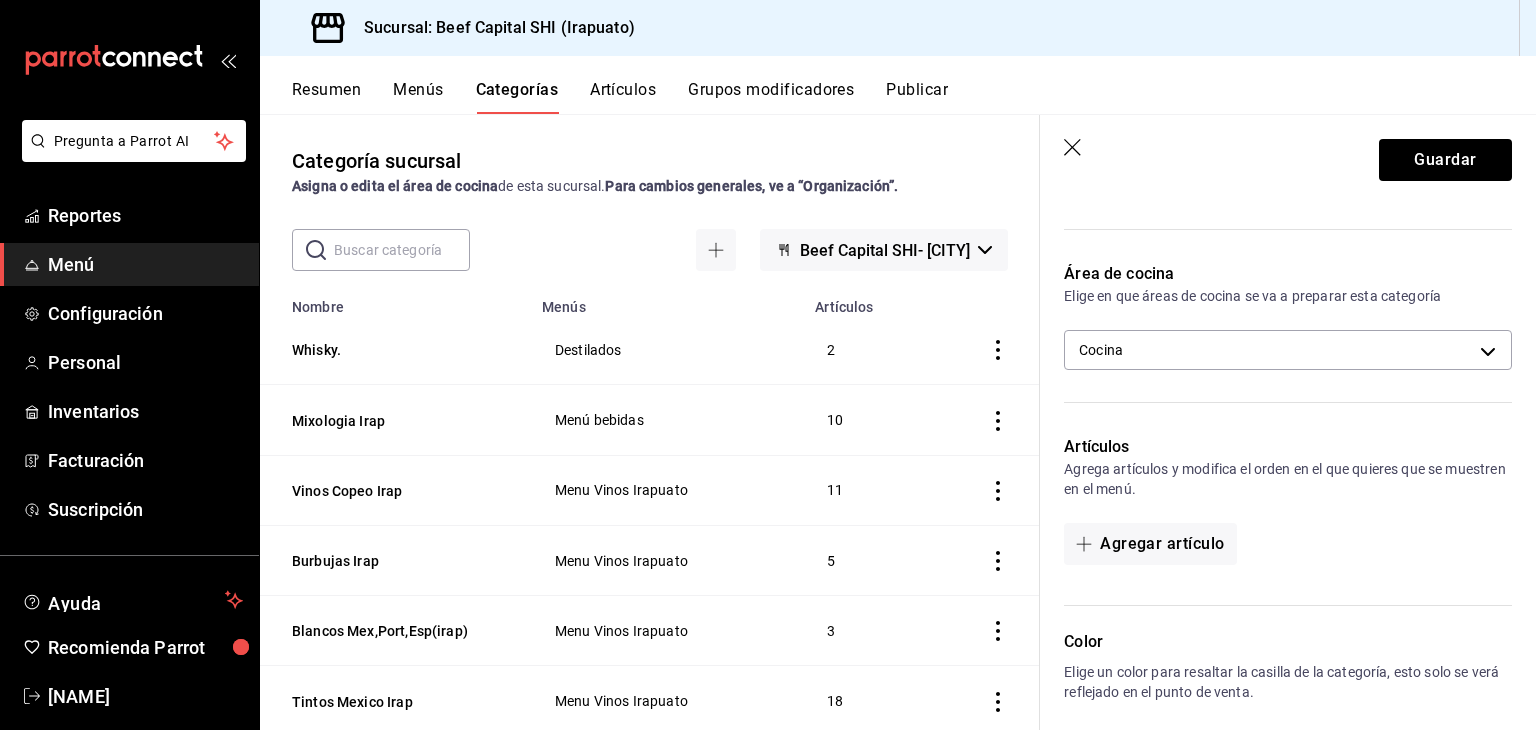 scroll, scrollTop: 500, scrollLeft: 0, axis: vertical 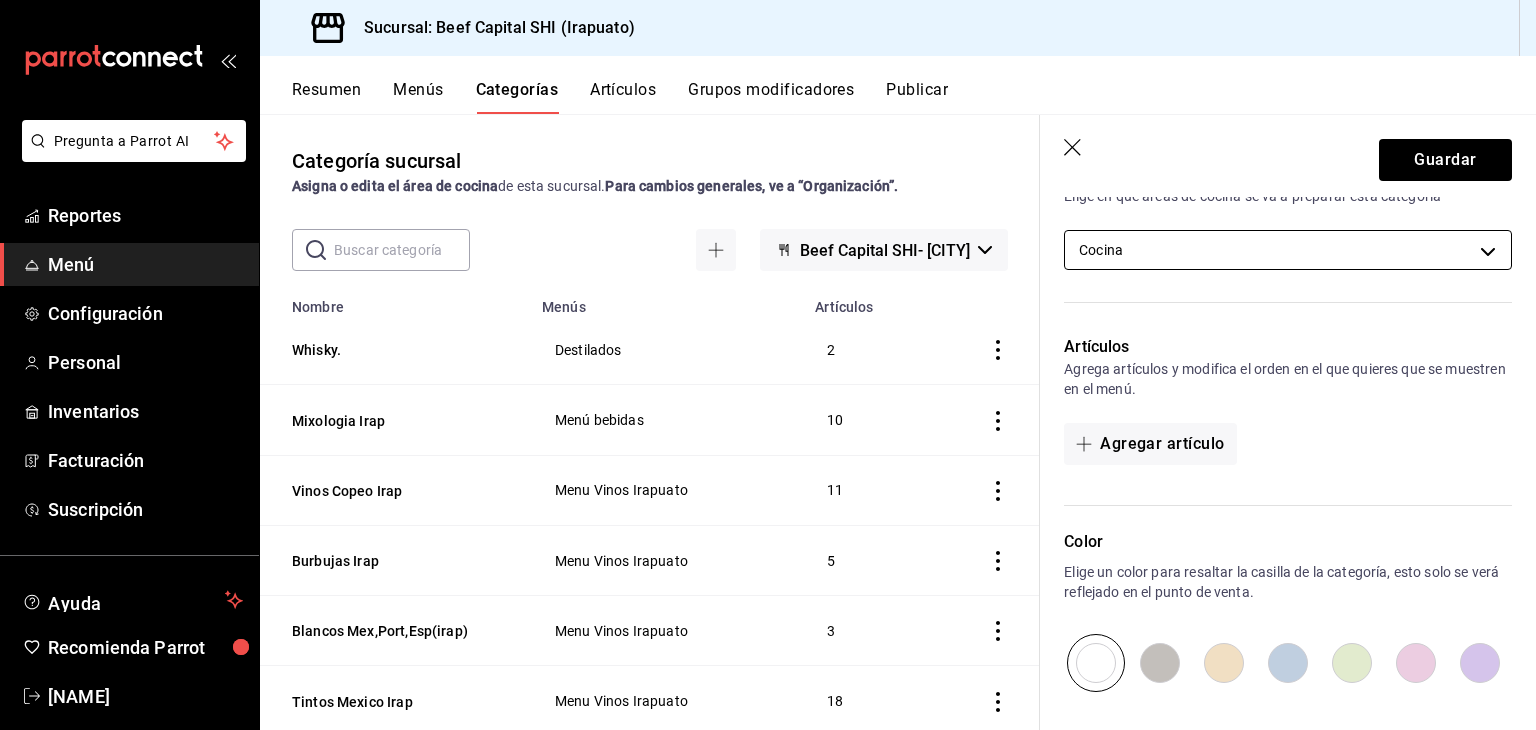 click on "Pregunta a Parrot AI Reportes   Menú   Configuración   Personal   Inventarios   Facturación   Suscripción   Ayuda Recomienda Parrot   Georgina Manrique   Sugerir nueva función   Sucursal: Beef Capital SHI (Irapuato) Resumen Menús Categorías Artículos Grupos modificadores Publicar Categoría sucursal Asigna o edita el área de cocina  de esta sucursal.  Para cambios generales, ve a “Organización”. ​ ​ Beef Capital SHI- Irapuato Nombre Menús Artículos Whisky. Destilados 2 Mixologia Irap Menú bebidas 10 Vinos Copeo Irap Menu Vinos Irapuato 11 Burbujas Irap Menu Vinos Irapuato 5 Blancos Mex,Port,Esp(irap) Menu Vinos Irapuato 3 Tintos Mexico Irap Menu Vinos Irapuato 18 Tintos Españoles Irap Menu Vinos Irapuato 9 Irapuato Vinos Menú Menú vinos 0 USA tintos Menú vinos 8 Tintos Mexicanos Menú vinos 37 Tintos Españoles Menú vinos 45 Tintos argentinos Menú vinos 6 Portugal Aguja Menú vinos 2 Italianos tintos Menú vinos 3 Espumosos y Champaña - España Menú vinos 3 Chile tintos 1 8 2 1 15" at bounding box center (768, 365) 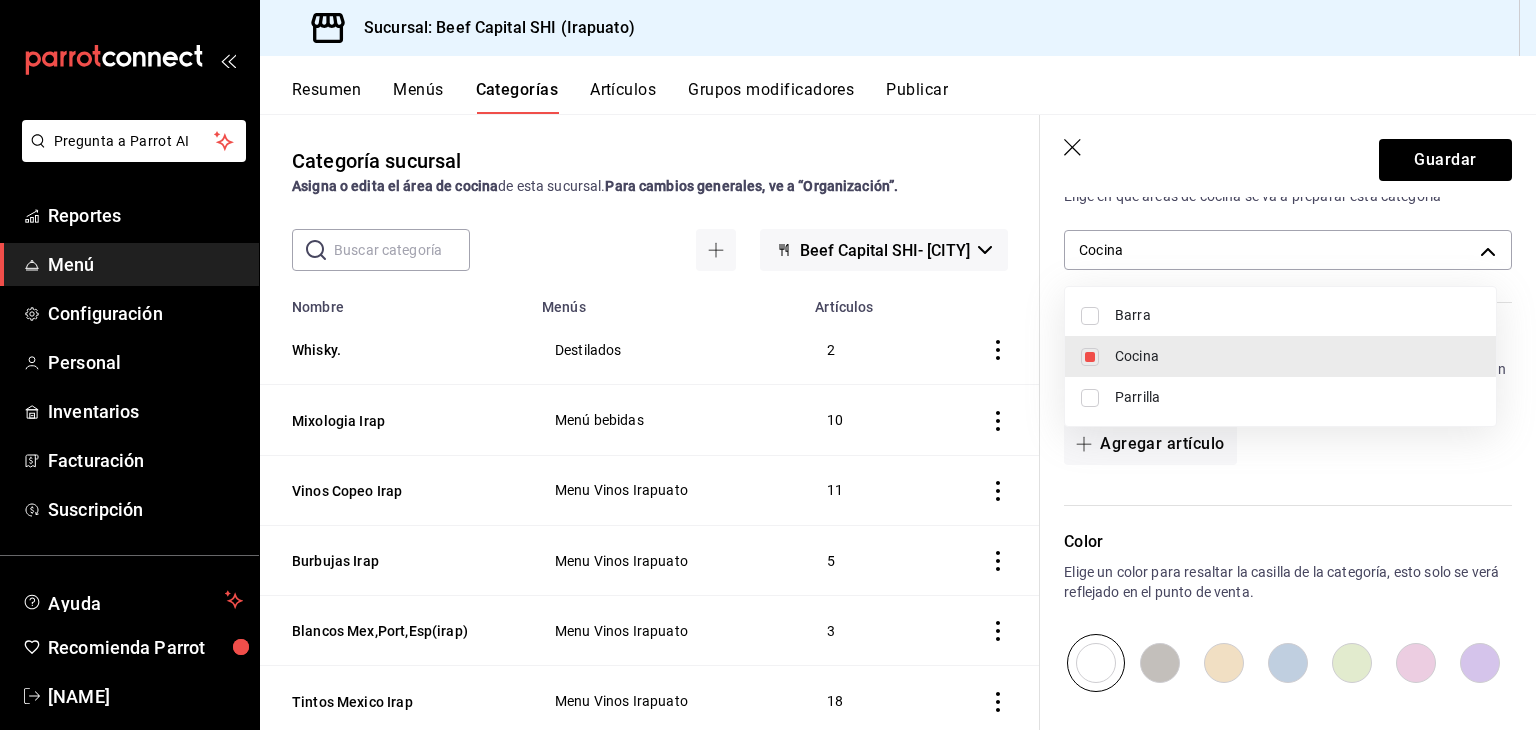 click at bounding box center (1090, 316) 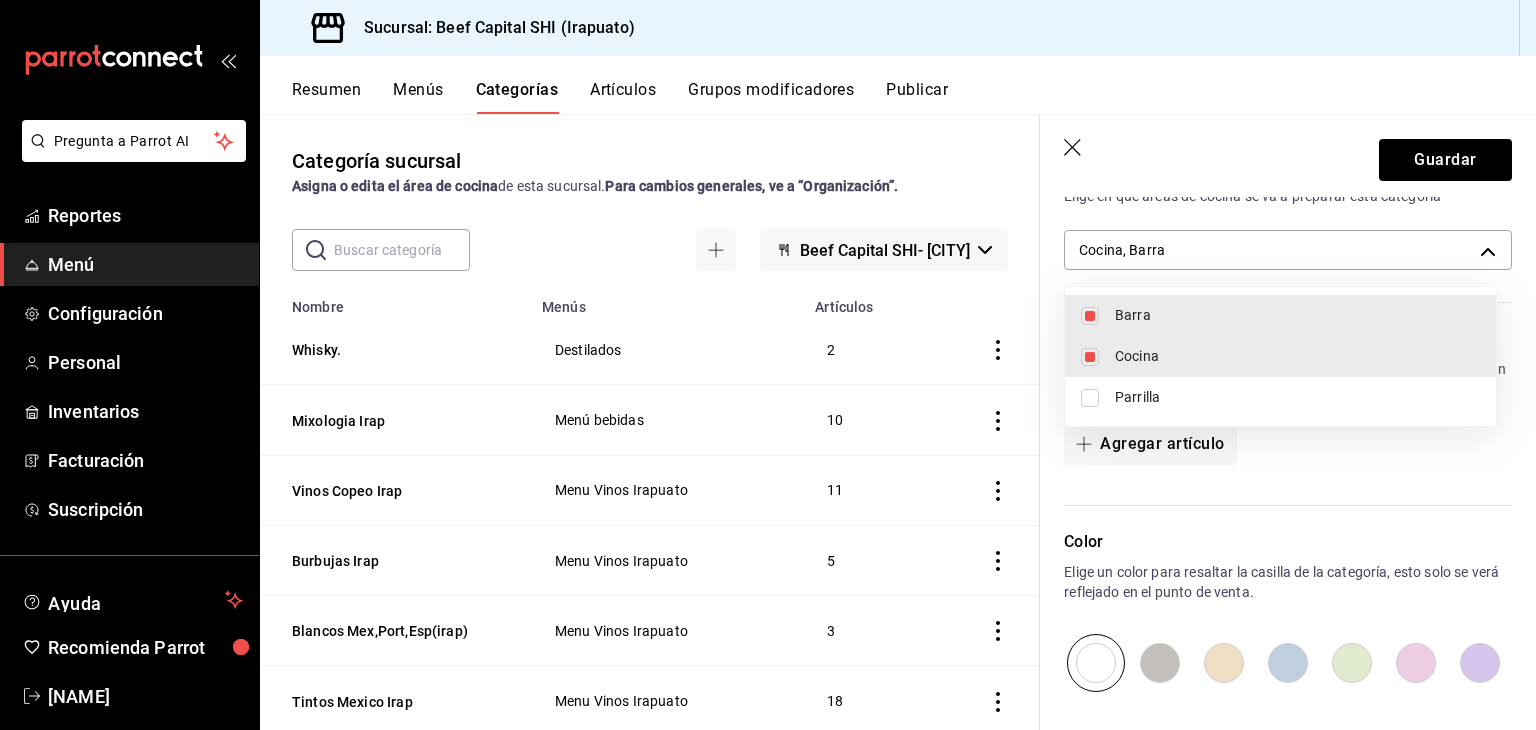 click at bounding box center [1090, 357] 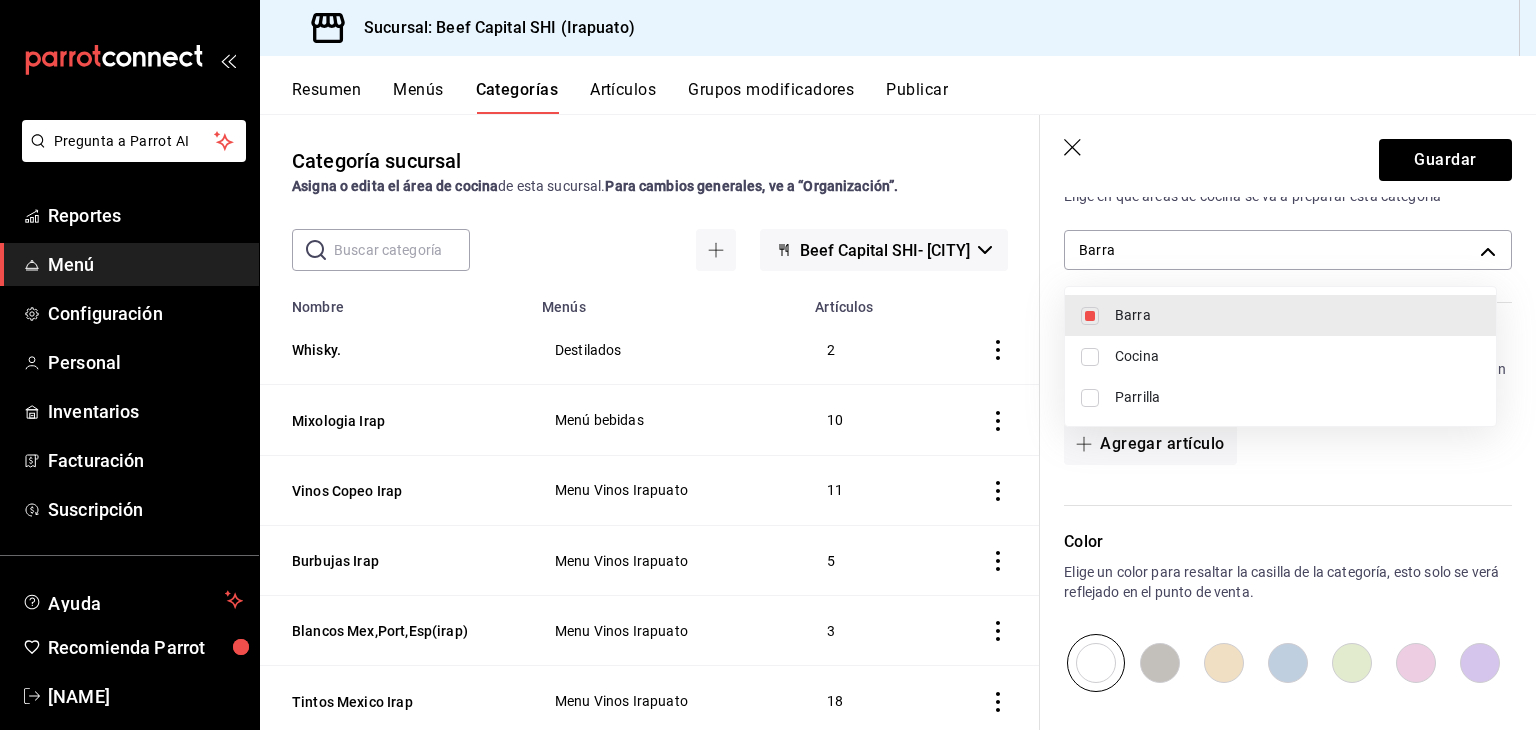 click at bounding box center [768, 365] 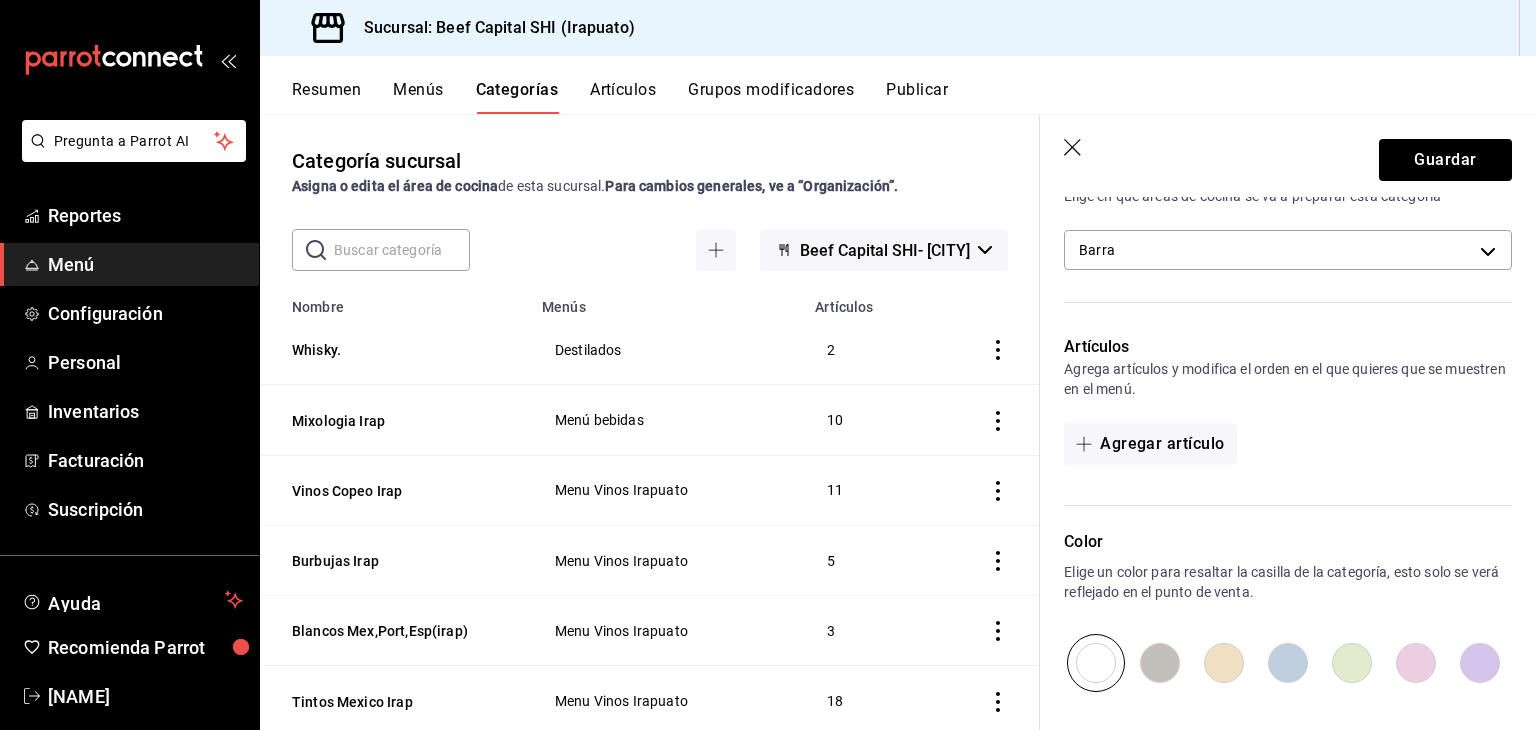 click at bounding box center (1224, 663) 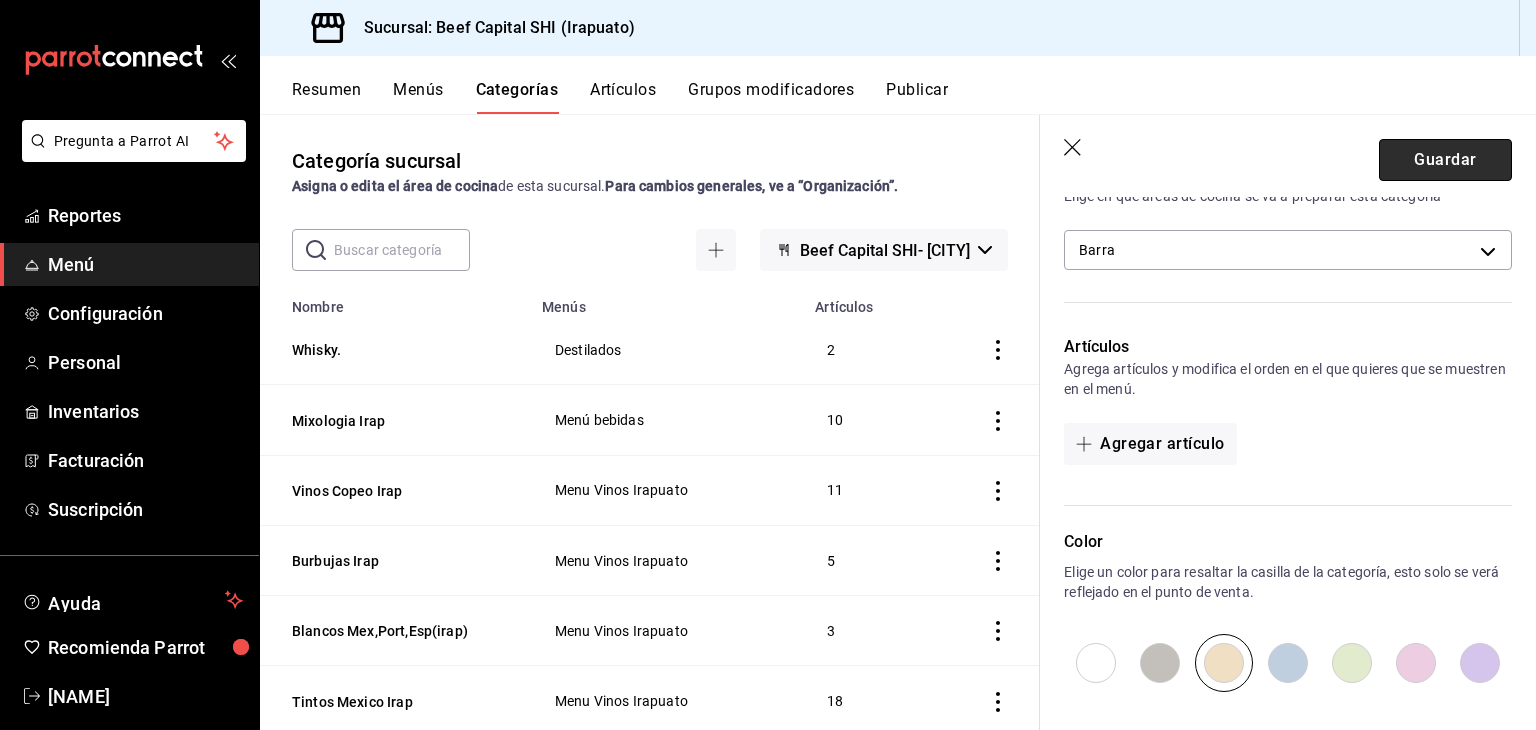 click on "Guardar" at bounding box center (1445, 160) 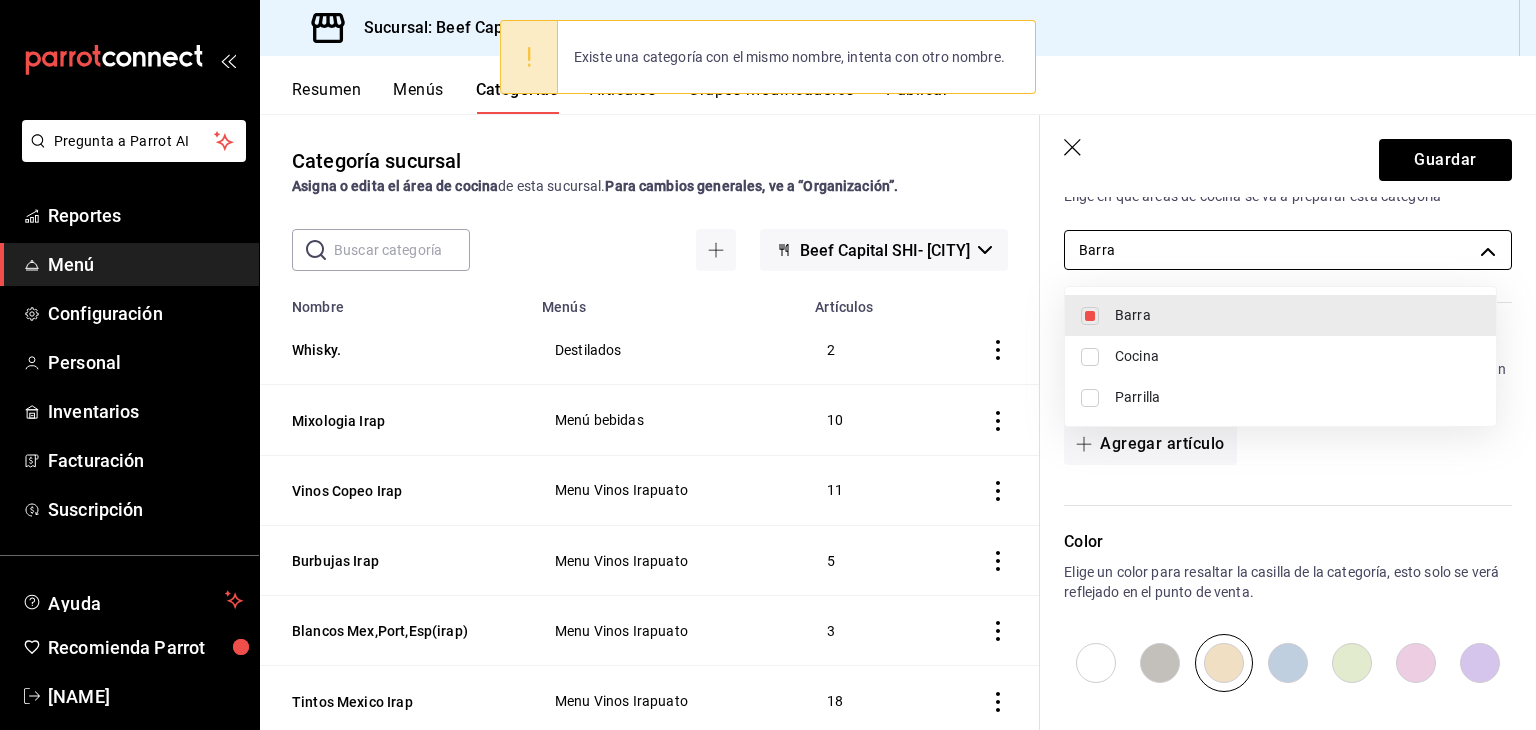 click on "Pregunta a Parrot AI Reportes   Menú   Configuración   Personal   Inventarios   Facturación   Suscripción   Ayuda Recomienda Parrot   Georgina Manrique   Sugerir nueva función   Sucursal: Beef Capital SHI (Irapuato) Resumen Menús Categorías Artículos Grupos modificadores Publicar Categoría sucursal Asigna o edita el área de cocina  de esta sucursal.  Para cambios generales, ve a “Organización”. ​ ​ Beef Capital SHI- Irapuato Nombre Menús Artículos Whisky. Destilados 2 Mixologia Irap Menú bebidas 10 Vinos Copeo Irap Menu Vinos Irapuato 11 Burbujas Irap Menu Vinos Irapuato 5 Blancos Mex,Port,Esp(irap) Menu Vinos Irapuato 3 Tintos Mexico Irap Menu Vinos Irapuato 18 Tintos Españoles Irap Menu Vinos Irapuato 9 Irapuato Vinos Menú Menú vinos 0 USA tintos Menú vinos 8 Tintos Mexicanos Menú vinos 37 Tintos Españoles Menú vinos 45 Tintos argentinos Menú vinos 6 Portugal Aguja Menú vinos 2 Italianos tintos Menú vinos 3 Espumosos y Champaña - España Menú vinos 3 Chile tintos 1 8 2 1 15" at bounding box center [768, 365] 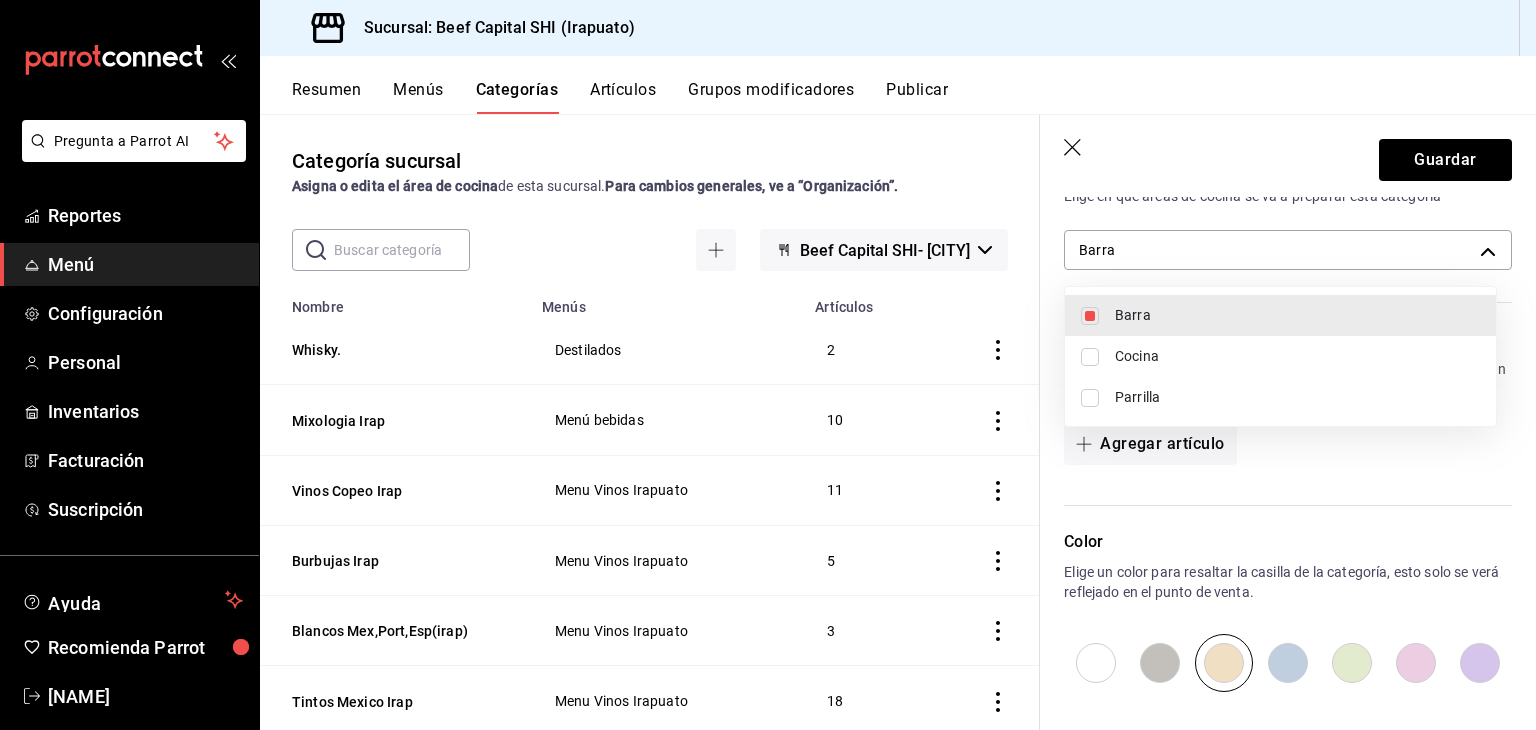 drag, startPoint x: 1528, startPoint y: 392, endPoint x: 1513, endPoint y: 266, distance: 126.88972 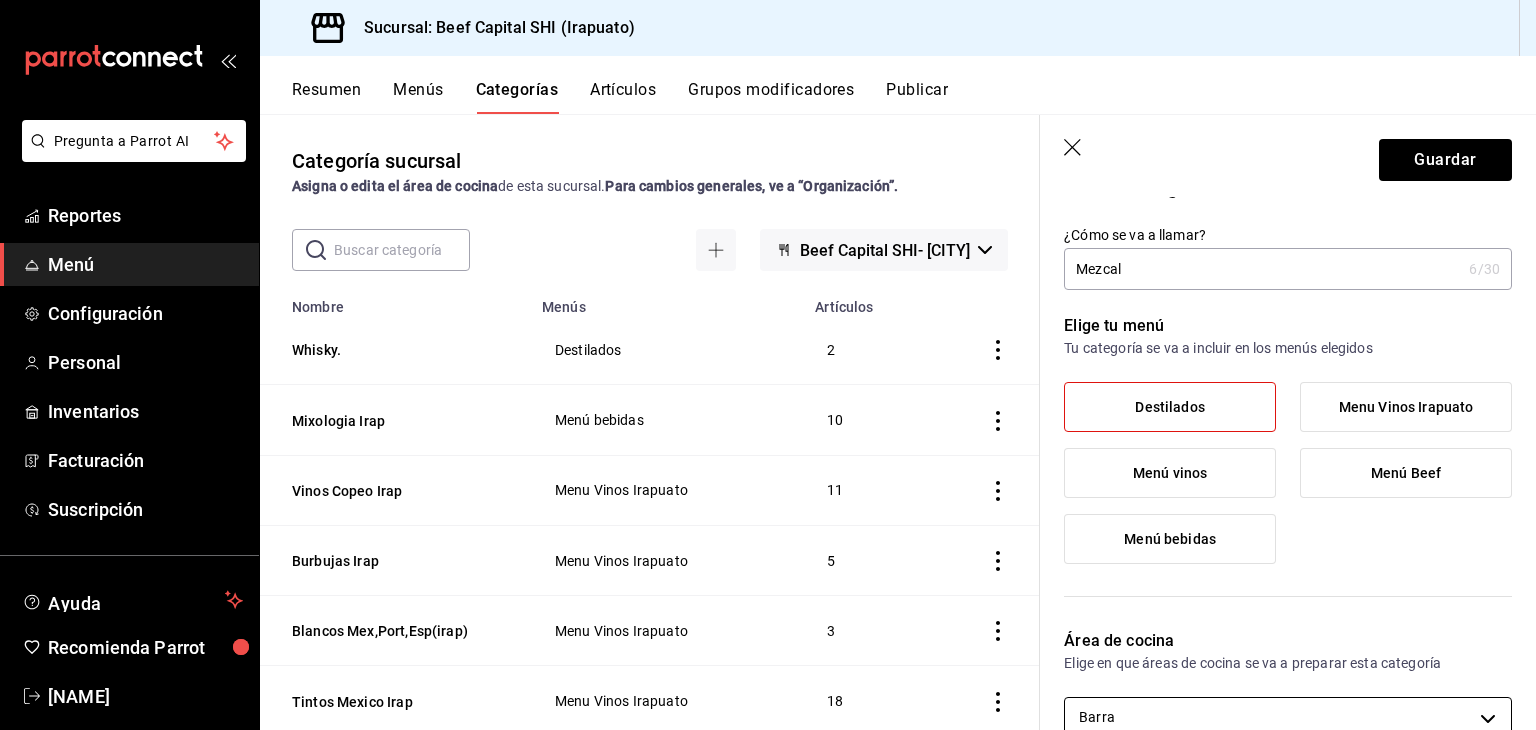 scroll, scrollTop: 0, scrollLeft: 0, axis: both 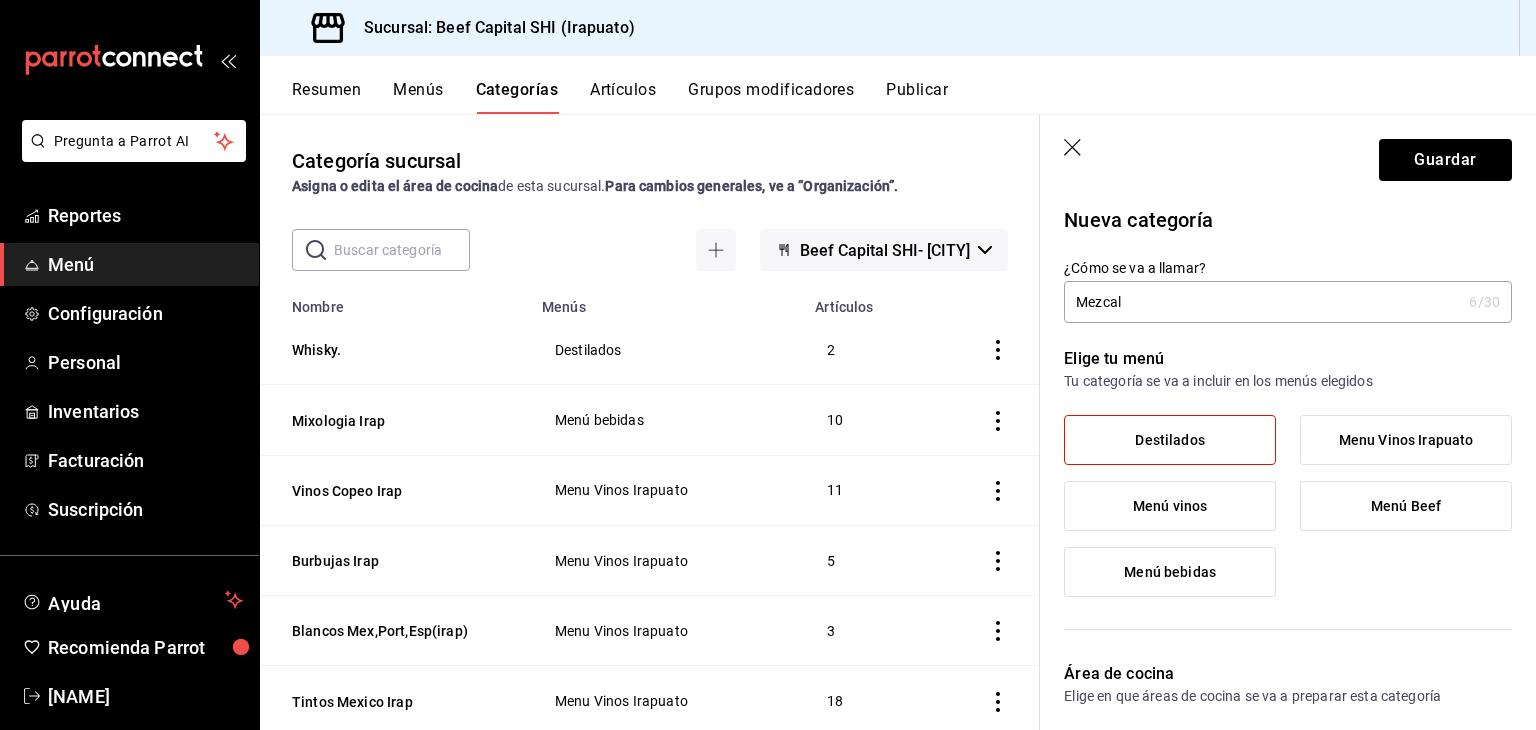click on "Mezcal" at bounding box center [1262, 302] 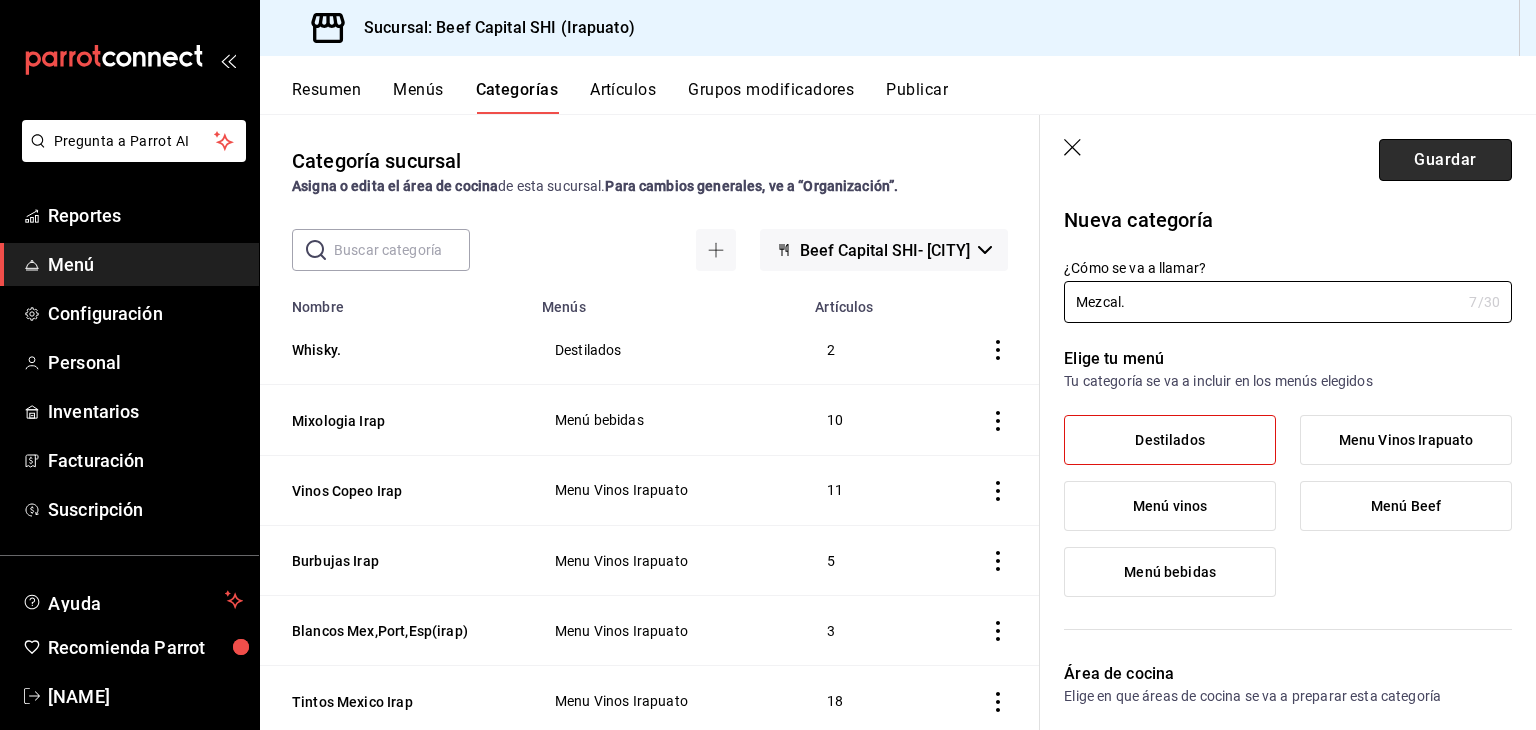 click on "Guardar" at bounding box center (1445, 160) 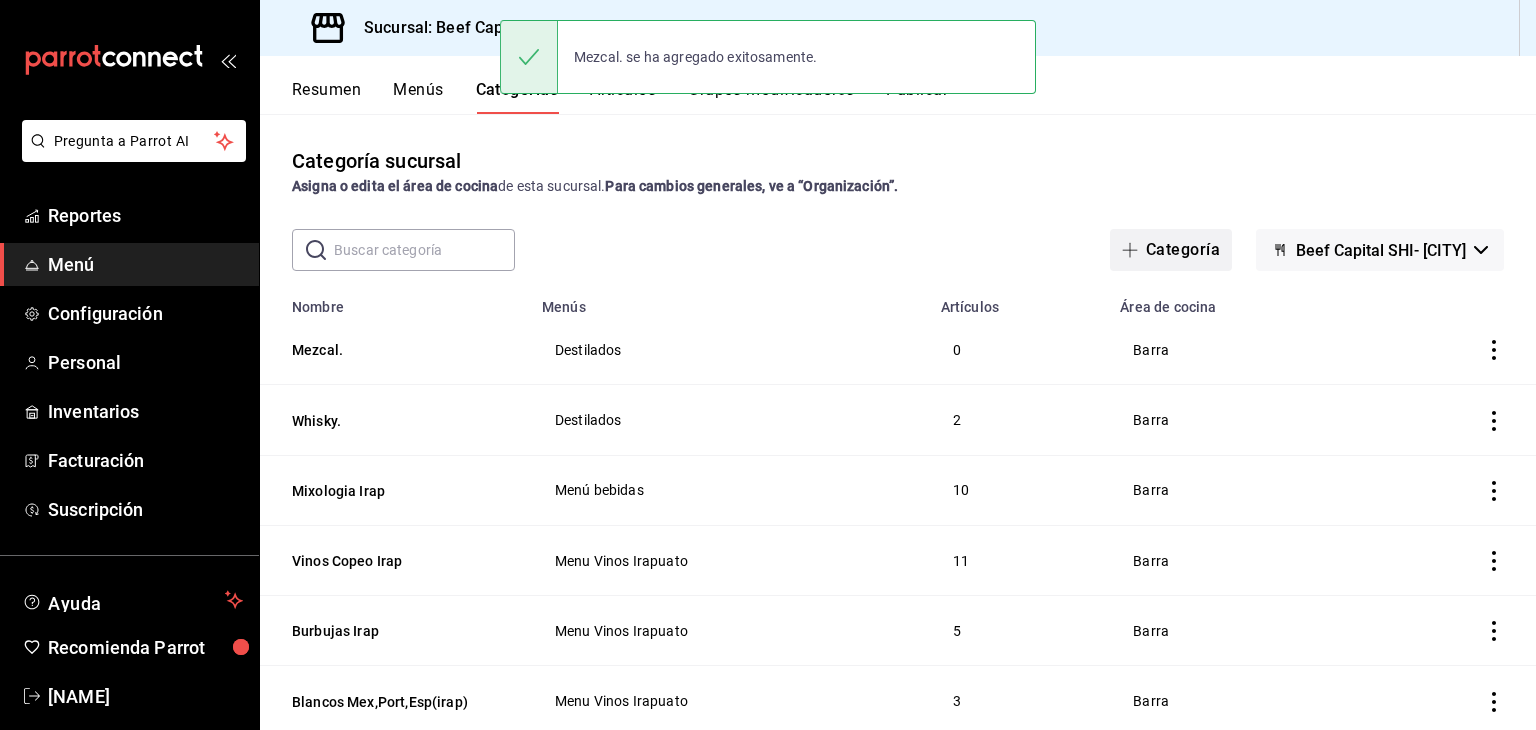 click 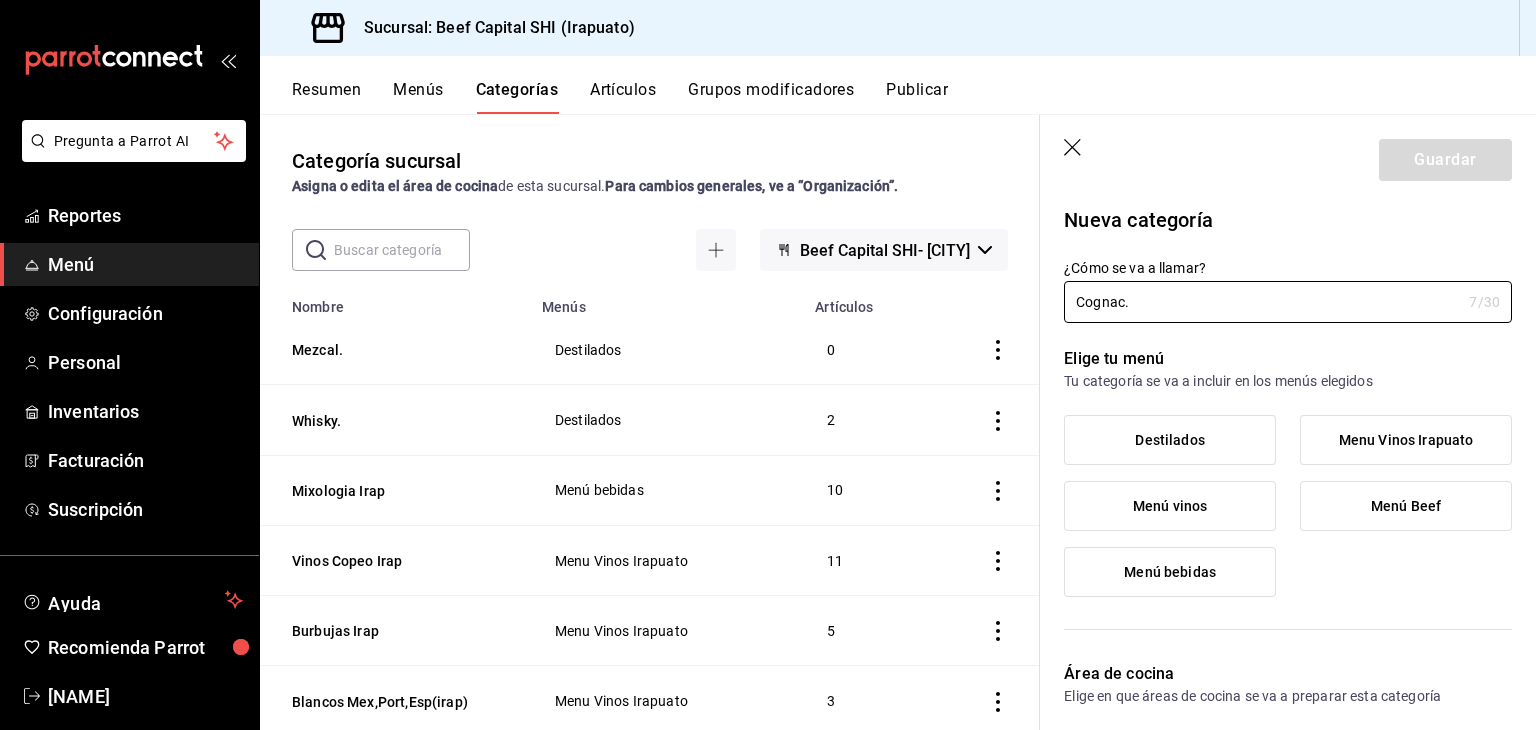scroll, scrollTop: 100, scrollLeft: 0, axis: vertical 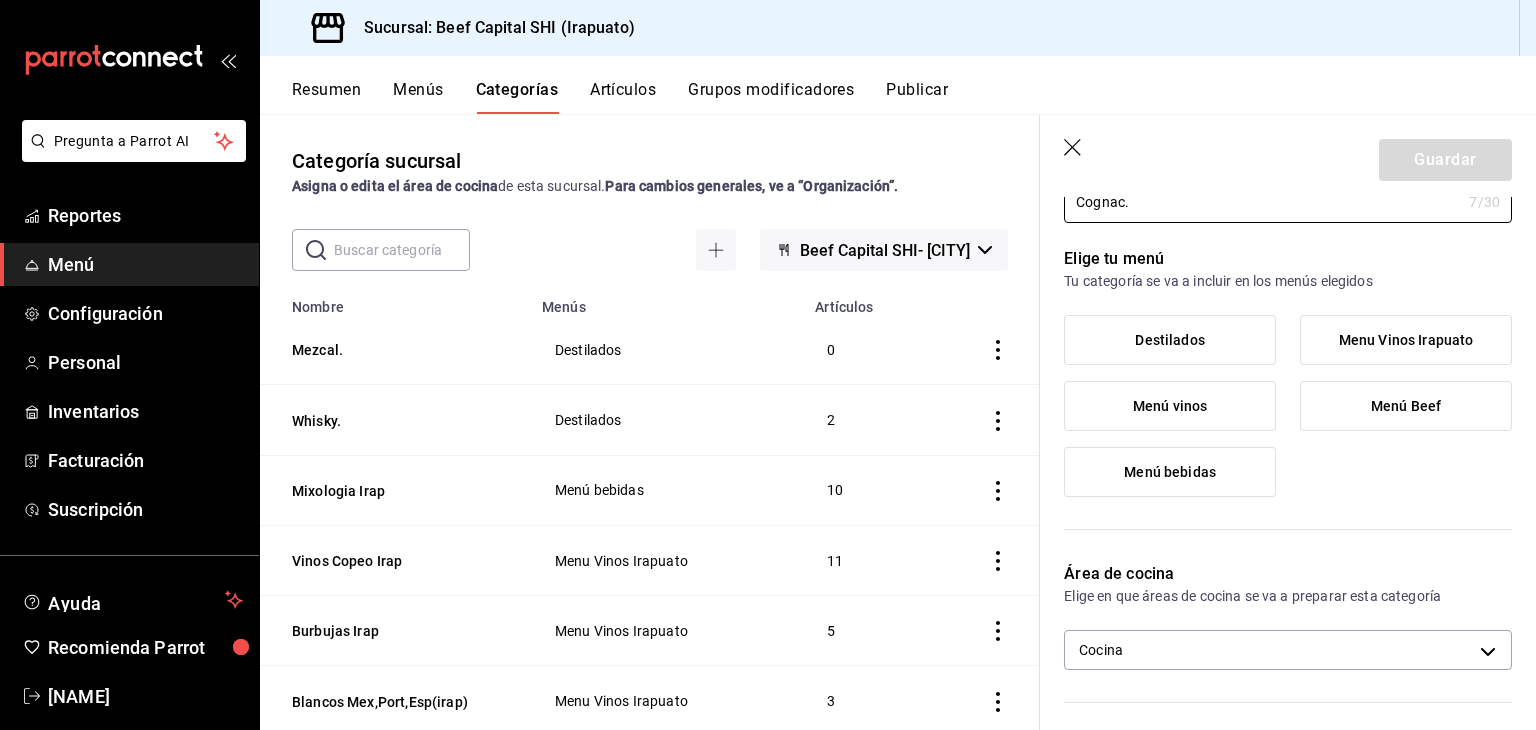 click on "Destilados" at bounding box center (1169, 340) 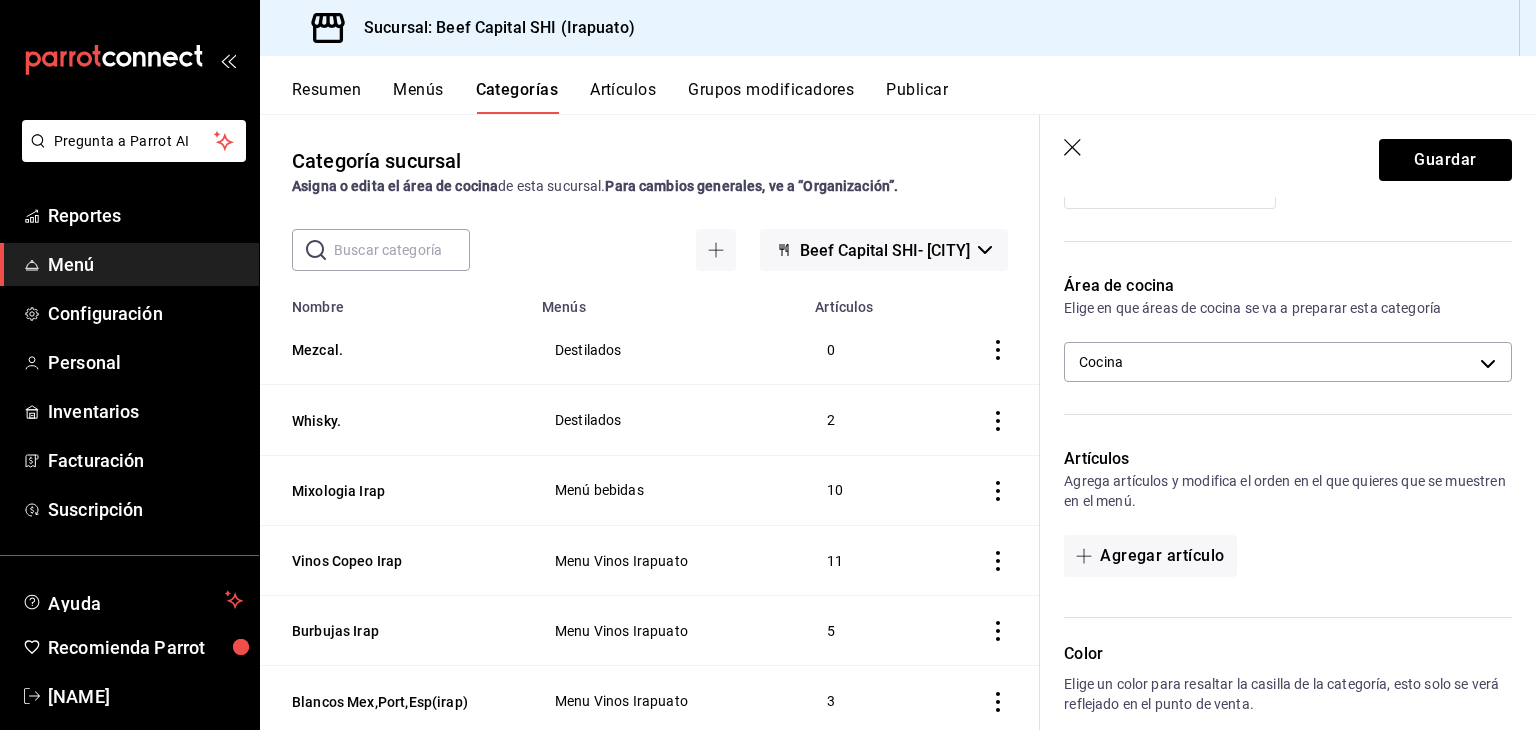 scroll, scrollTop: 400, scrollLeft: 0, axis: vertical 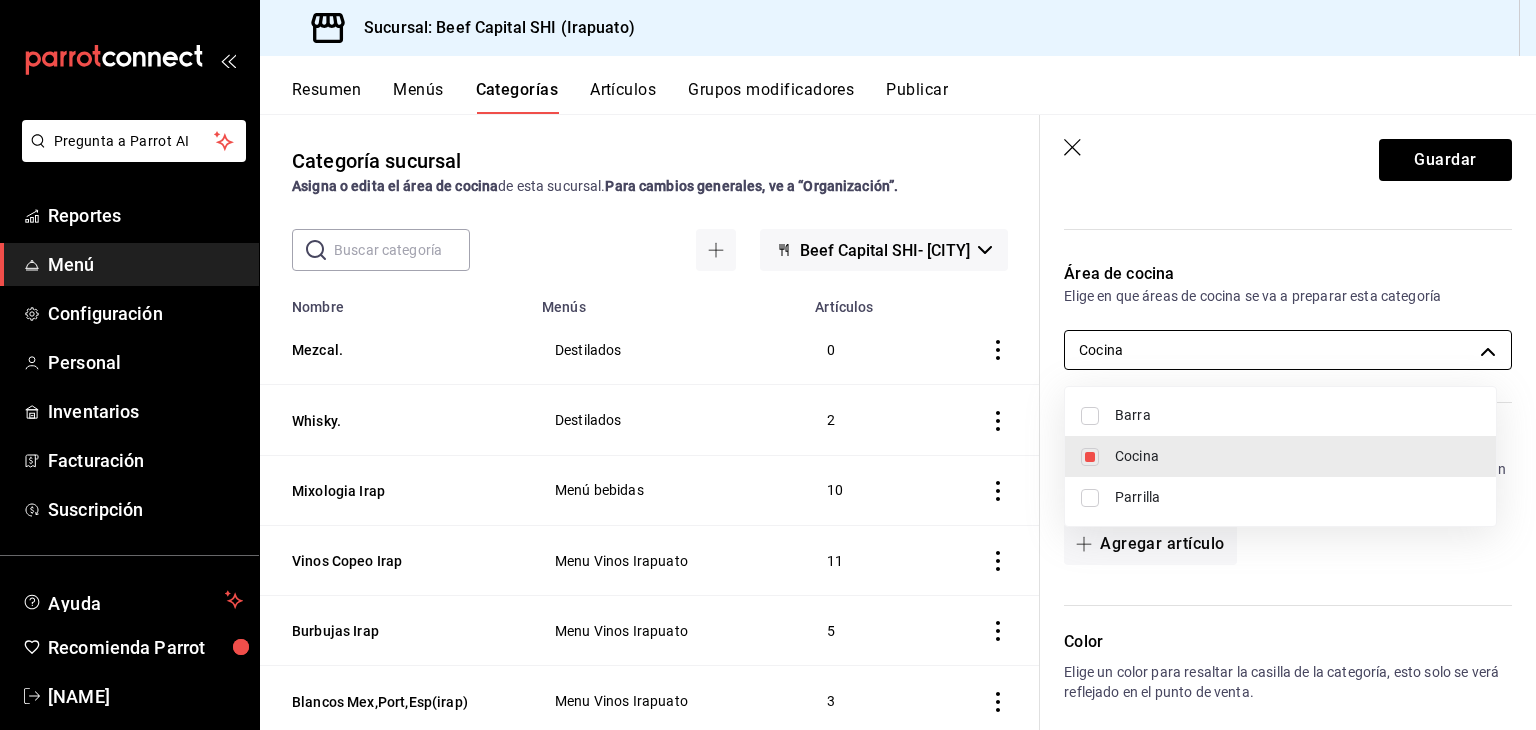 click on "Pregunta a Parrot AI Reportes   Menú   Configuración   Personal   Inventarios   Facturación   Suscripción   Ayuda Recomienda Parrot   Georgina Manrique   Sugerir nueva función   Sucursal: Beef Capital SHI (Irapuato) Resumen Menús Categorías Artículos Grupos modificadores Publicar Categoría sucursal Asigna o edita el área de cocina  de esta sucursal.  Para cambios generales, ve a “Organización”. ​ ​ Beef Capital SHI- Irapuato Nombre Menús Artículos Mezcal. Destilados 0 Whisky. Destilados 2 Mixologia Irap Menú bebidas 10 Vinos Copeo Irap Menu Vinos Irapuato 11 Burbujas Irap Menu Vinos Irapuato 5 Blancos Mex,Port,Esp(irap) Menu Vinos Irapuato 3 Tintos Mexico Irap Menu Vinos Irapuato 18 Tintos Españoles Irap Menu Vinos Irapuato 9 Irapuato Vinos Menú Menú vinos 0 USA tintos Menú vinos 8 Tintos Mexicanos Menú vinos 37 Tintos Españoles Menú vinos 45 Tintos argentinos Menú vinos 6 Portugal Aguja Menú vinos 2 Italianos tintos Menú vinos 3 Espumosos y Champaña - España Menú vinos 3 1" at bounding box center [768, 365] 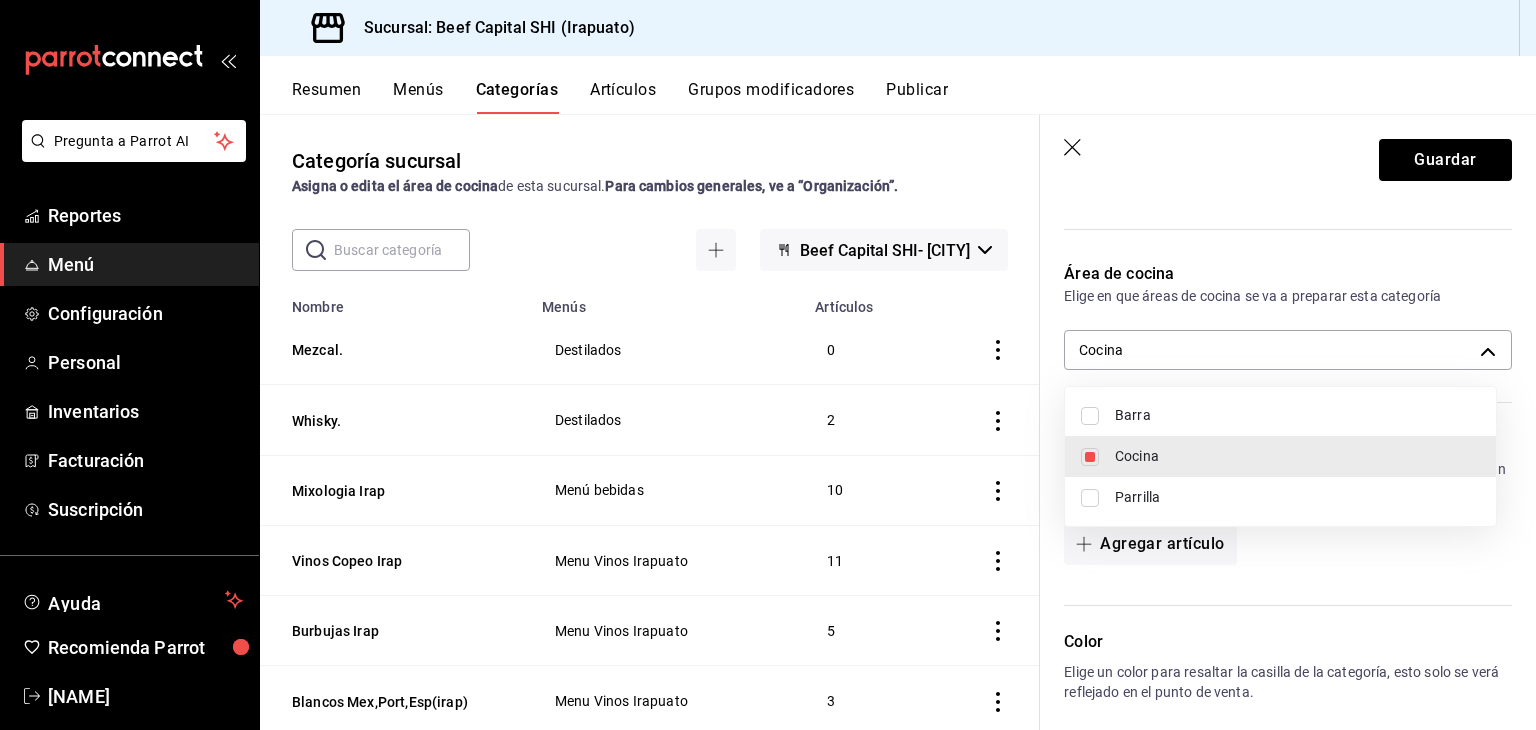 click at bounding box center [1090, 457] 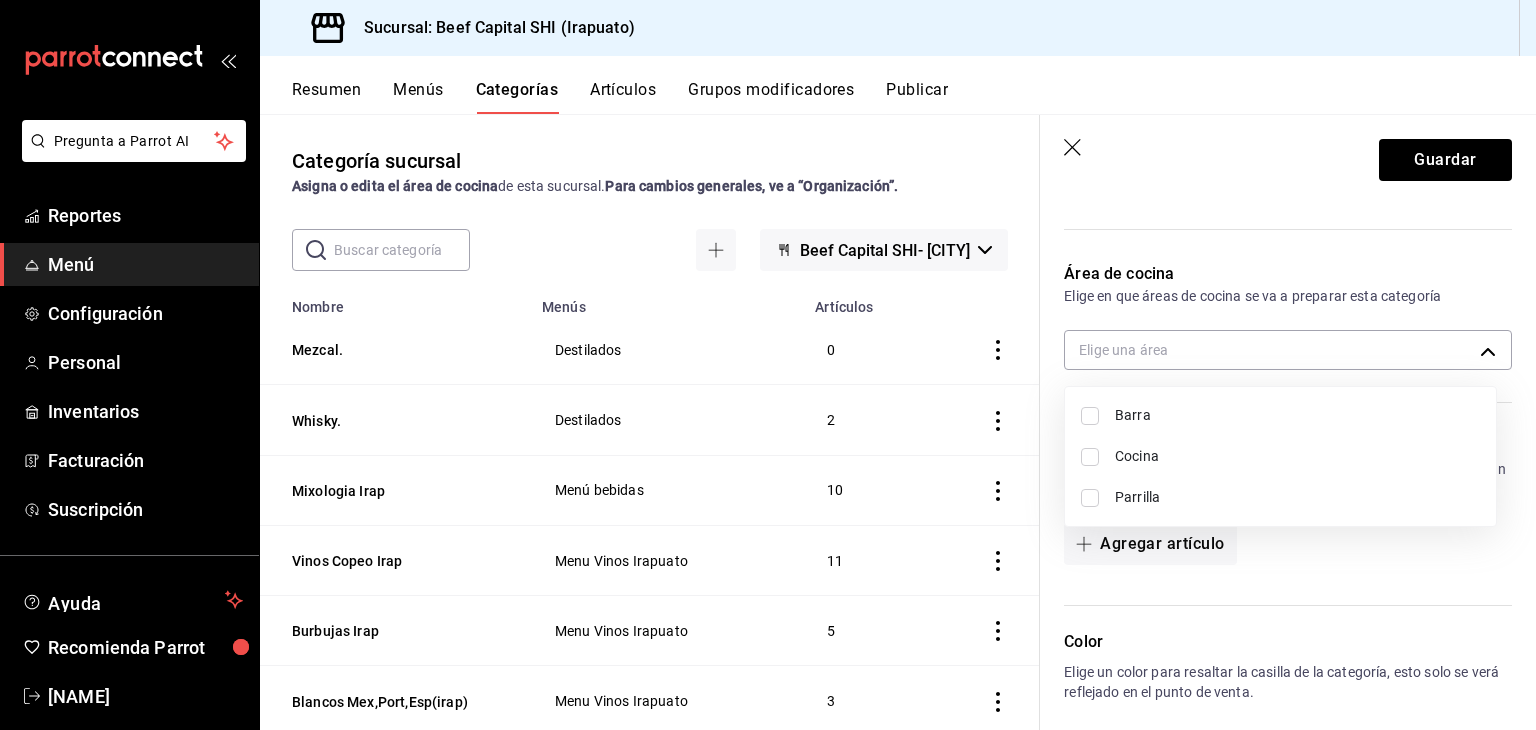 click at bounding box center [1090, 416] 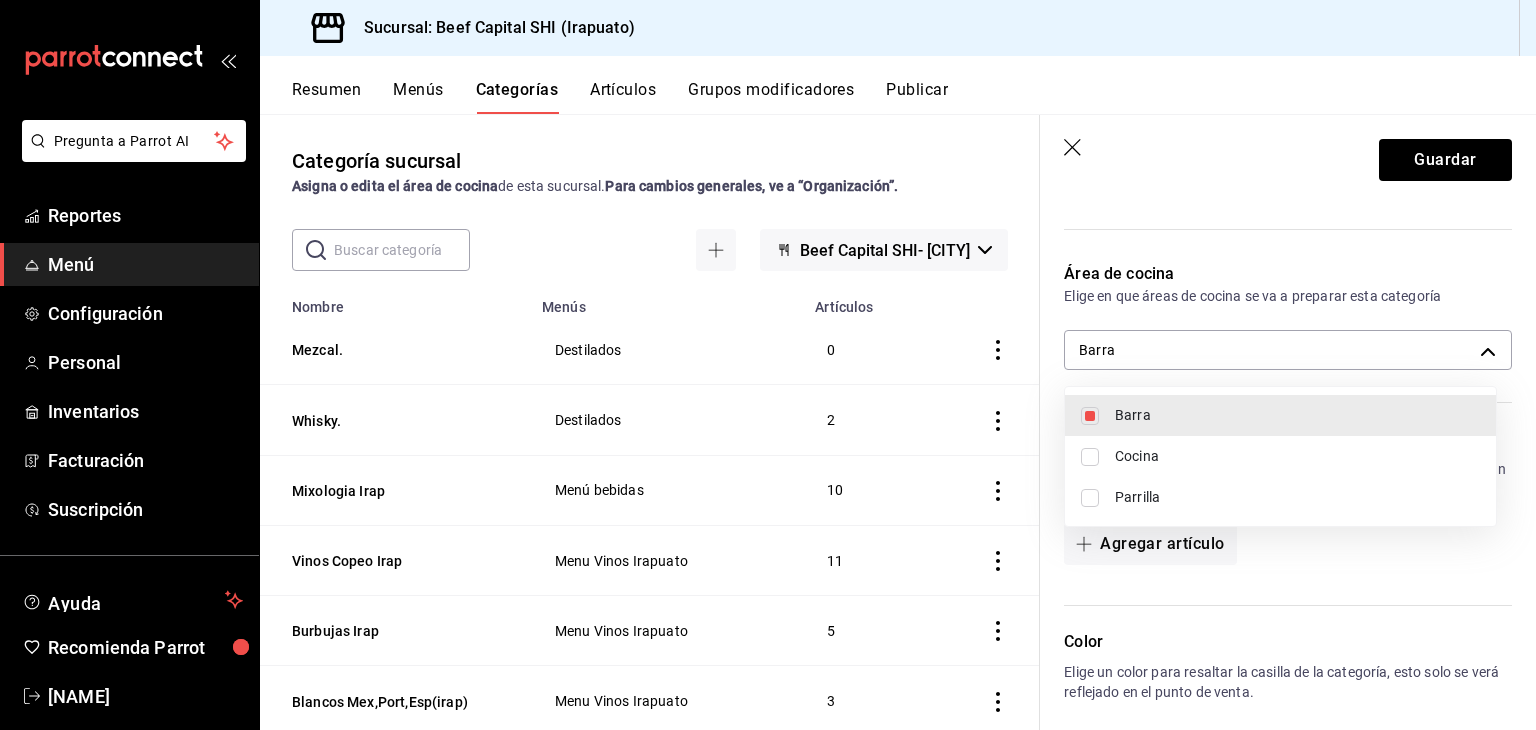 click at bounding box center (768, 365) 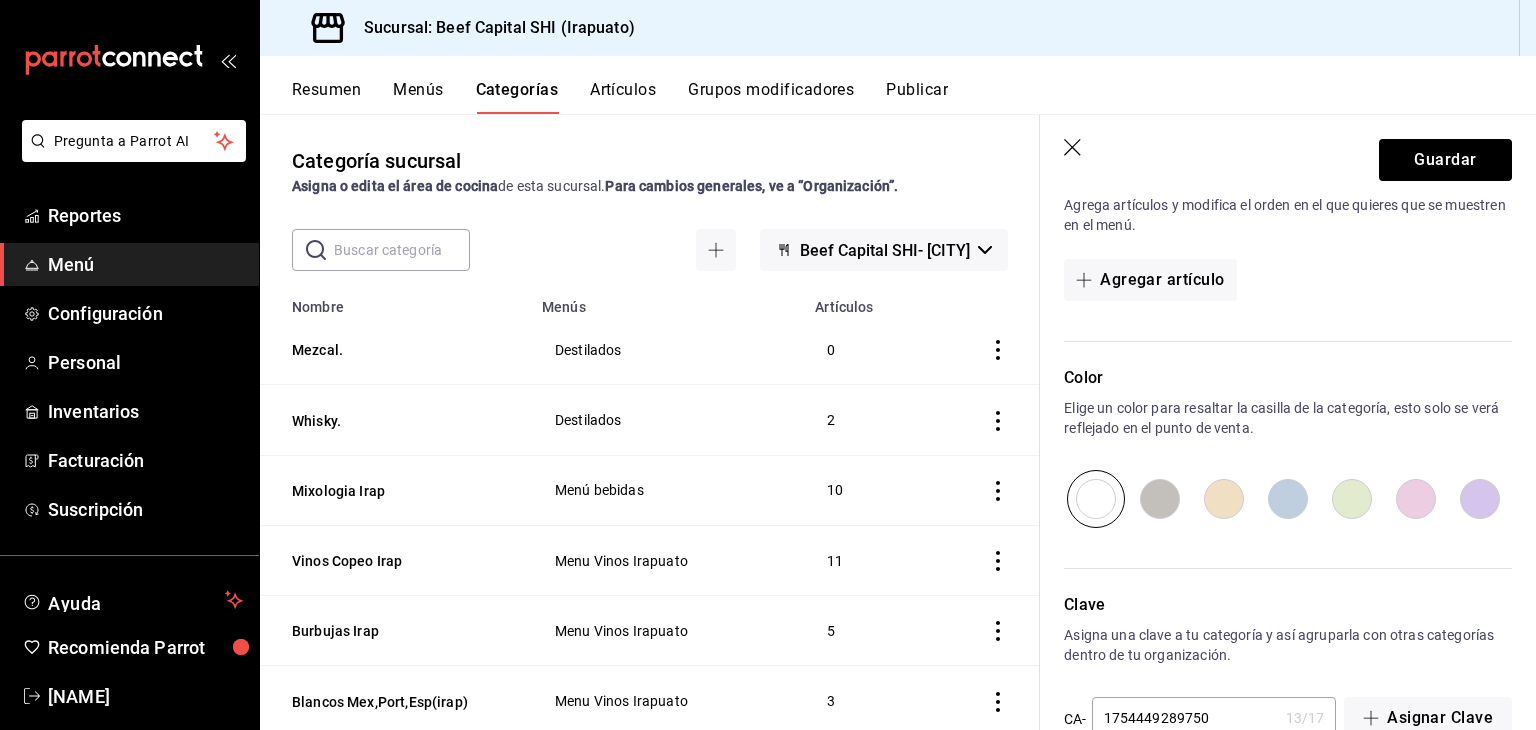 scroll, scrollTop: 714, scrollLeft: 0, axis: vertical 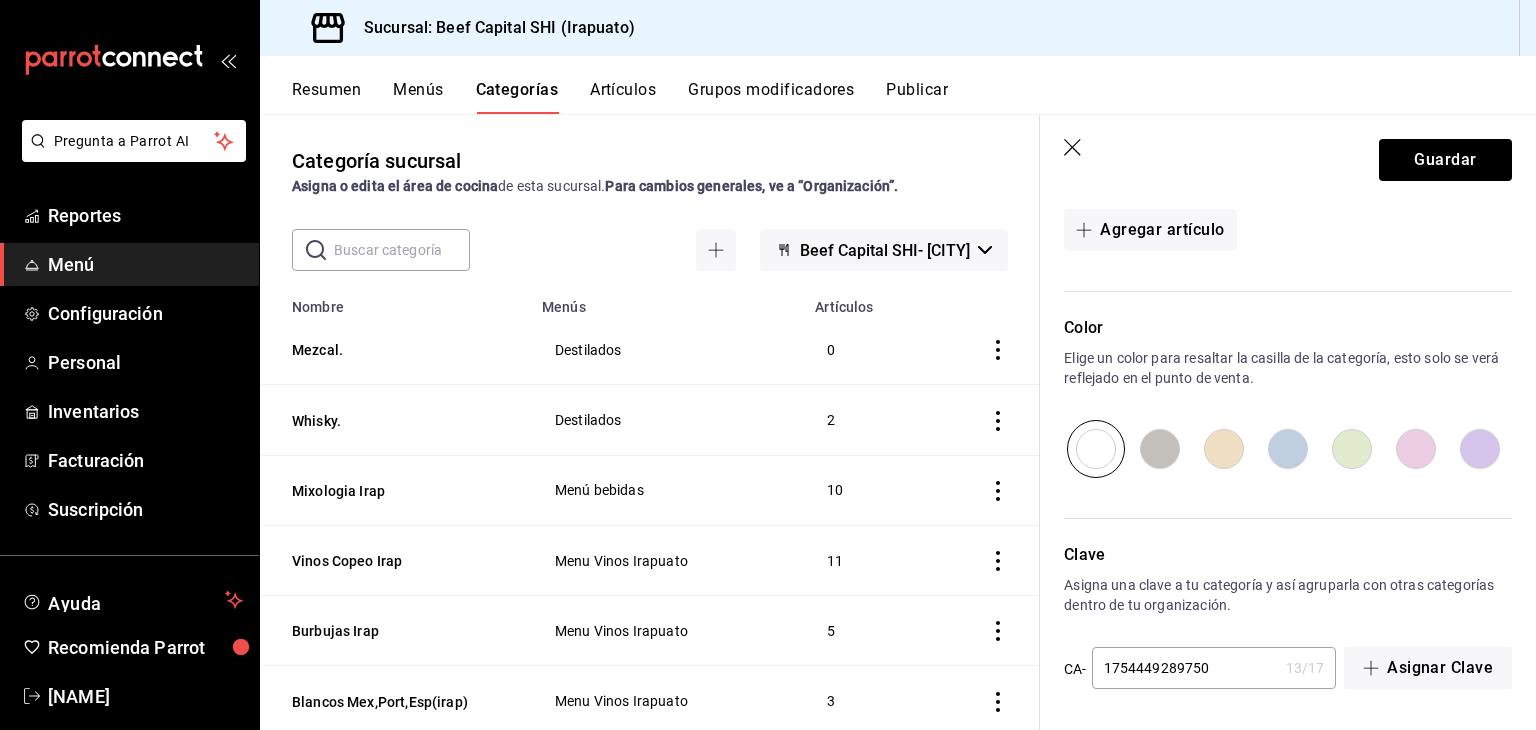click at bounding box center (1224, 449) 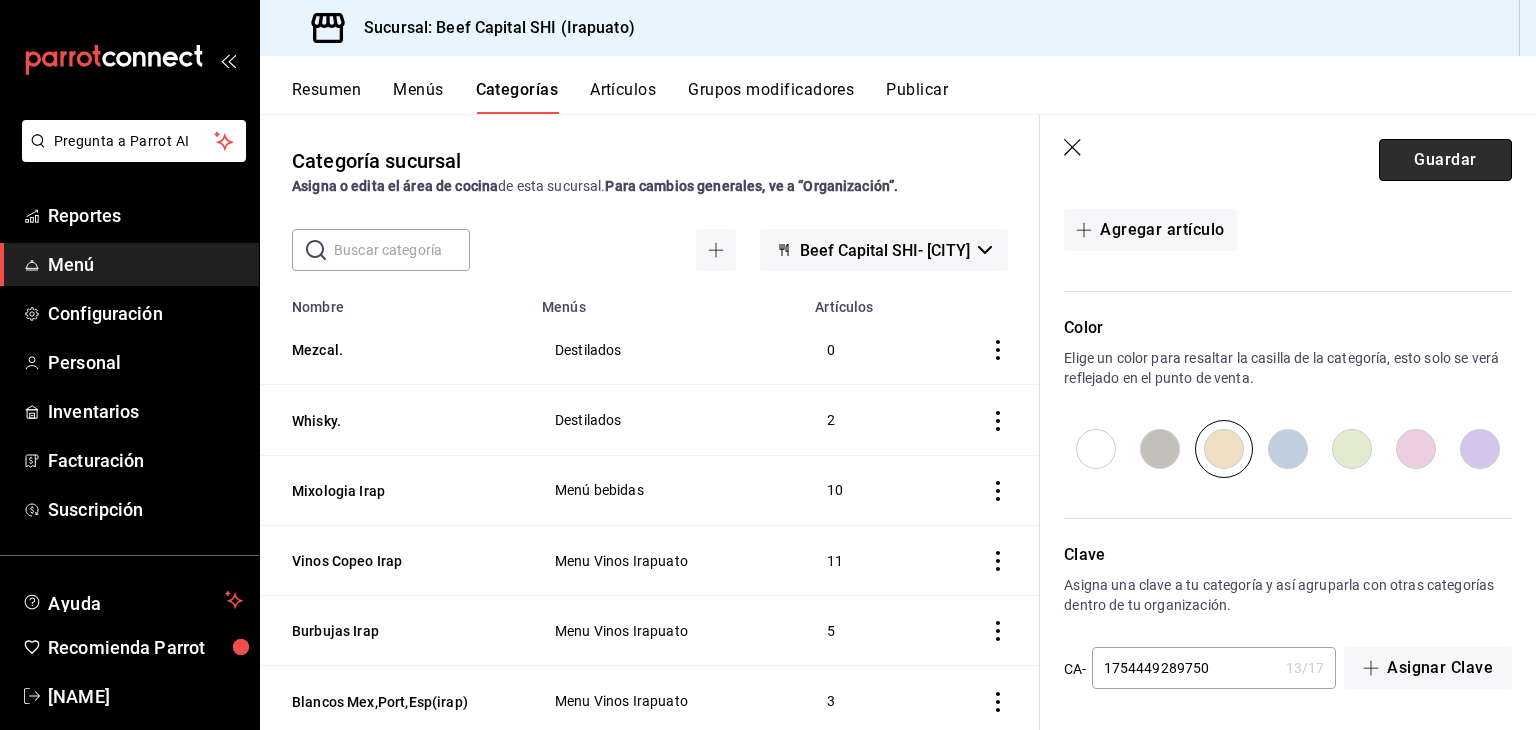 click on "Guardar" at bounding box center (1445, 160) 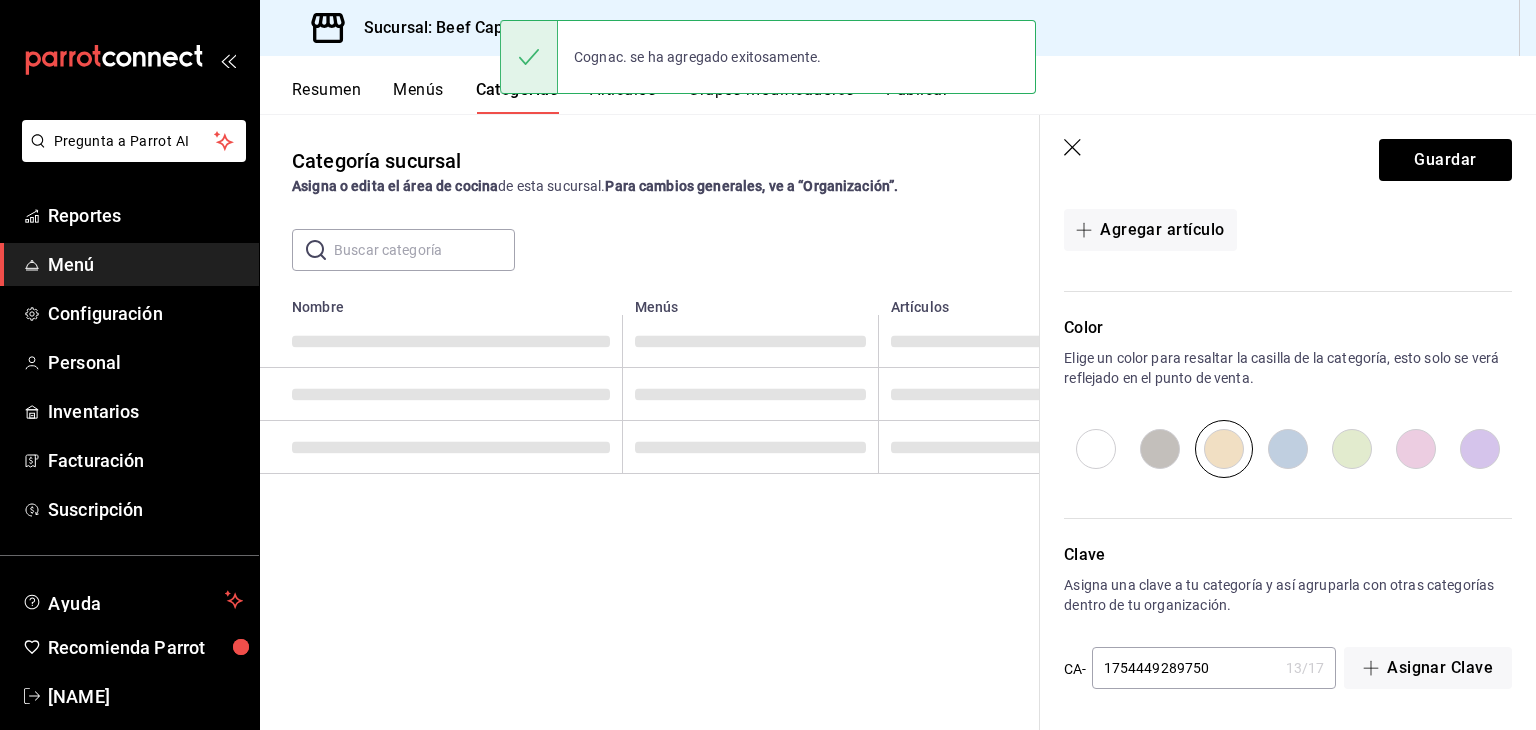 scroll, scrollTop: 0, scrollLeft: 0, axis: both 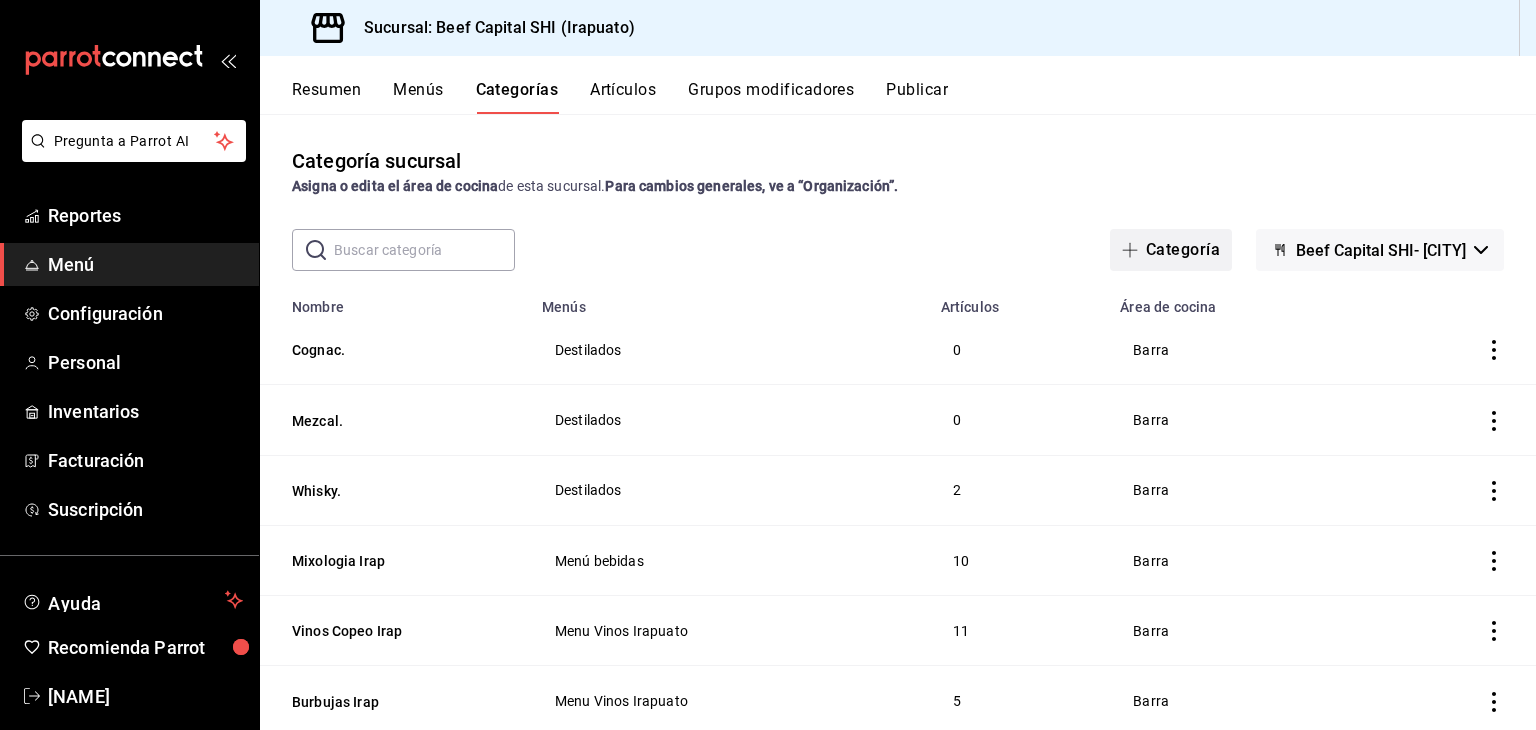 click 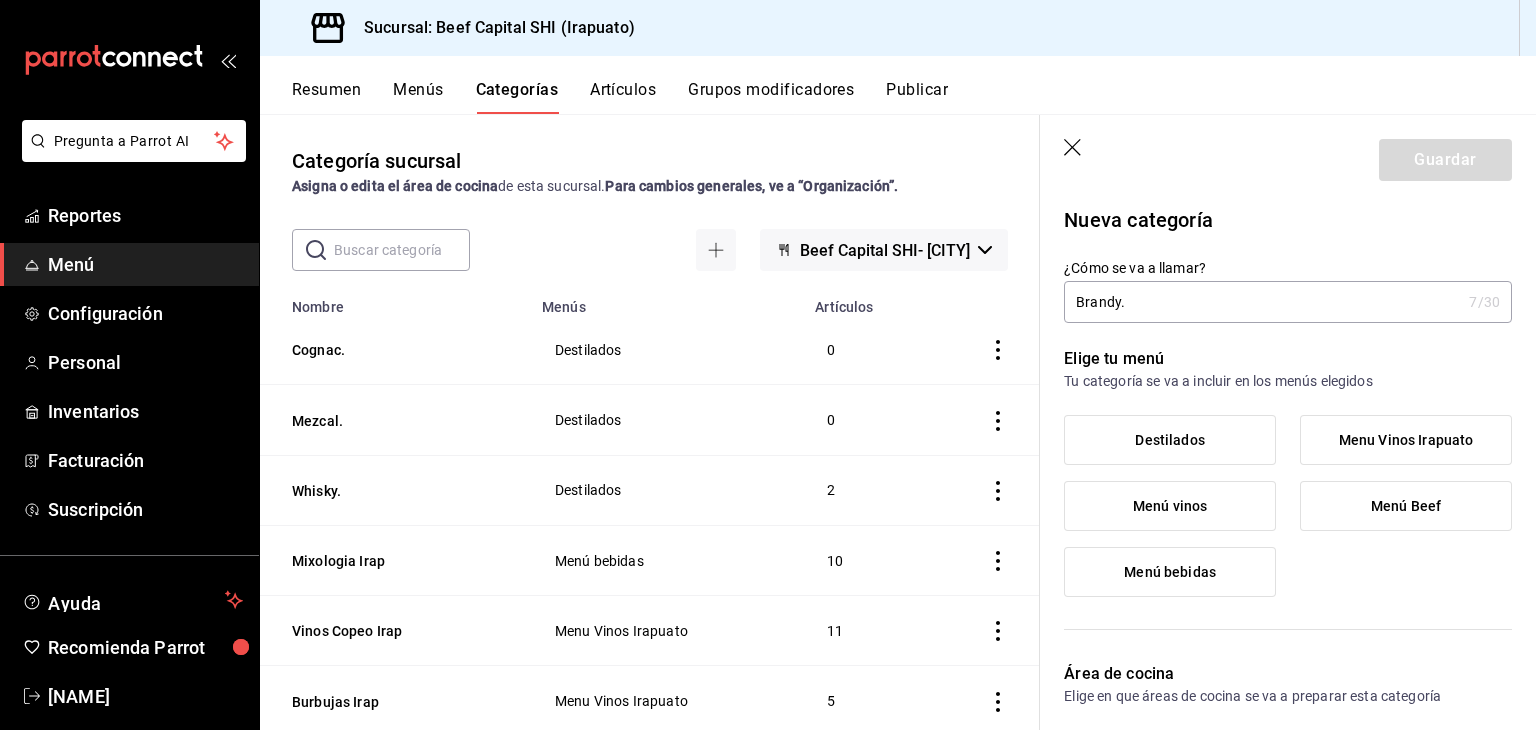click on "Destilados" at bounding box center [1169, 440] 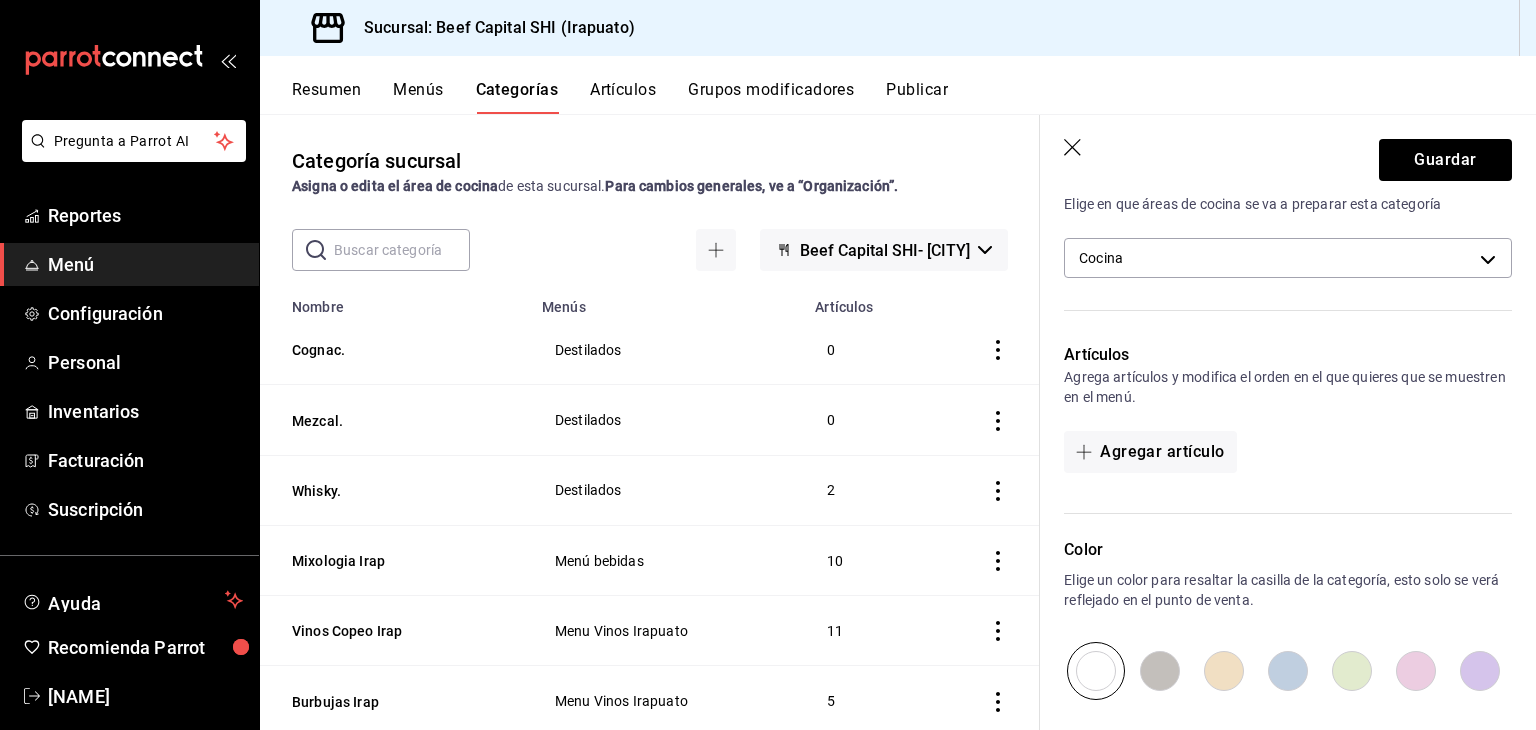 scroll, scrollTop: 500, scrollLeft: 0, axis: vertical 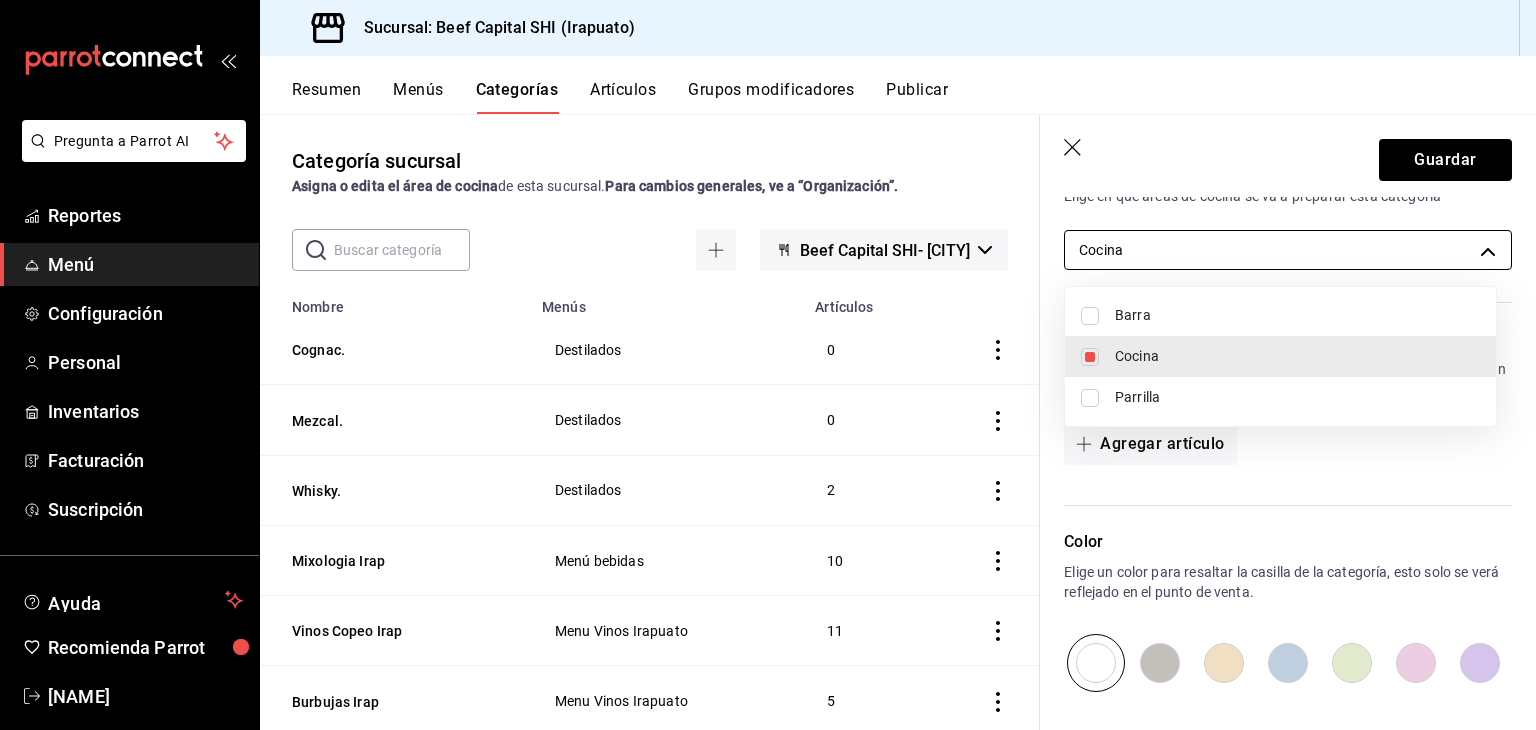click on "Pregunta a Parrot AI Reportes   Menú   Configuración   Personal   Inventarios   Facturación   Suscripción   Ayuda Recomienda Parrot   Georgina Manrique   Sugerir nueva función   Sucursal: Beef Capital SHI (Irapuato) Resumen Menús Categorías Artículos Grupos modificadores Publicar Categoría sucursal Asigna o edita el área de cocina  de esta sucursal.  Para cambios generales, ve a “Organización”. ​ ​ Beef Capital SHI- Irapuato Nombre Menús Artículos Cognac. Destilados 0 Mezcal. Destilados 0 Whisky. Destilados 2 Mixologia Irap Menú bebidas 10 Vinos Copeo Irap Menu Vinos Irapuato 11 Burbujas Irap Menu Vinos Irapuato 5 Blancos Mex,Port,Esp(irap) Menu Vinos Irapuato 3 Tintos Mexico Irap Menu Vinos Irapuato 18 Tintos Españoles Irap Menu Vinos Irapuato 9 Irapuato Vinos Menú Menú vinos 0 USA tintos Menú vinos 8 Tintos Mexicanos Menú vinos 37 Tintos Españoles Menú vinos 45 Tintos argentinos Menú vinos 6 Portugal Aguja Menú vinos 2 Italianos tintos Menú vinos 3 Menú vinos 3 Chile tintos" at bounding box center [768, 365] 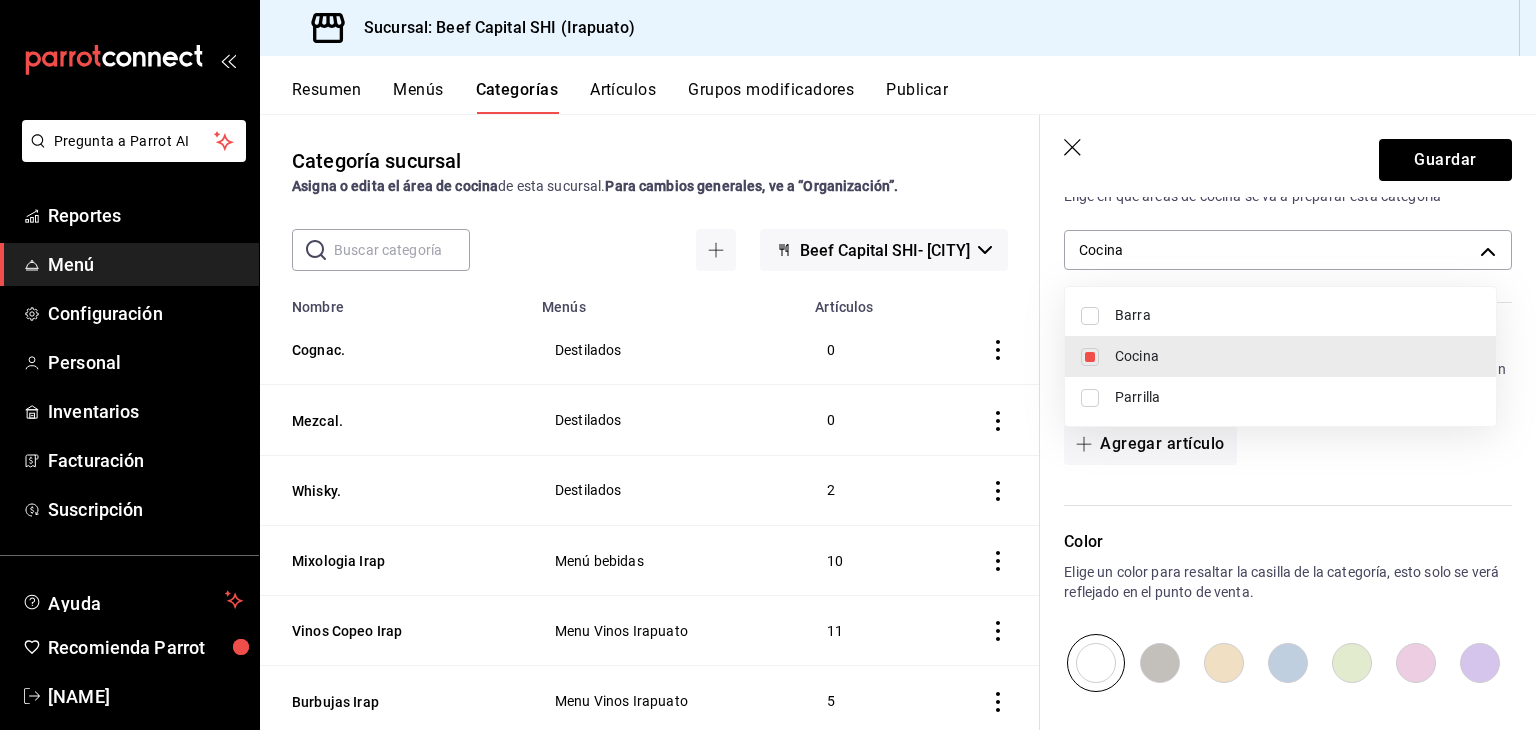 click at bounding box center [1090, 316] 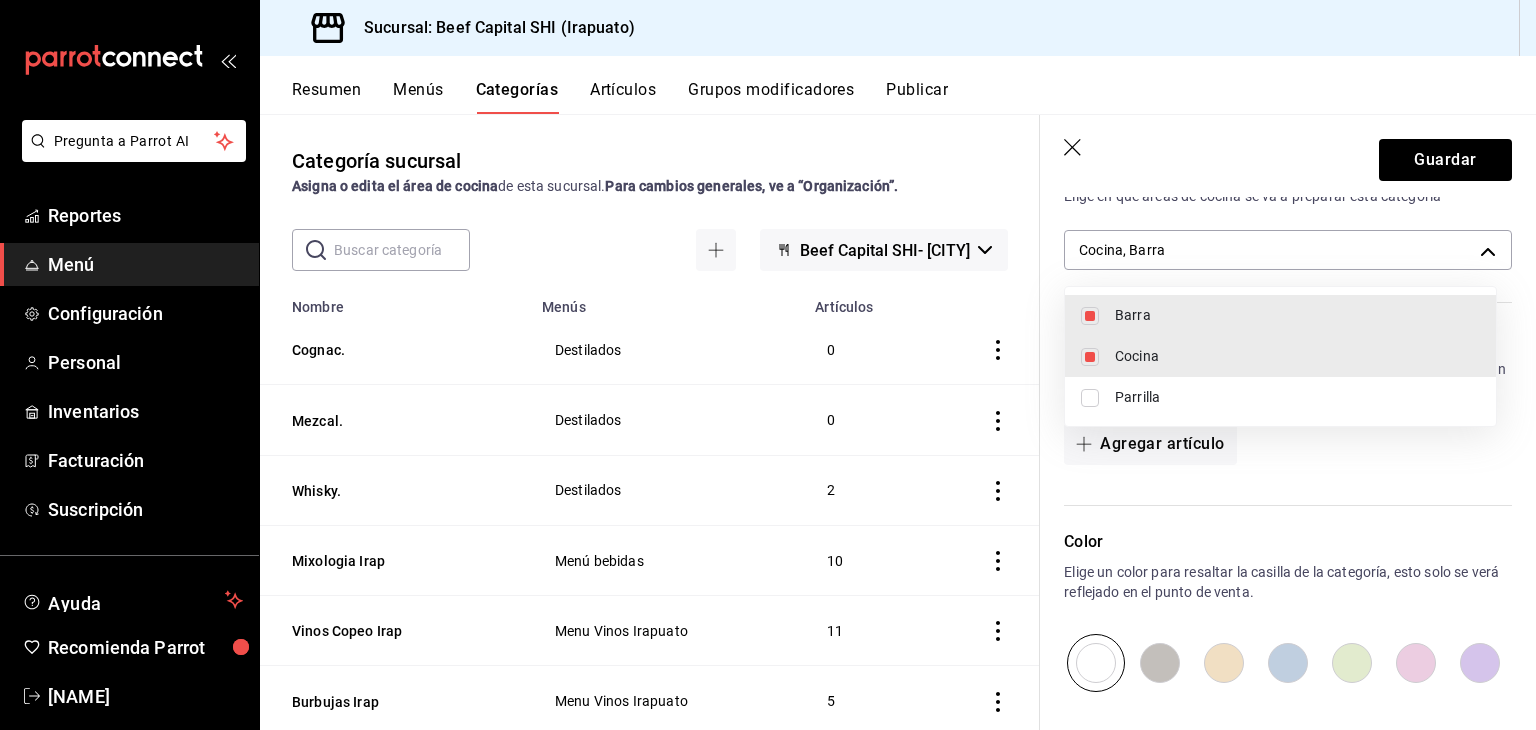 click at bounding box center [1090, 357] 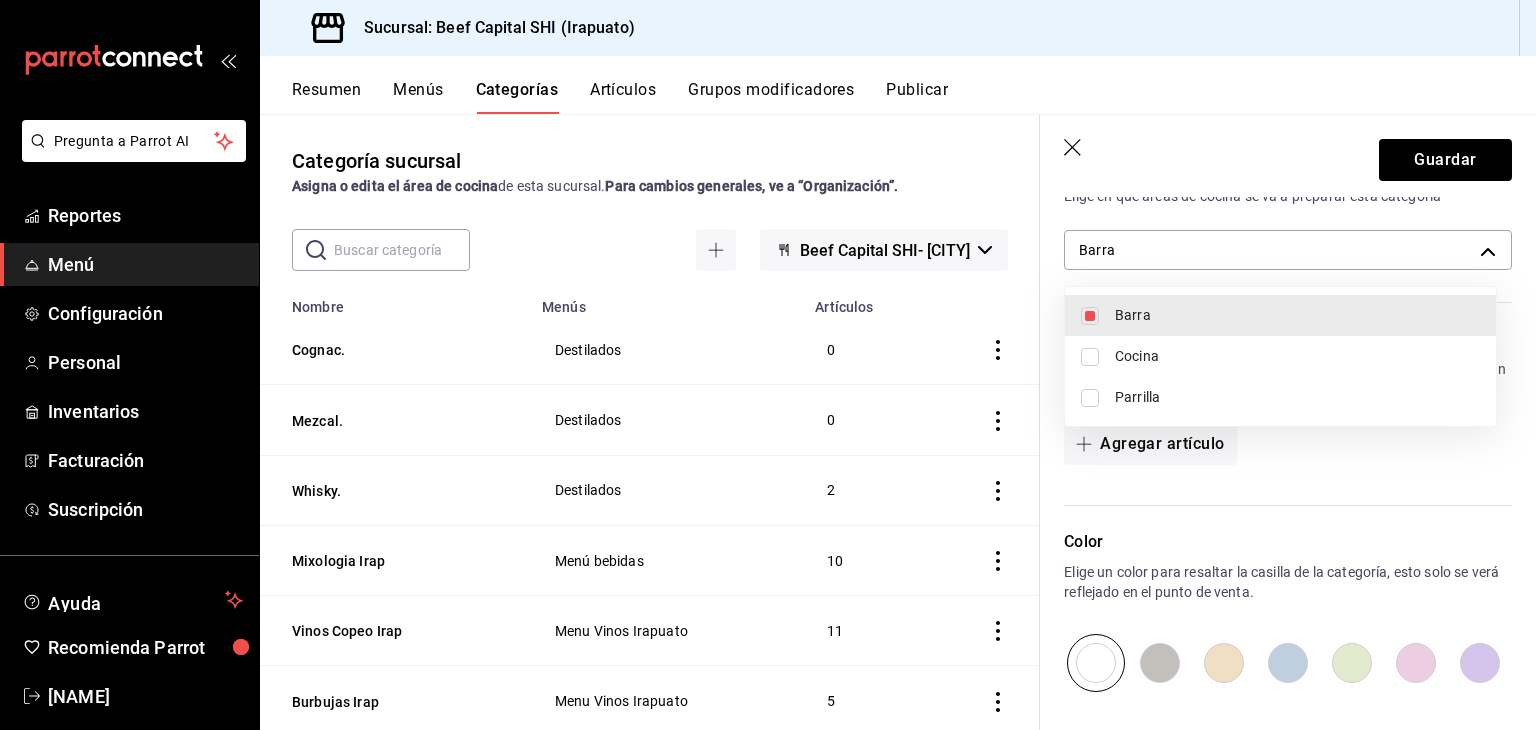 click at bounding box center [768, 365] 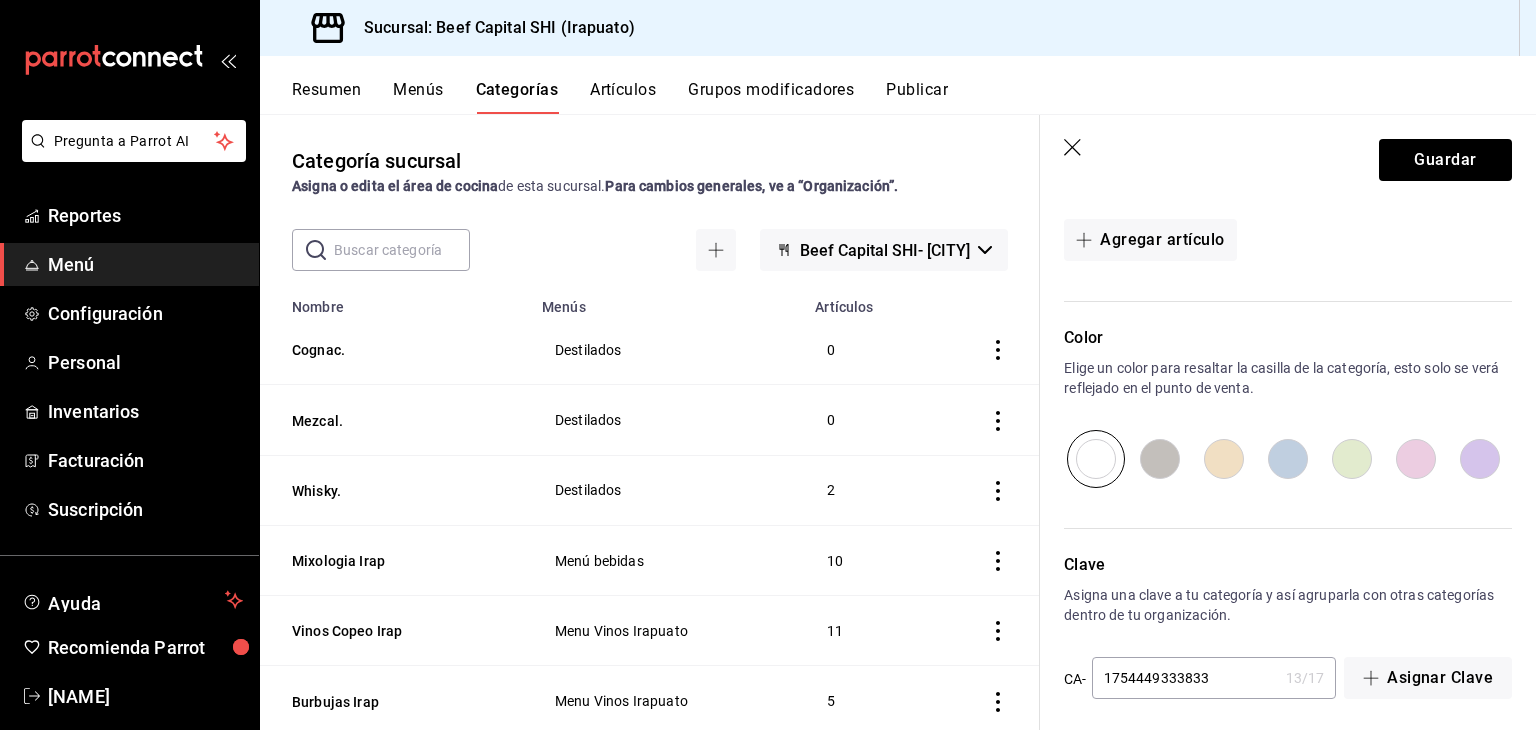 scroll, scrollTop: 714, scrollLeft: 0, axis: vertical 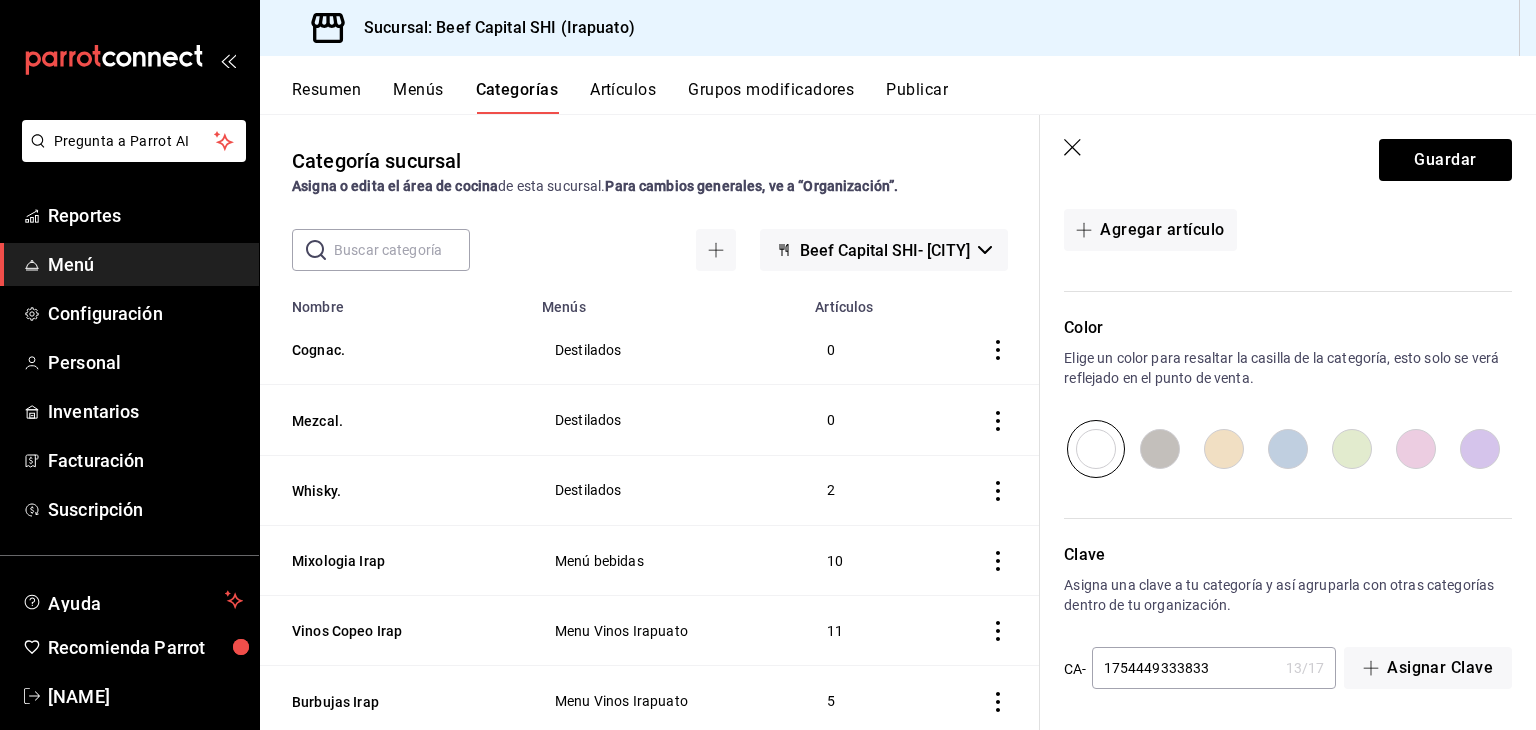 click at bounding box center (1224, 449) 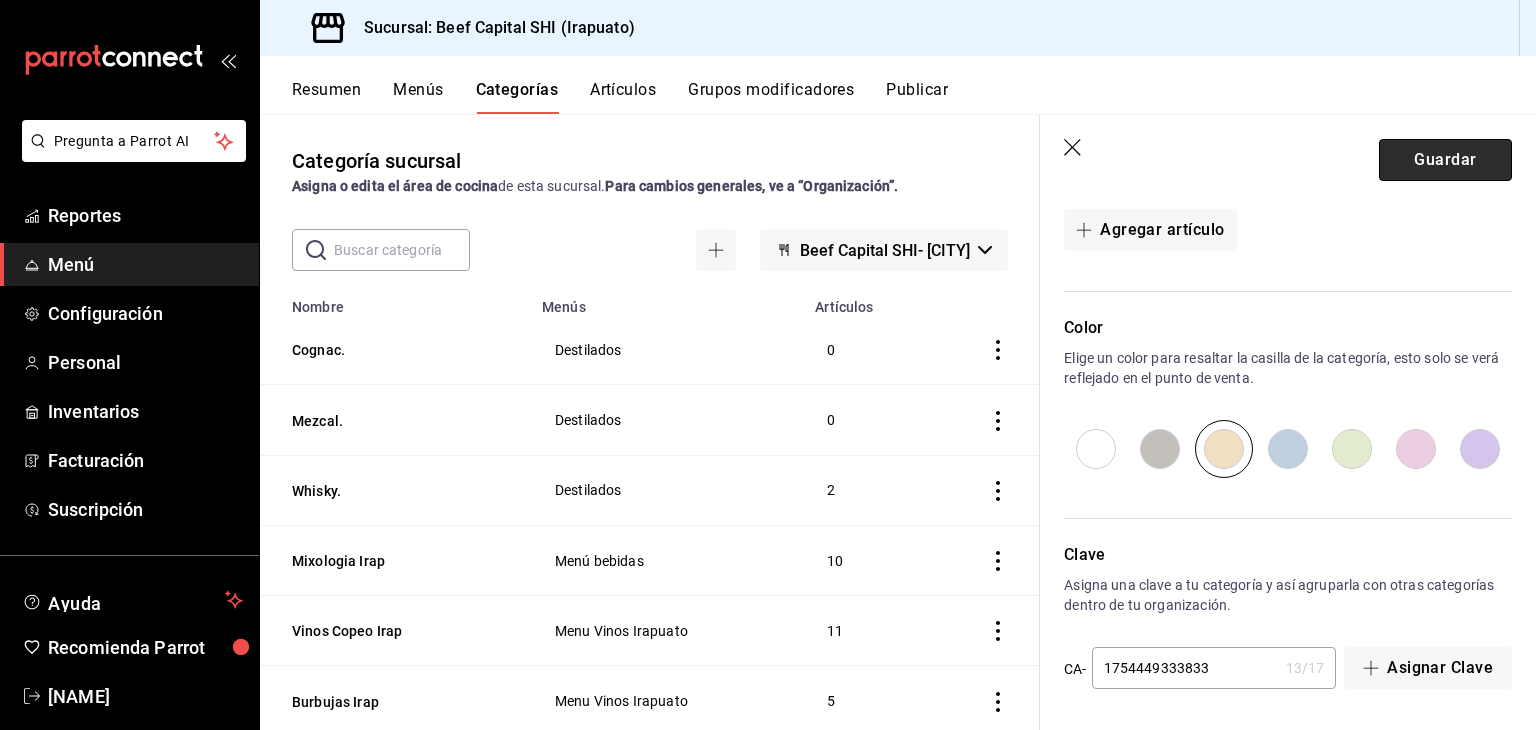 click on "Guardar" at bounding box center (1445, 160) 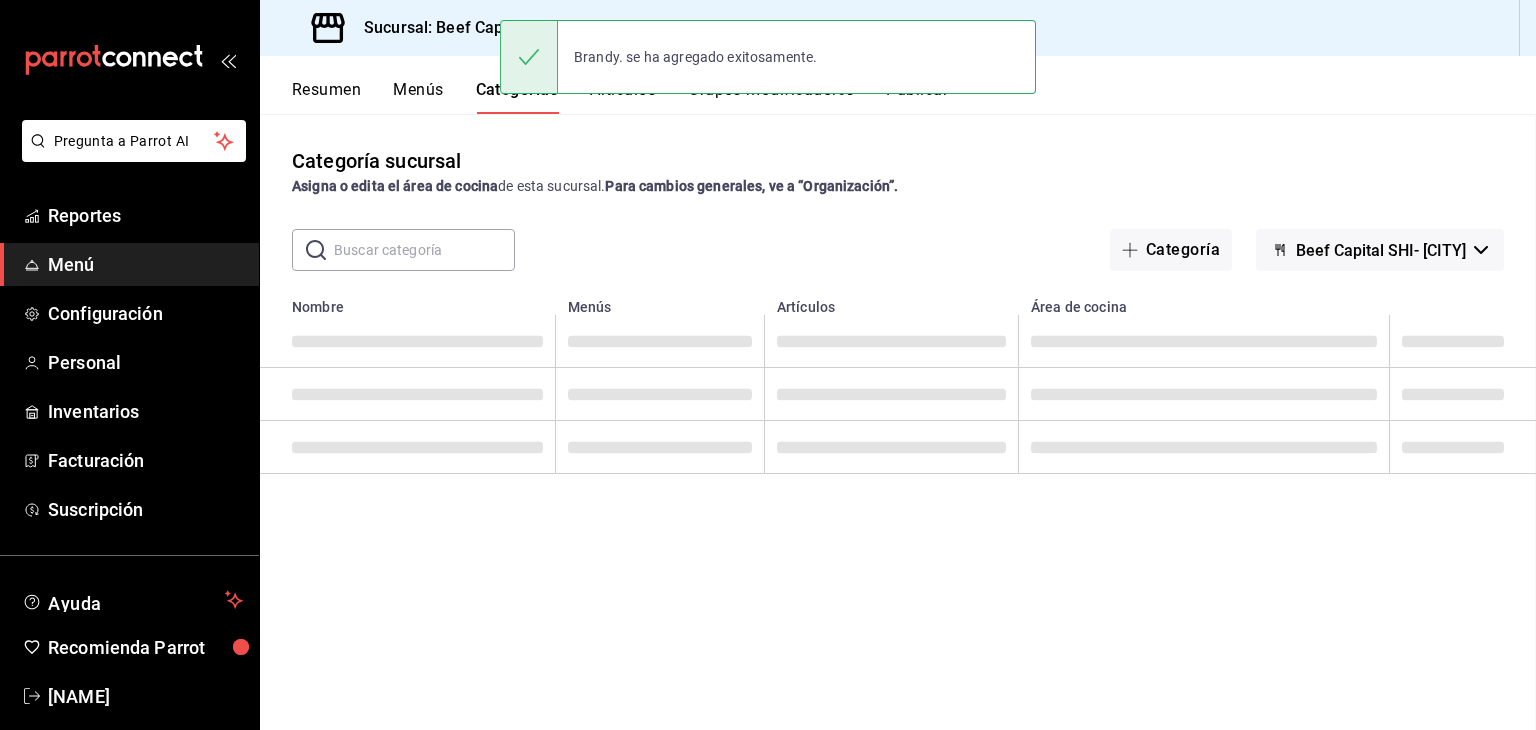 scroll, scrollTop: 0, scrollLeft: 0, axis: both 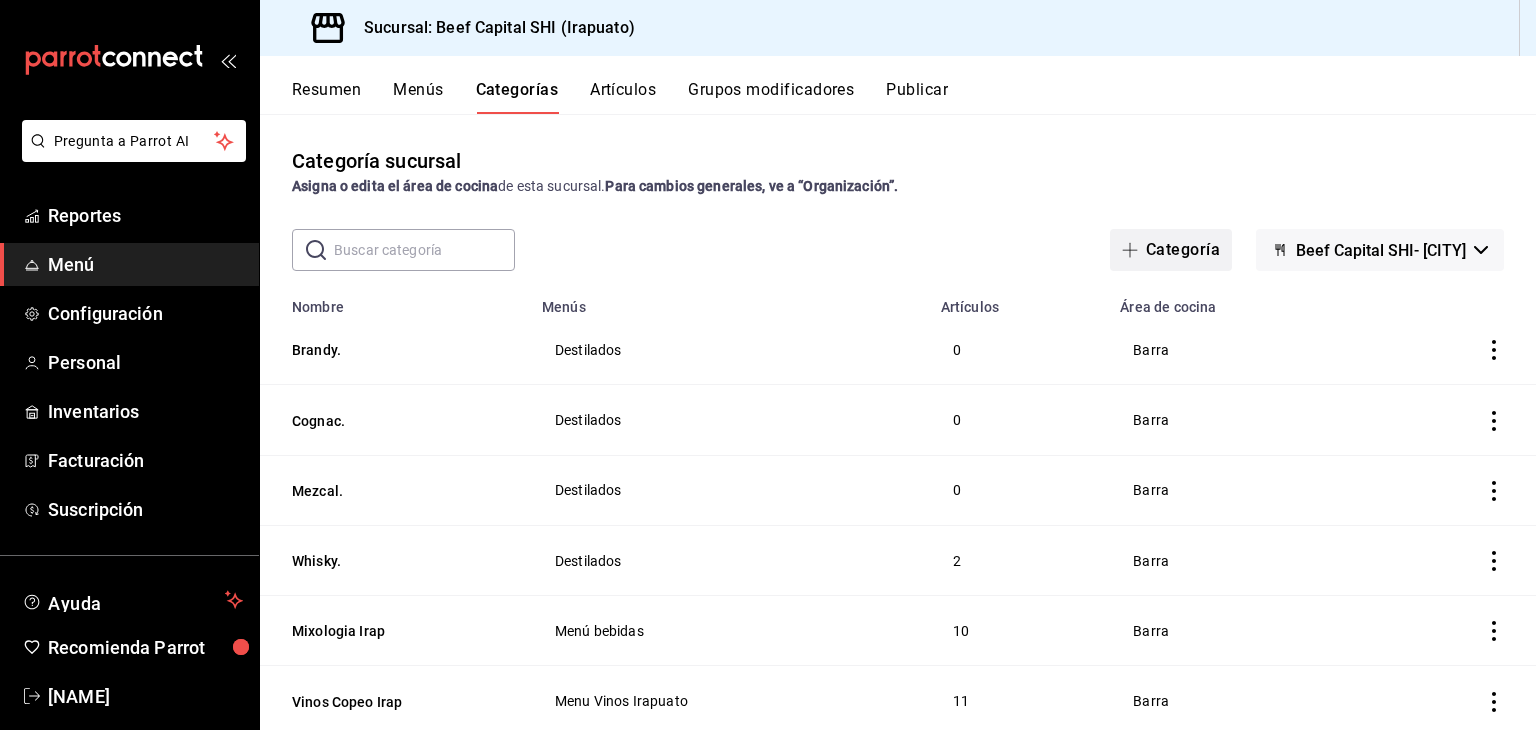 click 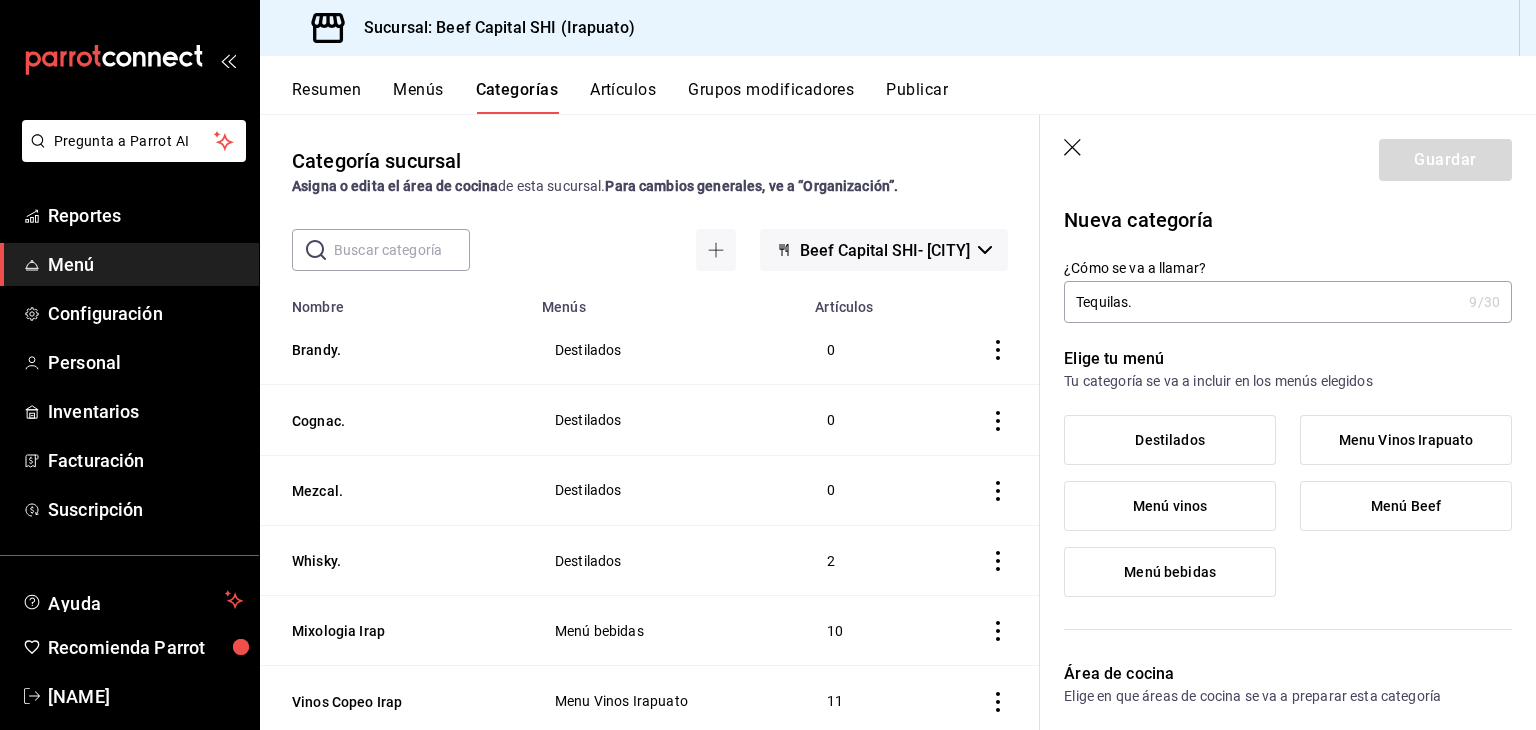 click on "Destilados" at bounding box center (1169, 440) 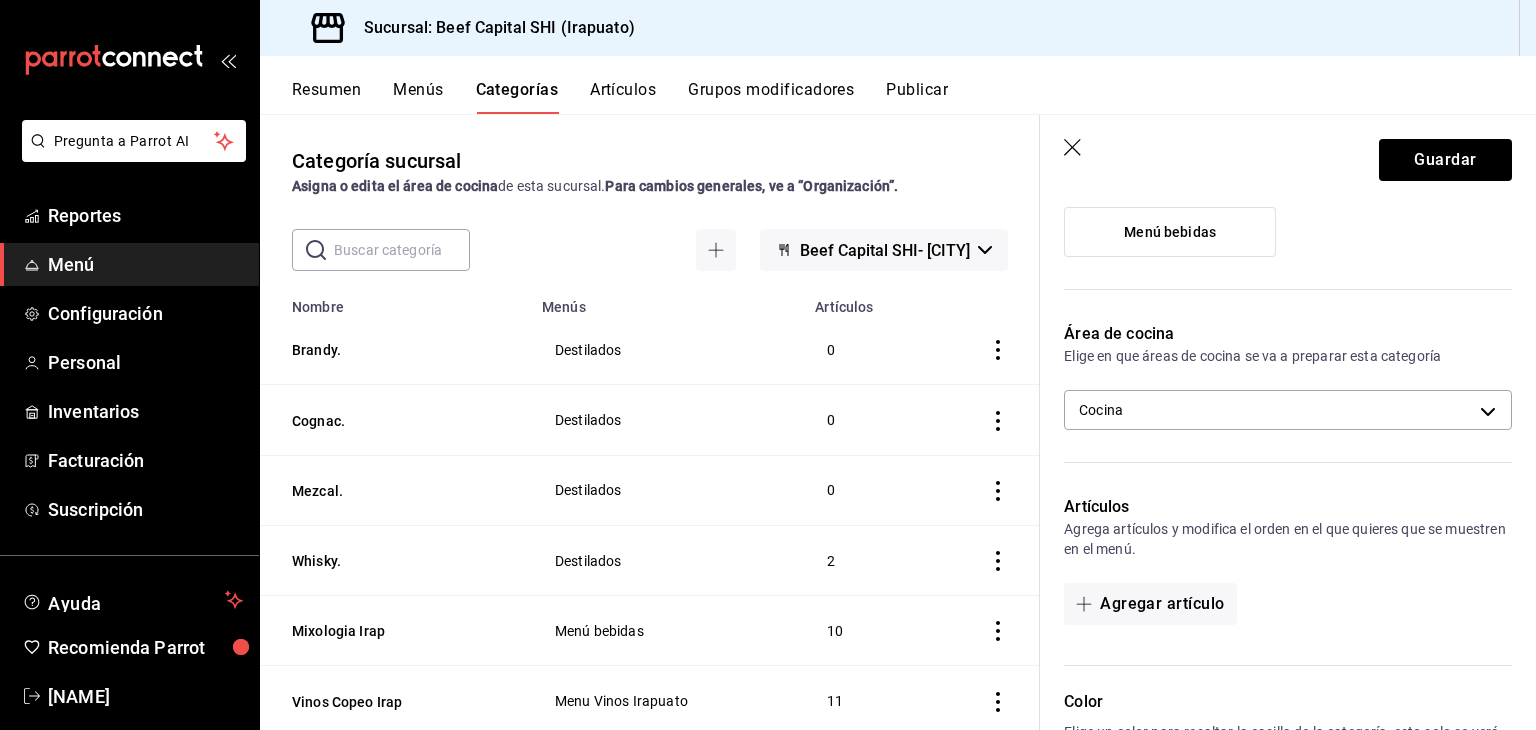 scroll, scrollTop: 400, scrollLeft: 0, axis: vertical 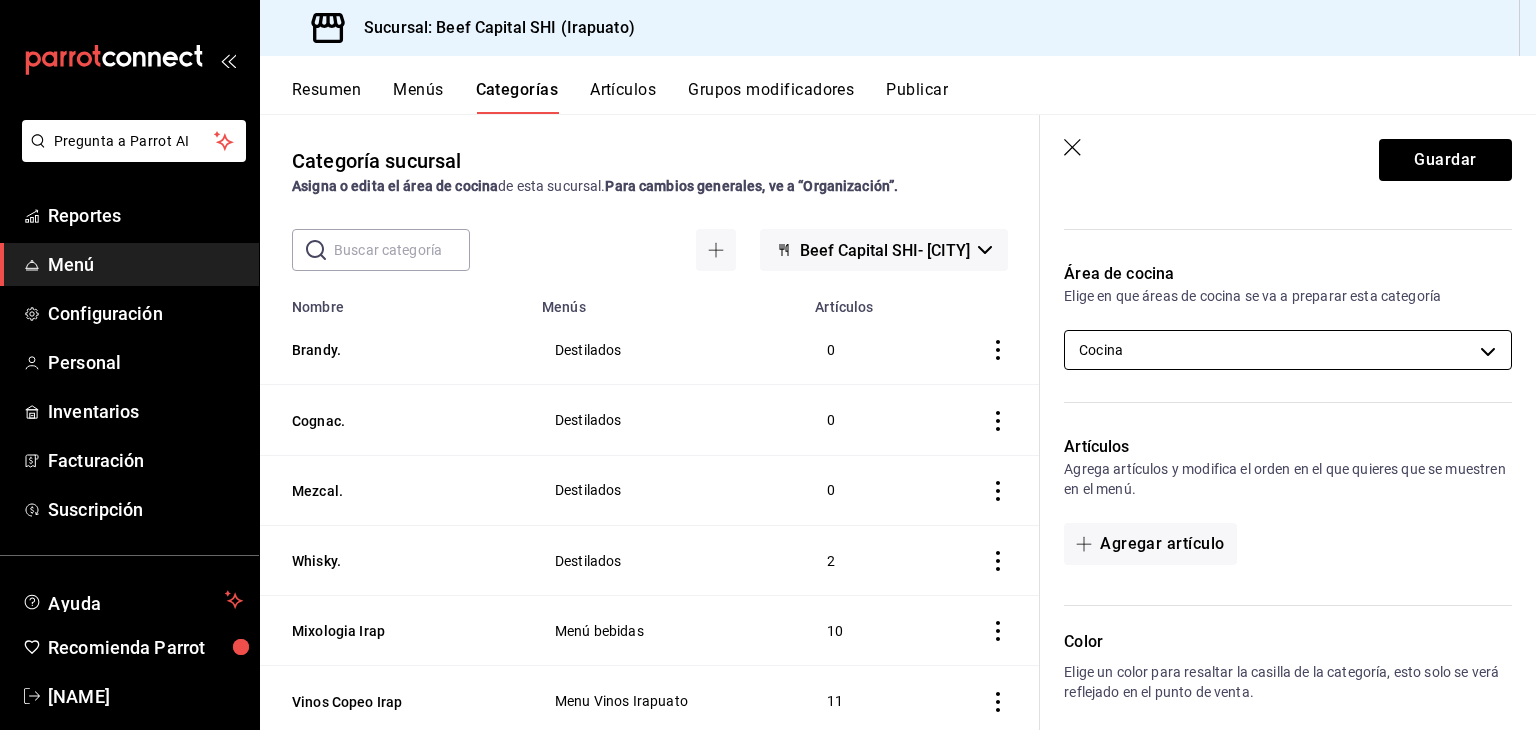 click on "Pregunta a Parrot AI Reportes   Menú   Configuración   Personal   Inventarios   Facturación   Suscripción   Ayuda Recomienda Parrot   Georgina Manrique   Sugerir nueva función   Sucursal: Beef Capital SHI (Irapuato) Resumen Menús Categorías Artículos Grupos modificadores Publicar Categoría sucursal Asigna o edita el área de cocina  de esta sucursal.  Para cambios generales, ve a “Organización”. ​ ​ Beef Capital SHI- Irapuato Nombre Menús Artículos Brandy. Destilados 0 Cognac. Destilados 0 Mezcal. Destilados 0 Whisky. Destilados 2 Mixologia Irap Menú bebidas 10 Vinos Copeo Irap Menu Vinos Irapuato 11 Burbujas Irap Menu Vinos Irapuato 5 Blancos Mex,Port,Esp(irap) Menu Vinos Irapuato 3 Tintos Mexico Irap Menu Vinos Irapuato 18 Tintos Españoles Irap Menu Vinos Irapuato 9 Irapuato Vinos Menú Menú vinos 0 USA tintos Menú vinos 8 Tintos Mexicanos Menú vinos 37 Tintos Españoles Menú vinos 45 Tintos argentinos Menú vinos 6 Portugal Aguja Menú vinos 2 Italianos tintos Menú vinos 3 3 1 8" at bounding box center [768, 365] 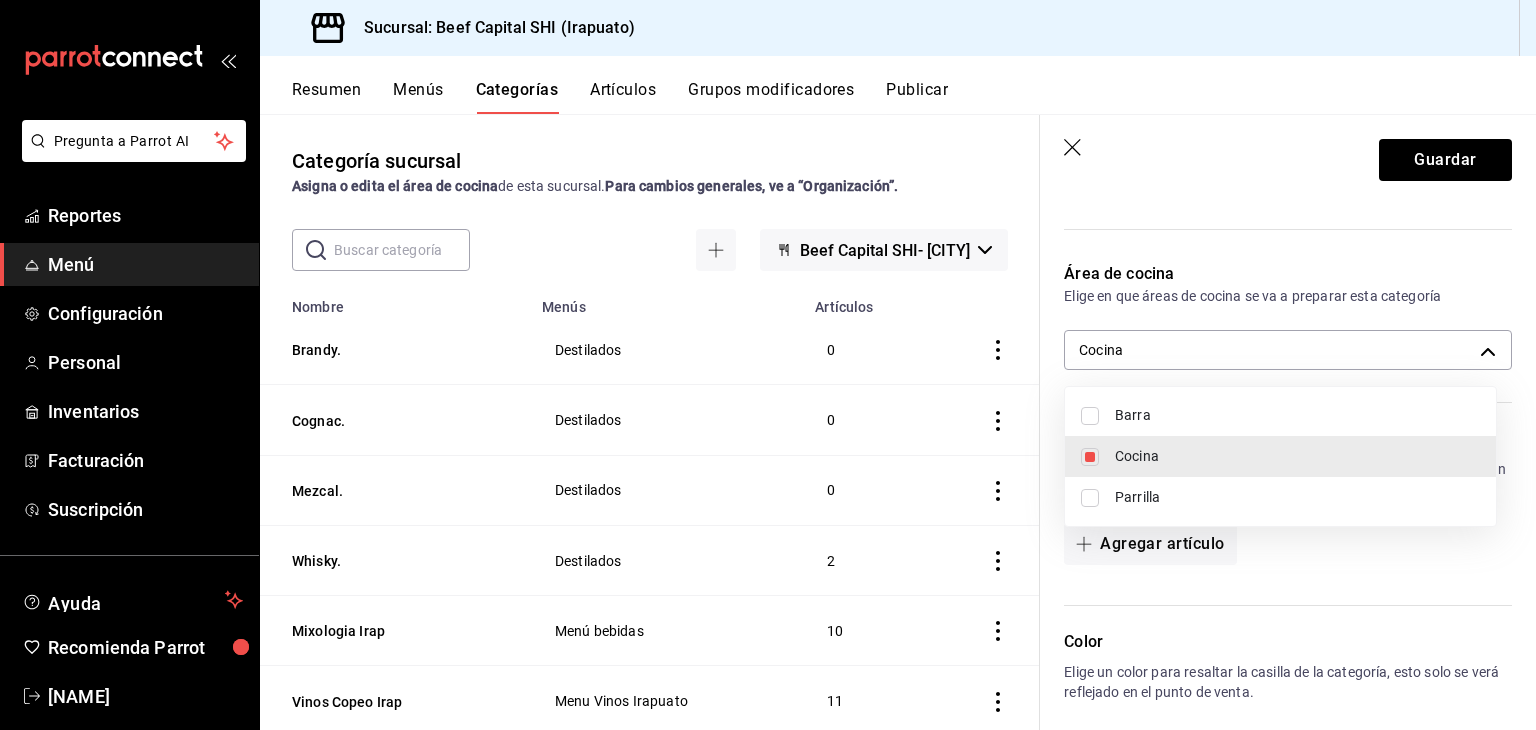 click at bounding box center [1090, 416] 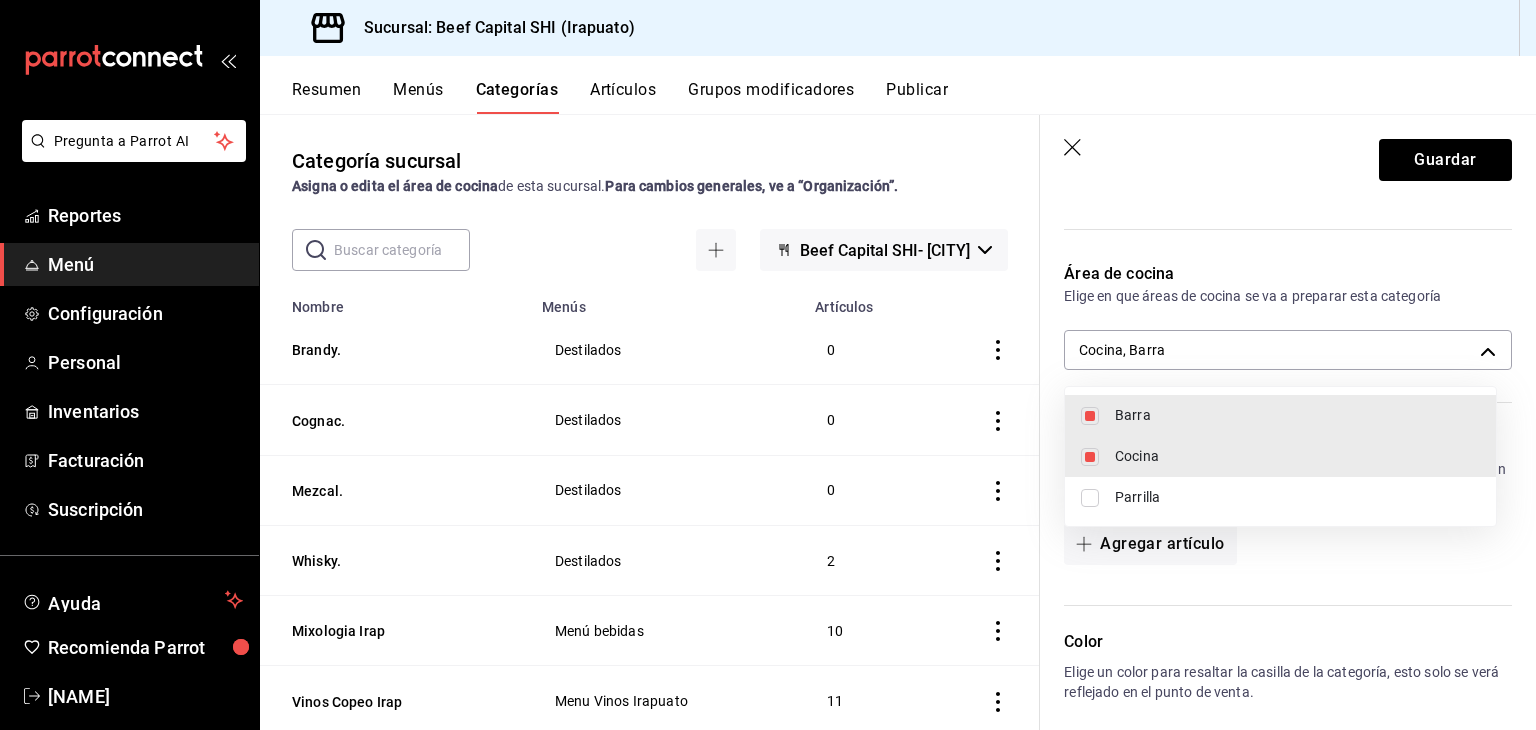 click at bounding box center [1090, 457] 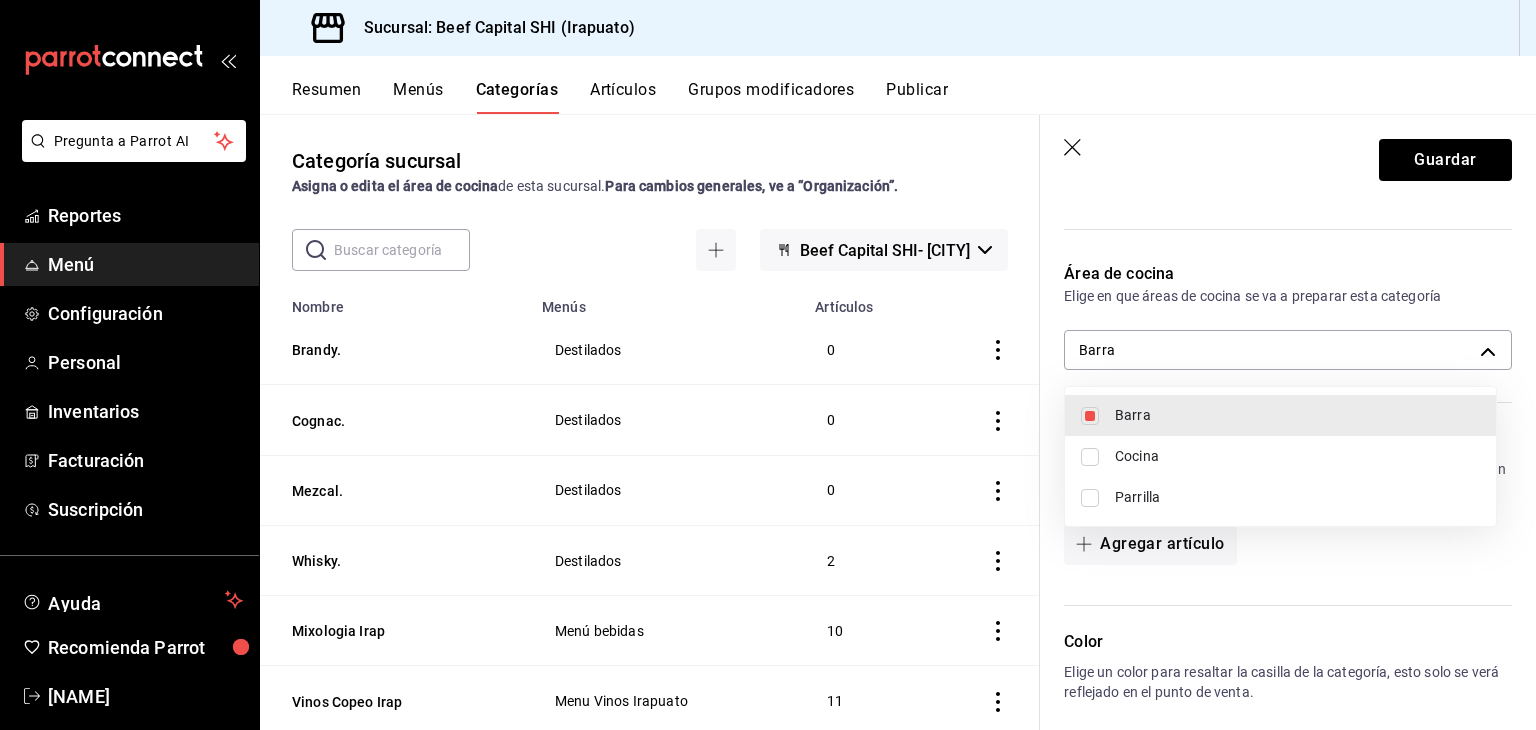 click at bounding box center (768, 365) 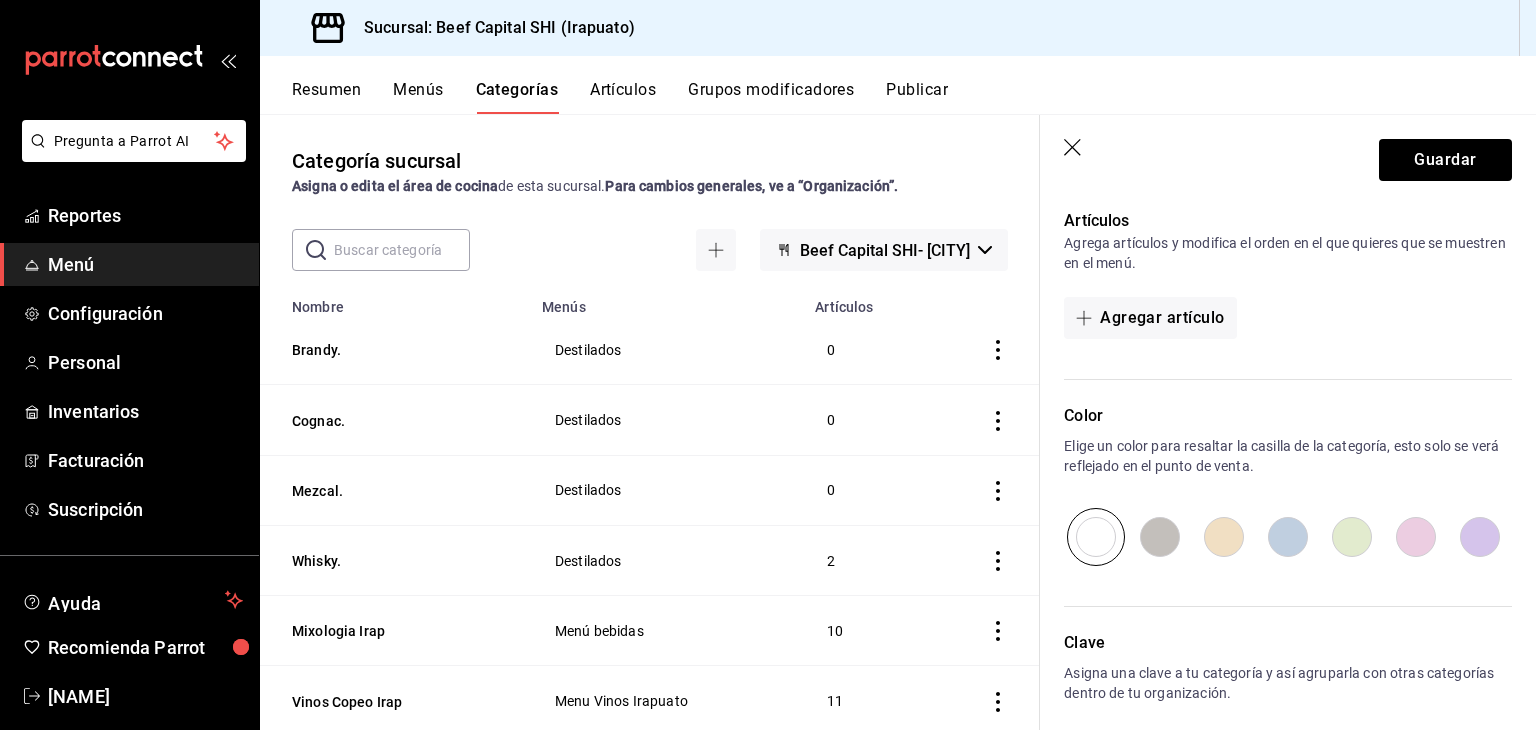 scroll, scrollTop: 714, scrollLeft: 0, axis: vertical 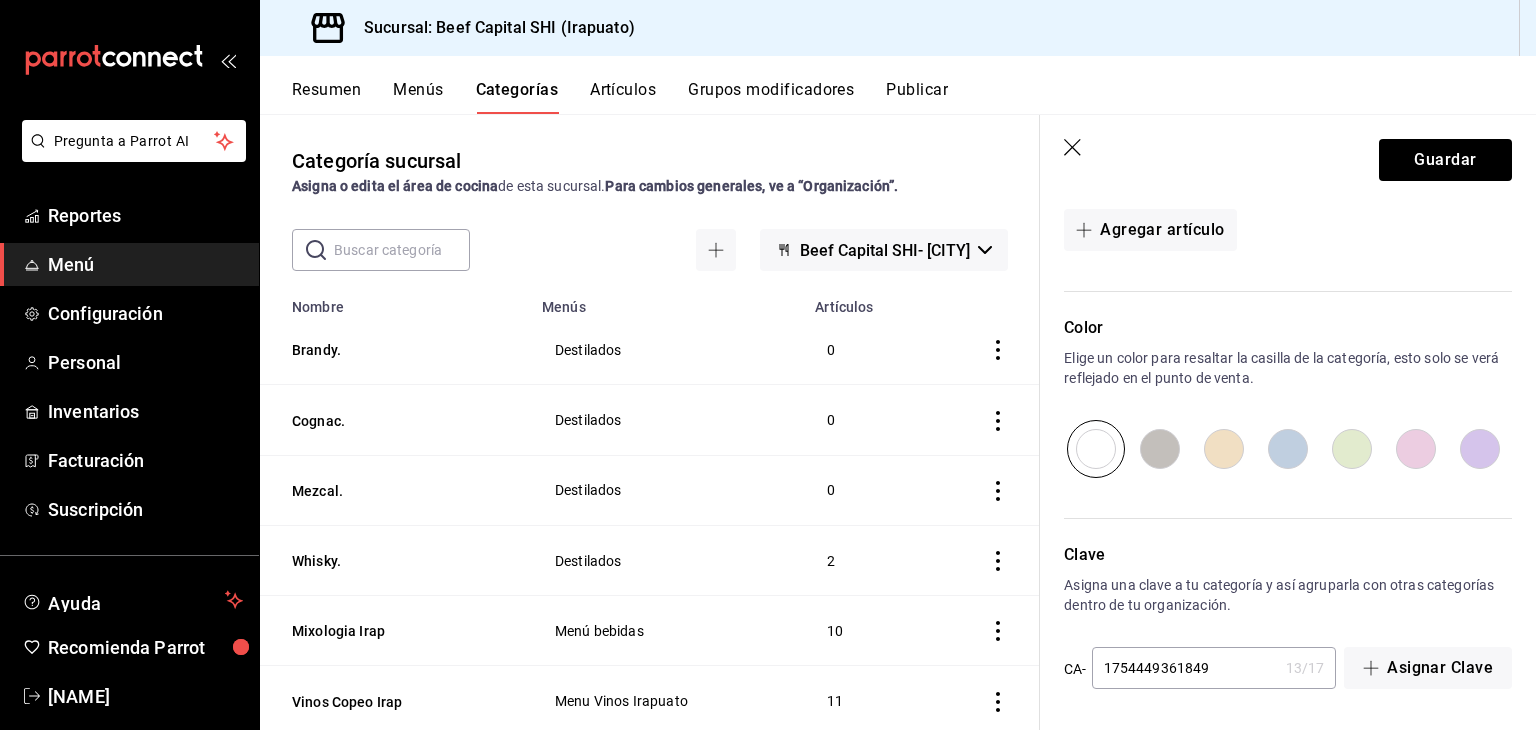 click at bounding box center [1224, 449] 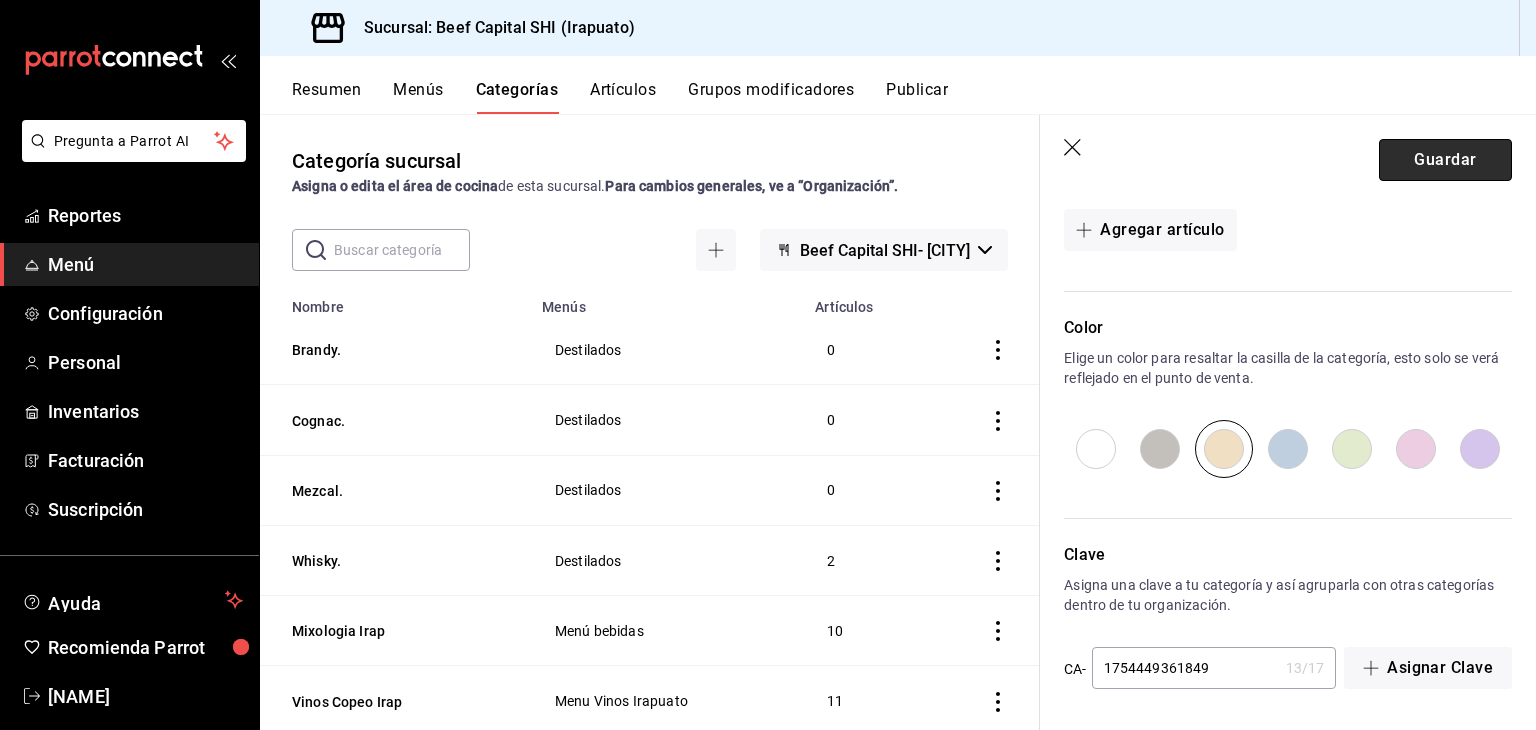 click on "Guardar" at bounding box center [1445, 160] 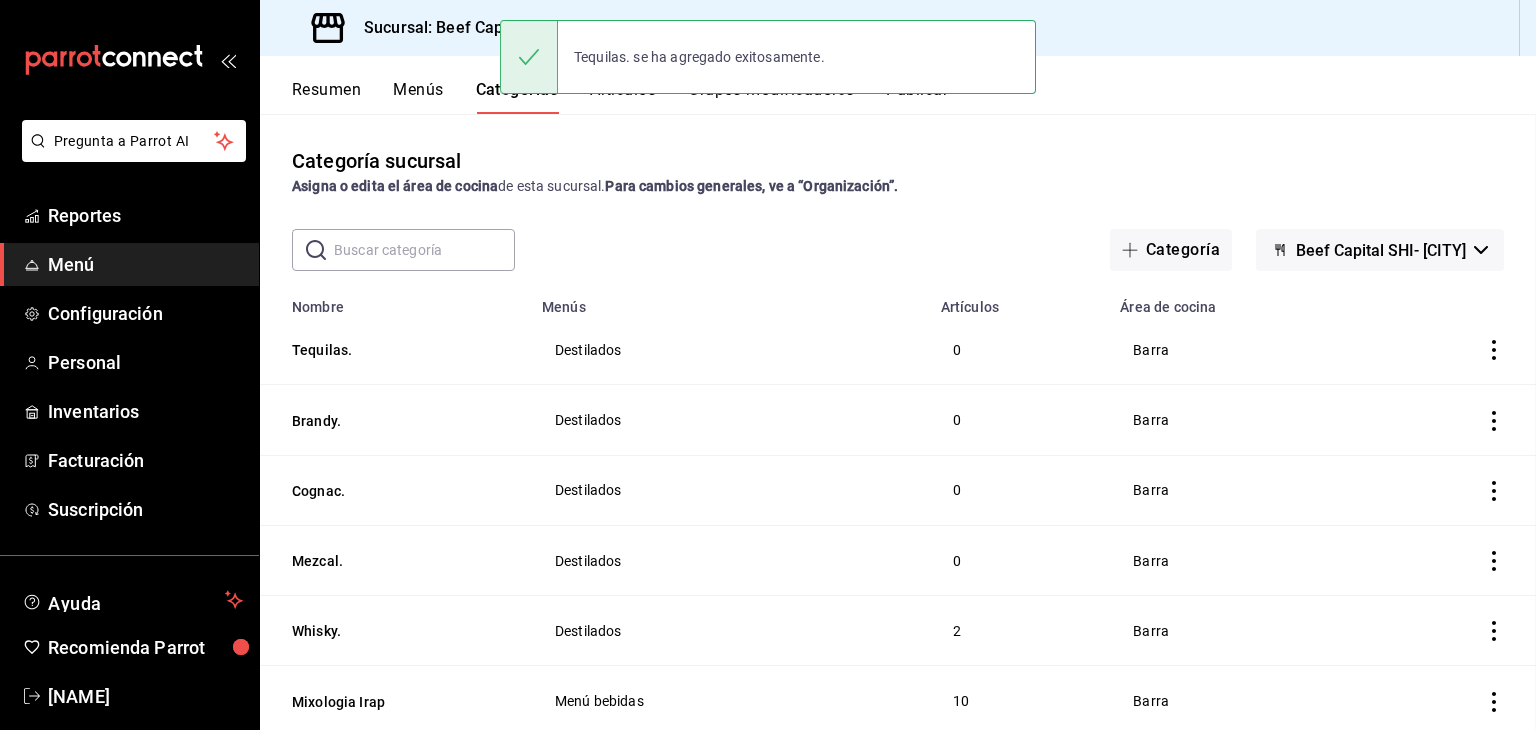 scroll, scrollTop: 0, scrollLeft: 0, axis: both 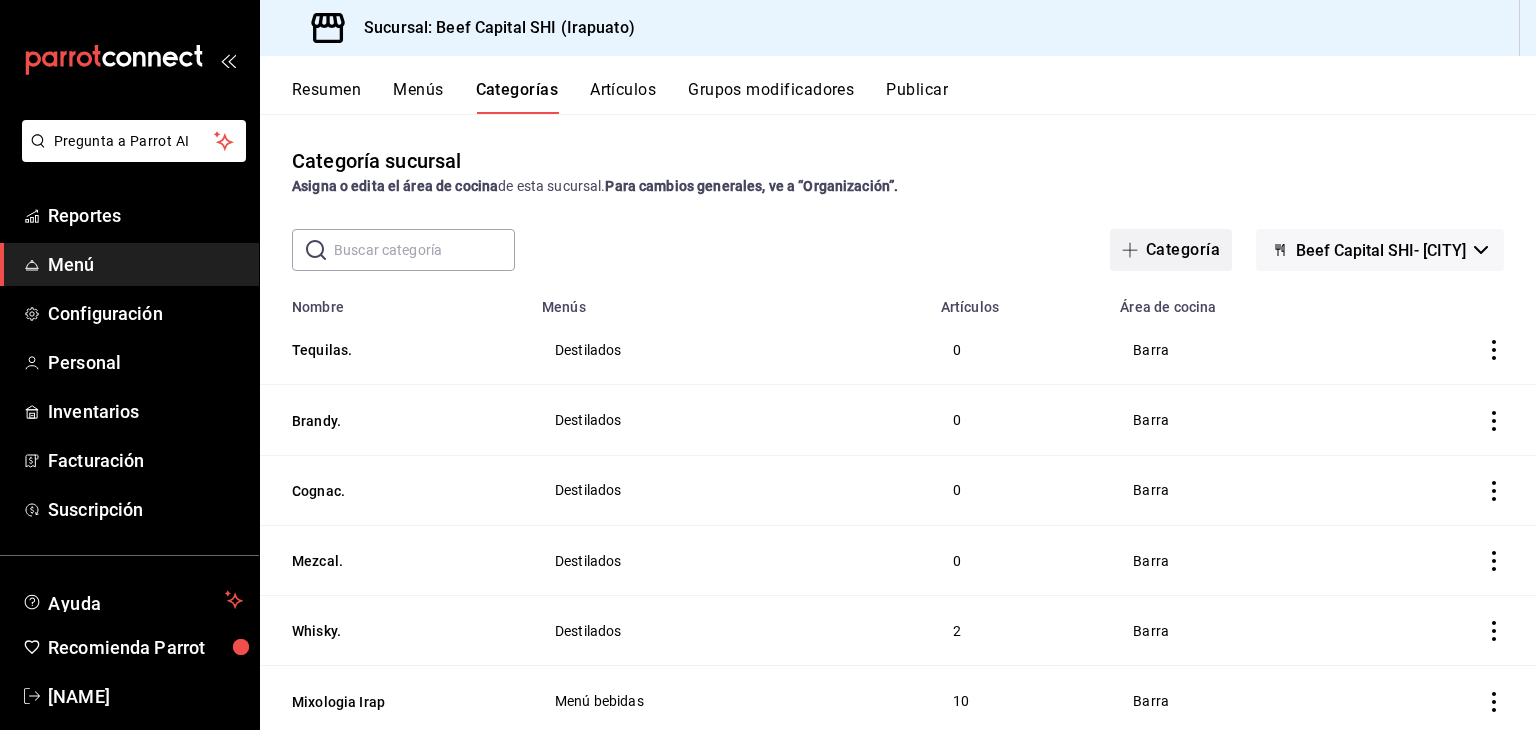 click 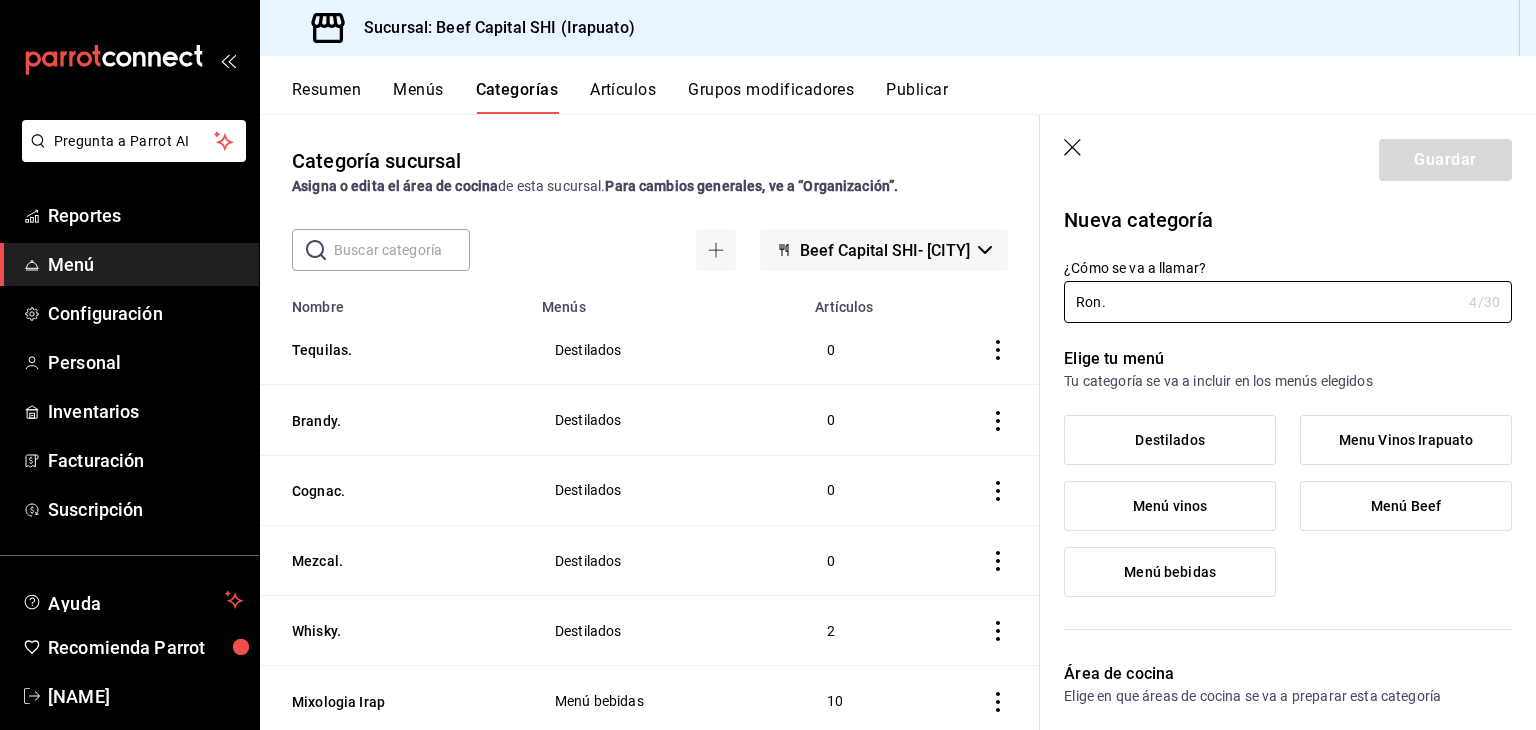 click on "Destilados" at bounding box center (1170, 440) 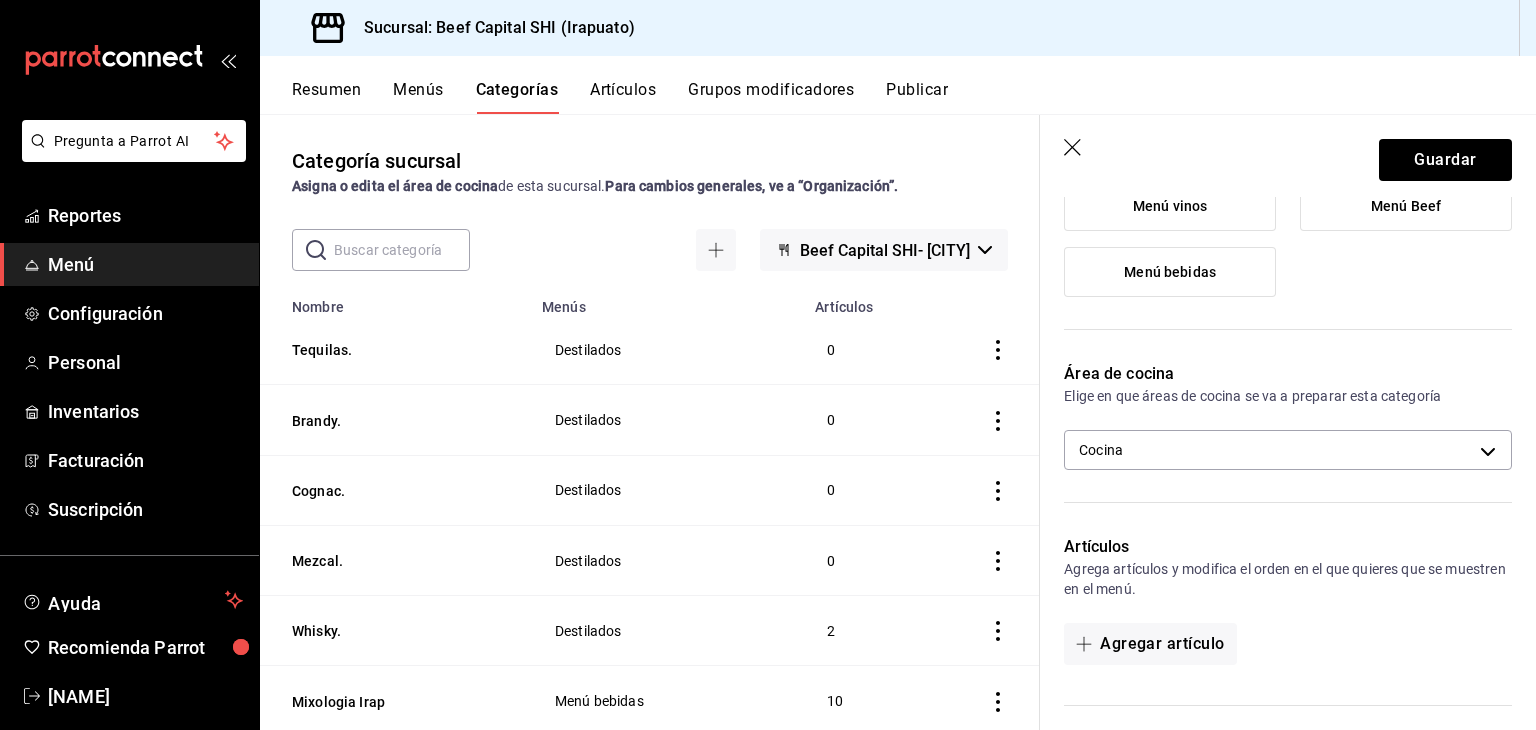 scroll, scrollTop: 400, scrollLeft: 0, axis: vertical 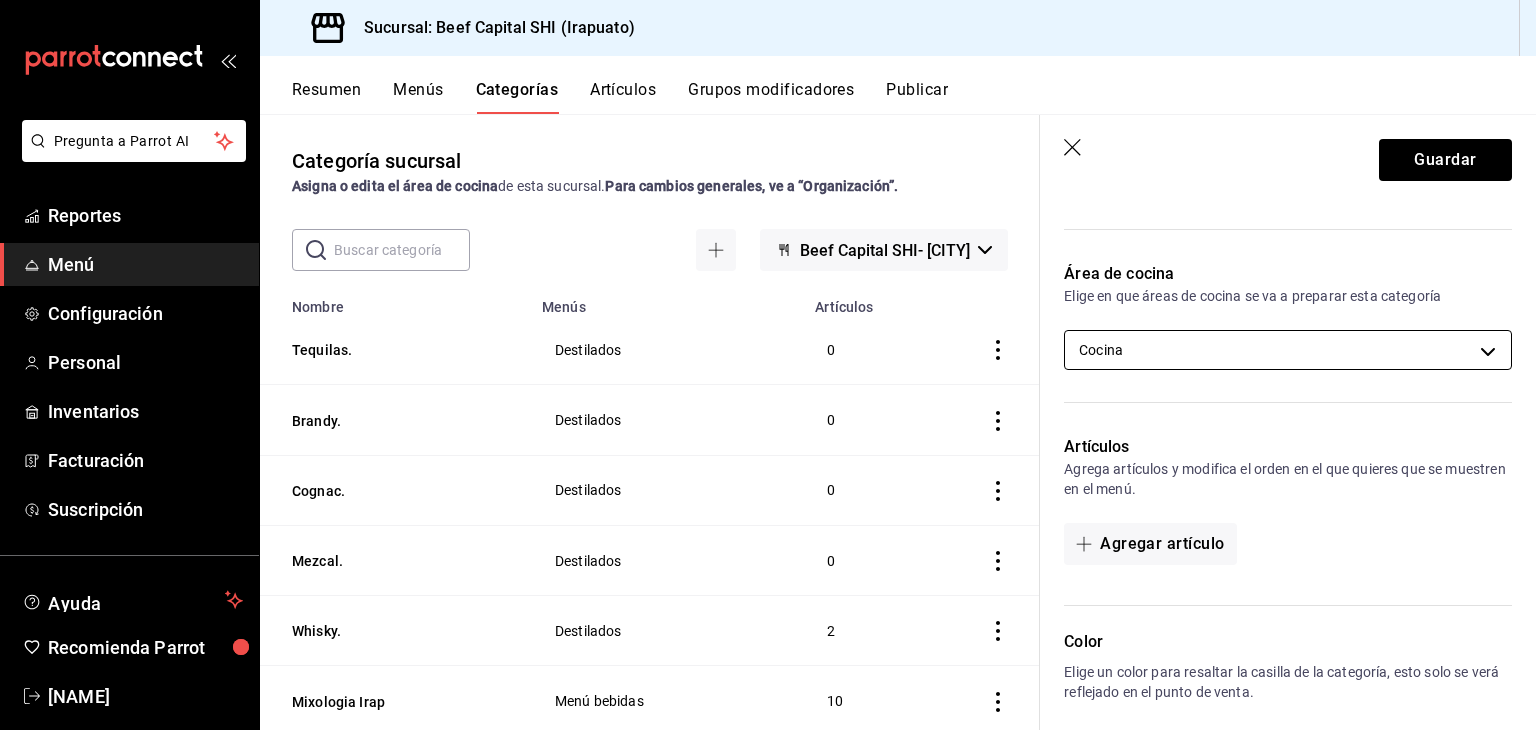 click on "Pregunta a Parrot AI Reportes   Menú   Configuración   Personal   Inventarios   Facturación   Suscripción   Ayuda Recomienda Parrot   Georgina Manrique   Sugerir nueva función   Sucursal: Beef Capital SHI (Irapuato) Resumen Menús Categorías Artículos Grupos modificadores Publicar Categoría sucursal Asigna o edita el área de cocina  de esta sucursal.  Para cambios generales, ve a “Organización”. ​ ​ Beef Capital SHI- Irapuato Nombre Menús Artículos Tequilas. Destilados 0 Brandy. Destilados 0 Cognac. Destilados 0 Mezcal. Destilados 0 Whisky. Destilados 2 Mixologia Irap Menú bebidas 10 Vinos Copeo Irap Menu Vinos Irapuato 11 Burbujas Irap Menu Vinos Irapuato 5 Blancos Mex,Port,Esp(irap) Menu Vinos Irapuato 3 Tintos Mexico Irap Menu Vinos Irapuato 18 Tintos Españoles Irap Menu Vinos Irapuato 9 Irapuato Vinos Menú Menú vinos 0 USA tintos Menú vinos 8 Tintos Mexicanos Menú vinos 37 Tintos Españoles Menú vinos 45 Tintos argentinos Menú vinos 6 Portugal Aguja Menú vinos 2 Menú vinos 3" at bounding box center (768, 365) 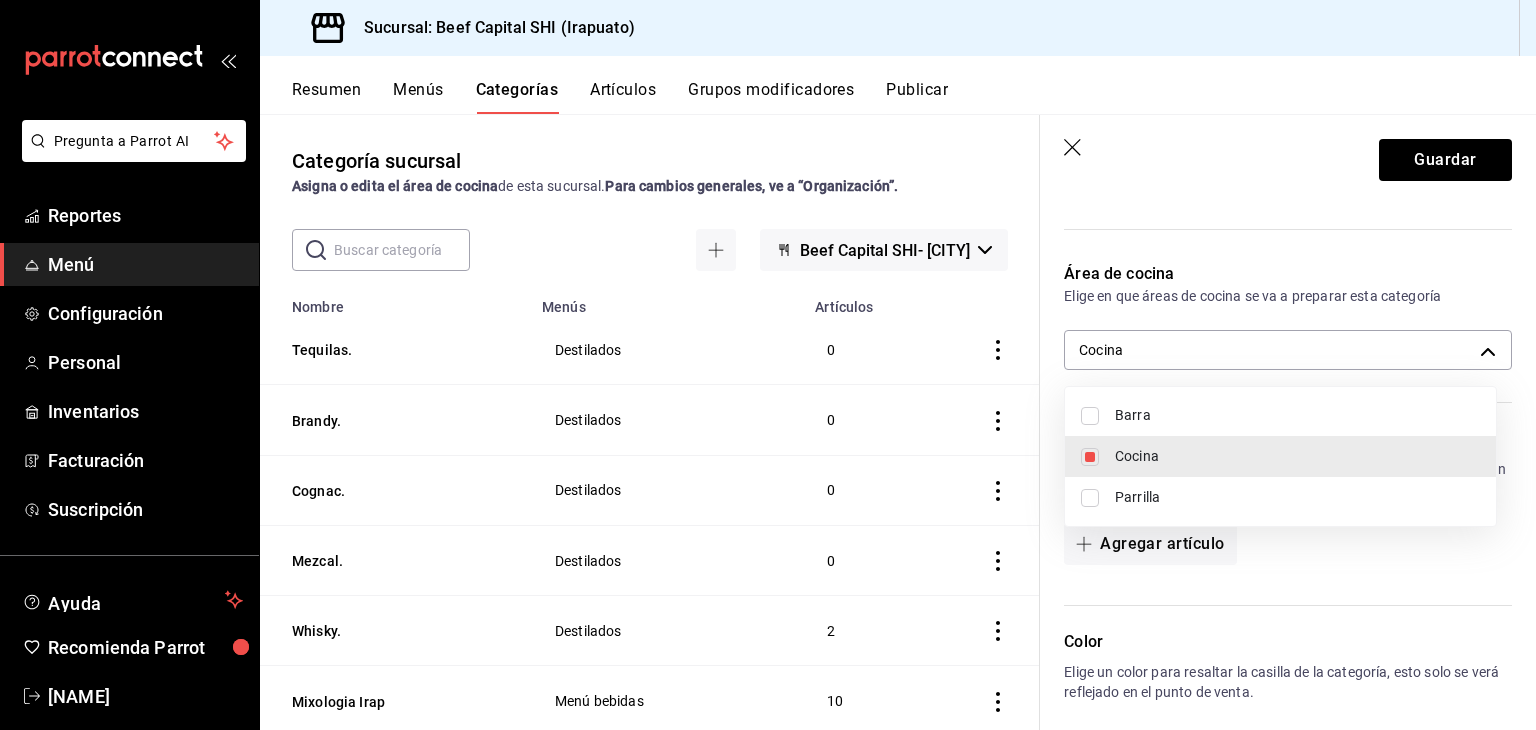 click at bounding box center [1090, 416] 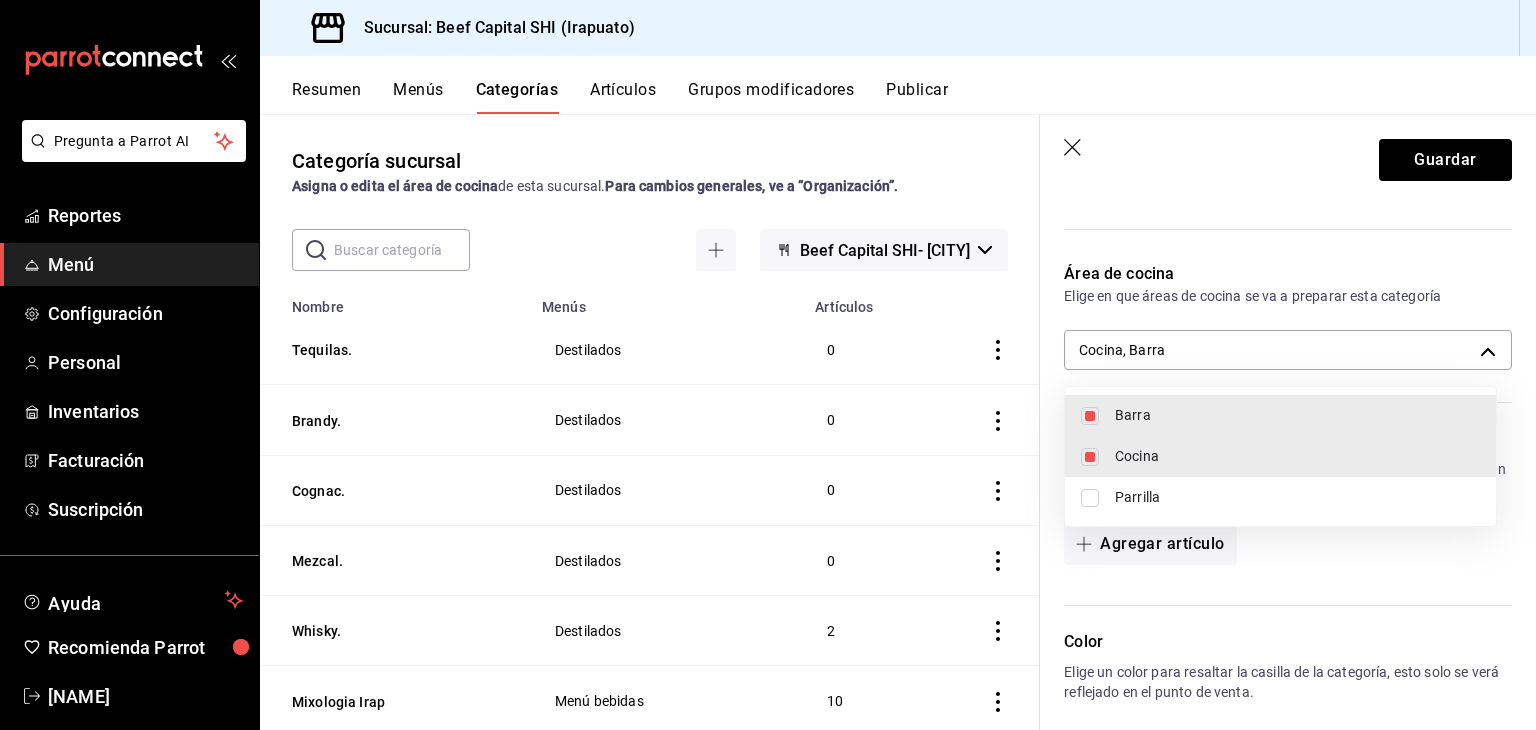 click at bounding box center [1090, 457] 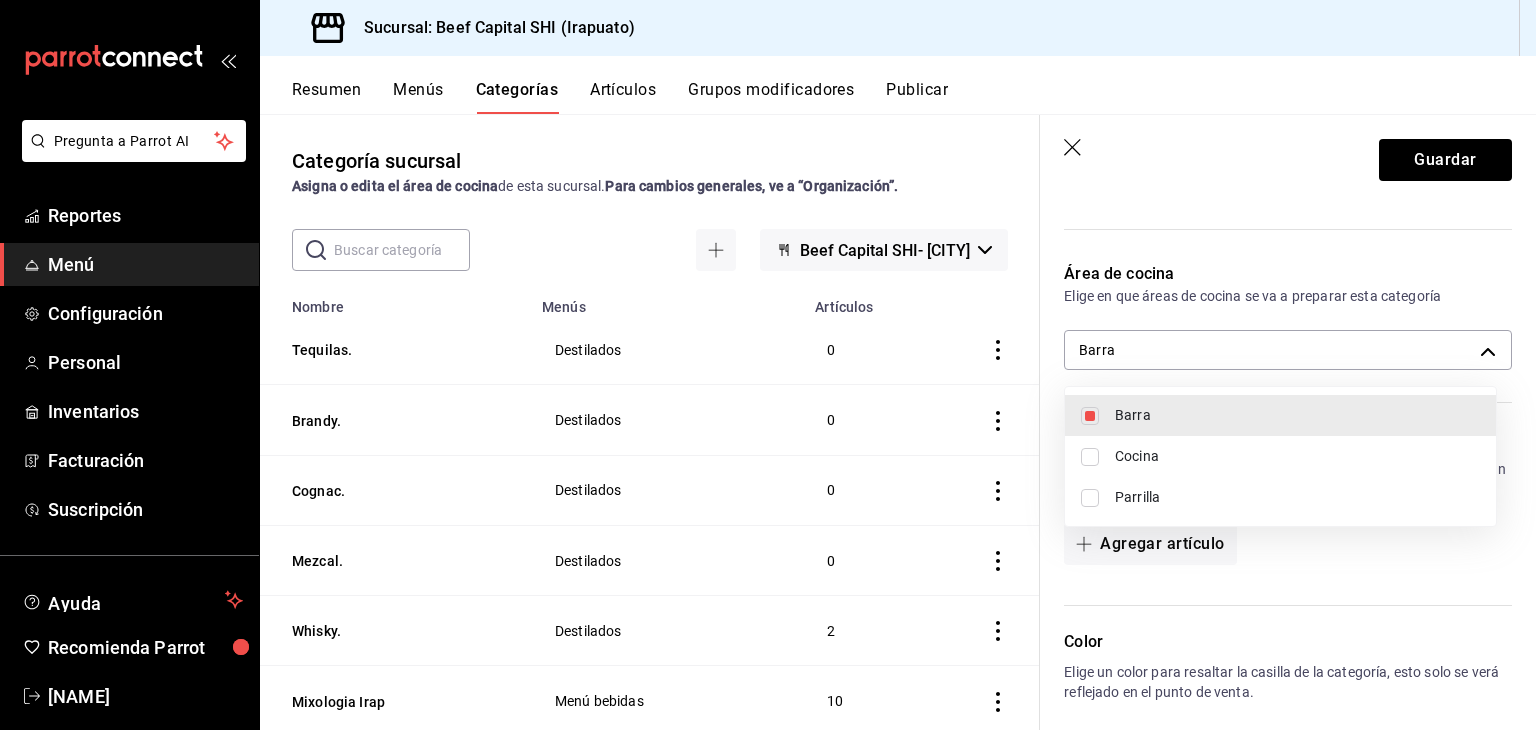click at bounding box center (768, 365) 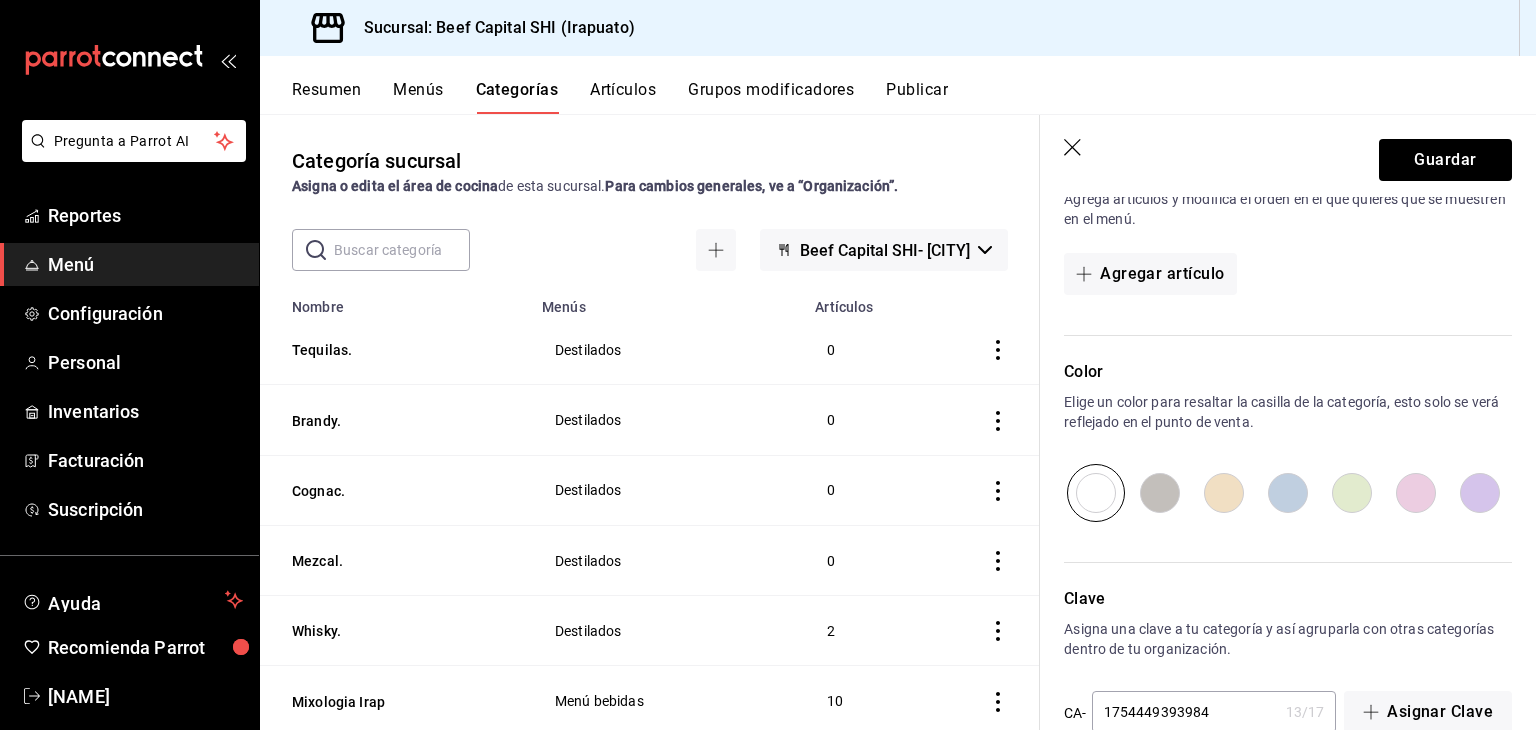 scroll, scrollTop: 679, scrollLeft: 0, axis: vertical 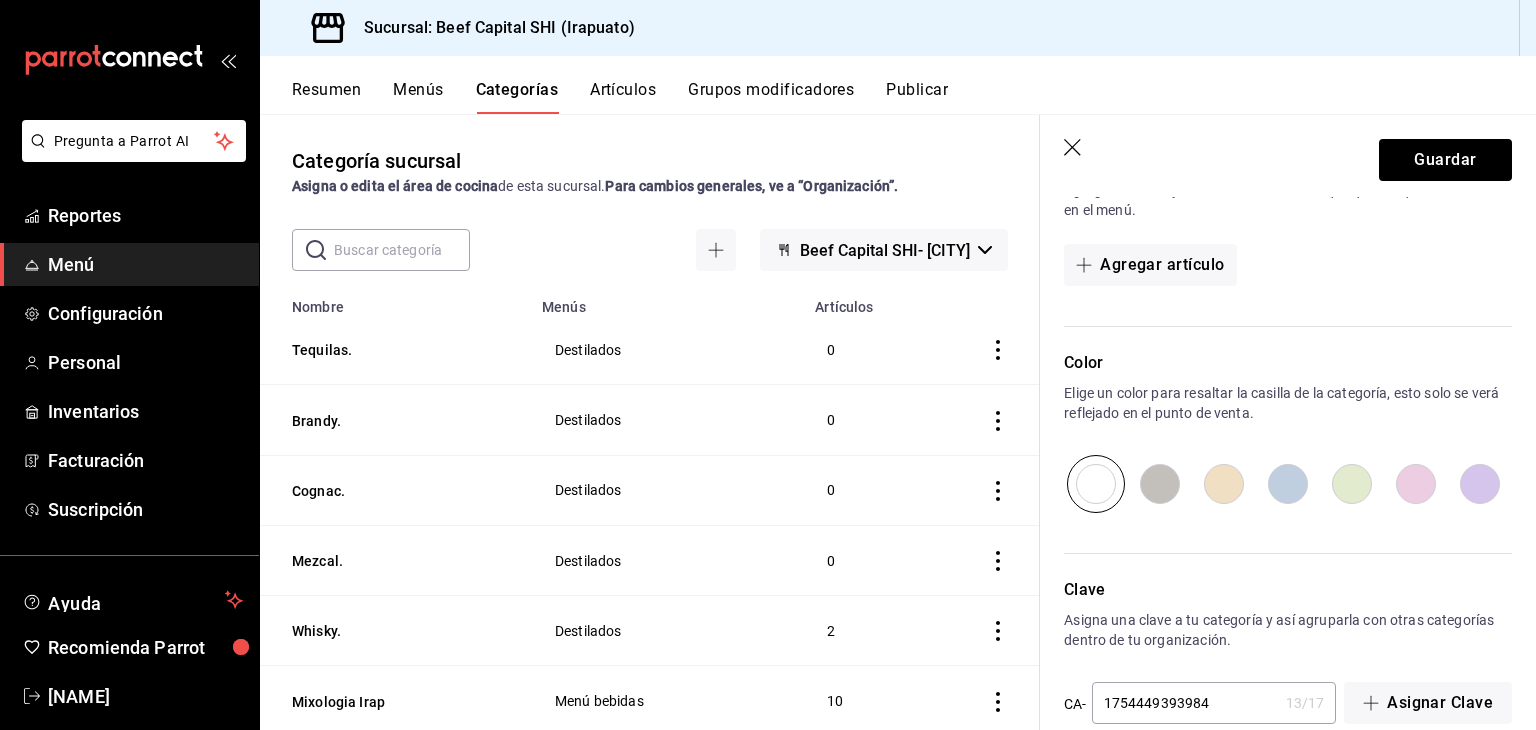click at bounding box center [1224, 484] 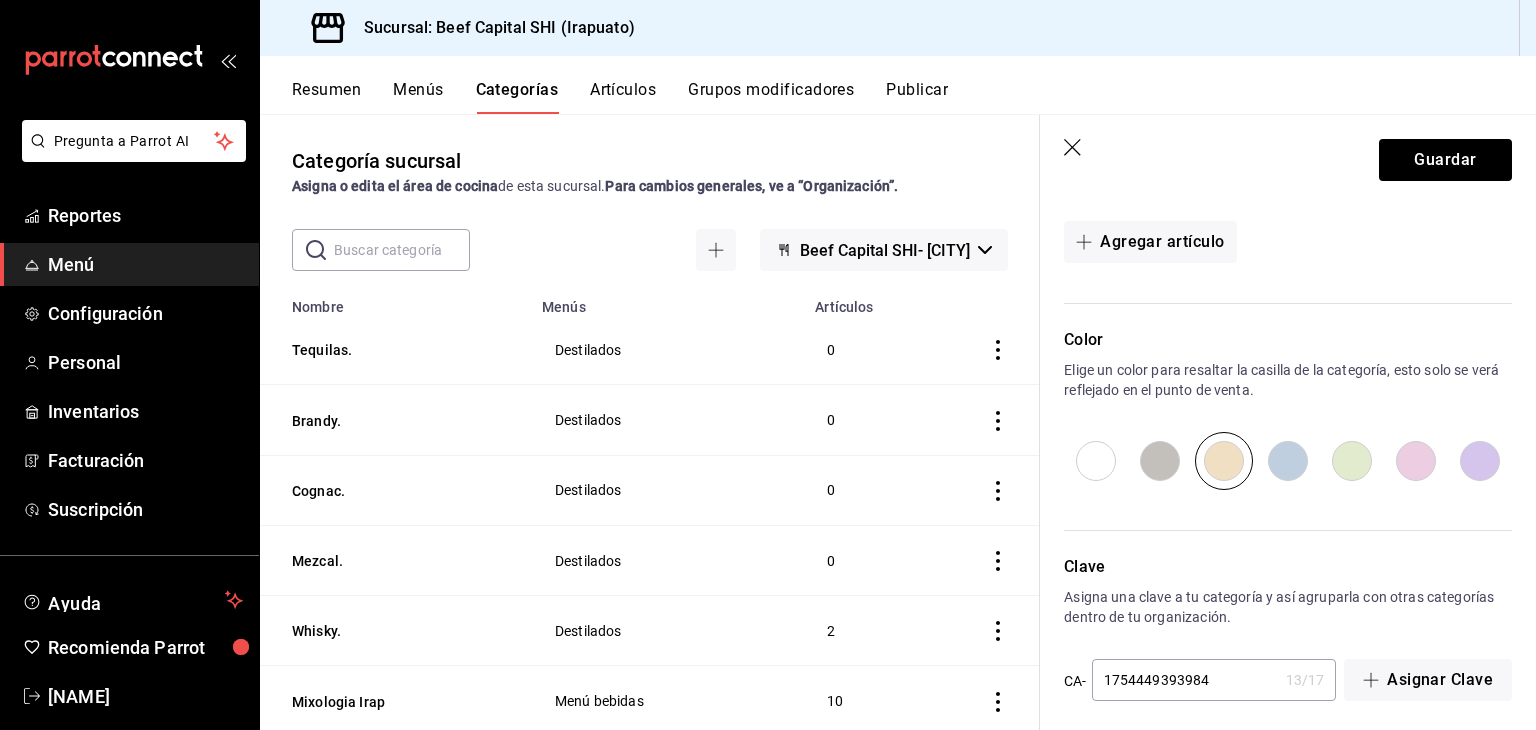 scroll, scrollTop: 714, scrollLeft: 0, axis: vertical 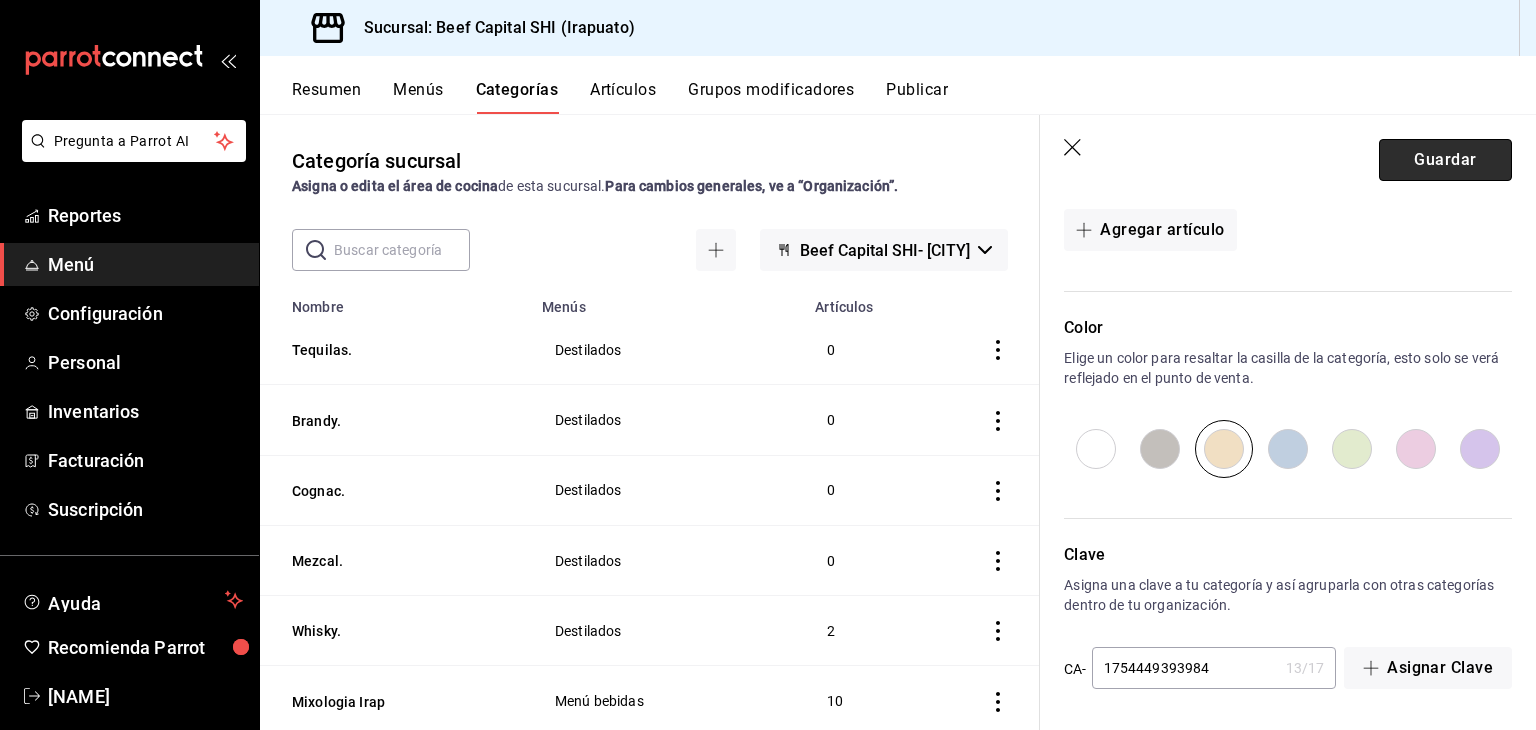 click on "Guardar" at bounding box center [1445, 160] 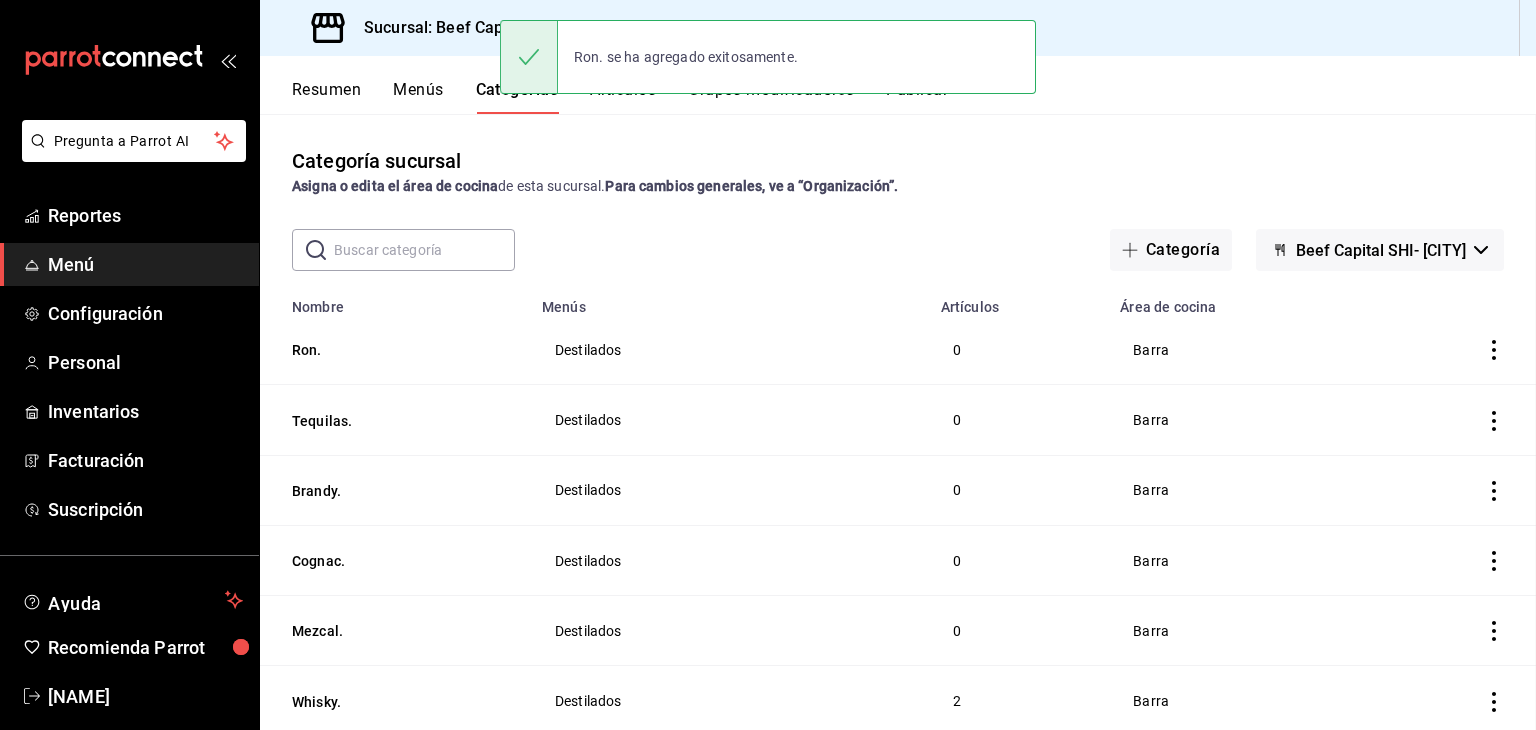 scroll, scrollTop: 0, scrollLeft: 0, axis: both 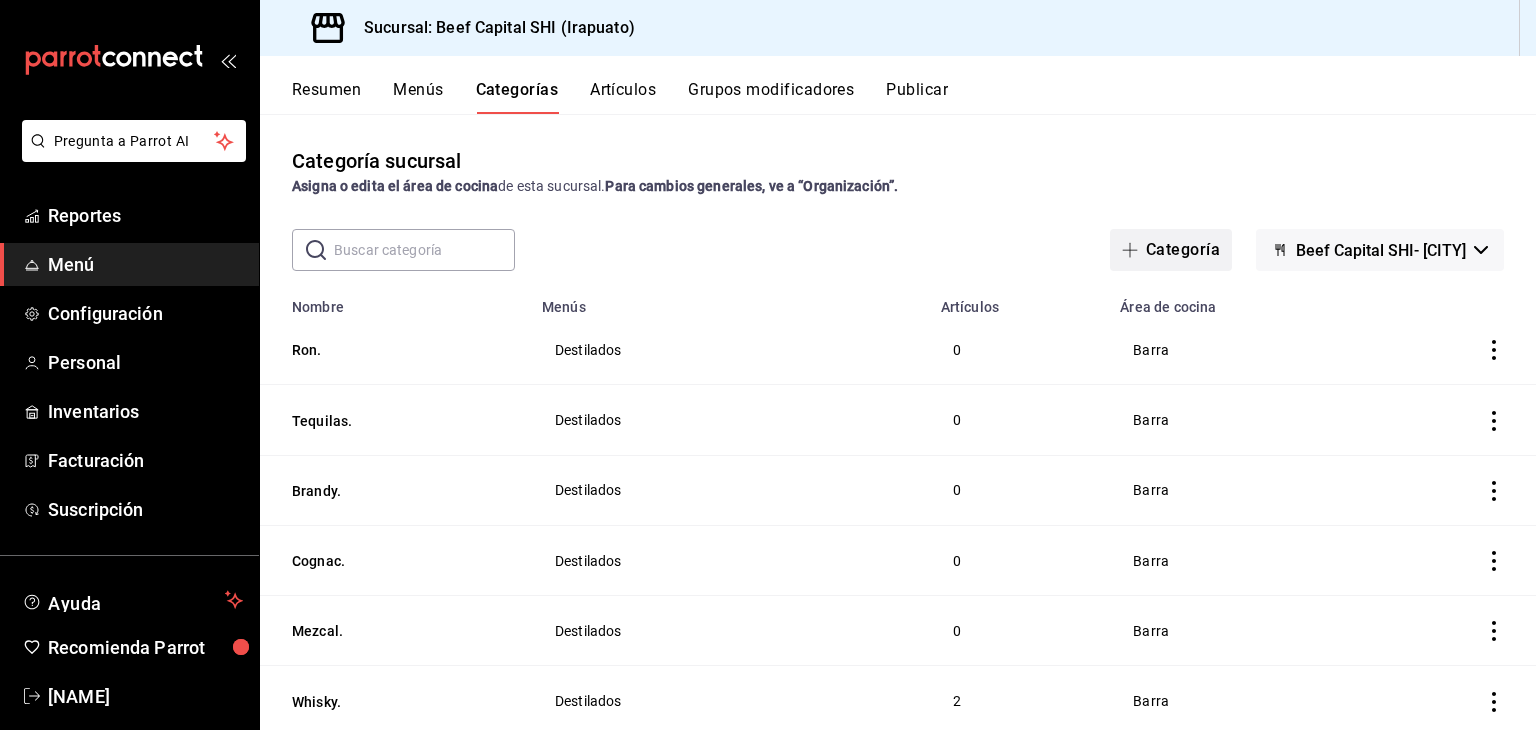 click 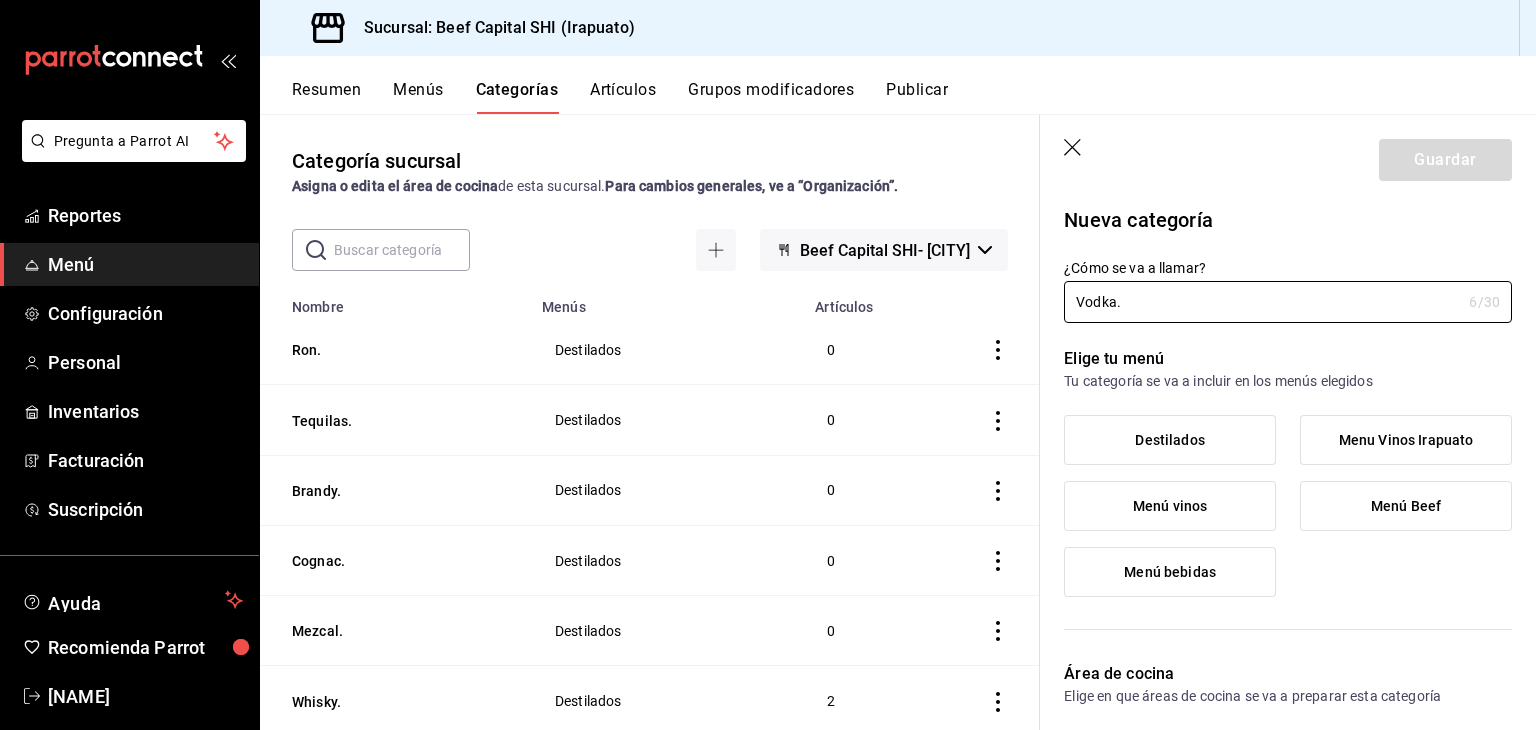 click on "Destilados" at bounding box center (1169, 440) 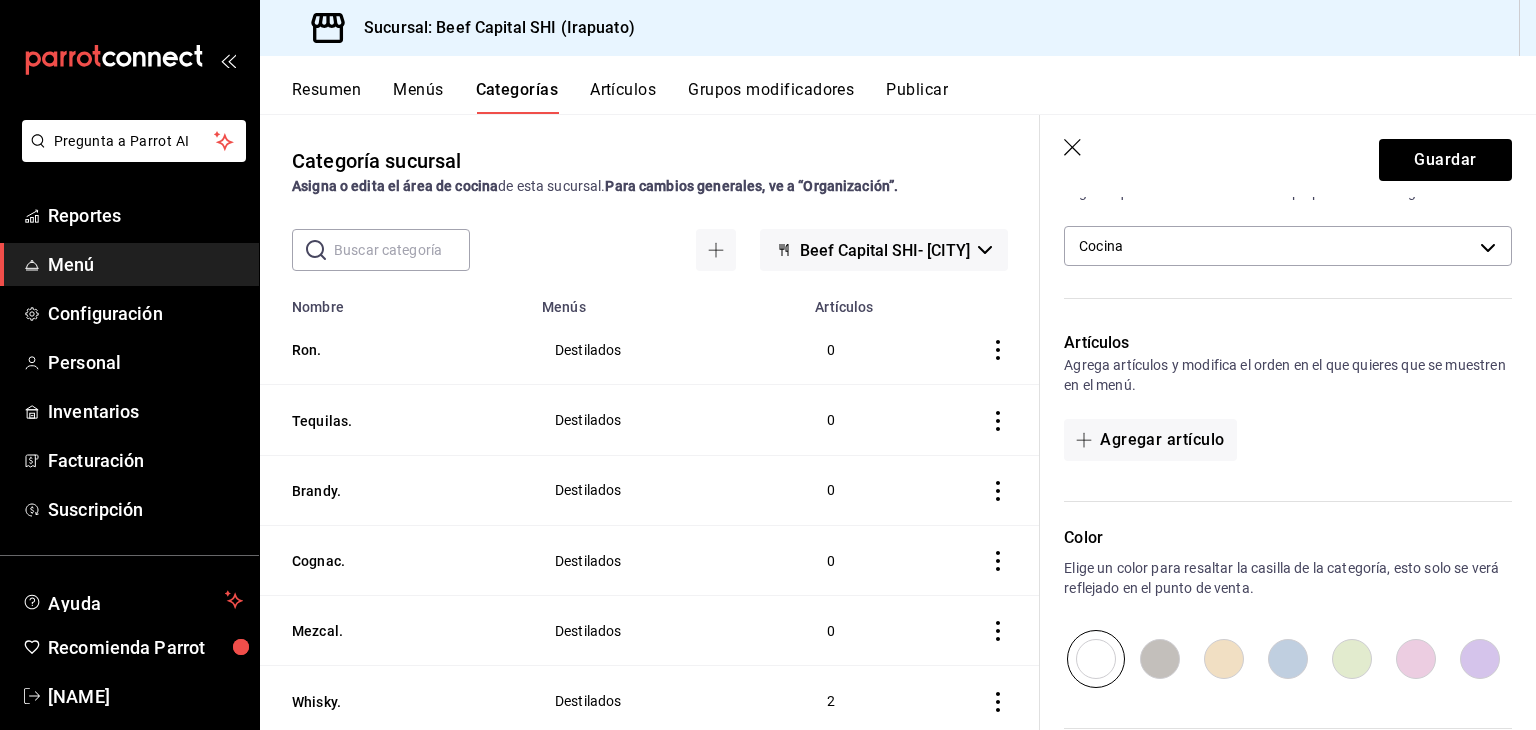 scroll, scrollTop: 400, scrollLeft: 0, axis: vertical 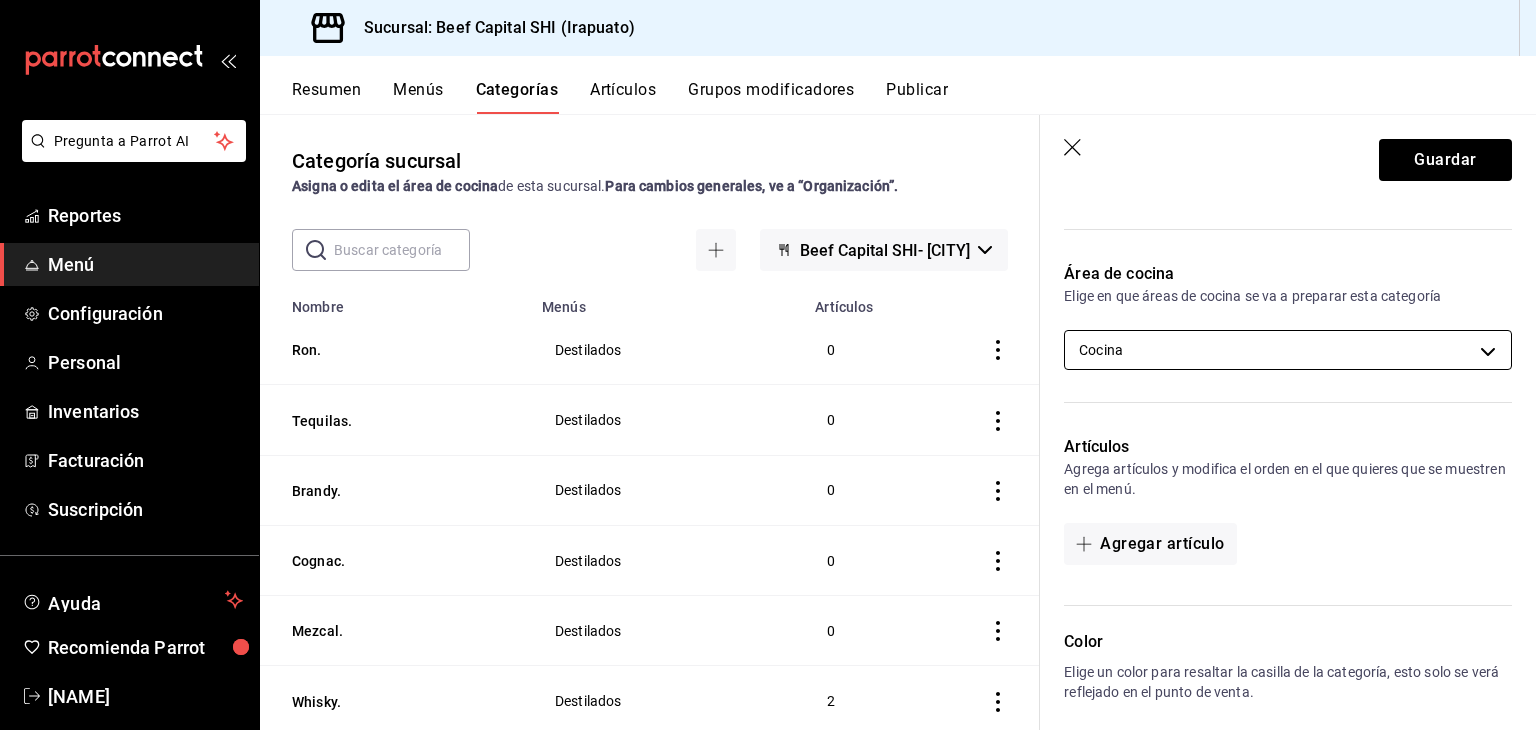 click on "Pregunta a Parrot AI Reportes   Menú   Configuración   Personal   Inventarios   Facturación   Suscripción   Ayuda Recomienda Parrot   Georgina Manrique   Sugerir nueva función   Sucursal: Beef Capital SHI (Irapuato) Resumen Menús Categorías Artículos Grupos modificadores Publicar Categoría sucursal Asigna o edita el área de cocina  de esta sucursal.  Para cambios generales, ve a “Organización”. ​ ​ Beef Capital SHI- Irapuato Nombre Menús Artículos Ron. Destilados 0 Tequilas. Destilados 0 Brandy. Destilados 0 Cognac. Destilados 0 Mezcal. Destilados 0 Whisky. Destilados 2 Mixologia Irap Menú bebidas 10 Vinos Copeo Irap Menu Vinos Irapuato 11 Burbujas Irap Menu Vinos Irapuato 5 Blancos Mex,Port,Esp(irap) Menu Vinos Irapuato 3 Tintos Mexico Irap Menu Vinos Irapuato 18 Tintos Españoles Irap Menu Vinos Irapuato 9 Irapuato Vinos Menú Menú vinos 0 USA tintos Menú vinos 8 Tintos Mexicanos Menú vinos 37 Tintos Españoles Menú vinos 45 Tintos argentinos Menú vinos 6 Portugal Aguja 2 3 3 6 13" at bounding box center (768, 365) 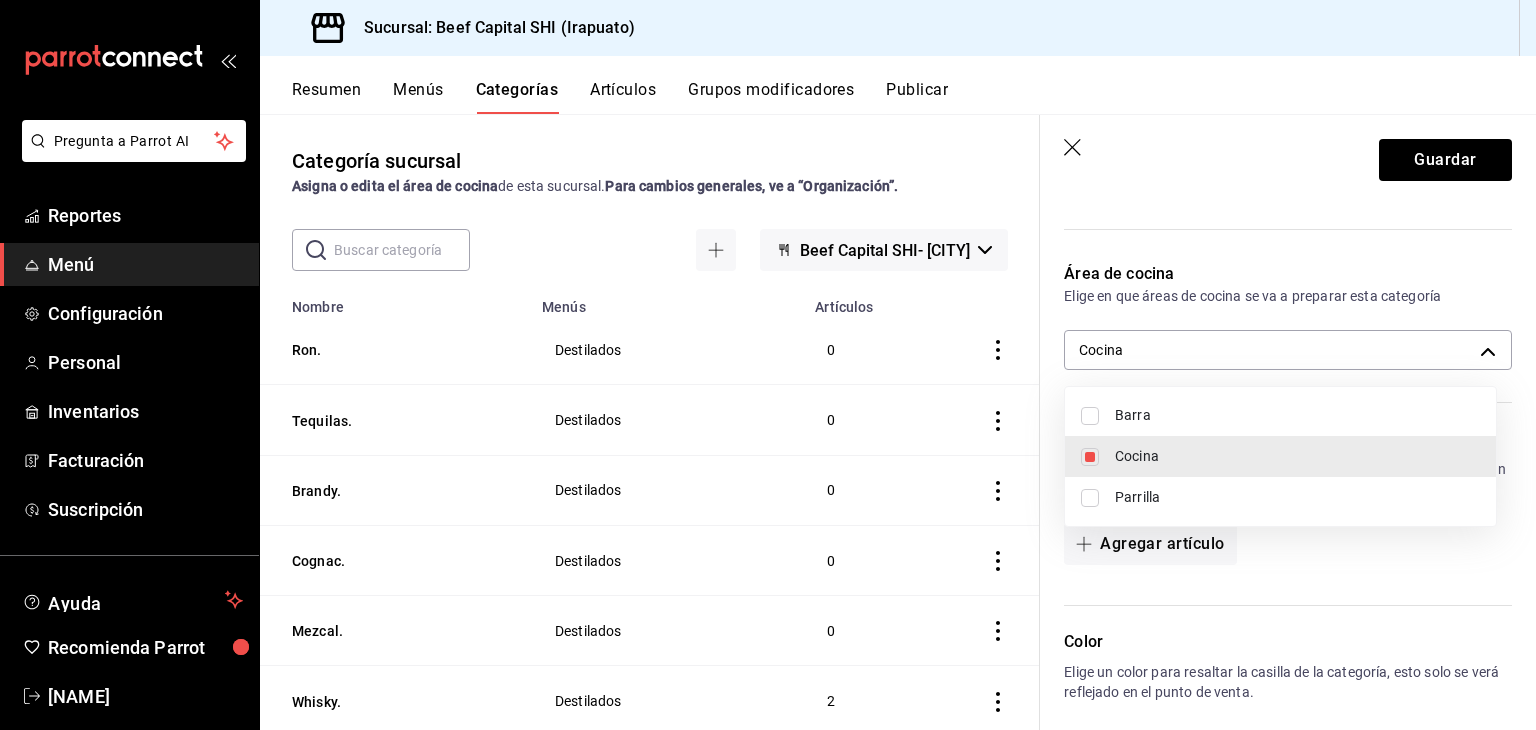 click at bounding box center [1090, 416] 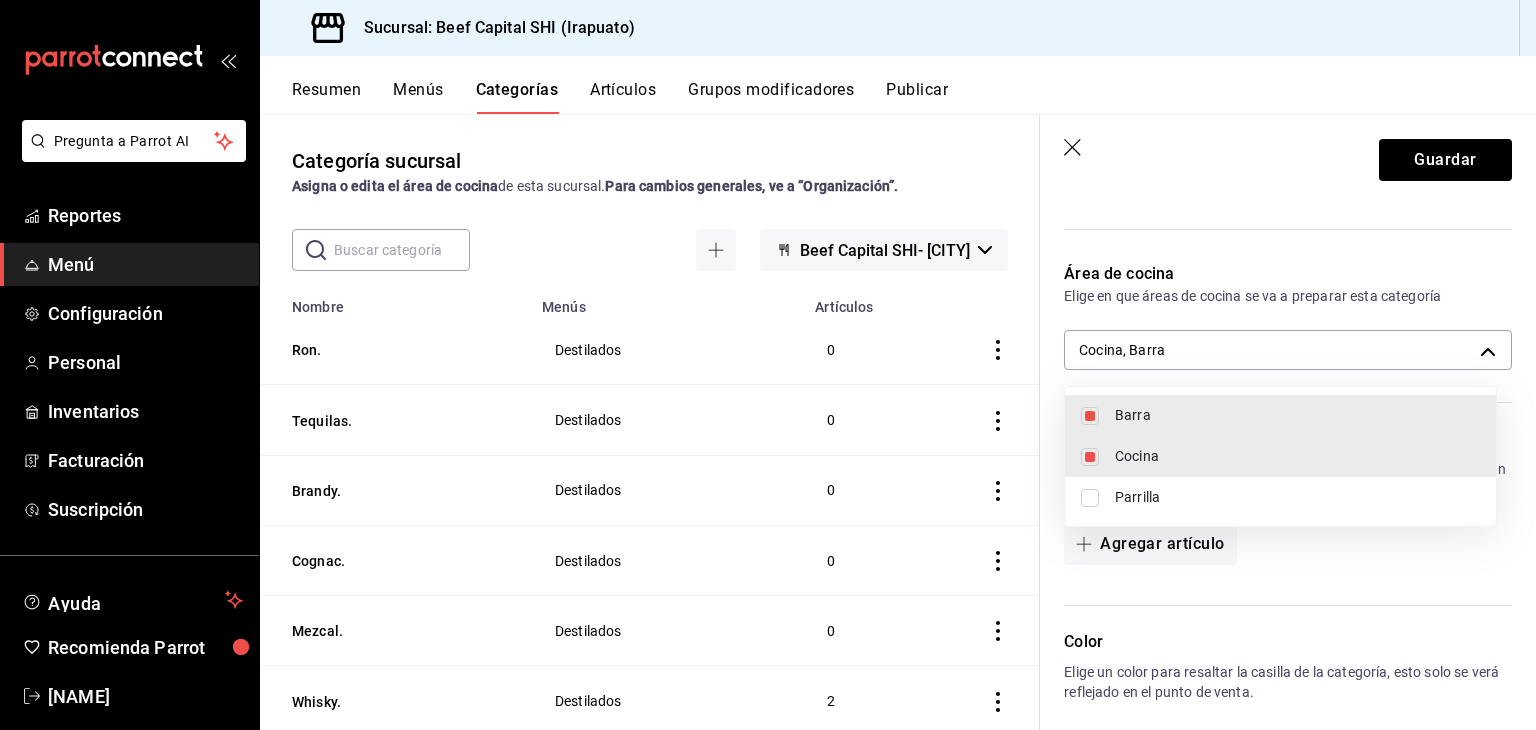 click at bounding box center (1090, 457) 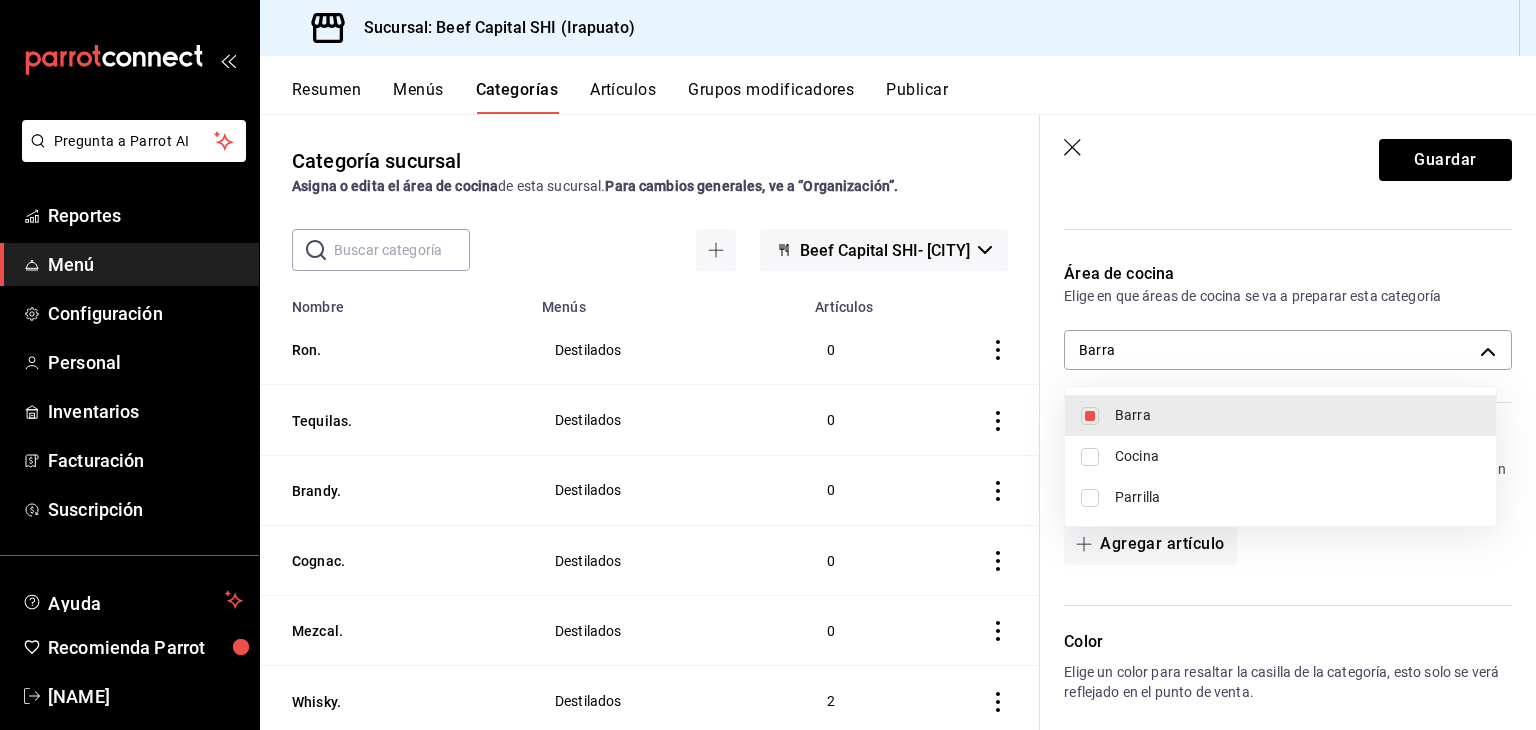 click at bounding box center [768, 365] 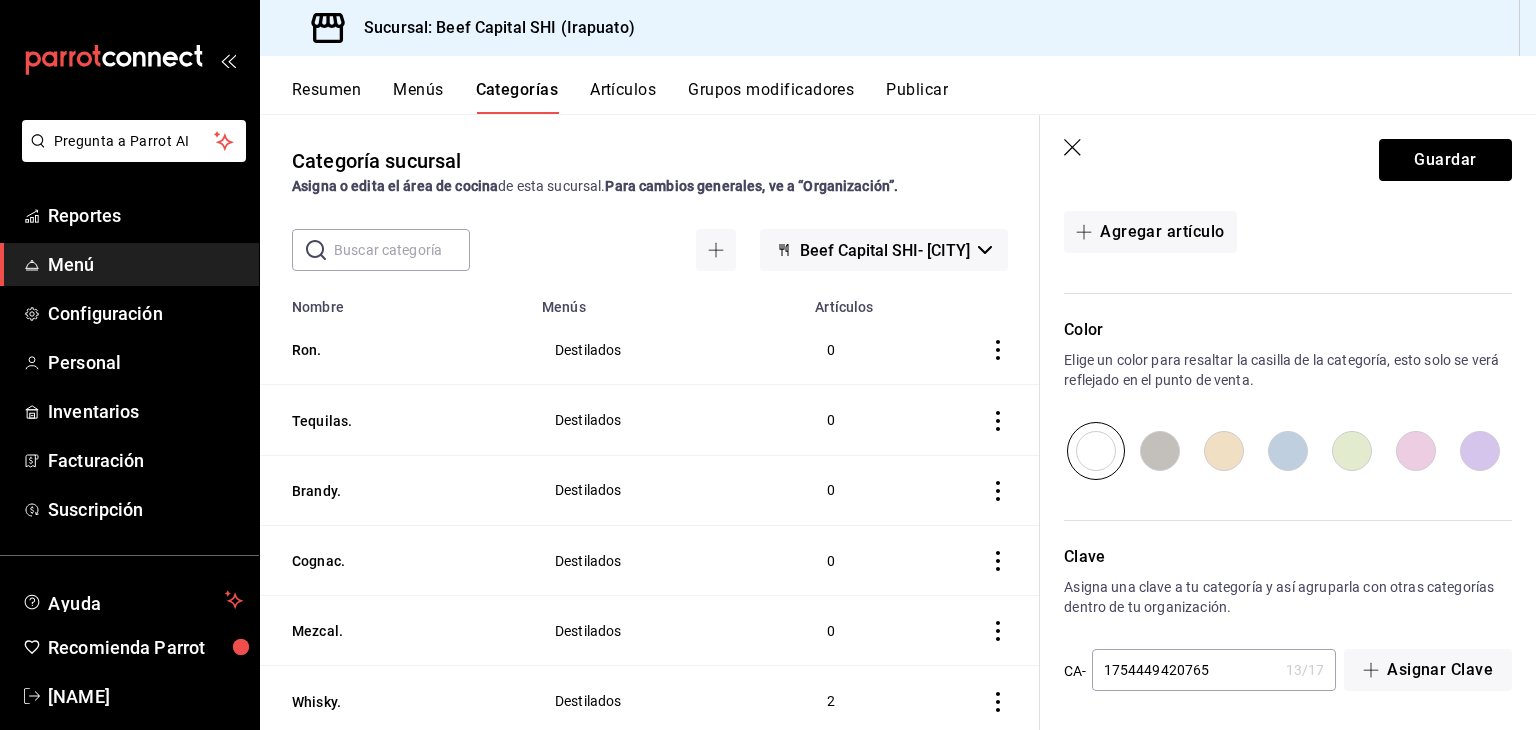 scroll, scrollTop: 714, scrollLeft: 0, axis: vertical 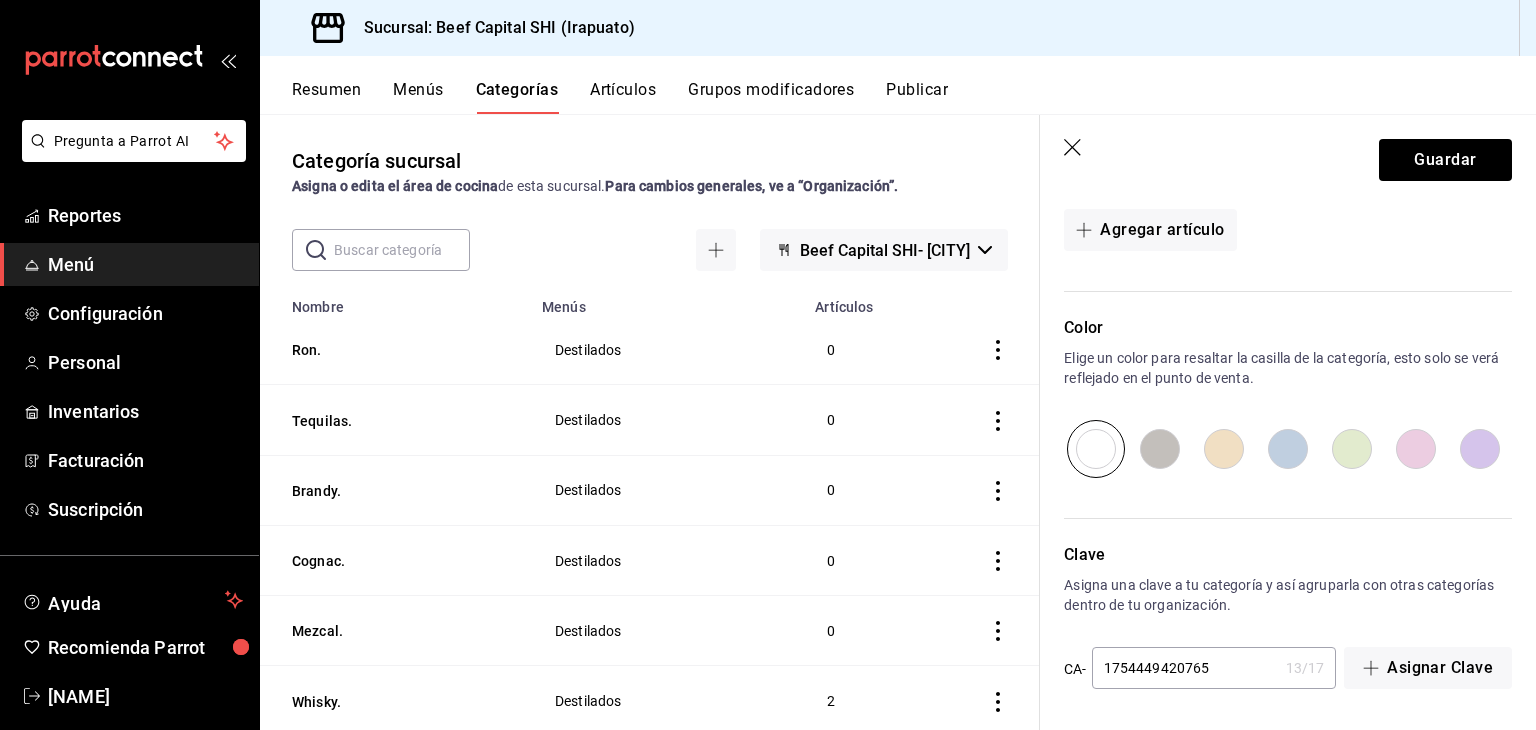 click at bounding box center (1224, 449) 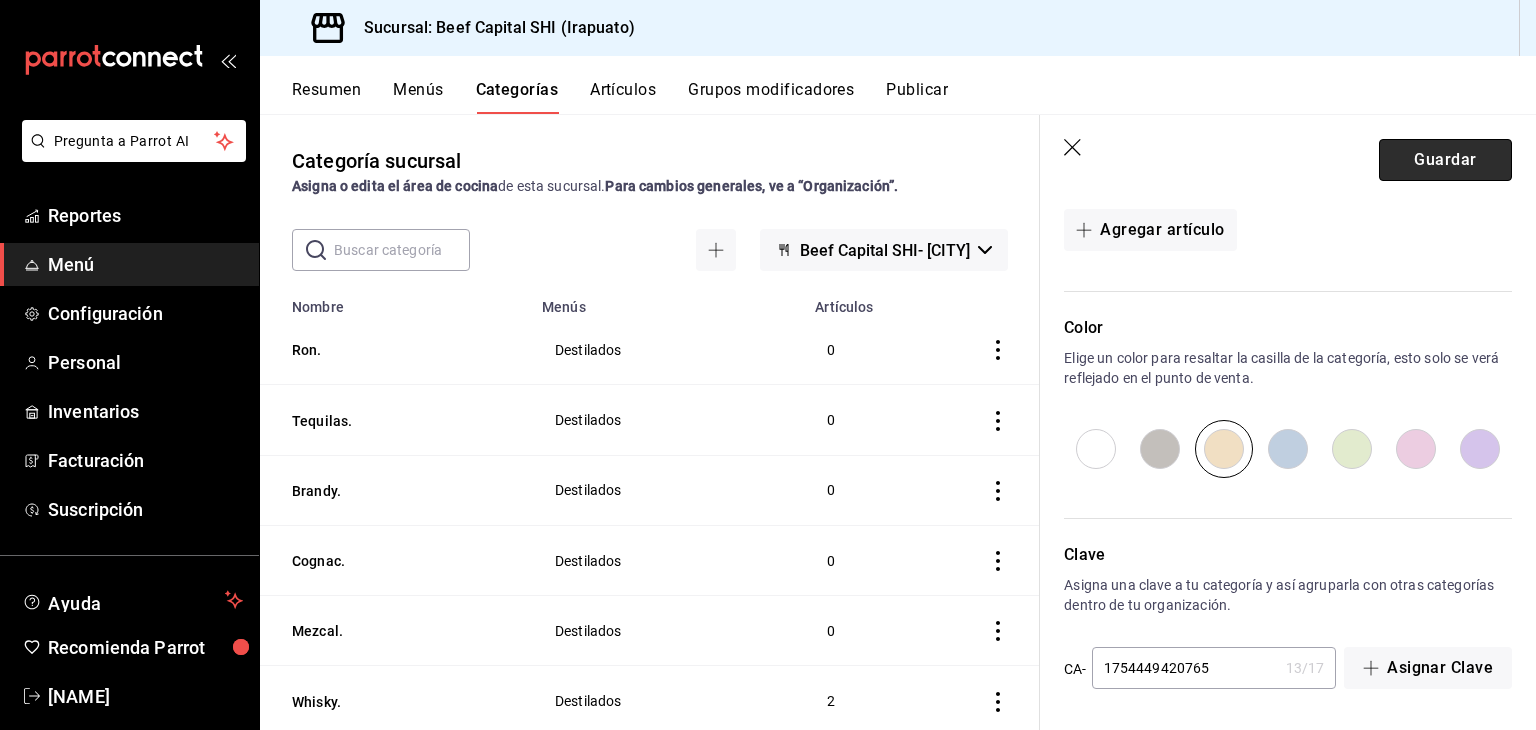 click on "Guardar" at bounding box center (1445, 160) 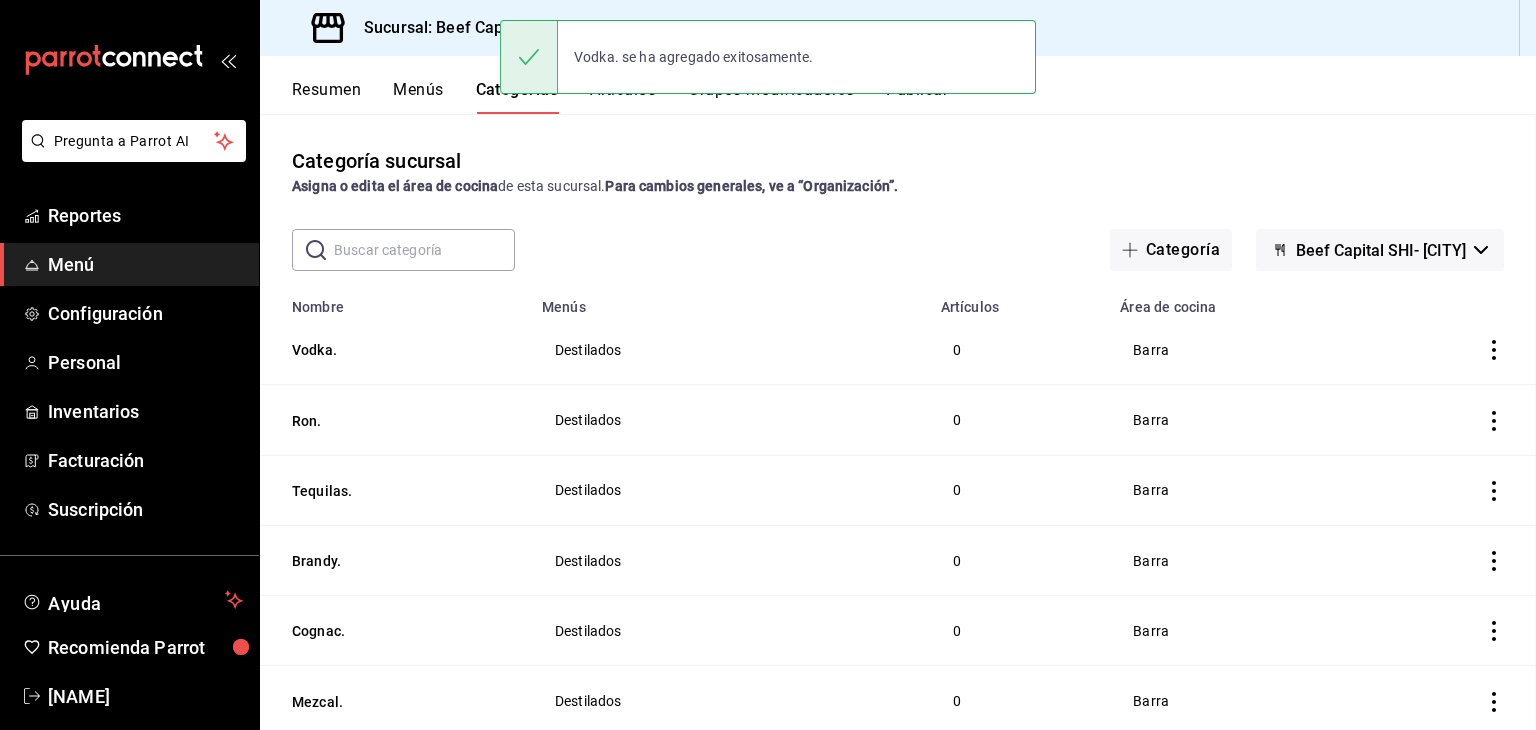 scroll, scrollTop: 0, scrollLeft: 0, axis: both 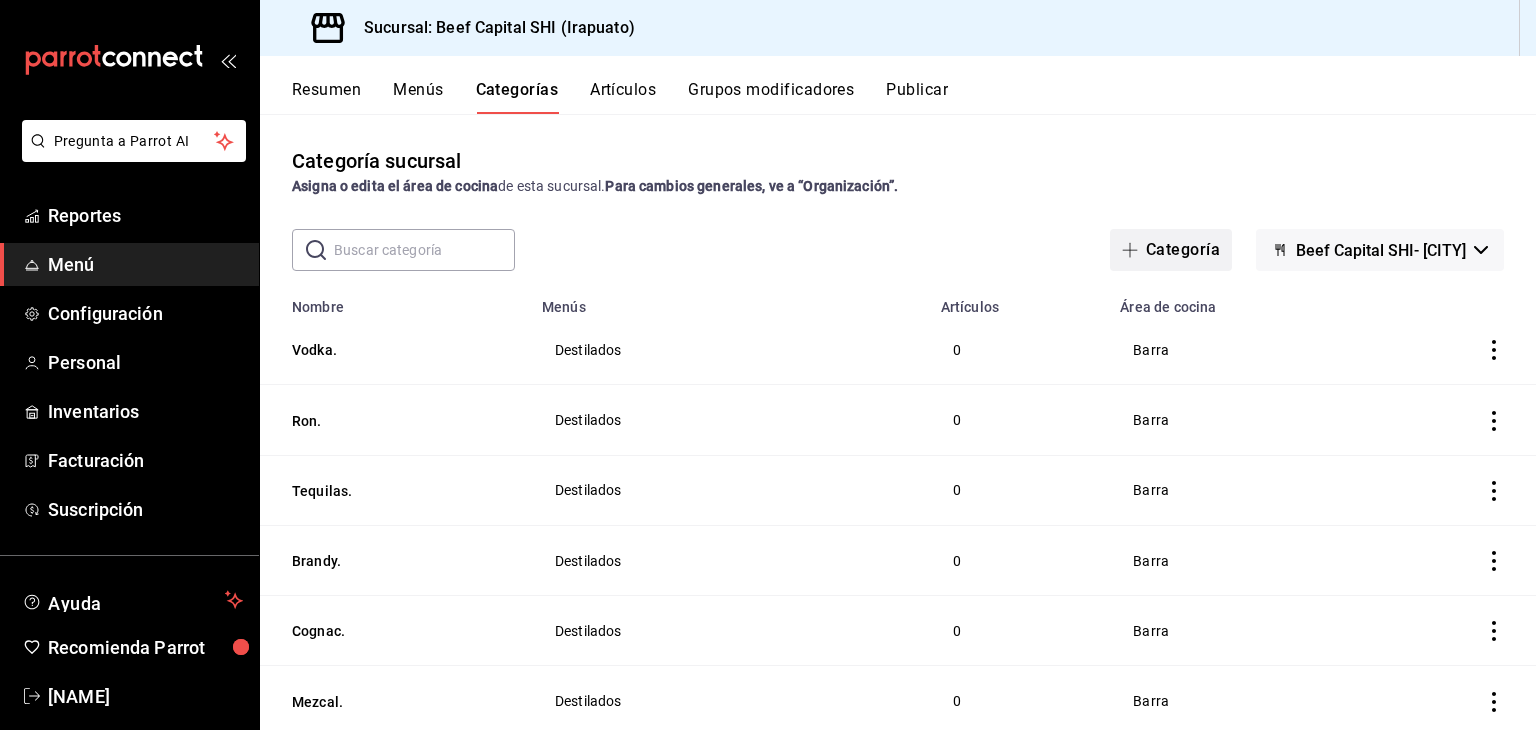 click 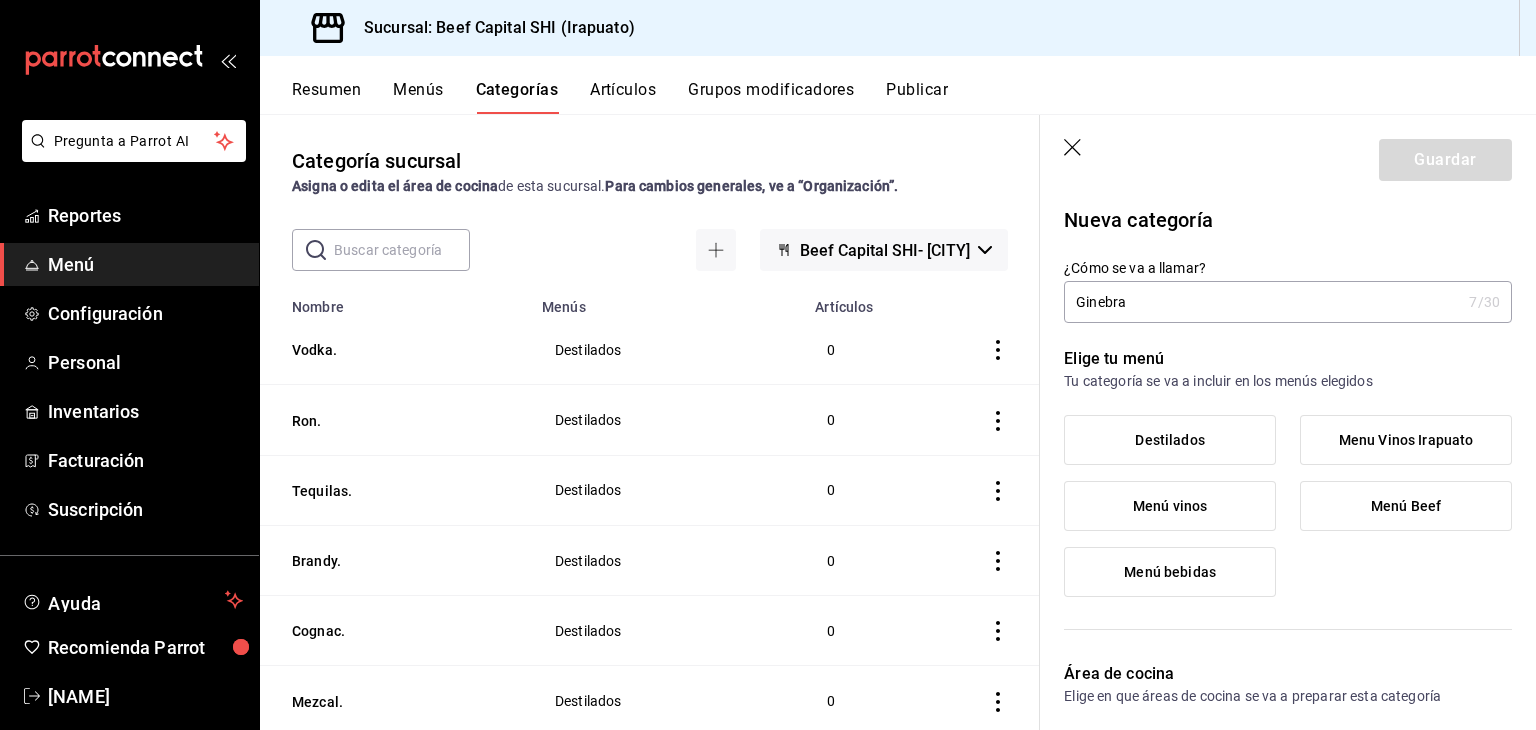 click on "Destilados" at bounding box center [1170, 440] 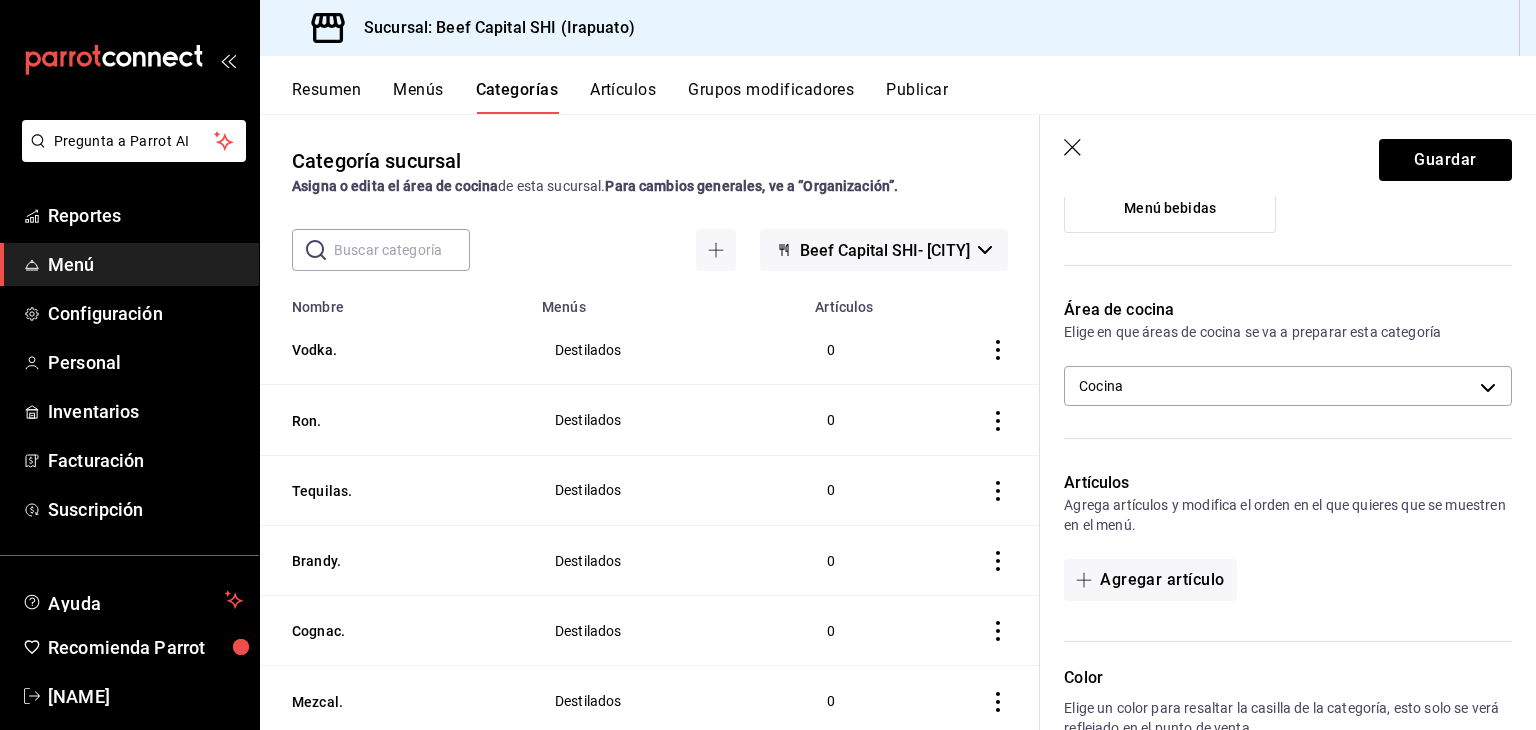 scroll, scrollTop: 400, scrollLeft: 0, axis: vertical 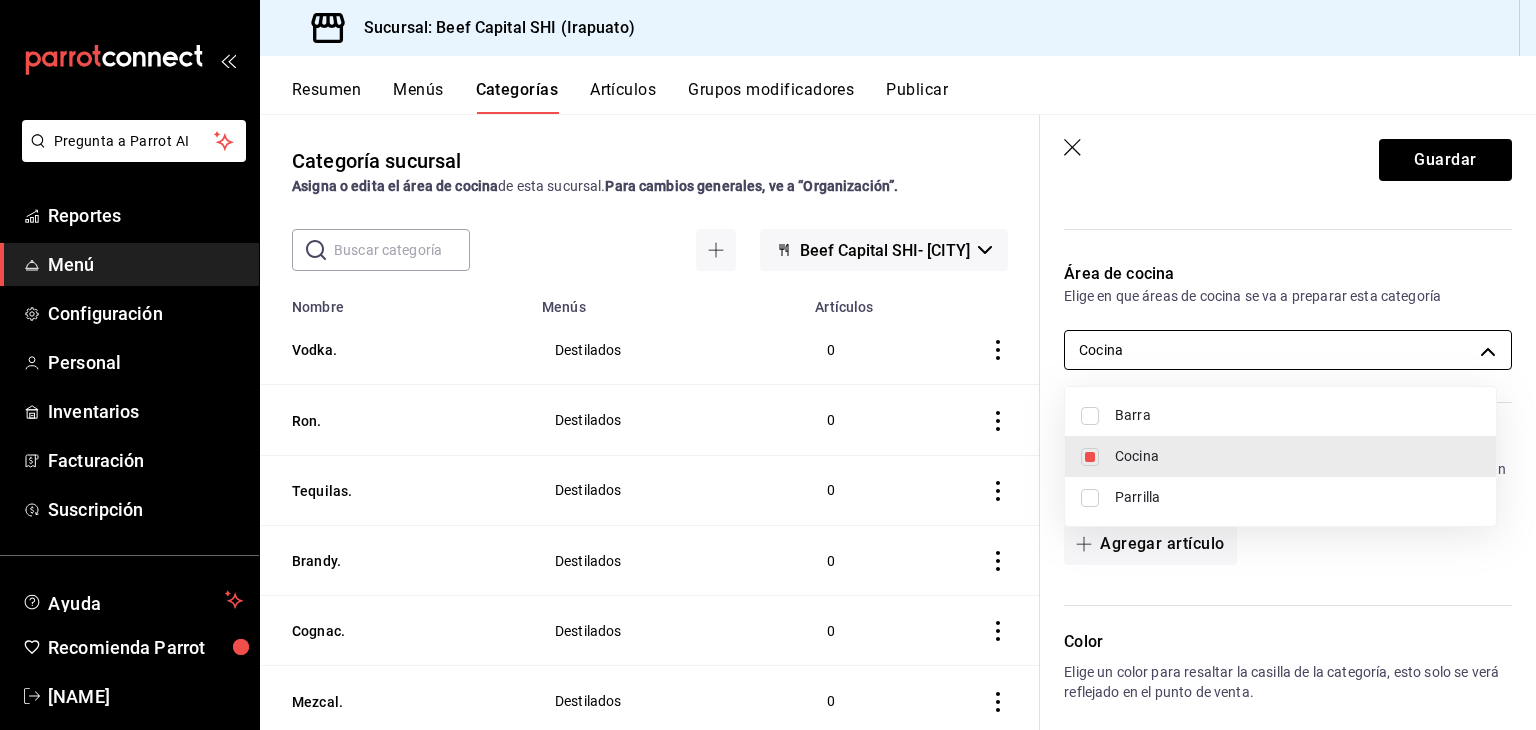 click on "Pregunta a Parrot AI Reportes   Menú   Configuración   Personal   Inventarios   Facturación   Suscripción   Ayuda Recomienda Parrot   Georgina Manrique   Sugerir nueva función   Sucursal: Beef Capital SHI (Irapuato) Resumen Menús Categorías Artículos Grupos modificadores Publicar Categoría sucursal Asigna o edita el área de cocina  de esta sucursal.  Para cambios generales, ve a “Organización”. ​ ​ Beef Capital SHI- Irapuato Nombre Menús Artículos Vodka. Destilados 0 Ron. Destilados 0 Tequilas. Destilados 0 Brandy. Destilados 0 Cognac. Destilados 0 Mezcal. Destilados 0 Whisky. Destilados 2 Mixologia Irap Menú bebidas 10 Vinos Copeo Irap Menu Vinos Irapuato 11 Burbujas Irap Menu Vinos Irapuato 5 Blancos Mex,Port,Esp(irap) Menu Vinos Irapuato 3 Tintos Mexico Irap Menu Vinos Irapuato 18 Tintos Españoles Irap Menu Vinos Irapuato 9 Irapuato Vinos Menú Menú vinos 0 USA tintos Menú vinos 8 Tintos Mexicanos Menú vinos 37 Tintos Españoles Menú vinos 45 Tintos argentinos Menú vinos 6 2 3 7" at bounding box center [768, 365] 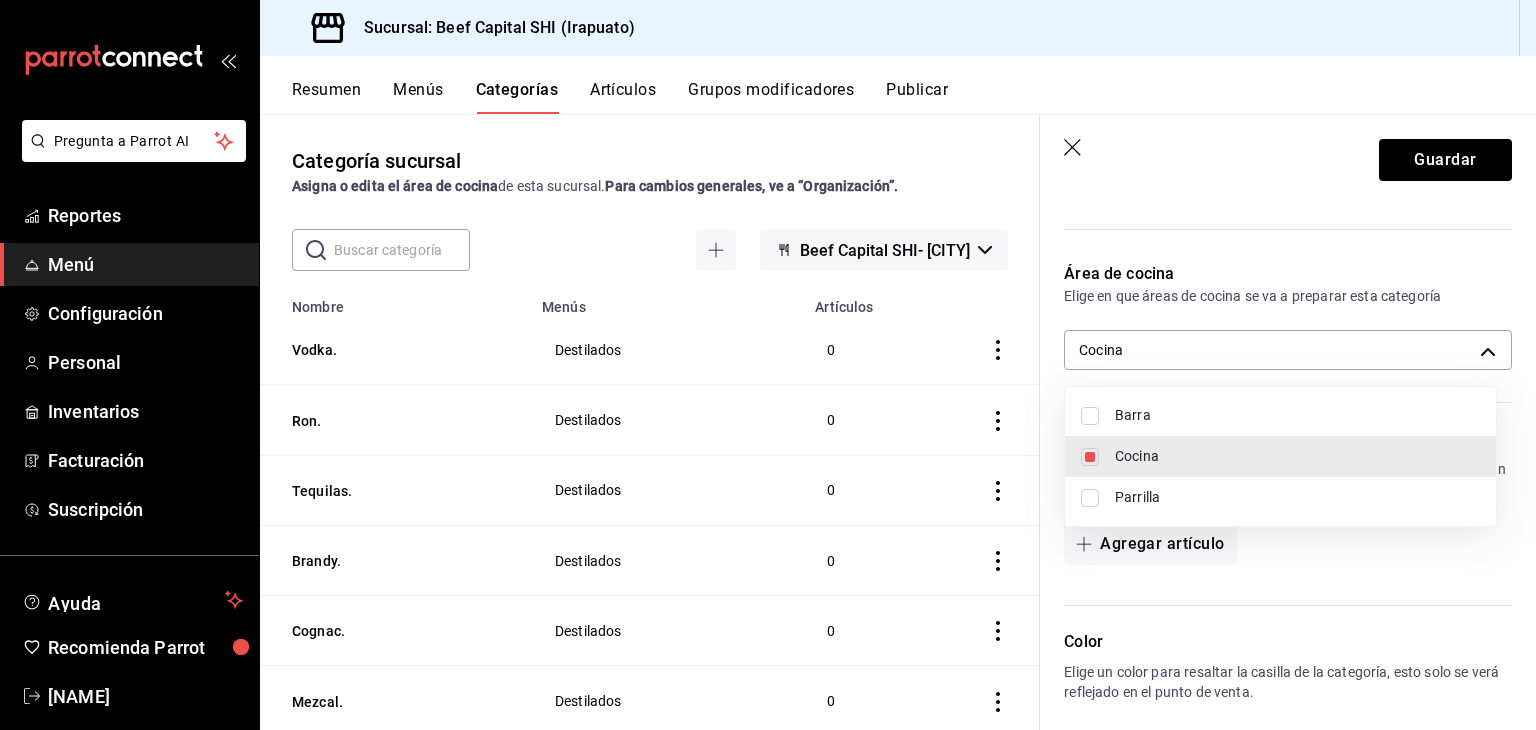 click at bounding box center [1090, 416] 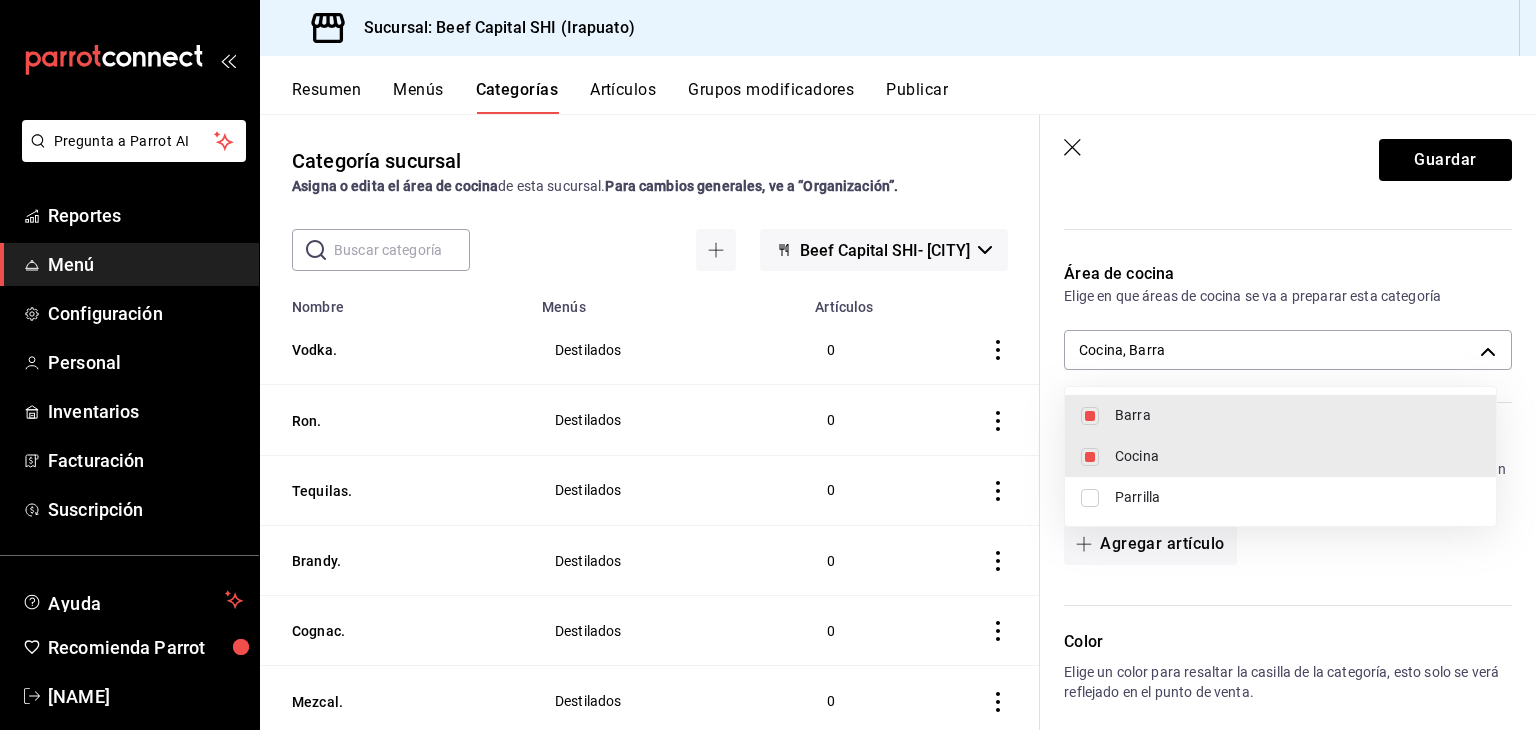 click at bounding box center (1090, 457) 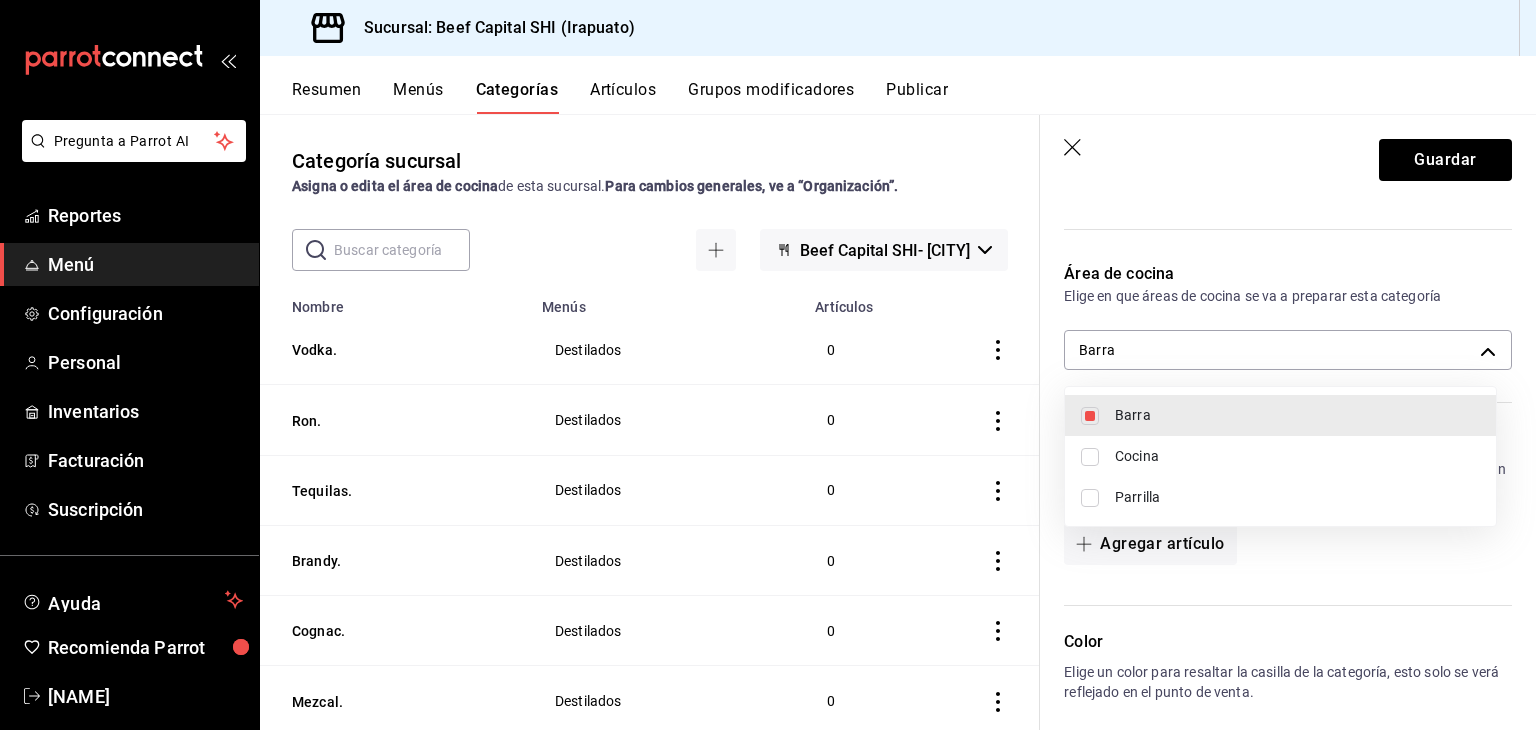 click at bounding box center (768, 365) 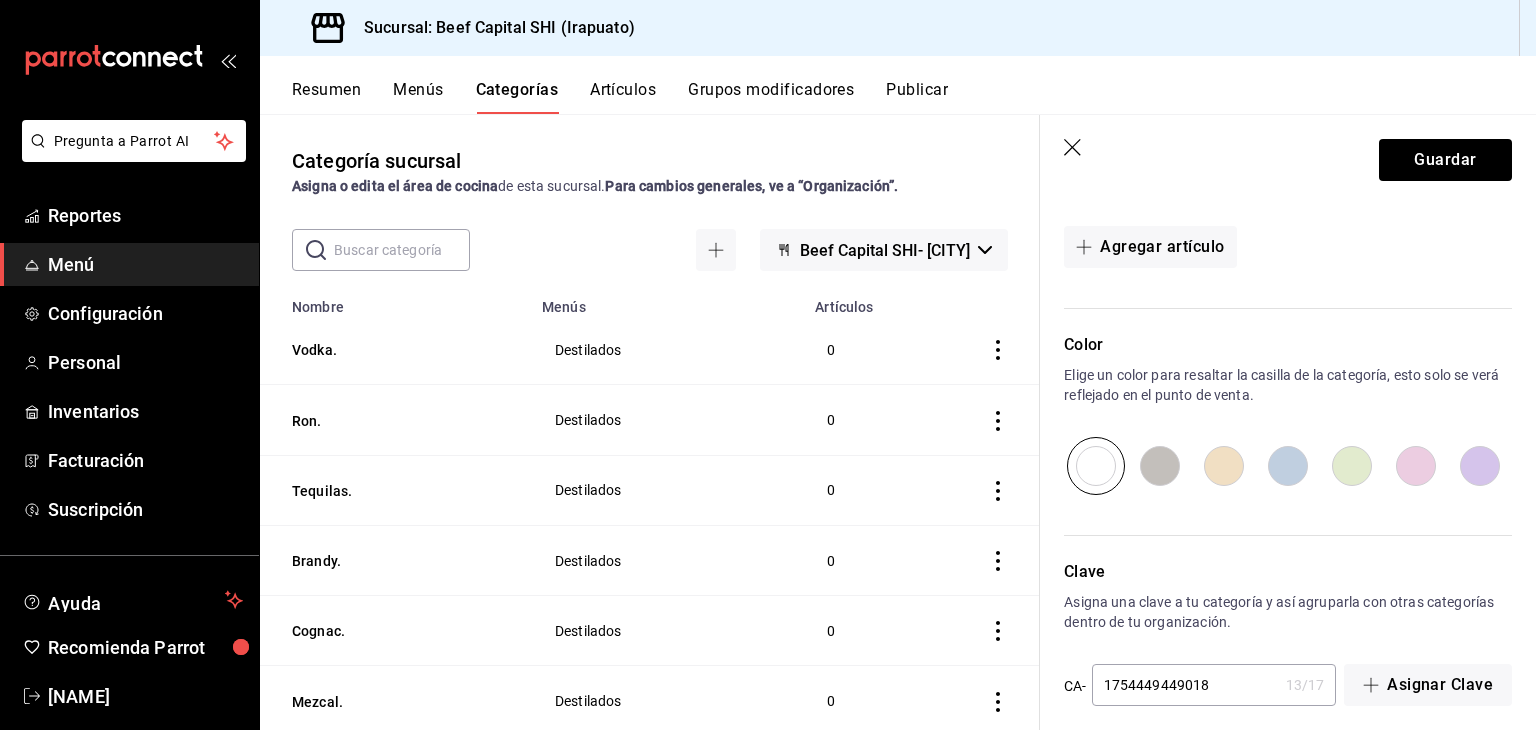 scroll, scrollTop: 704, scrollLeft: 0, axis: vertical 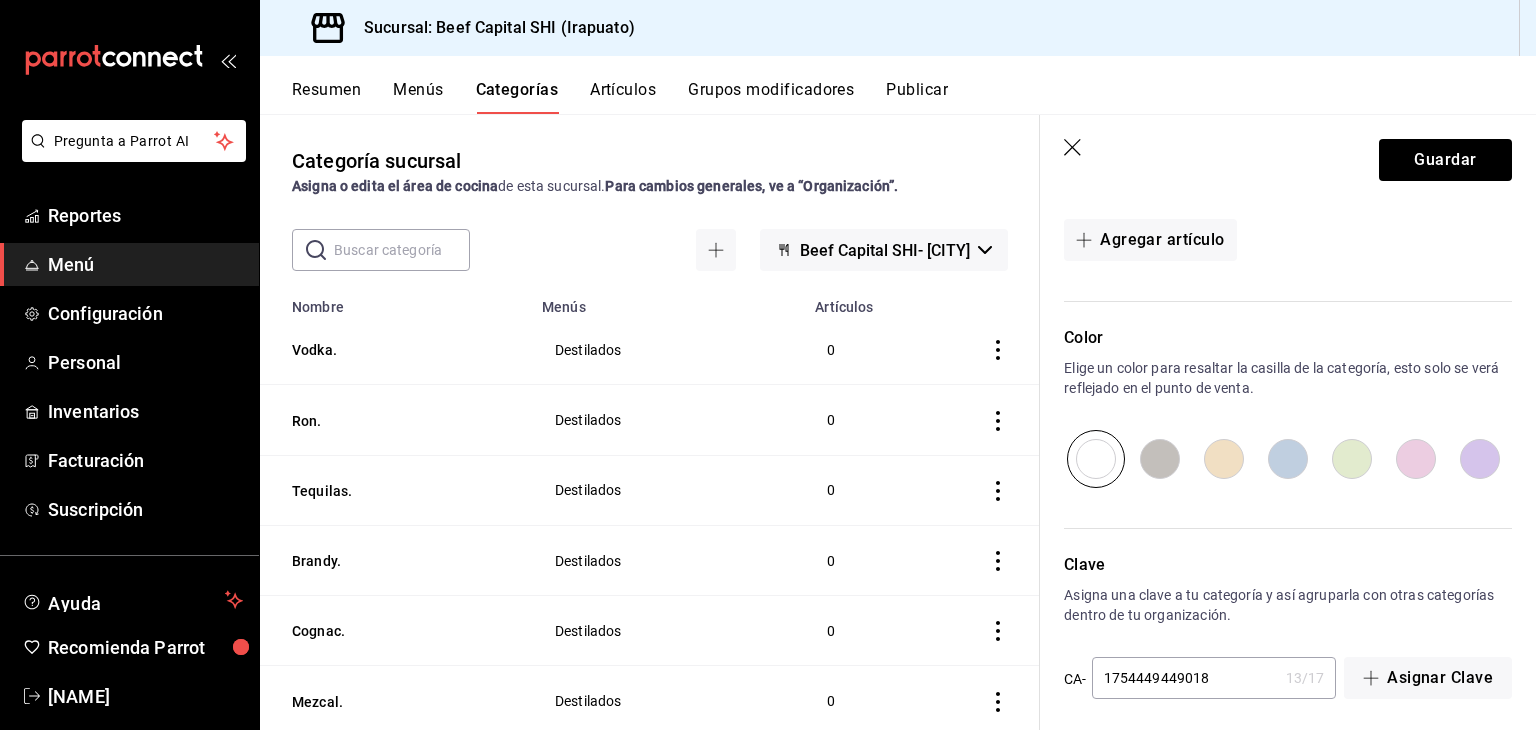 click at bounding box center (1224, 459) 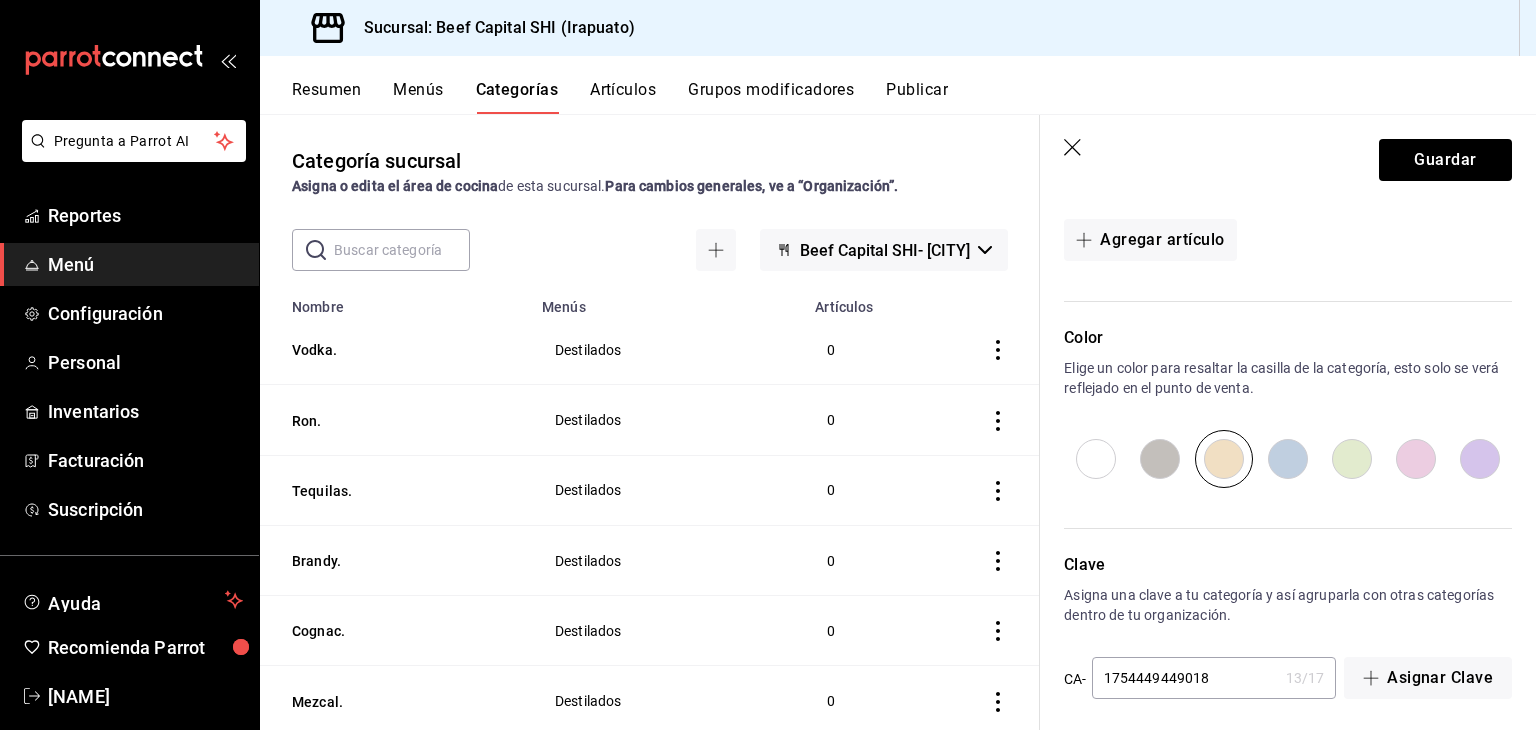 scroll, scrollTop: 714, scrollLeft: 0, axis: vertical 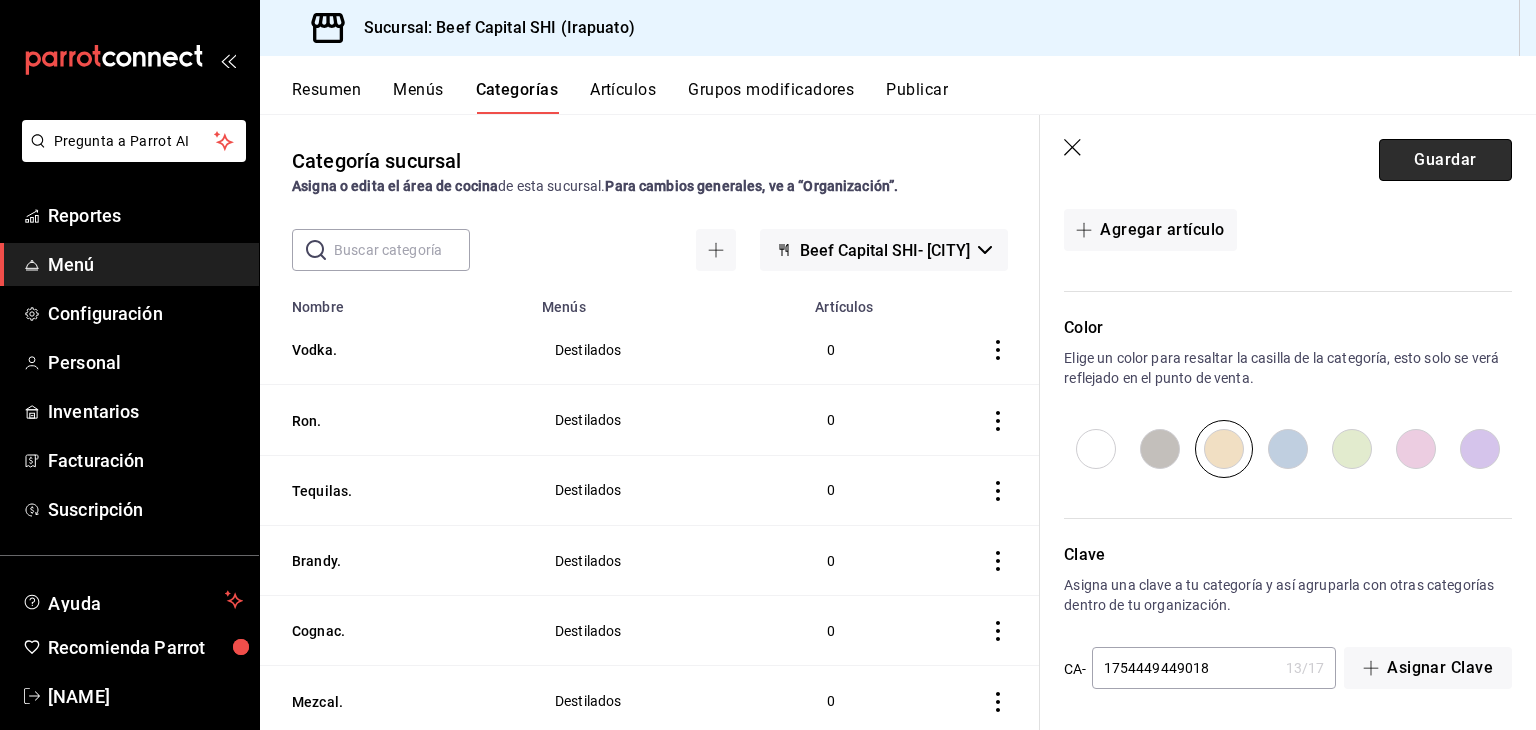 click on "Guardar" at bounding box center (1445, 160) 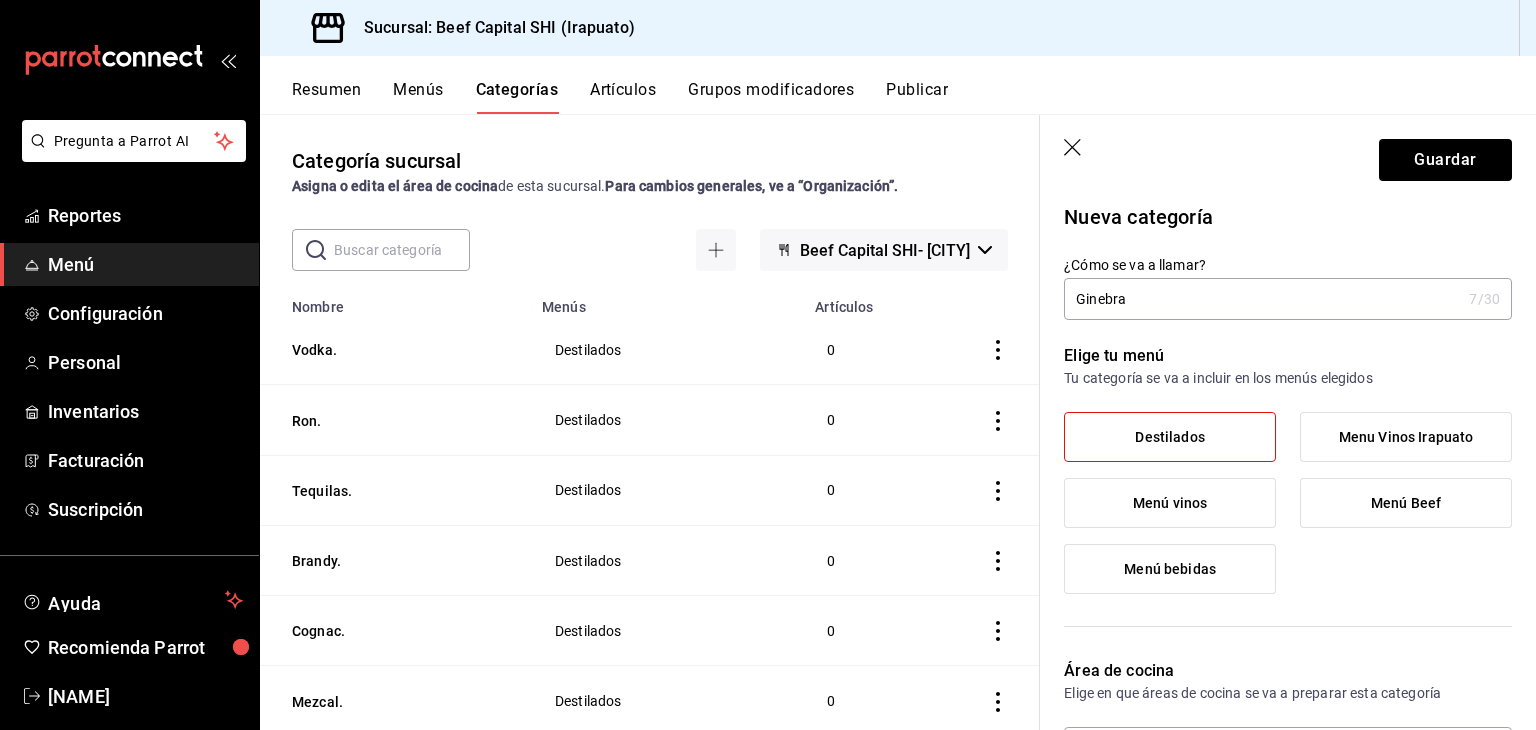 scroll, scrollTop: 0, scrollLeft: 0, axis: both 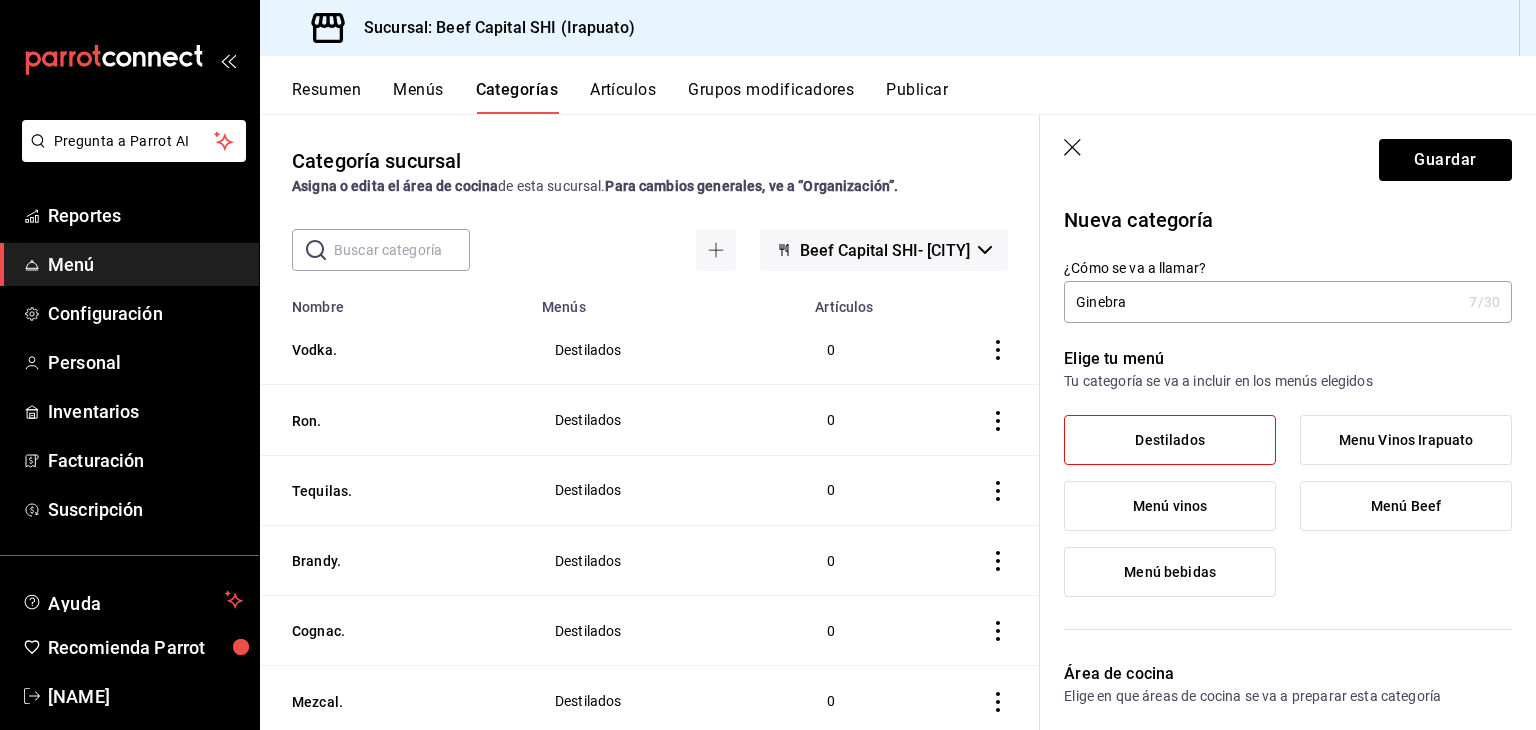 click on "Ginebra" at bounding box center [1262, 302] 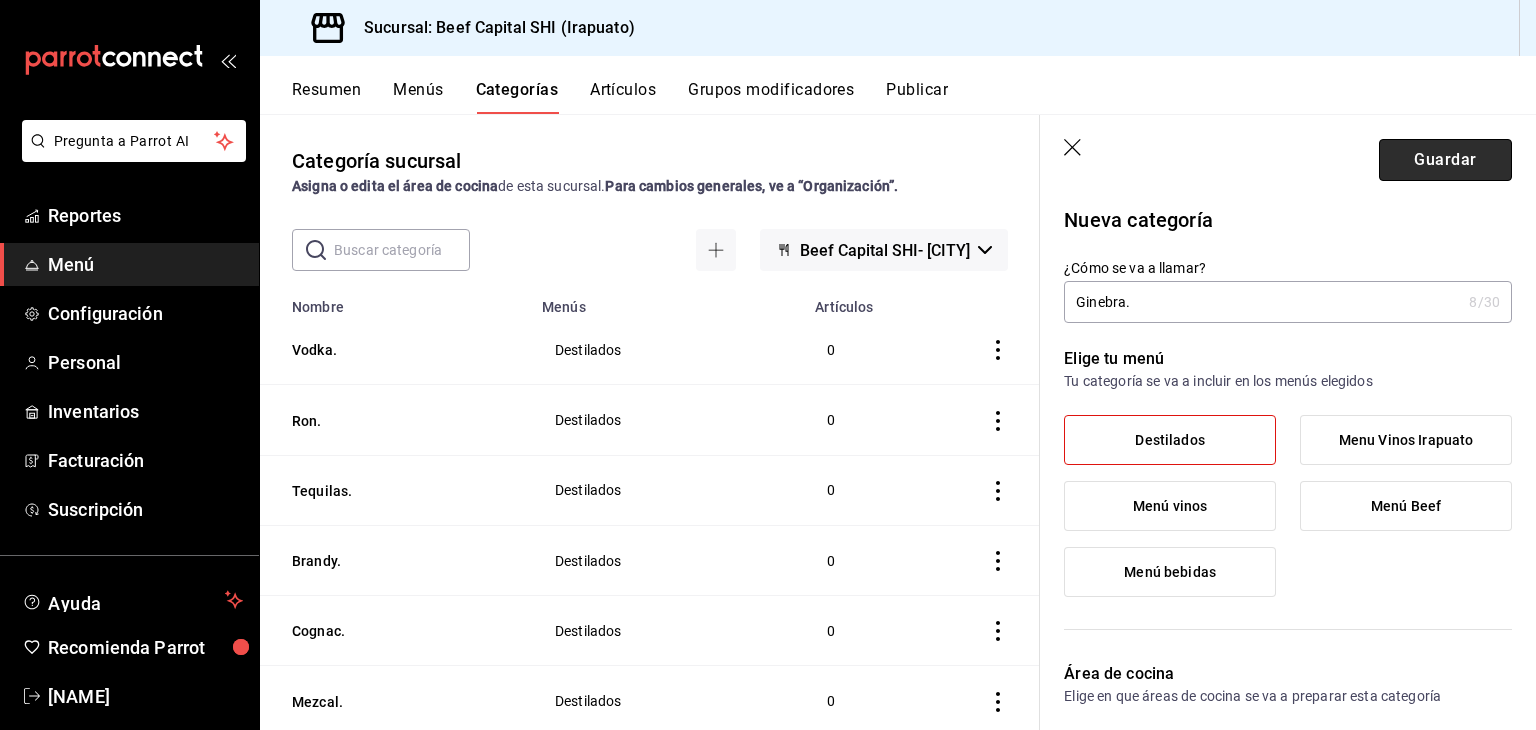 click on "Guardar" at bounding box center [1445, 160] 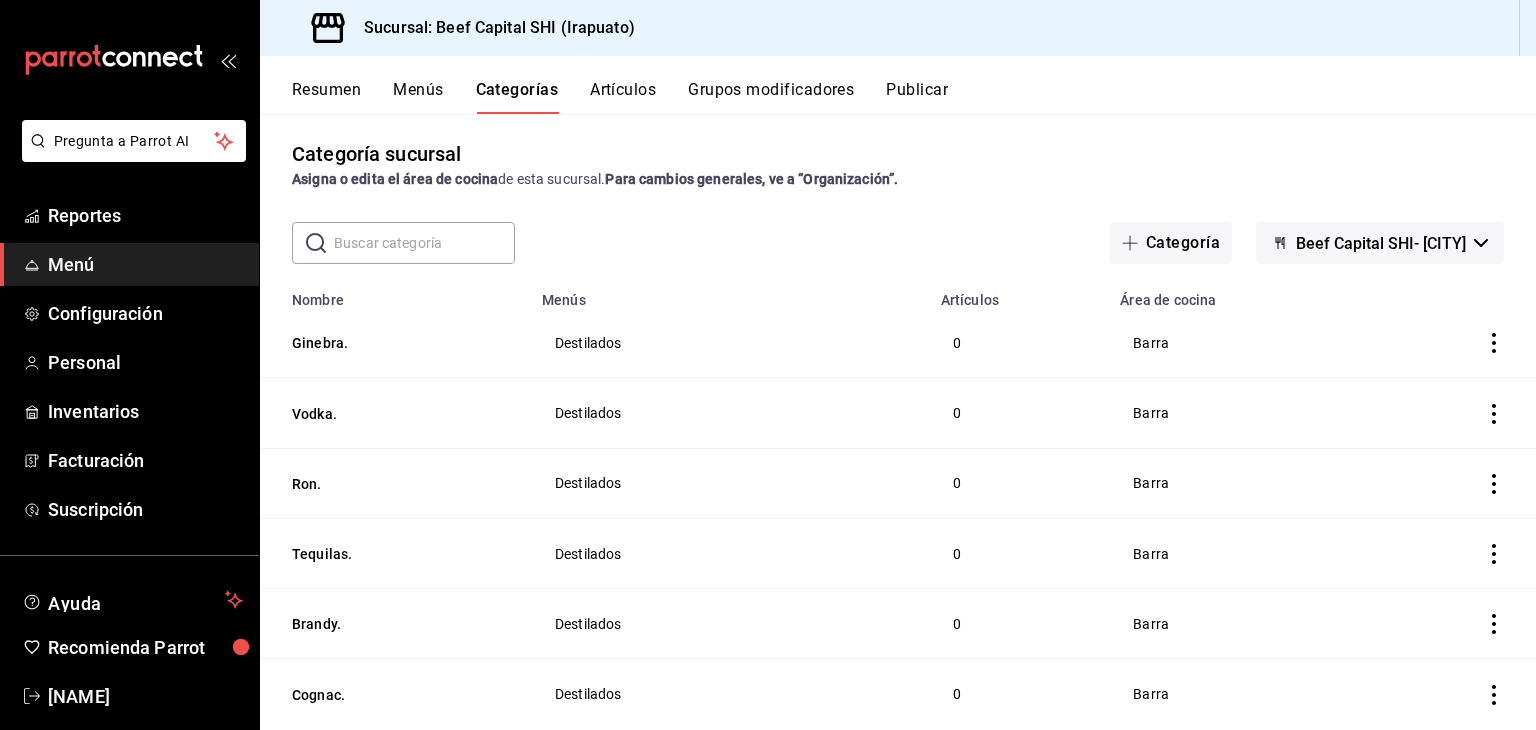scroll, scrollTop: 0, scrollLeft: 0, axis: both 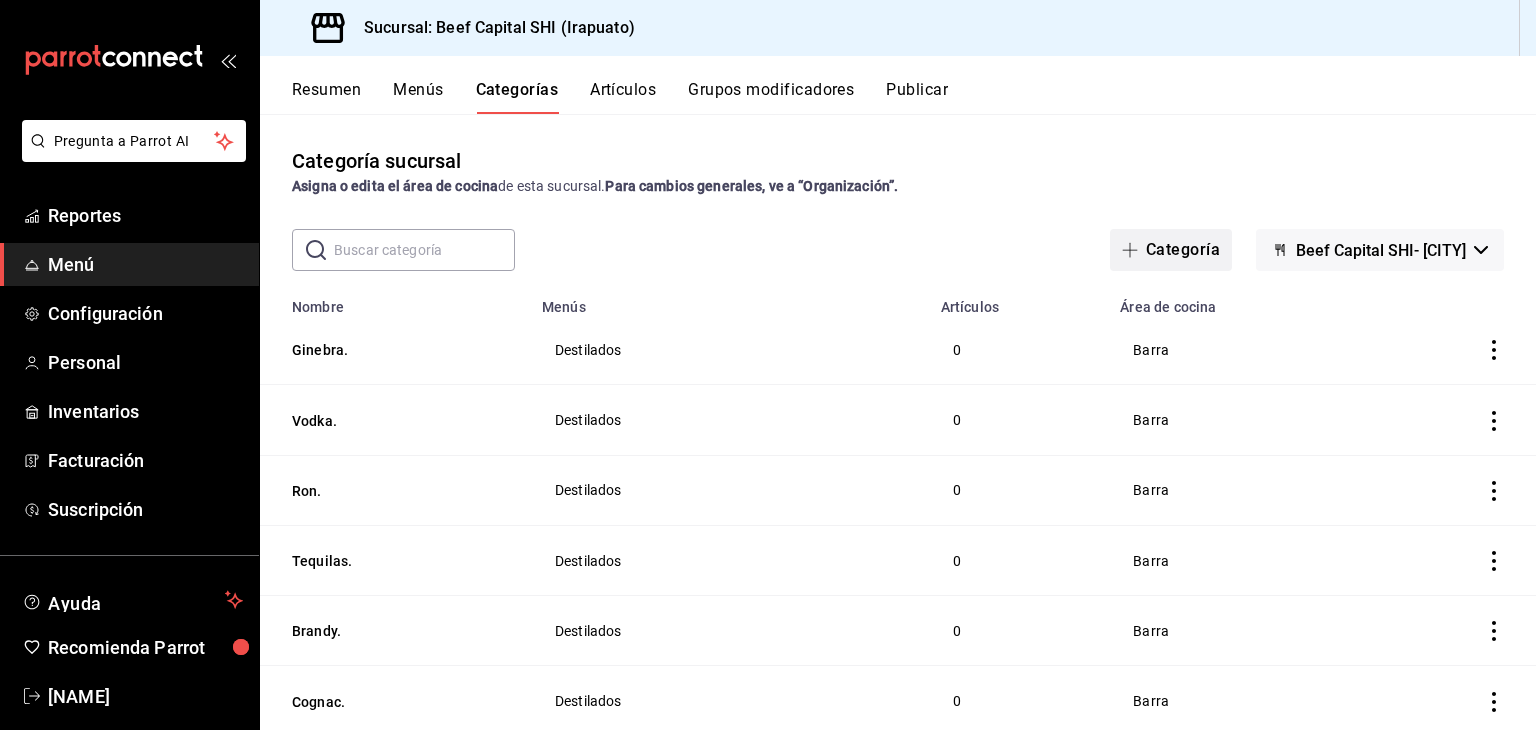 click 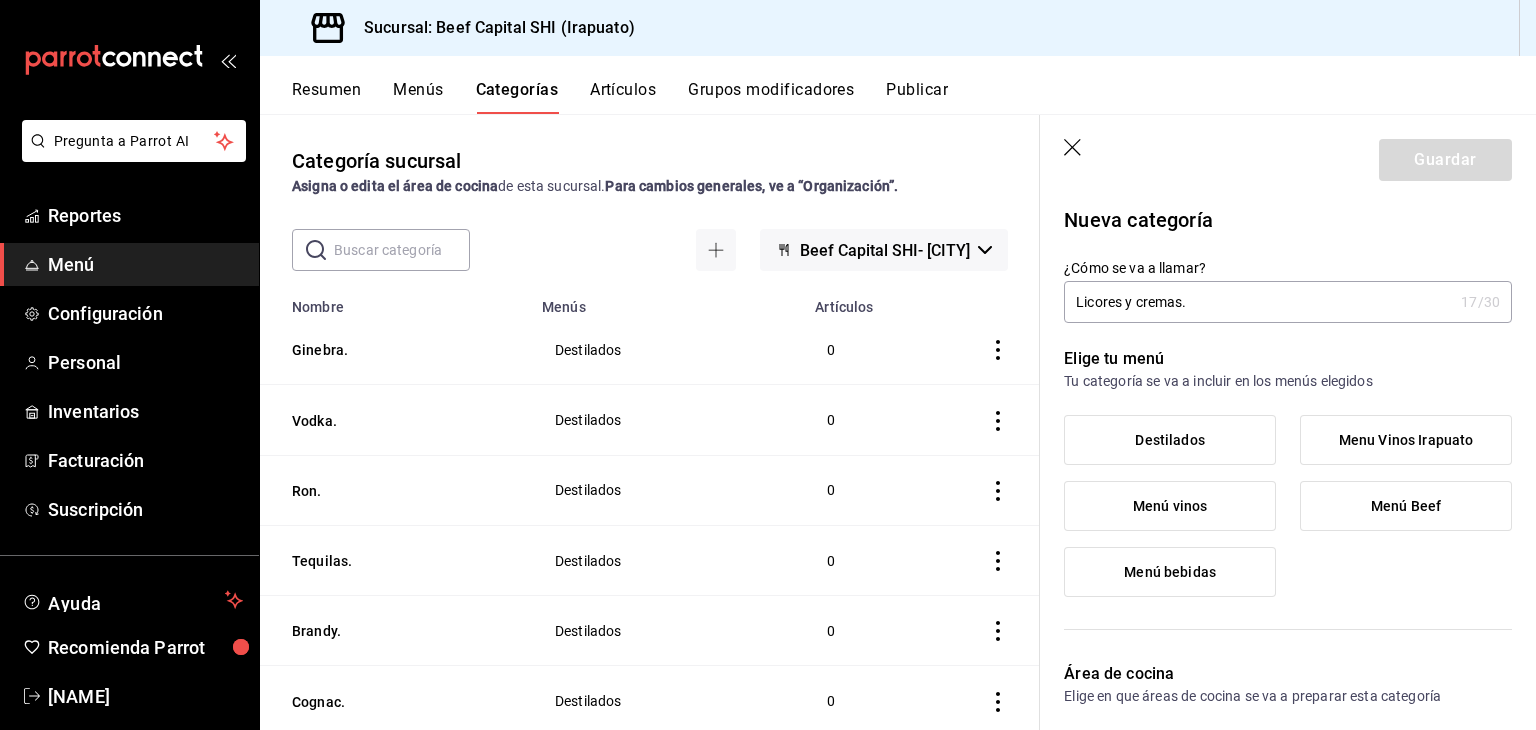 click on "Destilados" at bounding box center (1170, 440) 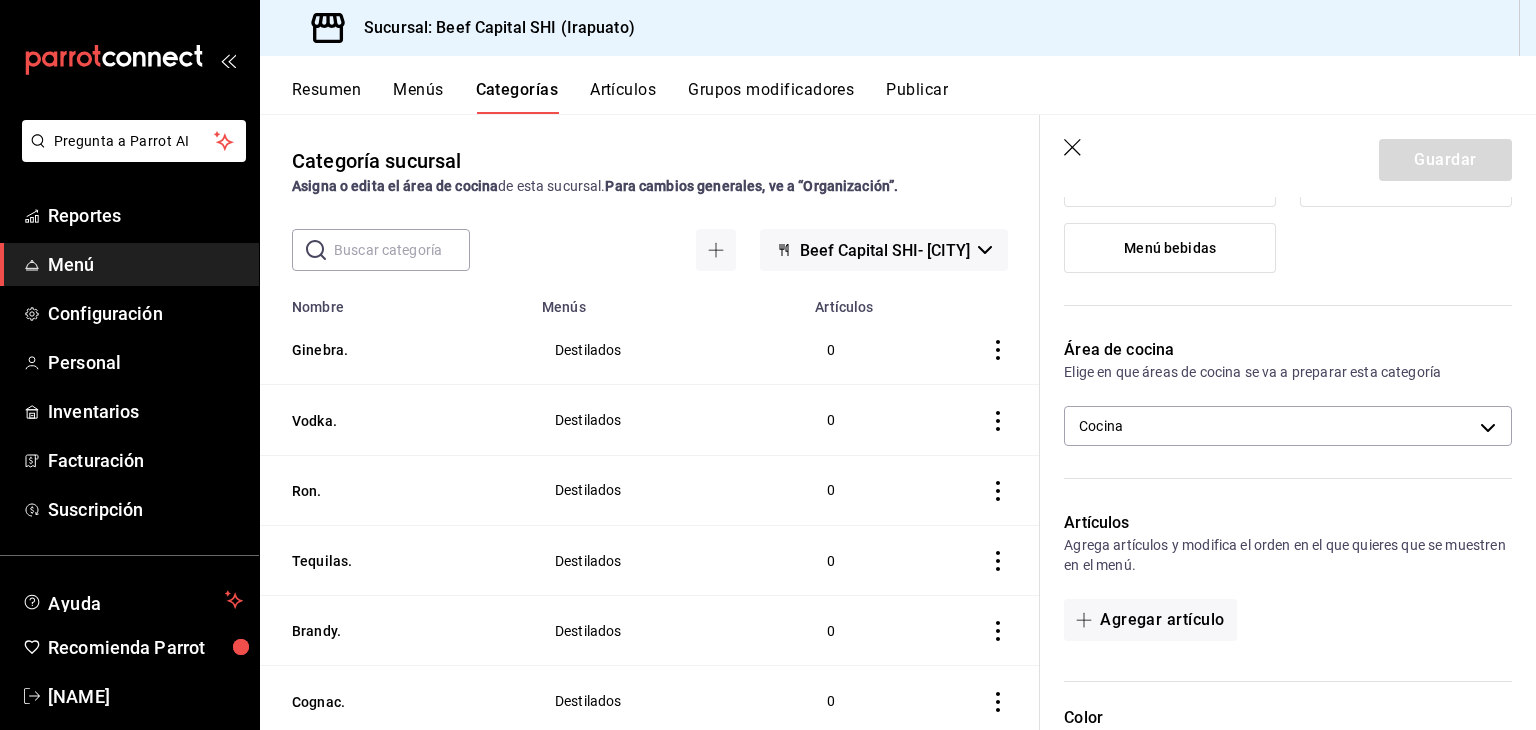 scroll, scrollTop: 400, scrollLeft: 0, axis: vertical 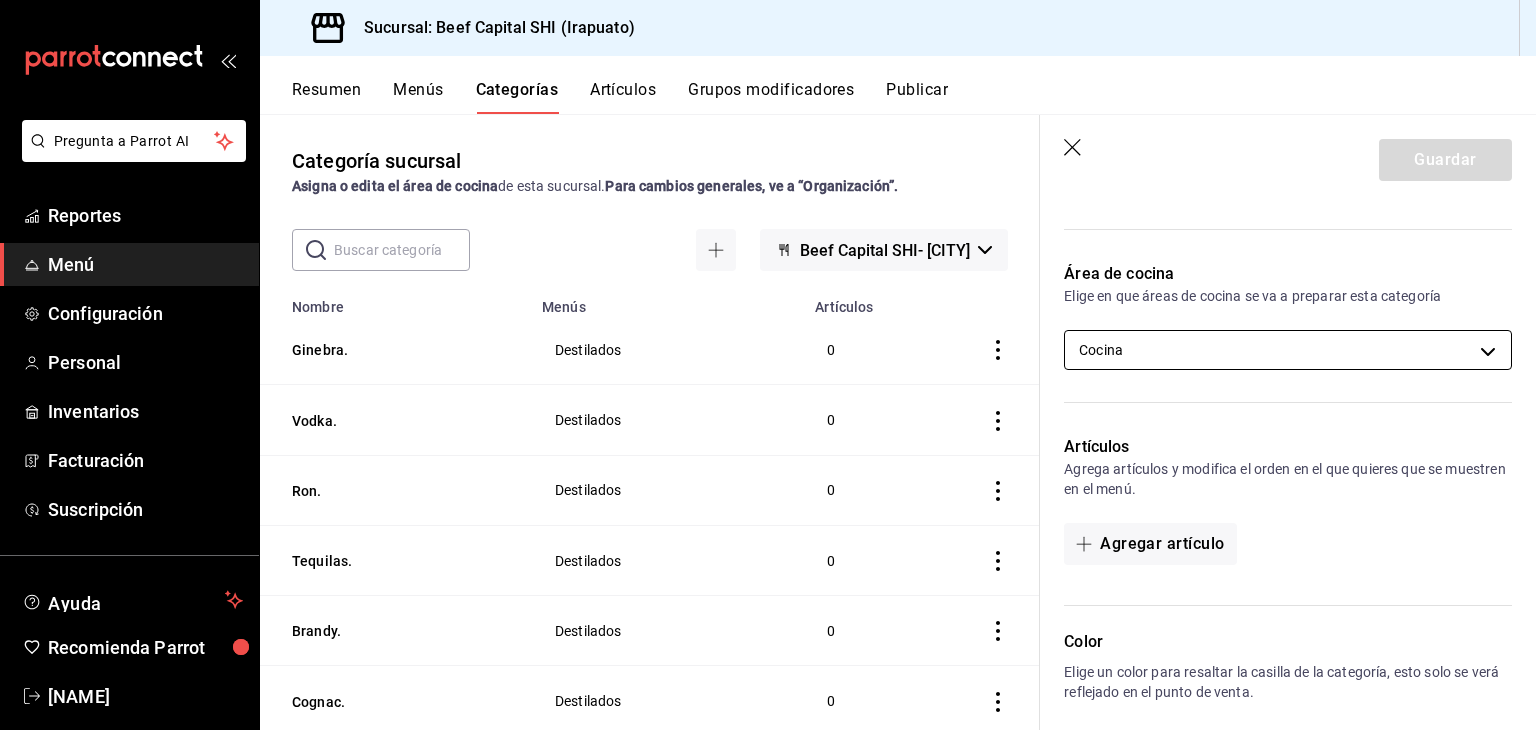 click on "Pregunta a Parrot AI Reportes   Menú   Configuración   Personal   Inventarios   Facturación   Suscripción   Ayuda Recomienda Parrot   Georgina Manrique   Sugerir nueva función   Sucursal: Beef Capital SHI (Irapuato) Resumen Menús Categorías Artículos Grupos modificadores Publicar Categoría sucursal Asigna o edita el área de cocina  de esta sucursal.  Para cambios generales, ve a “Organización”. ​ ​ Beef Capital SHI- Irapuato Nombre Menús Artículos Ginebra. Destilados 0 Vodka. Destilados 0 Ron. Destilados 0 Tequilas. Destilados 0 Brandy. Destilados 0 Cognac. Destilados 0 Mezcal. Destilados 0 Whisky. Destilados 2 Mixologia Irap Menú bebidas 10 Vinos Copeo Irap Menu Vinos Irapuato 11 Burbujas Irap Menu Vinos Irapuato 5 Blancos Mex,Port,Esp(irap) Menu Vinos Irapuato 3 Tintos Mexico Irap Menu Vinos Irapuato 18 Tintos Españoles Irap Menu Vinos Irapuato 9 Irapuato Vinos Menú Menú vinos 0 USA tintos Menú vinos 8 Tintos Mexicanos Menú vinos 37 Tintos Españoles Menú vinos 45 Menú vinos 6 2" at bounding box center (768, 365) 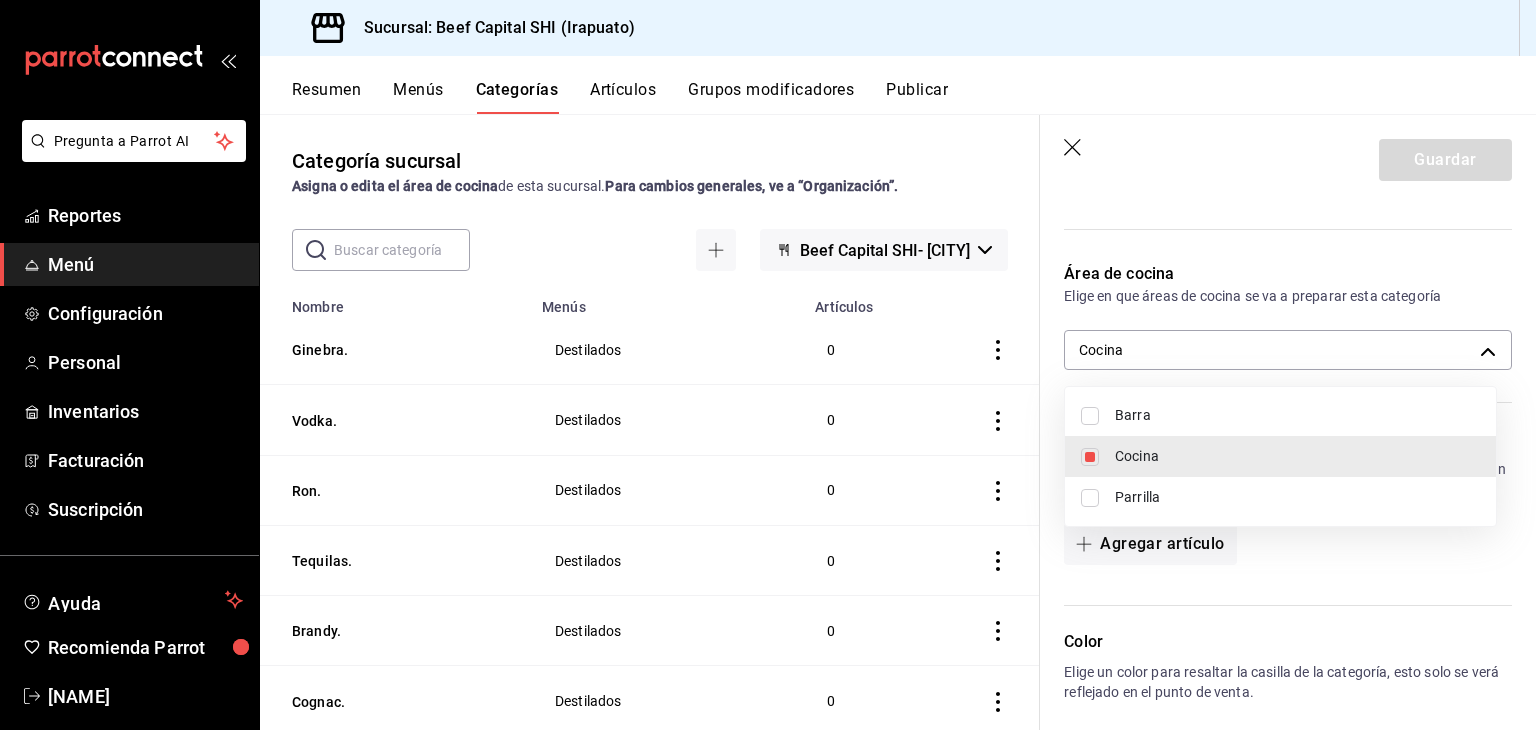 click at bounding box center [1090, 416] 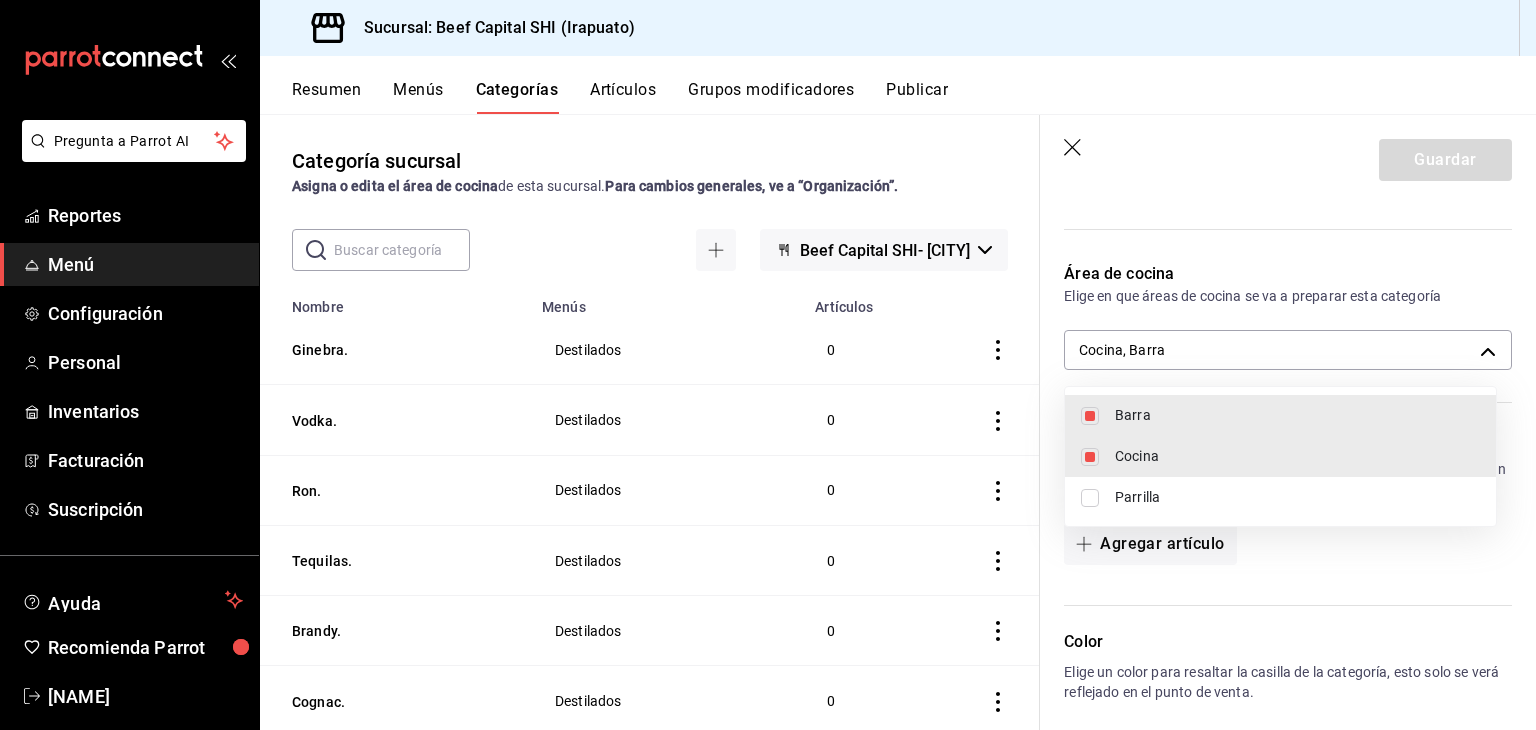 click at bounding box center (1090, 457) 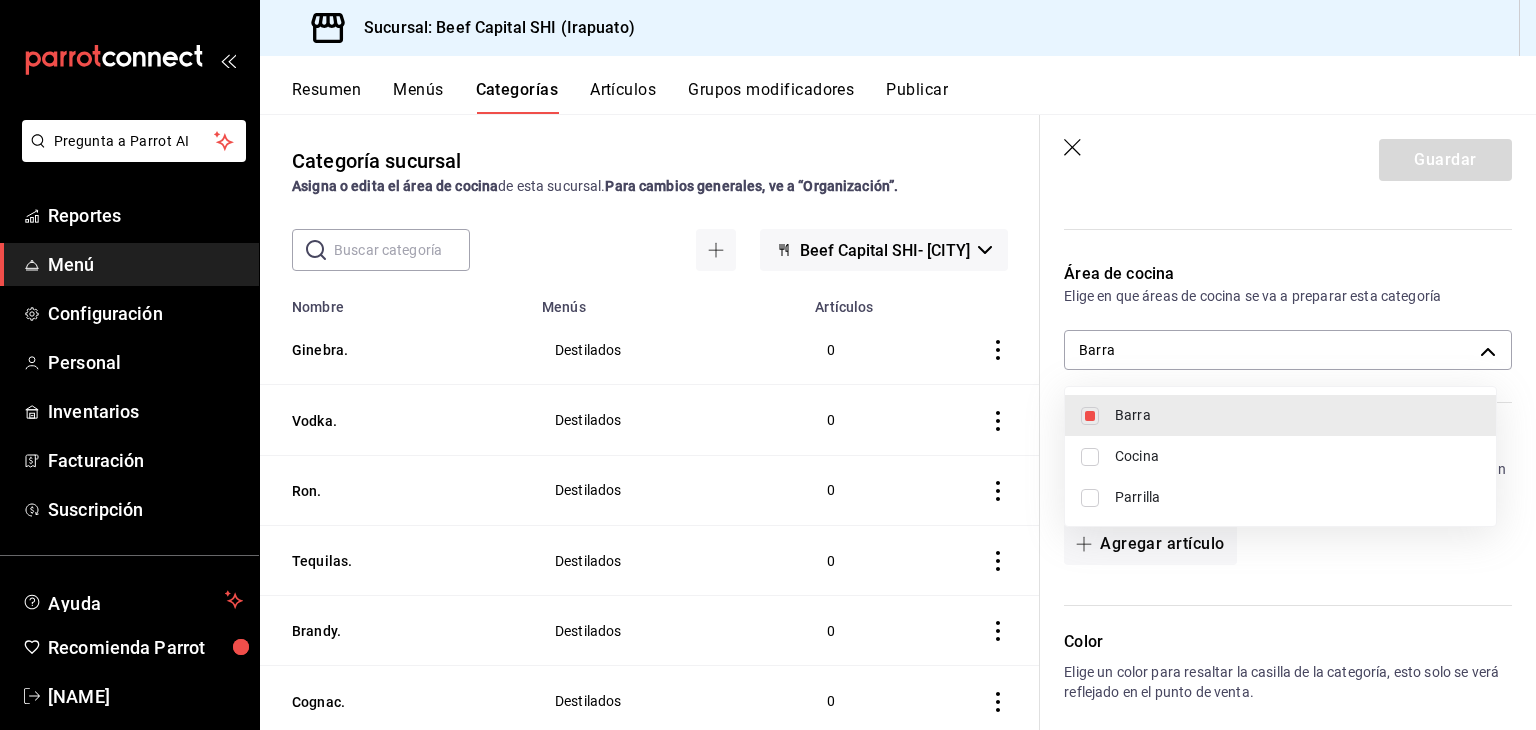 click at bounding box center [768, 365] 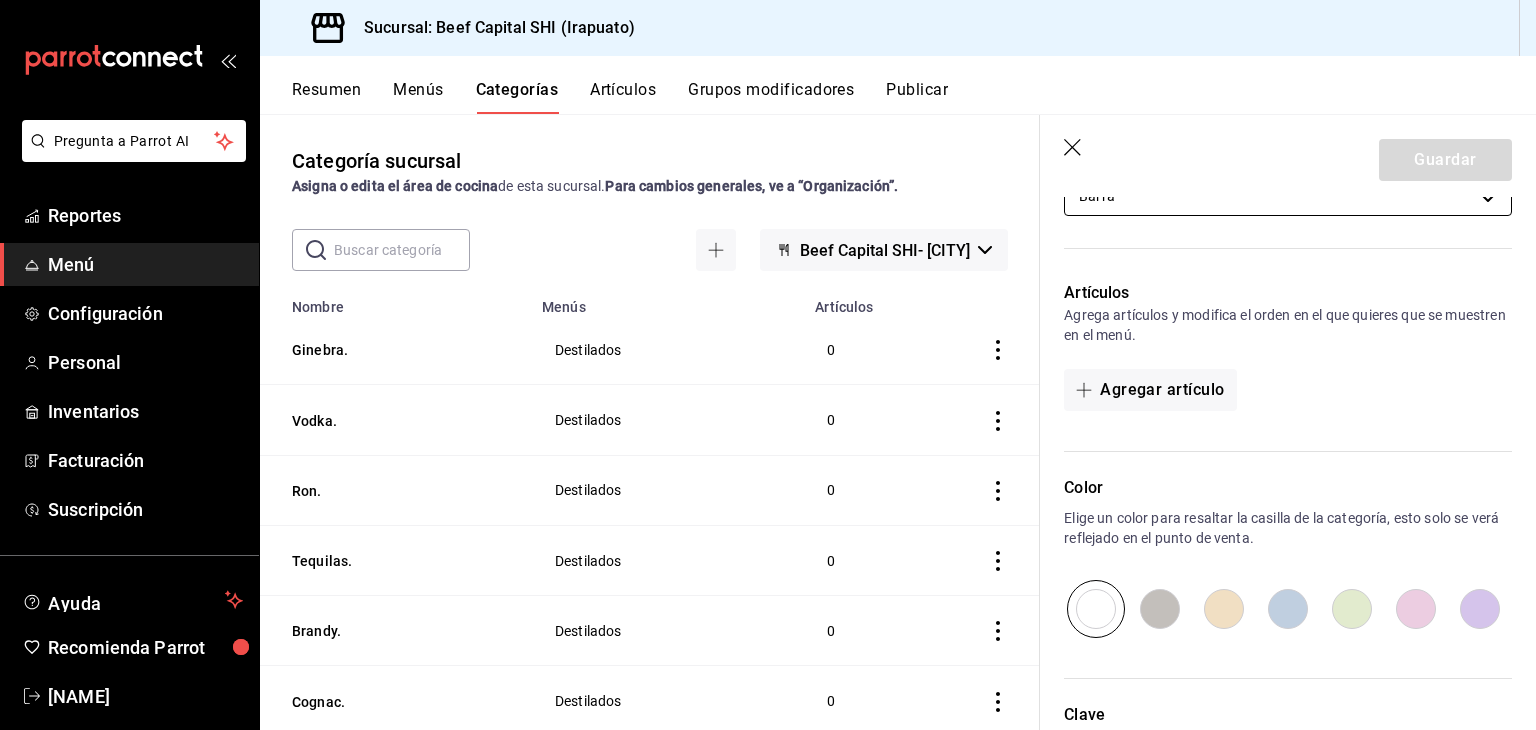 scroll, scrollTop: 729, scrollLeft: 0, axis: vertical 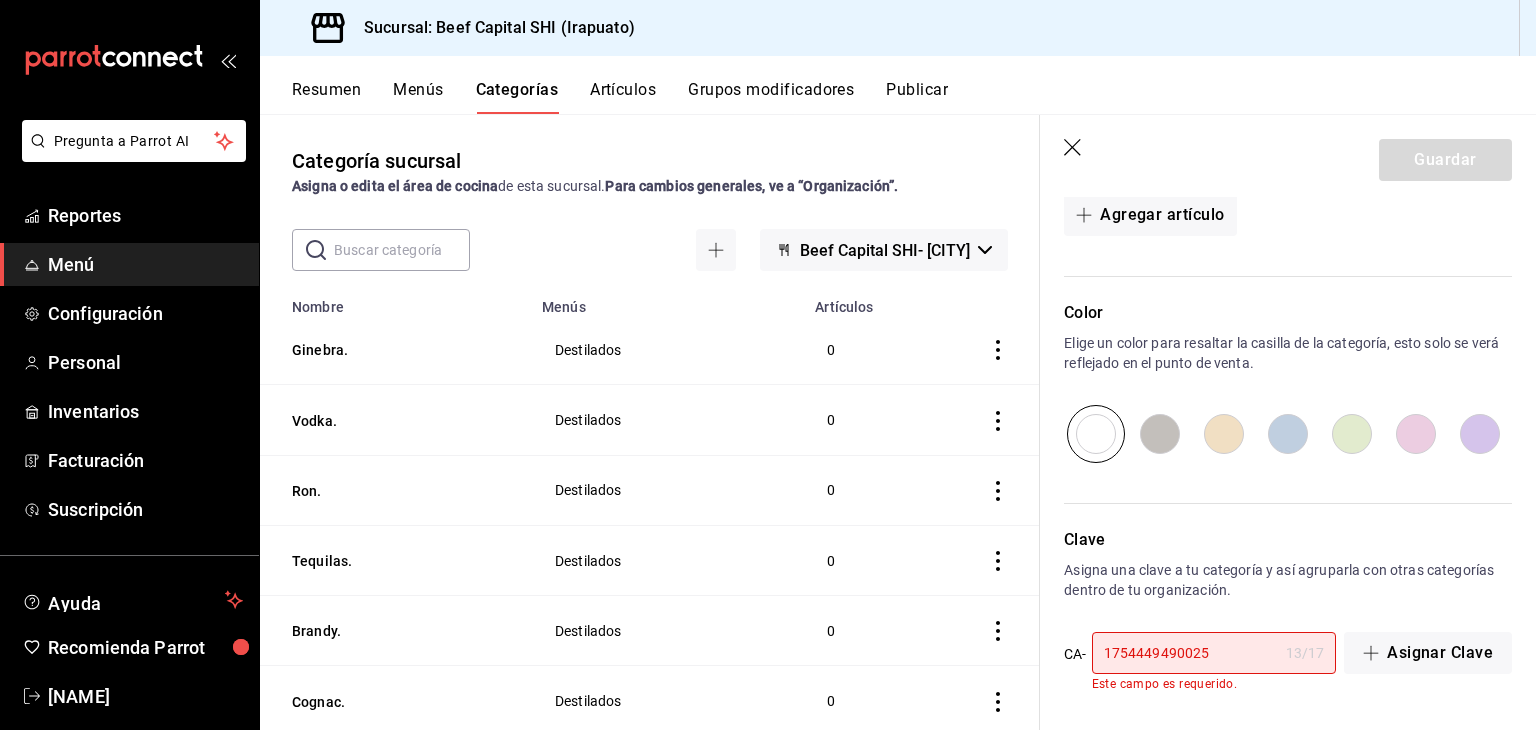 click at bounding box center [1224, 434] 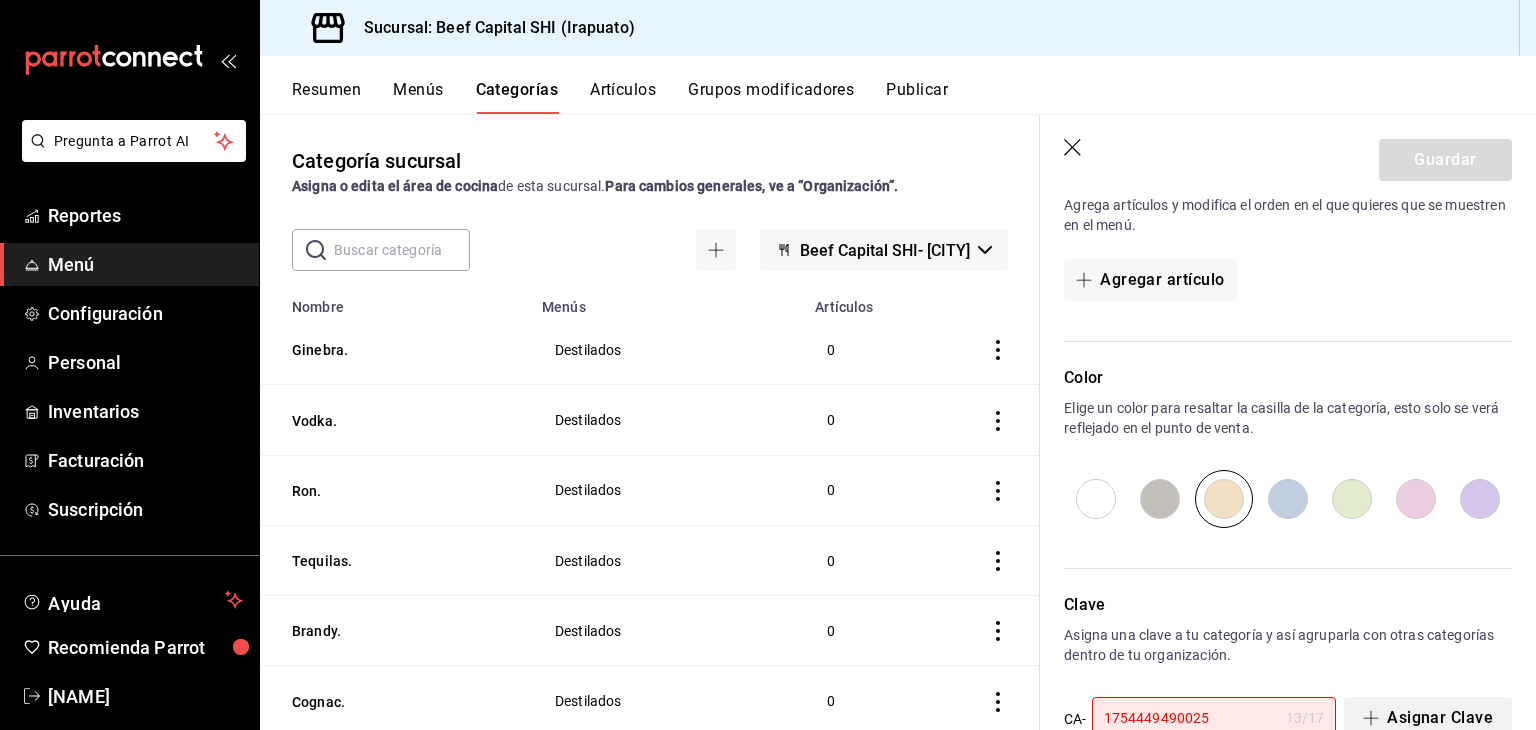scroll, scrollTop: 729, scrollLeft: 0, axis: vertical 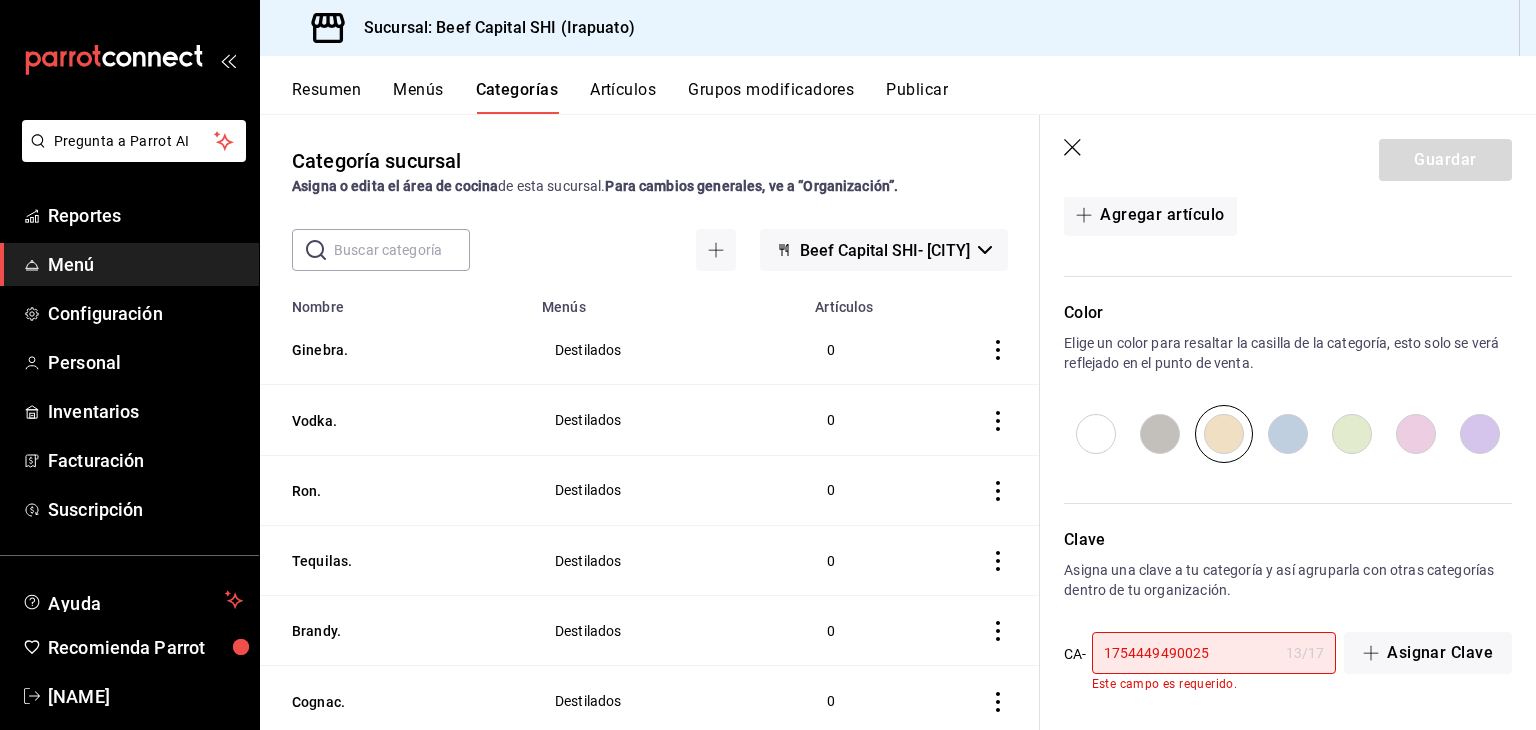 click on "1754449490025" at bounding box center [1185, 653] 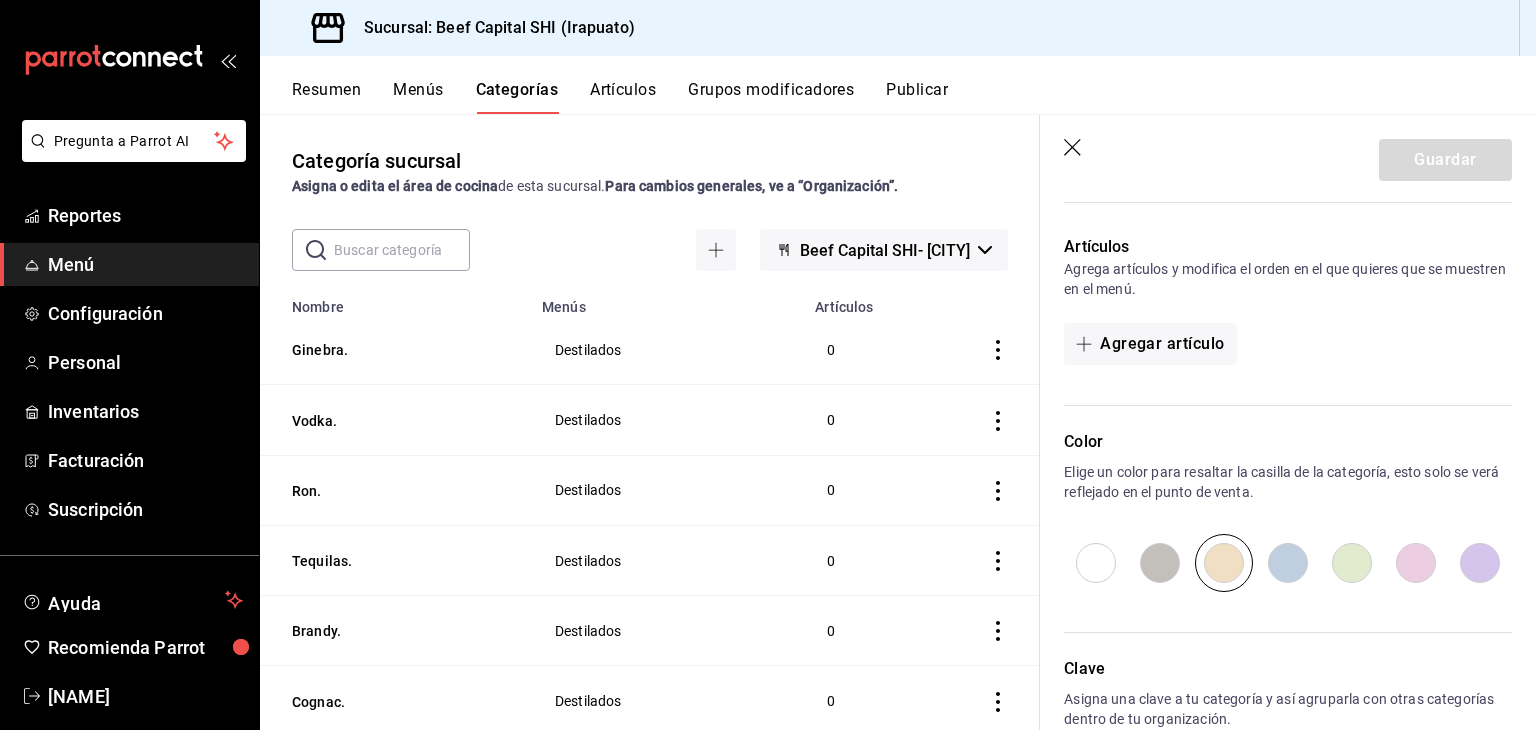 scroll, scrollTop: 729, scrollLeft: 0, axis: vertical 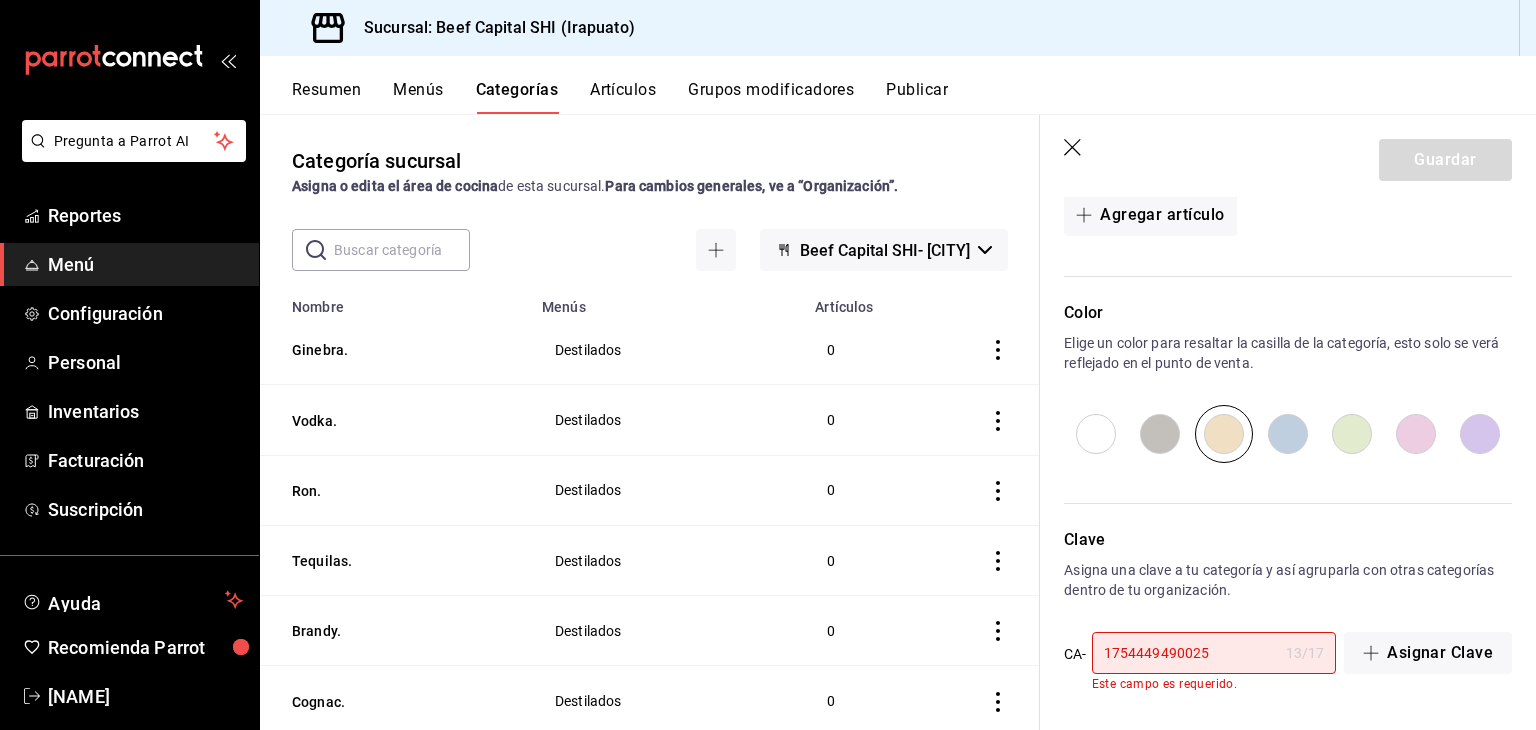 click on "1754449490025" at bounding box center [1185, 653] 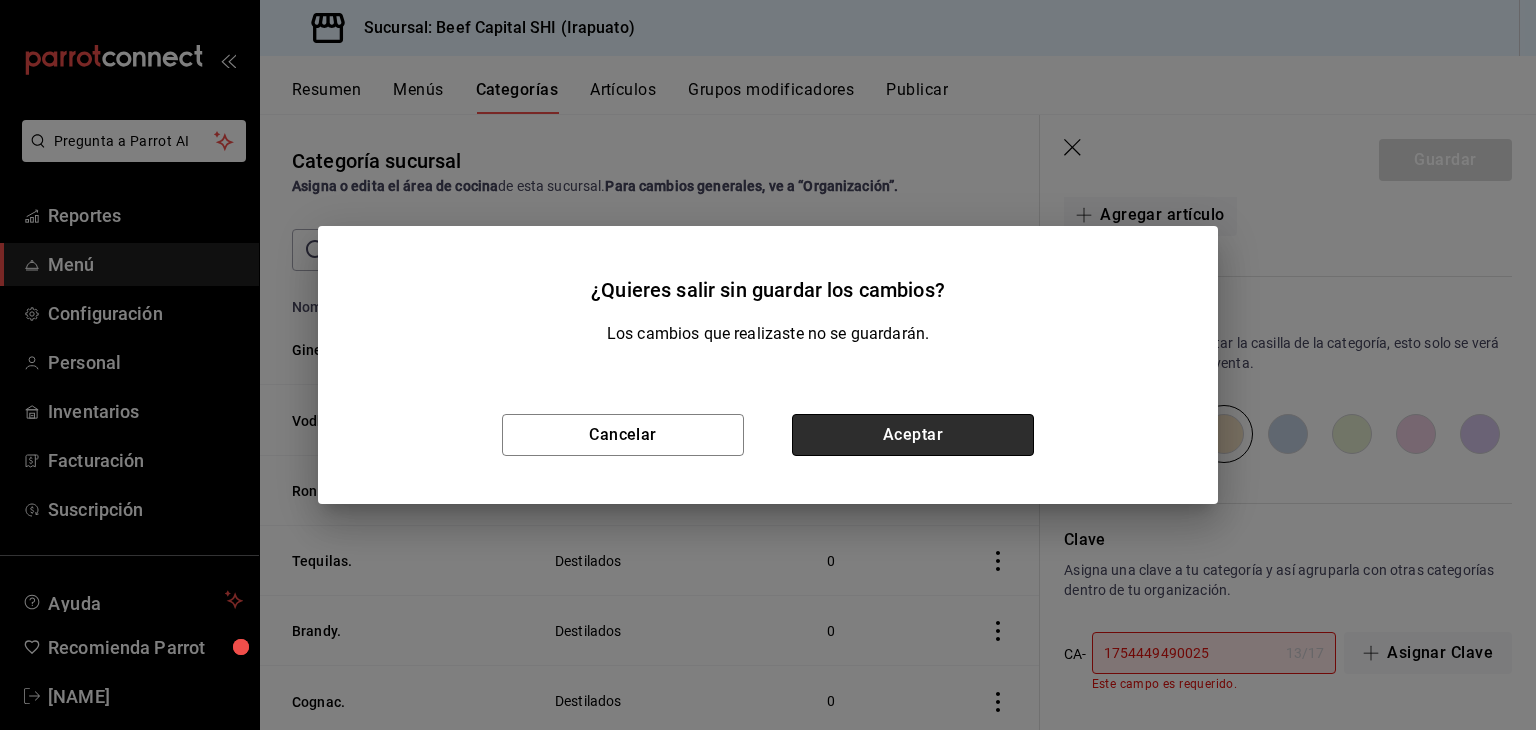 click on "Aceptar" at bounding box center [913, 435] 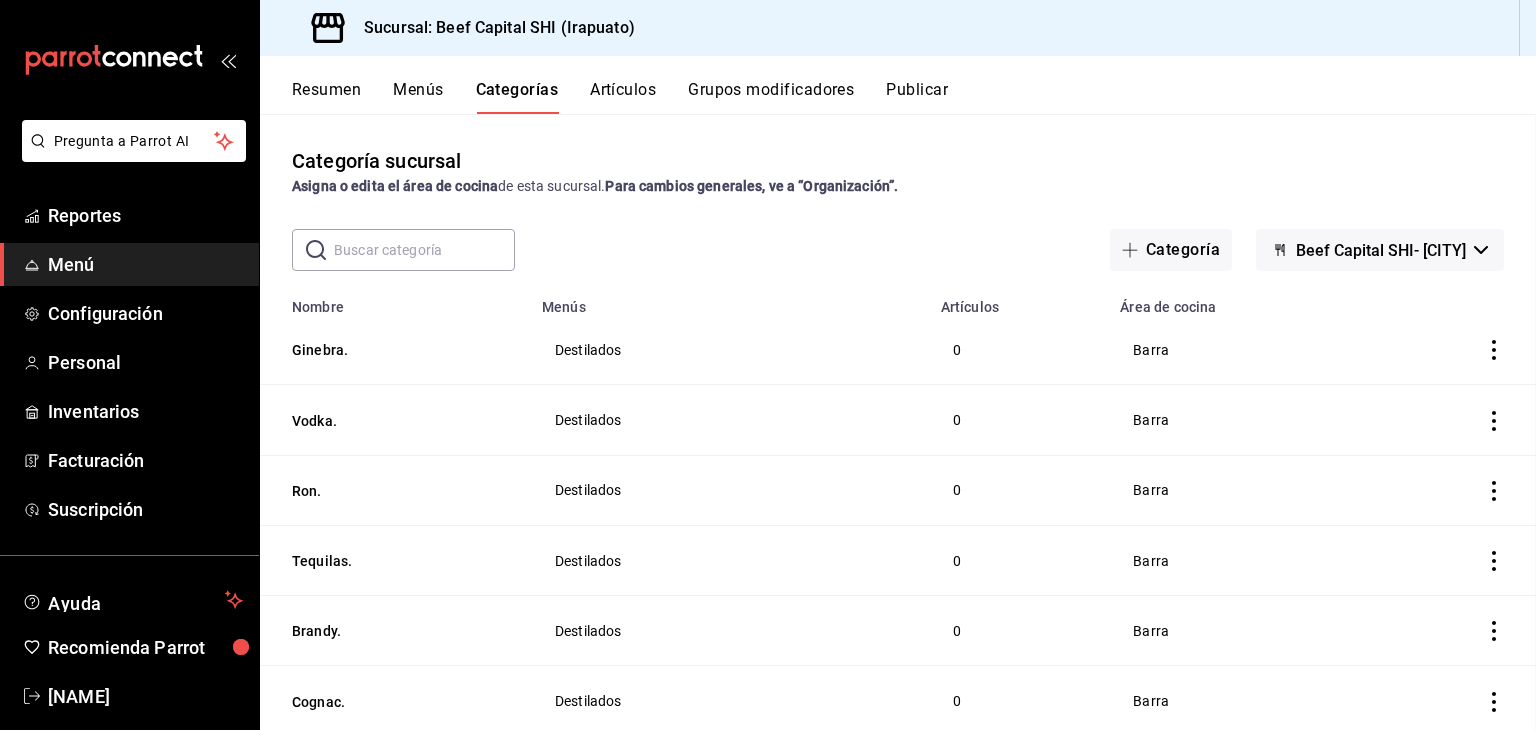 scroll, scrollTop: 0, scrollLeft: 0, axis: both 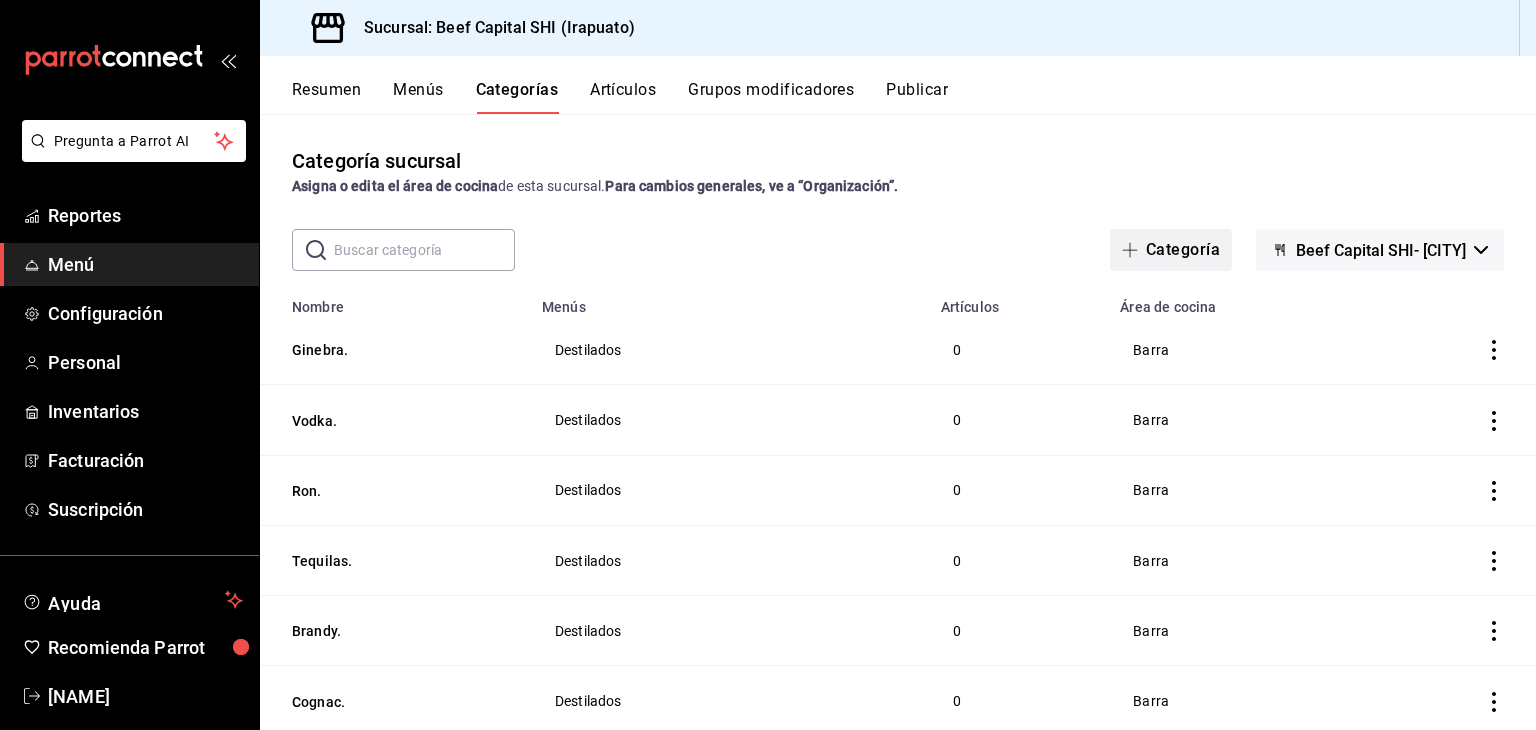 click 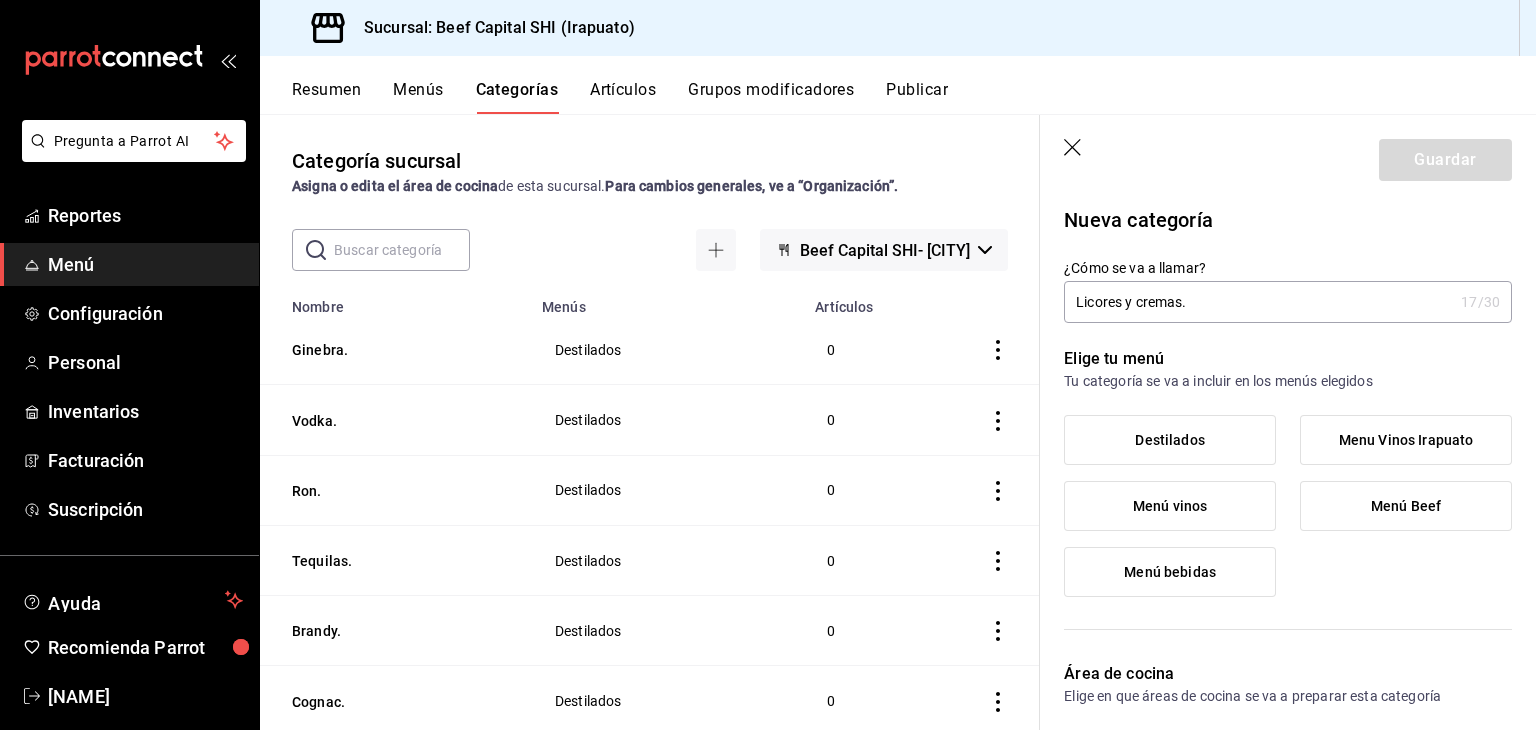 click on "Destilados" at bounding box center (1170, 440) 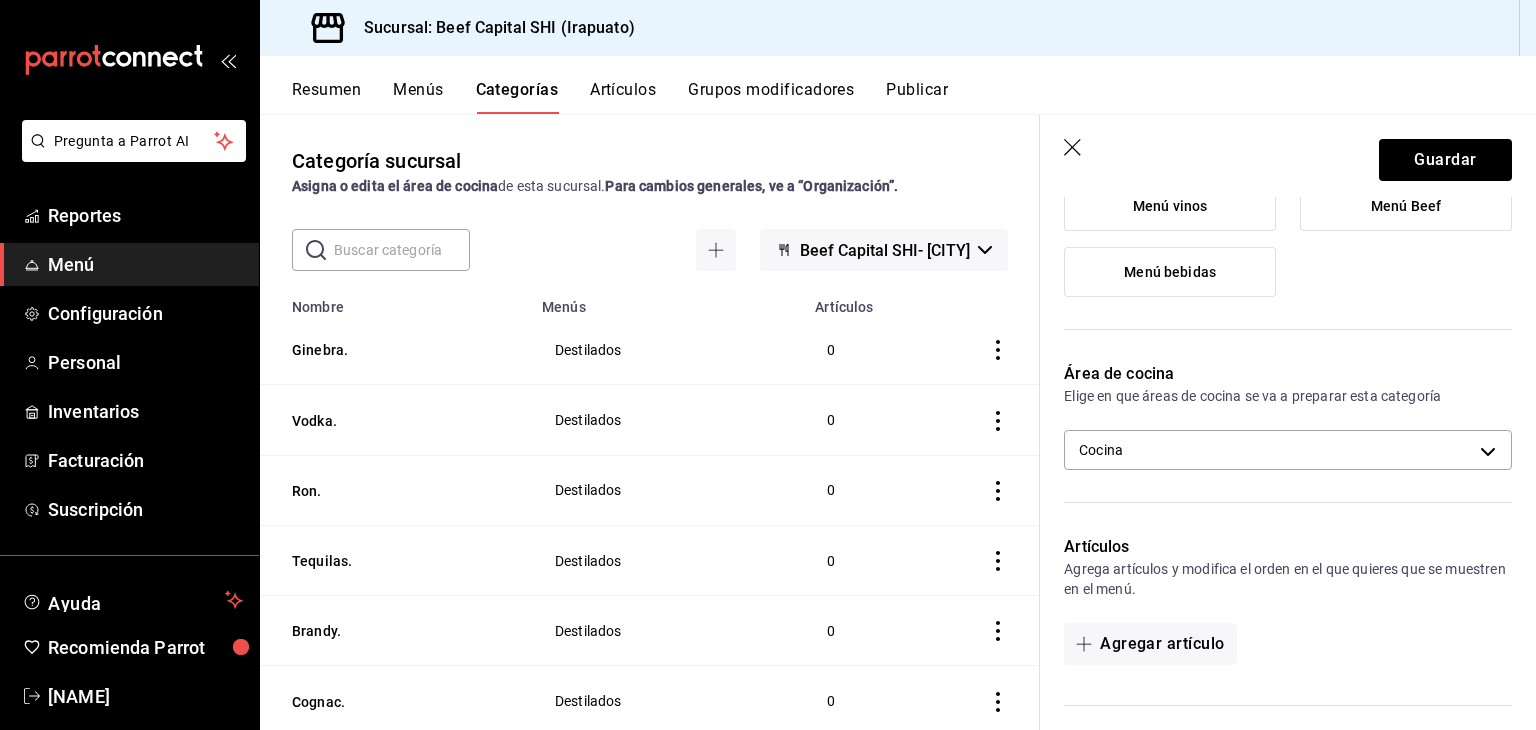 scroll, scrollTop: 400, scrollLeft: 0, axis: vertical 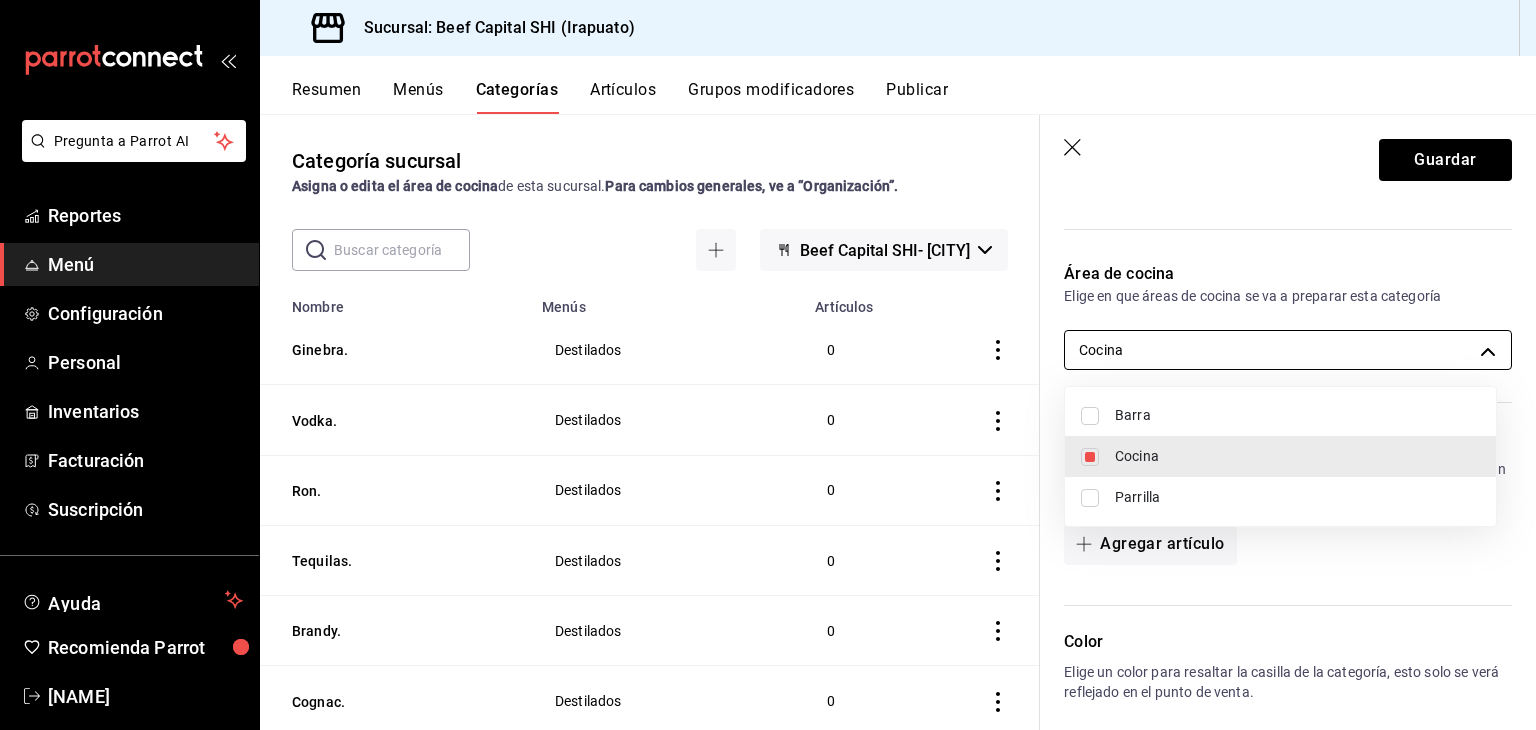 click on "Pregunta a Parrot AI Reportes   Menú   Configuración   Personal   Inventarios   Facturación   Suscripción   Ayuda Recomienda Parrot   Georgina Manrique   Sugerir nueva función   Sucursal: Beef Capital SHI (Irapuato) Resumen Menús Categorías Artículos Grupos modificadores Publicar Categoría sucursal Asigna o edita el área de cocina  de esta sucursal.  Para cambios generales, ve a “Organización”. ​ ​ Beef Capital SHI- Irapuato Nombre Menús Artículos Ginebra. Destilados 0 Vodka. Destilados 0 Ron. Destilados 0 Tequilas. Destilados 0 Brandy. Destilados 0 Cognac. Destilados 0 Mezcal. Destilados 0 Whisky. Destilados 2 Mixologia Irap Menú bebidas 10 Vinos Copeo Irap Menu Vinos Irapuato 11 Burbujas Irap Menu Vinos Irapuato 5 Blancos Mex,Port,Esp(irap) Menu Vinos Irapuato 3 Tintos Mexico Irap Menu Vinos Irapuato 18 Tintos Españoles Irap Menu Vinos Irapuato 9 Irapuato Vinos Menú Menú vinos 0 USA tintos Menú vinos 8 Tintos Mexicanos Menú vinos 37 Tintos Españoles Menú vinos 45 Menú vinos 6 2" at bounding box center [768, 365] 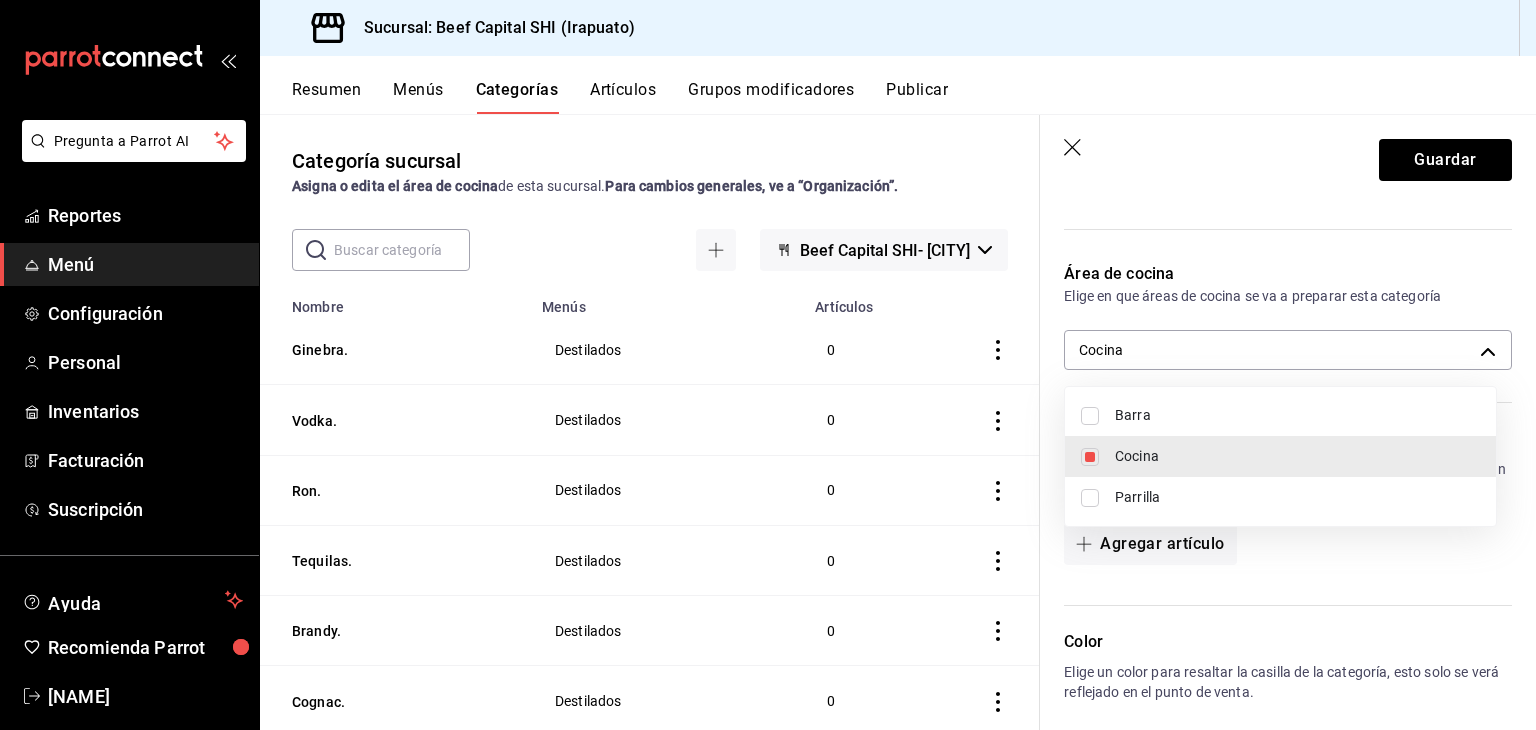 click at bounding box center (1090, 416) 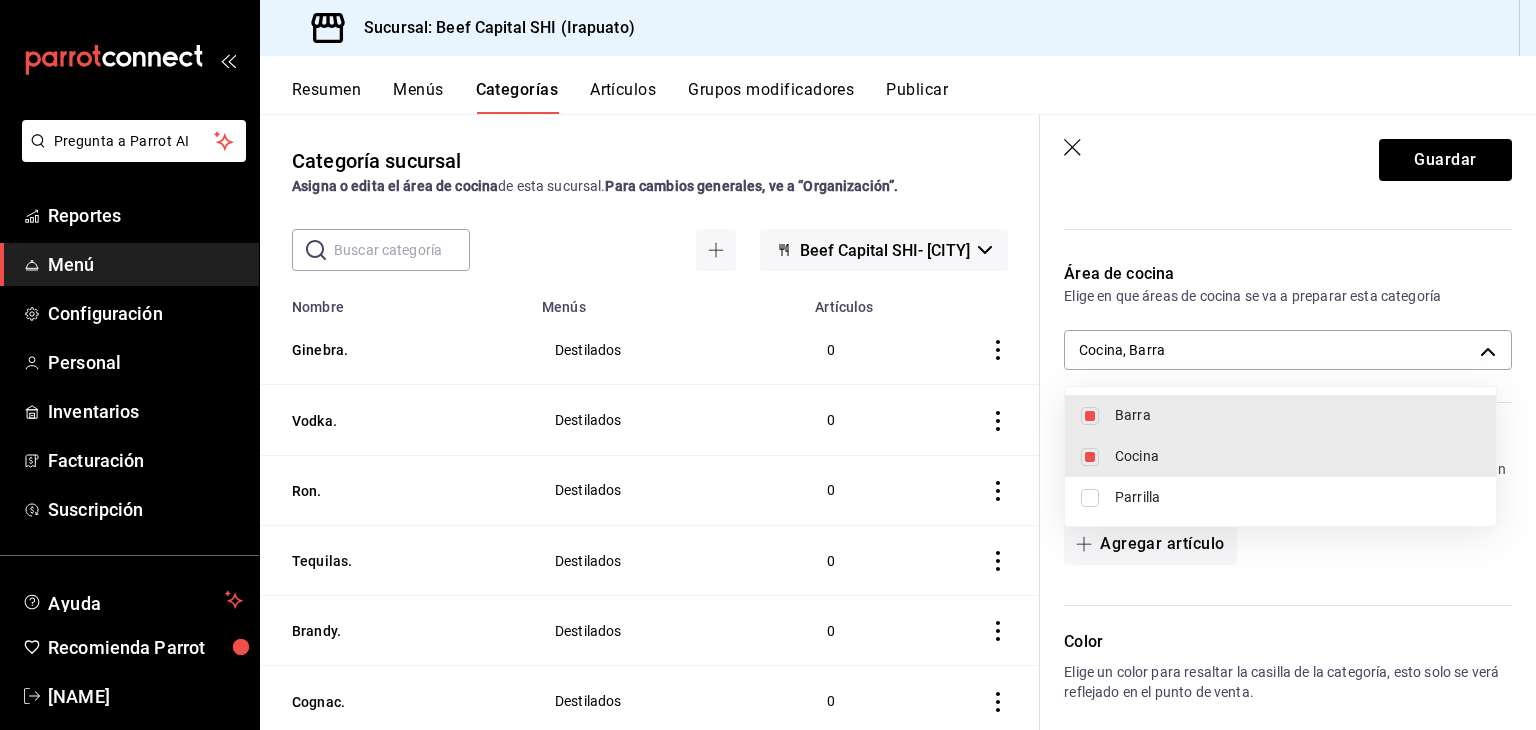 click at bounding box center (1090, 457) 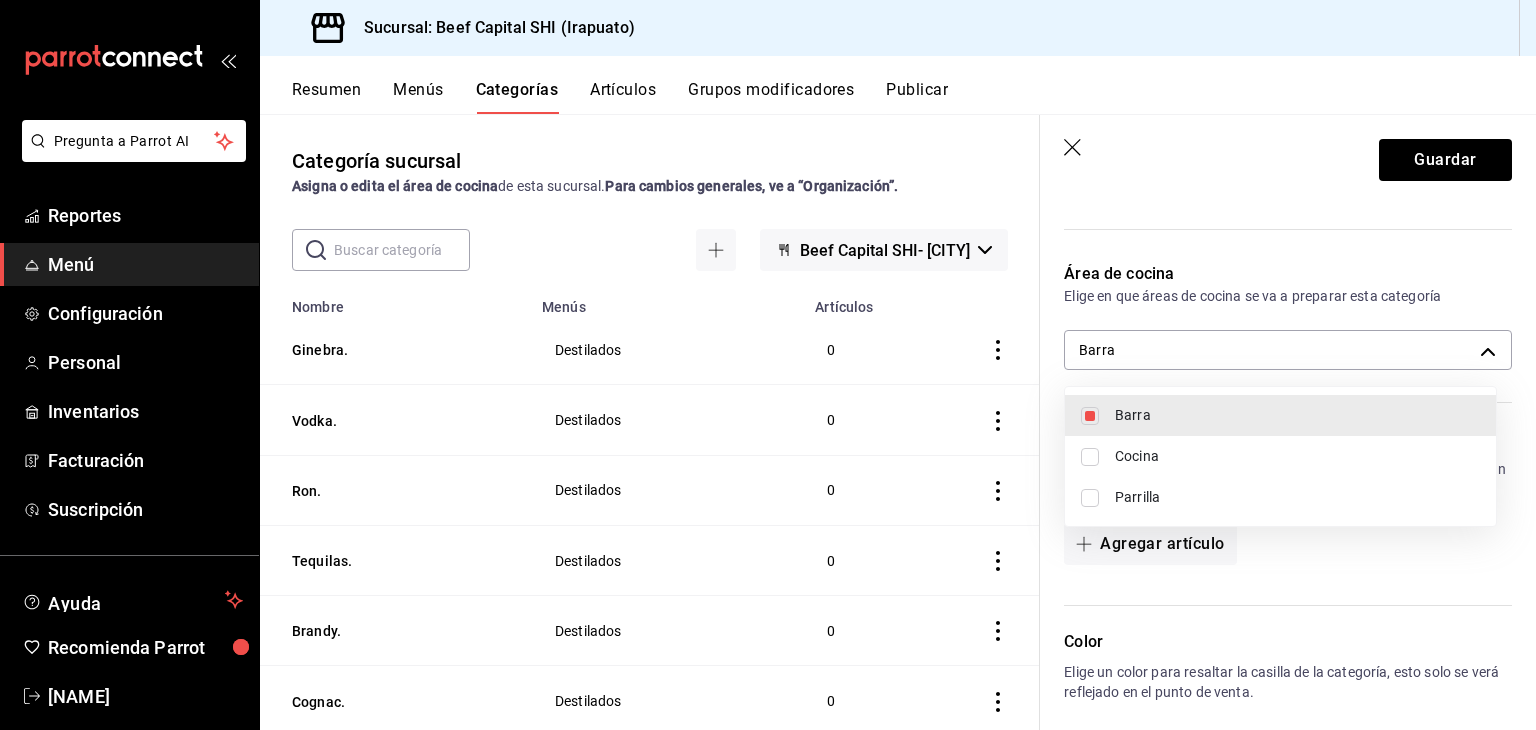 drag, startPoint x: 1525, startPoint y: 398, endPoint x: 1535, endPoint y: 512, distance: 114.43776 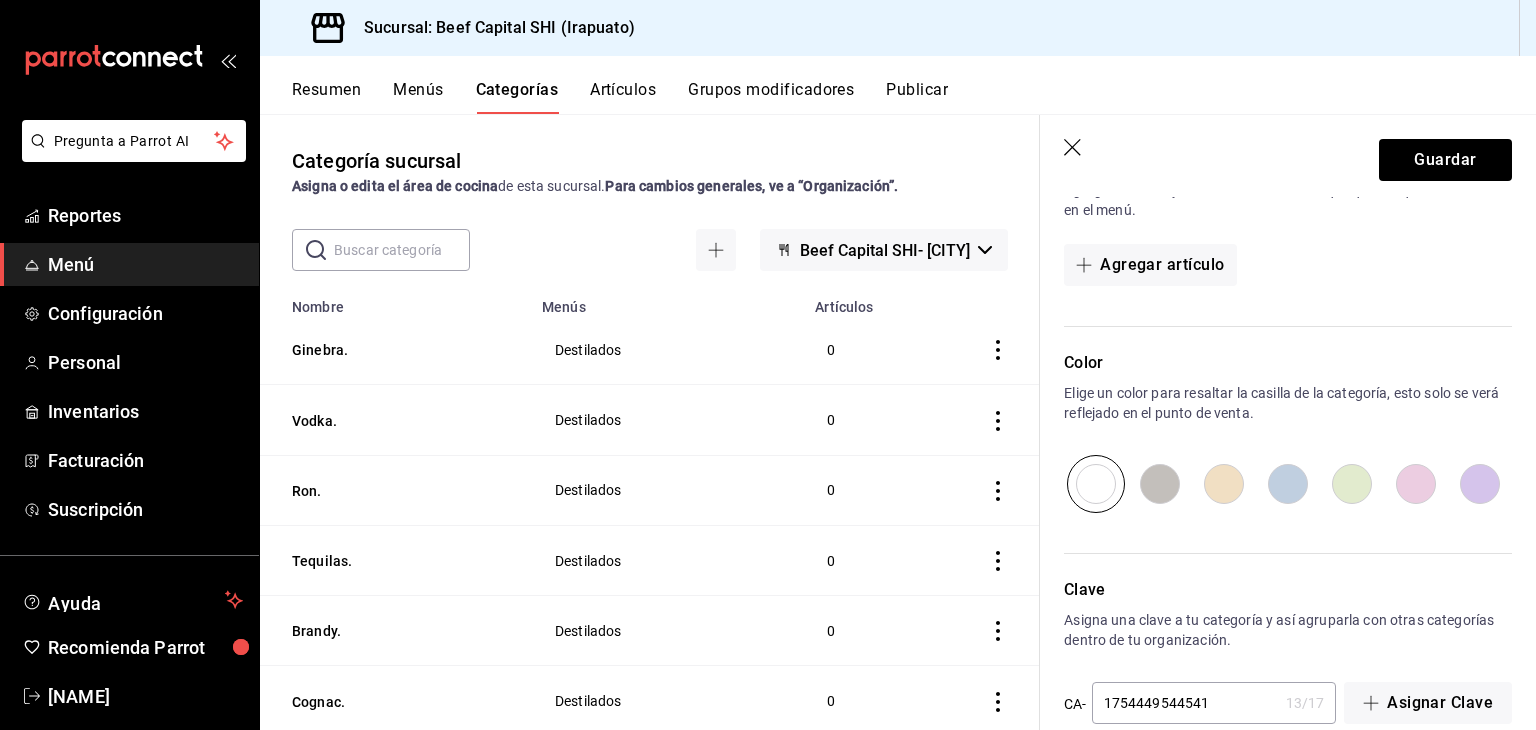 scroll, scrollTop: 714, scrollLeft: 0, axis: vertical 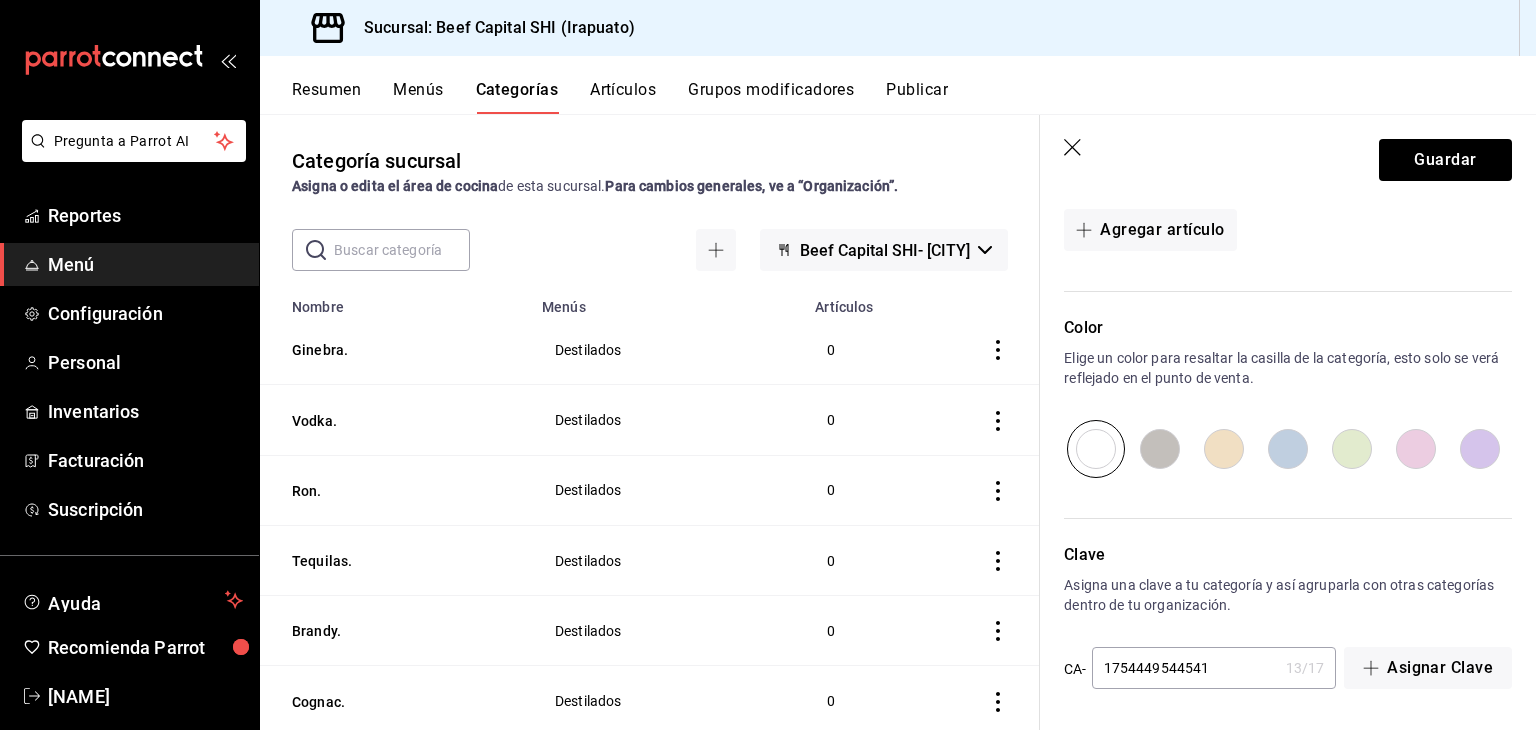click at bounding box center (1224, 449) 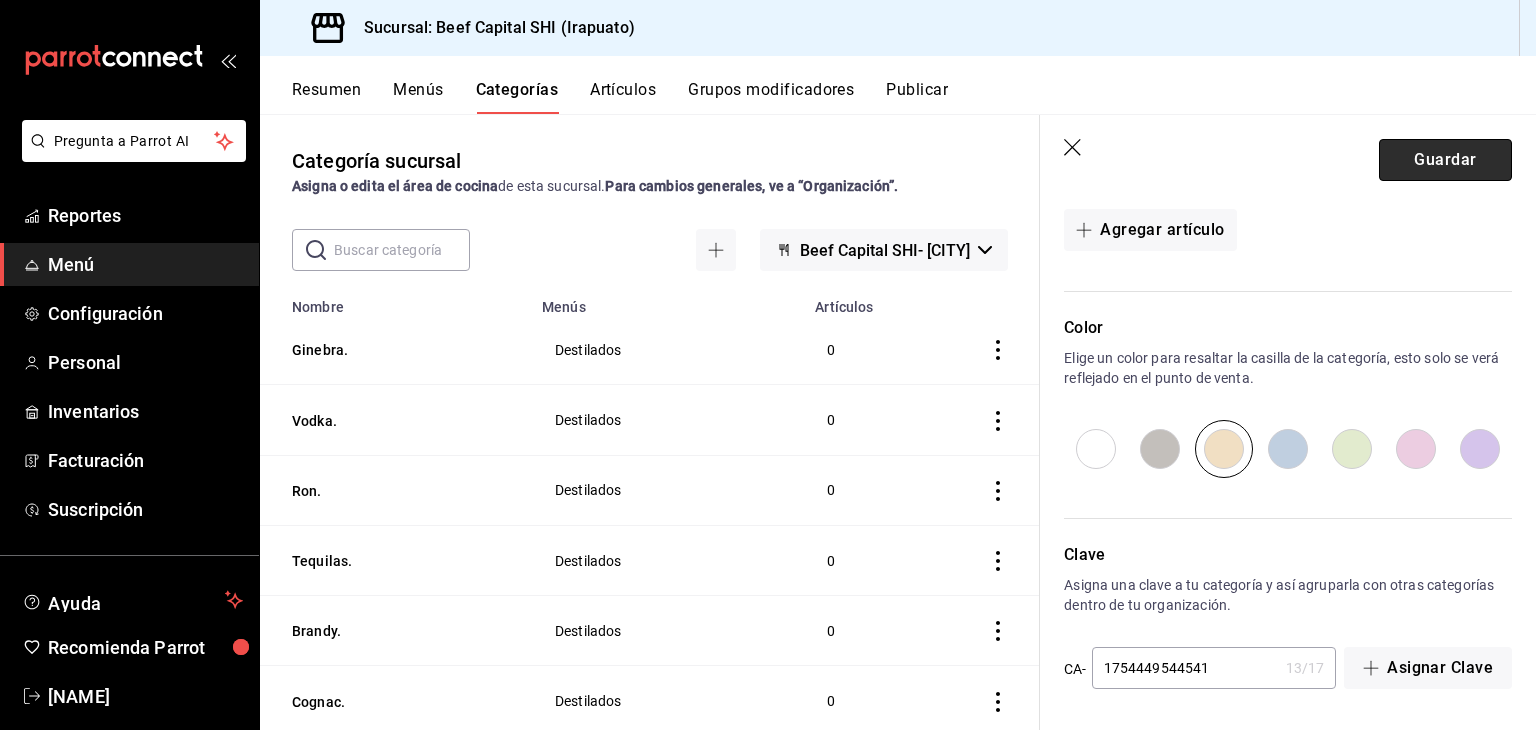 click on "Guardar" at bounding box center [1445, 160] 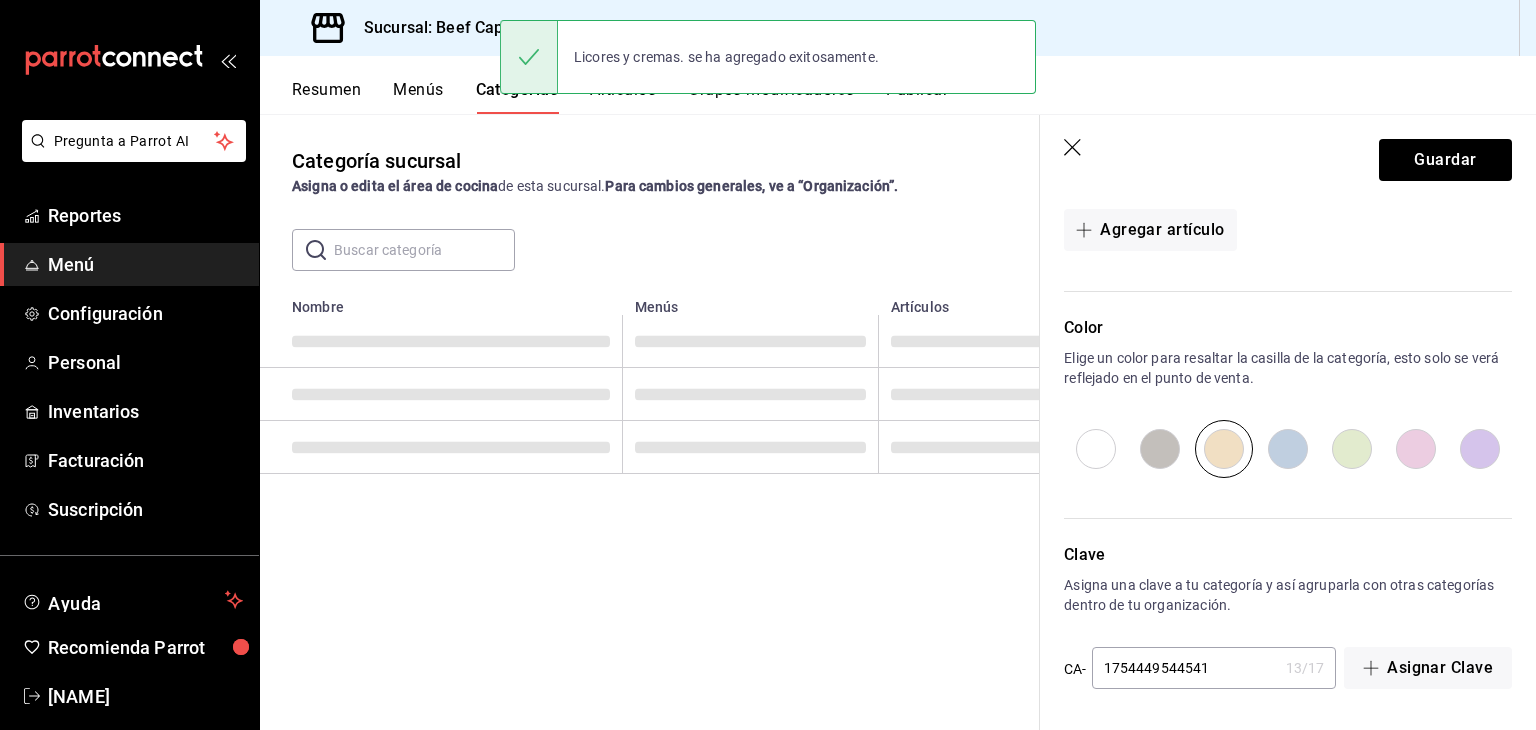 scroll, scrollTop: 0, scrollLeft: 0, axis: both 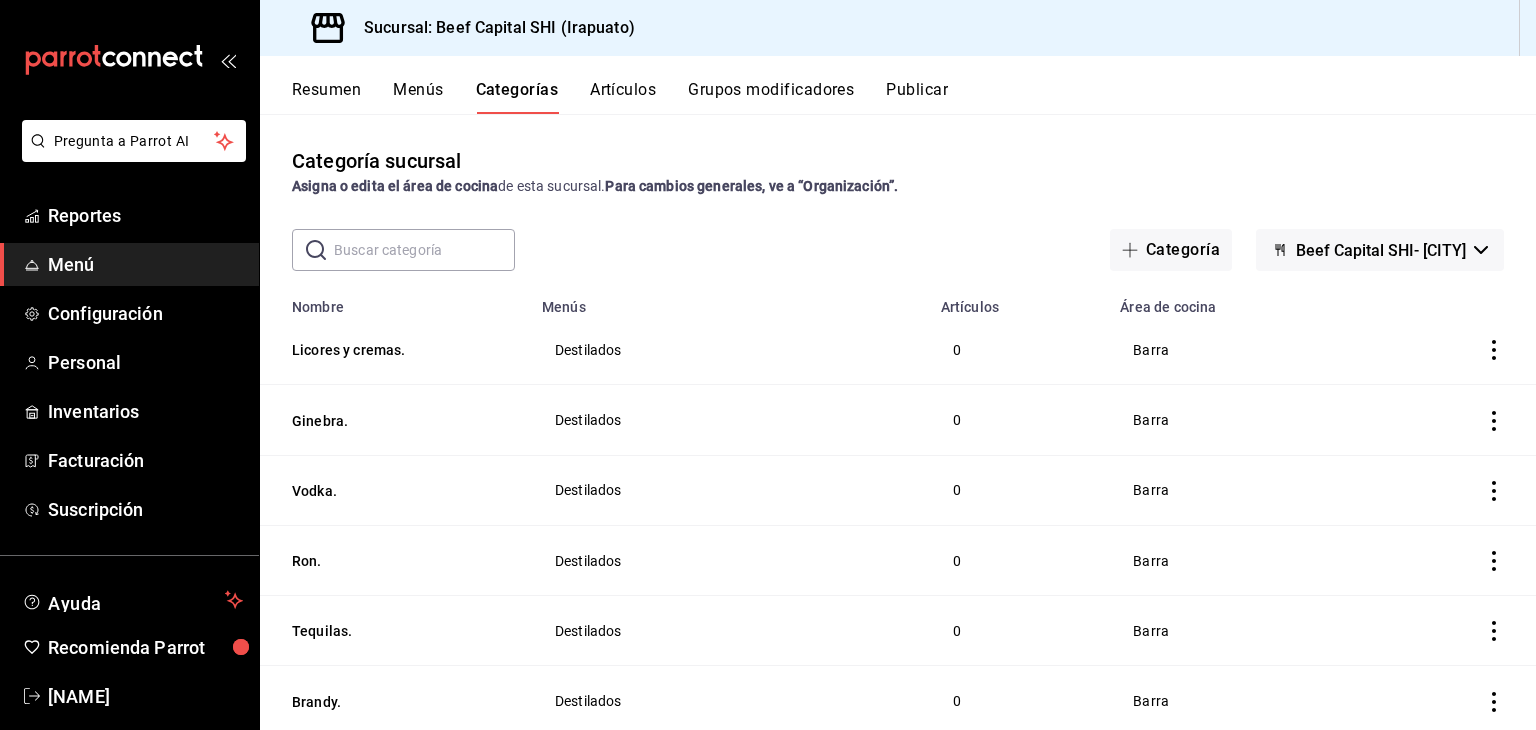 click on "Categoría sucursal Asigna o edita el área de cocina  de esta sucursal.  Para cambios generales, ve a “Organización”." at bounding box center (898, 171) 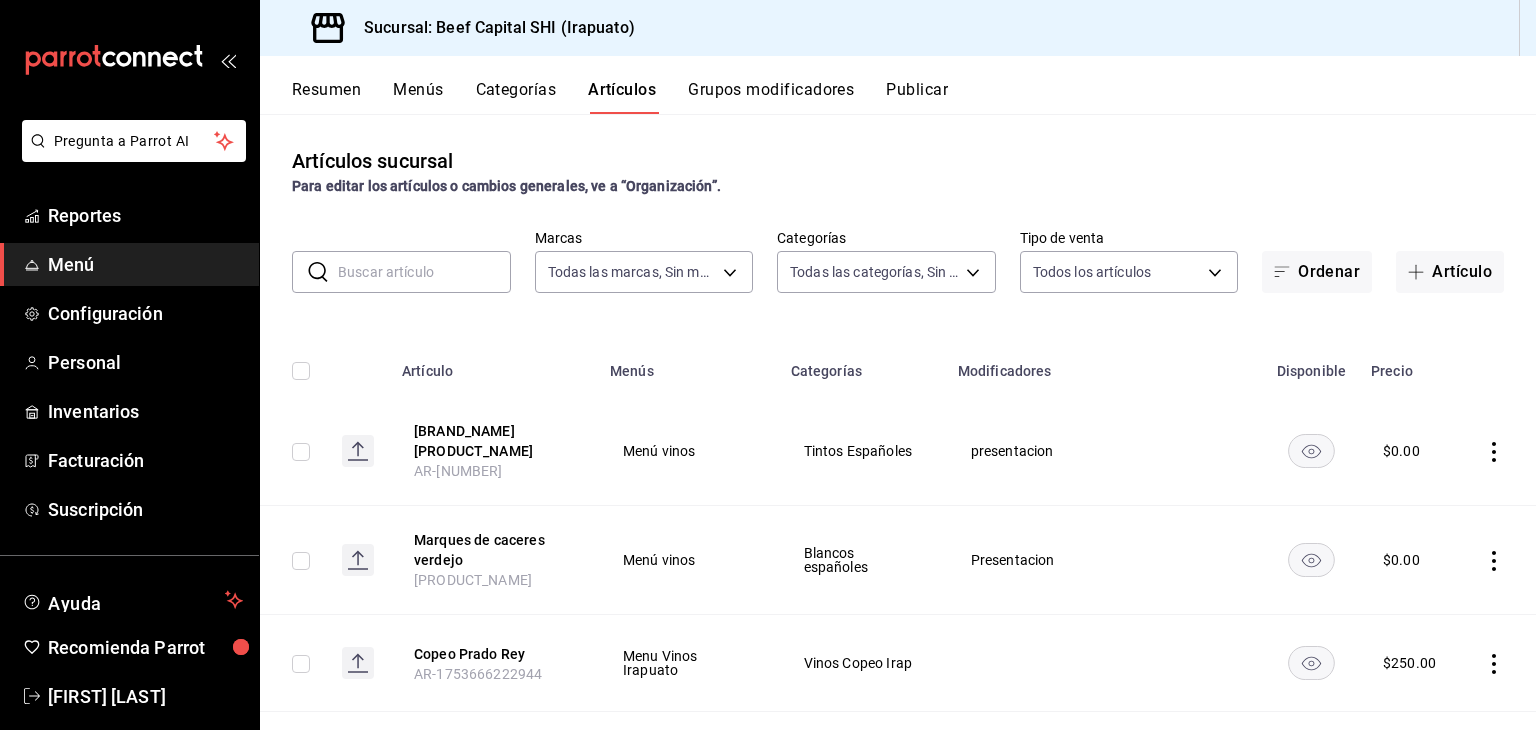 scroll, scrollTop: 0, scrollLeft: 0, axis: both 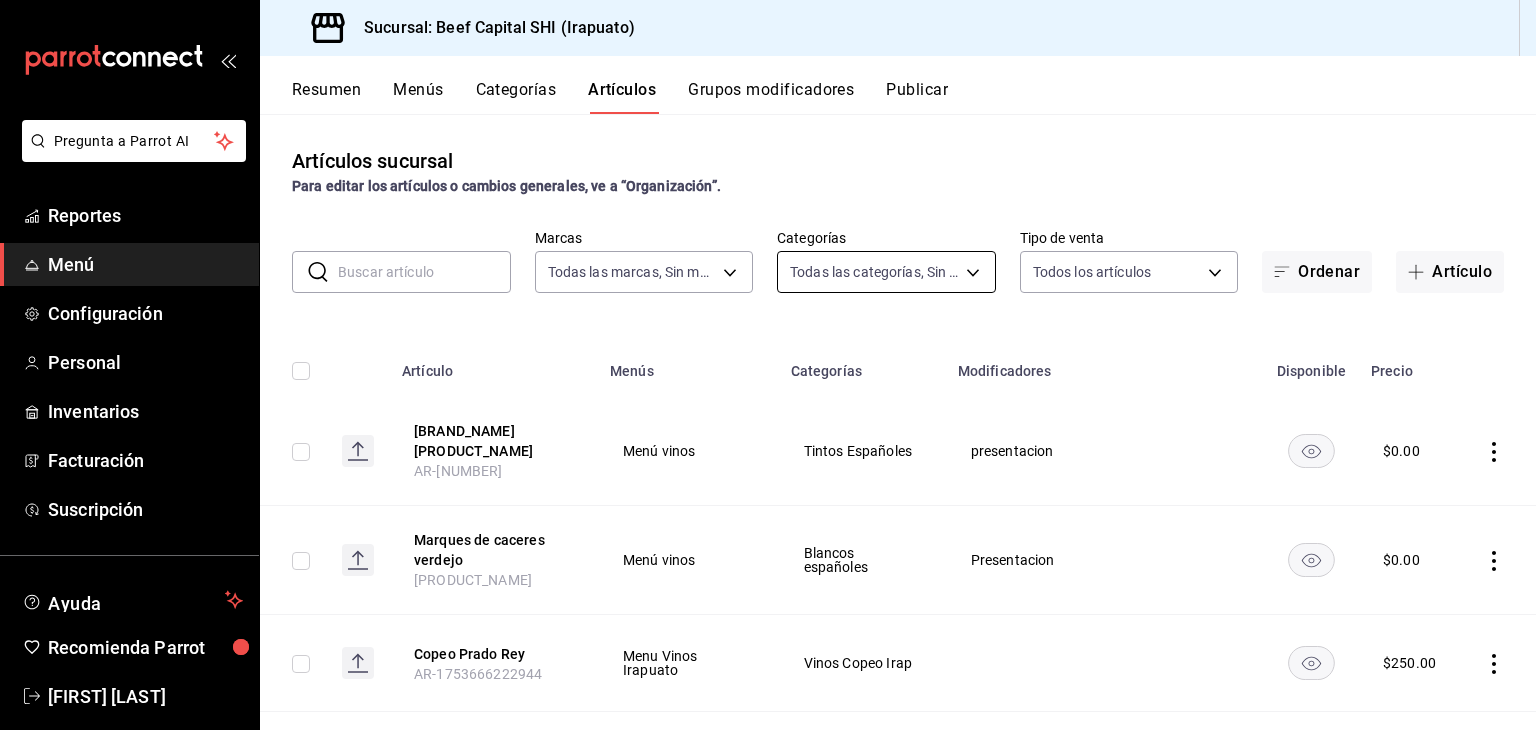 click on "Pregunta a Parrot AI Reportes   Menú   Configuración   Personal   Inventarios   Facturación   Suscripción   Ayuda Recomienda Parrot   [FIRST] [LAST]   Sugerir nueva función   Sucursal: Beef Capital SHI ([CITY]) Resumen Menús Categorías Artículos Grupos modificadores Publicar Artículos sucursal Para editar los artículos o cambios generales, ve a “Organización”. ​ ​ Marcas Todas las marcas, Sin marca 605647f7-5ddc-403a-84da-aa3c8a25865f Categorías Todas las categorías, Sin categoría Tipo de venta Todos los artículos ALL Ordenar Artículo Artículo Menús Categorías Modificadores Disponible Precio Marques de Cáceres crianza AR-1754445959734 Menú vinos Tintos Españoles presentacion $ 0.00 Marques de caceres verdejo AR-1754443675689 Menú vinos Blancos españoles Presentacion $ 0.00 Copeo Prado Rey AR-1753666222944 Menu Vinos [CITY] Vinos Copeo [CITY] $ 250.00 Flameado AR-1753494625354 Menú Beef Entradas $ 300.00 Churrasco a caballo AR-1753137359194 Menú Beef Especiales $ 950.00 $" at bounding box center (768, 365) 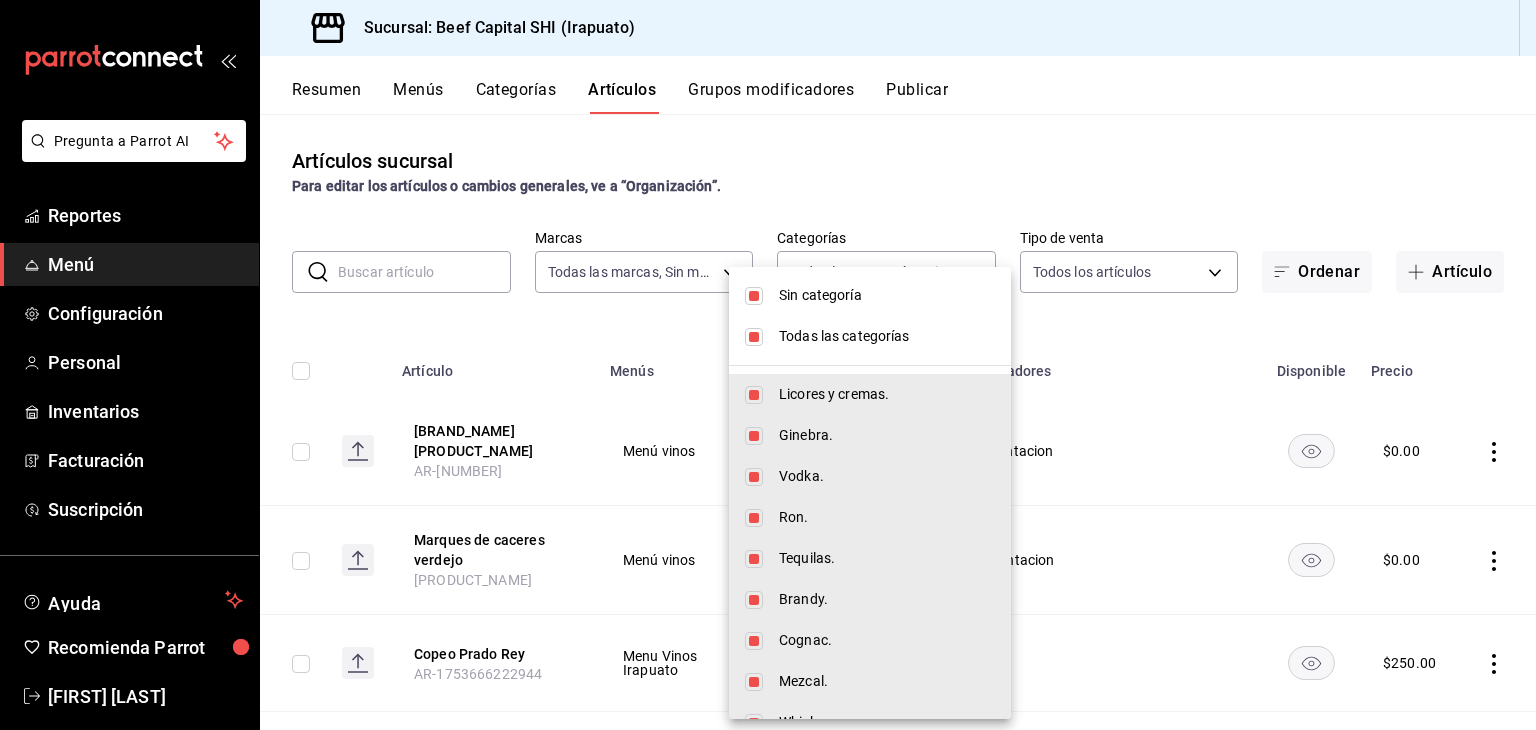 click at bounding box center [754, 296] 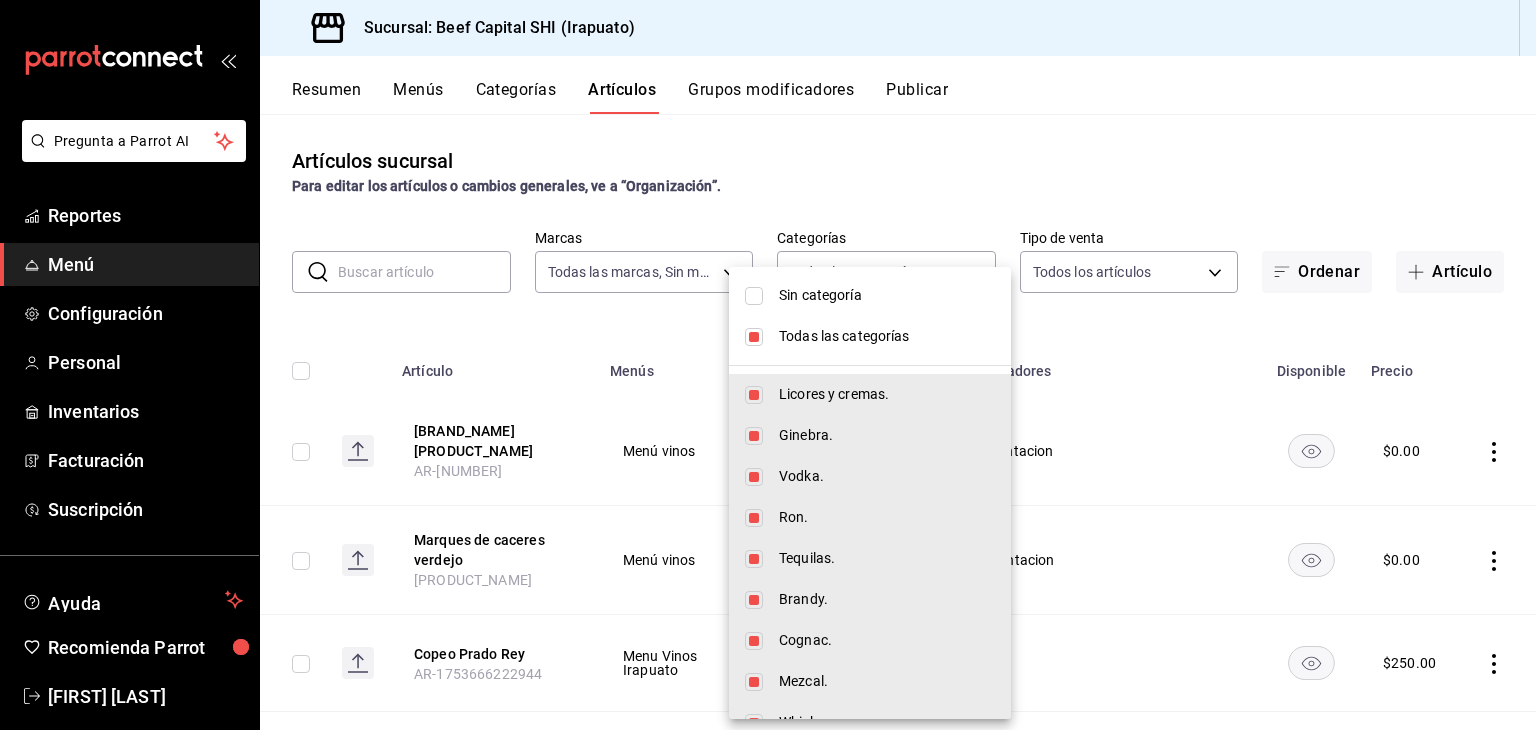 click at bounding box center (754, 337) 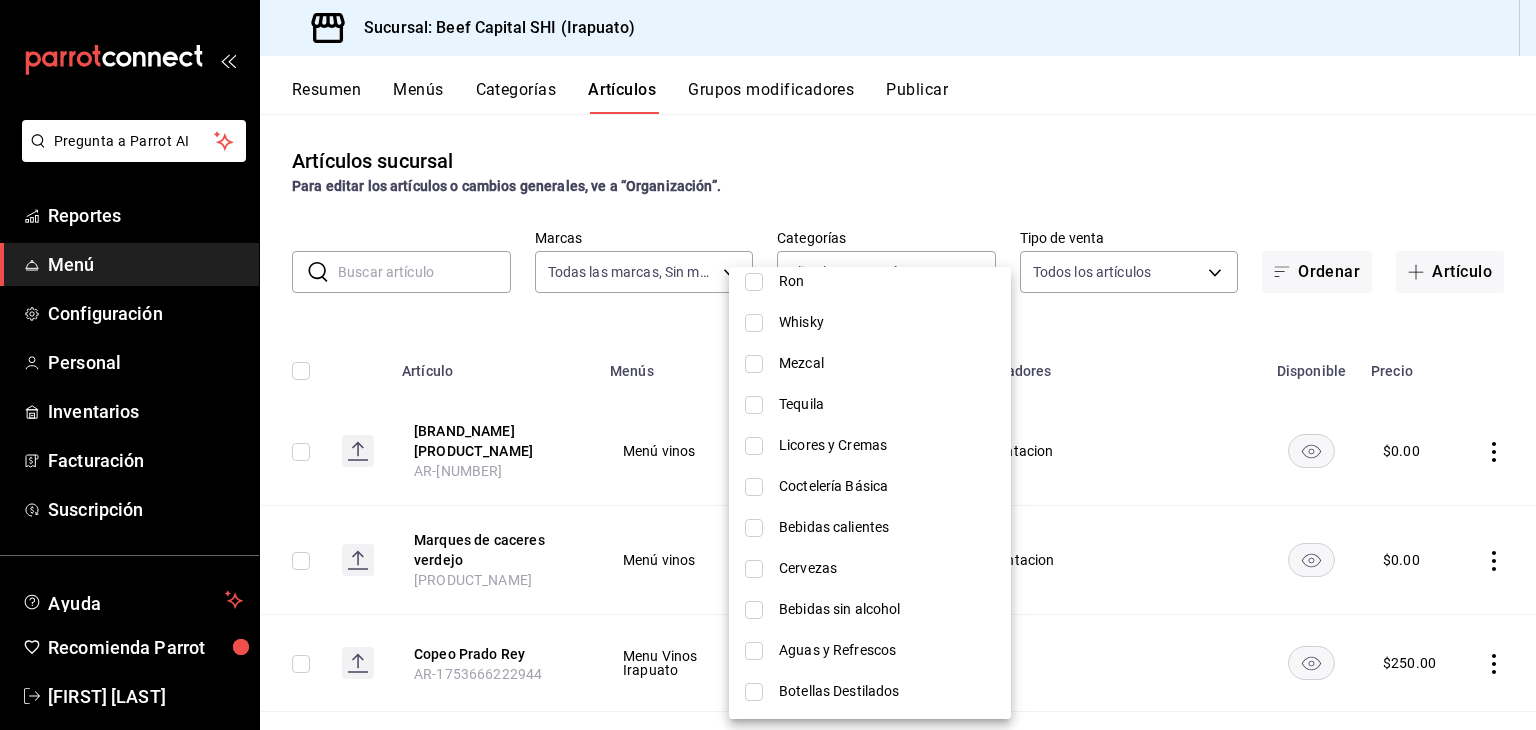 scroll, scrollTop: 2246, scrollLeft: 0, axis: vertical 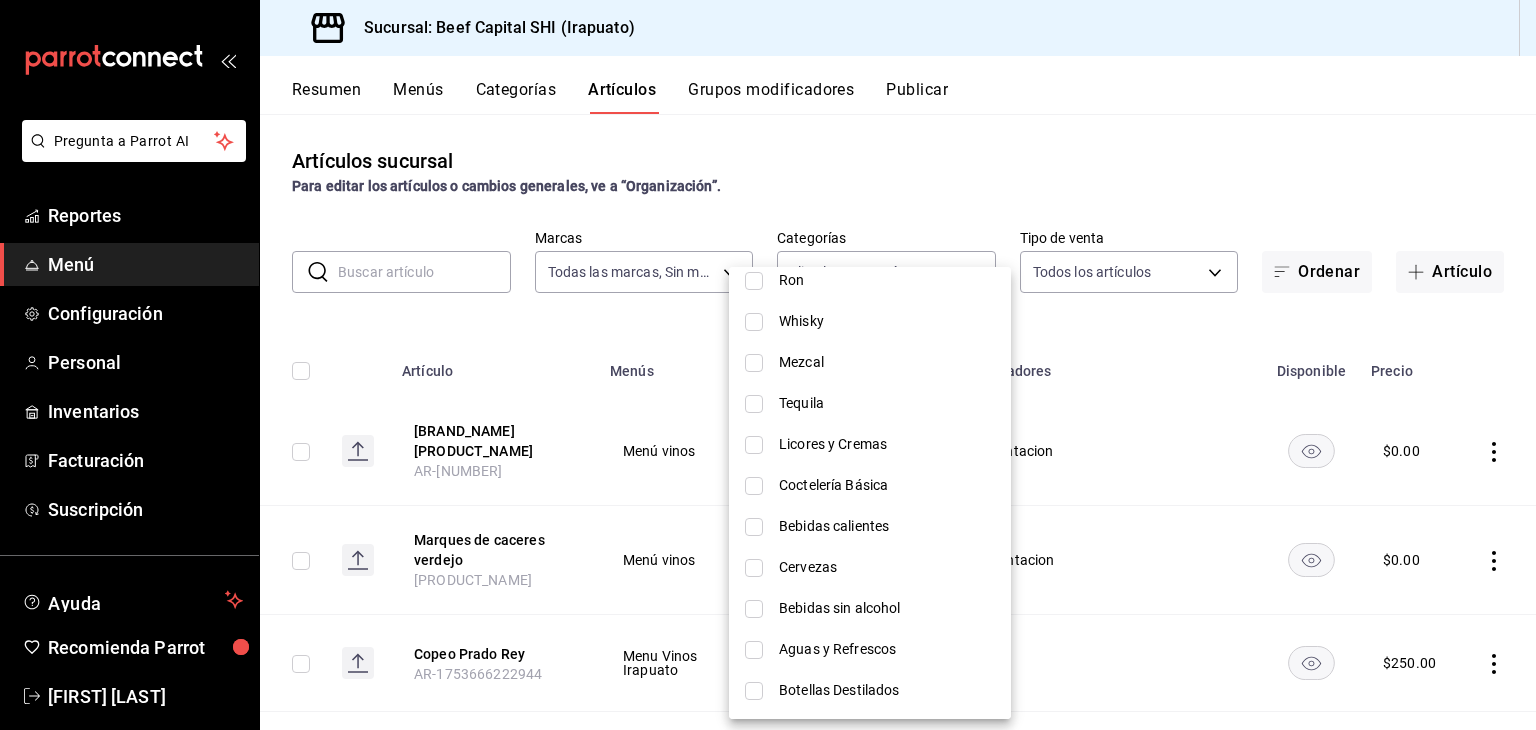 click at bounding box center [754, 691] 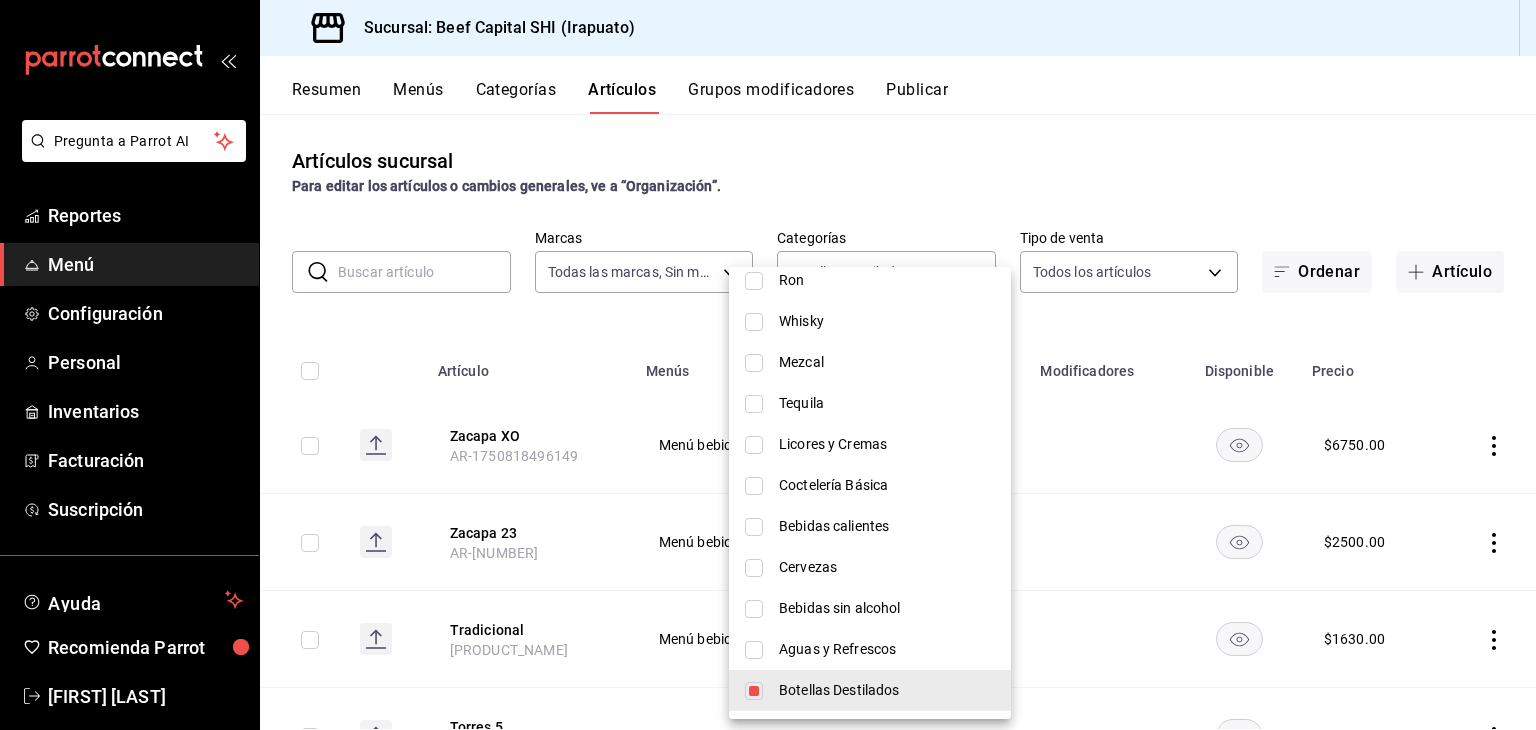 click at bounding box center [768, 365] 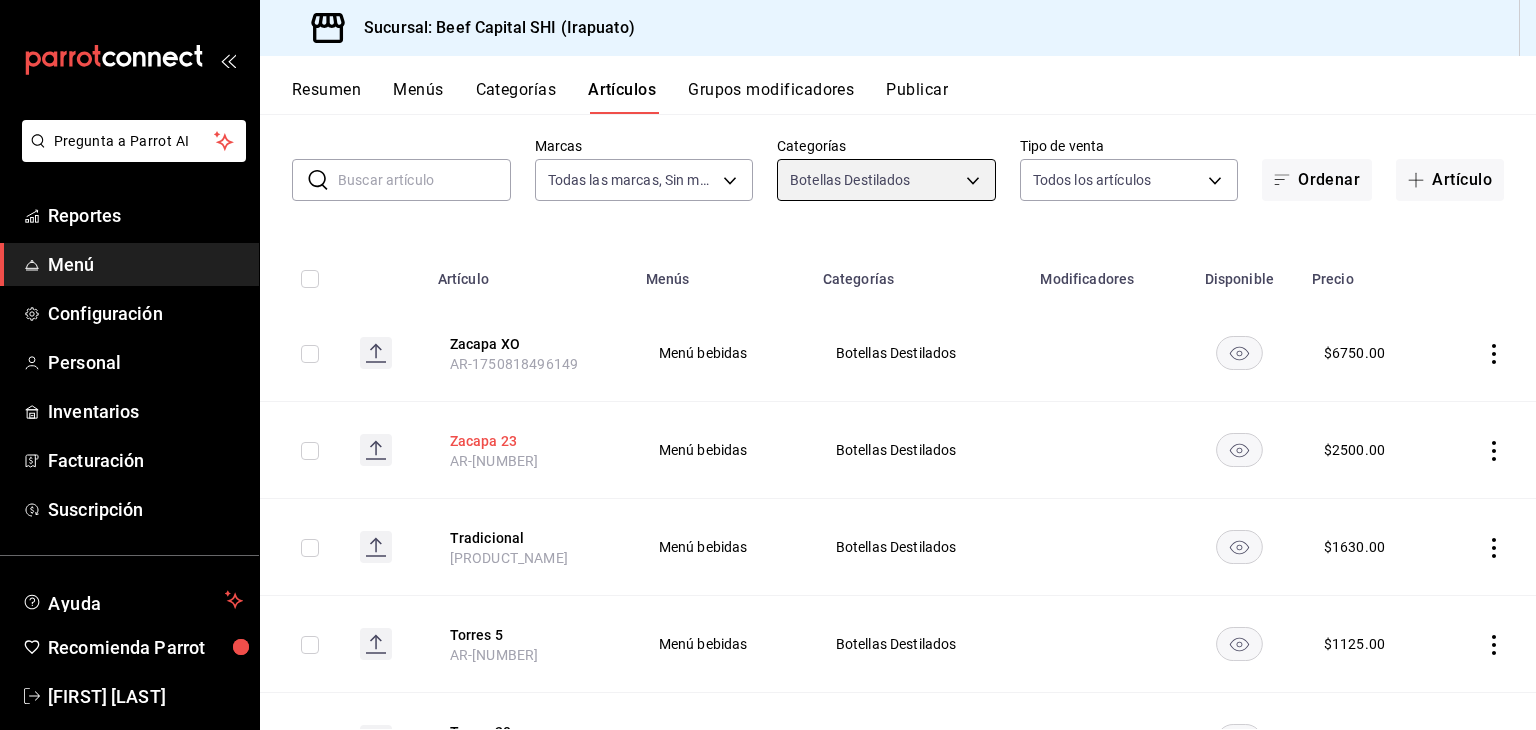 scroll, scrollTop: 0, scrollLeft: 0, axis: both 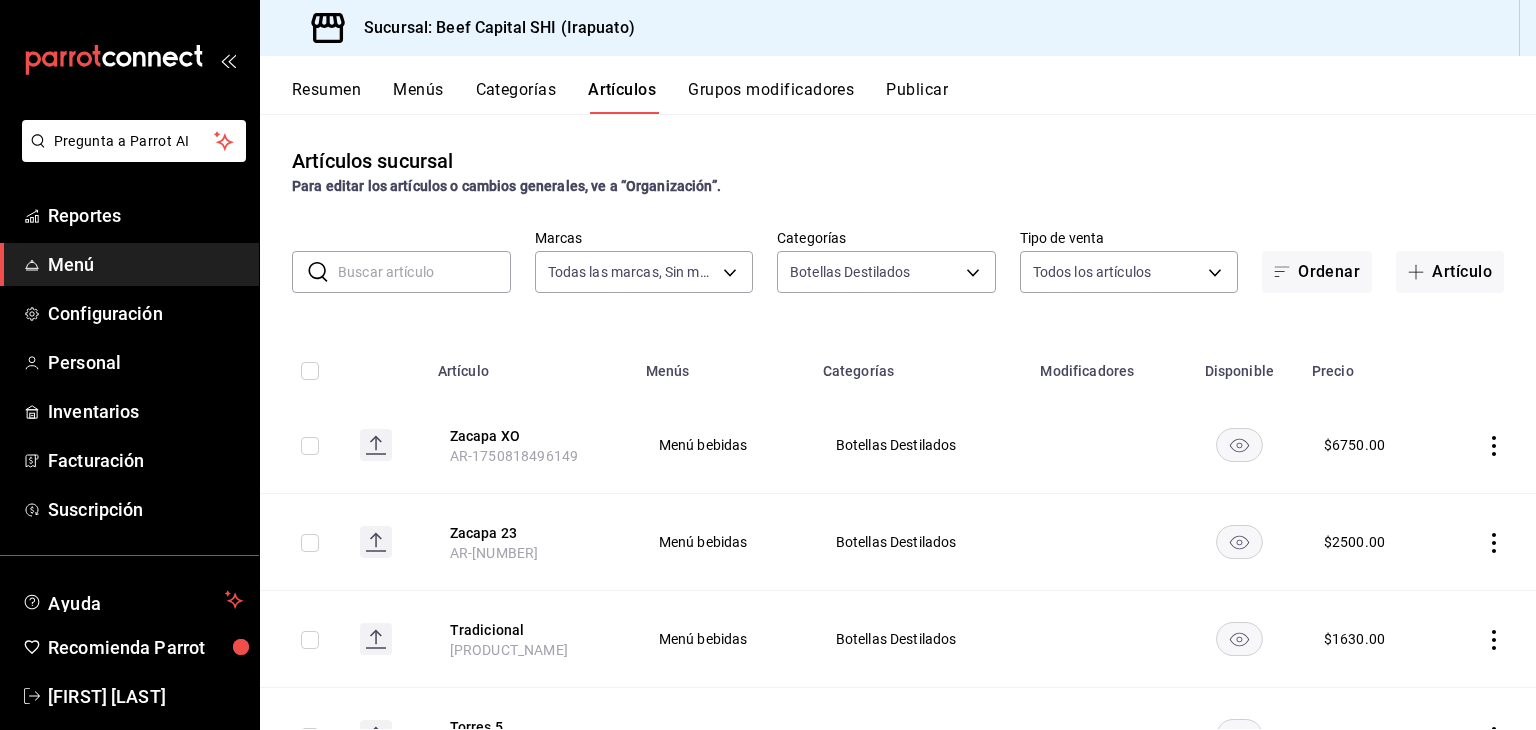 click 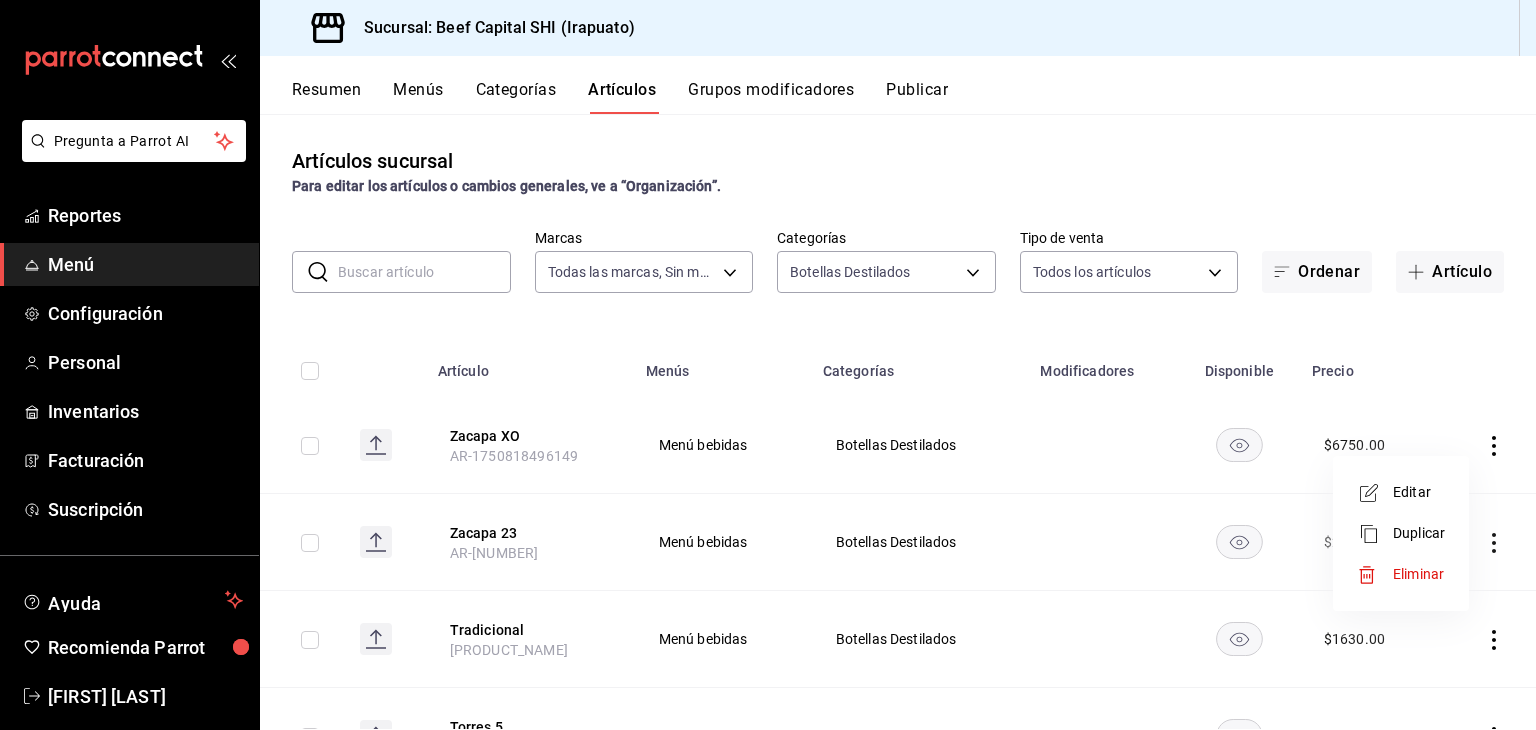click on "Editar" at bounding box center [1419, 492] 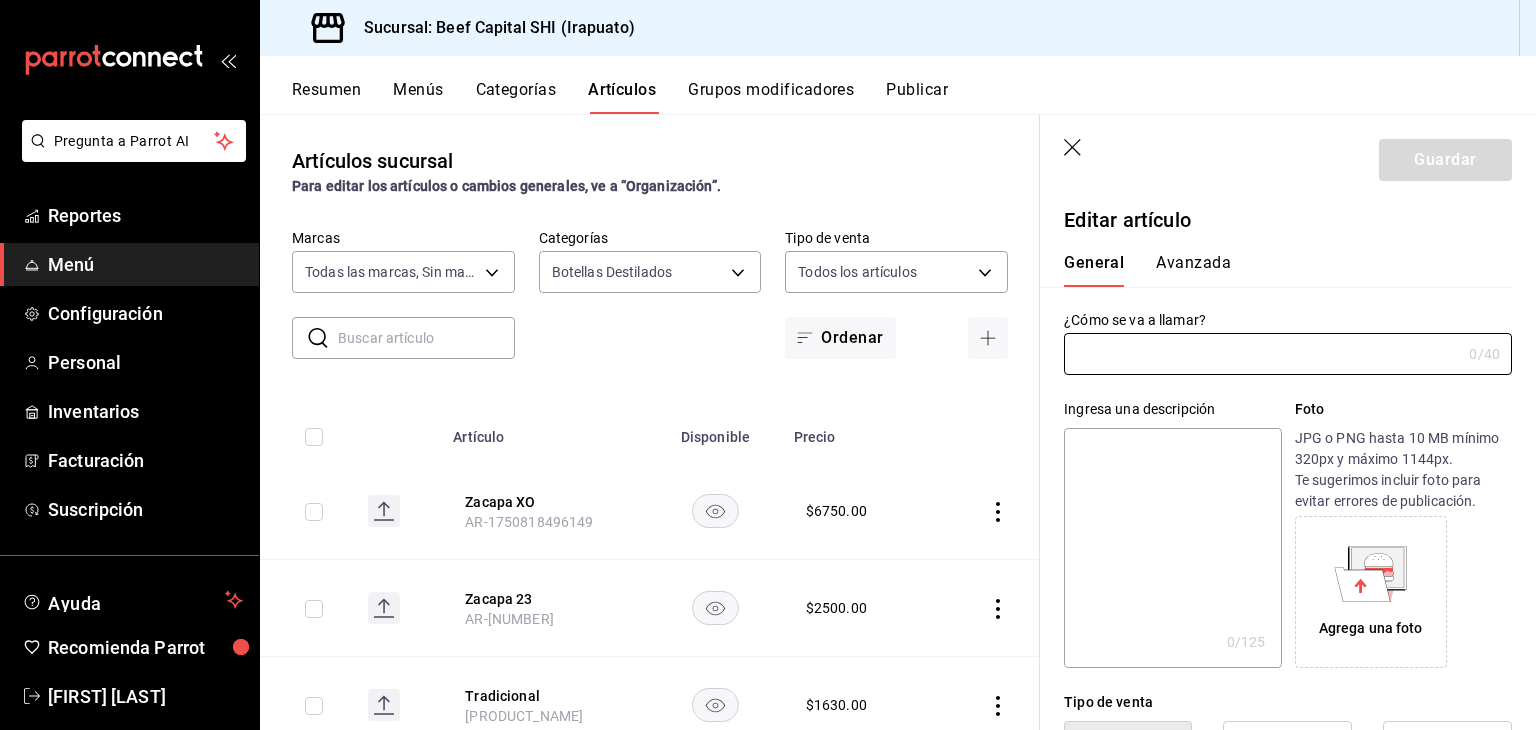 type on "Zacapa XO" 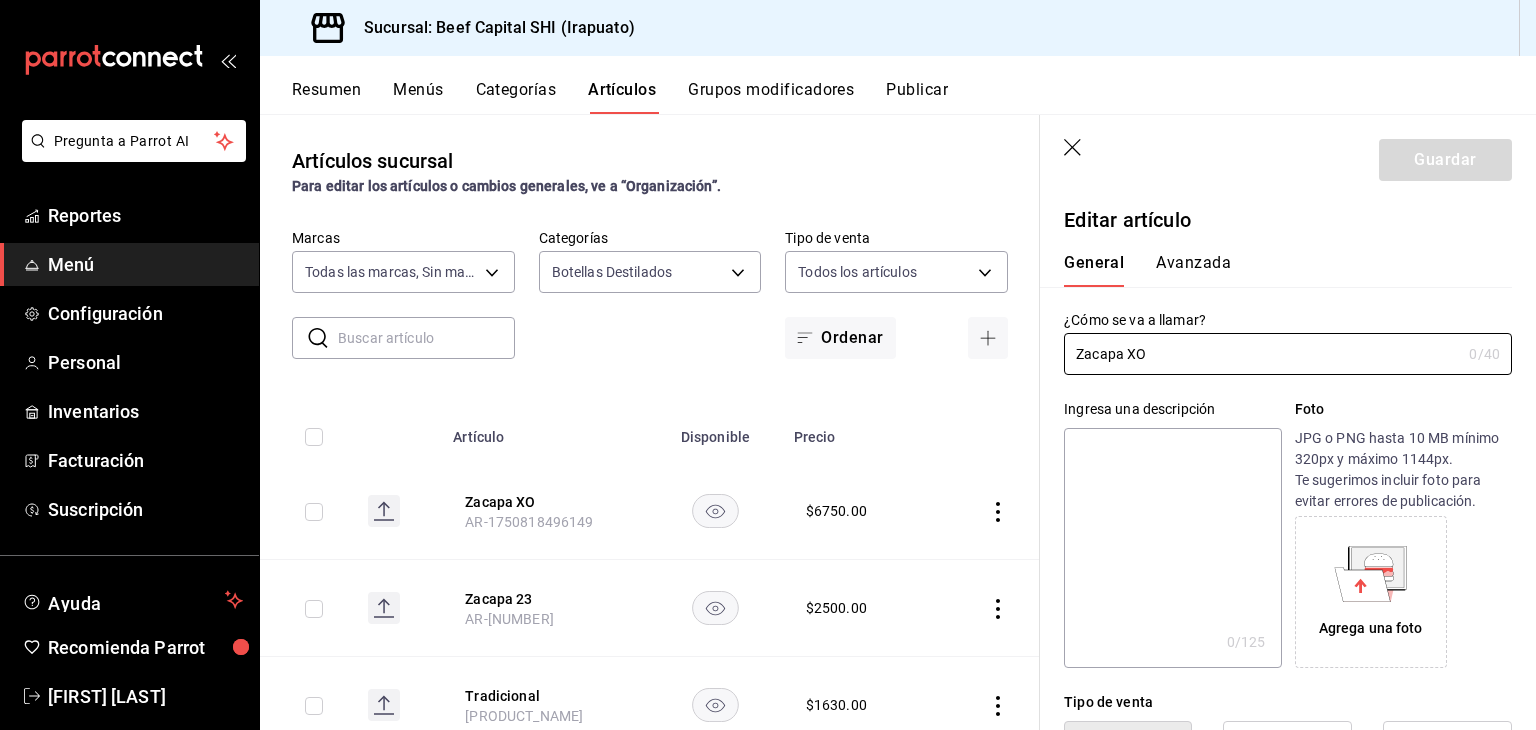 type on "$6750.00" 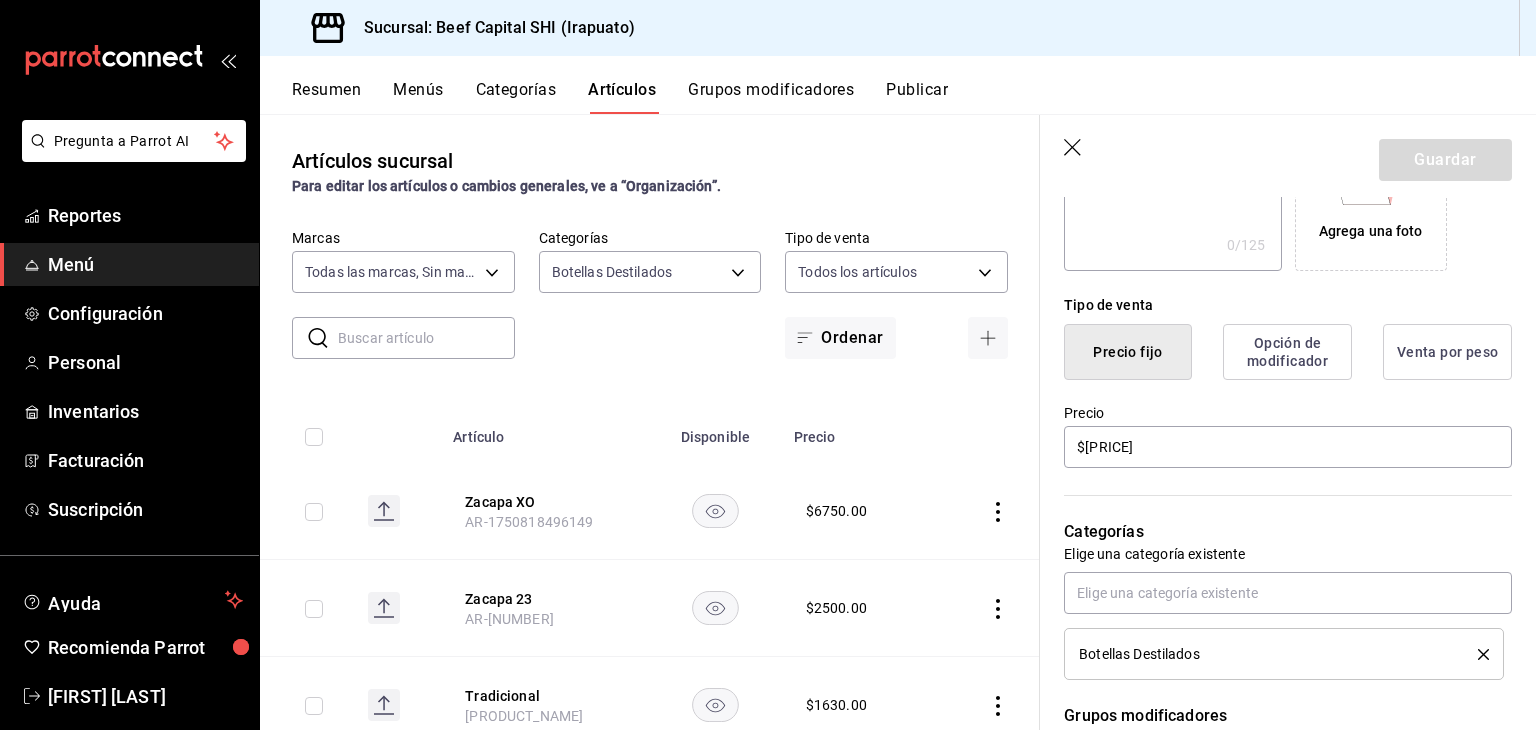 scroll, scrollTop: 400, scrollLeft: 0, axis: vertical 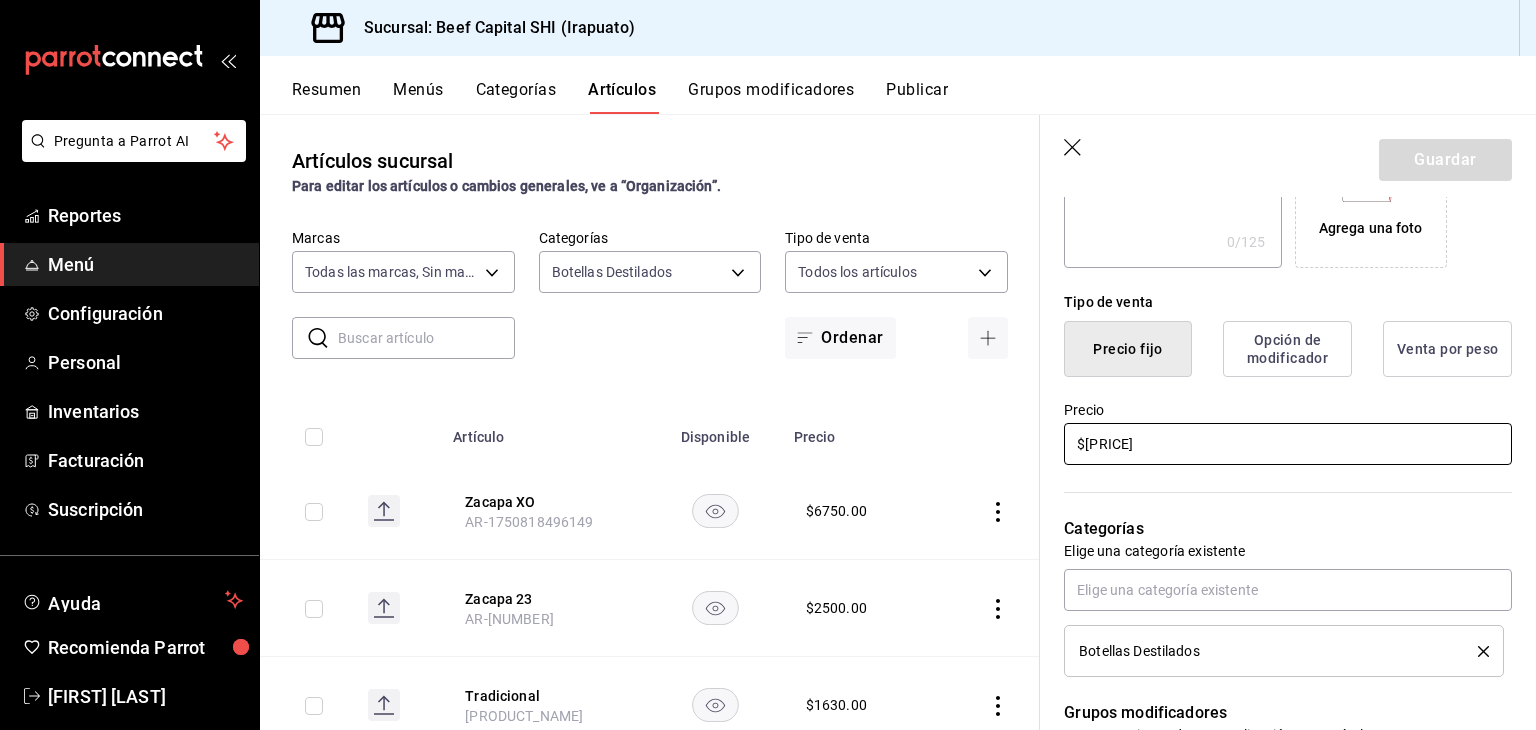 drag, startPoint x: 1145, startPoint y: 449, endPoint x: 955, endPoint y: 469, distance: 191.04973 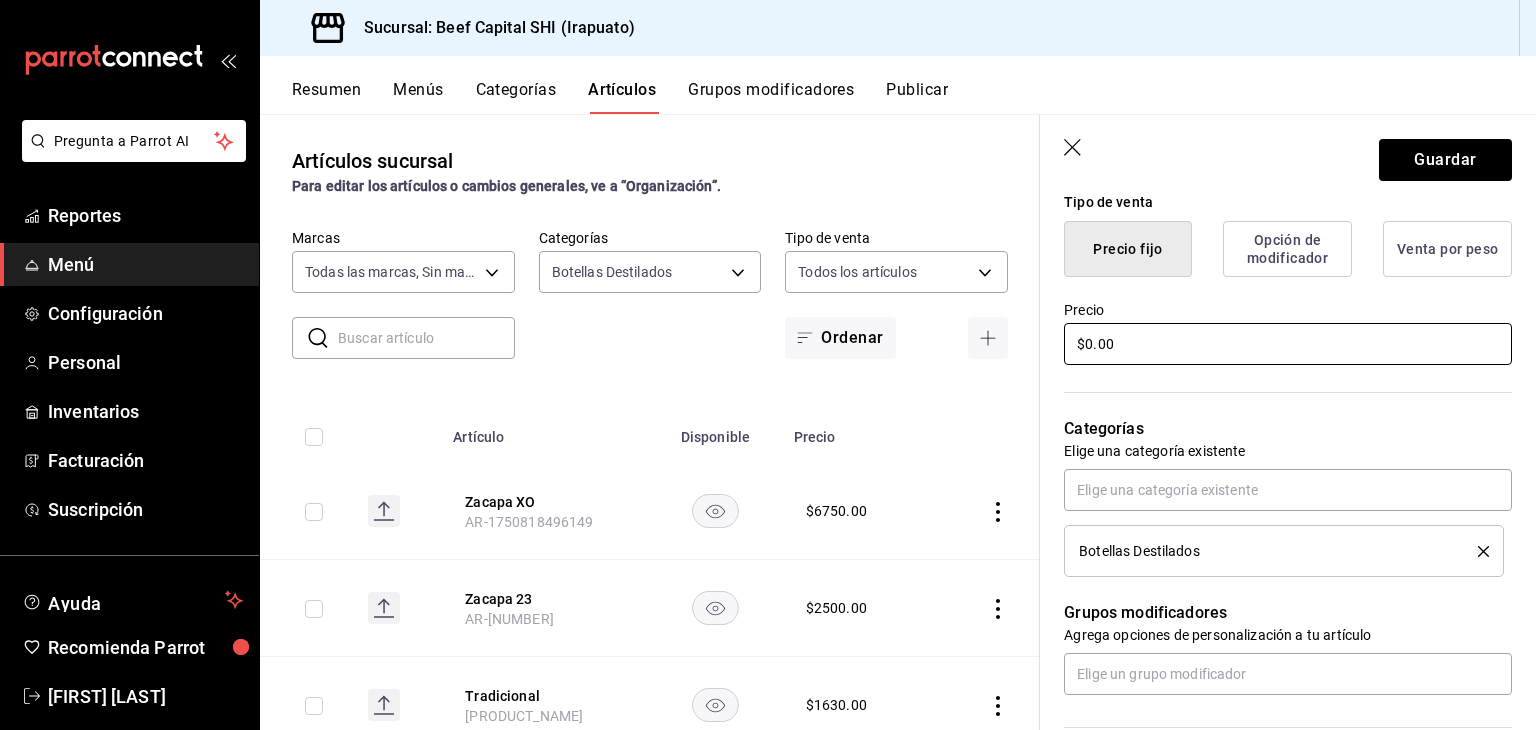 scroll, scrollTop: 600, scrollLeft: 0, axis: vertical 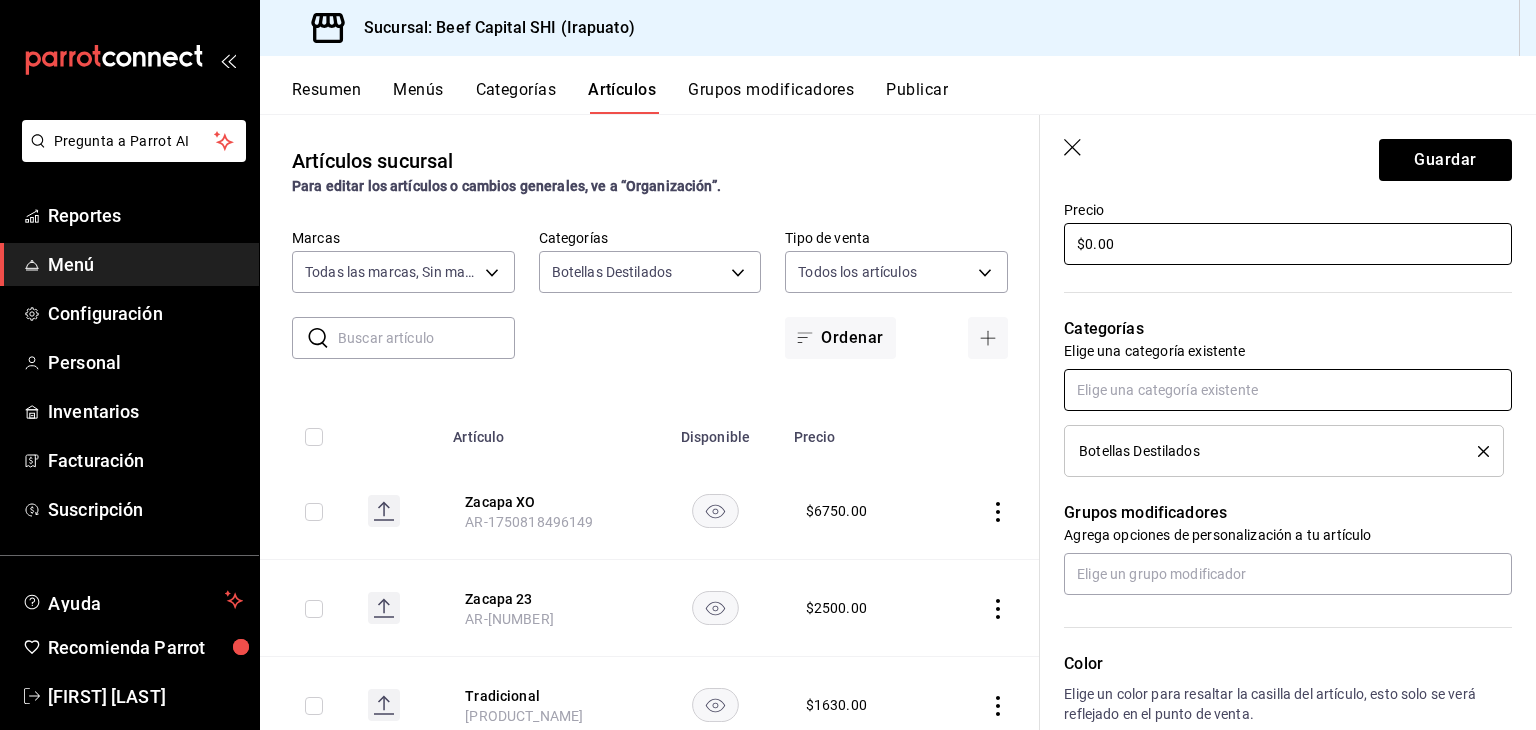 type on "$0.00" 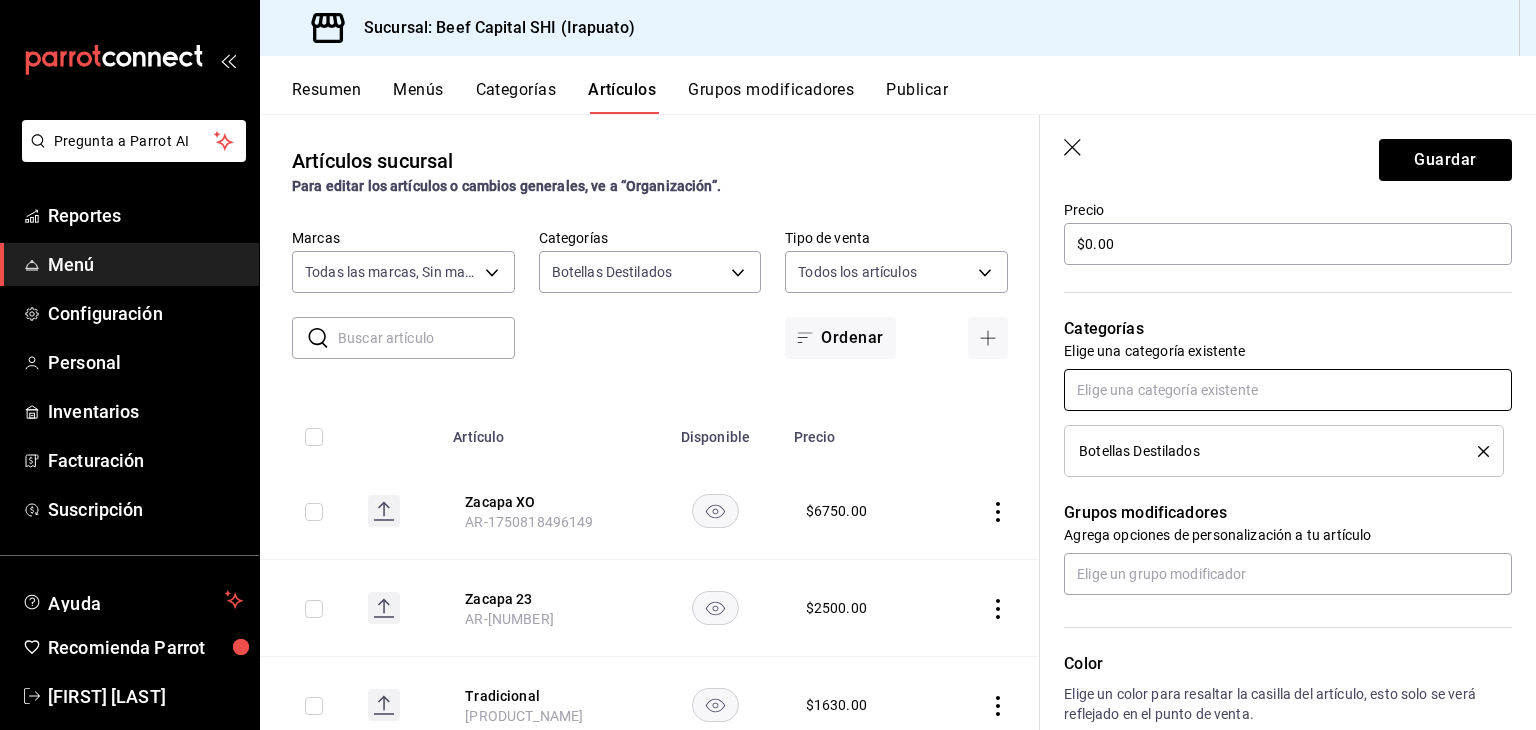 click at bounding box center (1288, 390) 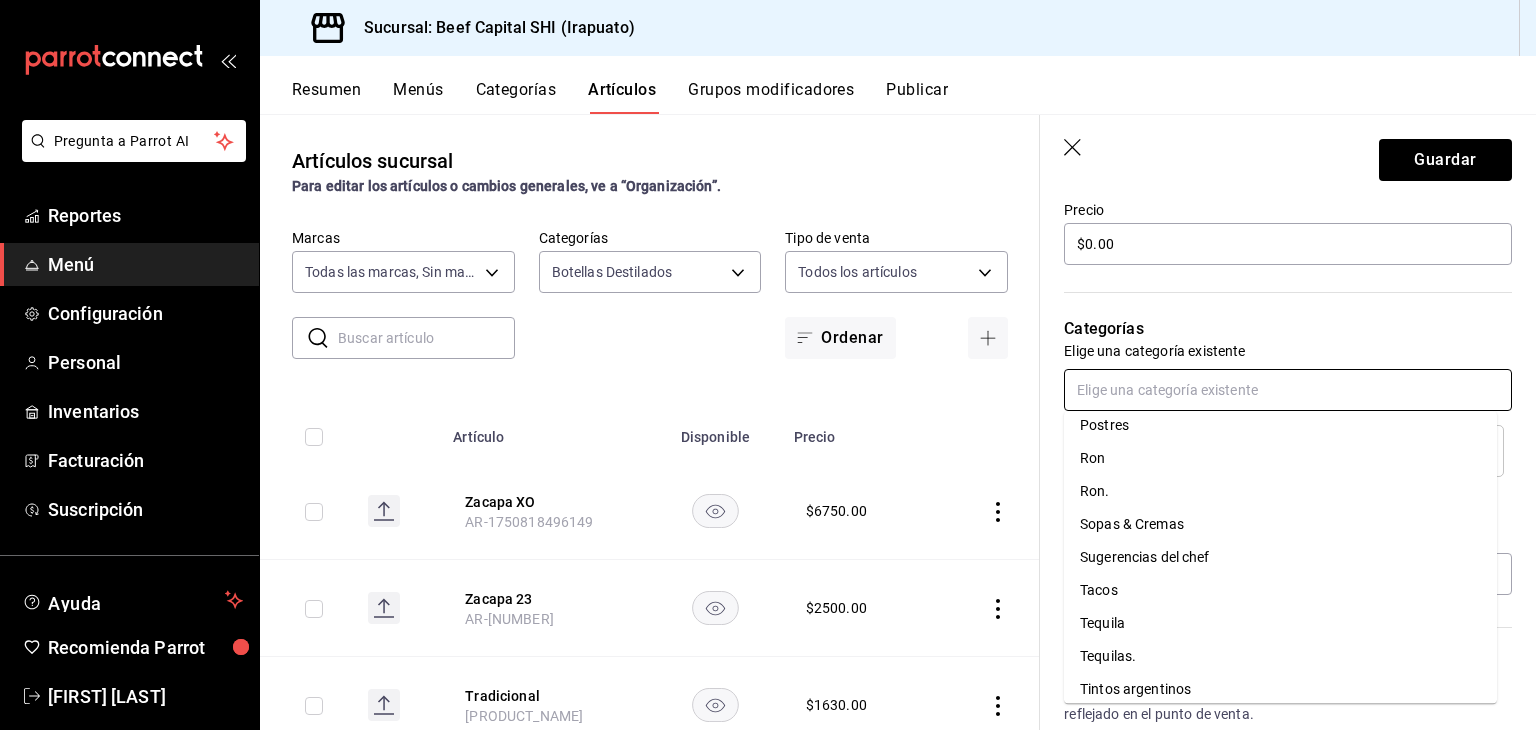 scroll, scrollTop: 1400, scrollLeft: 0, axis: vertical 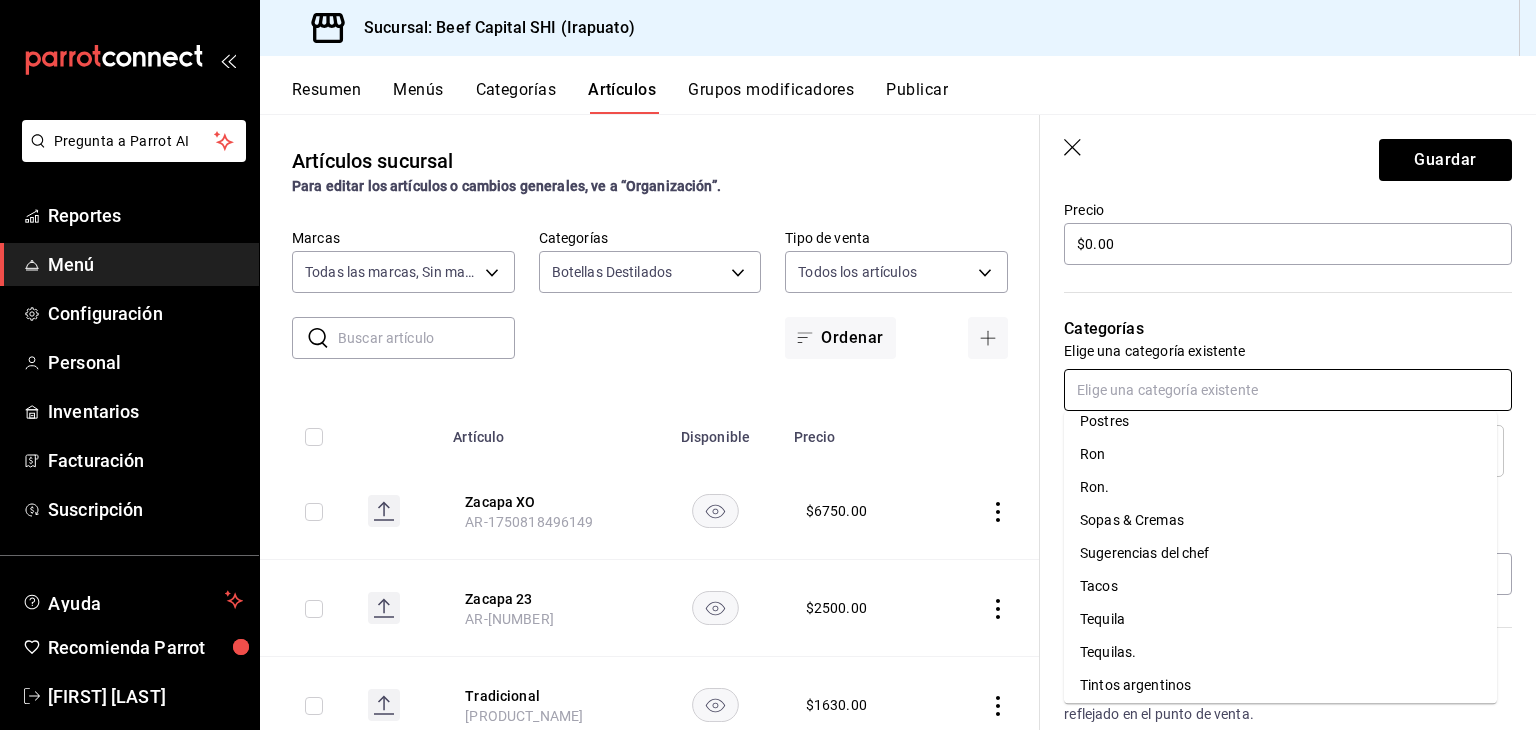 click on "Ron." at bounding box center (1280, 487) 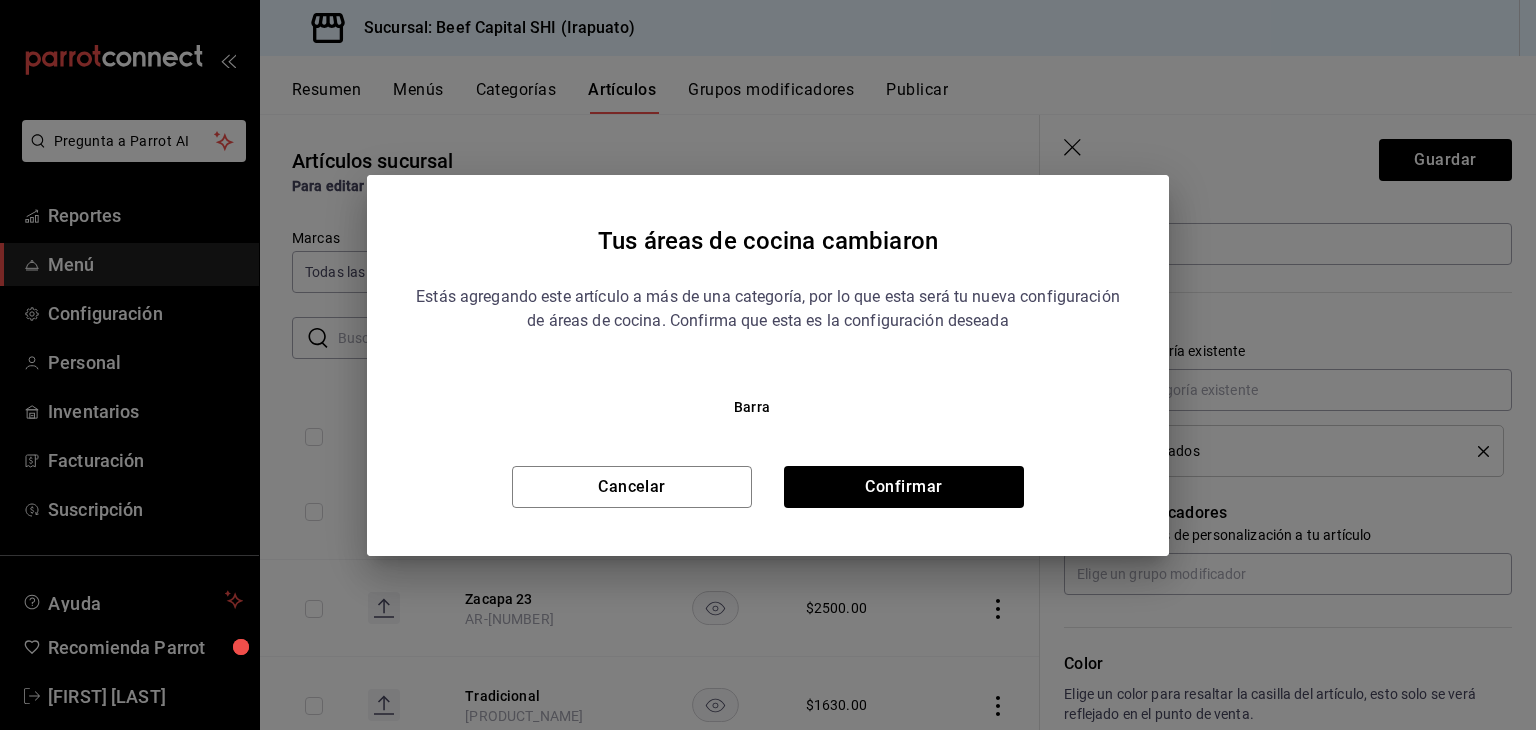click on "Cancelar Confirmar" at bounding box center (768, 487) 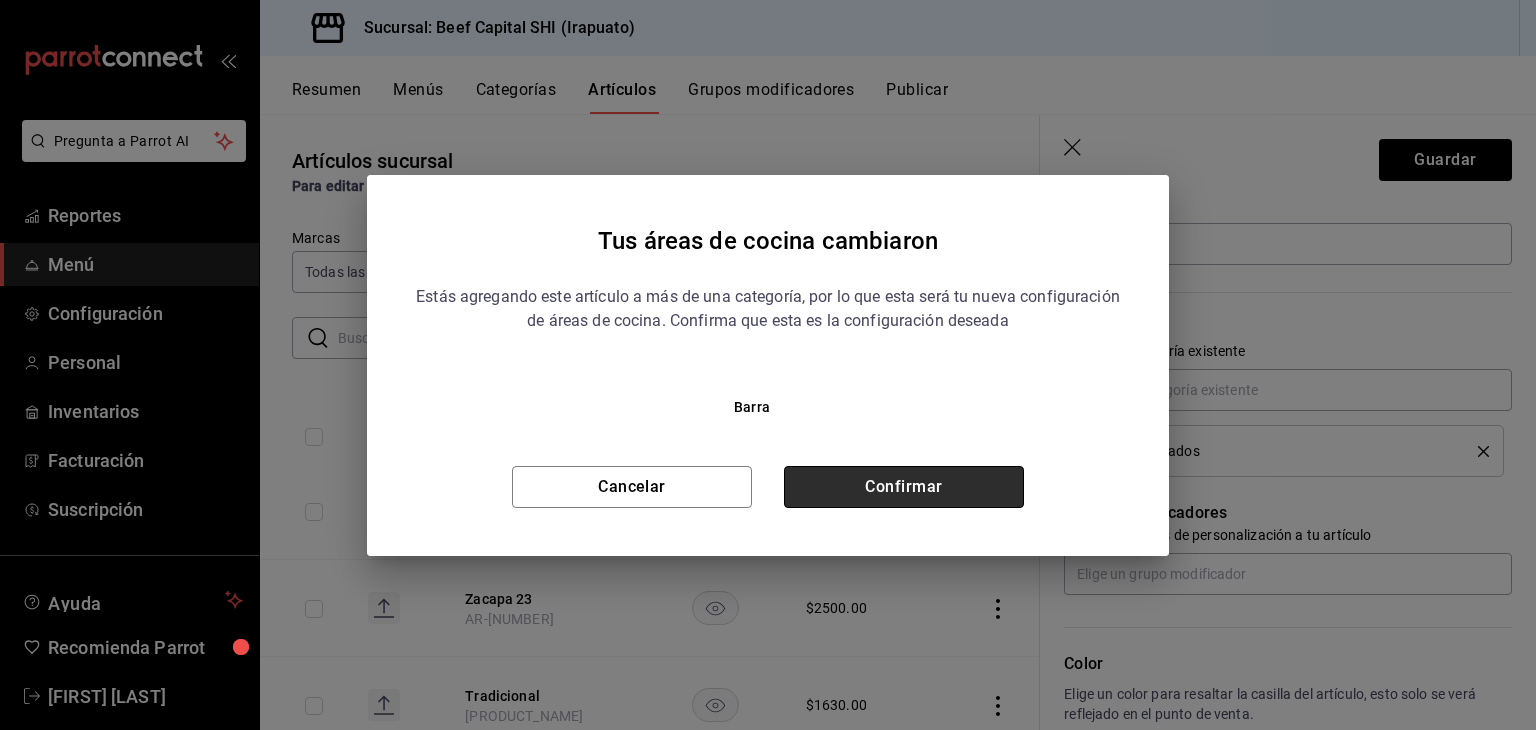 click on "Confirmar" at bounding box center (904, 487) 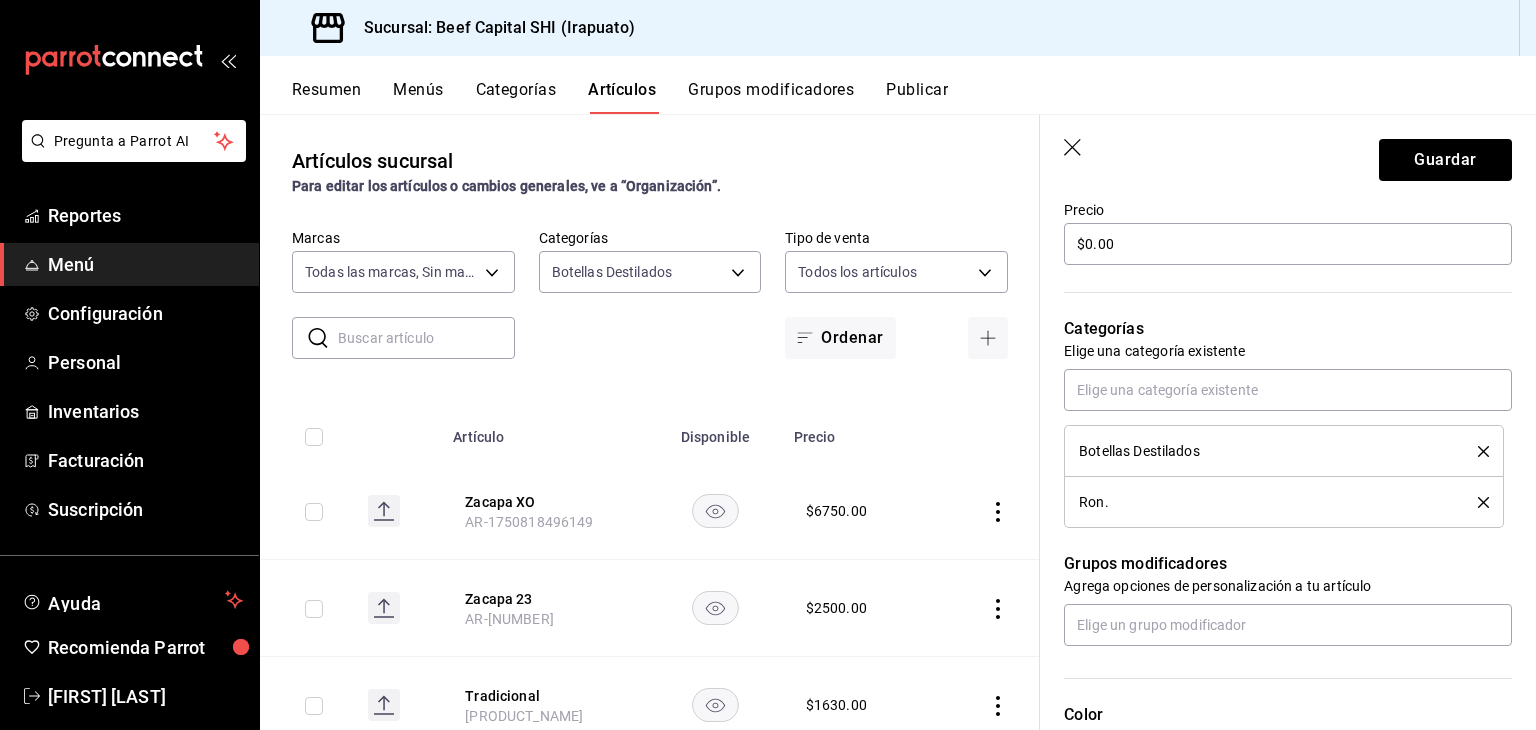 click 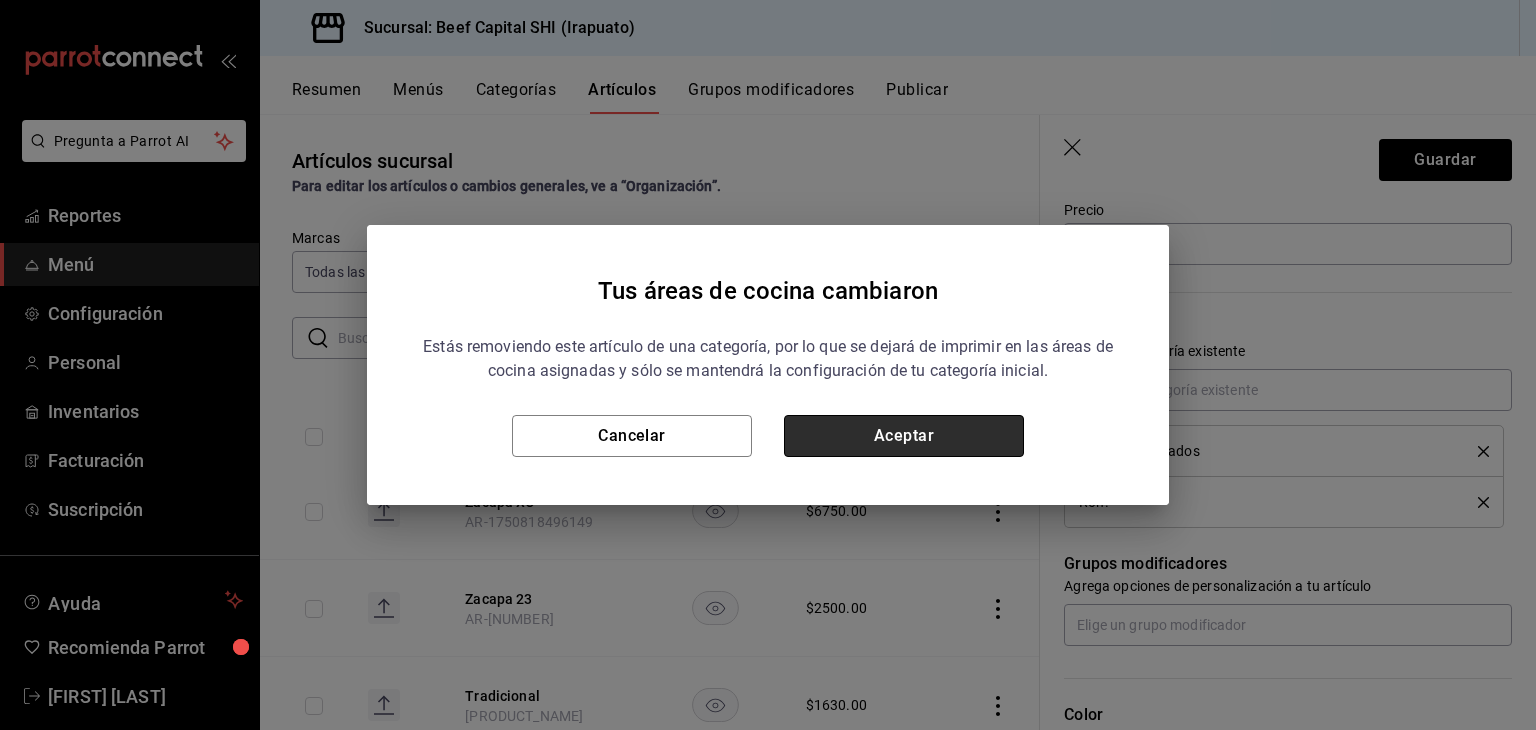 click on "Aceptar" at bounding box center [904, 436] 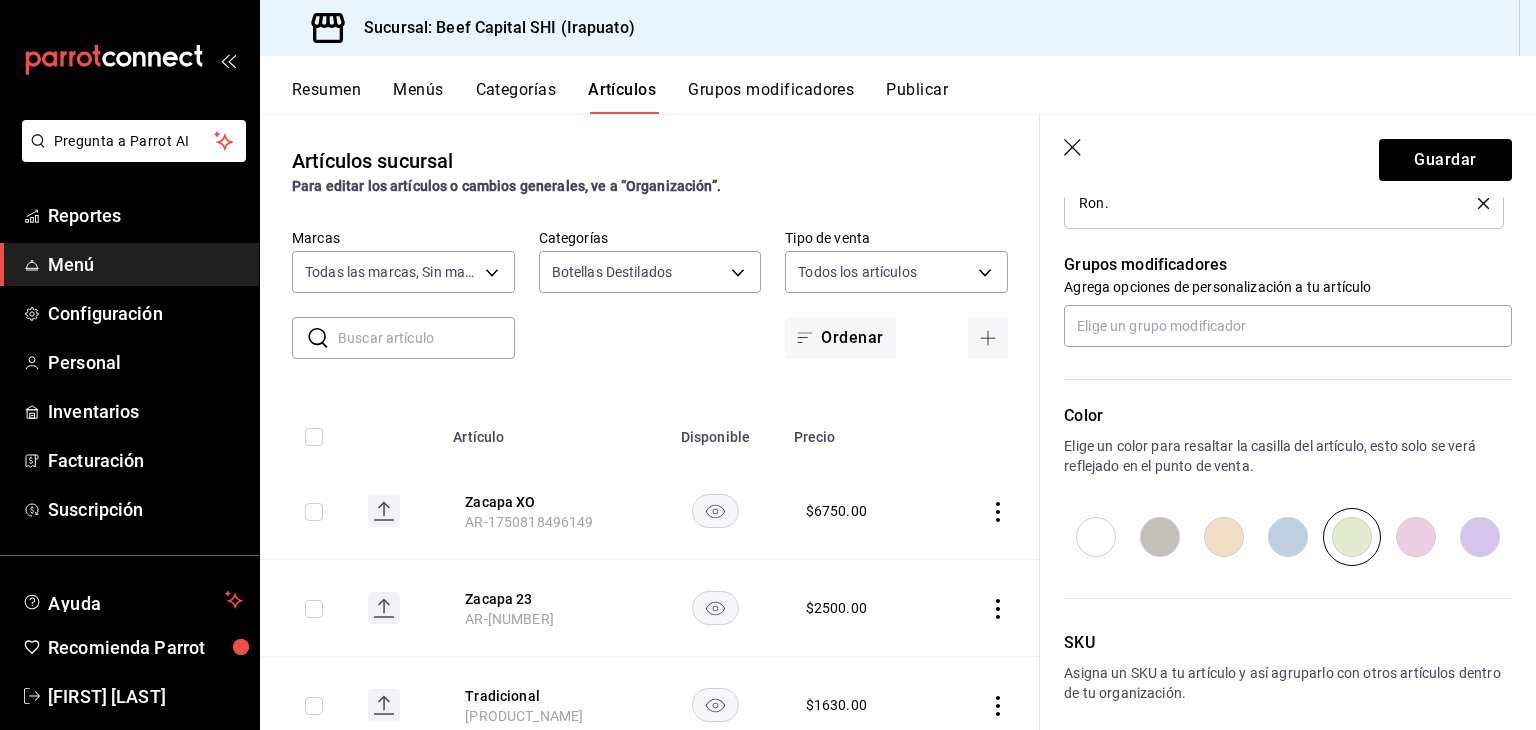 scroll, scrollTop: 934, scrollLeft: 0, axis: vertical 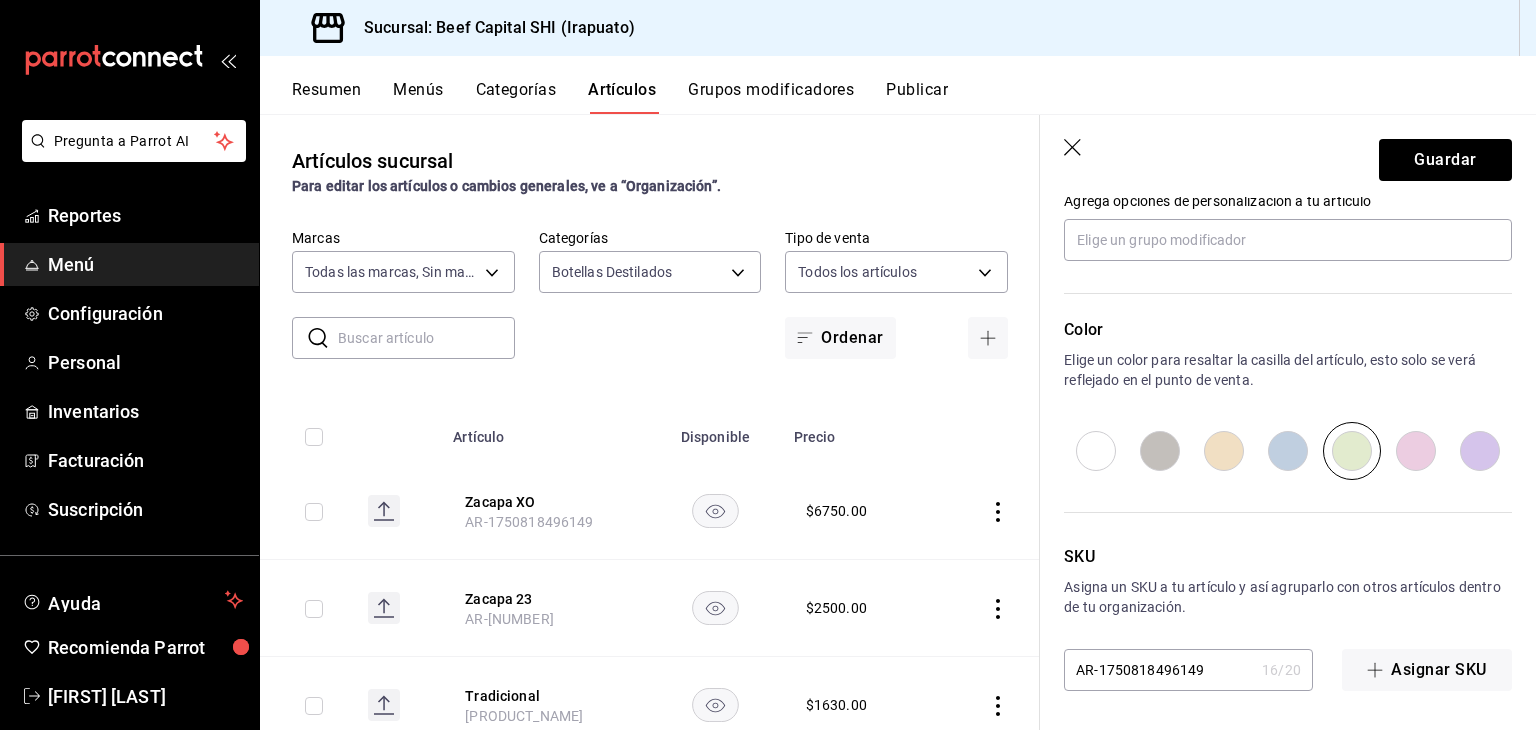 click at bounding box center [1224, 451] 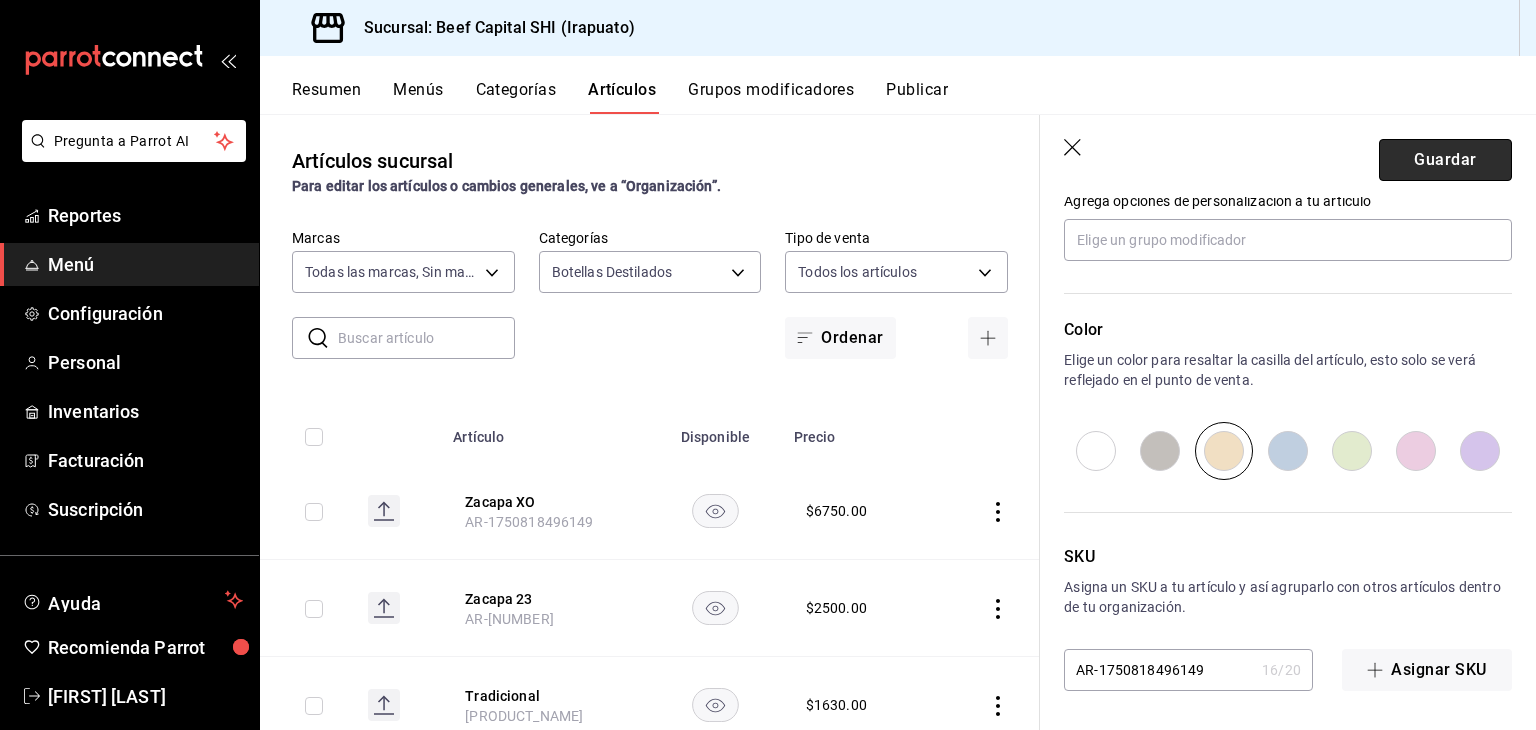 click on "Guardar" at bounding box center (1445, 160) 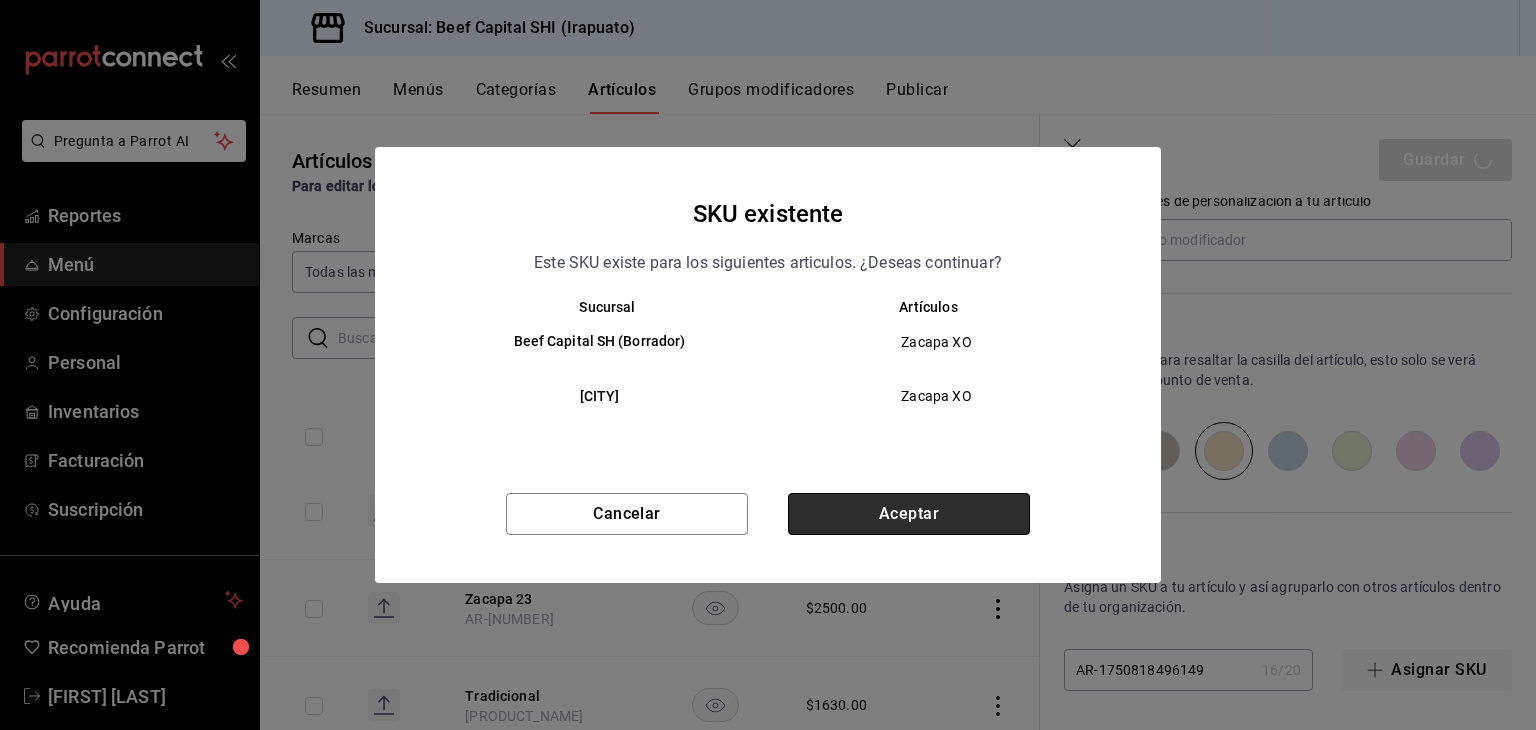 click on "Aceptar" at bounding box center [909, 514] 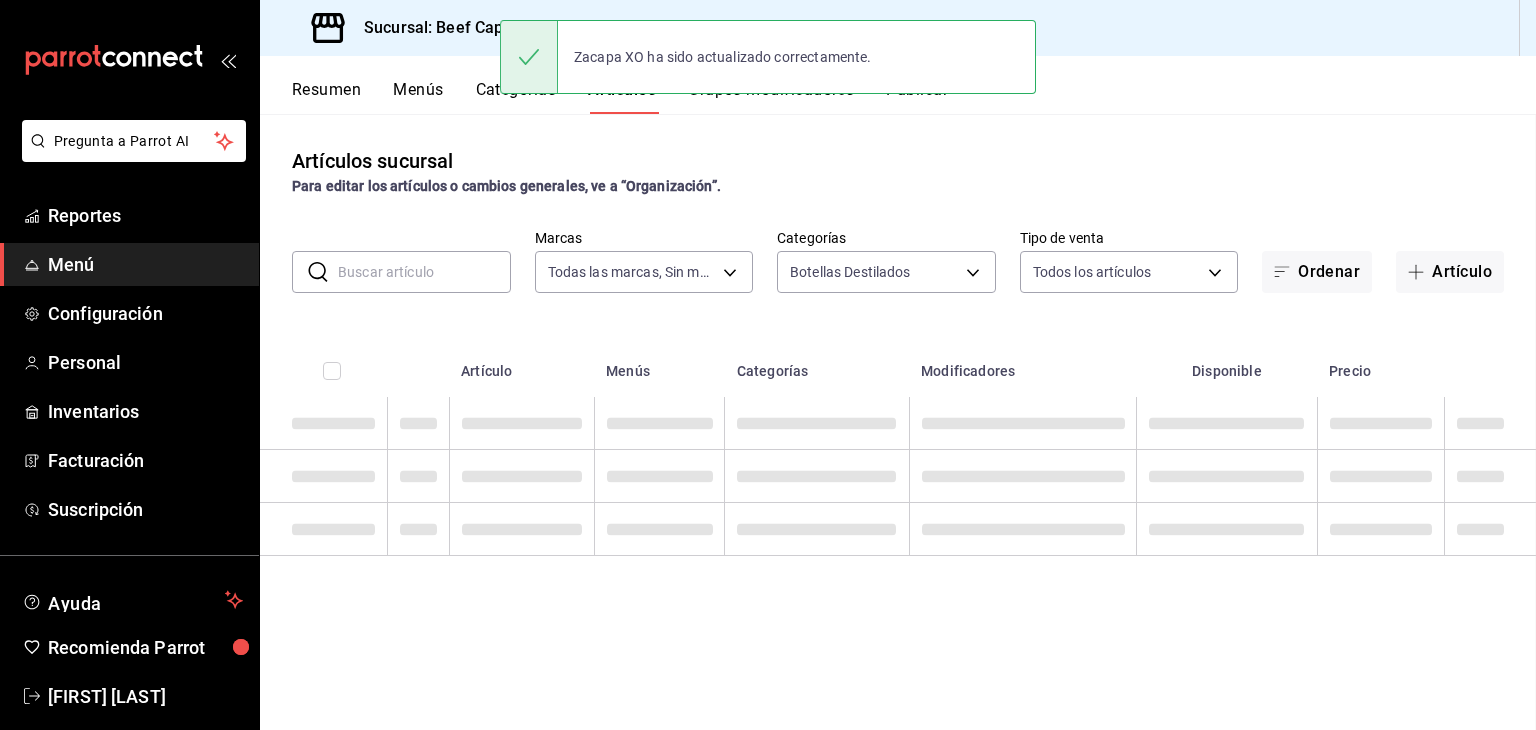 scroll, scrollTop: 0, scrollLeft: 0, axis: both 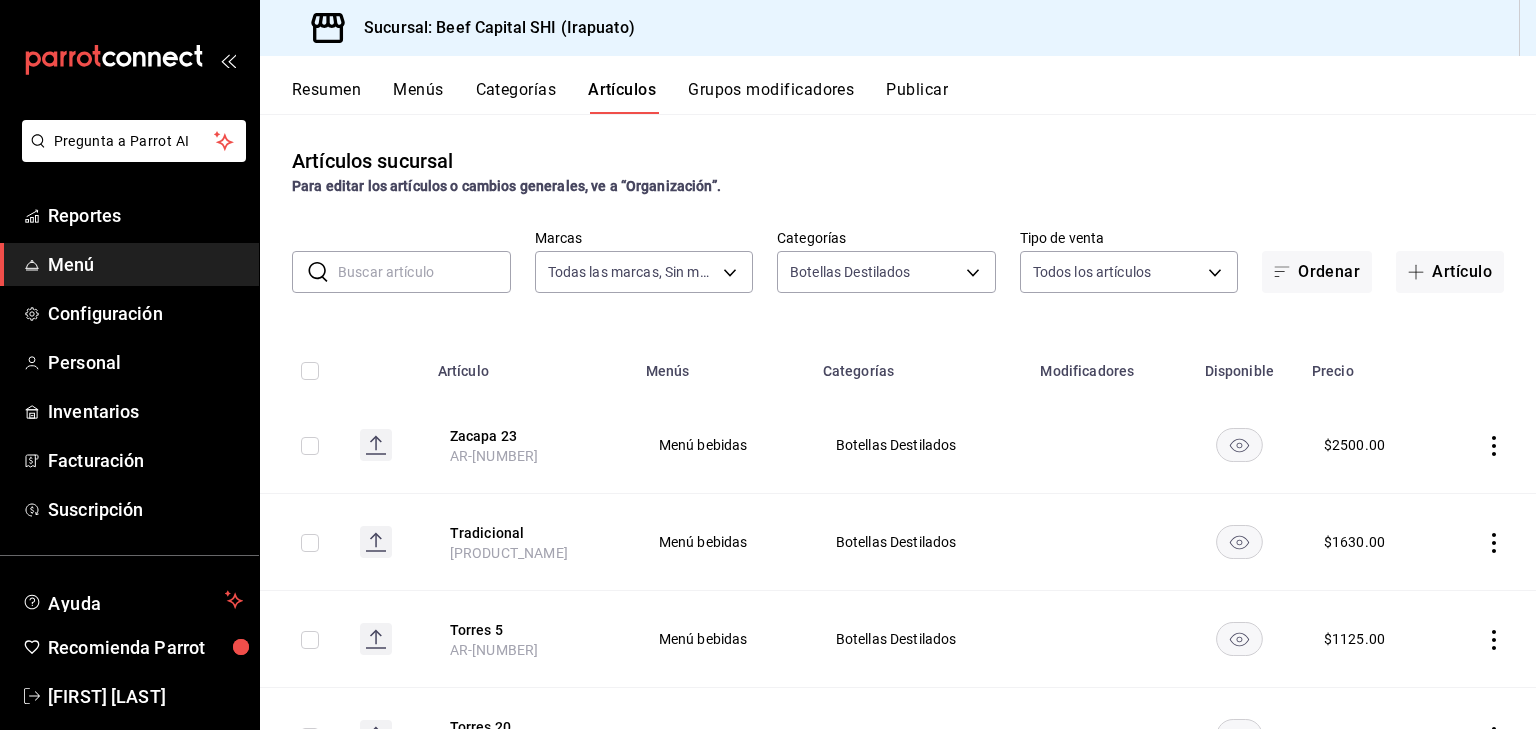 click on "Grupos modificadores" at bounding box center (771, 97) 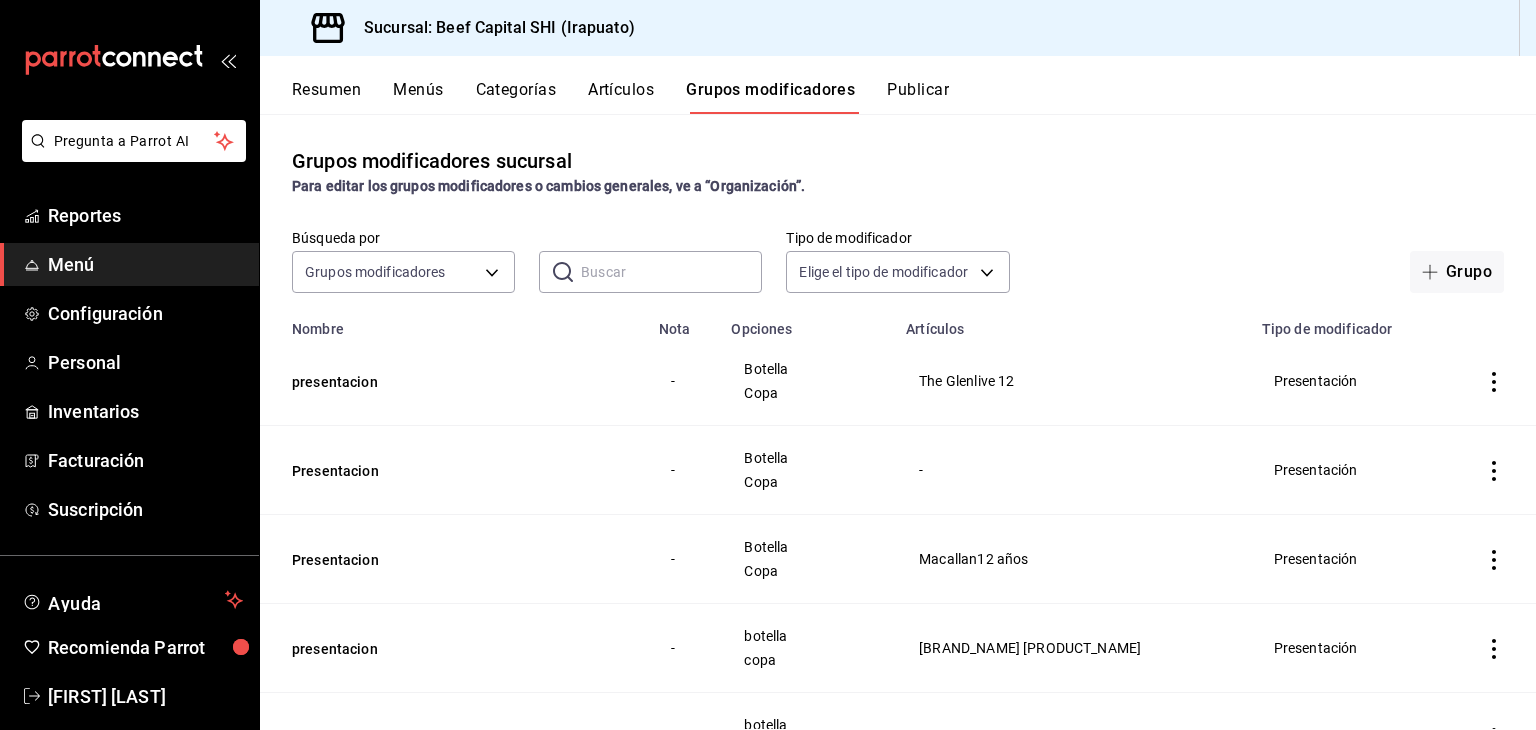 click at bounding box center [671, 272] 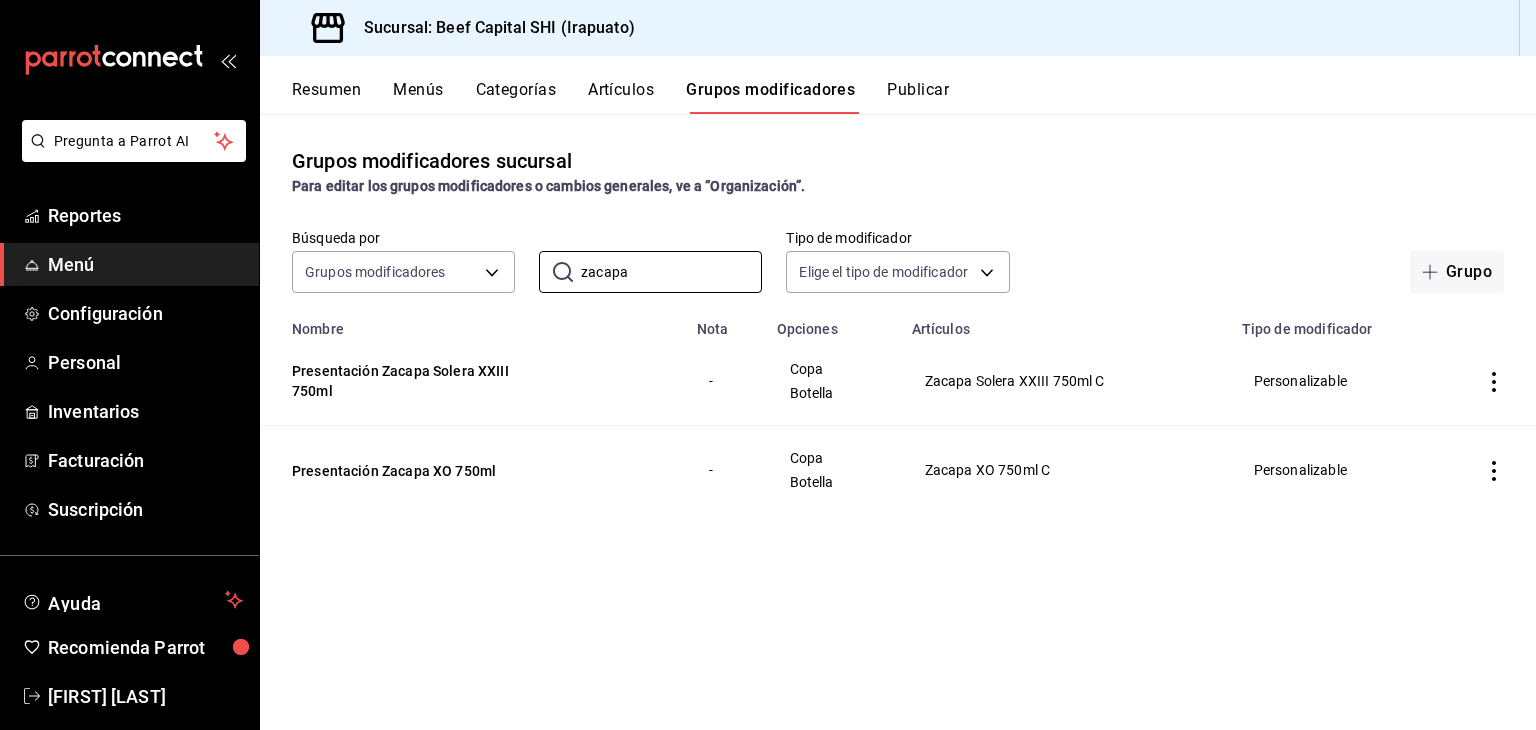 type on "zacapa" 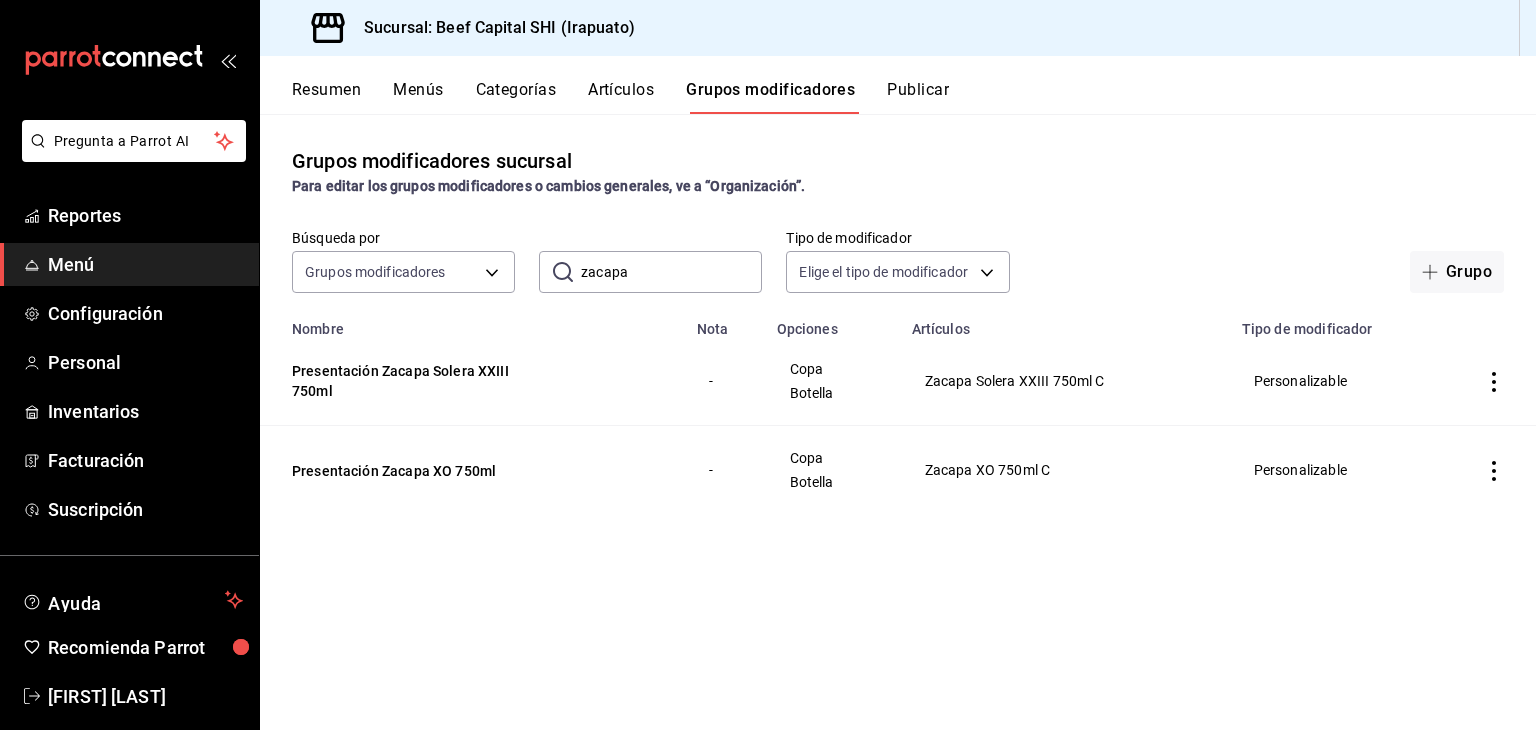 click 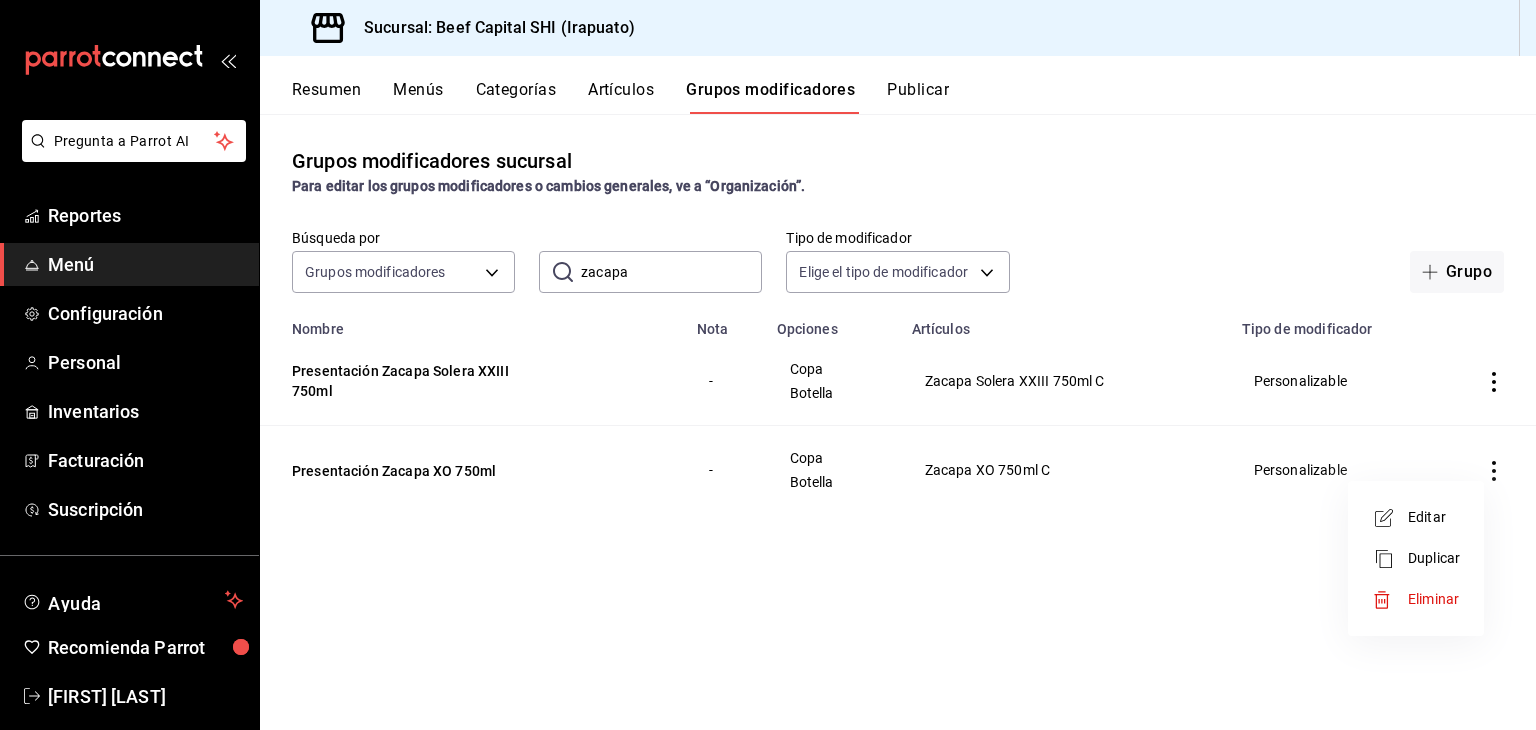 click on "Editar" at bounding box center (1434, 517) 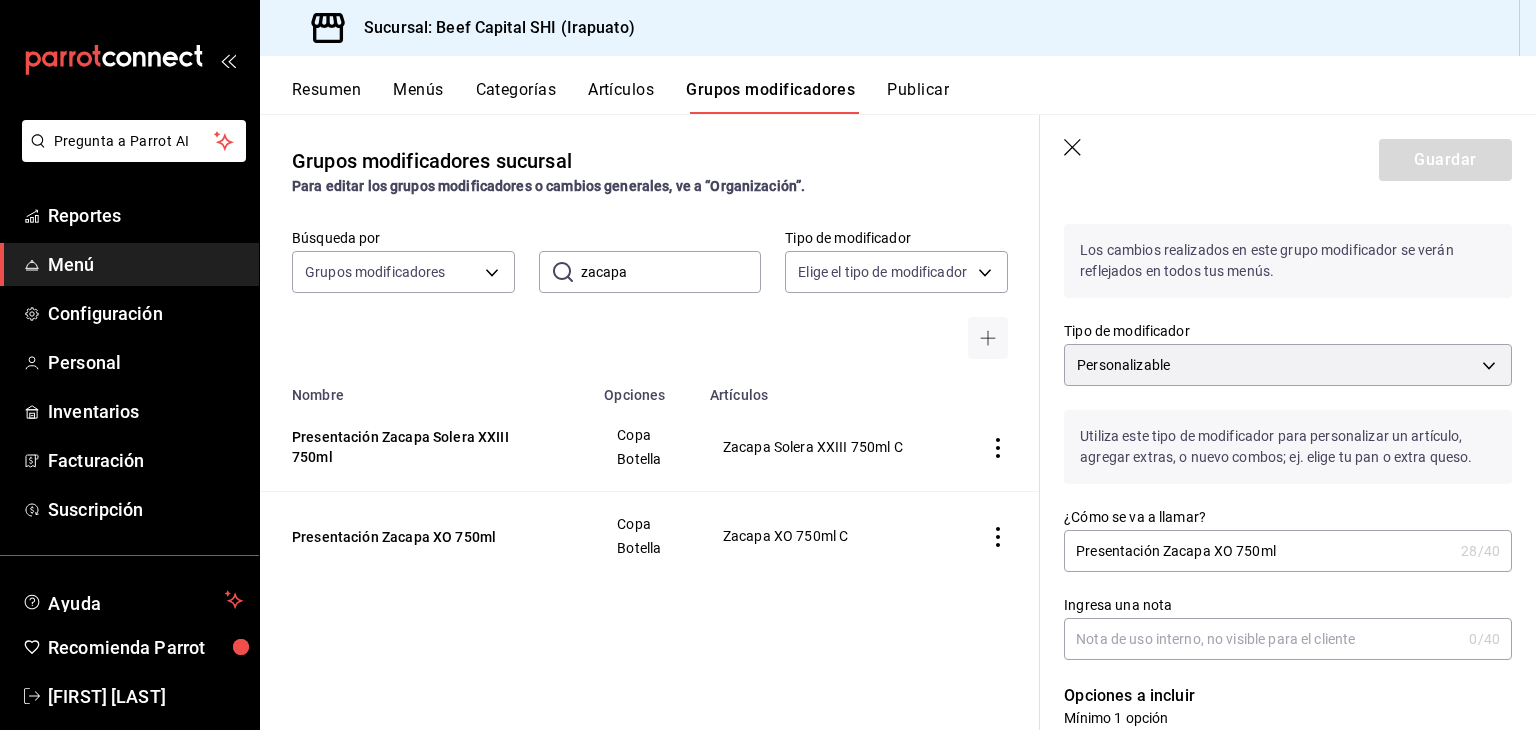 scroll, scrollTop: 0, scrollLeft: 0, axis: both 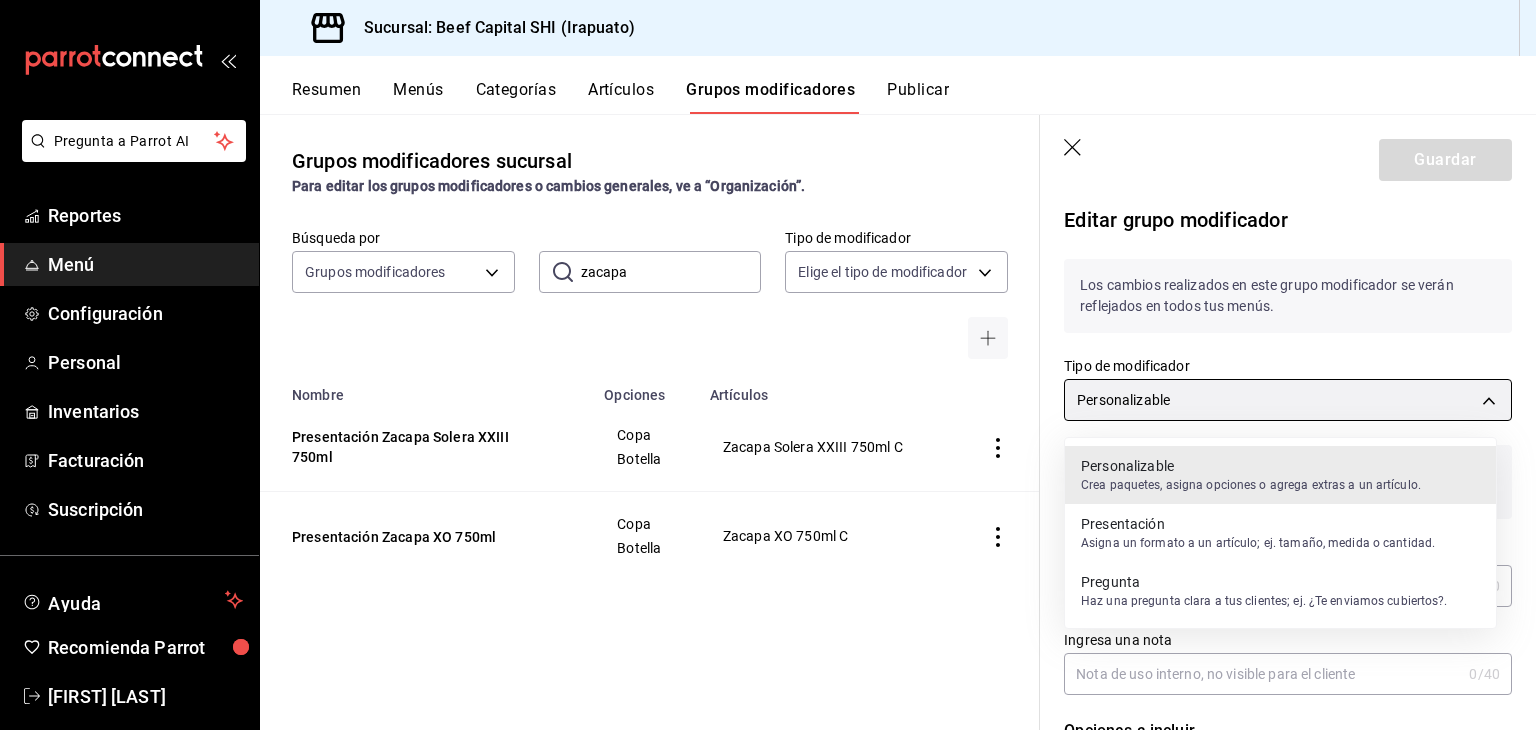 click on "Pregunta a Parrot AI Reportes   Menú   Configuración   Personal   Inventarios   Facturación   Suscripción   Ayuda Recomienda Parrot   Georgina Manrique   Sugerir nueva función   Sucursal: Beef Capital SHI (Irapuato) Resumen Menús Categorías Artículos Grupos modificadores Publicar Grupos modificadores sucursal Para editar los grupos modificadores o cambios generales, ve a “Organización”. Búsqueda por Grupos modificadores GROUP ​ zacapa ​ Tipo de modificador Elige el tipo de modificador Nombre Opciones Artículos Presentación Zacapa Solera XXIII 750ml Copa Botella Zacapa Solera XXIII 750ml C Presentación Zacapa XO 750ml Copa Botella Zacapa XO 750ml C Guardar Editar grupo modificador Los cambios realizados en este grupo modificador se verán reflejados en todos tus menús. Tipo de modificador Personalizable CUSTOMIZABLE Utiliza este tipo de modificador para personalizar un artículo, agregar extras, o nuevo combos; ej. elige tu pan o extra queso. ¿Cómo se va a llamar? 28 /40 0 /40 Opción $" at bounding box center (768, 365) 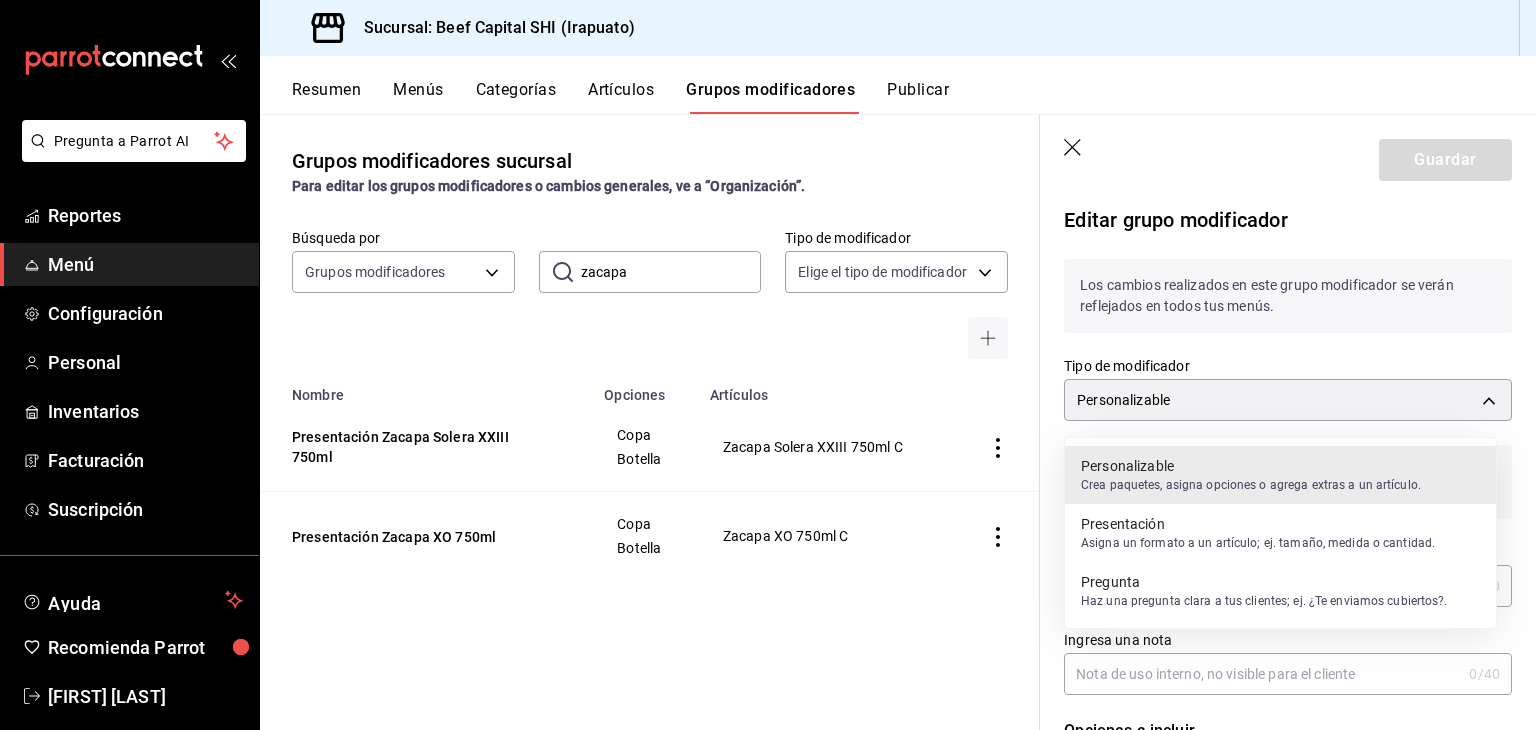 click on "Presentación" at bounding box center [1258, 524] 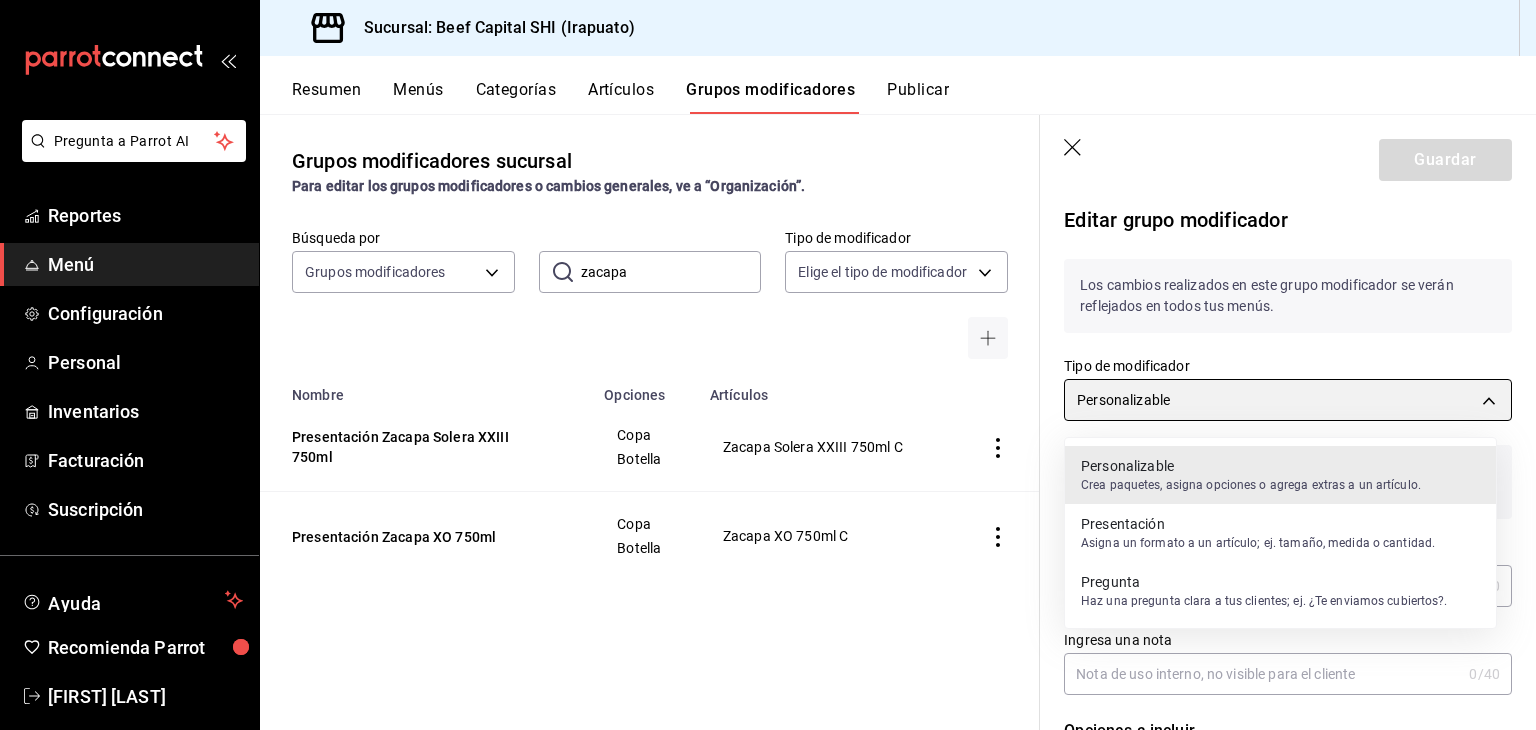 type on "CUSTOMIZABLE" 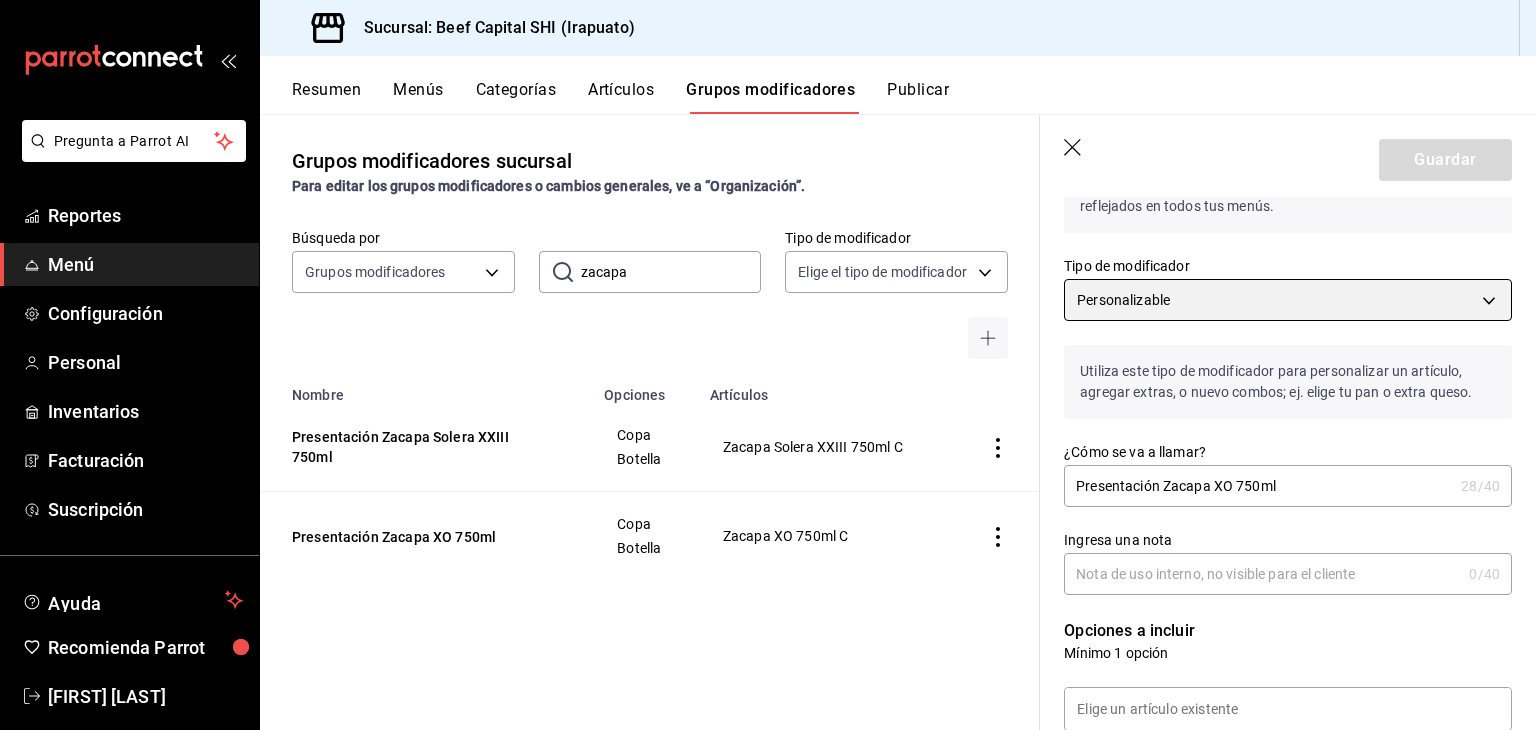 scroll, scrollTop: 200, scrollLeft: 0, axis: vertical 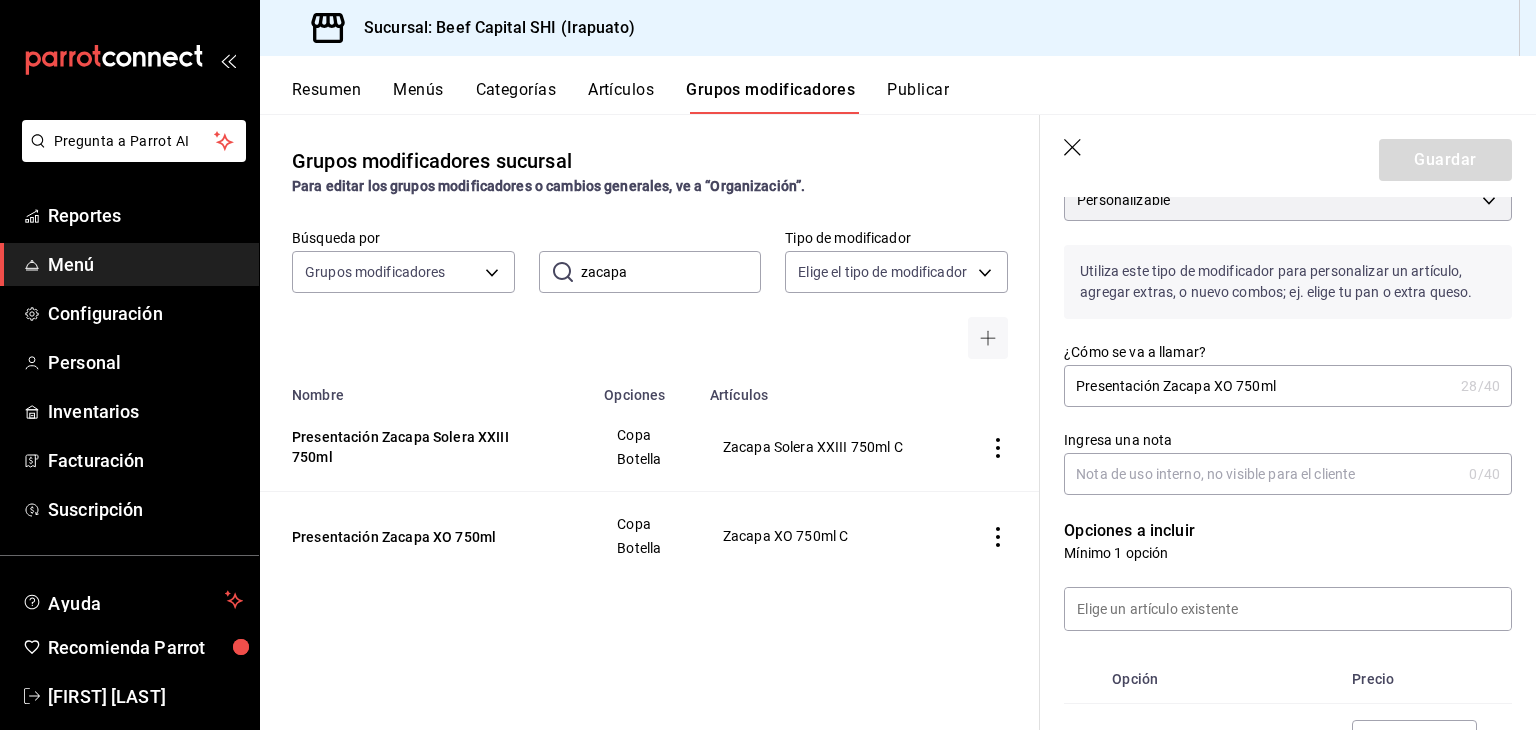 drag, startPoint x: 1299, startPoint y: 384, endPoint x: 1228, endPoint y: 380, distance: 71.11259 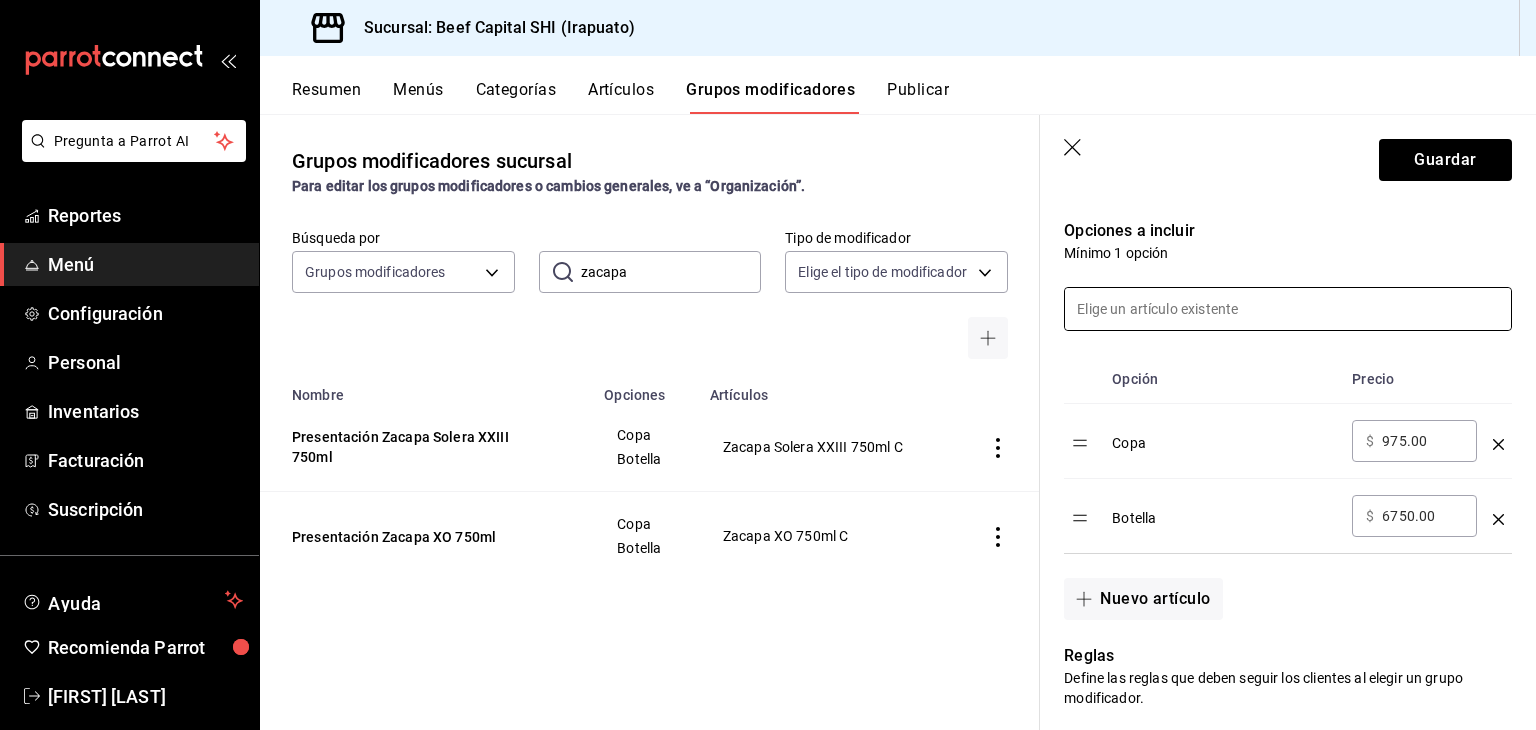 scroll, scrollTop: 600, scrollLeft: 0, axis: vertical 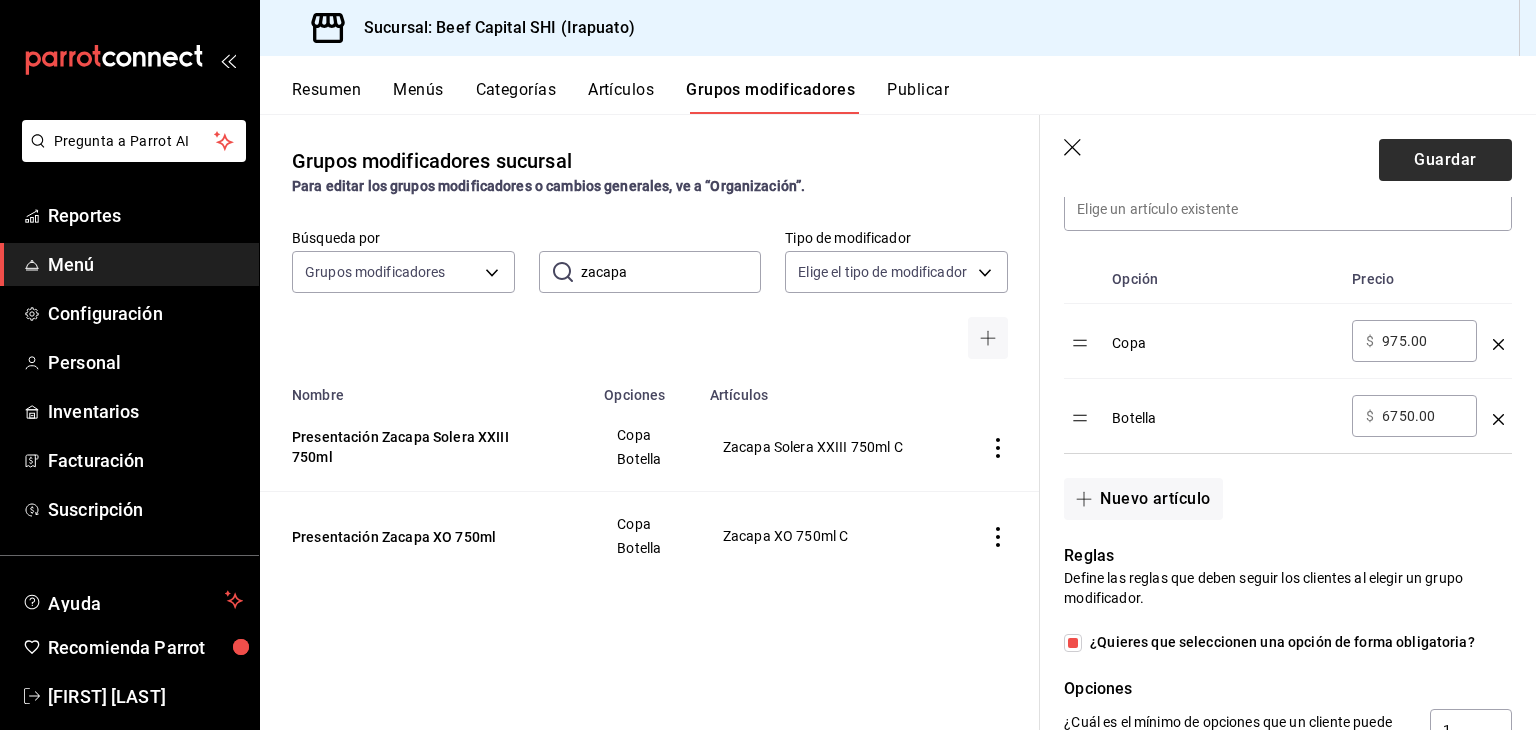 type on "Presentación" 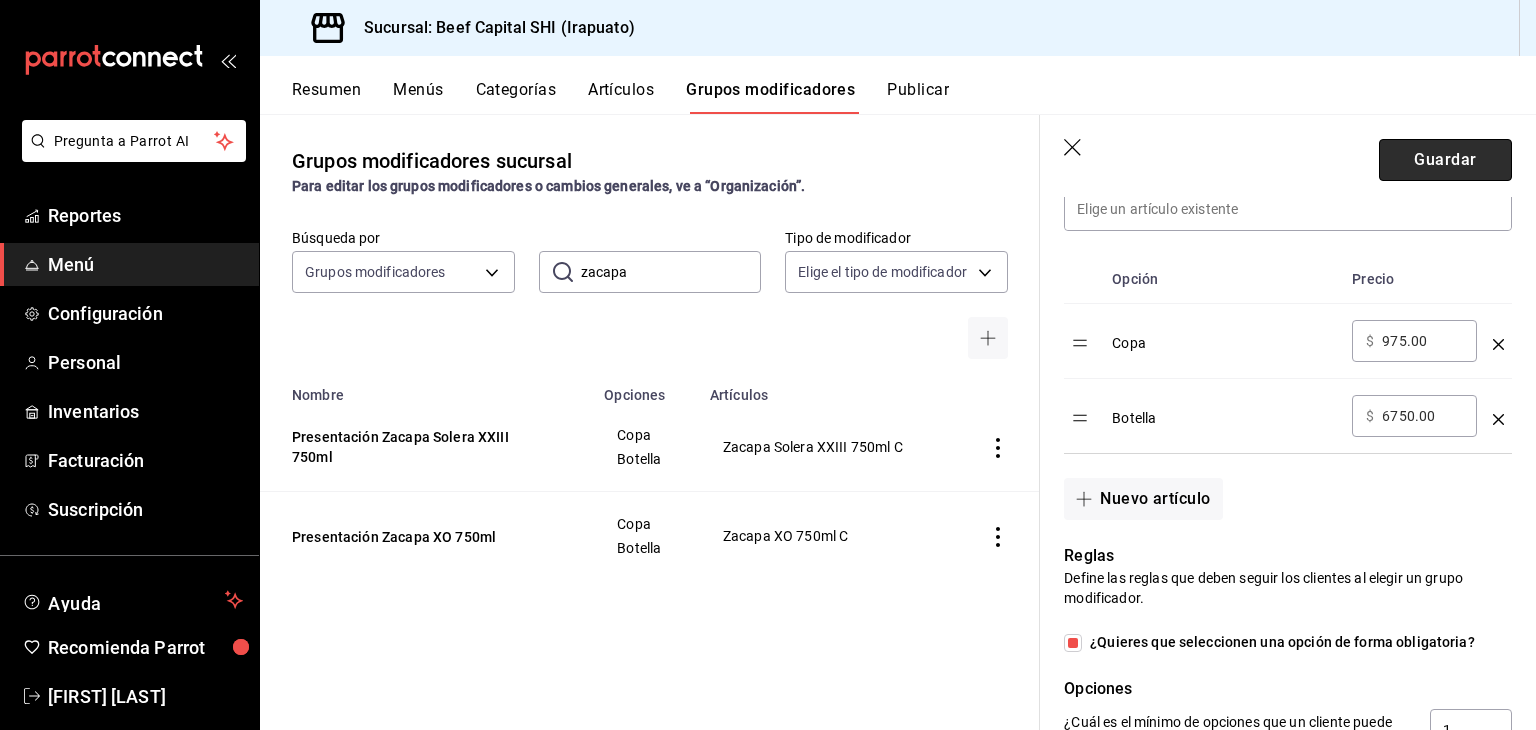 click on "Guardar" at bounding box center (1445, 160) 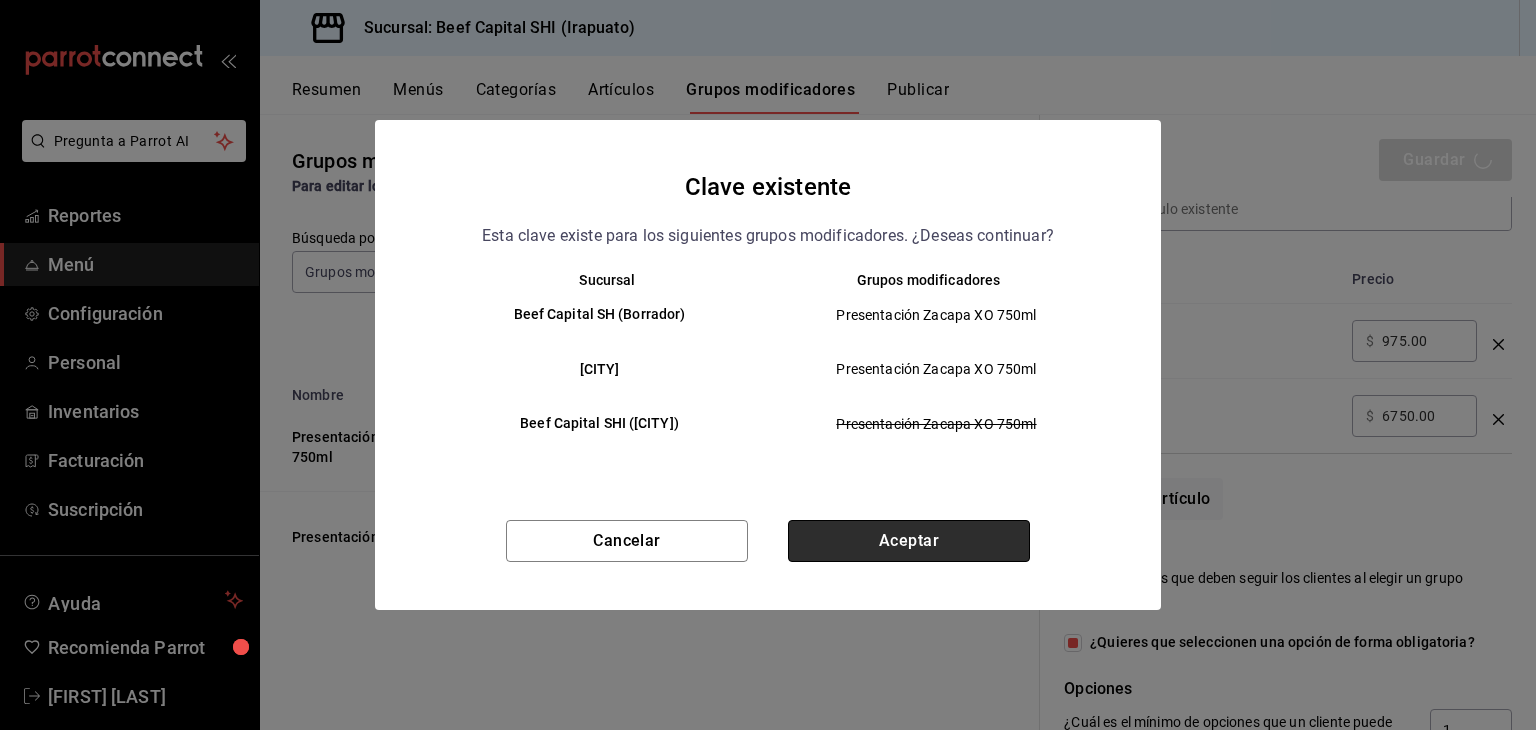 click on "Aceptar" at bounding box center (909, 541) 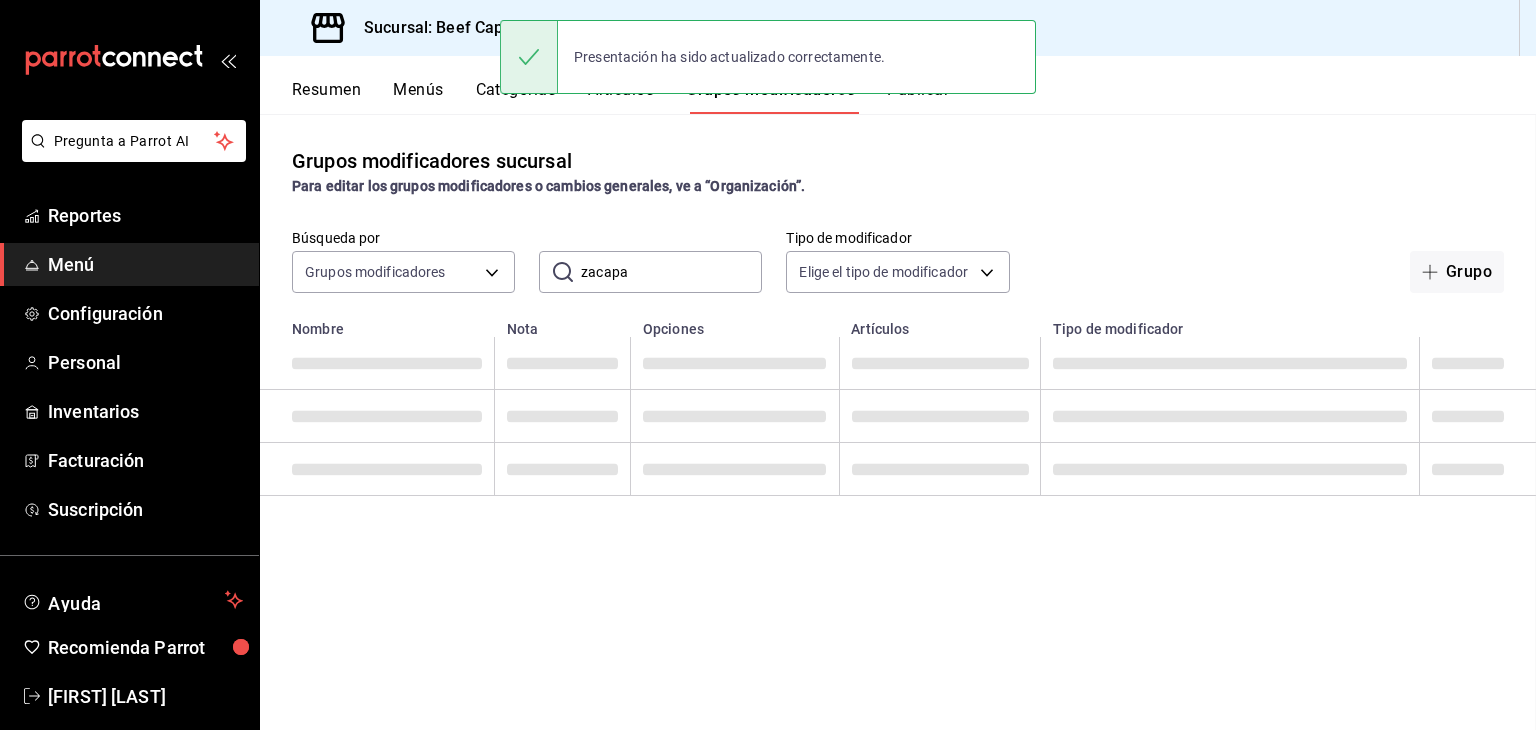 scroll, scrollTop: 0, scrollLeft: 0, axis: both 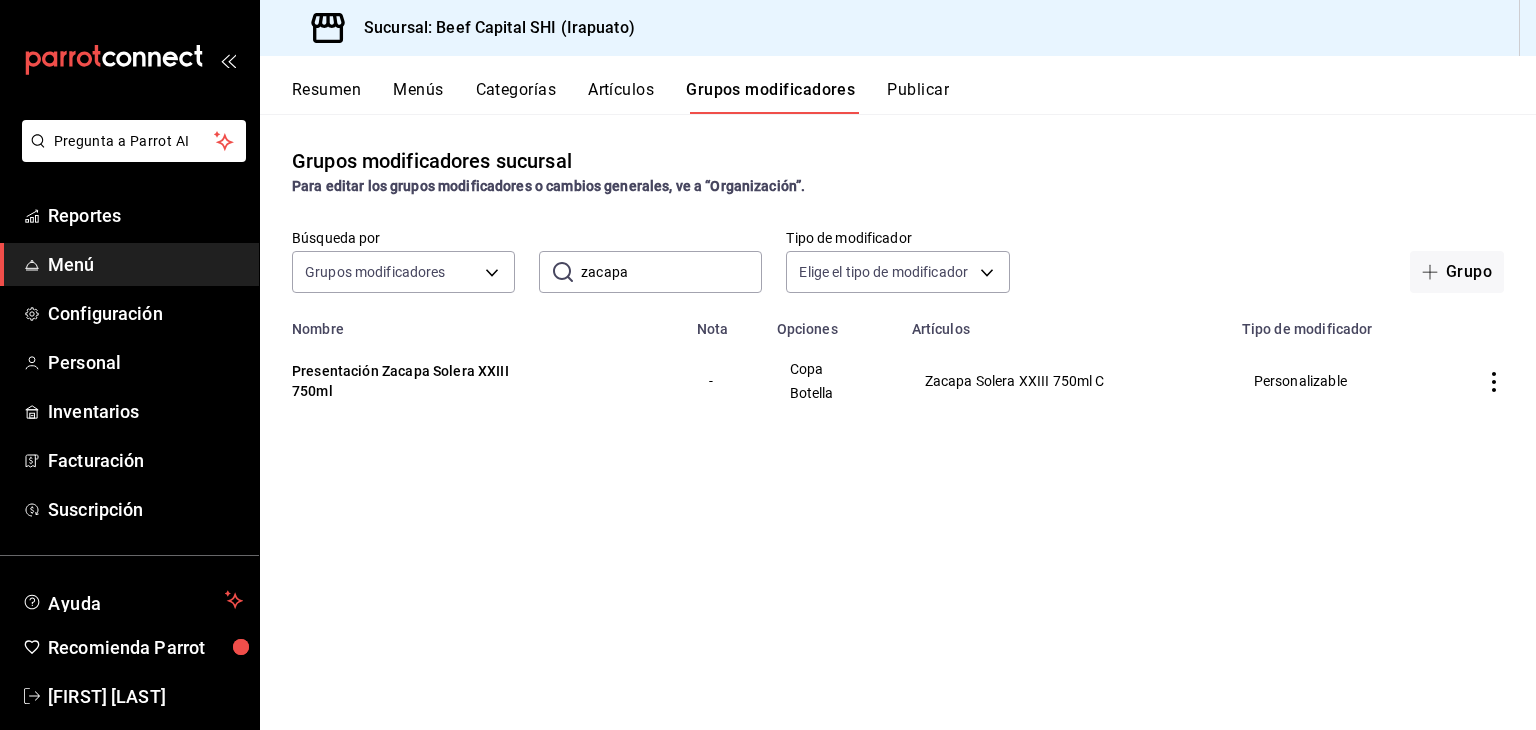 click on "Artículos" at bounding box center [621, 97] 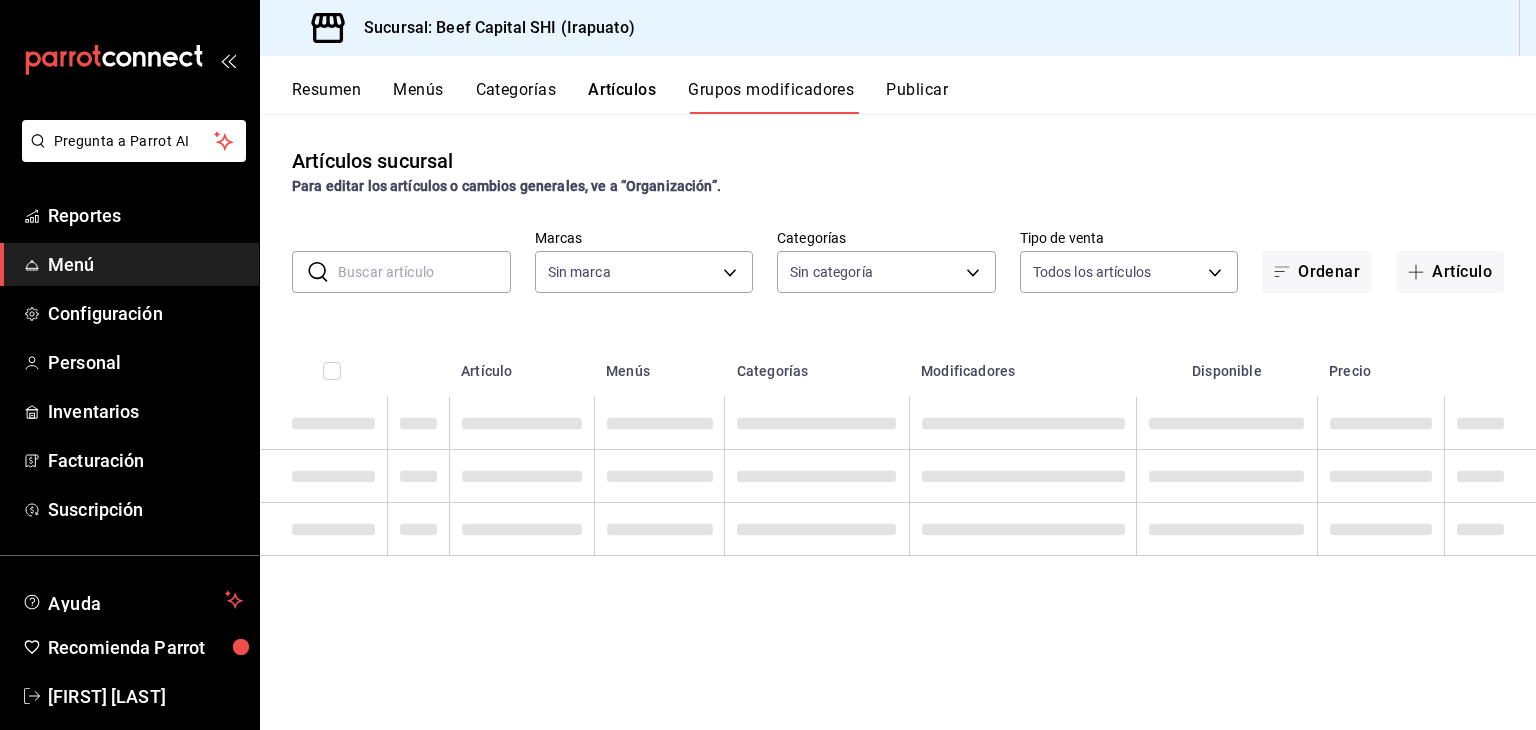 type on "605647f7-5ddc-403a-84da-aa3c8a25865f" 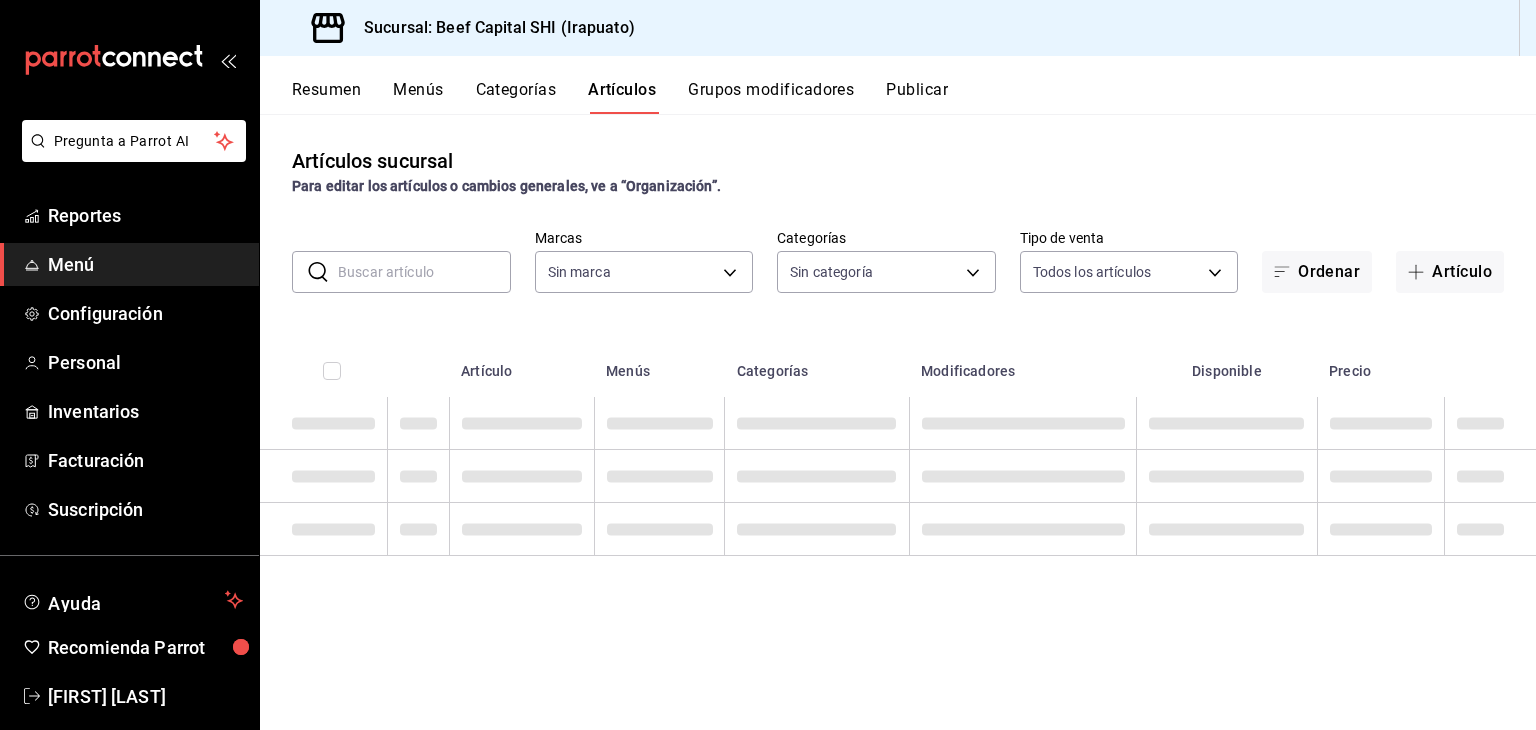 type on "605647f7-5ddc-403a-84da-aa3c8a25865f" 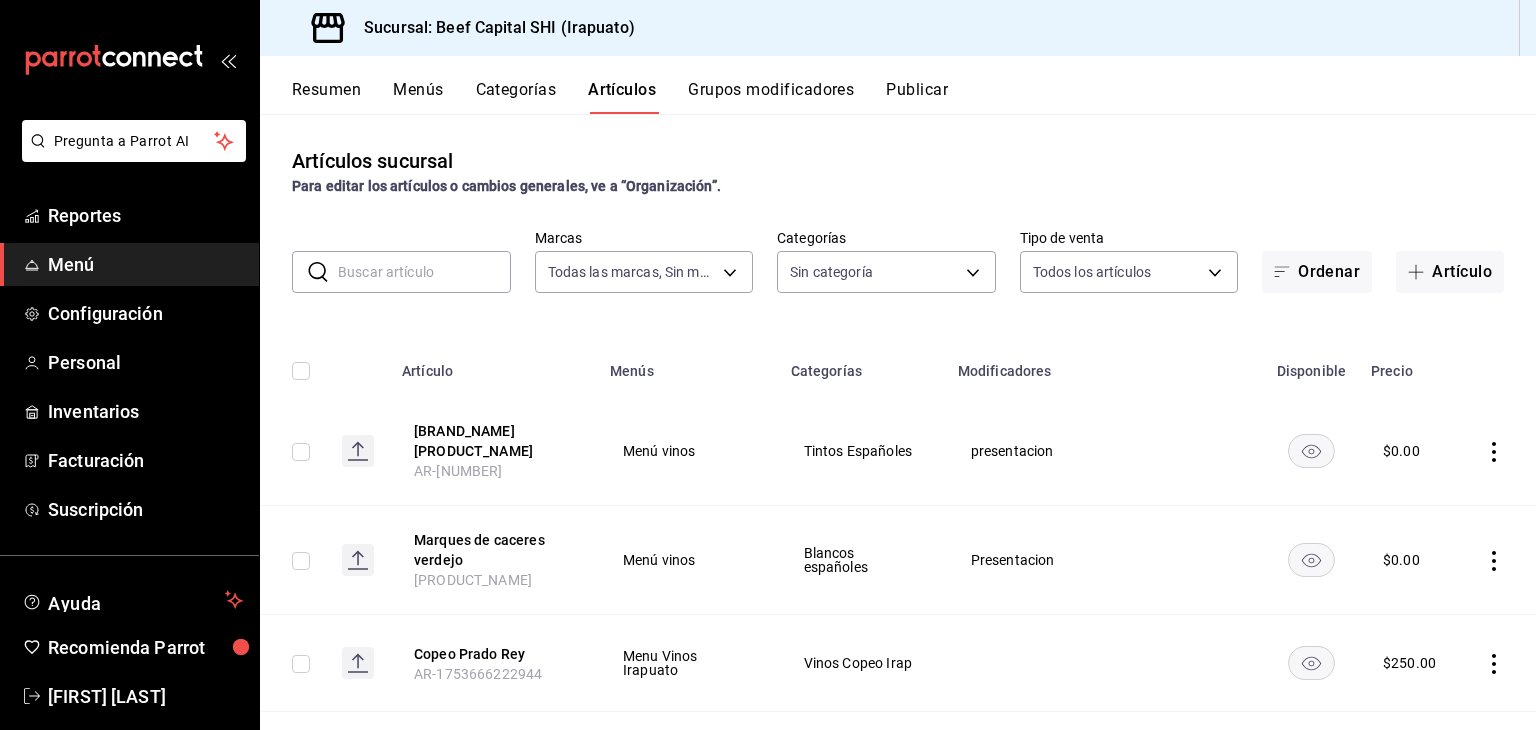 type on "19d1c6a5-4e01-4bbd-af12-f5acee8fbe0d,5710f986-51b4-43bd-8c79-b655f055f127,add07562-8d05-4785-a2e5-d563d7824e6a,2310d169-38da-49f4-afae-9baf331824d4,3e34bff9-4dd6-44dd-a81f-1b0079b8d960,c1b39be9-fc16-435a-bed4-7914f0f9ecf4,5accff15-a2b6-450e-933b-21f2d85de5fa,746b9459-d29d-4144-b0b2-31e451dece40,bd086e43-5b7e-4af3-bcd2-5e4de1799ad8,5aaa2e03-870a-4139-a5ee-c0adf652e721,b9d03865-b415-493f-a2ea-e4353c441588,3c7d2ad2-1d43-4c0a-865e-ca5f70957830,f23f0945-c331-47c3-a78d-c8adfdb22f29,70fc7f8b-7193-4205-9978-c70e370b88ec,15fc0098-a8a6-4625-ad8b-91a15c1bbf05,a2cfab74-379c-4389-8d06-b32e88edb388,c5d70b27-e86d-4c7d-a5f3-dfc541fd6873,f88518ab-b853-4dd6-aa6c-53ca66c6ccf4,8828723a-0015-47f9-bab0-107c99beb256,8ec04016-420a-44a2-b3e3-785083b6f673,318d6cbe-7b2b-4a39-a82d-239c927cd86f,48f7fb61-45c2-42d0-b0ba-021fa4206c9a,c0e257bc-c66b-4af4-bb53-edede752b9d2,13358f1b-fc32-4a6c-b044-12be6e04d9e6,03cf777b-250c-4d50-8c5f-234c926fe296,0d09ec44-93f8-4950-a2ba-8b5bbde65602,160f20af-4788-4aa6-9e10-564924ebade7,366aa65f-dcae-4592-b26..." 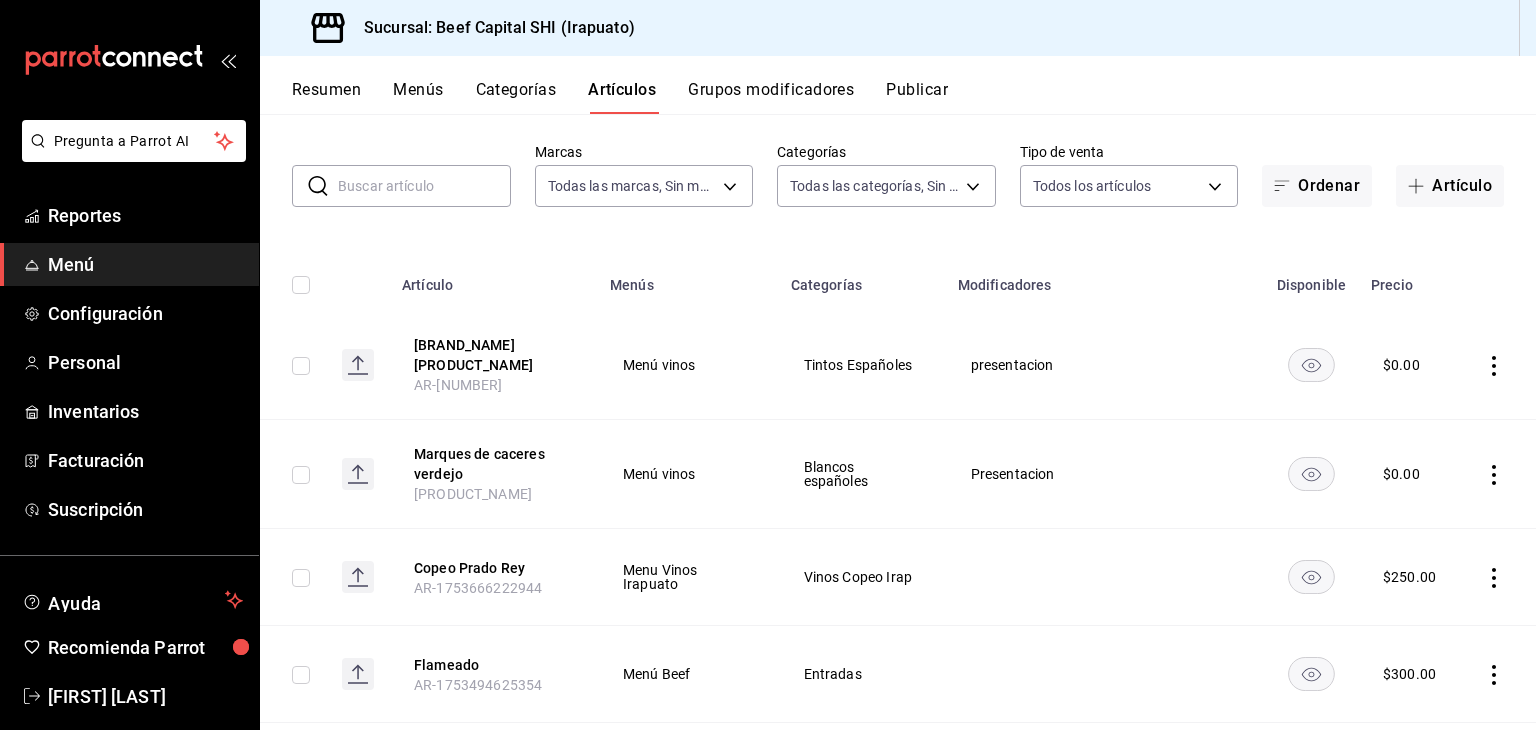 scroll, scrollTop: 0, scrollLeft: 0, axis: both 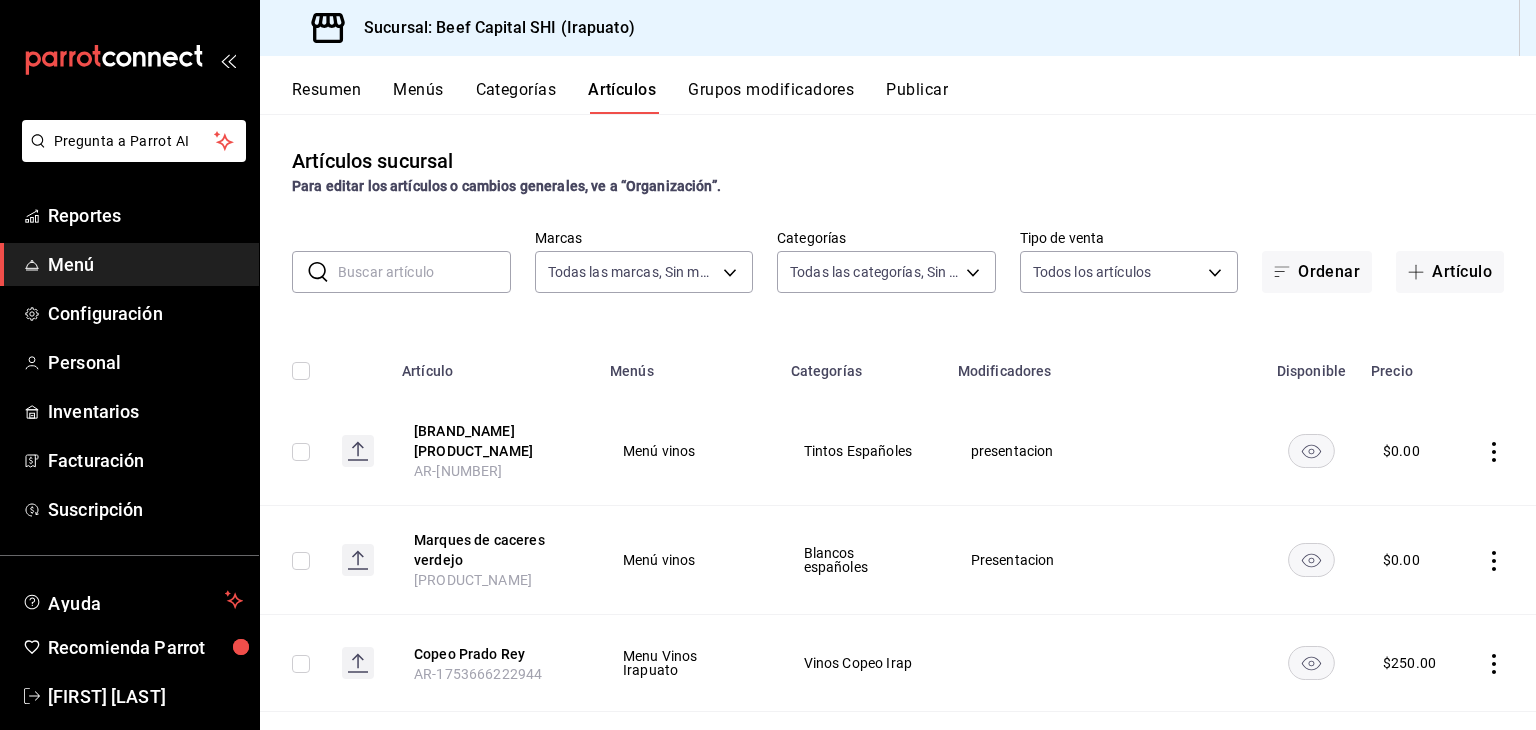 click on "Artículos" at bounding box center (622, 97) 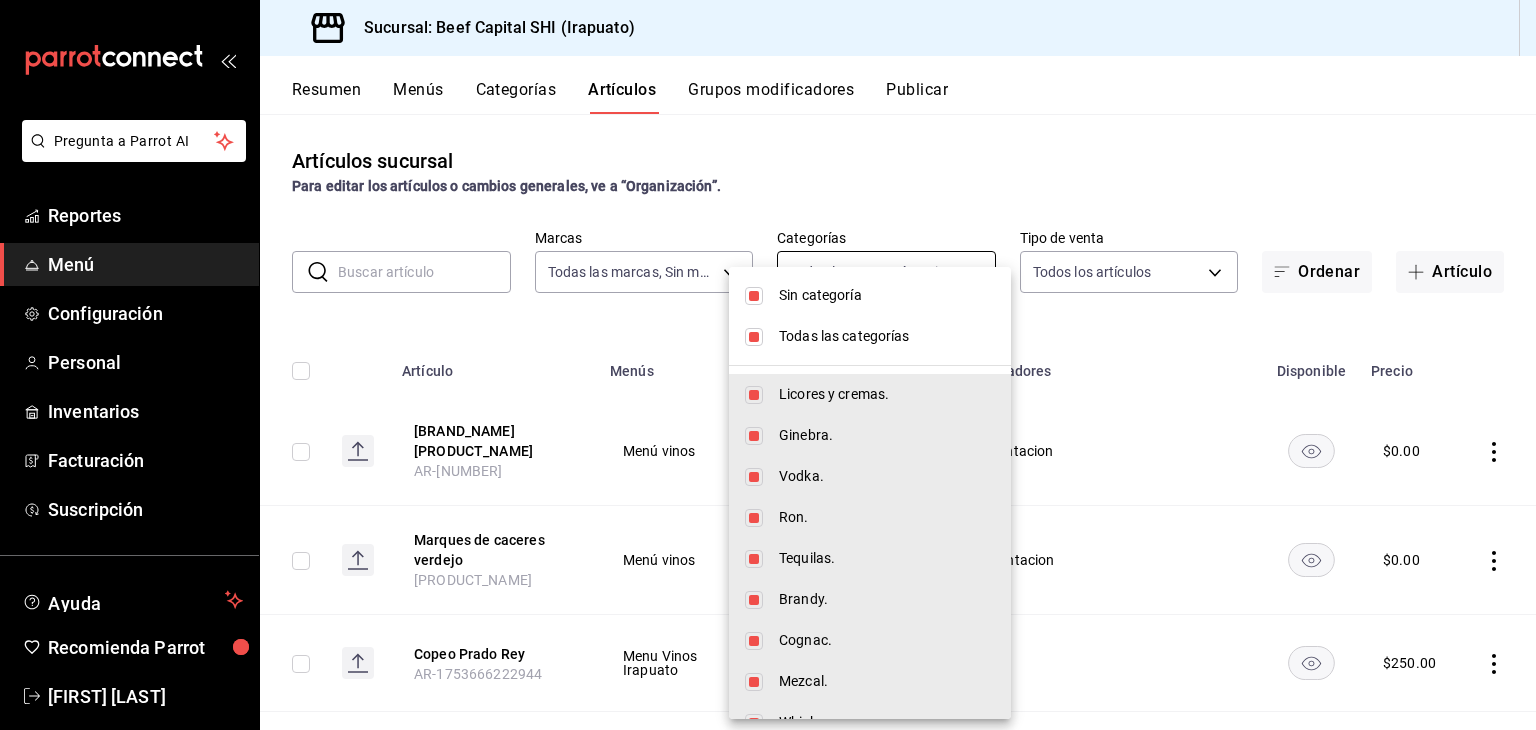 click on "Pregunta a Parrot AI Reportes   Menú   Configuración   Personal   Inventarios   Facturación   Suscripción   Ayuda Recomienda Parrot   [FIRST] [LAST]   Sugerir nueva función   Sucursal: Beef Capital SHI ([CITY]) Resumen Menús Categorías Artículos Grupos modificadores Publicar Artículos sucursal Para editar los artículos o cambios generales, ve a “Organización”. ​ ​ Marcas Todas las marcas, Sin marca 605647f7-5ddc-403a-84da-aa3c8a25865f Categorías Todas las categorías, Sin categoría Tipo de venta Todos los artículos ALL Ordenar Artículo Artículo Menús Categorías Modificadores Disponible Precio Marques de Cáceres crianza AR-1754445959734 Menú vinos Tintos Españoles presentacion $ 0.00 Marques de caceres verdejo AR-1754443675689 Menú vinos Blancos españoles Presentacion $ 0.00 Copeo Prado Rey AR-1753666222944 Menu Vinos [CITY] Vinos Copeo [CITY] $ 250.00 Flameado AR-1753494625354 Menú Beef Entradas $ 300.00 Churrasco a caballo AR-1753137359194 Menú Beef Especiales $ 950.00 $" at bounding box center [768, 365] 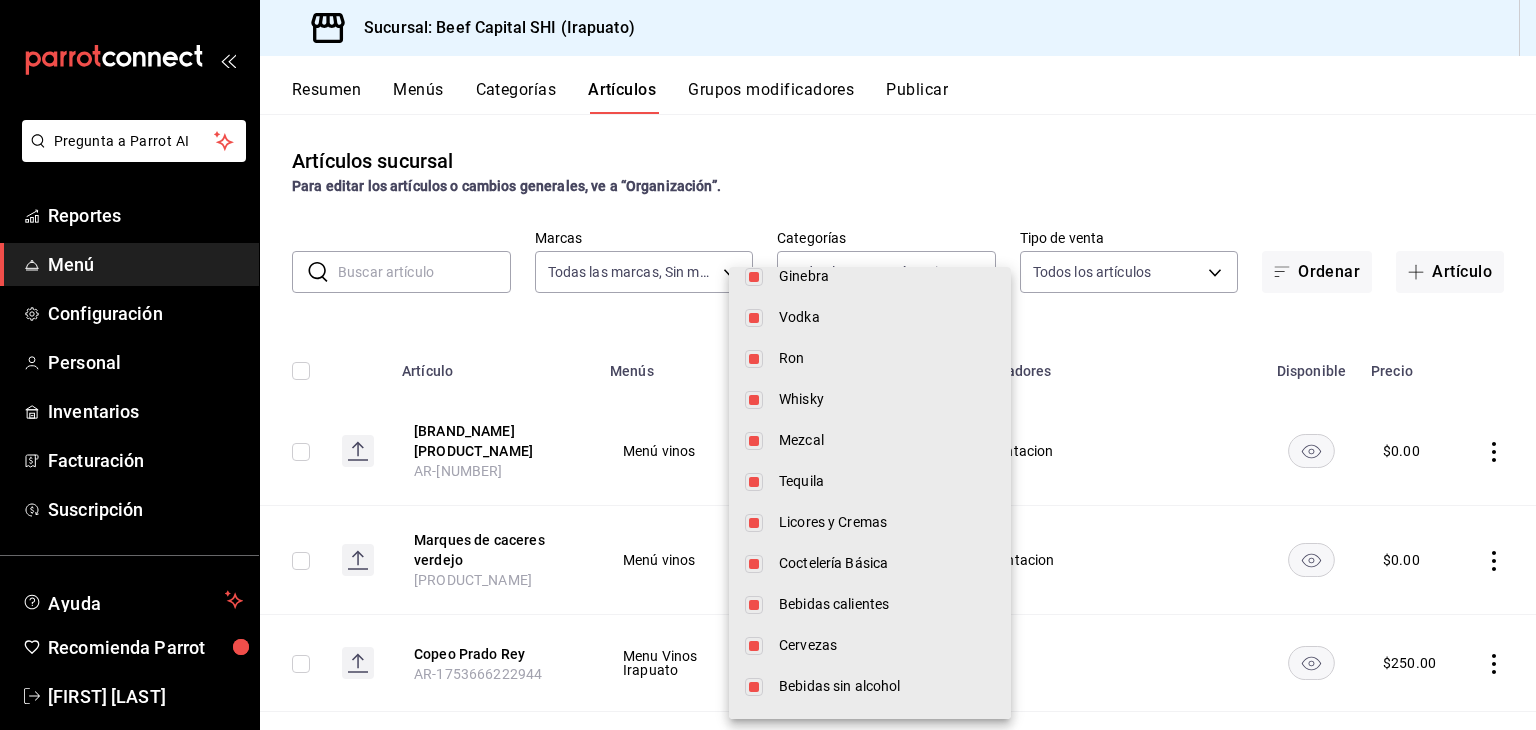 scroll, scrollTop: 2246, scrollLeft: 0, axis: vertical 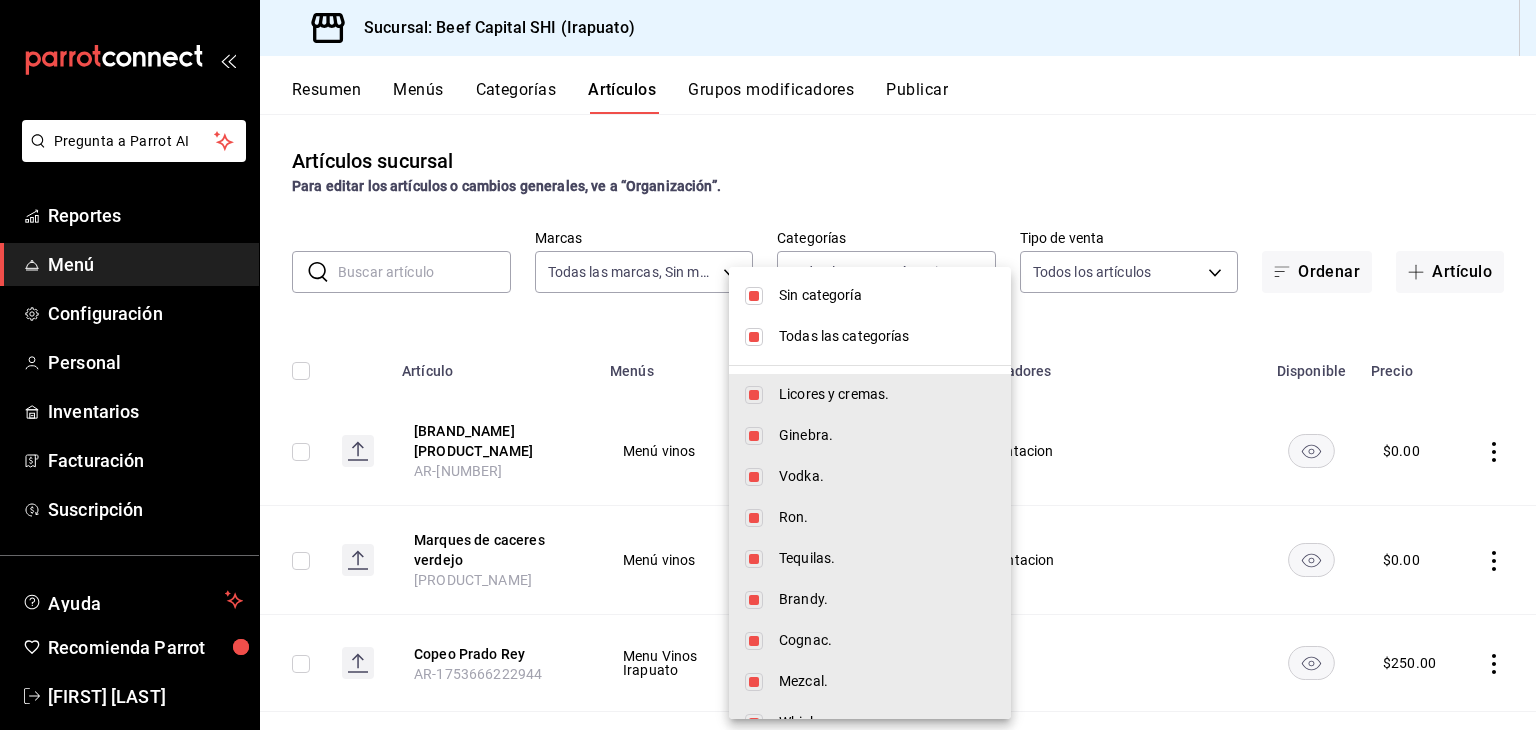 click at bounding box center [754, 296] 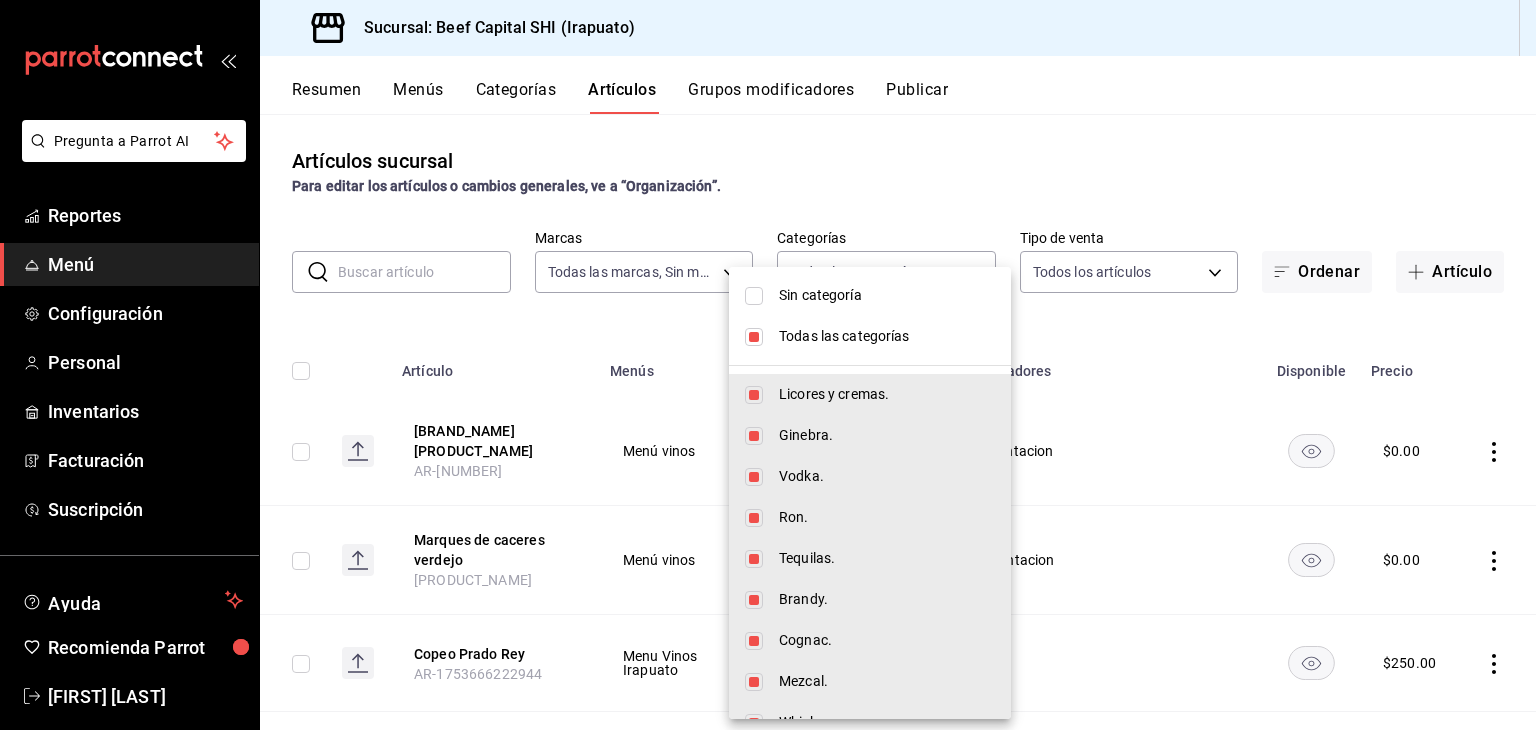 click at bounding box center (754, 337) 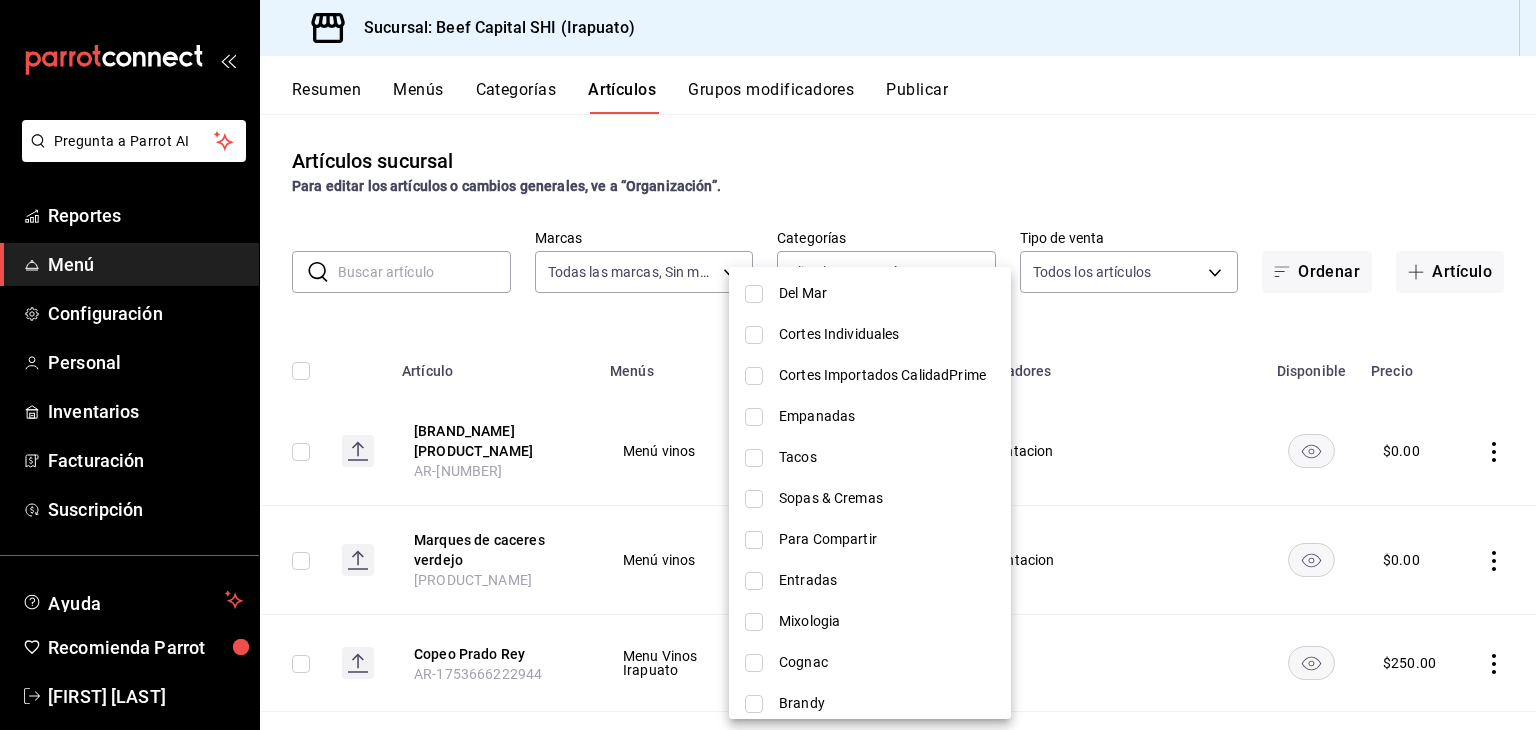 scroll, scrollTop: 2246, scrollLeft: 0, axis: vertical 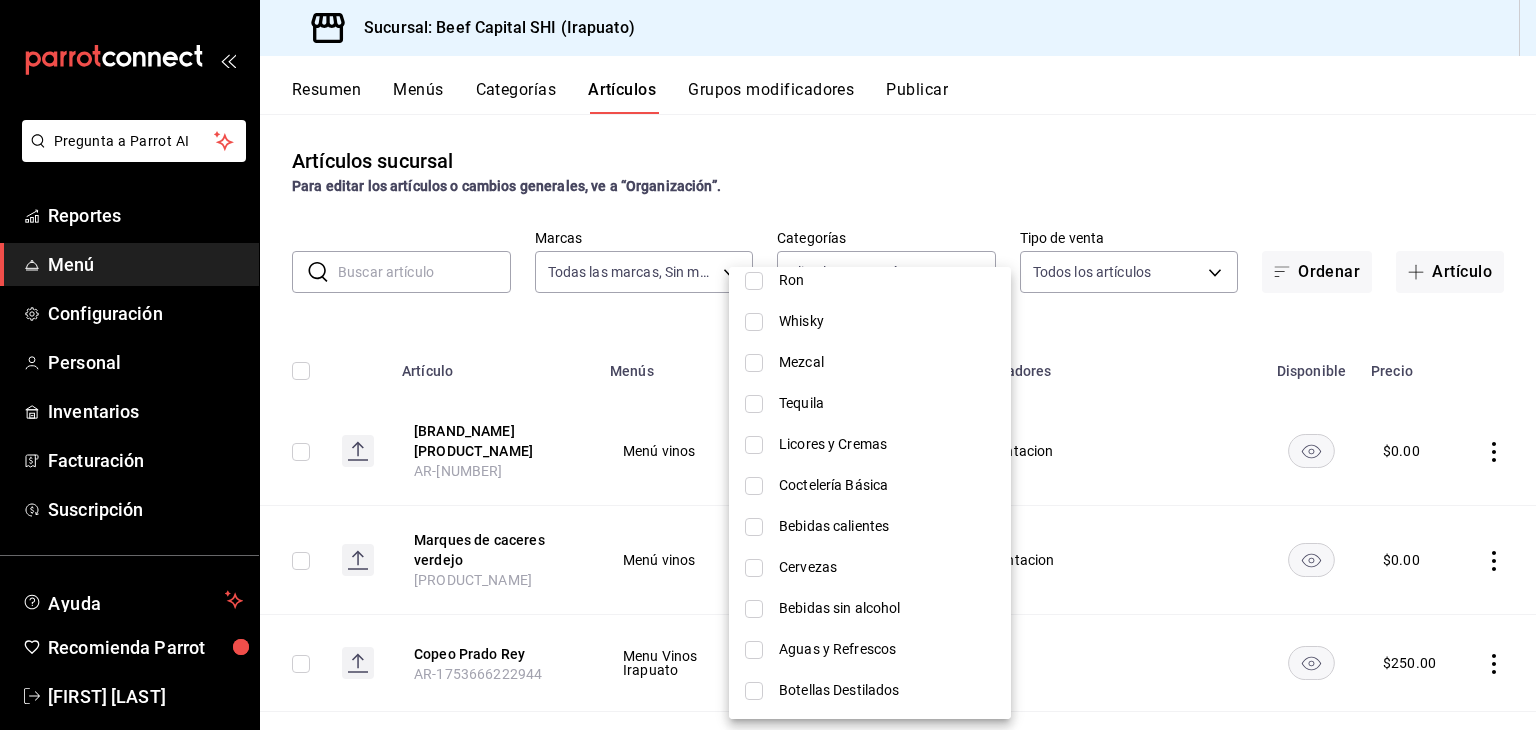 click at bounding box center [754, 691] 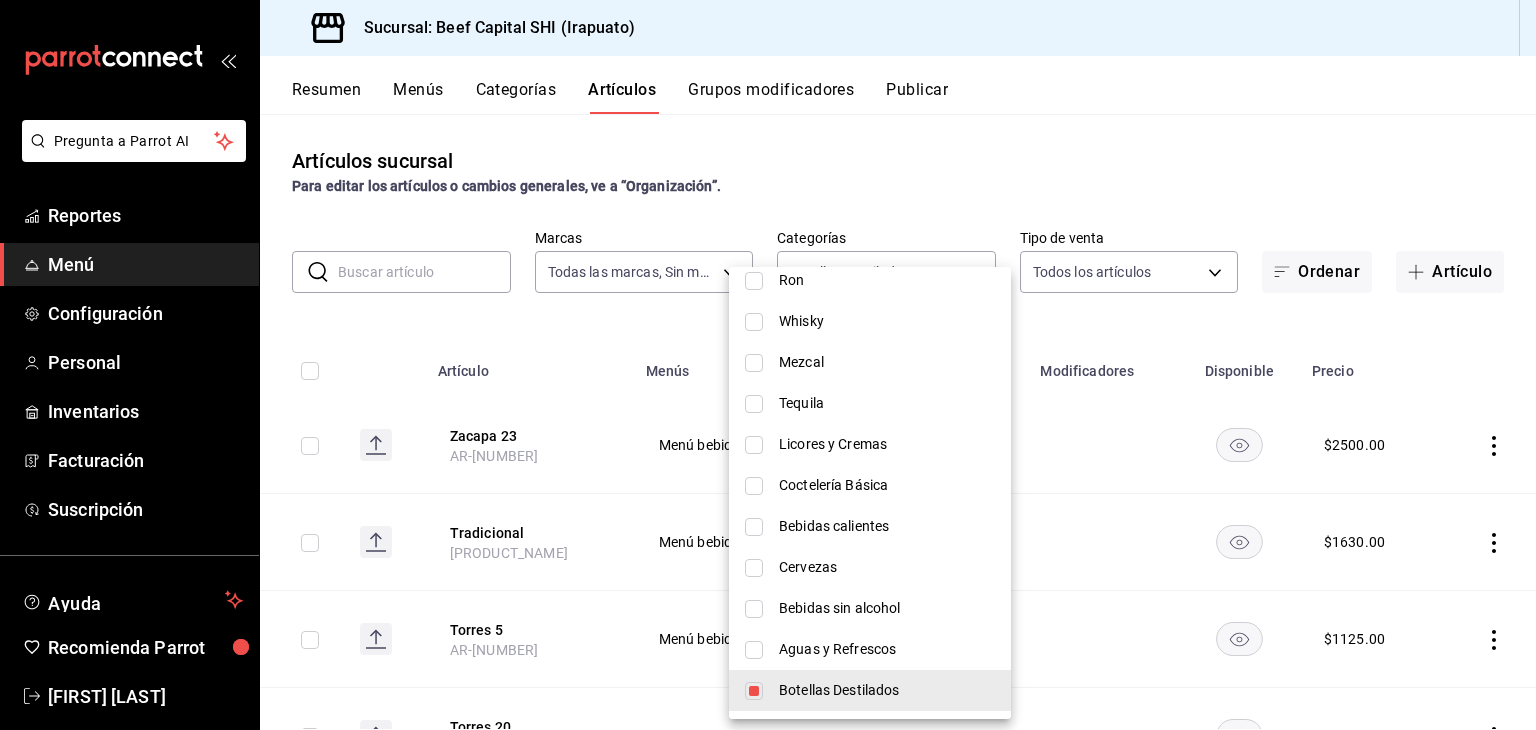 click at bounding box center (768, 365) 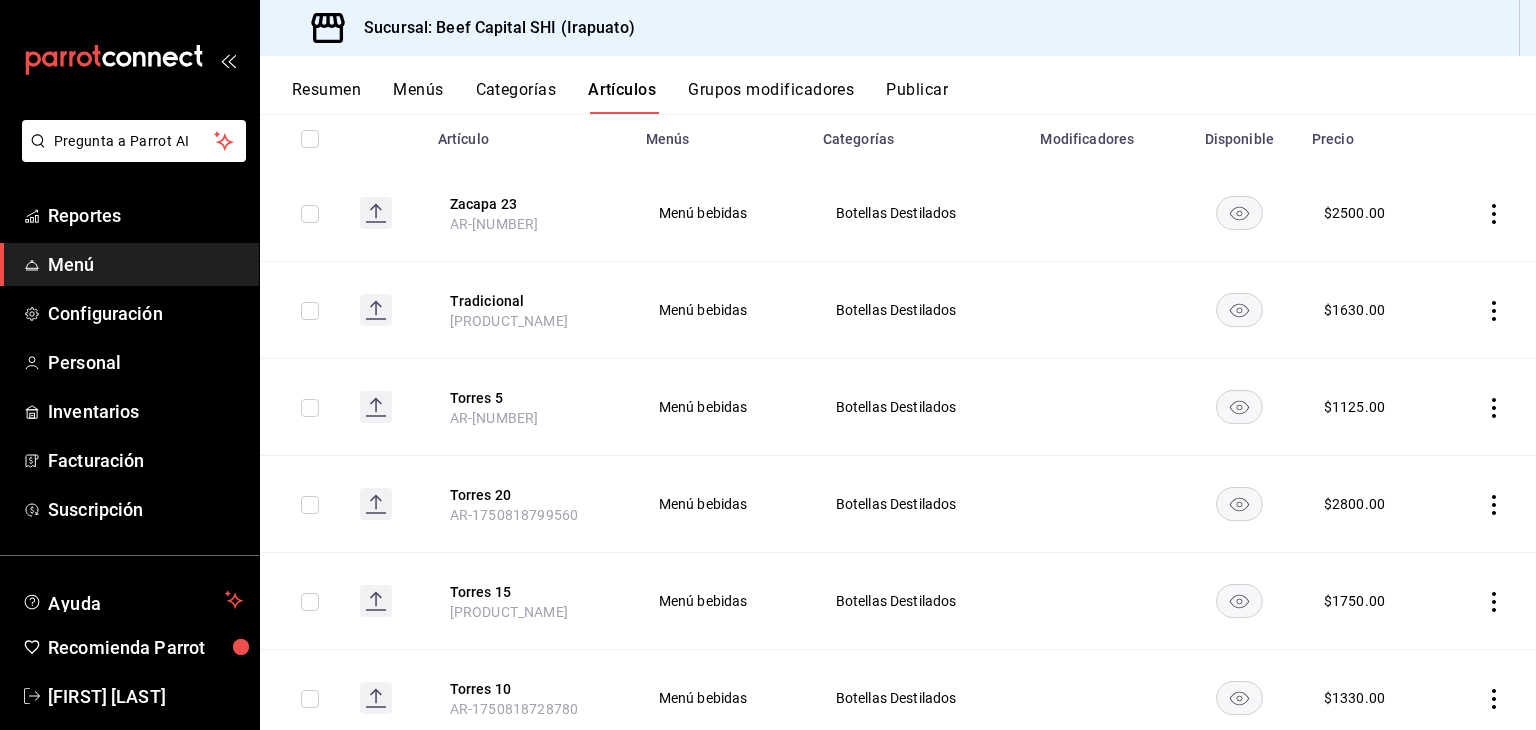 scroll, scrollTop: 0, scrollLeft: 0, axis: both 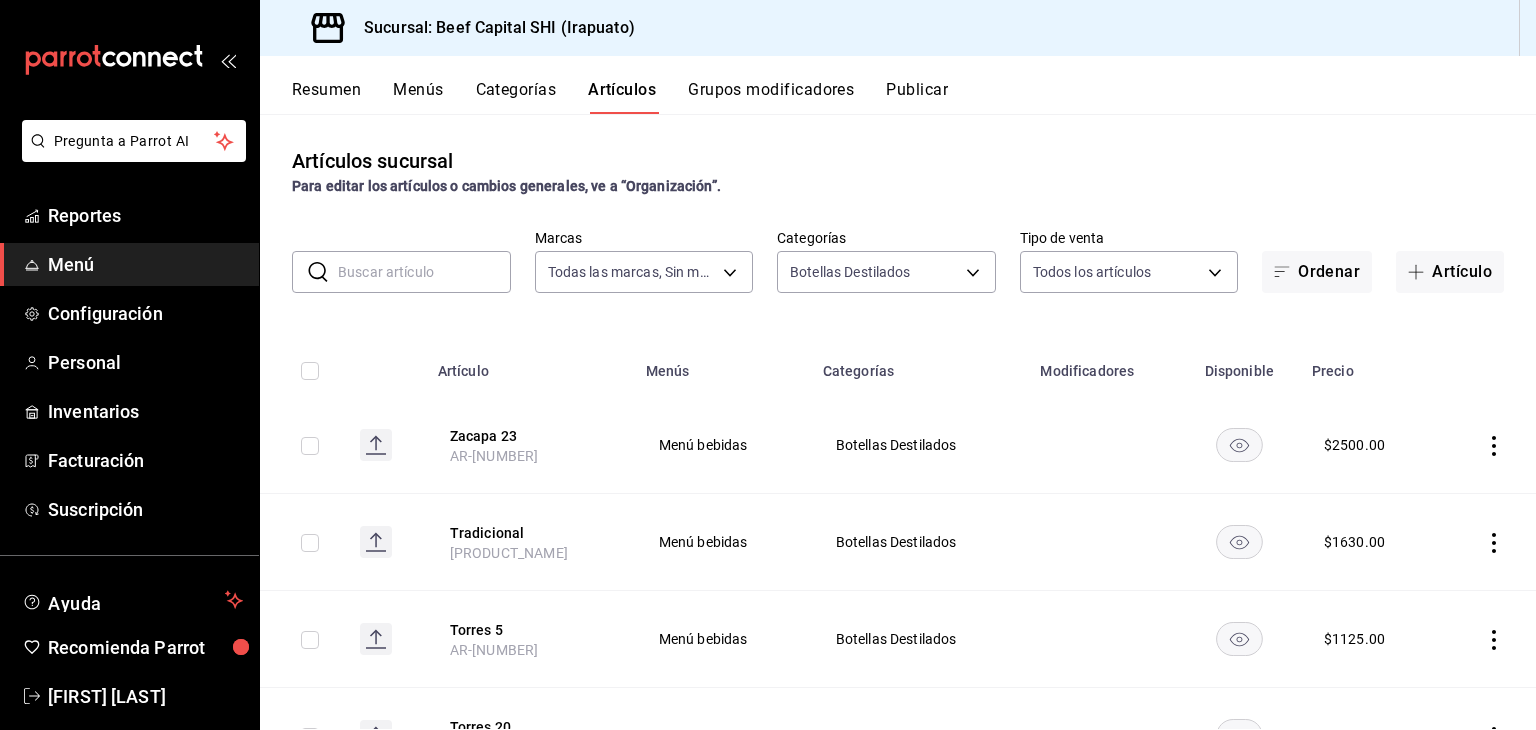 click at bounding box center (424, 272) 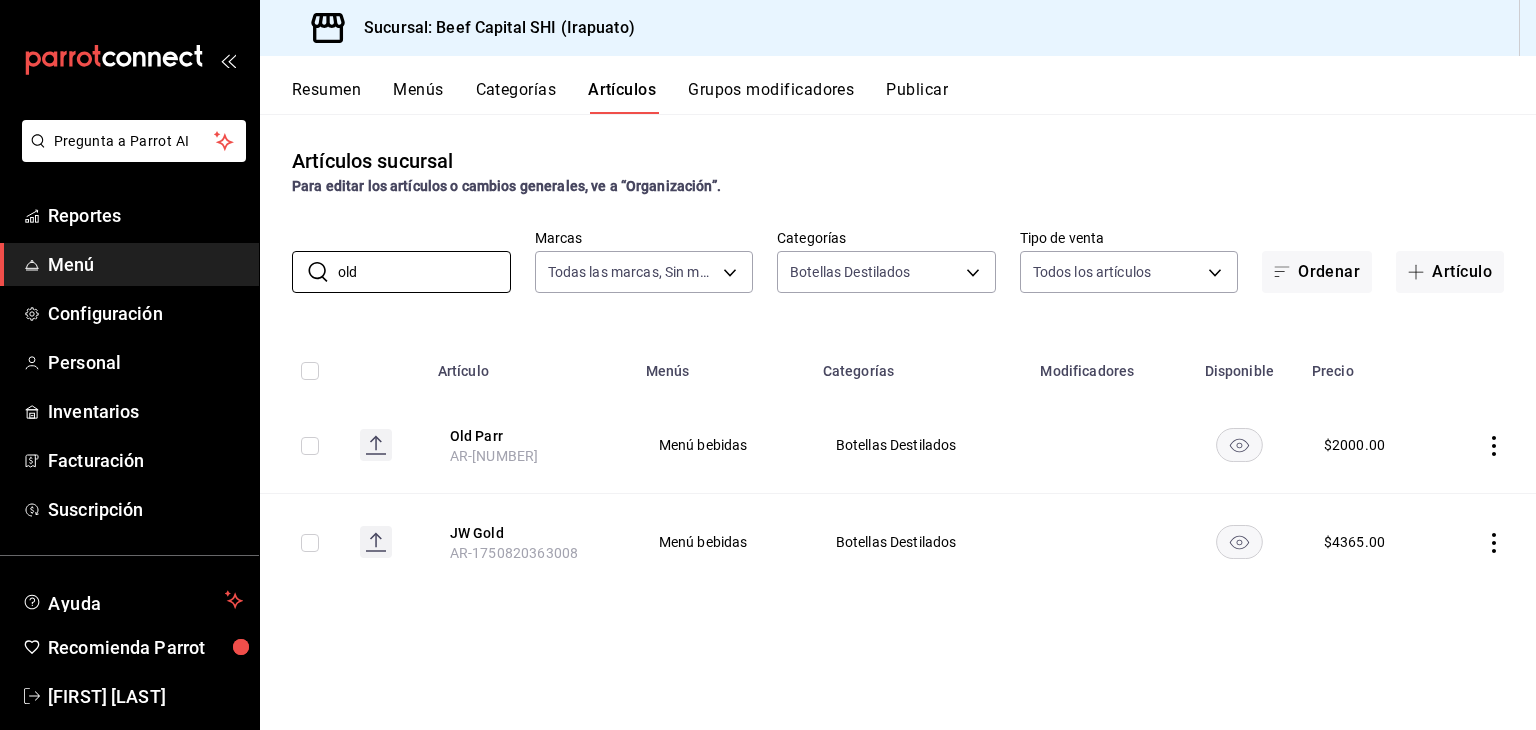 type on "old" 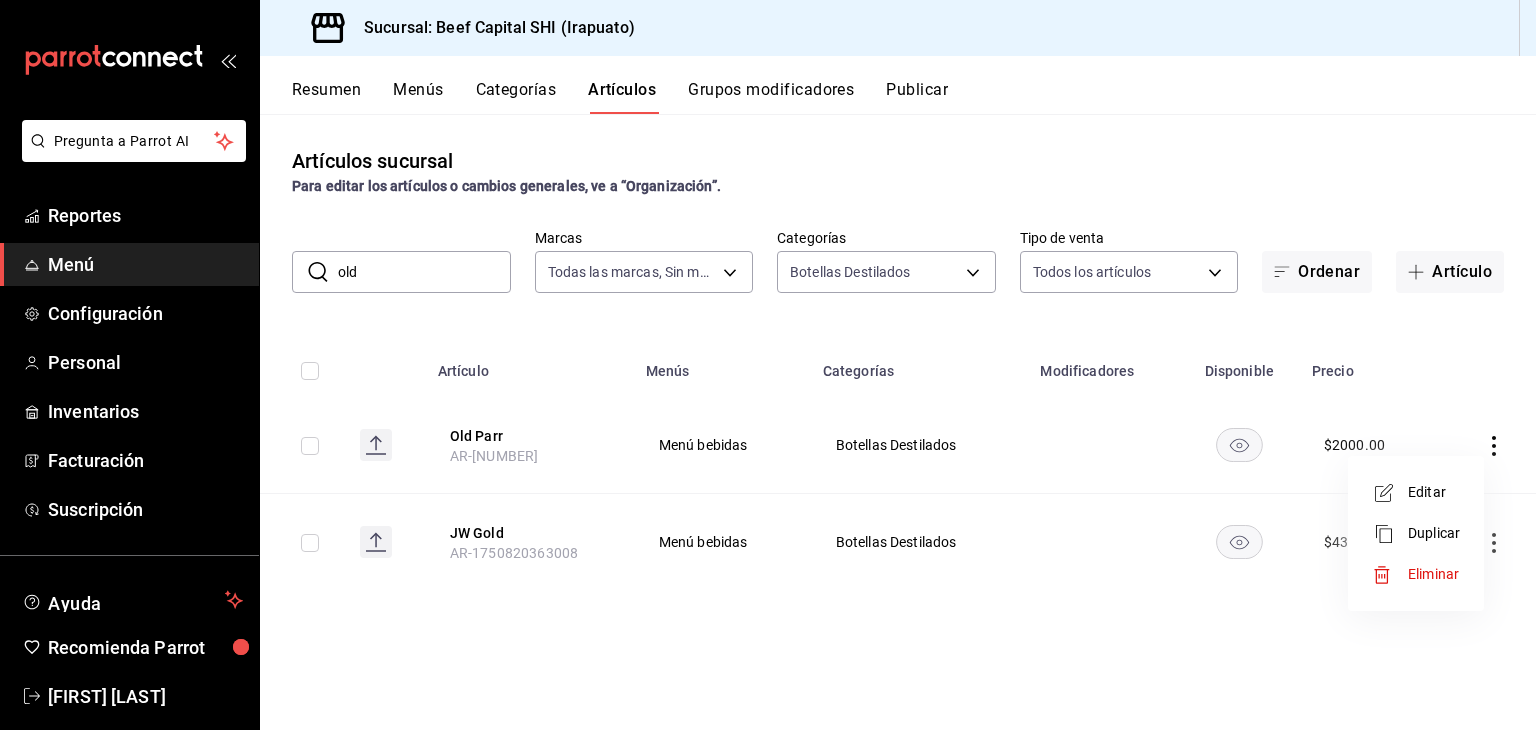click on "Editar" at bounding box center [1434, 492] 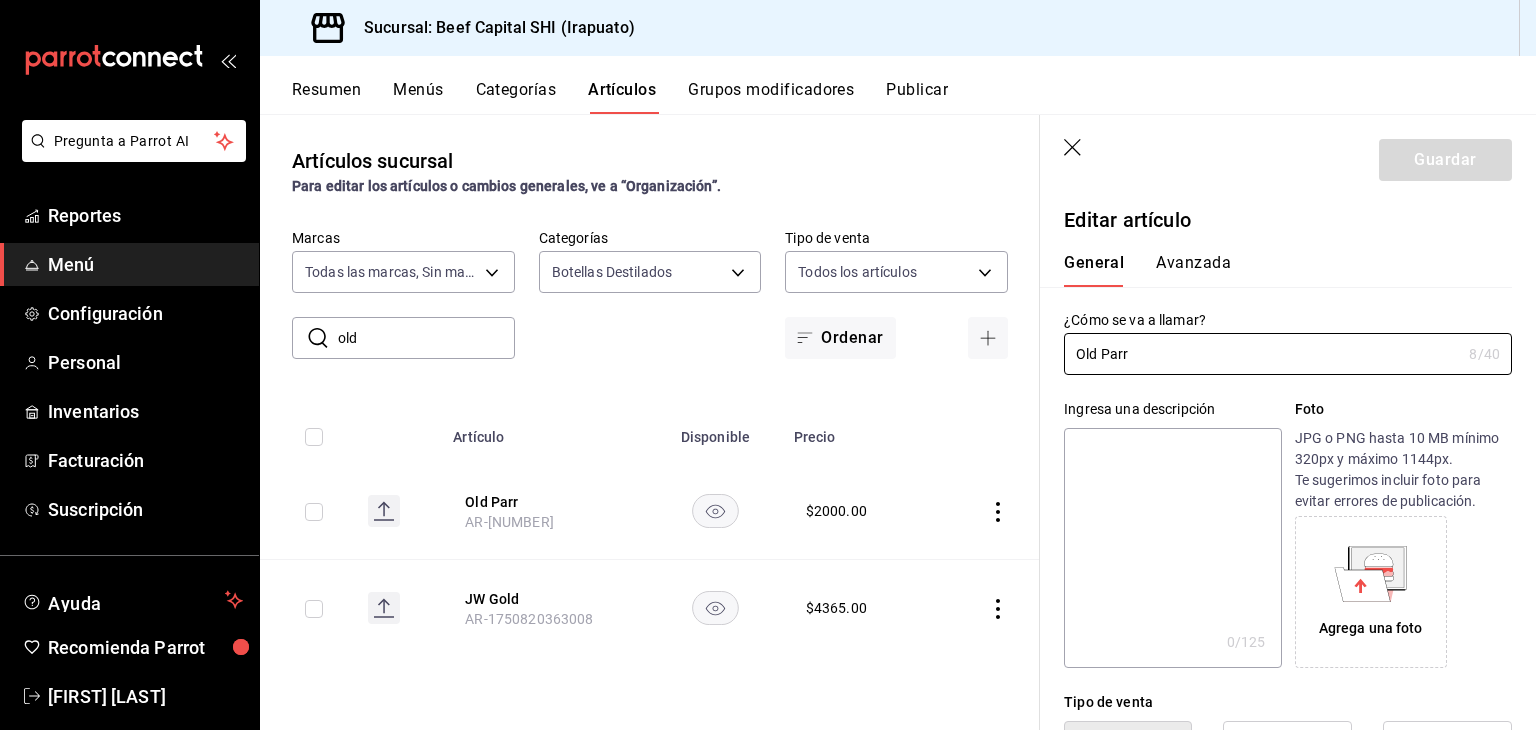 type on "$2000.00" 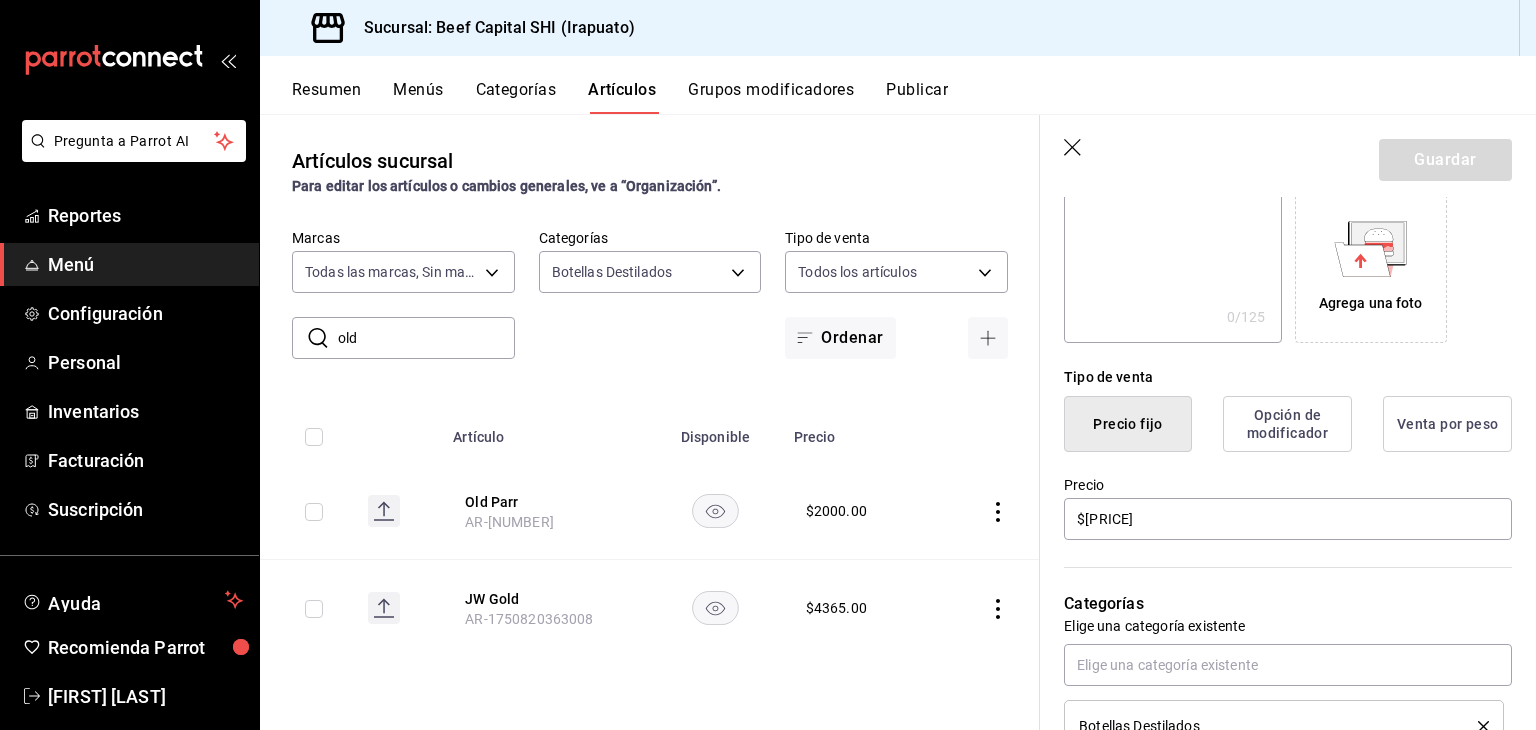 scroll, scrollTop: 400, scrollLeft: 0, axis: vertical 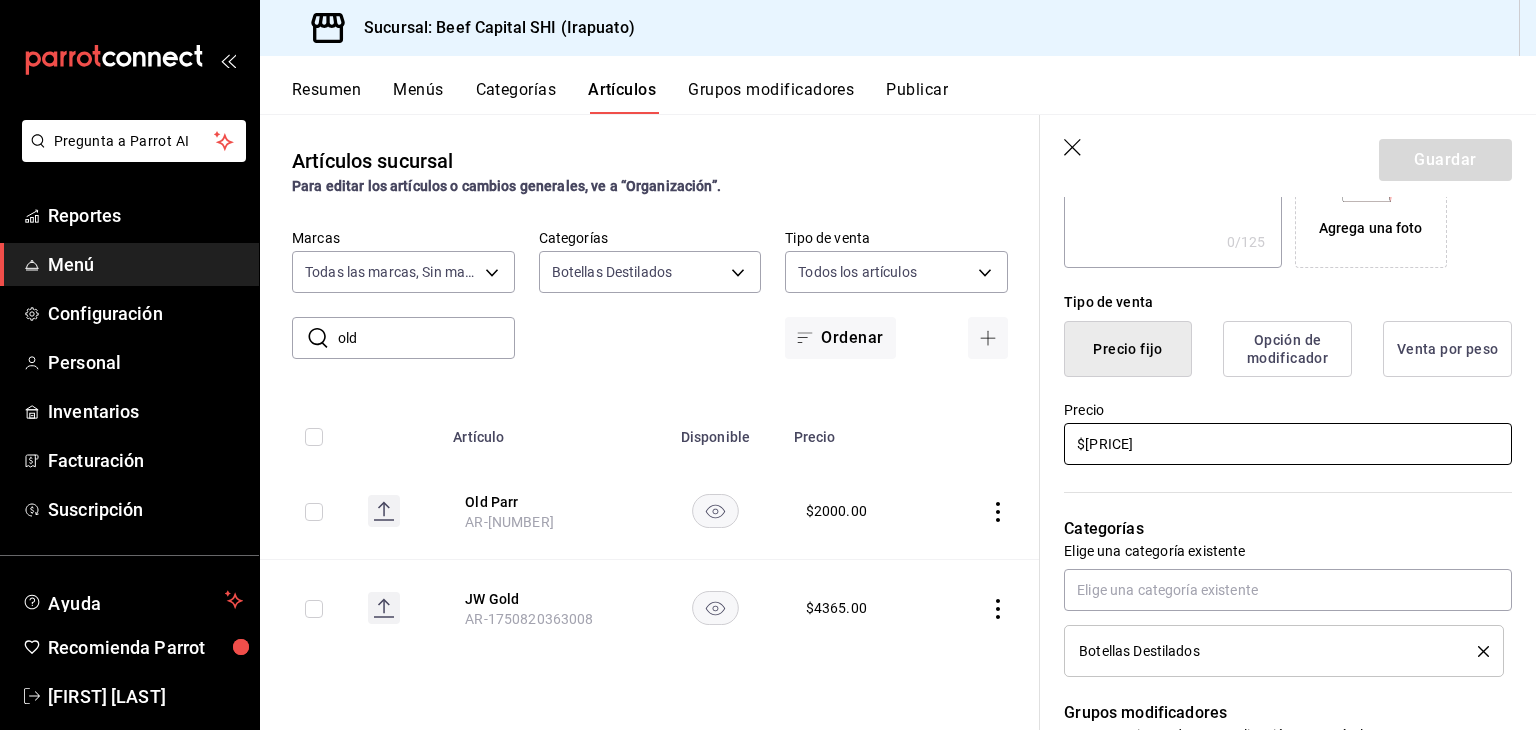 drag, startPoint x: 1157, startPoint y: 442, endPoint x: 959, endPoint y: 466, distance: 199.44925 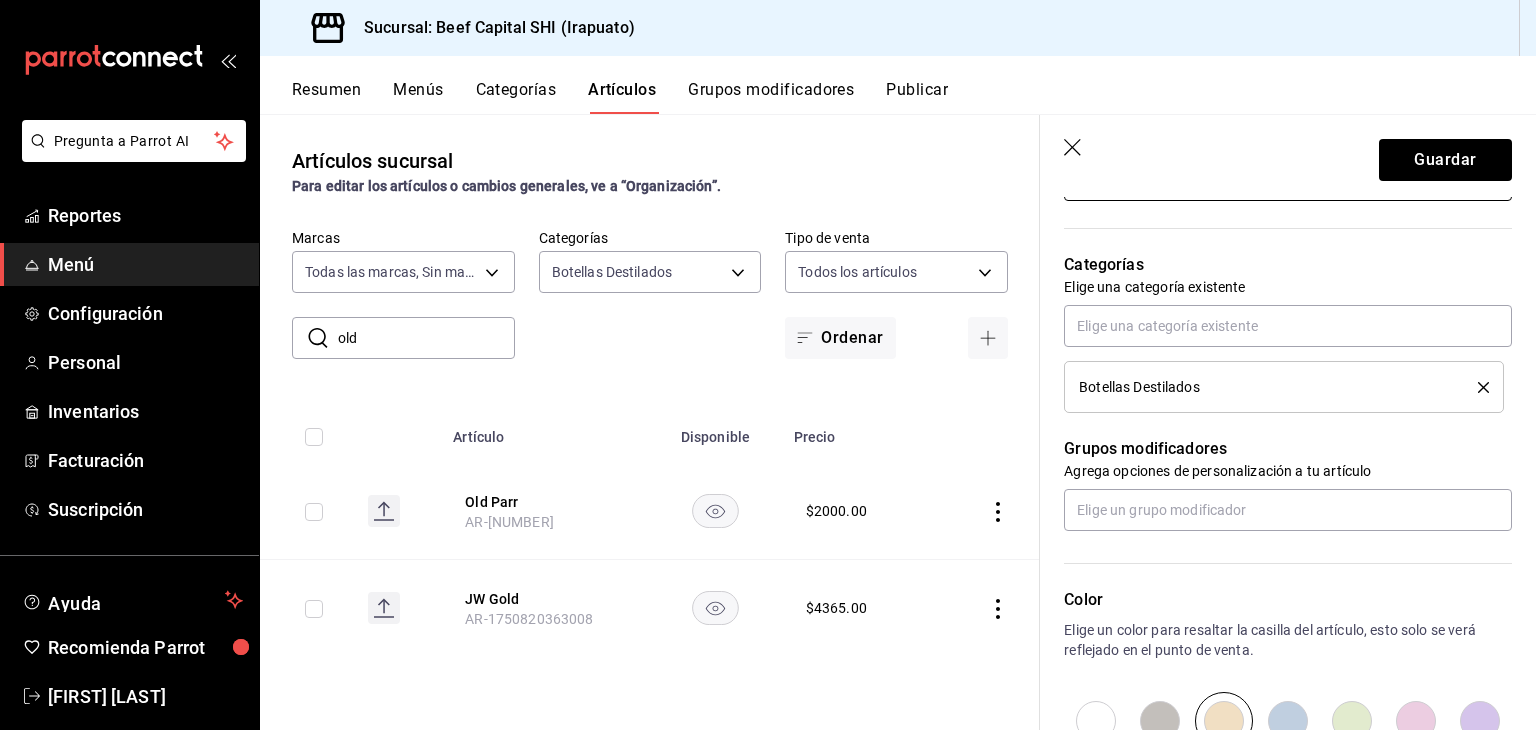 scroll, scrollTop: 700, scrollLeft: 0, axis: vertical 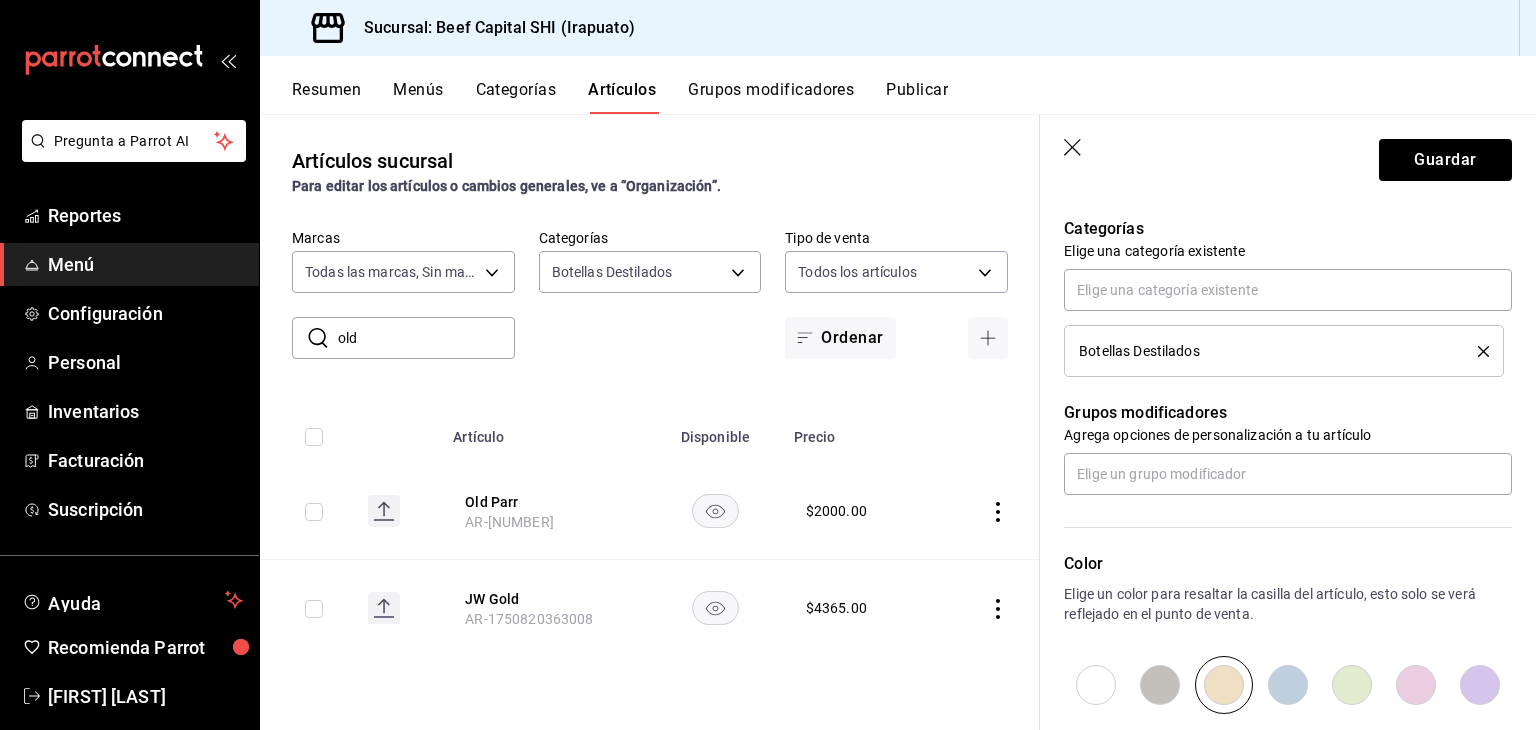 type on "$0.00" 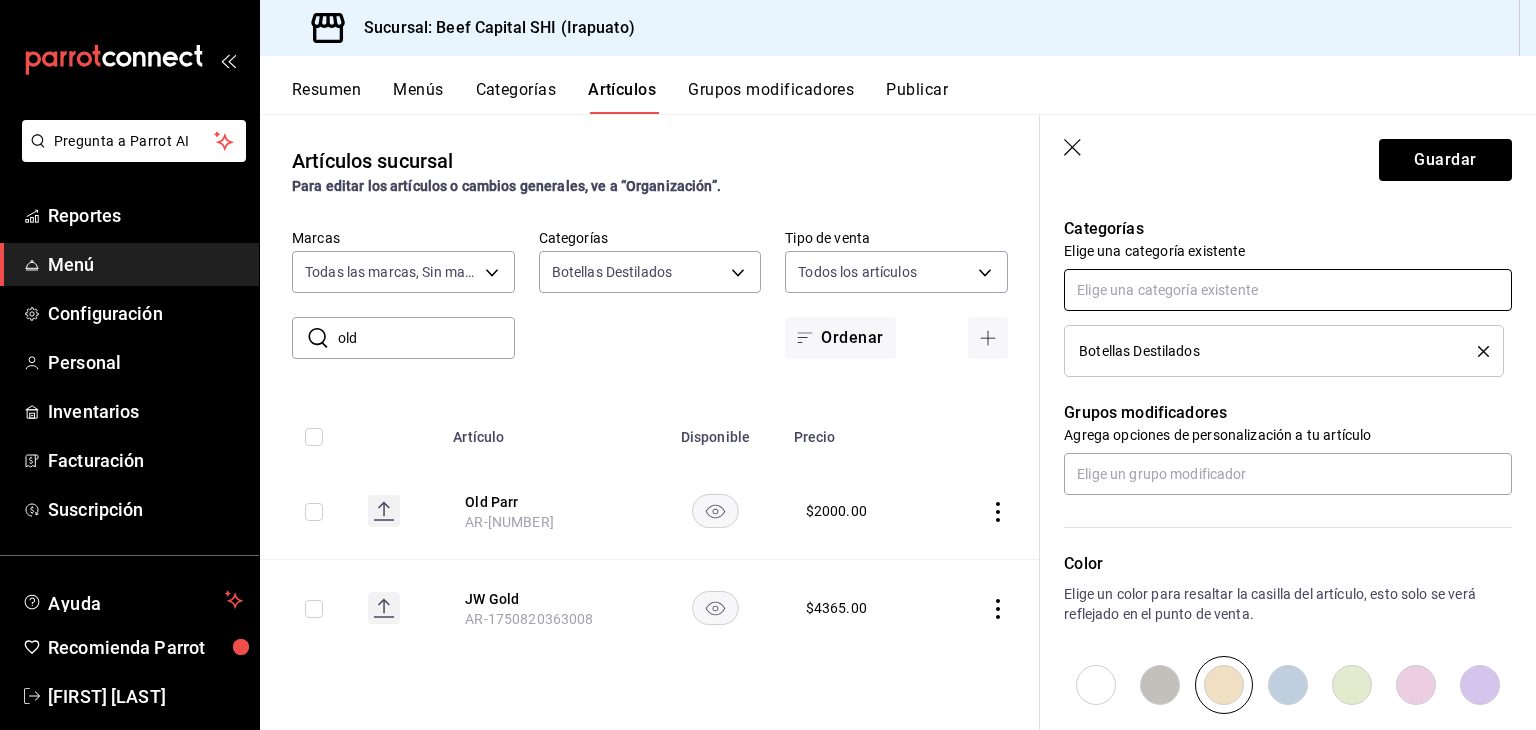 click at bounding box center [1288, 290] 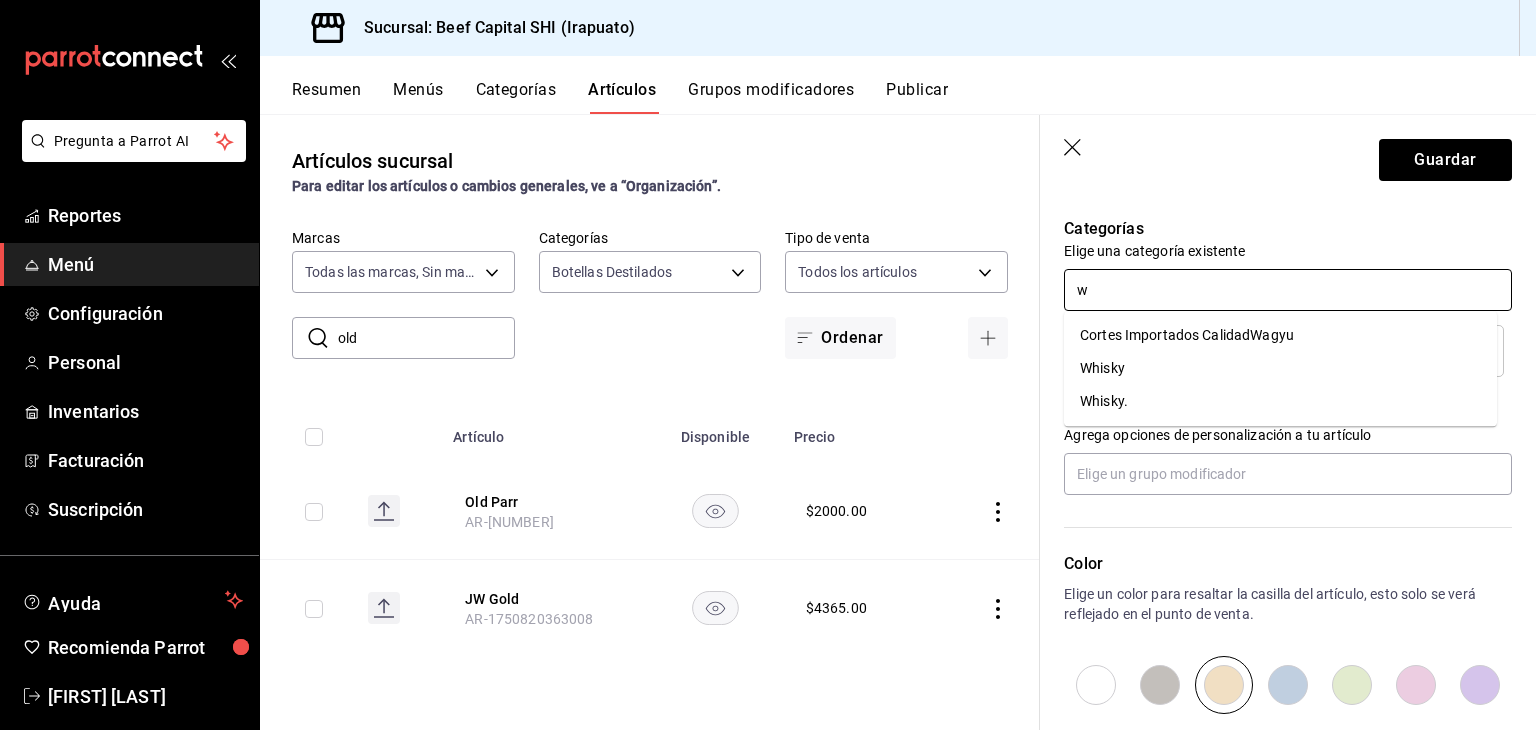 type on "wh" 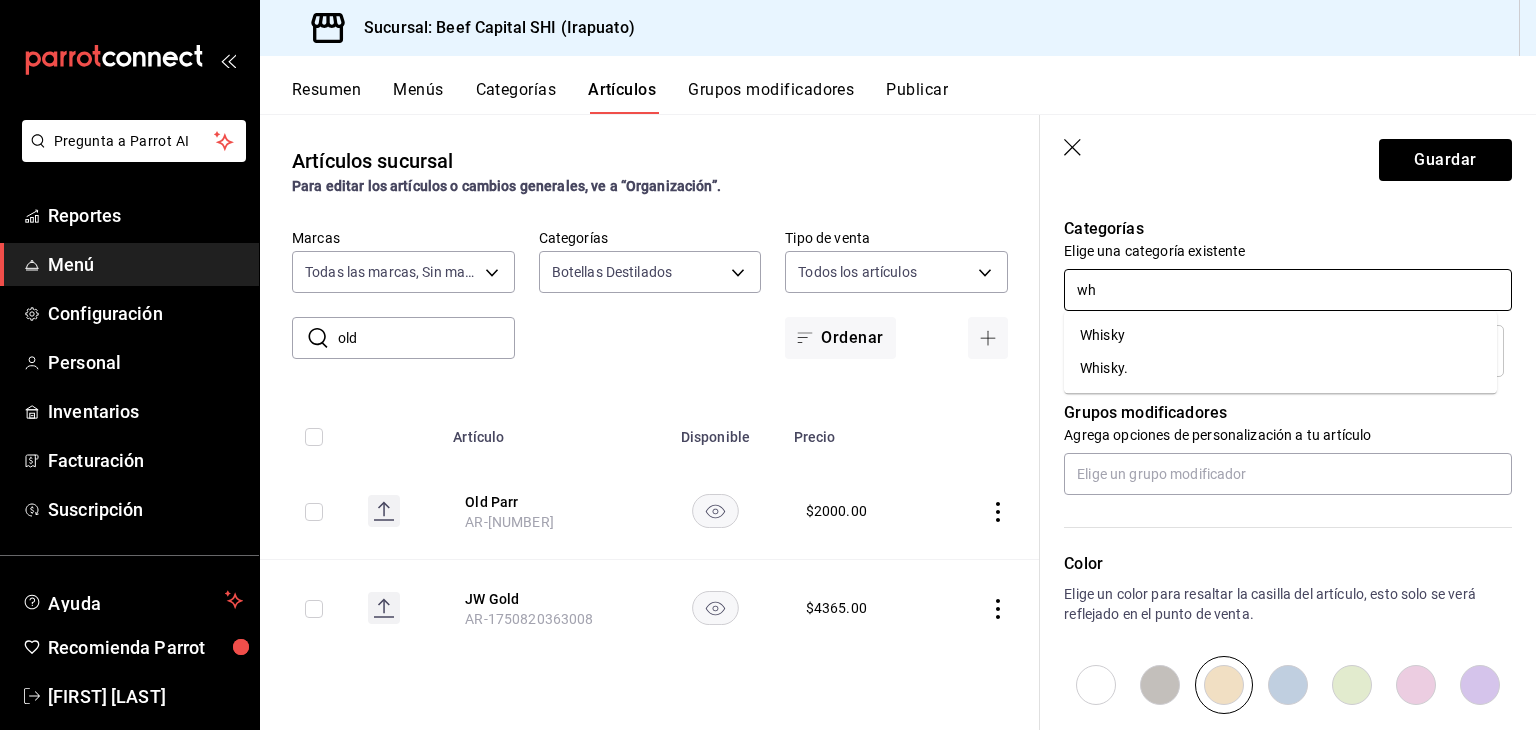 click on "Whisky." at bounding box center (1280, 368) 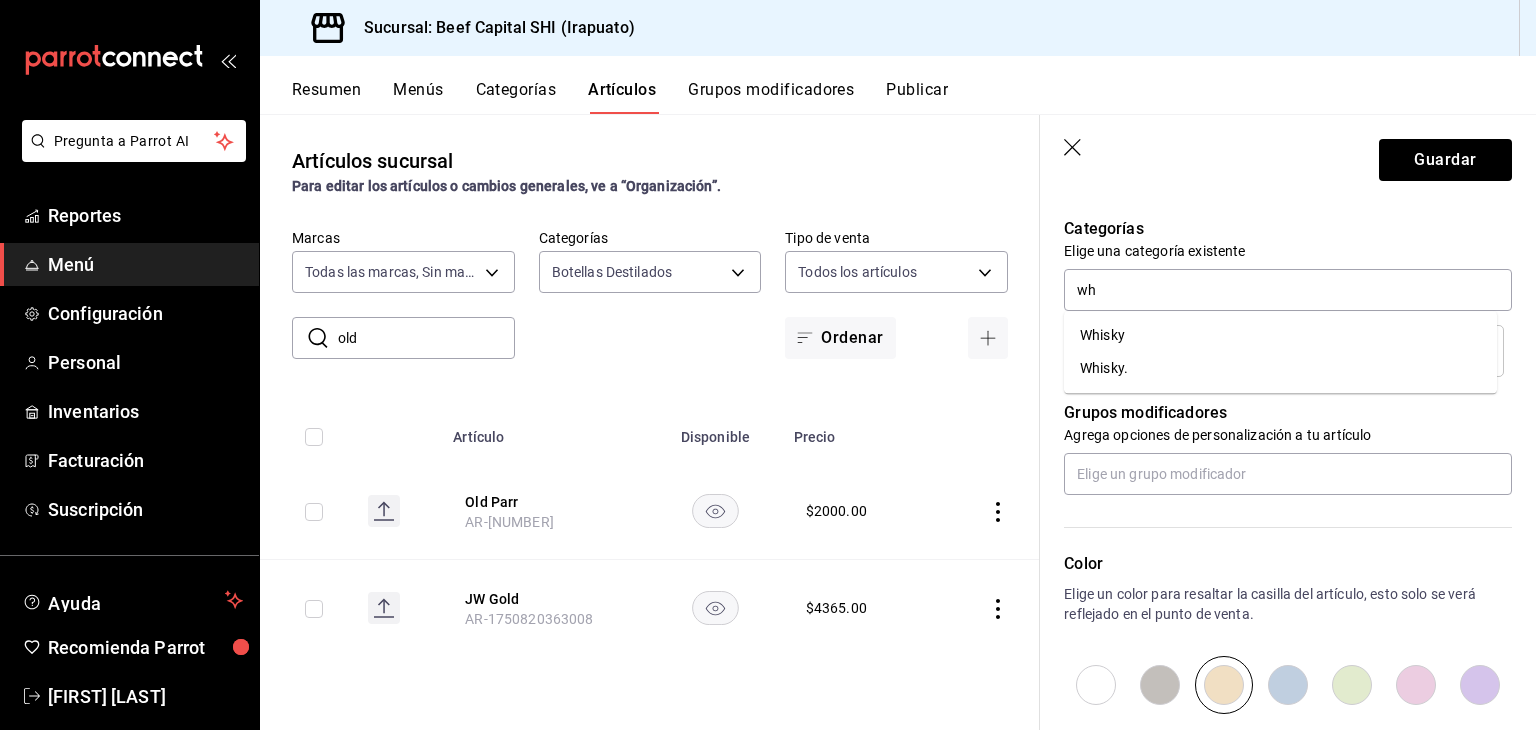 type 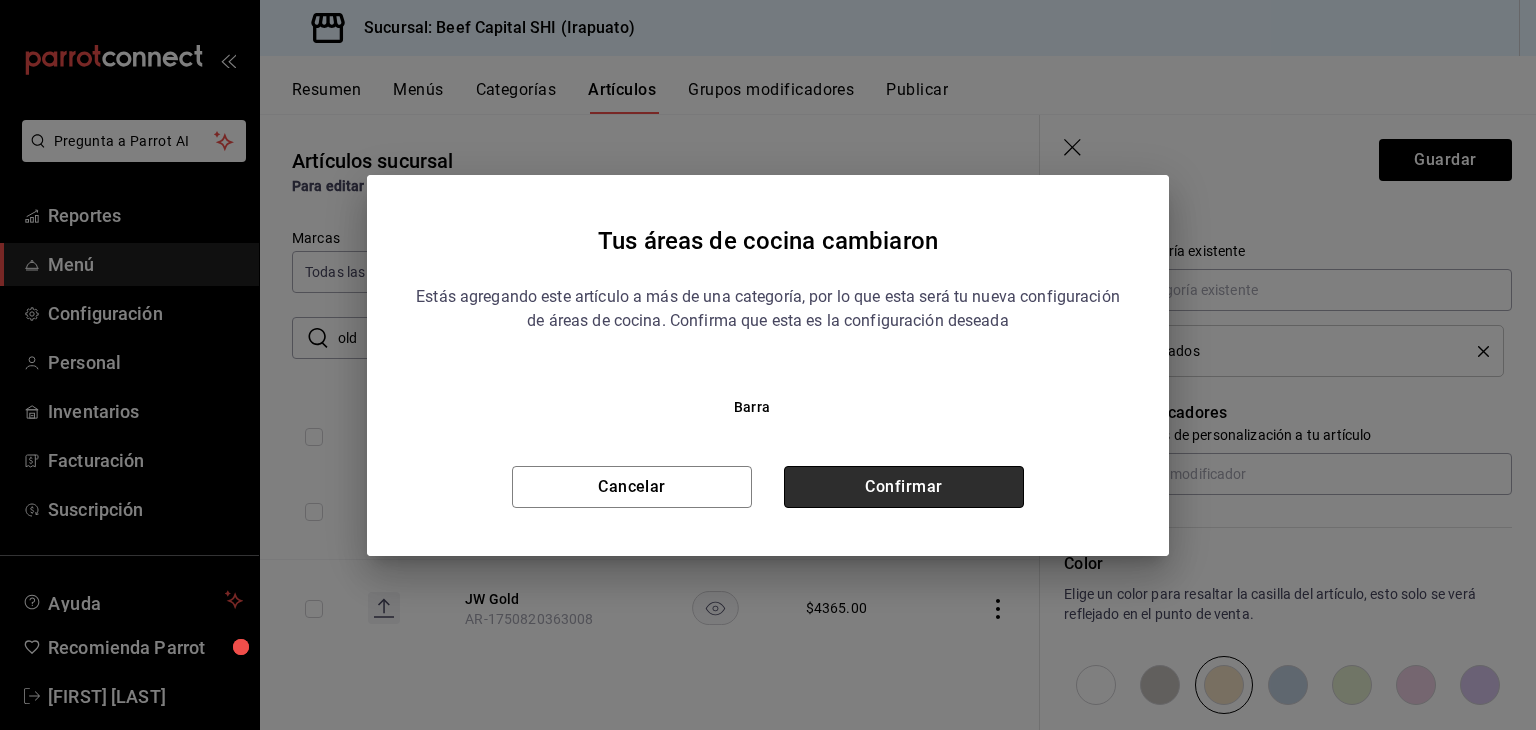 click on "Confirmar" at bounding box center (904, 487) 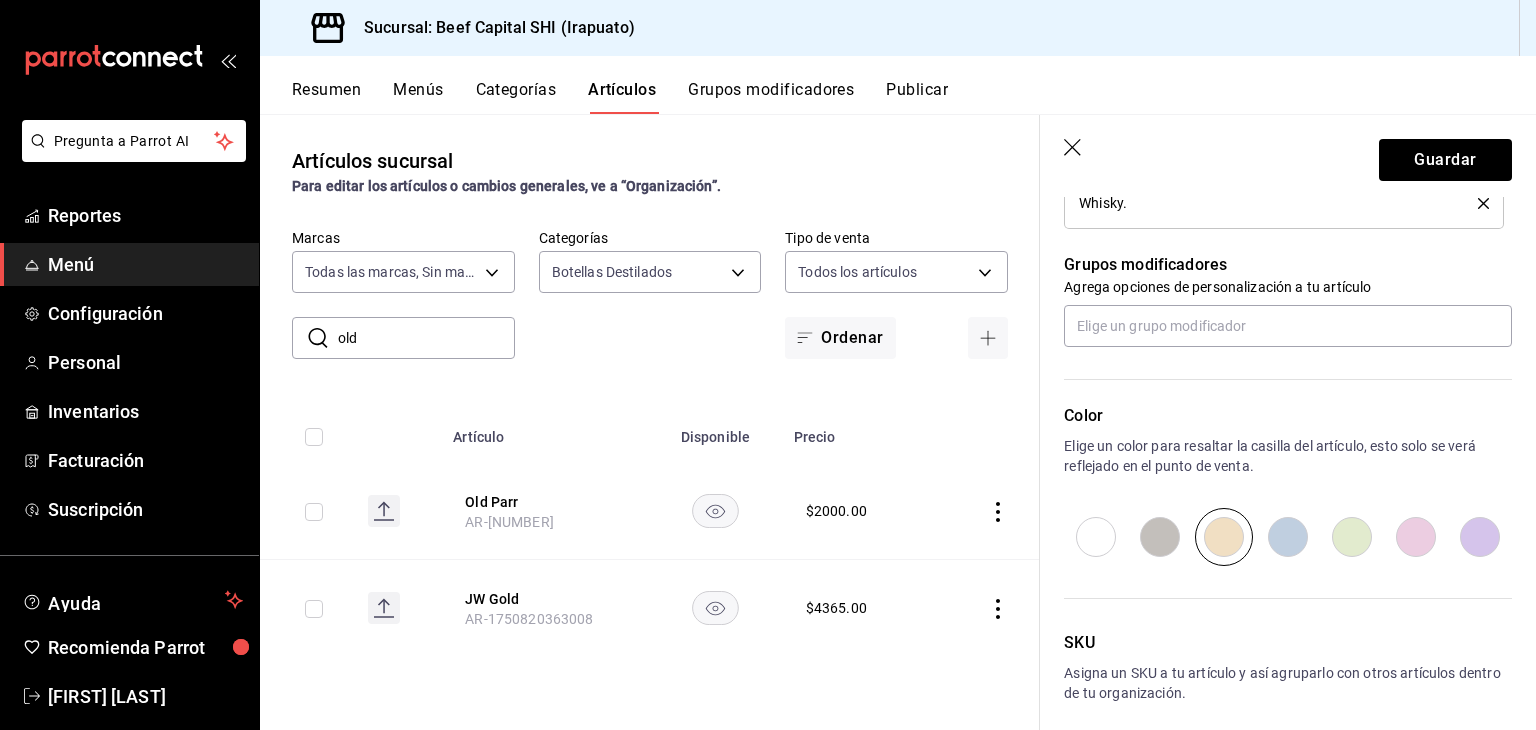 scroll, scrollTop: 900, scrollLeft: 0, axis: vertical 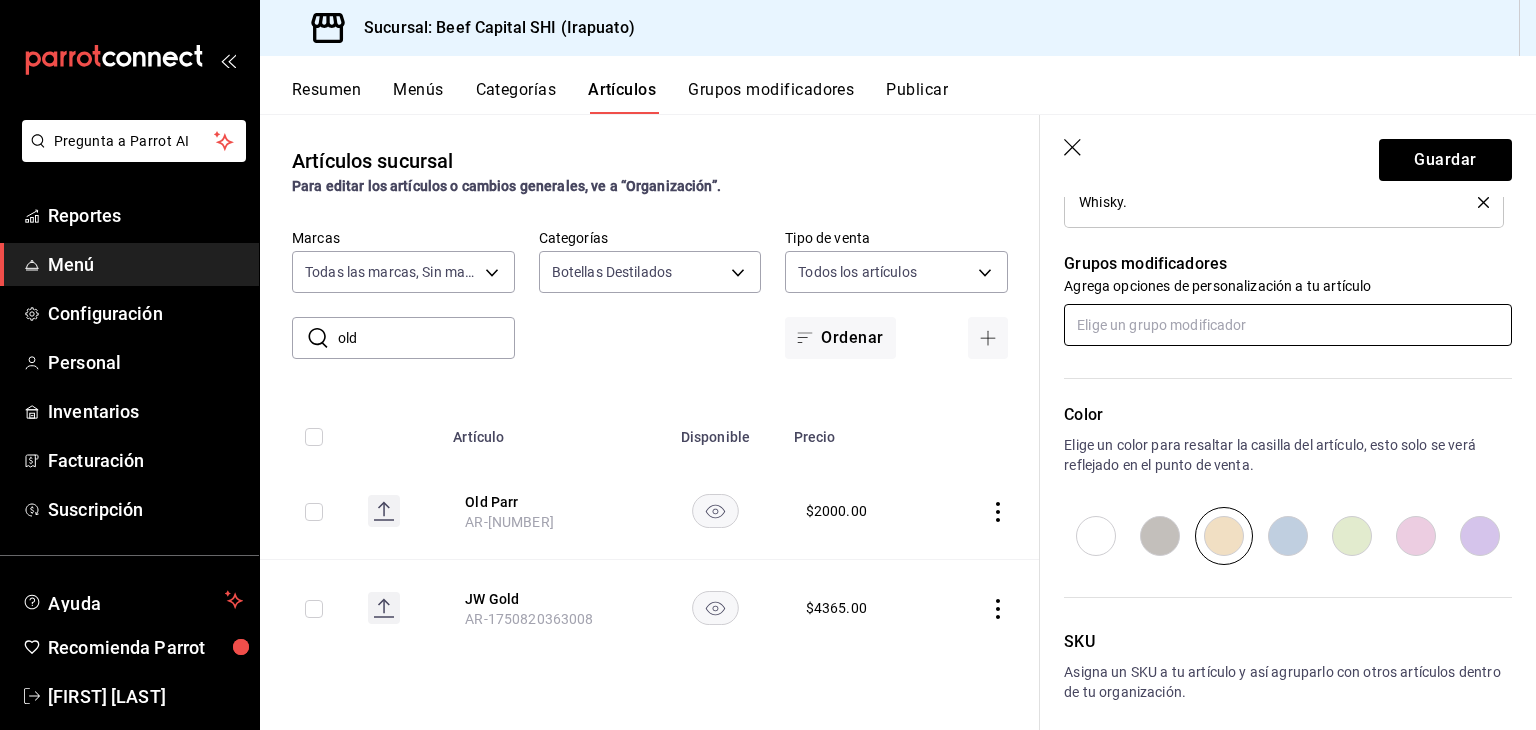 click at bounding box center [1288, 325] 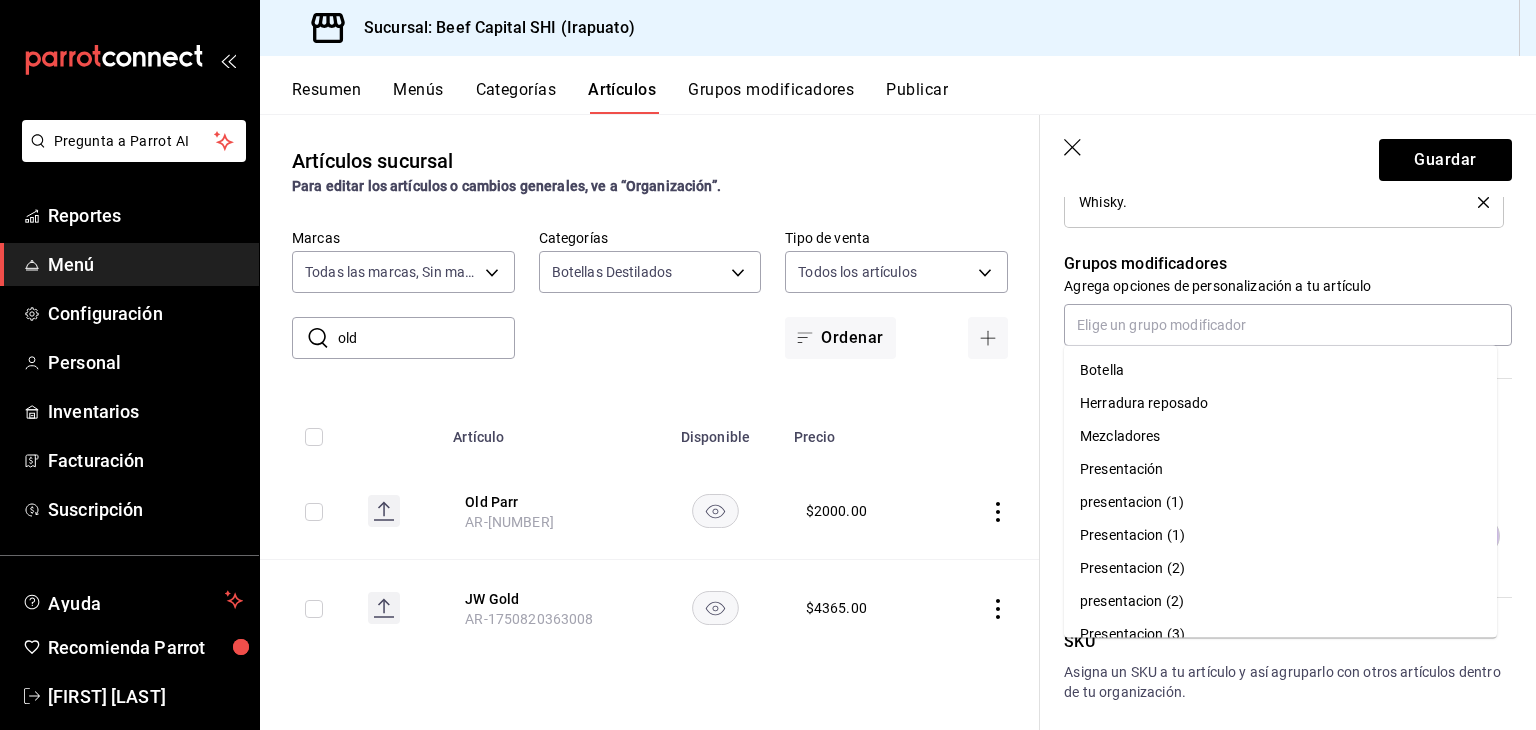 click on "Grupos modificadores" at bounding box center [1288, 264] 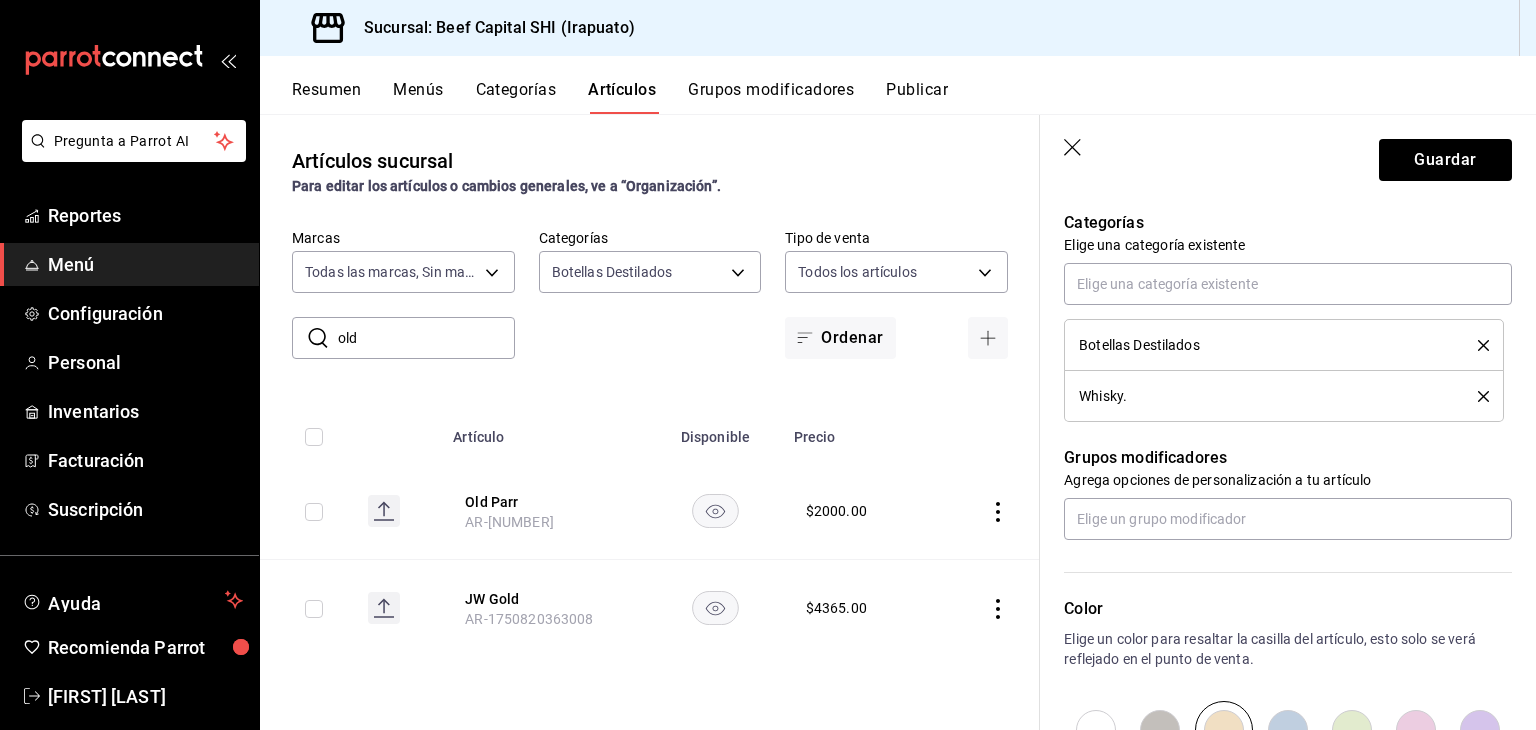 scroll, scrollTop: 700, scrollLeft: 0, axis: vertical 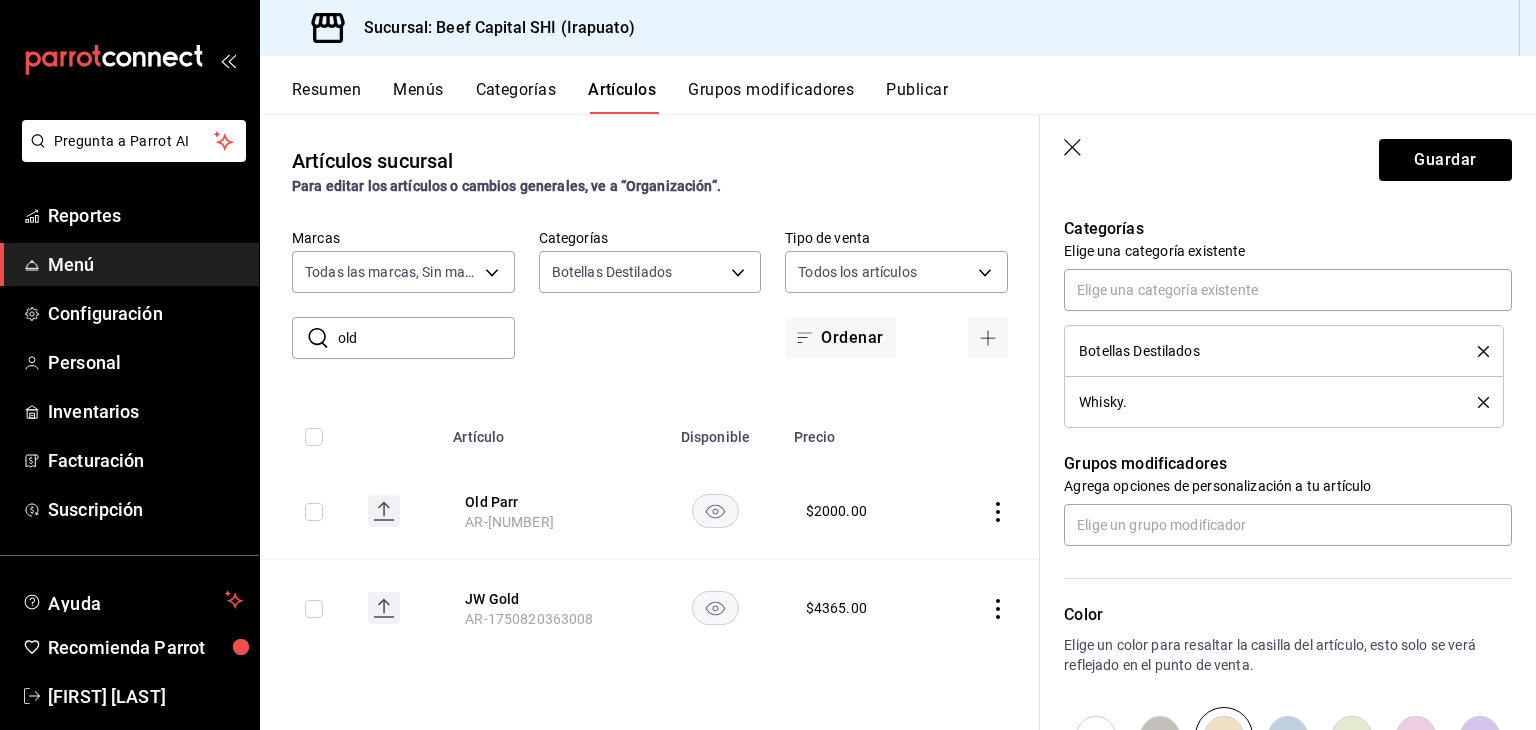 click 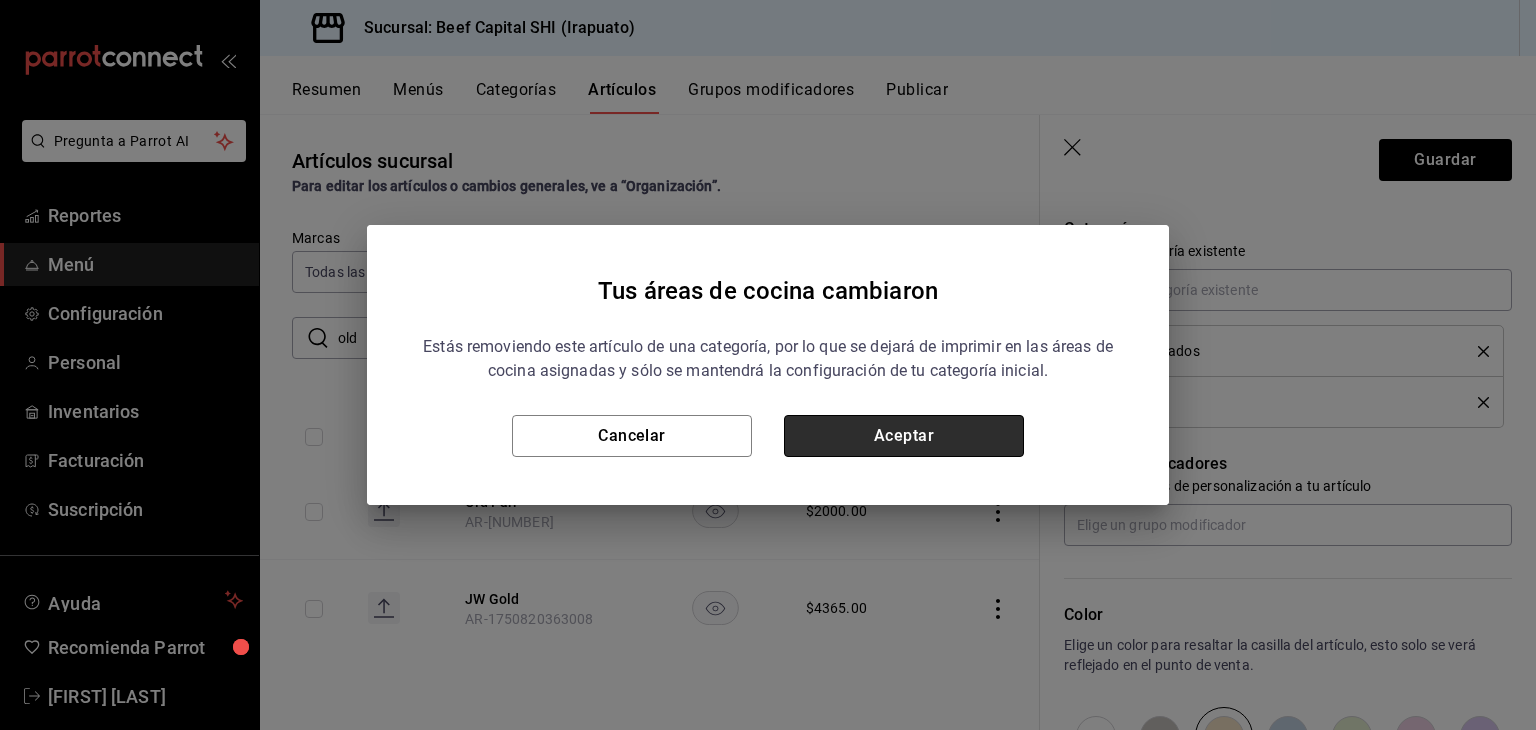 click on "Aceptar" at bounding box center (904, 436) 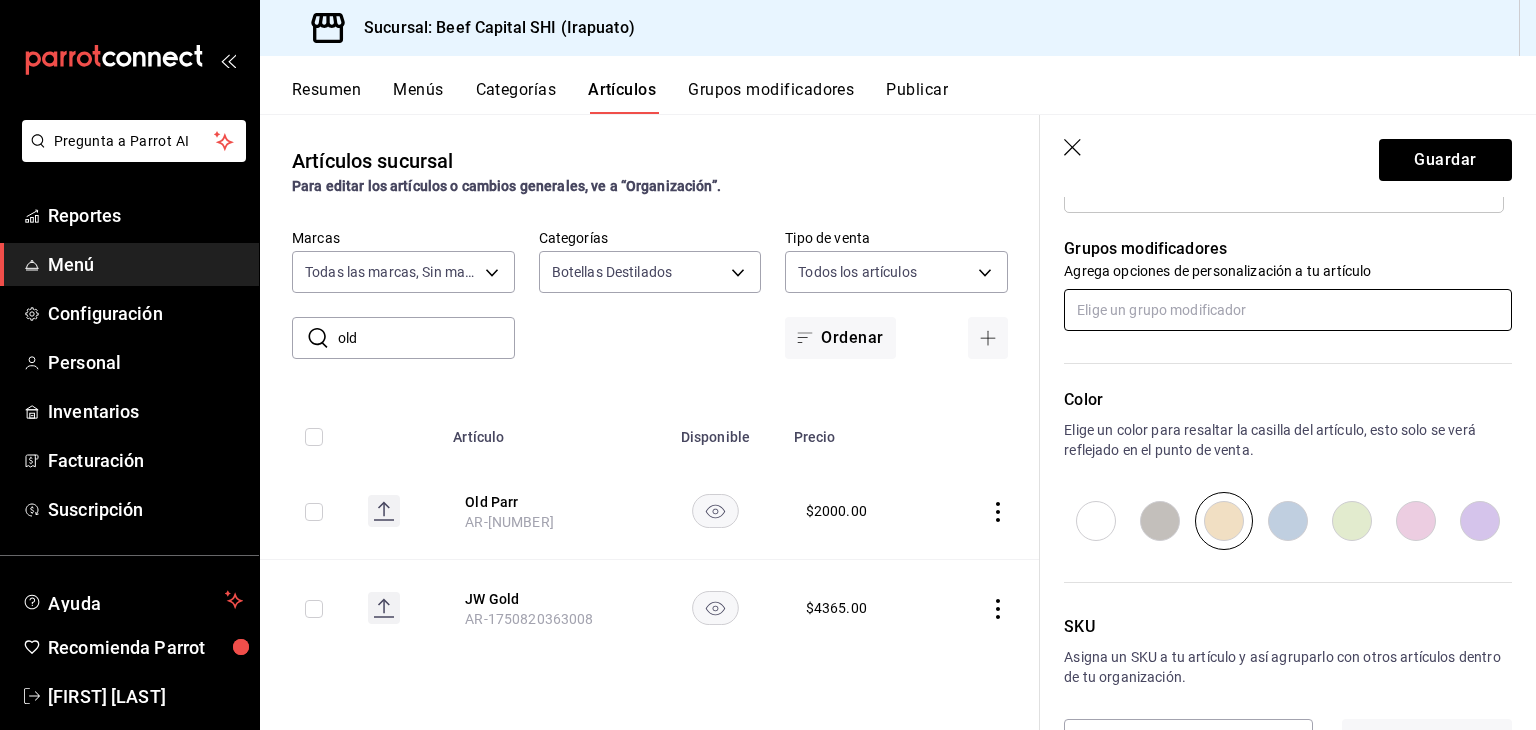 scroll, scrollTop: 900, scrollLeft: 0, axis: vertical 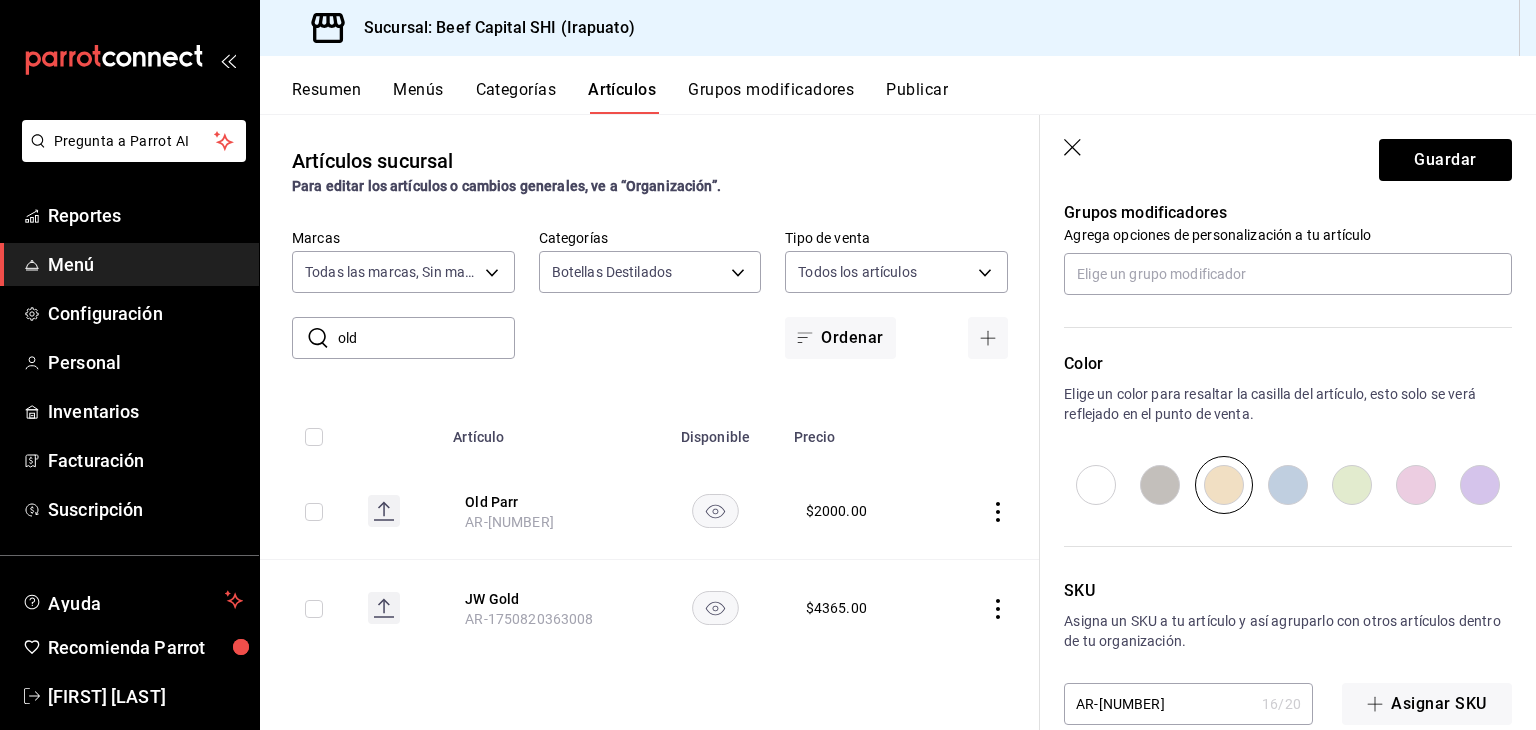 click at bounding box center [1224, 485] 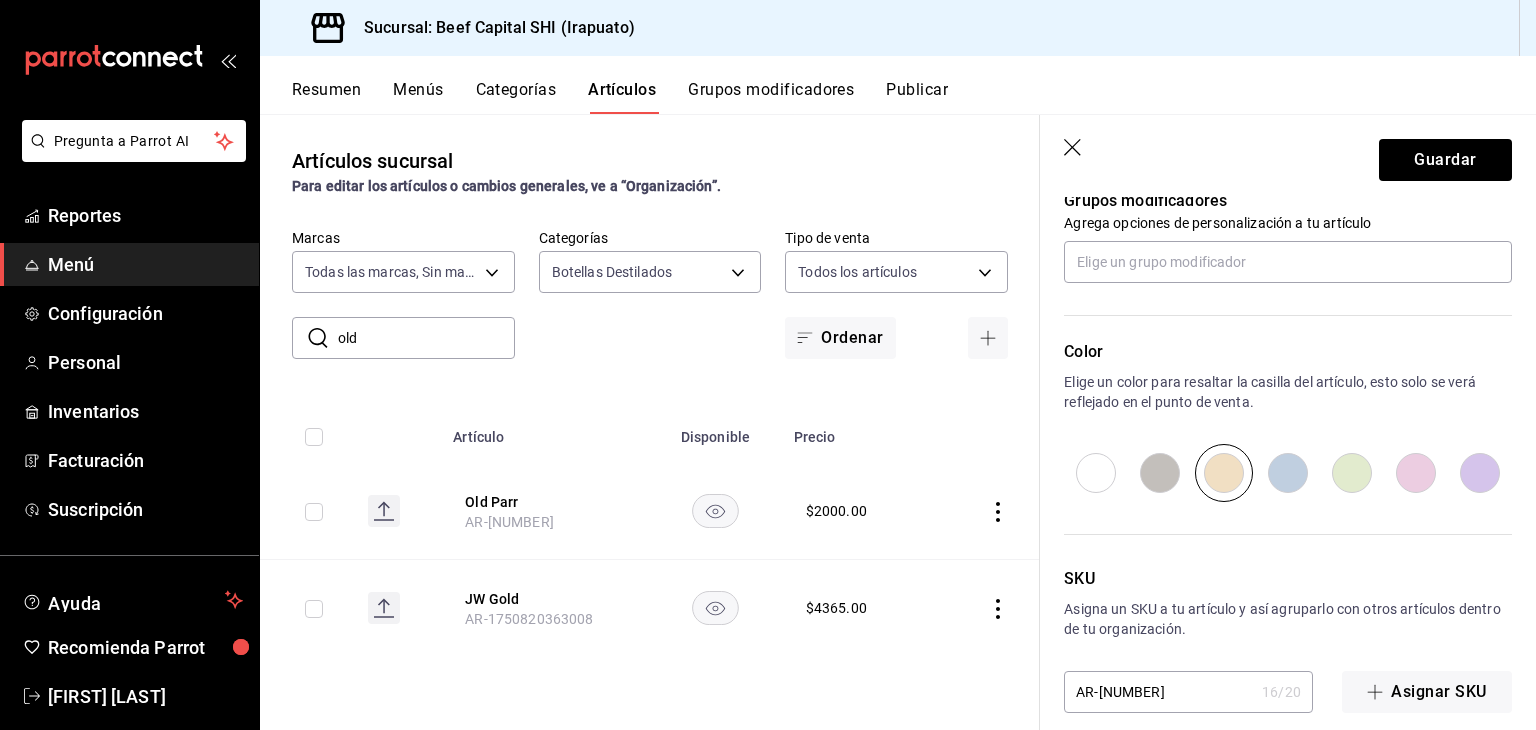 scroll, scrollTop: 934, scrollLeft: 0, axis: vertical 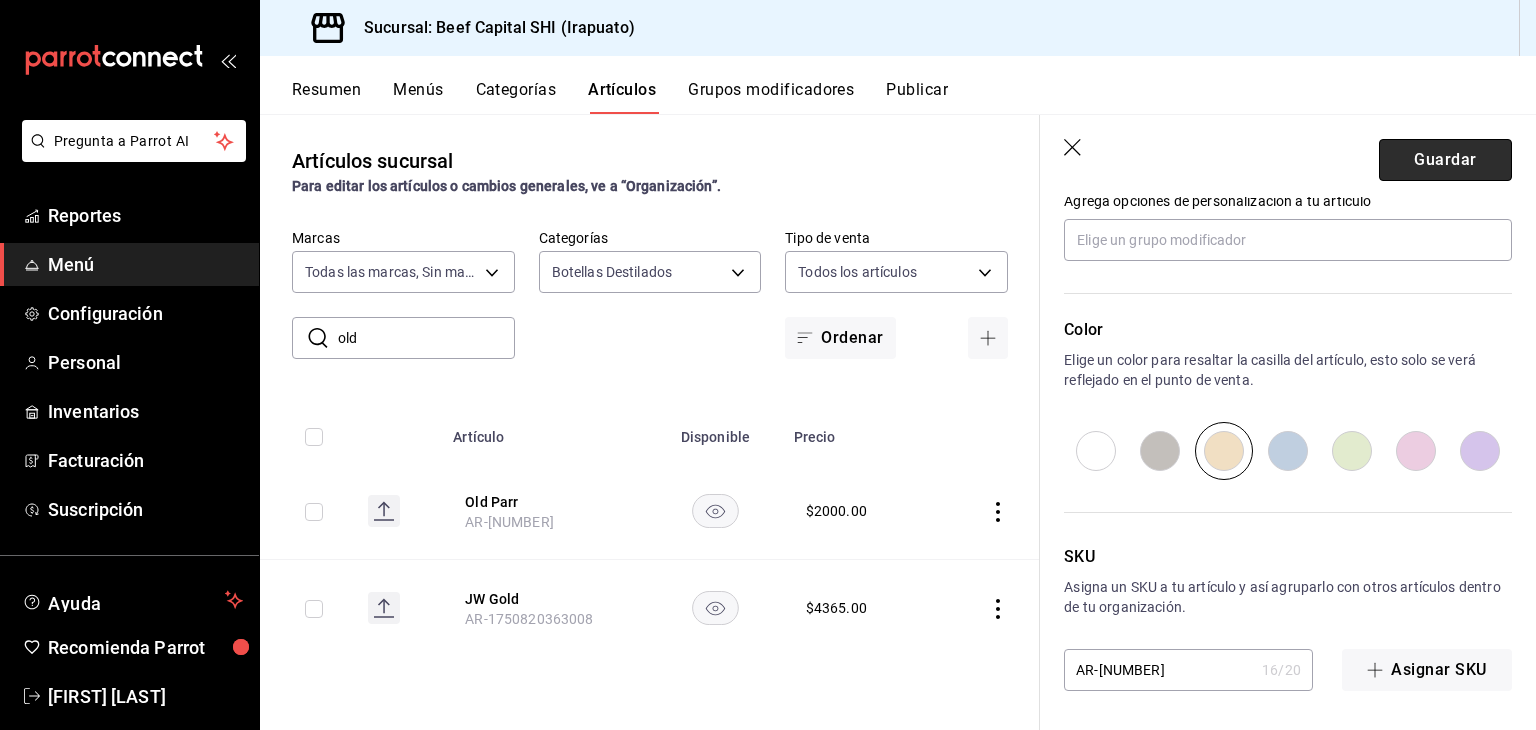 click on "Guardar" at bounding box center [1445, 160] 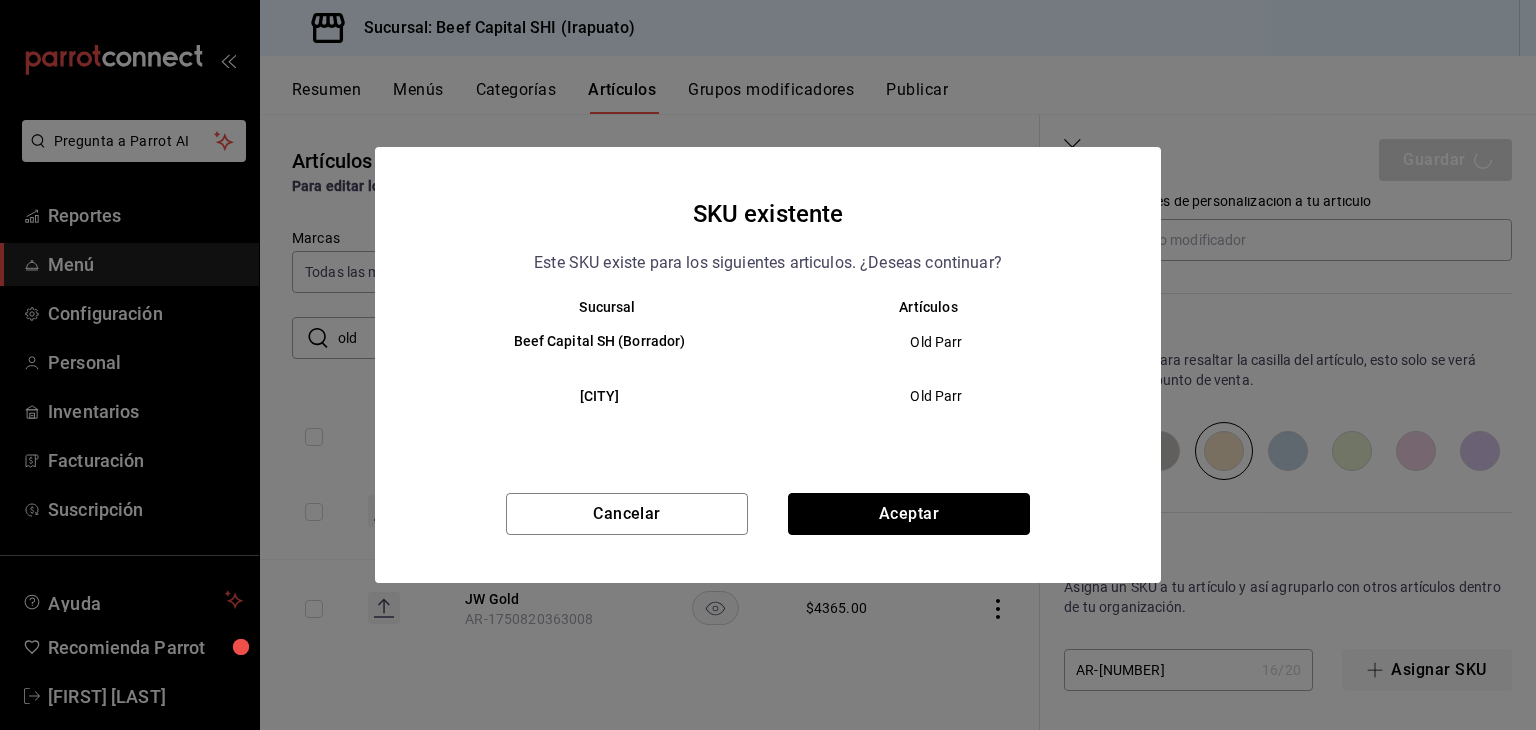 drag, startPoint x: 924, startPoint y: 501, endPoint x: 912, endPoint y: 600, distance: 99.724625 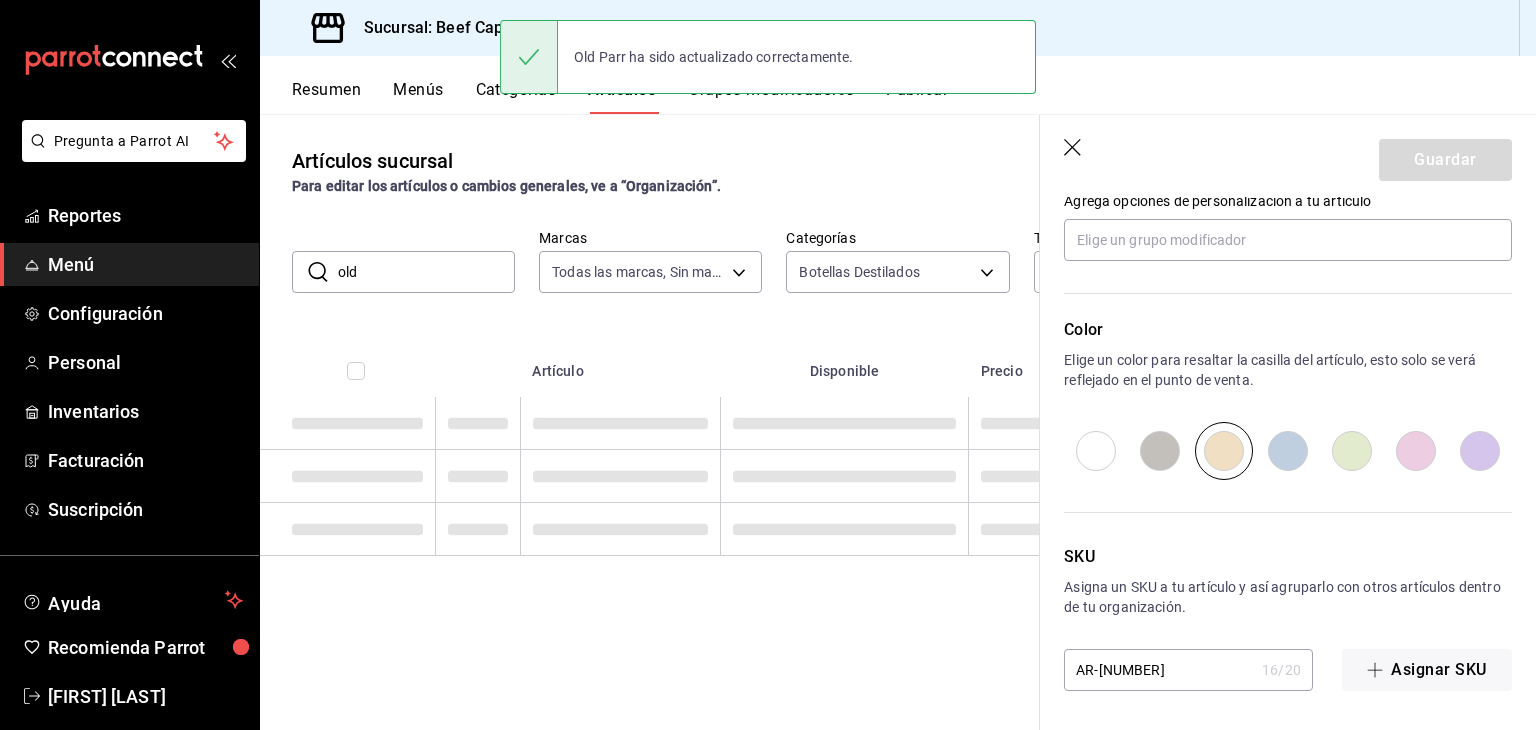 scroll, scrollTop: 0, scrollLeft: 0, axis: both 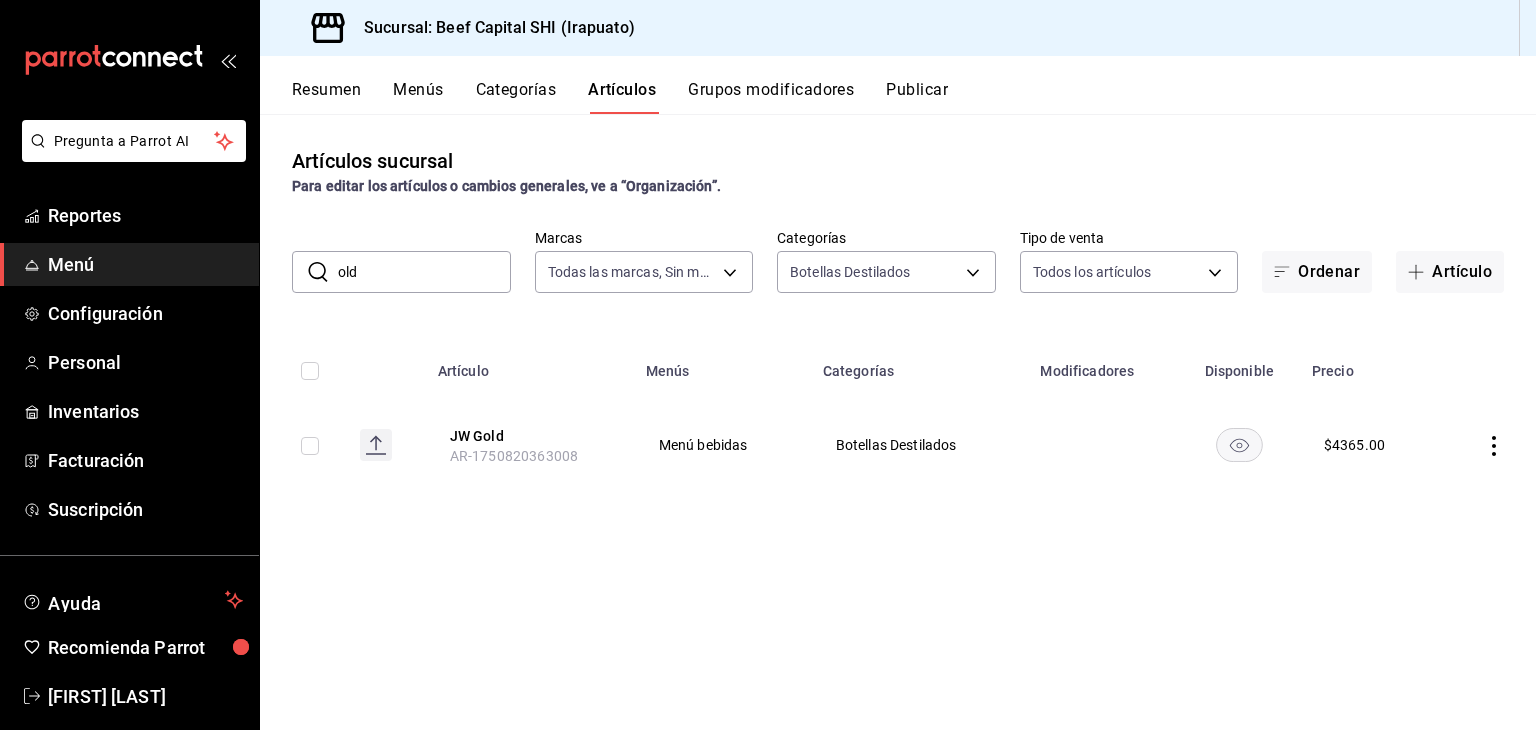 click on "Artículos" at bounding box center (622, 97) 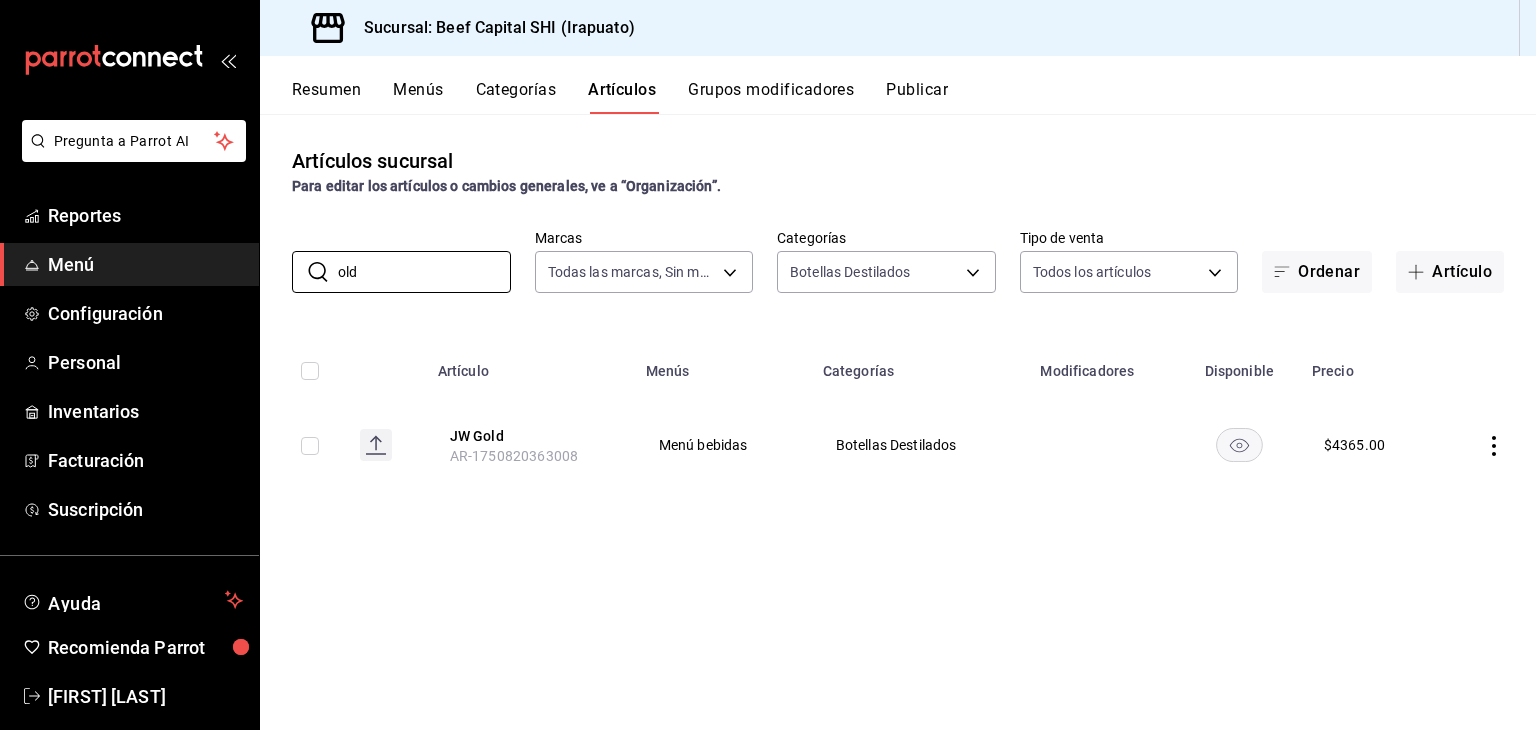 type on "old parr" 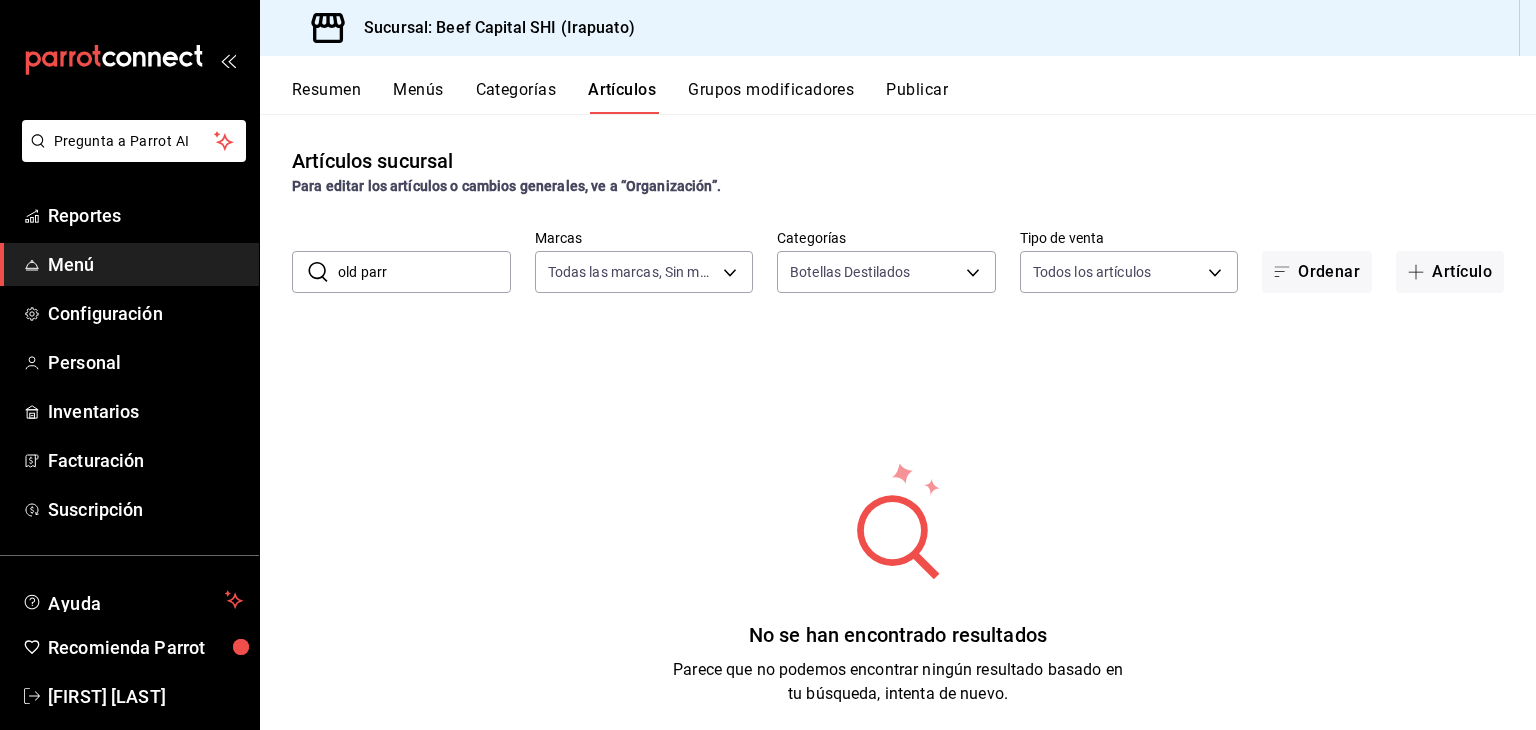 click on "Categorías" at bounding box center [516, 97] 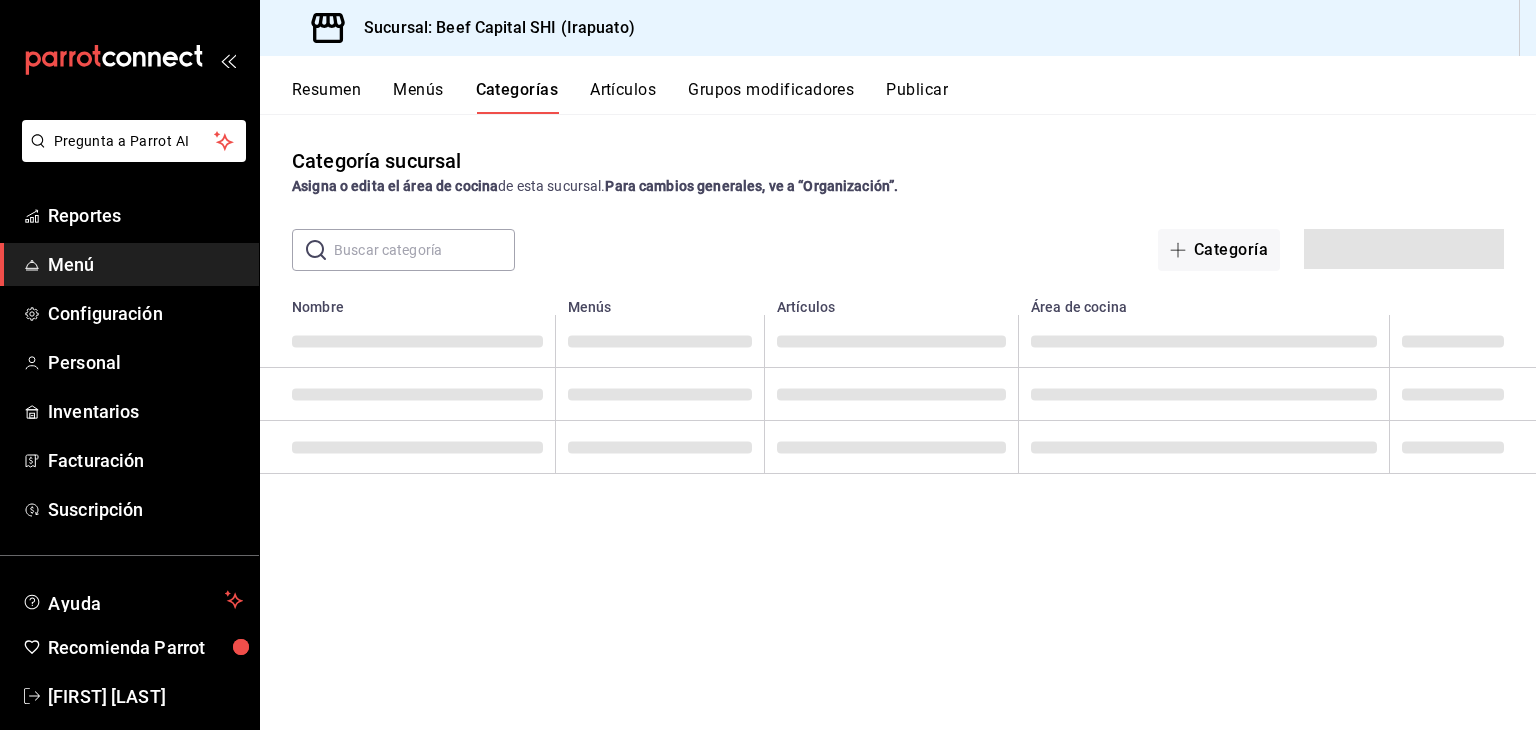 click on "Artículos" at bounding box center (623, 97) 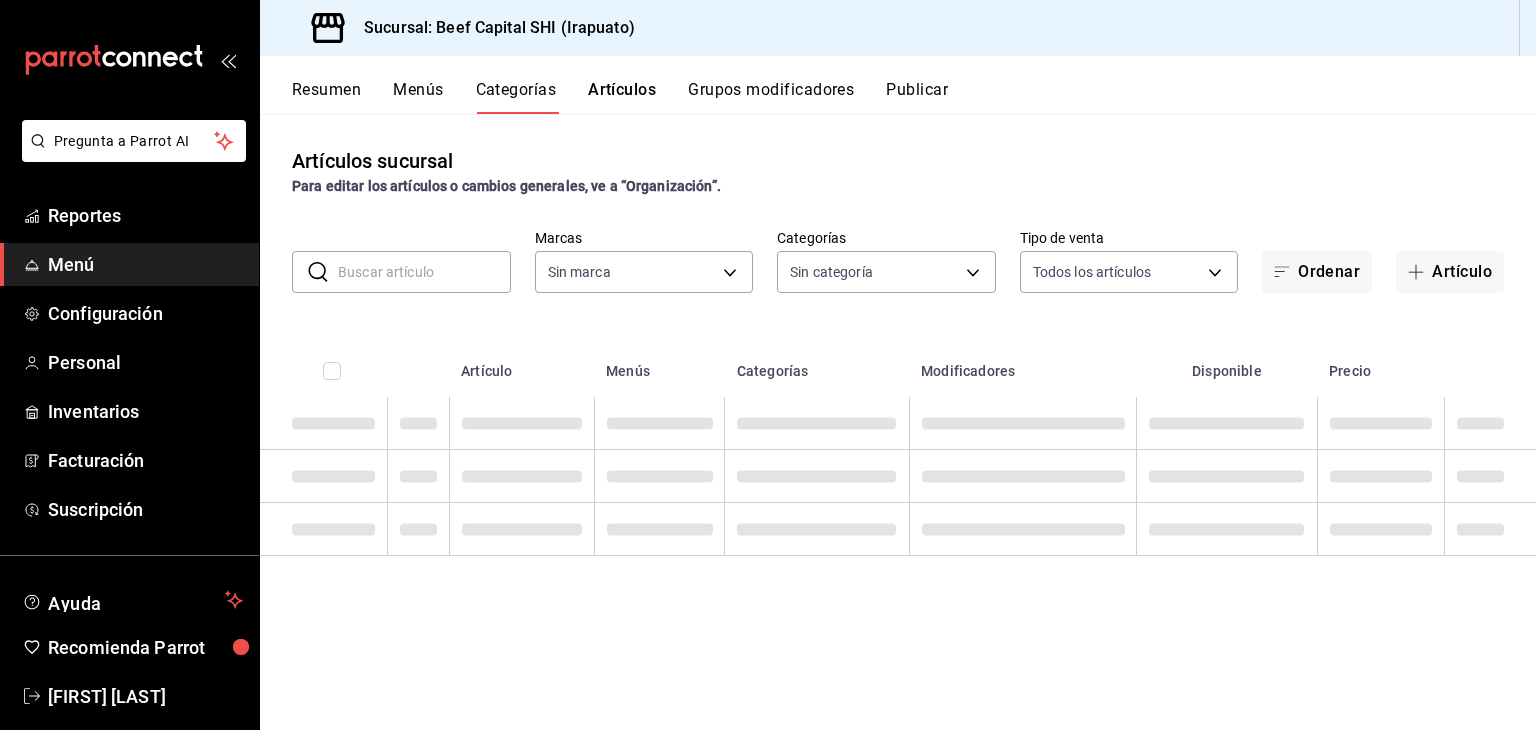 click on "Artículos" at bounding box center [622, 97] 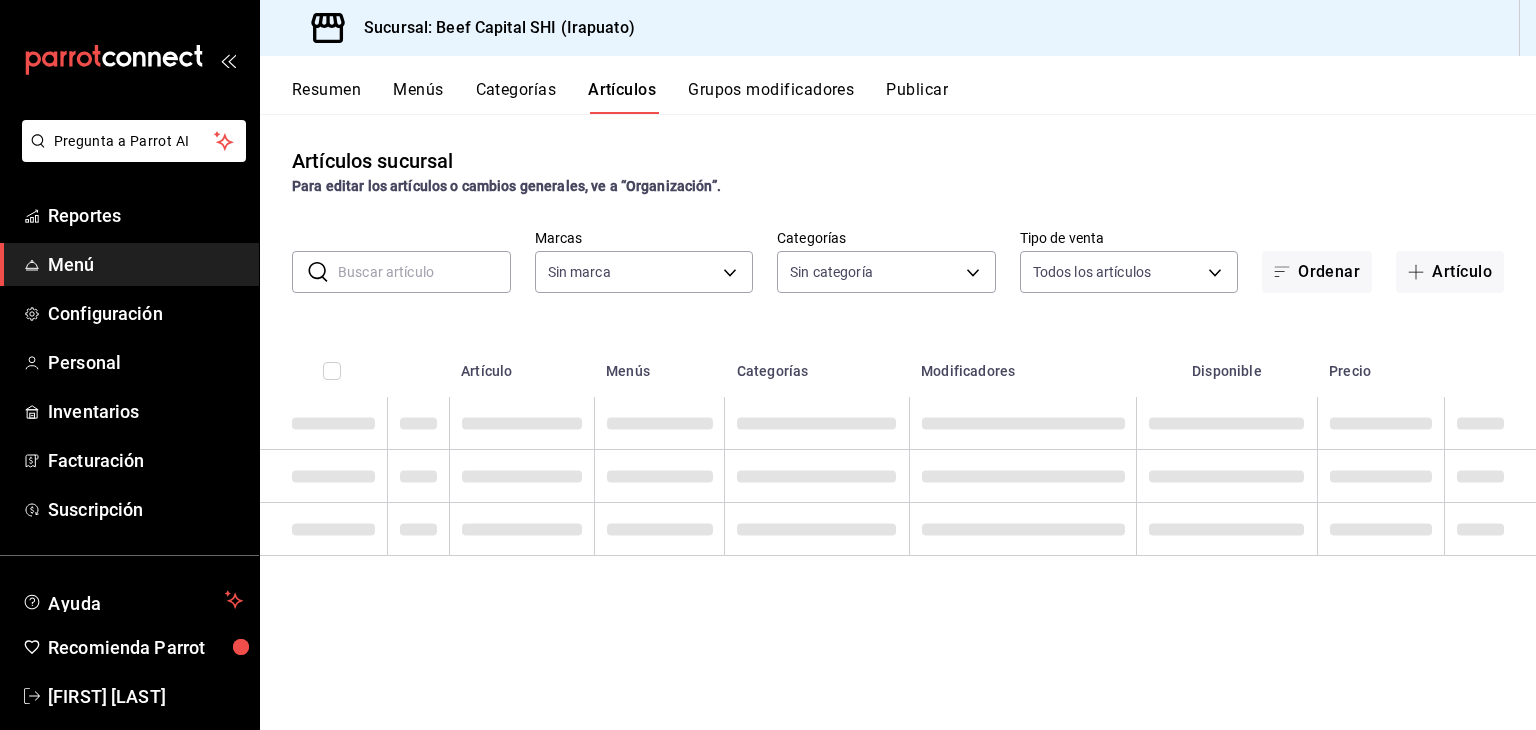 click on "Artículos" at bounding box center (622, 97) 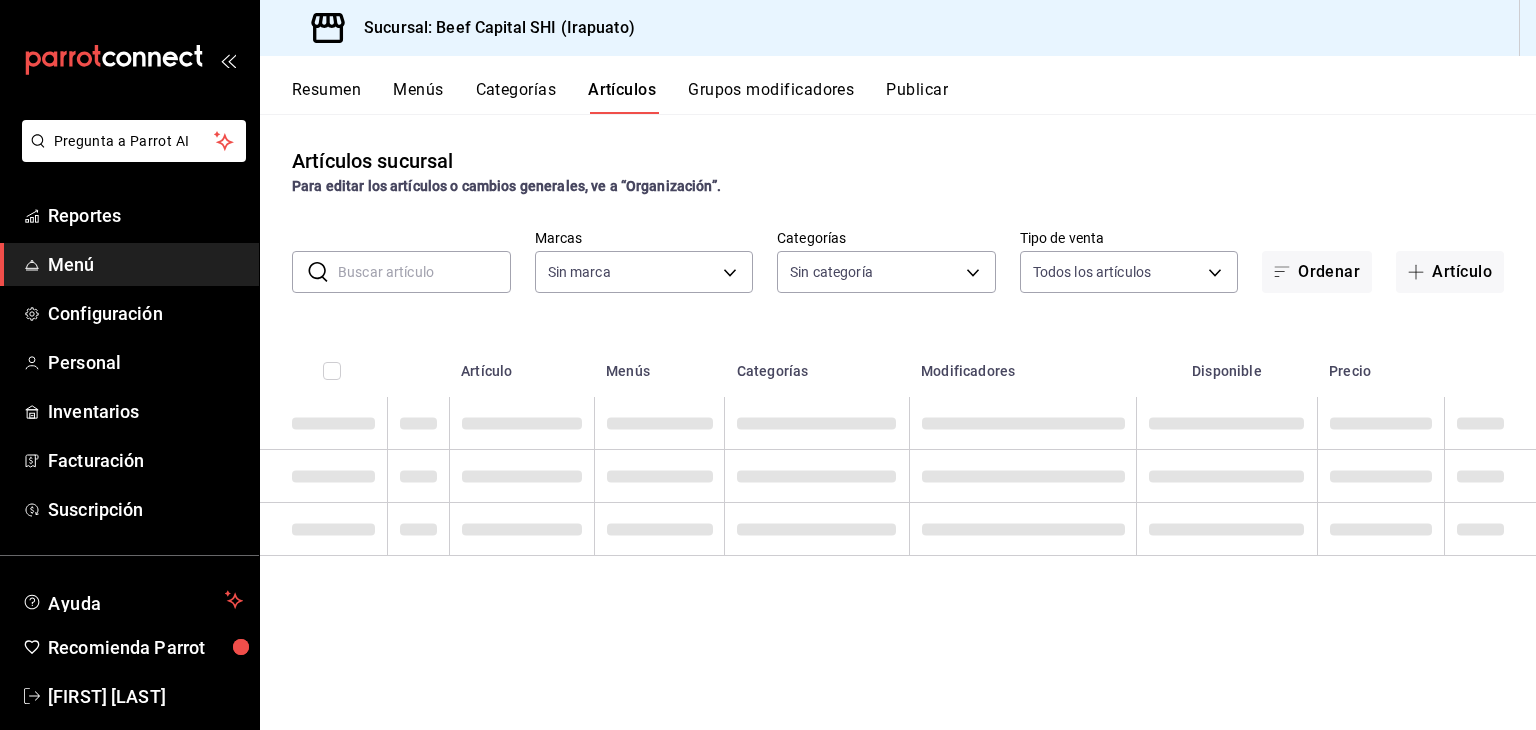 type on "605647f7-5ddc-403a-84da-aa3c8a25865f" 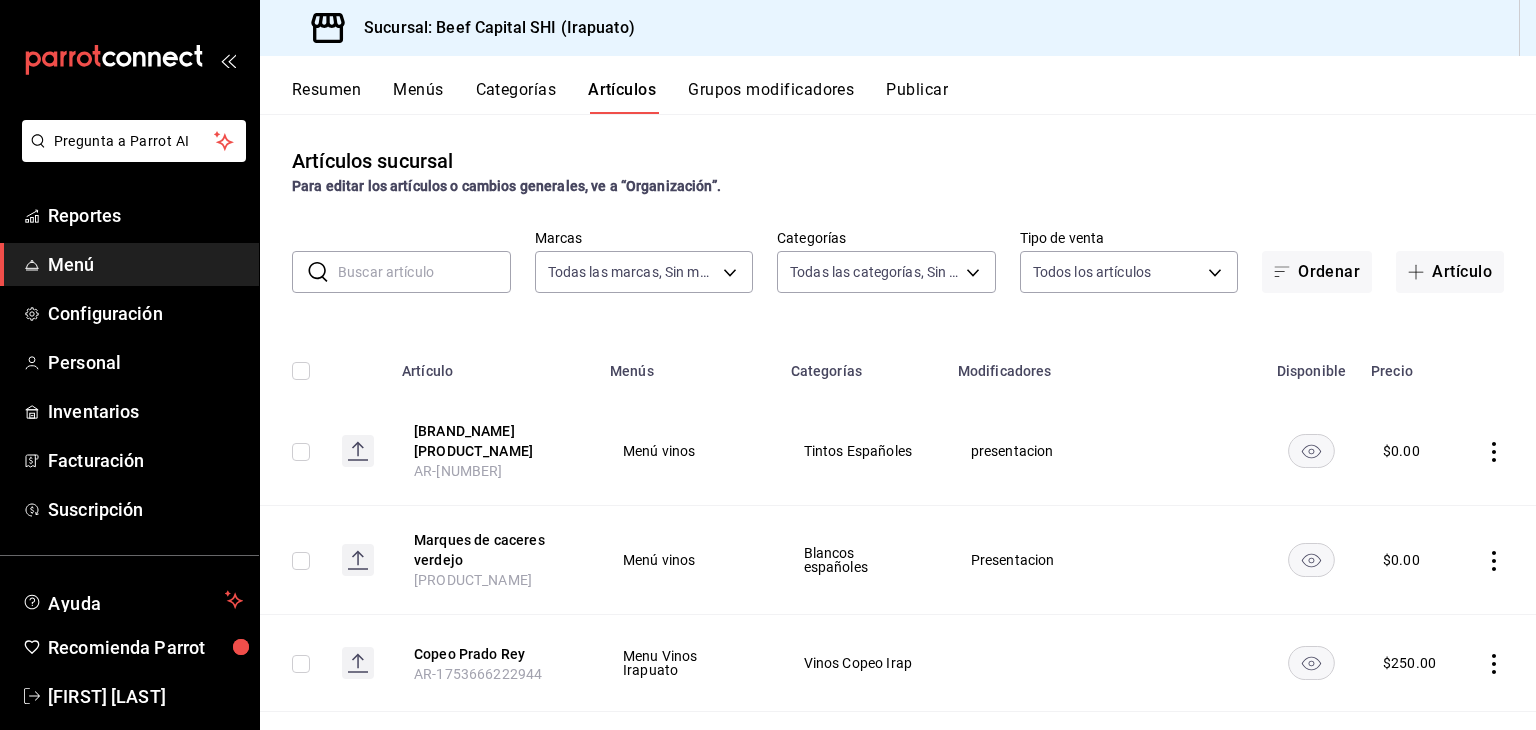 type on "19d1c6a5-4e01-4bbd-af12-f5acee8fbe0d,5710f986-51b4-43bd-8c79-b655f055f127,add07562-8d05-4785-a2e5-d563d7824e6a,2310d169-38da-49f4-afae-9baf331824d4,3e34bff9-4dd6-44dd-a81f-1b0079b8d960,c1b39be9-fc16-435a-bed4-7914f0f9ecf4,5accff15-a2b6-450e-933b-21f2d85de5fa,746b9459-d29d-4144-b0b2-31e451dece40,bd086e43-5b7e-4af3-bcd2-5e4de1799ad8,5aaa2e03-870a-4139-a5ee-c0adf652e721,b9d03865-b415-493f-a2ea-e4353c441588,3c7d2ad2-1d43-4c0a-865e-ca5f70957830,f23f0945-c331-47c3-a78d-c8adfdb22f29,70fc7f8b-7193-4205-9978-c70e370b88ec,15fc0098-a8a6-4625-ad8b-91a15c1bbf05,a2cfab74-379c-4389-8d06-b32e88edb388,c5d70b27-e86d-4c7d-a5f3-dfc541fd6873,f88518ab-b853-4dd6-aa6c-53ca66c6ccf4,8828723a-0015-47f9-bab0-107c99beb256,8ec04016-420a-44a2-b3e3-785083b6f673,318d6cbe-7b2b-4a39-a82d-239c927cd86f,48f7fb61-45c2-42d0-b0ba-021fa4206c9a,c0e257bc-c66b-4af4-bb53-edede752b9d2,13358f1b-fc32-4a6c-b044-12be6e04d9e6,03cf777b-250c-4d50-8c5f-234c926fe296,0d09ec44-93f8-4950-a2ba-8b5bbde65602,160f20af-4788-4aa6-9e10-564924ebade7,366aa65f-dcae-4592-b26..." 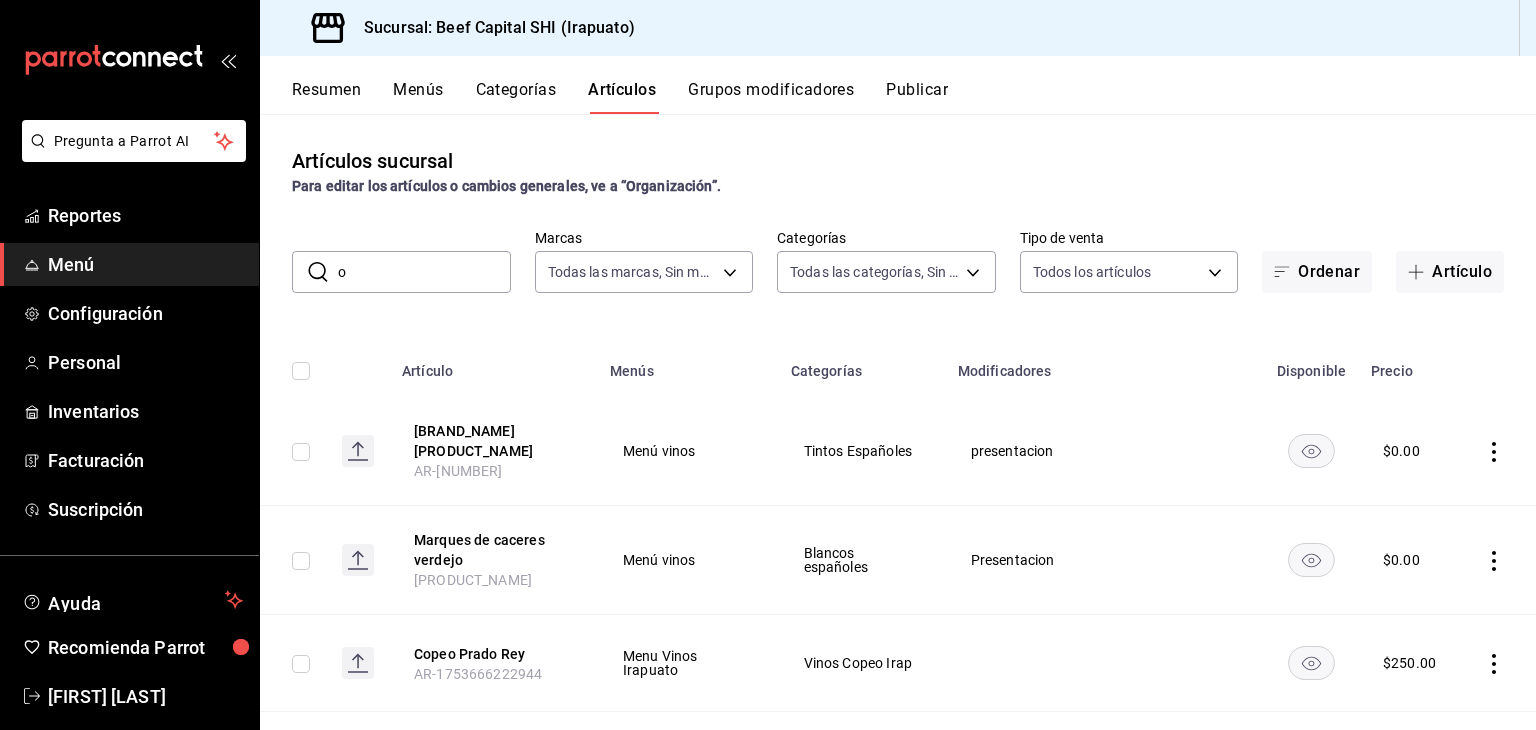 type on "ol" 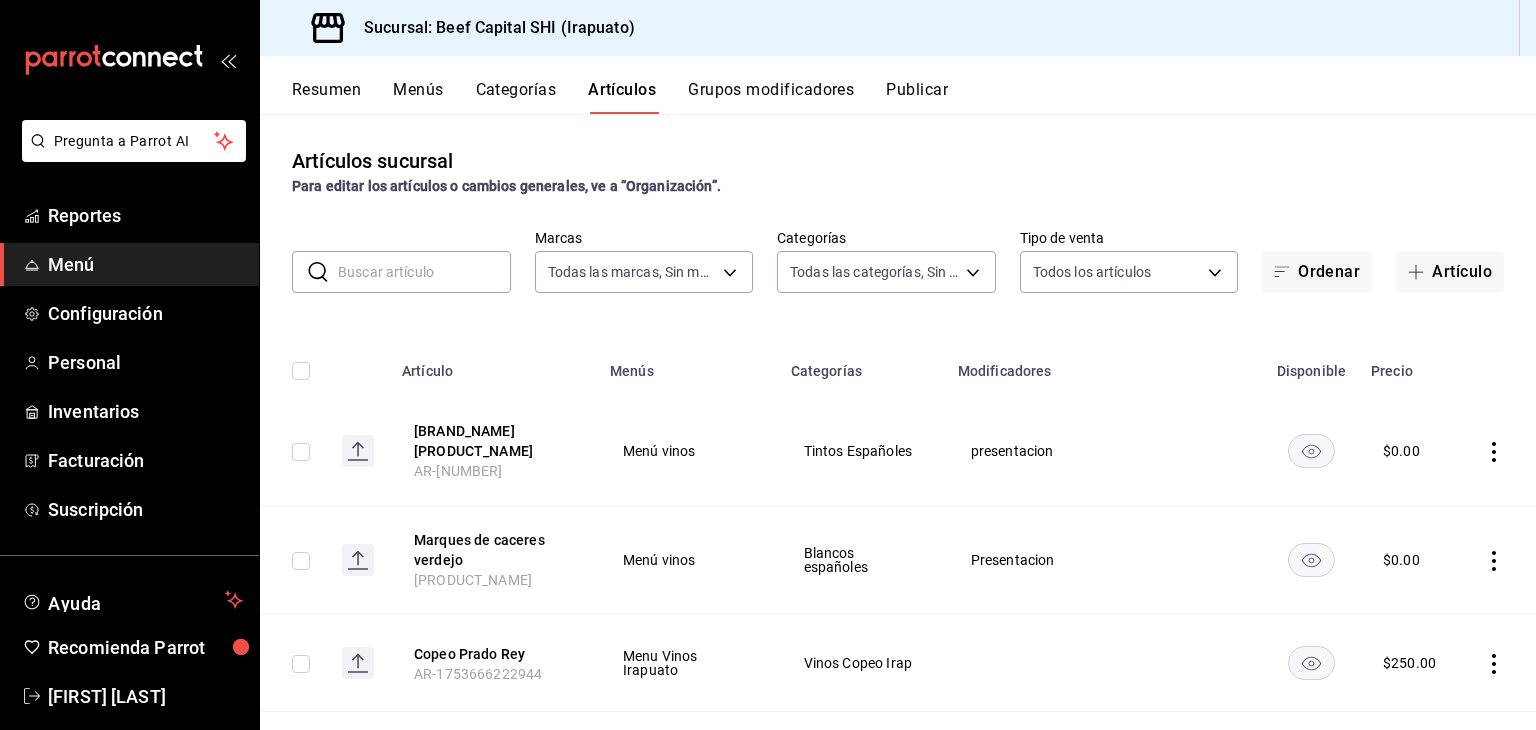 click at bounding box center (424, 272) 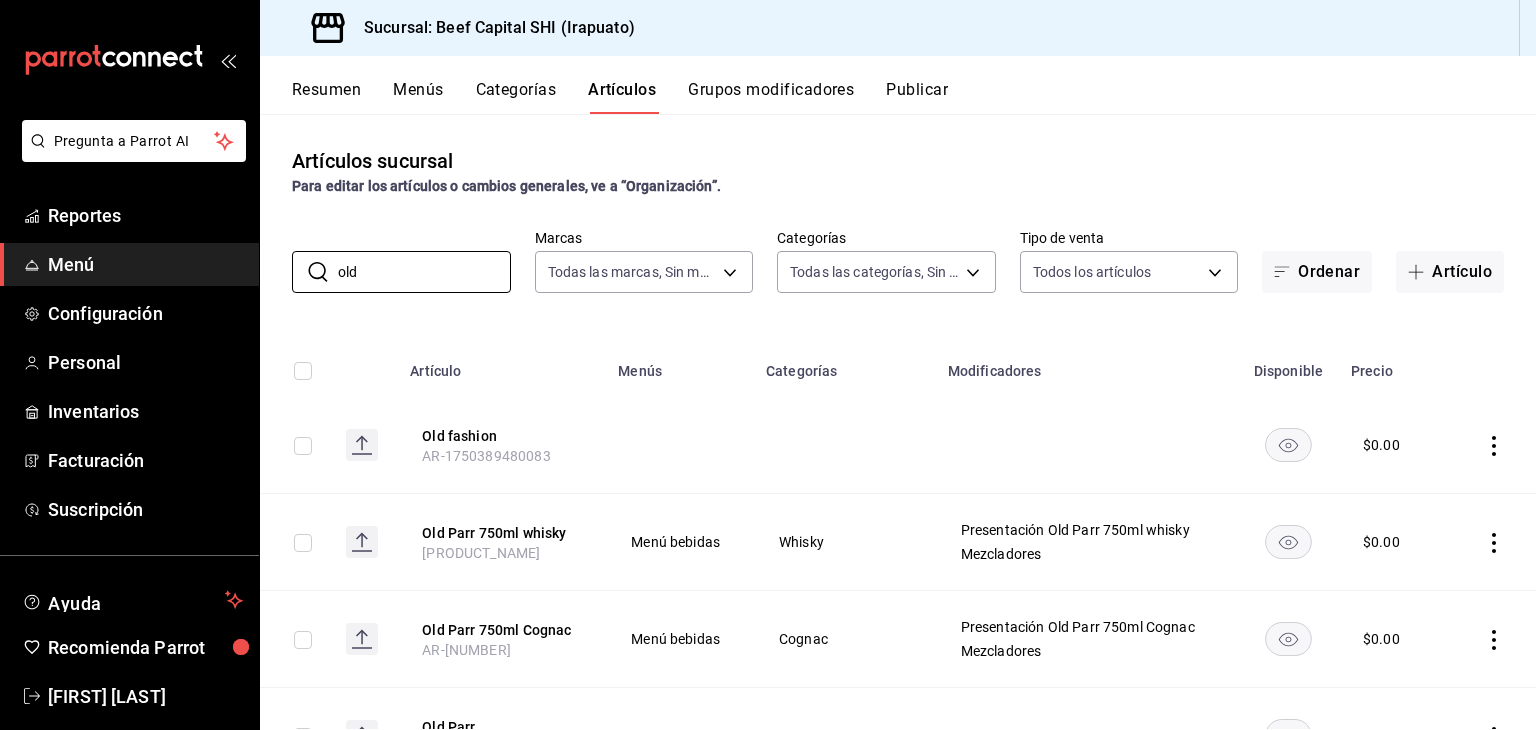 scroll, scrollTop: 100, scrollLeft: 0, axis: vertical 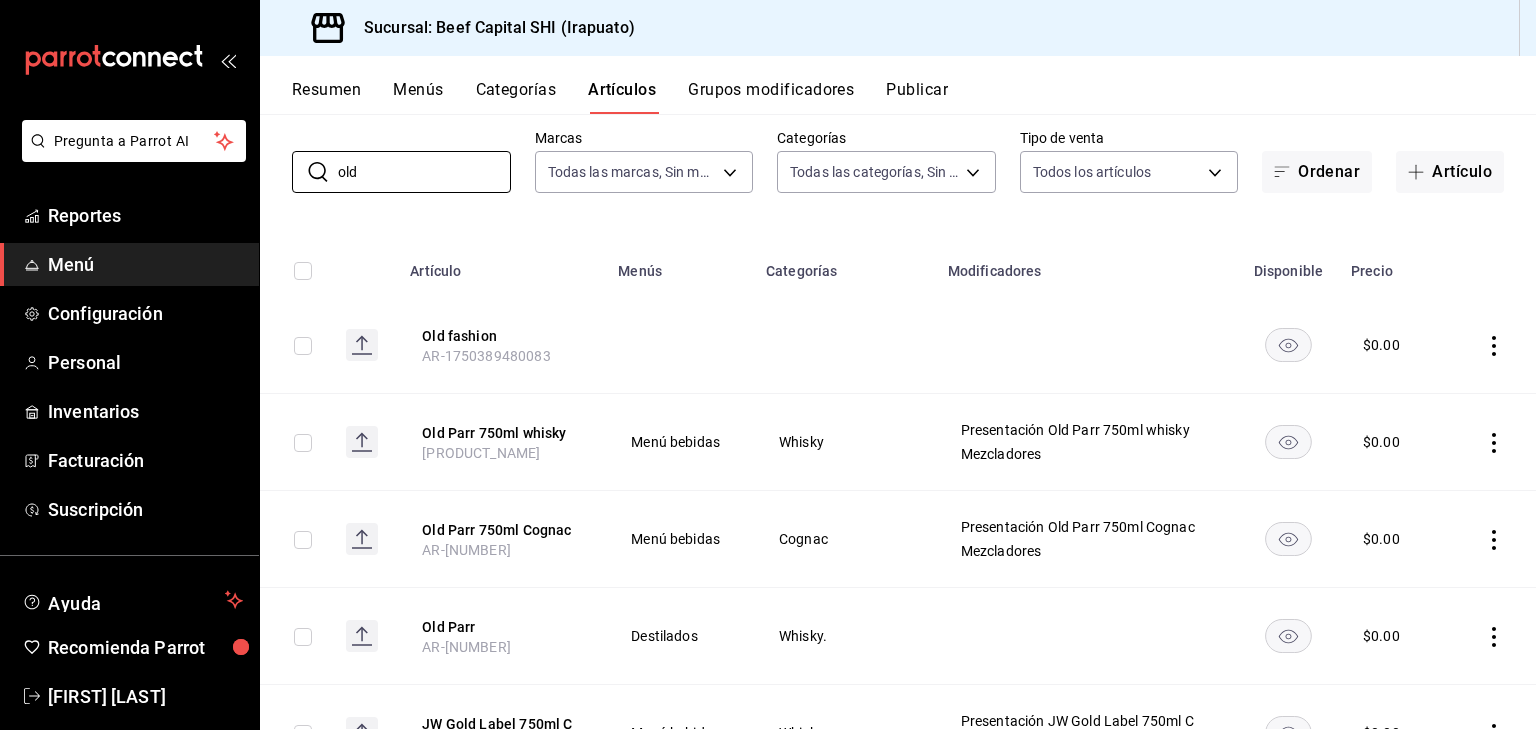 type on "old" 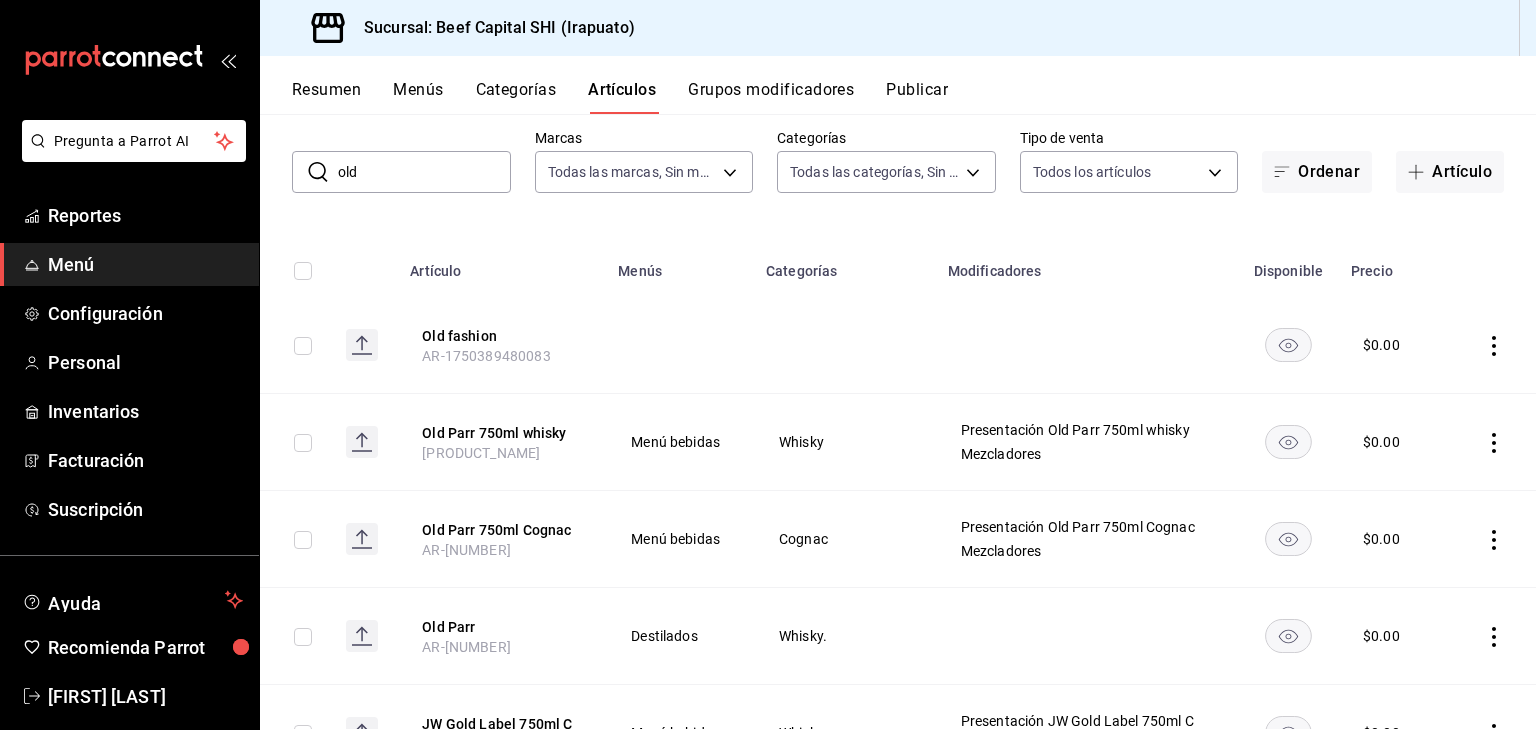 click on "Grupos modificadores" at bounding box center (771, 97) 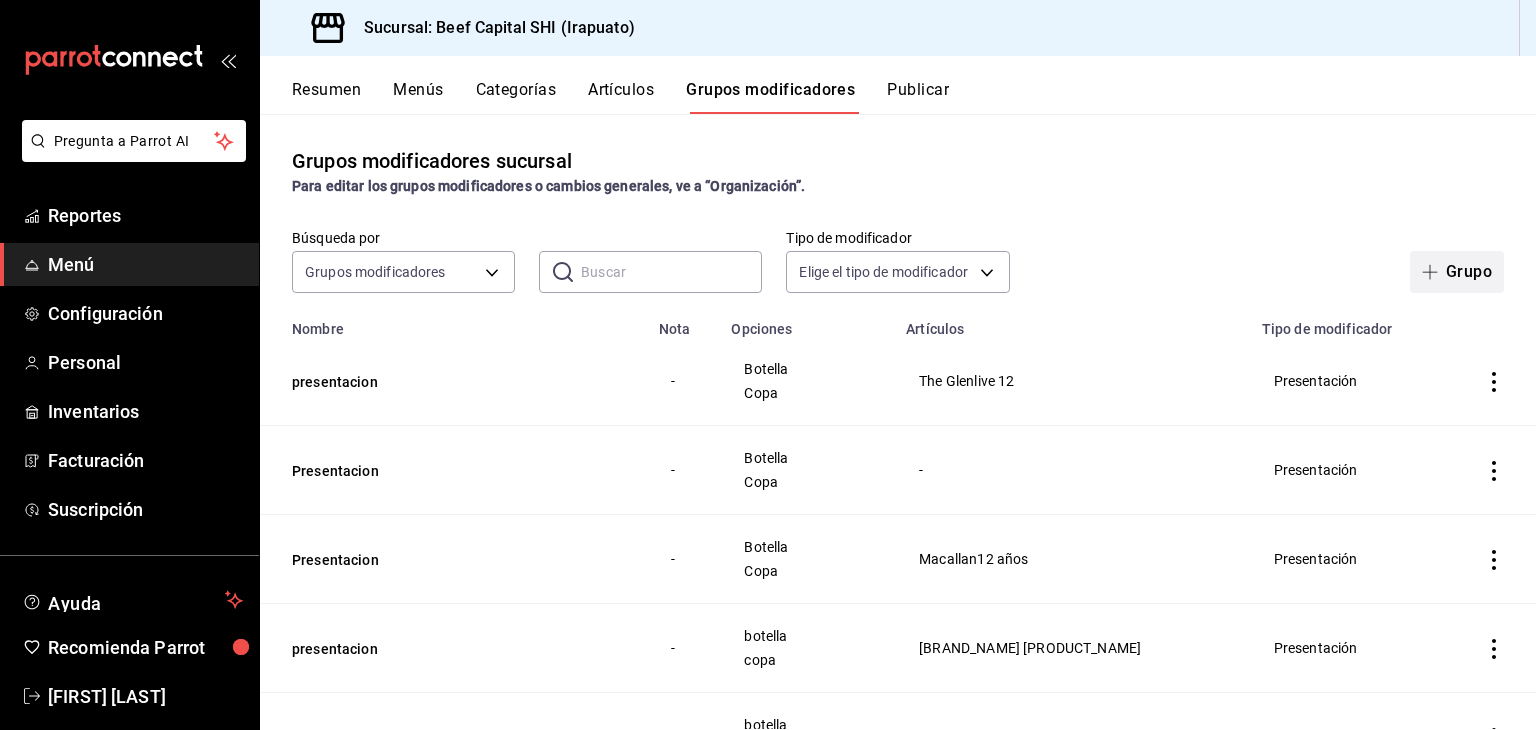 click 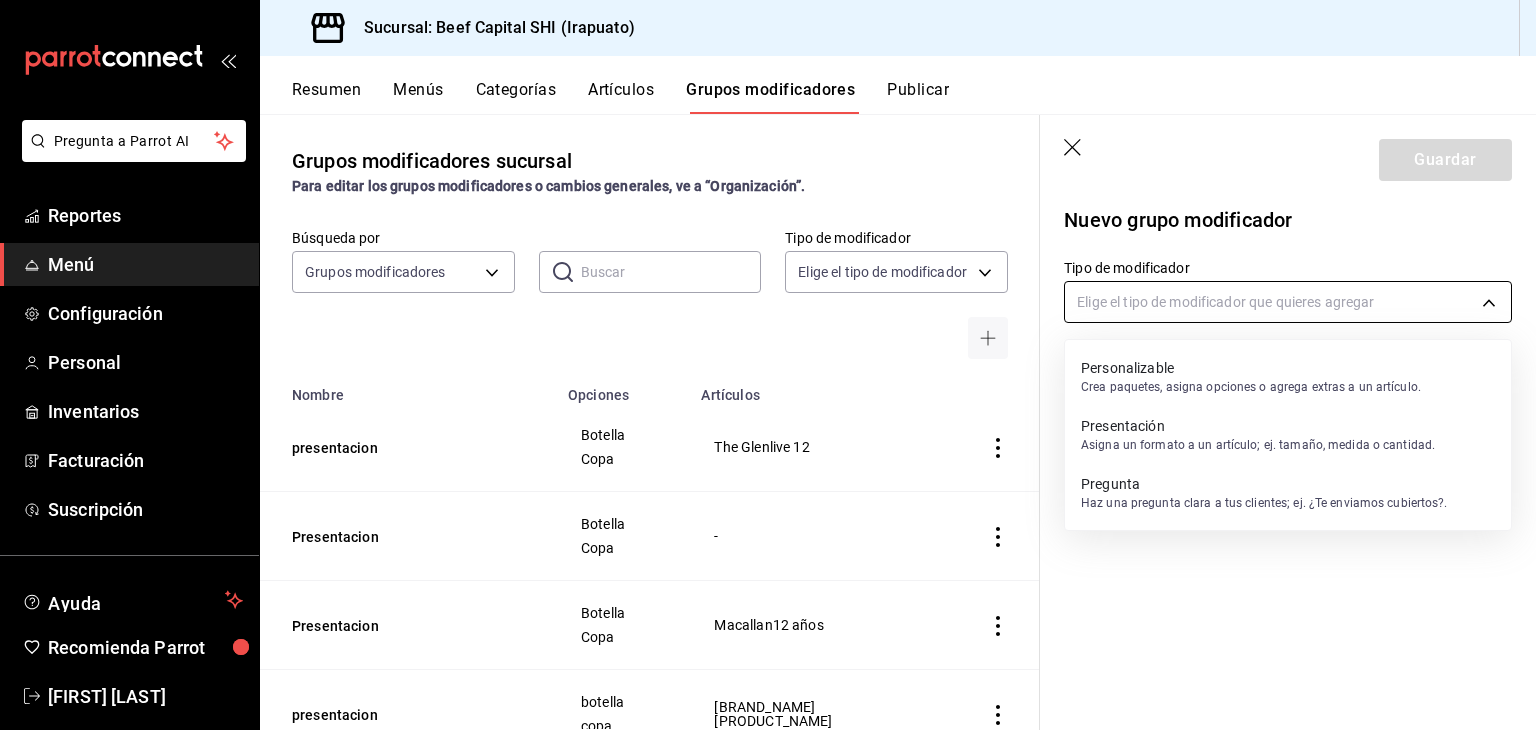 click on "Pregunta a Parrot AI Reportes   Menú   Configuración   Personal   Inventarios   Facturación   Suscripción   Ayuda Recomienda Parrot   Georgina Manrique   Sugerir nueva función   Sucursal: Beef Capital SHI (Irapuato) Resumen Menús Categorías Artículos Grupos modificadores Publicar Grupos modificadores sucursal Para editar los grupos modificadores o cambios generales, ve a “Organización”. Búsqueda por Grupos modificadores GROUP ​ ​ Tipo de modificador Elige el tipo de modificador Nombre Opciones Artículos presentacion Botella Copa The Glenlive 12 Presentacion Botella Copa - Presentacion Botella Copa Macallan12 años presentacion botella copa Marques de Cáceres crianza Presentacion botella copa Marques de caceres verdejo Presentación Muriel Crianza Botella Copa Muriel Crianza Herradura reposado 0.5 copa botella Herradura Reposado 700ml C Presentación 7 Leguas .5 Copa Botella 7 Leguas Blanco 750ml C Botella Copeo - Presentacion raices copa botella Monte Cruz Presentación pescado Zarandeado" at bounding box center (768, 365) 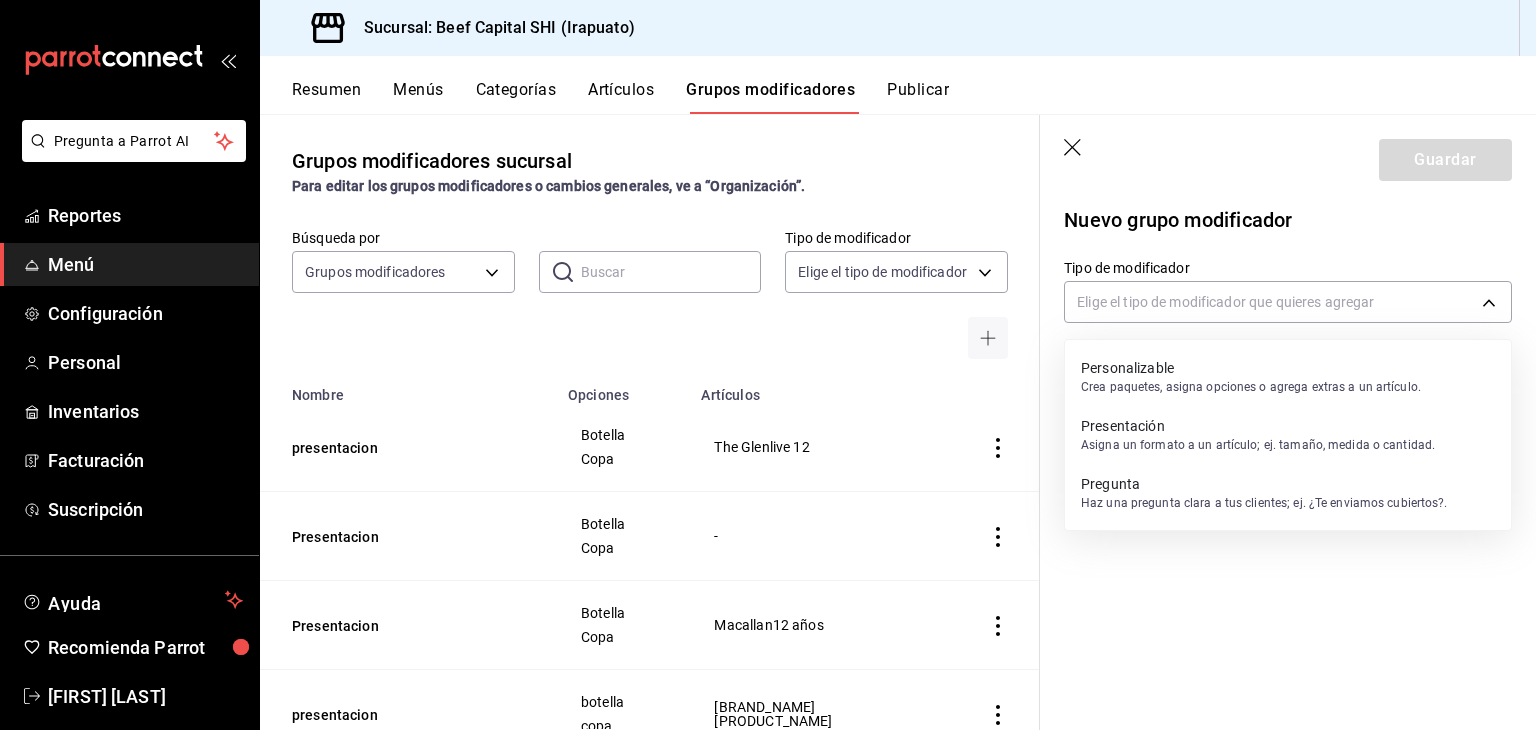click at bounding box center [768, 365] 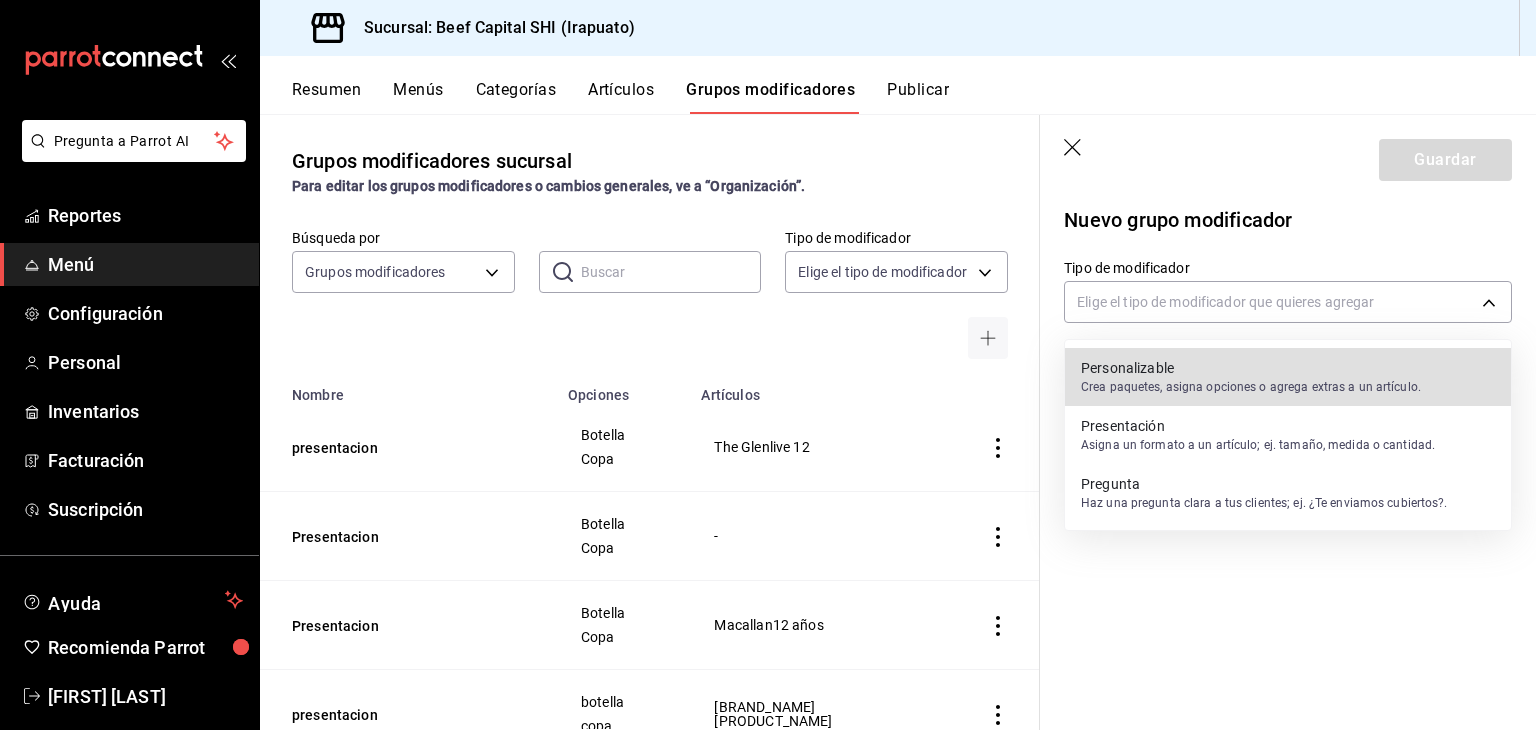 click on "Pregunta a Parrot AI Reportes   Menú   Configuración   Personal   Inventarios   Facturación   Suscripción   Ayuda Recomienda Parrot   Georgina Manrique   Sugerir nueva función   Sucursal: Beef Capital SHI (Irapuato) Resumen Menús Categorías Artículos Grupos modificadores Publicar Grupos modificadores sucursal Para editar los grupos modificadores o cambios generales, ve a “Organización”. Búsqueda por Grupos modificadores GROUP ​ ​ Tipo de modificador Elige el tipo de modificador Nombre Opciones Artículos presentacion Botella Copa The Glenlive 12 Presentacion Botella Copa - Presentacion Botella Copa Macallan12 años presentacion botella copa Marques de Cáceres crianza Presentacion botella copa Marques de caceres verdejo Presentación Muriel Crianza Botella Copa Muriel Crianza Herradura reposado 0.5 copa botella Herradura Reposado 700ml C Presentación 7 Leguas .5 Copa Botella 7 Leguas Blanco 750ml C Botella Copeo - Presentacion raices copa botella Monte Cruz Presentación pescado Zarandeado" at bounding box center [768, 365] 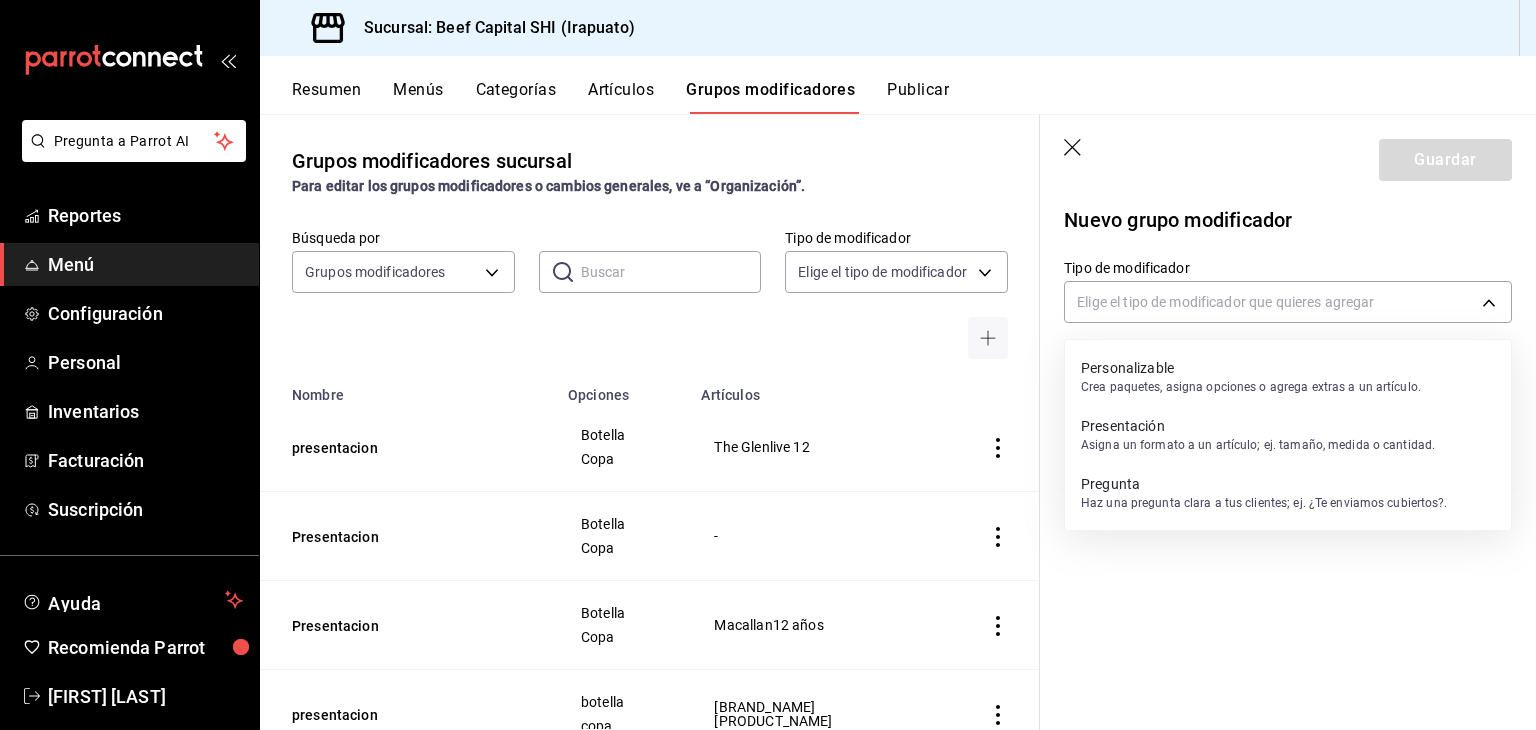 click at bounding box center [768, 365] 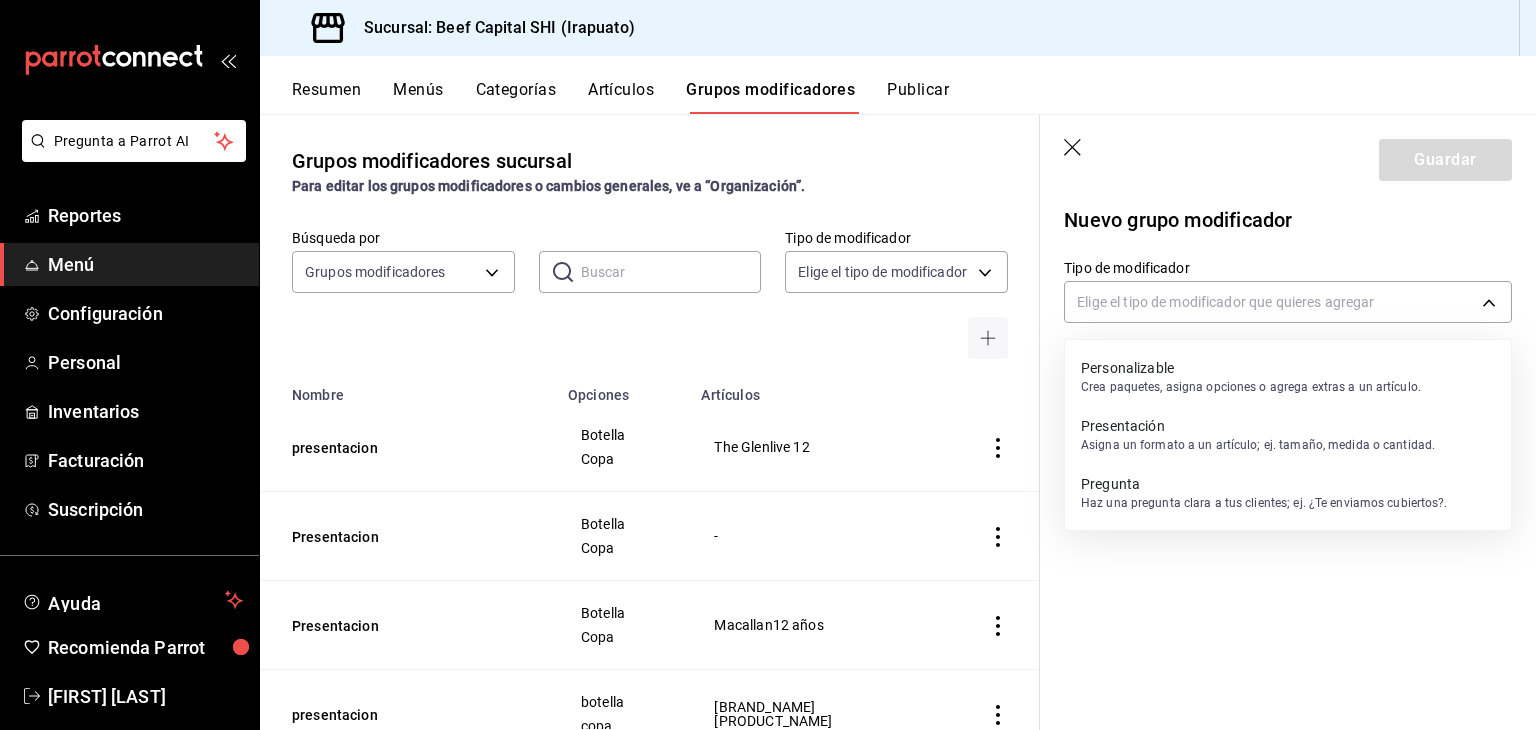 click on "Asigna un formato a un artículo; ej. tamaño, medida o cantidad." at bounding box center [1258, 445] 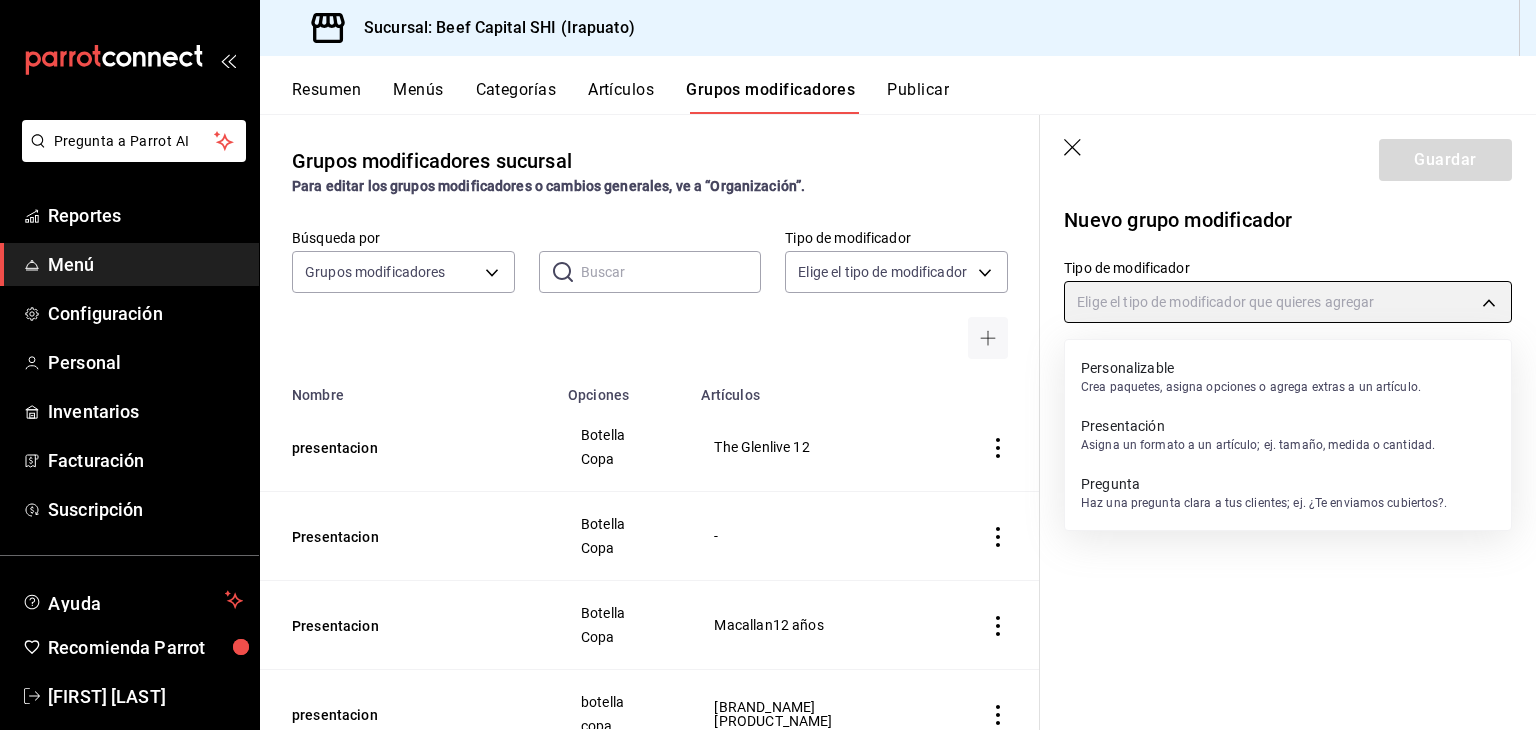 type on "PRESENTATION" 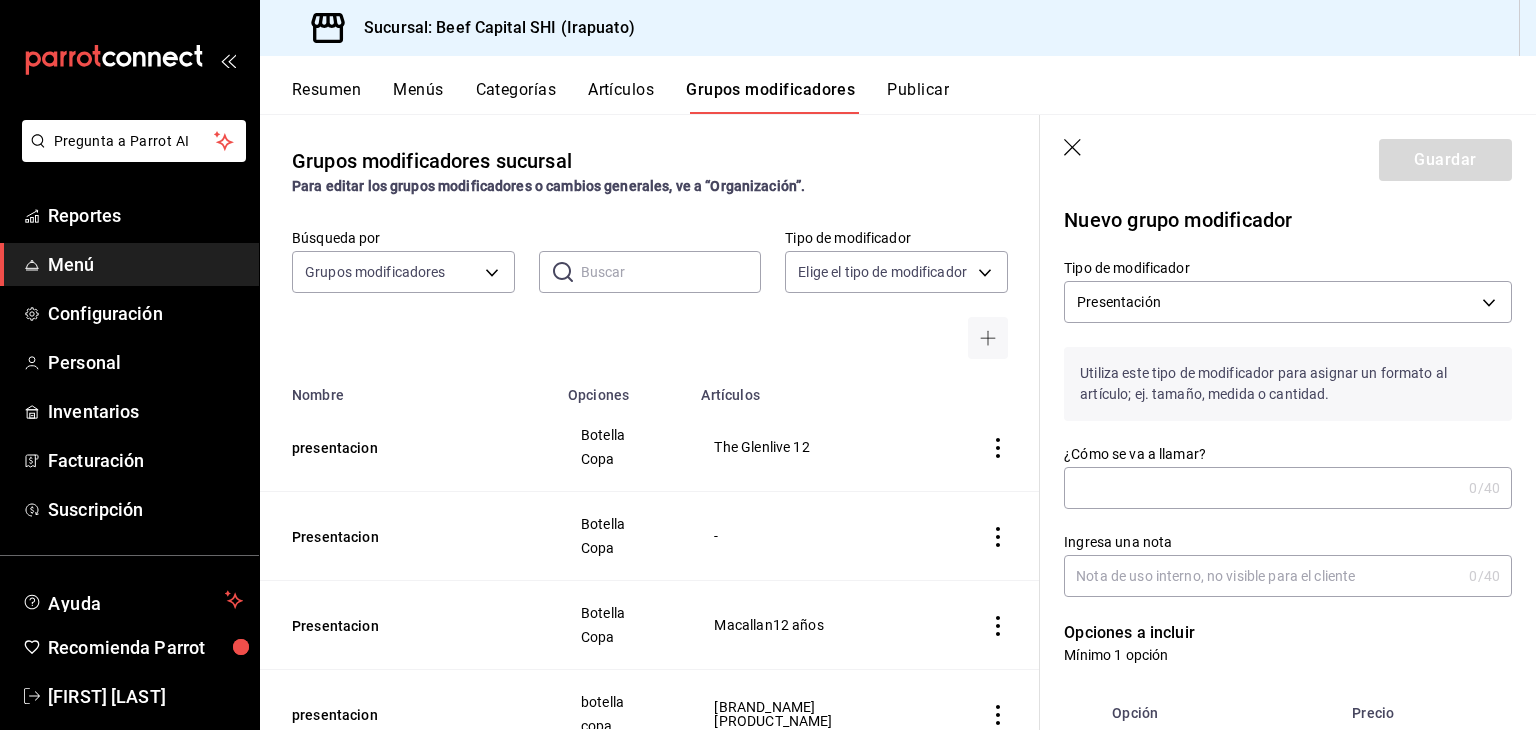 click on "¿Cómo se va a llamar?" at bounding box center (1262, 488) 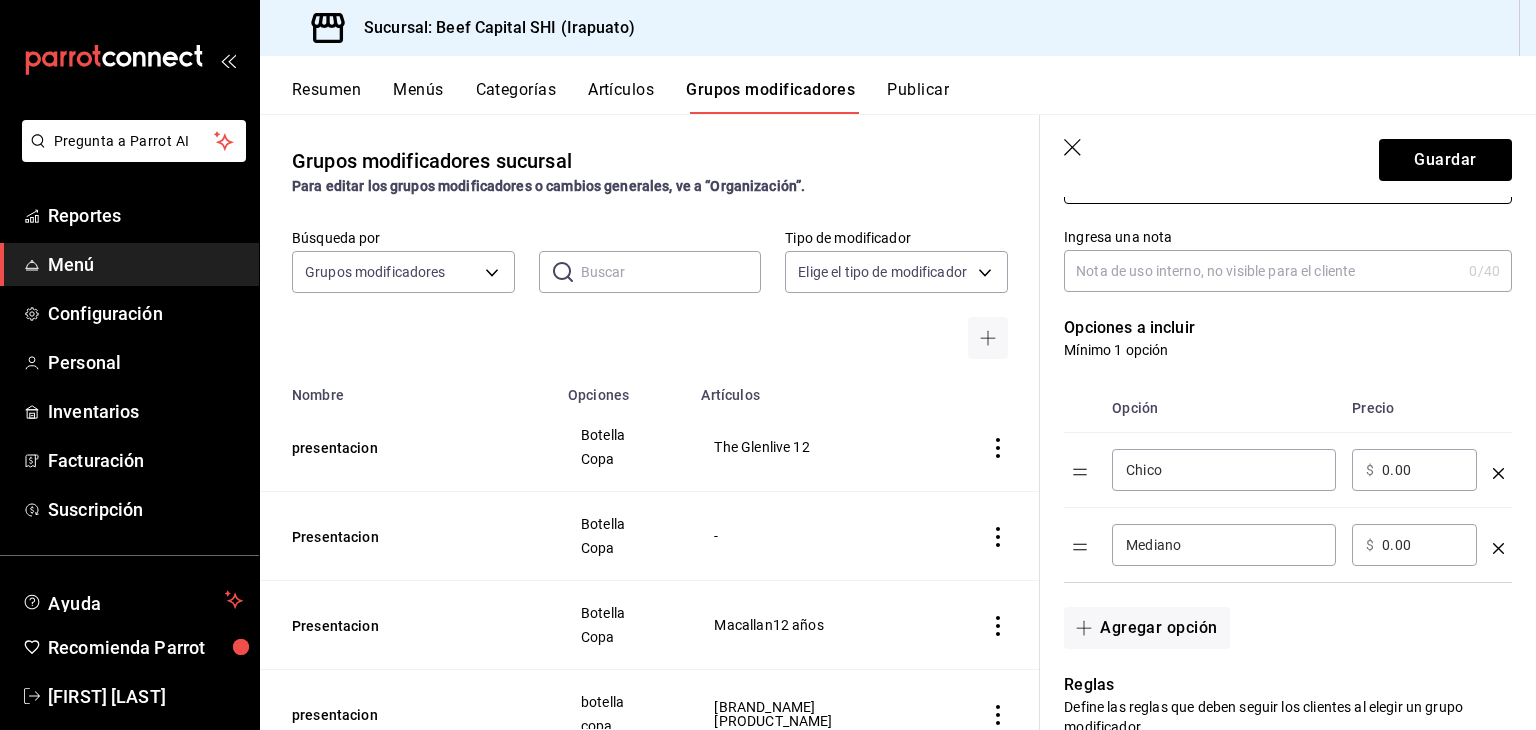 scroll, scrollTop: 400, scrollLeft: 0, axis: vertical 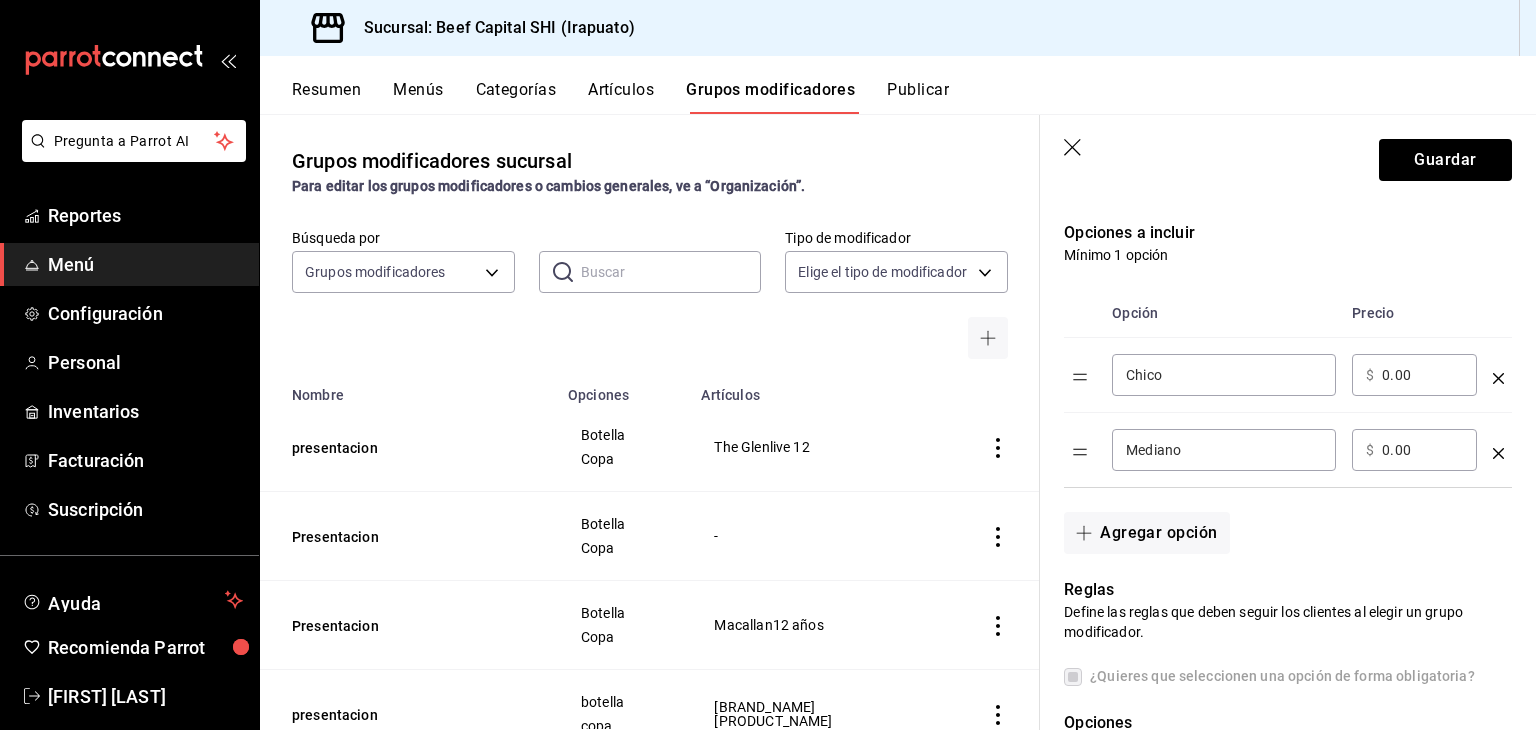 type on "Presentacion" 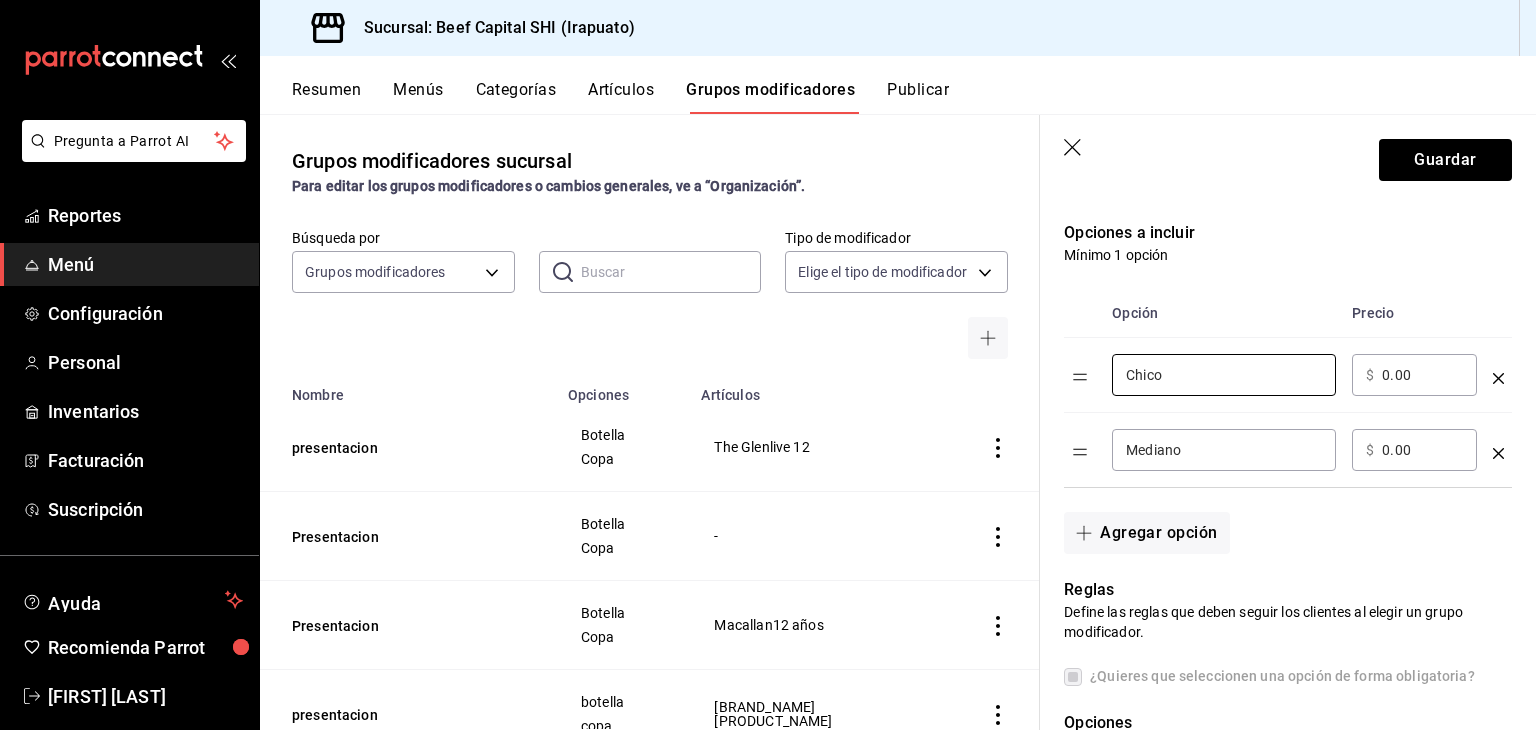 drag, startPoint x: 1282, startPoint y: 385, endPoint x: 1028, endPoint y: 405, distance: 254.78618 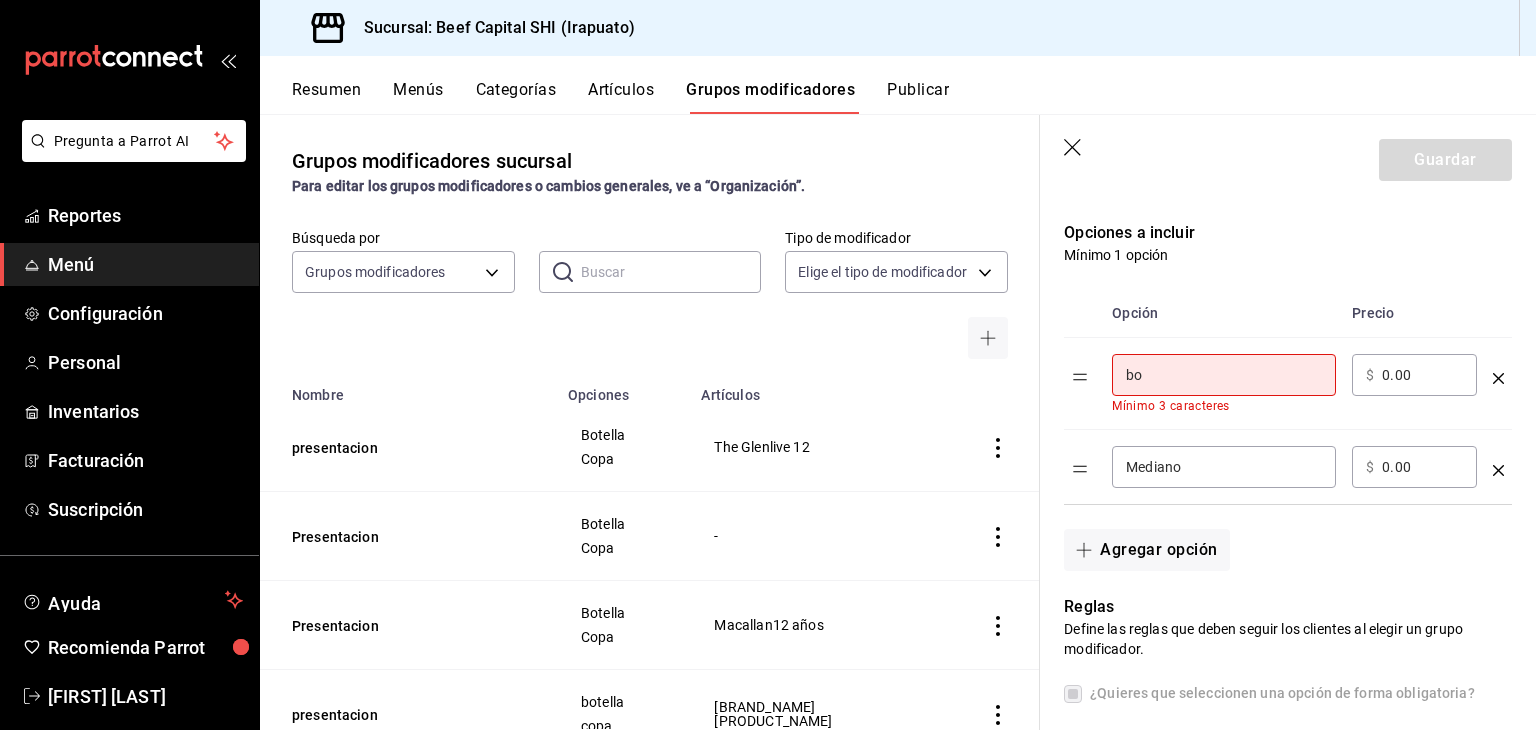 type on "Botella" 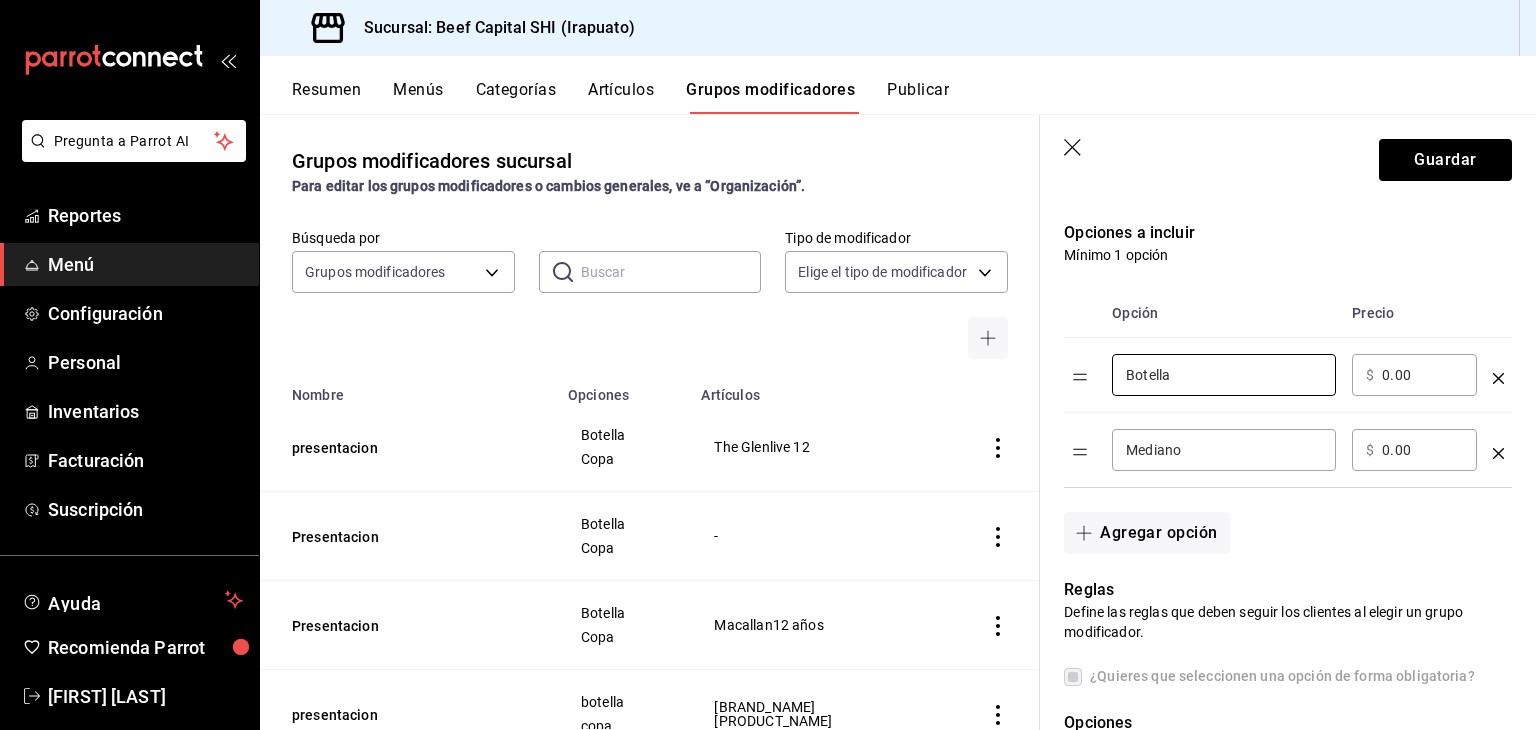 click on "Mediano ​" at bounding box center [1224, 450] 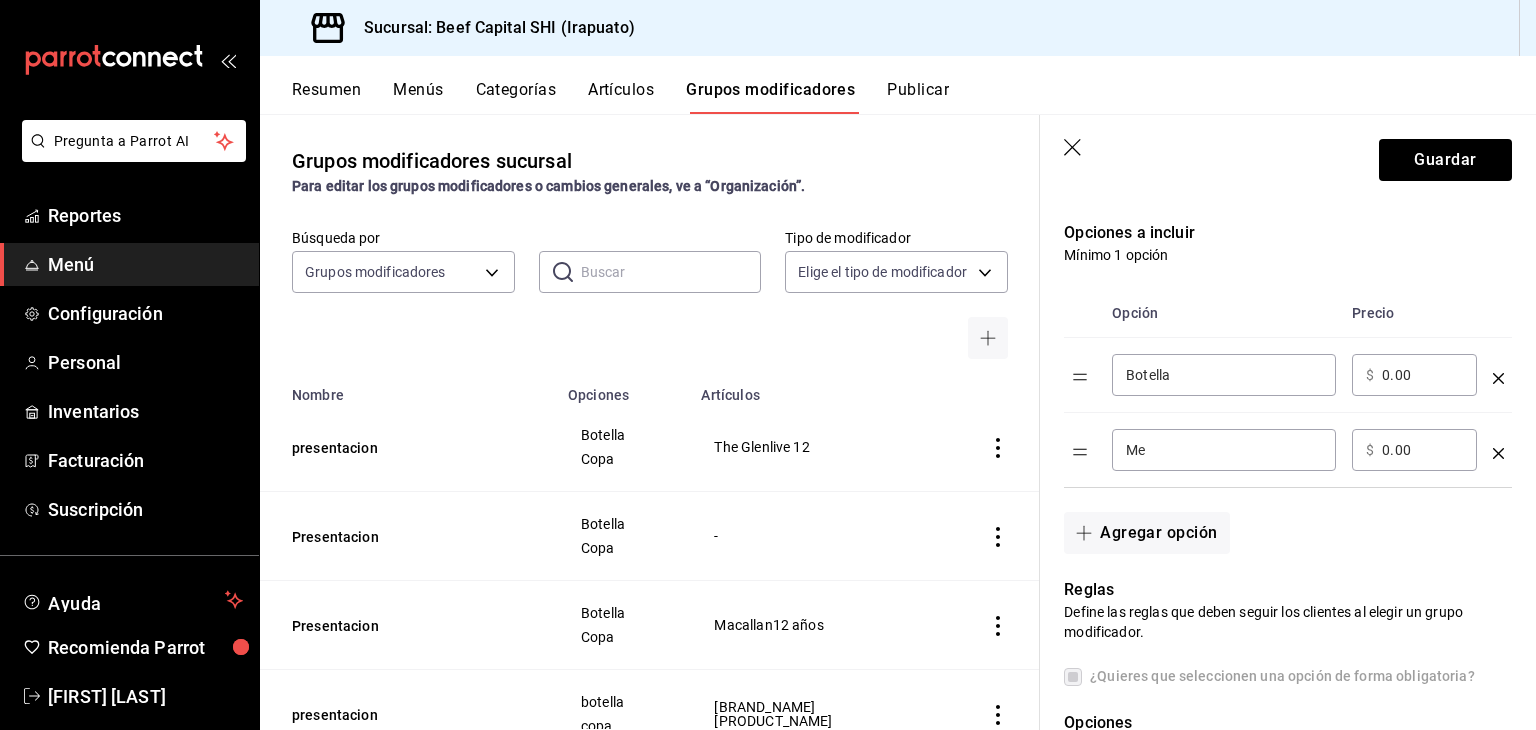 type on "M" 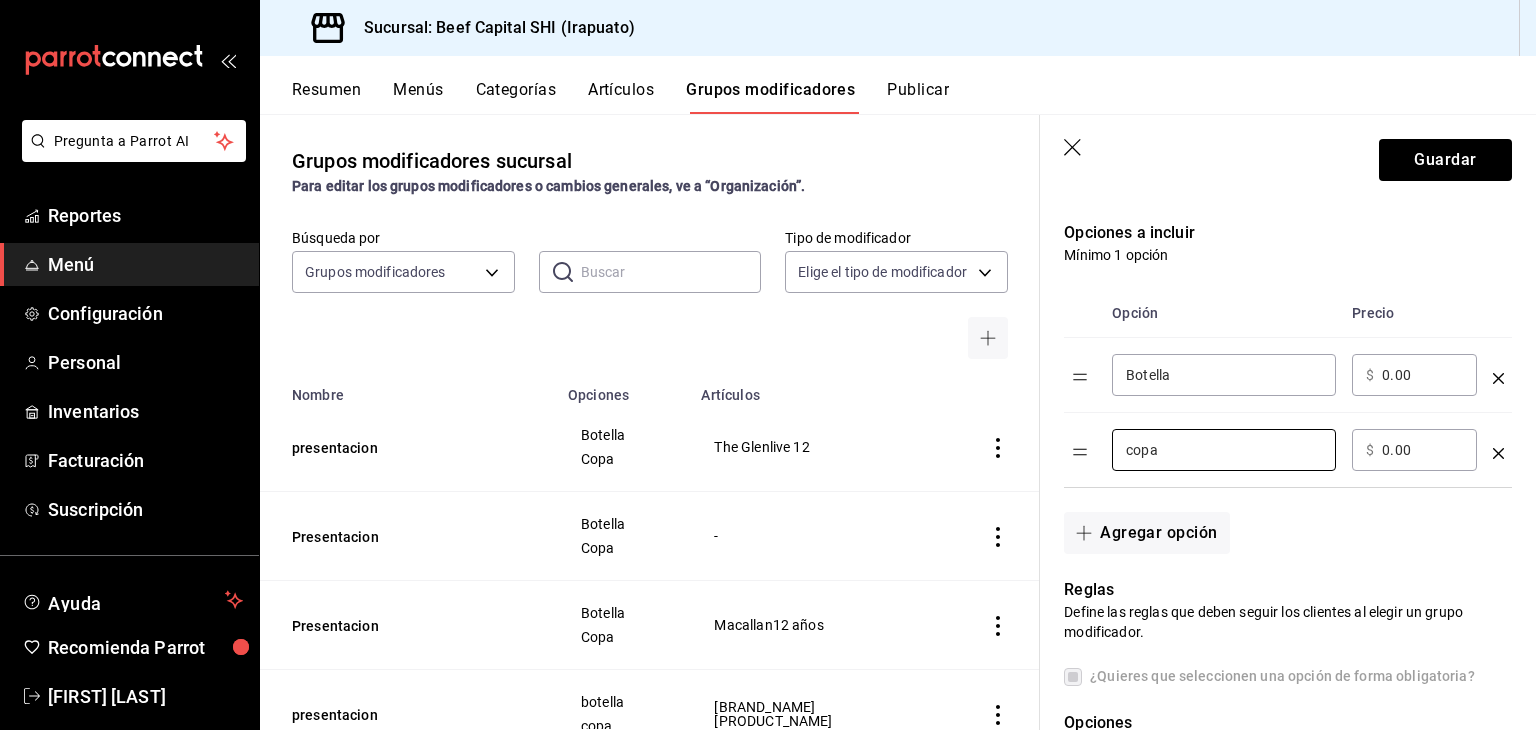 type on "Copa" 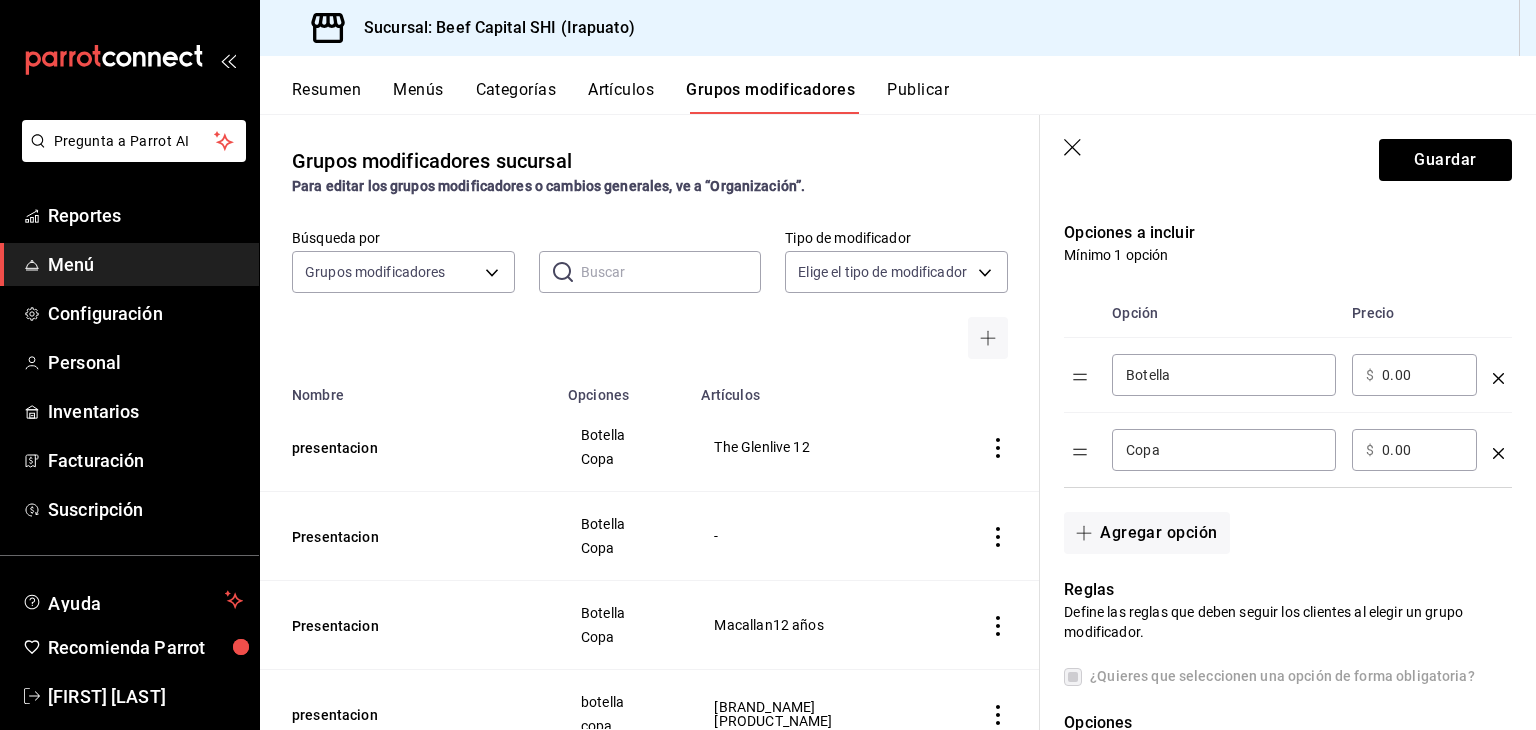 click on "0.00" at bounding box center [1422, 375] 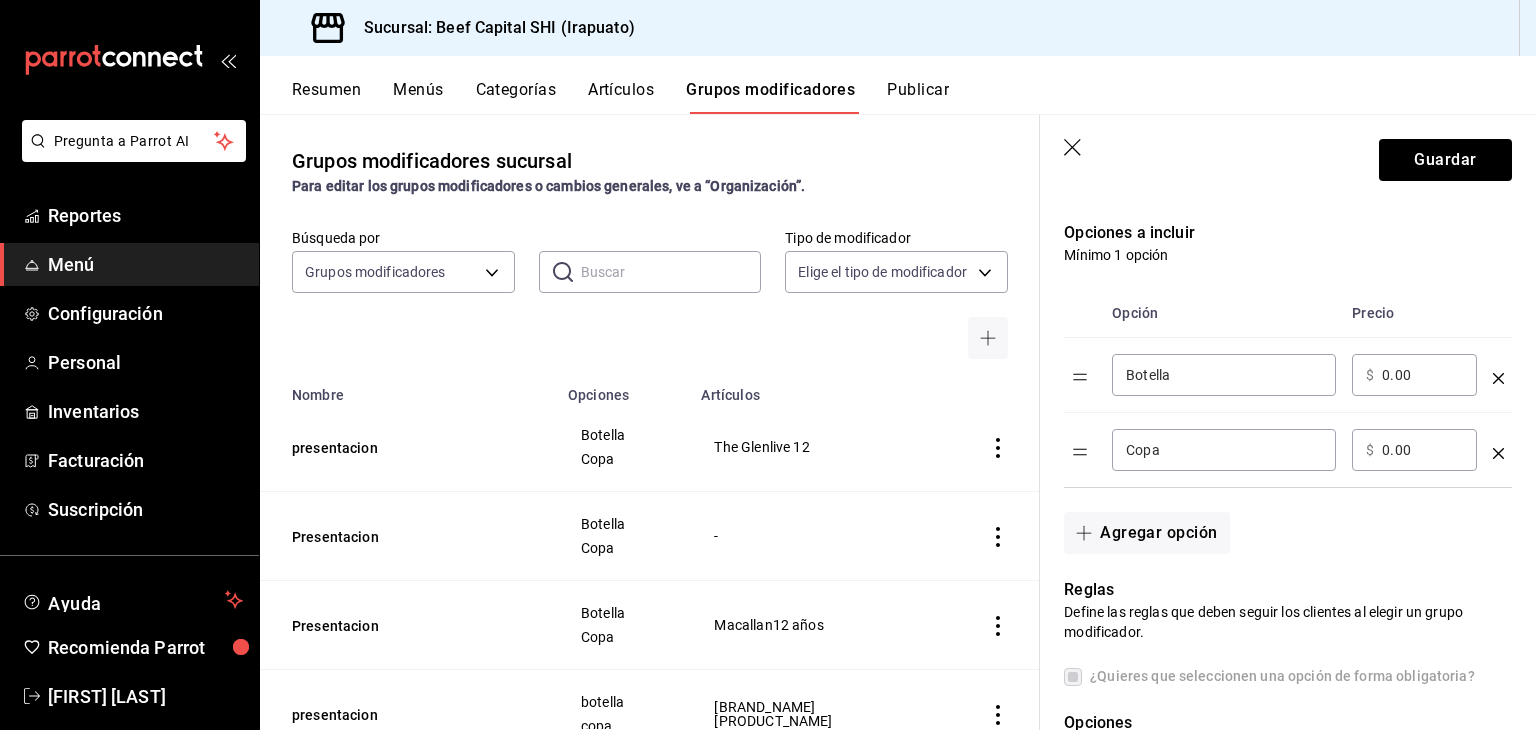 drag, startPoint x: 1416, startPoint y: 380, endPoint x: 1383, endPoint y: 373, distance: 33.734257 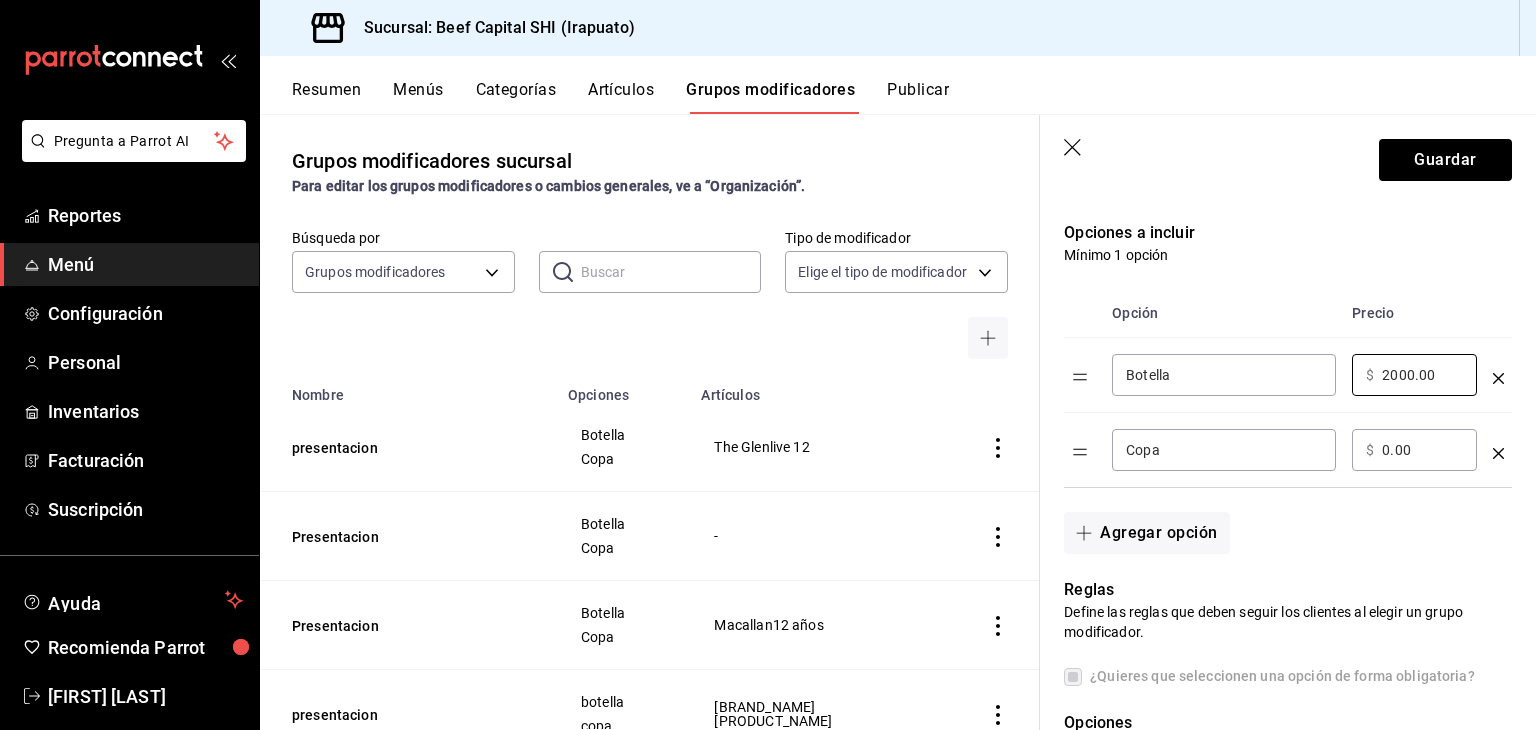 type on "2000.00" 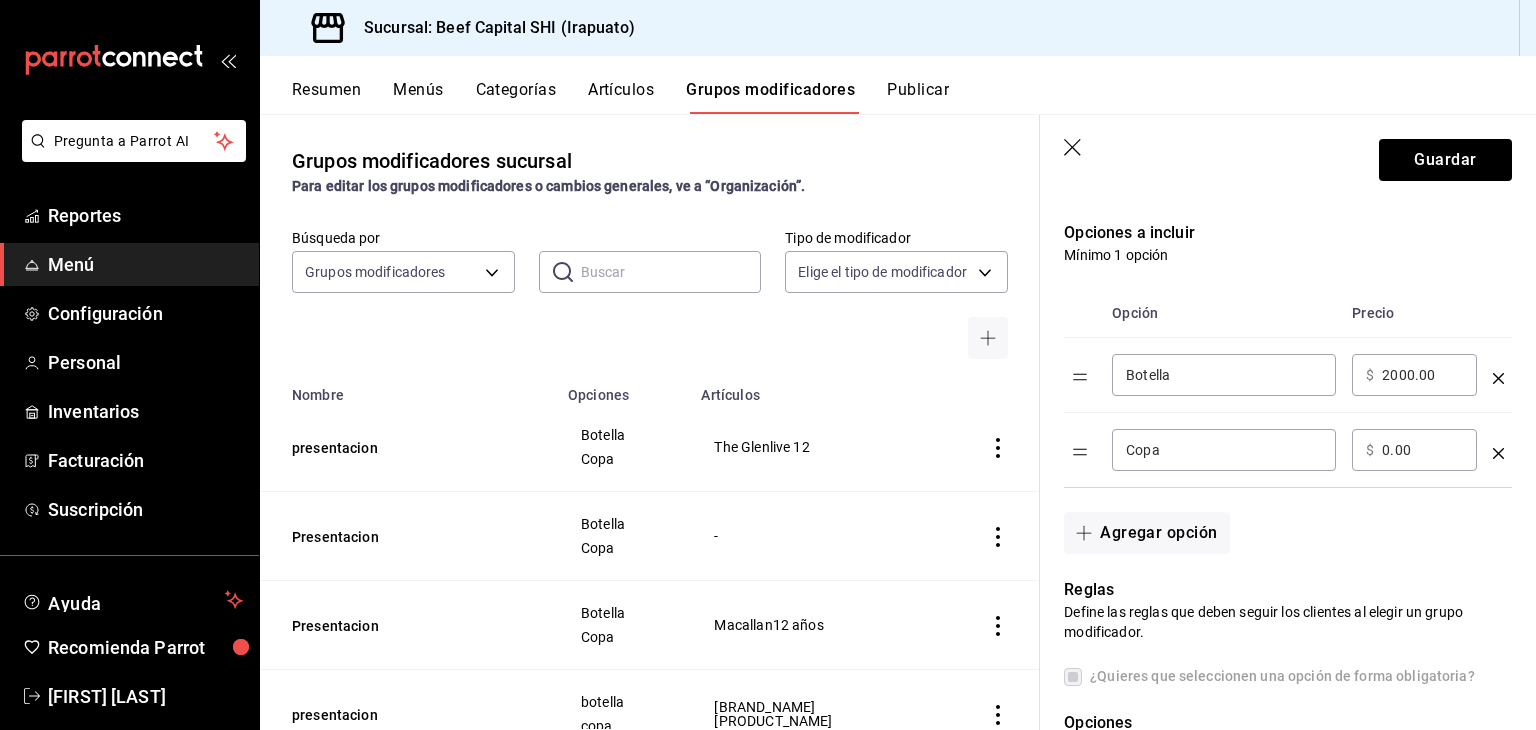 click on "​ $ 0.00 ​" at bounding box center (1414, 450) 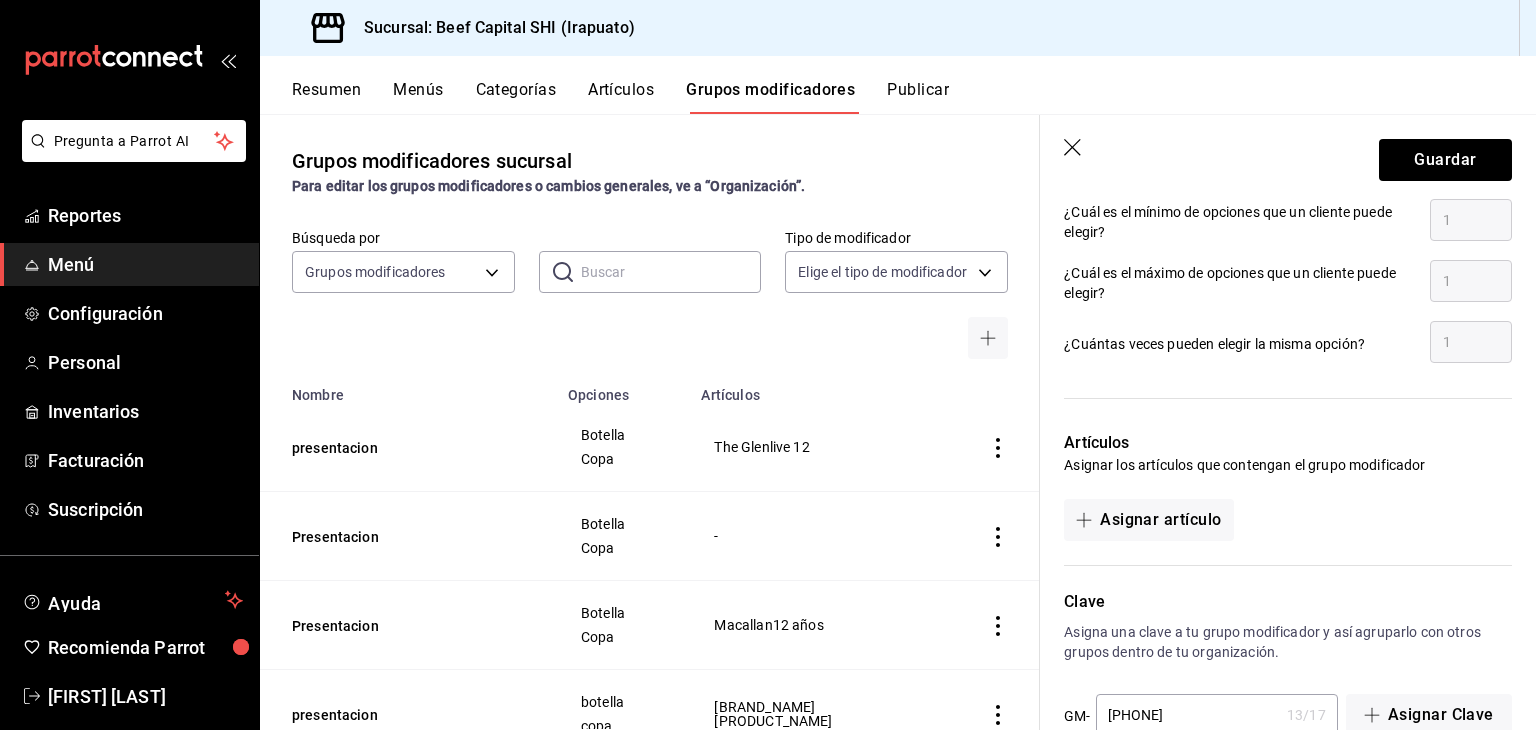 scroll, scrollTop: 992, scrollLeft: 0, axis: vertical 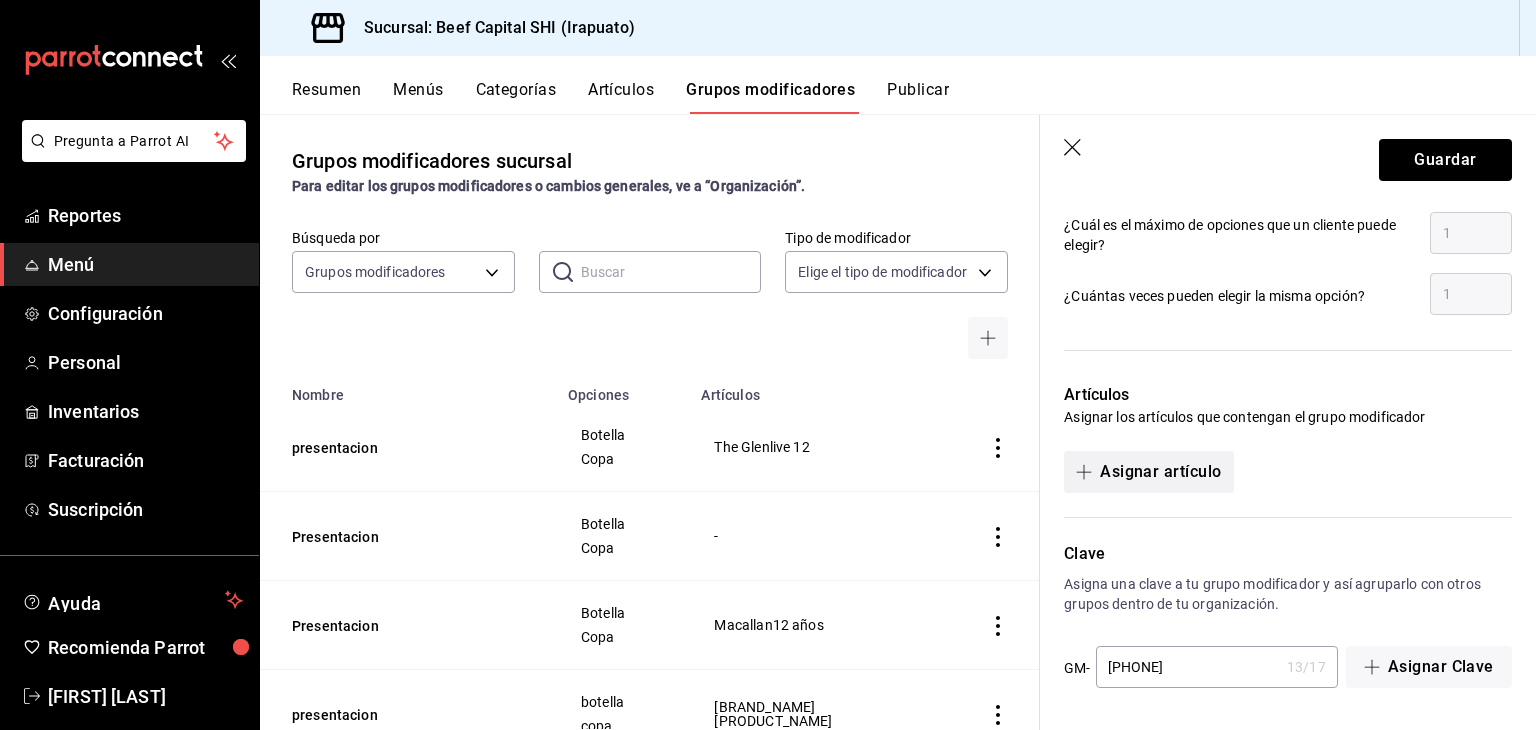type on "290.00" 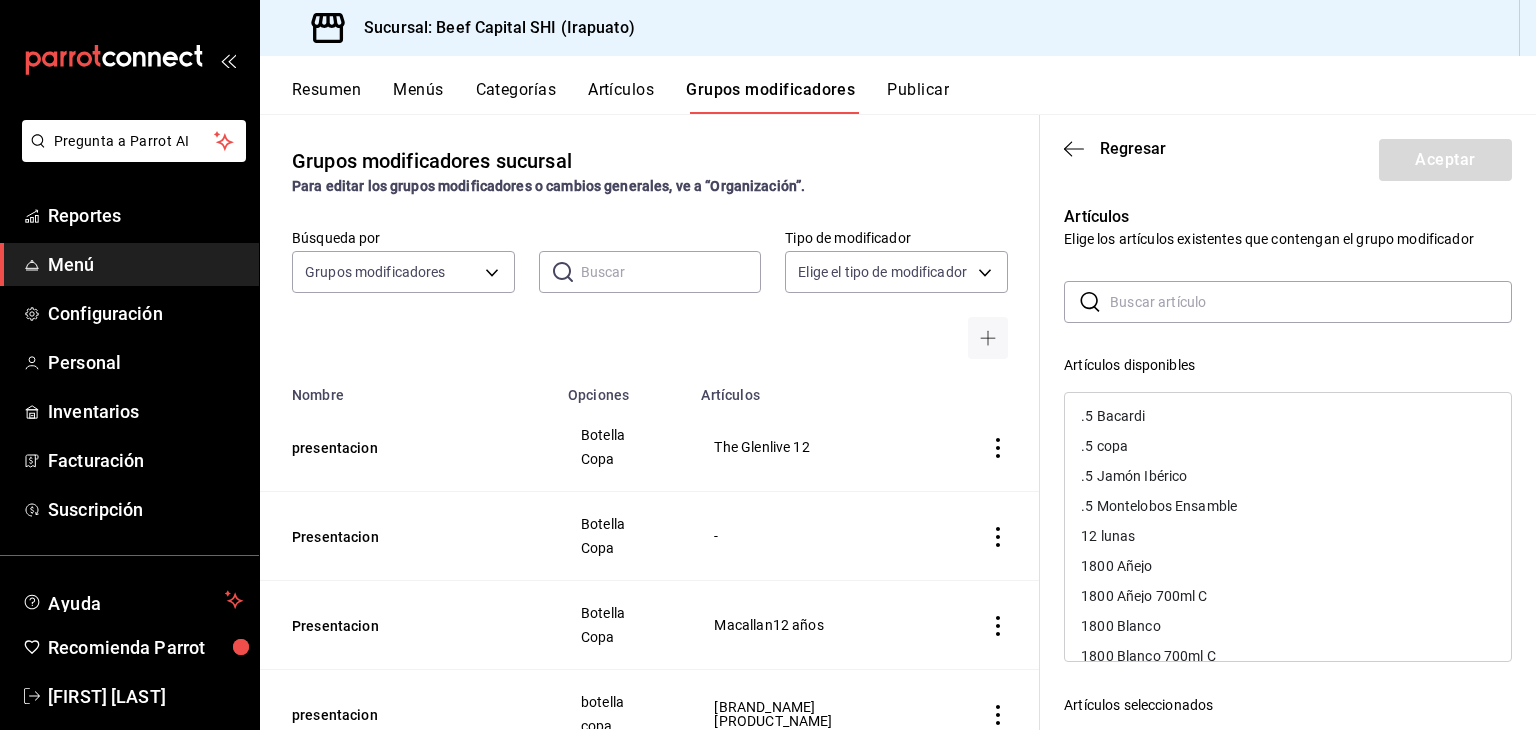 click at bounding box center (1311, 302) 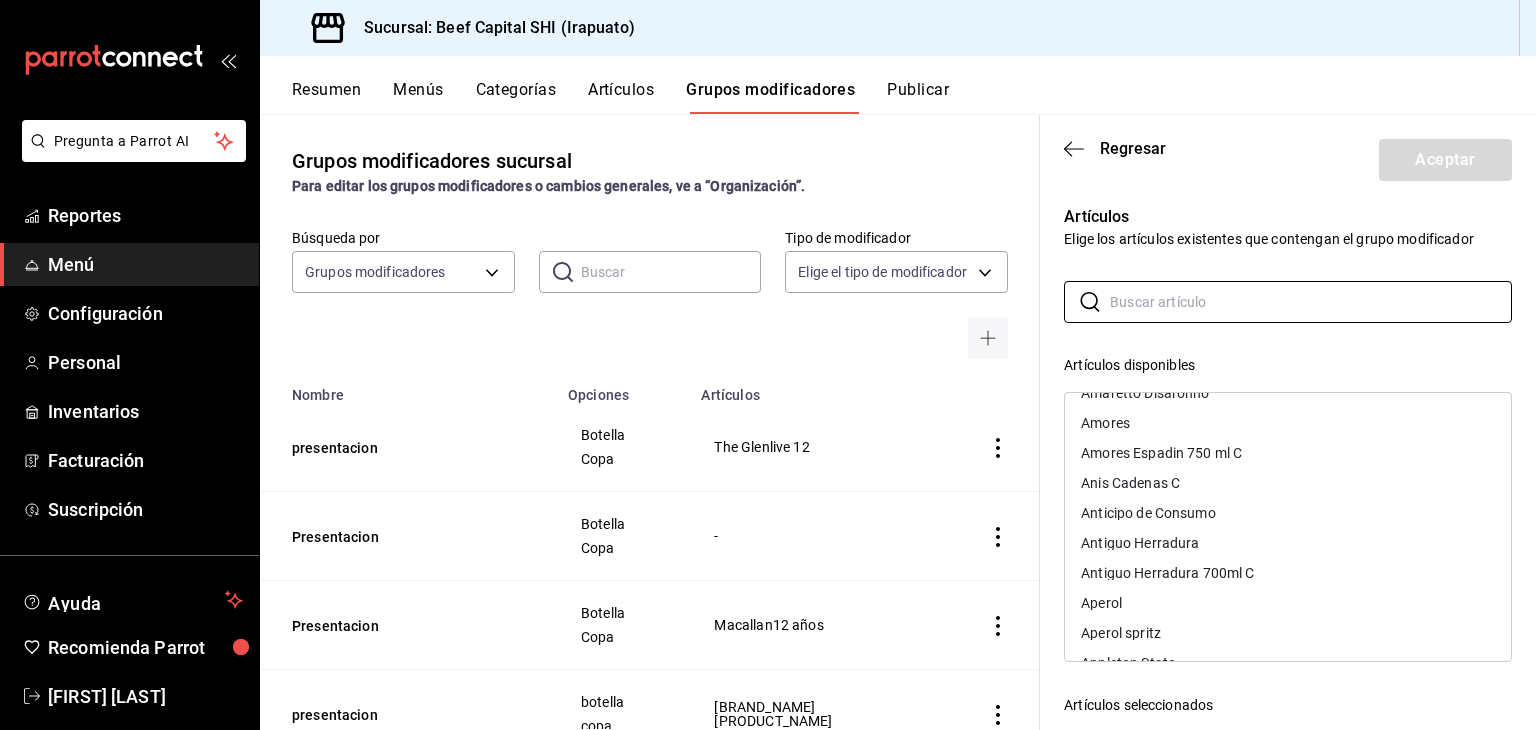 scroll, scrollTop: 2100, scrollLeft: 0, axis: vertical 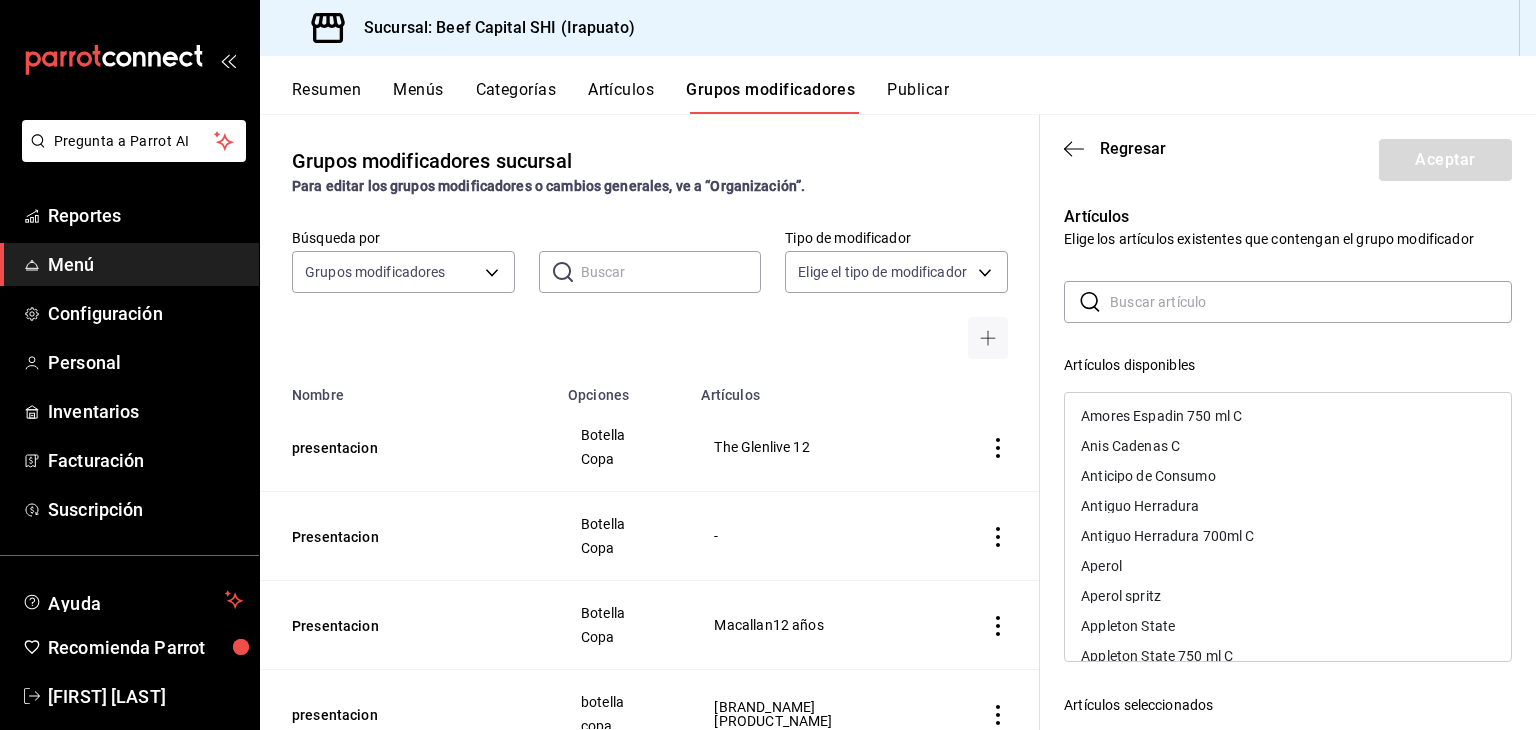click at bounding box center (1311, 302) 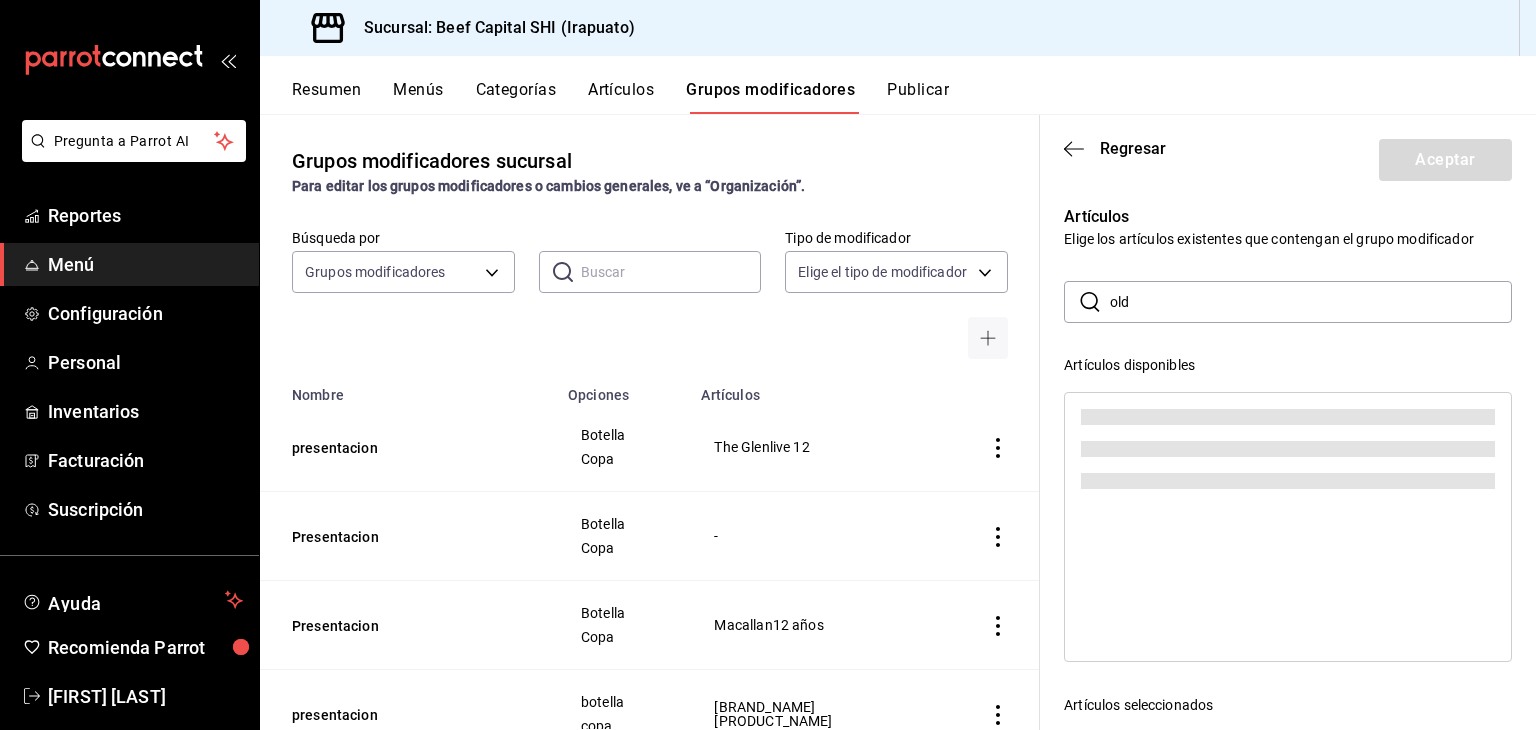 scroll, scrollTop: 0, scrollLeft: 0, axis: both 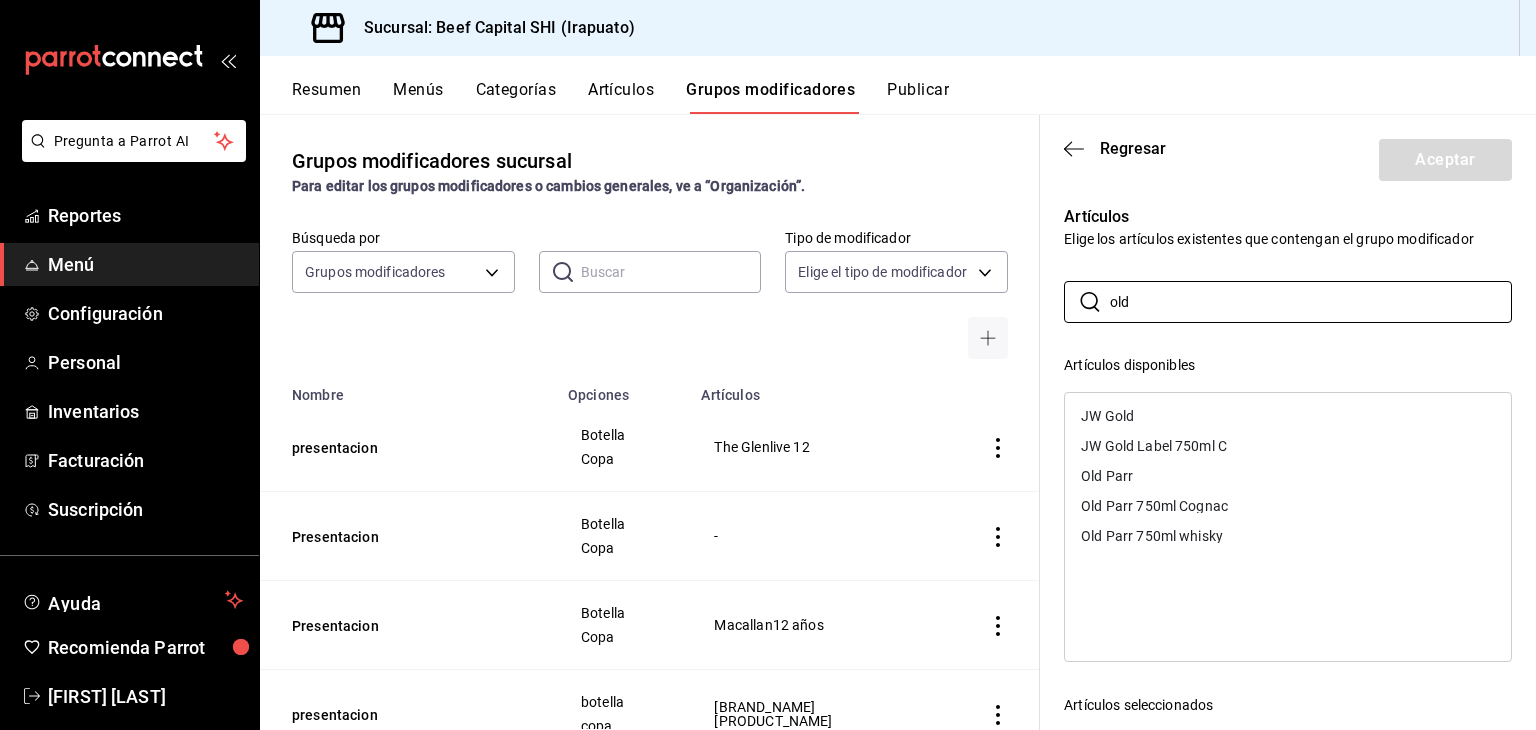 type on "old" 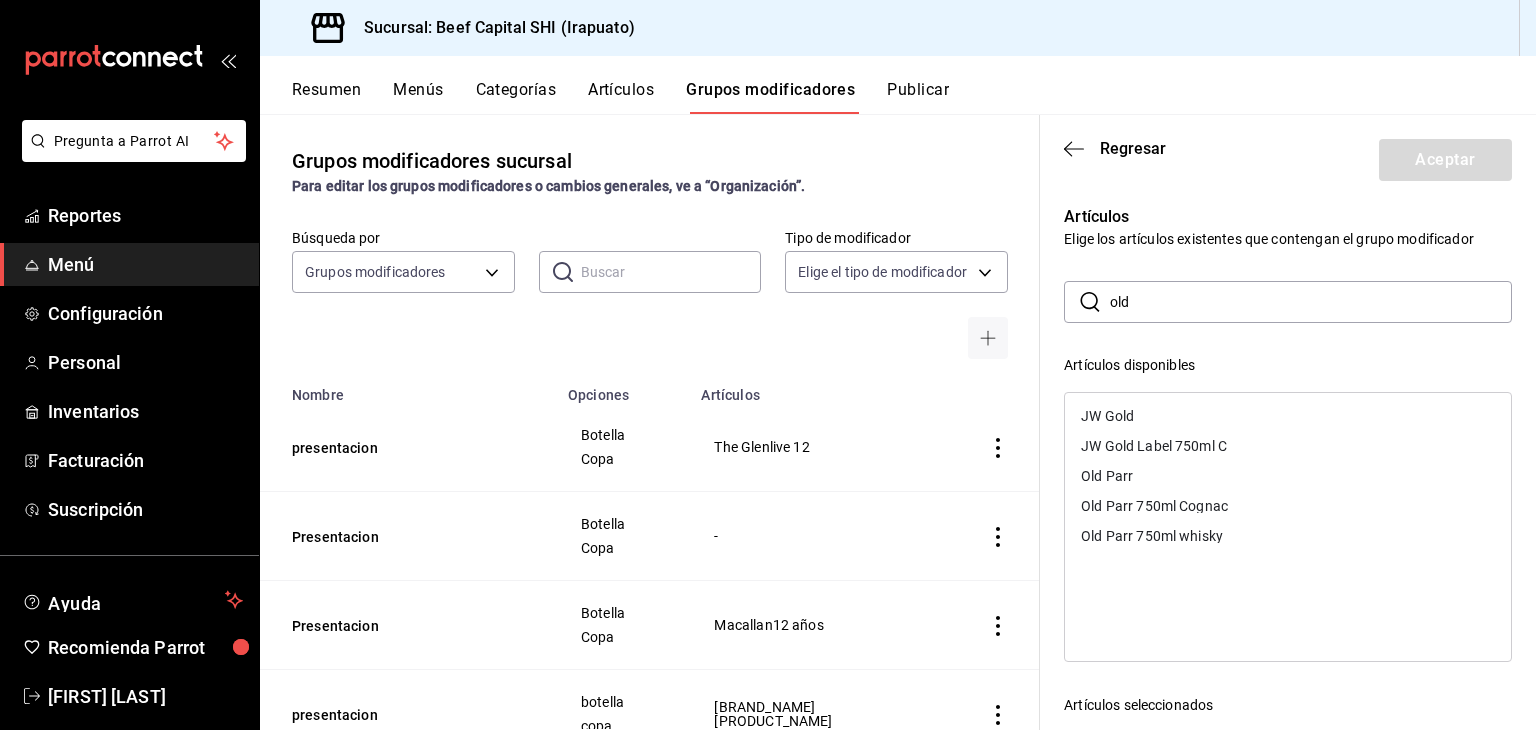 click on "Old Parr" at bounding box center [1107, 476] 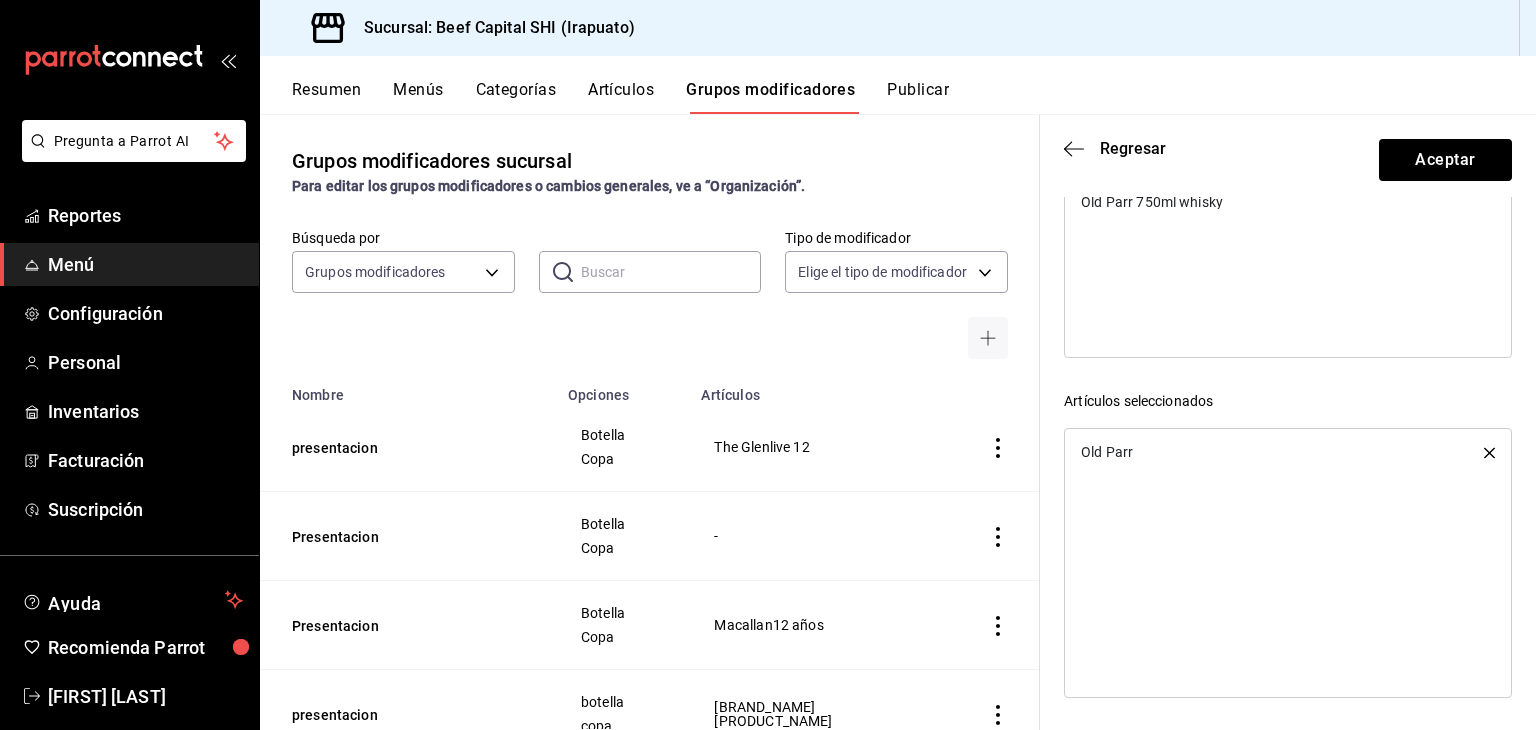 scroll, scrollTop: 305, scrollLeft: 0, axis: vertical 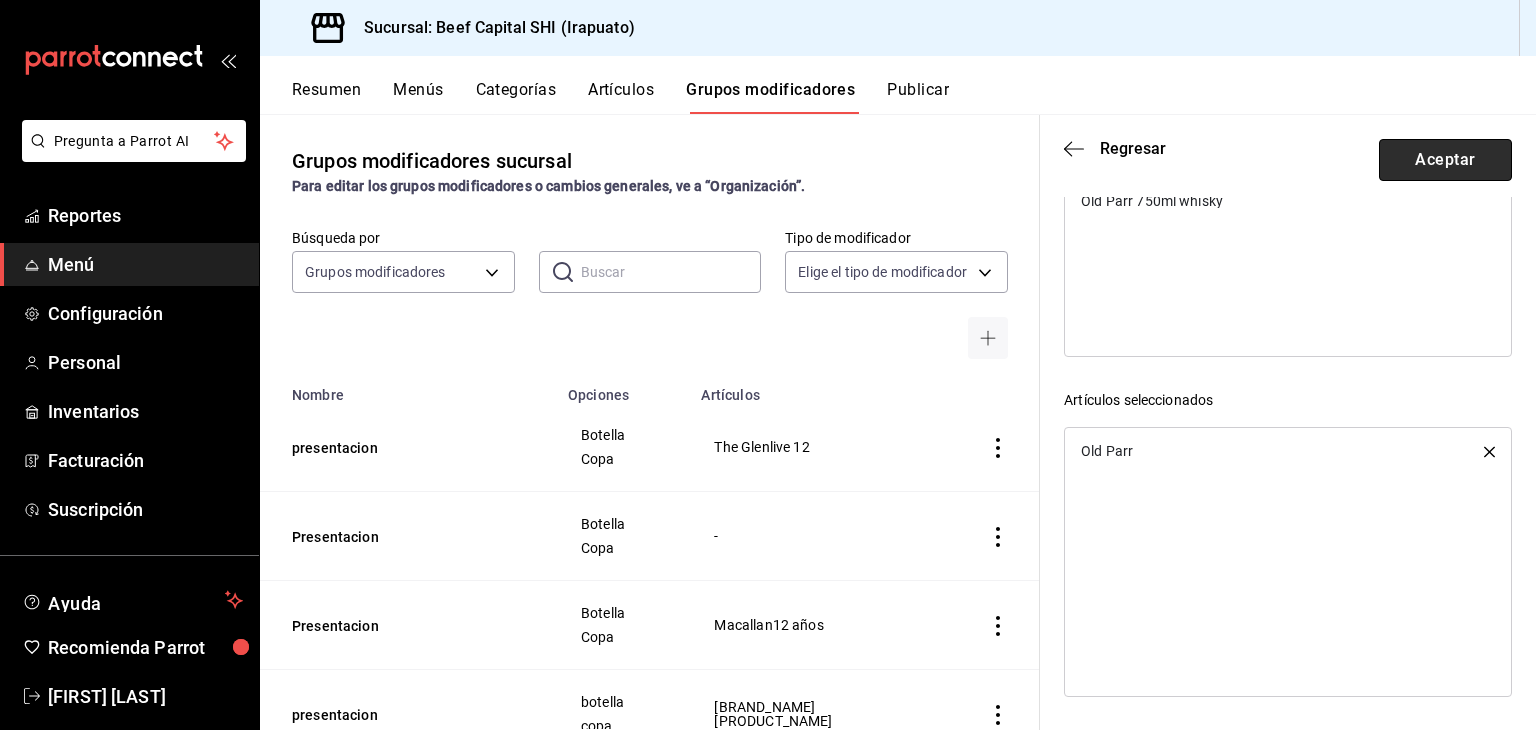 click on "Aceptar" at bounding box center [1445, 160] 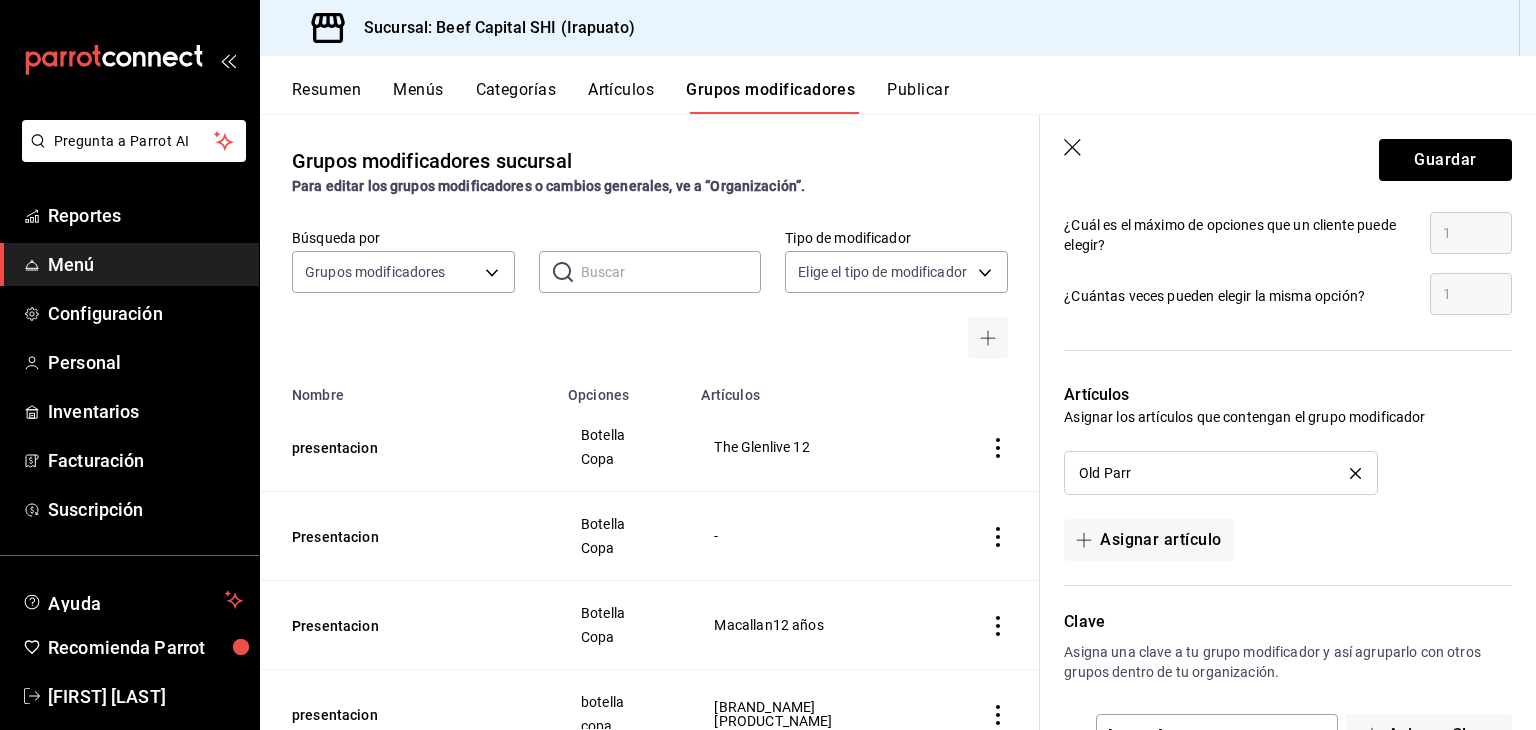 scroll, scrollTop: 1060, scrollLeft: 0, axis: vertical 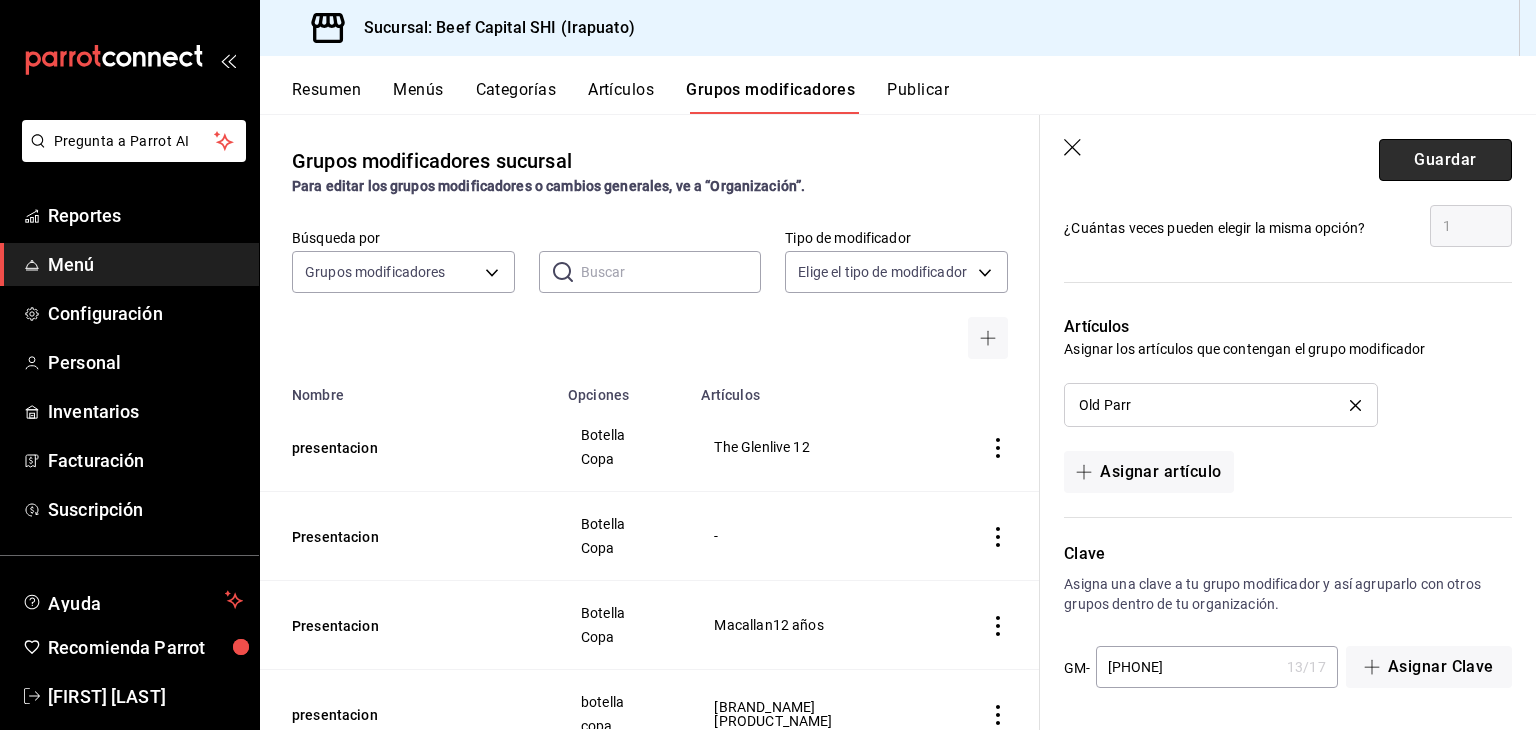 click on "Guardar" at bounding box center [1445, 160] 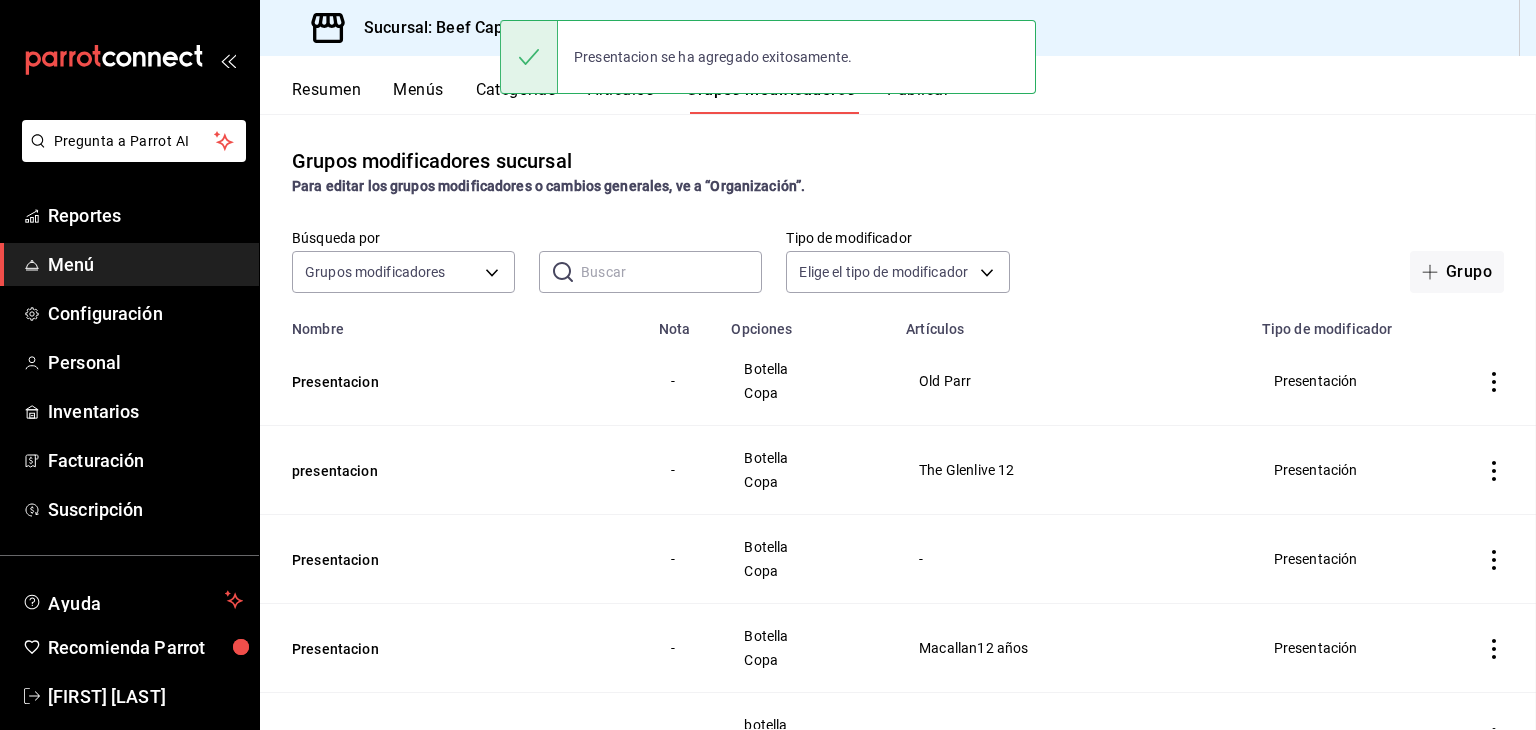 scroll, scrollTop: 0, scrollLeft: 0, axis: both 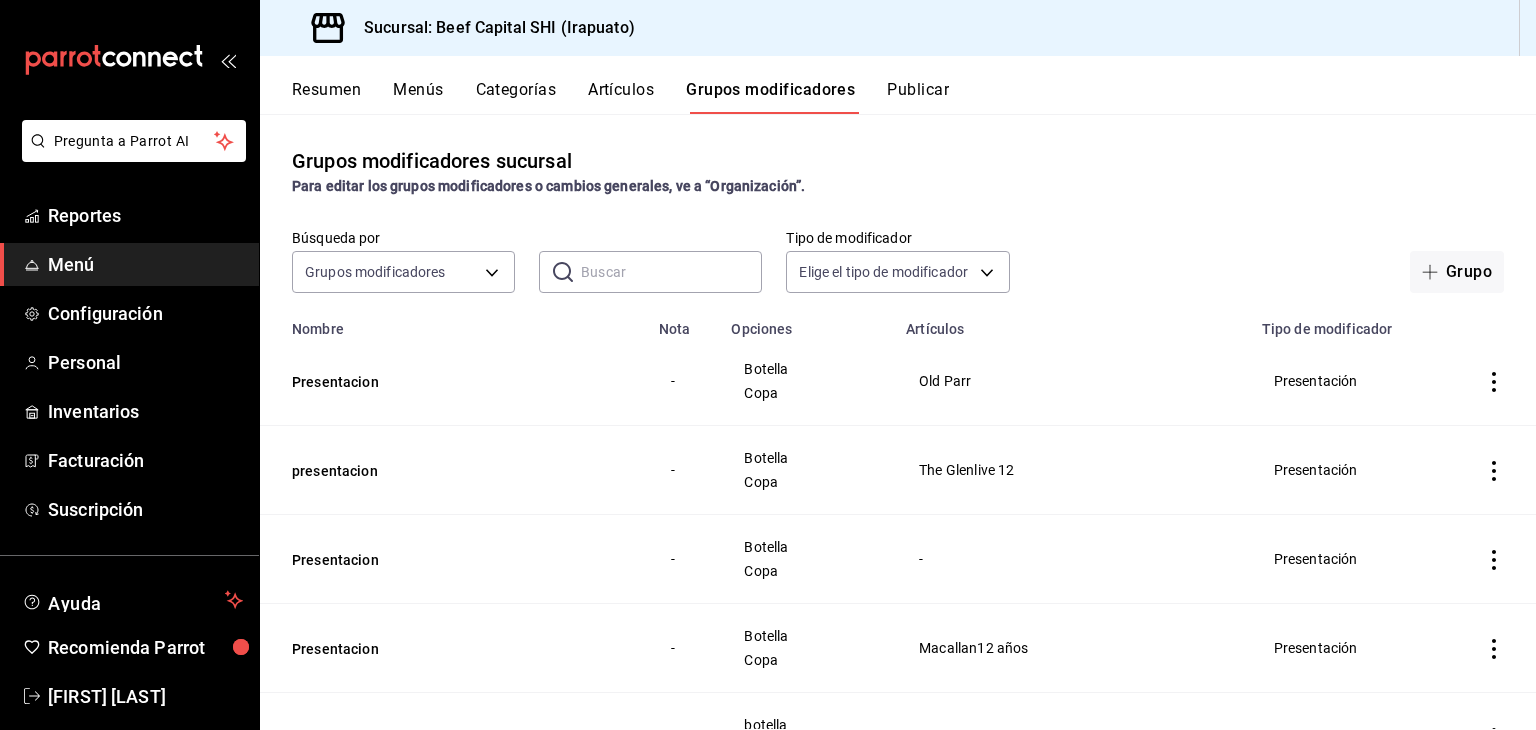 click on "Artículos" at bounding box center [621, 97] 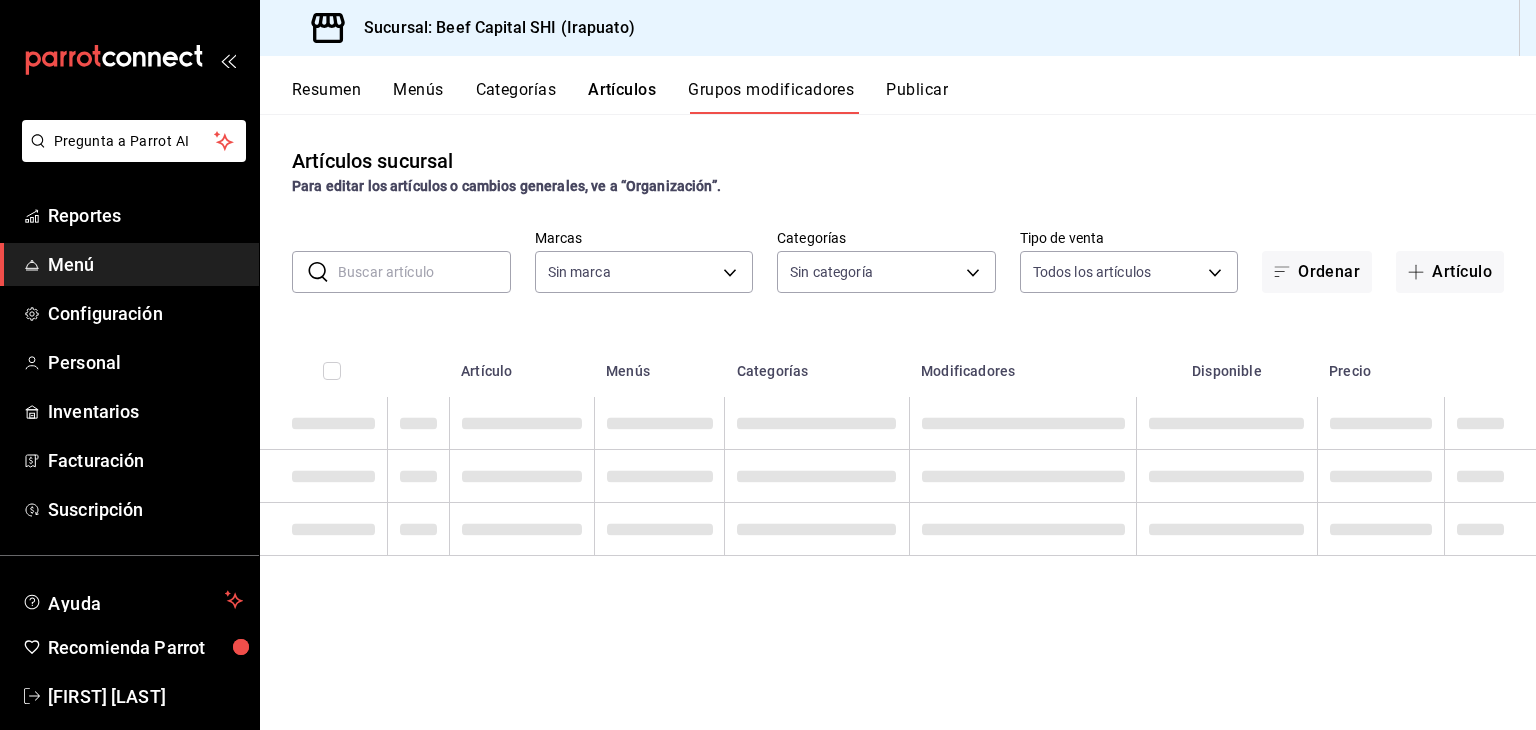 type on "605647f7-5ddc-403a-84da-aa3c8a25865f" 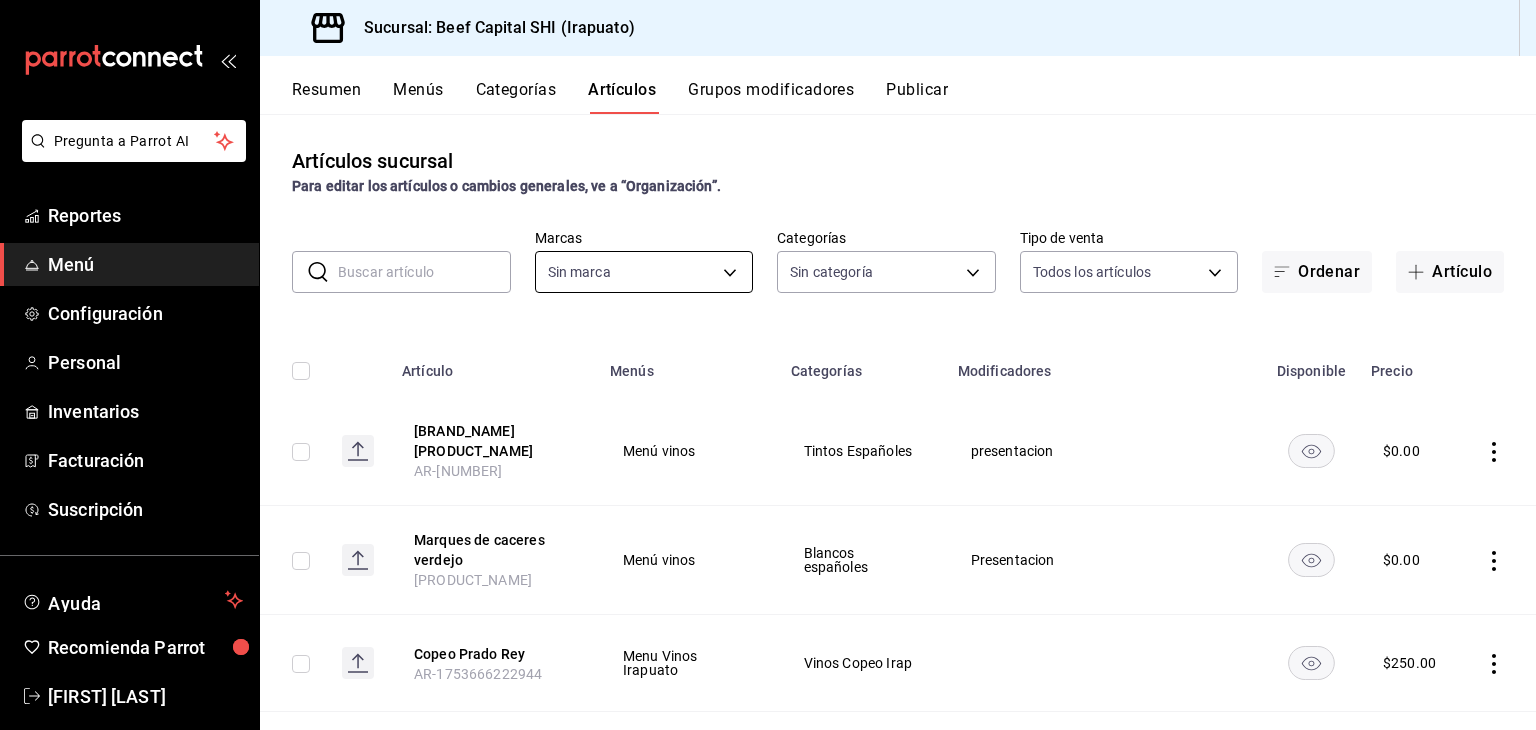 type on "605647f7-5ddc-403a-84da-aa3c8a25865f" 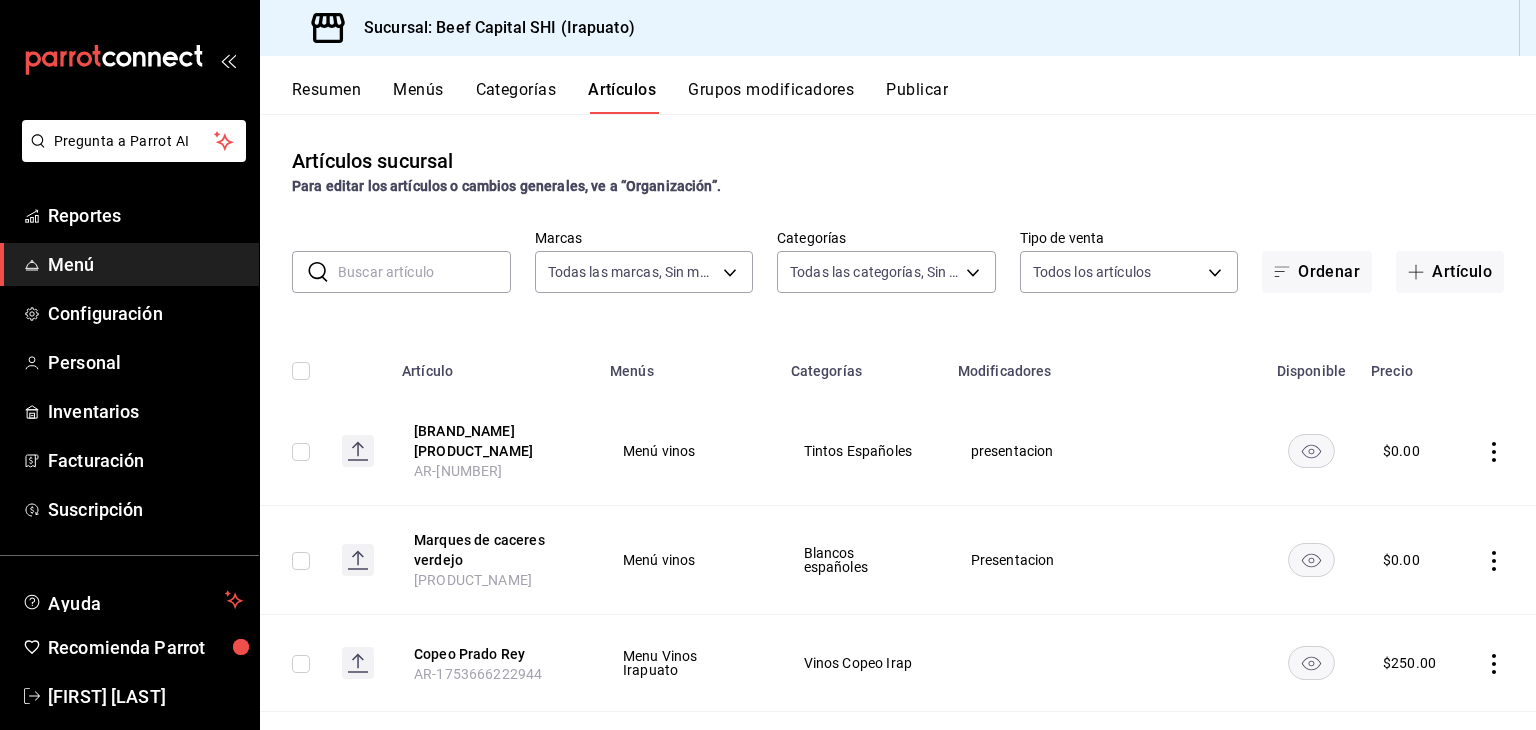 click at bounding box center [424, 272] 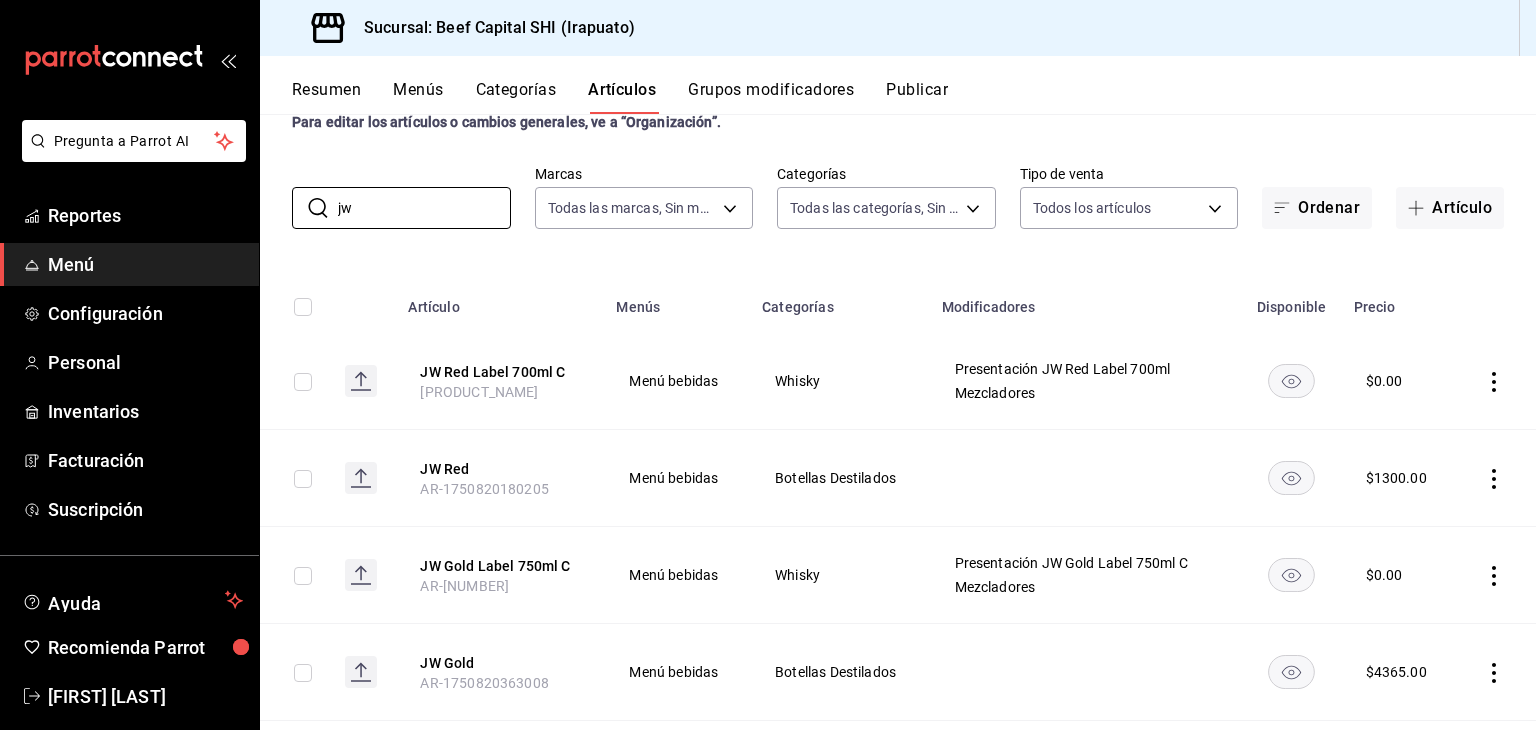 scroll, scrollTop: 100, scrollLeft: 0, axis: vertical 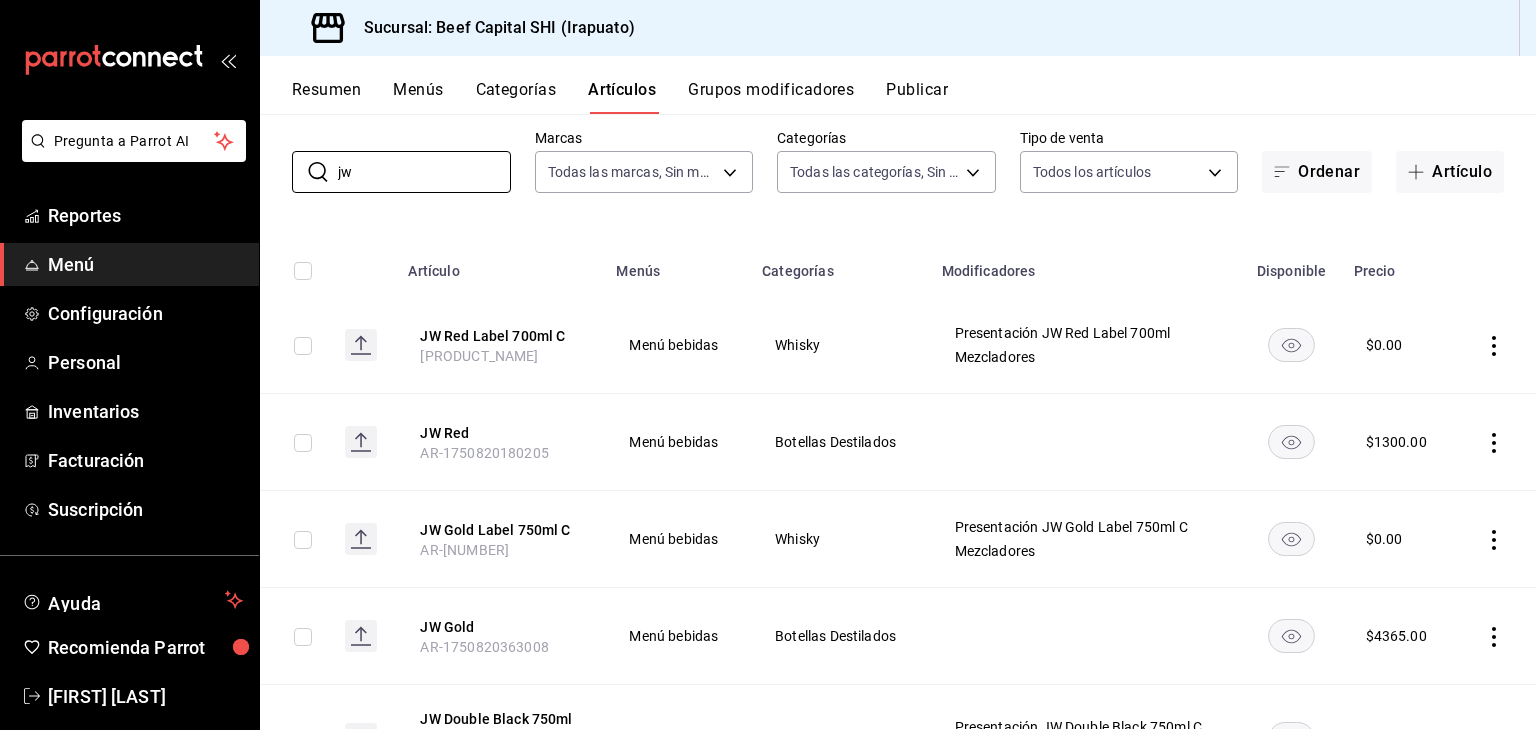 type on "jw" 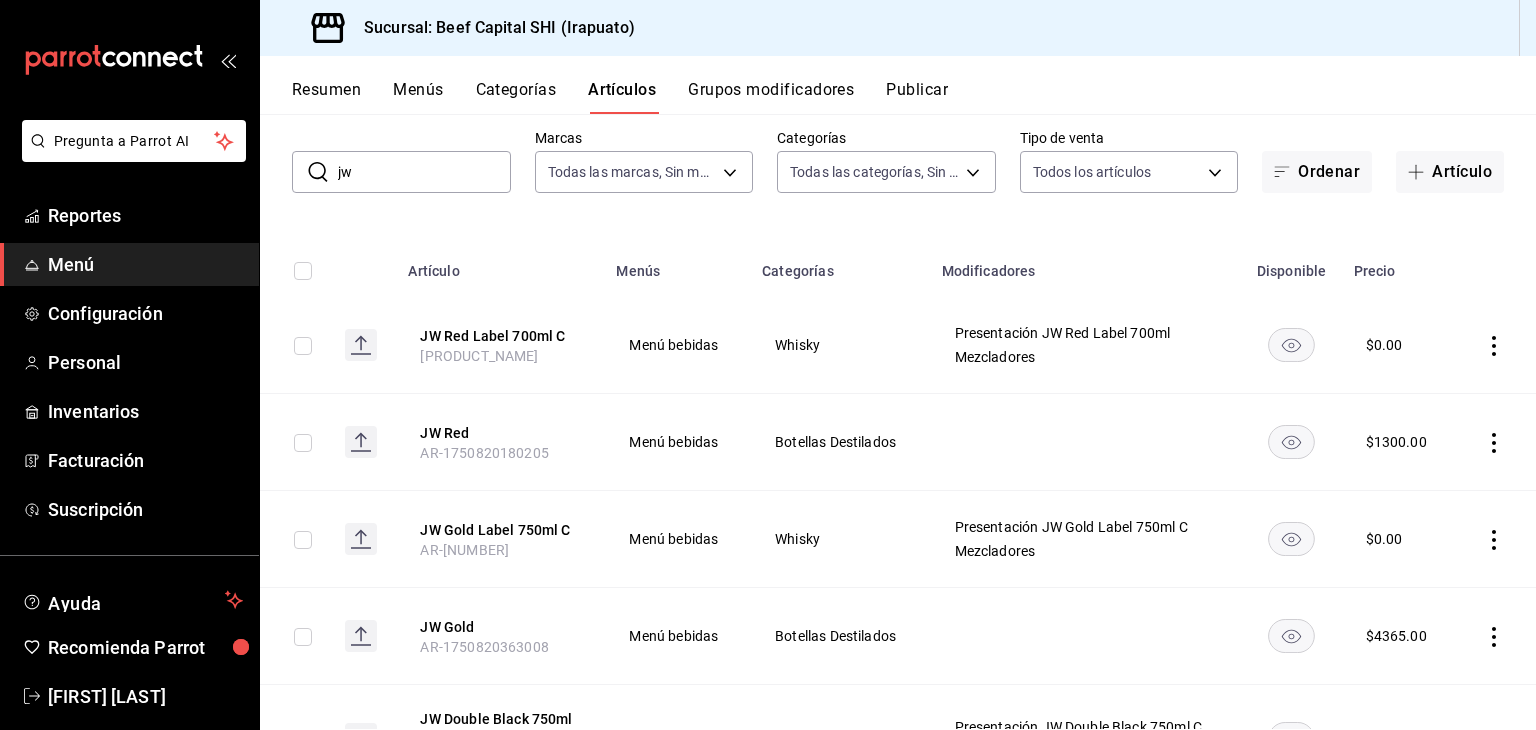 click 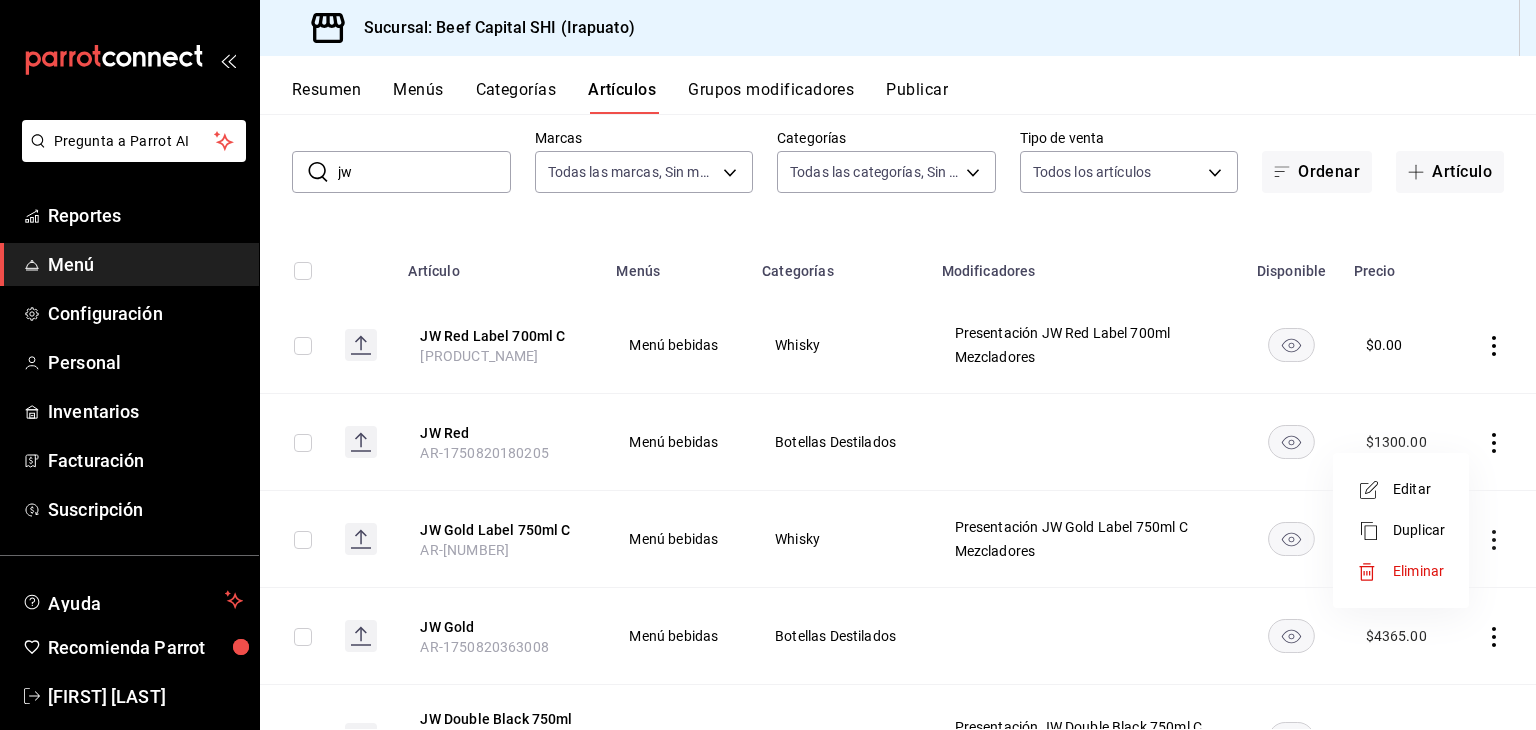 click on "Editar" at bounding box center [1419, 489] 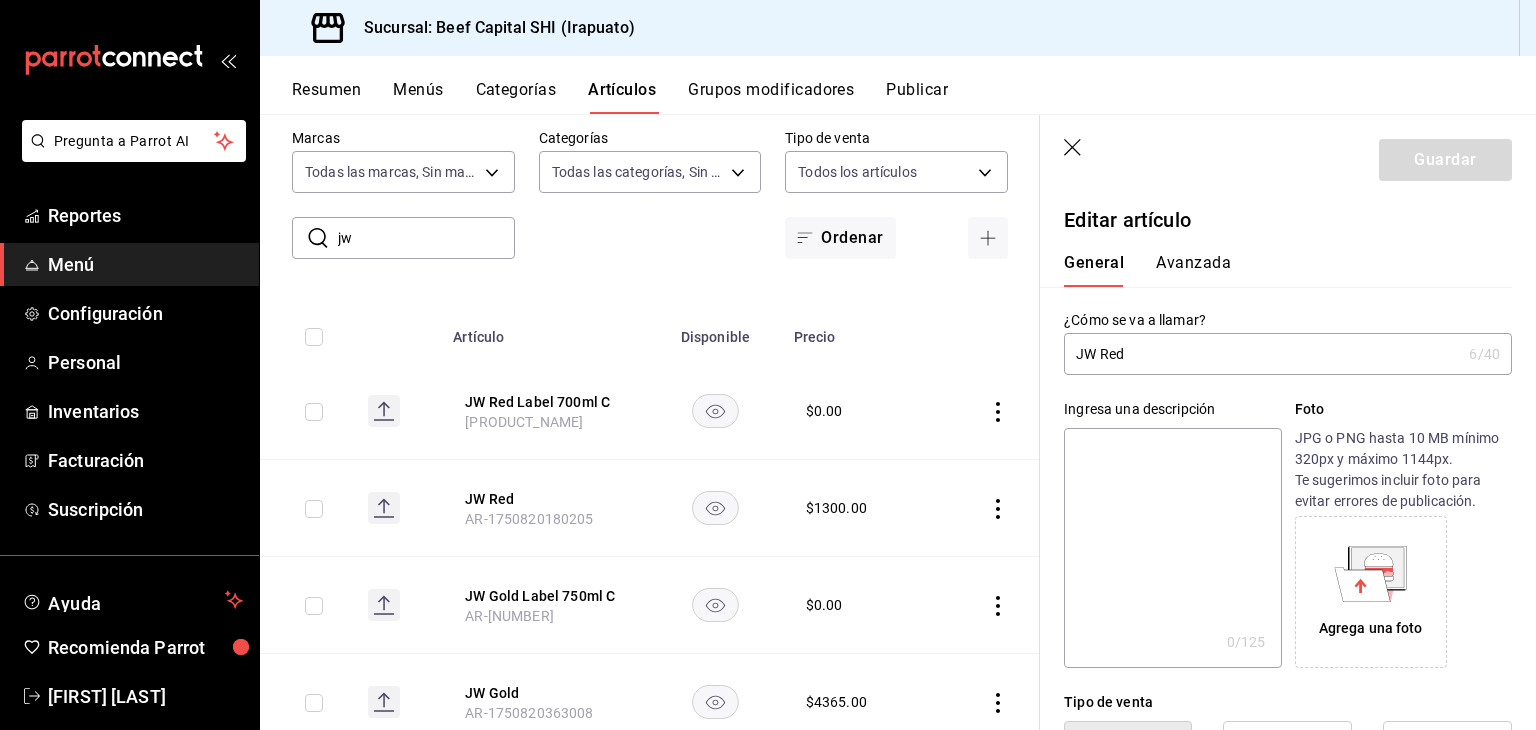 type on "$1300.00" 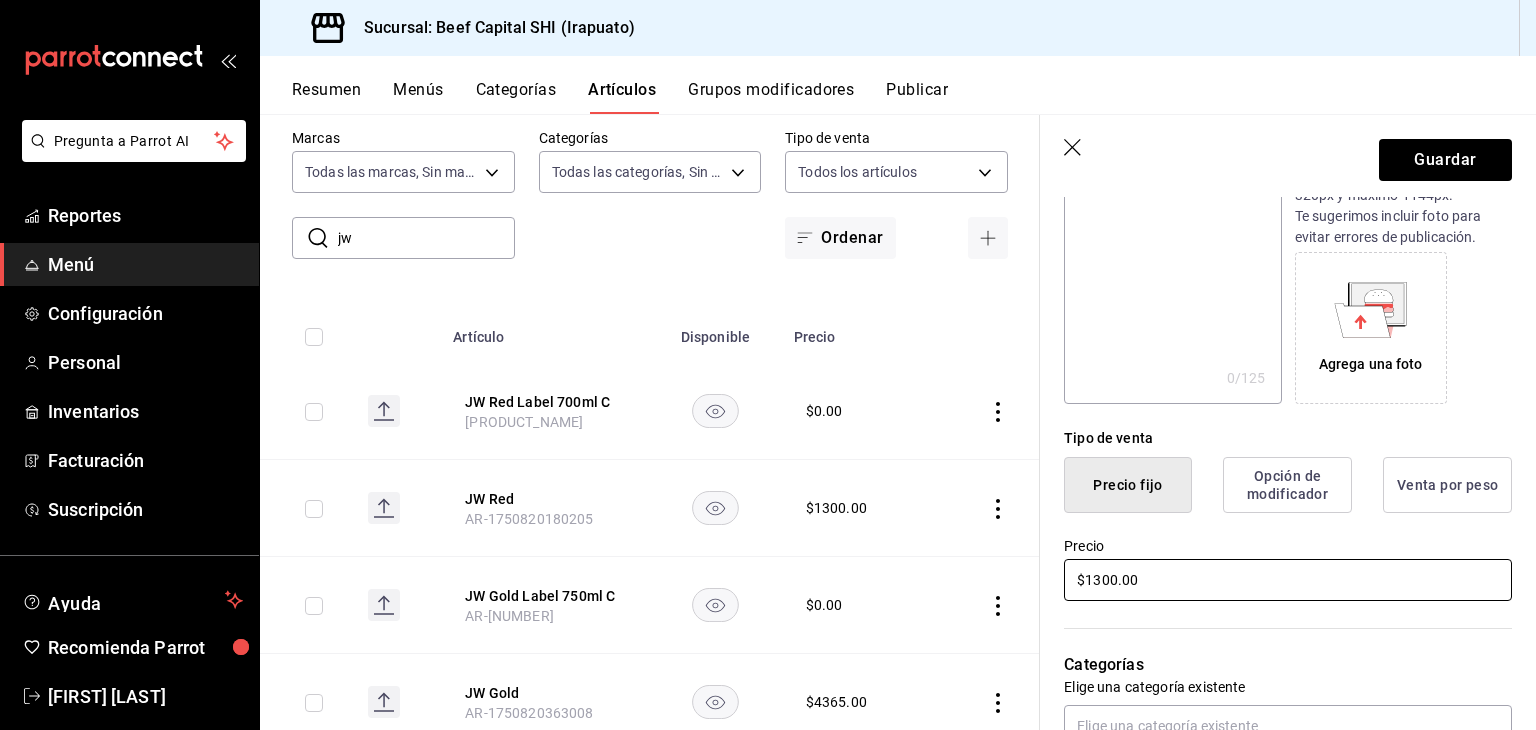 scroll, scrollTop: 300, scrollLeft: 0, axis: vertical 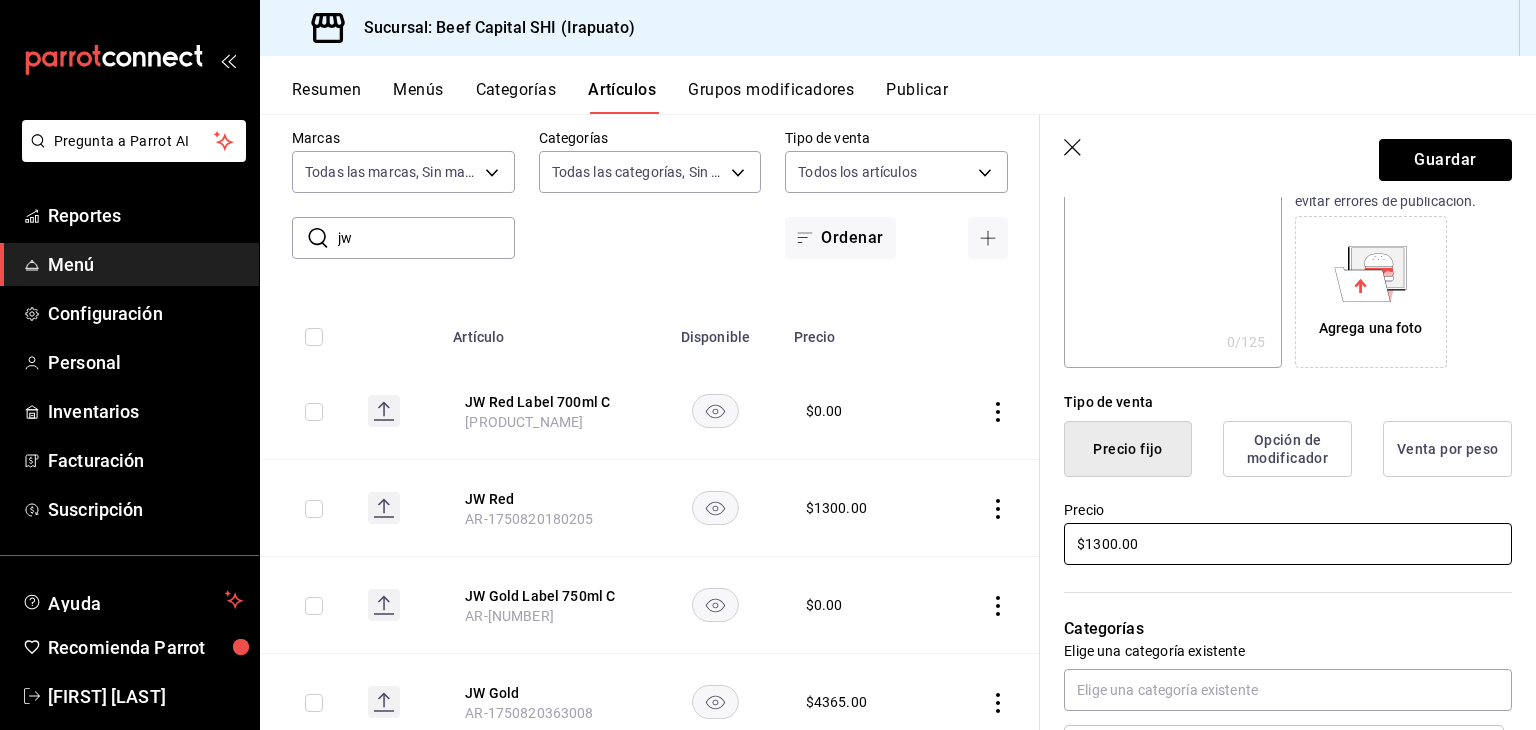 type on "JW Red Label" 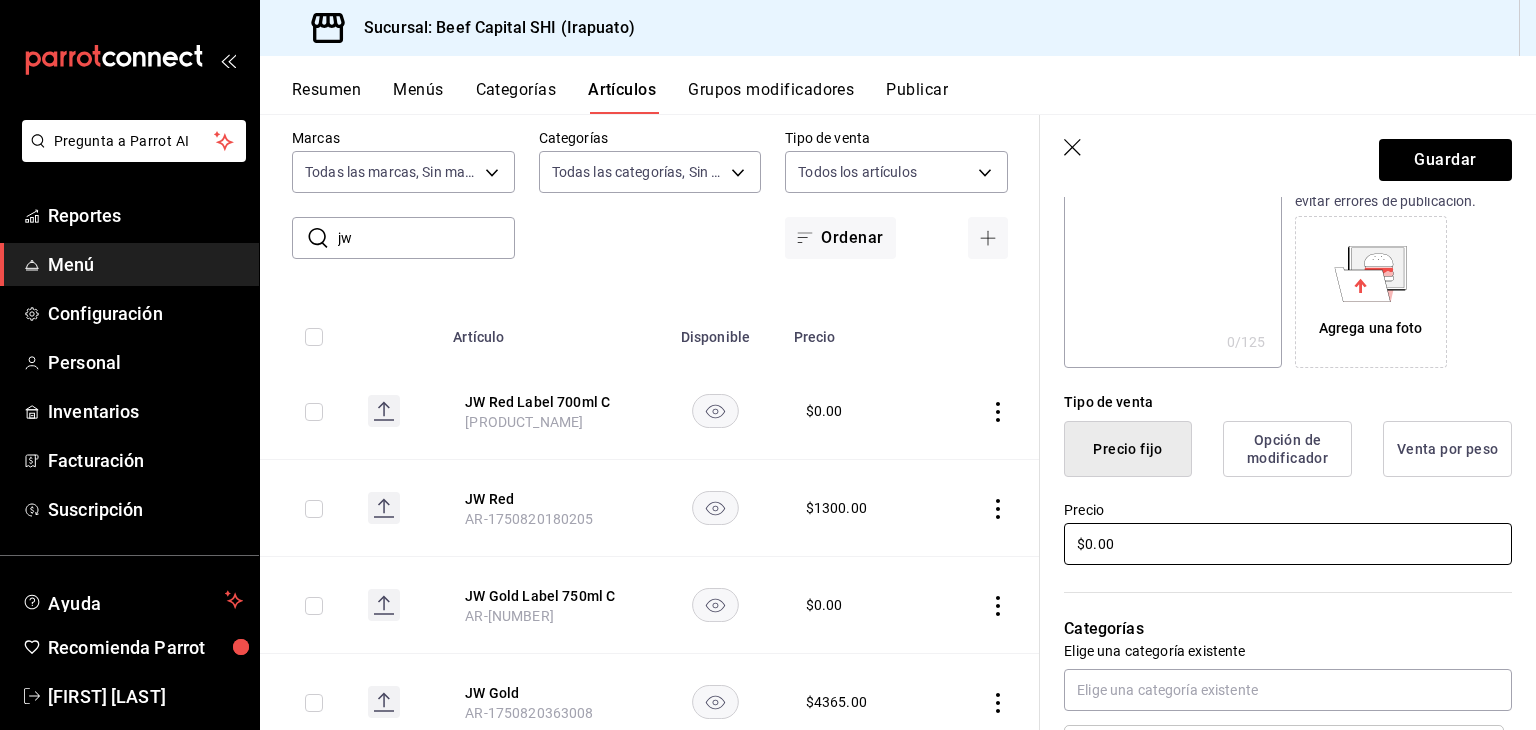 type on "$0.00" 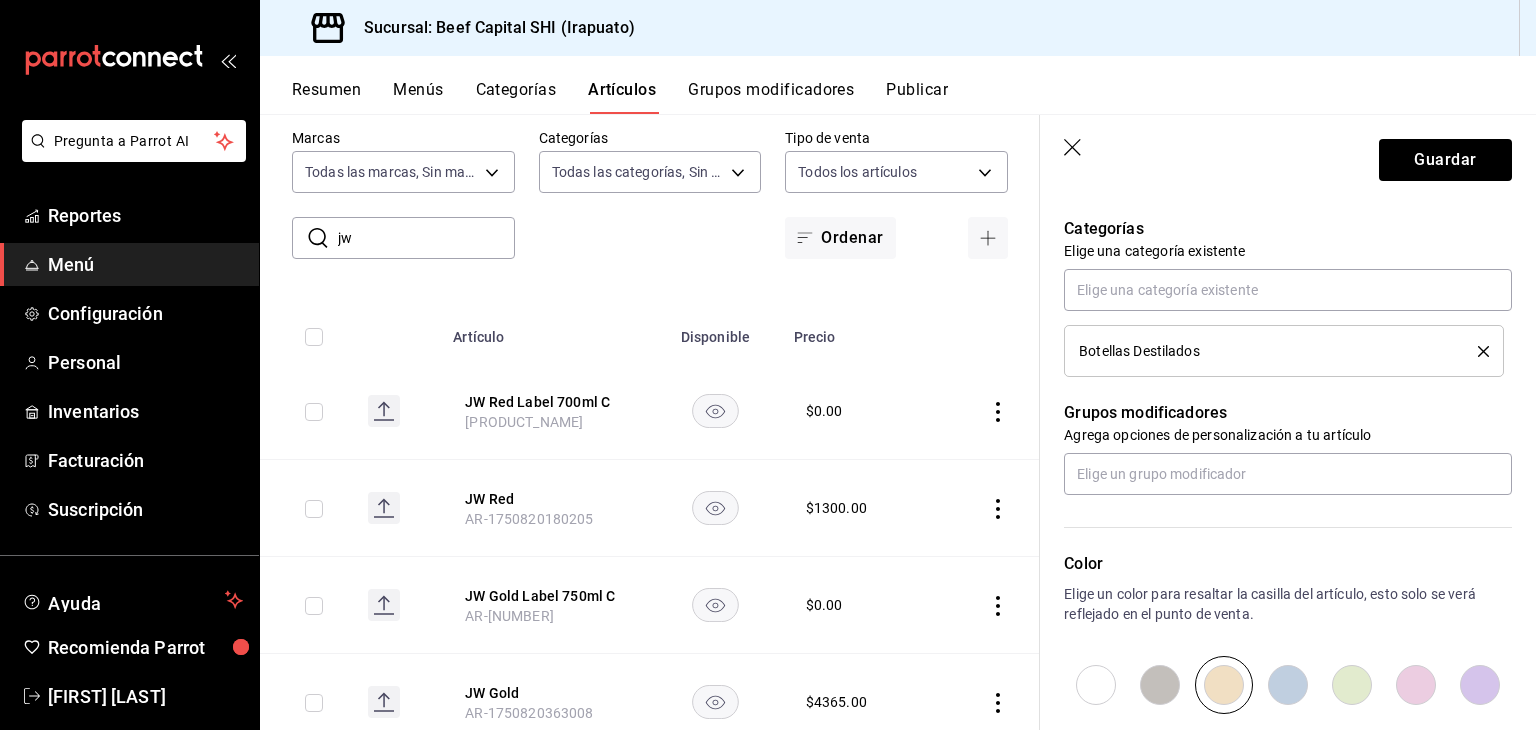 scroll, scrollTop: 600, scrollLeft: 0, axis: vertical 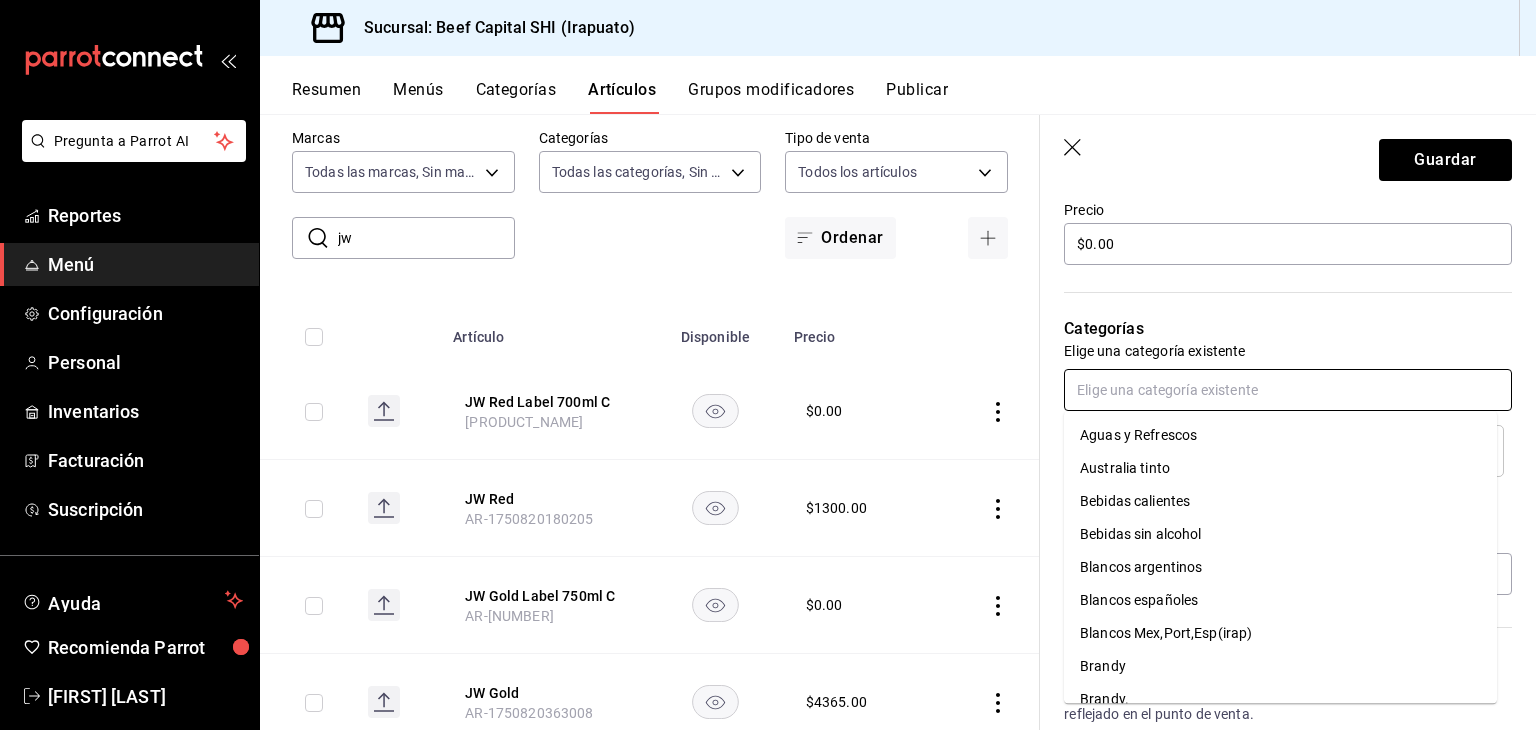 click at bounding box center [1288, 390] 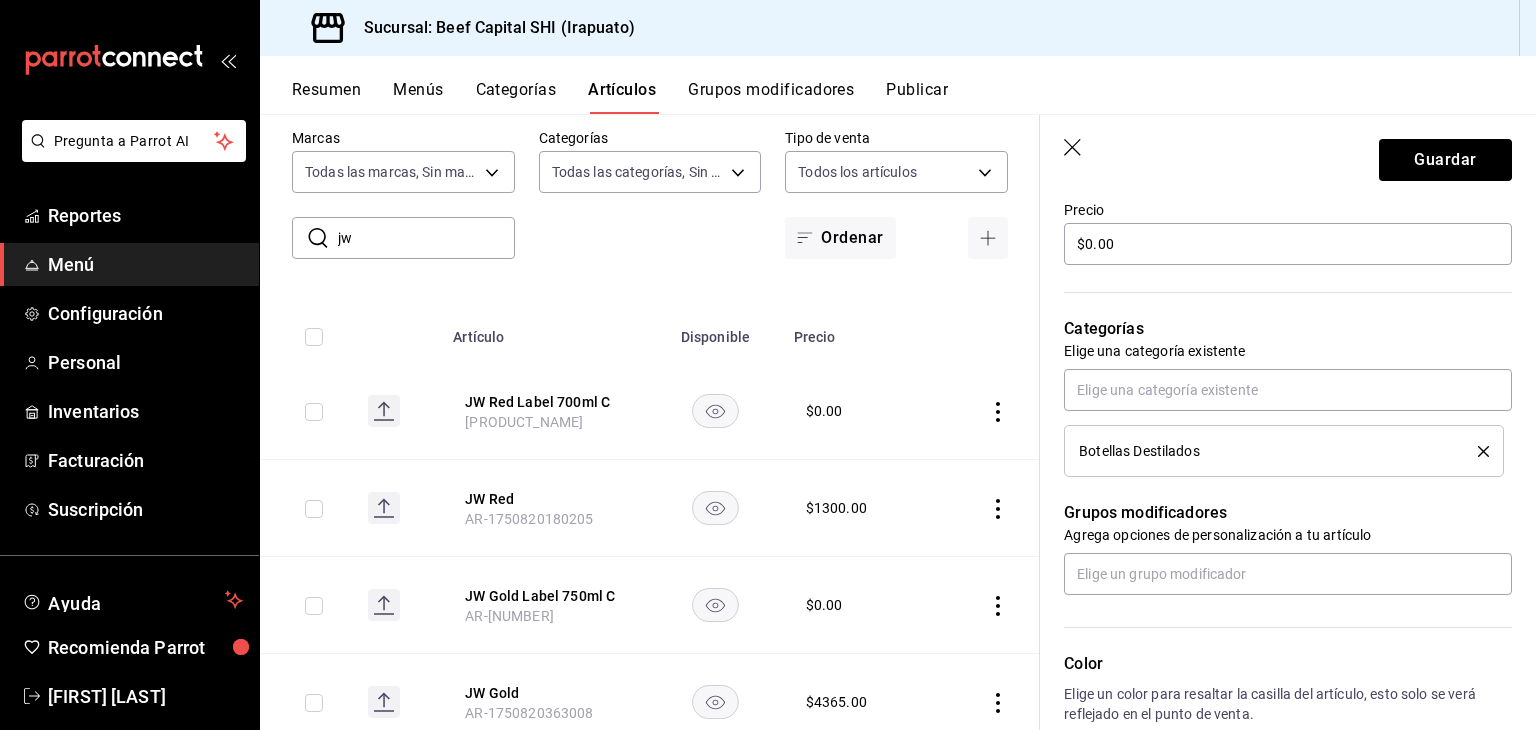 click on "Categorías Elige una categoría existente Botellas Destilados" at bounding box center (1276, 372) 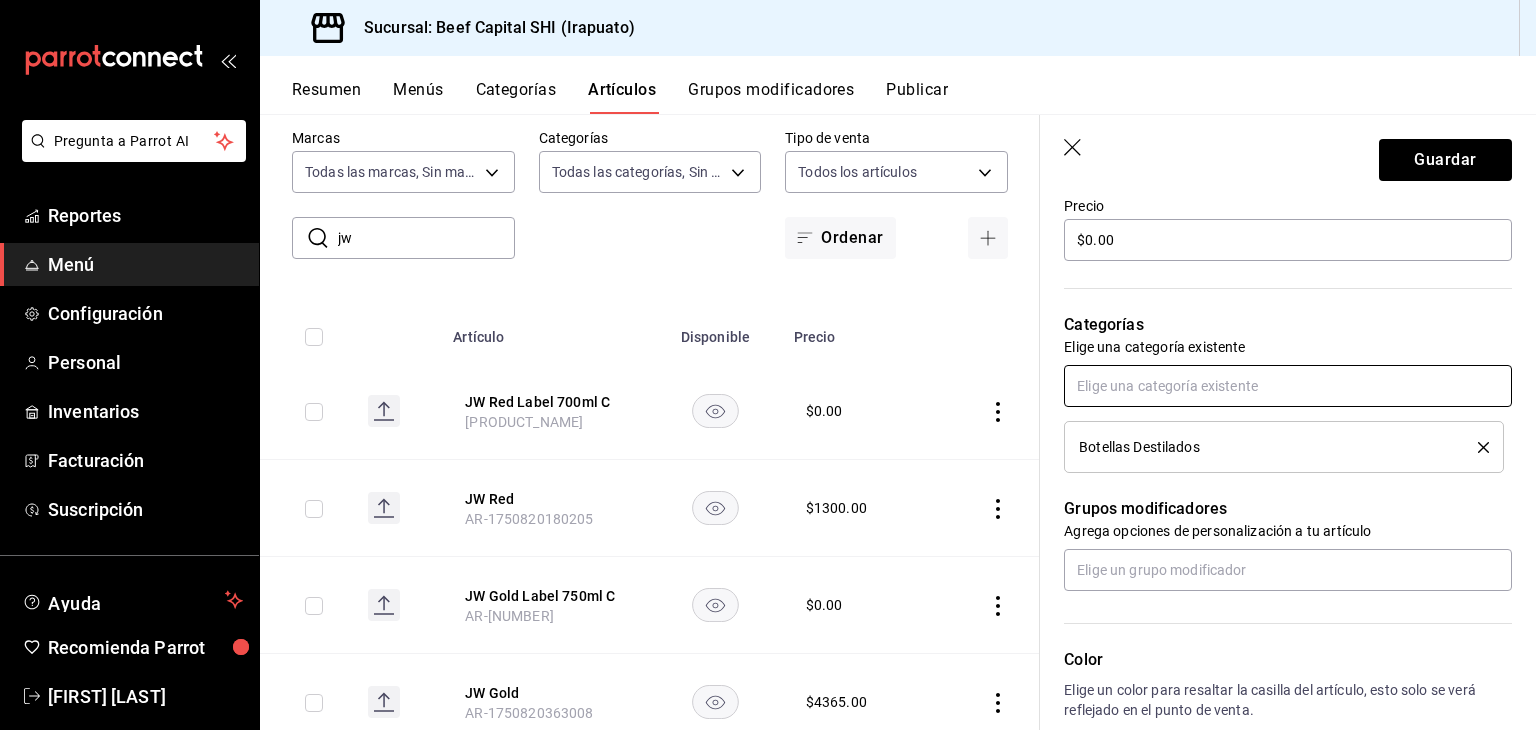 scroll, scrollTop: 600, scrollLeft: 0, axis: vertical 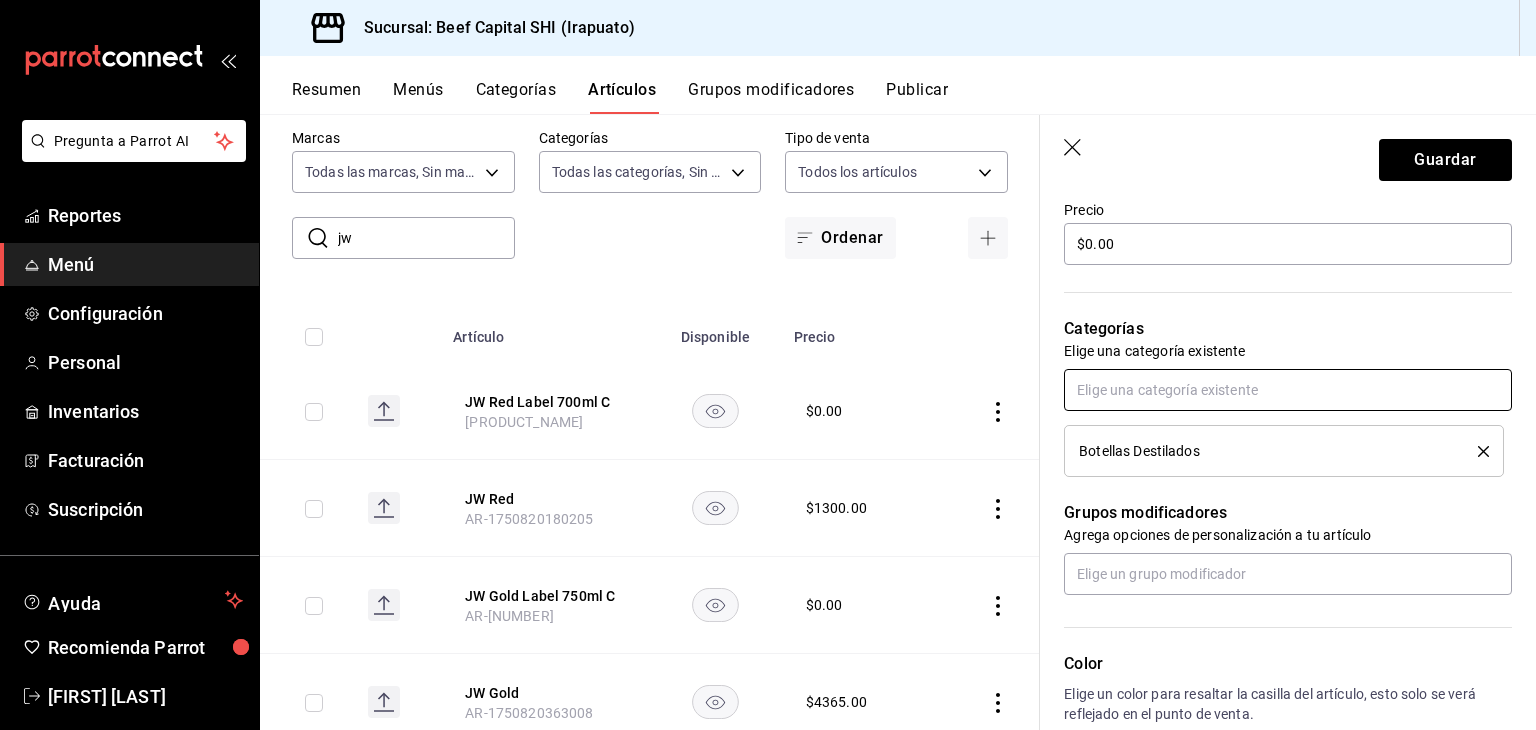 click at bounding box center [1288, 390] 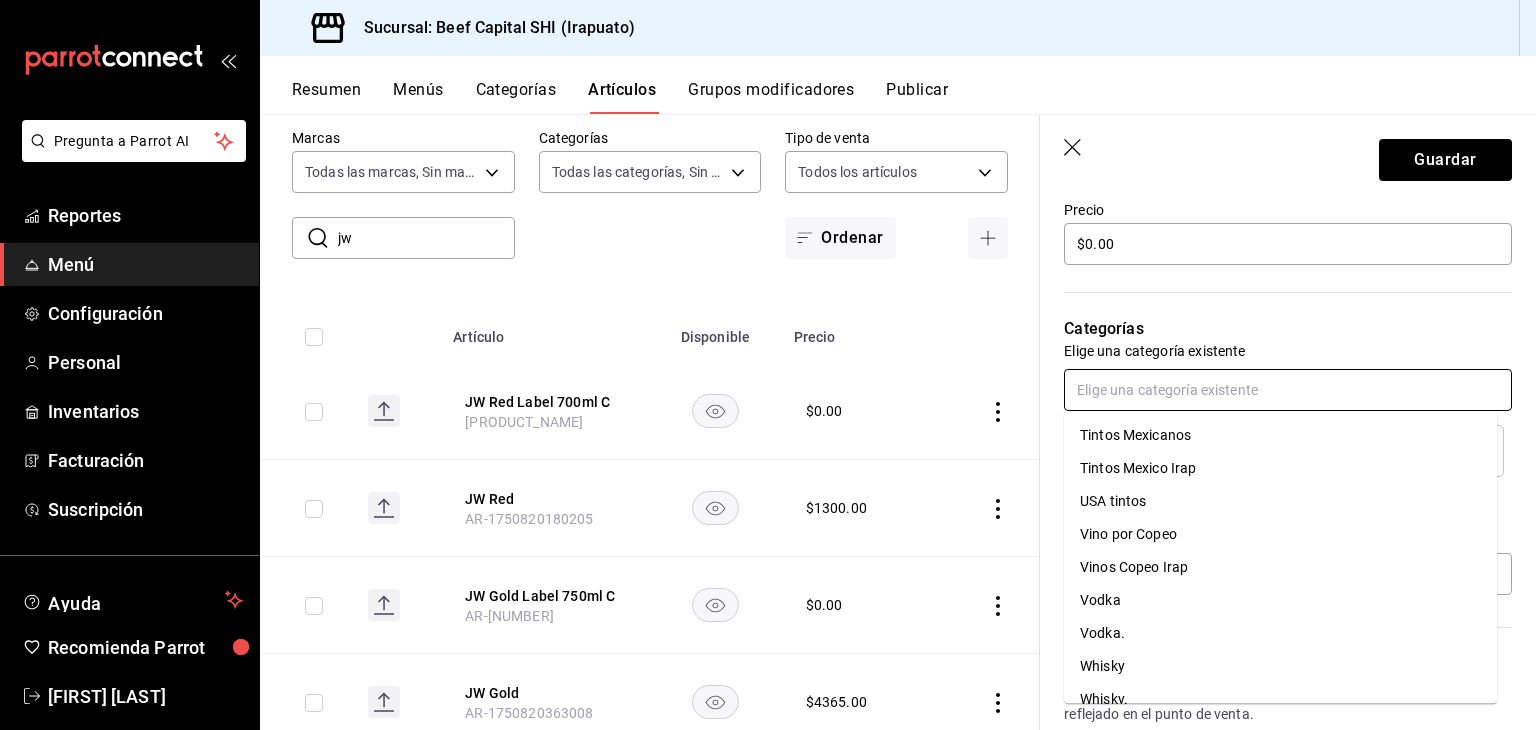 scroll, scrollTop: 1770, scrollLeft: 0, axis: vertical 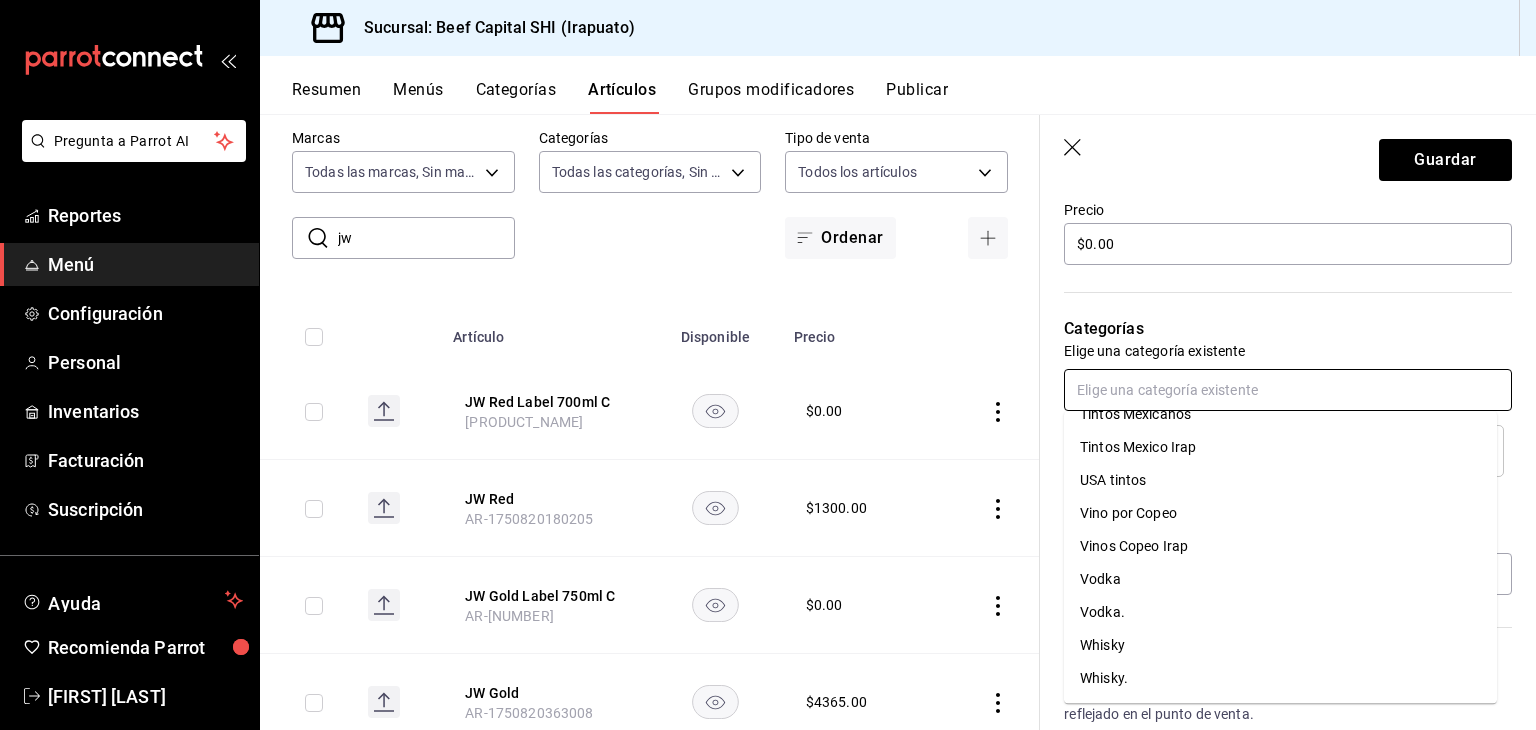 click on "Whisky." at bounding box center (1280, 678) 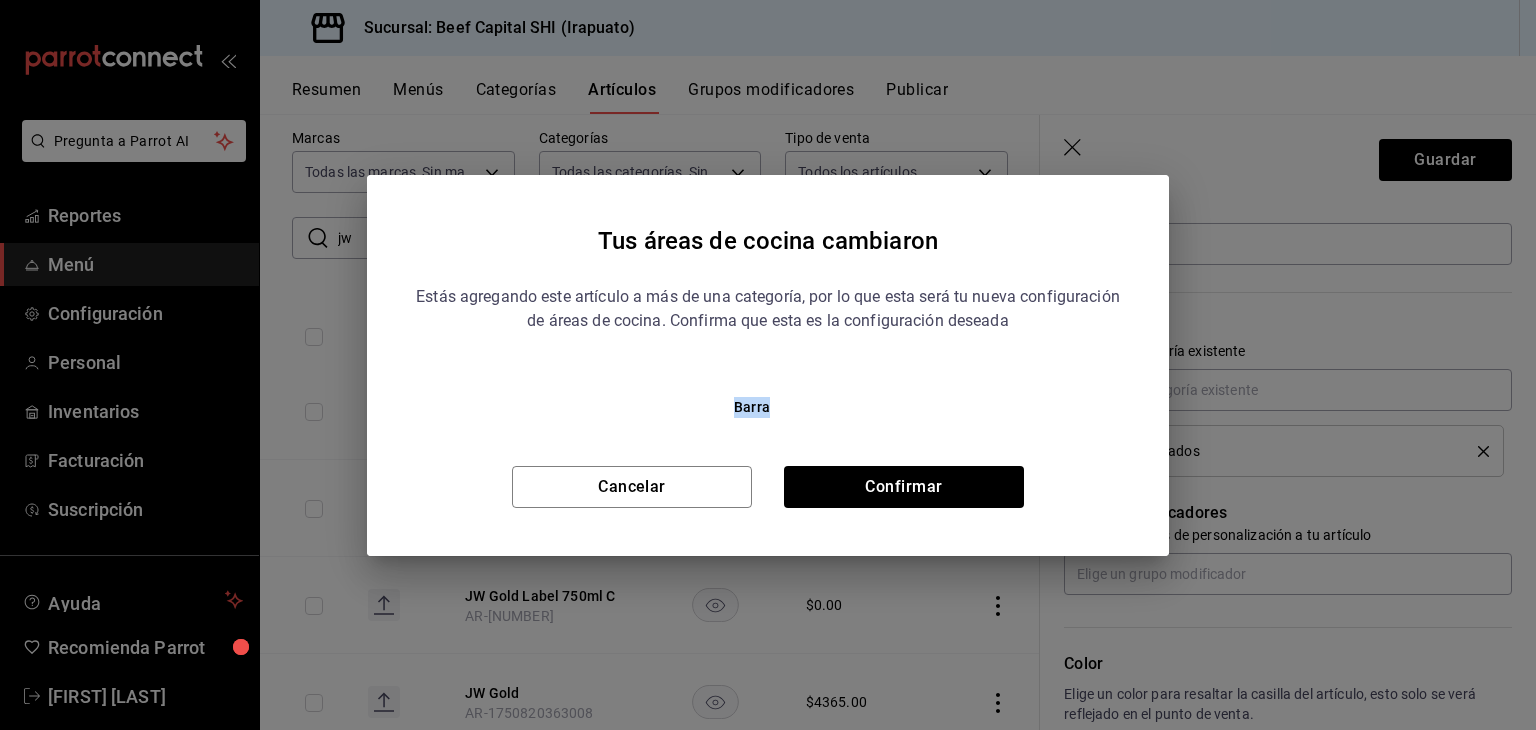 click on "Tus áreas de cocina cambiaron Estás agregando este artículo a más de una categoría, por lo que esta será tu nueva configuración de áreas de cocina. Confirma que esta es la configuración deseada Barra Cancelar Confirmar" at bounding box center (768, 365) 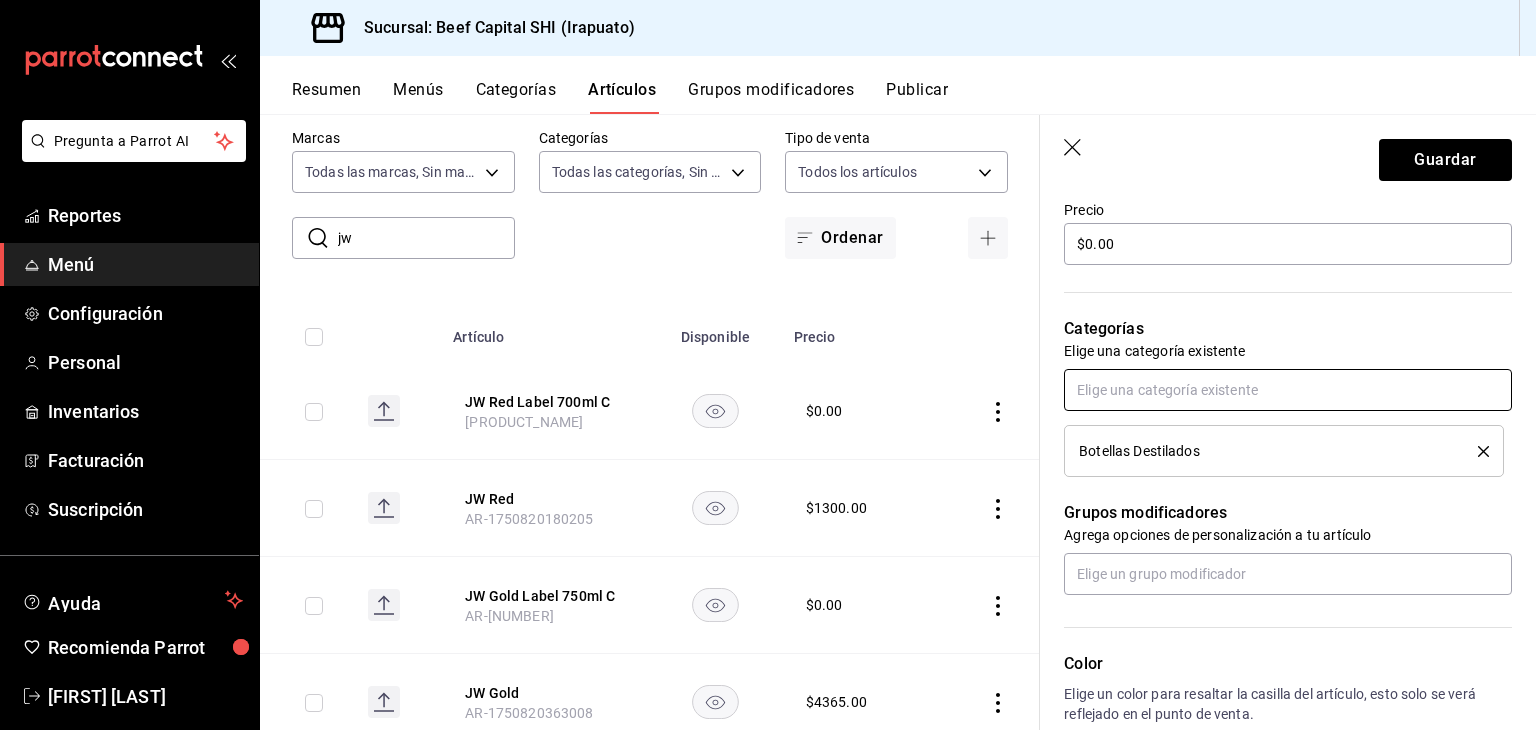 click at bounding box center (1288, 390) 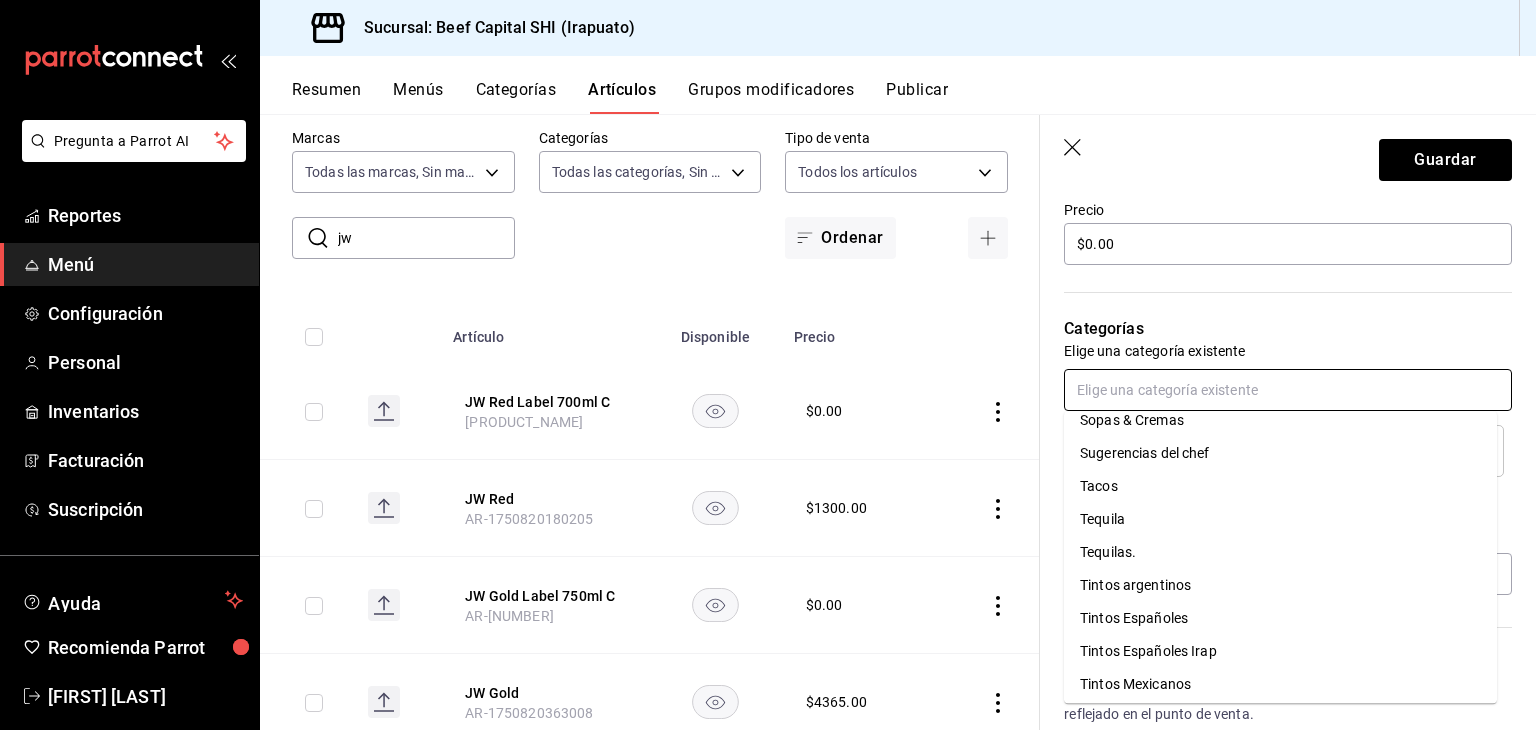 scroll, scrollTop: 1770, scrollLeft: 0, axis: vertical 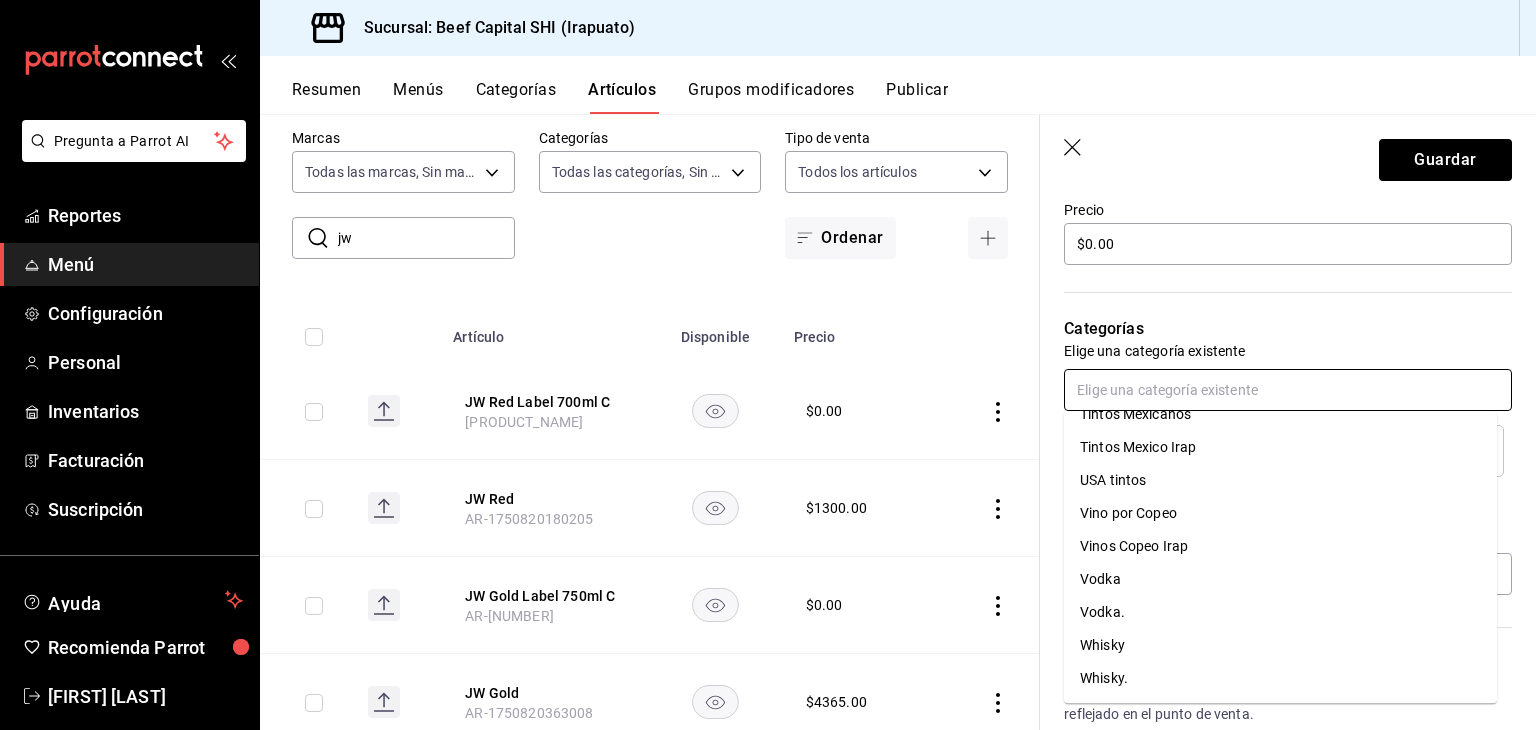 click on "Whisky." at bounding box center [1280, 678] 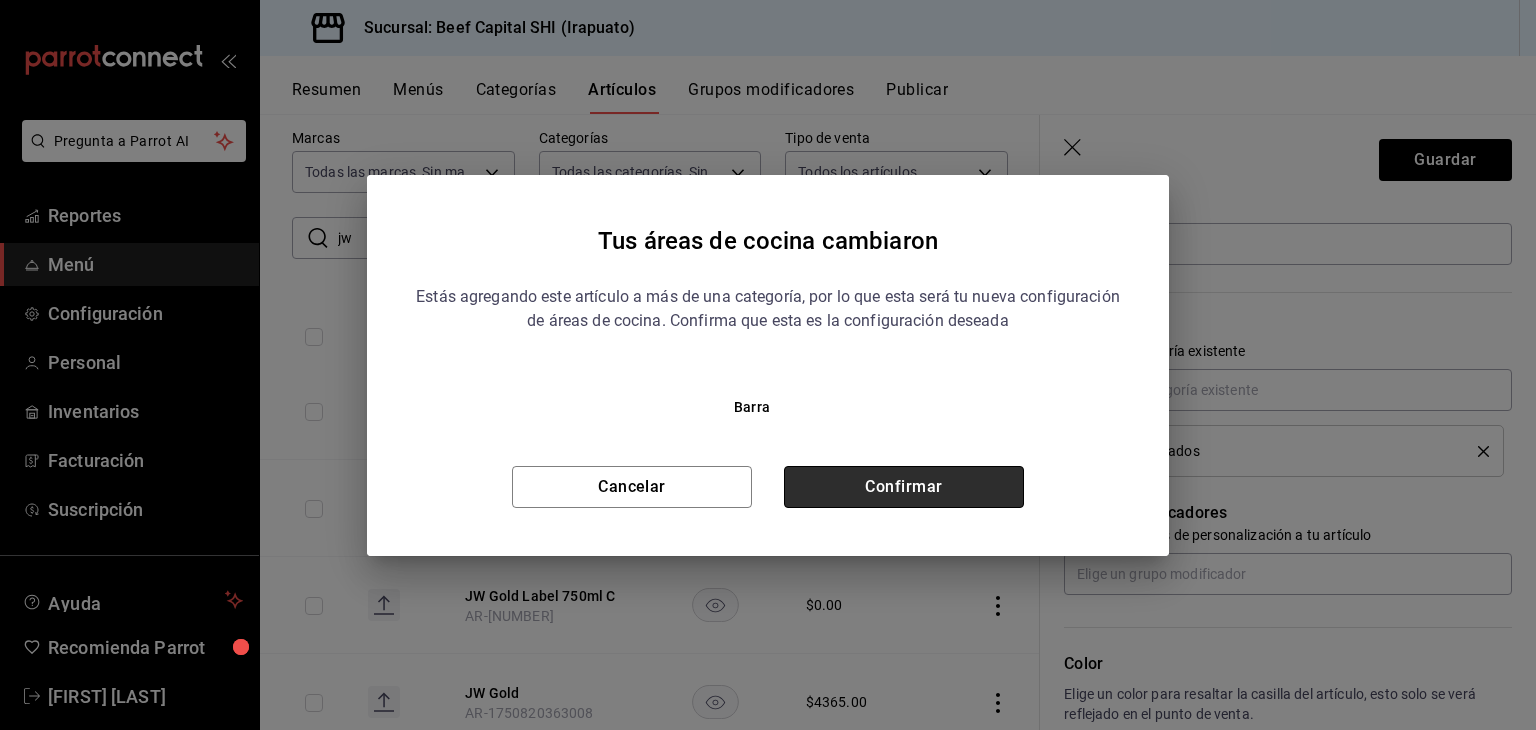 click on "Confirmar" at bounding box center [904, 487] 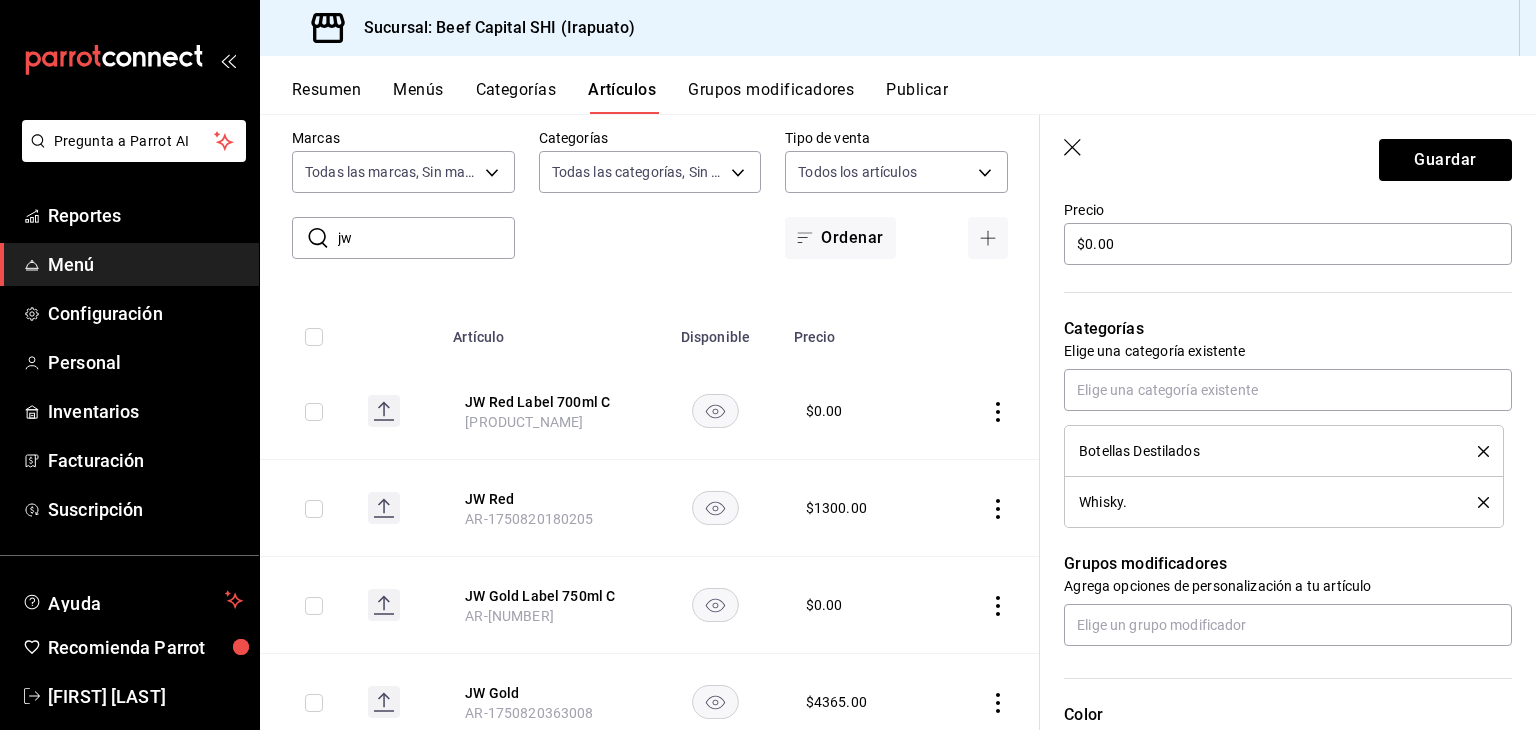 drag, startPoint x: 1476, startPoint y: 441, endPoint x: 1465, endPoint y: 447, distance: 12.529964 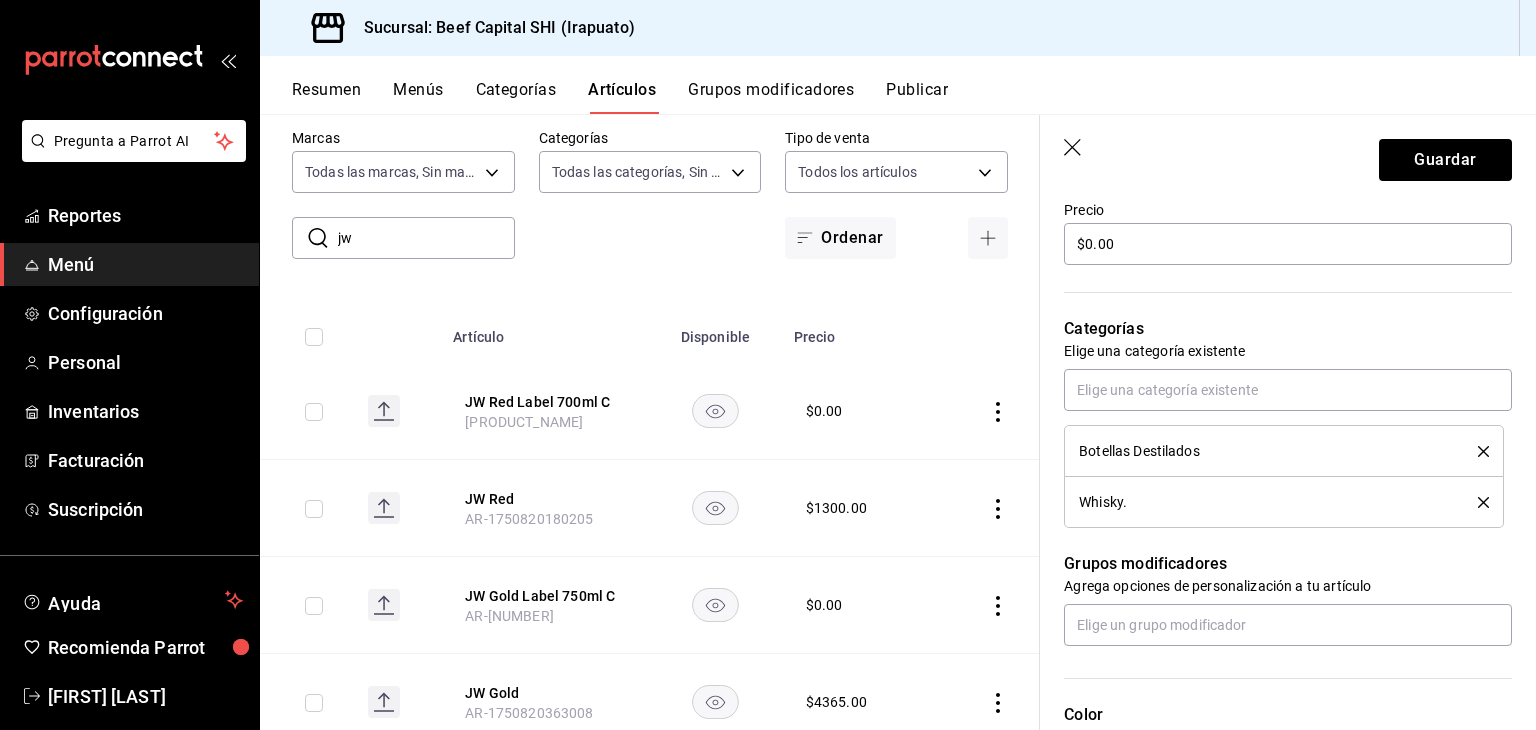 click 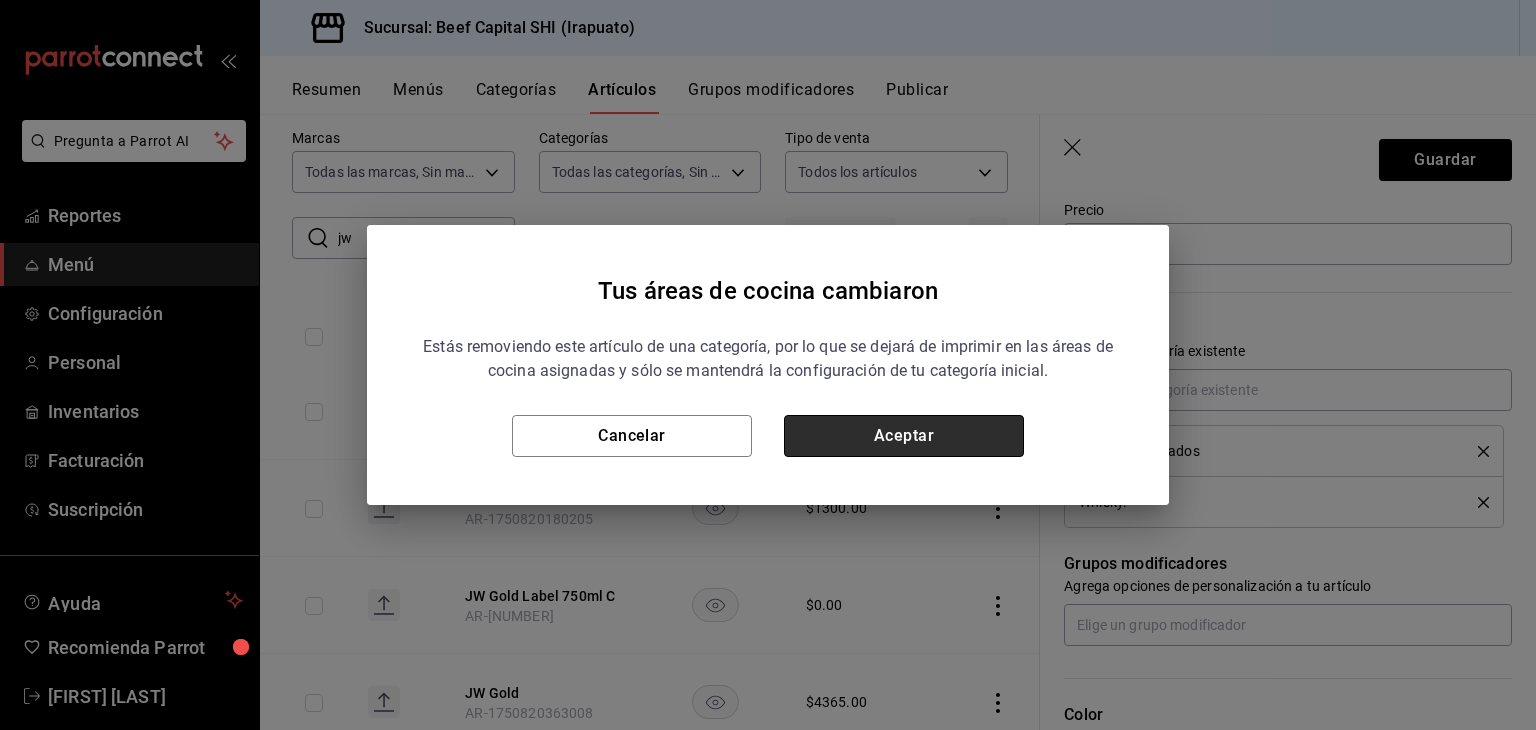 click on "Aceptar" at bounding box center (904, 436) 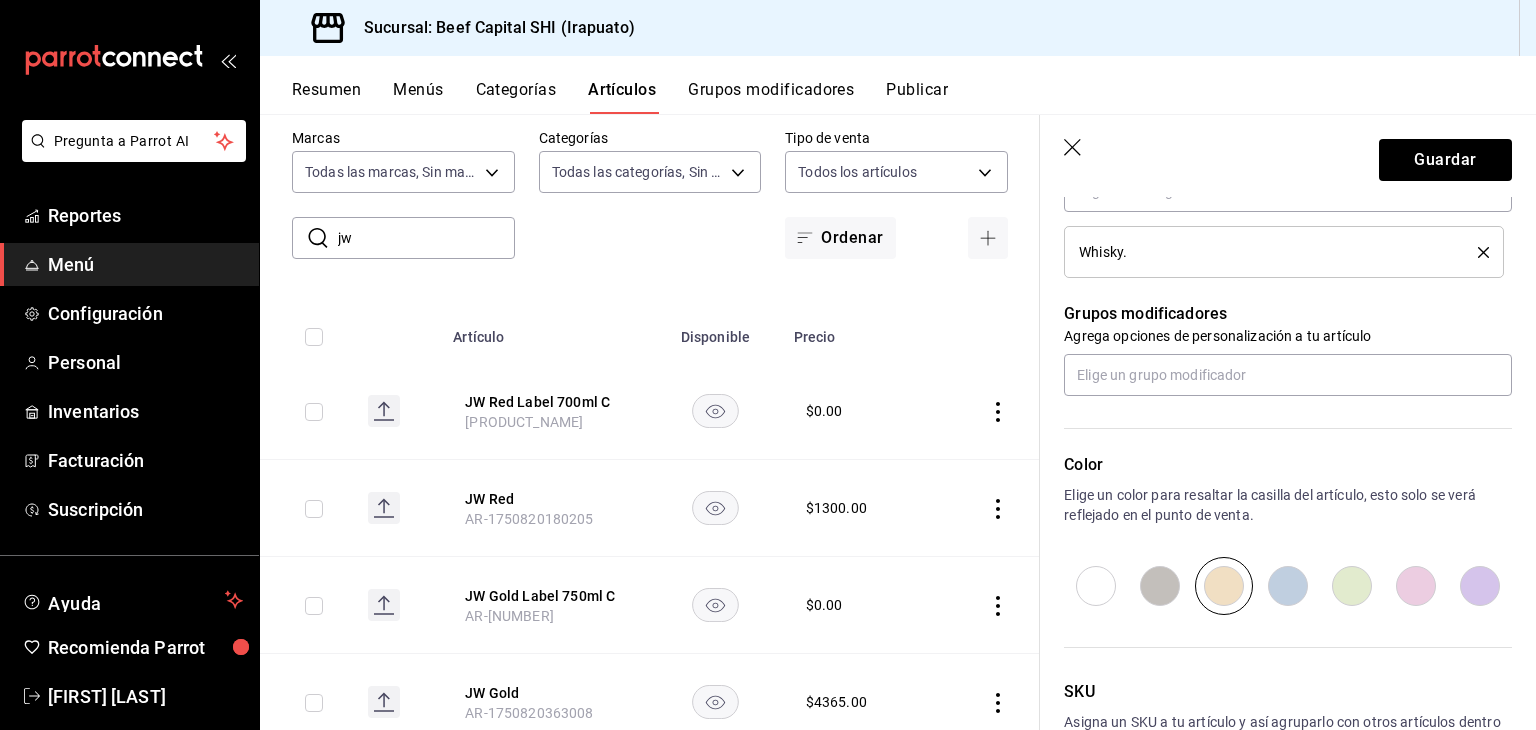 scroll, scrollTop: 800, scrollLeft: 0, axis: vertical 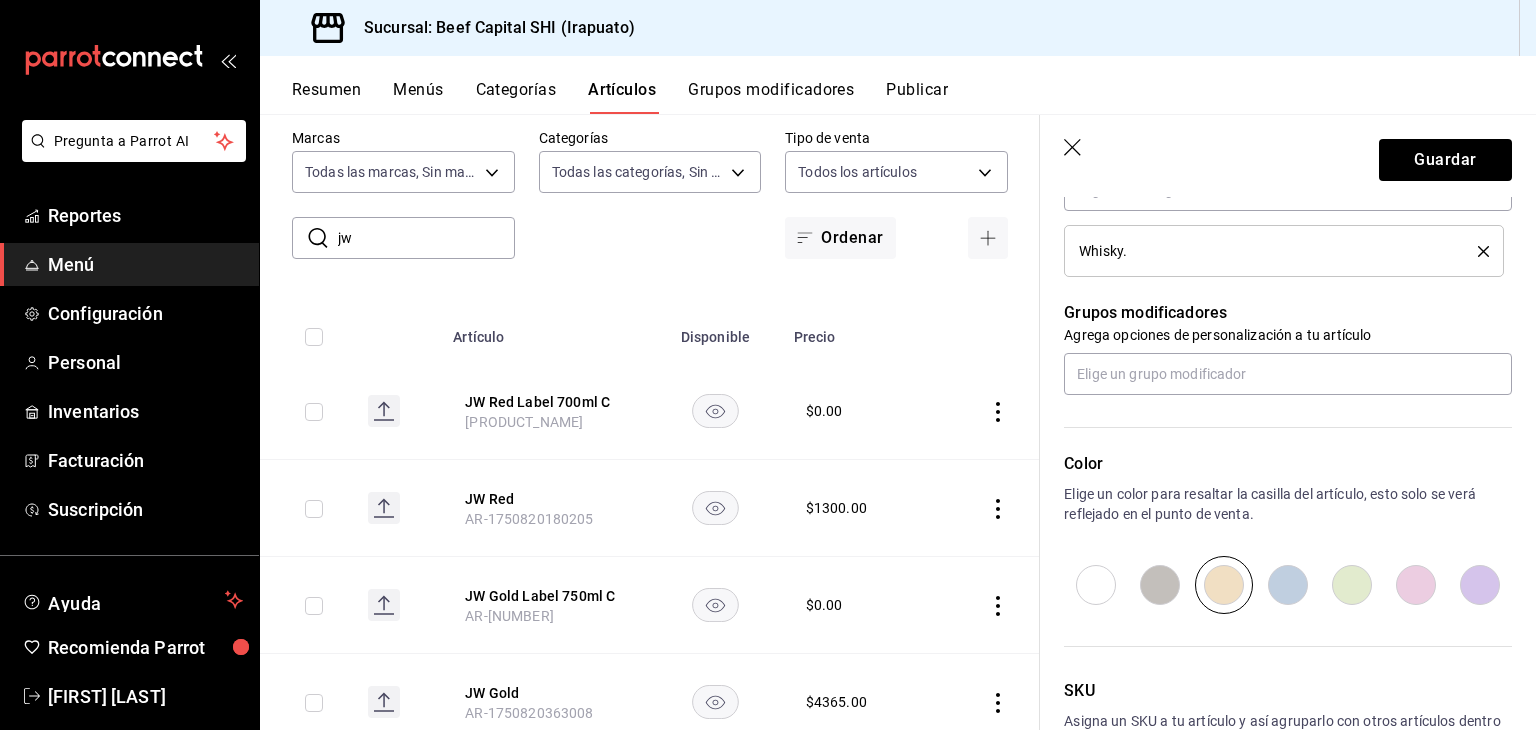 click at bounding box center (1224, 585) 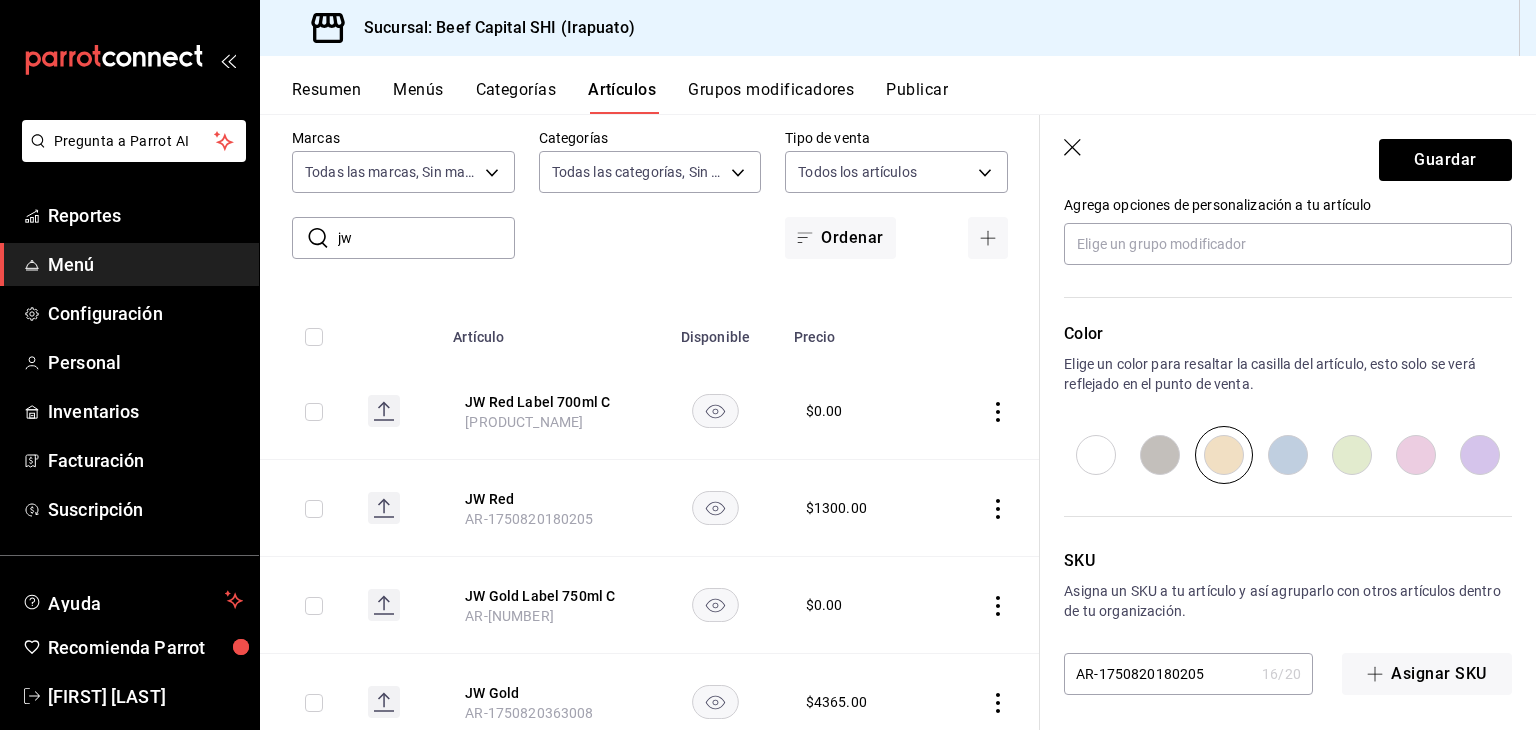 scroll, scrollTop: 934, scrollLeft: 0, axis: vertical 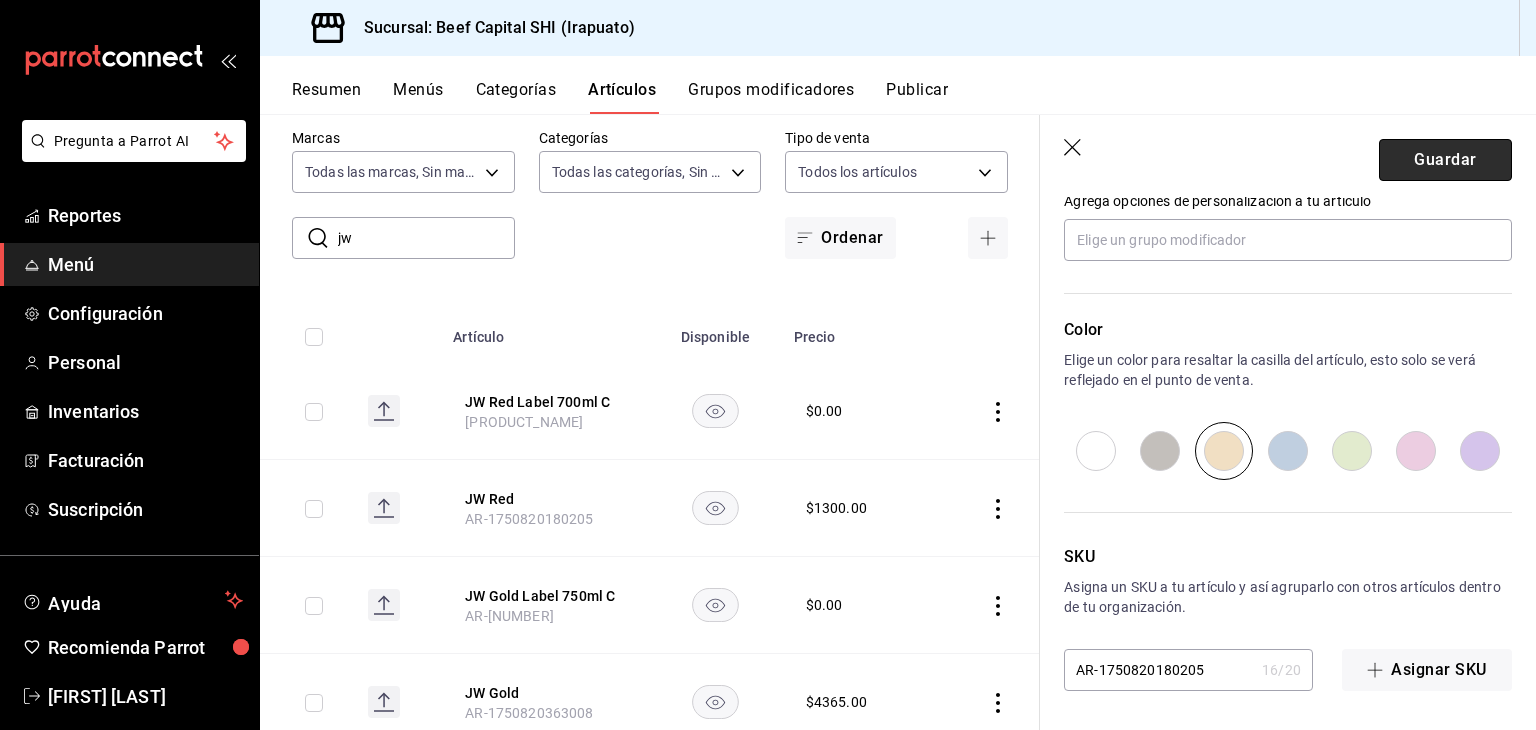 click on "Guardar" at bounding box center [1445, 160] 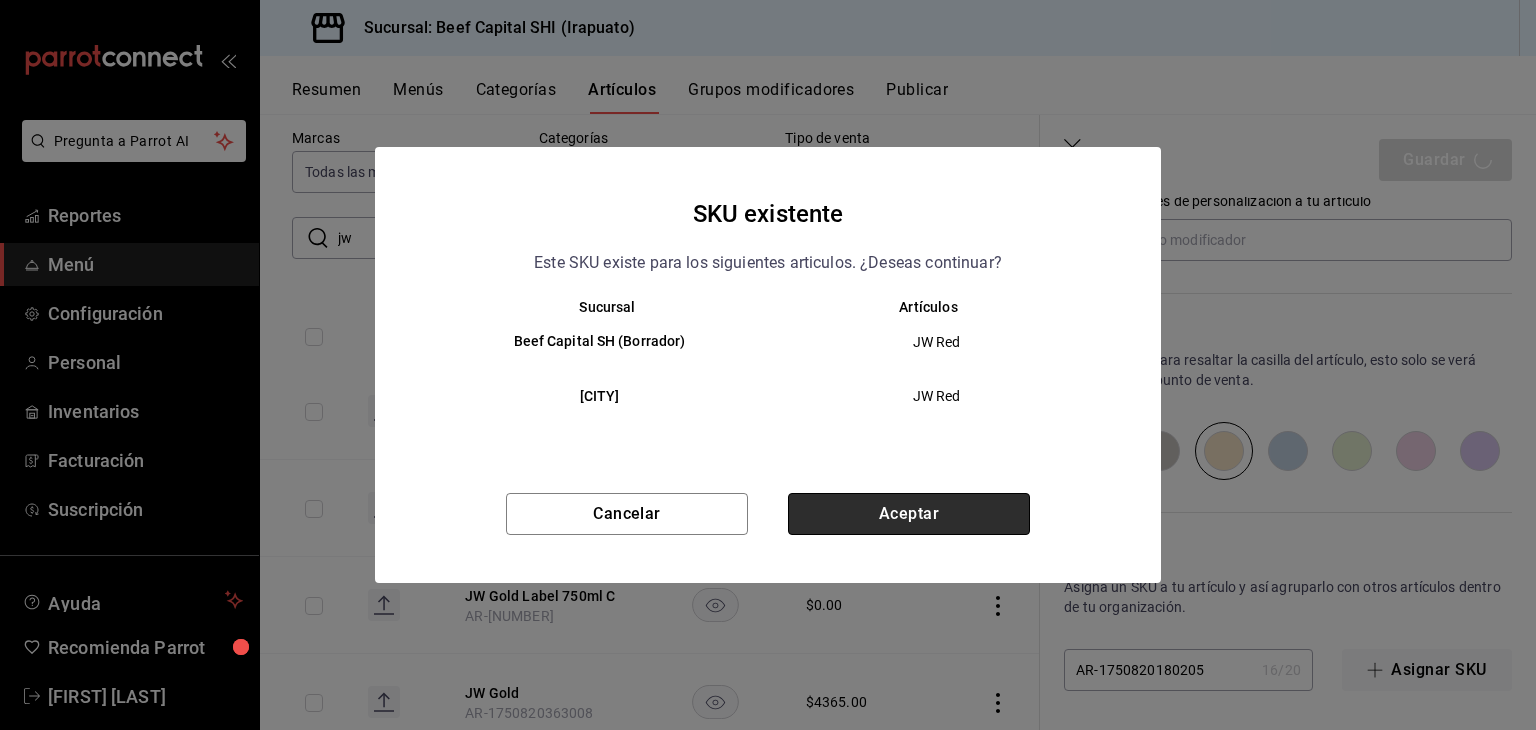 click on "Aceptar" at bounding box center (909, 514) 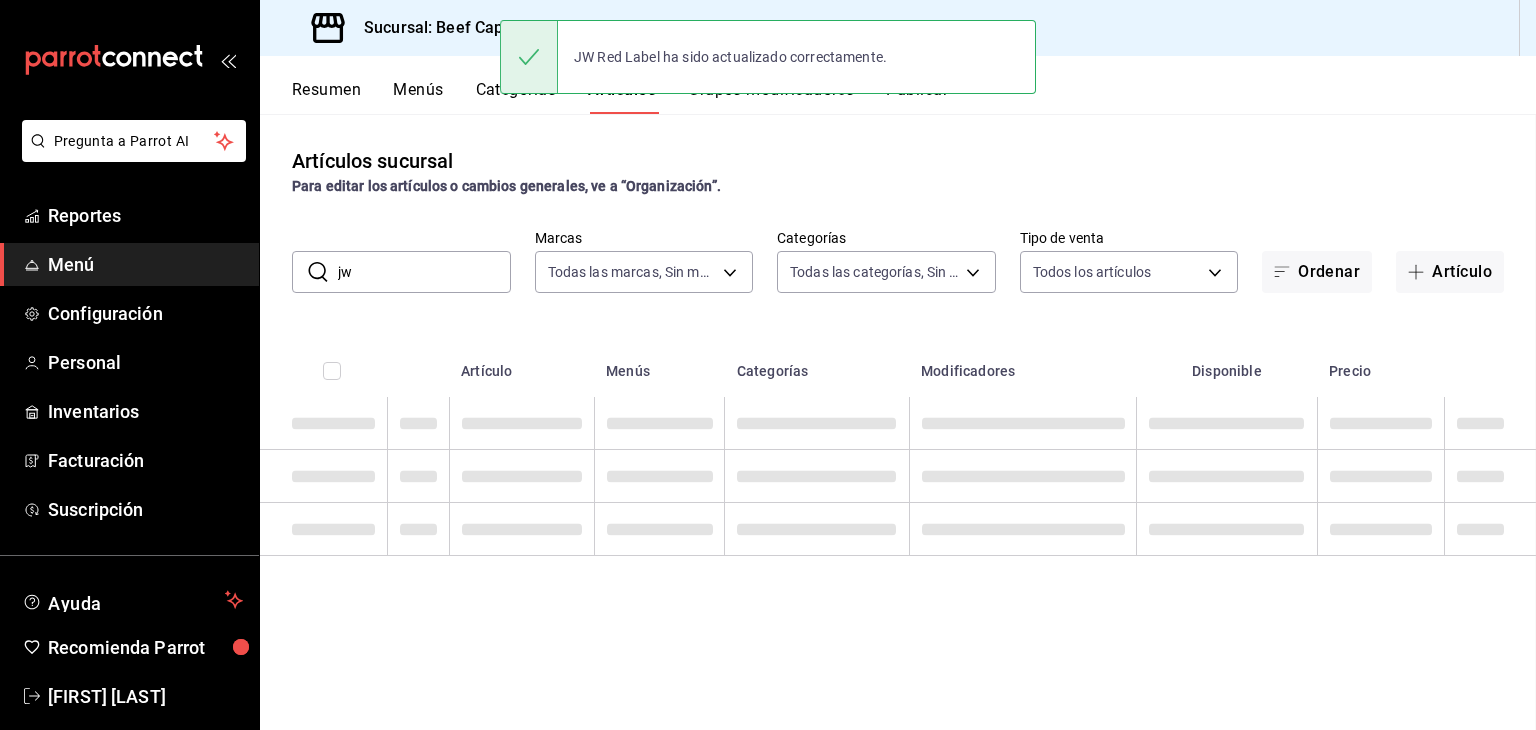 scroll, scrollTop: 0, scrollLeft: 0, axis: both 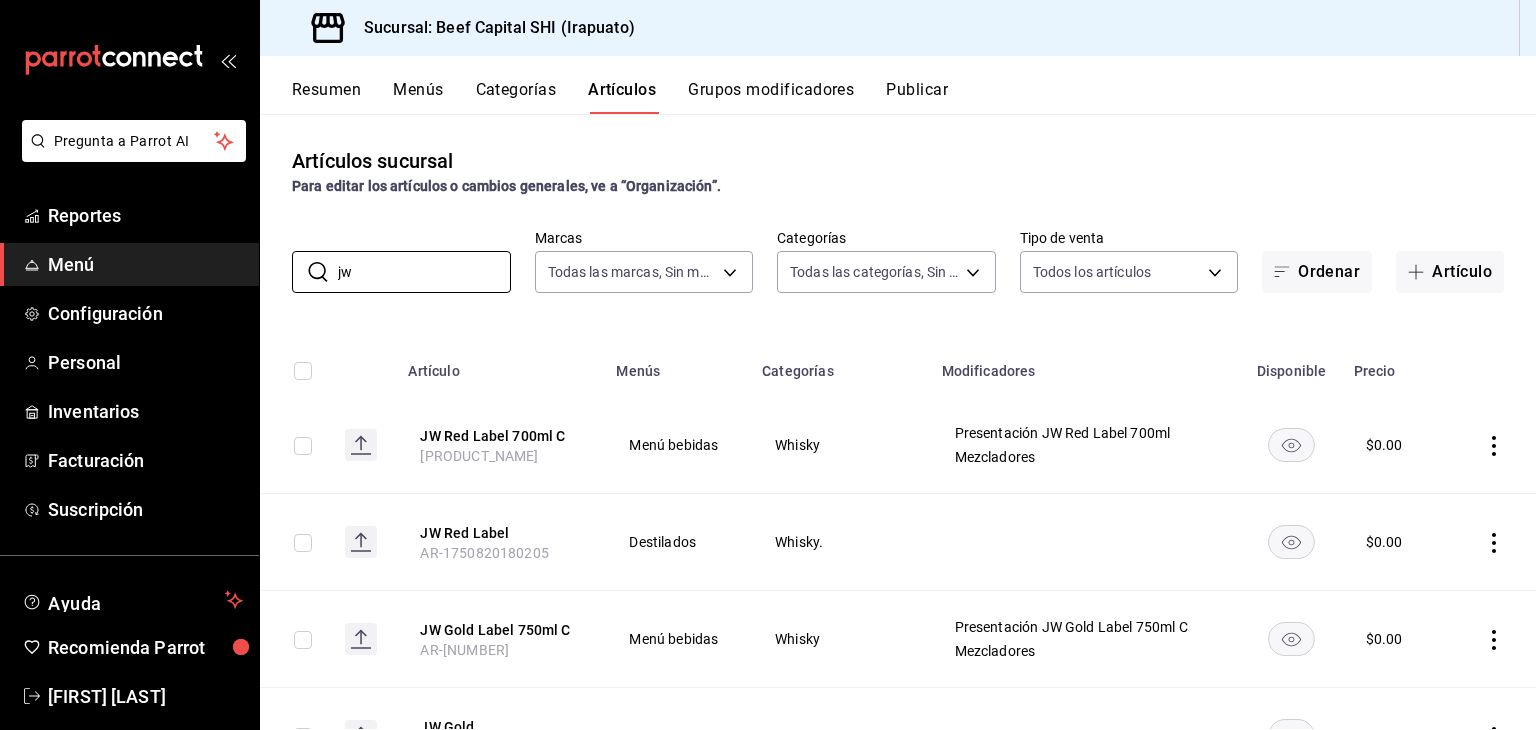 drag, startPoint x: 370, startPoint y: 278, endPoint x: 123, endPoint y: 278, distance: 247 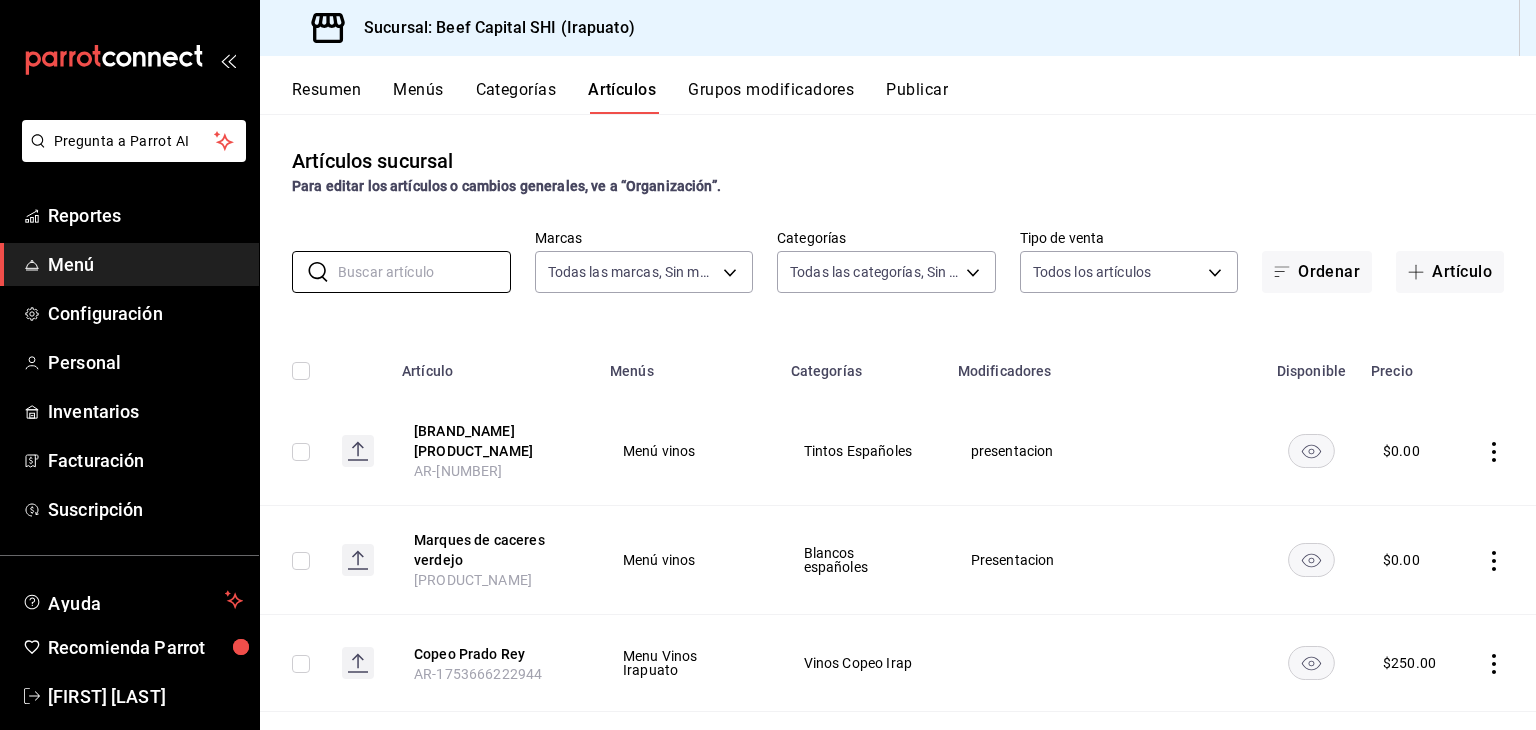 type 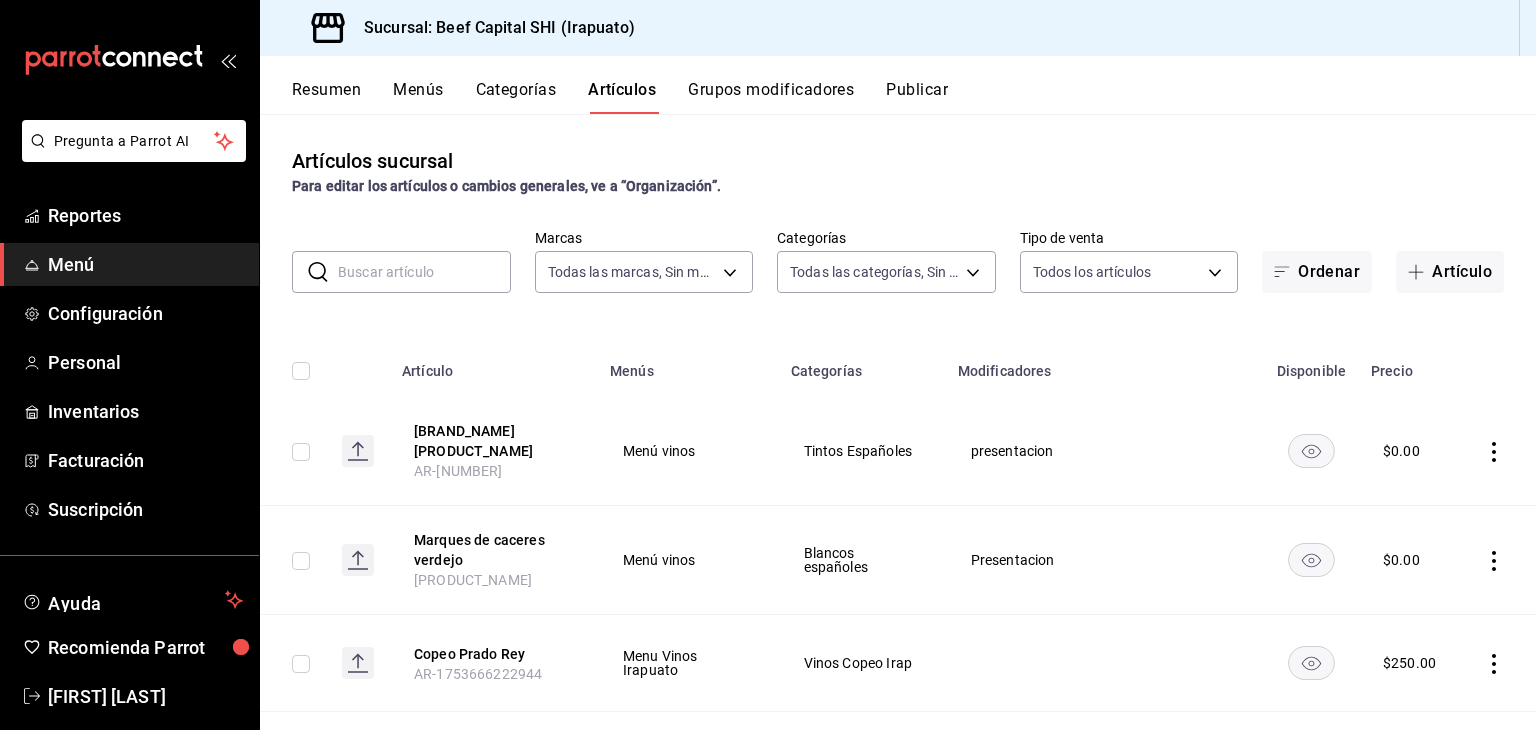 click on "Resumen" at bounding box center [326, 97] 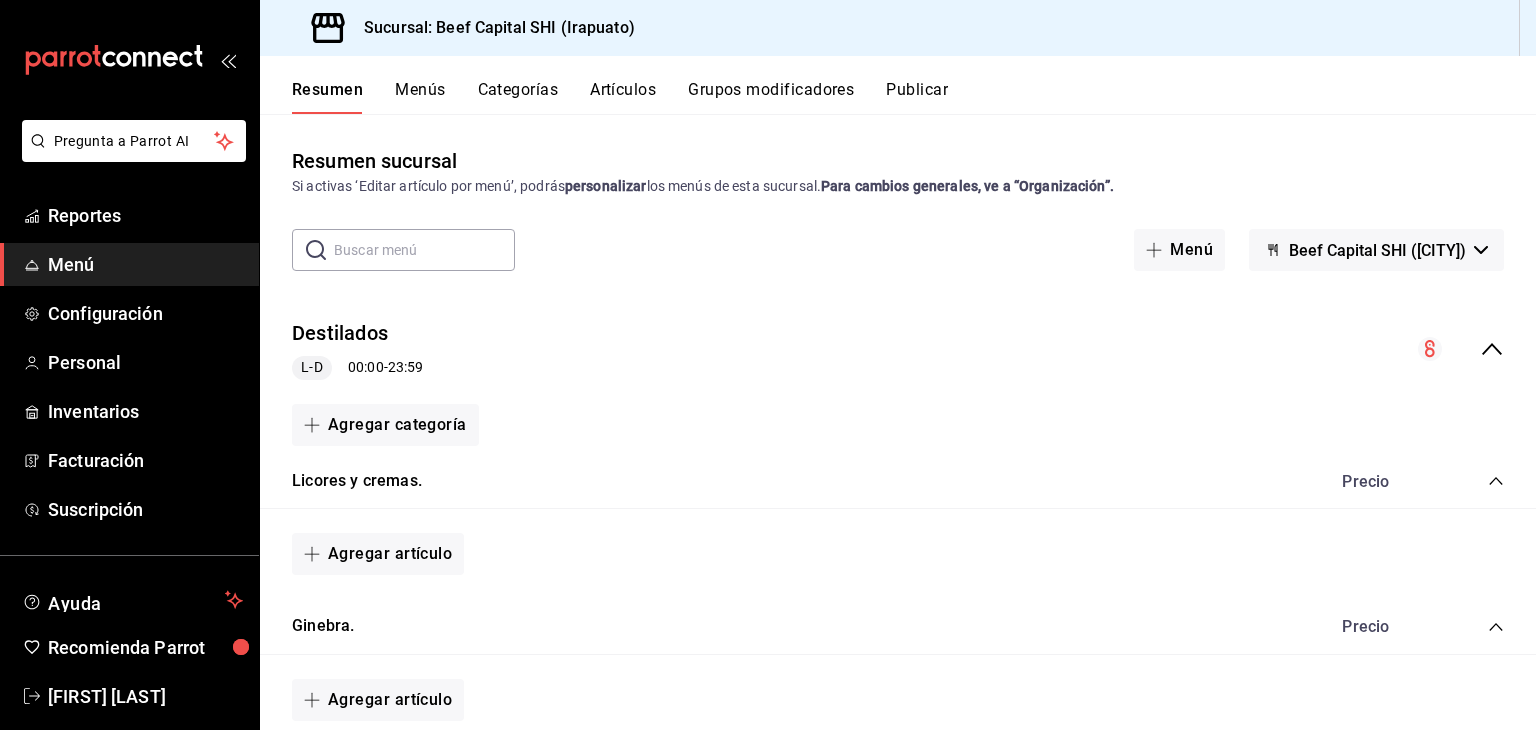 click on "Menú" at bounding box center (145, 264) 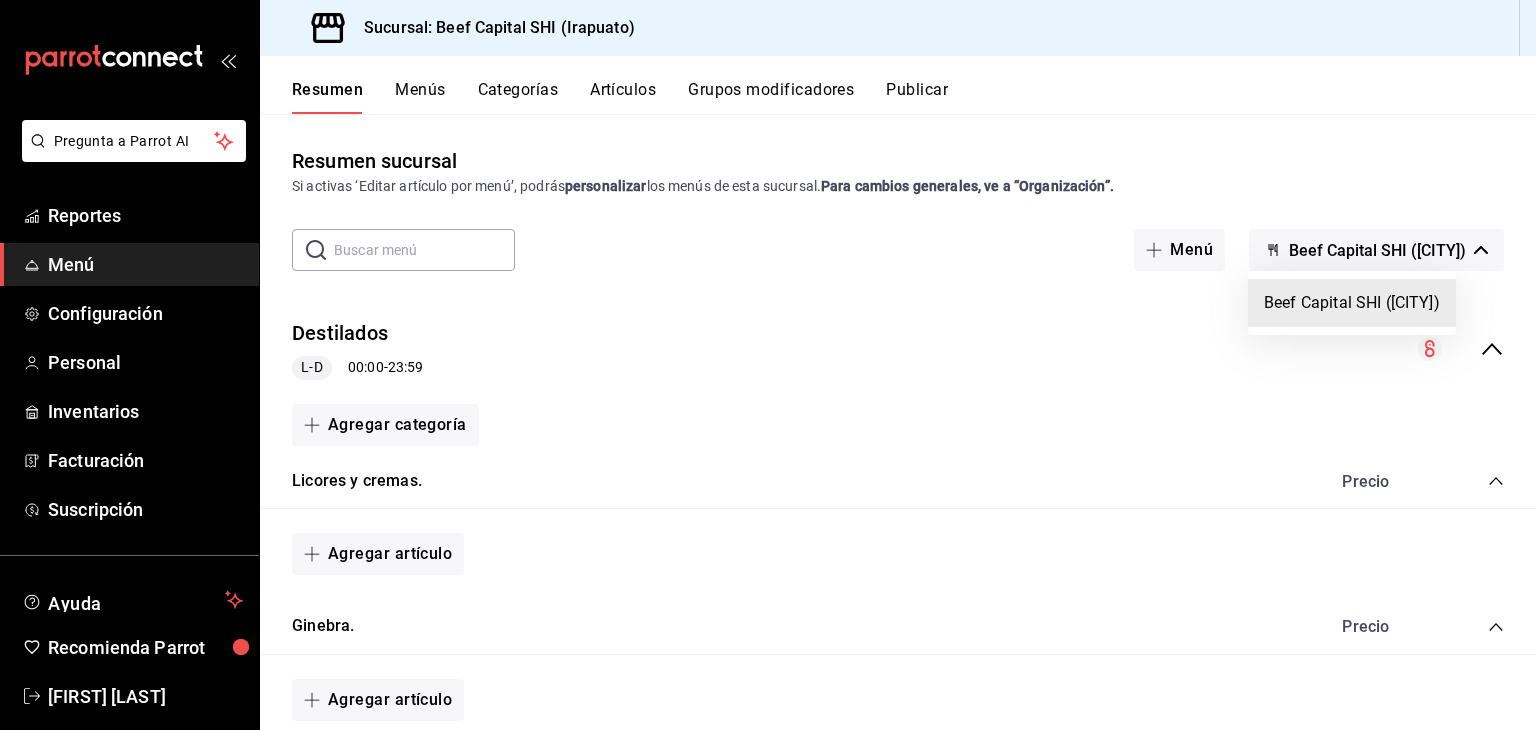 click at bounding box center [768, 365] 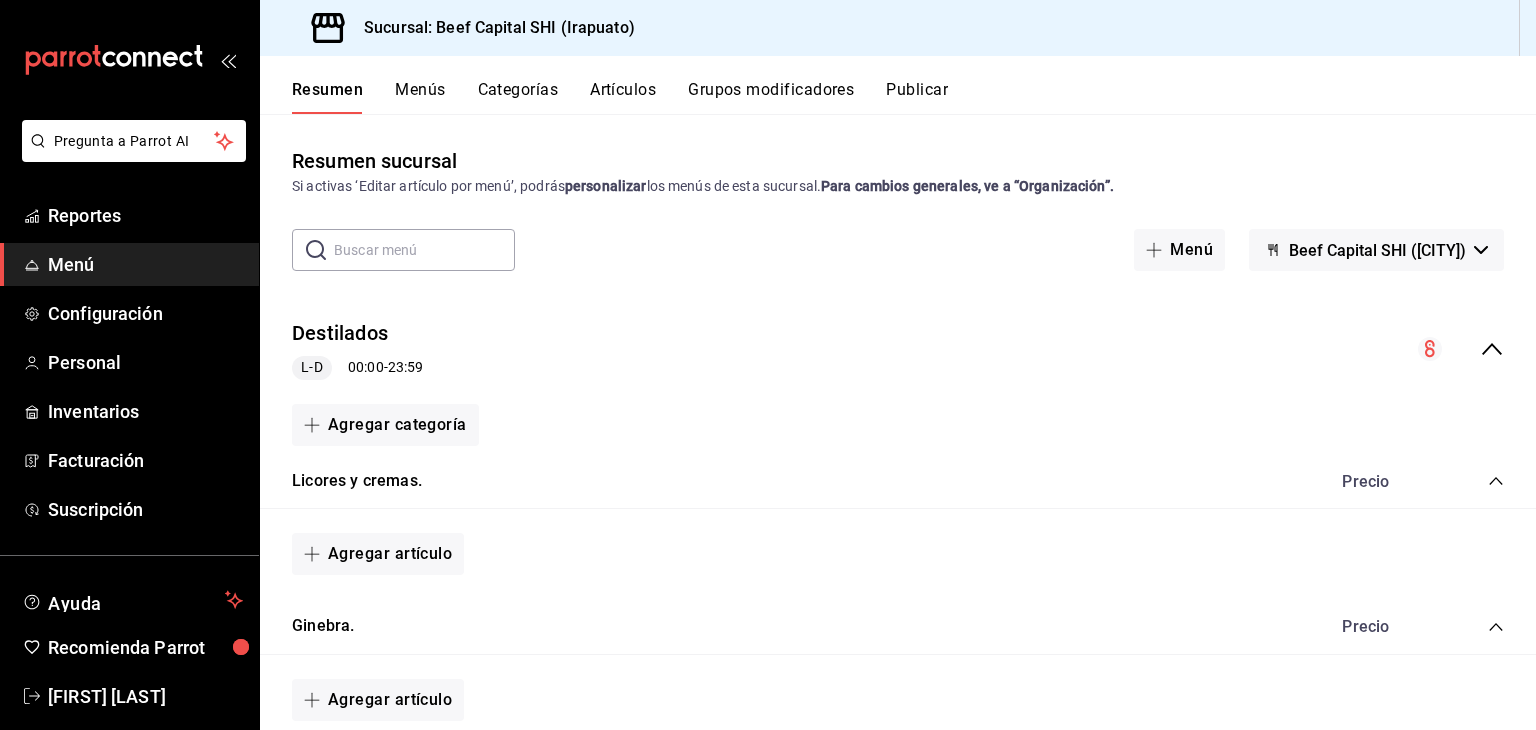 click on "Beef Capital SHI- [CITY]" at bounding box center (1377, 250) 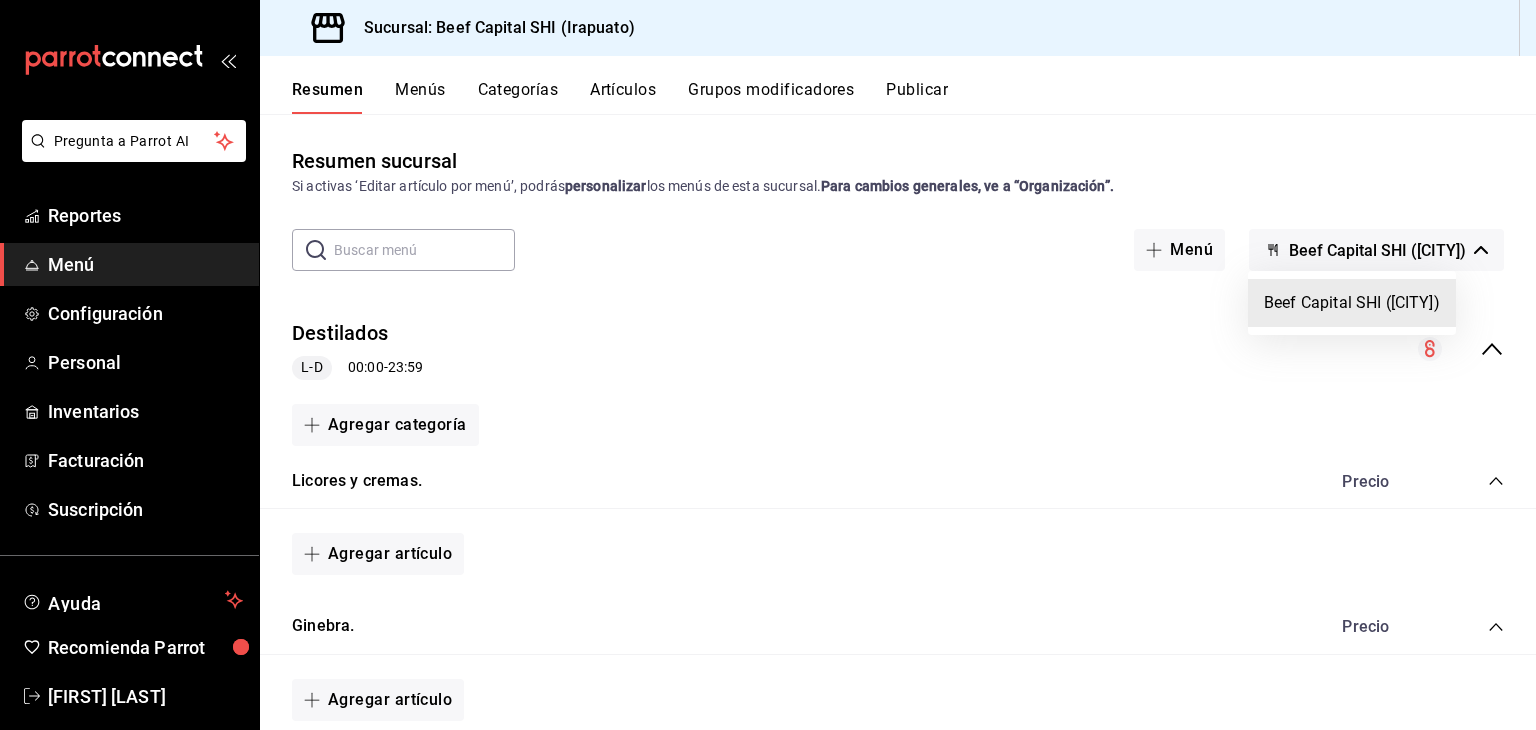click at bounding box center [768, 365] 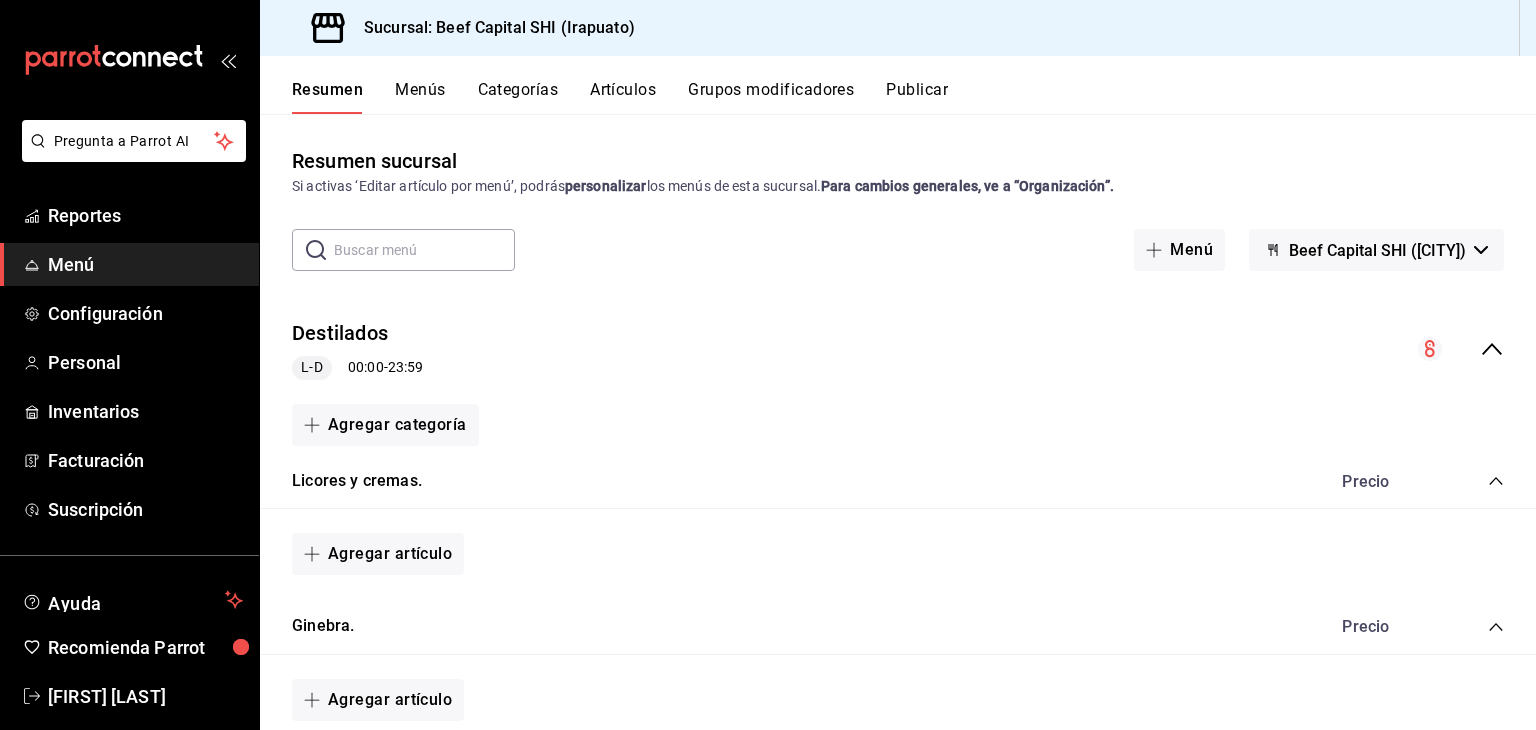 click on "Menús" at bounding box center (420, 97) 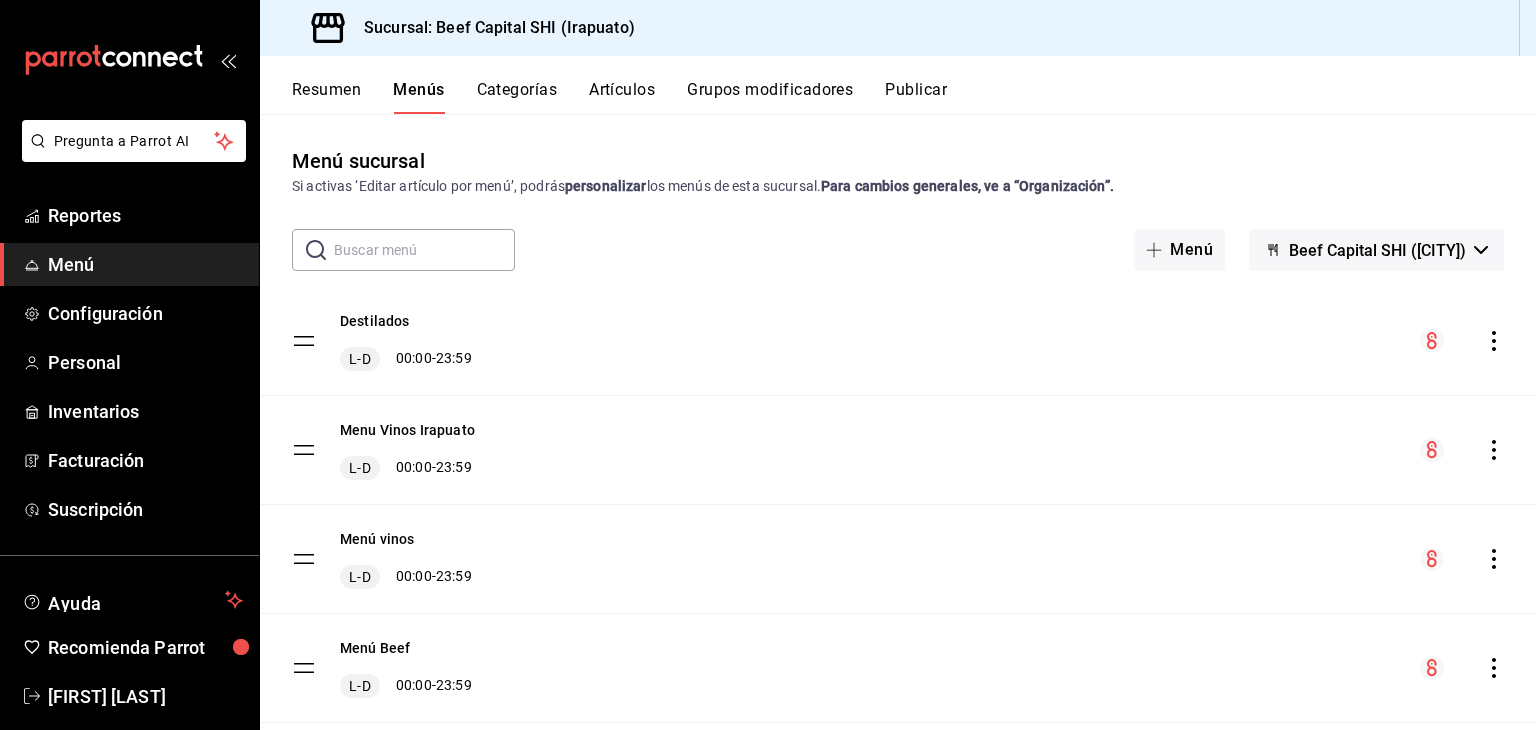 click on "Categorías" at bounding box center (517, 97) 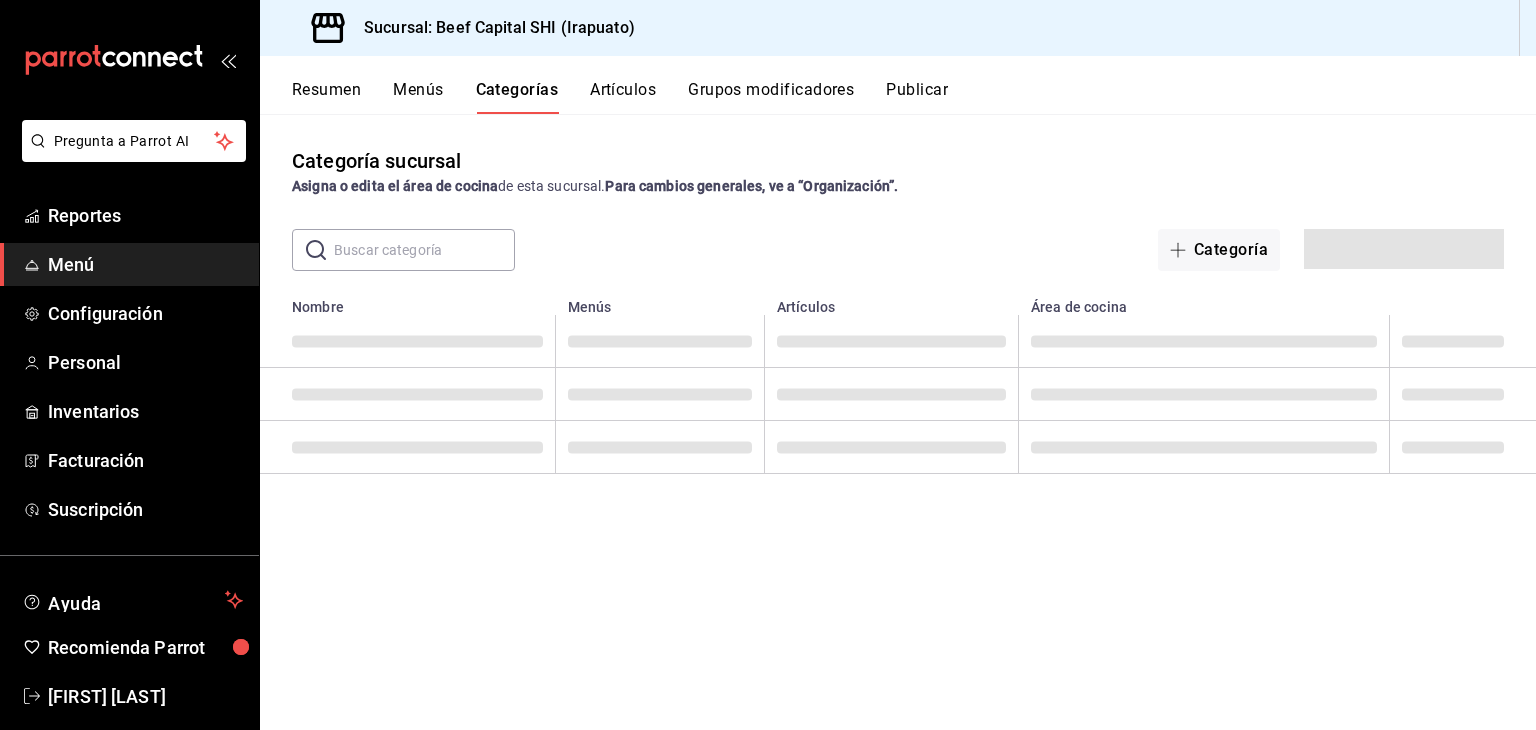 click on "Artículos" at bounding box center [623, 97] 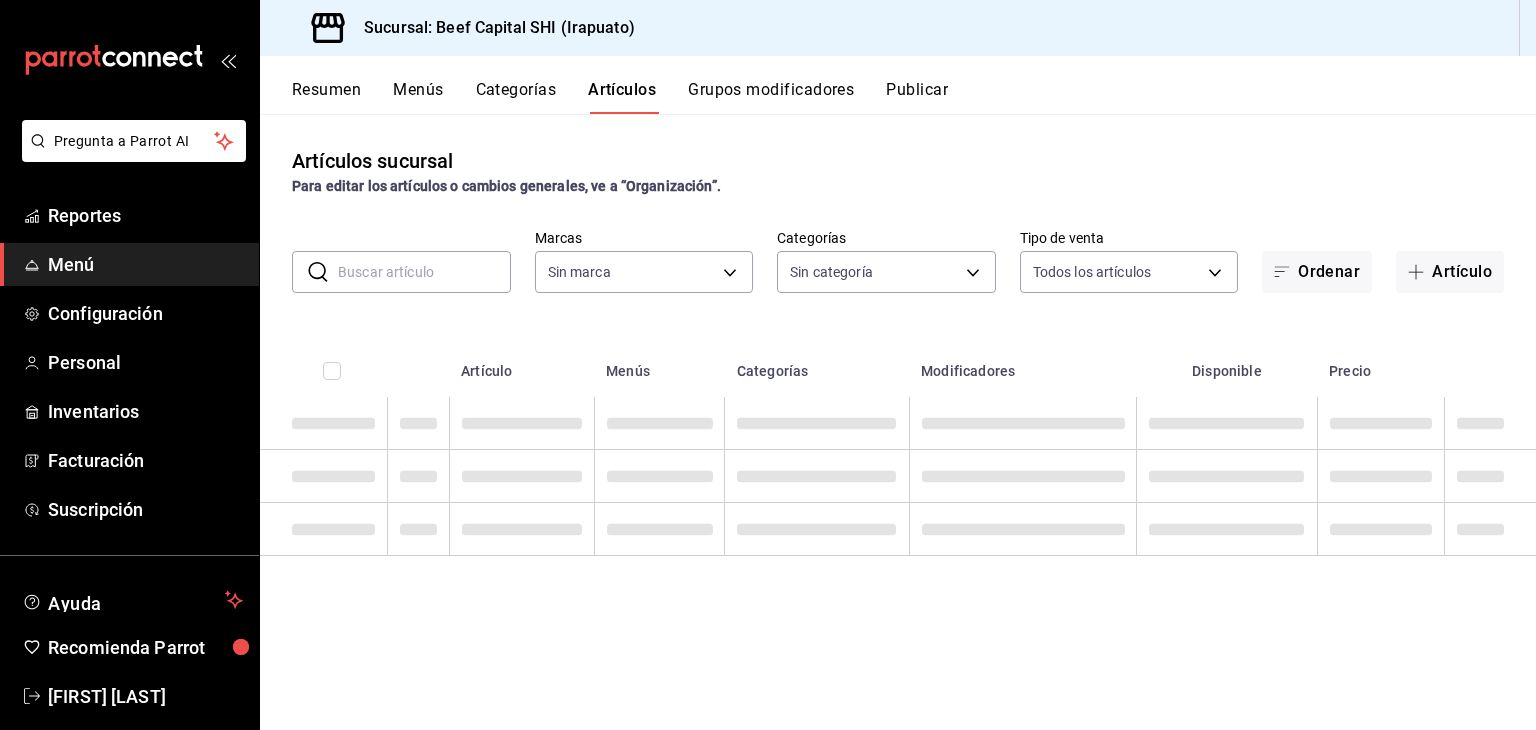 type on "605647f7-5ddc-403a-84da-aa3c8a25865f" 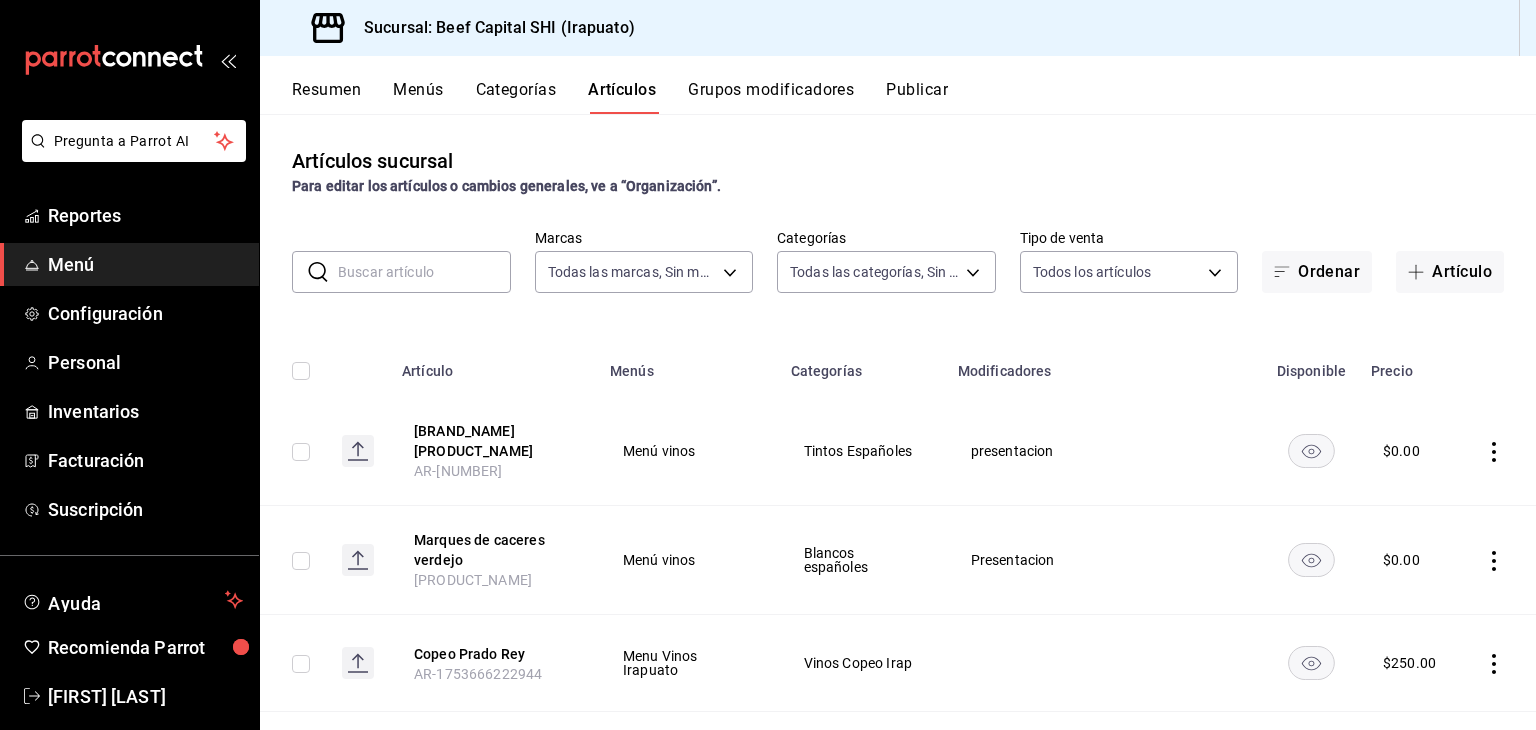 type on "19d1c6a5-4e01-4bbd-af12-f5acee8fbe0d,5710f986-51b4-43bd-8c79-b655f055f127,add07562-8d05-4785-a2e5-d563d7824e6a,2310d169-38da-49f4-afae-9baf331824d4,3e34bff9-4dd6-44dd-a81f-1b0079b8d960,c1b39be9-fc16-435a-bed4-7914f0f9ecf4,5accff15-a2b6-450e-933b-21f2d85de5fa,746b9459-d29d-4144-b0b2-31e451dece40,bd086e43-5b7e-4af3-bcd2-5e4de1799ad8,5aaa2e03-870a-4139-a5ee-c0adf652e721,b9d03865-b415-493f-a2ea-e4353c441588,3c7d2ad2-1d43-4c0a-865e-ca5f70957830,f23f0945-c331-47c3-a78d-c8adfdb22f29,70fc7f8b-7193-4205-9978-c70e370b88ec,15fc0098-a8a6-4625-ad8b-91a15c1bbf05,a2cfab74-379c-4389-8d06-b32e88edb388,c5d70b27-e86d-4c7d-a5f3-dfc541fd6873,f88518ab-b853-4dd6-aa6c-53ca66c6ccf4,8828723a-0015-47f9-bab0-107c99beb256,8ec04016-420a-44a2-b3e3-785083b6f673,318d6cbe-7b2b-4a39-a82d-239c927cd86f,48f7fb61-45c2-42d0-b0ba-021fa4206c9a,c0e257bc-c66b-4af4-bb53-edede752b9d2,13358f1b-fc32-4a6c-b044-12be6e04d9e6,03cf777b-250c-4d50-8c5f-234c926fe296,0d09ec44-93f8-4950-a2ba-8b5bbde65602,160f20af-4788-4aa6-9e10-564924ebade7,366aa65f-dcae-4592-b26..." 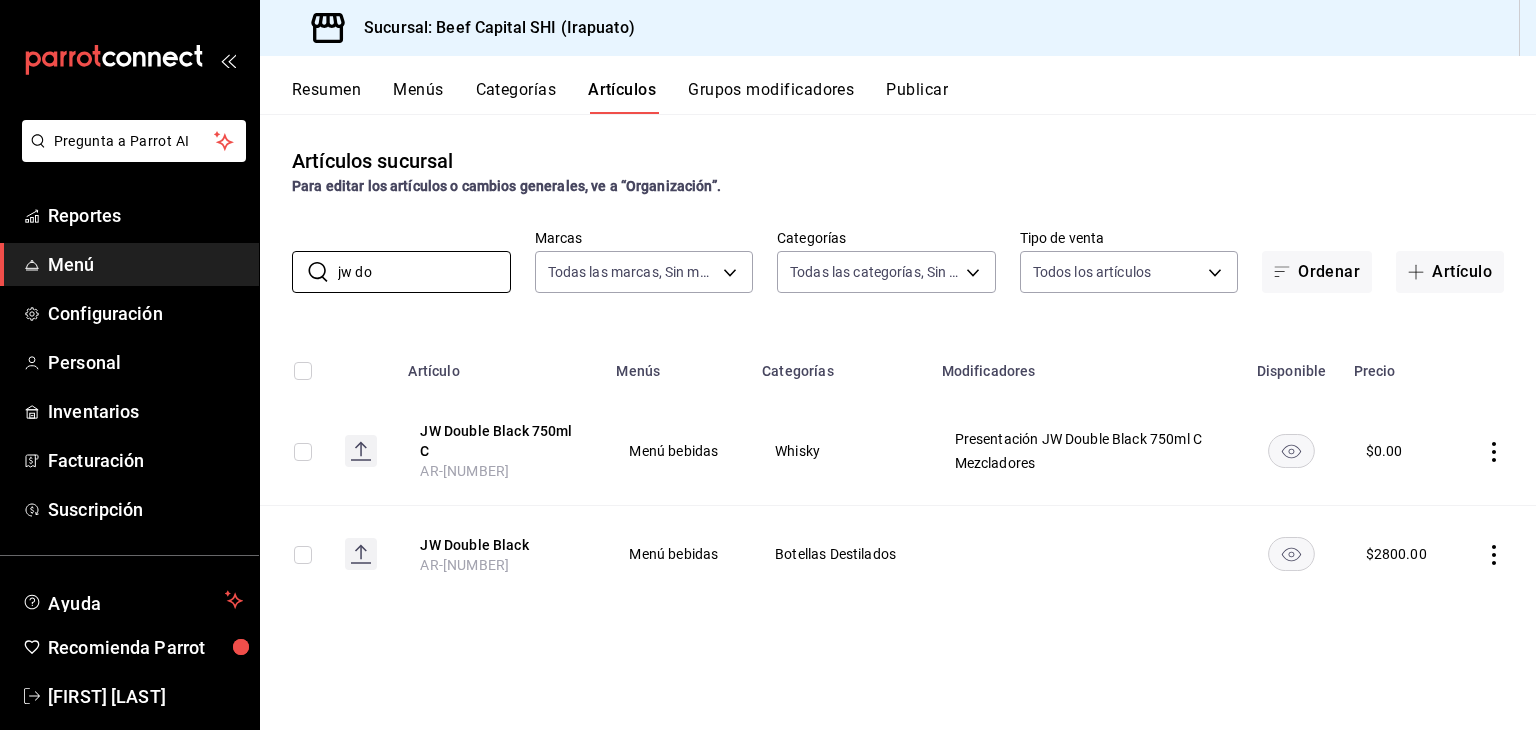 type on "jw do" 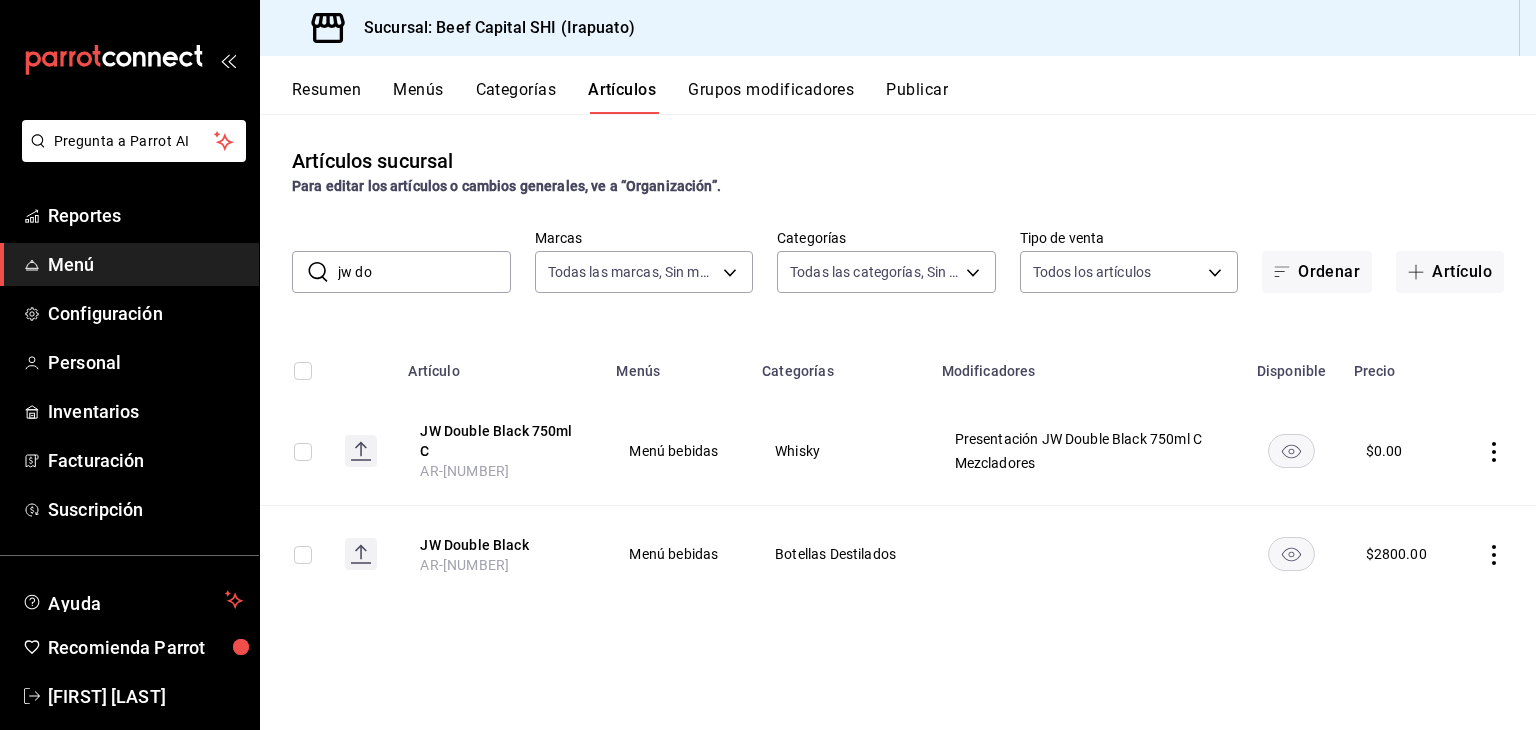 click 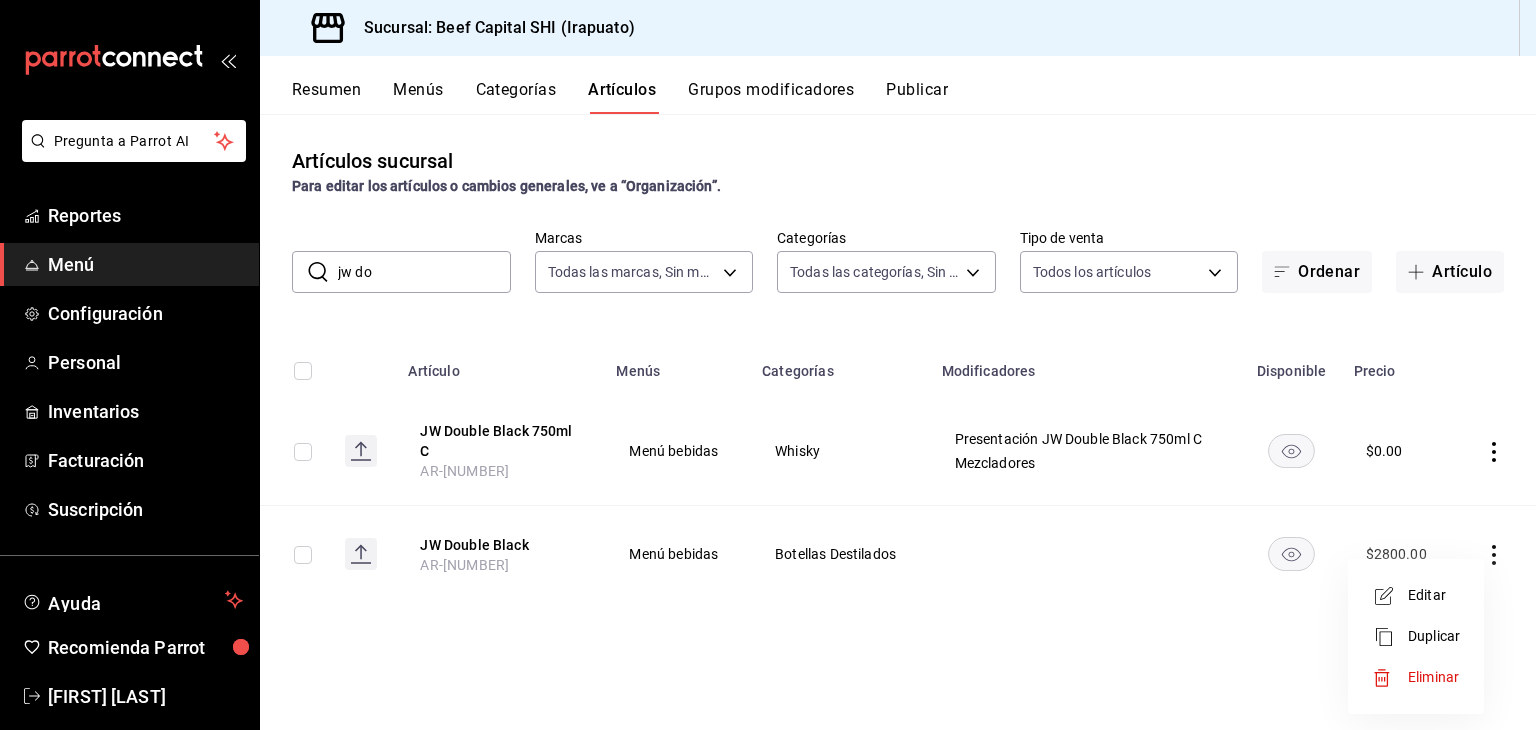 click on "Editar" at bounding box center [1434, 595] 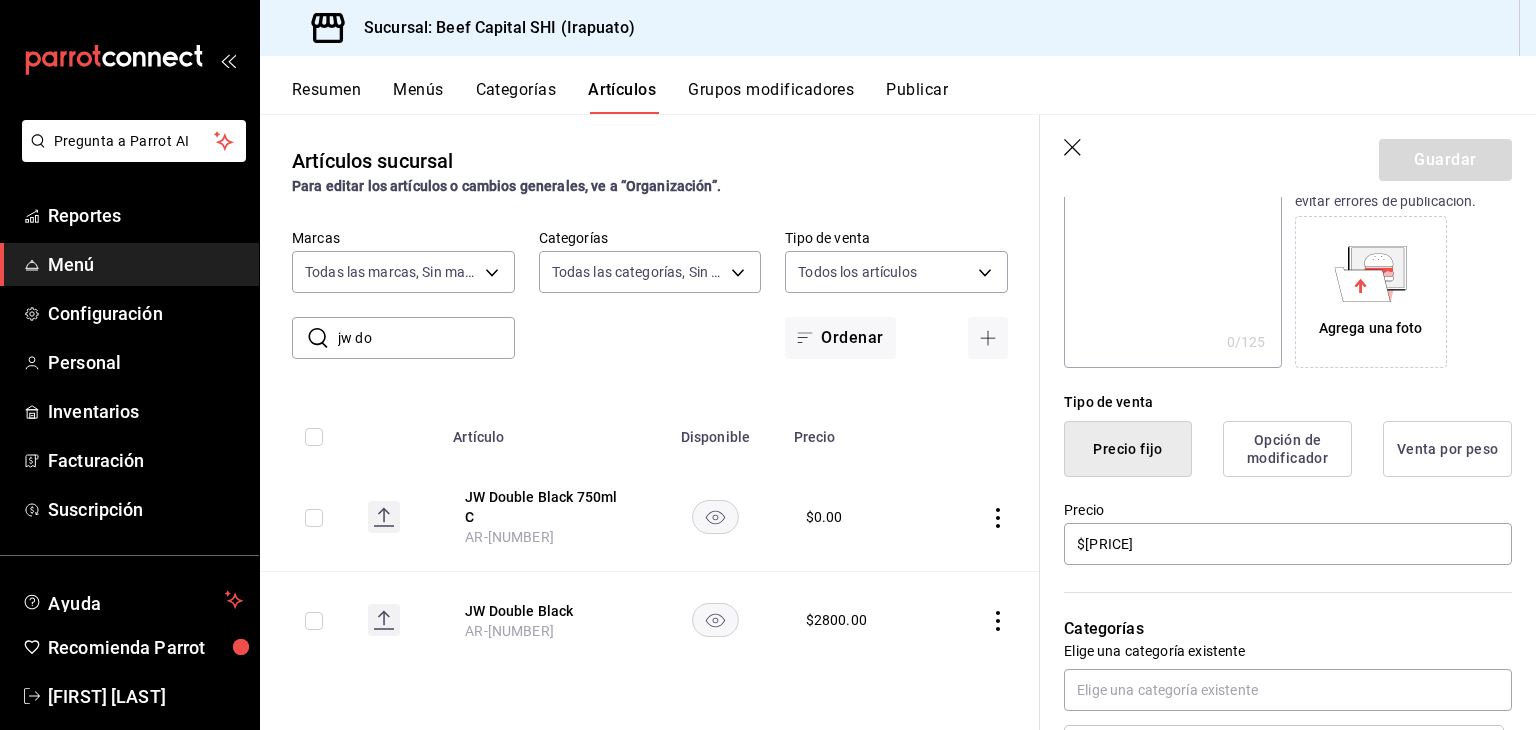 scroll, scrollTop: 400, scrollLeft: 0, axis: vertical 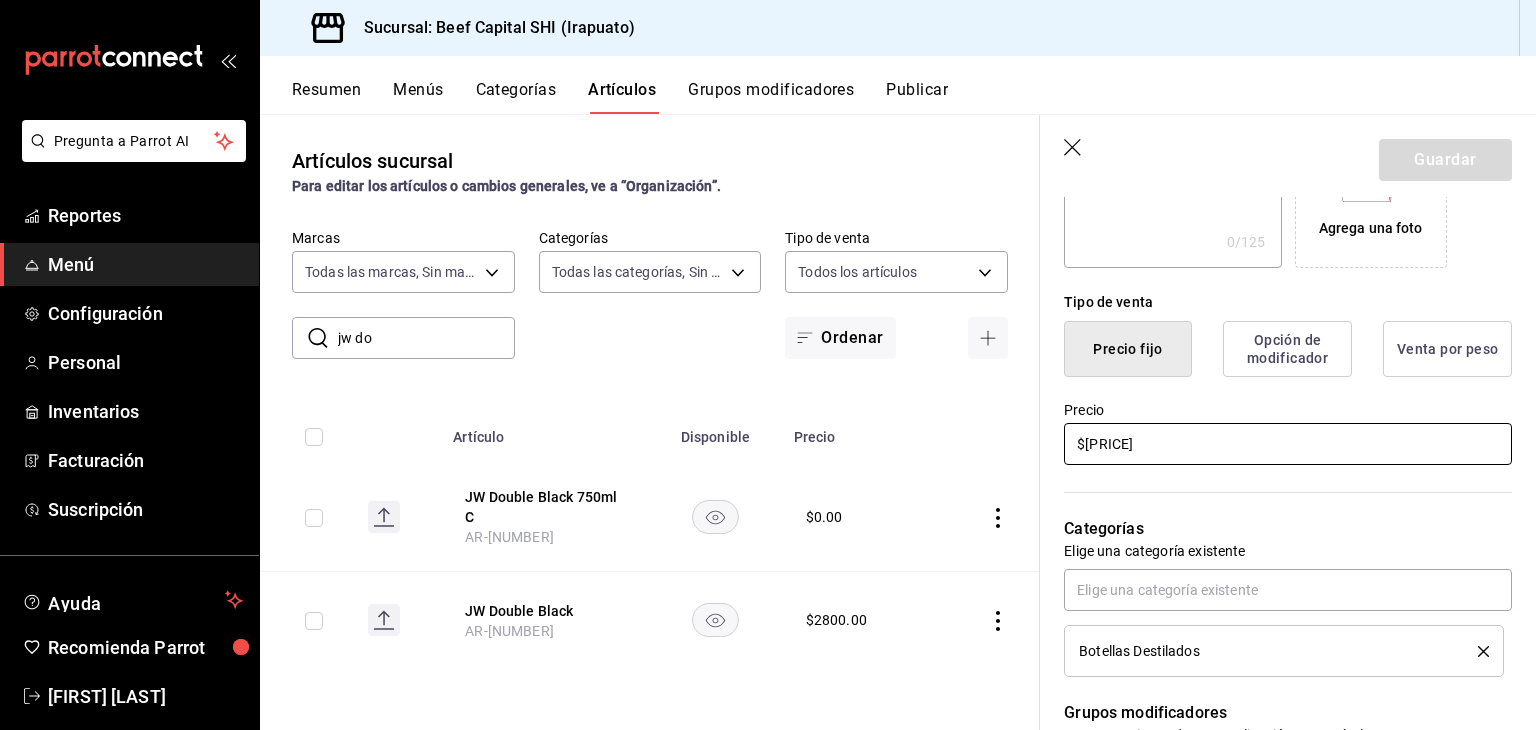 drag, startPoint x: 1174, startPoint y: 446, endPoint x: 1016, endPoint y: 447, distance: 158.00316 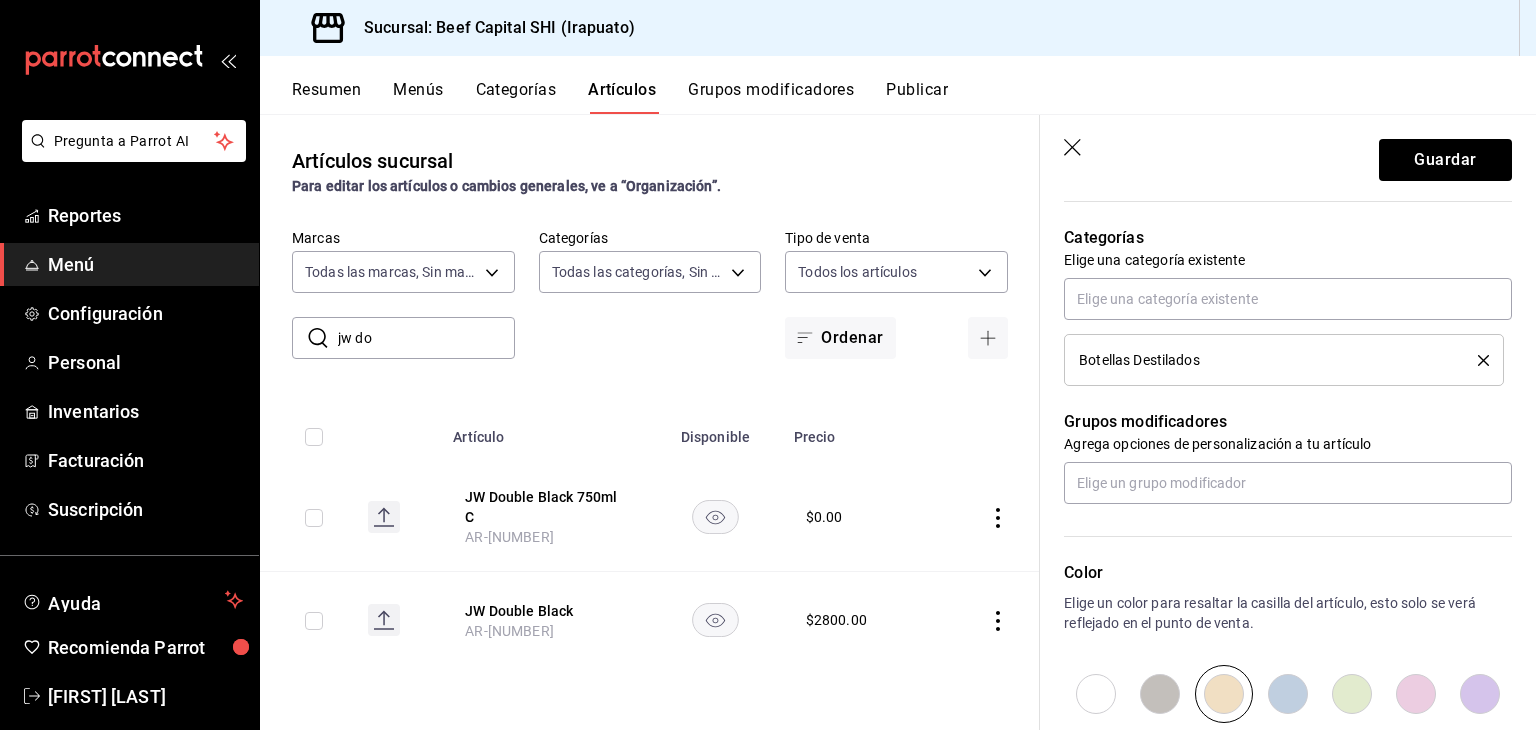 scroll, scrollTop: 700, scrollLeft: 0, axis: vertical 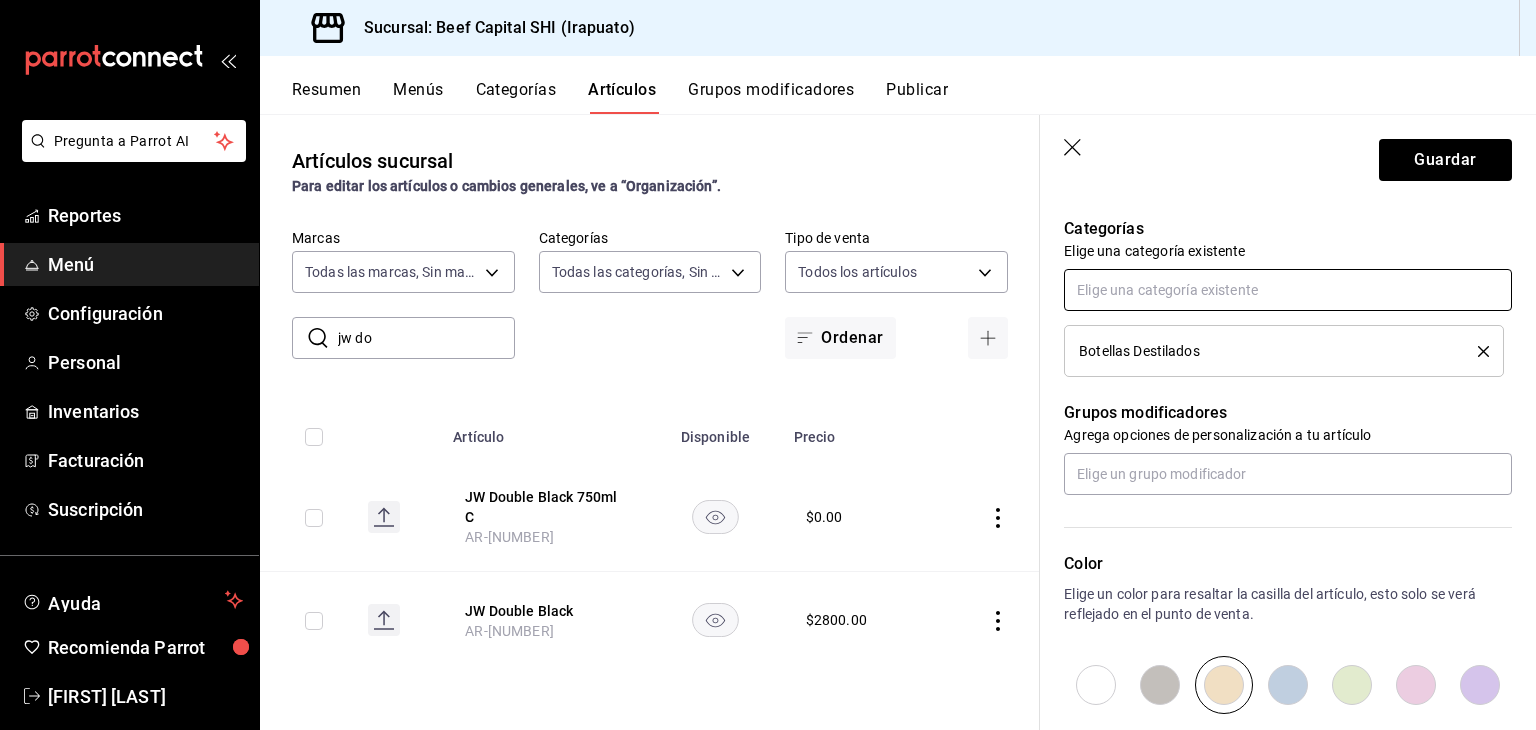 type on "$0.00" 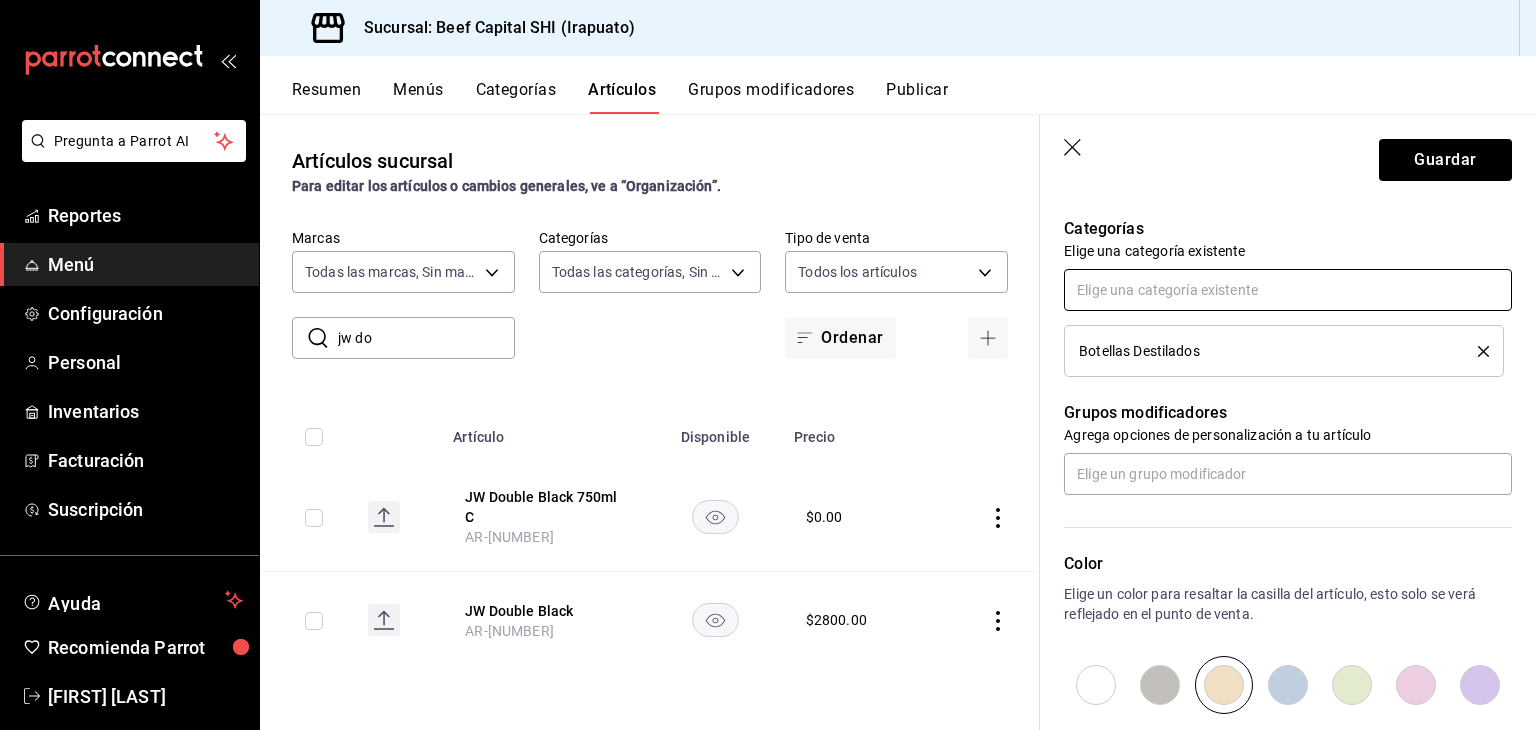 click at bounding box center [1288, 290] 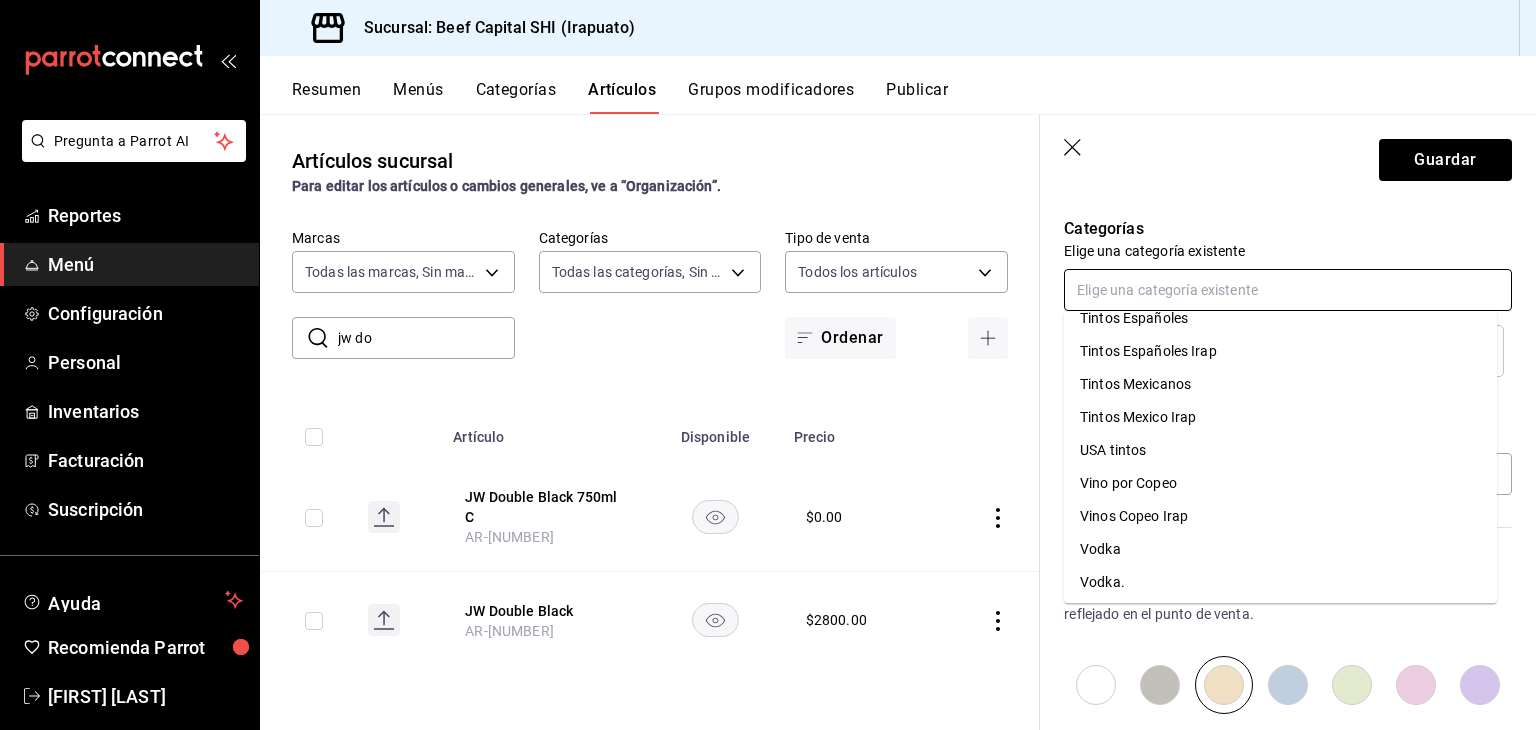 scroll, scrollTop: 1770, scrollLeft: 0, axis: vertical 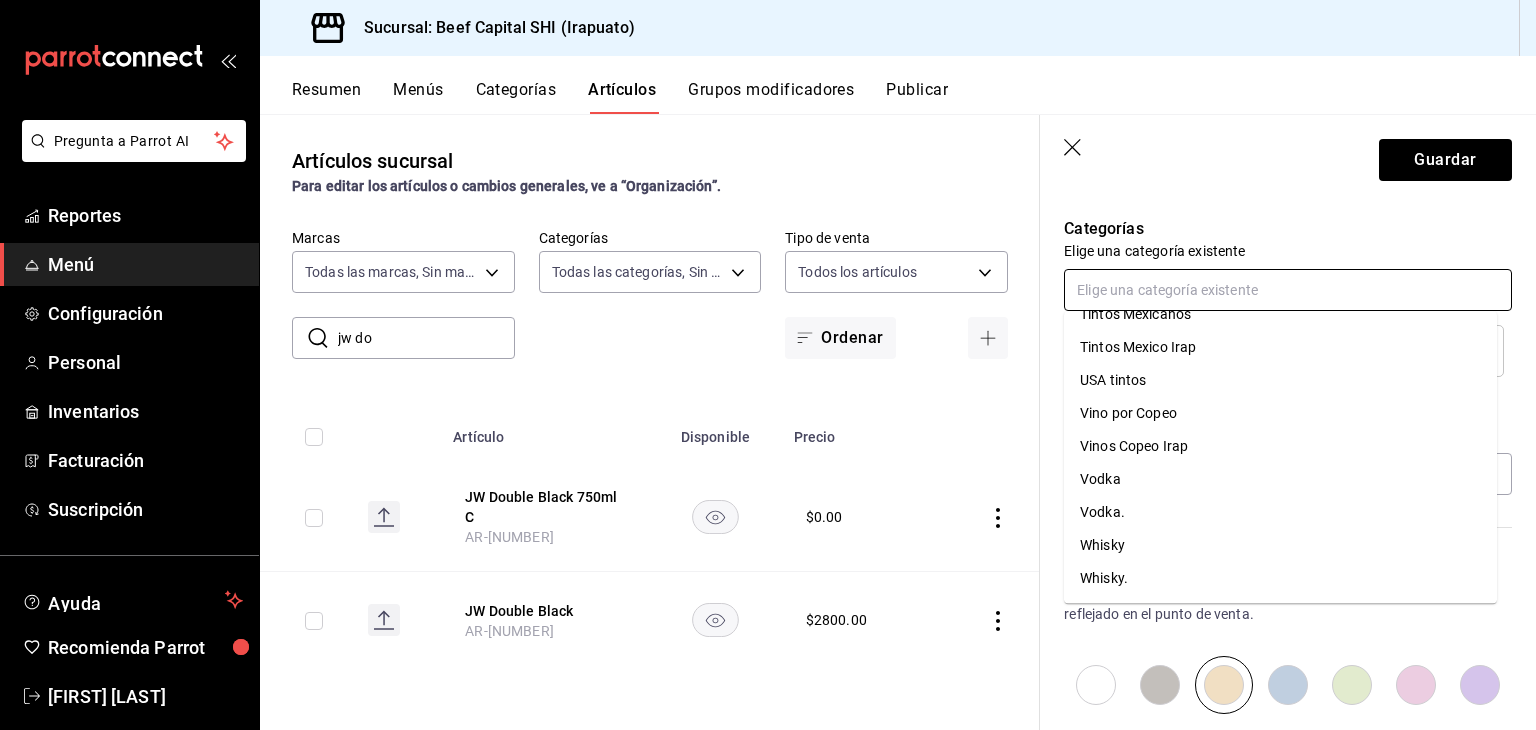 click on "Whisky." at bounding box center (1280, 578) 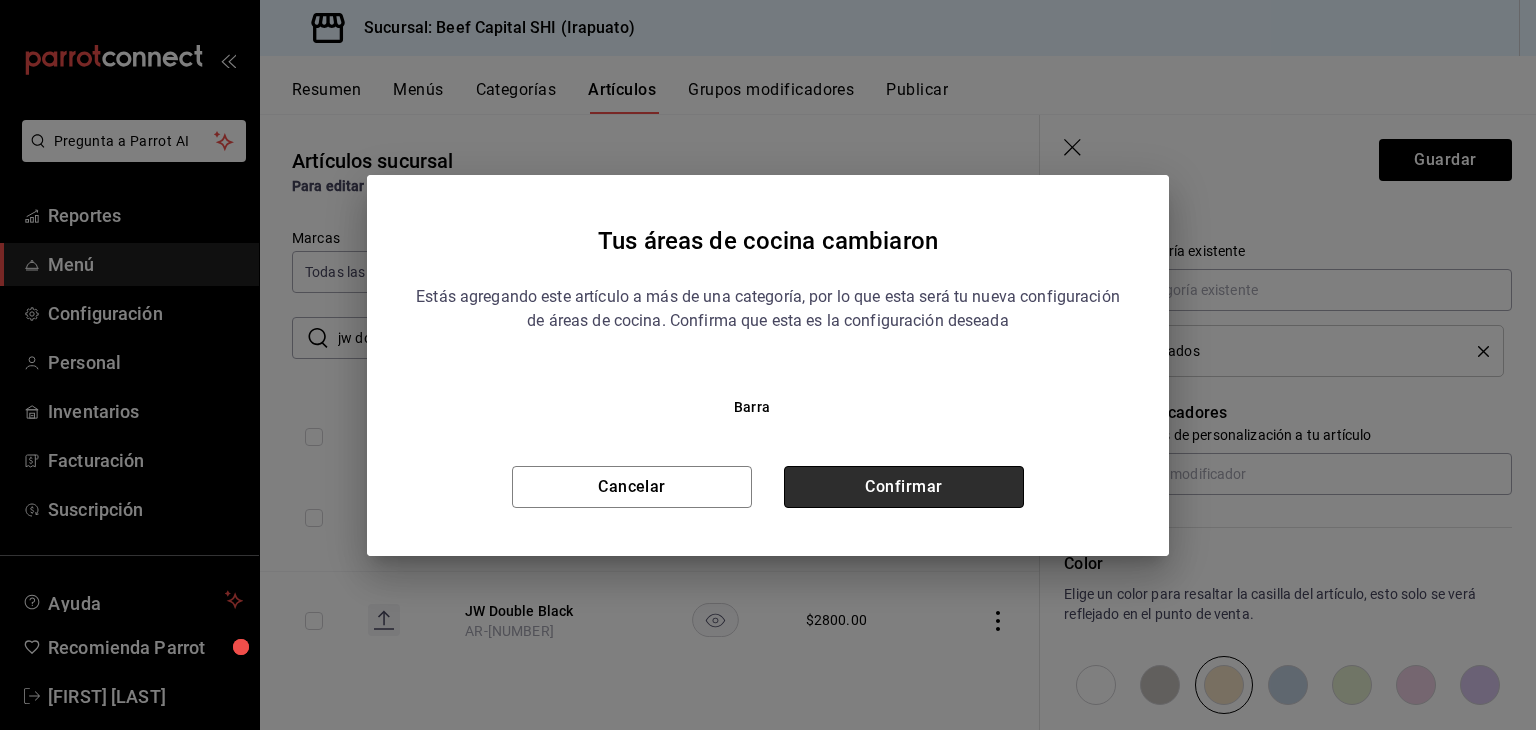 click on "Confirmar" at bounding box center (904, 487) 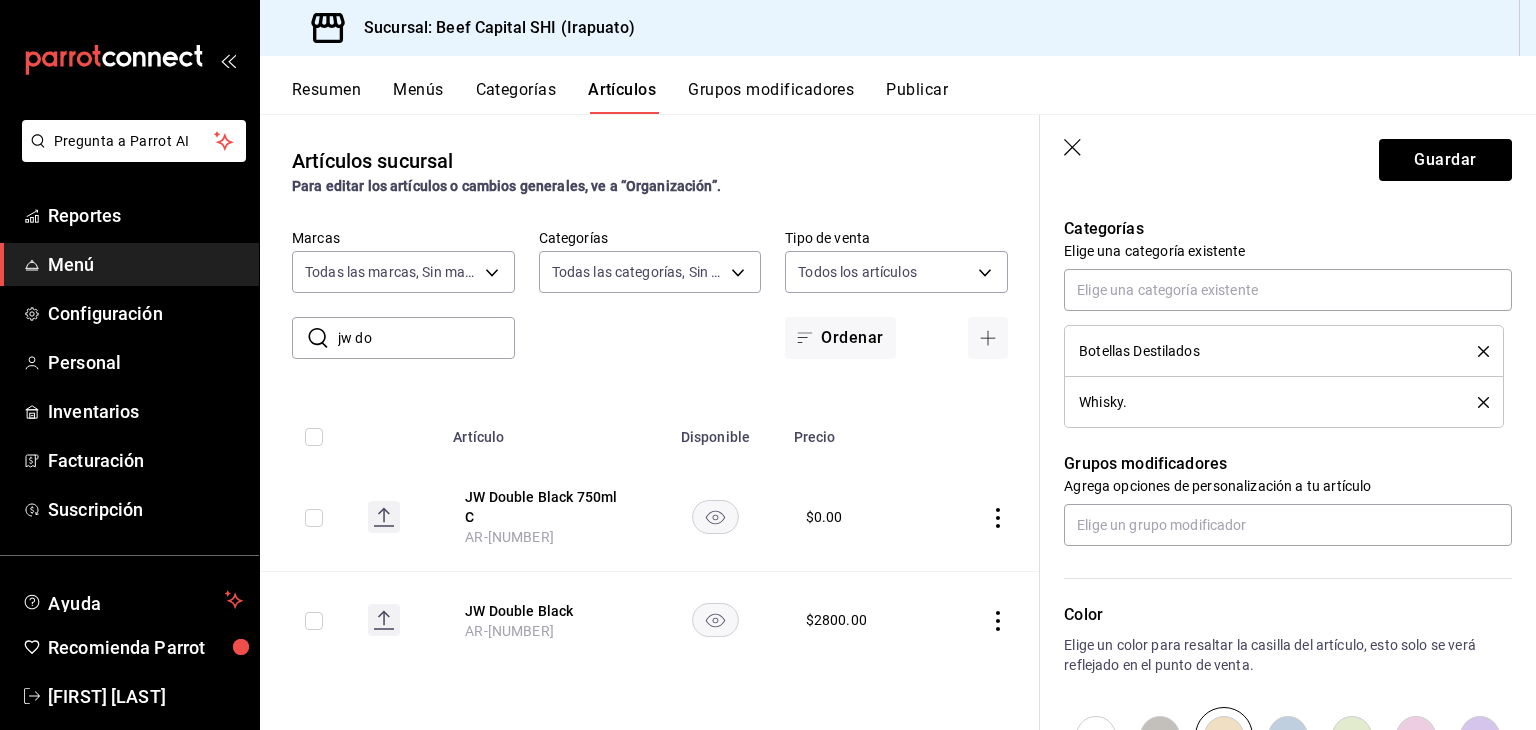 click 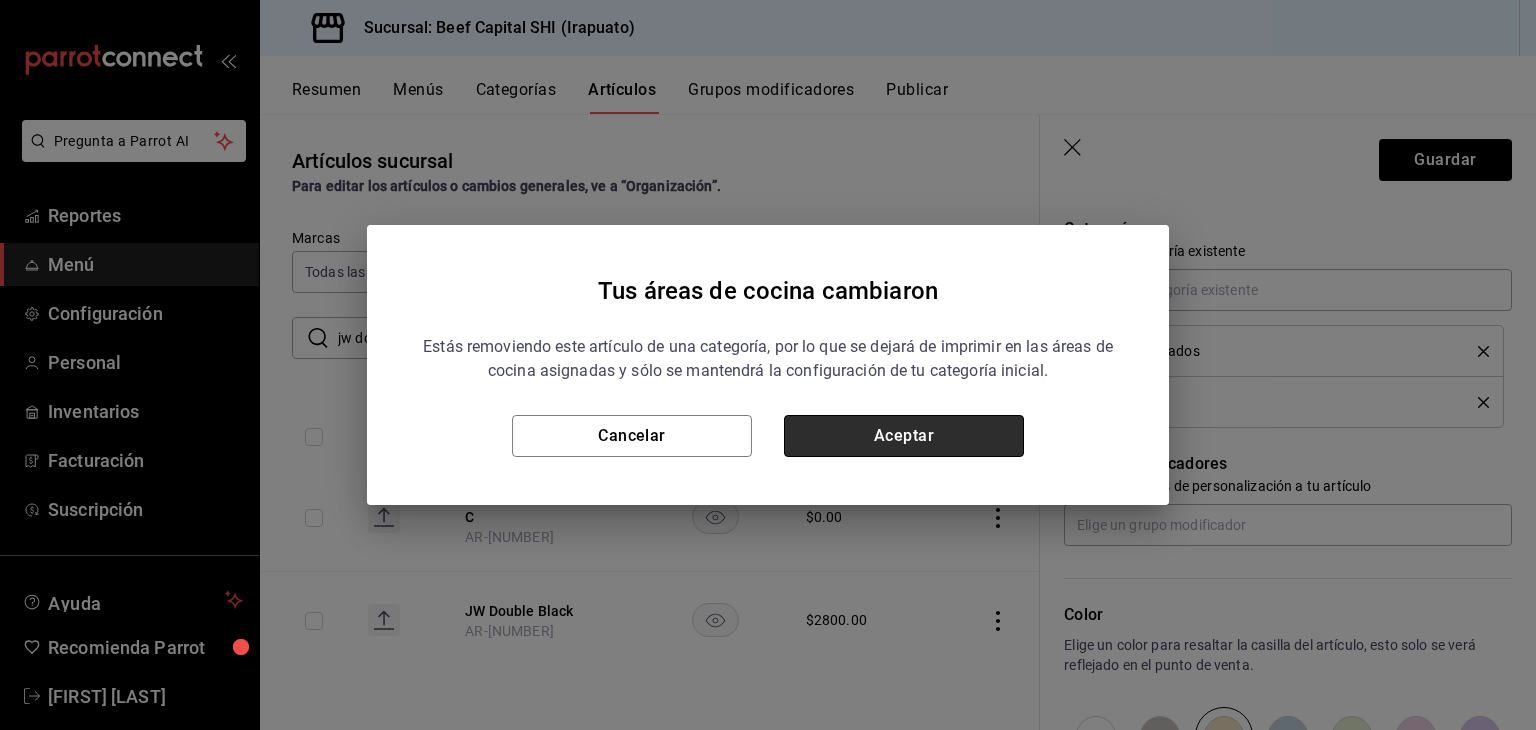 click on "Aceptar" at bounding box center [904, 436] 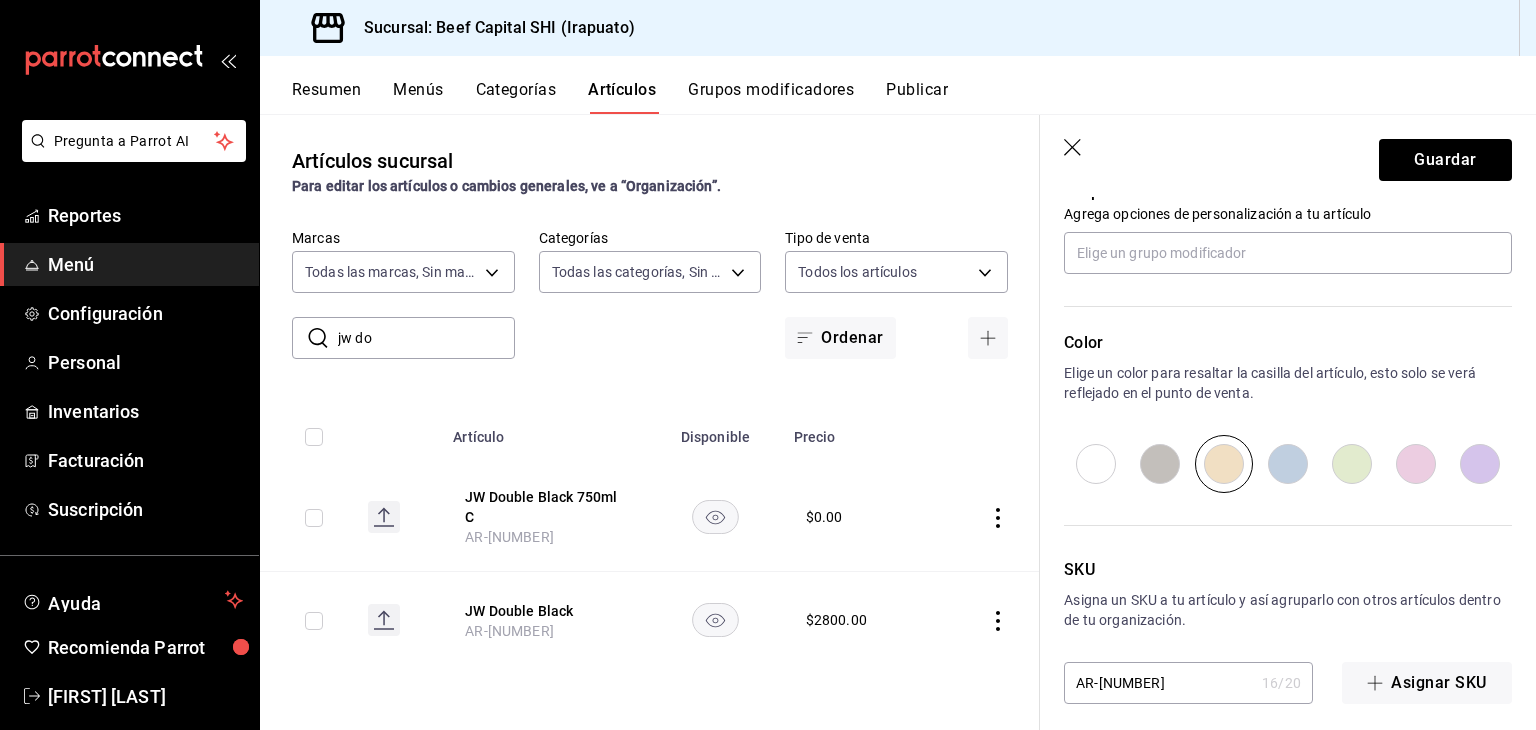 scroll, scrollTop: 934, scrollLeft: 0, axis: vertical 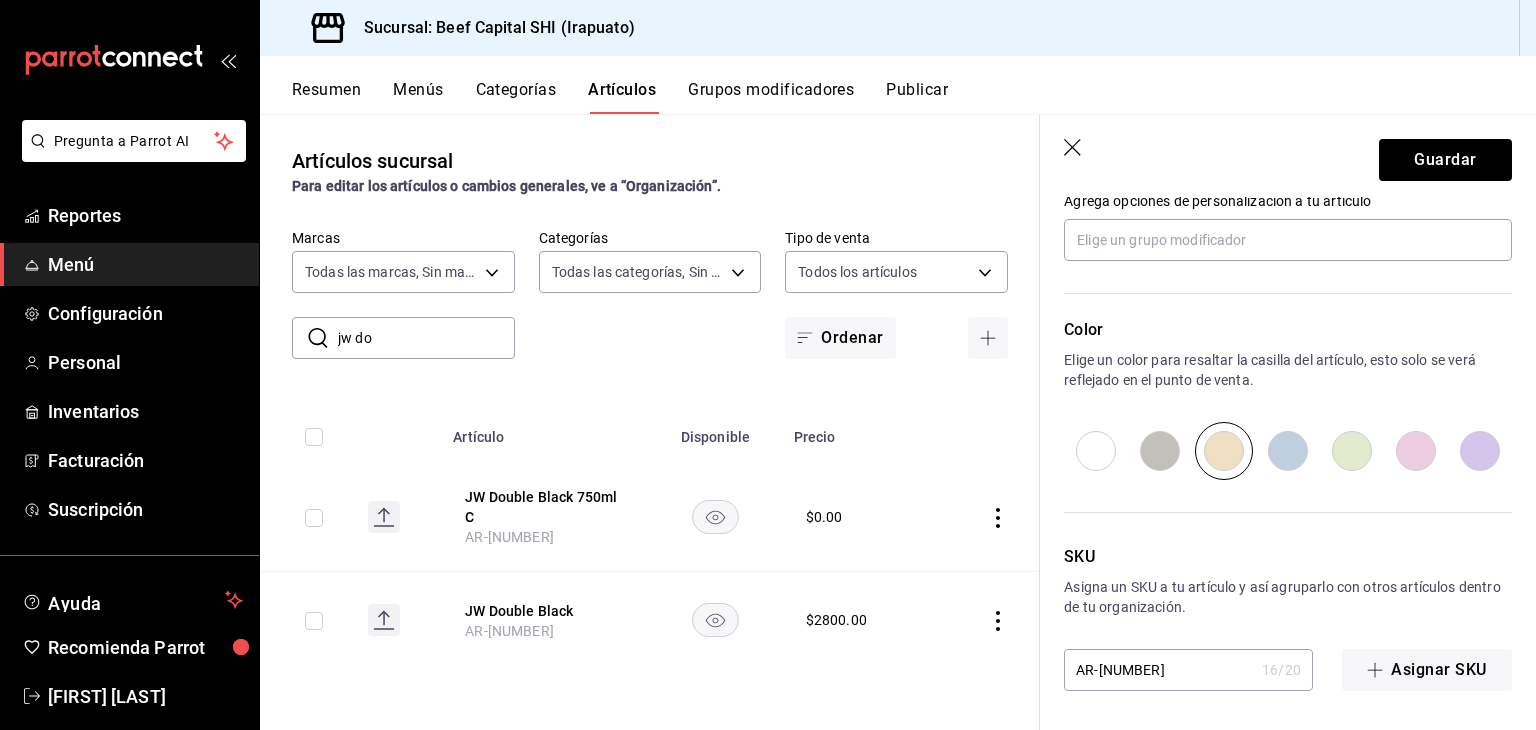 click at bounding box center (1224, 451) 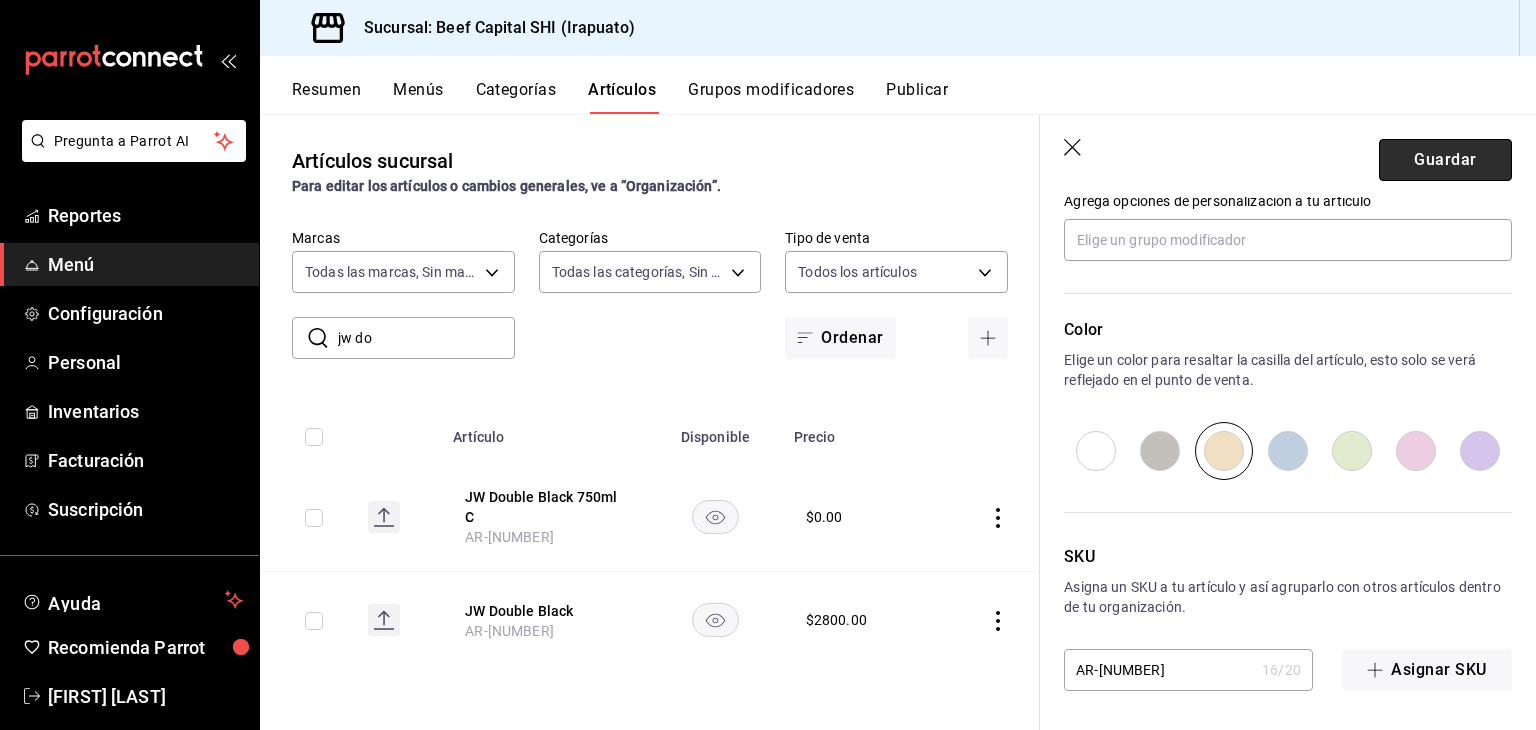 click on "Guardar" at bounding box center (1445, 160) 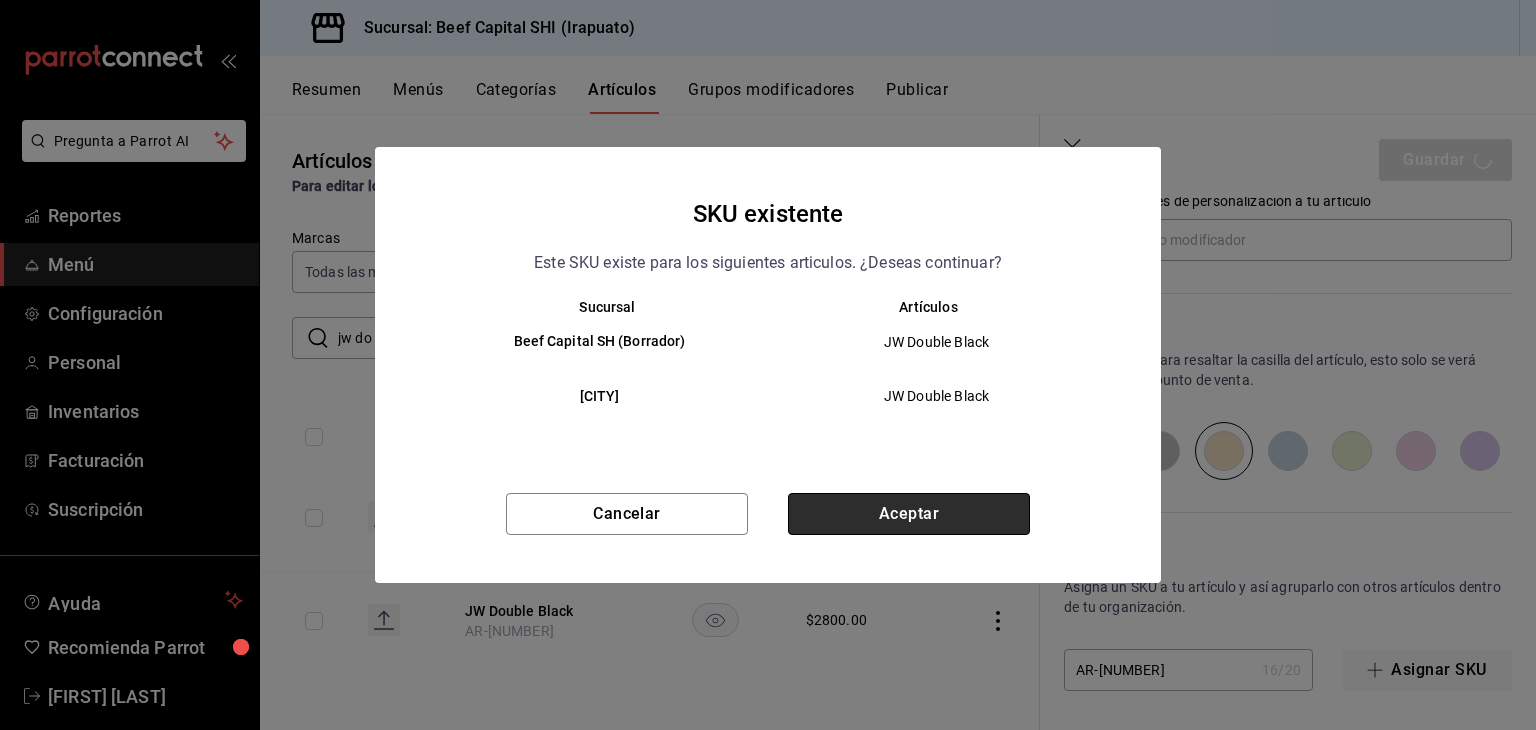 click on "Aceptar" at bounding box center (909, 514) 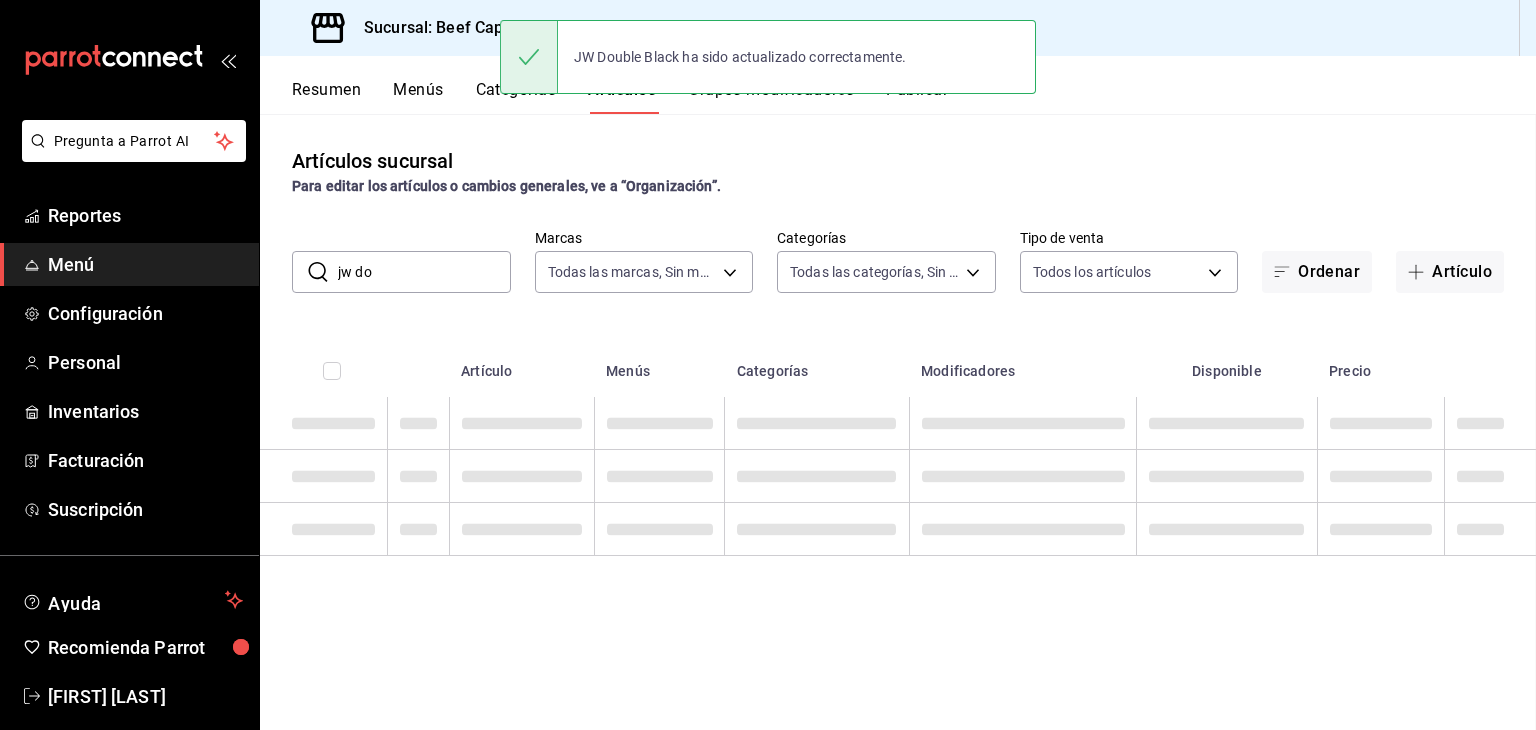 scroll, scrollTop: 0, scrollLeft: 0, axis: both 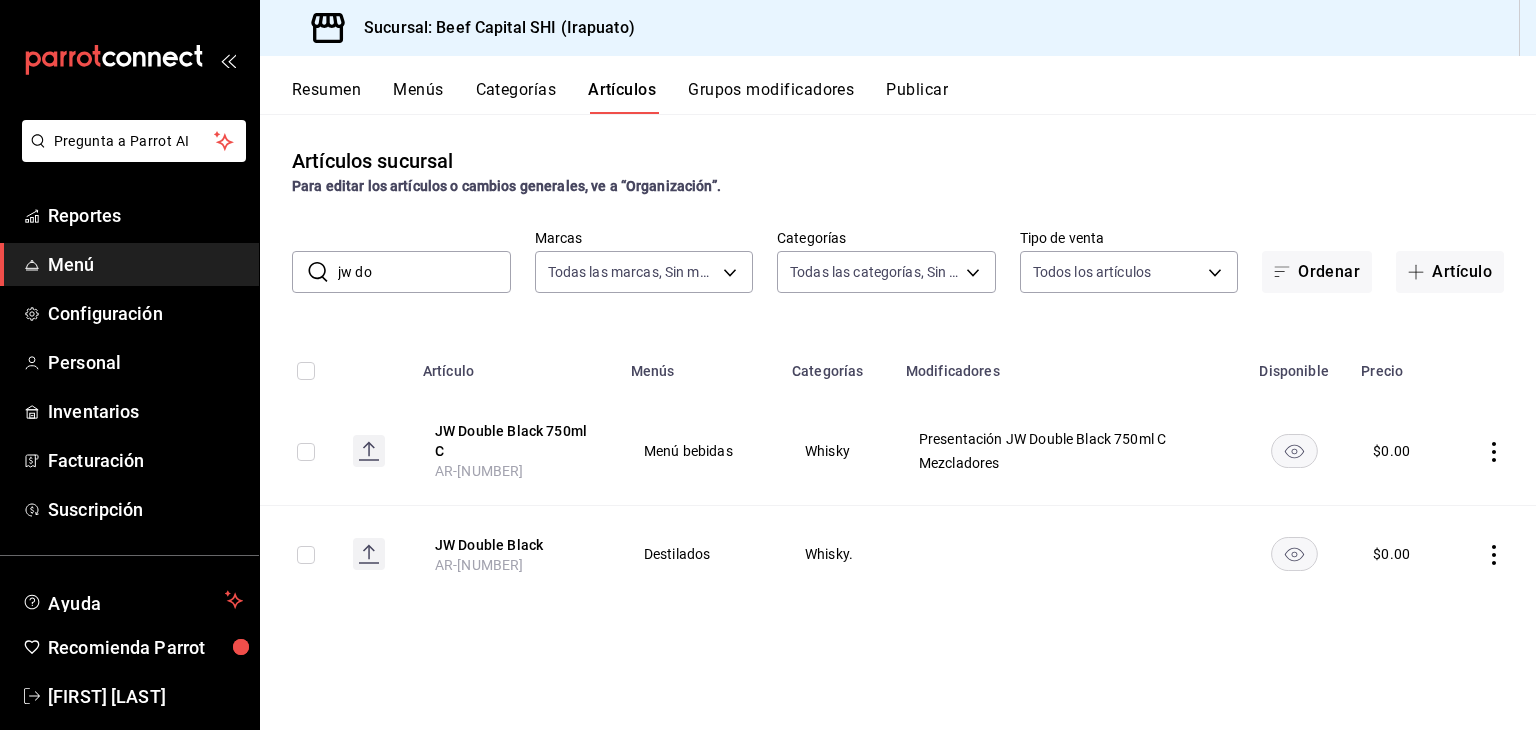 click on "Grupos modificadores" at bounding box center [771, 97] 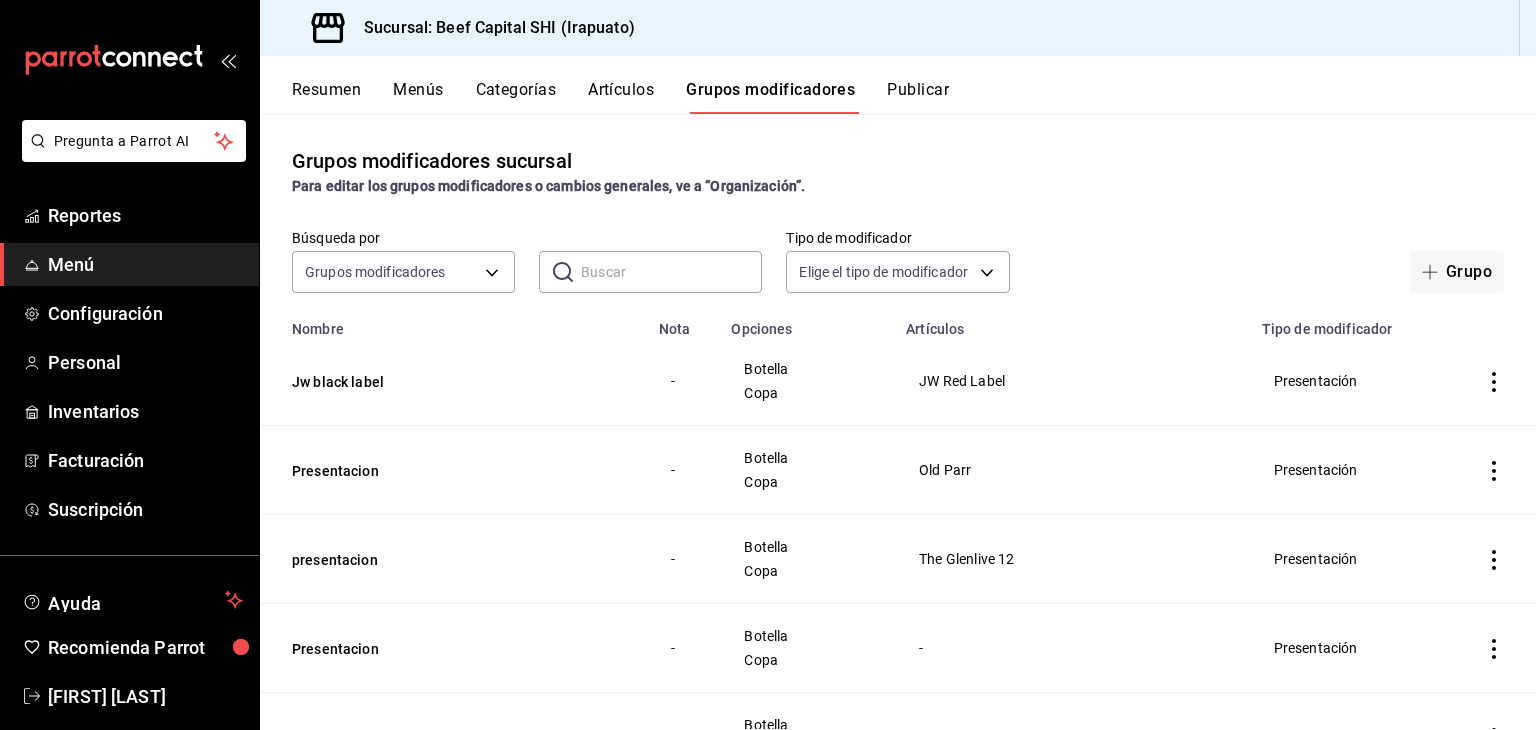 click at bounding box center [671, 272] 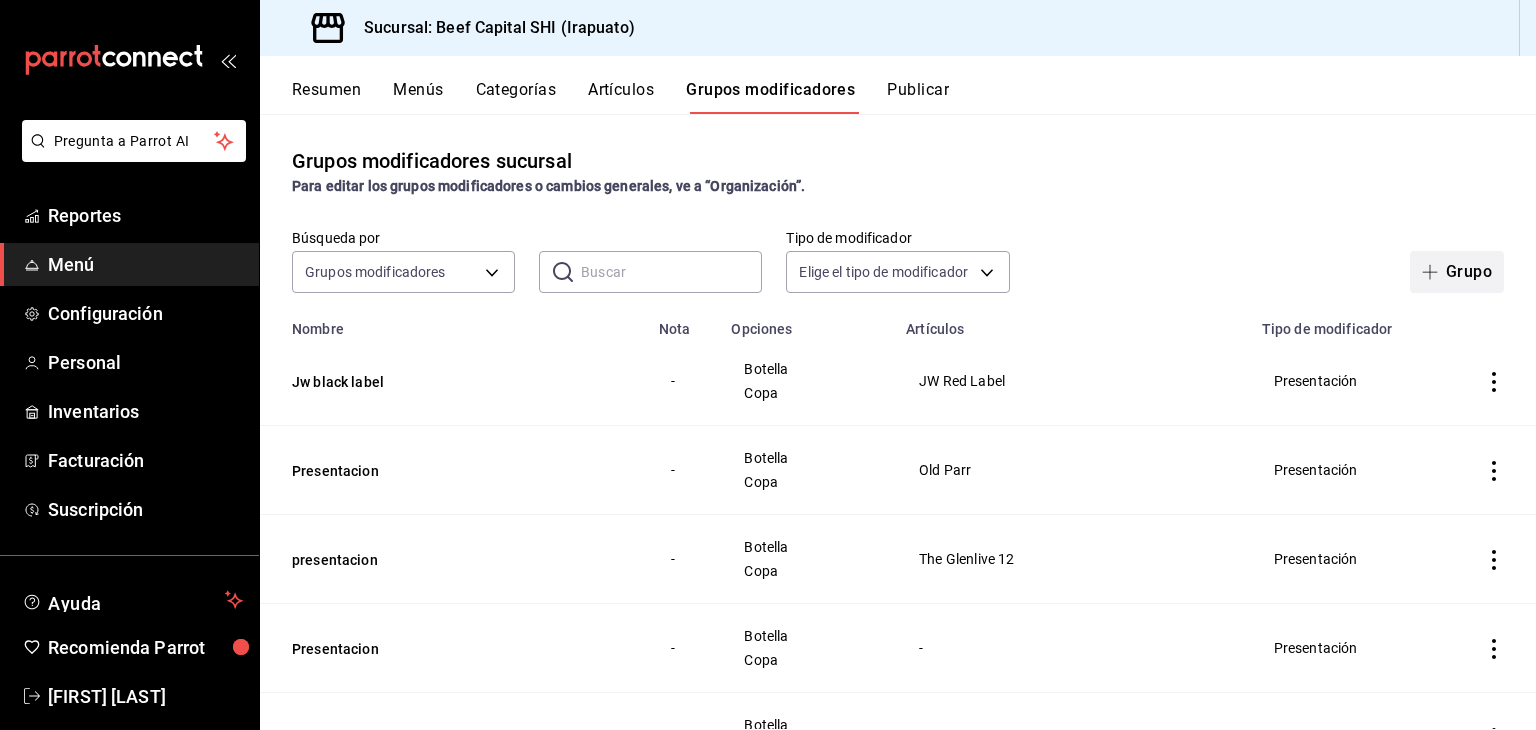 click 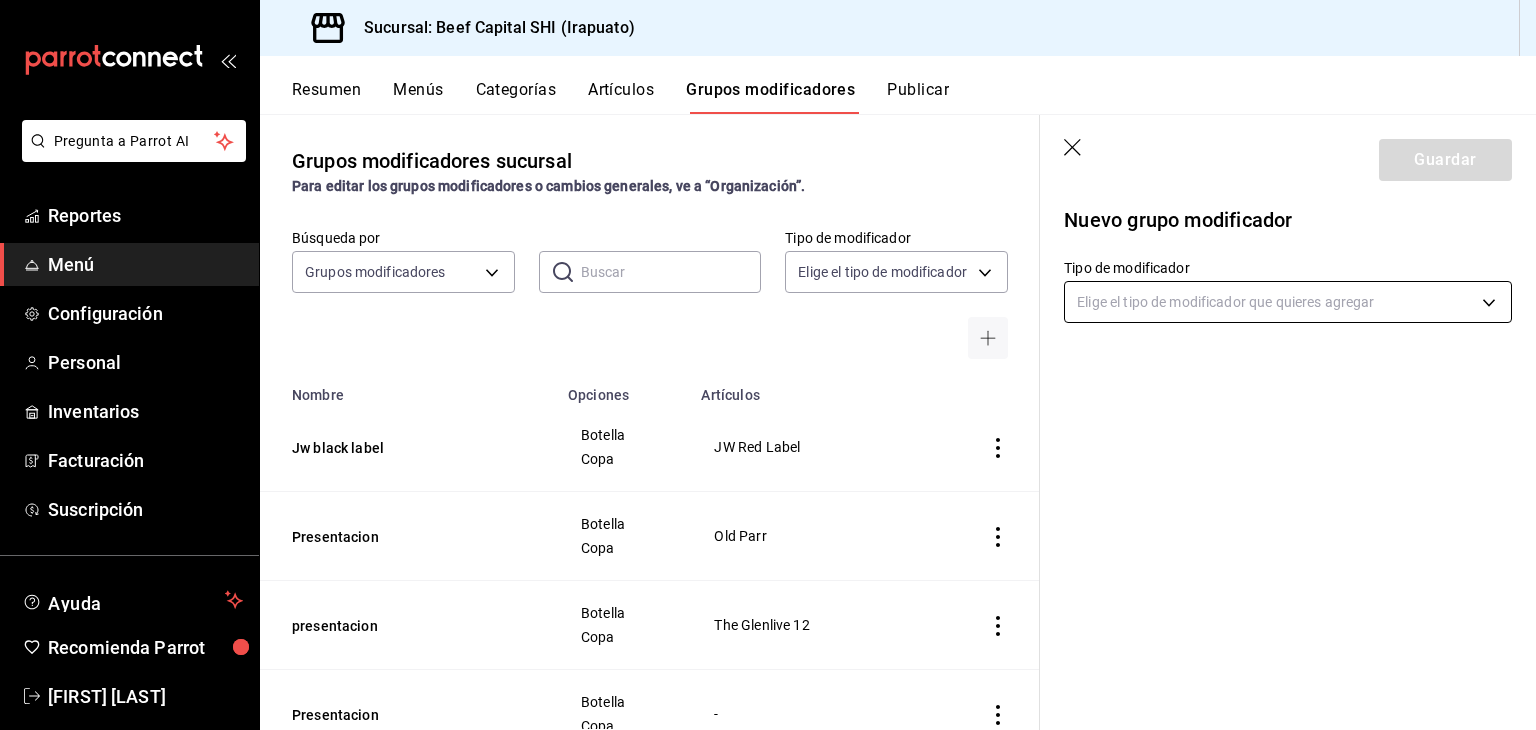 click on "Pregunta a Parrot AI Reportes   Menú   Configuración   Personal   Inventarios   Facturación   Suscripción   Ayuda Recomienda Parrot   Georgina Manrique   Sugerir nueva función   Sucursal: Beef Capital SHI (Irapuato) Resumen Menús Categorías Artículos Grupos modificadores Publicar Grupos modificadores sucursal Para editar los grupos modificadores o cambios generales, ve a “Organización”. Búsqueda por Grupos modificadores GROUP ​ ​ Tipo de modificador Elige el tipo de modificador Nombre Opciones Artículos Jw black label Botella Copa JW Red Label Presentacion Botella Copa Old Parr presentacion Botella Copa The Glenlive 12 Presentacion Botella Copa - Presentacion Botella Copa Macallan12 años presentacion botella copa Marques de Cáceres crianza Presentacion botella copa Marques de caceres verdejo Presentación Muriel Crianza Botella Copa Muriel Crianza Herradura reposado 0.5 copa botella Herradura Reposado 700ml C Presentación 7 Leguas .5 Copa Botella 7 Leguas Blanco 750ml C Botella Copeo -" at bounding box center (768, 365) 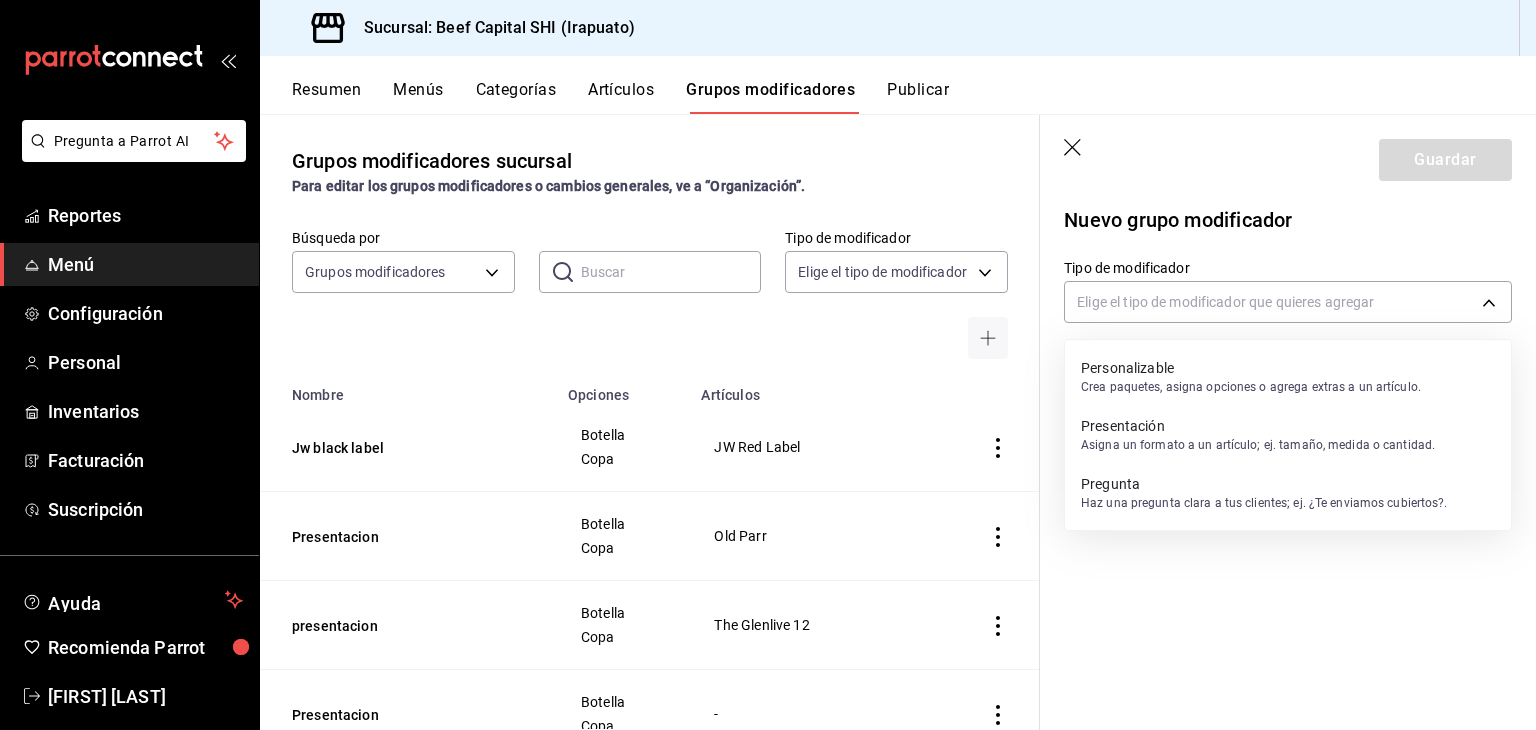 click on "Presentación" at bounding box center [1258, 426] 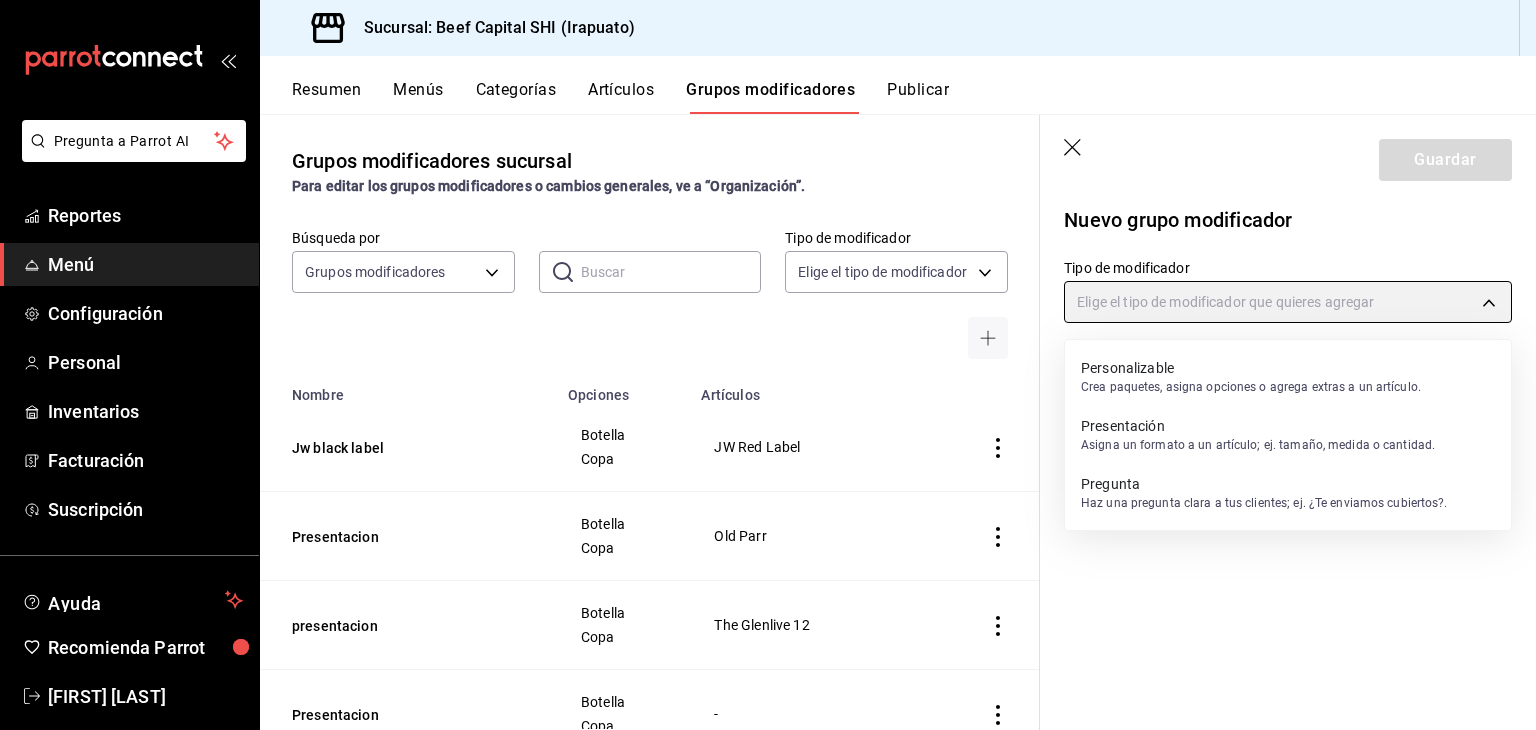 type on "PRESENTATION" 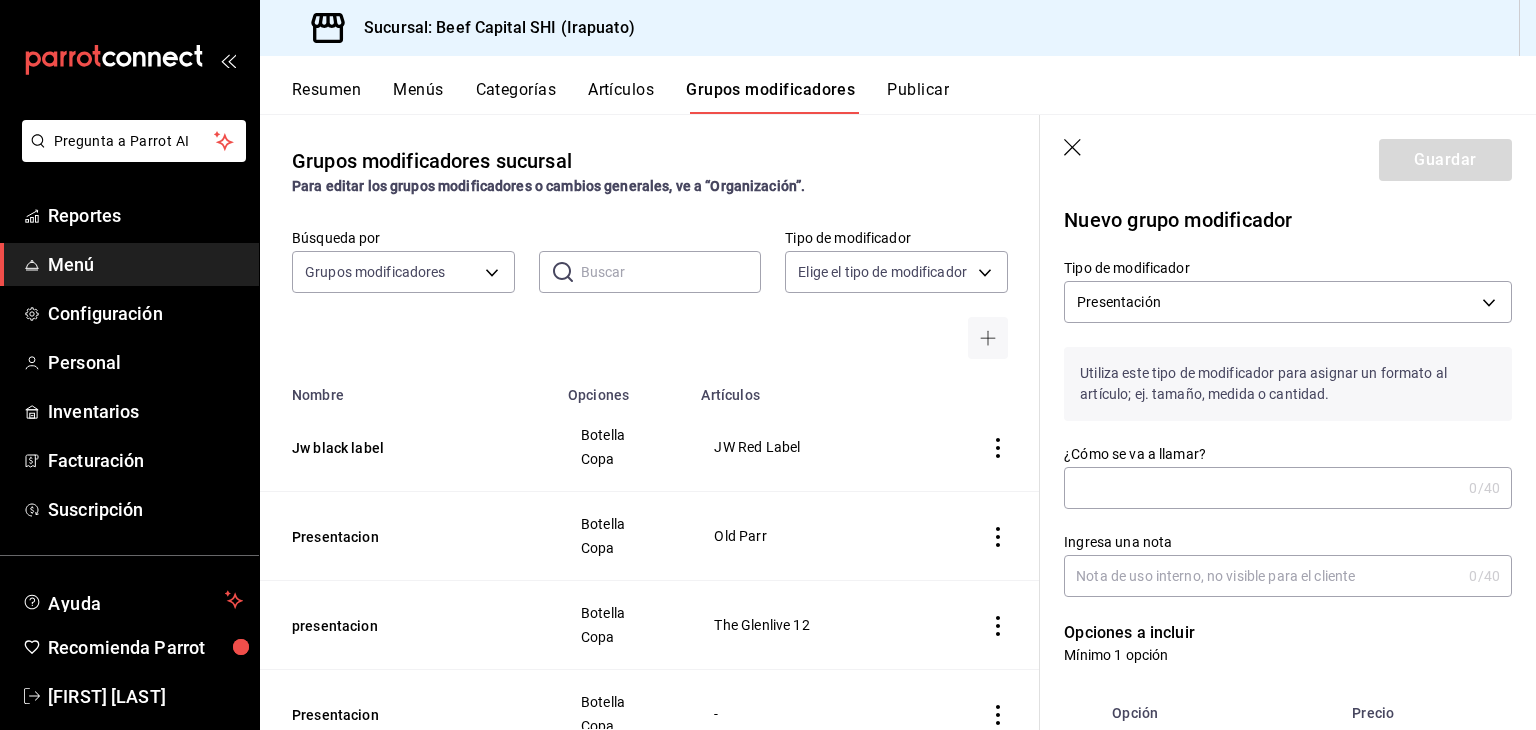 click on "¿Cómo se va a llamar? 0 /40 ¿Cómo se va a llamar?" at bounding box center (1288, 477) 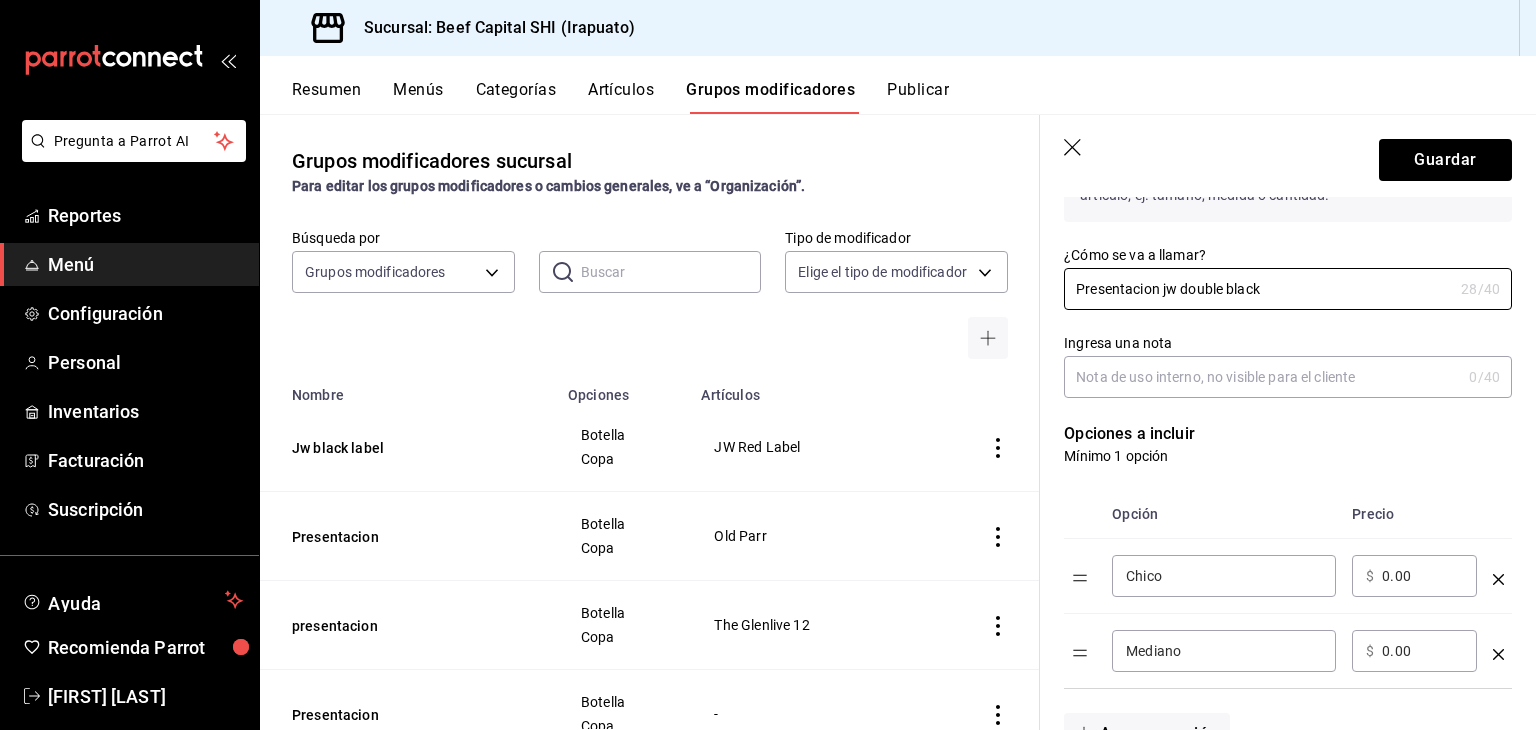 scroll, scrollTop: 200, scrollLeft: 0, axis: vertical 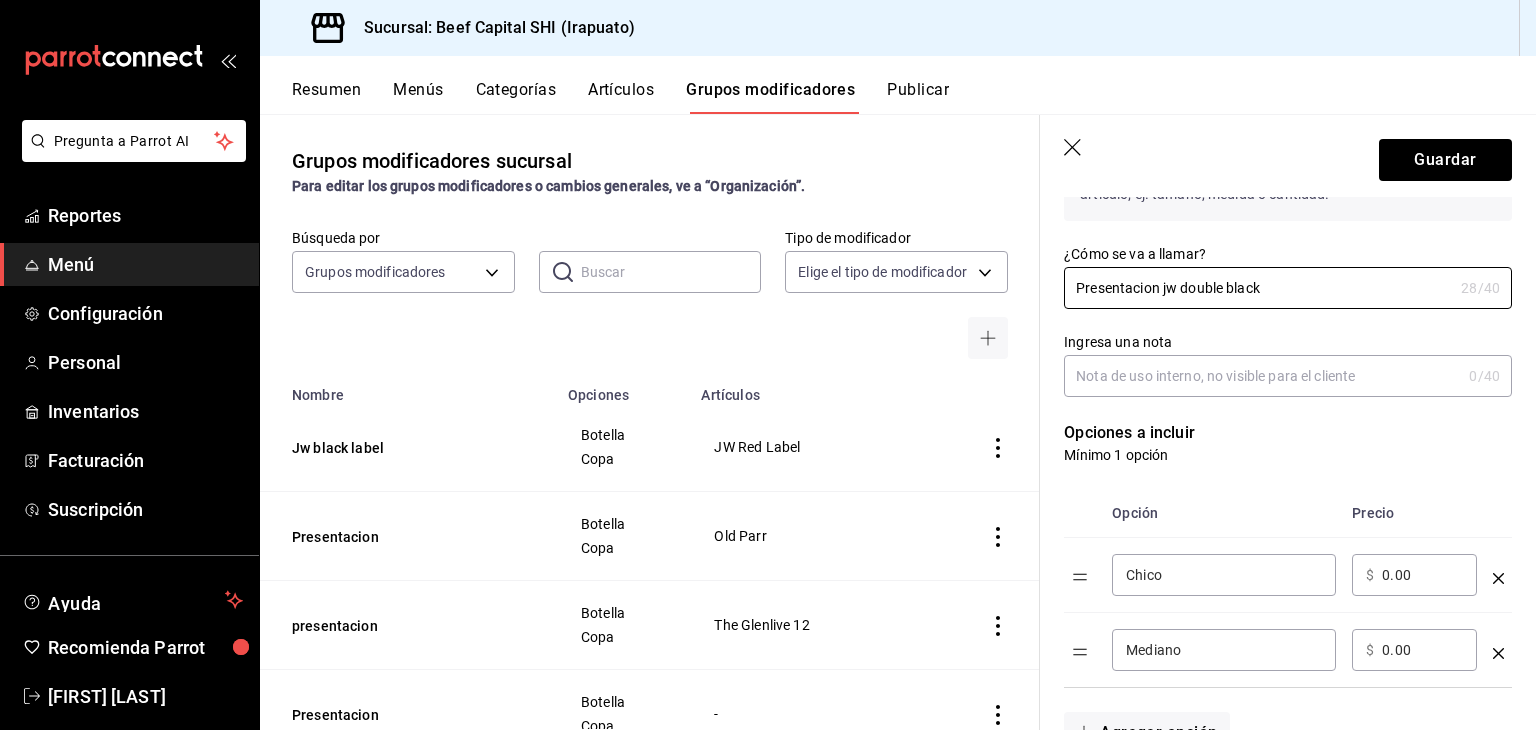 type on "Presentacion jw double black" 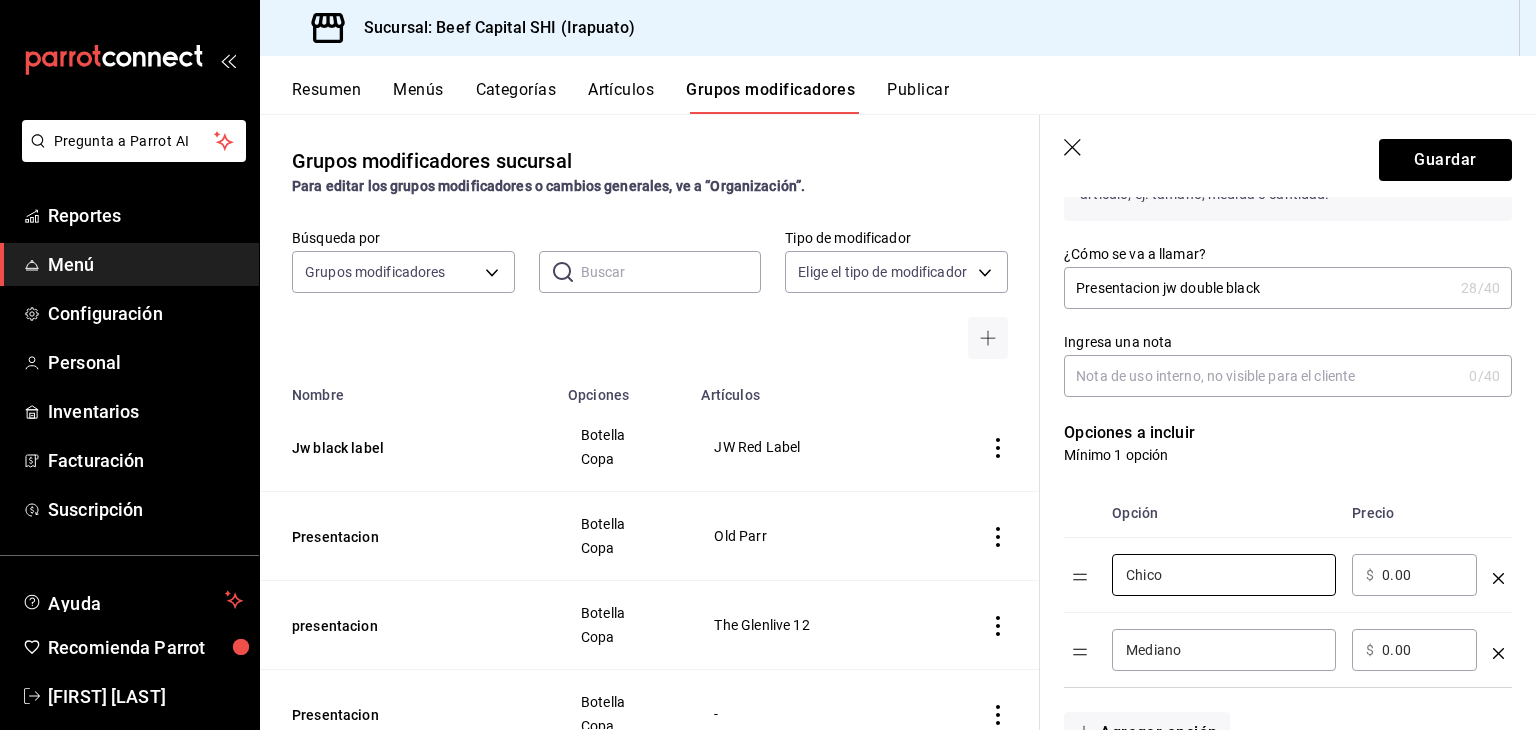 drag, startPoint x: 1200, startPoint y: 565, endPoint x: 954, endPoint y: 569, distance: 246.03252 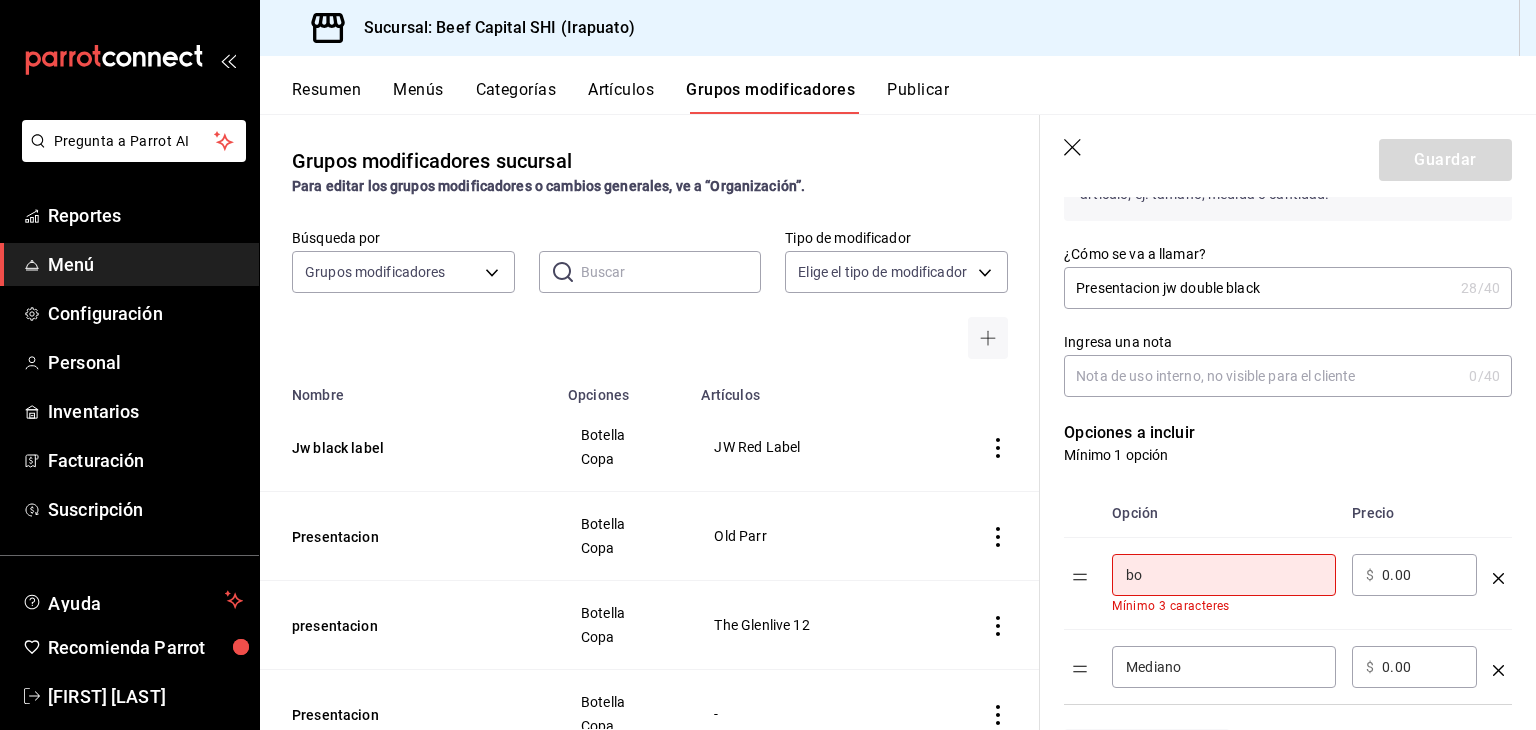type on "Botella" 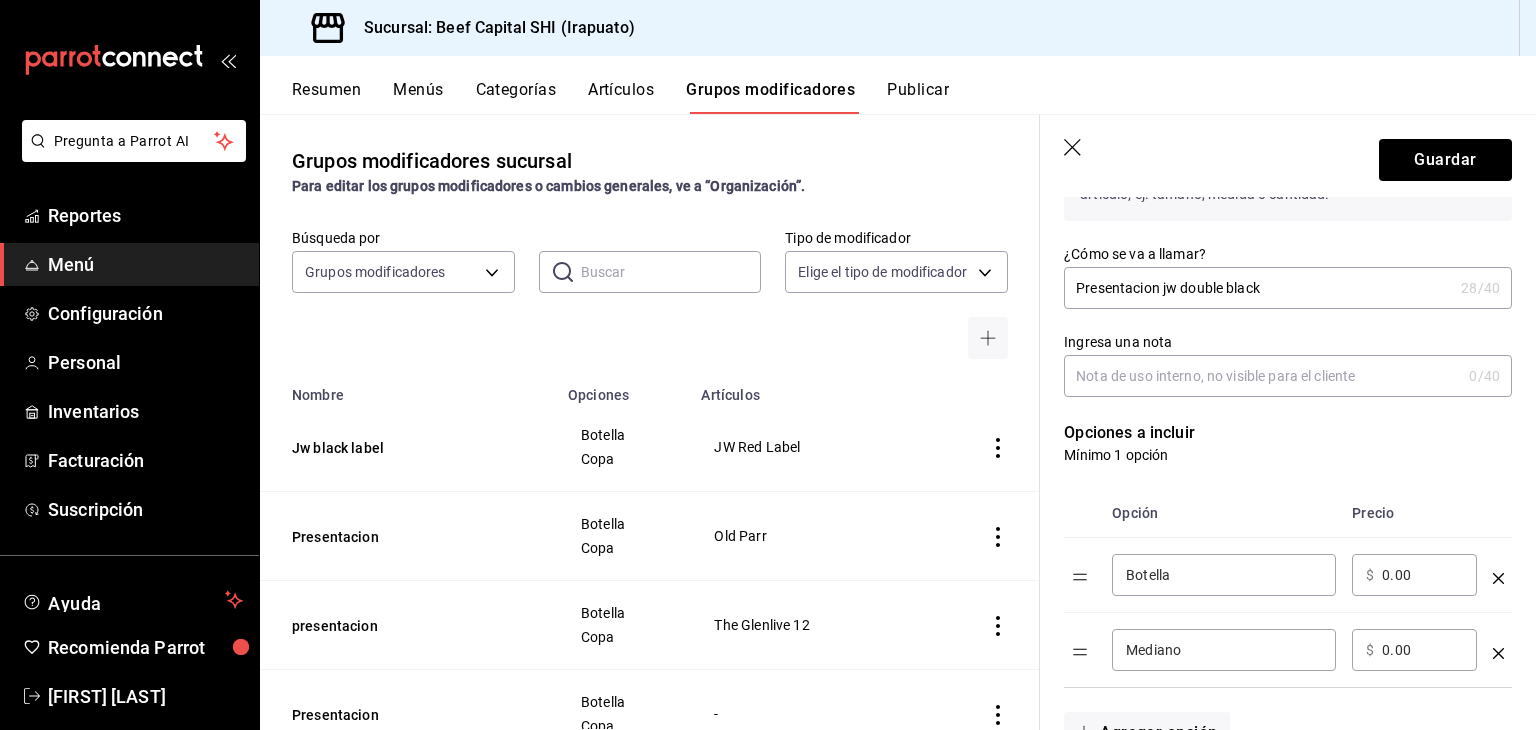 drag, startPoint x: 1212, startPoint y: 633, endPoint x: 1101, endPoint y: 640, distance: 111.220505 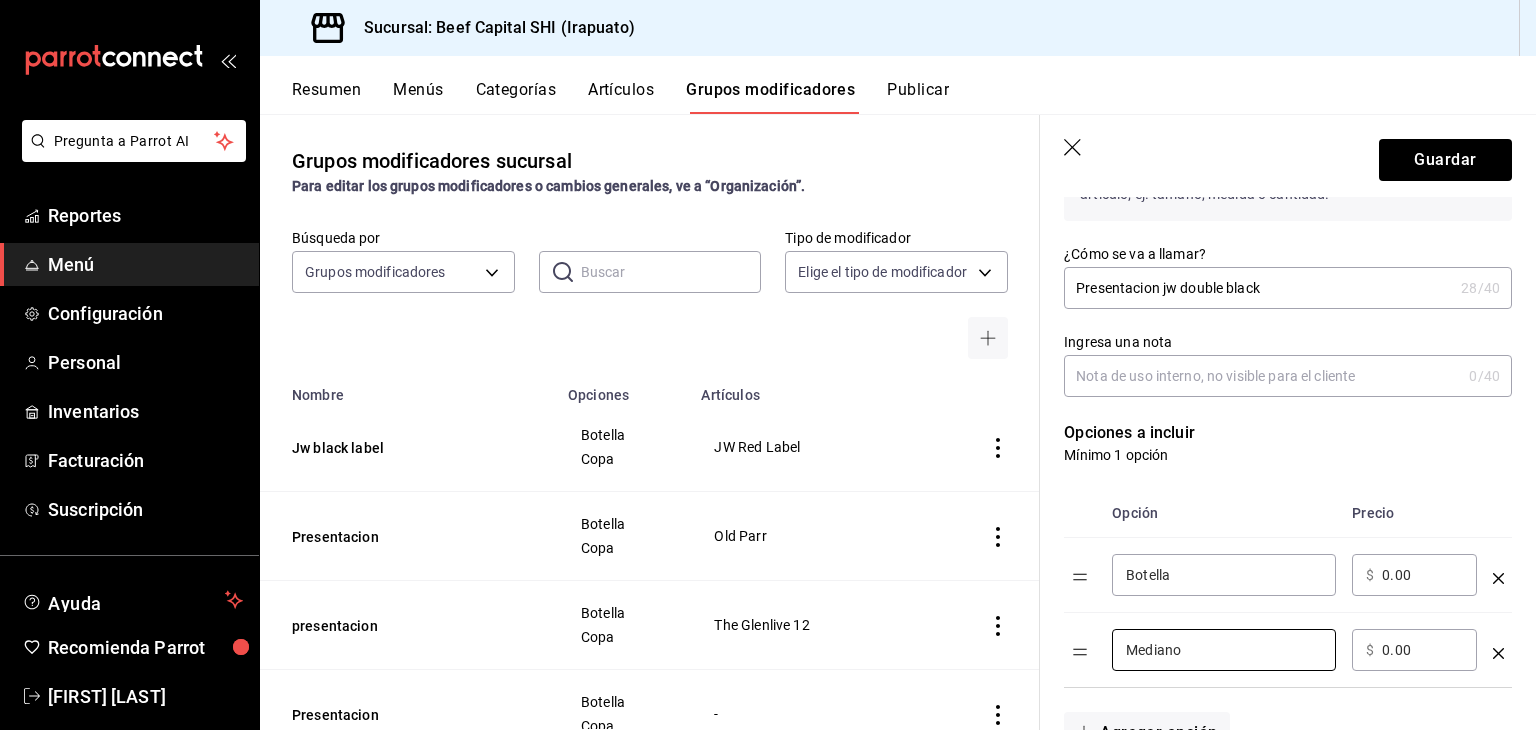 drag, startPoint x: 1206, startPoint y: 649, endPoint x: 1040, endPoint y: 653, distance: 166.04819 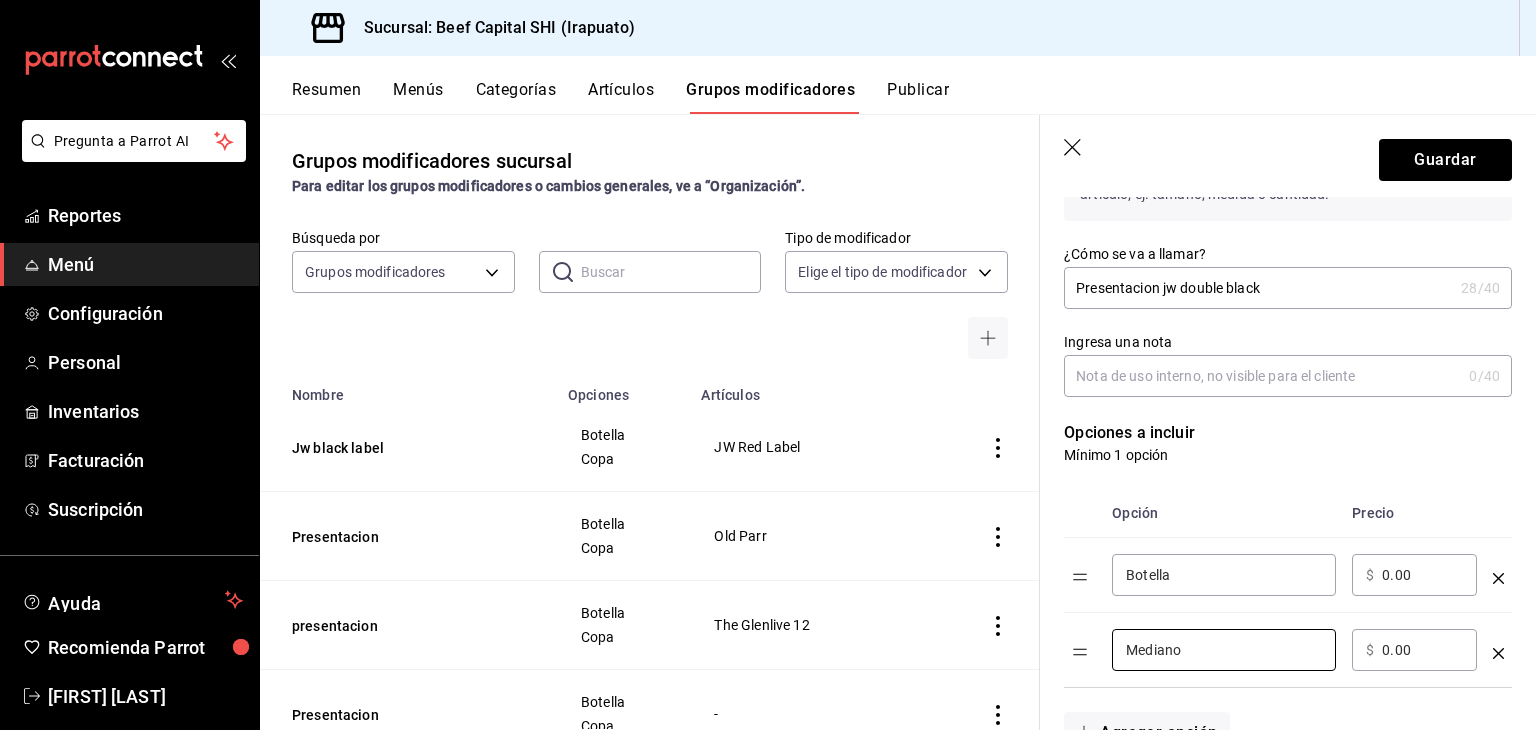 click on "Opción Precio Botella ​ ​ $ 0.00 ​ Mediano ​ ​ $ 0.00 ​" at bounding box center (1276, 576) 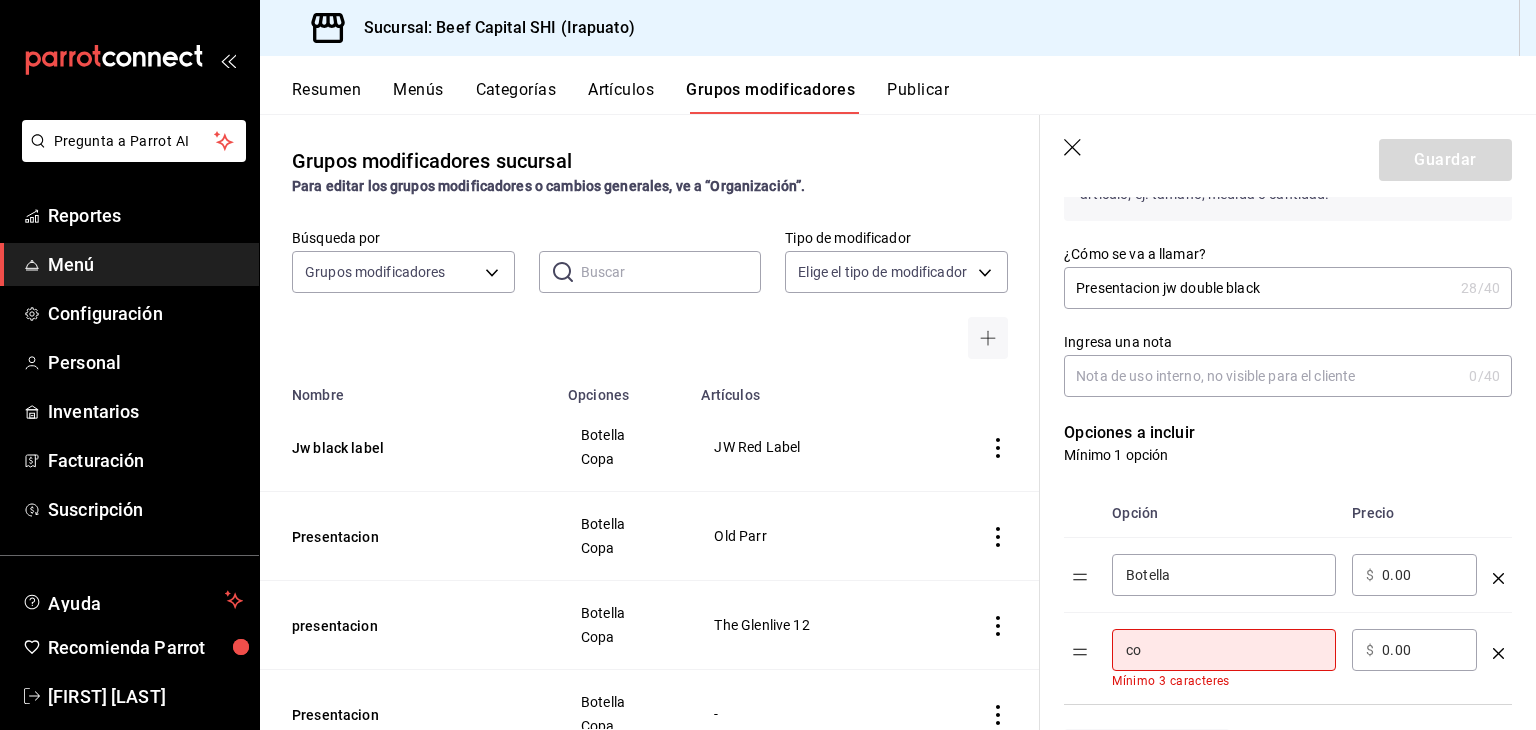 type on "Copa" 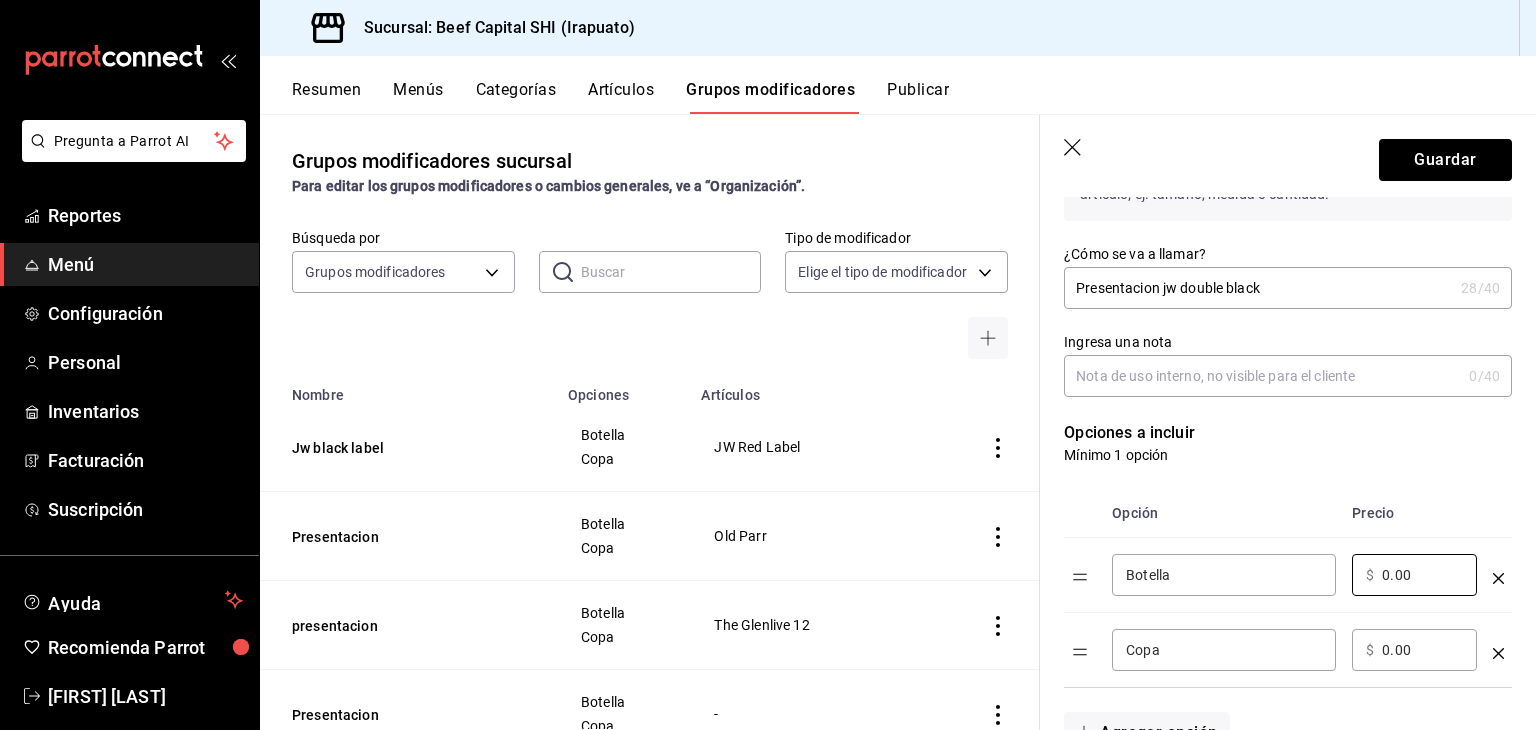 drag, startPoint x: 1426, startPoint y: 574, endPoint x: 1288, endPoint y: 575, distance: 138.00362 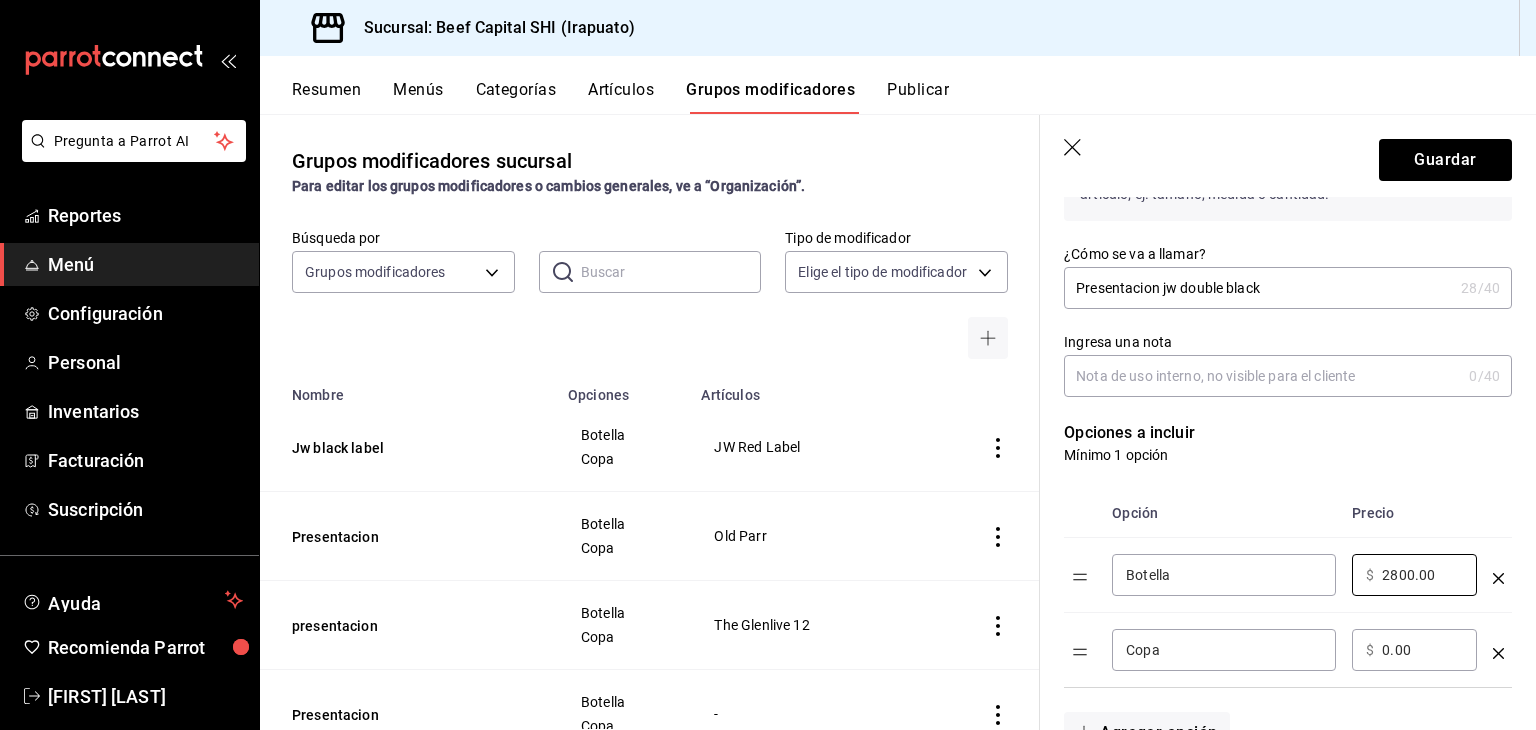 type on "2800.00" 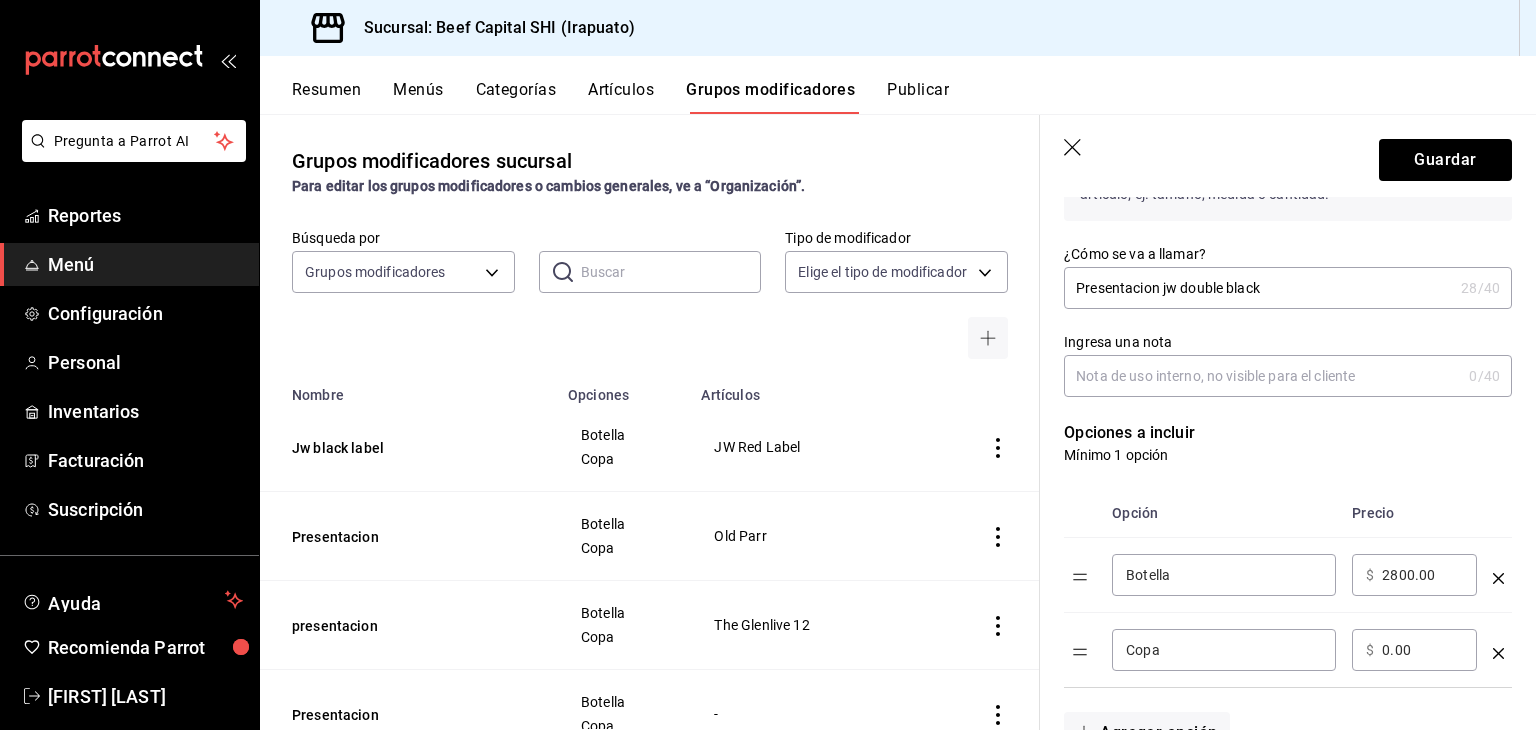 drag, startPoint x: 1408, startPoint y: 647, endPoint x: 1357, endPoint y: 653, distance: 51.351727 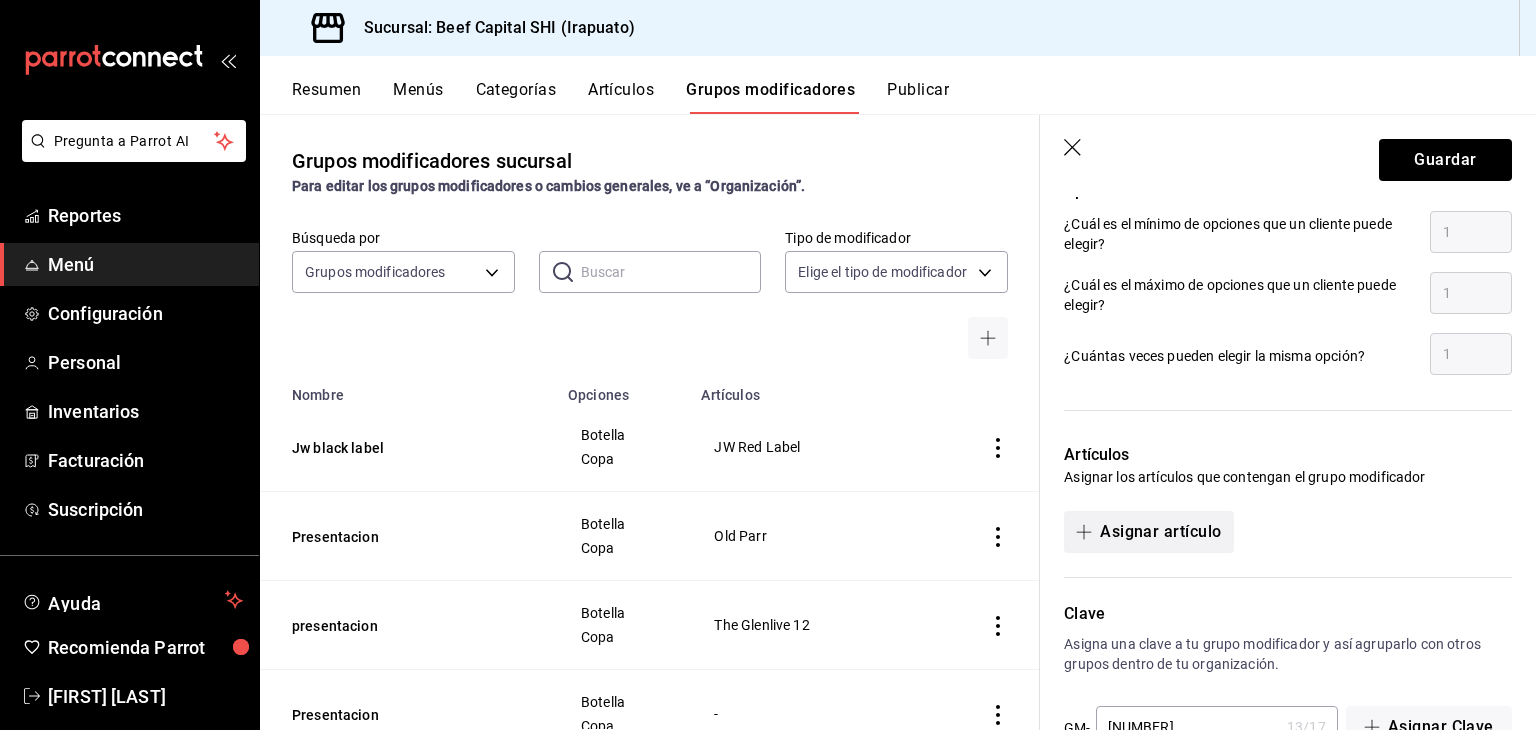 scroll, scrollTop: 992, scrollLeft: 0, axis: vertical 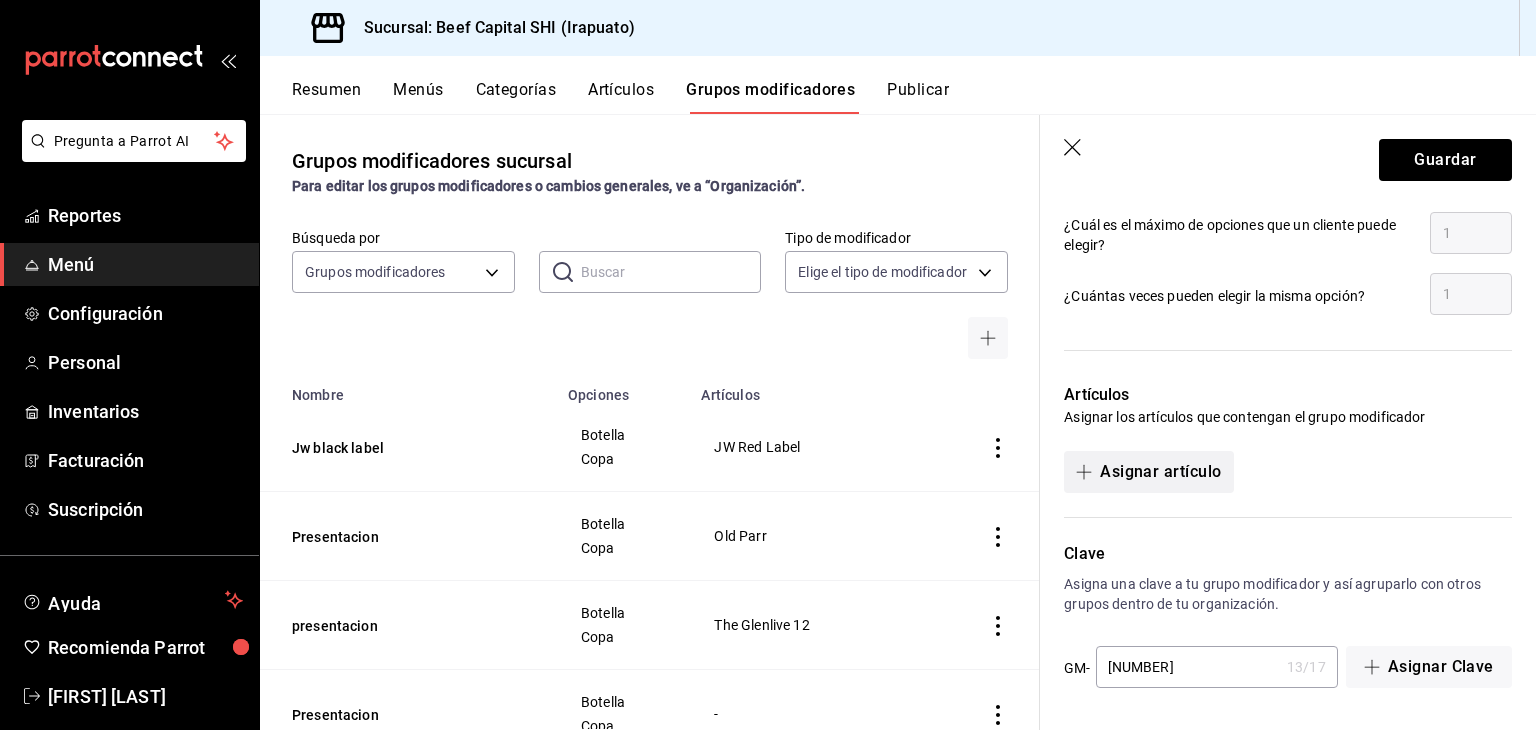 type on "405.00" 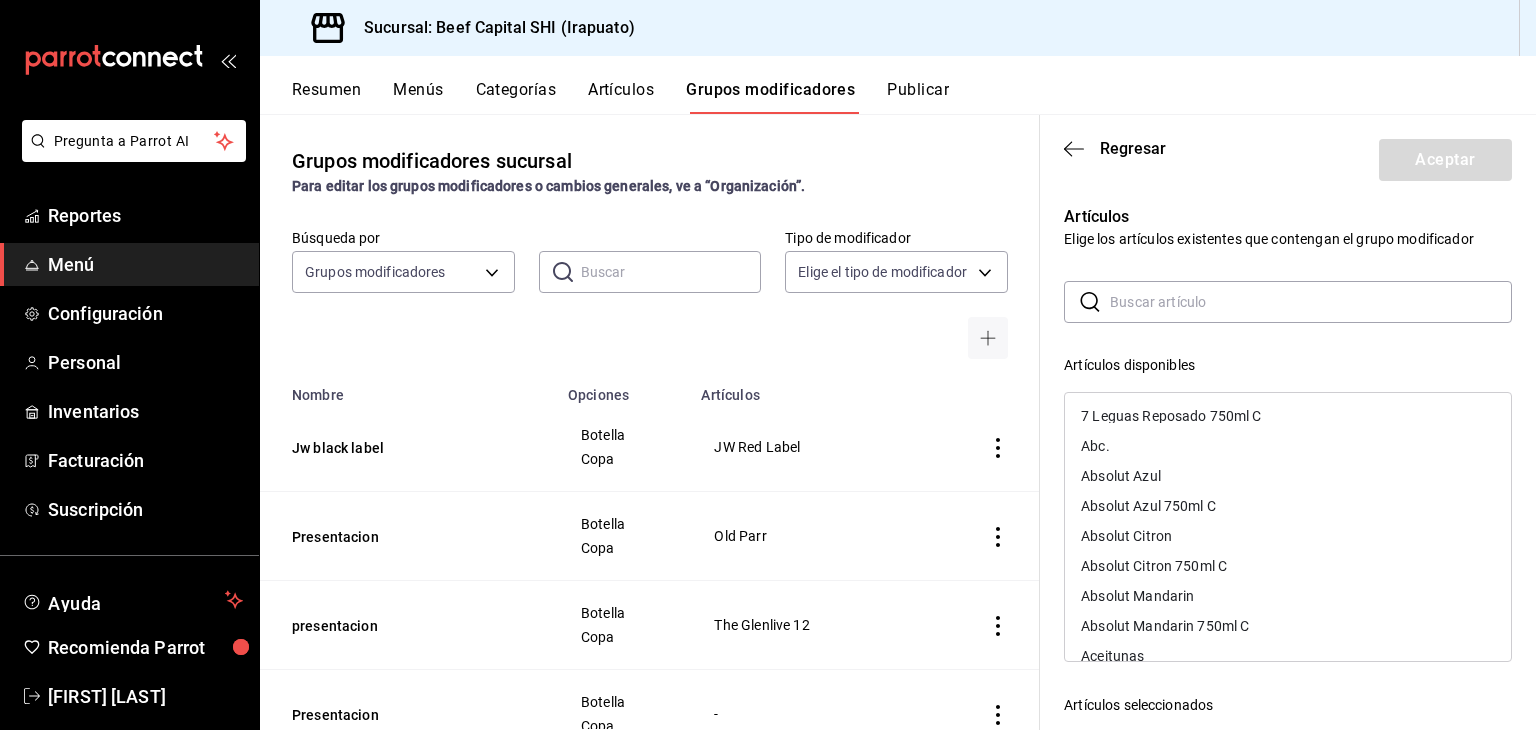 scroll, scrollTop: 1100, scrollLeft: 0, axis: vertical 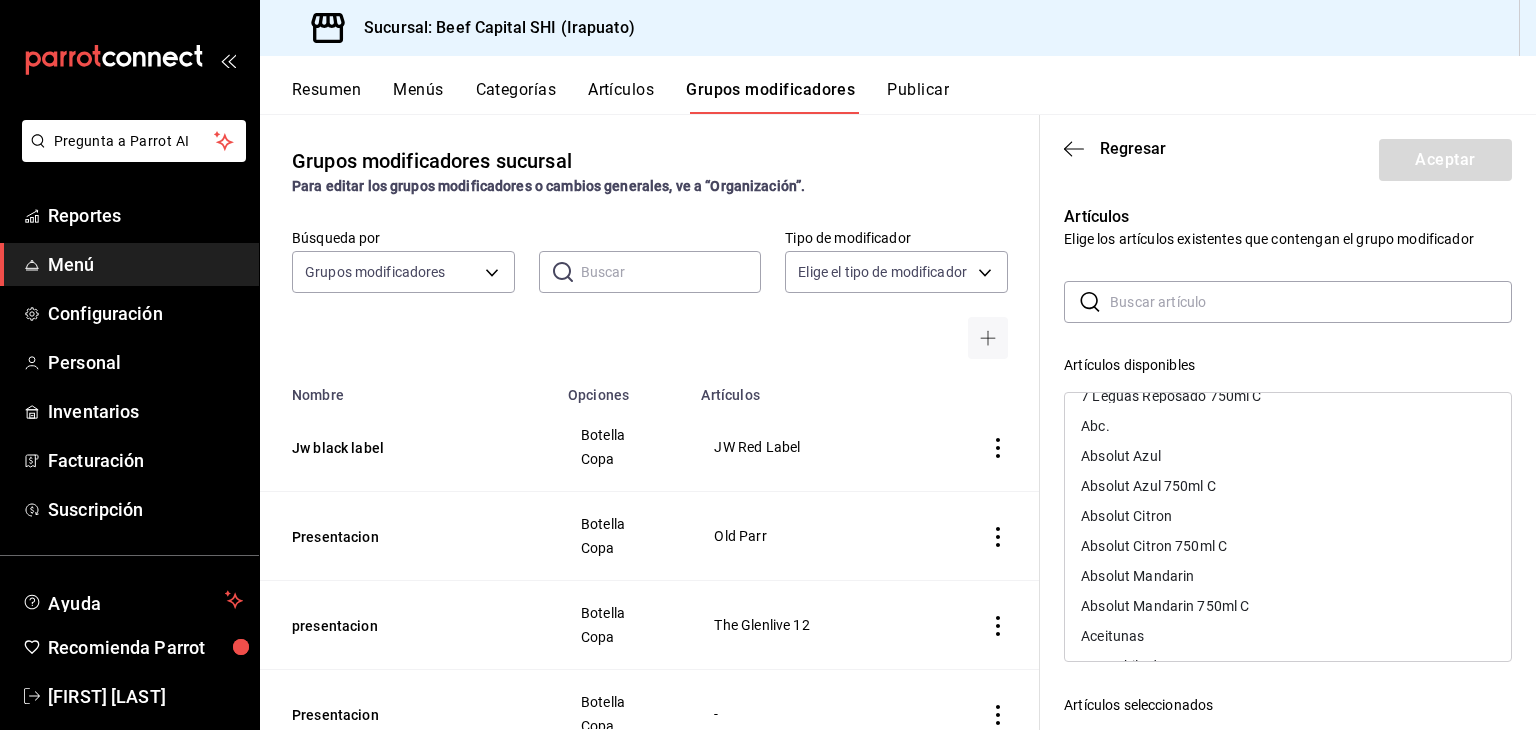 click at bounding box center (1311, 302) 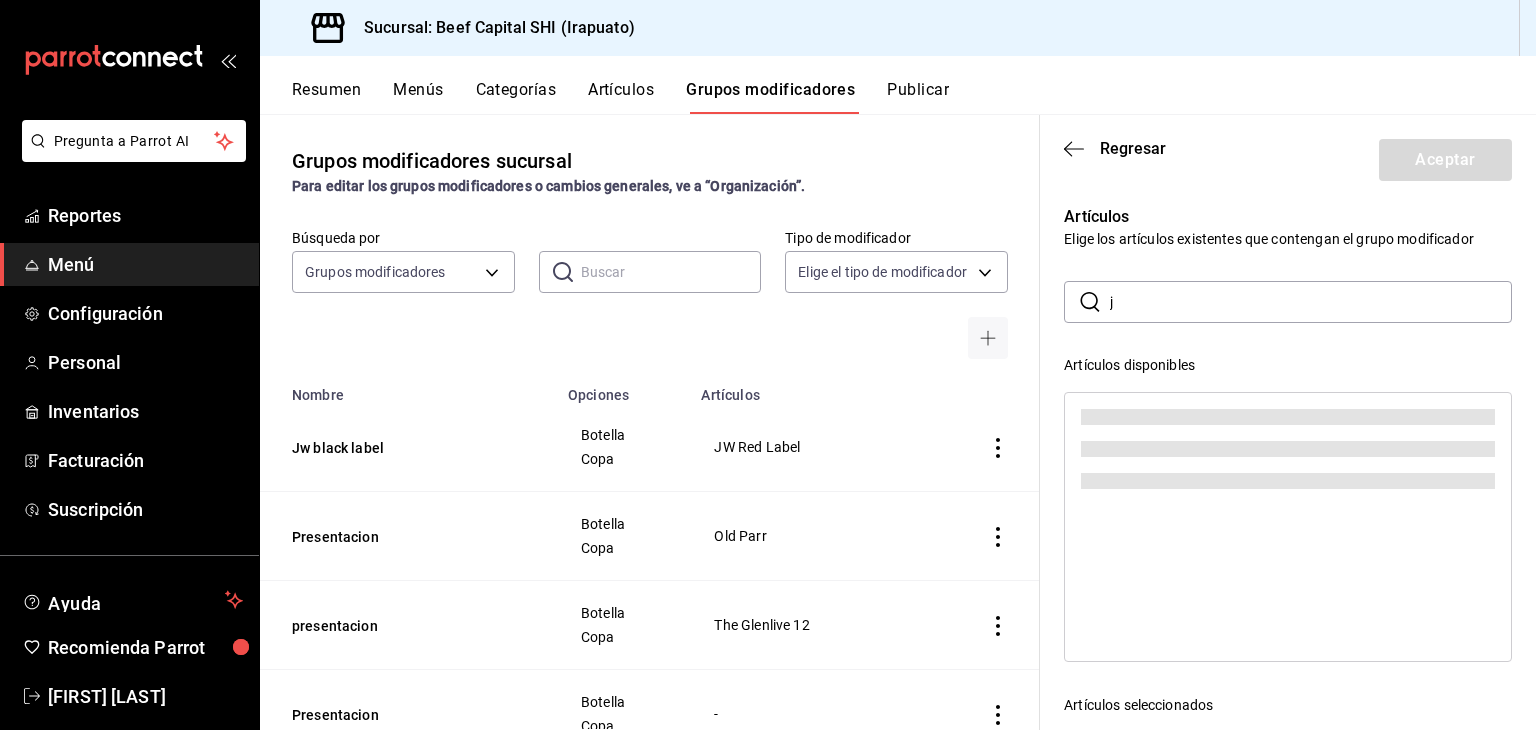 scroll, scrollTop: 0, scrollLeft: 0, axis: both 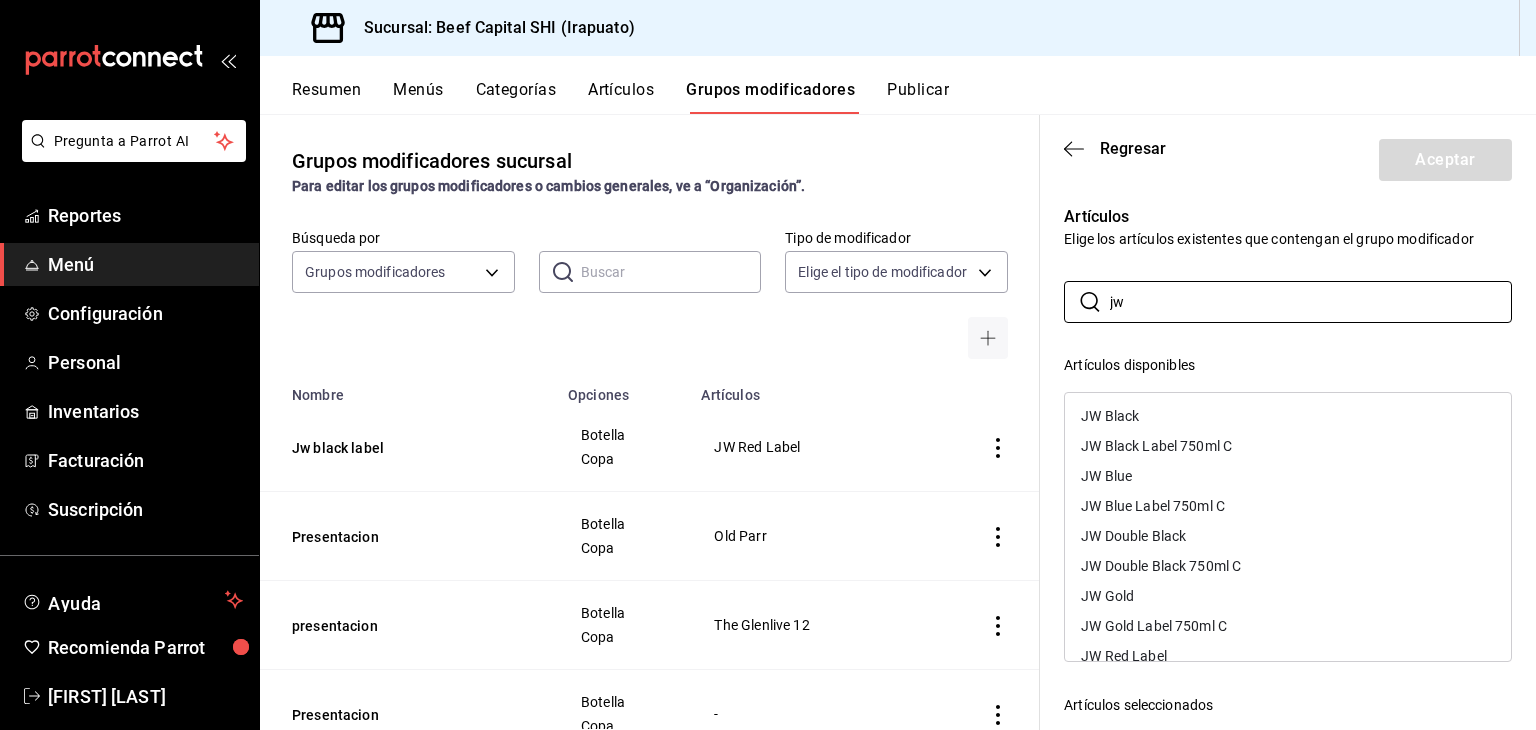 type on "jw" 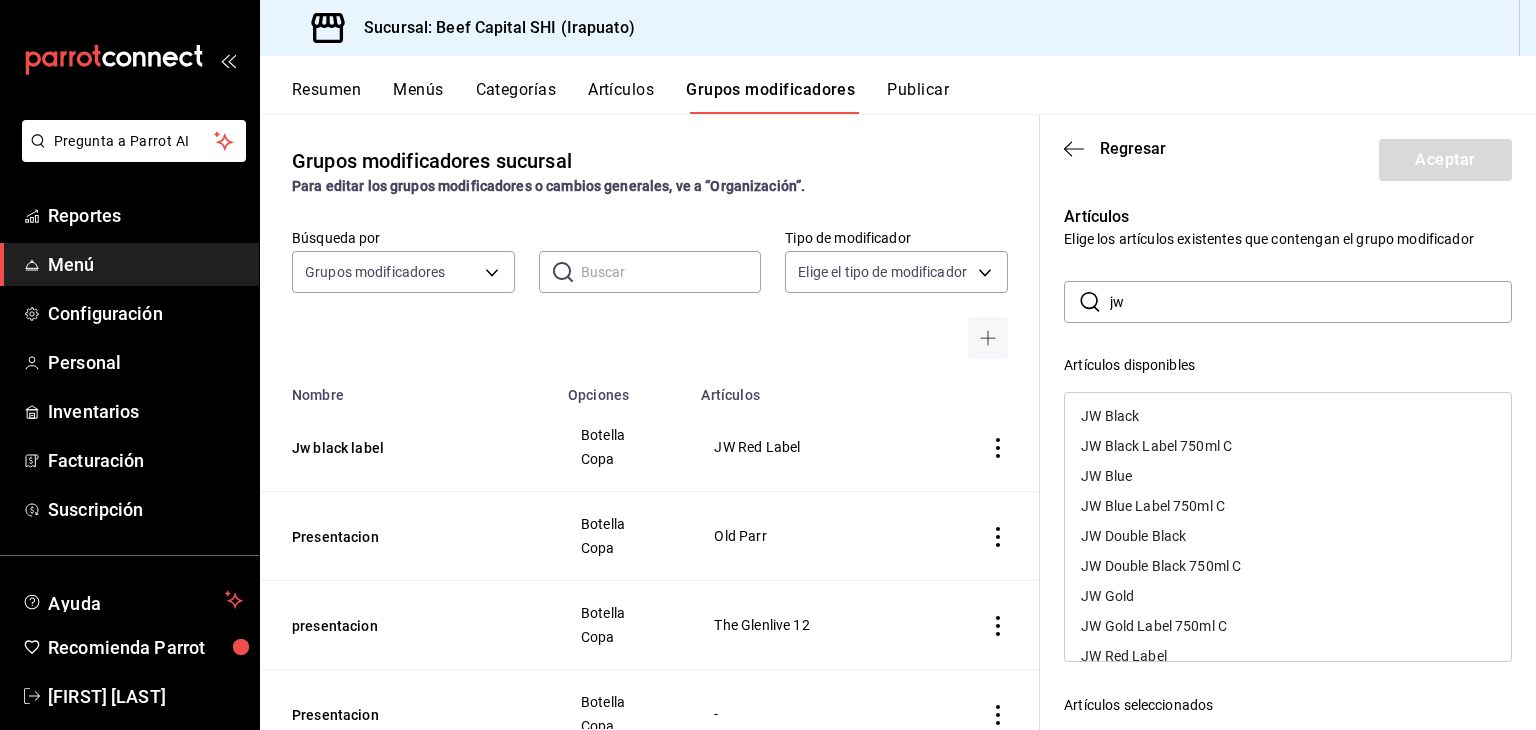 click on "JW Double Black" at bounding box center (1133, 536) 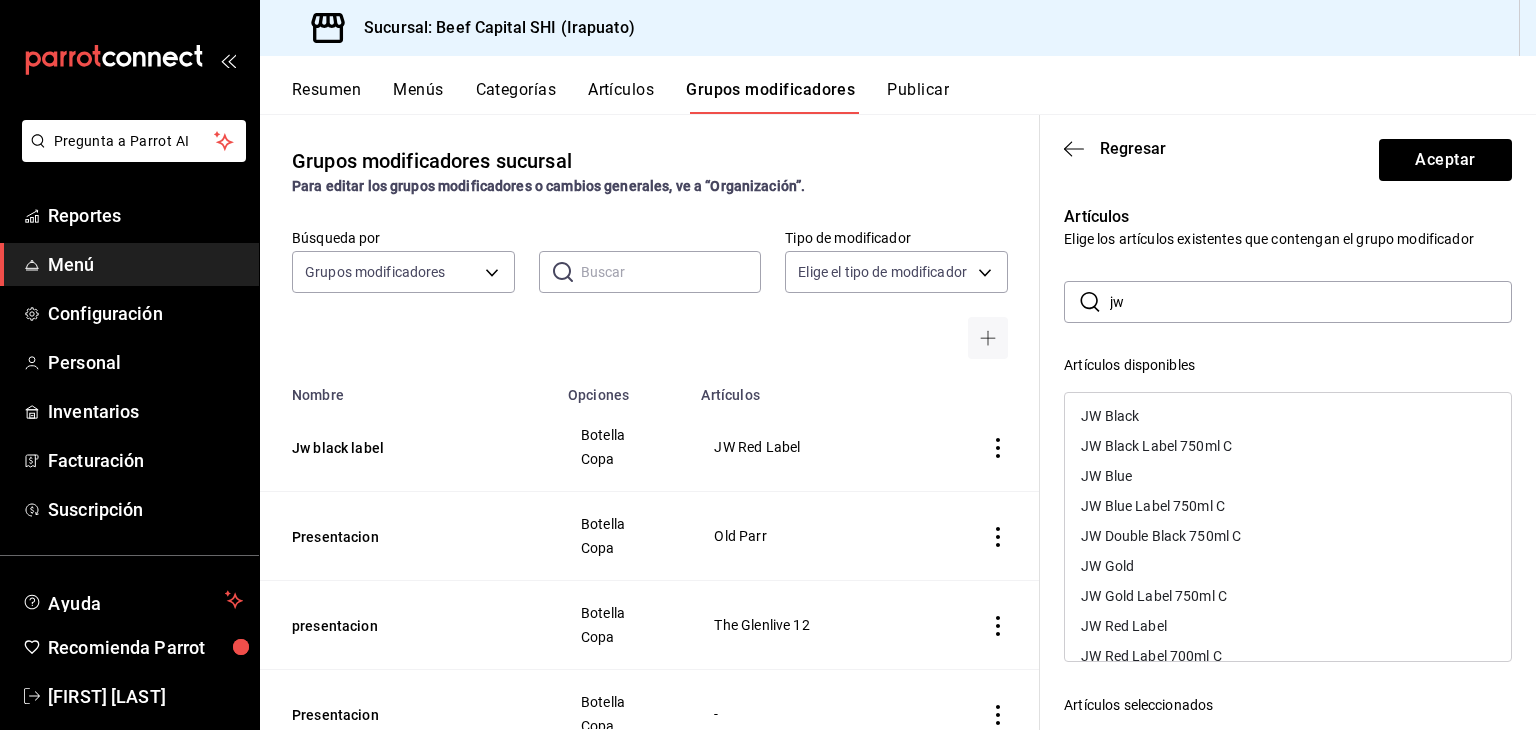 scroll, scrollTop: 25, scrollLeft: 0, axis: vertical 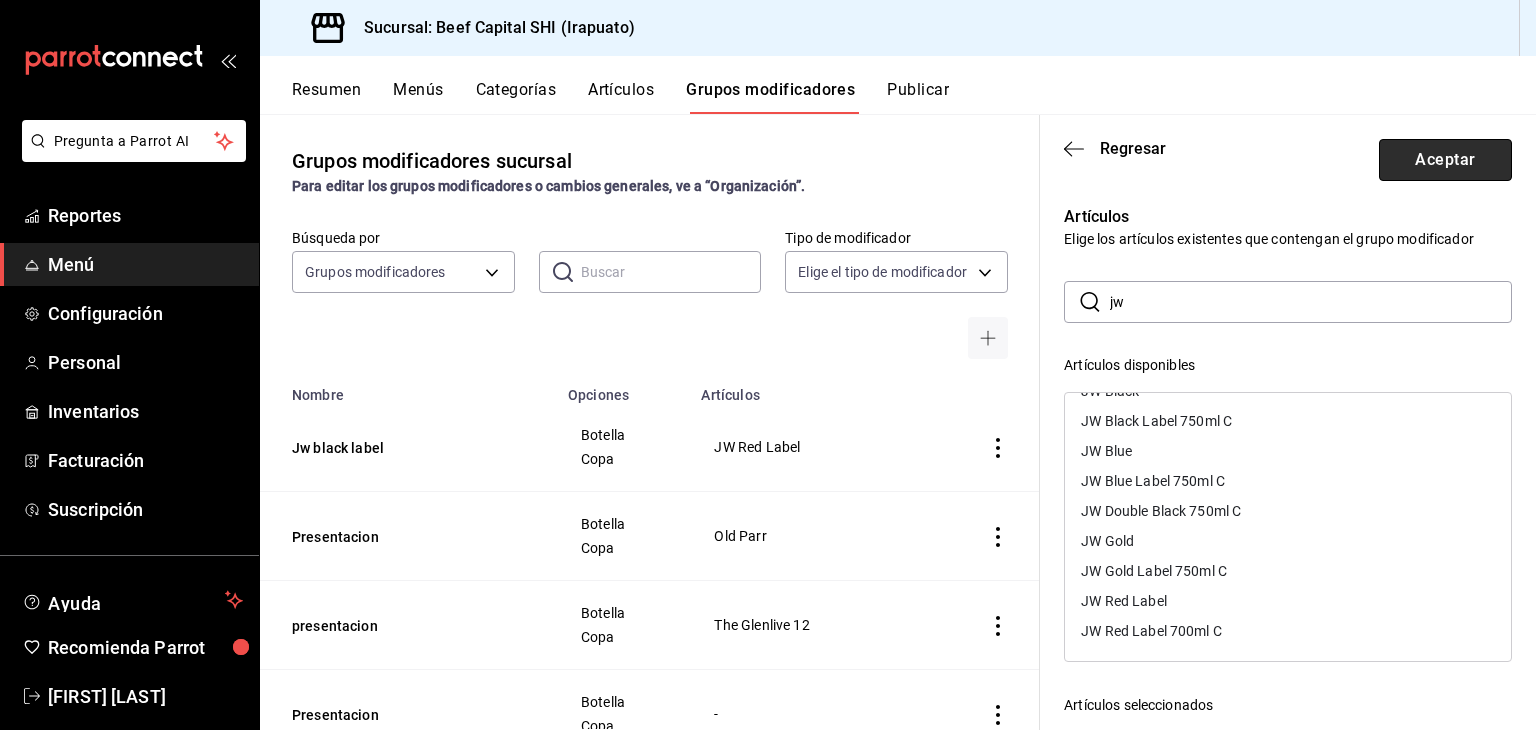 click on "Aceptar" at bounding box center (1445, 160) 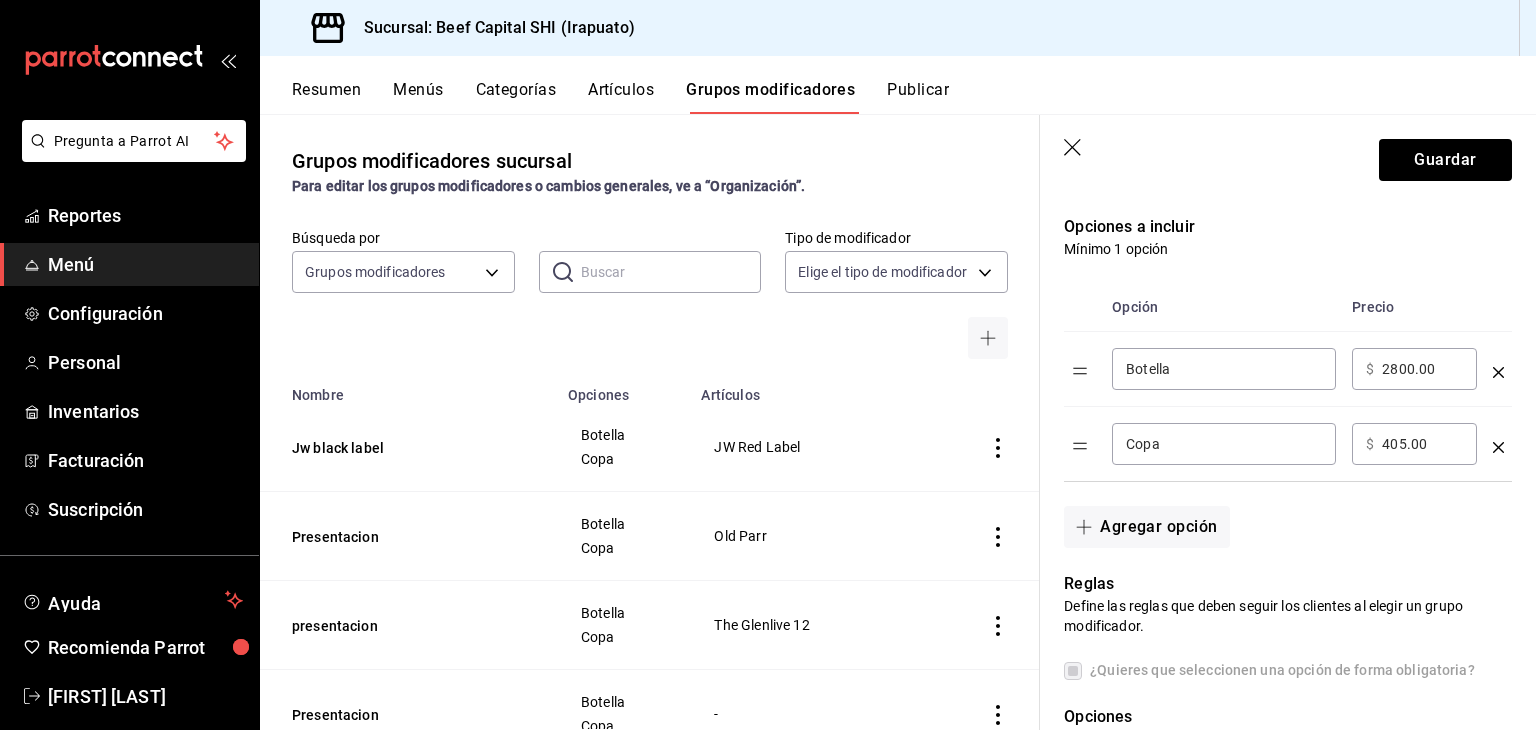 scroll, scrollTop: 360, scrollLeft: 0, axis: vertical 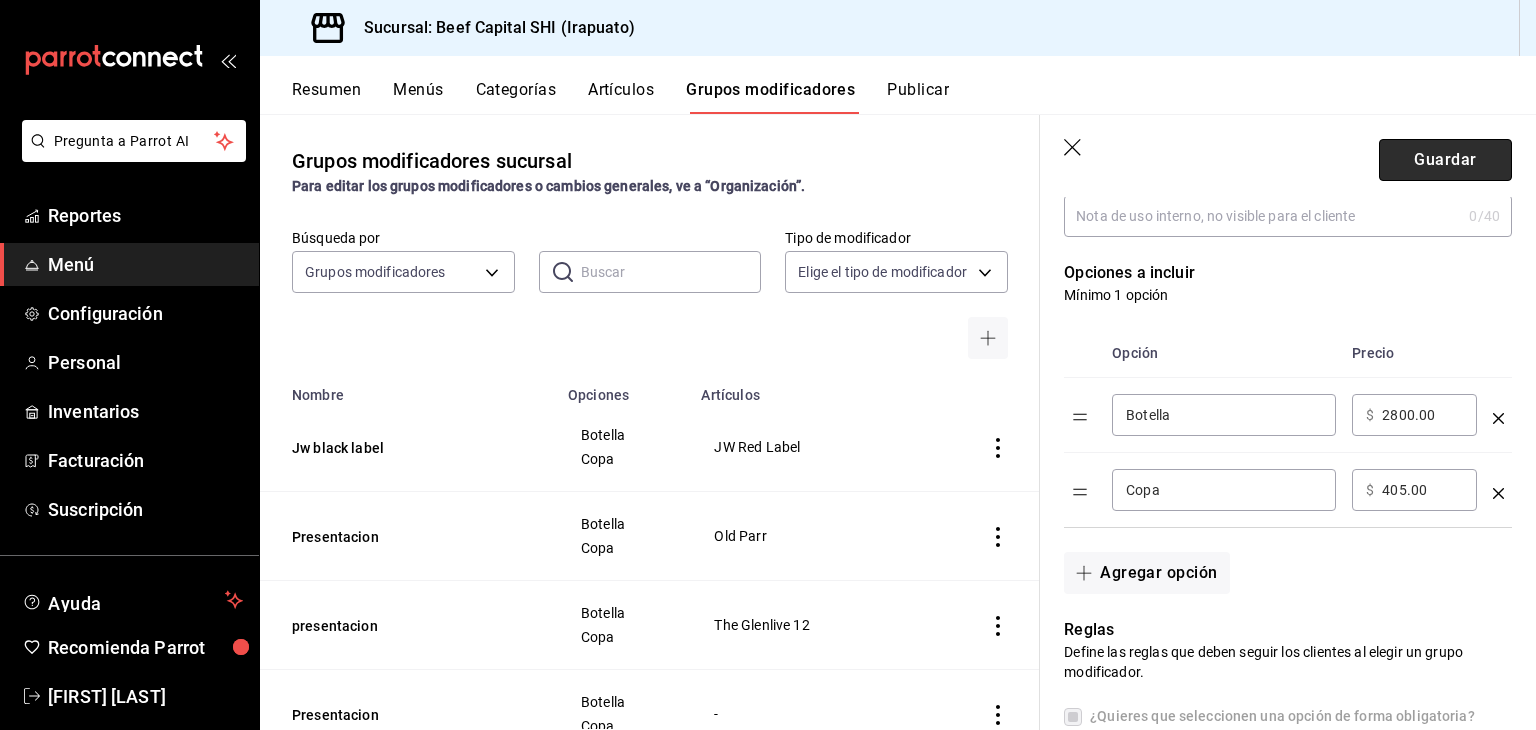click on "Guardar" at bounding box center [1445, 160] 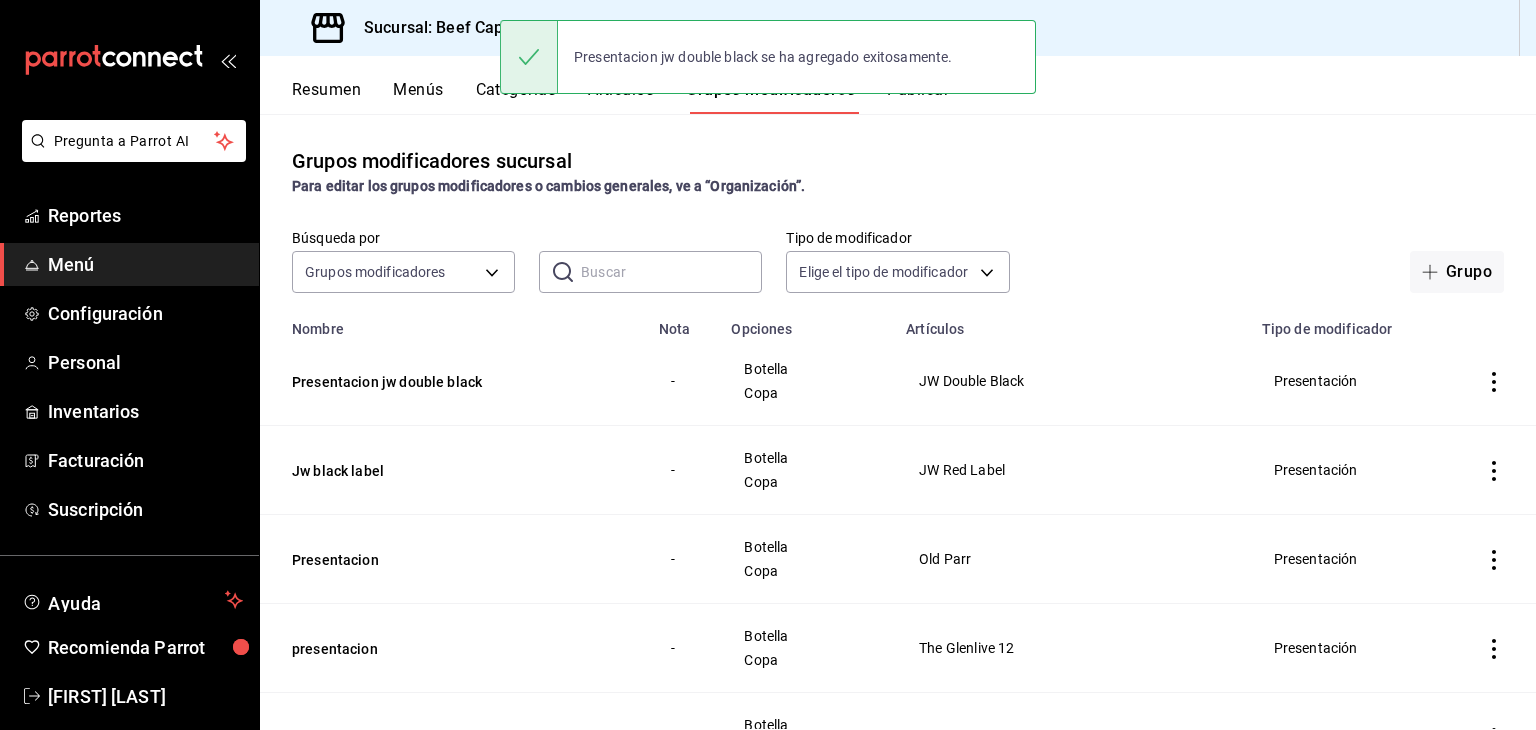 scroll, scrollTop: 0, scrollLeft: 0, axis: both 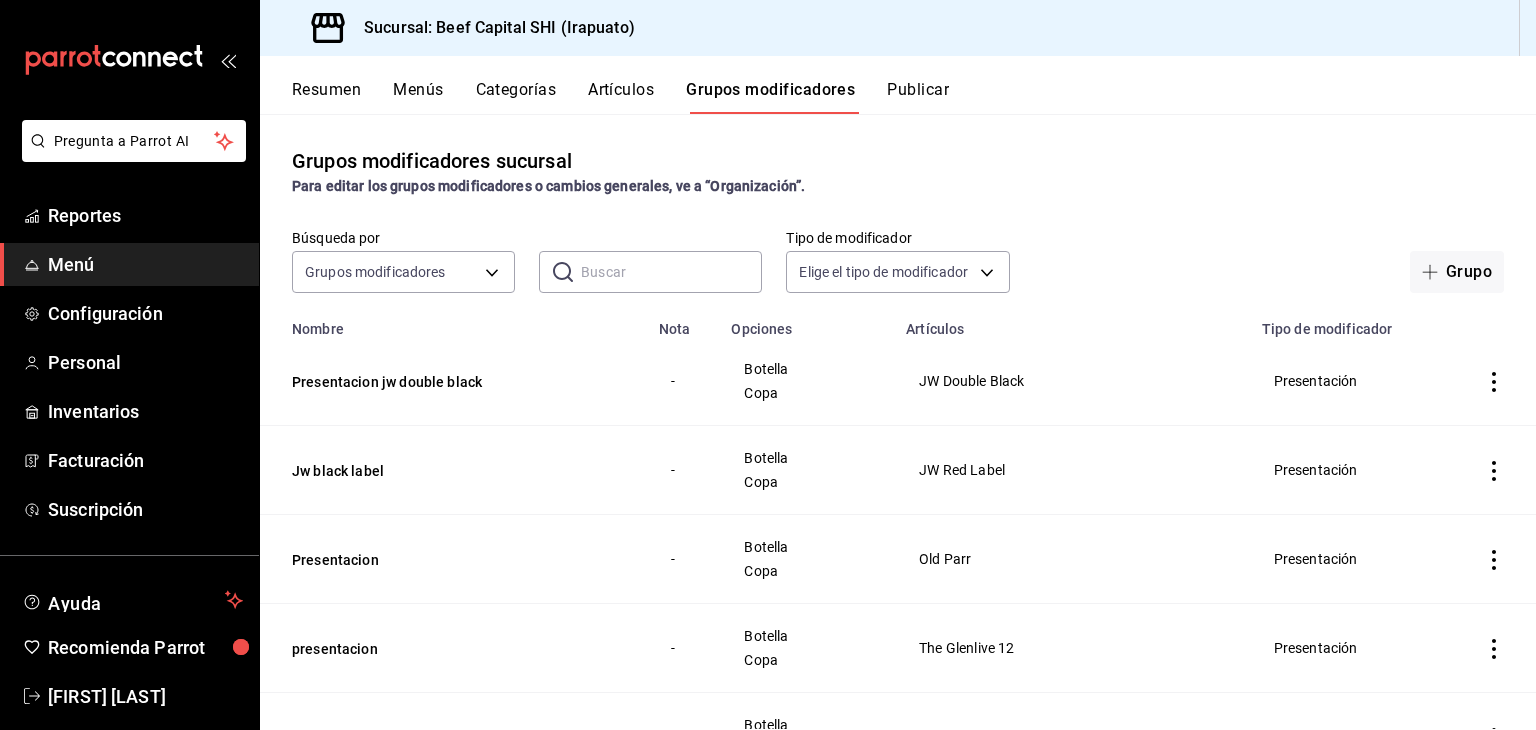click on "Artículos" at bounding box center (621, 97) 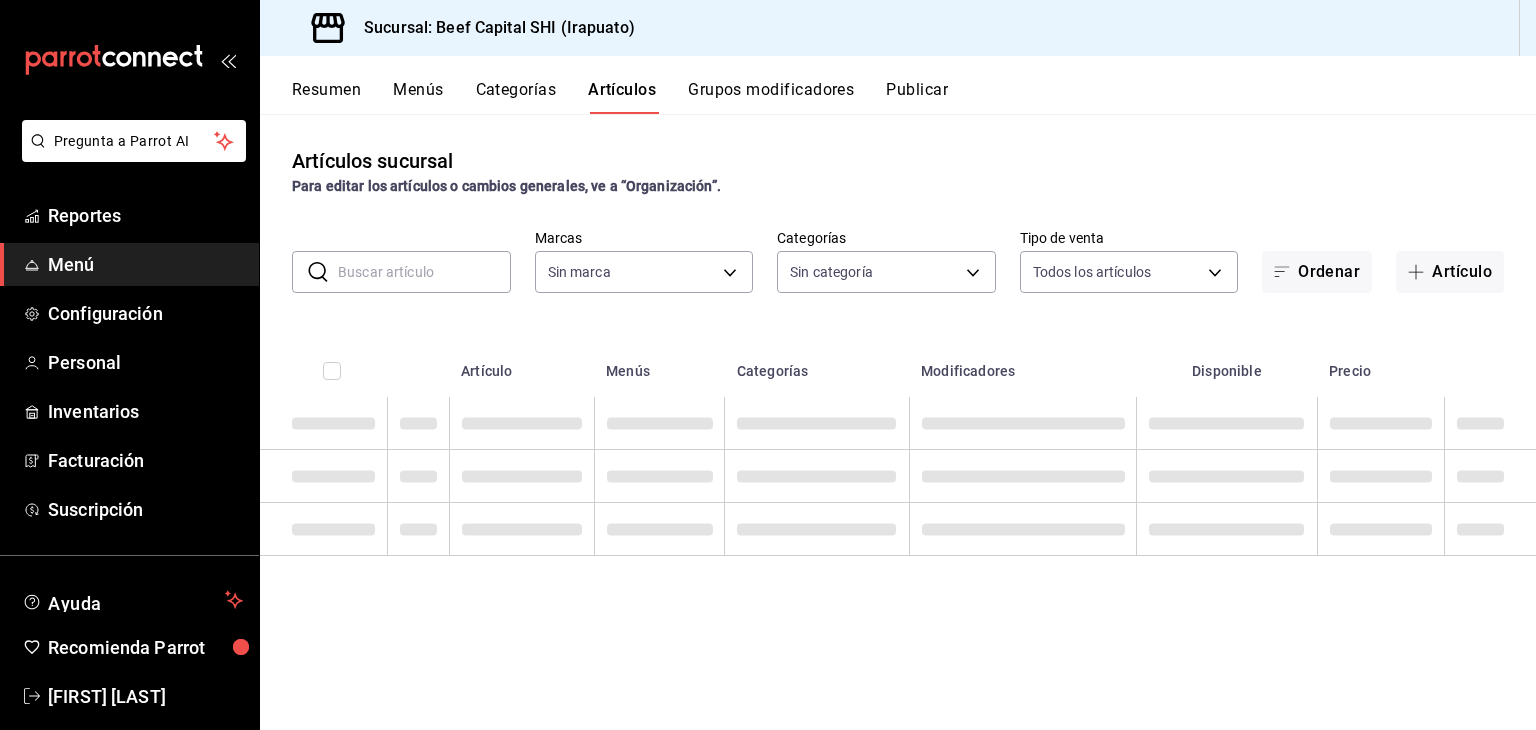 click on "Grupos modificadores" at bounding box center (771, 97) 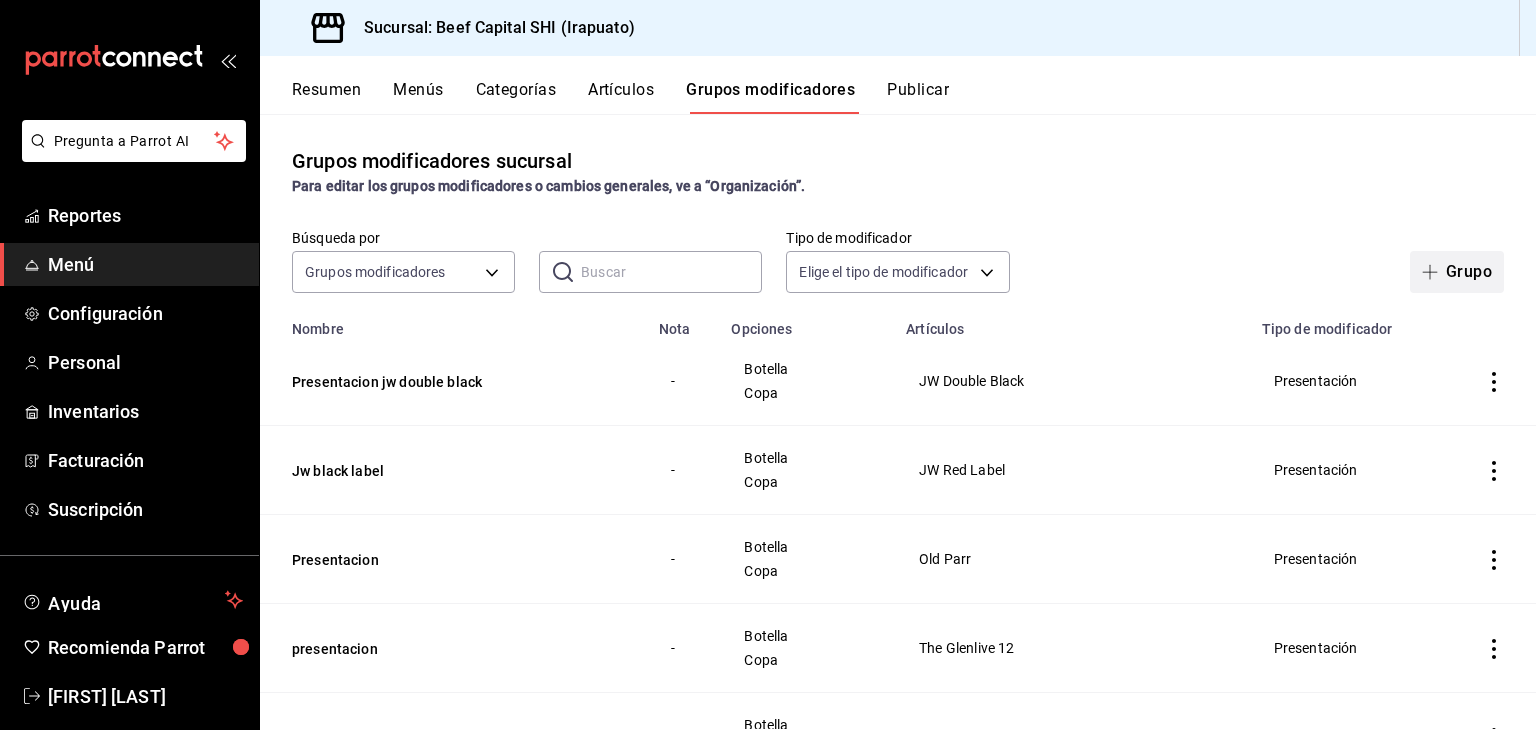 click 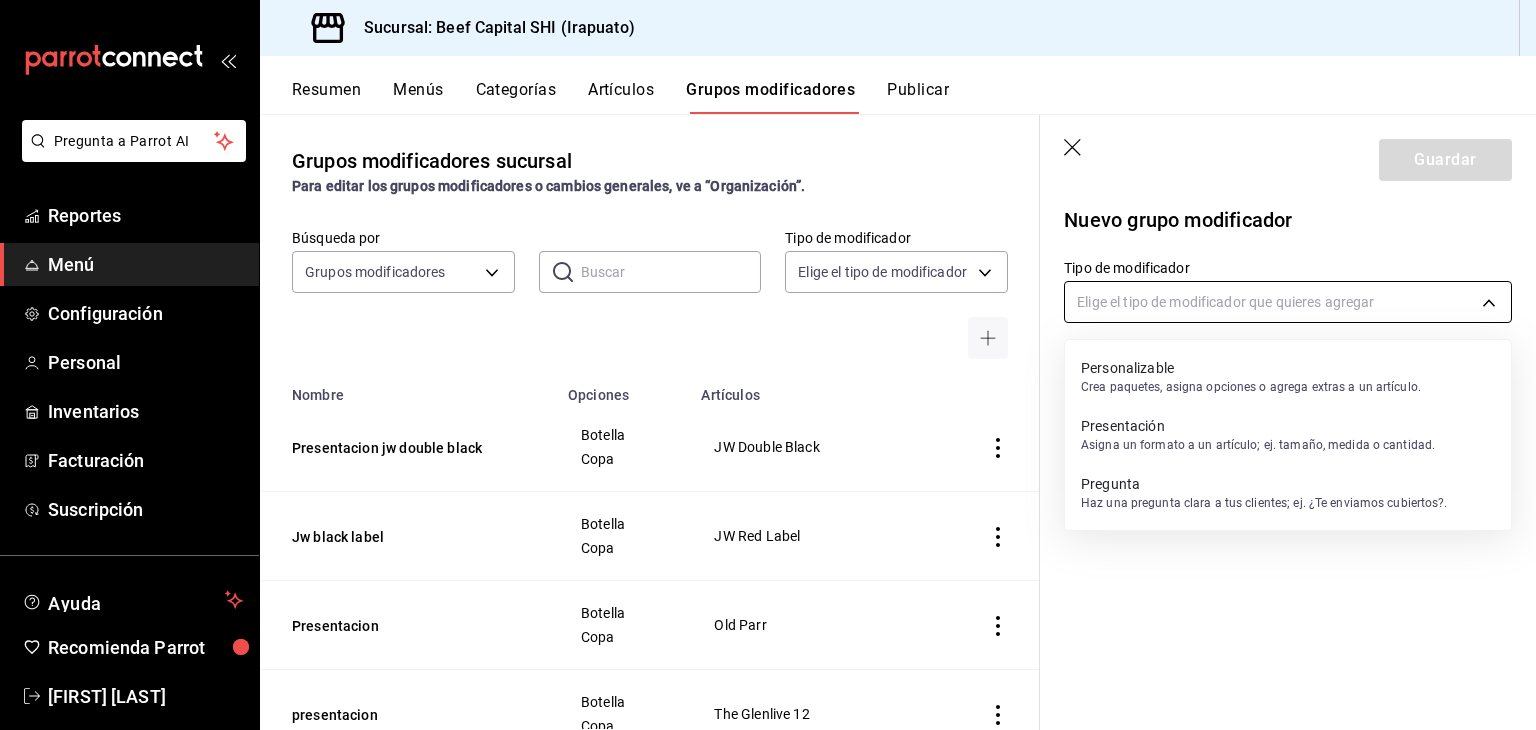 click on "Pregunta a Parrot AI Reportes   Menú   Configuración   Personal   Inventarios   Facturación   Suscripción   Ayuda Recomienda Parrot   Georgina Manrique   Sugerir nueva función   Sucursal: Beef Capital SHI (Irapuato) Resumen Menús Categorías Artículos Grupos modificadores Publicar Grupos modificadores sucursal Para editar los grupos modificadores o cambios generales, ve a “Organización”. Búsqueda por Grupos modificadores GROUP ​ ​ Tipo de modificador Elige el tipo de modificador Nombre Opciones Artículos Presentacion jw double black Botella Copa JW Double Black Jw black label Botella Copa JW Red Label Presentacion Botella Copa Old Parr presentacion Botella Copa The Glenlive 12 Presentacion Botella Copa - Presentacion Botella Copa Macallan12 años presentacion botella copa Marques de Cáceres crianza Presentacion botella copa Marques de caceres verdejo Presentación Muriel Crianza Botella Copa Muriel Crianza Herradura reposado 0.5 copa botella Herradura Reposado 700ml C Presentación 7 Leguas" at bounding box center [768, 365] 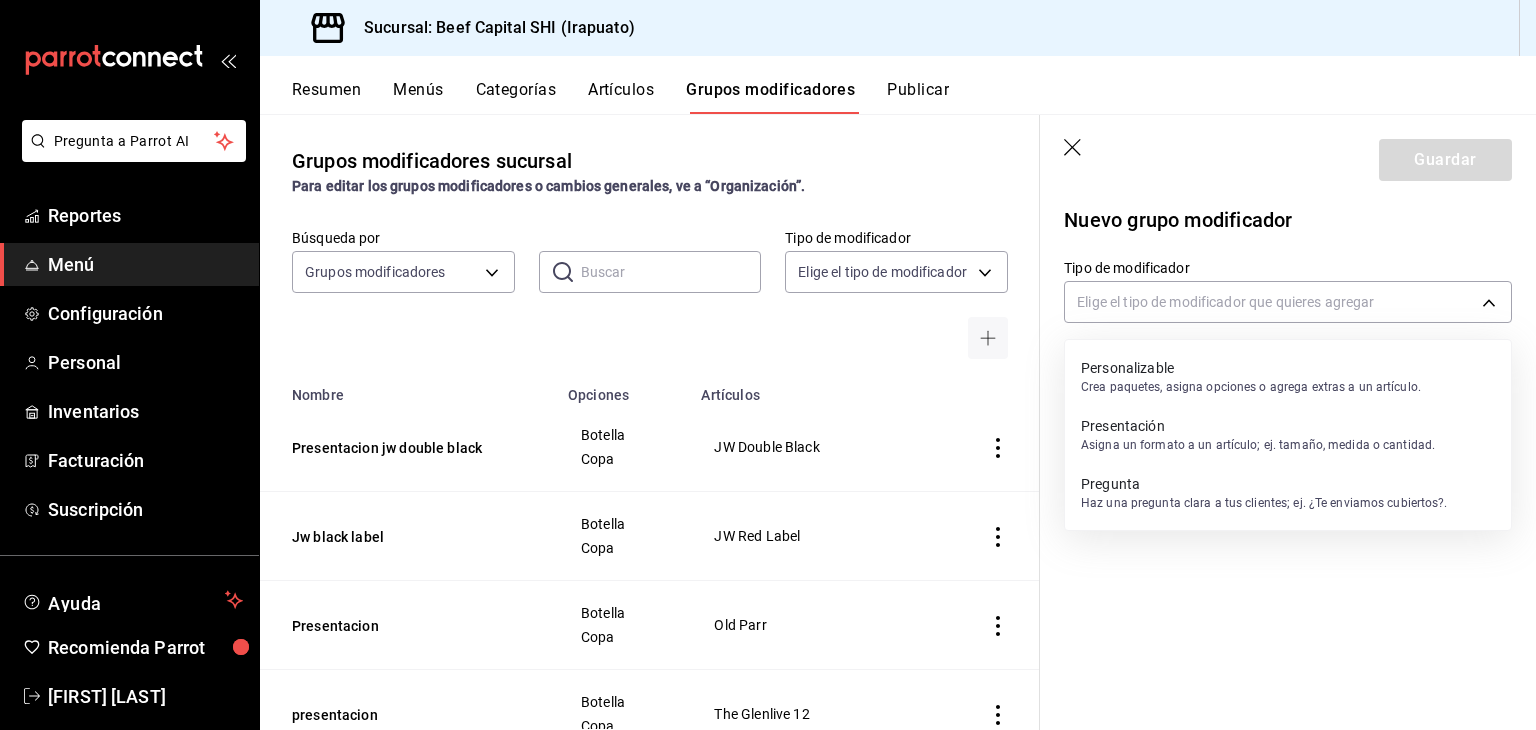 click on "Presentación" at bounding box center [1258, 426] 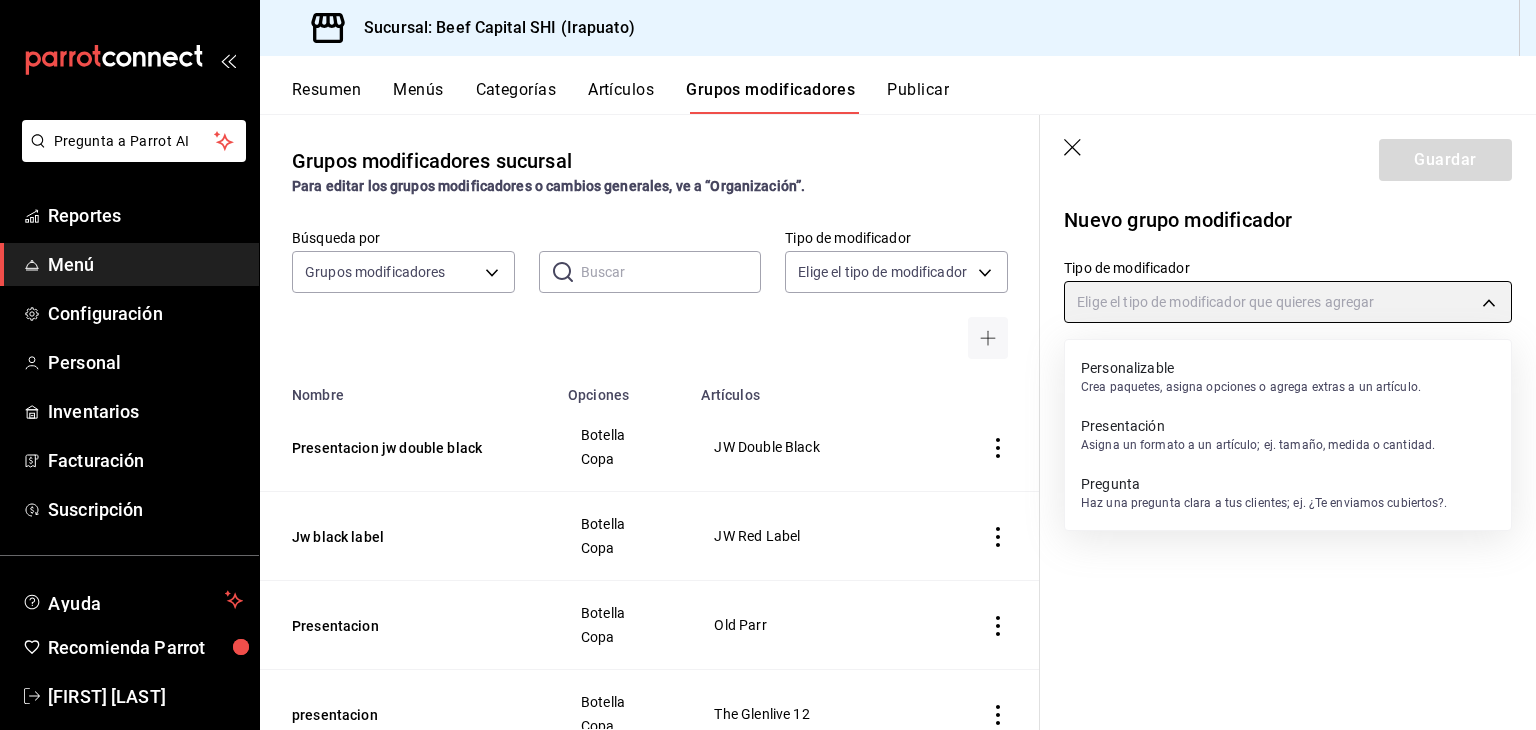type on "PRESENTATION" 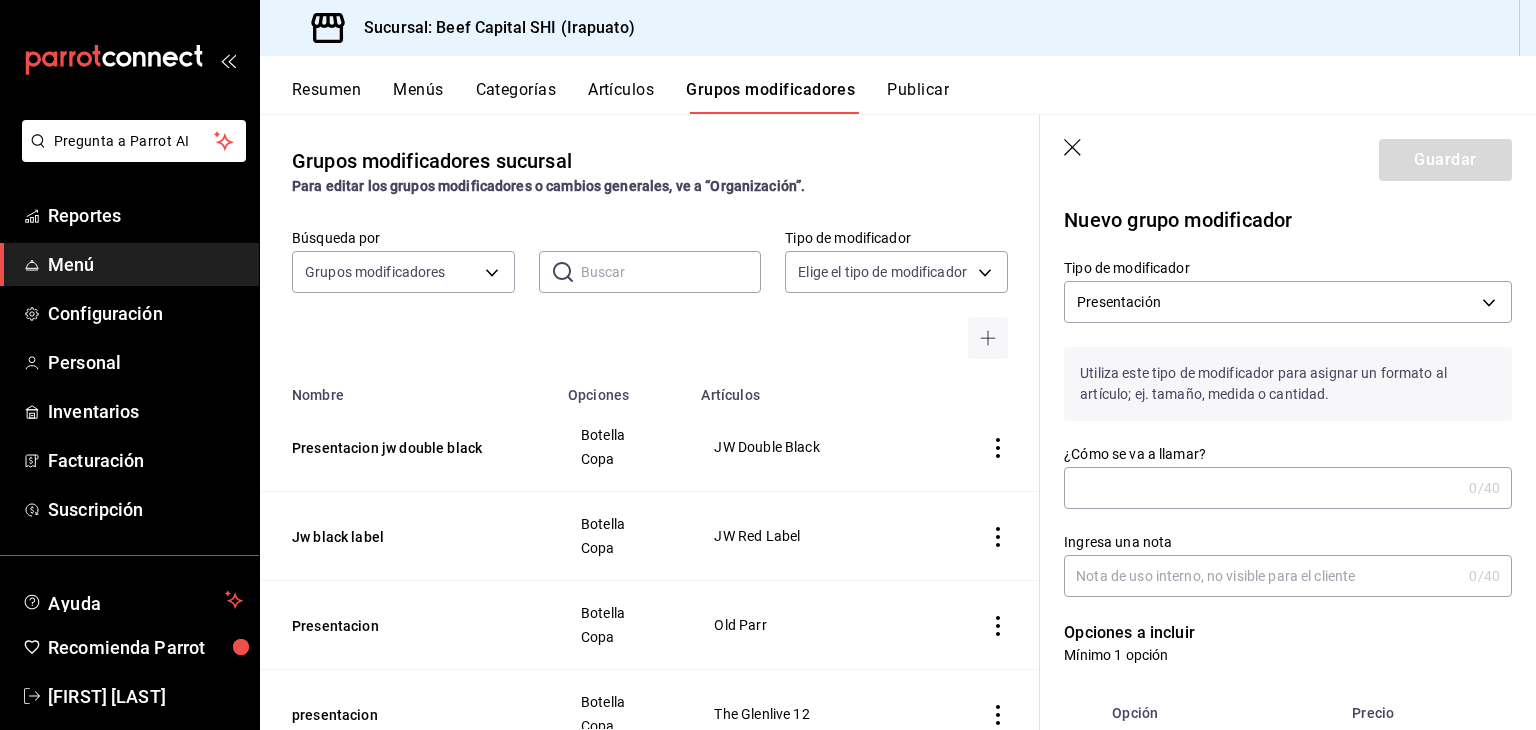 click on "¿Cómo se va a llamar?" at bounding box center [1262, 488] 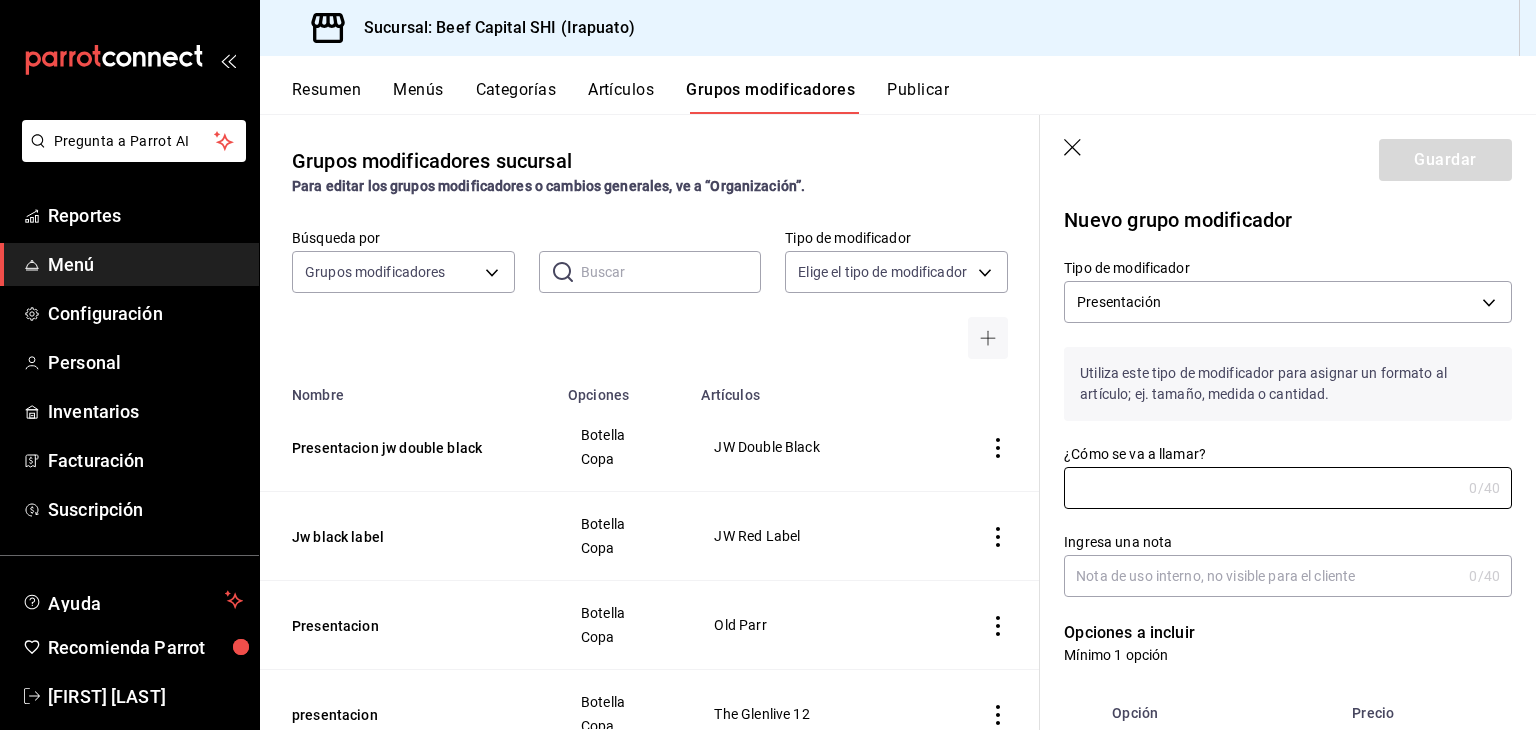 click 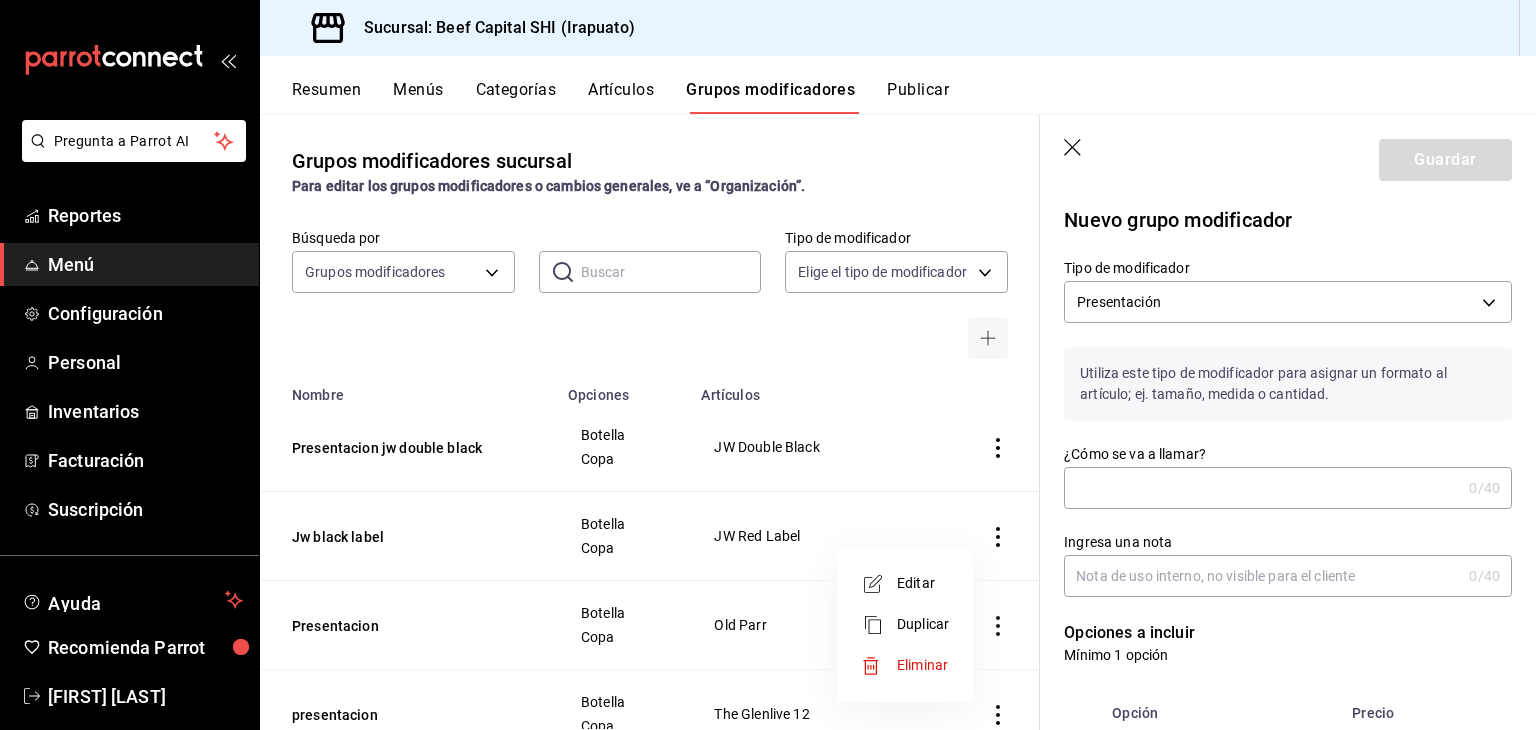 click on "Editar" at bounding box center [923, 583] 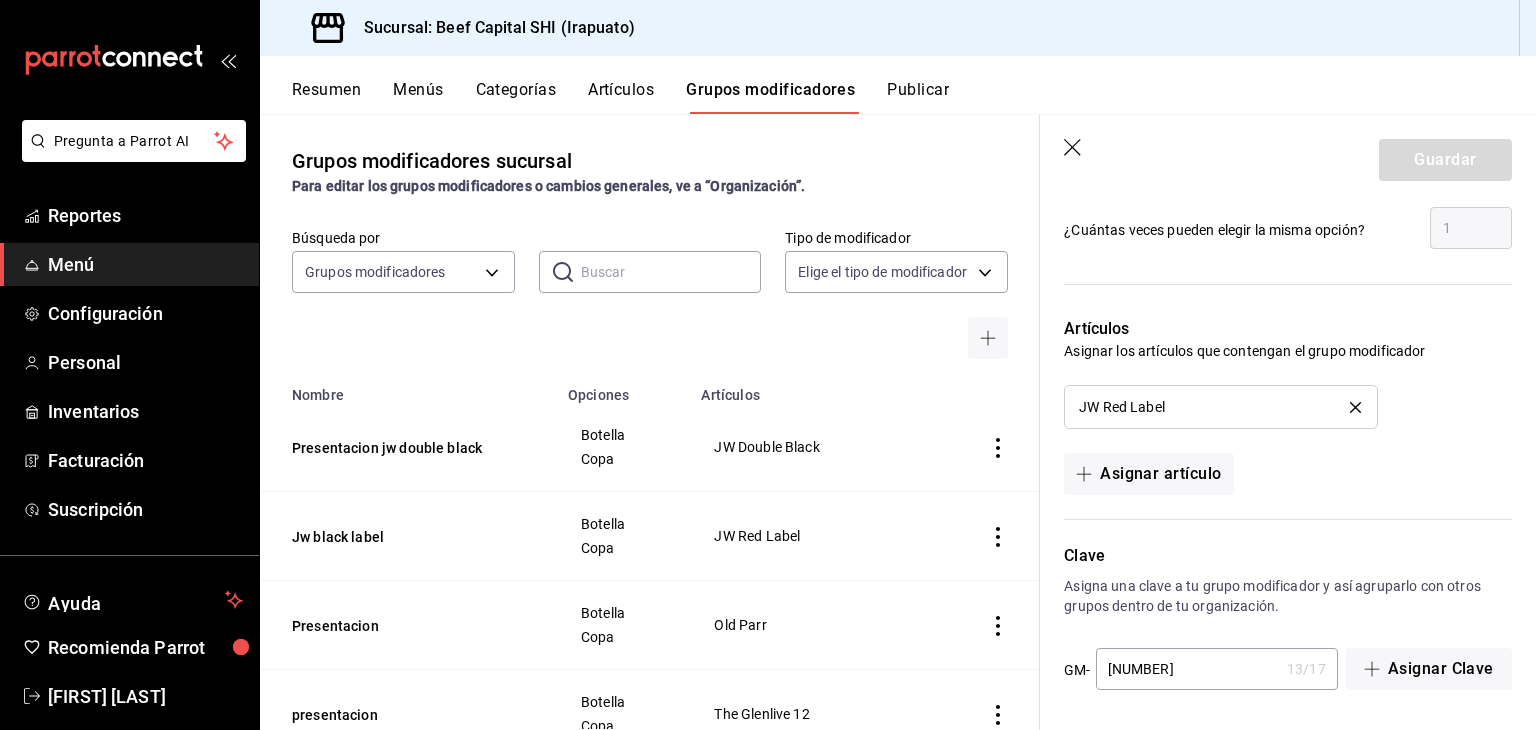 scroll, scrollTop: 1157, scrollLeft: 0, axis: vertical 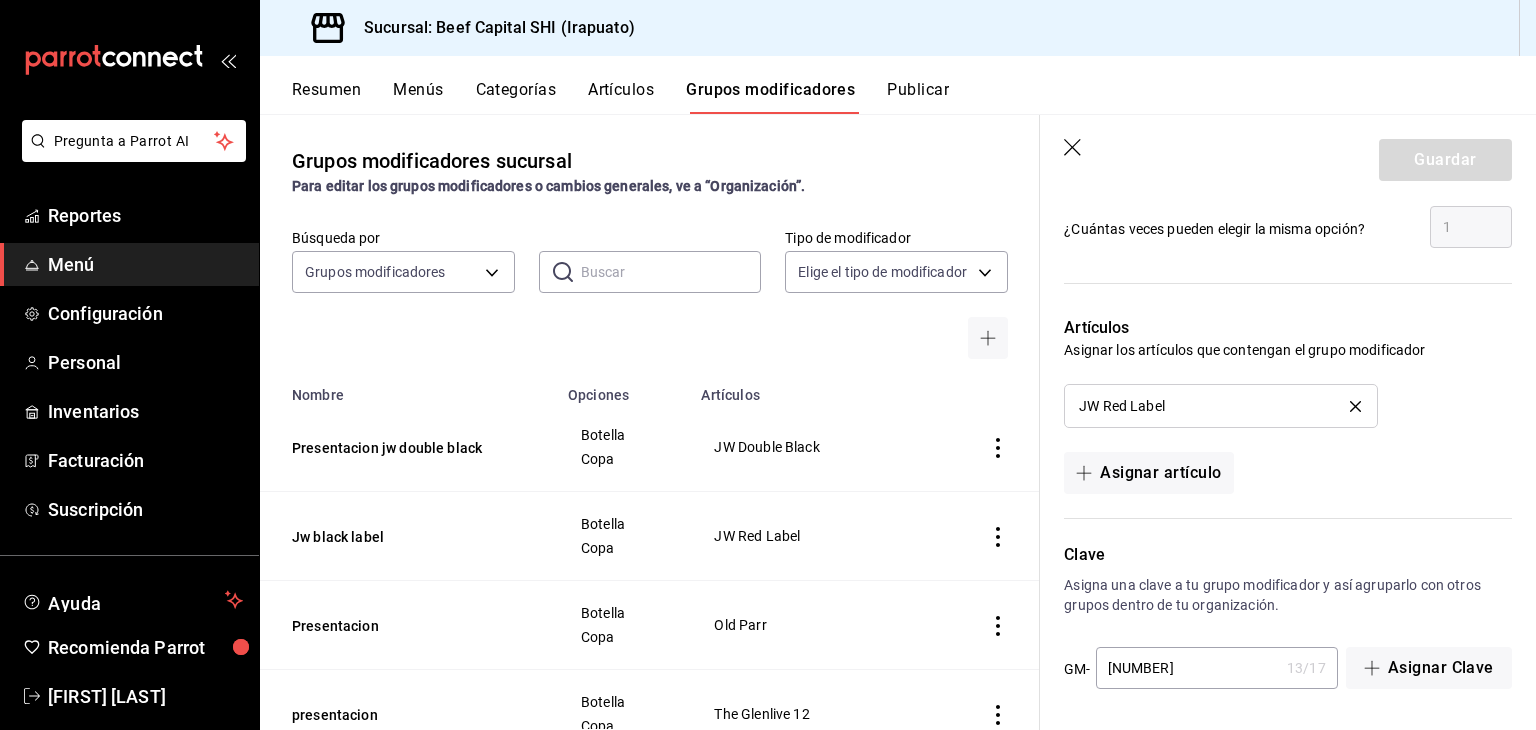 click 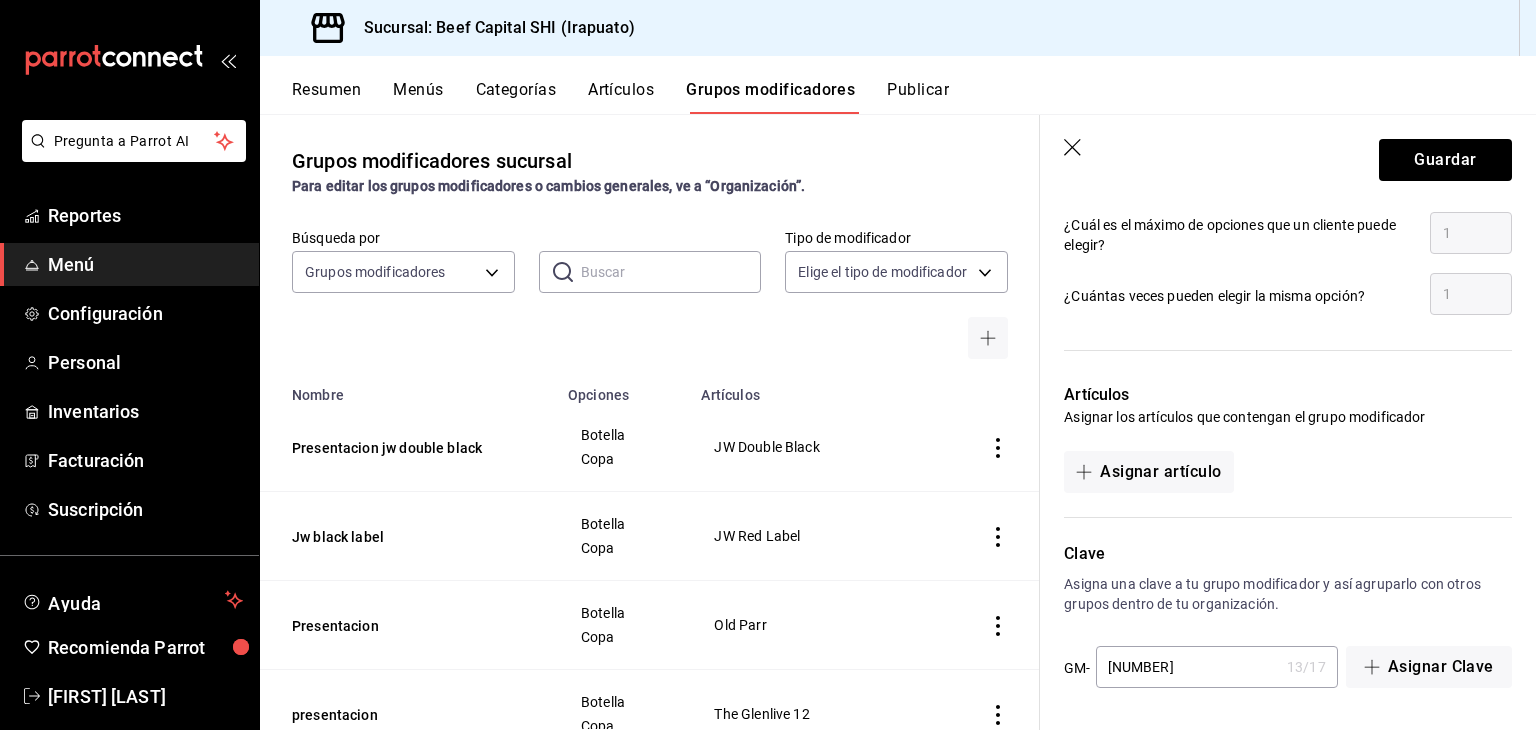 scroll, scrollTop: 1090, scrollLeft: 0, axis: vertical 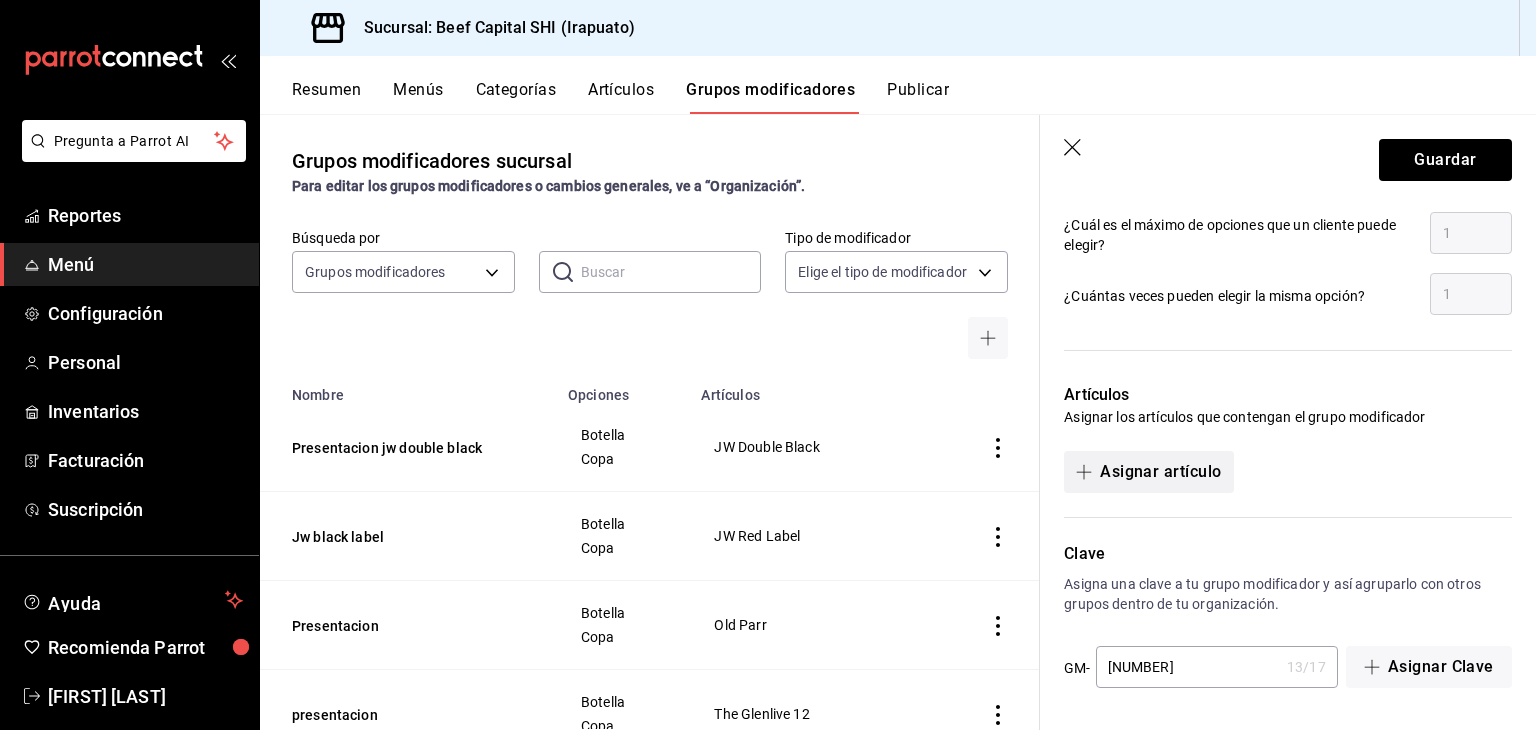click on "Asignar artículo" at bounding box center (1148, 472) 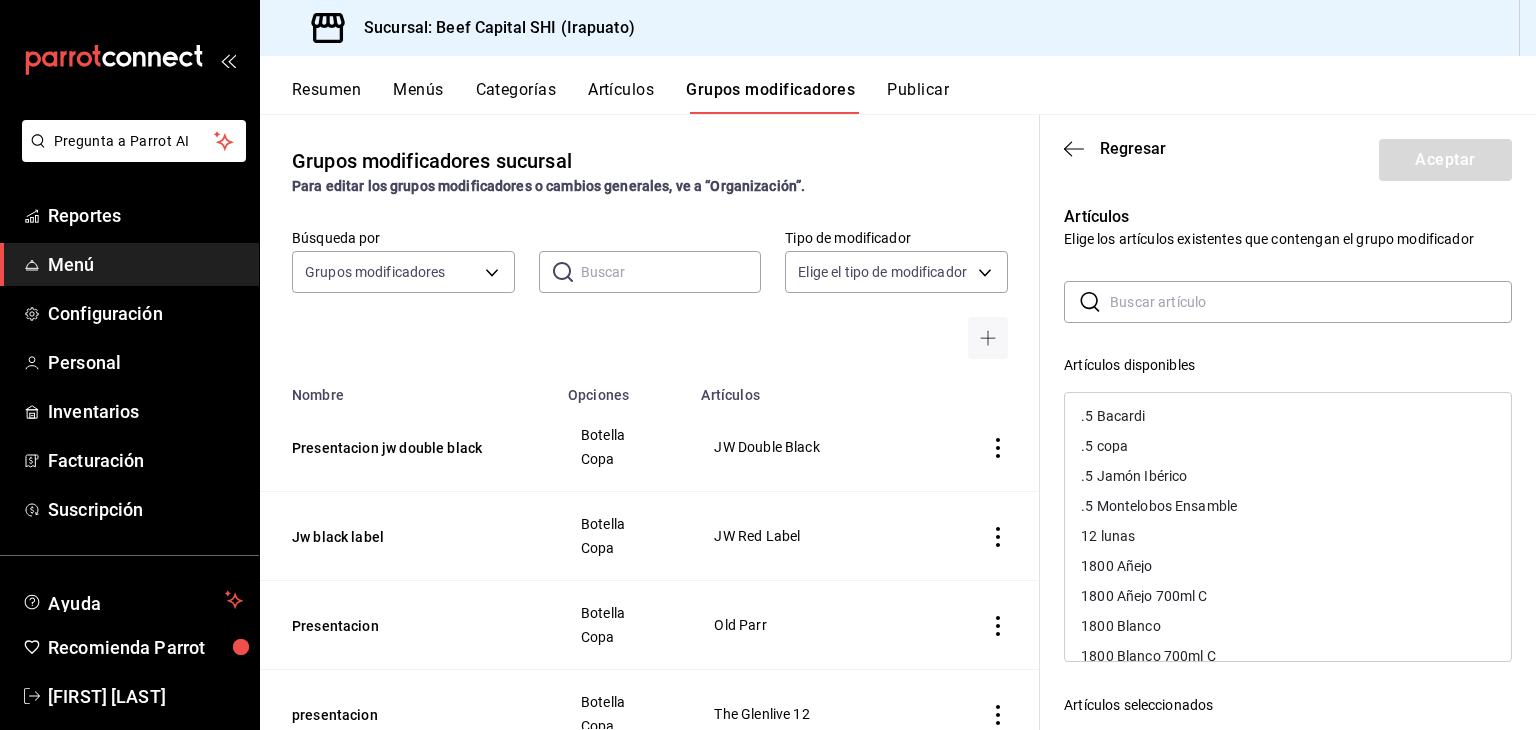 click at bounding box center [1311, 302] 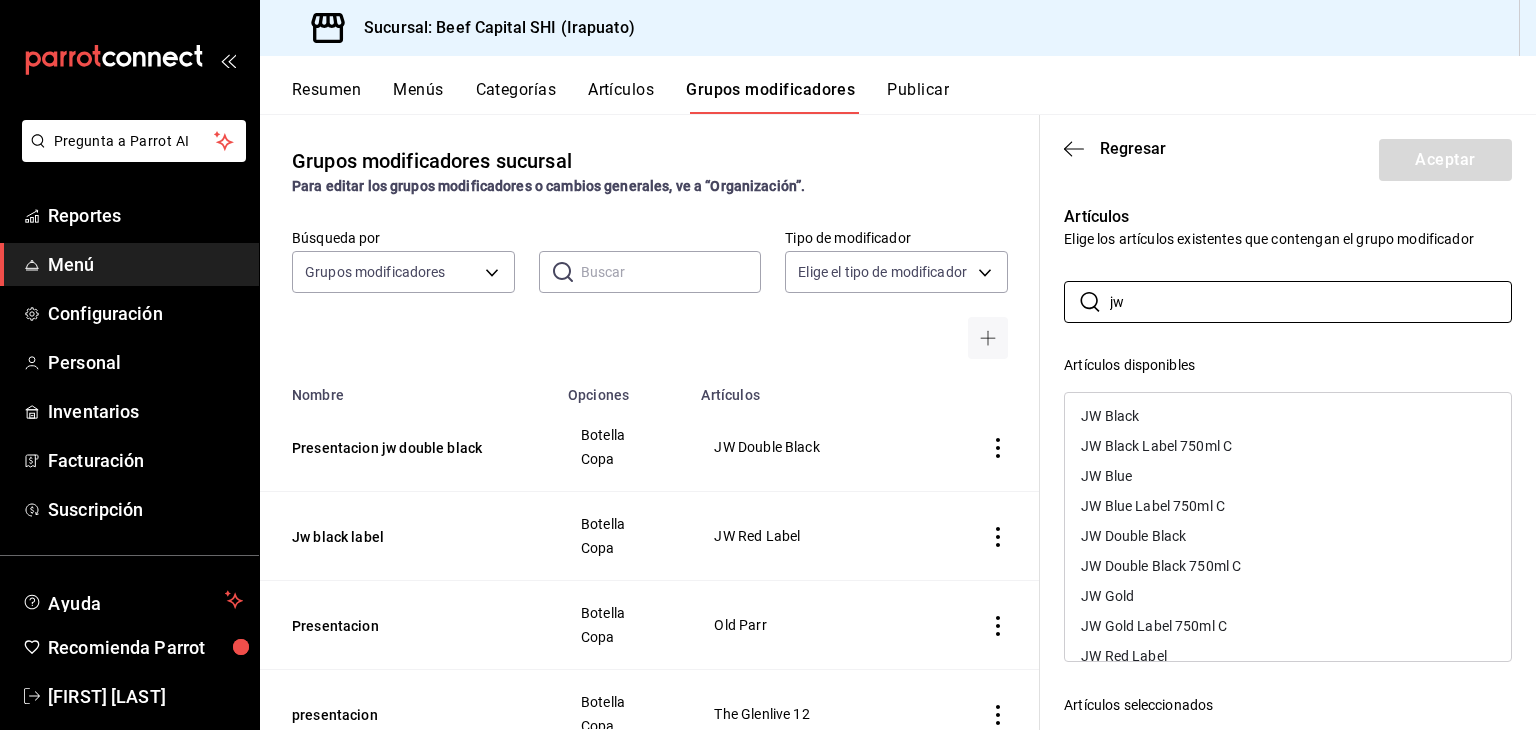 type on "jw" 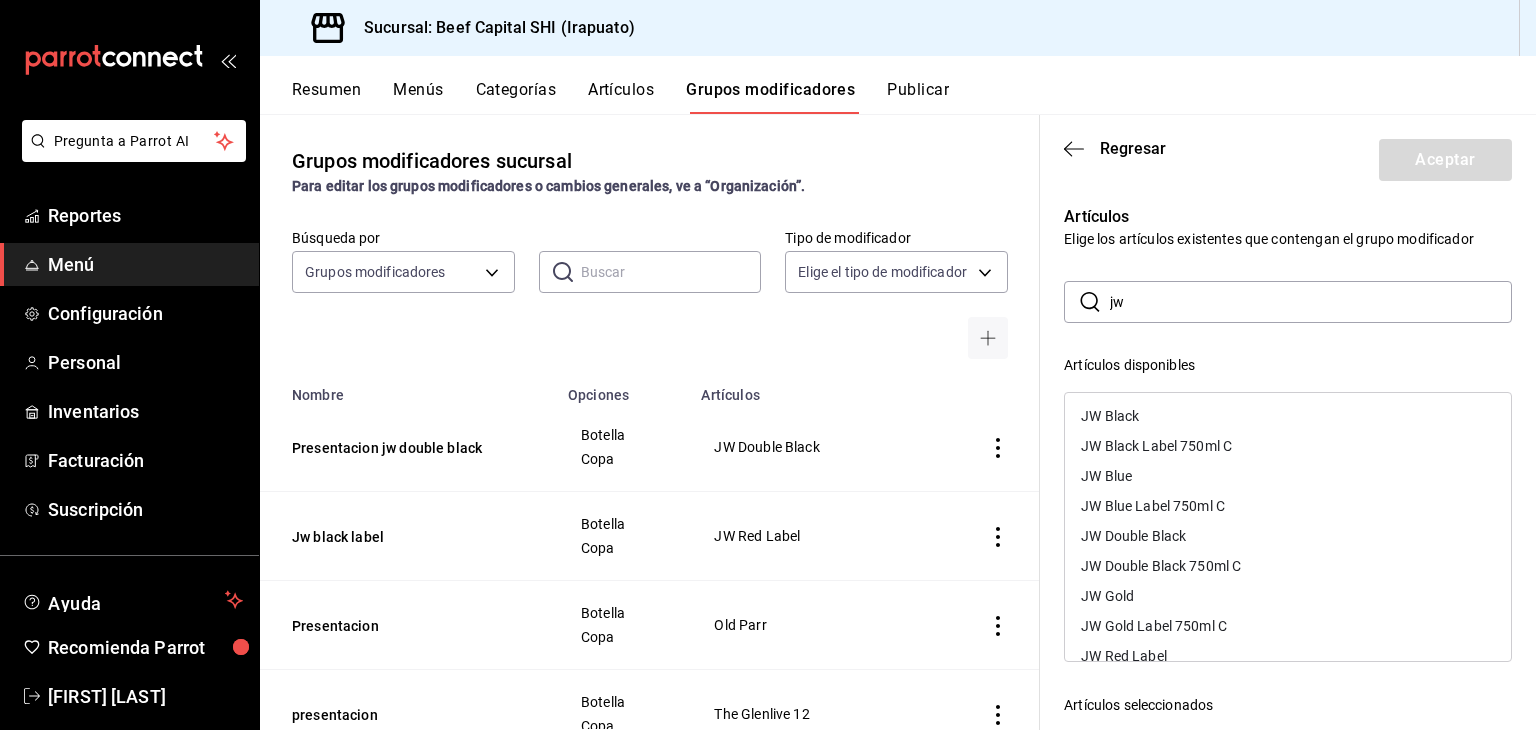 click on "JW Black" at bounding box center [1110, 416] 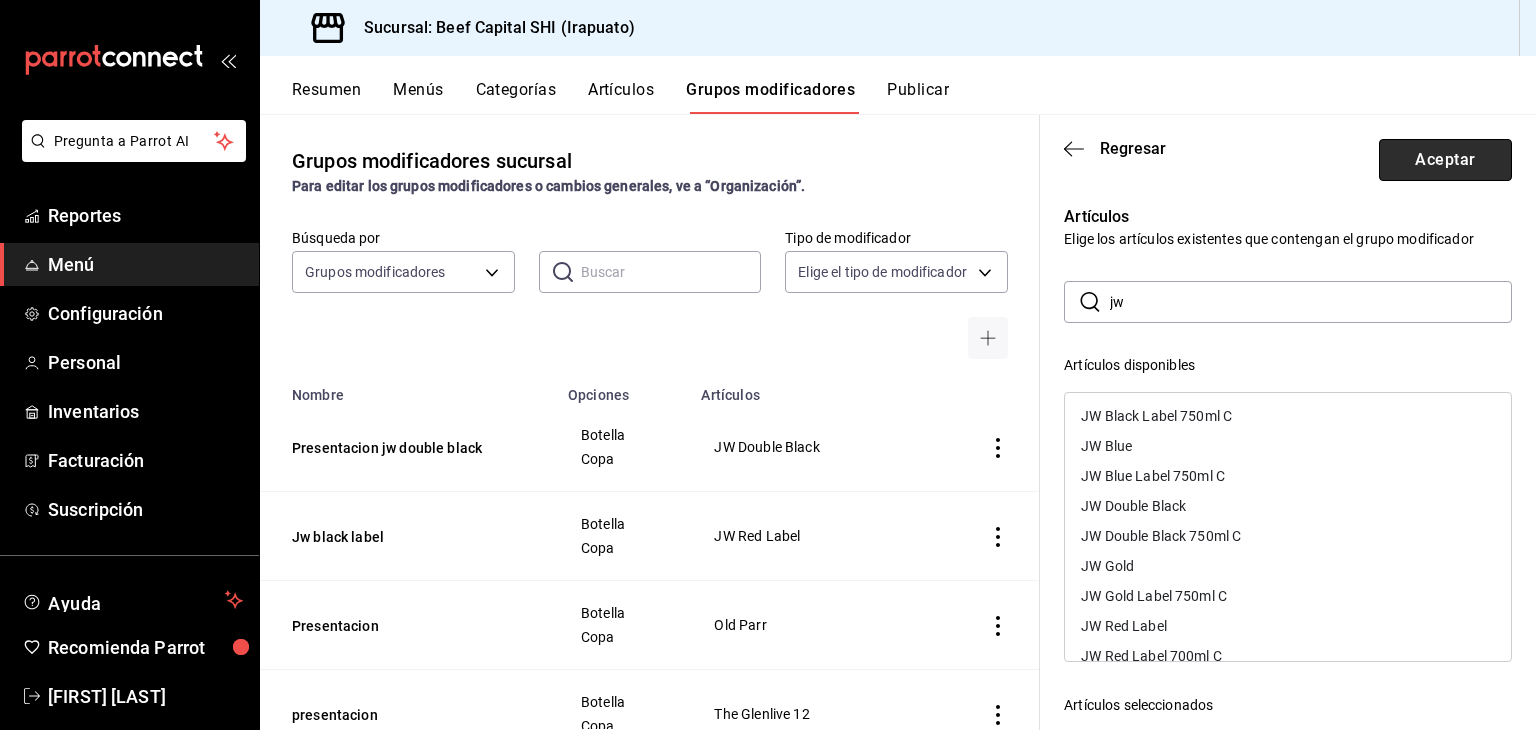 click on "Aceptar" at bounding box center (1445, 160) 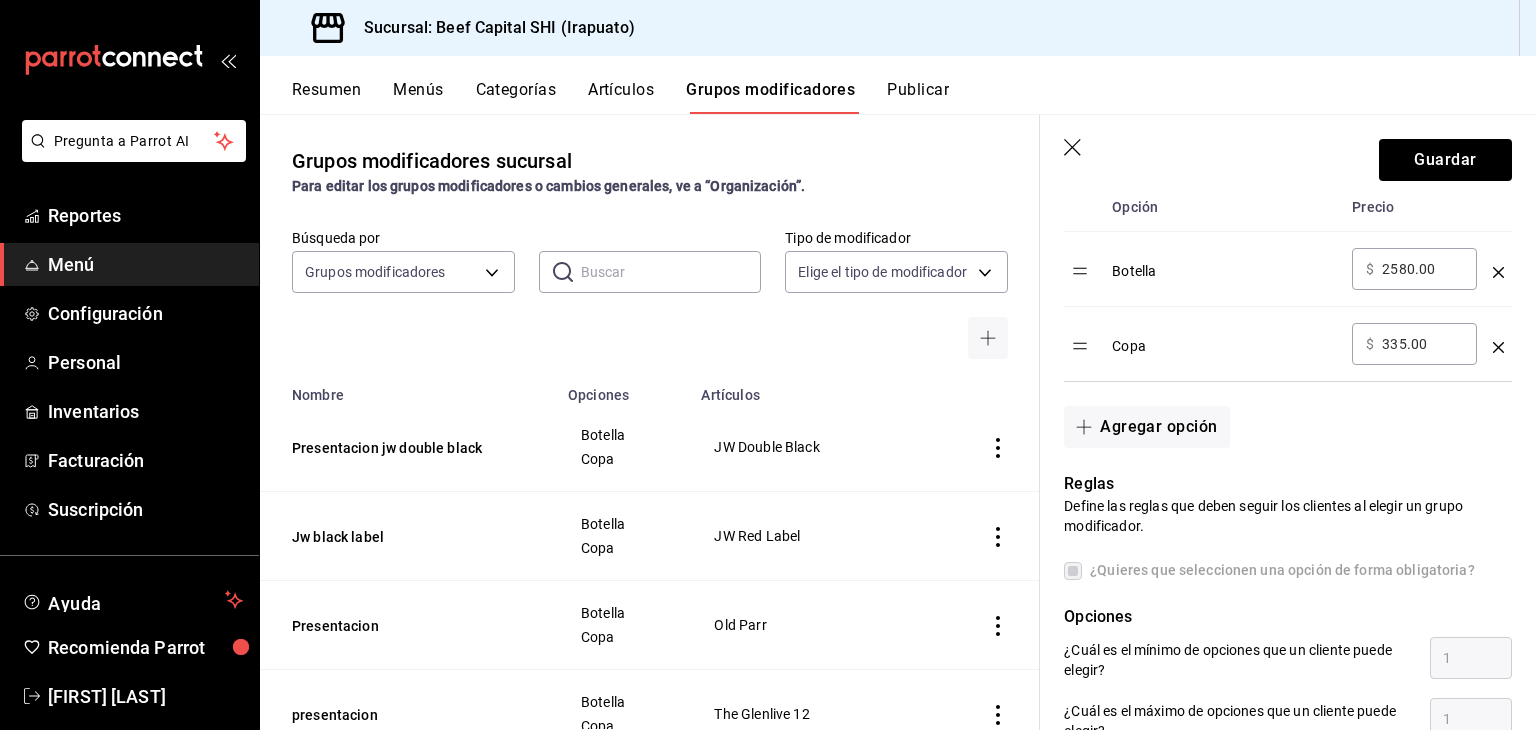scroll, scrollTop: 490, scrollLeft: 0, axis: vertical 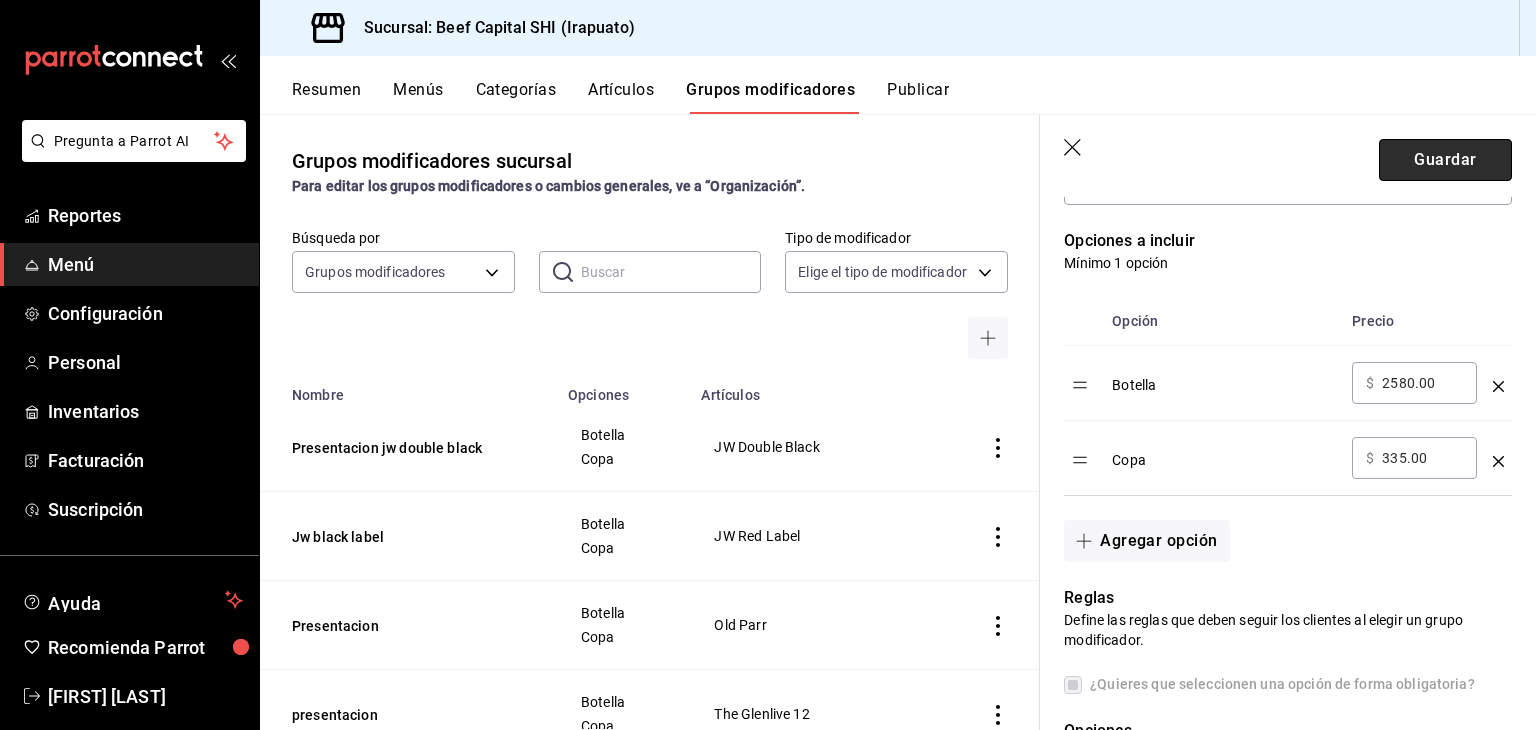 click on "Guardar" at bounding box center [1445, 160] 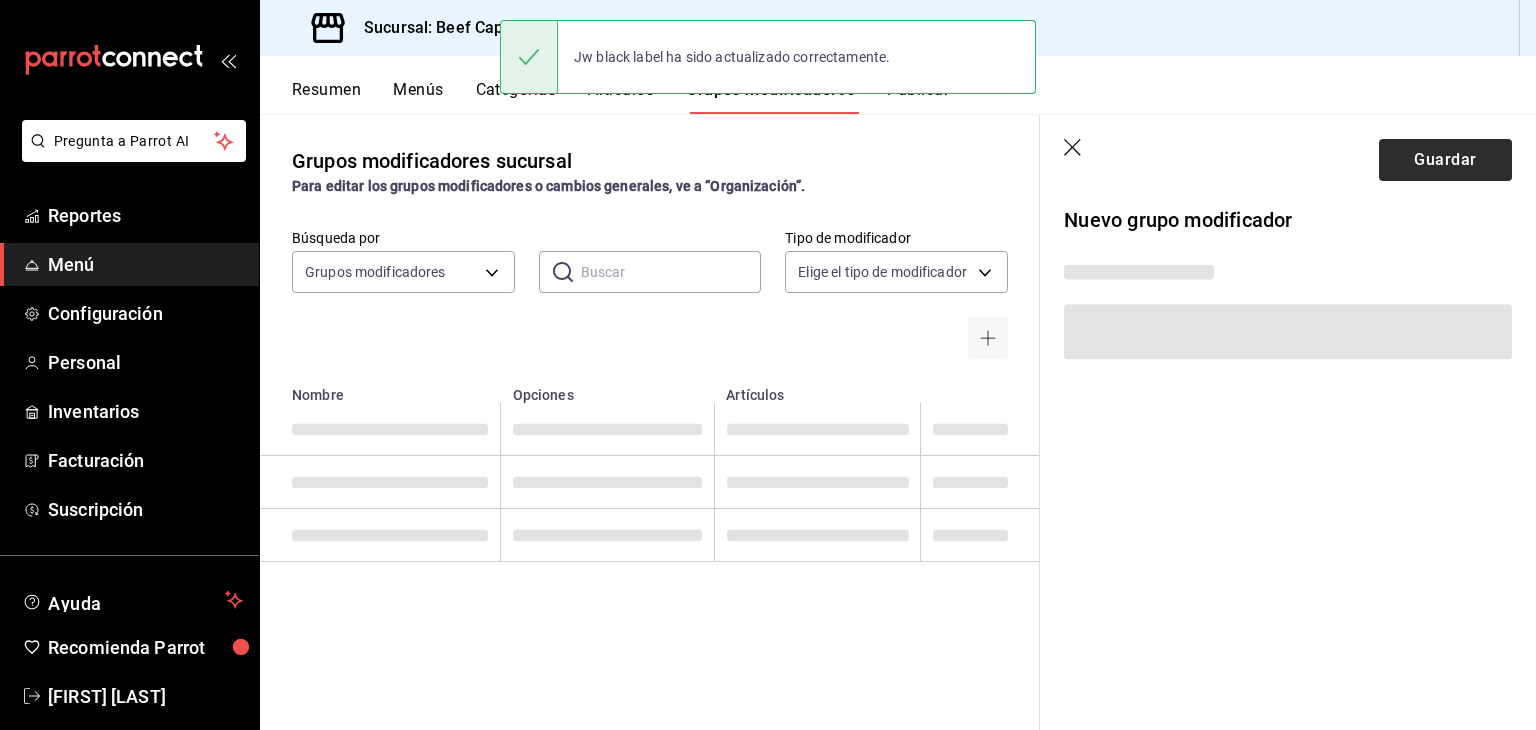 scroll, scrollTop: 0, scrollLeft: 0, axis: both 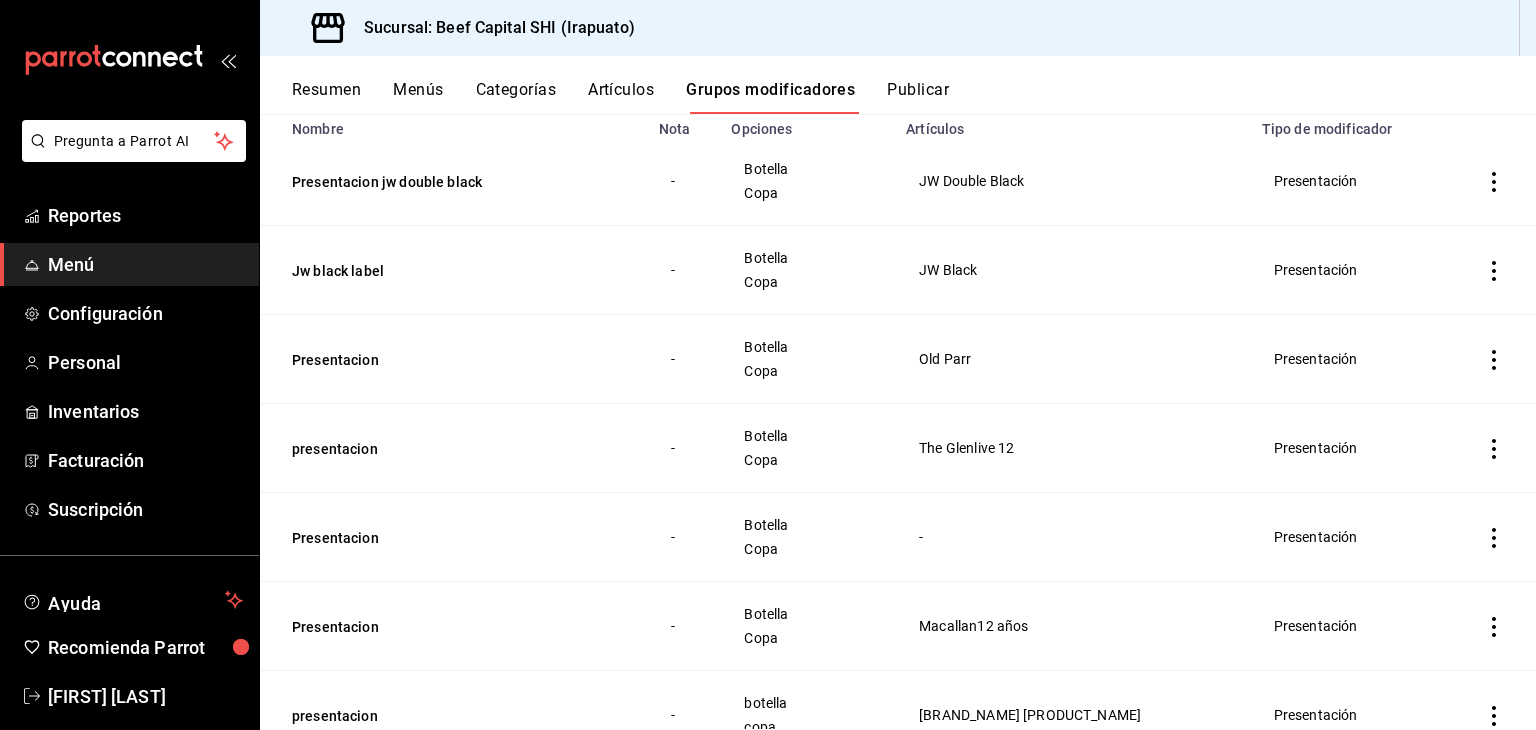 click 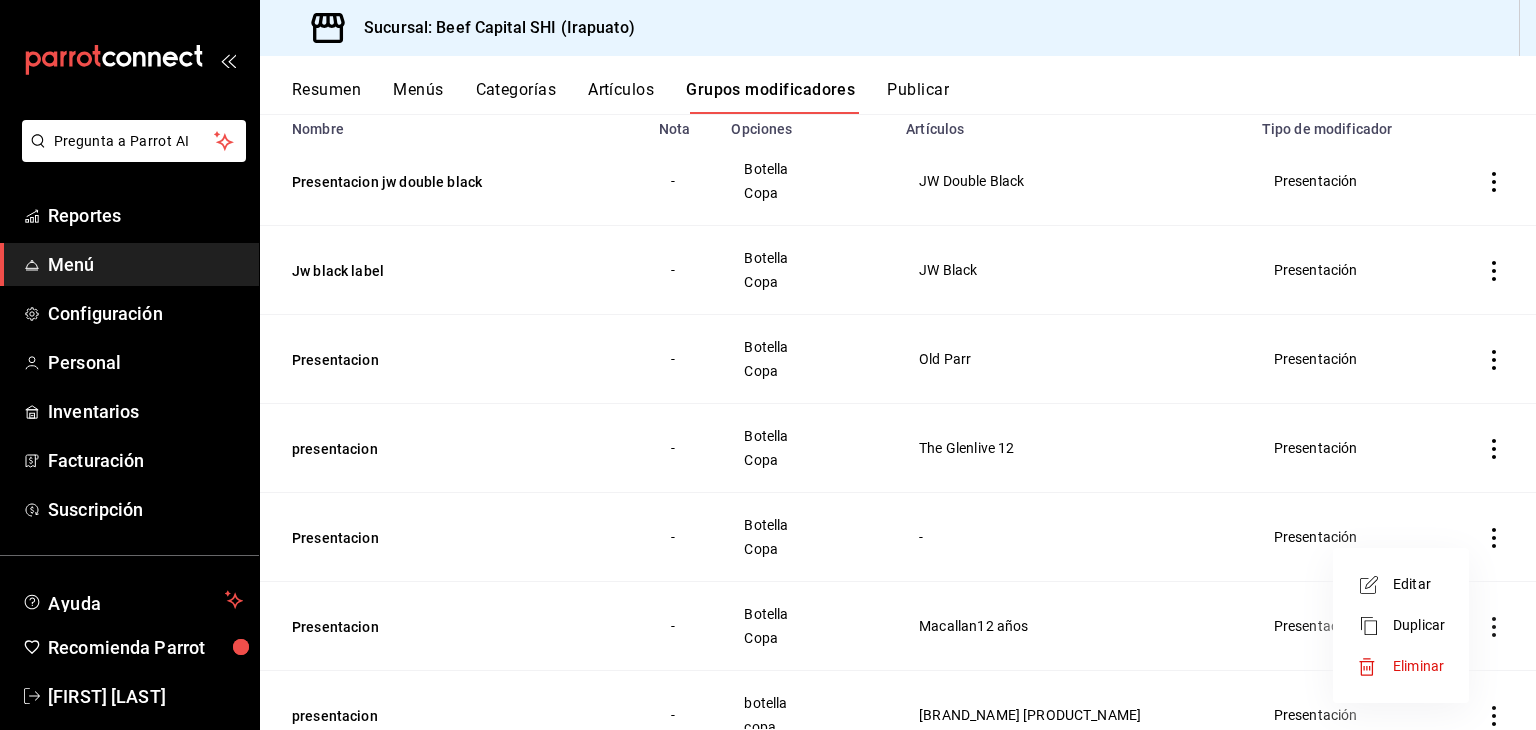 click 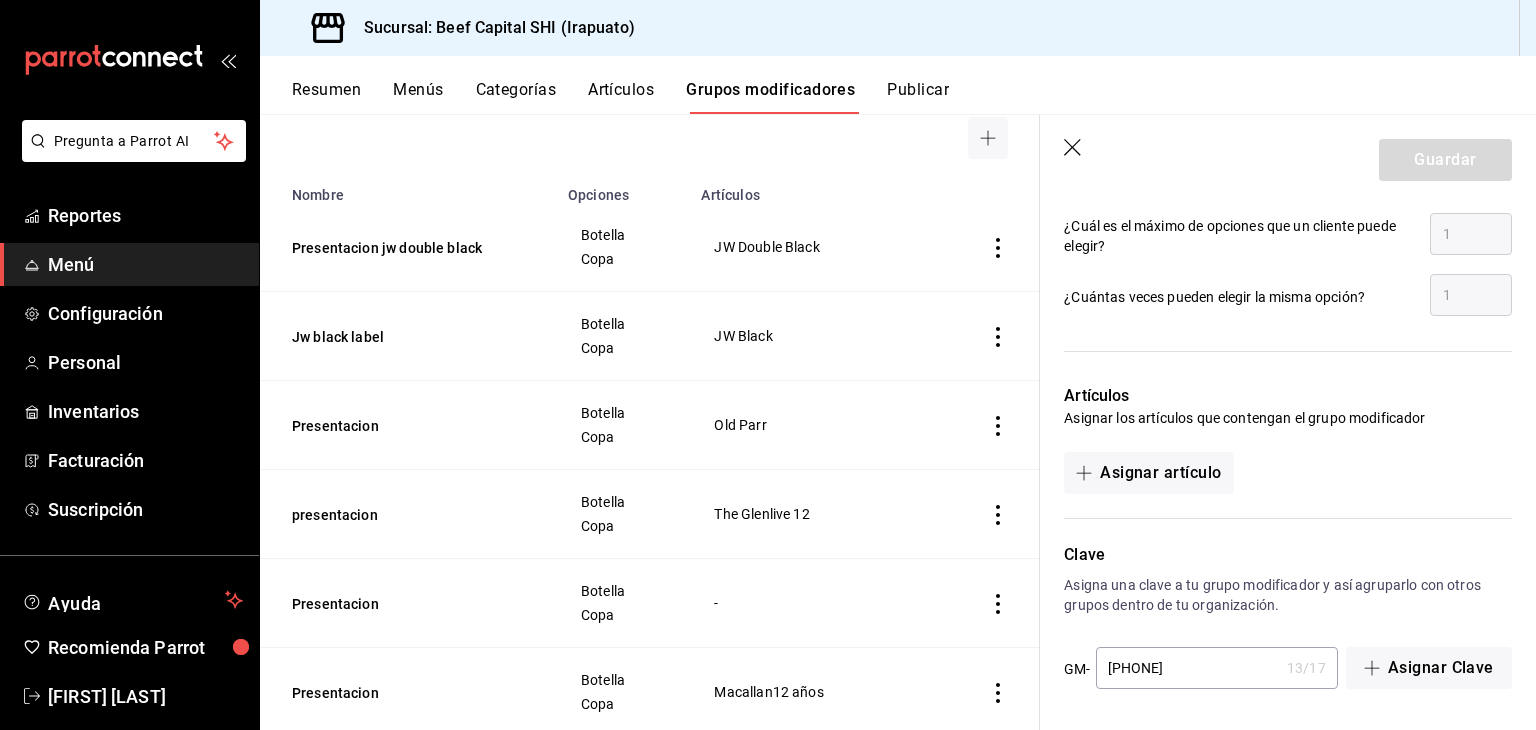 scroll, scrollTop: 1090, scrollLeft: 0, axis: vertical 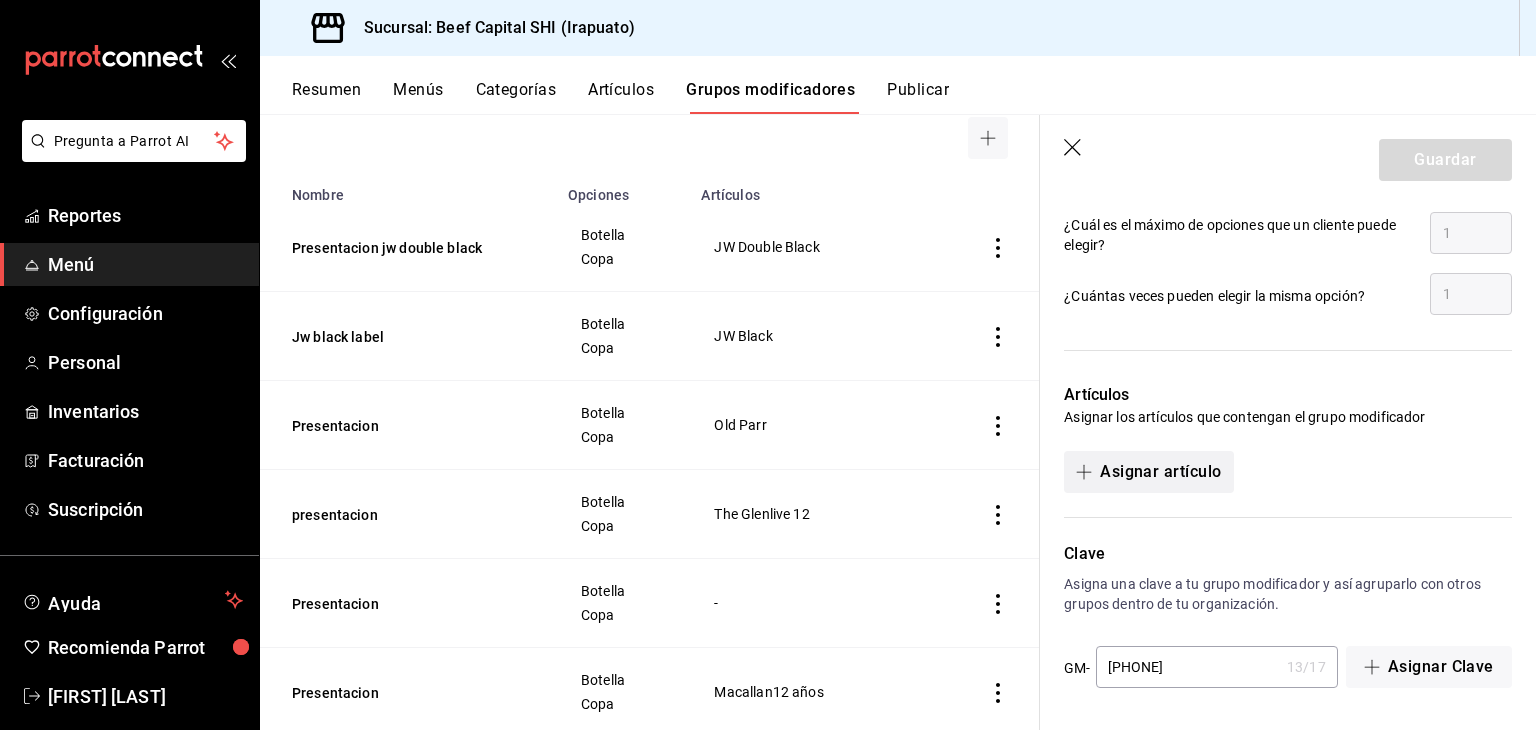 click on "Asignar artículo" at bounding box center (1148, 472) 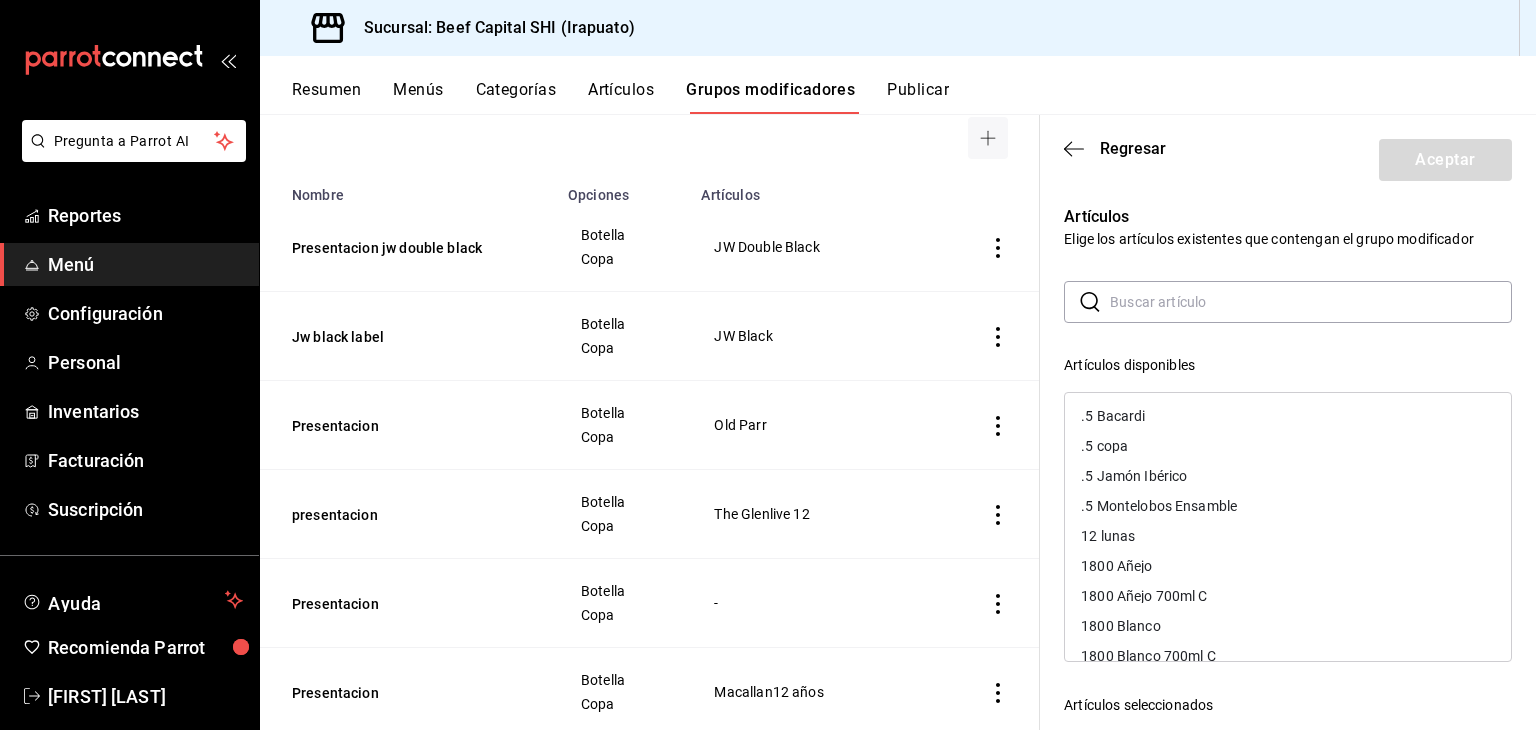click at bounding box center (1311, 302) 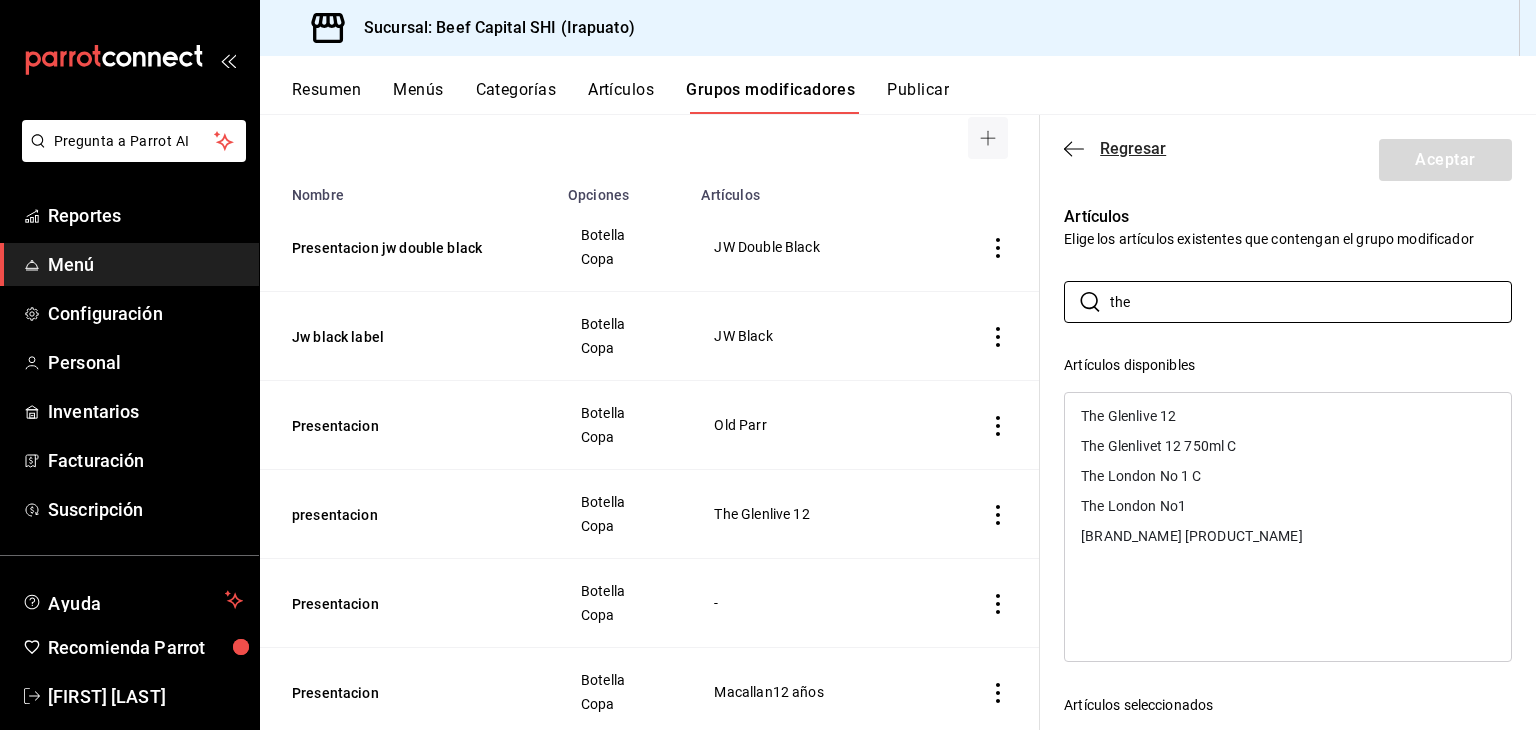 type on "the" 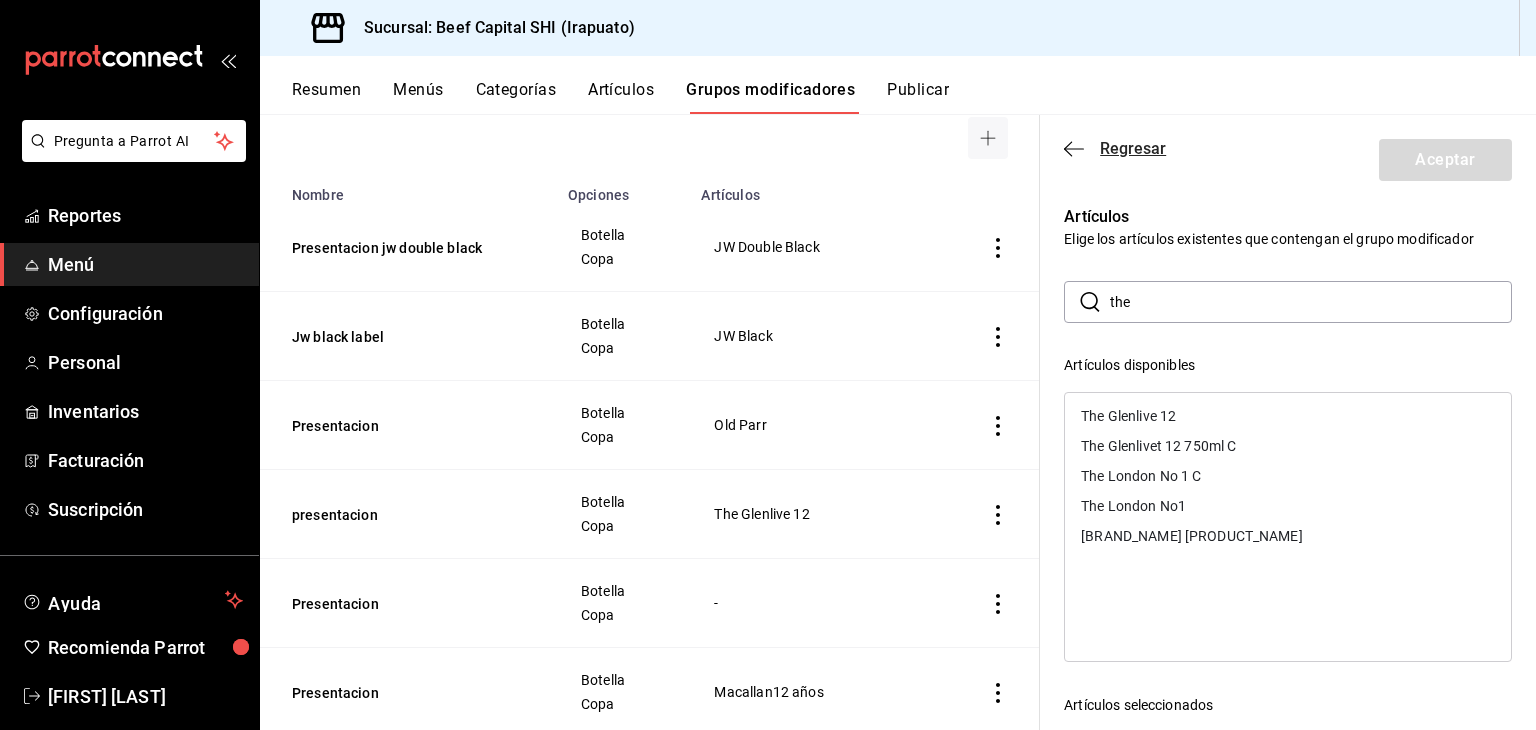 click 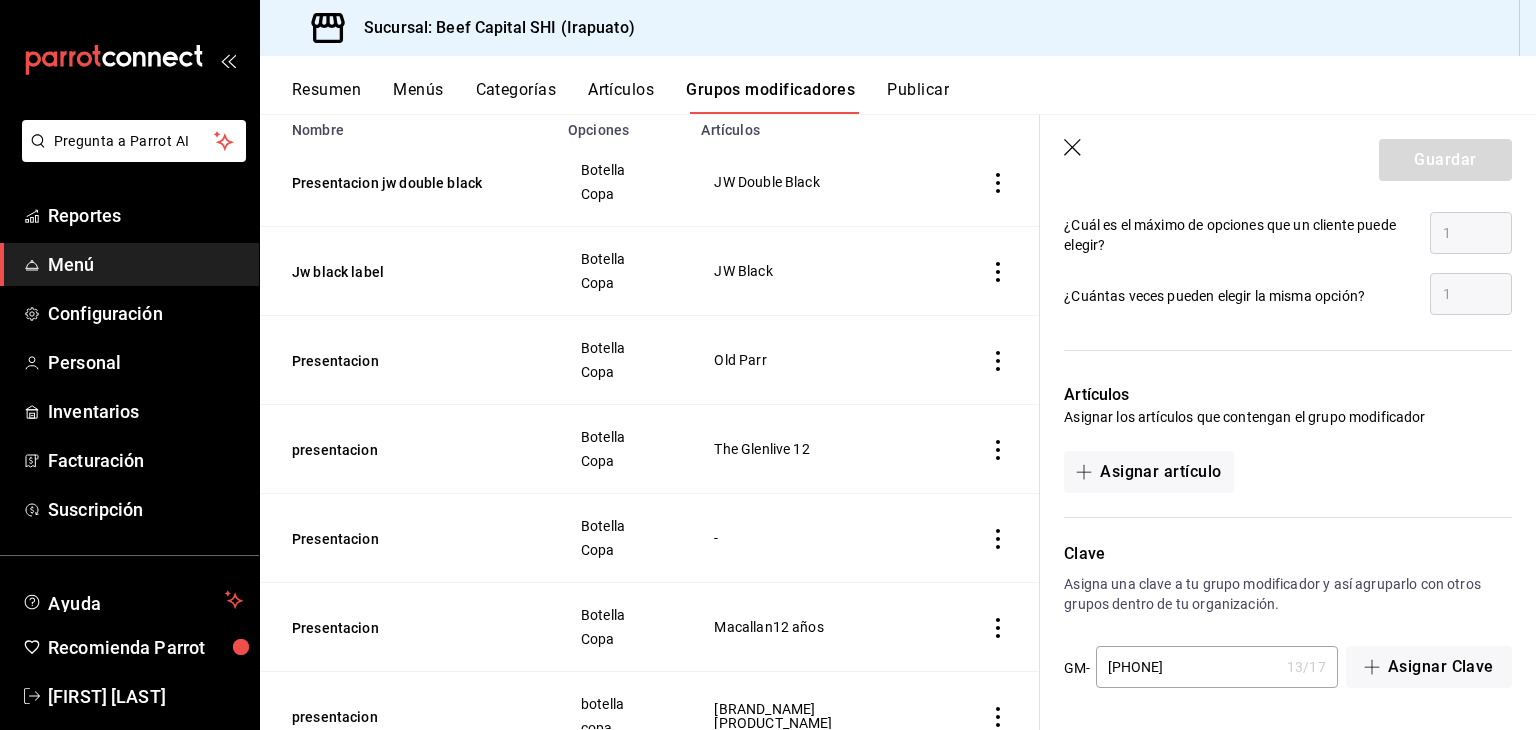 scroll, scrollTop: 300, scrollLeft: 0, axis: vertical 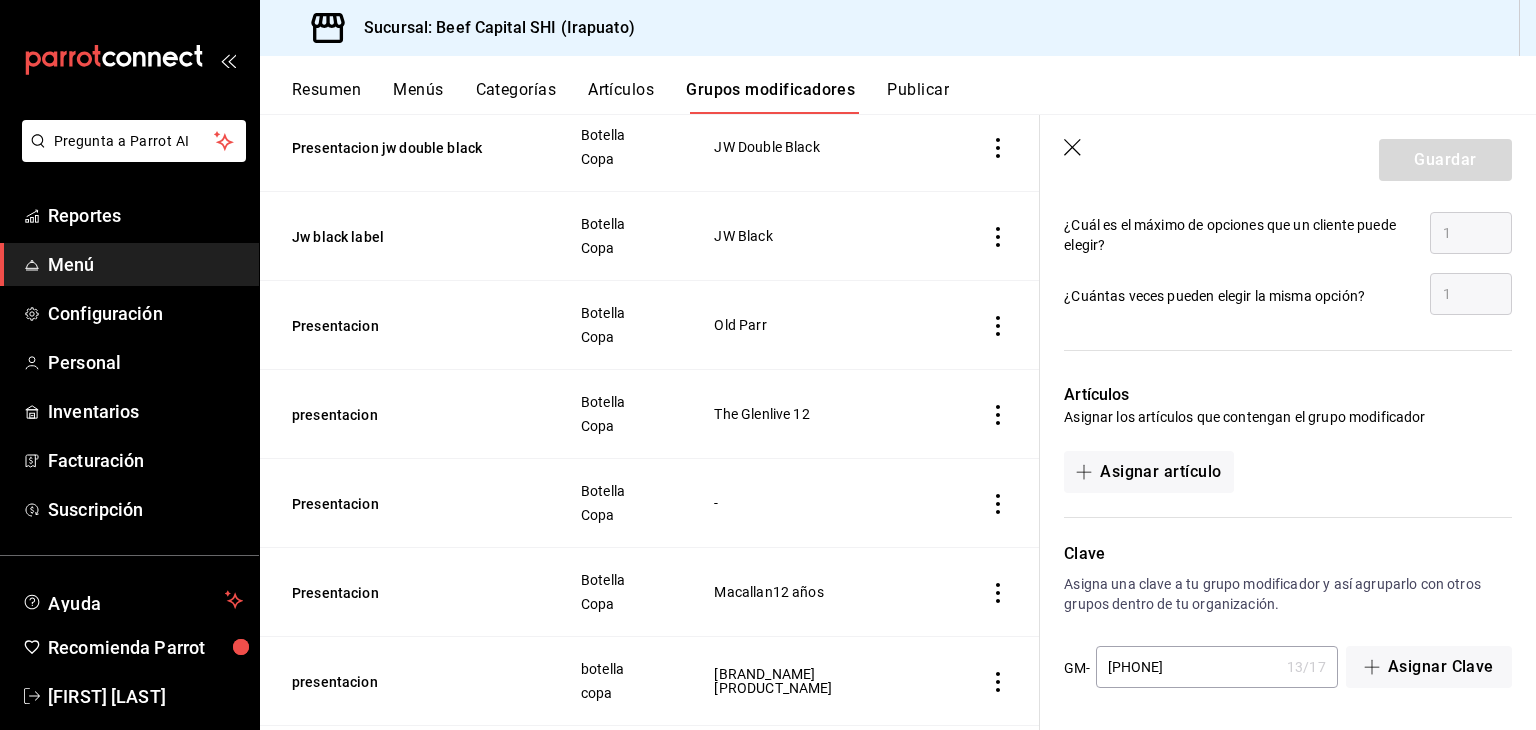 click 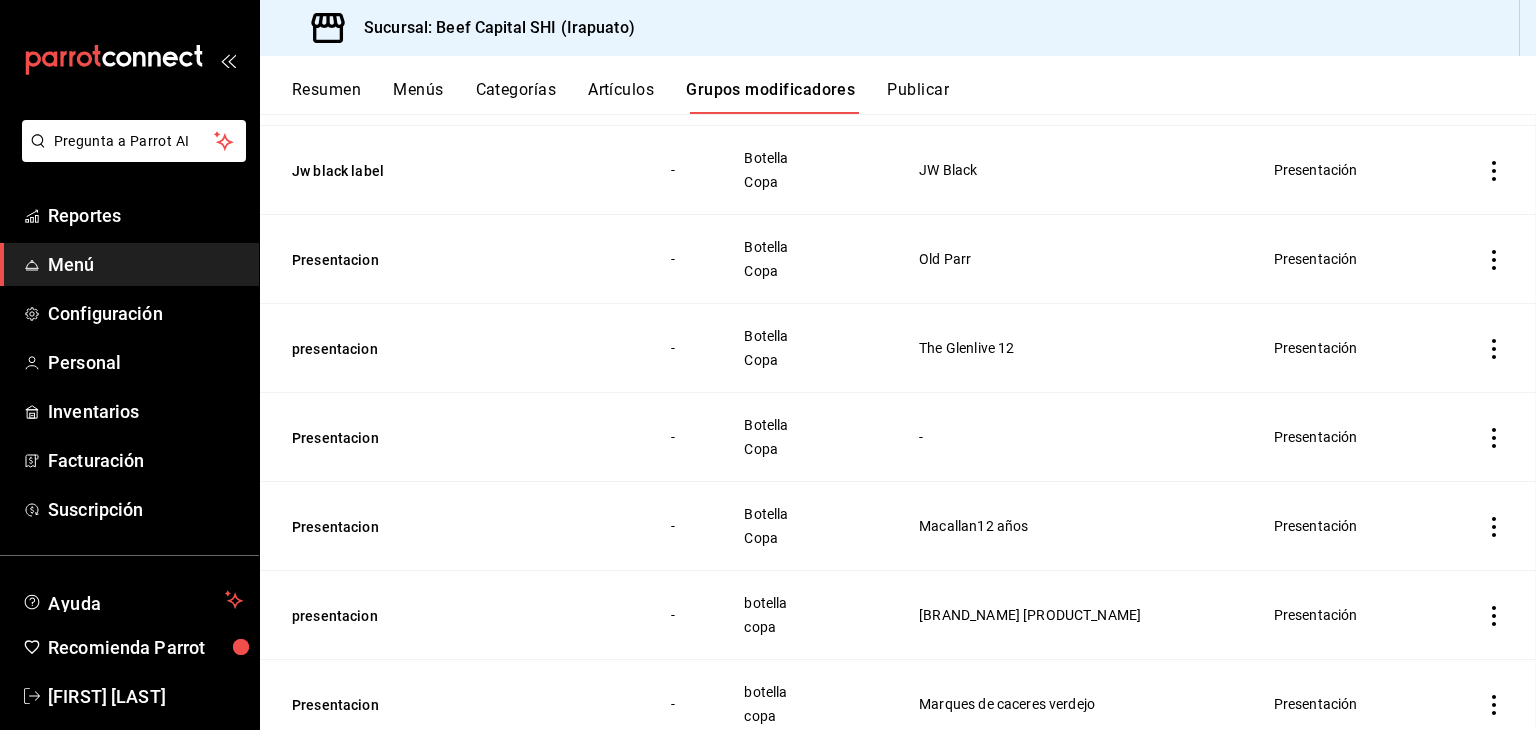 scroll, scrollTop: 0, scrollLeft: 0, axis: both 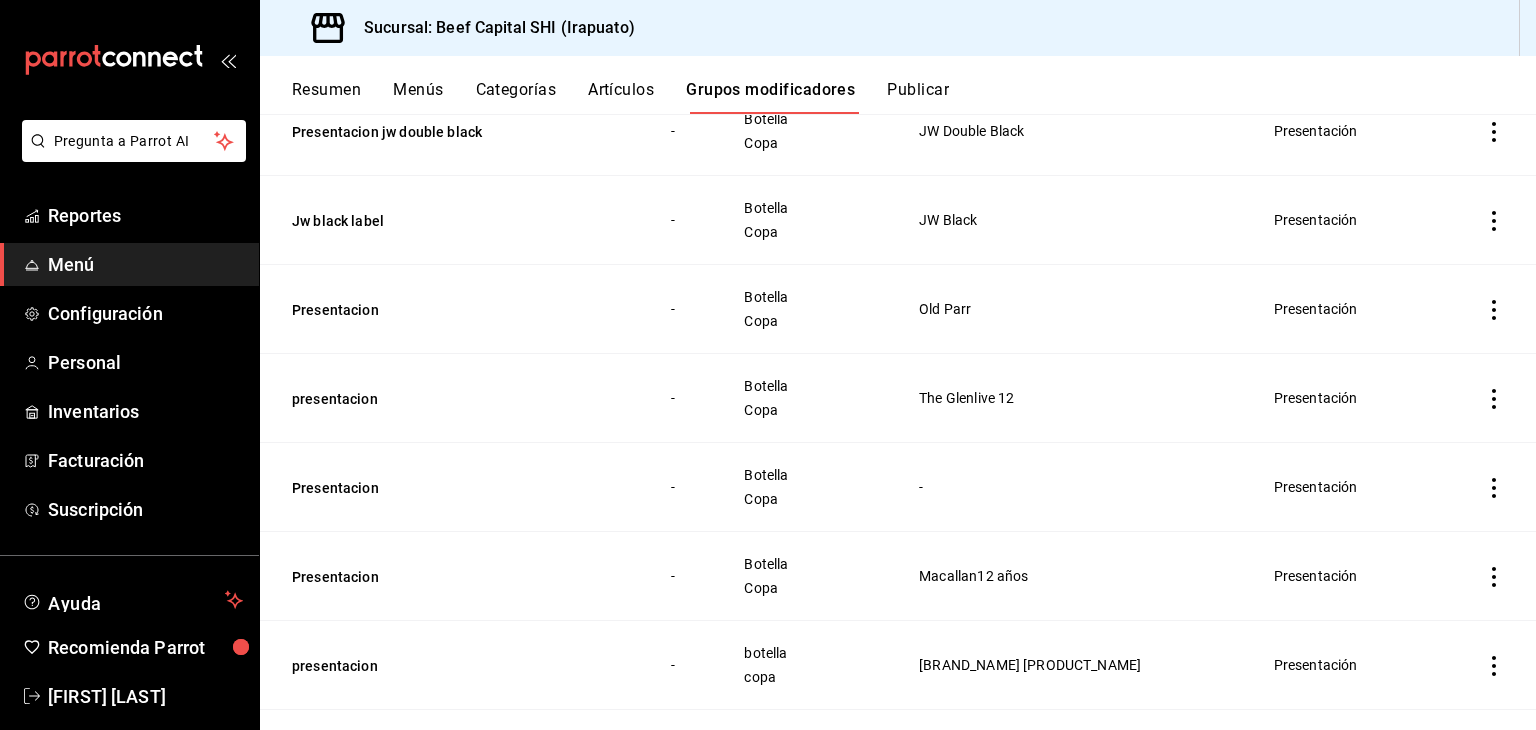 click 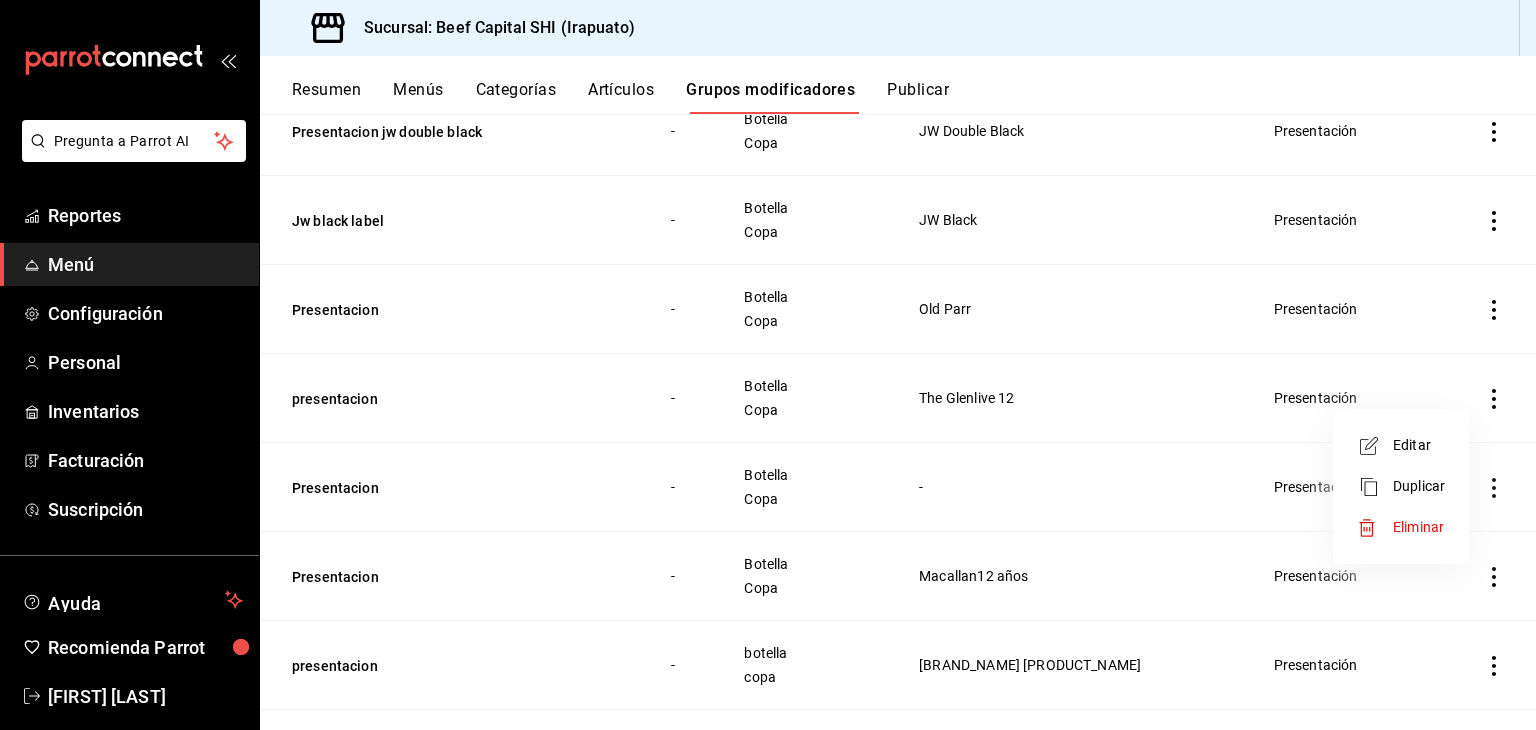 click on "Editar" at bounding box center [1419, 445] 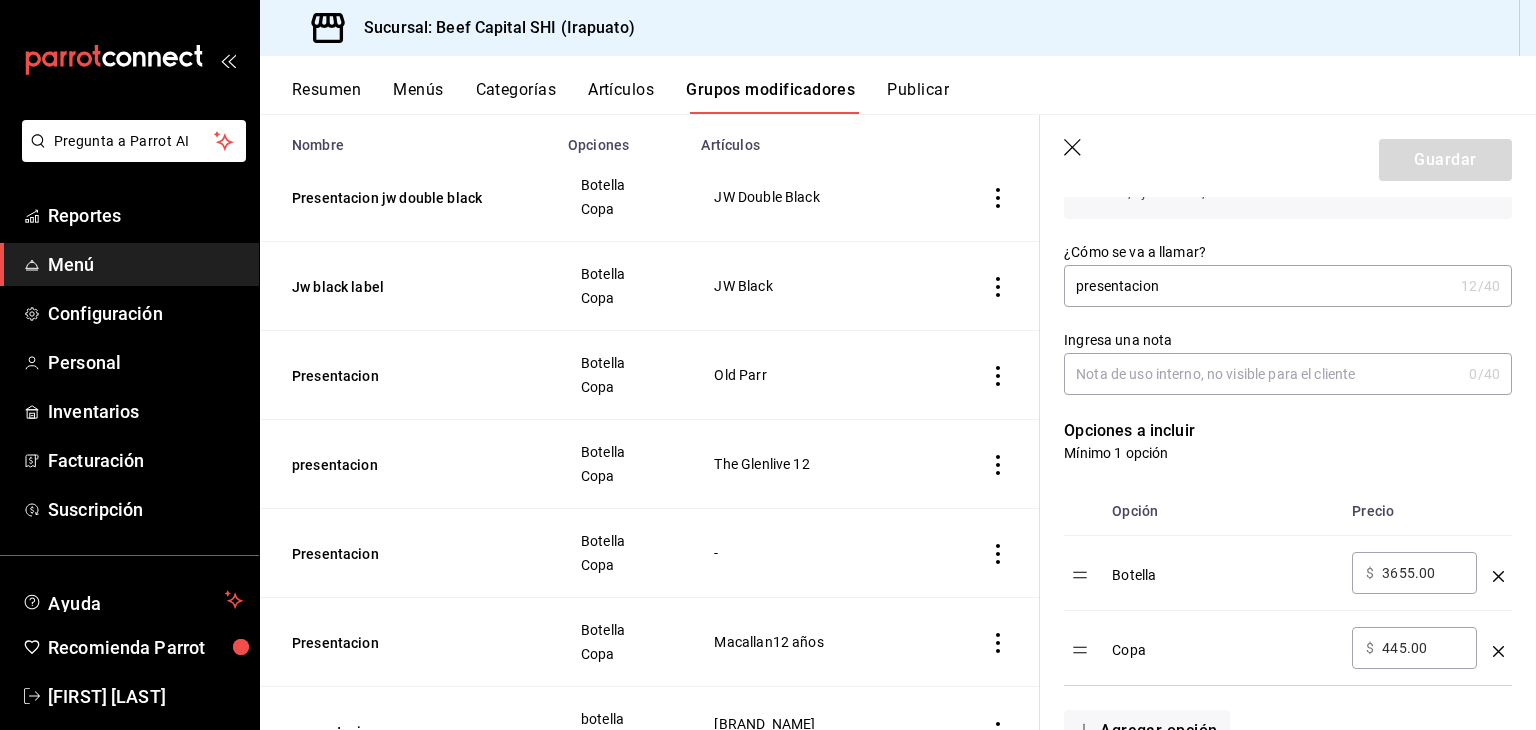 scroll, scrollTop: 400, scrollLeft: 0, axis: vertical 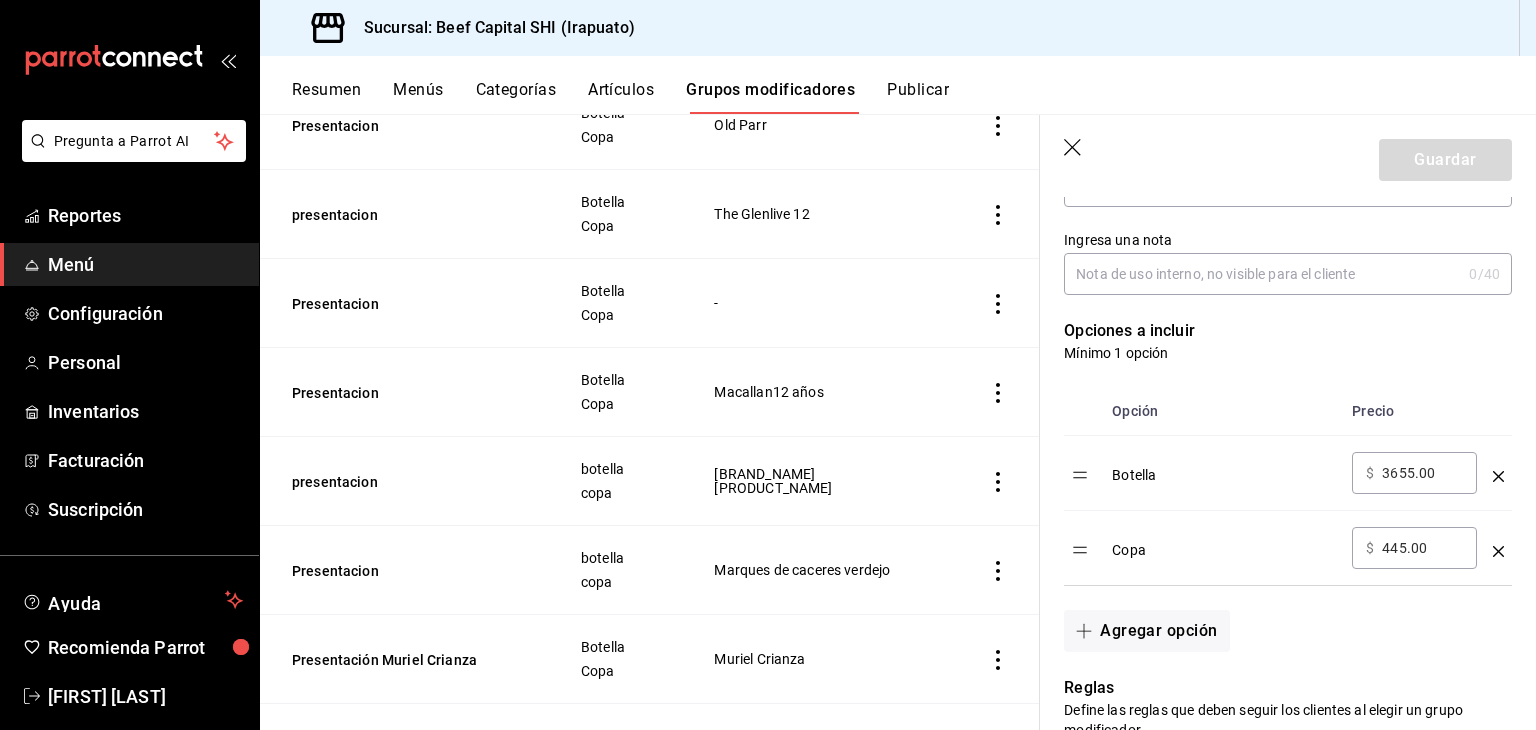 click 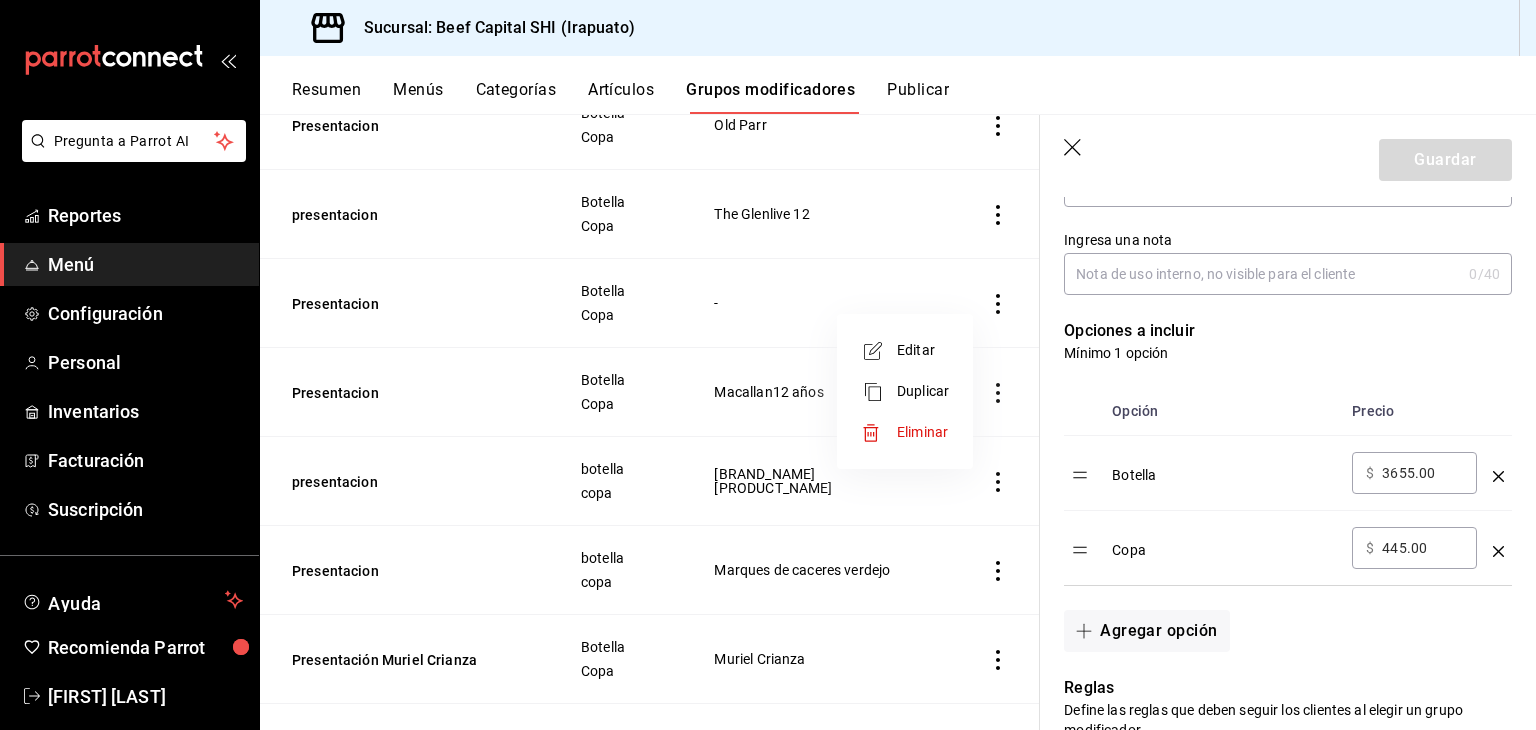 click on "Editar" at bounding box center [923, 350] 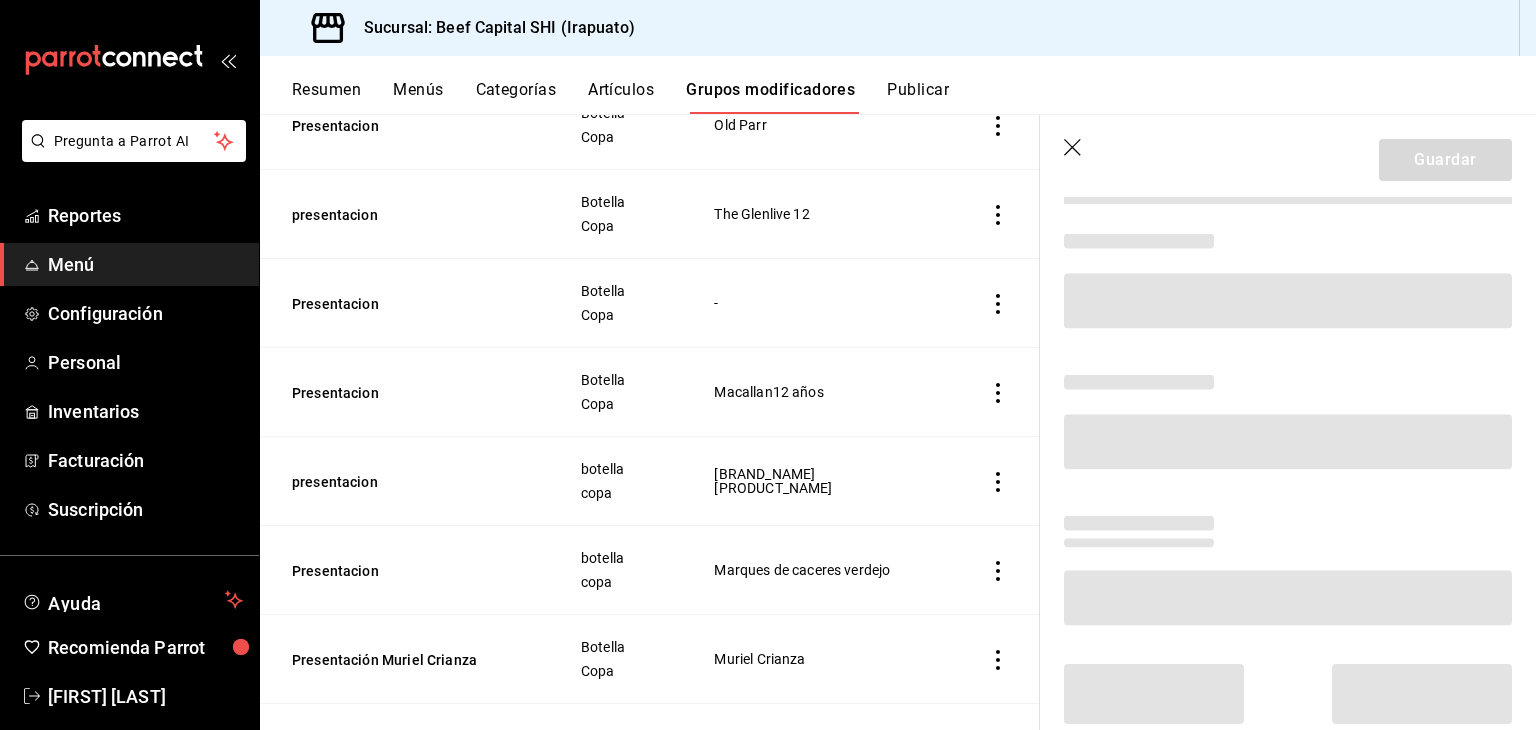 scroll, scrollTop: 66, scrollLeft: 0, axis: vertical 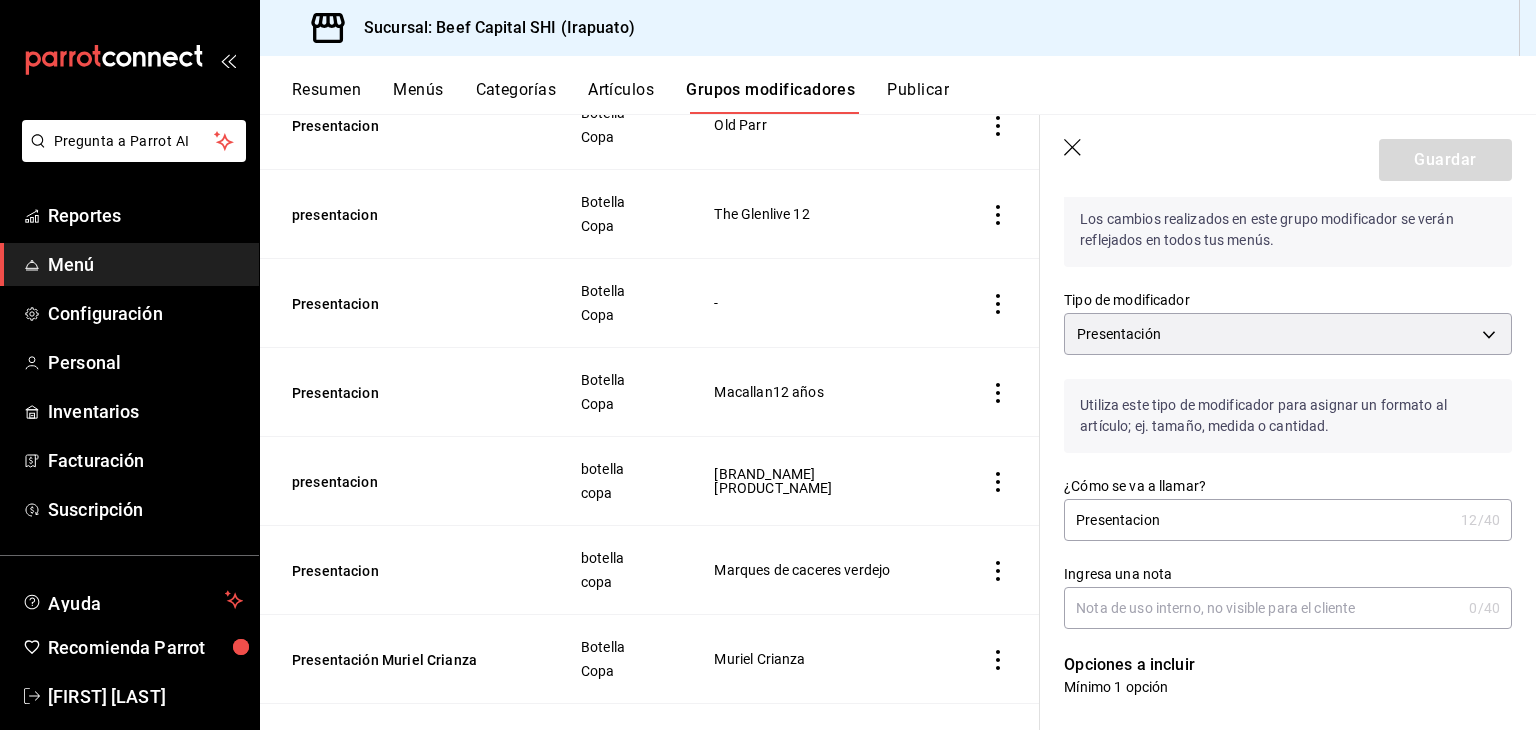 click on "Presentacion" at bounding box center (1258, 520) 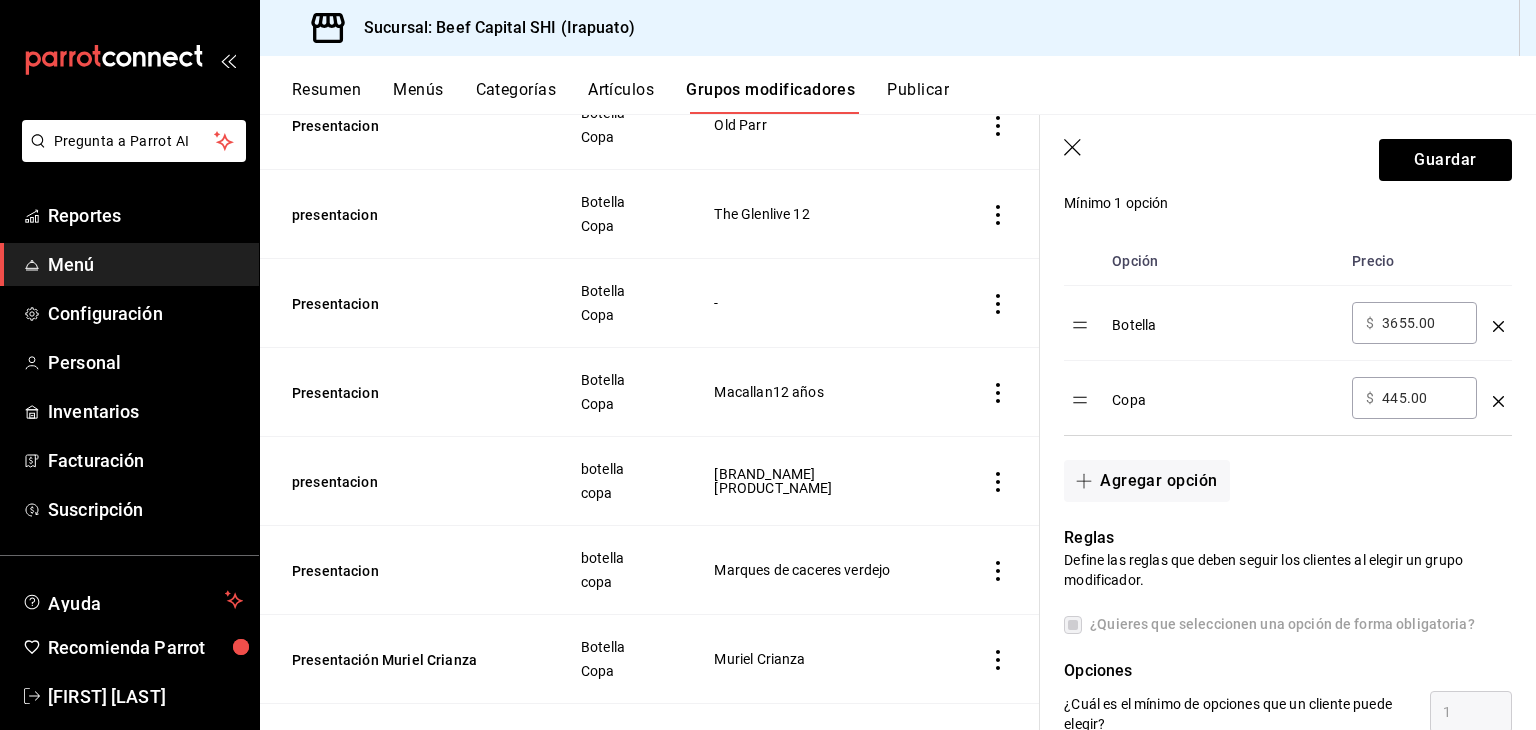 scroll, scrollTop: 566, scrollLeft: 0, axis: vertical 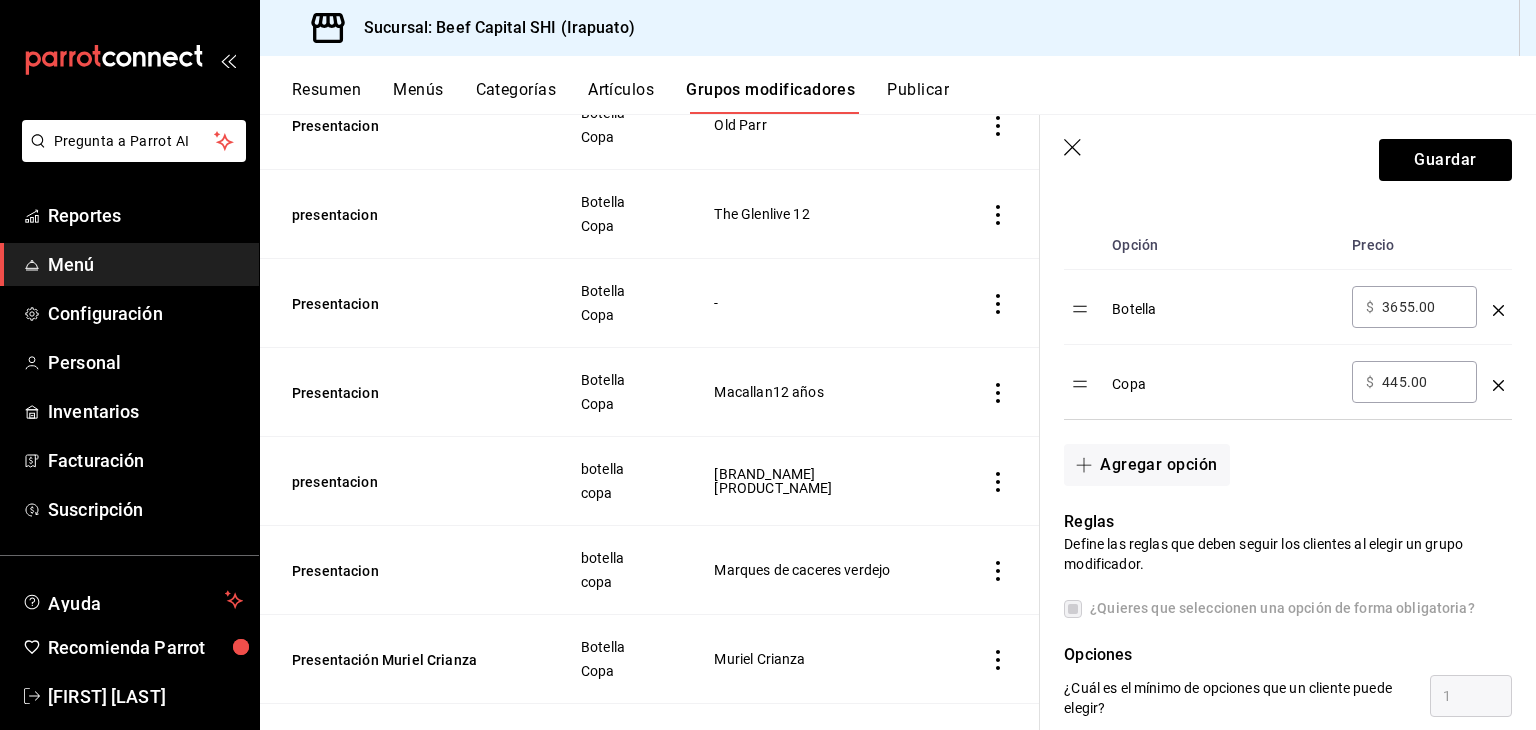type on "Presentacion red label" 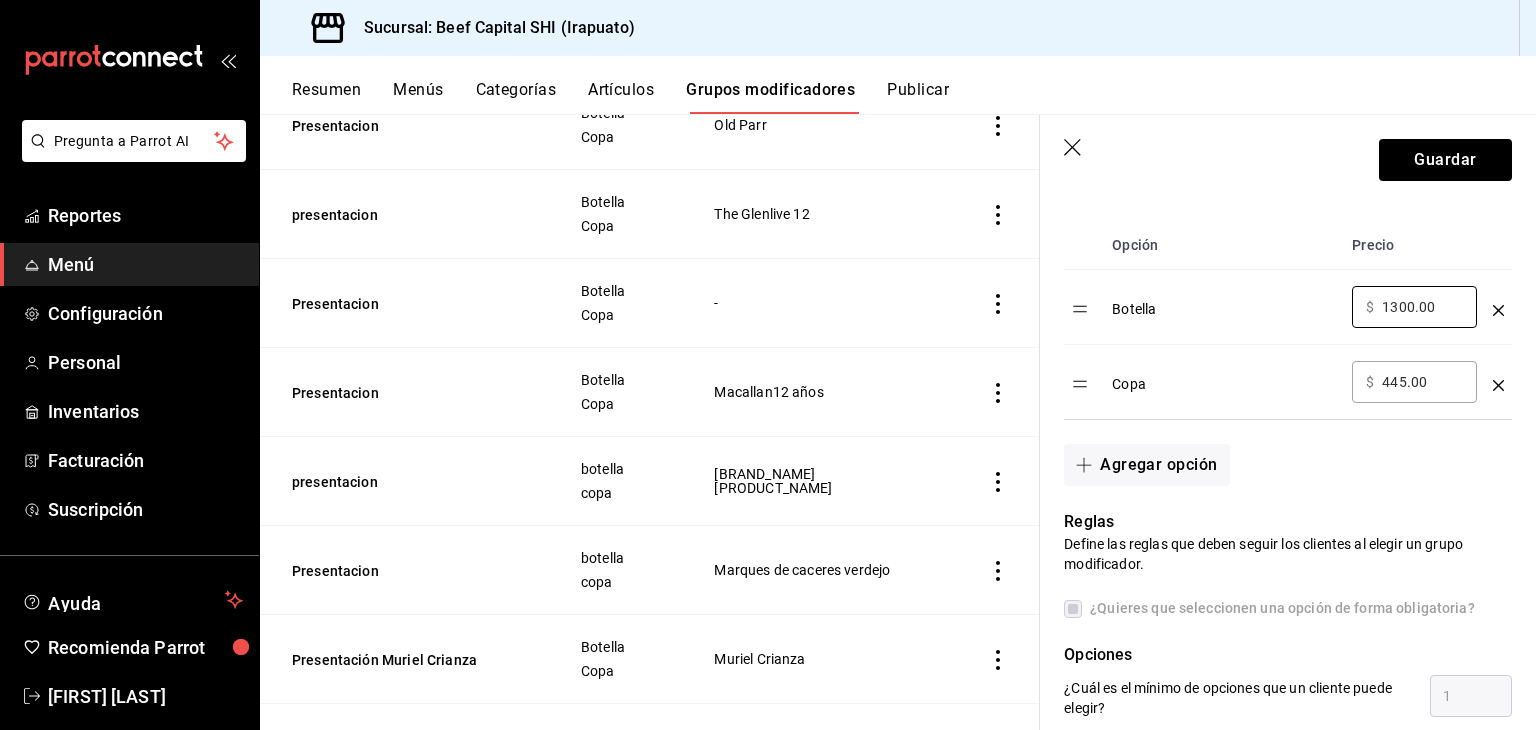 type on "1300.00" 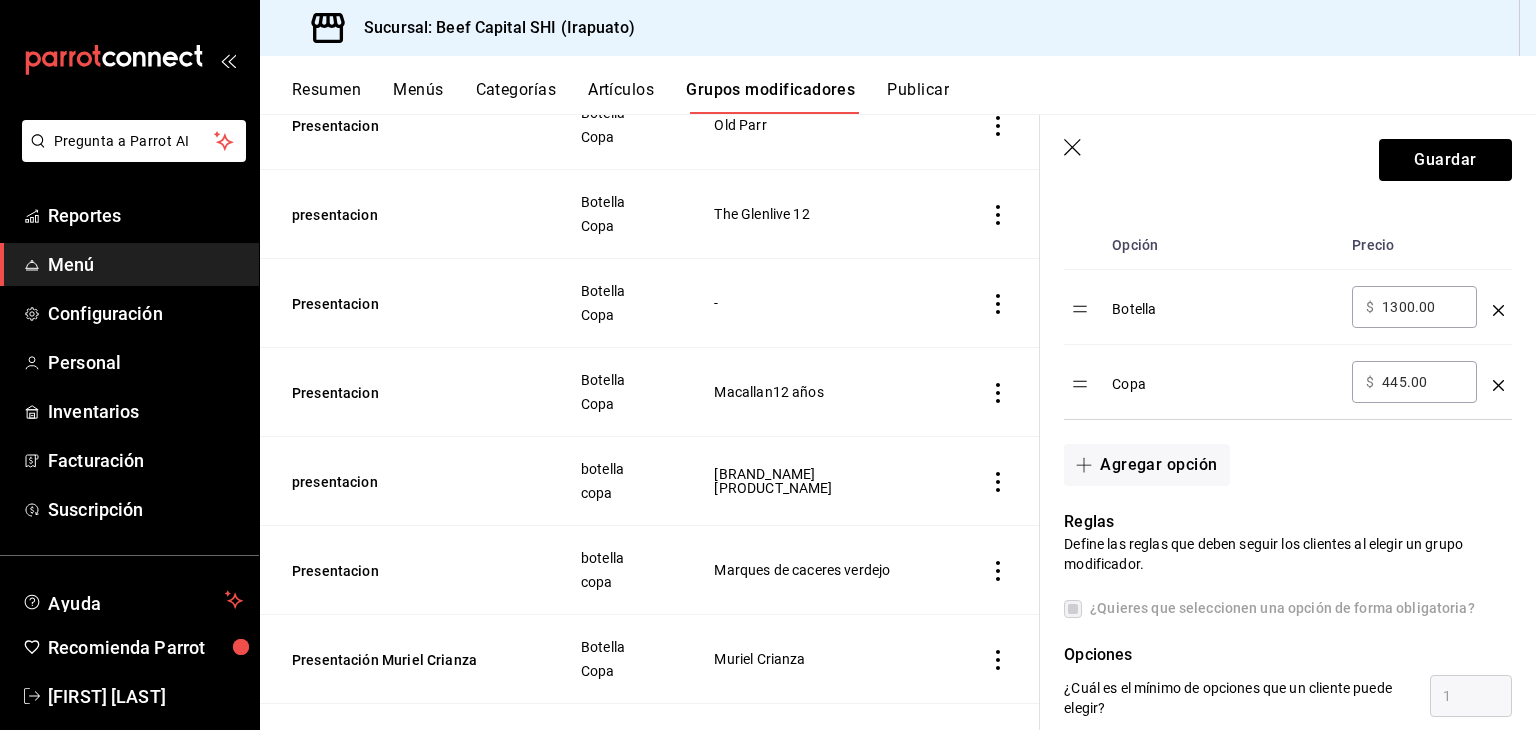 drag, startPoint x: 1380, startPoint y: 374, endPoint x: 1391, endPoint y: 369, distance: 12.083046 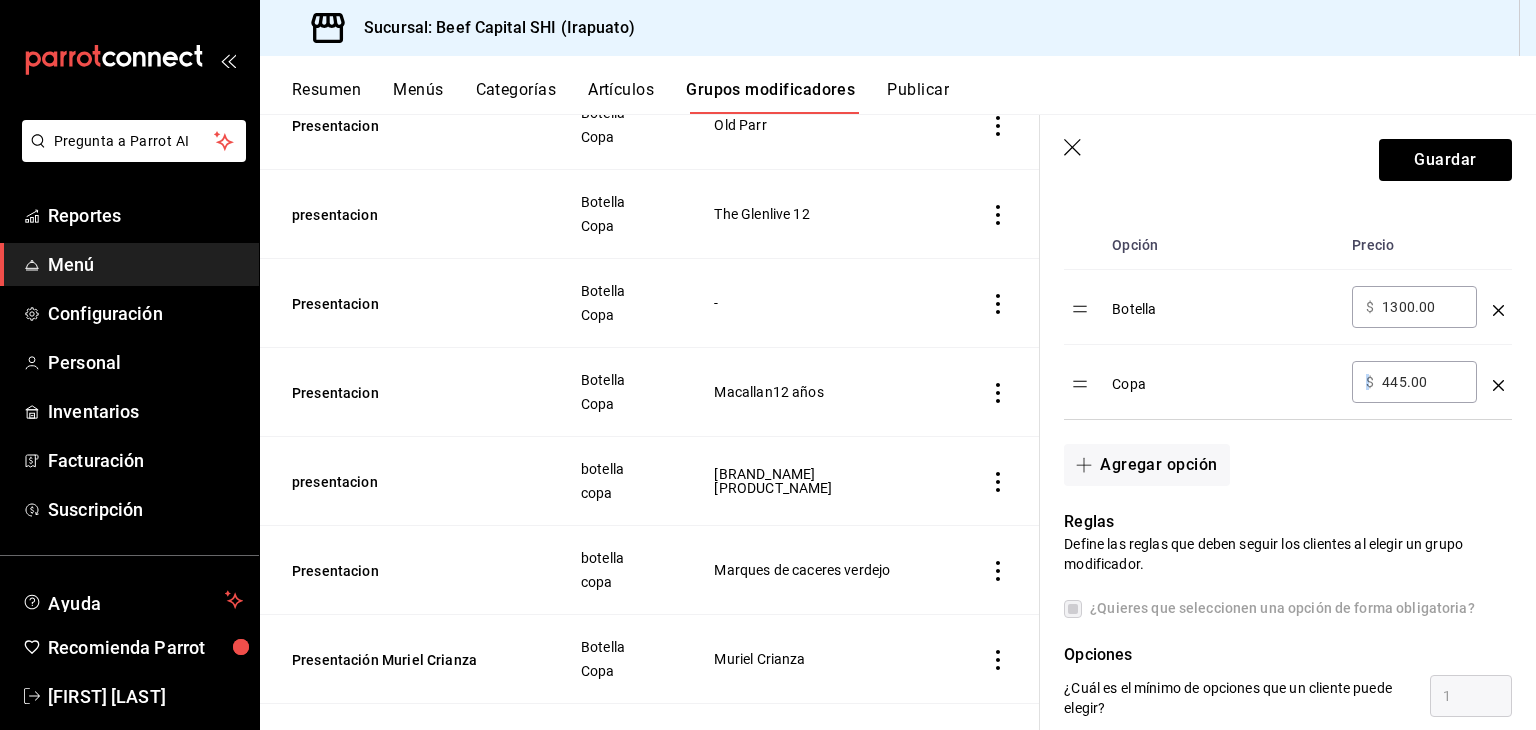 drag, startPoint x: 1367, startPoint y: 385, endPoint x: 1413, endPoint y: 385, distance: 46 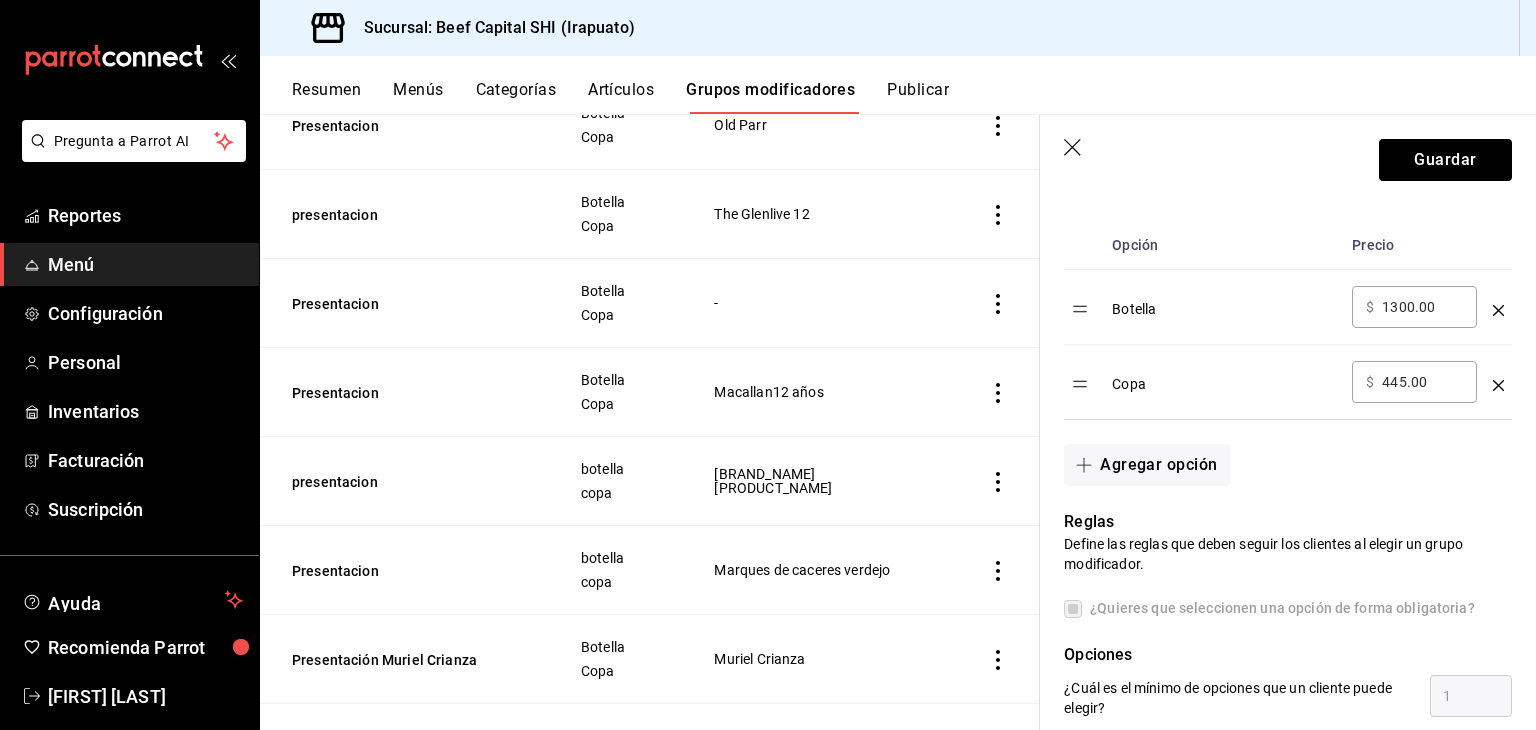 click on "445.00" at bounding box center [1422, 382] 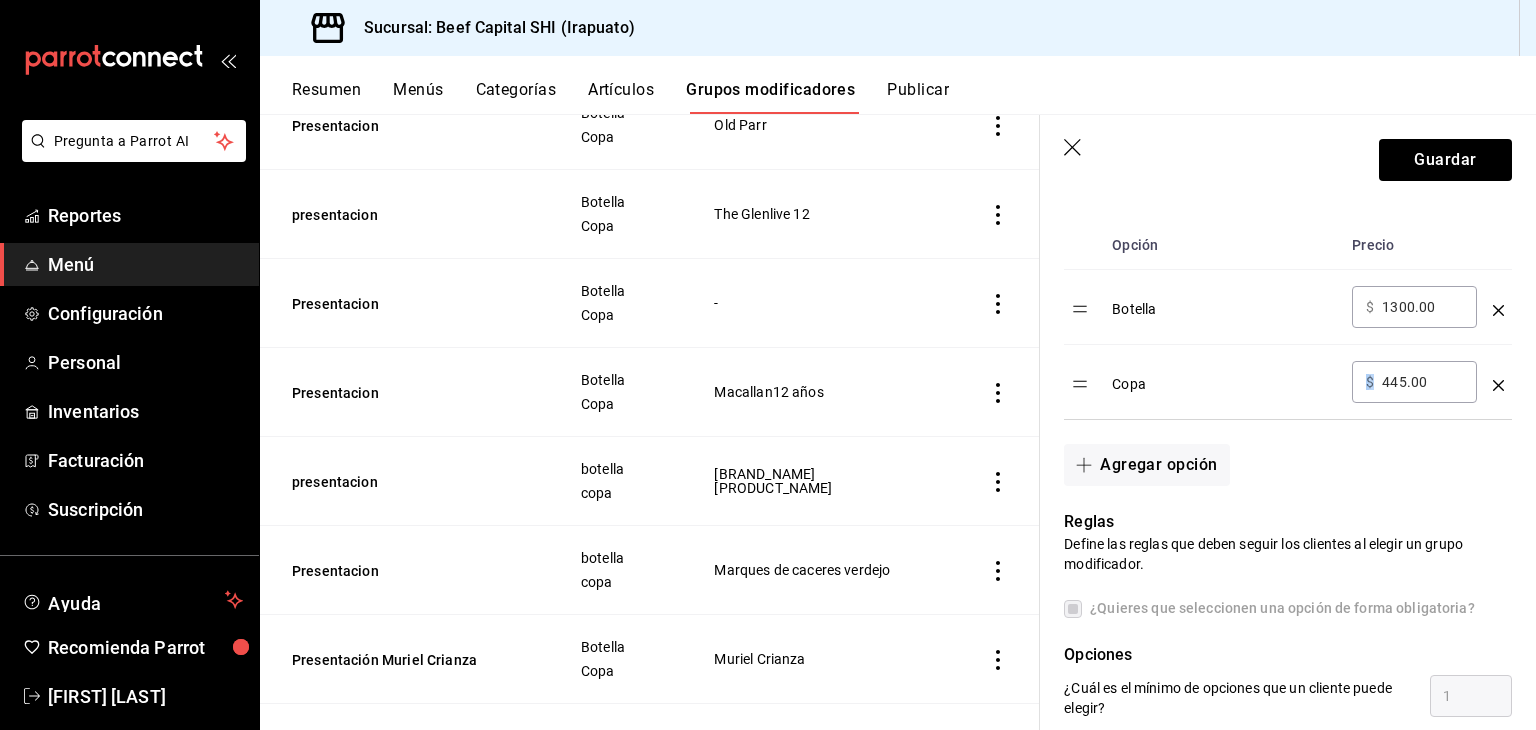 drag, startPoint x: 1376, startPoint y: 385, endPoint x: 1441, endPoint y: 386, distance: 65.00769 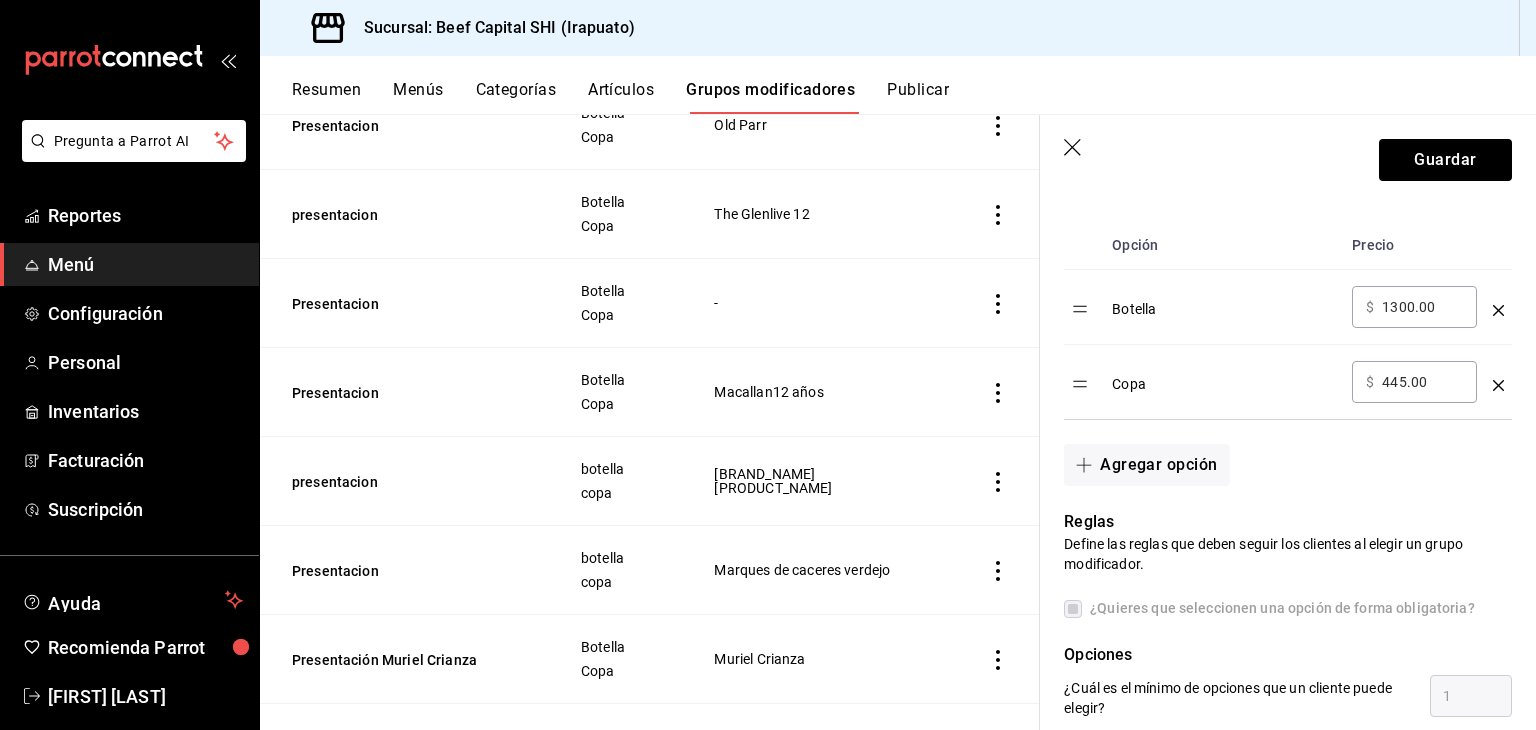 click on "445.00" at bounding box center [1422, 382] 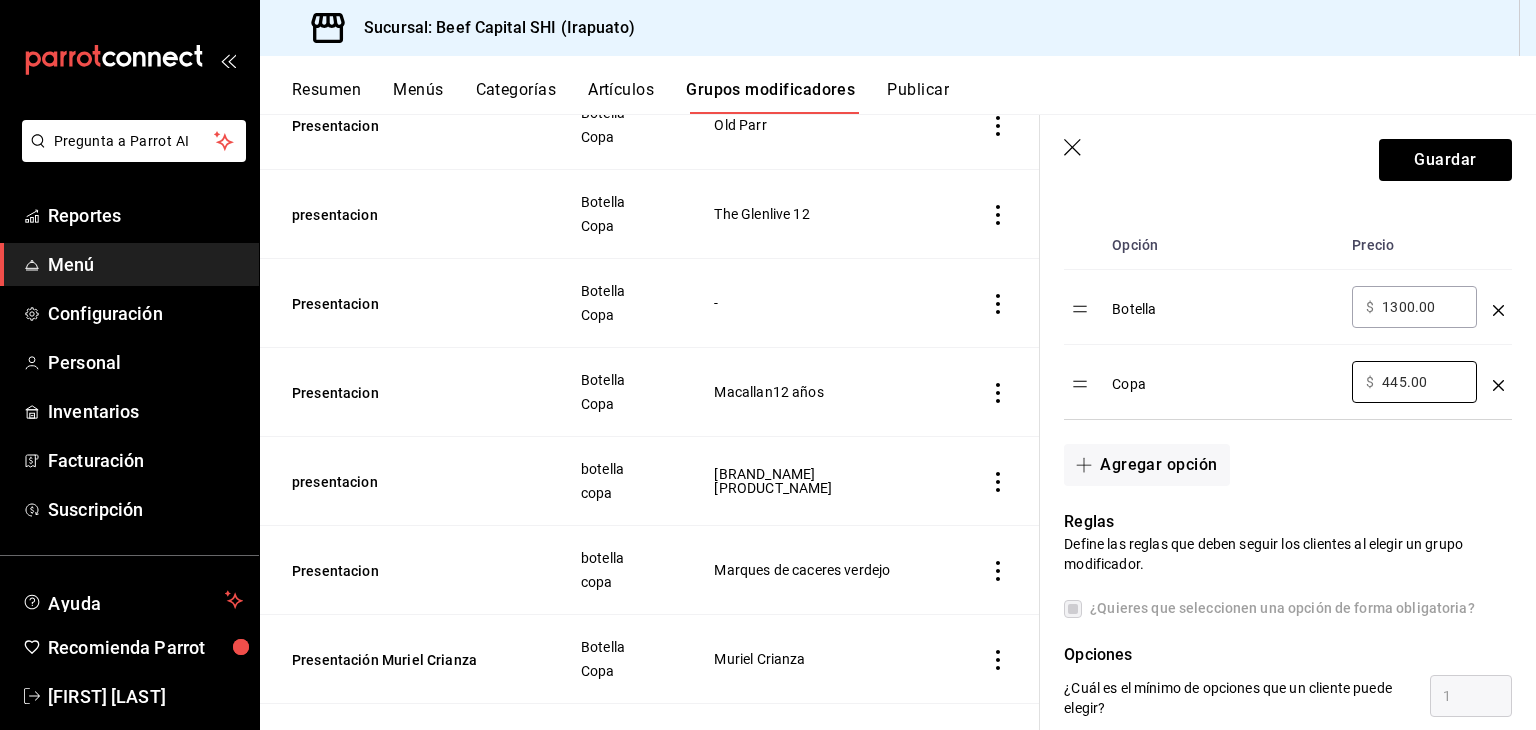 click 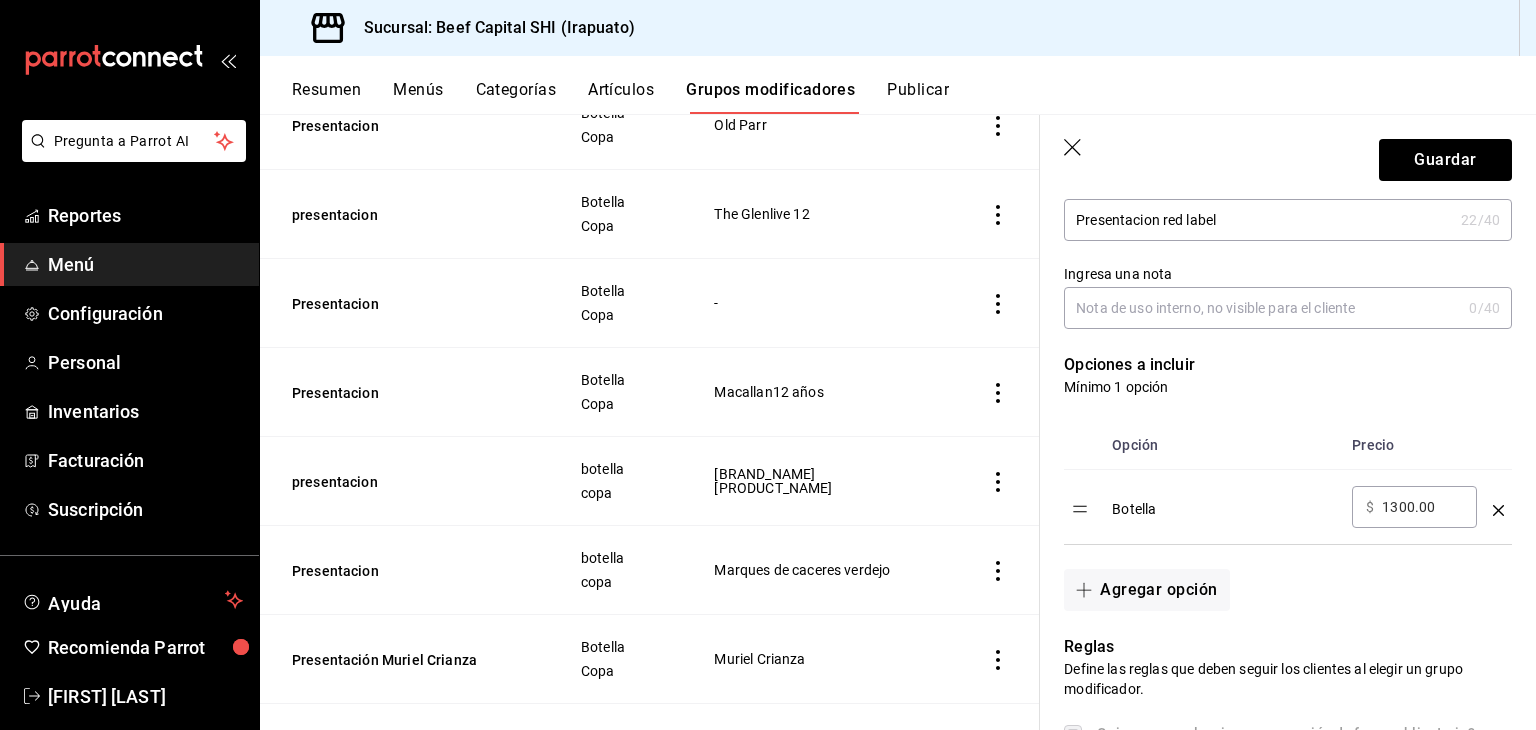scroll, scrollTop: 466, scrollLeft: 0, axis: vertical 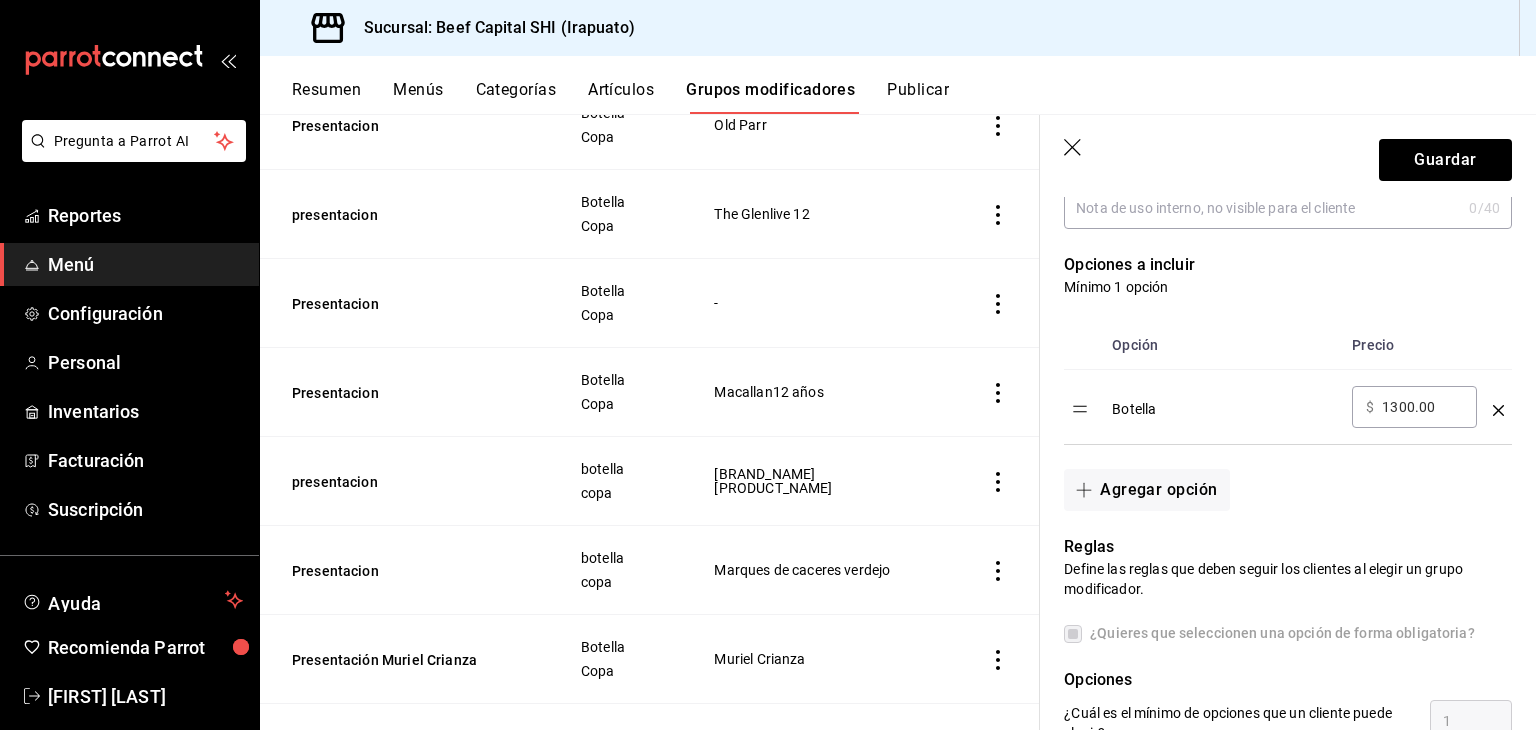 click on "Botella" at bounding box center (1224, 402) 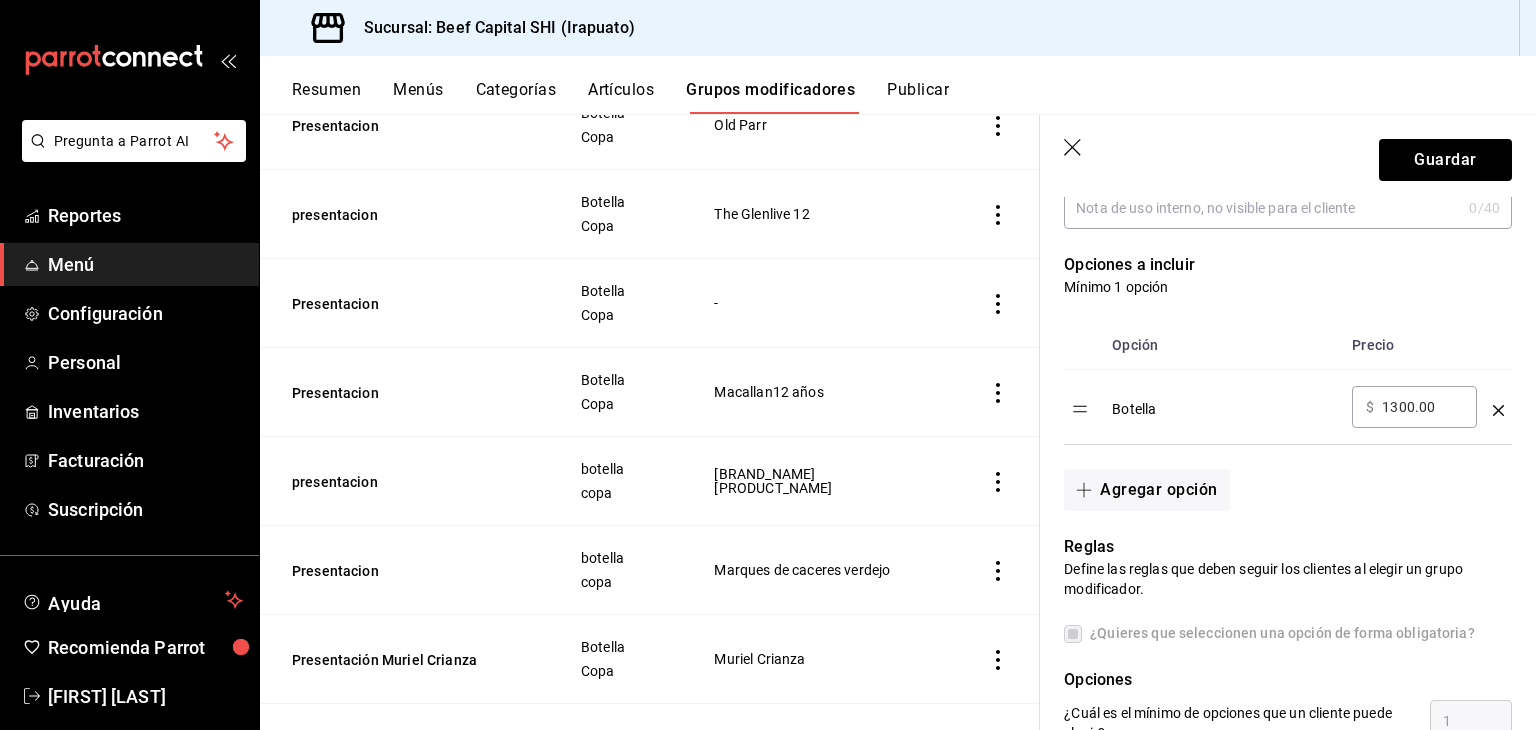 click on "Botella" at bounding box center (1224, 402) 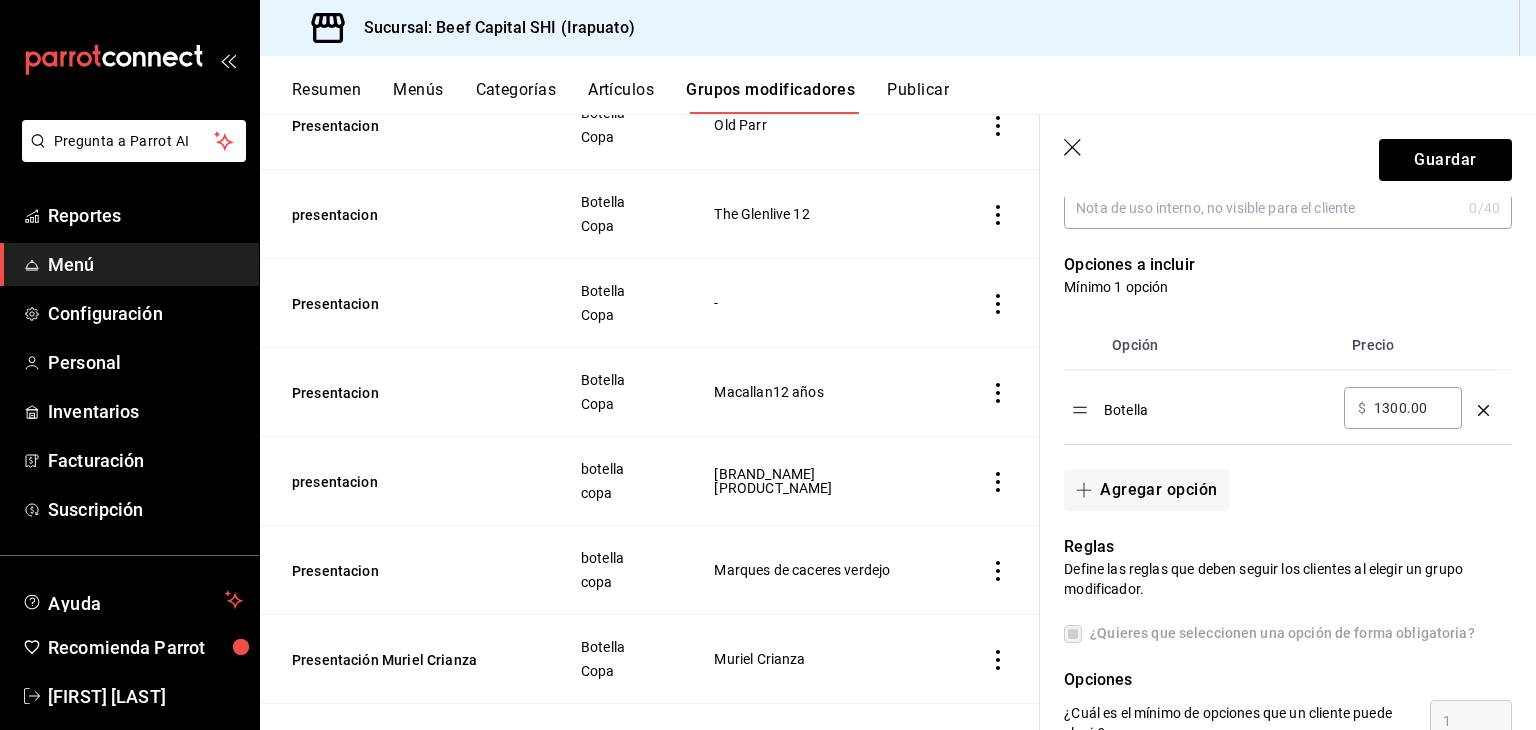 click on "Opción Precio Botella ​ $ 1300.00 ​" at bounding box center [1288, 382] 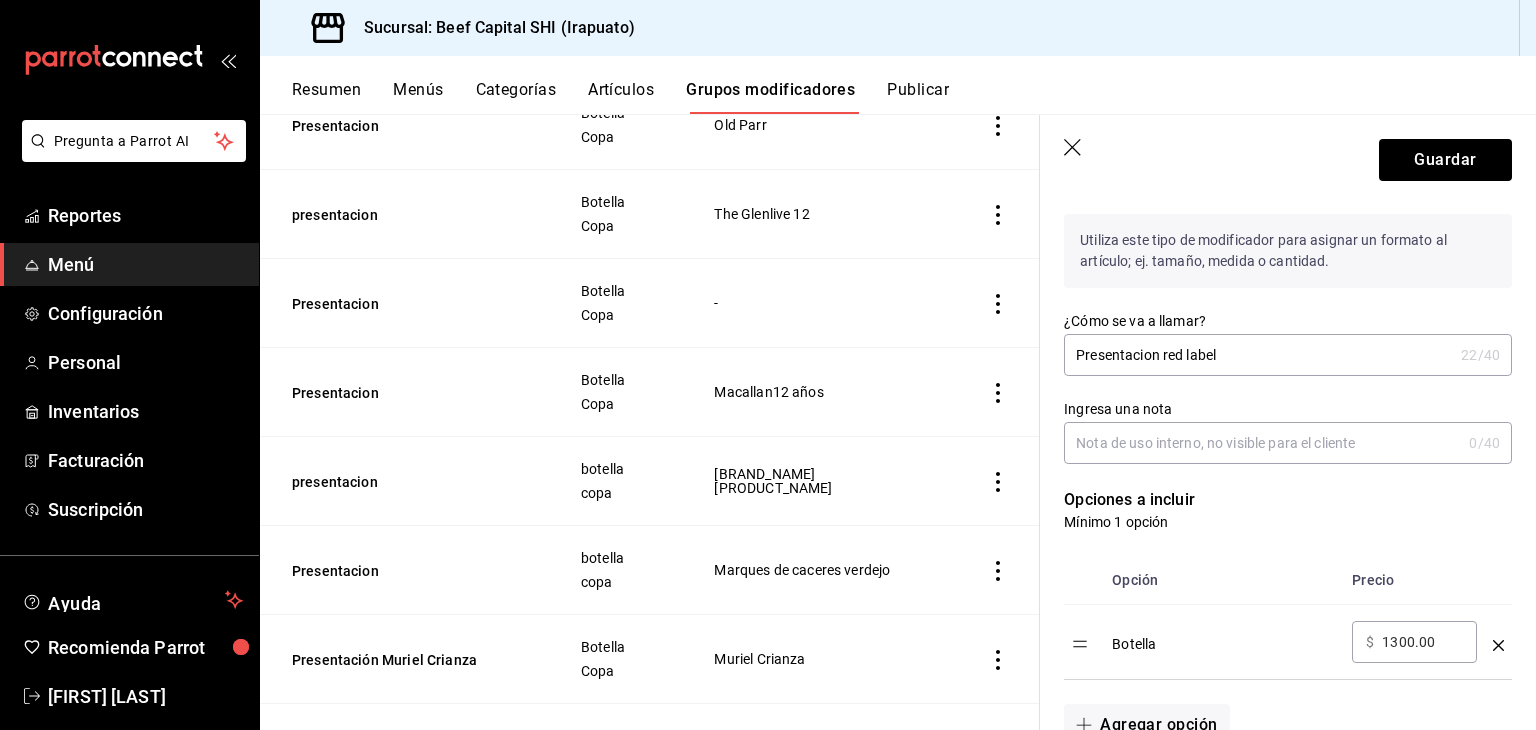 scroll, scrollTop: 166, scrollLeft: 0, axis: vertical 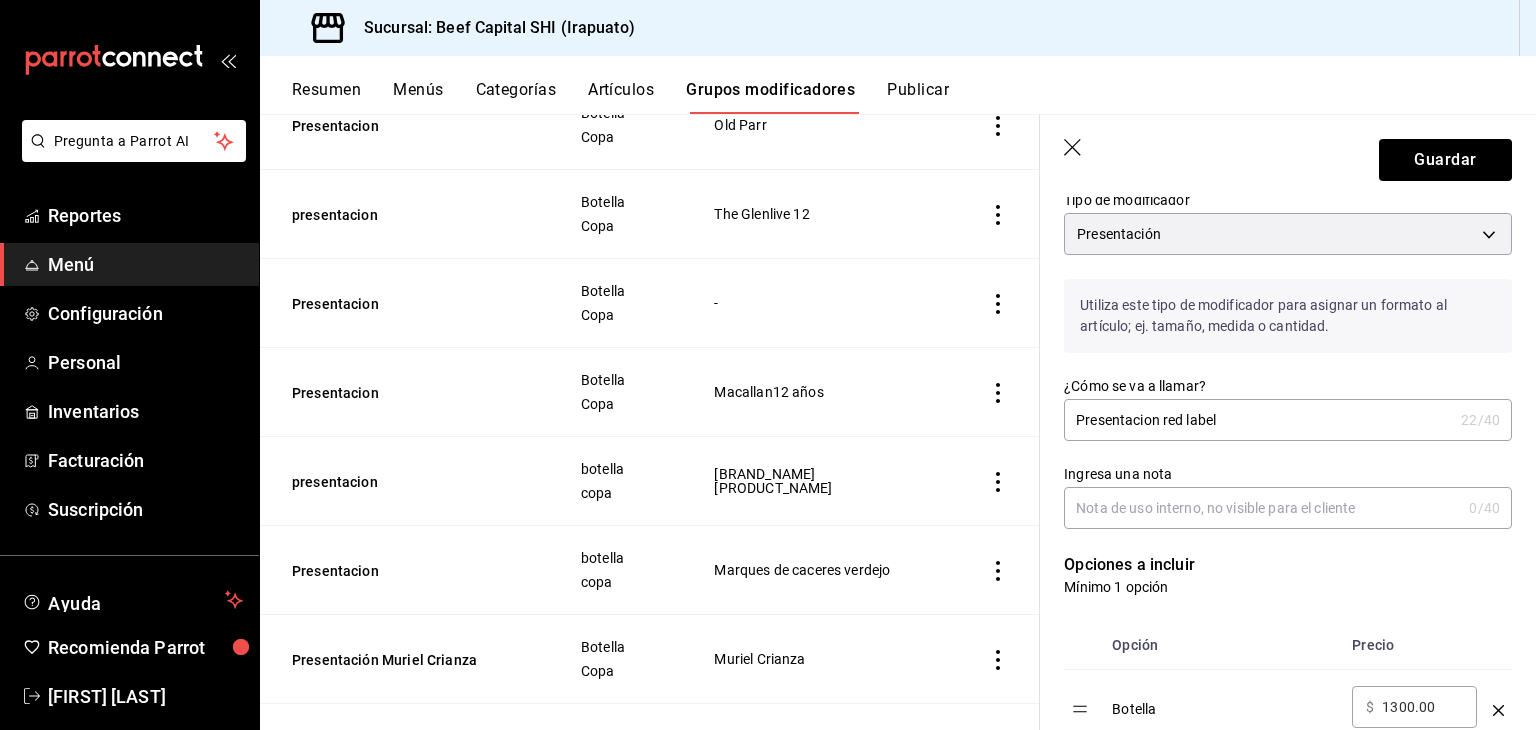 click 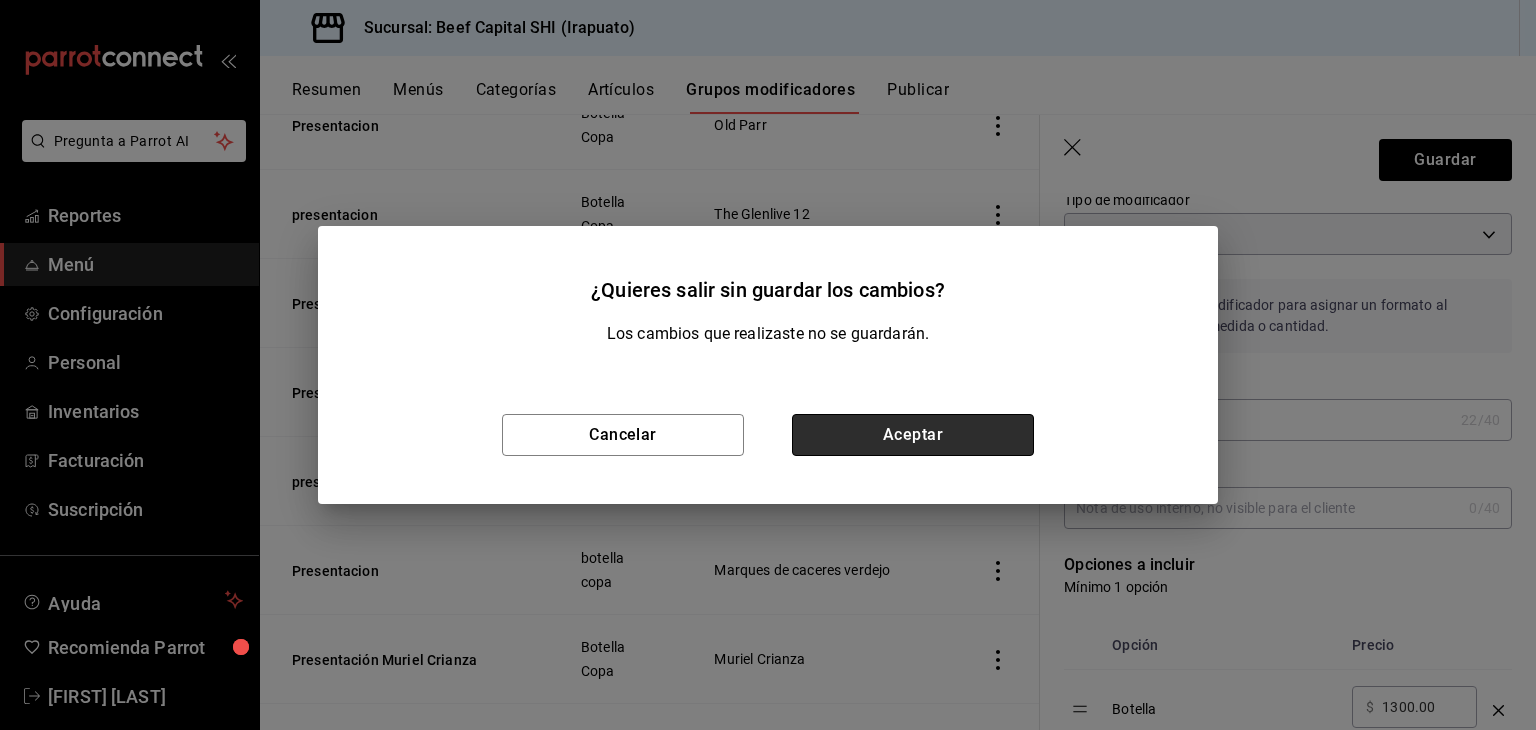 click on "Aceptar" at bounding box center (913, 435) 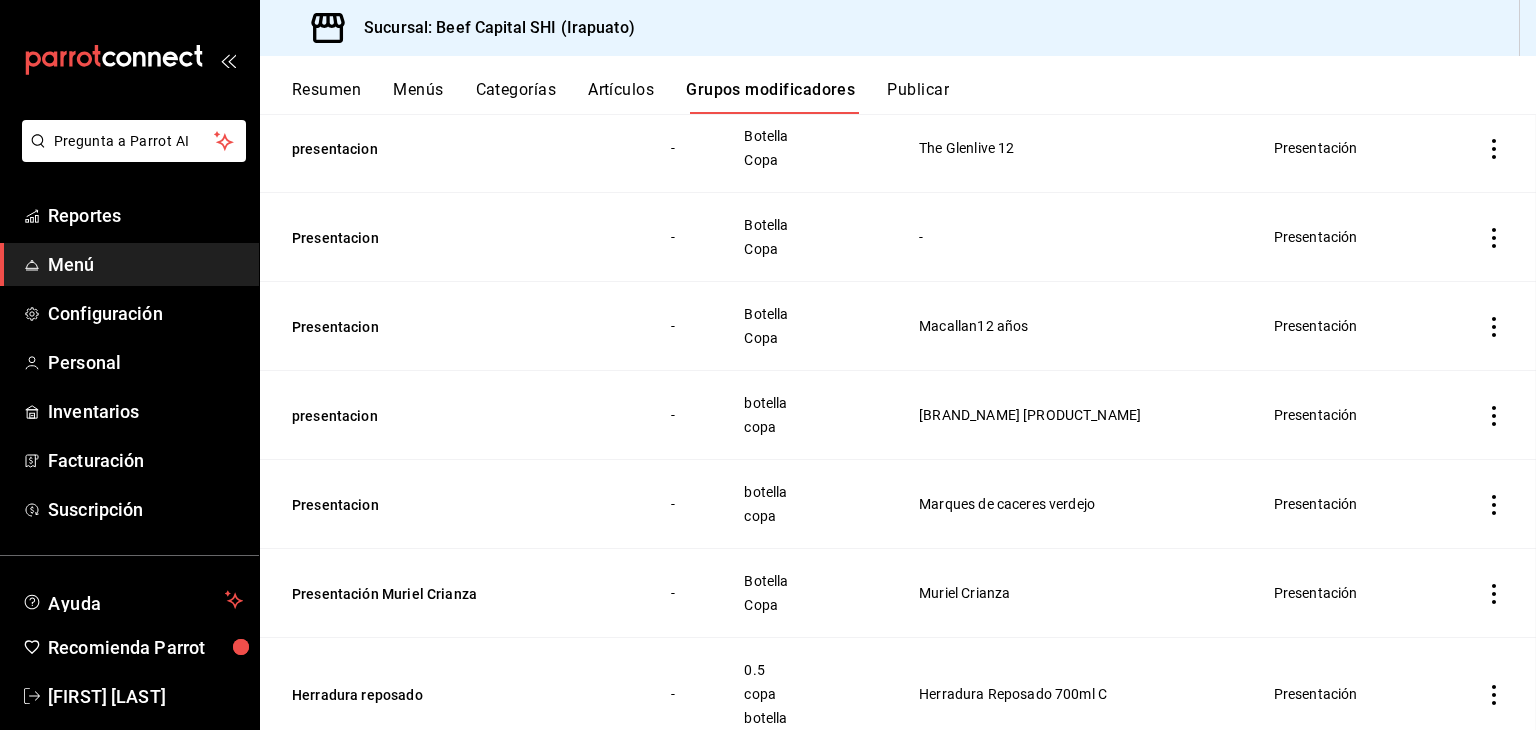 scroll, scrollTop: 0, scrollLeft: 0, axis: both 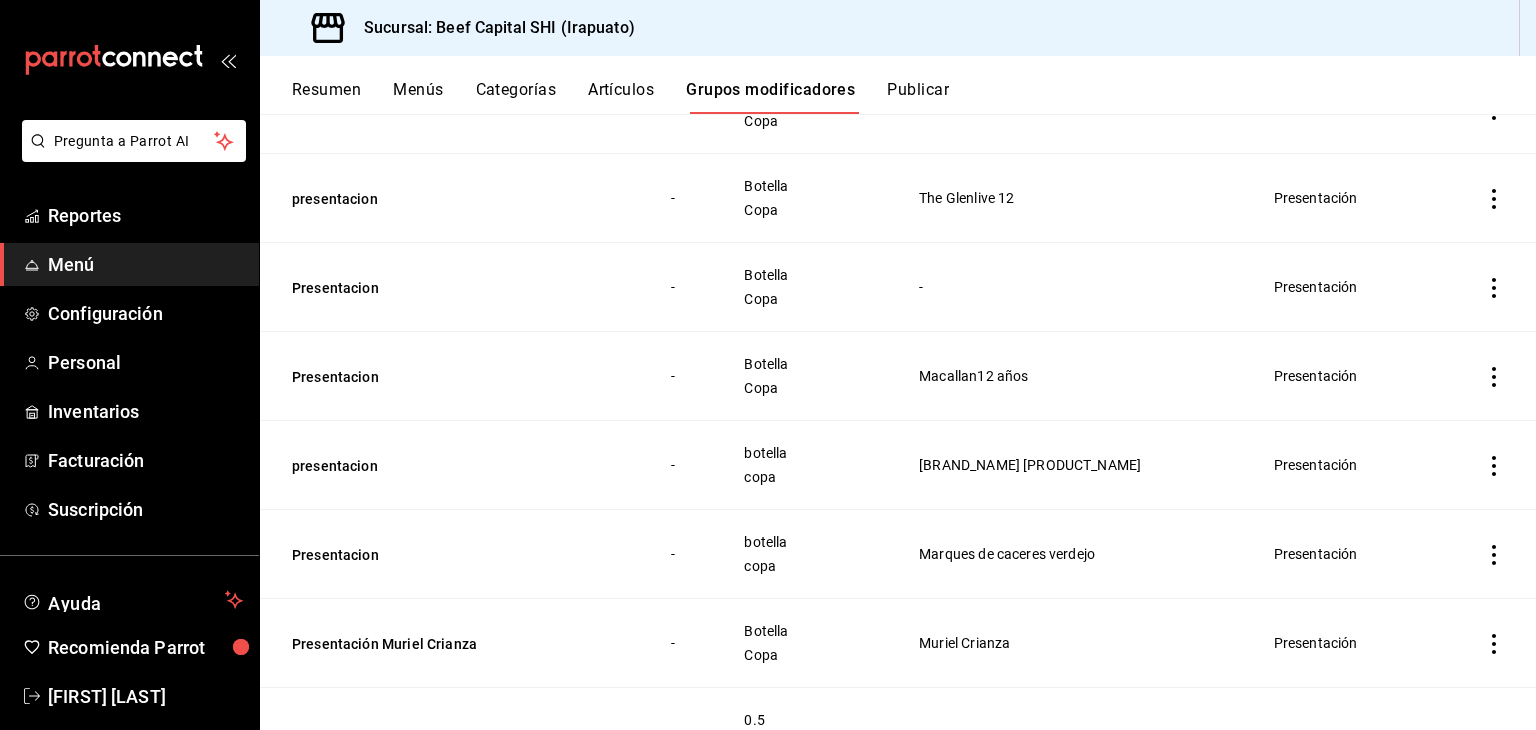 click 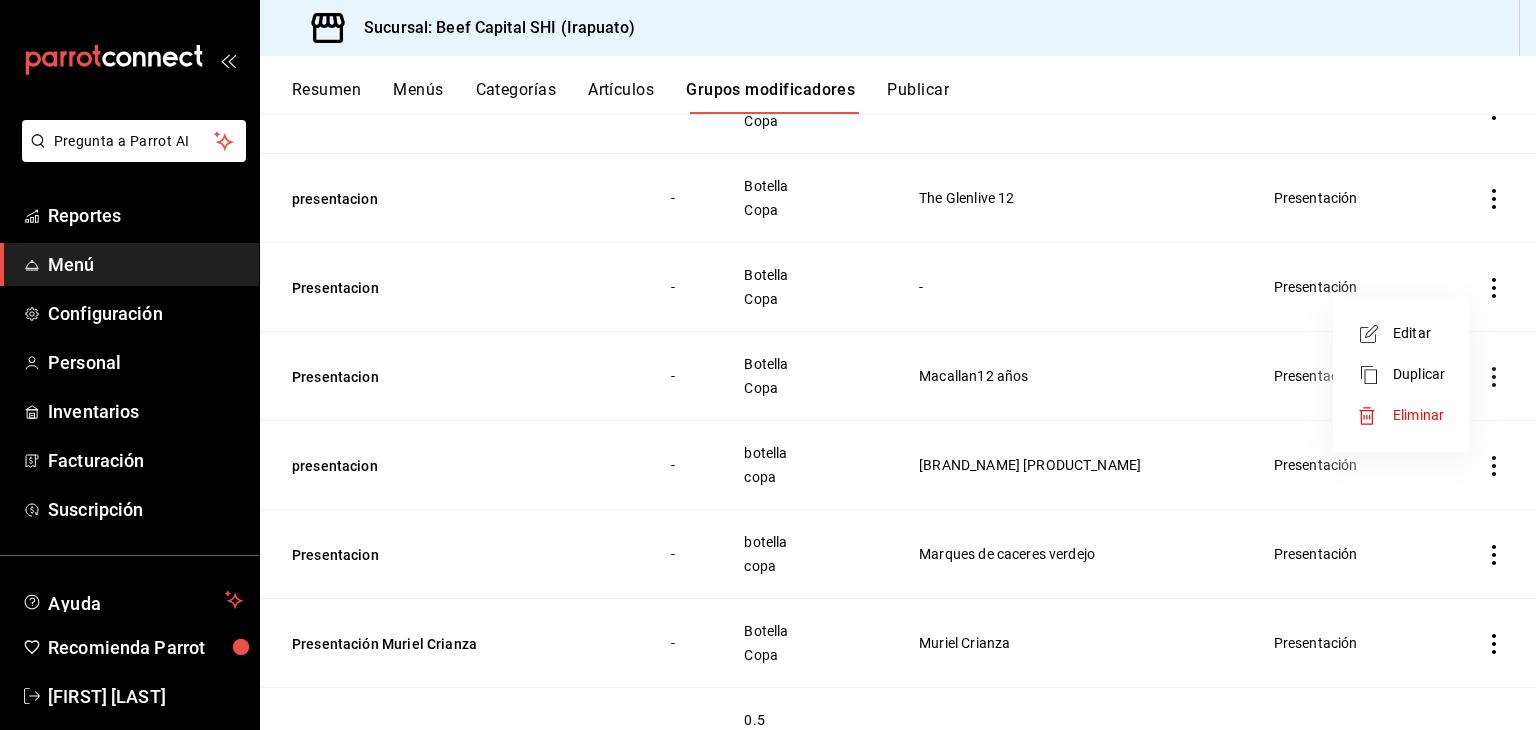 click on "Editar" at bounding box center [1419, 333] 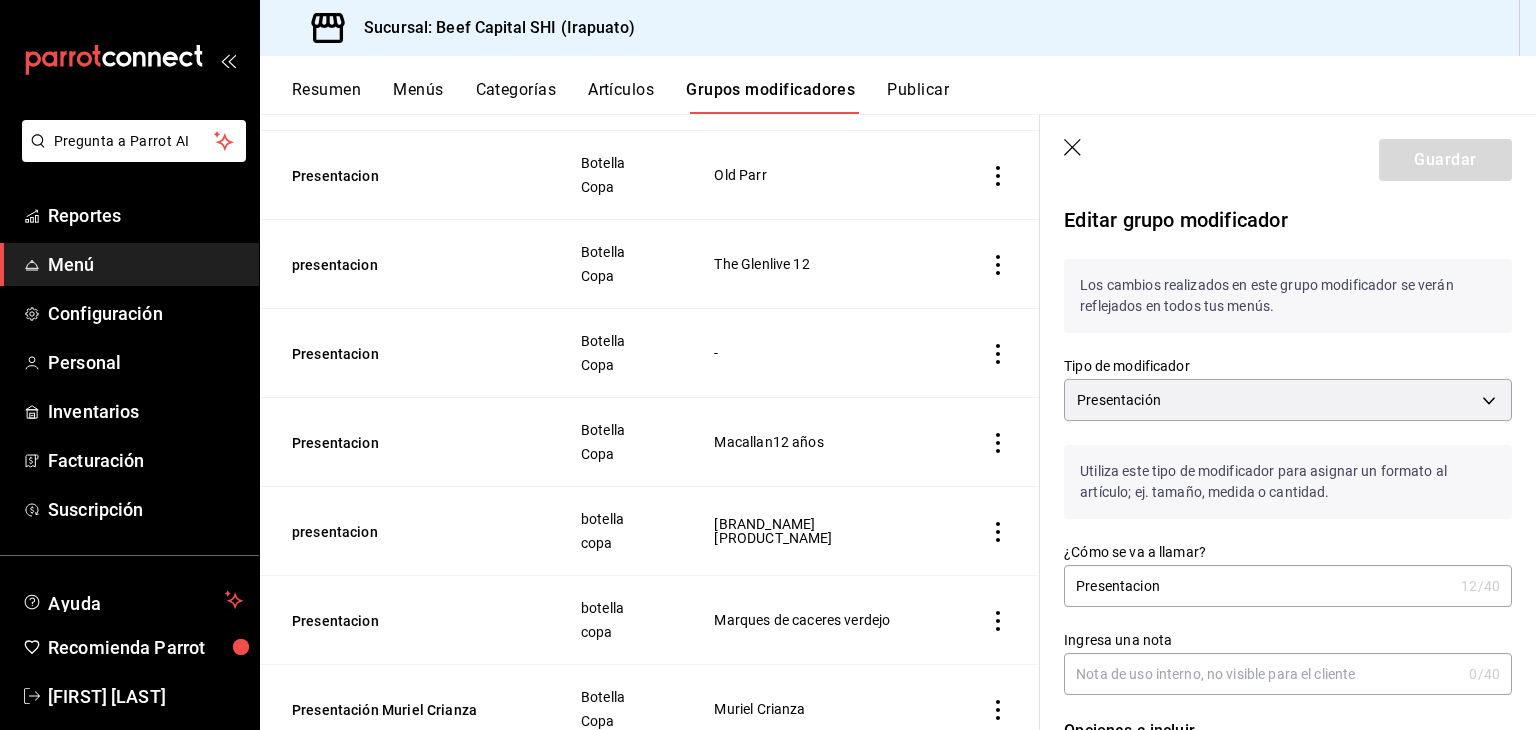 click on "Presentacion" at bounding box center [1258, 586] 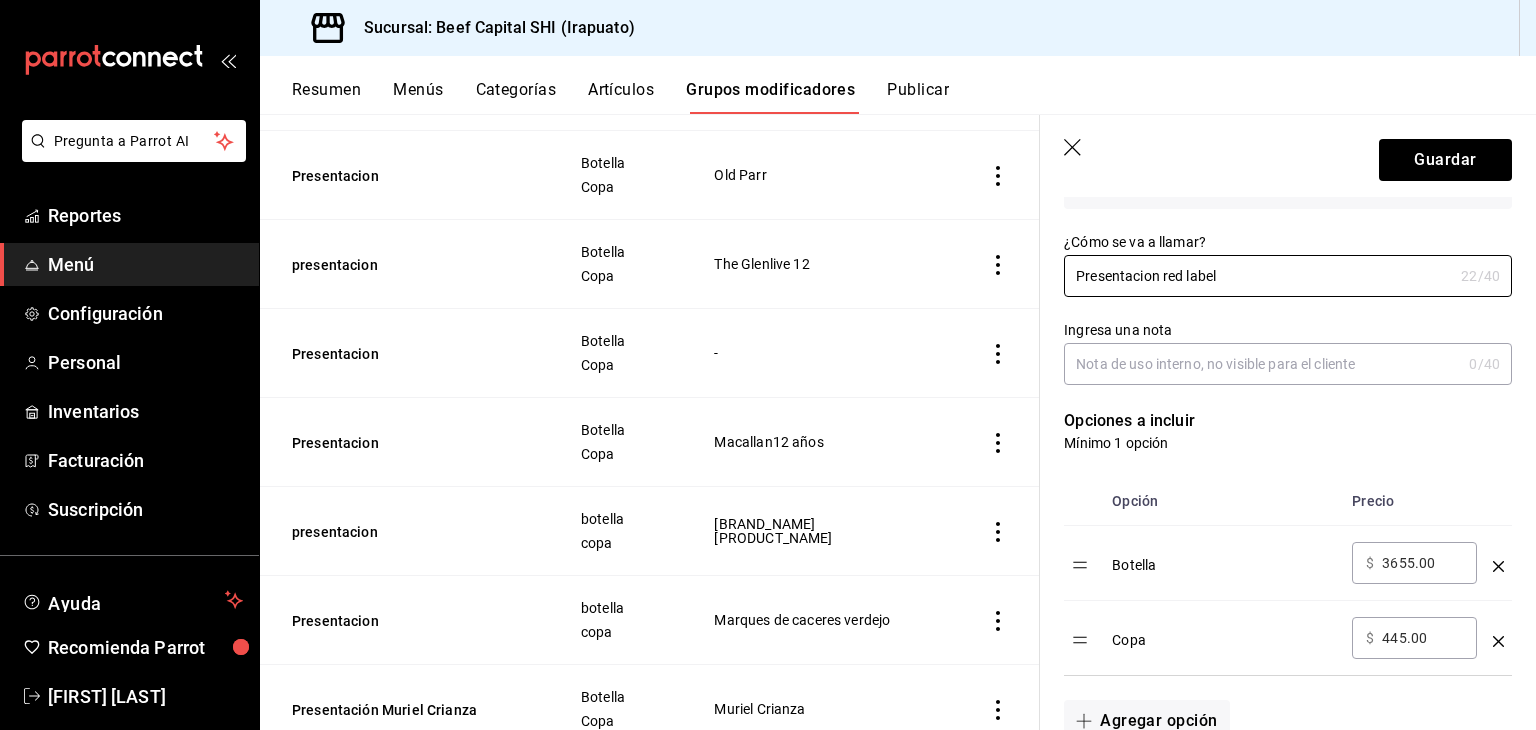 scroll, scrollTop: 400, scrollLeft: 0, axis: vertical 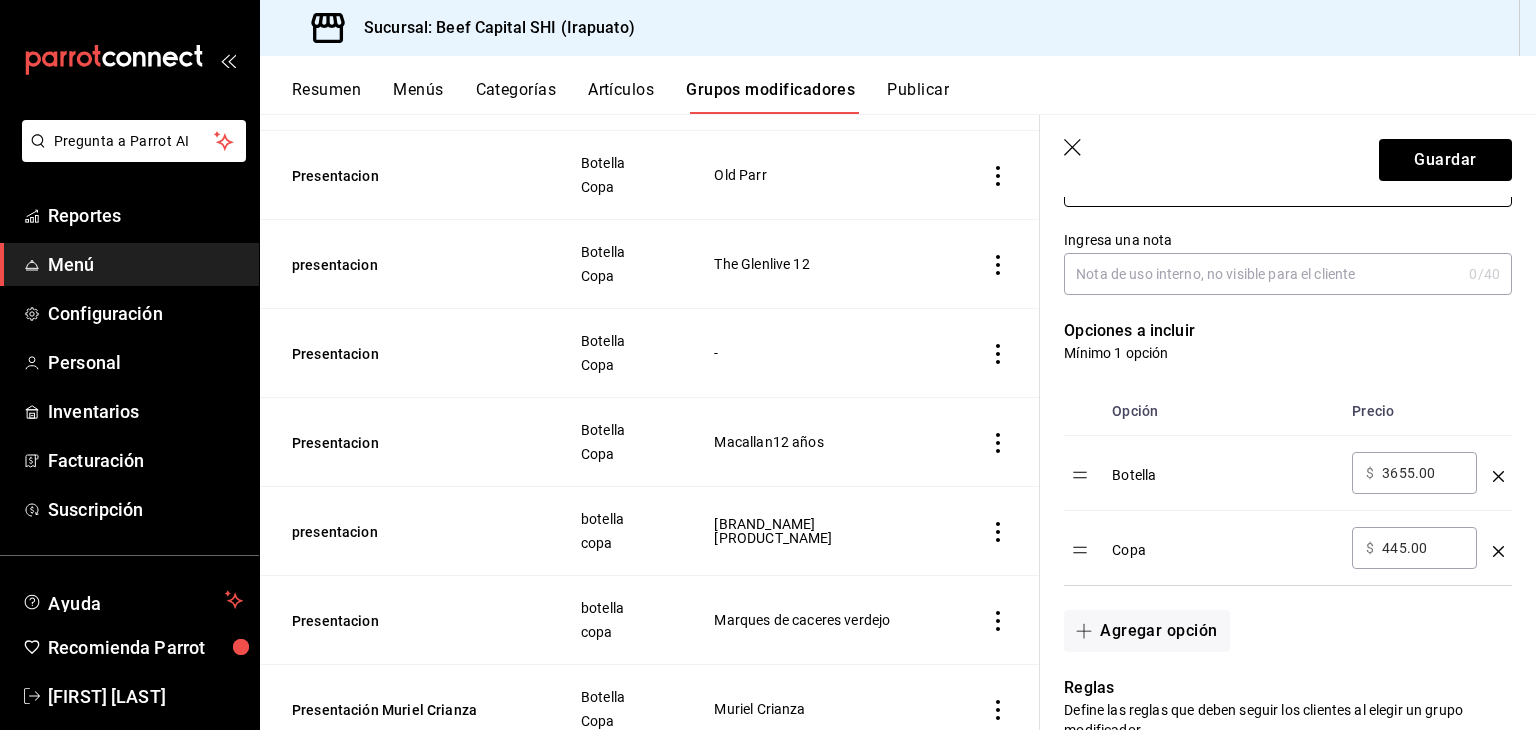 type on "Presentacion red label" 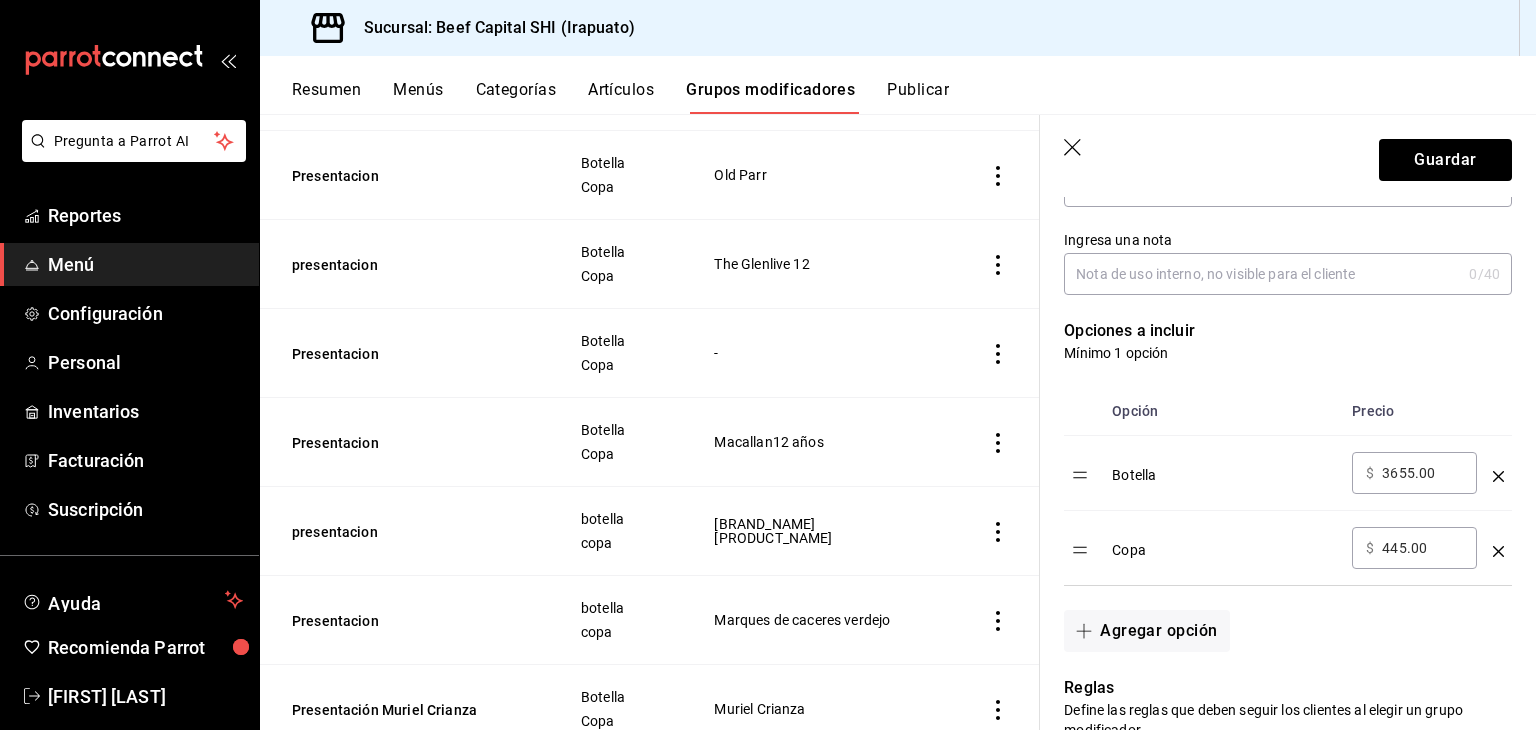 drag, startPoint x: 1432, startPoint y: 471, endPoint x: 1379, endPoint y: 472, distance: 53.009434 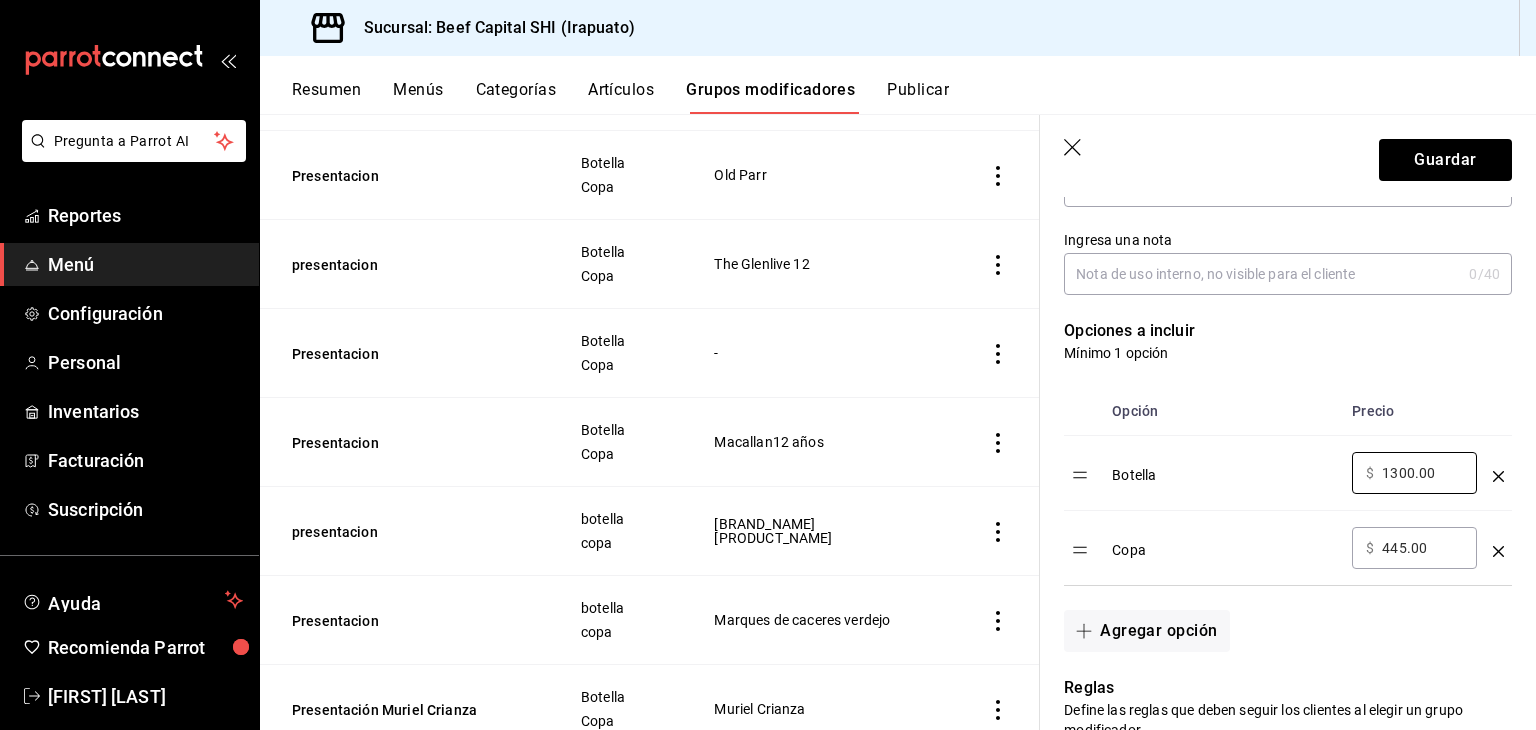 type on "1300.00" 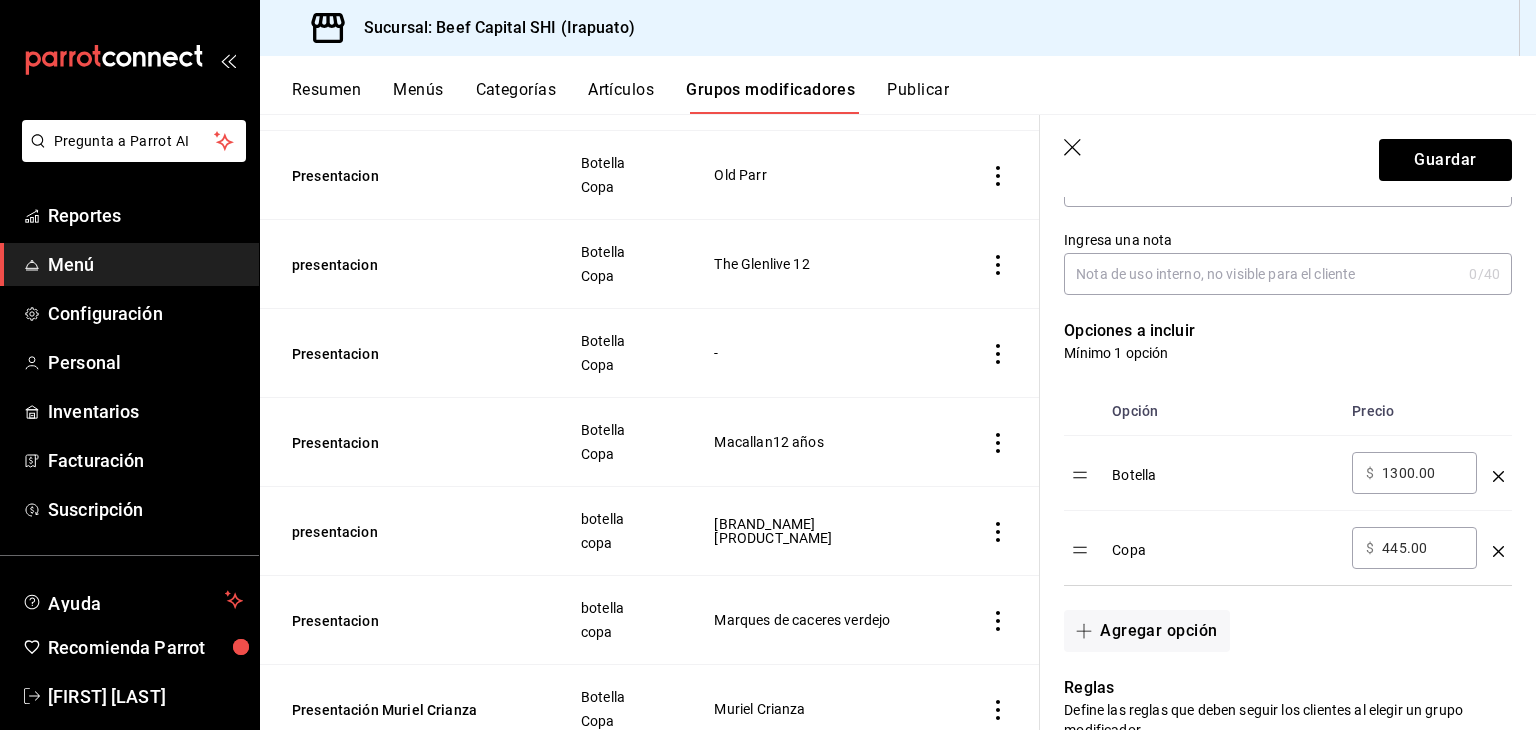 drag, startPoint x: 1424, startPoint y: 548, endPoint x: 1379, endPoint y: 545, distance: 45.099888 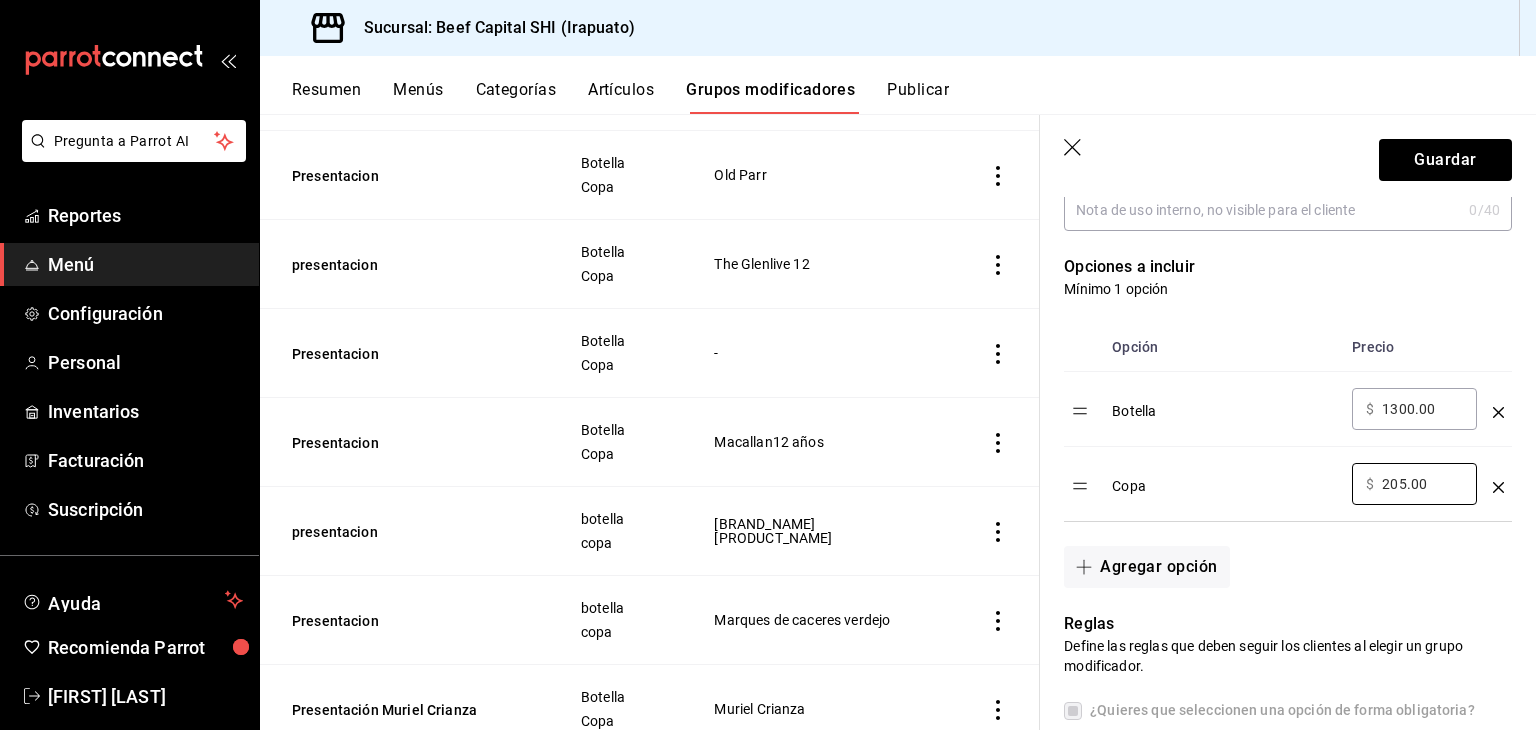 scroll, scrollTop: 500, scrollLeft: 0, axis: vertical 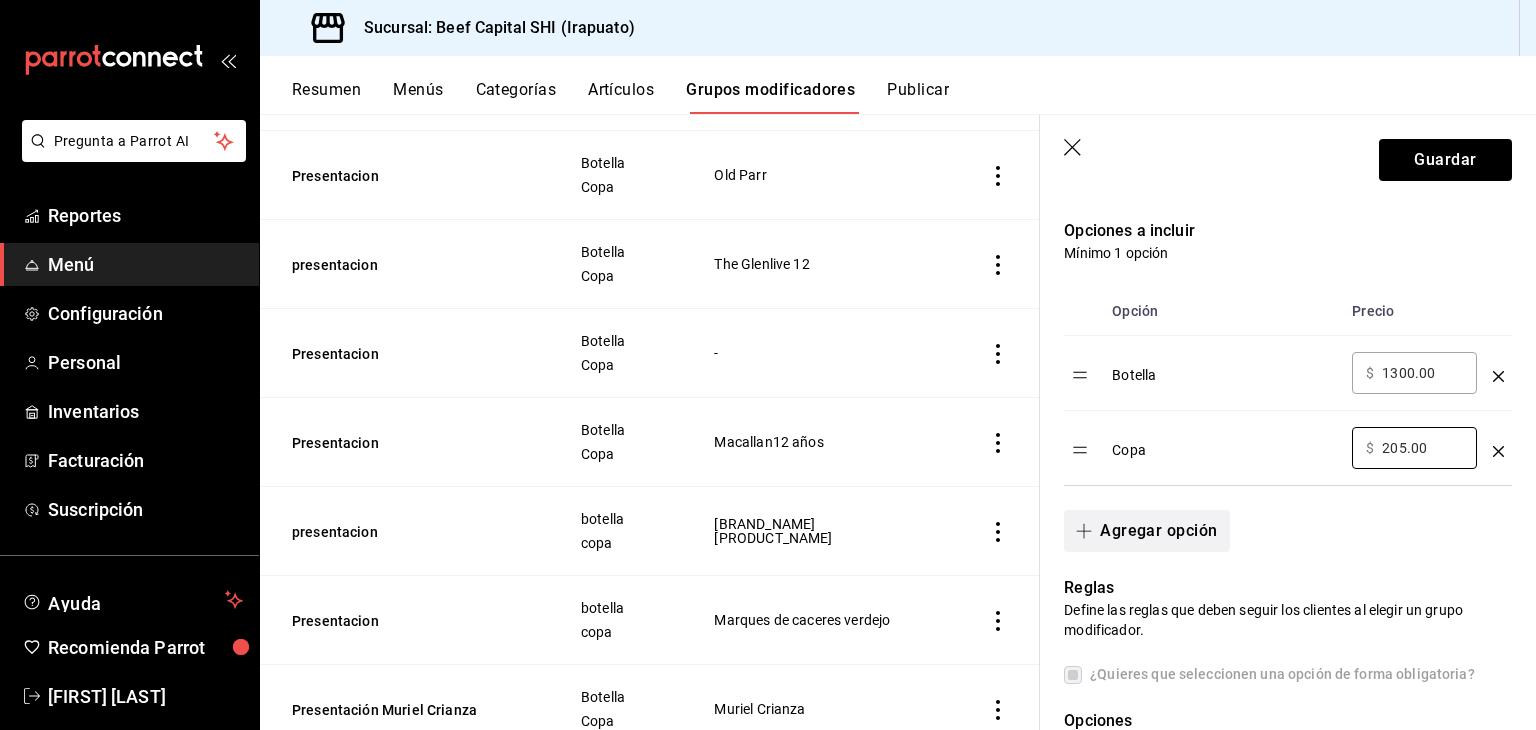 type on "205.00" 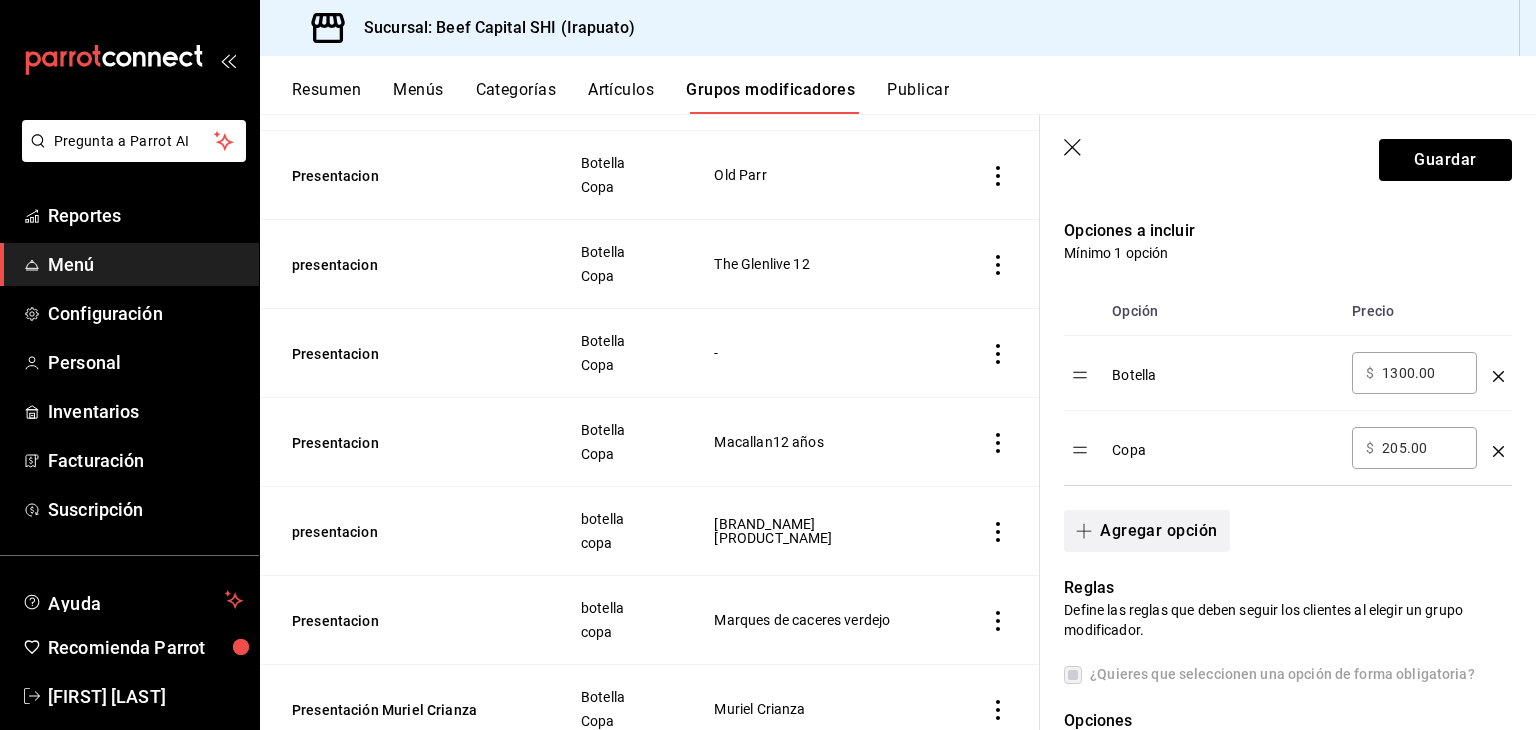 click on "Agregar opción" at bounding box center (1146, 531) 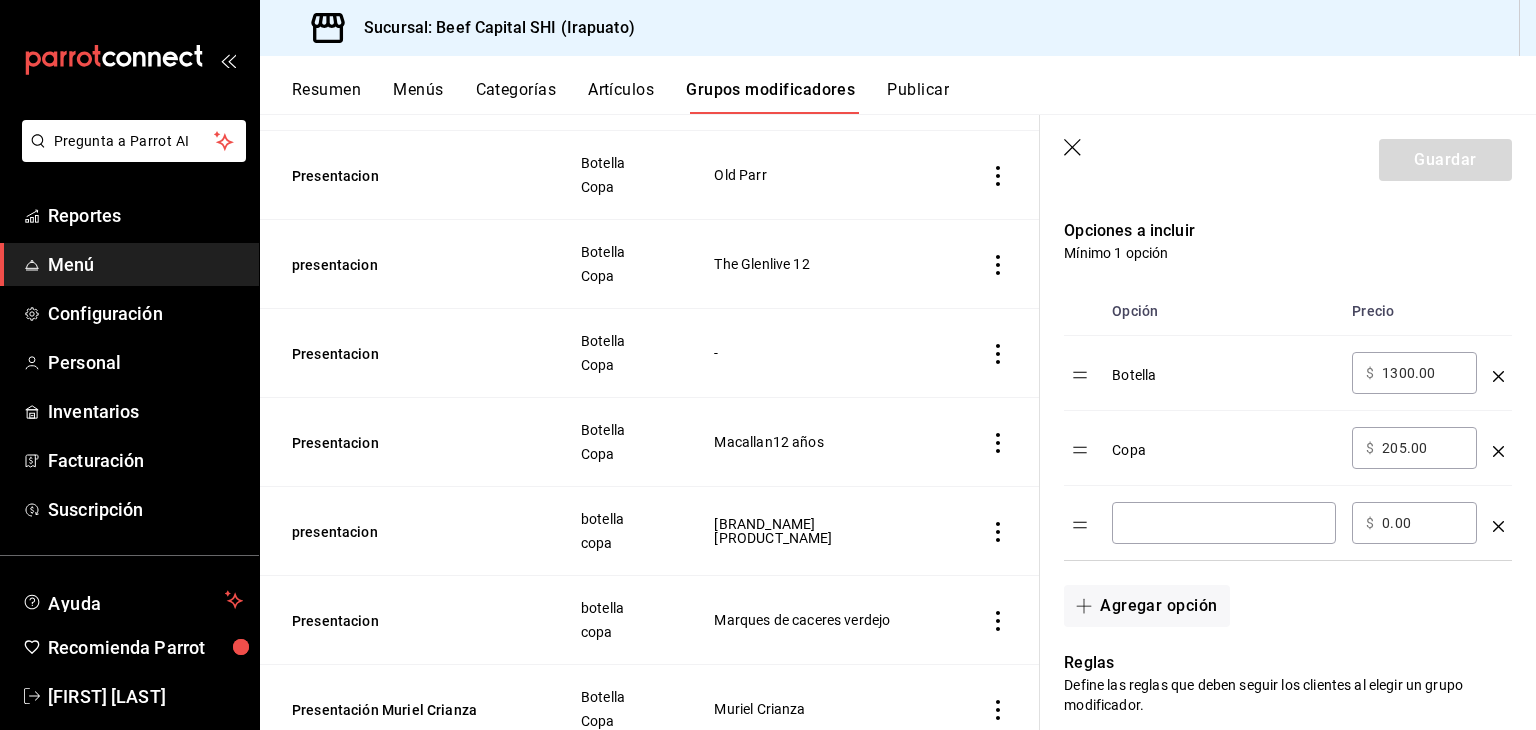 click 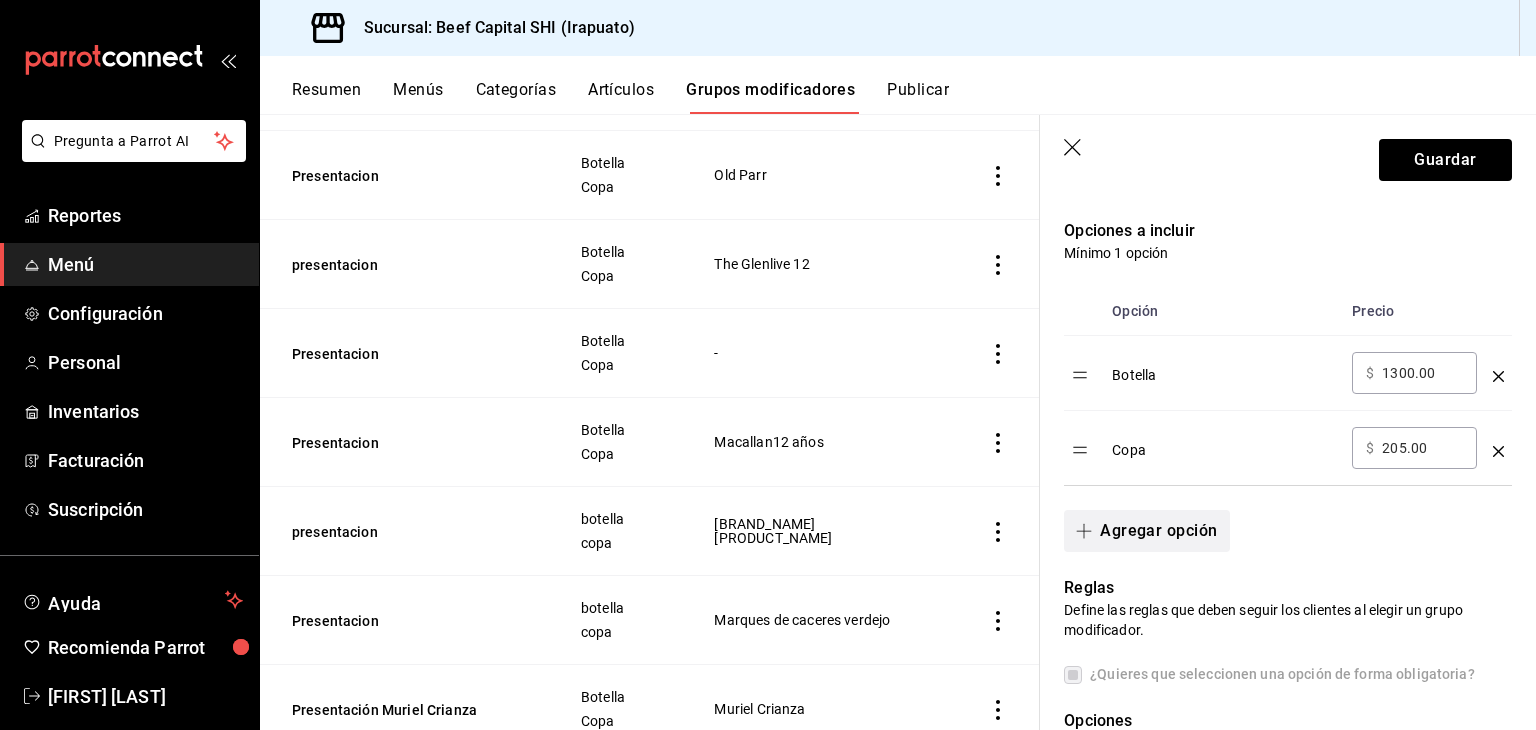 click 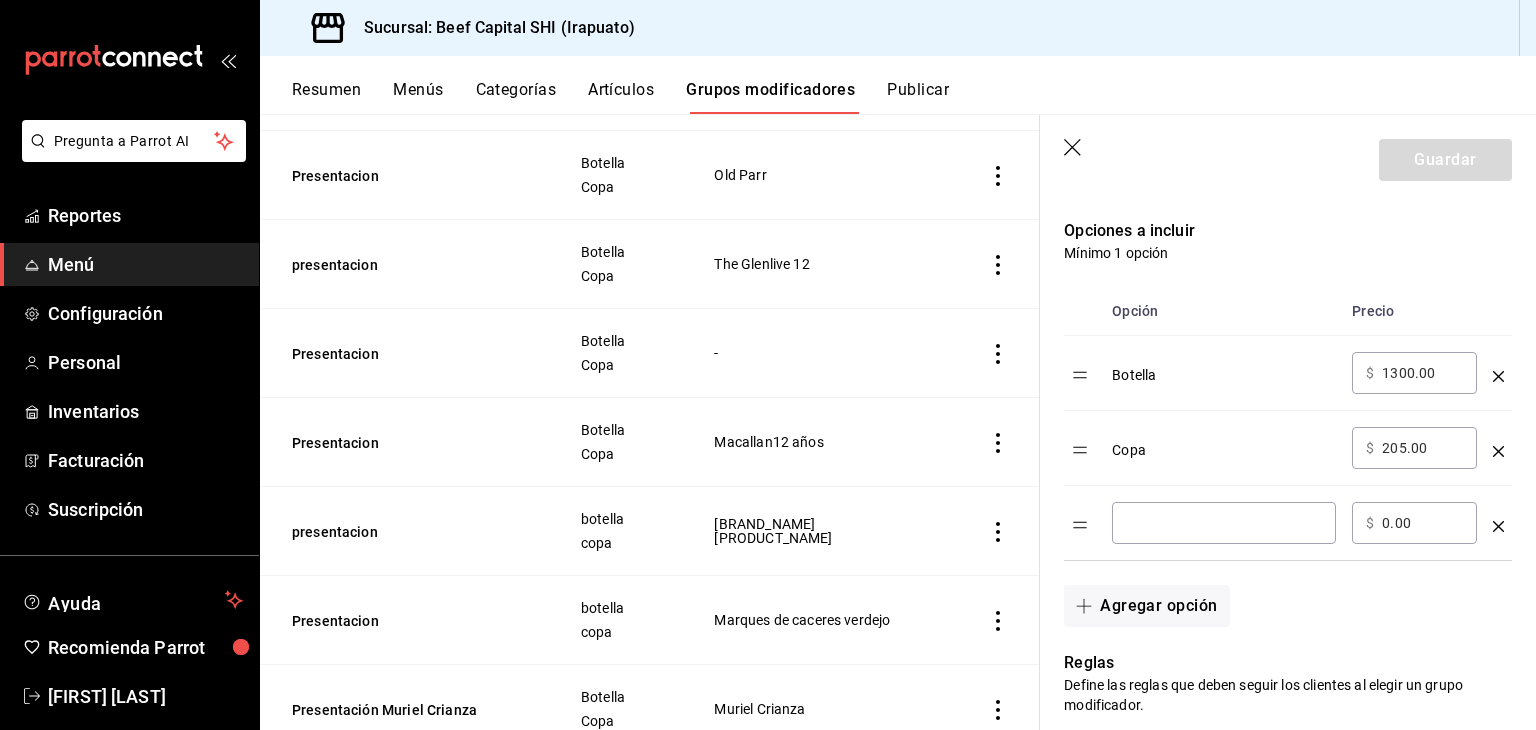 click 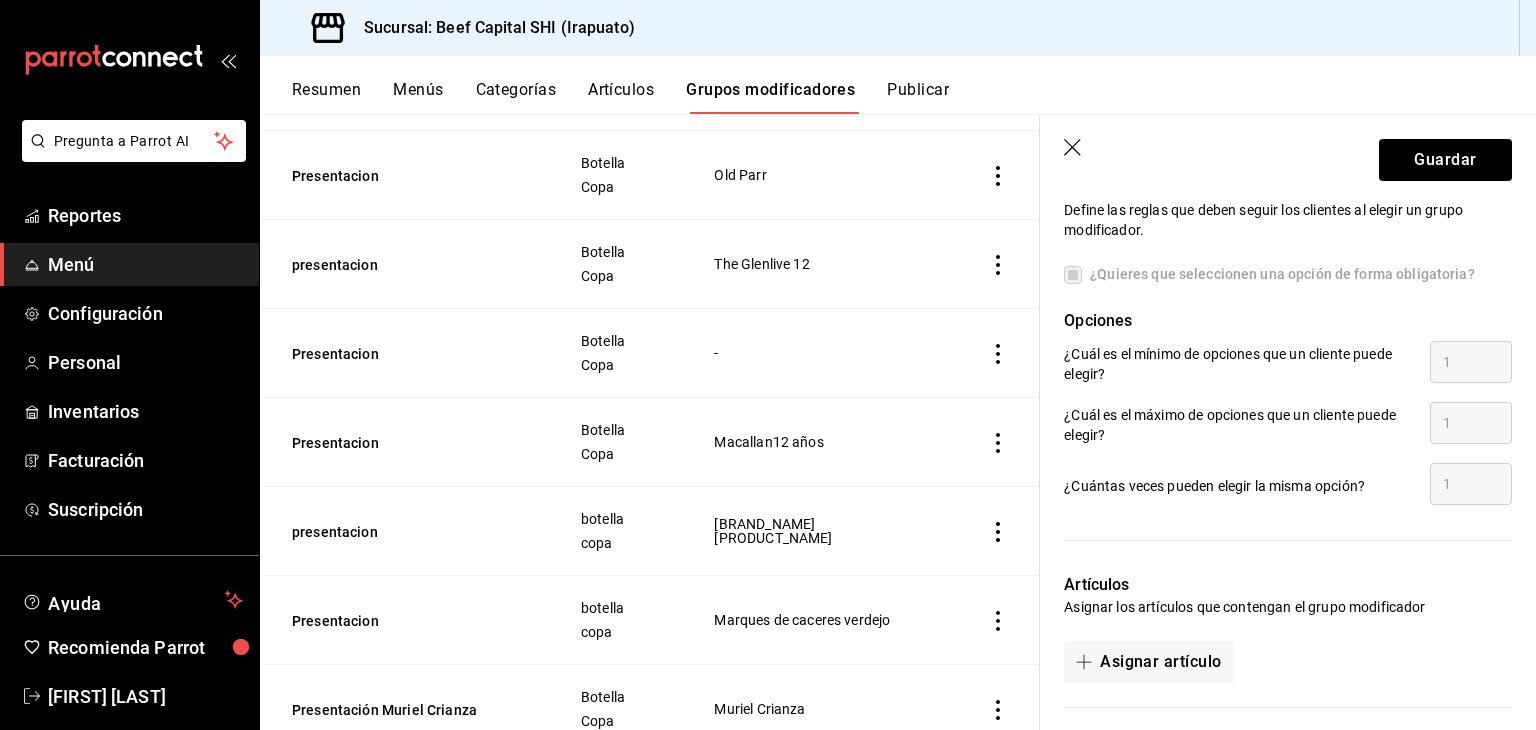 scroll, scrollTop: 1000, scrollLeft: 0, axis: vertical 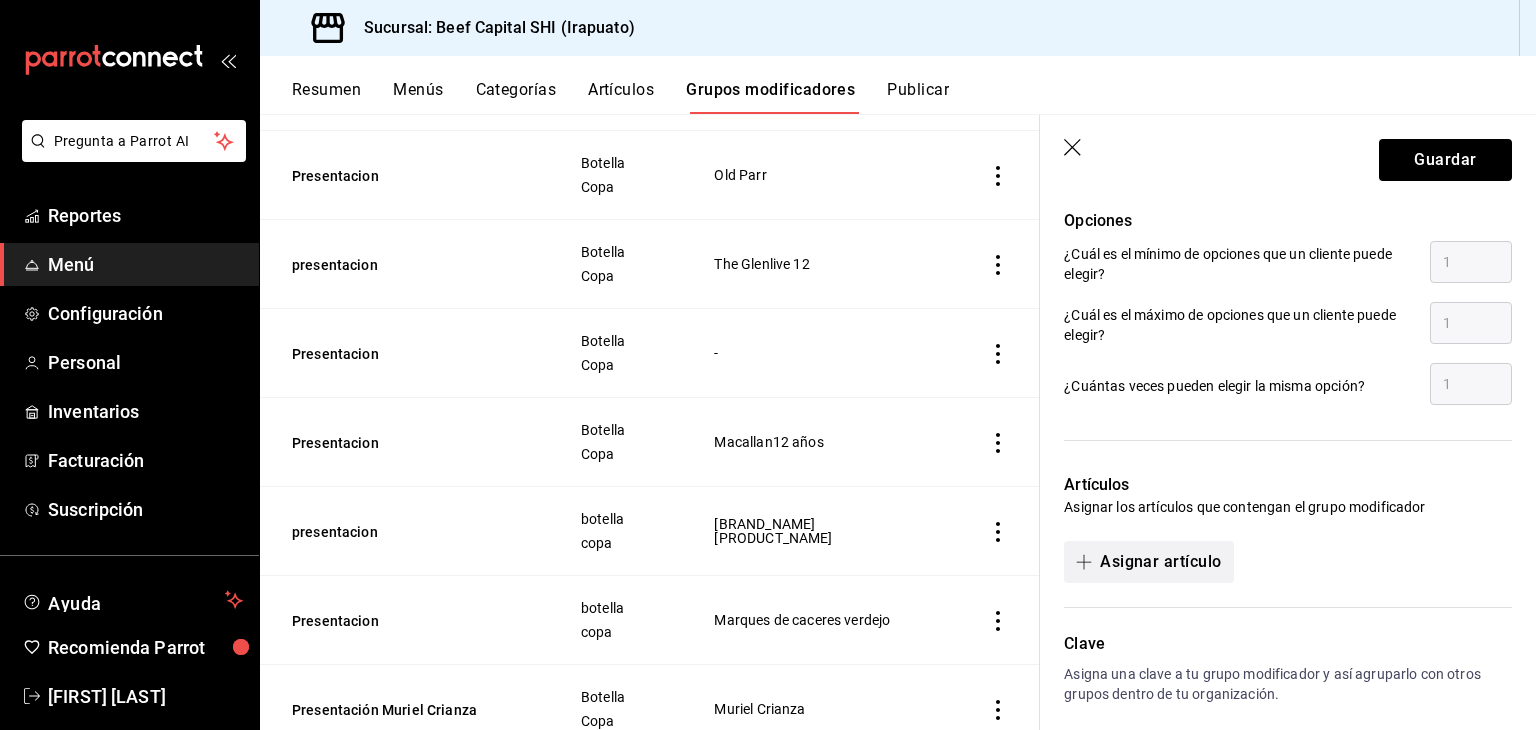 click at bounding box center [1088, 562] 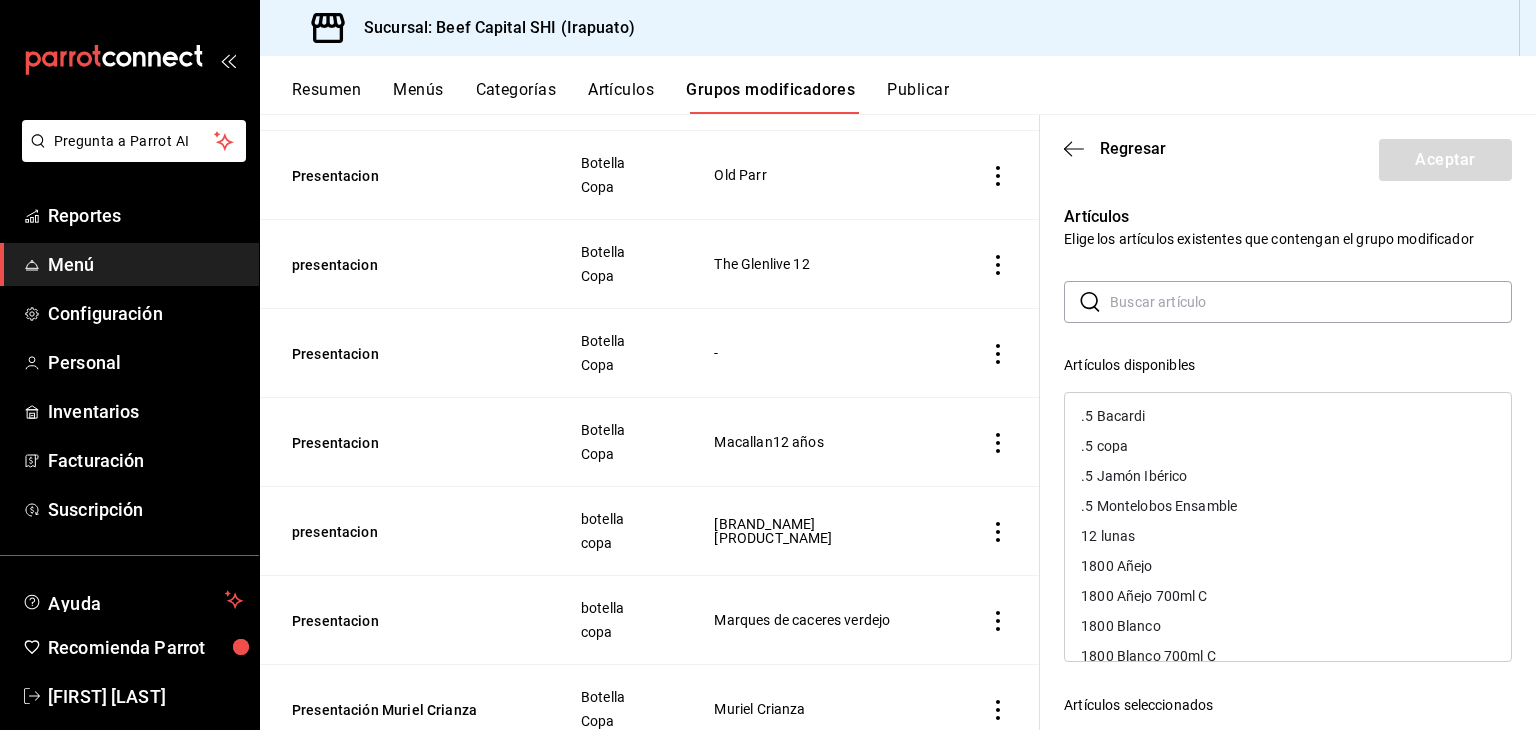 click at bounding box center (1311, 302) 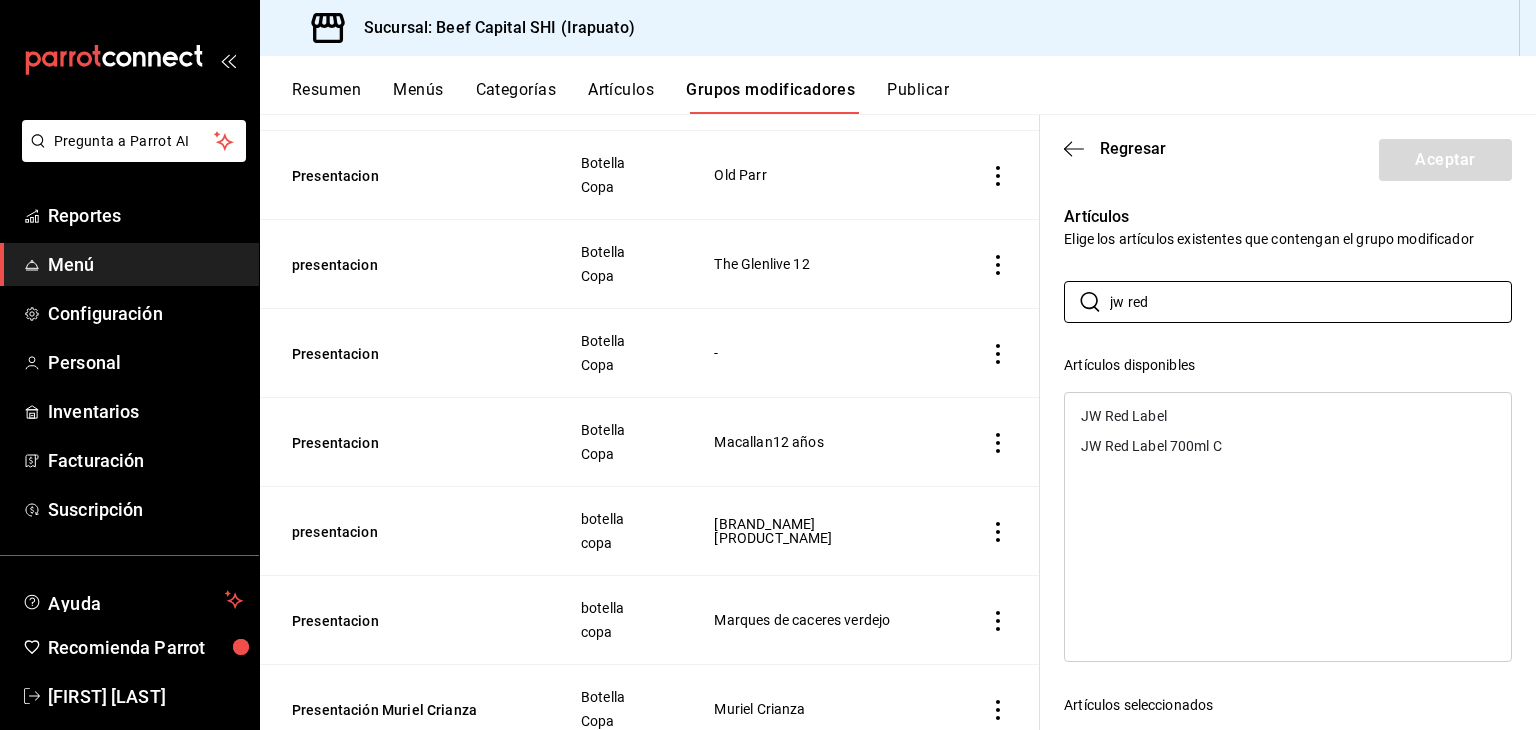 type on "jw red" 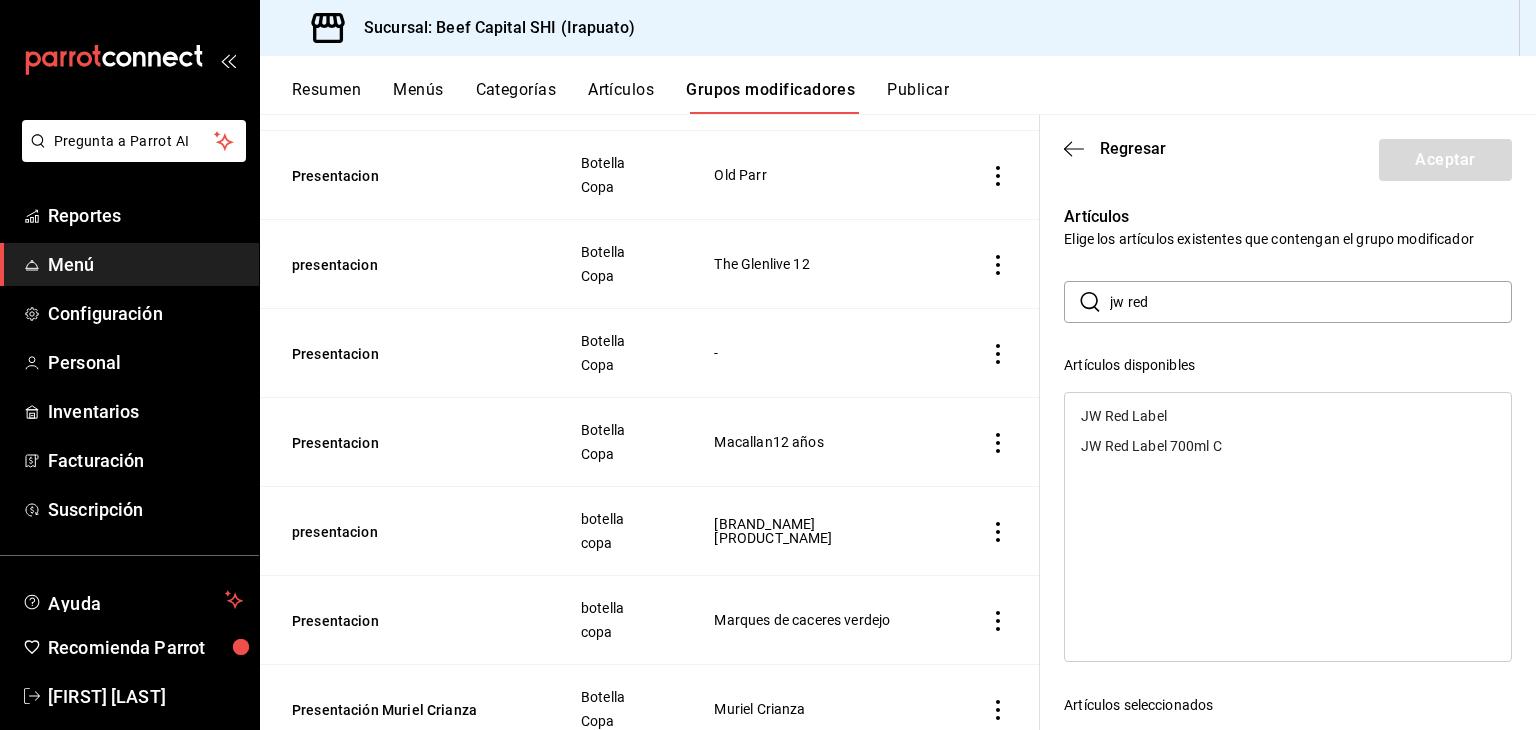 click on "JW Red Label" at bounding box center (1124, 416) 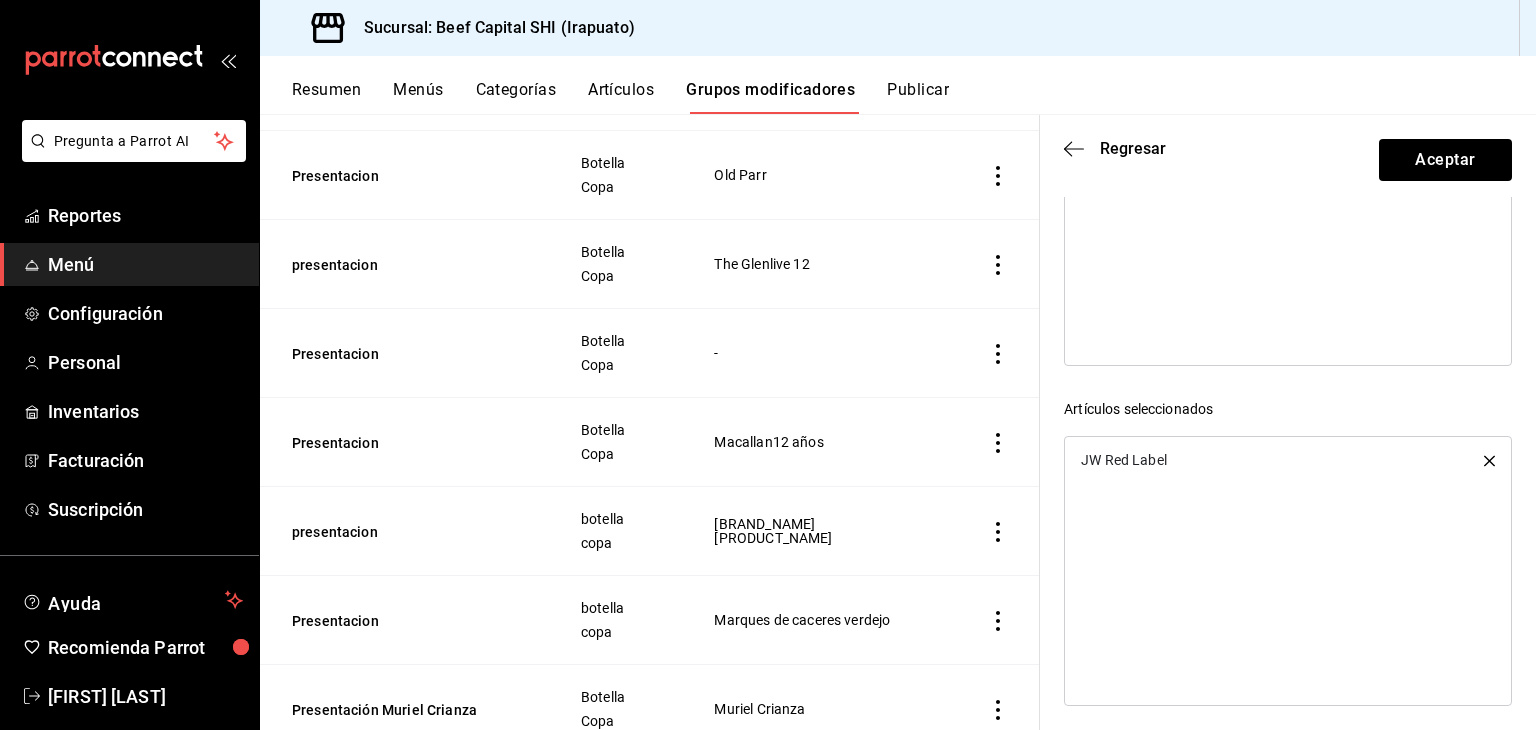 scroll, scrollTop: 300, scrollLeft: 0, axis: vertical 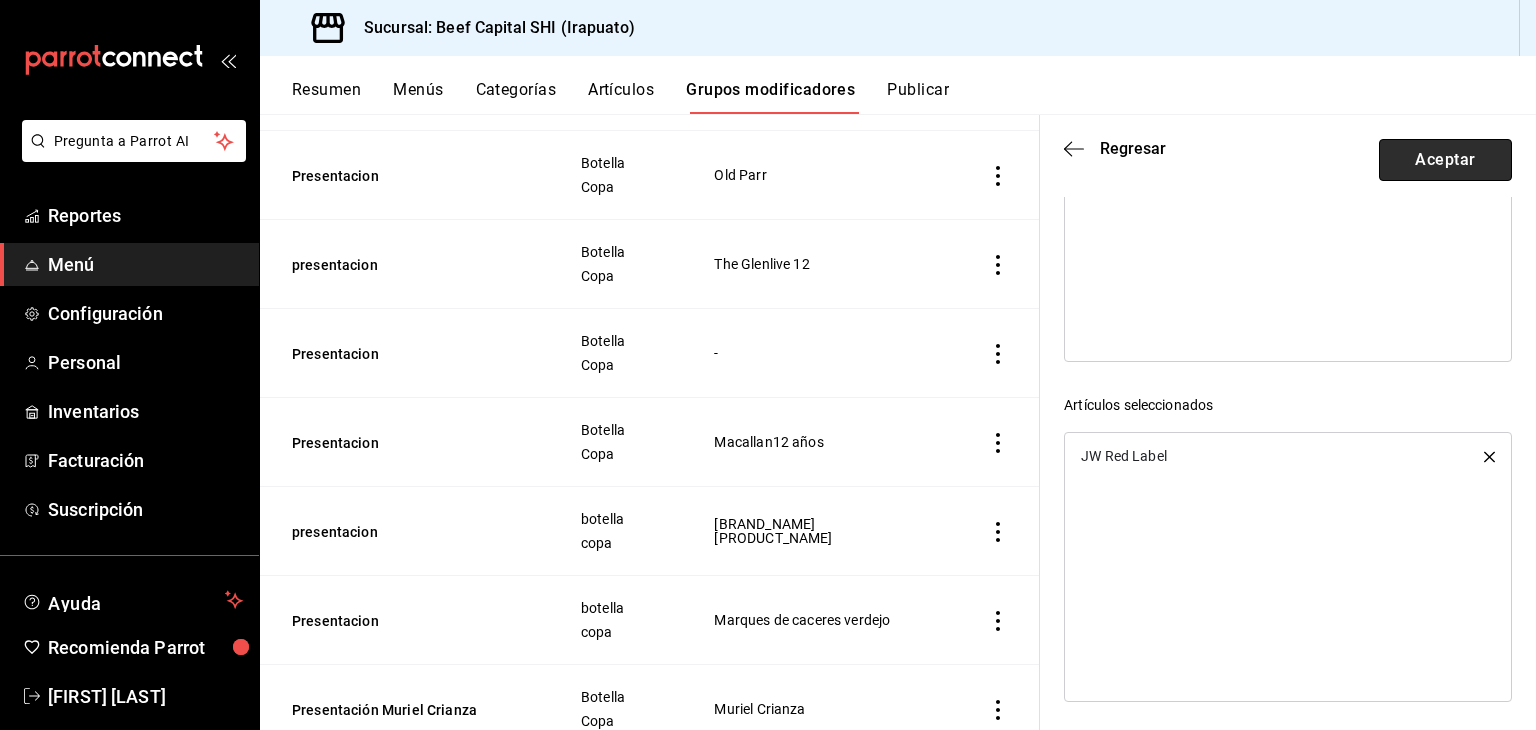 click on "Aceptar" at bounding box center (1445, 160) 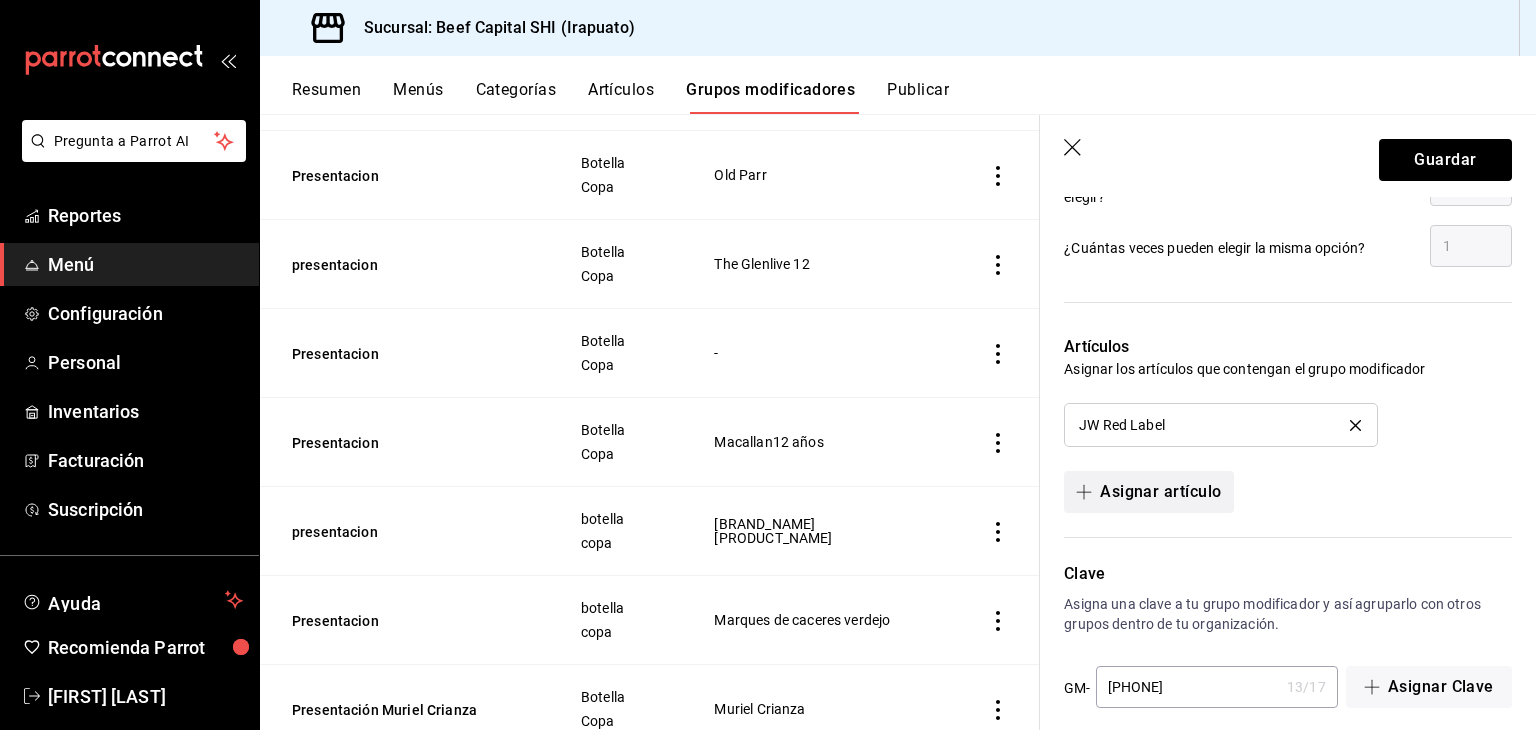 scroll, scrollTop: 1157, scrollLeft: 0, axis: vertical 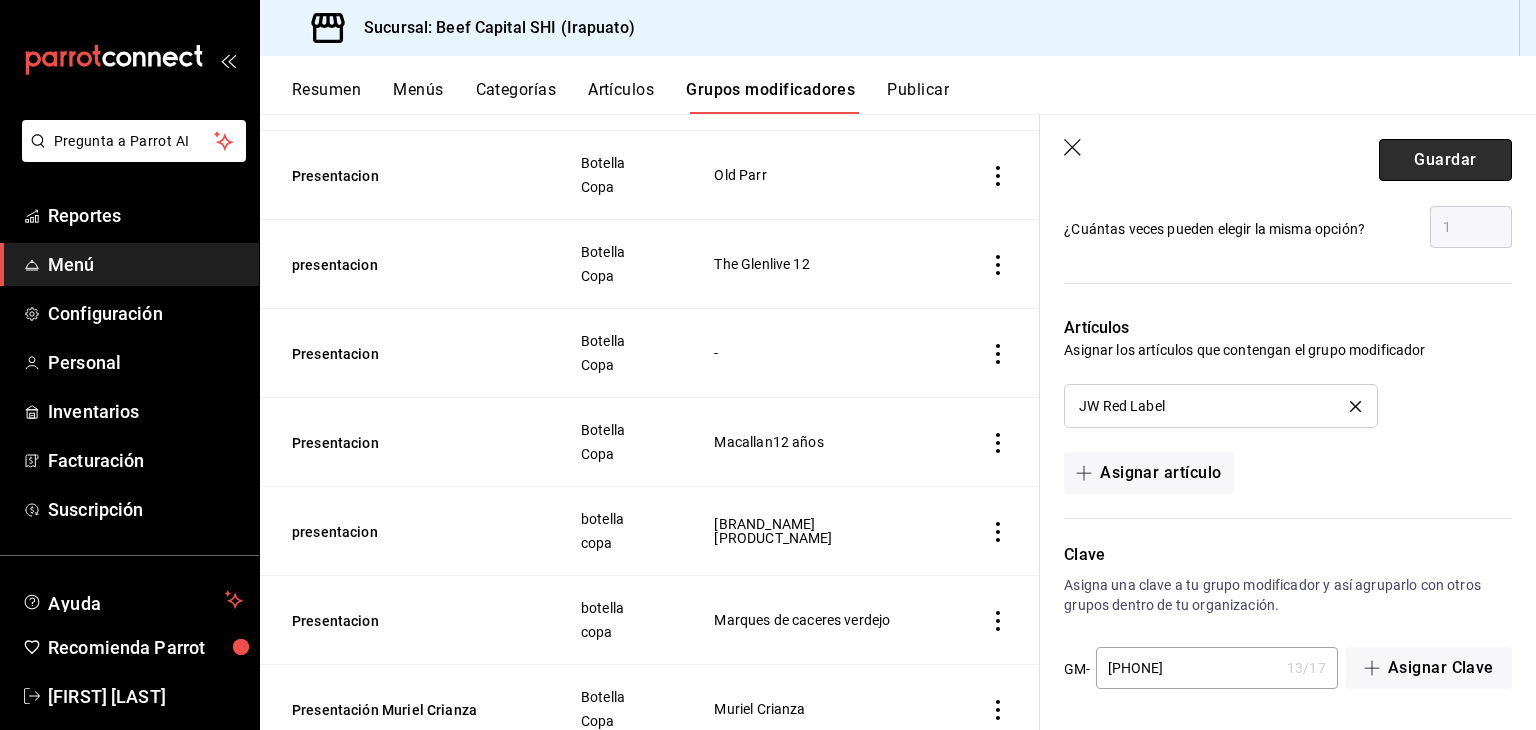 click on "Guardar" at bounding box center [1445, 160] 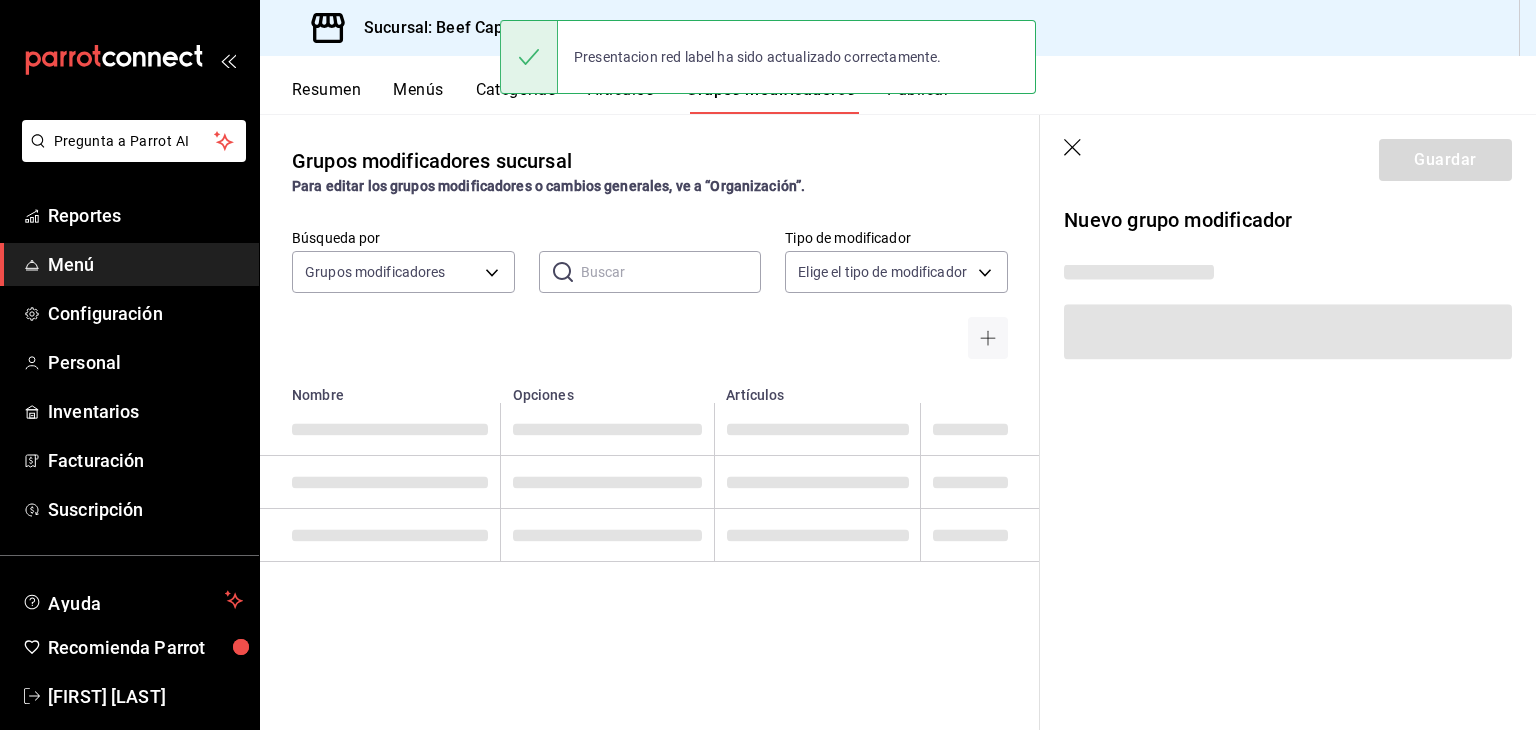 scroll, scrollTop: 0, scrollLeft: 0, axis: both 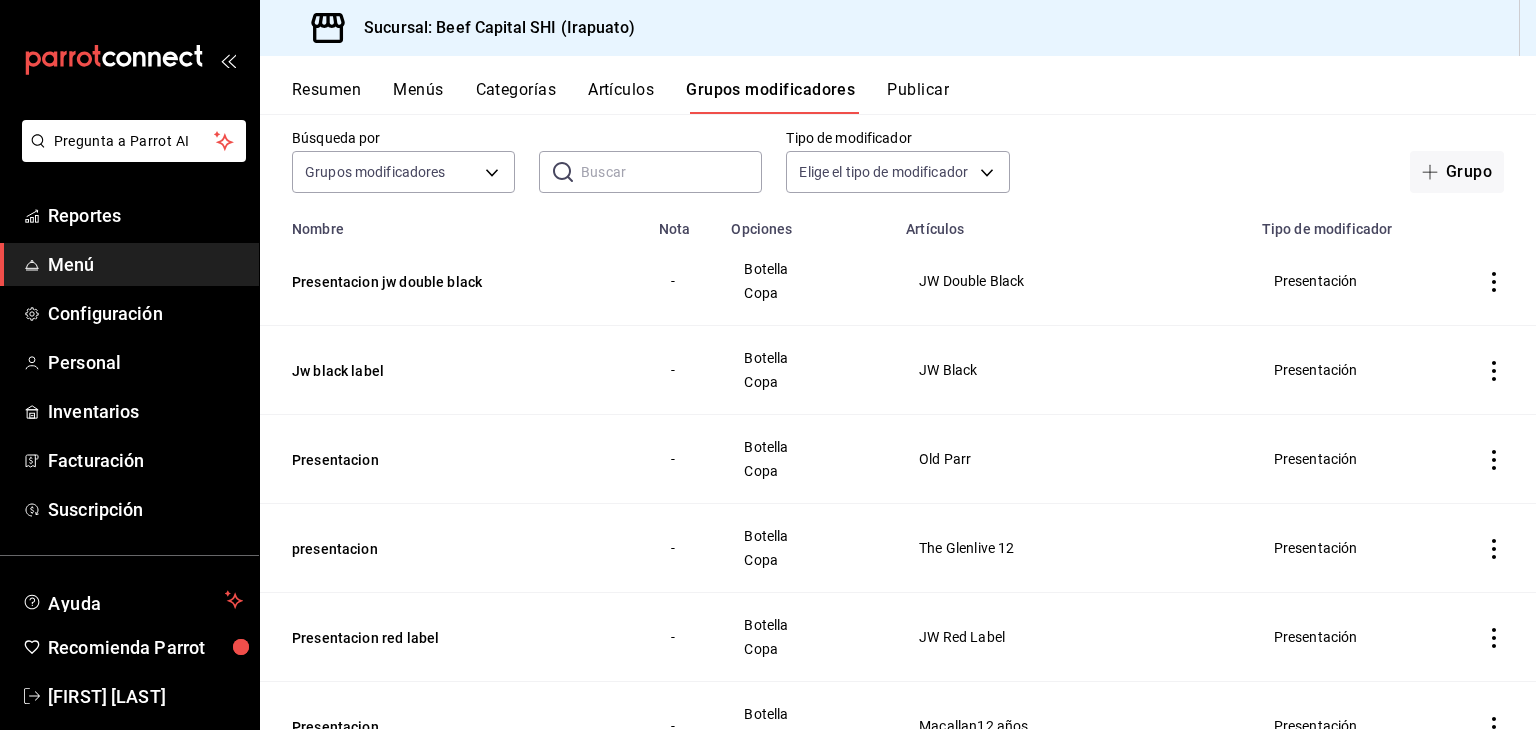 click on "Artículos" at bounding box center (621, 97) 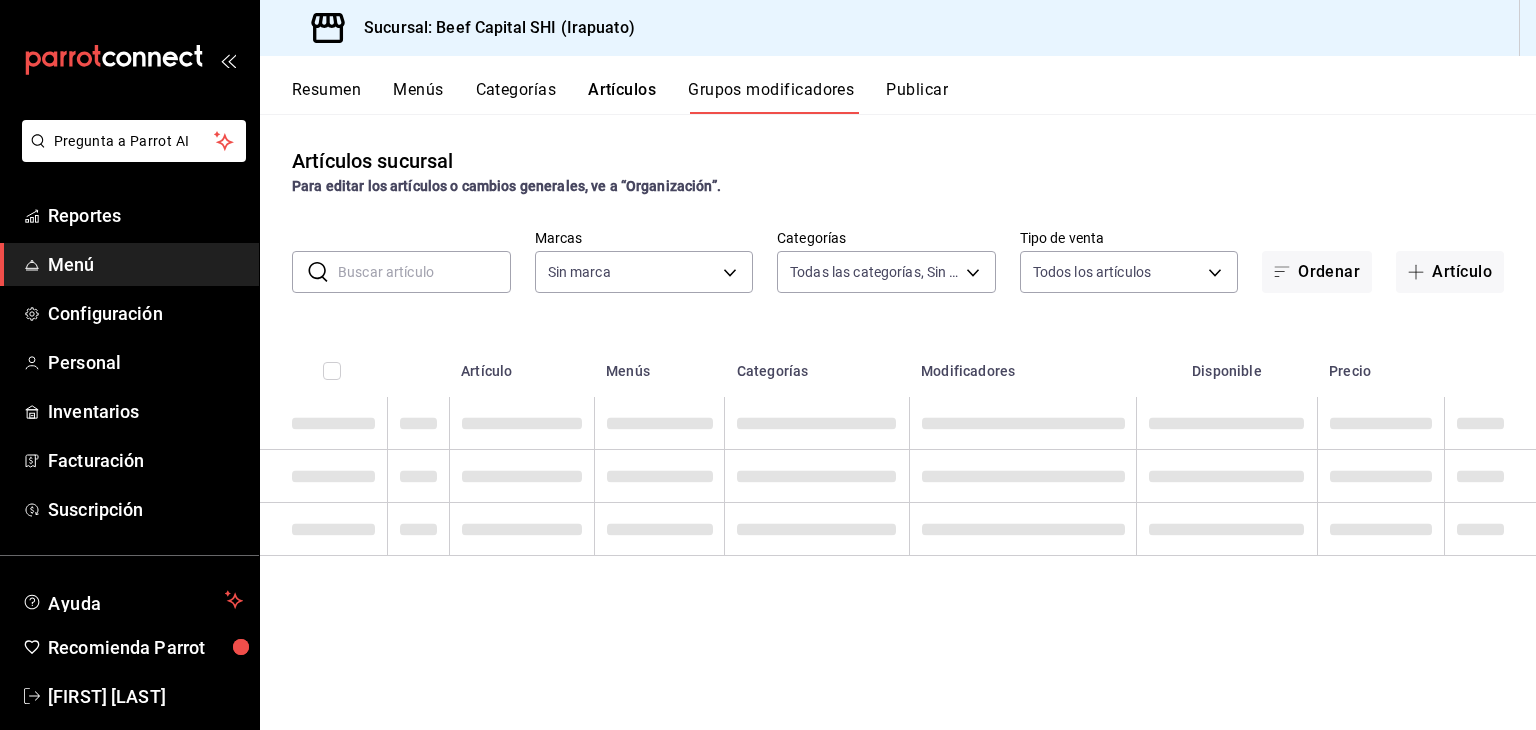 type on "605647f7-5ddc-403a-84da-aa3c8a25865f" 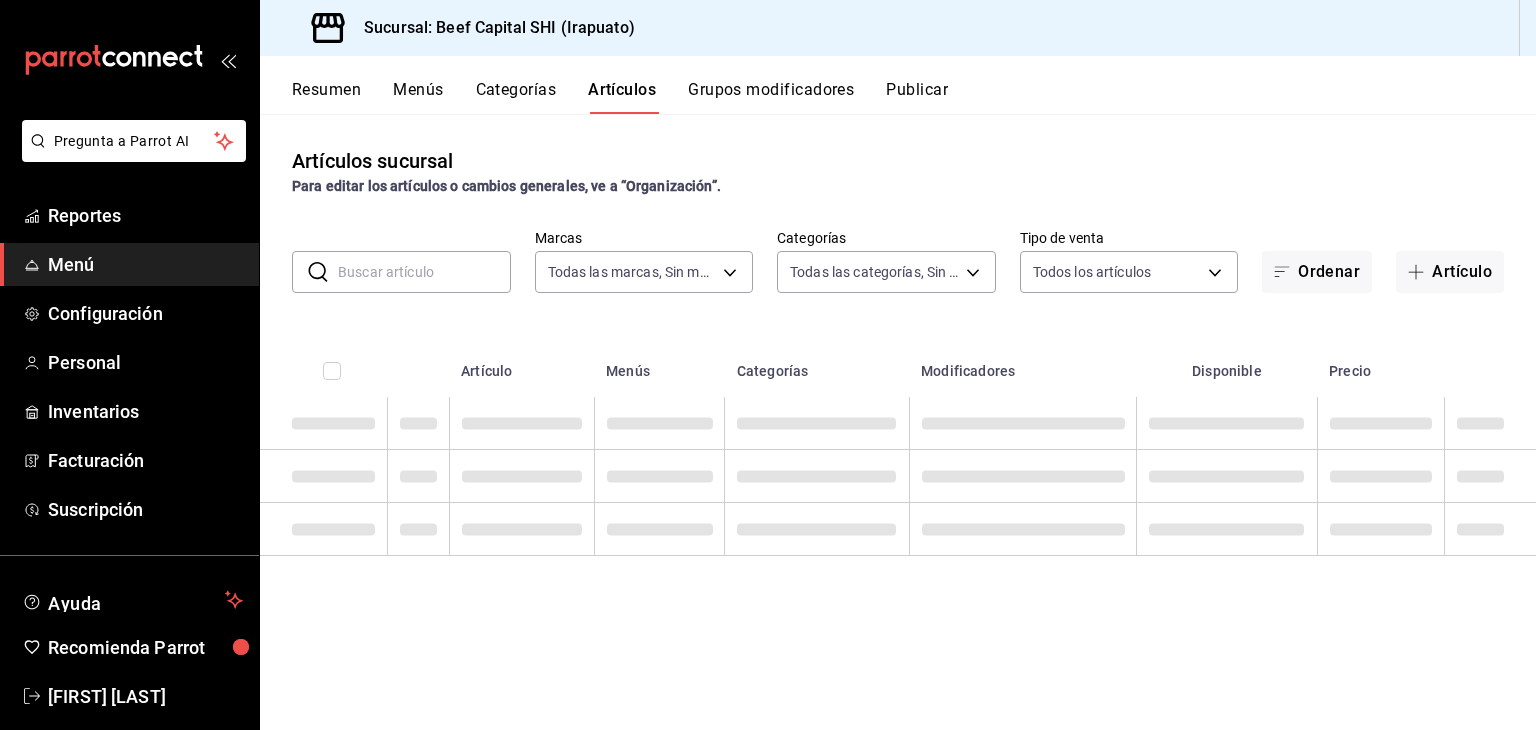 type on "605647f7-5ddc-403a-84da-aa3c8a25865f" 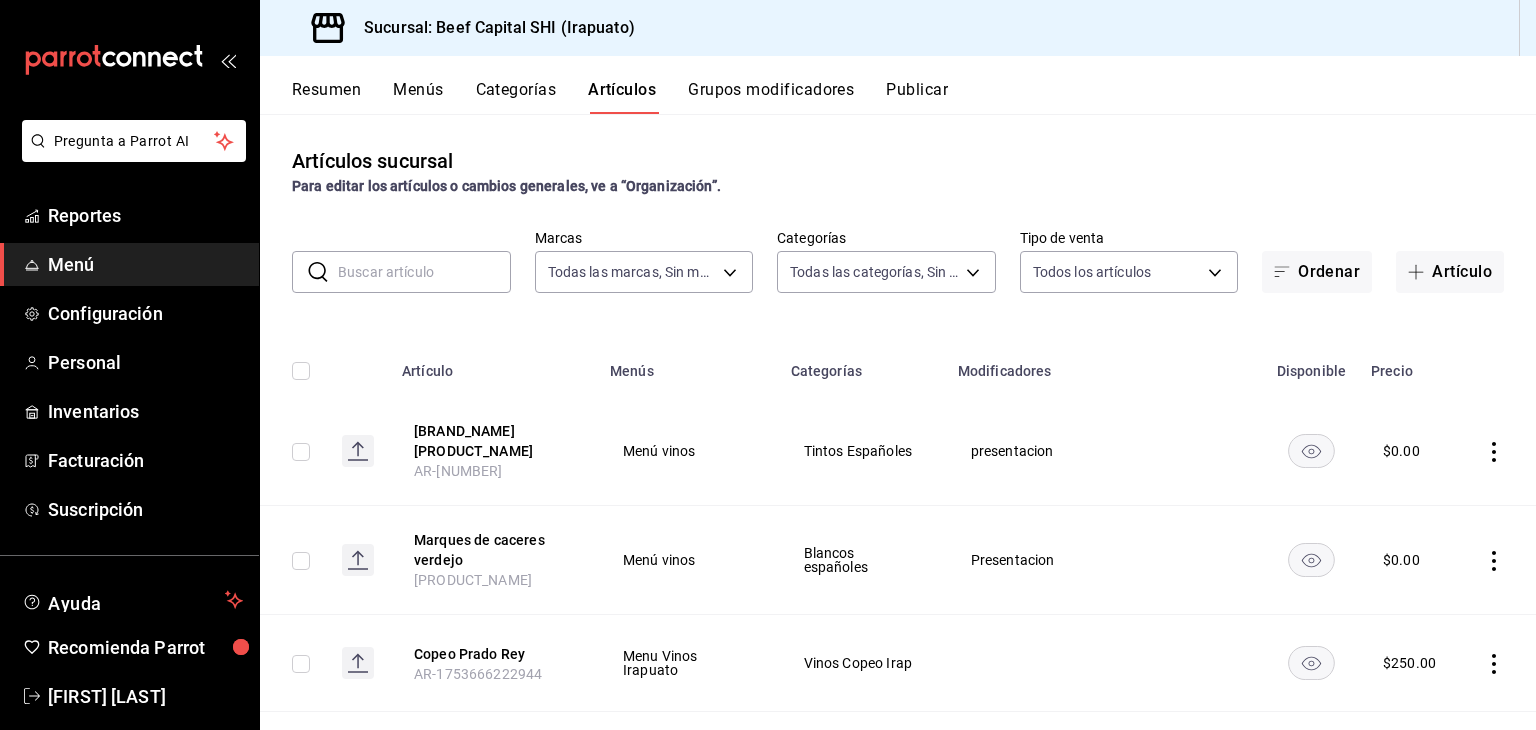click at bounding box center [424, 272] 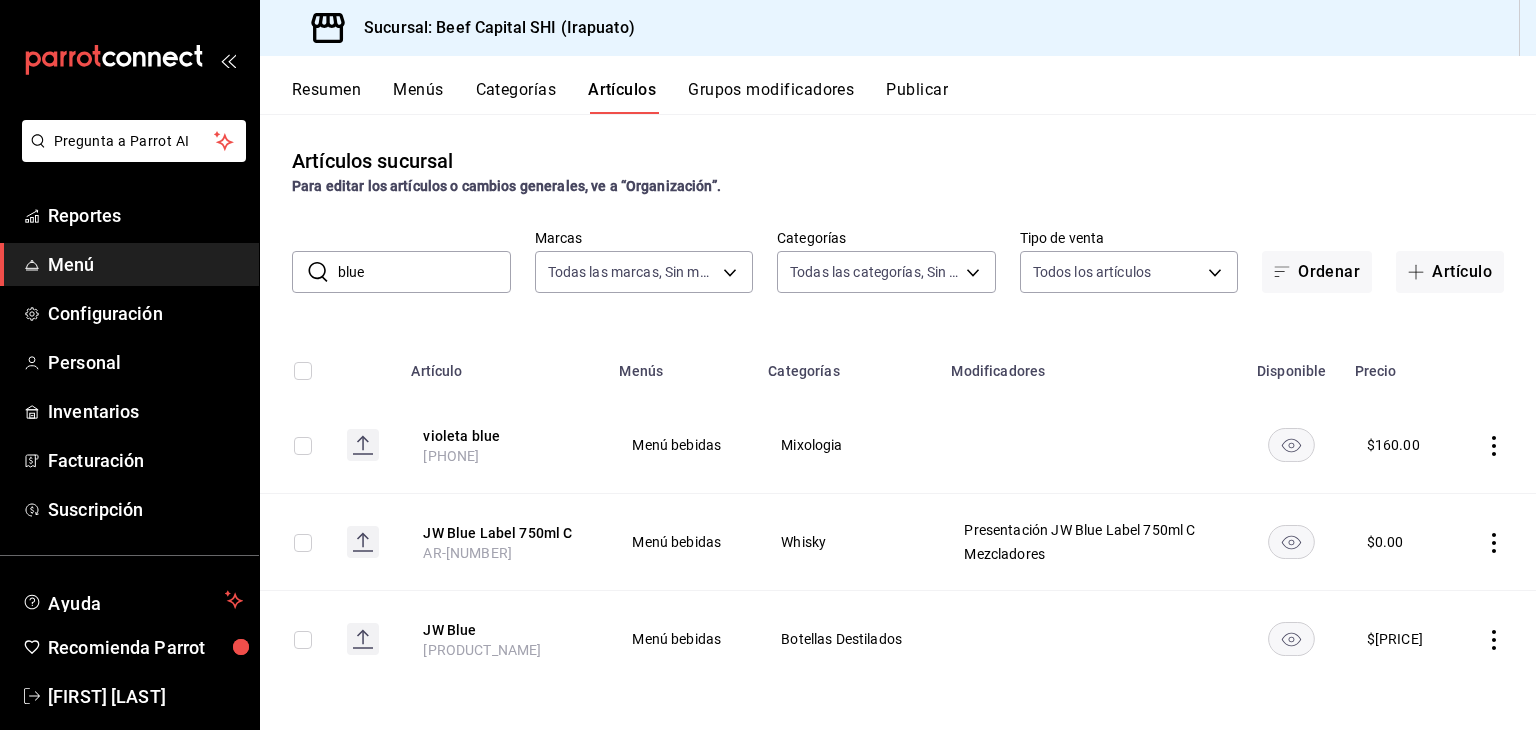 click 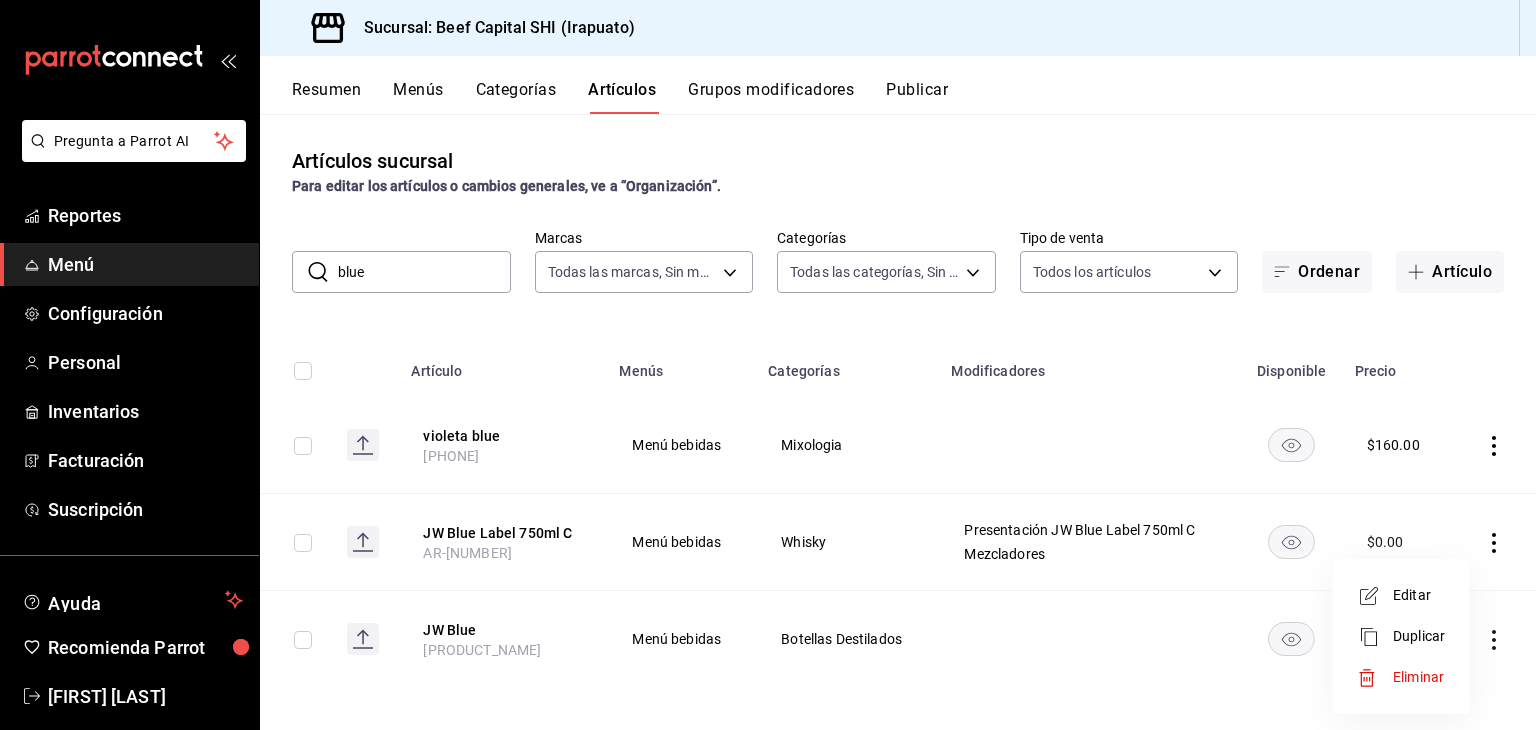 click at bounding box center [1375, 596] 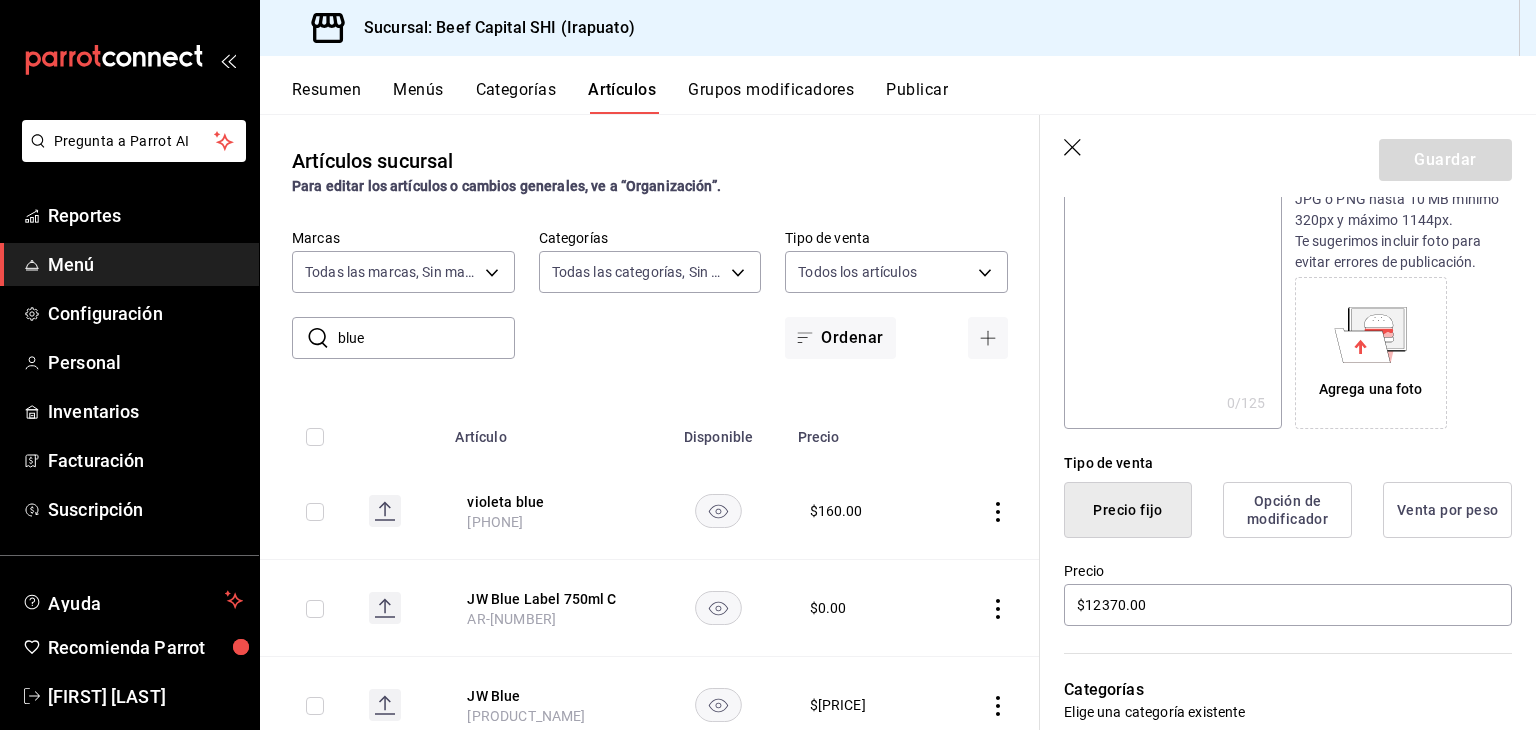 scroll, scrollTop: 300, scrollLeft: 0, axis: vertical 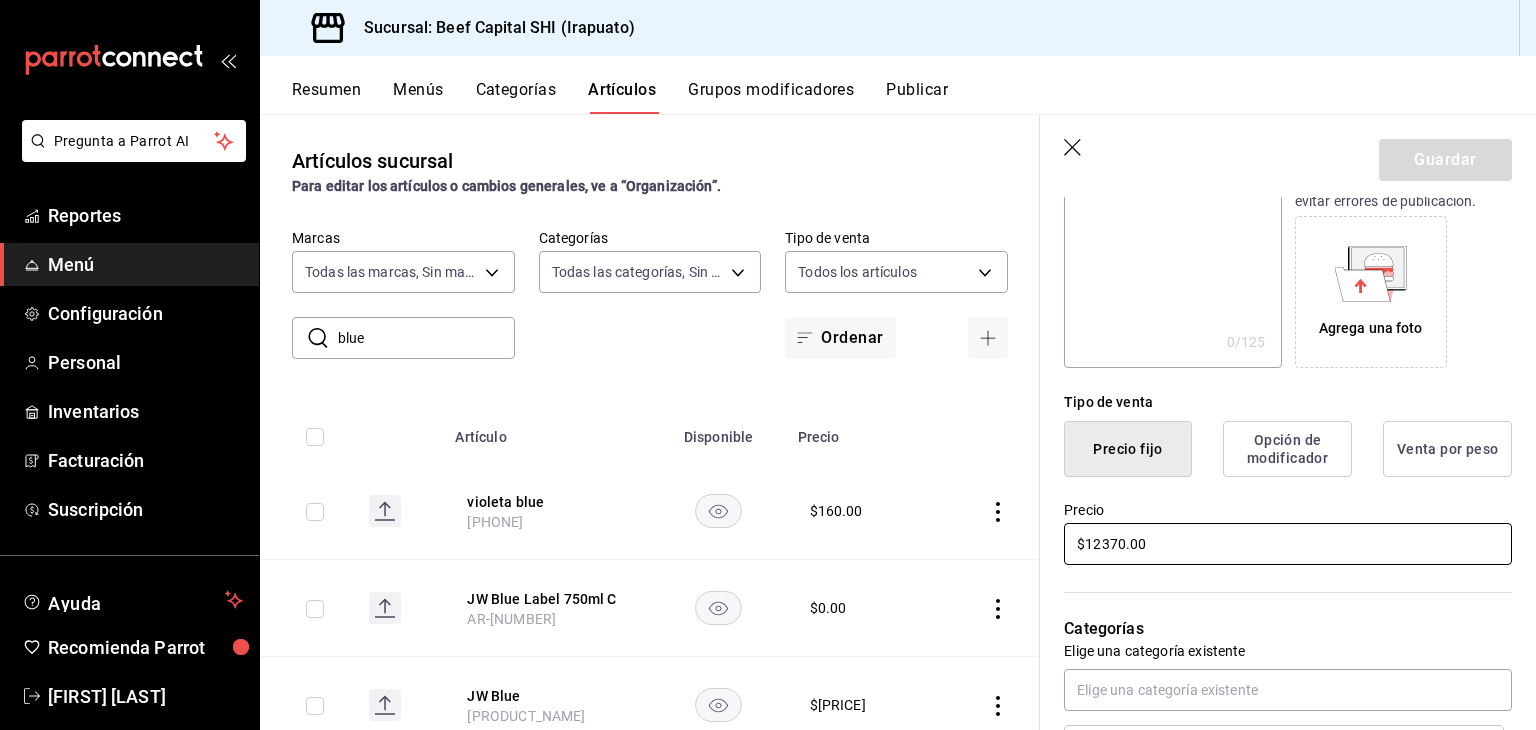 drag, startPoint x: 1168, startPoint y: 534, endPoint x: 1062, endPoint y: 540, distance: 106.16968 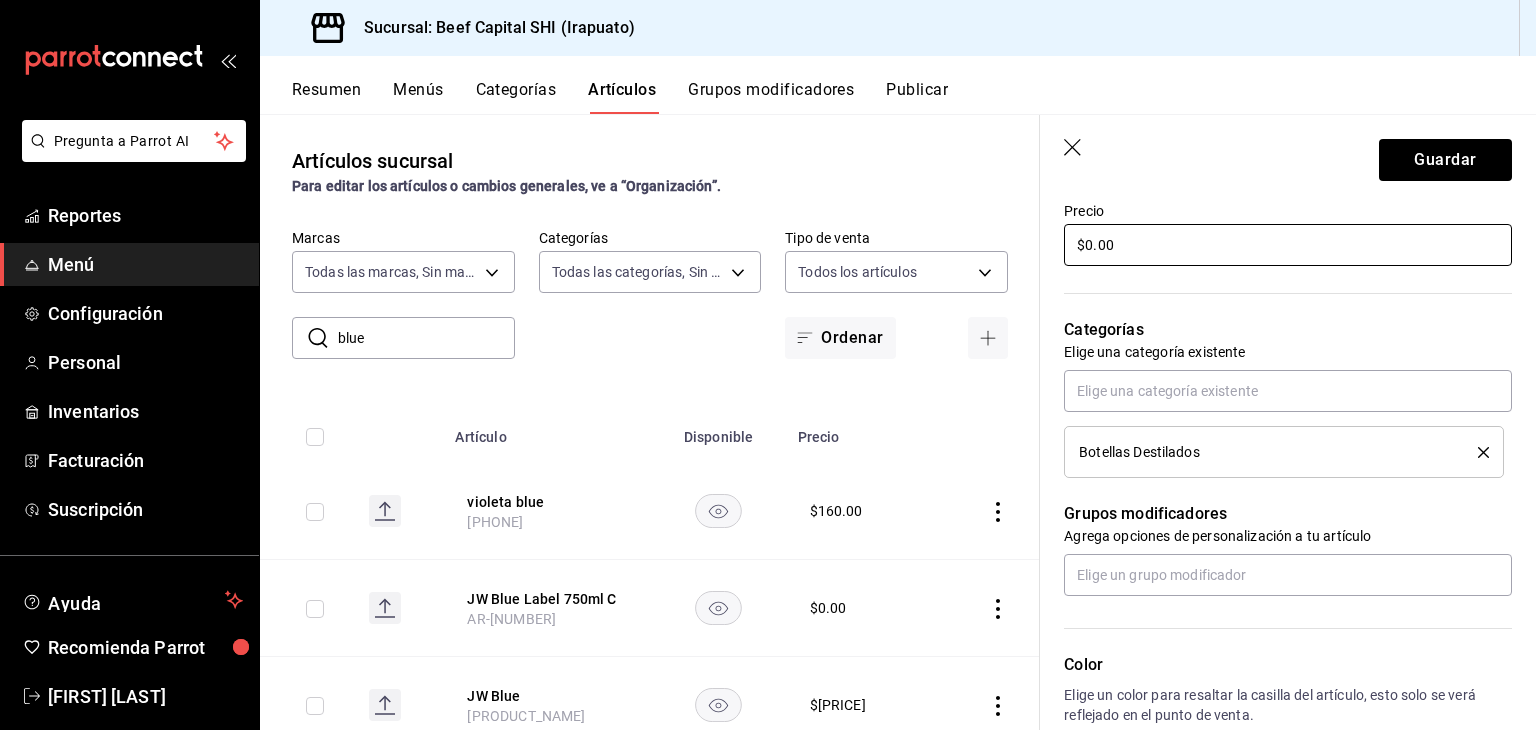 scroll, scrollTop: 600, scrollLeft: 0, axis: vertical 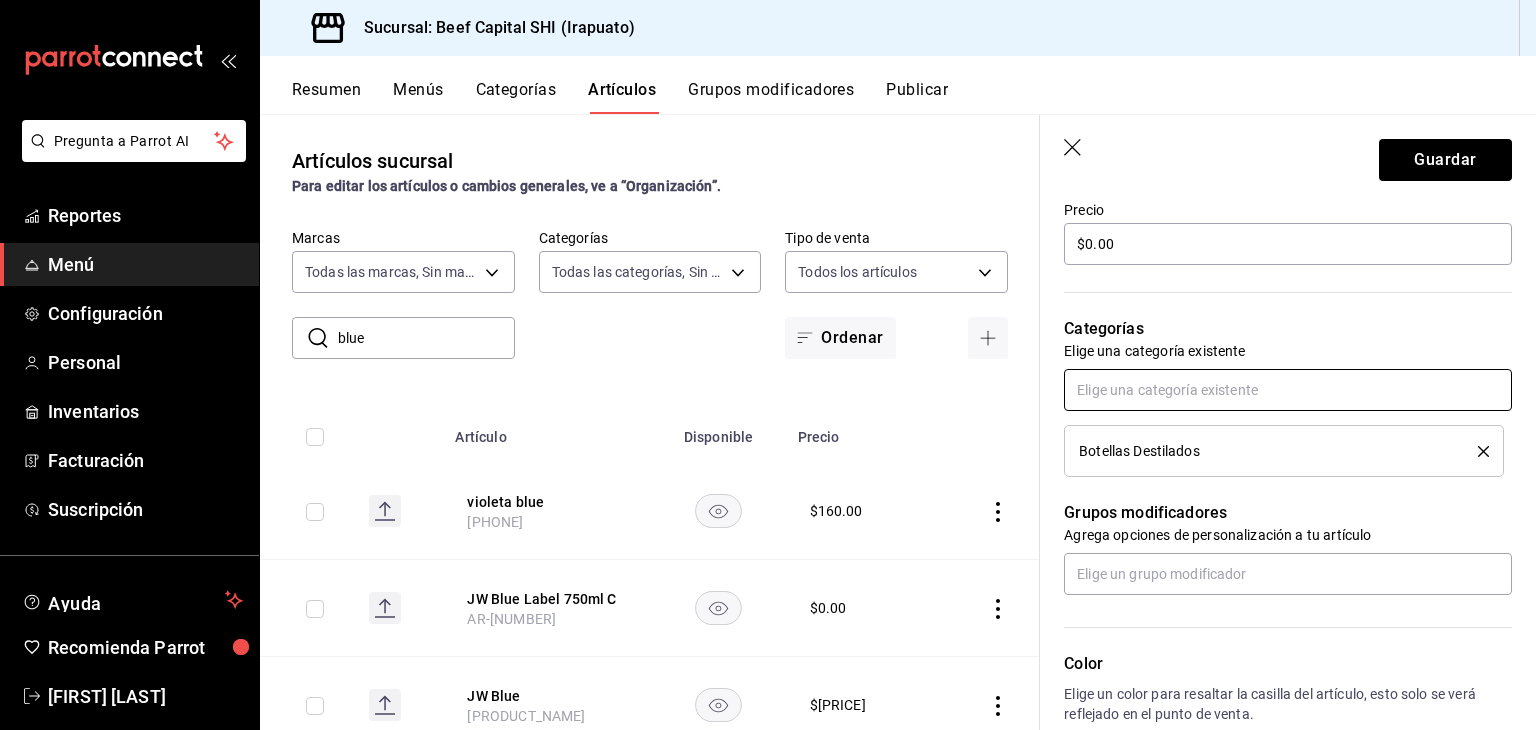 click at bounding box center (1288, 390) 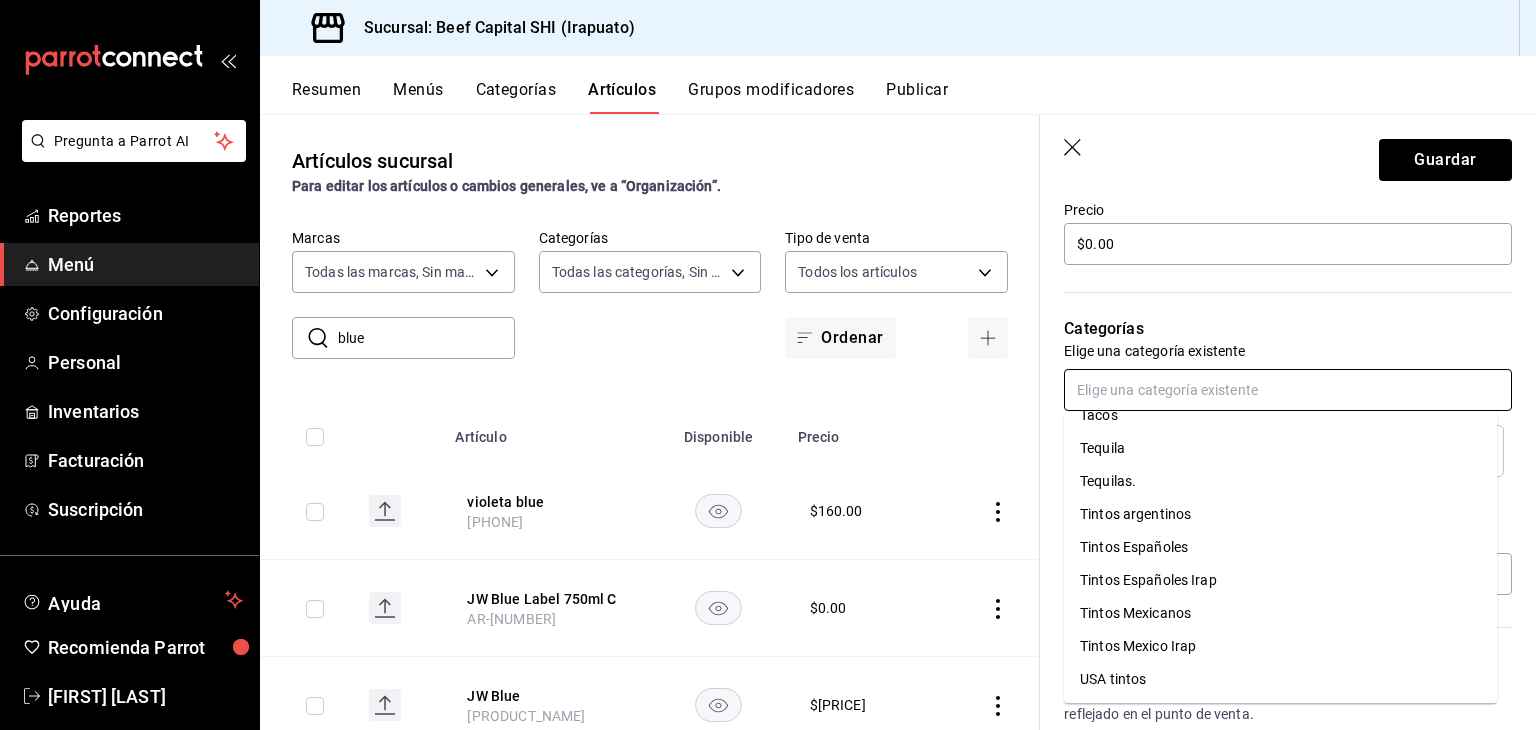 scroll, scrollTop: 1770, scrollLeft: 0, axis: vertical 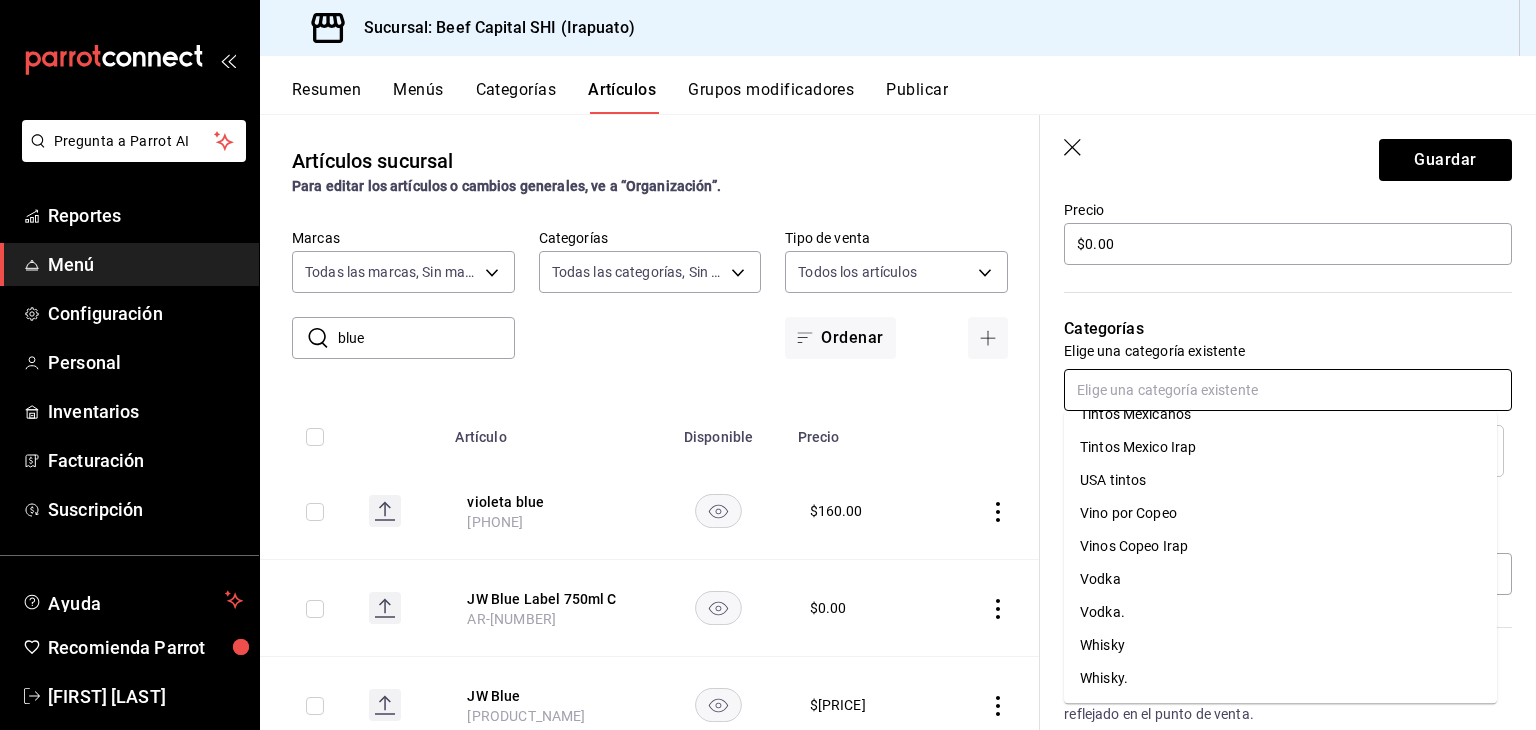 click on "Whisky." at bounding box center [1280, 678] 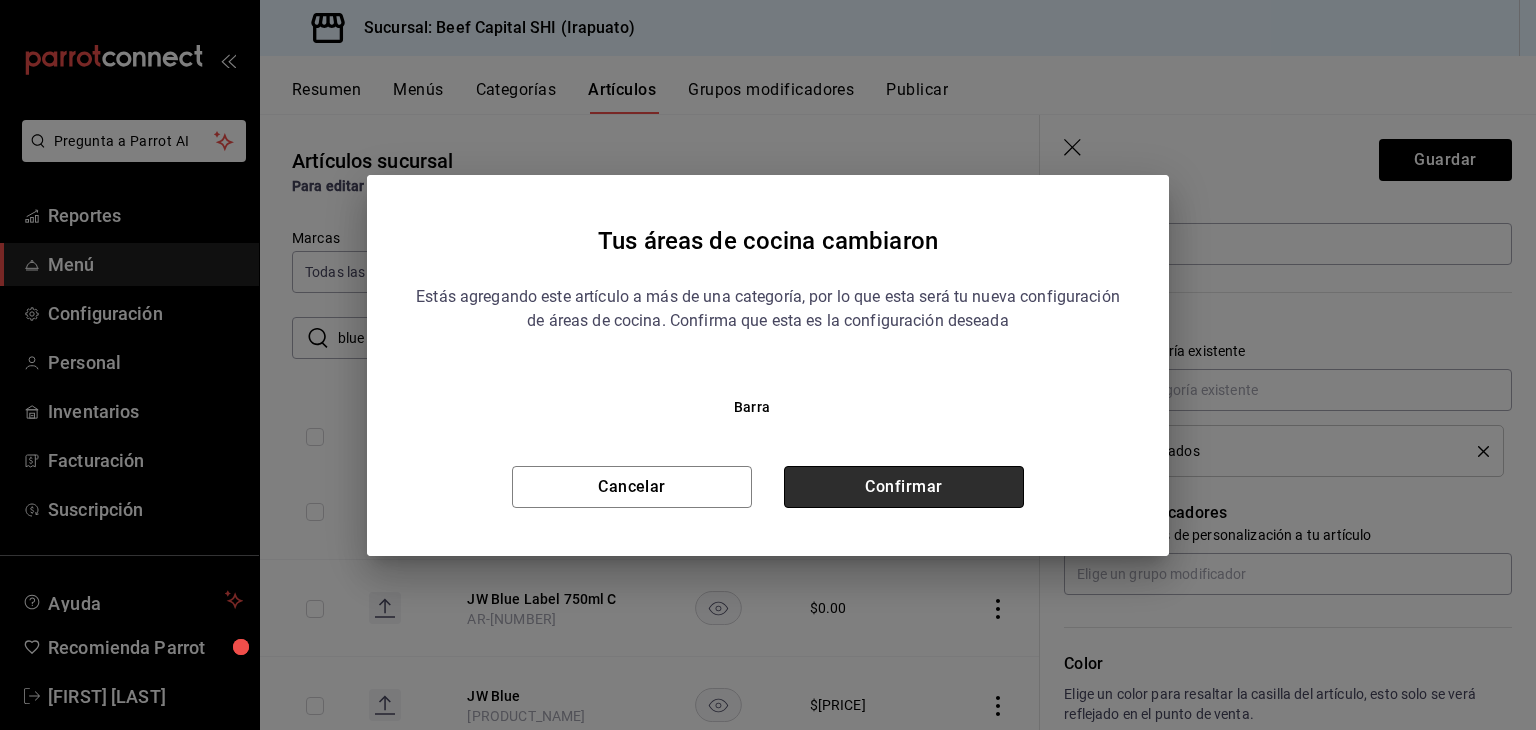 click on "Confirmar" at bounding box center [904, 487] 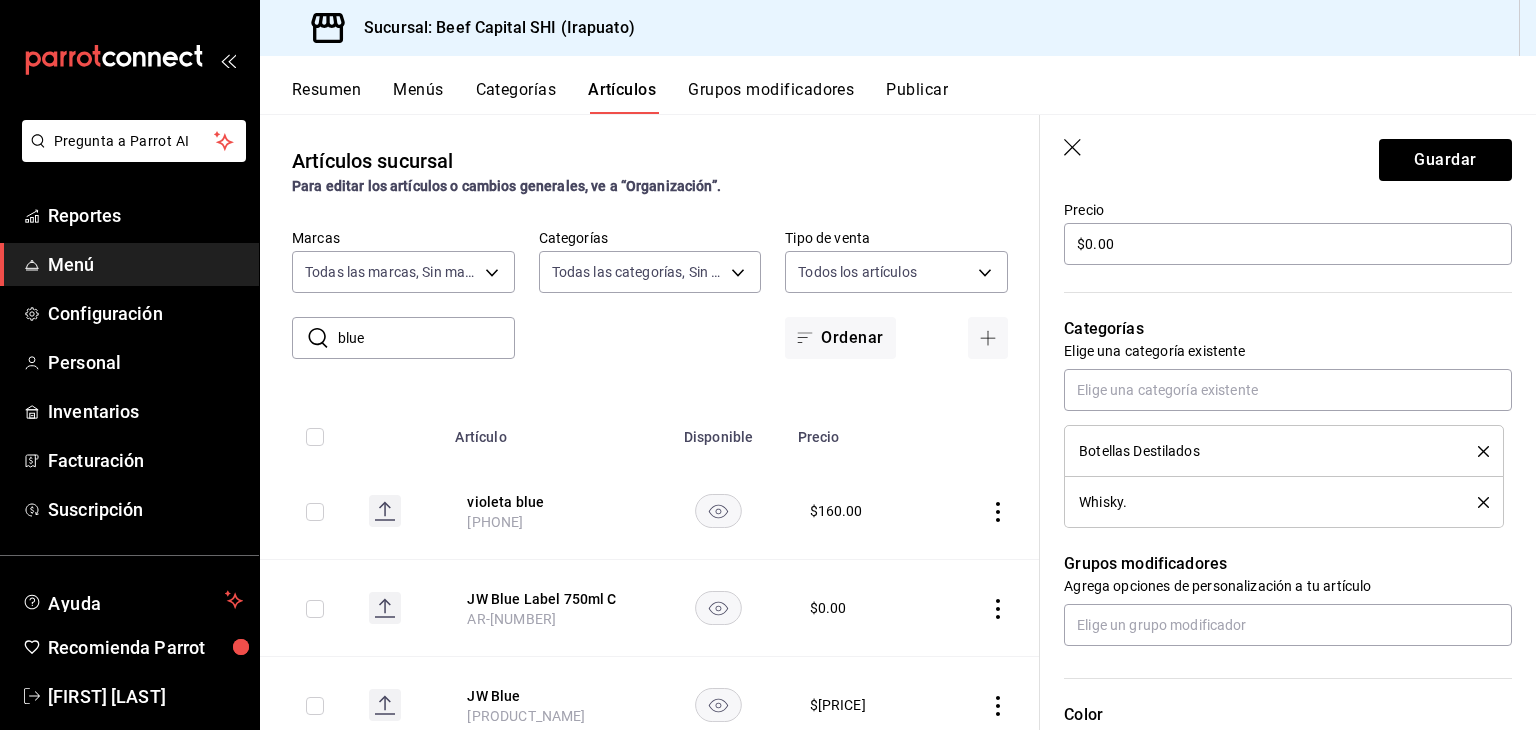 click 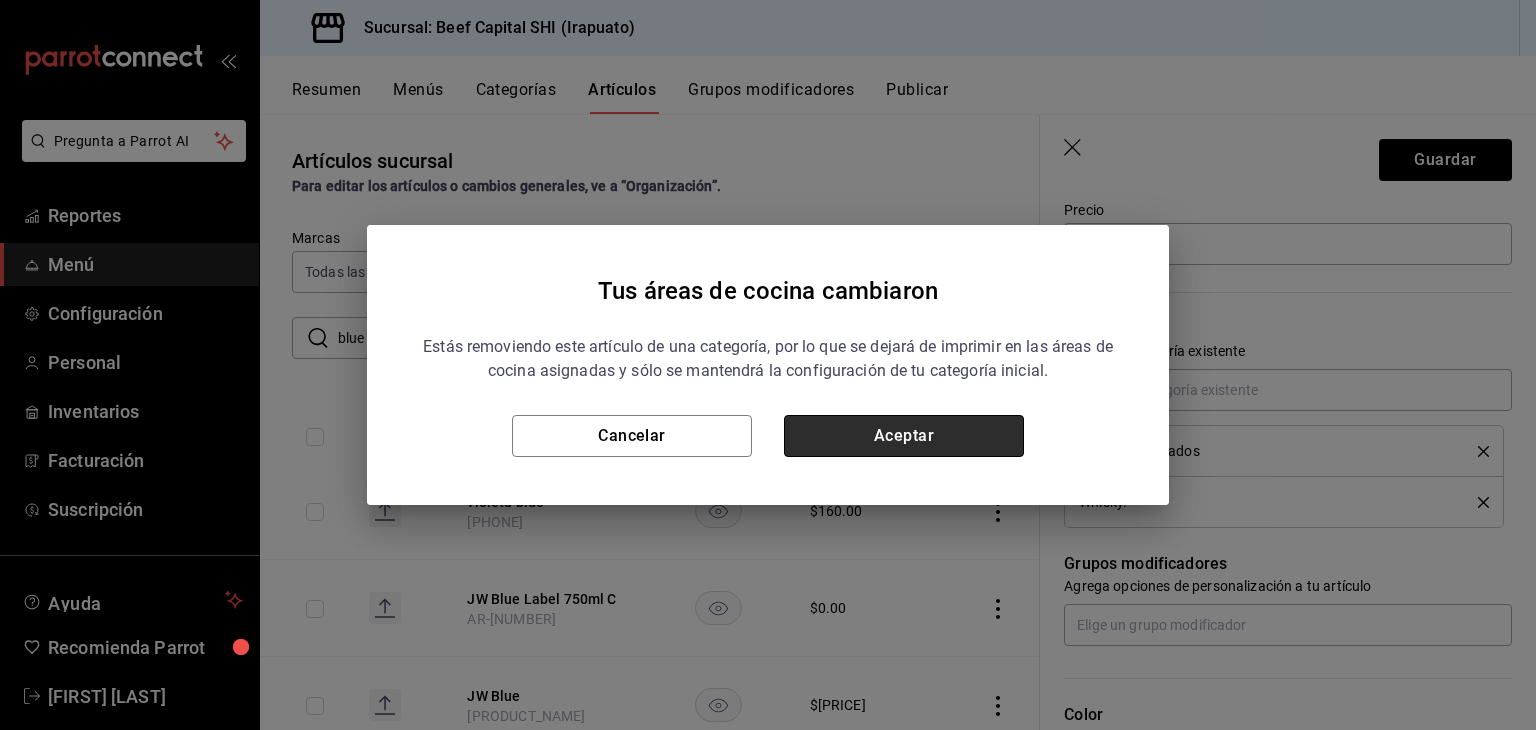 click on "Aceptar" at bounding box center [904, 436] 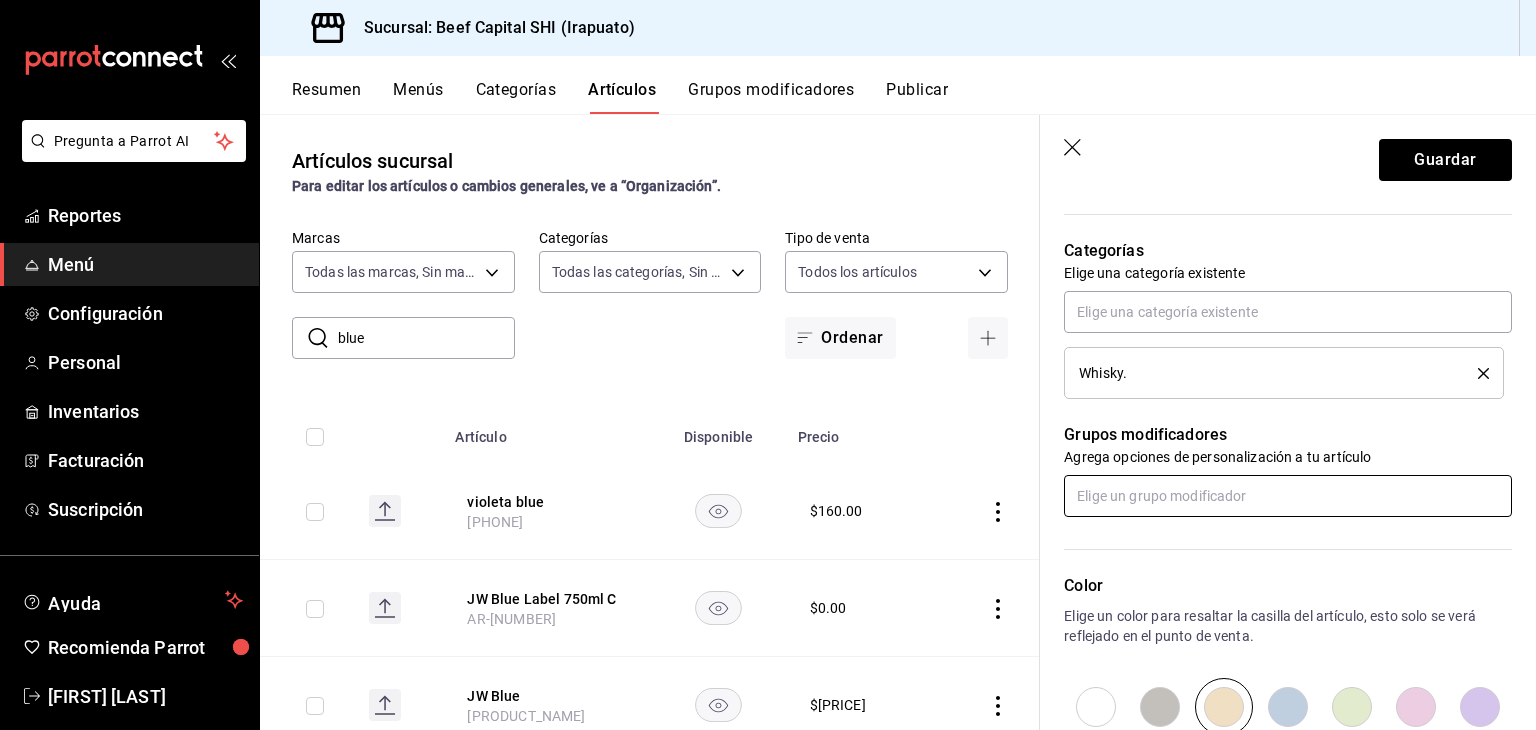 scroll, scrollTop: 700, scrollLeft: 0, axis: vertical 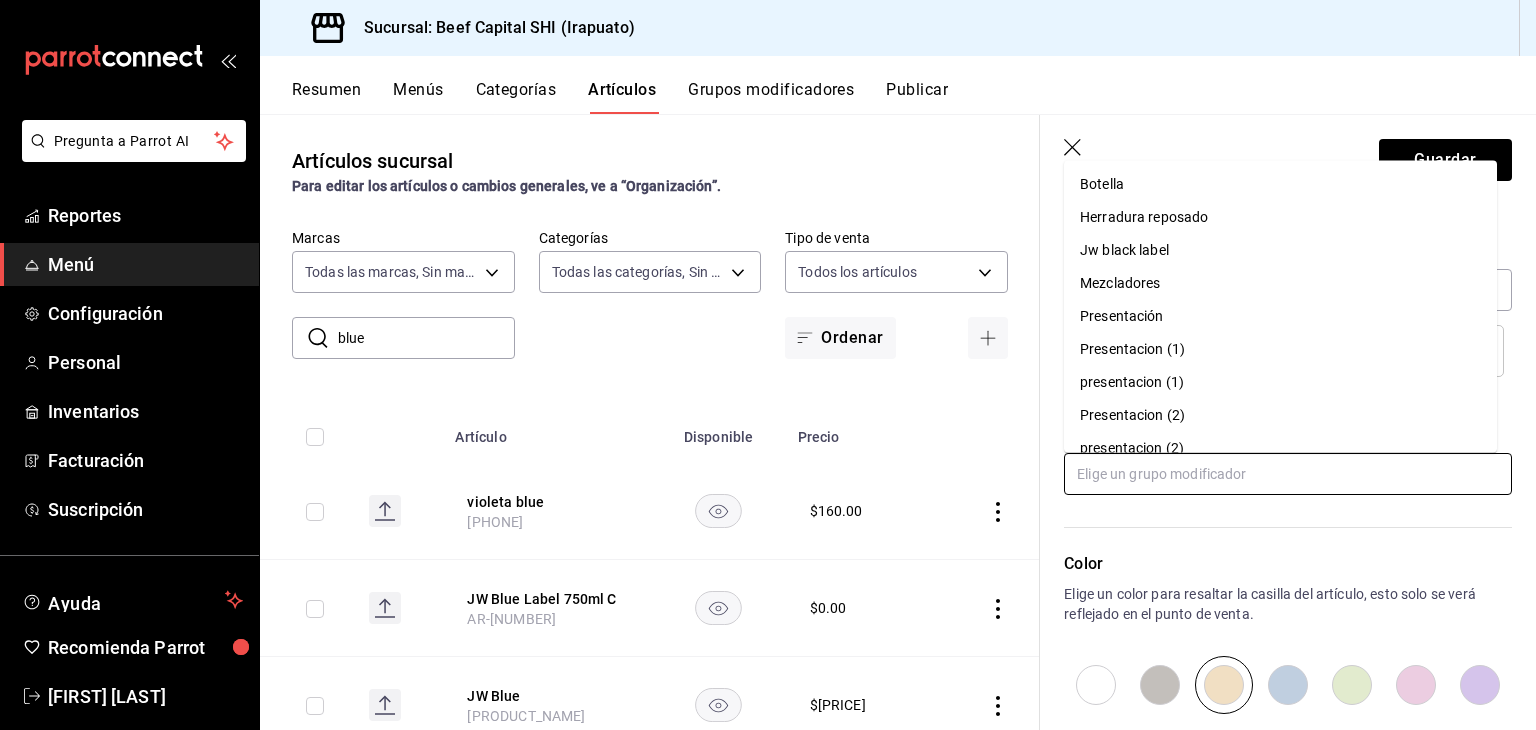 click at bounding box center (1288, 474) 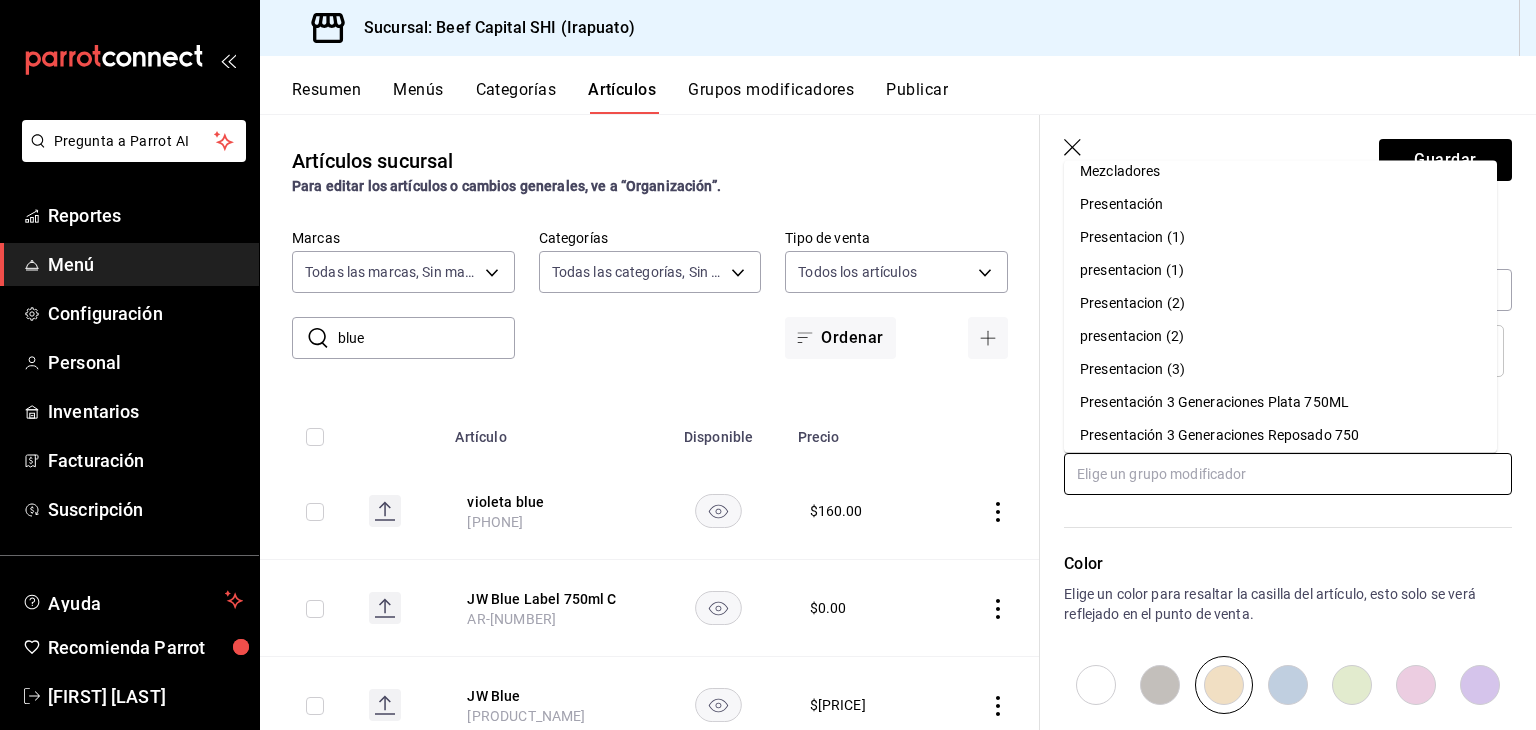 scroll, scrollTop: 0, scrollLeft: 0, axis: both 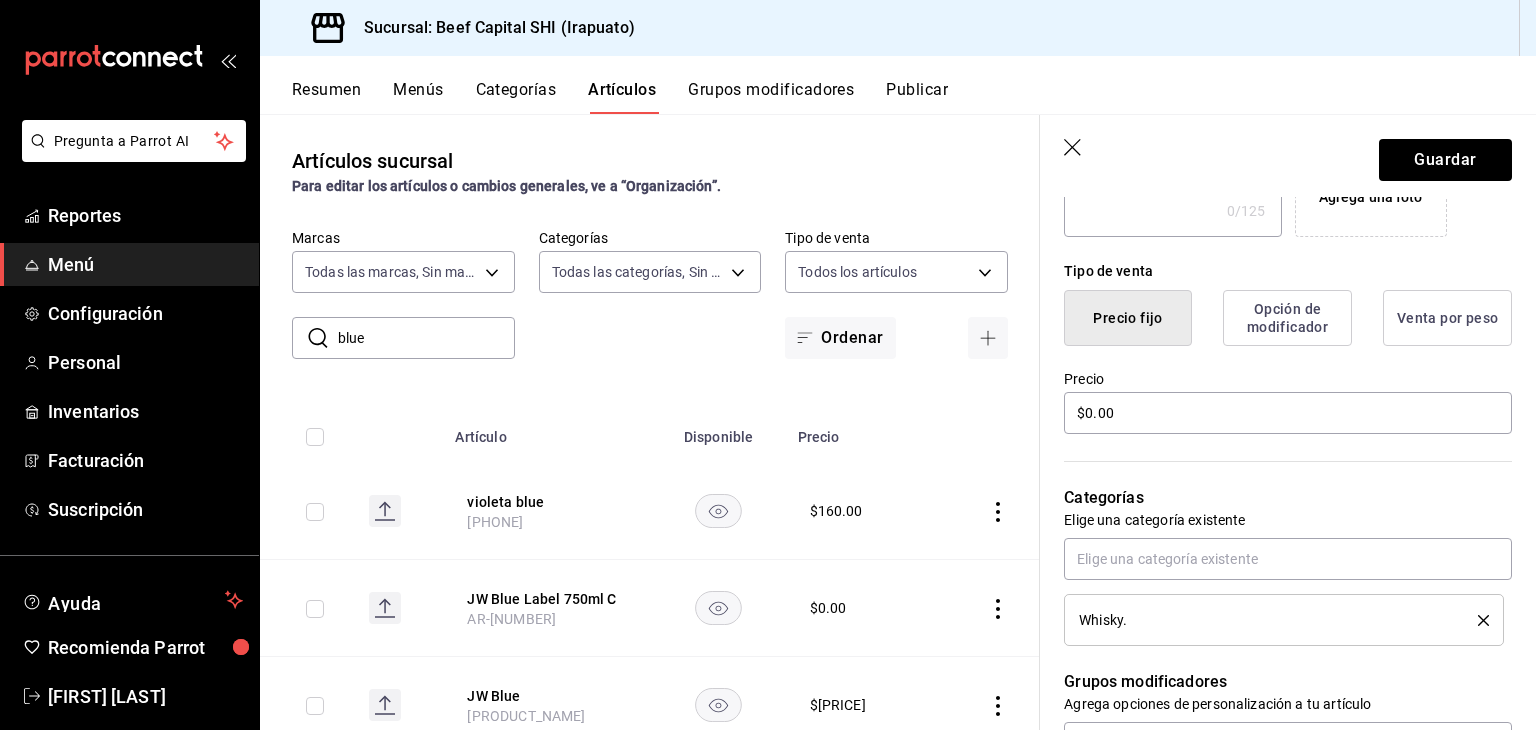 click on "Precio $0.00" at bounding box center [1276, 391] 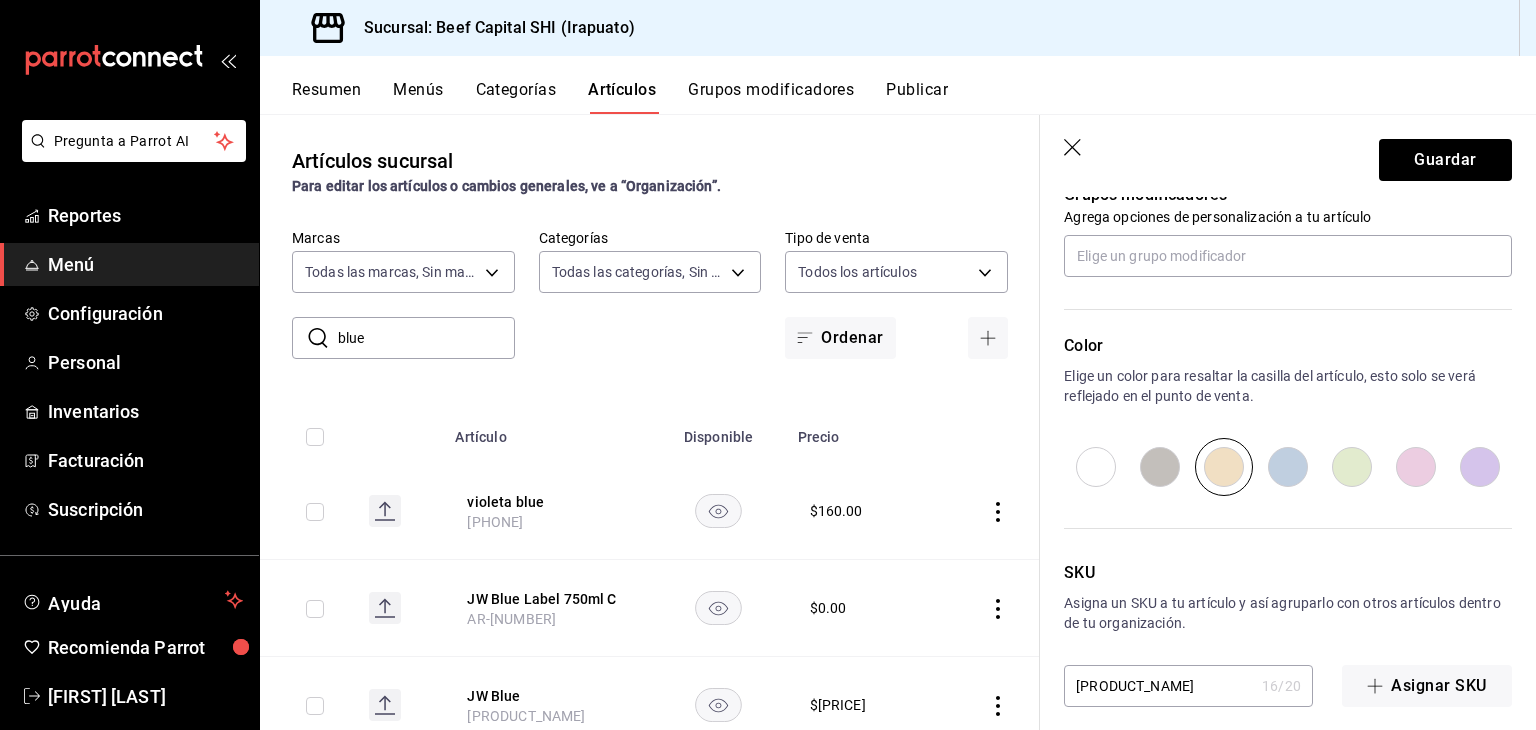 scroll, scrollTop: 934, scrollLeft: 0, axis: vertical 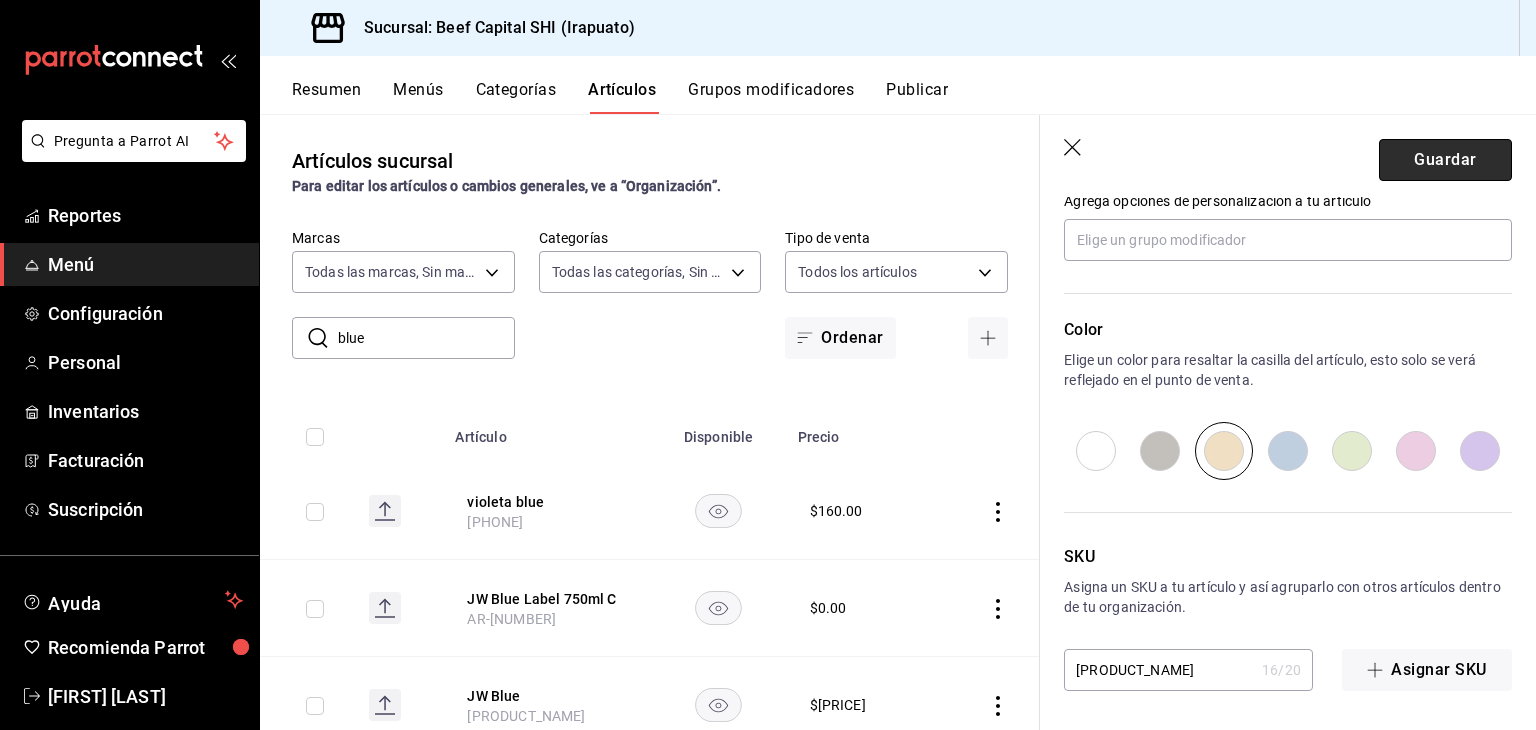 click on "Guardar" at bounding box center (1445, 160) 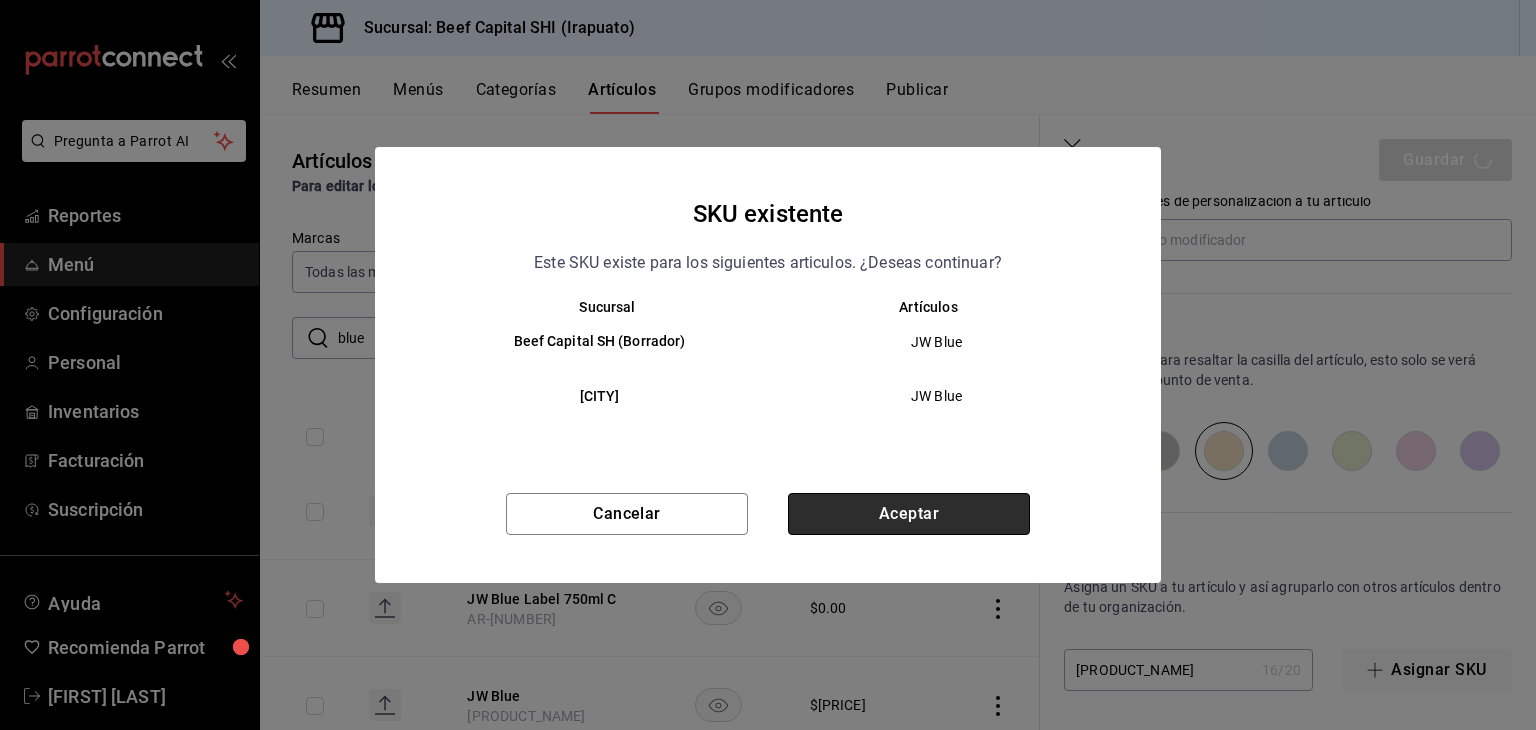 click on "Aceptar" at bounding box center (909, 514) 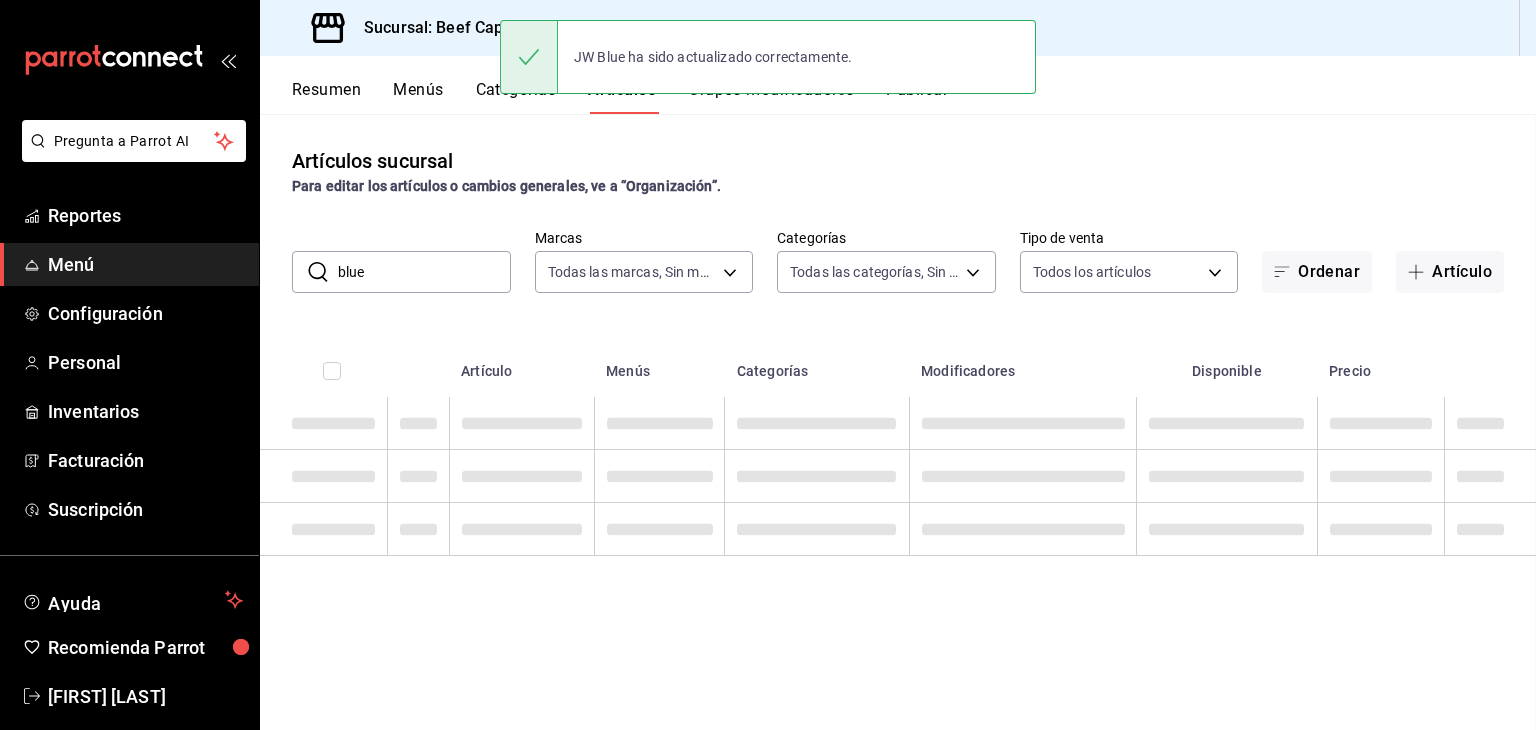 scroll, scrollTop: 0, scrollLeft: 0, axis: both 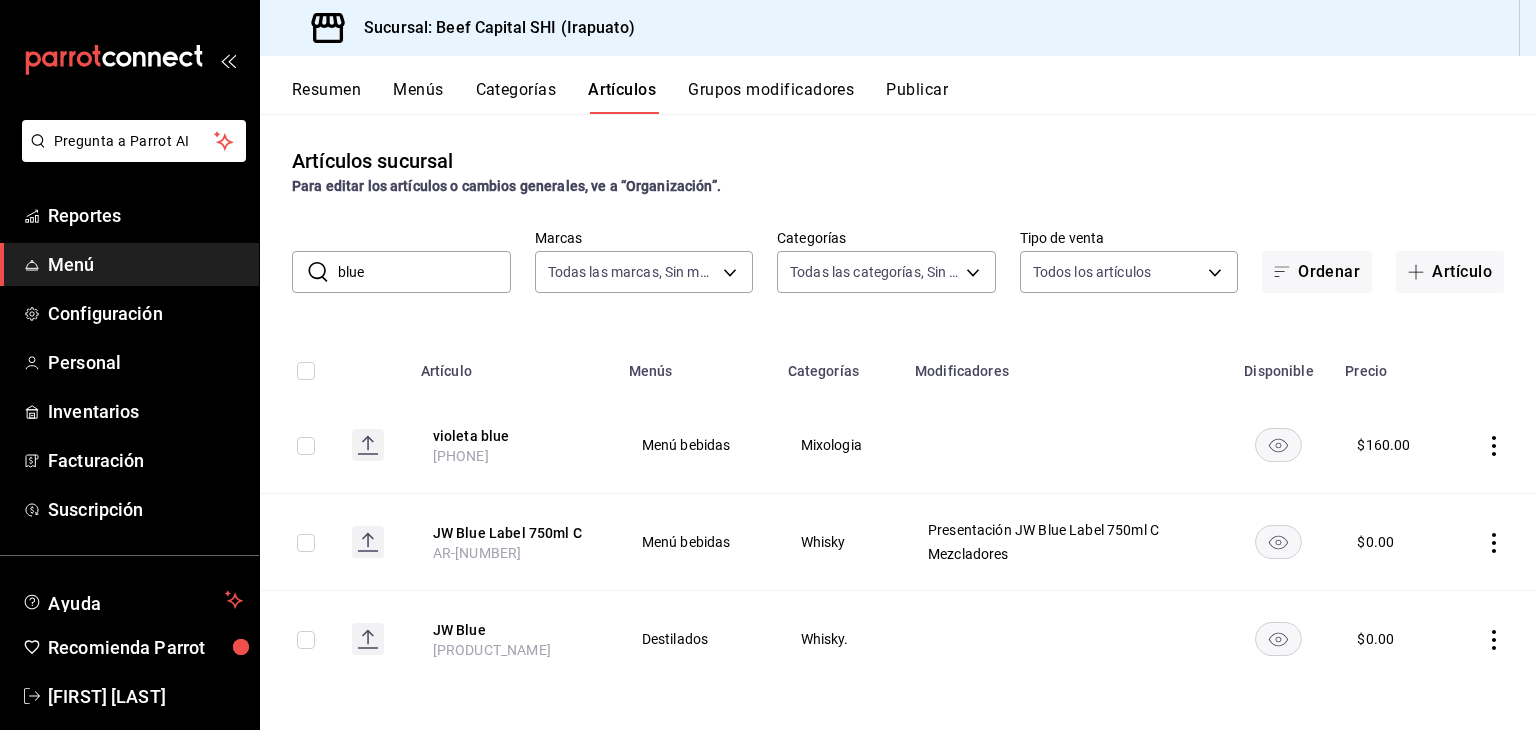click on "Grupos modificadores" at bounding box center [771, 97] 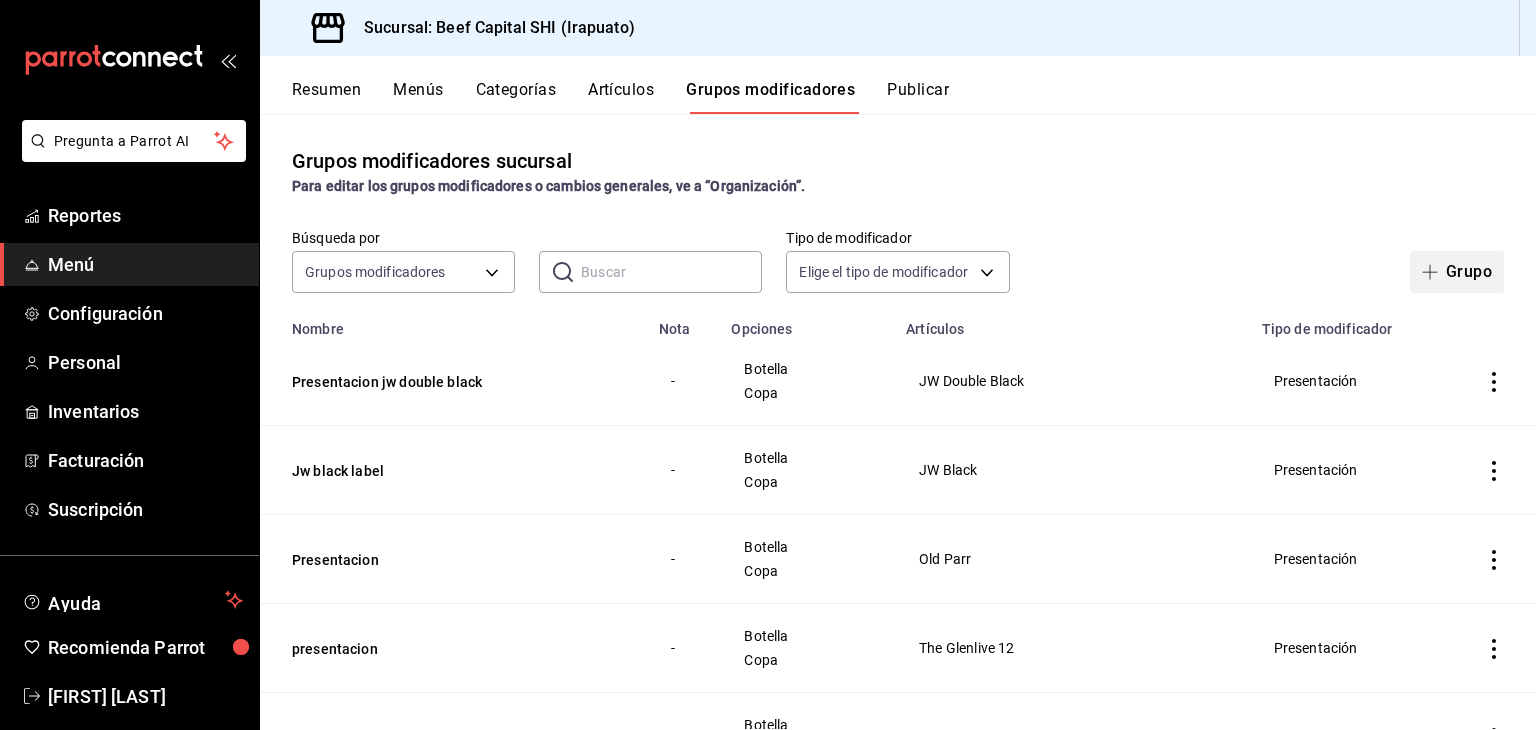 click 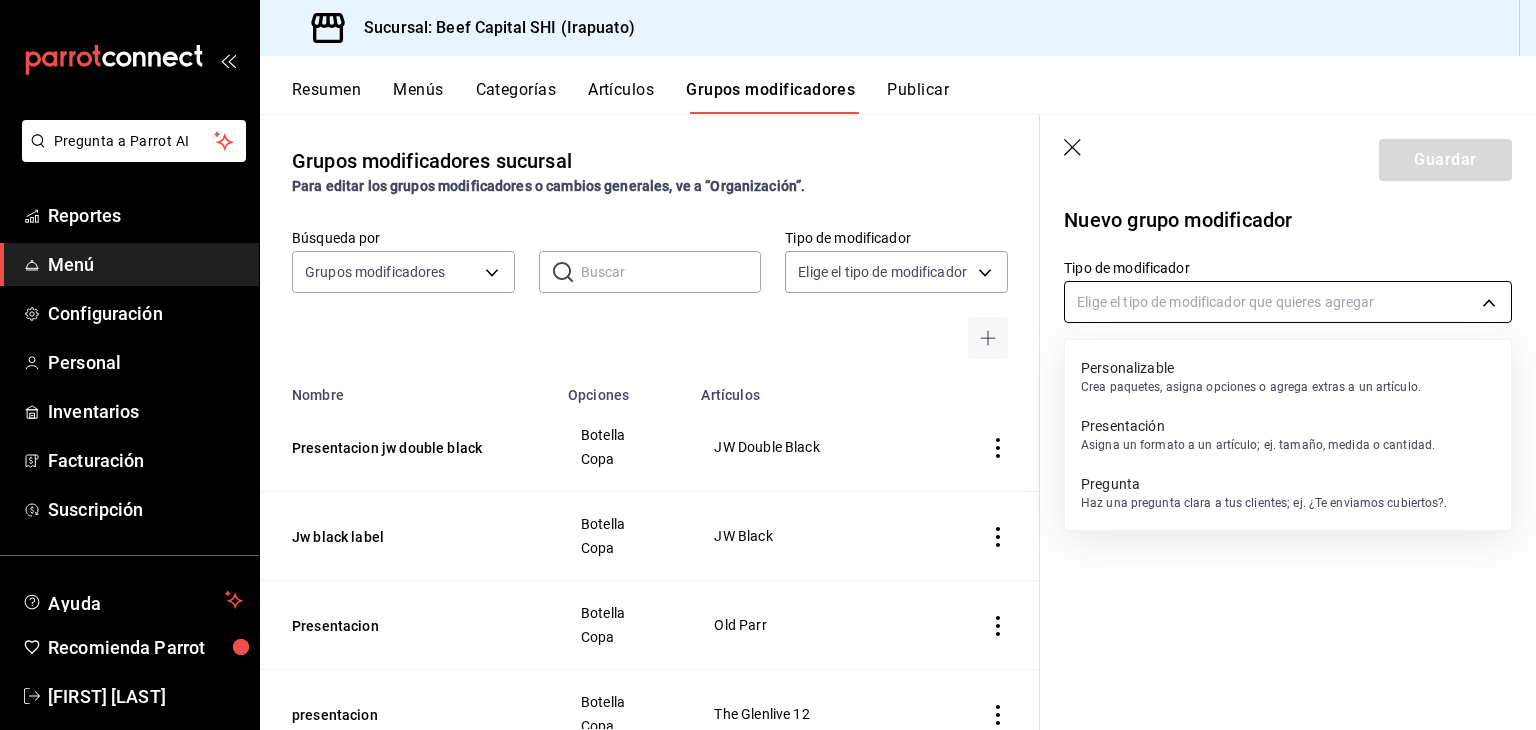 click on "Pregunta a Parrot AI Reportes   Menú   Configuración   Personal   Inventarios   Facturación   Suscripción   Ayuda Recomienda Parrot   Georgina Manrique   Sugerir nueva función   Sucursal: Beef Capital SHI (Irapuato) Resumen Menús Categorías Artículos Grupos modificadores Publicar Grupos modificadores sucursal Para editar los grupos modificadores o cambios generales, ve a “Organización”. Búsqueda por Grupos modificadores GROUP ​ ​ Tipo de modificador Elige el tipo de modificador Nombre Opciones Artículos Presentacion jw double black Botella Copa JW Double Black Jw black label Botella Copa JW Black Presentacion Botella Copa Old Parr presentacion Botella Copa The Glenlive 12 Presentacion red label Botella Copa JW Red Label Presentacion Botella Copa Macallan12 años presentacion botella copa Marques de Cáceres crianza Presentacion botella copa Marques de caceres verdejo Presentación Muriel Crianza Botella Copa Muriel Crianza Herradura reposado 0.5 copa botella Herradura Reposado 700ml C .5 -" at bounding box center (768, 365) 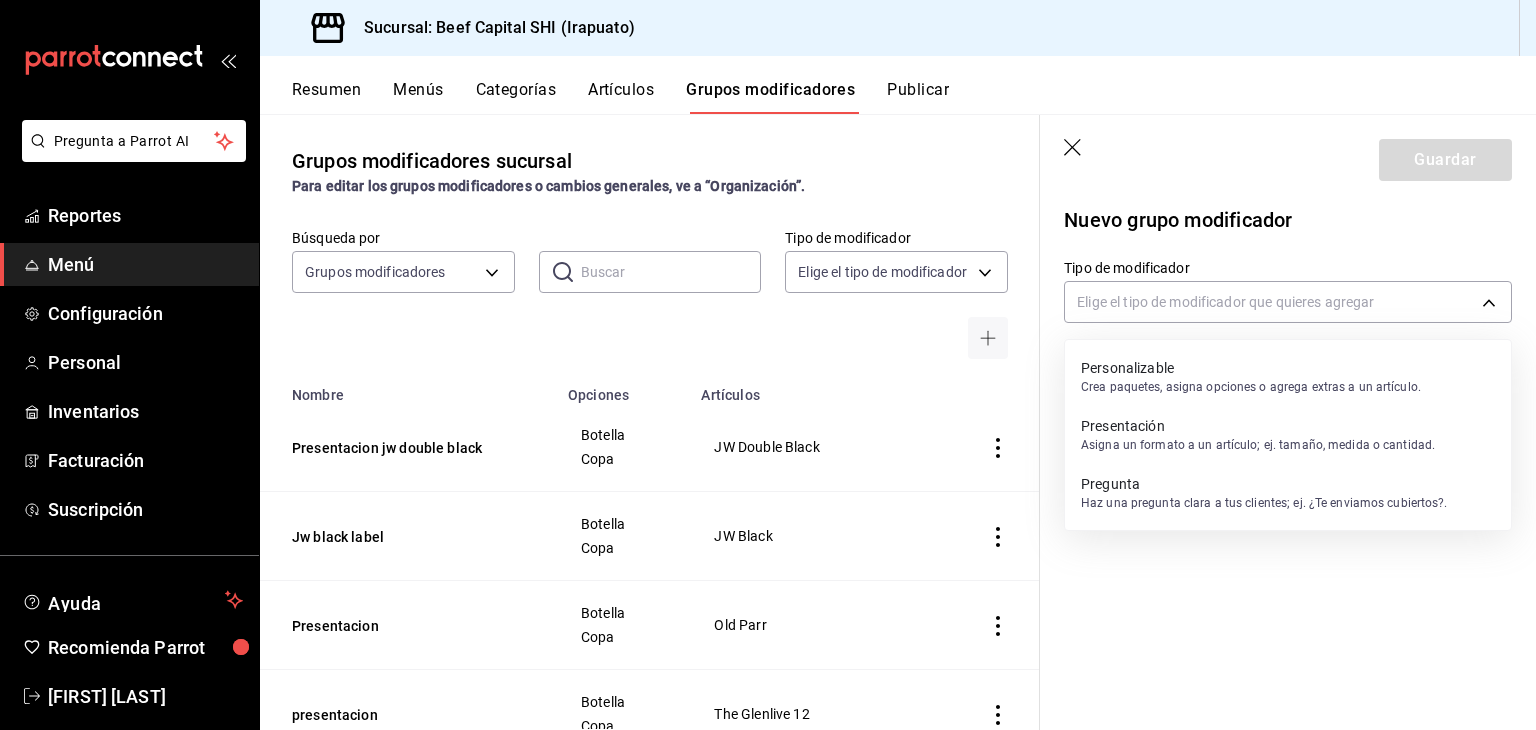 click on "Presentación" at bounding box center (1258, 426) 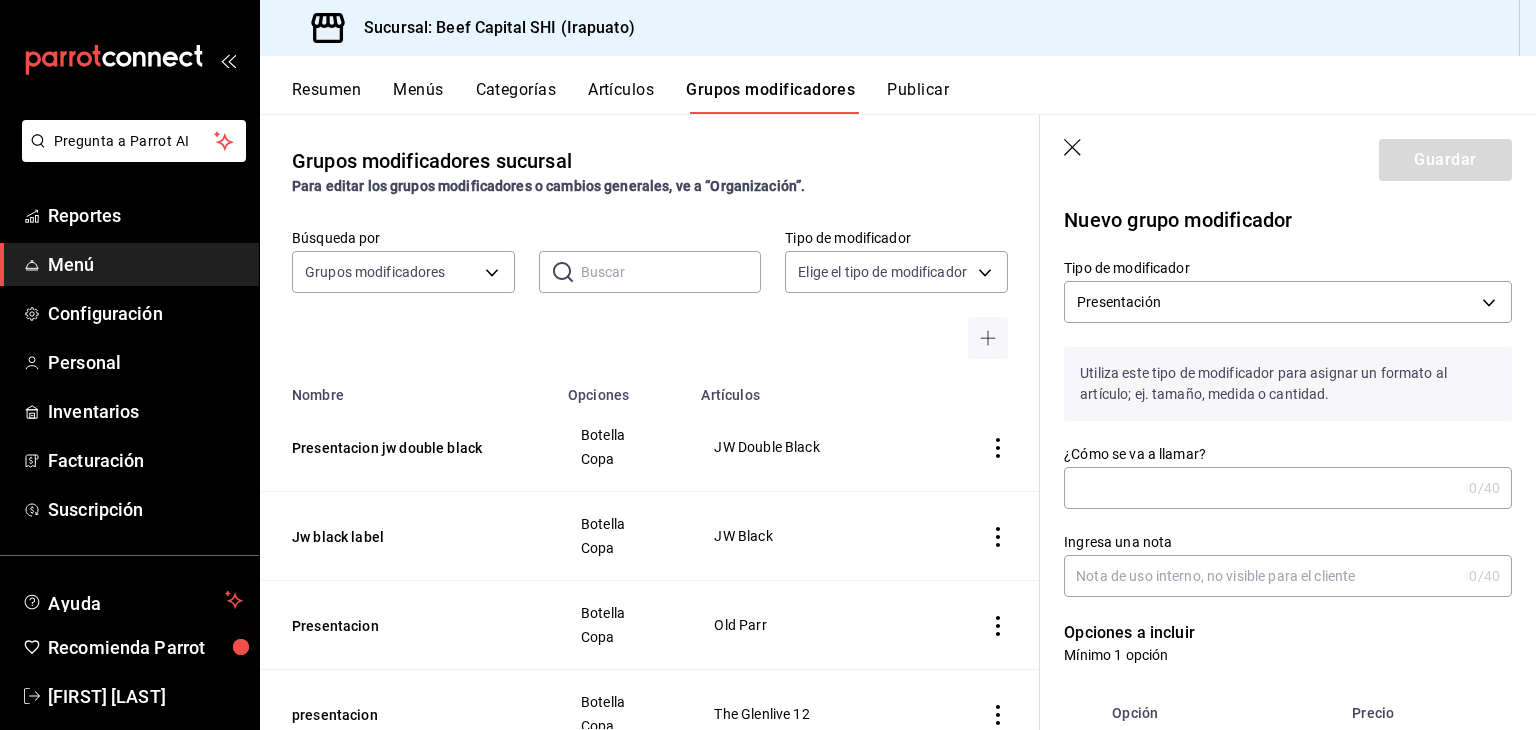 click on "¿Cómo se va a llamar?" at bounding box center [1262, 488] 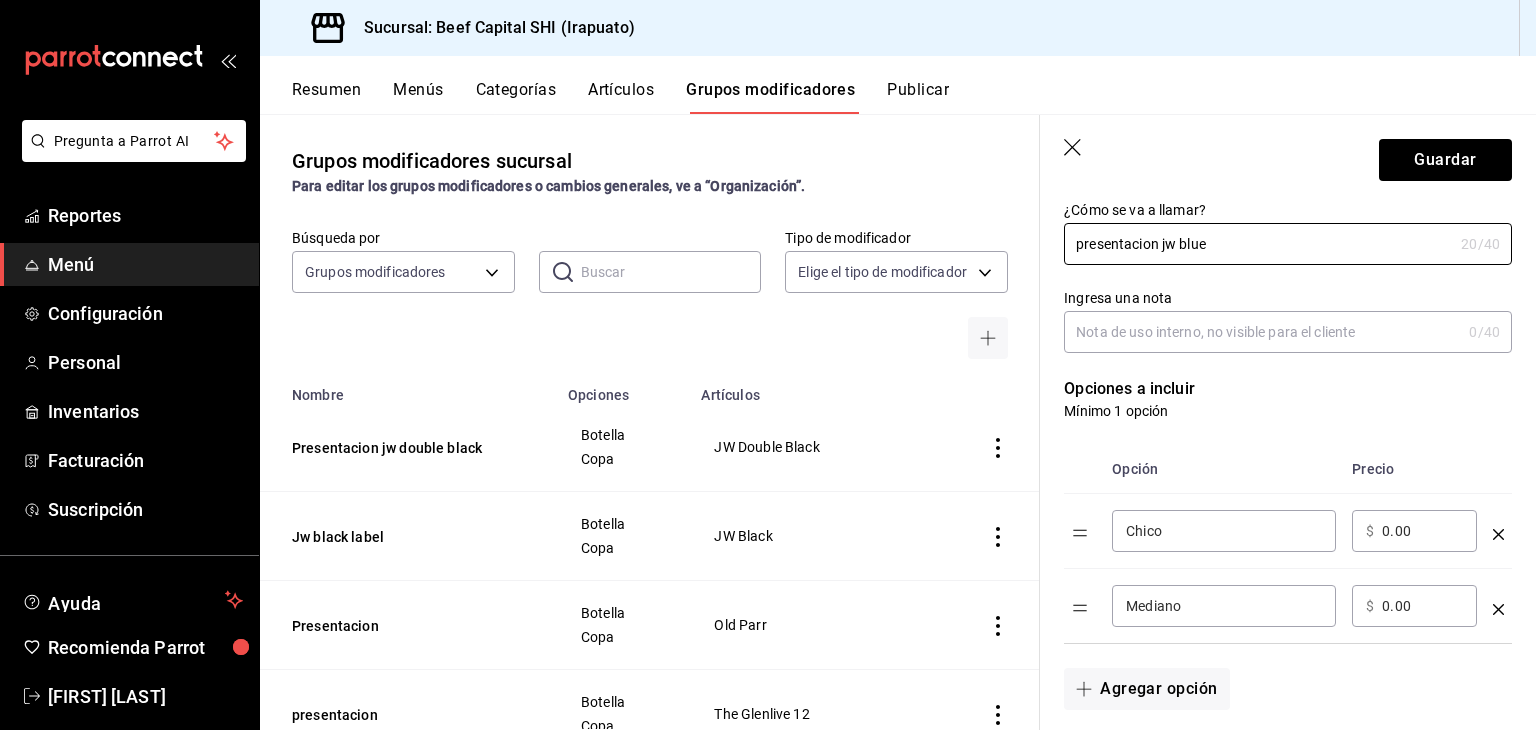 scroll, scrollTop: 300, scrollLeft: 0, axis: vertical 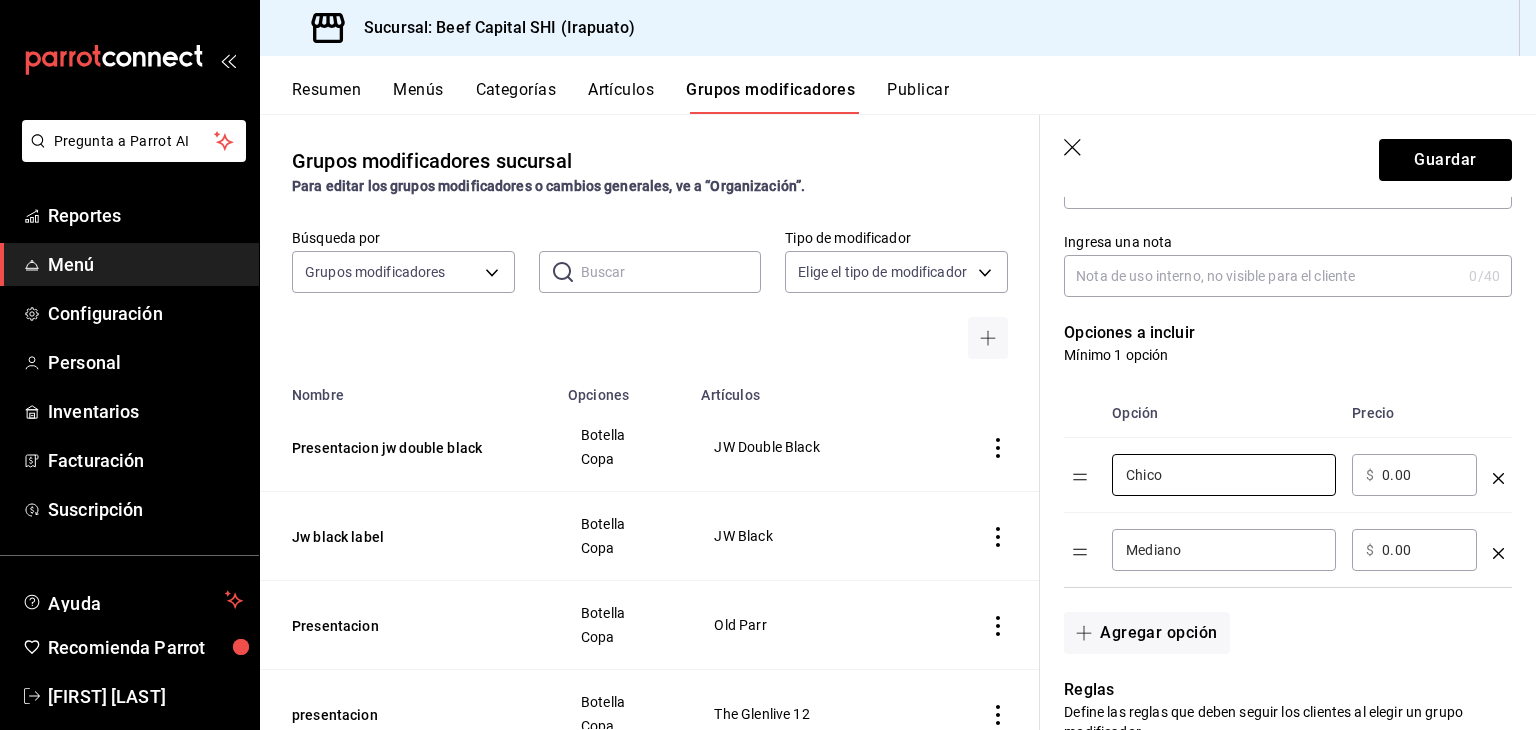 drag, startPoint x: 1214, startPoint y: 466, endPoint x: 1093, endPoint y: 465, distance: 121.004135 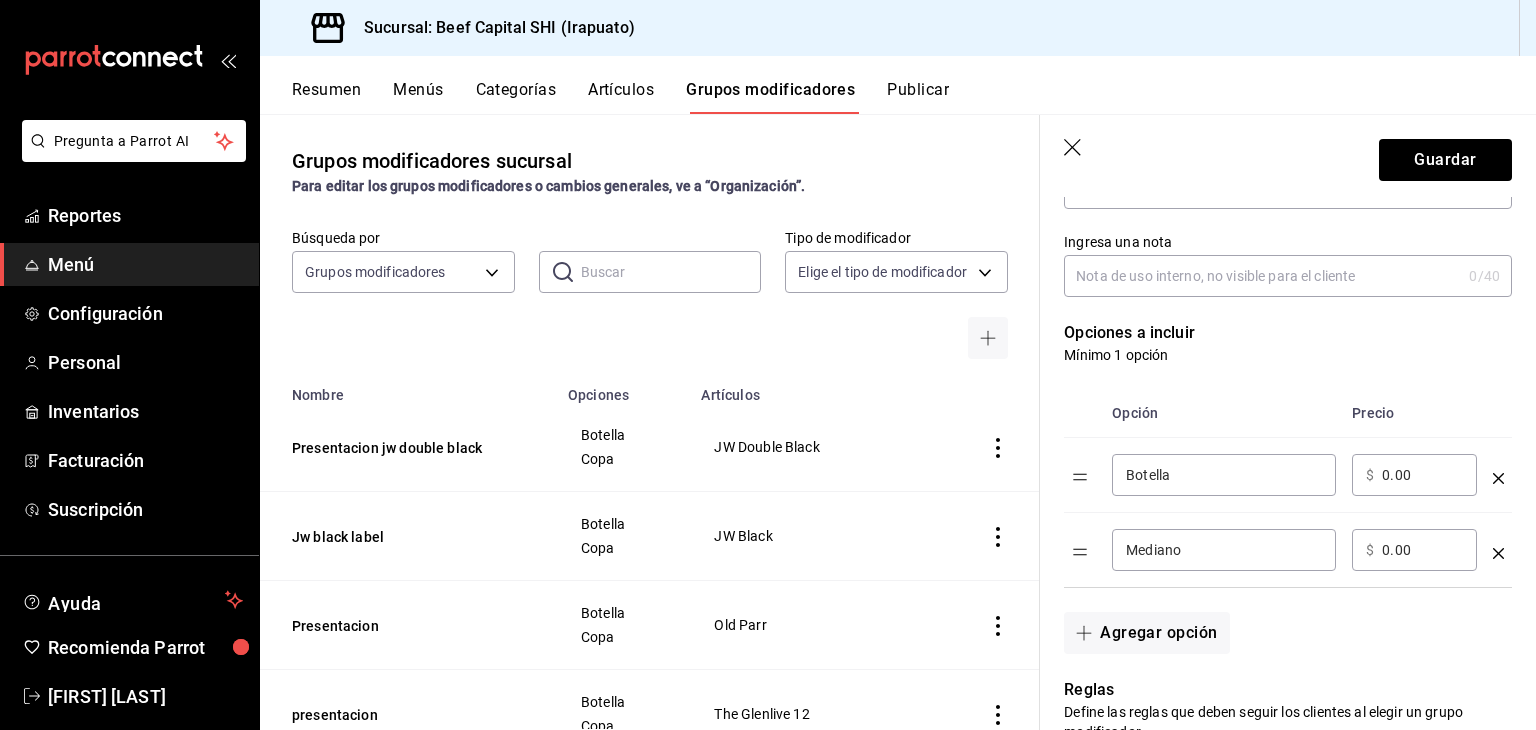 click on "Mediano" at bounding box center (1224, 550) 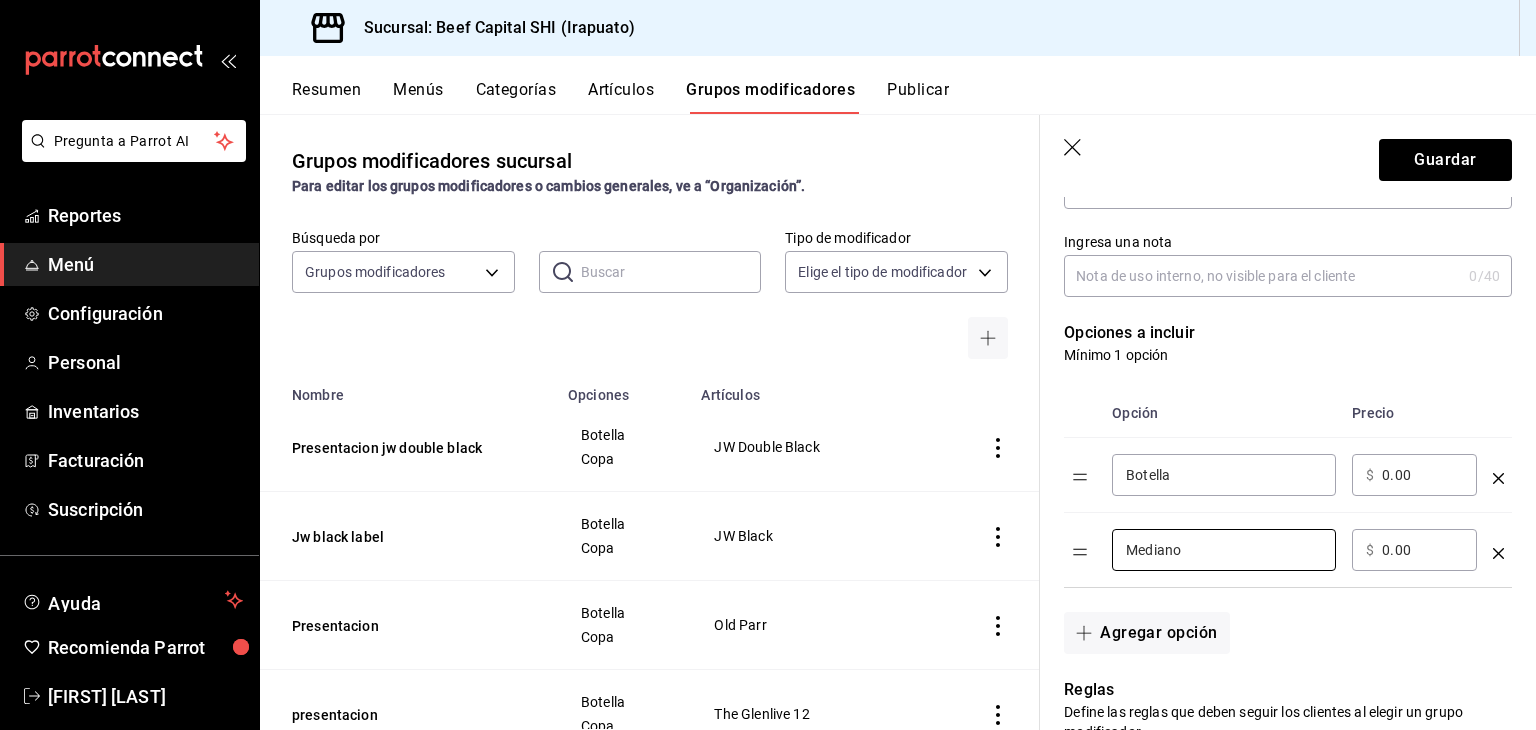 drag, startPoint x: 1178, startPoint y: 545, endPoint x: 1032, endPoint y: 560, distance: 146.76852 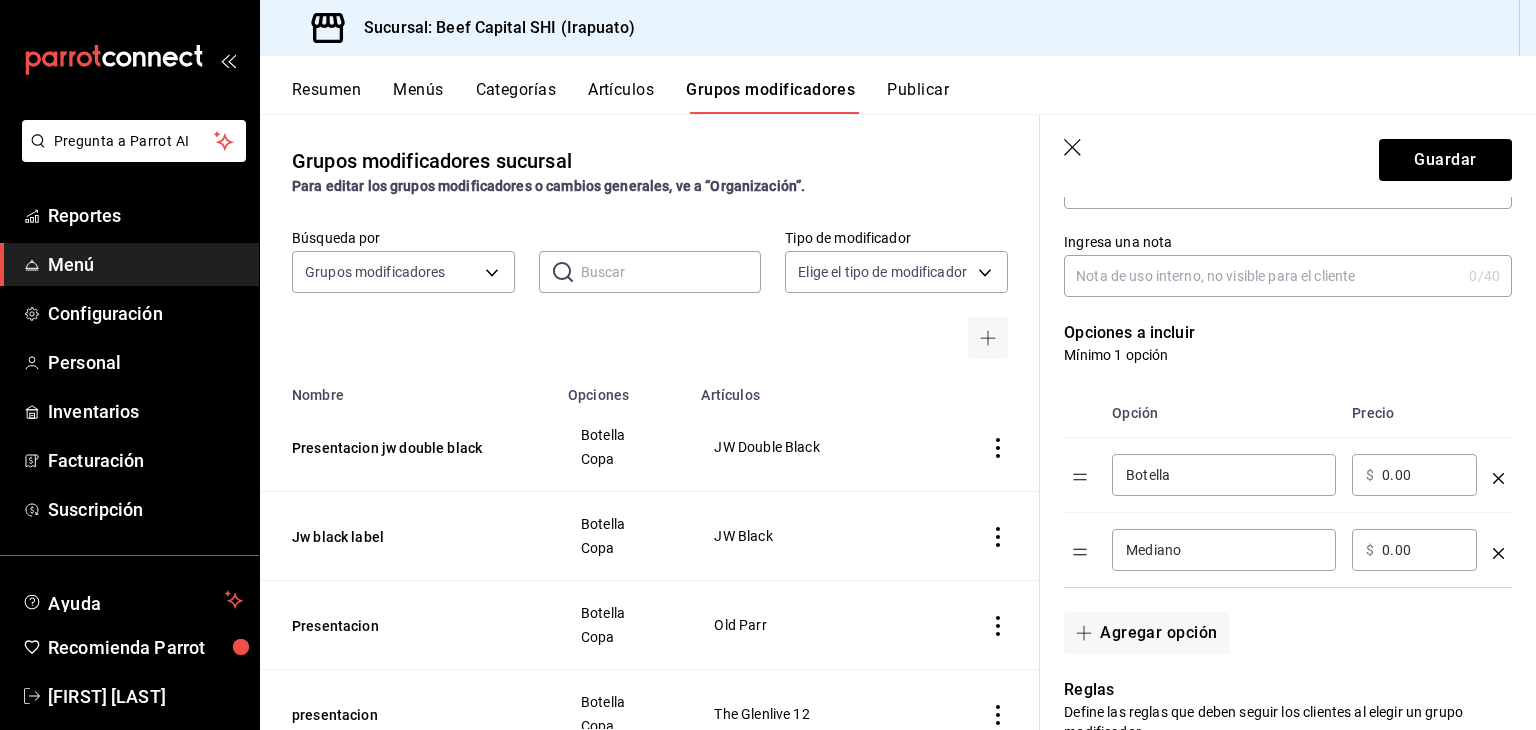 click at bounding box center [998, 536] 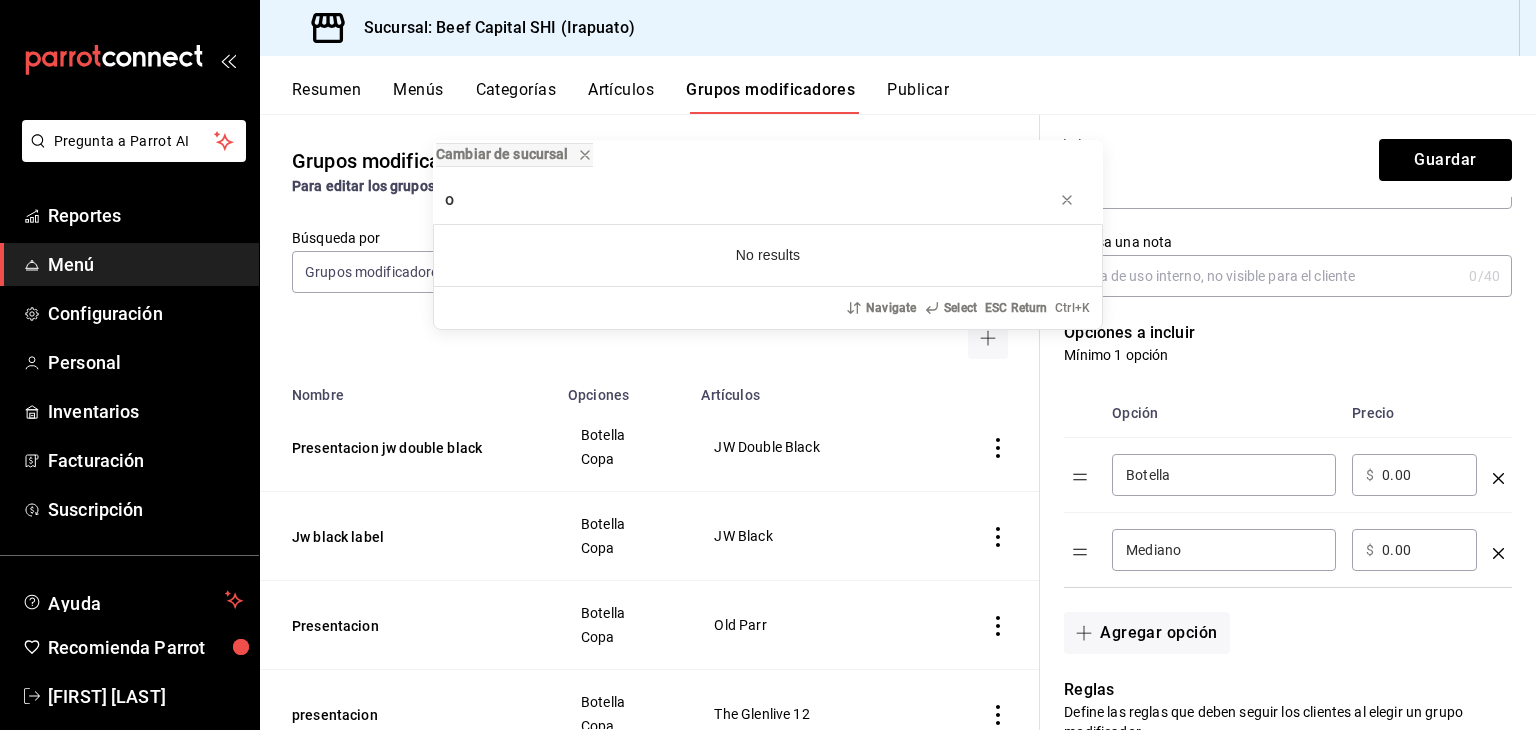 drag, startPoint x: 1226, startPoint y: 550, endPoint x: 1213, endPoint y: 550, distance: 13 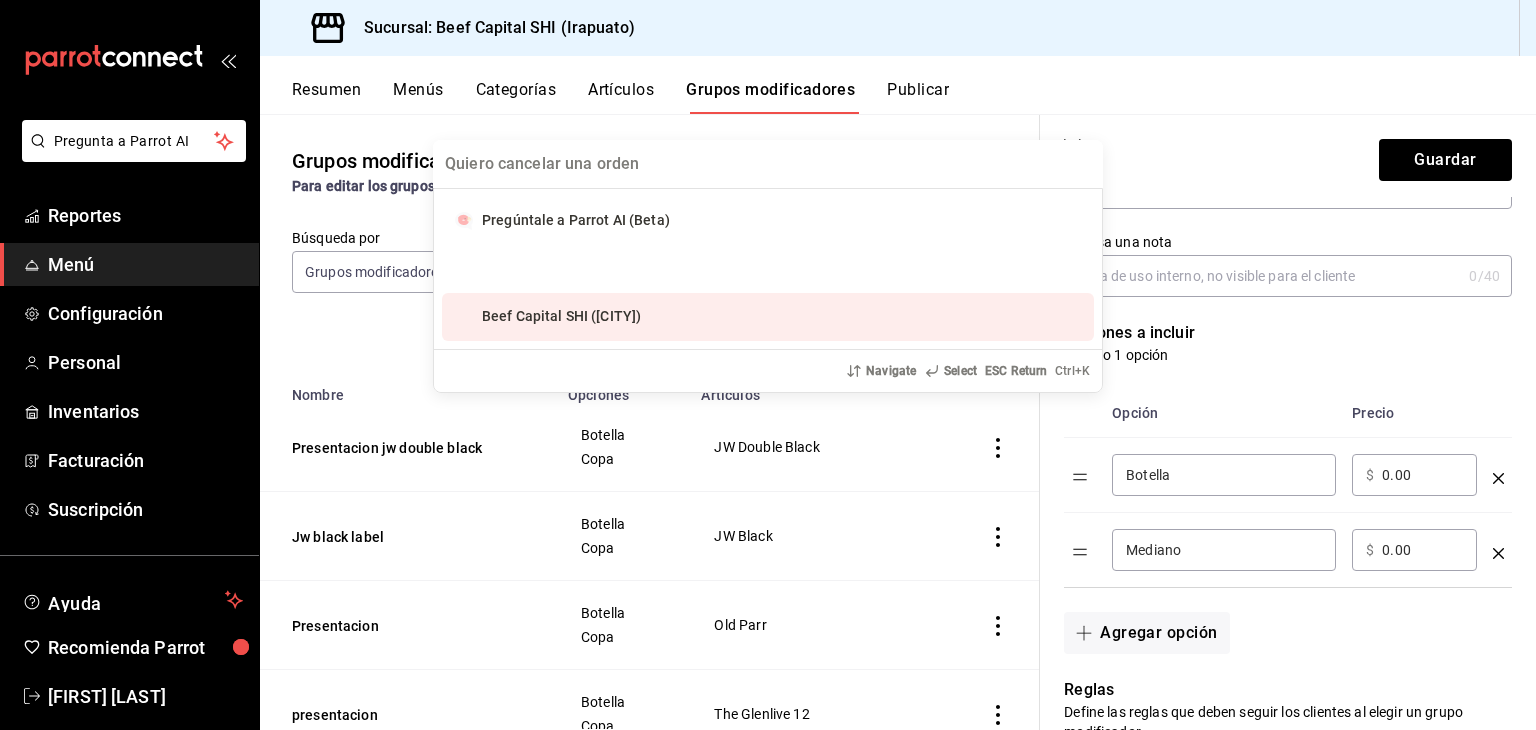 click on "Pregúntale a Parrot AI (Beta) Beef Capital SHI (Irapuato) Navigate Select ESC Return Ctrl+ K" at bounding box center (768, 365) 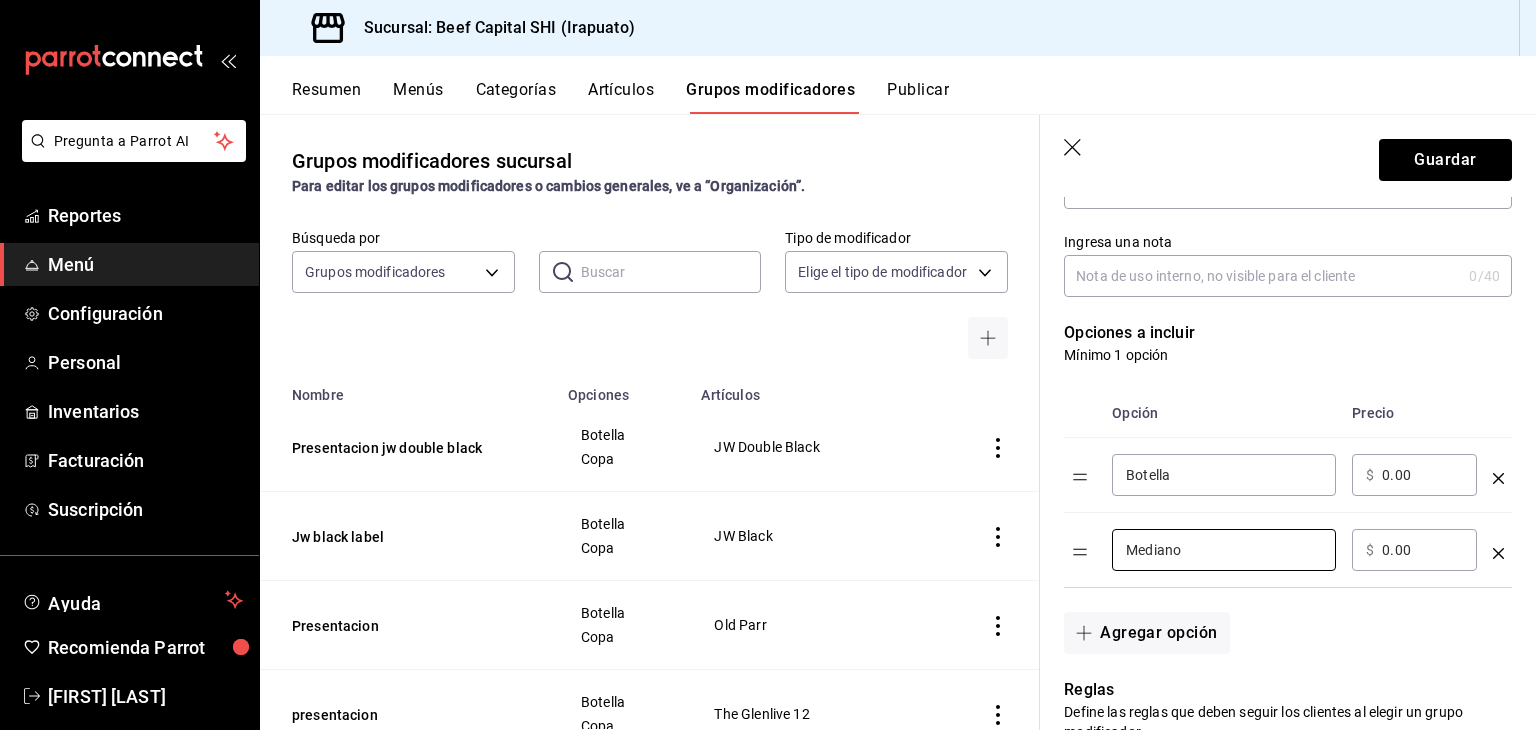 drag, startPoint x: 1200, startPoint y: 549, endPoint x: 1037, endPoint y: 553, distance: 163.04907 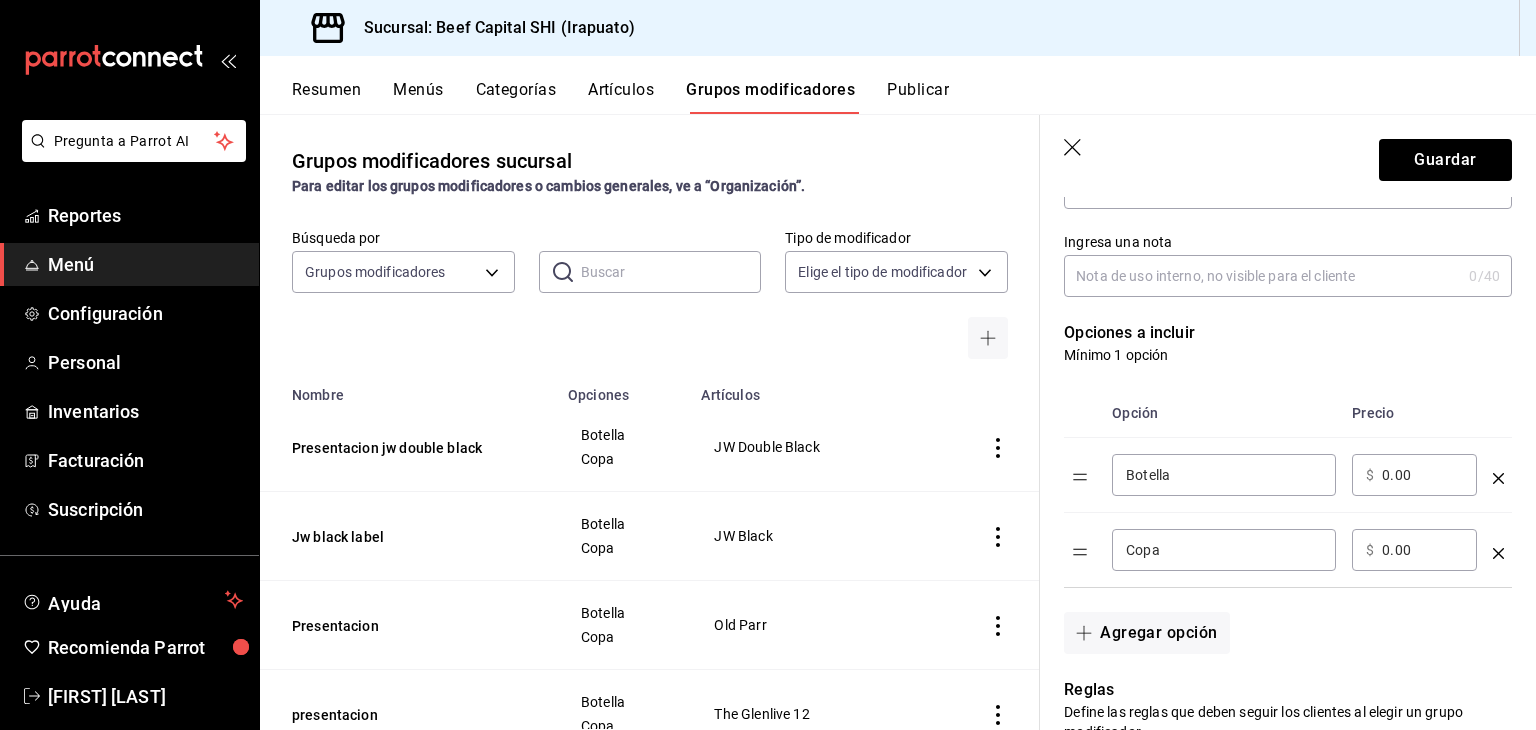 drag, startPoint x: 1408, startPoint y: 483, endPoint x: 1370, endPoint y: 483, distance: 38 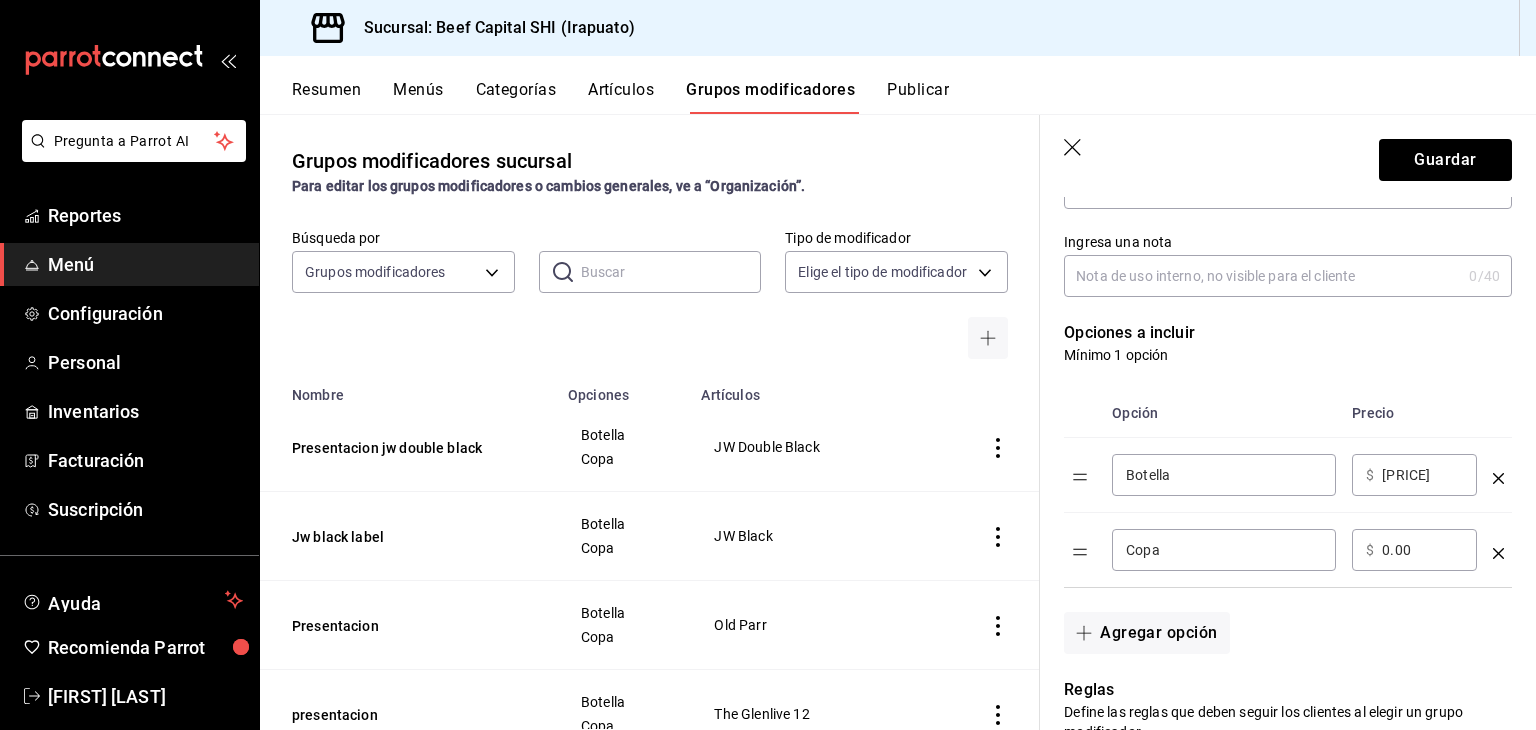 drag, startPoint x: 1409, startPoint y: 547, endPoint x: 1366, endPoint y: 545, distance: 43.046486 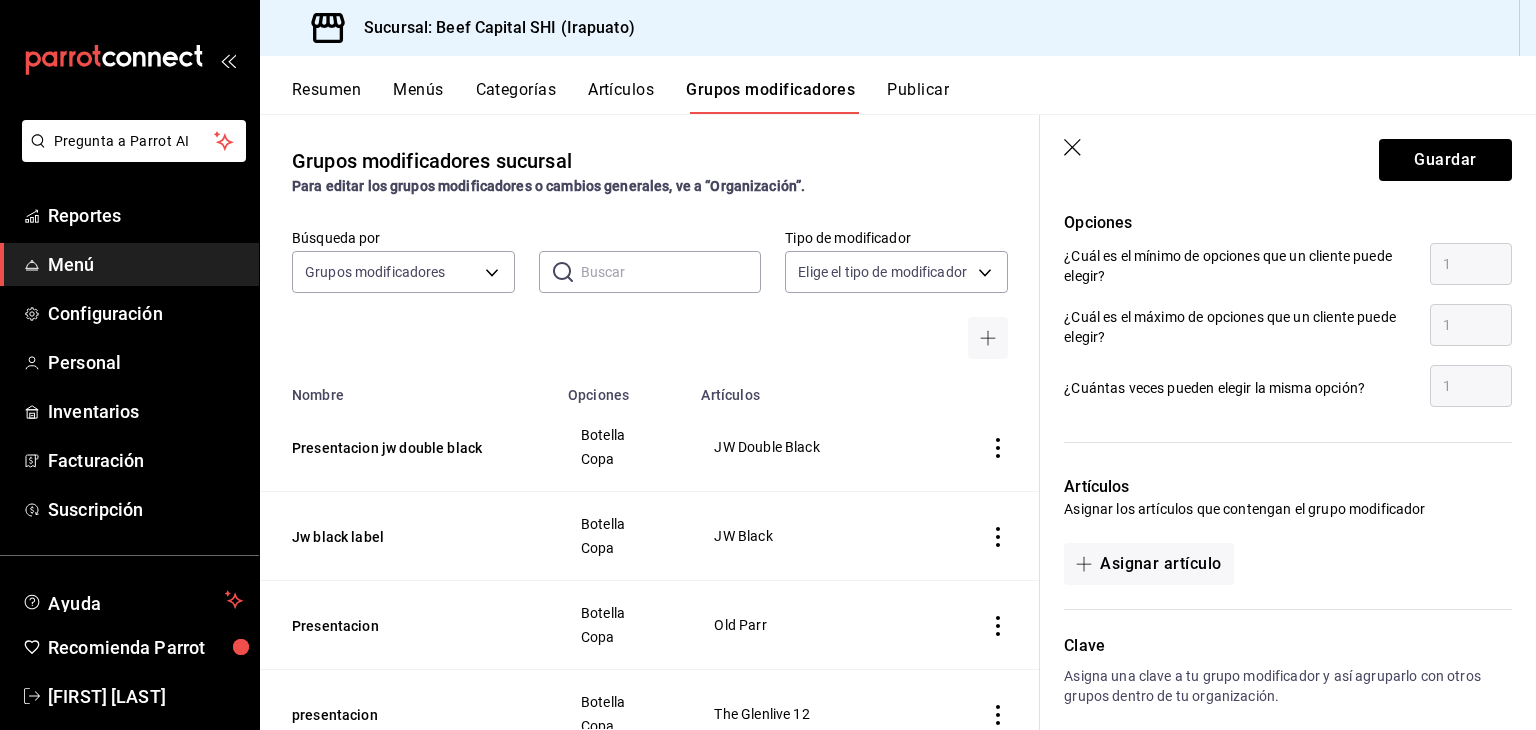 scroll, scrollTop: 992, scrollLeft: 0, axis: vertical 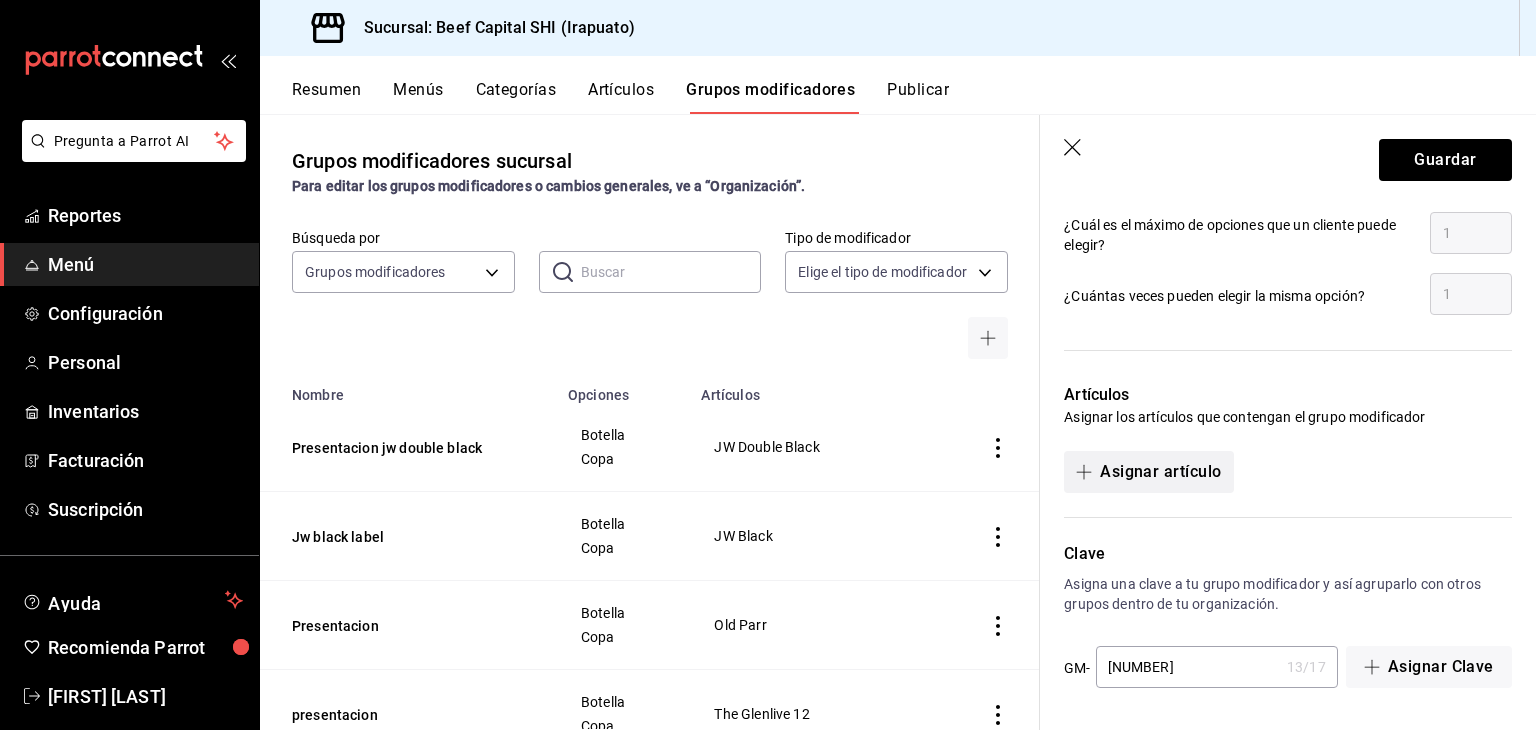 click 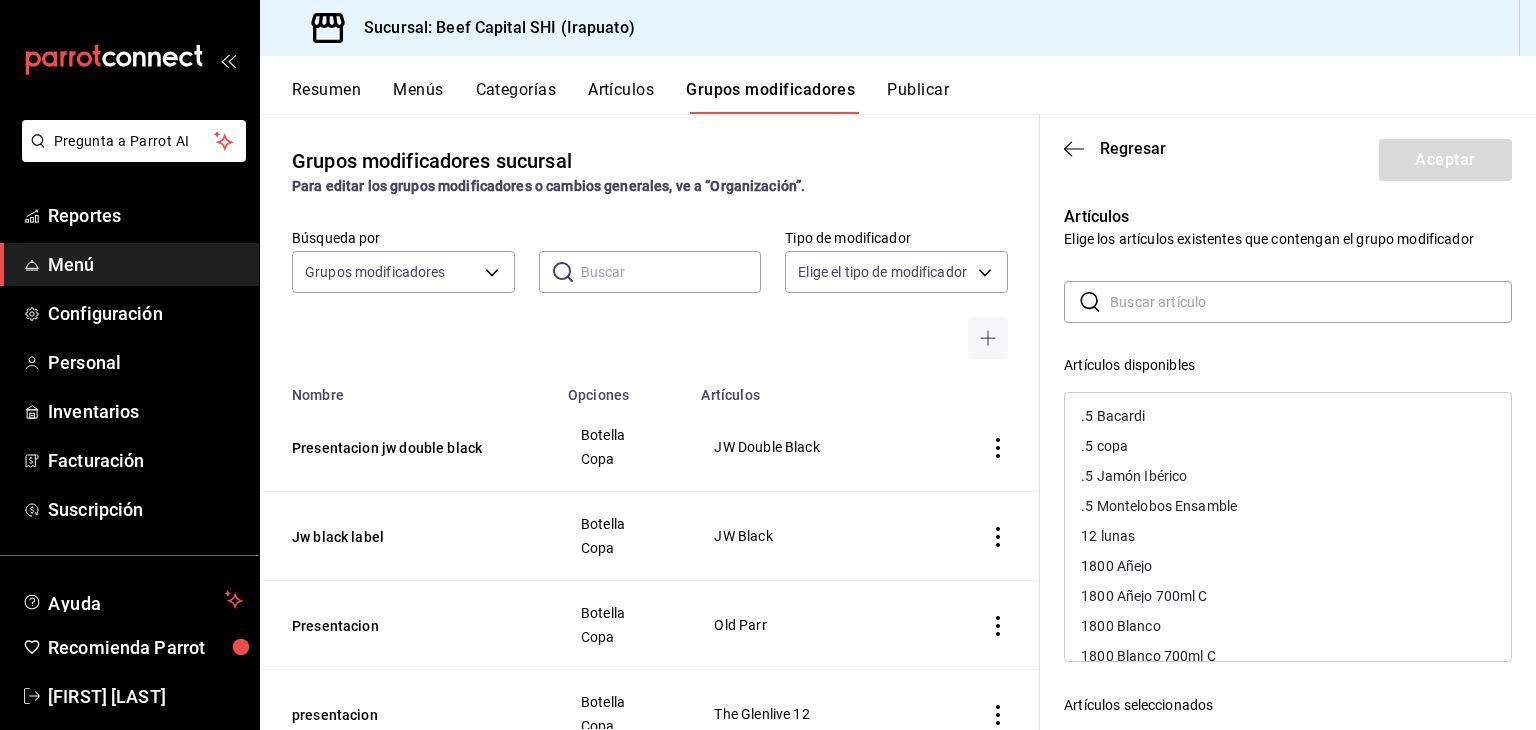 click on "Artículos Elige los artículos existentes que contengan el grupo modificador ​ ​ Artículos disponibles .5 Bacardi .5 copa .5 Jamón Ibérico .5 Montelobos Ensamble 12 lunas 1800 Añejo 1800 Añejo 700ml C 1800 Blanco 1800 Blanco 700ml C 1800 Cristalino 1800 Cristalino 700 ml 1800 Reposado 1800 Reposado 700ml C 3 Generaciones Añejo 3 Generaciones Plata 3 Generaciones Plata 750ml C 3 Generaciones Reposado 3 Generaciones Reposado 750ML 3 leches con cajeta 3 V Tempranillo 30-30 Añejo 30-30 AÑEJO 30-30 blanco 30-30 Blanco 30-30 cristalino 30-30 Cristalino 30-30 reposado 30-30 Reposado 3V Gran Reserva 400 Conejos 400 Conejos Joven 750 ml C 7 Leguas Añejo 7 Leguas Añejo 750ml C 7 Leguas Blanco 7 Leguas Blanco 750ml C 7 Leguas Reposado 7 Leguas Reposado 750ml C Abc. Absolut Azul Absolut Azul 750ml C Absolut Citron Absolut Citron 750ml C Absolut Mandarin Absolut Mandarin 750ml C Aceitunas agua chile de camaron agua chile de camaron Agua de Piedra Mineral 650ml Agua del día agua embotellada Agua Quina 296ml" at bounding box center [1276, 588] 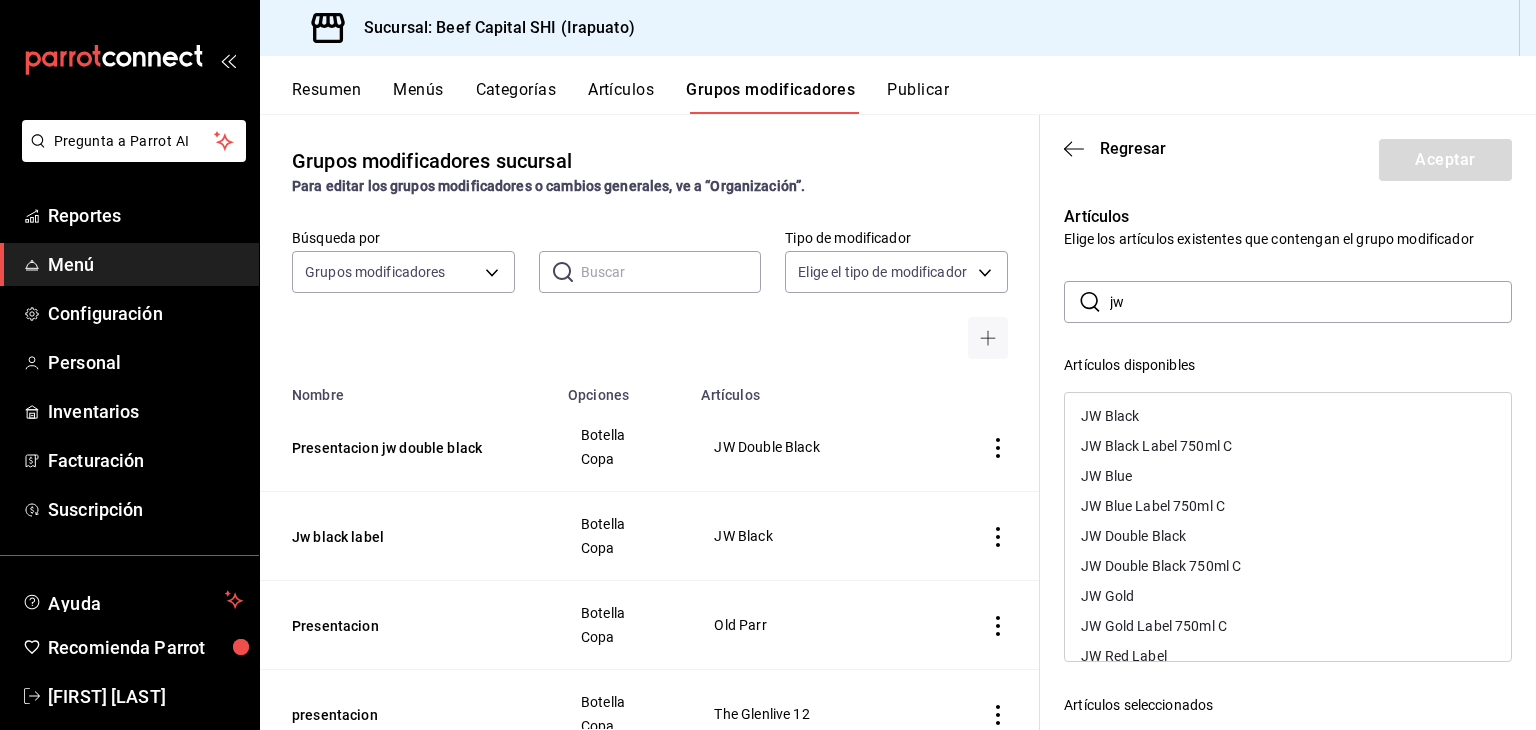 click on "JW Blue" at bounding box center [1288, 476] 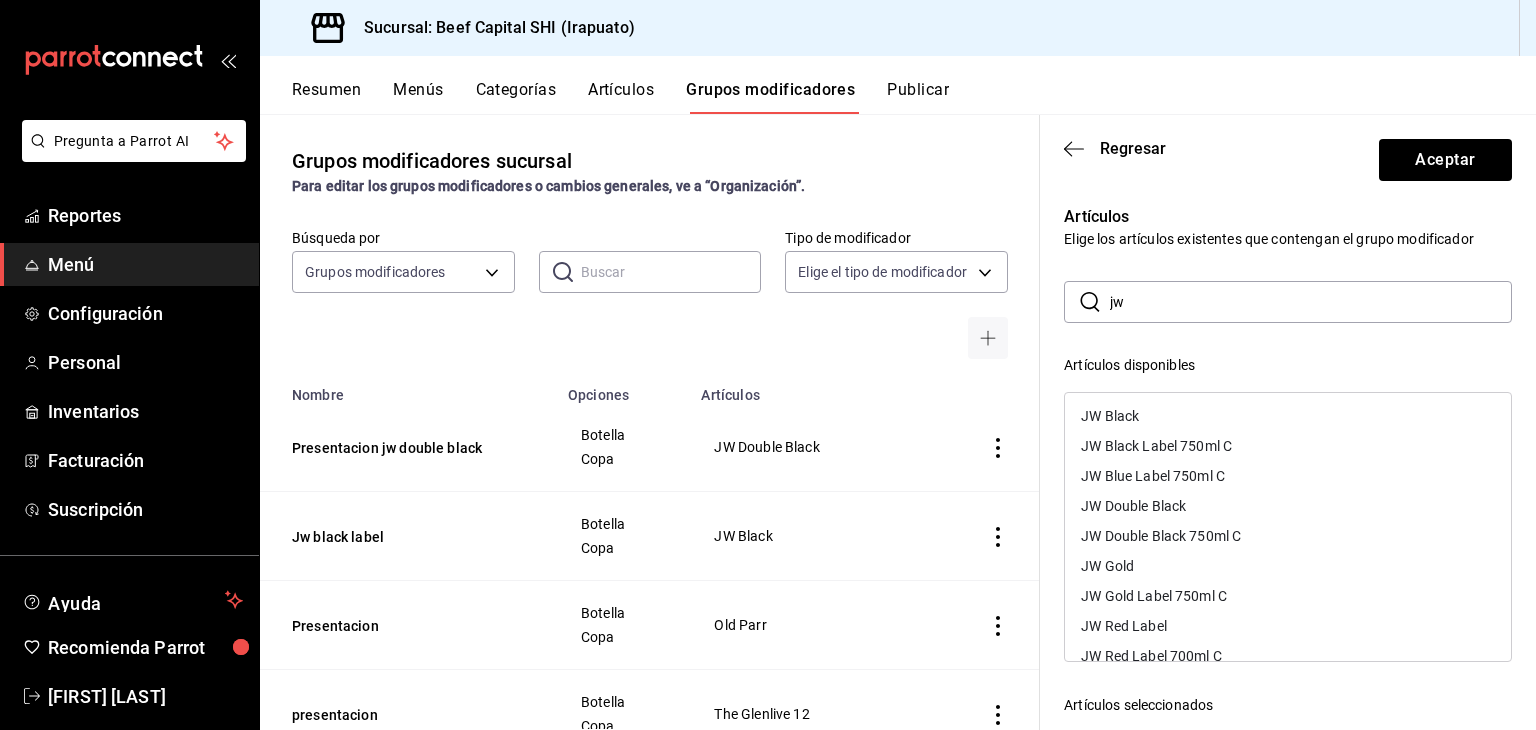 scroll, scrollTop: 25, scrollLeft: 0, axis: vertical 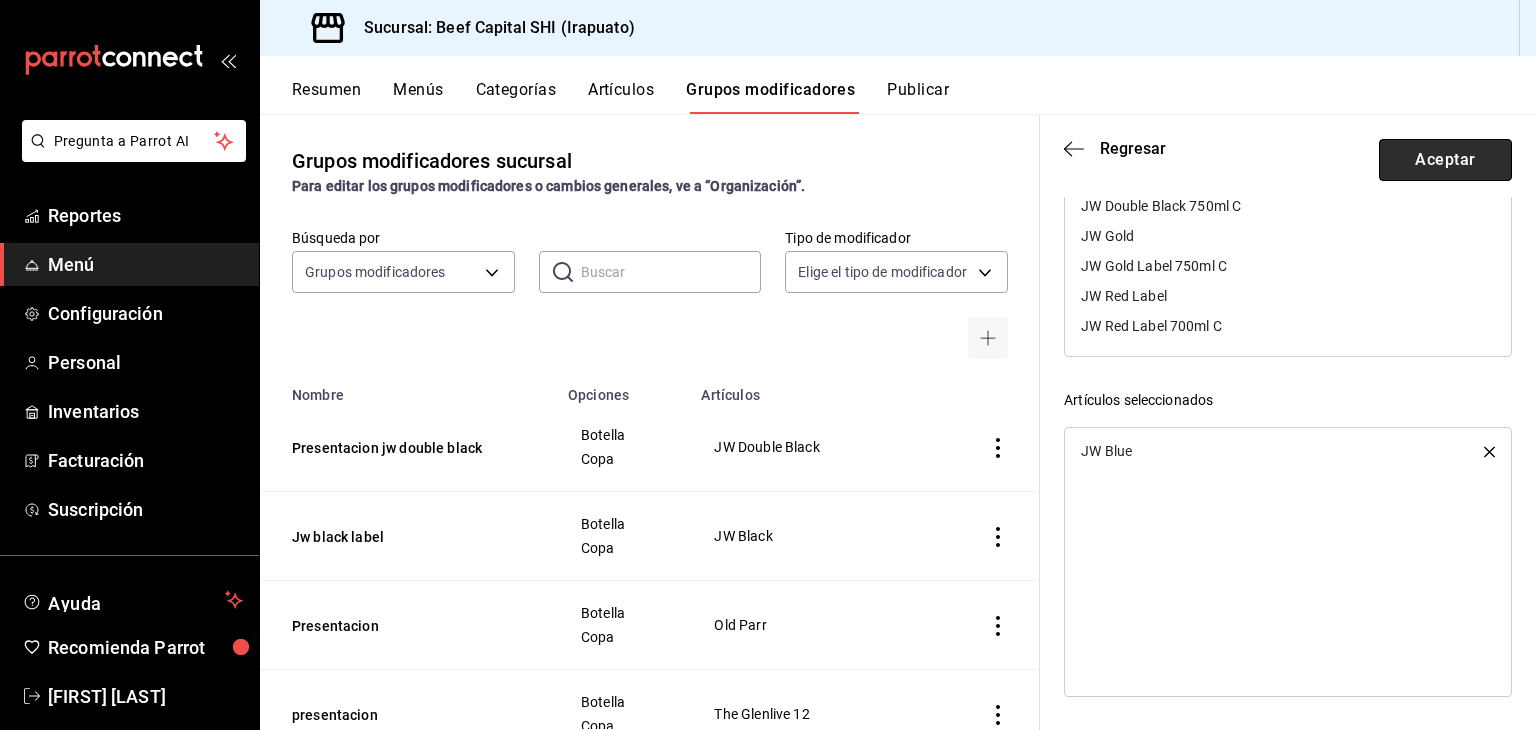 click on "Aceptar" at bounding box center [1445, 160] 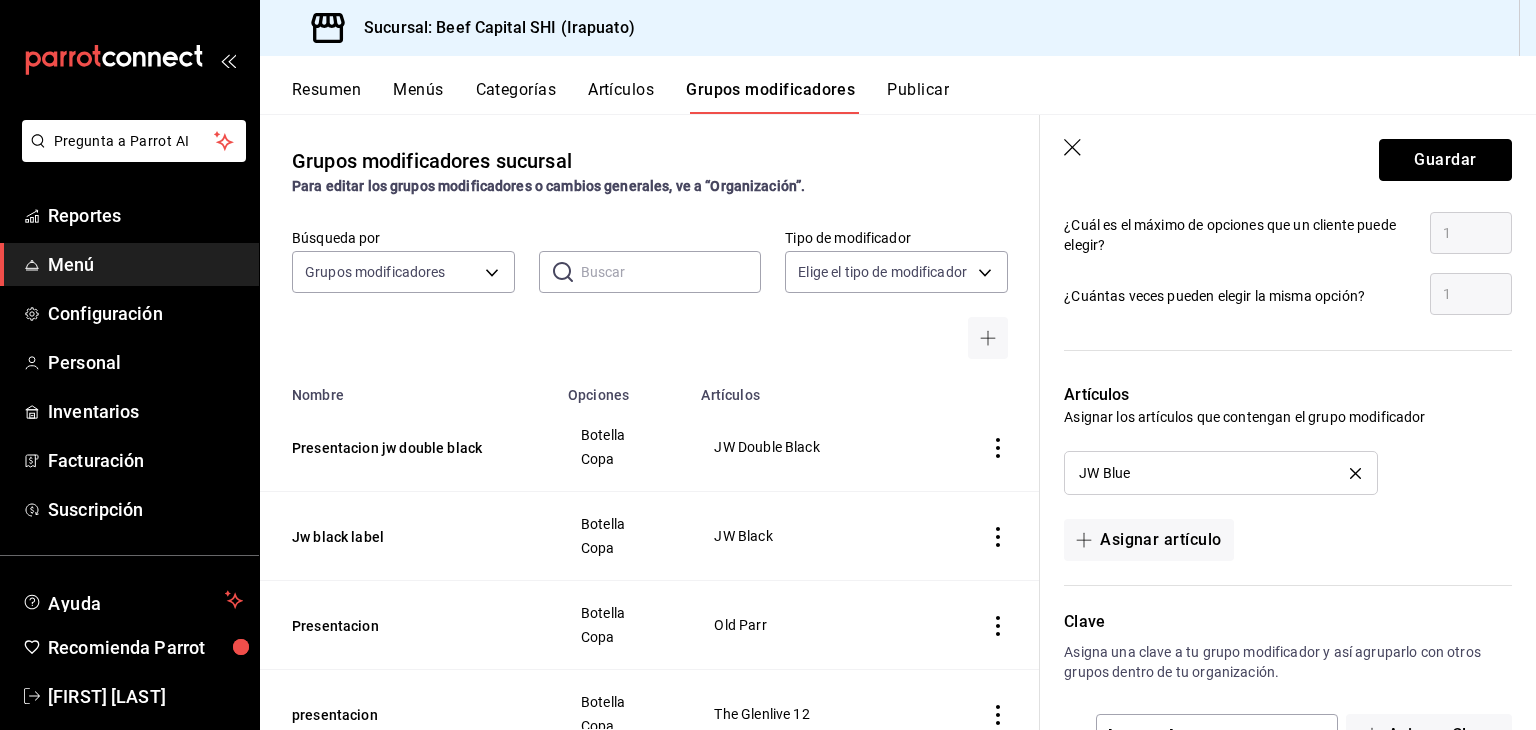 click on "Guardar" at bounding box center [1445, 160] 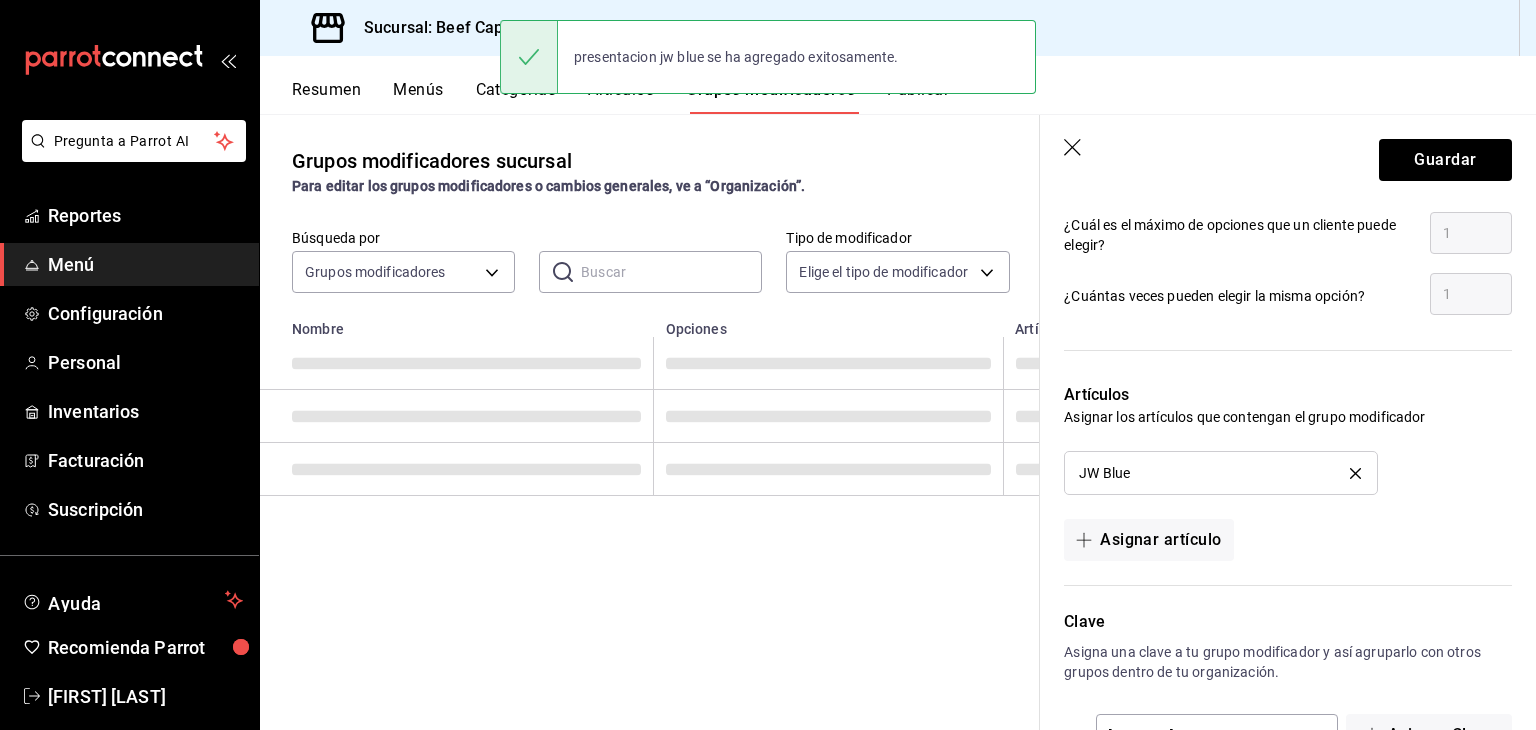 scroll, scrollTop: 0, scrollLeft: 0, axis: both 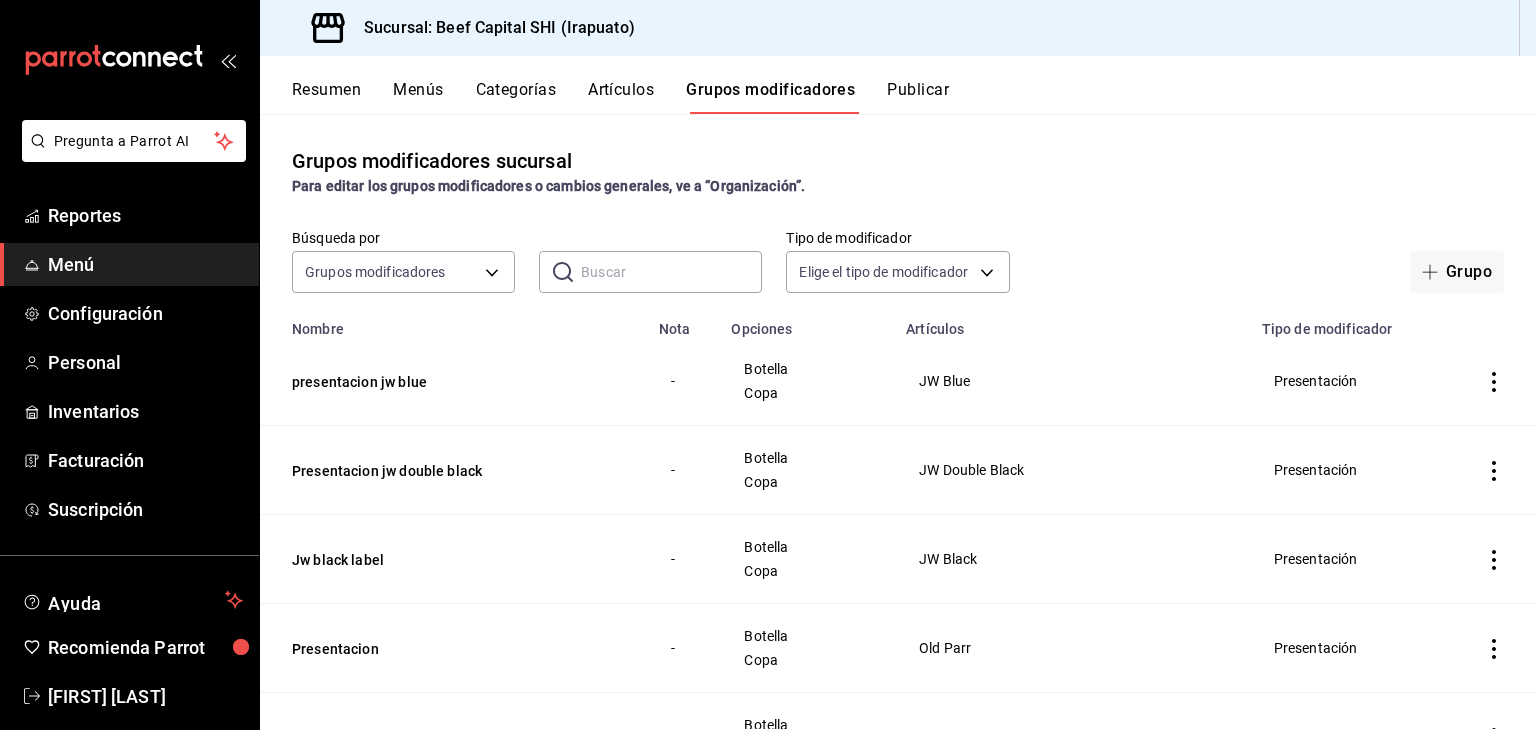 click on "Pregunta a Parrot AI Reportes   Menú   Configuración   Personal   Inventarios   Facturación   Suscripción   Ayuda Recomienda Parrot   Georgina Manrique   Sugerir nueva función   Sucursal: Beef Capital SHI (Irapuato) Resumen Menús Categorías Artículos Grupos modificadores Publicar Grupos modificadores sucursal Para editar los grupos modificadores o cambios generales, ve a “Organización”. Búsqueda por Grupos modificadores GROUP ​ ​ Tipo de modificador Elige el tipo de modificador Grupo Nombre Nota Opciones Artículos Tipo de modificador presentacion jw blue - Botella Copa JW Blue Presentación Presentacion jw double black - Botella Copa JW Double Black Presentación Jw black label - Botella Copa JW Black Presentación Presentacion - Botella Copa Old Parr Presentación presentacion - Botella Copa The Glenlive 12 Presentación Presentacion red label - Botella Copa JW Red Label Presentación Presentacion - Botella Copa Macallan12 años Presentación presentacion - botella copa Presentación - - -" at bounding box center [768, 365] 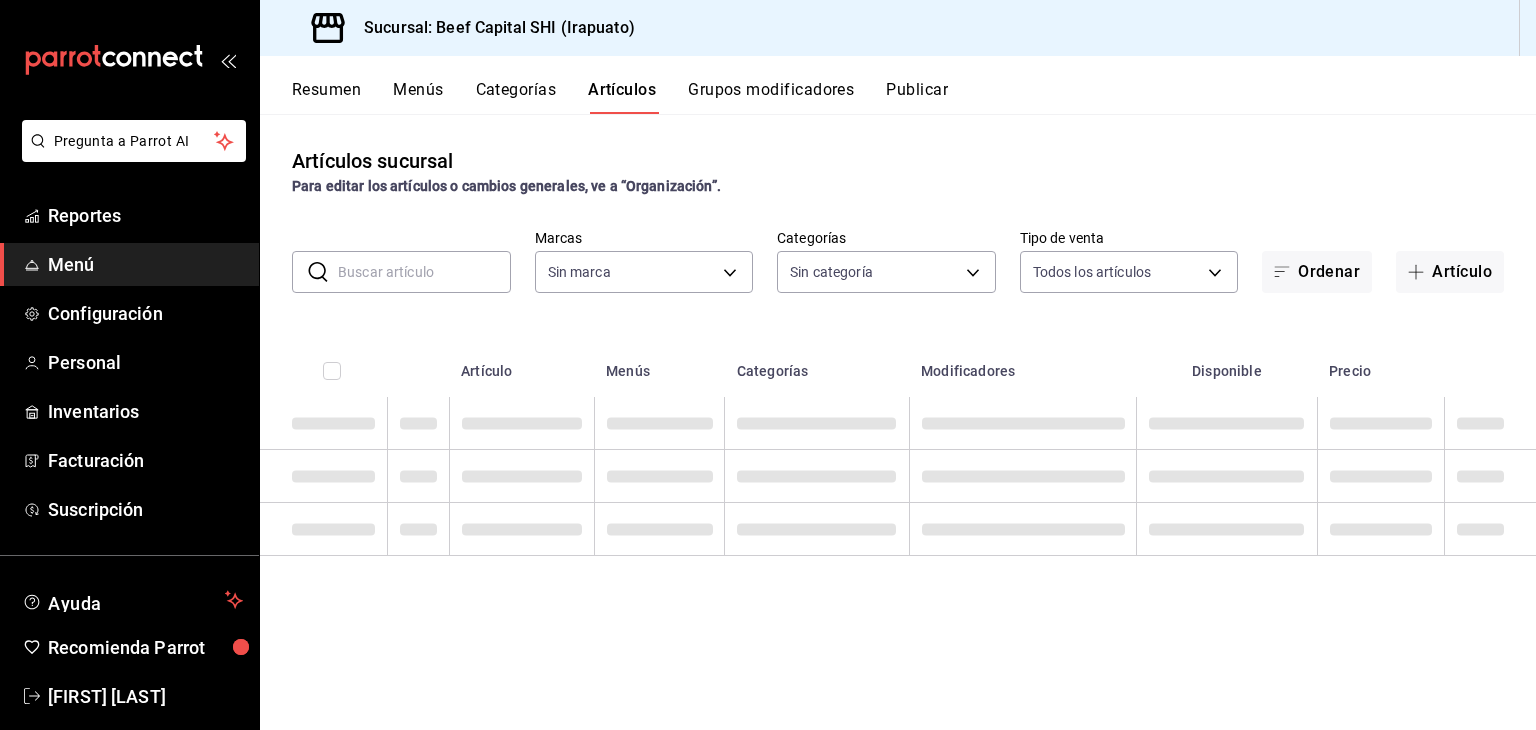 click at bounding box center (424, 272) 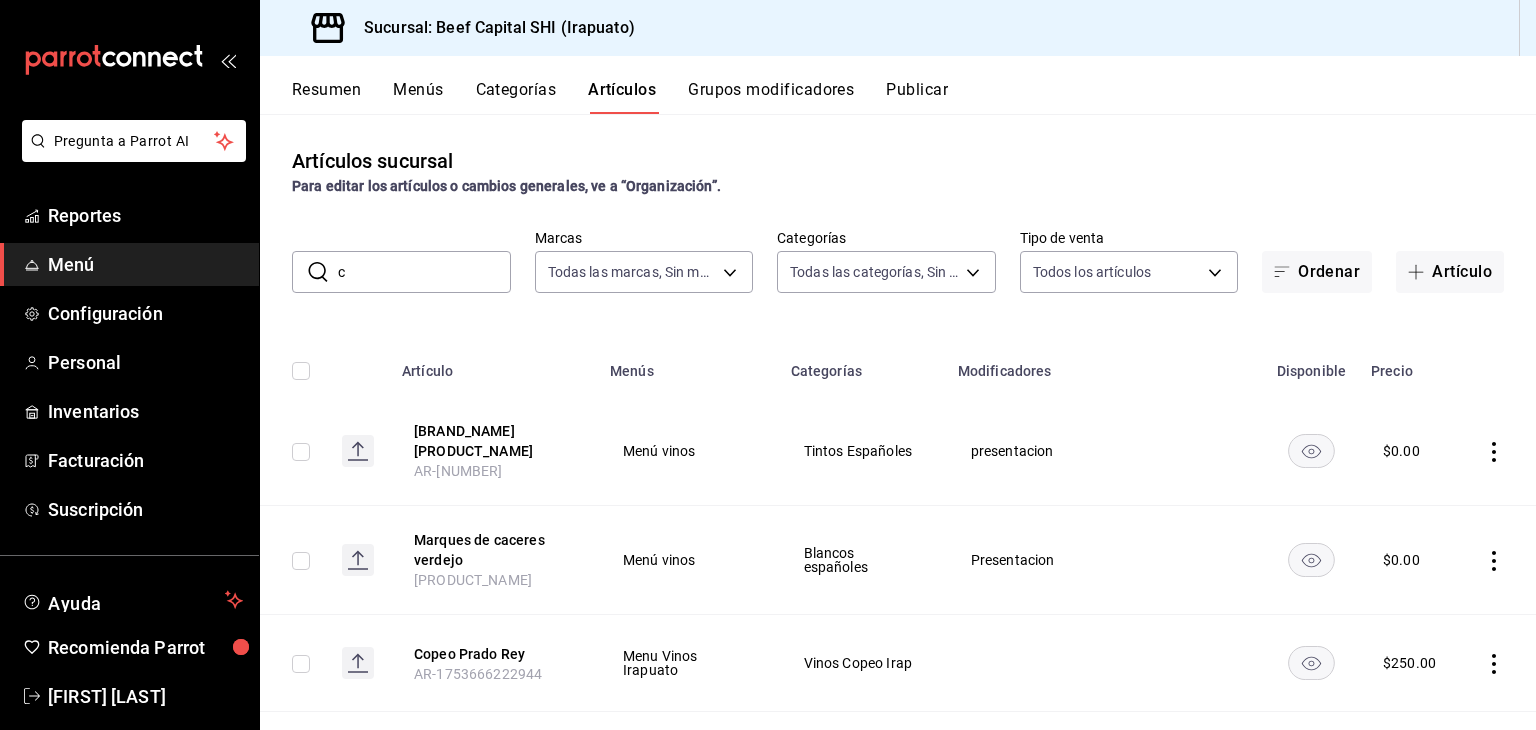 click on "c" at bounding box center (424, 272) 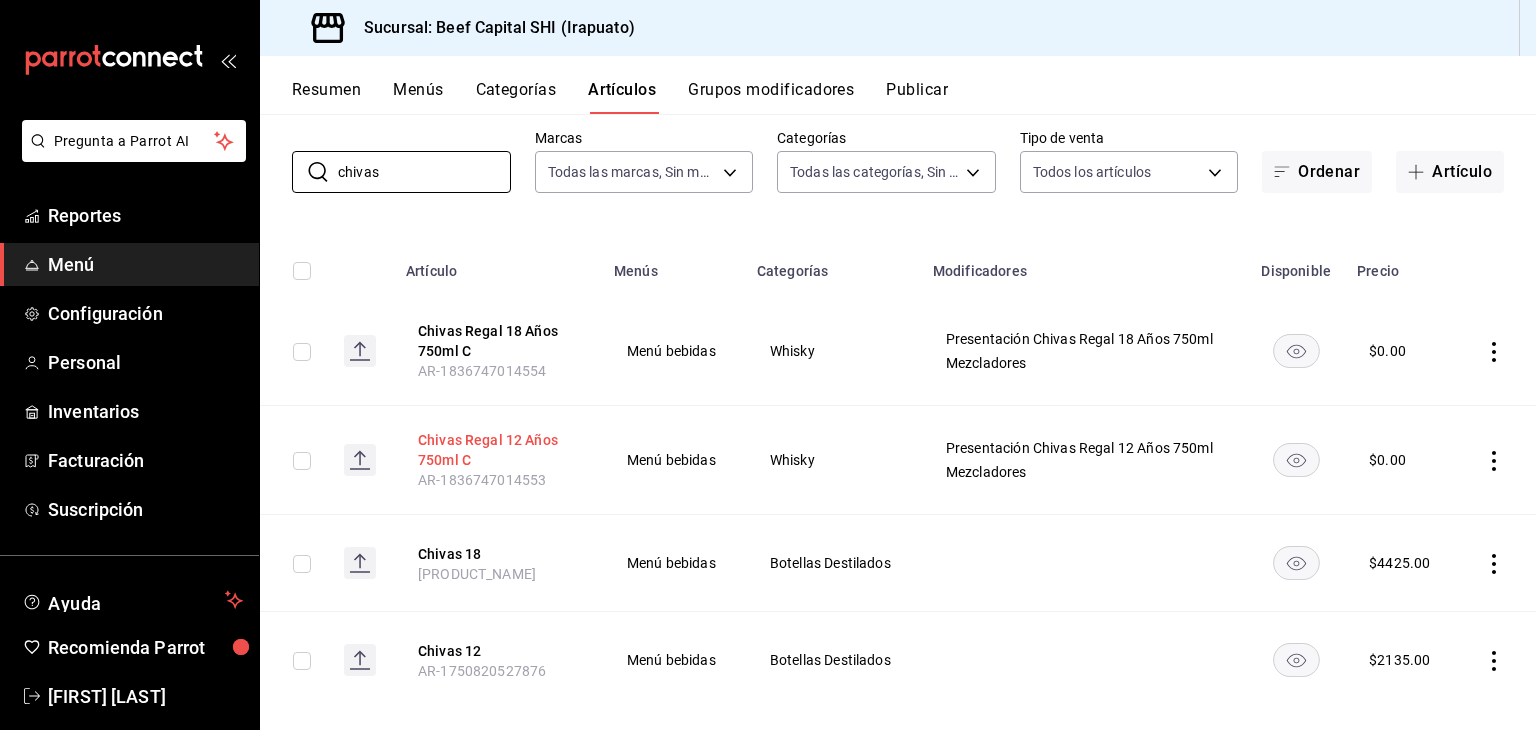 scroll, scrollTop: 126, scrollLeft: 0, axis: vertical 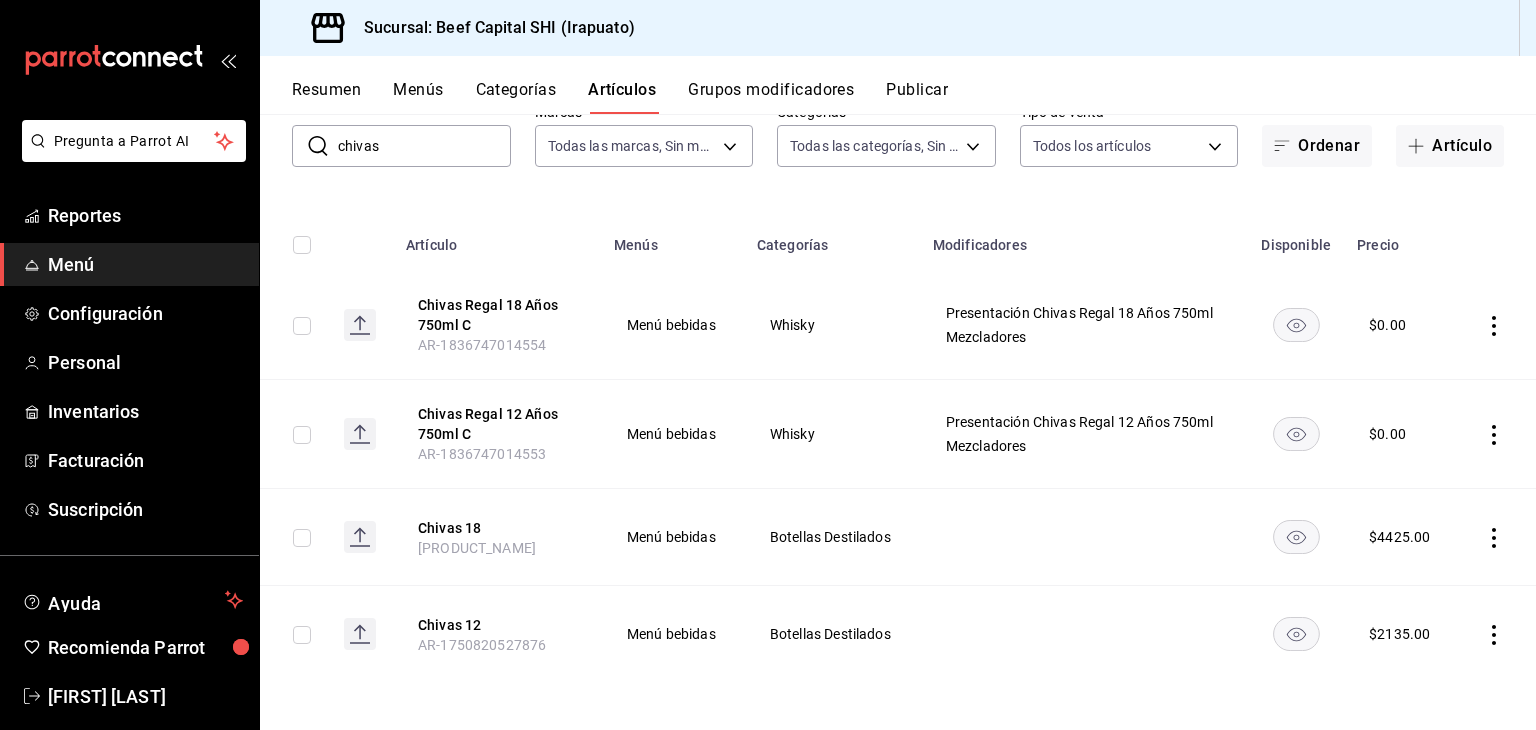 click 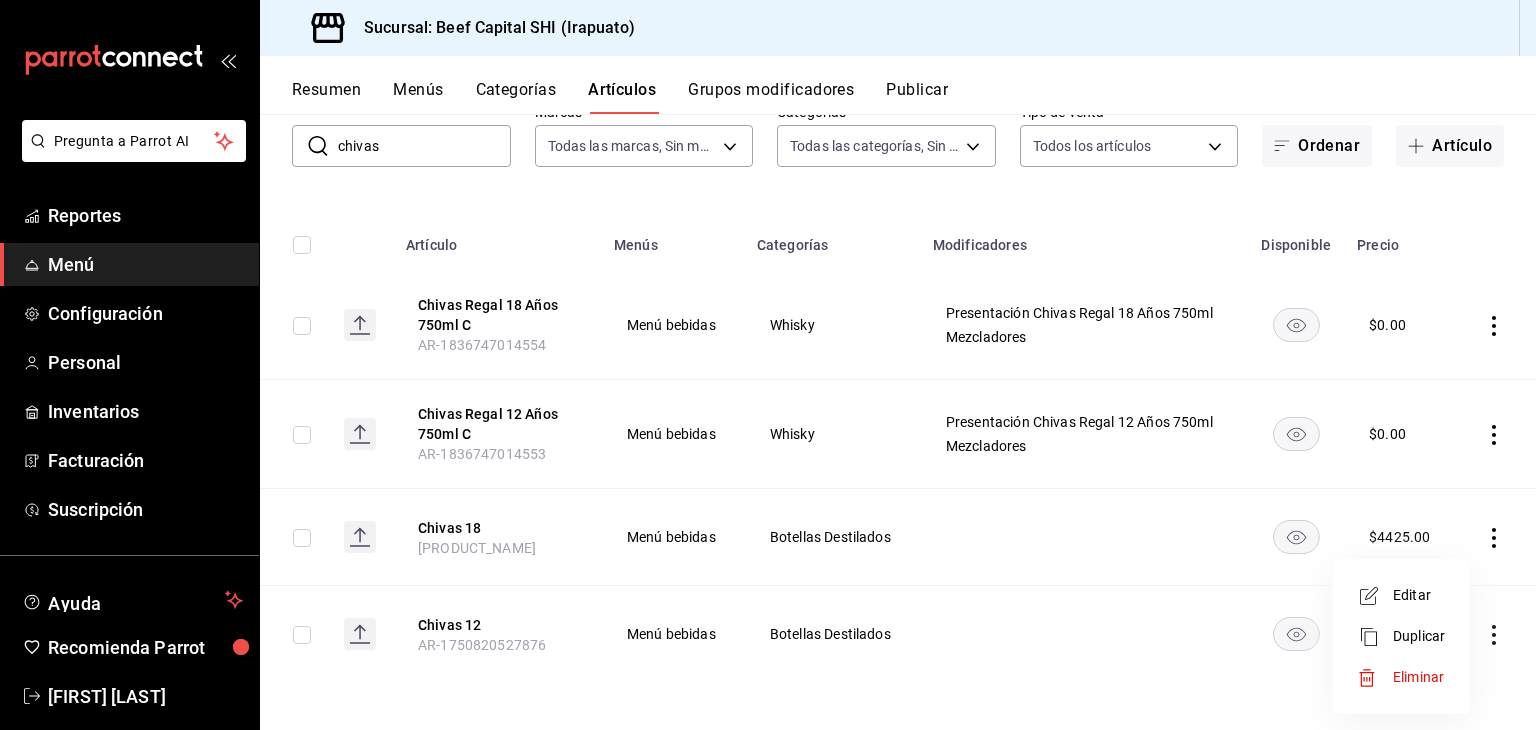 click at bounding box center [1375, 596] 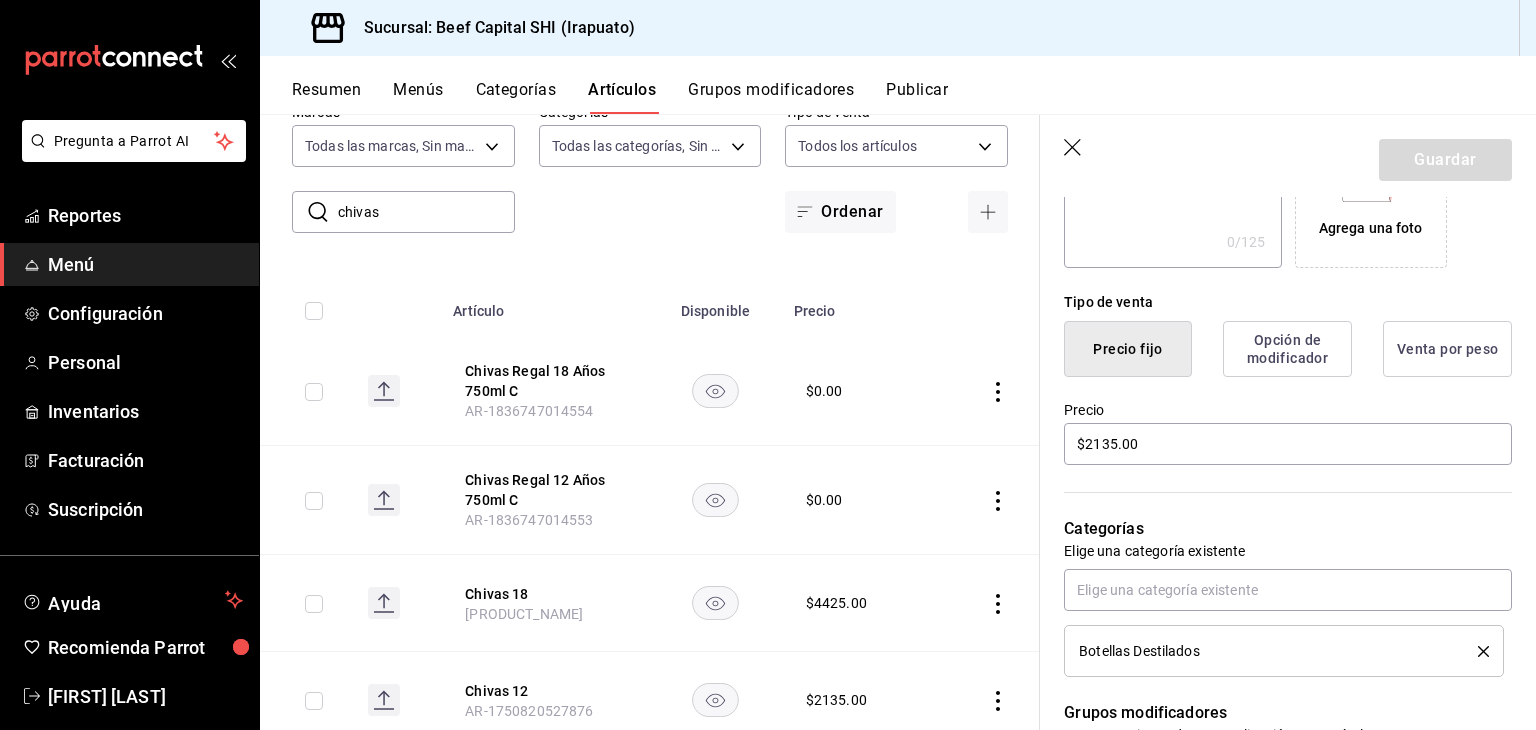 scroll, scrollTop: 500, scrollLeft: 0, axis: vertical 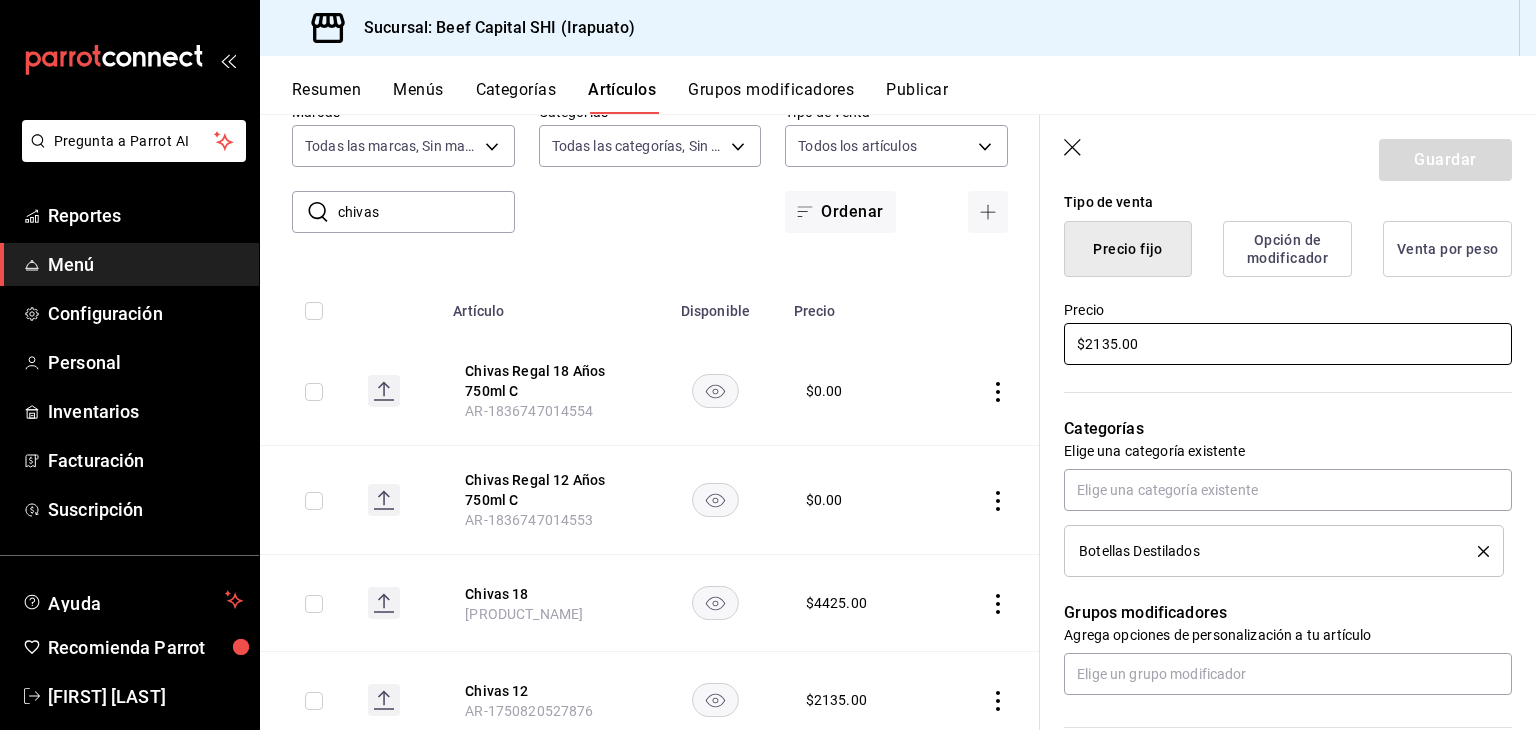 drag, startPoint x: 1178, startPoint y: 340, endPoint x: 980, endPoint y: 374, distance: 200.89798 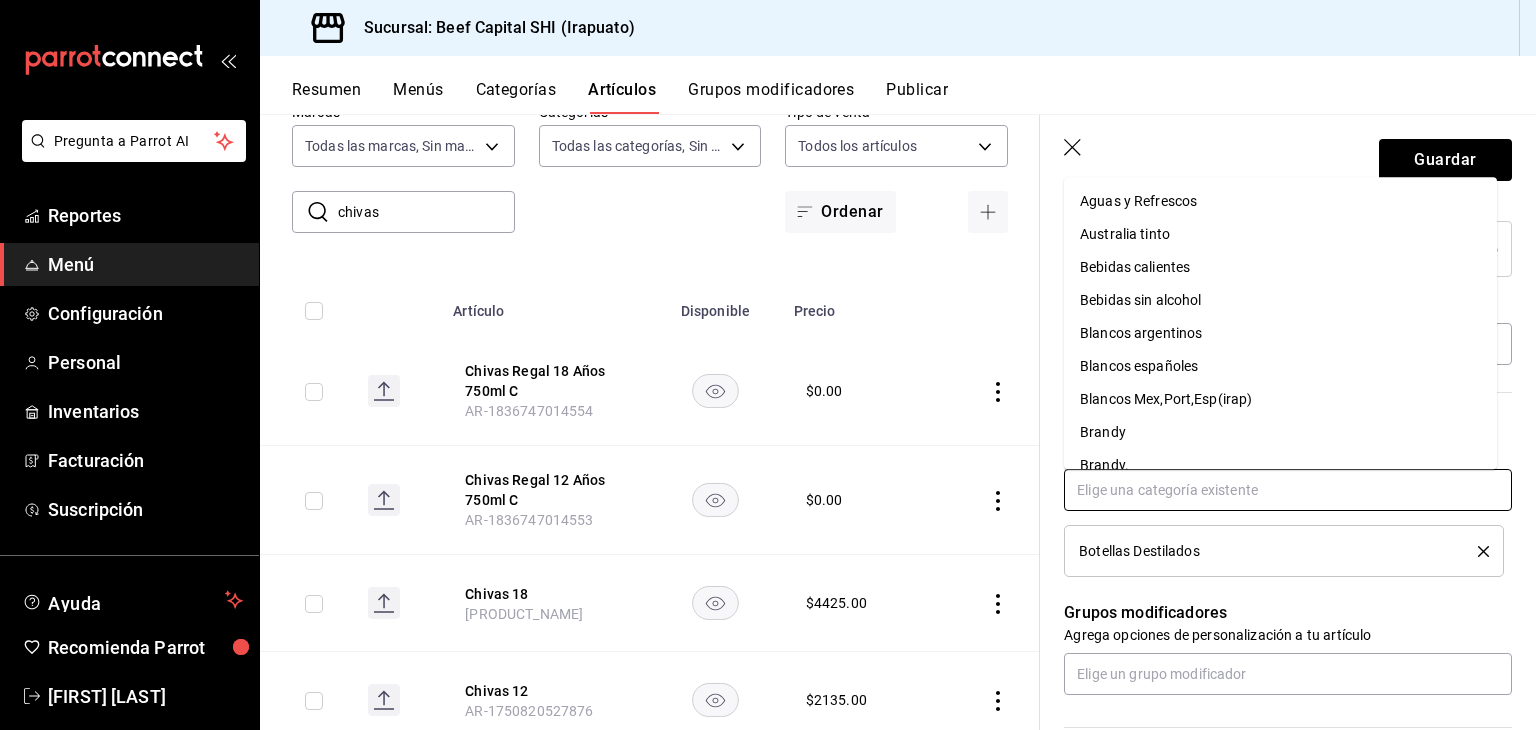 click at bounding box center [1288, 490] 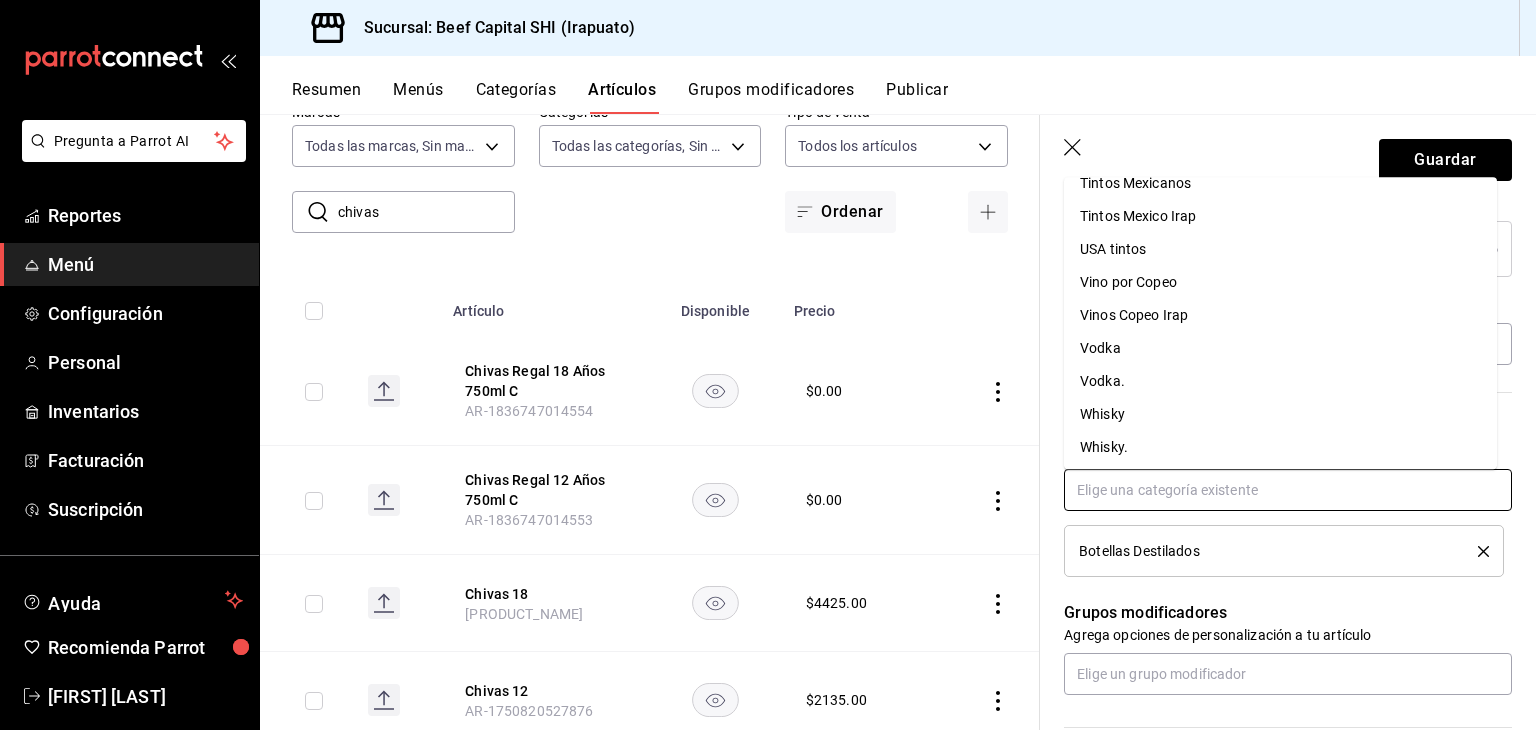 scroll, scrollTop: 1770, scrollLeft: 0, axis: vertical 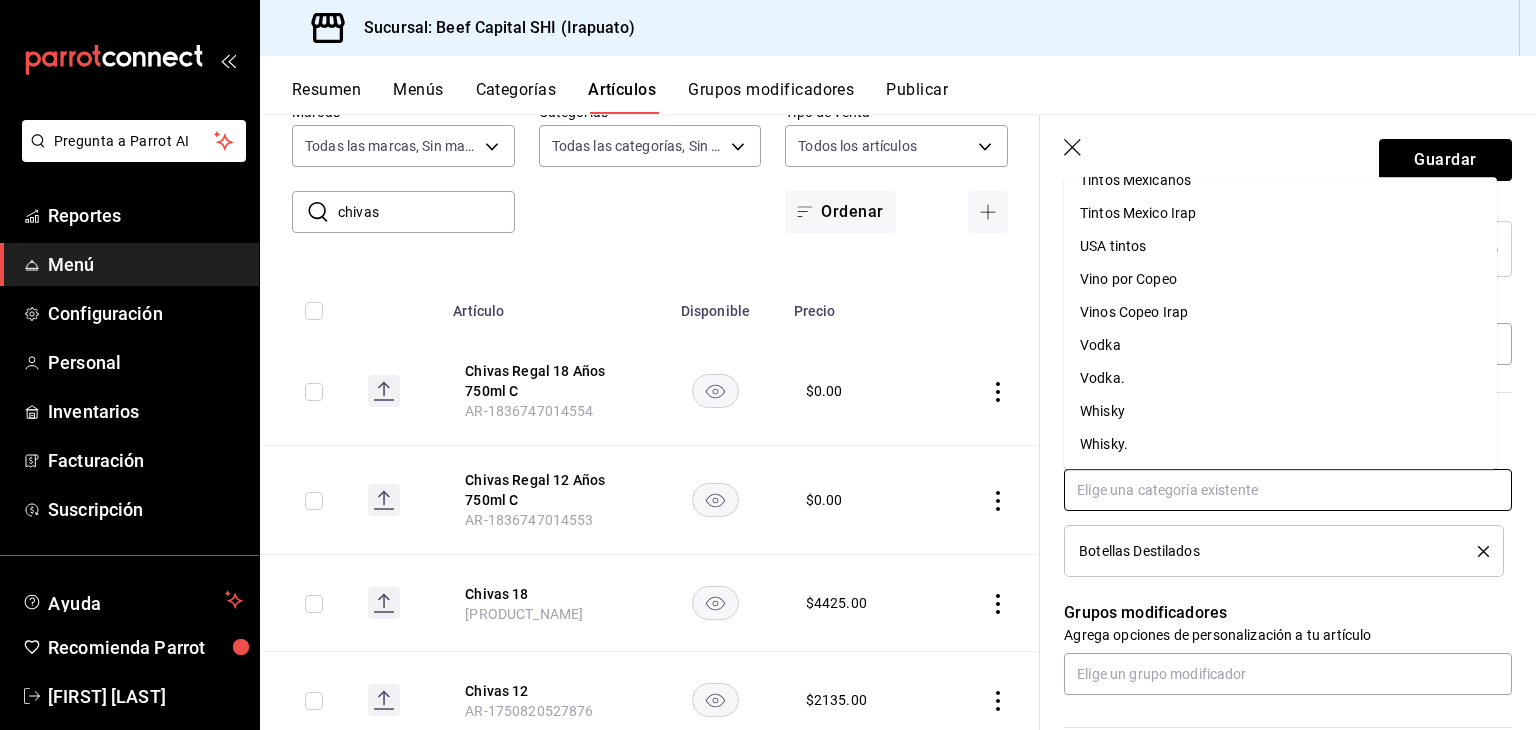click on "Whisky." at bounding box center (1280, 444) 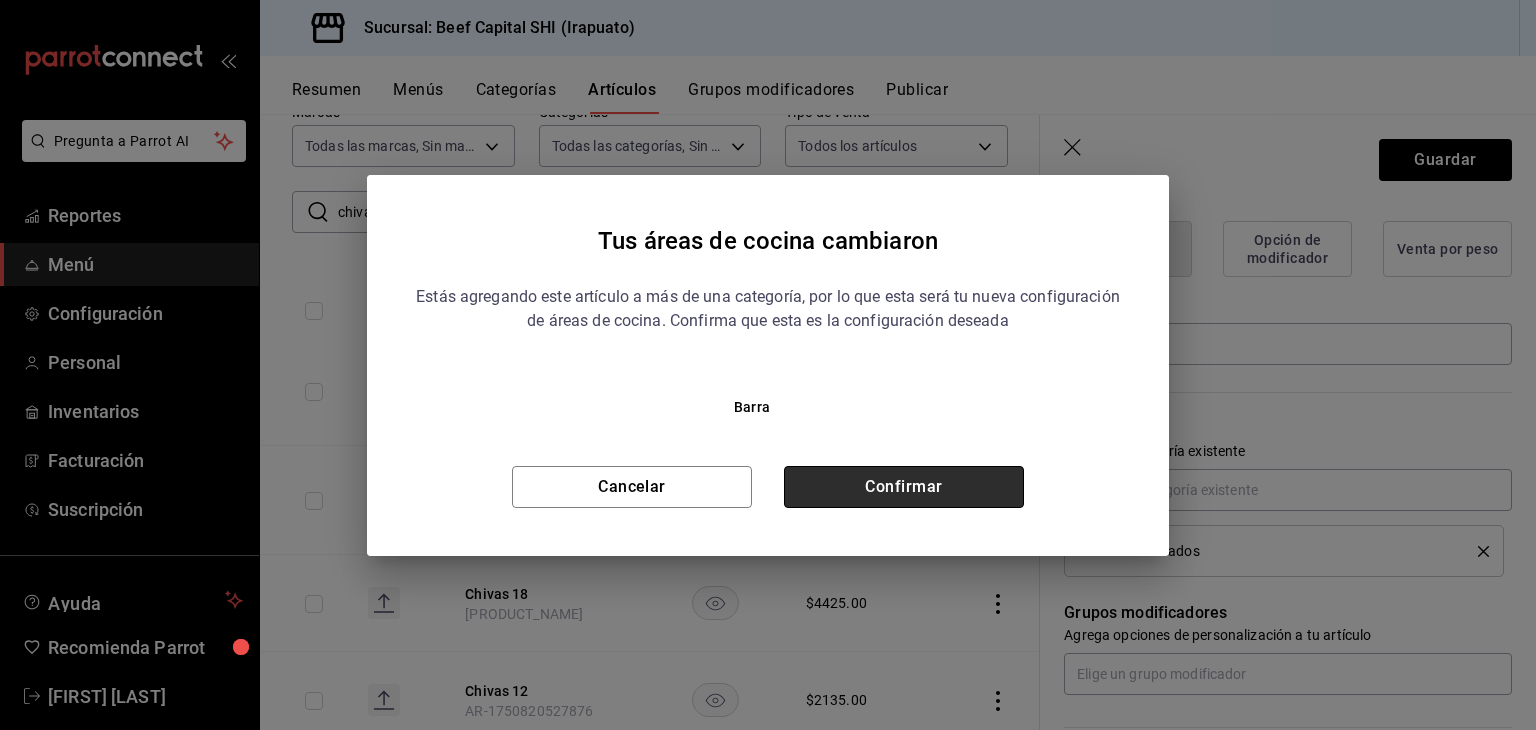 click on "Confirmar" at bounding box center (904, 487) 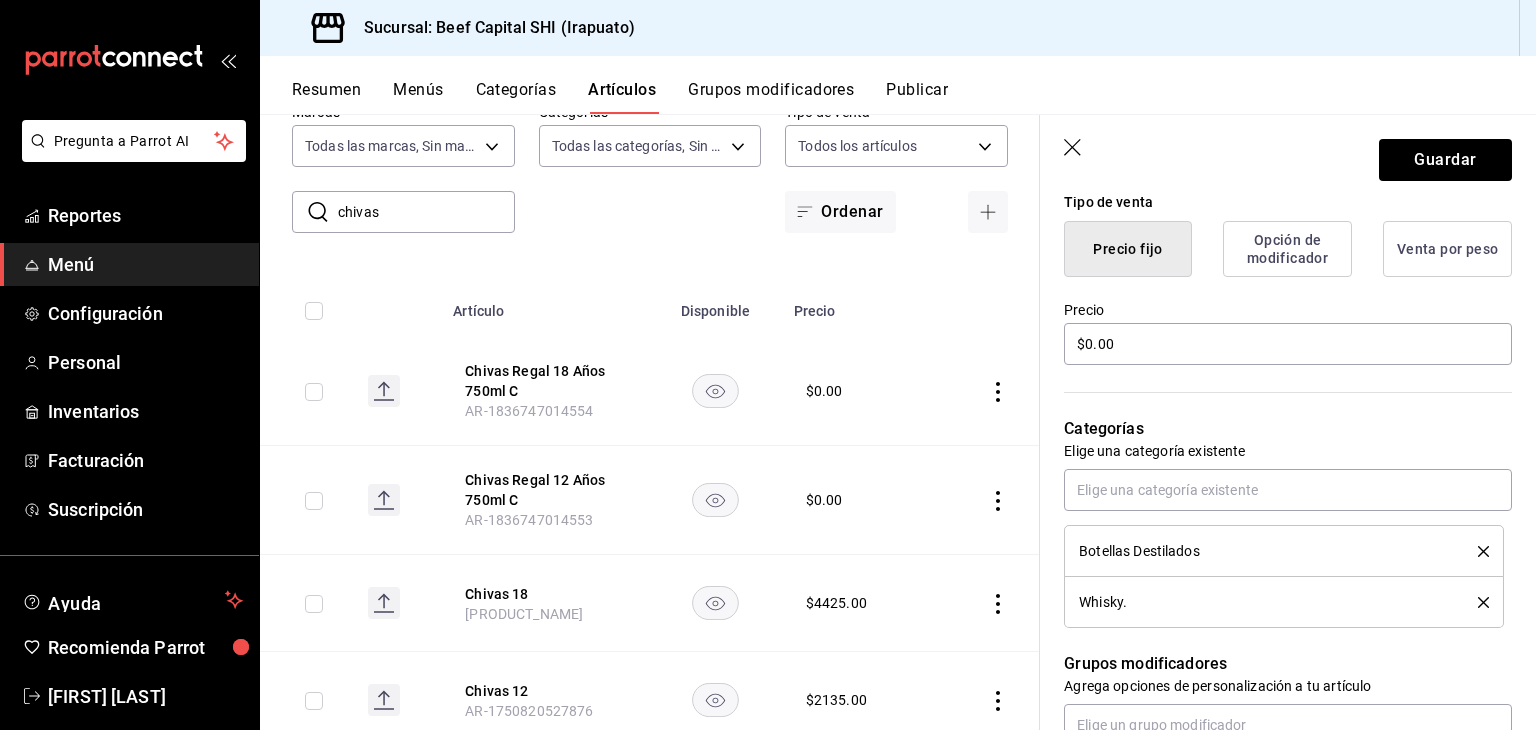 click 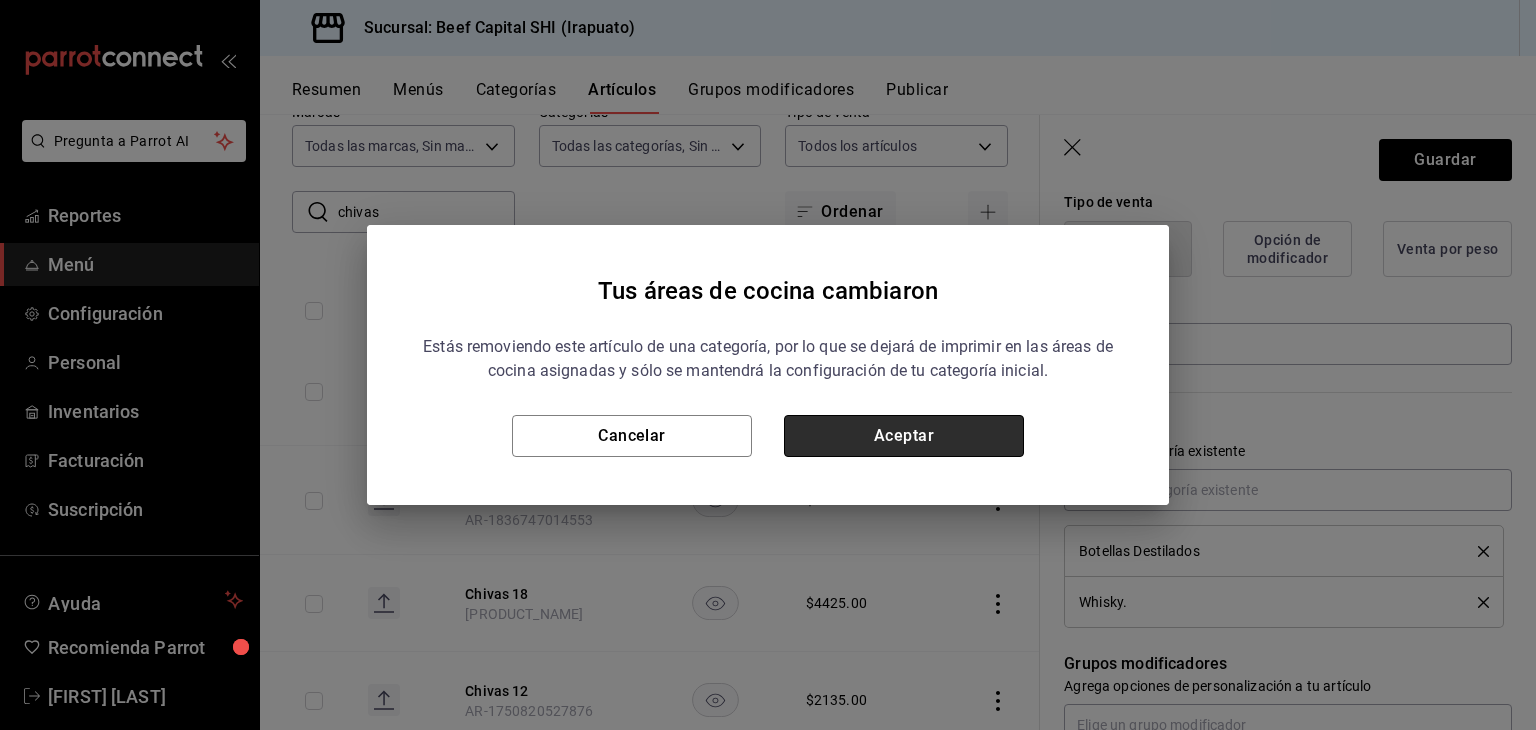 click on "Aceptar" at bounding box center [904, 436] 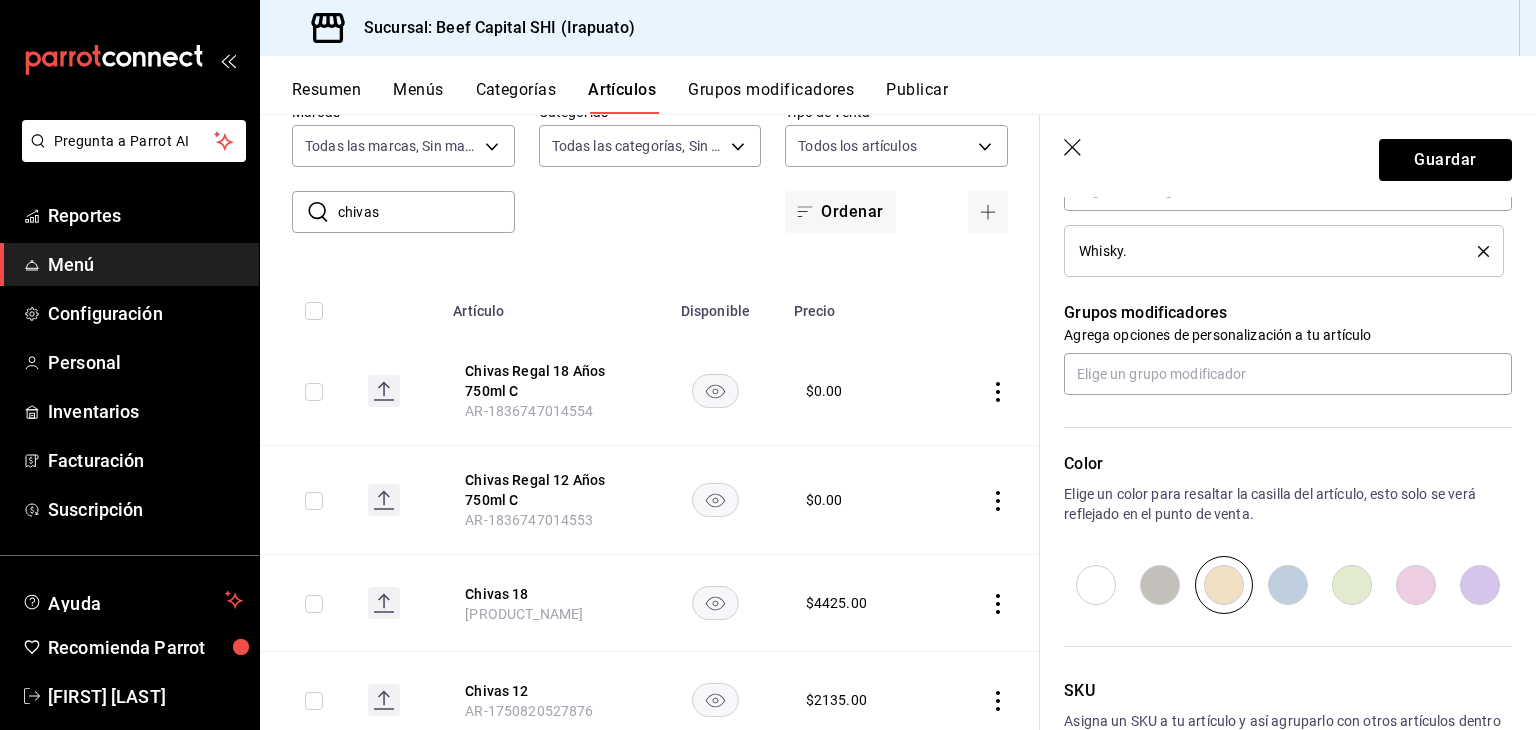 scroll, scrollTop: 900, scrollLeft: 0, axis: vertical 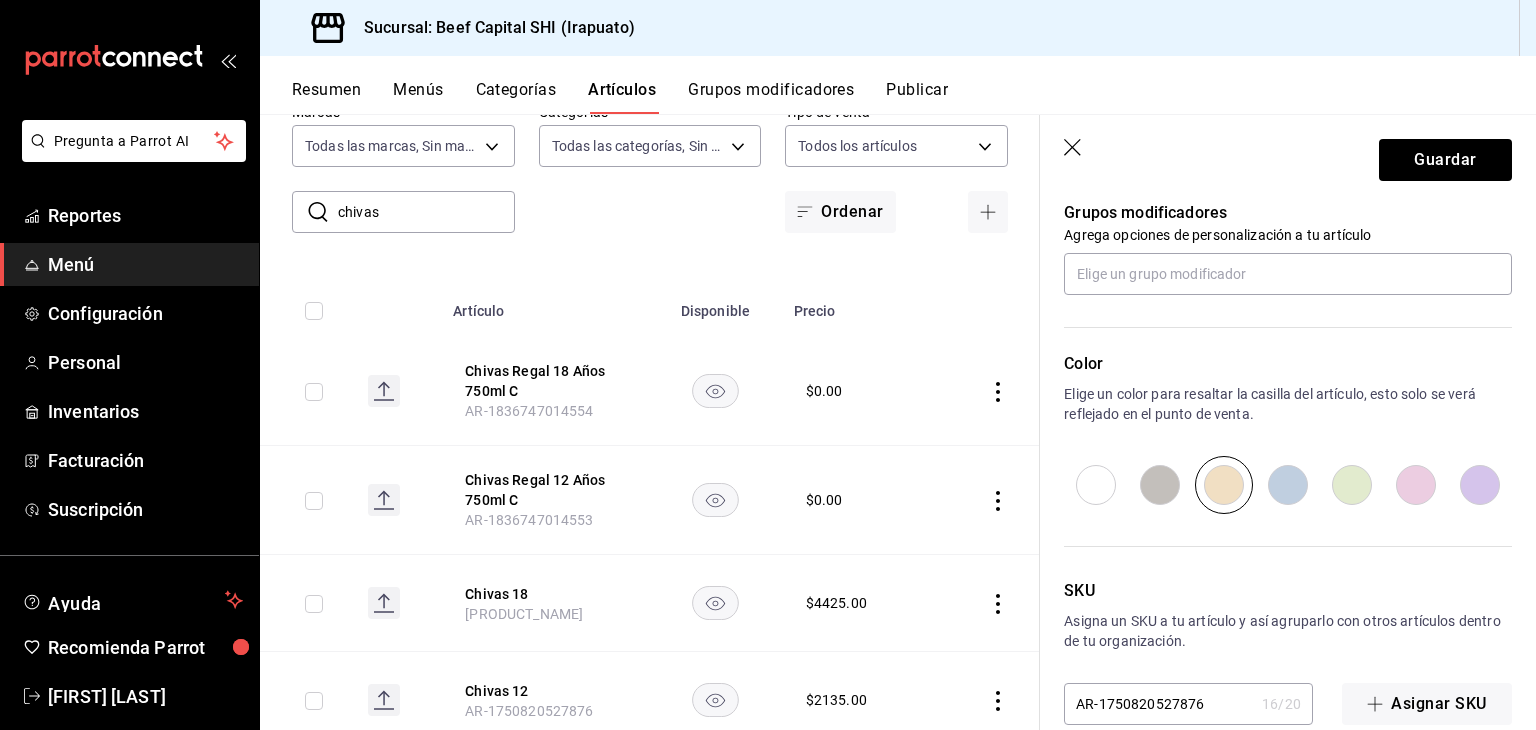 click at bounding box center [1224, 485] 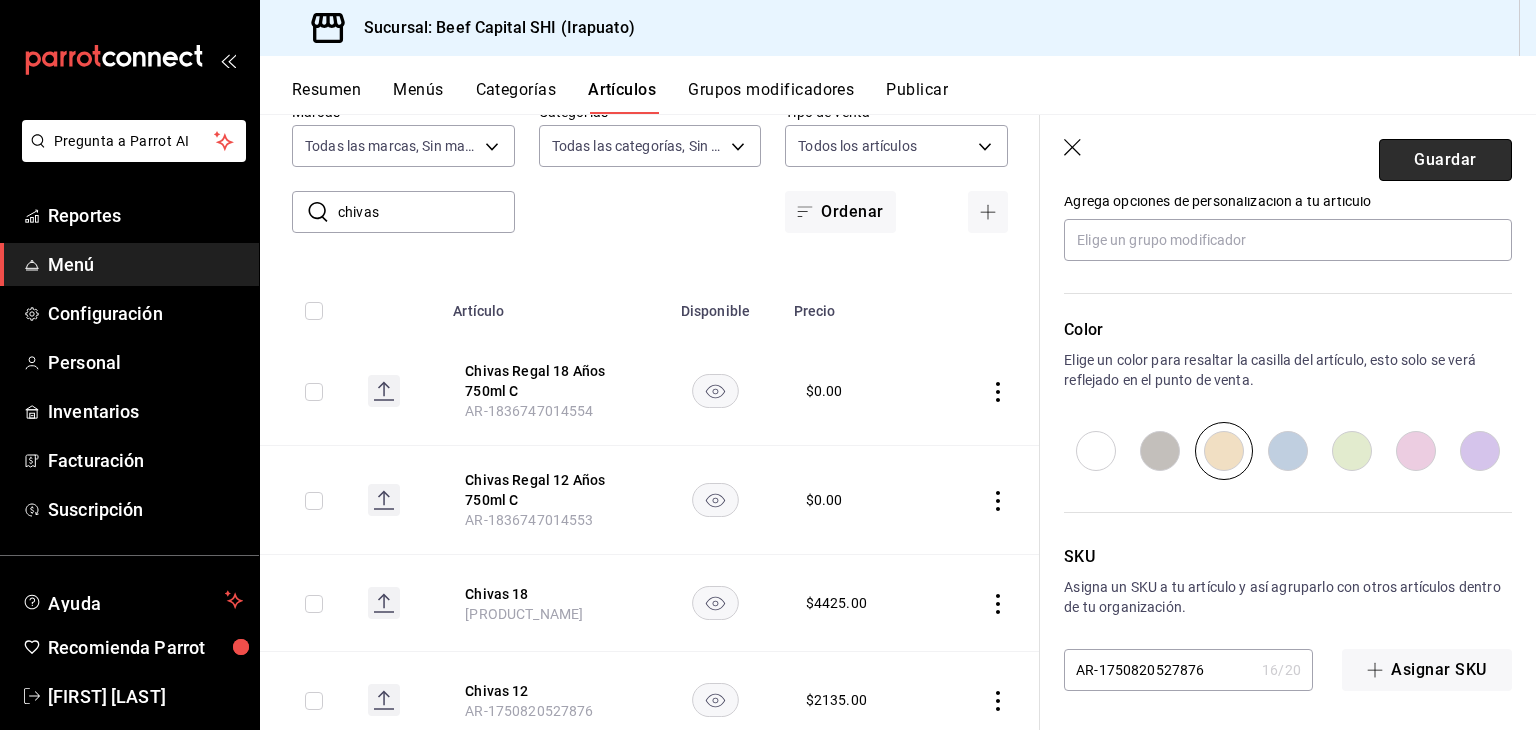click on "Guardar" at bounding box center [1445, 160] 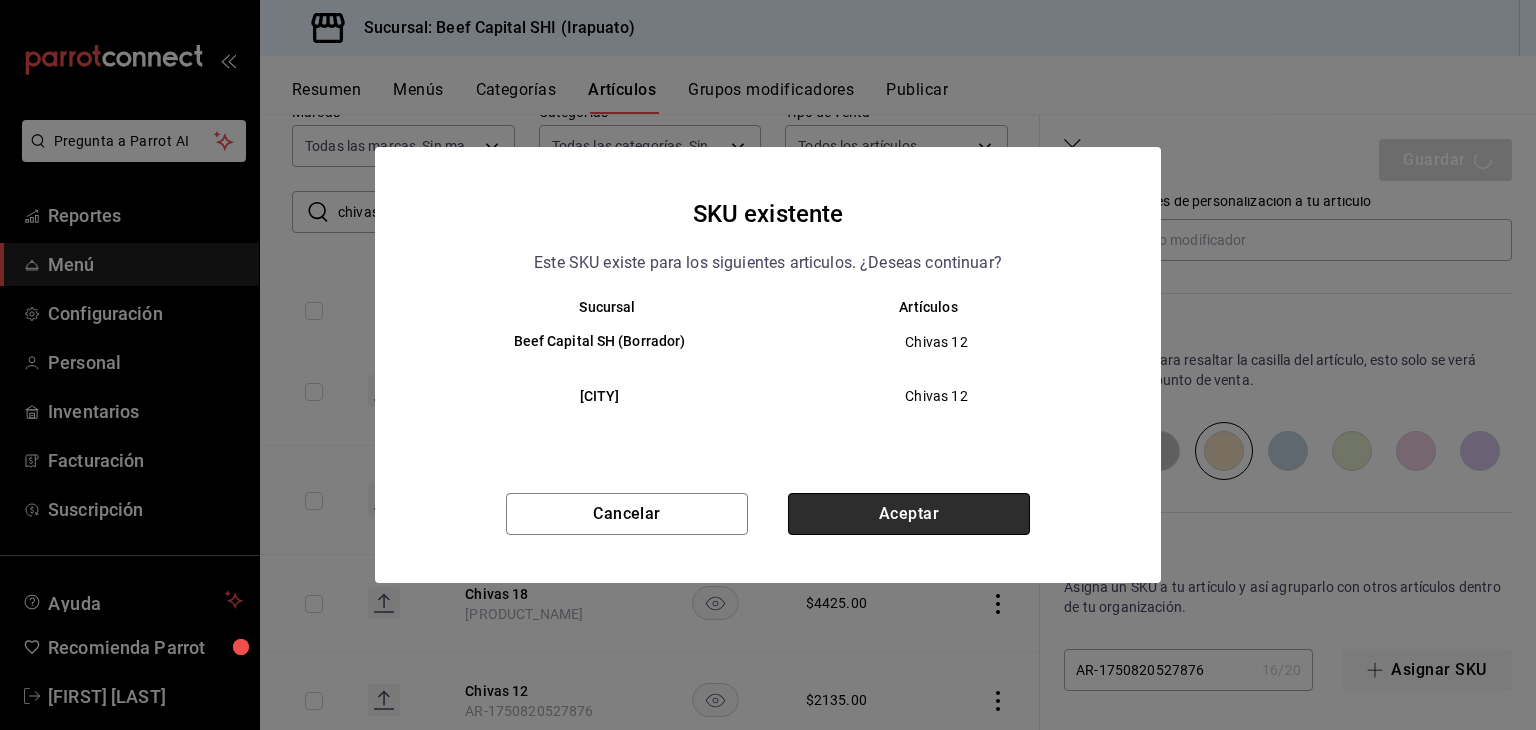 click on "Aceptar" at bounding box center [909, 514] 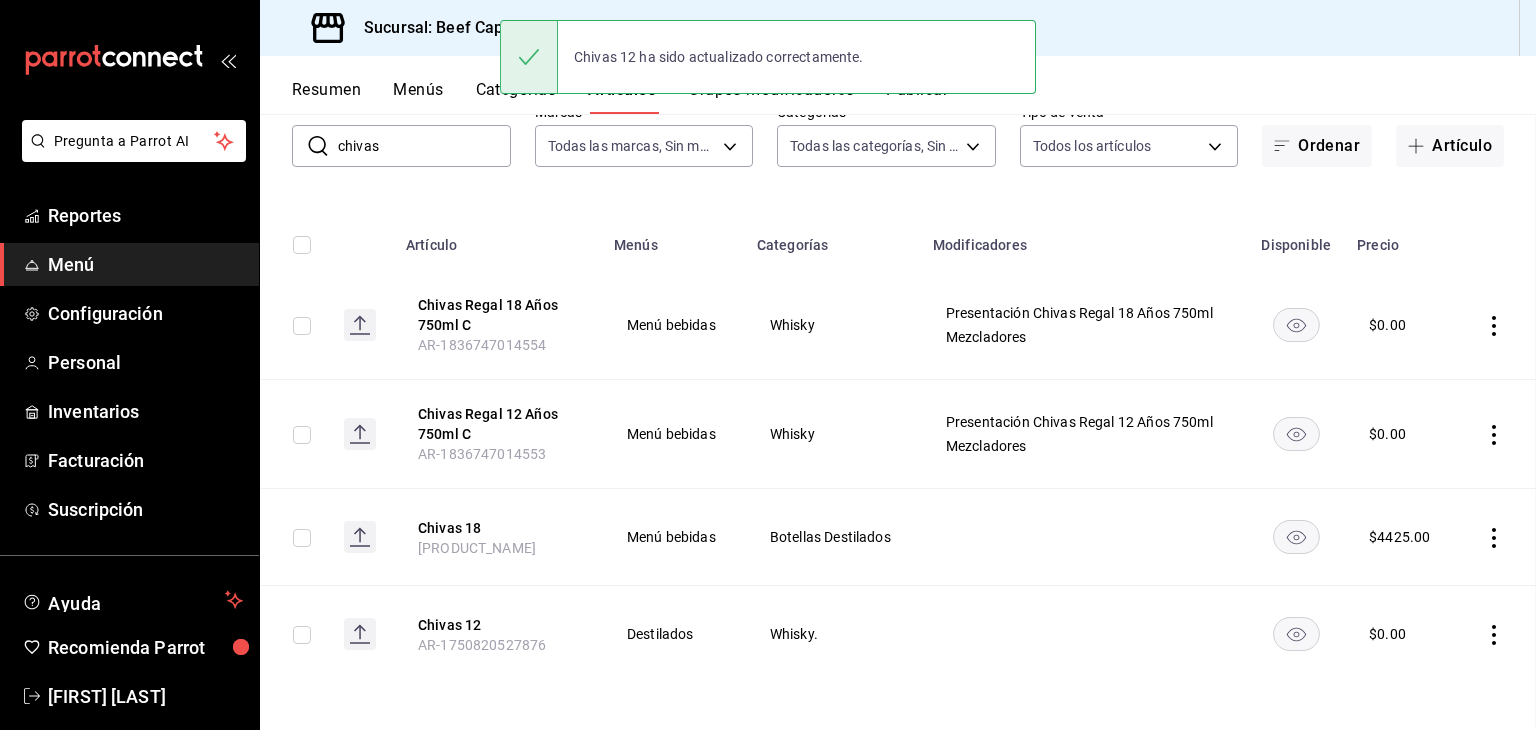 scroll, scrollTop: 0, scrollLeft: 0, axis: both 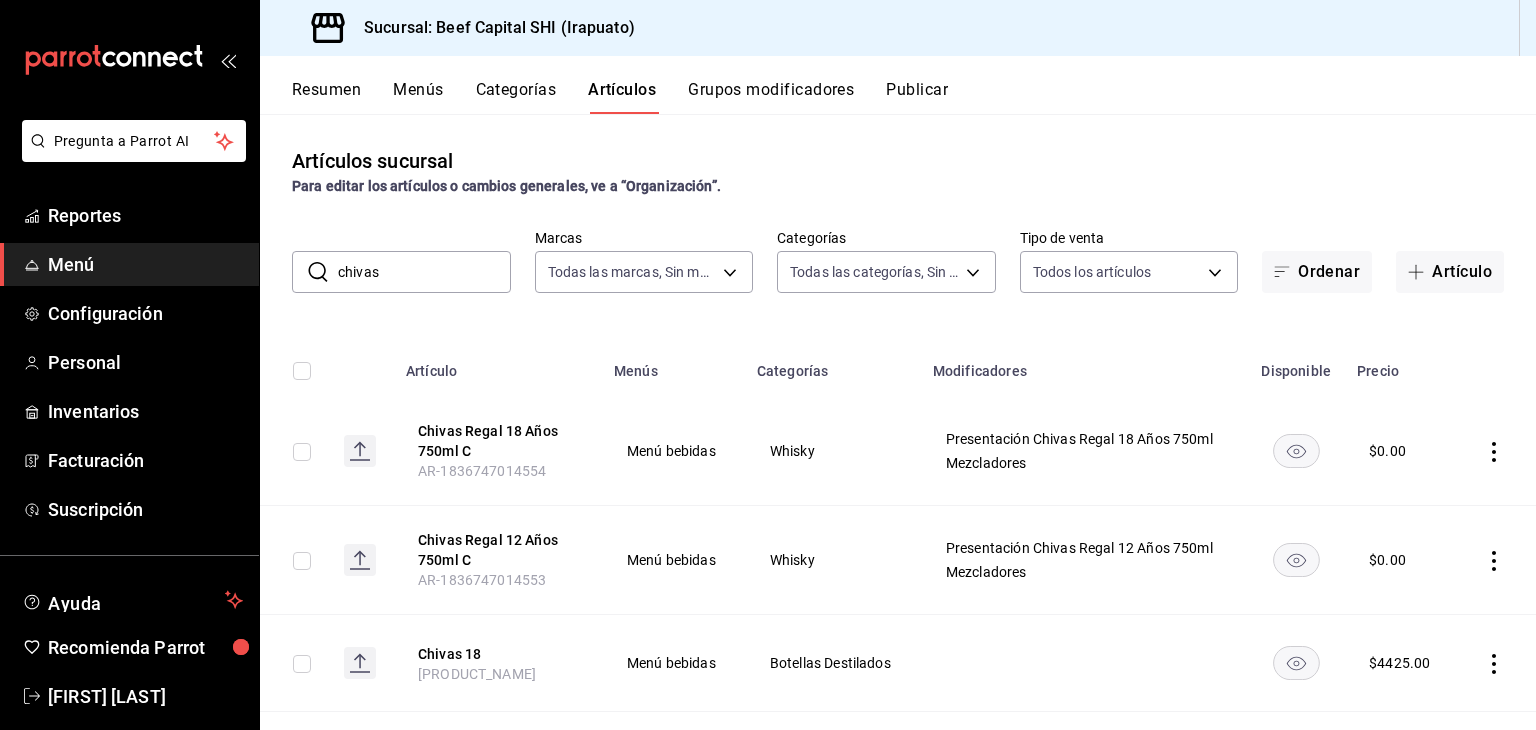 click on "Grupos modificadores" at bounding box center (771, 97) 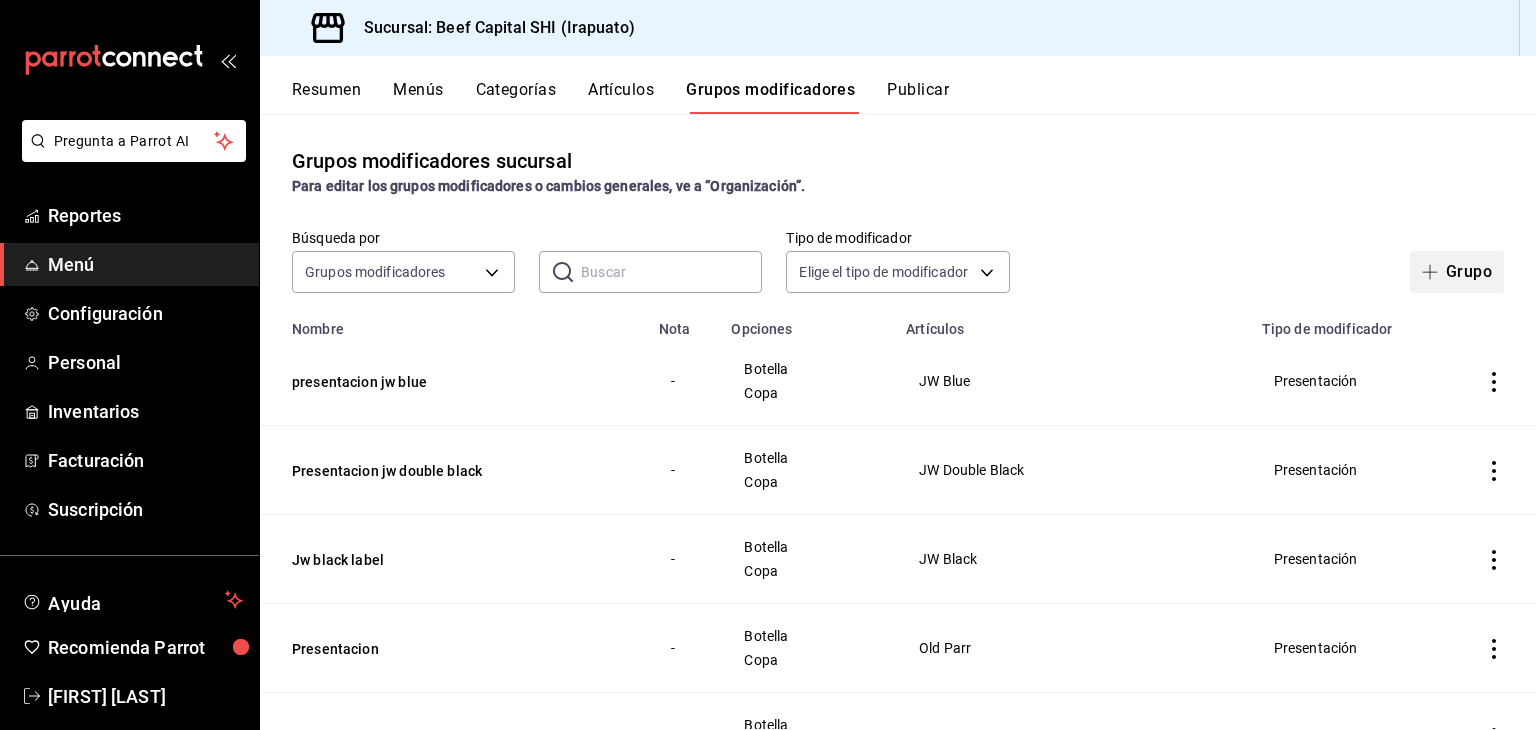 click 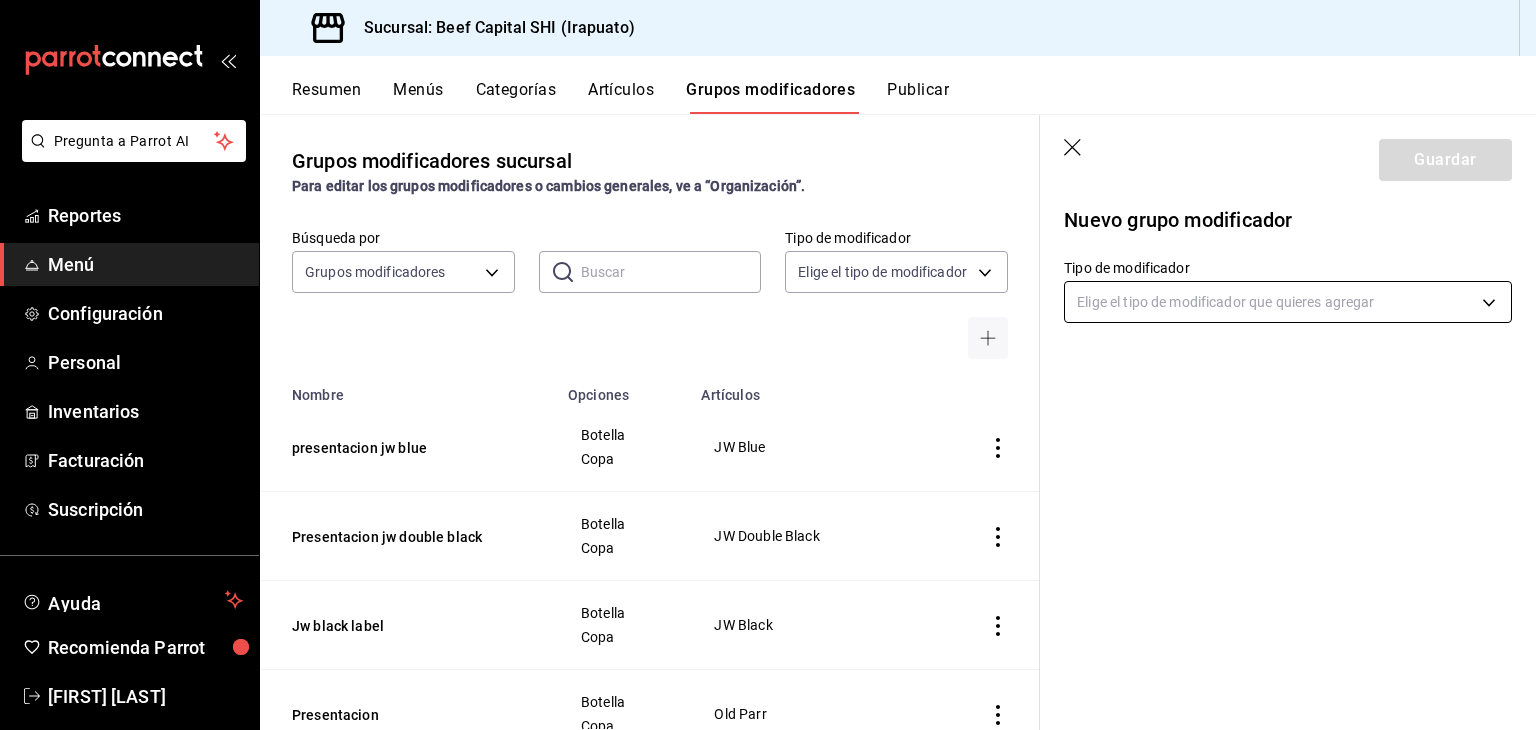 click on "Pregunta a Parrot AI Reportes   Menú   Configuración   Personal   Inventarios   Facturación   Suscripción   Ayuda Recomienda Parrot   Georgina Manrique   Sugerir nueva función   Sucursal: Beef Capital SHI (Irapuato) Resumen Menús Categorías Artículos Grupos modificadores Publicar Grupos modificadores sucursal Para editar los grupos modificadores o cambios generales, ve a “Organización”. Búsqueda por Grupos modificadores GROUP ​ ​ Tipo de modificador Elige el tipo de modificador Nombre Opciones Artículos presentacion jw blue Botella Copa JW Blue Presentacion jw double black Botella Copa JW Double Black Jw black label Botella Copa JW Black Presentacion Botella Copa Old Parr presentacion Botella Copa The Glenlive 12 Presentacion red label Botella Copa JW Red Label Presentacion Botella Copa Macallan12 años presentacion botella copa Marques de Cáceres crianza Presentacion botella copa Marques de caceres verdejo Presentación Muriel Crianza Botella Copa Muriel Crianza Herradura reposado 0.5 .5" at bounding box center [768, 365] 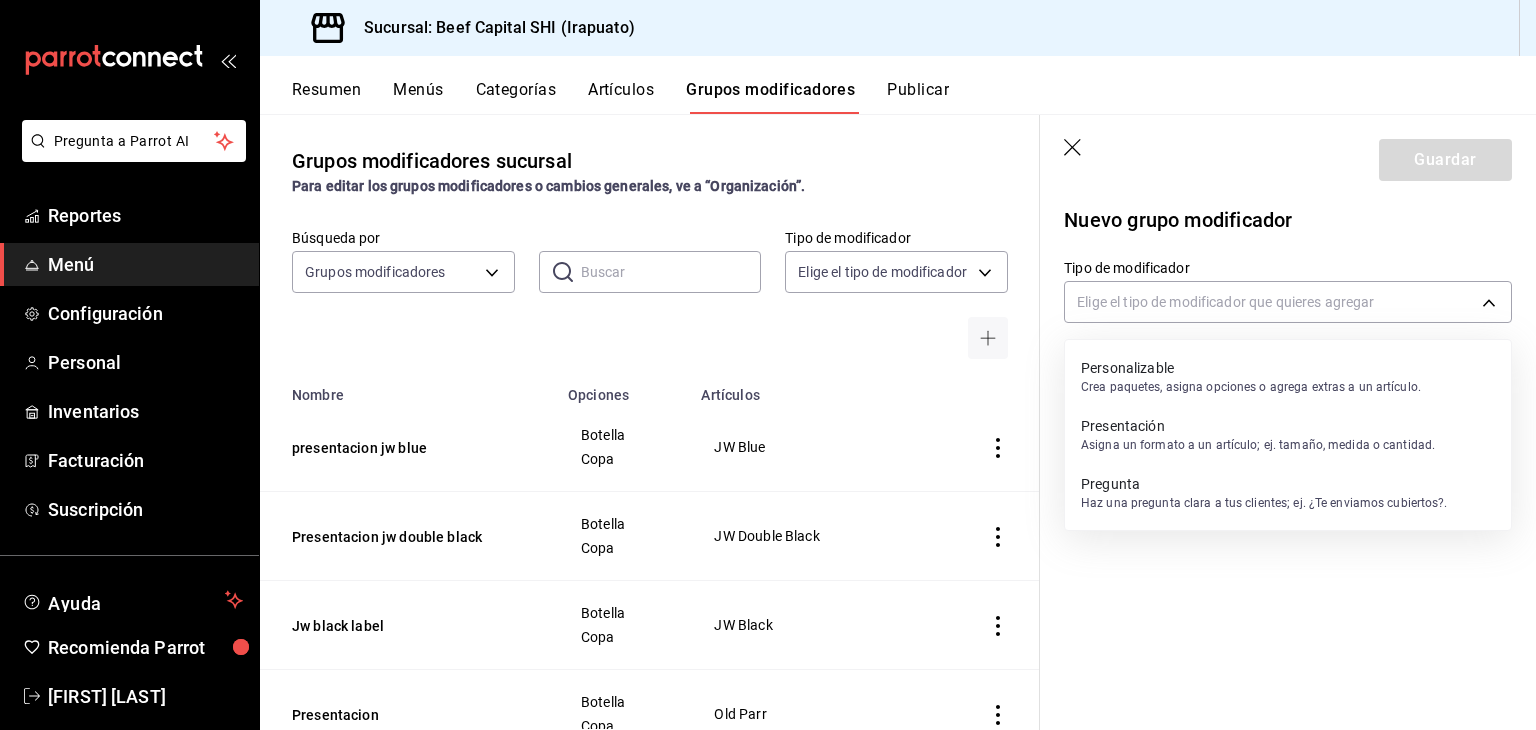 click on "Presentación" at bounding box center [1258, 426] 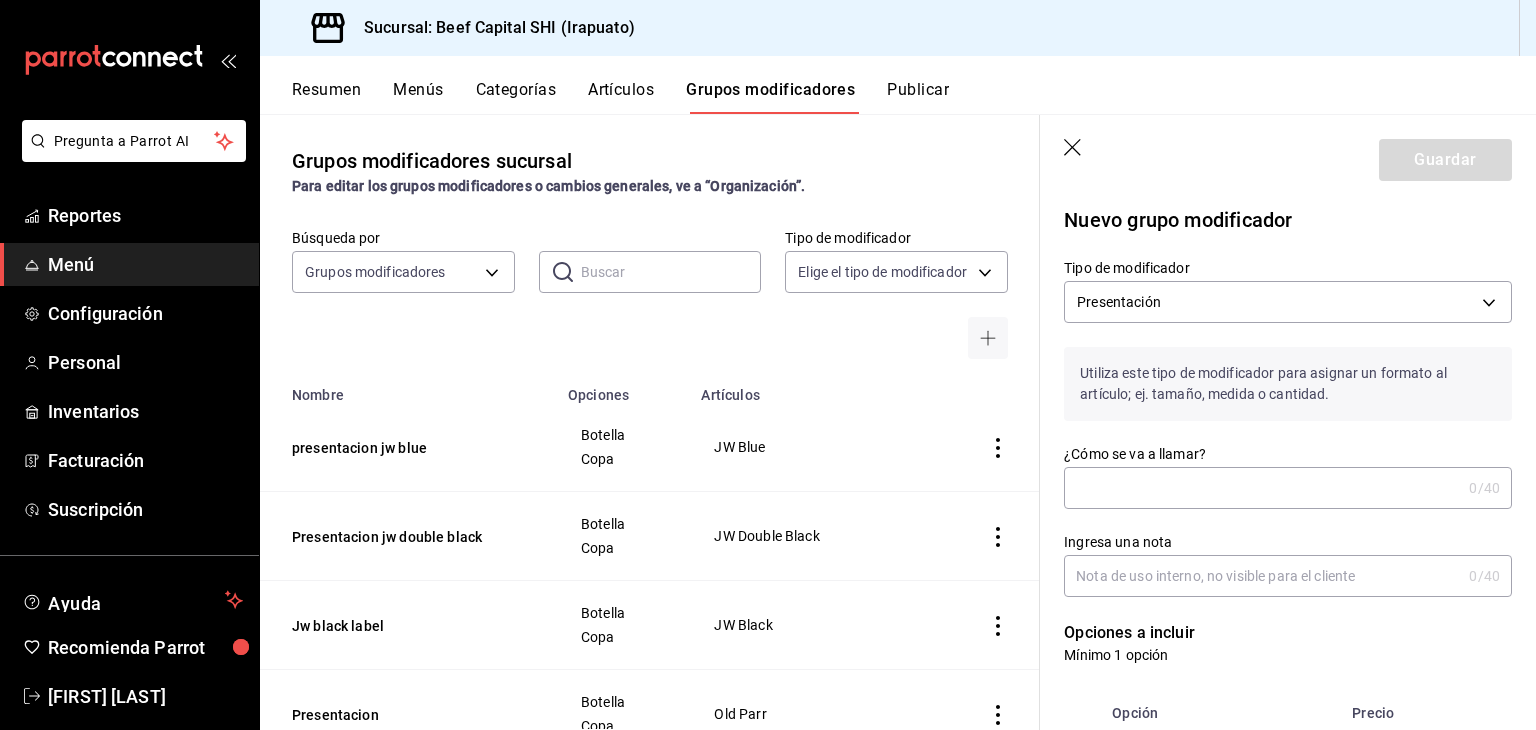 click on "¿Cómo se va a llamar?" at bounding box center (1262, 488) 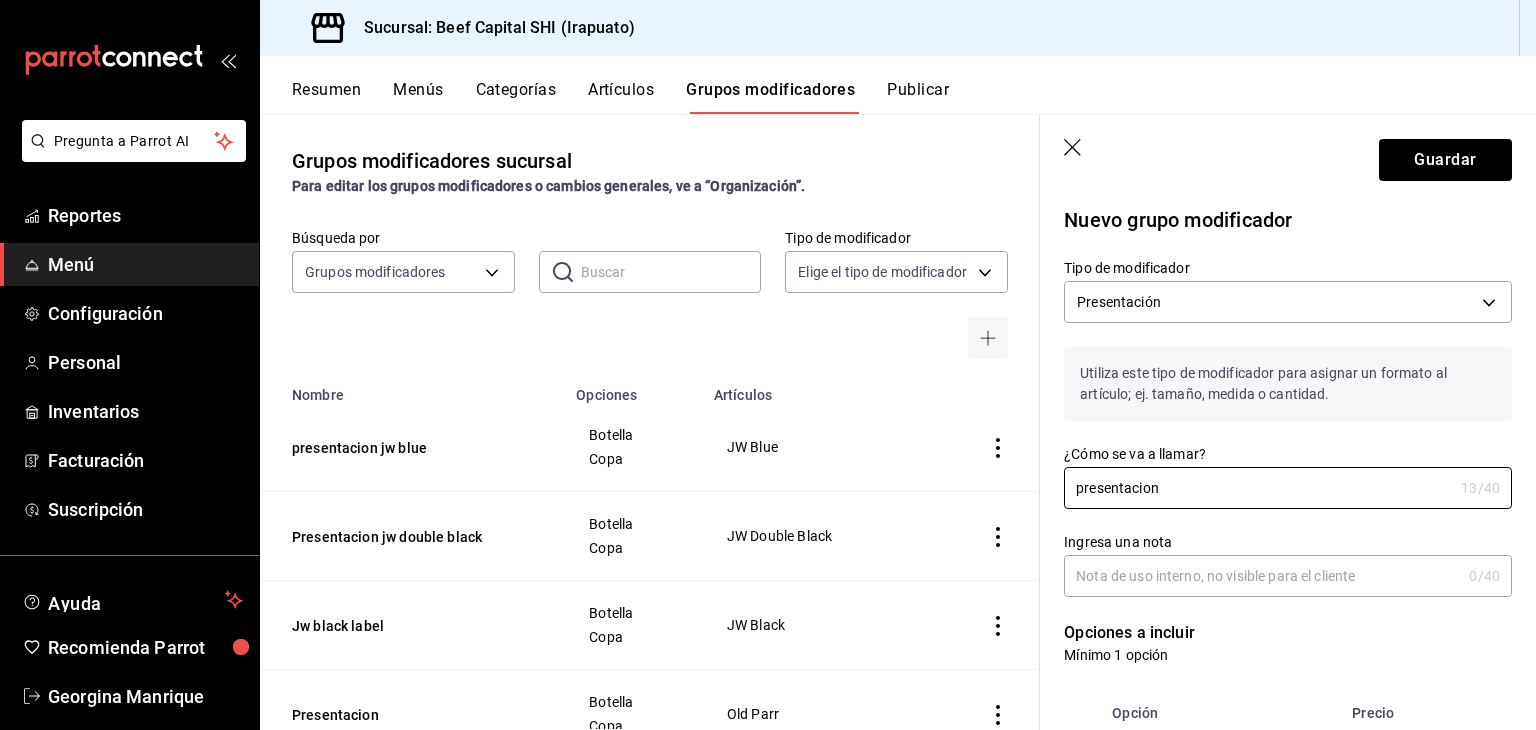 scroll, scrollTop: 0, scrollLeft: 0, axis: both 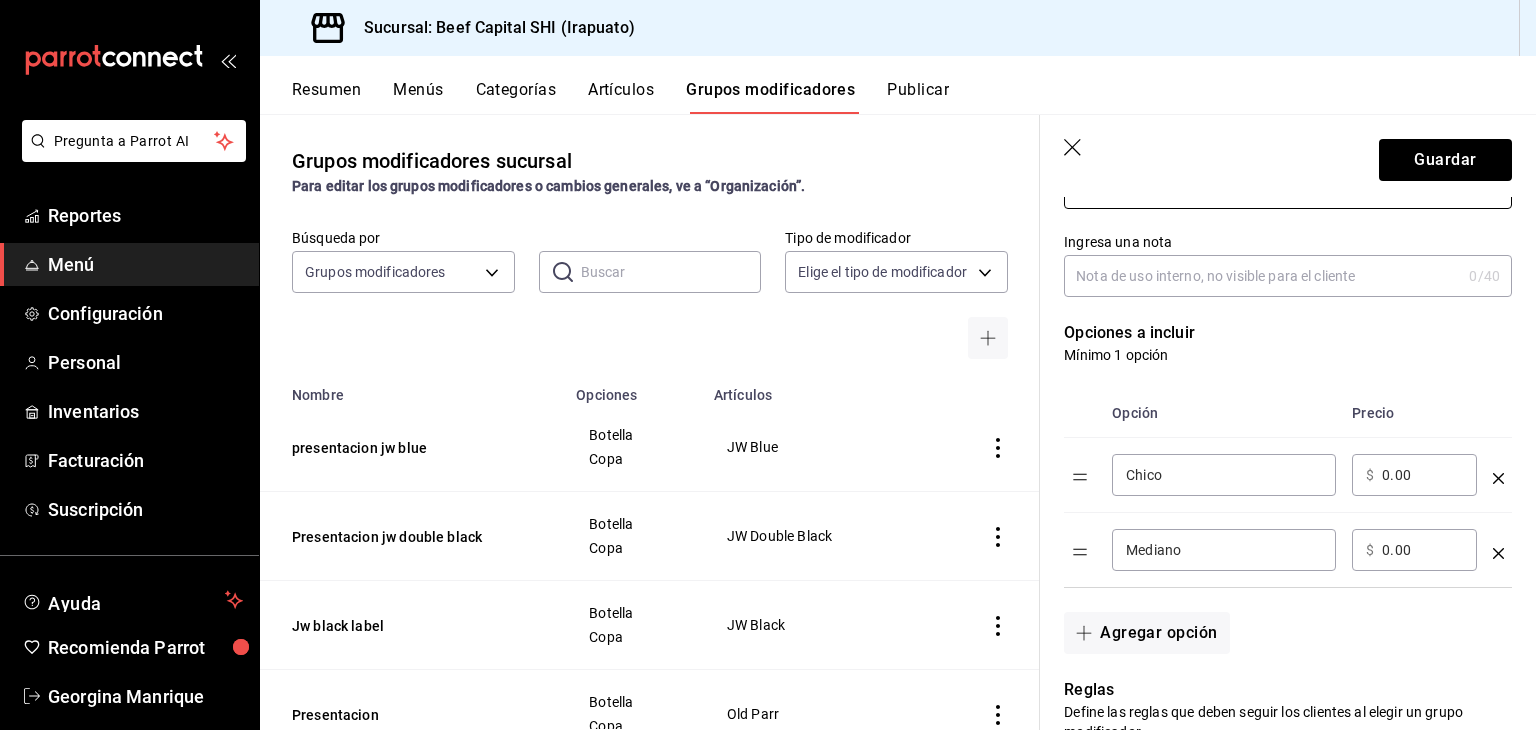 type on "presentacion chivas 12" 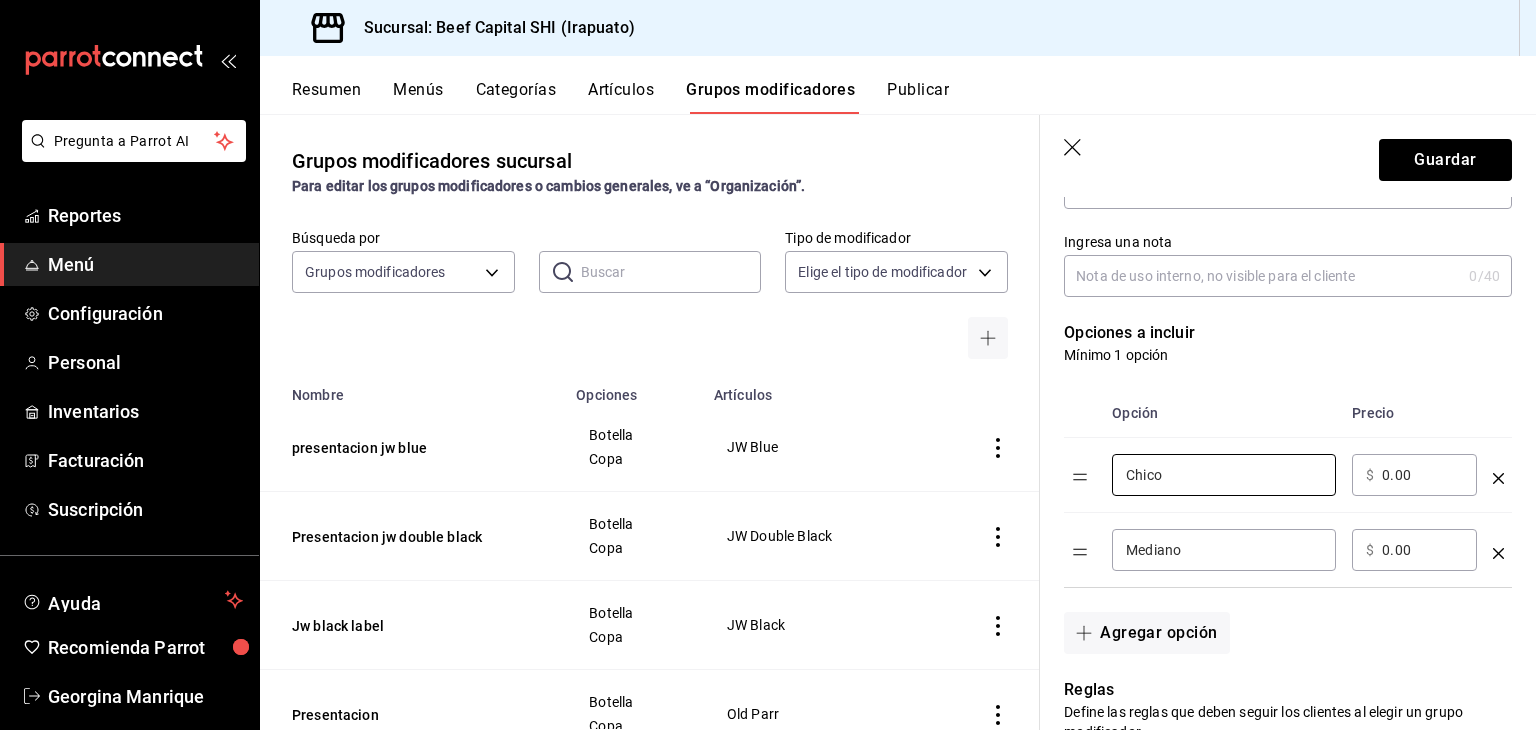 drag, startPoint x: 1261, startPoint y: 483, endPoint x: 1092, endPoint y: 485, distance: 169.01184 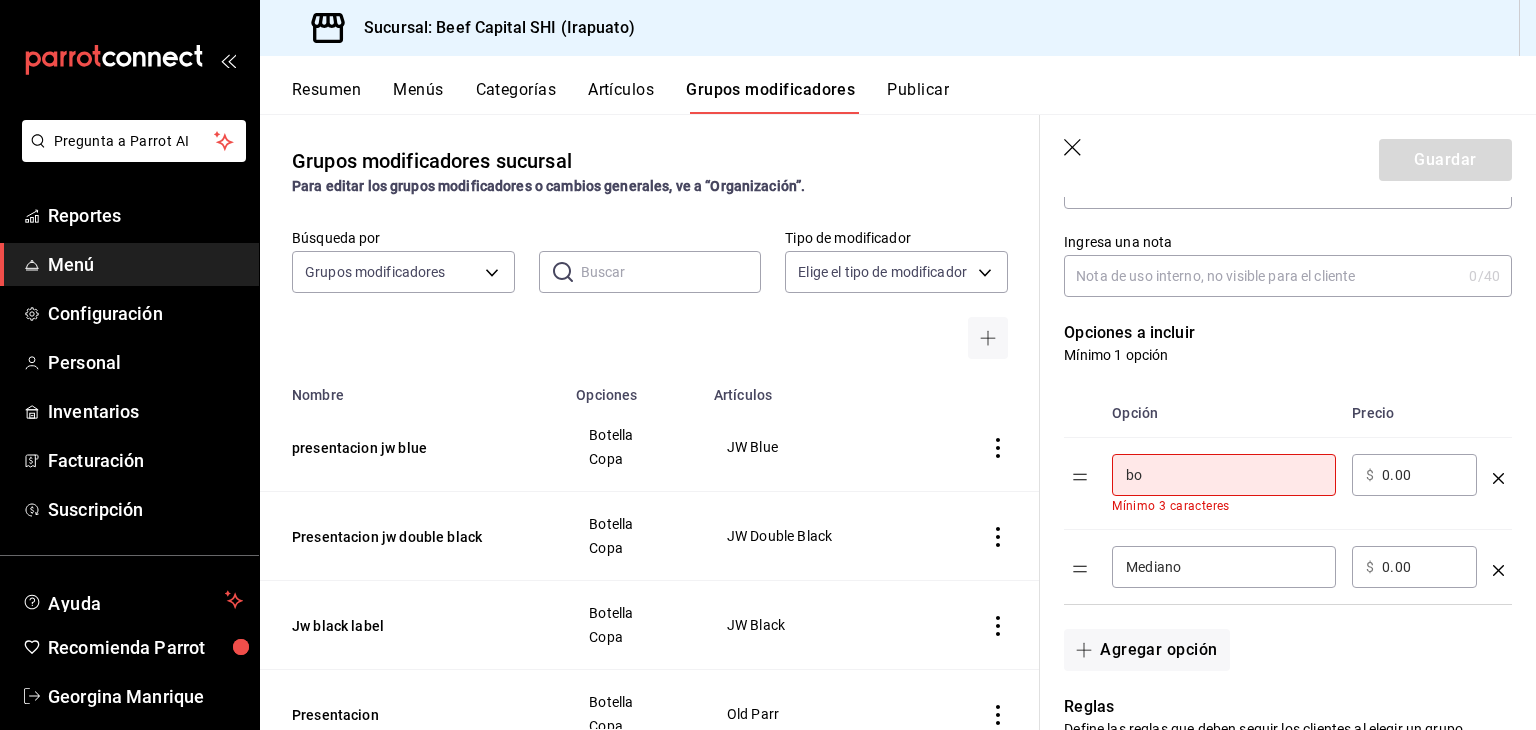 type on "Botella" 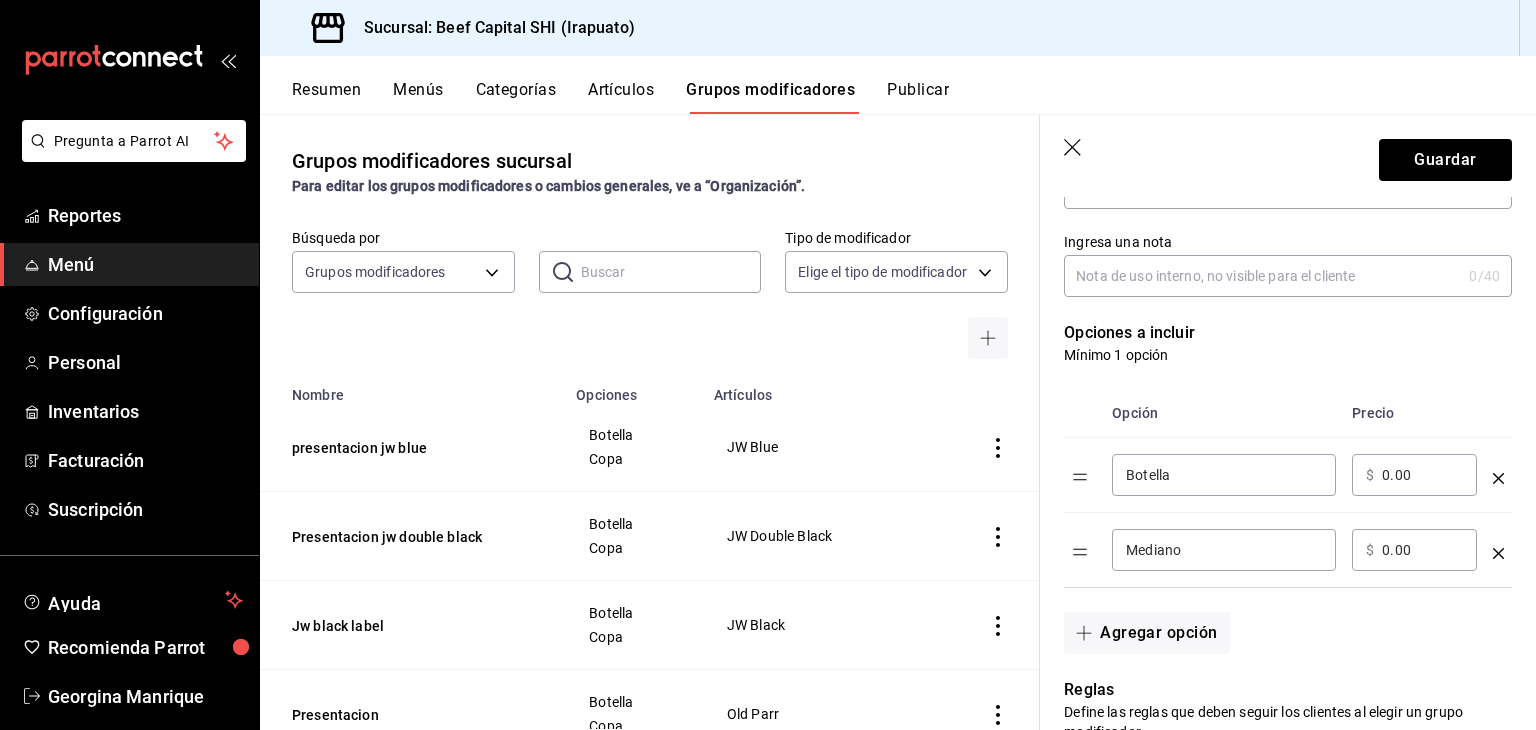 drag, startPoint x: 1176, startPoint y: 563, endPoint x: 1139, endPoint y: 564, distance: 37.01351 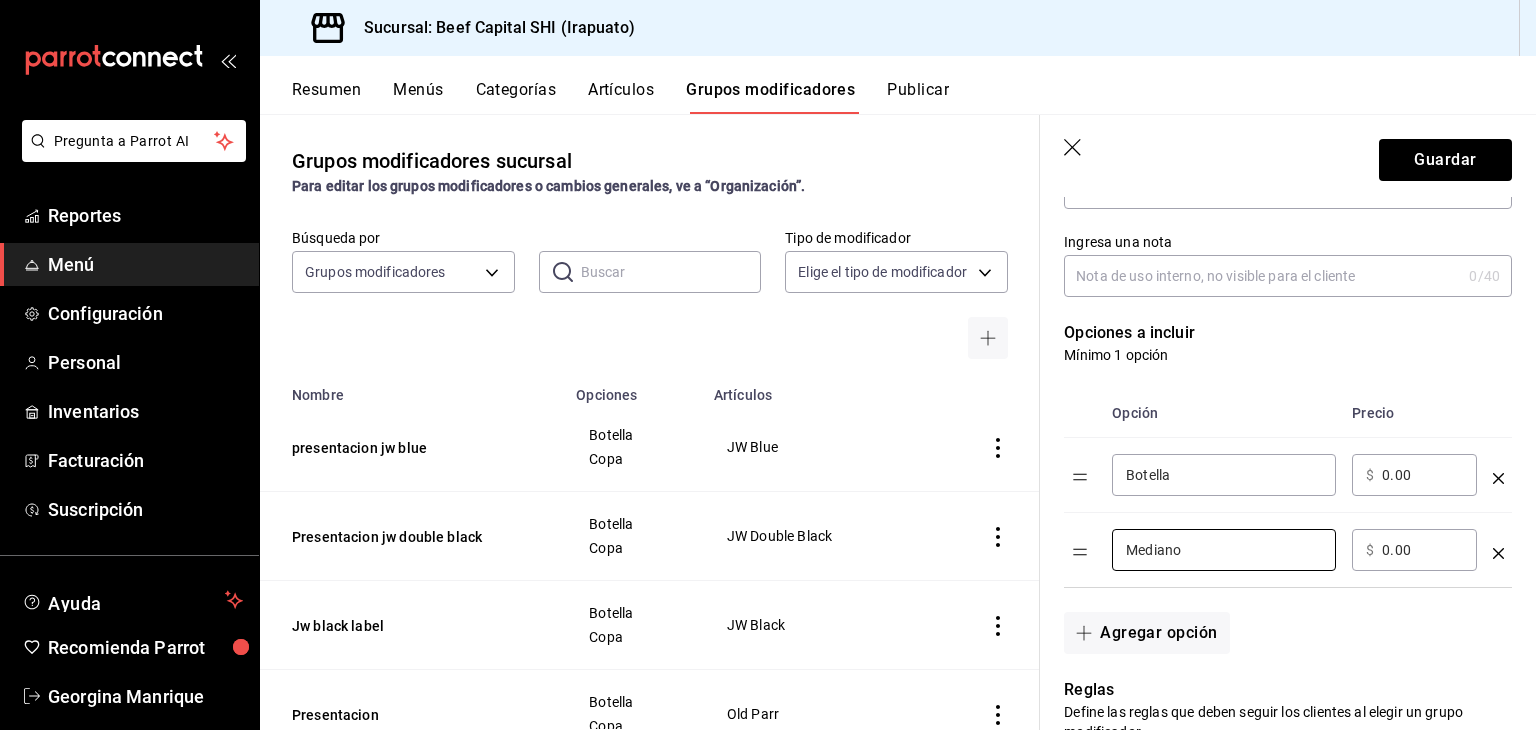 drag, startPoint x: 1195, startPoint y: 543, endPoint x: 1032, endPoint y: 553, distance: 163.30646 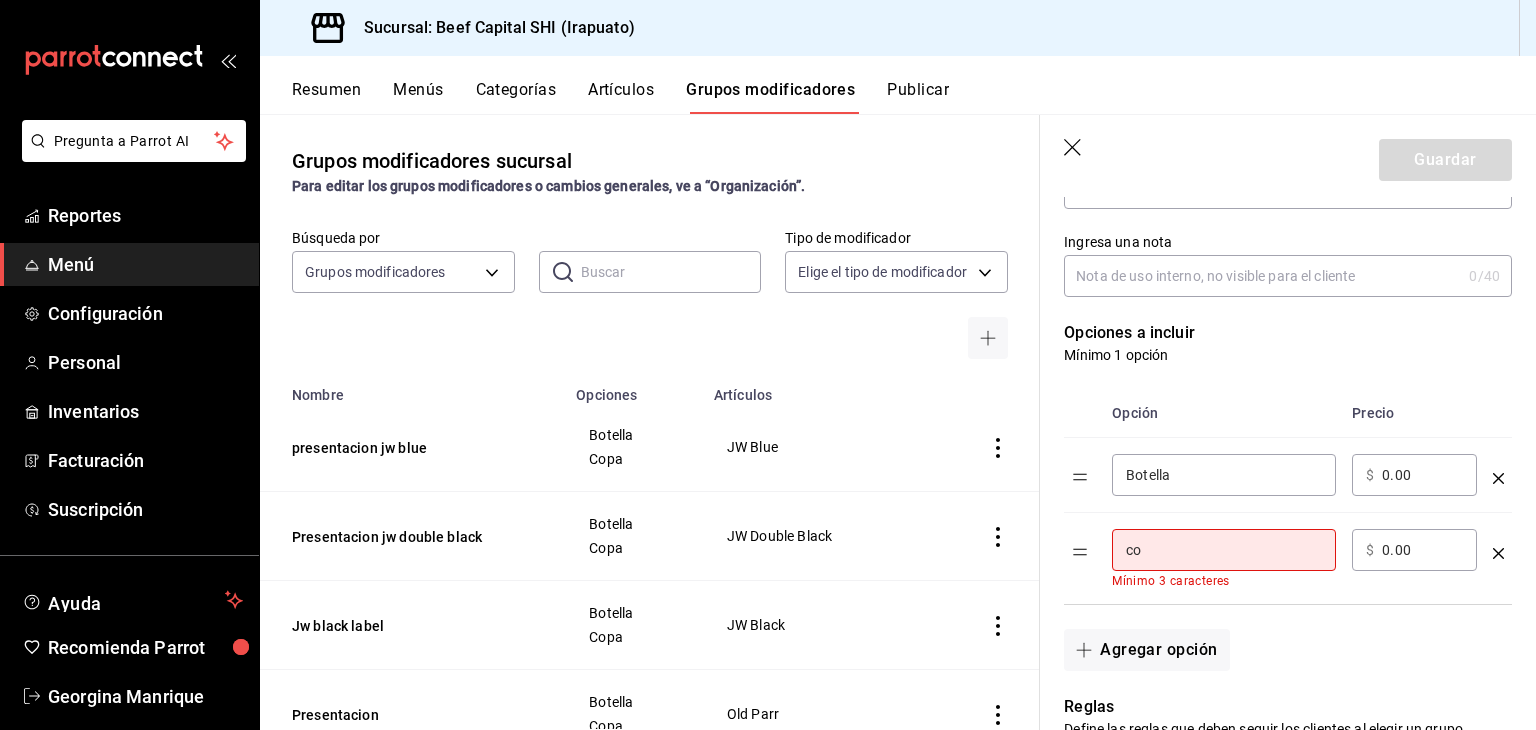 type on "Copa" 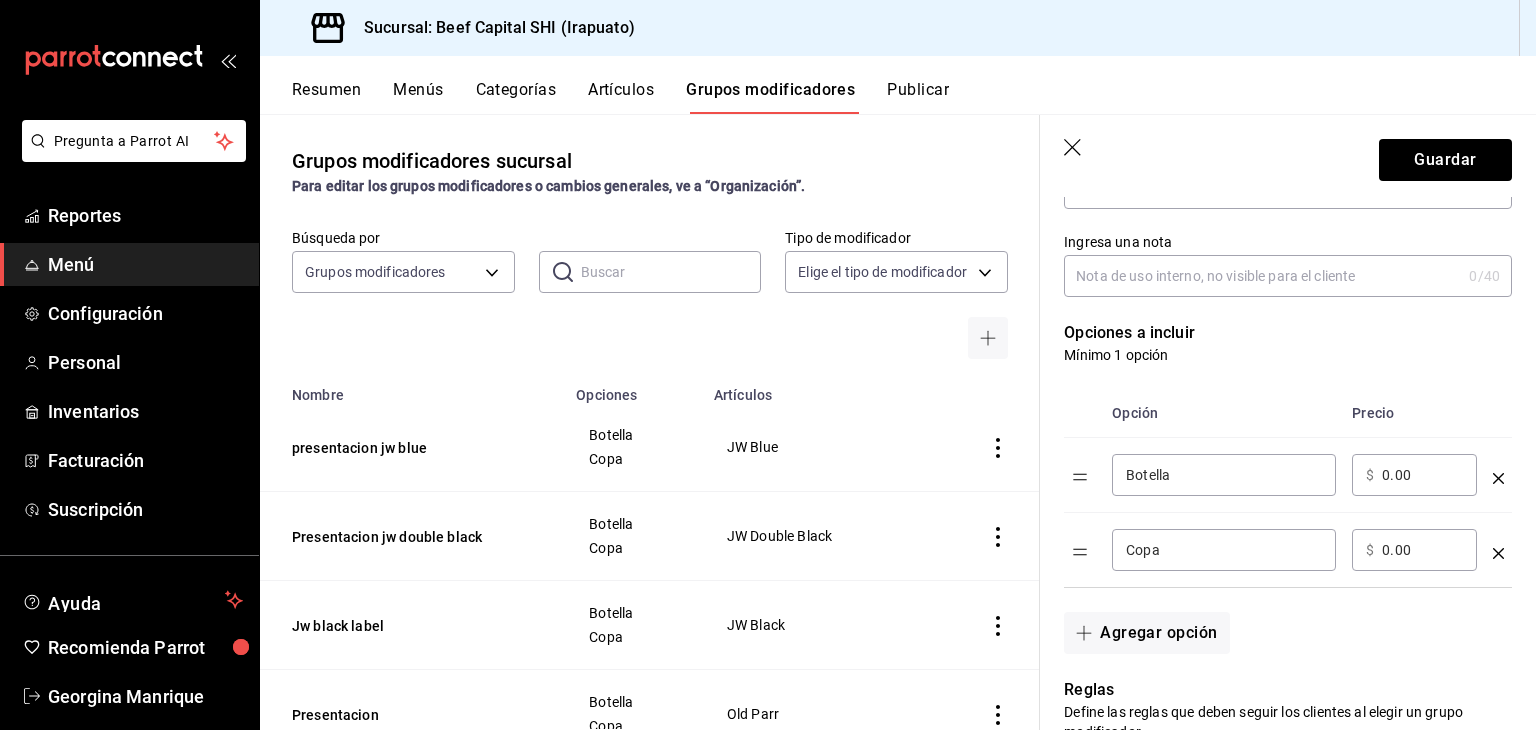 drag, startPoint x: 1419, startPoint y: 552, endPoint x: 1370, endPoint y: 552, distance: 49 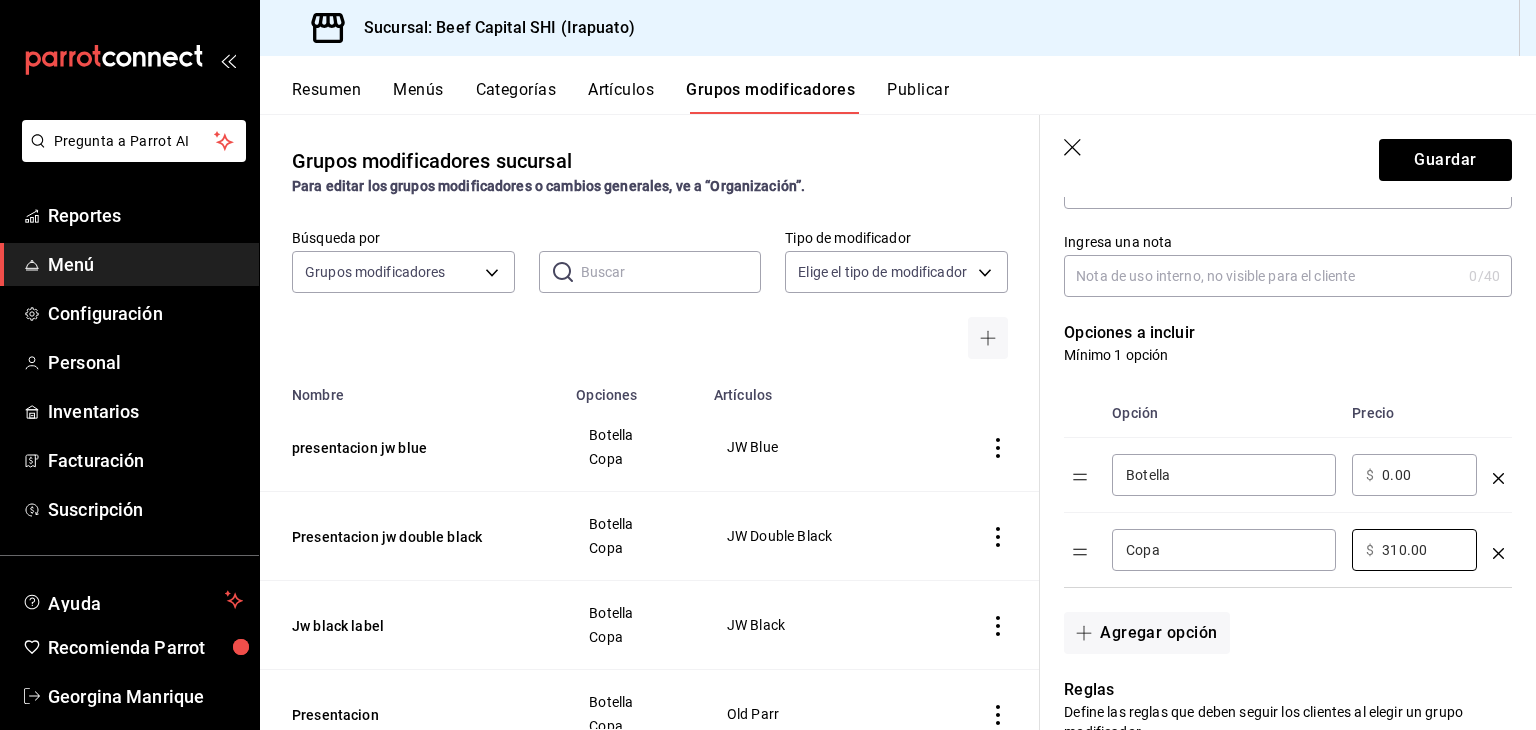 type on "310.00" 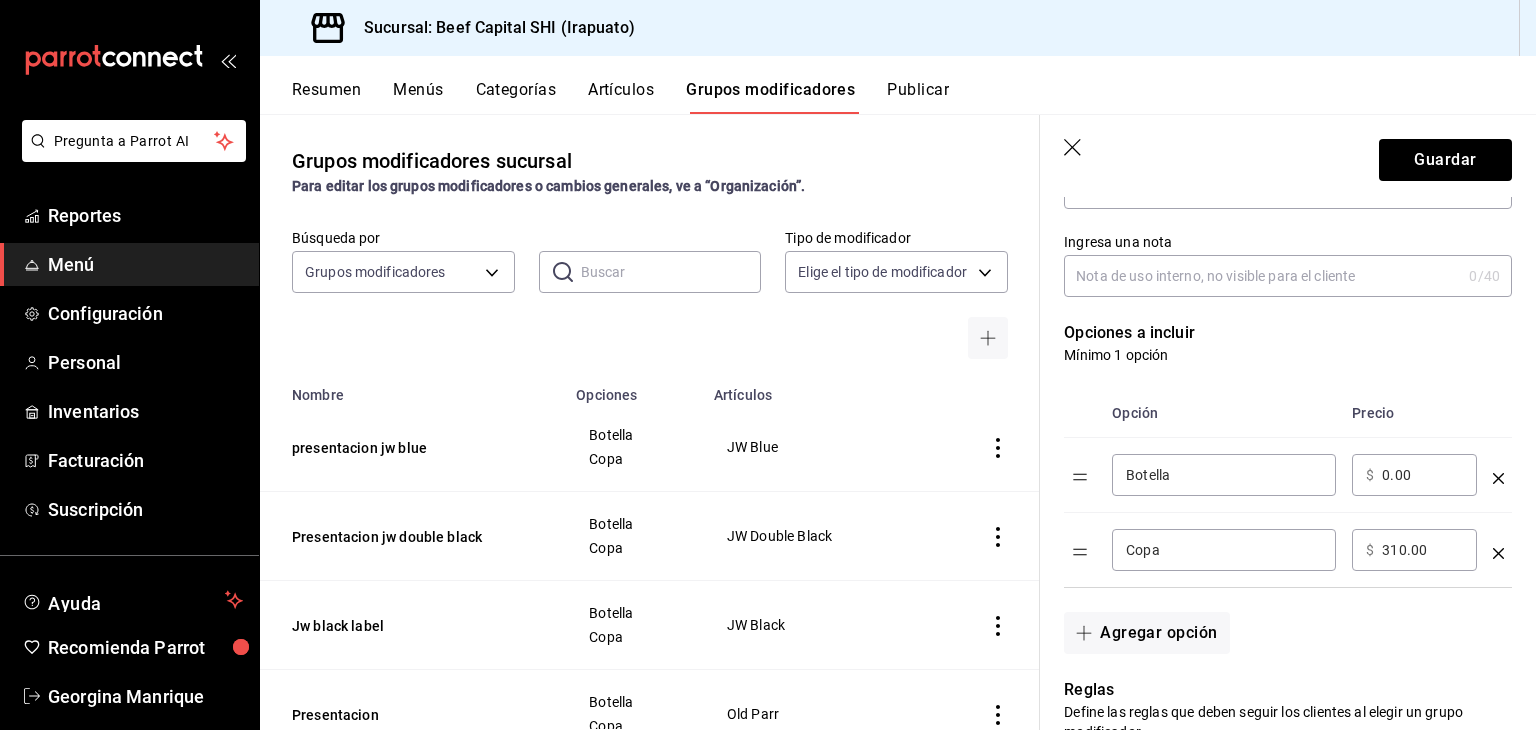 drag, startPoint x: 1414, startPoint y: 466, endPoint x: 1364, endPoint y: 469, distance: 50.08992 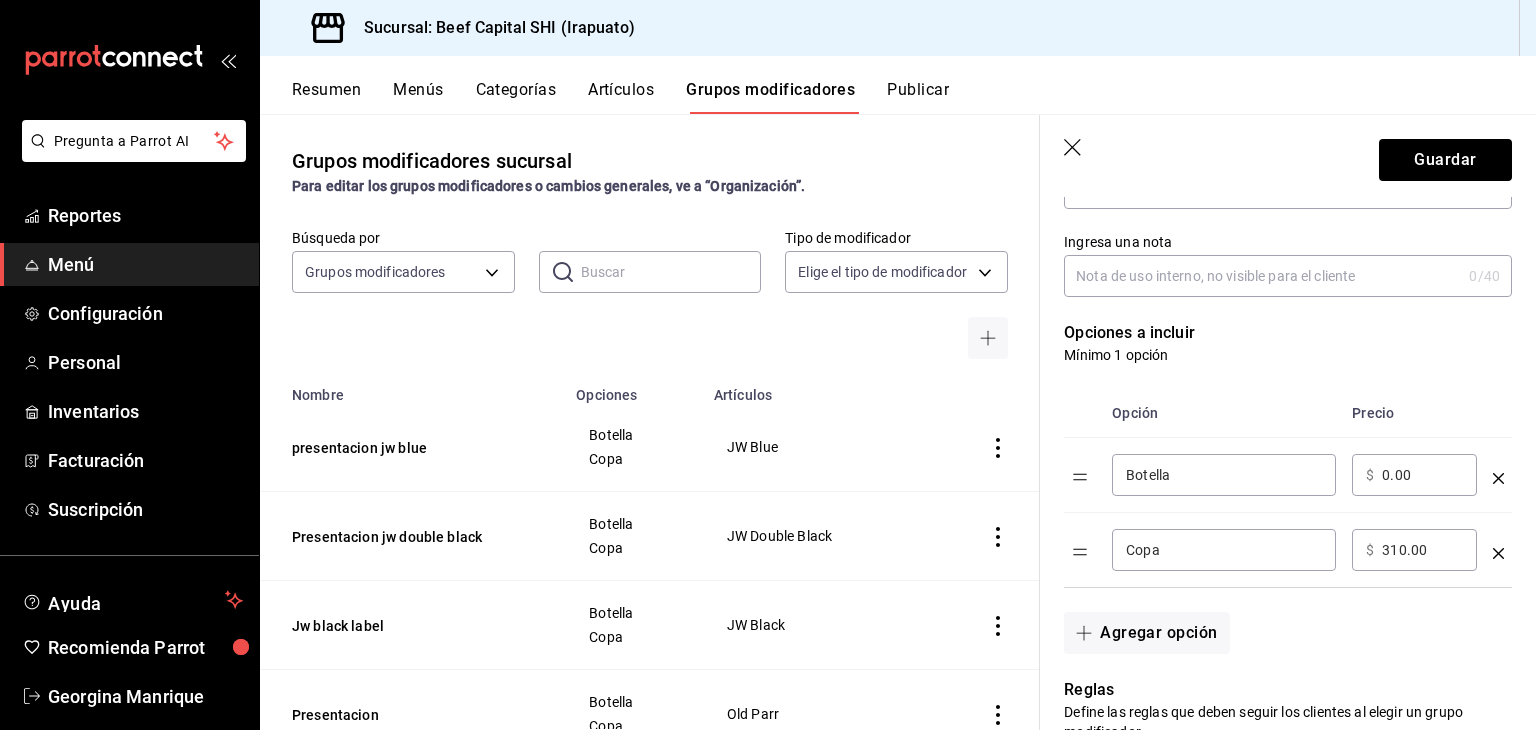 click on "​ $ 0.00 ​" at bounding box center [1414, 475] 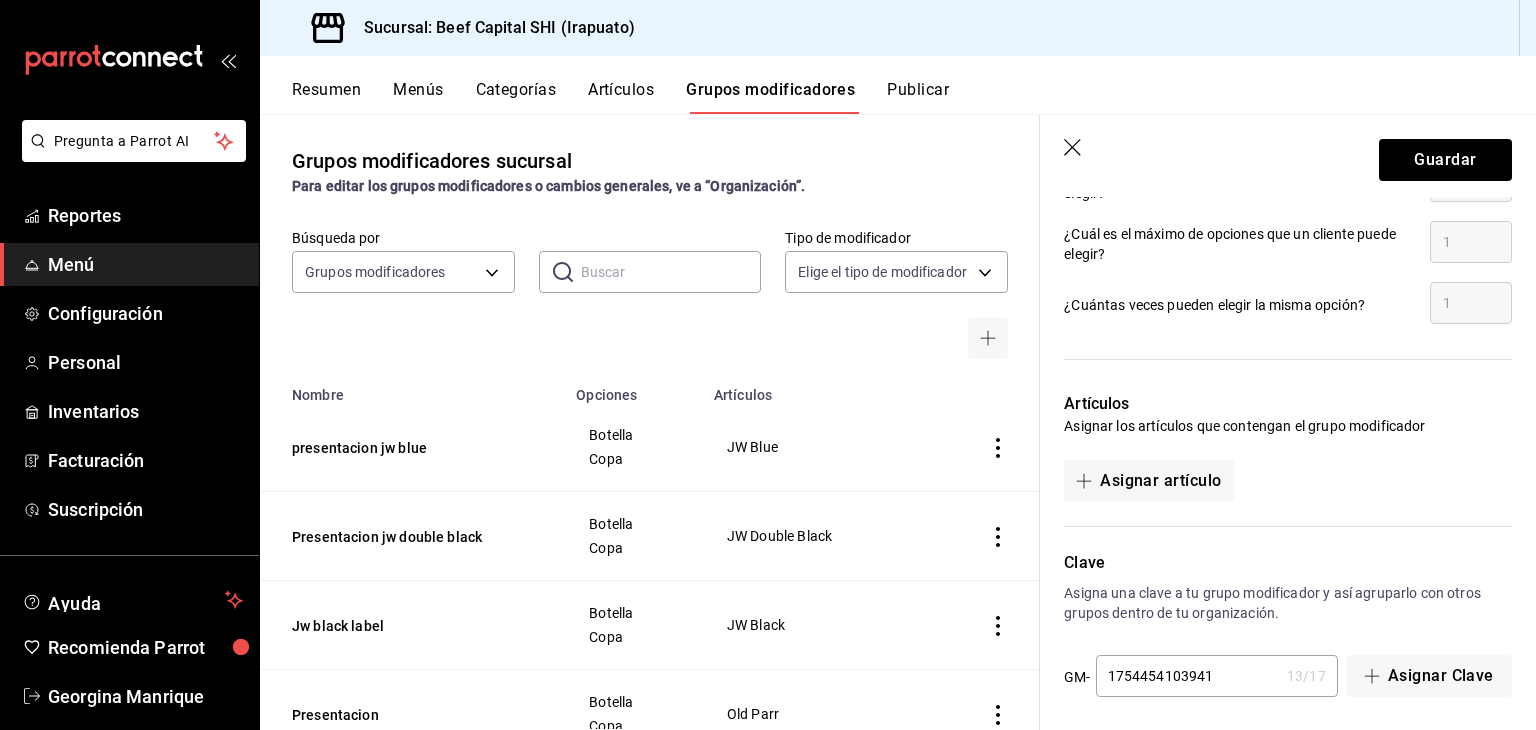 scroll, scrollTop: 992, scrollLeft: 0, axis: vertical 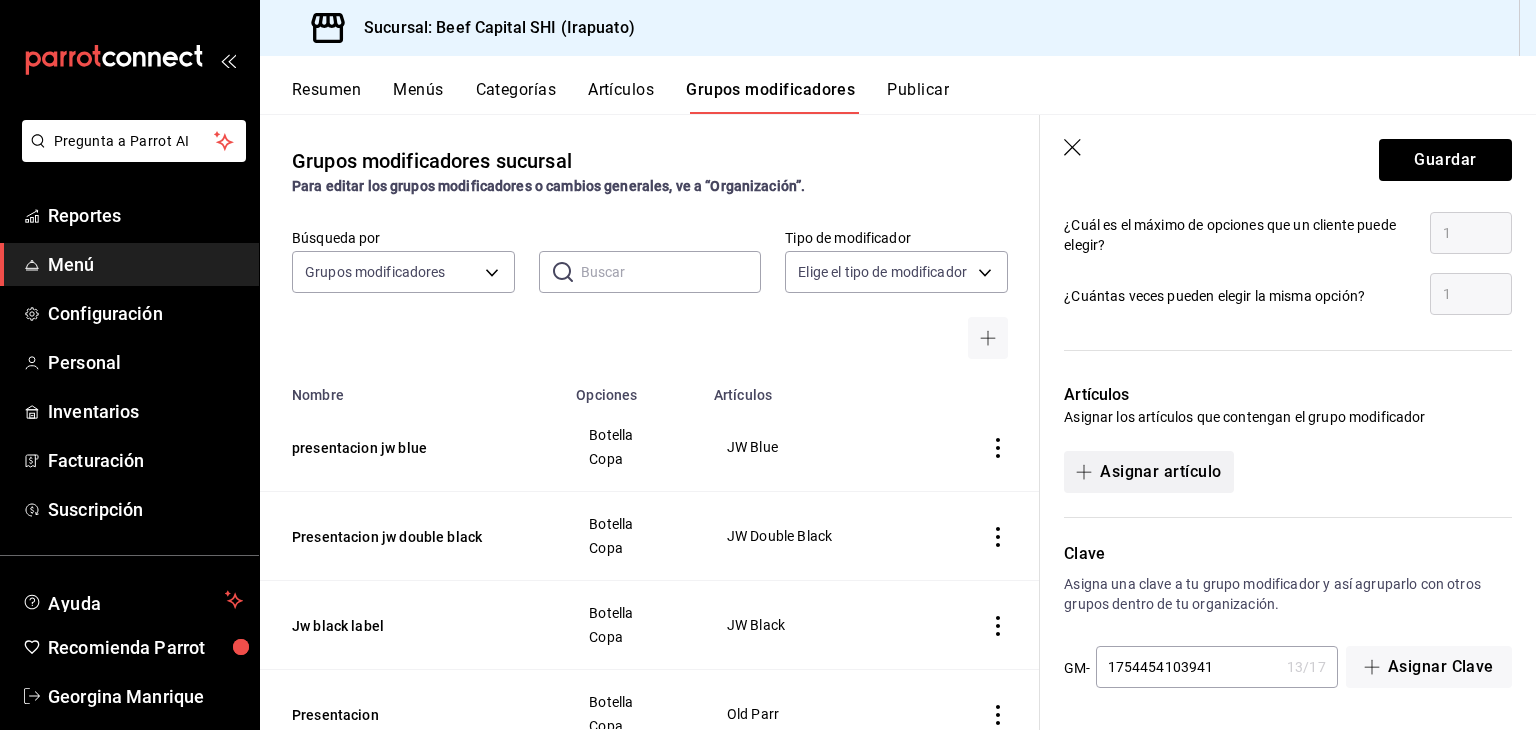 type on "2135.00" 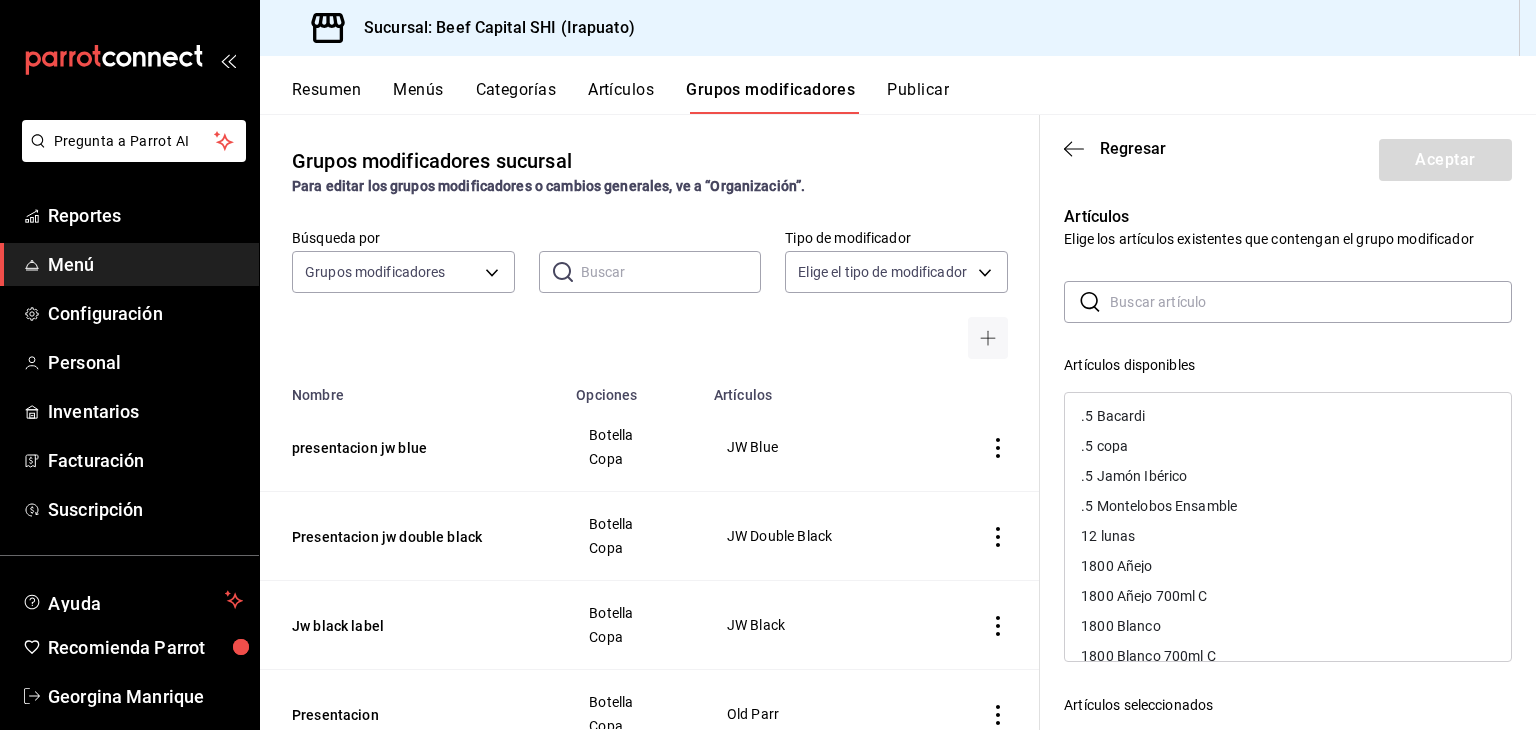 click at bounding box center (1311, 302) 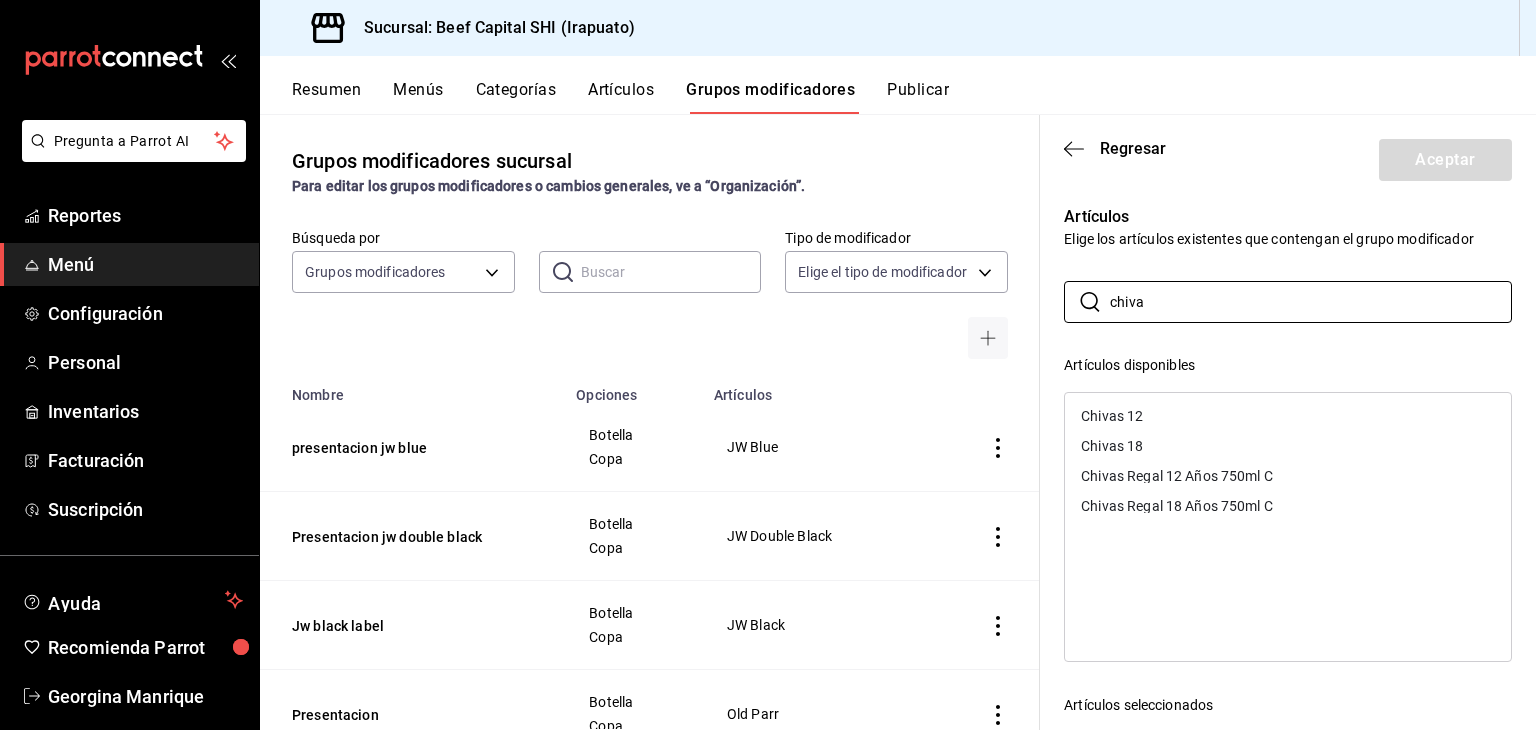 type on "chiva" 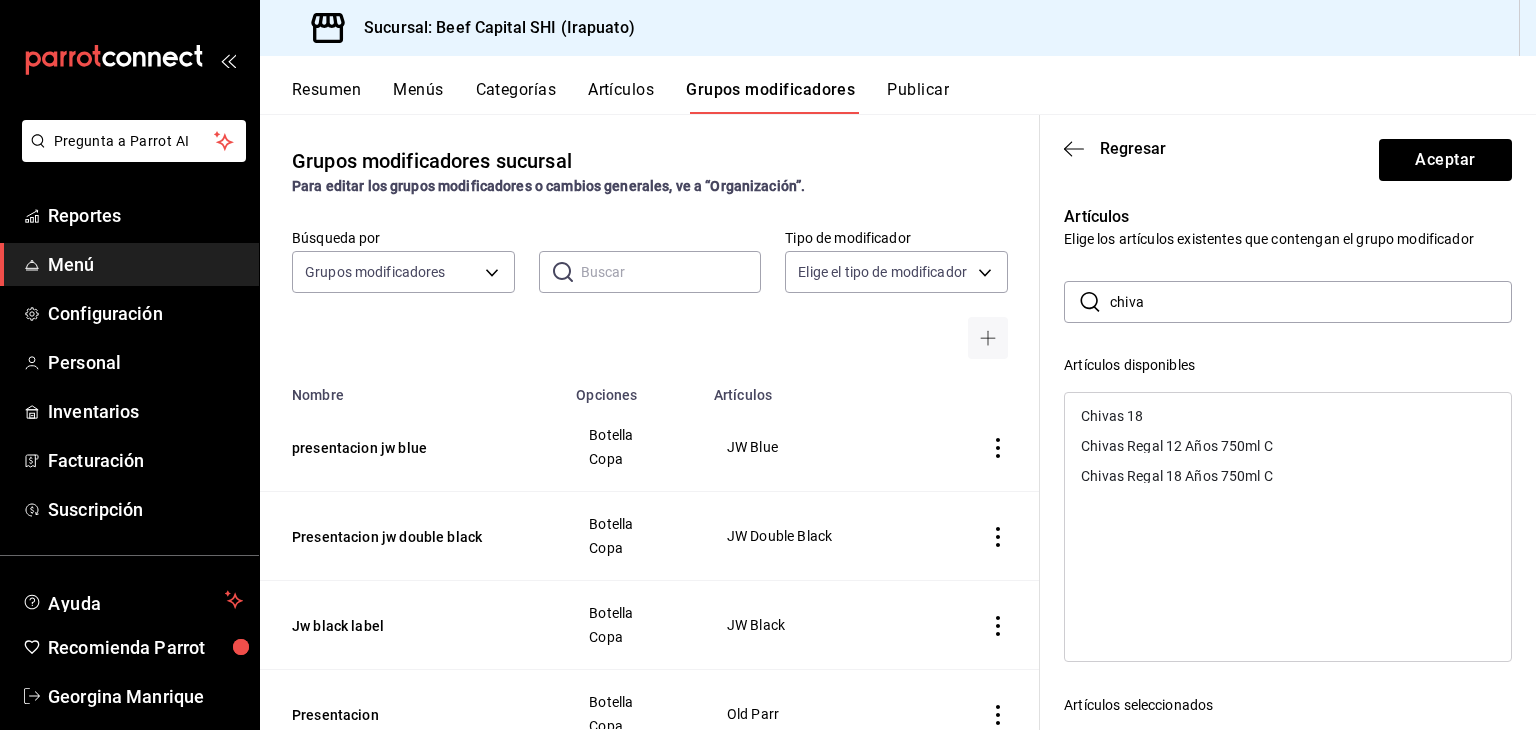 click on "Chivas 18" at bounding box center (1288, 416) 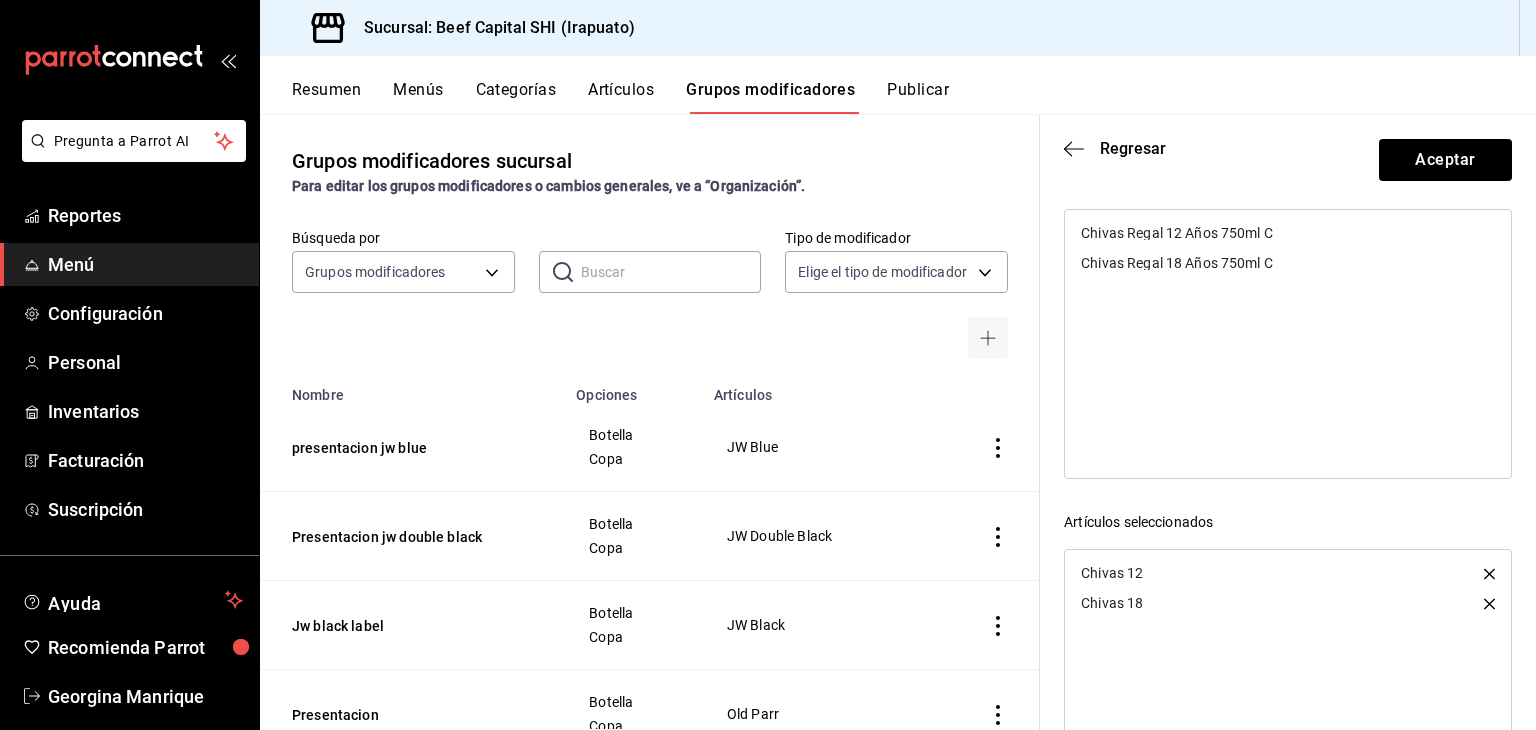 scroll, scrollTop: 200, scrollLeft: 0, axis: vertical 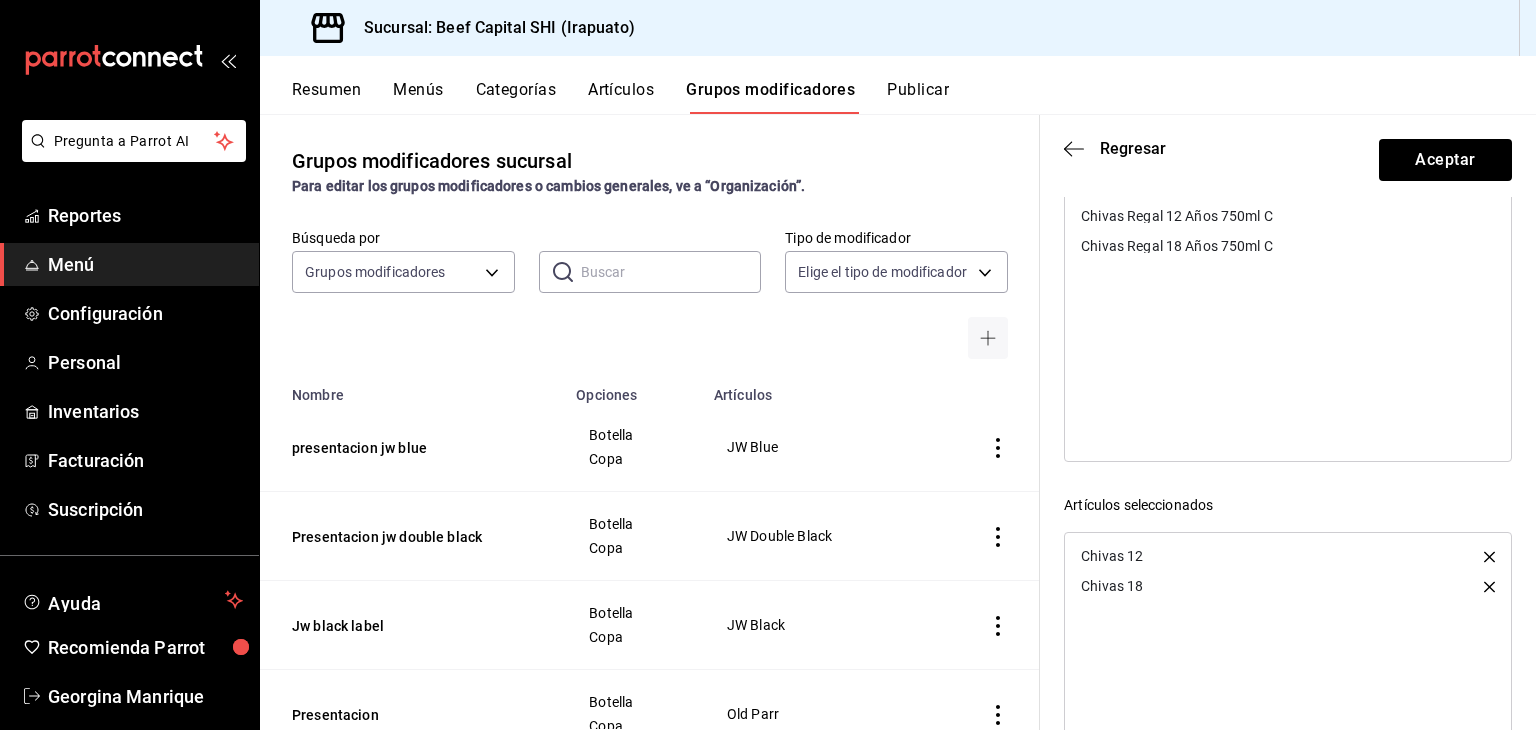 click 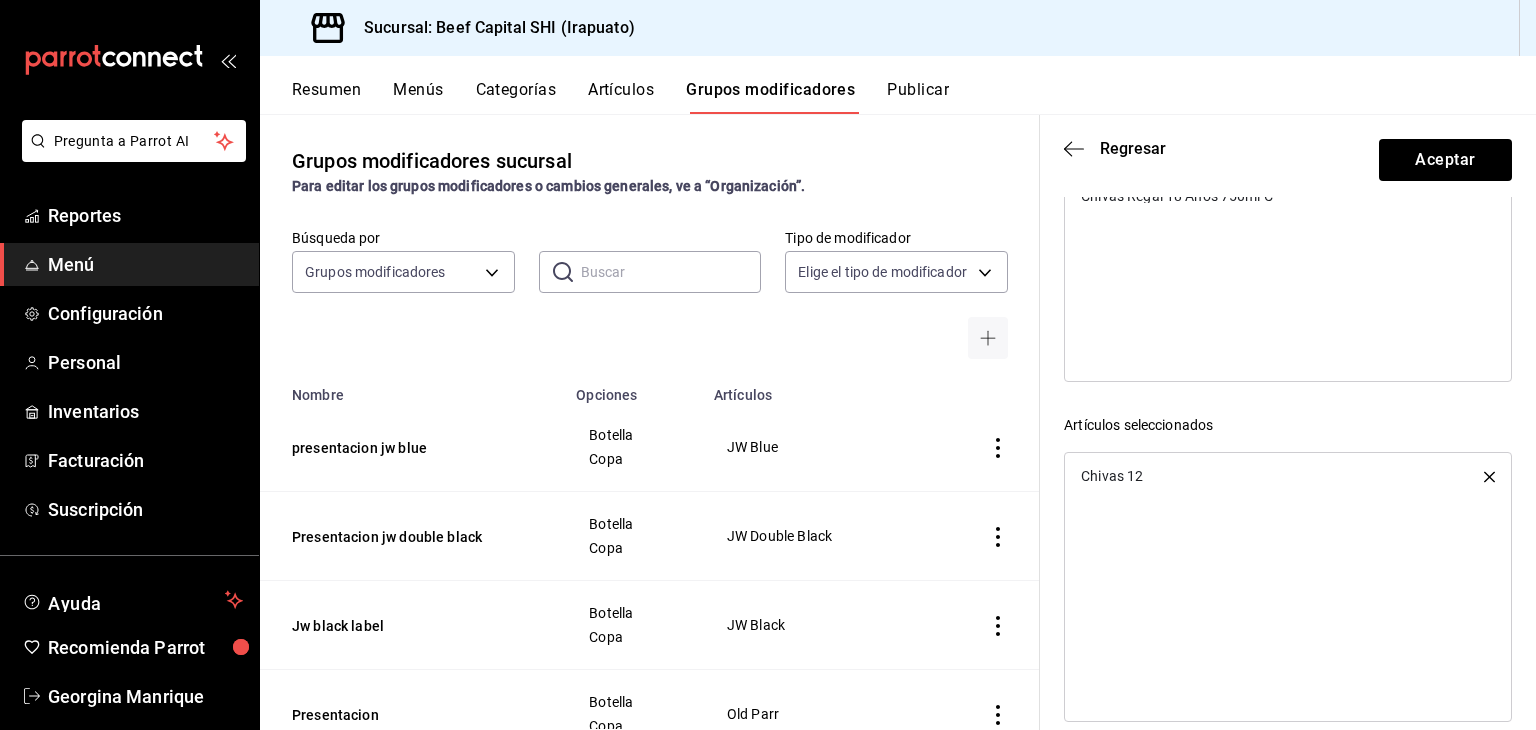 scroll, scrollTop: 305, scrollLeft: 0, axis: vertical 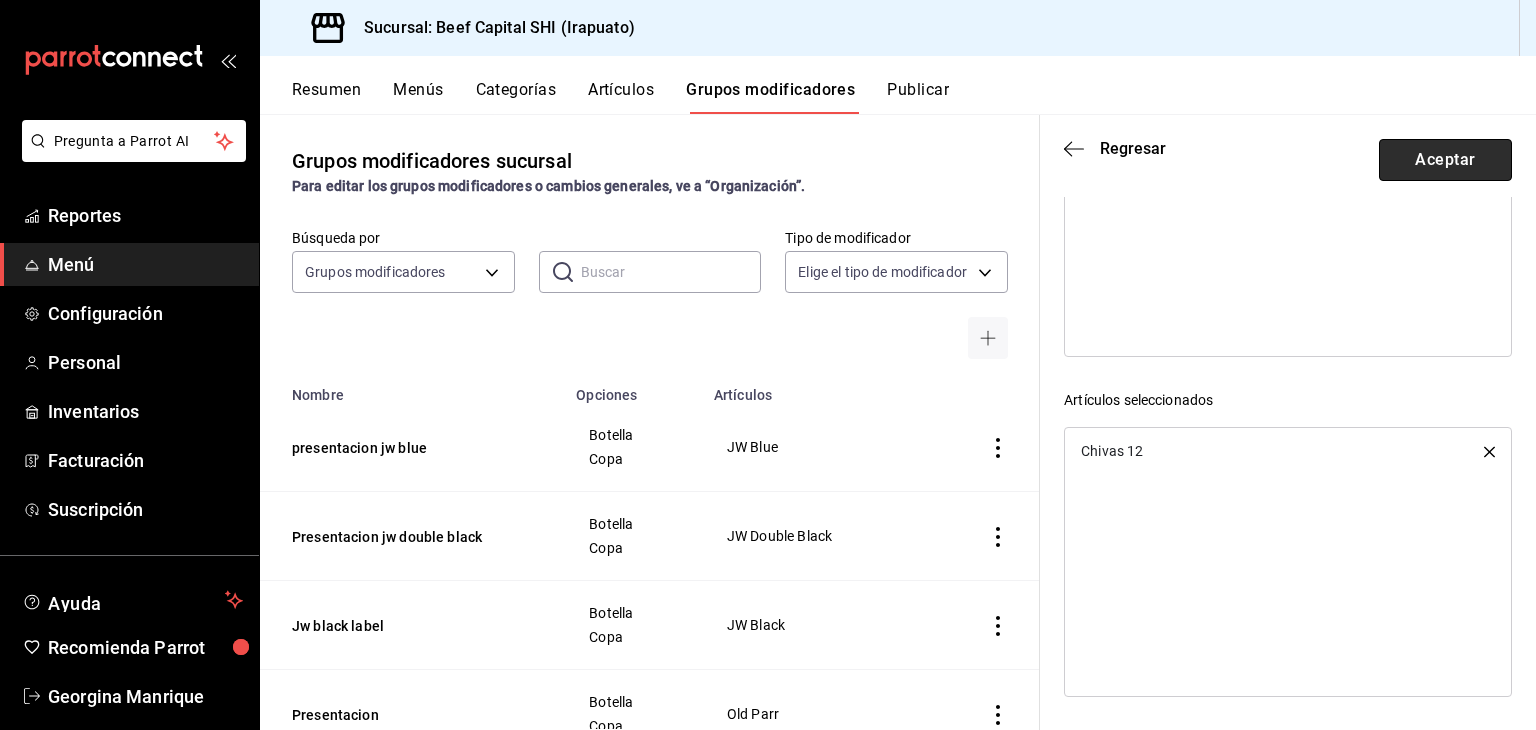 click on "Aceptar" at bounding box center [1445, 160] 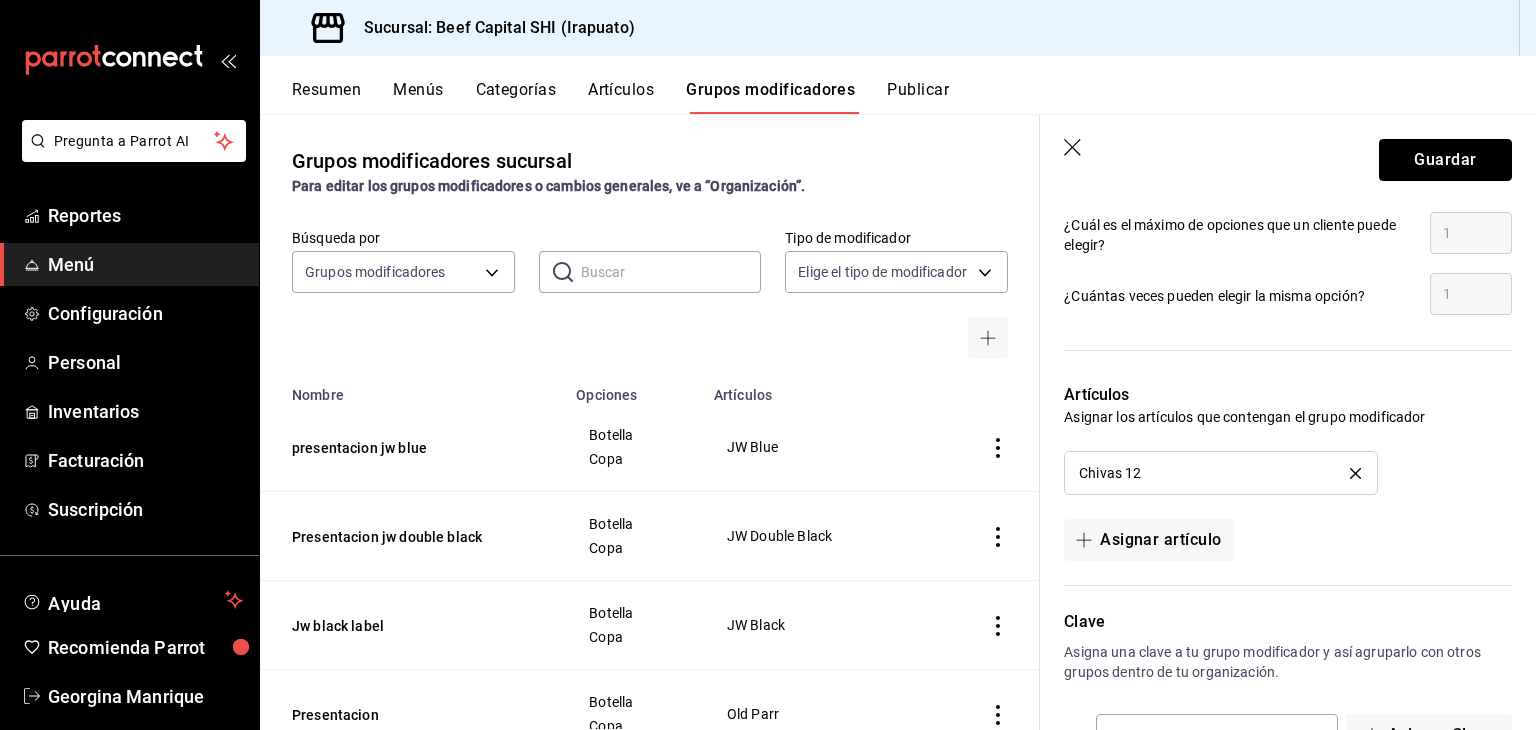click on "Guardar" at bounding box center [1445, 160] 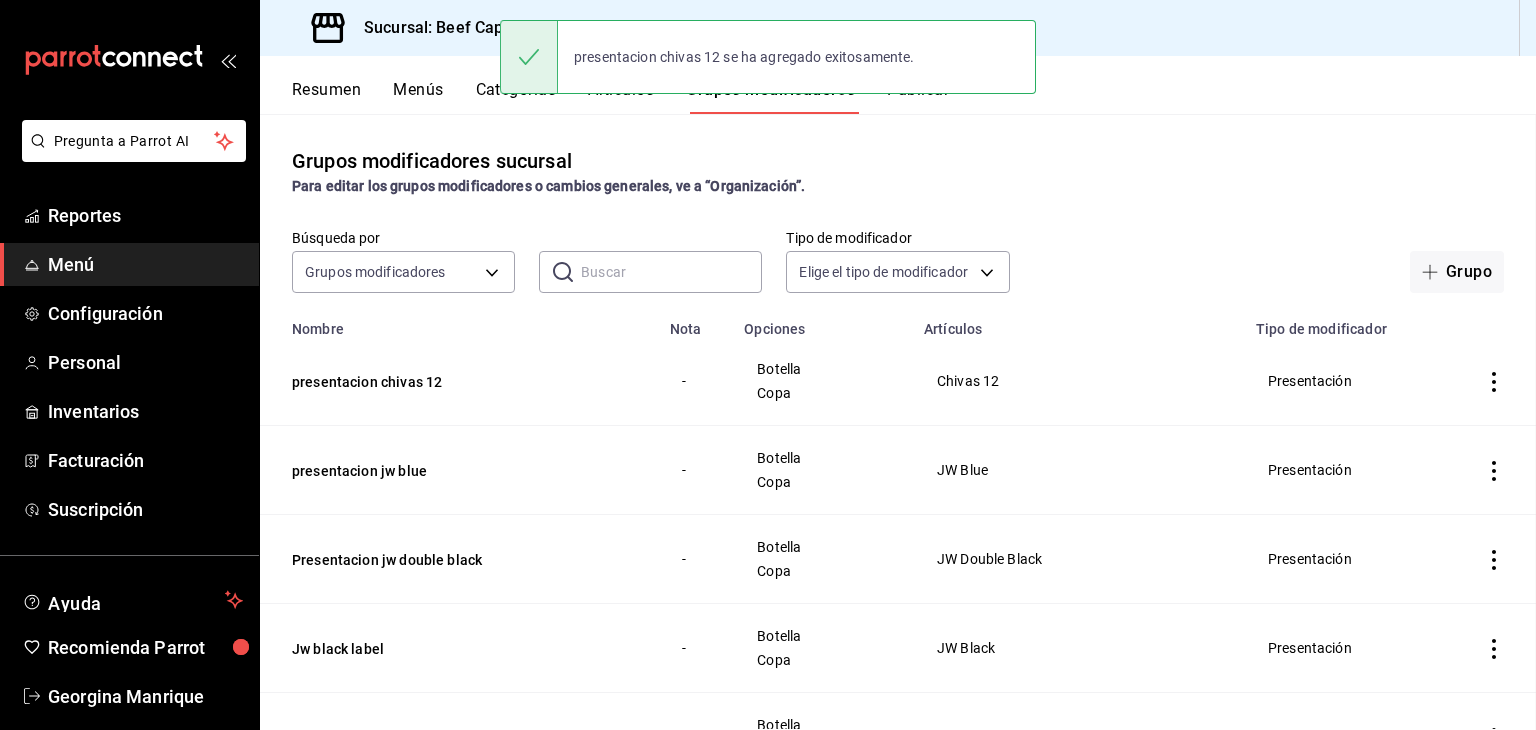scroll, scrollTop: 0, scrollLeft: 0, axis: both 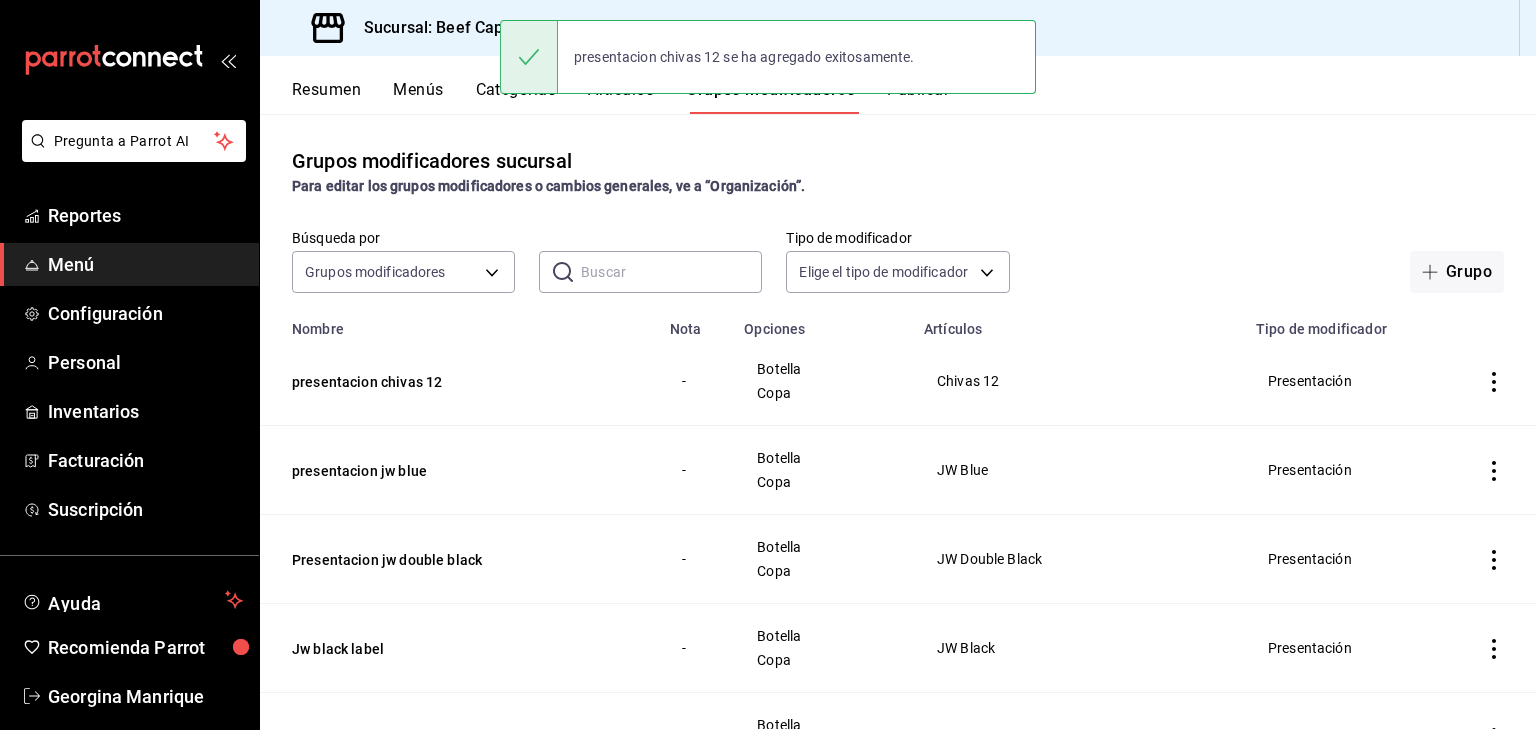 click on "presentacion chivas 12 se ha agregado exitosamente." at bounding box center [768, 57] 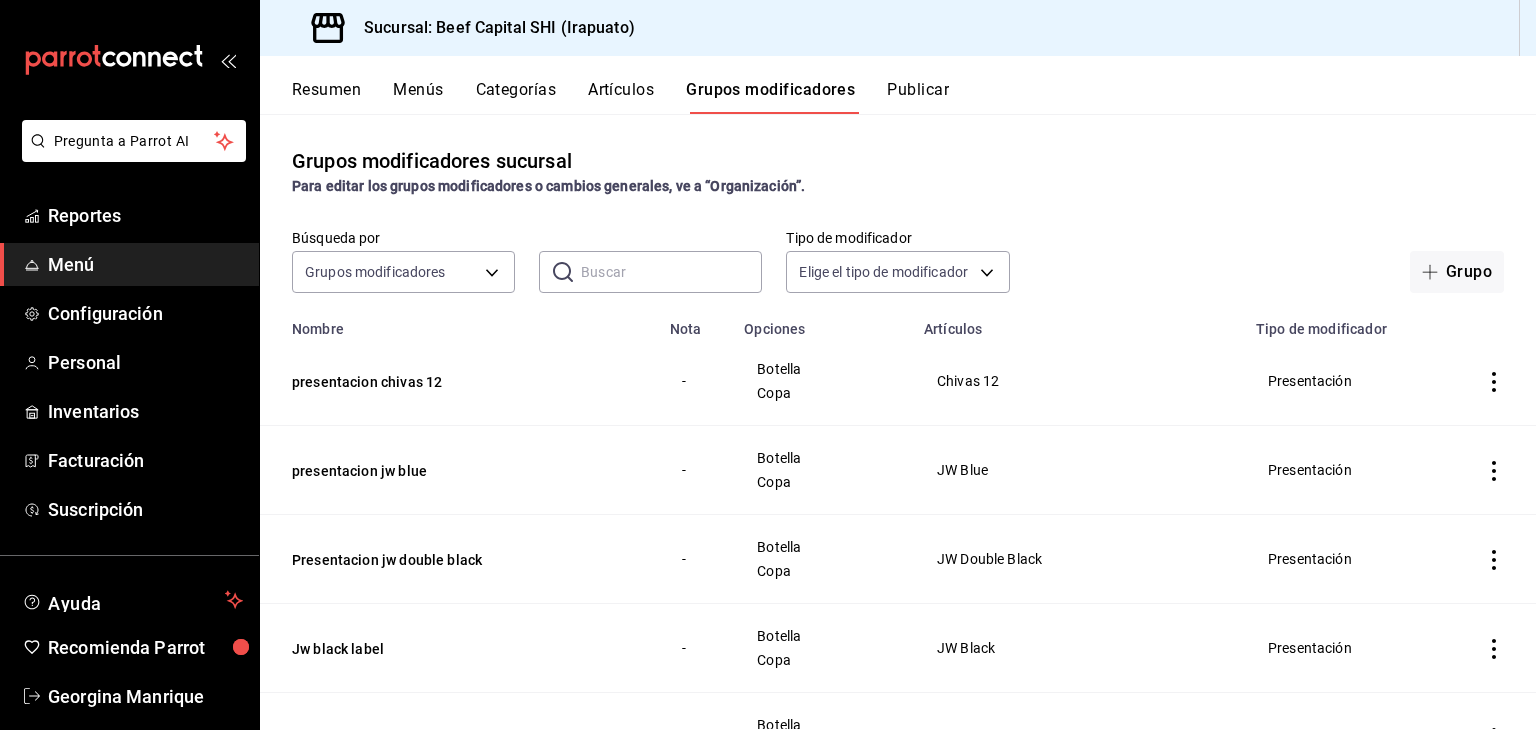 click on "Artículos" at bounding box center (621, 97) 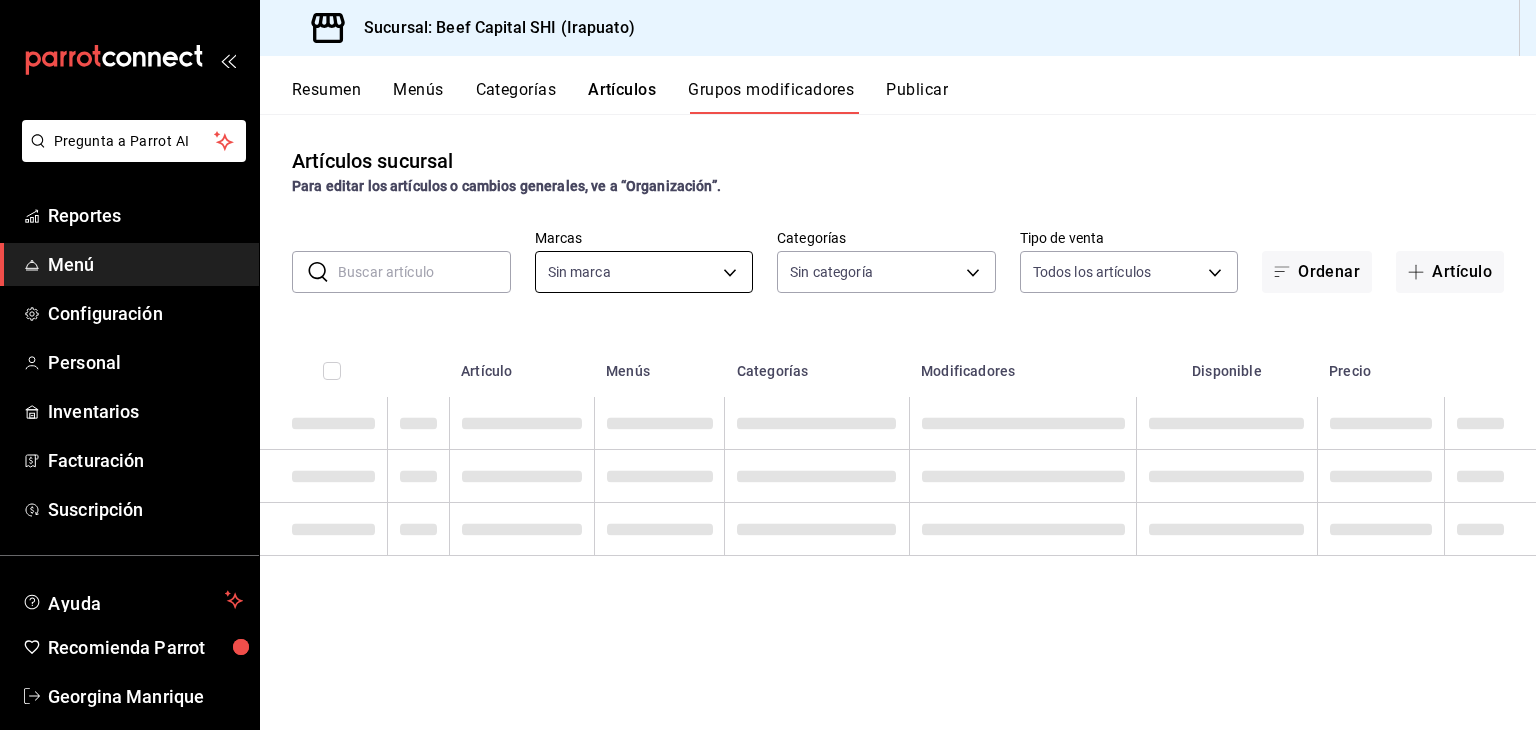 type on "605647f7-5ddc-403a-84da-aa3c8a25865f" 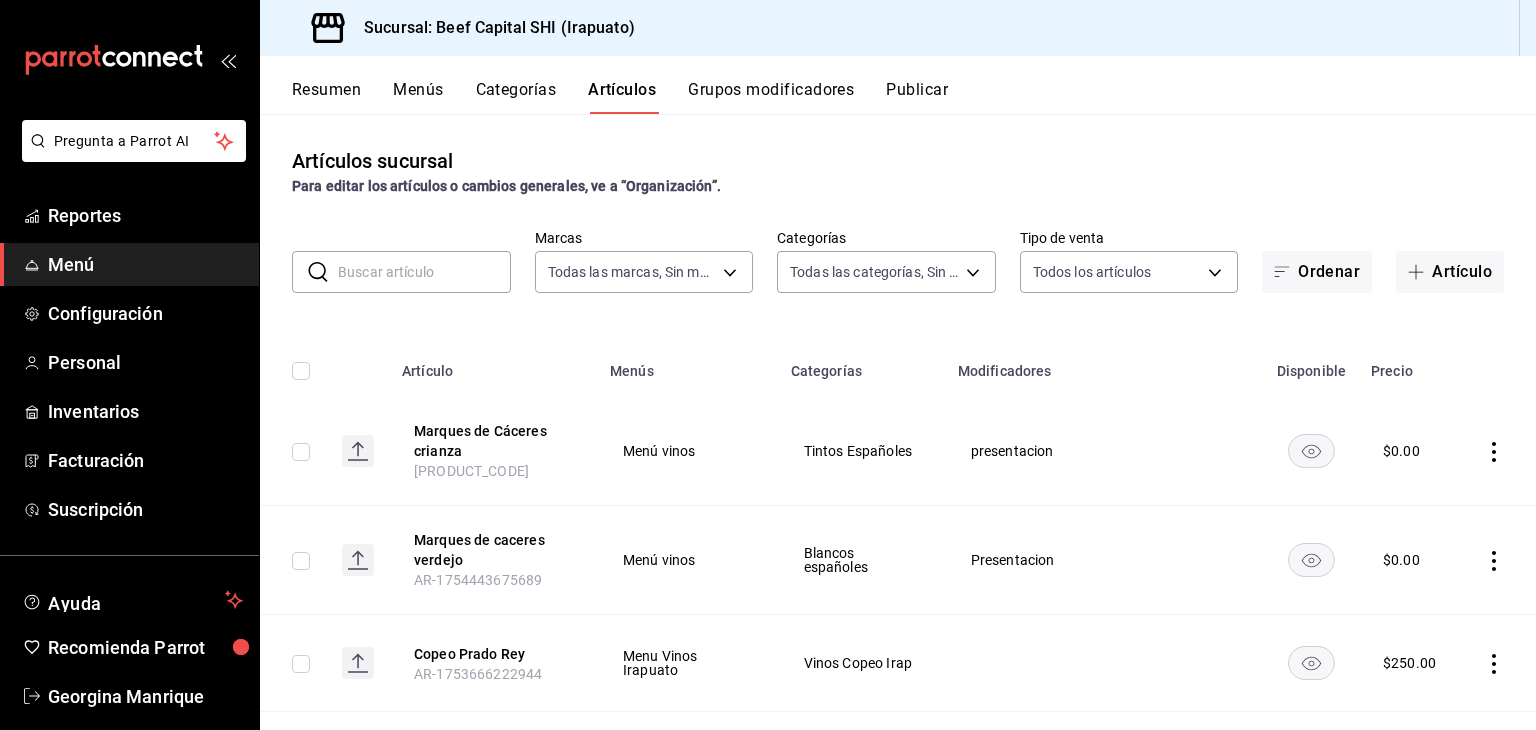 type on "605647f7-5ddc-403a-84da-aa3c8a25865f" 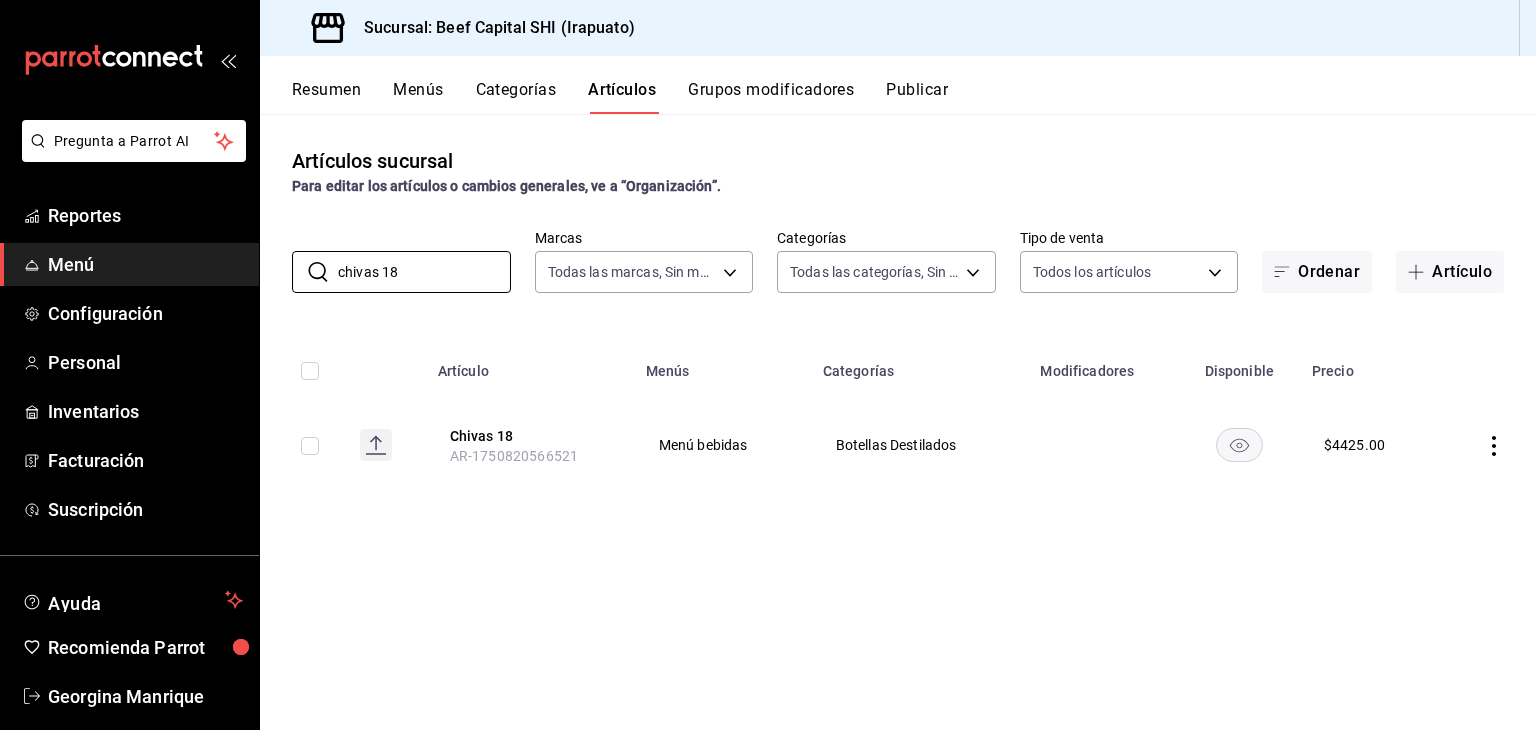 type on "chivas 18" 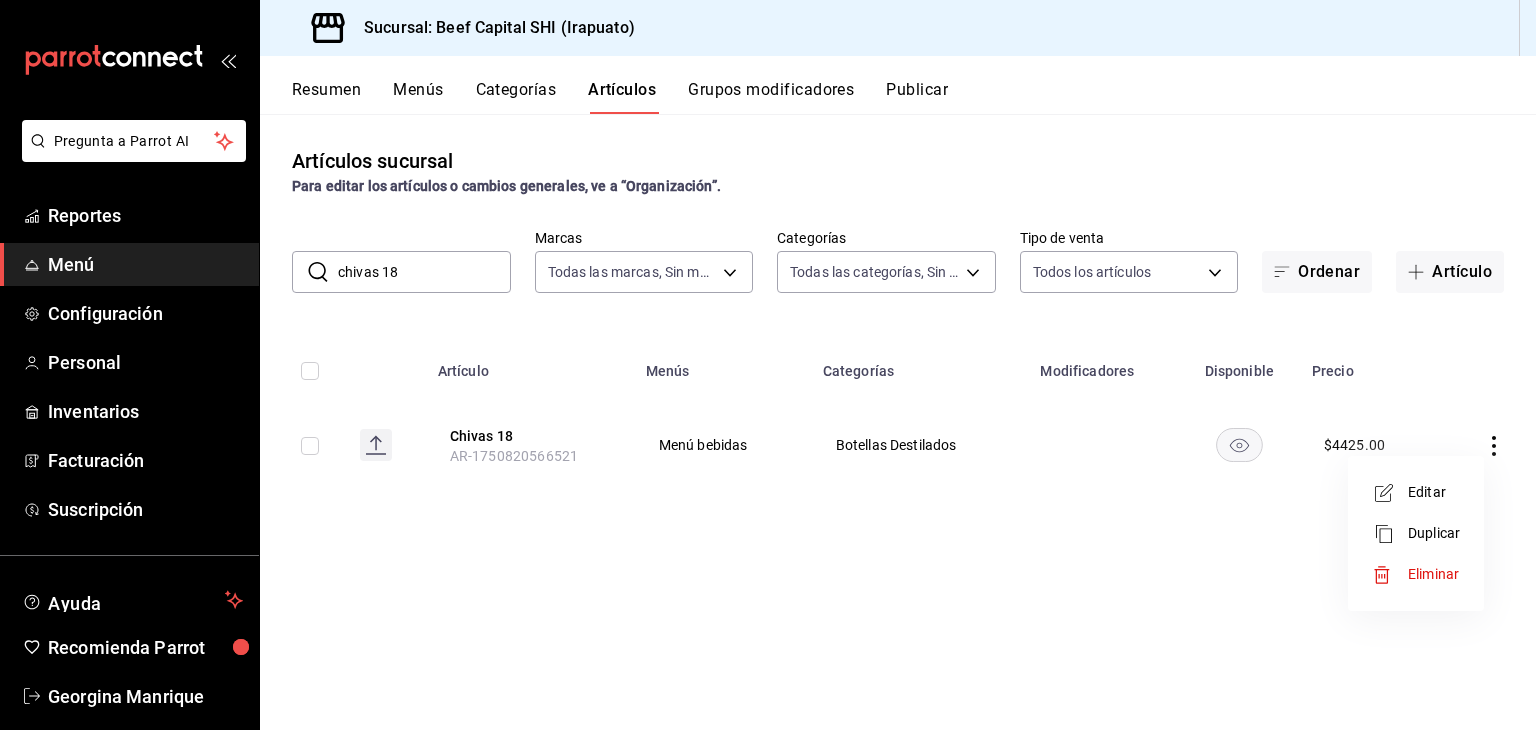click on "Editar" at bounding box center [1434, 492] 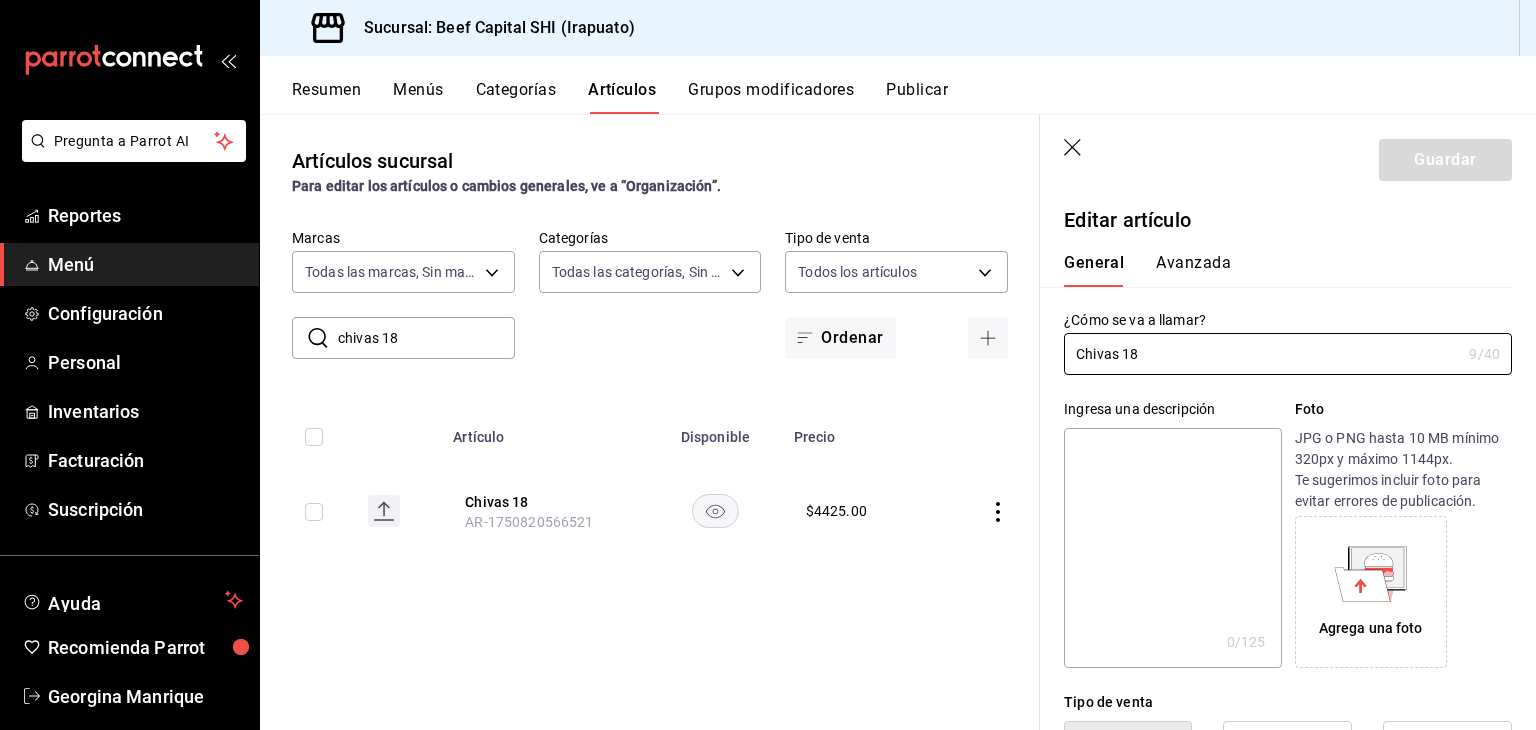 type on "$4425.00" 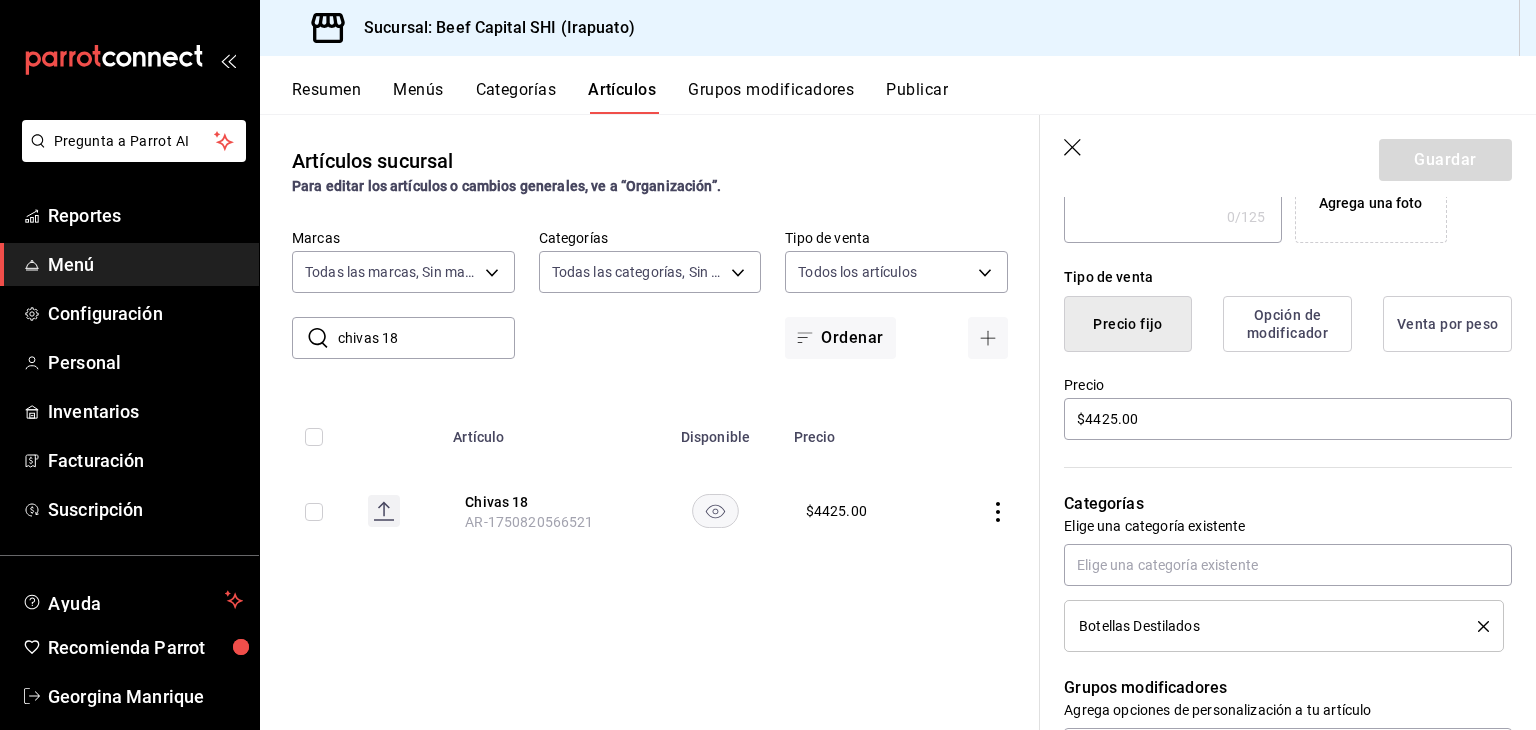 scroll, scrollTop: 500, scrollLeft: 0, axis: vertical 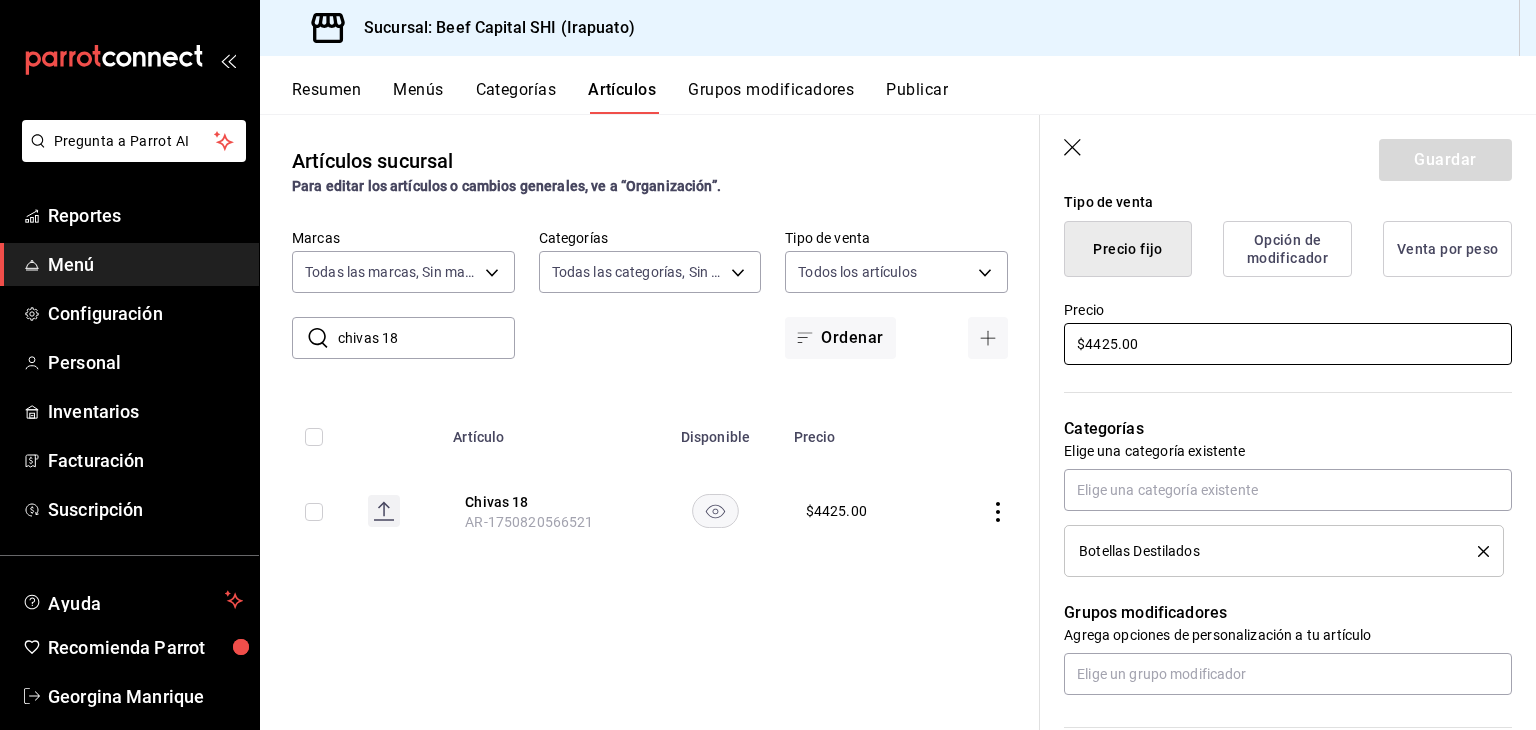 drag, startPoint x: 1142, startPoint y: 345, endPoint x: 954, endPoint y: 371, distance: 189.78935 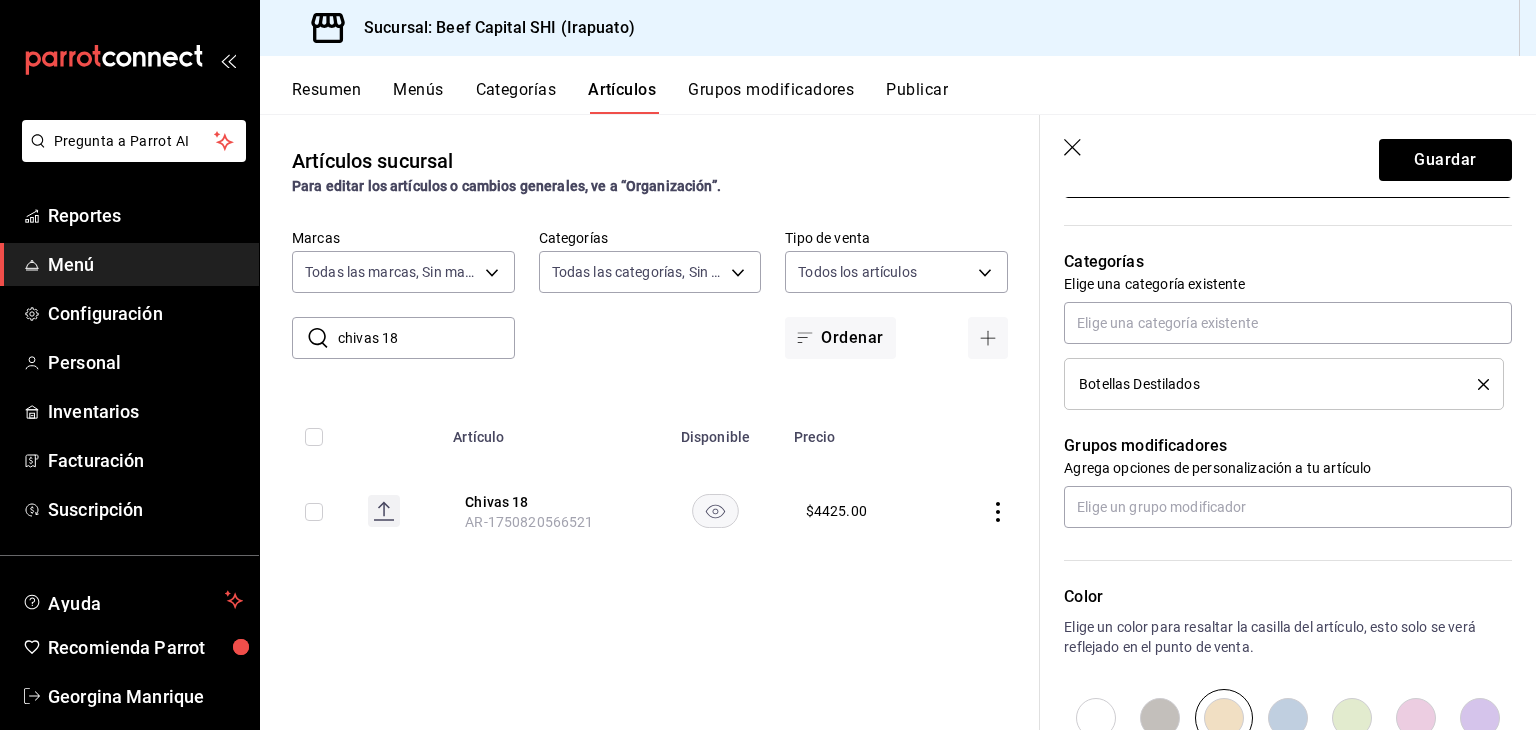 scroll, scrollTop: 700, scrollLeft: 0, axis: vertical 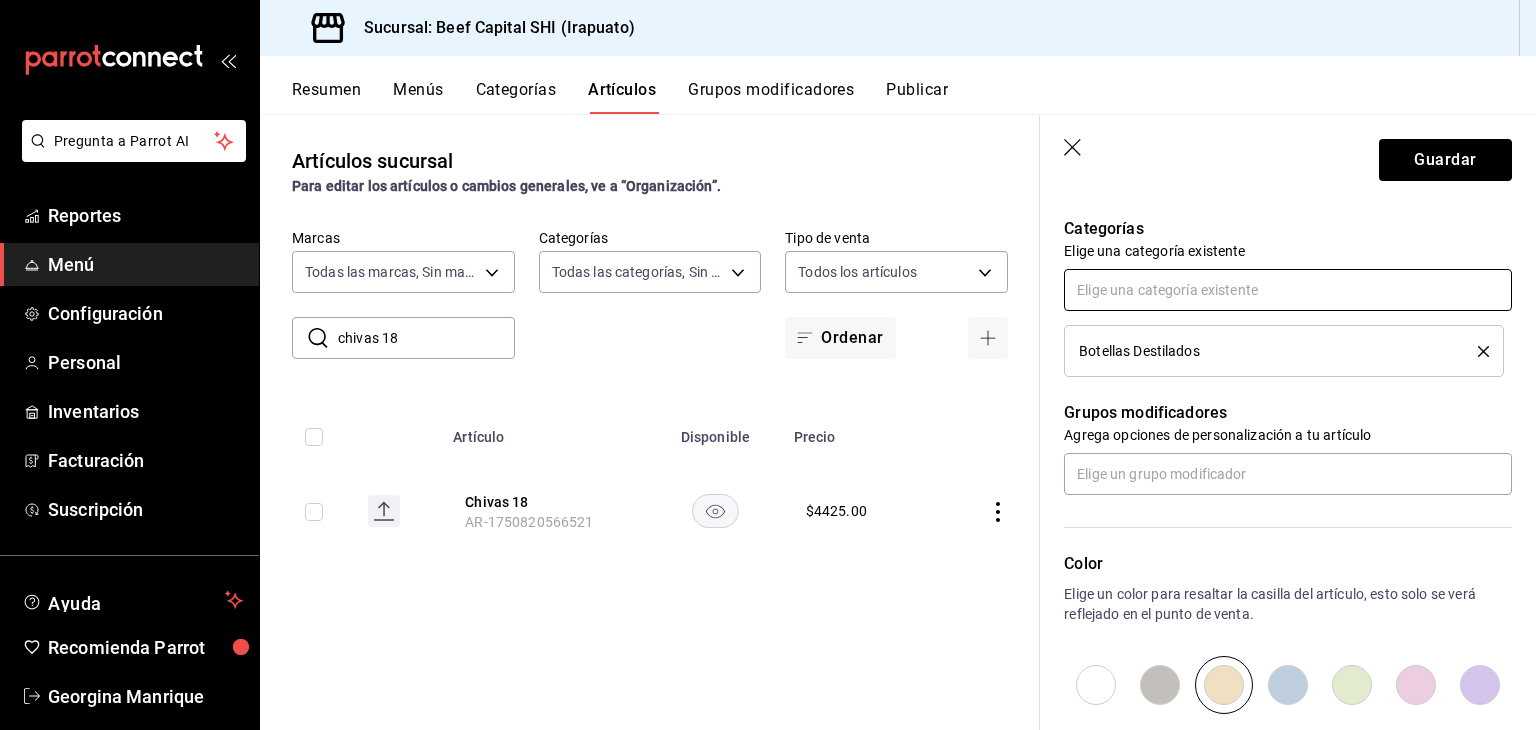 type on "$0.00" 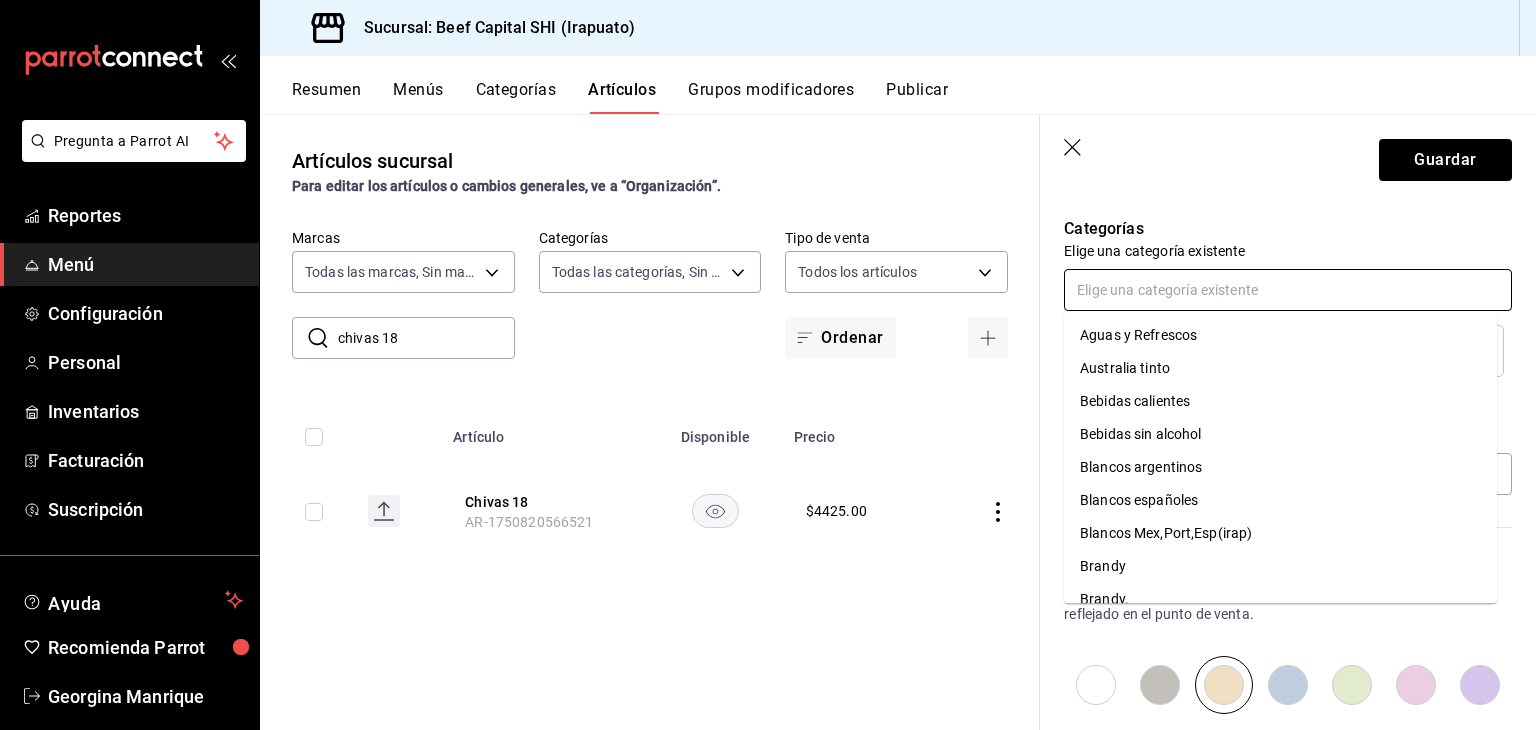 click at bounding box center (1288, 290) 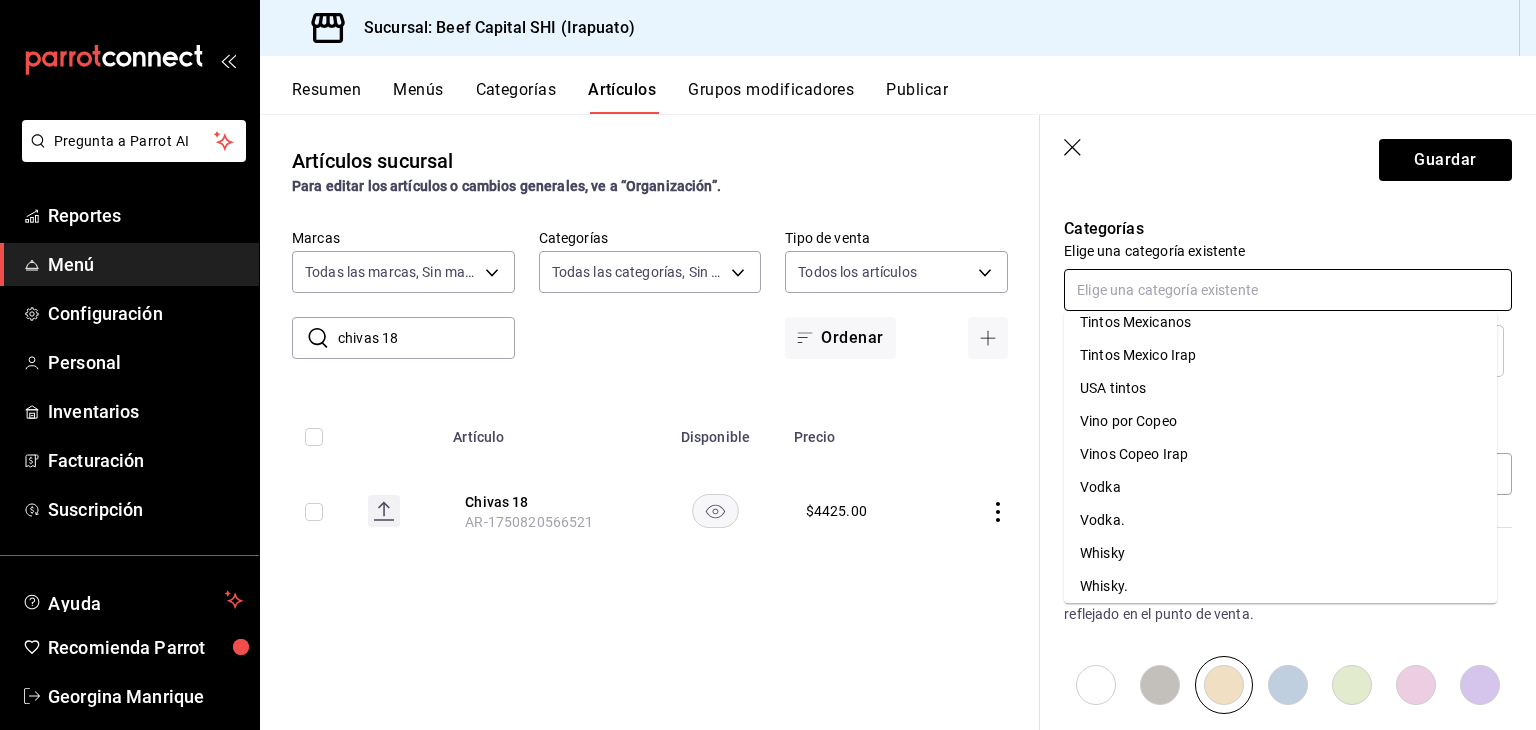 scroll, scrollTop: 1770, scrollLeft: 0, axis: vertical 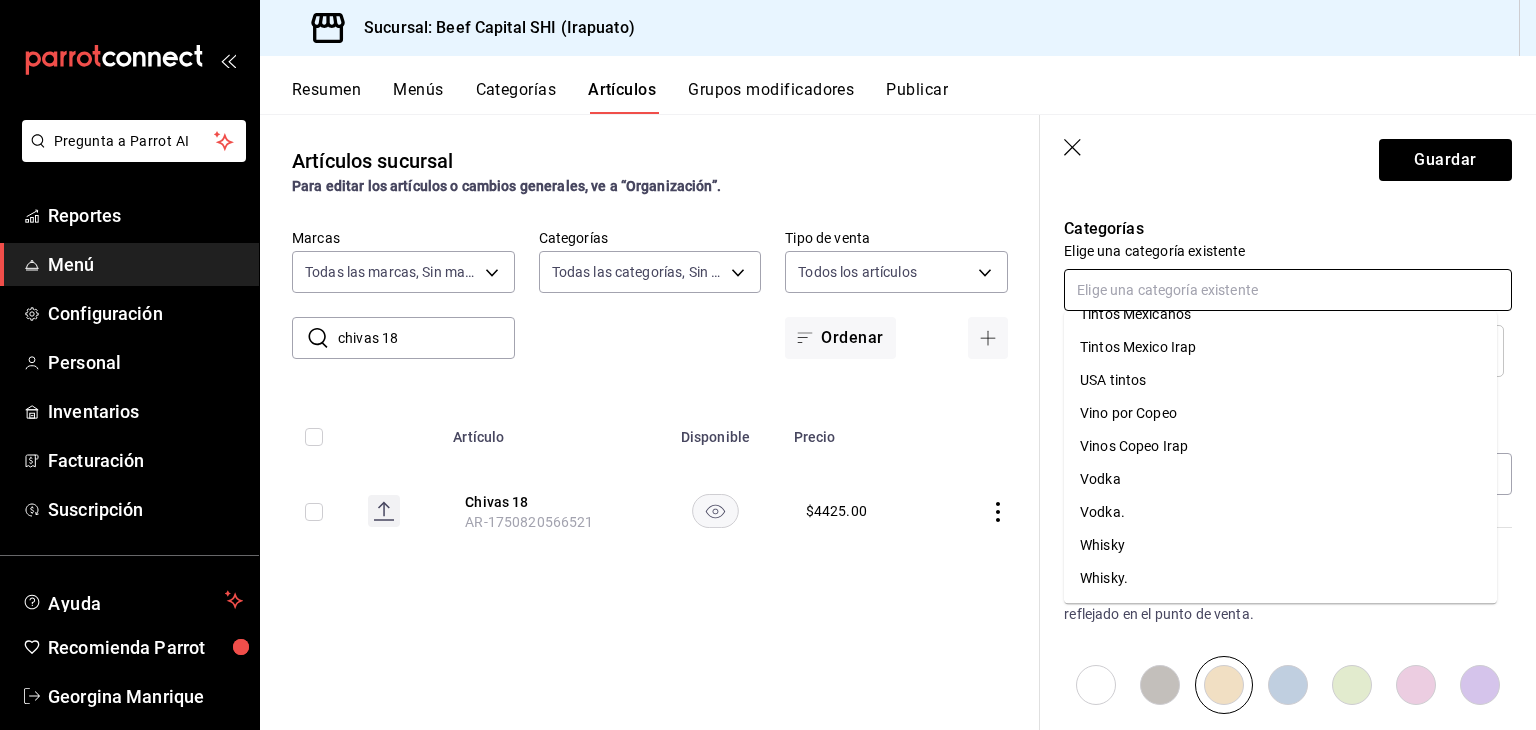 click on "Whisky." at bounding box center [1280, 578] 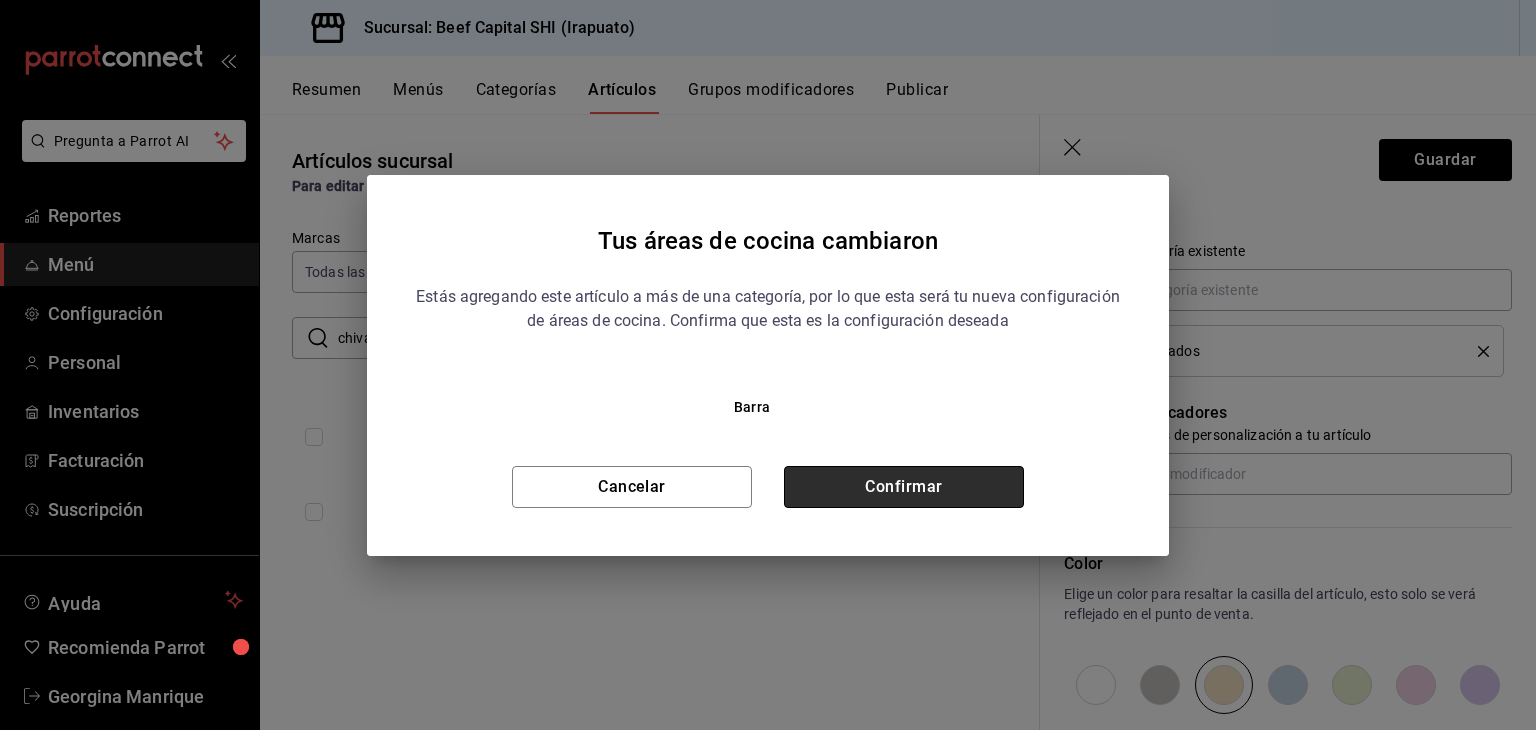 click on "Confirmar" at bounding box center [904, 487] 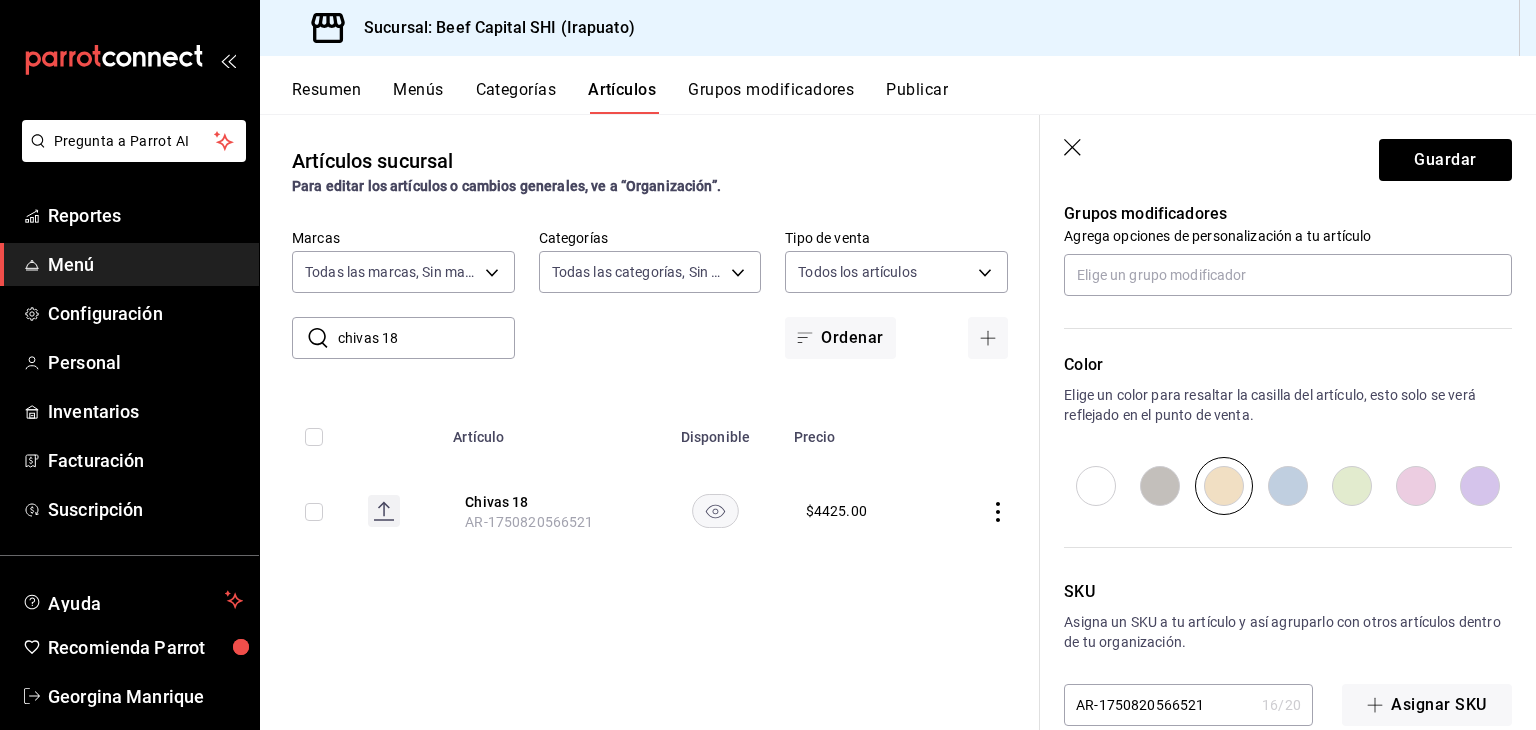 scroll, scrollTop: 985, scrollLeft: 0, axis: vertical 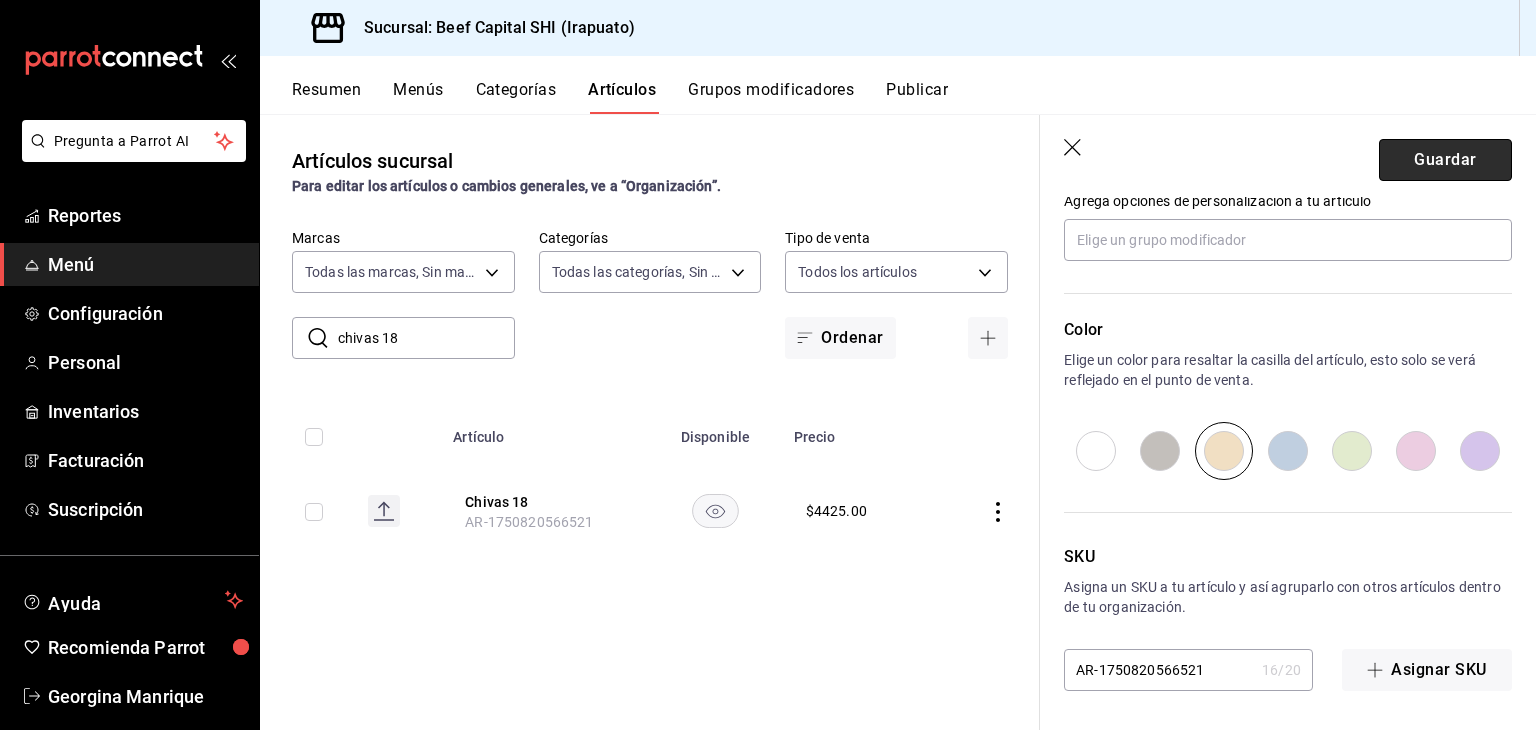 click on "Guardar" at bounding box center [1445, 160] 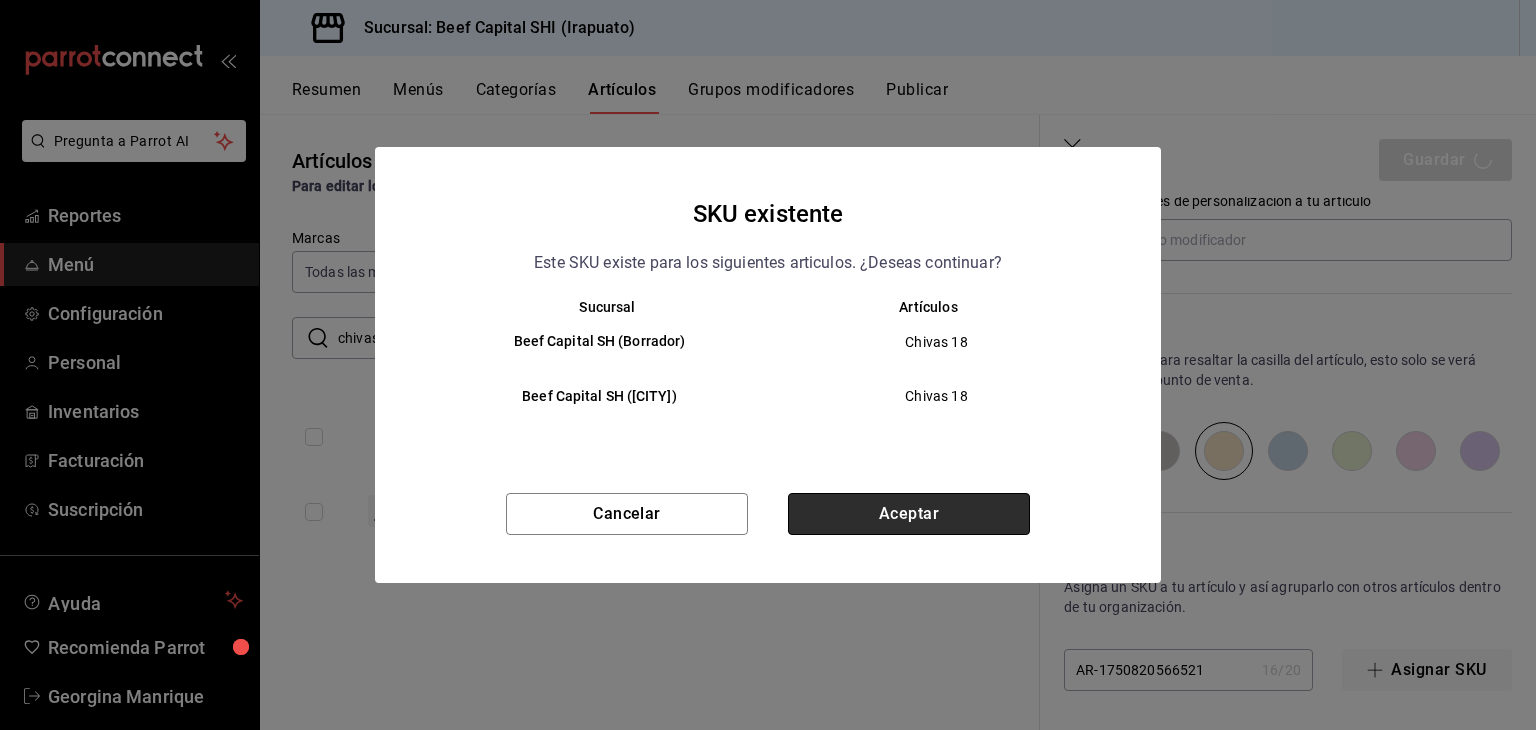 click on "Aceptar" at bounding box center (909, 514) 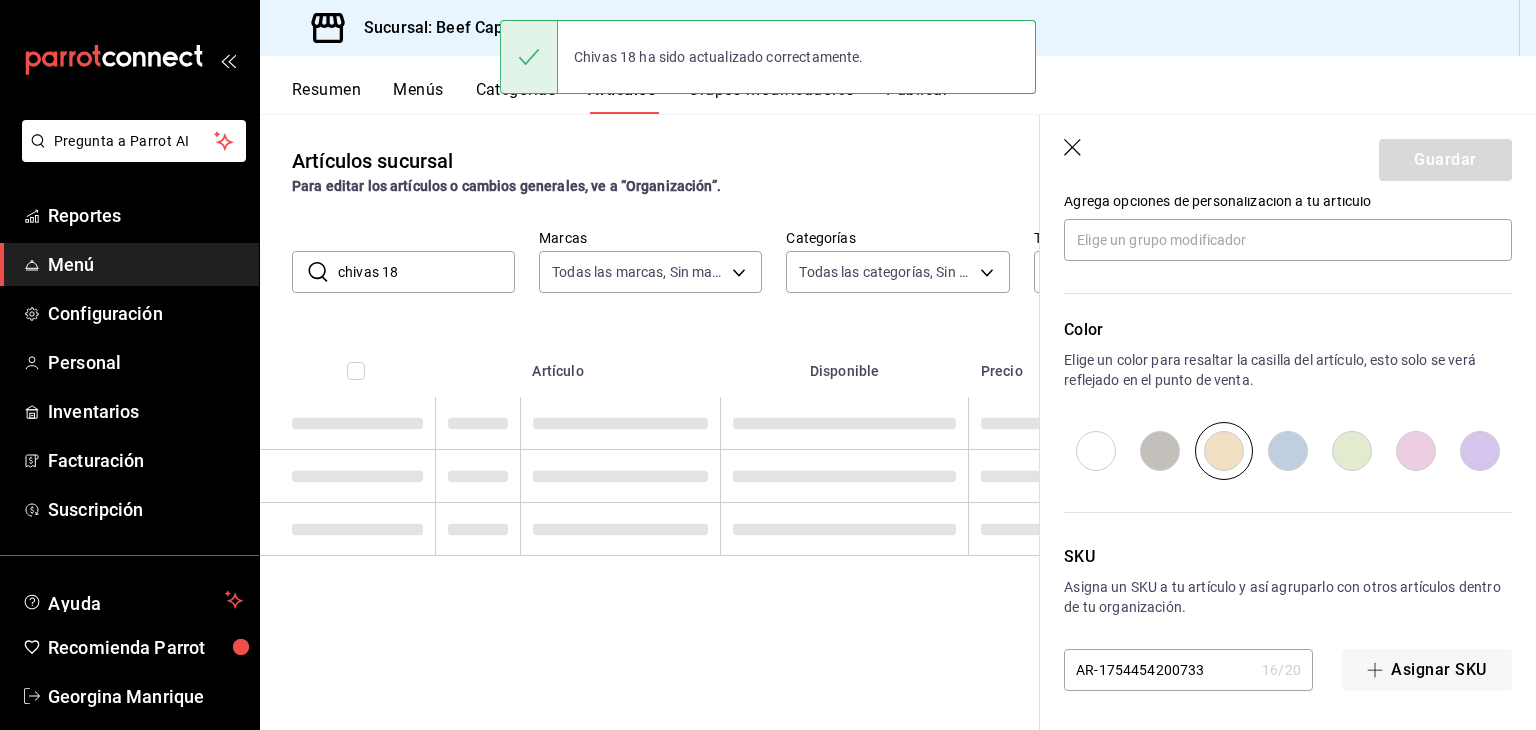 scroll, scrollTop: 0, scrollLeft: 0, axis: both 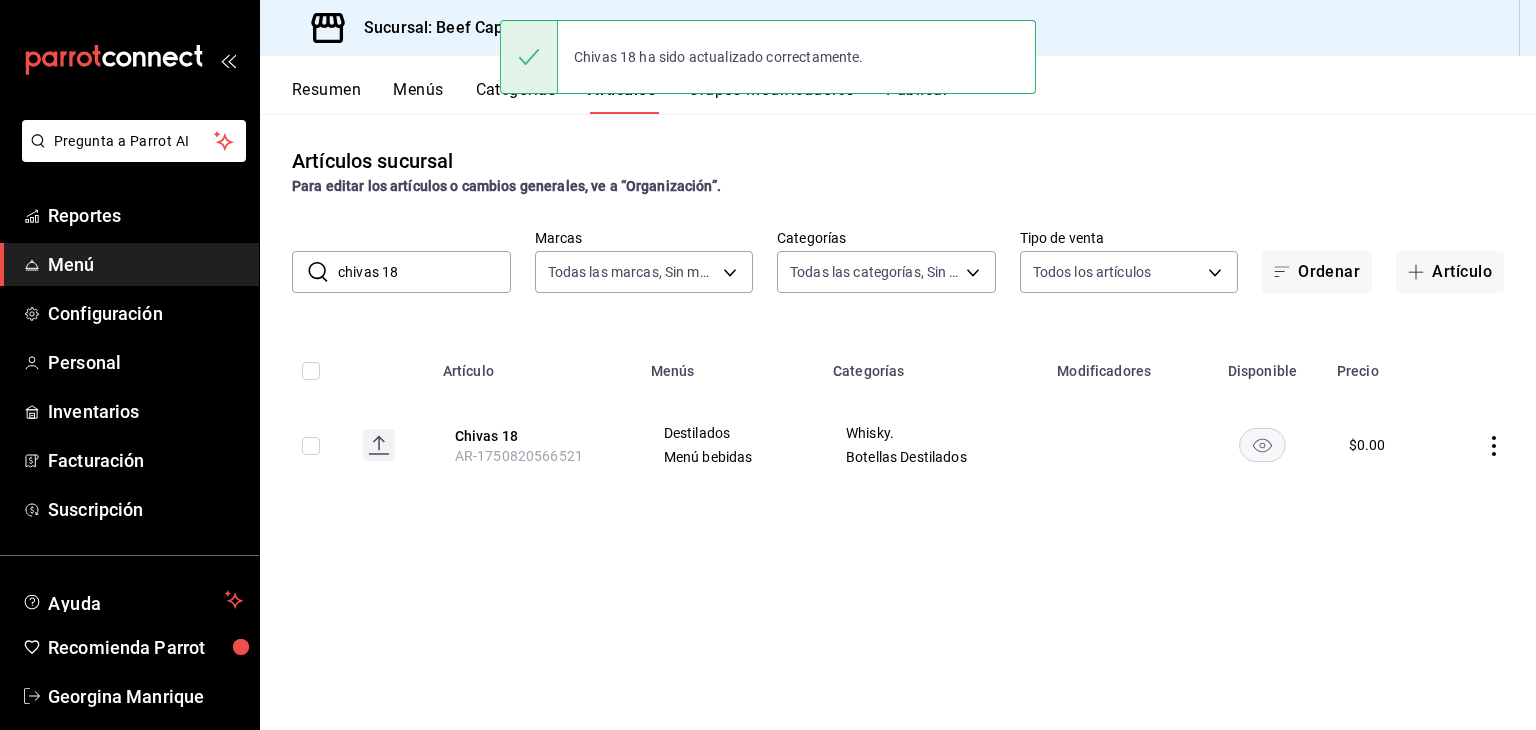click on "Chivas 18 ha sido actualizado correctamente." at bounding box center [768, 57] 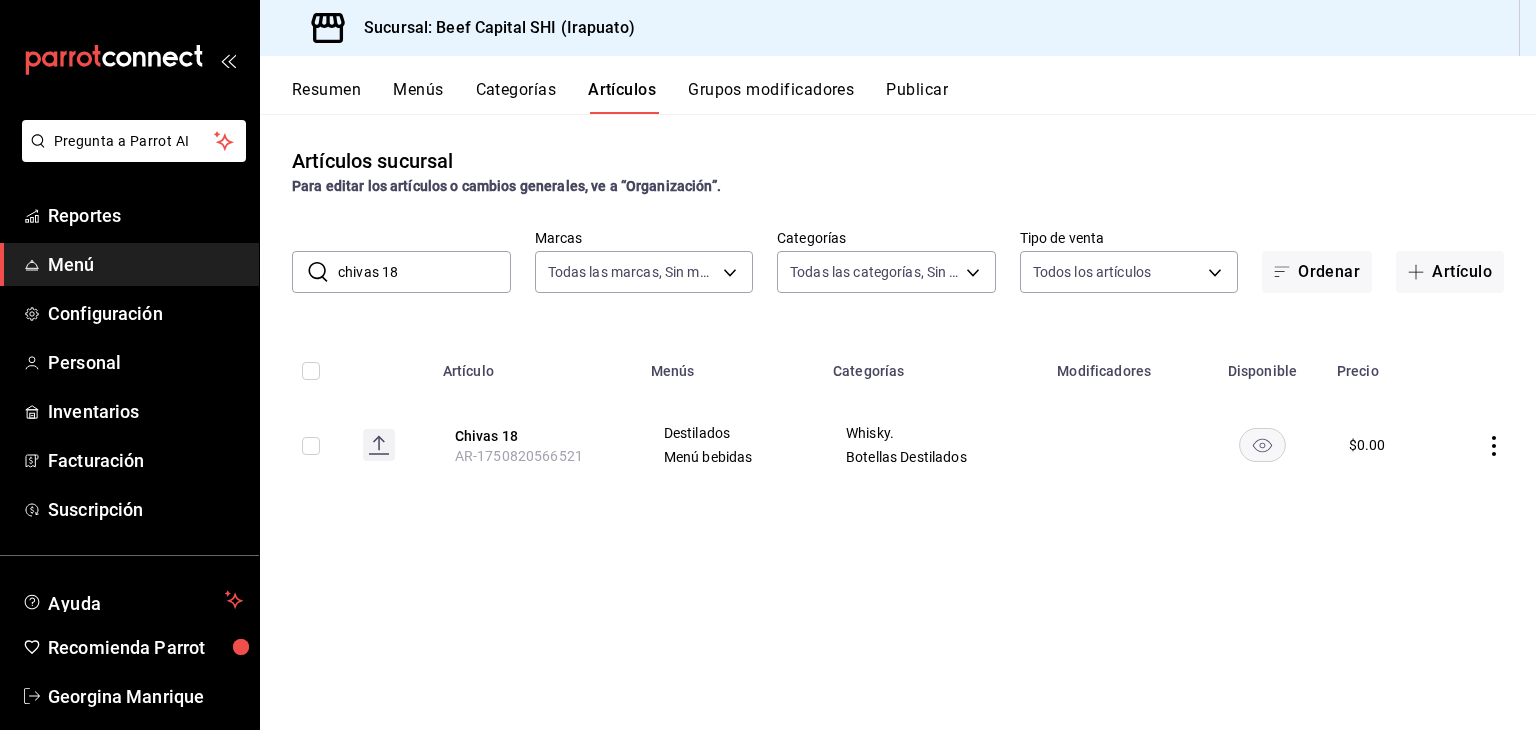 click on "Grupos modificadores" at bounding box center (771, 97) 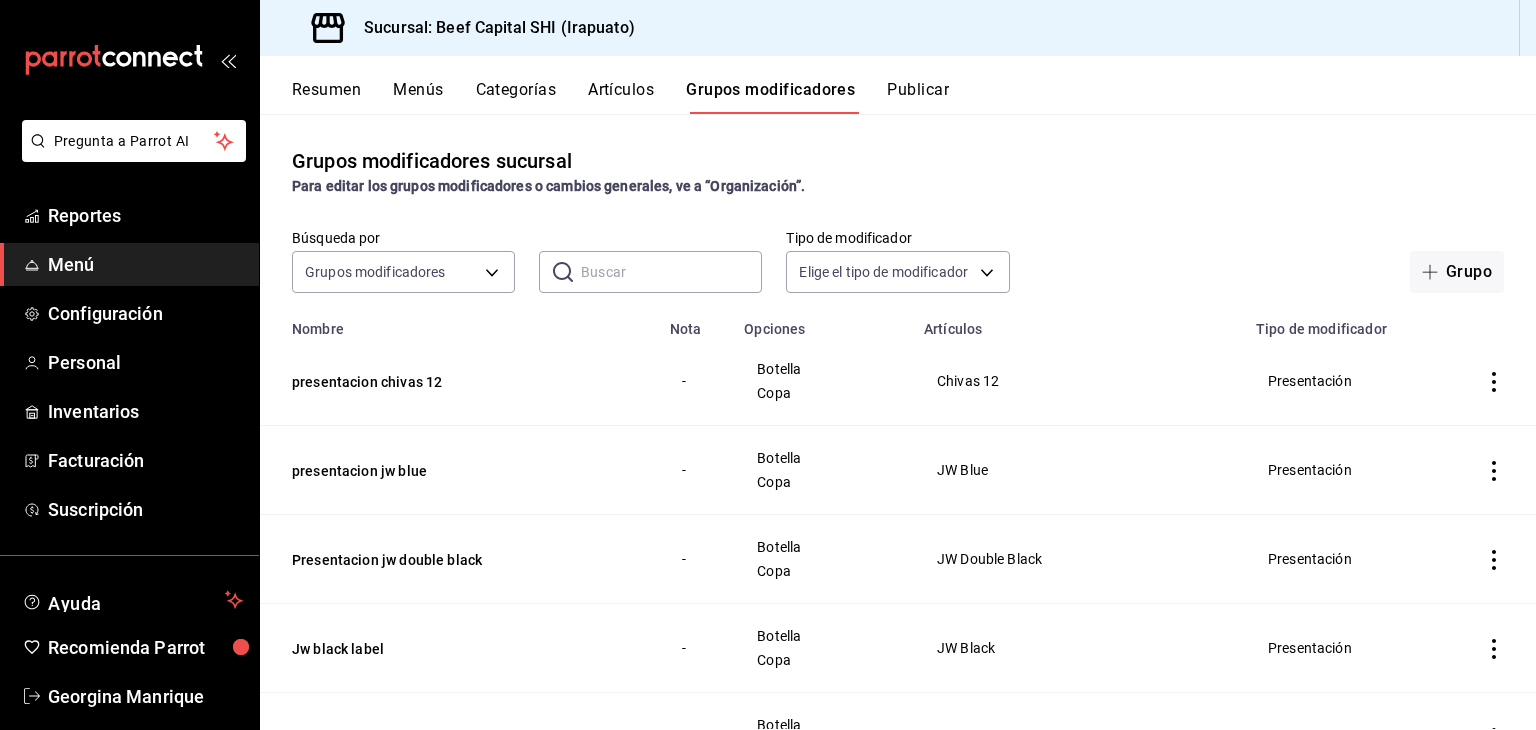 click at bounding box center [671, 272] 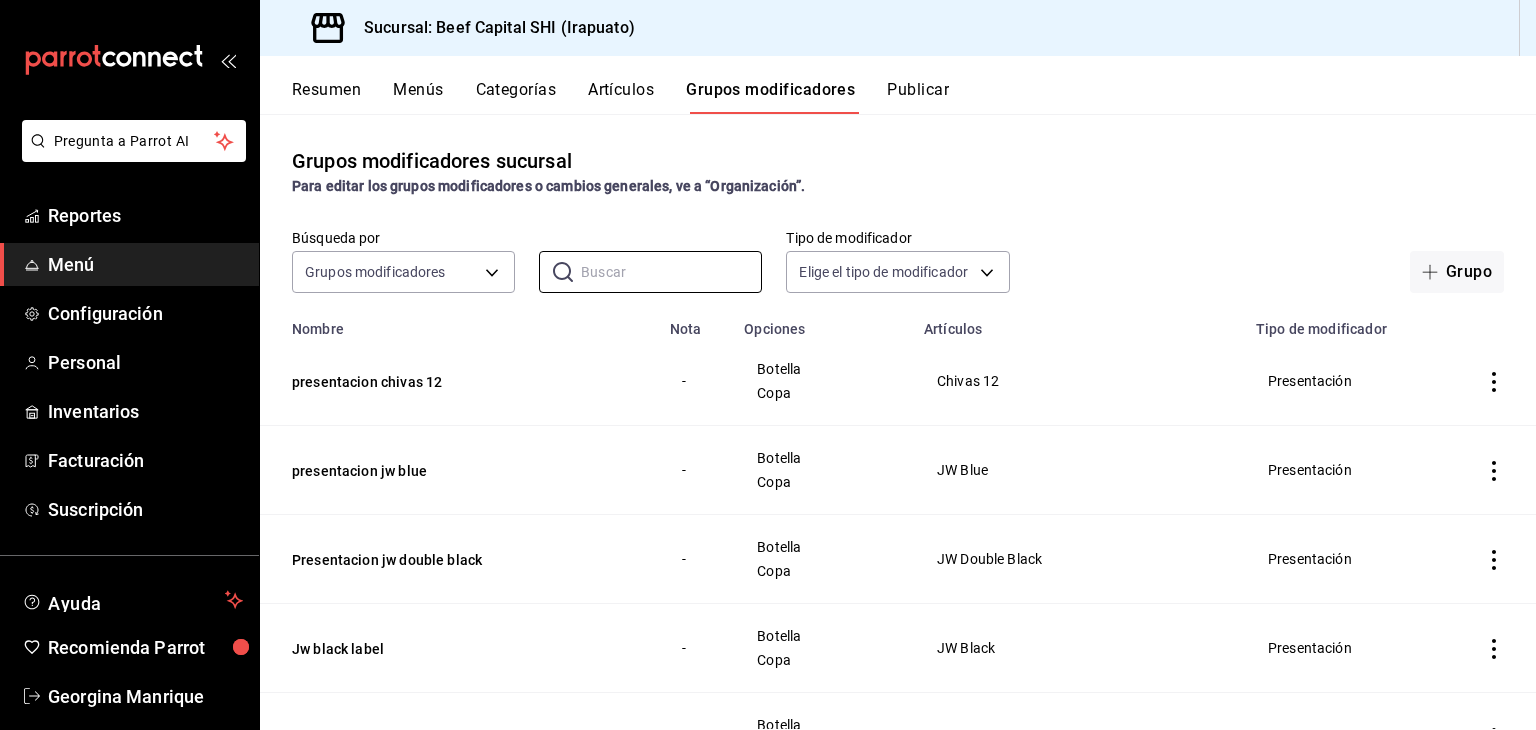 drag, startPoint x: 1420, startPoint y: 265, endPoint x: 1062, endPoint y: 213, distance: 361.75684 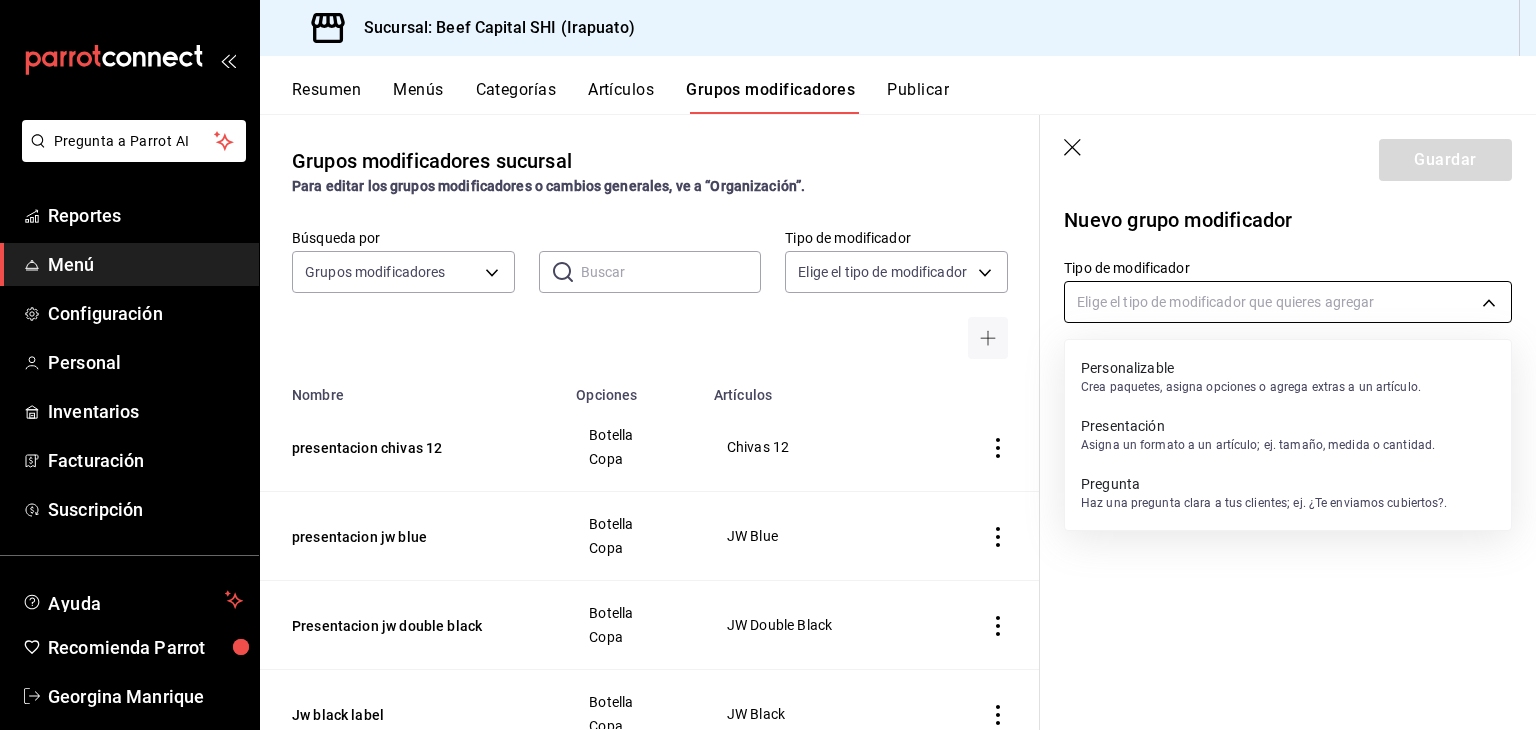click on "Pregunta a Parrot AI Reportes   Menú   Configuración   Personal   Inventarios   Facturación   Suscripción   Ayuda Recomienda Parrot   [FIRST] [LAST]   Sugerir nueva función   Sucursal: Beef Capital SHI ([CITY]) Resumen Menús Categorías Artículos Grupos modificadores Publicar Grupos modificadores sucursal Para editar los grupos modificadores o cambios generales, ve a “Organización”. Búsqueda por Grupos modificadores GROUP ​ ​ Tipo de modificador Elige el tipo de modificador Nombre Opciones Artículos presentacion chivas 12 Botella Copa Chivas 12 presentacion jw blue Botella Copa JW Blue Presentacion jw double black Botella Copa JW Double Black Jw black label Botella Copa JW Black Presentacion Botella Copa Old Parr presentacion Botella Copa The Glenlive 12 Presentacion red label Botella Copa JW Red Label Presentacion Botella Copa Macallan12 años presentacion botella copa Marques de Cáceres crianza Presentacion botella copa Marques de caceres verdejo Presentación Muriel Crianza Botella" at bounding box center (768, 365) 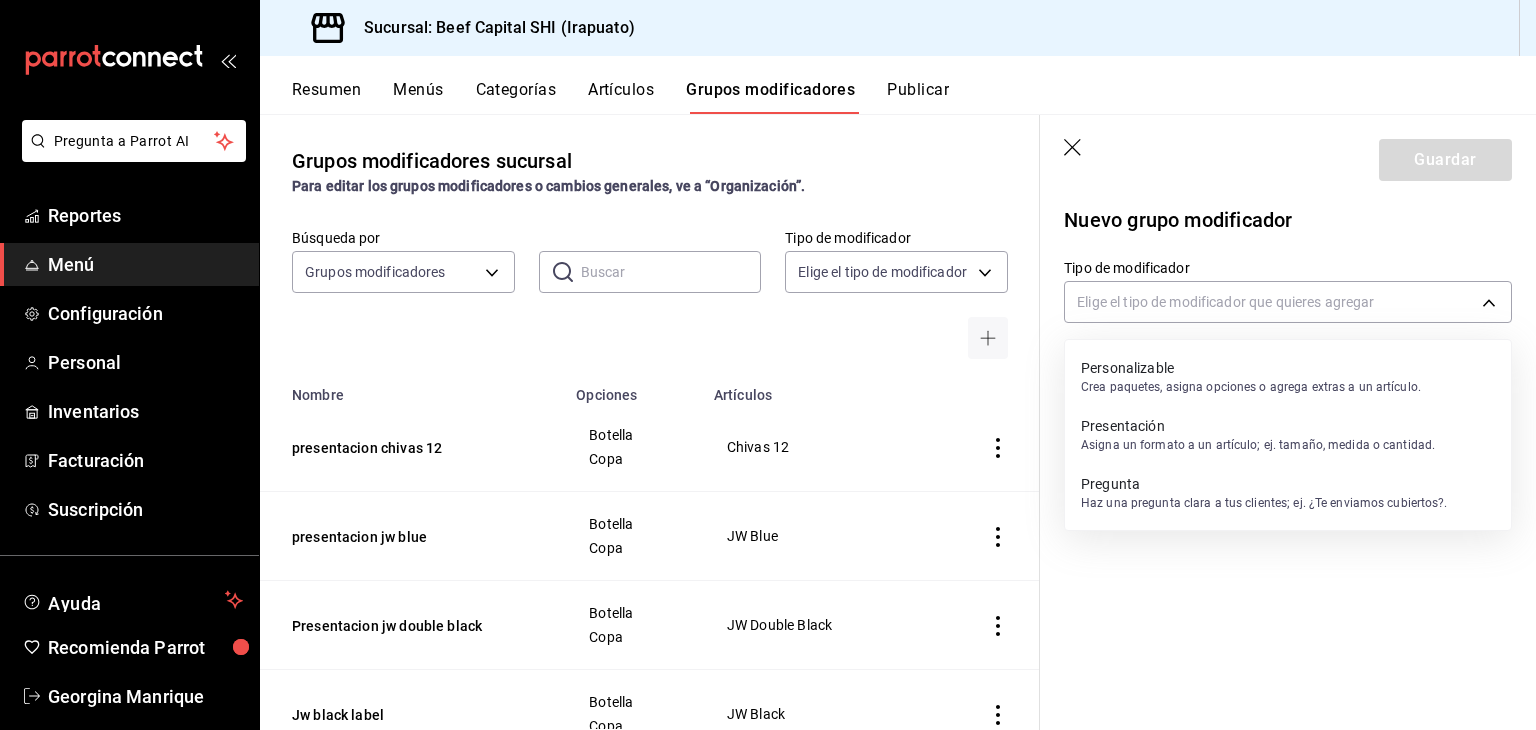 click on "Presentación" at bounding box center (1258, 426) 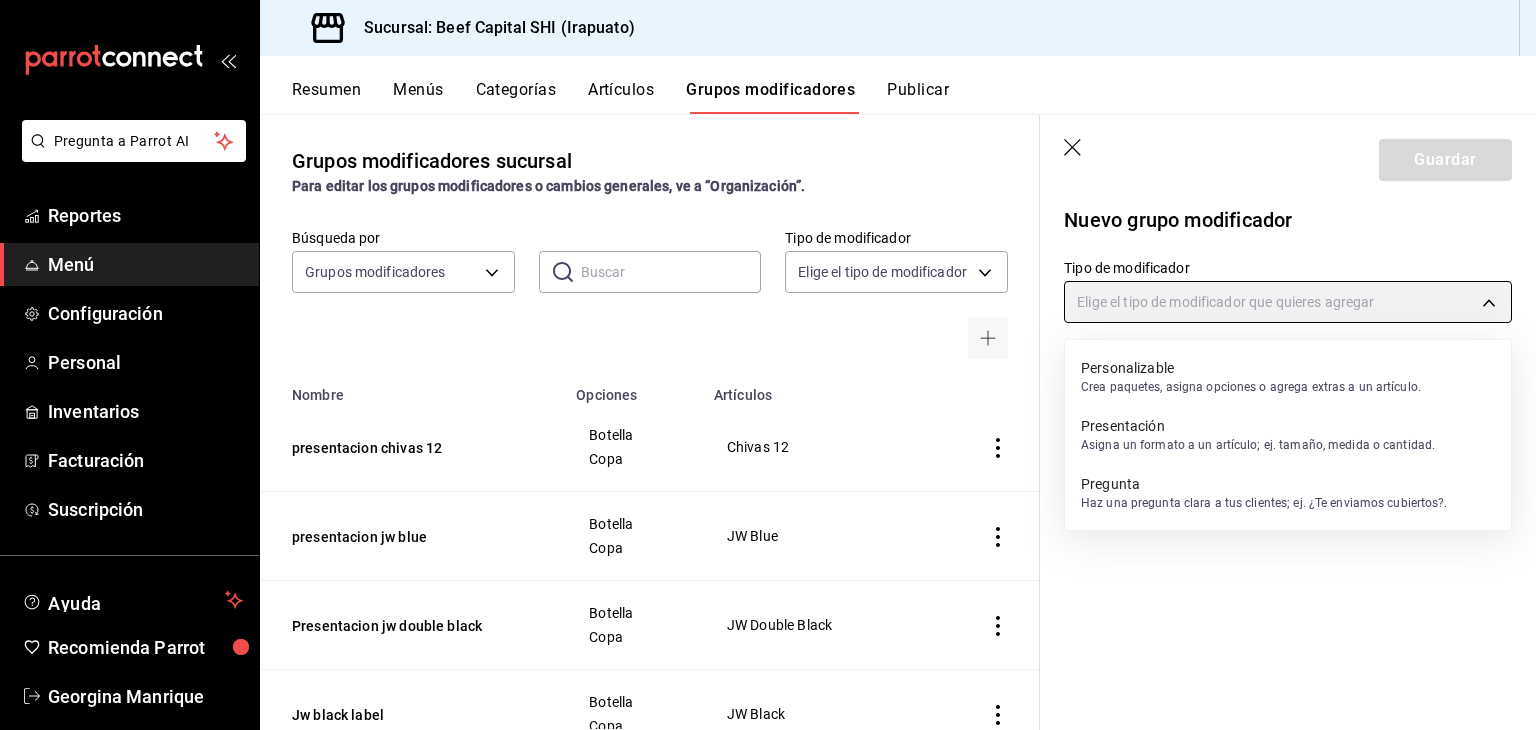 type on "PRESENTATION" 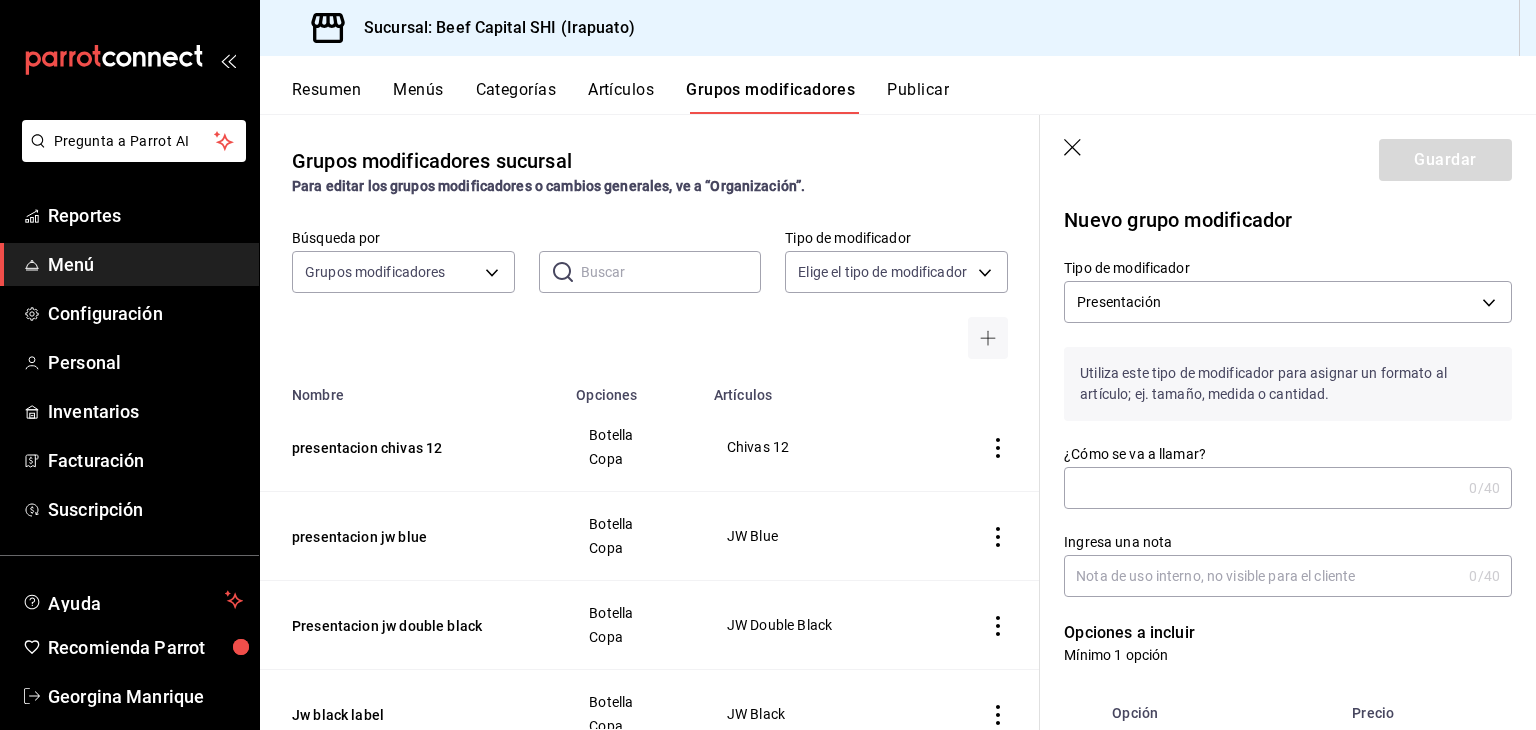 click on "¿Cómo se va a llamar?" at bounding box center [1262, 488] 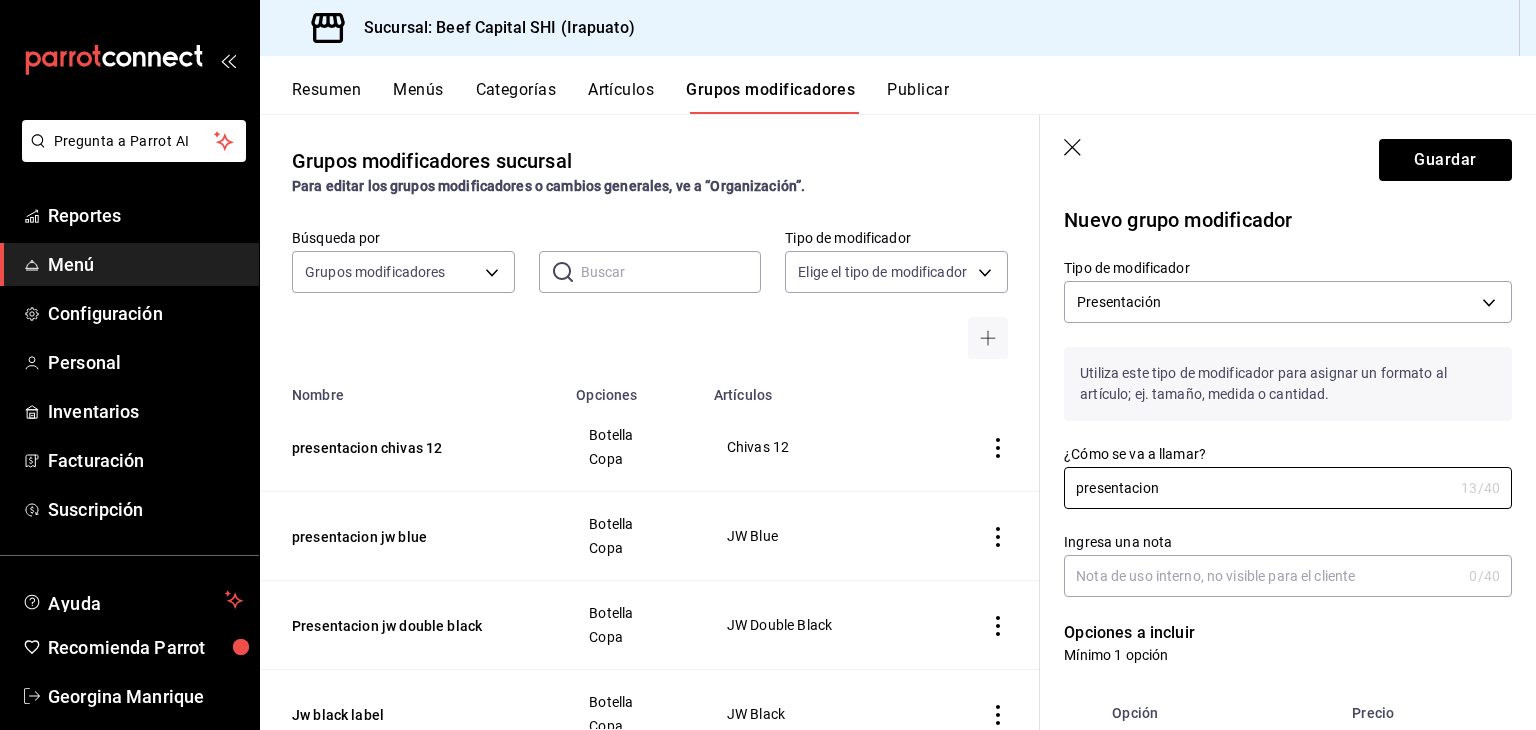 type on "presentacion" 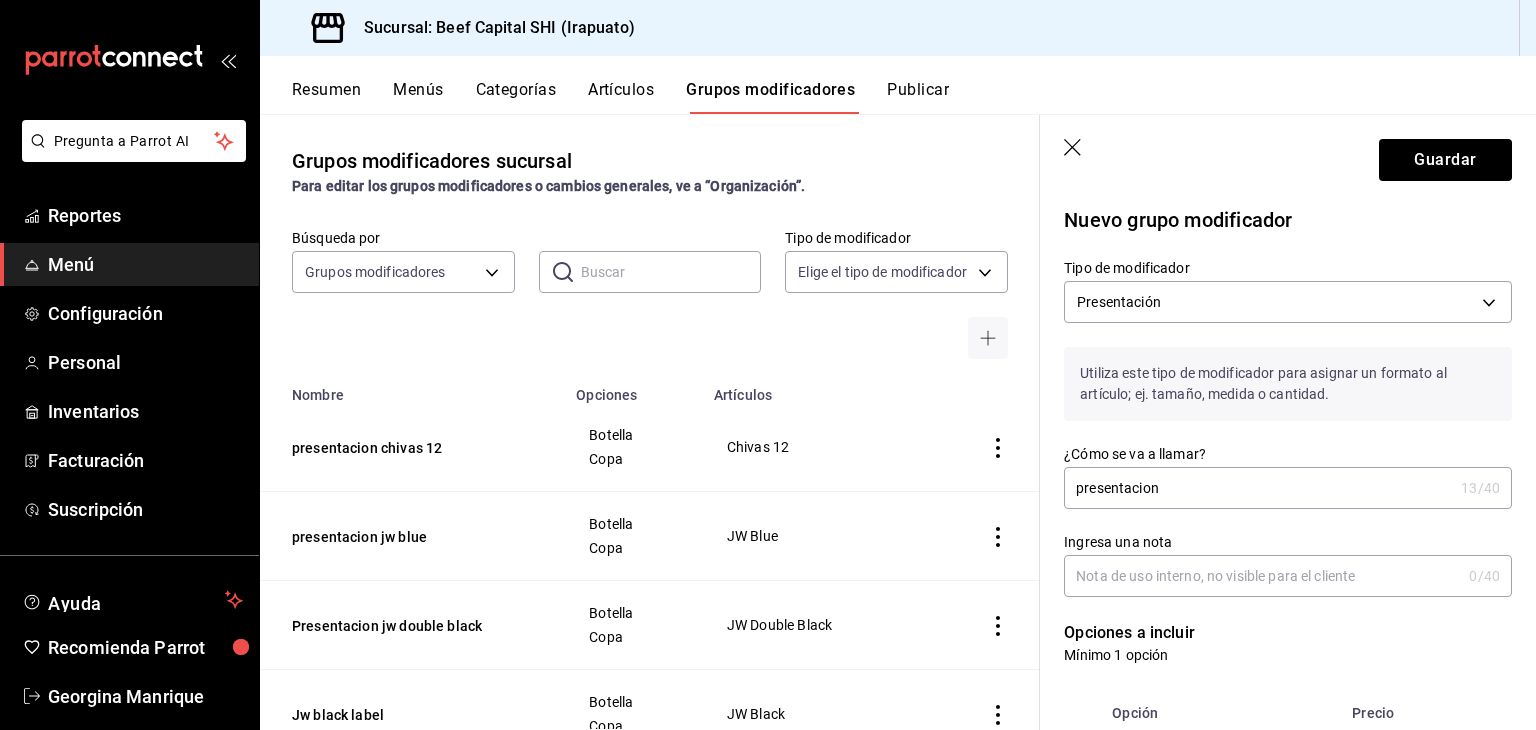 click on "JW Blue" at bounding box center (829, 536) 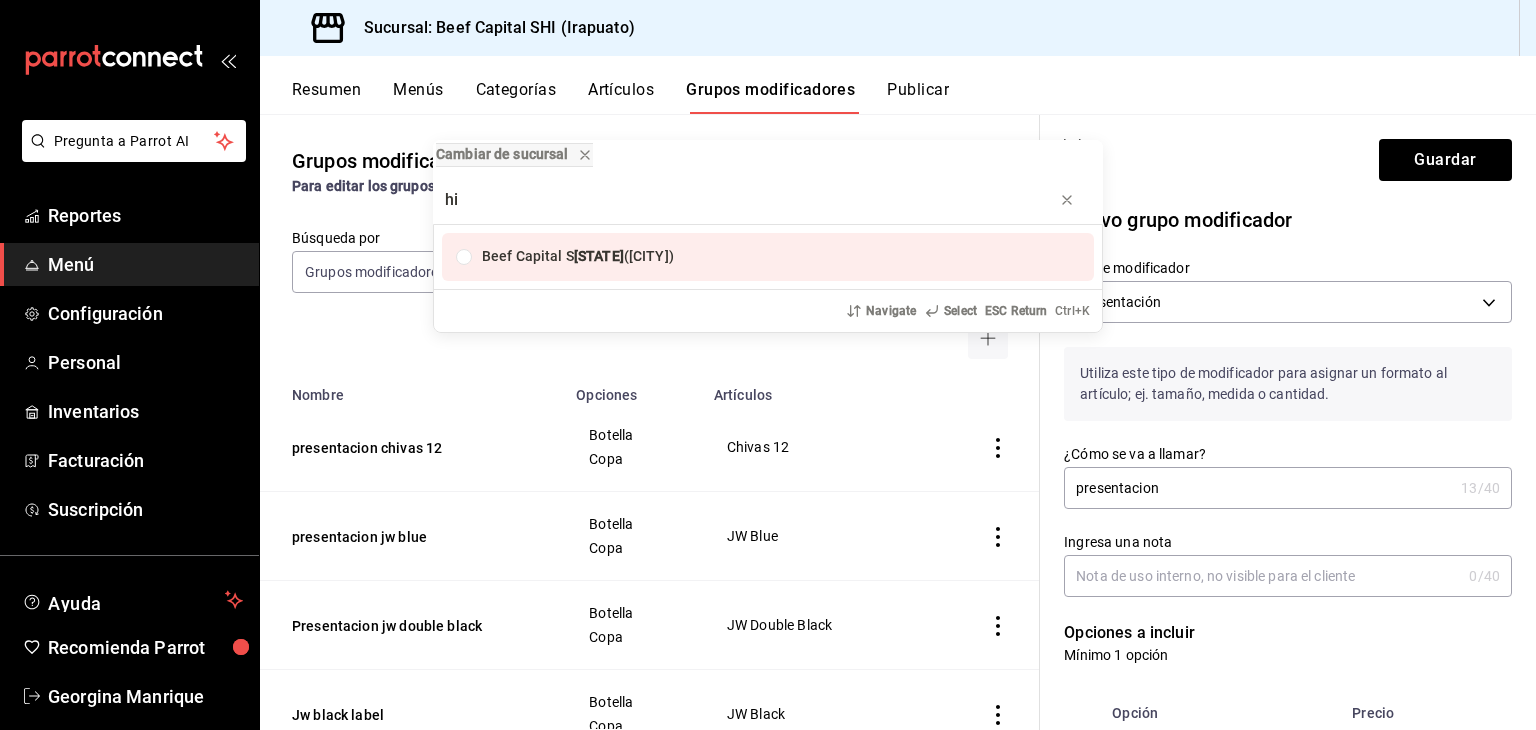 type on "h" 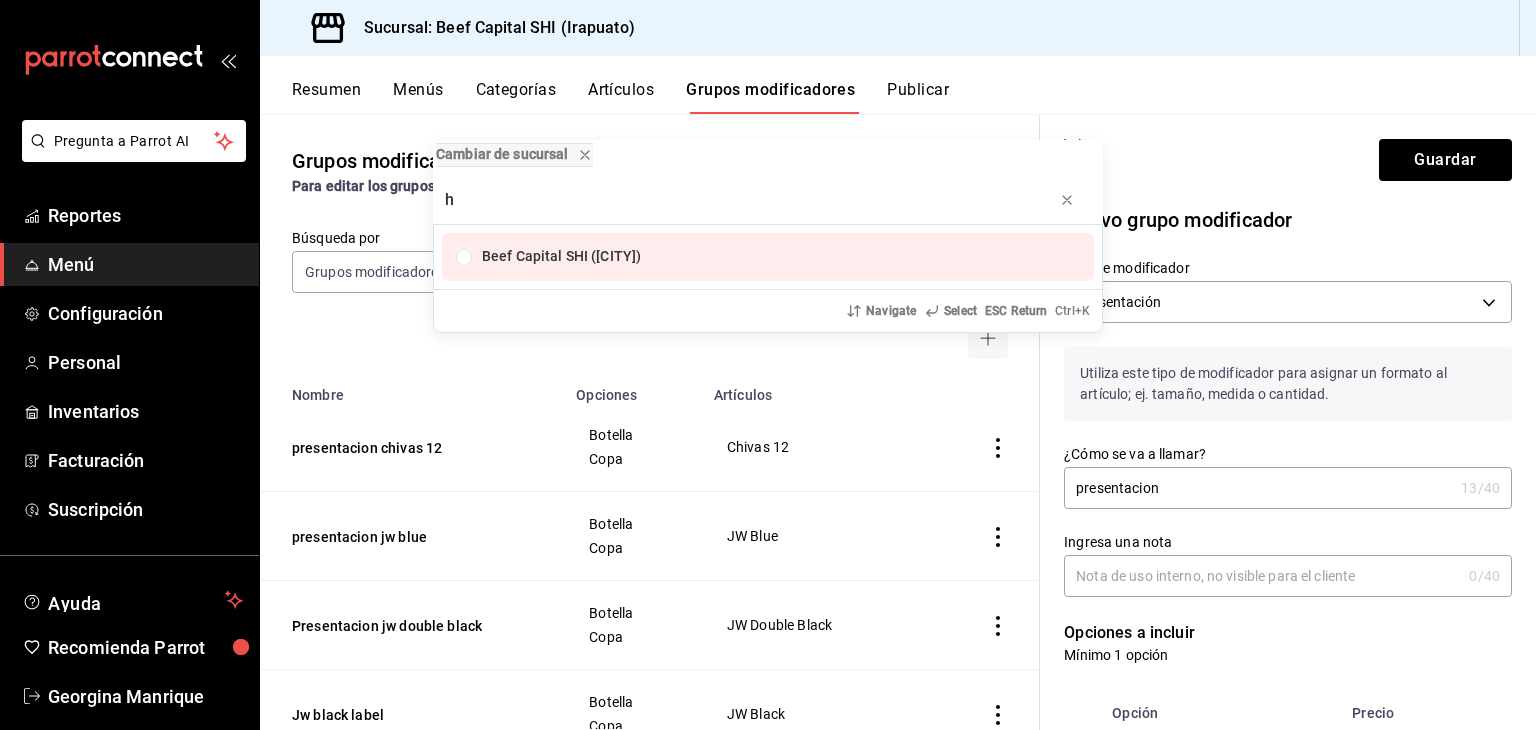 type 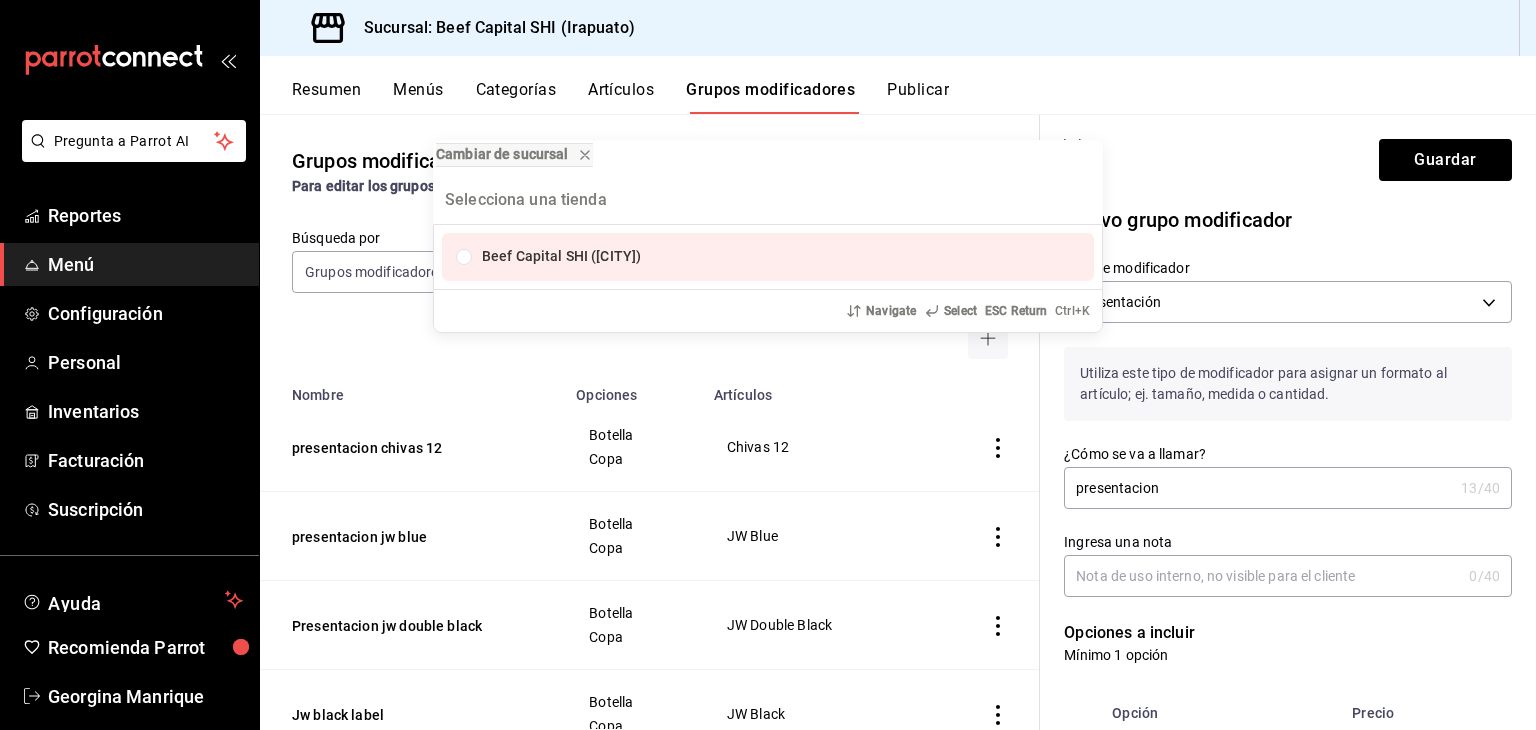 click on "Cambiar de sucursal Beef Capital SHI ([CITY]) Navigate Select ESC Return Ctrl+ K" at bounding box center (768, 365) 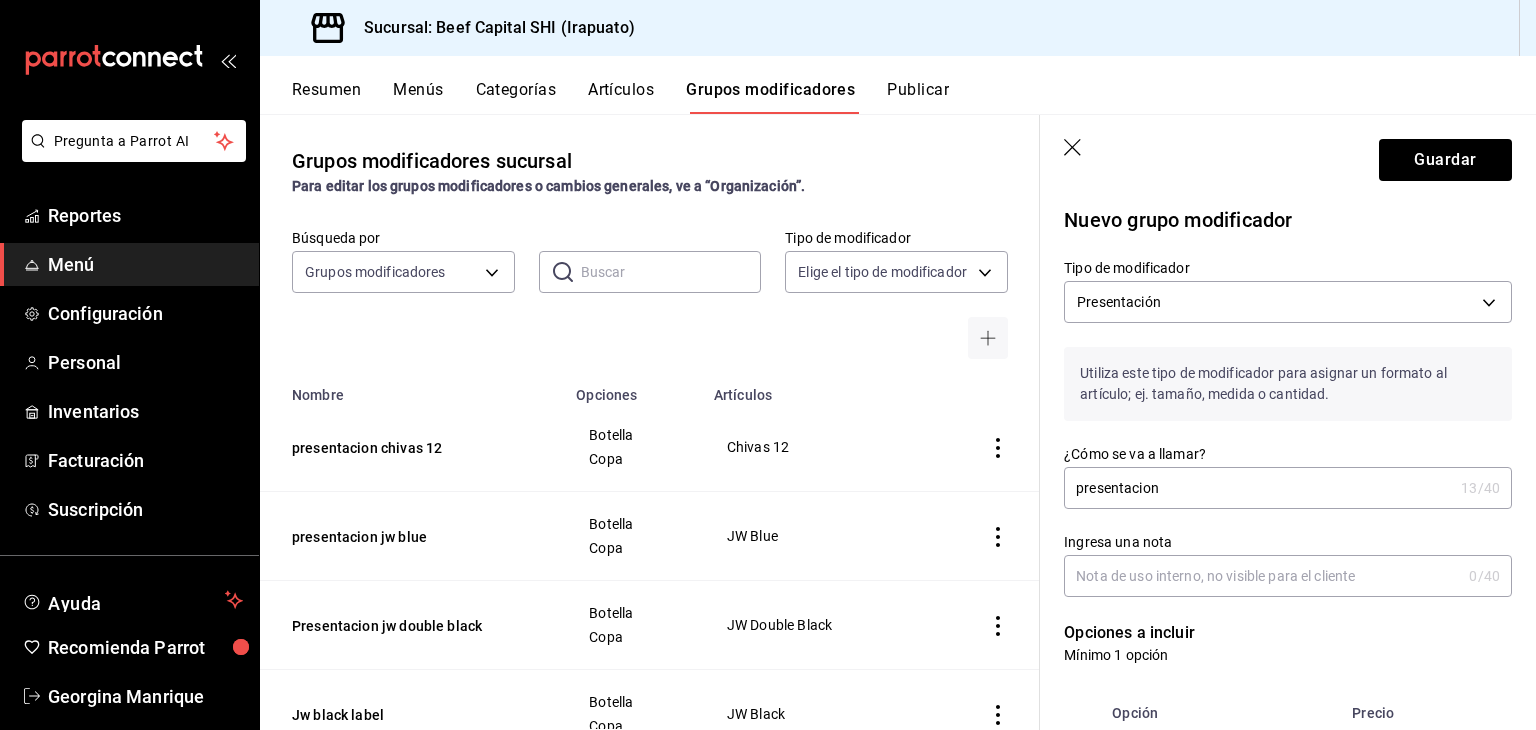 click on "presentacion" at bounding box center [1258, 488] 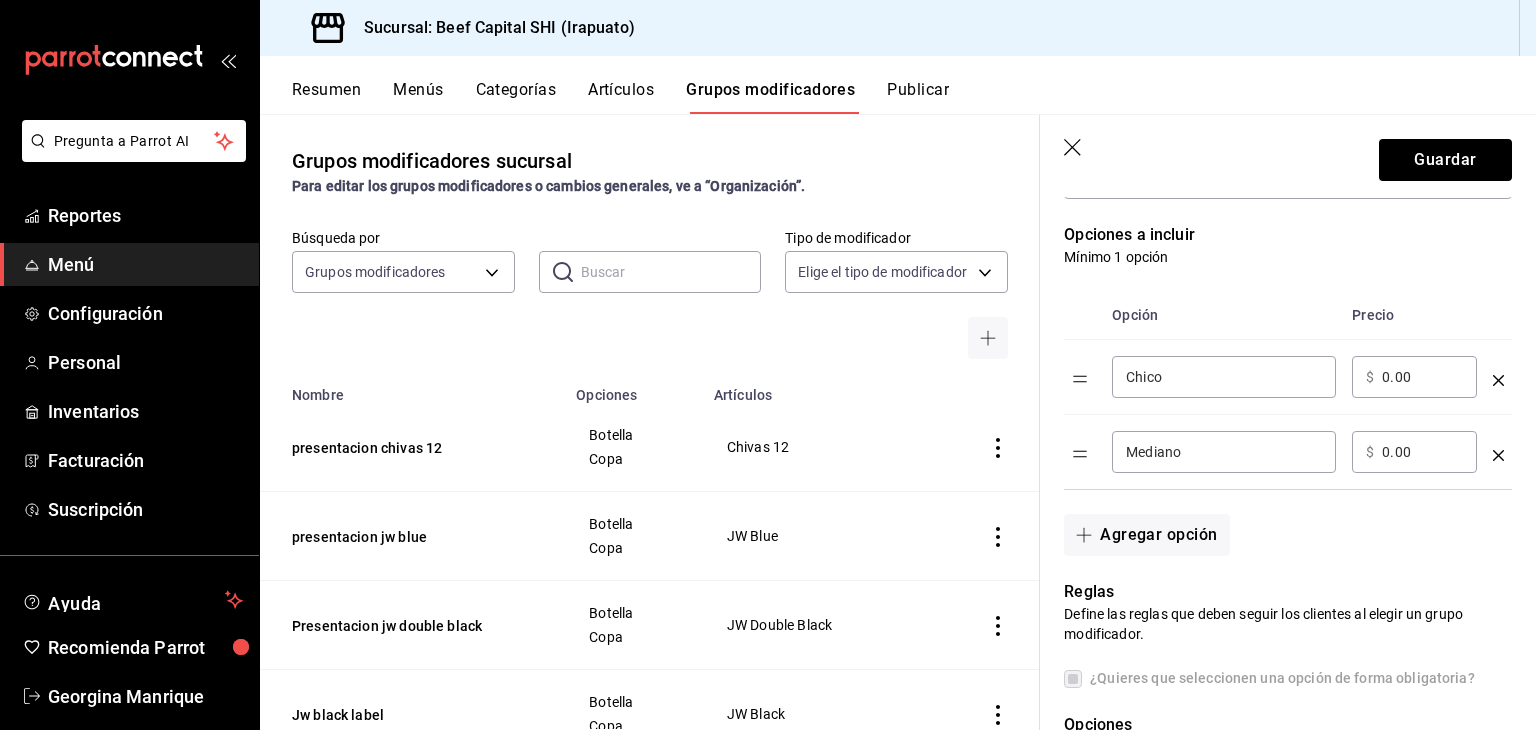 scroll, scrollTop: 400, scrollLeft: 0, axis: vertical 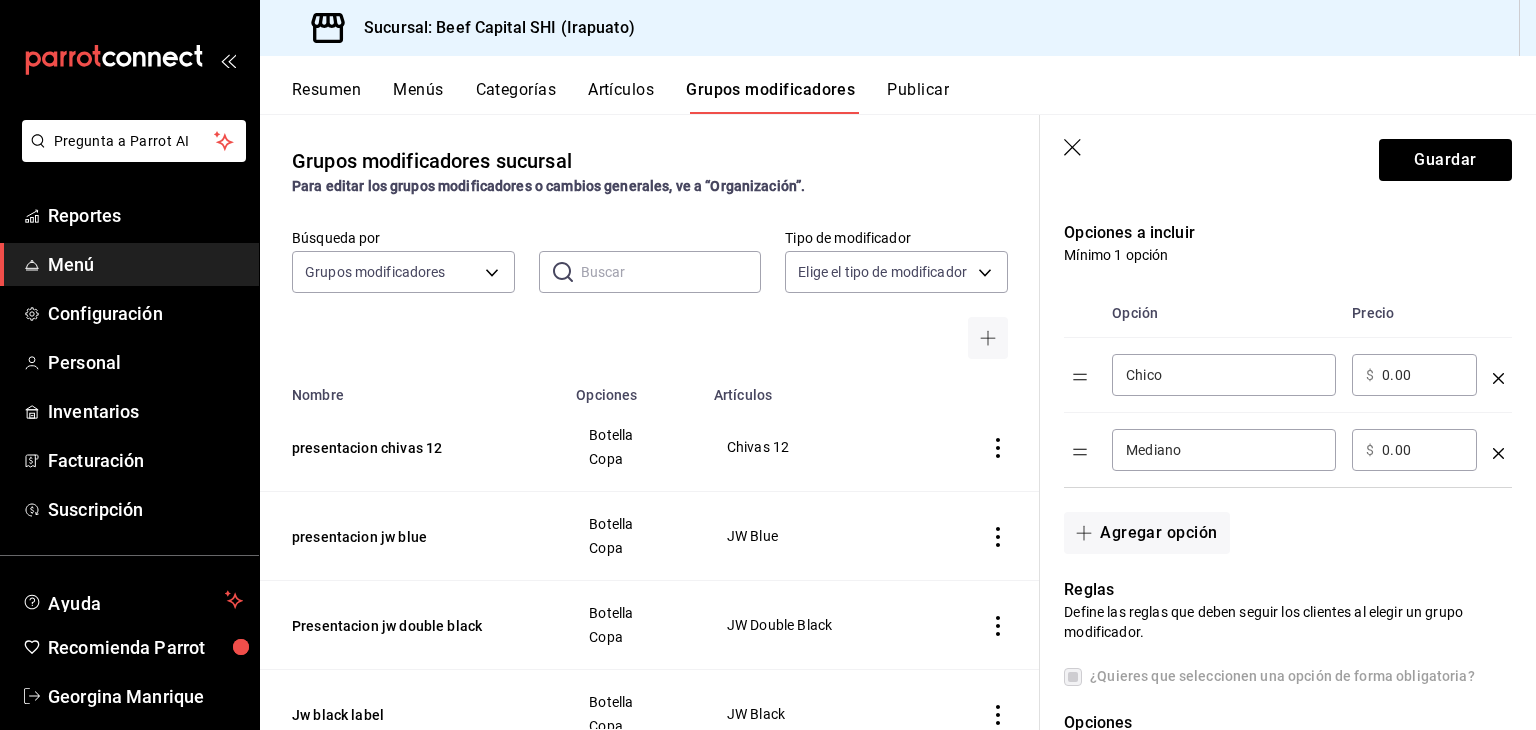 type on "presentacion chivas" 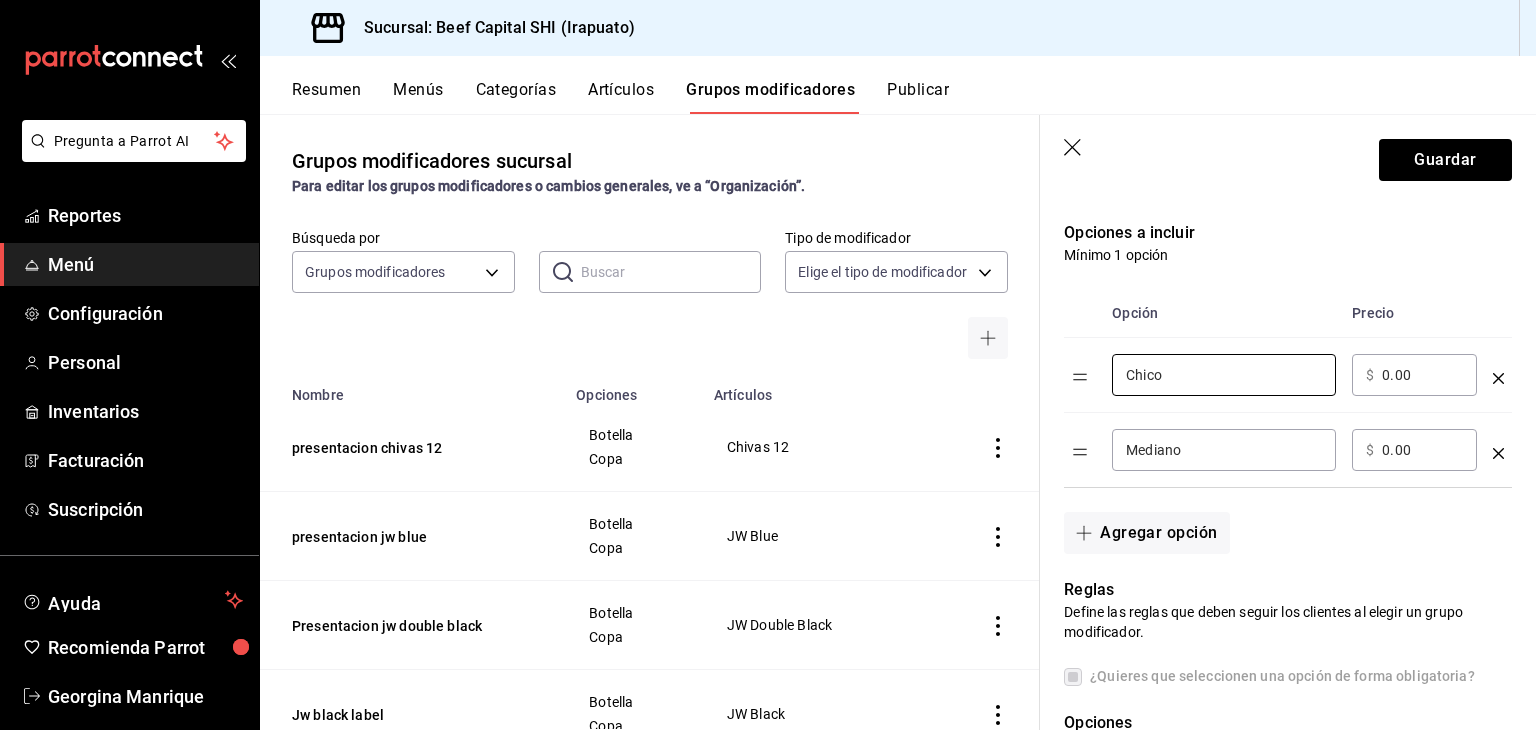 drag, startPoint x: 1197, startPoint y: 382, endPoint x: 1090, endPoint y: 387, distance: 107.11676 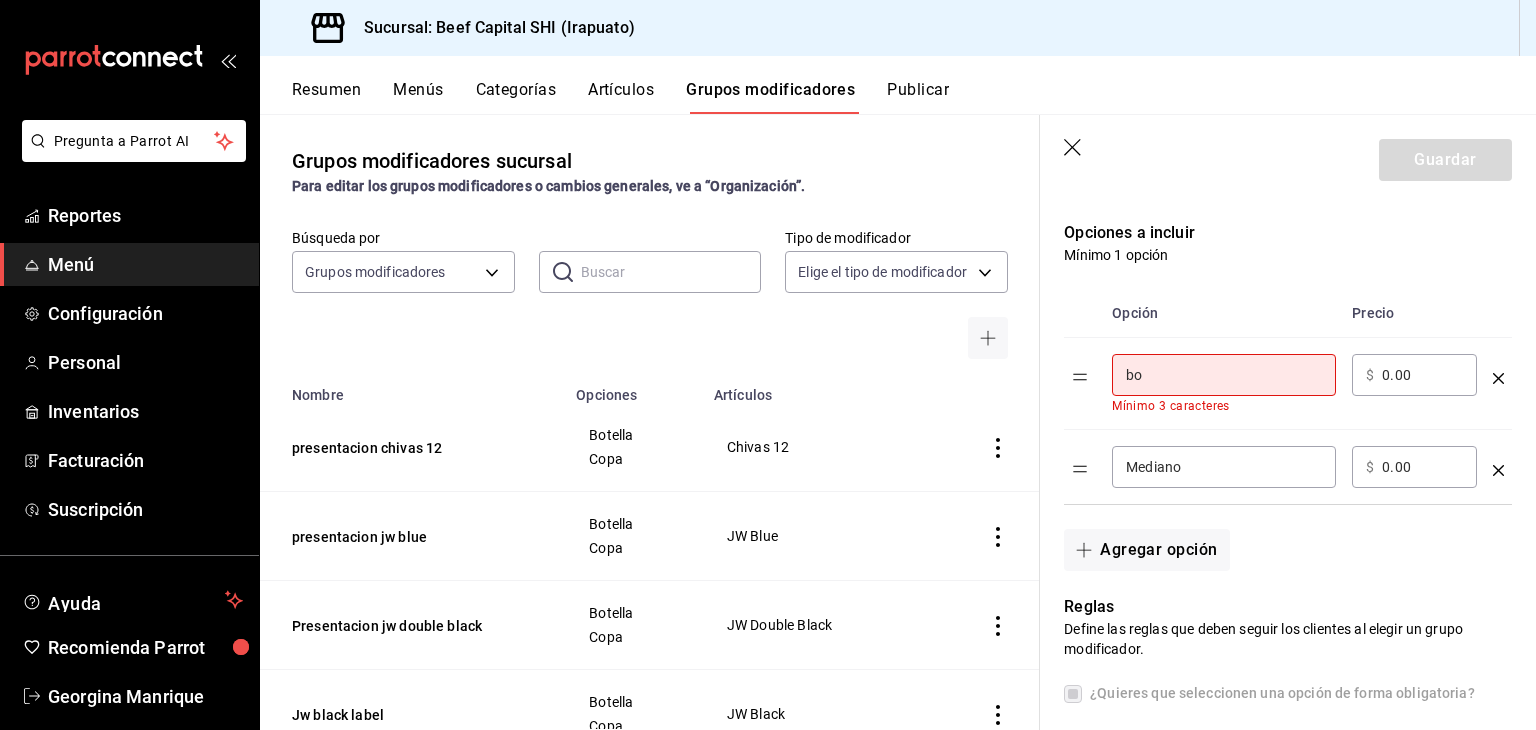 type on "Botella" 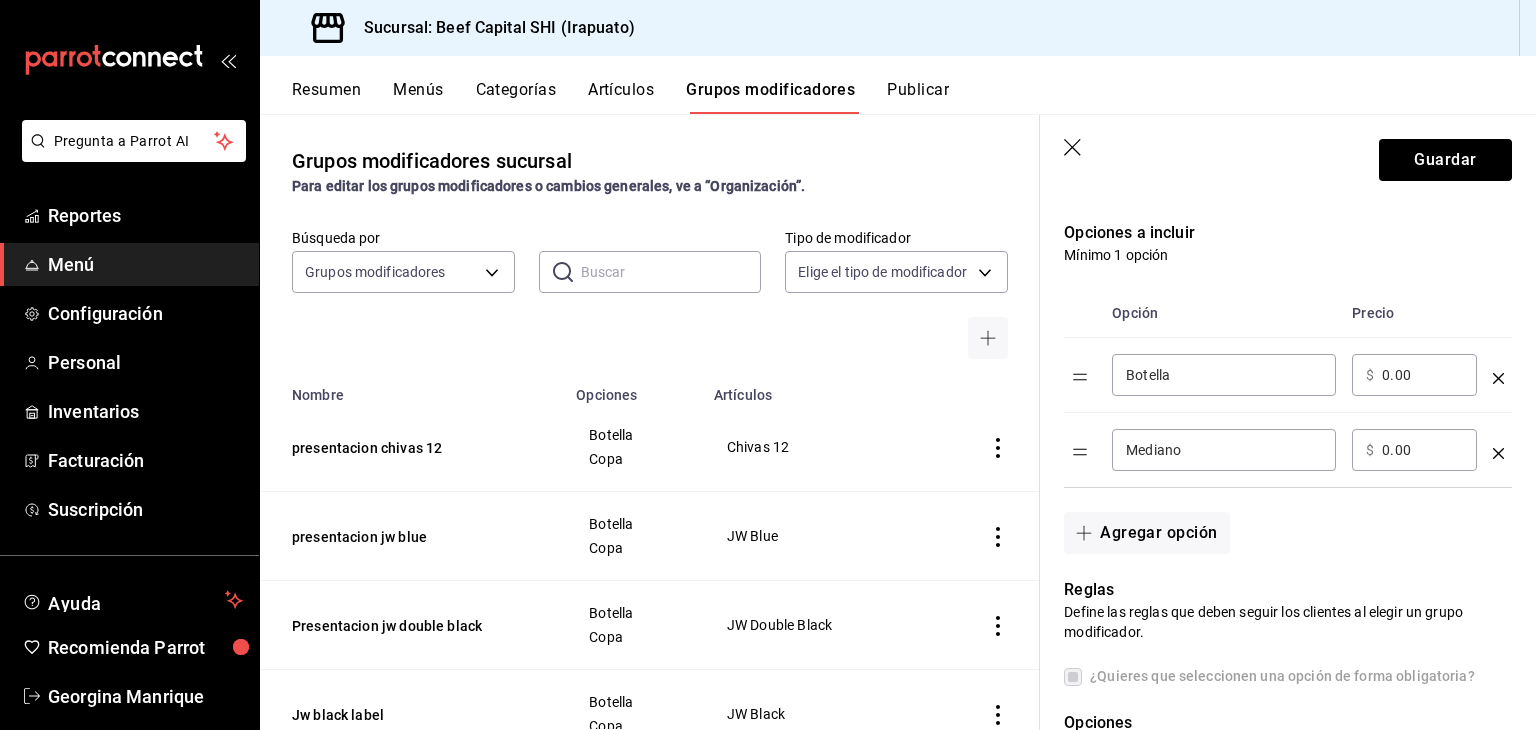 drag, startPoint x: 1212, startPoint y: 433, endPoint x: 1135, endPoint y: 448, distance: 78.44743 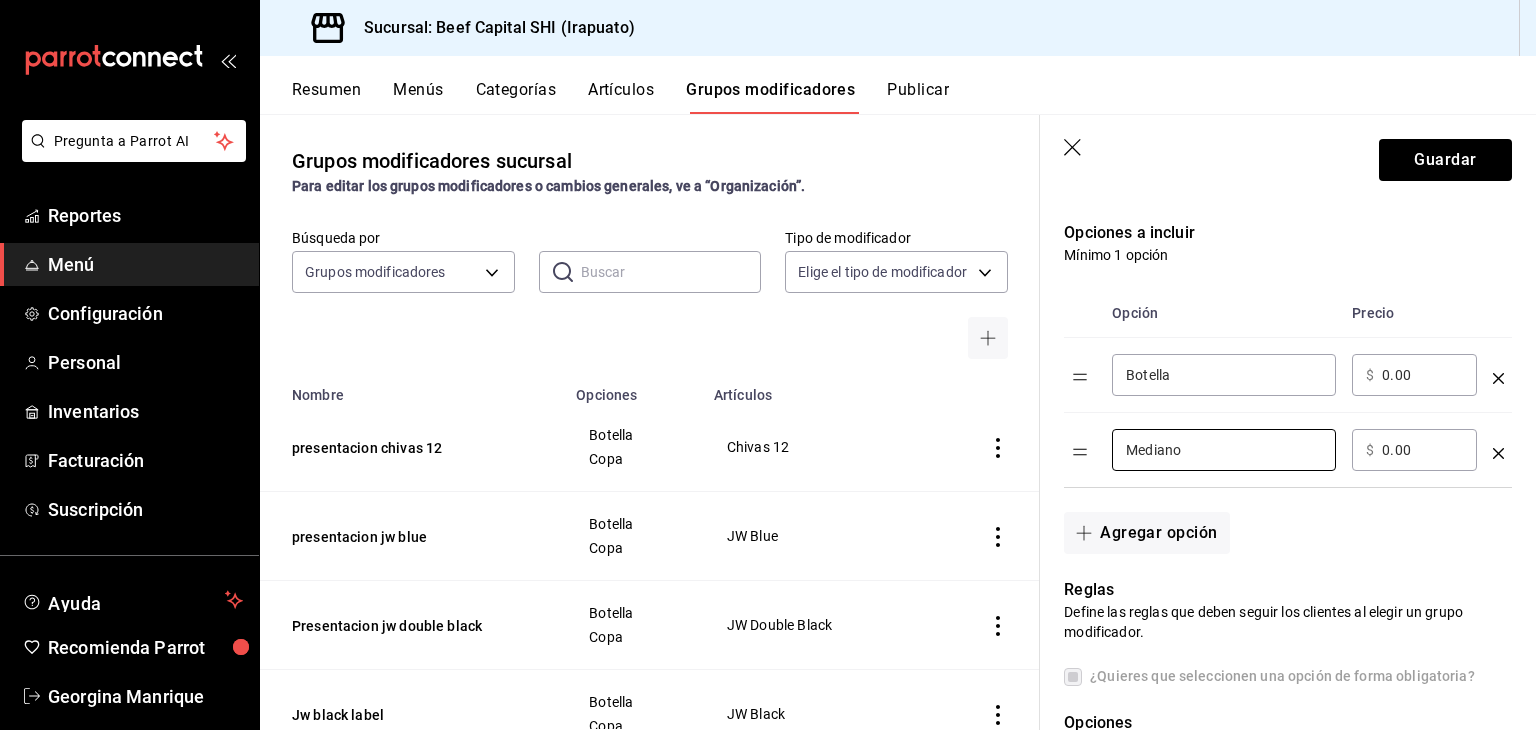 drag, startPoint x: 1199, startPoint y: 457, endPoint x: 1104, endPoint y: 465, distance: 95.33625 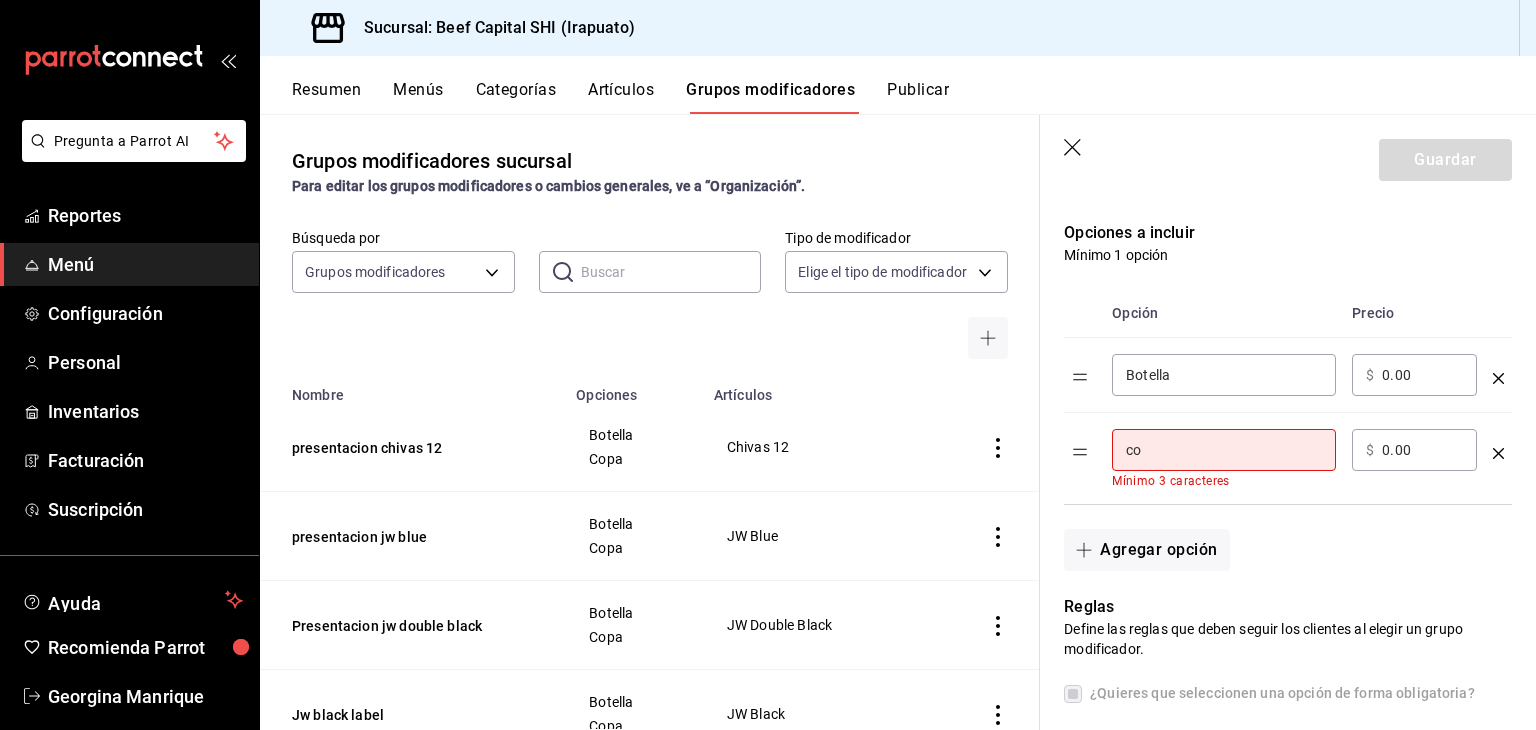 type on "Copa" 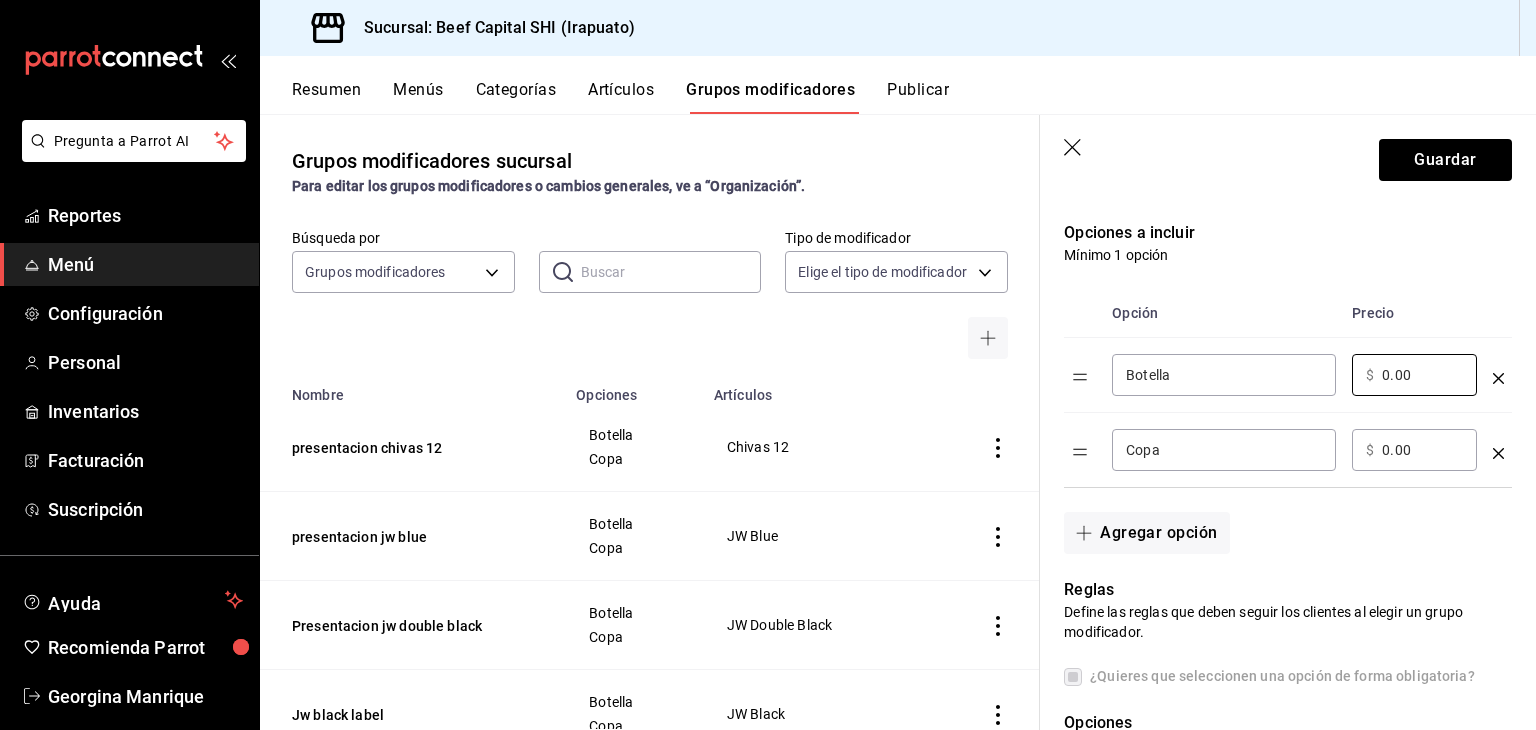 drag, startPoint x: 1430, startPoint y: 374, endPoint x: 1318, endPoint y: 381, distance: 112.21854 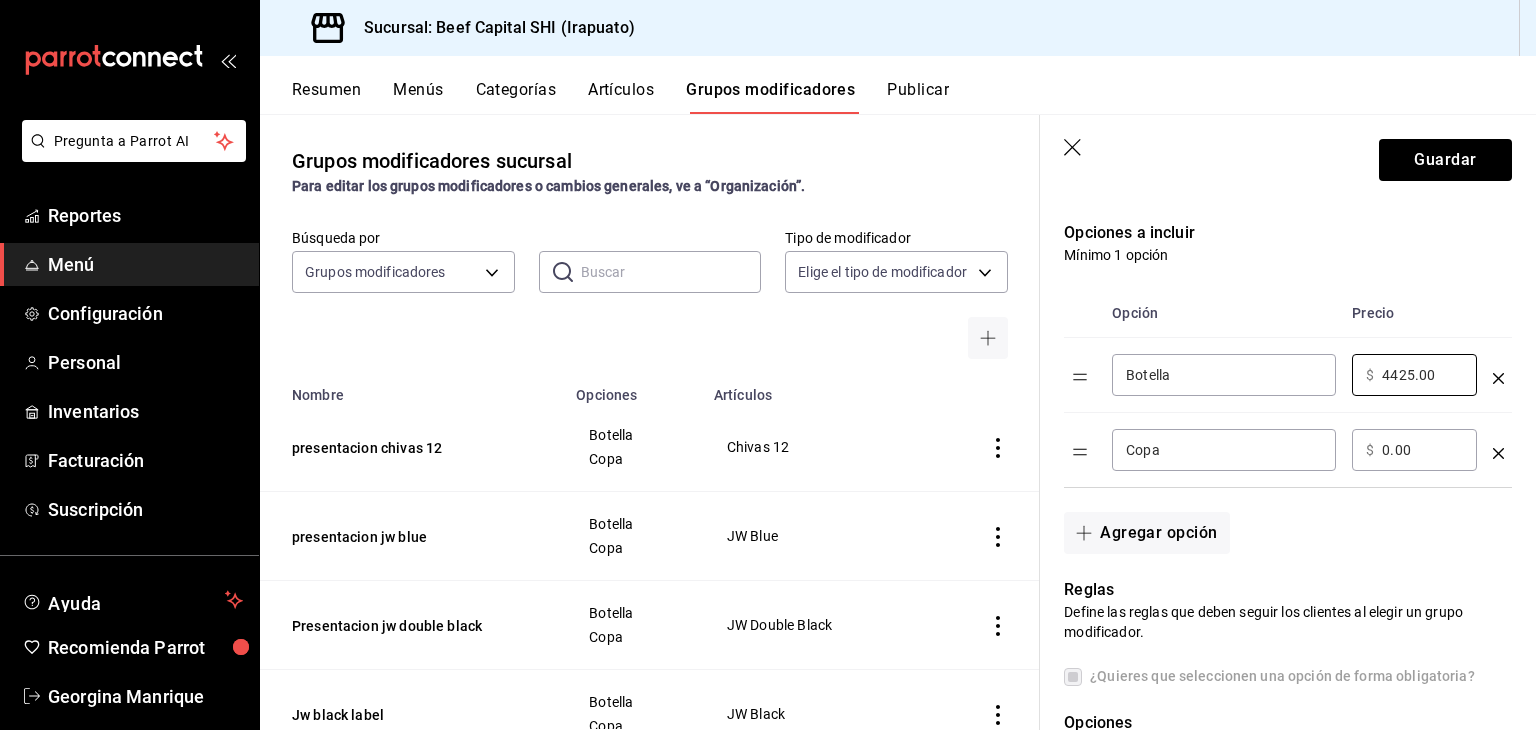 type on "4425.00" 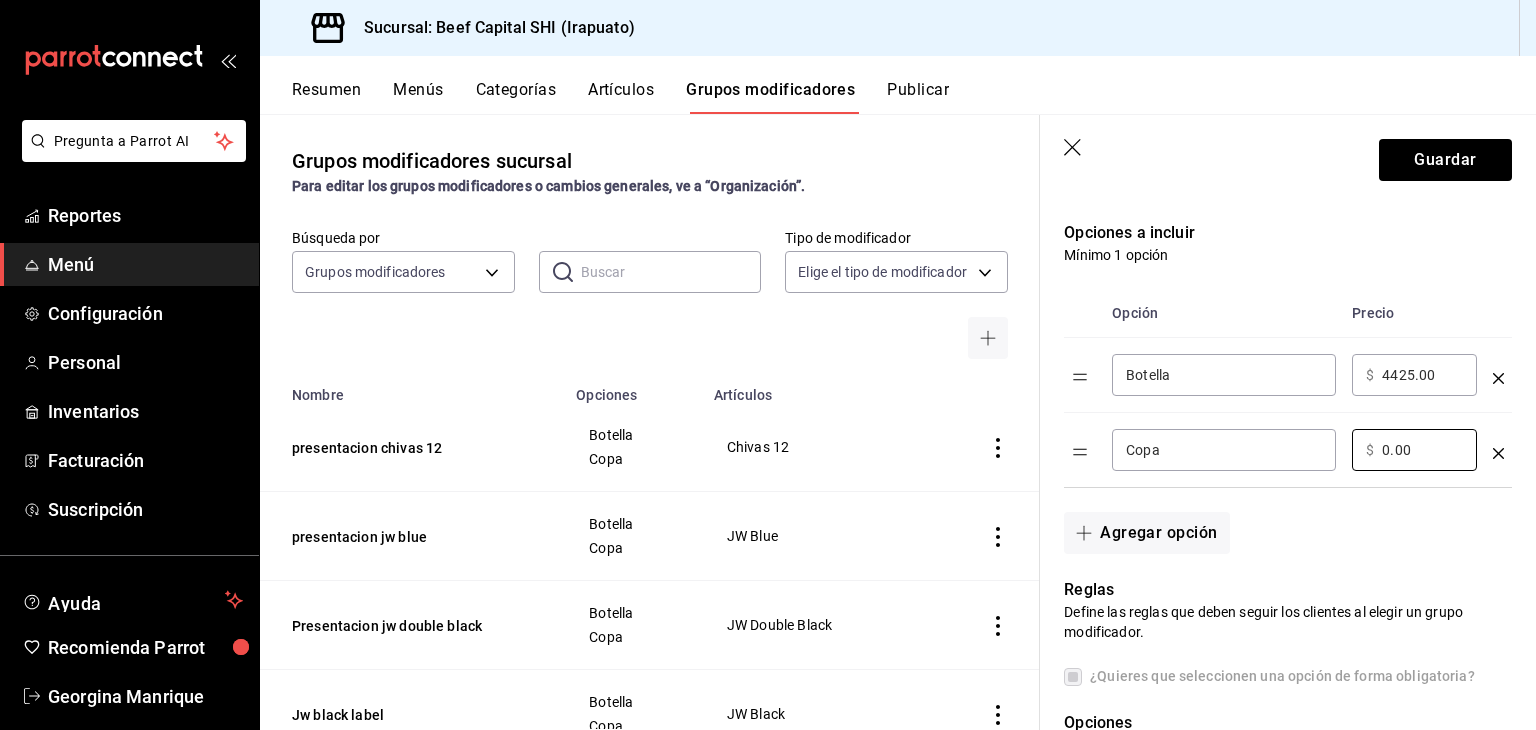drag, startPoint x: 1410, startPoint y: 456, endPoint x: 1312, endPoint y: 461, distance: 98.12747 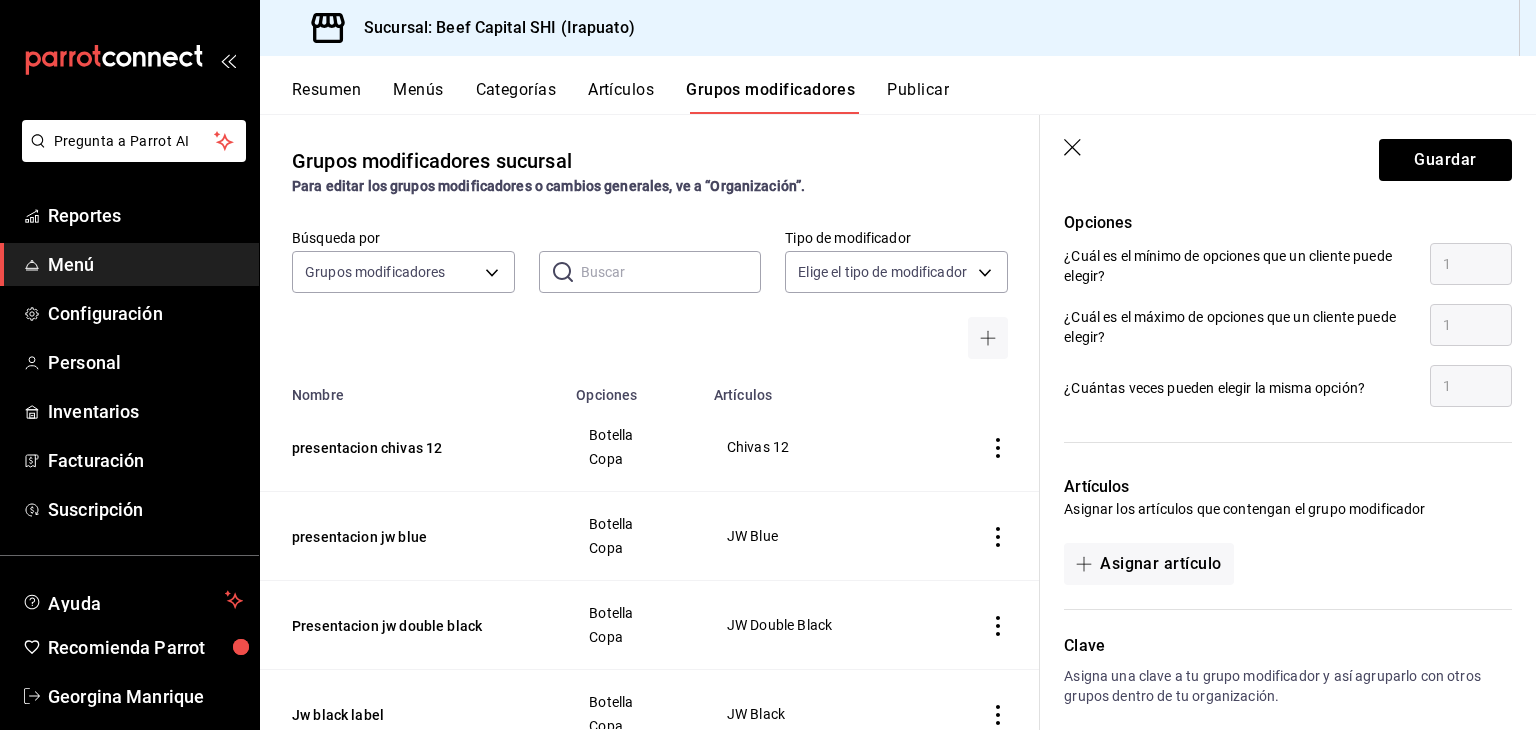 scroll, scrollTop: 992, scrollLeft: 0, axis: vertical 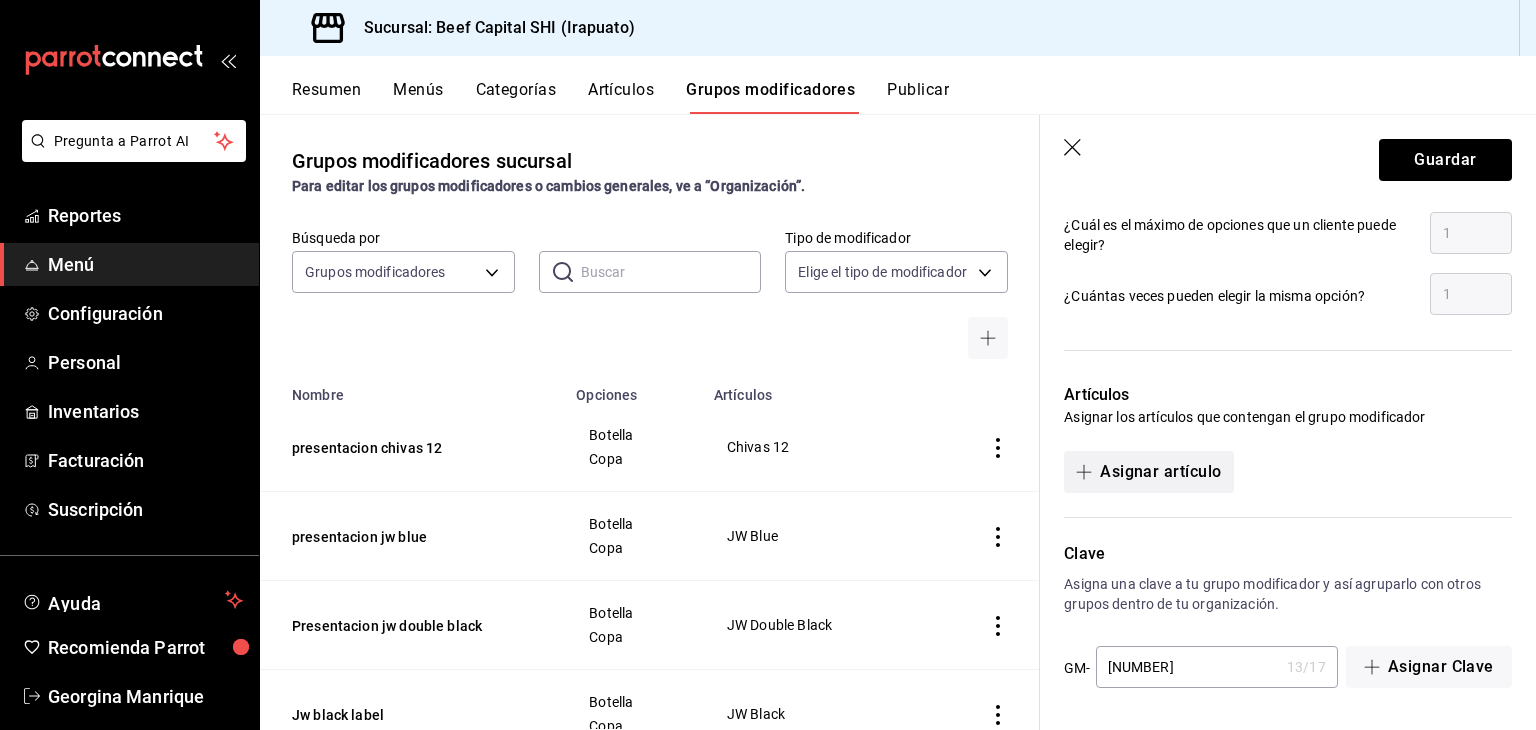 type on "655.00" 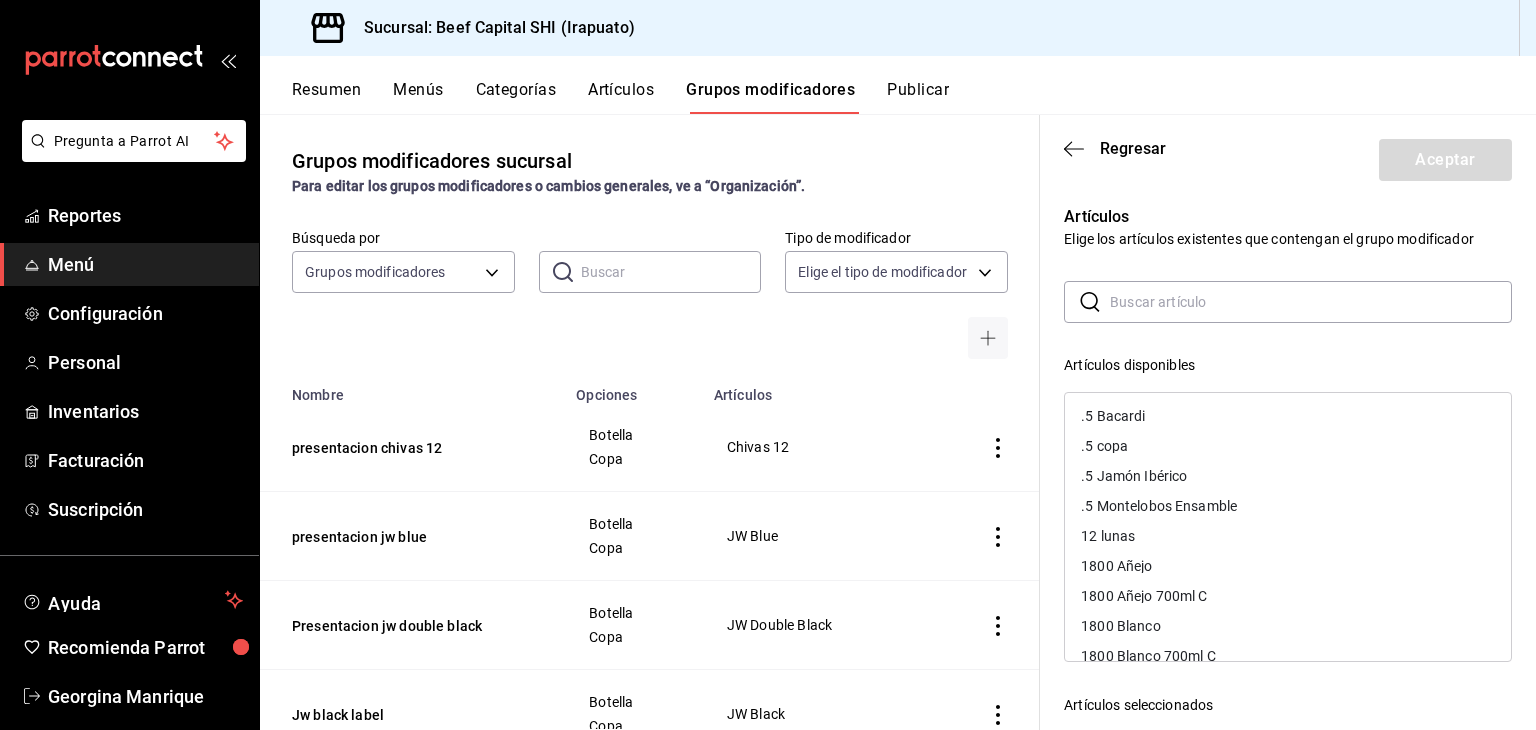 click at bounding box center (1311, 302) 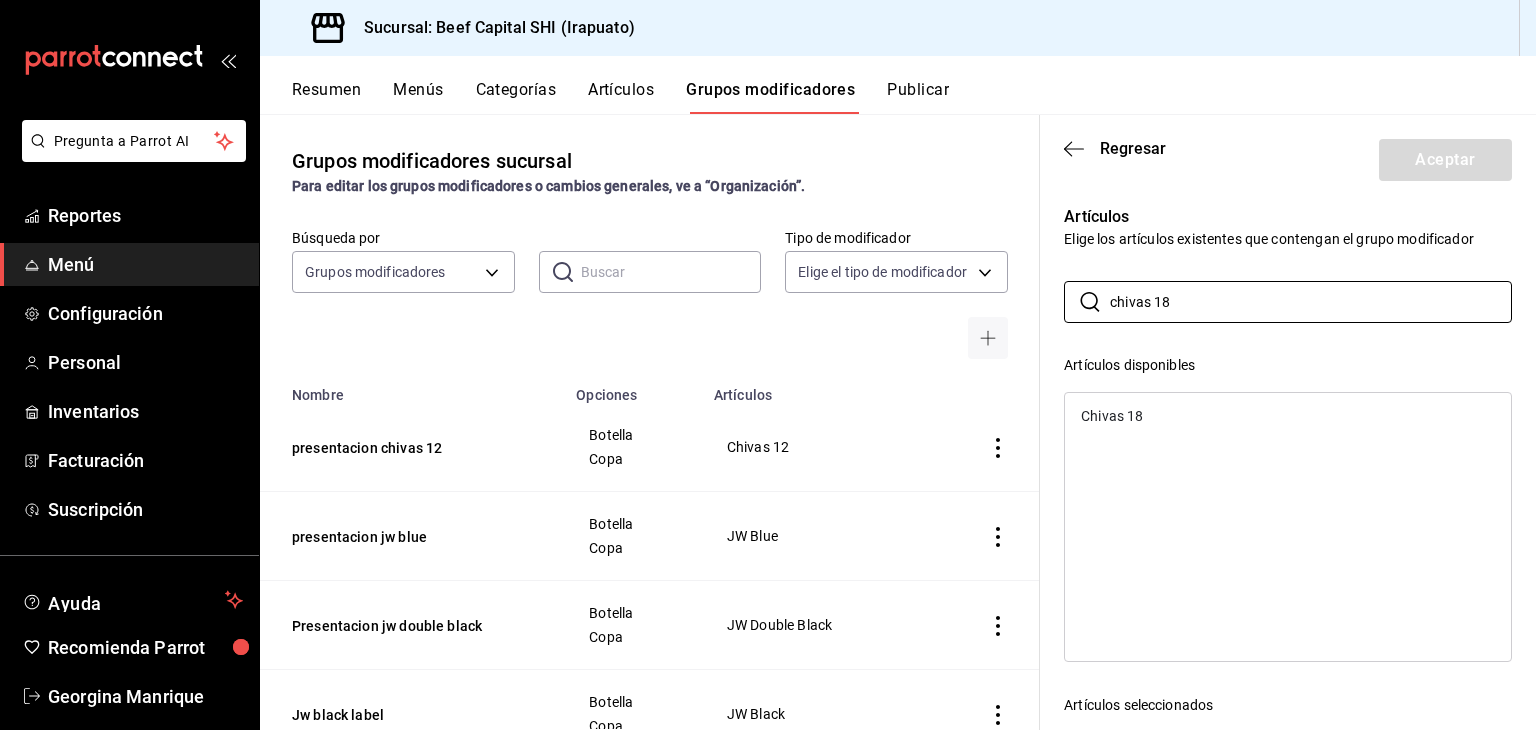 type on "chivas 18" 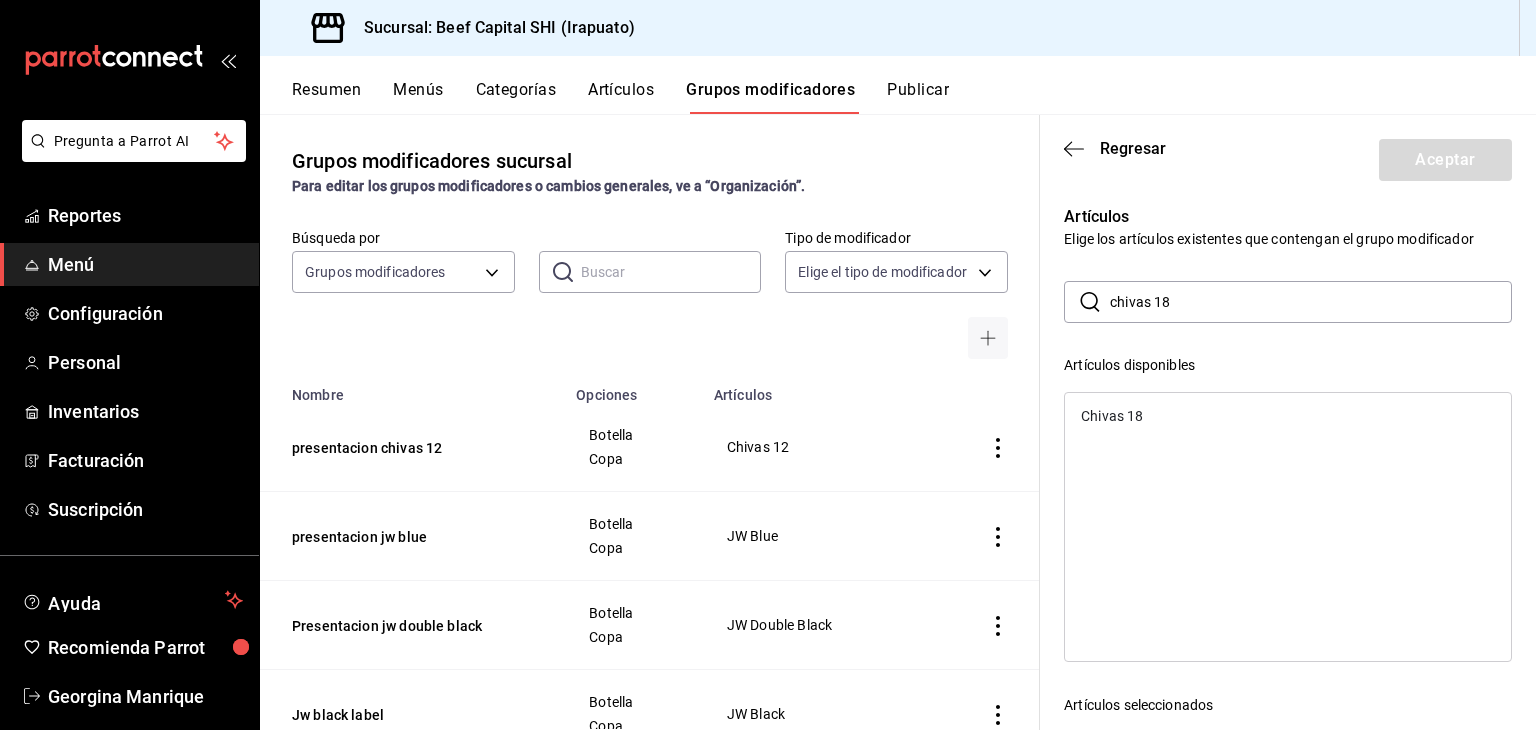 click on "Chivas 18" at bounding box center [1112, 416] 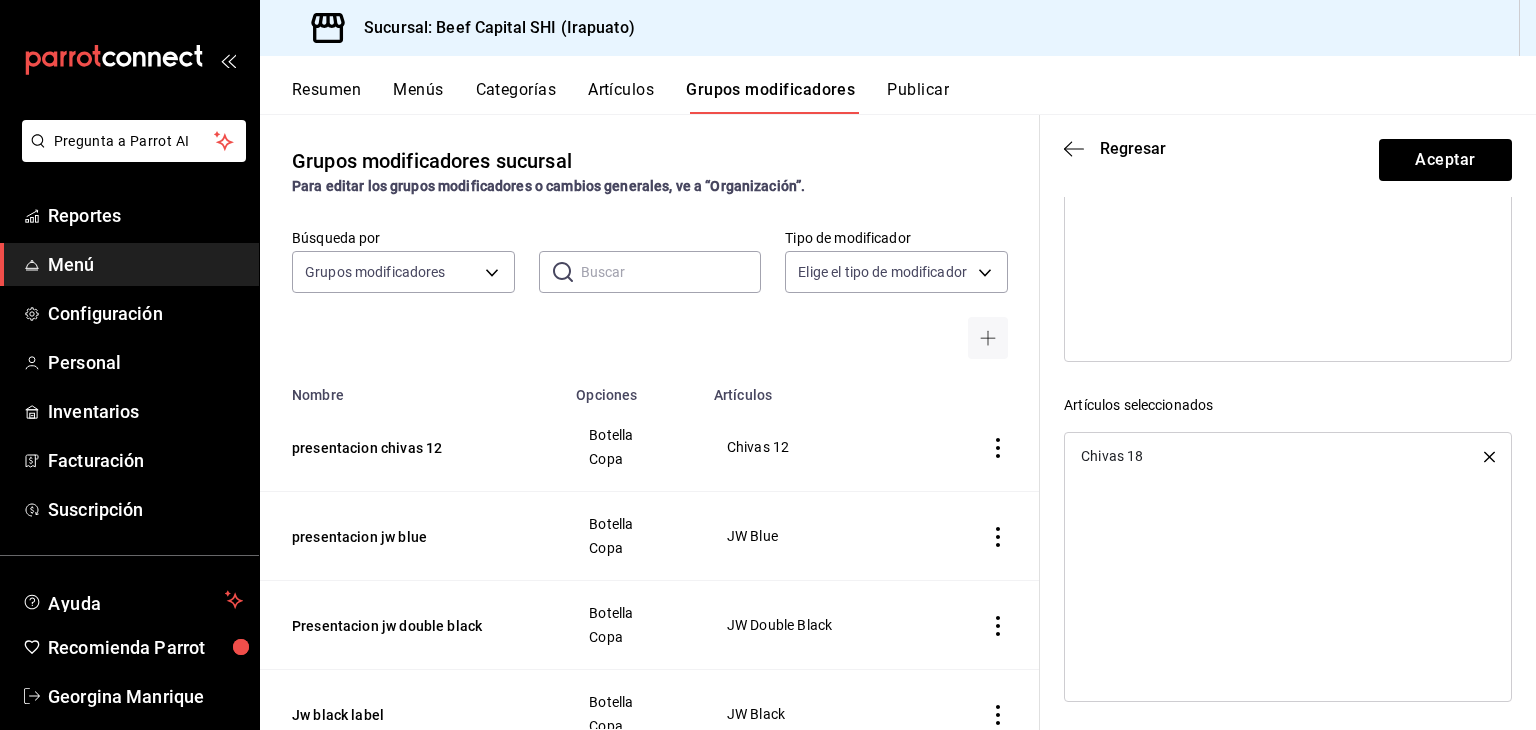 scroll, scrollTop: 305, scrollLeft: 0, axis: vertical 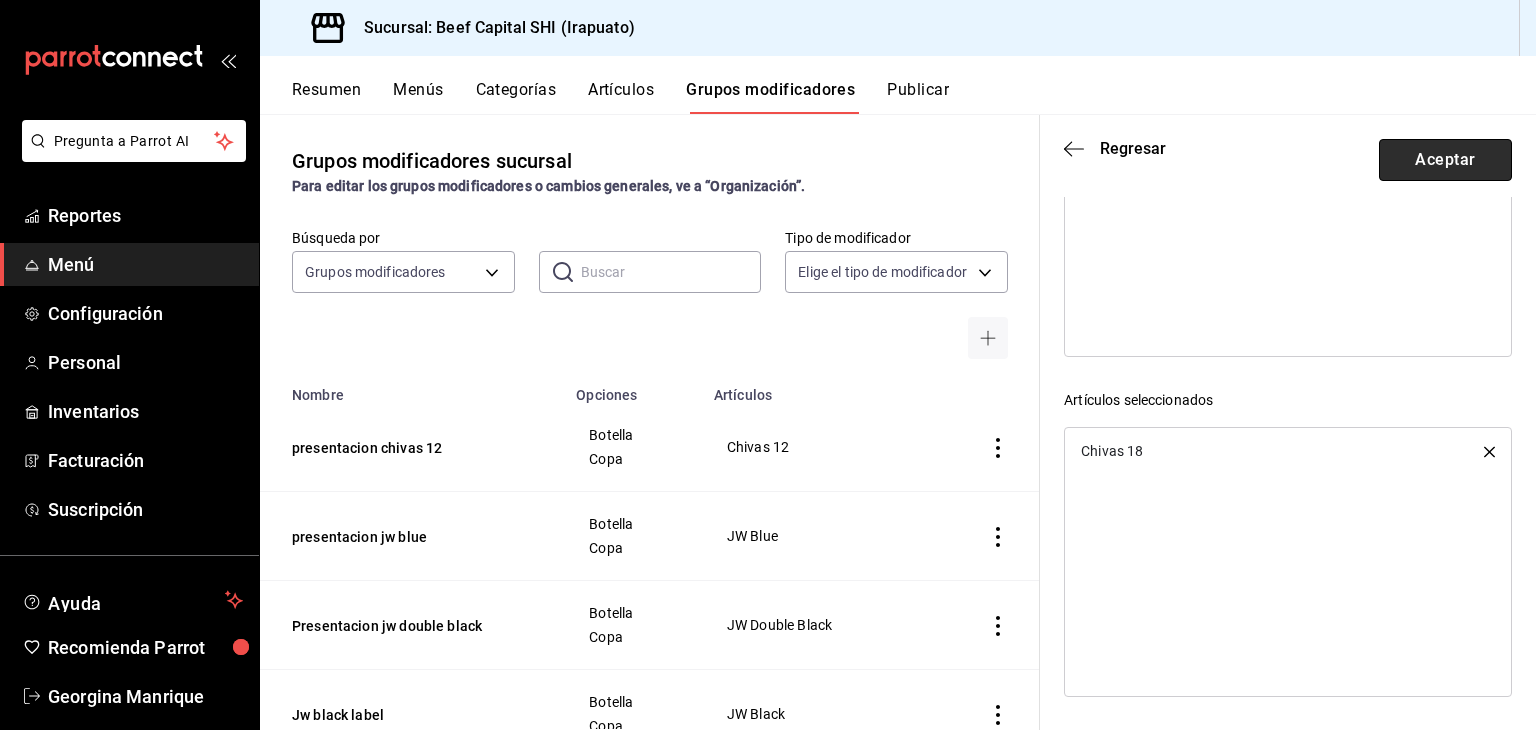 click on "Aceptar" at bounding box center [1445, 160] 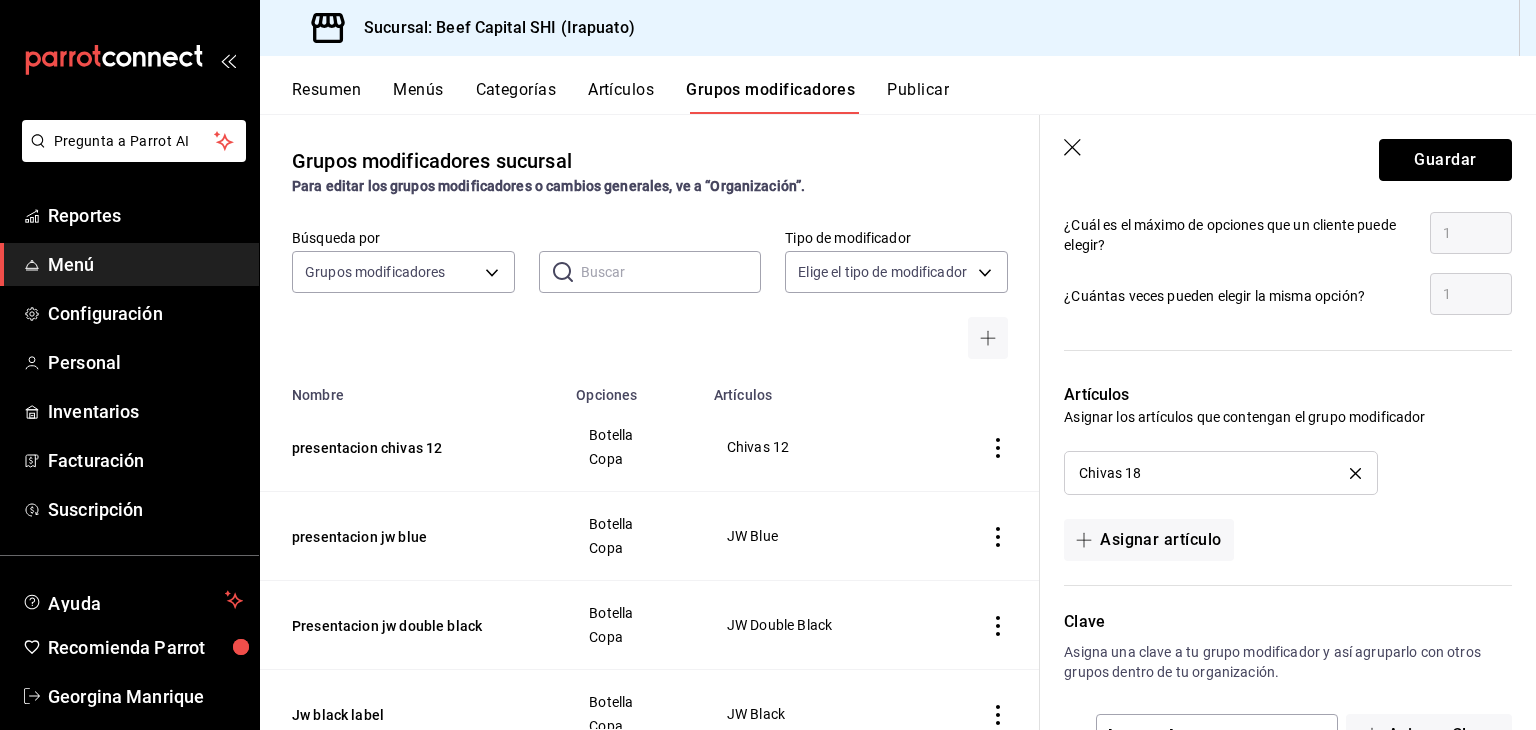 click on "Guardar" at bounding box center [1445, 160] 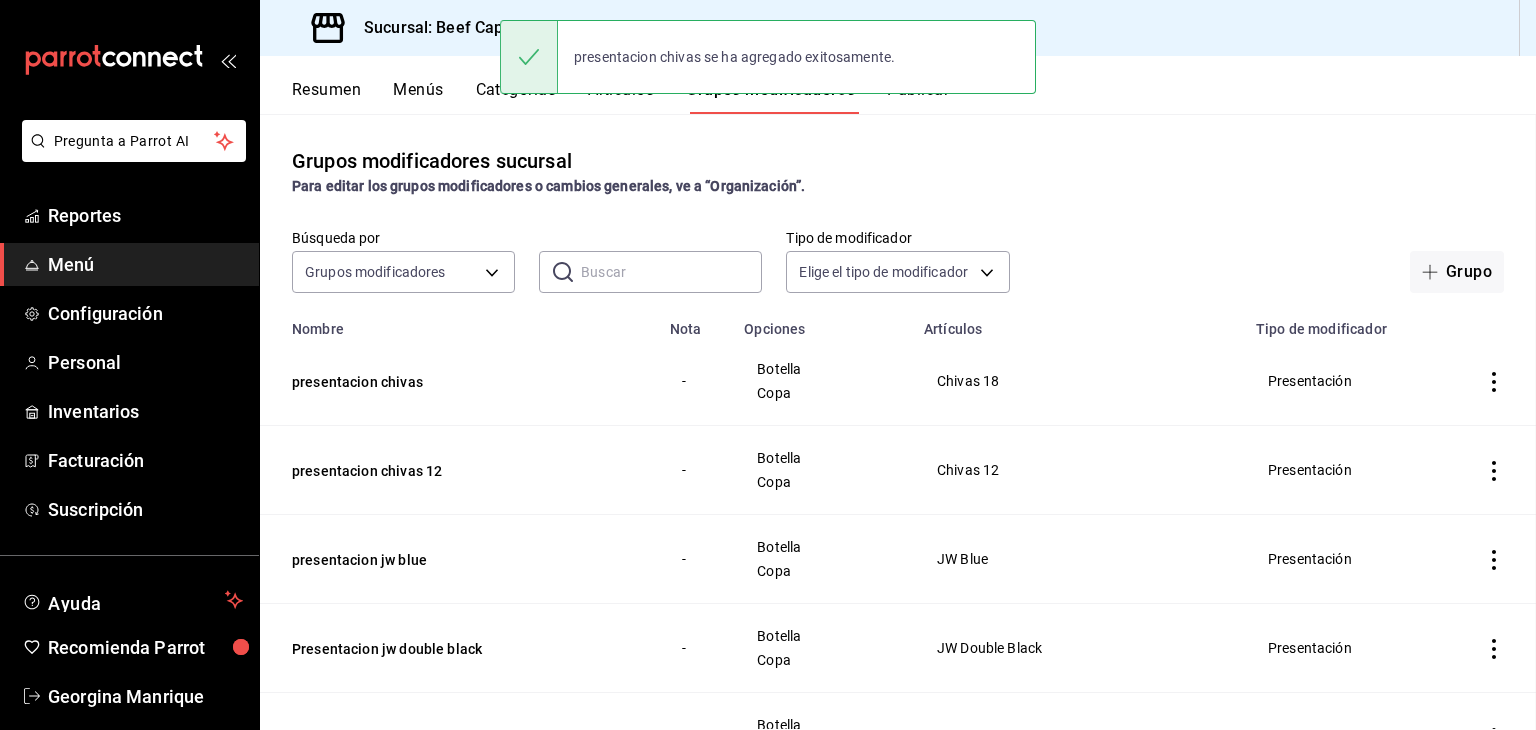 scroll, scrollTop: 0, scrollLeft: 0, axis: both 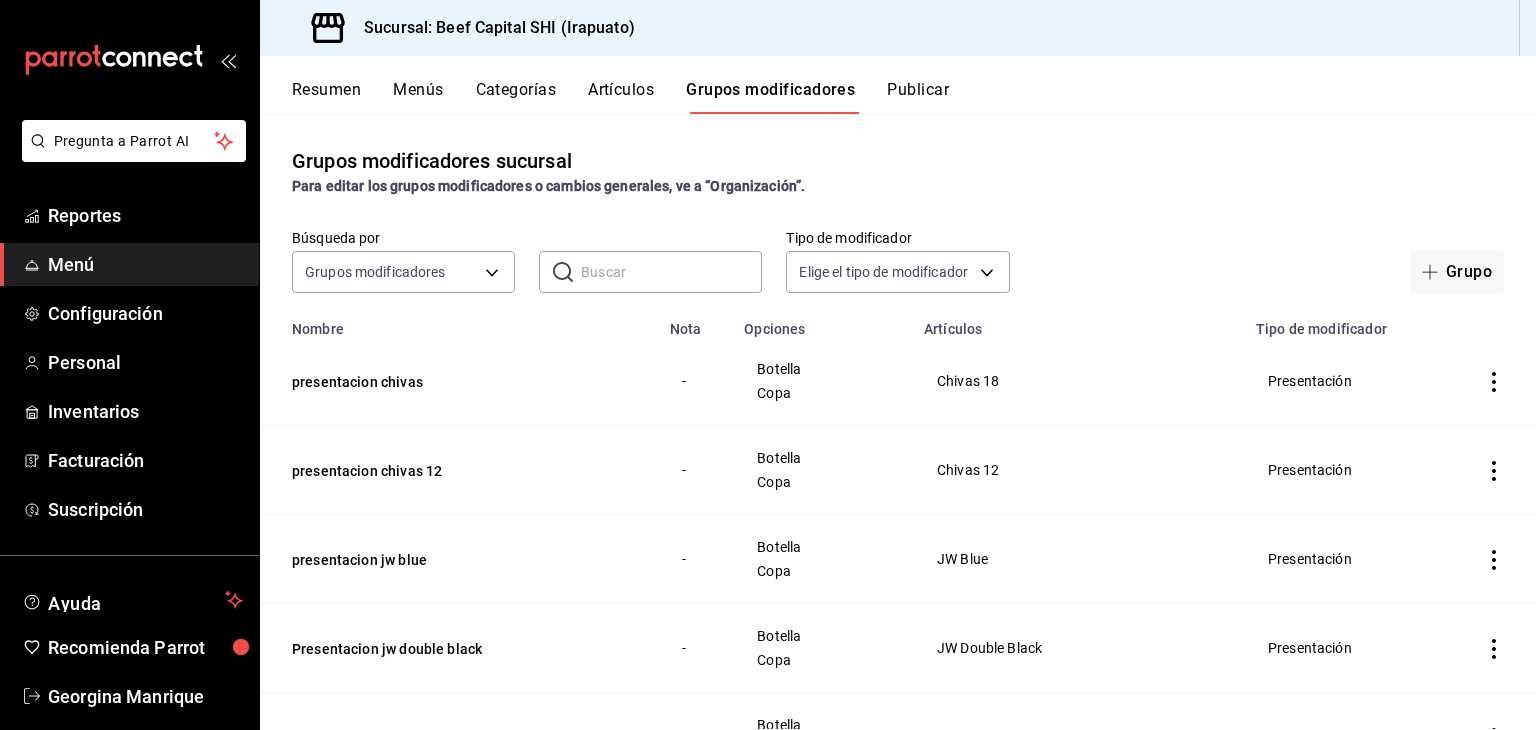 click on "Artículos" at bounding box center (621, 97) 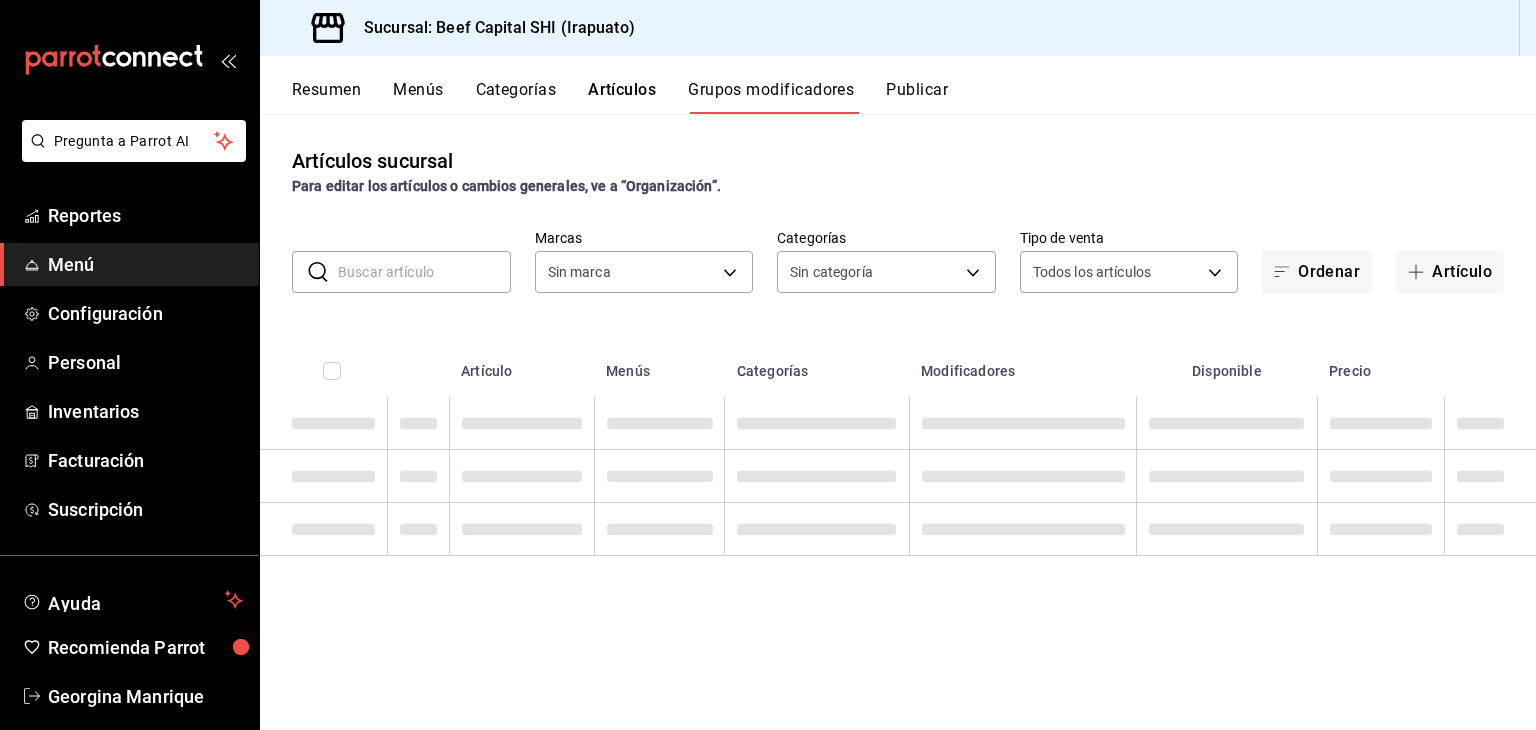 type on "605647f7-5ddc-403a-84da-aa3c8a25865f" 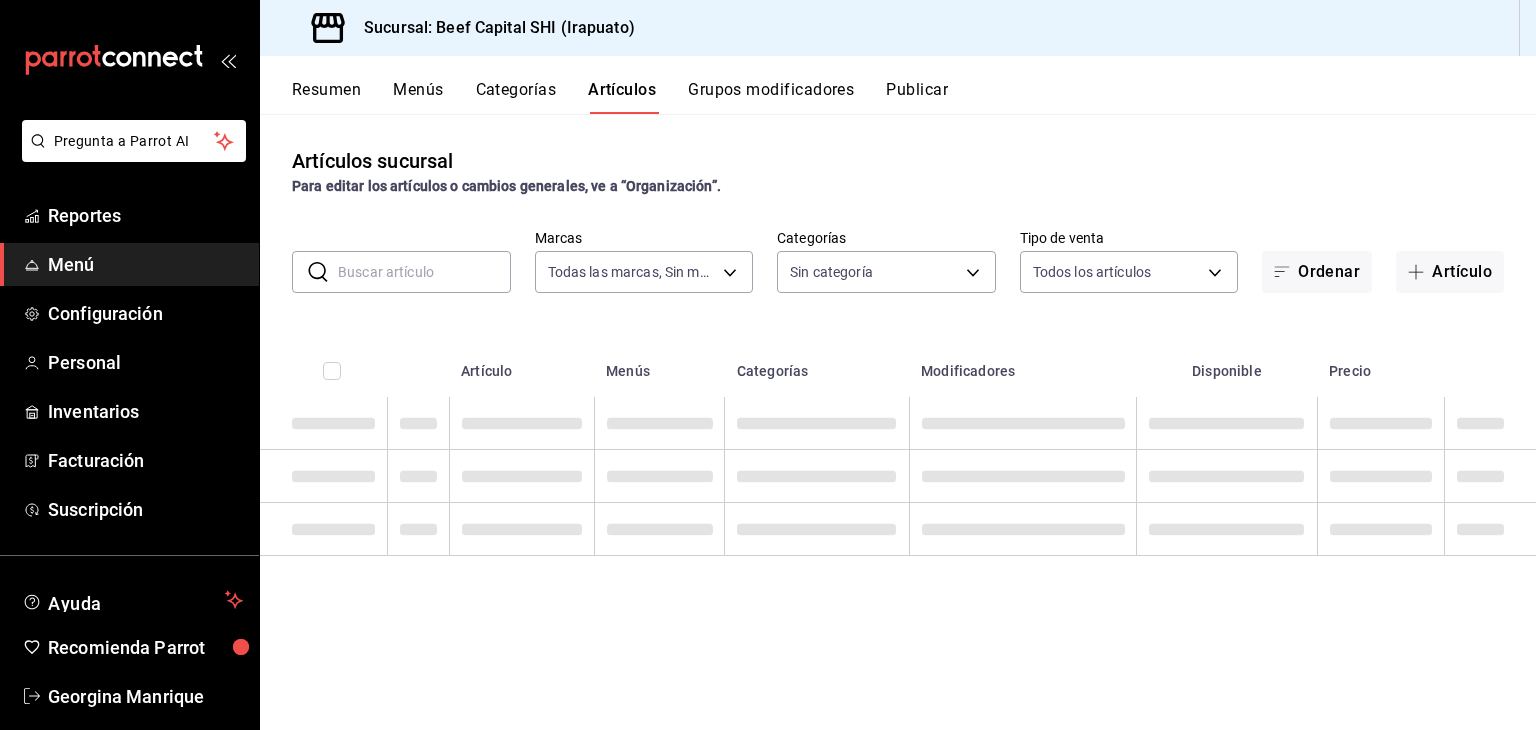 type on "605647f7-5ddc-403a-84da-aa3c8a25865f" 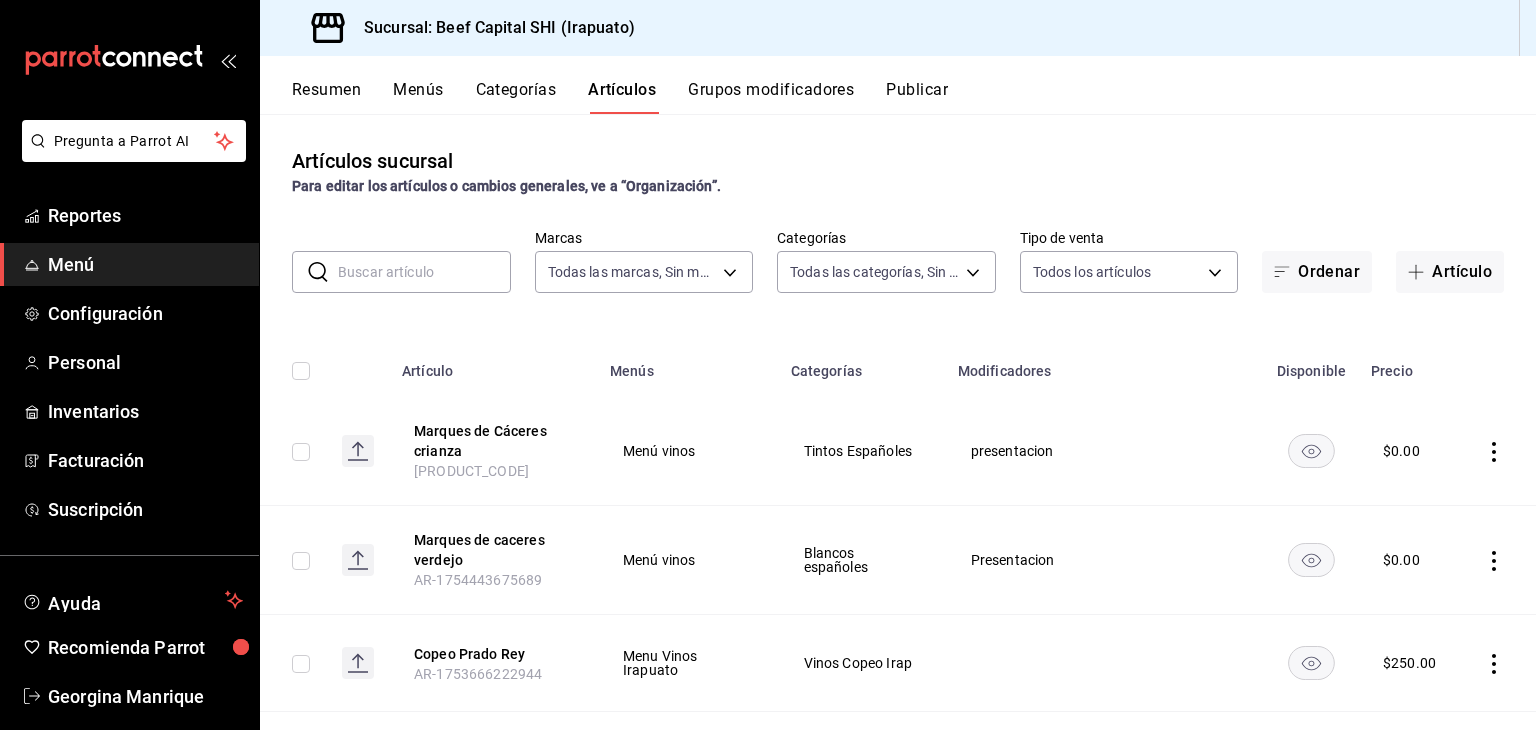 type on "19d1c6a5-4e01-4bbd-af12-f5acee8fbe0d,5710f986-51b4-43bd-8c79-b655f055f127,add07562-8d05-4785-a2e5-d563d7824e6a,2310d169-38da-49f4-afae-9baf331824d4,3e34bff9-4dd6-44dd-a81f-1b0079b8d960,c1b39be9-fc16-435a-bed4-7914f0f9ecf4,5accff15-a2b6-450e-933b-21f2d85de5fa,746b9459-d29d-4144-b0b2-31e451dece40,bd086e43-5b7e-4af3-bcd2-5e4de1799ad8,5aaa2e03-870a-4139-a5ee-c0adf652e721,b9d03865-b415-493f-a2ea-e4353c441588,3c7d2ad2-1d43-4c0a-865e-ca5f70957830,f23f0945-c331-47c3-a78d-c8adfdb22f29,70fc7f8b-7193-4205-9978-c70e370b88ec,15fc0098-a8a6-4625-ad8b-91a15c1bbf05,a2cfab74-379c-4389-8d06-b32e88edb388,c5d70b27-e86d-4c7d-a5f3-dfc541fd6873,f88518ab-b853-4dd6-aa6c-53ca66c6ccf4,8828723a-0015-47f9-bab0-107c99beb256,8ec04016-420a-44a2-b3e3-785083b6f673,318d6cbe-7b2b-4a39-a82d-239c927cd86f,48f7fb61-45c2-42d0-b0ba-021fa4206c9a,c0e257bc-c66b-4af4-bb53-edede752b9d2,13358f1b-fc32-4a6c-b044-12be6e04d9e6,03cf777b-250c-4d50-8c5f-234c926fe296,0d09ec44-93f8-4950-a2ba-8b5bbde65602,160f20af-4788-4aa6-9e10-564924ebade7,366aa65f-dcae-4592-b26..." 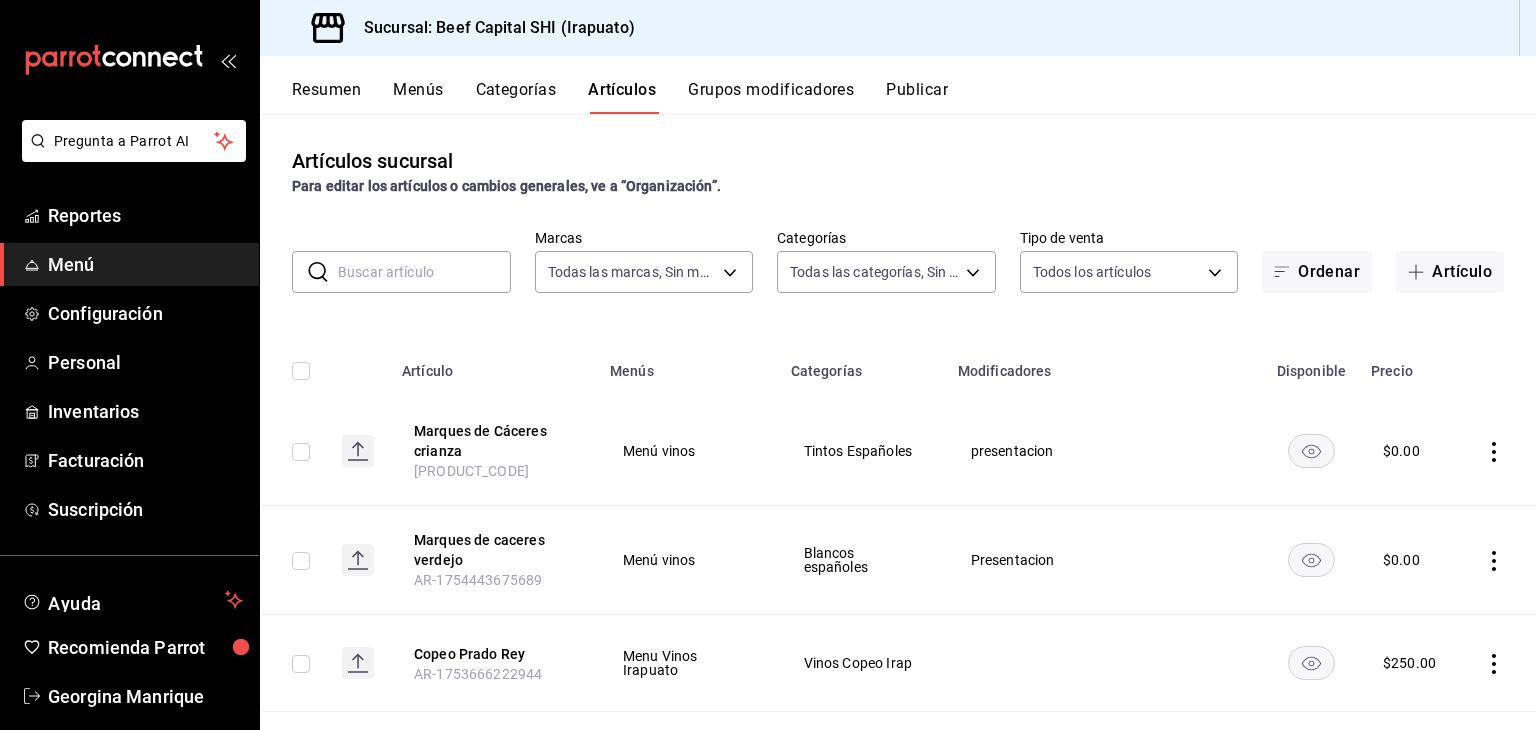 click at bounding box center (424, 272) 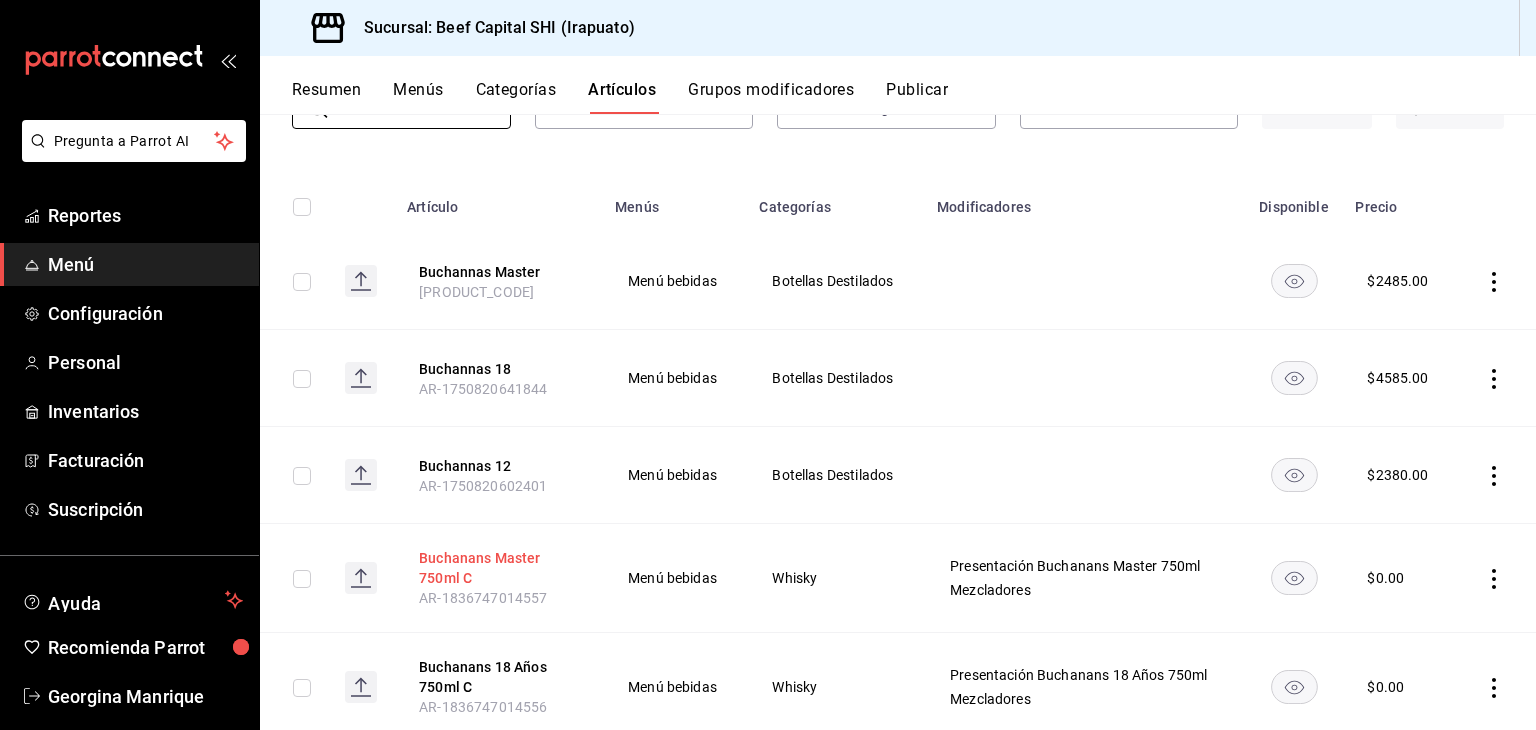 scroll, scrollTop: 200, scrollLeft: 0, axis: vertical 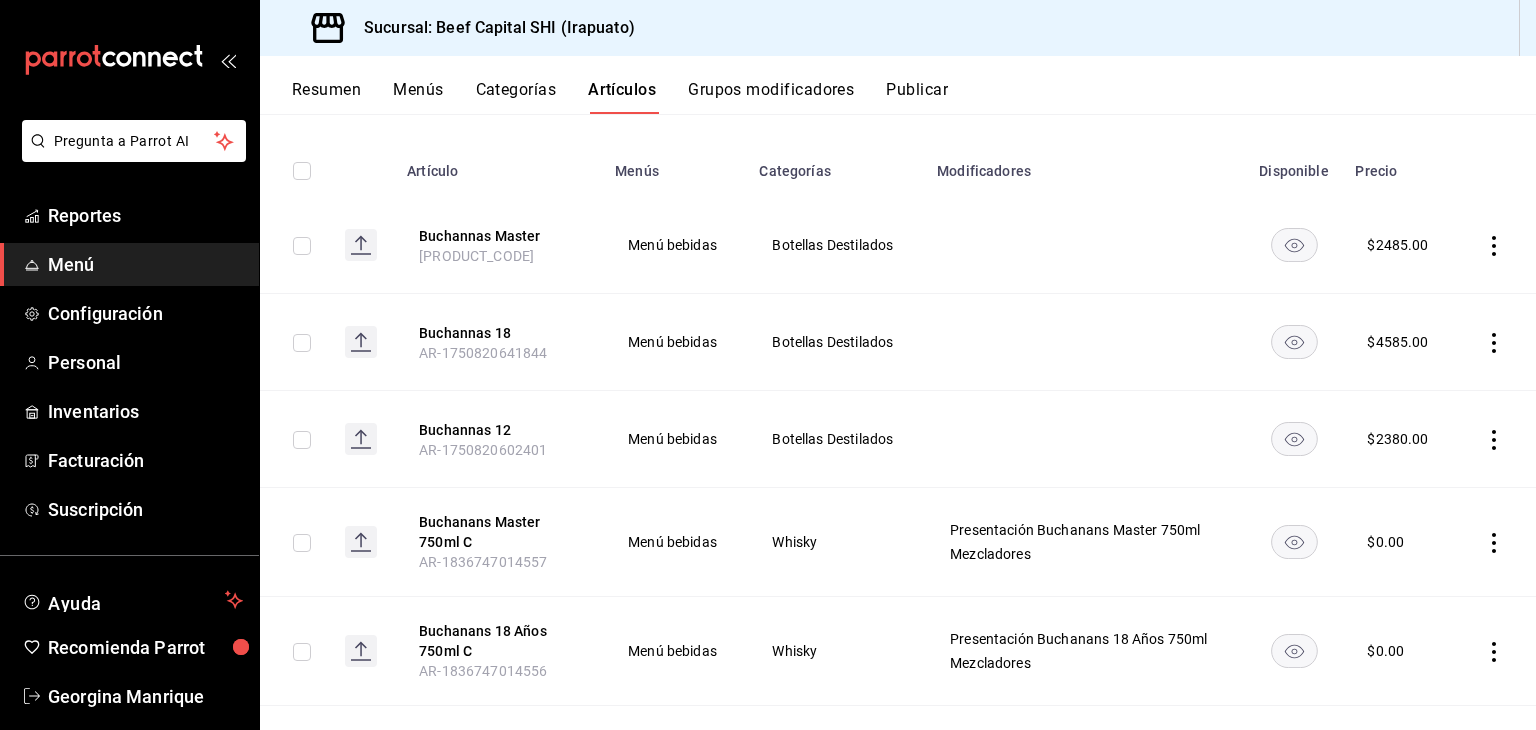 type on "bucha" 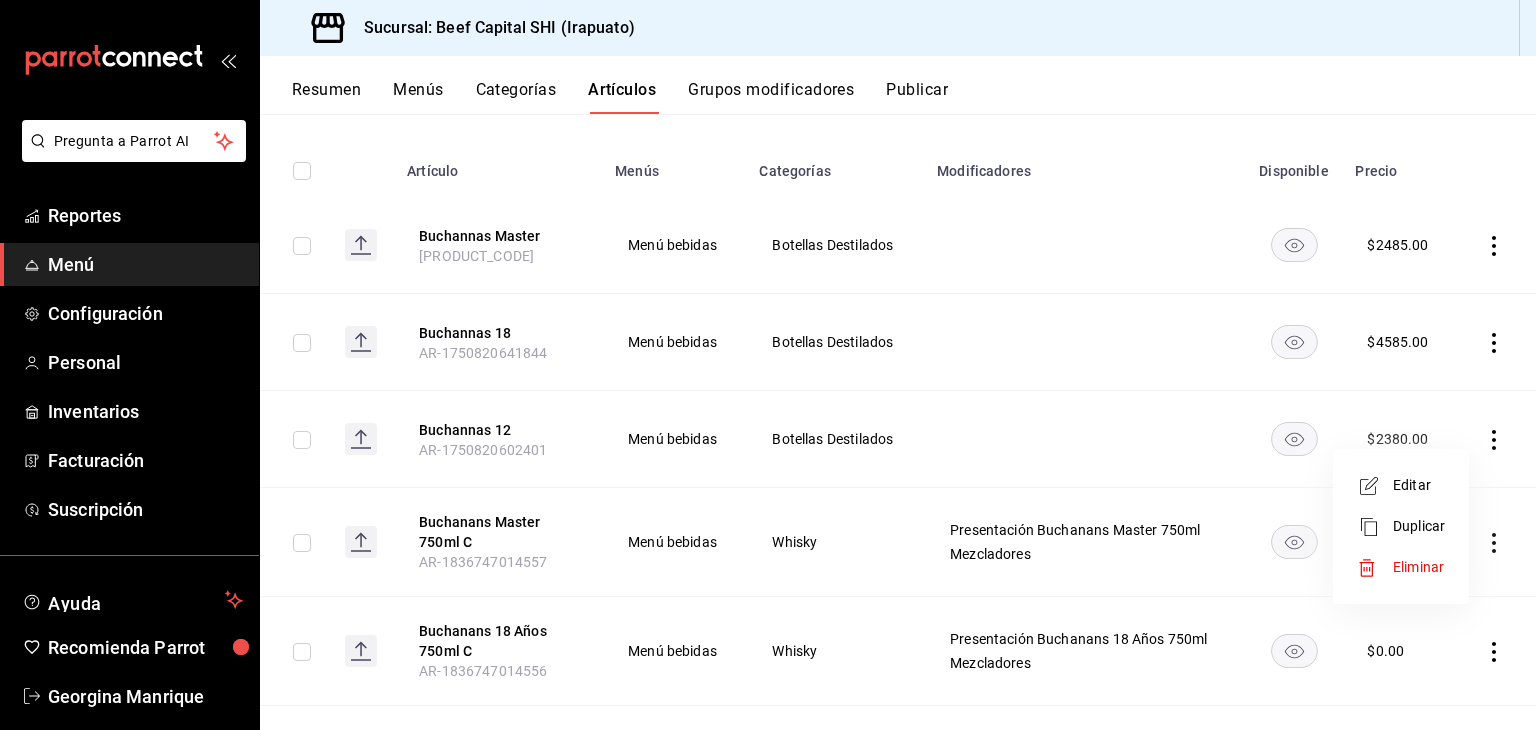 click on "Editar" at bounding box center (1419, 485) 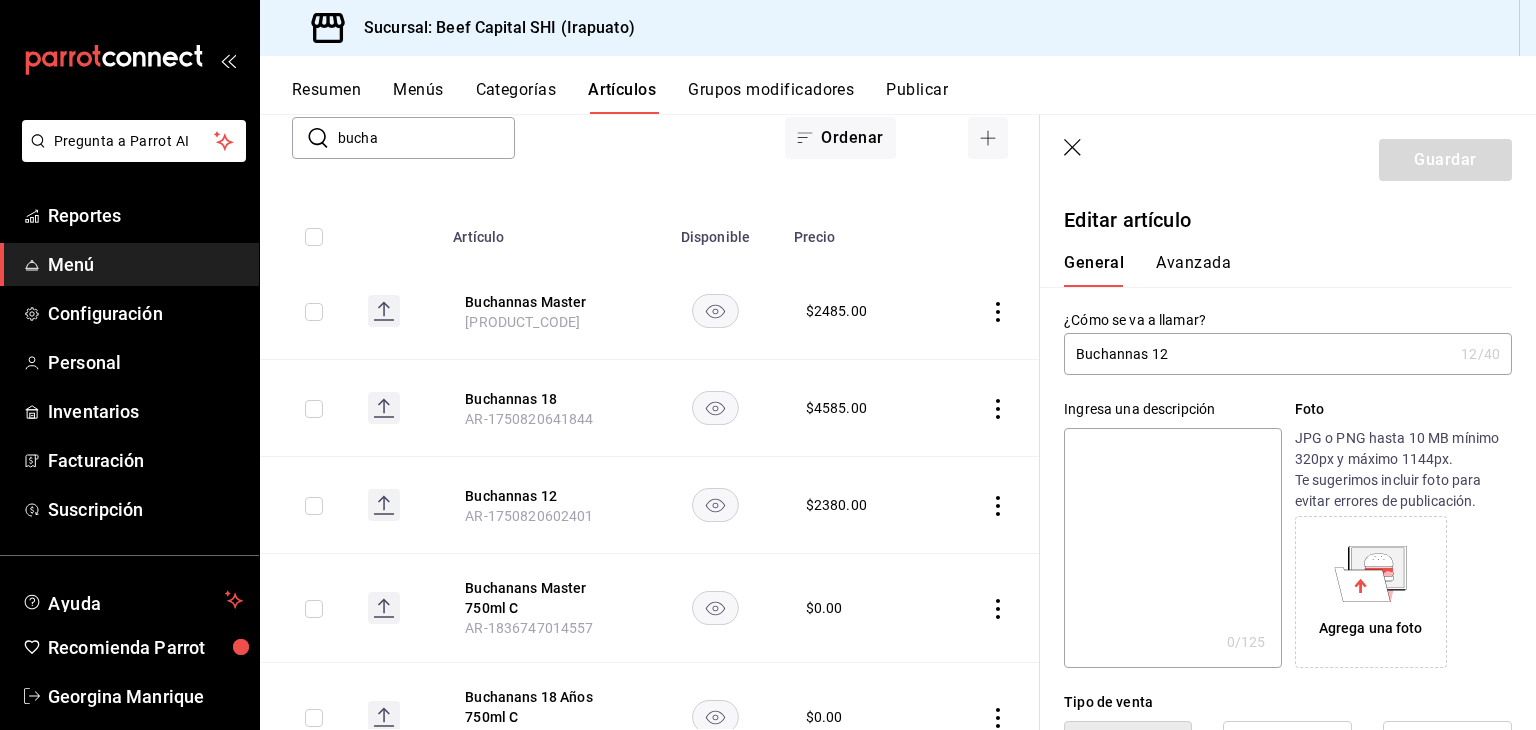 type on "$2380.00" 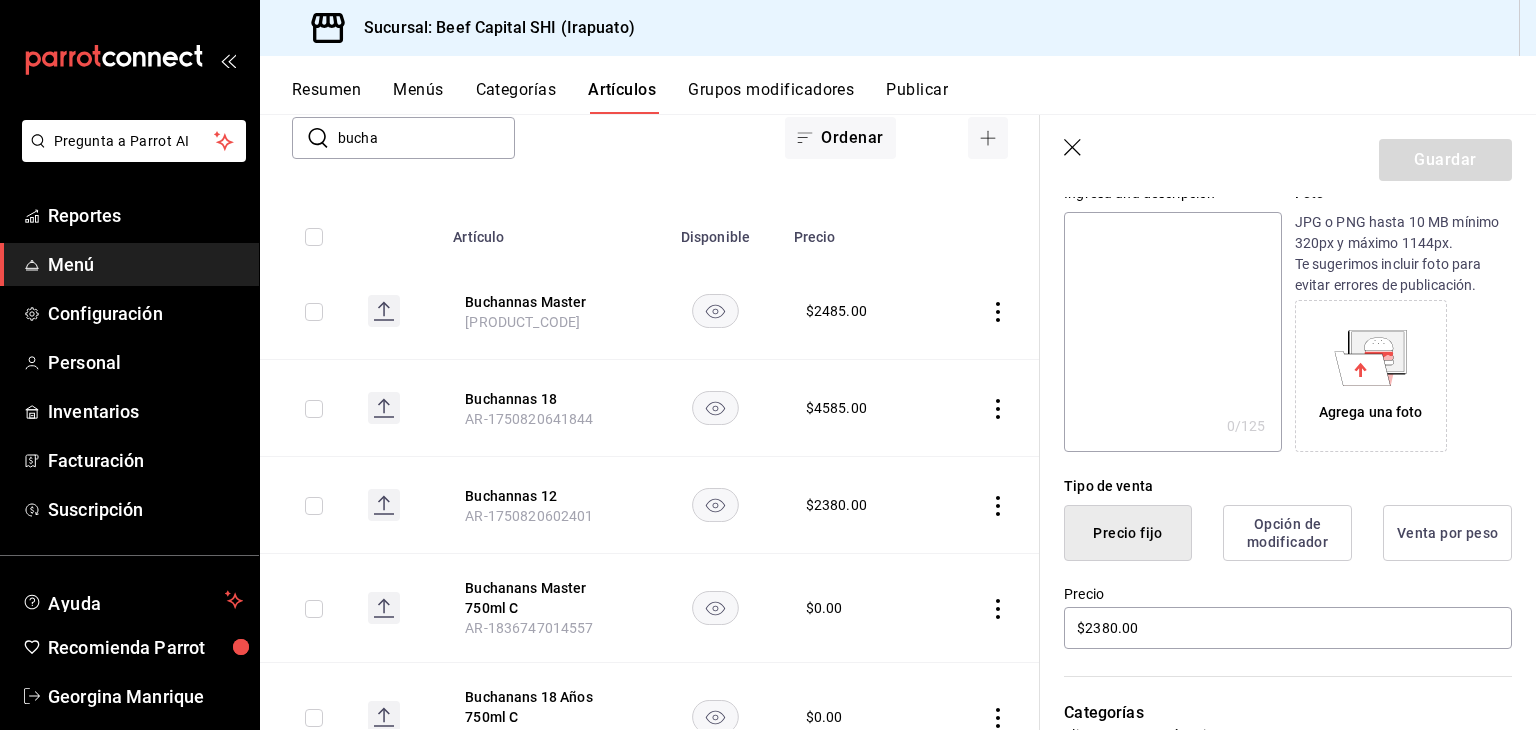 scroll, scrollTop: 400, scrollLeft: 0, axis: vertical 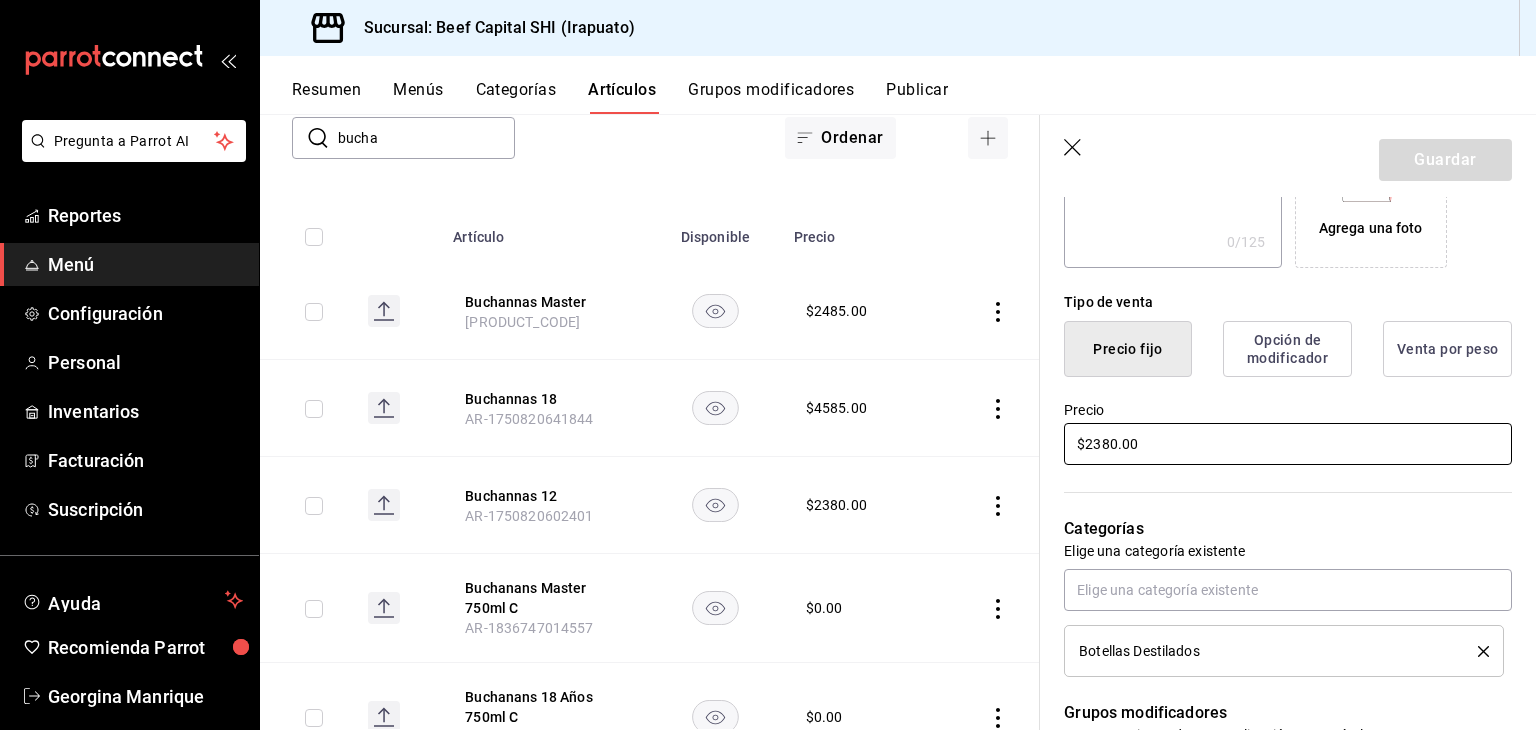 drag, startPoint x: 1119, startPoint y: 453, endPoint x: 961, endPoint y: 469, distance: 158.80806 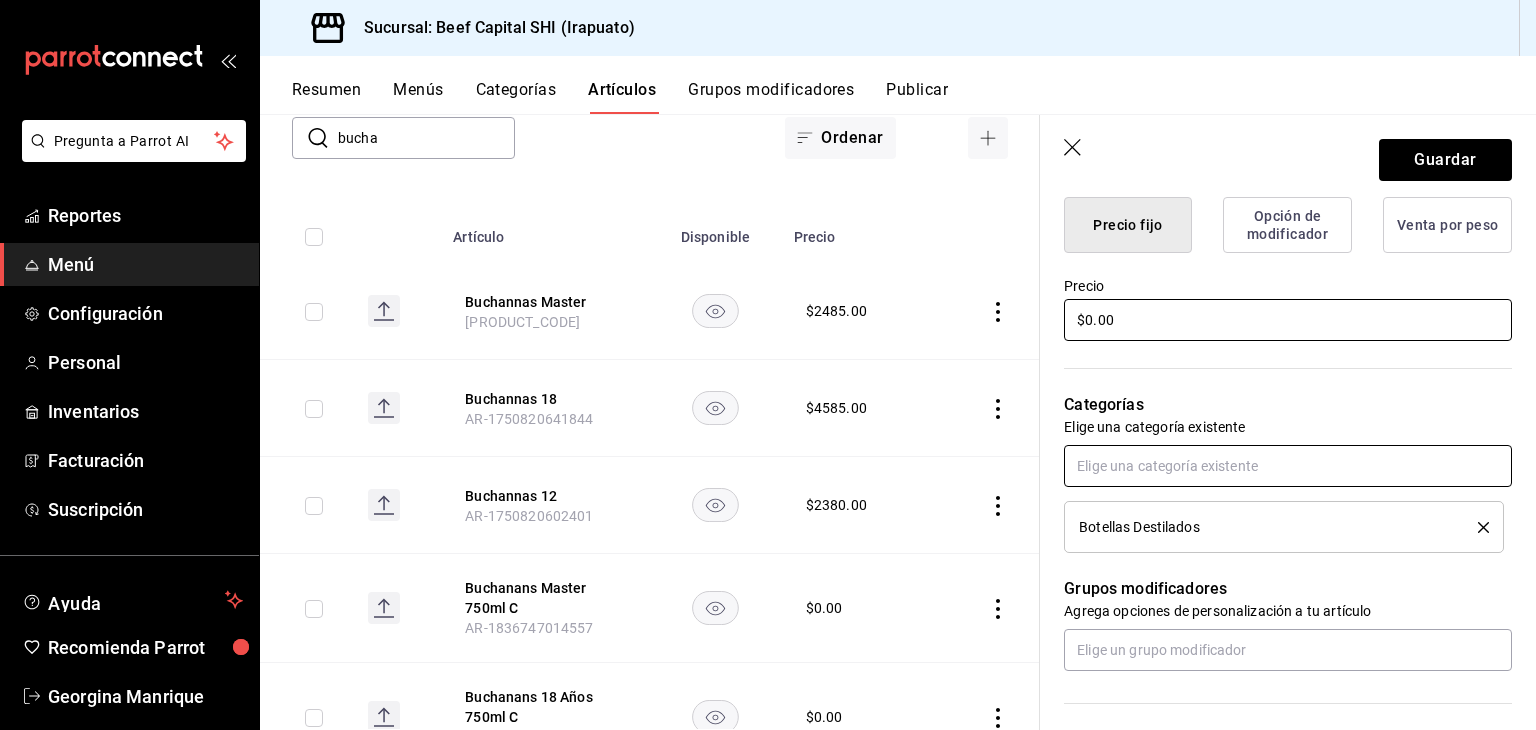 scroll, scrollTop: 600, scrollLeft: 0, axis: vertical 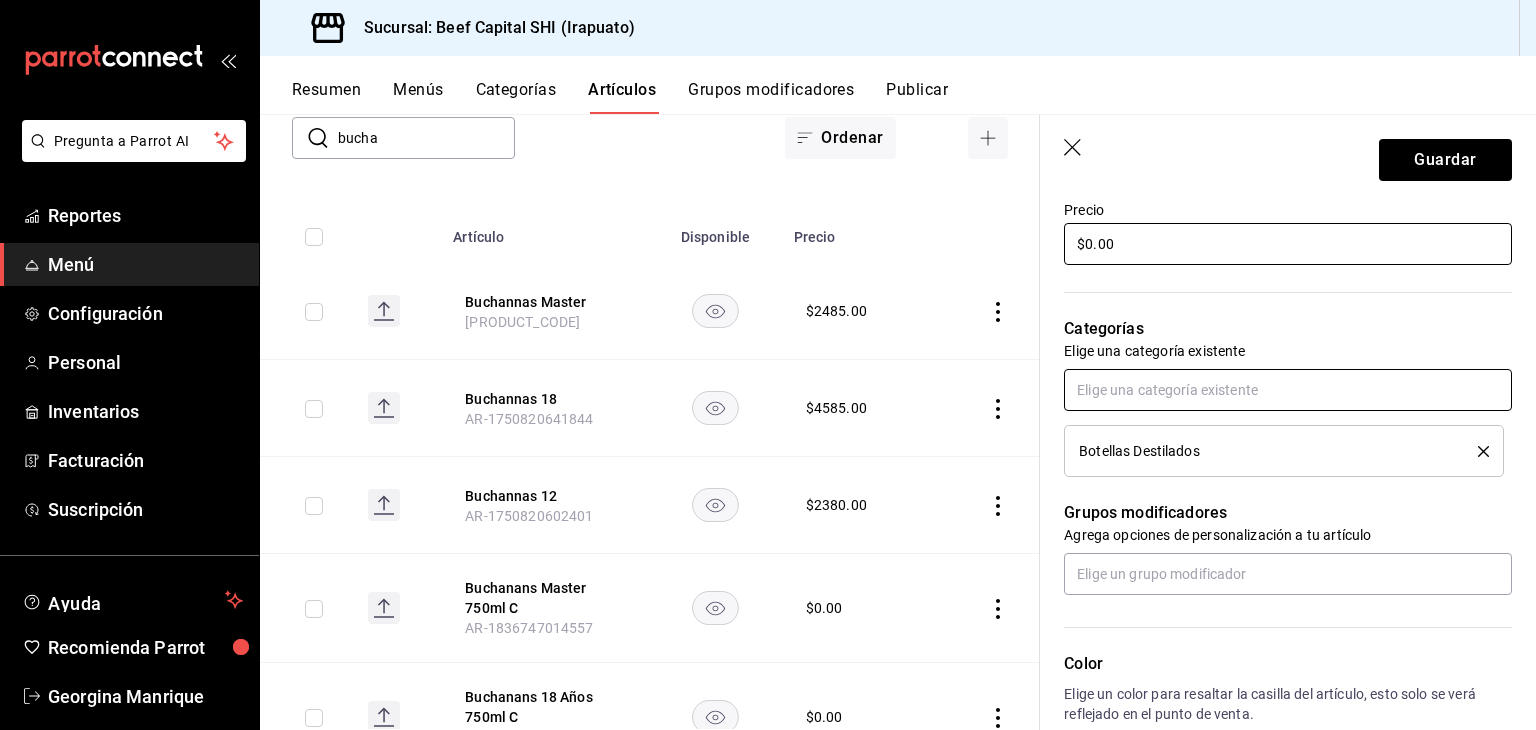 type on "$0.00" 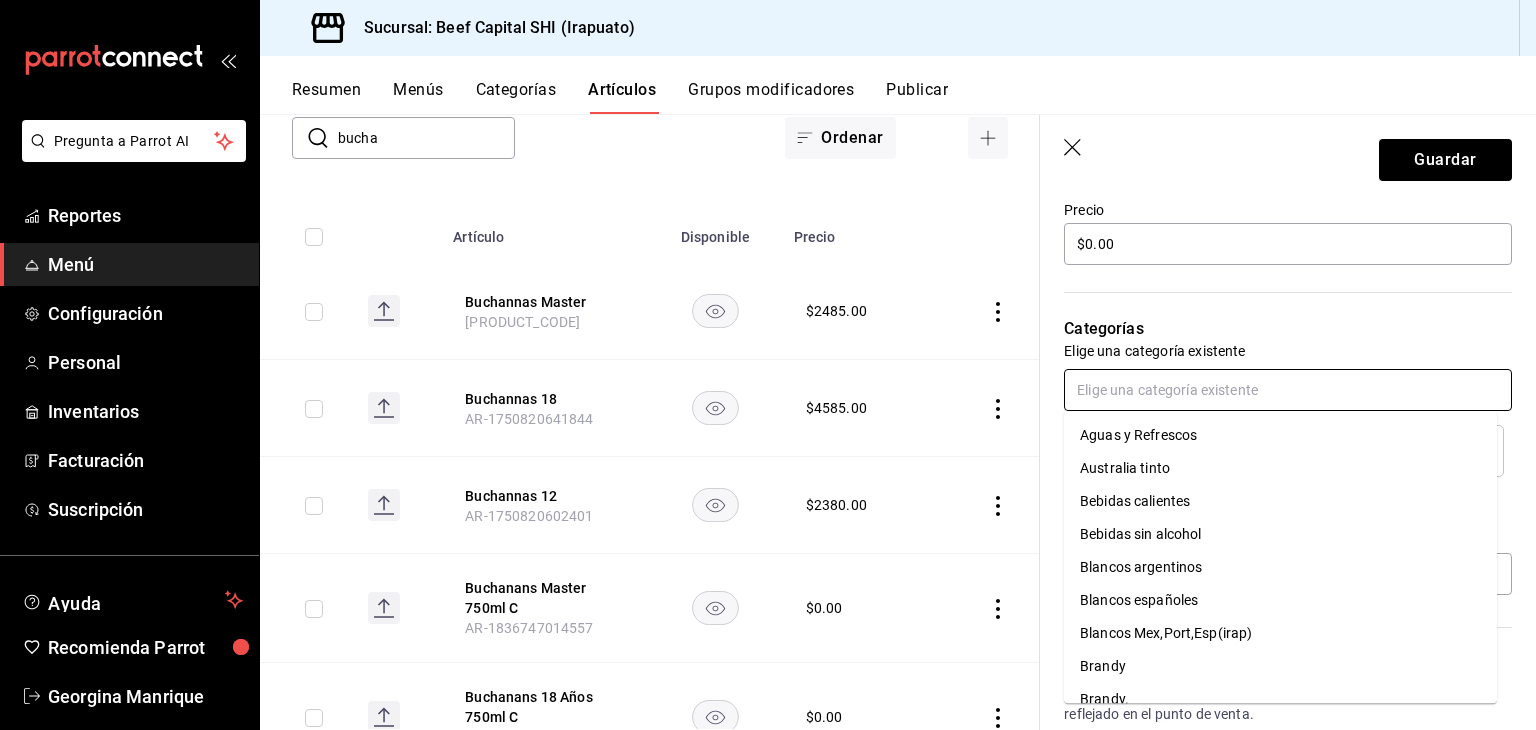click at bounding box center [1288, 390] 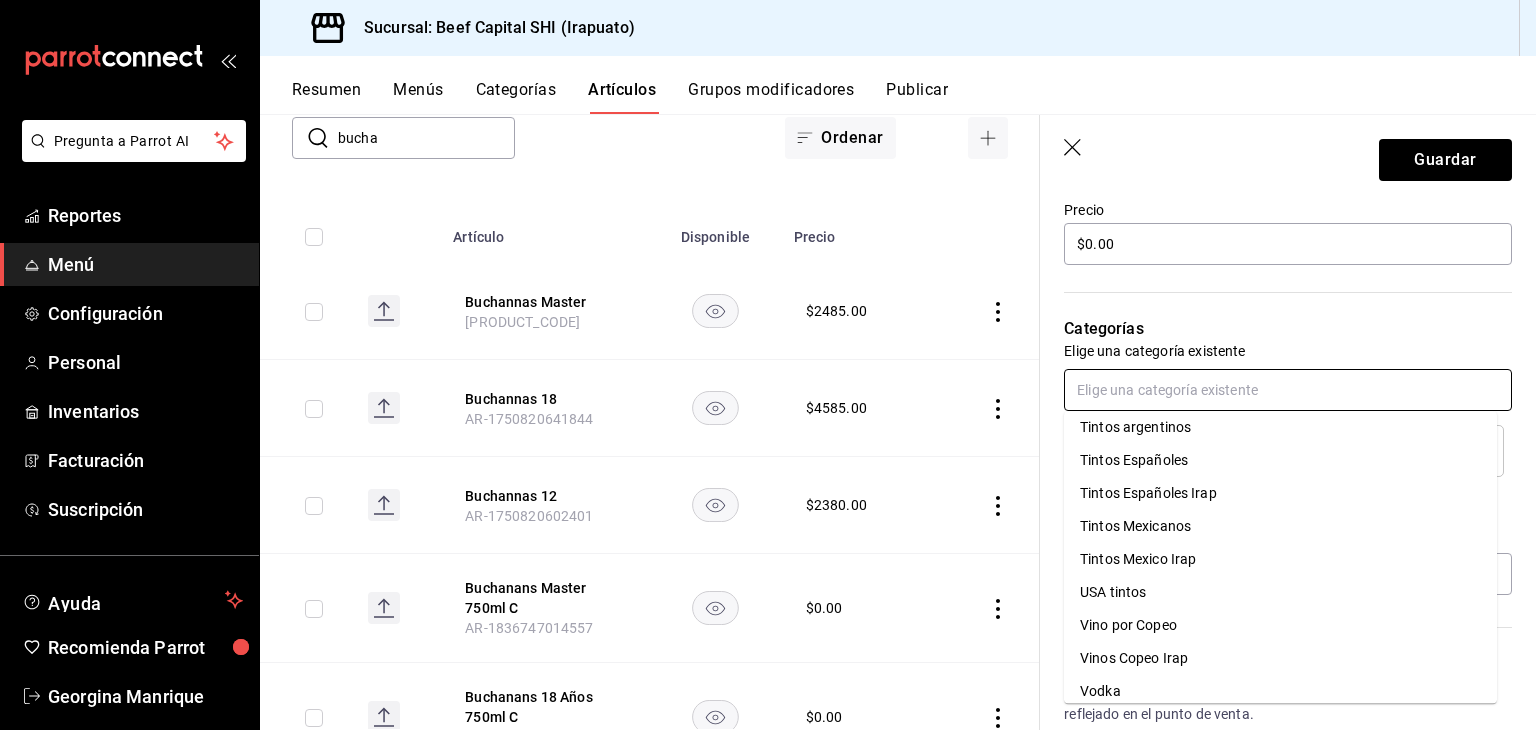 scroll, scrollTop: 1770, scrollLeft: 0, axis: vertical 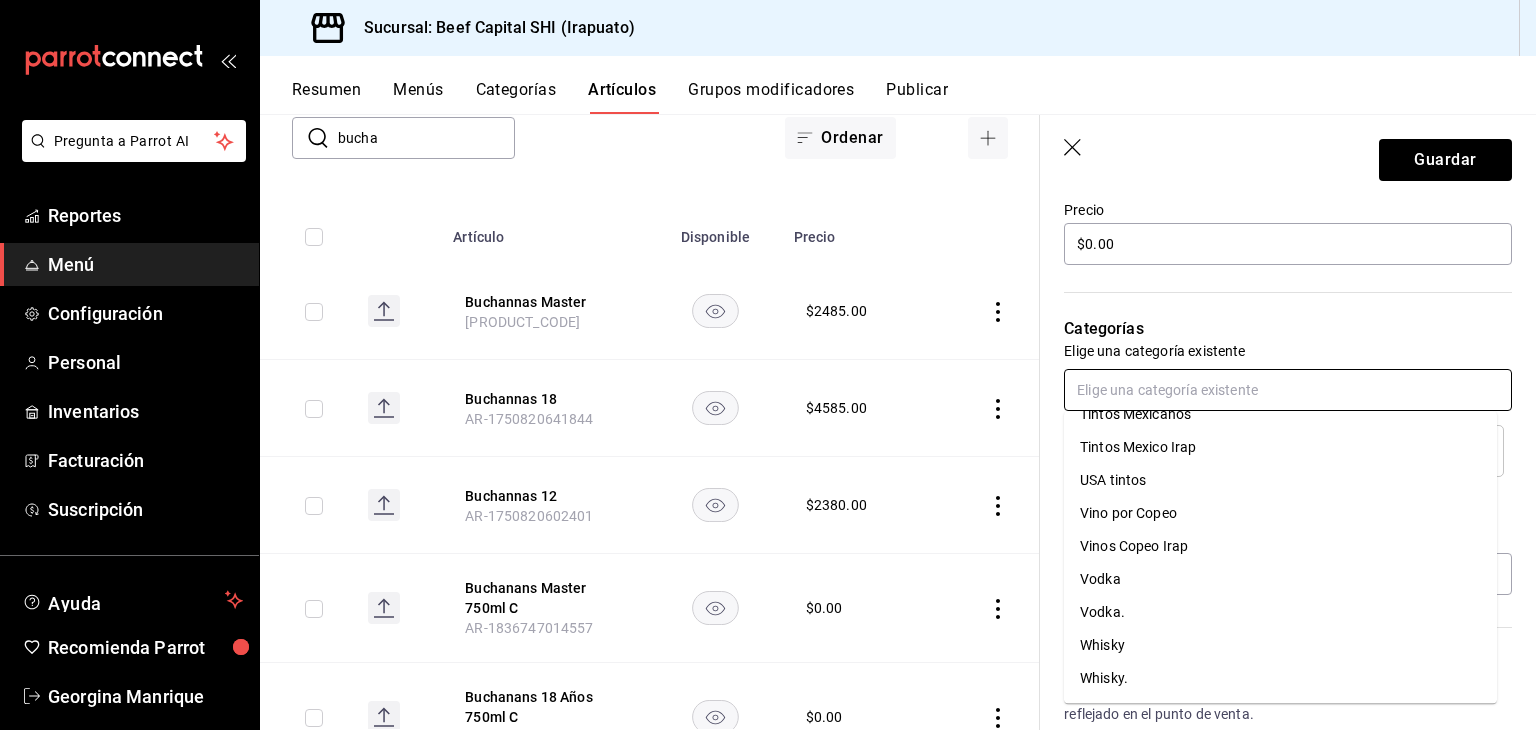 click on "Whisky." at bounding box center (1280, 678) 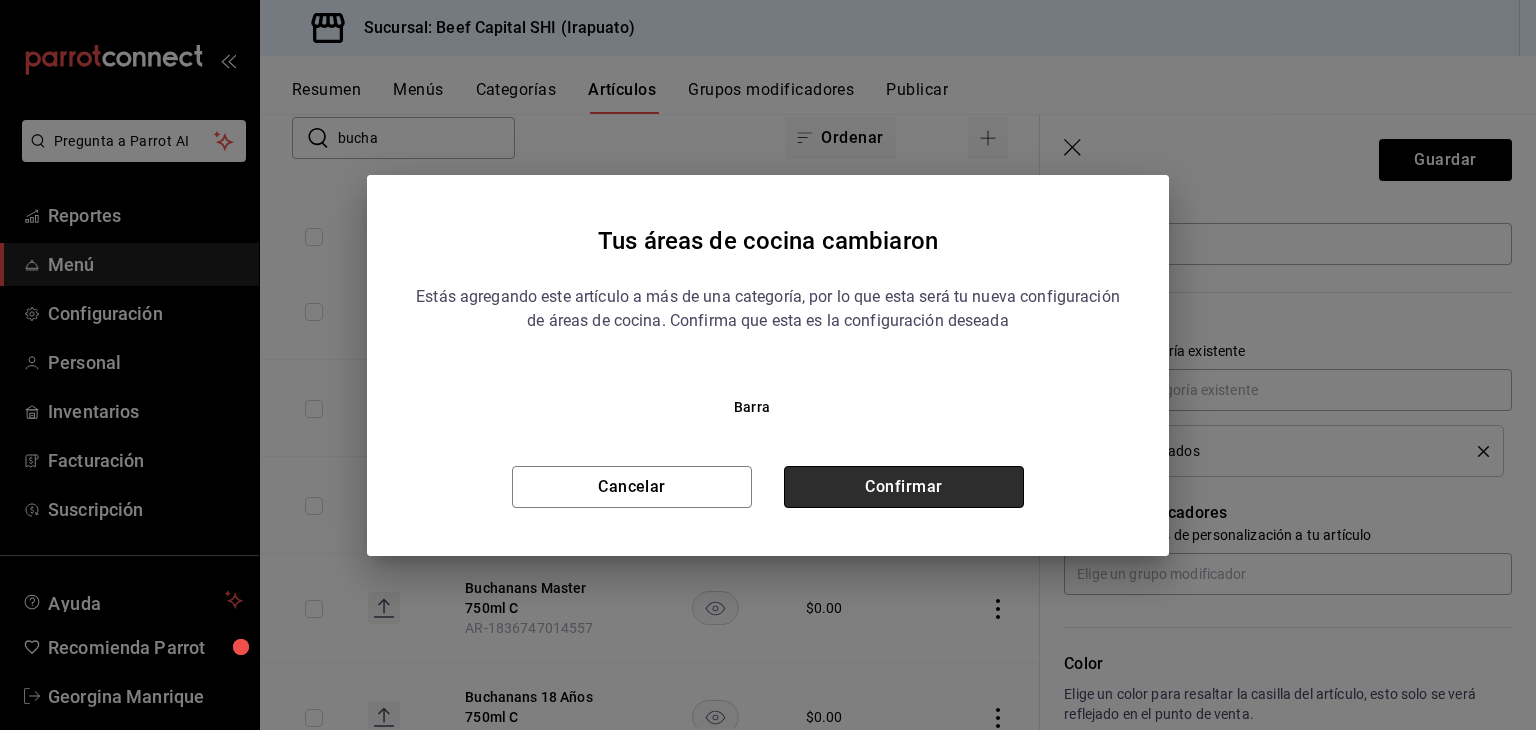 click on "Confirmar" at bounding box center [904, 487] 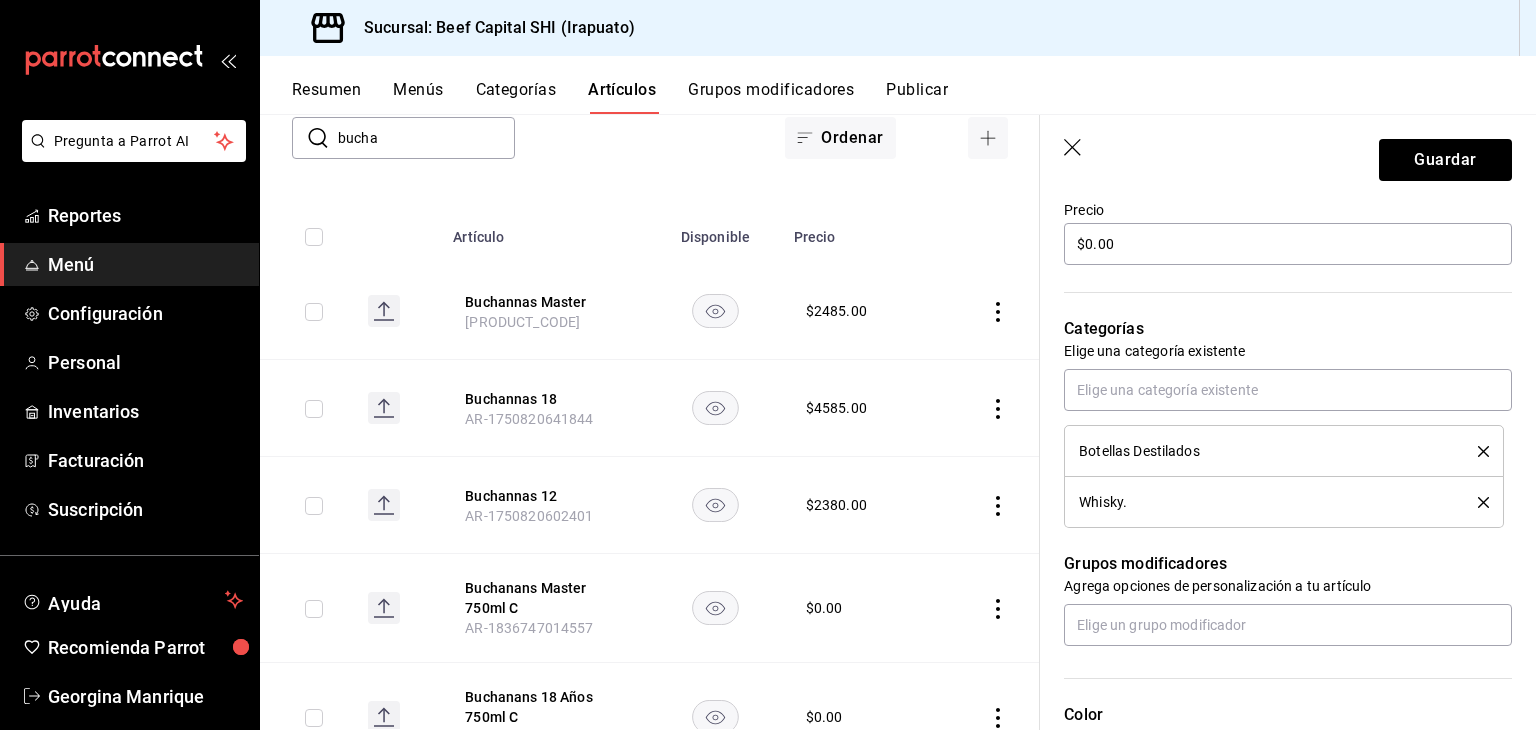 click on "Botellas Destilados" at bounding box center [1284, 451] 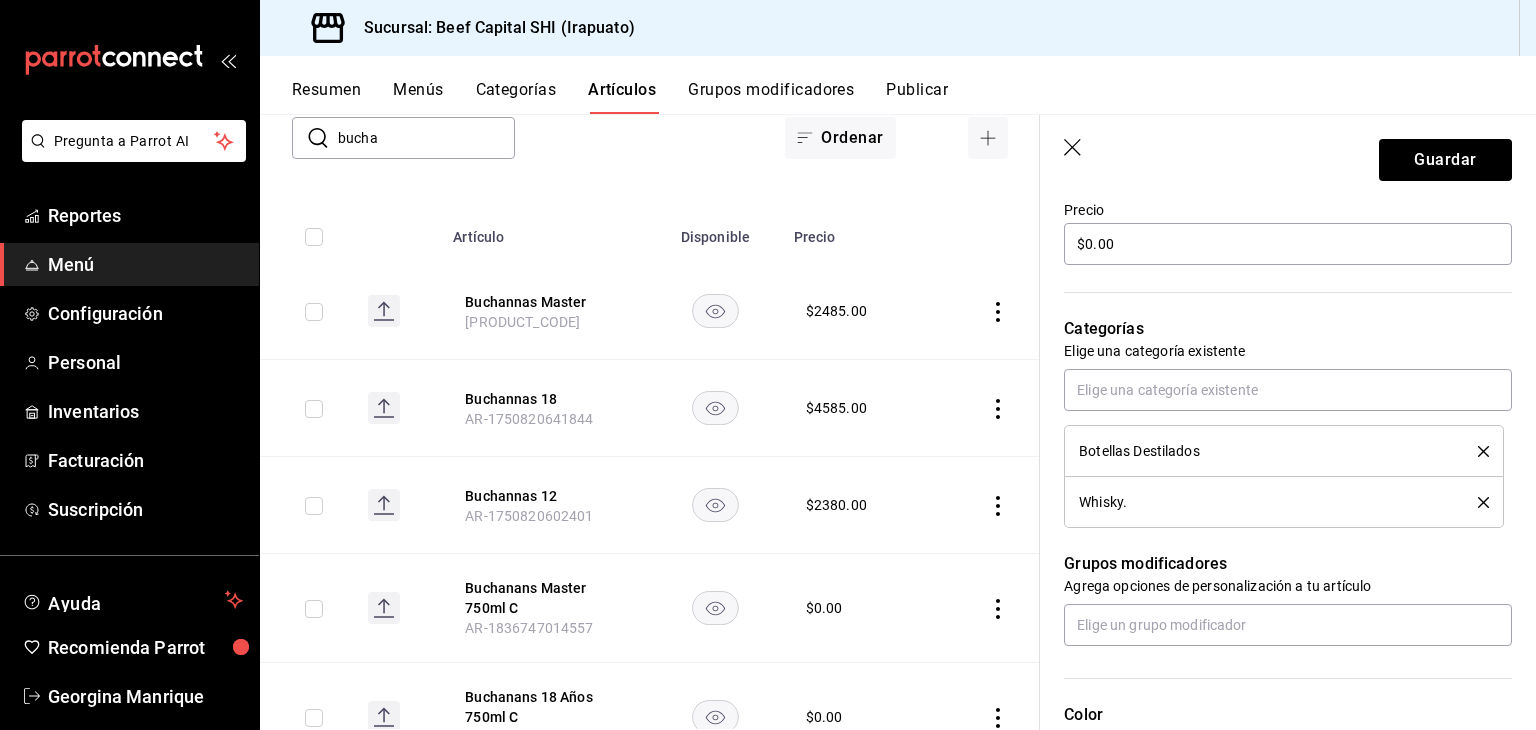 click 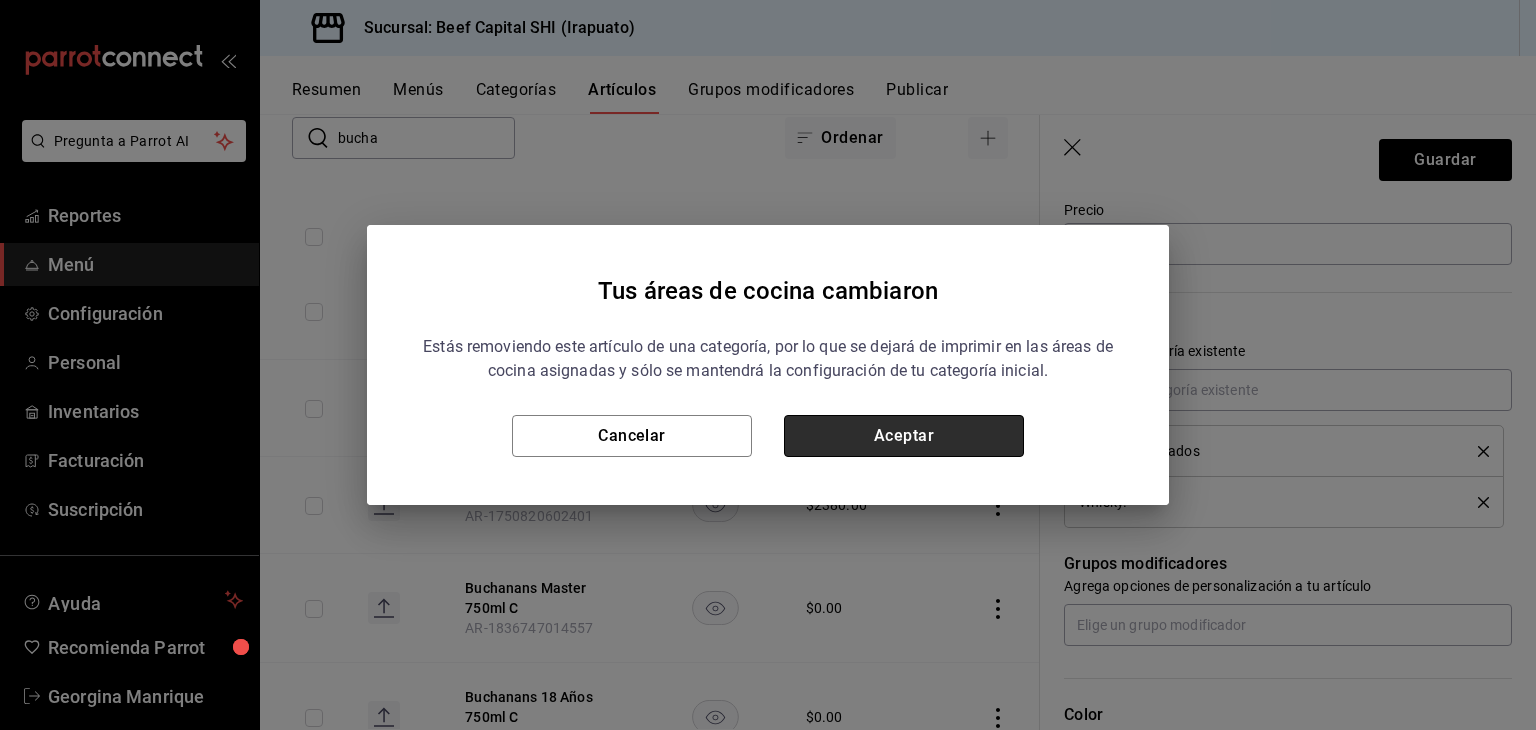 click on "Aceptar" at bounding box center [904, 436] 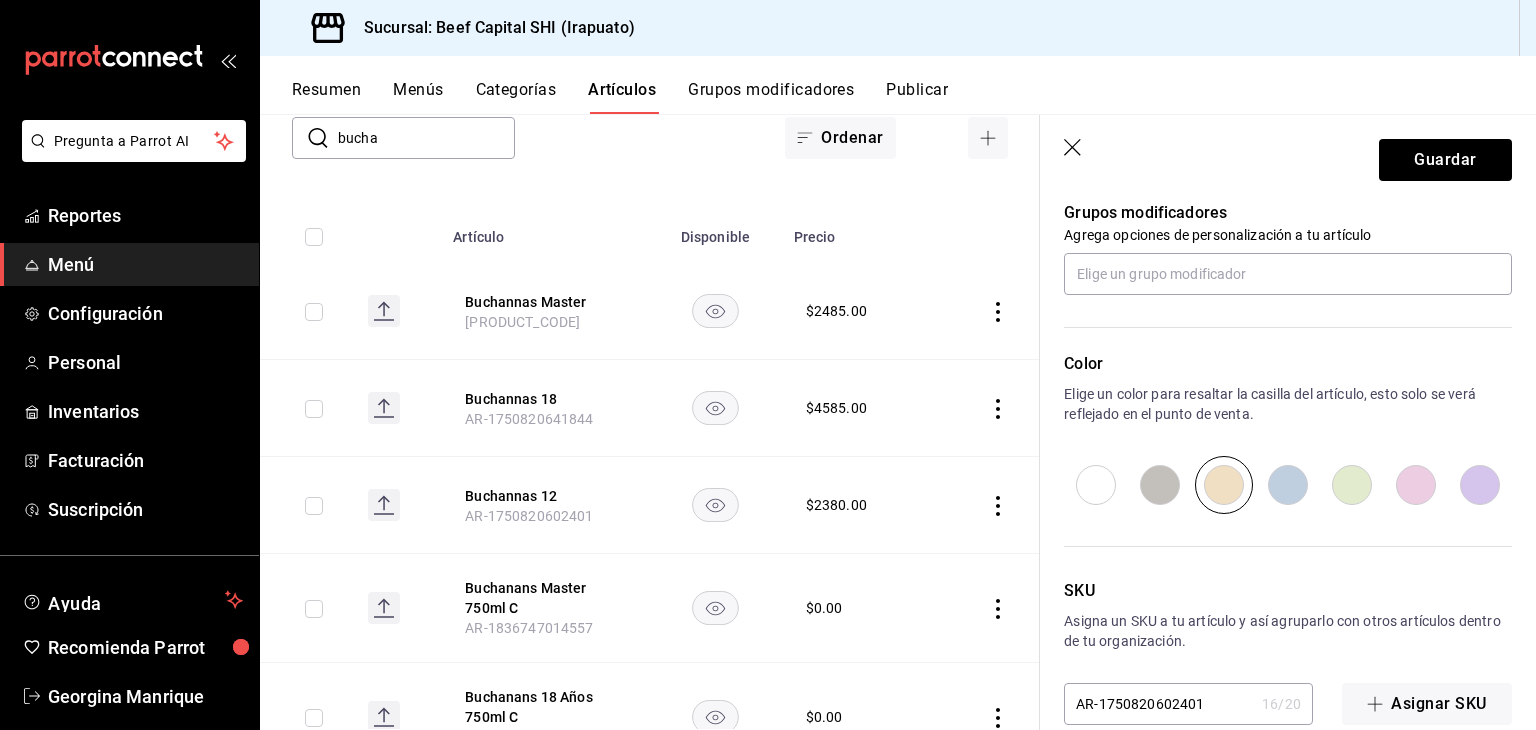 scroll, scrollTop: 934, scrollLeft: 0, axis: vertical 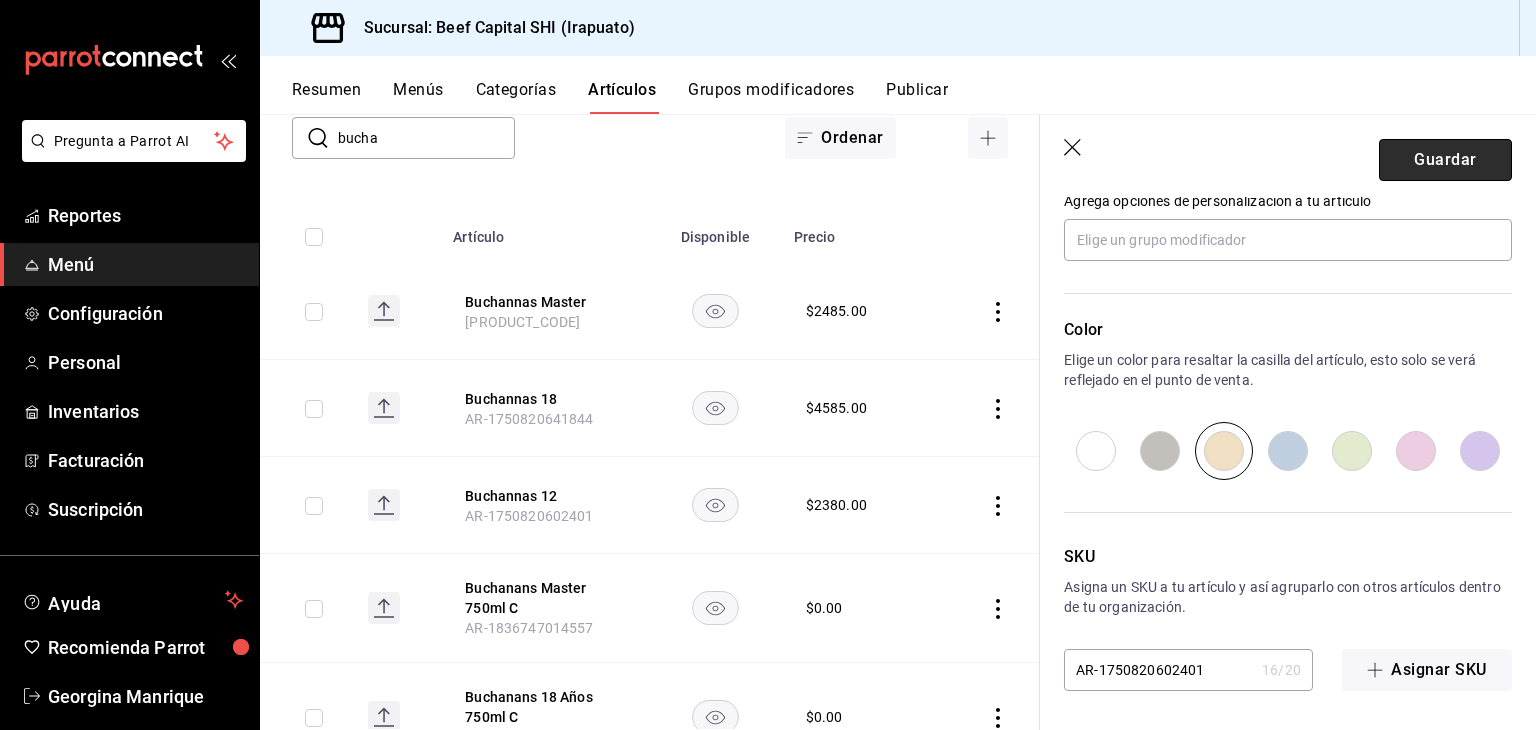click on "Guardar" at bounding box center [1445, 160] 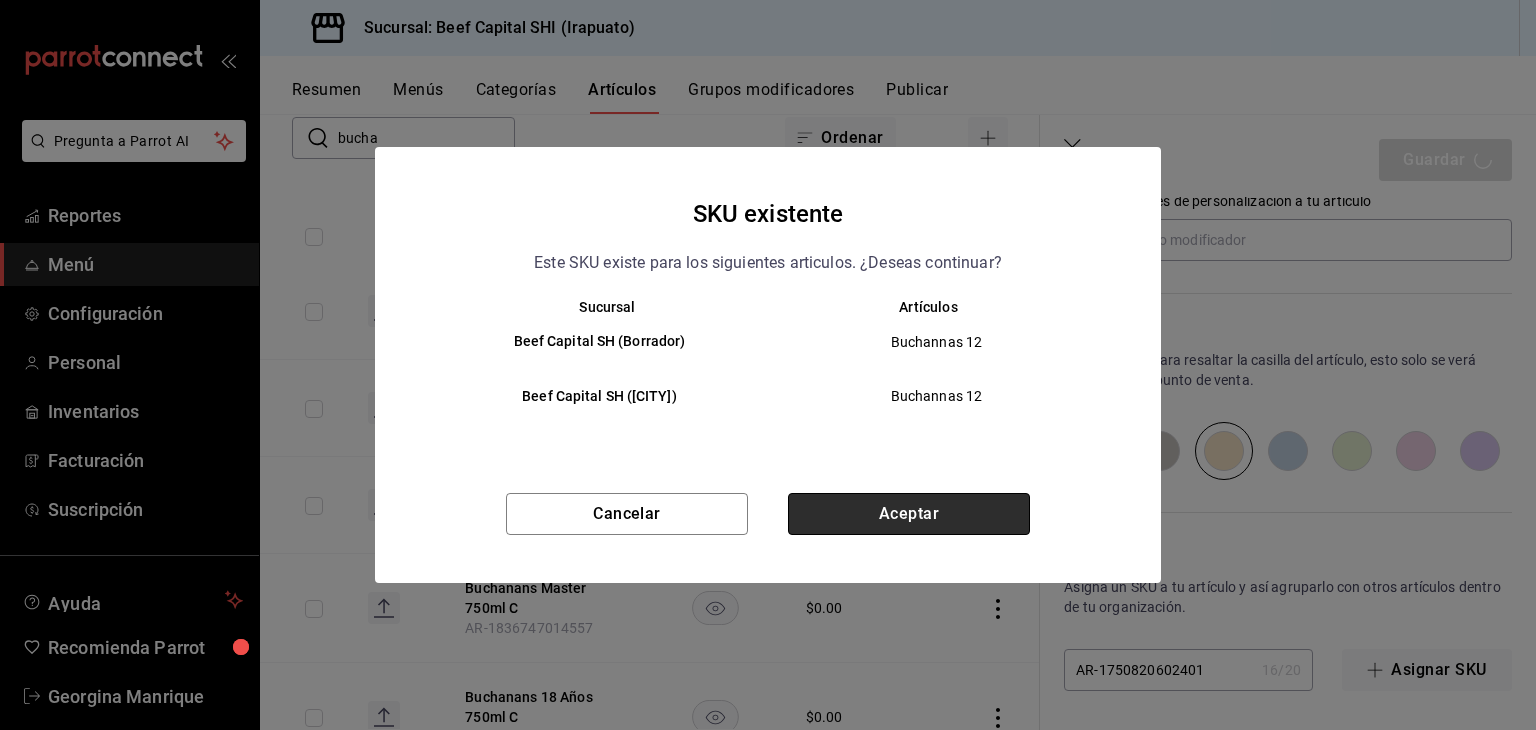 click on "Aceptar" at bounding box center (909, 514) 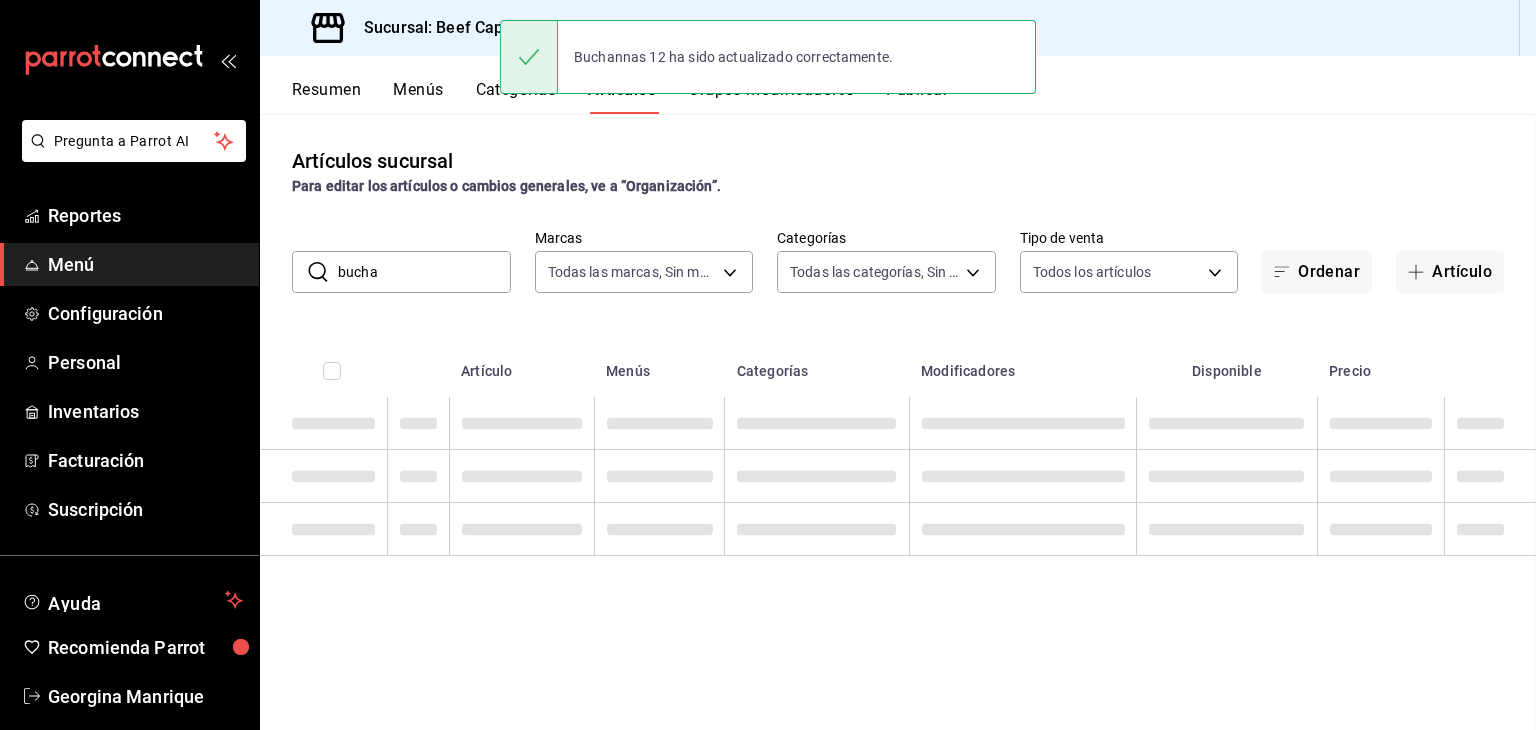 scroll, scrollTop: 0, scrollLeft: 0, axis: both 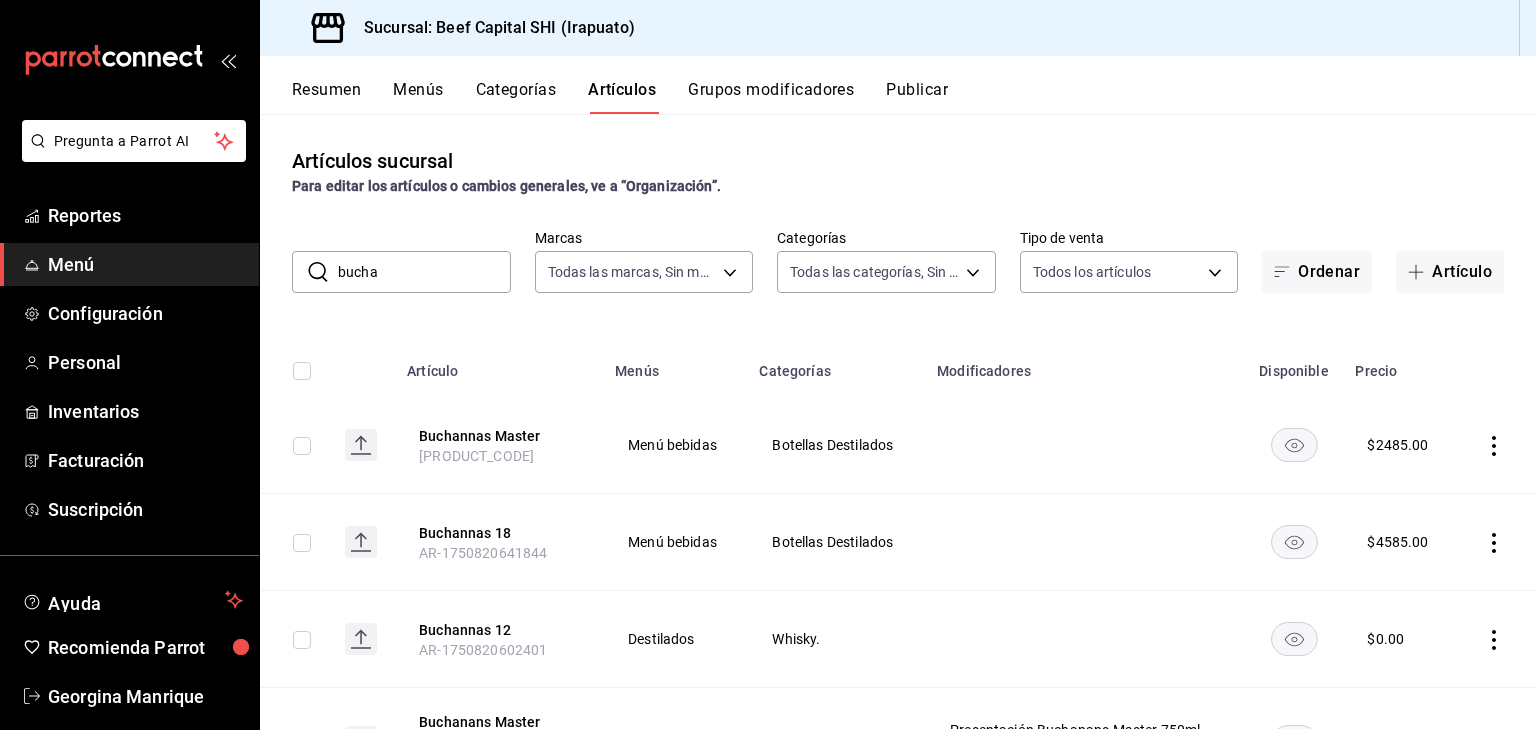 click on "Grupos modificadores" at bounding box center (771, 97) 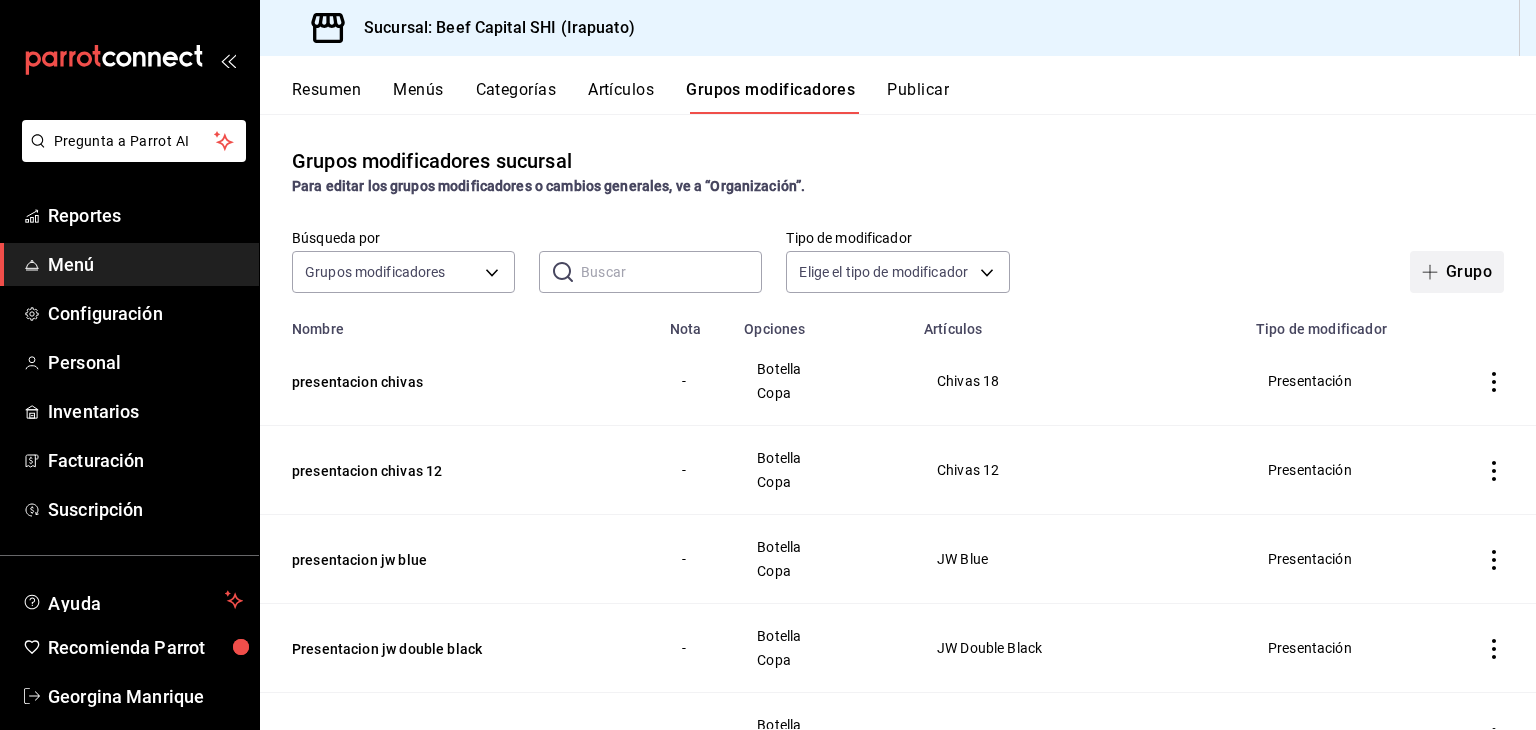 click 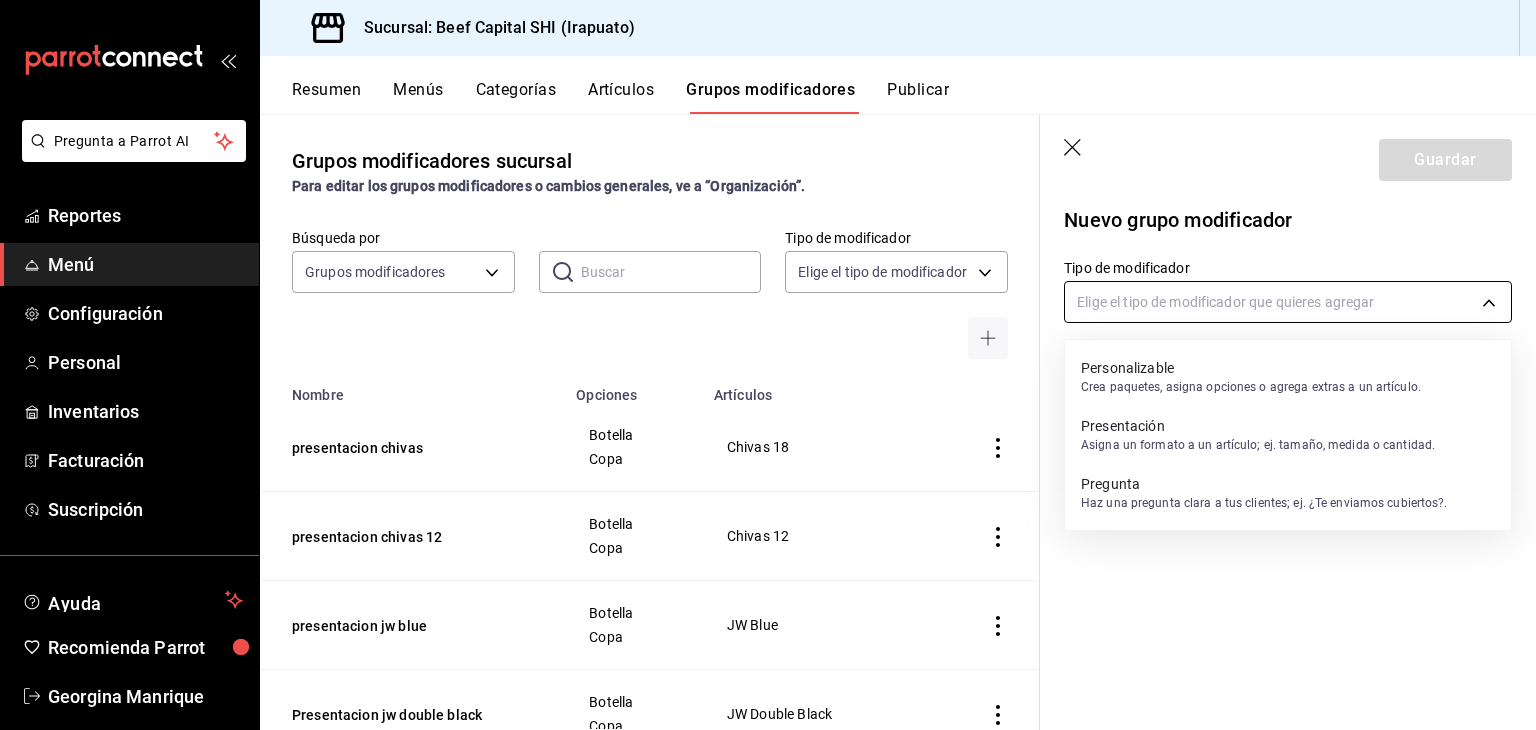 click on "Pregunta a Parrot AI Reportes   Menú   Configuración   Personal   Inventarios   Facturación   Suscripción   Ayuda Recomienda Parrot   [FIRST] [LAST]   Sugerir nueva función   Sucursal: Beef Capital SHI ([CITY]) Resumen Menús Categorías Artículos Grupos modificadores Publicar Grupos modificadores sucursal Para editar los grupos modificadores o cambios generales, ve a “Organización”. Búsqueda por Grupos modificadores GROUP ​ ​ Tipo de modificador Elige el tipo de modificador Nombre Opciones Artículos presentacion chivas Botella Copa Chivas 18 presentacion chivas 12 Botella Copa Chivas 12 presentacion jw blue Botella Copa JW Blue Presentacion jw double black Botella Copa JW Double Black Jw black label Botella Copa JW Black Presentacion Botella Copa Old Parr presentacion Botella Copa The Glenlive 12 Presentacion red label Botella Copa JW Red Label Presentacion Botella Copa Macallan12 años presentacion botella copa Marques de Cáceres crianza Presentacion botella copa Botella Copa 0.5 copa" at bounding box center (768, 365) 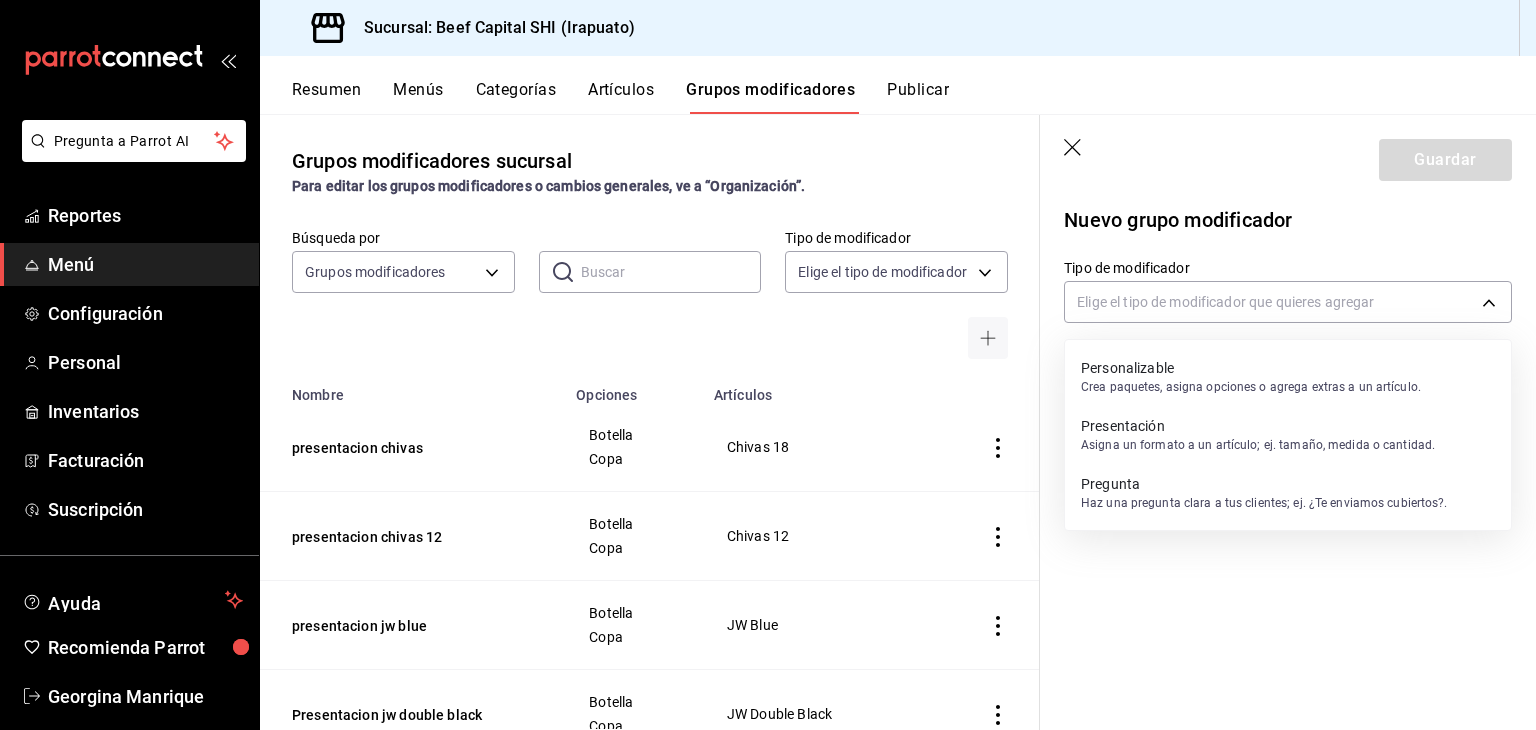 click on "Asigna un formato a un artículo; ej. tamaño, medida o cantidad." at bounding box center [1258, 445] 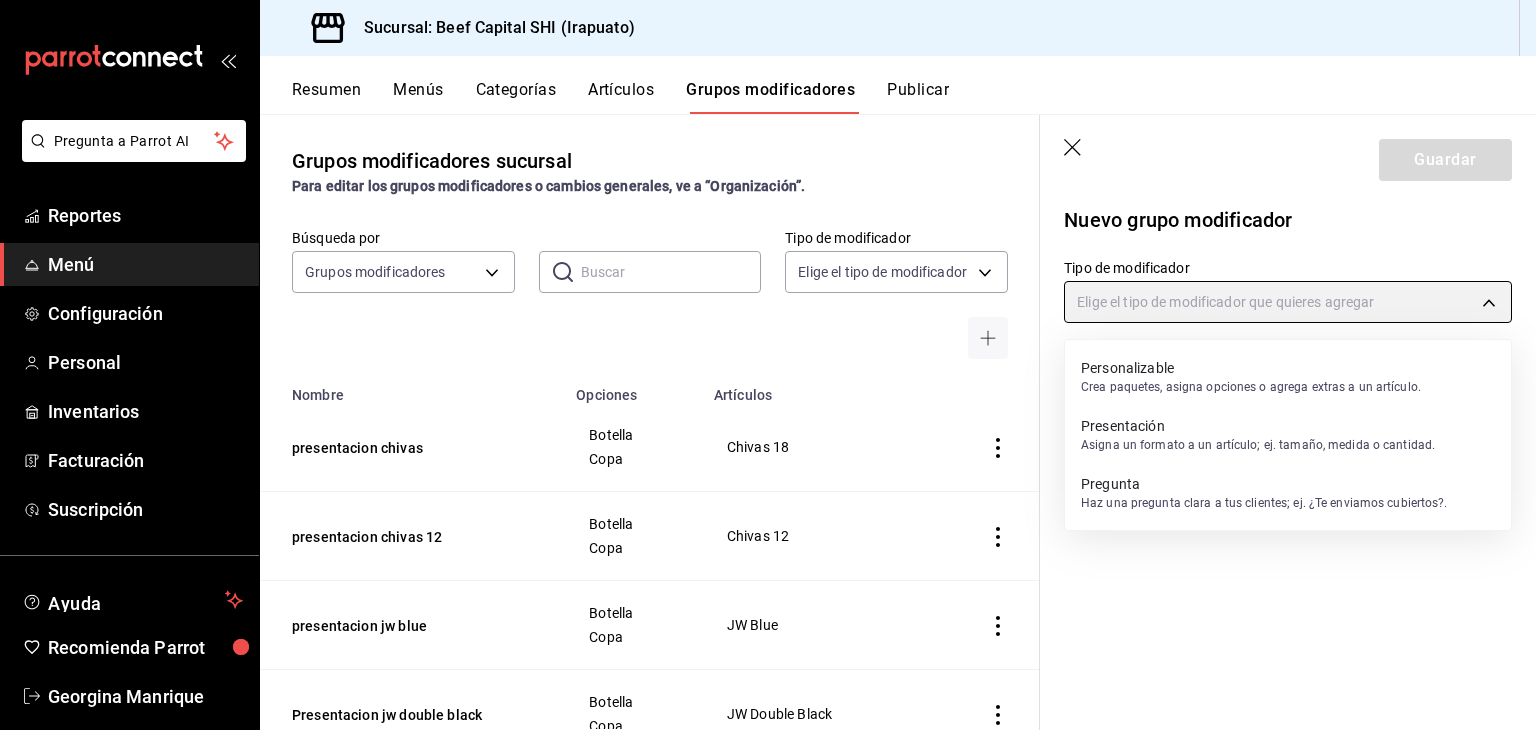 type on "PRESENTATION" 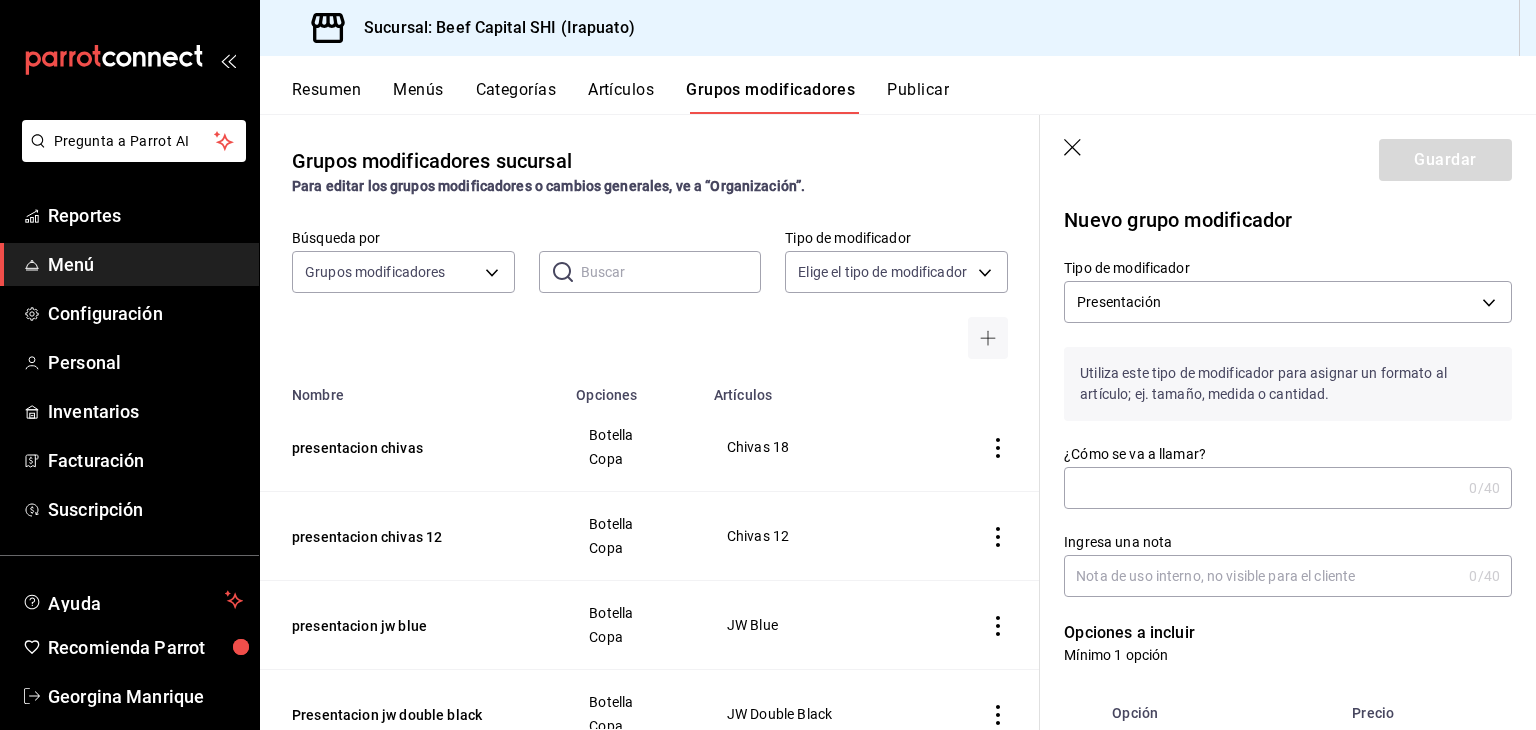 click on "¿Cómo se va a llamar?" at bounding box center [1262, 488] 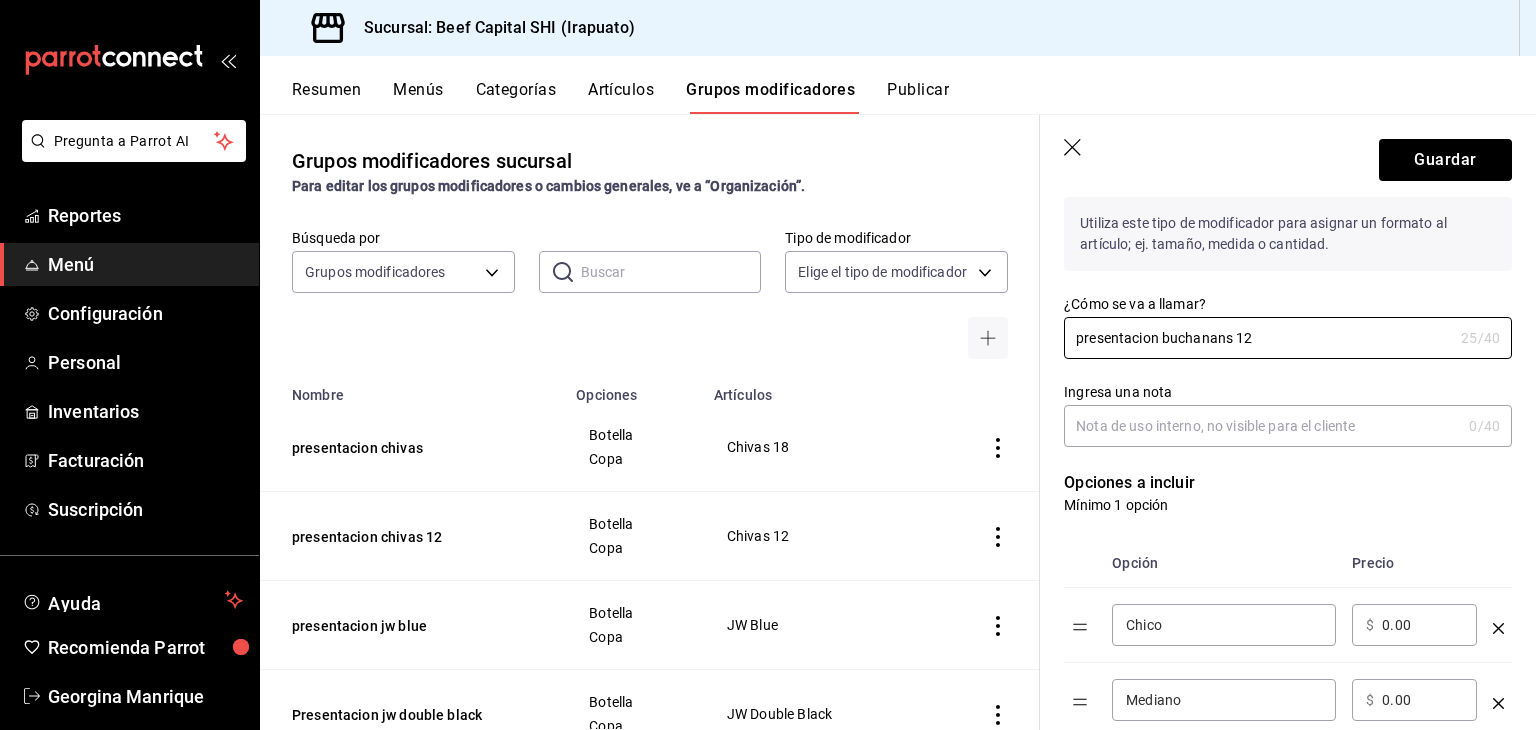 scroll, scrollTop: 200, scrollLeft: 0, axis: vertical 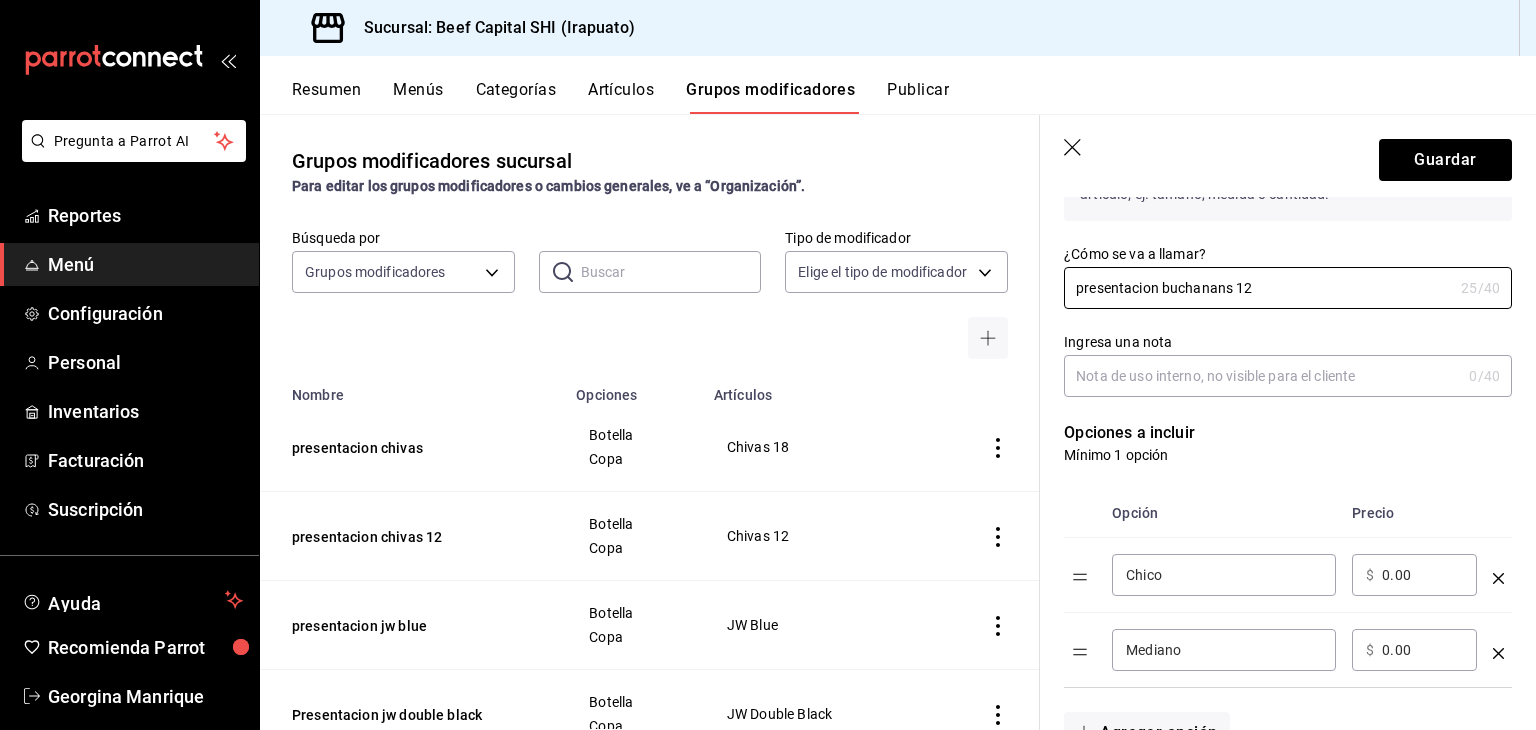 type on "presentacion buchanans 12" 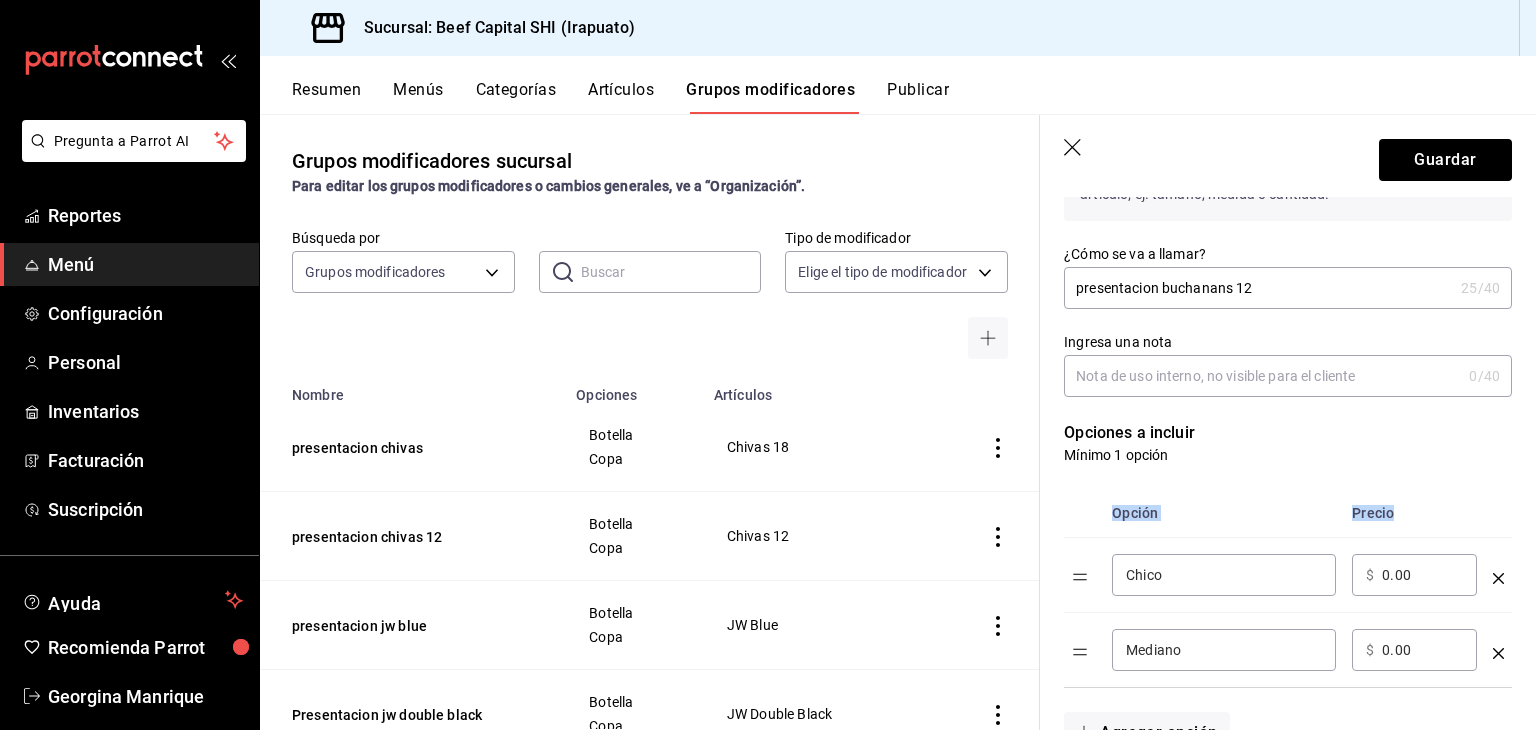 drag, startPoint x: 1187, startPoint y: 561, endPoint x: 1046, endPoint y: 561, distance: 141 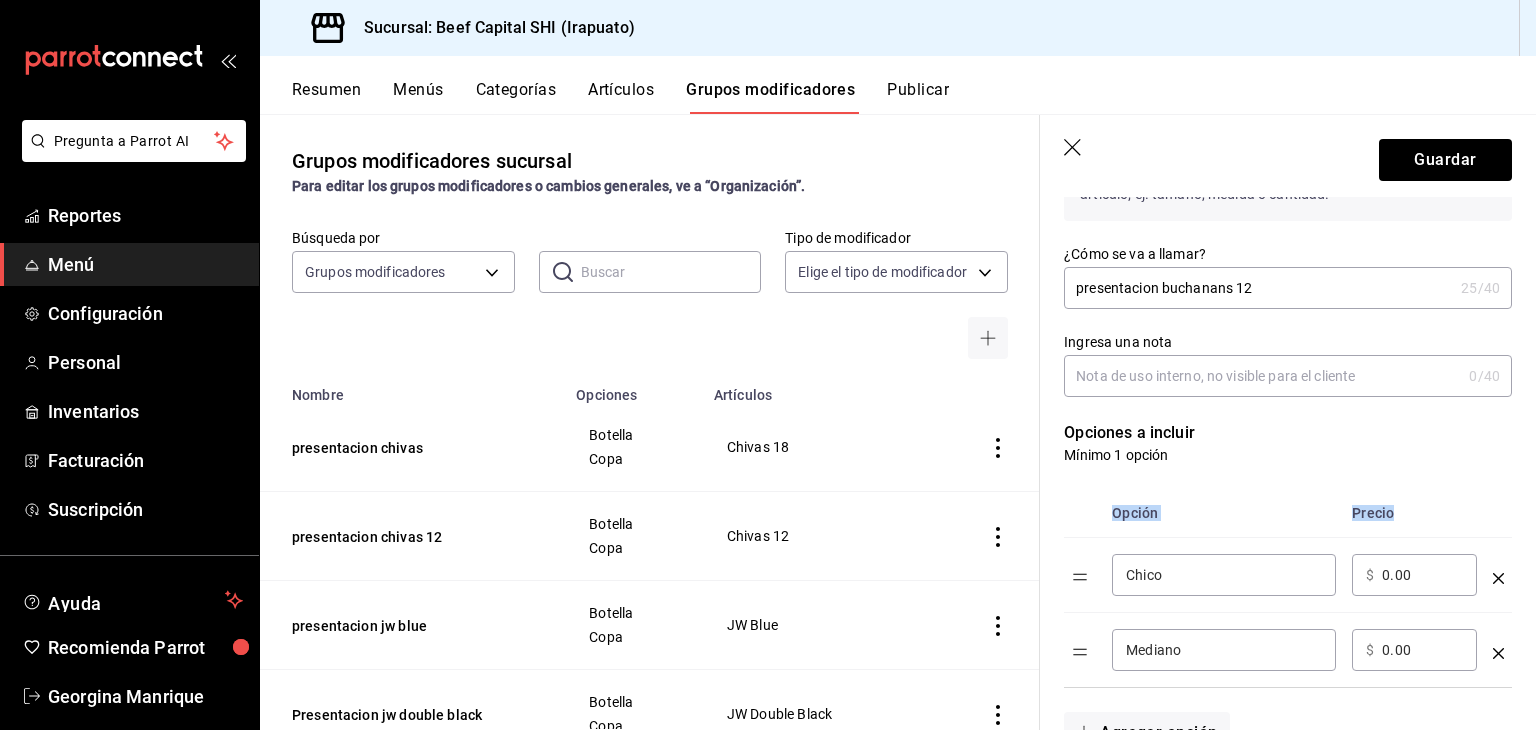 click on "Opción Precio Chico ​ ​ $ 0.00 ​ Mediano ​ ​ $ 0.00 ​" at bounding box center [1276, 576] 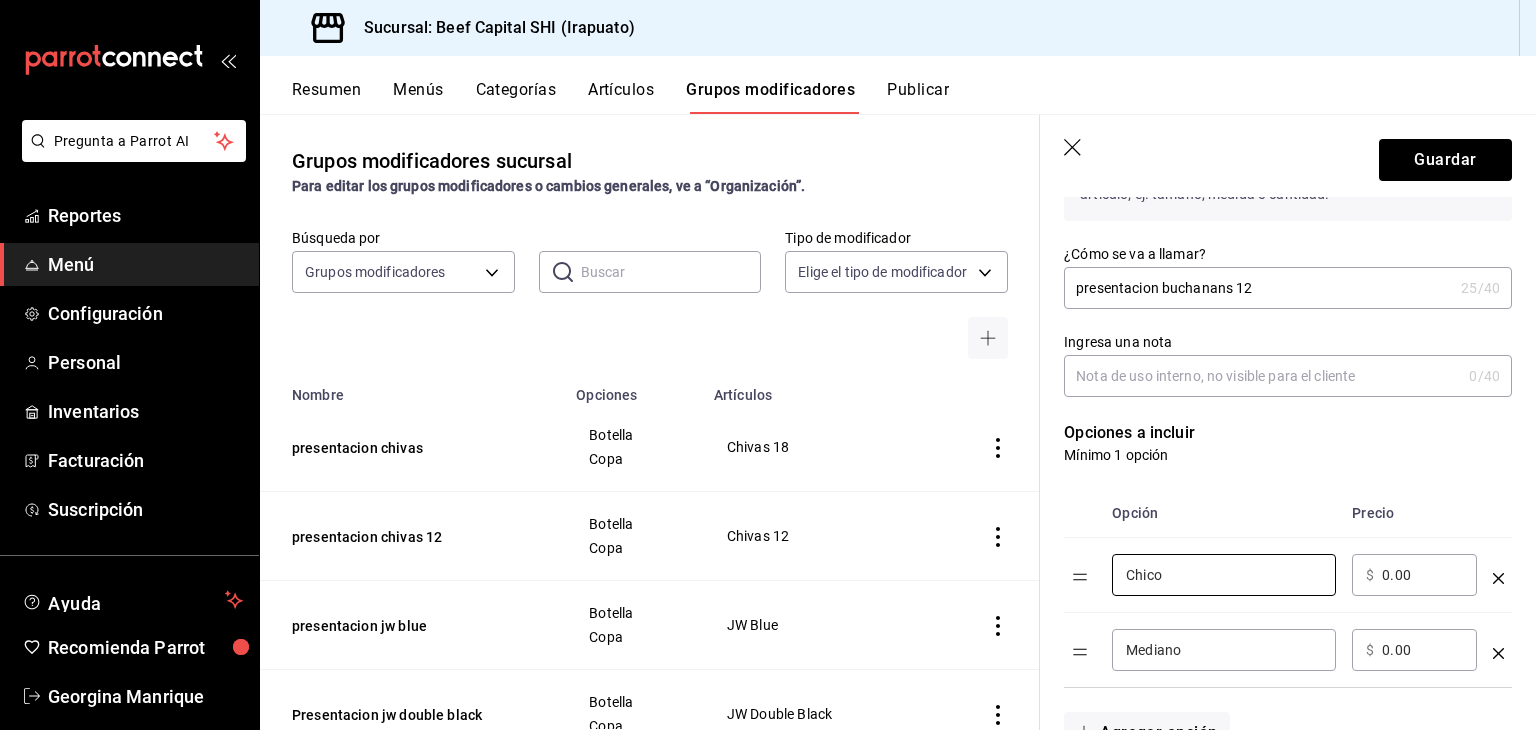 drag, startPoint x: 1223, startPoint y: 574, endPoint x: 1102, endPoint y: 582, distance: 121.264175 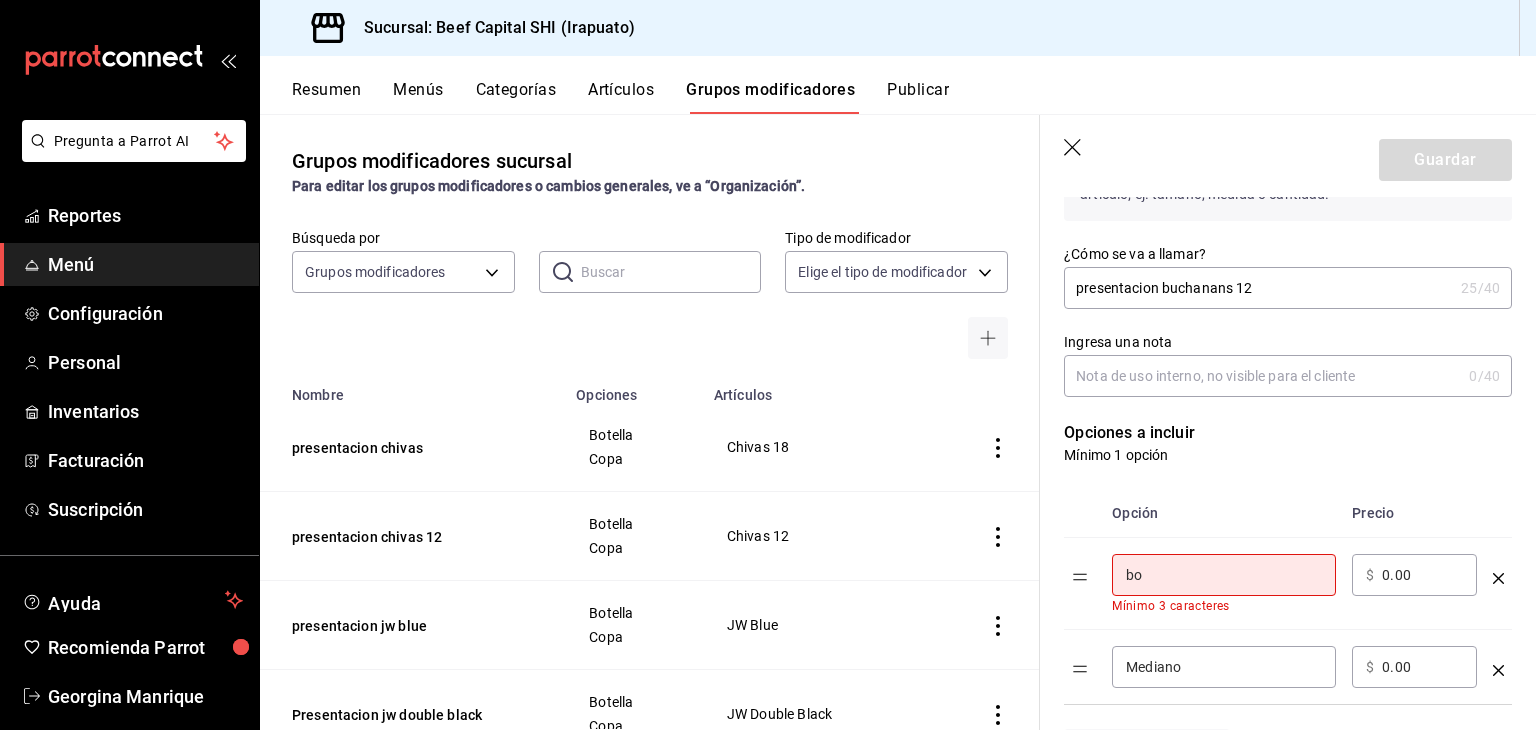 type on "Botella" 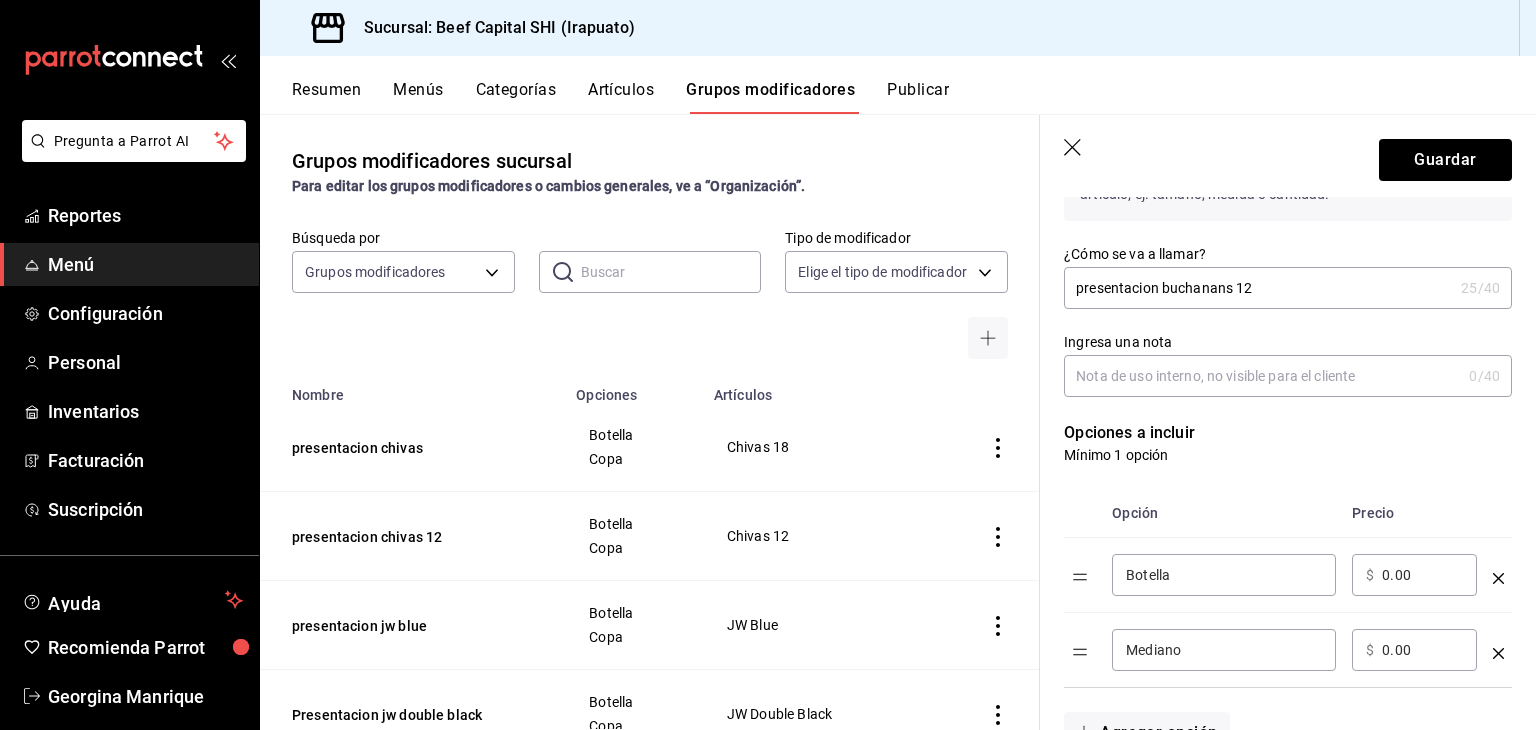 drag, startPoint x: 1241, startPoint y: 621, endPoint x: 1236, endPoint y: 637, distance: 16.763054 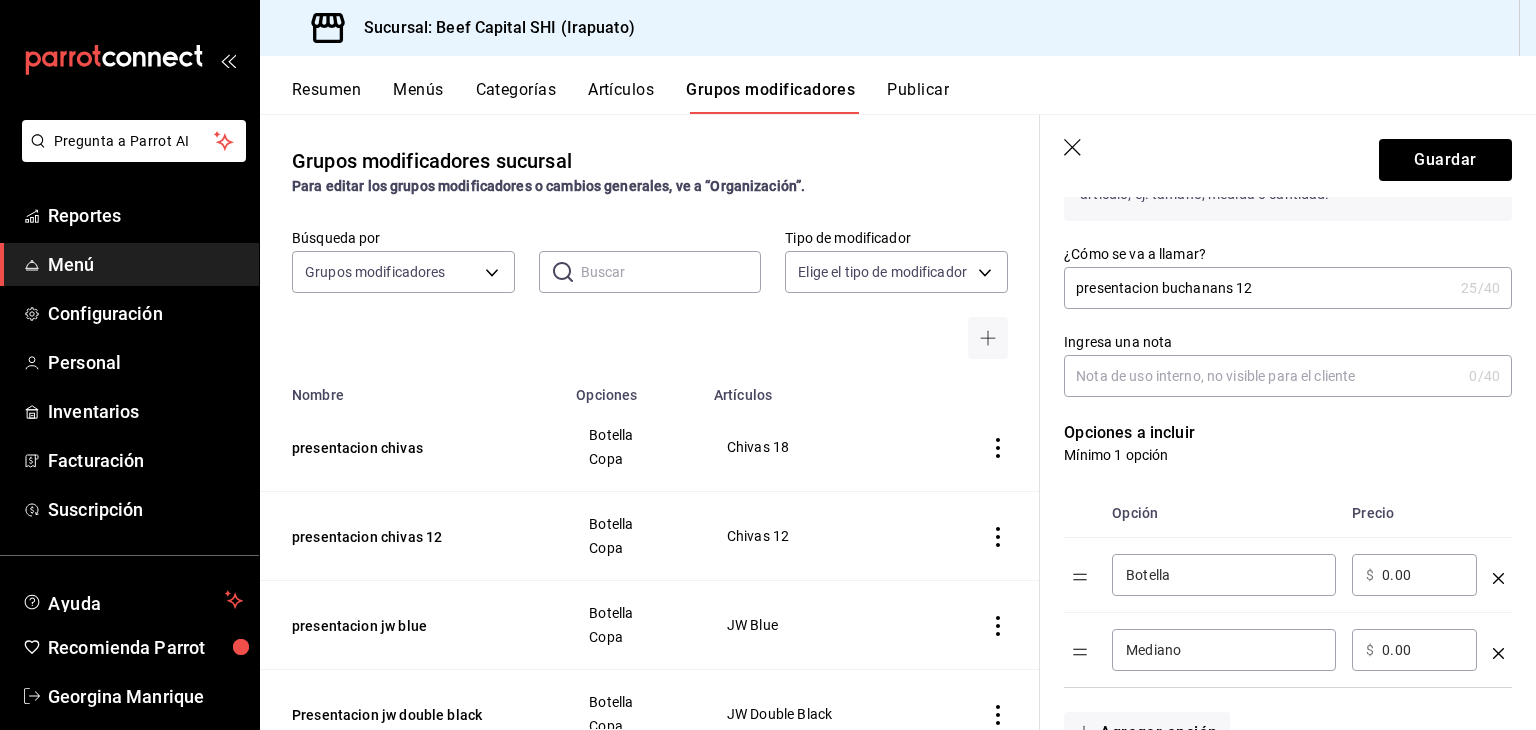 click on "Mediano ​" at bounding box center (1224, 650) 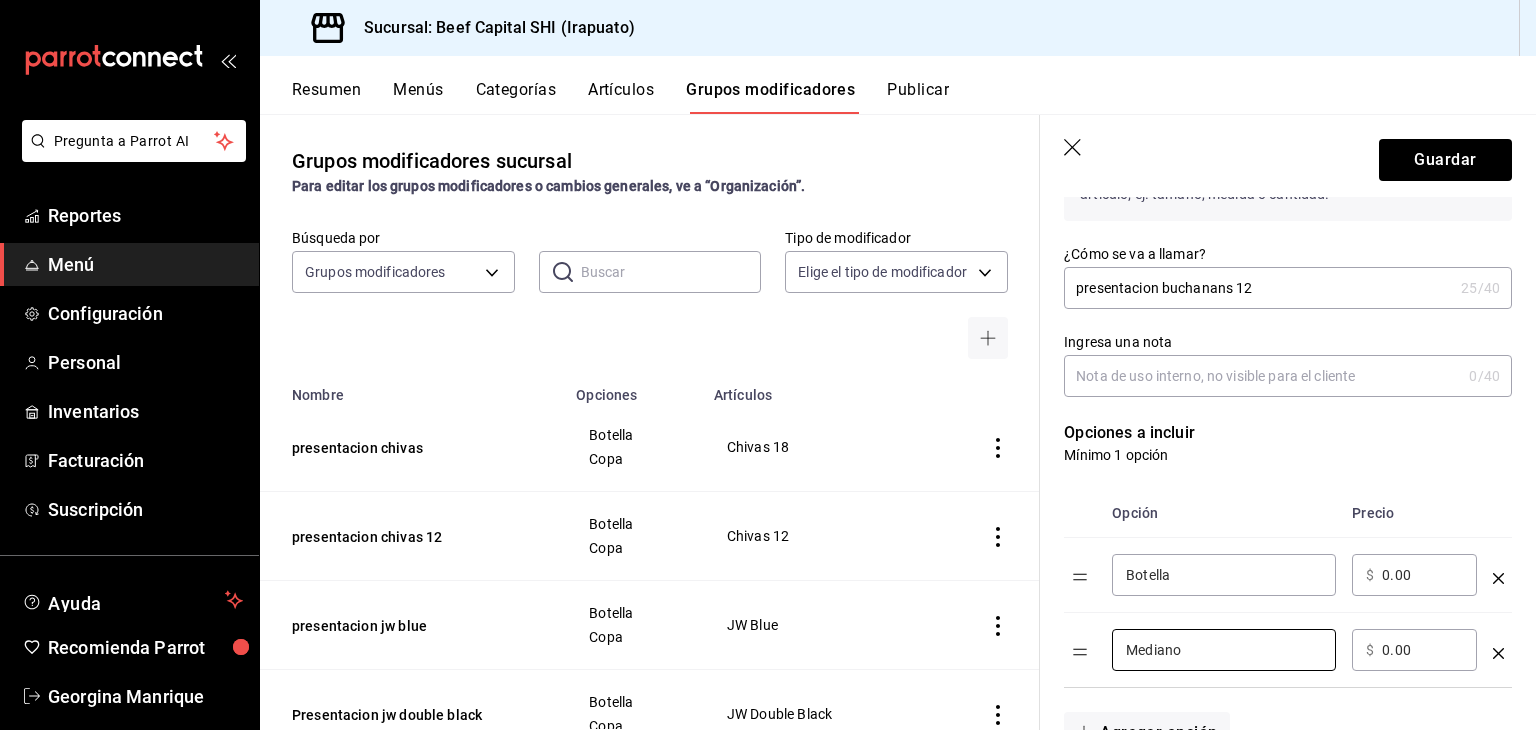 drag, startPoint x: 1225, startPoint y: 645, endPoint x: 1080, endPoint y: 656, distance: 145.41664 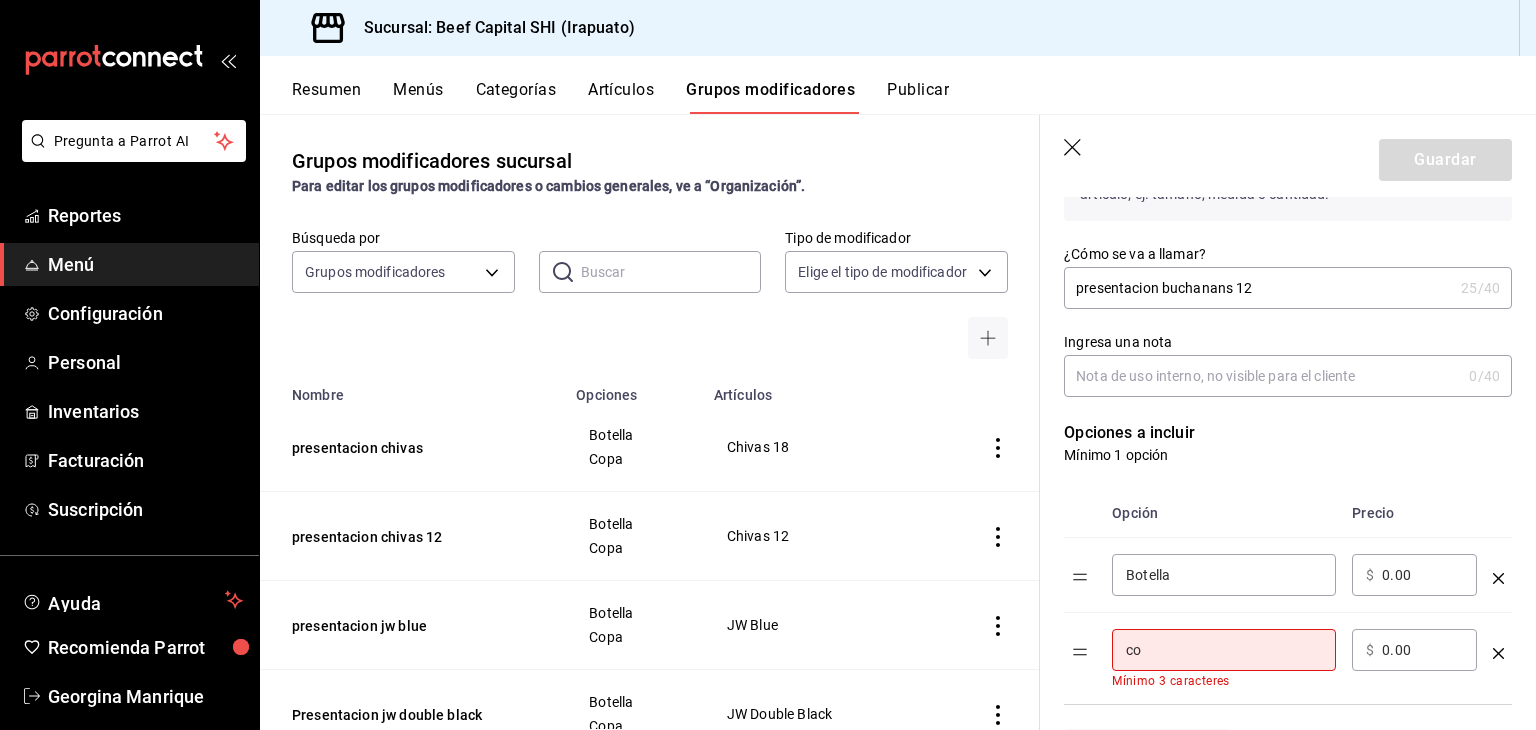 type on "Copa" 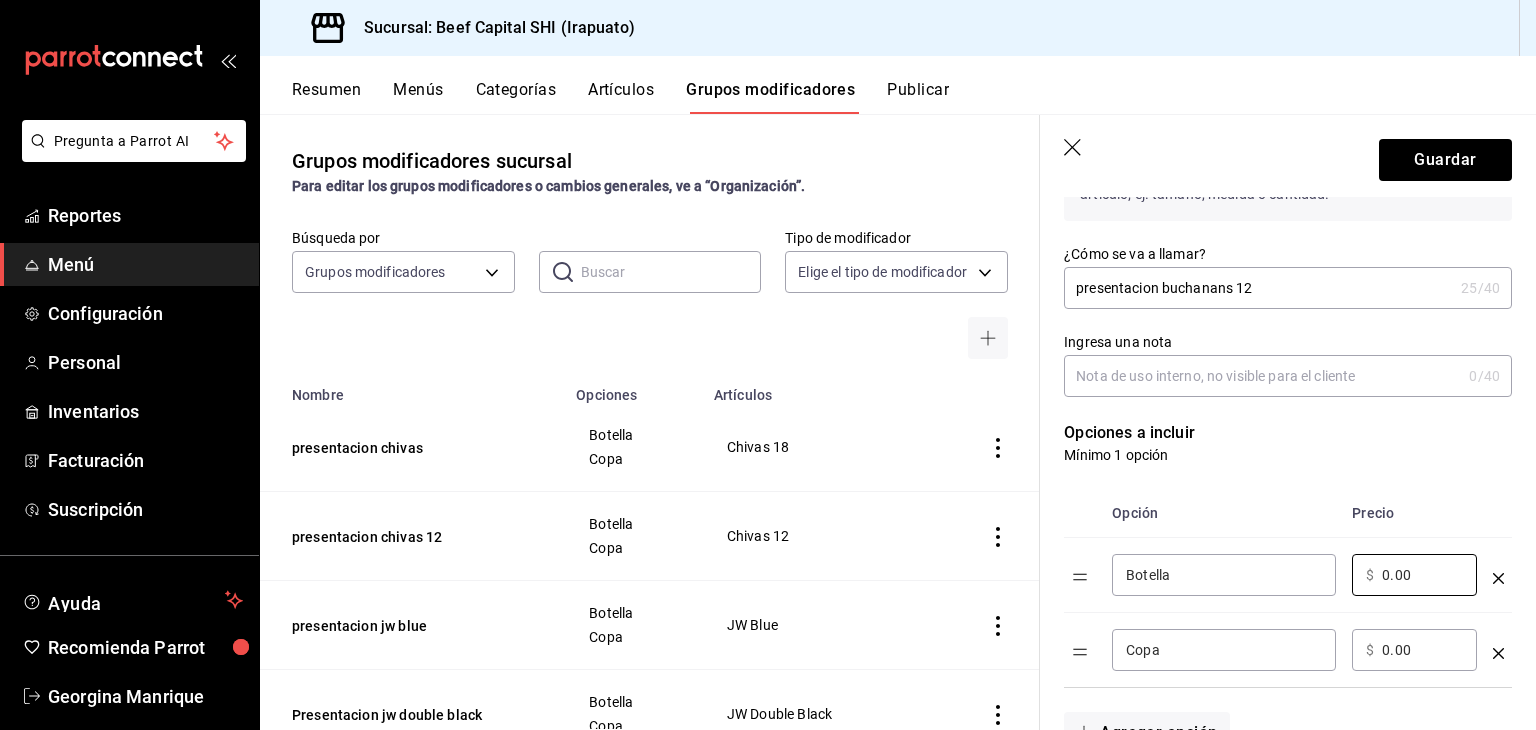 drag, startPoint x: 1444, startPoint y: 573, endPoint x: 1254, endPoint y: 579, distance: 190.09471 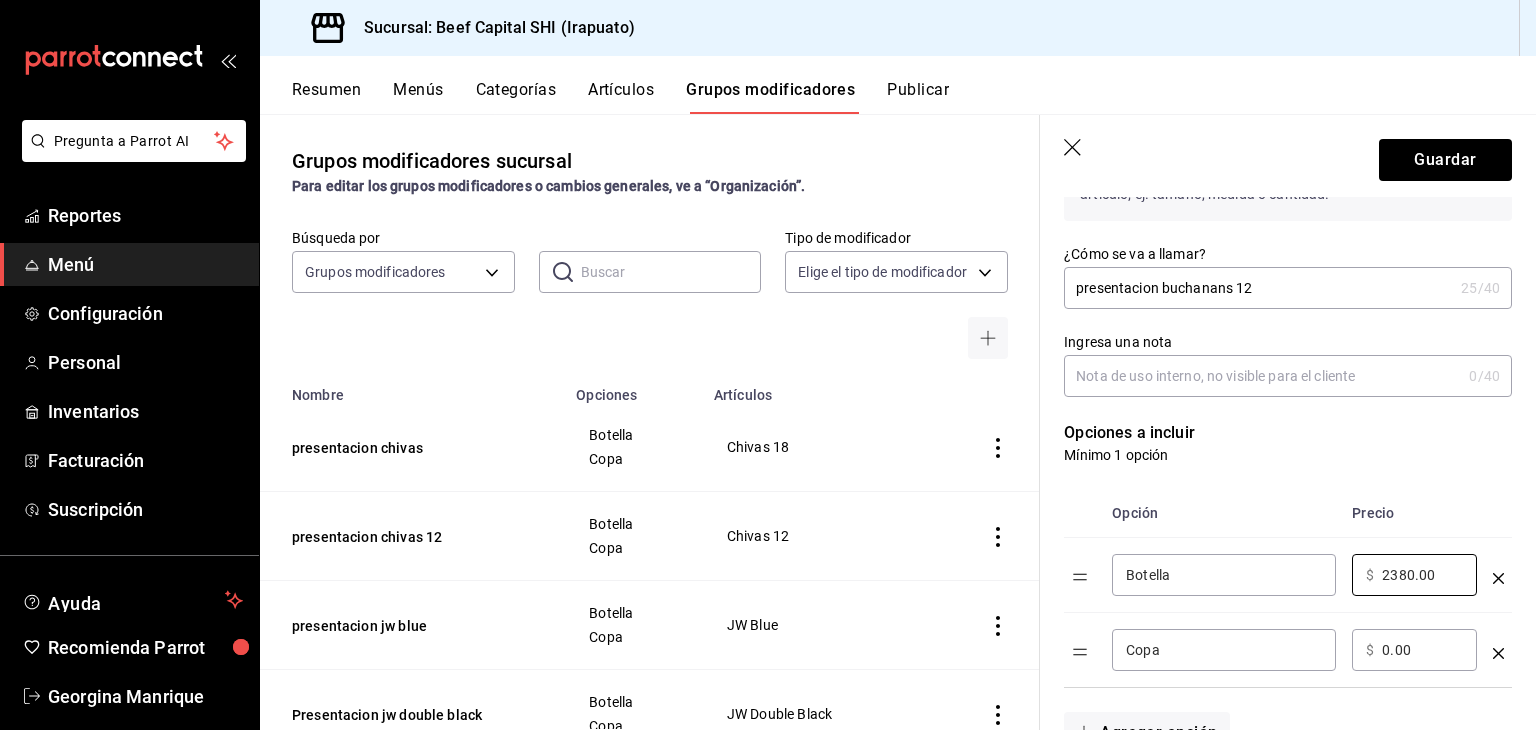 type on "2380.00" 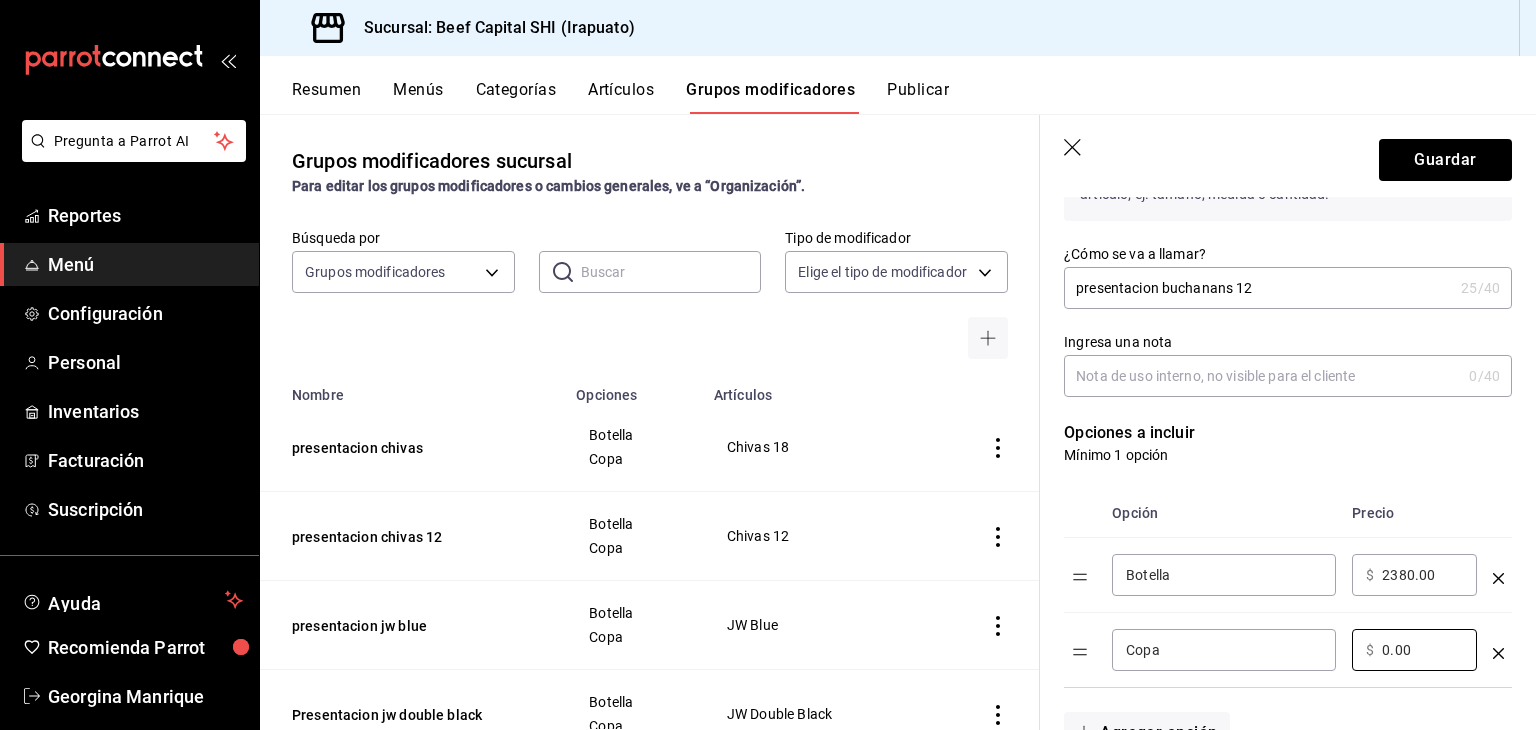 drag, startPoint x: 1435, startPoint y: 643, endPoint x: 1312, endPoint y: 641, distance: 123.01626 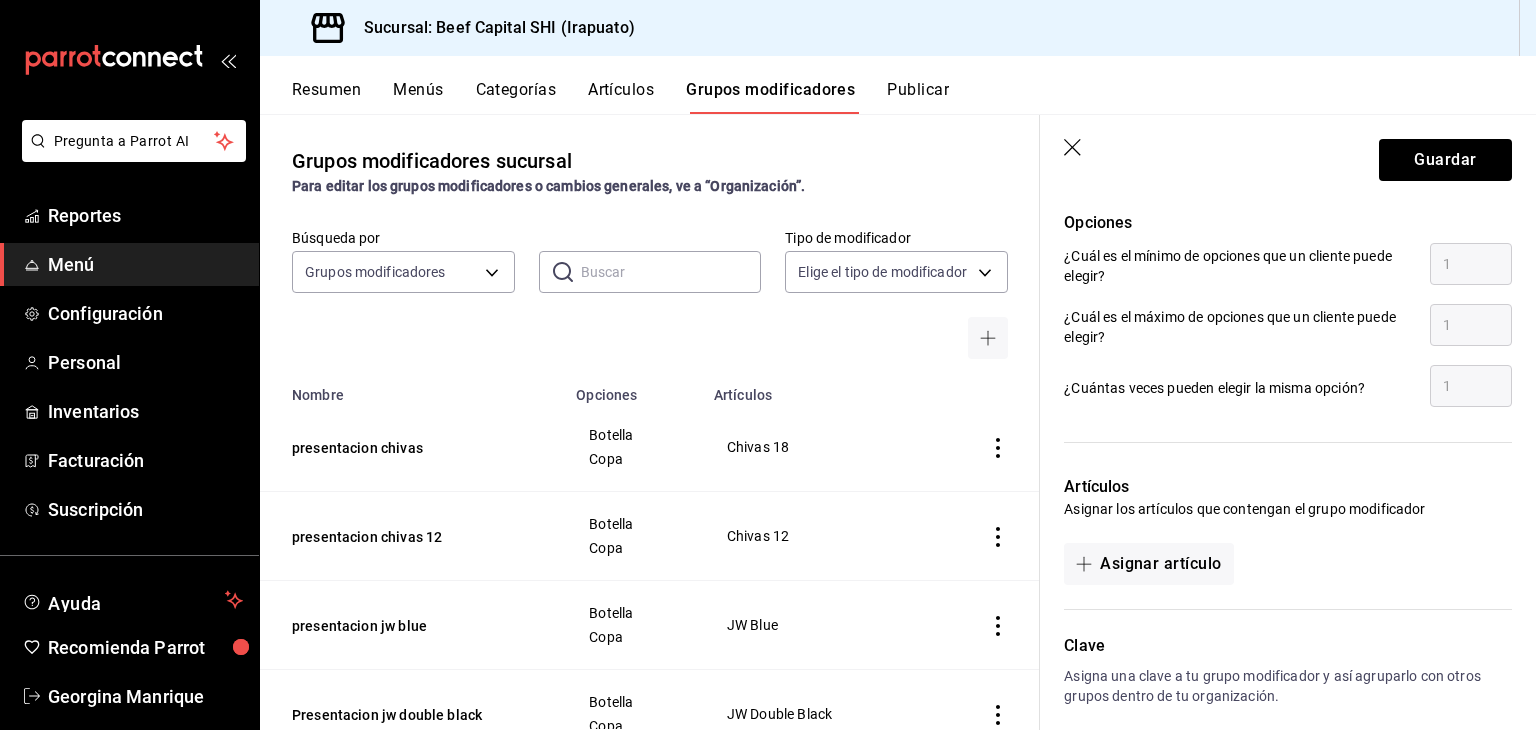 scroll, scrollTop: 992, scrollLeft: 0, axis: vertical 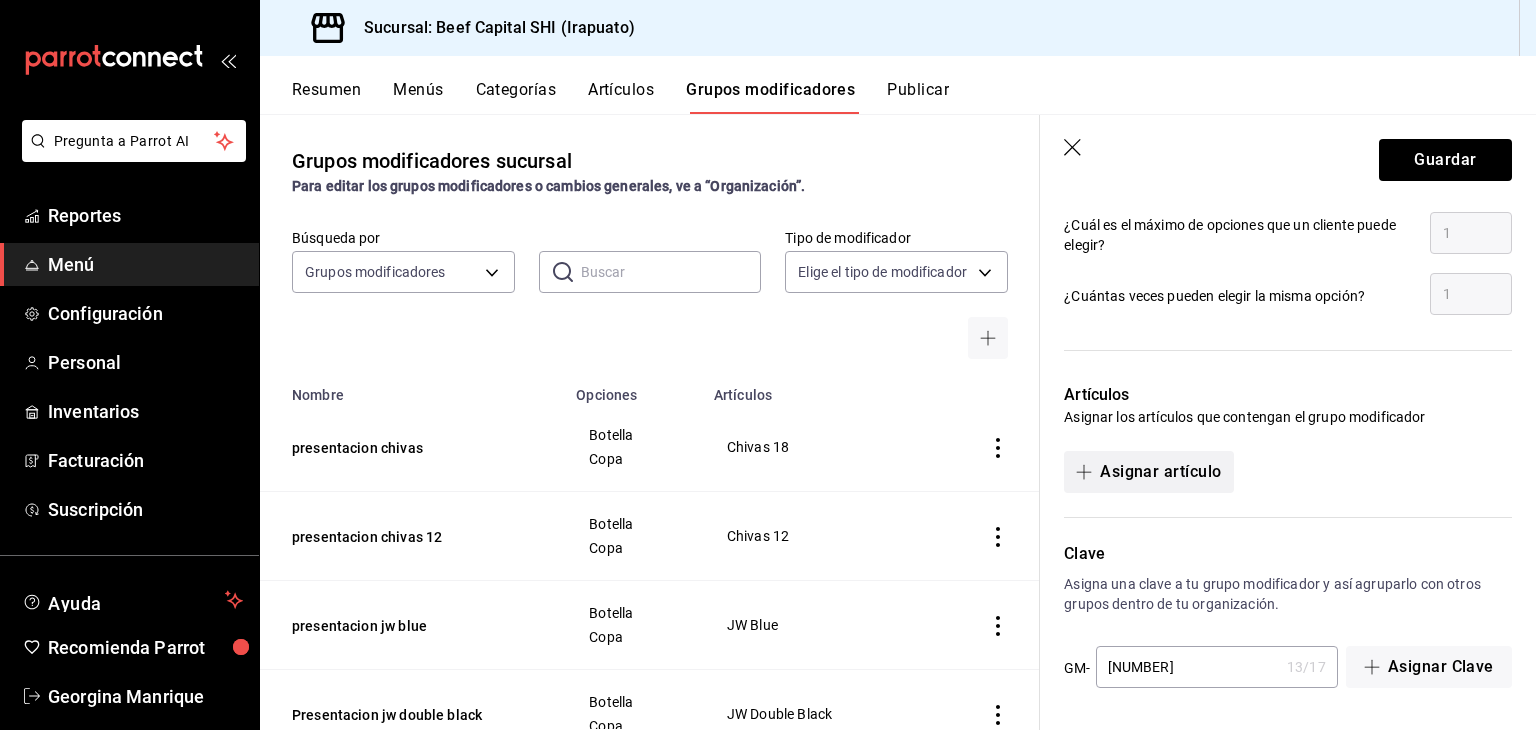 type on "340.00" 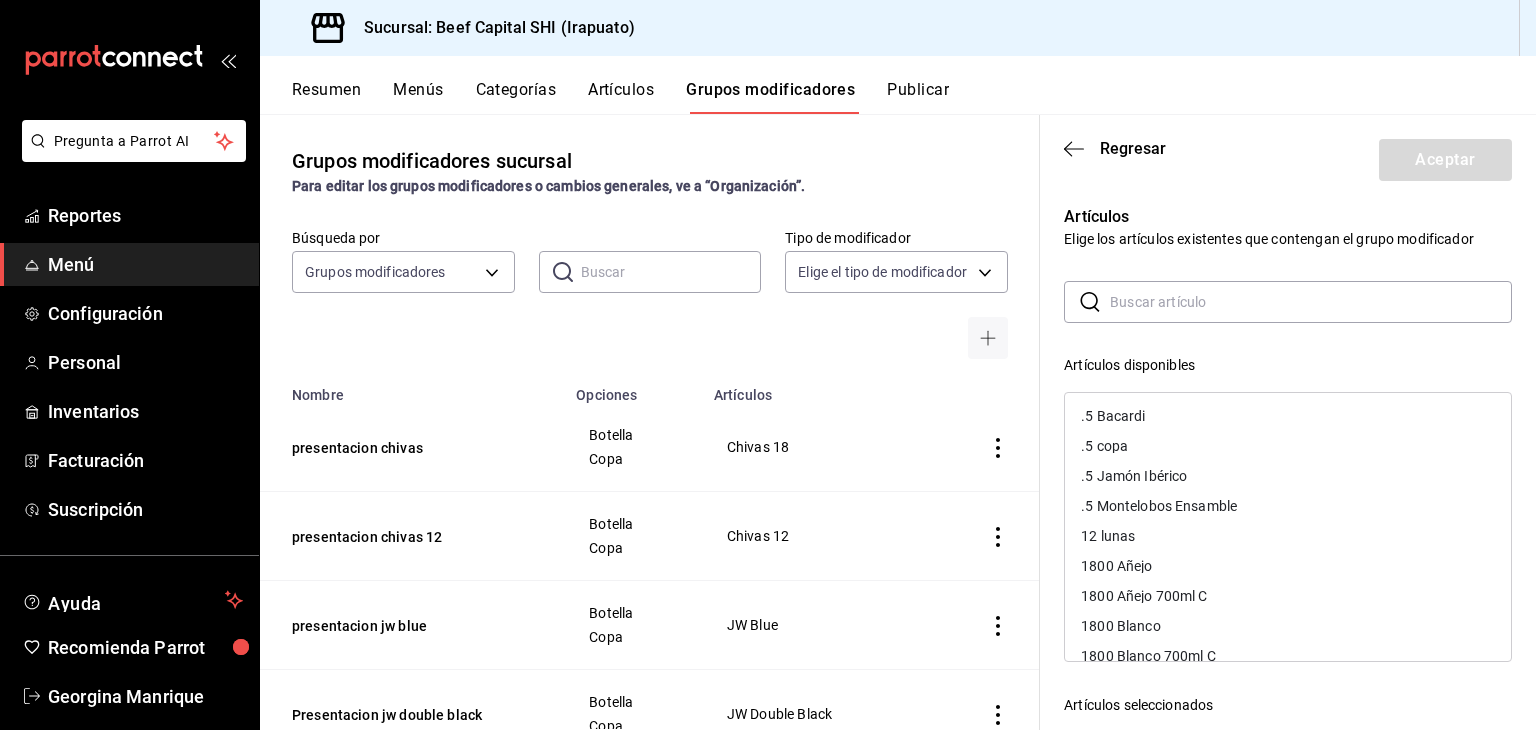 click at bounding box center (1311, 302) 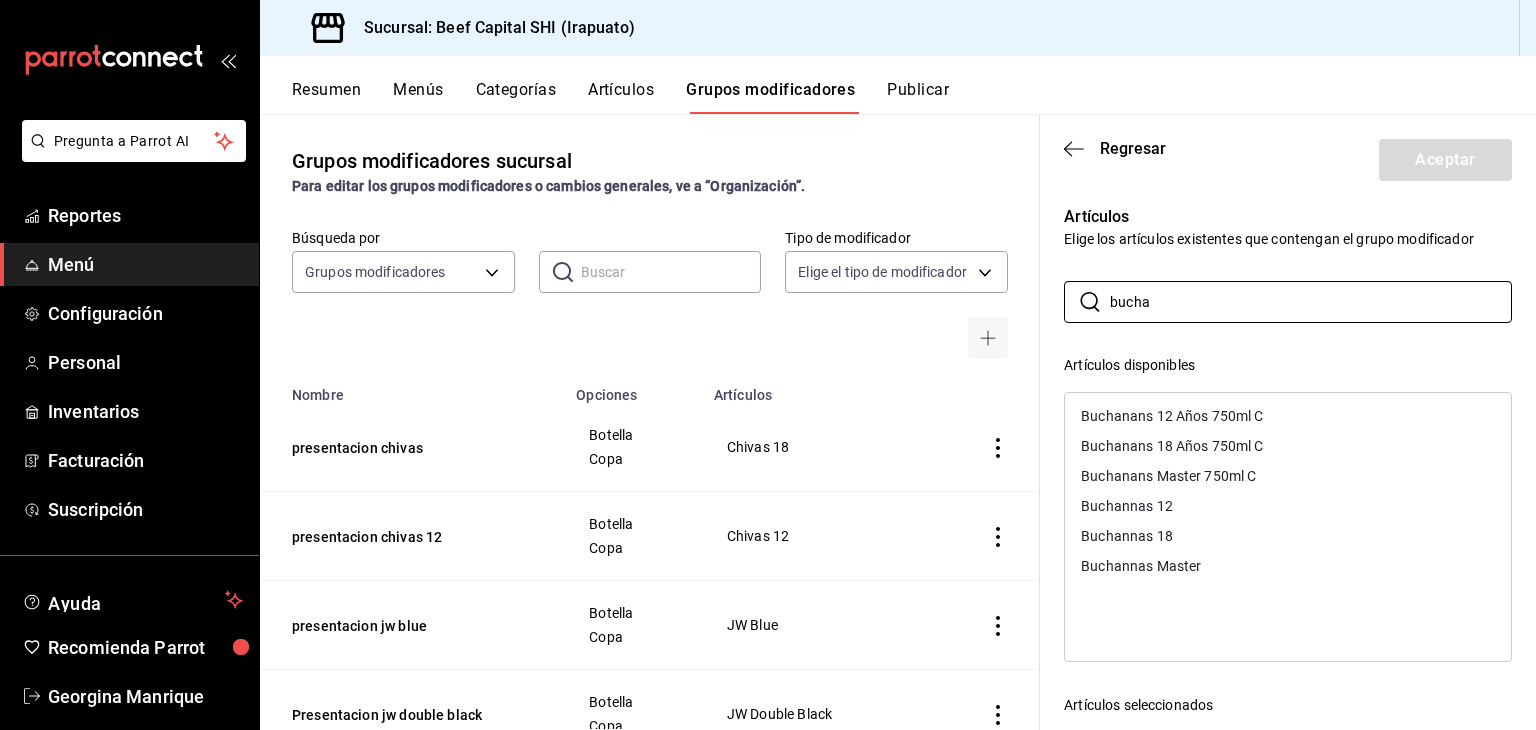 type on "bucha" 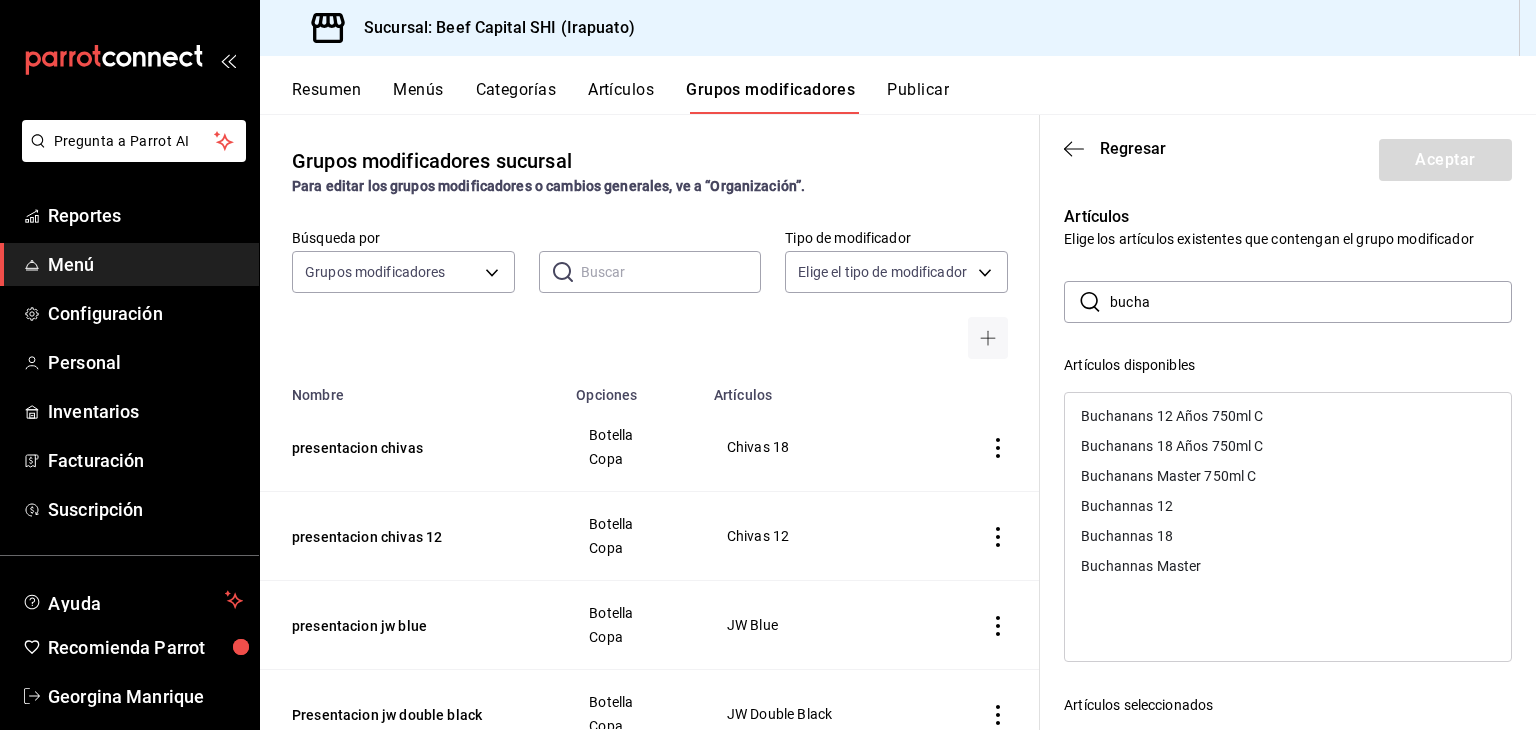 click on "Buchannas 12" at bounding box center (1127, 506) 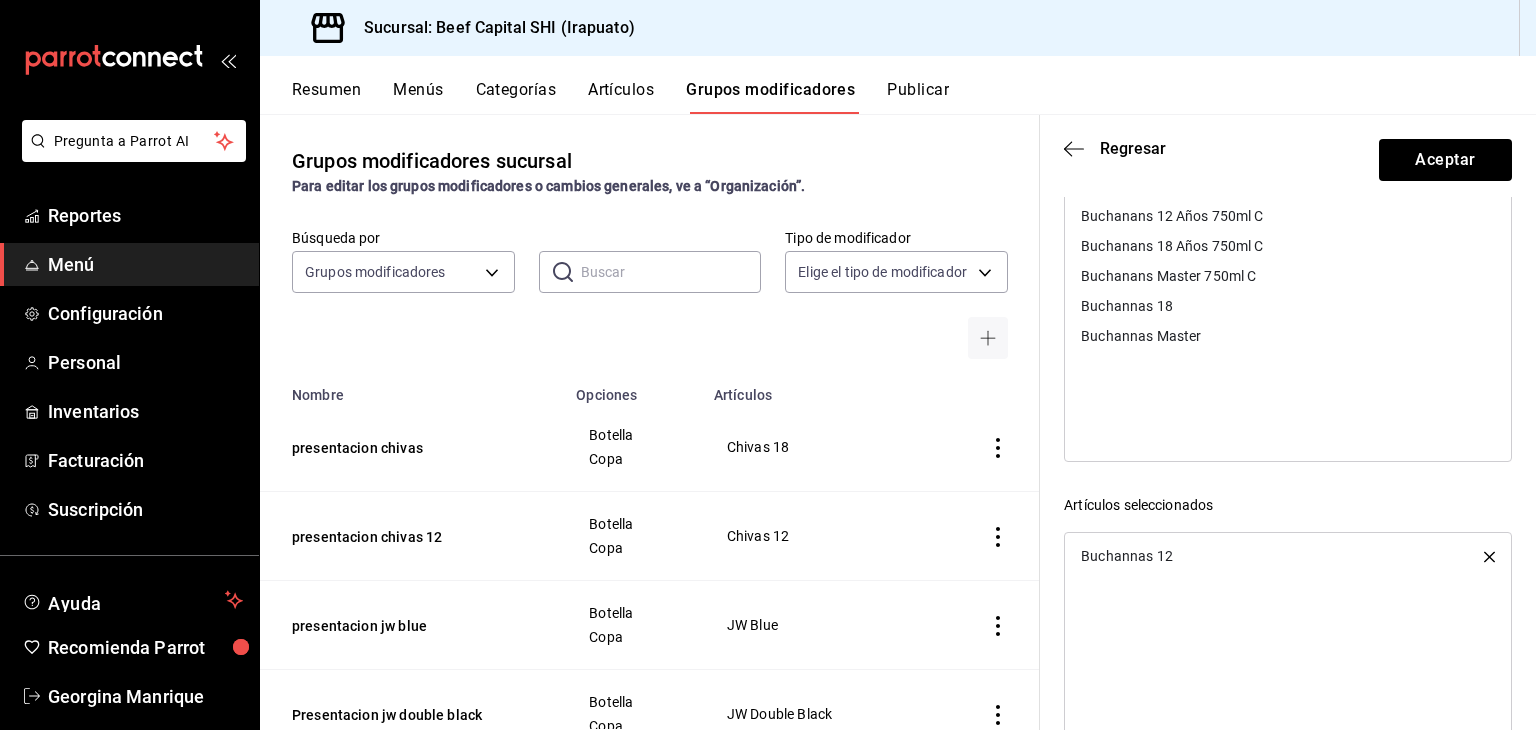 scroll, scrollTop: 305, scrollLeft: 0, axis: vertical 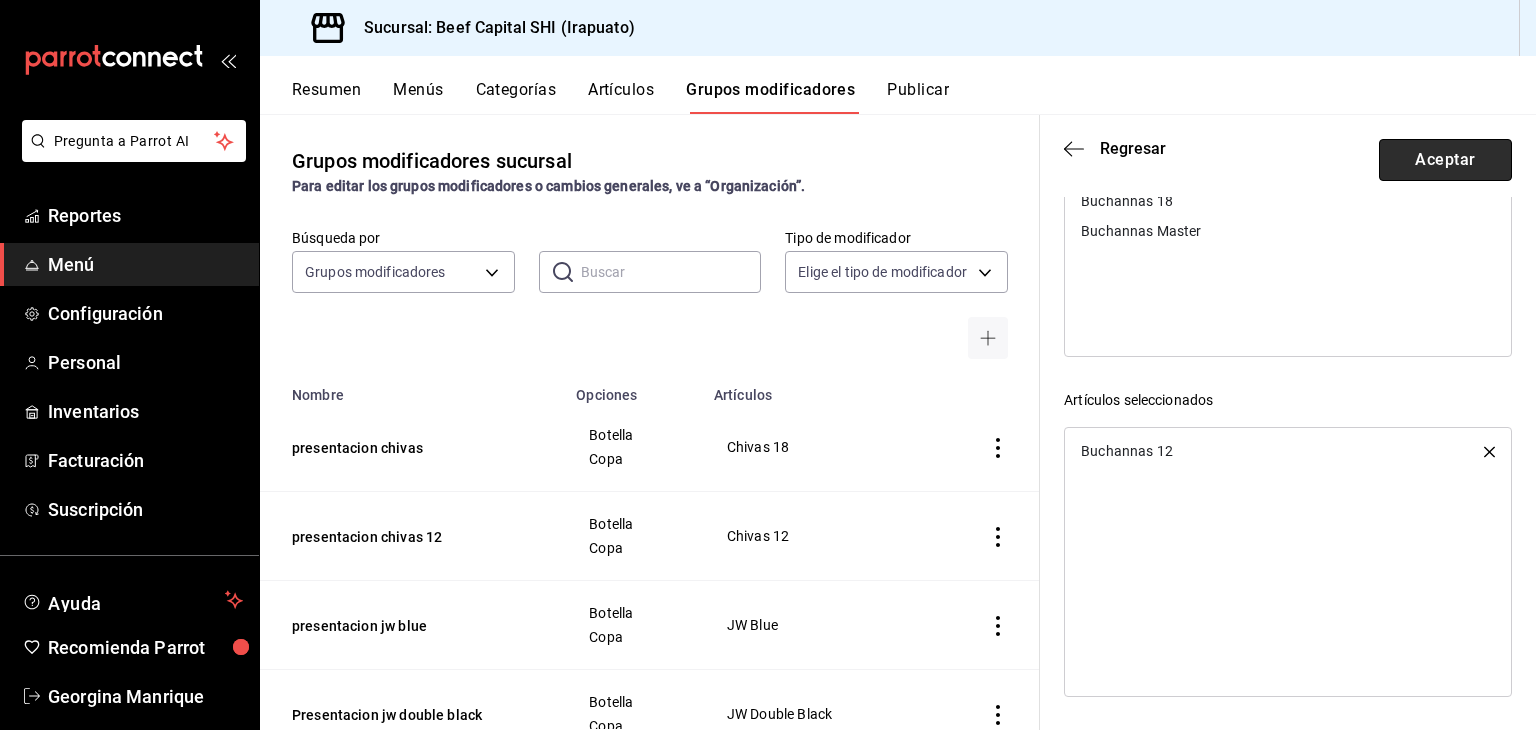 click on "Aceptar" at bounding box center (1445, 160) 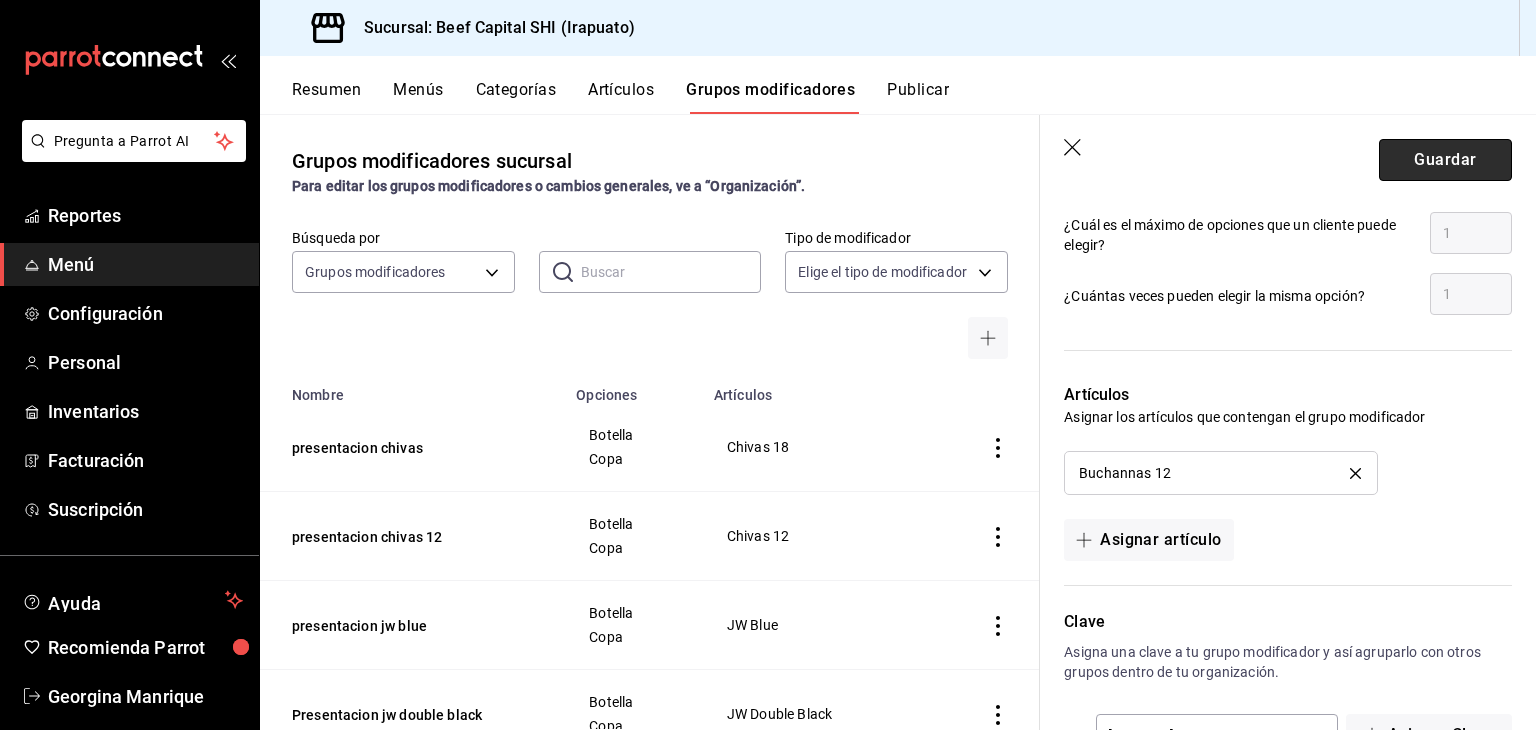 click on "Guardar" at bounding box center [1445, 160] 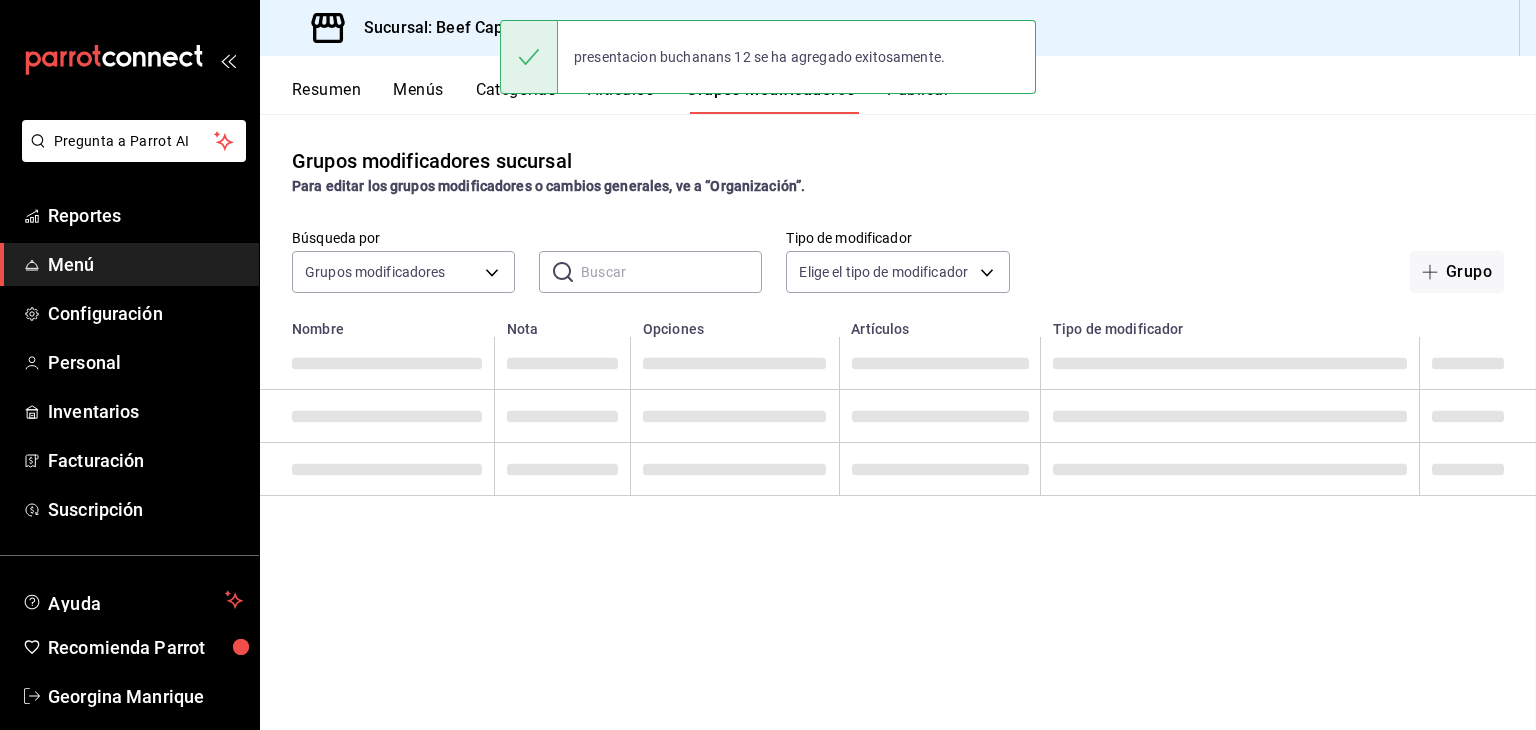 scroll, scrollTop: 0, scrollLeft: 0, axis: both 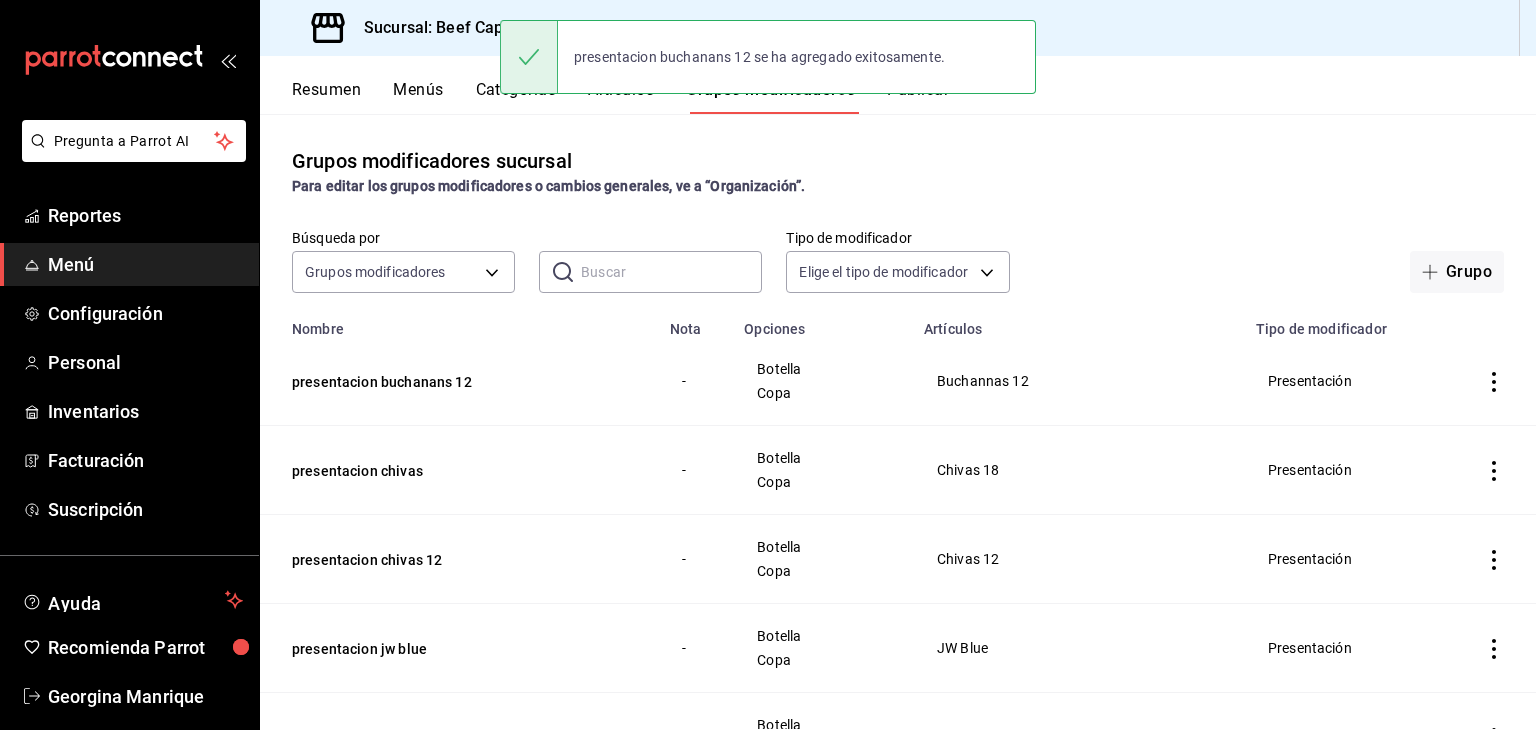 click on "presentacion buchanans 12 se ha agregado exitosamente." at bounding box center (768, 57) 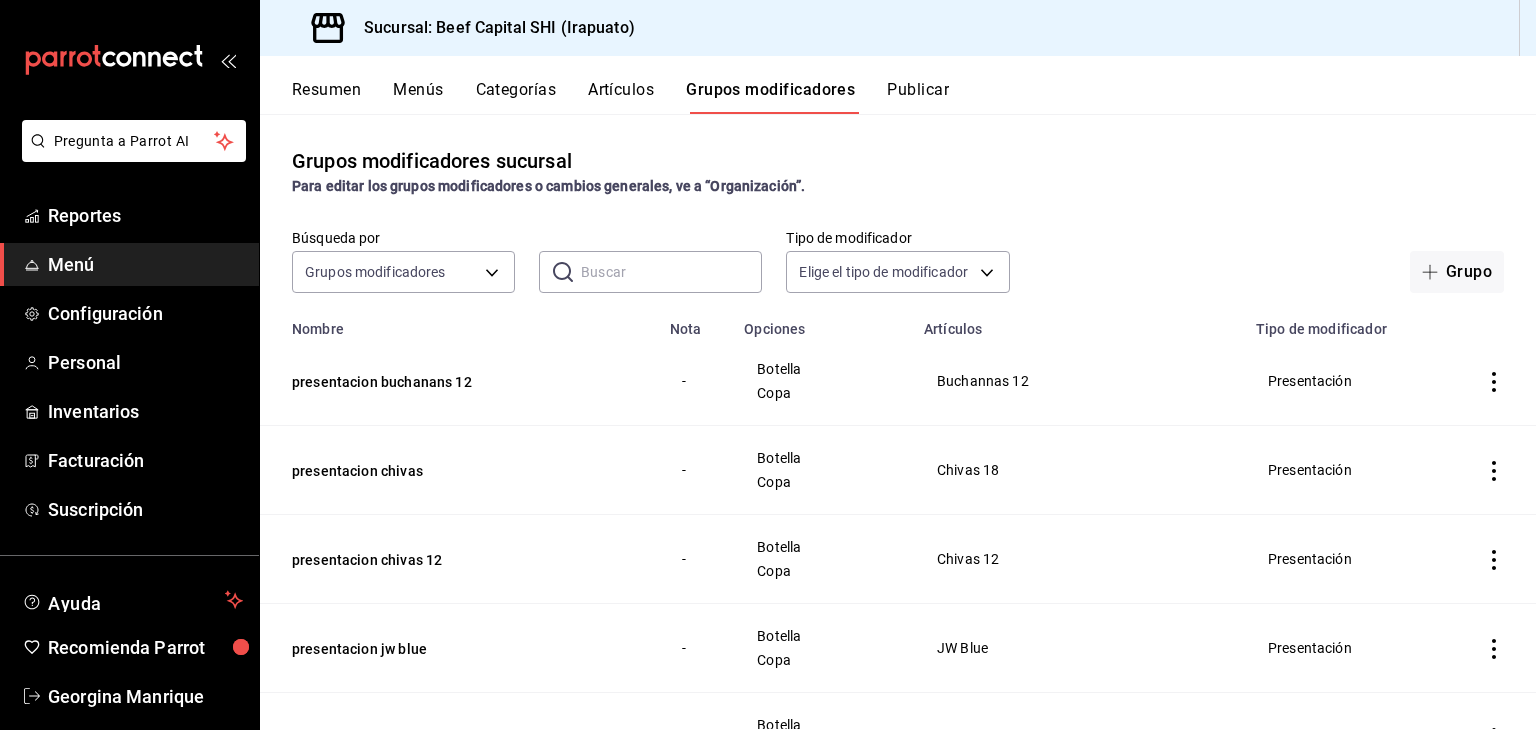 click on "Artículos" at bounding box center (621, 97) 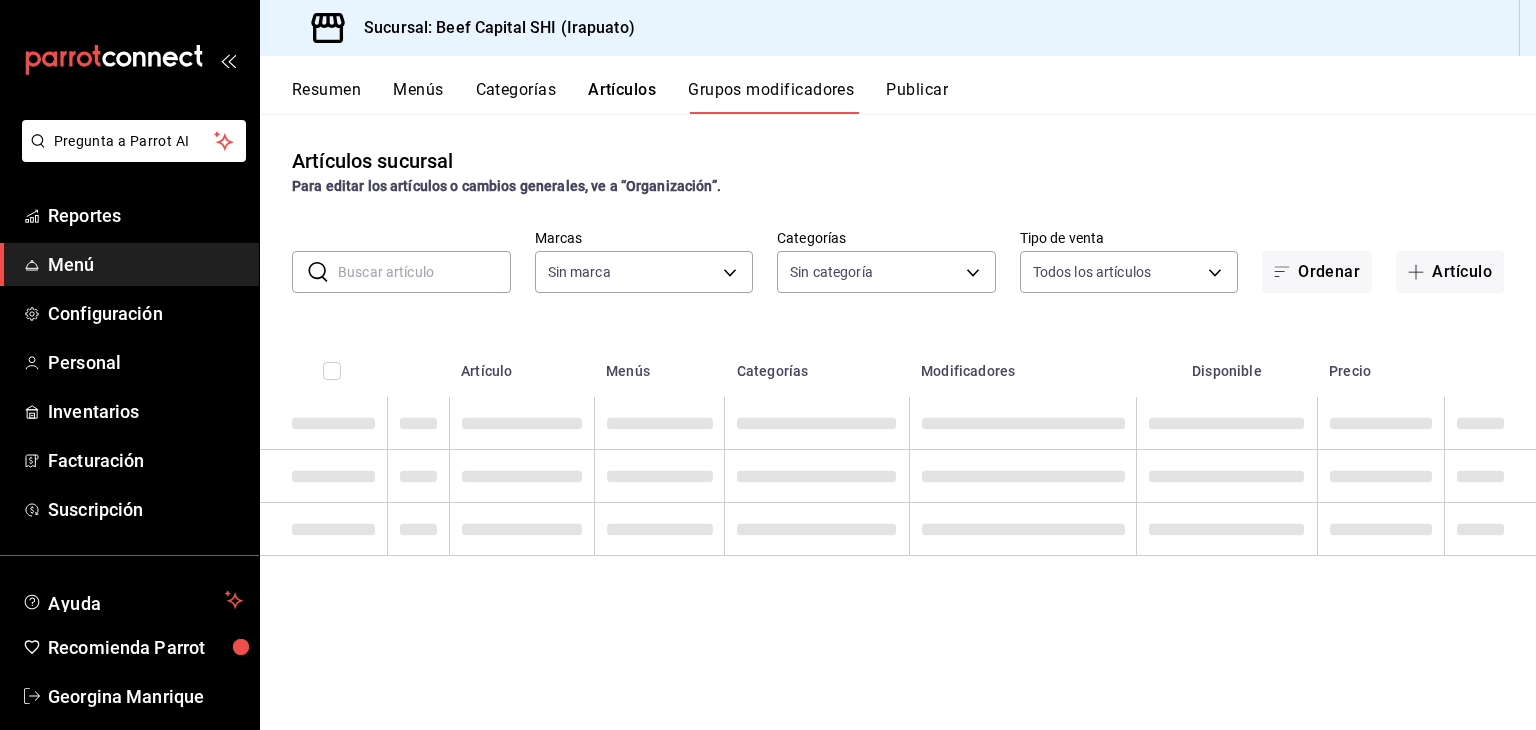type on "605647f7-5ddc-403a-84da-aa3c8a25865f" 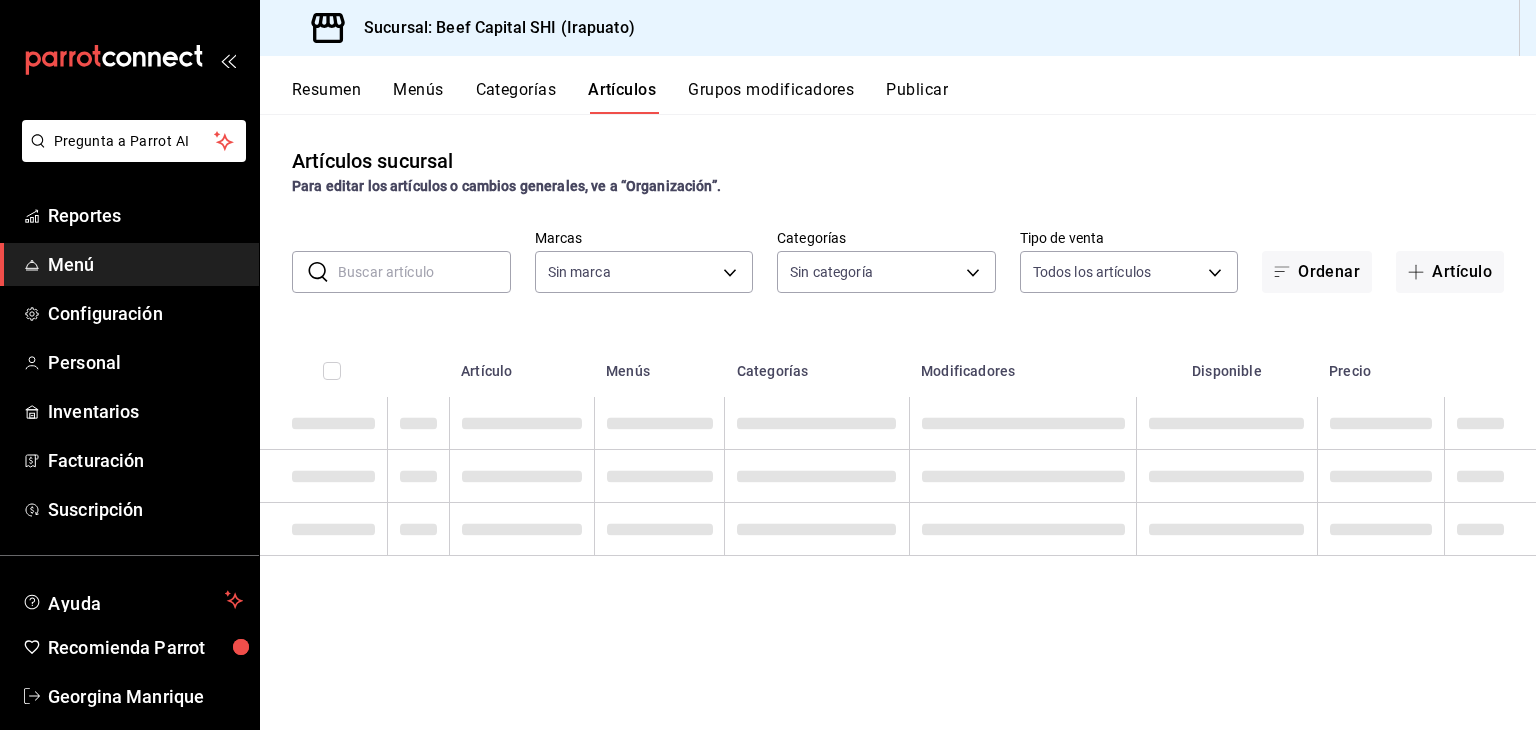 type on "605647f7-5ddc-403a-84da-aa3c8a25865f" 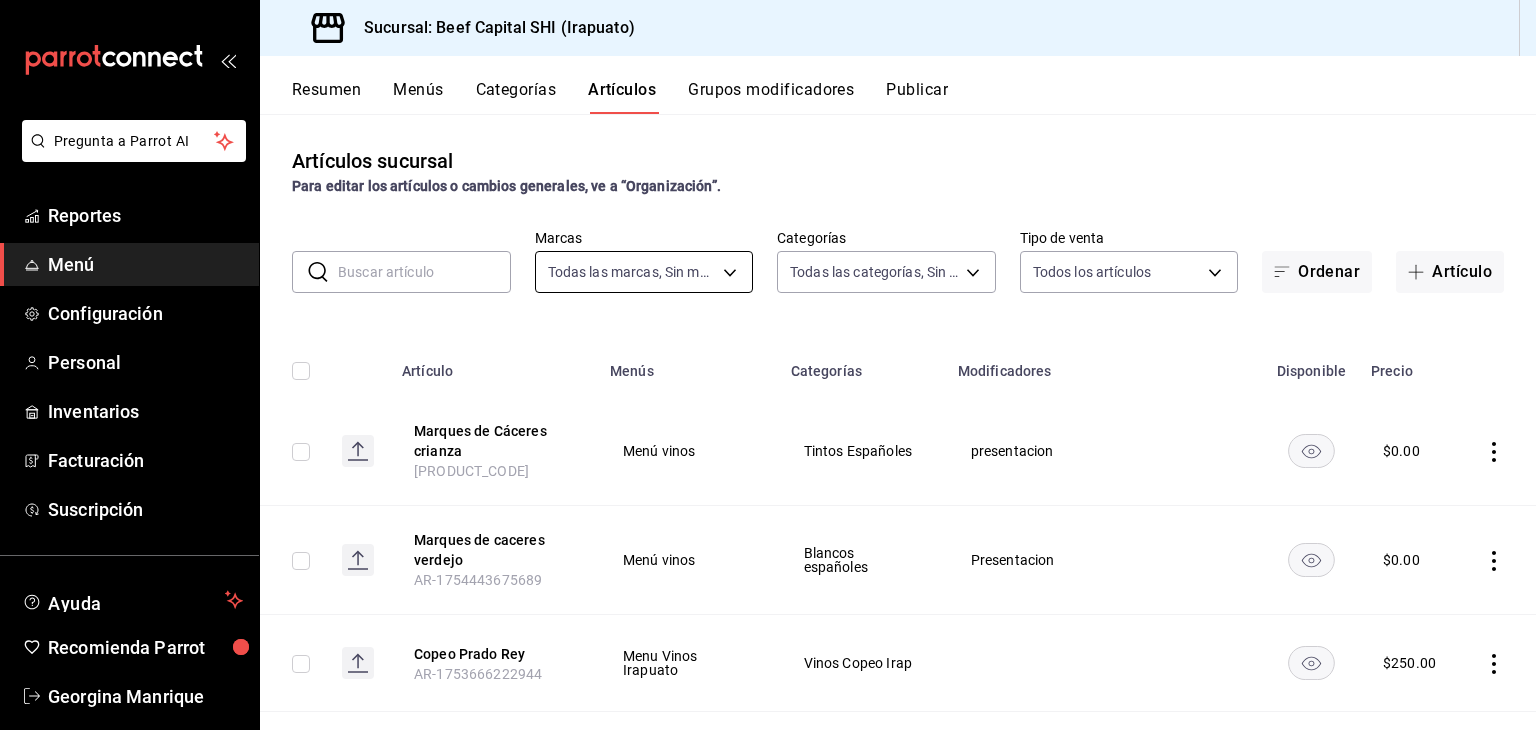 type on "19d1c6a5-4e01-4bbd-af12-f5acee8fbe0d,5710f986-51b4-43bd-8c79-b655f055f127,add07562-8d05-4785-a2e5-d563d7824e6a,2310d169-38da-49f4-afae-9baf331824d4,3e34bff9-4dd6-44dd-a81f-1b0079b8d960,c1b39be9-fc16-435a-bed4-7914f0f9ecf4,5accff15-a2b6-450e-933b-21f2d85de5fa,746b9459-d29d-4144-b0b2-31e451dece40,bd086e43-5b7e-4af3-bcd2-5e4de1799ad8,5aaa2e03-870a-4139-a5ee-c0adf652e721,b9d03865-b415-493f-a2ea-e4353c441588,3c7d2ad2-1d43-4c0a-865e-ca5f70957830,f23f0945-c331-47c3-a78d-c8adfdb22f29,70fc7f8b-7193-4205-9978-c70e370b88ec,15fc0098-a8a6-4625-ad8b-91a15c1bbf05,a2cfab74-379c-4389-8d06-b32e88edb388,c5d70b27-e86d-4c7d-a5f3-dfc541fd6873,f88518ab-b853-4dd6-aa6c-53ca66c6ccf4,8828723a-0015-47f9-bab0-107c99beb256,8ec04016-420a-44a2-b3e3-785083b6f673,318d6cbe-7b2b-4a39-a82d-239c927cd86f,48f7fb61-45c2-42d0-b0ba-021fa4206c9a,c0e257bc-c66b-4af4-bb53-edede752b9d2,13358f1b-fc32-4a6c-b044-12be6e04d9e6,03cf777b-250c-4d50-8c5f-234c926fe296,0d09ec44-93f8-4950-a2ba-8b5bbde65602,160f20af-4788-4aa6-9e10-564924ebade7,366aa65f-dcae-4592-b26..." 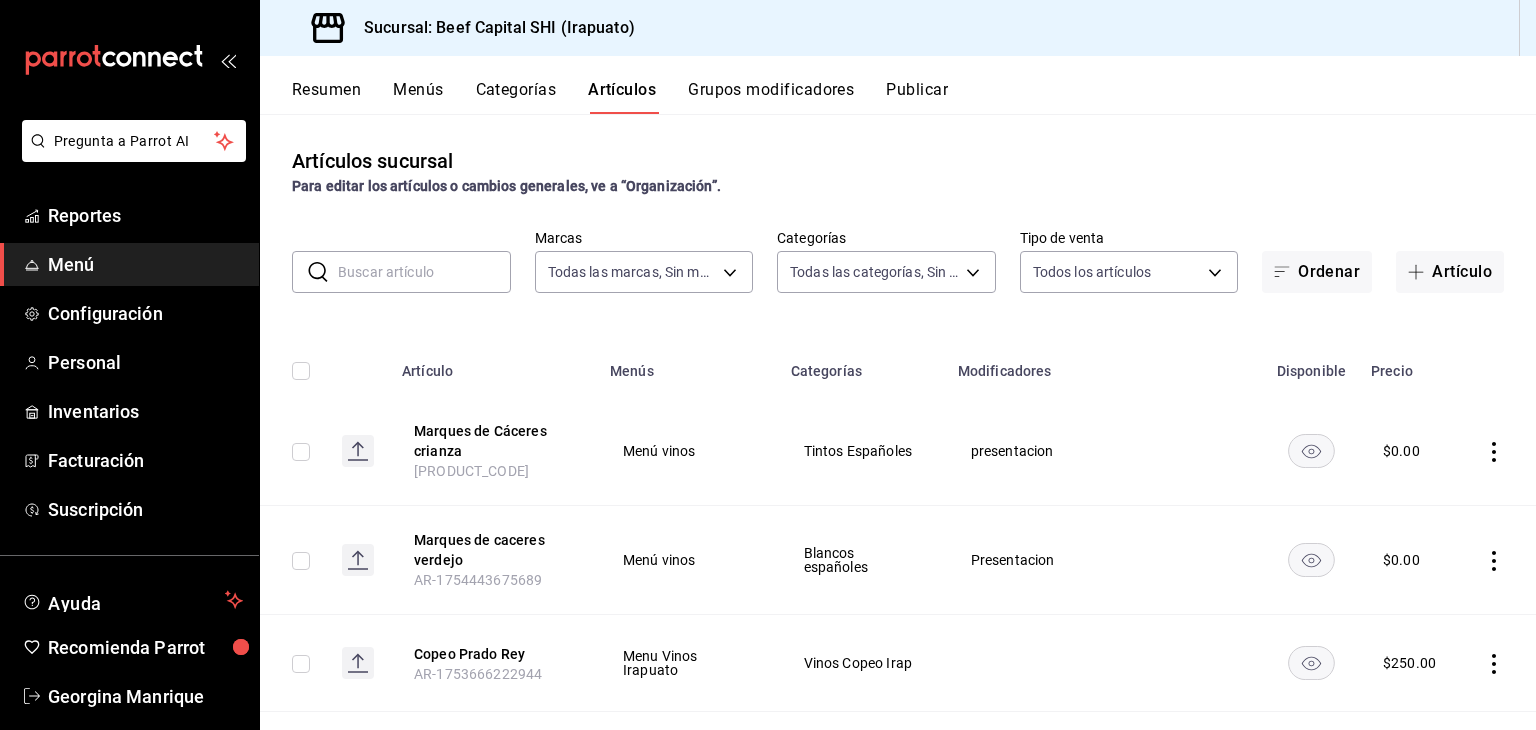 click at bounding box center [424, 272] 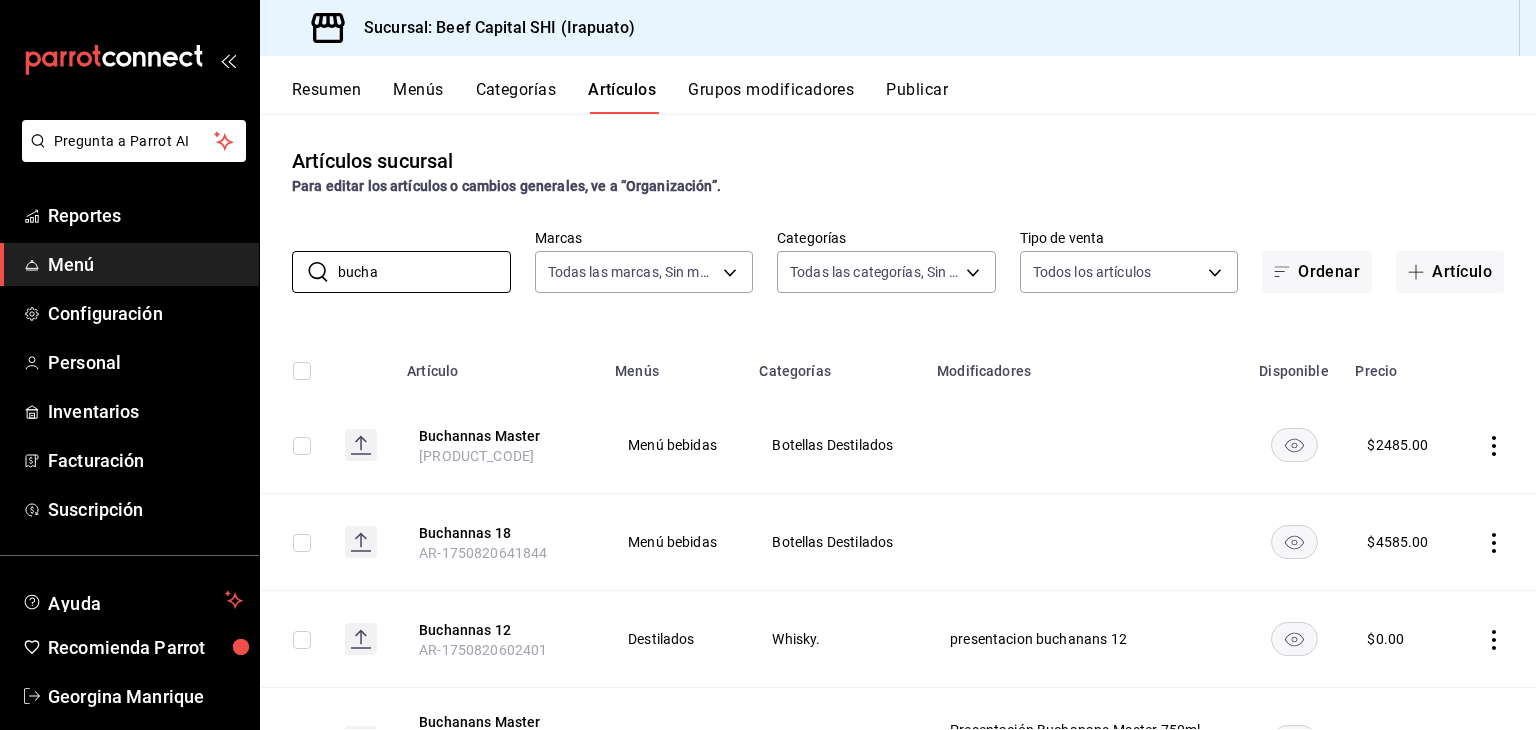 type on "bucha" 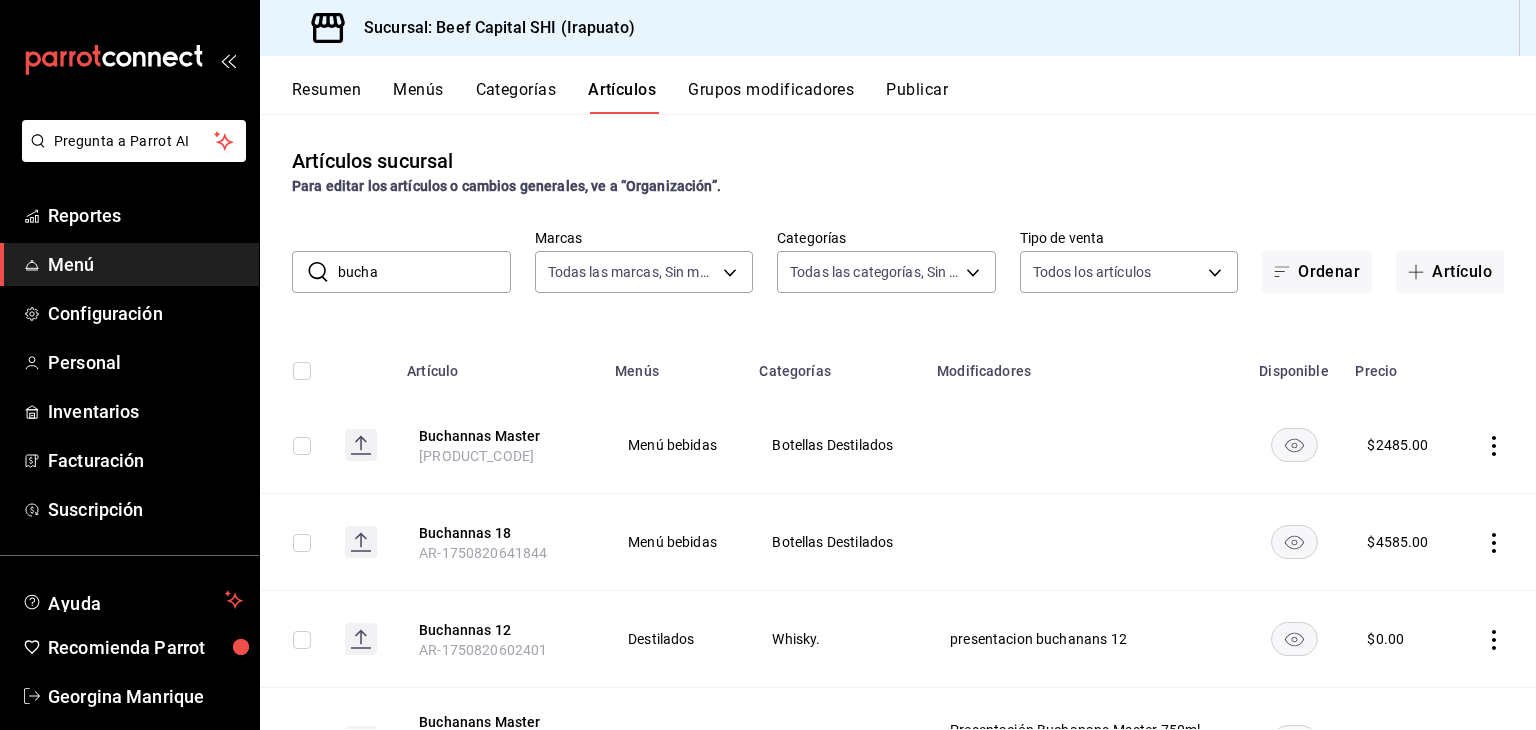 click 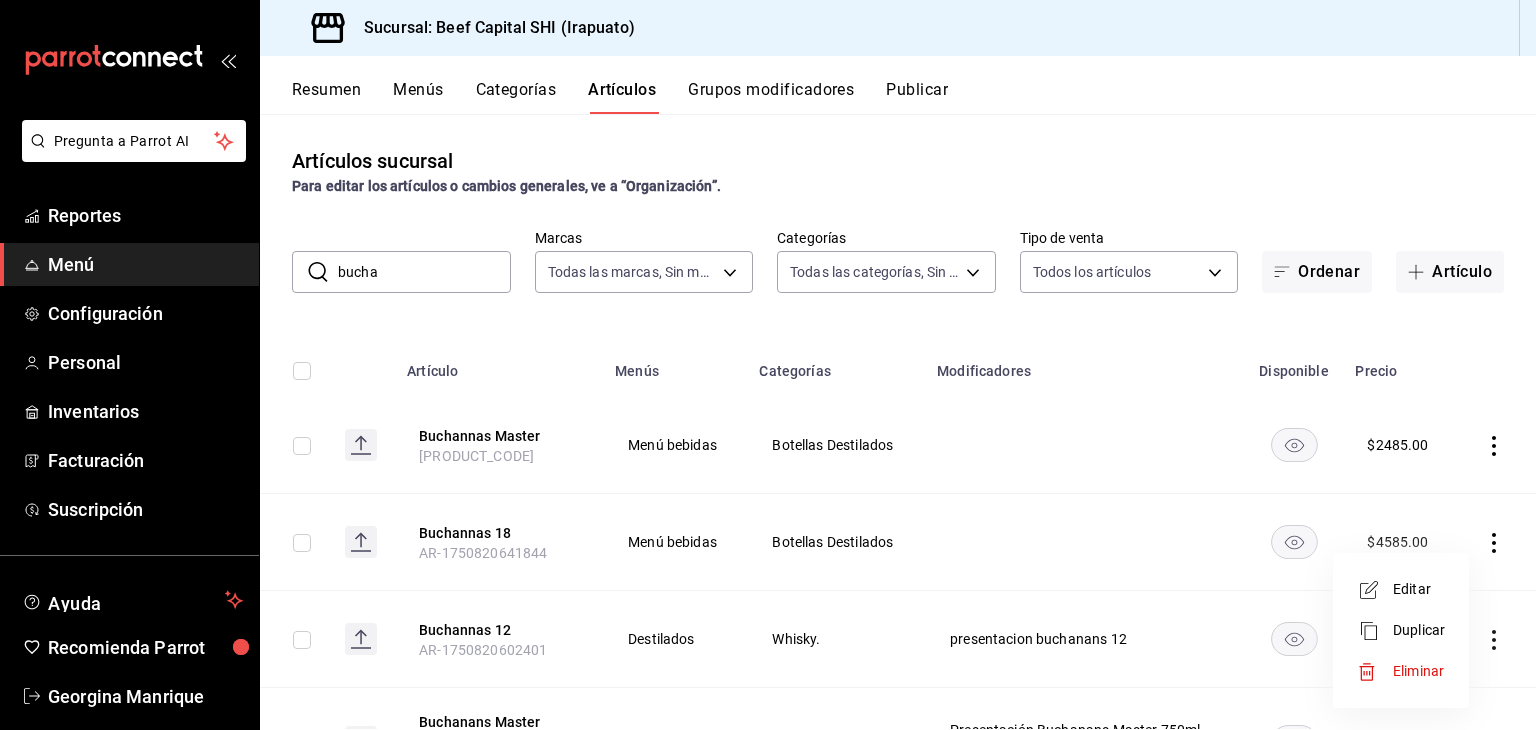 click at bounding box center (1375, 590) 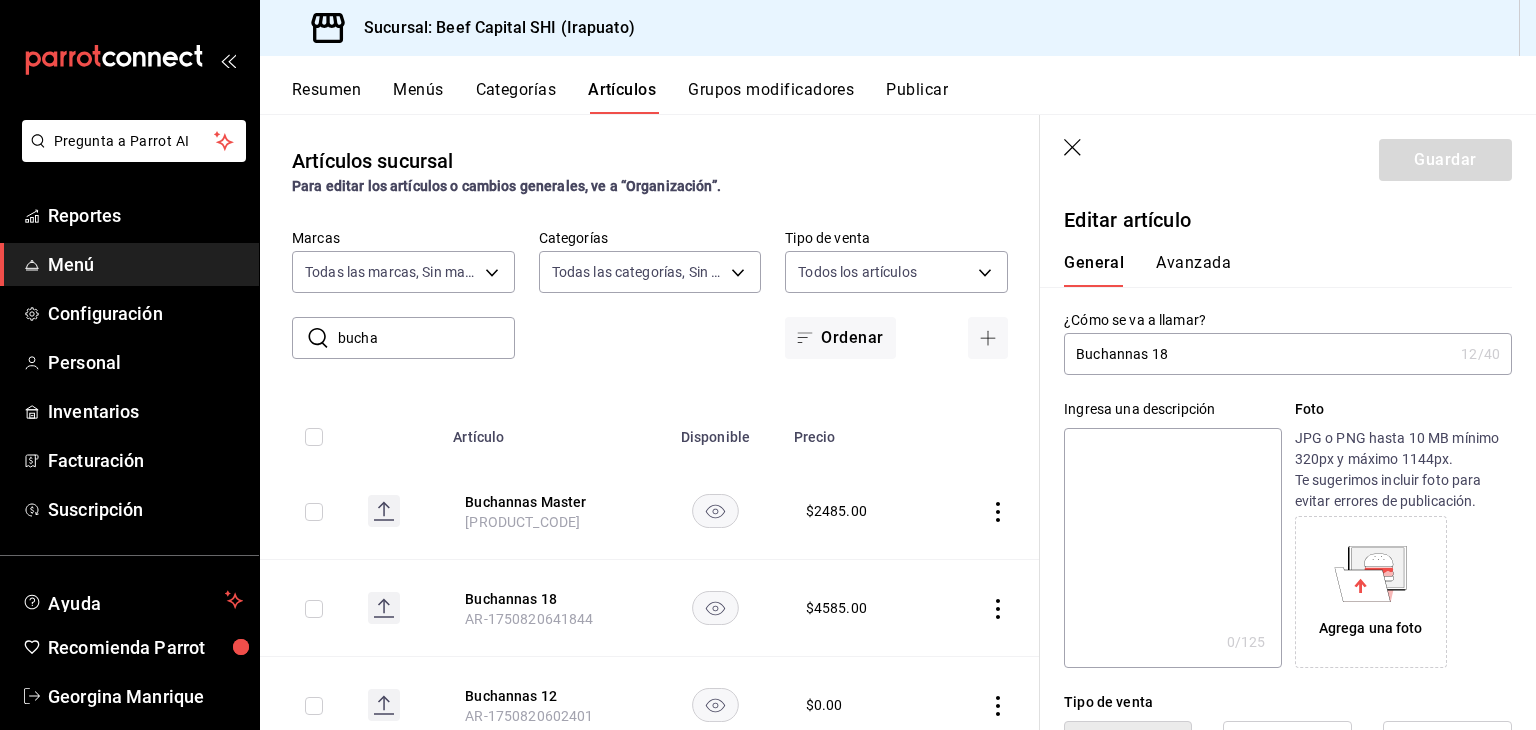 type on "$4585.00" 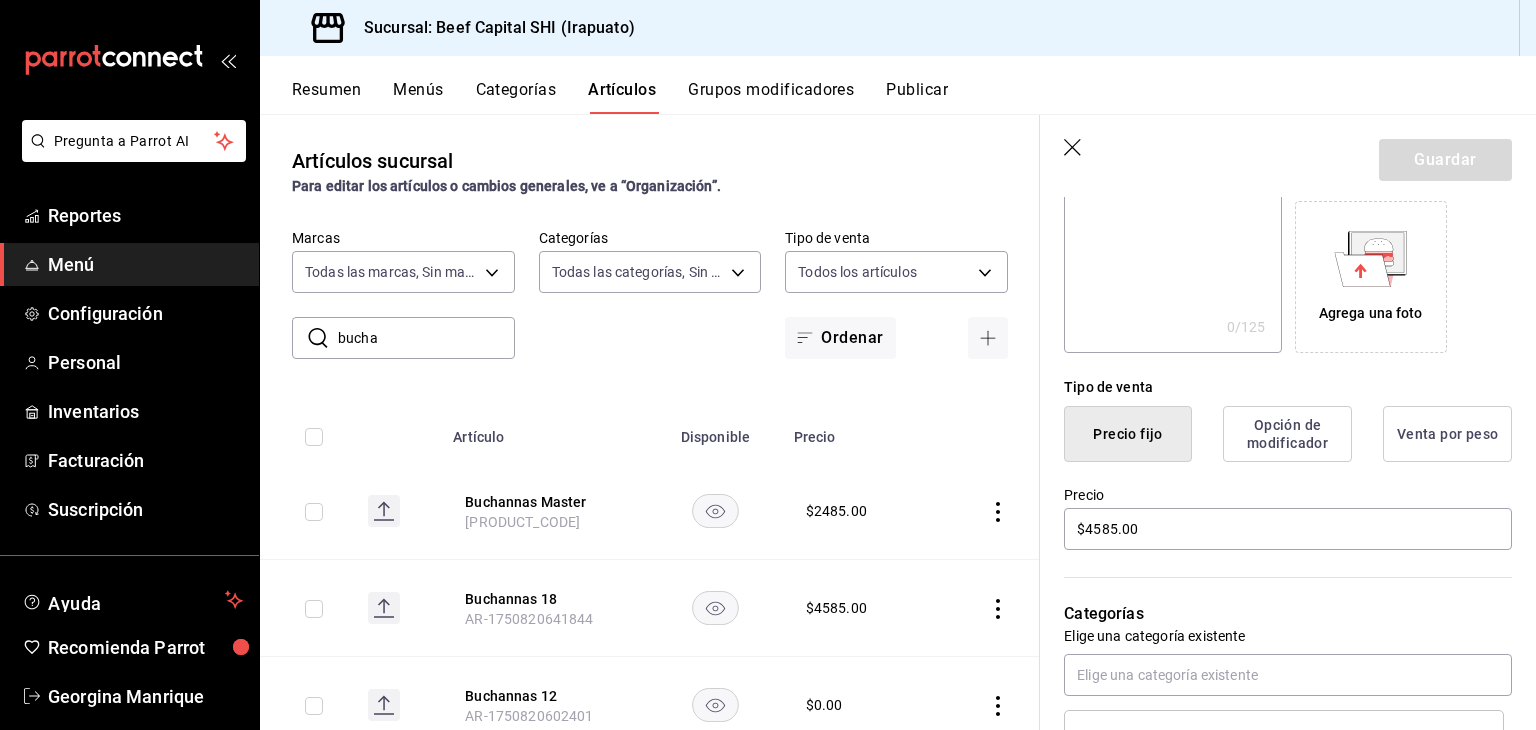 scroll, scrollTop: 400, scrollLeft: 0, axis: vertical 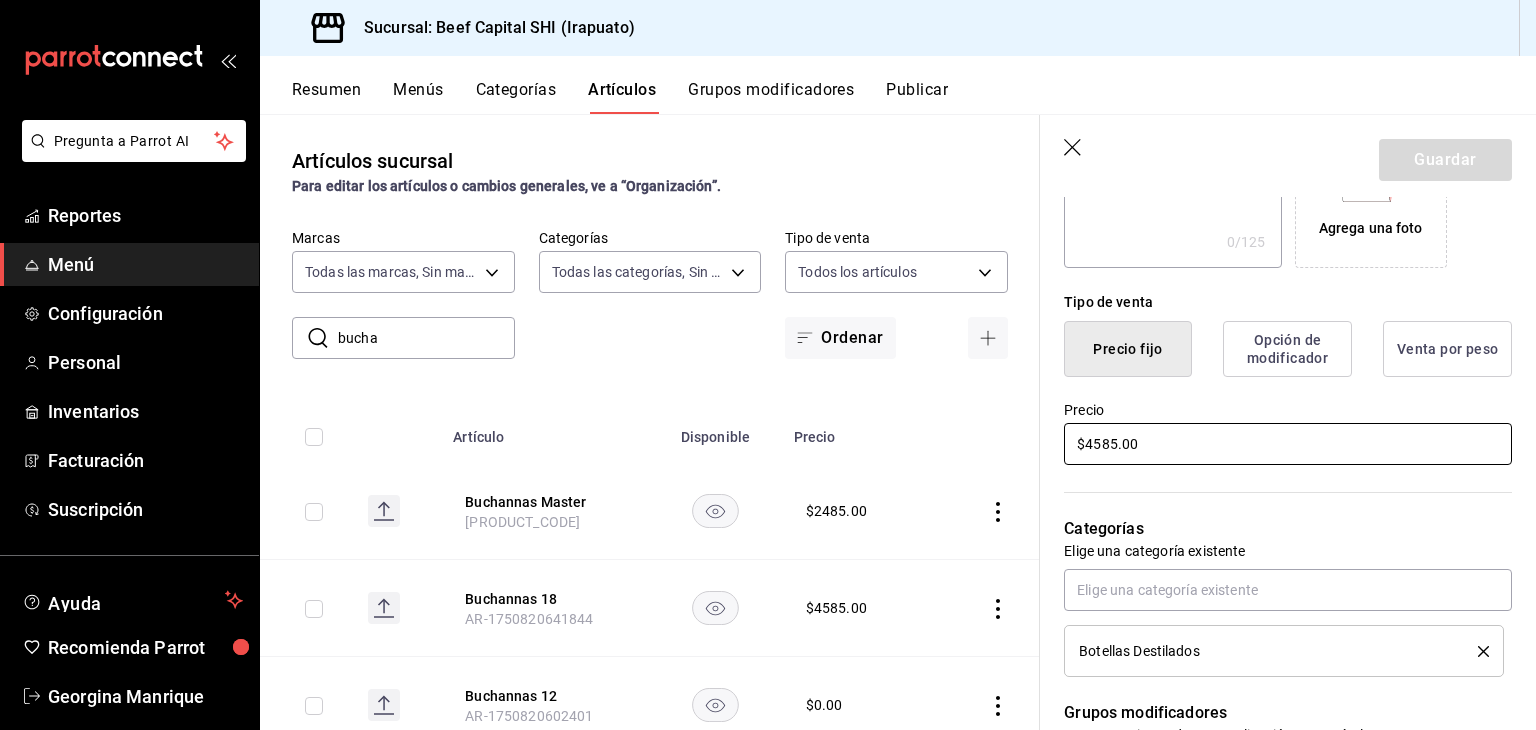 drag, startPoint x: 1166, startPoint y: 446, endPoint x: 959, endPoint y: 473, distance: 208.75345 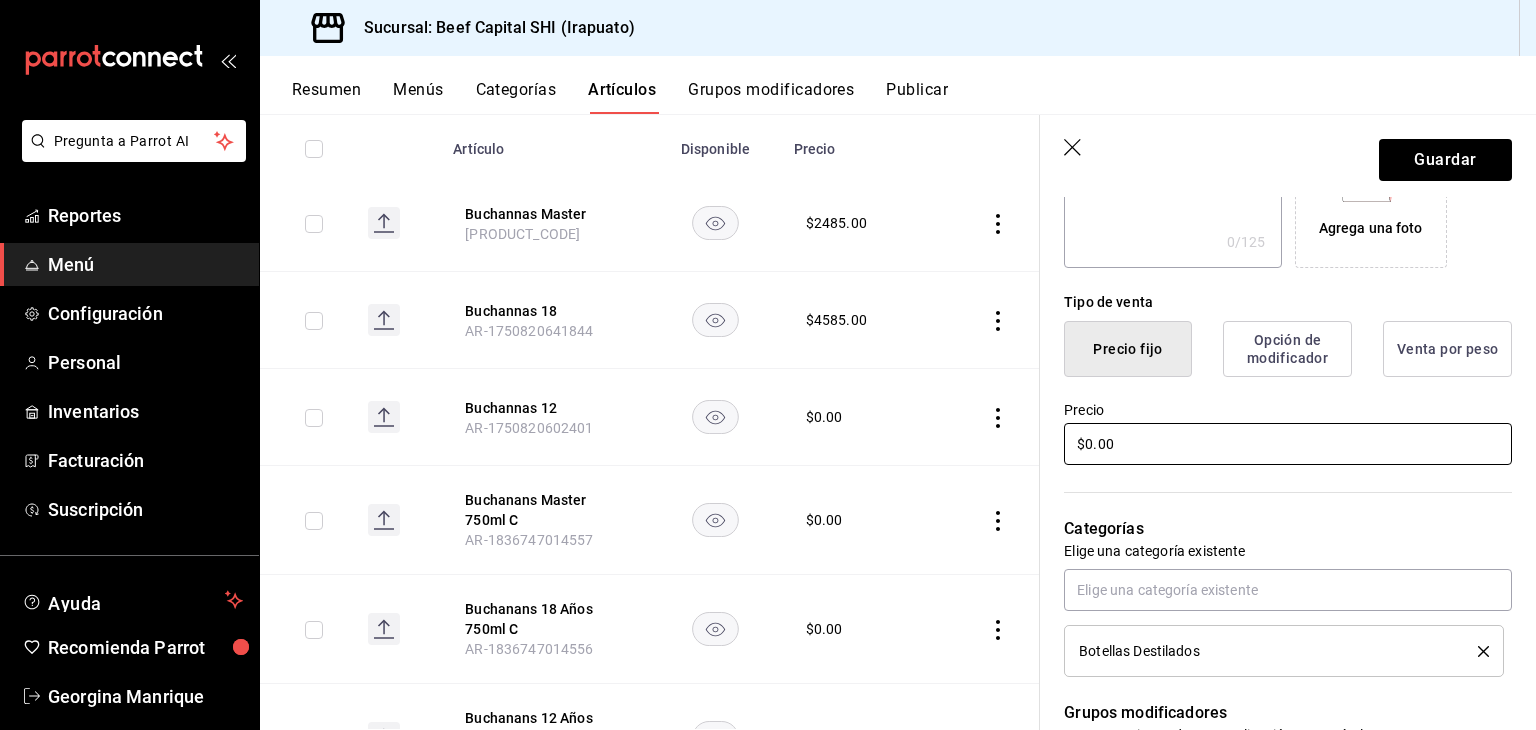 scroll, scrollTop: 300, scrollLeft: 0, axis: vertical 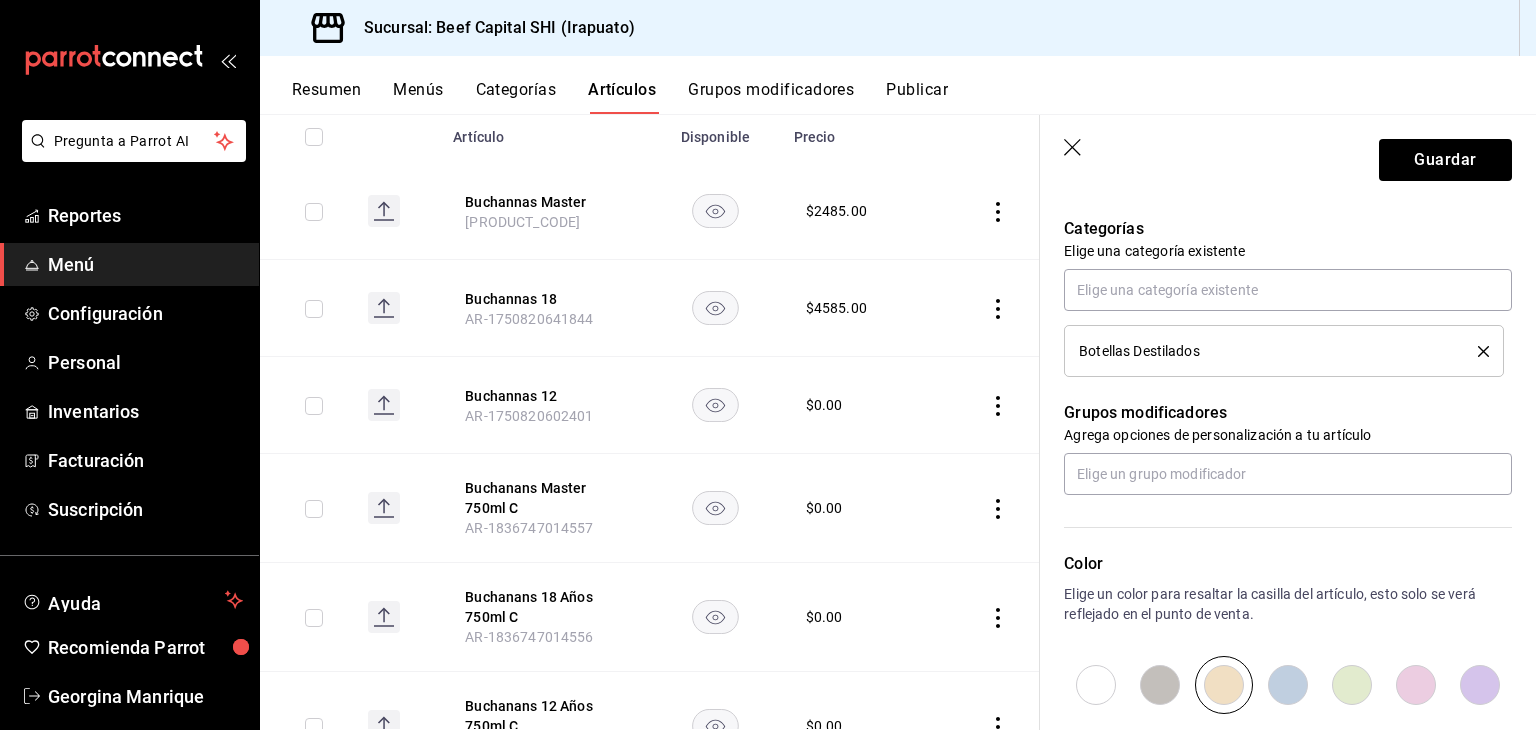 type on "$0.00" 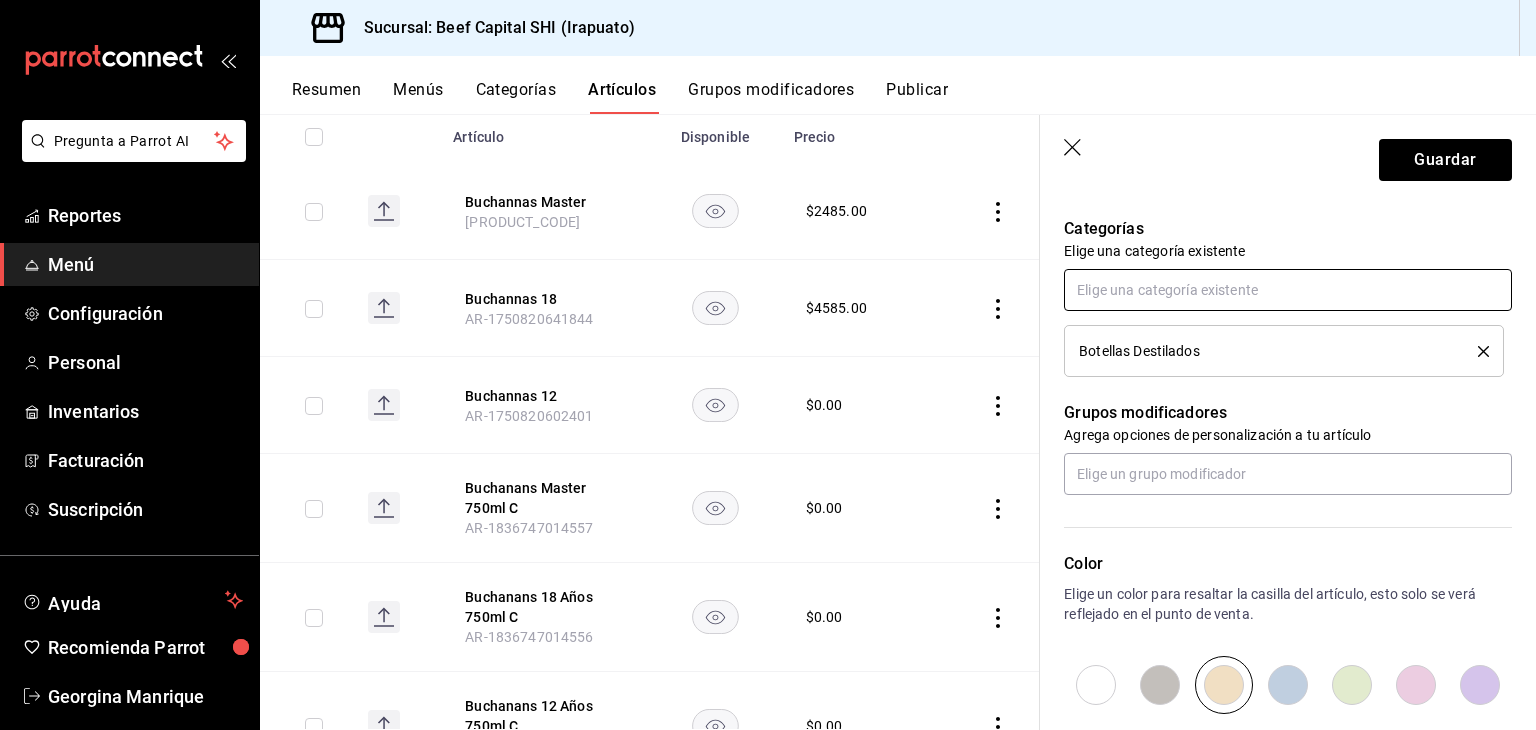 click at bounding box center [1288, 290] 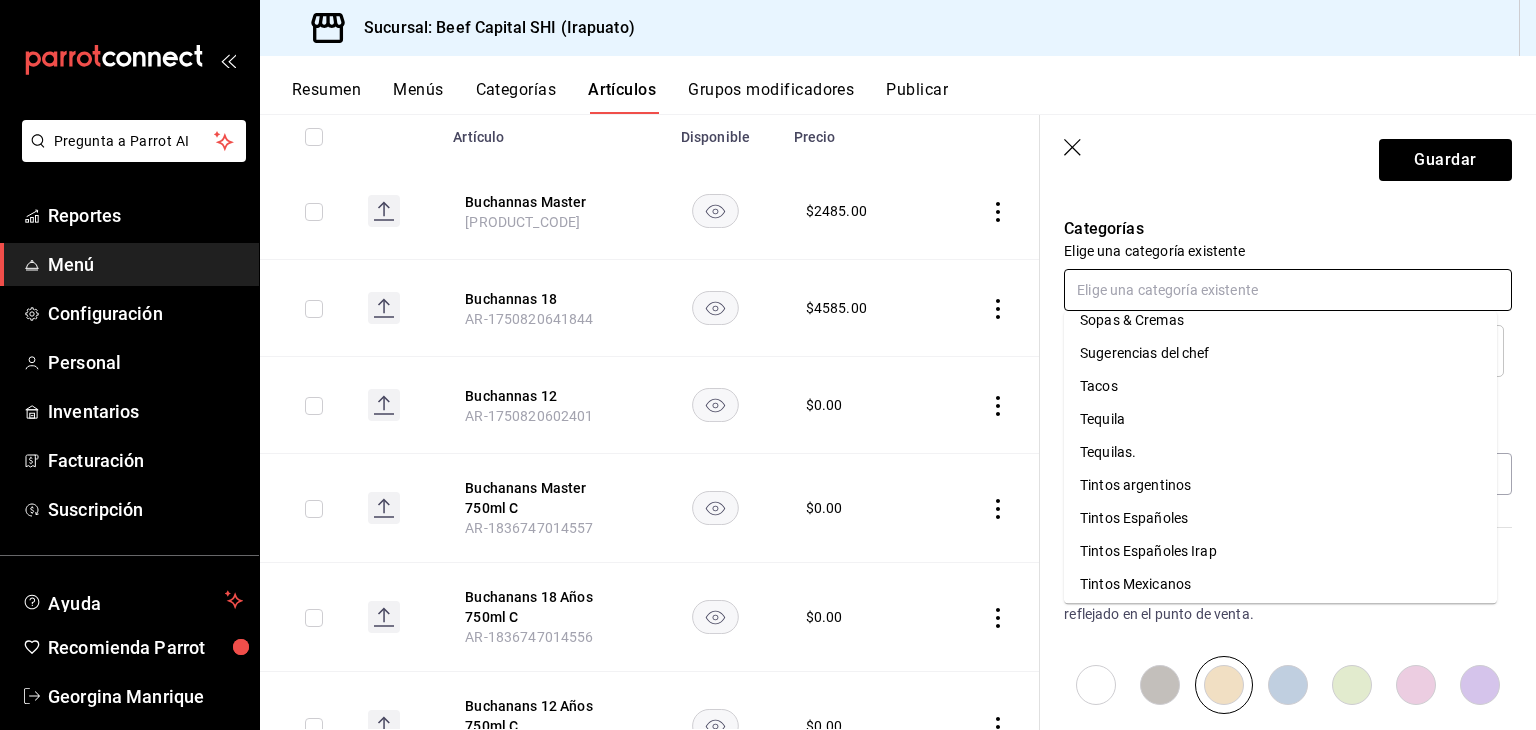 scroll, scrollTop: 1770, scrollLeft: 0, axis: vertical 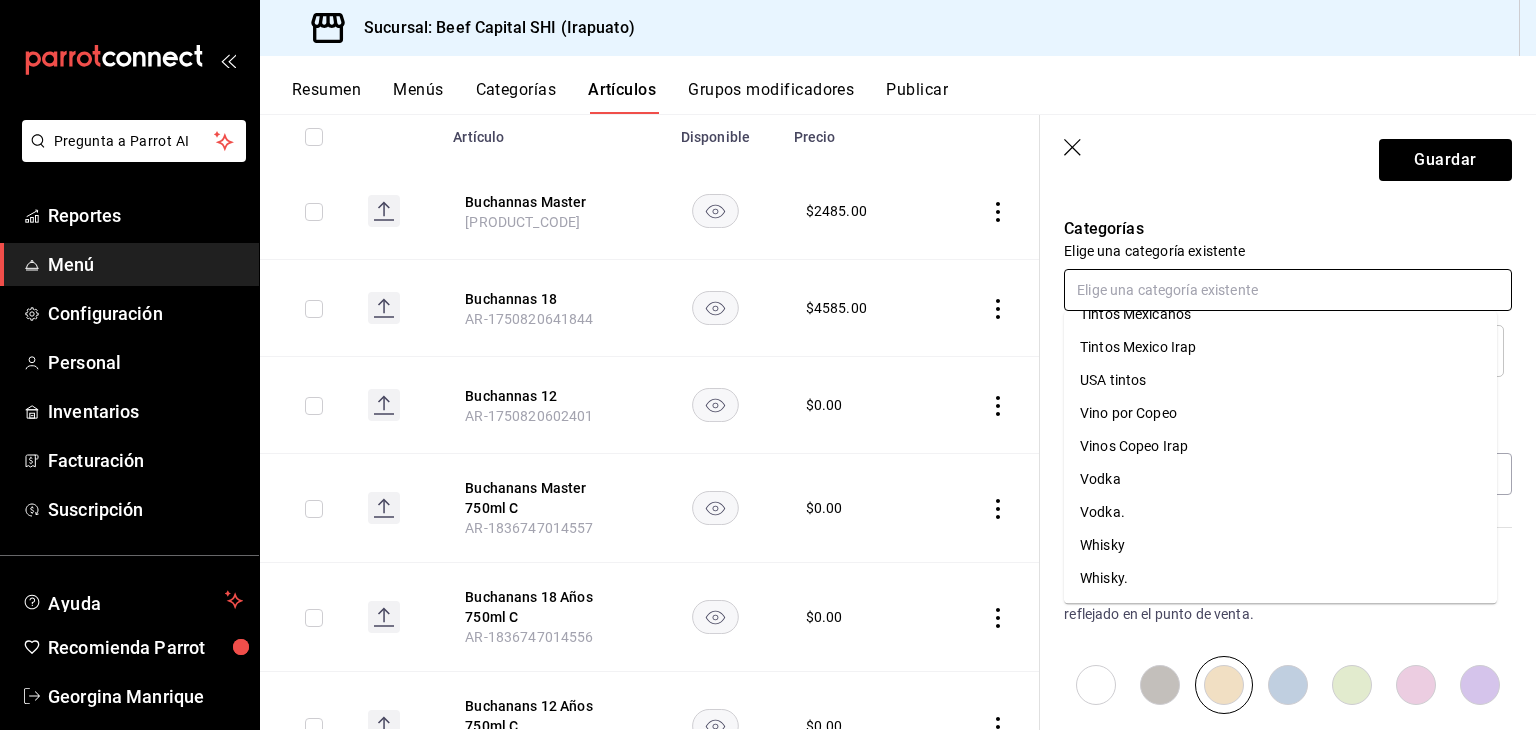click on "Whisky." at bounding box center (1280, 578) 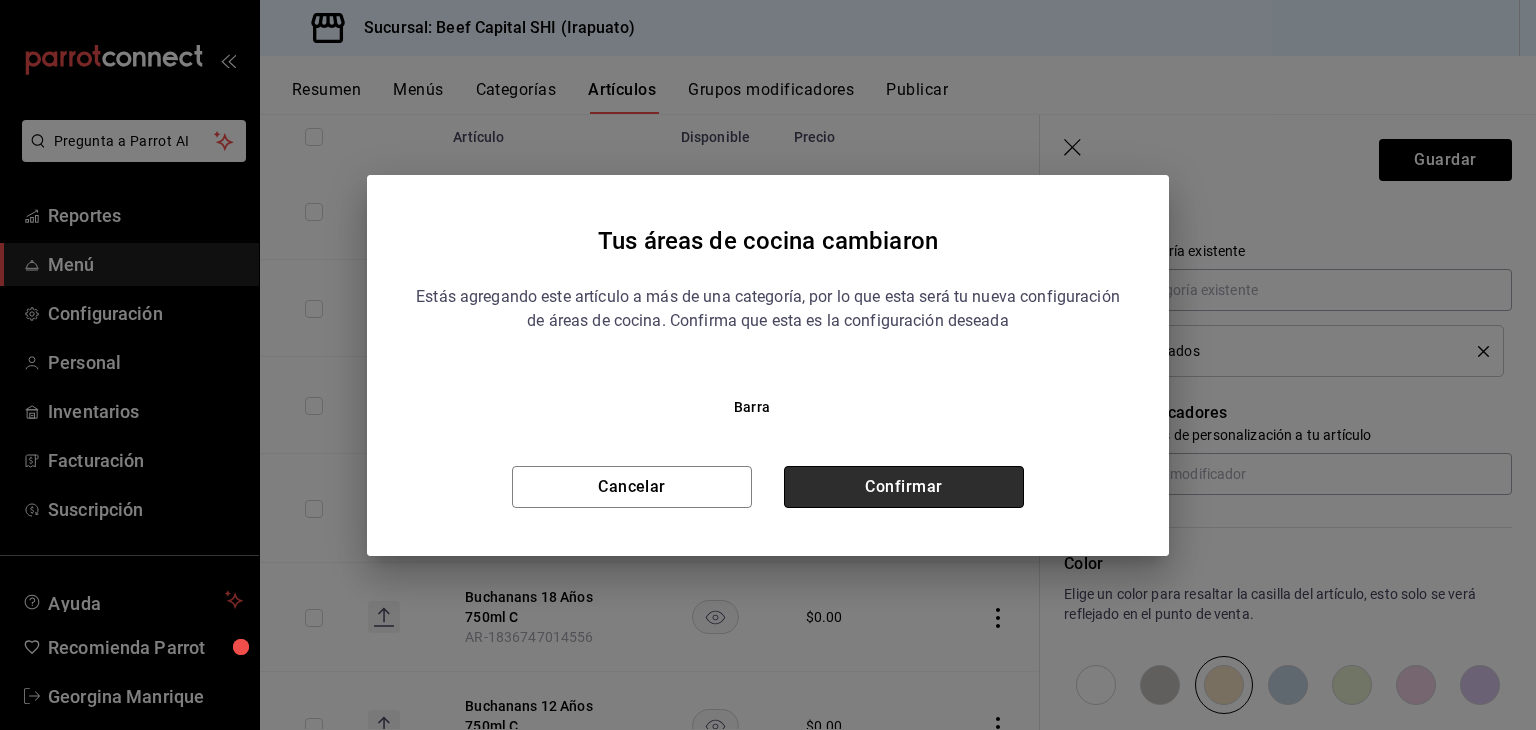 click on "Confirmar" at bounding box center [904, 487] 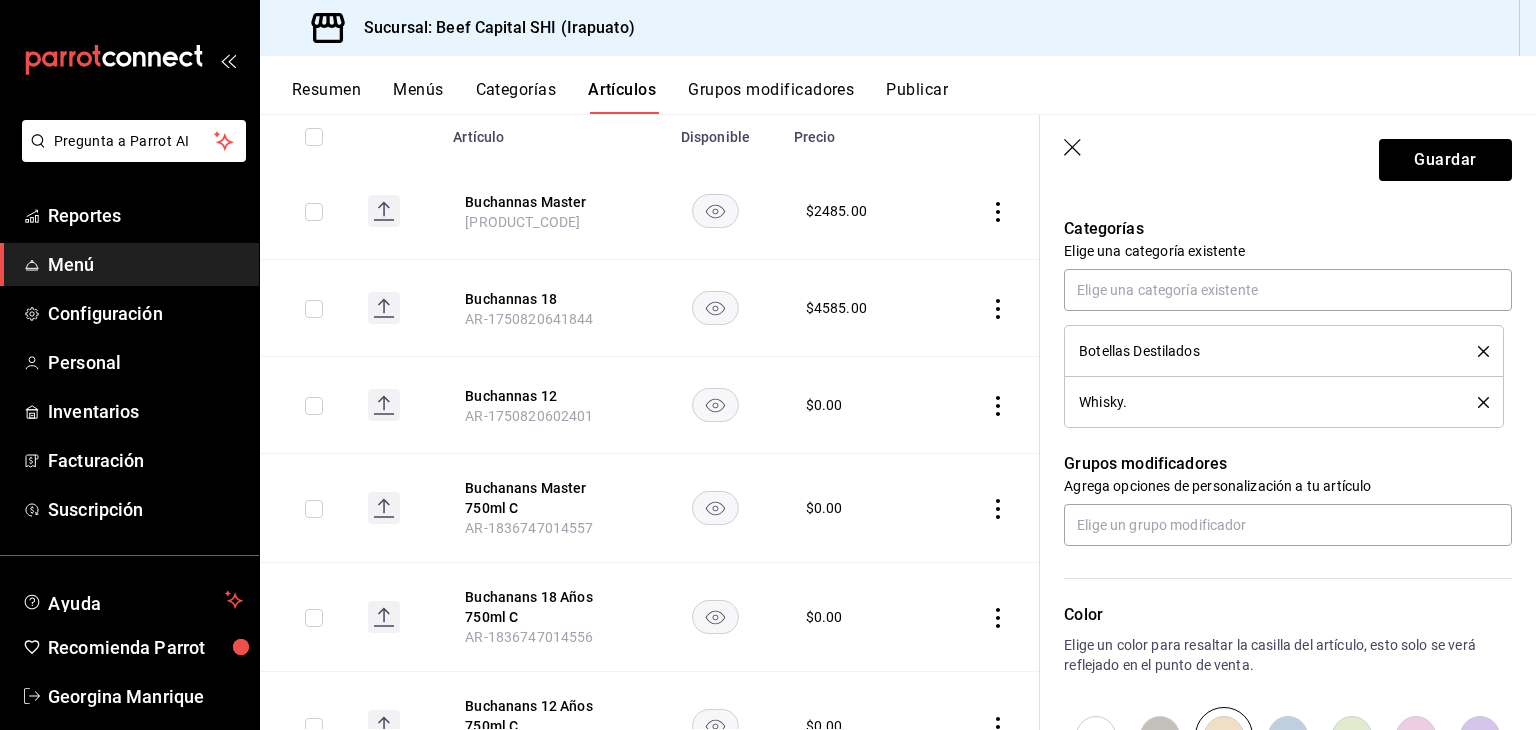 click 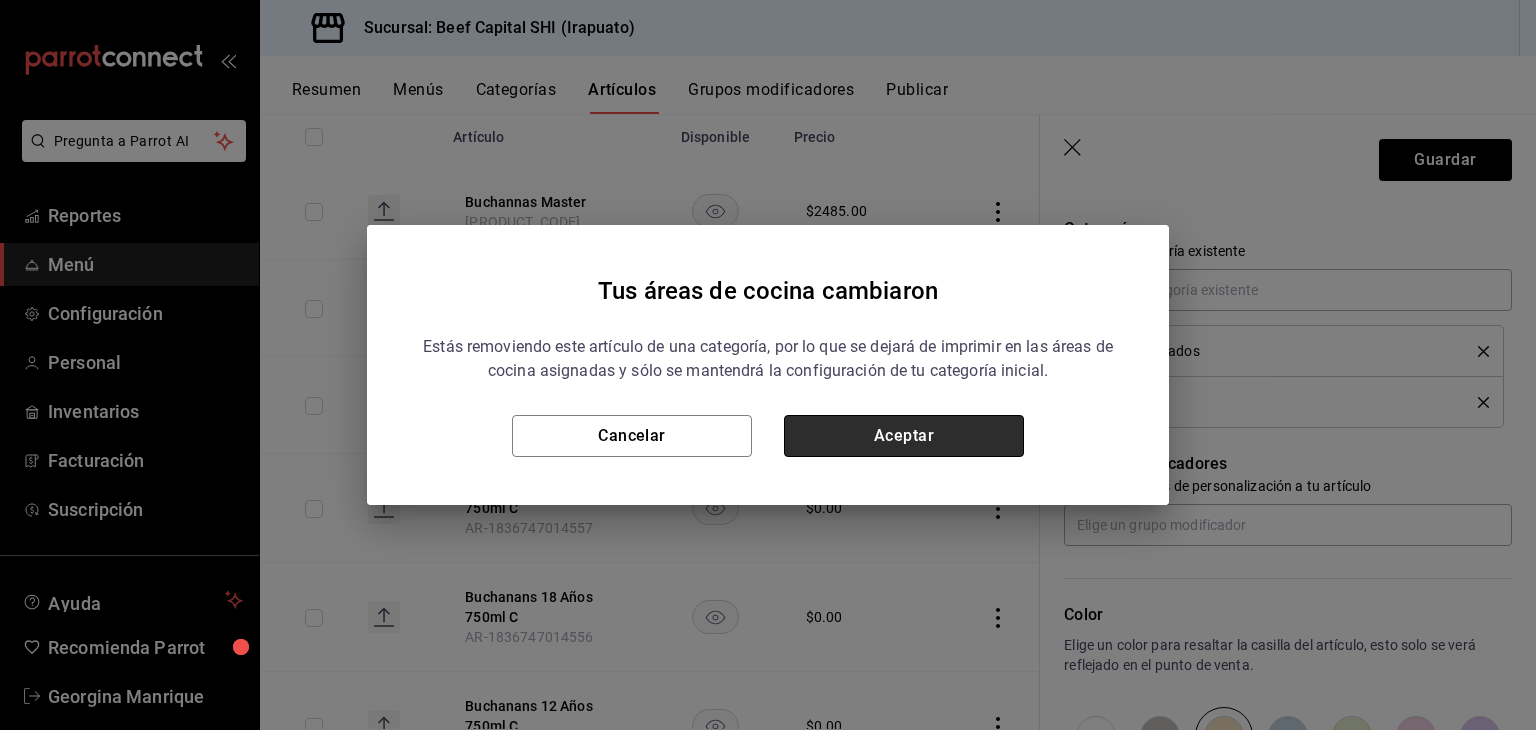 click on "Aceptar" at bounding box center [904, 436] 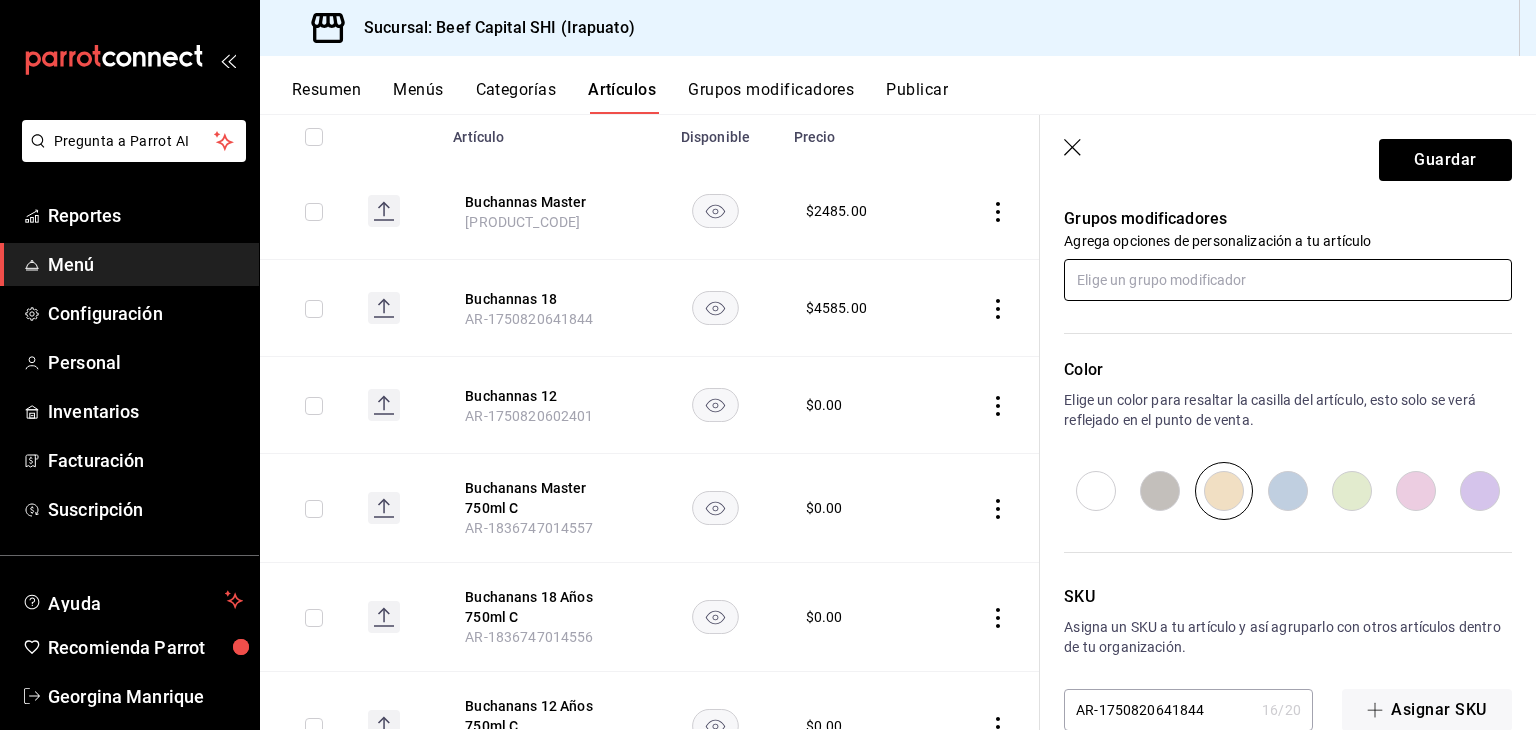 scroll, scrollTop: 934, scrollLeft: 0, axis: vertical 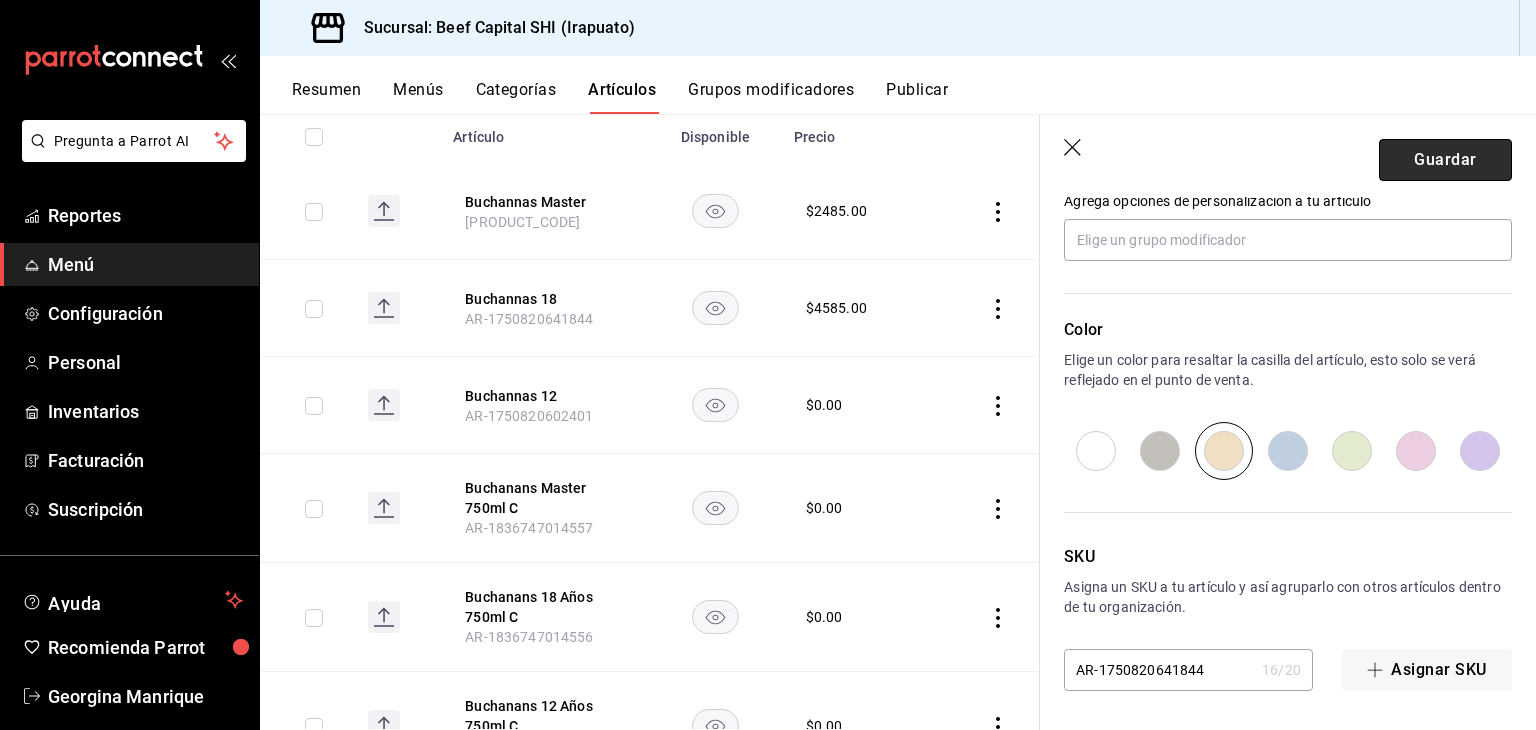 click on "Guardar" at bounding box center (1445, 160) 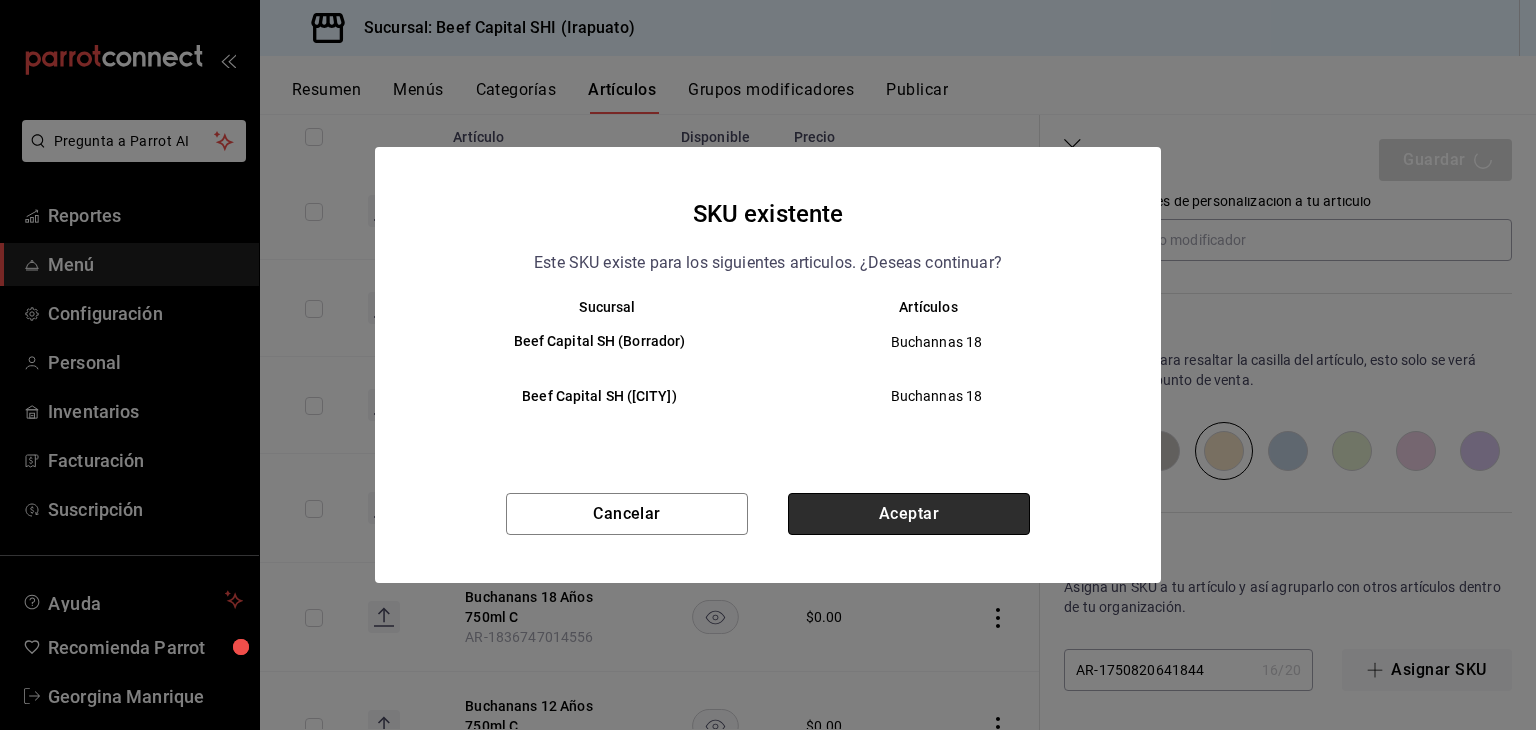 click on "Aceptar" at bounding box center (909, 514) 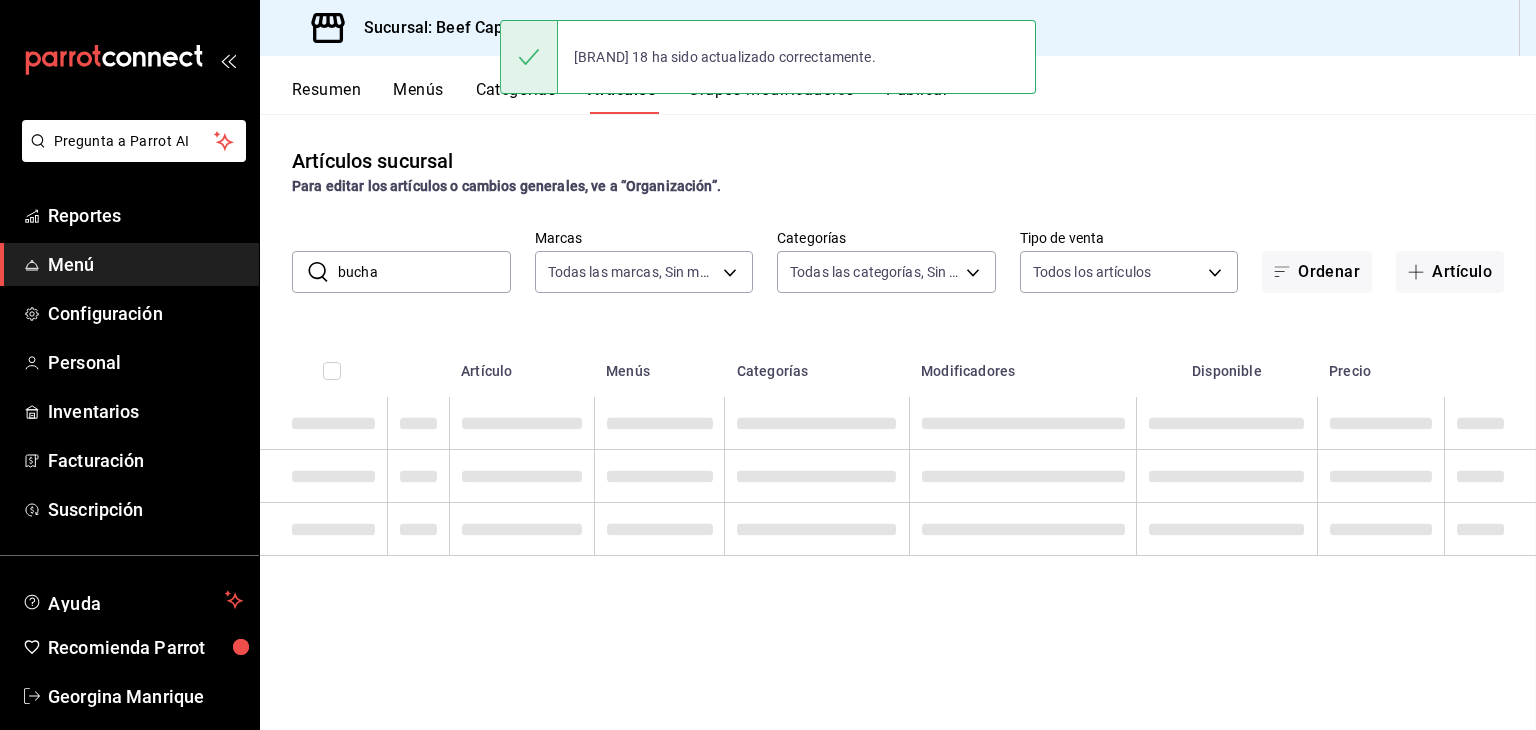 scroll, scrollTop: 0, scrollLeft: 0, axis: both 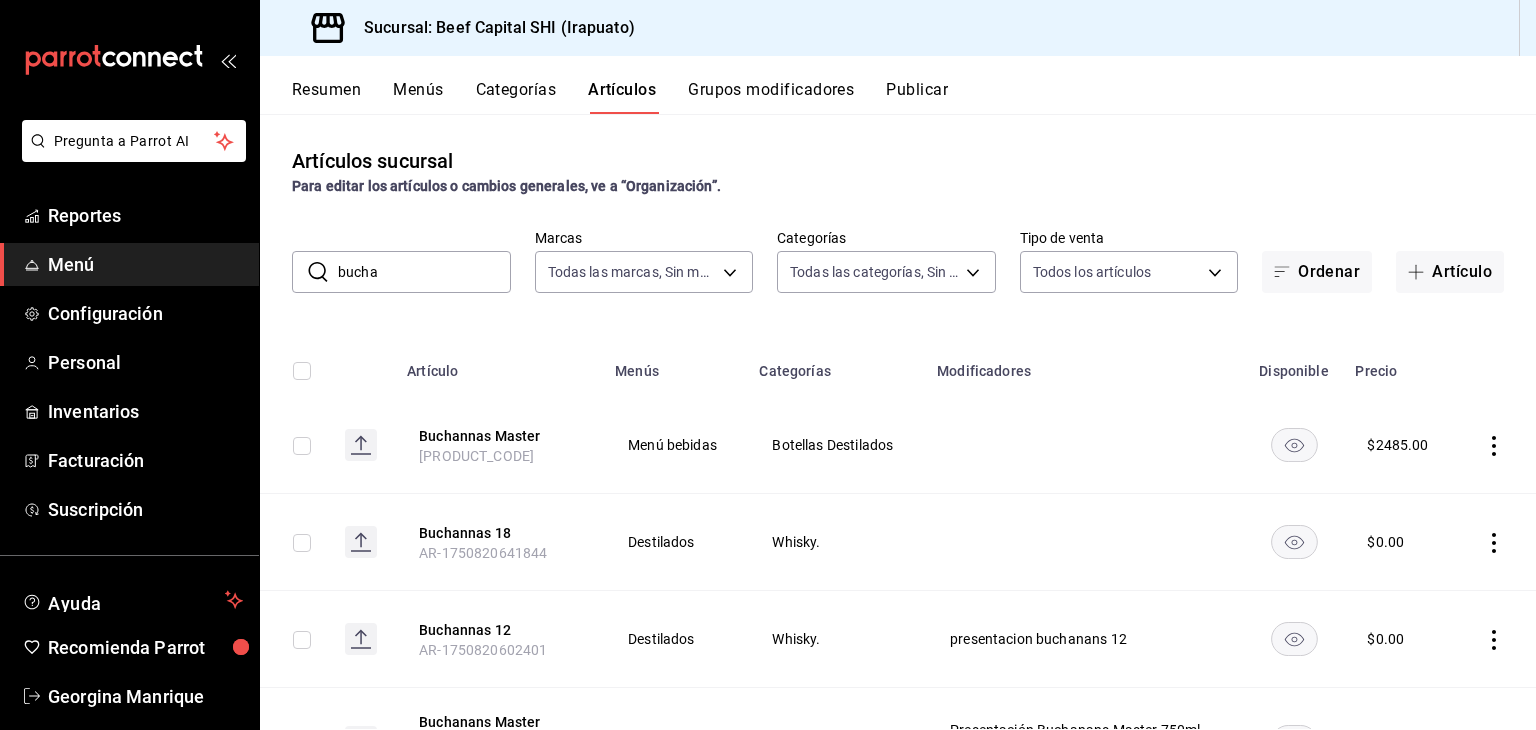 click on "Grupos modificadores" at bounding box center (771, 97) 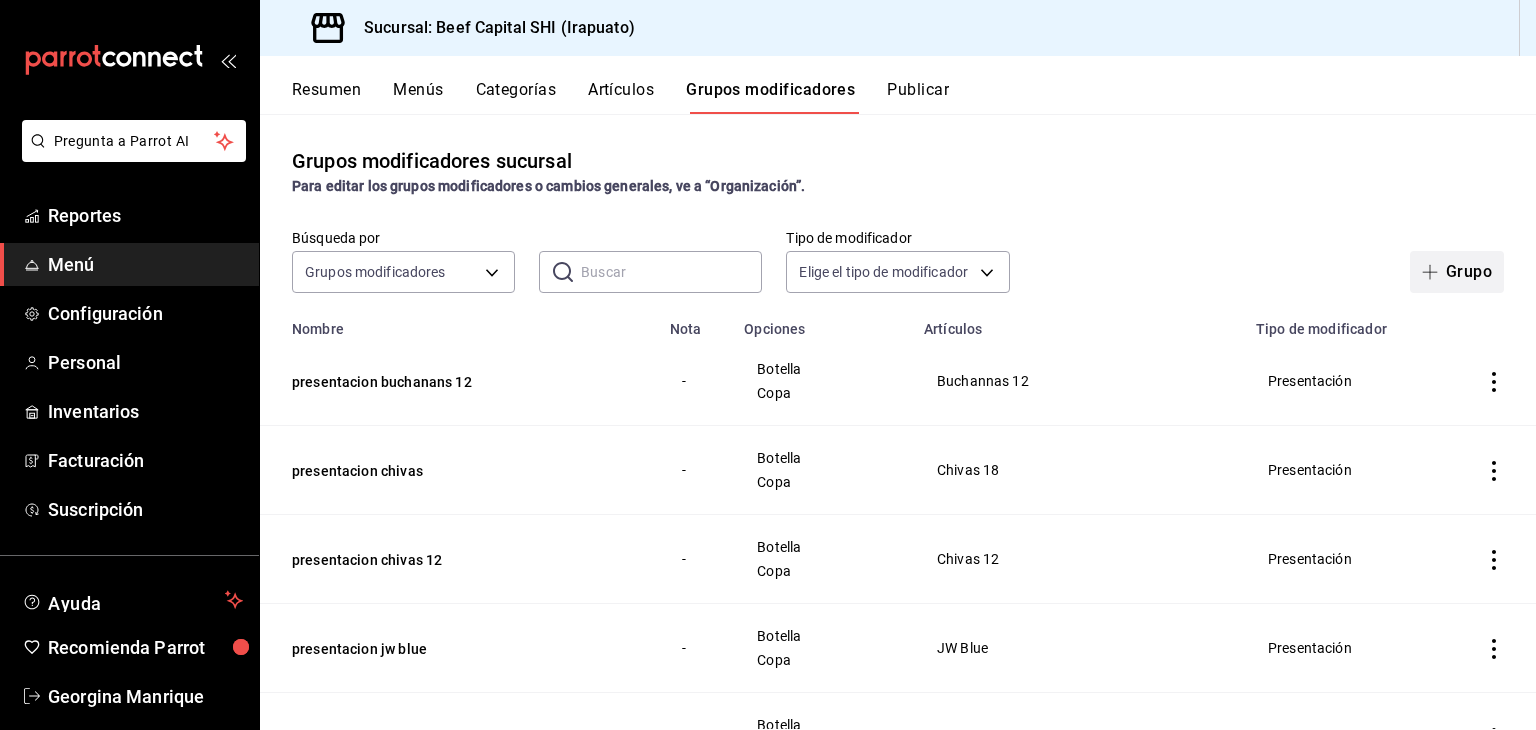 click on "Grupo" at bounding box center (1457, 272) 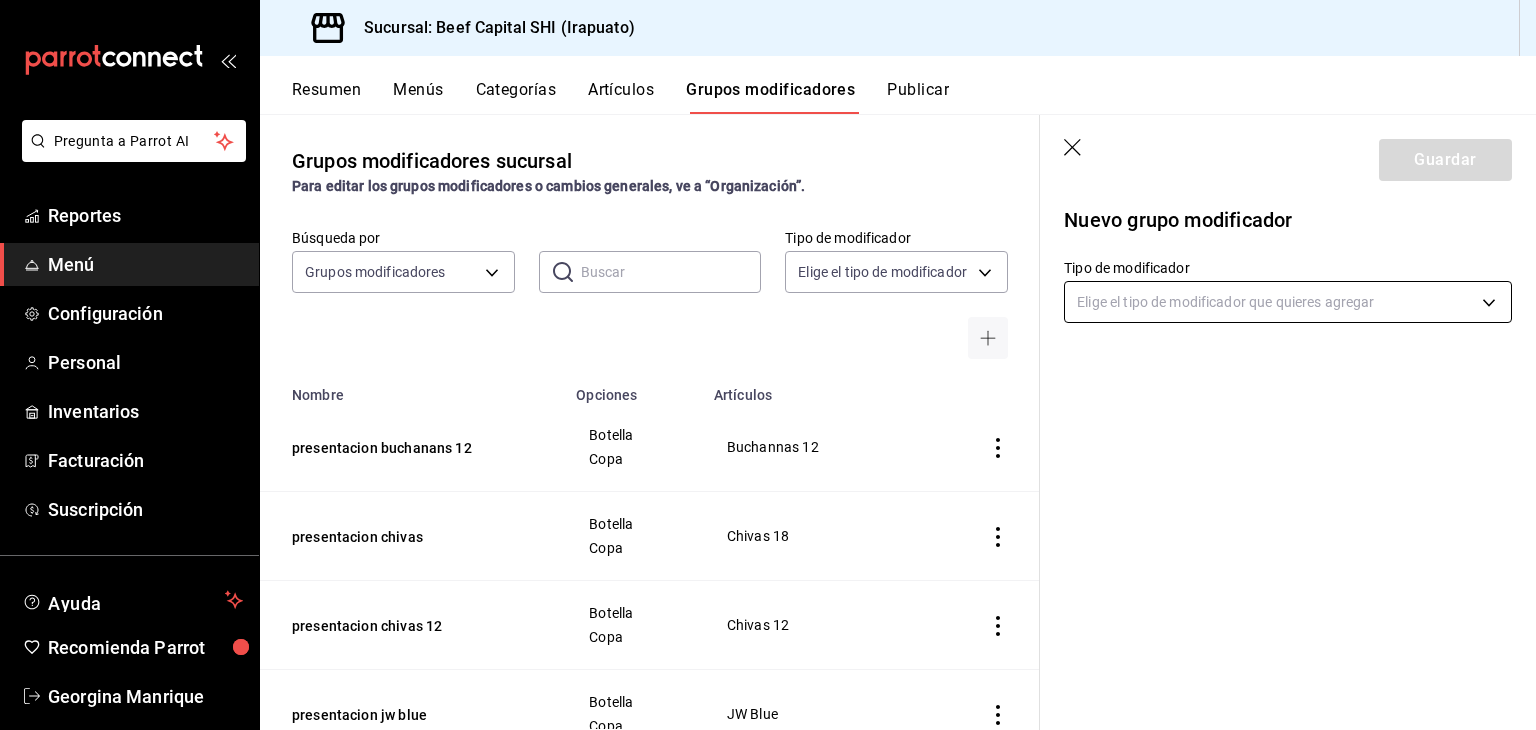 click on "Pregunta a Parrot AI Reportes   Menú   Configuración   Personal   Inventarios   Facturación   Suscripción   Ayuda Recomienda Parrot   [FIRST] [LAST]   Sugerir nueva función   Sucursal: Beef Capital SHI ([CITY]) Resumen Menús Categorías Artículos Grupos modificadores Publicar Grupos modificadores sucursal Para editar los grupos modificadores o cambios generales, ve a “Organización”. Búsqueda por Grupos modificadores GROUP ​ ​ Tipo de modificador Elige el tipo de modificador Nombre Opciones Artículos presentacion buchanans 12 Botella Copa Buchannas 12 presentacion chivas Botella Copa Chivas 18 presentacion chivas 12 Botella Copa Chivas 12 presentacion jw blue Botella Copa JW Blue Presentacion jw double black Botella Copa JW Double Black Jw black label Botella Copa JW Black Presentacion Botella Copa Old Parr presentacion Botella Copa The Glenlive 12 Presentacion red label Botella Copa JW Red Label Presentacion Botella Copa Macallan12 años presentacion botella copa Presentacion botella .5" at bounding box center (768, 365) 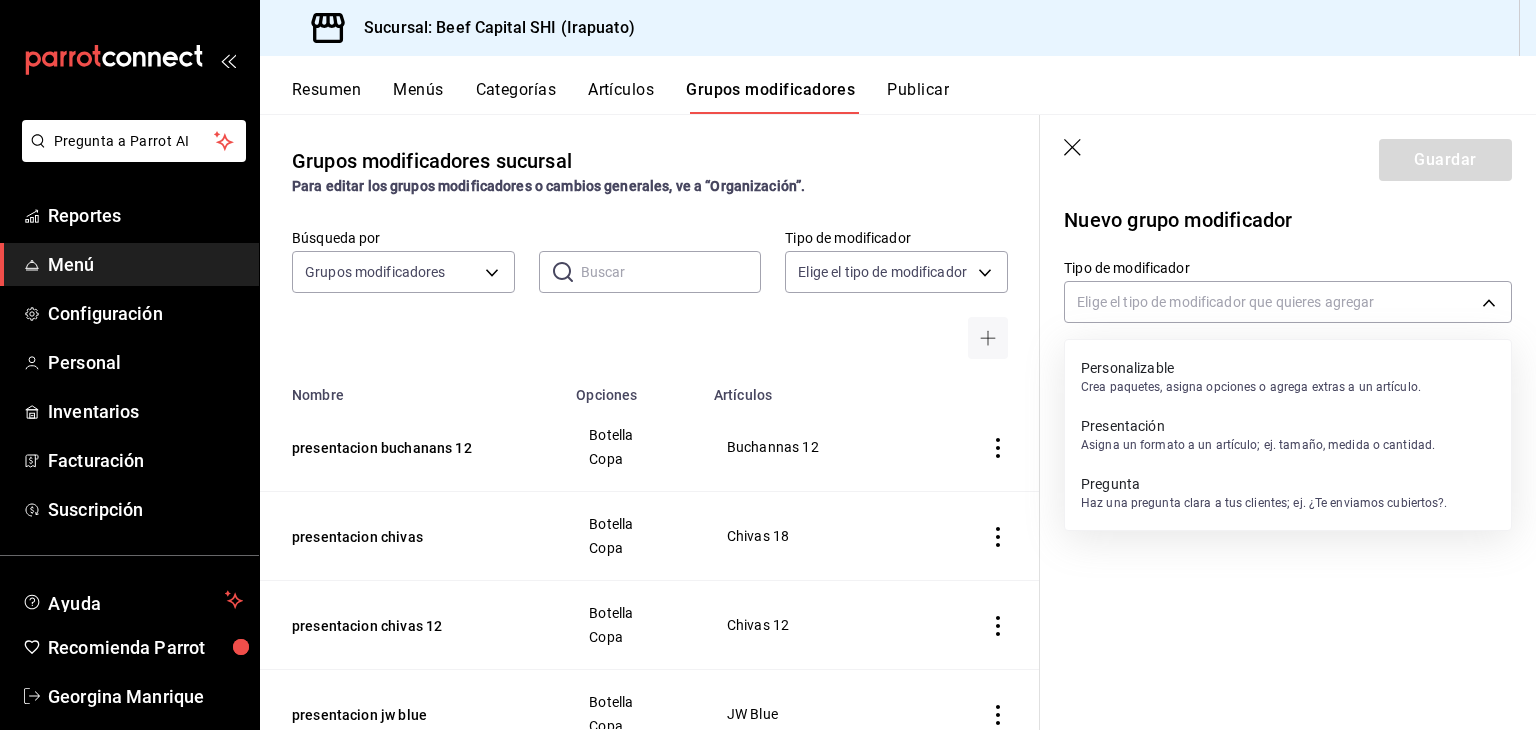 click on "Presentación" at bounding box center (1258, 426) 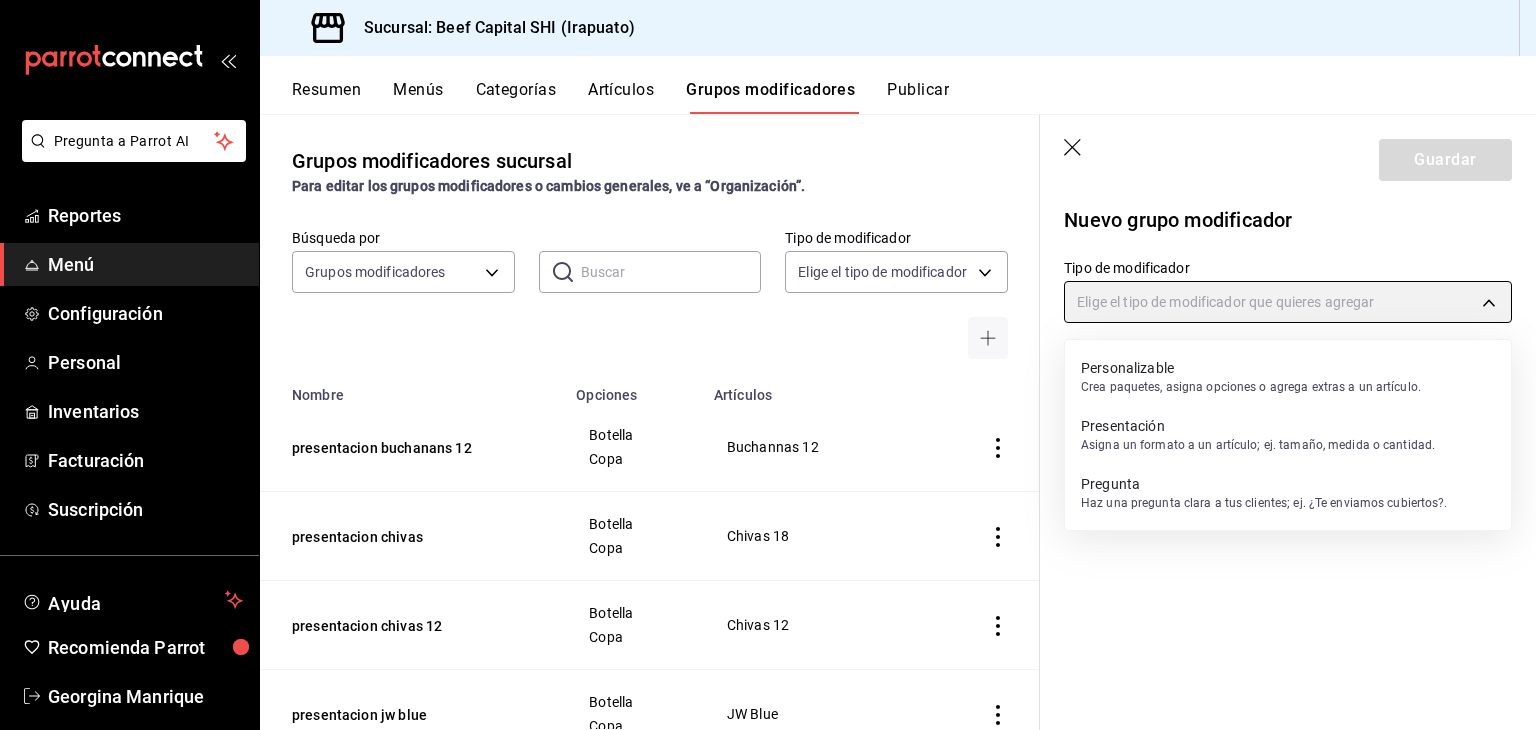 type on "PRESENTATION" 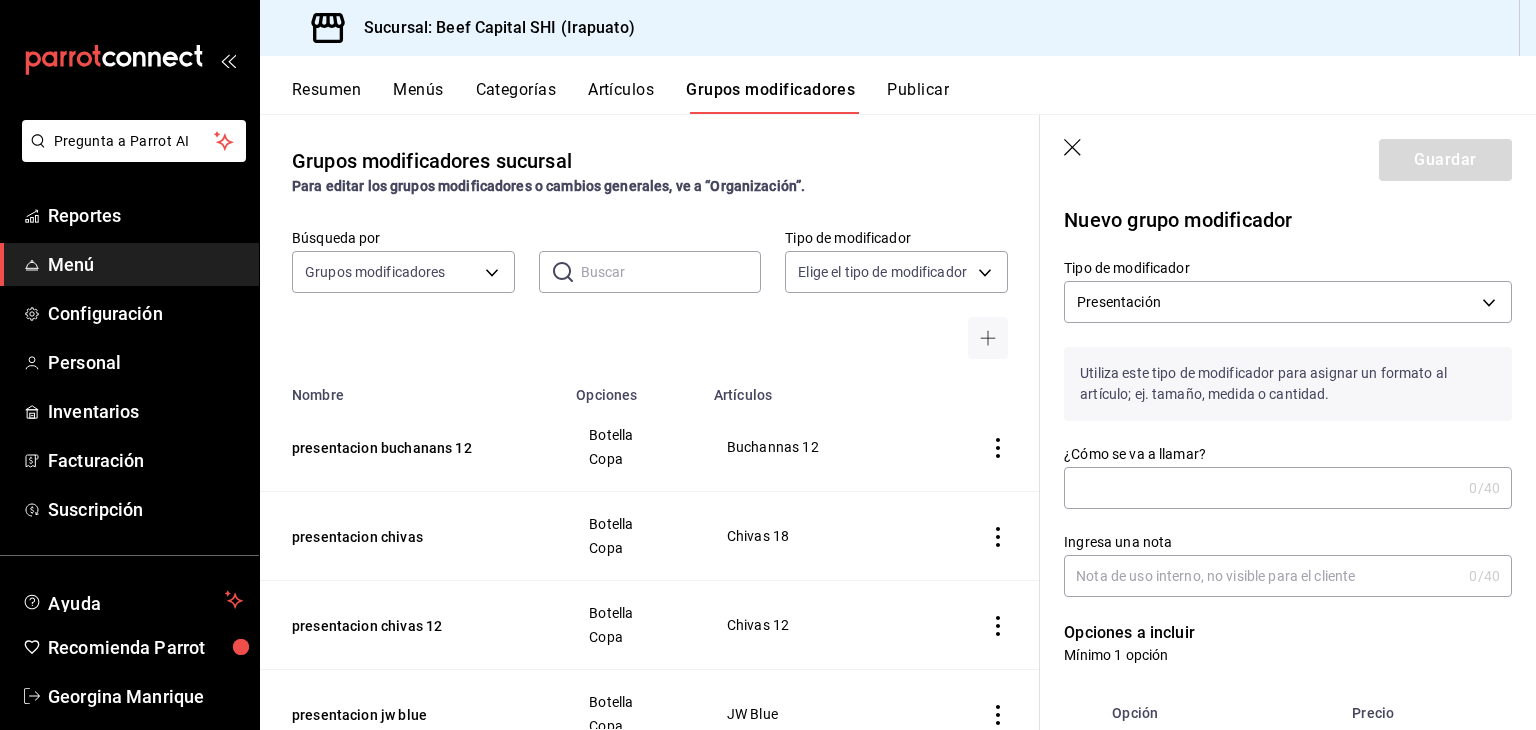 click on "¿Cómo se va a llamar?" at bounding box center (1262, 488) 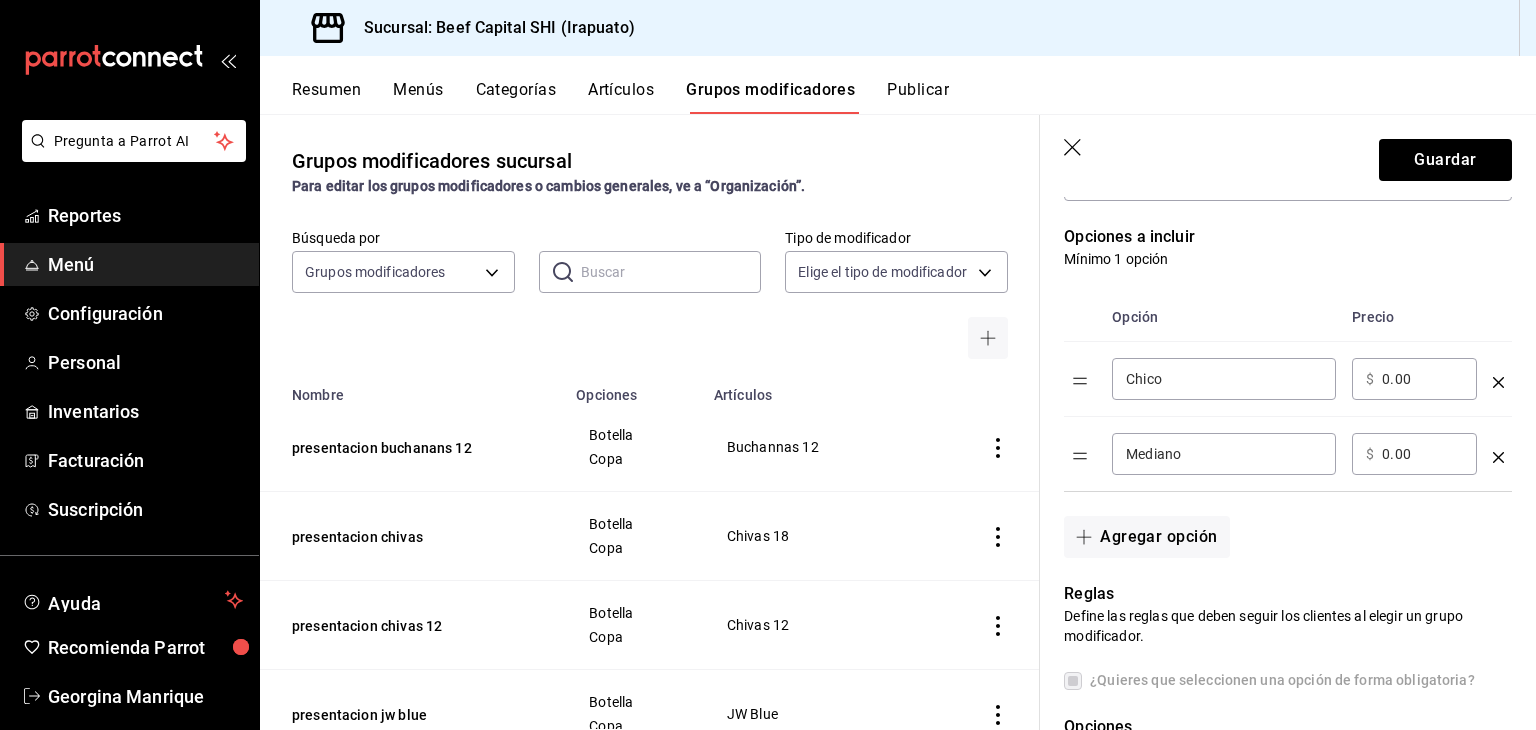 scroll, scrollTop: 400, scrollLeft: 0, axis: vertical 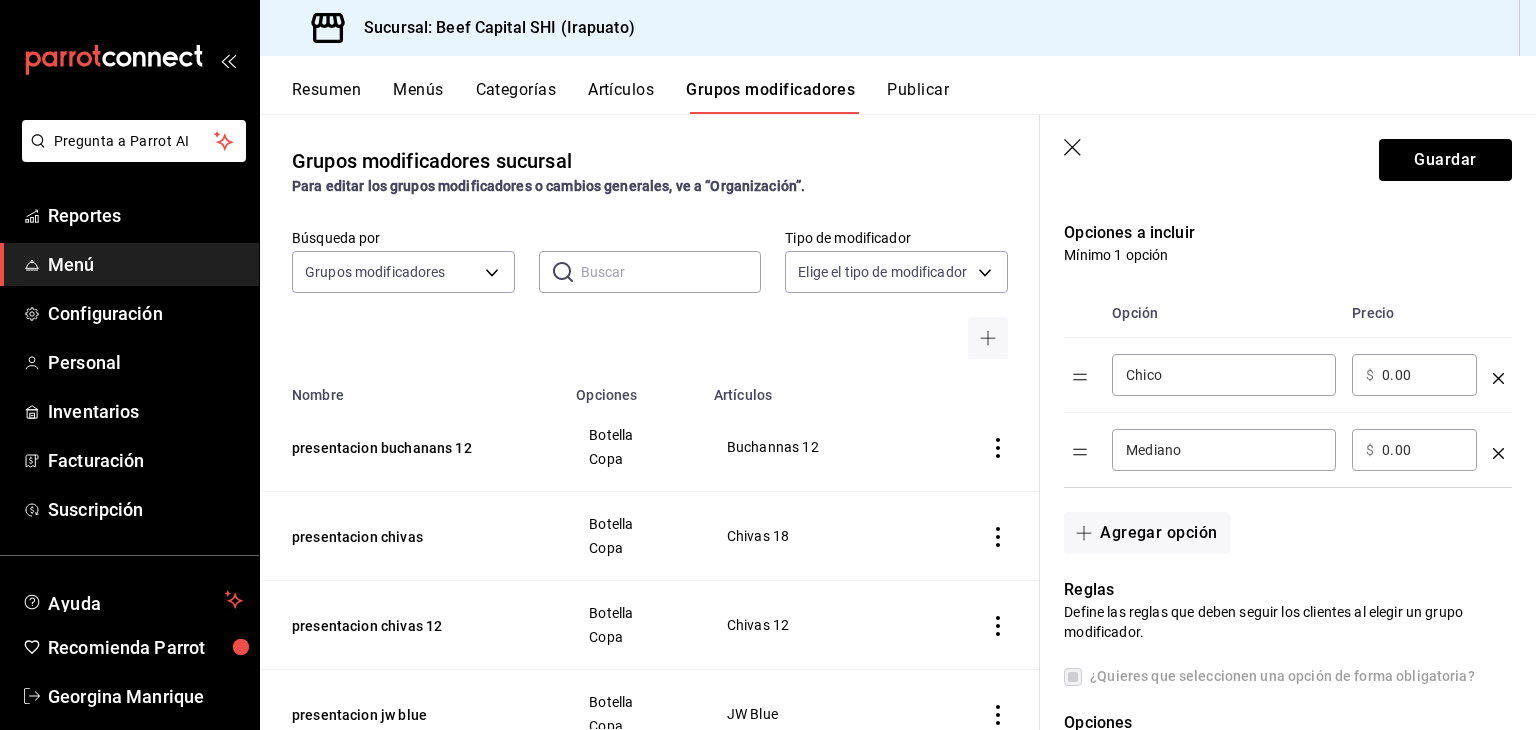 type on "presentacion buchanans 18" 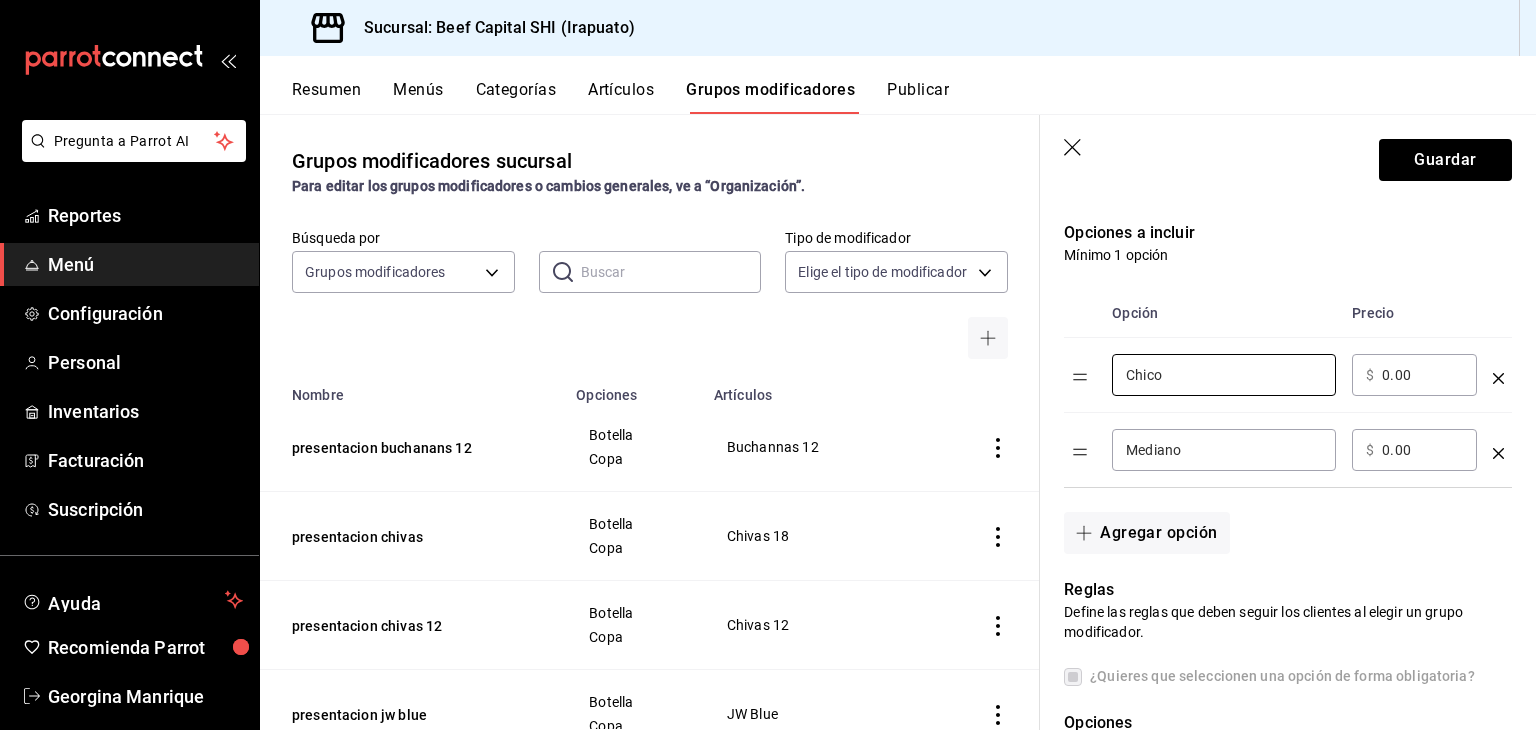 drag, startPoint x: 1204, startPoint y: 380, endPoint x: 1052, endPoint y: 377, distance: 152.0296 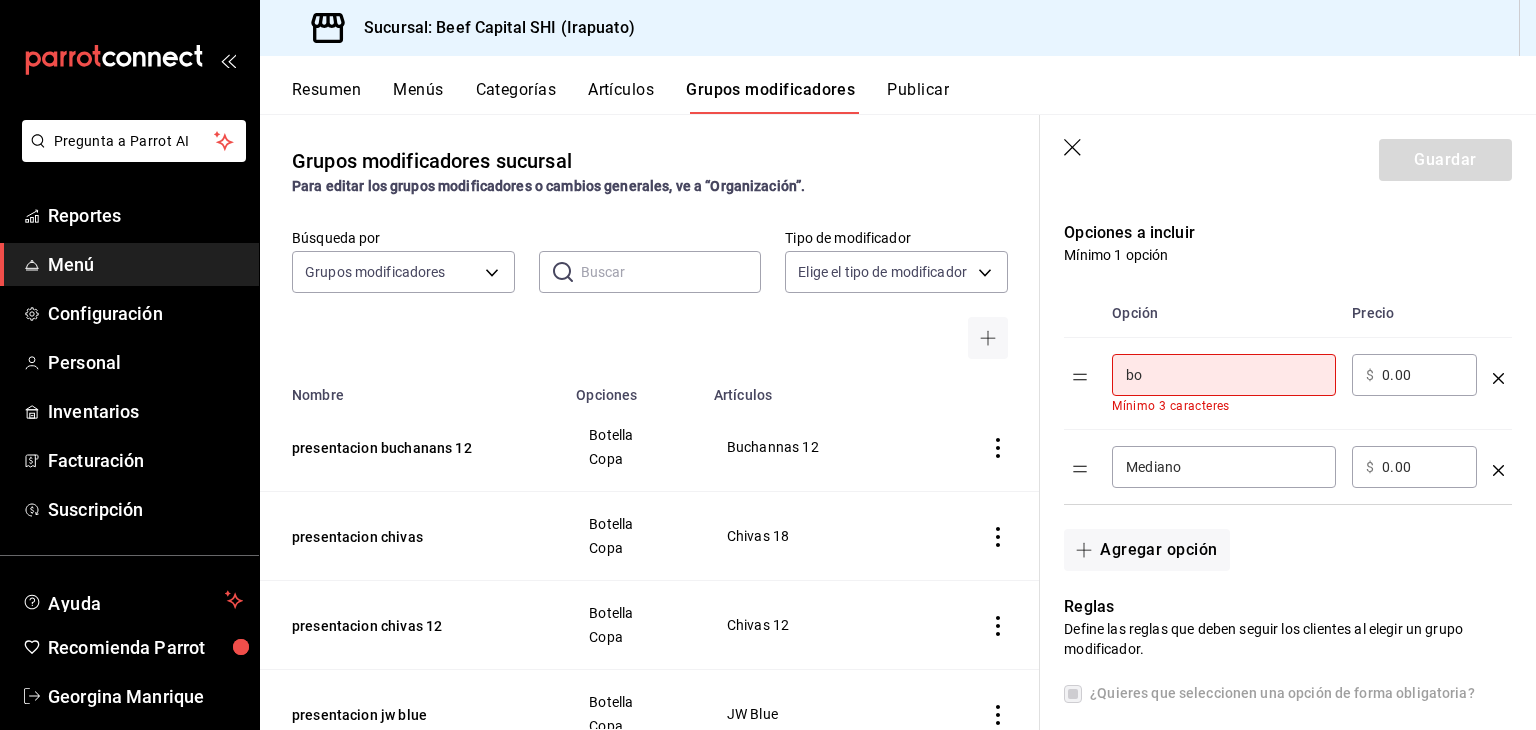 type on "Botella" 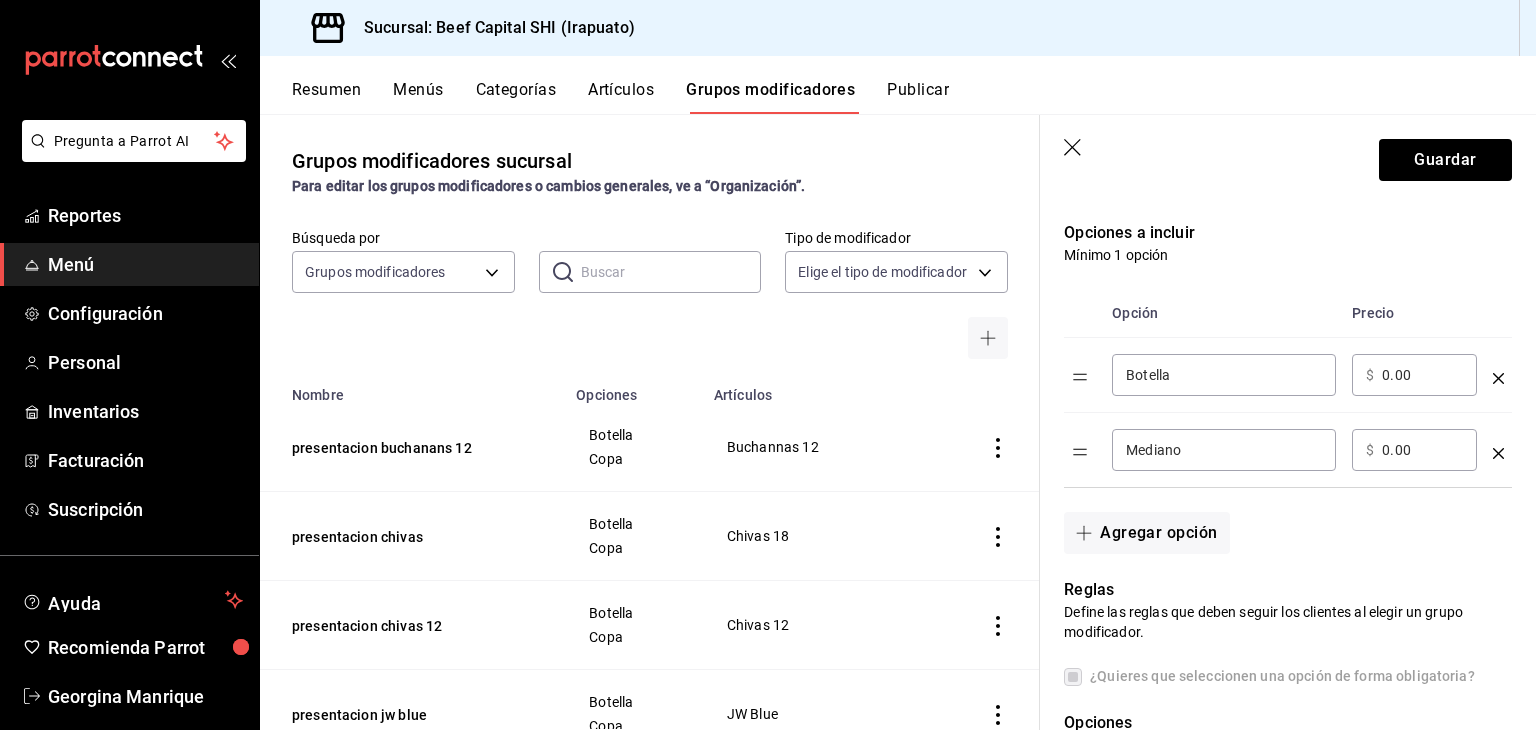 drag, startPoint x: 1205, startPoint y: 446, endPoint x: 1114, endPoint y: 449, distance: 91.04944 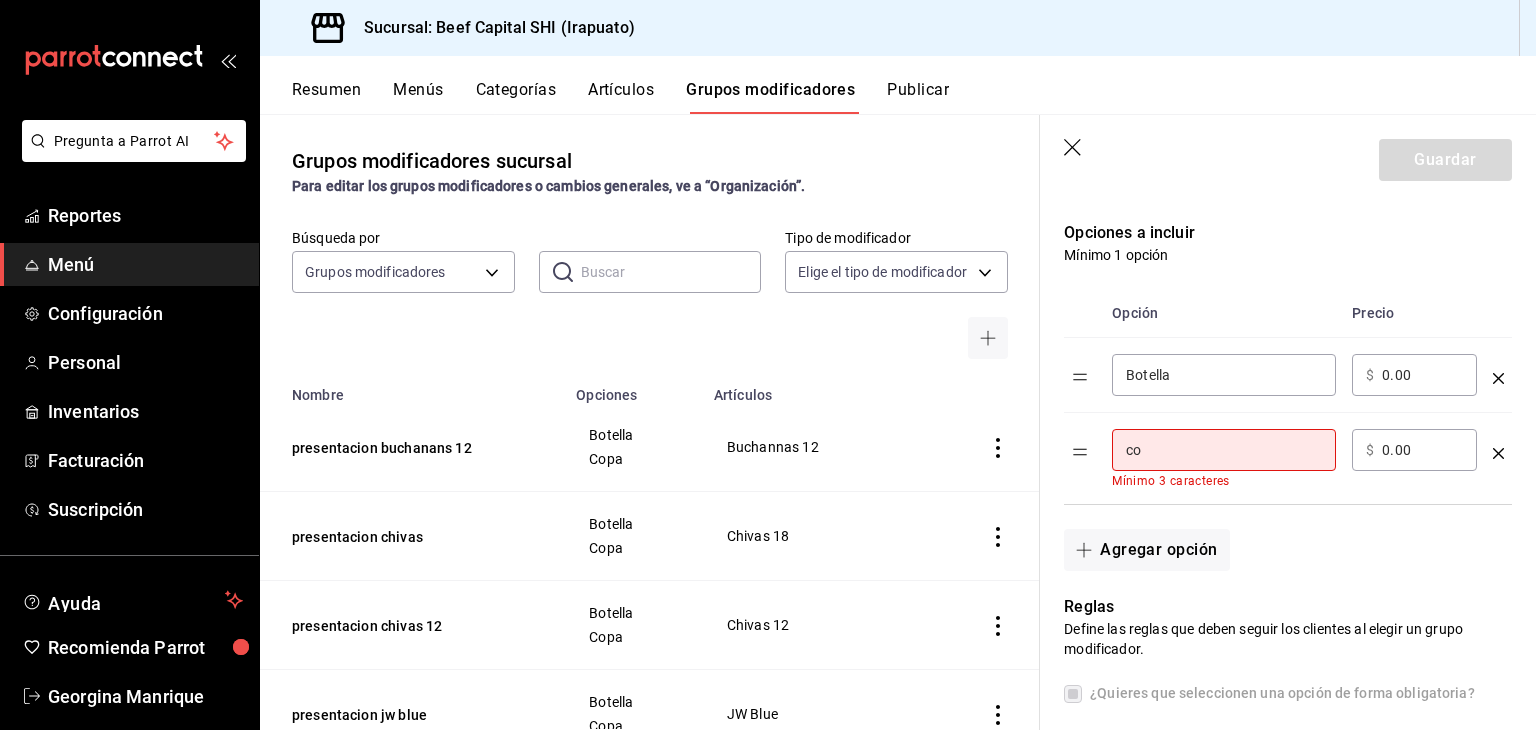 type on "Copa" 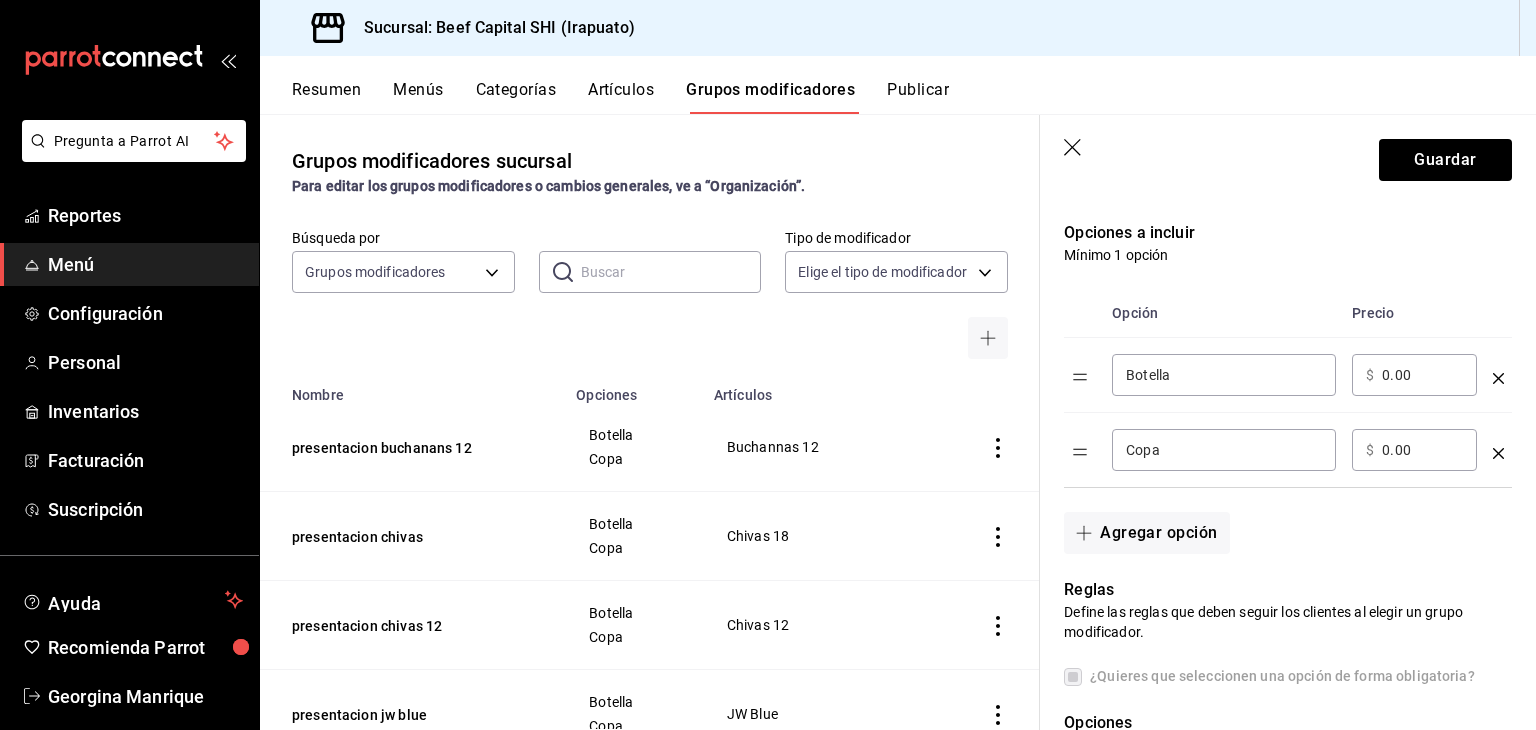 drag, startPoint x: 1422, startPoint y: 373, endPoint x: 1356, endPoint y: 377, distance: 66.1211 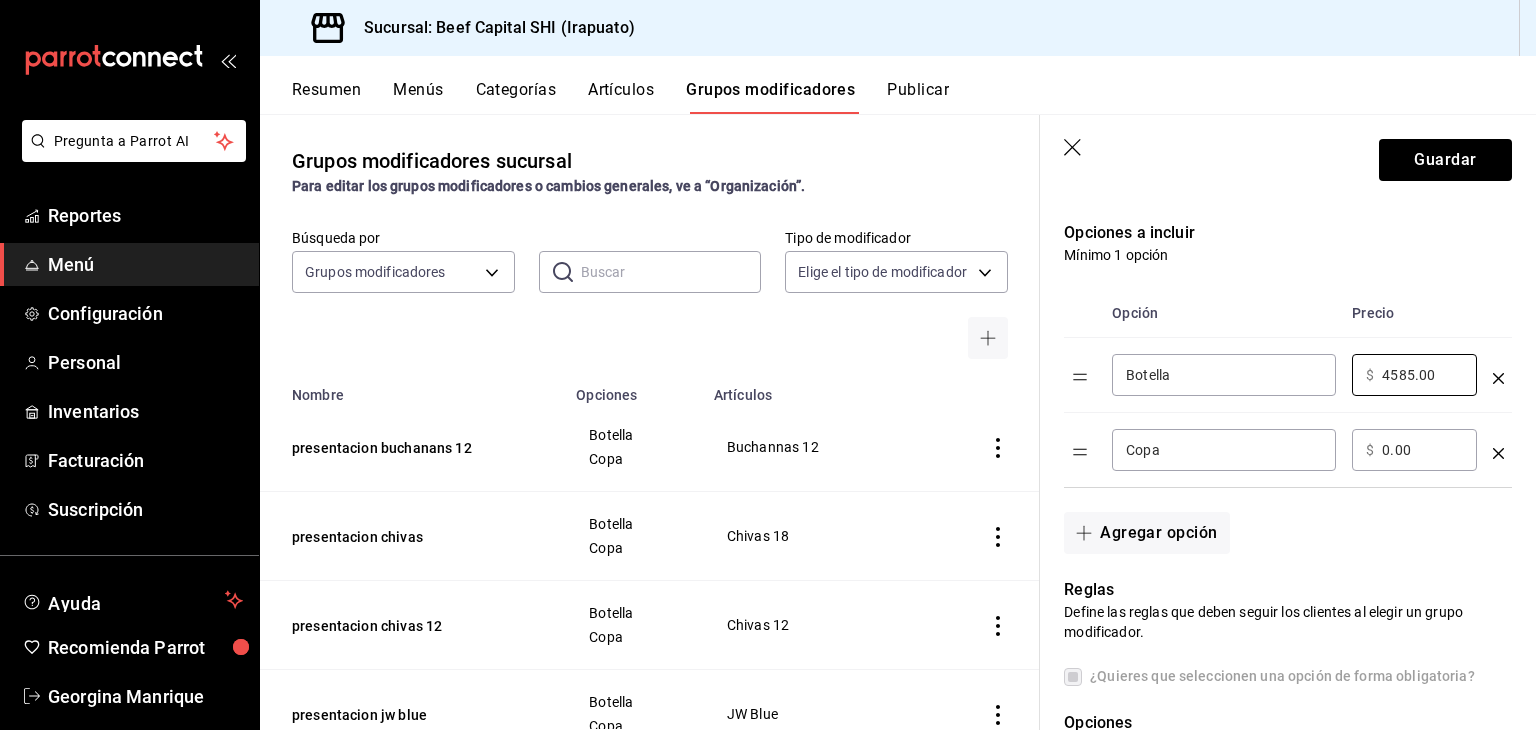 type on "4585.00" 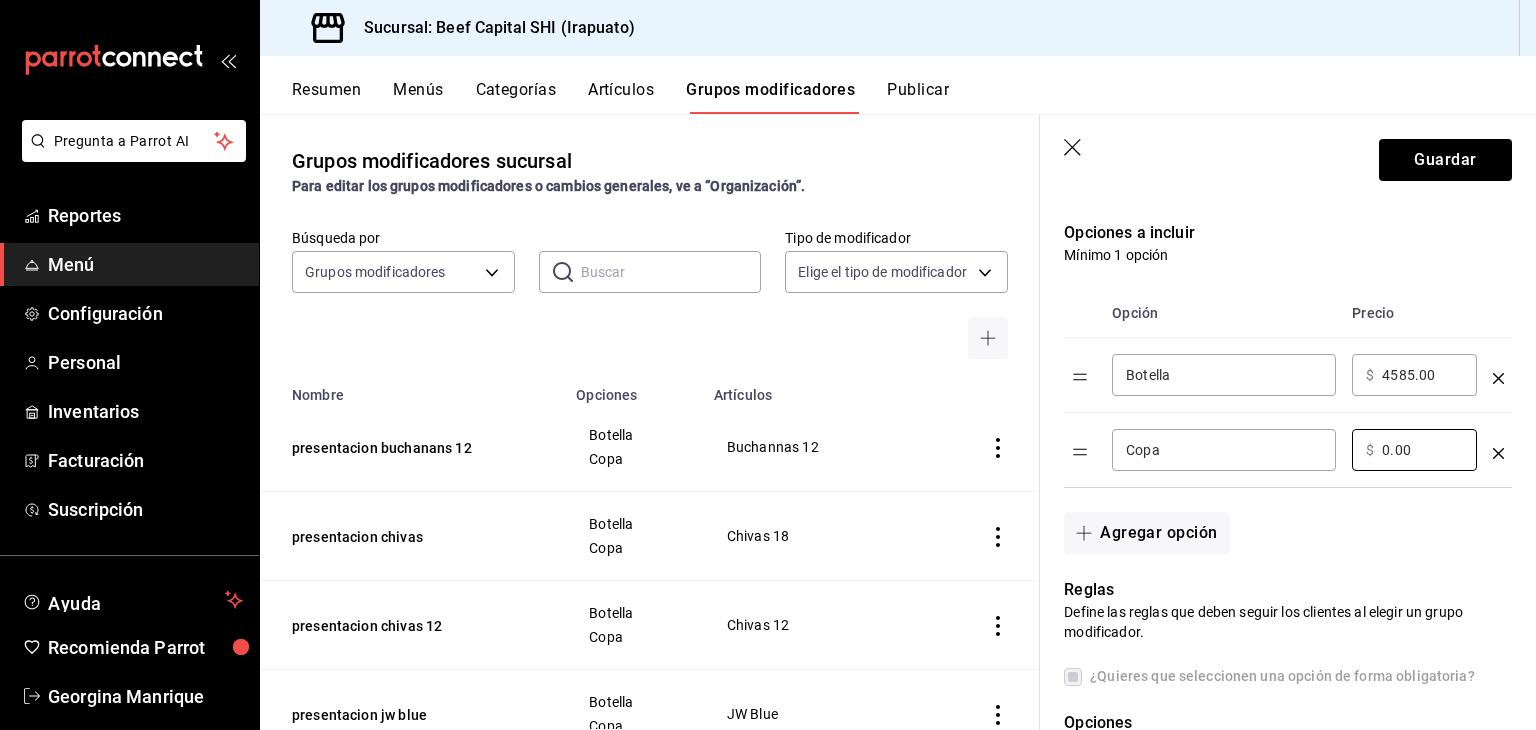 drag, startPoint x: 1412, startPoint y: 455, endPoint x: 1289, endPoint y: 454, distance: 123.00407 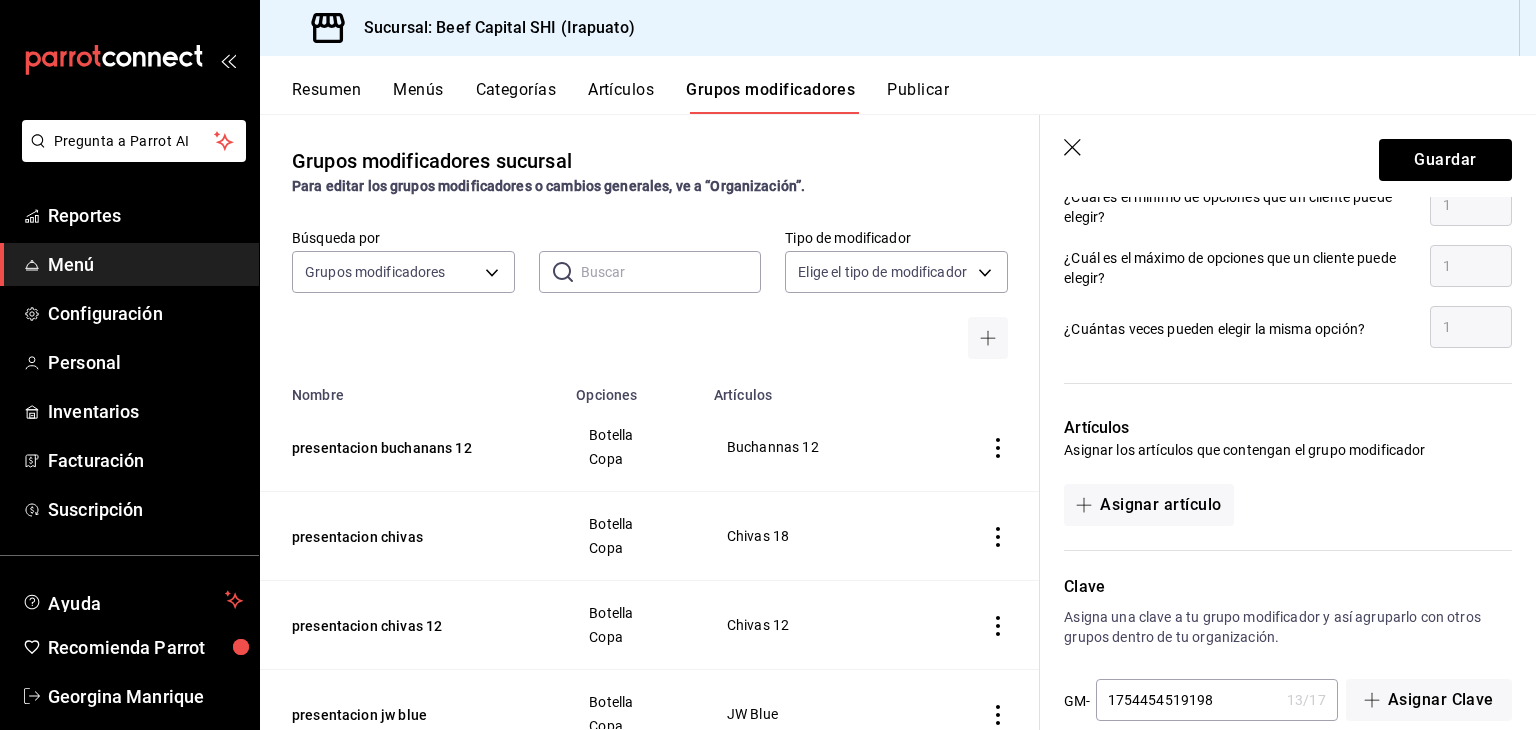 scroll, scrollTop: 992, scrollLeft: 0, axis: vertical 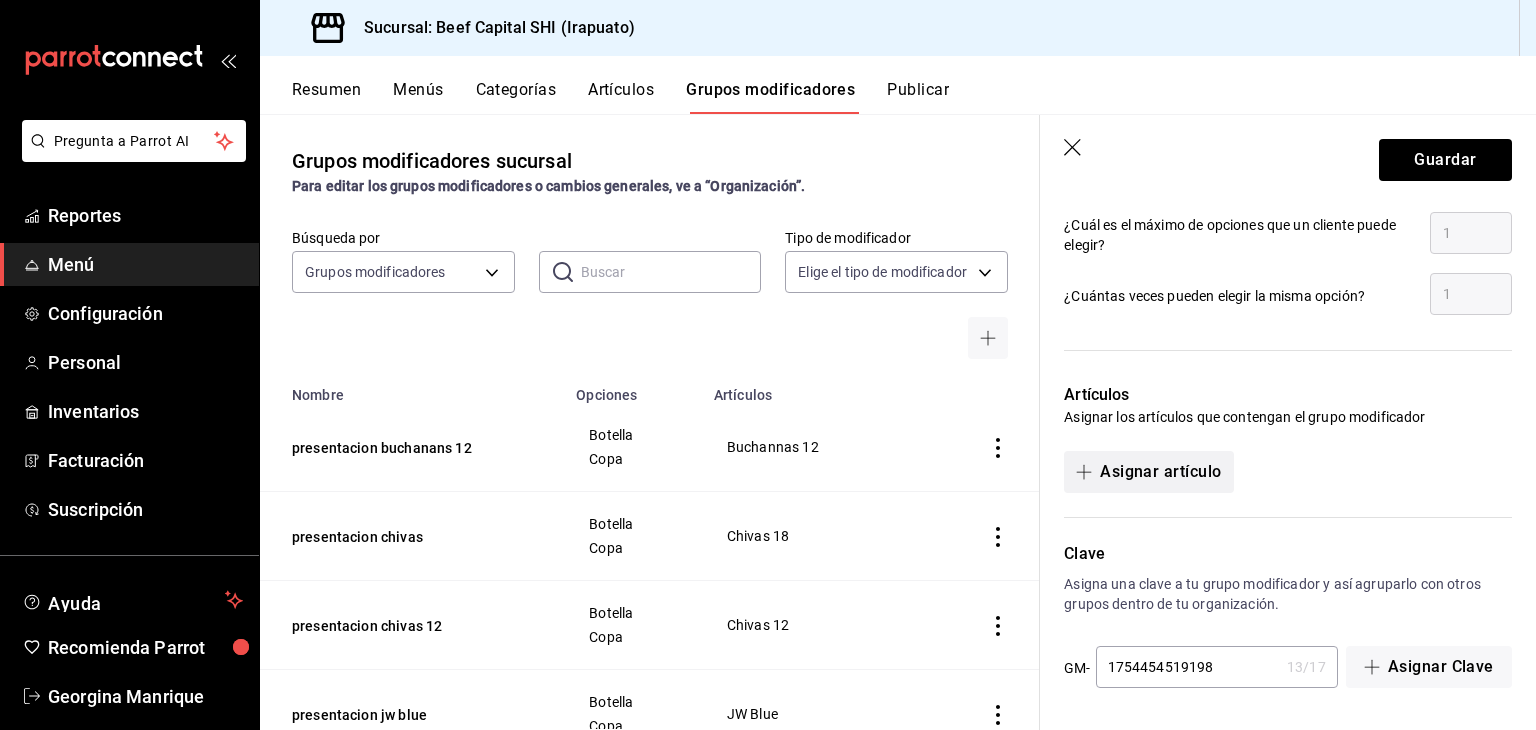 type on "660.00" 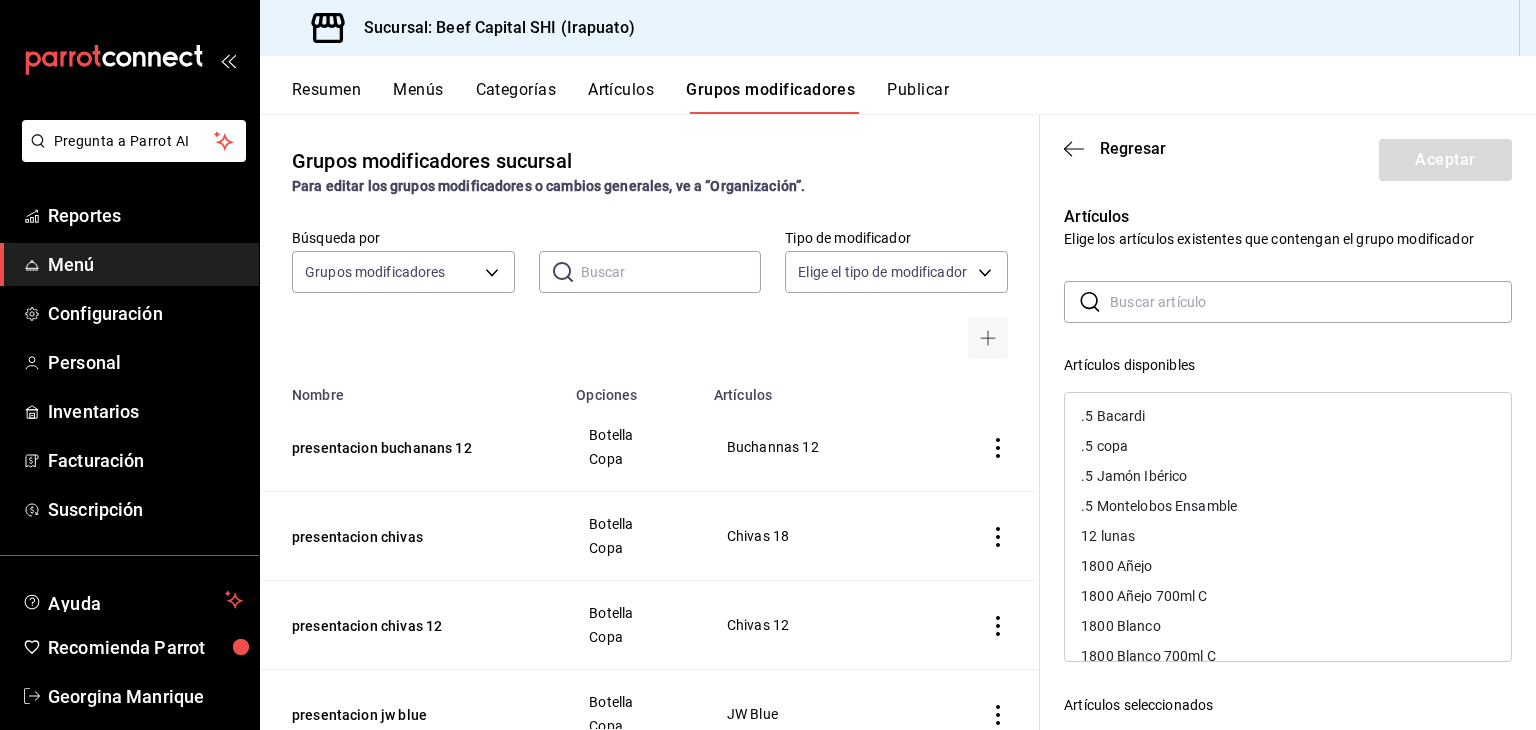 click at bounding box center [1311, 302] 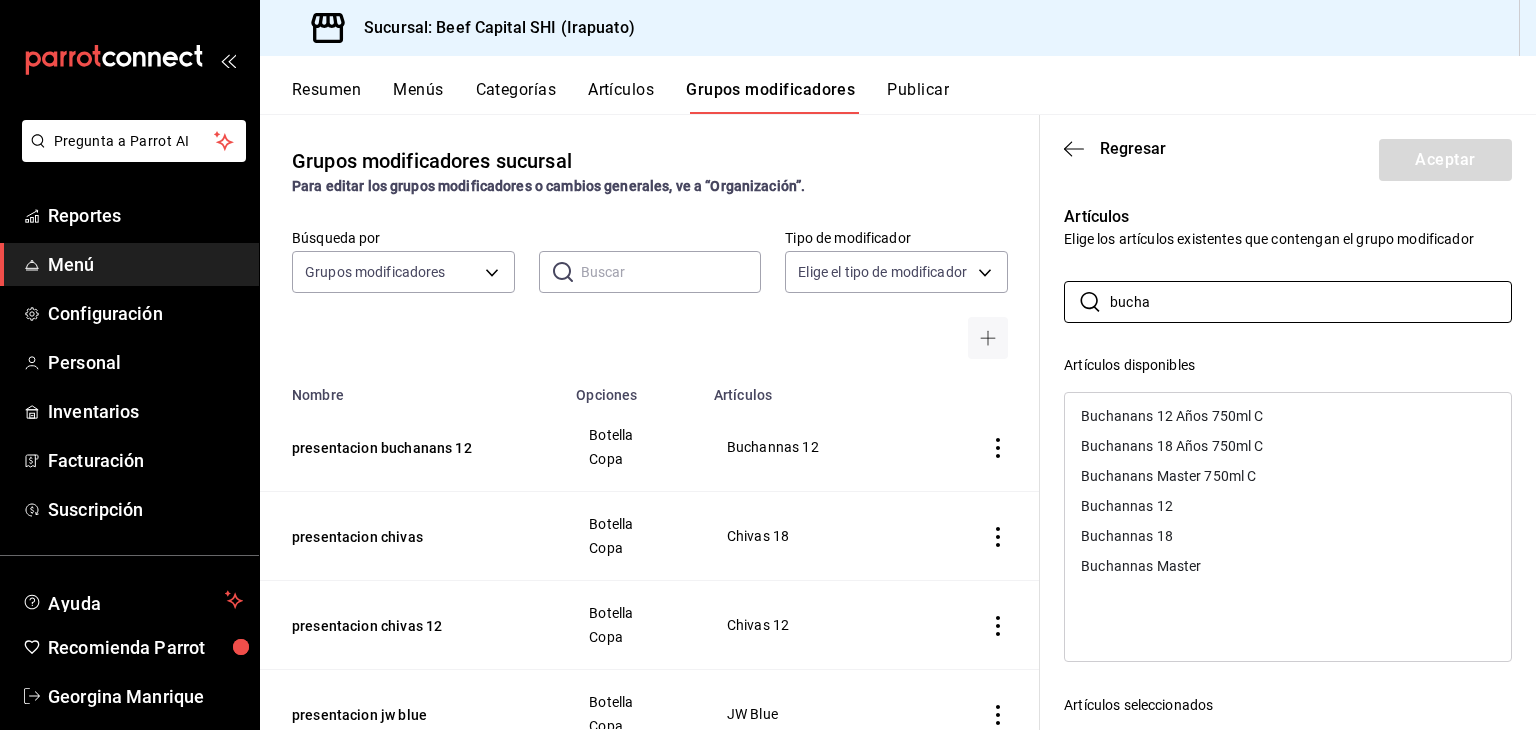type on "bucha" 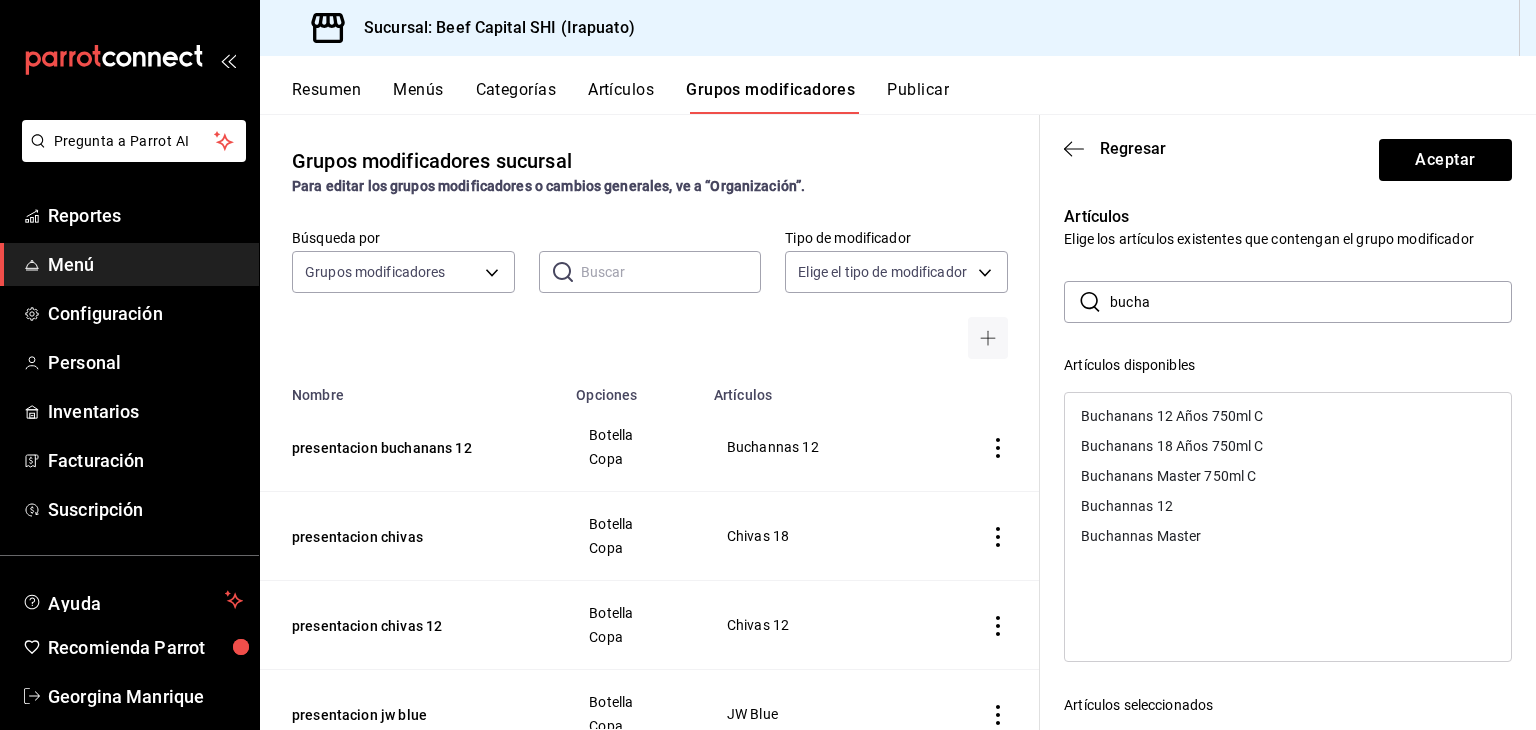 click on "Buchannas Master" at bounding box center [1141, 536] 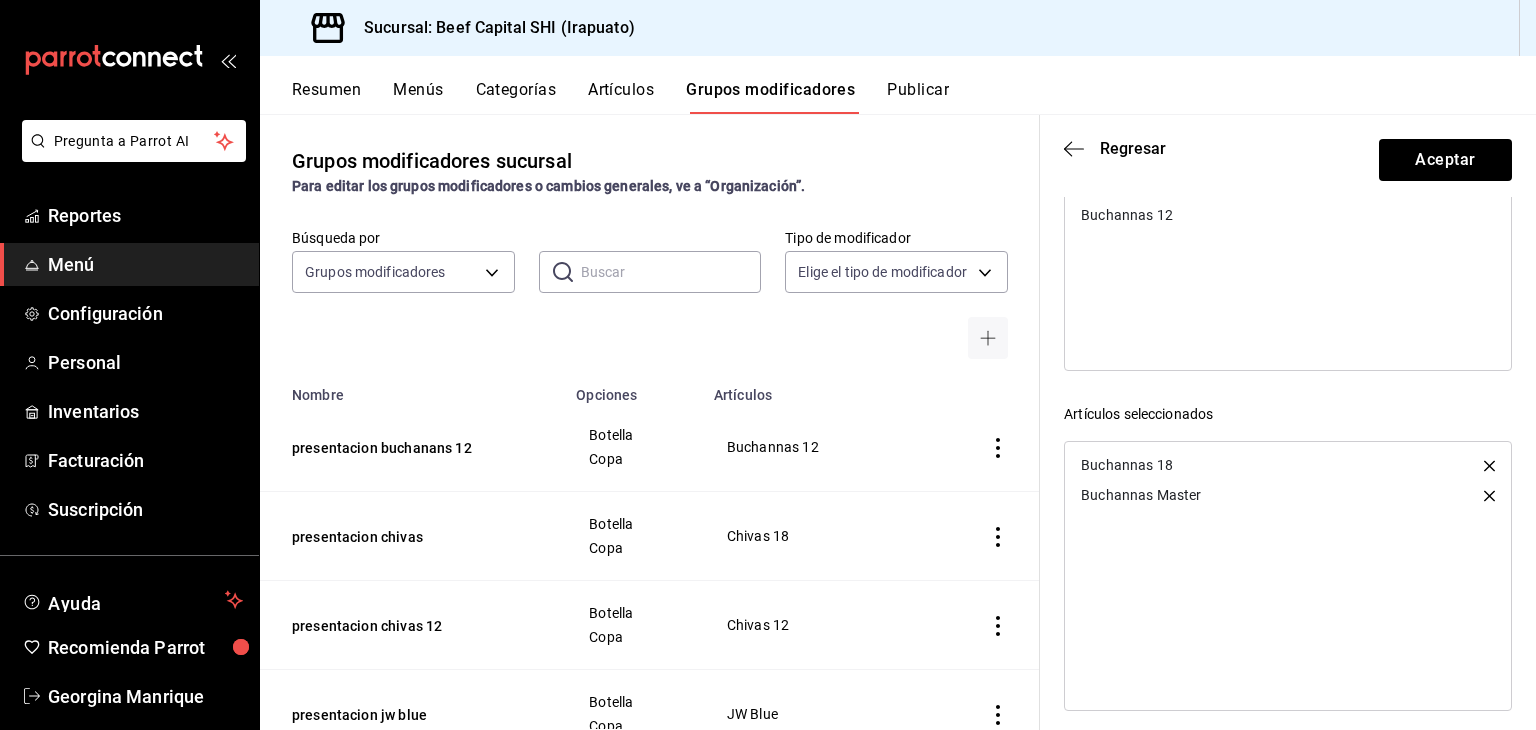 scroll, scrollTop: 305, scrollLeft: 0, axis: vertical 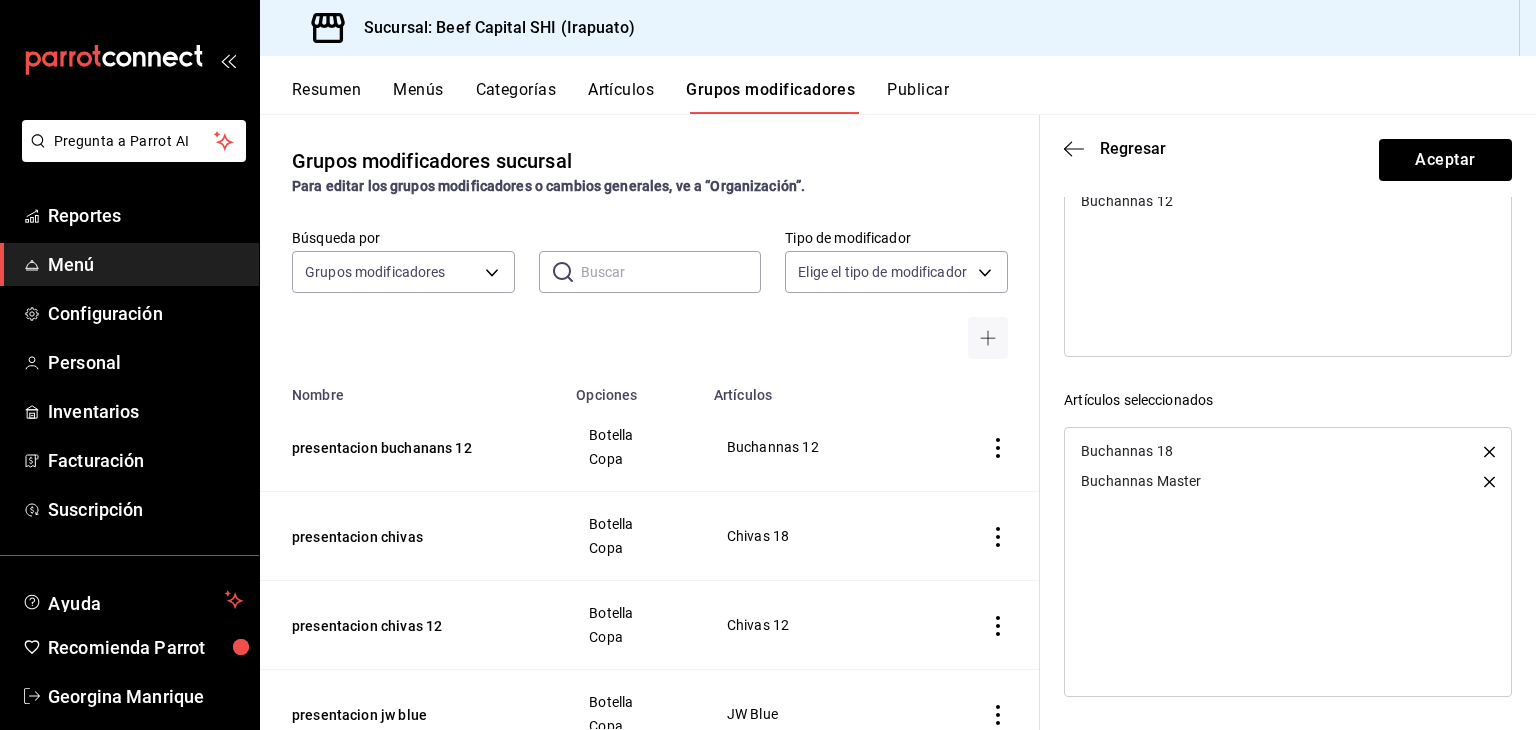 click 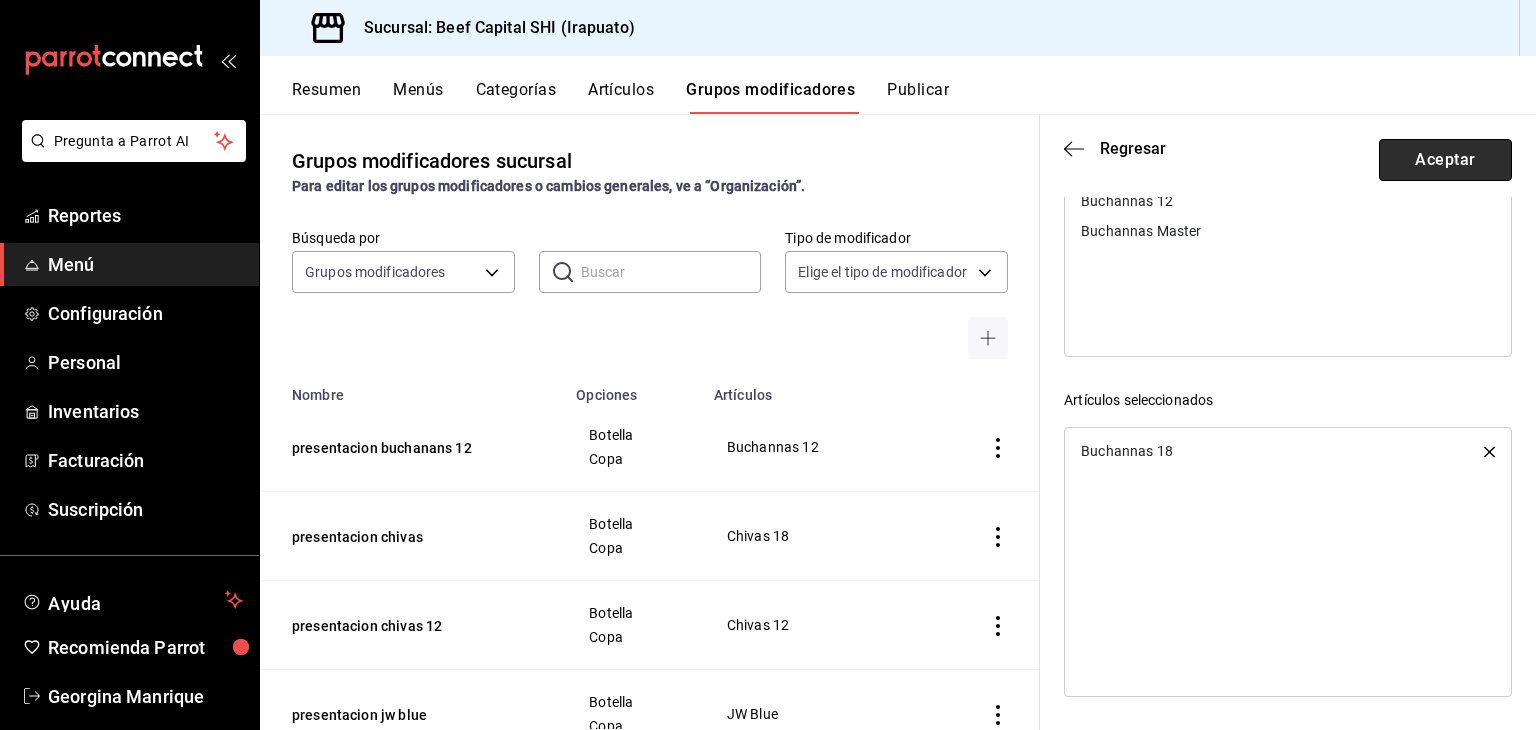 click on "Aceptar" at bounding box center [1445, 160] 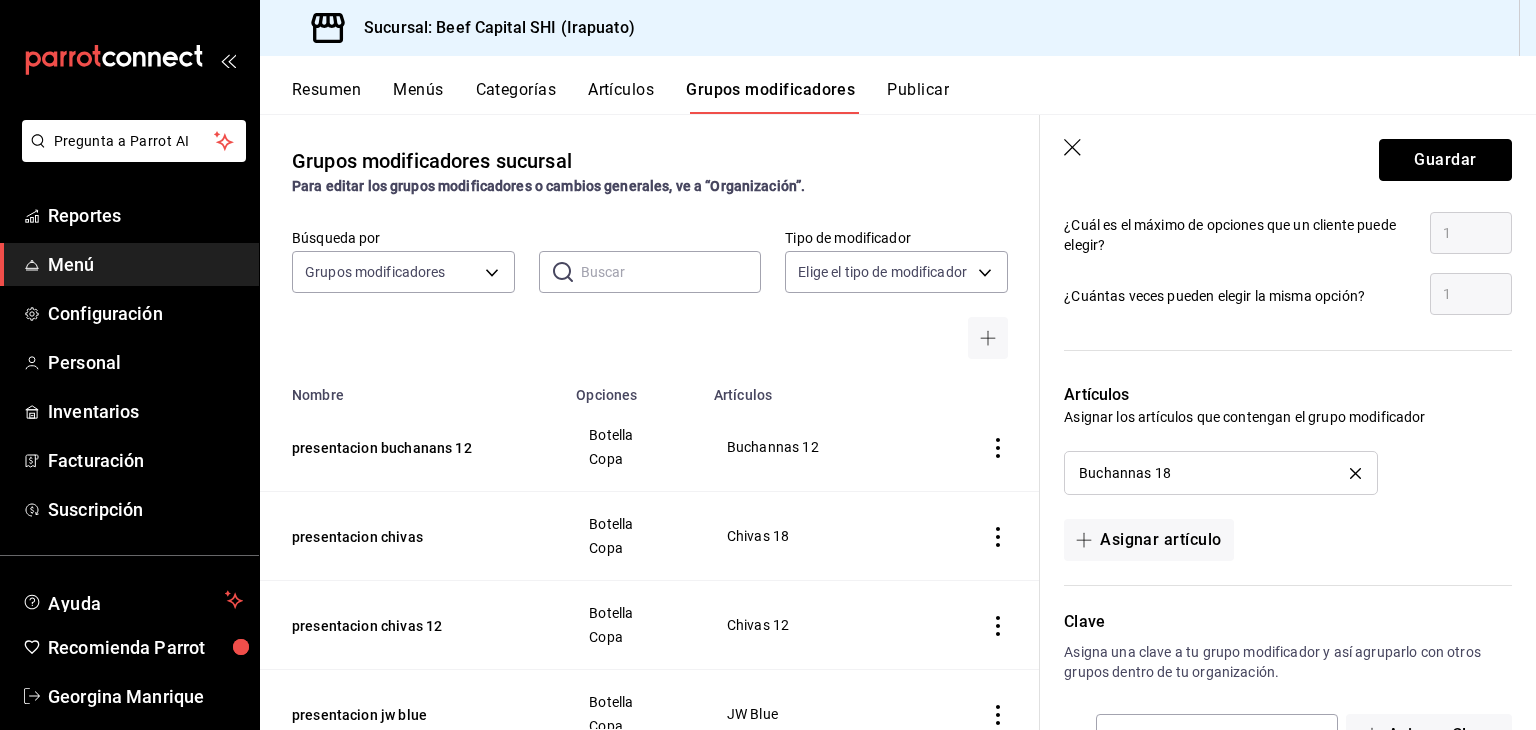 click on "Guardar" at bounding box center [1445, 160] 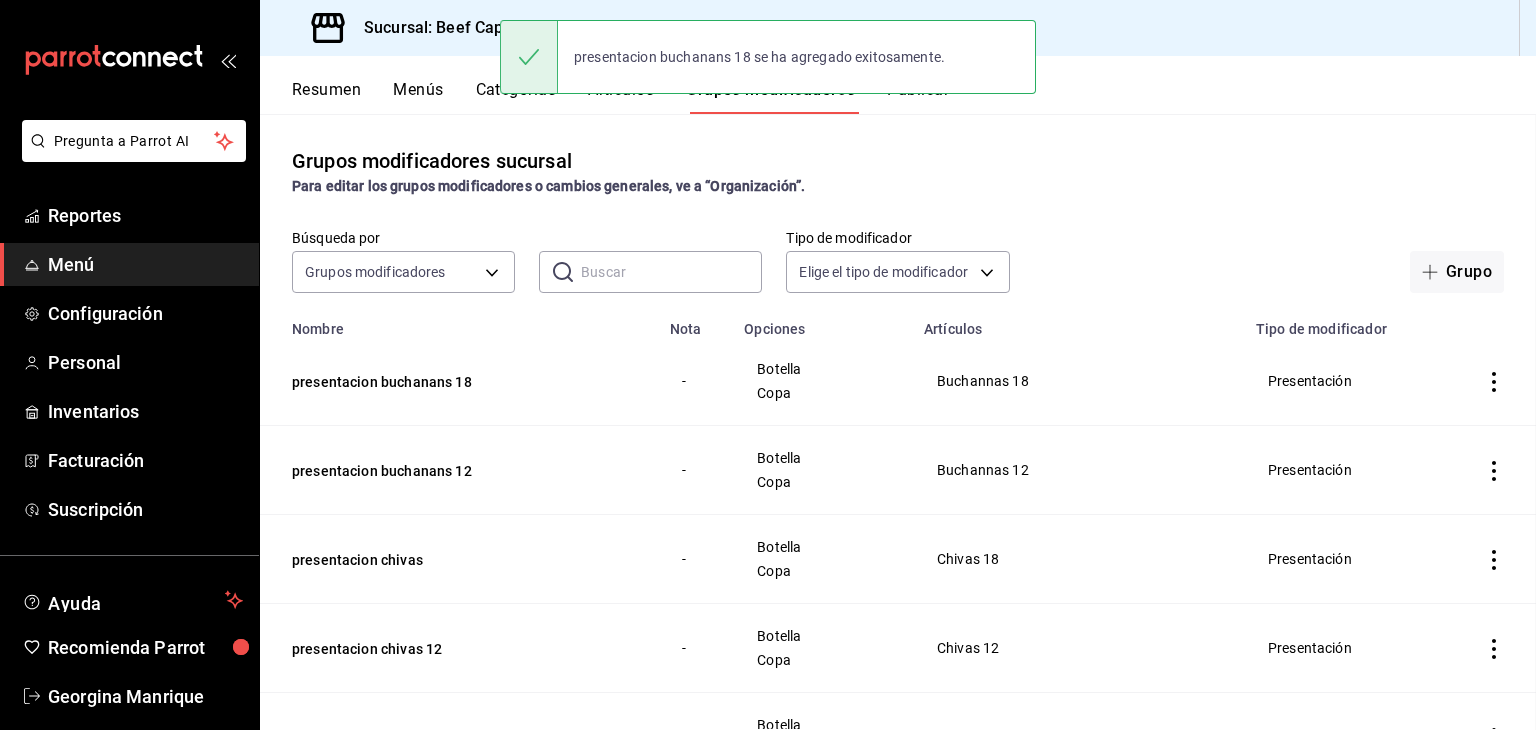 scroll, scrollTop: 0, scrollLeft: 0, axis: both 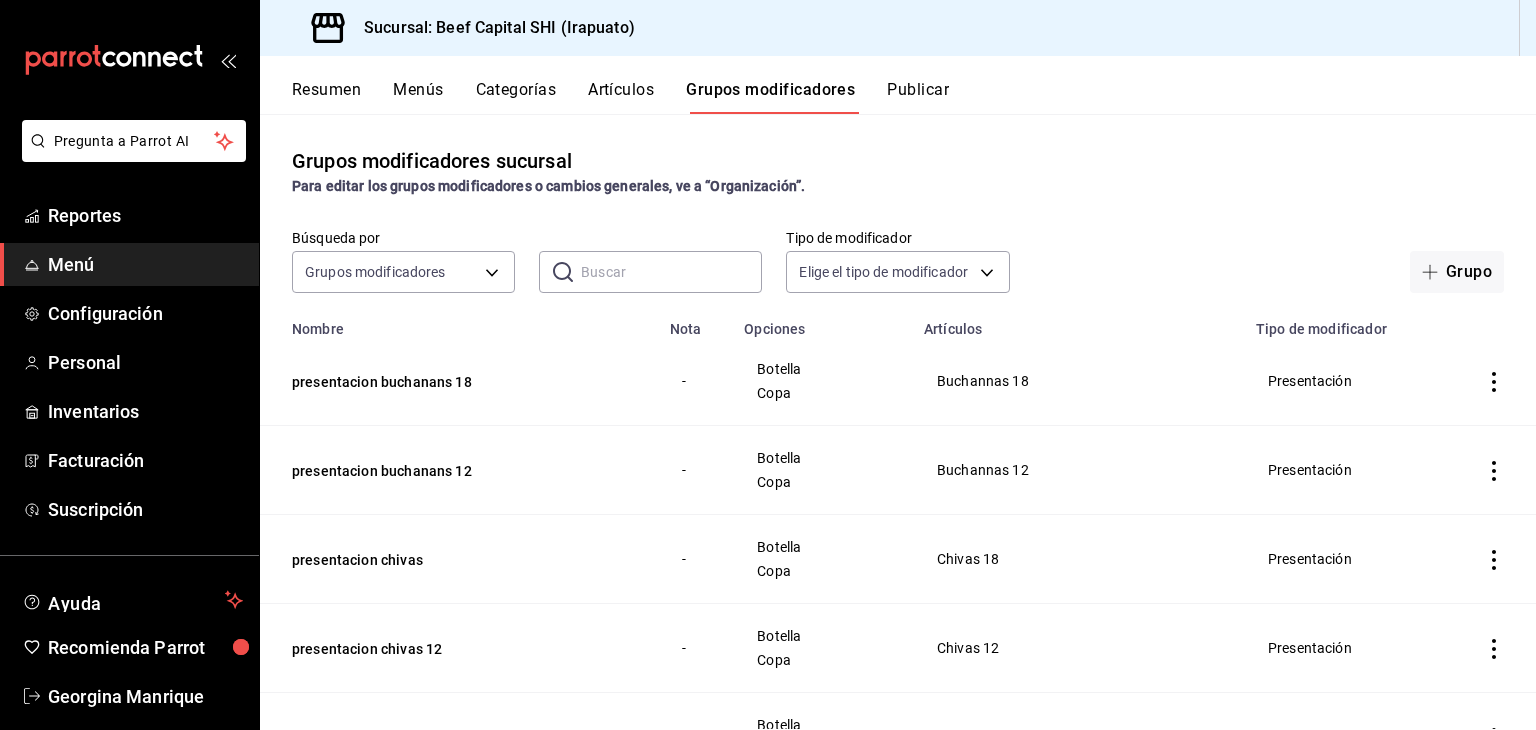 click at bounding box center (671, 272) 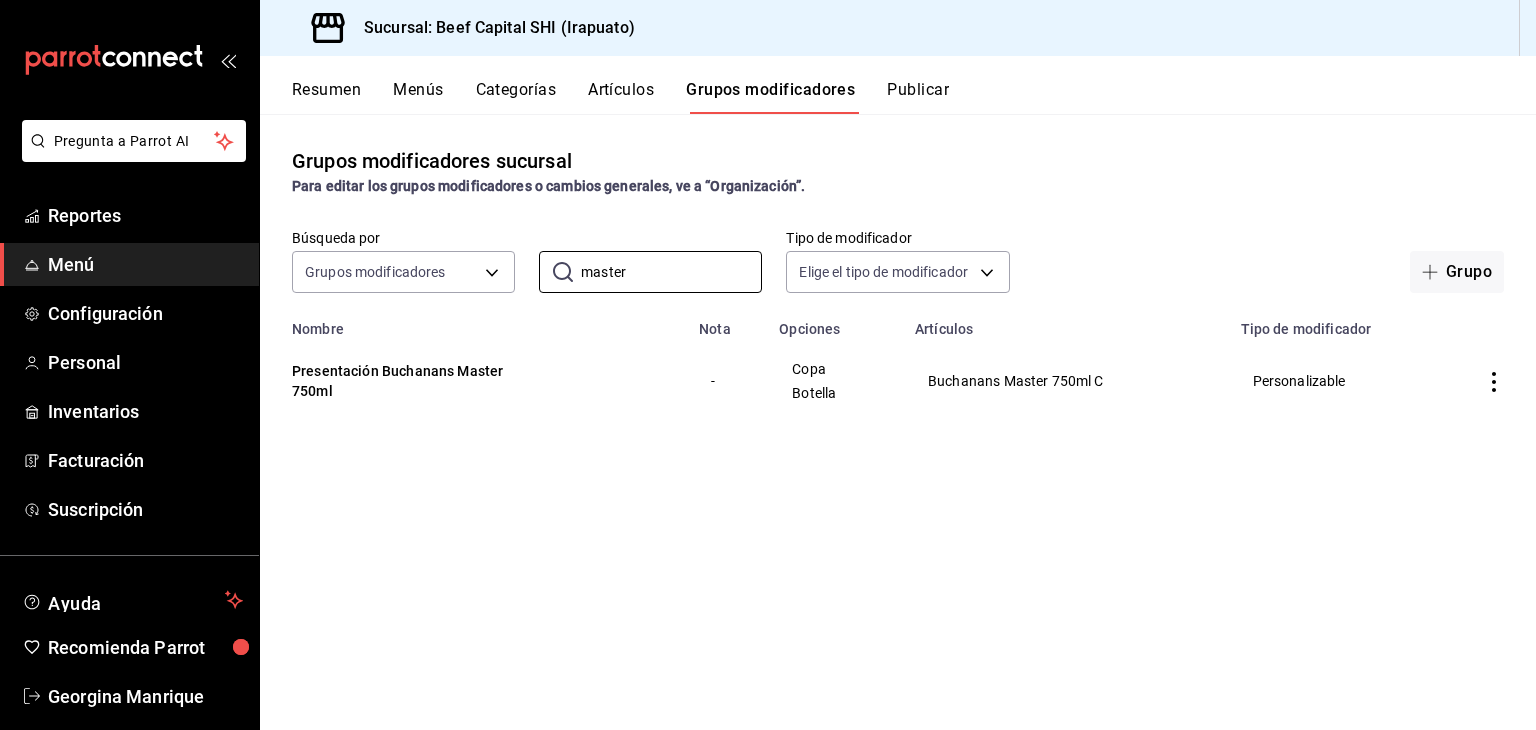 type on "master" 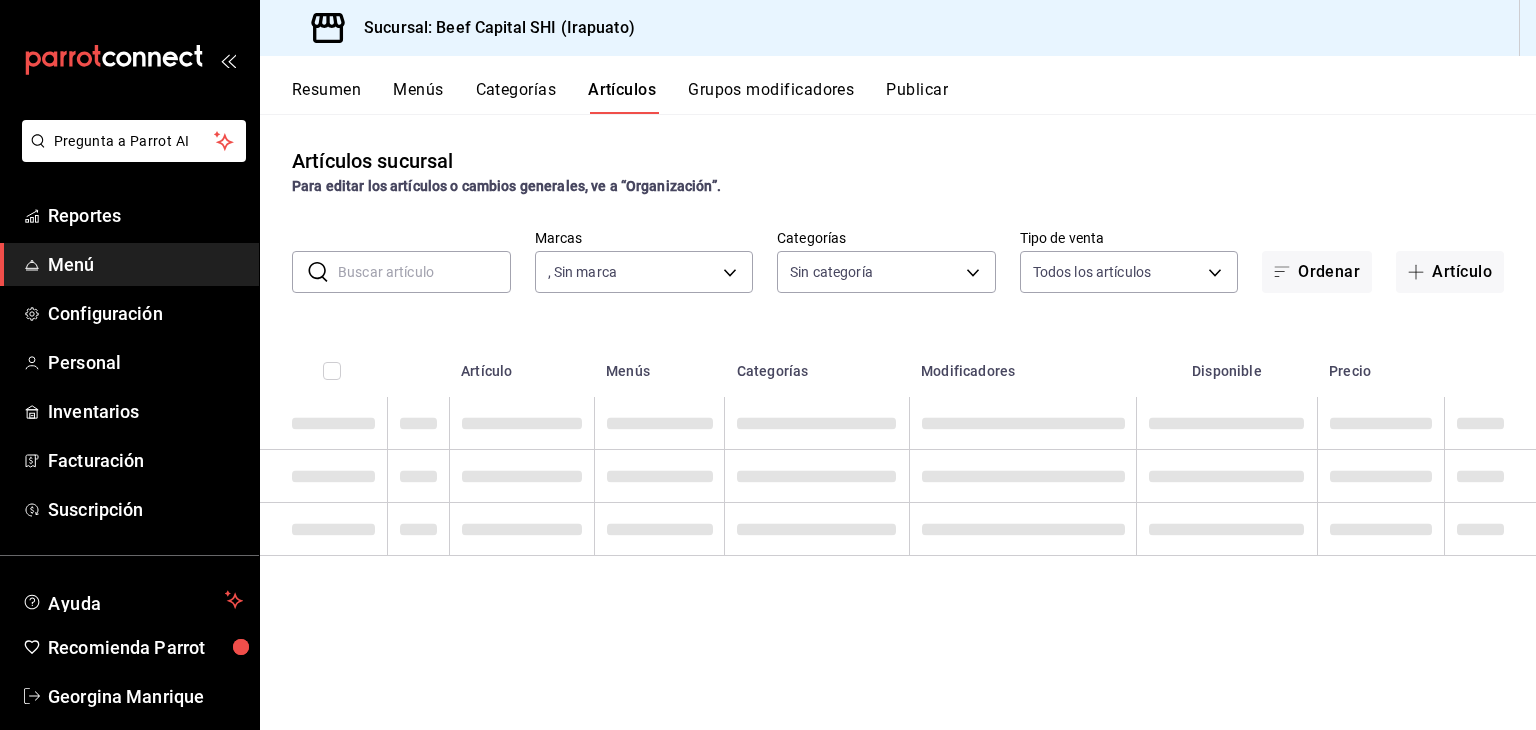 type on "605647f7-5ddc-403a-84da-aa3c8a25865f" 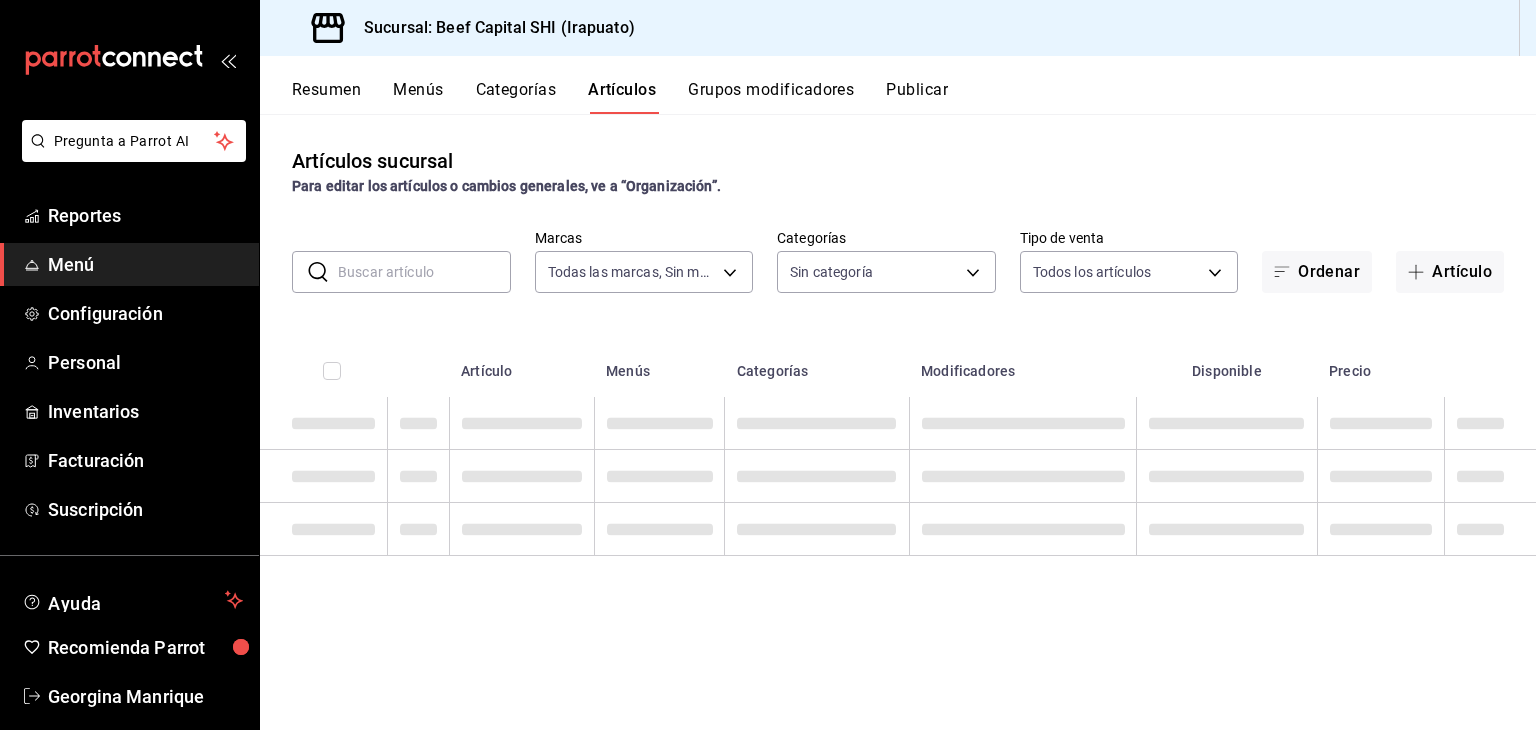 type on "605647f7-5ddc-403a-84da-aa3c8a25865f" 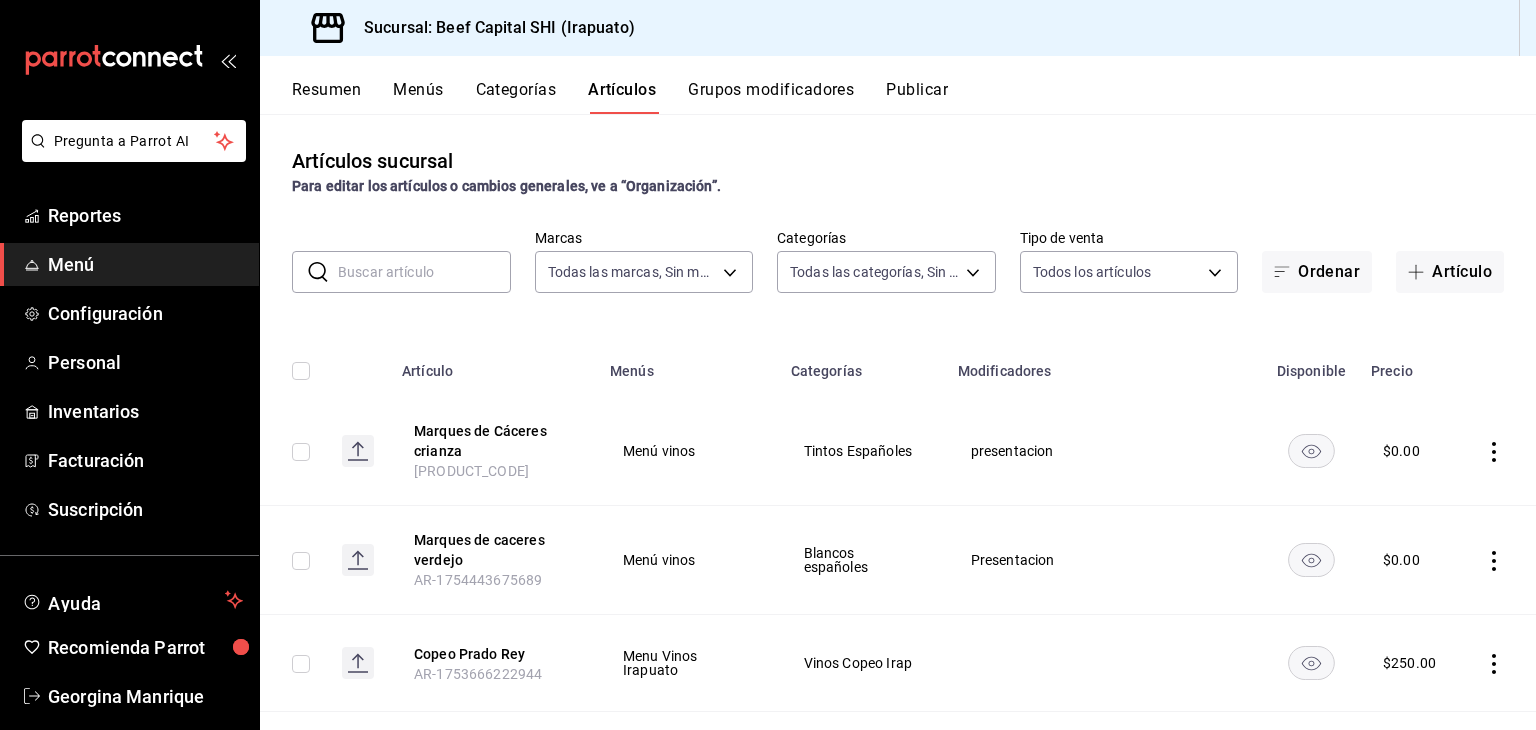 type on "19d1c6a5-4e01-4bbd-af12-f5acee8fbe0d,5710f986-51b4-43bd-8c79-b655f055f127,add07562-8d05-4785-a2e5-d563d7824e6a,2310d169-38da-49f4-afae-9baf331824d4,3e34bff9-4dd6-44dd-a81f-1b0079b8d960,c1b39be9-fc16-435a-bed4-7914f0f9ecf4,5accff15-a2b6-450e-933b-21f2d85de5fa,746b9459-d29d-4144-b0b2-31e451dece40,bd086e43-5b7e-4af3-bcd2-5e4de1799ad8,5aaa2e03-870a-4139-a5ee-c0adf652e721,b9d03865-b415-493f-a2ea-e4353c441588,3c7d2ad2-1d43-4c0a-865e-ca5f70957830,f23f0945-c331-47c3-a78d-c8adfdb22f29,70fc7f8b-7193-4205-9978-c70e370b88ec,15fc0098-a8a6-4625-ad8b-91a15c1bbf05,a2cfab74-379c-4389-8d06-b32e88edb388,c5d70b27-e86d-4c7d-a5f3-dfc541fd6873,f88518ab-b853-4dd6-aa6c-53ca66c6ccf4,8828723a-0015-47f9-bab0-107c99beb256,8ec04016-420a-44a2-b3e3-785083b6f673,318d6cbe-7b2b-4a39-a82d-239c927cd86f,48f7fb61-45c2-42d0-b0ba-021fa4206c9a,c0e257bc-c66b-4af4-bb53-edede752b9d2,13358f1b-fc32-4a6c-b044-12be6e04d9e6,03cf777b-250c-4d50-8c5f-234c926fe296,0d09ec44-93f8-4950-a2ba-8b5bbde65602,160f20af-4788-4aa6-9e10-564924ebade7,366aa65f-dcae-4592-b26..." 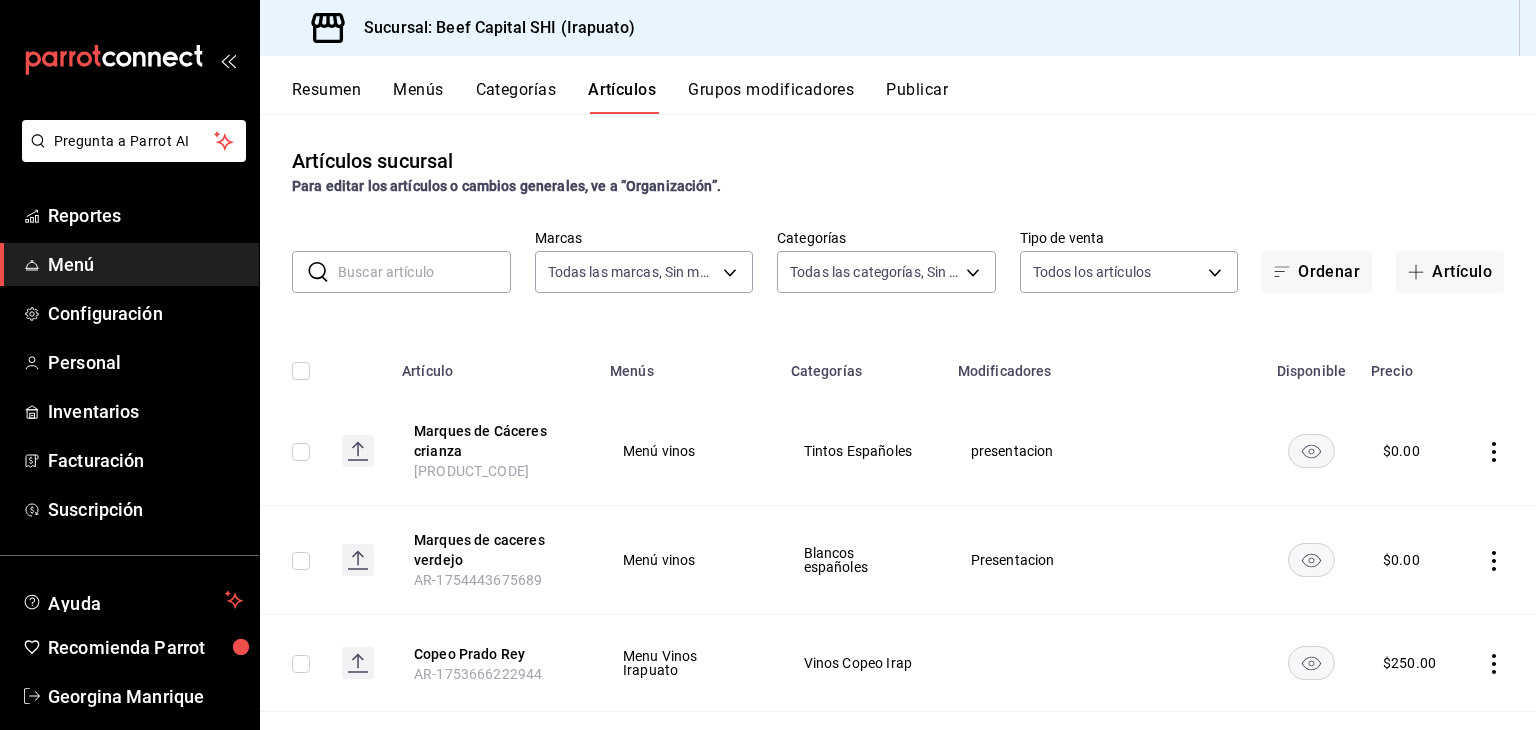 click at bounding box center (424, 272) 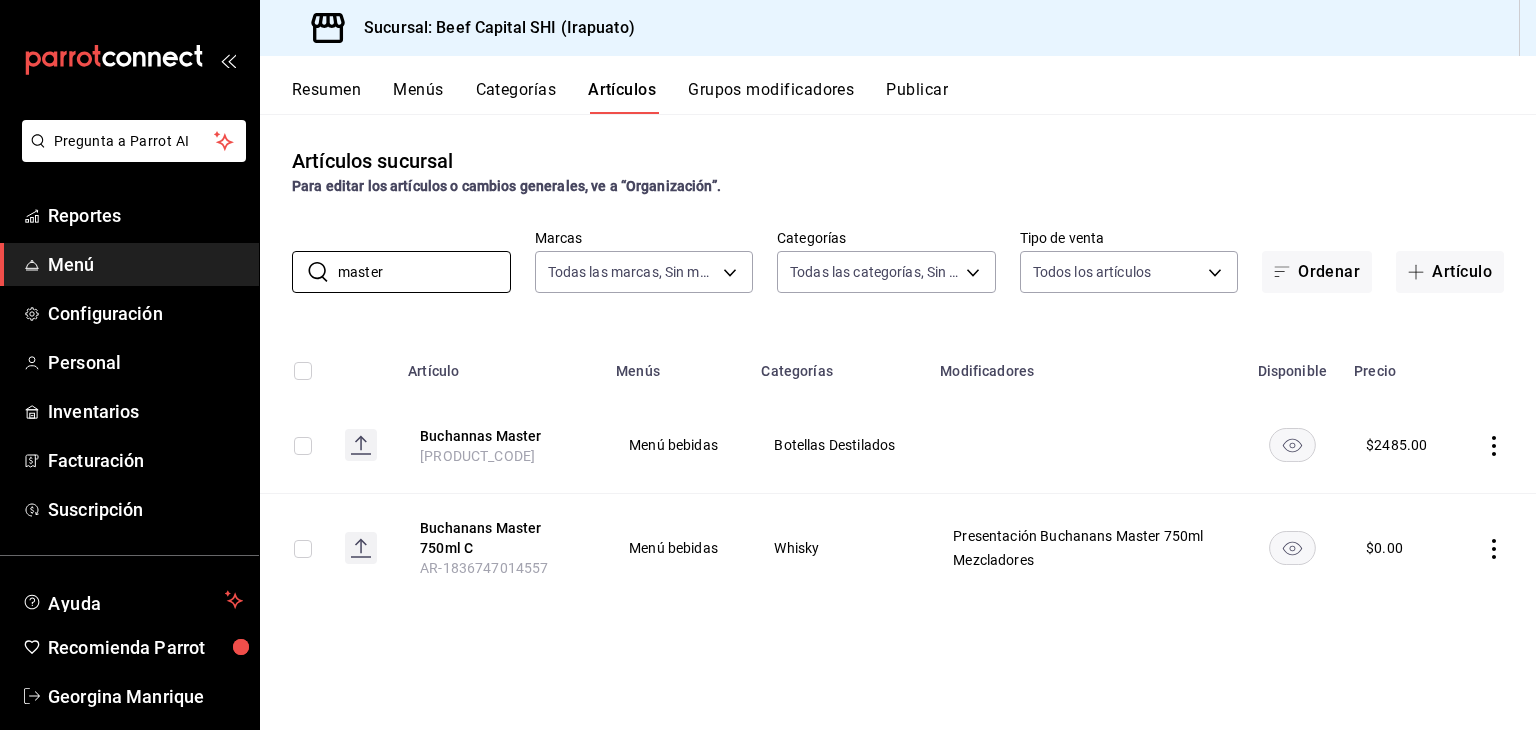 type on "master" 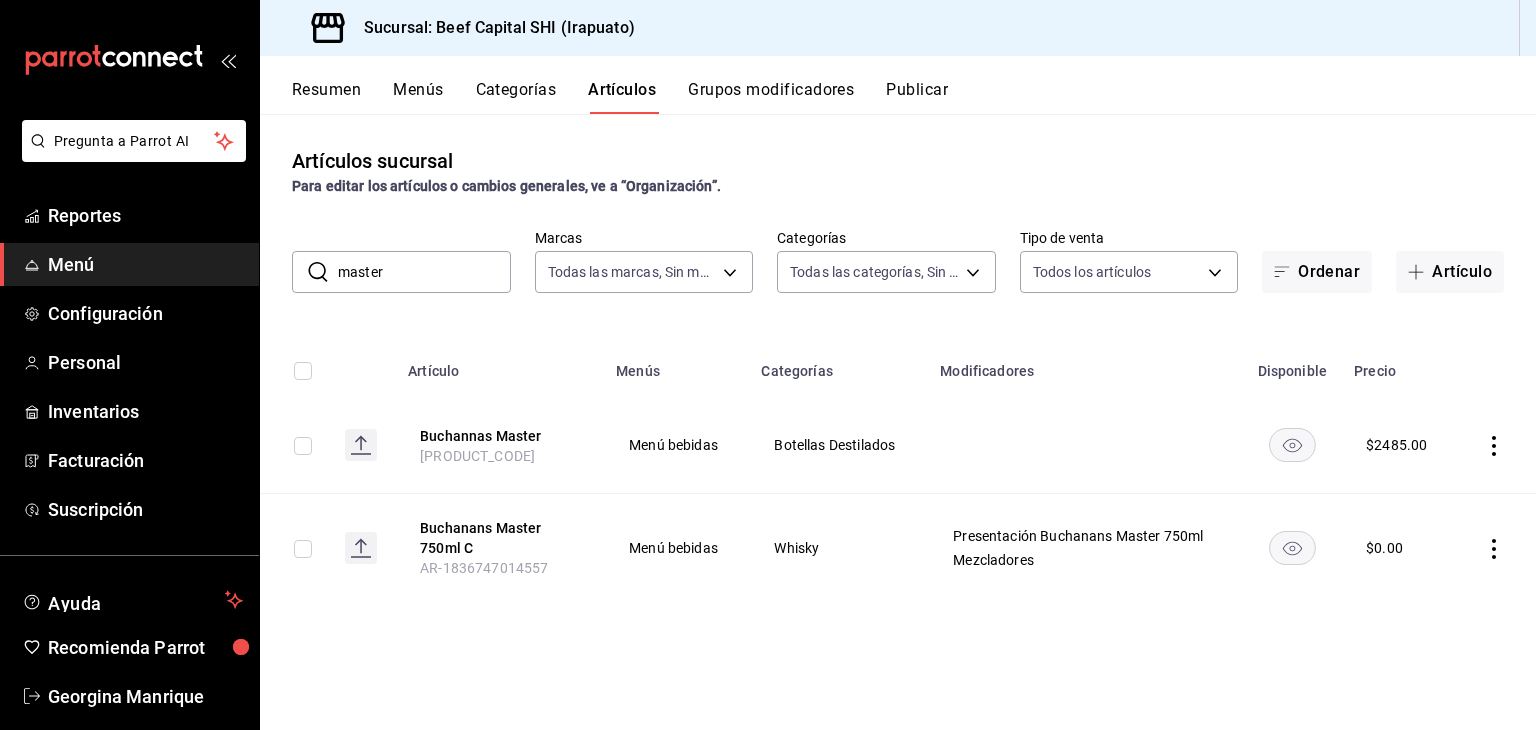 click 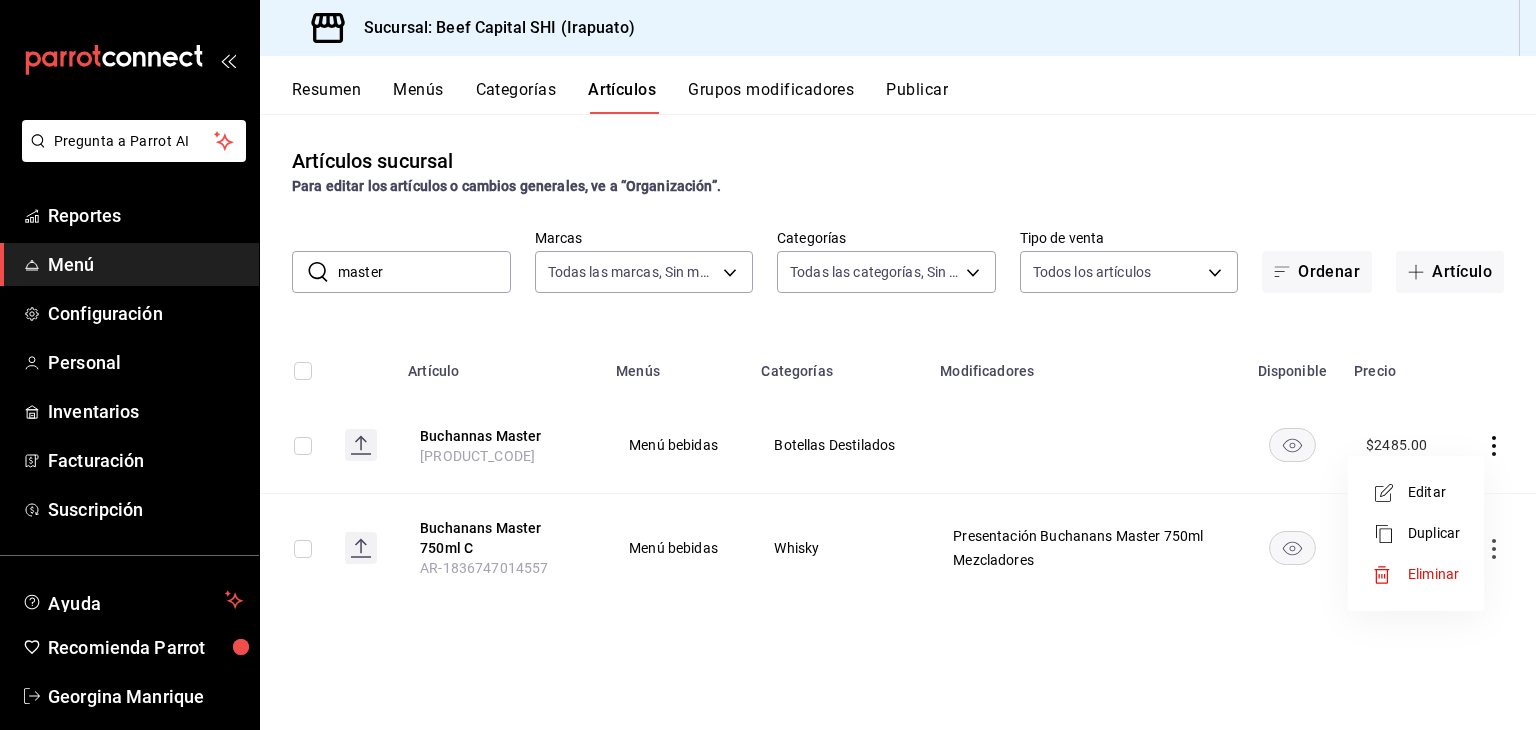 click on "Editar" at bounding box center (1434, 492) 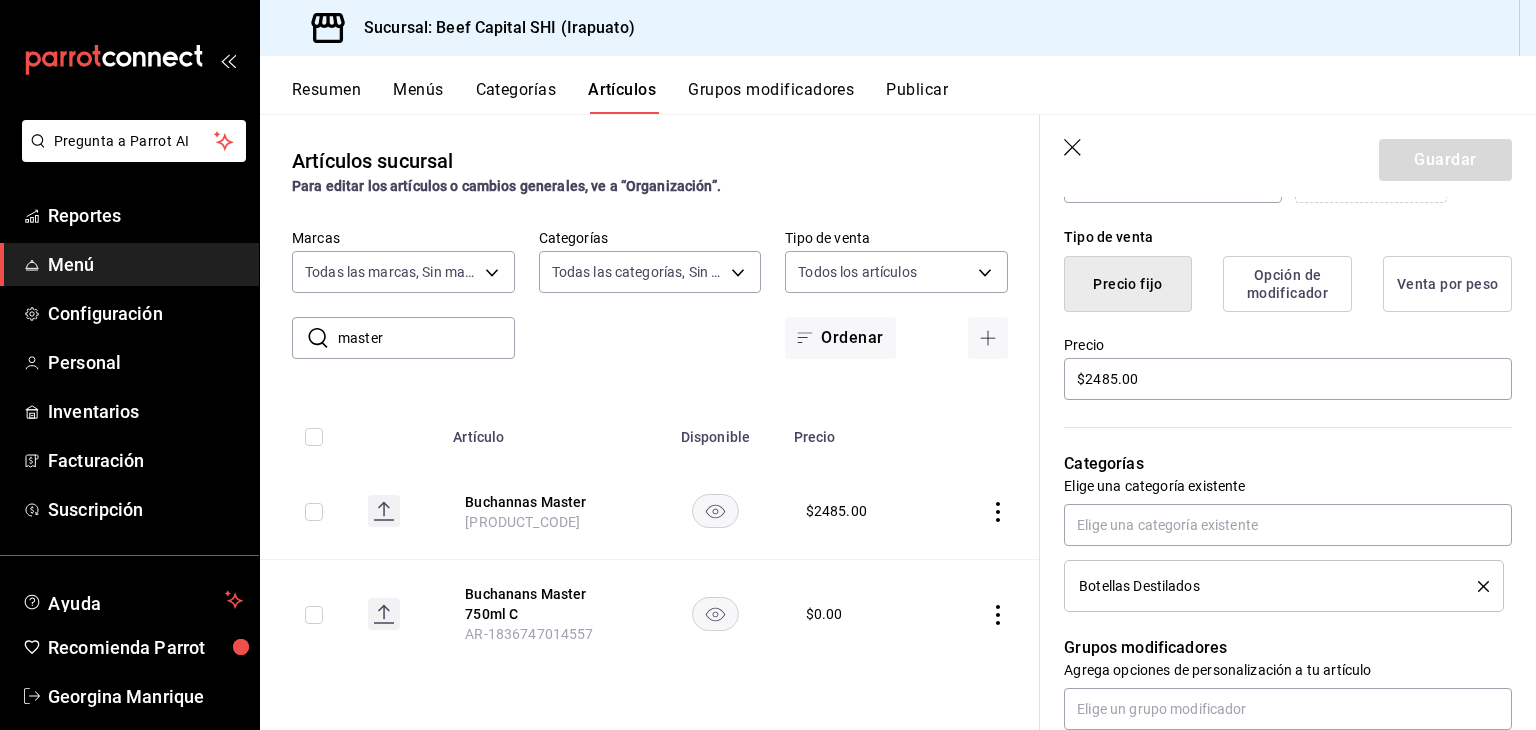 scroll, scrollTop: 500, scrollLeft: 0, axis: vertical 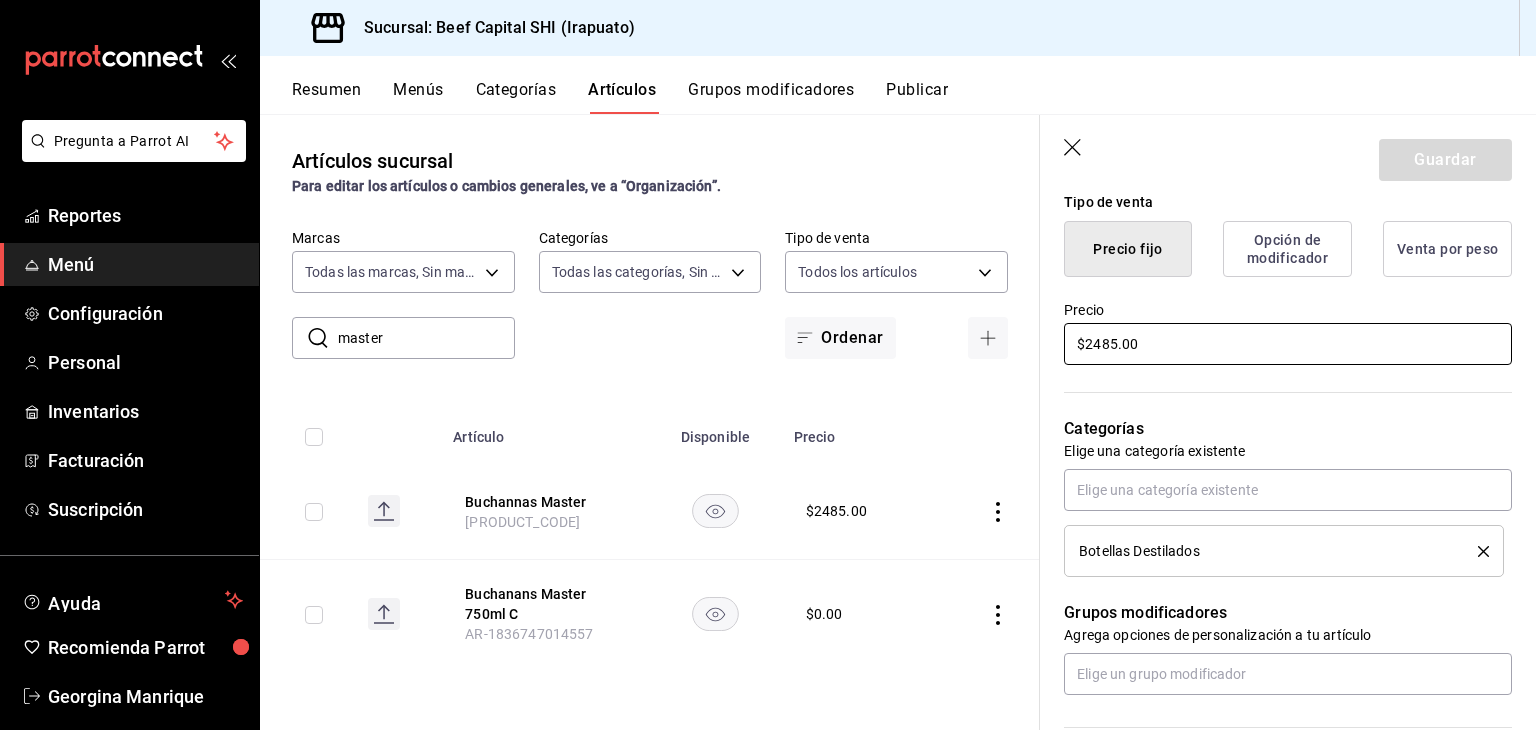 click on "$2485.00" at bounding box center [1288, 344] 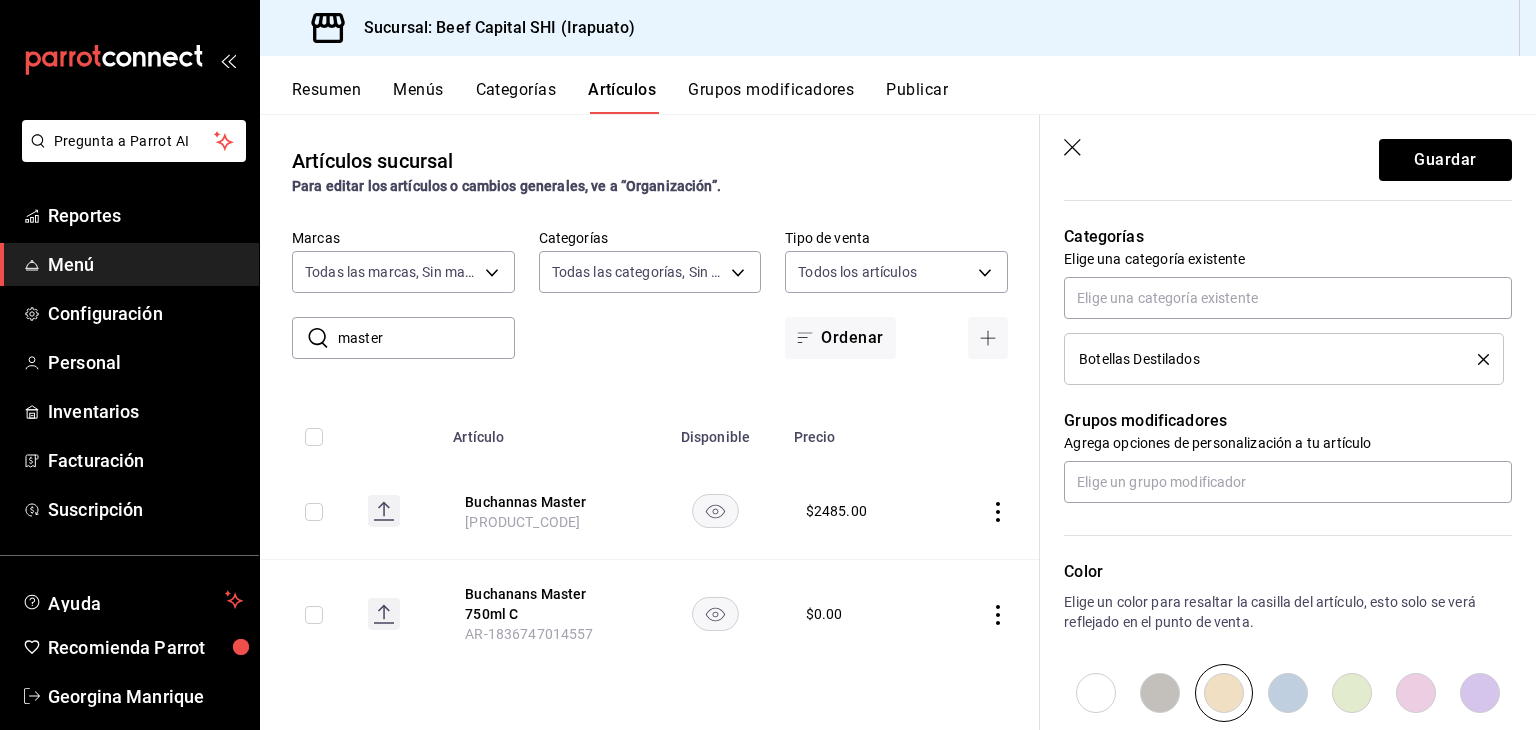 scroll, scrollTop: 700, scrollLeft: 0, axis: vertical 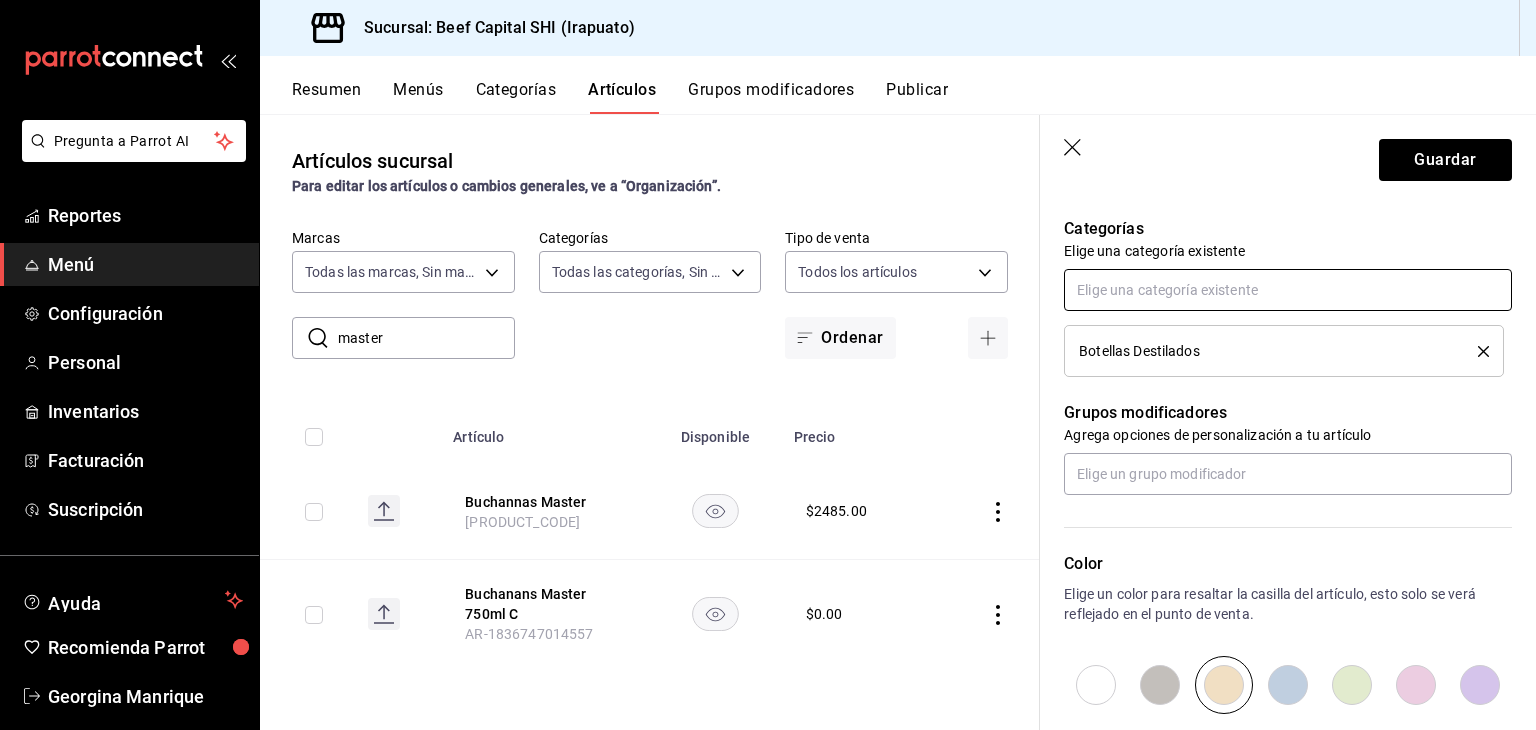 type on "$0.00" 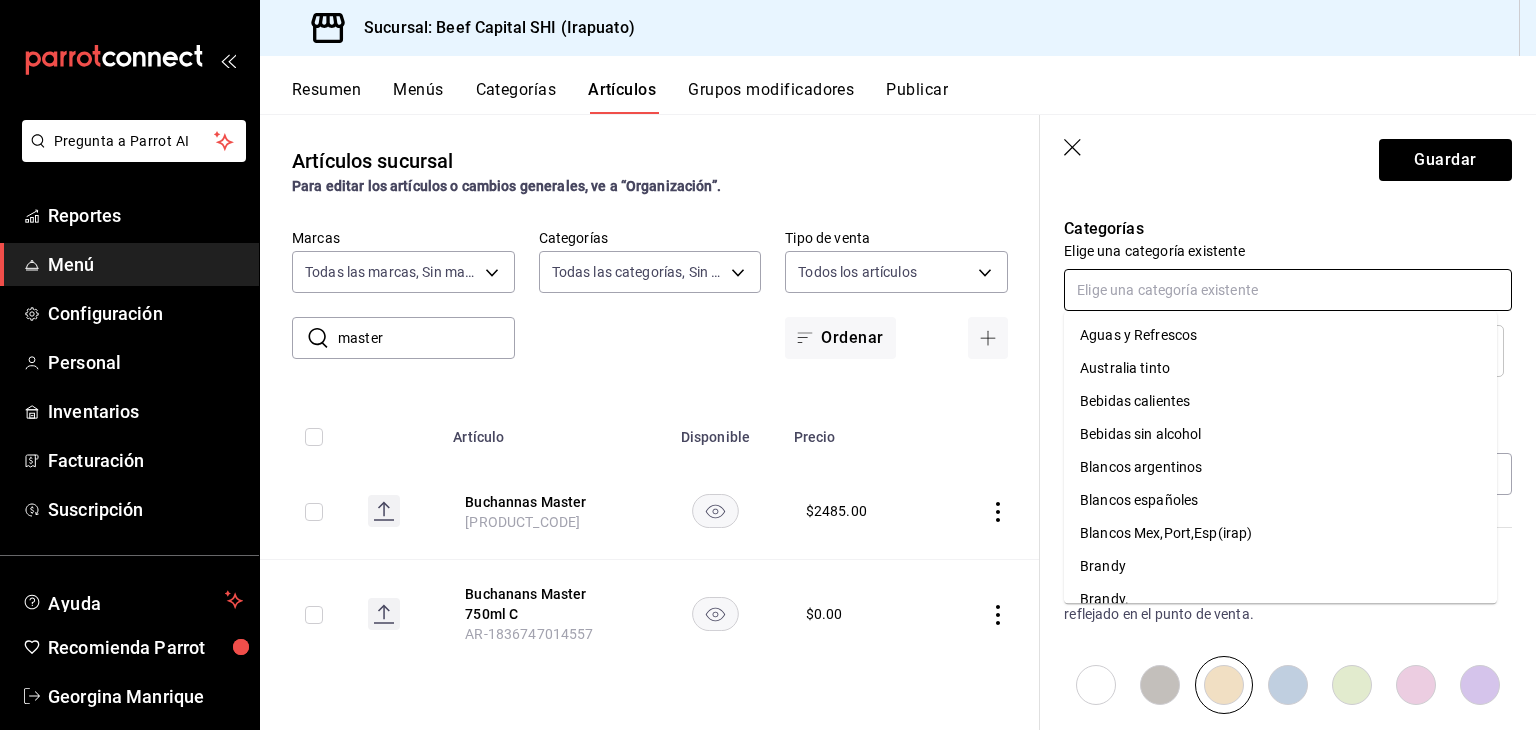 click at bounding box center (1288, 290) 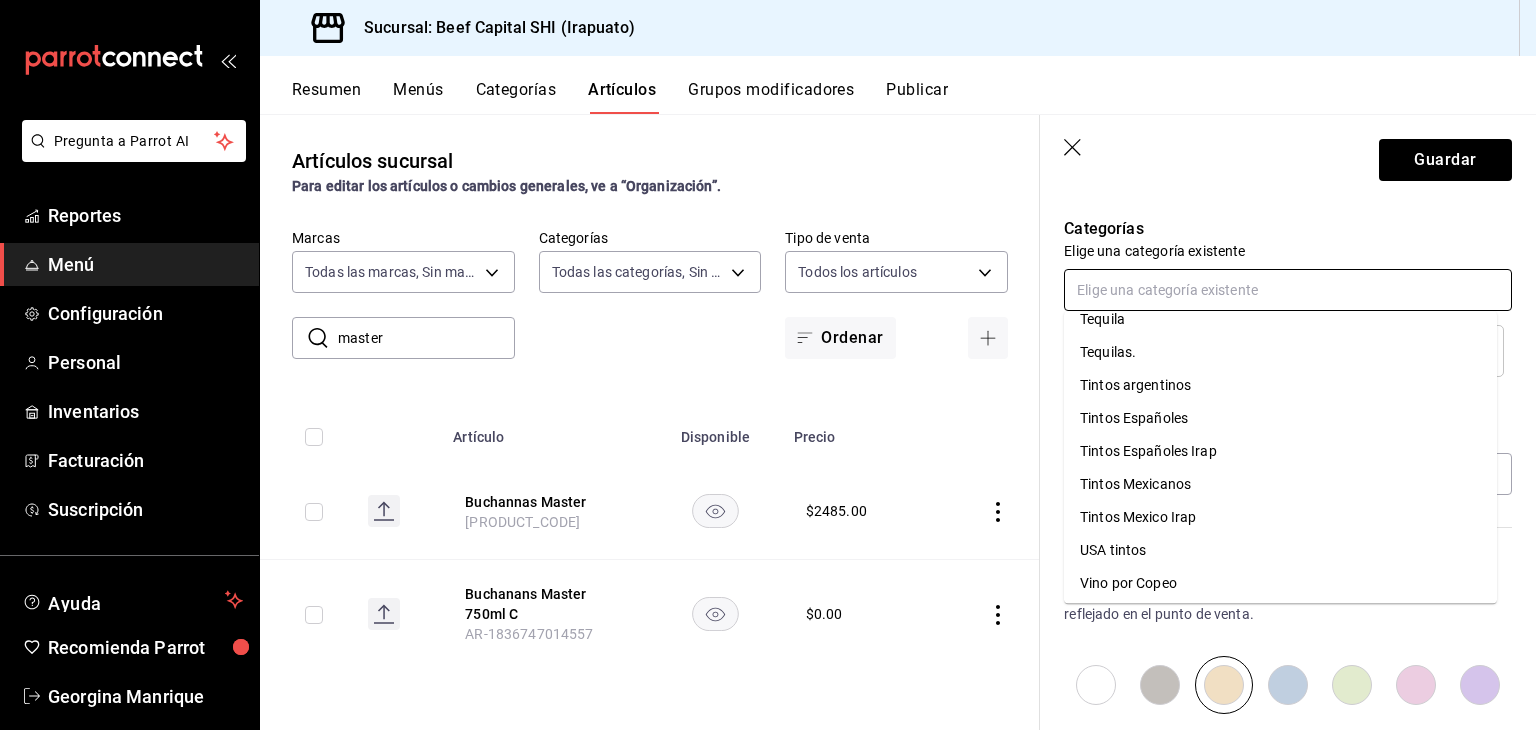 scroll, scrollTop: 1770, scrollLeft: 0, axis: vertical 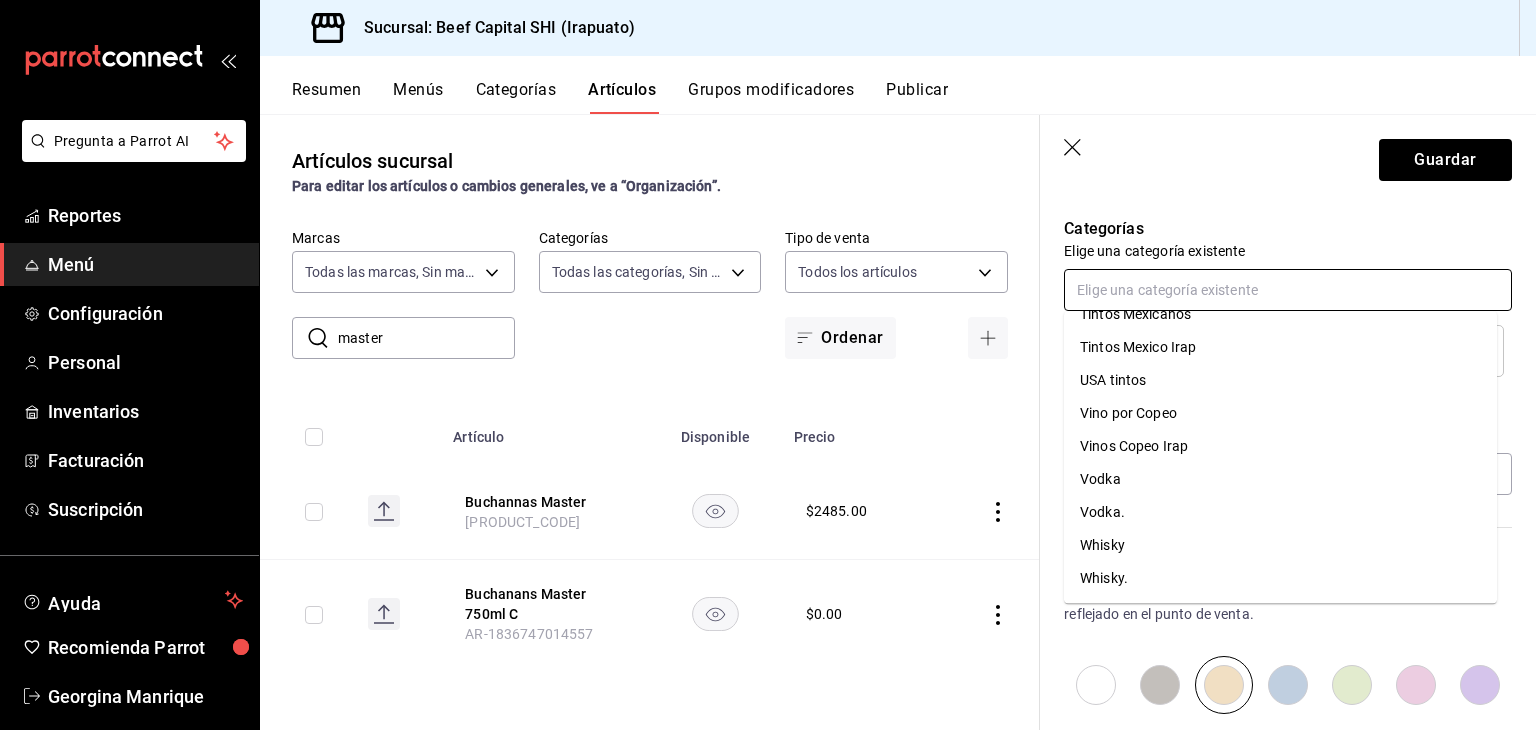 click on "Whisky." at bounding box center [1280, 578] 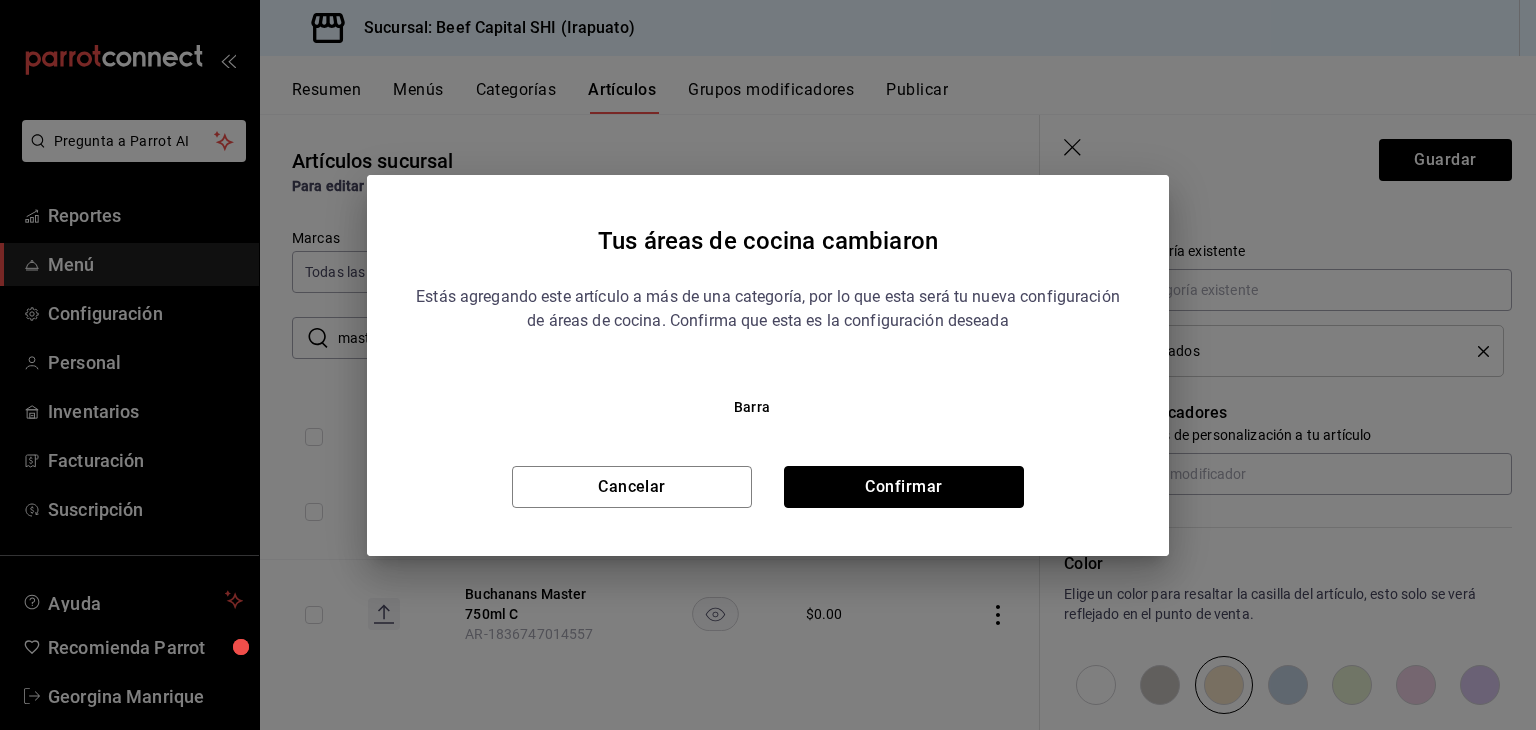 click on "Confirmar" at bounding box center (904, 487) 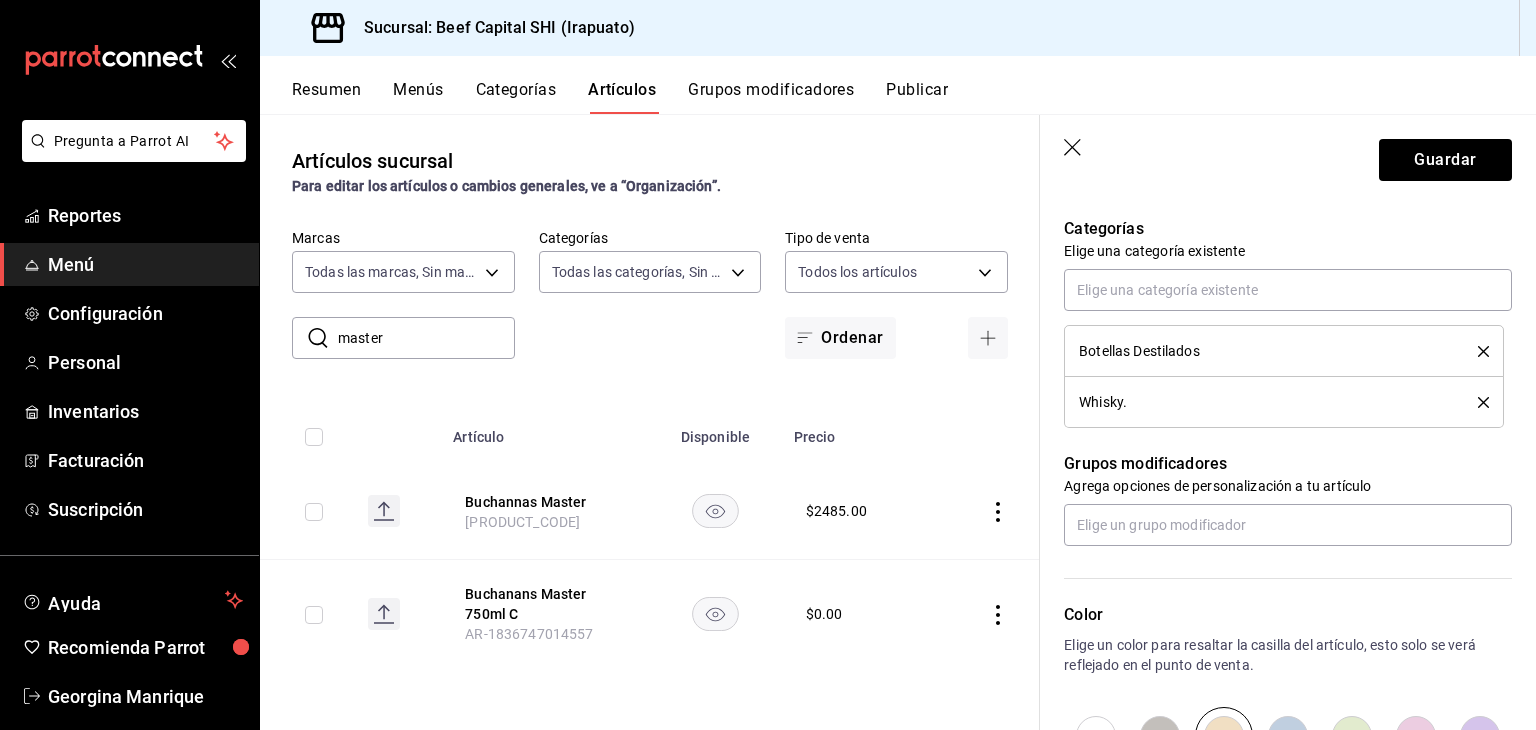 click 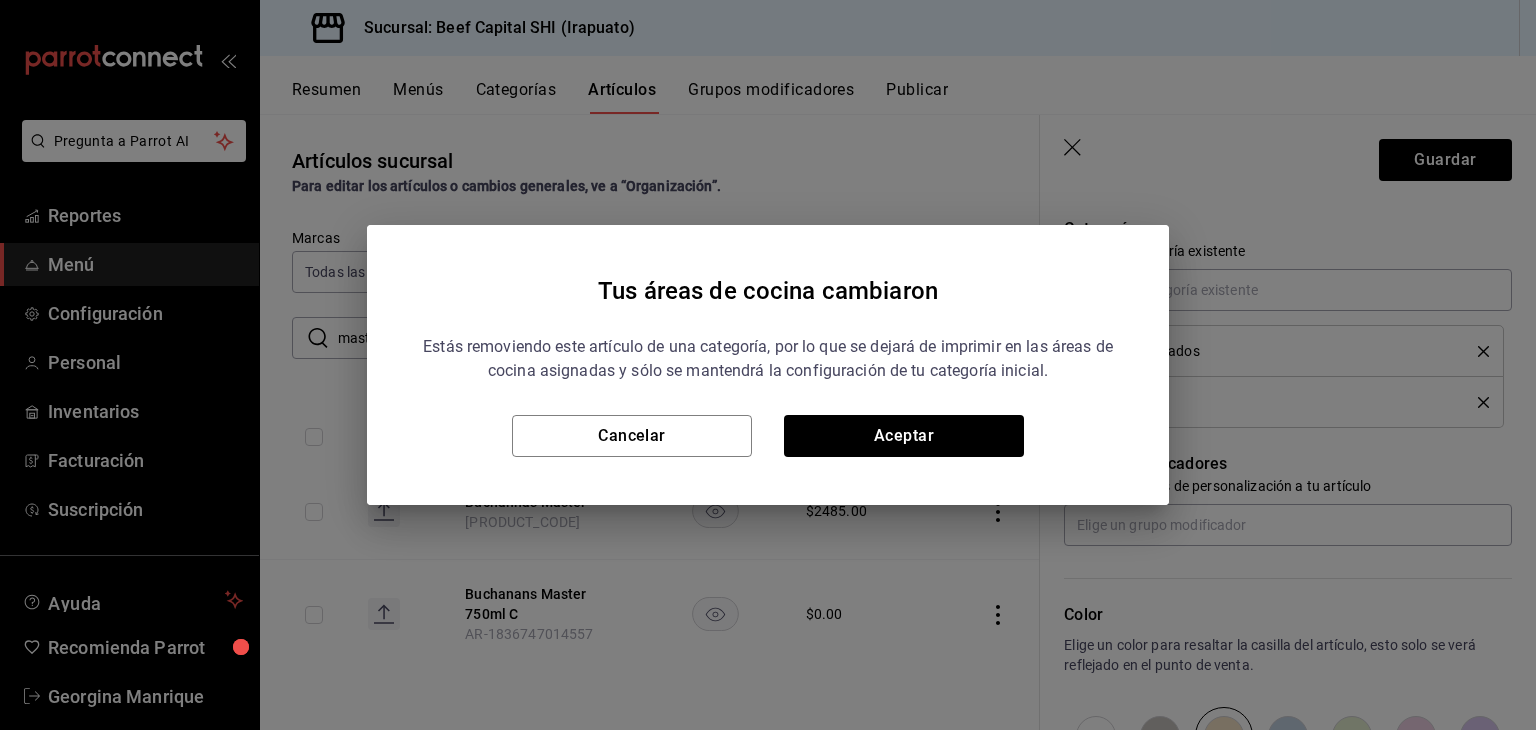 click on "Cancelar Aceptar" at bounding box center (768, 436) 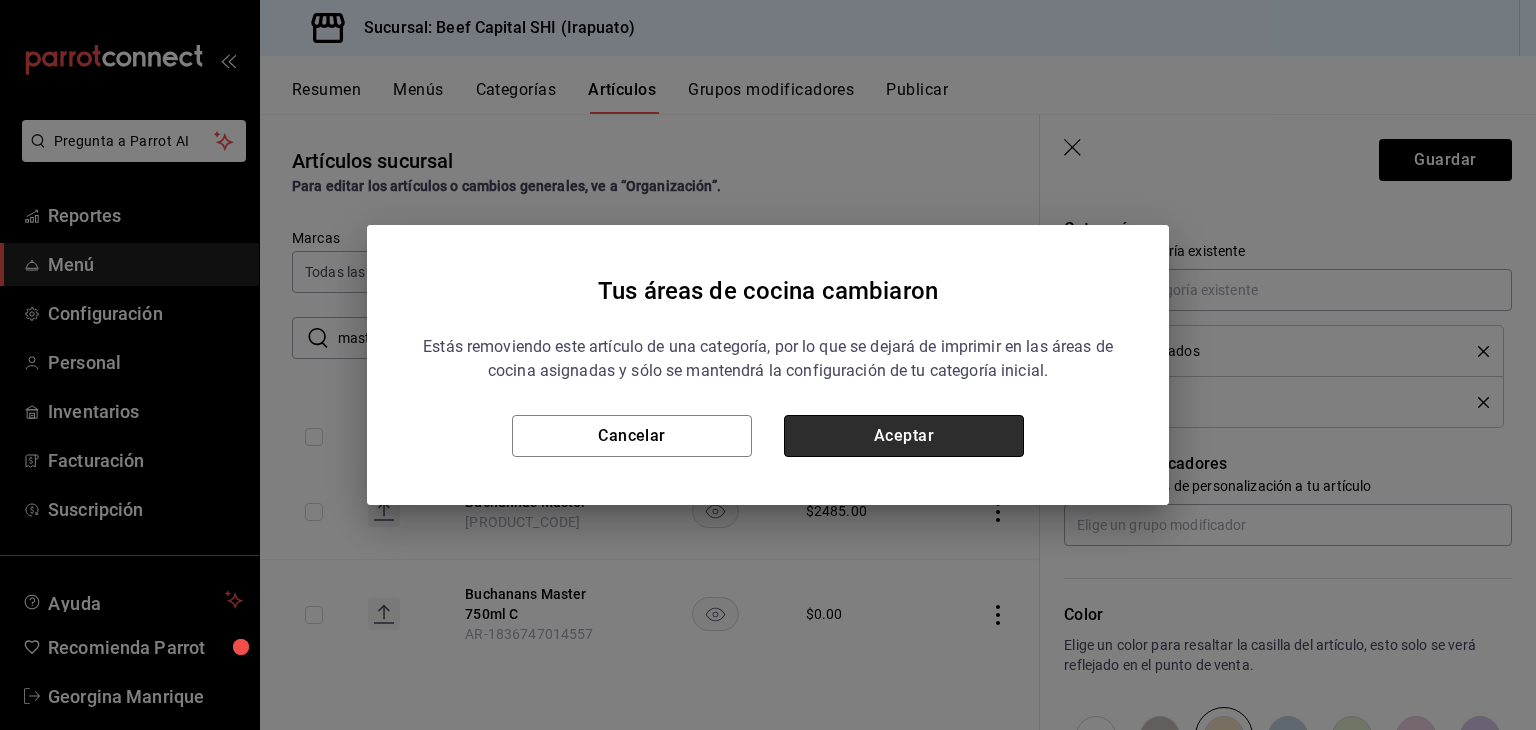 click on "Aceptar" at bounding box center [904, 436] 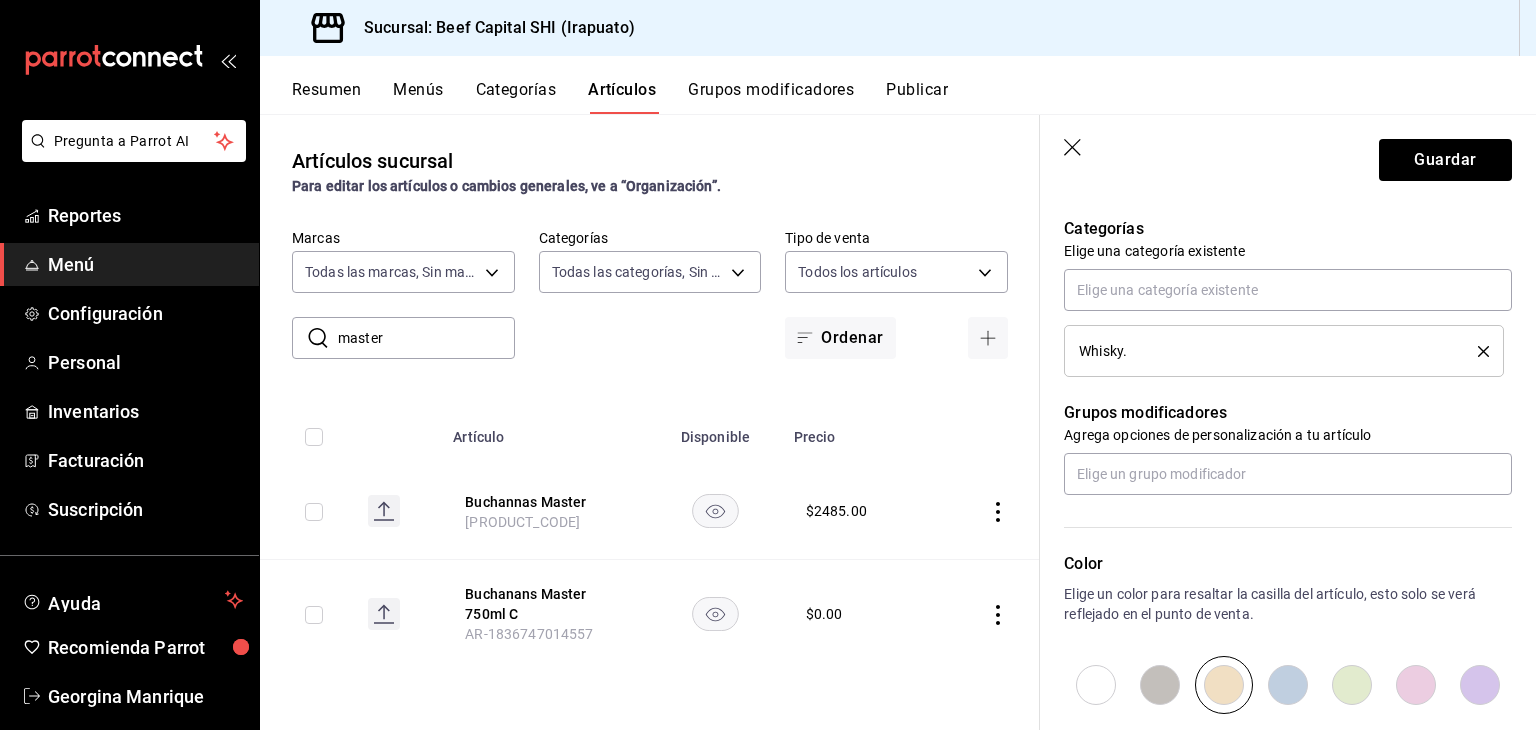 scroll, scrollTop: 734, scrollLeft: 0, axis: vertical 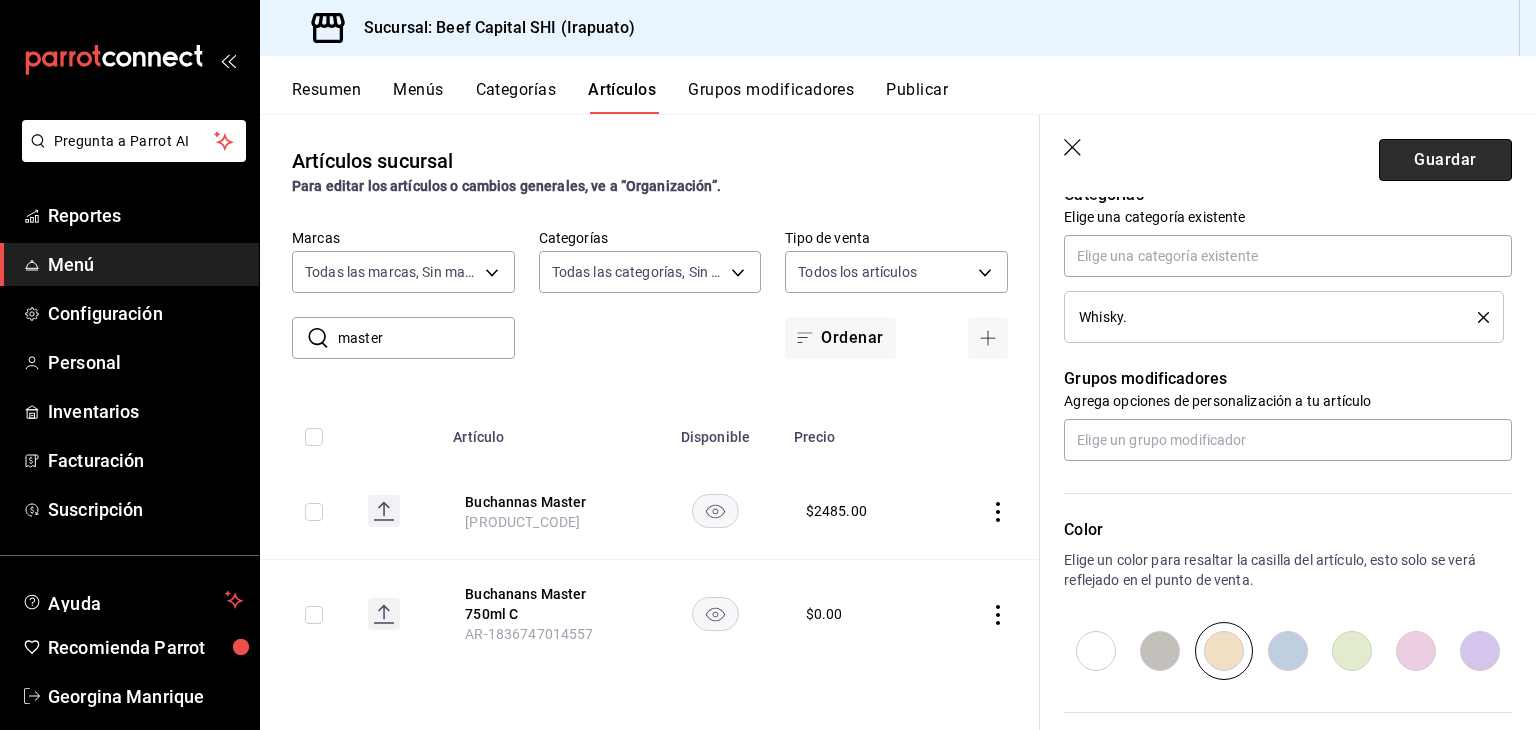 click on "Guardar" at bounding box center (1445, 160) 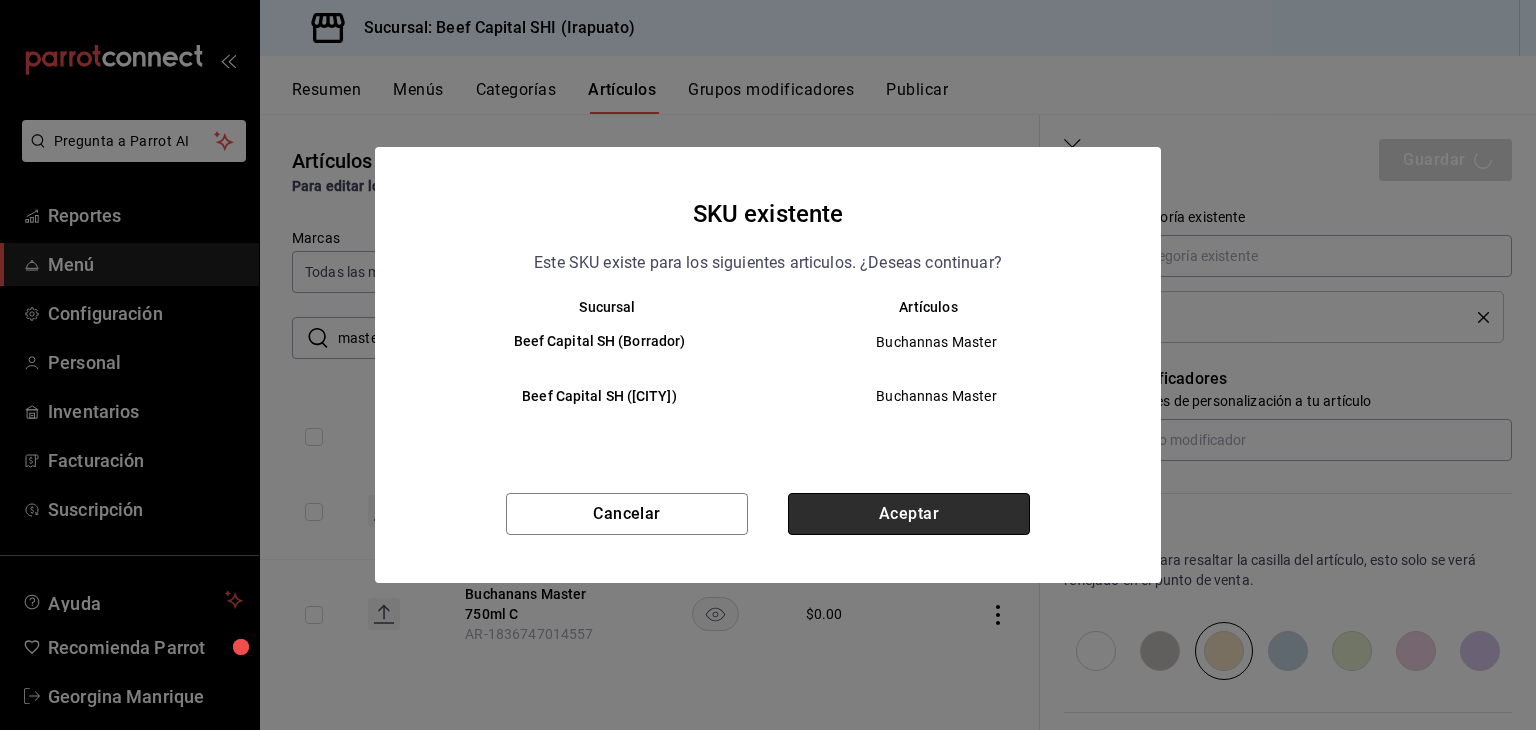 click on "Aceptar" at bounding box center (909, 514) 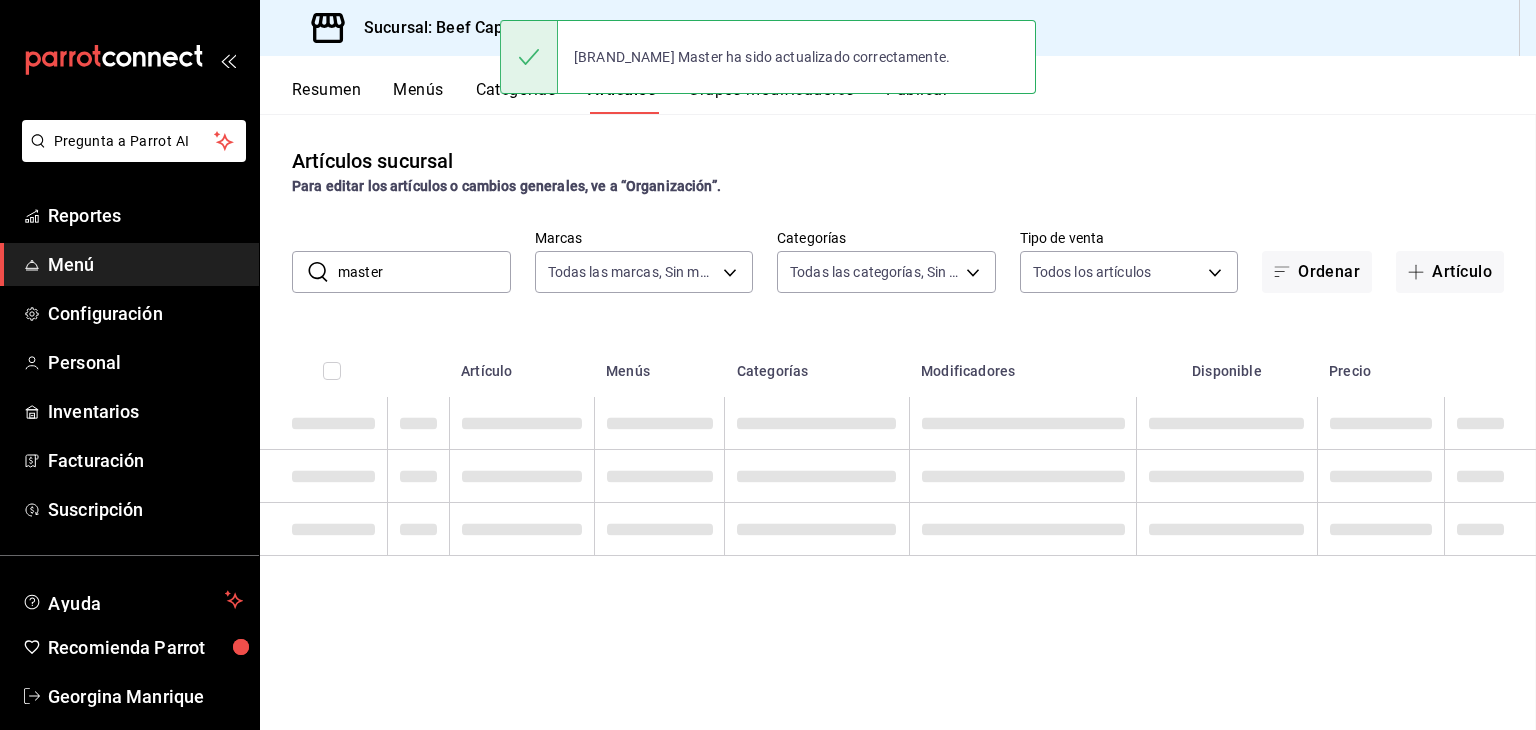 scroll, scrollTop: 0, scrollLeft: 0, axis: both 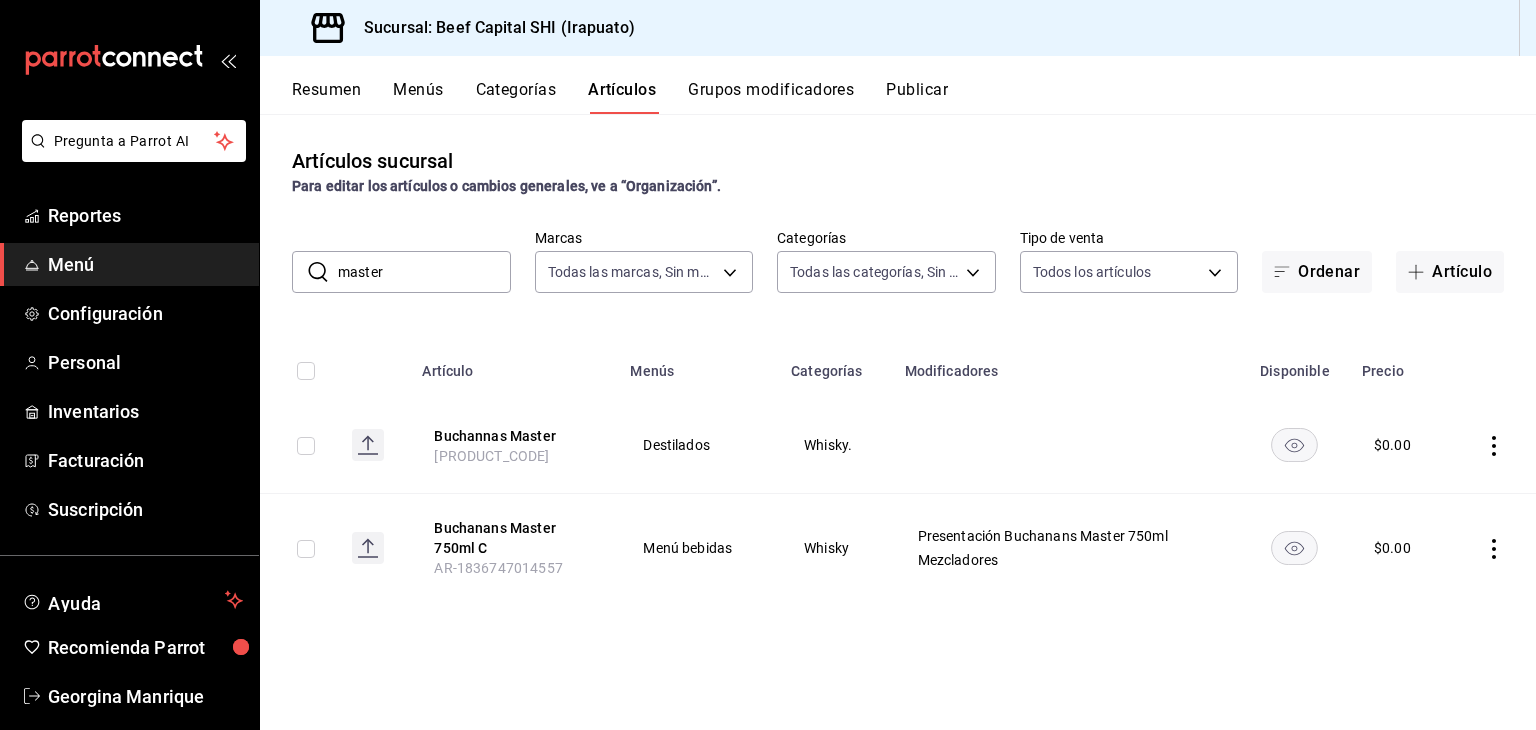 click on "Grupos modificadores" at bounding box center [771, 97] 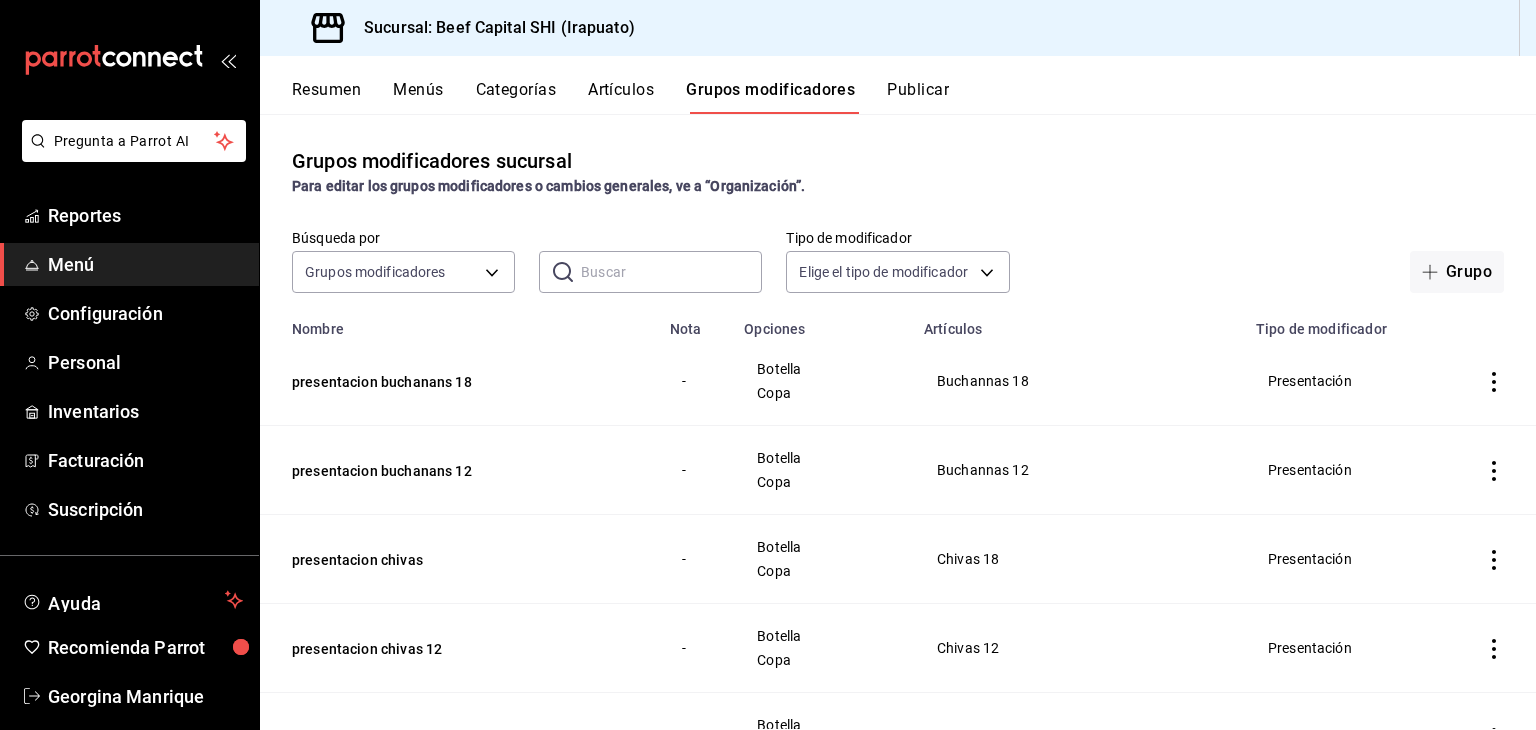 click at bounding box center (671, 272) 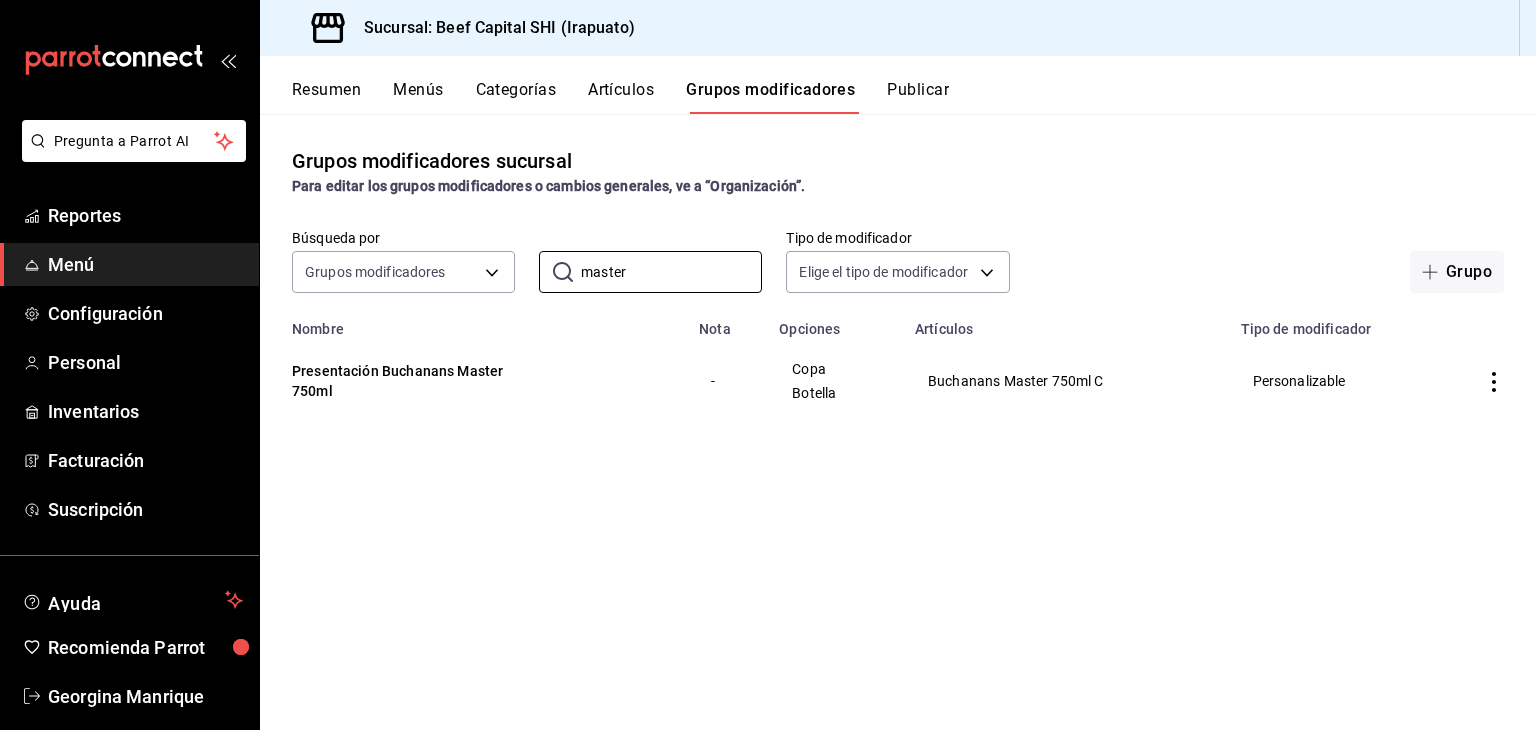 type on "master" 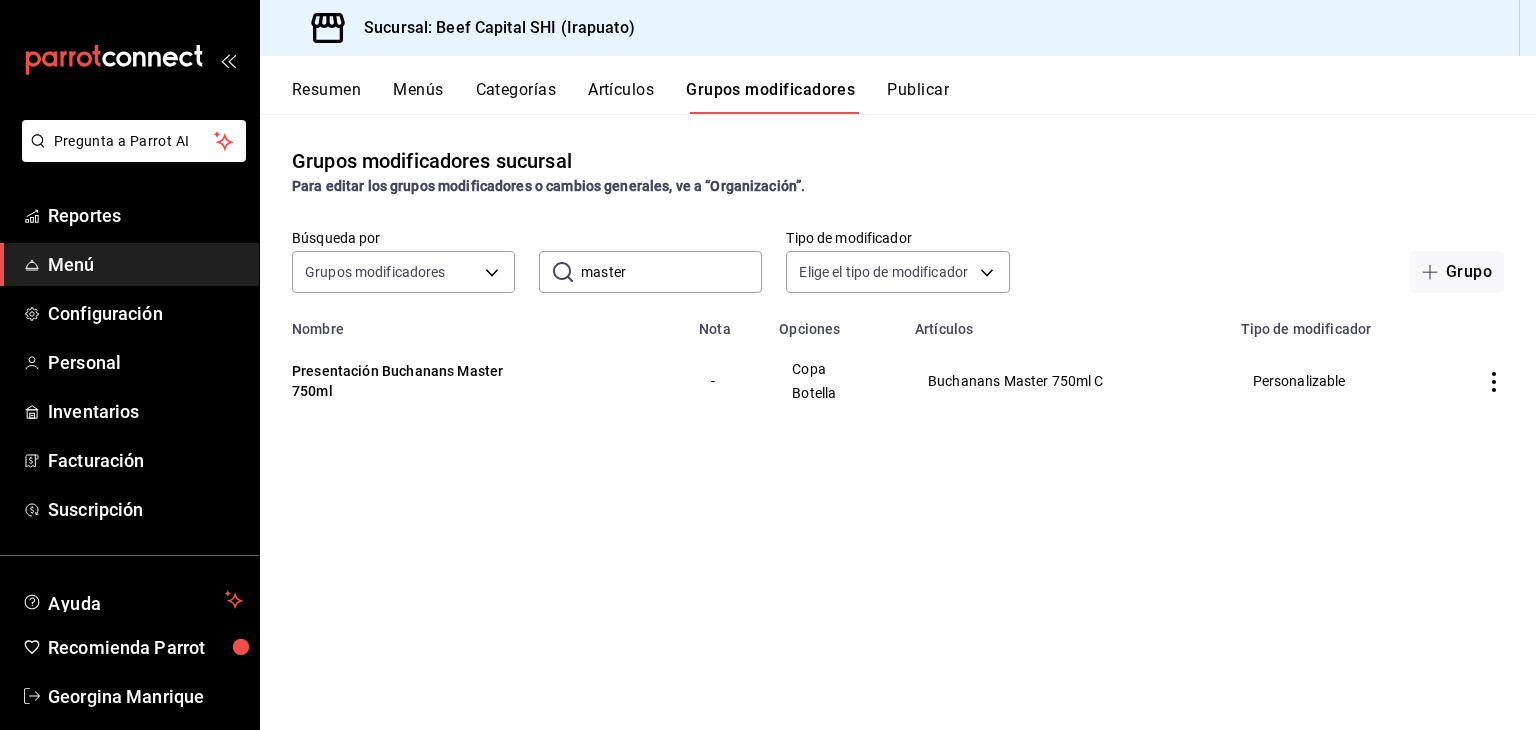 click on "Artículos" at bounding box center (621, 97) 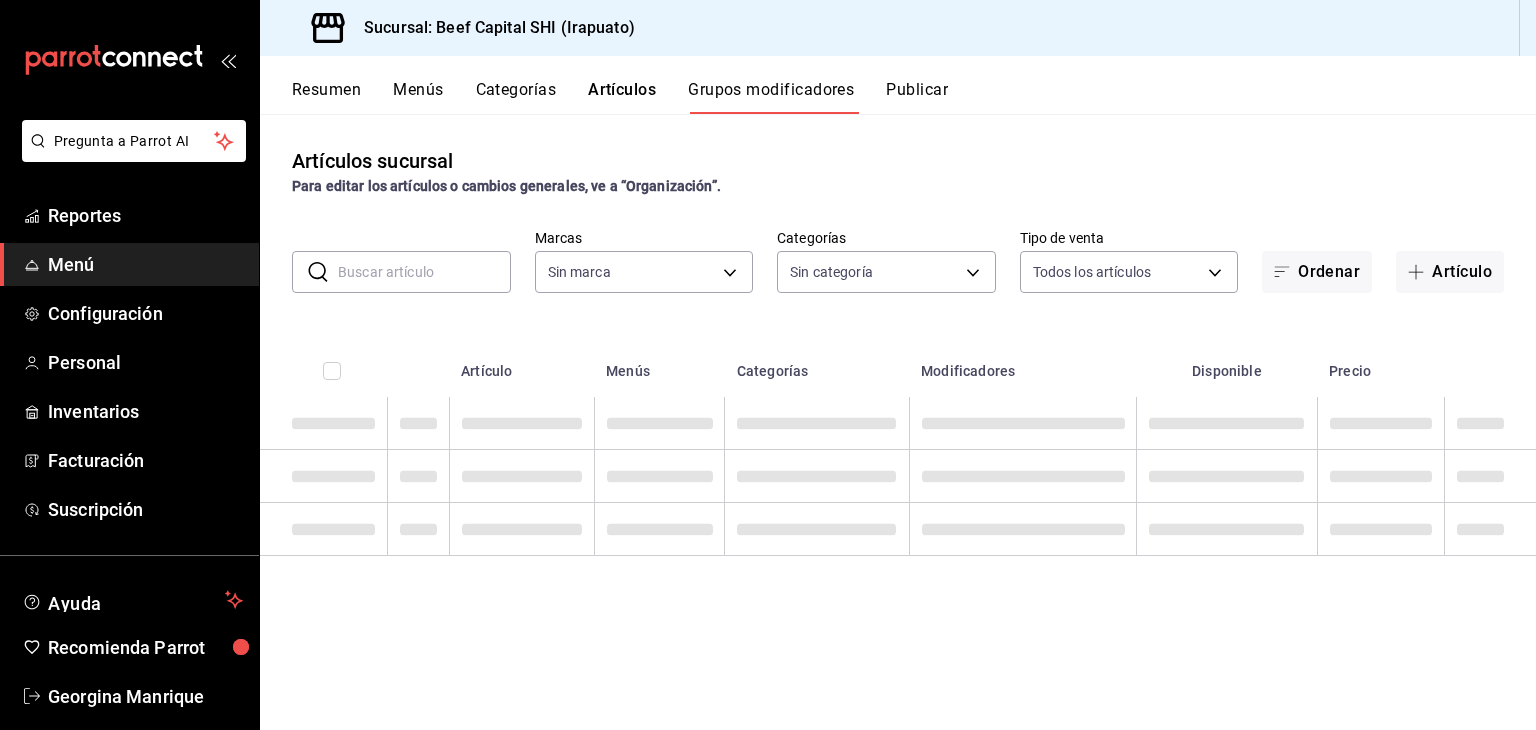 type on "605647f7-5ddc-403a-84da-aa3c8a25865f" 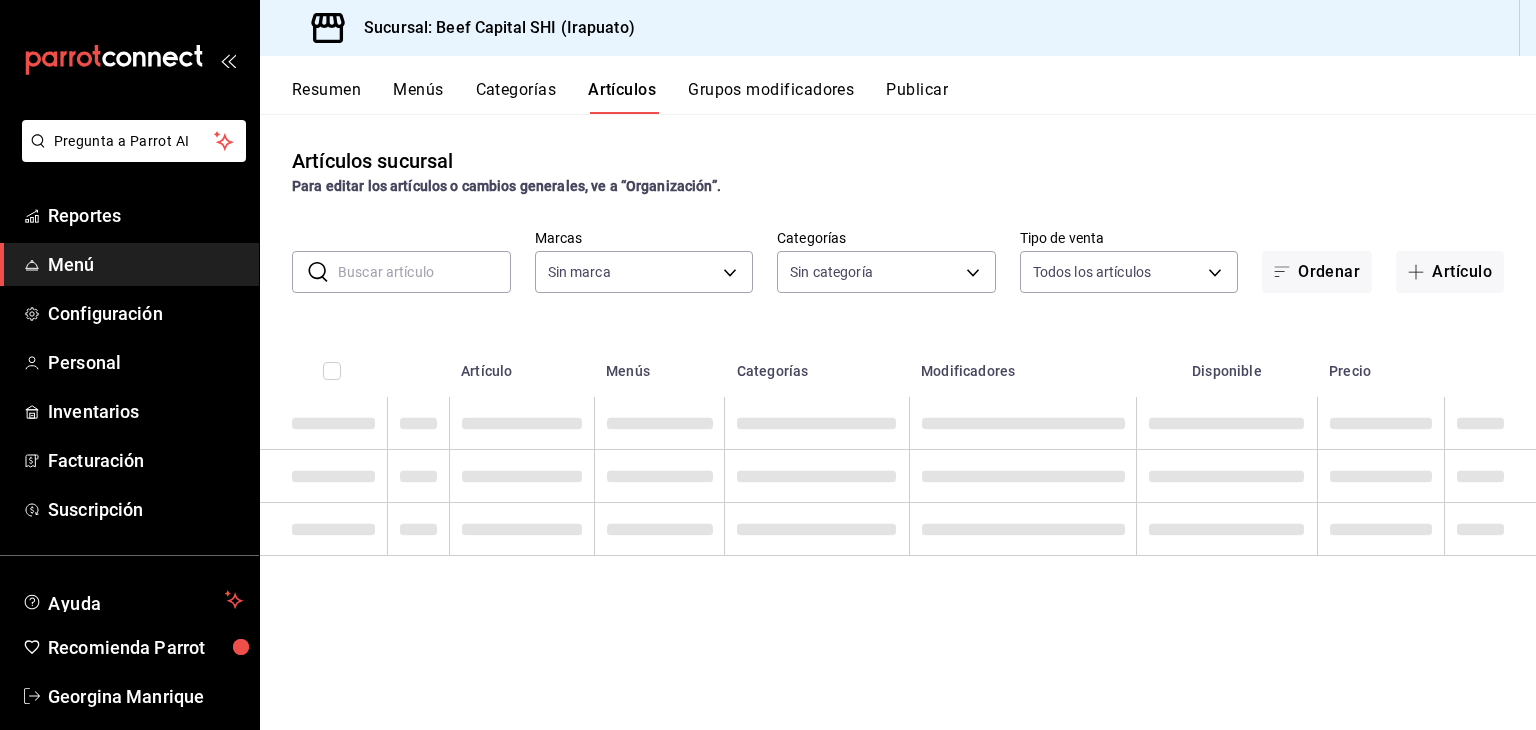 type 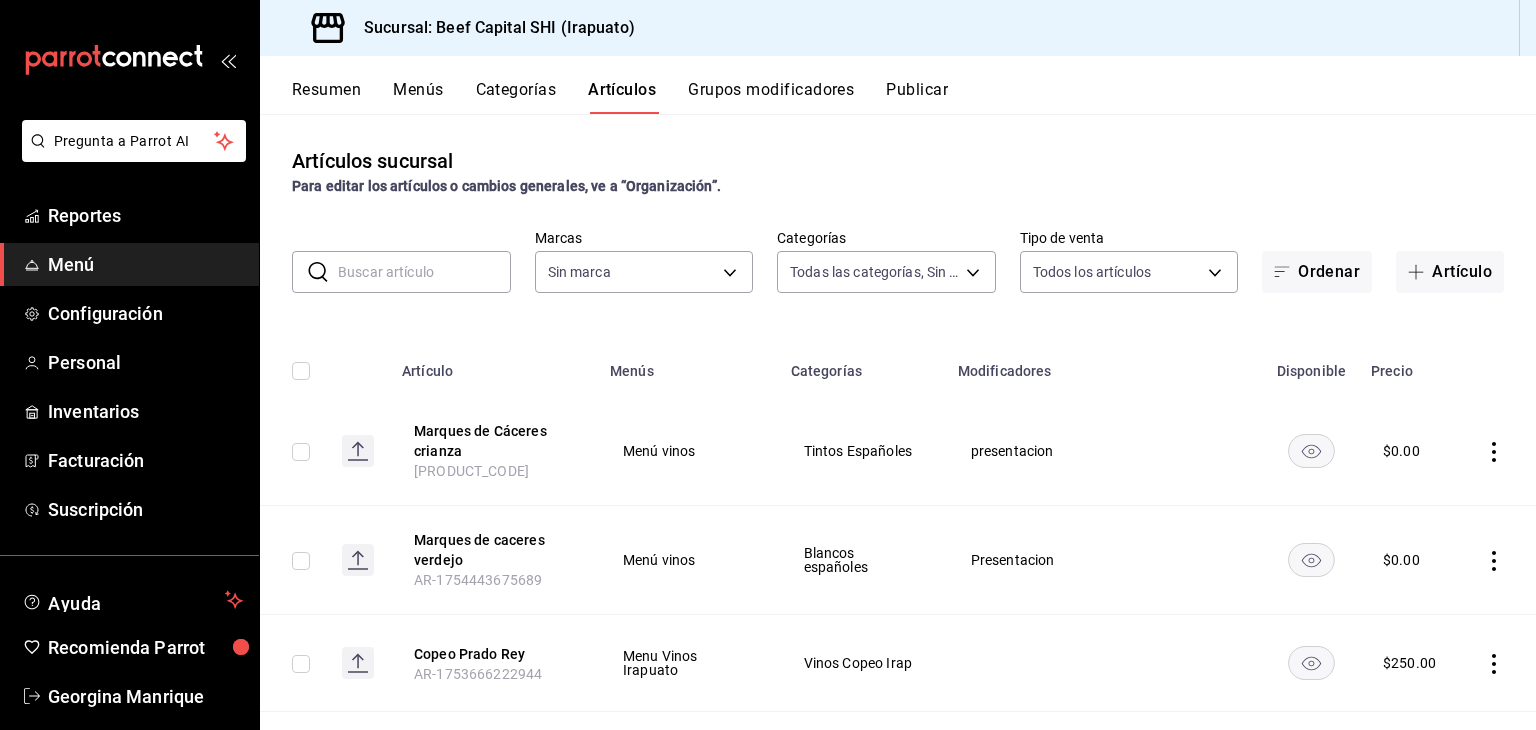 type on "19d1c6a5-4e01-4bbd-af12-f5acee8fbe0d,5710f986-51b4-43bd-8c79-b655f055f127,add07562-8d05-4785-a2e5-d563d7824e6a,2310d169-38da-49f4-afae-9baf331824d4,3e34bff9-4dd6-44dd-a81f-1b0079b8d960,c1b39be9-fc16-435a-bed4-7914f0f9ecf4,5accff15-a2b6-450e-933b-21f2d85de5fa,746b9459-d29d-4144-b0b2-31e451dece40,bd086e43-5b7e-4af3-bcd2-5e4de1799ad8,5aaa2e03-870a-4139-a5ee-c0adf652e721,b9d03865-b415-493f-a2ea-e4353c441588,3c7d2ad2-1d43-4c0a-865e-ca5f70957830,f23f0945-c331-47c3-a78d-c8adfdb22f29,70fc7f8b-7193-4205-9978-c70e370b88ec,15fc0098-a8a6-4625-ad8b-91a15c1bbf05,a2cfab74-379c-4389-8d06-b32e88edb388,c5d70b27-e86d-4c7d-a5f3-dfc541fd6873,f88518ab-b853-4dd6-aa6c-53ca66c6ccf4,8828723a-0015-47f9-bab0-107c99beb256,8ec04016-420a-44a2-b3e3-785083b6f673,318d6cbe-7b2b-4a39-a82d-239c927cd86f,48f7fb61-45c2-42d0-b0ba-021fa4206c9a,c0e257bc-c66b-4af4-bb53-edede752b9d2,13358f1b-fc32-4a6c-b044-12be6e04d9e6,03cf777b-250c-4d50-8c5f-234c926fe296,0d09ec44-93f8-4950-a2ba-8b5bbde65602,160f20af-4788-4aa6-9e10-564924ebade7,366aa65f-dcae-4592-b26..." 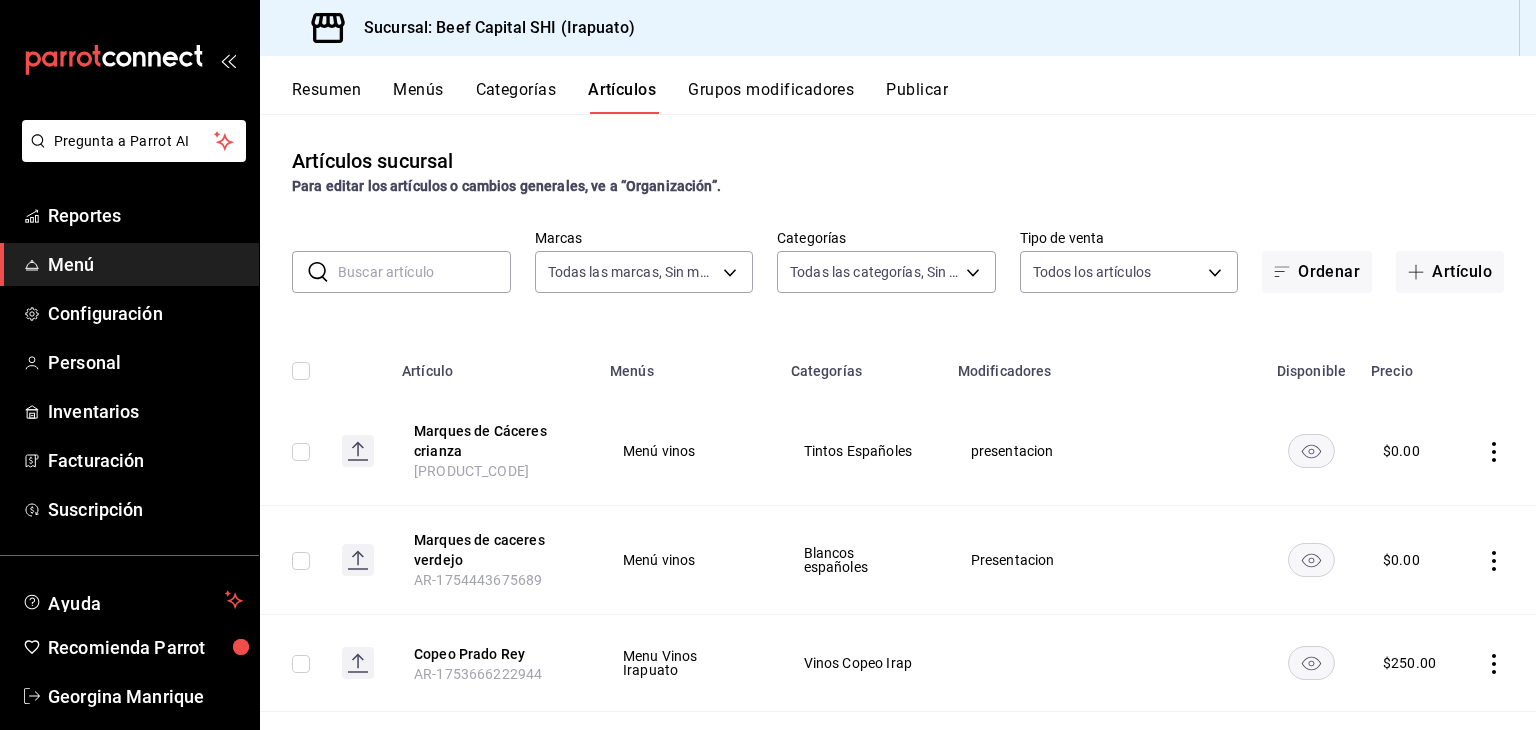 click at bounding box center (424, 272) 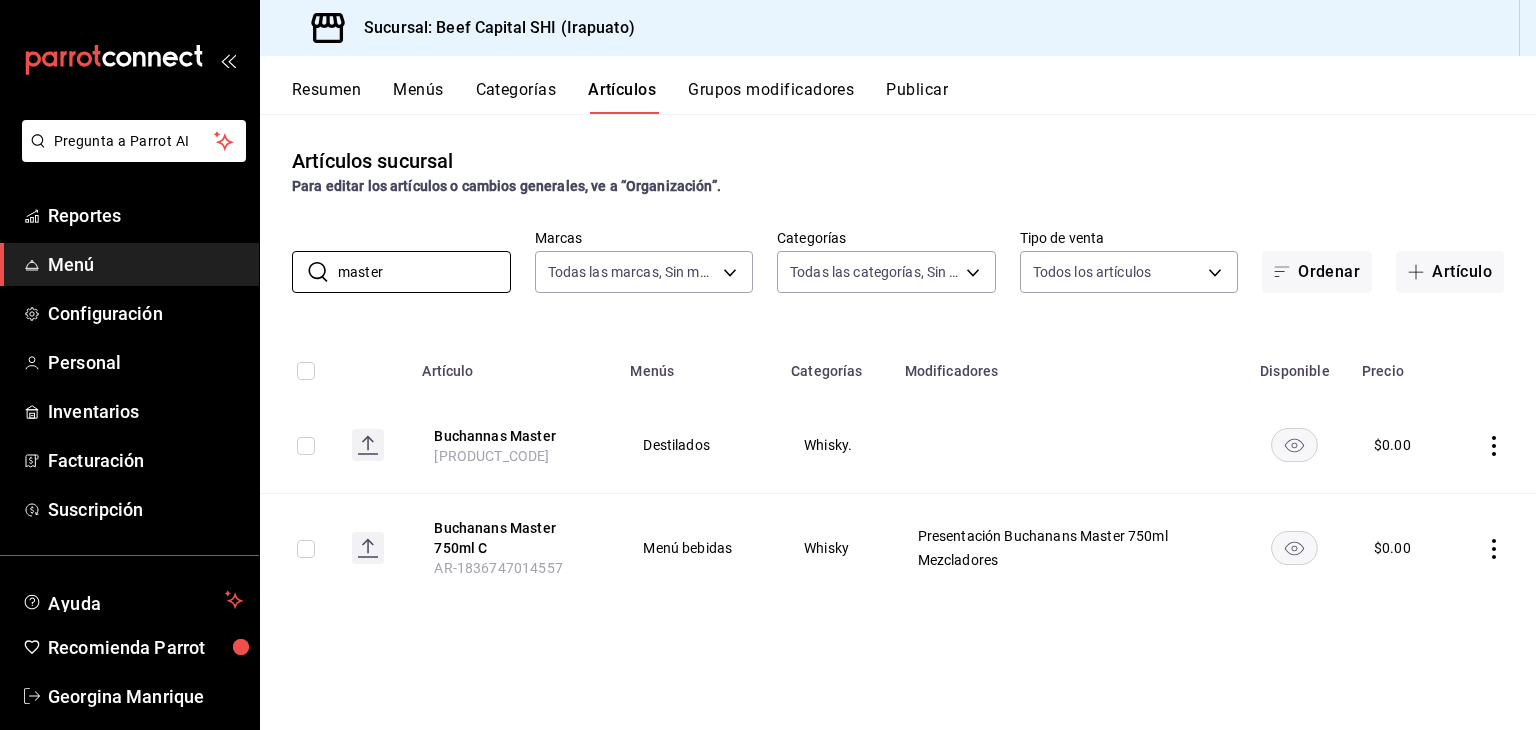 type on "master" 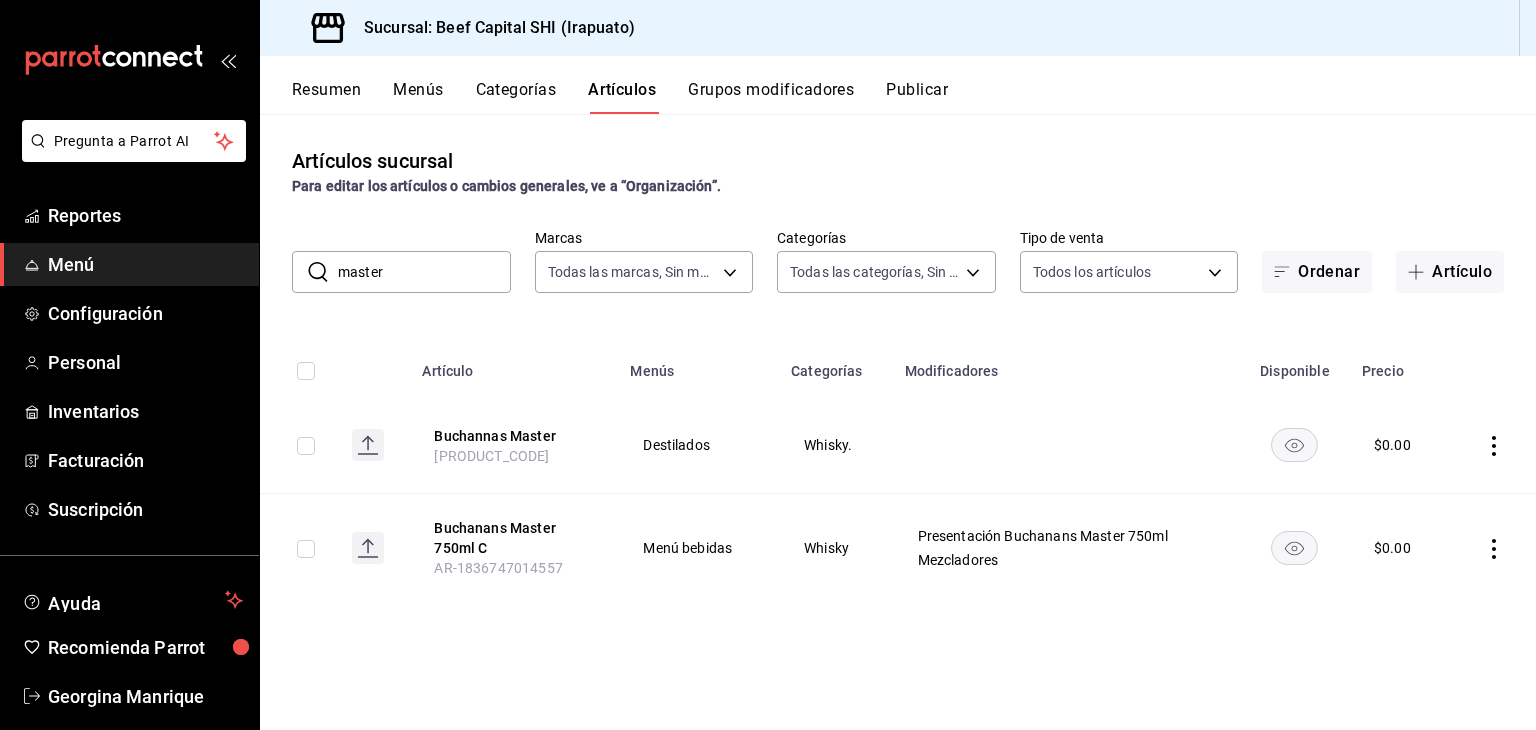 click 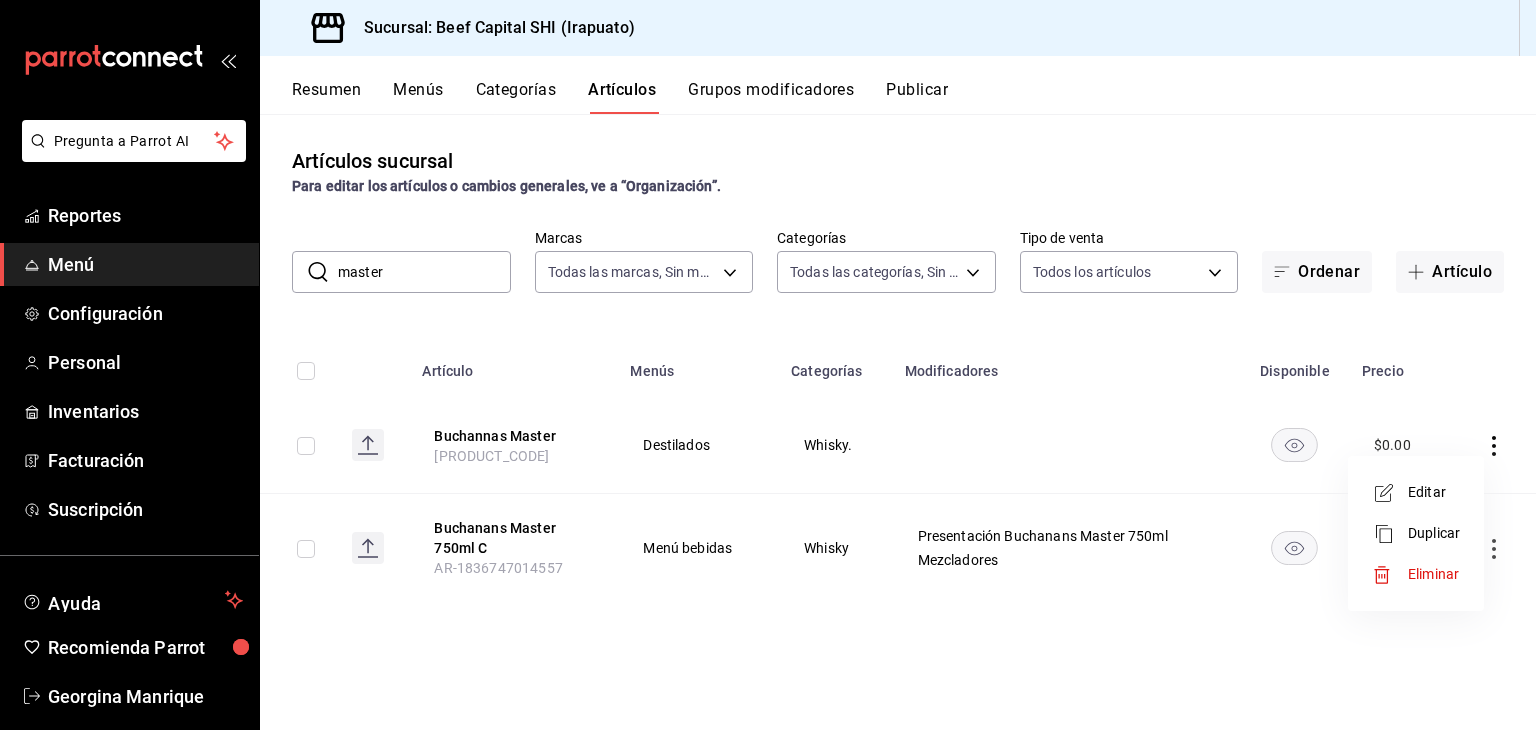 click on "Editar" at bounding box center (1434, 492) 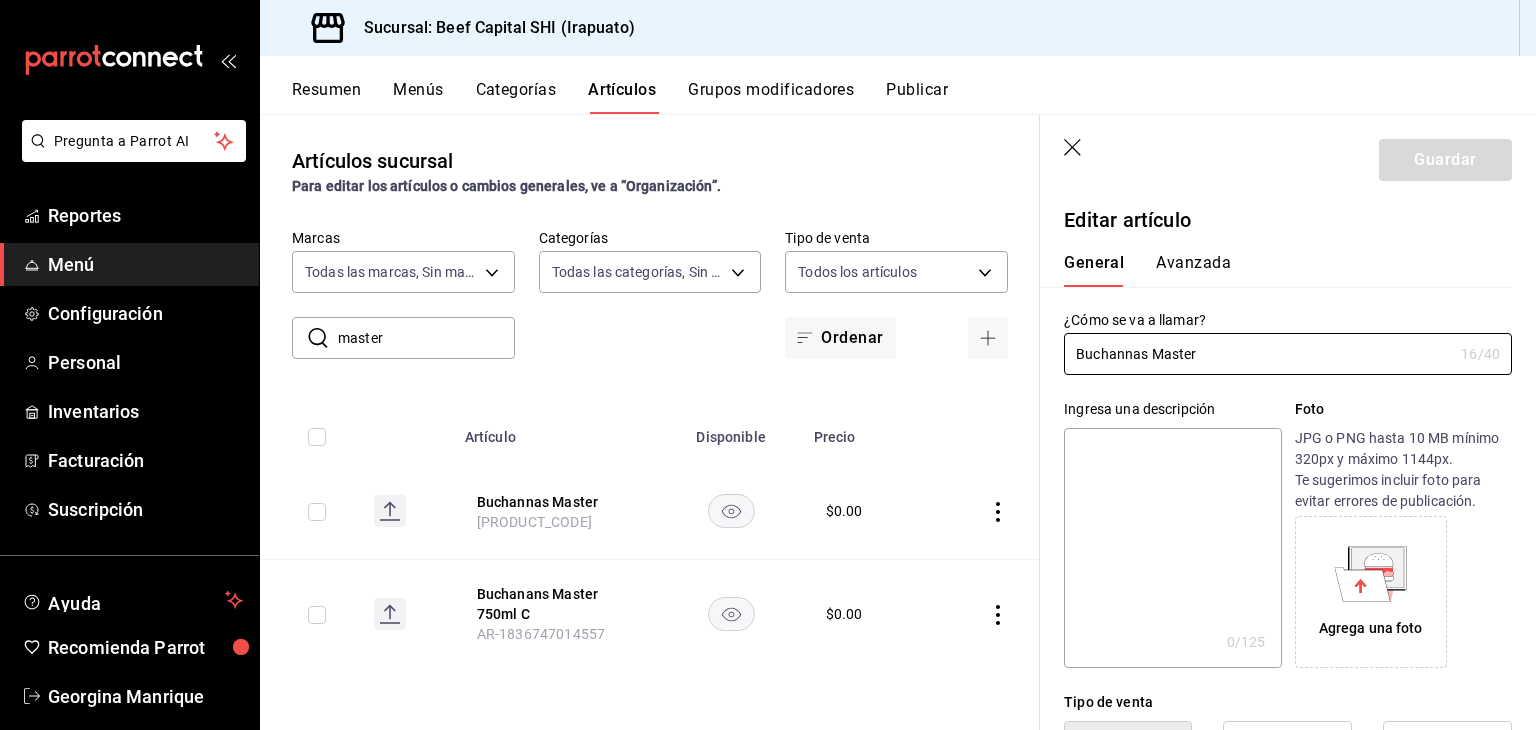 type on "$0.00" 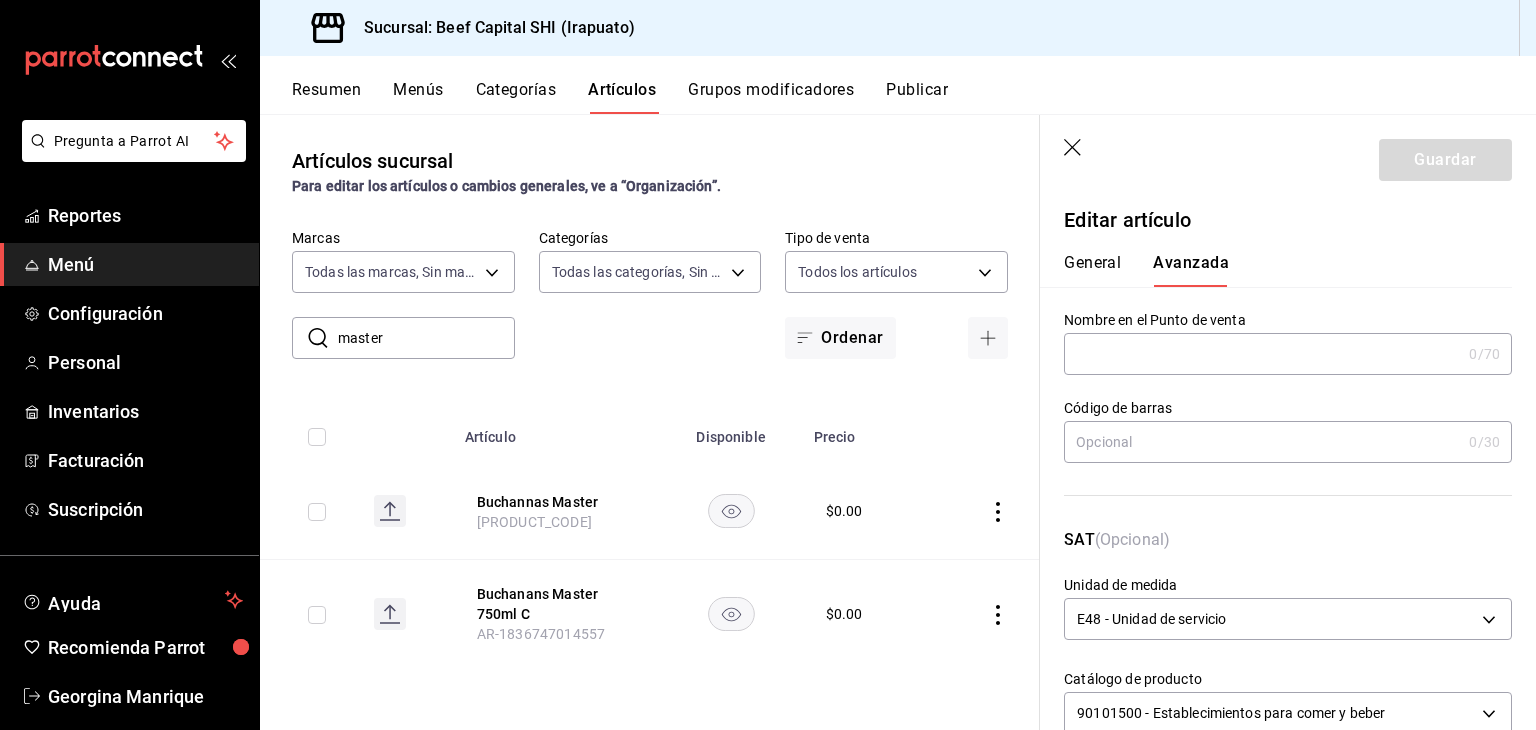 click on "General" at bounding box center [1092, 270] 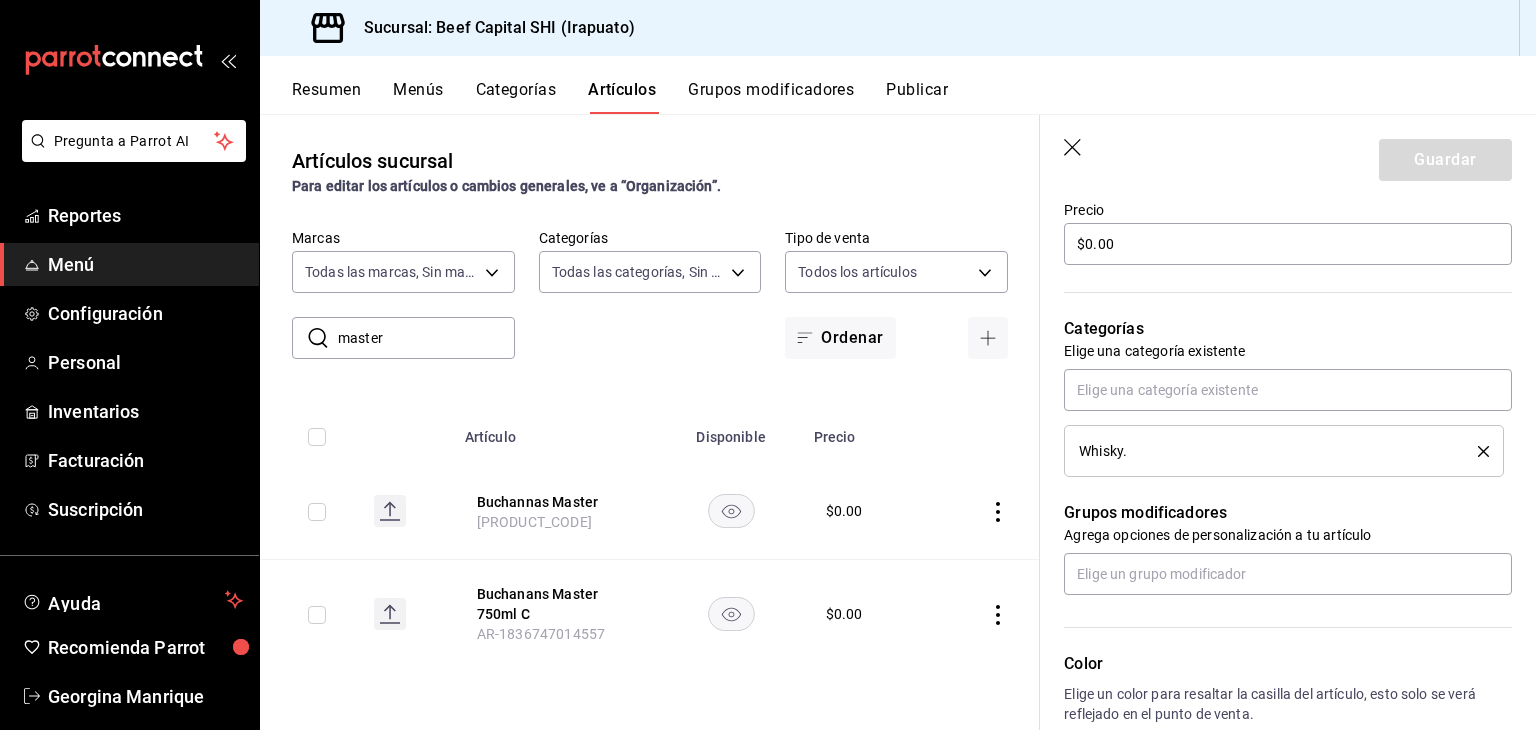 scroll, scrollTop: 700, scrollLeft: 0, axis: vertical 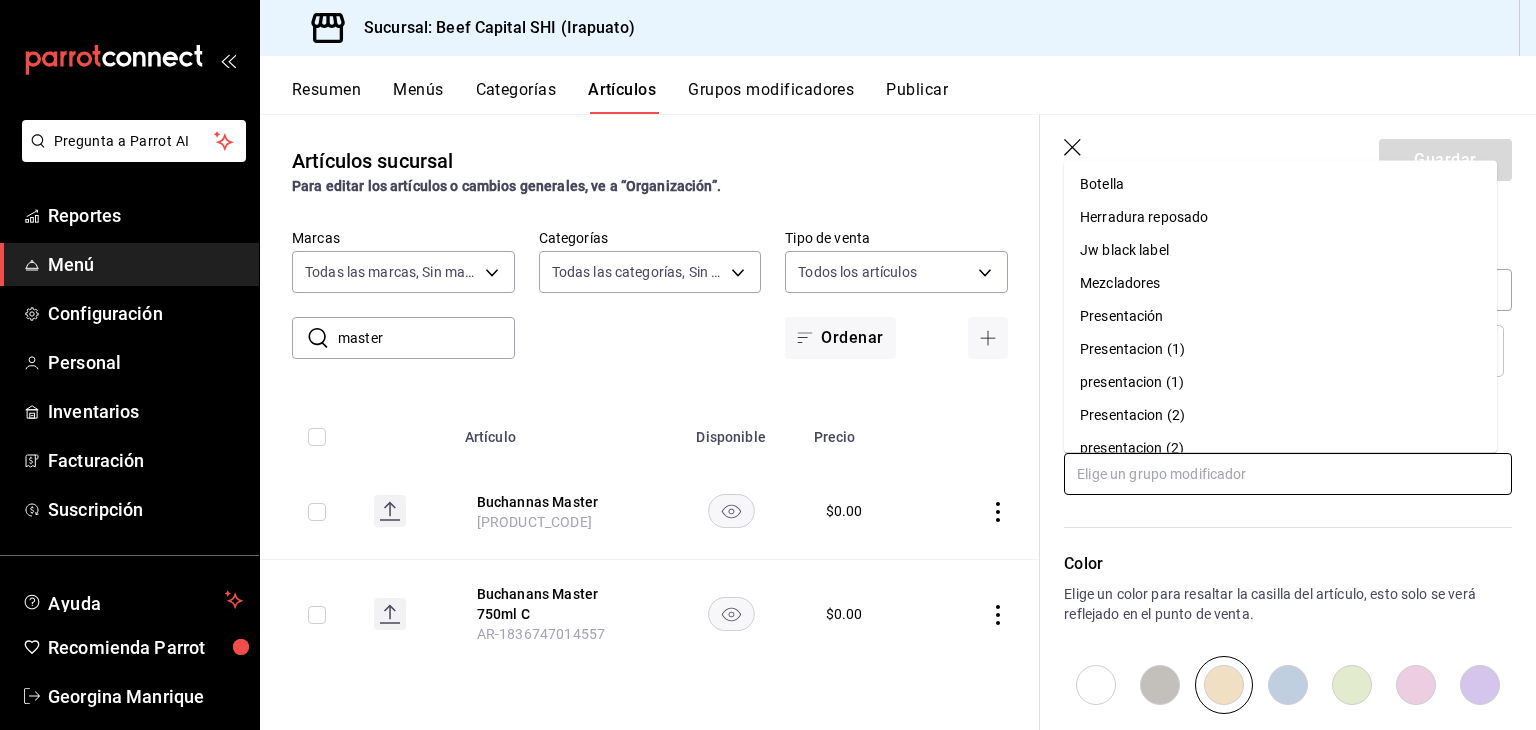 click at bounding box center [1288, 474] 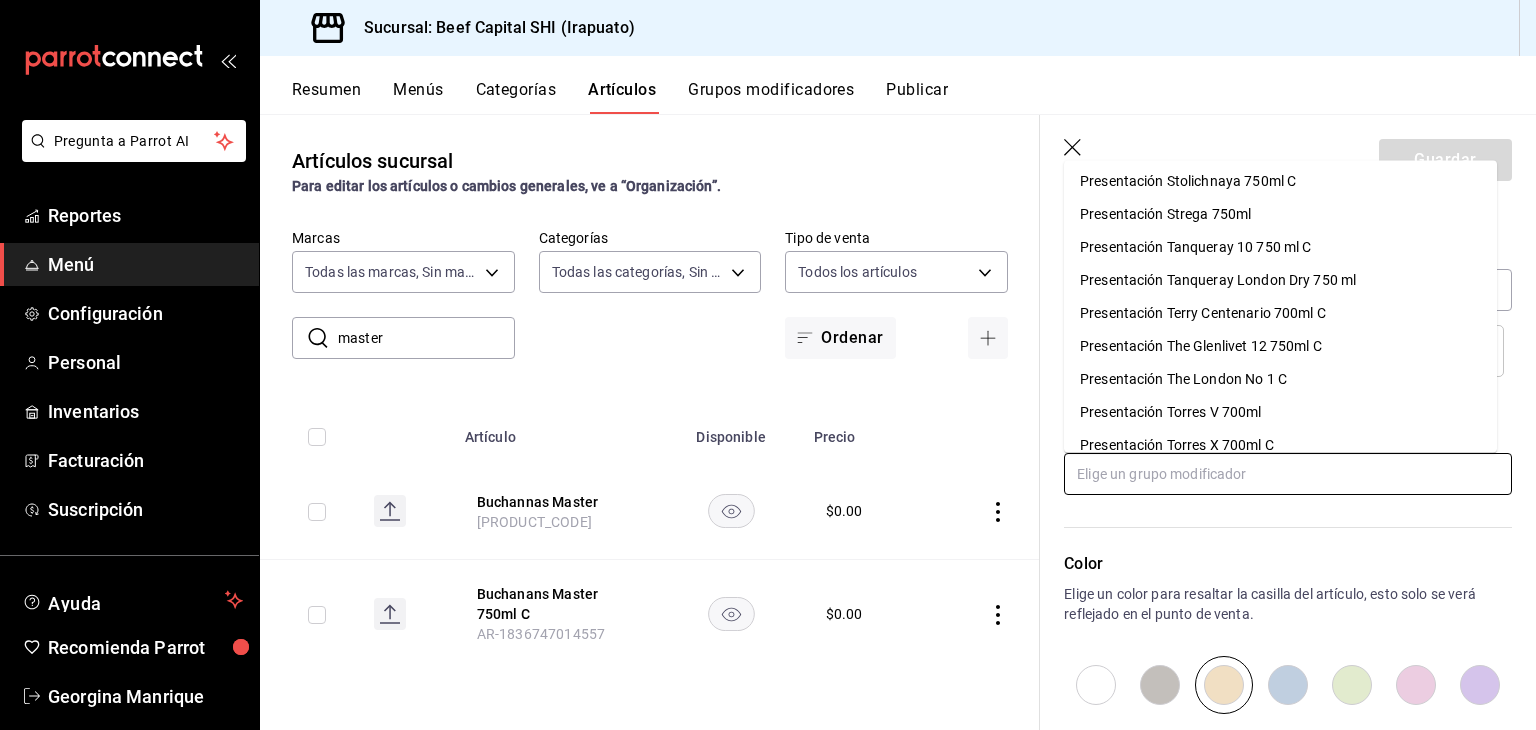 scroll, scrollTop: 3882, scrollLeft: 0, axis: vertical 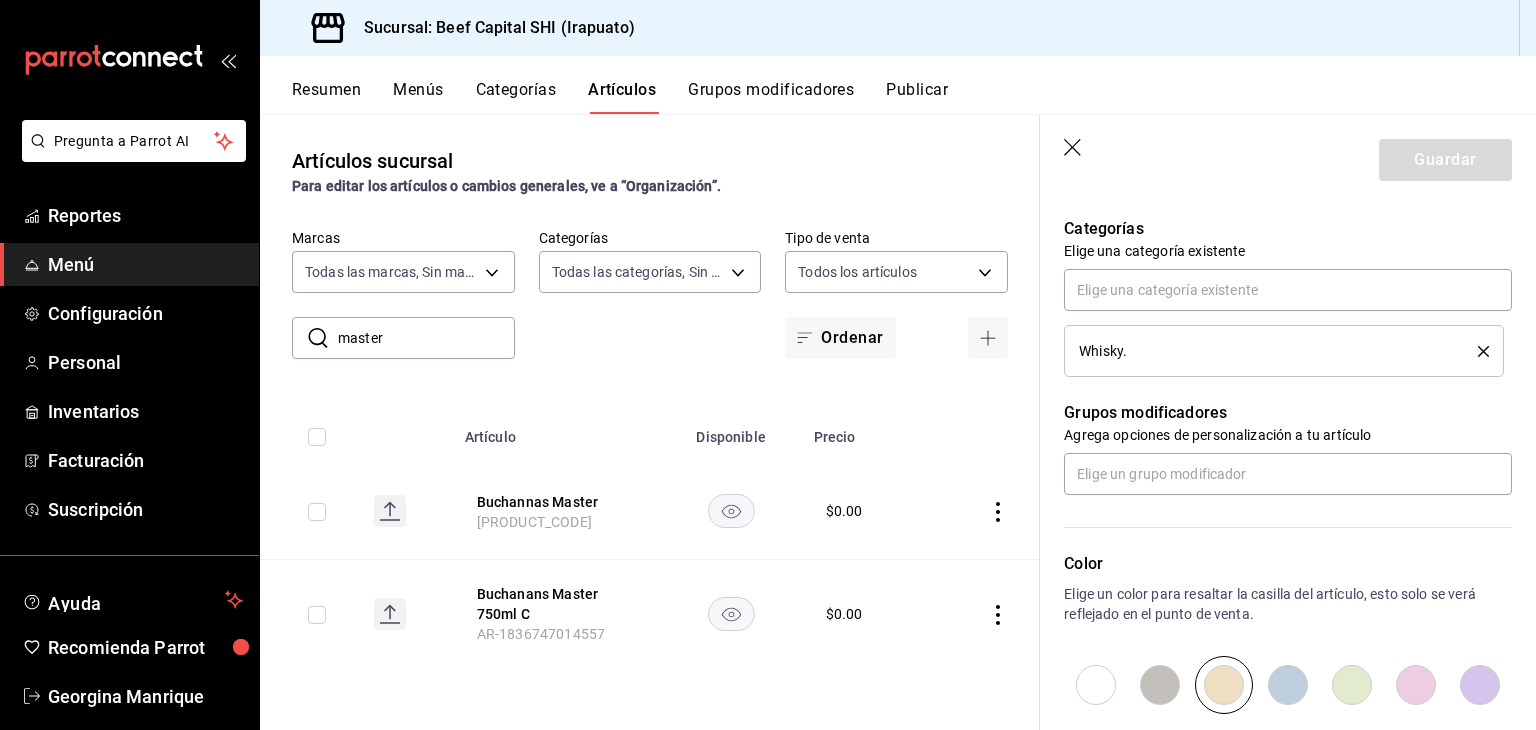 click at bounding box center (1288, 527) 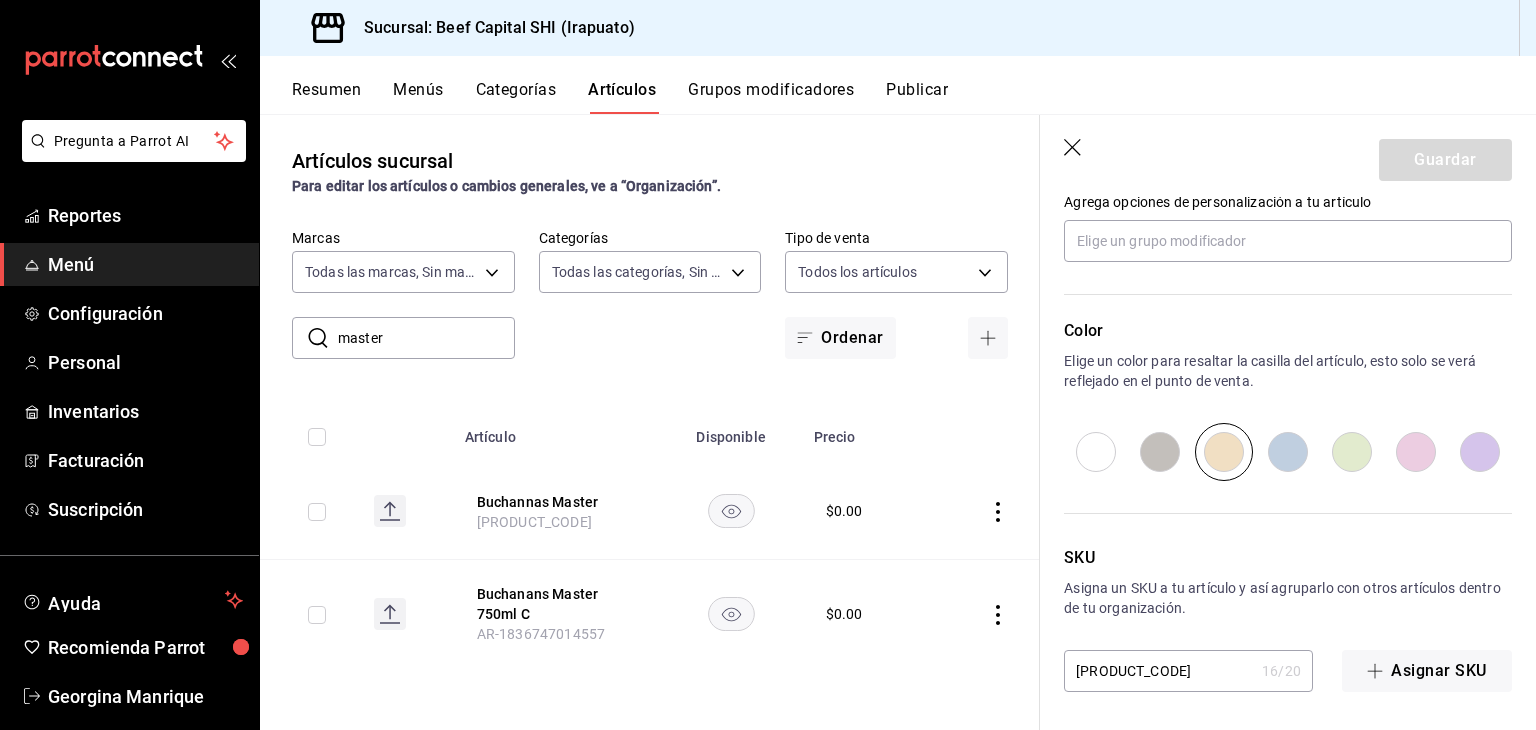 scroll, scrollTop: 934, scrollLeft: 0, axis: vertical 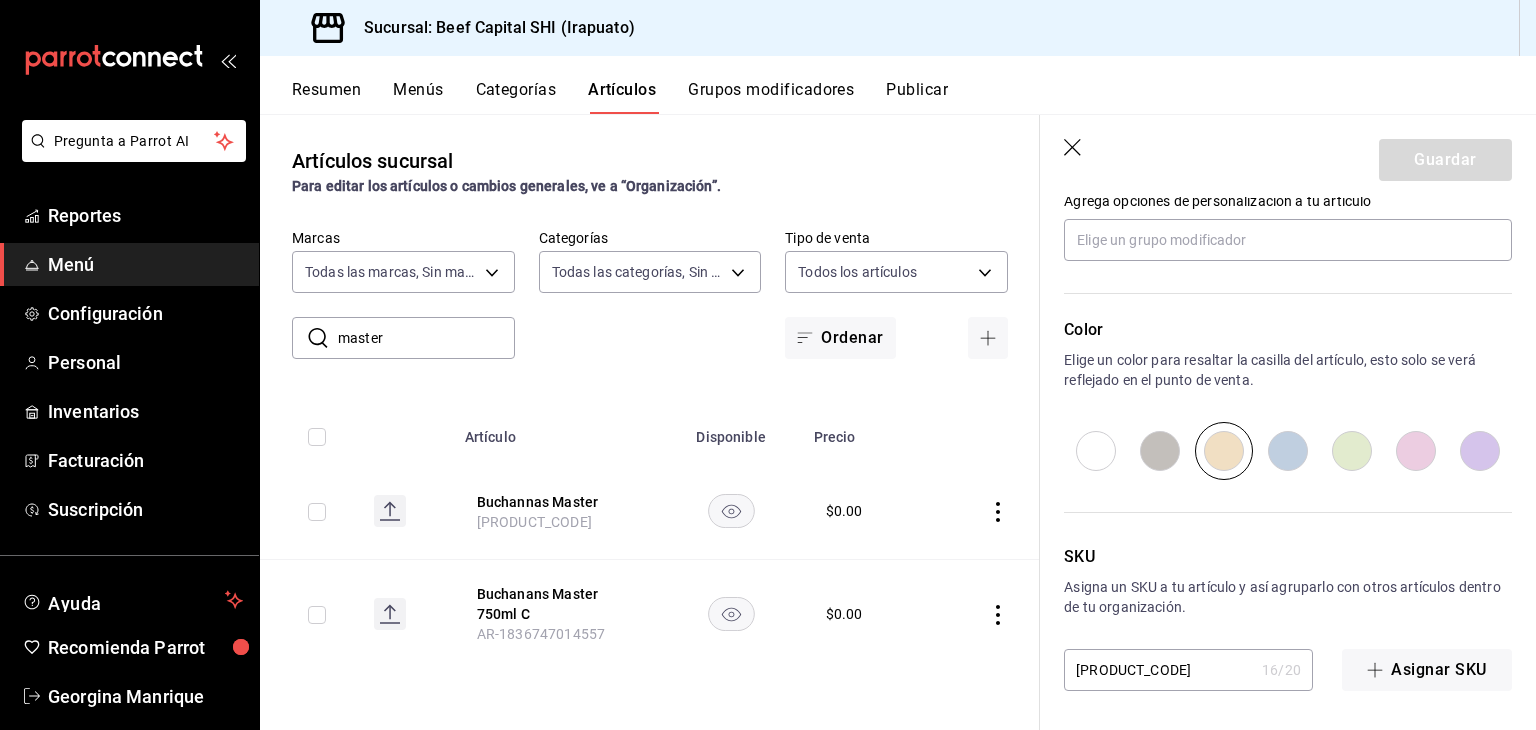click 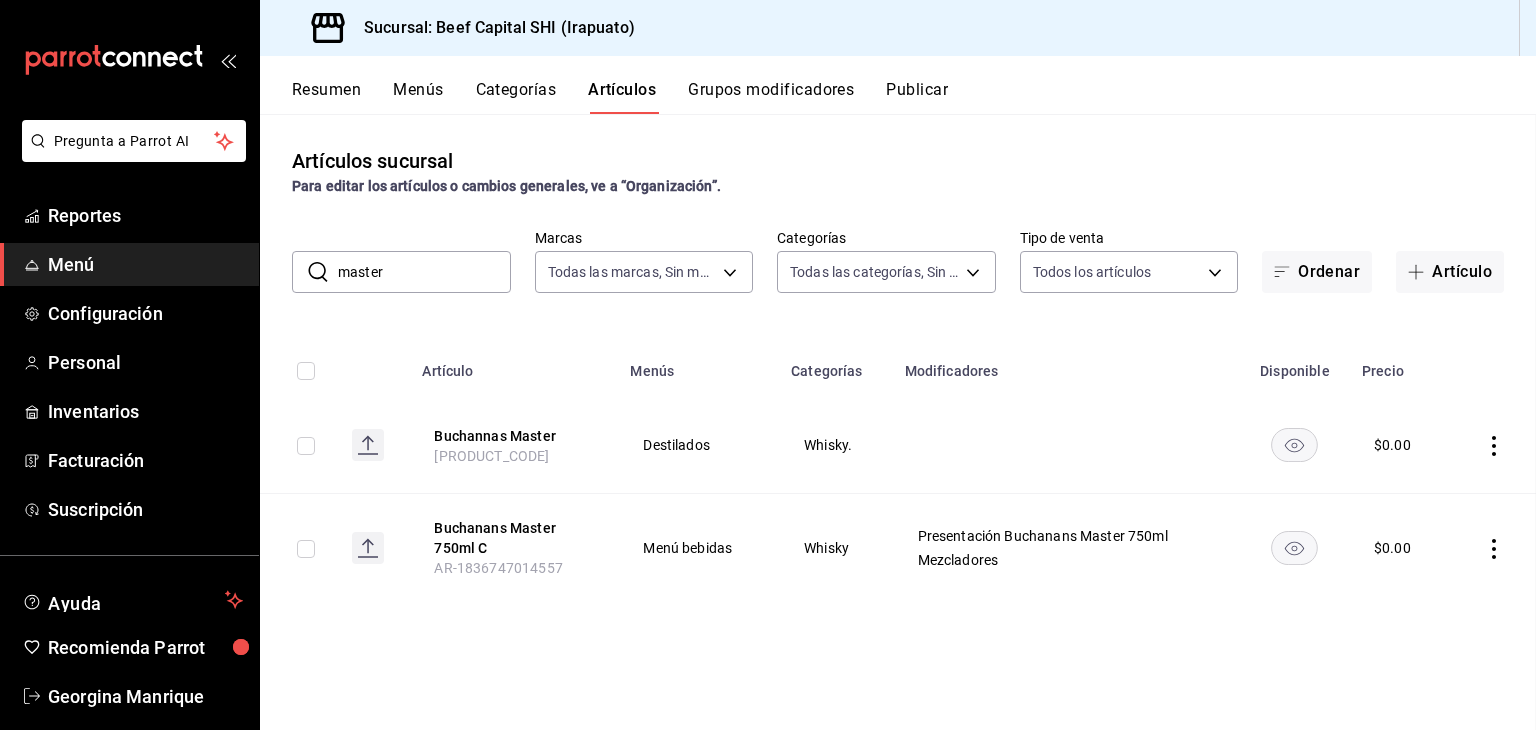 scroll, scrollTop: 0, scrollLeft: 0, axis: both 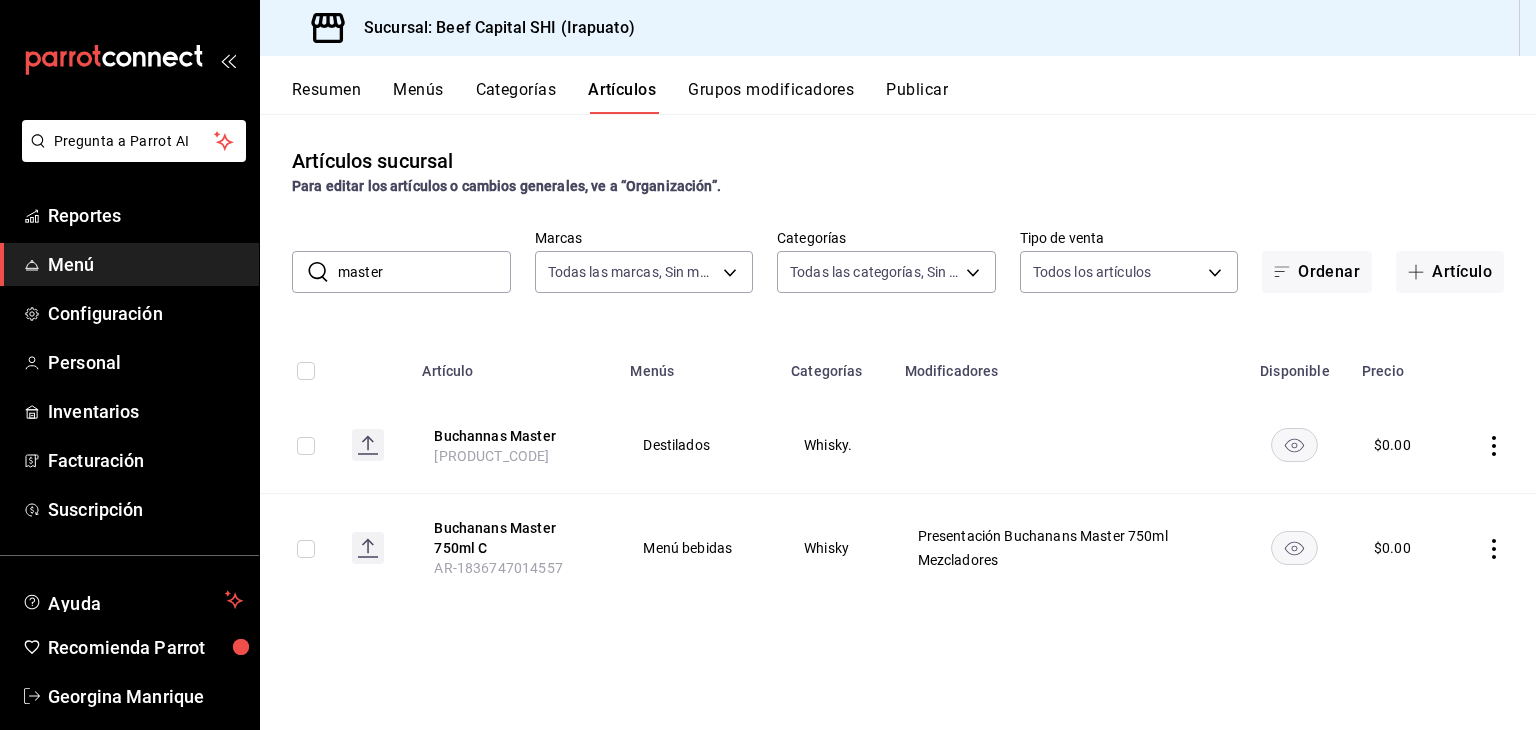 click on "Grupos modificadores" at bounding box center (771, 97) 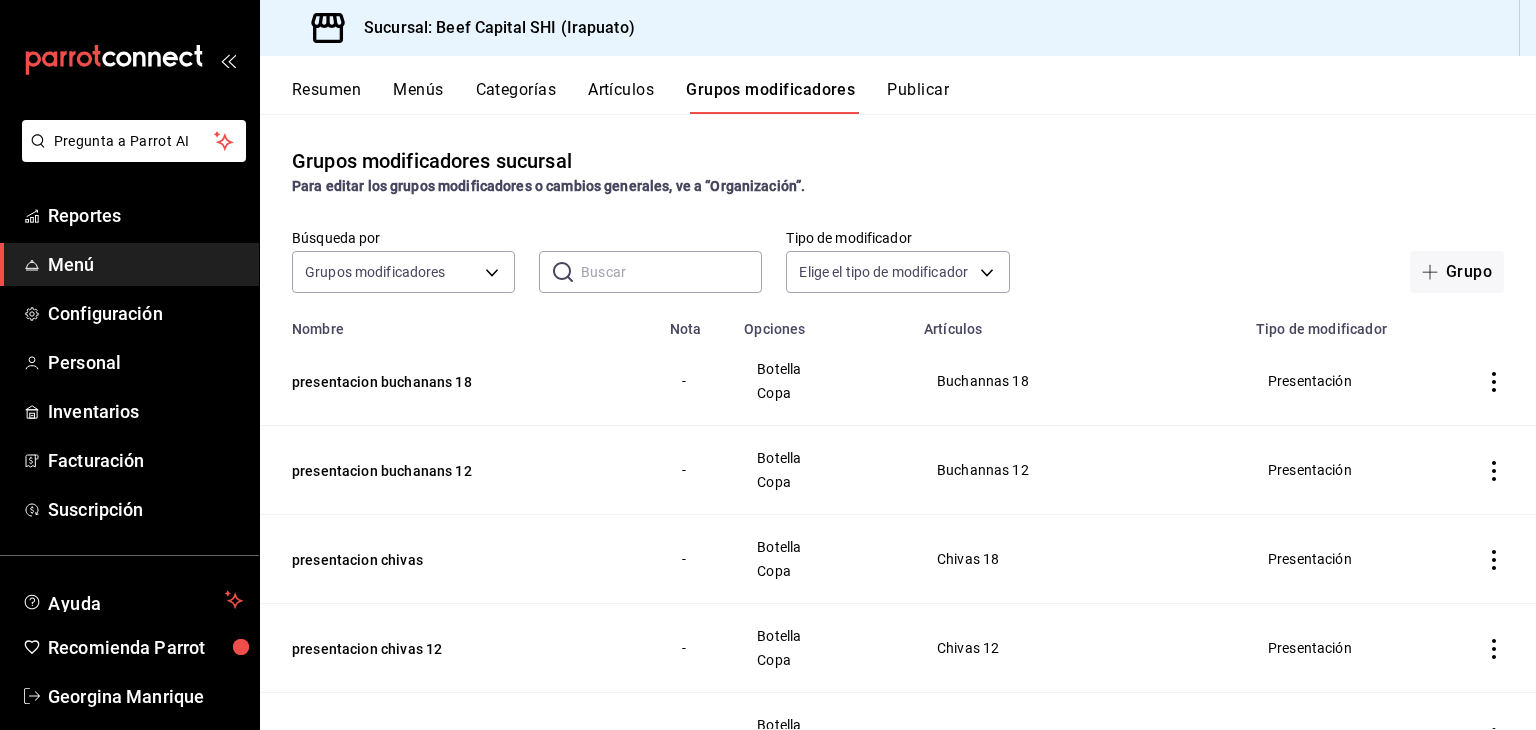 click at bounding box center (671, 272) 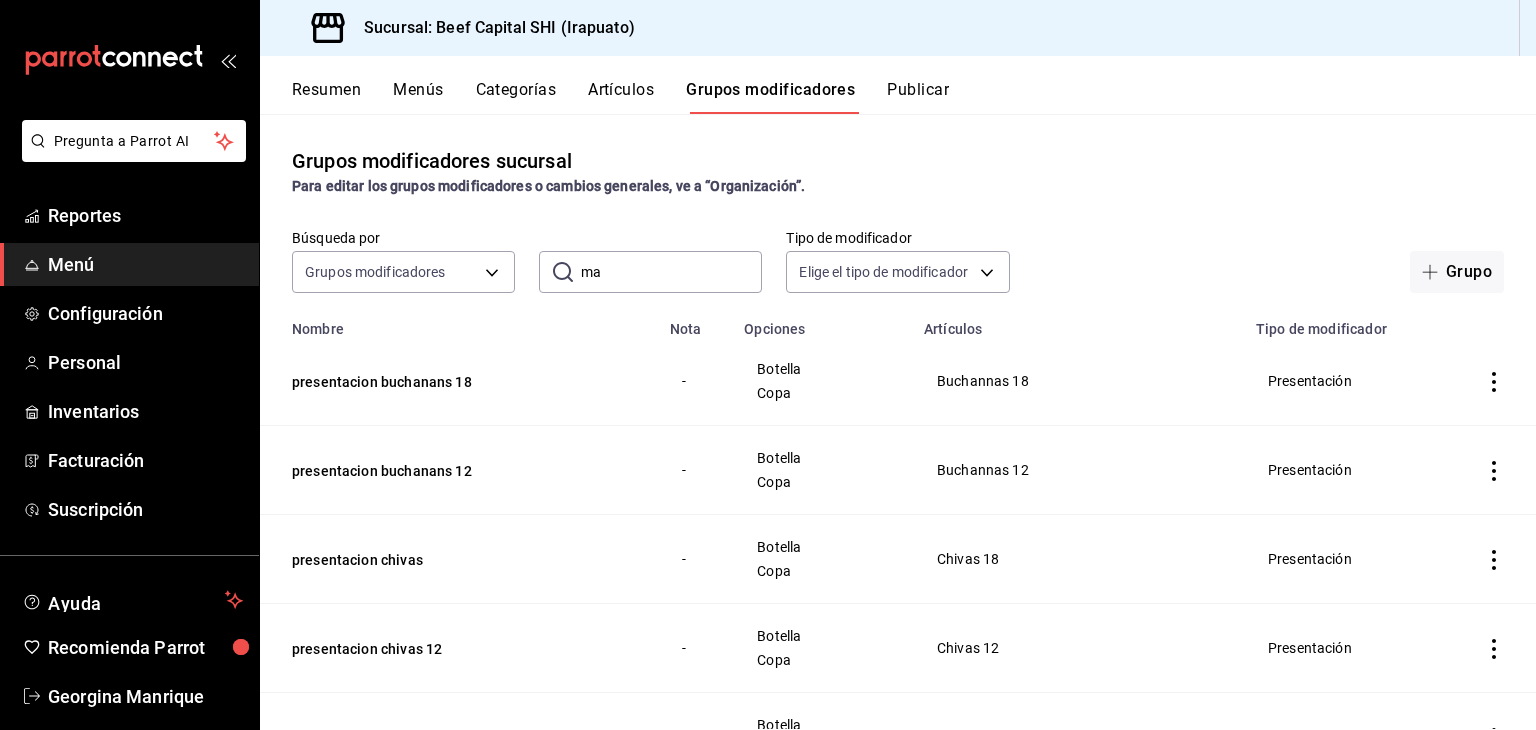 type on "m" 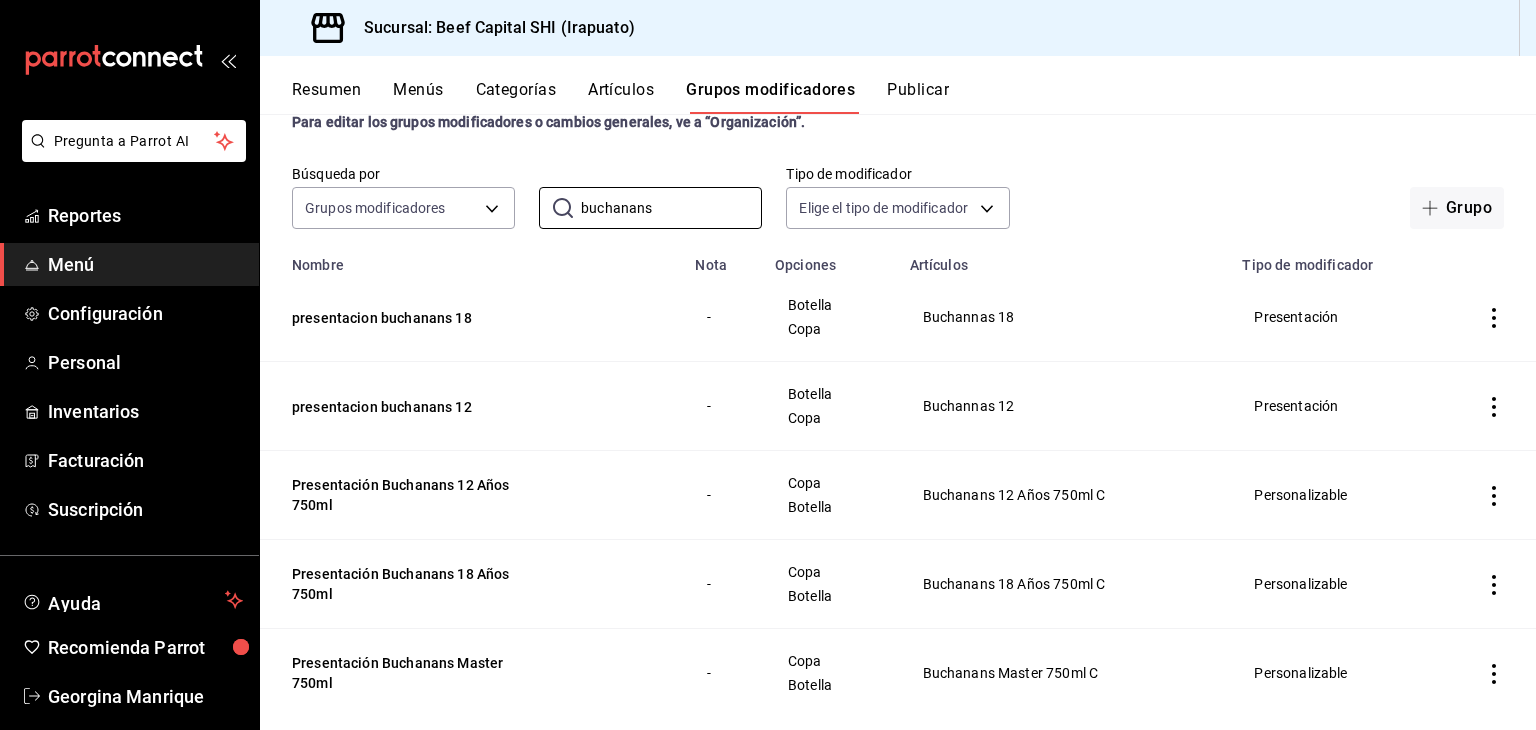 scroll, scrollTop: 100, scrollLeft: 0, axis: vertical 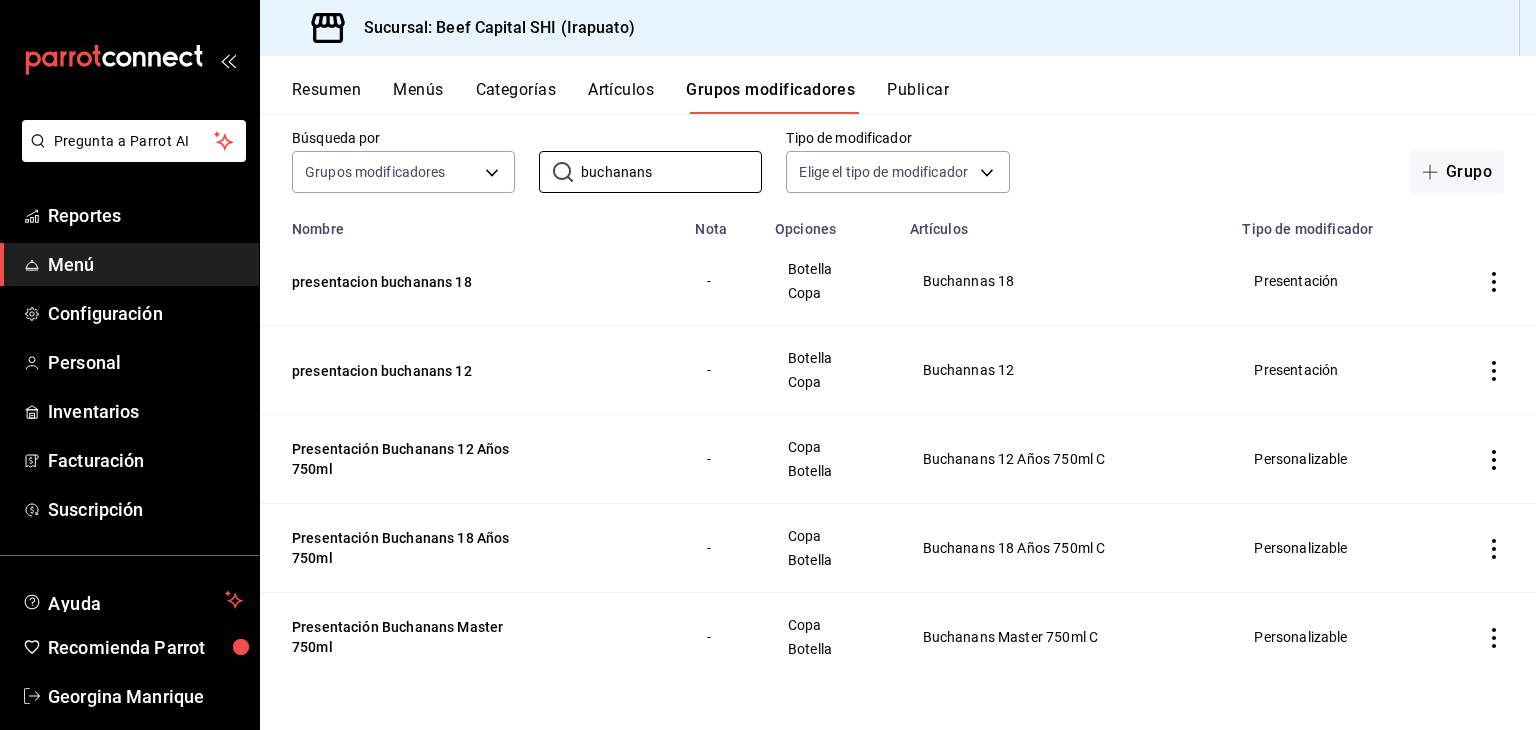 type on "buchanans" 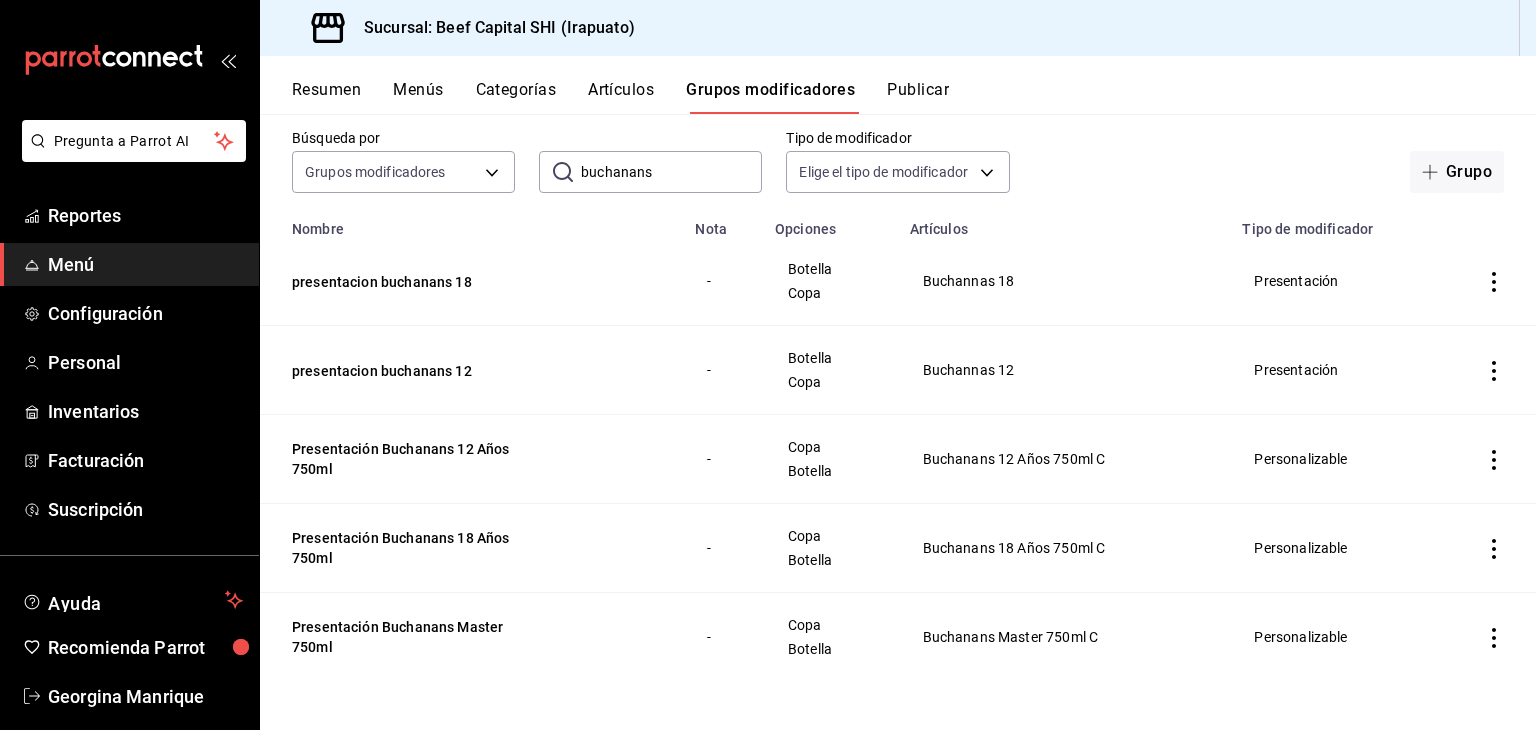 click on "Artículos" at bounding box center (621, 97) 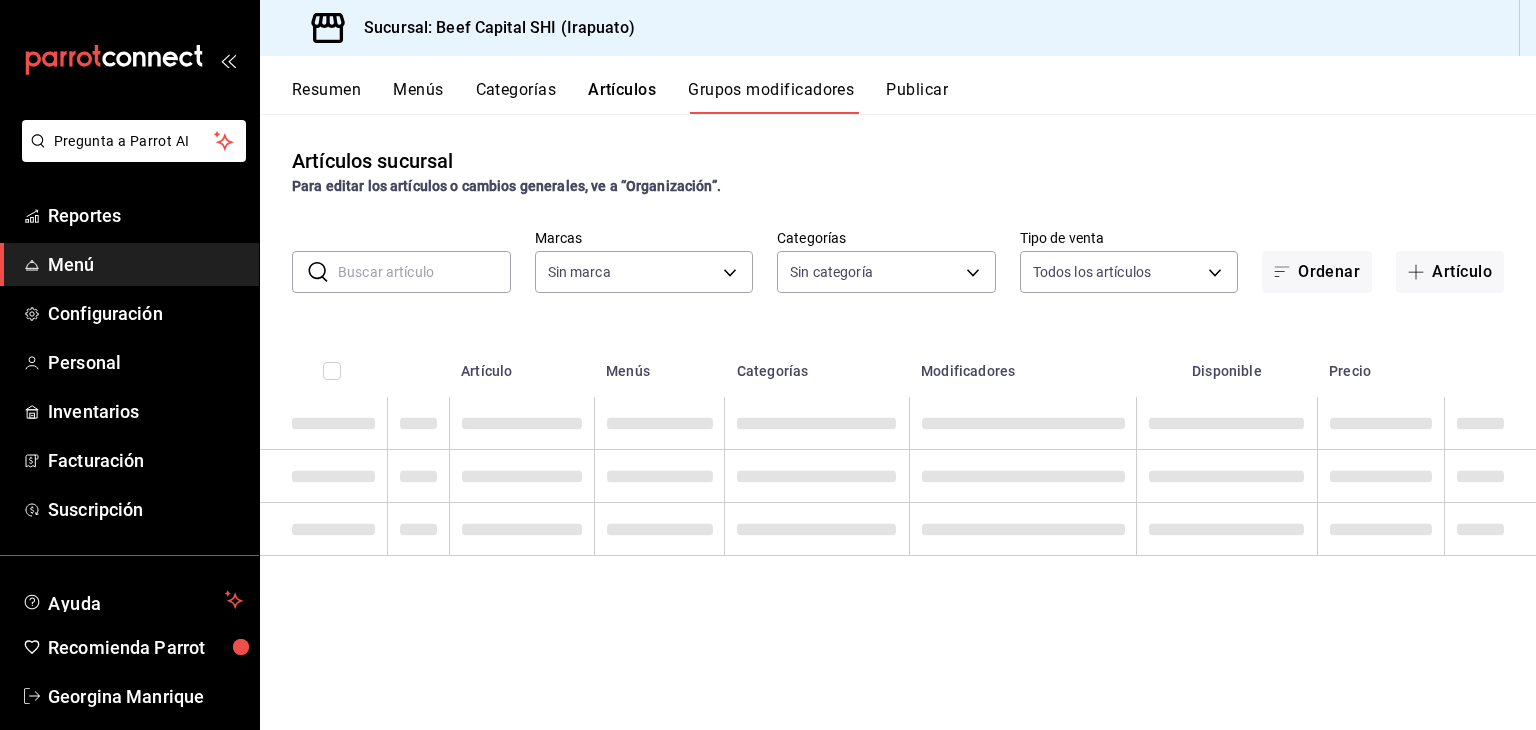 type on "605647f7-5ddc-403a-84da-aa3c8a25865f" 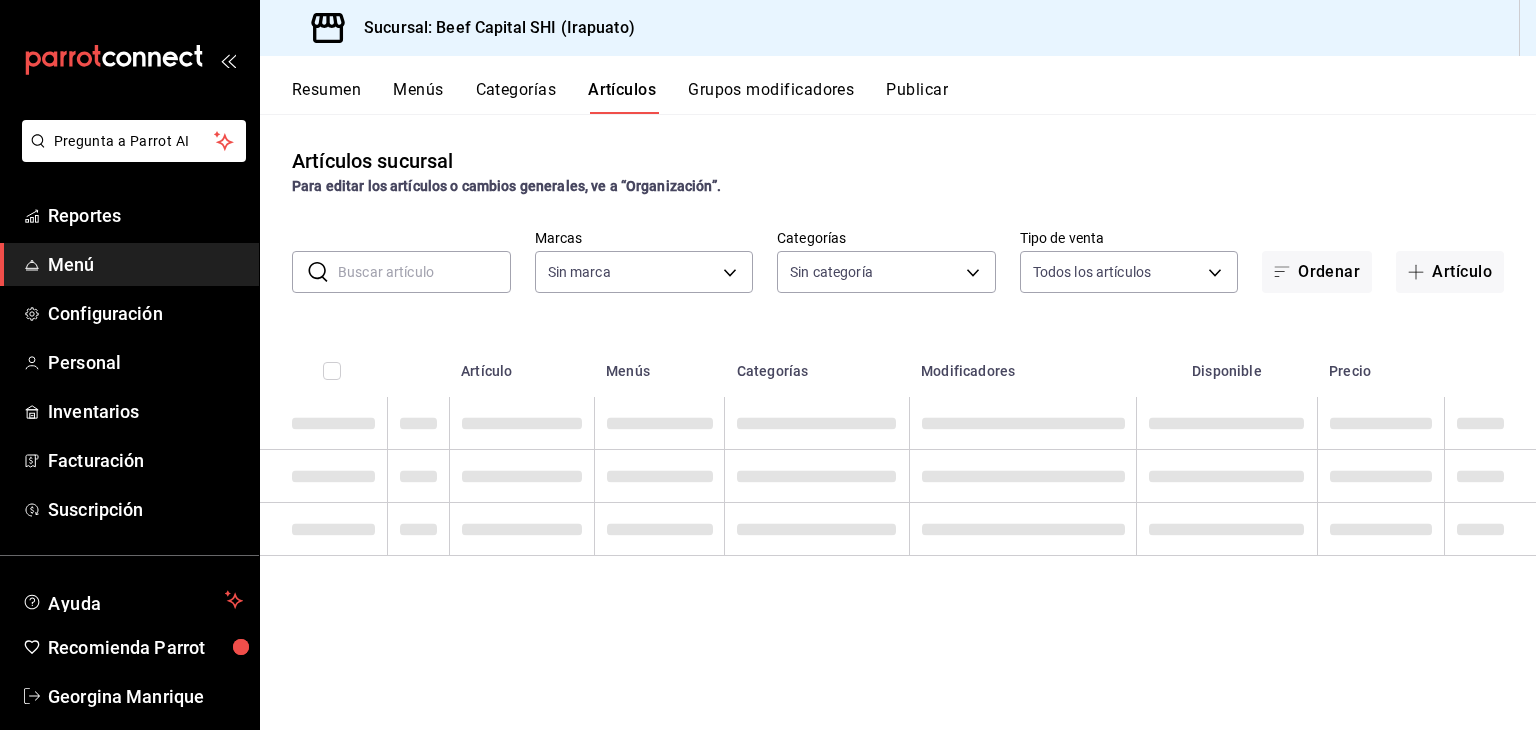 type on "605647f7-5ddc-403a-84da-aa3c8a25865f" 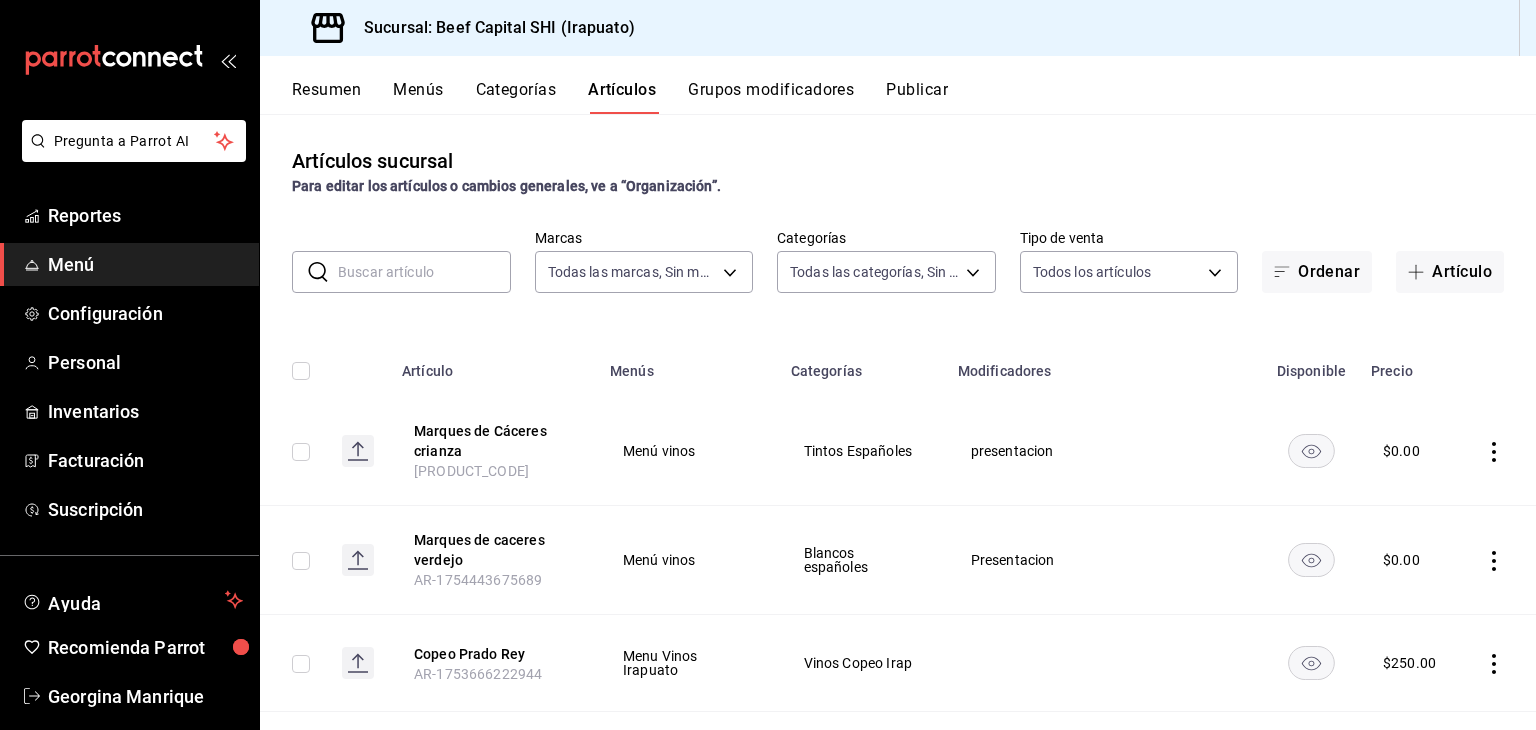type on "19d1c6a5-4e01-4bbd-af12-f5acee8fbe0d,5710f986-51b4-43bd-8c79-b655f055f127,add07562-8d05-4785-a2e5-d563d7824e6a,2310d169-38da-49f4-afae-9baf331824d4,3e34bff9-4dd6-44dd-a81f-1b0079b8d960,c1b39be9-fc16-435a-bed4-7914f0f9ecf4,5accff15-a2b6-450e-933b-21f2d85de5fa,746b9459-d29d-4144-b0b2-31e451dece40,bd086e43-5b7e-4af3-bcd2-5e4de1799ad8,5aaa2e03-870a-4139-a5ee-c0adf652e721,b9d03865-b415-493f-a2ea-e4353c441588,3c7d2ad2-1d43-4c0a-865e-ca5f70957830,f23f0945-c331-47c3-a78d-c8adfdb22f29,70fc7f8b-7193-4205-9978-c70e370b88ec,15fc0098-a8a6-4625-ad8b-91a15c1bbf05,a2cfab74-379c-4389-8d06-b32e88edb388,c5d70b27-e86d-4c7d-a5f3-dfc541fd6873,f88518ab-b853-4dd6-aa6c-53ca66c6ccf4,8828723a-0015-47f9-bab0-107c99beb256,8ec04016-420a-44a2-b3e3-785083b6f673,318d6cbe-7b2b-4a39-a82d-239c927cd86f,48f7fb61-45c2-42d0-b0ba-021fa4206c9a,c0e257bc-c66b-4af4-bb53-edede752b9d2,13358f1b-fc32-4a6c-b044-12be6e04d9e6,03cf777b-250c-4d50-8c5f-234c926fe296,0d09ec44-93f8-4950-a2ba-8b5bbde65602,160f20af-4788-4aa6-9e10-564924ebade7,366aa65f-dcae-4592-b26..." 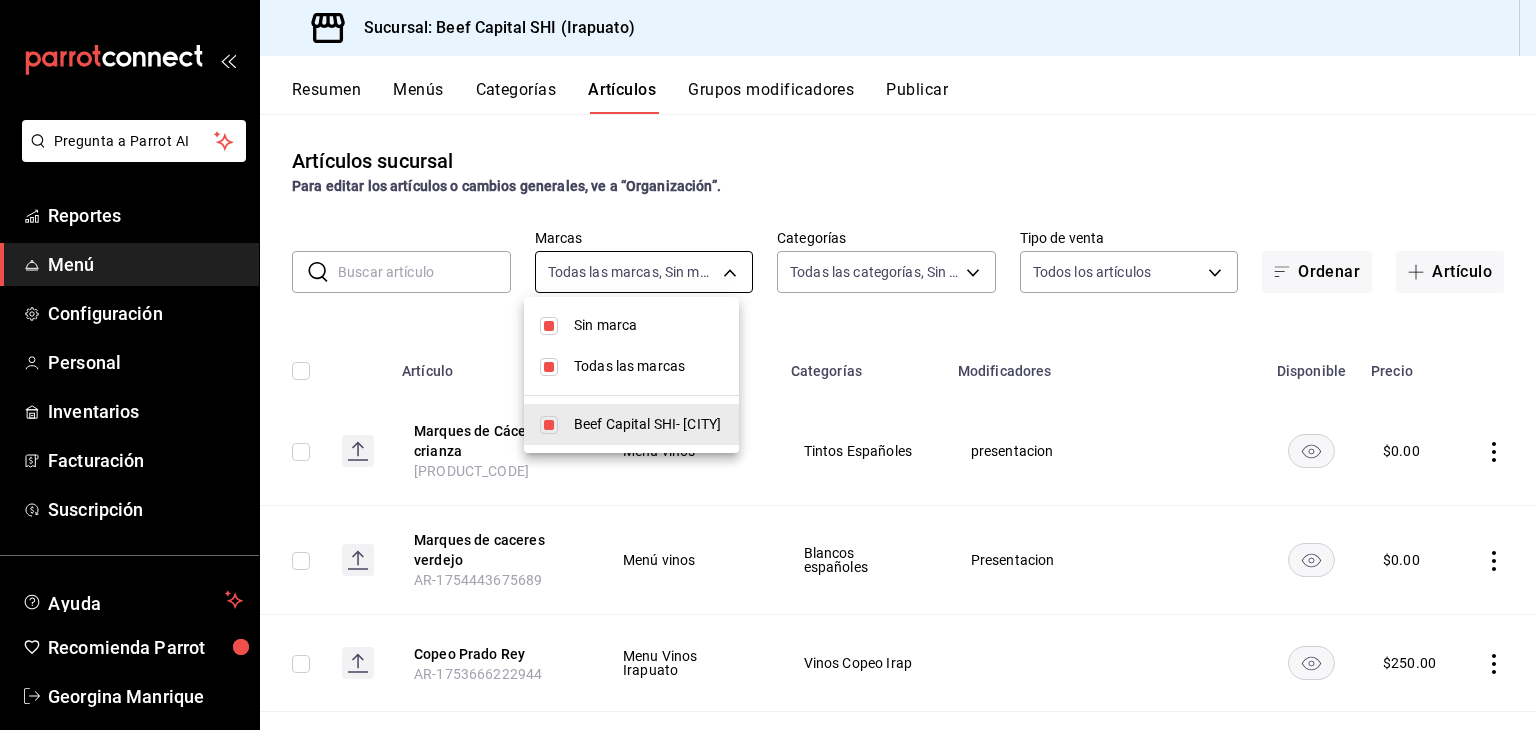 click on "Pregunta a Parrot AI Reportes   Menú   Configuración   Personal   Inventarios   Facturación   Suscripción   Ayuda Recomienda Parrot   [FIRST] [LAST]   Sugerir nueva función   Sucursal: Beef Capital SHI ([CITY]) Resumen Menús Categorías Artículos Grupos modificadores Publicar Artículos sucursal Para editar los artículos o cambios generales, ve a “Organización”. ​ ​ Marcas Todas las marcas, Sin marca 605647f7-5ddc-403a-84da-aa3c8a25865f Categorías Todas las categorías, Sin categoría Tipo de venta Todos los artículos ALL Ordenar Artículo Artículo Menús Categorías Modificadores Disponible Precio Marques de Cáceres crianza AR-1754445959734 Menú vinos Tintos Españoles presentacion $ 0.00 Marques de caceres verdejo AR-1754443675689 Menú vinos Blancos españoles Presentacion $ 0.00 Copeo Prado Rey AR-1753666222944 Menu Vinos [CITY] Vinos Copeo [CITY] $ 250.00 Flameado AR-1753494625354 Menú Beef Entradas $ 300.00 Churrasco a caballo AR-1753137359194 Menú Beef Especiales $ 950.00 $" at bounding box center (768, 365) 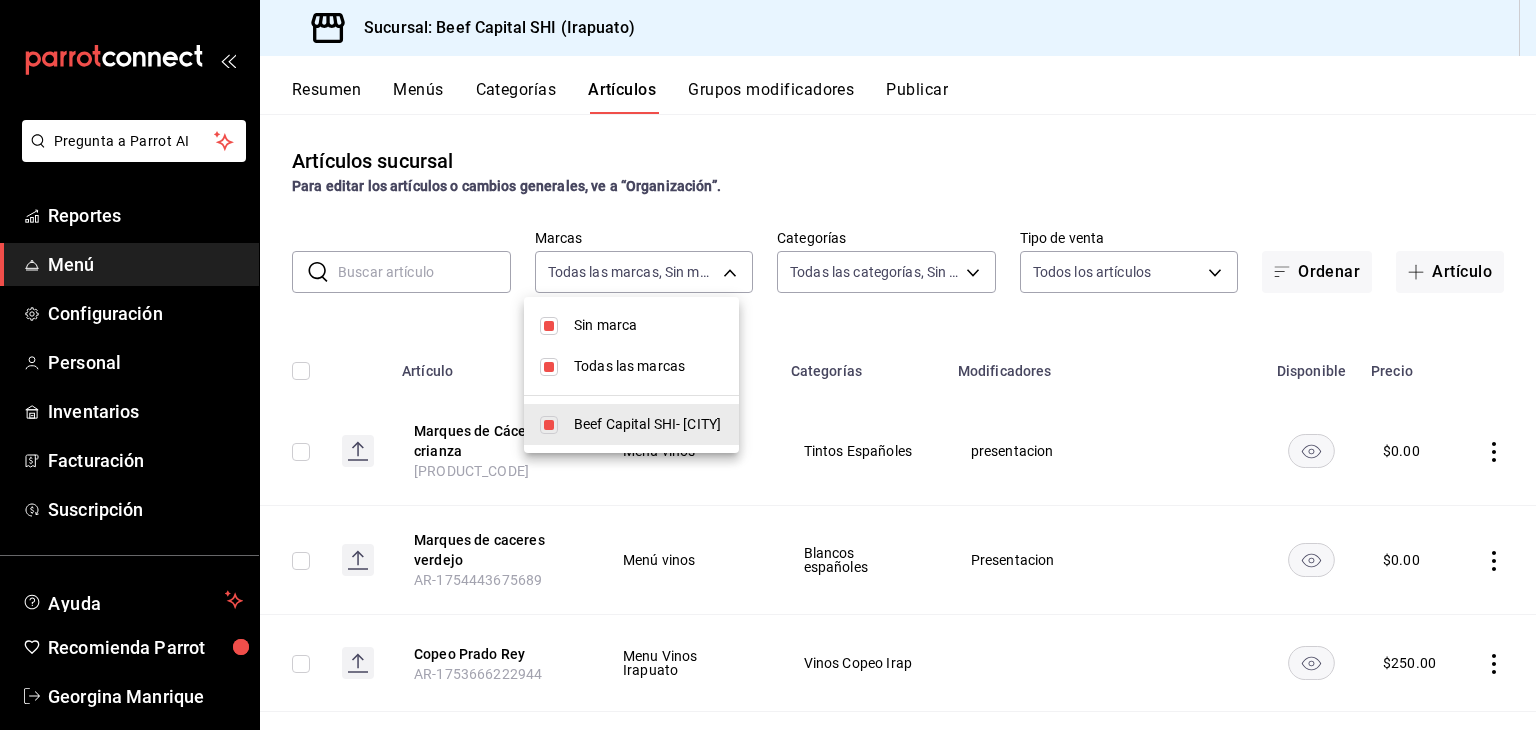 click at bounding box center [768, 365] 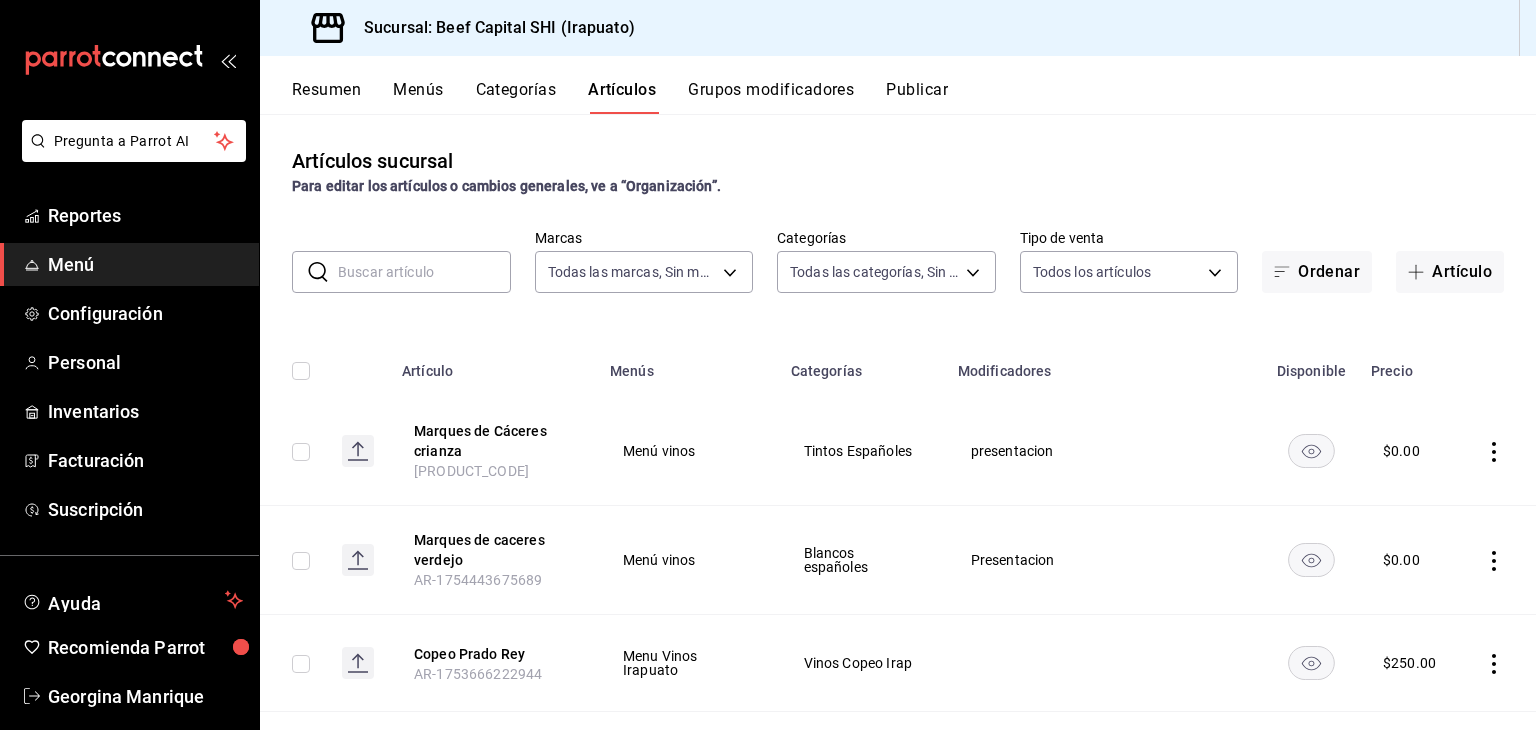 click at bounding box center (424, 272) 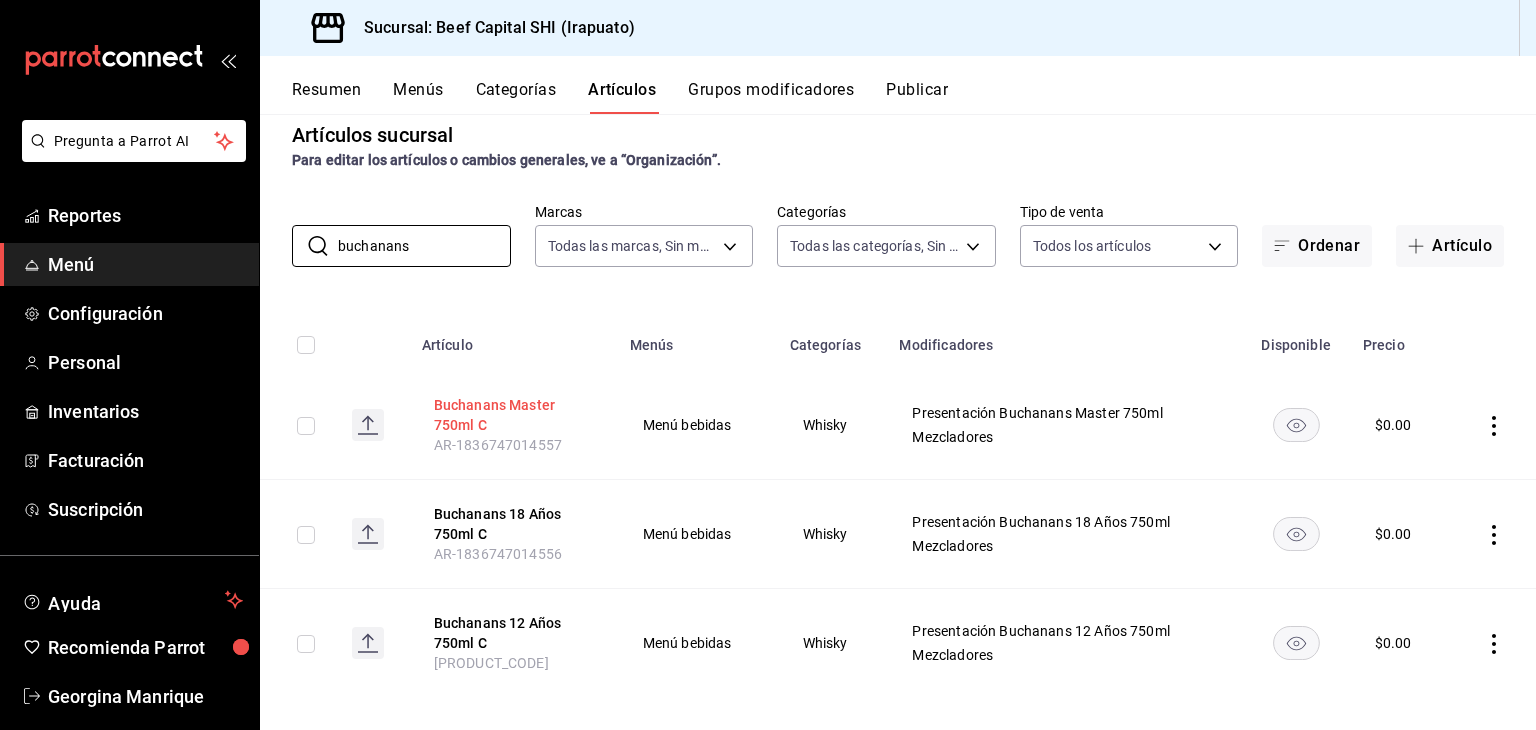scroll, scrollTop: 41, scrollLeft: 0, axis: vertical 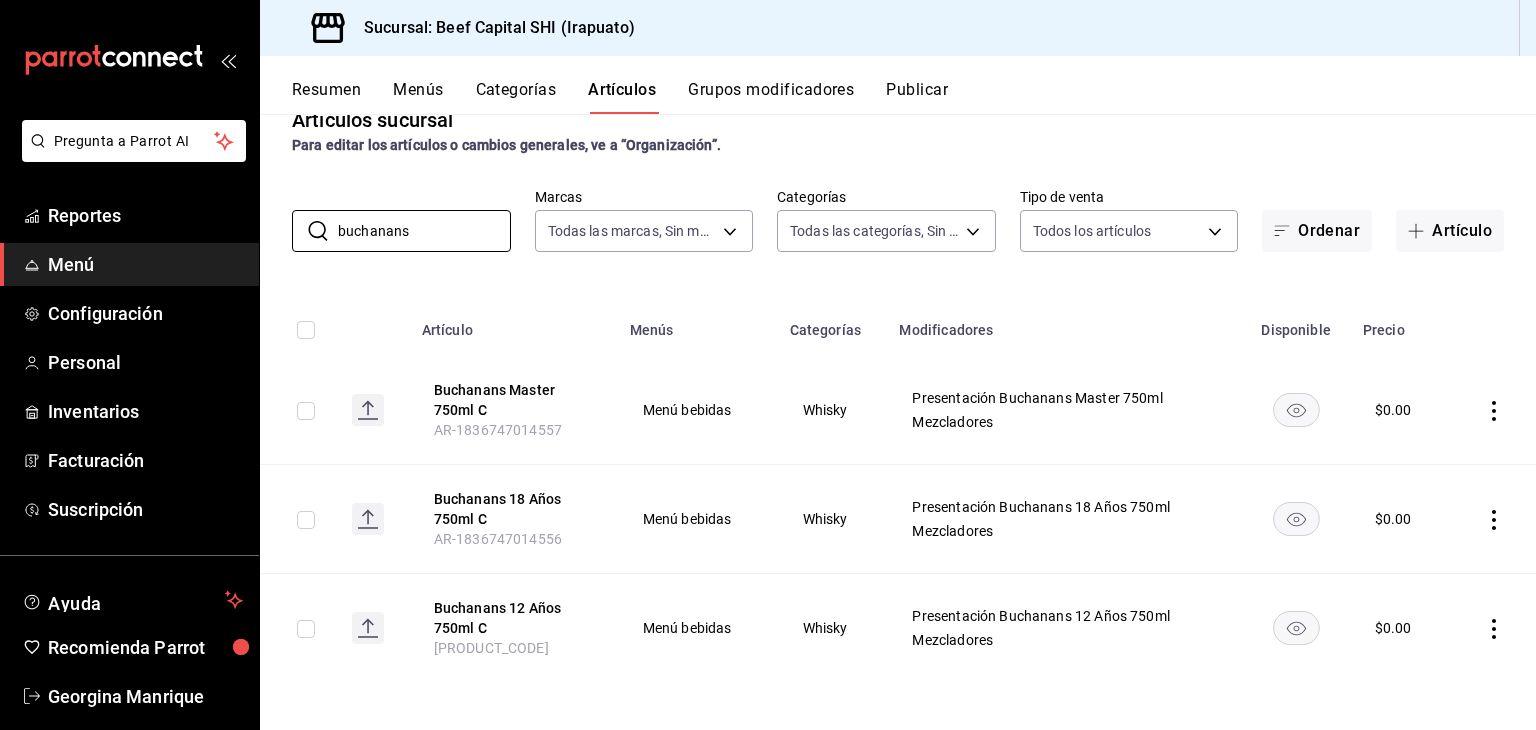 type on "buchanans" 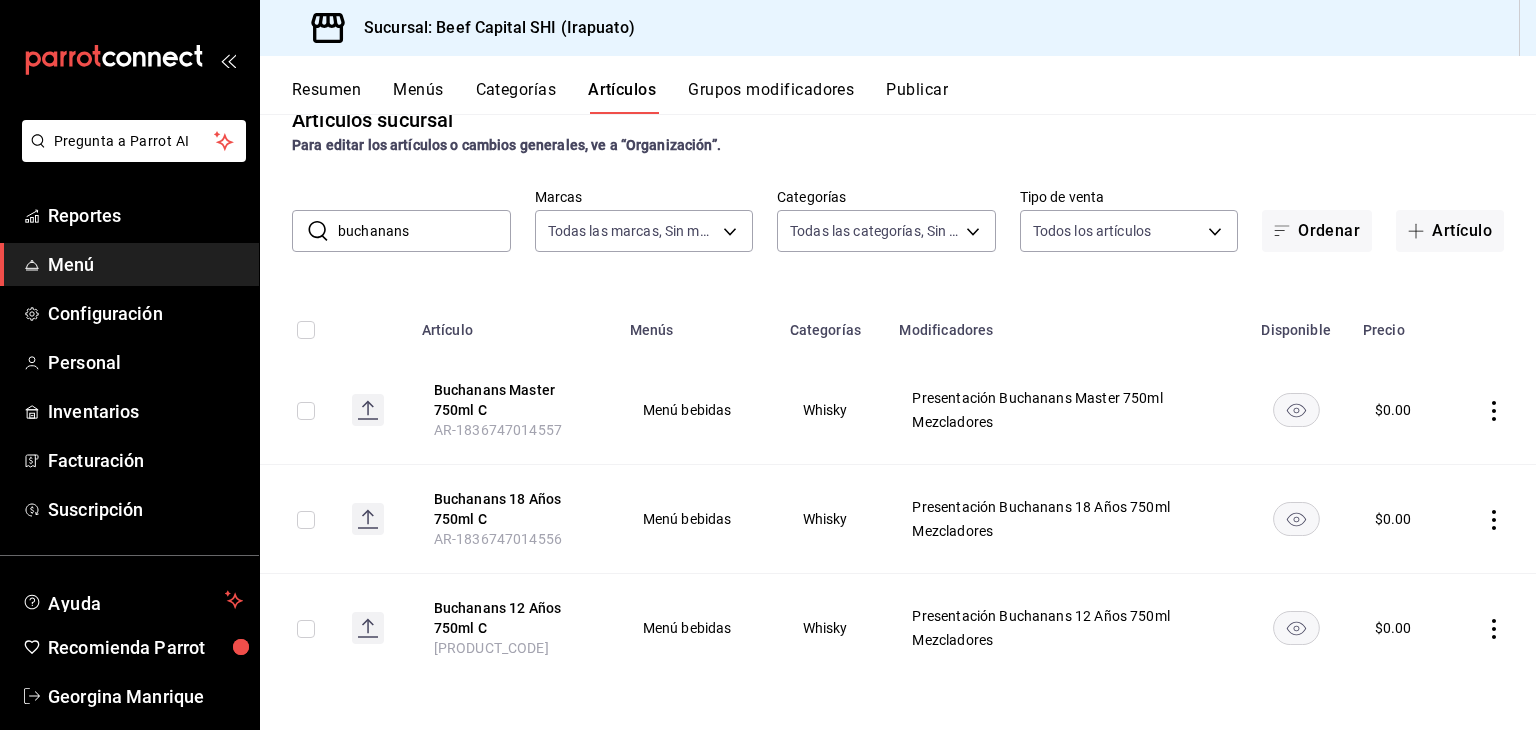 click 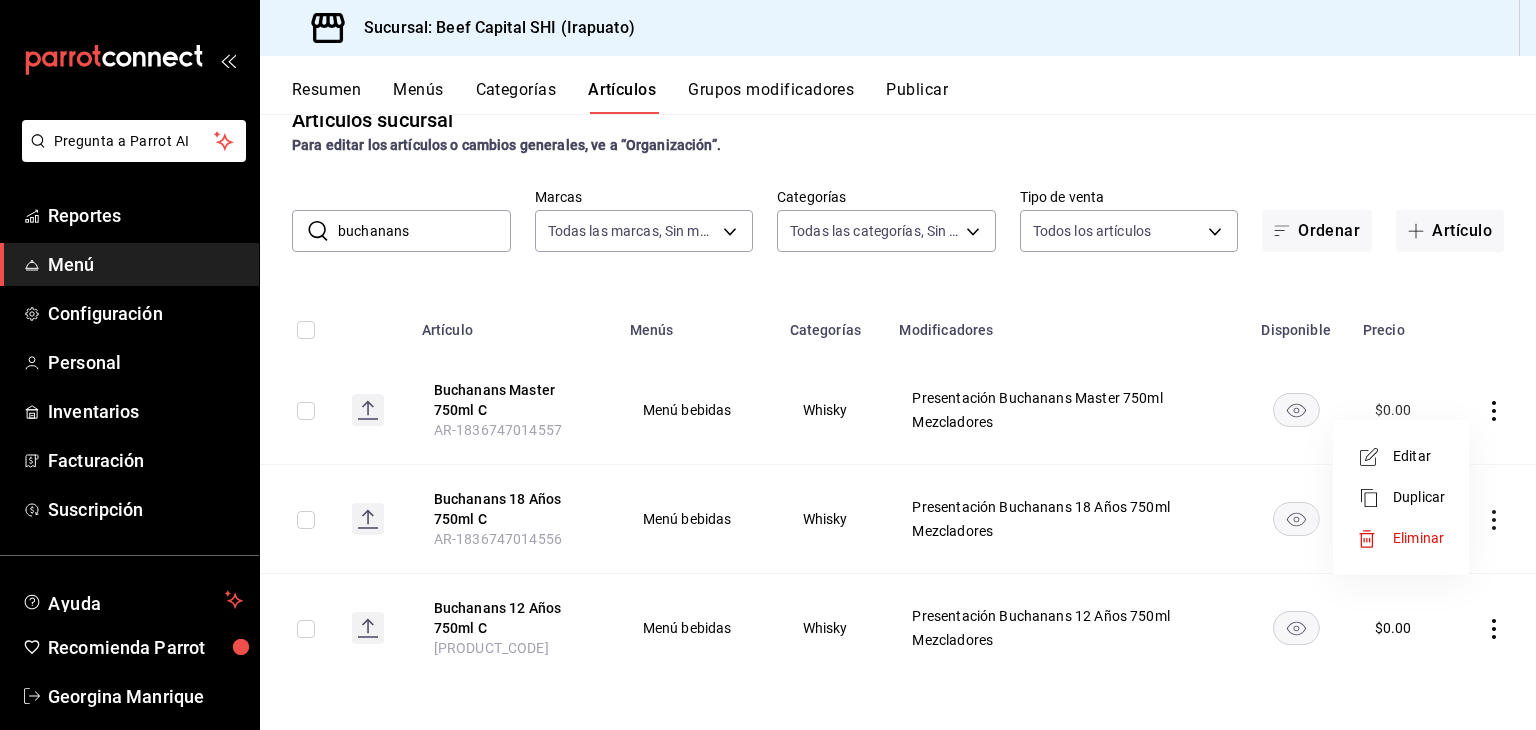 click on "Editar" at bounding box center (1419, 456) 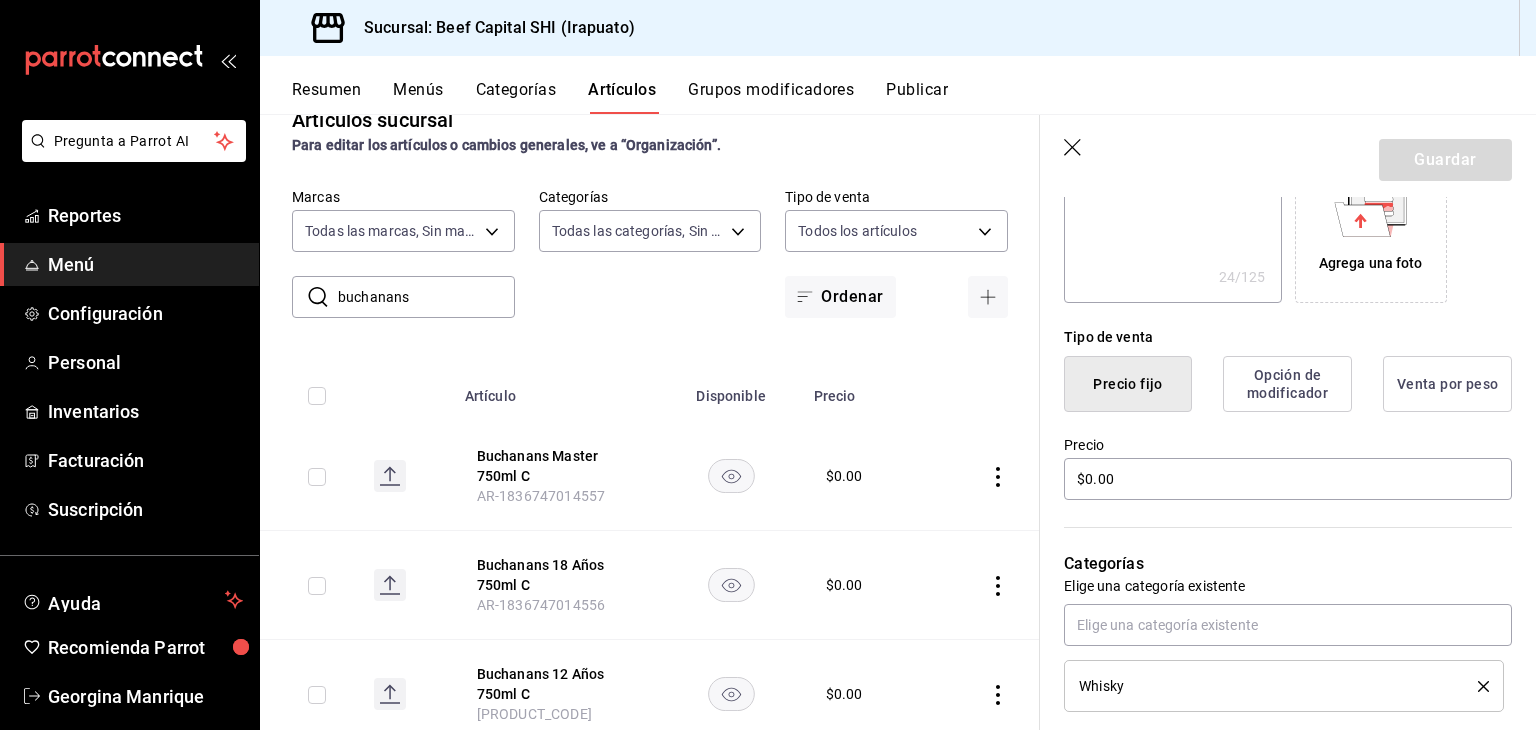scroll, scrollTop: 400, scrollLeft: 0, axis: vertical 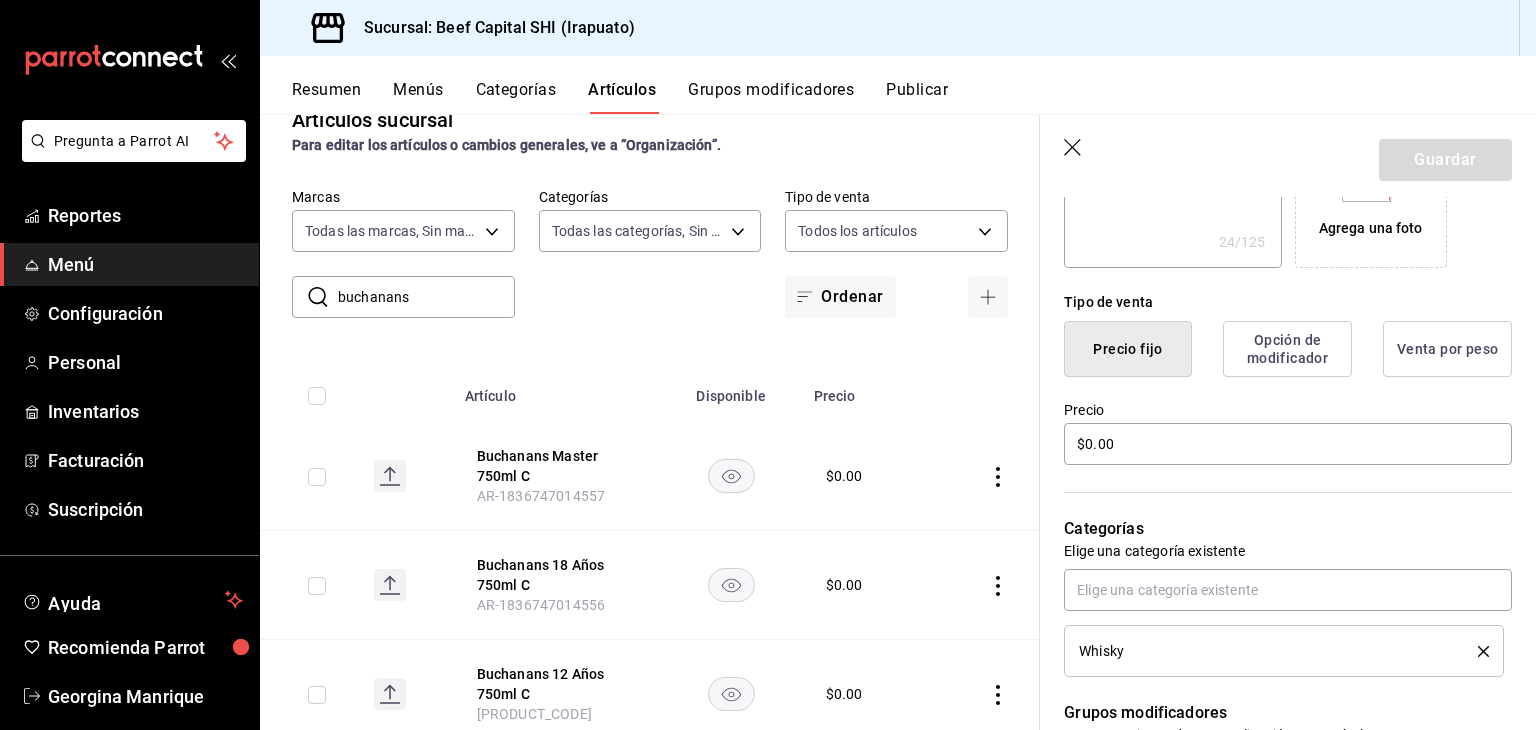 click on "Opción de modificador" at bounding box center (1287, 349) 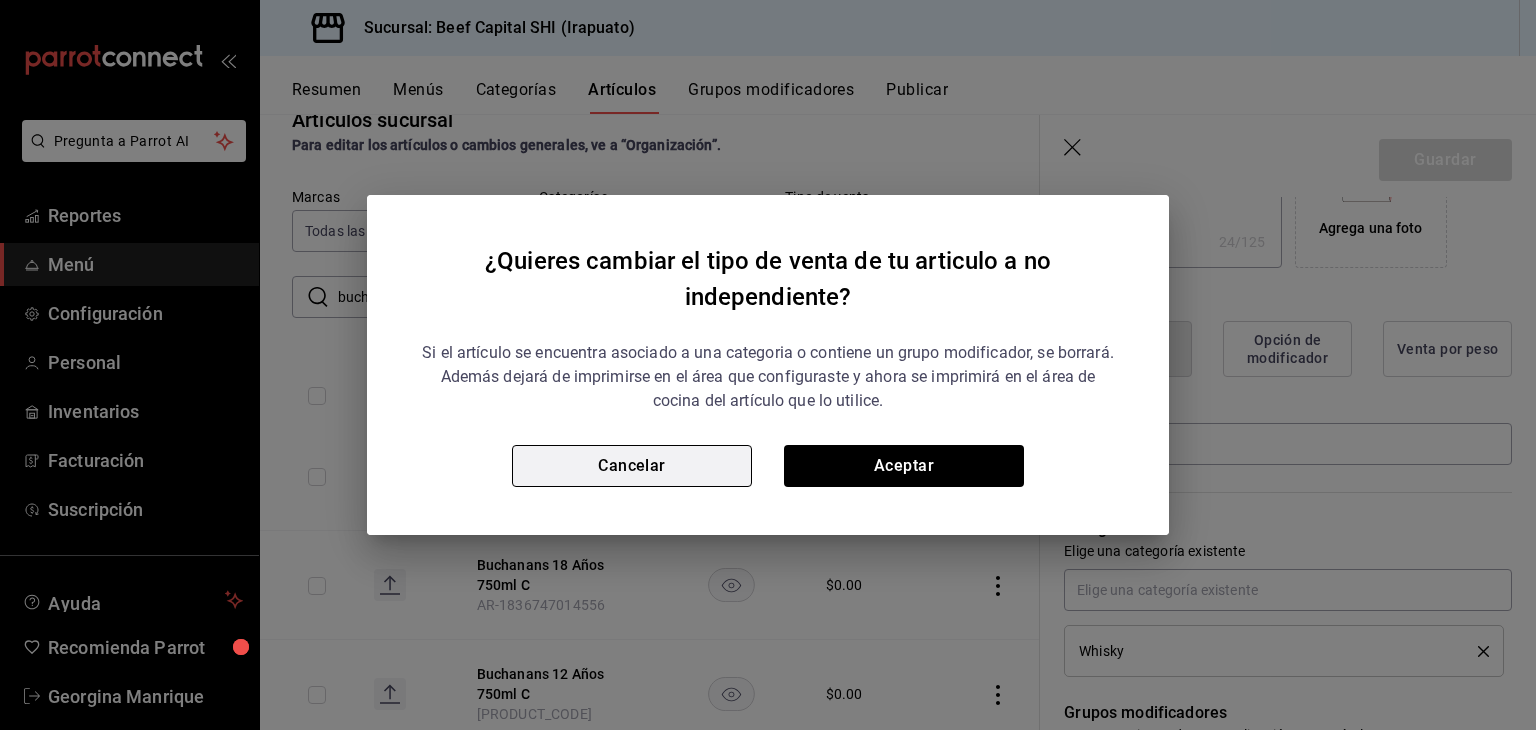 click on "Cancelar" at bounding box center [632, 466] 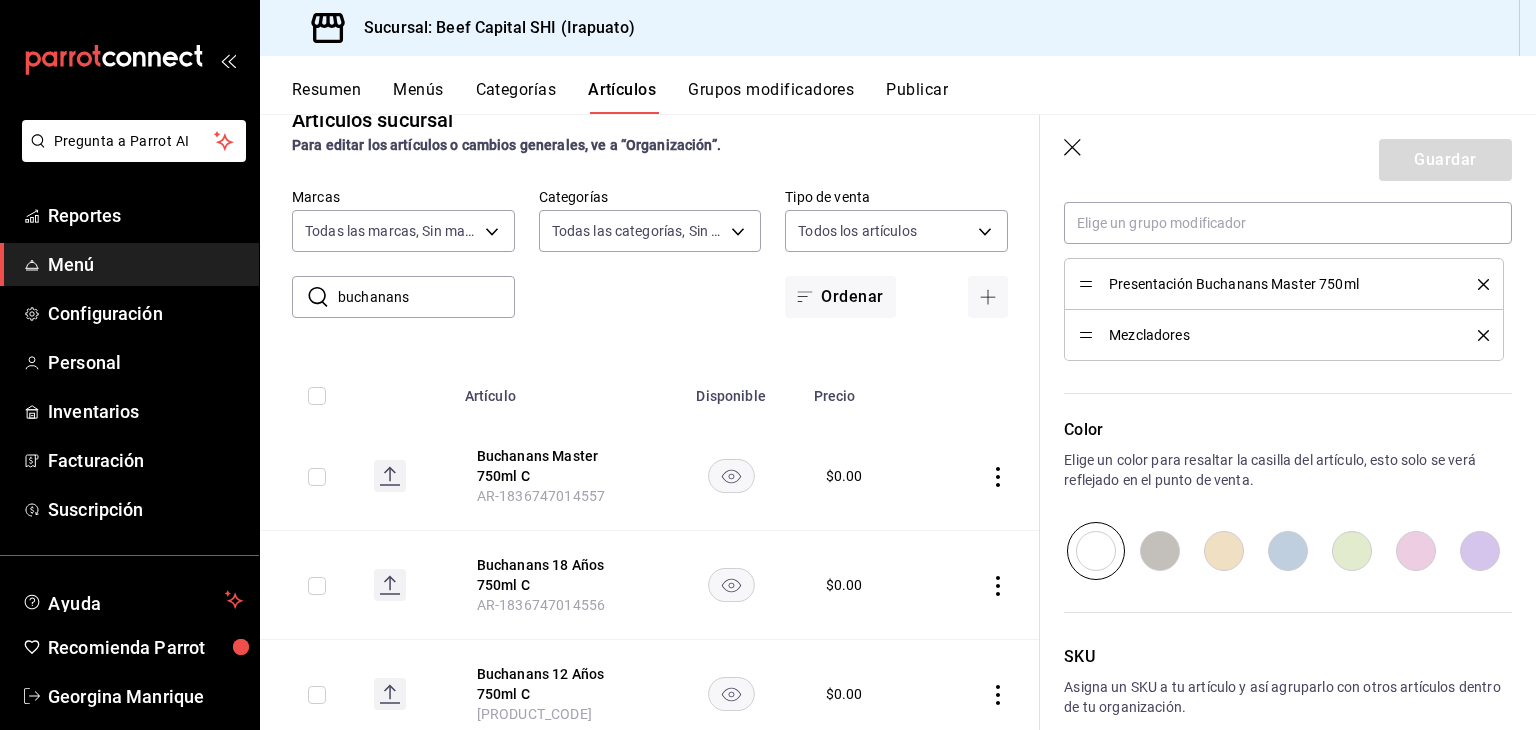 scroll, scrollTop: 851, scrollLeft: 0, axis: vertical 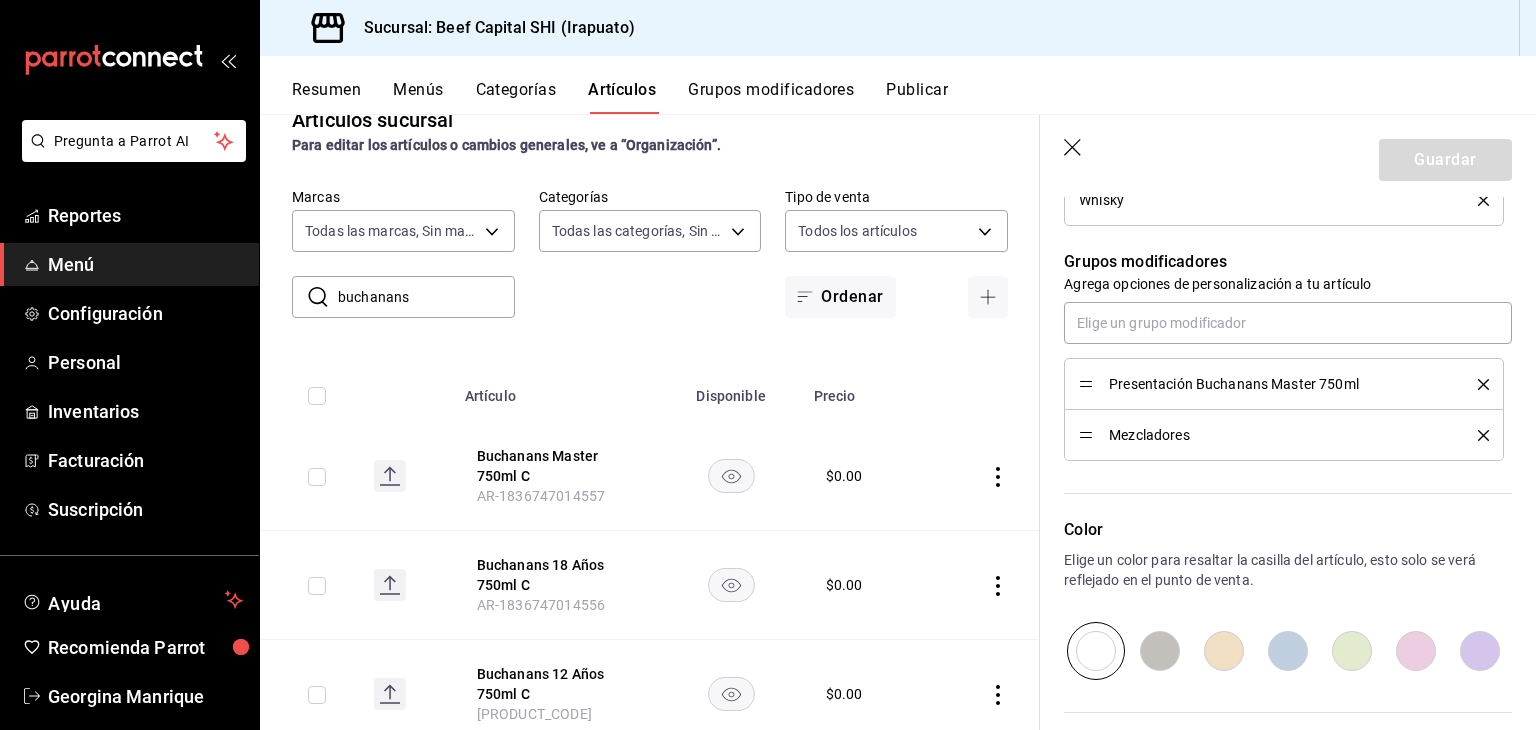 click 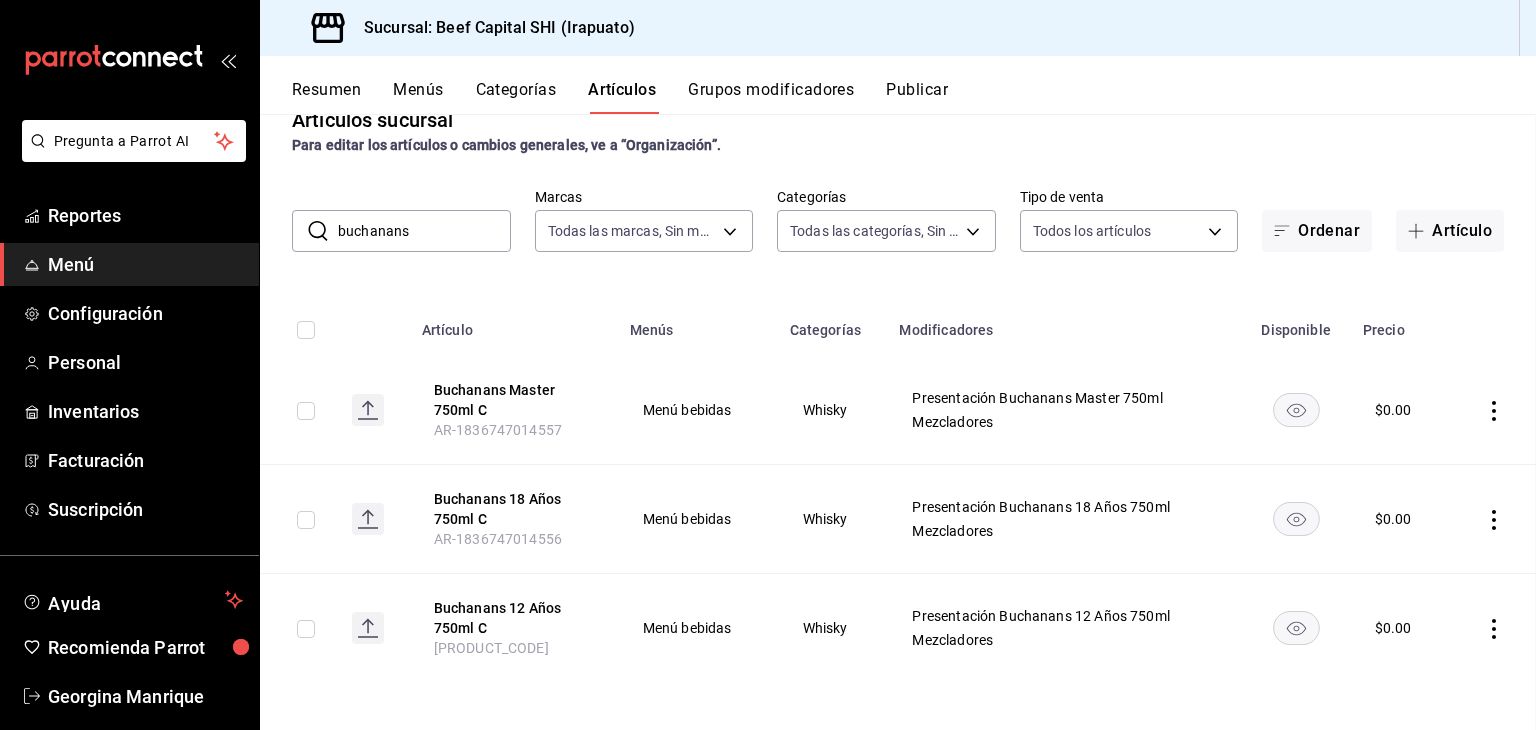 scroll, scrollTop: 0, scrollLeft: 0, axis: both 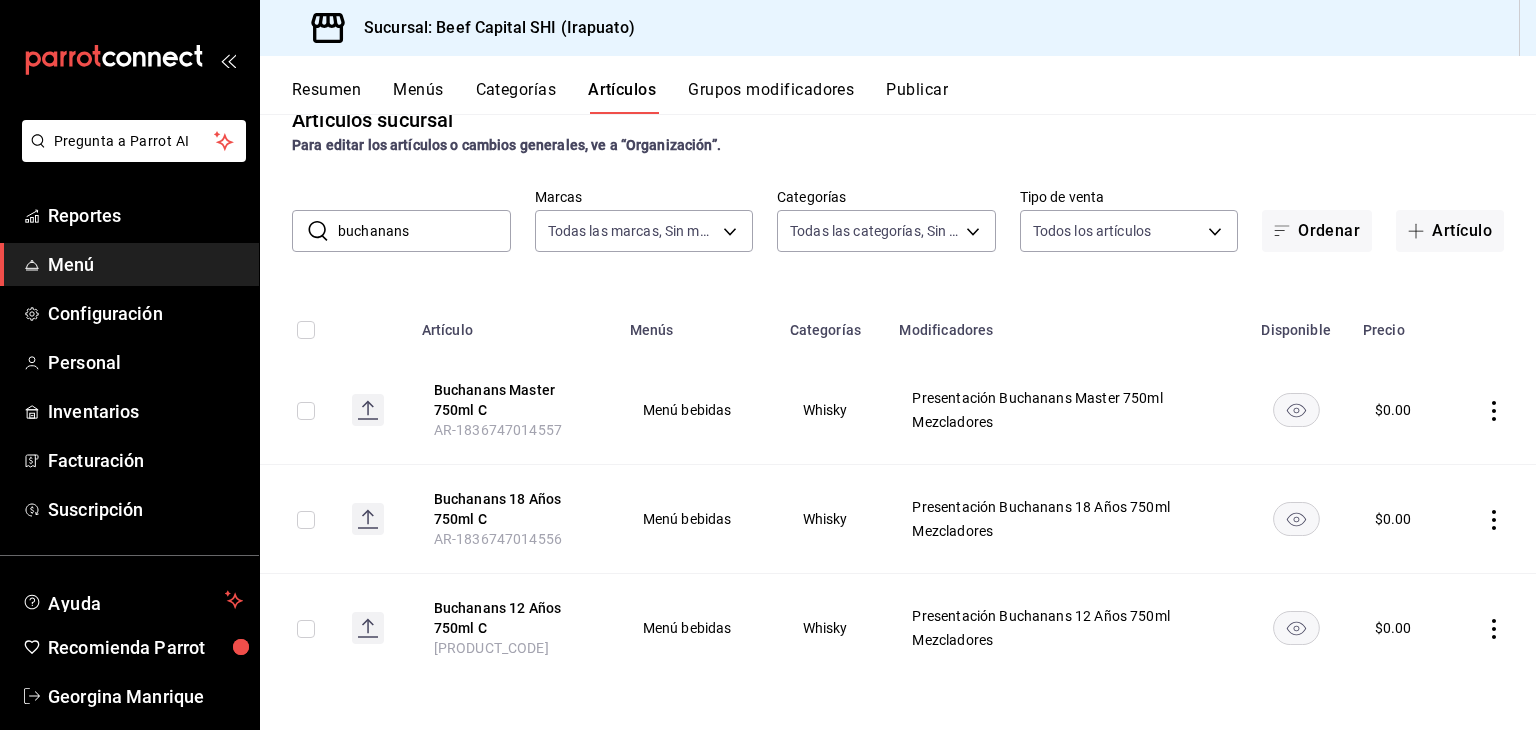 click 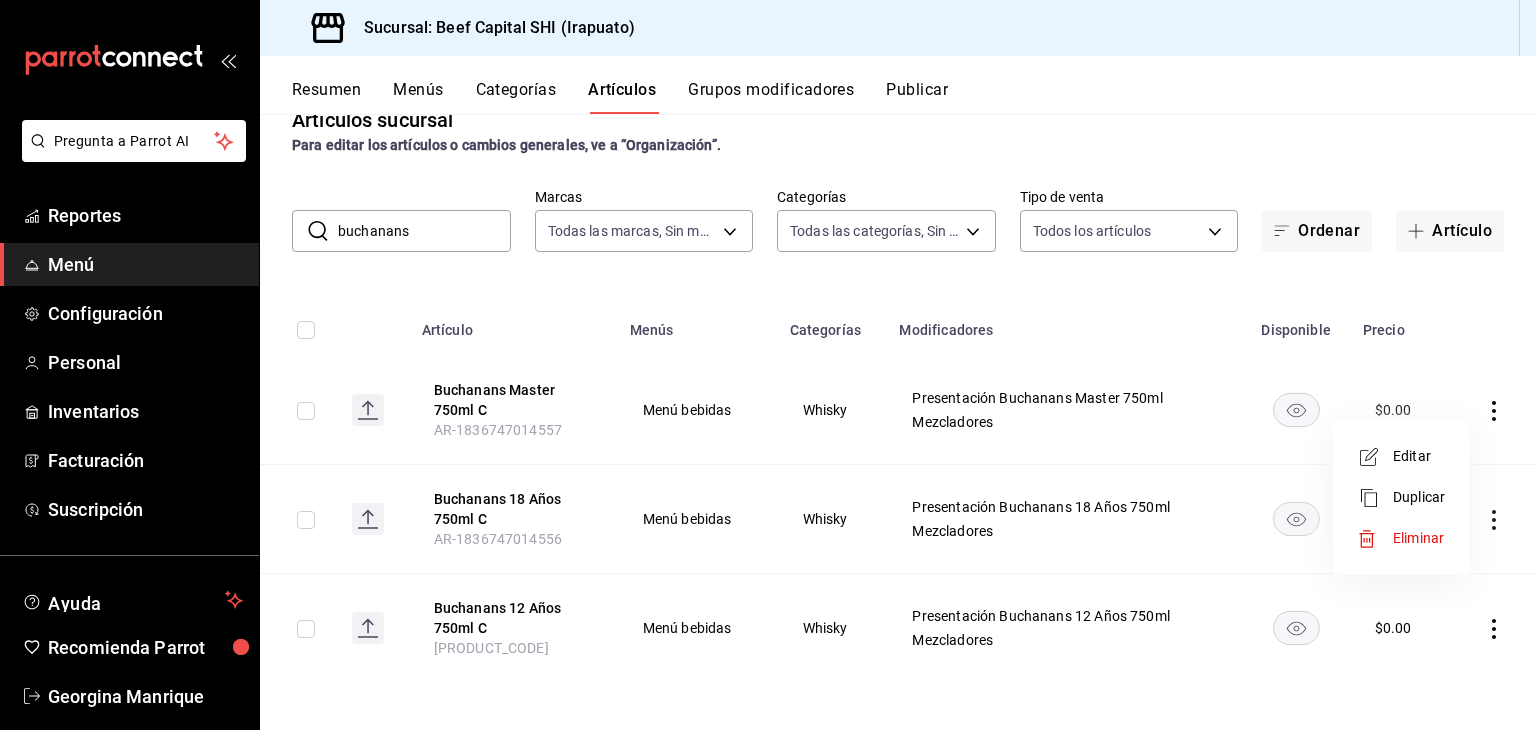 click on "Editar" at bounding box center [1401, 456] 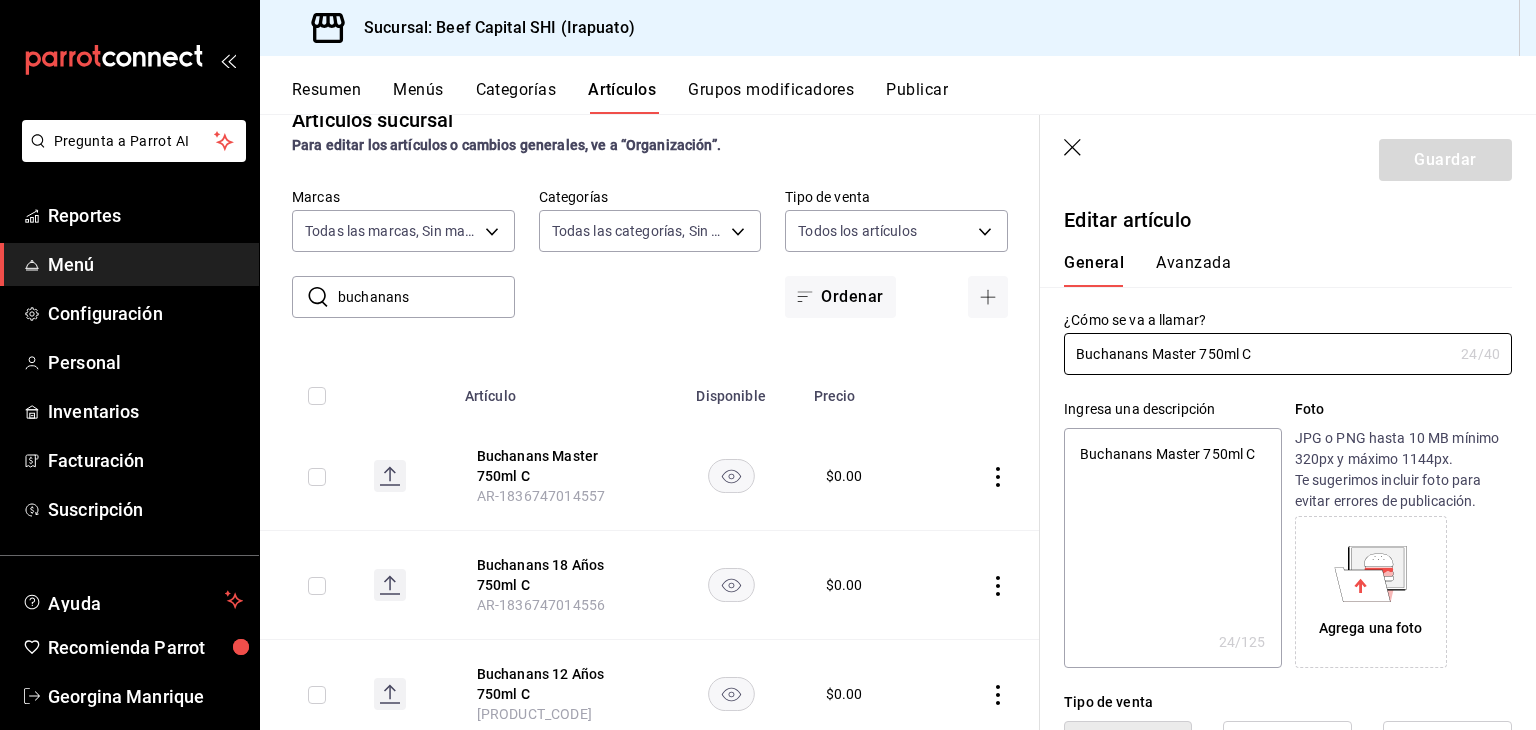 type on "x" 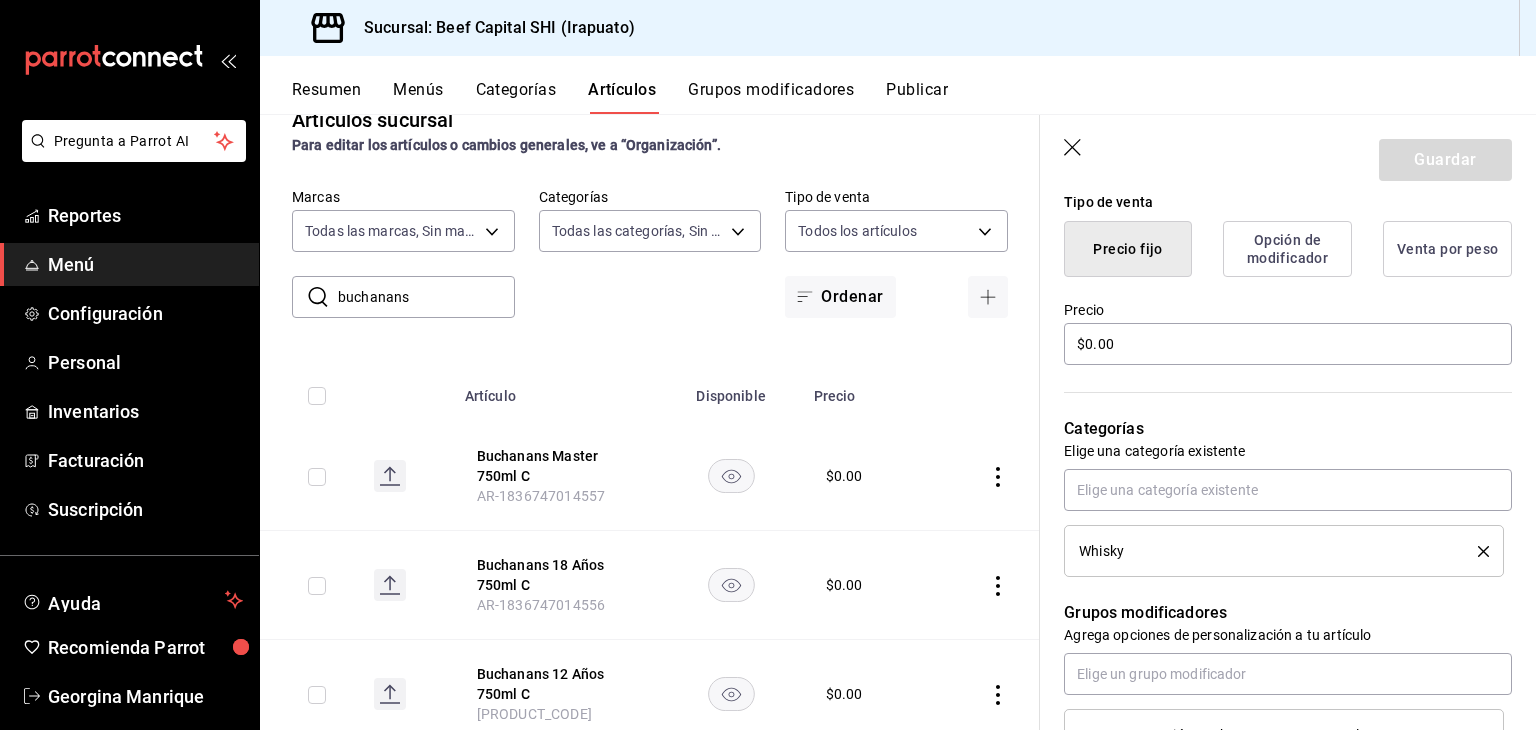 scroll, scrollTop: 600, scrollLeft: 0, axis: vertical 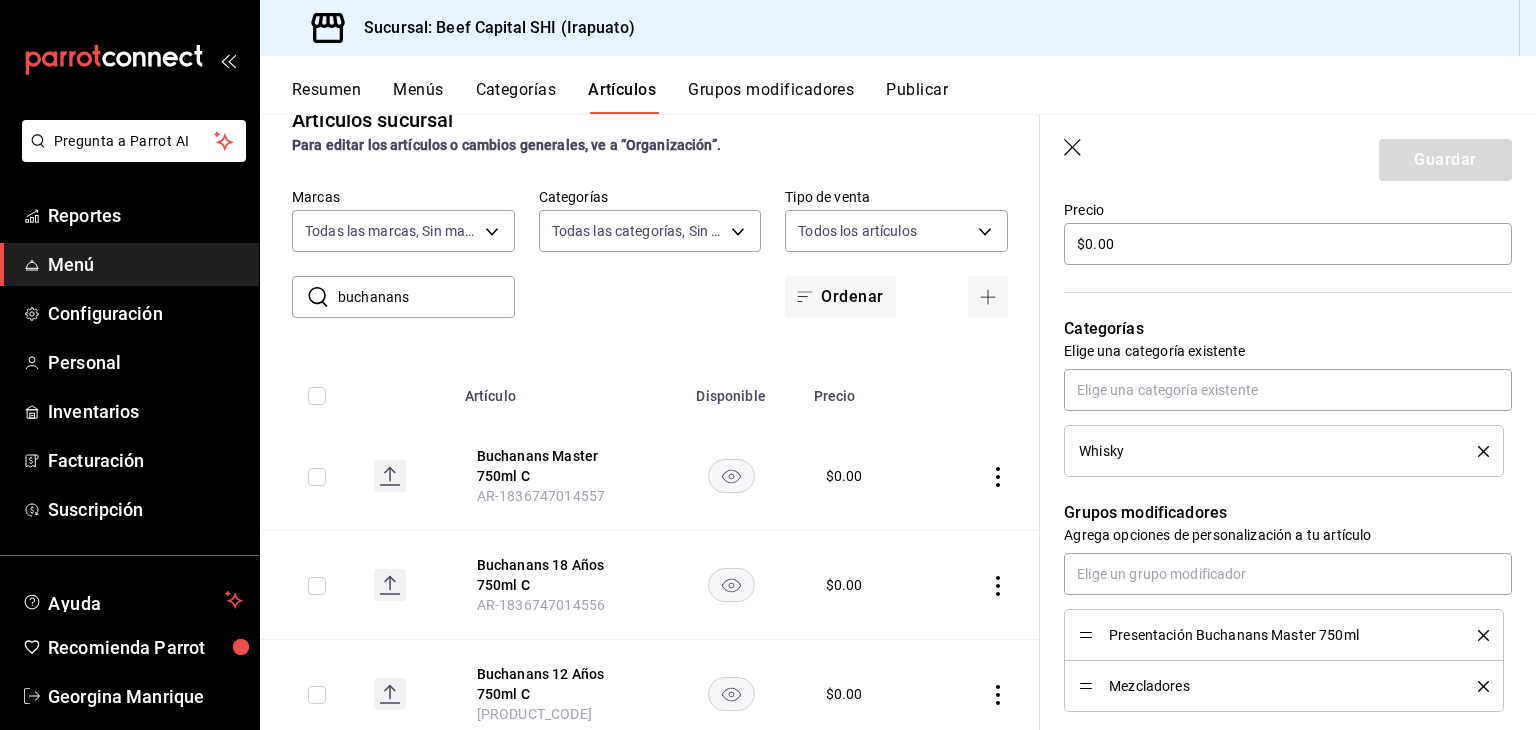 click 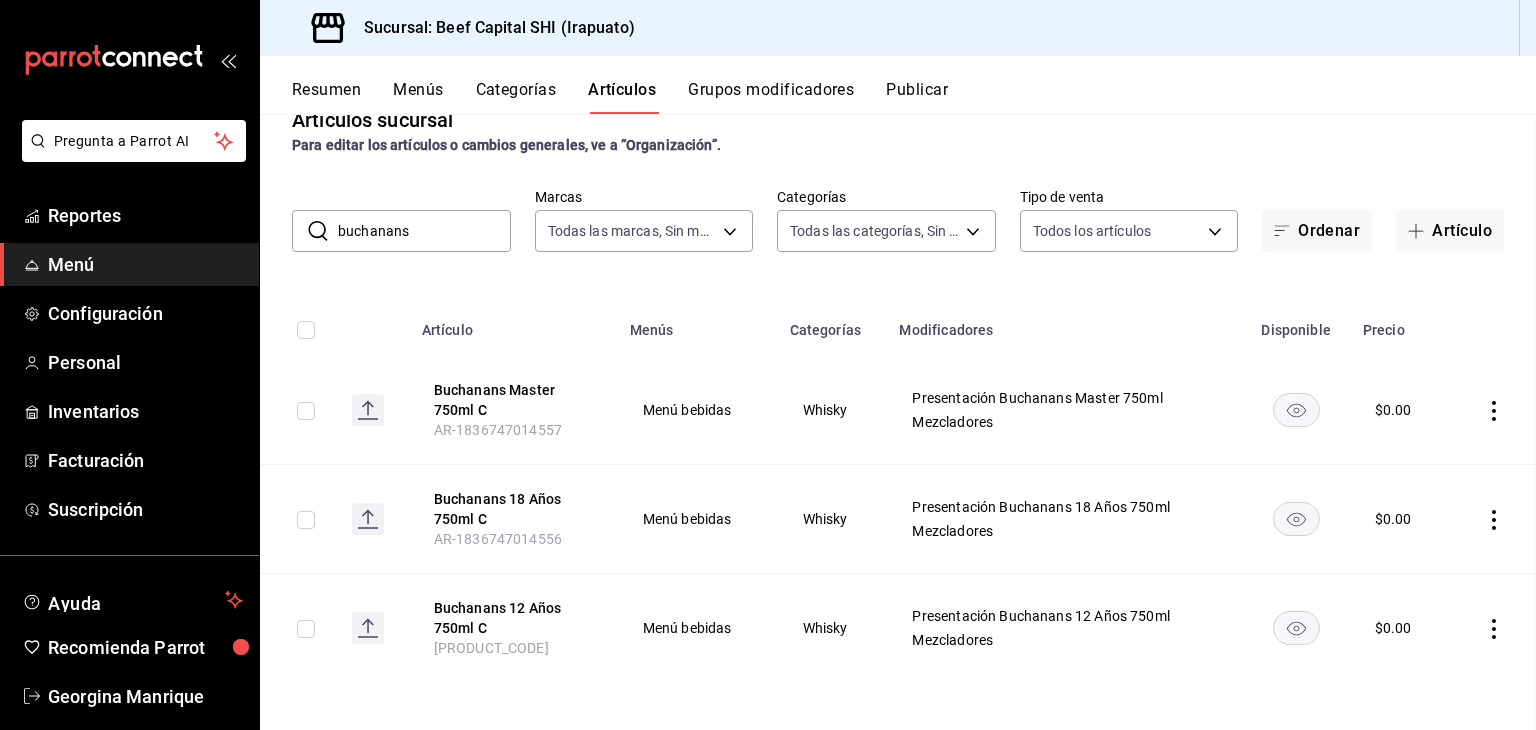 scroll, scrollTop: 0, scrollLeft: 0, axis: both 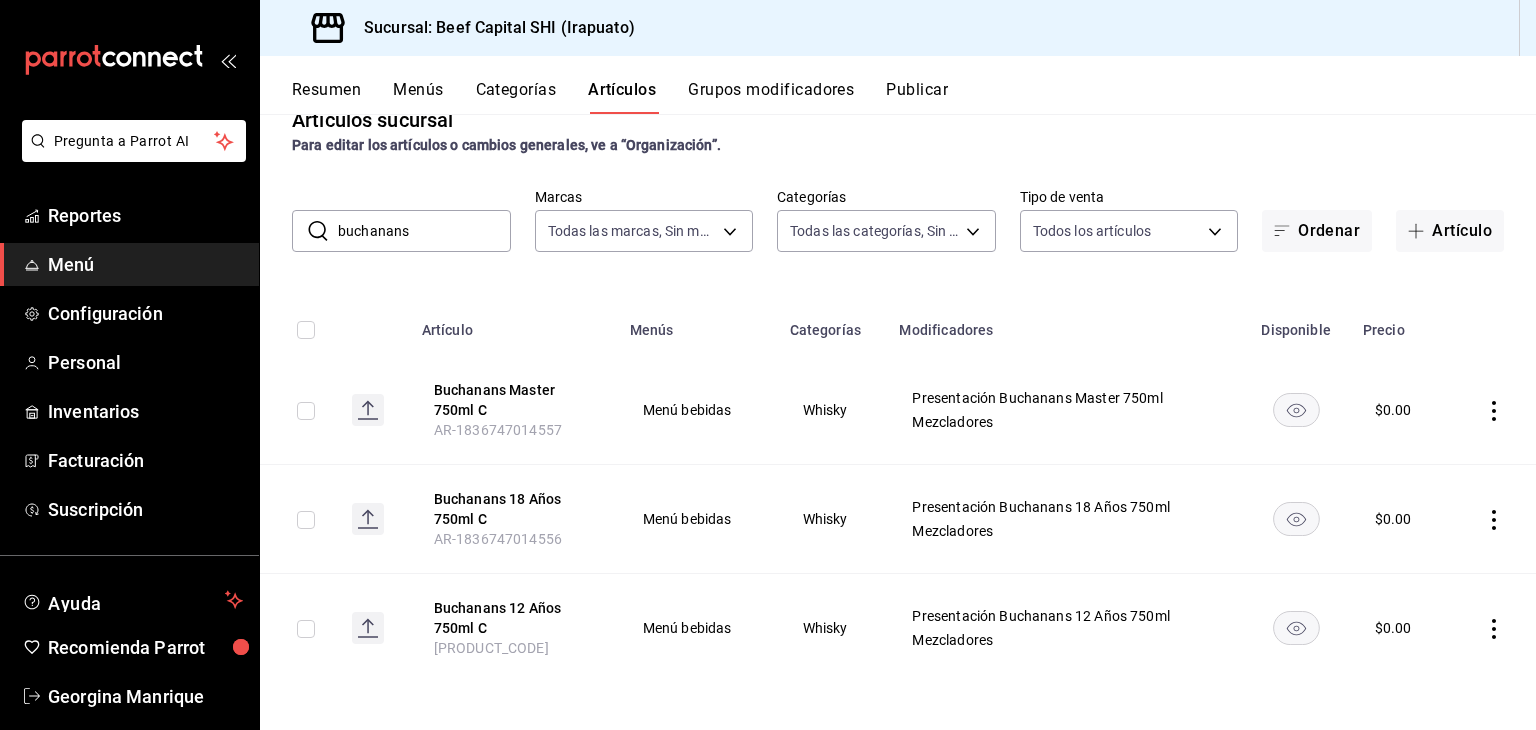 click on "buchanans" at bounding box center (424, 231) 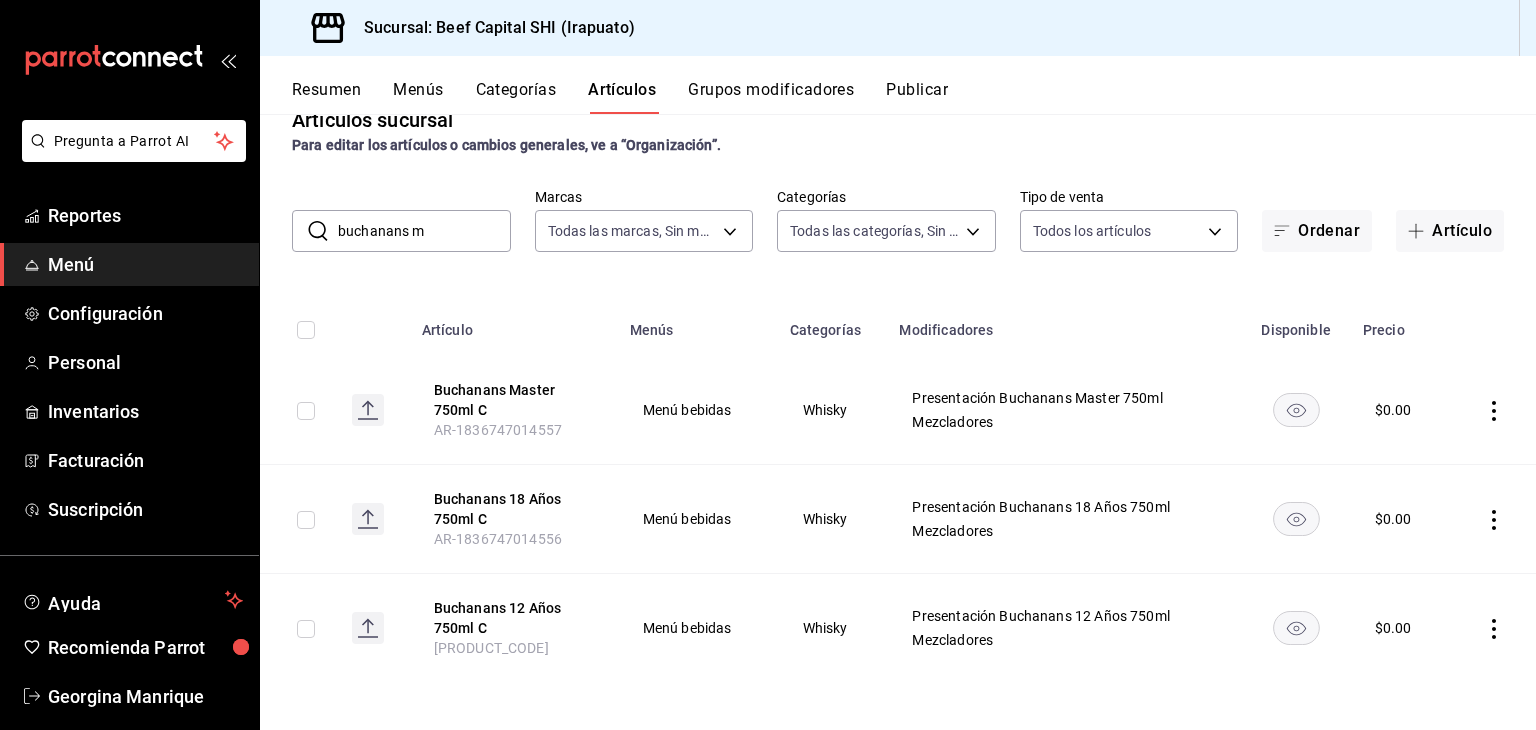 scroll, scrollTop: 0, scrollLeft: 0, axis: both 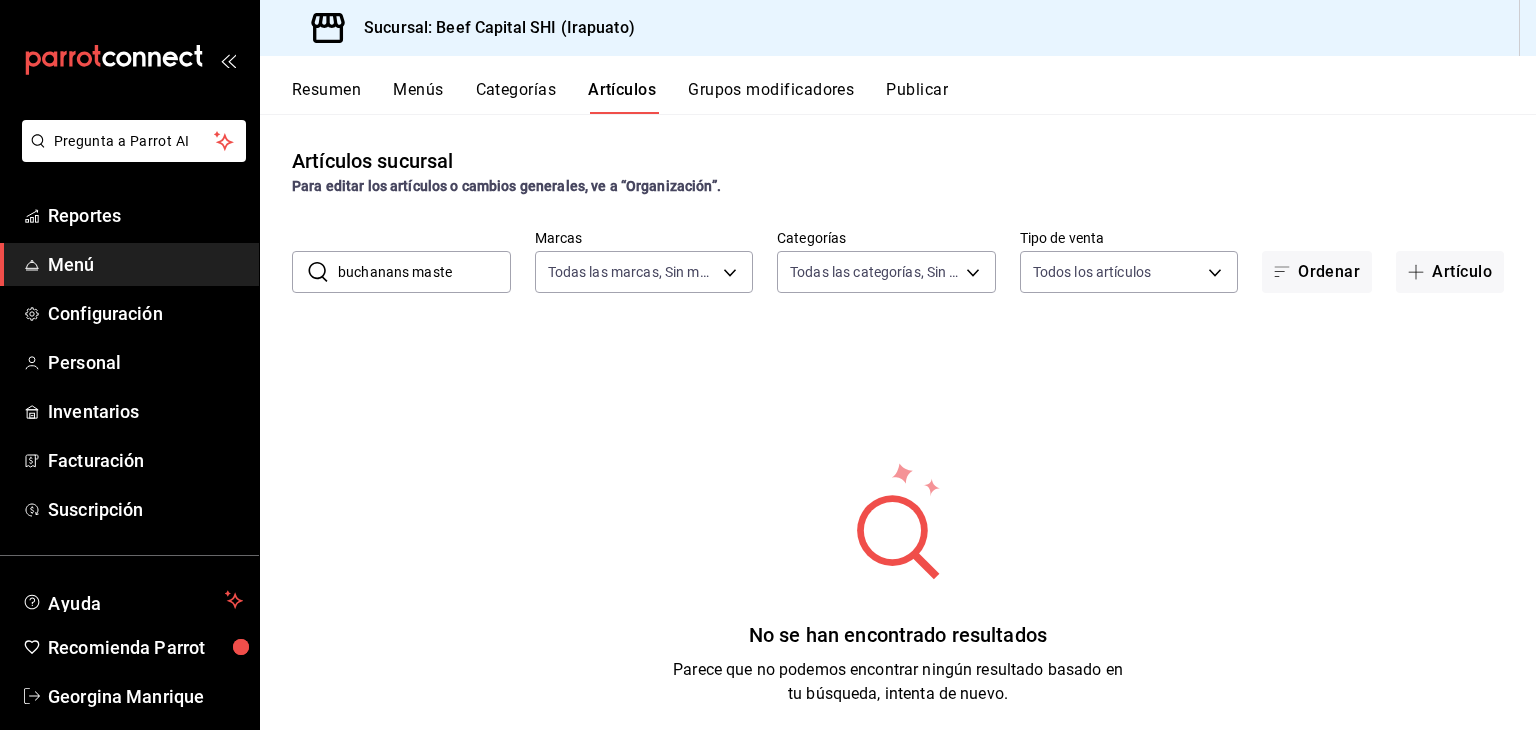type on "[BRAND_NAME] master" 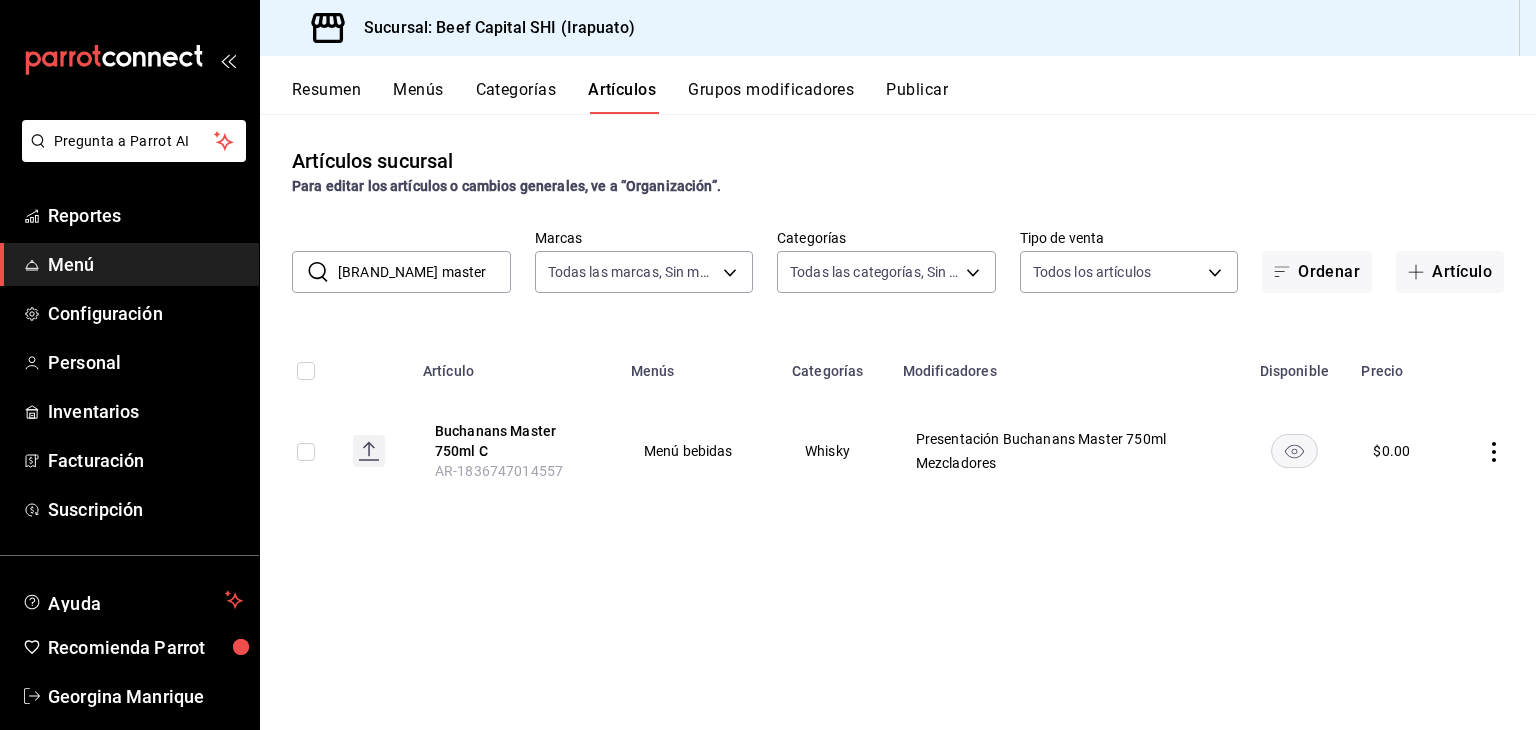 click on "[BRAND_NAME] master" at bounding box center (424, 272) 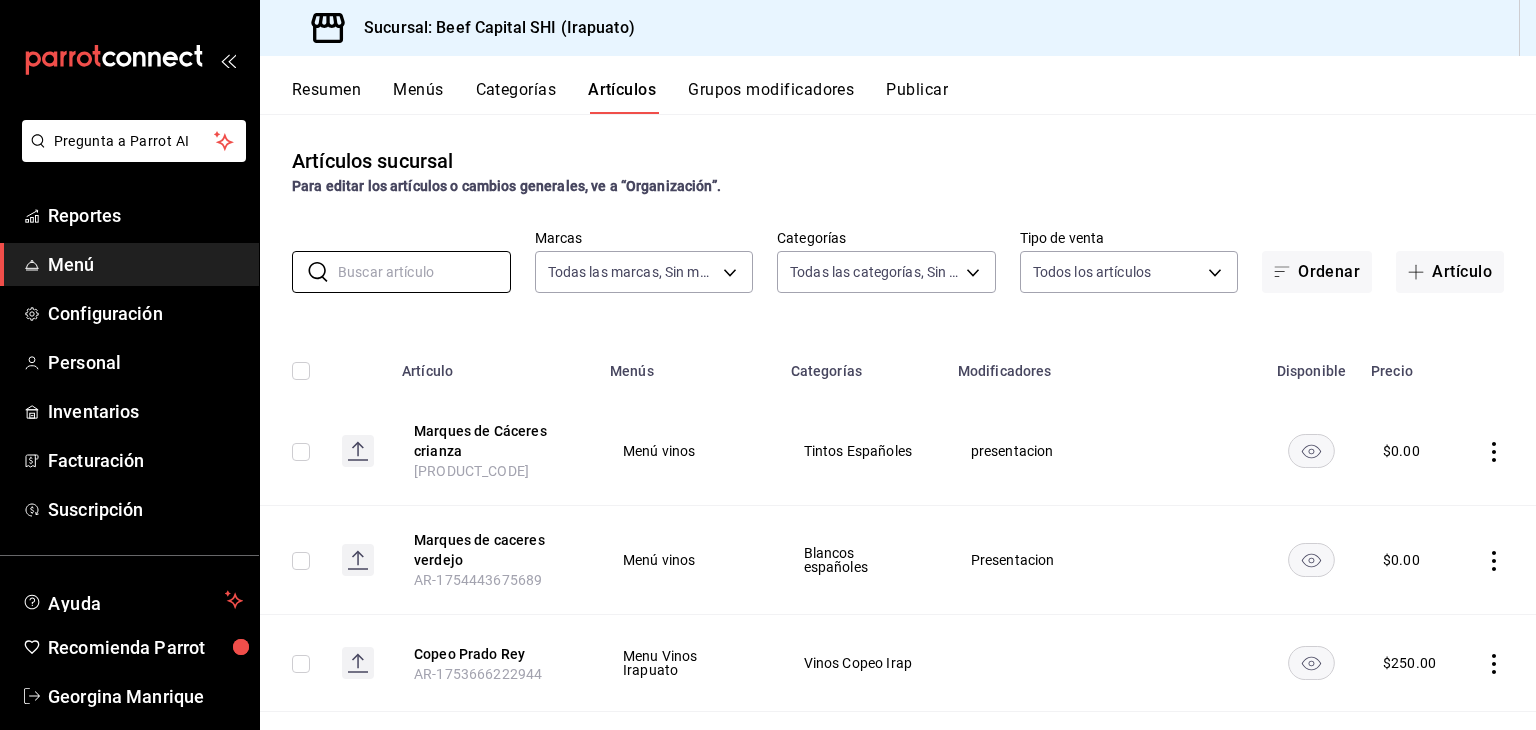 click on "Artículos sucursal Para editar los artículos o cambios generales, ve a “Organización”. ​ ​ Marcas Todas las marcas, Sin marca [UUID] Categorías Todas las categorías, Sin categoría Tipo de venta Todos los artículos ALL Ordenar Artículo Artículo Menús Categorías Modificadores Disponible Precio Marques de Cáceres crianza [PRODUCT_CODE] Menú vinos Tintos Españoles presentacion $ 0.00 Marques de caceres verdejo [PRODUCT_CODE] Menú vinos Blancos españoles Presentacion $ 0.00 Copeo Prado Rey [PRODUCT_CODE] Menu Vinos Irapuato Vinos Copeo Irap $ 250.00 Flameado [PRODUCT_CODE] Menú Beef Entradas $ 300.00 Churrasco a caballo [PRODUCT_CODE] Menú Beef Especiales $ 950.00 Center cot en salsa chemita [PRODUCT_CODE] Menú Beef Especiales $ 700.00 Canoa de tuetano con escamoles [PRODUCT_CODE] Menú Beef Entradas $ 345.00 Tostadas de tiras de pescado [PRODUCT_CODE] Menú Beef Del Mar $ 270.00 .5 Bacardi [PRODUCT_CODE] Menú bebidas Ron Mezcladores $ $ $" at bounding box center [898, 421] 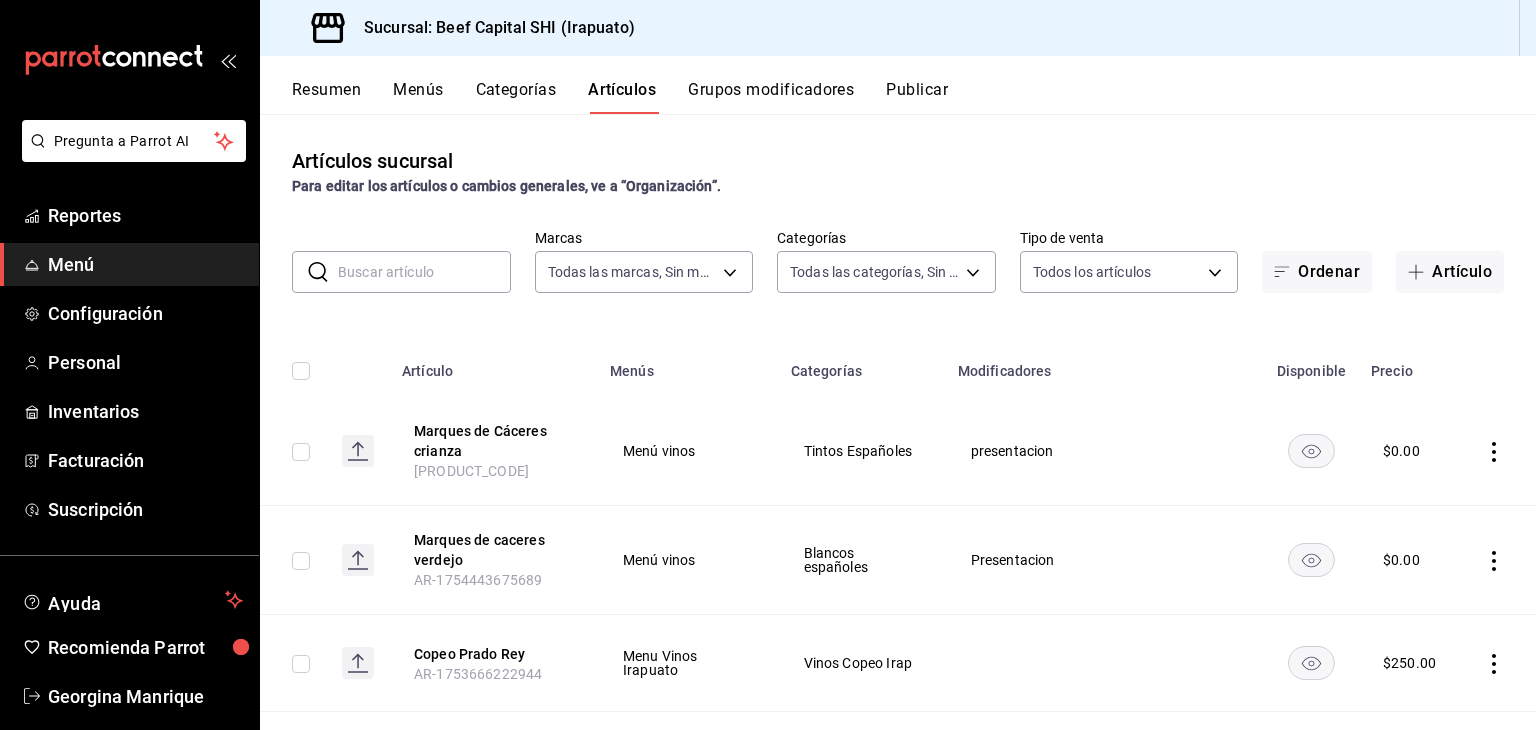 click at bounding box center [424, 272] 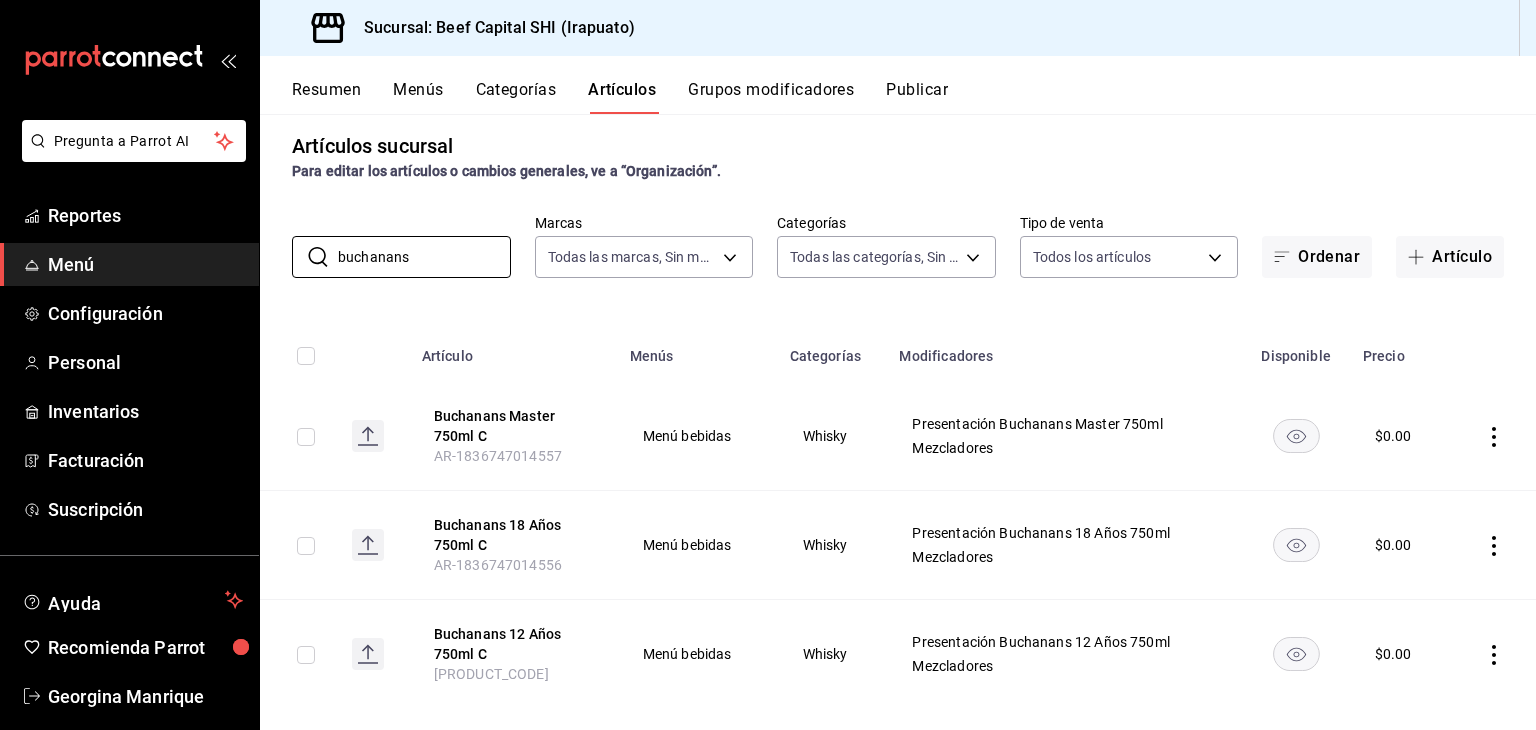 scroll, scrollTop: 41, scrollLeft: 0, axis: vertical 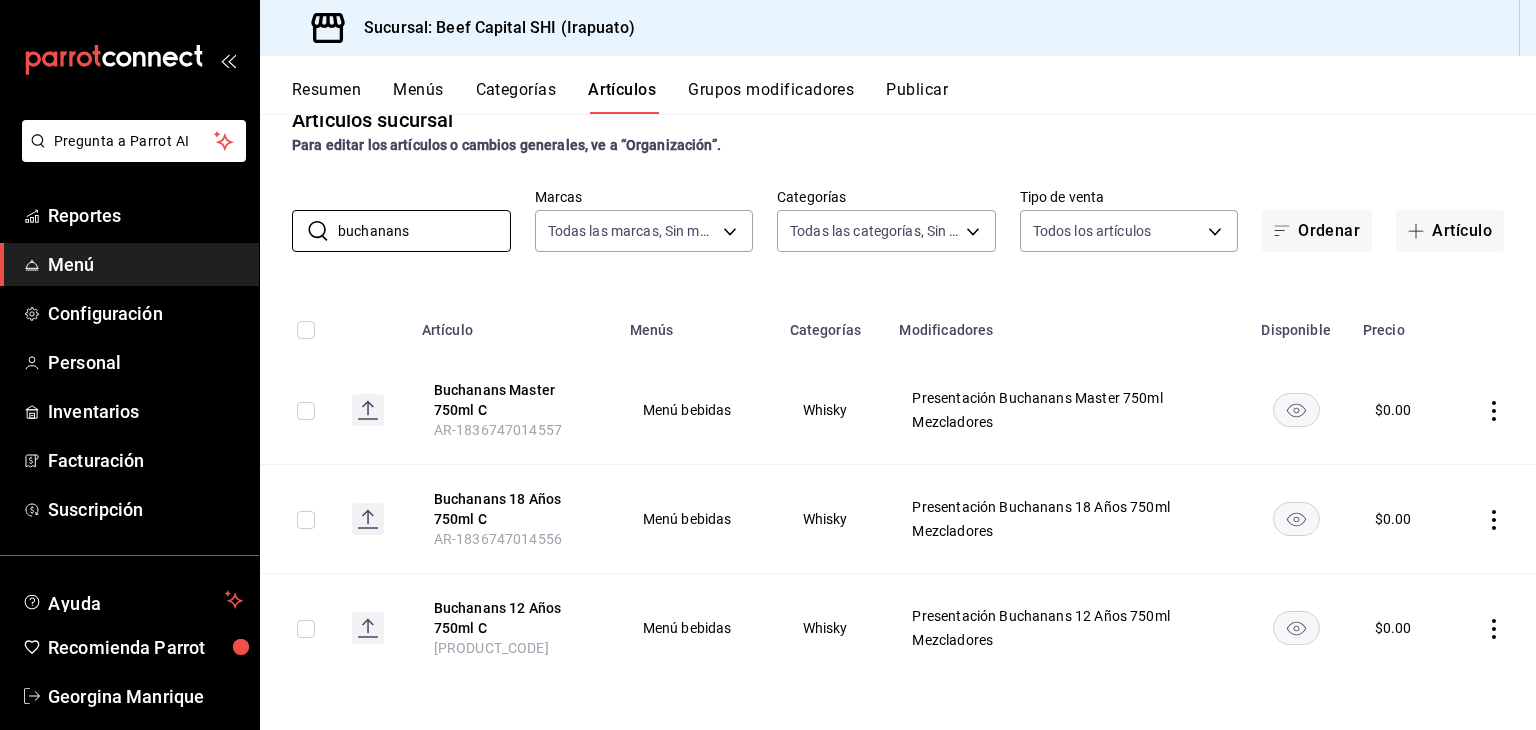 type on "buchanans" 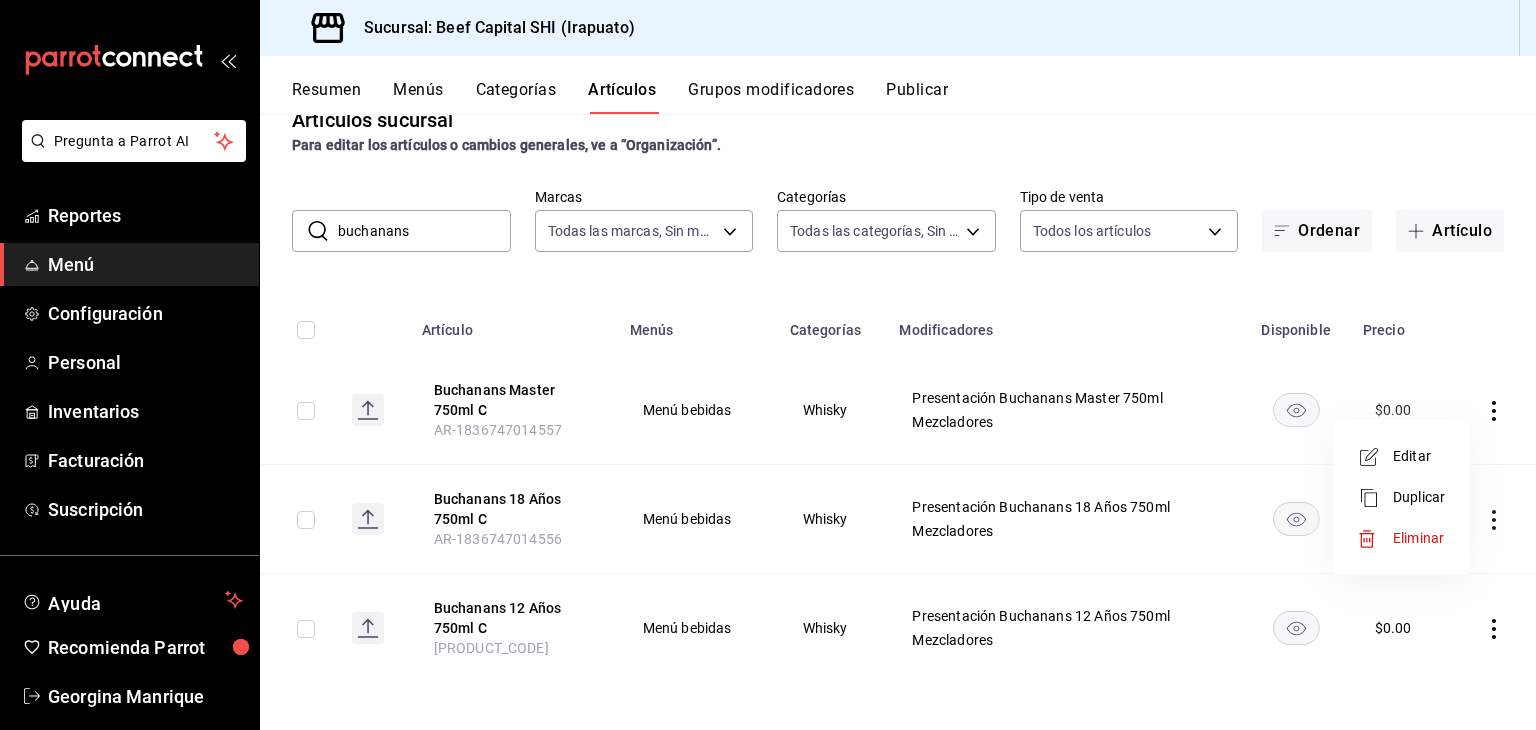 click on "Editar" at bounding box center (1419, 456) 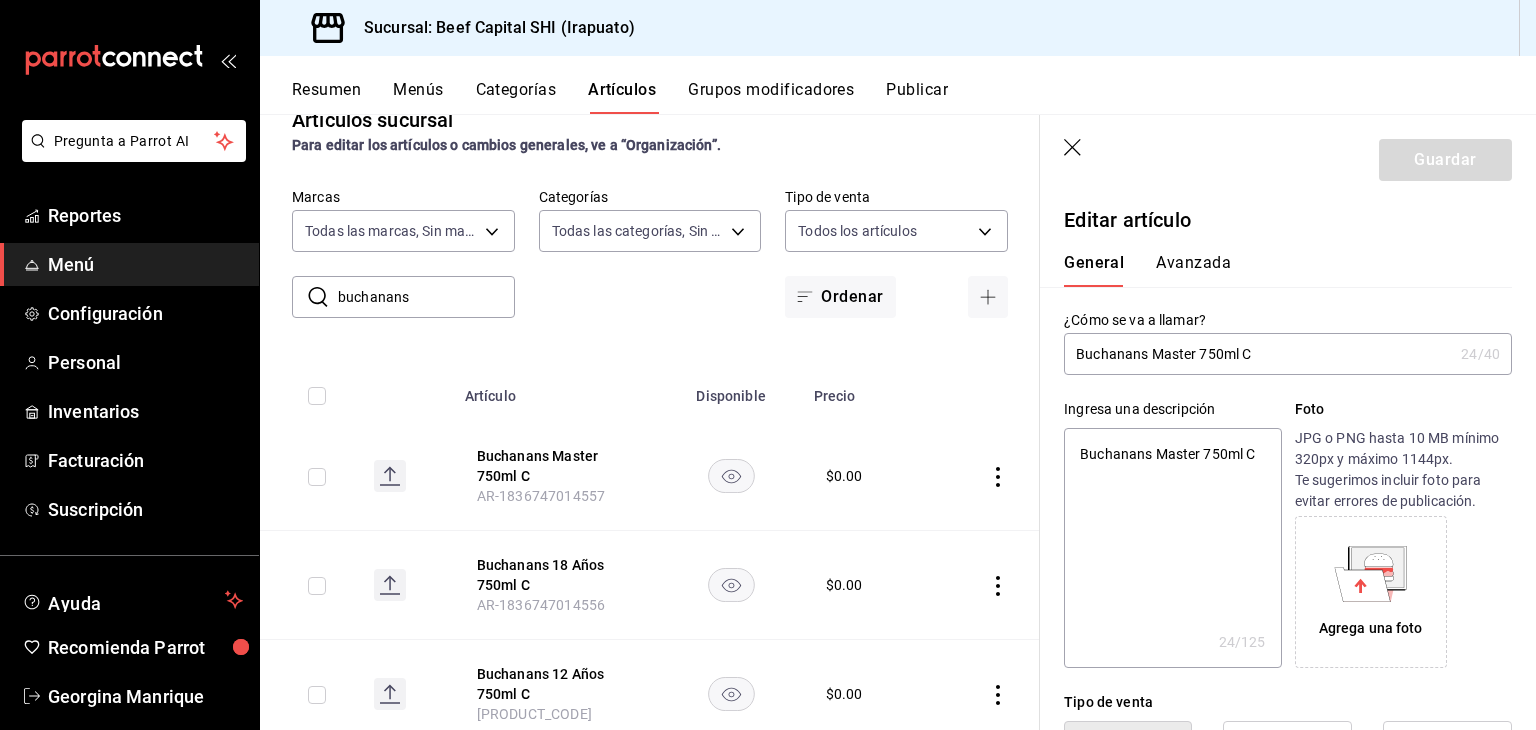 type on "x" 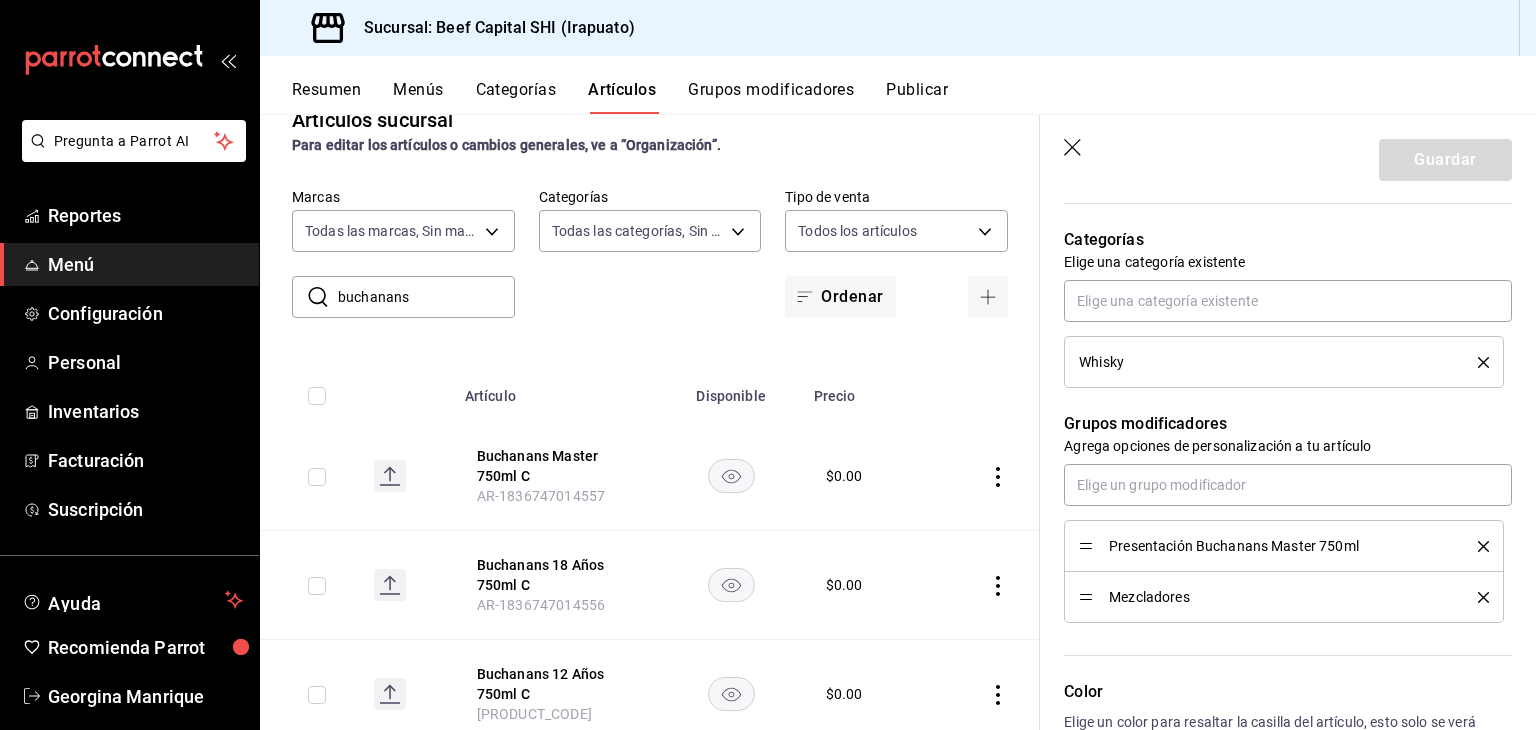 scroll, scrollTop: 700, scrollLeft: 0, axis: vertical 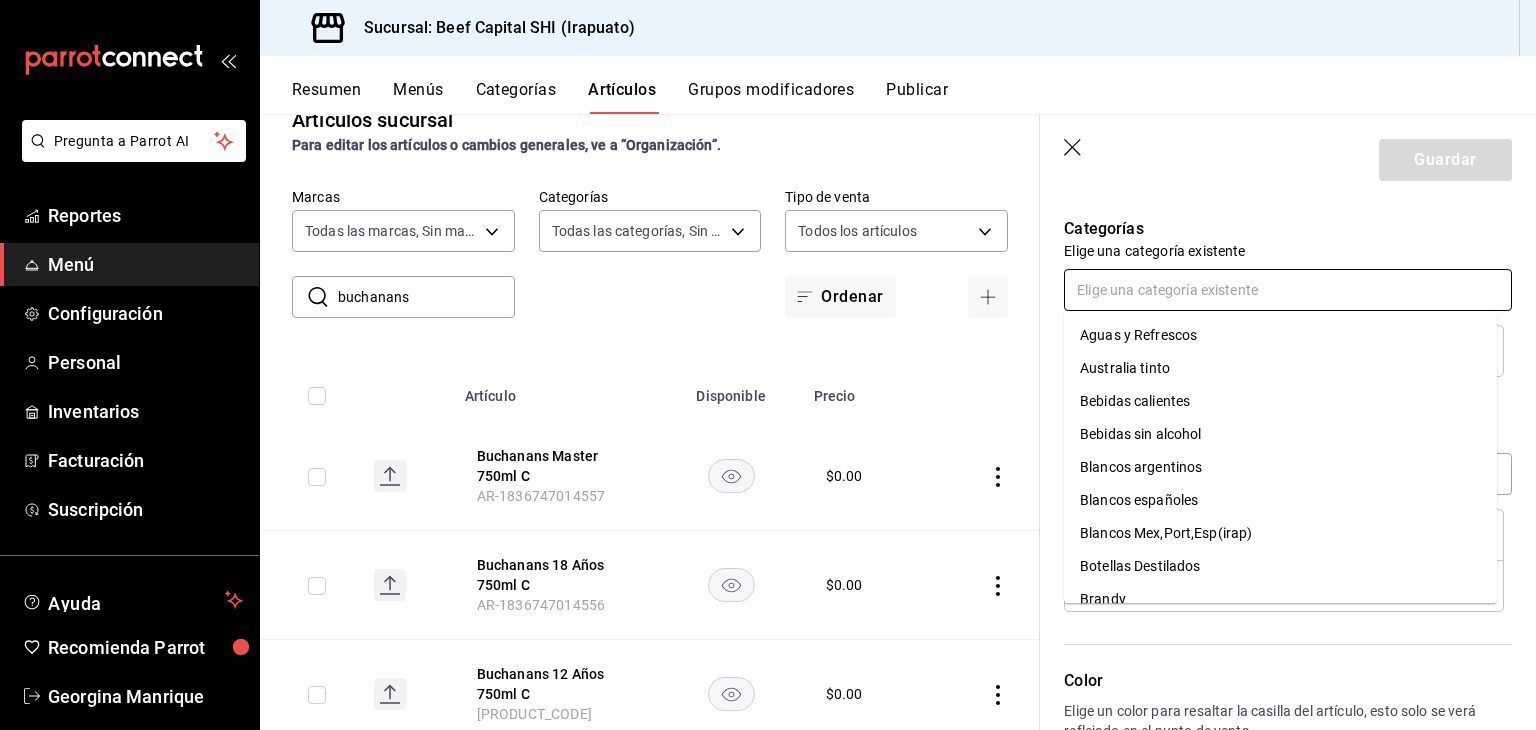 click at bounding box center [1288, 290] 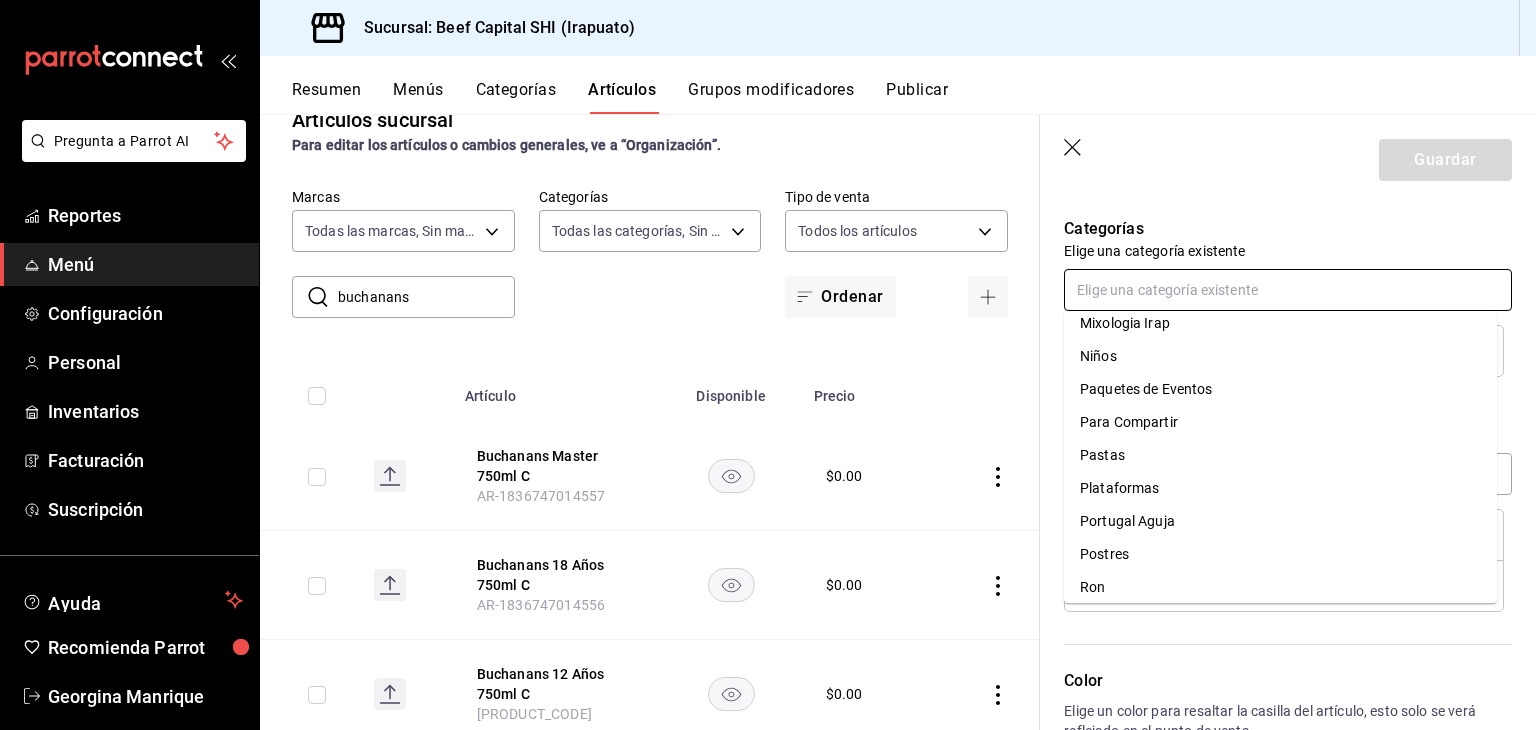 scroll, scrollTop: 1770, scrollLeft: 0, axis: vertical 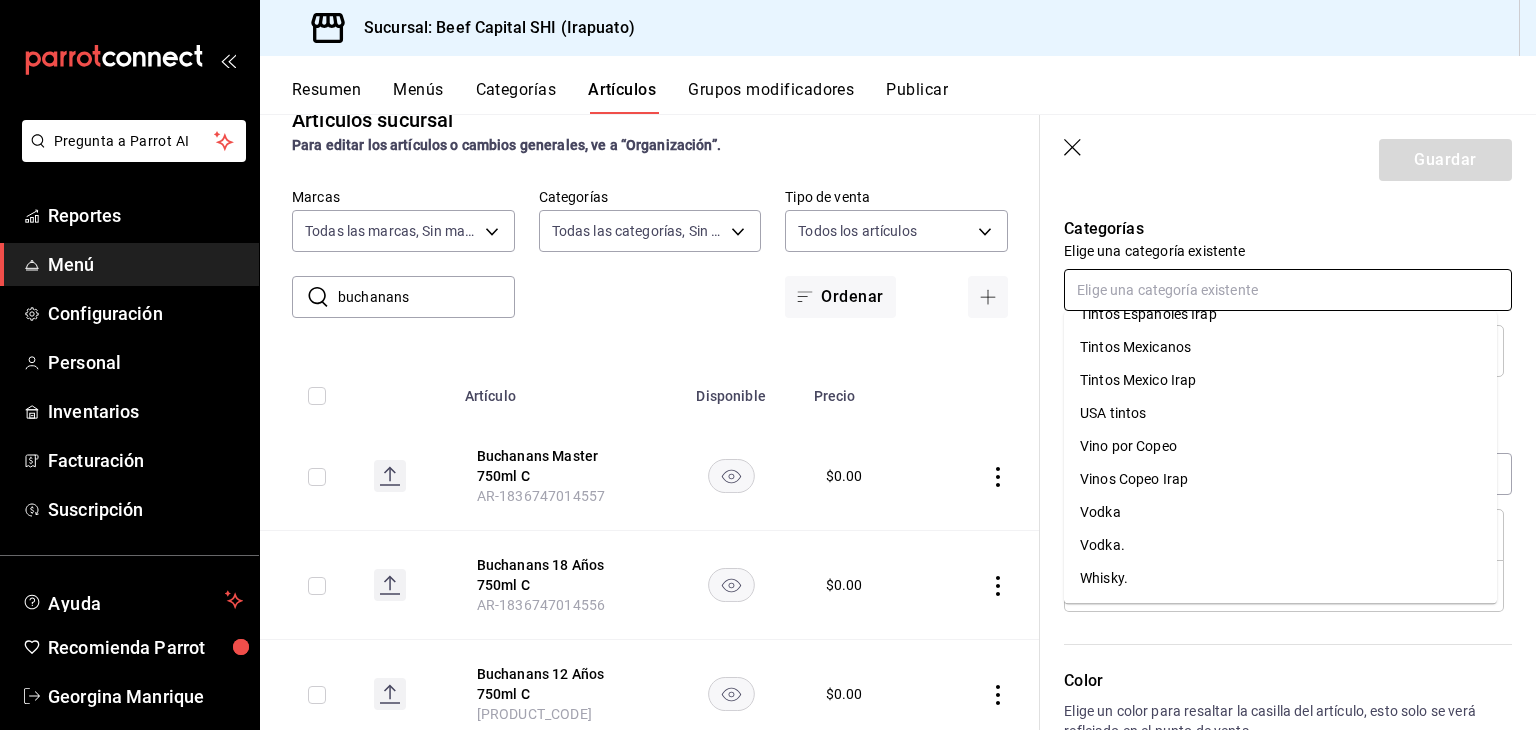 click on "Whisky." at bounding box center [1280, 578] 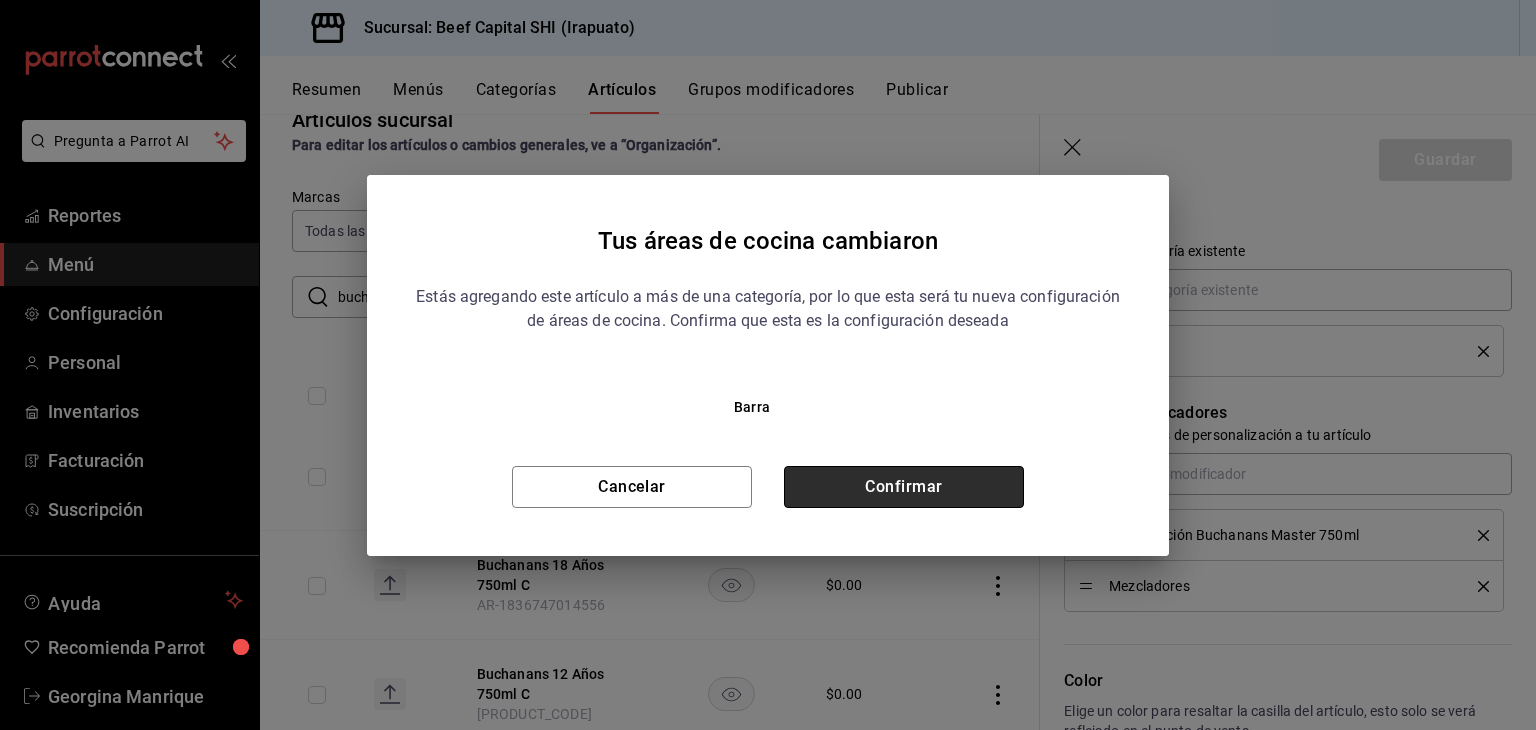 click on "Confirmar" at bounding box center (904, 487) 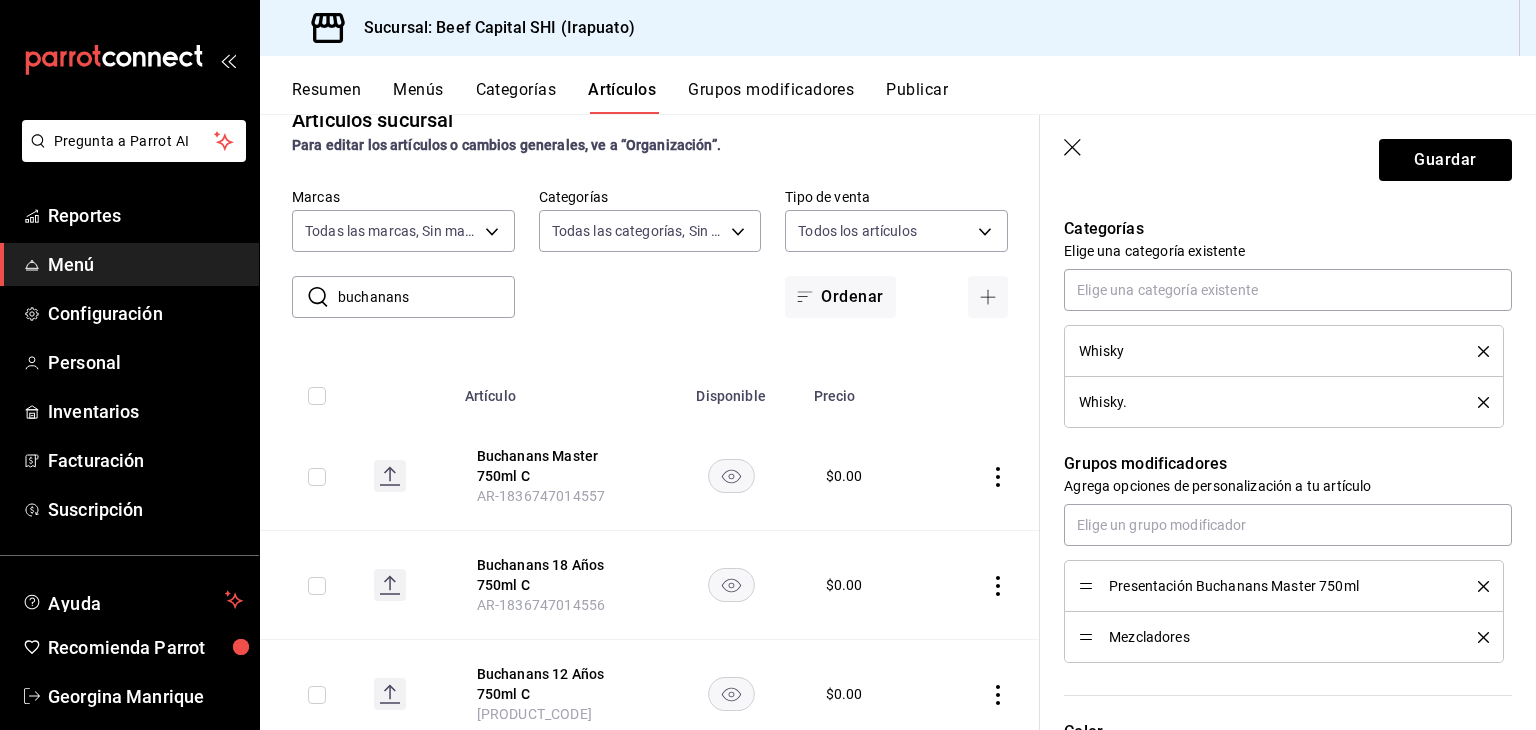 click 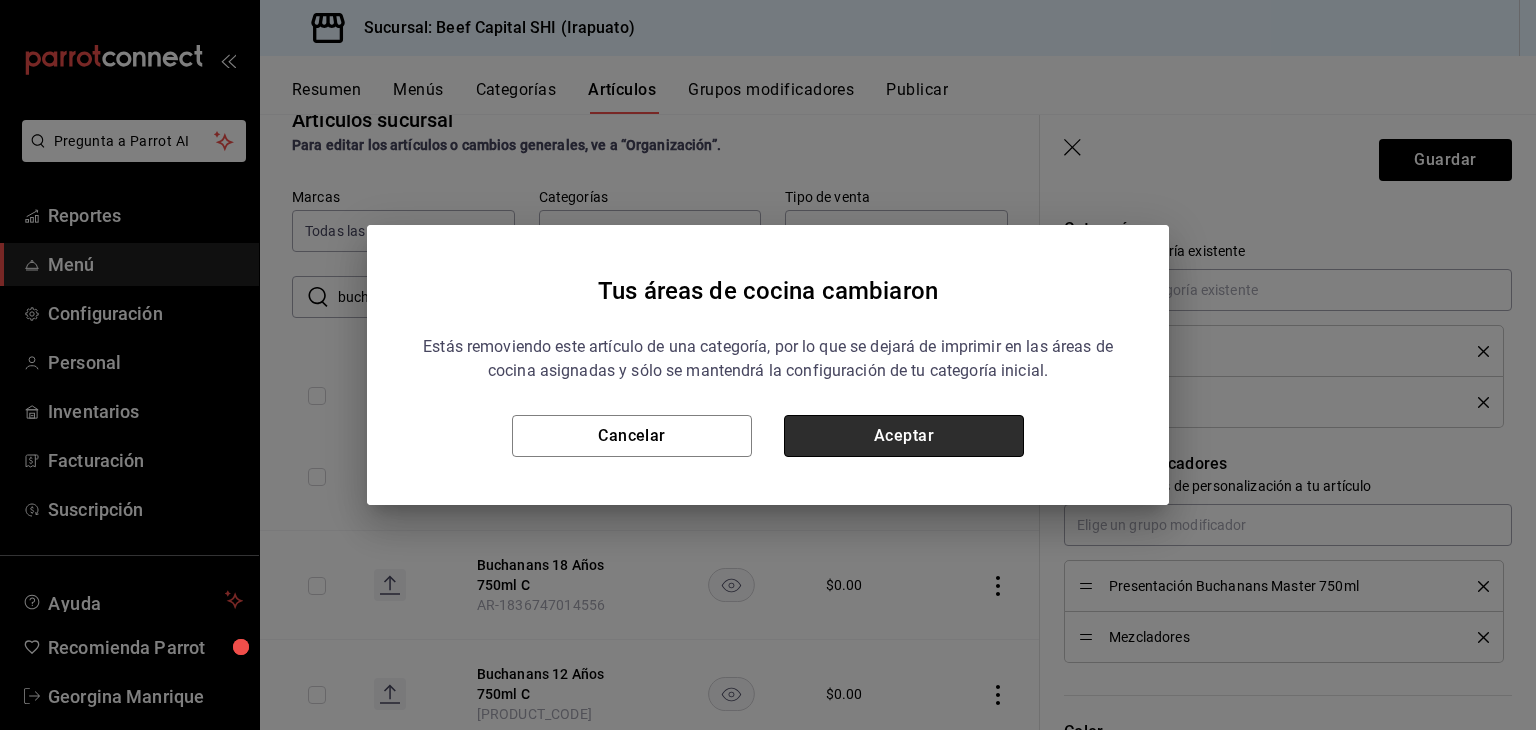 click on "Aceptar" at bounding box center [904, 436] 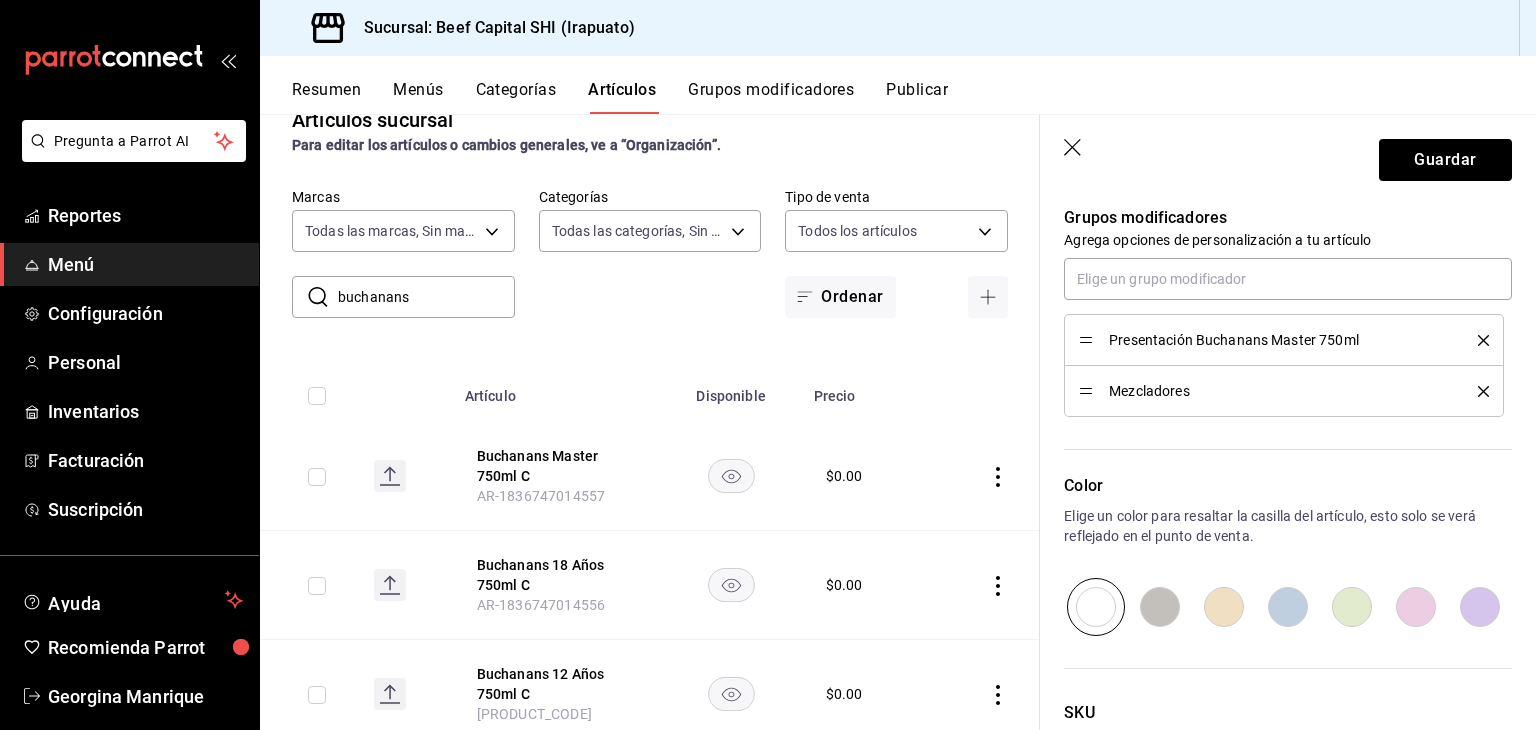 scroll, scrollTop: 900, scrollLeft: 0, axis: vertical 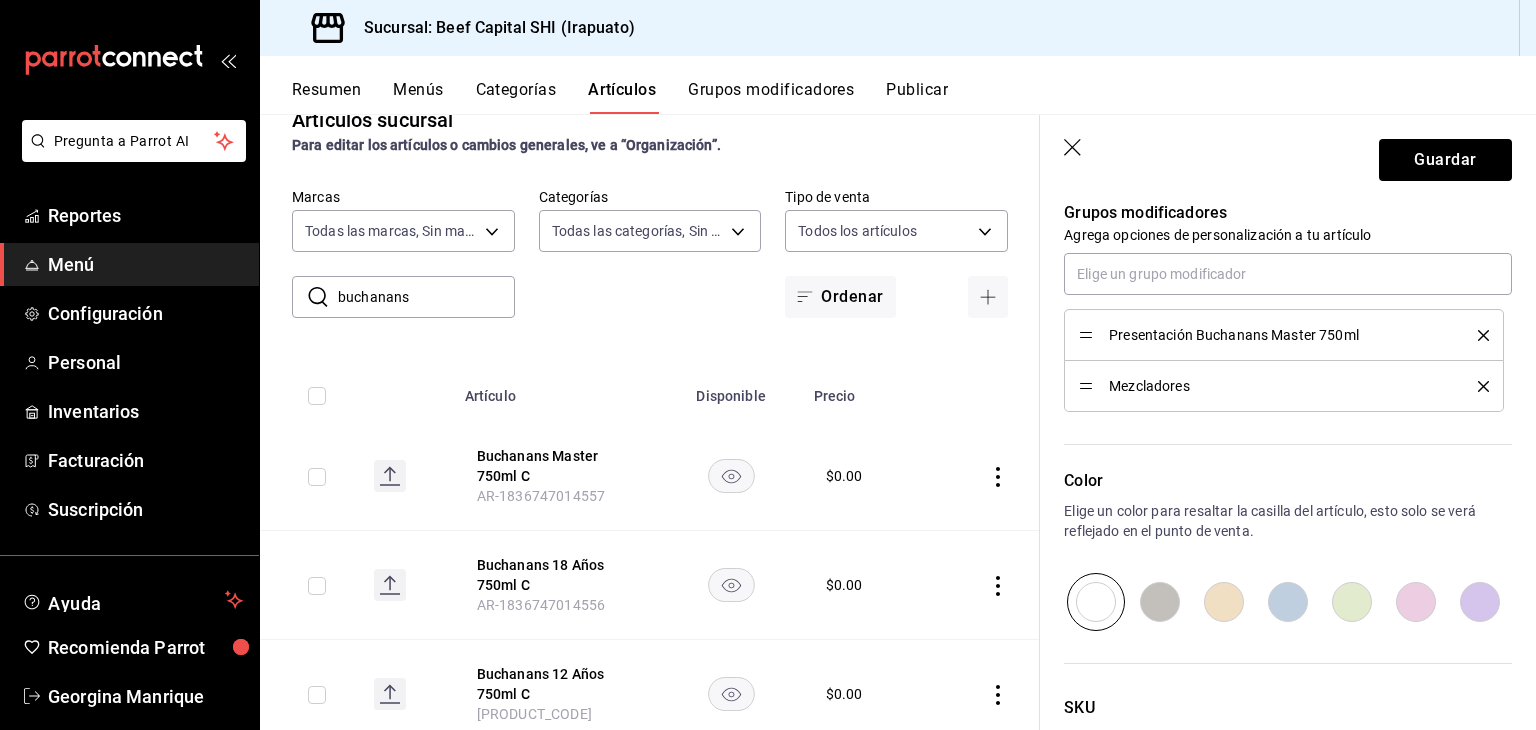 click 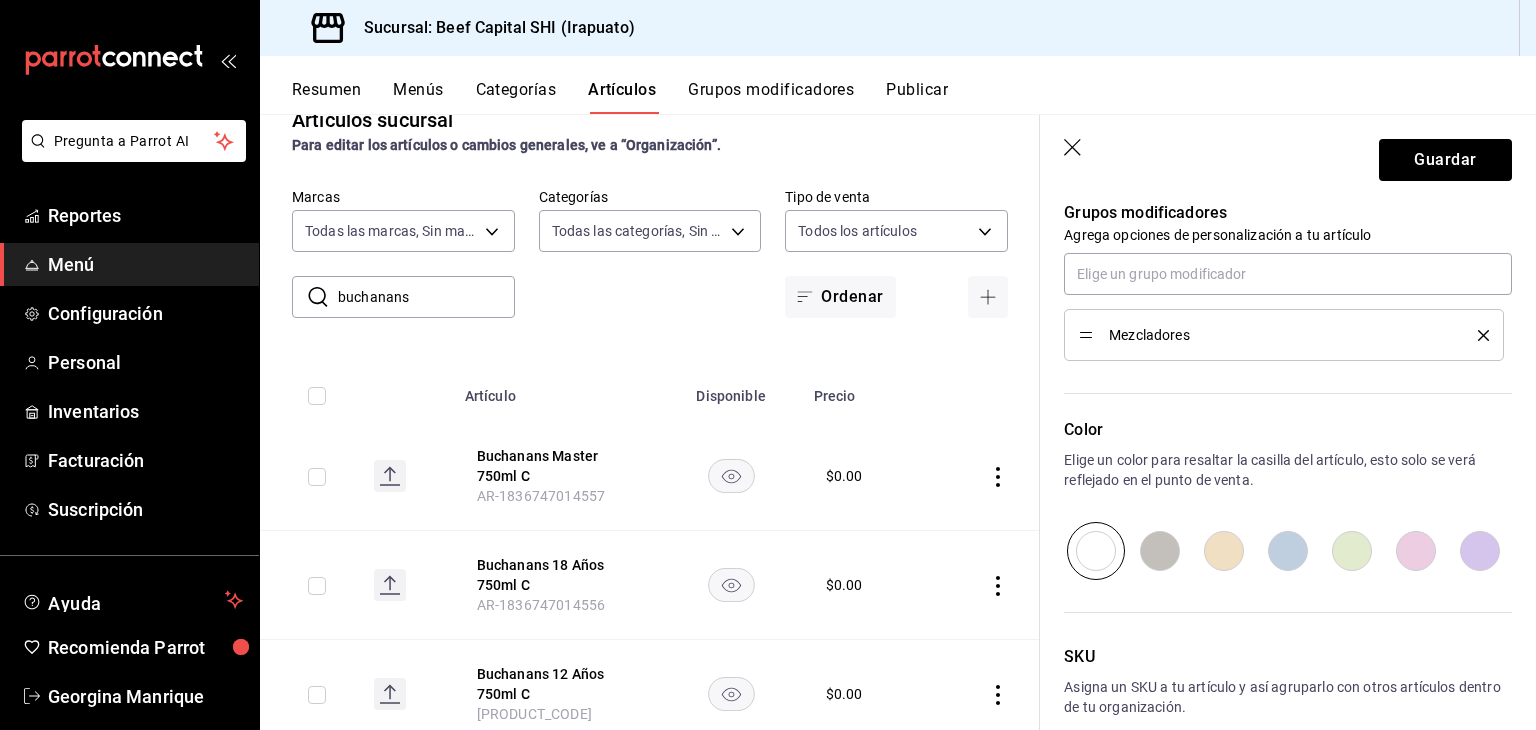 click 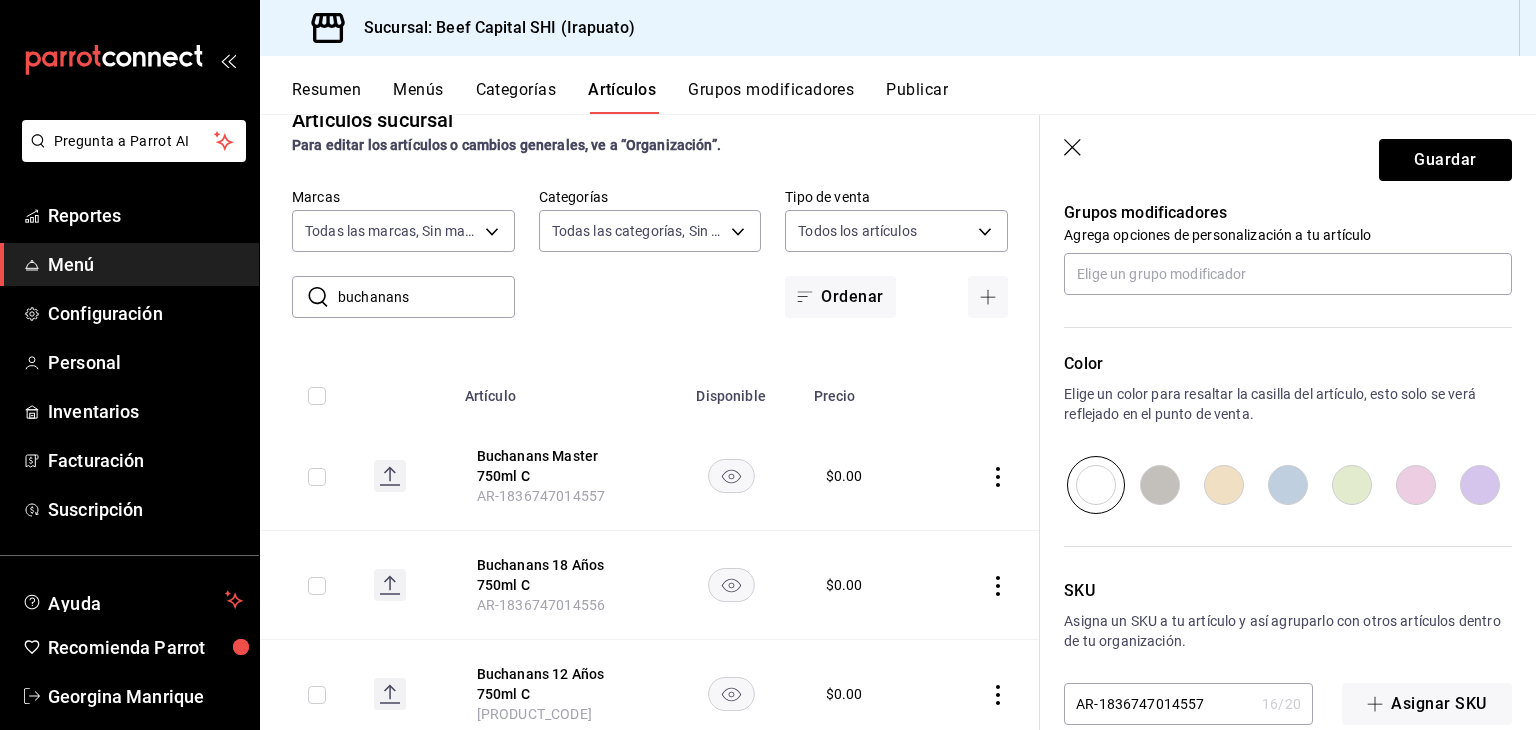 click at bounding box center (1224, 485) 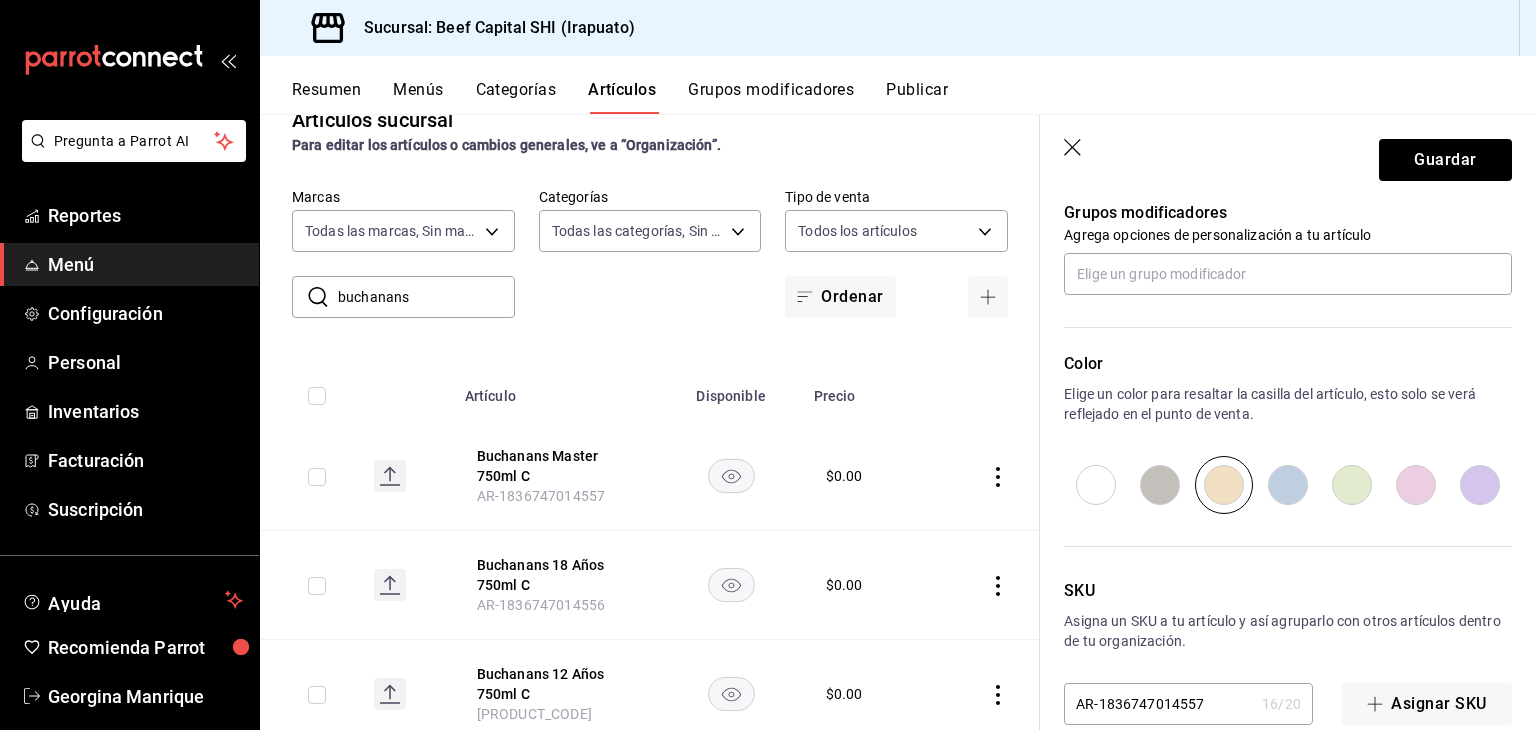 scroll, scrollTop: 934, scrollLeft: 0, axis: vertical 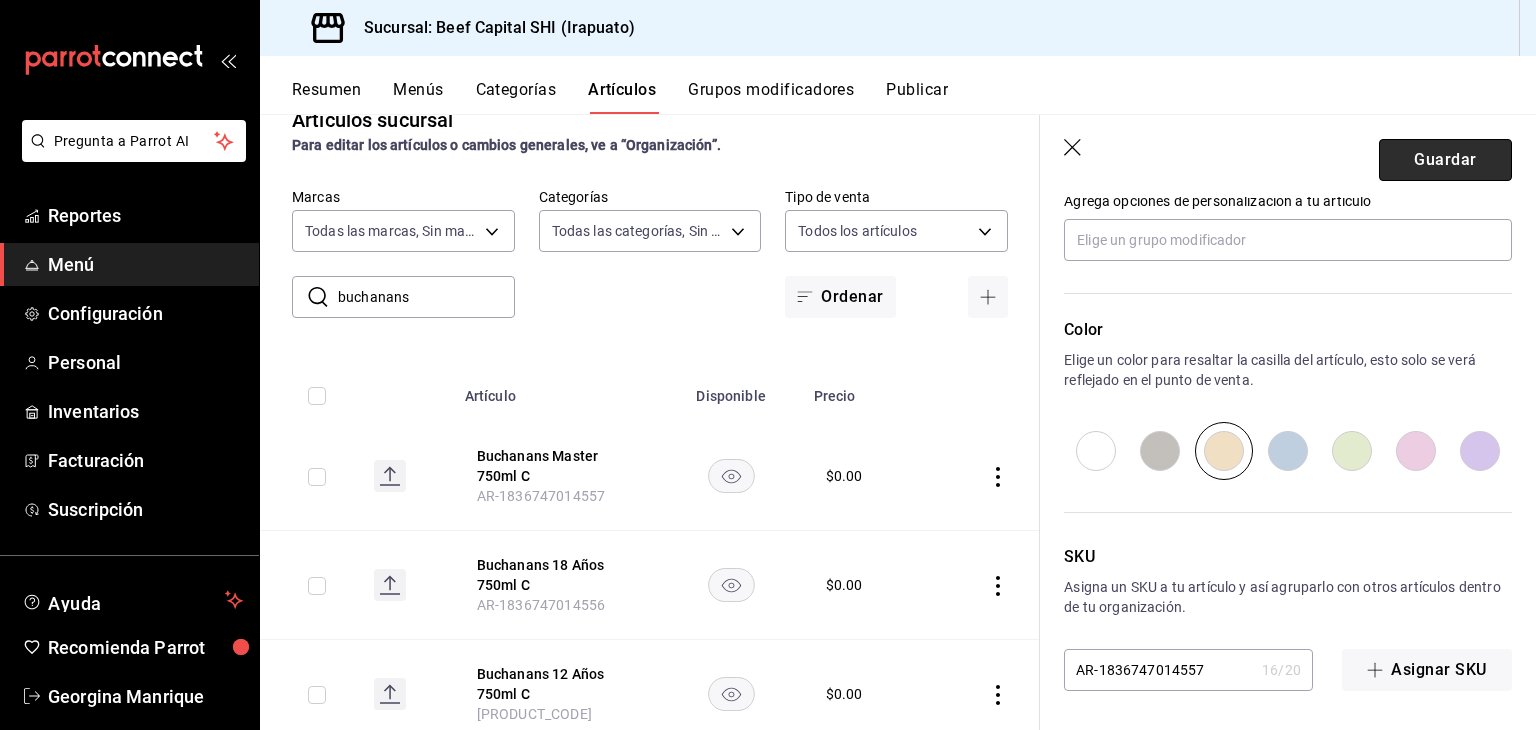click on "Guardar" at bounding box center (1445, 160) 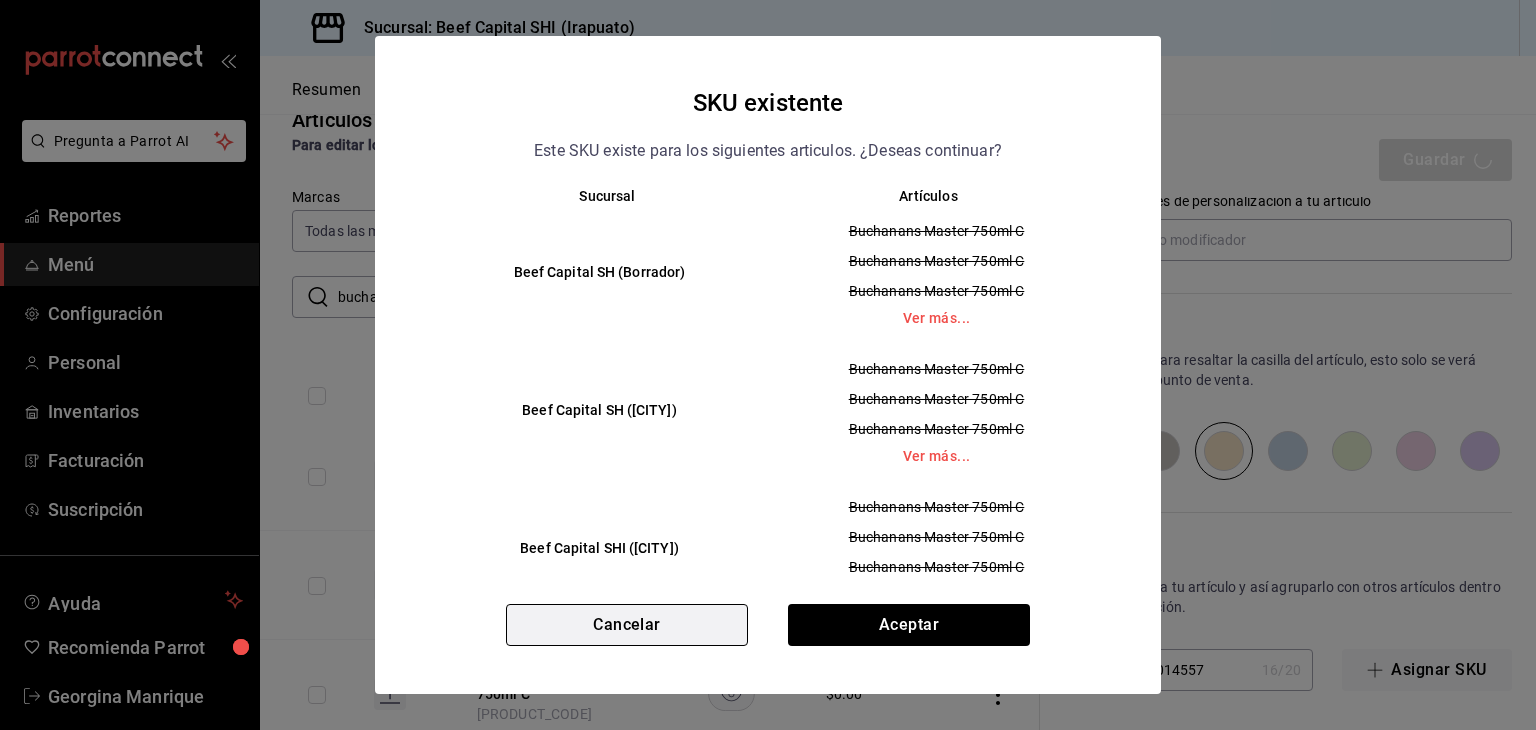 click on "Cancelar" at bounding box center [627, 625] 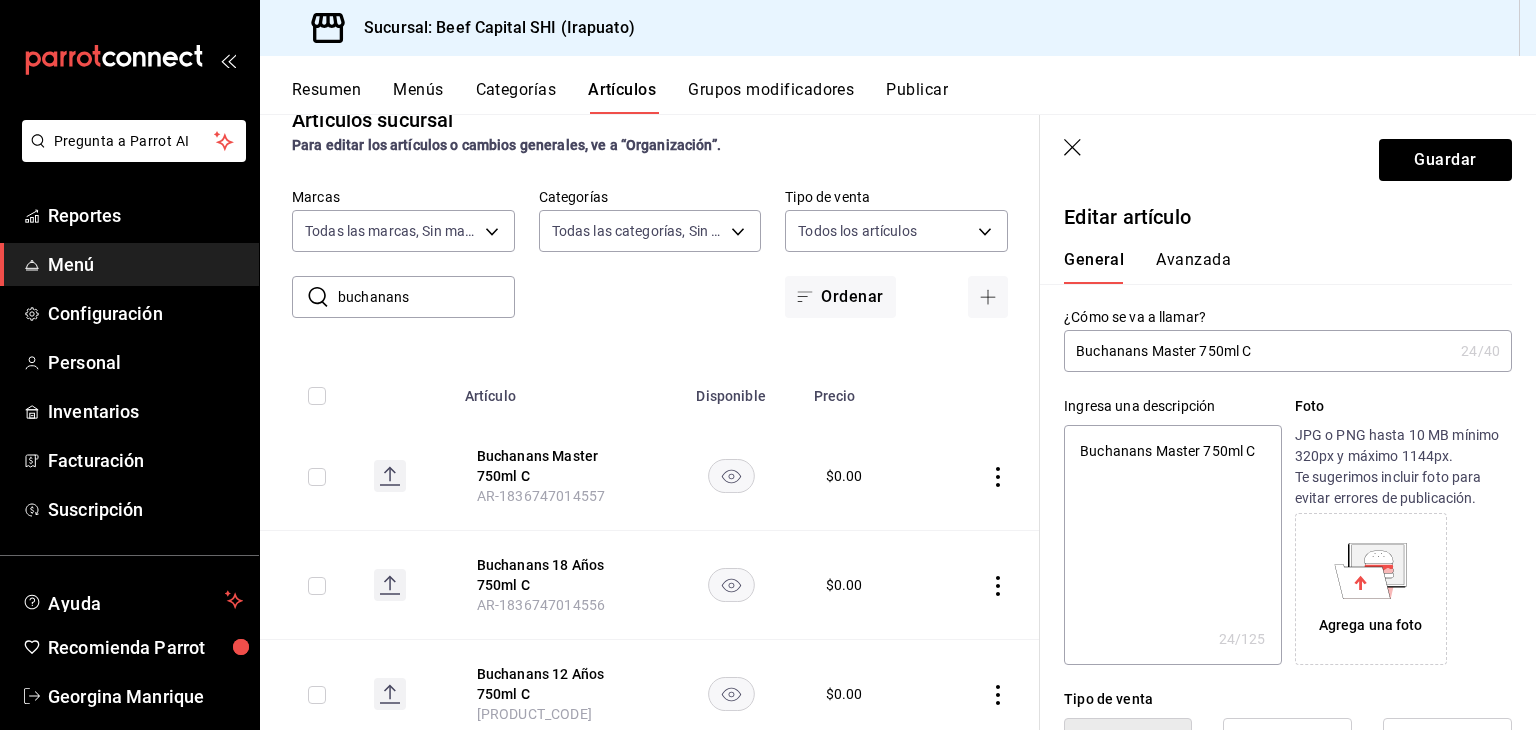 scroll, scrollTop: 0, scrollLeft: 0, axis: both 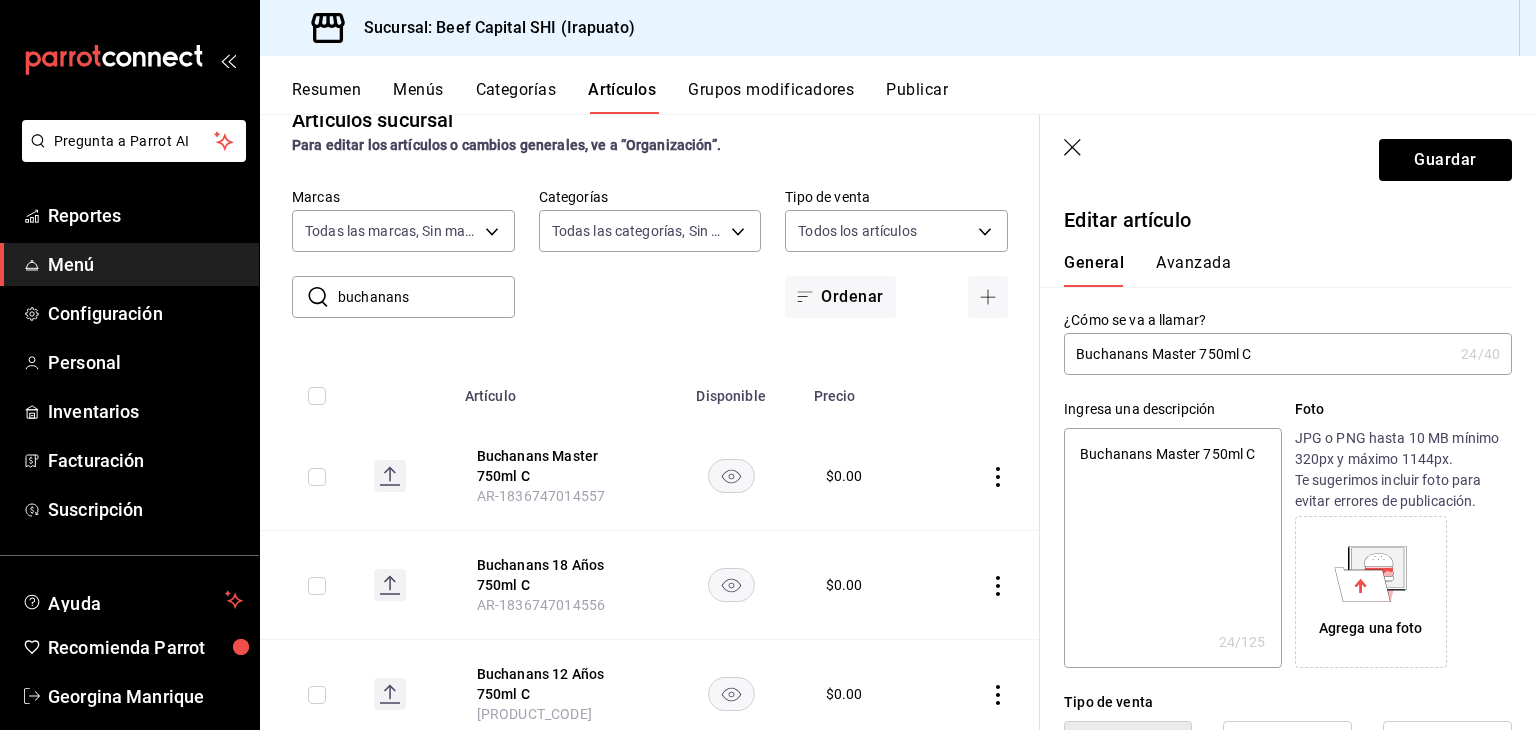 click on "Buchanans Master 750ml C" at bounding box center [1258, 354] 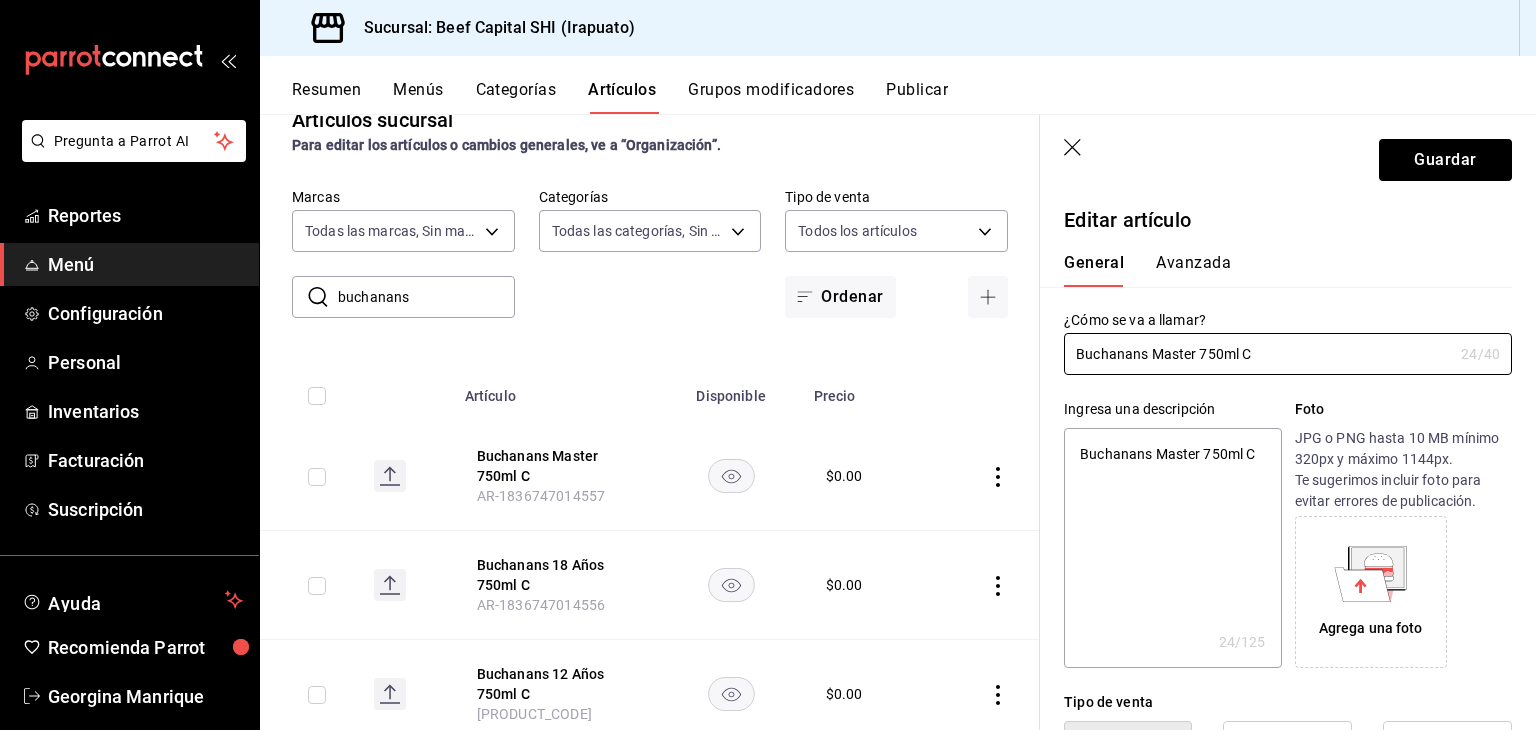 type on "Buchanans Master 750ml" 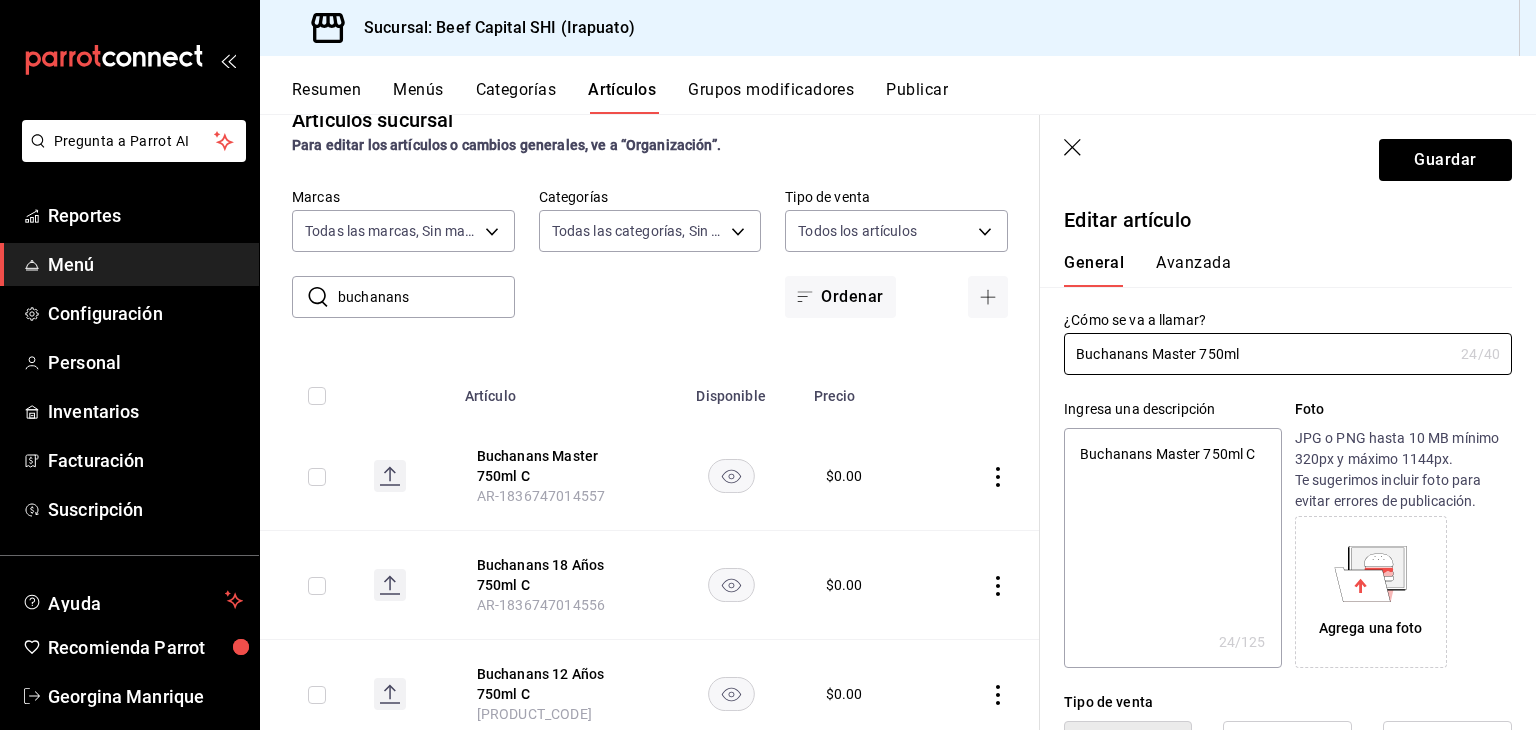 type on "x" 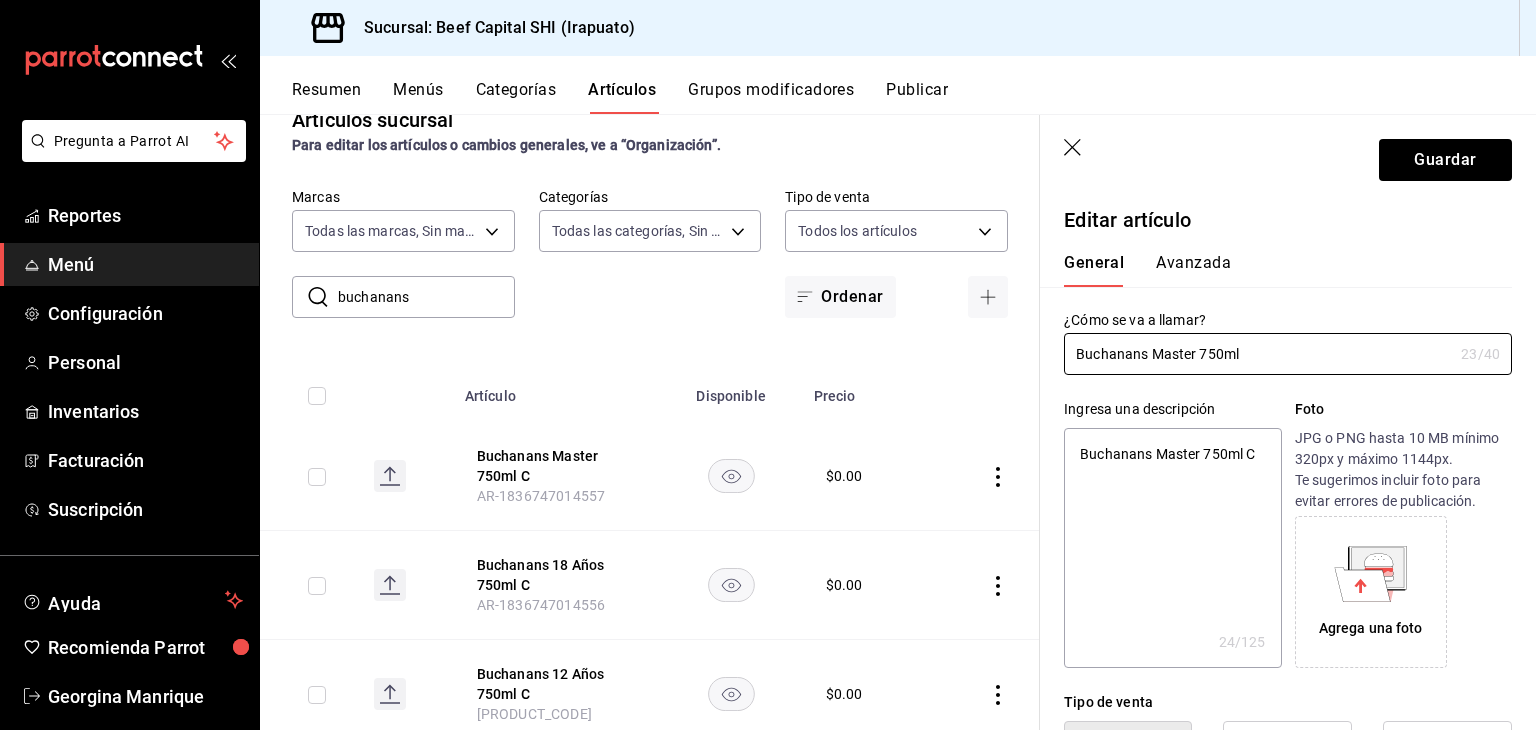 type on "Buchanans Master 750ml" 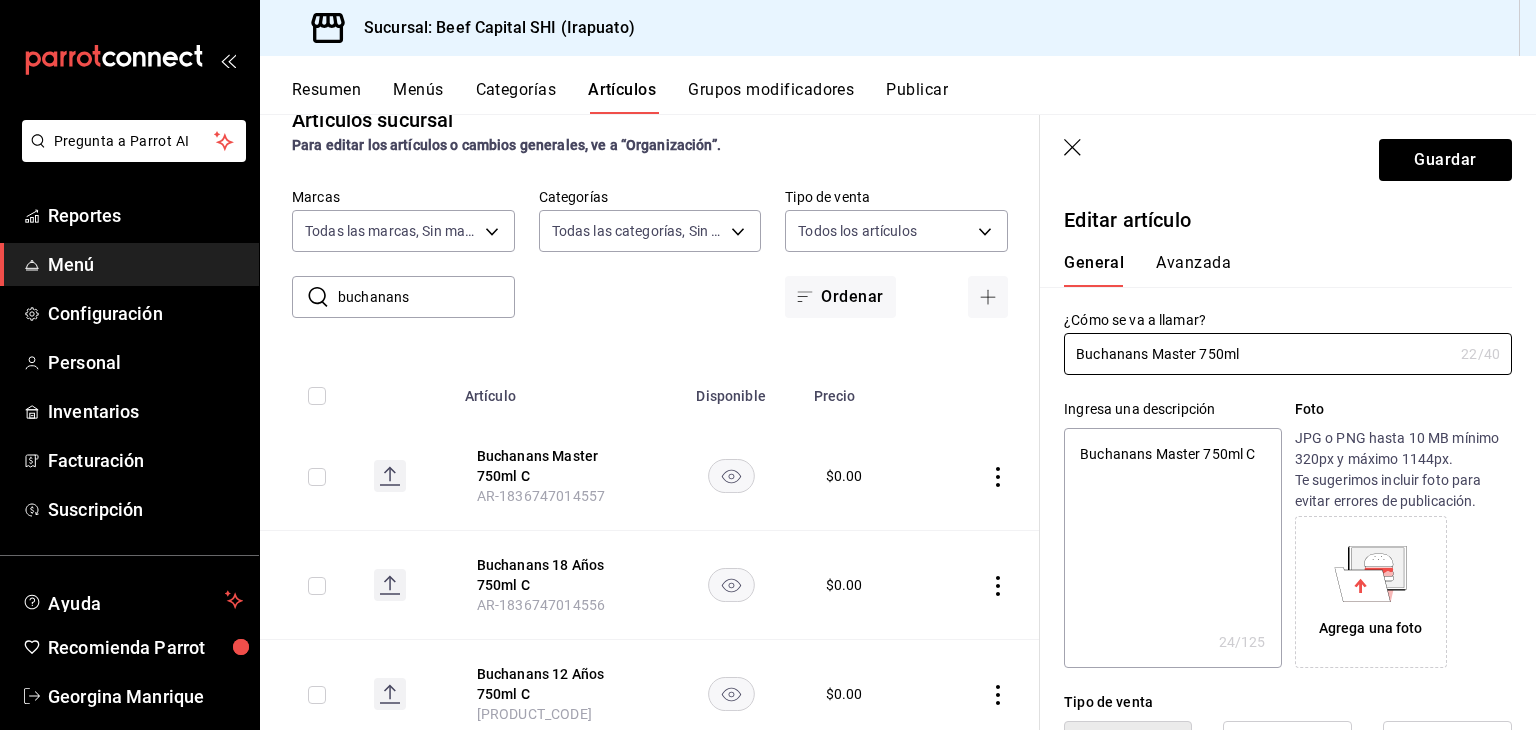 type on "Buchanans Master 750m" 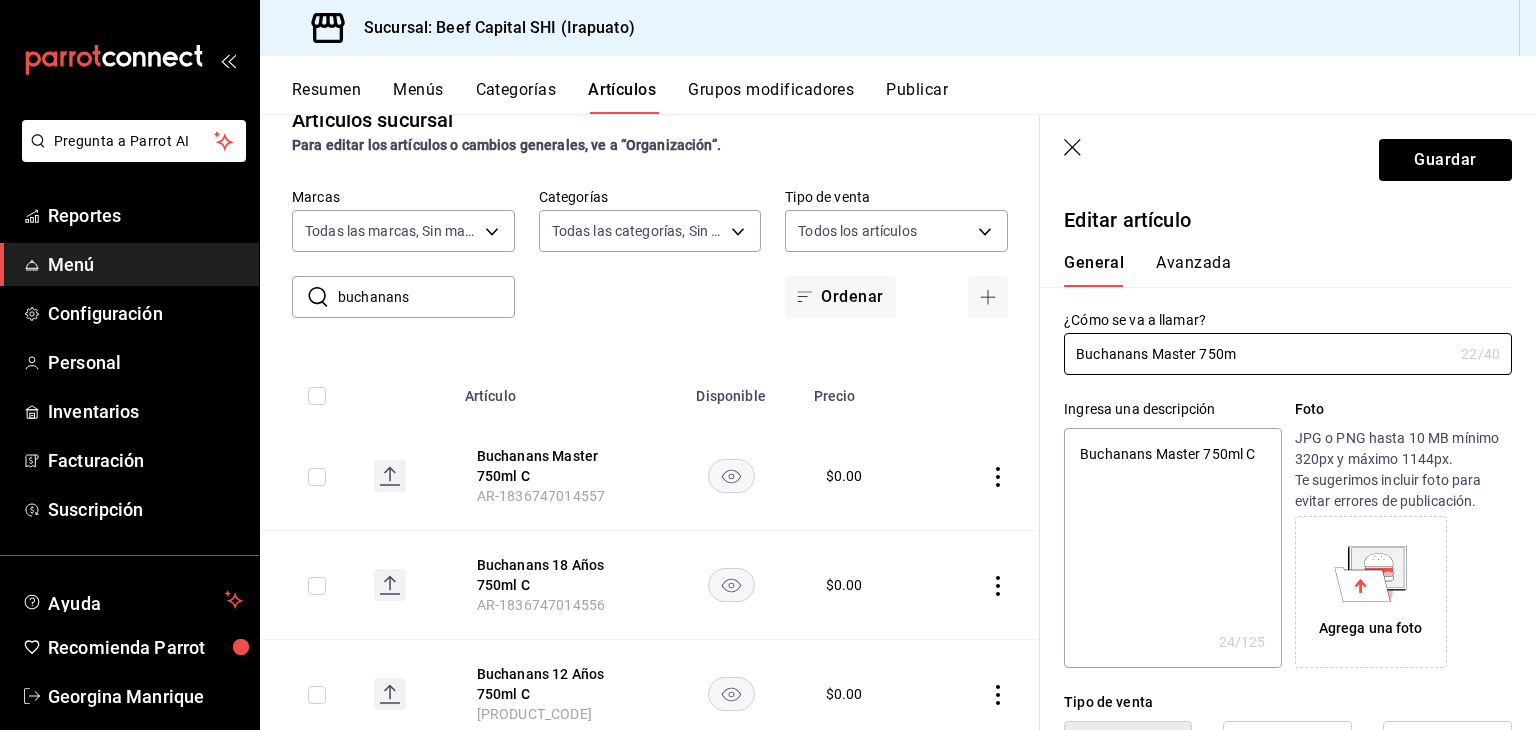 type on "x" 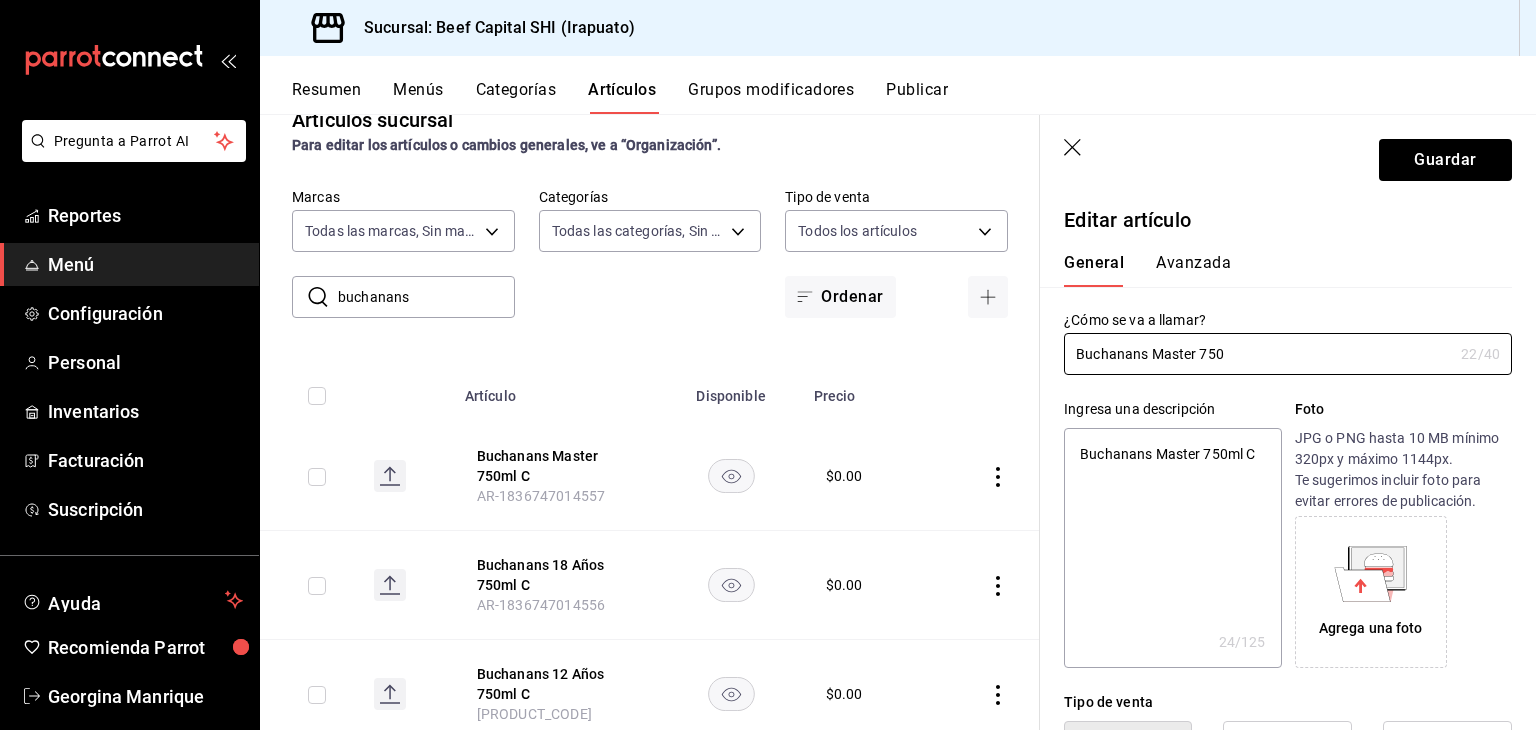 type on "x" 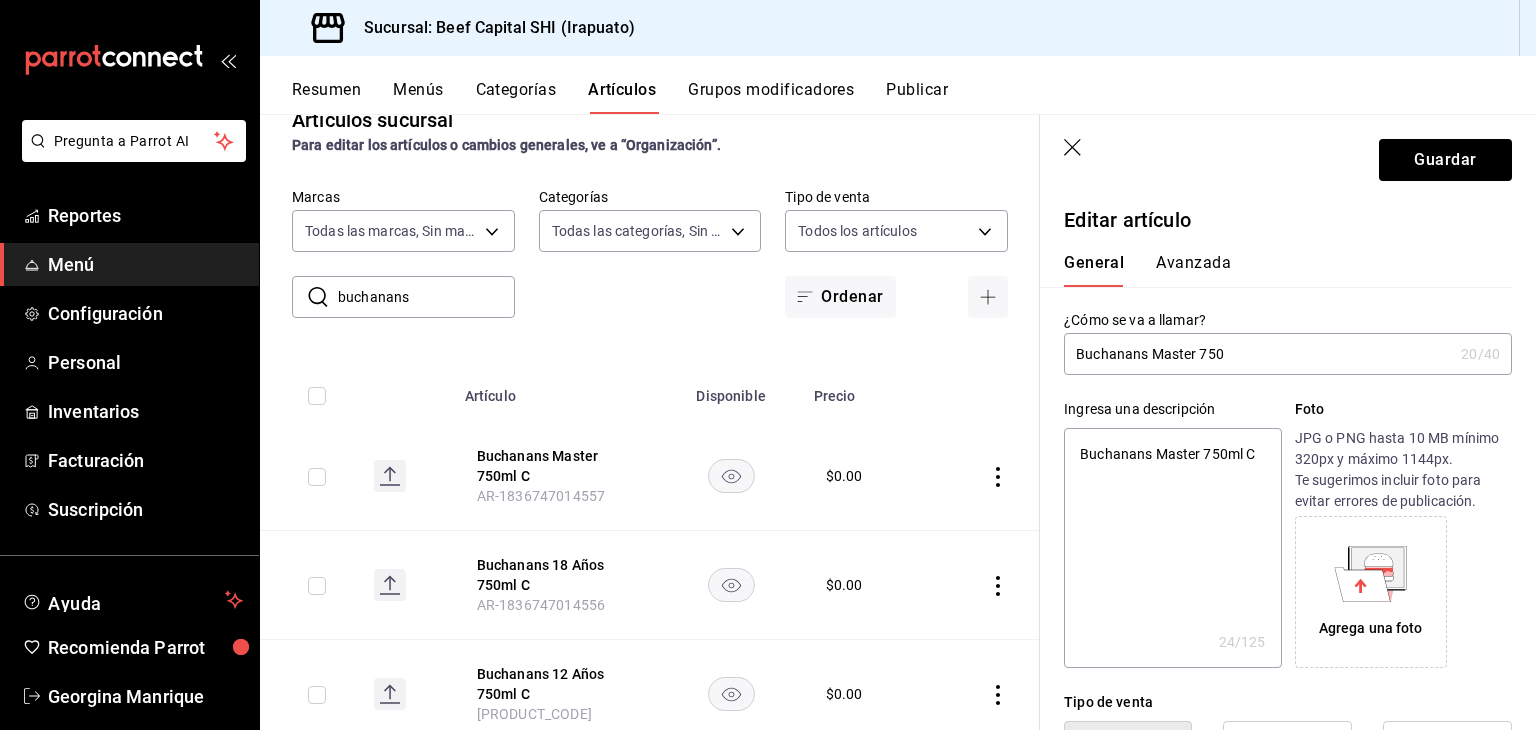 type on "[BRAND_NAME] Master 75" 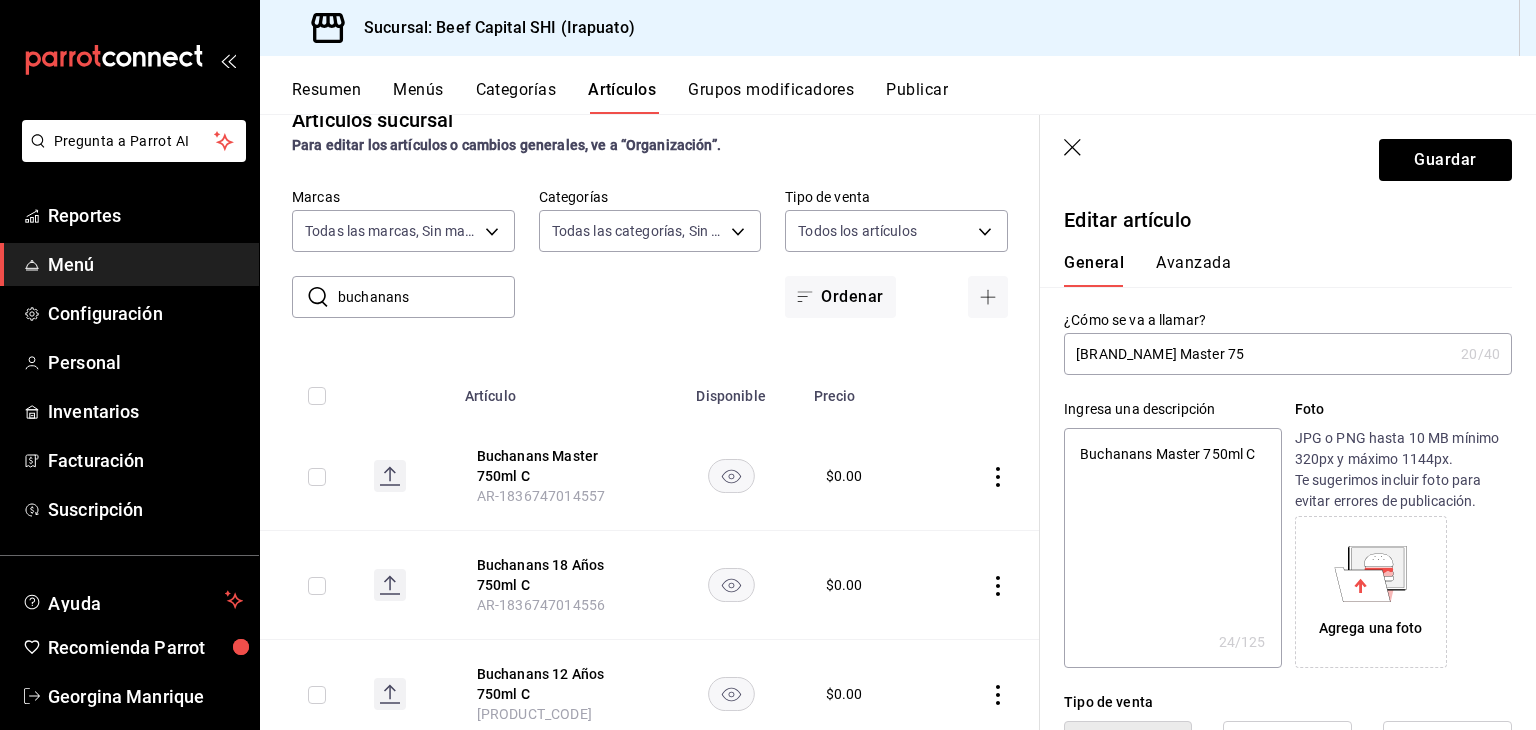 type on "x" 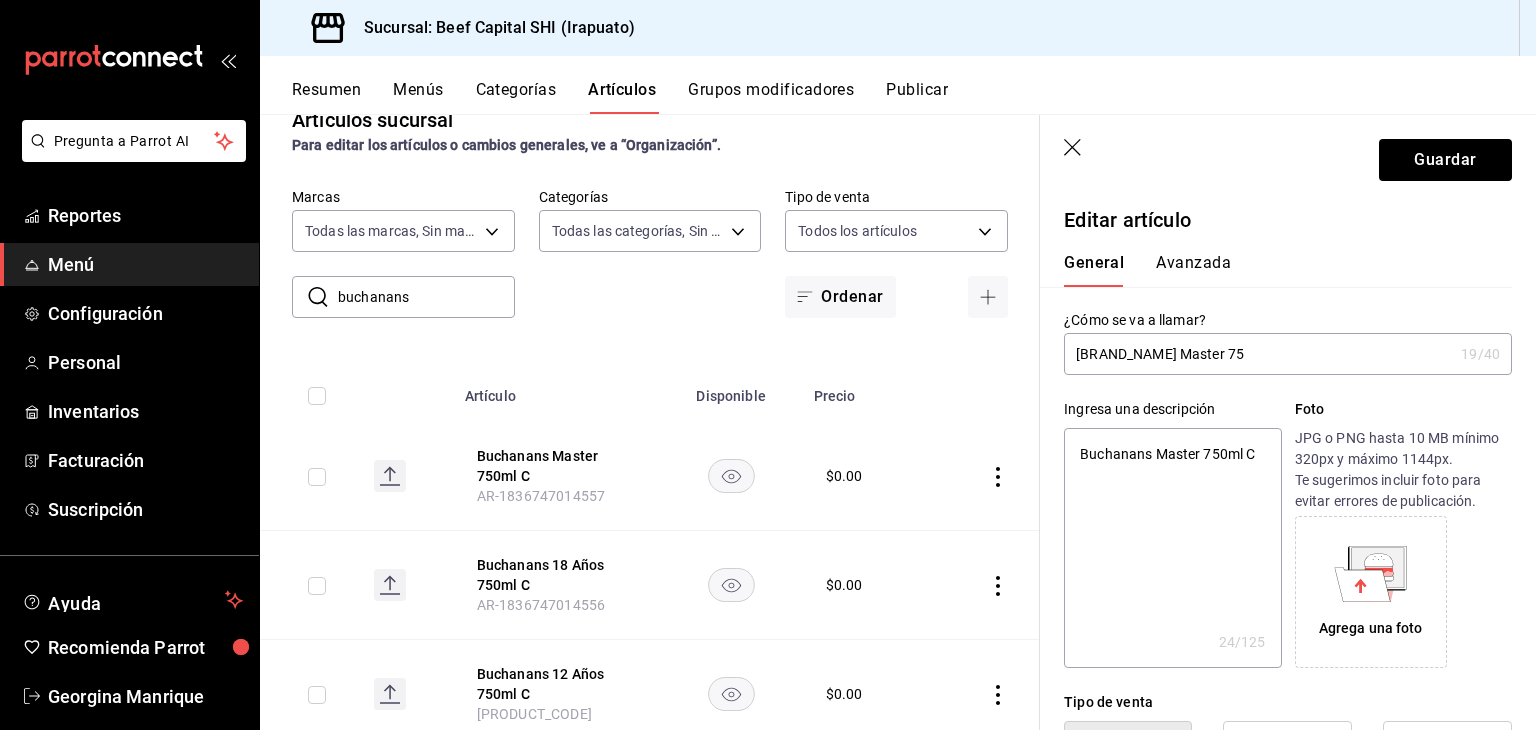 type on "Buchanans Master 7" 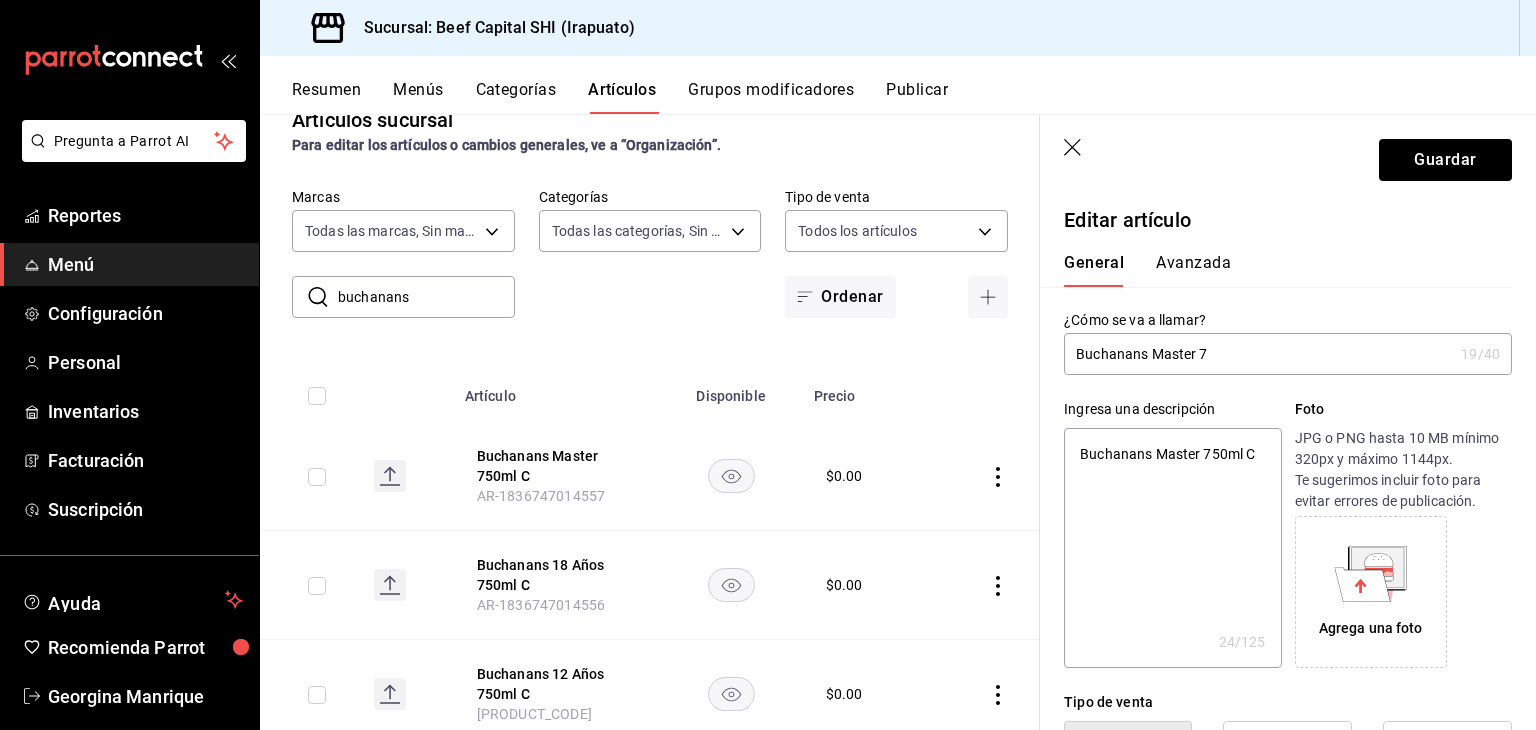type on "x" 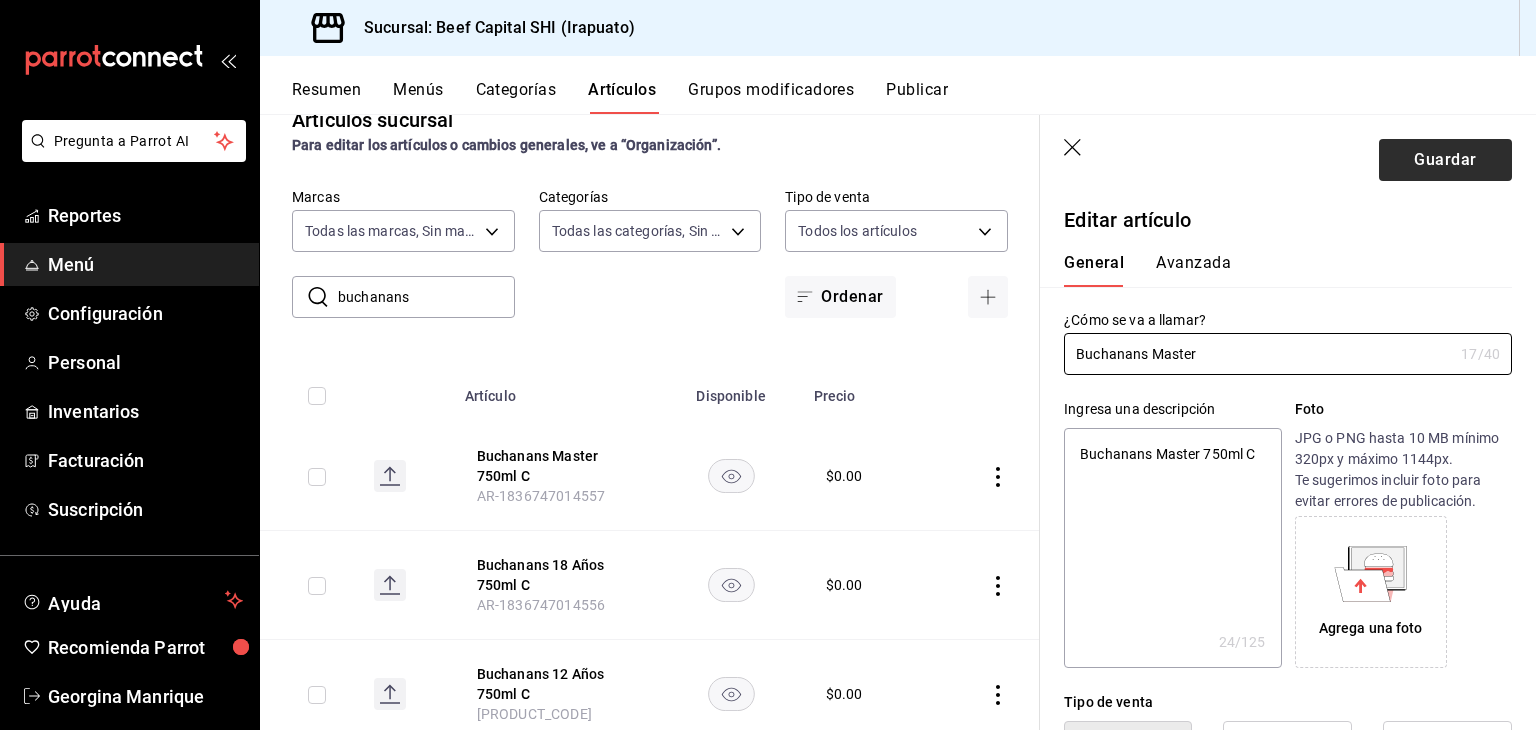 type on "Buchanans Master" 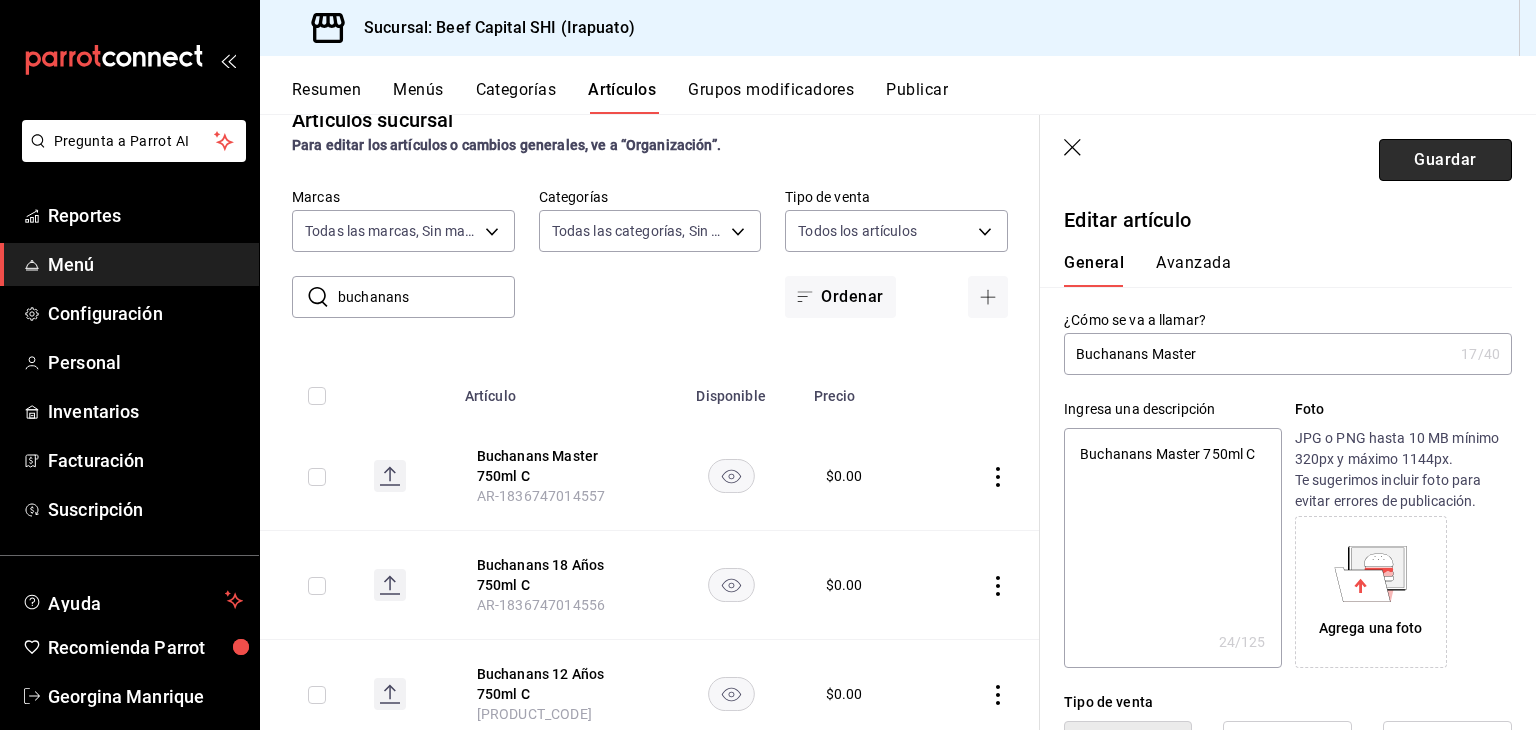 click on "Guardar" at bounding box center (1445, 160) 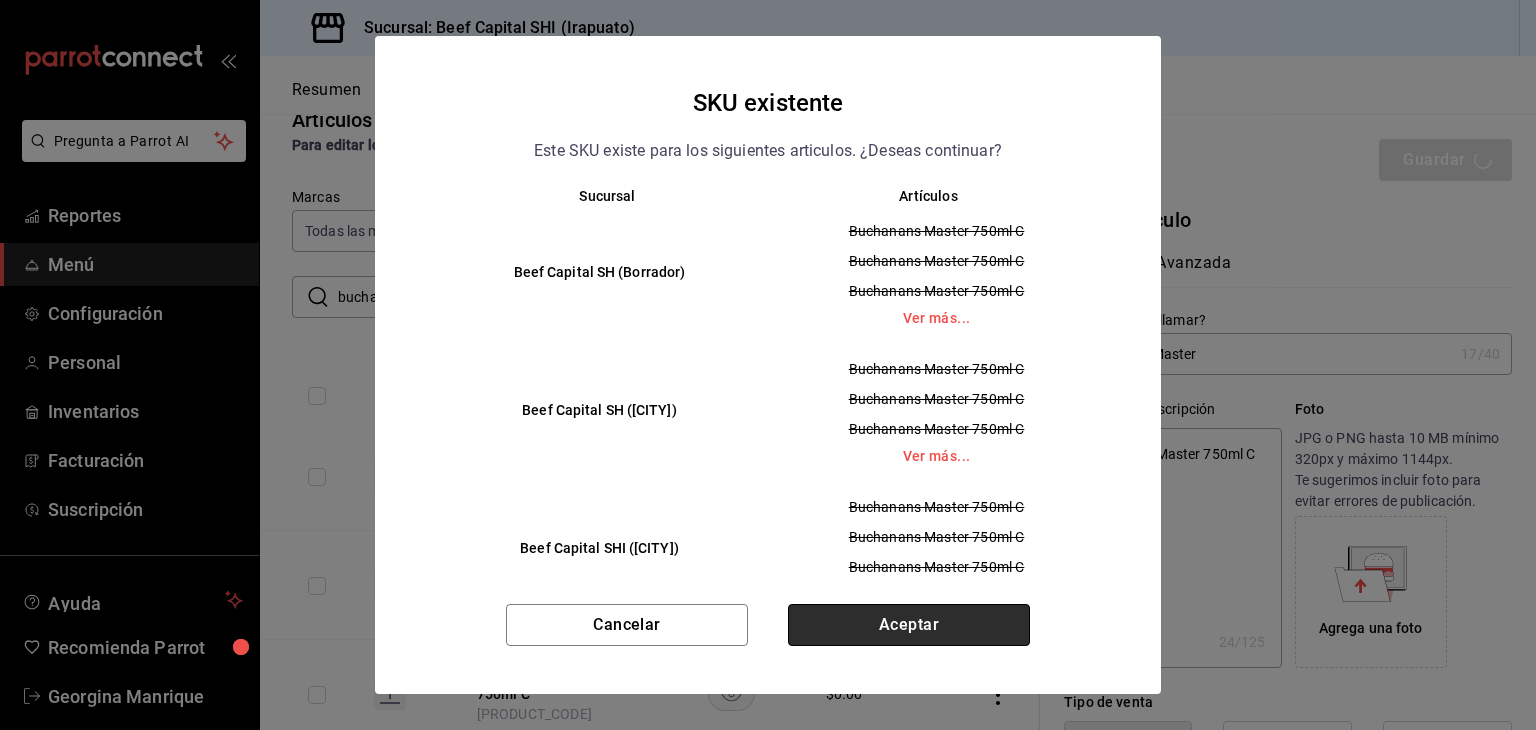click on "Aceptar" at bounding box center [909, 625] 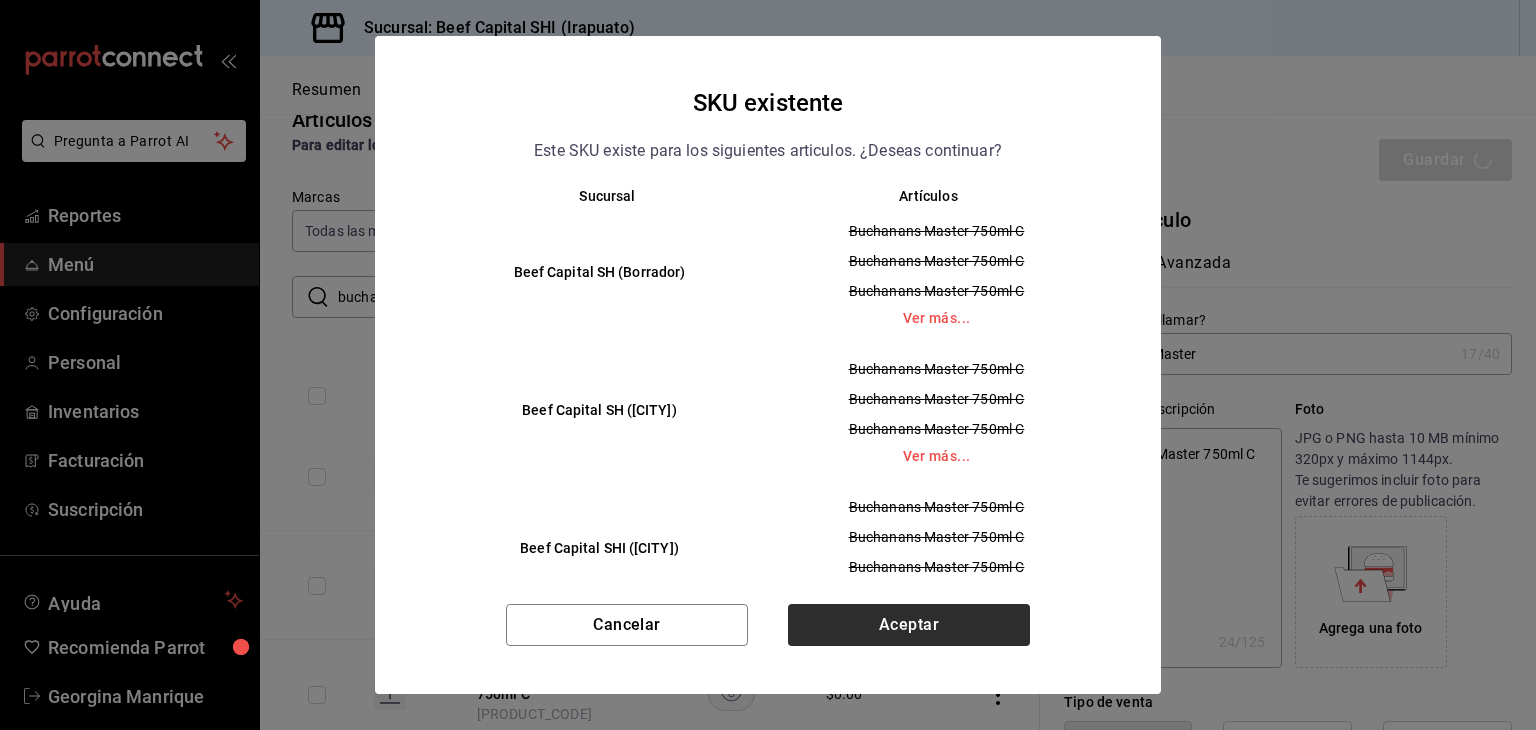 type on "x" 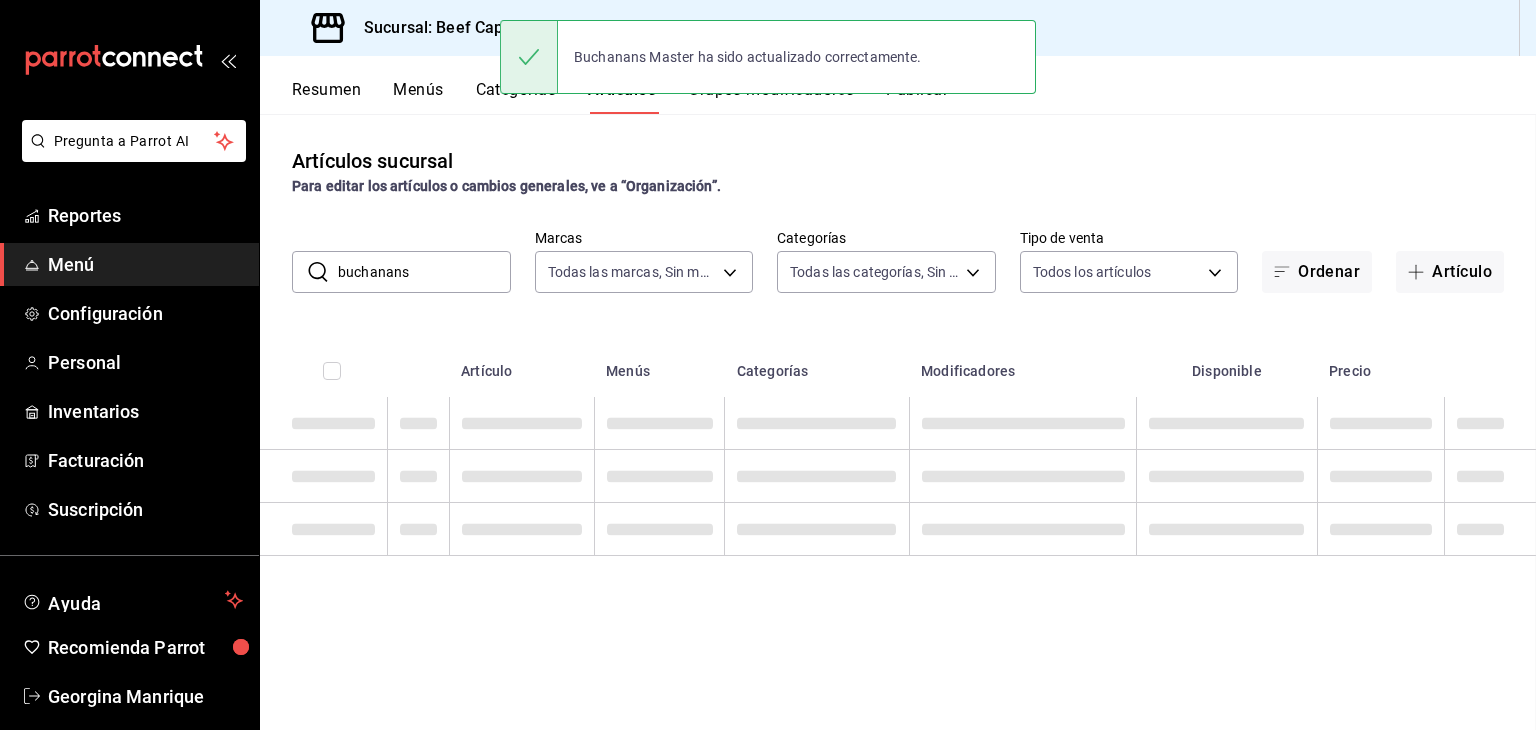 scroll, scrollTop: 0, scrollLeft: 0, axis: both 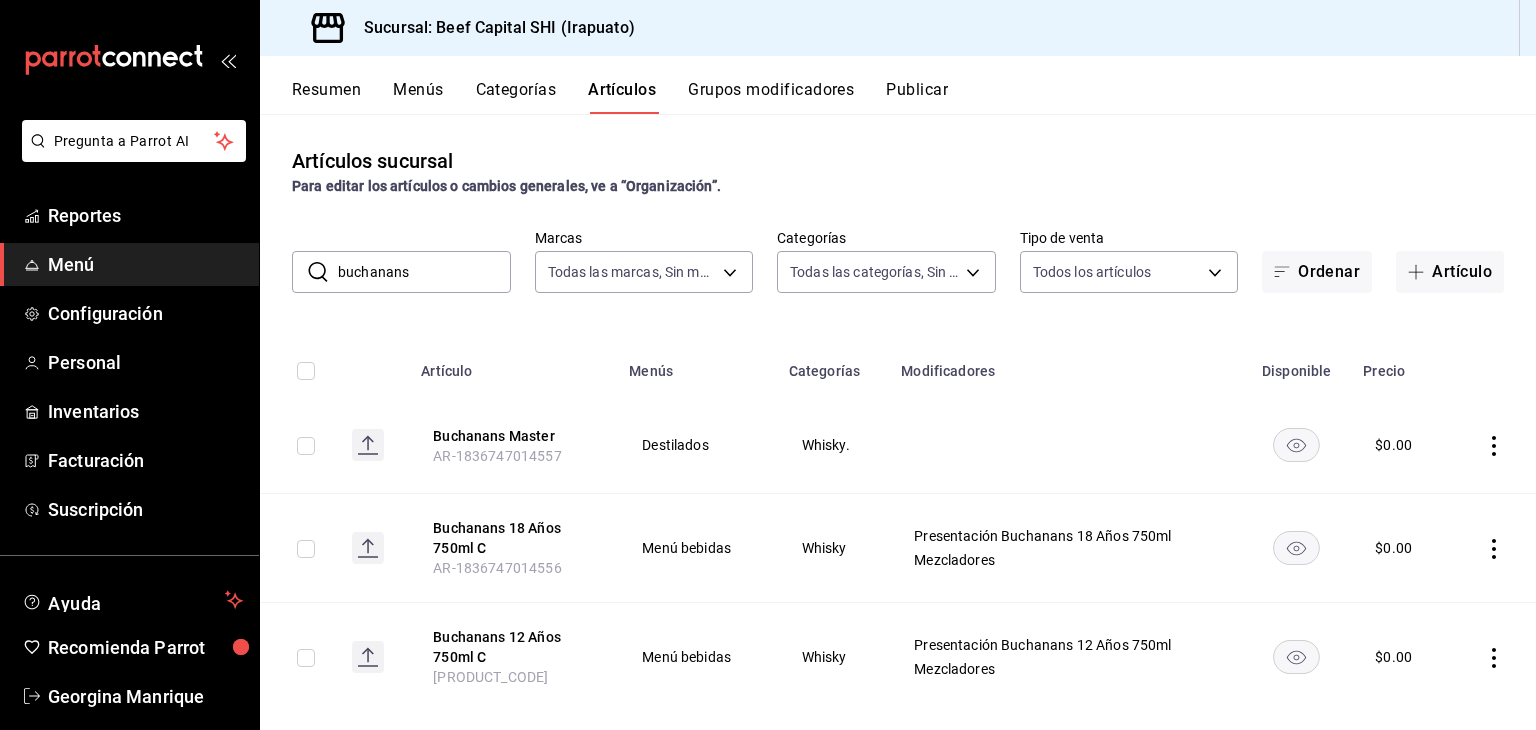 click on "Grupos modificadores" at bounding box center (771, 97) 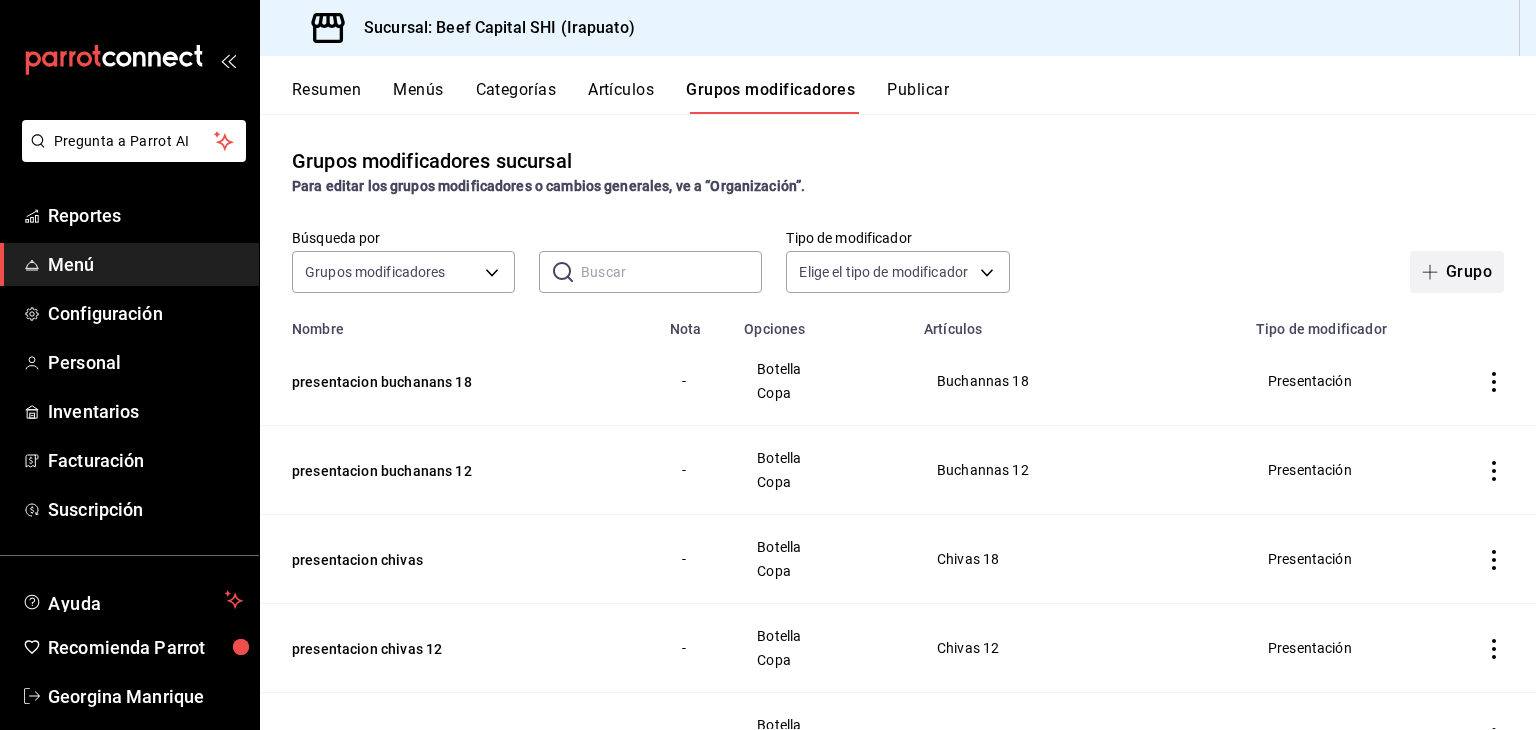 click on "Grupo" at bounding box center (1457, 272) 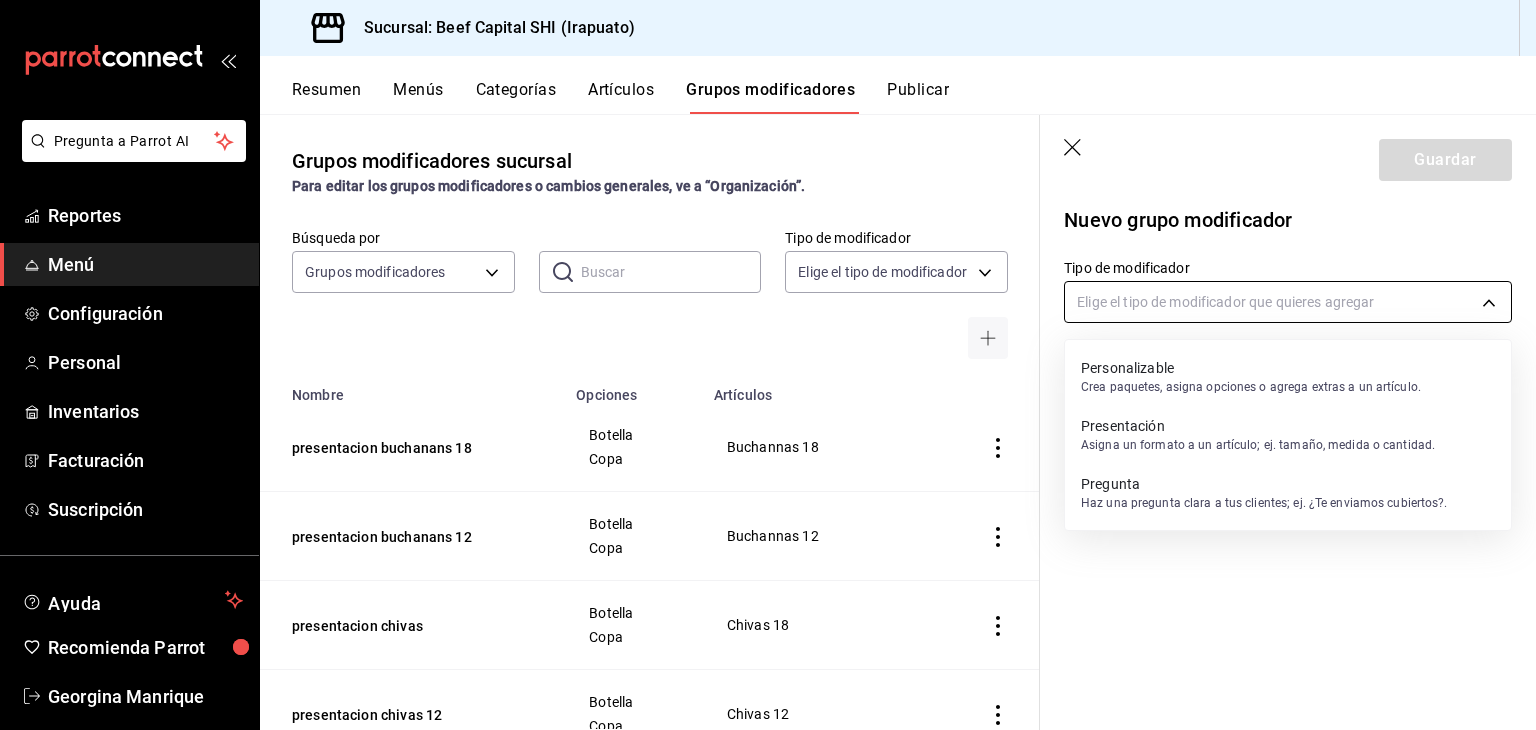 click on "Pregunta a Parrot AI Reportes   Menú   Configuración   Personal   Inventarios   Facturación   Suscripción   Ayuda Recomienda Parrot   [FIRST] [LAST]   Sugerir nueva función   Sucursal: Beef Capital SHI ([CITY]) Resumen Menús Categorías Artículos Grupos modificadores Publicar Grupos modificadores sucursal Para editar los grupos modificadores o cambios generales, ve a “Organización”. Búsqueda por Grupos modificadores GROUP ​ ​ Tipo de modificador Elige el tipo de modificador Nombre Opciones Artículos presentacion buchanans 18 Botella Copa Buchannas 18 presentacion buchanans 12 Botella Copa Buchannas 12 presentacion chivas Botella Copa Chivas 18 presentacion chivas 12 Botella Copa Chivas 12 presentacion jw blue Botella Copa JW Blue Presentacion jw double black Botella Copa JW Double Black Jw black label Botella Copa JW Black Presentacion Botella Copa Old Parr presentacion Botella Copa The Glenlive 12 Presentacion red label Botella Copa JW Red Label Presentacion Botella Copa presentacion -" at bounding box center [768, 365] 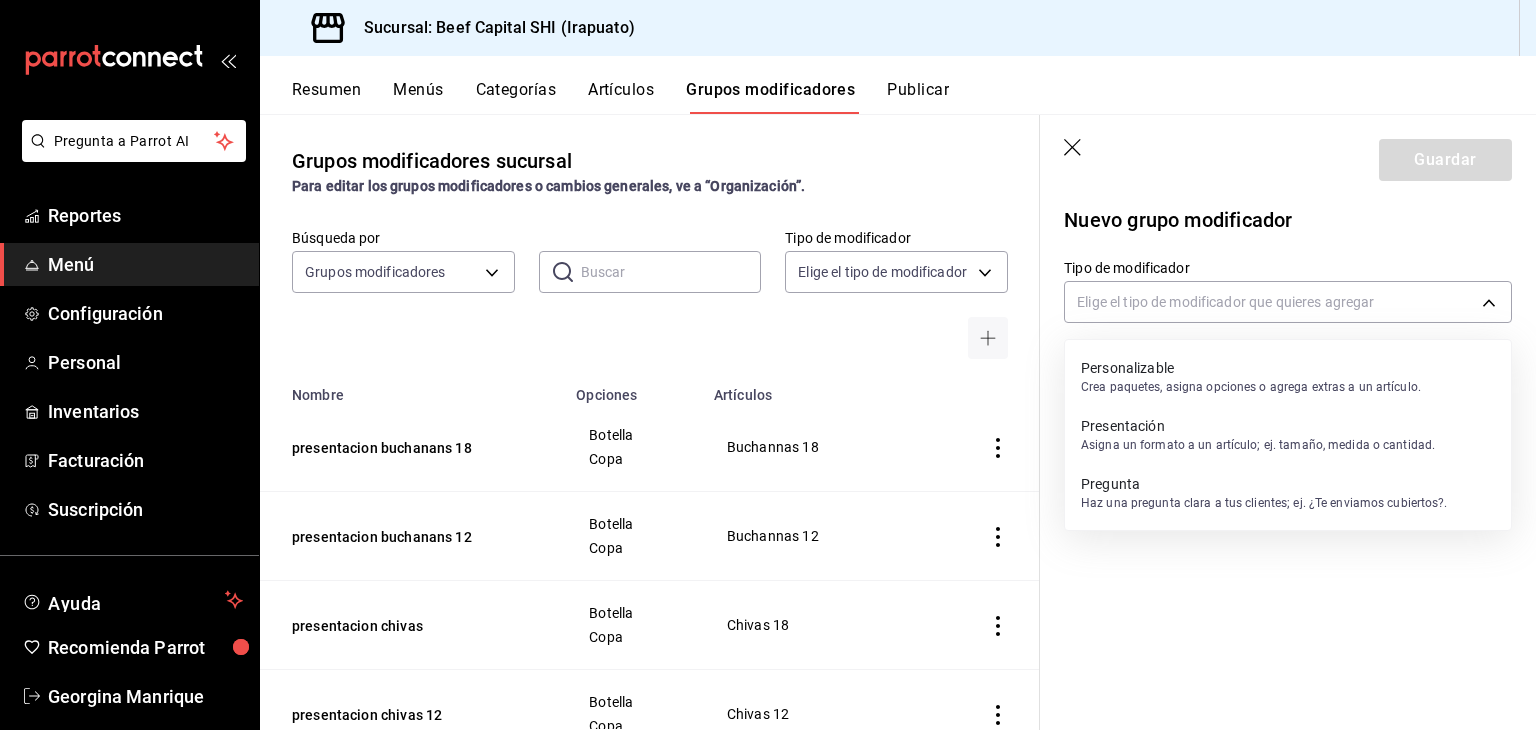 click on "Presentación" at bounding box center [1258, 426] 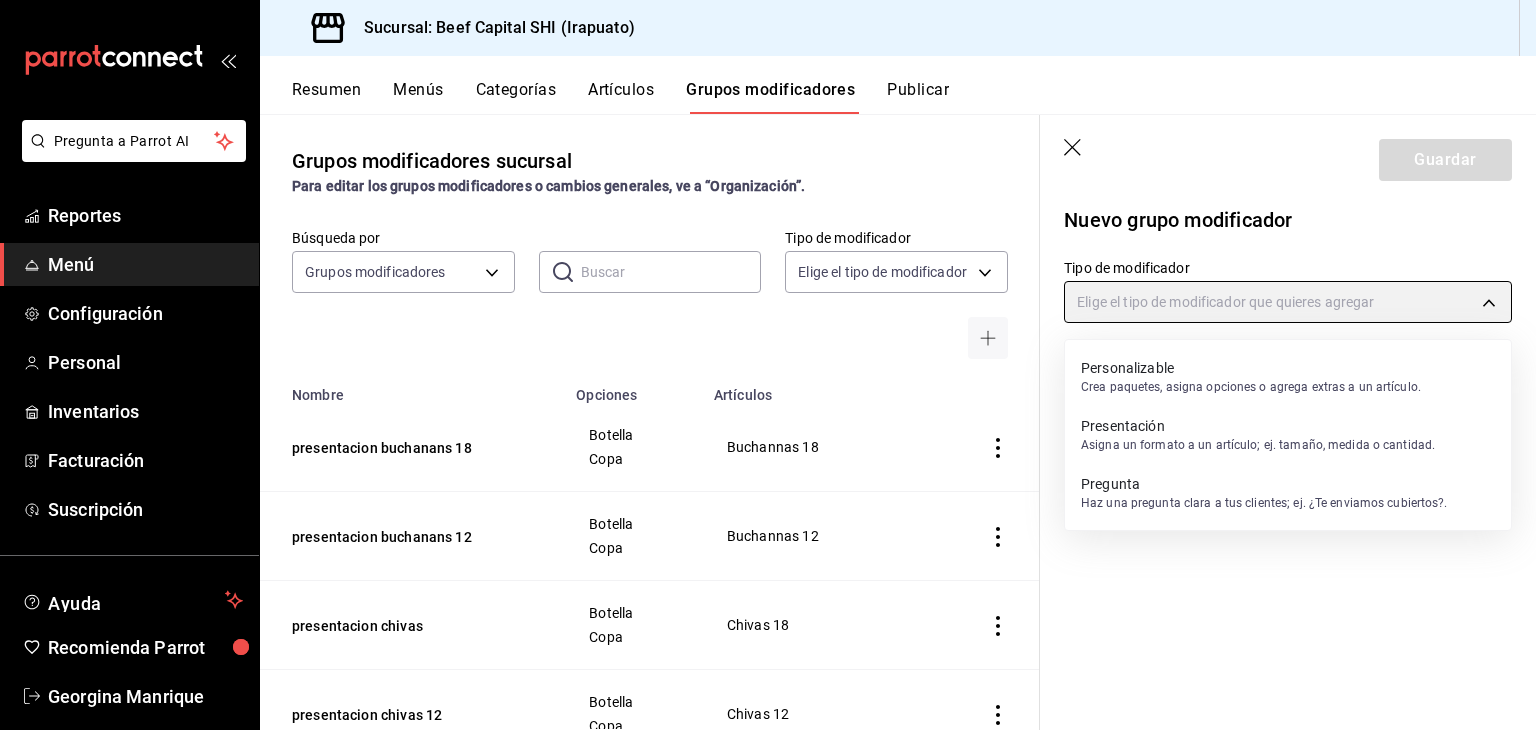 type on "PRESENTATION" 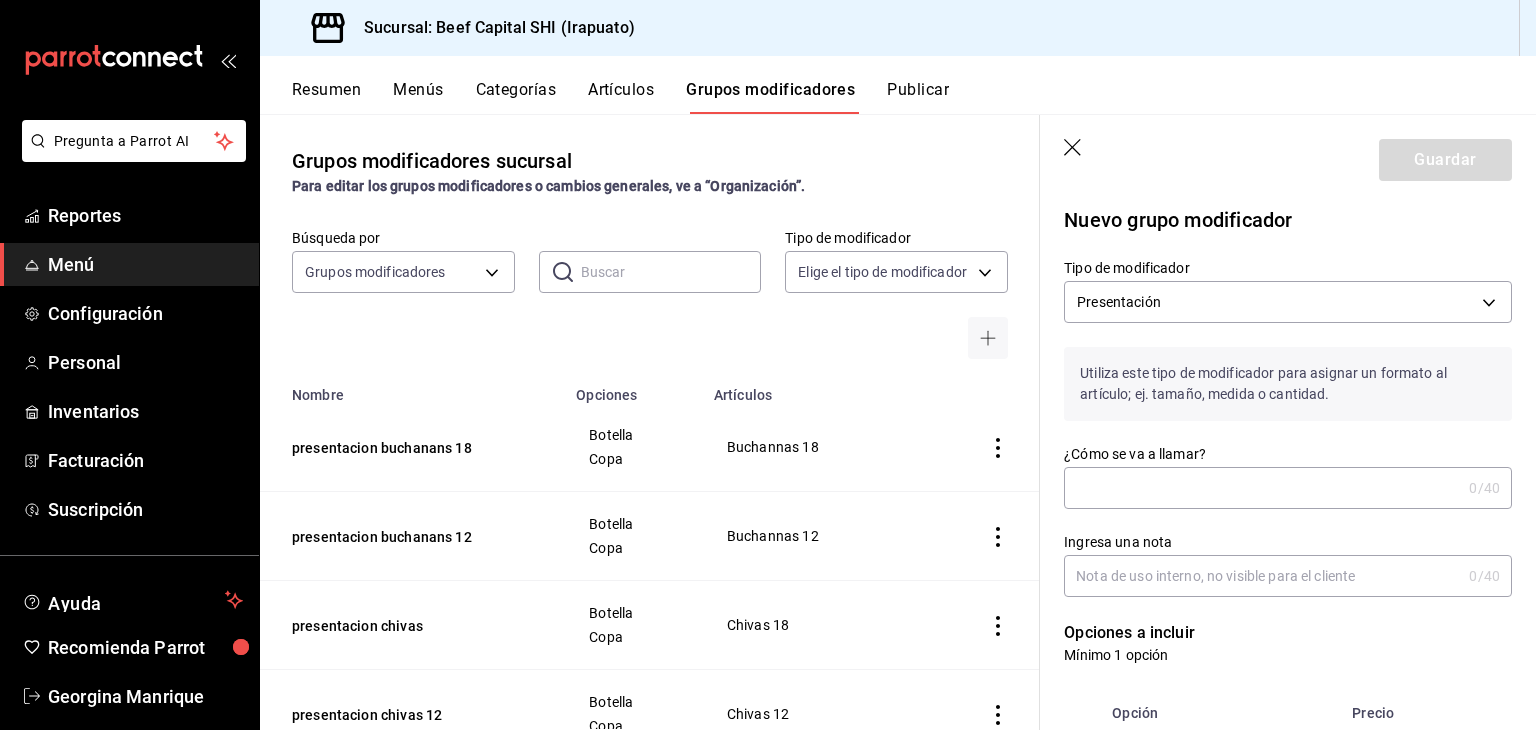 click on "¿Cómo se va a llamar?" at bounding box center [1262, 488] 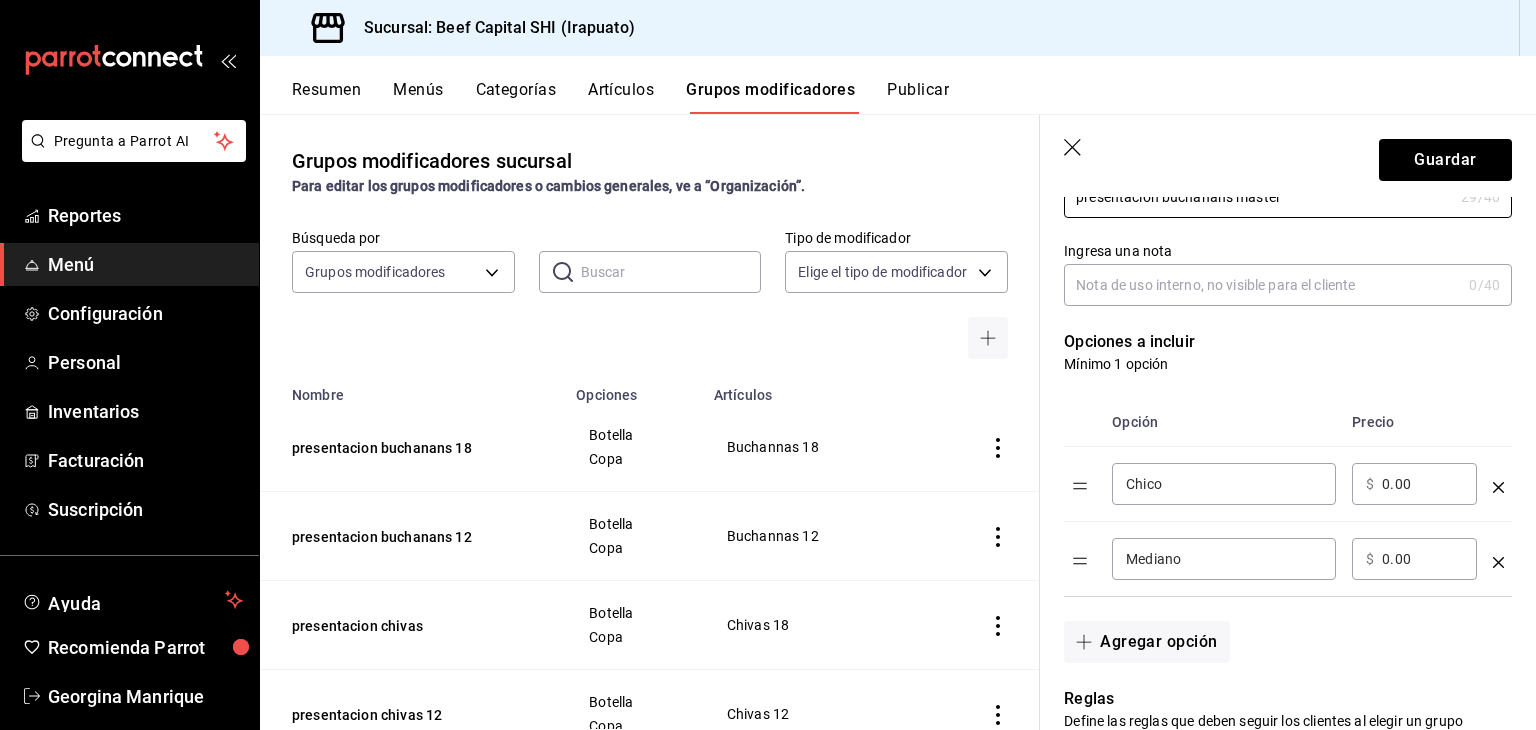 scroll, scrollTop: 400, scrollLeft: 0, axis: vertical 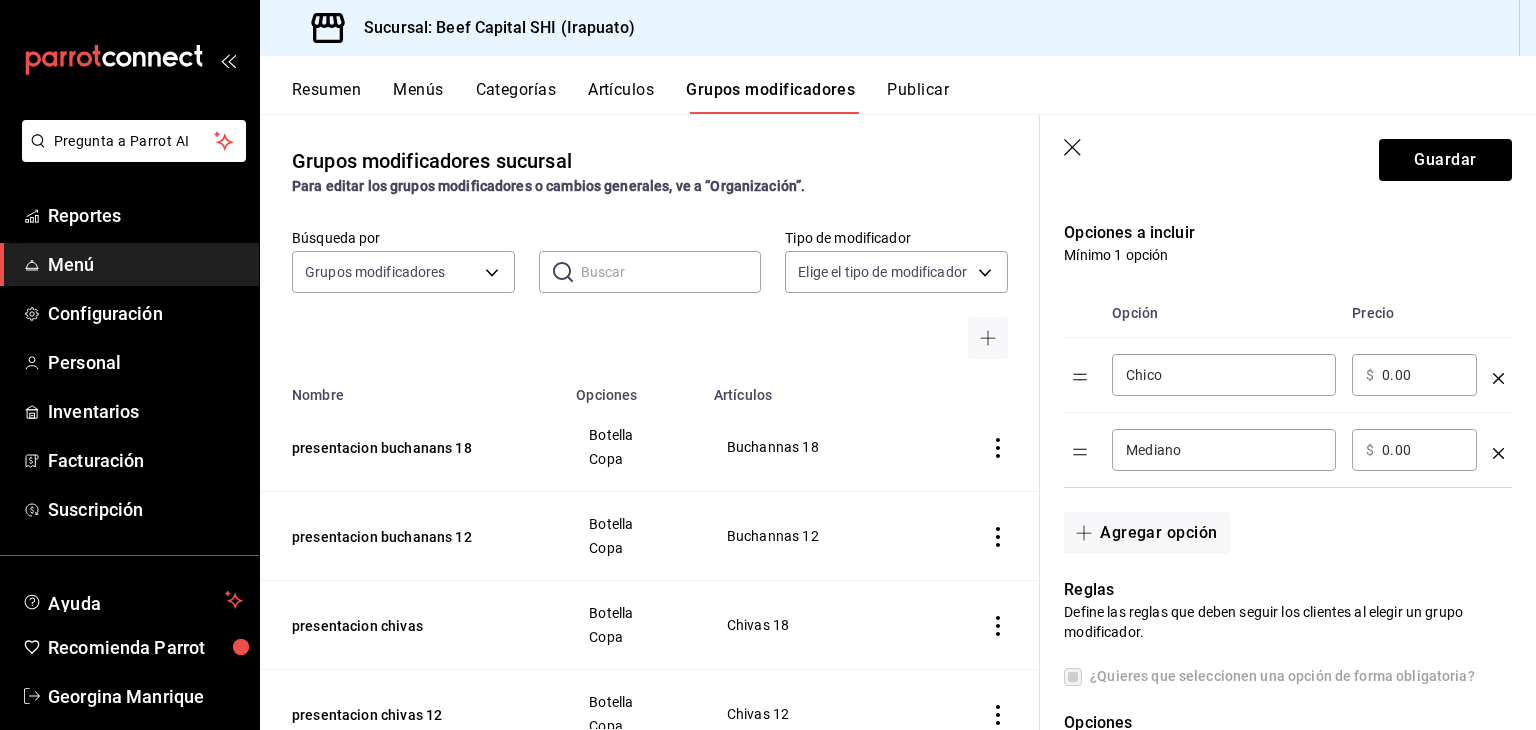 type on "presentacion buchanans master" 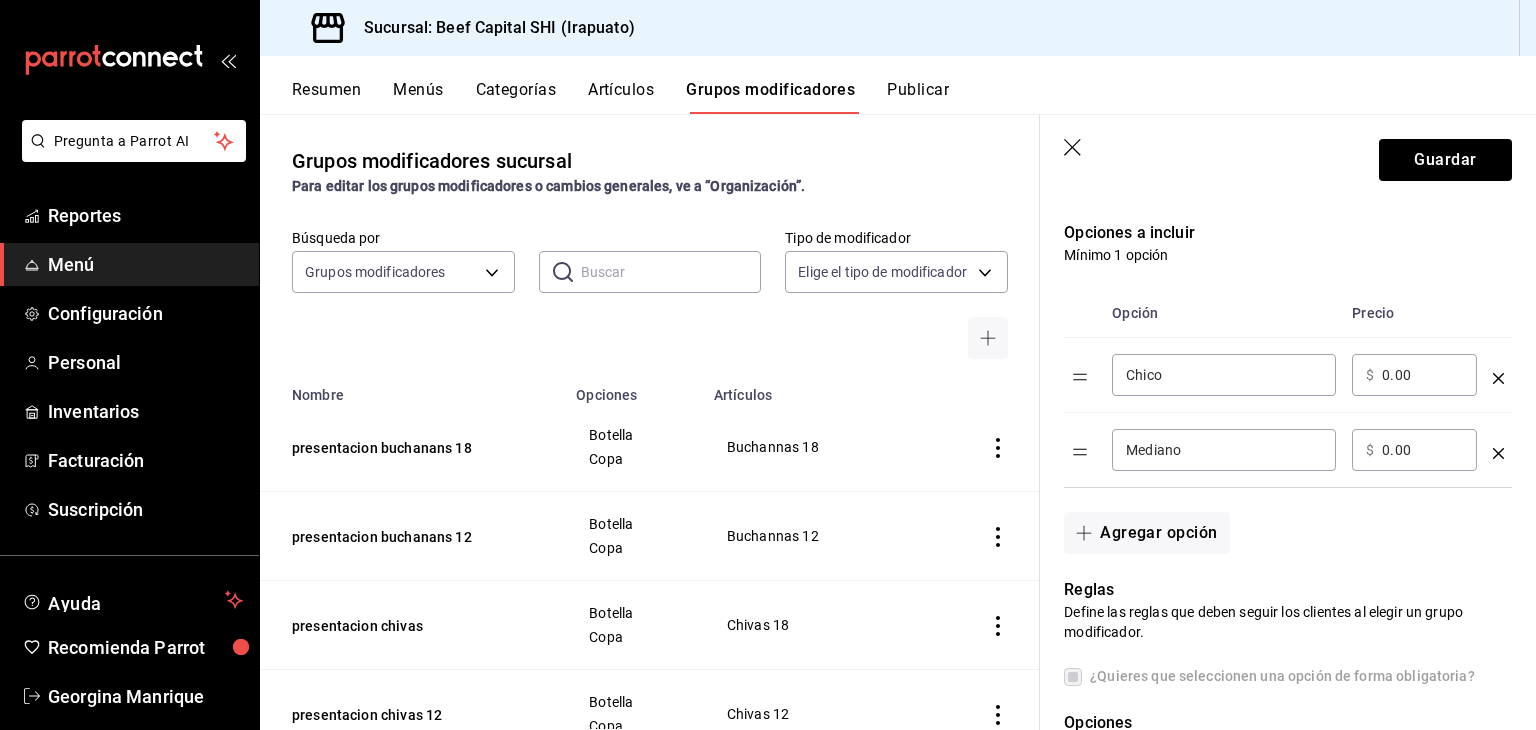 click on "Mediano ​" at bounding box center (1224, 450) 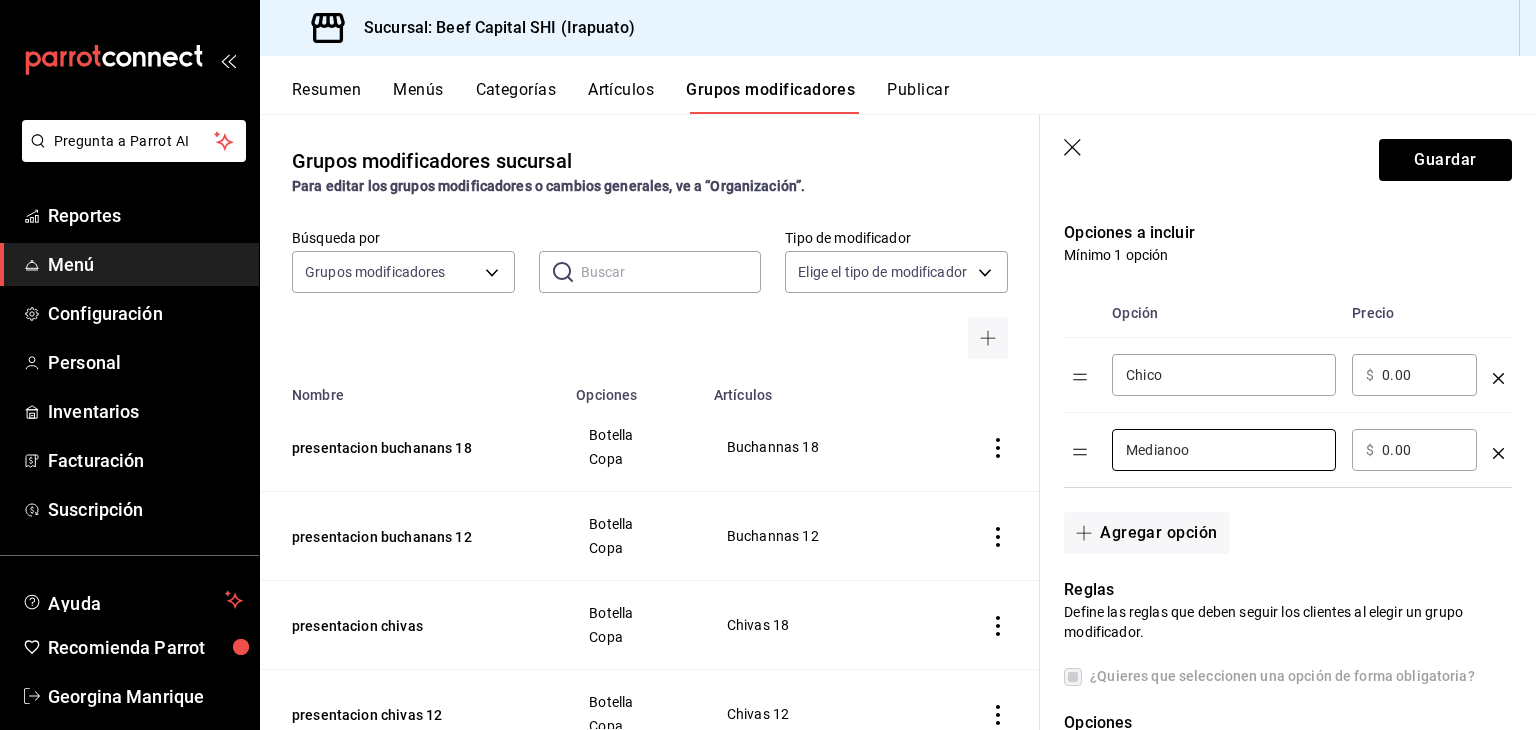 type on "Medianoo" 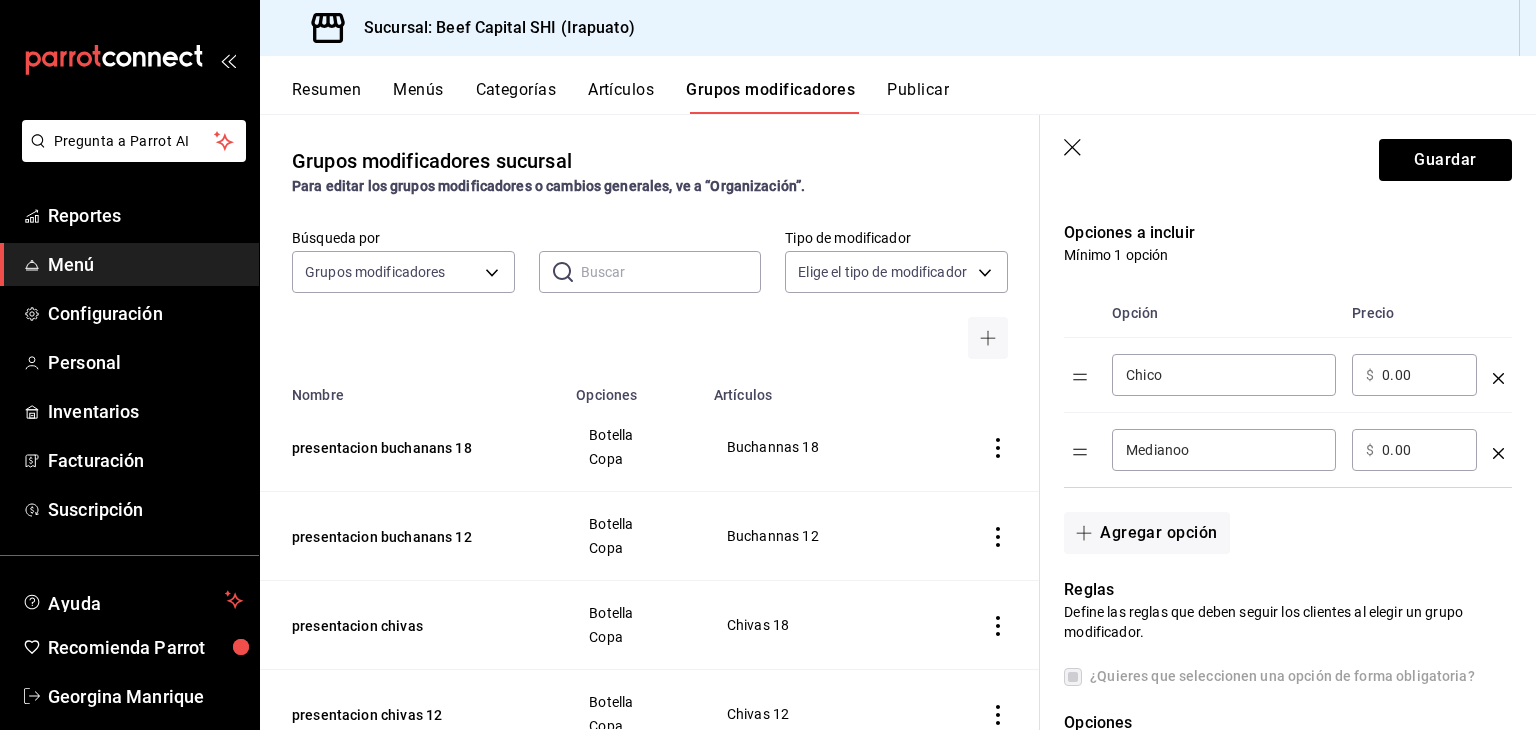 click on "Chico" at bounding box center [1224, 375] 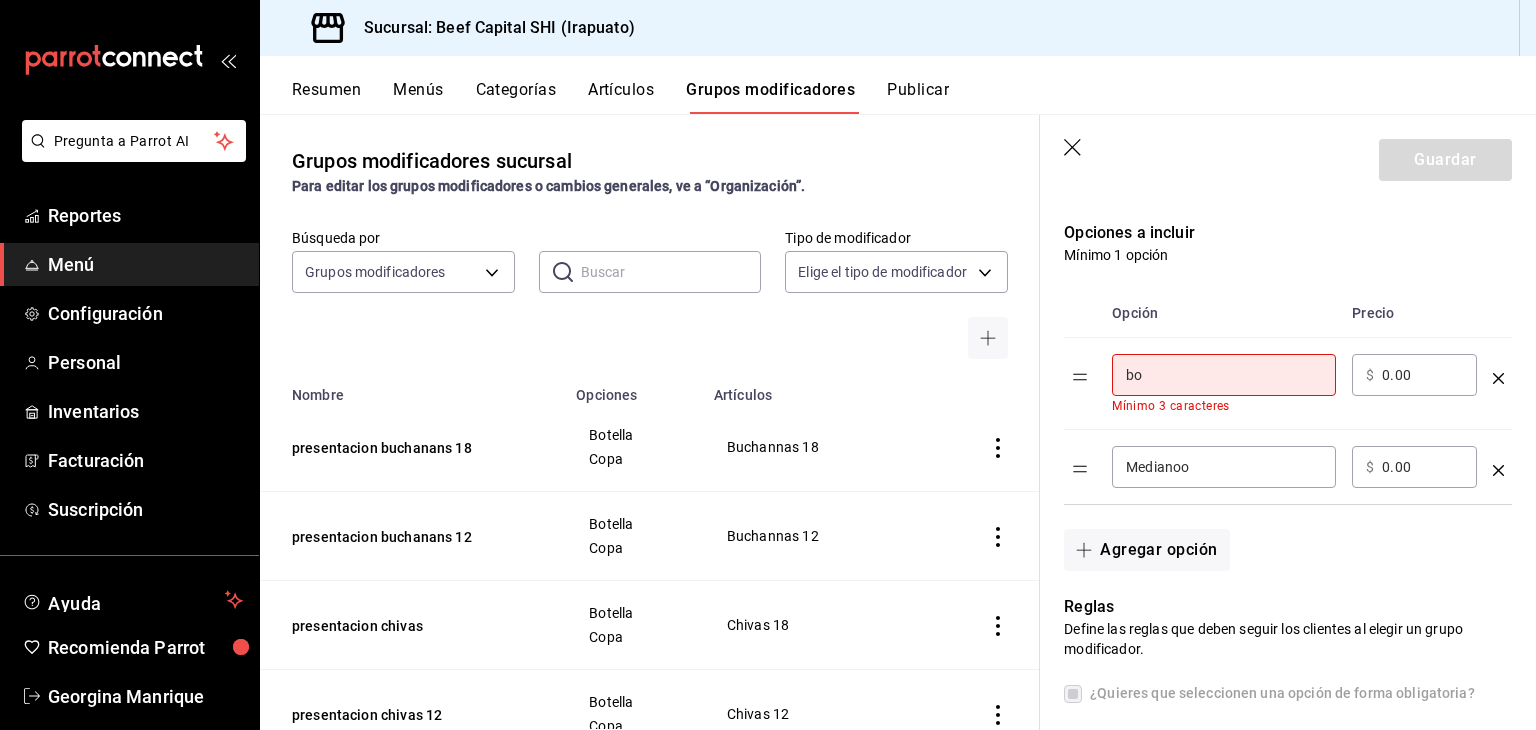 type on "Botella" 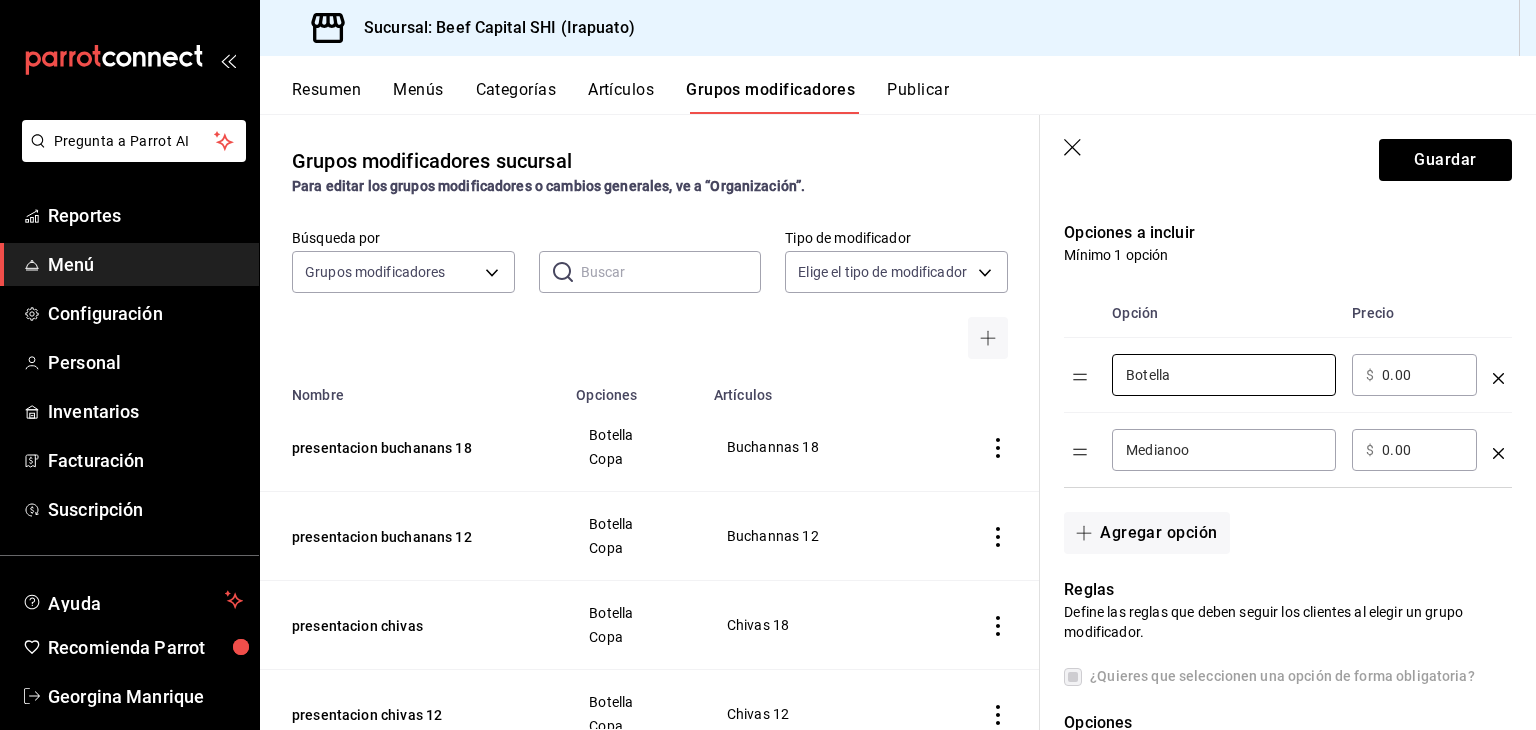 click on "Medianoo" at bounding box center [1224, 450] 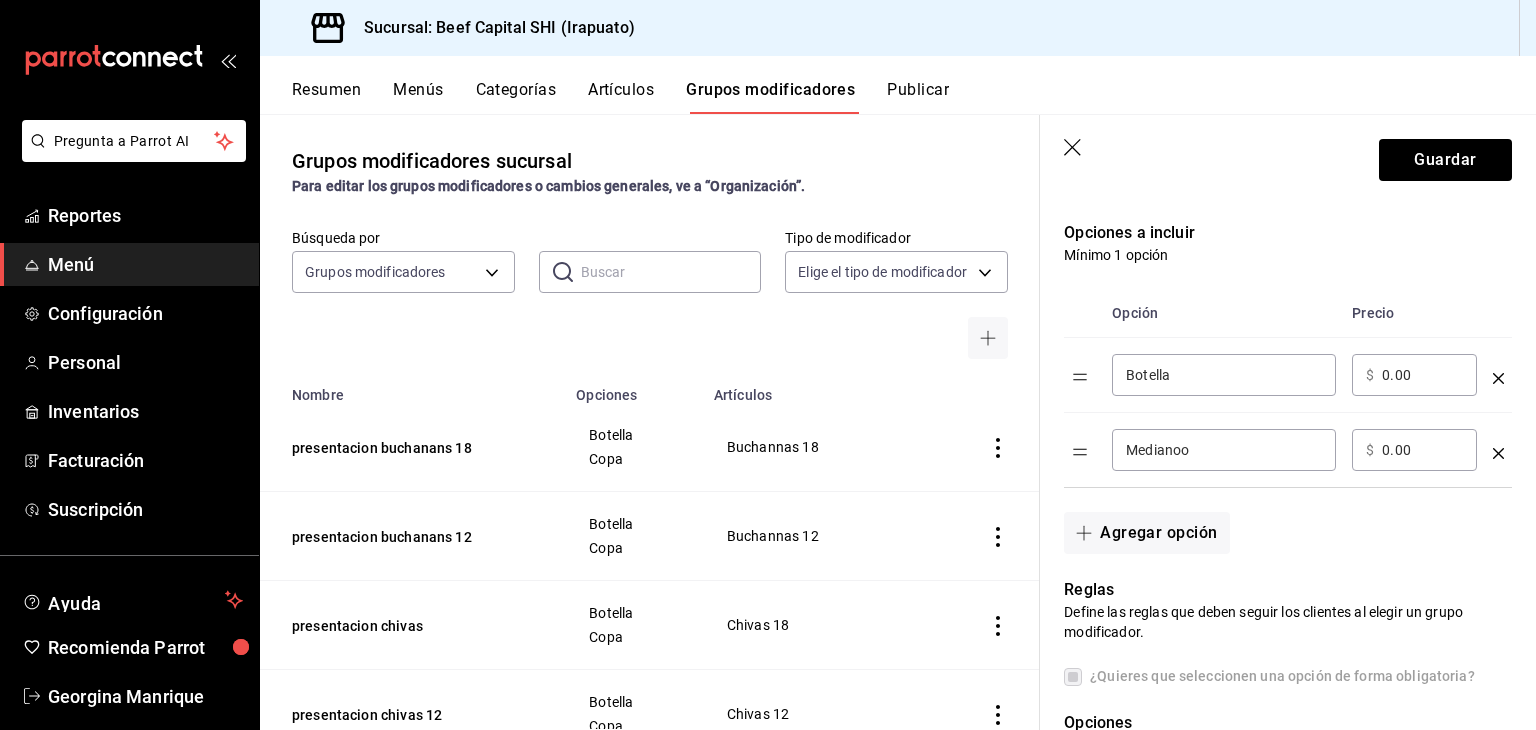 click on "Medianoo" at bounding box center [1224, 450] 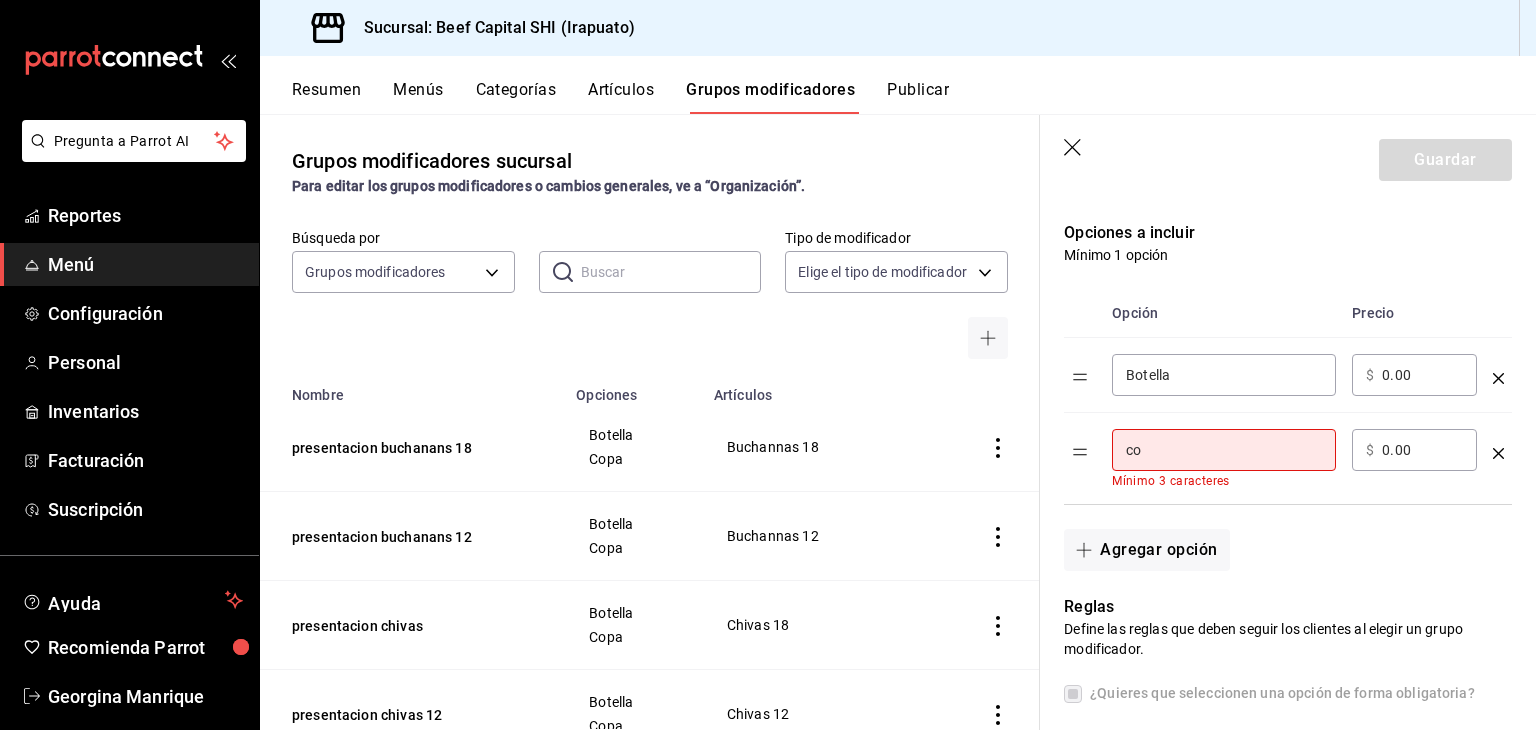 type on "Copa" 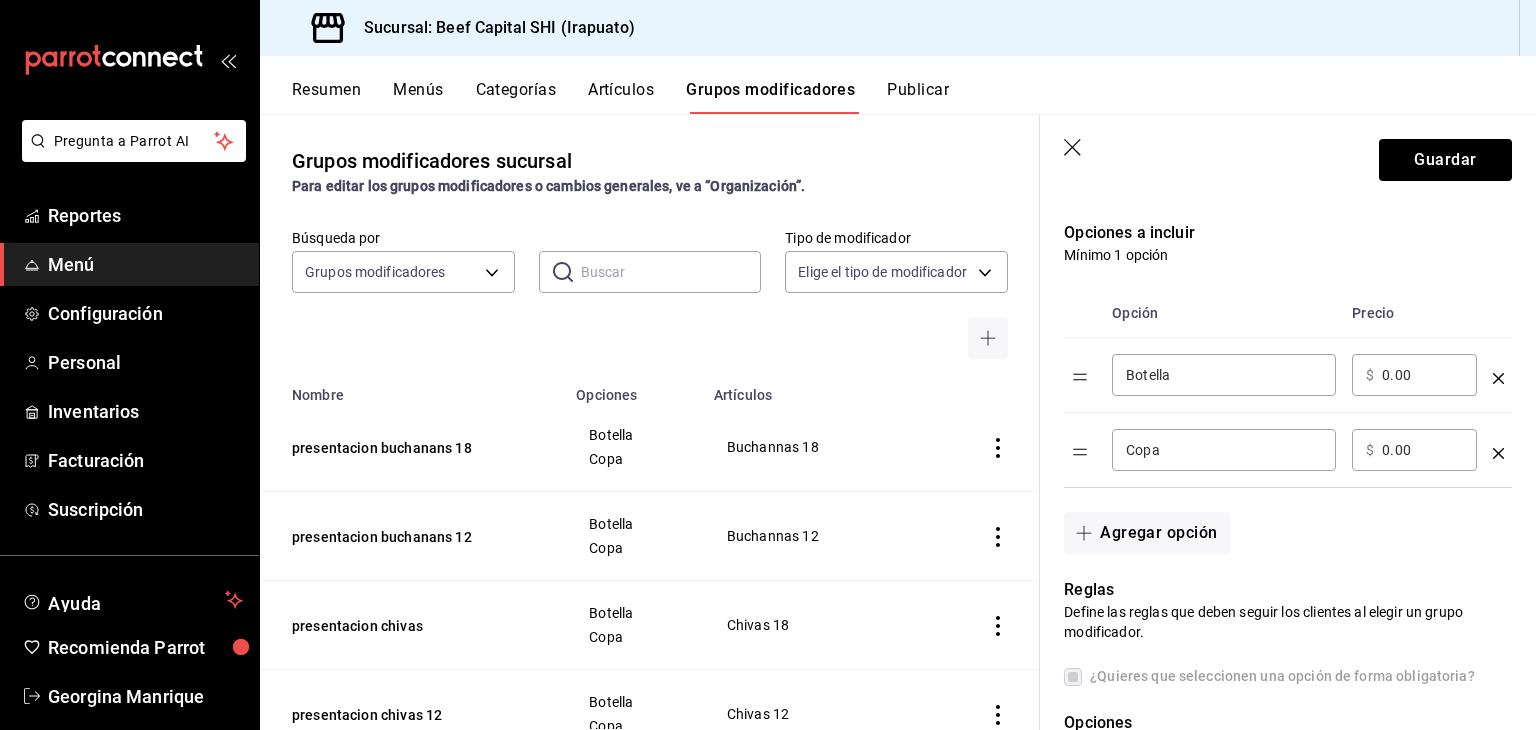 click on "0.00" at bounding box center (1422, 375) 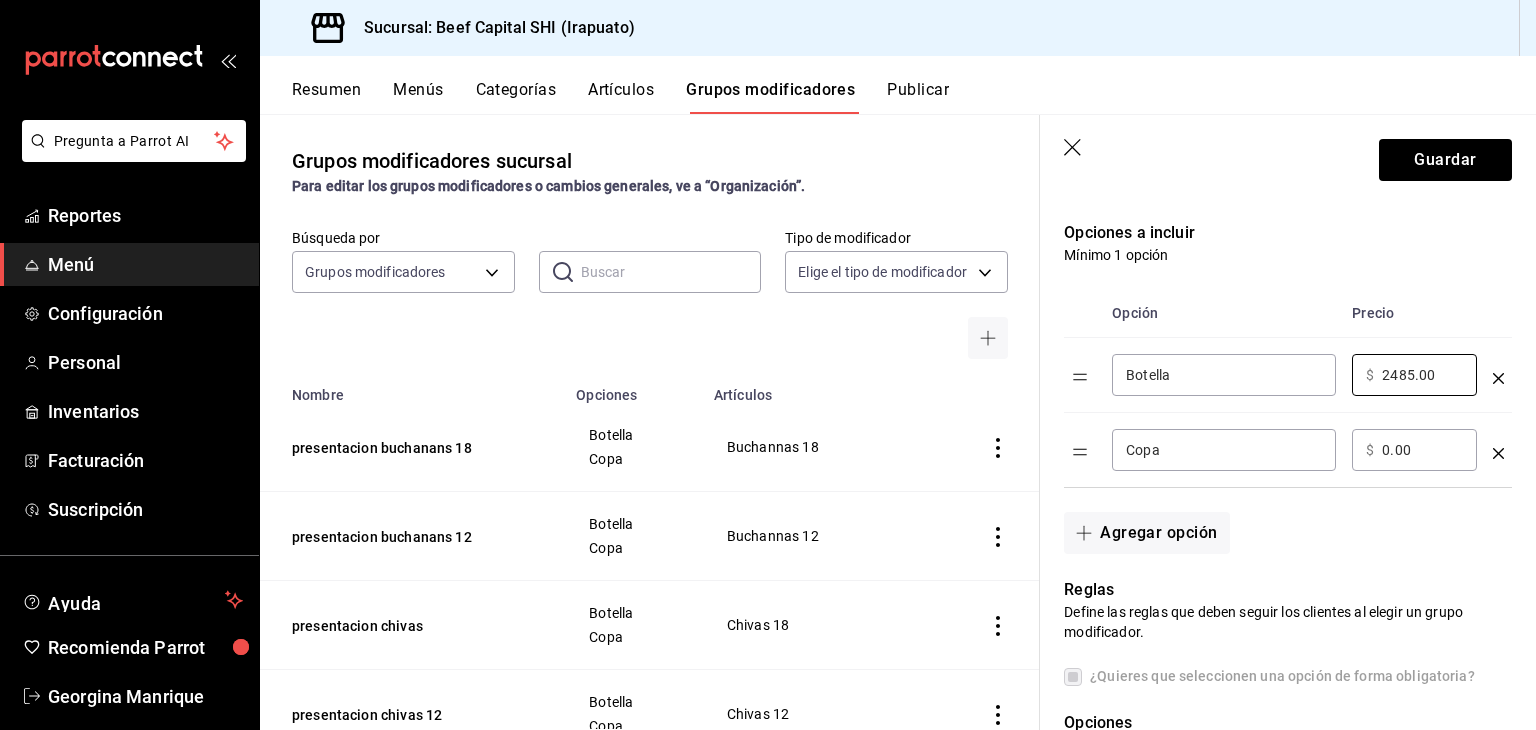 type on "2485.00" 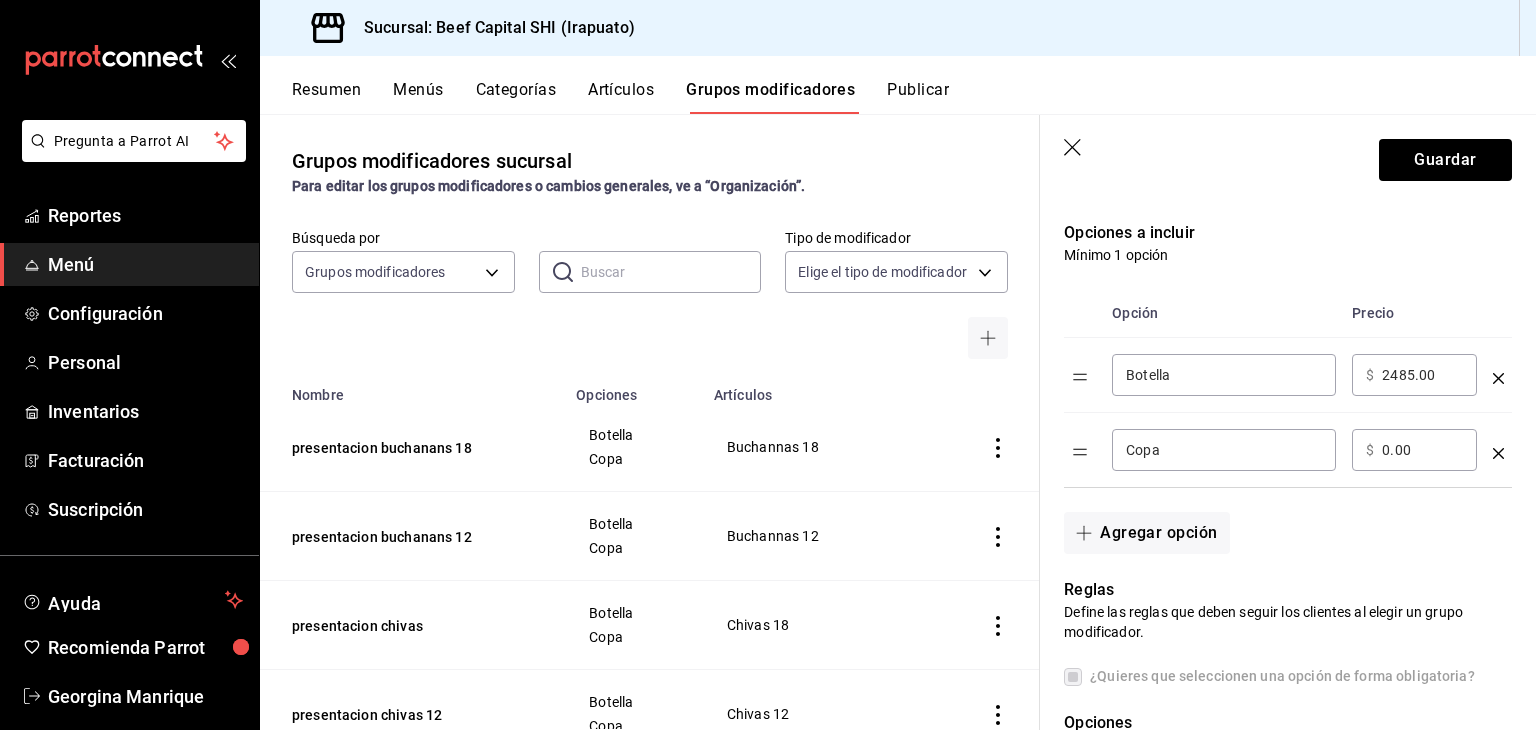 drag, startPoint x: 1441, startPoint y: 451, endPoint x: 1374, endPoint y: 450, distance: 67.00746 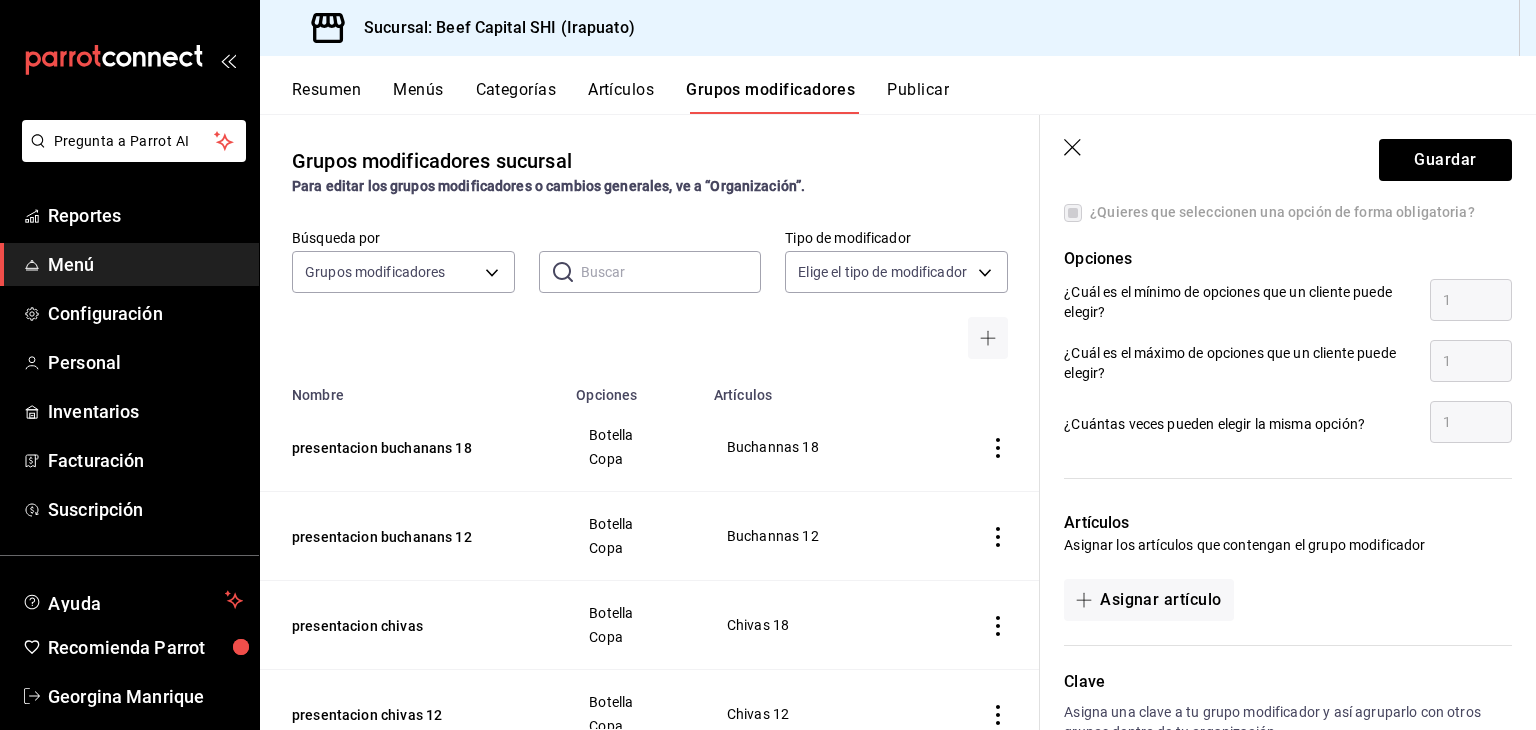 scroll, scrollTop: 992, scrollLeft: 0, axis: vertical 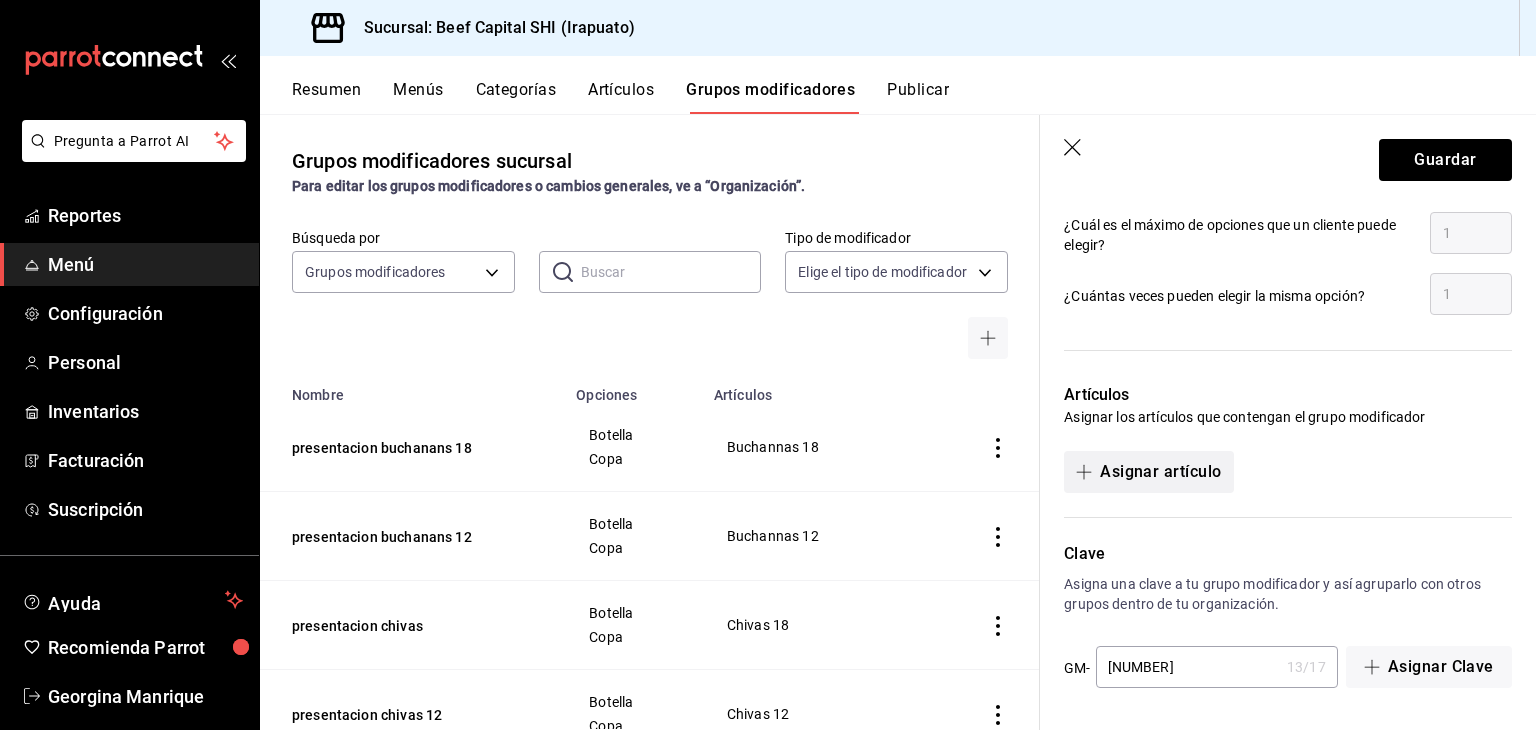 type on "360.00" 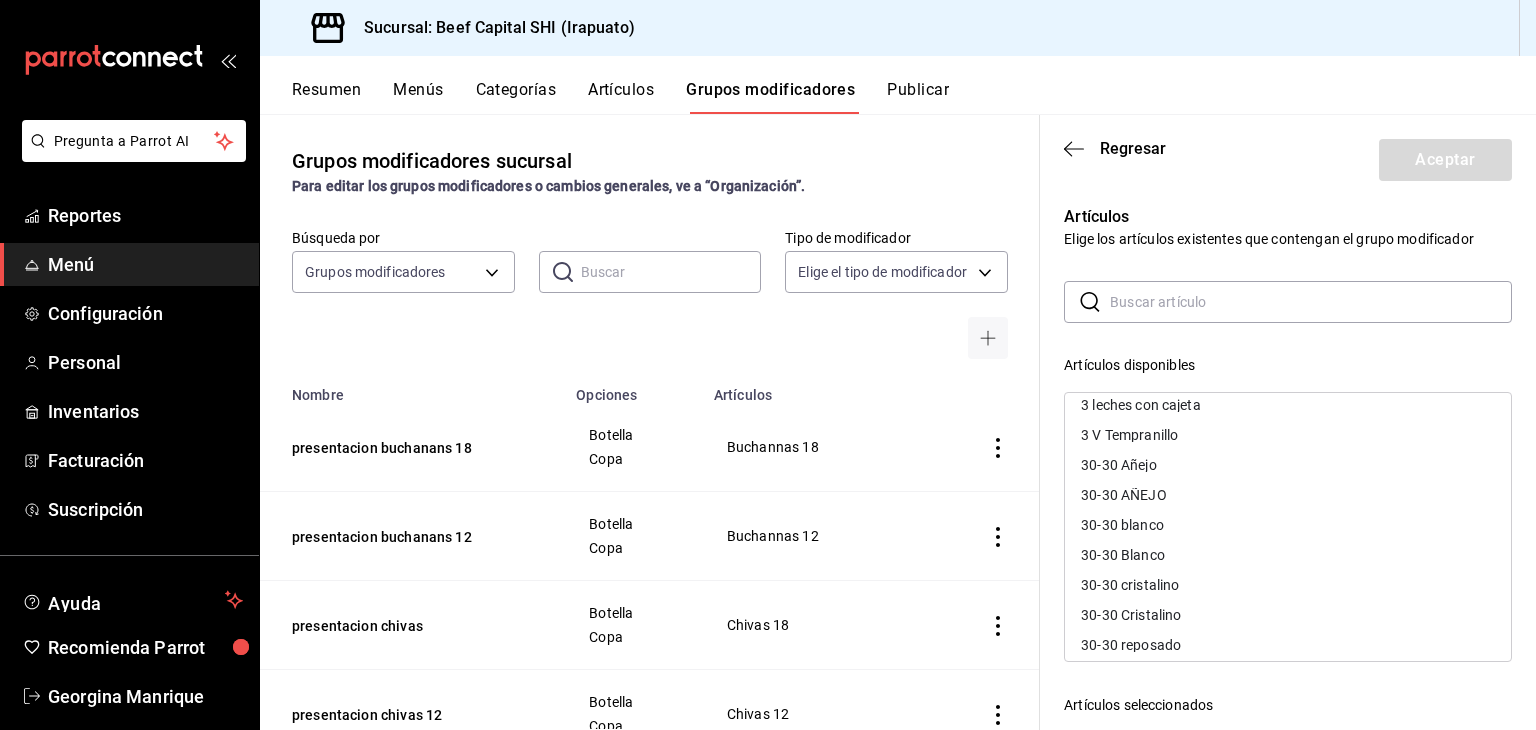 scroll, scrollTop: 700, scrollLeft: 0, axis: vertical 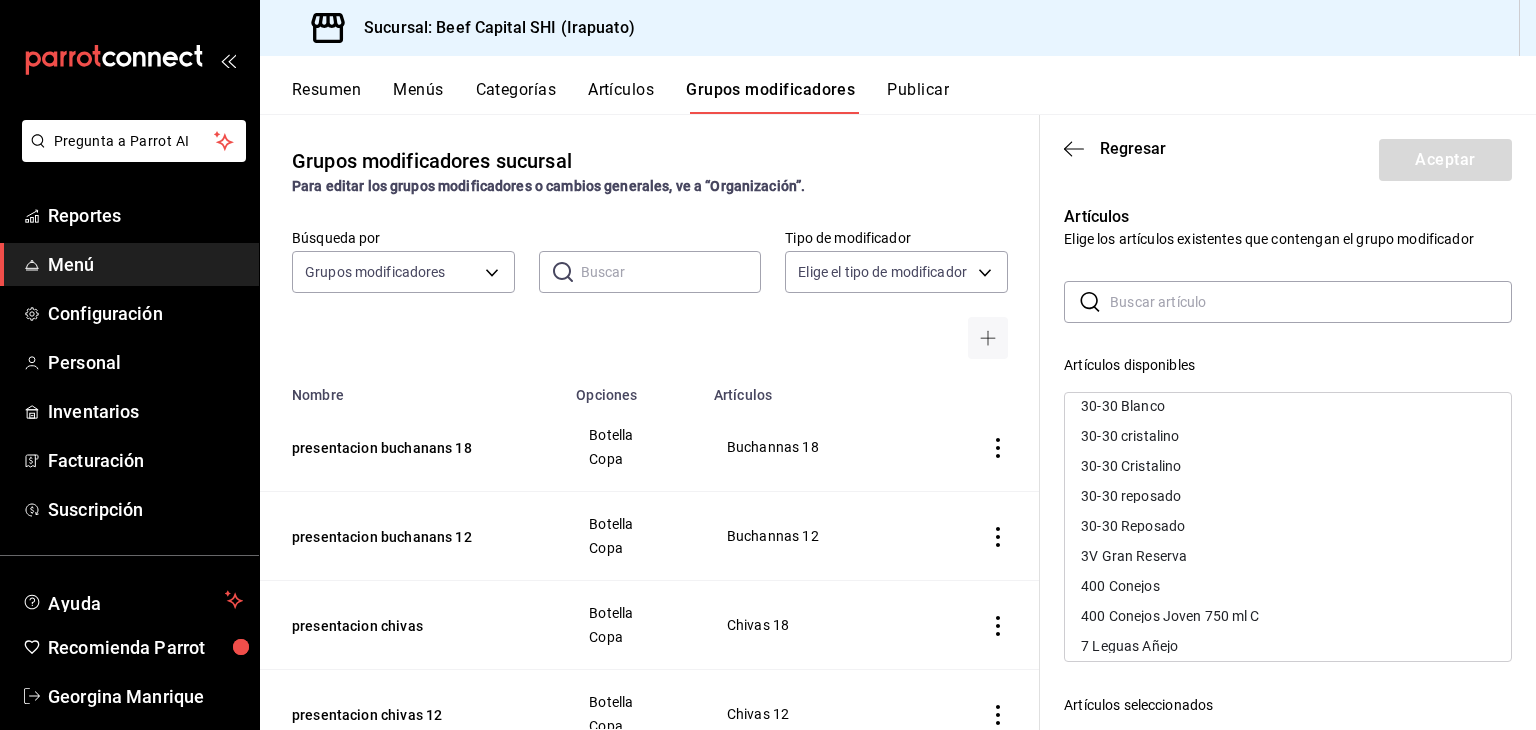 click at bounding box center (1311, 302) 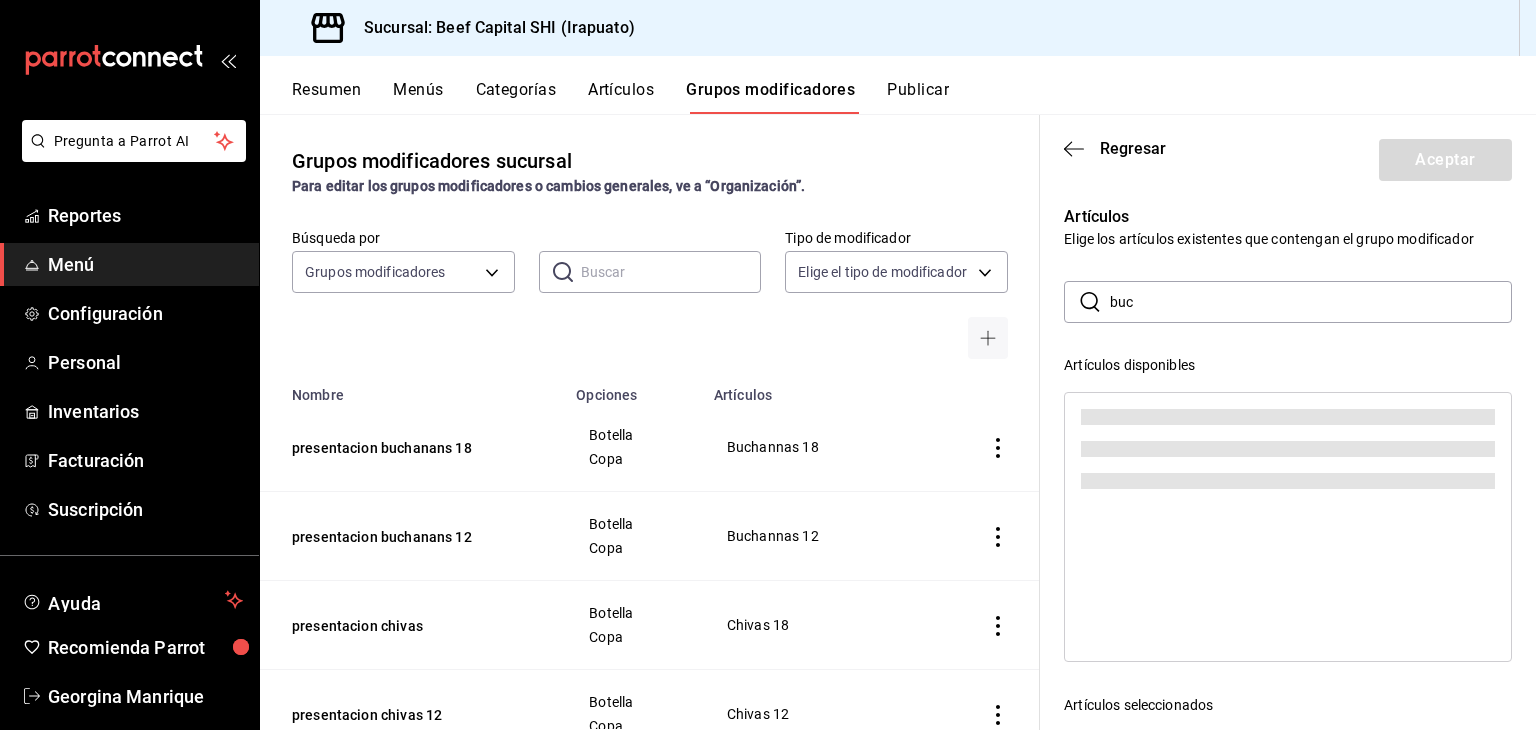 scroll, scrollTop: 0, scrollLeft: 0, axis: both 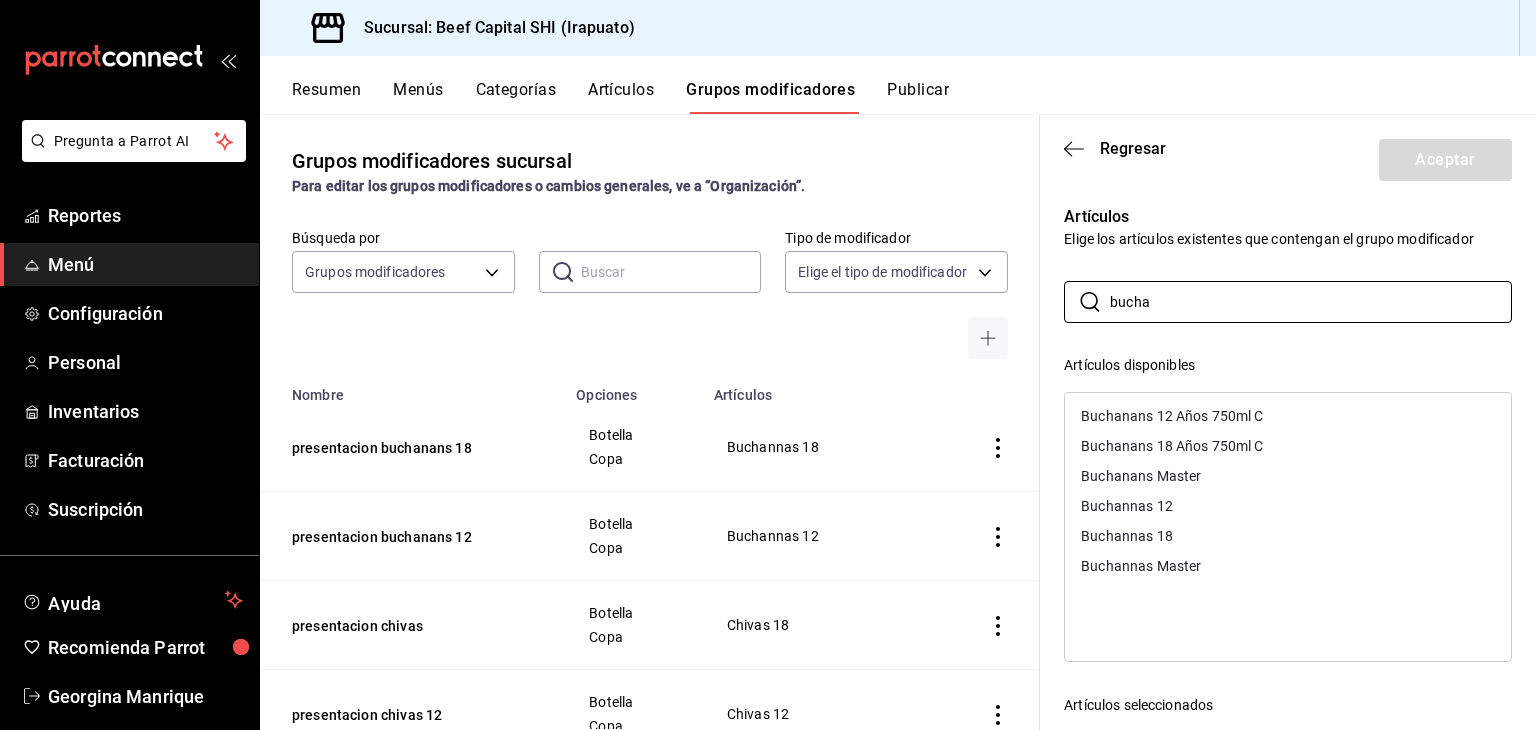 type on "bucha" 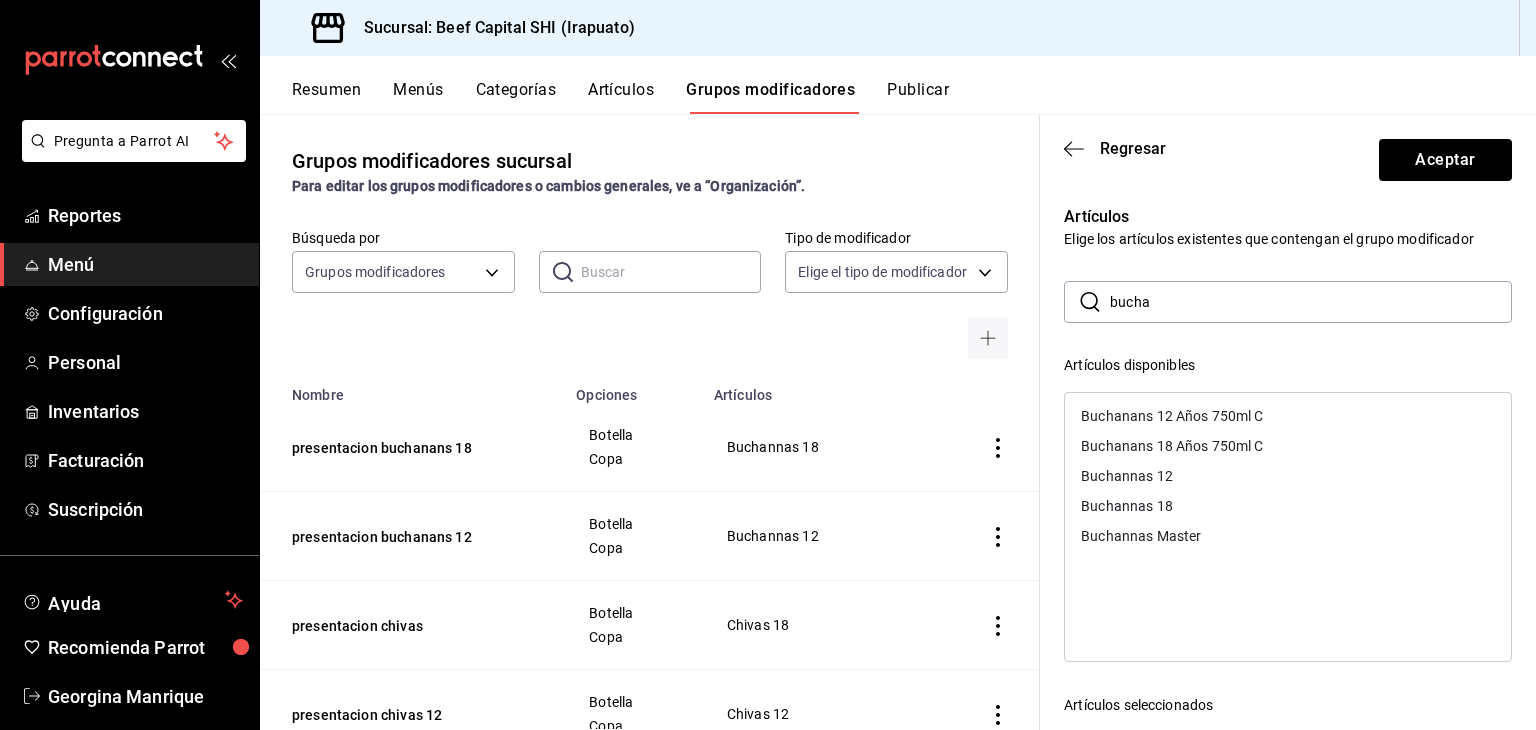 click on "Buchannas 12" at bounding box center (1288, 476) 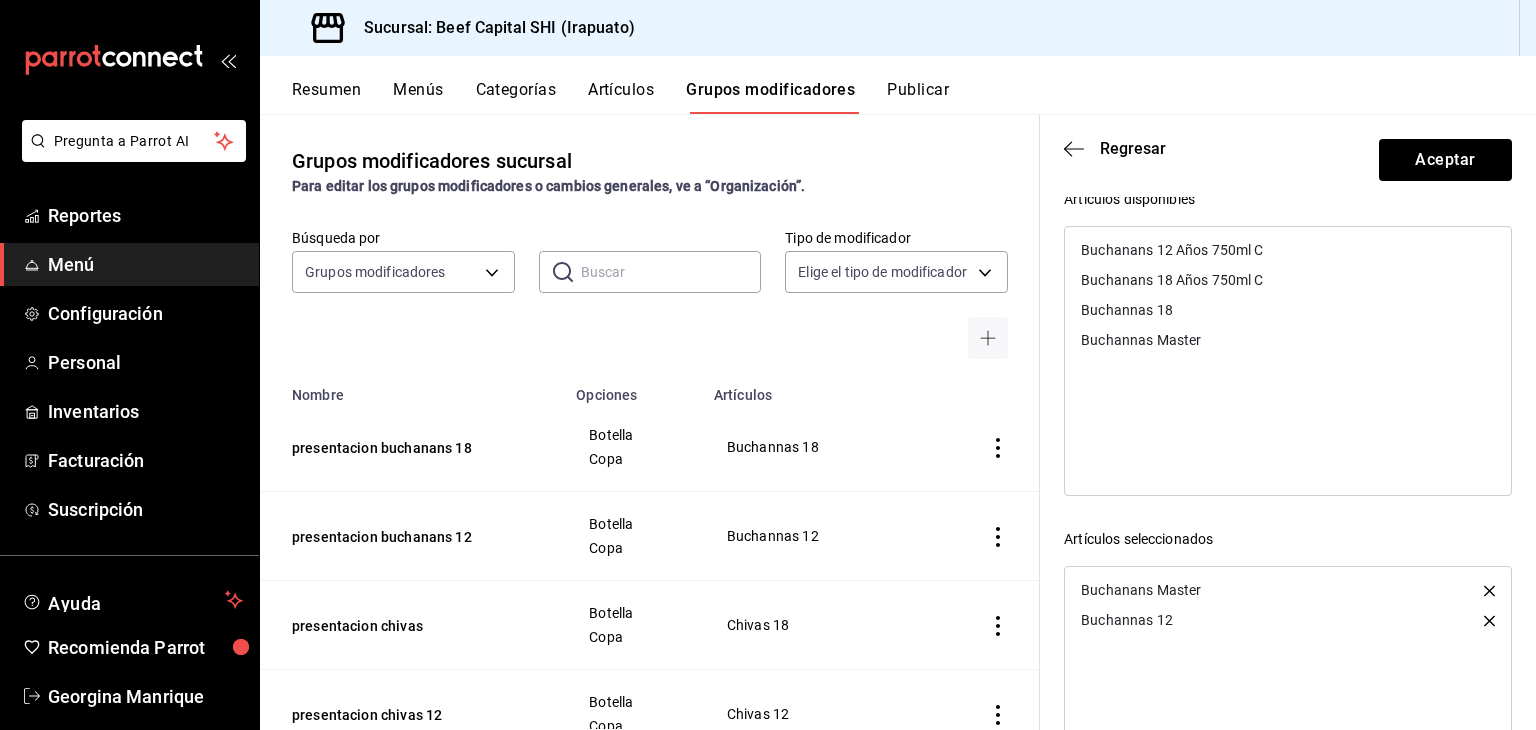 scroll, scrollTop: 305, scrollLeft: 0, axis: vertical 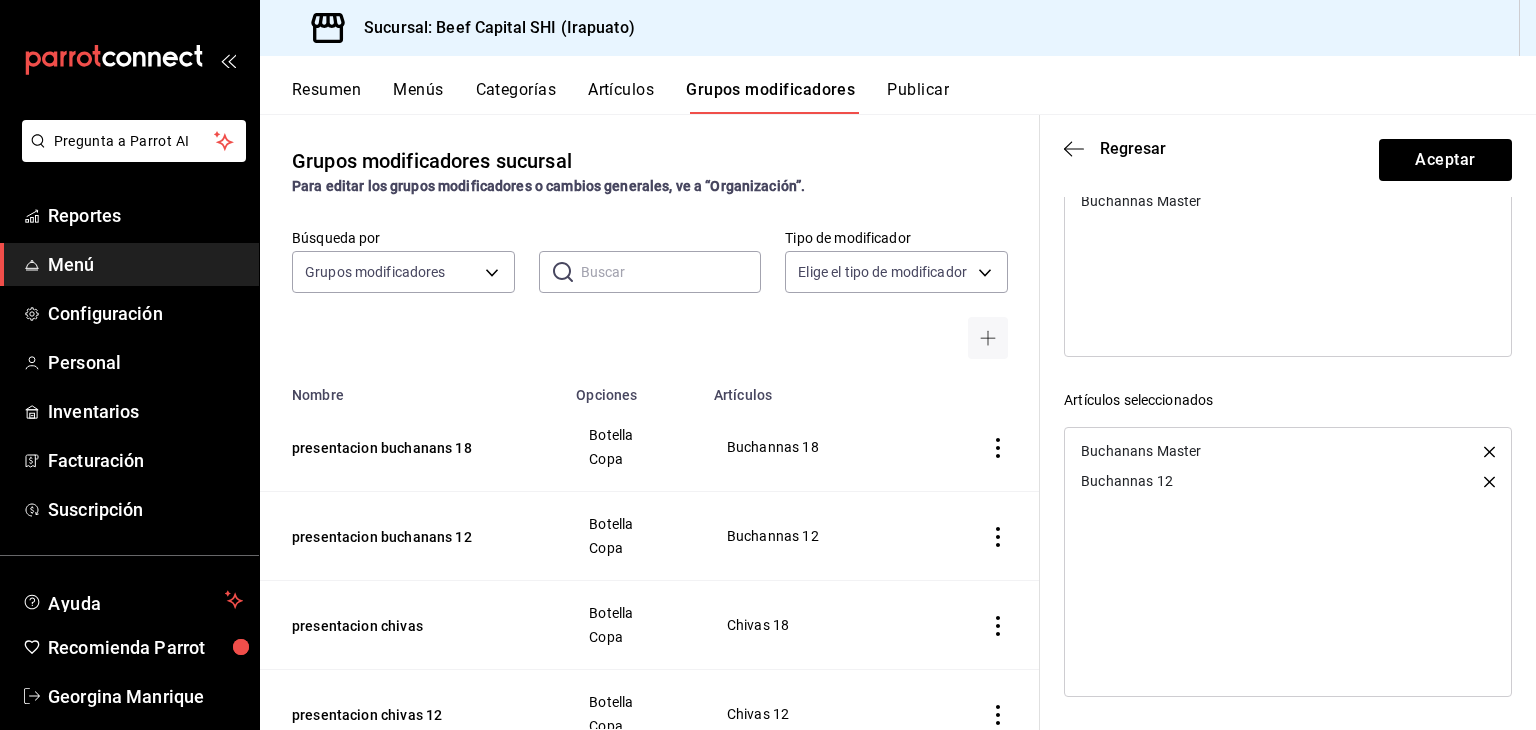click 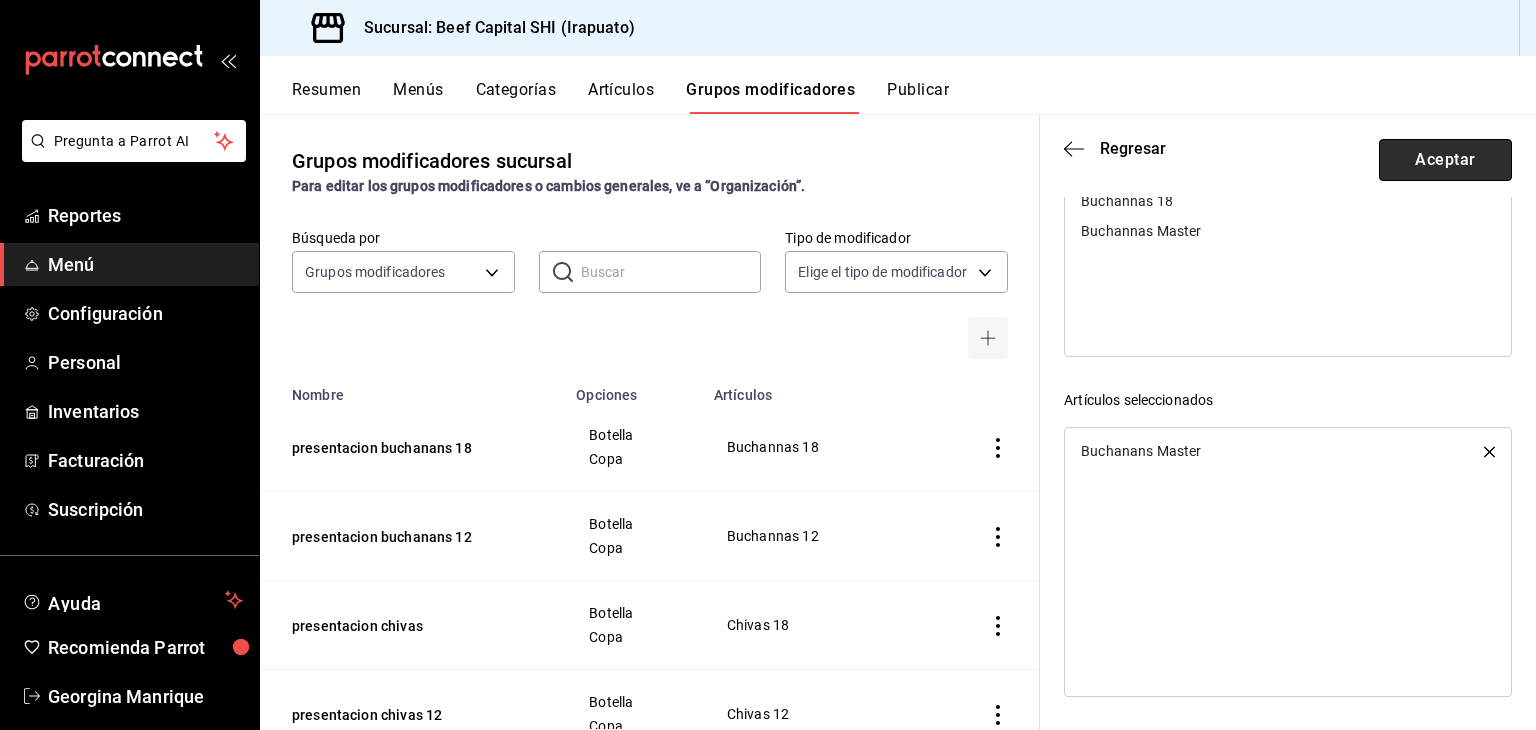 click on "Aceptar" at bounding box center [1445, 160] 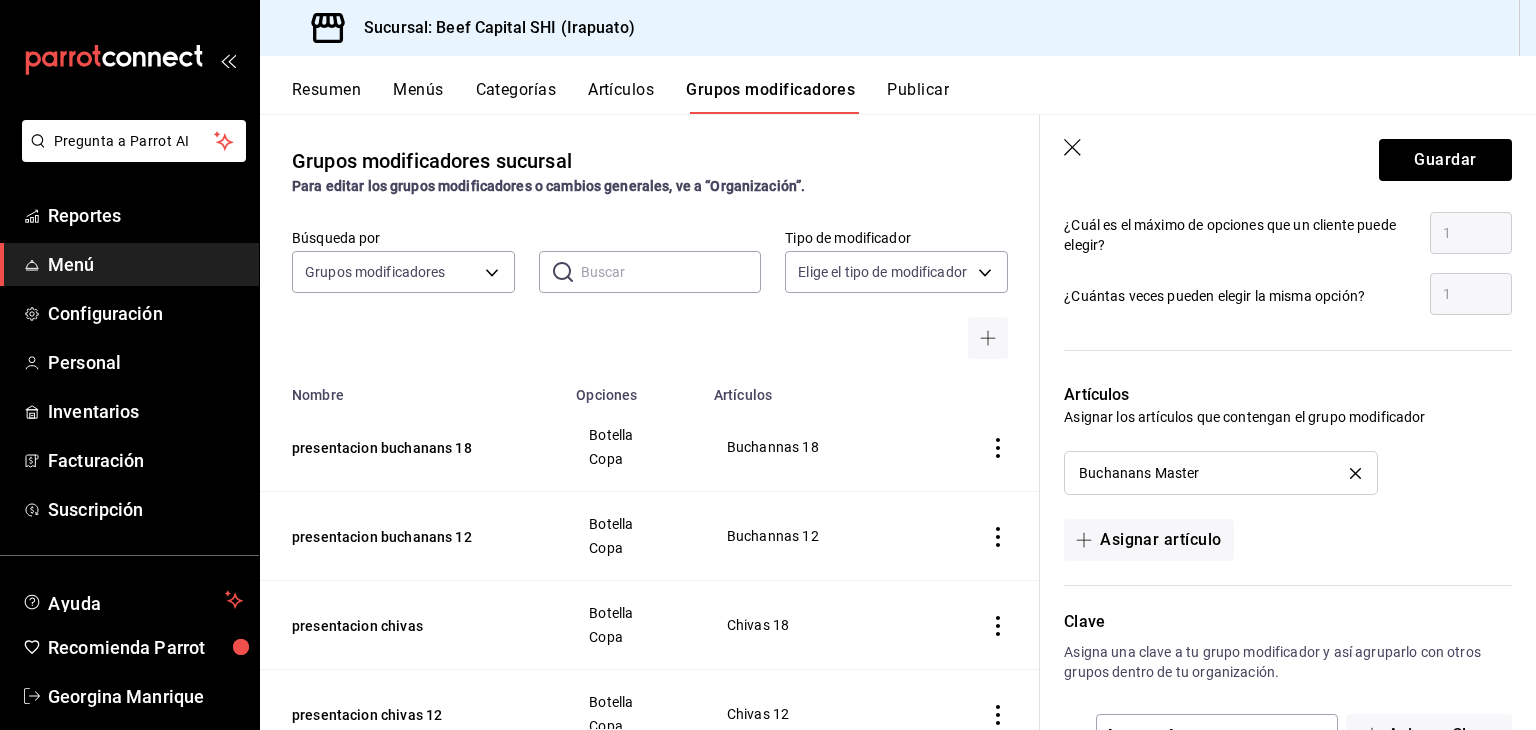 scroll, scrollTop: 1060, scrollLeft: 0, axis: vertical 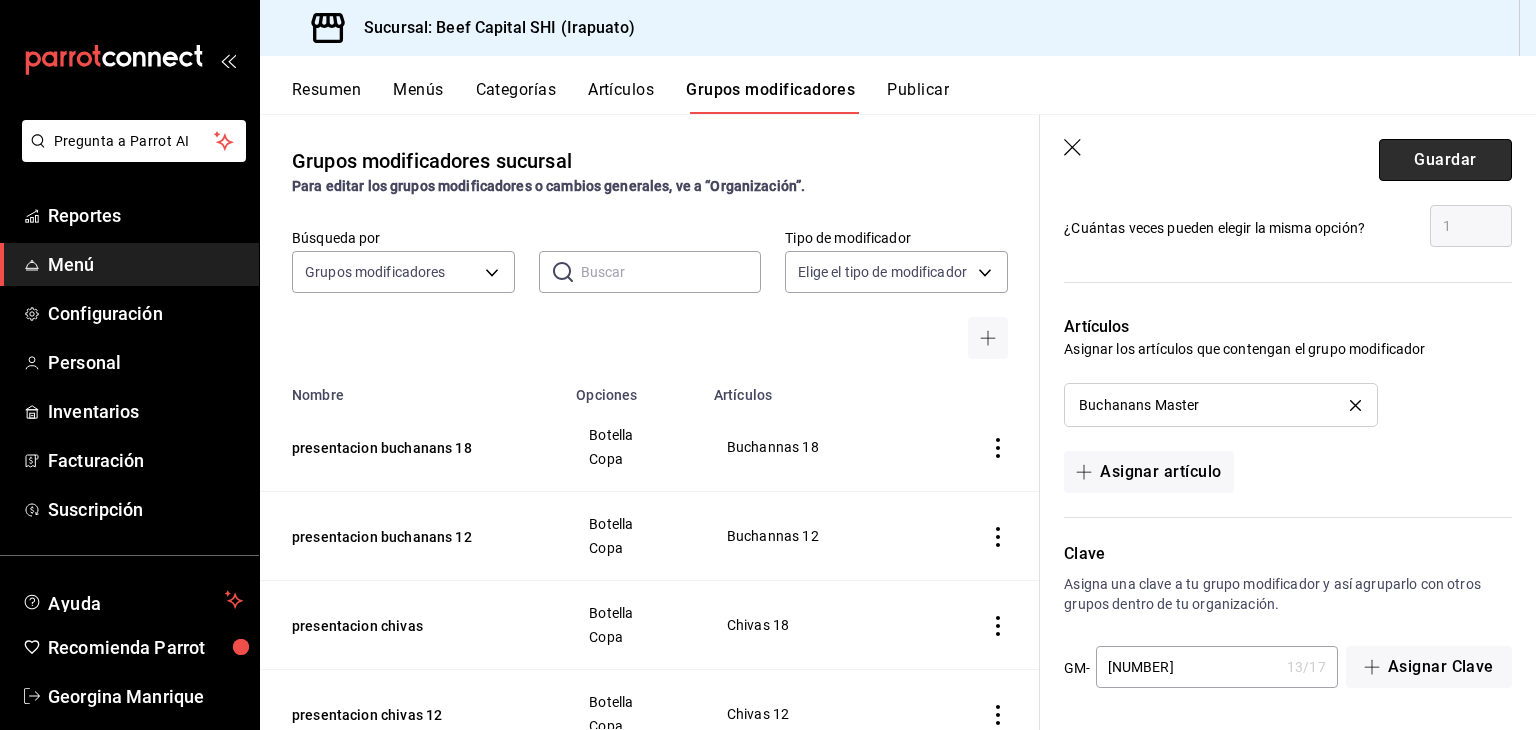 click on "Guardar" at bounding box center (1445, 160) 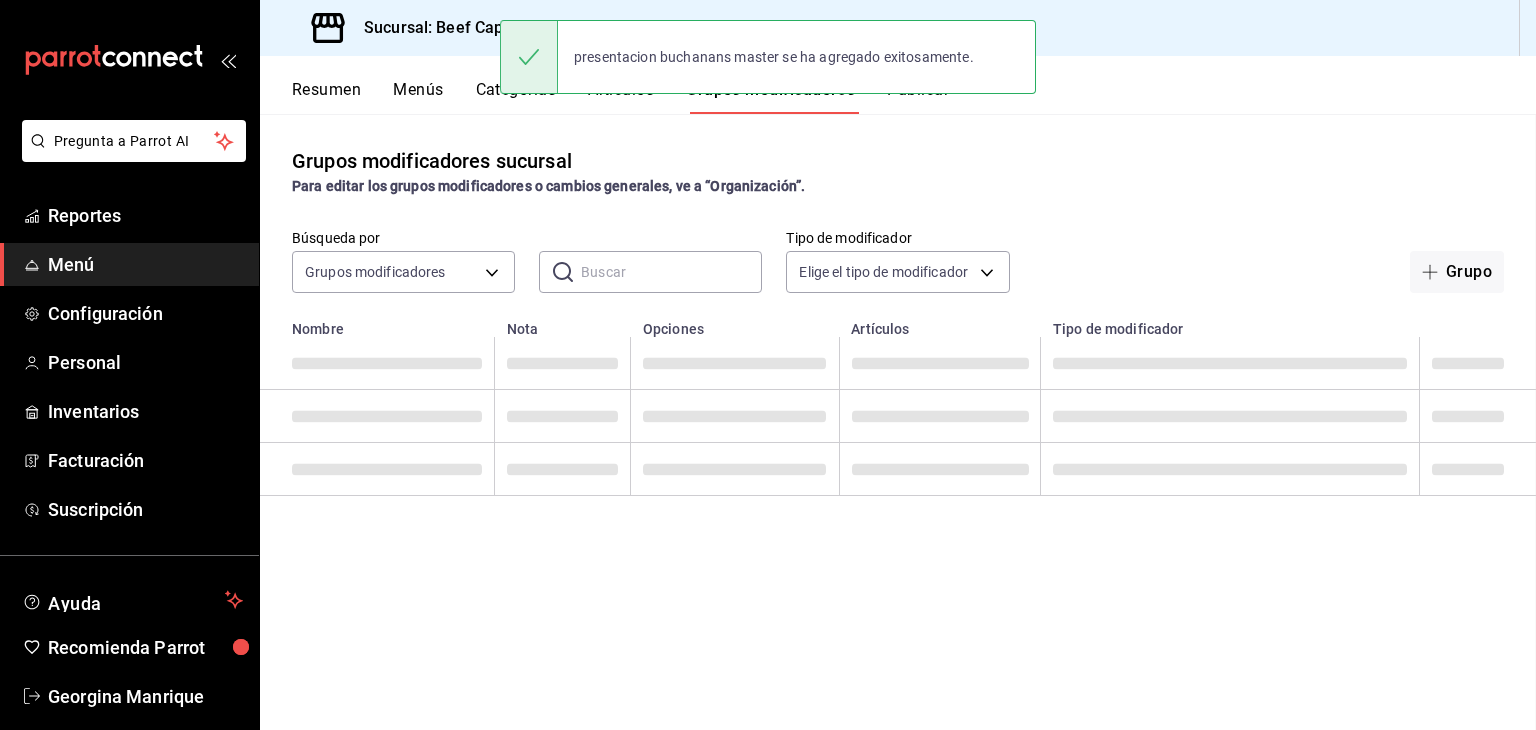 scroll, scrollTop: 0, scrollLeft: 0, axis: both 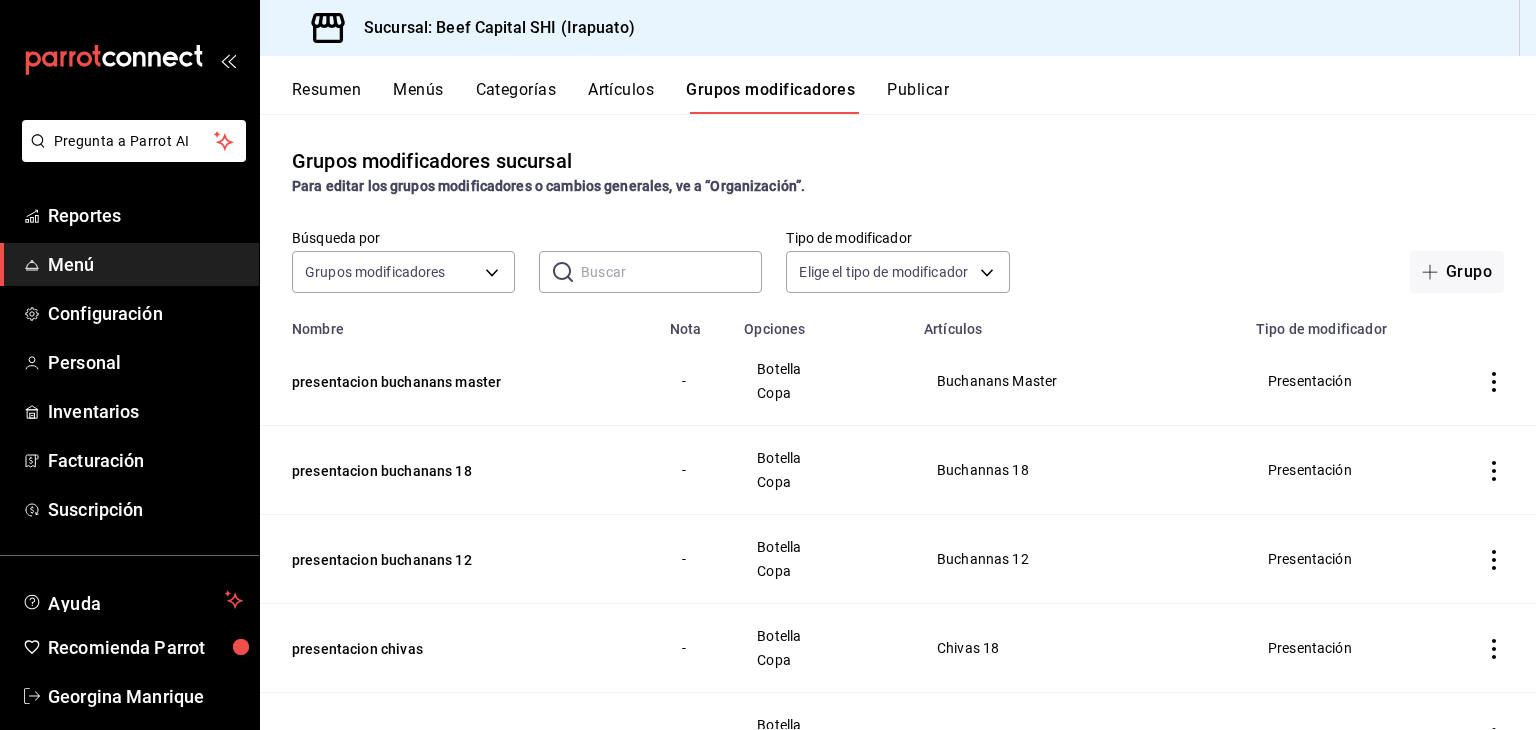 click on "Artículos" at bounding box center [621, 97] 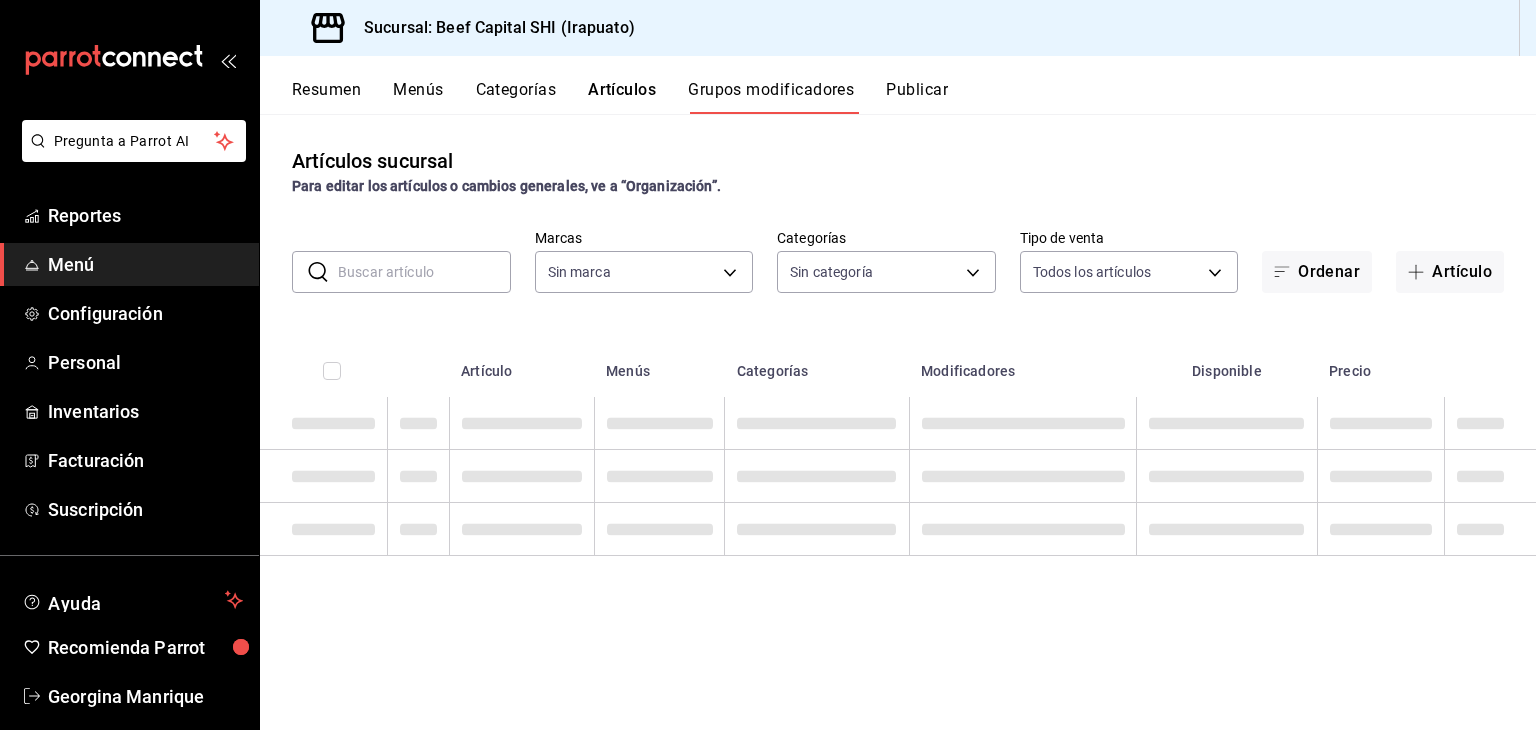 type on "605647f7-5ddc-403a-84da-aa3c8a25865f" 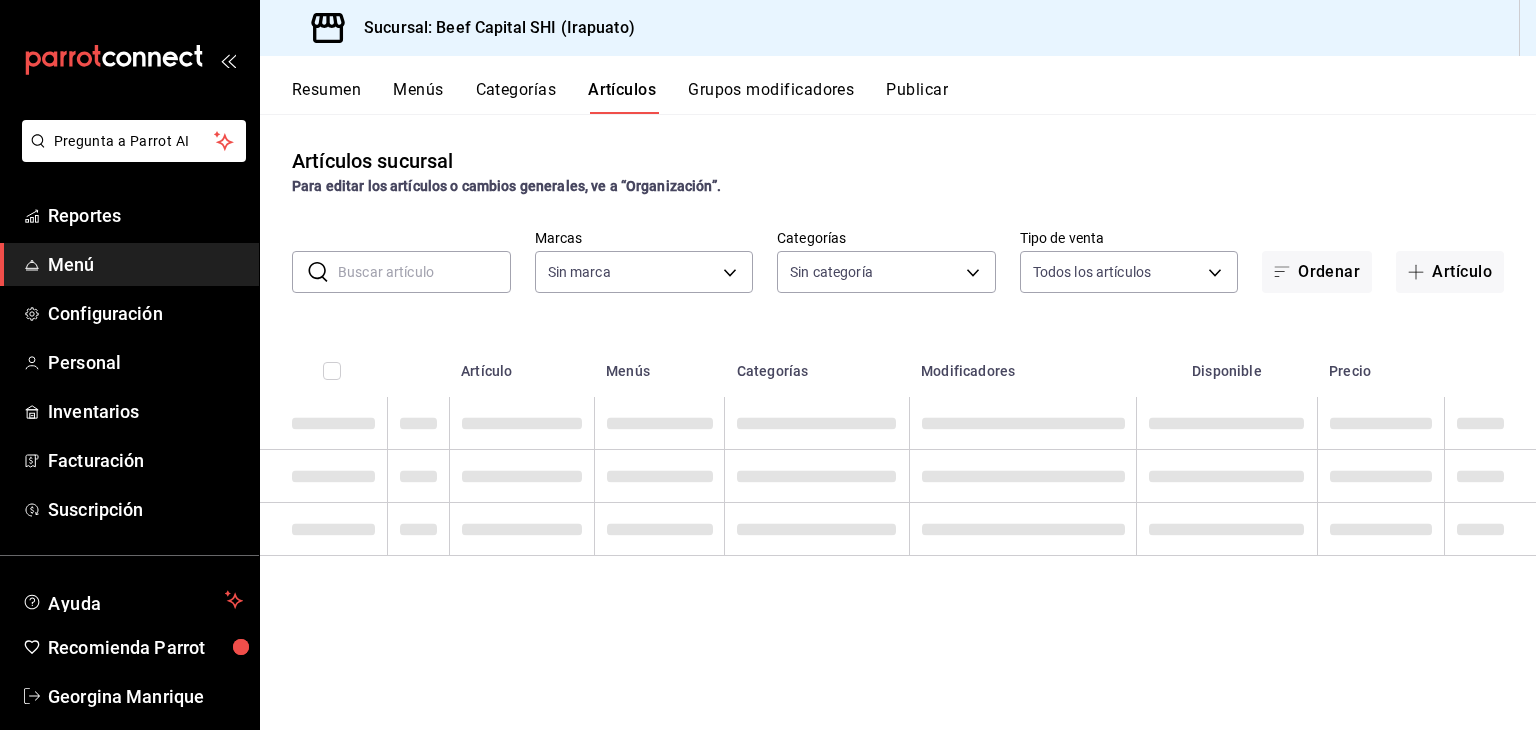 type on "605647f7-5ddc-403a-84da-aa3c8a25865f" 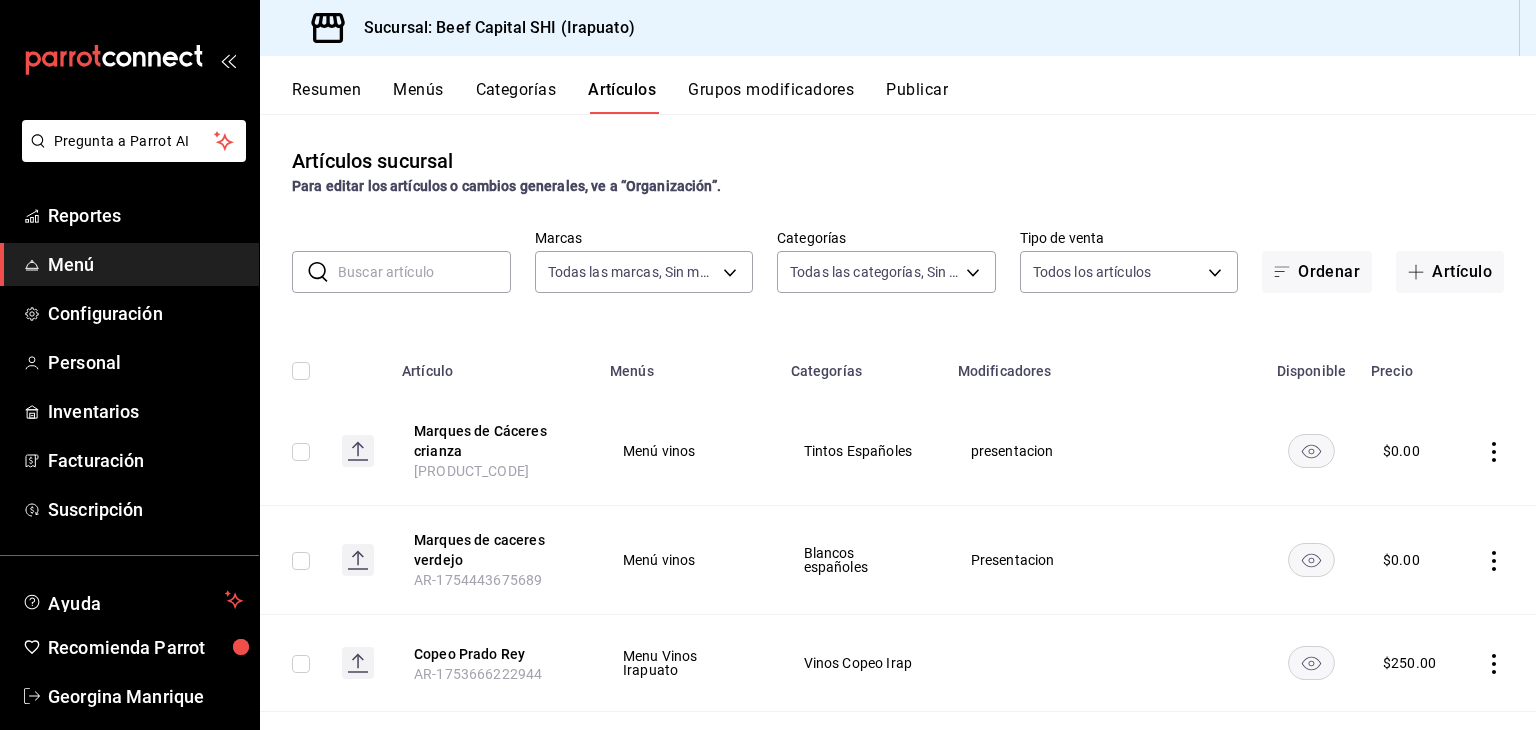 type on "19d1c6a5-4e01-4bbd-af12-f5acee8fbe0d,5710f986-51b4-43bd-8c79-b655f055f127,add07562-8d05-4785-a2e5-d563d7824e6a,2310d169-38da-49f4-afae-9baf331824d4,3e34bff9-4dd6-44dd-a81f-1b0079b8d960,c1b39be9-fc16-435a-bed4-7914f0f9ecf4,5accff15-a2b6-450e-933b-21f2d85de5fa,746b9459-d29d-4144-b0b2-31e451dece40,bd086e43-5b7e-4af3-bcd2-5e4de1799ad8,5aaa2e03-870a-4139-a5ee-c0adf652e721,b9d03865-b415-493f-a2ea-e4353c441588,3c7d2ad2-1d43-4c0a-865e-ca5f70957830,f23f0945-c331-47c3-a78d-c8adfdb22f29,70fc7f8b-7193-4205-9978-c70e370b88ec,15fc0098-a8a6-4625-ad8b-91a15c1bbf05,a2cfab74-379c-4389-8d06-b32e88edb388,c5d70b27-e86d-4c7d-a5f3-dfc541fd6873,f88518ab-b853-4dd6-aa6c-53ca66c6ccf4,8828723a-0015-47f9-bab0-107c99beb256,8ec04016-420a-44a2-b3e3-785083b6f673,318d6cbe-7b2b-4a39-a82d-239c927cd86f,48f7fb61-45c2-42d0-b0ba-021fa4206c9a,c0e257bc-c66b-4af4-bb53-edede752b9d2,13358f1b-fc32-4a6c-b044-12be6e04d9e6,03cf777b-250c-4d50-8c5f-234c926fe296,0d09ec44-93f8-4950-a2ba-8b5bbde65602,160f20af-4788-4aa6-9e10-564924ebade7,366aa65f-dcae-4592-b26..." 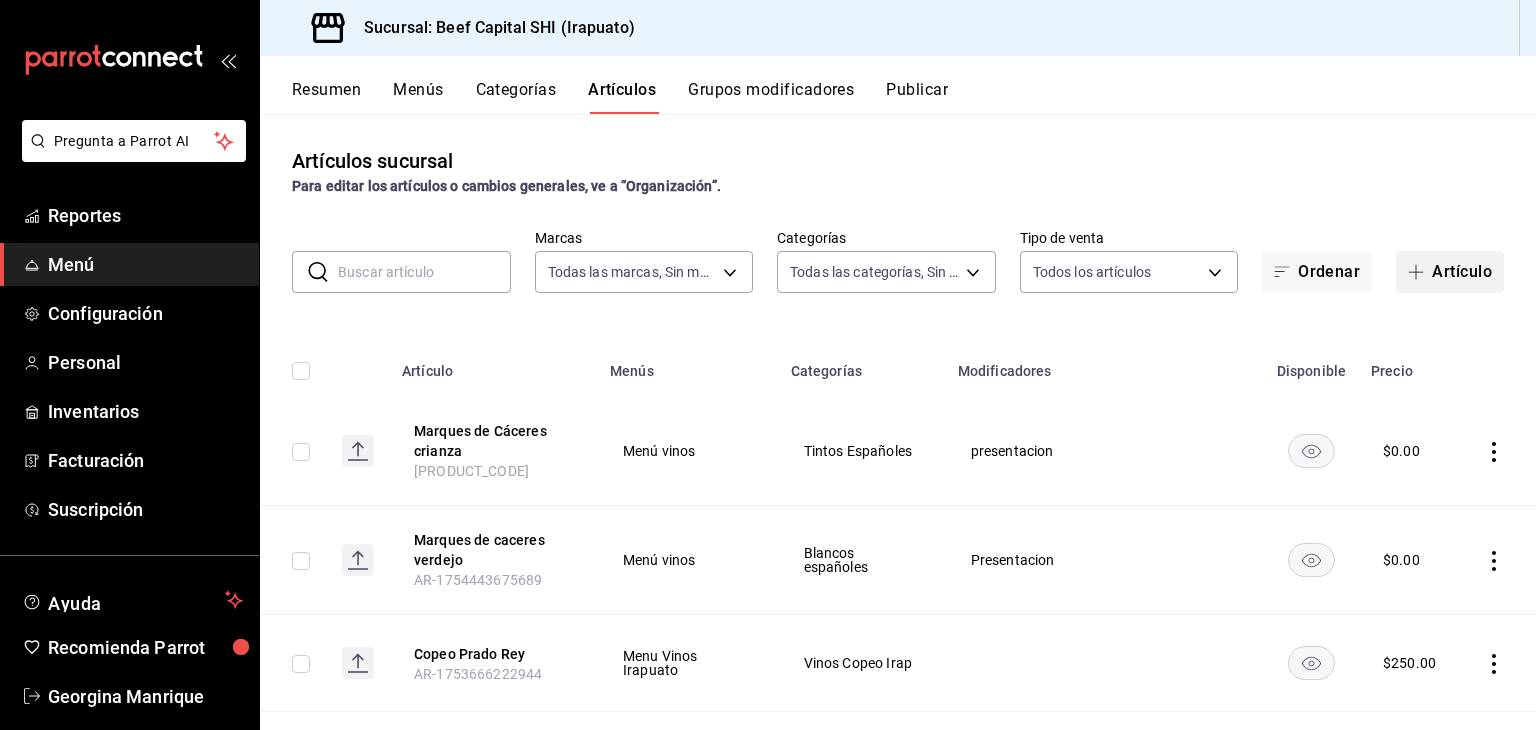 click 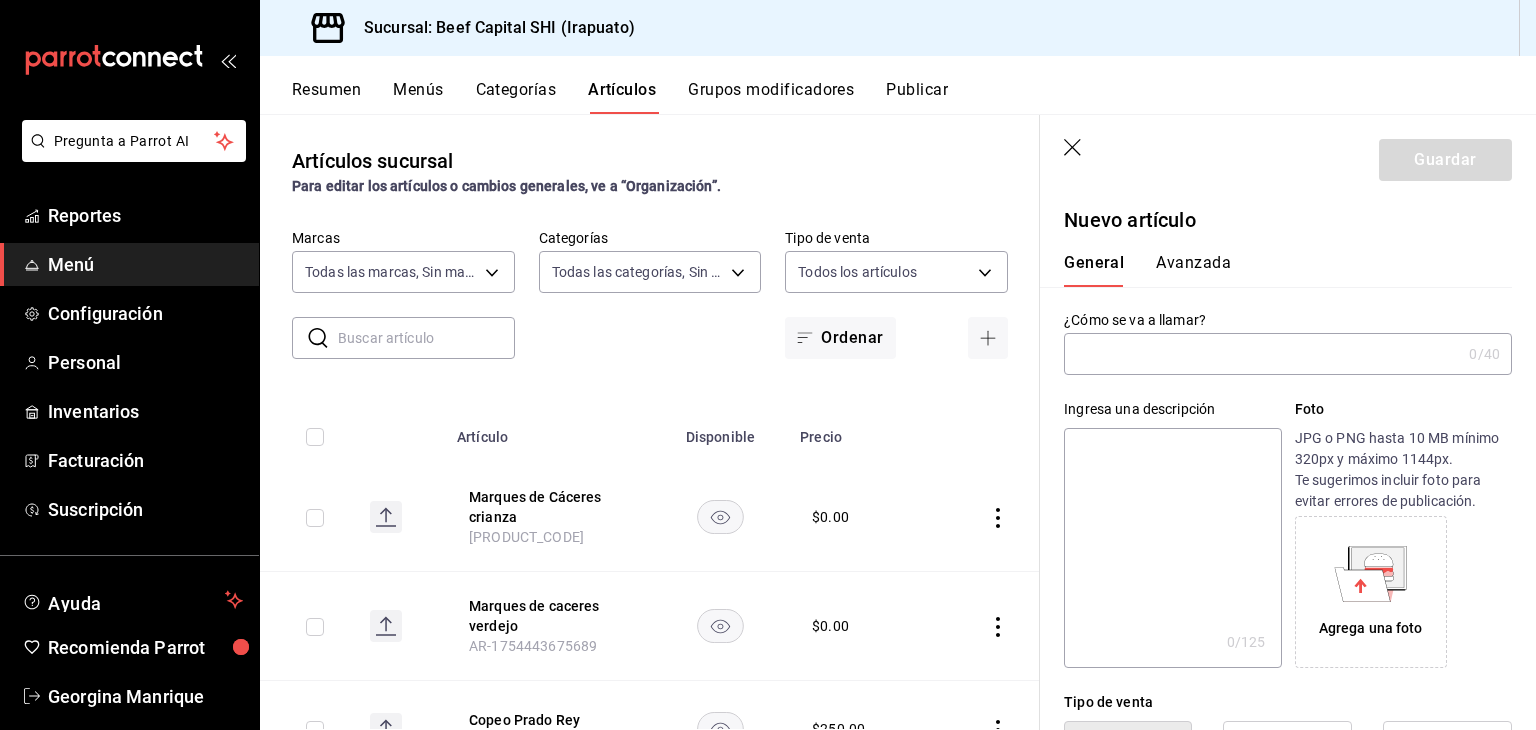 click at bounding box center [1262, 354] 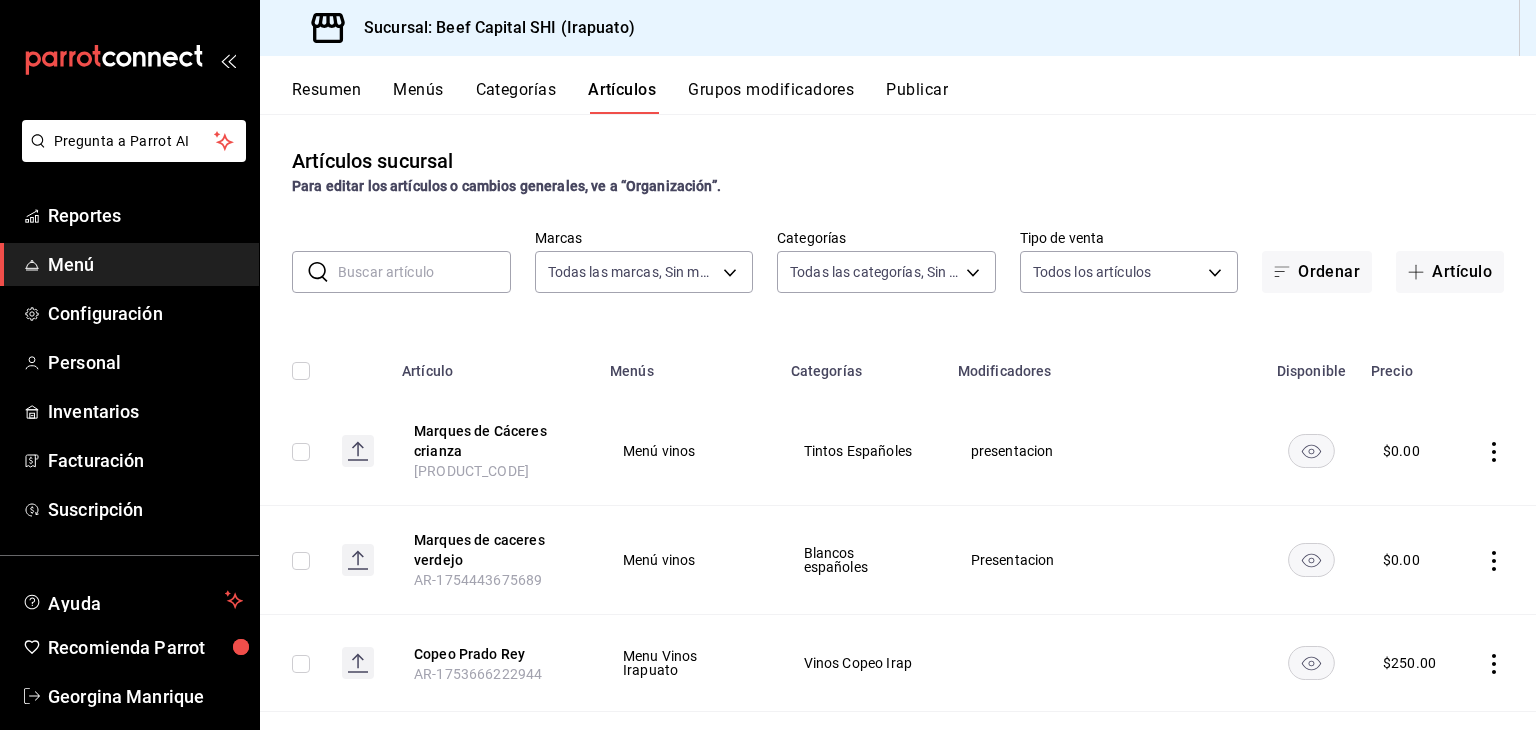 click at bounding box center [424, 272] 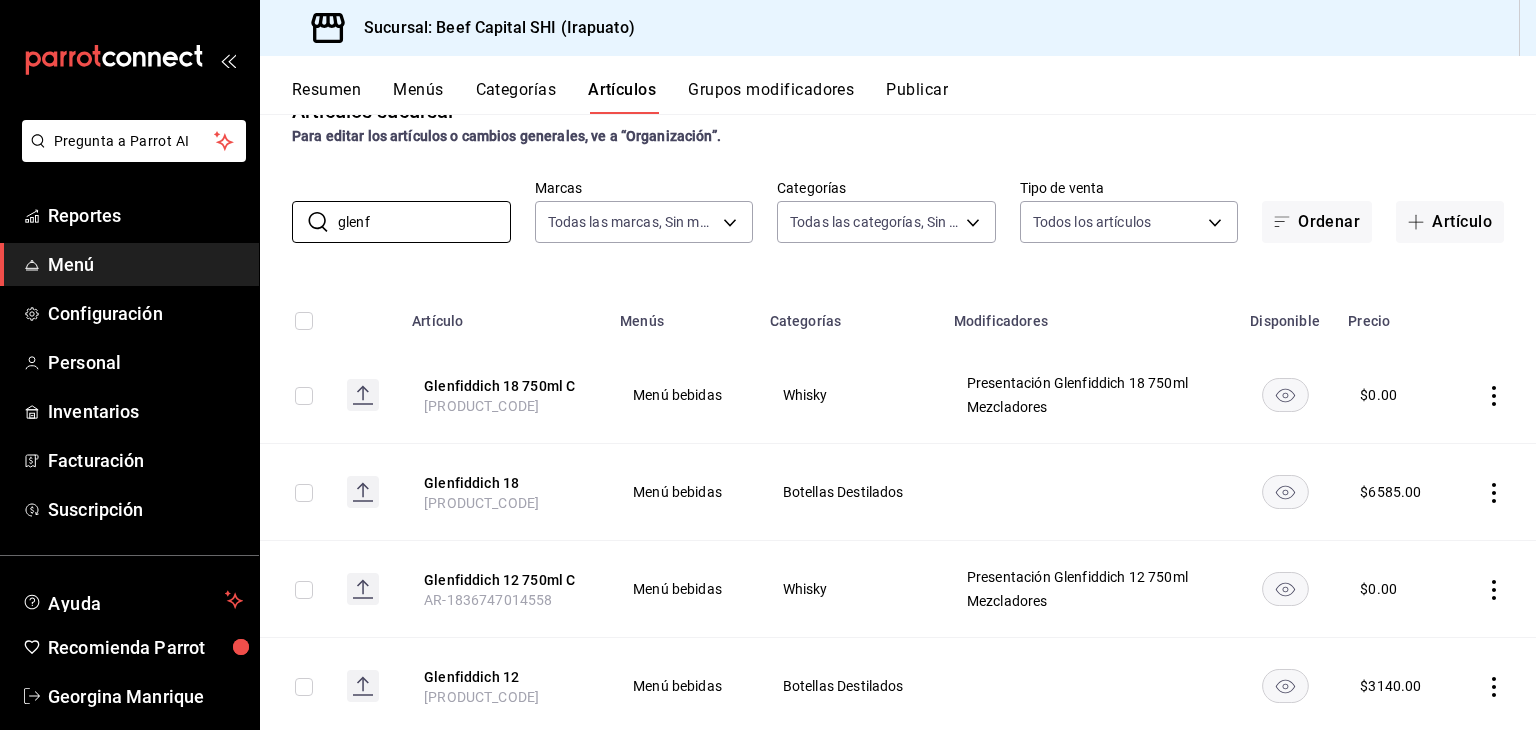 scroll, scrollTop: 102, scrollLeft: 0, axis: vertical 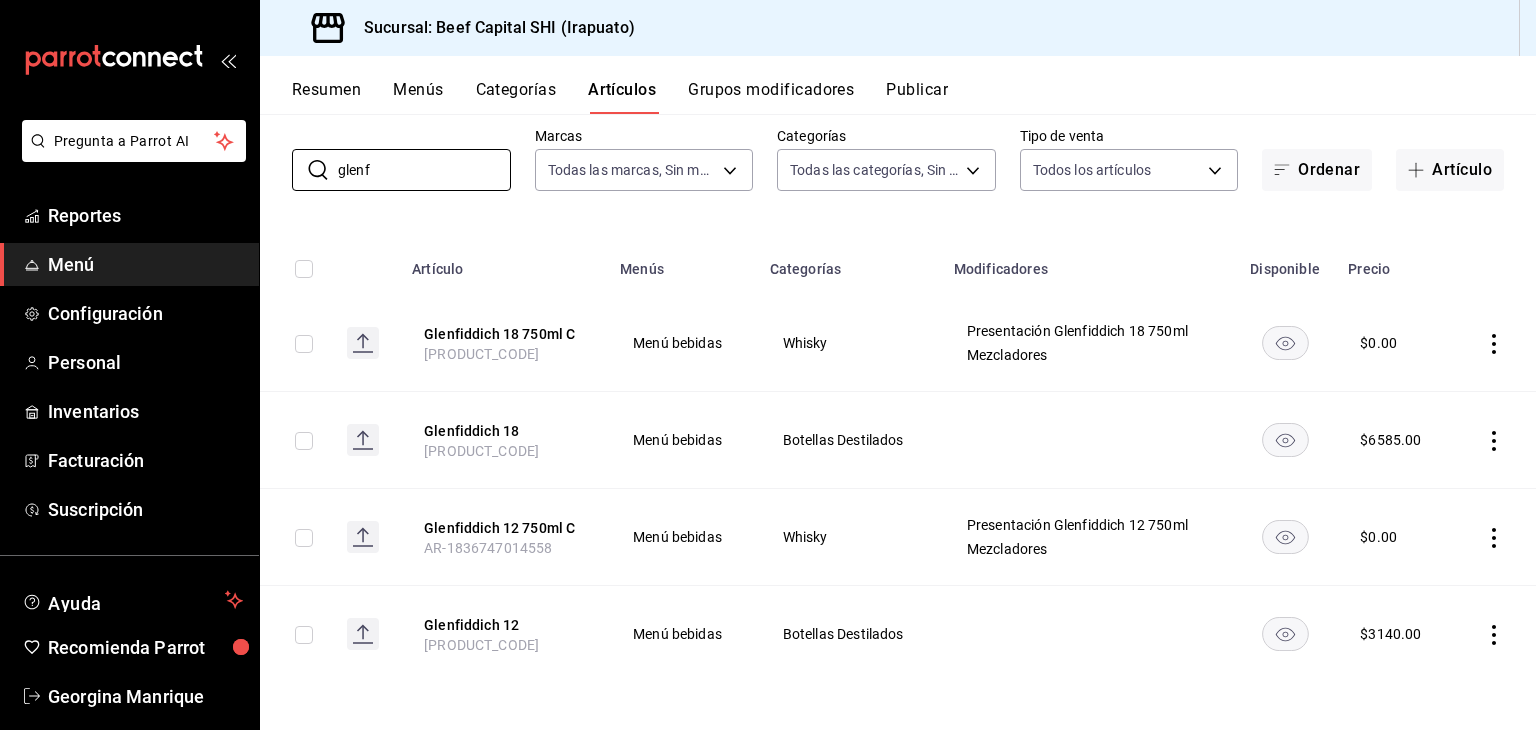 type on "glenf" 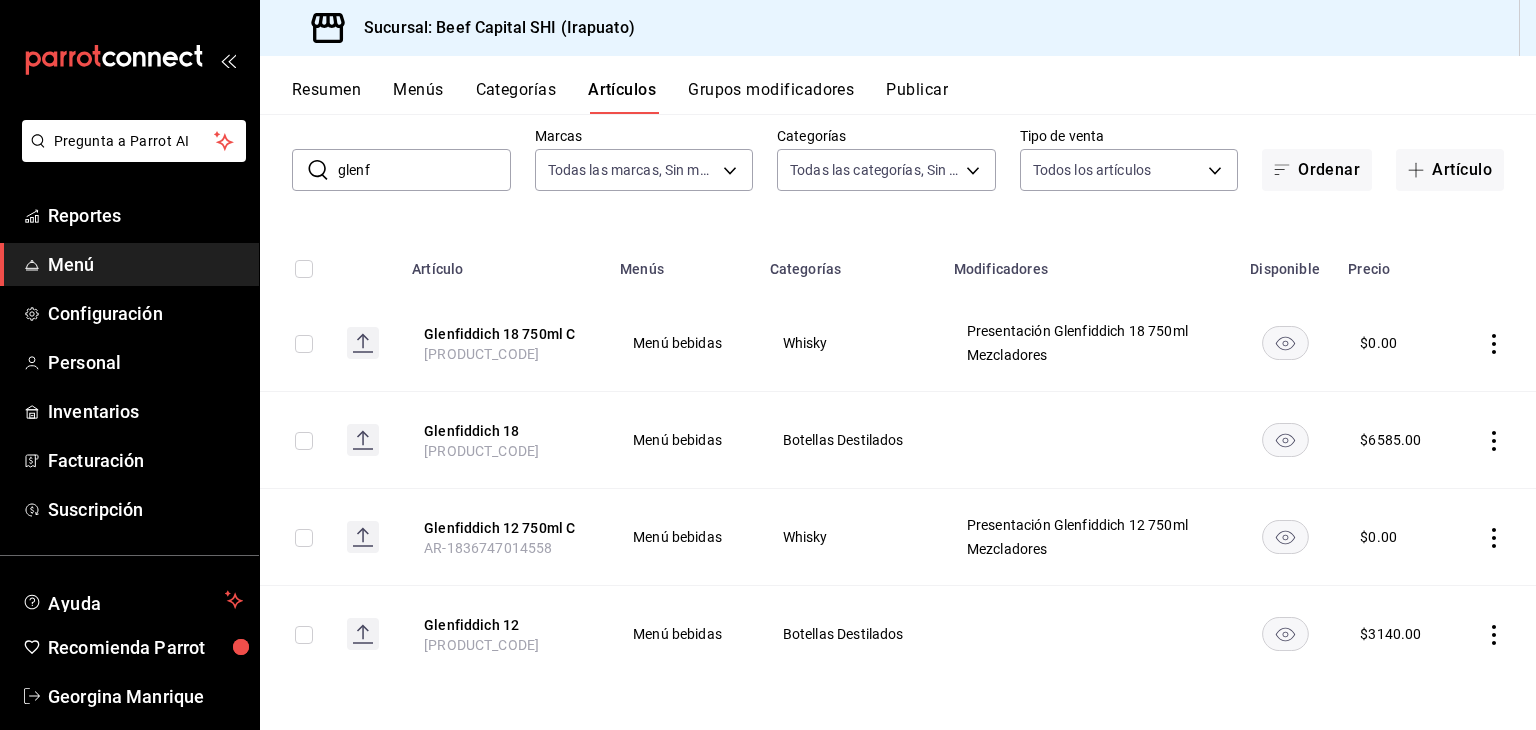 click 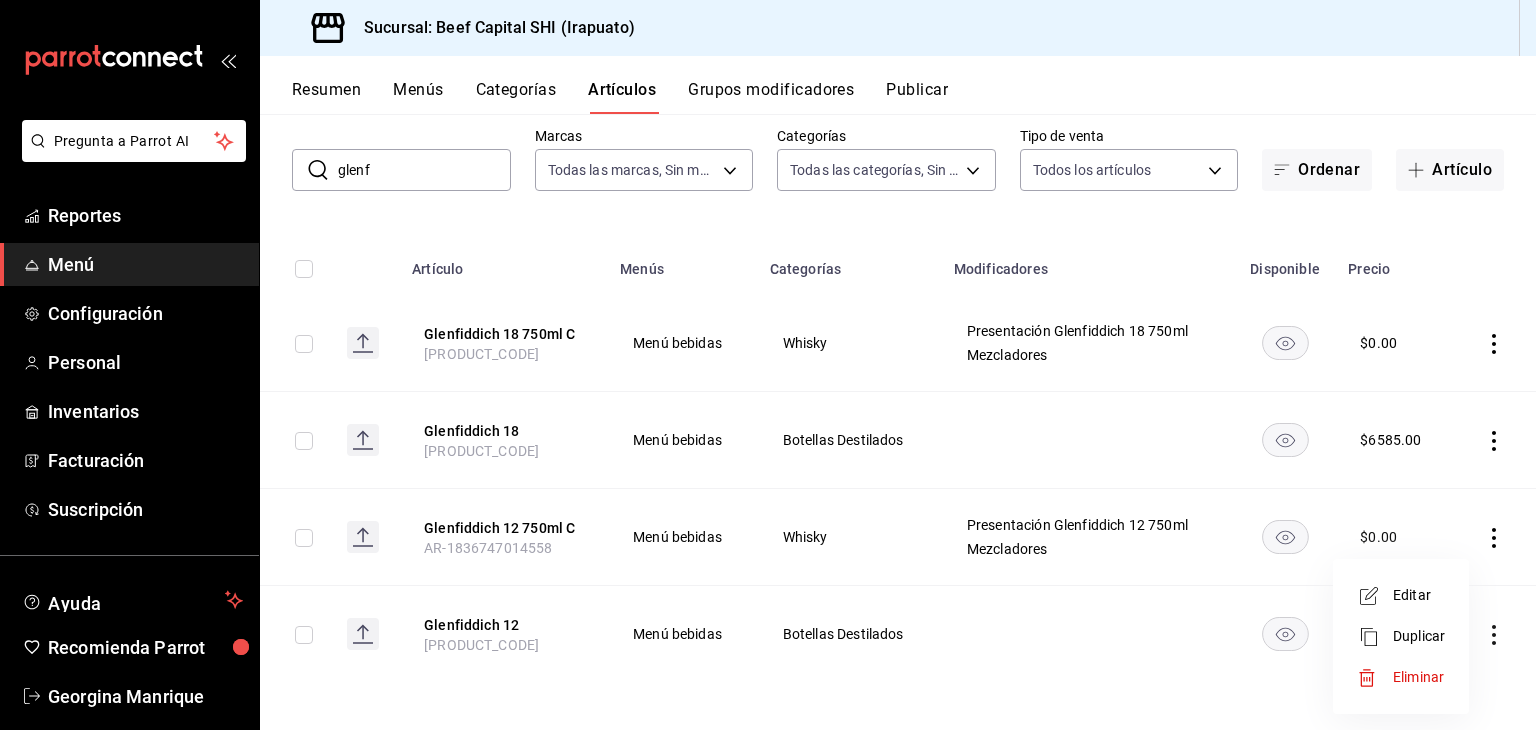 click on "Editar" at bounding box center (1419, 595) 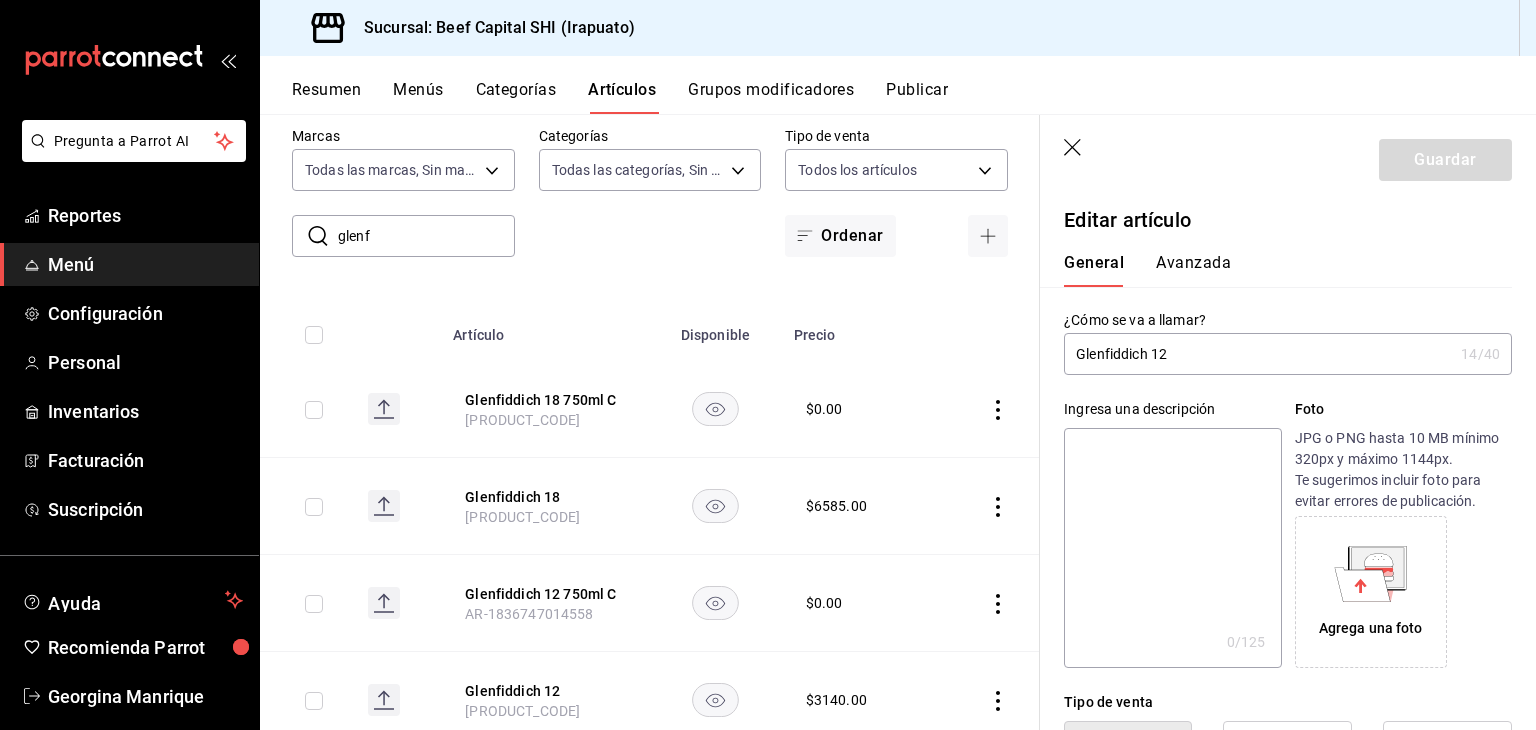 type on "$3140.00" 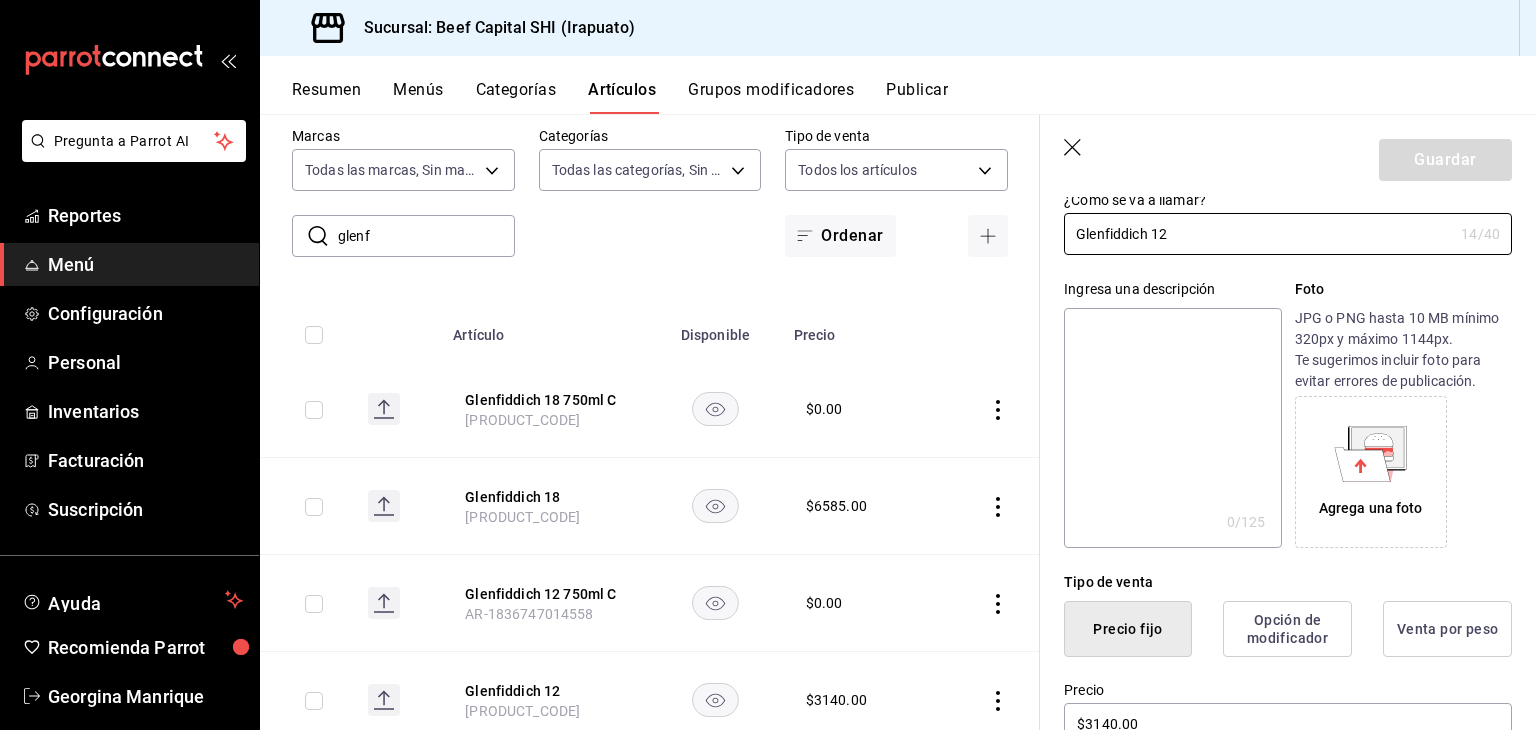 scroll, scrollTop: 400, scrollLeft: 0, axis: vertical 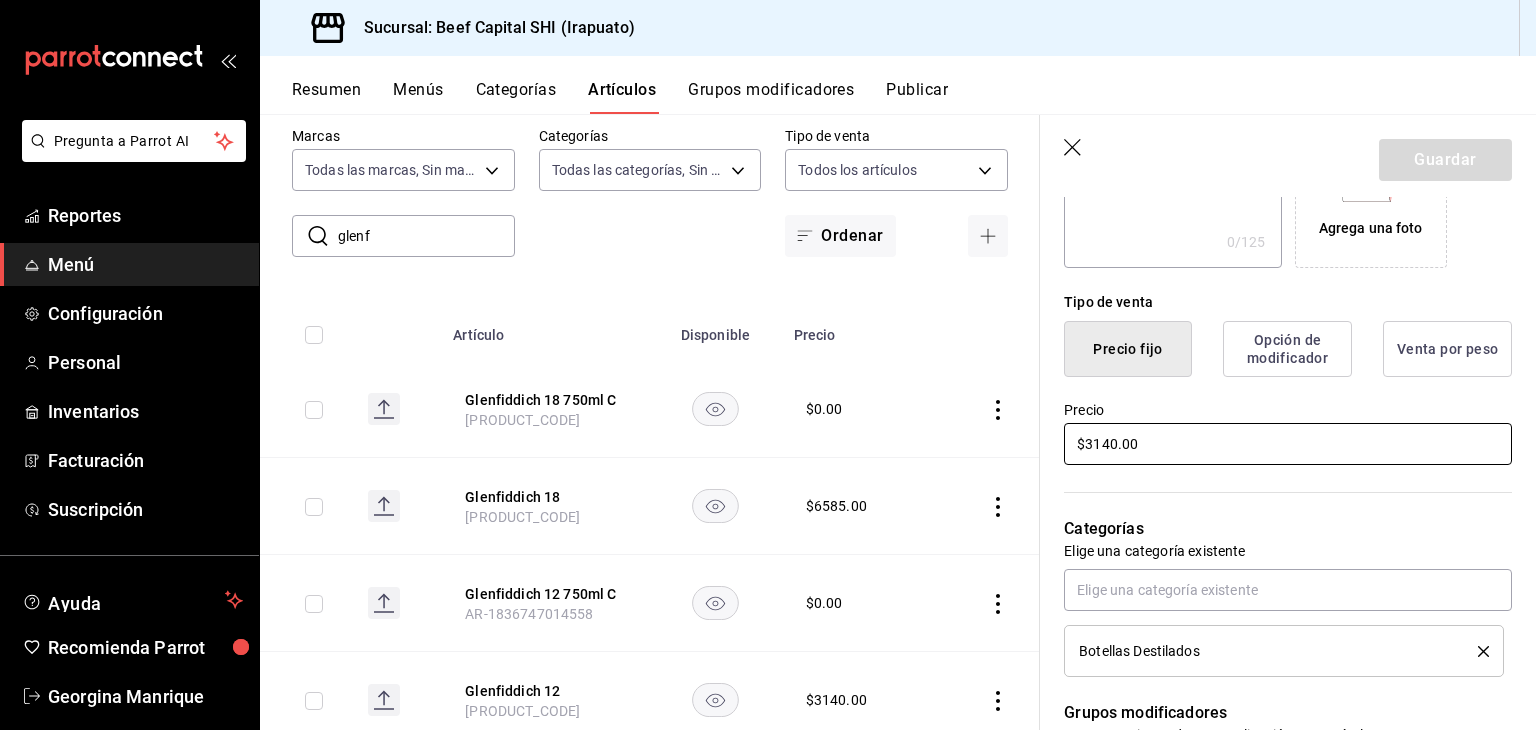 drag, startPoint x: 1179, startPoint y: 430, endPoint x: 890, endPoint y: 472, distance: 292.03595 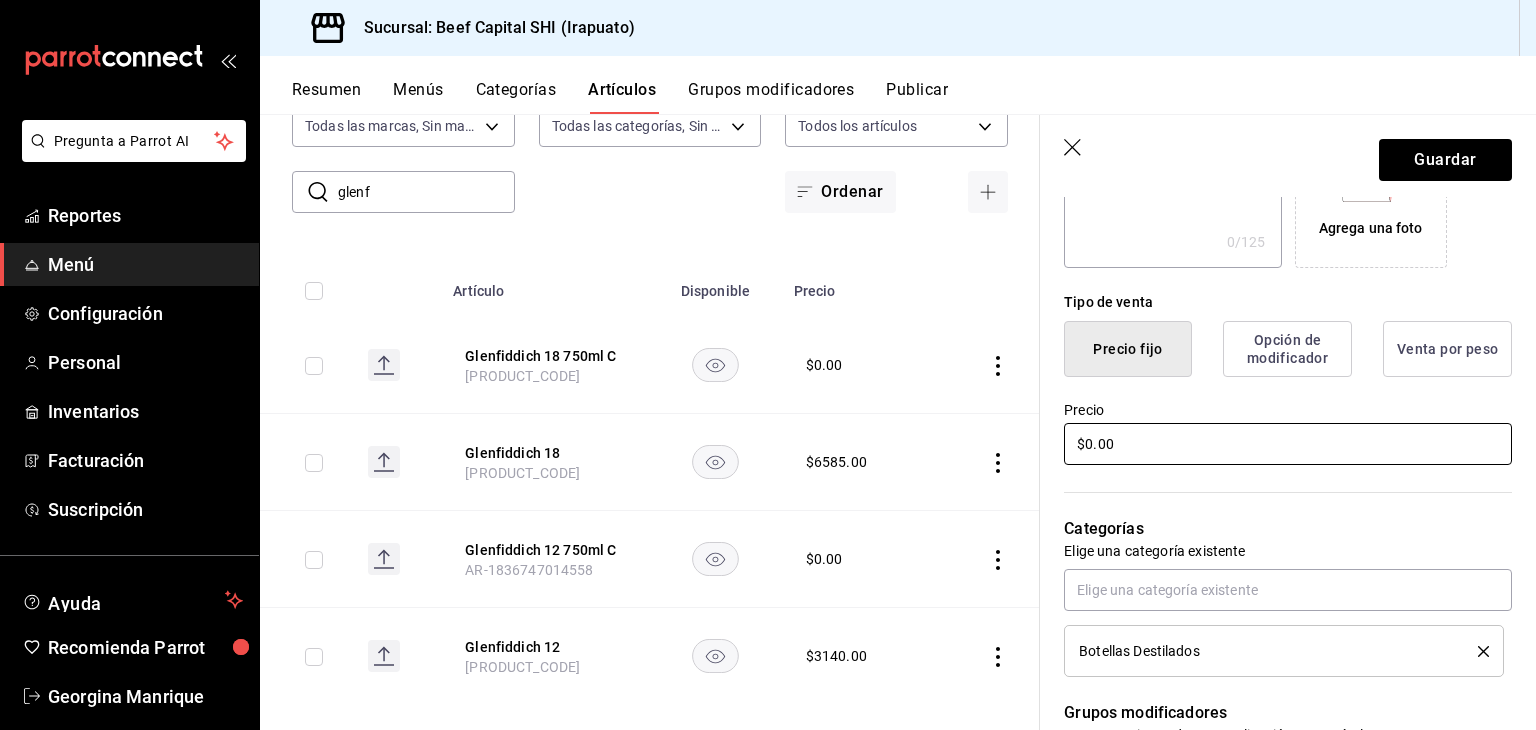 scroll, scrollTop: 168, scrollLeft: 0, axis: vertical 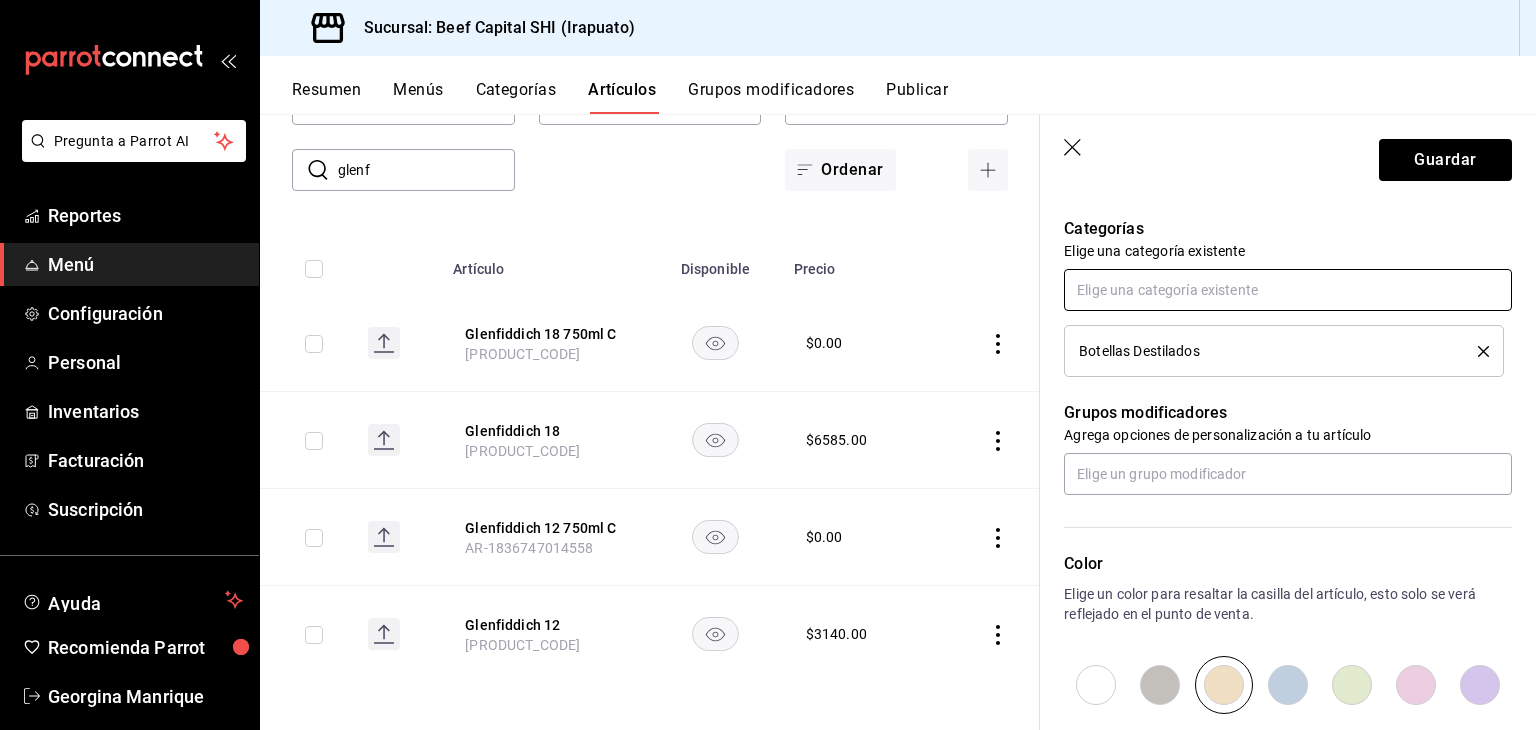 type on "$0.00" 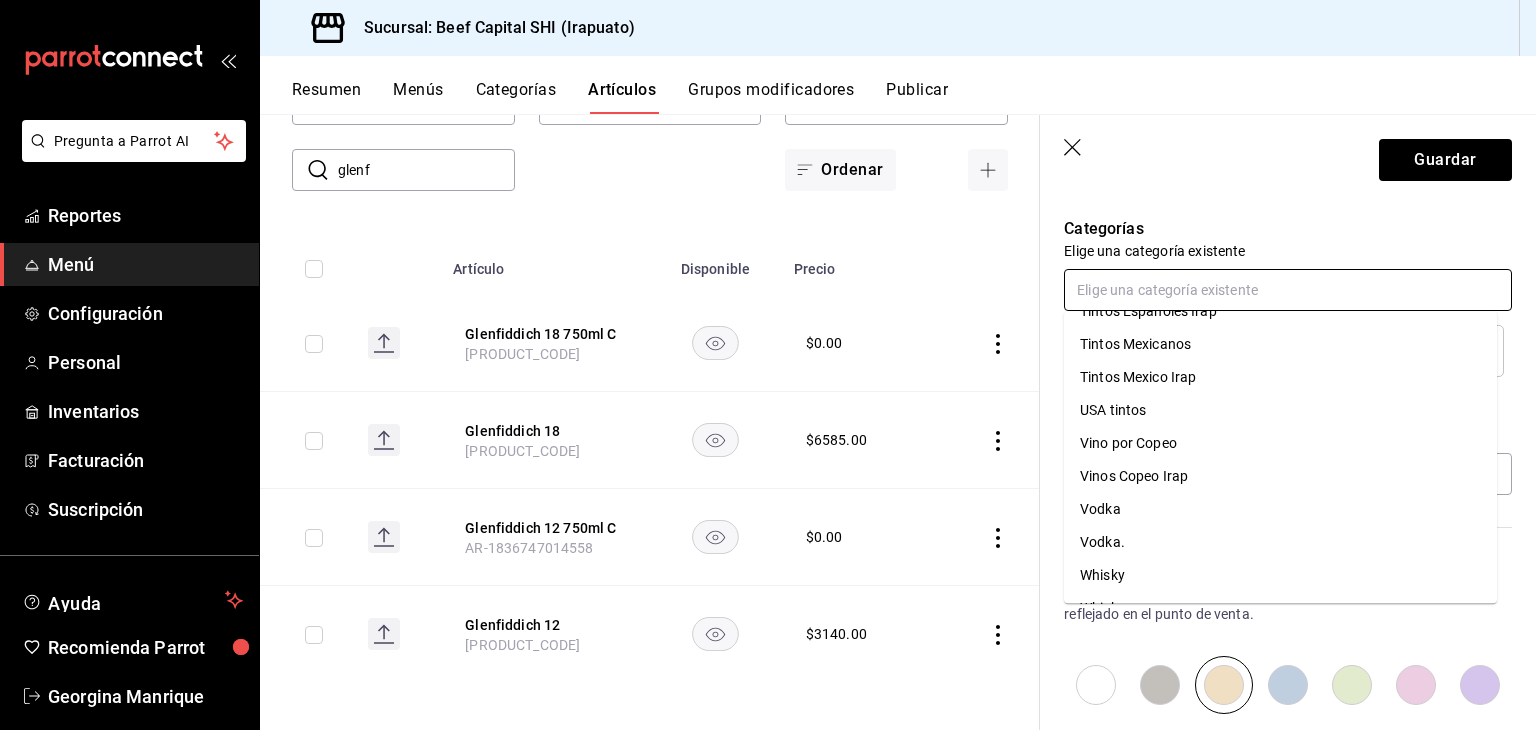 scroll, scrollTop: 1770, scrollLeft: 0, axis: vertical 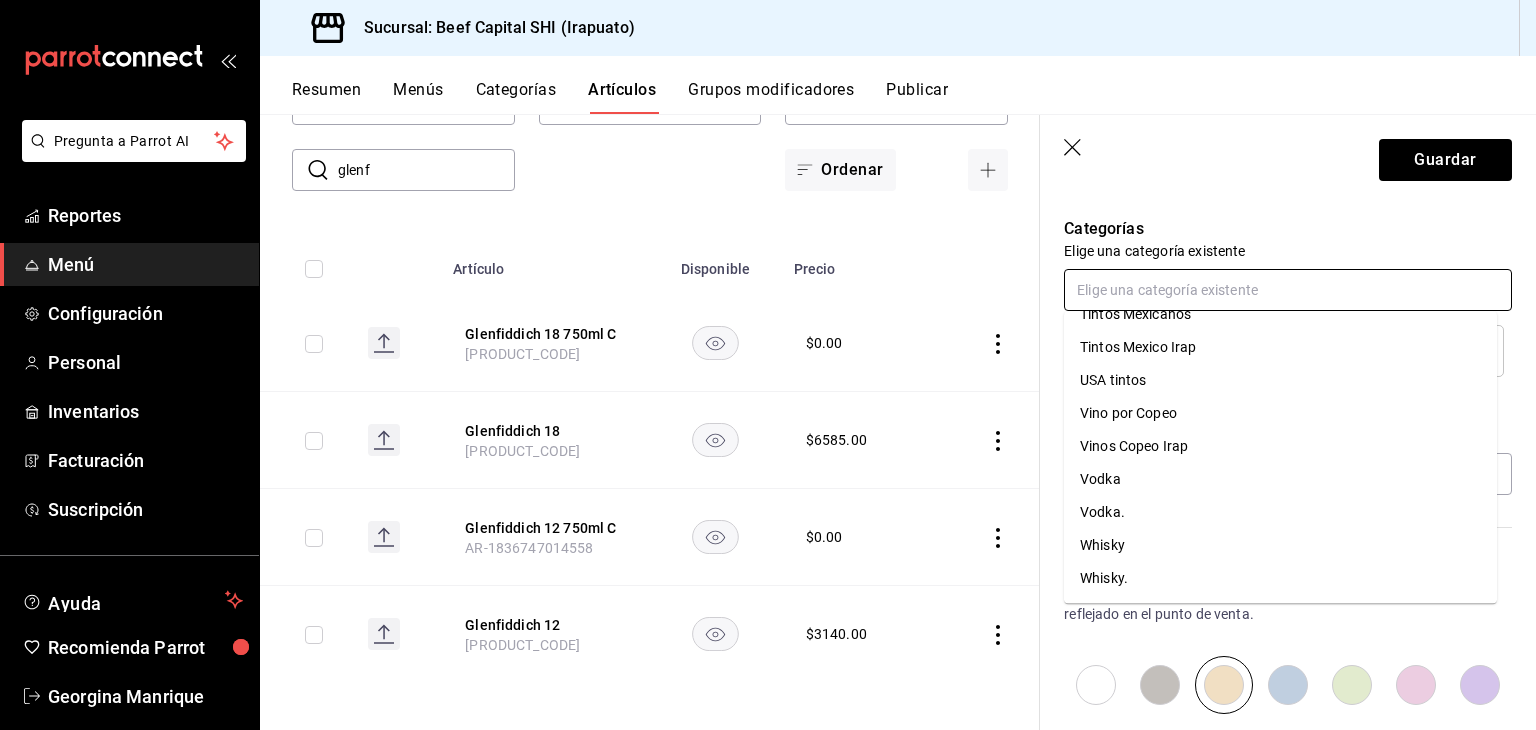 click on "Whisky." at bounding box center (1280, 578) 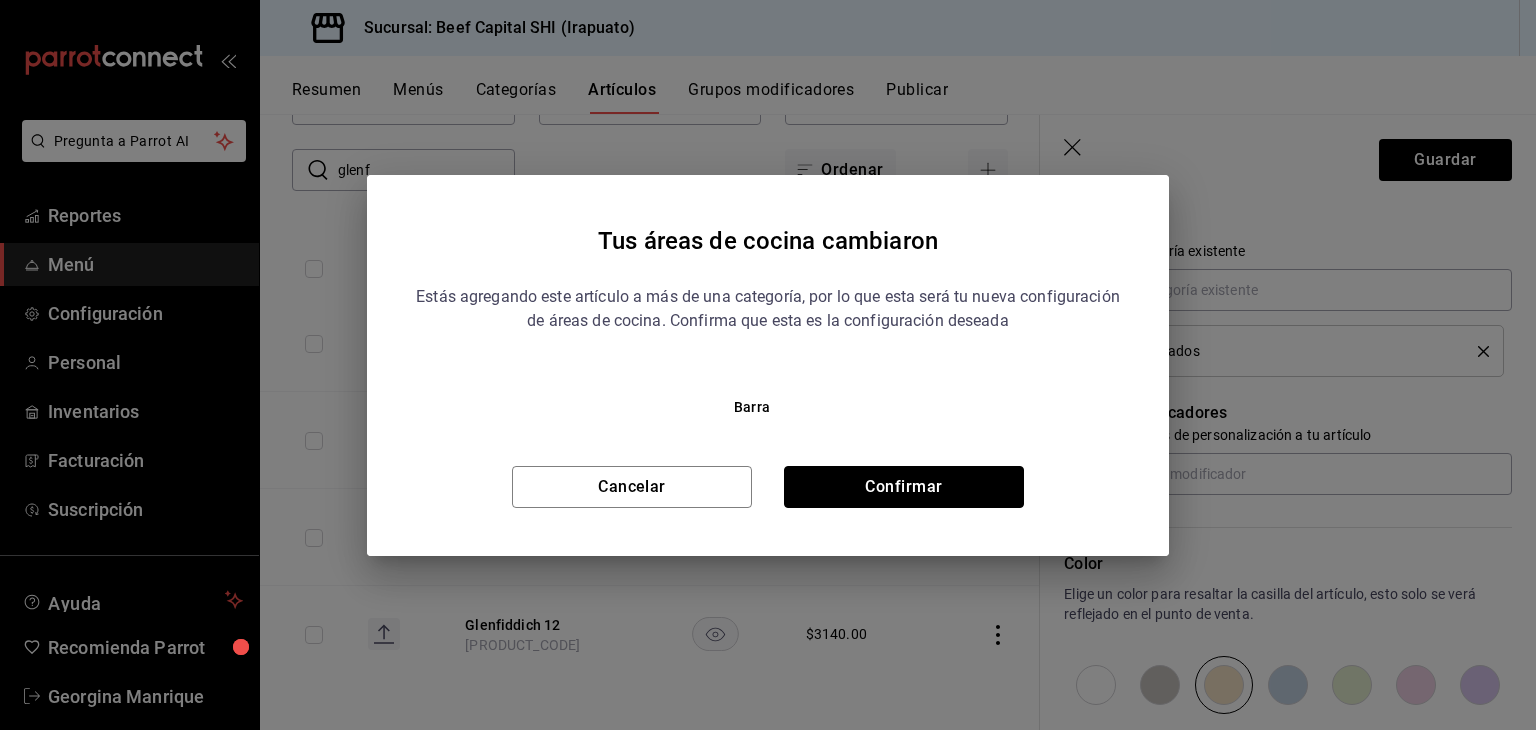 drag, startPoint x: 882, startPoint y: 490, endPoint x: 1049, endPoint y: 493, distance: 167.02695 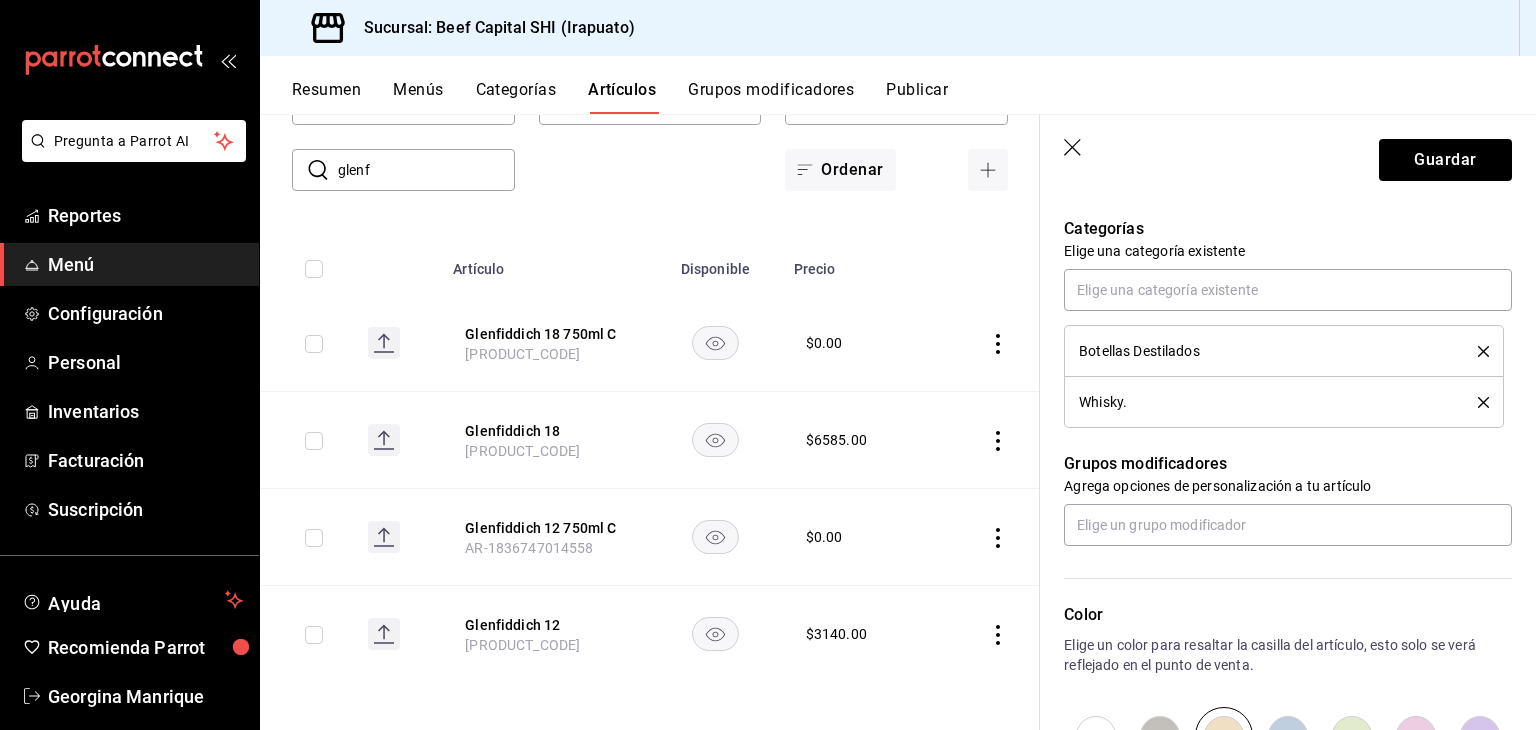 click 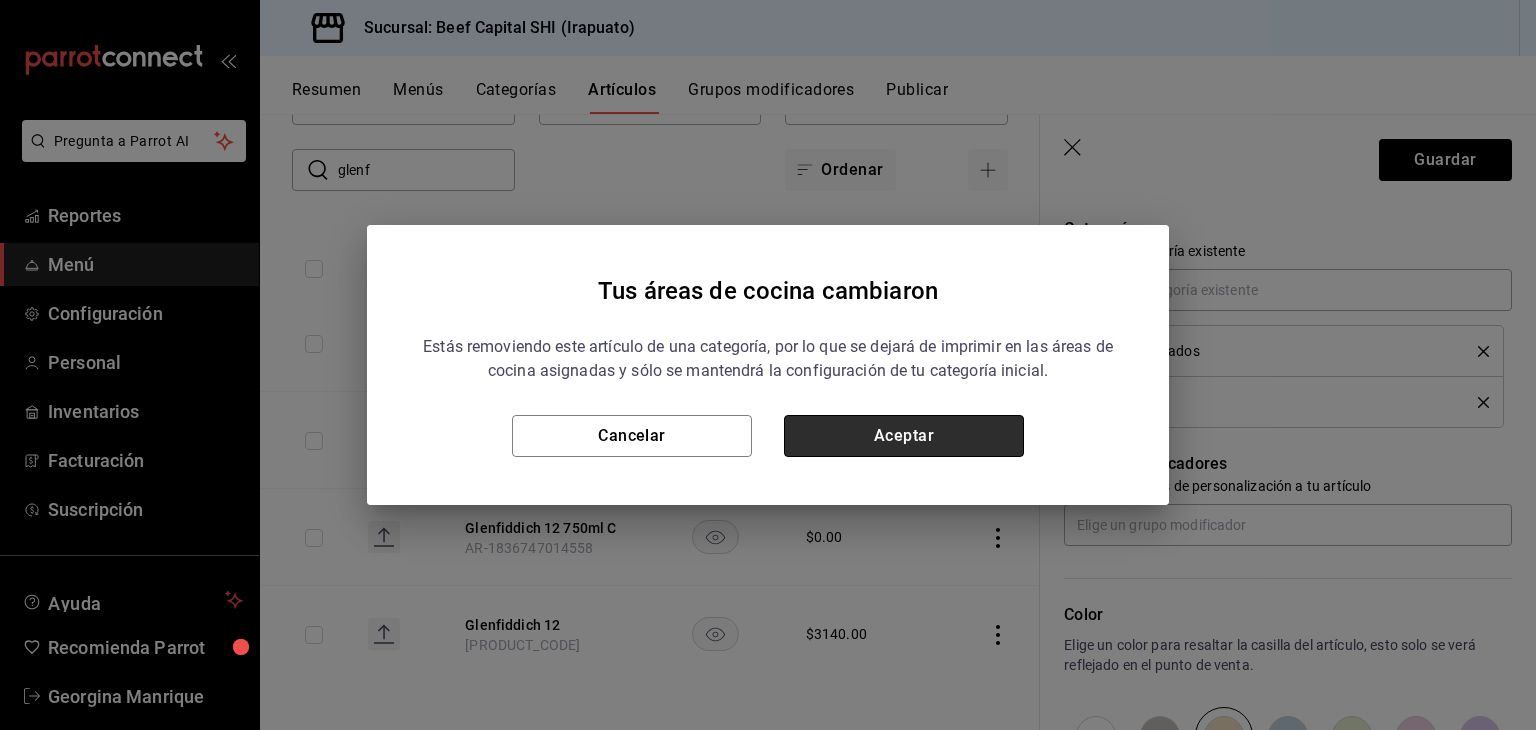 click on "Aceptar" at bounding box center [904, 436] 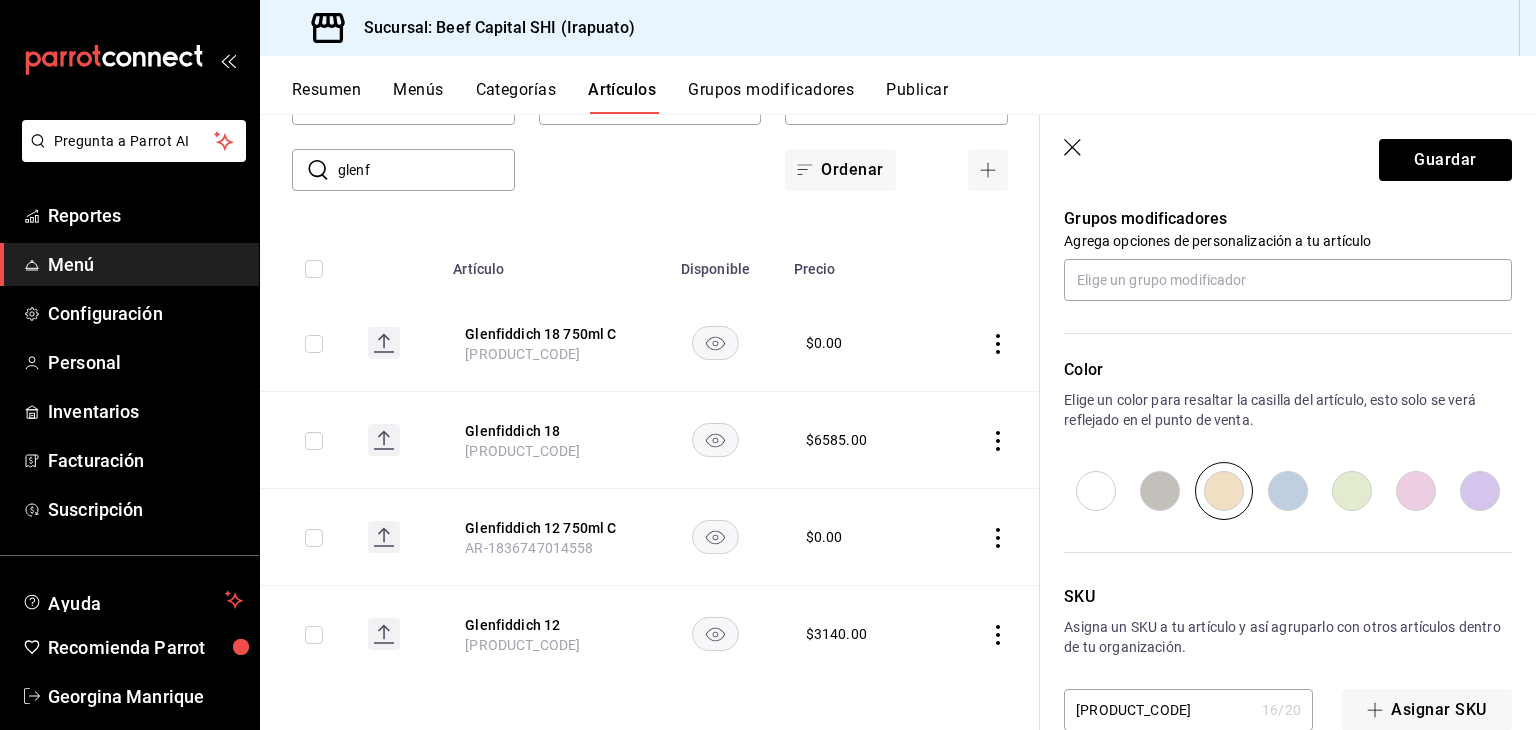 scroll, scrollTop: 934, scrollLeft: 0, axis: vertical 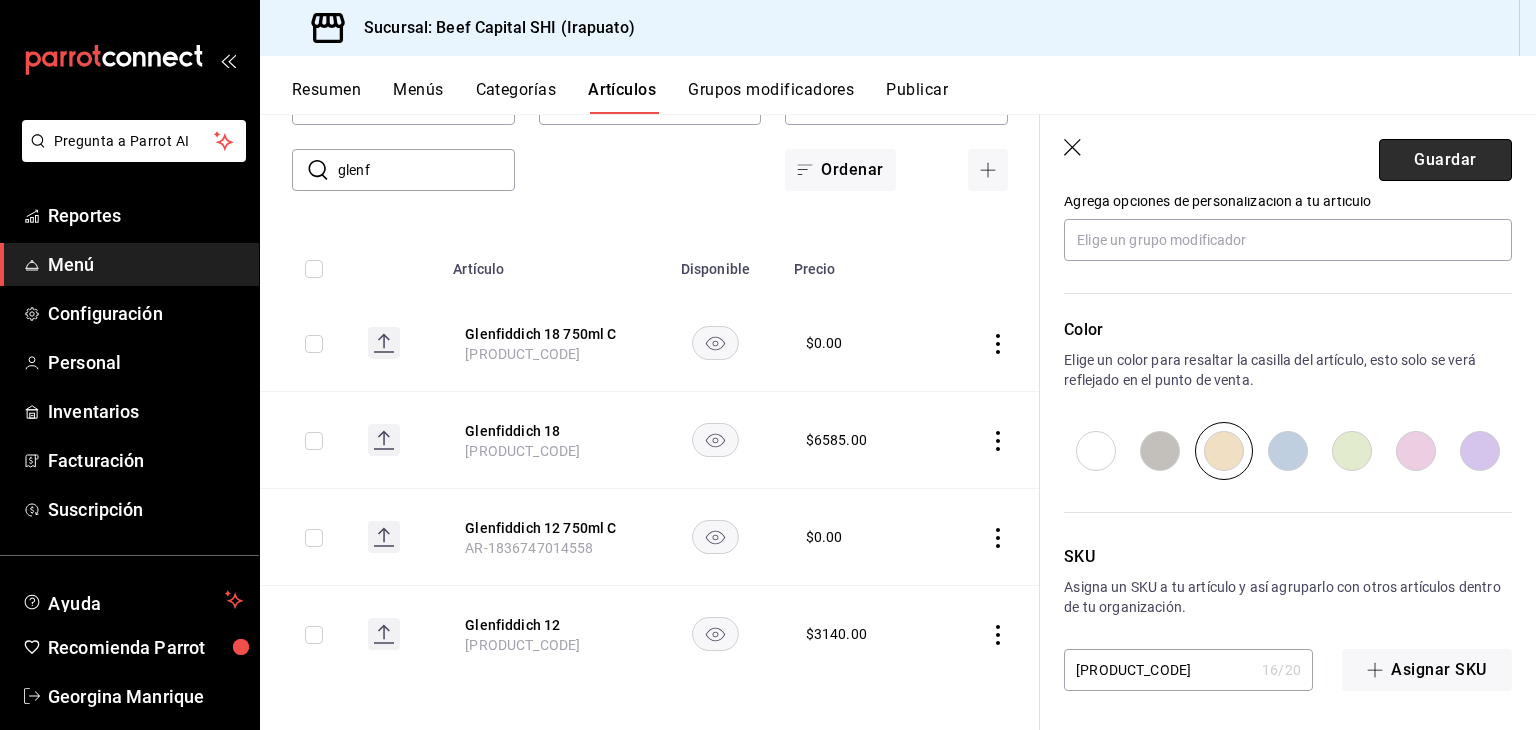 click on "Guardar" at bounding box center [1445, 160] 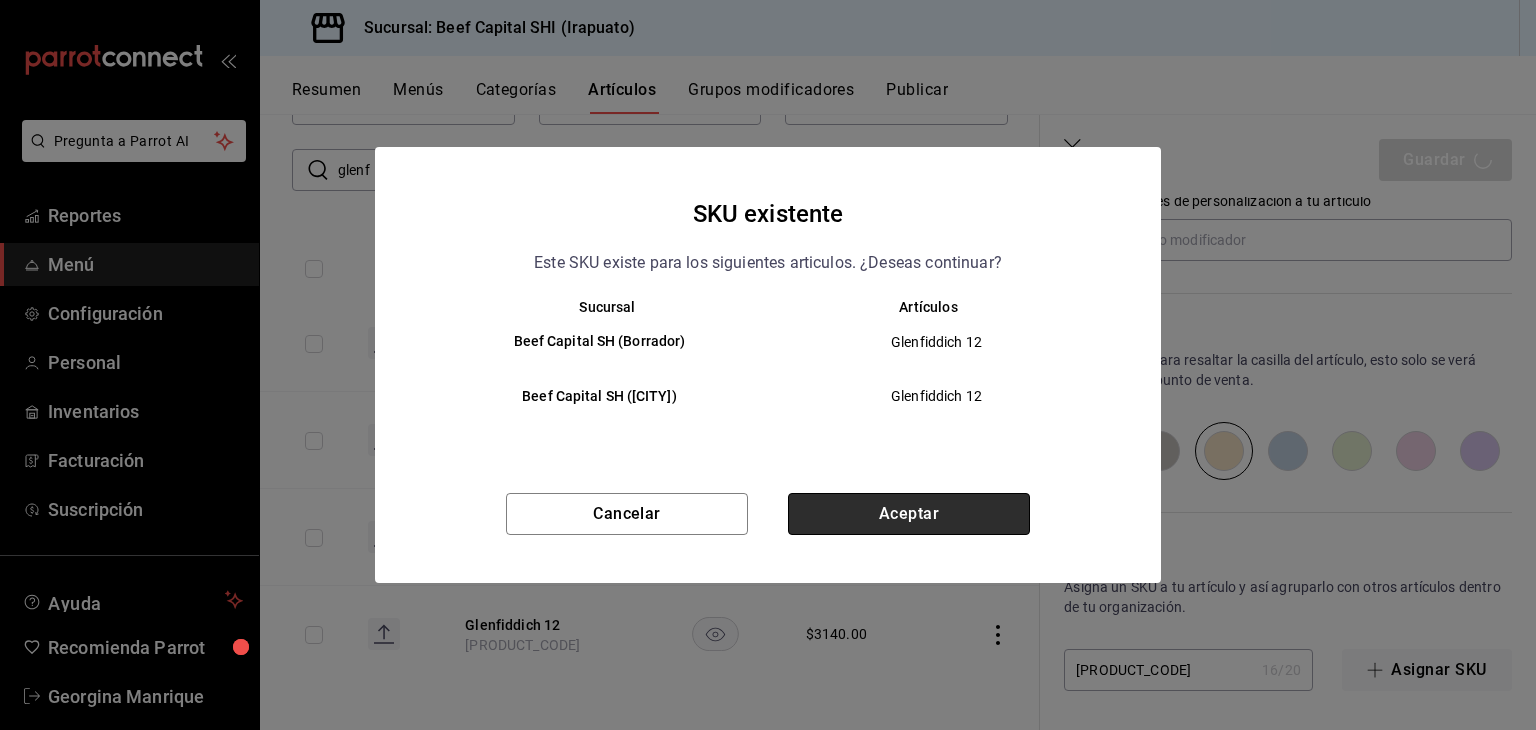 click on "Aceptar" at bounding box center (909, 514) 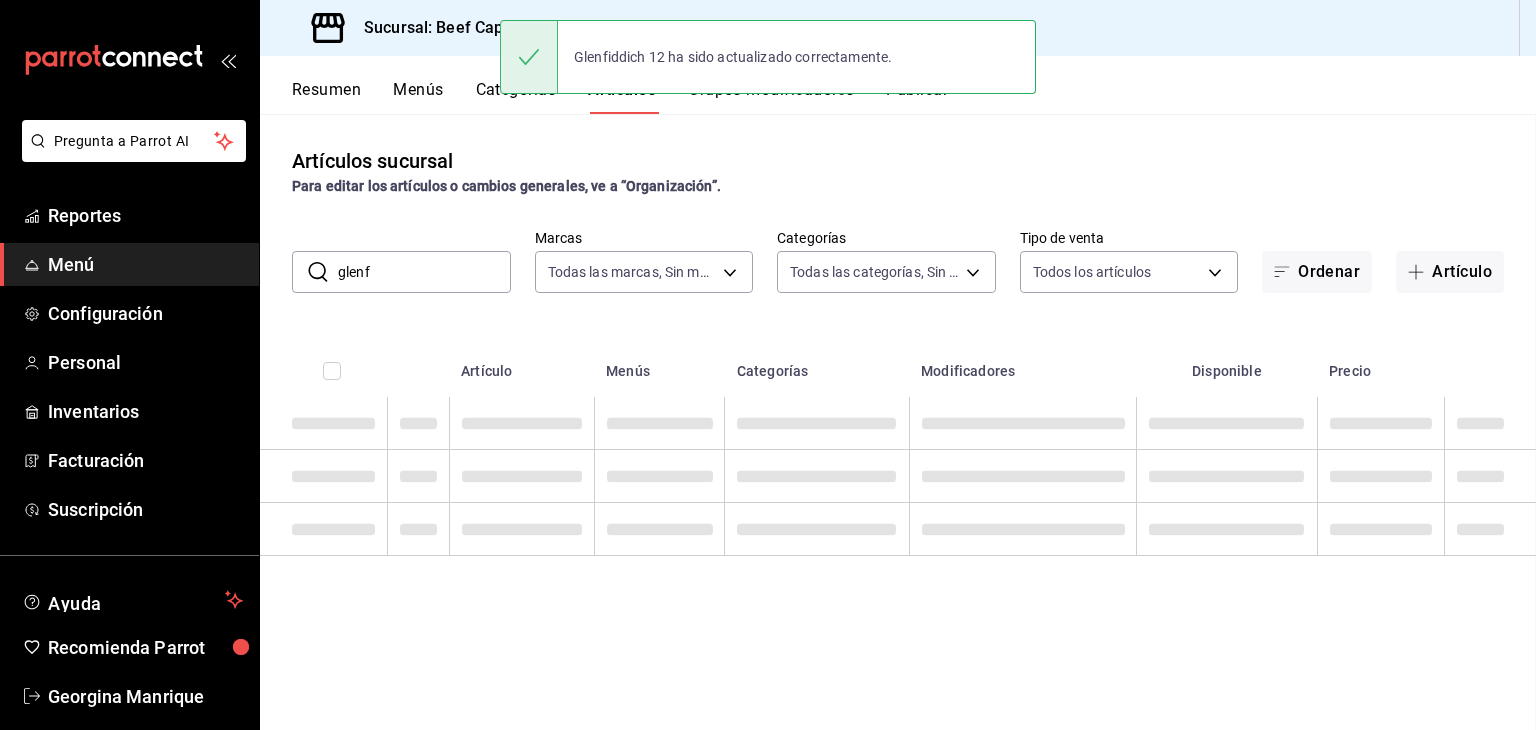 scroll, scrollTop: 0, scrollLeft: 0, axis: both 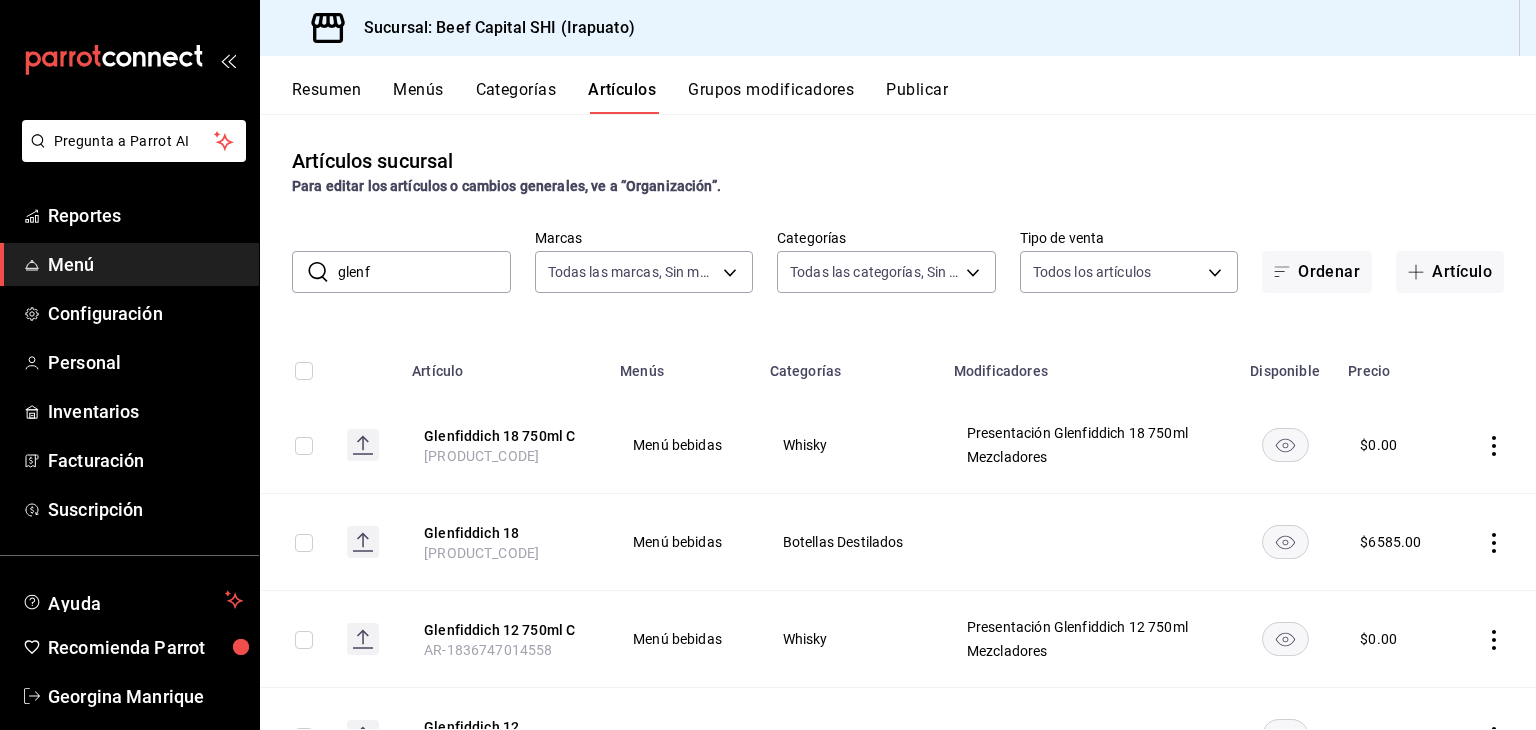 click on "Grupos modificadores" at bounding box center [771, 97] 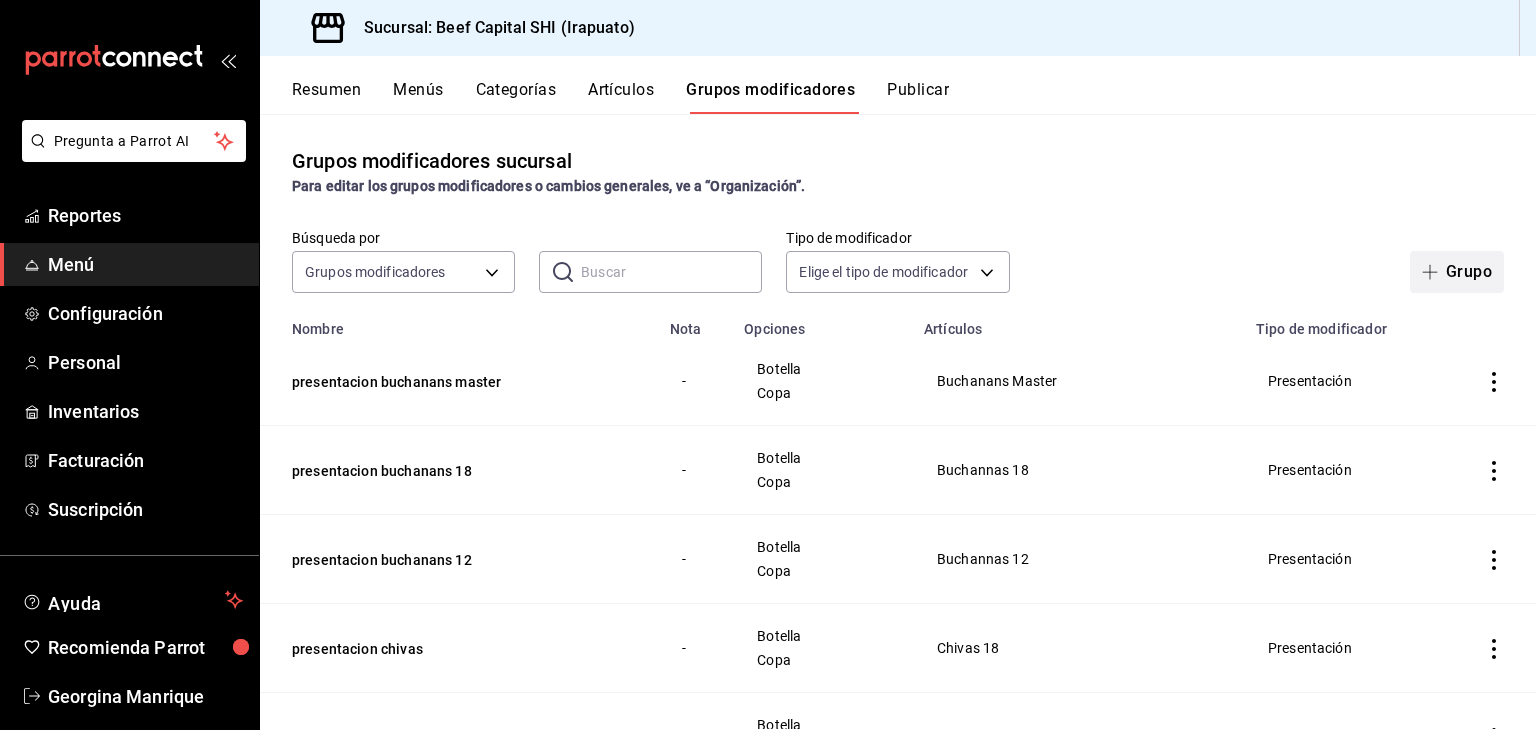 click on "Grupo" at bounding box center [1457, 272] 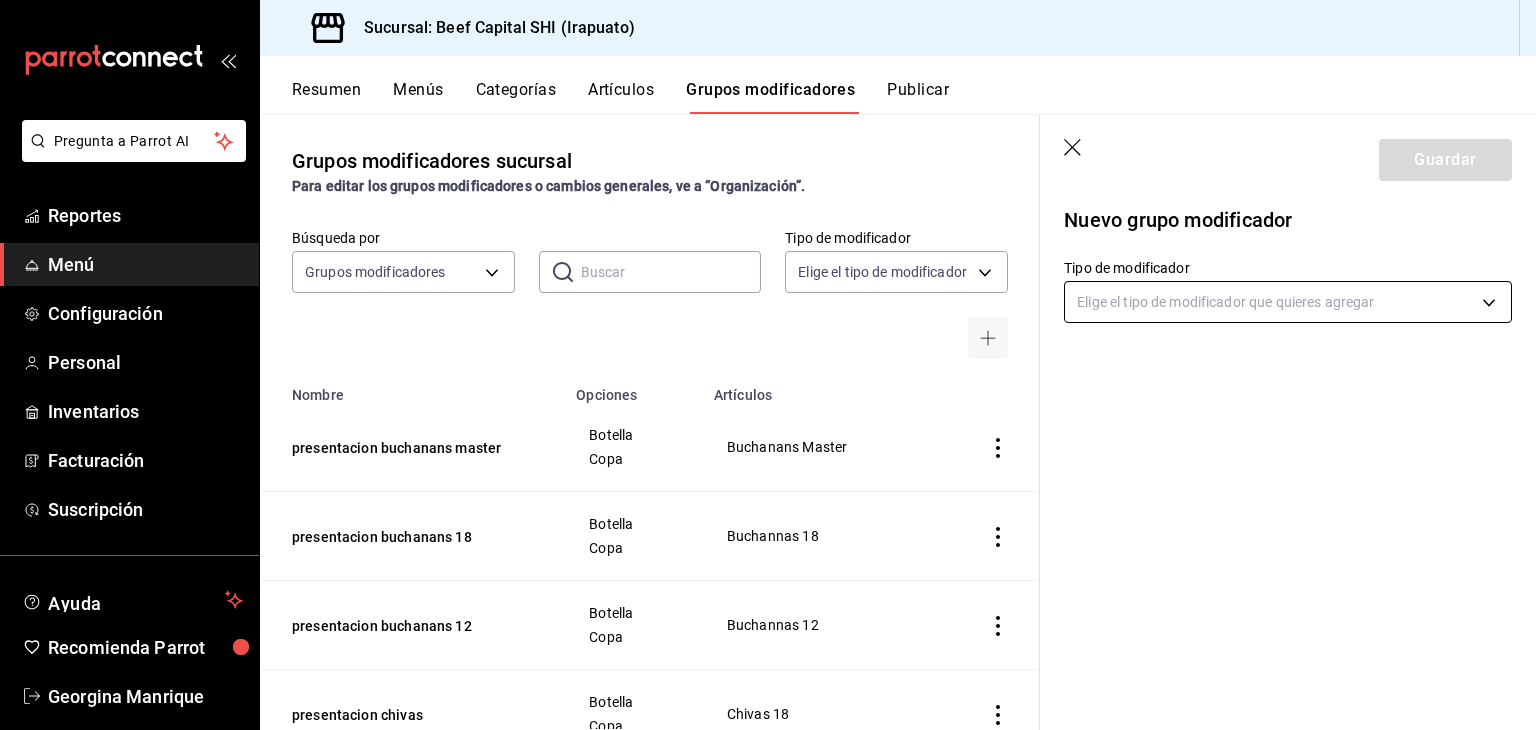 click on "Pregunta a Parrot AI Reportes   Menú   Configuración   Personal   Inventarios   Facturación   Suscripción   Ayuda Recomienda Parrot   [FIRST] [LAST]   Sugerir nueva función   Sucursal: Beef Capital SHI ([CITY]) Resumen Menús Categorías Artículos Grupos modificadores Publicar Grupos modificadores sucursal Para editar los grupos modificadores o cambios generales, ve a “Organización”. Búsqueda por Grupos modificadores GROUP ​ ​ Tipo de modificador Elige el tipo de modificador Nombre Opciones Artículos presentacion buchanans master Botella Copa Buchanans Master presentacion buchanans 18 Botella Copa Buchannas 18 presentacion buchanans 12 Botella Copa Buchannas 12 presentacion chivas Botella Copa Chivas 18 presentacion chivas 12 Botella Copa Chivas 12 presentacion jw blue Botella Copa JW Blue Presentacion jw double black Botella Copa JW Double Black Jw black label Botella Copa JW Black Presentacion Botella Copa Old Parr presentacion Botella Copa The Glenlive 12 Presentacion red label Copa -" at bounding box center (768, 365) 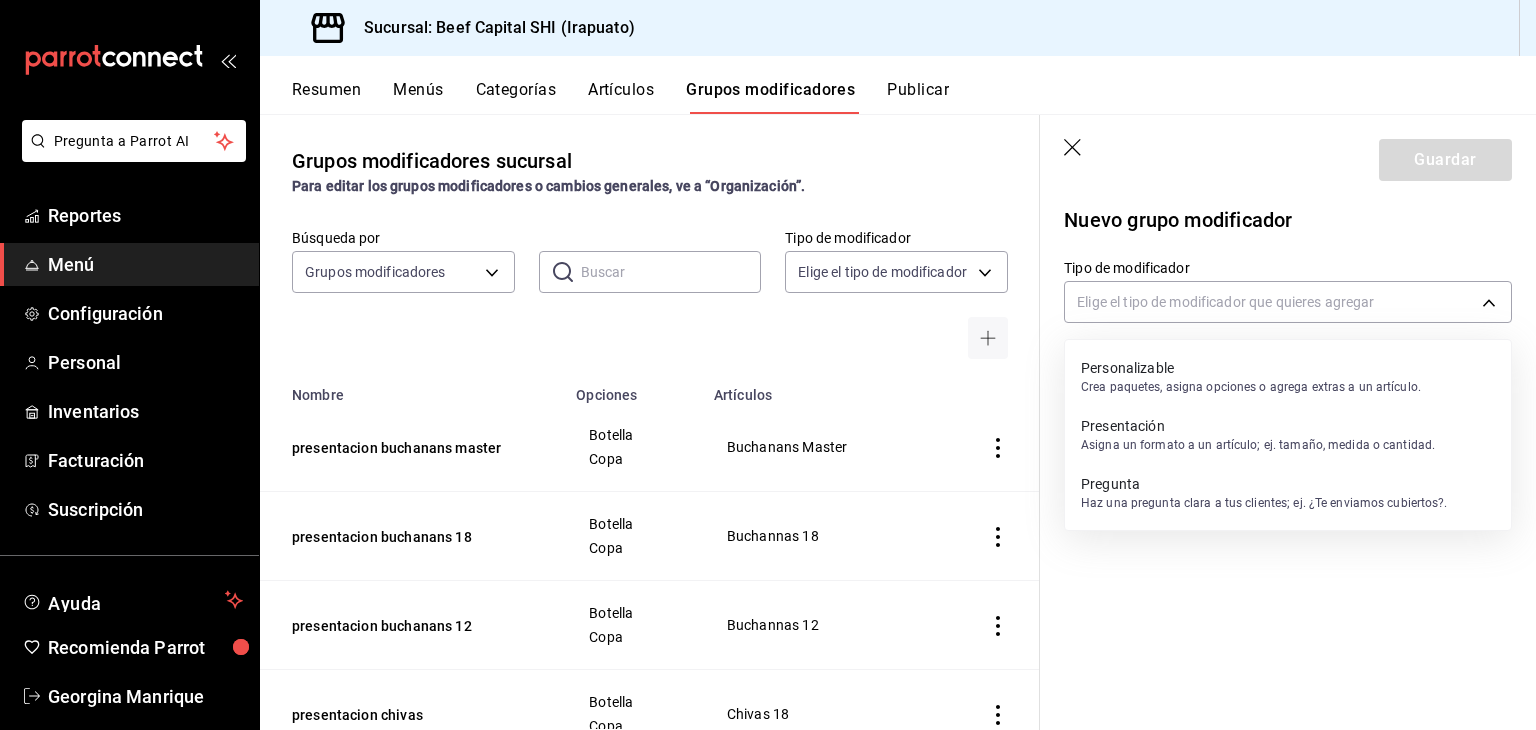 click on "Presentación" at bounding box center (1258, 426) 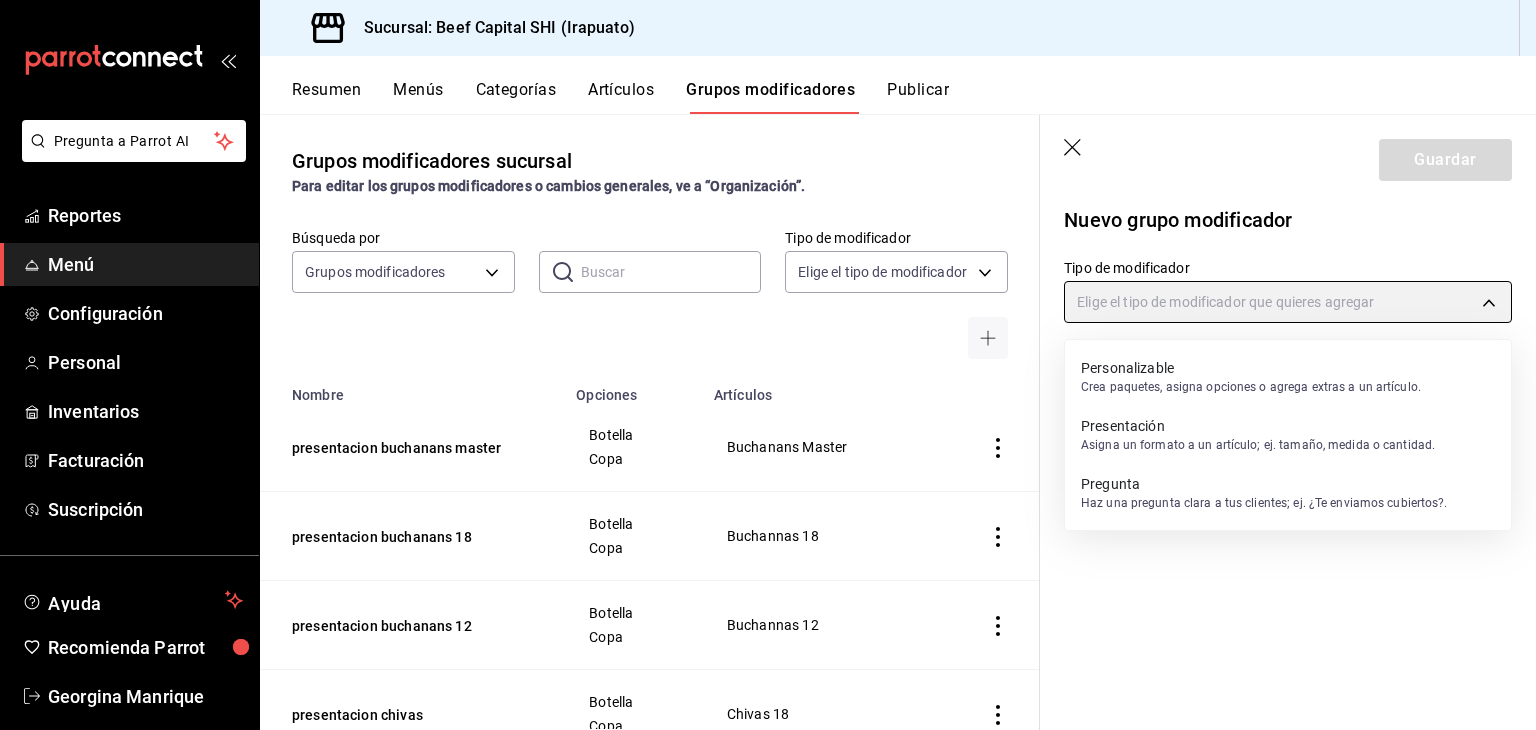 type on "PRESENTATION" 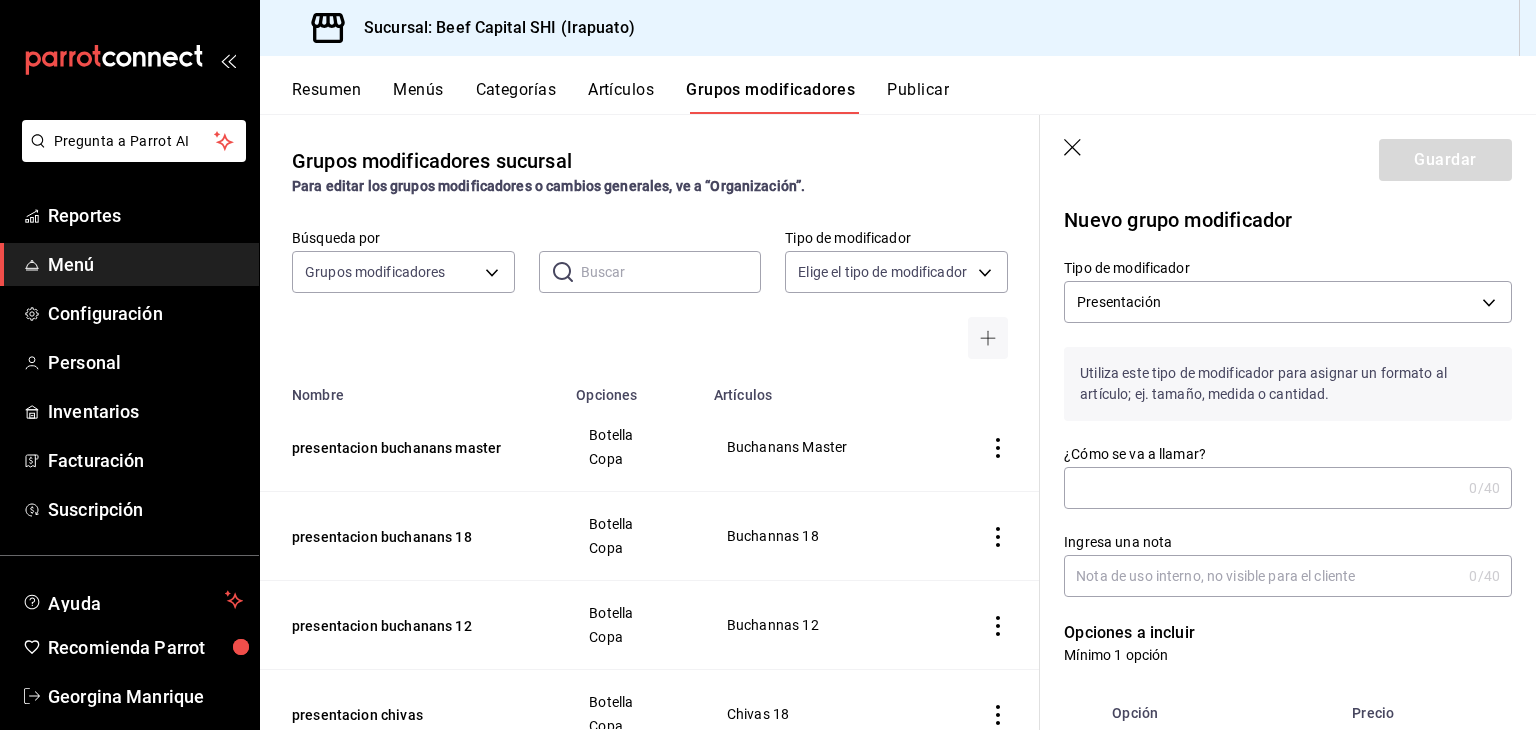 click on "¿Cómo se va a llamar?" at bounding box center [1262, 488] 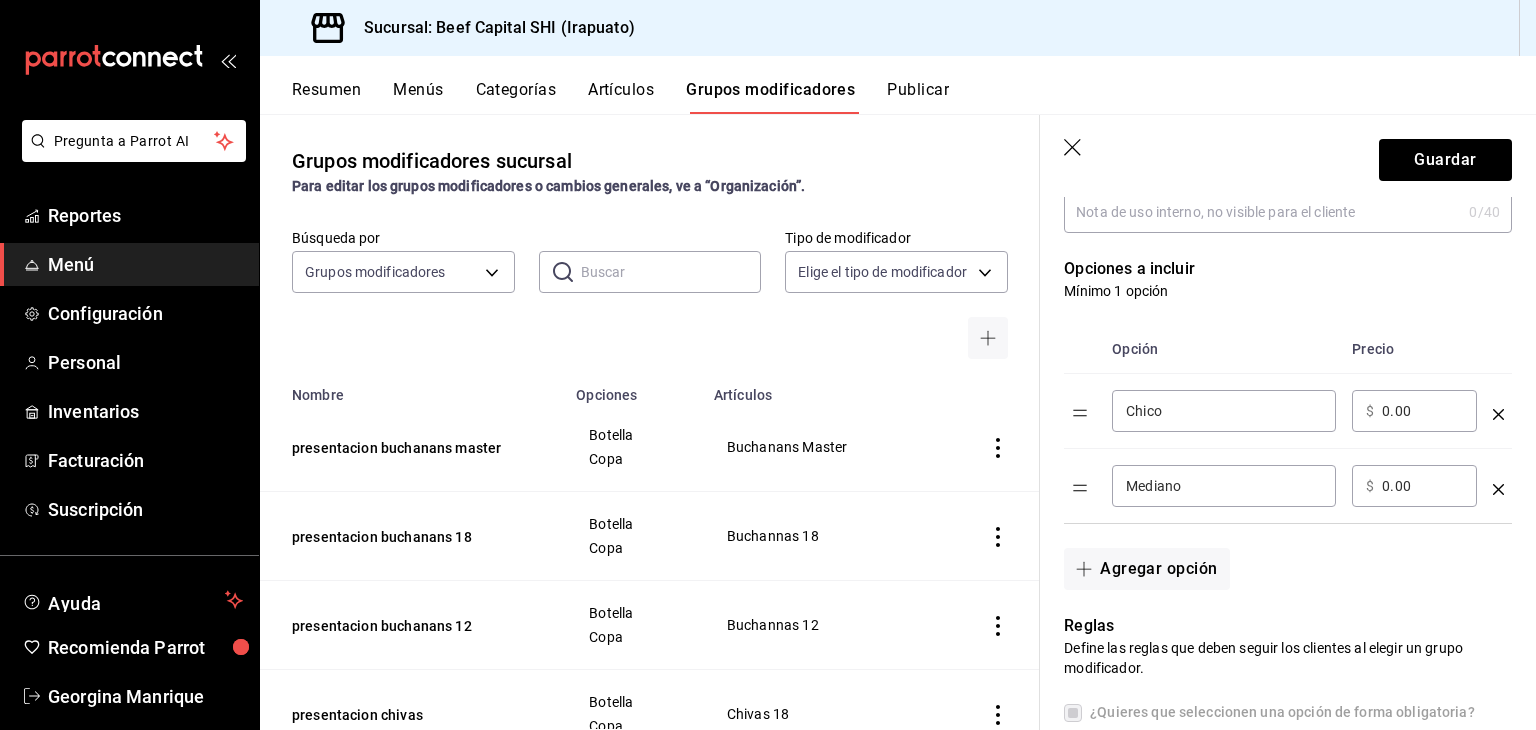 scroll, scrollTop: 400, scrollLeft: 0, axis: vertical 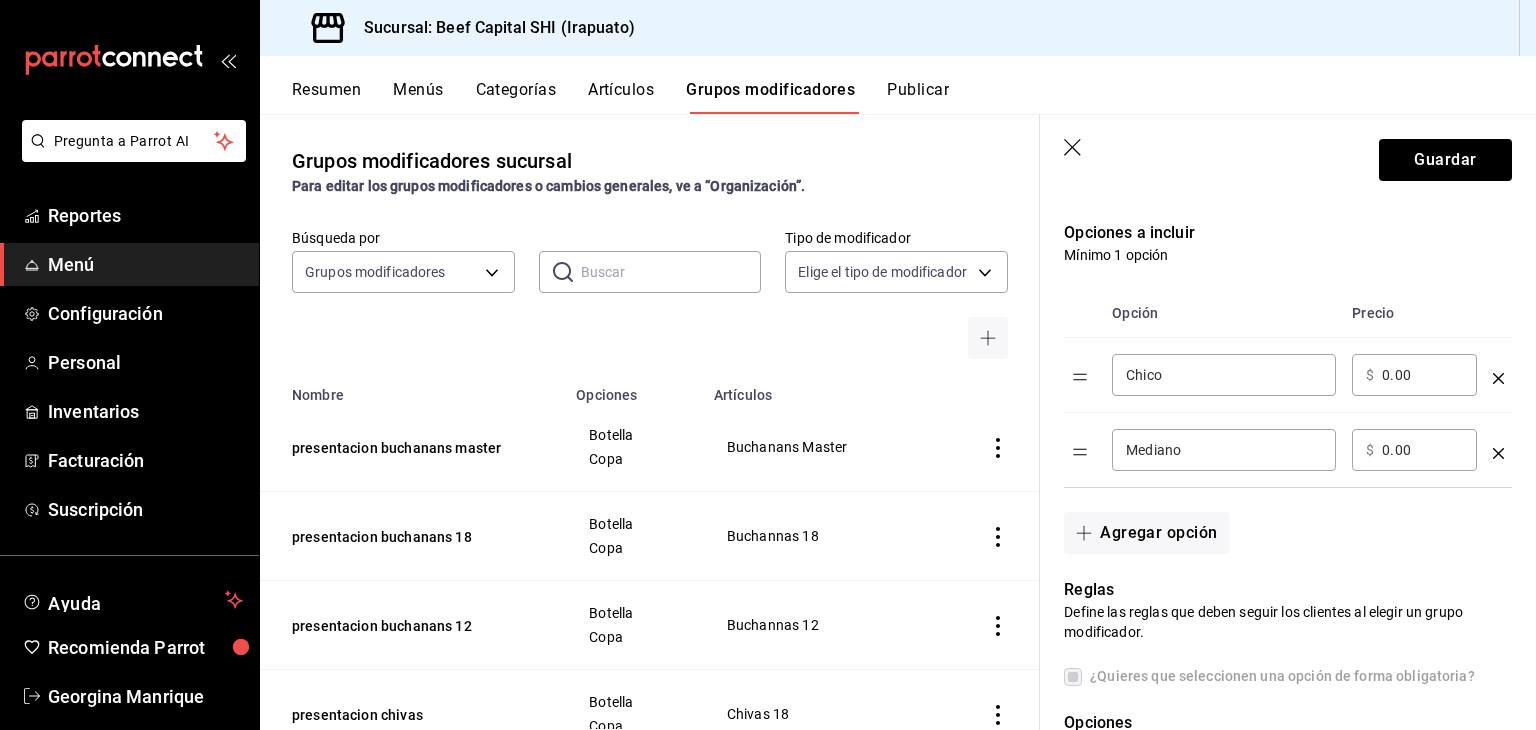 type on "presentacion glenfiddich 12" 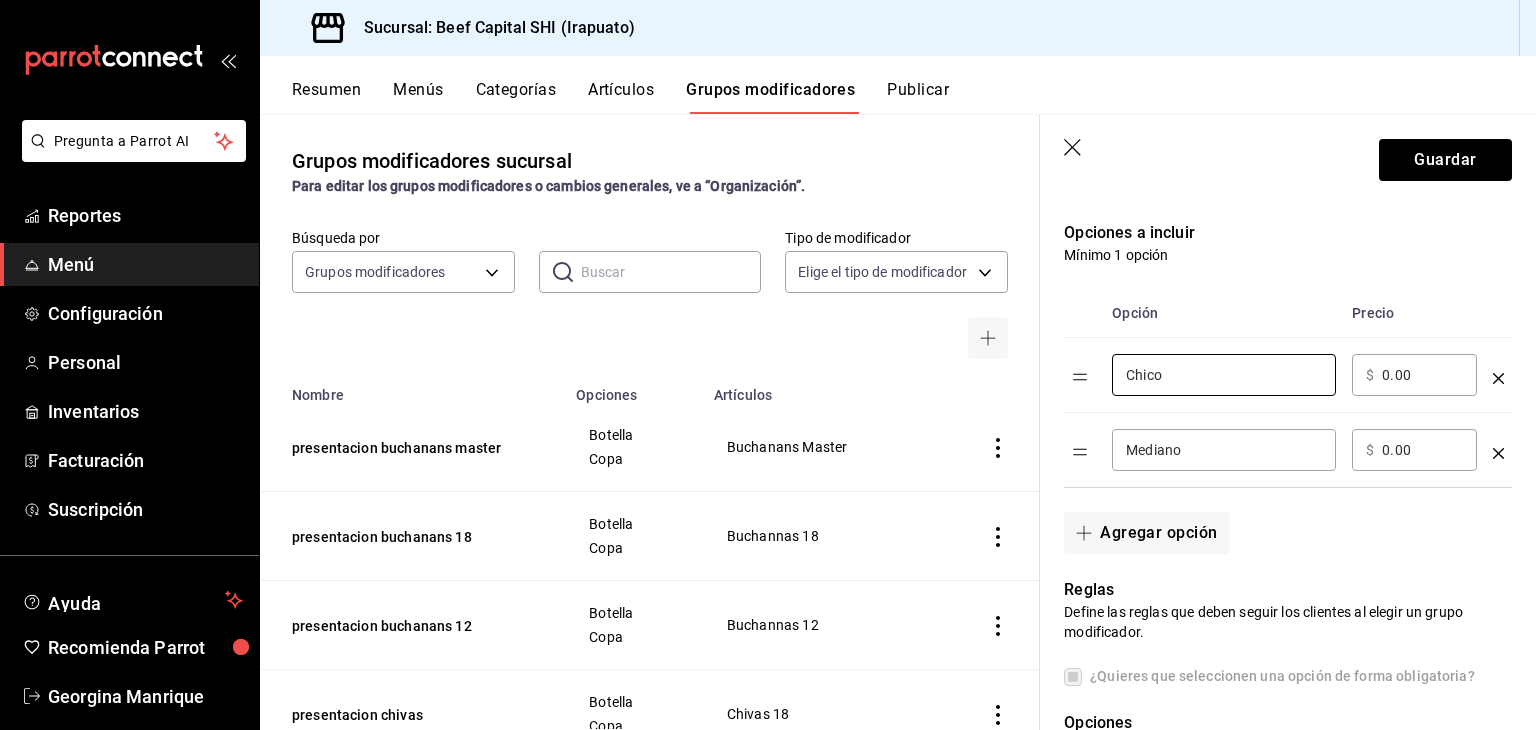 drag, startPoint x: 1172, startPoint y: 369, endPoint x: 1086, endPoint y: 369, distance: 86 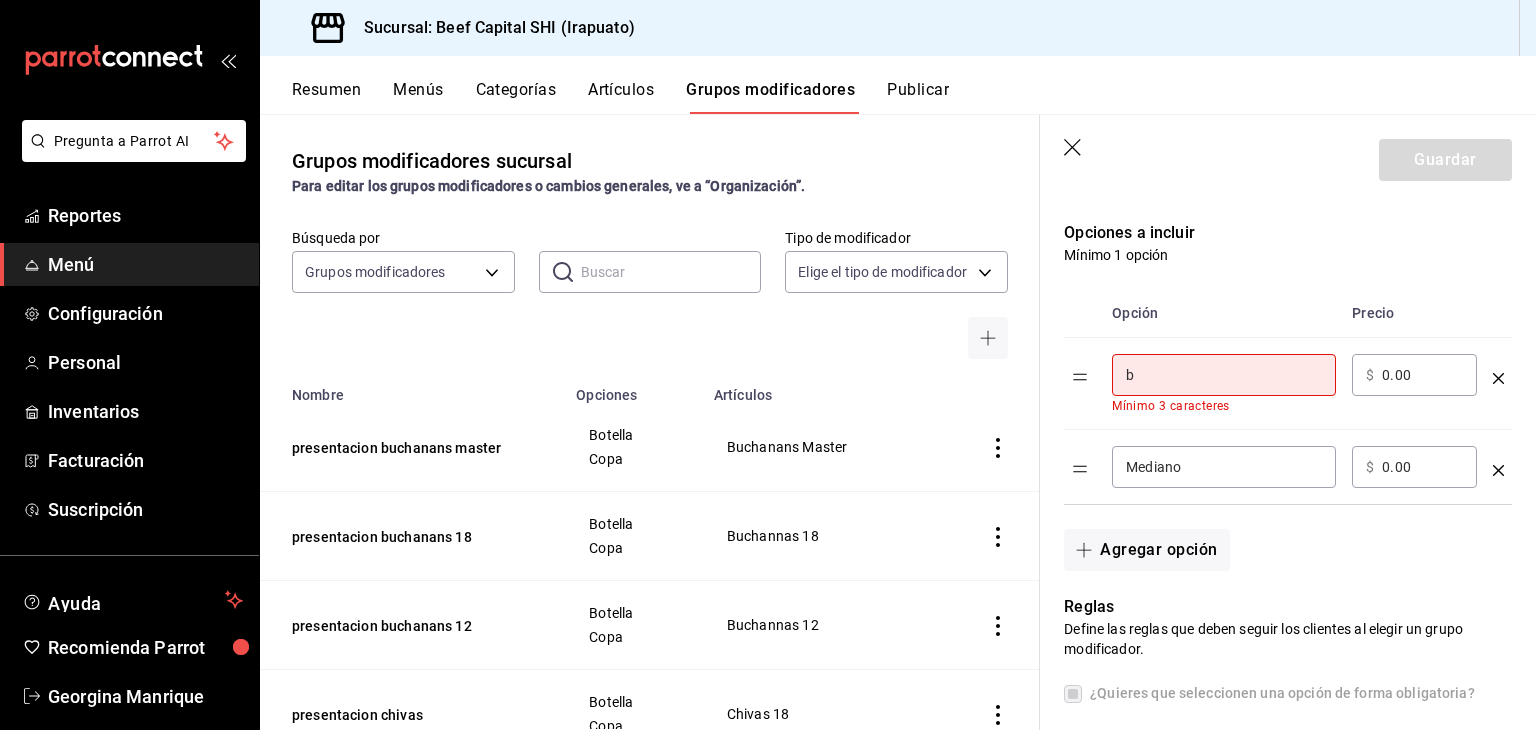 type on "Botella" 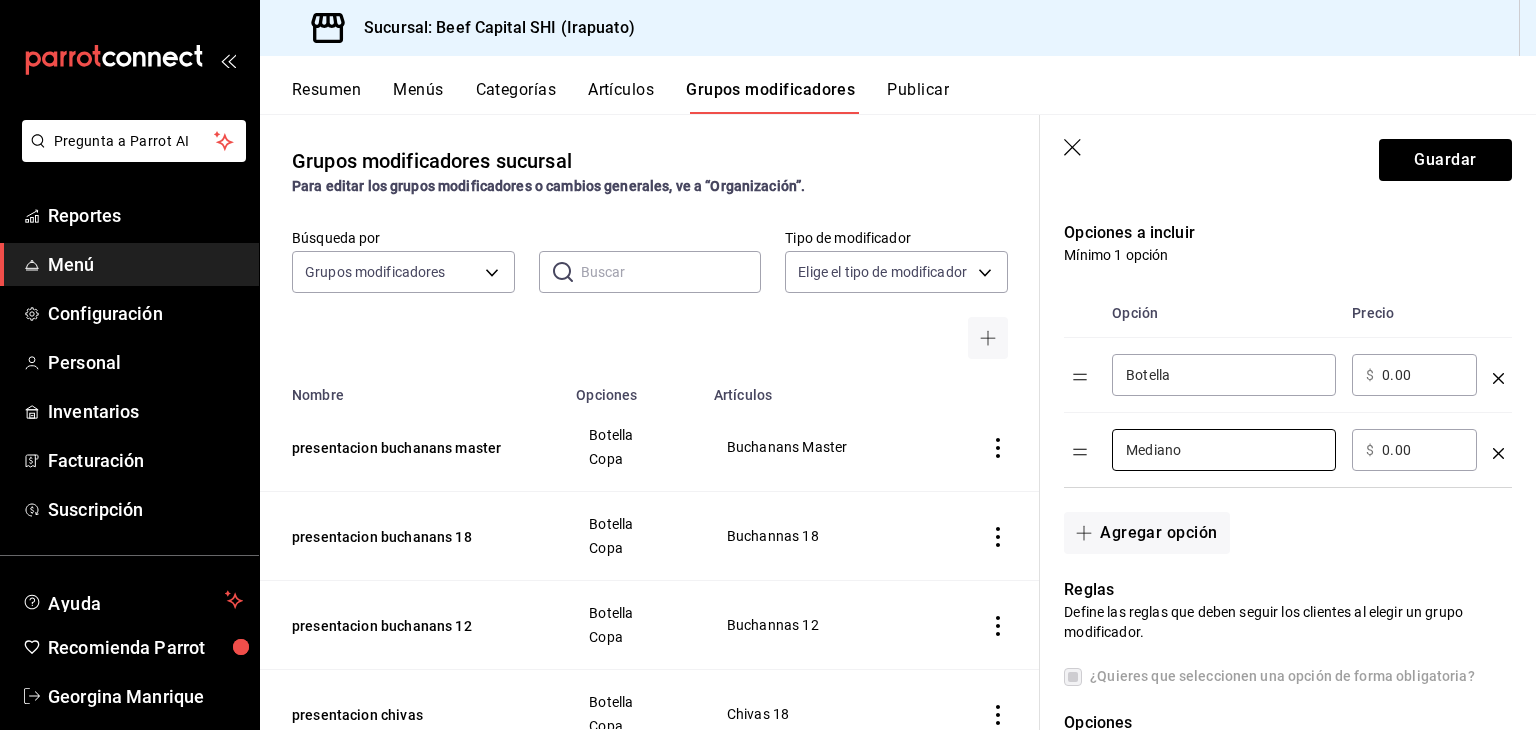 drag, startPoint x: 1193, startPoint y: 457, endPoint x: 1084, endPoint y: 469, distance: 109.65856 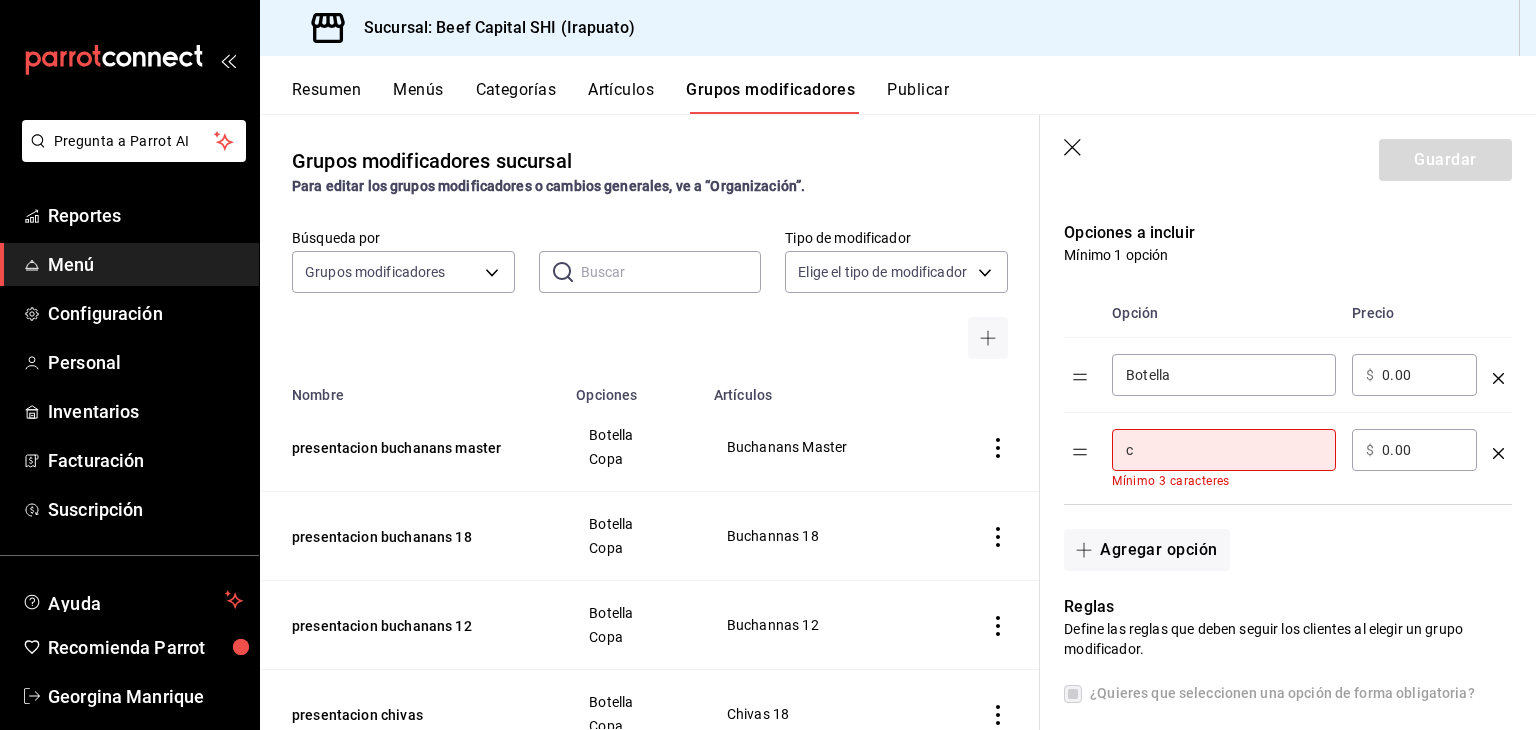 type on "Copa" 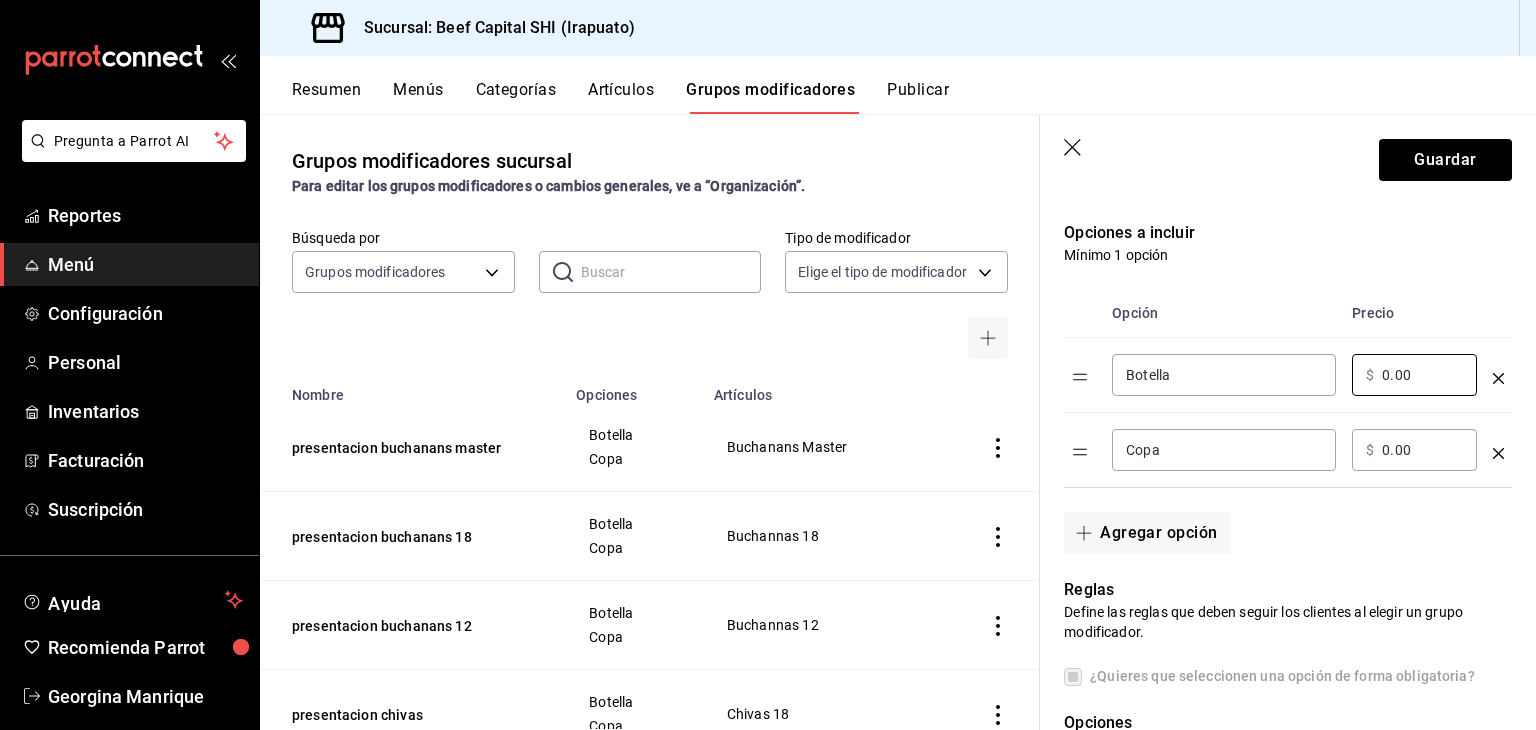 drag, startPoint x: 1392, startPoint y: 380, endPoint x: 1340, endPoint y: 389, distance: 52.773098 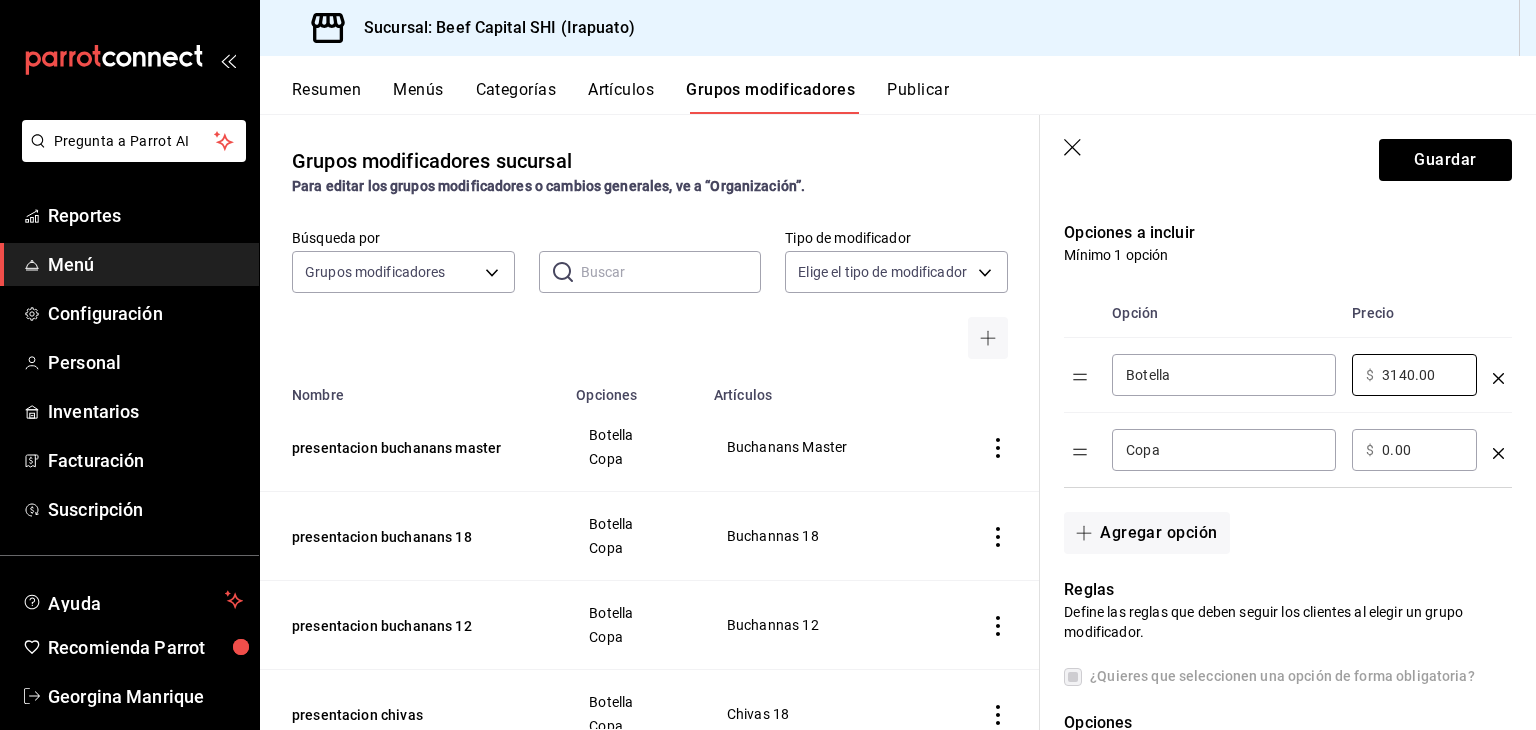 type on "3140.00" 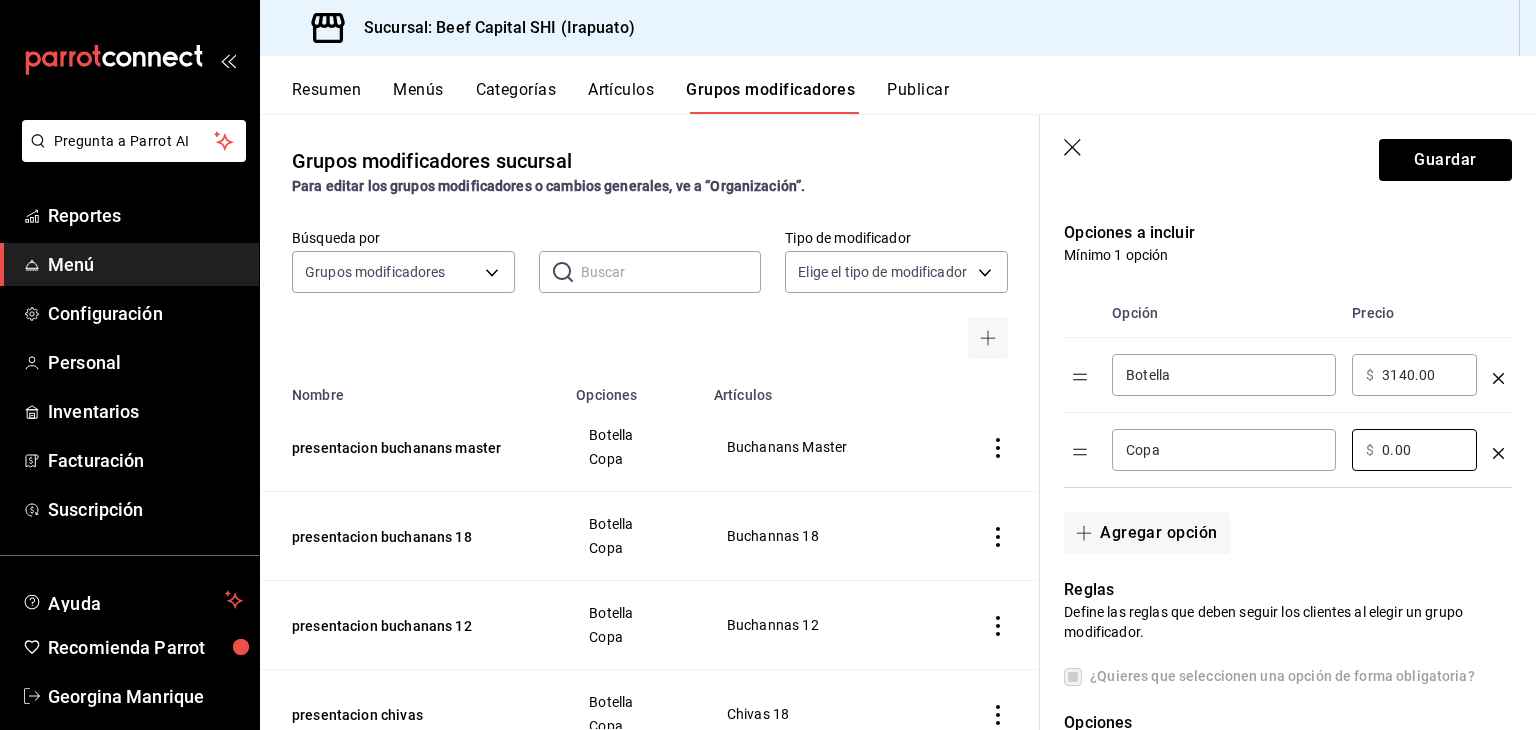 drag, startPoint x: 1413, startPoint y: 446, endPoint x: 1328, endPoint y: 459, distance: 85.98837 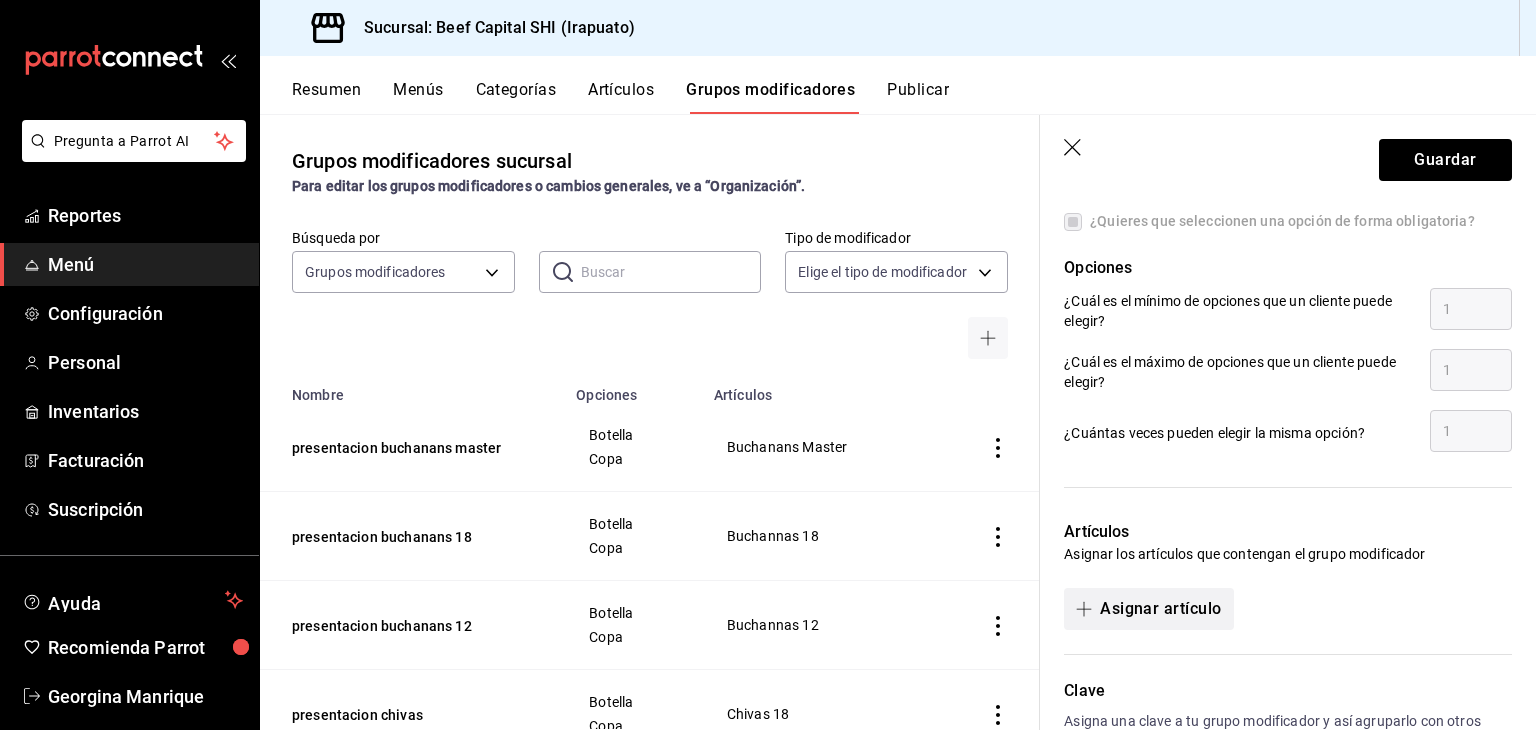scroll, scrollTop: 900, scrollLeft: 0, axis: vertical 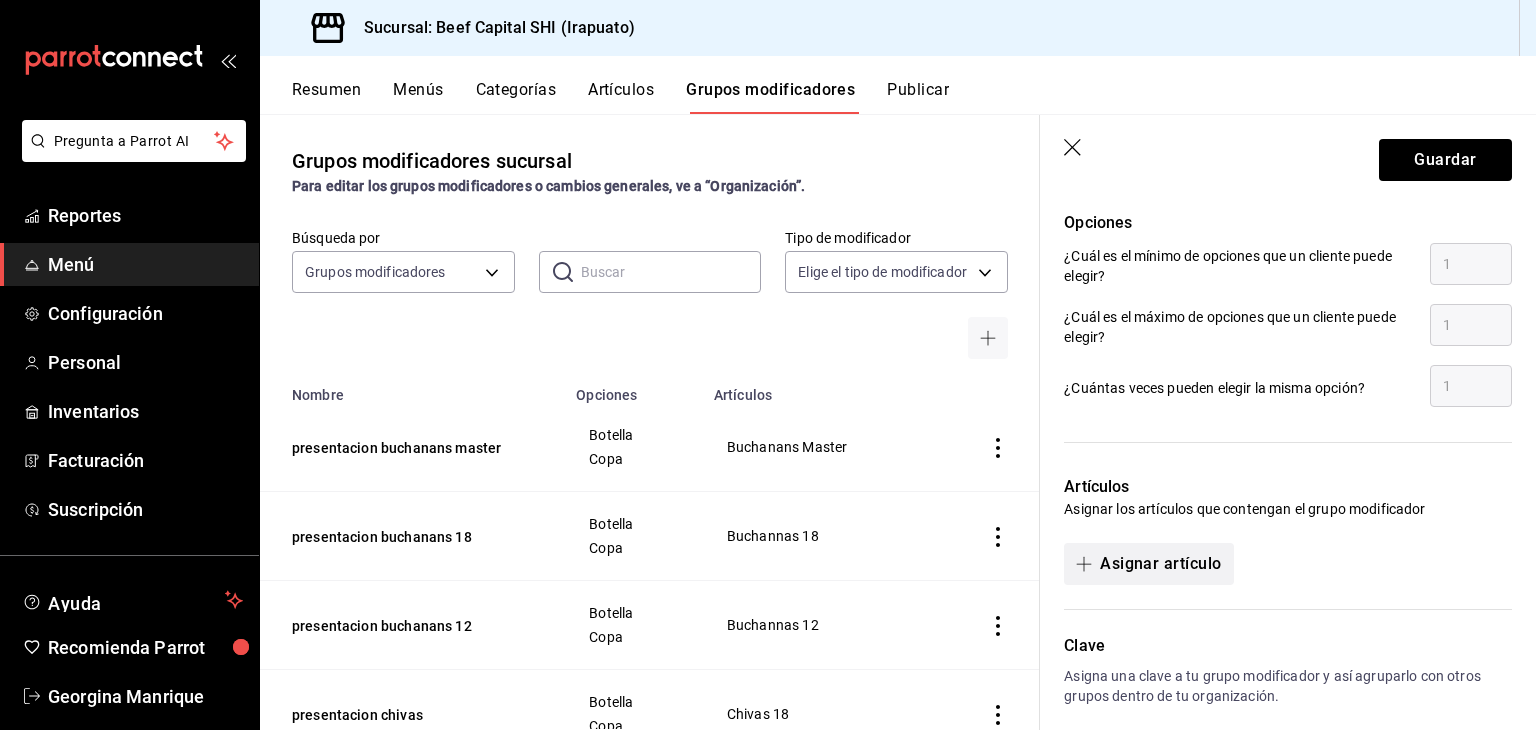 type on "435.00" 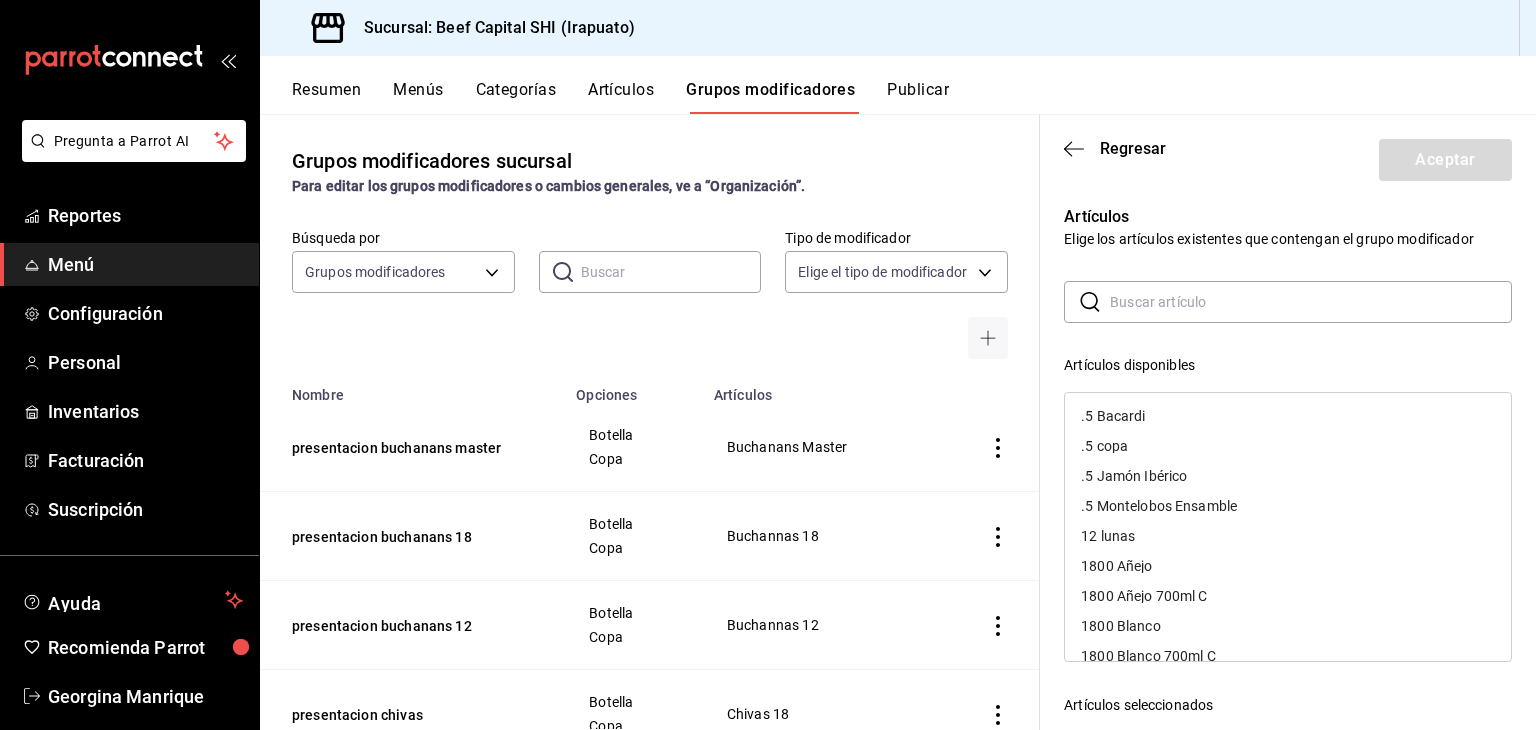 click at bounding box center [1311, 302] 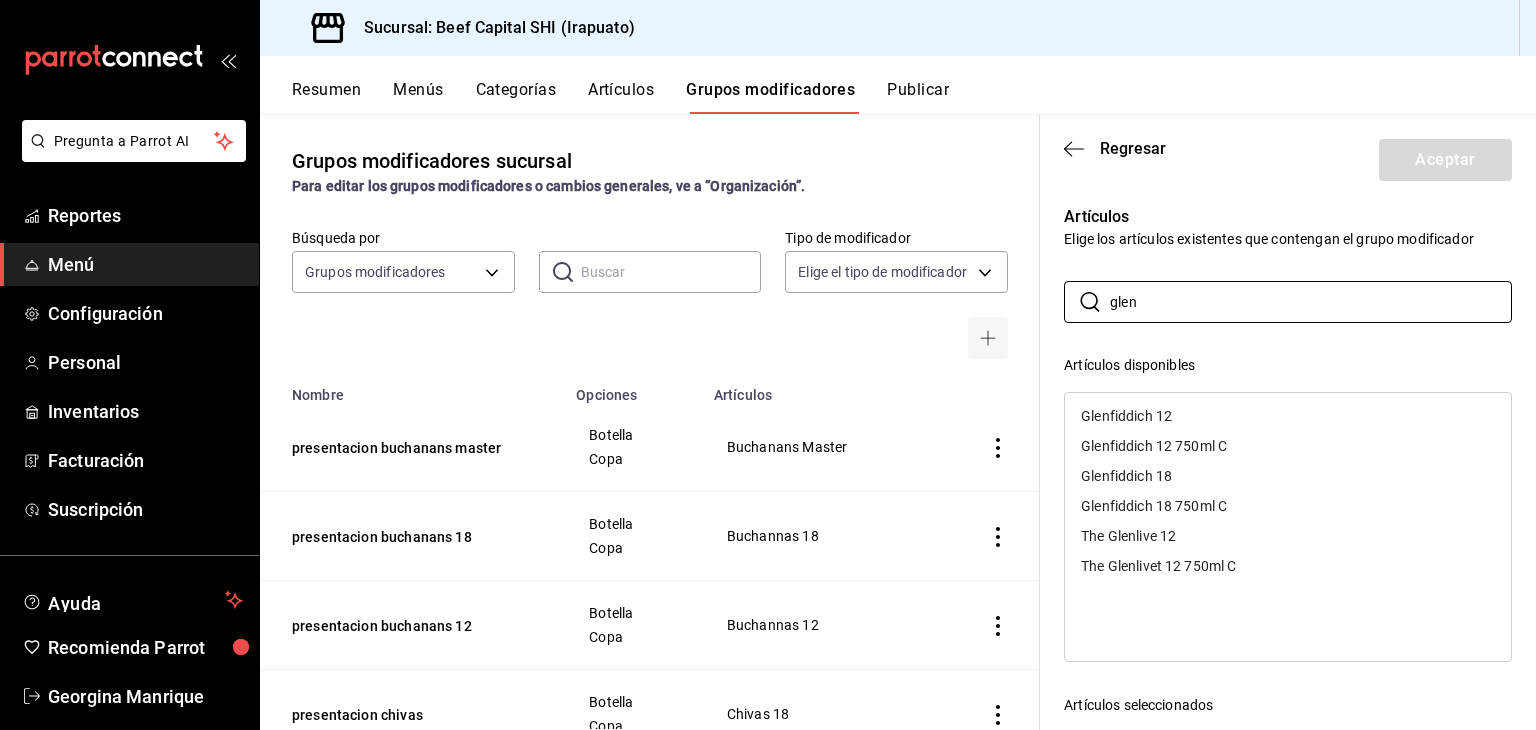 type on "glen" 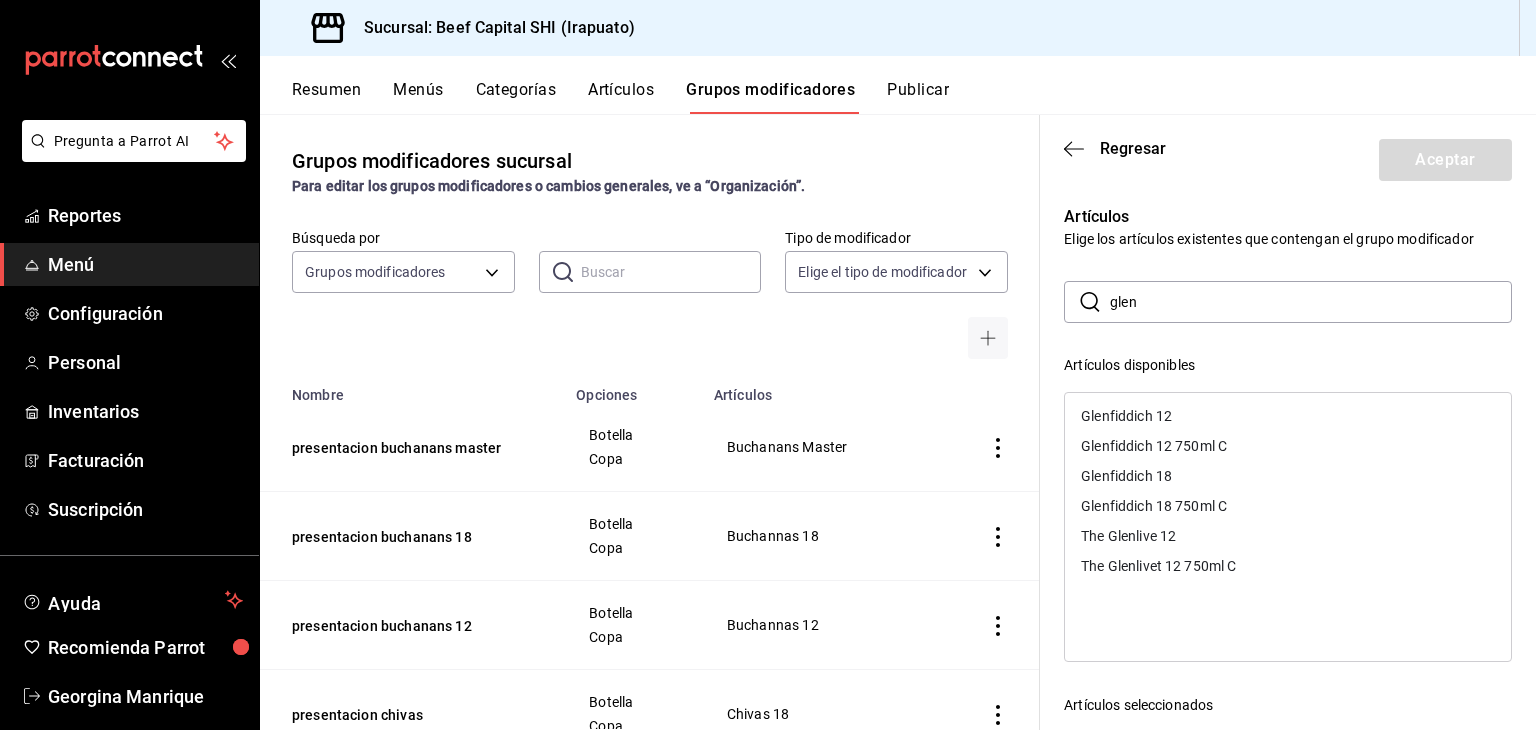 click on "Glenfiddich 12" at bounding box center [1288, 416] 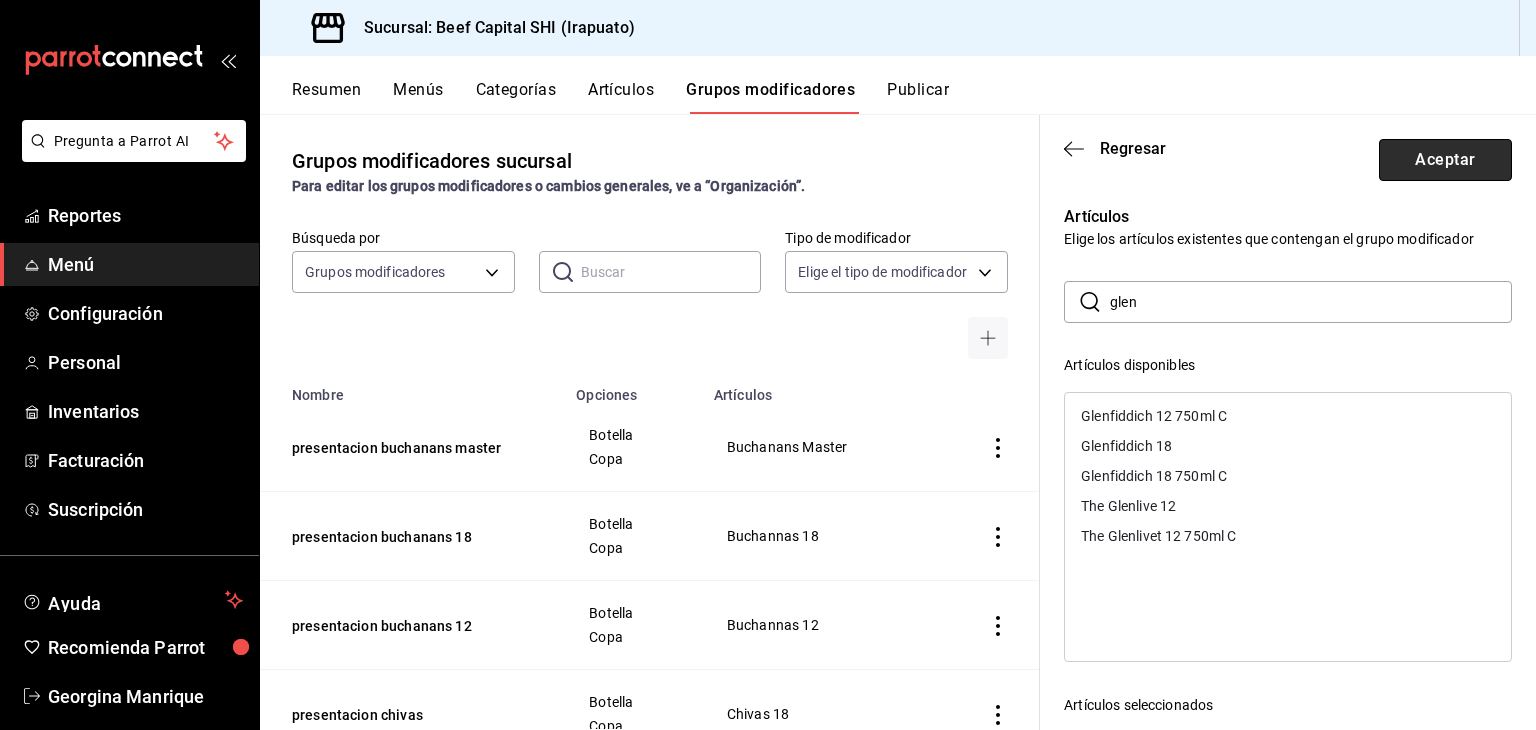 click on "Aceptar" at bounding box center (1445, 160) 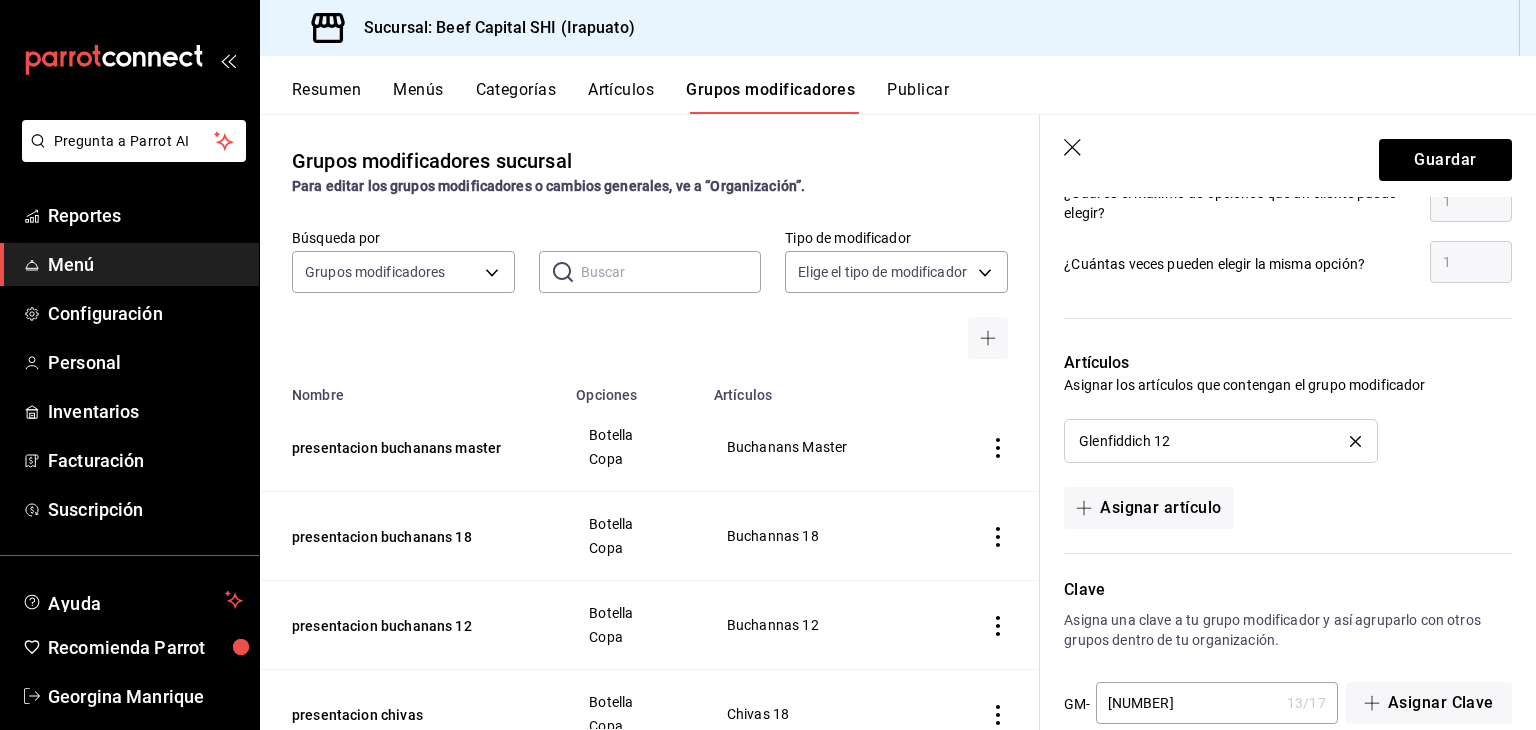 scroll, scrollTop: 1060, scrollLeft: 0, axis: vertical 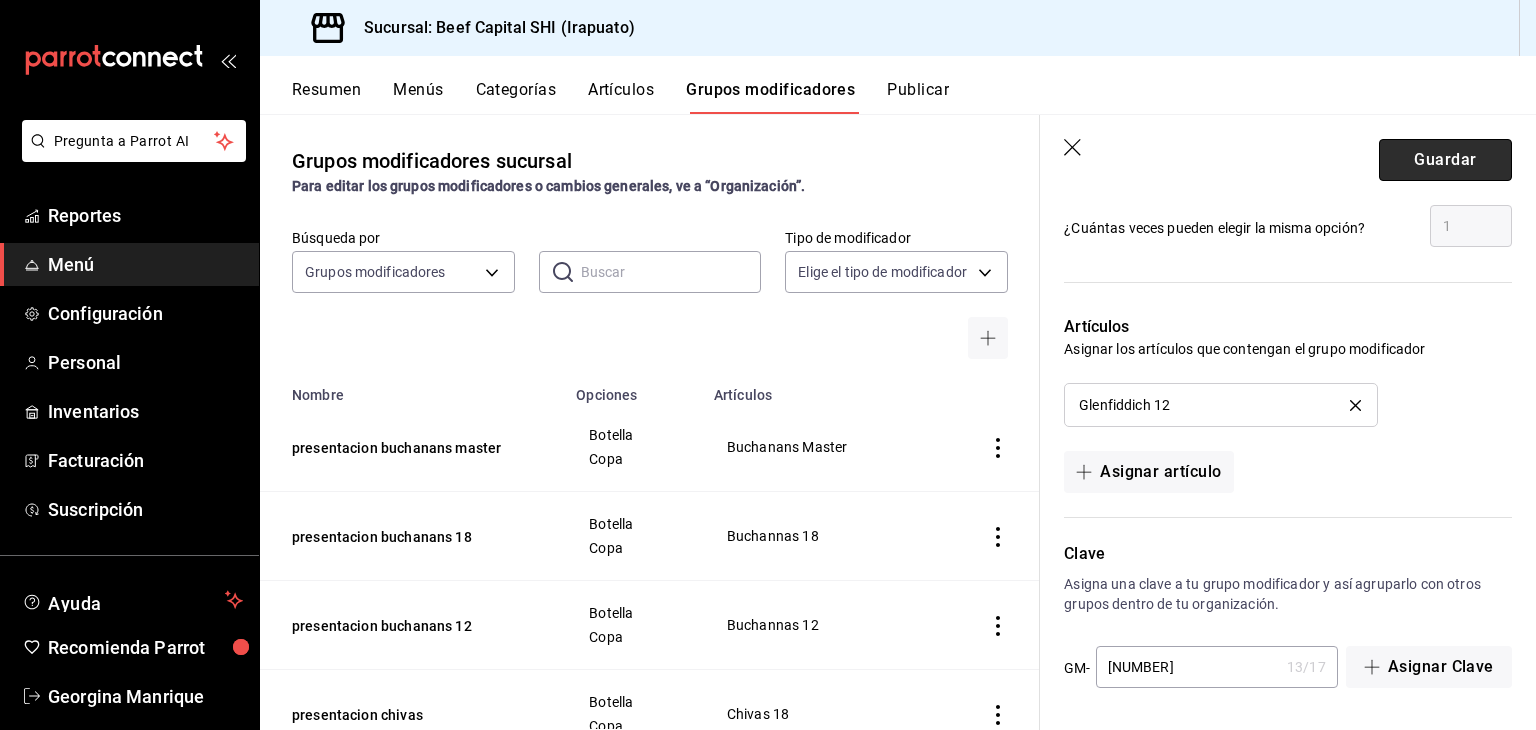 click on "Guardar" at bounding box center (1445, 160) 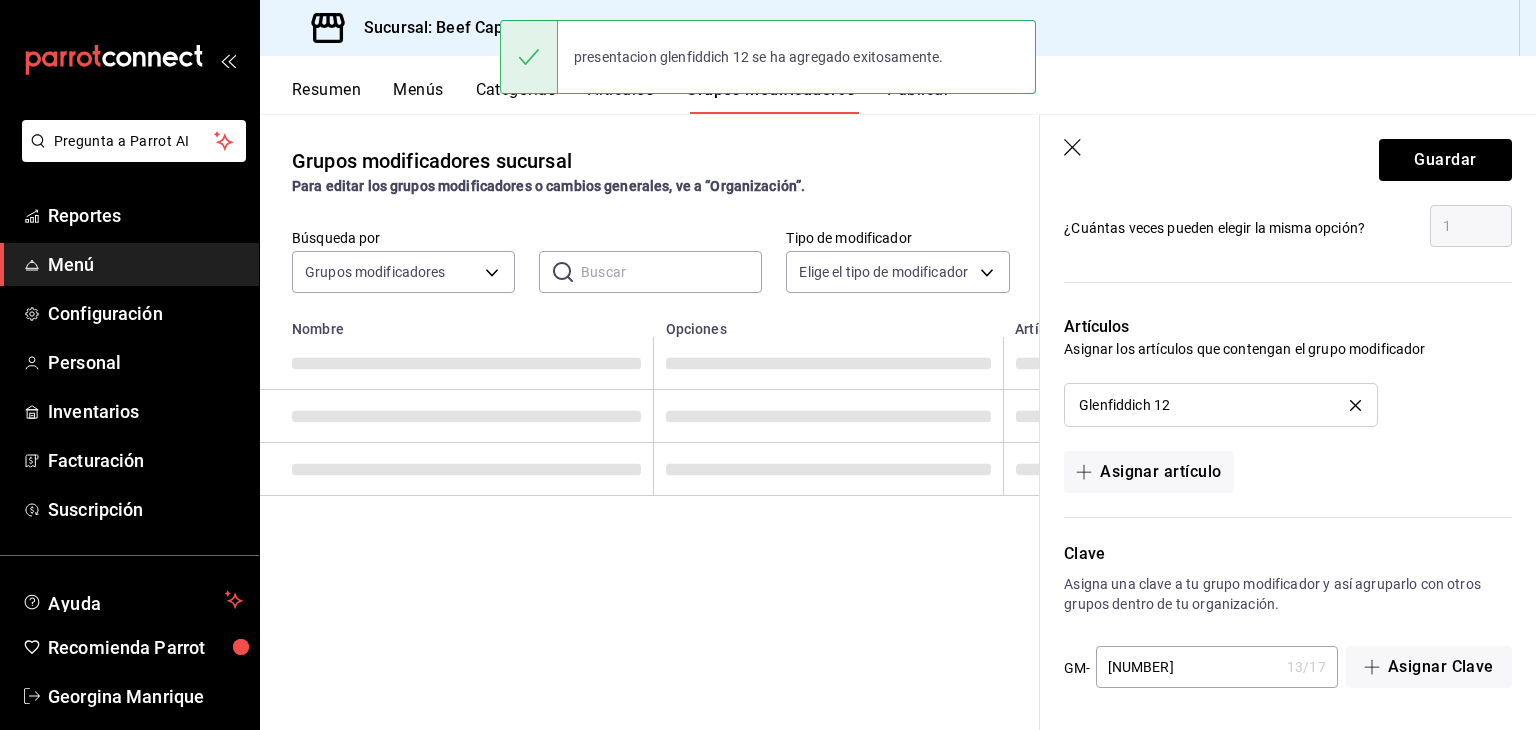 scroll, scrollTop: 0, scrollLeft: 0, axis: both 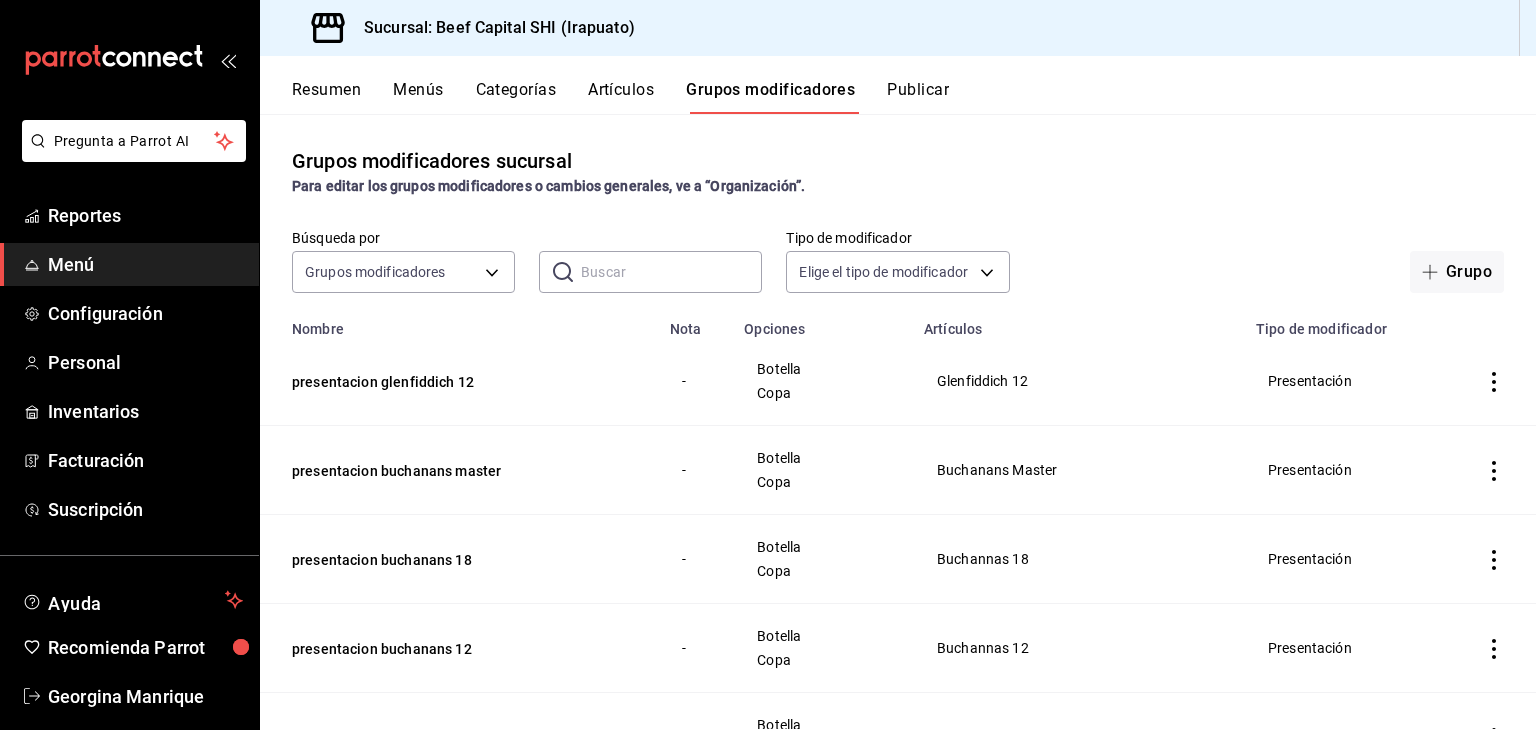 click on "Artículos" at bounding box center (621, 97) 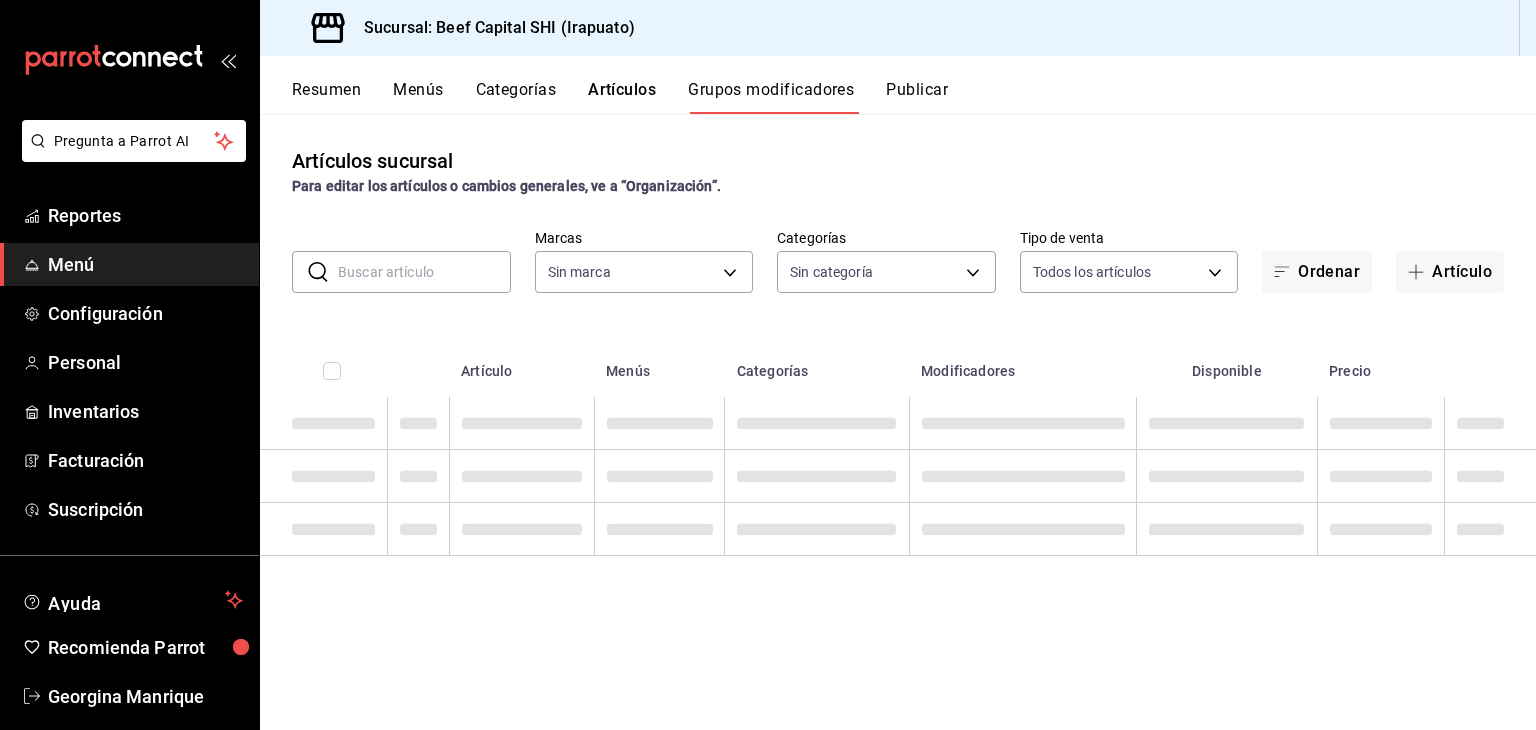 type on "605647f7-5ddc-403a-84da-aa3c8a25865f" 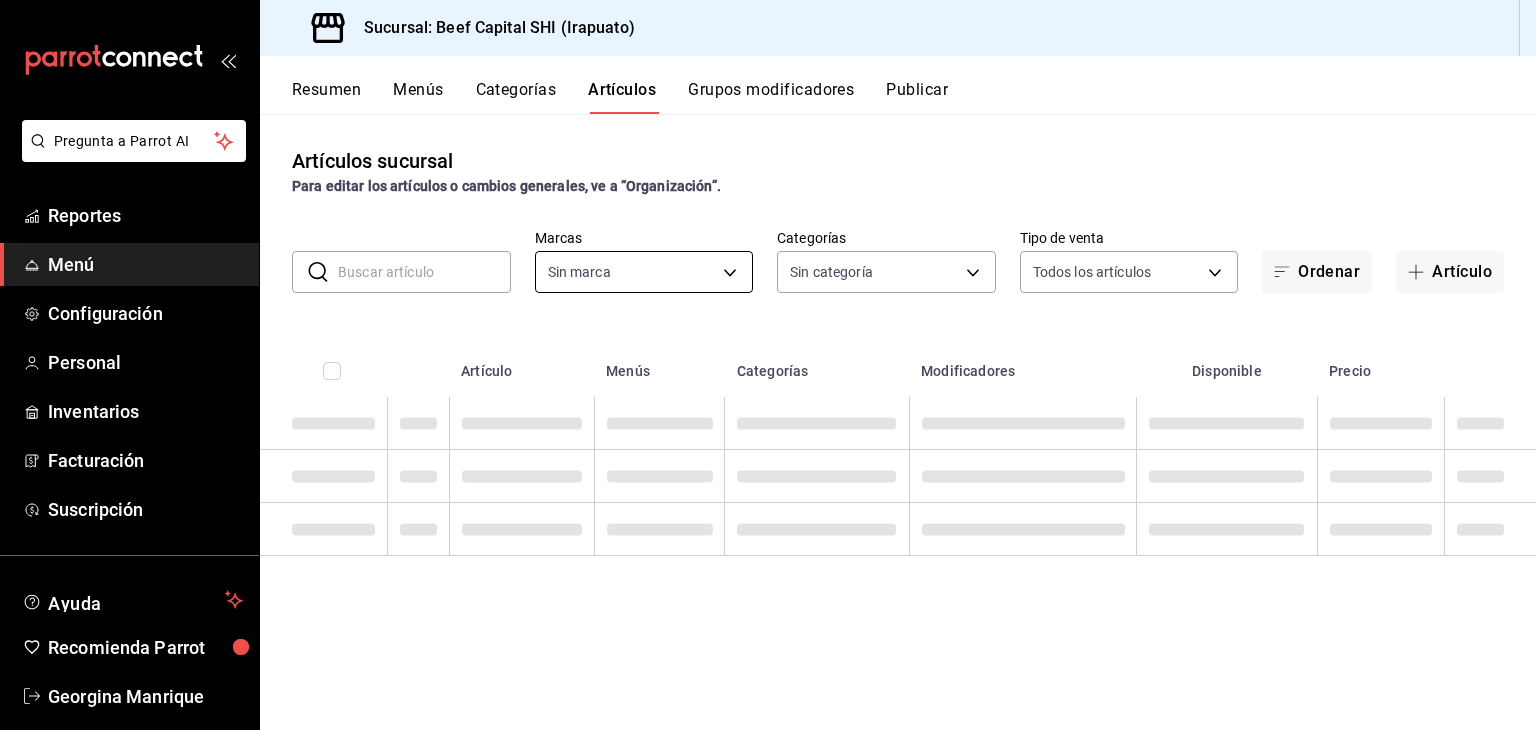 type on "605647f7-5ddc-403a-84da-aa3c8a25865f" 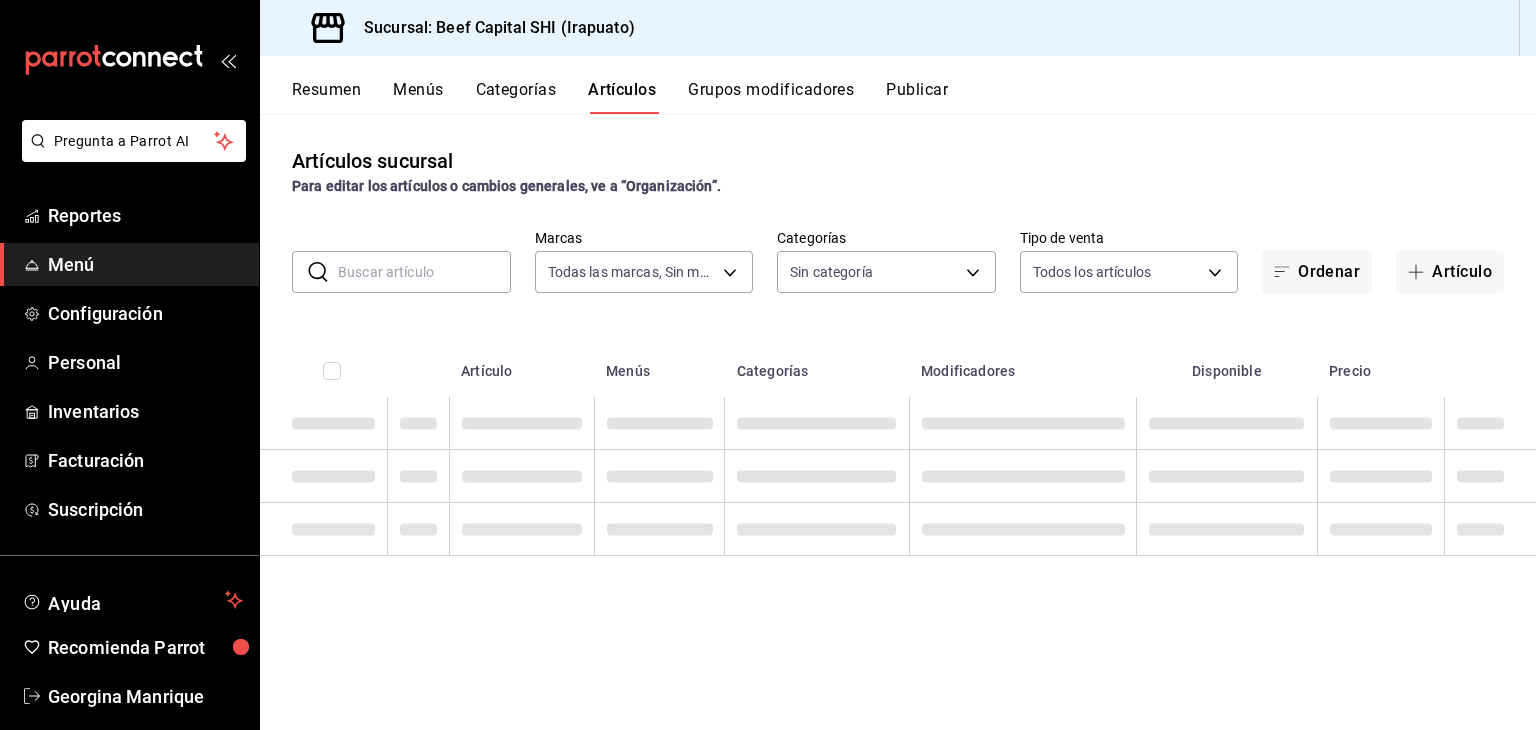 click at bounding box center (424, 272) 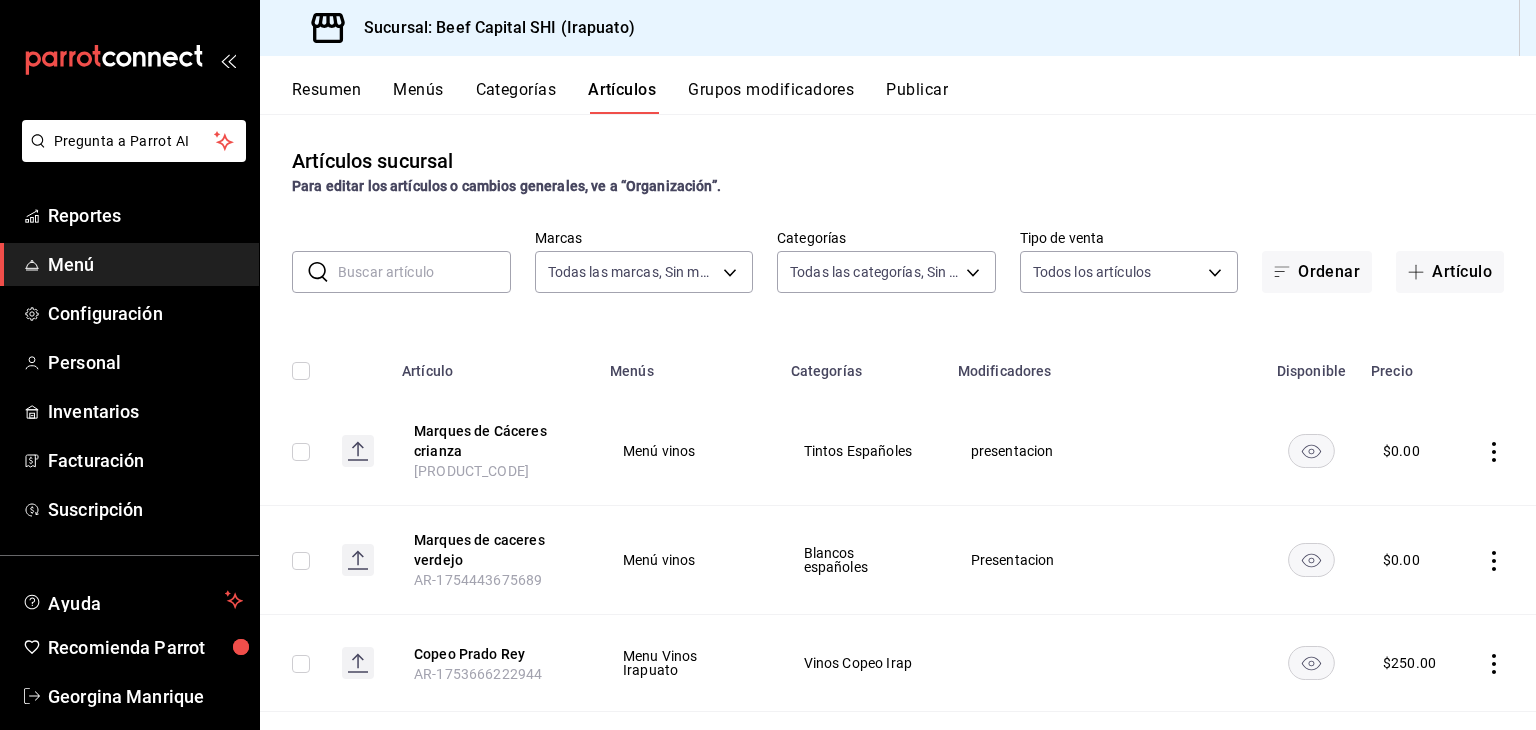 type on "19d1c6a5-4e01-4bbd-af12-f5acee8fbe0d,5710f986-51b4-43bd-8c79-b655f055f127,add07562-8d05-4785-a2e5-d563d7824e6a,2310d169-38da-49f4-afae-9baf331824d4,3e34bff9-4dd6-44dd-a81f-1b0079b8d960,c1b39be9-fc16-435a-bed4-7914f0f9ecf4,5accff15-a2b6-450e-933b-21f2d85de5fa,746b9459-d29d-4144-b0b2-31e451dece40,bd086e43-5b7e-4af3-bcd2-5e4de1799ad8,5aaa2e03-870a-4139-a5ee-c0adf652e721,b9d03865-b415-493f-a2ea-e4353c441588,3c7d2ad2-1d43-4c0a-865e-ca5f70957830,f23f0945-c331-47c3-a78d-c8adfdb22f29,70fc7f8b-7193-4205-9978-c70e370b88ec,15fc0098-a8a6-4625-ad8b-91a15c1bbf05,a2cfab74-379c-4389-8d06-b32e88edb388,c5d70b27-e86d-4c7d-a5f3-dfc541fd6873,f88518ab-b853-4dd6-aa6c-53ca66c6ccf4,8828723a-0015-47f9-bab0-107c99beb256,8ec04016-420a-44a2-b3e3-785083b6f673,318d6cbe-7b2b-4a39-a82d-239c927cd86f,48f7fb61-45c2-42d0-b0ba-021fa4206c9a,c0e257bc-c66b-4af4-bb53-edede752b9d2,13358f1b-fc32-4a6c-b044-12be6e04d9e6,03cf777b-250c-4d50-8c5f-234c926fe296,0d09ec44-93f8-4950-a2ba-8b5bbde65602,160f20af-4788-4aa6-9e10-564924ebade7,366aa65f-dcae-4592-b26..." 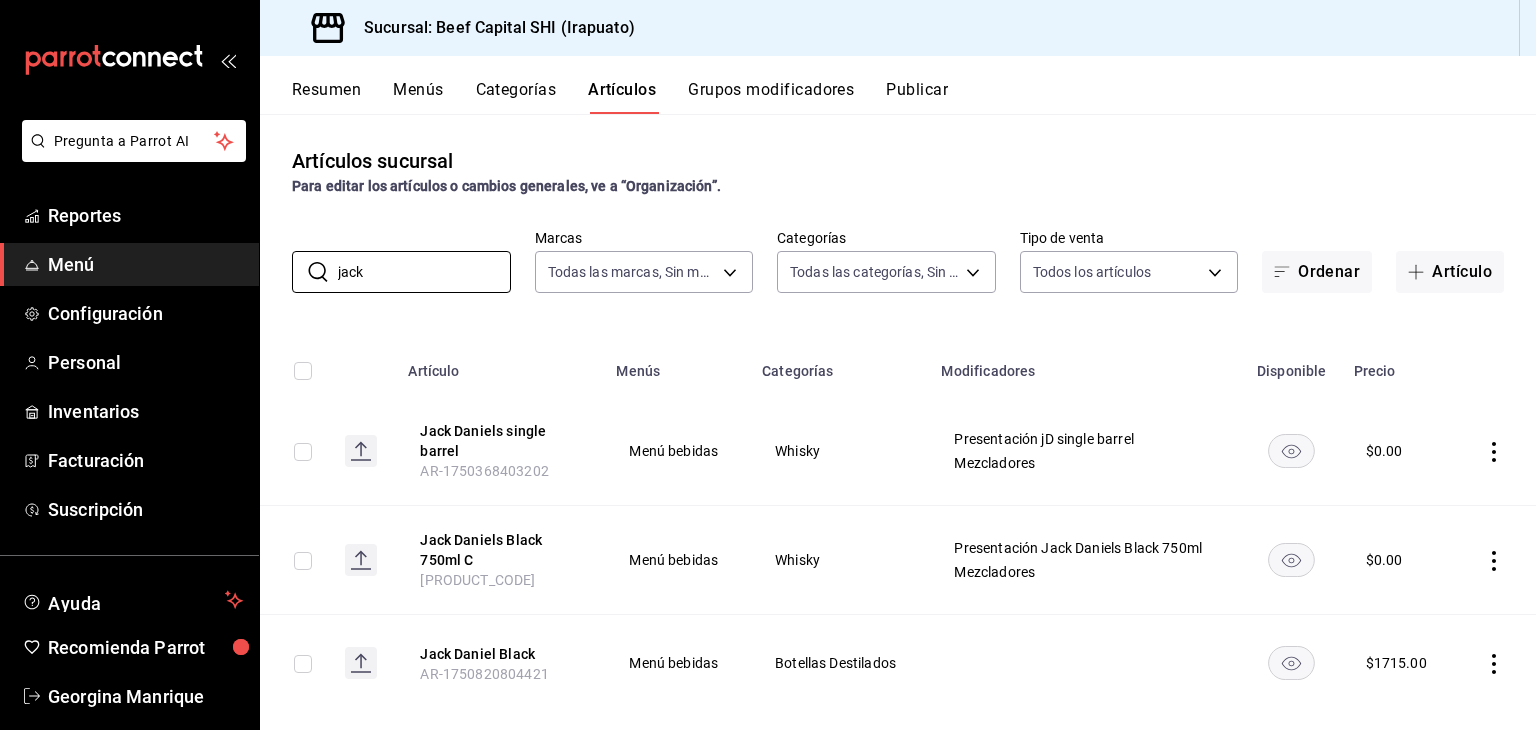 scroll, scrollTop: 29, scrollLeft: 0, axis: vertical 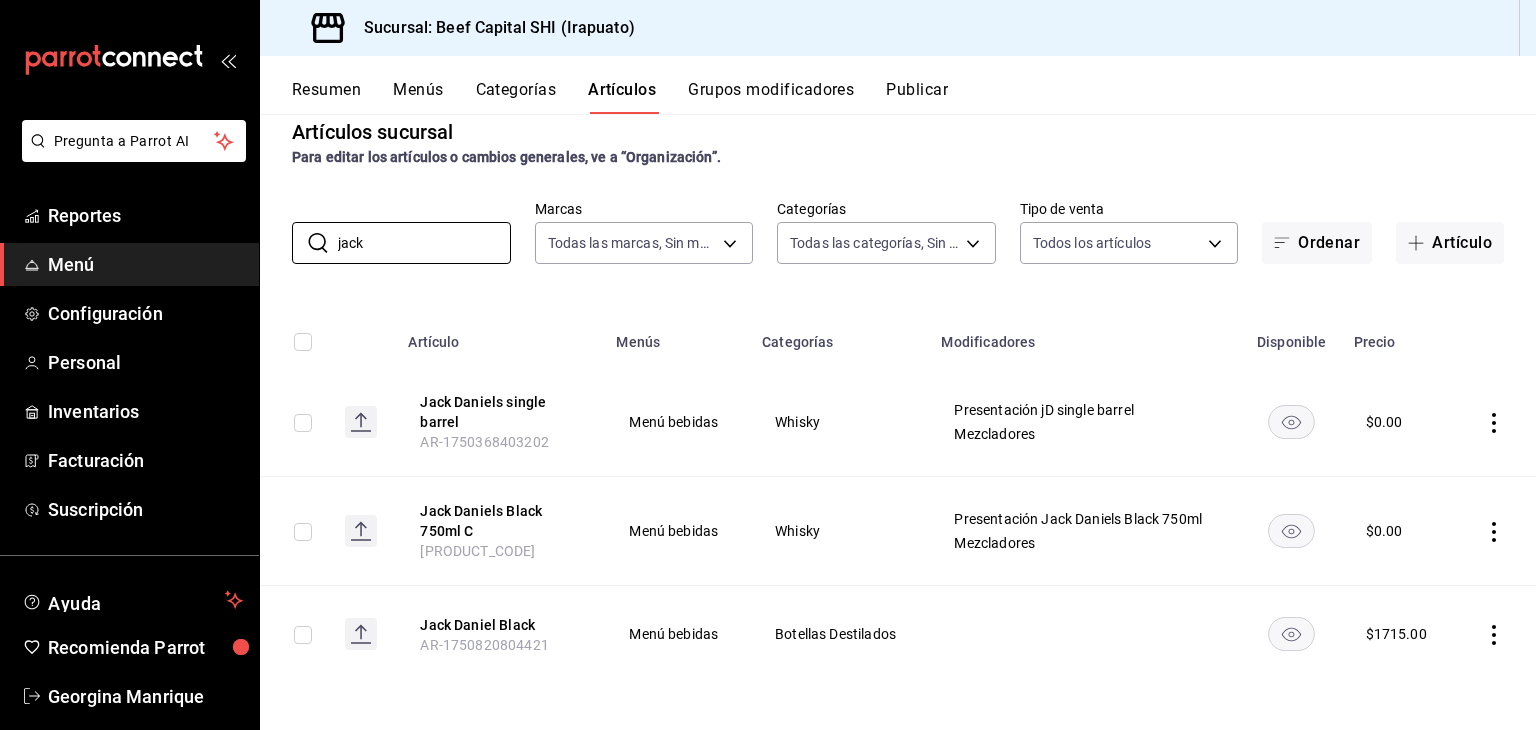 type on "jack" 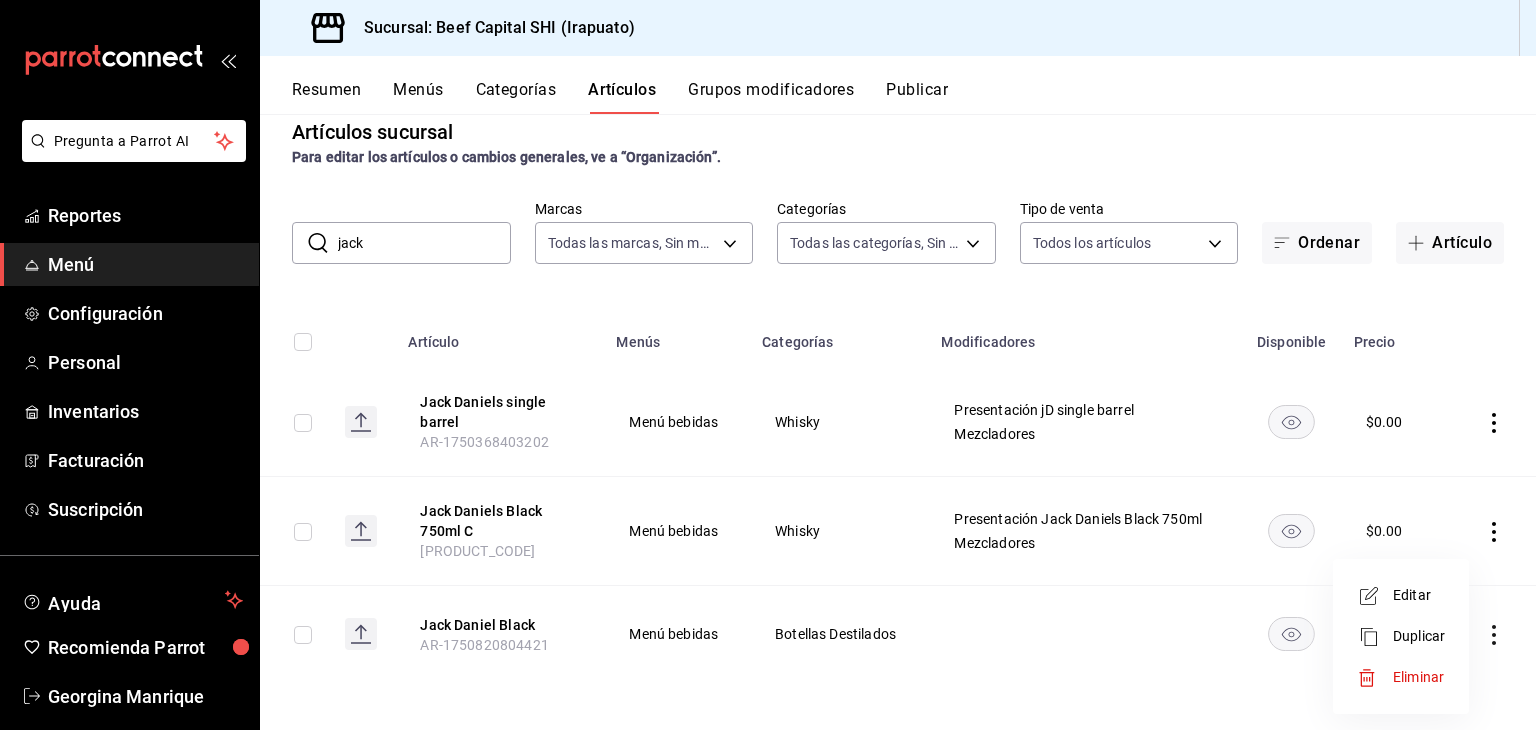click on "Editar" at bounding box center (1419, 595) 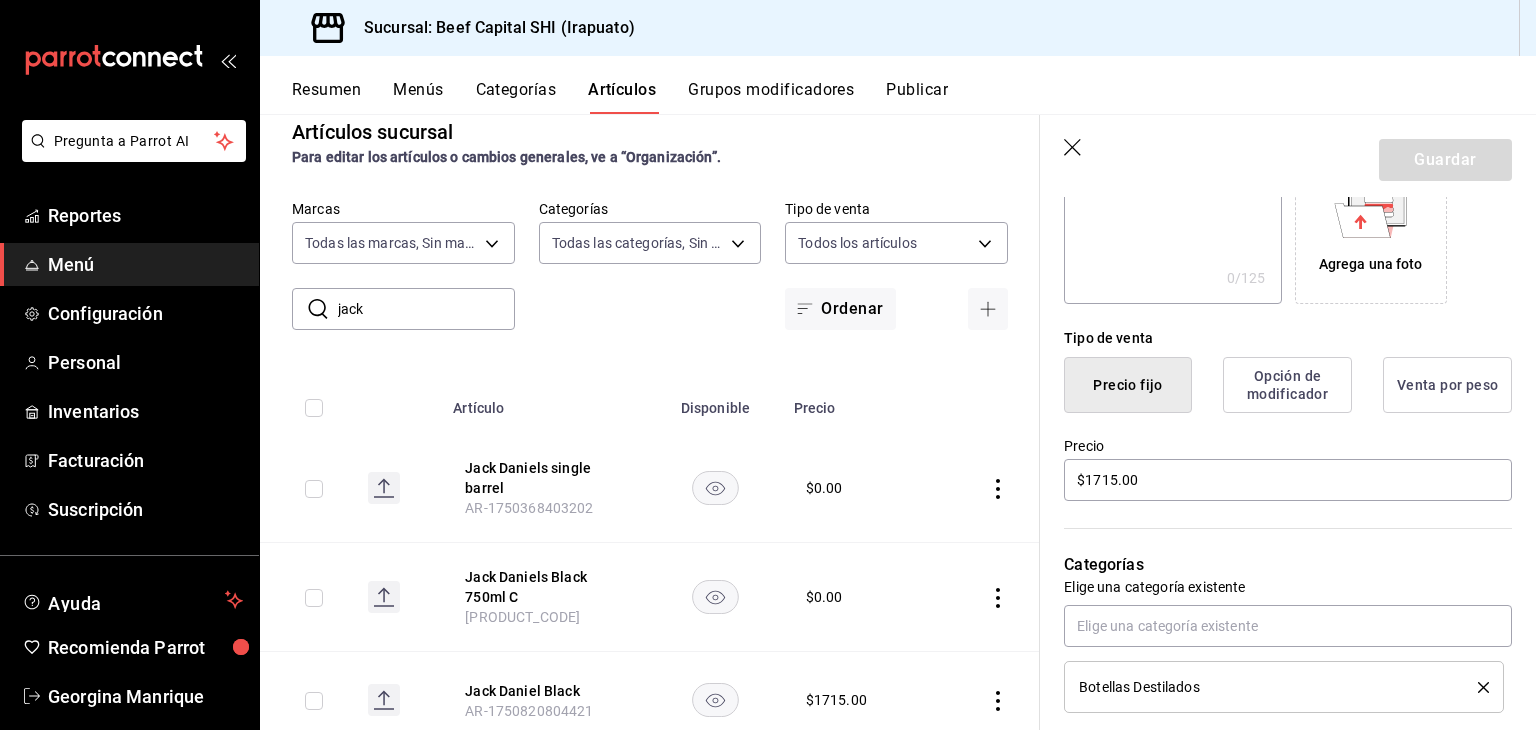 scroll, scrollTop: 400, scrollLeft: 0, axis: vertical 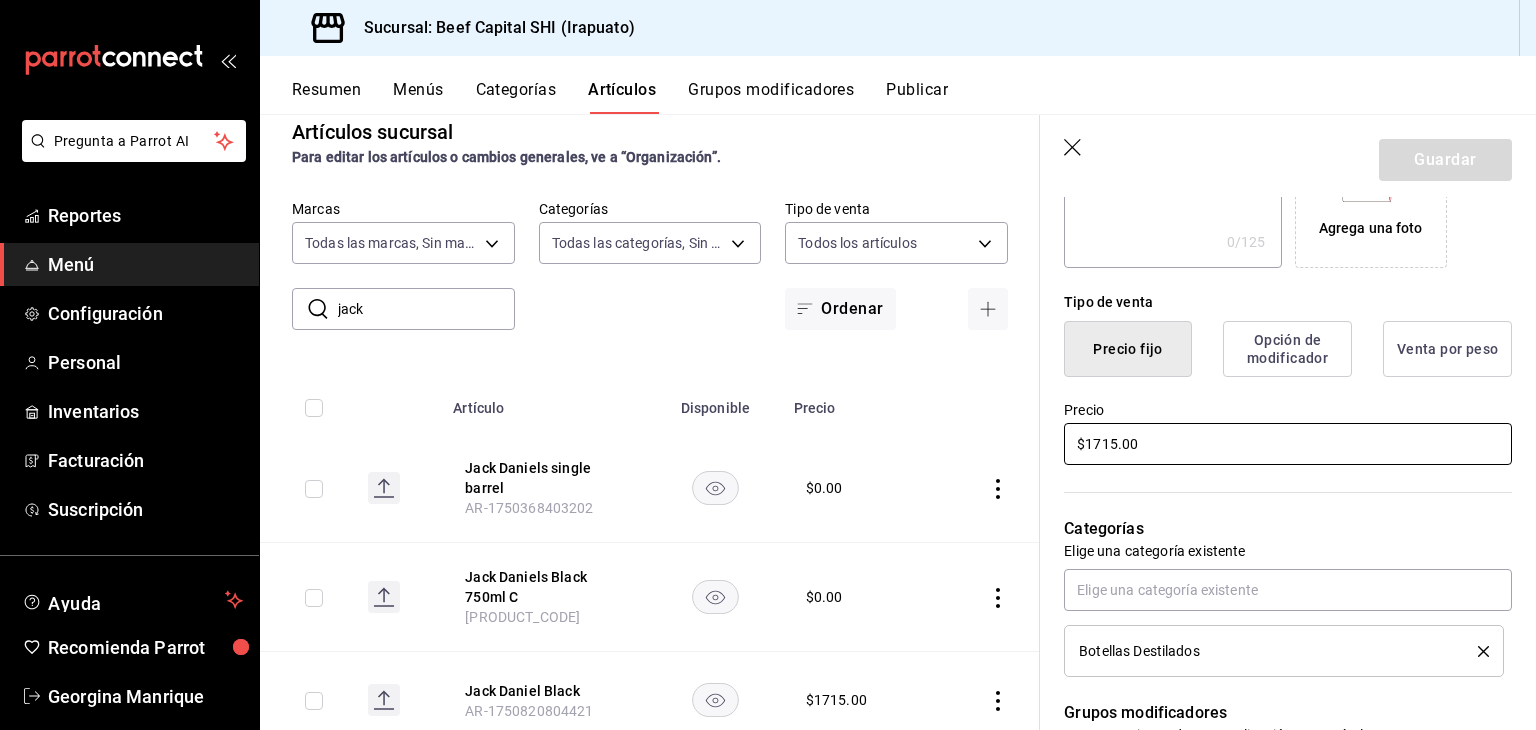 drag, startPoint x: 1221, startPoint y: 443, endPoint x: 877, endPoint y: 490, distance: 347.19592 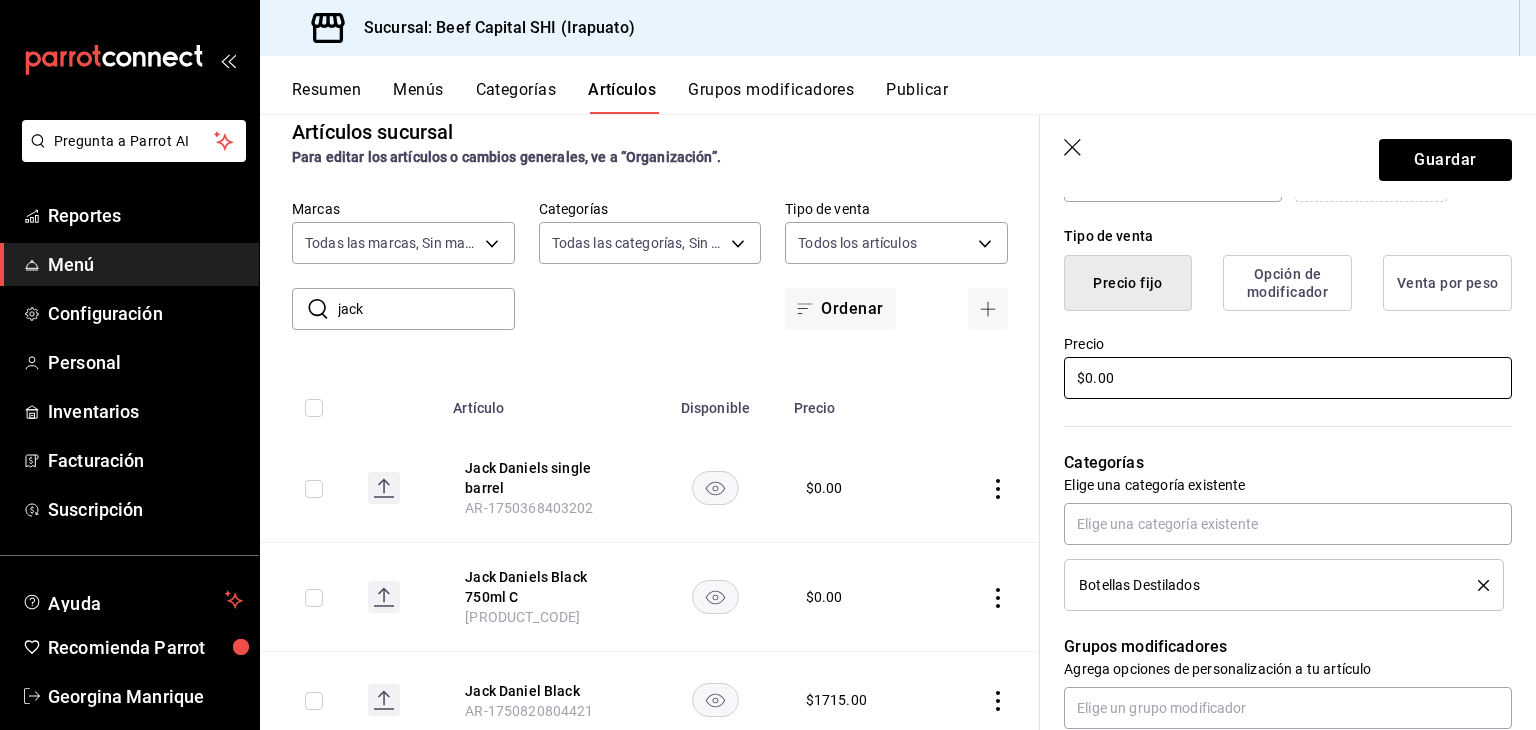 scroll, scrollTop: 600, scrollLeft: 0, axis: vertical 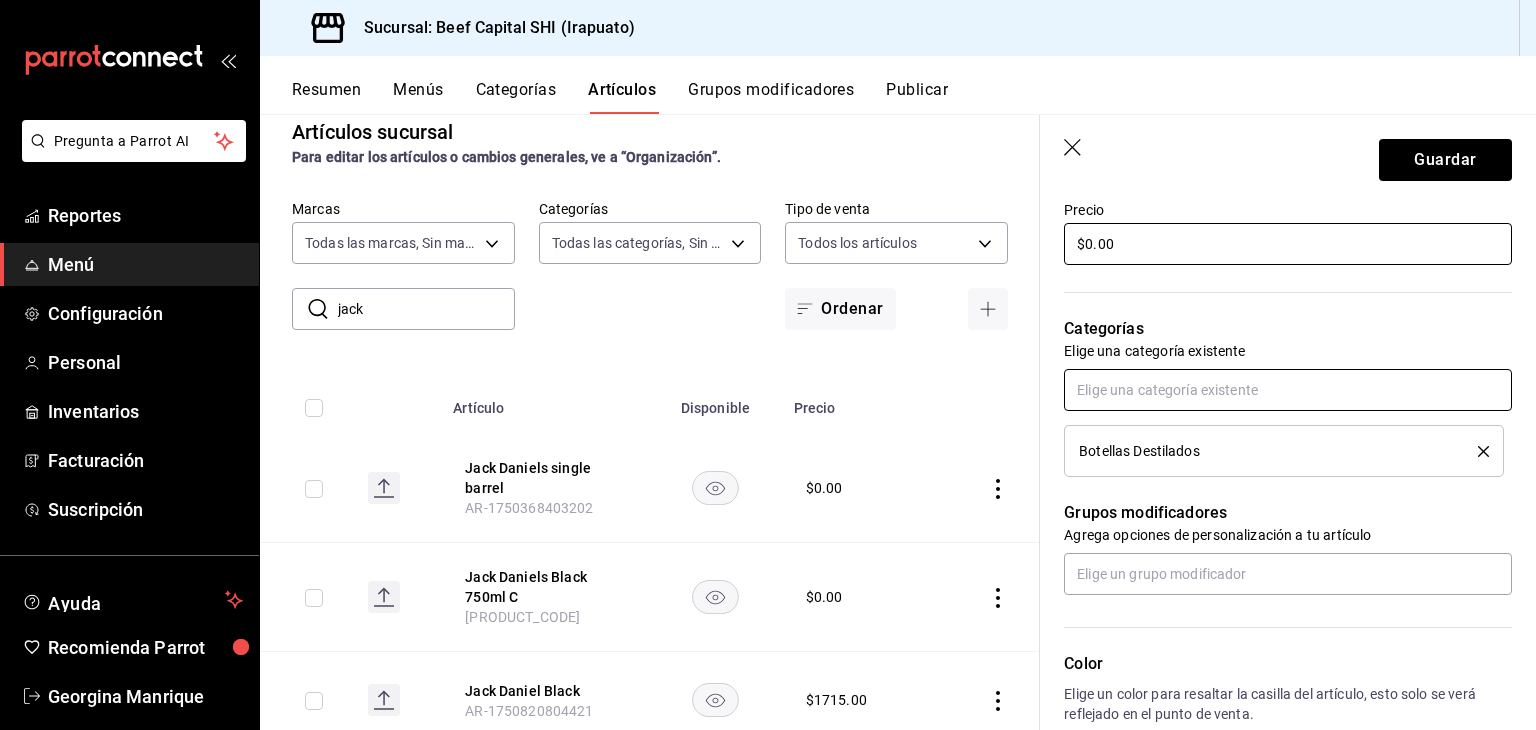 type on "$0.00" 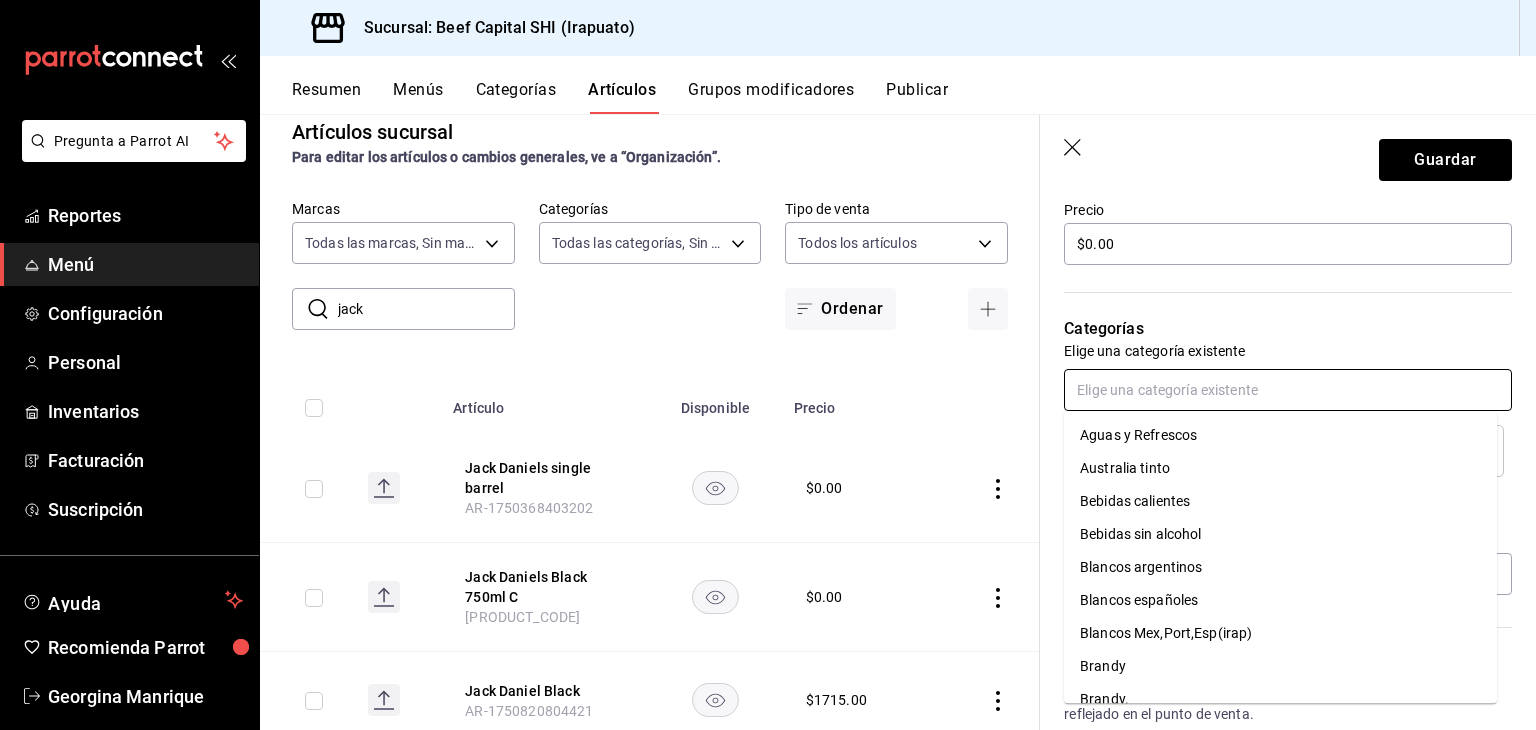 click at bounding box center [1288, 390] 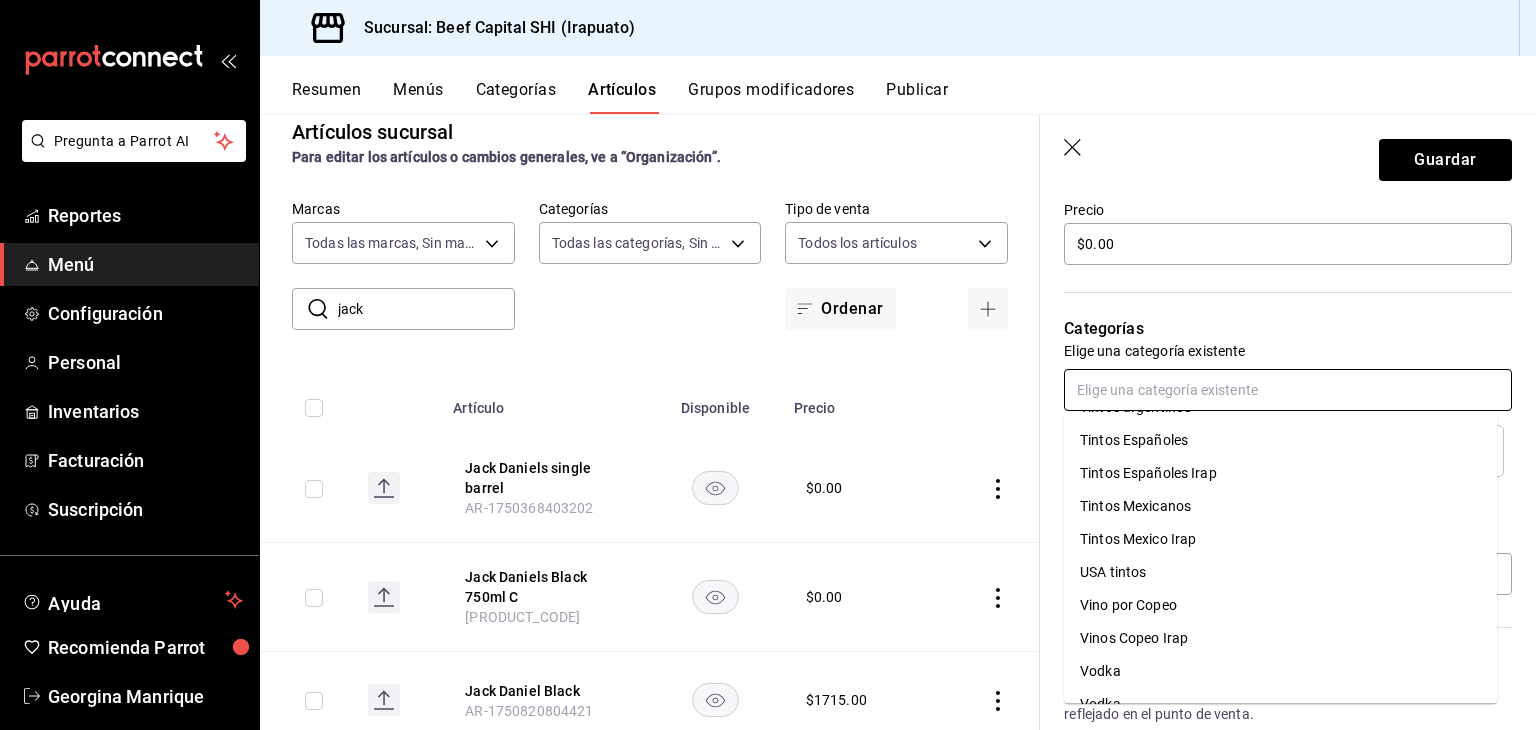scroll, scrollTop: 1770, scrollLeft: 0, axis: vertical 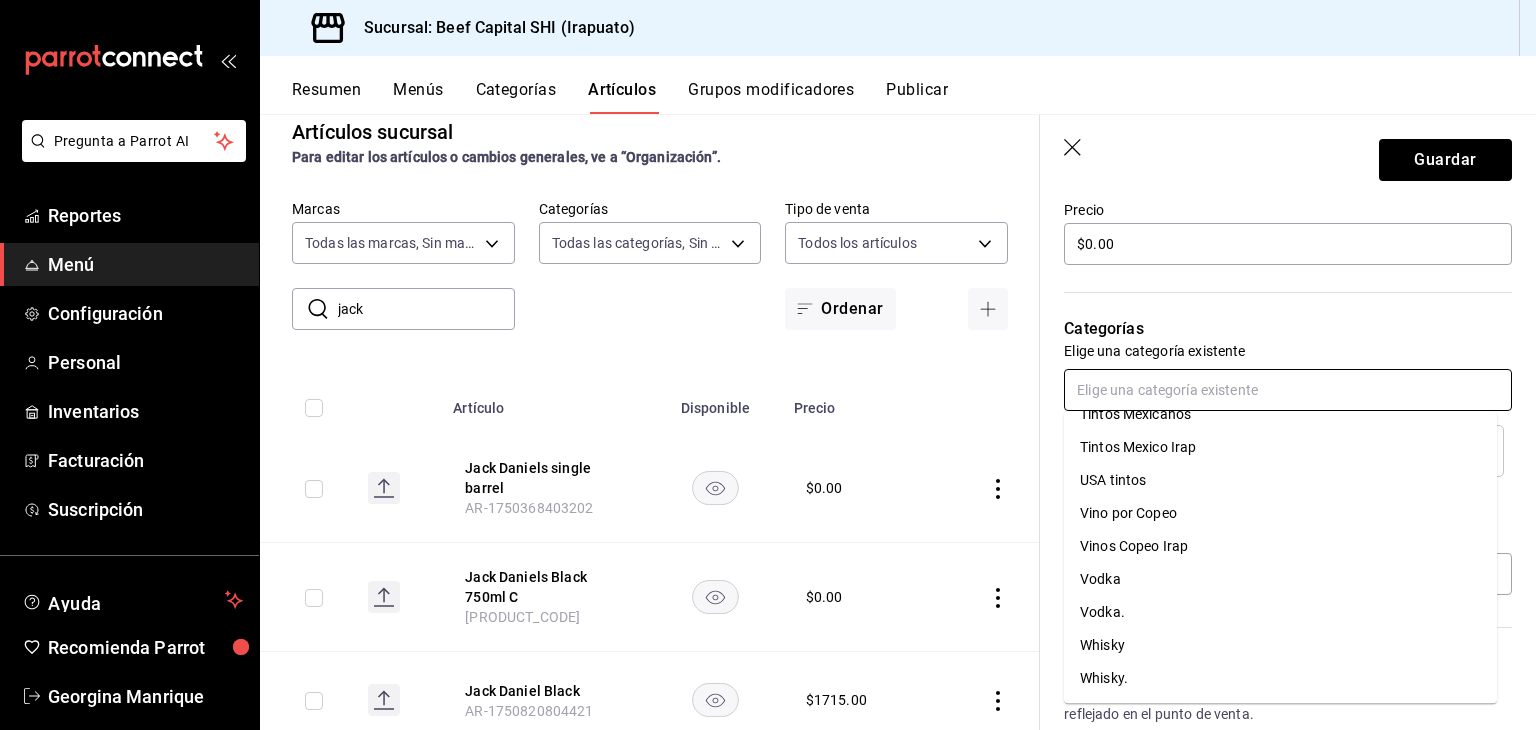 click on "Whisky." at bounding box center (1280, 678) 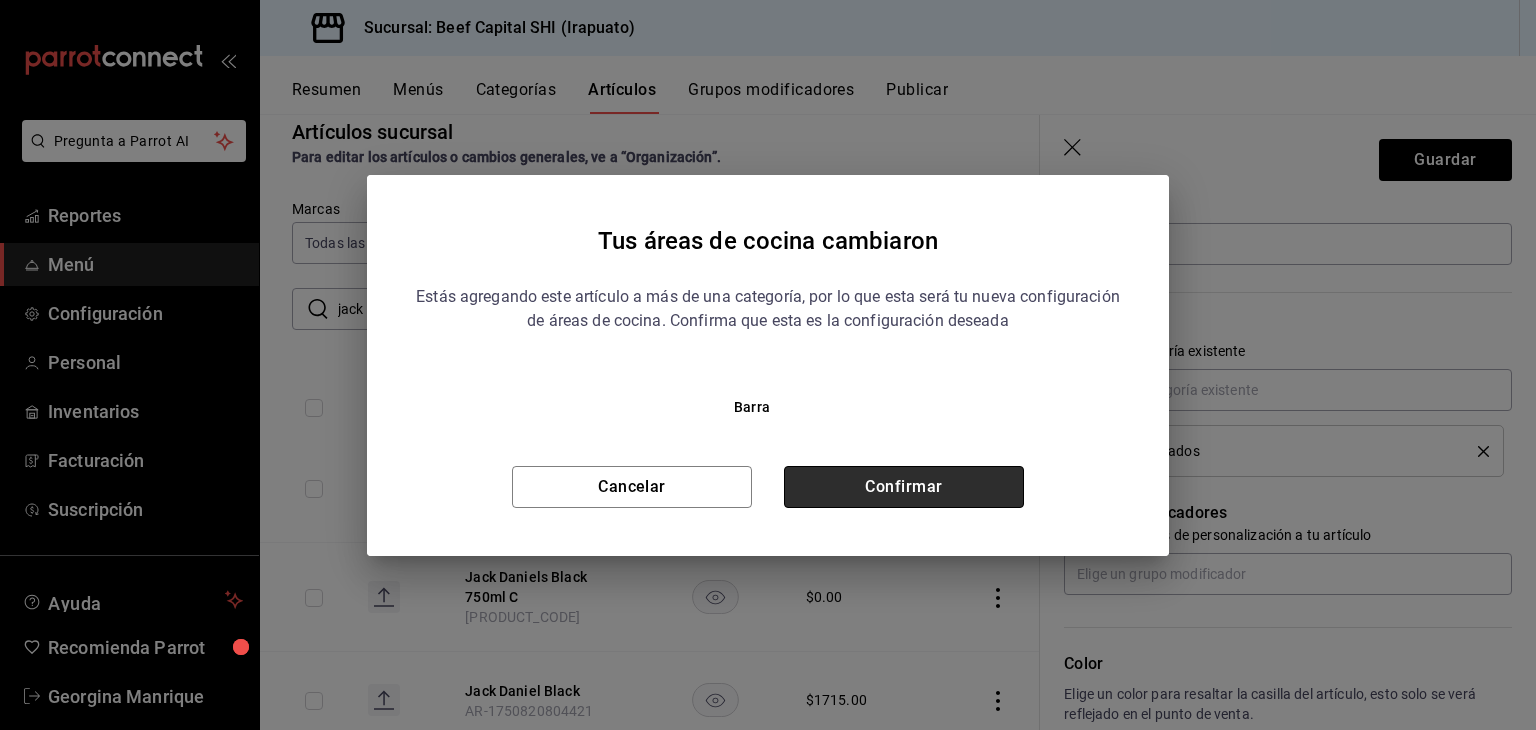 click on "Confirmar" at bounding box center (904, 487) 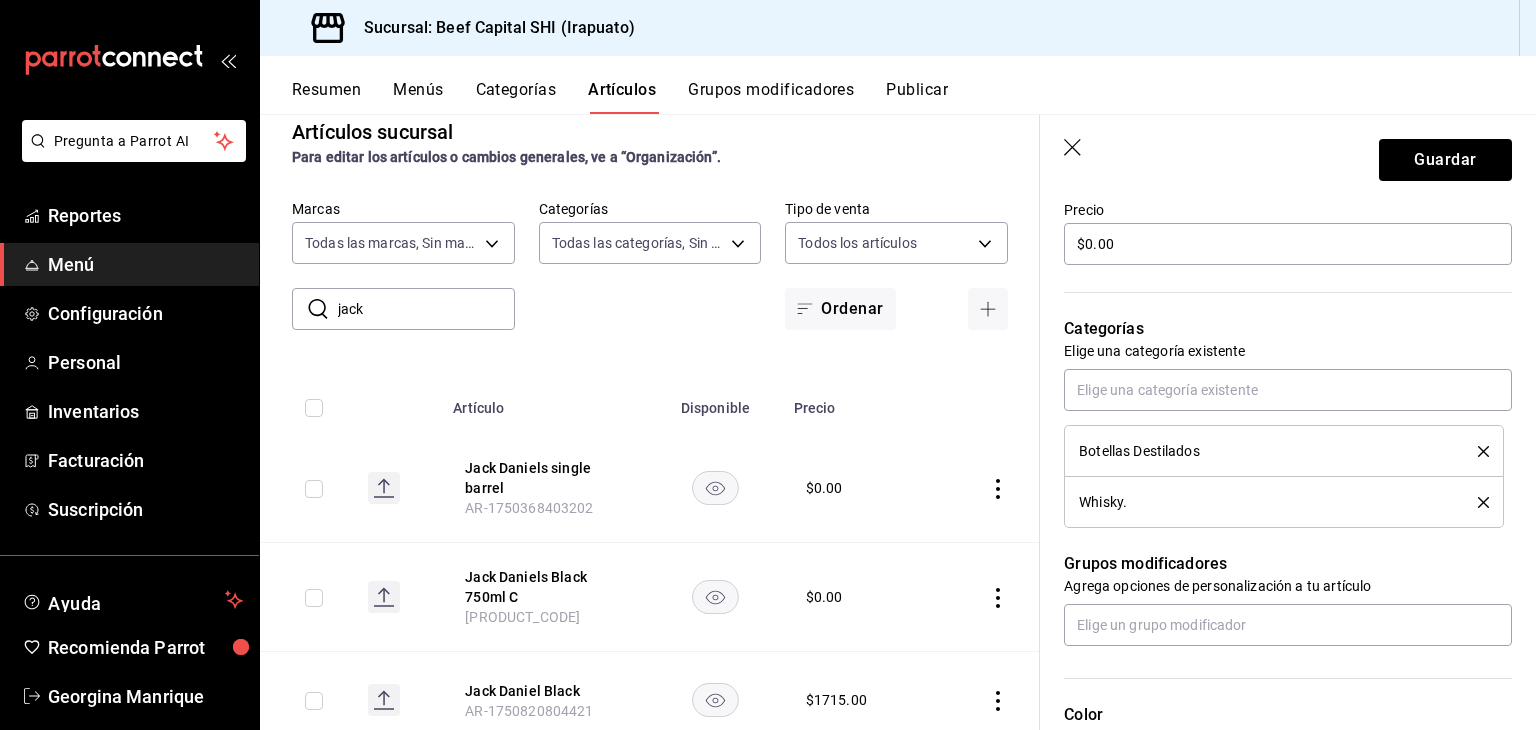 click on "Botellas Destilados" at bounding box center (1263, 451) 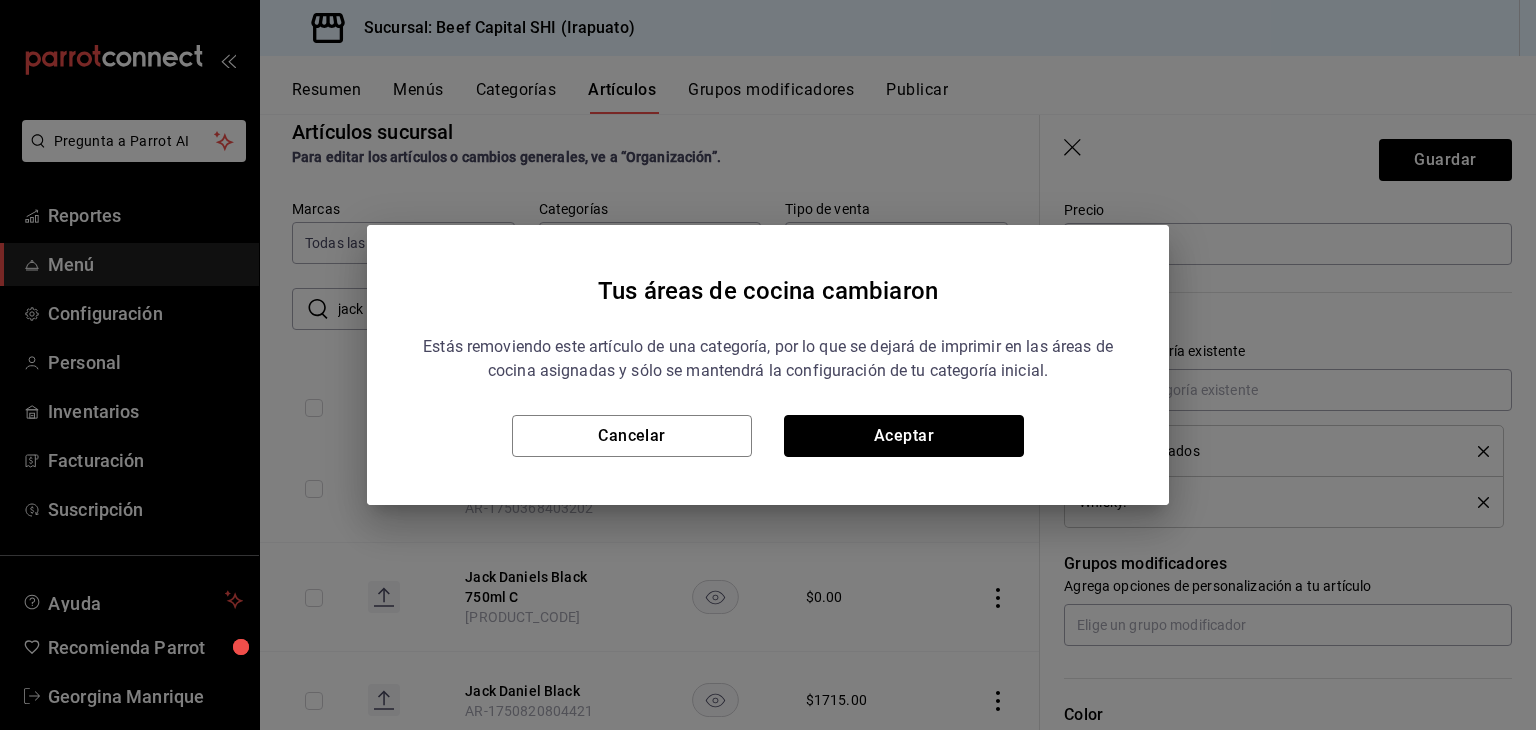 click on "Aceptar" at bounding box center (904, 436) 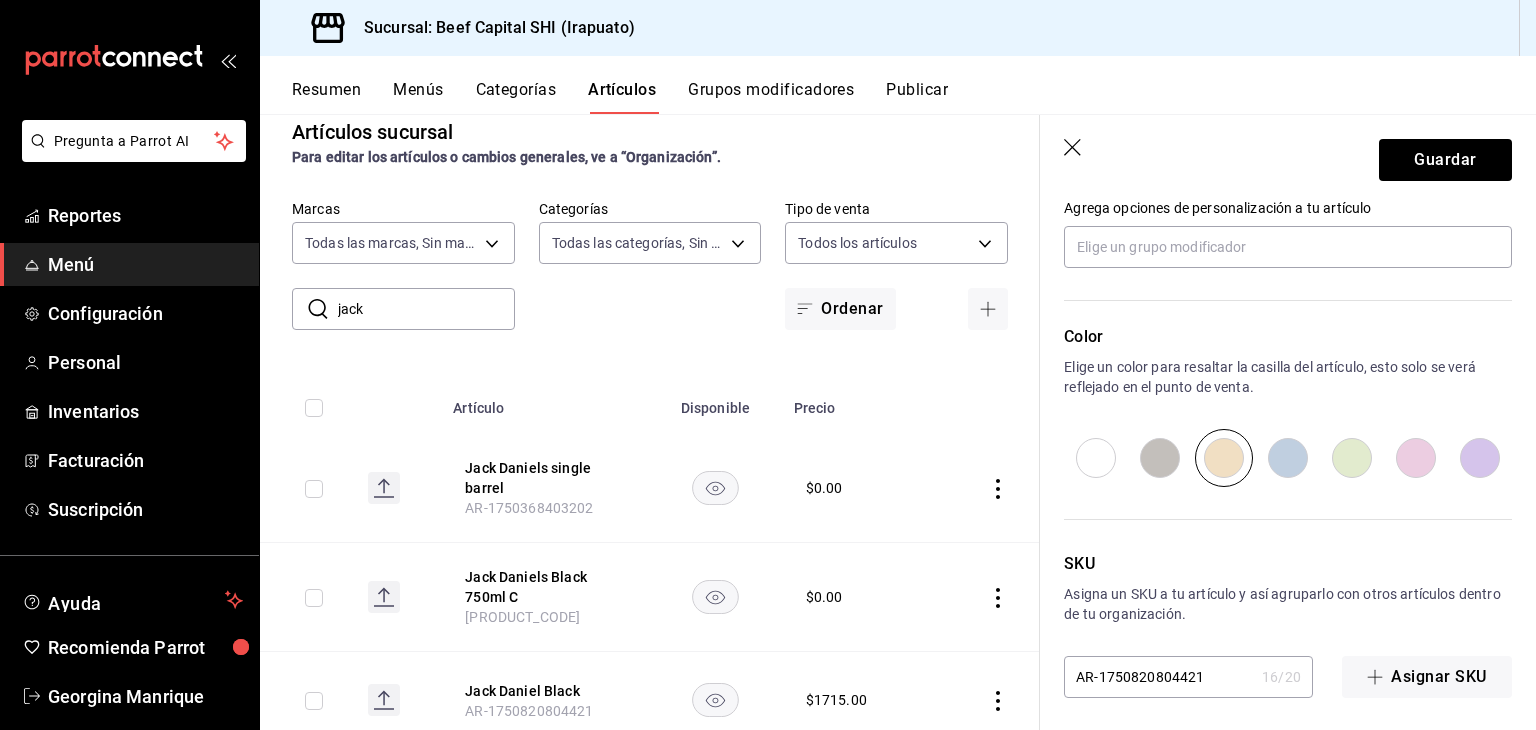 scroll, scrollTop: 934, scrollLeft: 0, axis: vertical 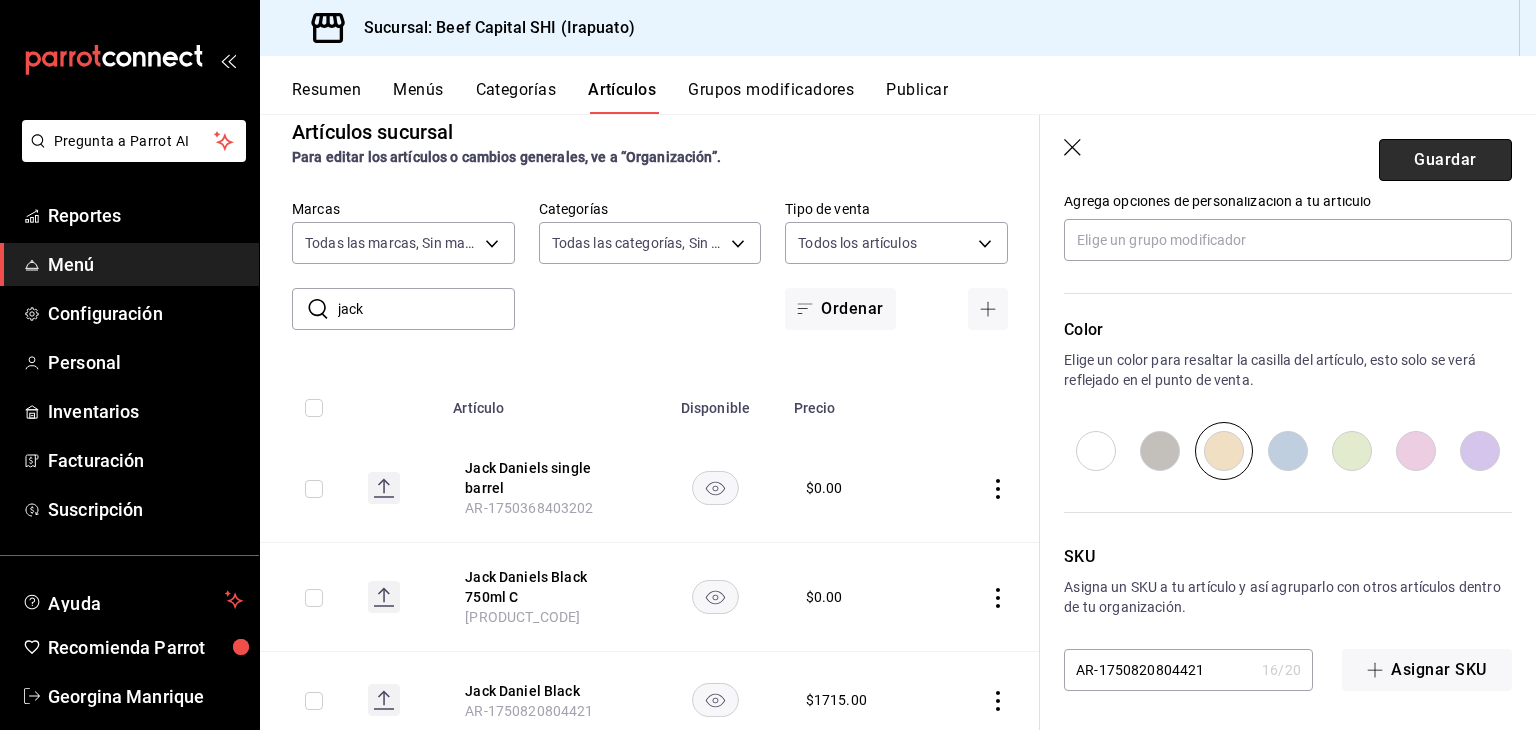 click on "Guardar" at bounding box center [1445, 160] 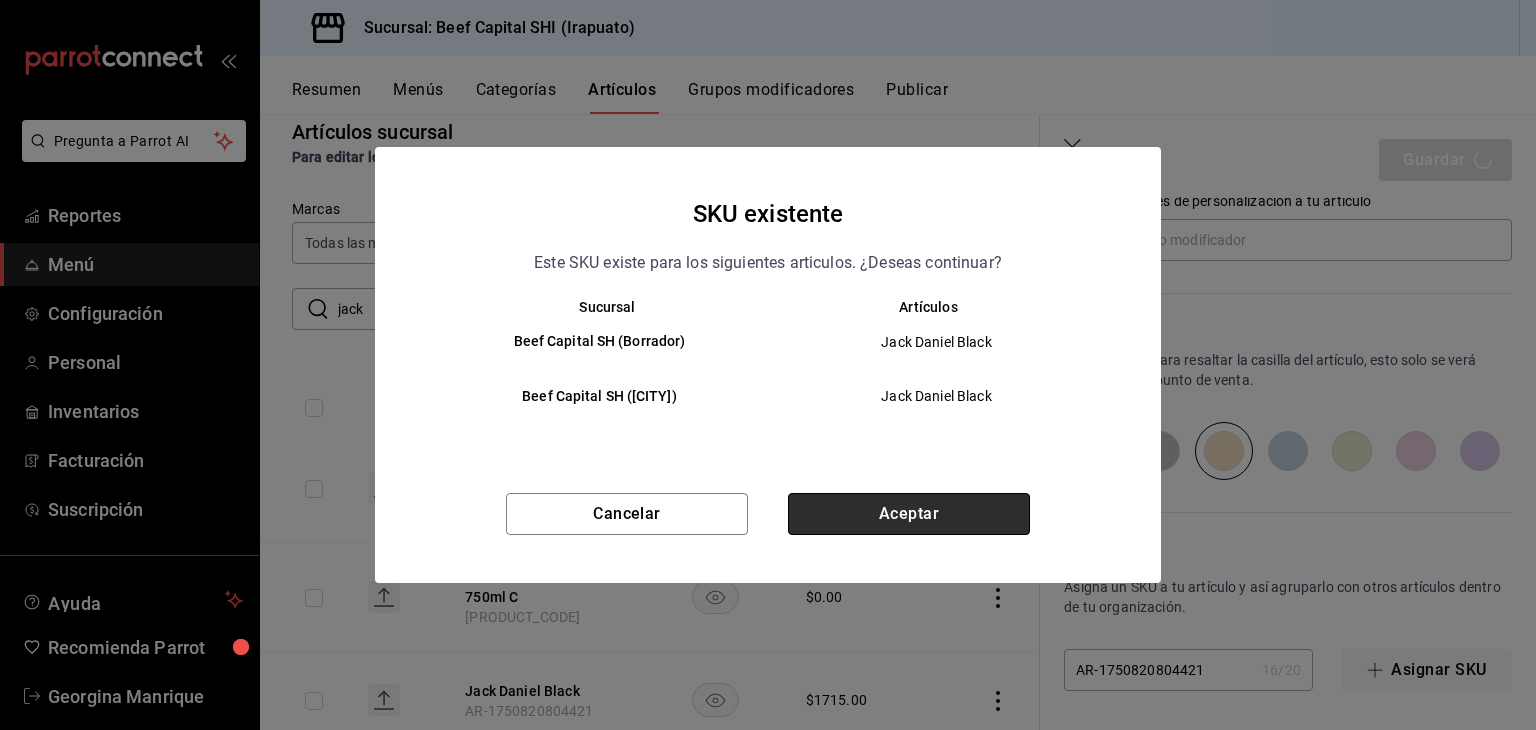 click on "Aceptar" at bounding box center [909, 514] 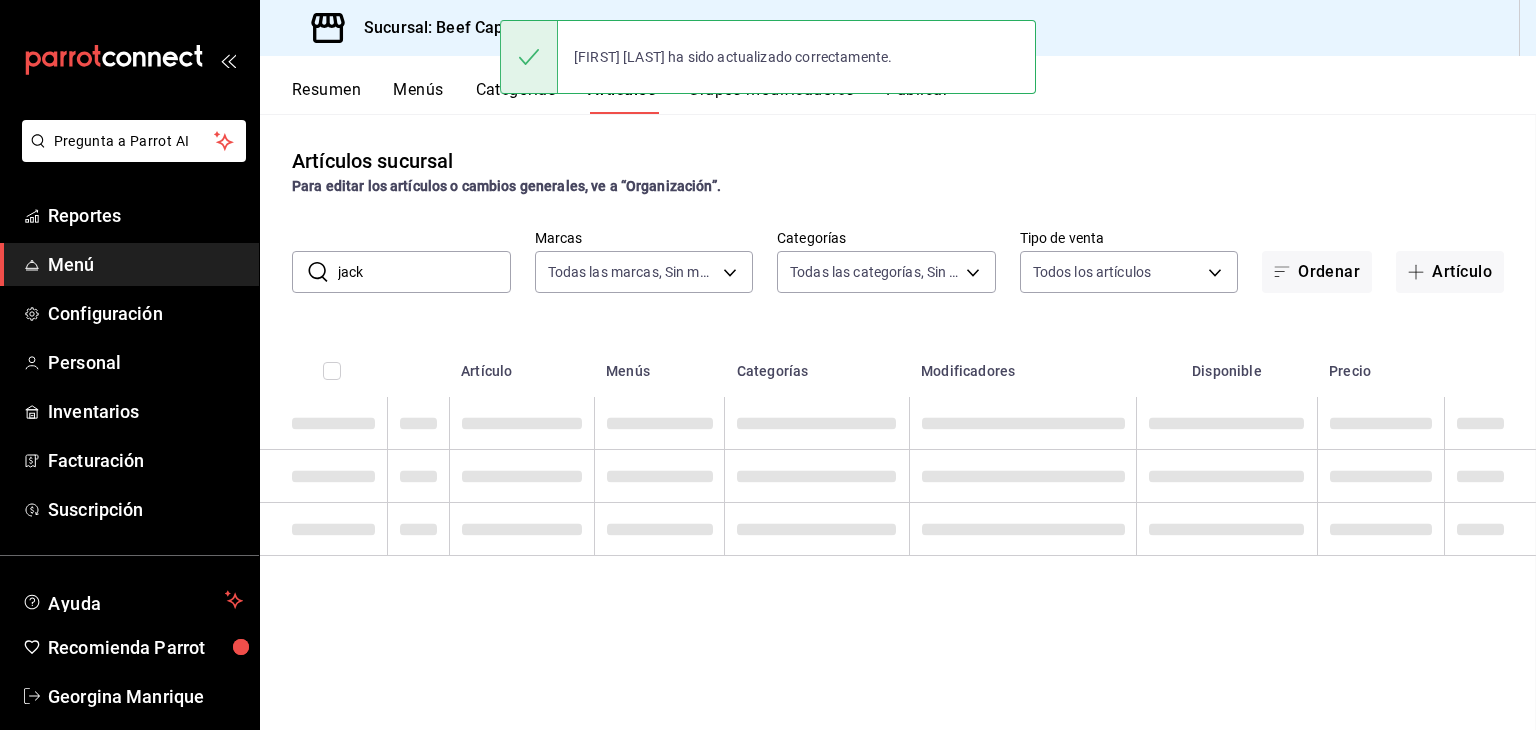 scroll, scrollTop: 0, scrollLeft: 0, axis: both 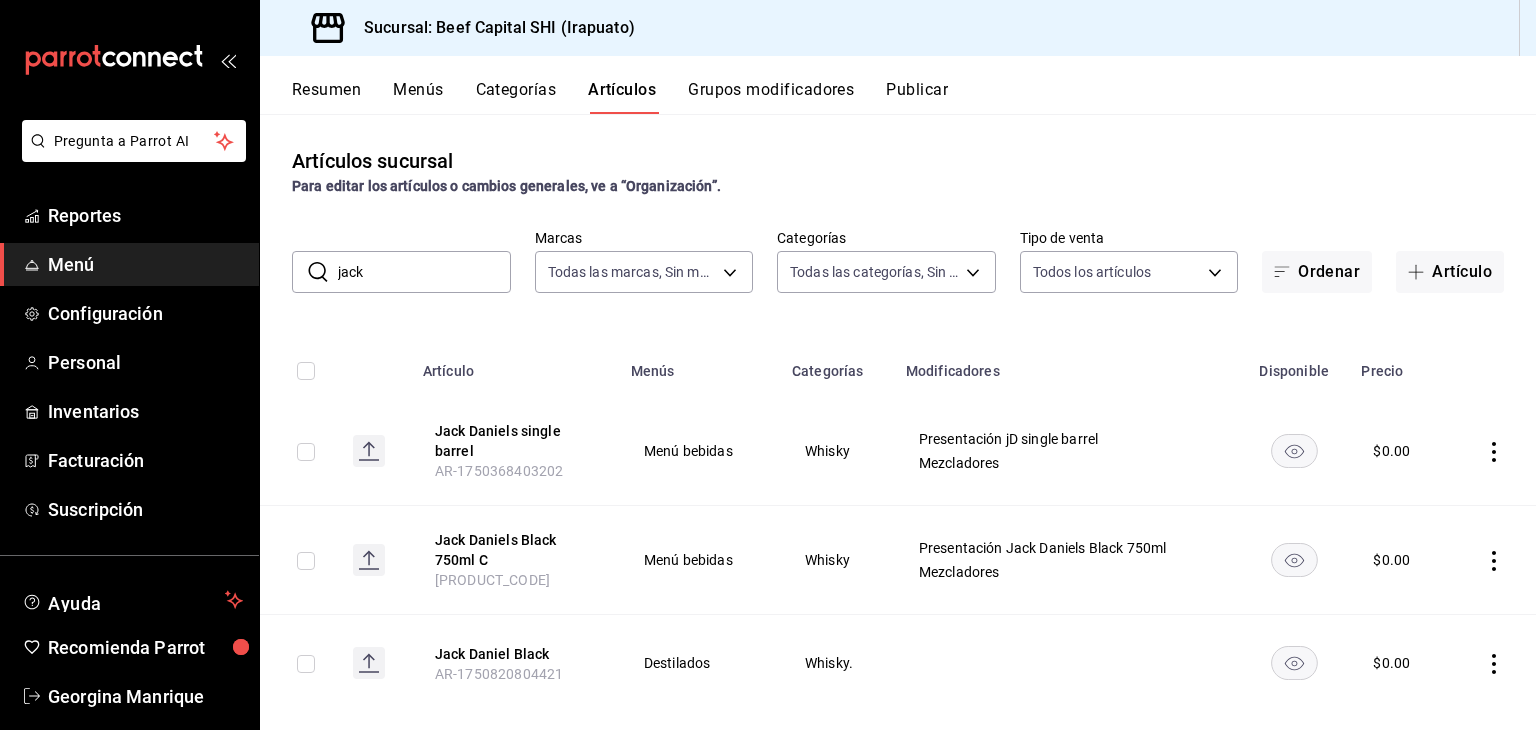 click on "Grupos modificadores" at bounding box center (771, 97) 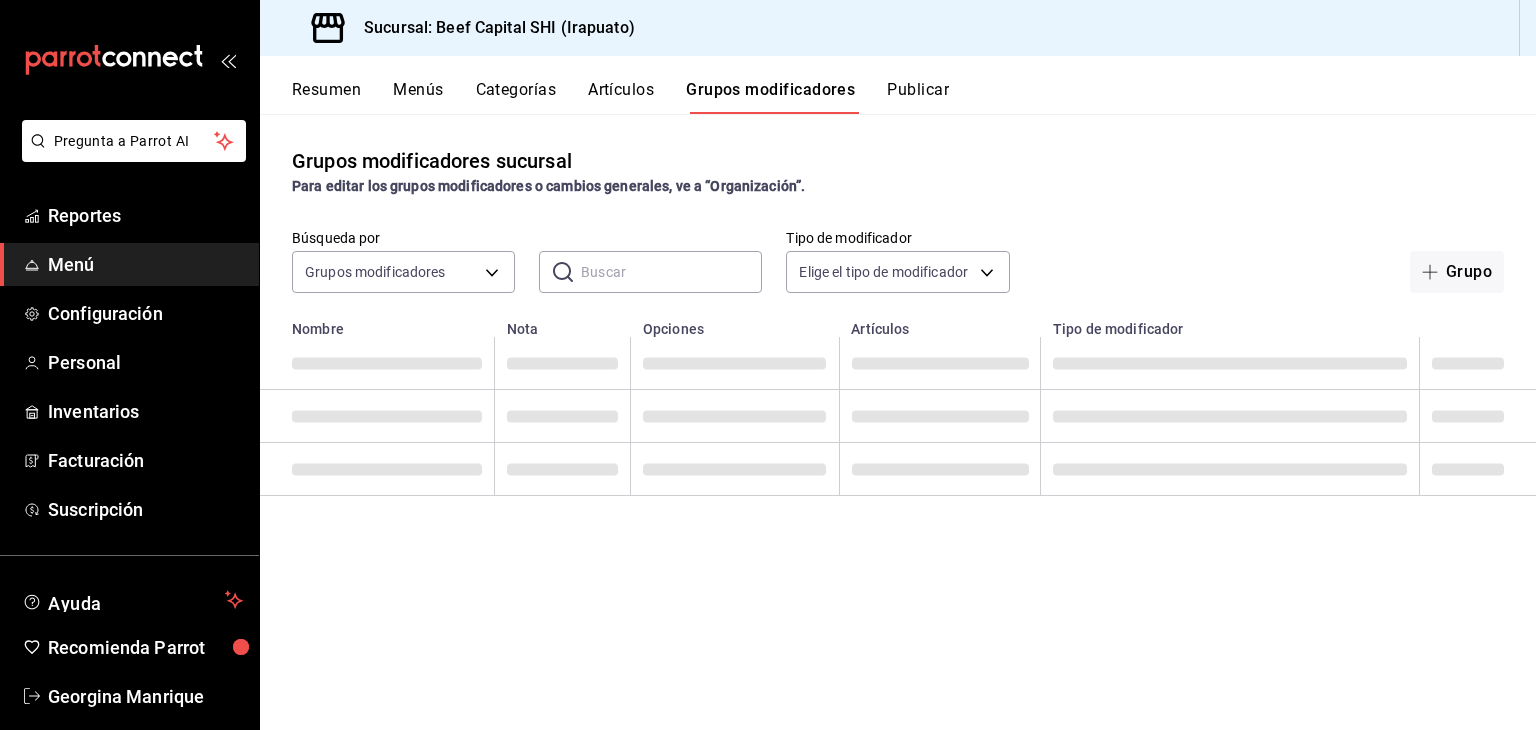 click on "Grupo" at bounding box center (1457, 272) 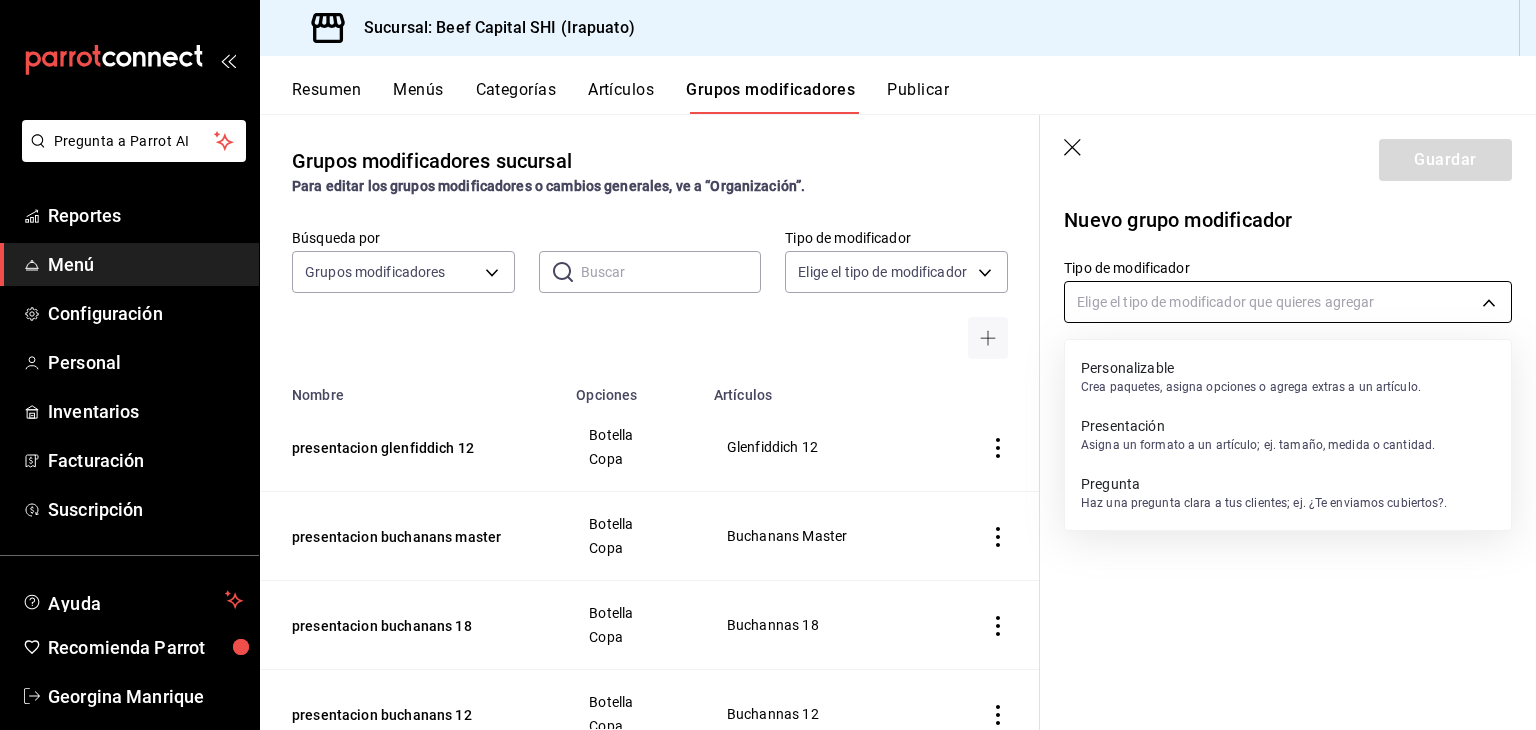 click on "Pregunta a Parrot AI Reportes   Menú   Configuración   Personal   Inventarios   Facturación   Suscripción   Ayuda Recomienda Parrot   [FIRST] [LAST]   Sugerir nueva función   Sucursal: Beef Capital SHI ([CITY]) Resumen Menús Categorías Artículos Grupos modificadores Publicar Grupos modificadores sucursal Para editar los grupos modificadores o cambios generales, ve a “Organización”. Búsqueda por Grupos modificadores GROUP ​ ​ Tipo de modificador Elige el tipo de modificador Nombre Opciones Artículos presentacion glenfiddich 12 Botella Copa Glenfiddich 12 presentacion buchanans master Botella Copa Buchanans Master presentacion buchanans 18 Botella Copa Buchannas 18 presentacion buchanans 12 Botella Copa Buchannas 12 presentacion chivas Botella Copa Chivas 18 presentacion chivas 12 Botella Copa Chivas 12 presentacion jw blue Botella Copa JW Blue Presentacion jw double black Botella Copa JW Double Black Jw black label Botella Copa JW Black Presentacion Botella Copa Old Parr presentacion .5" at bounding box center (768, 365) 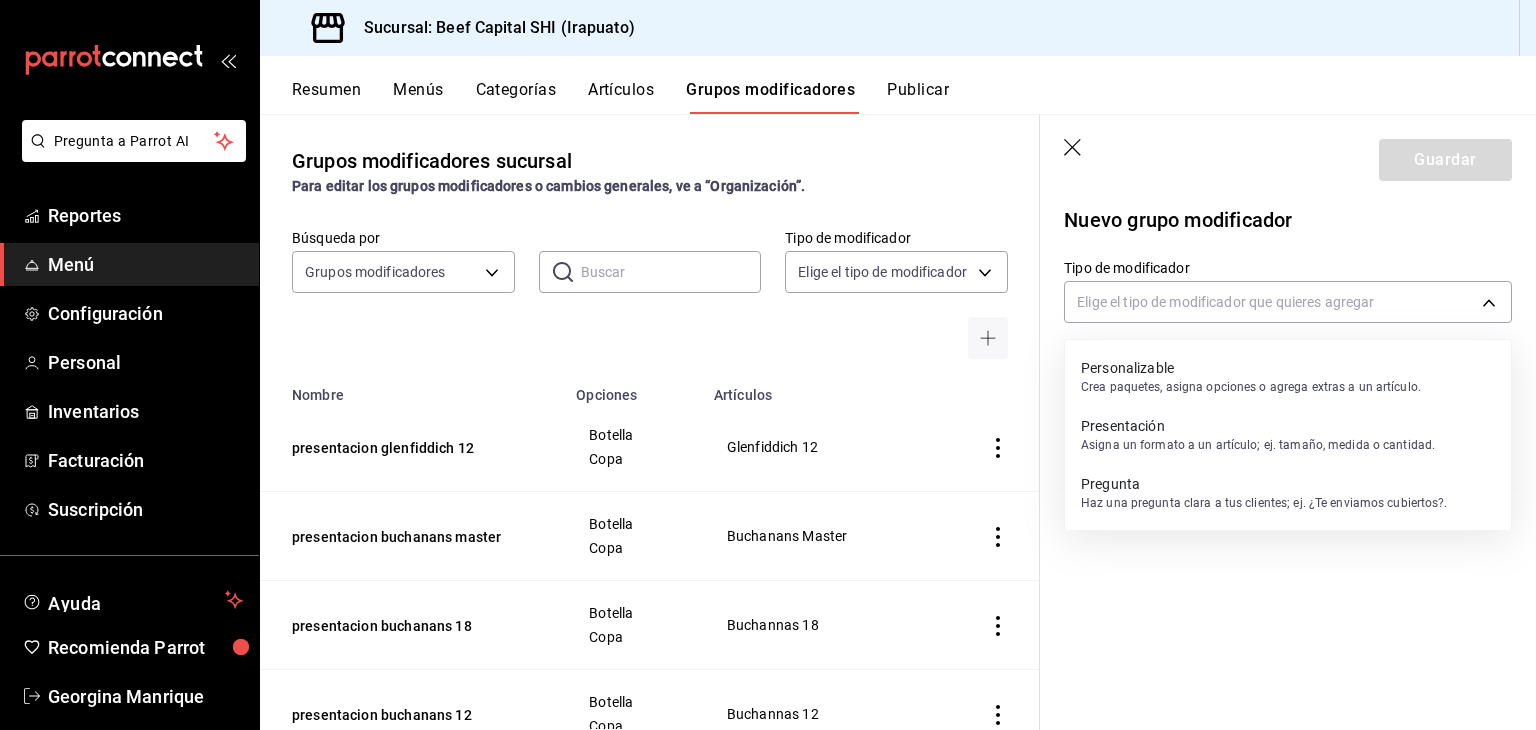 click on "Asigna un formato a un artículo; ej. tamaño, medida o cantidad." at bounding box center [1258, 445] 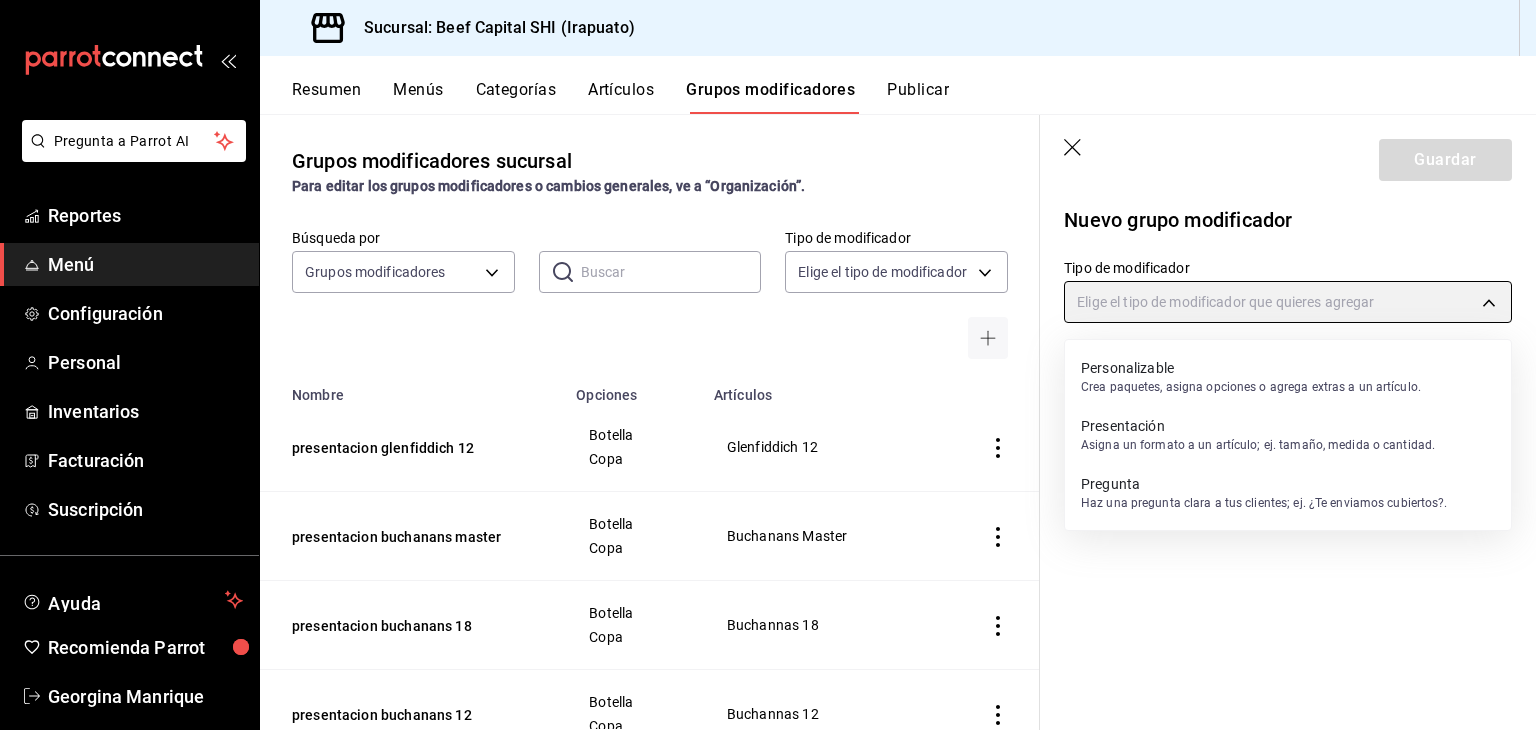 type on "PRESENTATION" 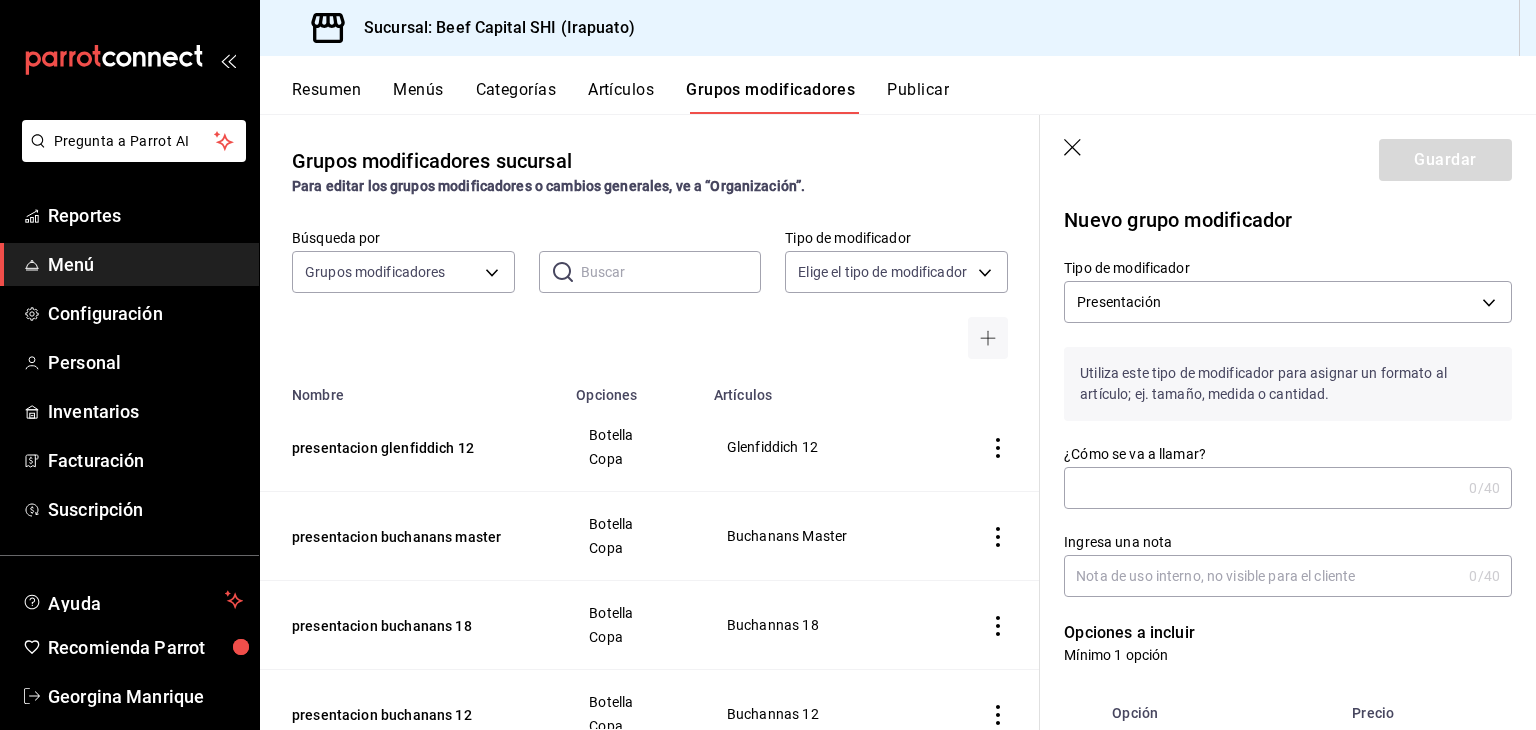 click on "¿Cómo se va a llamar?" at bounding box center (1262, 488) 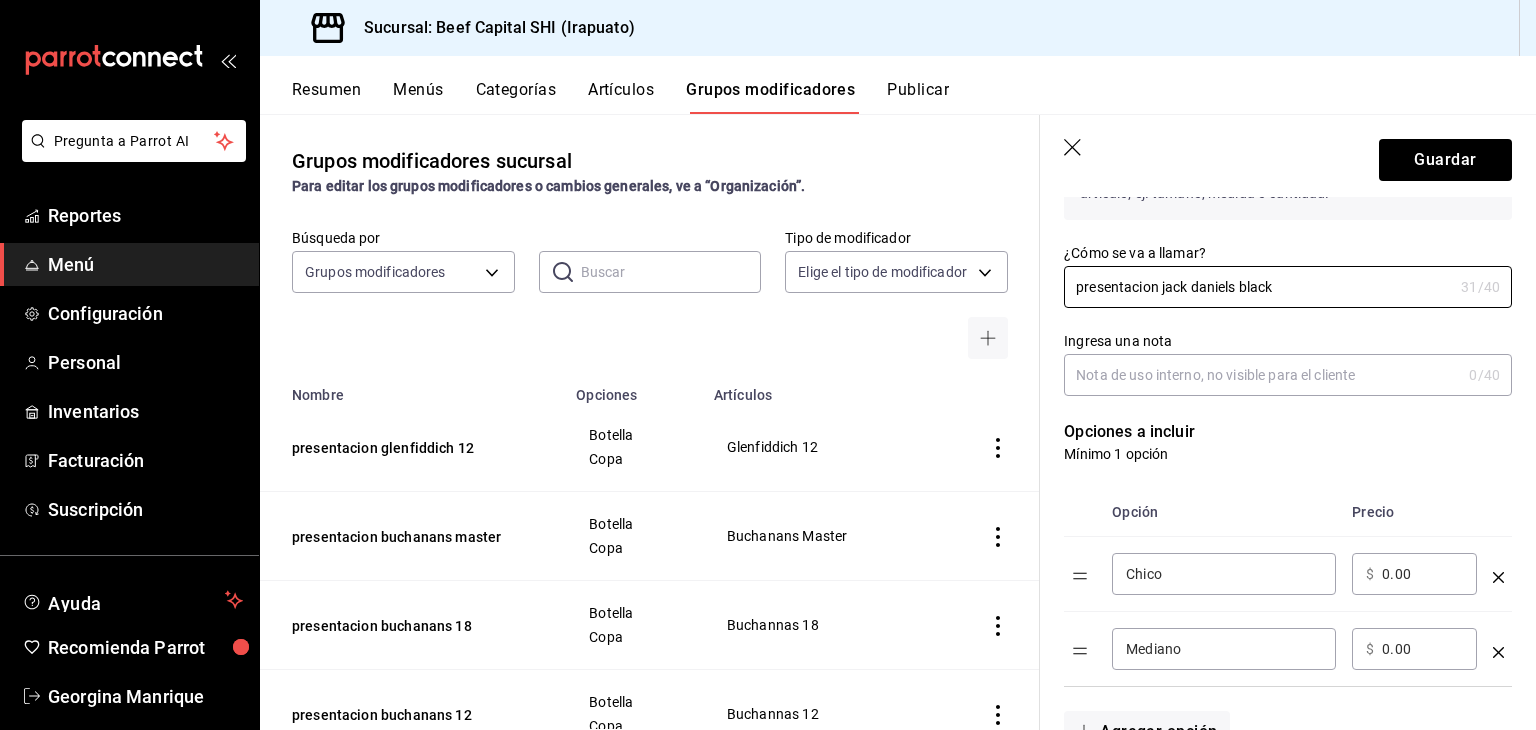 scroll, scrollTop: 300, scrollLeft: 0, axis: vertical 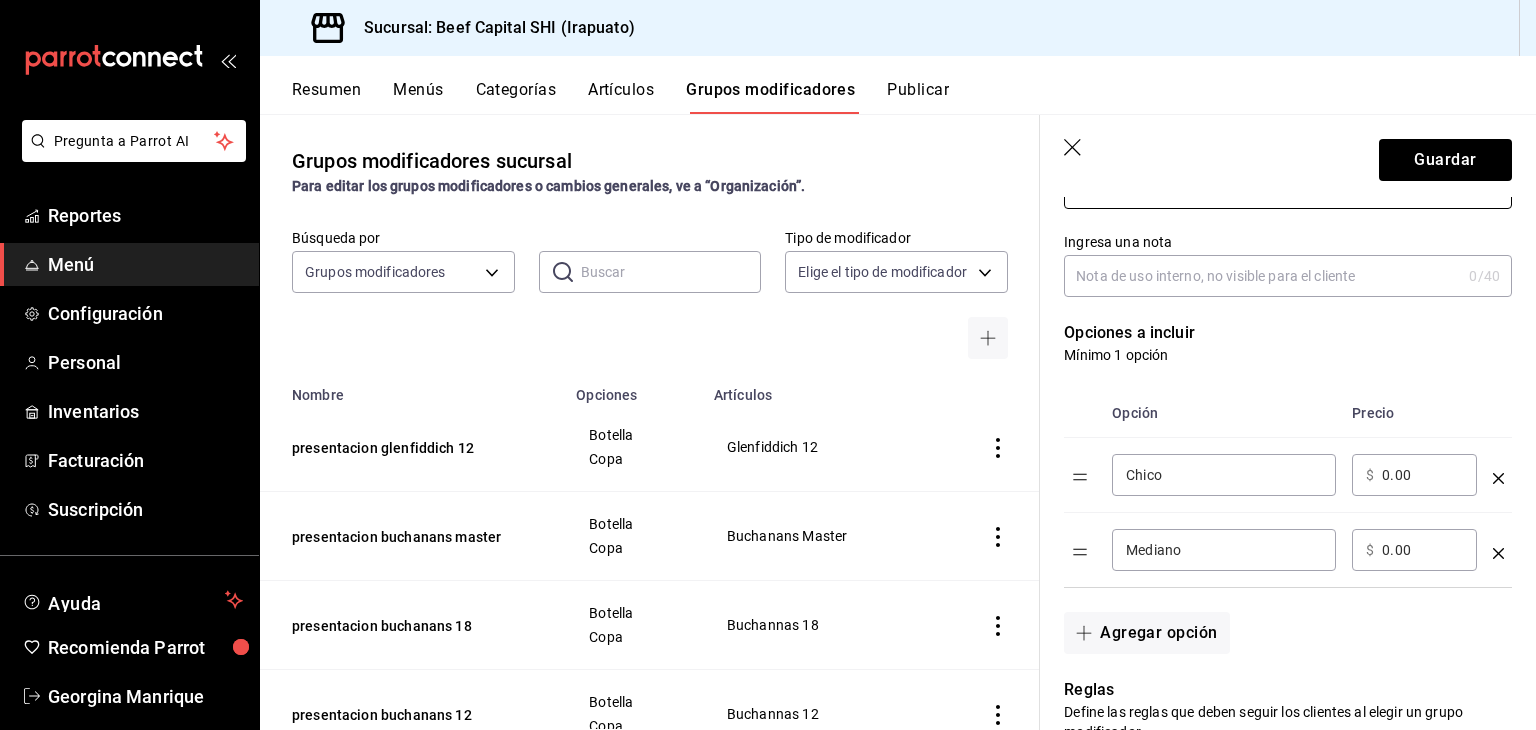 type on "presentacion jack daniels black" 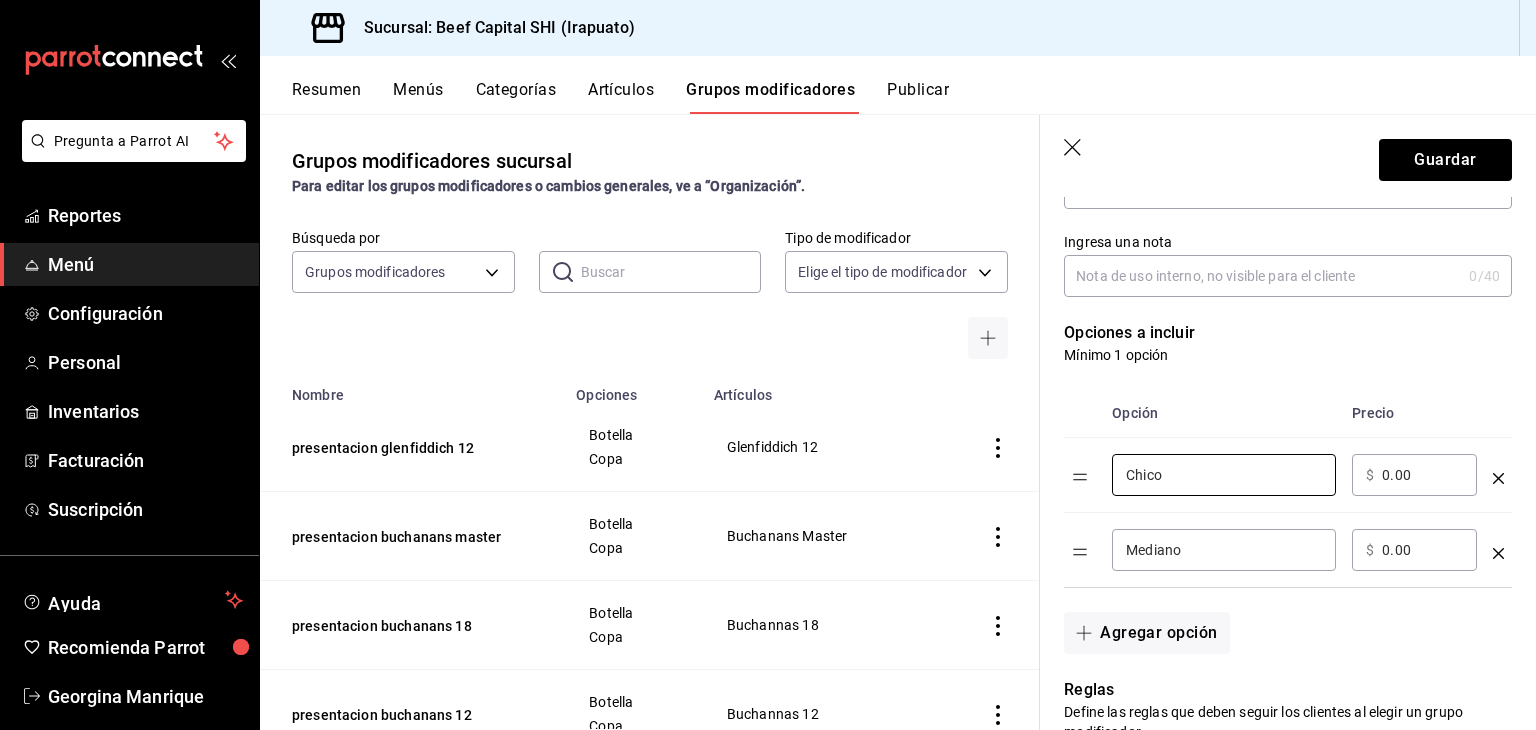 drag, startPoint x: 1165, startPoint y: 469, endPoint x: 990, endPoint y: 473, distance: 175.04572 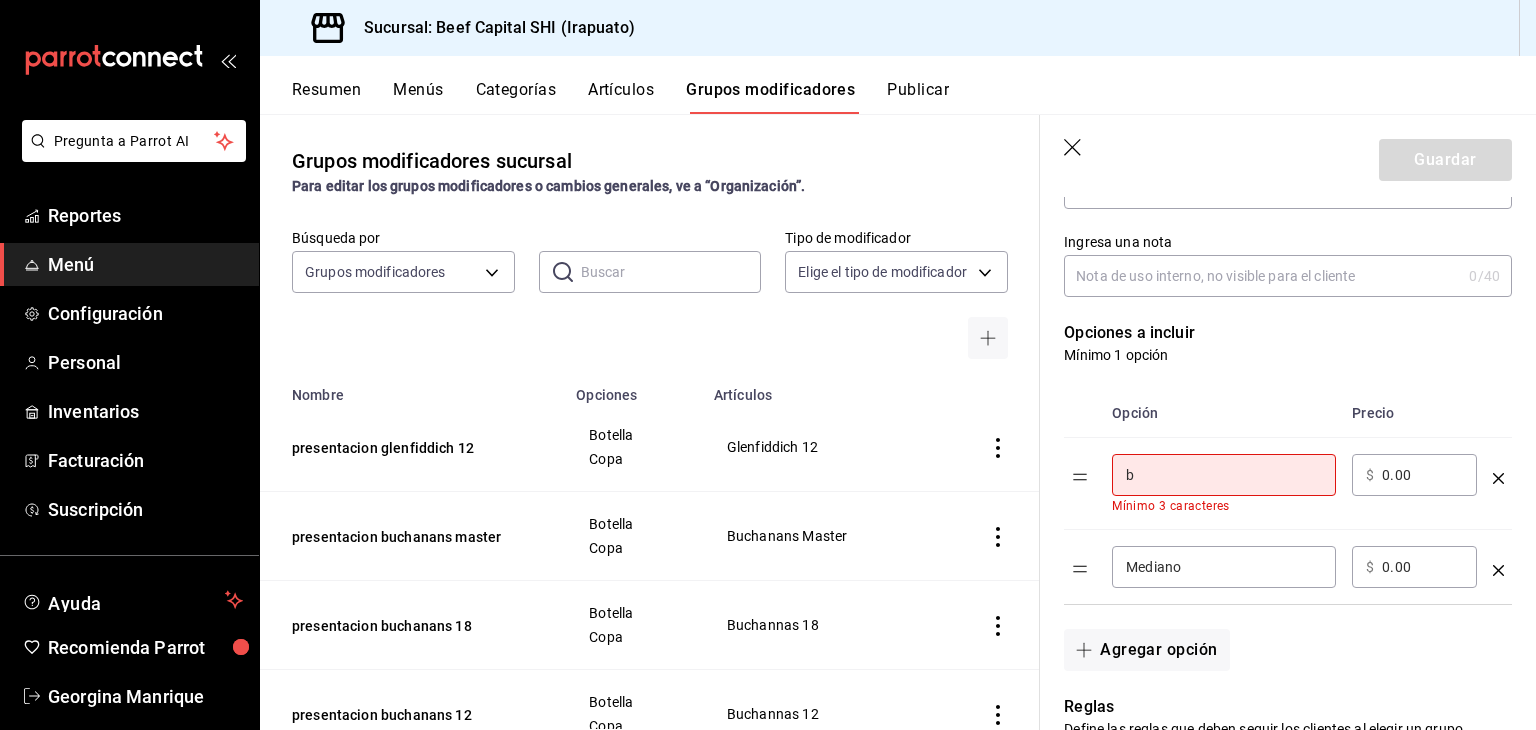 type on "Botella" 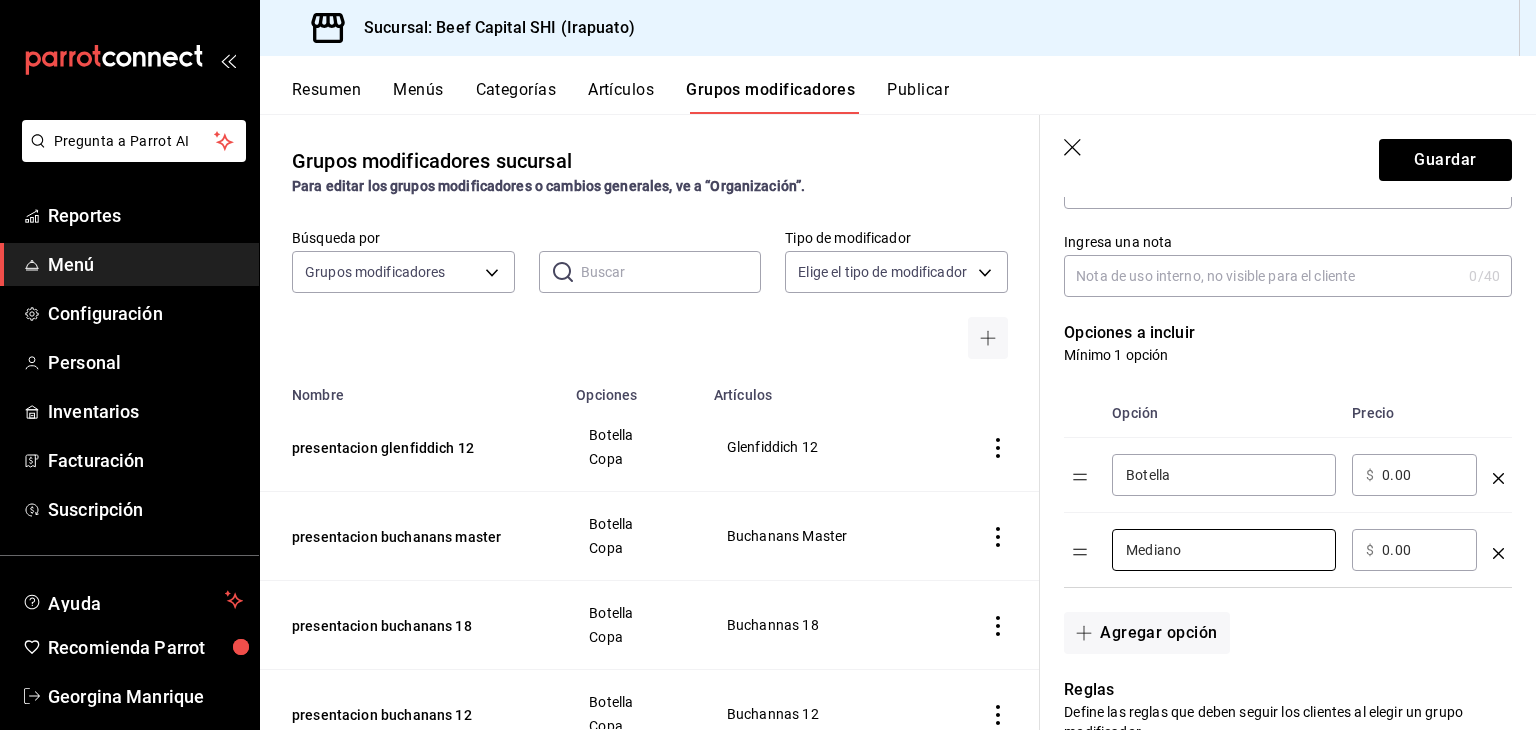drag, startPoint x: 1201, startPoint y: 546, endPoint x: 1015, endPoint y: 562, distance: 186.6869 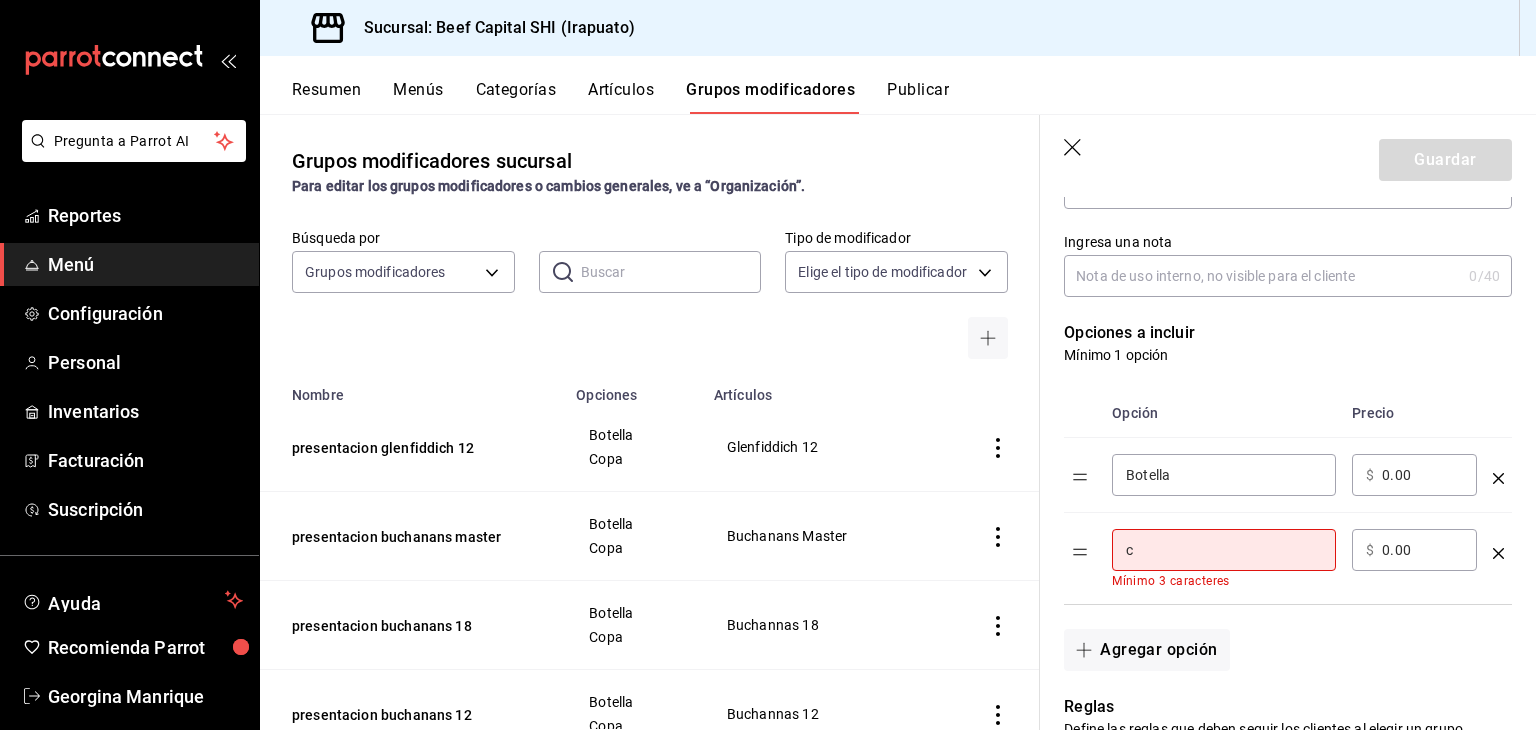 type on "Copa" 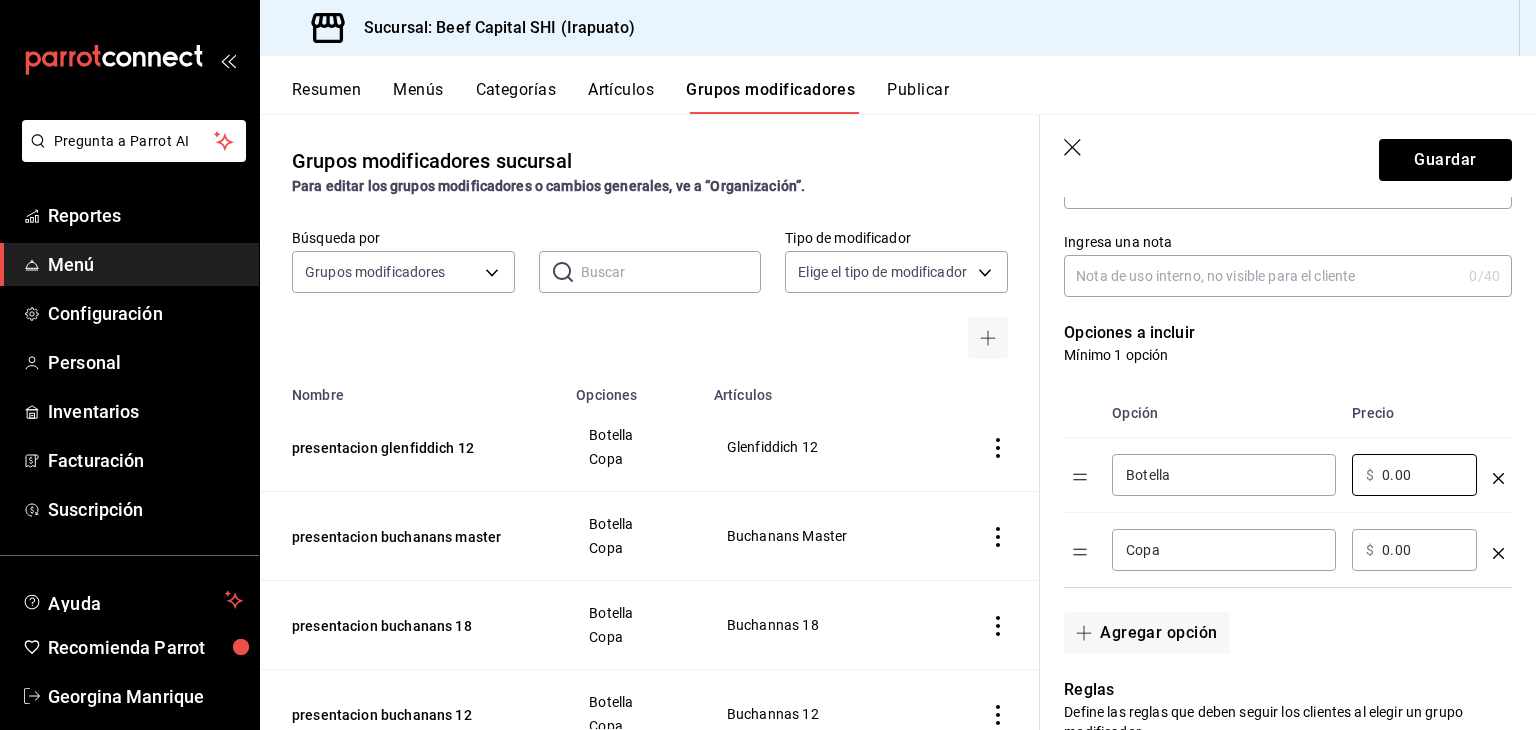 drag, startPoint x: 1421, startPoint y: 479, endPoint x: 1321, endPoint y: 493, distance: 100.97524 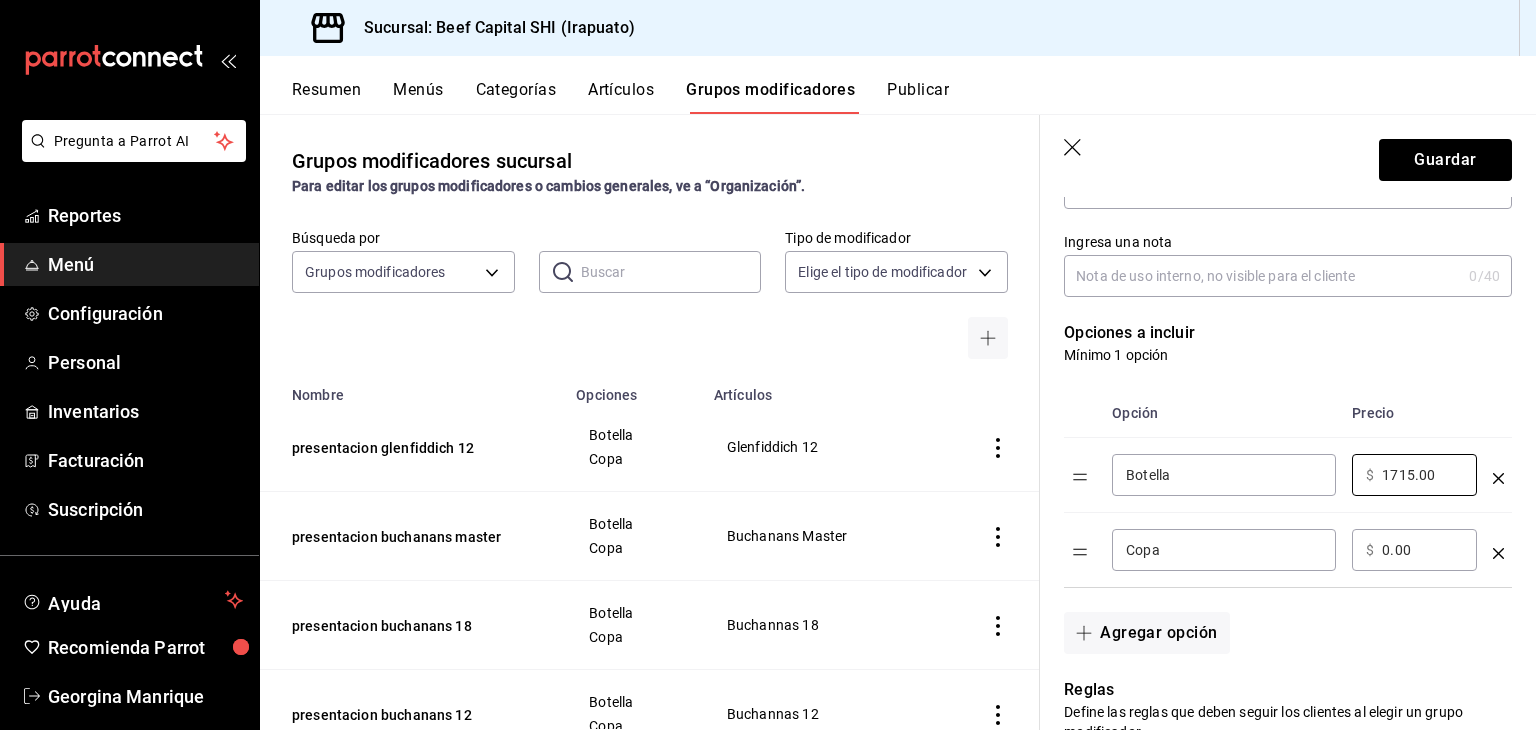 type on "1715.00" 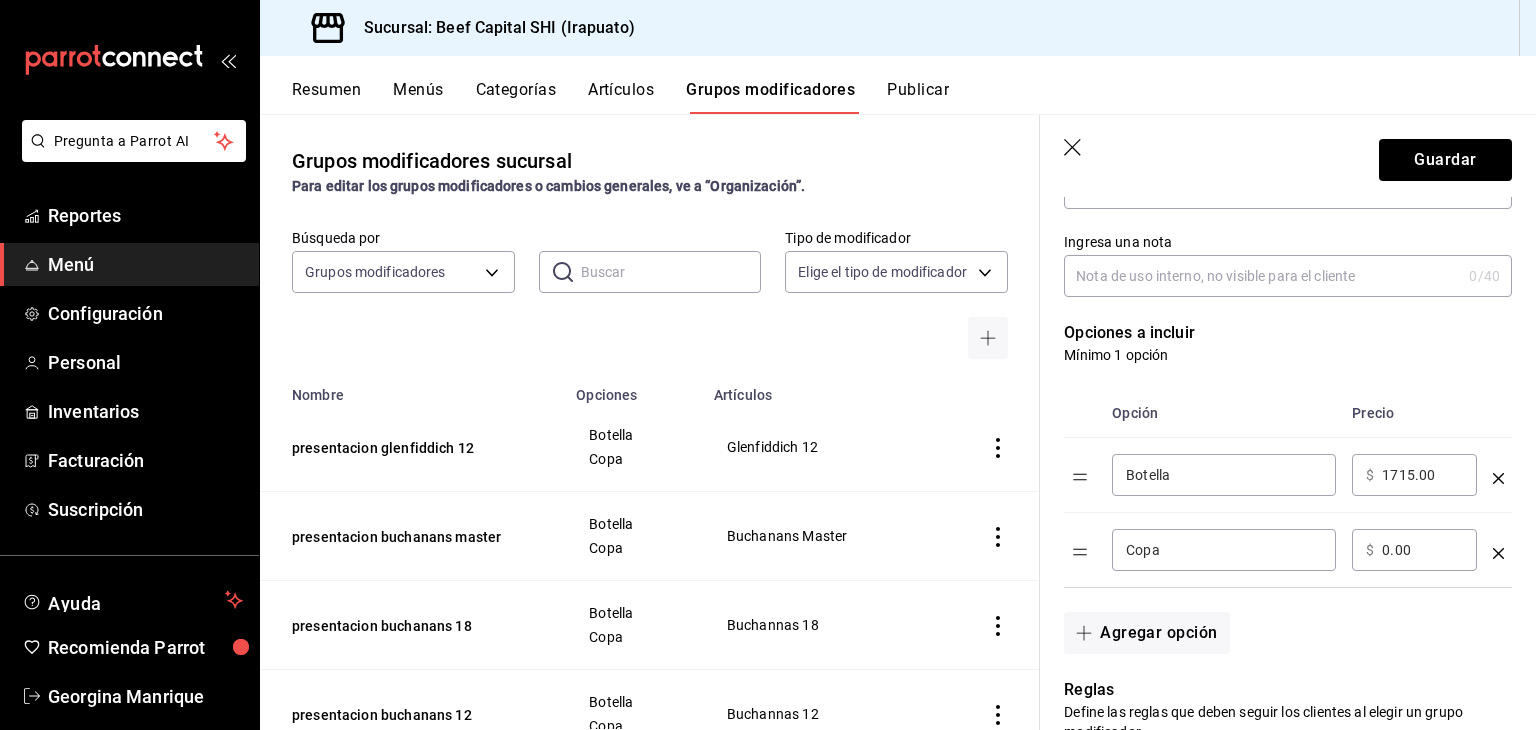 drag, startPoint x: 1401, startPoint y: 530, endPoint x: 1354, endPoint y: 537, distance: 47.518417 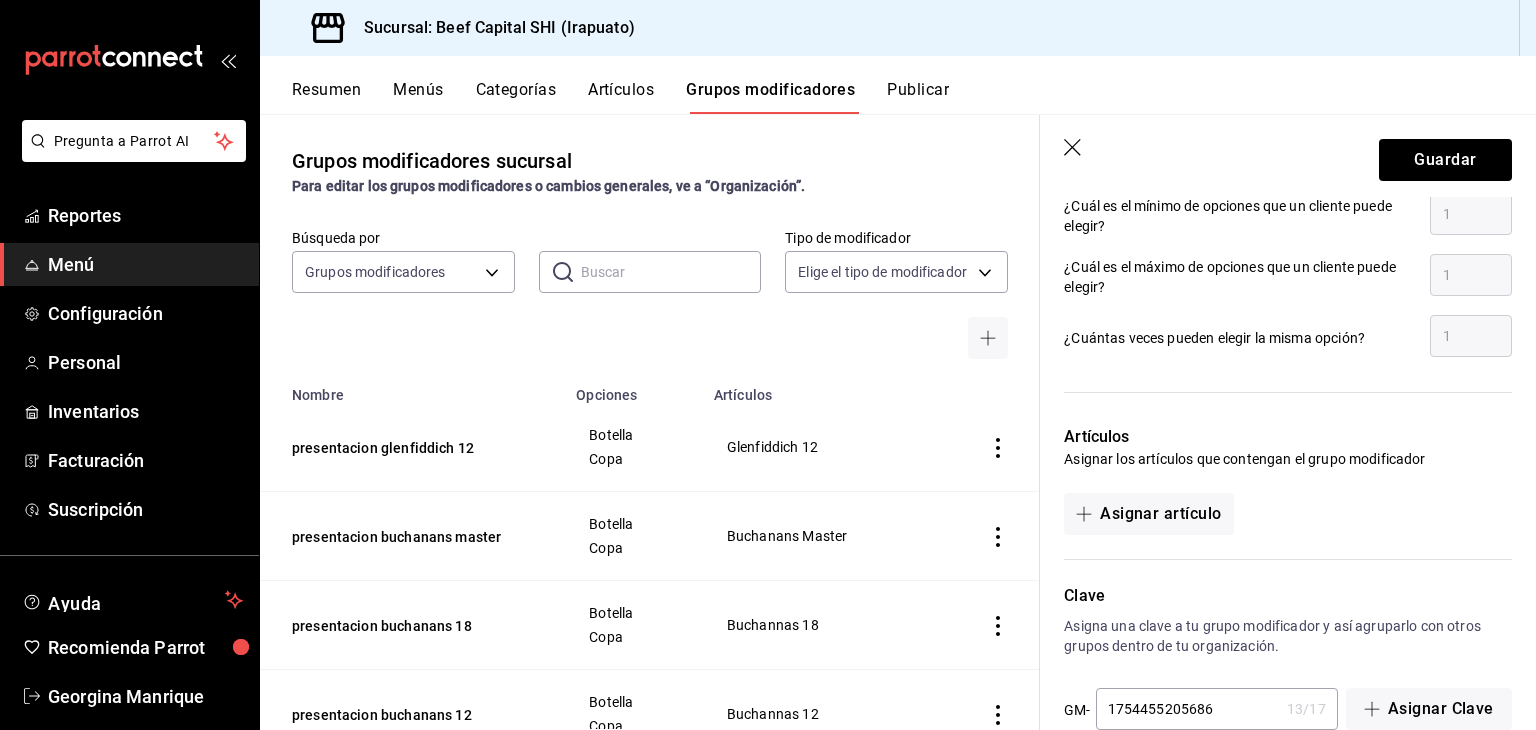 scroll, scrollTop: 992, scrollLeft: 0, axis: vertical 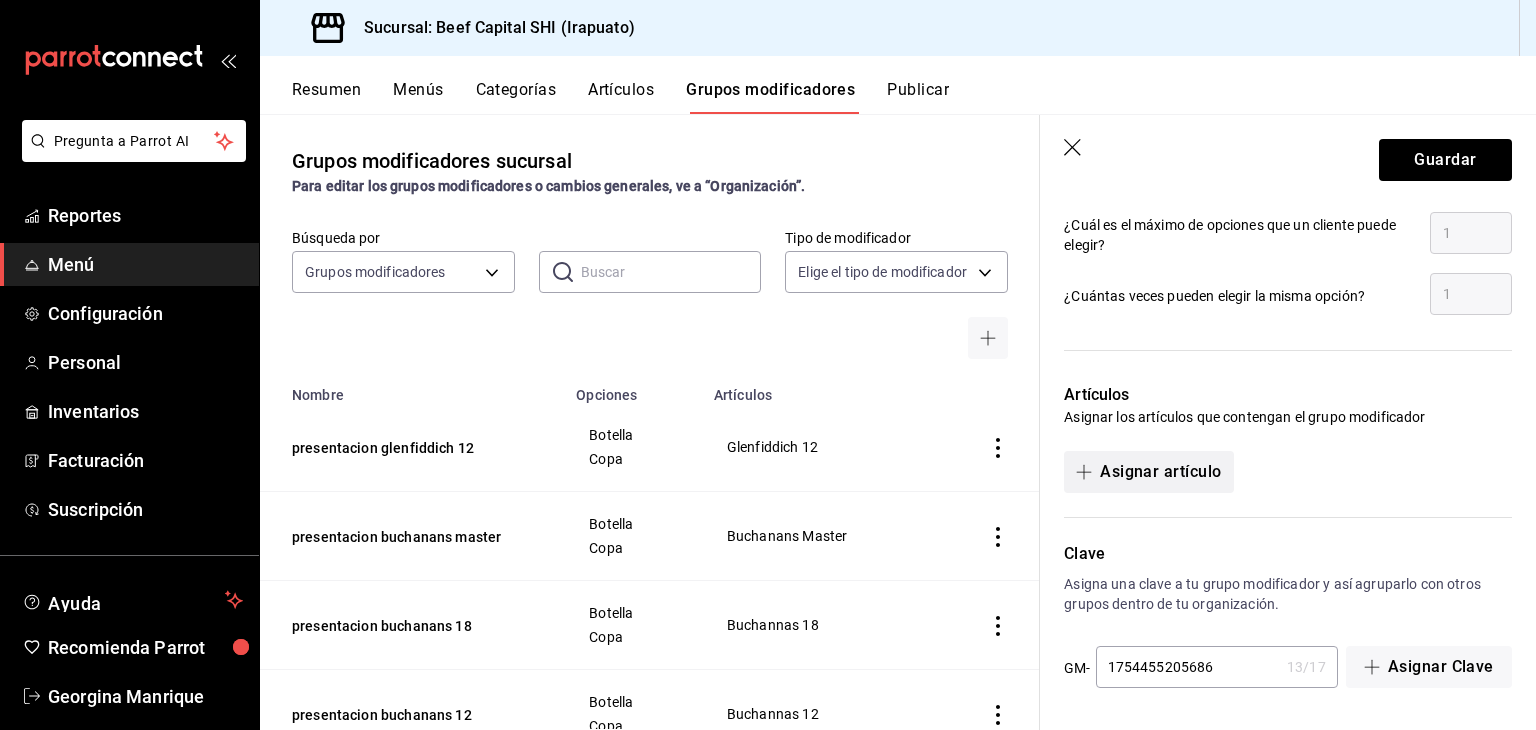type on "250.00" 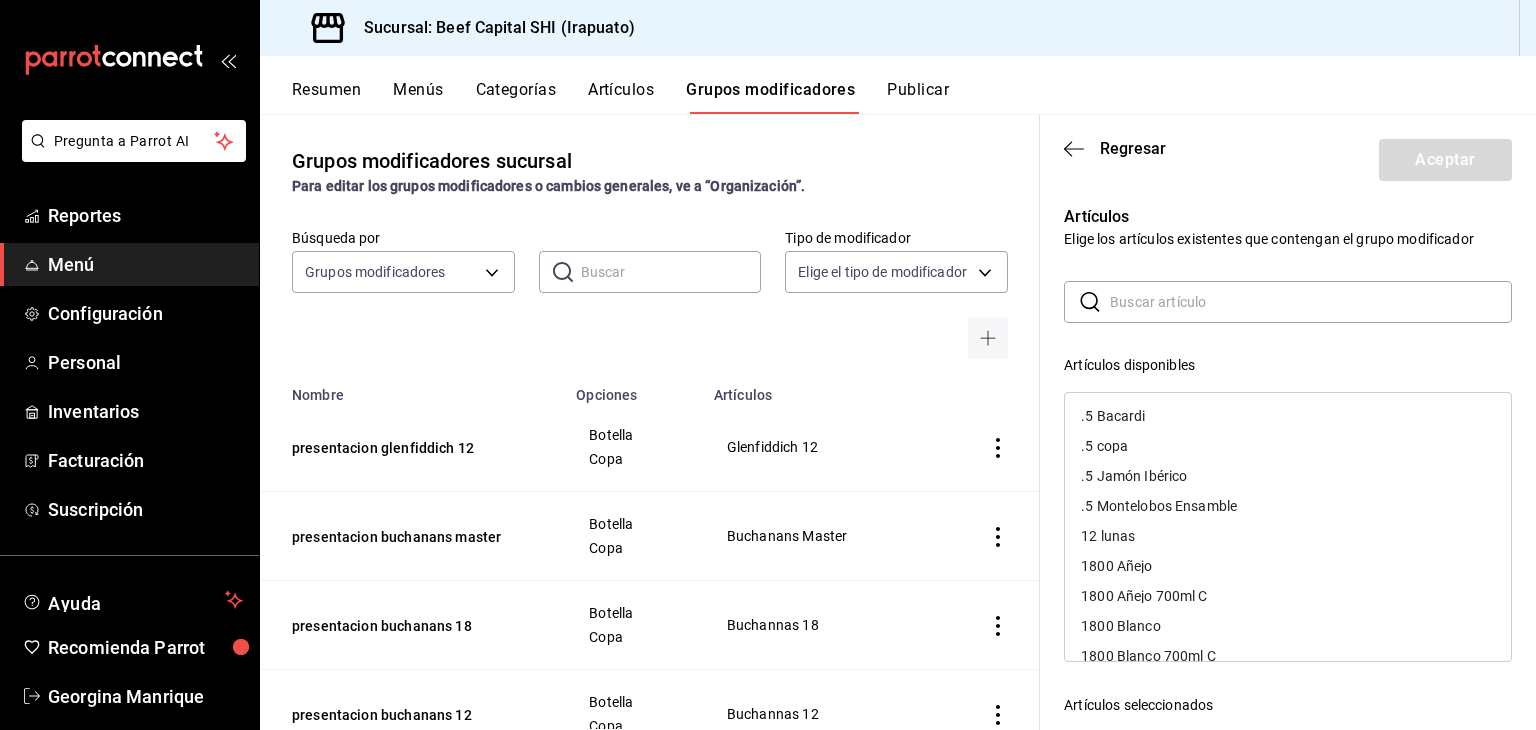 click at bounding box center (1311, 302) 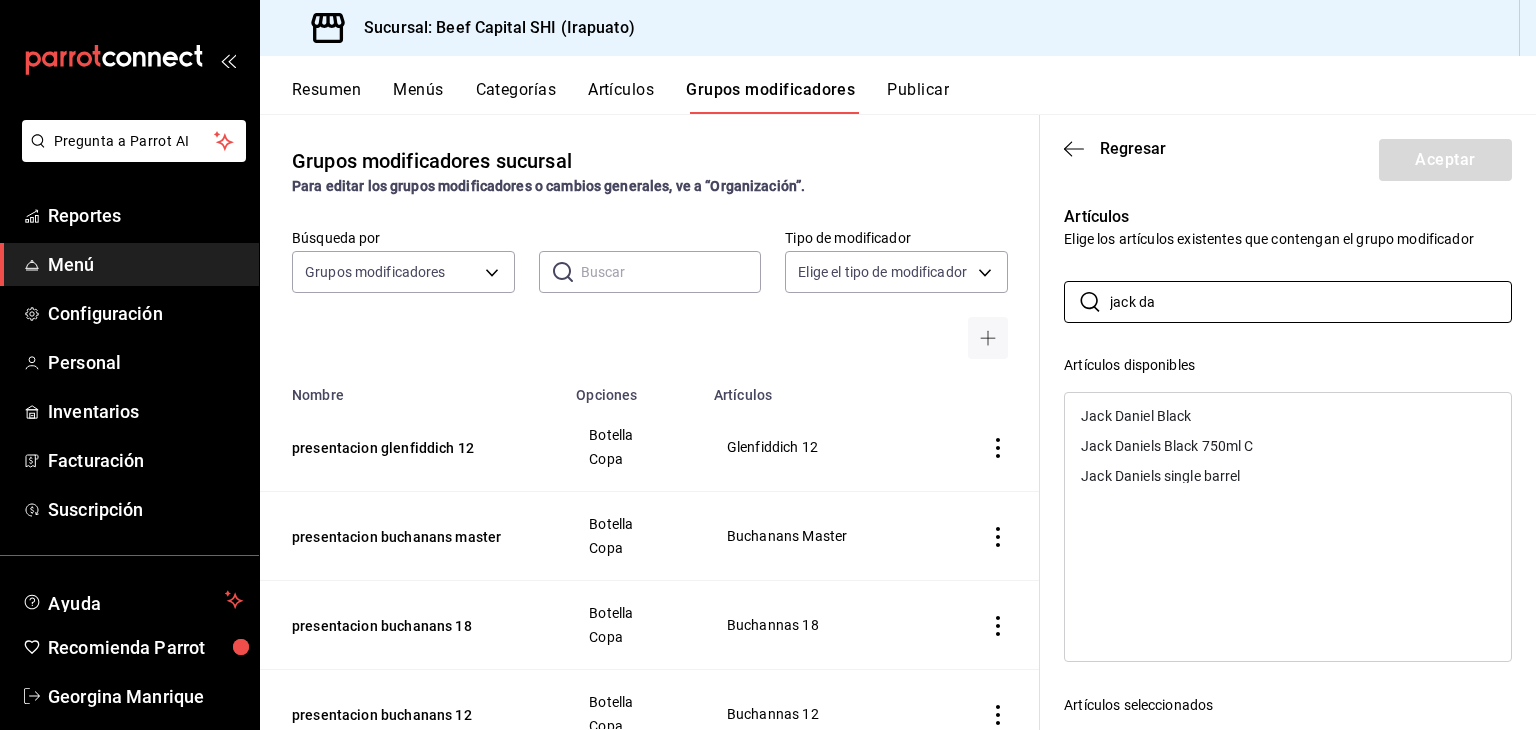 type on "jack da" 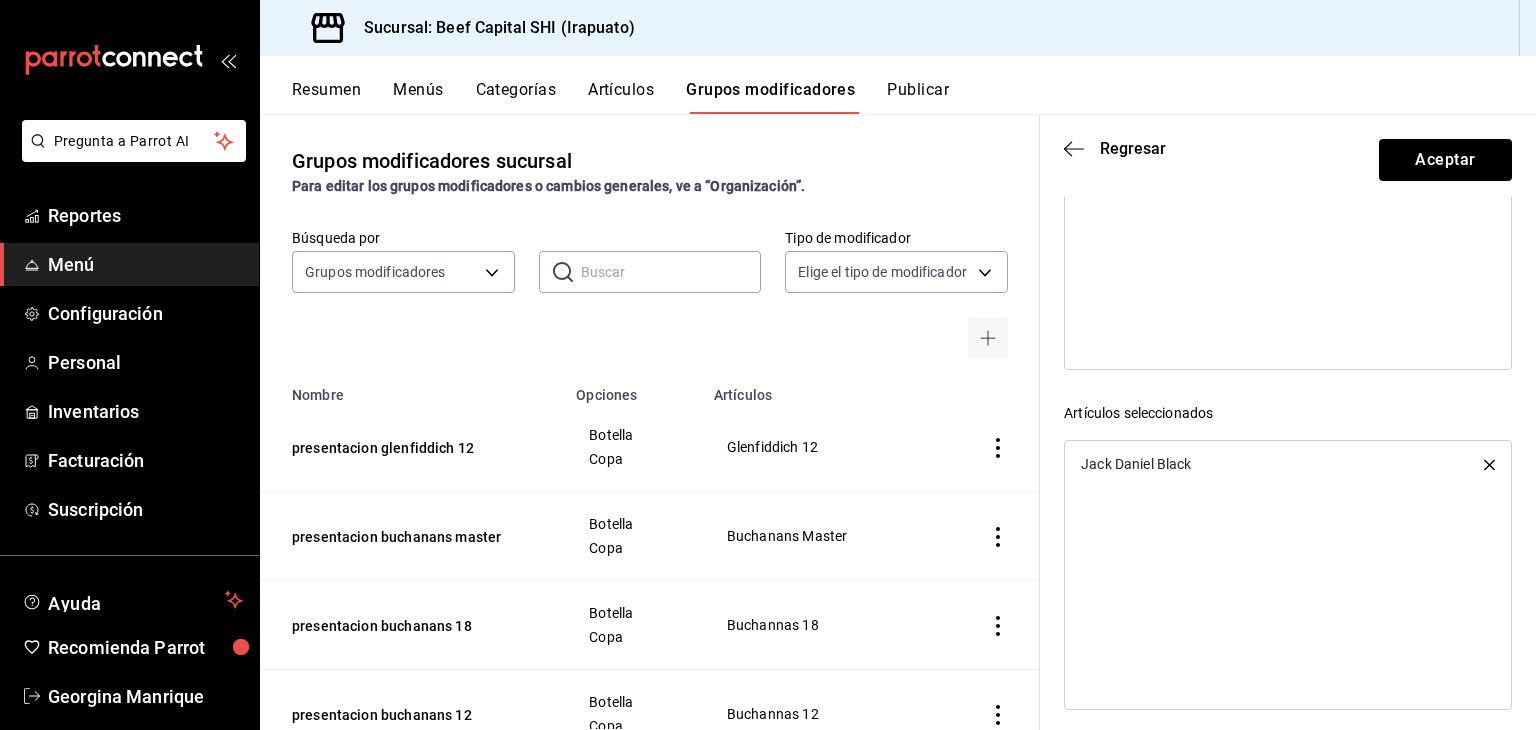 scroll, scrollTop: 305, scrollLeft: 0, axis: vertical 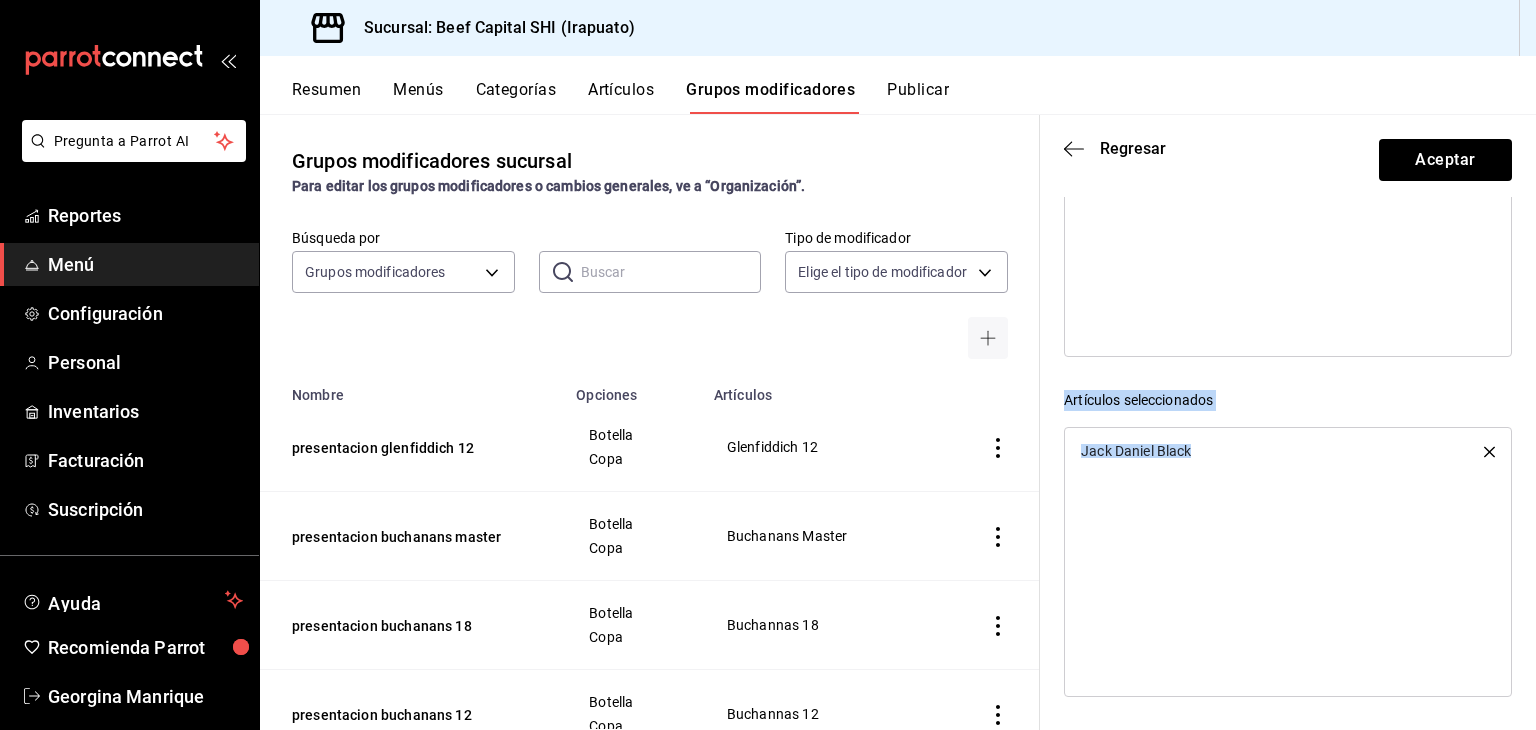 drag, startPoint x: 1428, startPoint y: 444, endPoint x: 1423, endPoint y: 342, distance: 102.122475 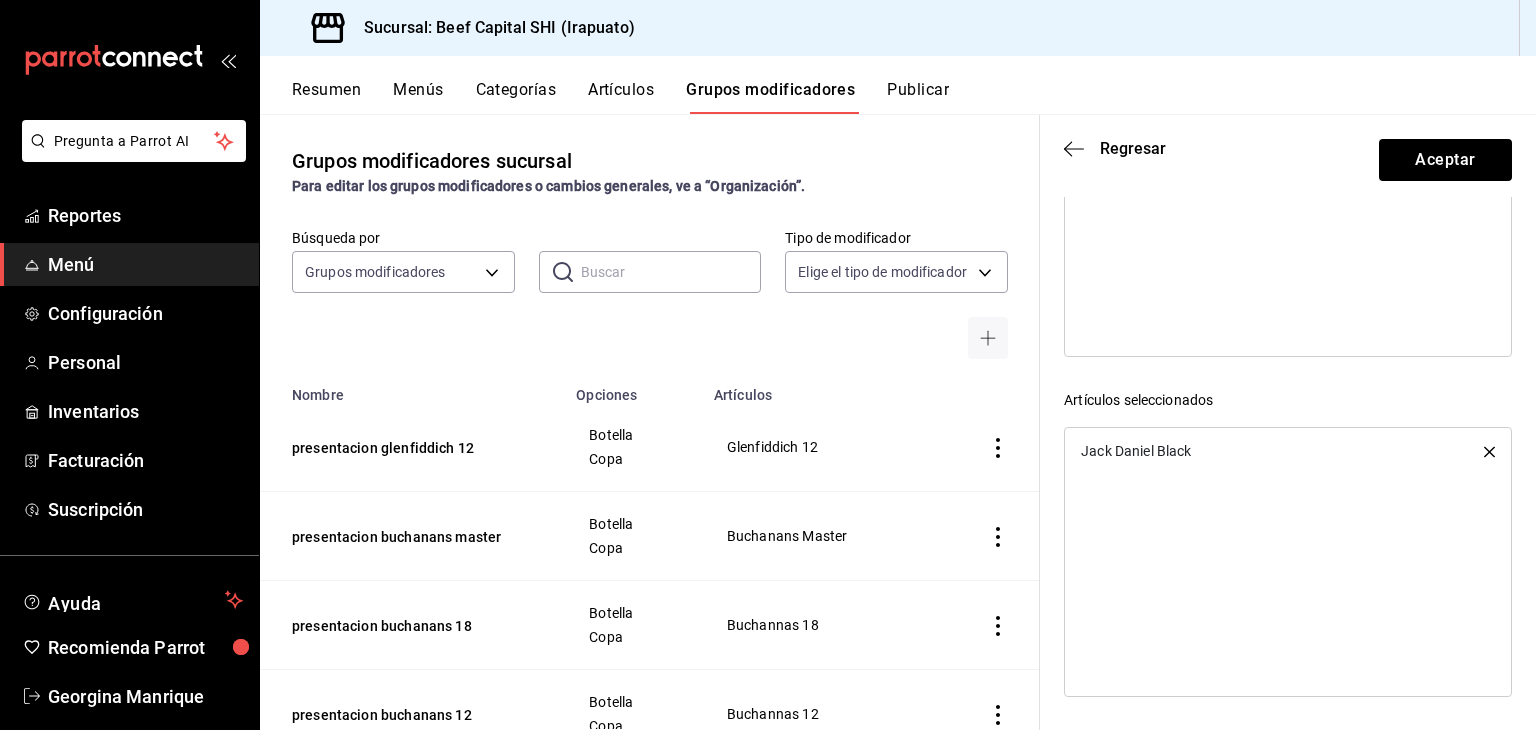 click on "Jack Daniels Black 750ml C Jack Daniels single barrel" at bounding box center (1288, 222) 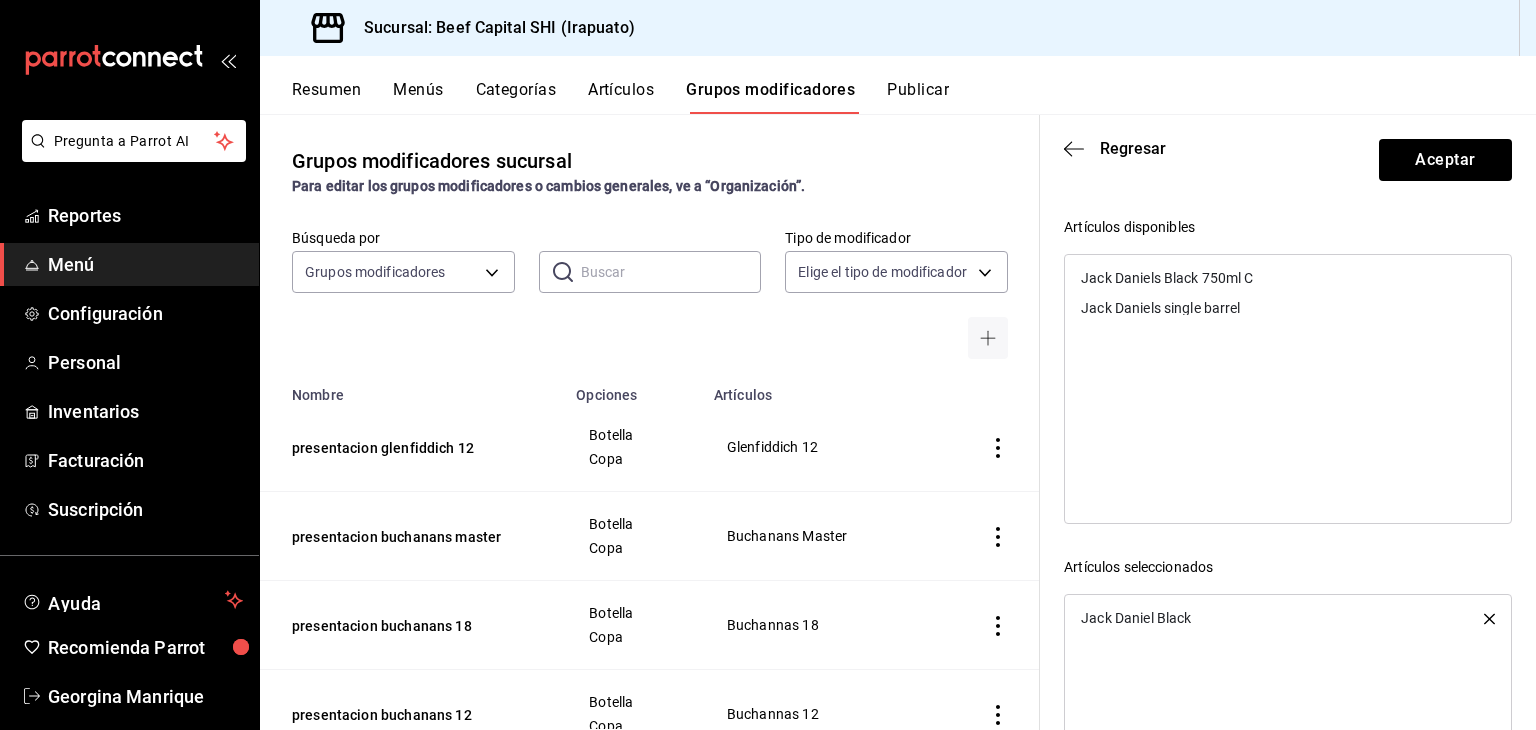 scroll, scrollTop: 105, scrollLeft: 0, axis: vertical 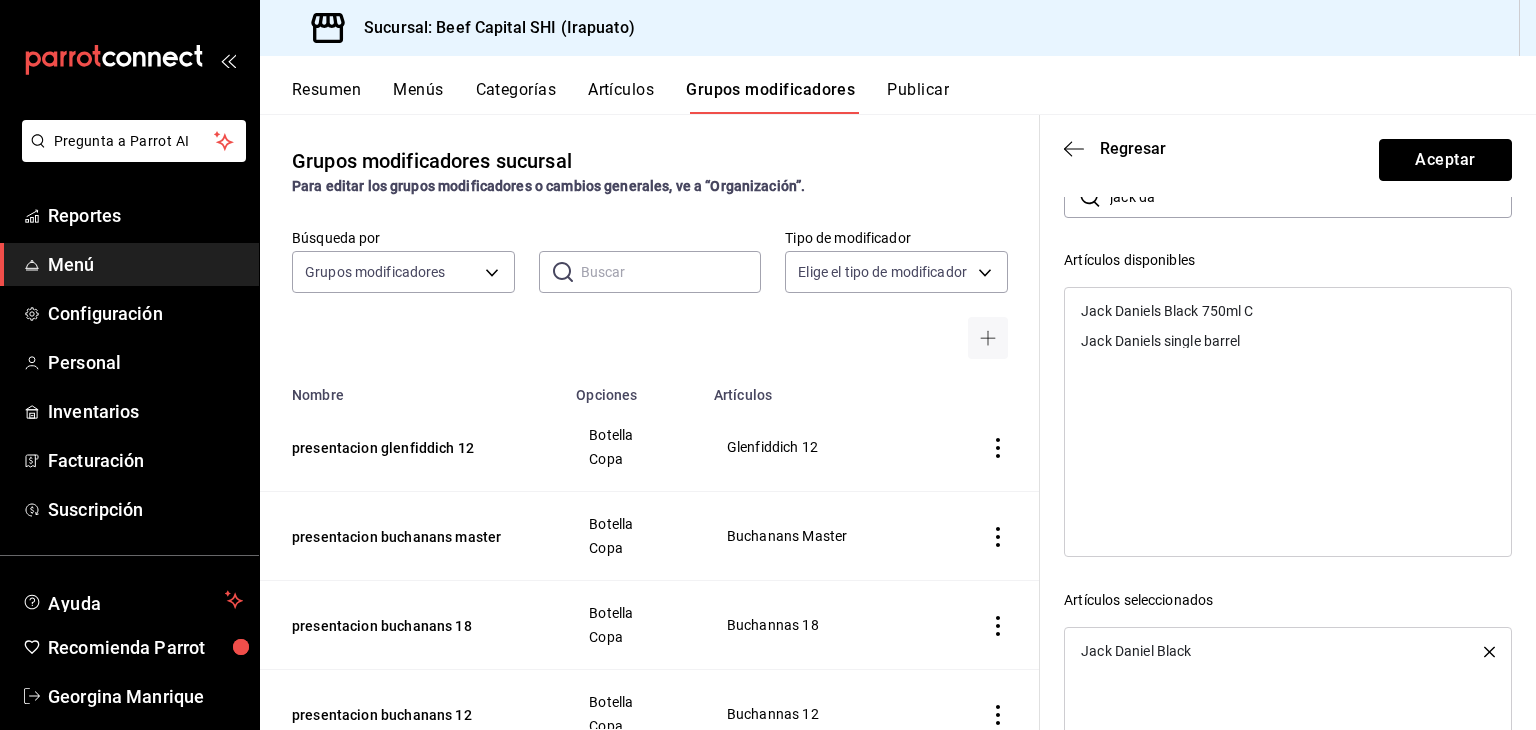 click on "Aceptar" at bounding box center [1445, 160] 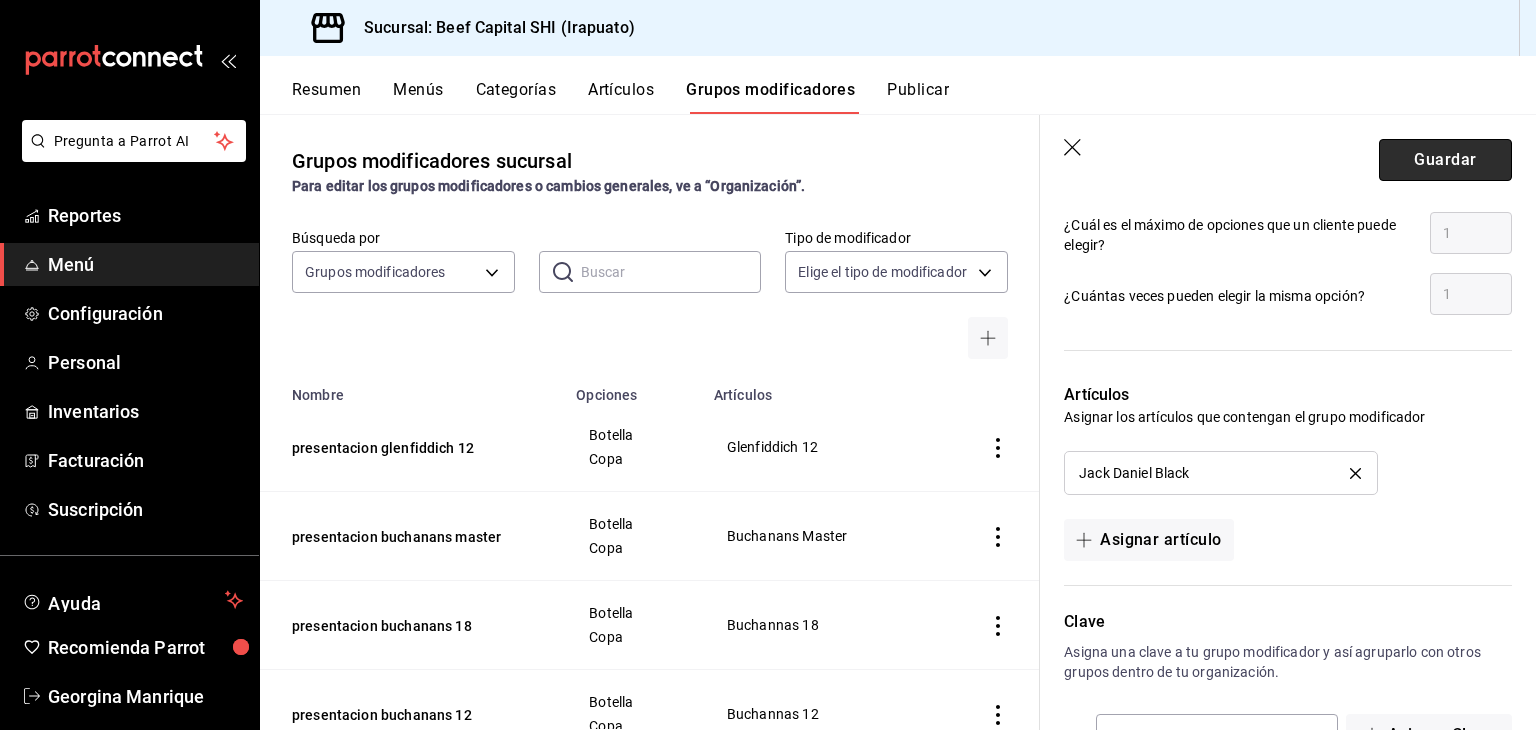 click on "Guardar" at bounding box center [1445, 160] 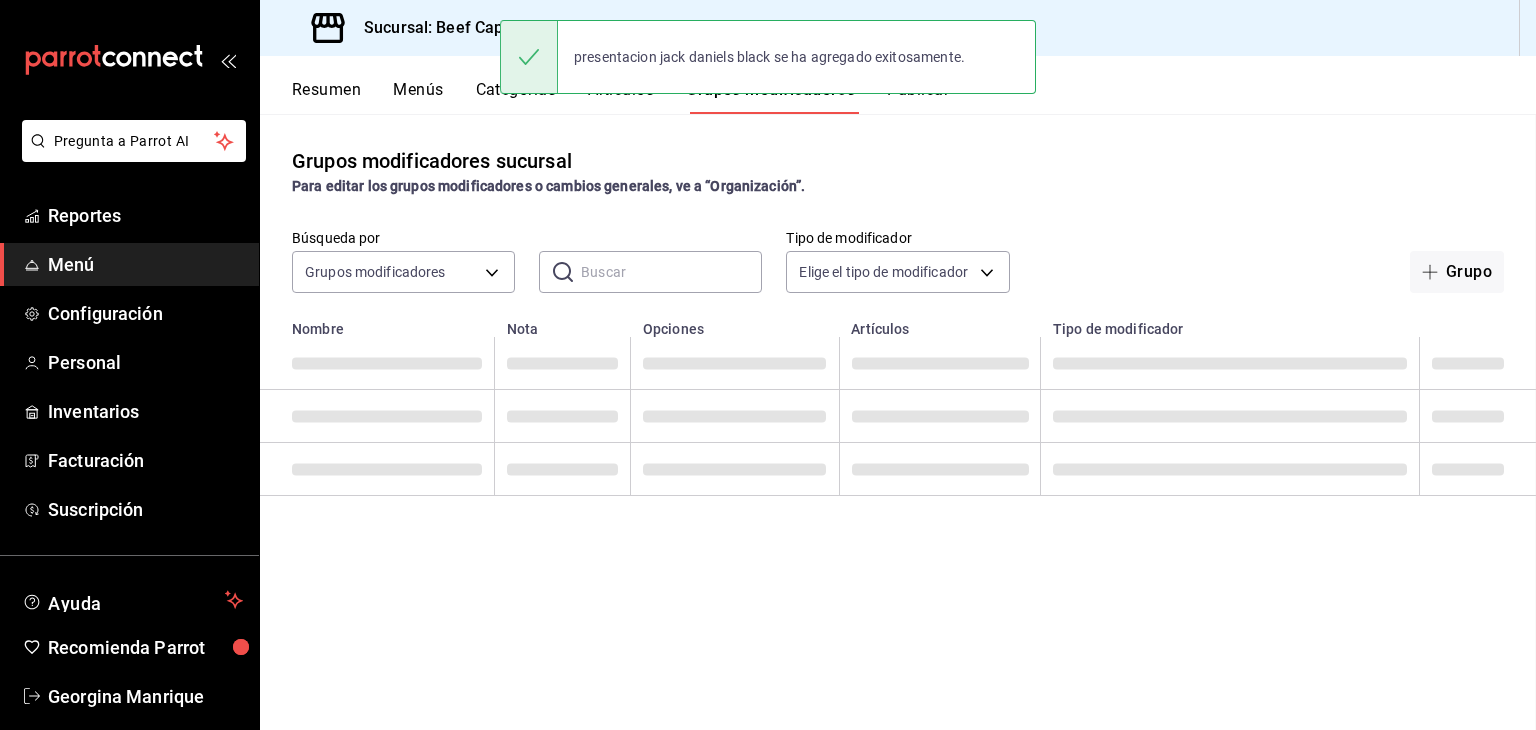 scroll, scrollTop: 0, scrollLeft: 0, axis: both 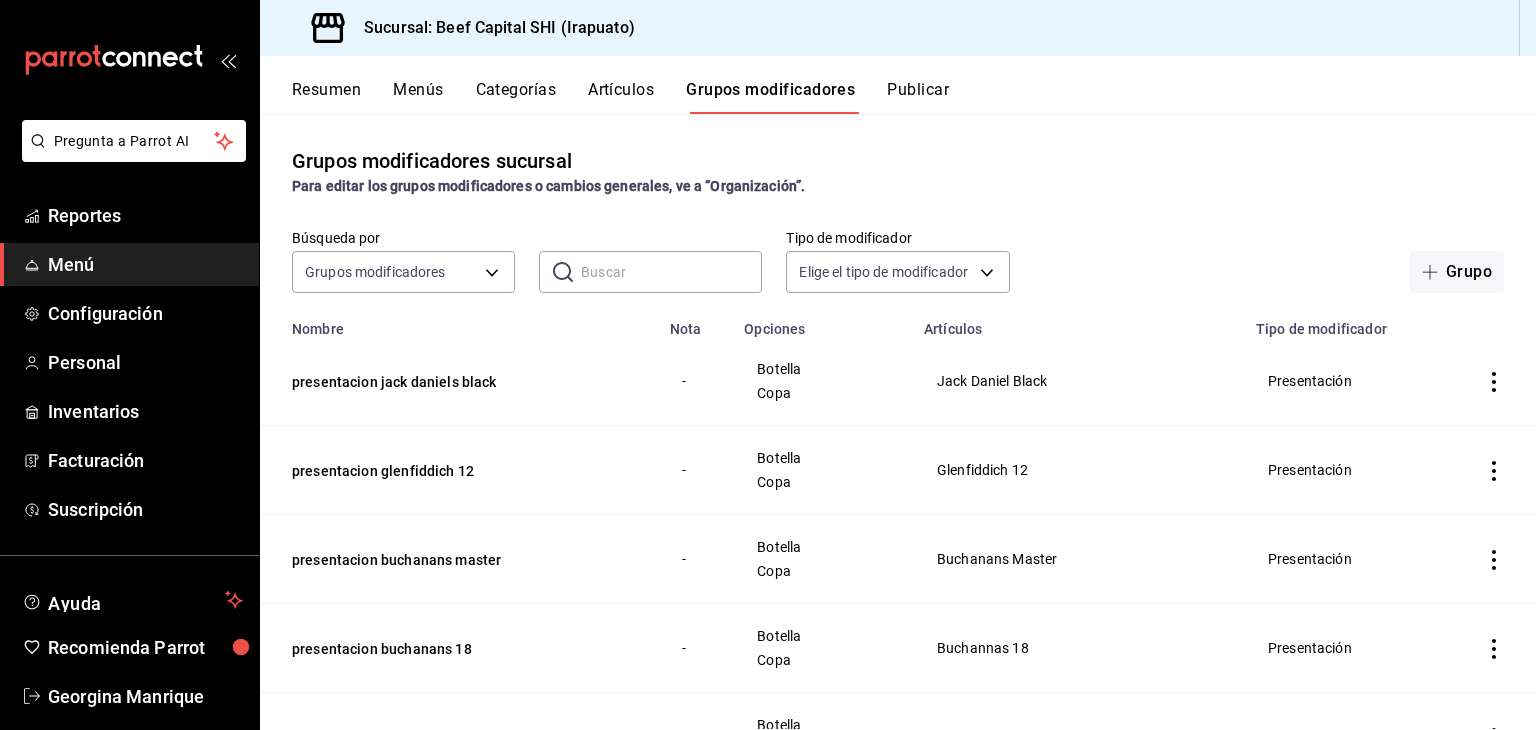 click on "Artículos" at bounding box center [621, 97] 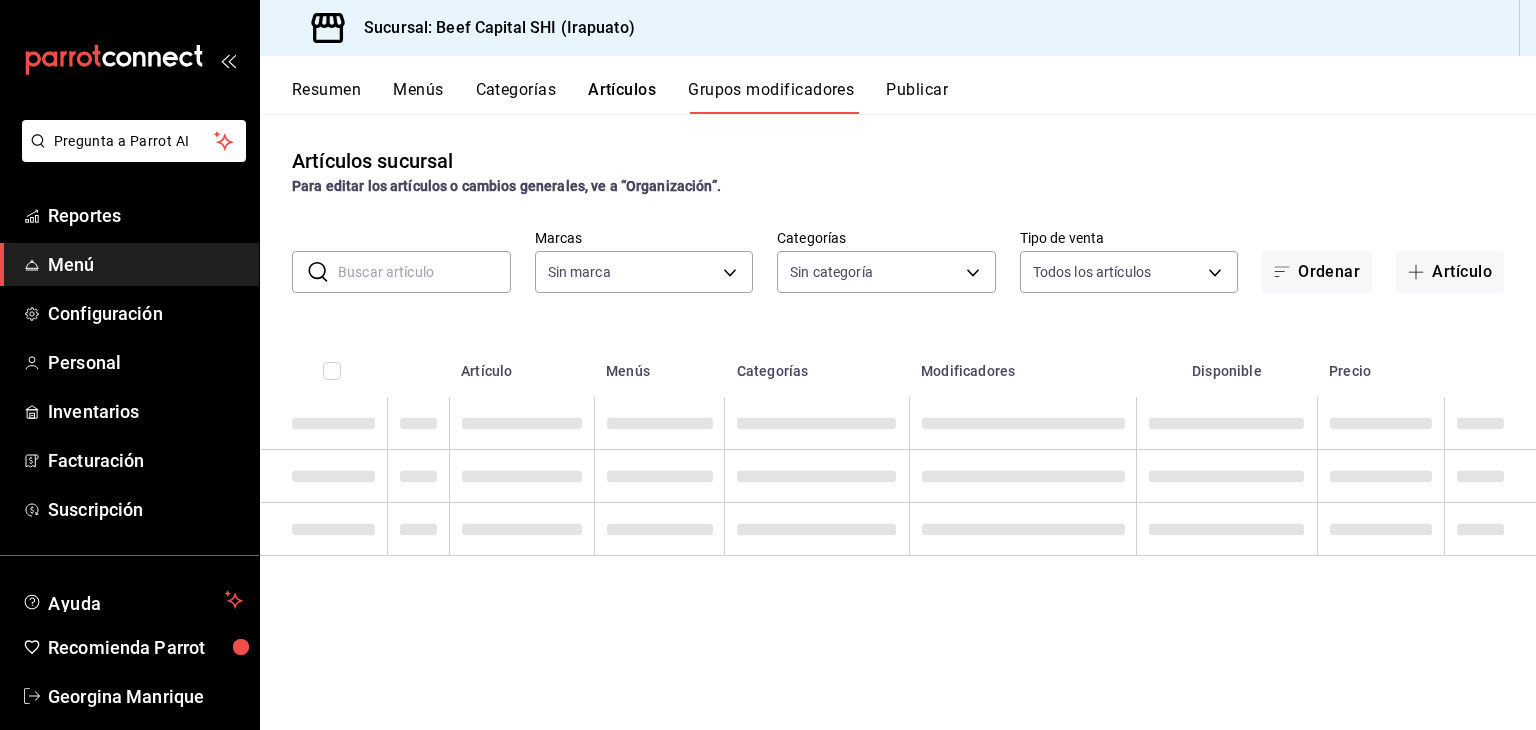 type on "605647f7-5ddc-403a-84da-aa3c8a25865f" 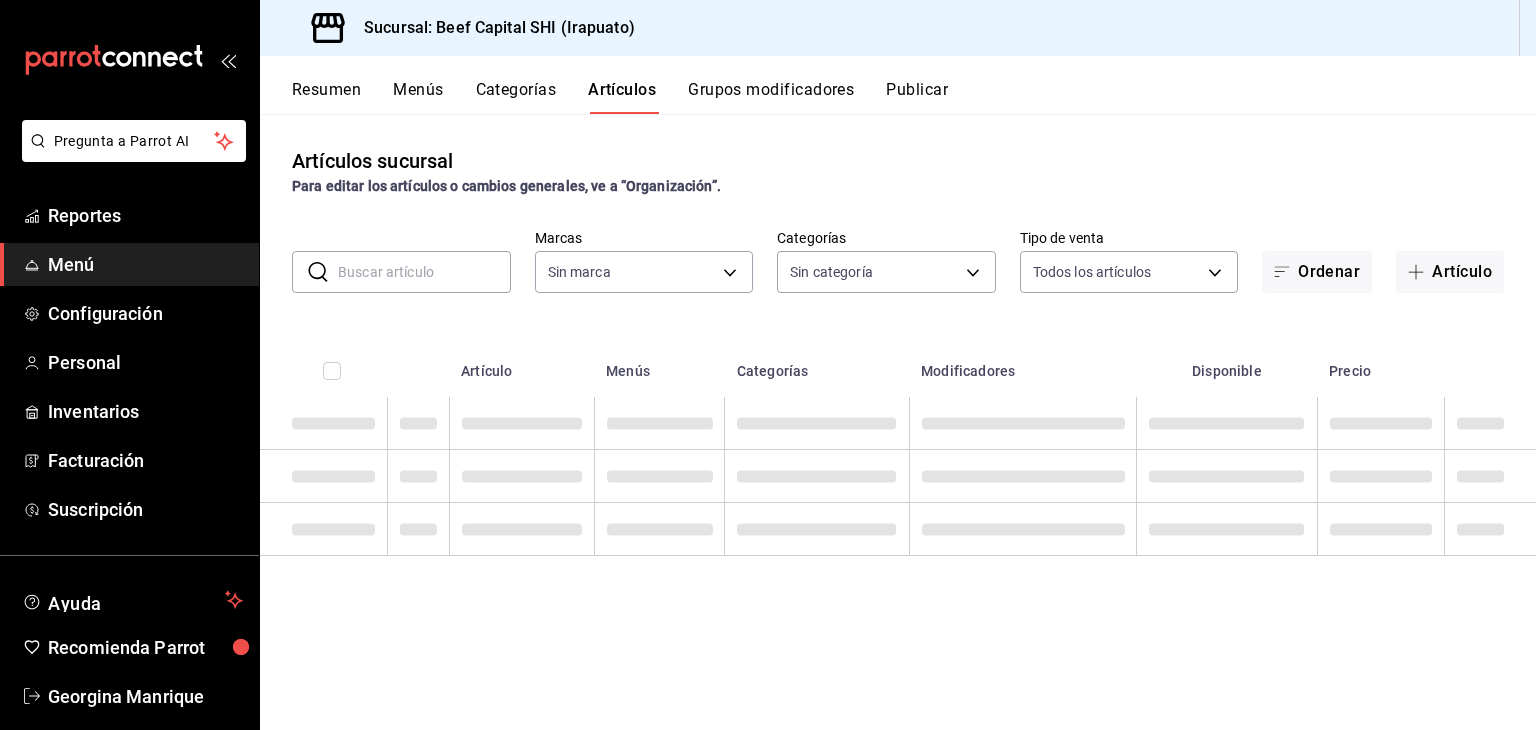 type on "605647f7-5ddc-403a-84da-aa3c8a25865f" 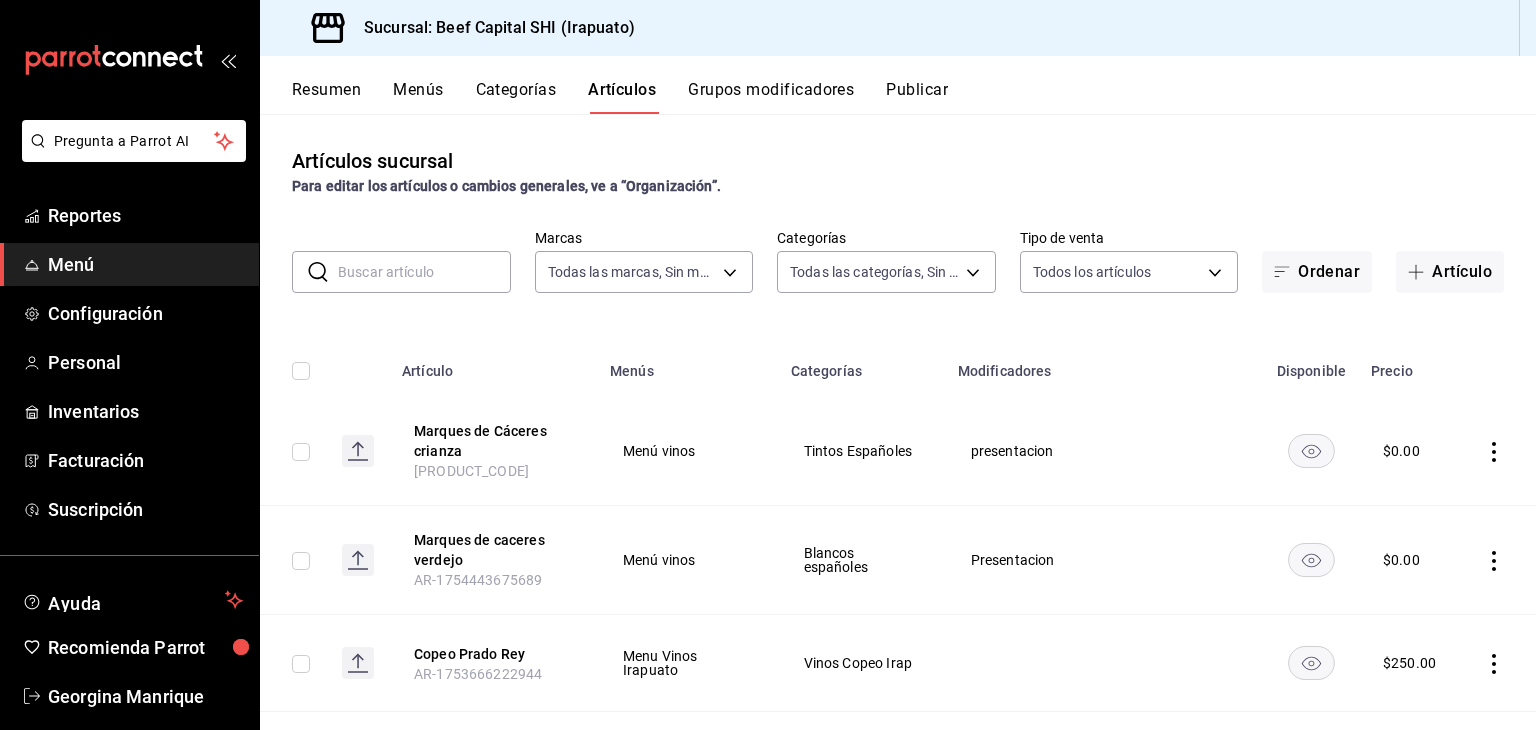type on "19d1c6a5-4e01-4bbd-af12-f5acee8fbe0d,5710f986-51b4-43bd-8c79-b655f055f127,add07562-8d05-4785-a2e5-d563d7824e6a,2310d169-38da-49f4-afae-9baf331824d4,3e34bff9-4dd6-44dd-a81f-1b0079b8d960,c1b39be9-fc16-435a-bed4-7914f0f9ecf4,5accff15-a2b6-450e-933b-21f2d85de5fa,746b9459-d29d-4144-b0b2-31e451dece40,bd086e43-5b7e-4af3-bcd2-5e4de1799ad8,5aaa2e03-870a-4139-a5ee-c0adf652e721,b9d03865-b415-493f-a2ea-e4353c441588,3c7d2ad2-1d43-4c0a-865e-ca5f70957830,f23f0945-c331-47c3-a78d-c8adfdb22f29,70fc7f8b-7193-4205-9978-c70e370b88ec,15fc0098-a8a6-4625-ad8b-91a15c1bbf05,a2cfab74-379c-4389-8d06-b32e88edb388,c5d70b27-e86d-4c7d-a5f3-dfc541fd6873,f88518ab-b853-4dd6-aa6c-53ca66c6ccf4,8828723a-0015-47f9-bab0-107c99beb256,8ec04016-420a-44a2-b3e3-785083b6f673,318d6cbe-7b2b-4a39-a82d-239c927cd86f,48f7fb61-45c2-42d0-b0ba-021fa4206c9a,c0e257bc-c66b-4af4-bb53-edede752b9d2,13358f1b-fc32-4a6c-b044-12be6e04d9e6,03cf777b-250c-4d50-8c5f-234c926fe296,0d09ec44-93f8-4950-a2ba-8b5bbde65602,160f20af-4788-4aa6-9e10-564924ebade7,366aa65f-dcae-4592-b26..." 